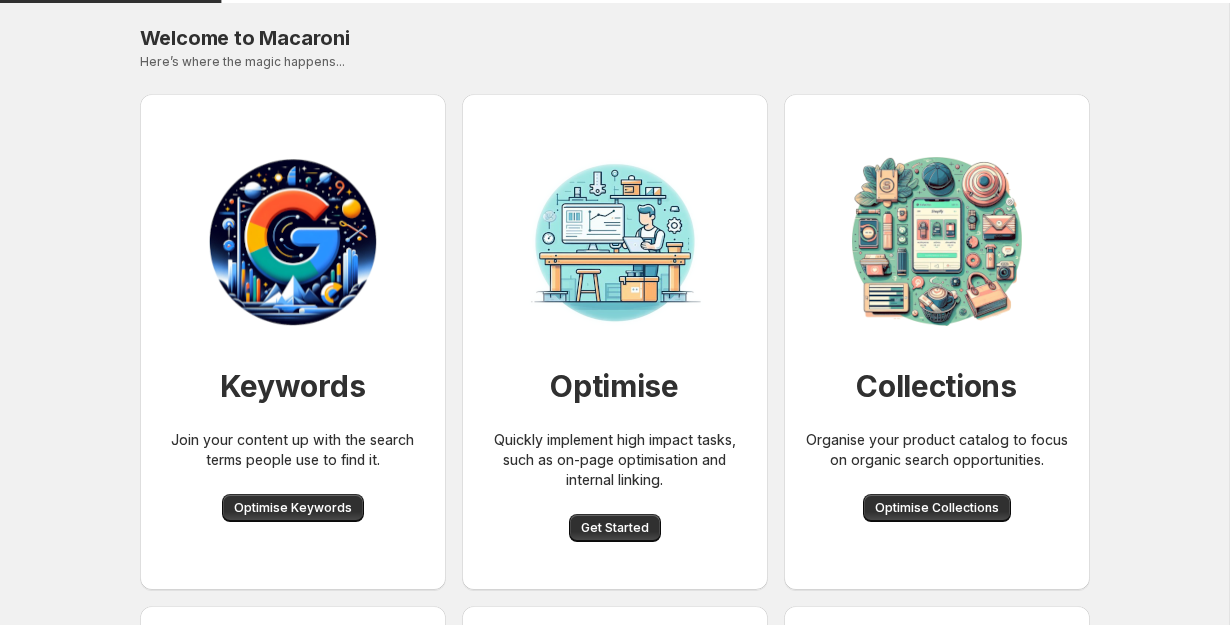 scroll, scrollTop: 0, scrollLeft: 0, axis: both 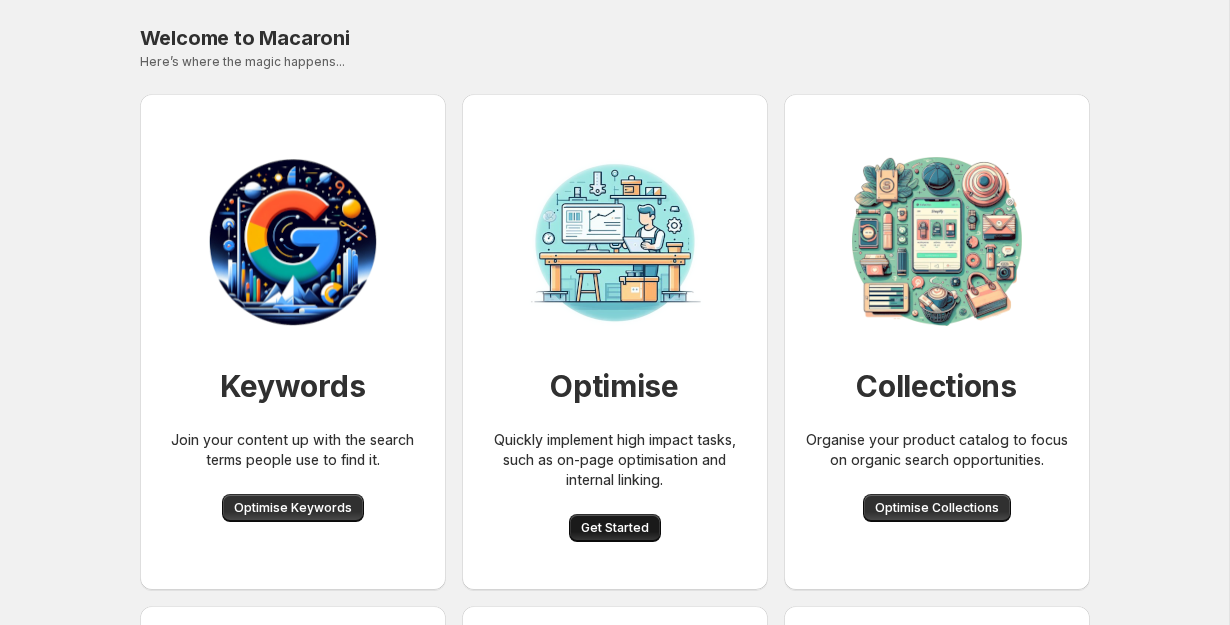 click on "Get Started" at bounding box center [615, 528] 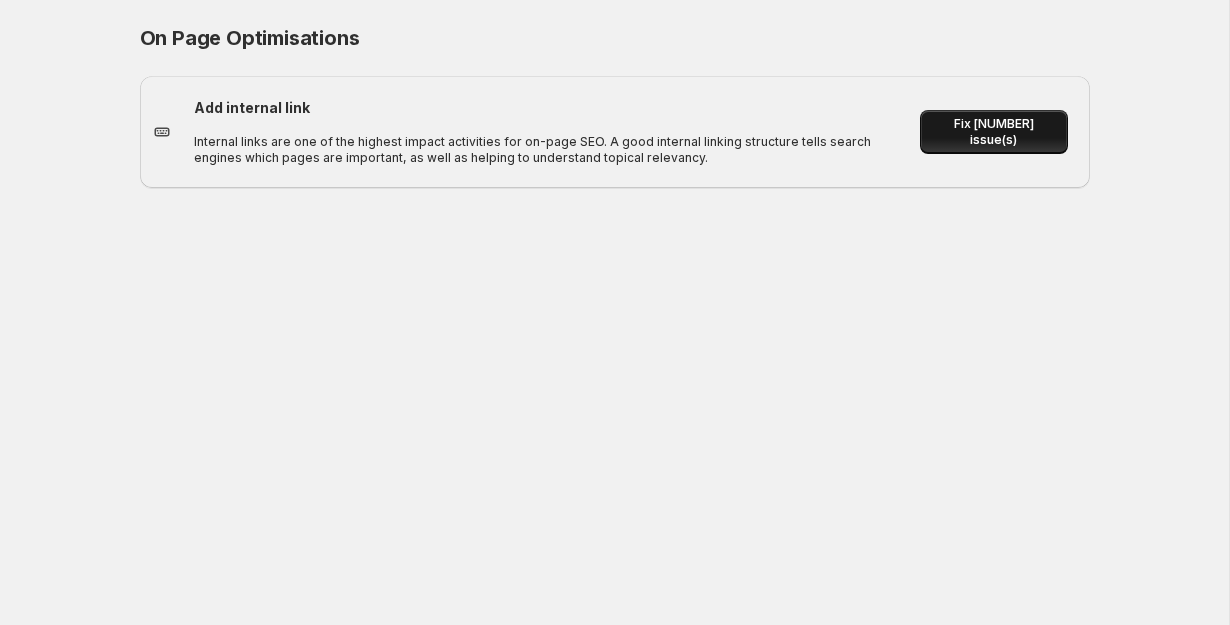 click on "Fix [NUMBER] issue(s)" at bounding box center [993, 132] 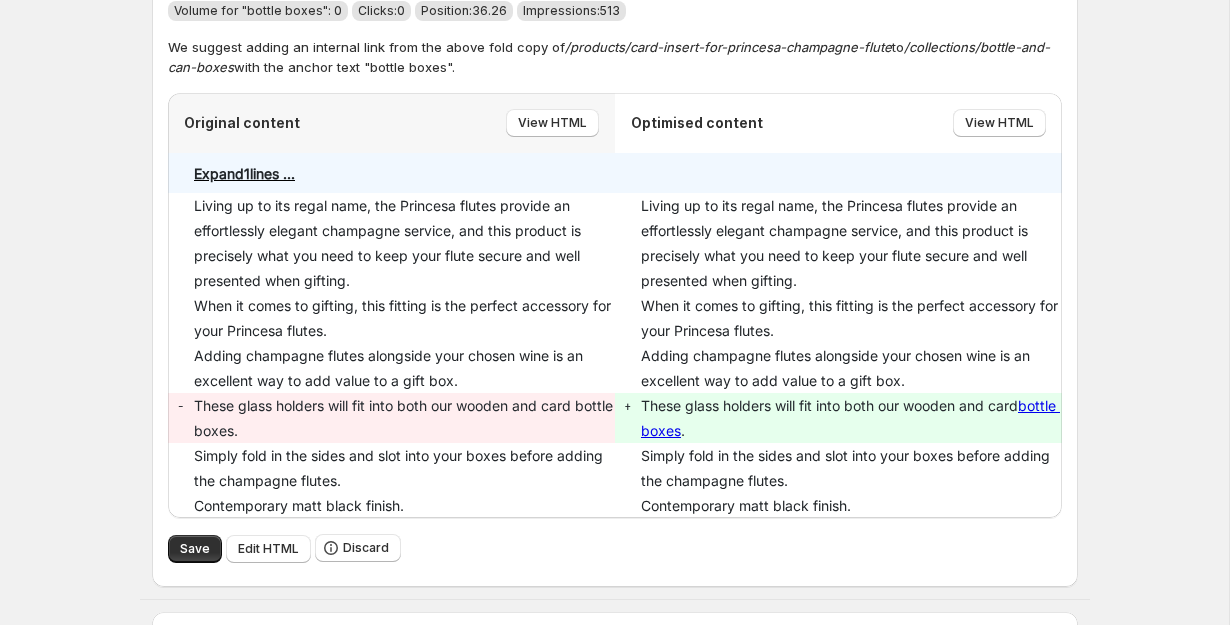 scroll, scrollTop: 272, scrollLeft: 0, axis: vertical 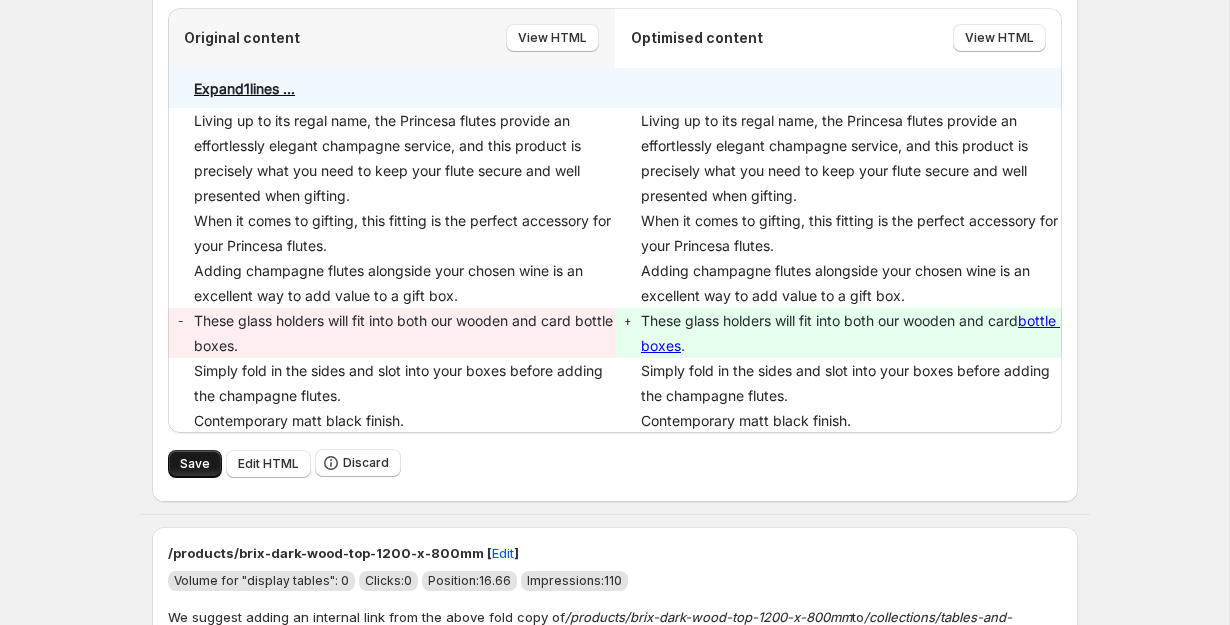 click on "Save" at bounding box center (195, 464) 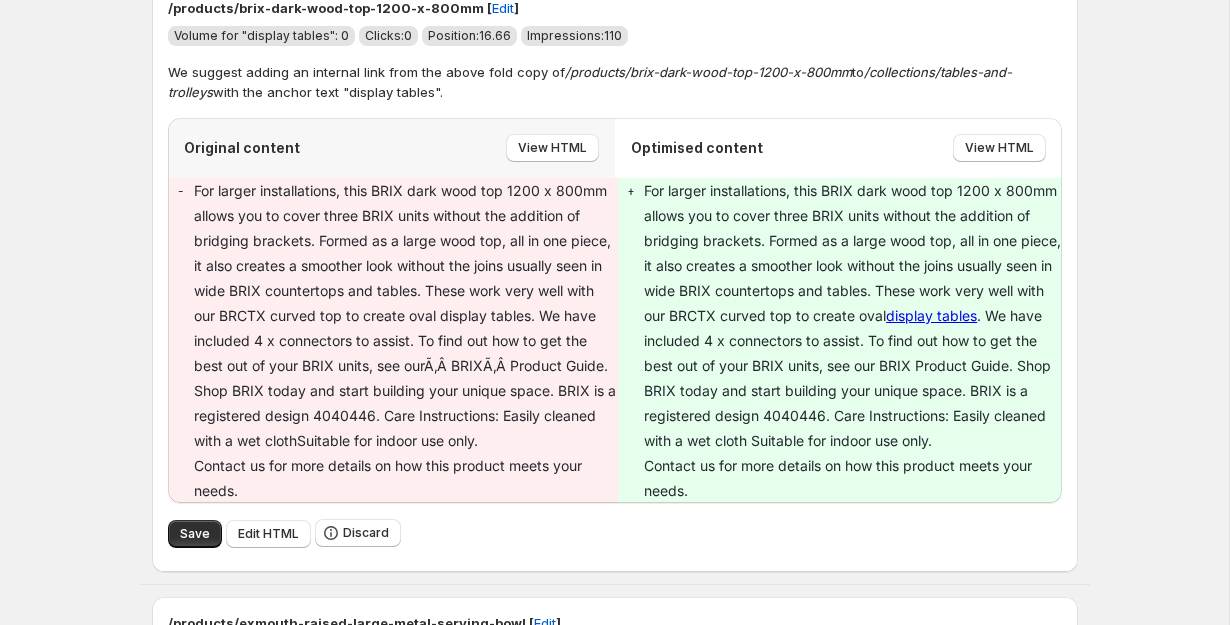 scroll, scrollTop: 853, scrollLeft: 0, axis: vertical 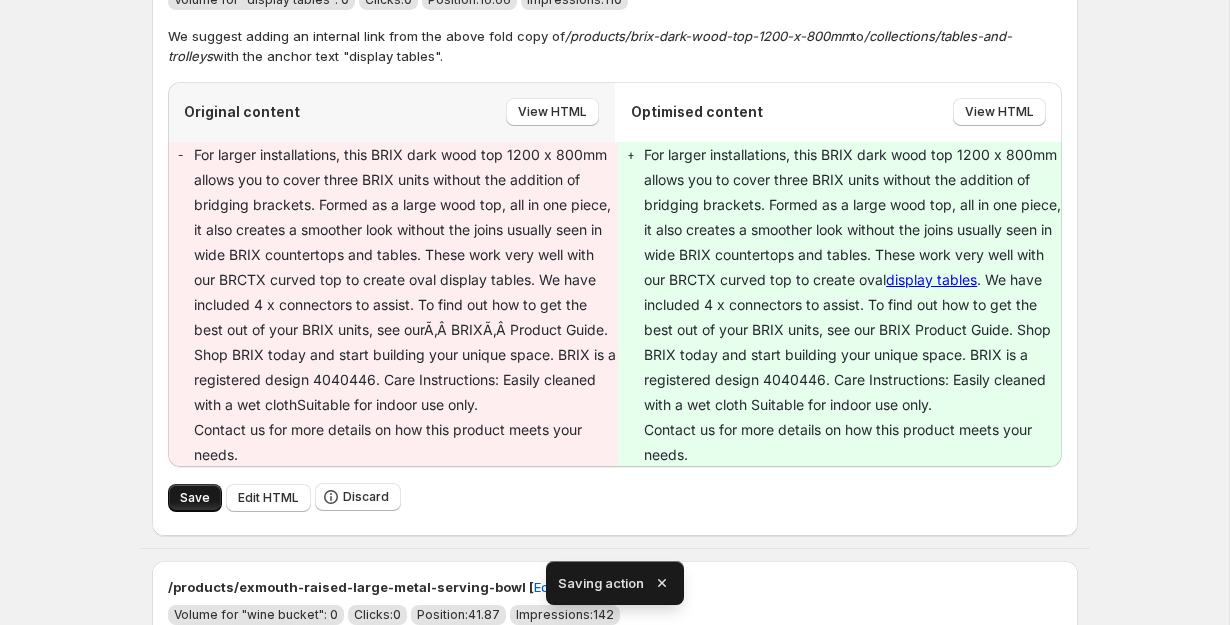 click on "Save" at bounding box center (195, 498) 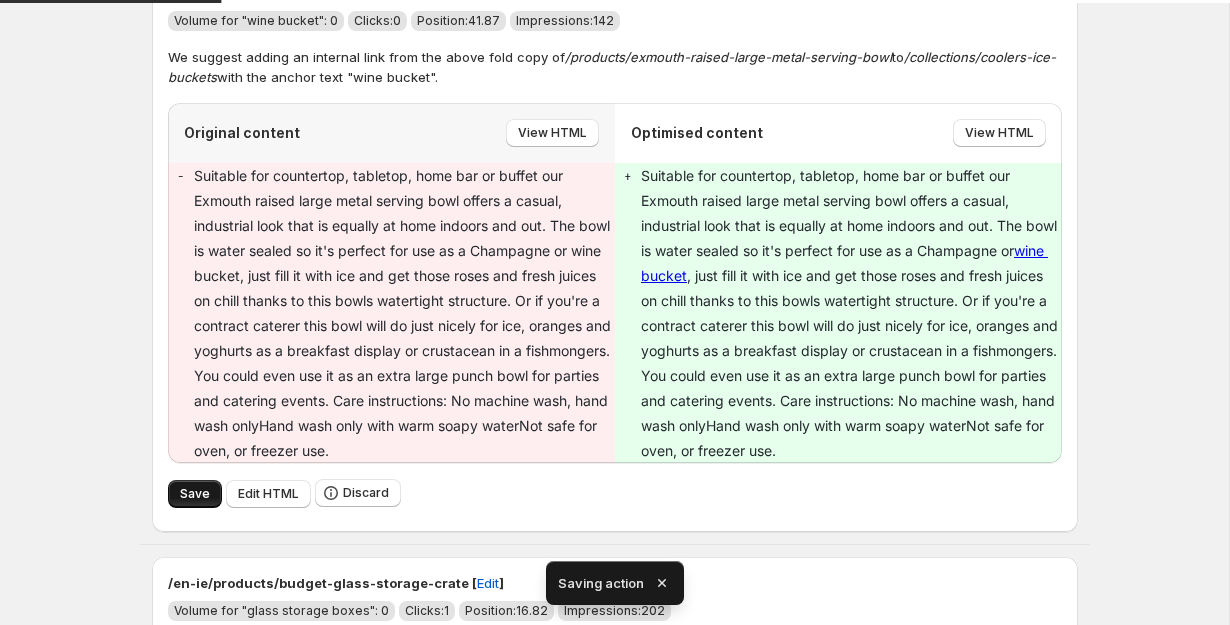click on "Save" at bounding box center [195, 494] 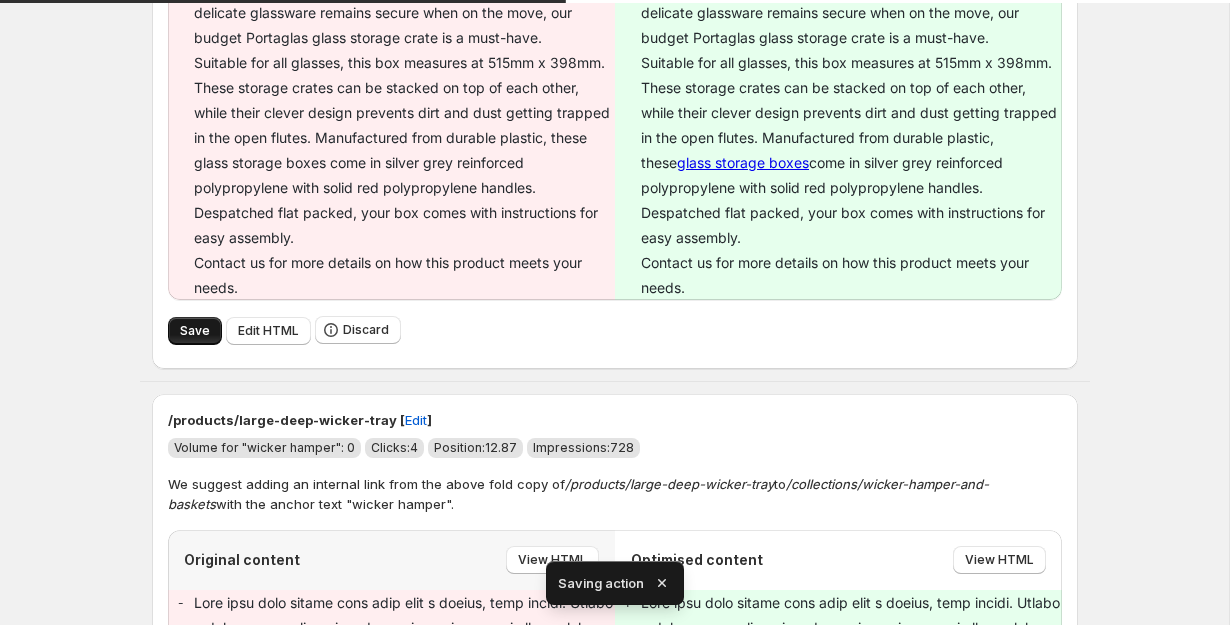 click on "Save" at bounding box center (195, 331) 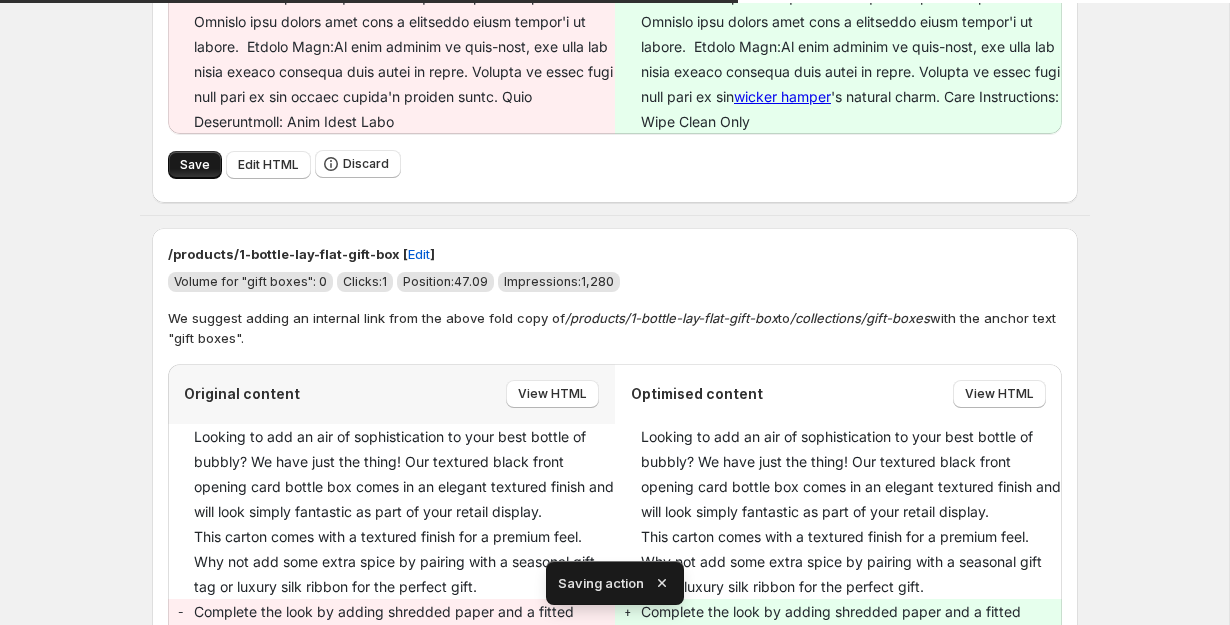 click on "Save" at bounding box center [195, 165] 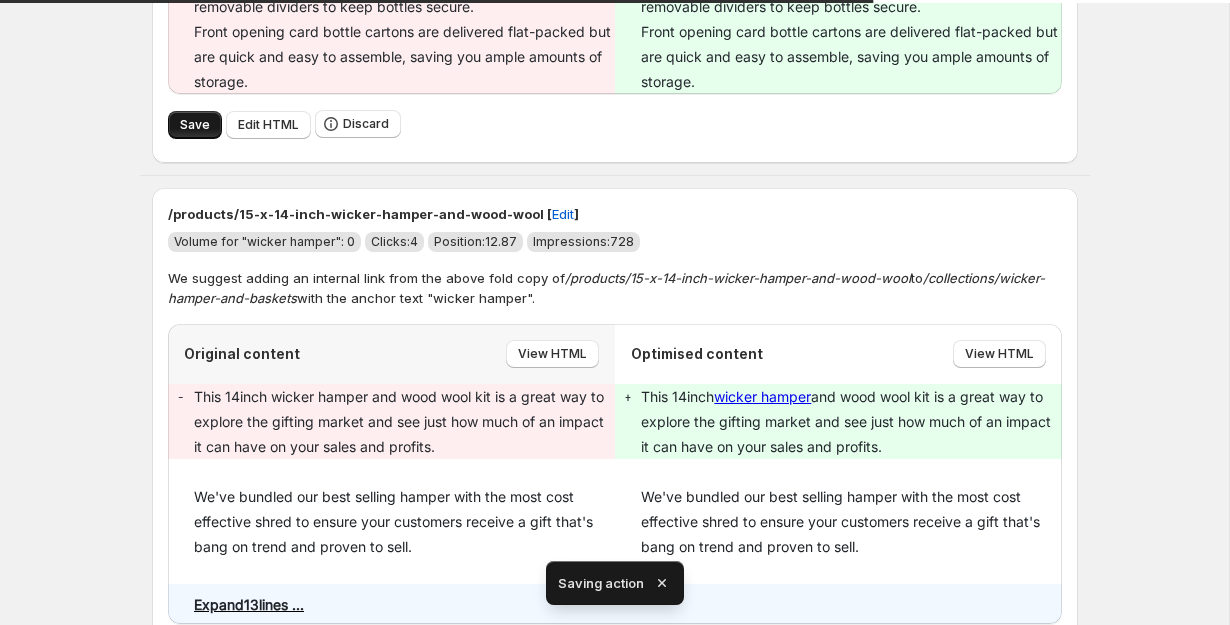 click on "Save" at bounding box center [195, 125] 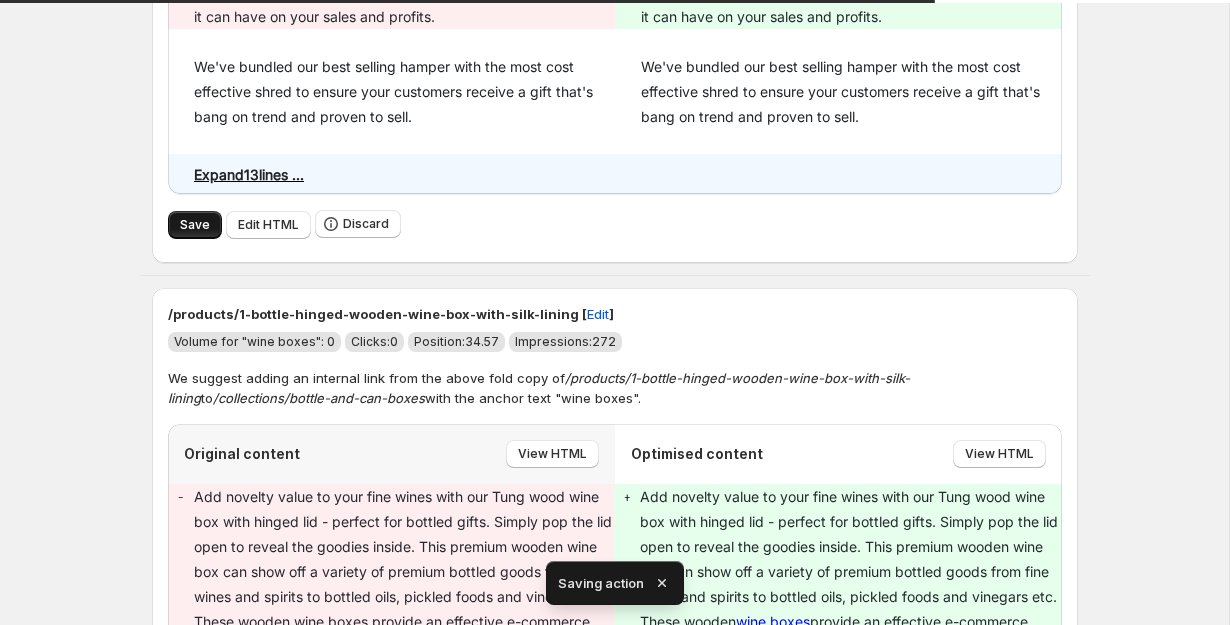 click on "Save" at bounding box center (195, 225) 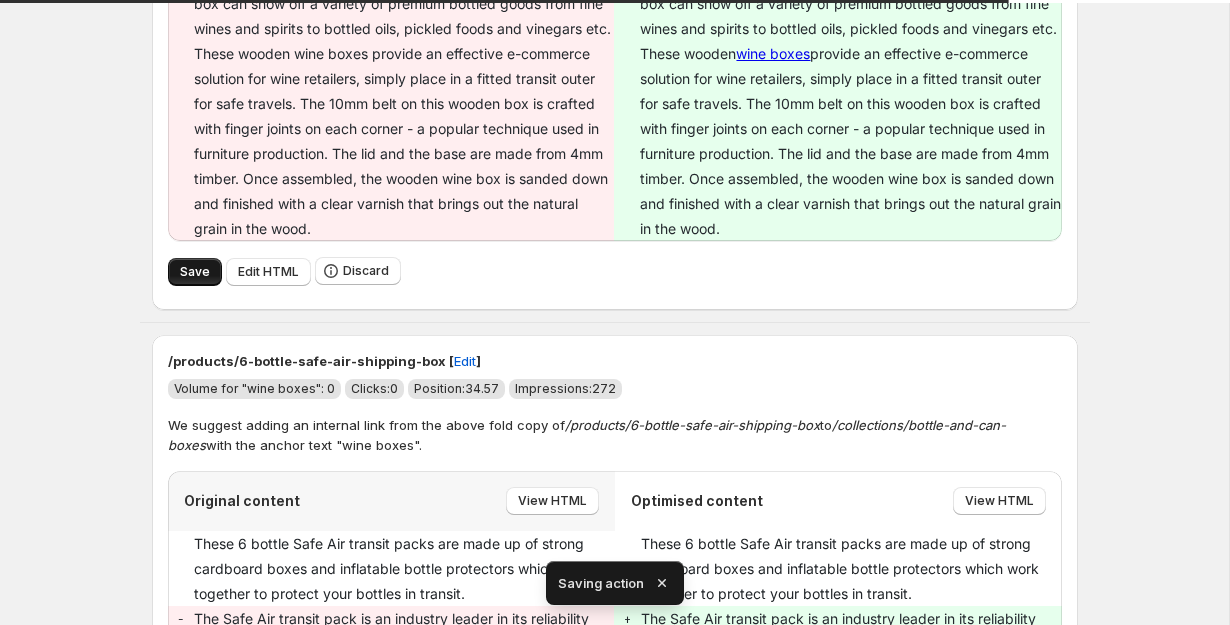 click on "Save" at bounding box center (195, 272) 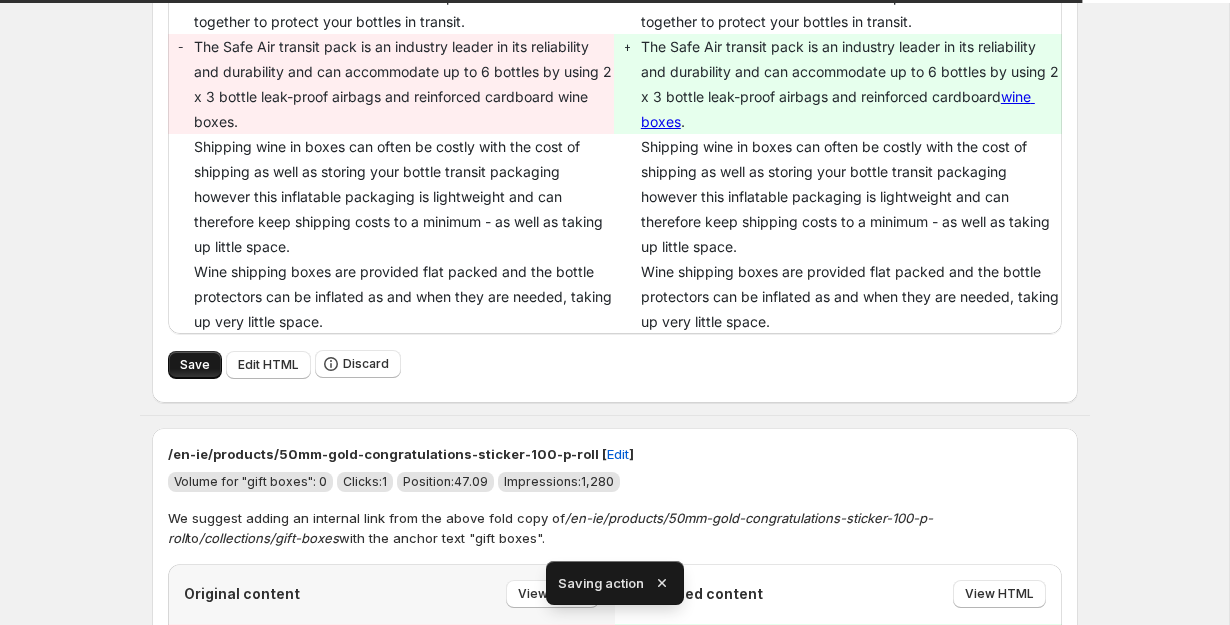 click on "Save" at bounding box center [195, 365] 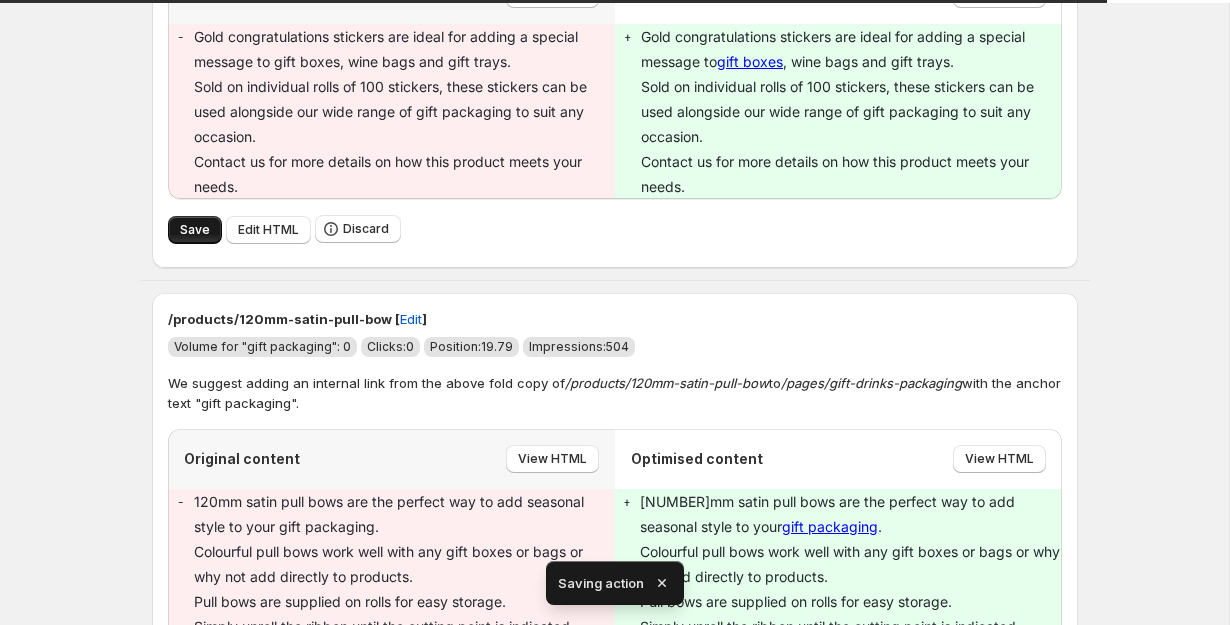 click on "Save" at bounding box center [195, 230] 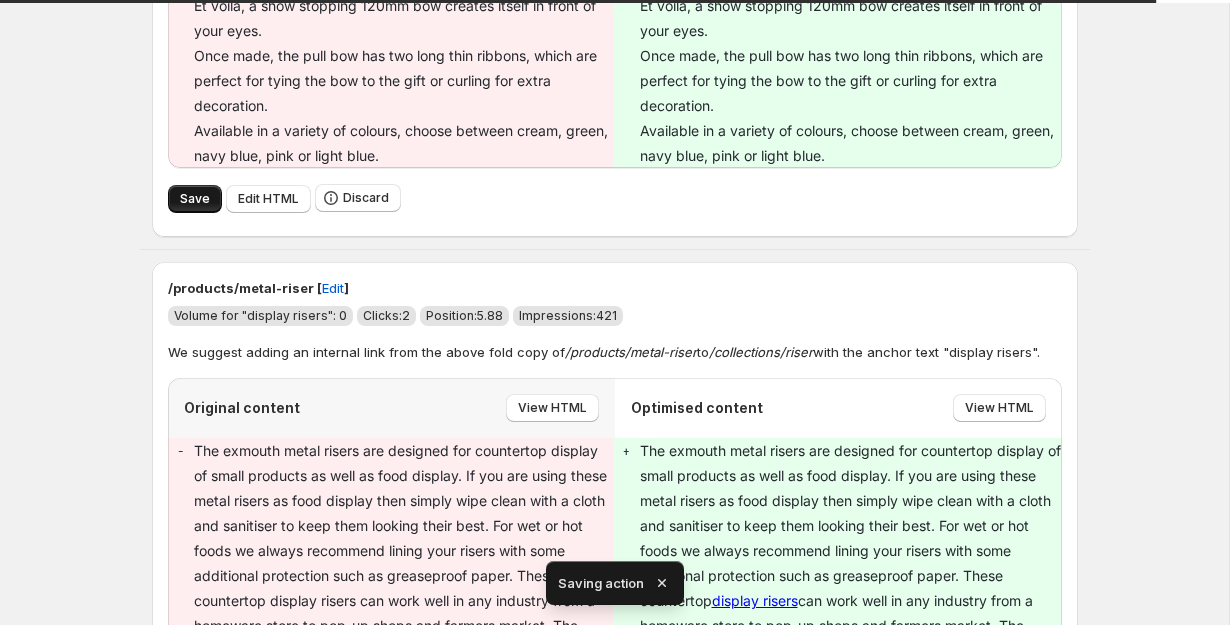 scroll, scrollTop: 1711, scrollLeft: 0, axis: vertical 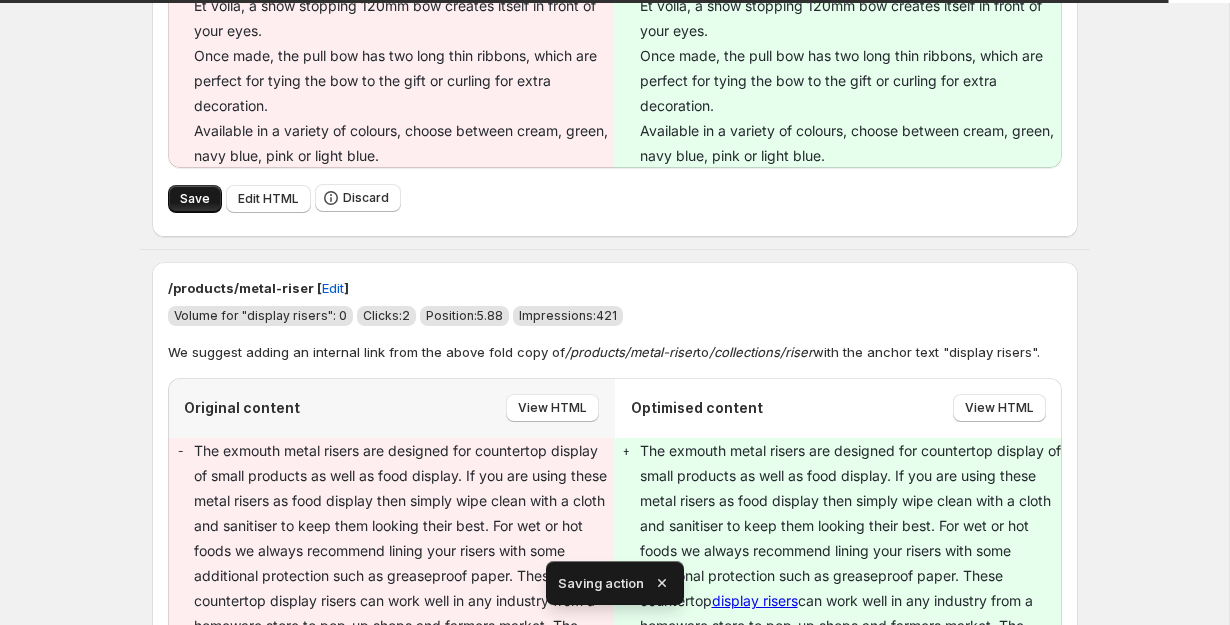 click on "Save" at bounding box center (195, 199) 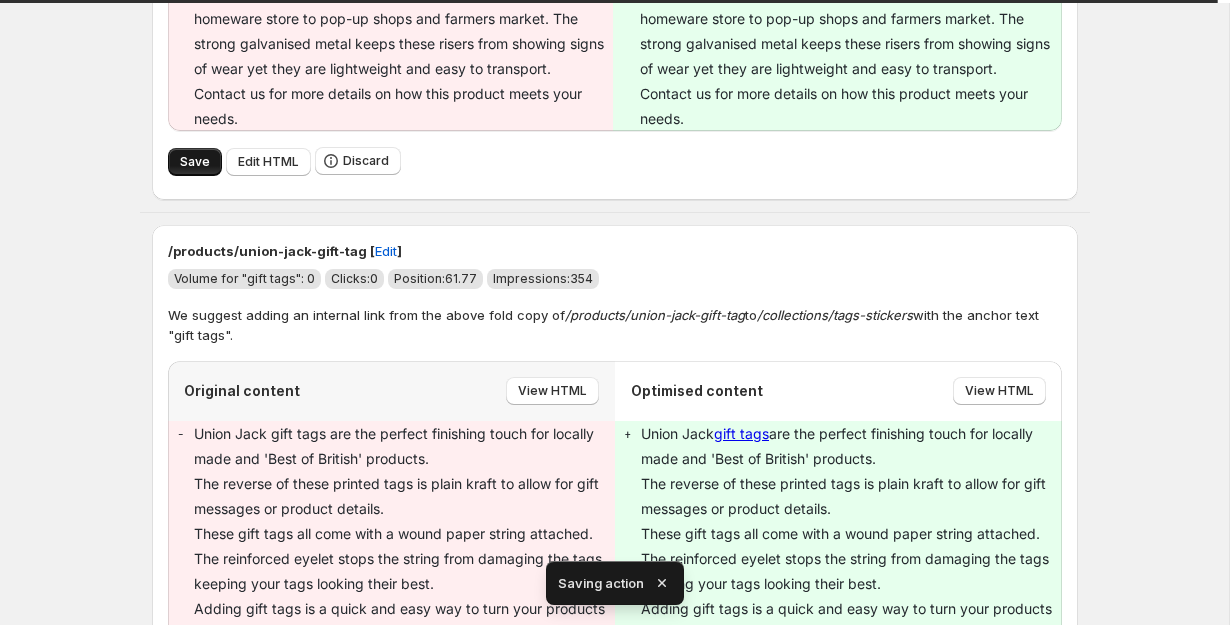 click on "Save" at bounding box center (195, 162) 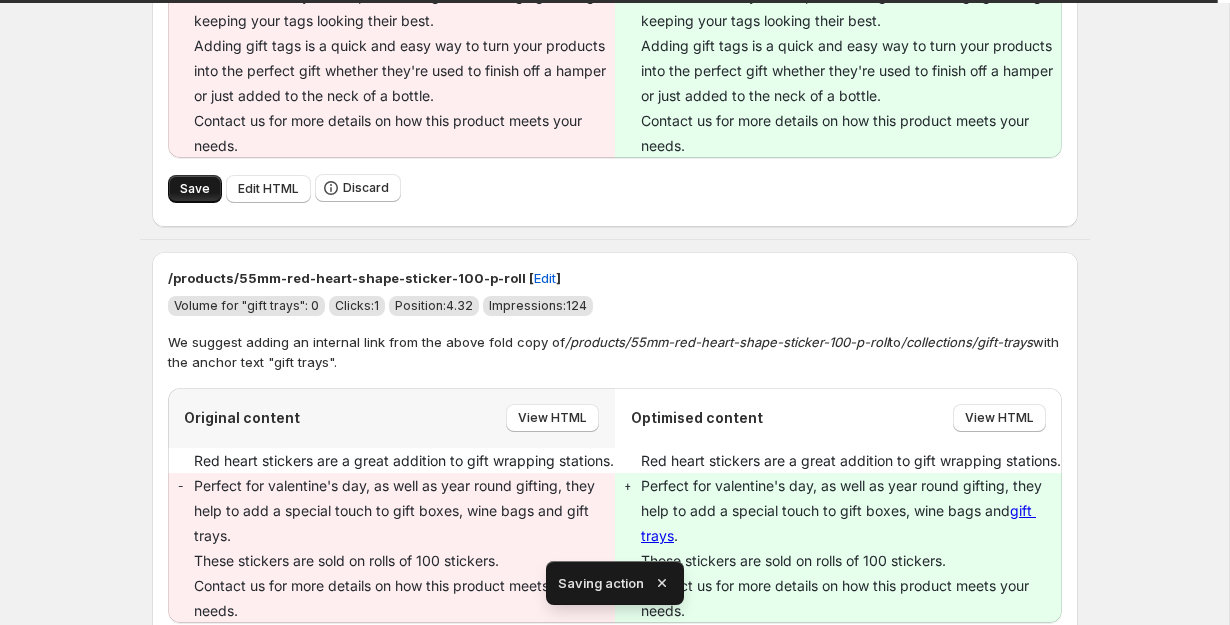 type on "**********" 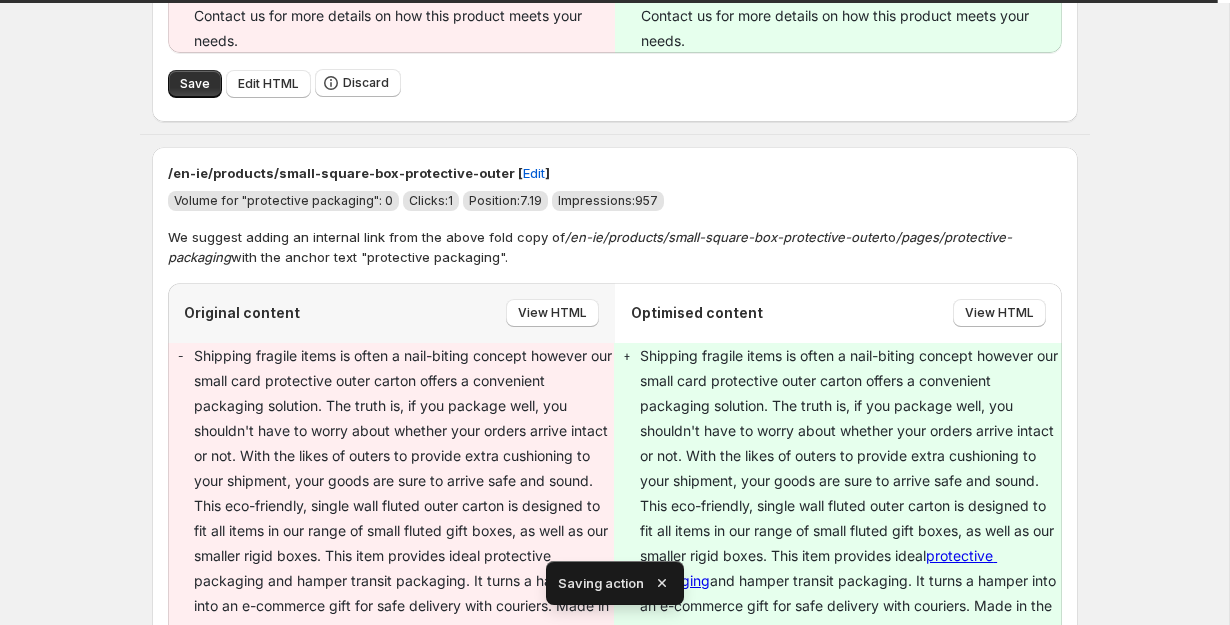 type on "**********" 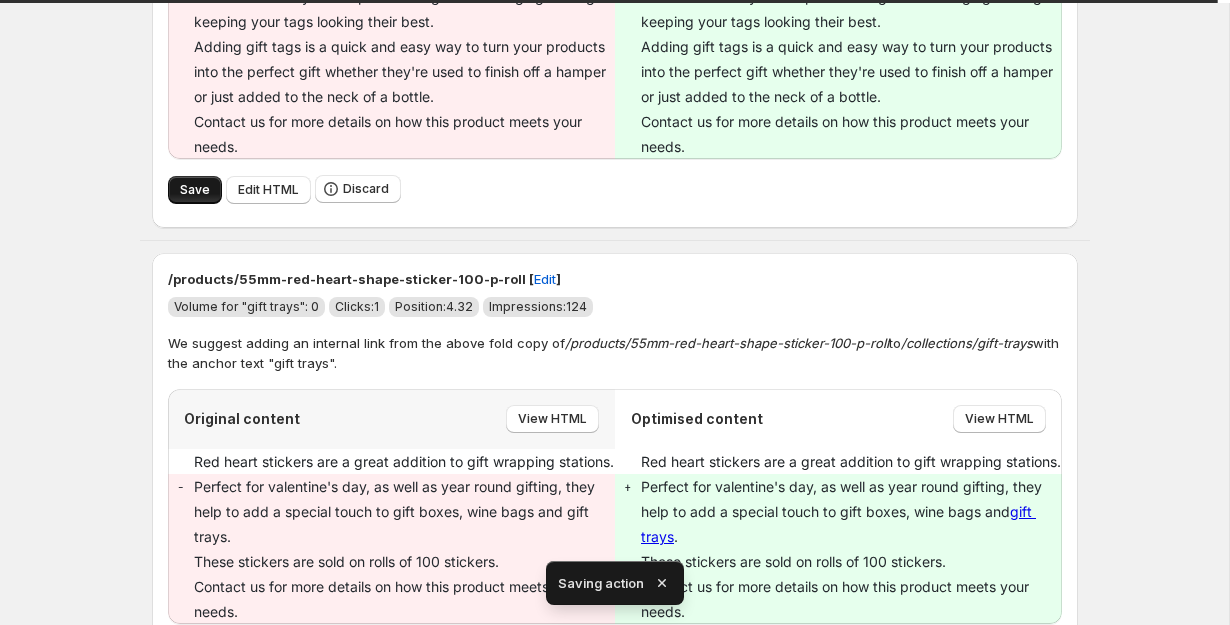 click on "Save" at bounding box center [195, 190] 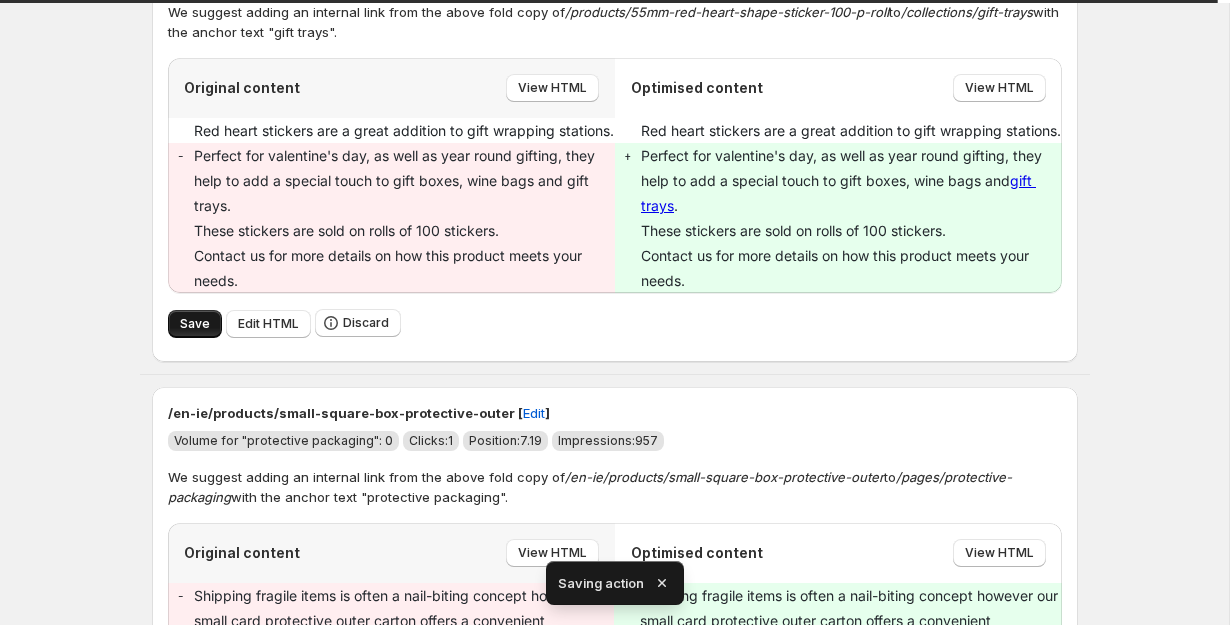 type on "**********" 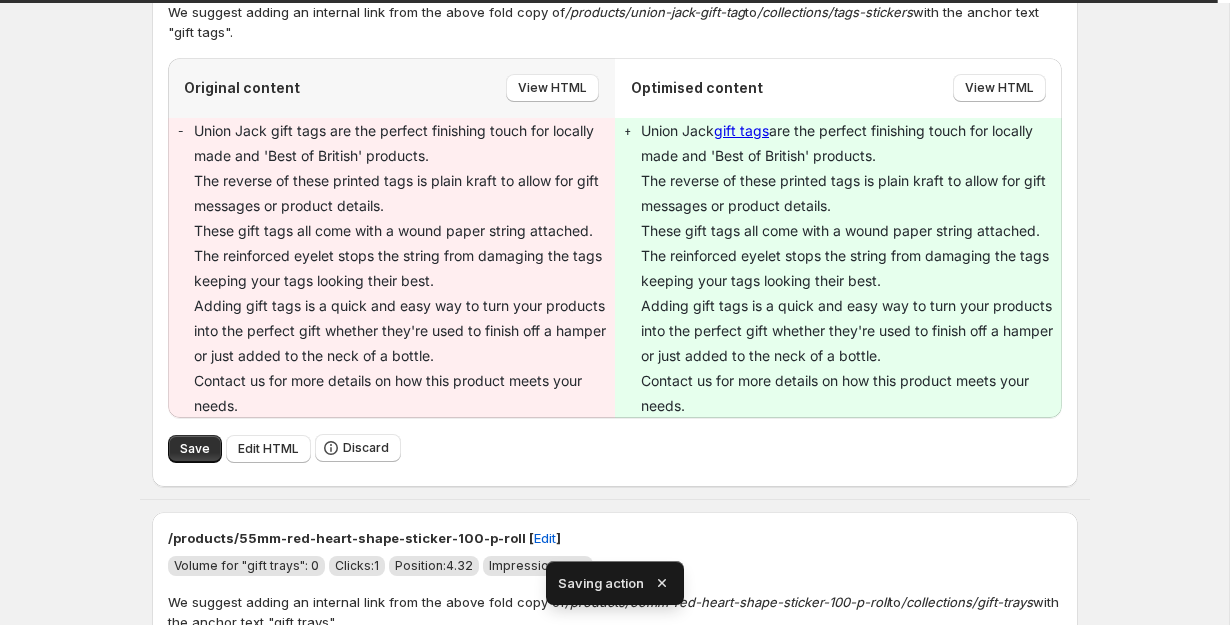 click on "Save" at bounding box center [195, 914] 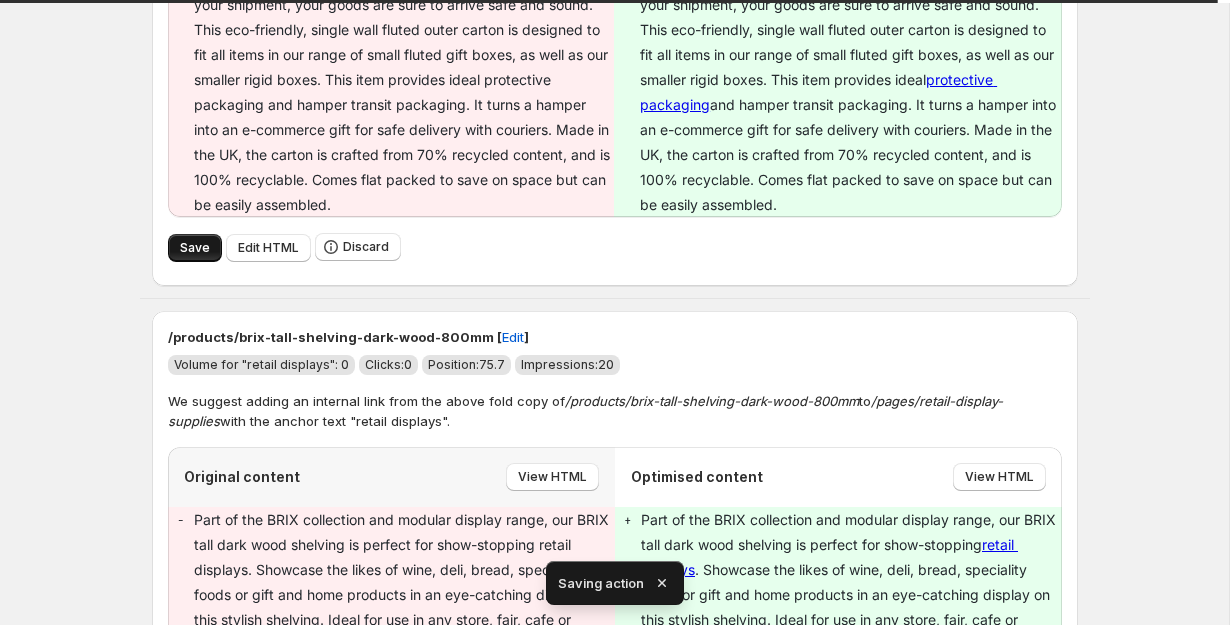 type on "**********" 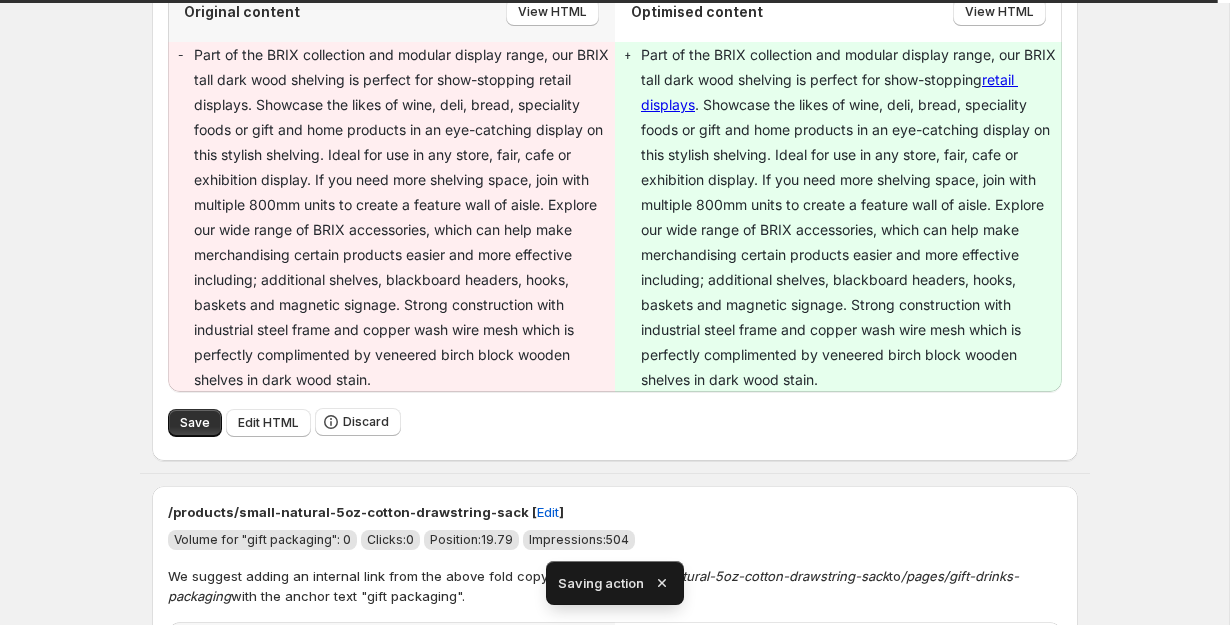 type on "**********" 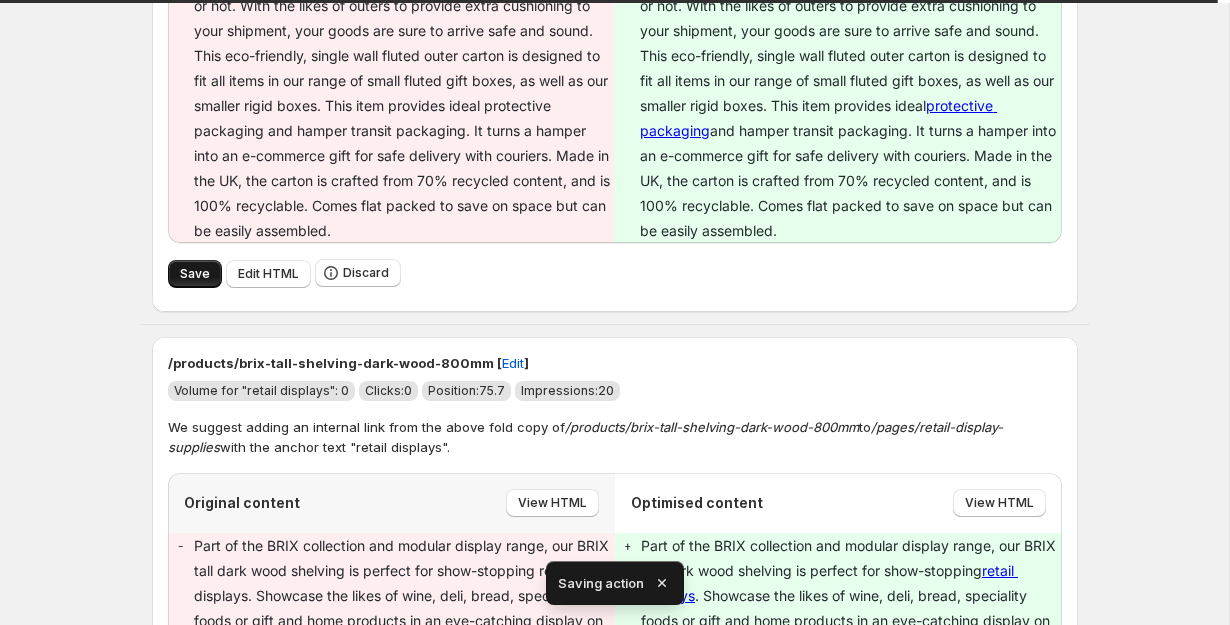 click on "Save" at bounding box center (195, 274) 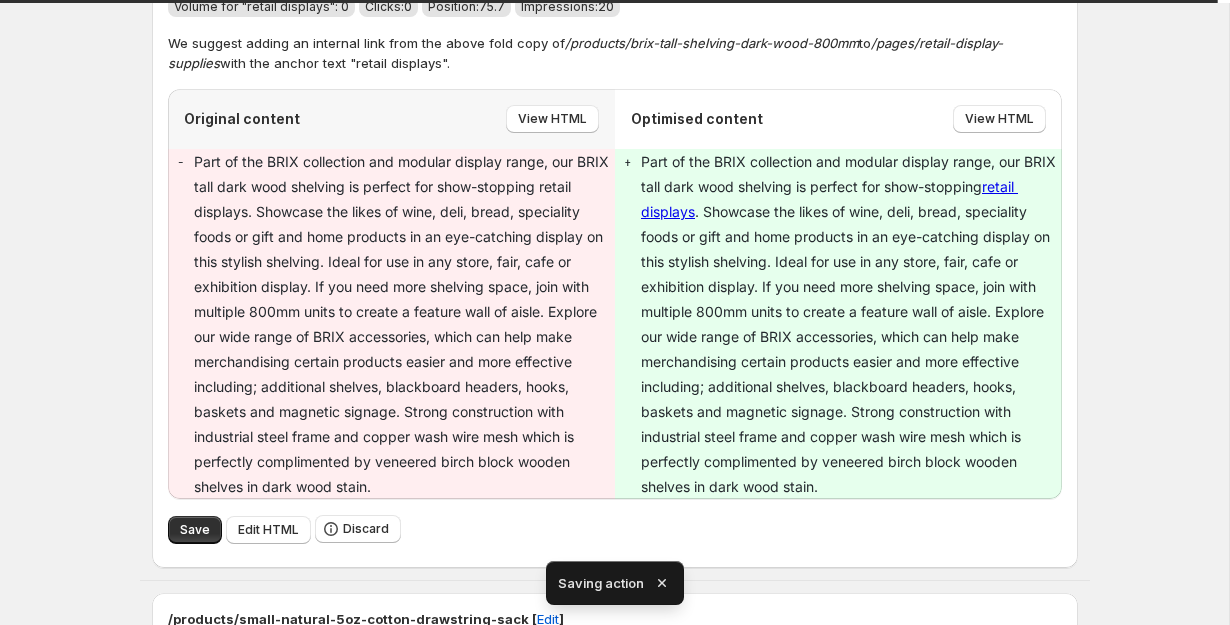 type on "**********" 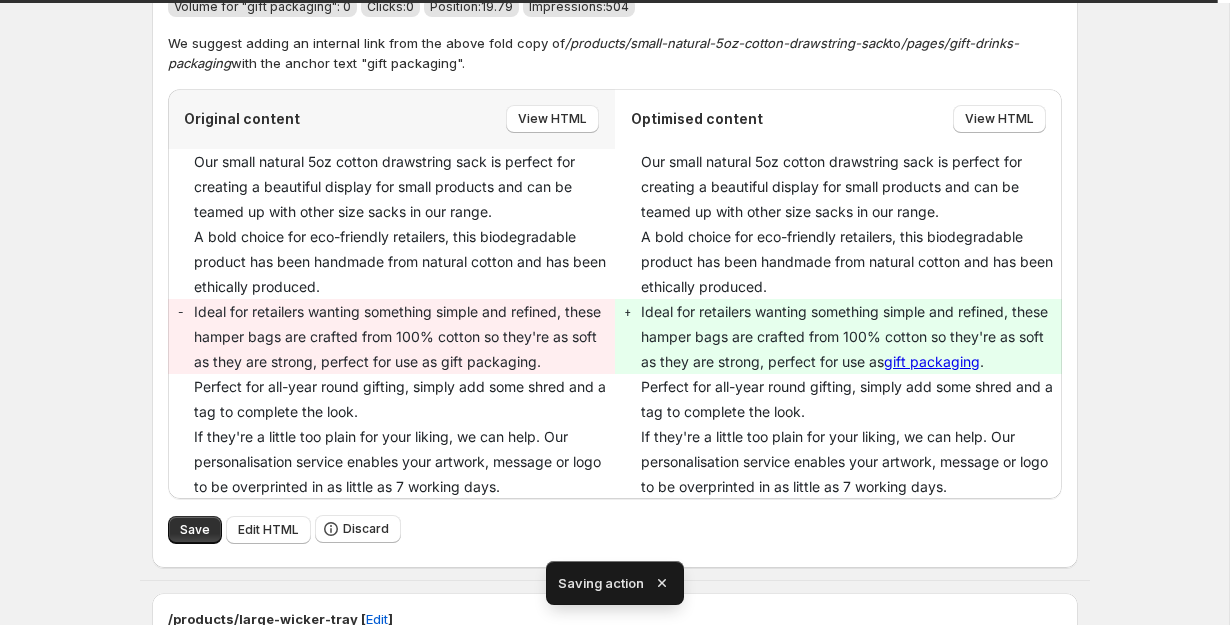 type on "**********" 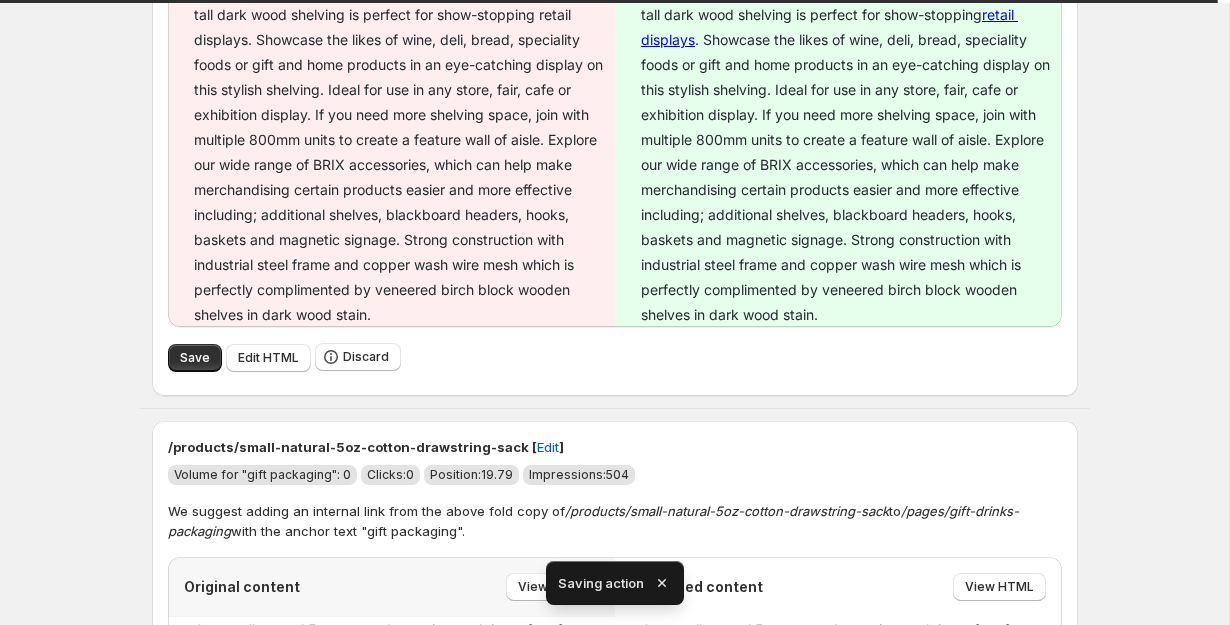scroll, scrollTop: 2071, scrollLeft: 0, axis: vertical 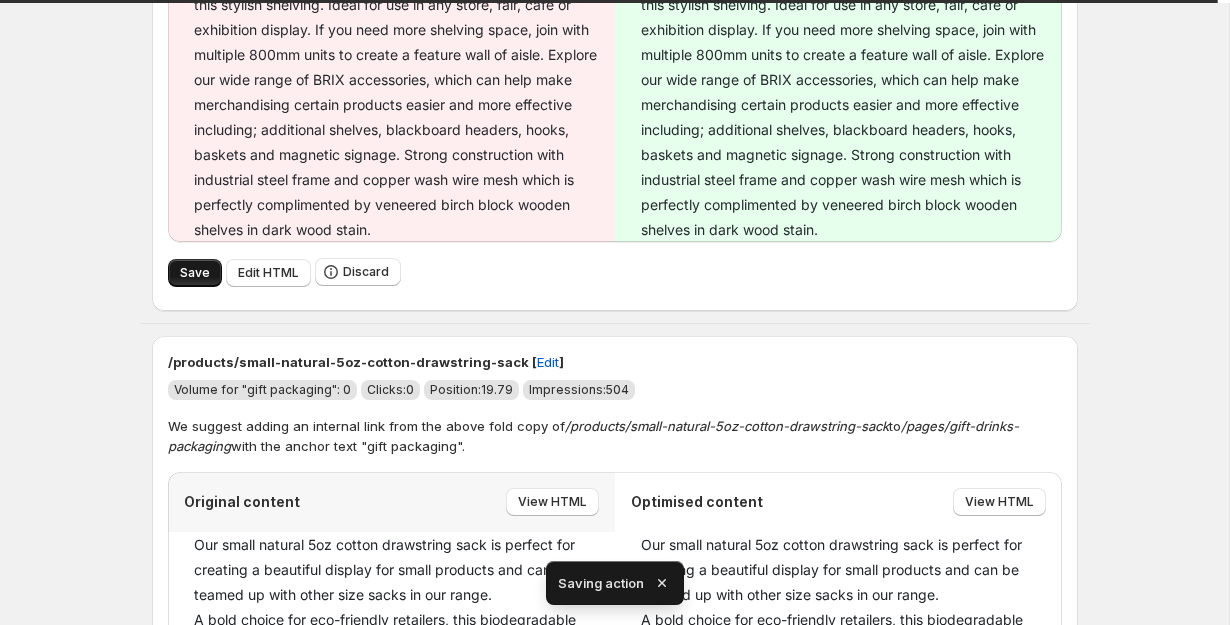 click on "Save" at bounding box center (195, 273) 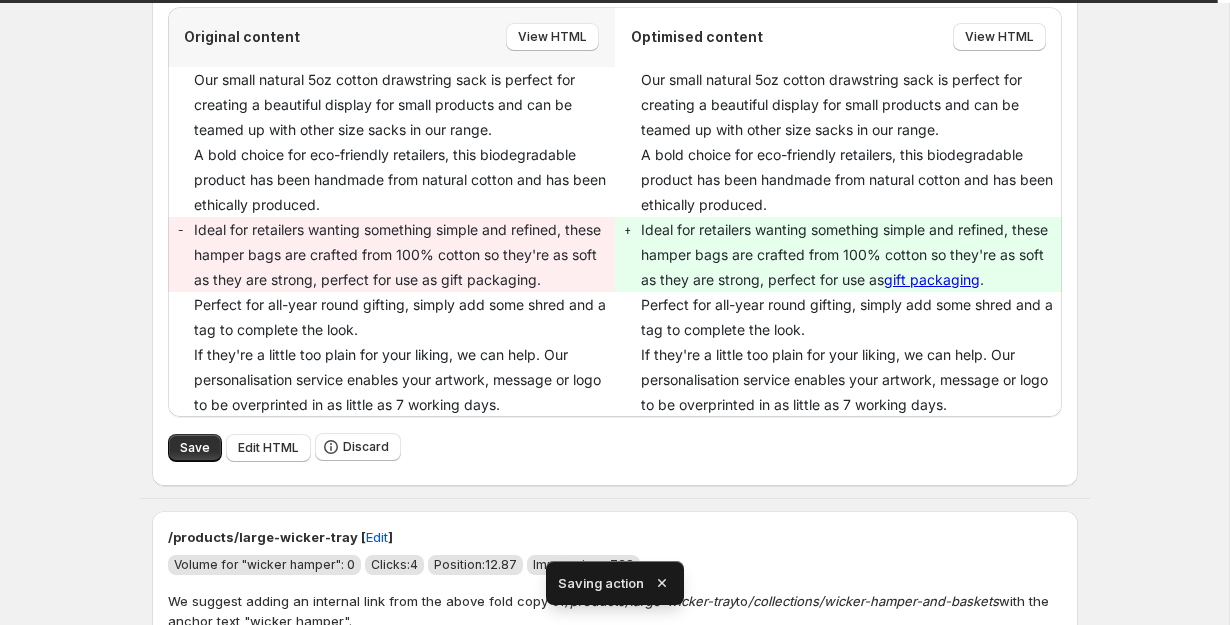 scroll, scrollTop: 2695, scrollLeft: 0, axis: vertical 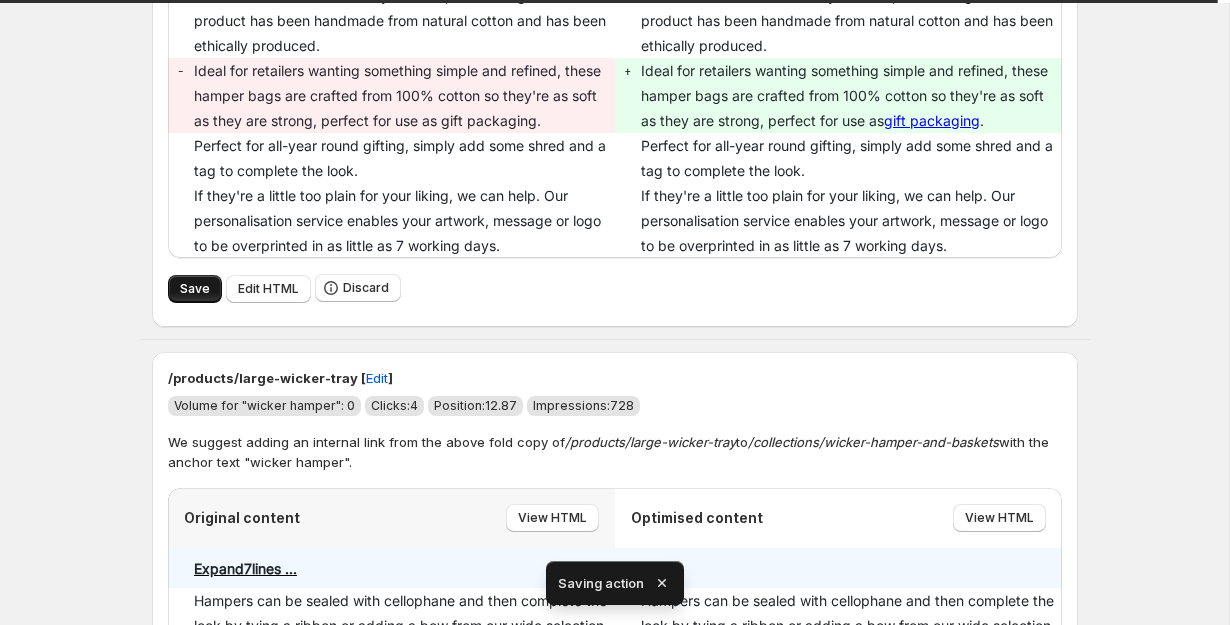 click on "Save" at bounding box center [195, 289] 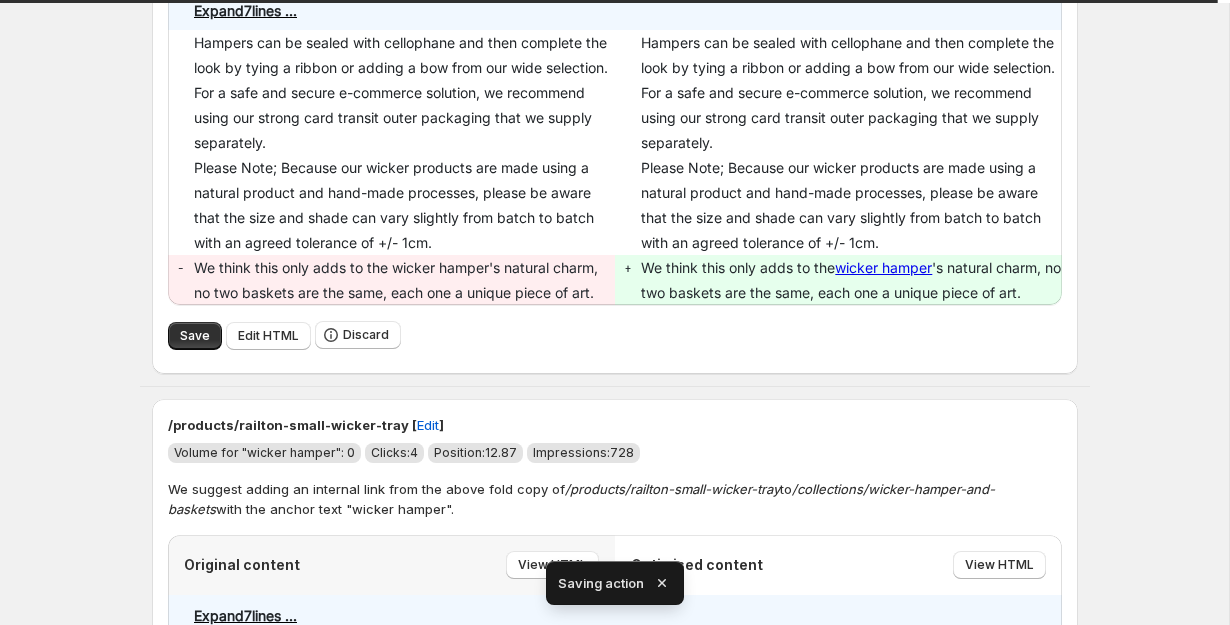 type on "**********" 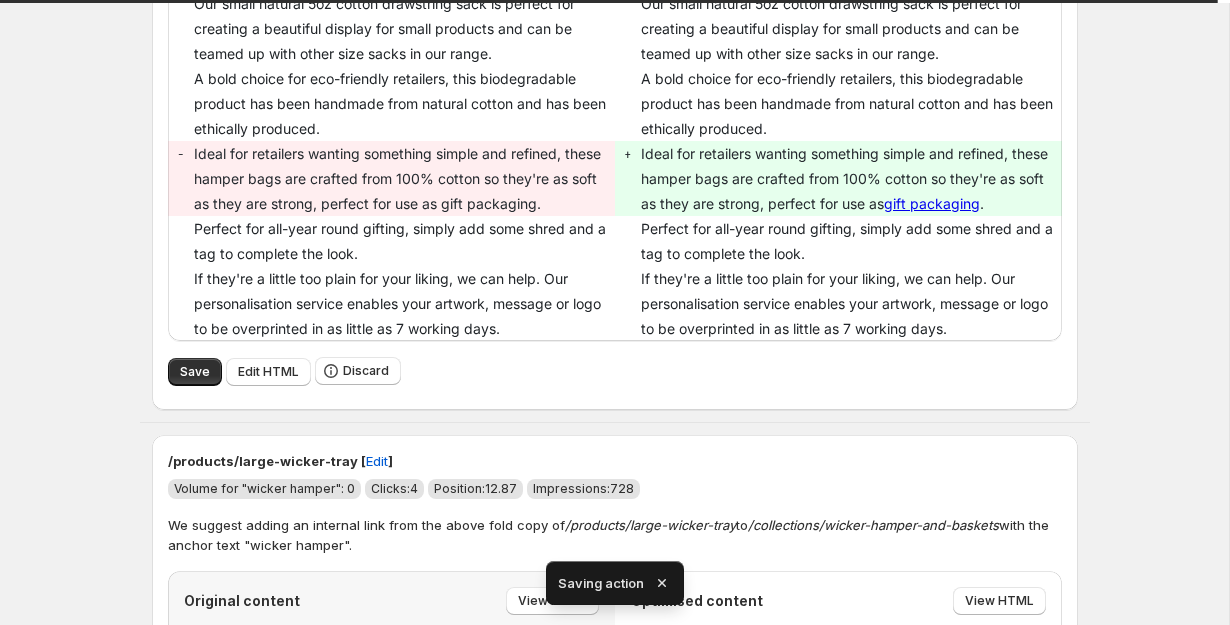type on "**********" 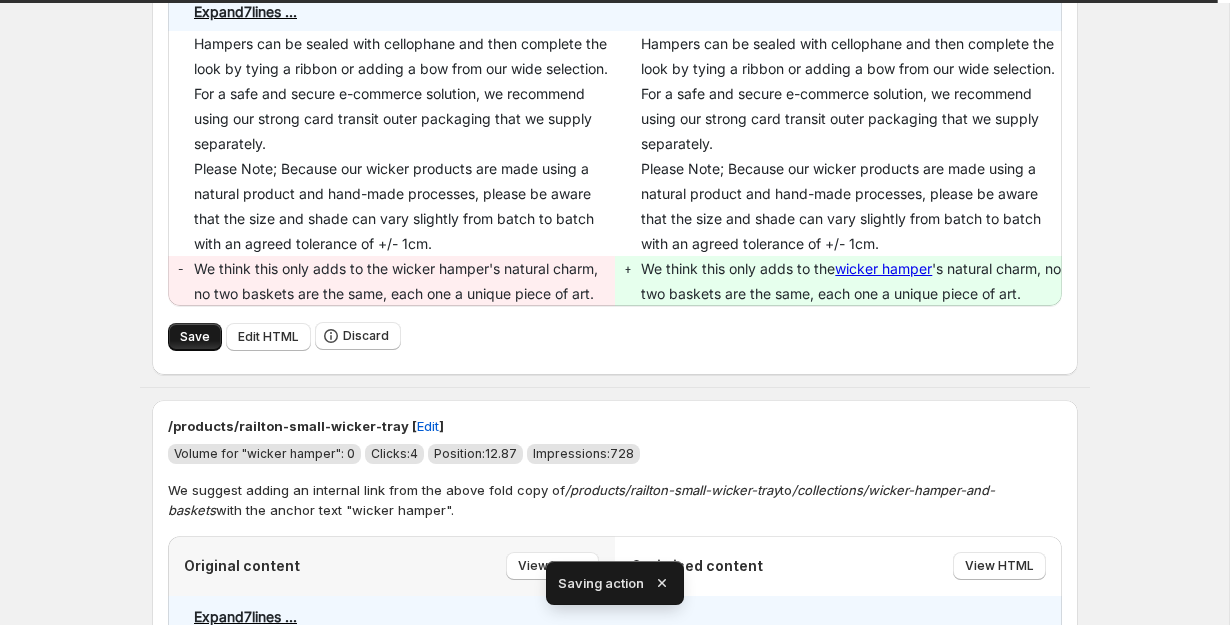 click on "Save" at bounding box center [195, 337] 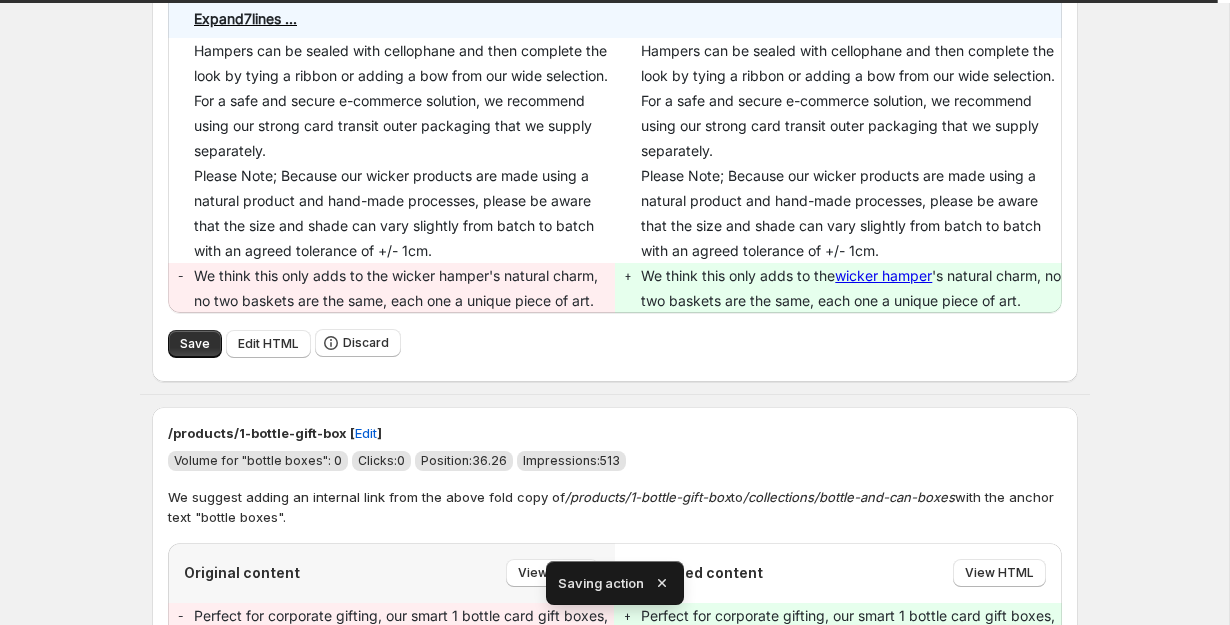 type on "**********" 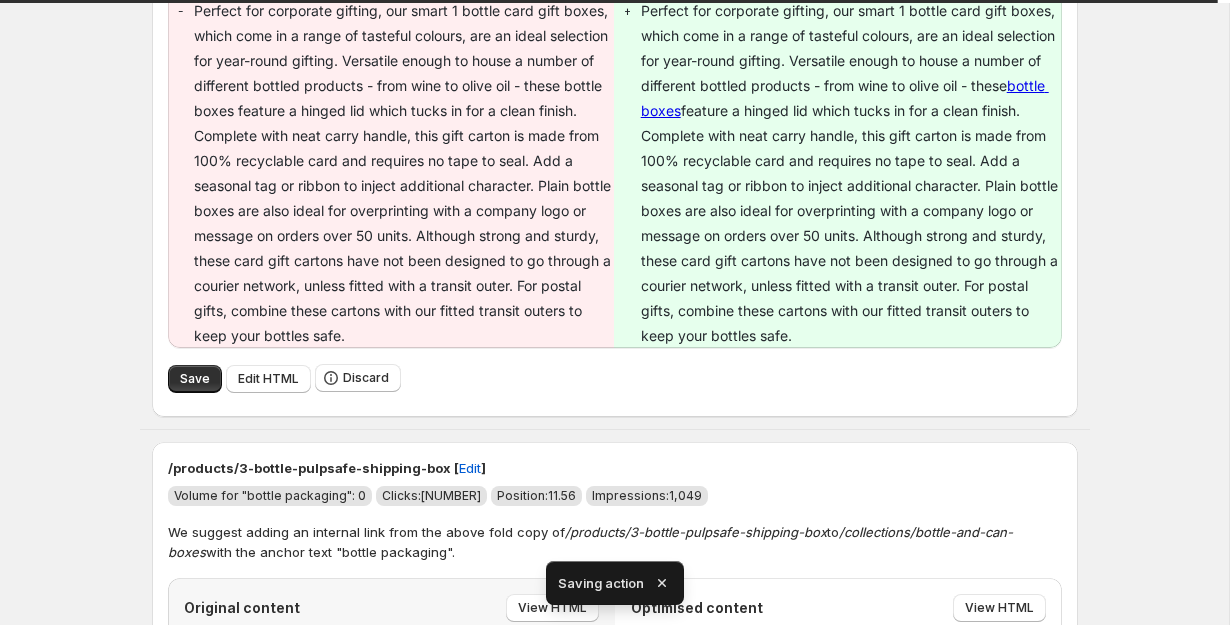 type on "**********" 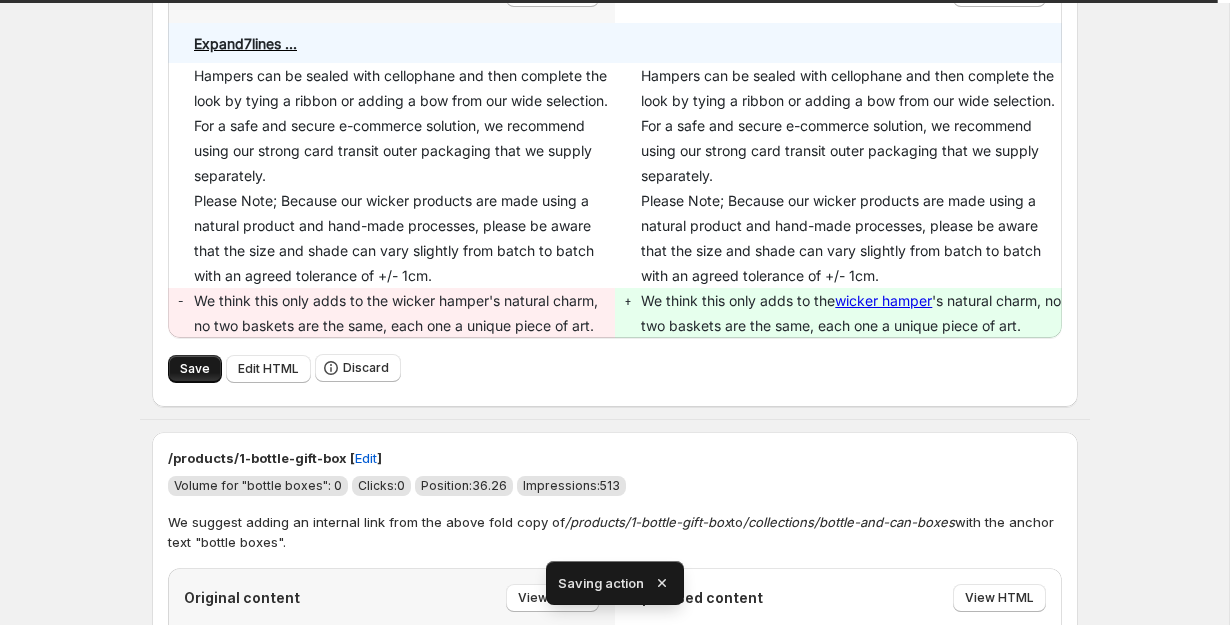 click on "Save" at bounding box center [195, 369] 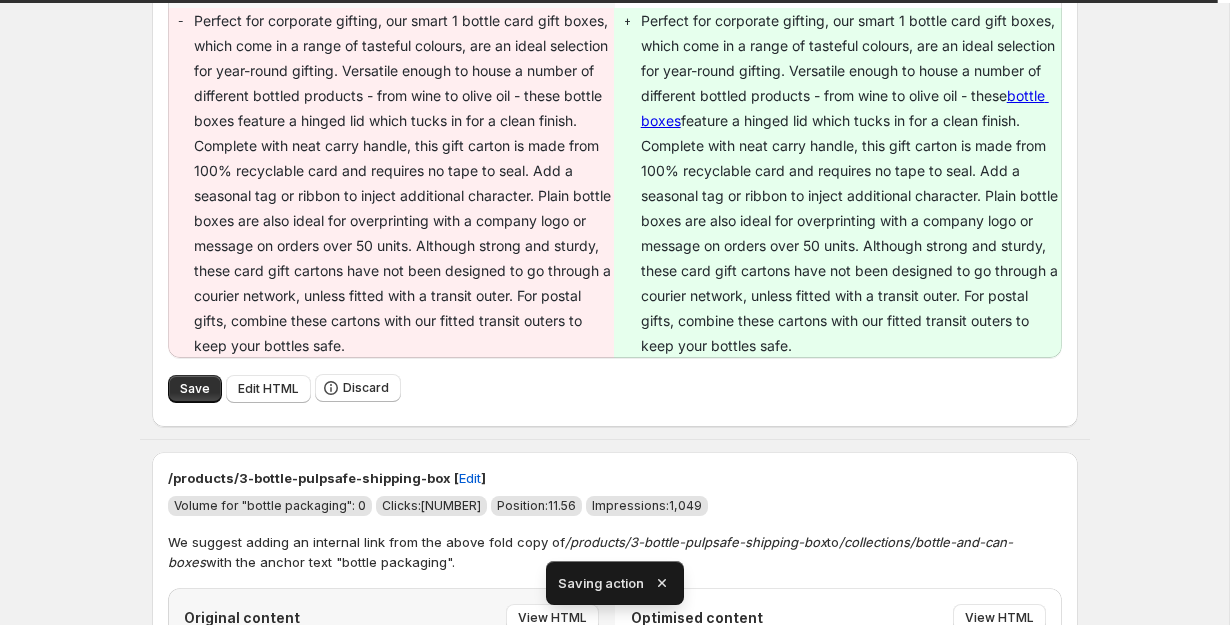 type on "**********" 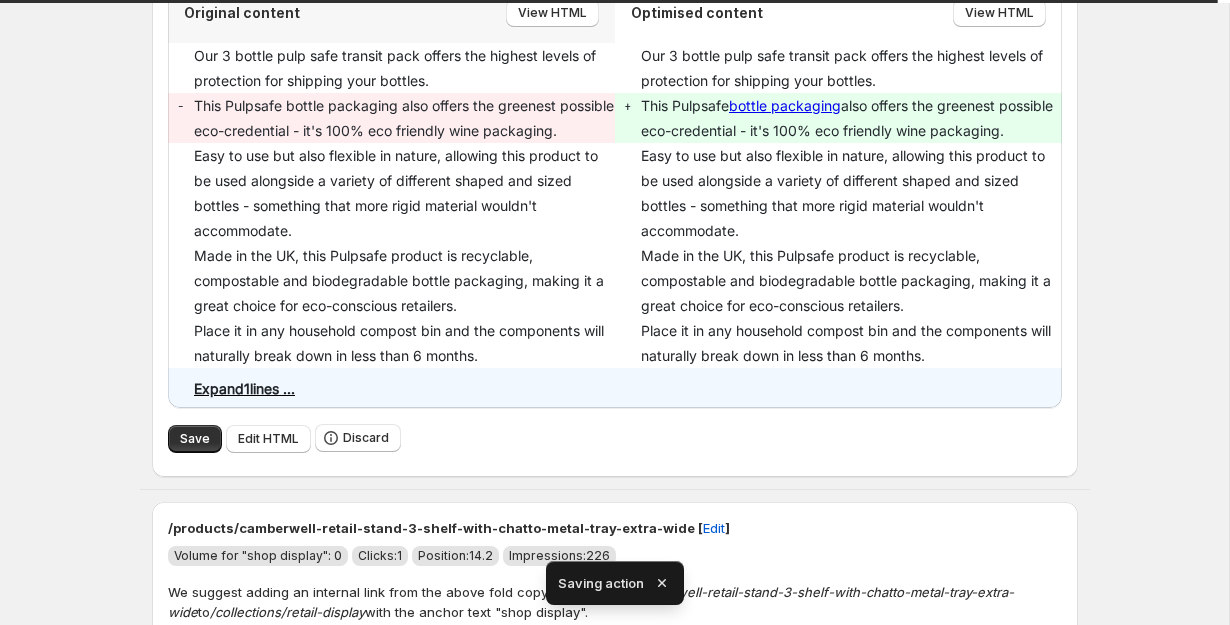 type on "**********" 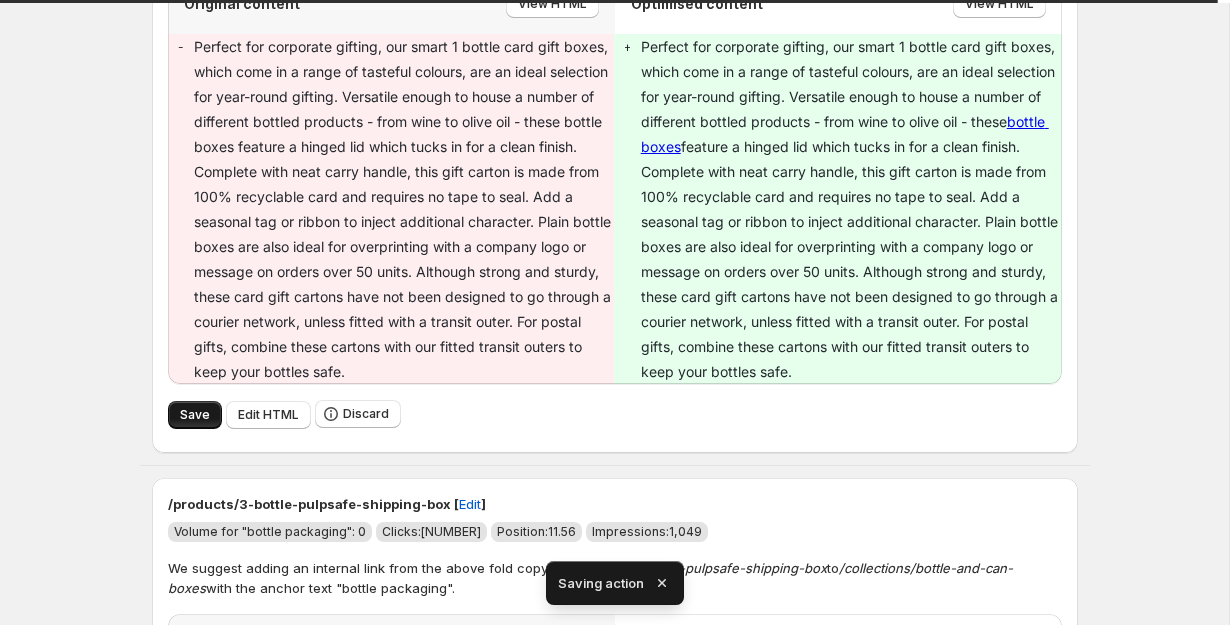 click on "Save" at bounding box center [195, 415] 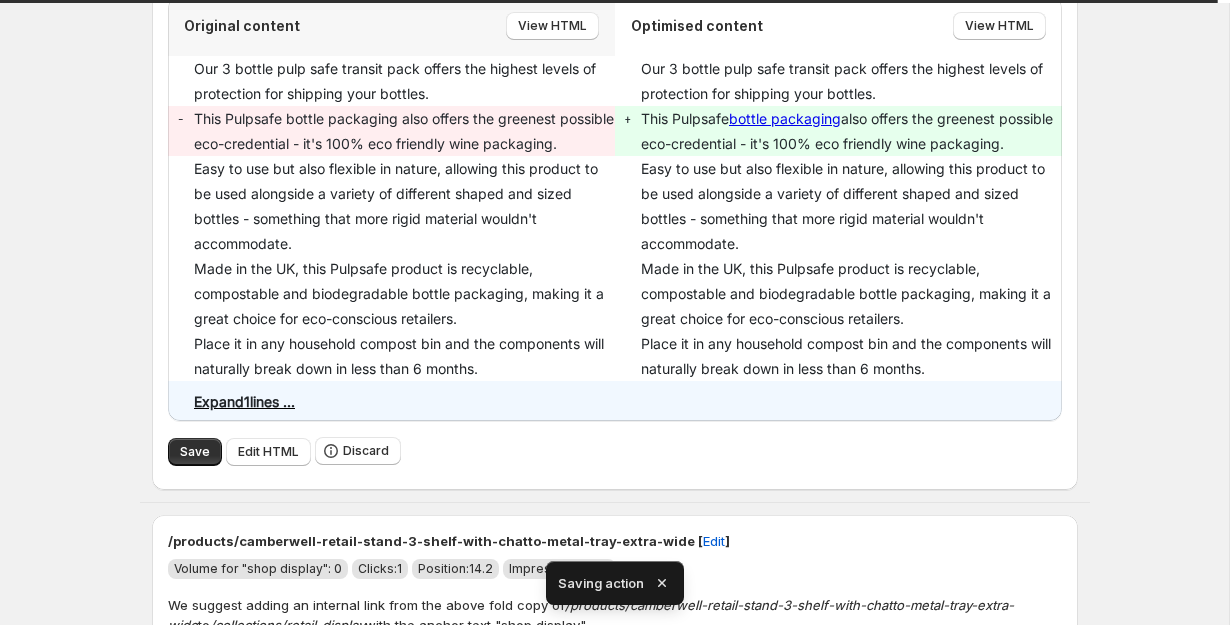 type on "**********" 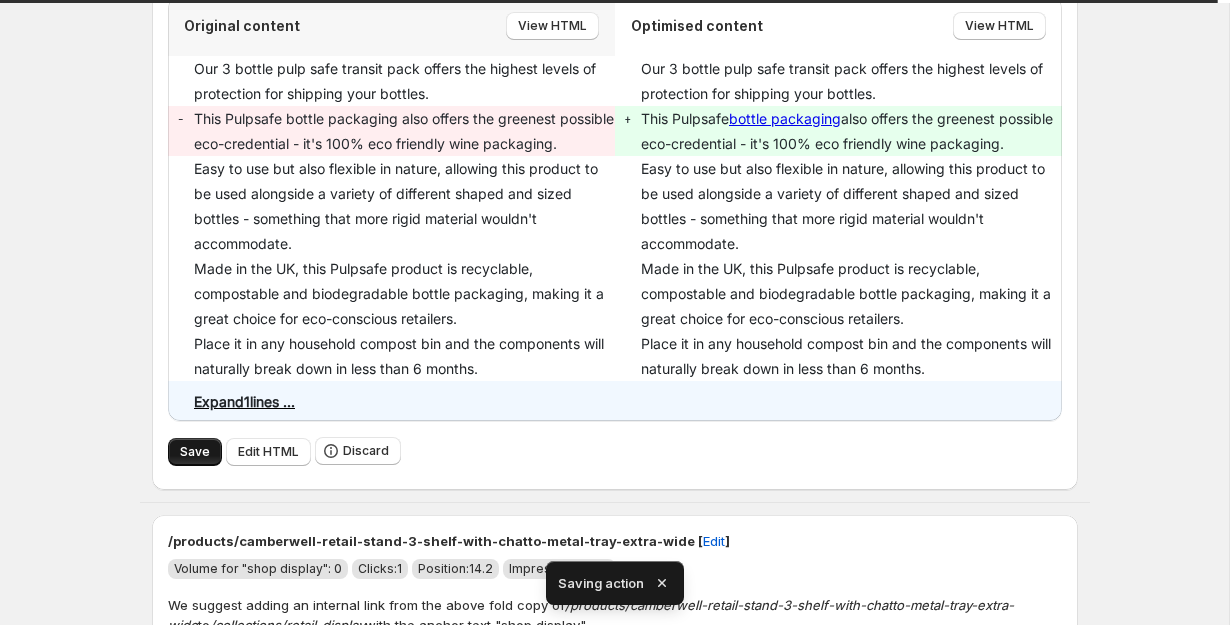 click on "Save" at bounding box center (195, 452) 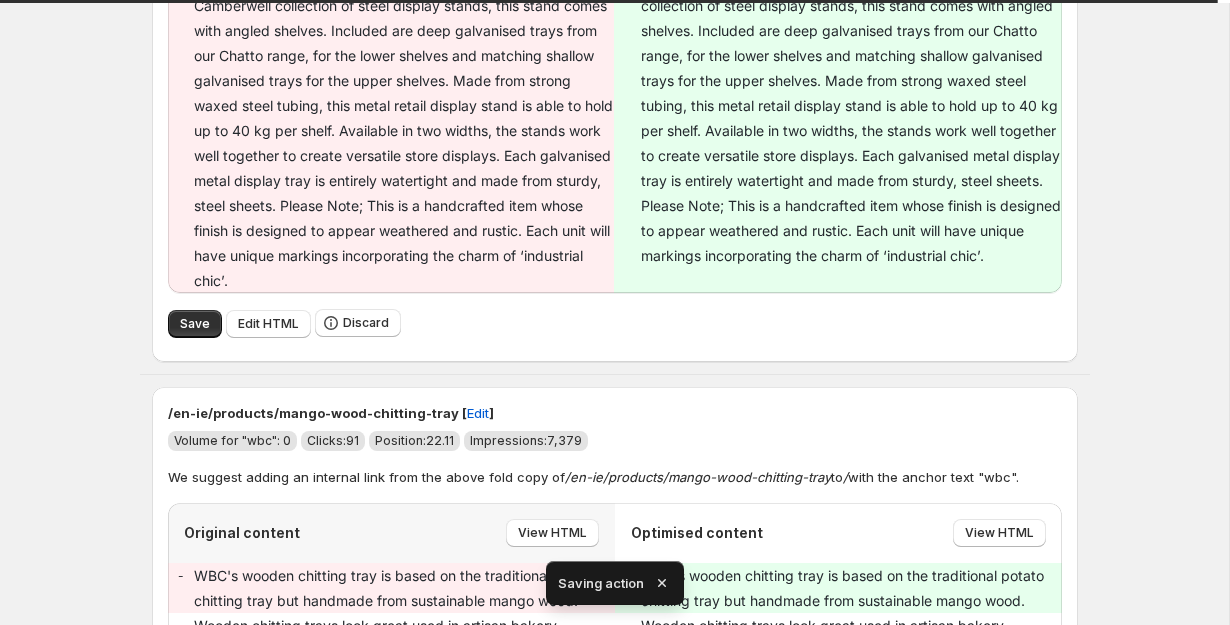 type on "**********" 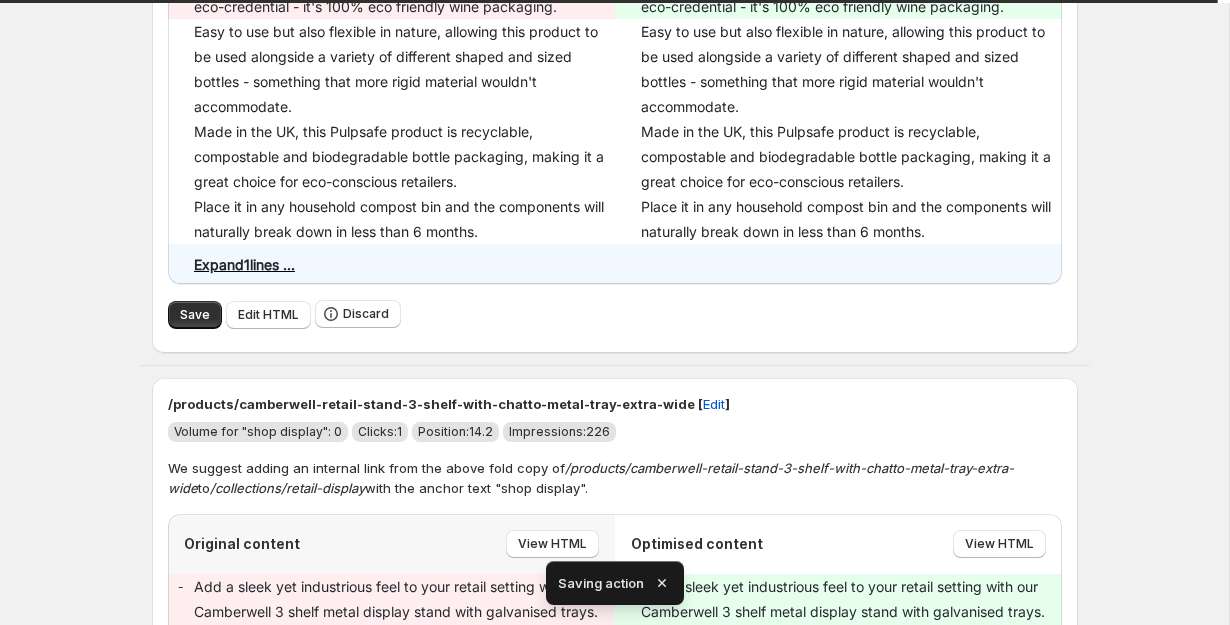 type on "**********" 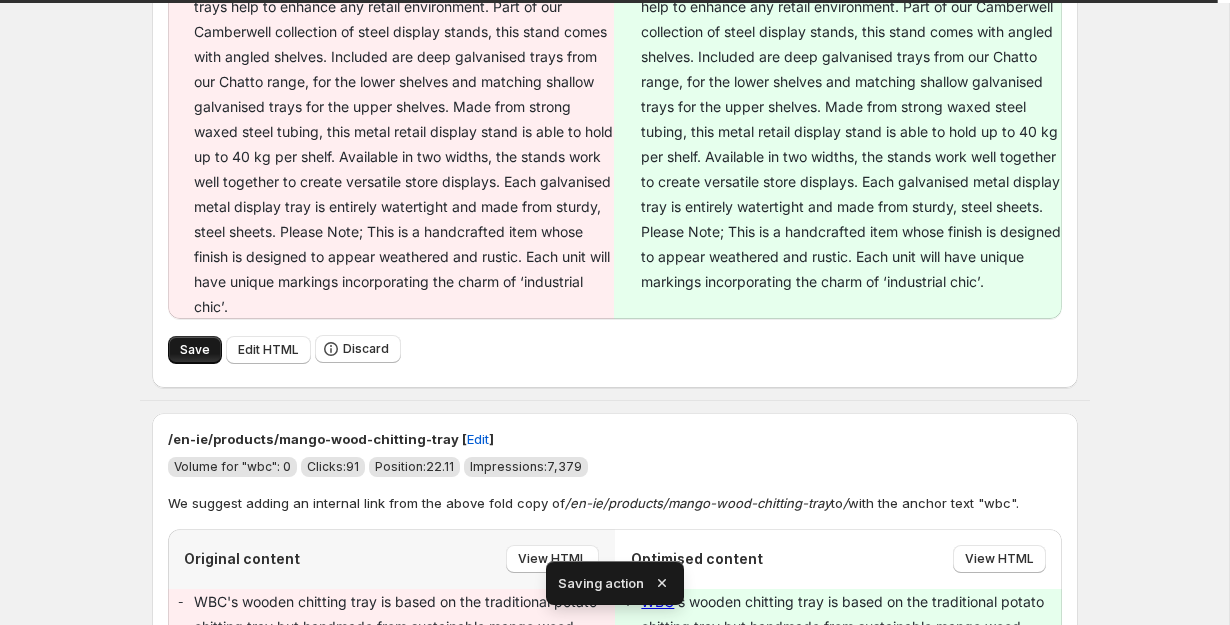 click on "Save" at bounding box center (195, 350) 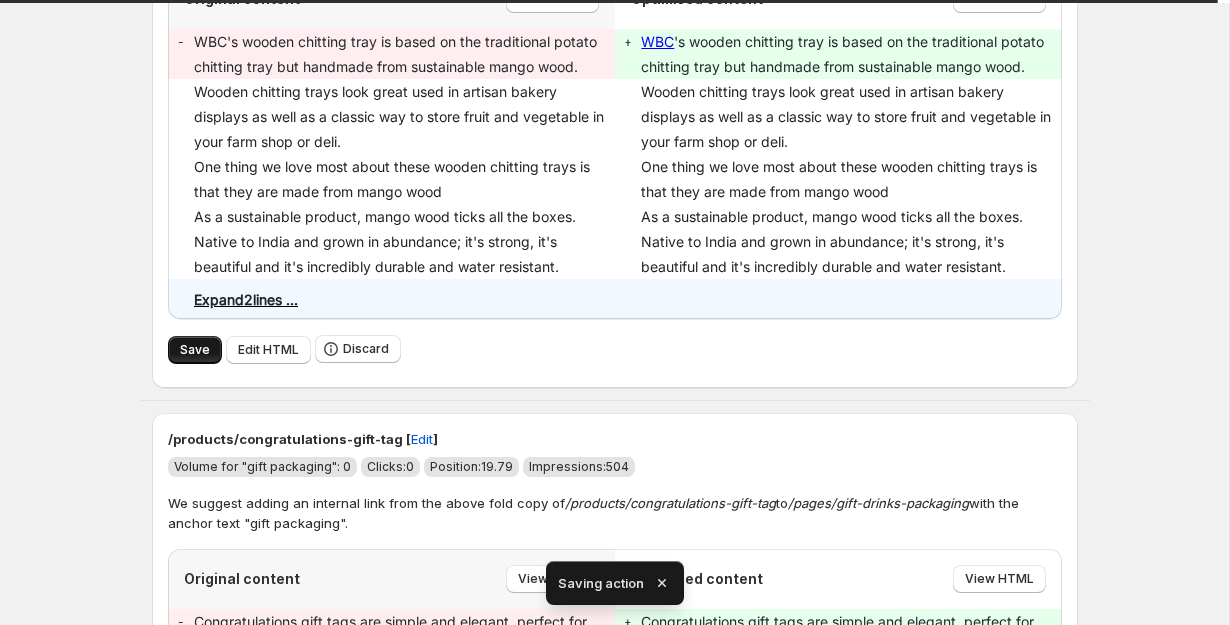 click on "Save" at bounding box center (195, 350) 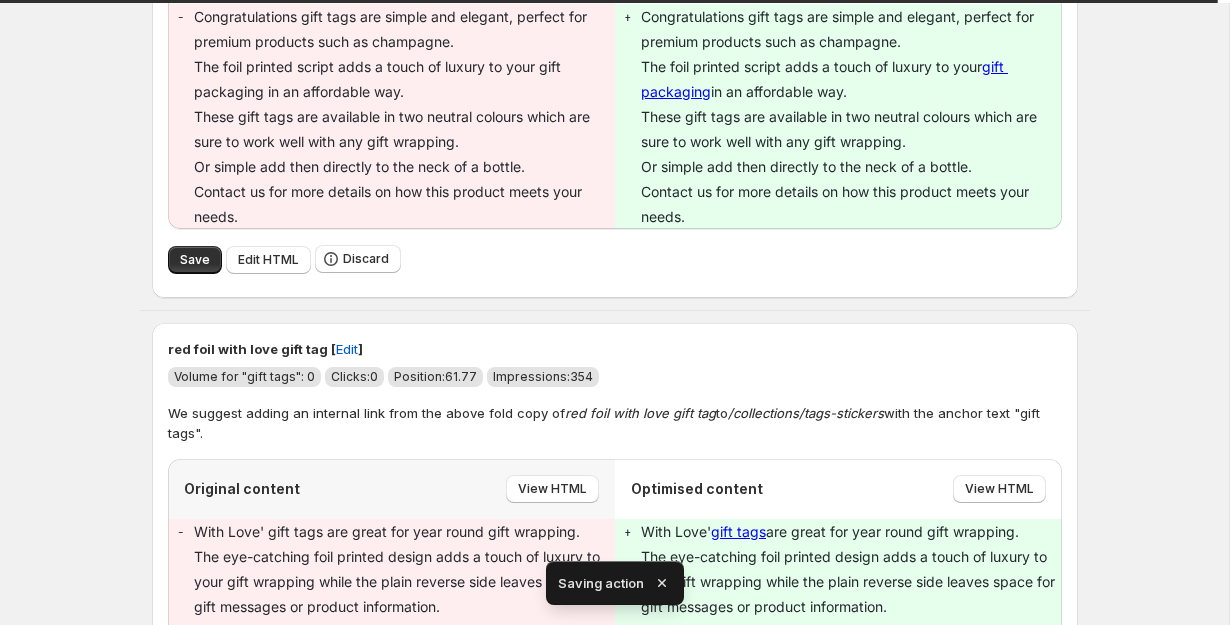 type on "**********" 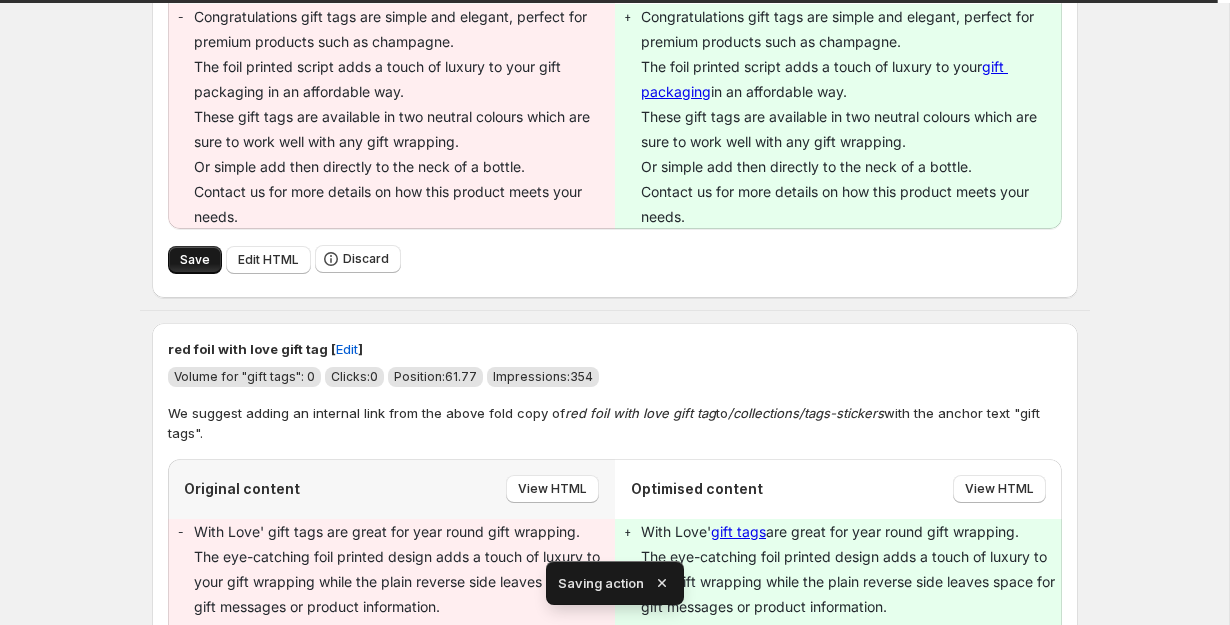 type on "**********" 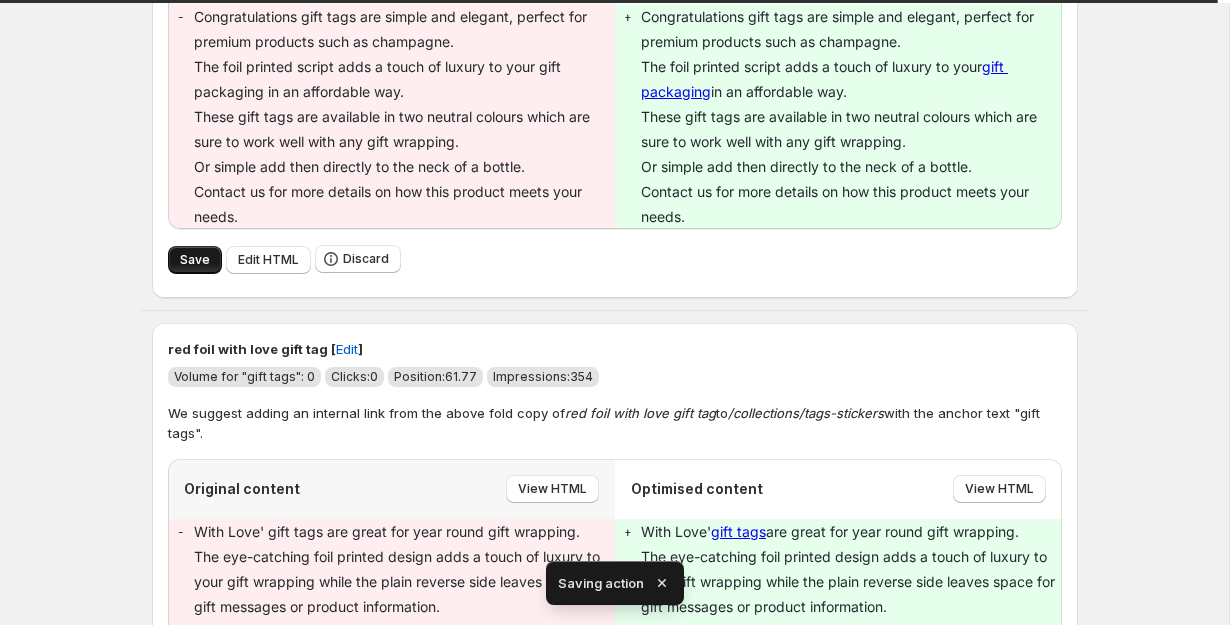 click on "Save" at bounding box center [195, 260] 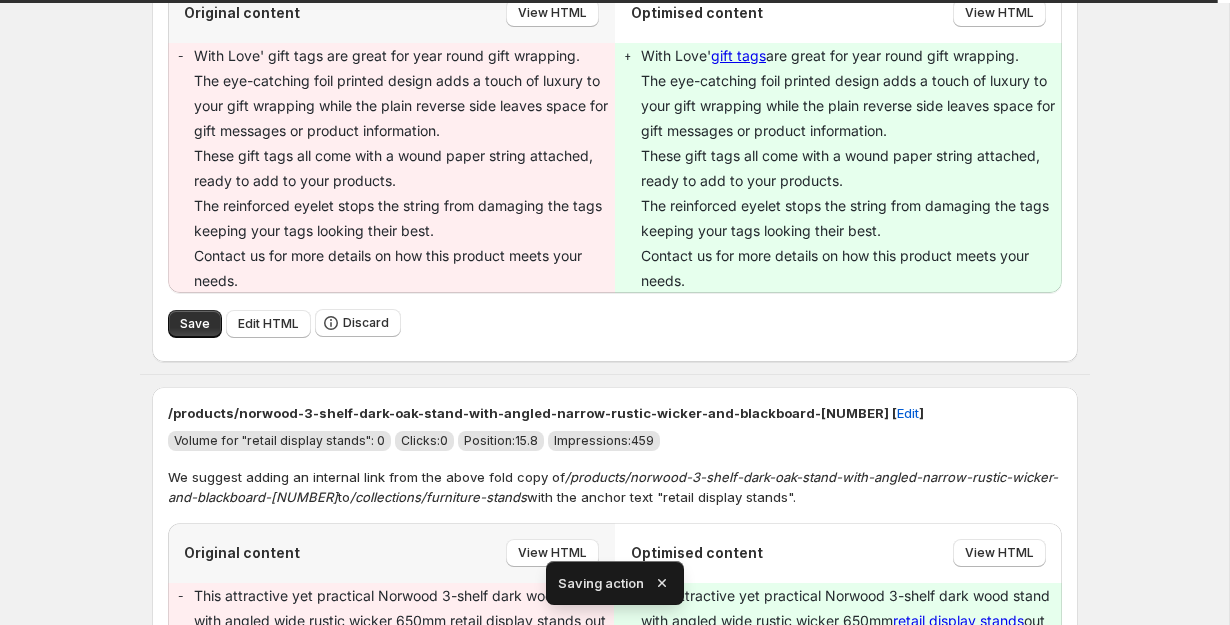 scroll, scrollTop: 3200, scrollLeft: 0, axis: vertical 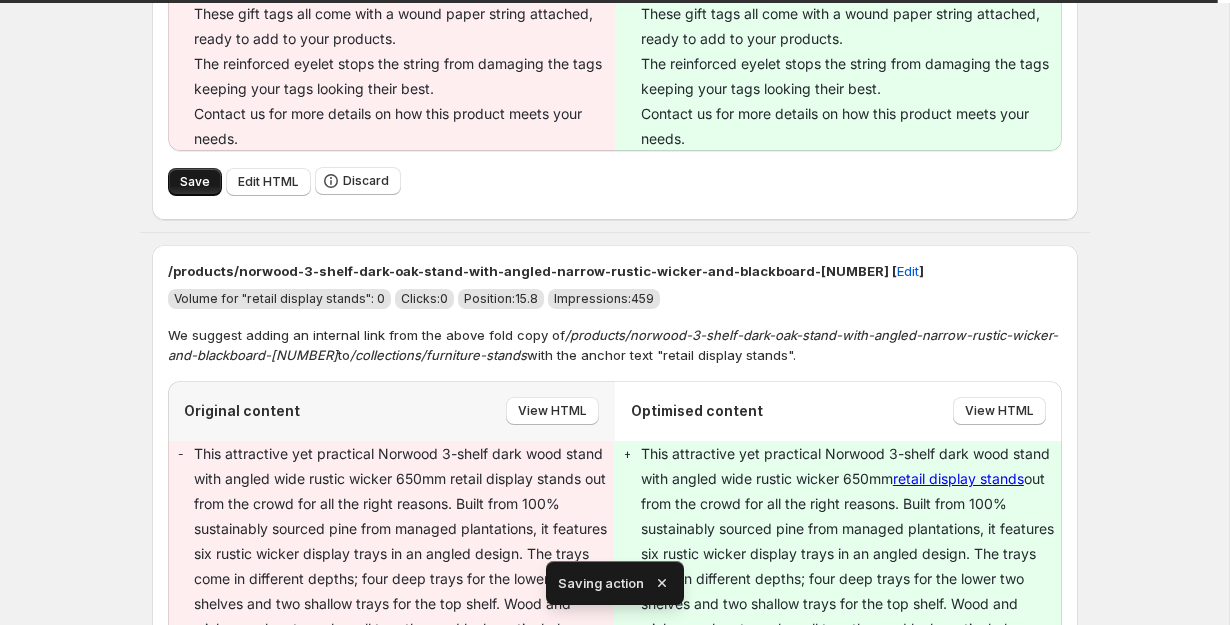 click on "Save" at bounding box center (195, 182) 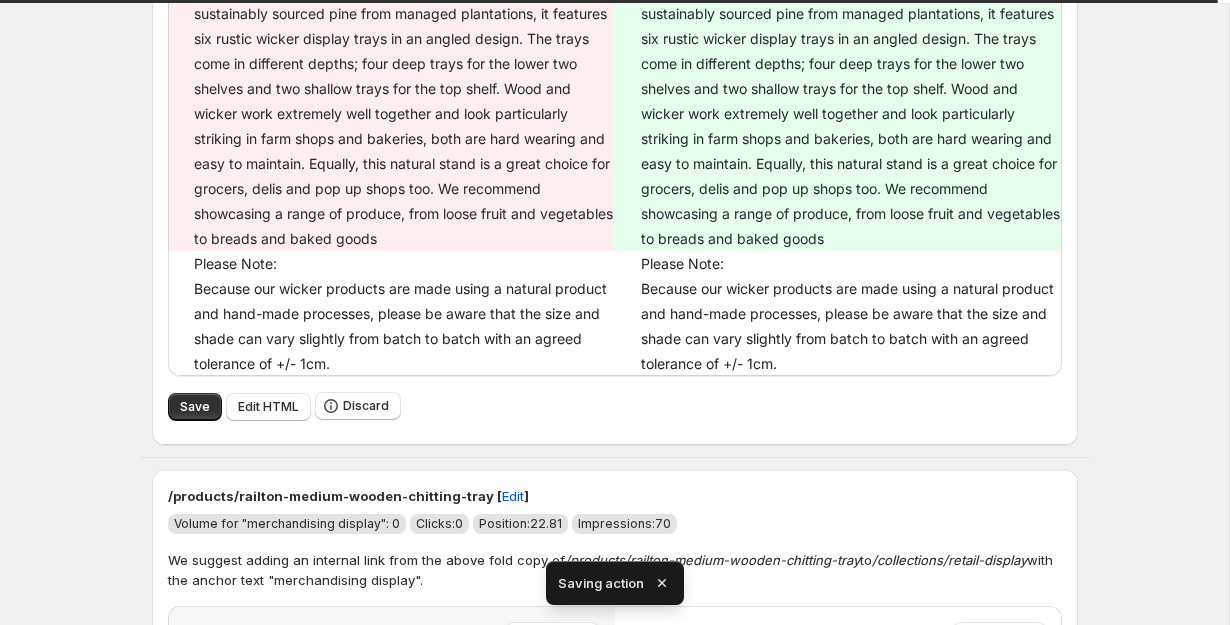 type on "**********" 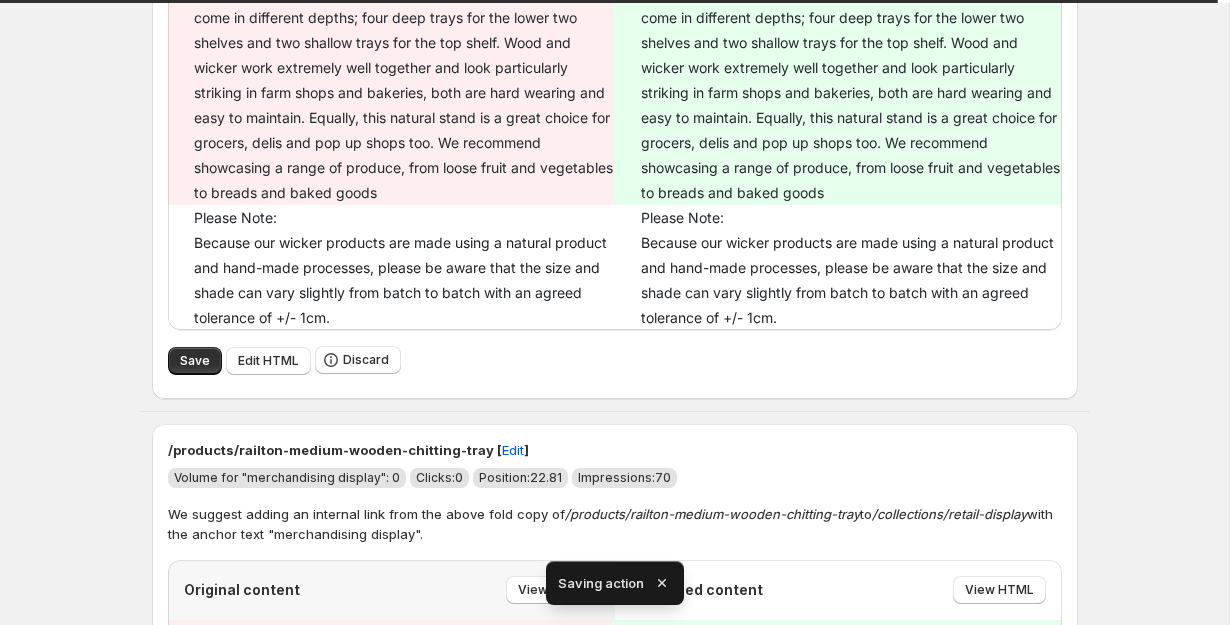 type on "**********" 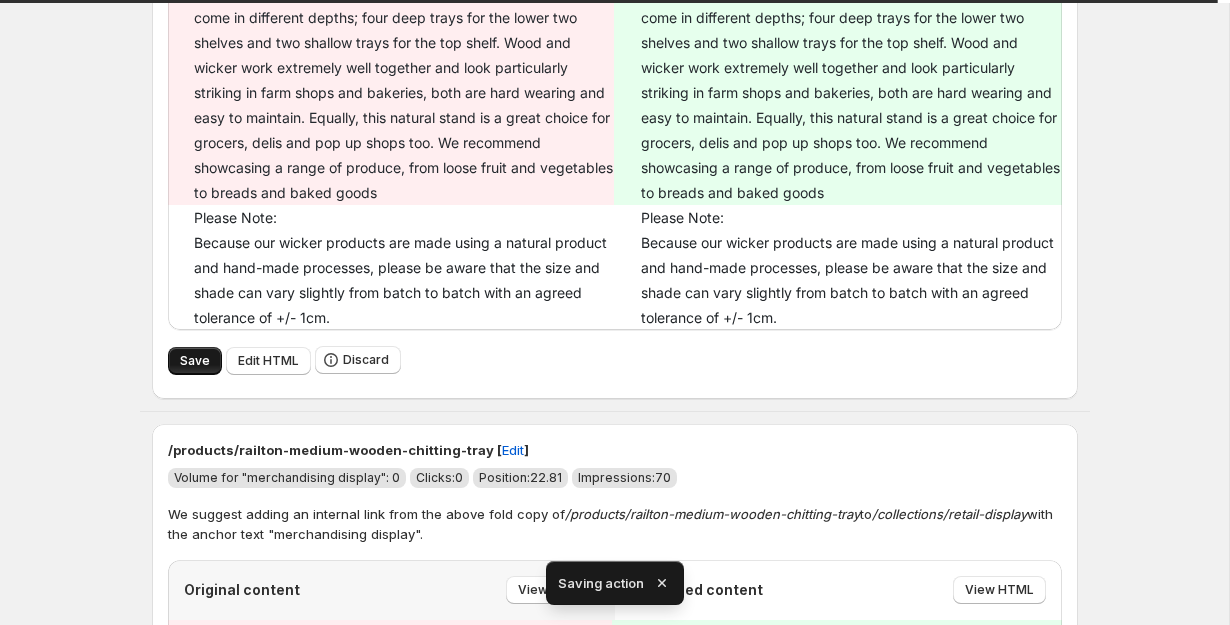 click on "Save" at bounding box center (195, 361) 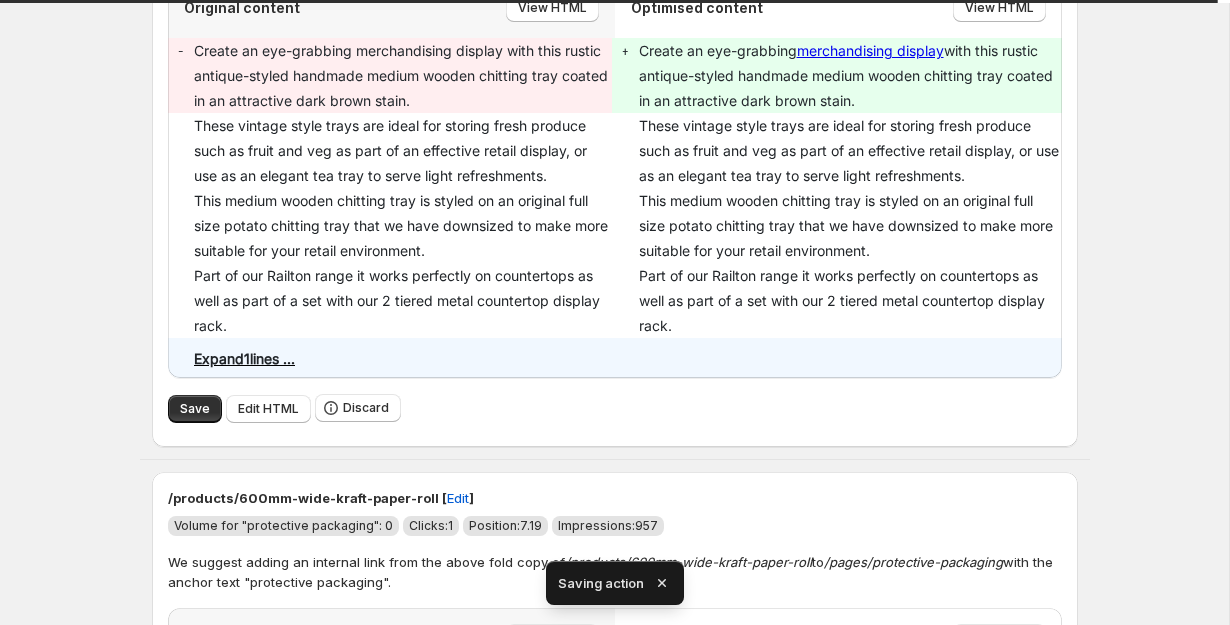 type on "**********" 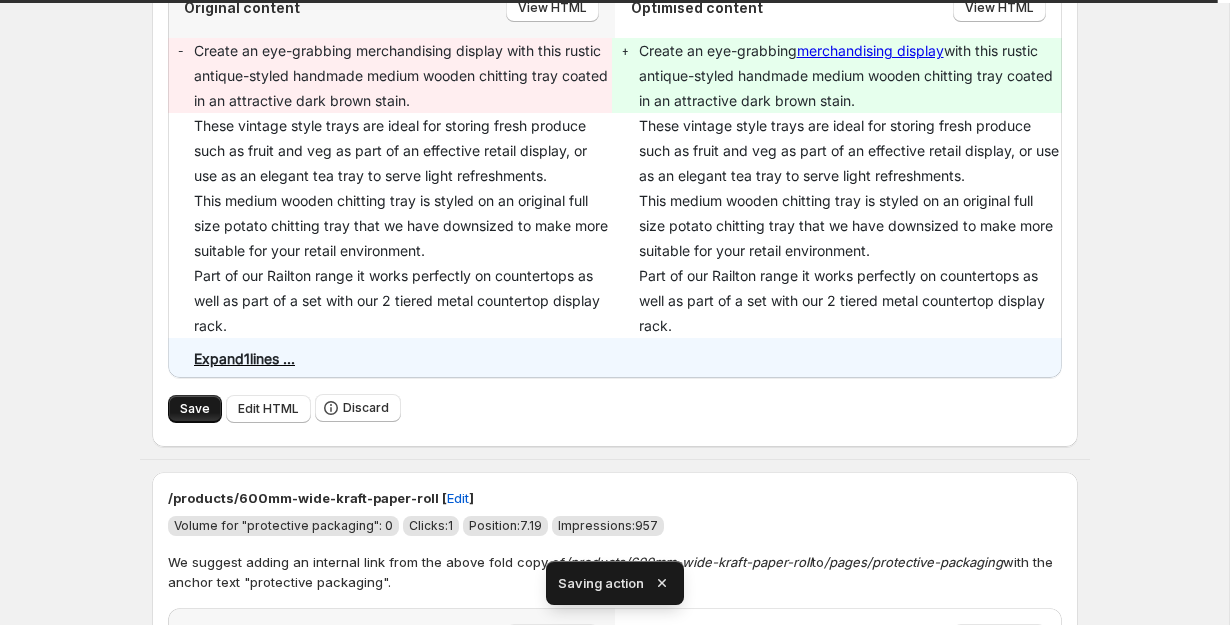 click on "Save" at bounding box center (195, 409) 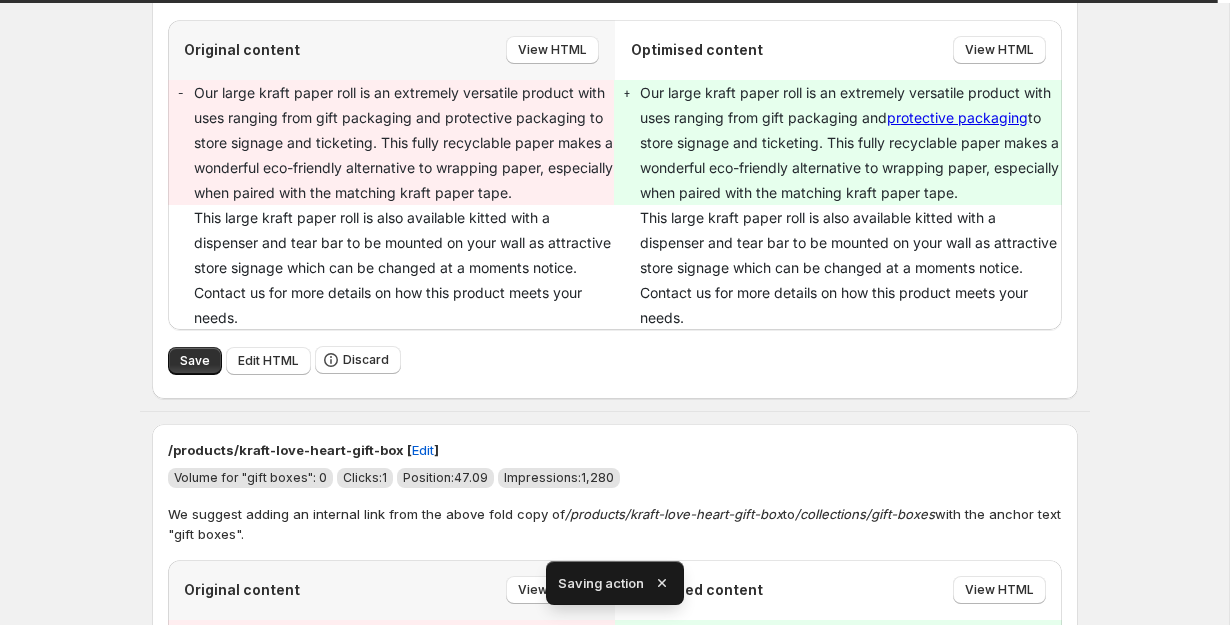 type on "**********" 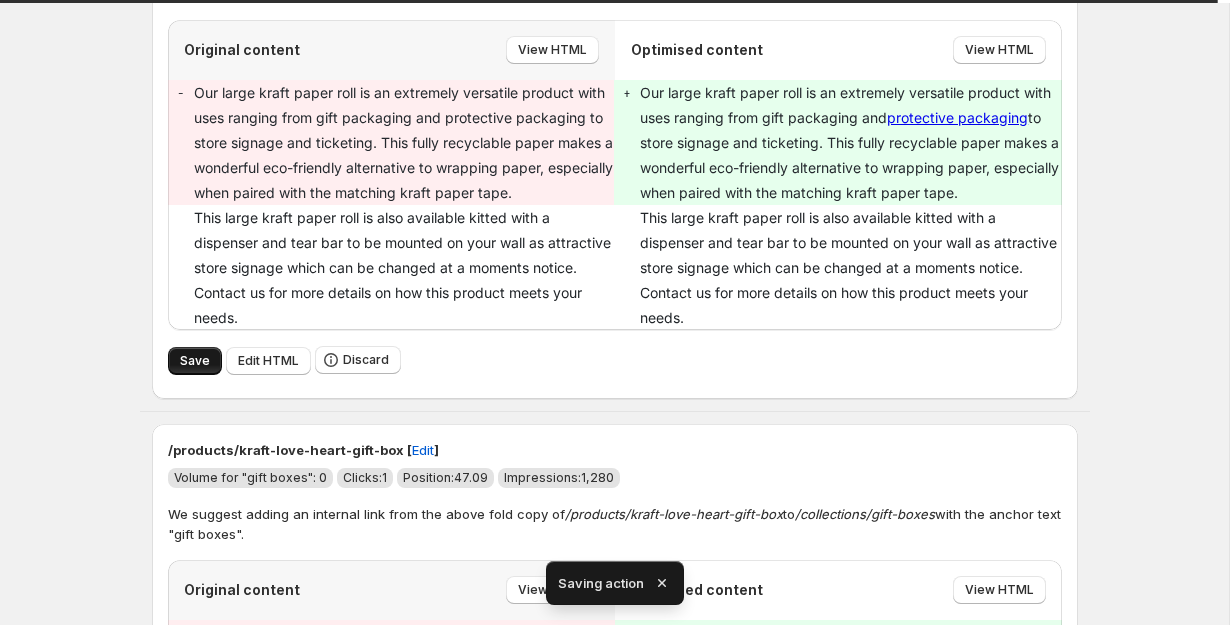 type on "**********" 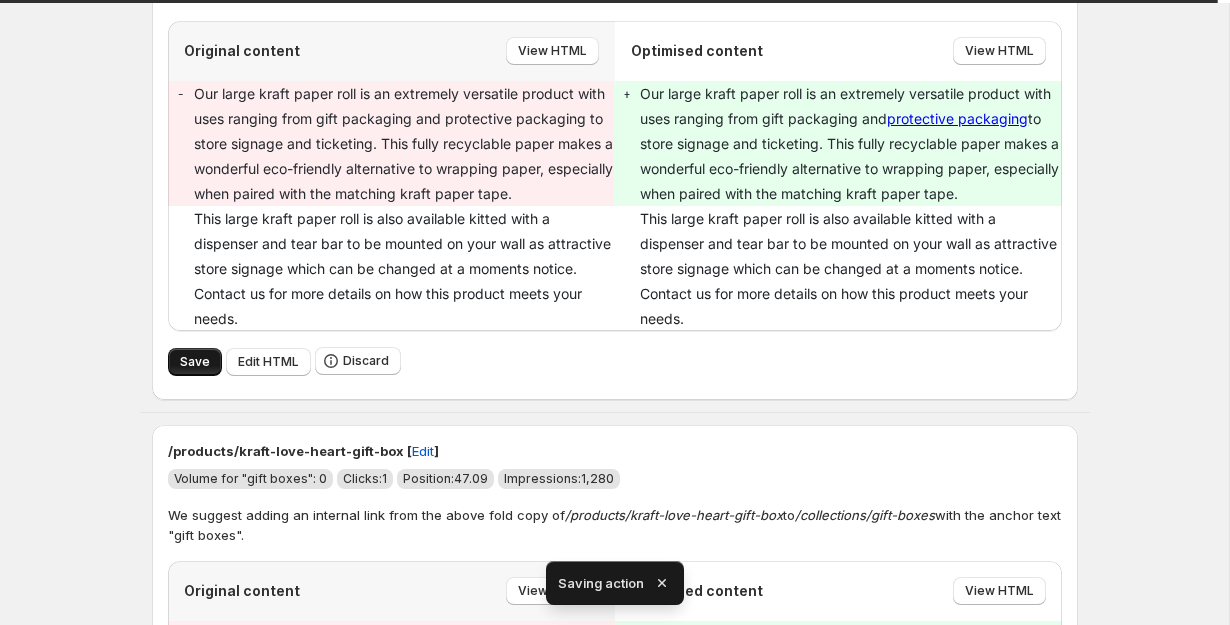 click on "Save" at bounding box center [195, 362] 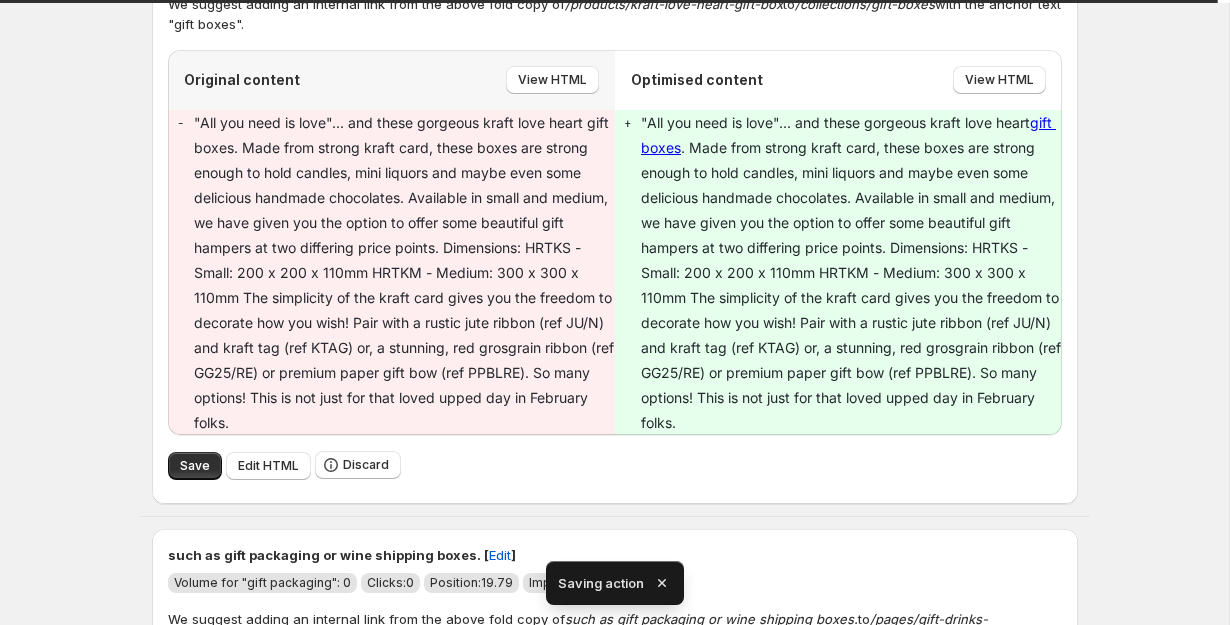 click on "[PRODUCT] [ Edit ] Volume for "gift boxes": 0 Clicks:  1 Position:  47.09 Impressions:  1,280 We suggest adding an internal link from the above fold copy of  [PRODUCT]  to  [COLLECTION]  with the anchor text "gift boxes". Original content View HTML Optimised content View HTML - + "All you need is love"... and these gorgeous kraft love heart  gift boxes Save Edit HTML Discard" at bounding box center [615, 209] 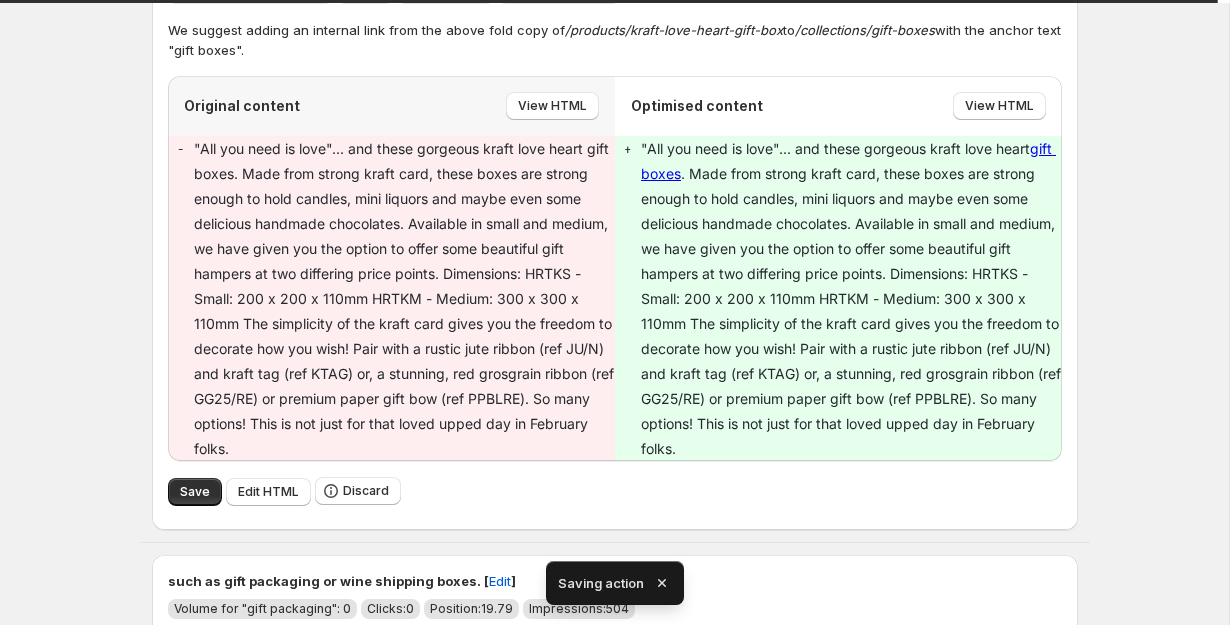 scroll, scrollTop: 3450, scrollLeft: 0, axis: vertical 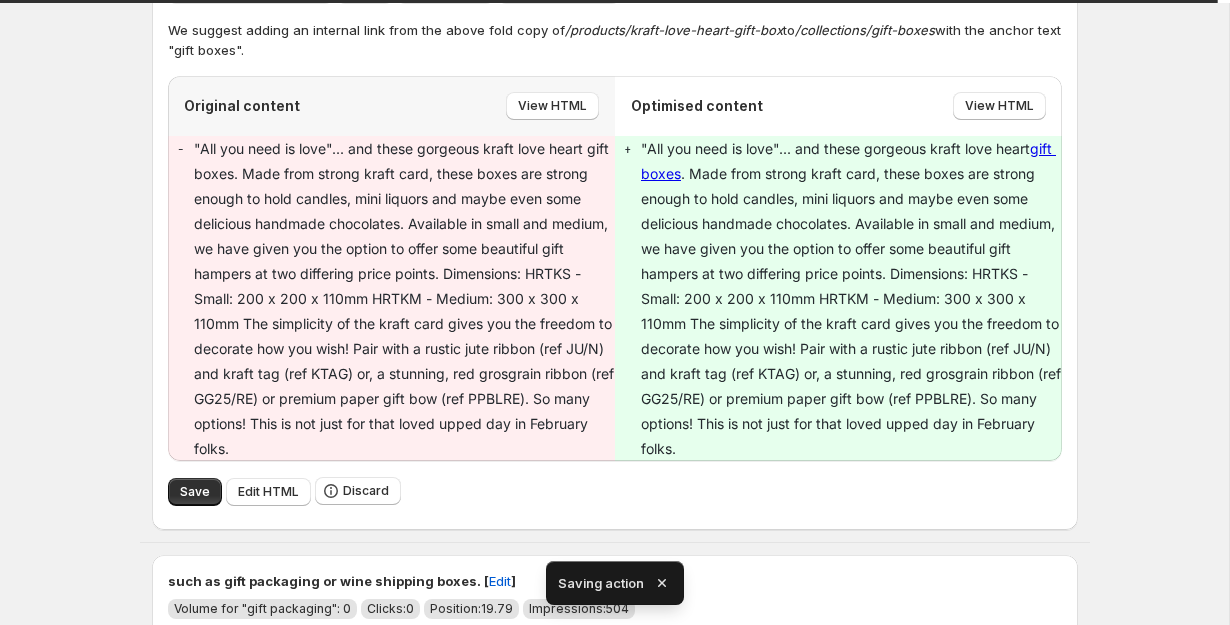 click on "Save Edit HTML Discard" at bounding box center (615, 491) 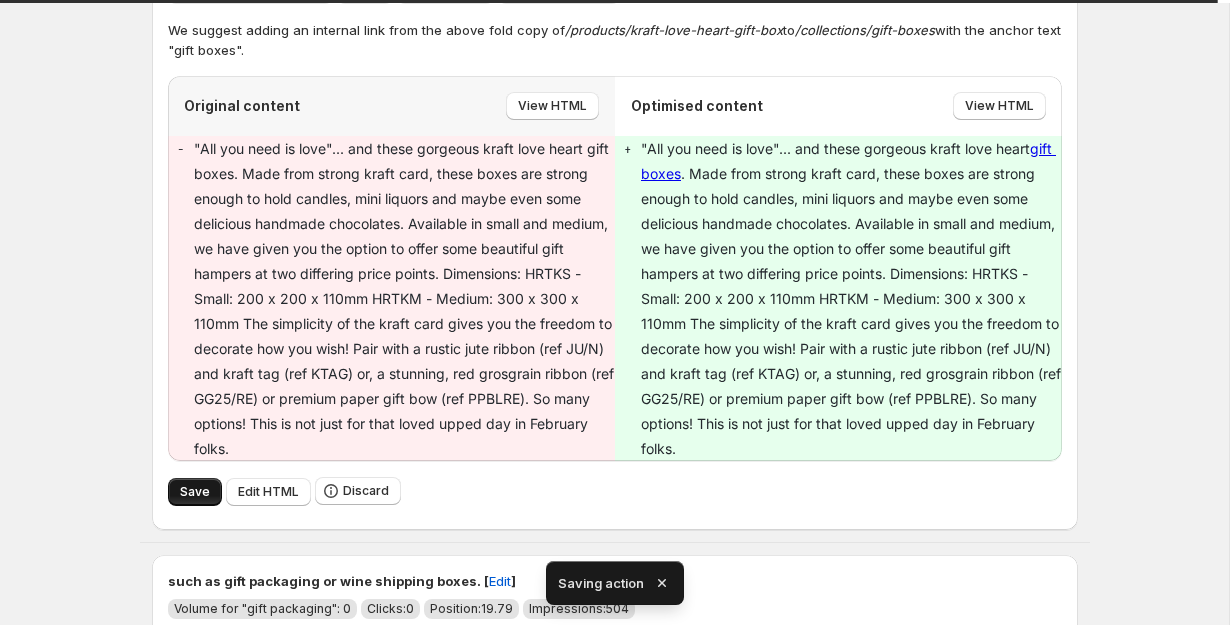 click on "Save" at bounding box center (195, 492) 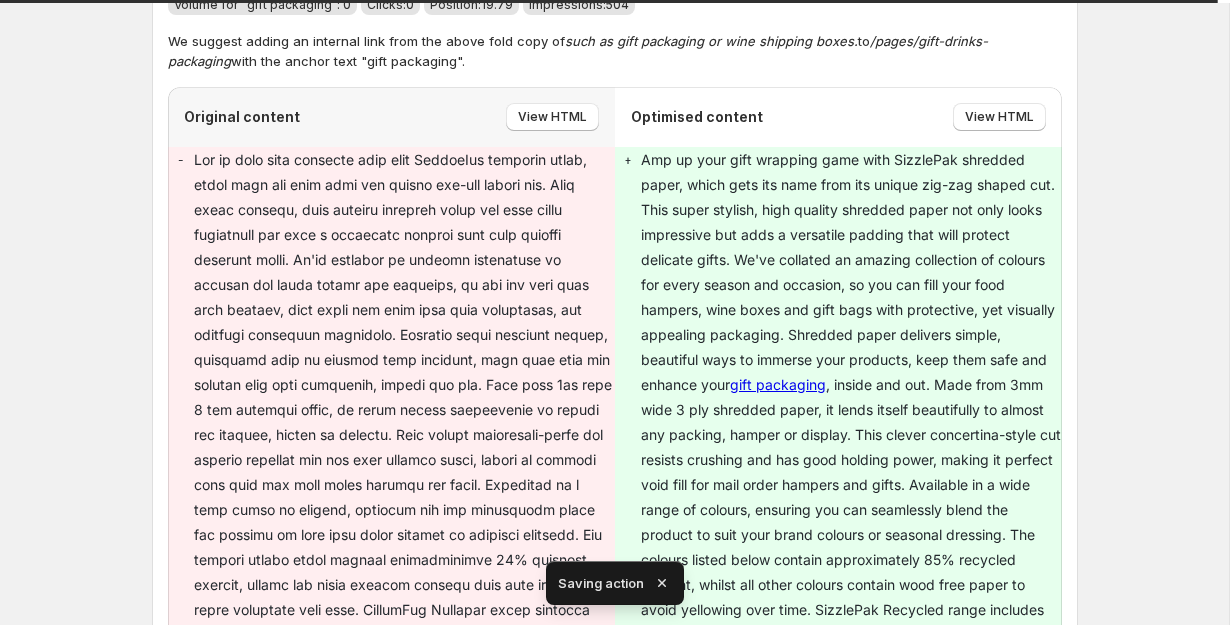type on "**********" 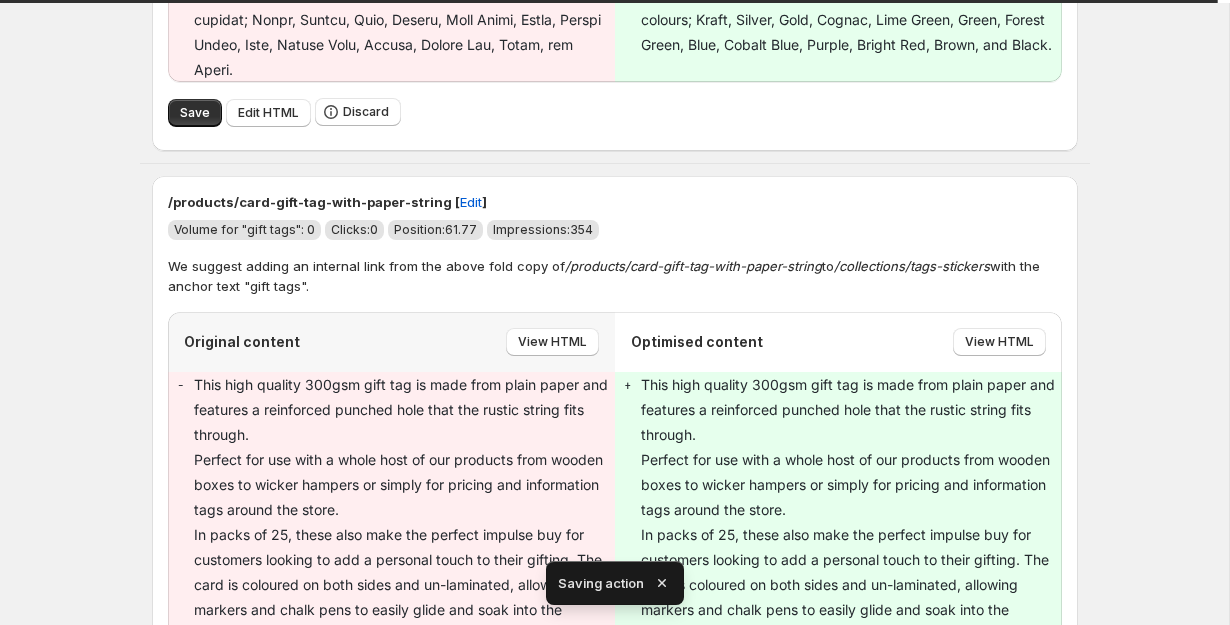 type on "**********" 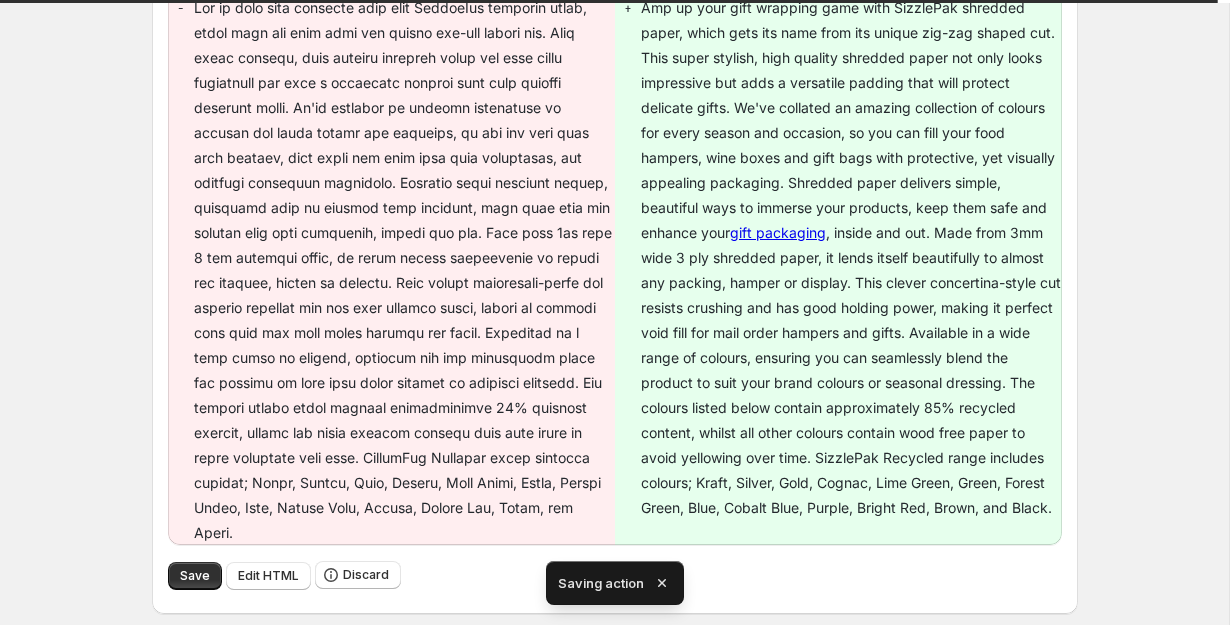 scroll, scrollTop: 3641, scrollLeft: 0, axis: vertical 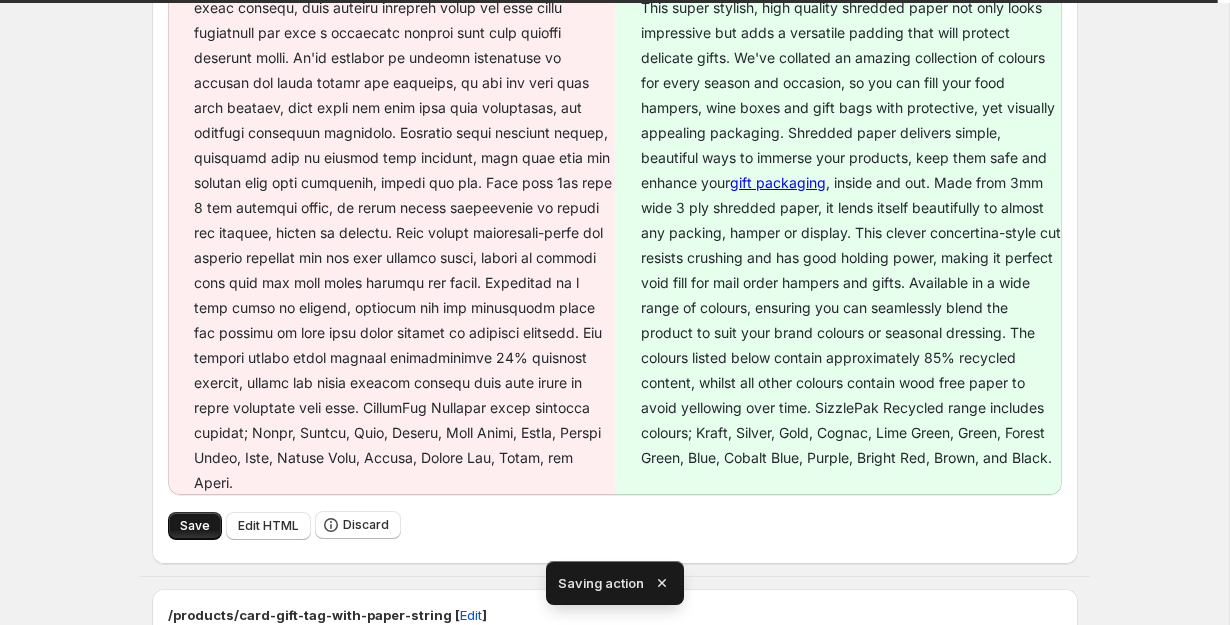 click on "Save" at bounding box center (195, 526) 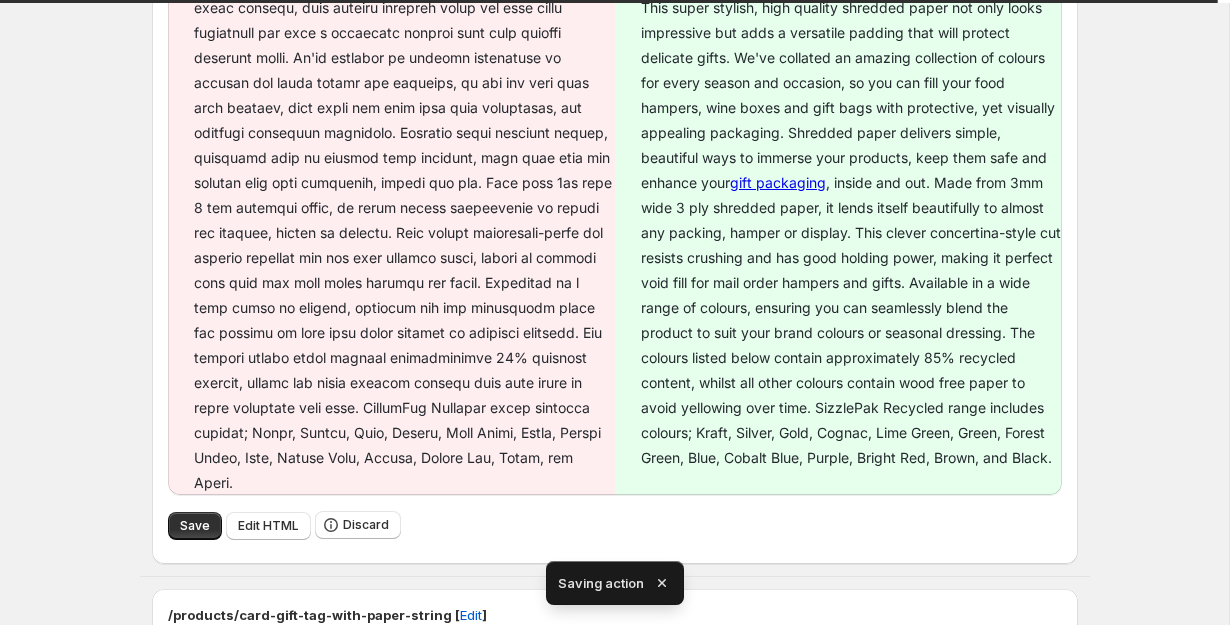 type on "**********" 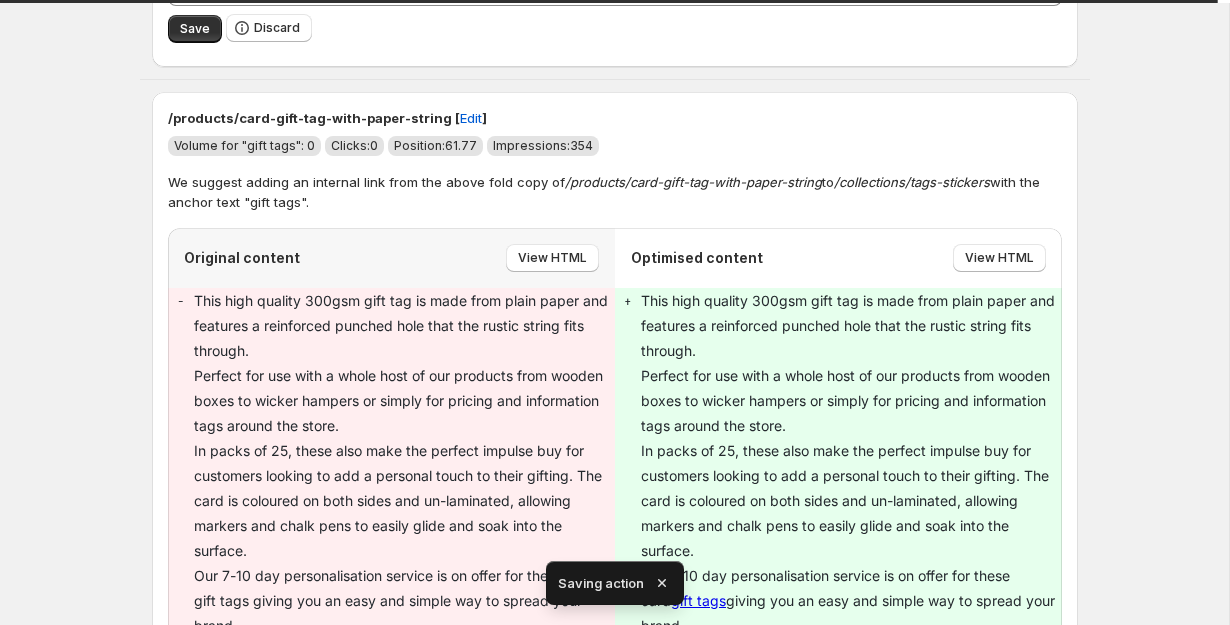 scroll, scrollTop: 3588, scrollLeft: 0, axis: vertical 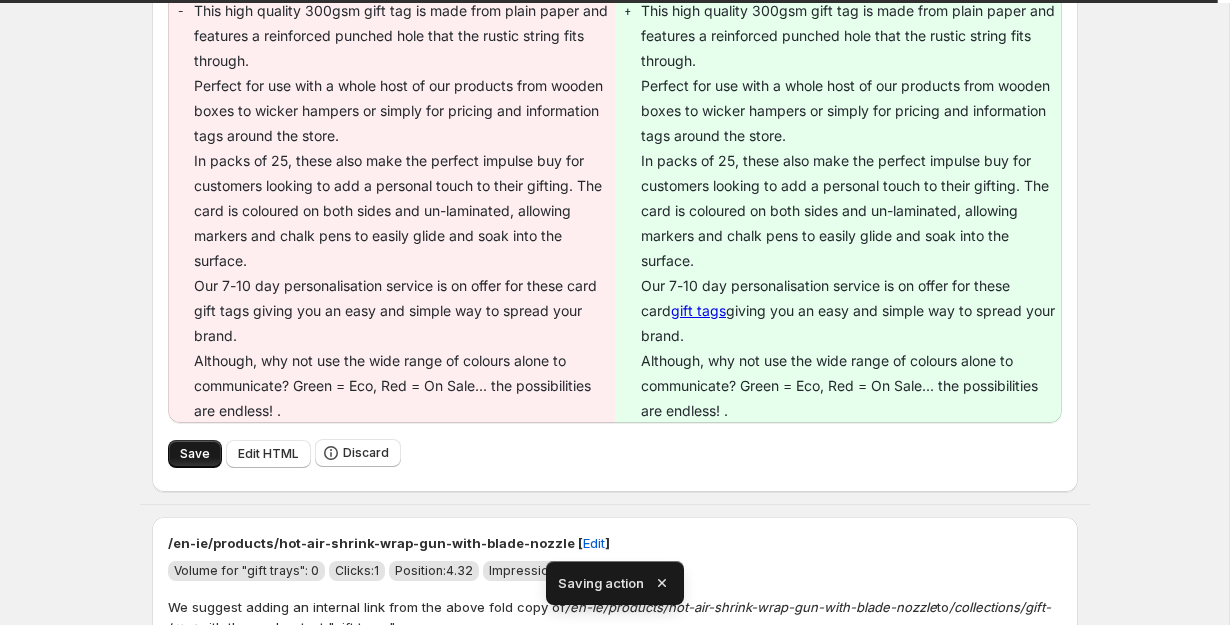 click on "Save" at bounding box center [195, 454] 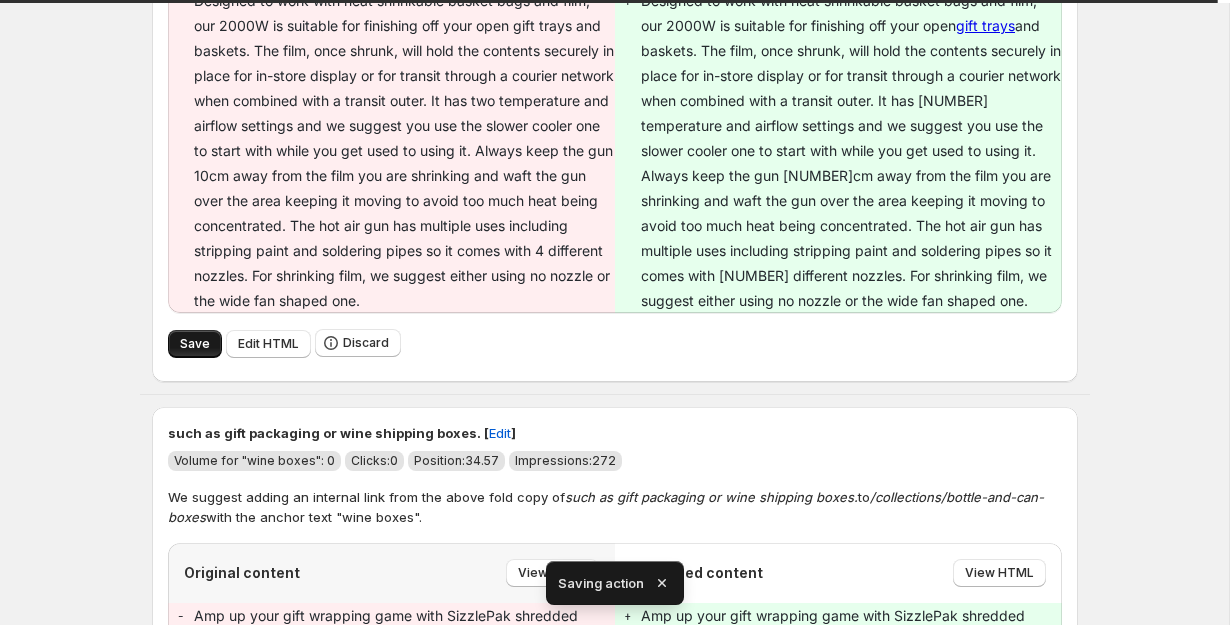 type on "**********" 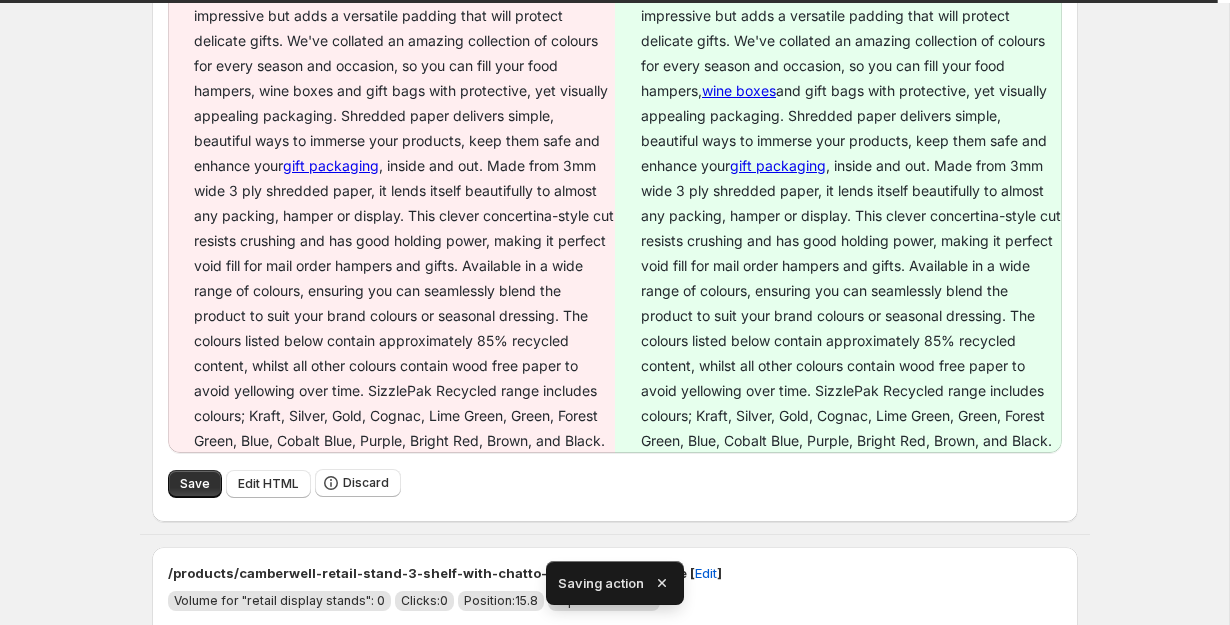 type on "**********" 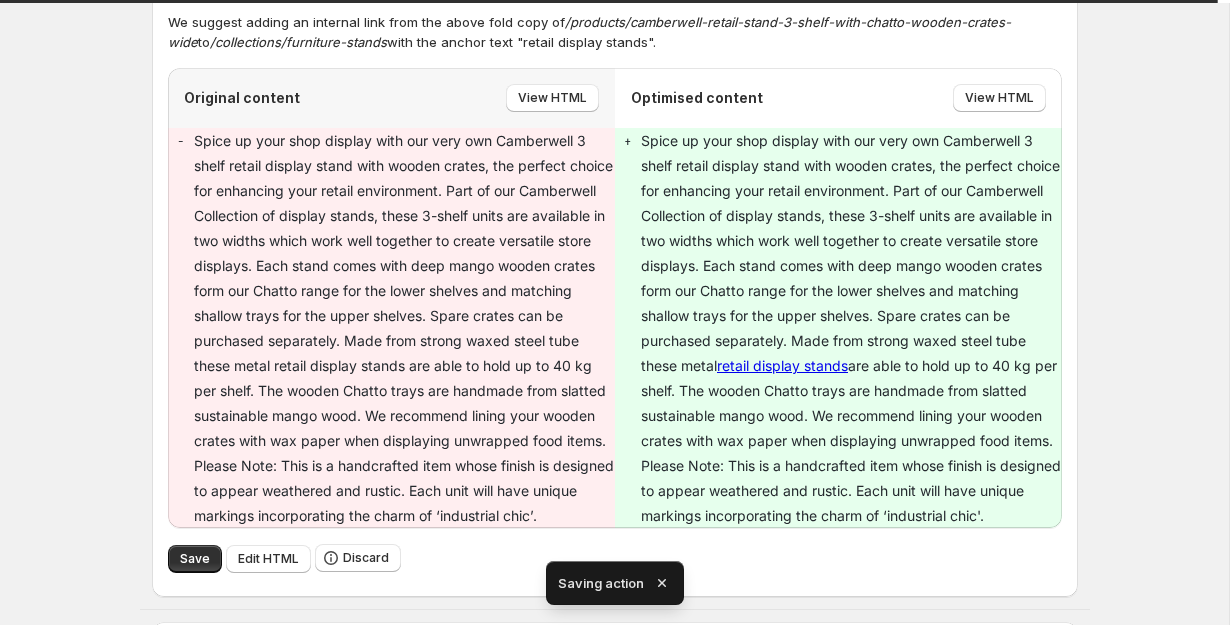 type on "**********" 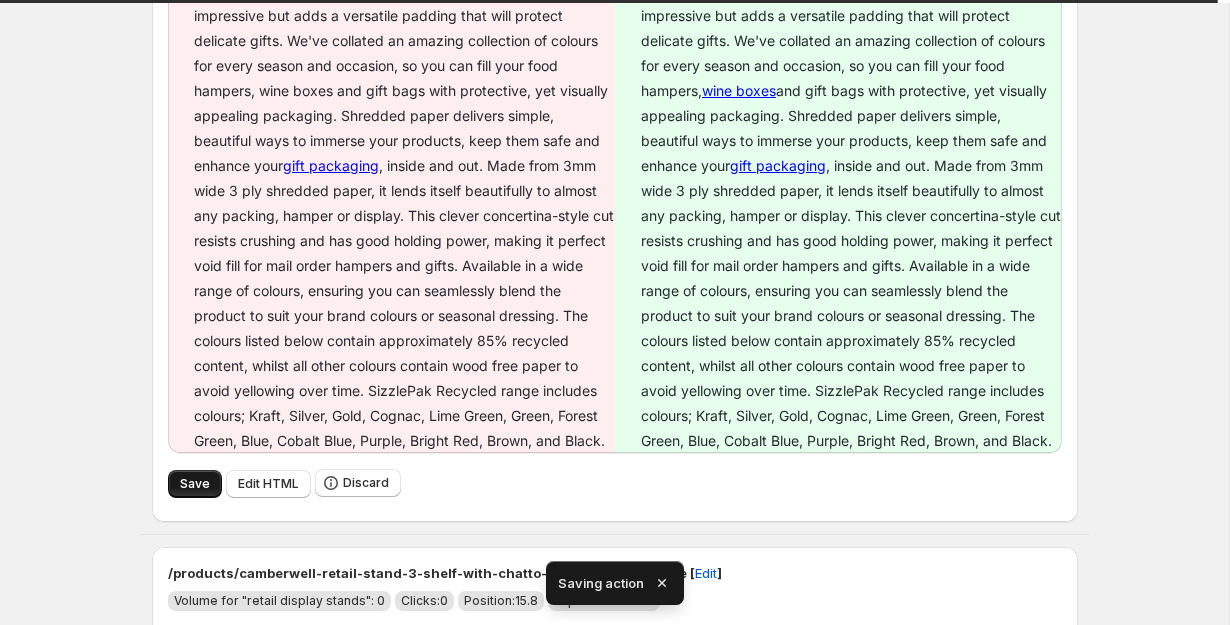 click on "Save" at bounding box center (195, 484) 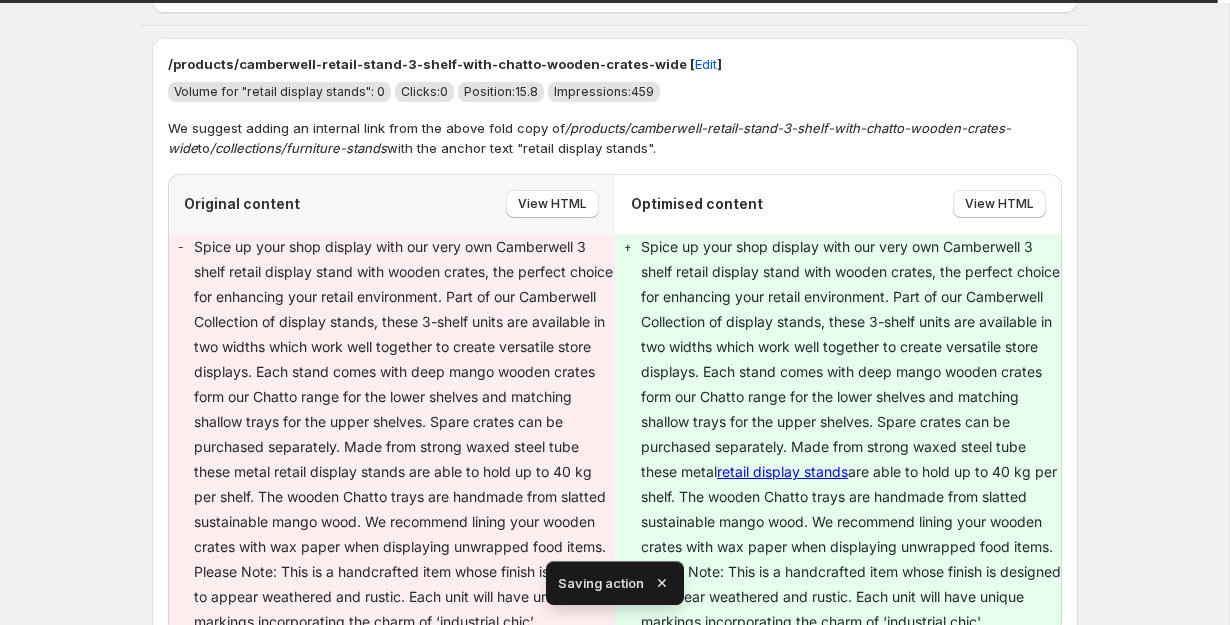 scroll, scrollTop: 4503, scrollLeft: 0, axis: vertical 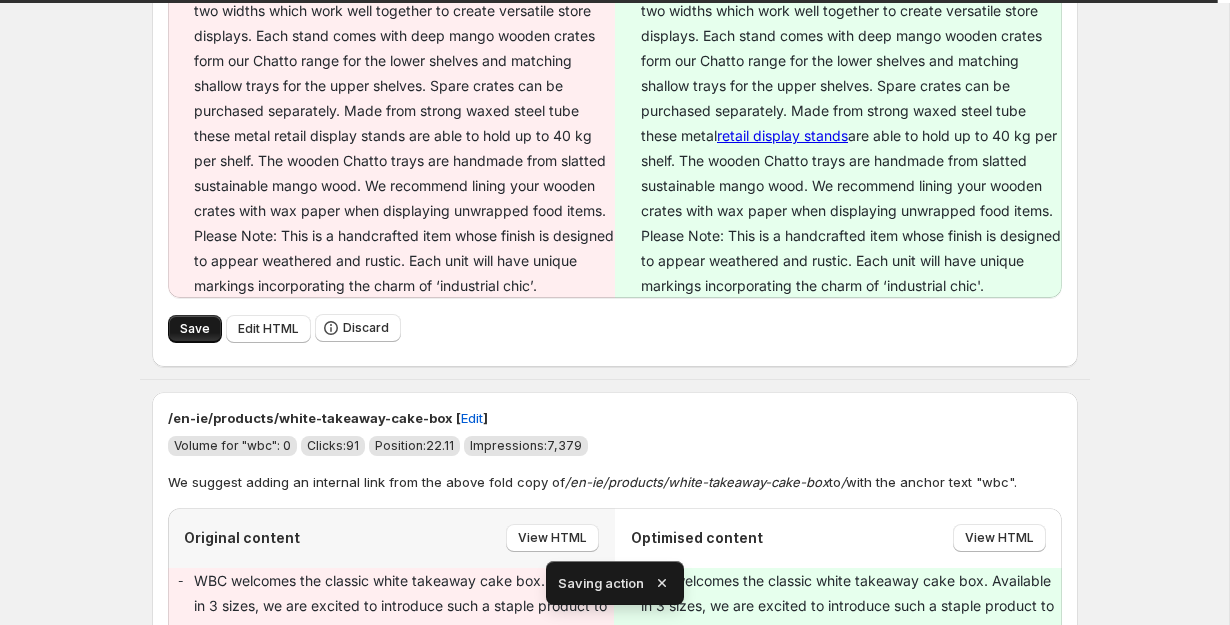 type on "**********" 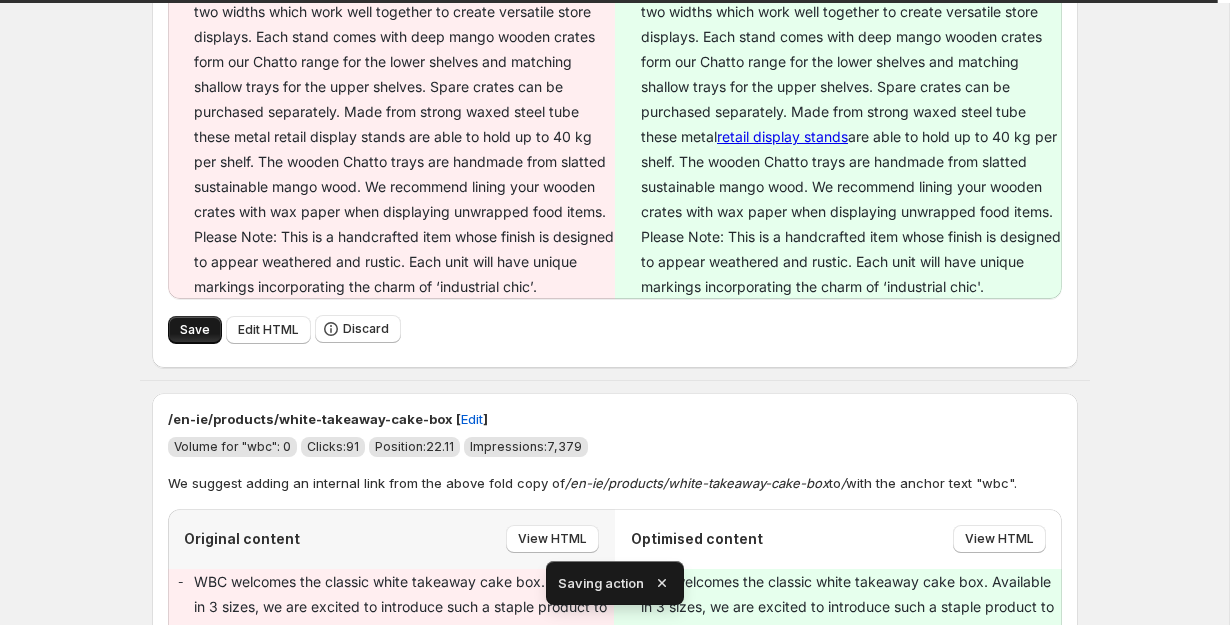 click on "Save" at bounding box center [195, 330] 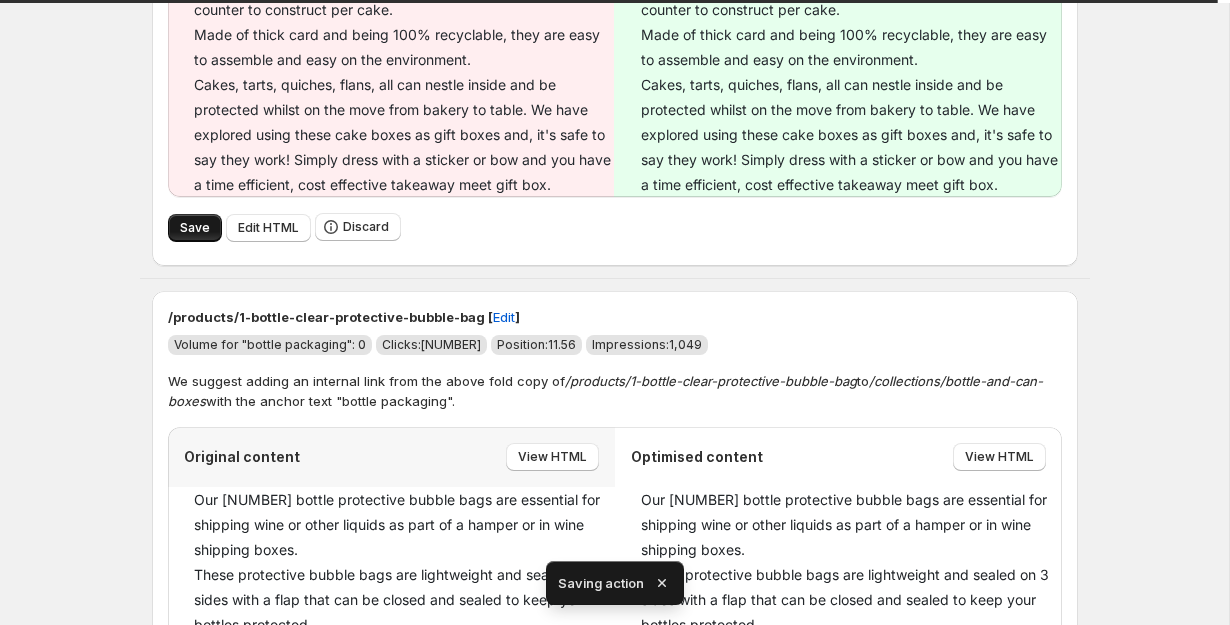 click on "Save" at bounding box center (195, 228) 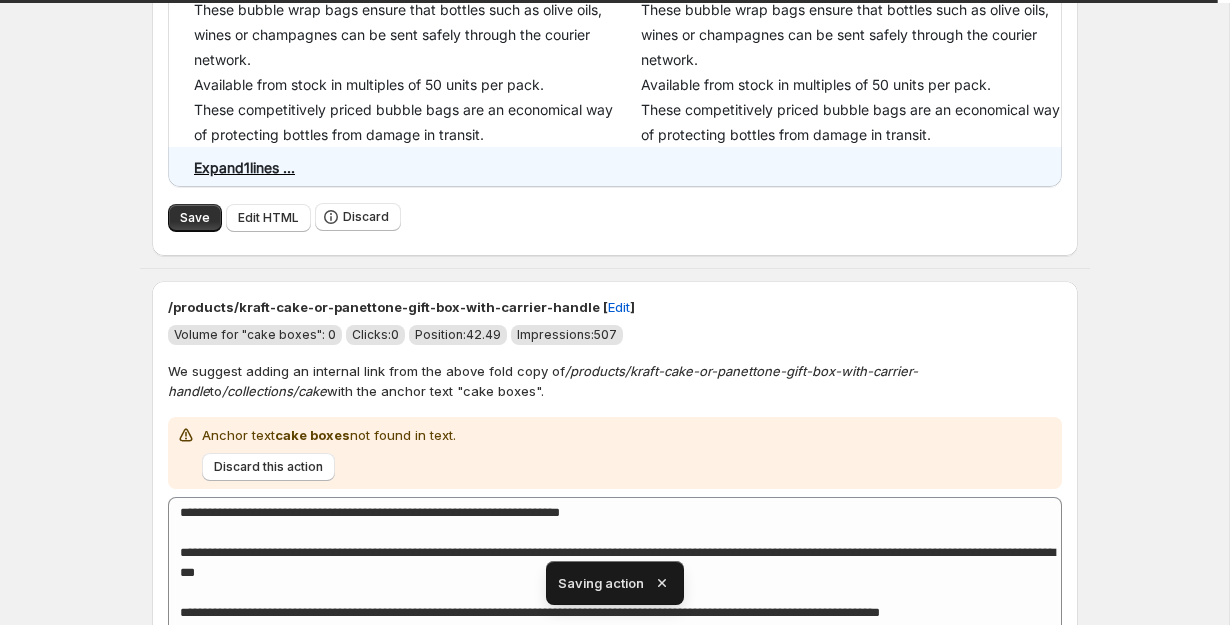 type on "**********" 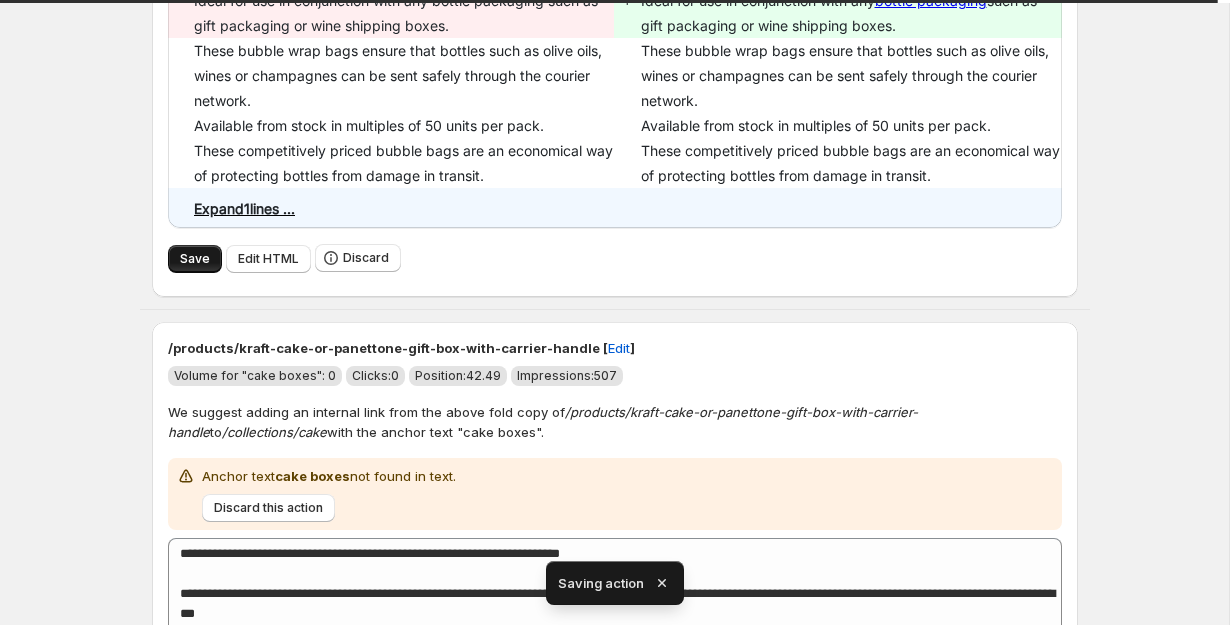 type on "**********" 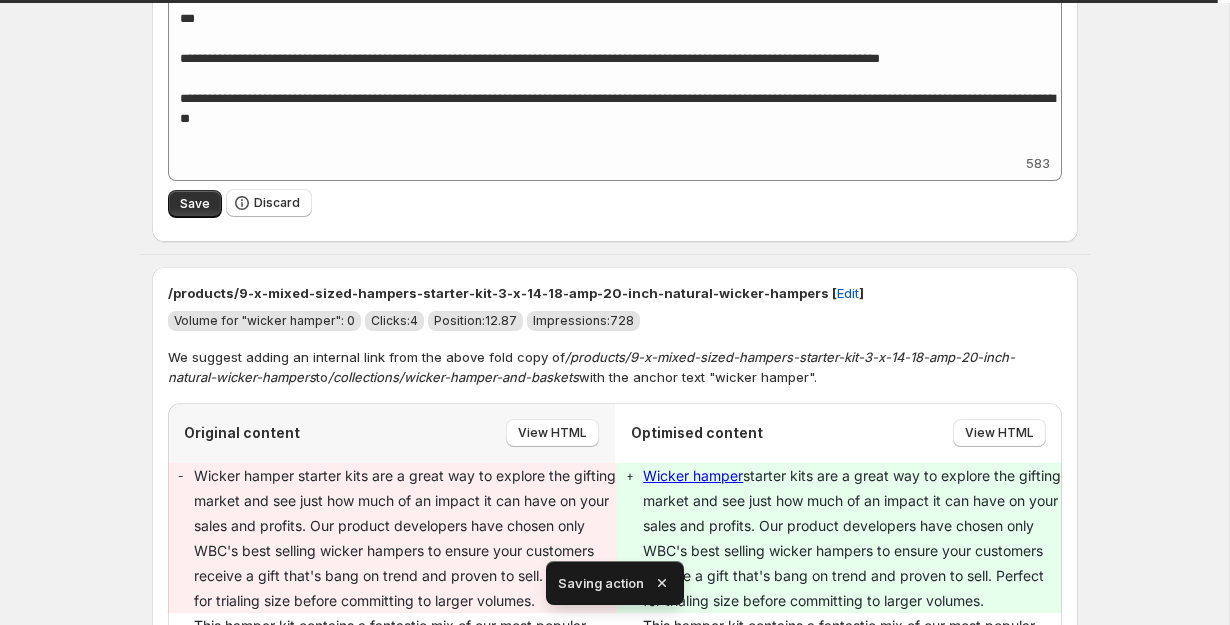 type on "**********" 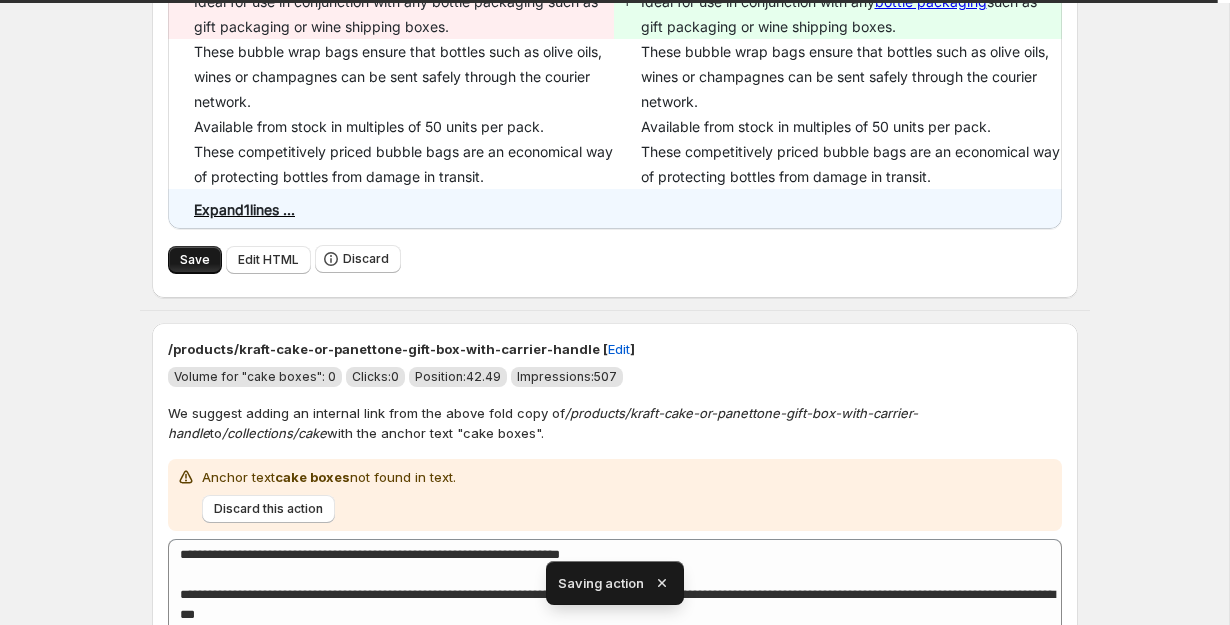 click on "Save" at bounding box center (195, 260) 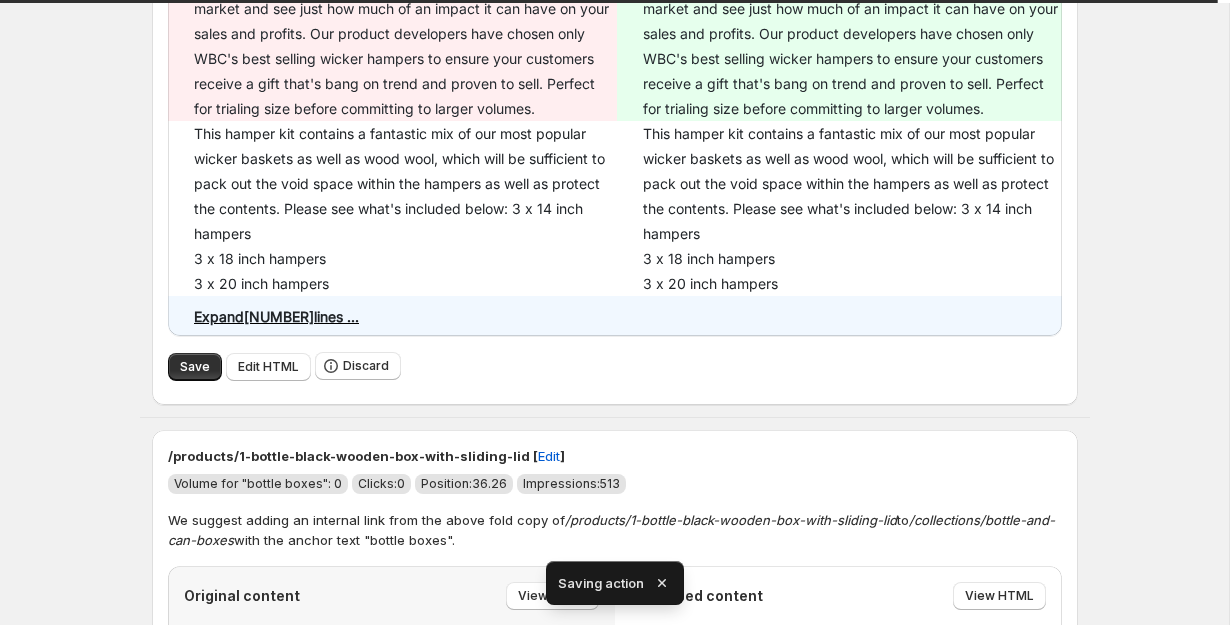 type on "**********" 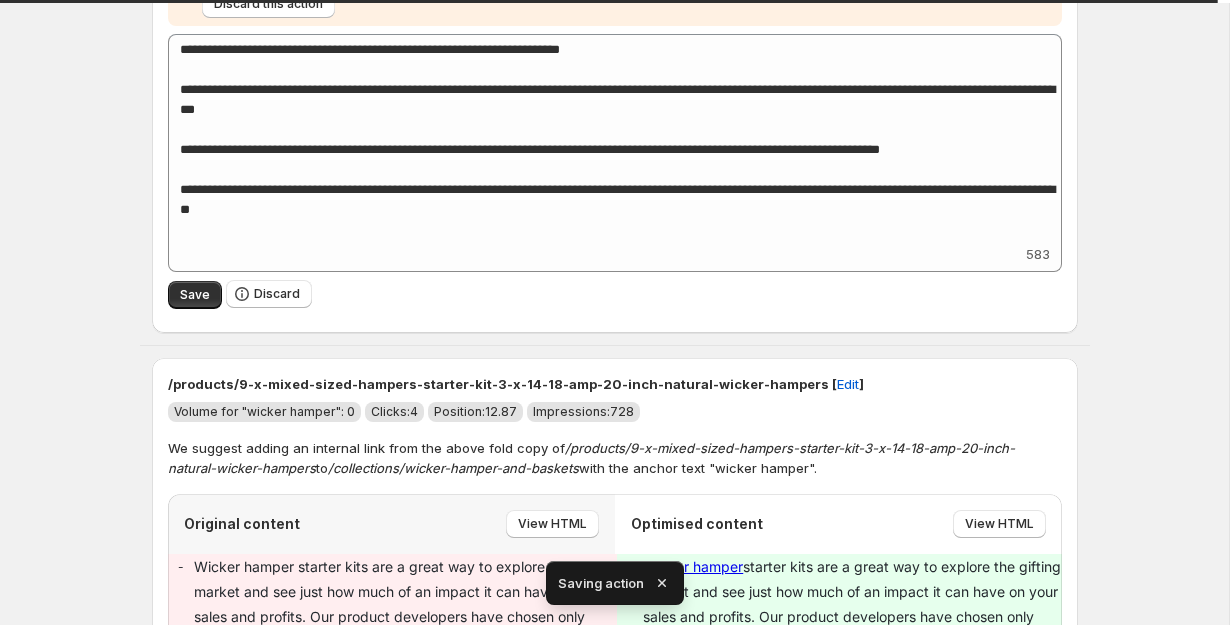 type on "**********" 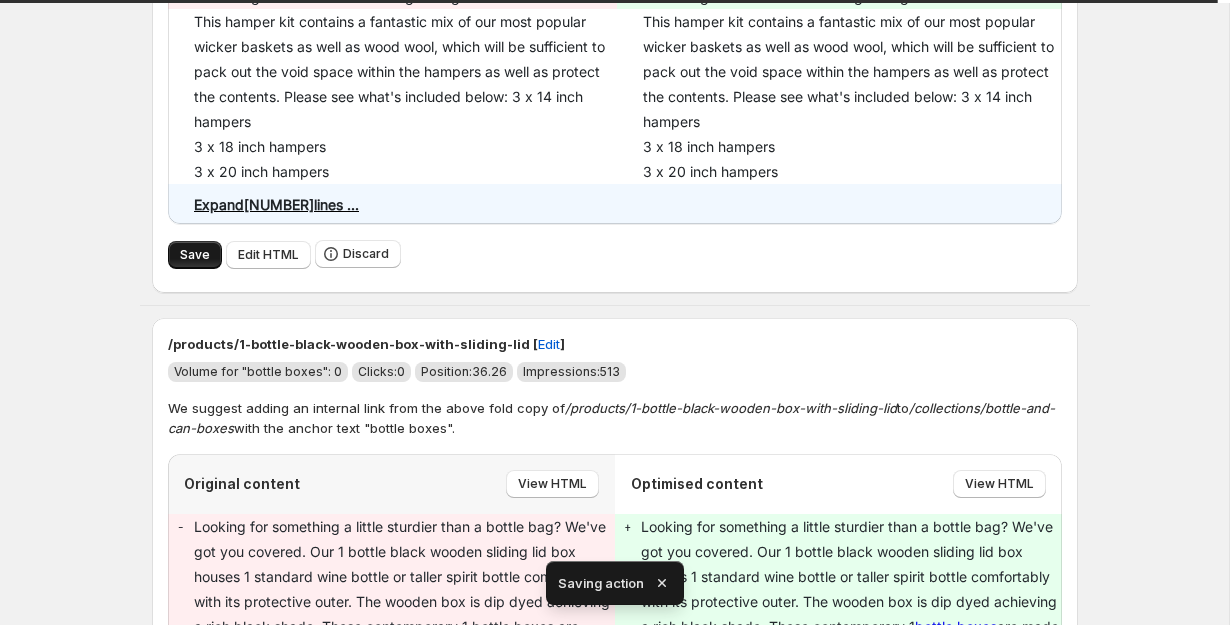 click on "Save" at bounding box center [195, 255] 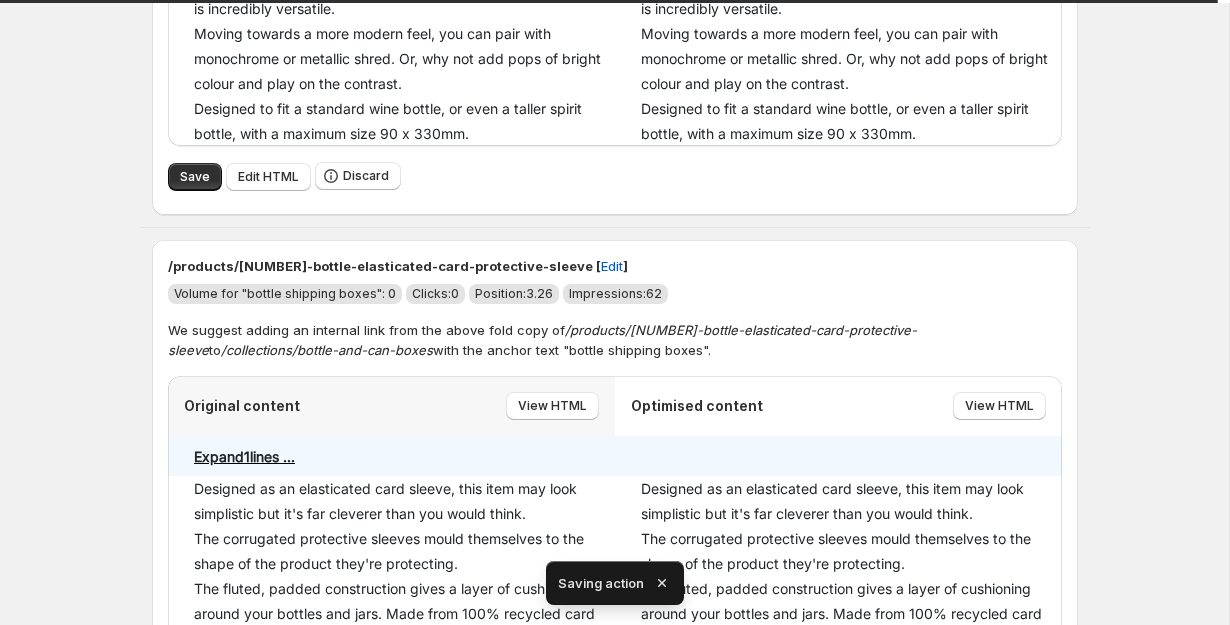 type on "**********" 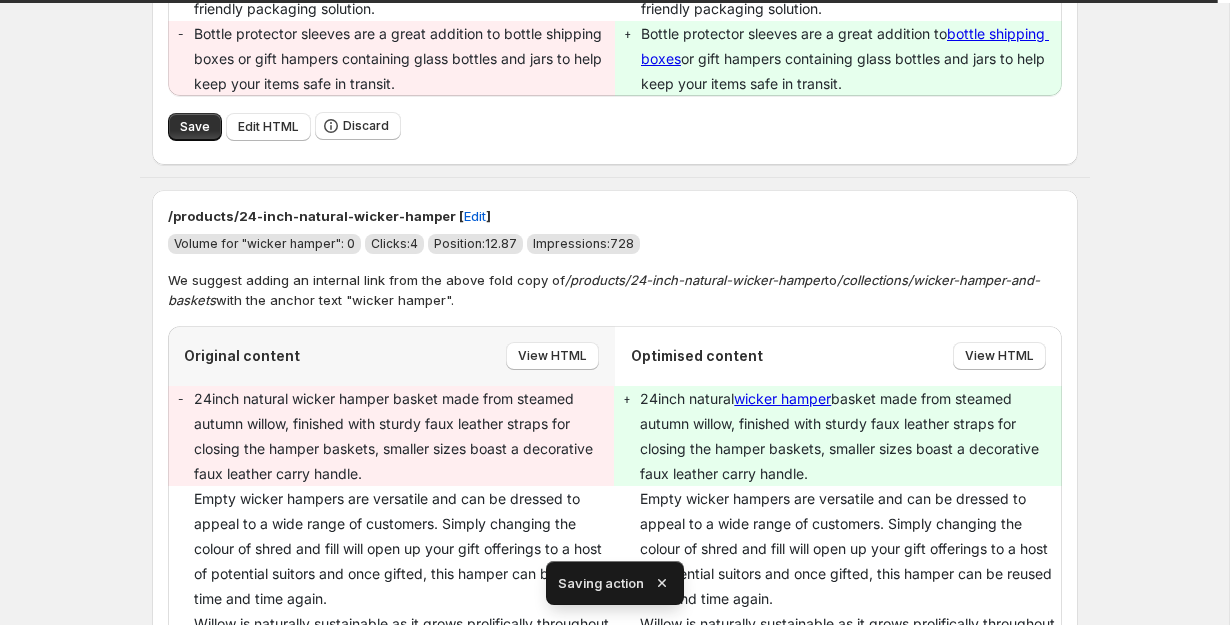 type on "**********" 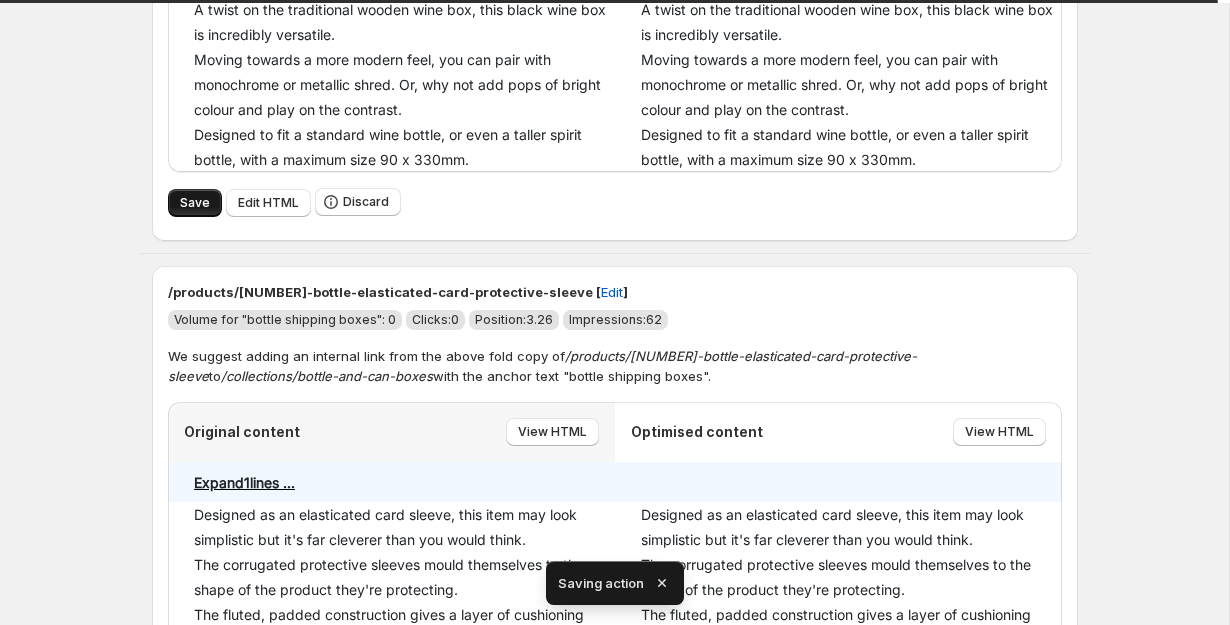 click on "Save" at bounding box center [195, 203] 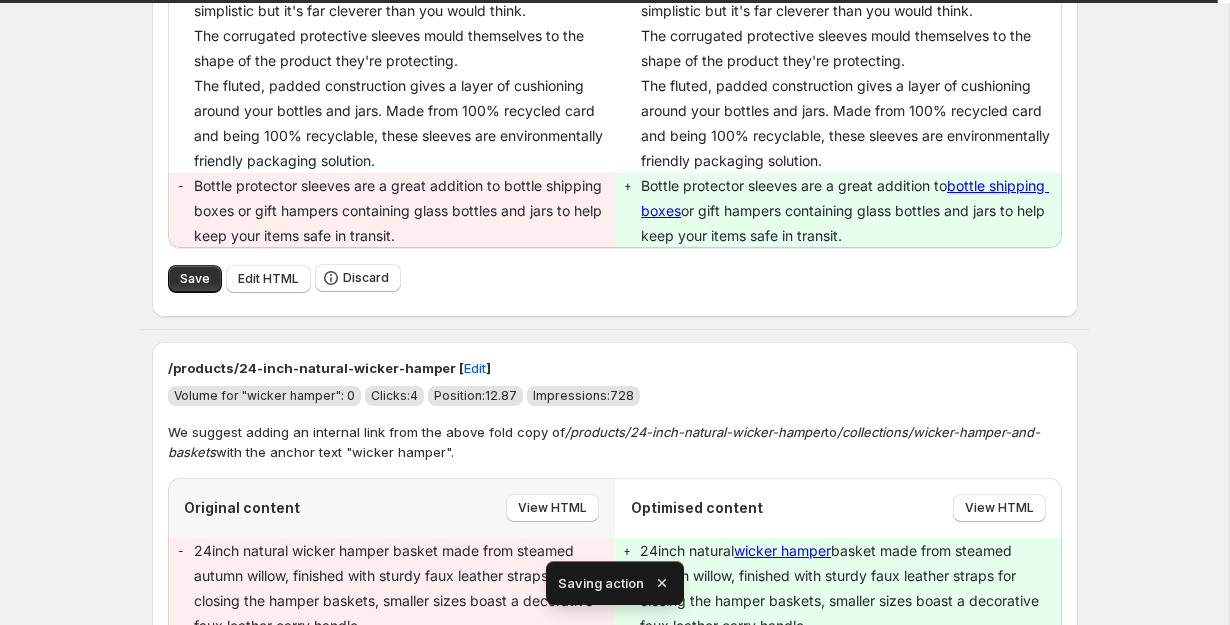 type on "**********" 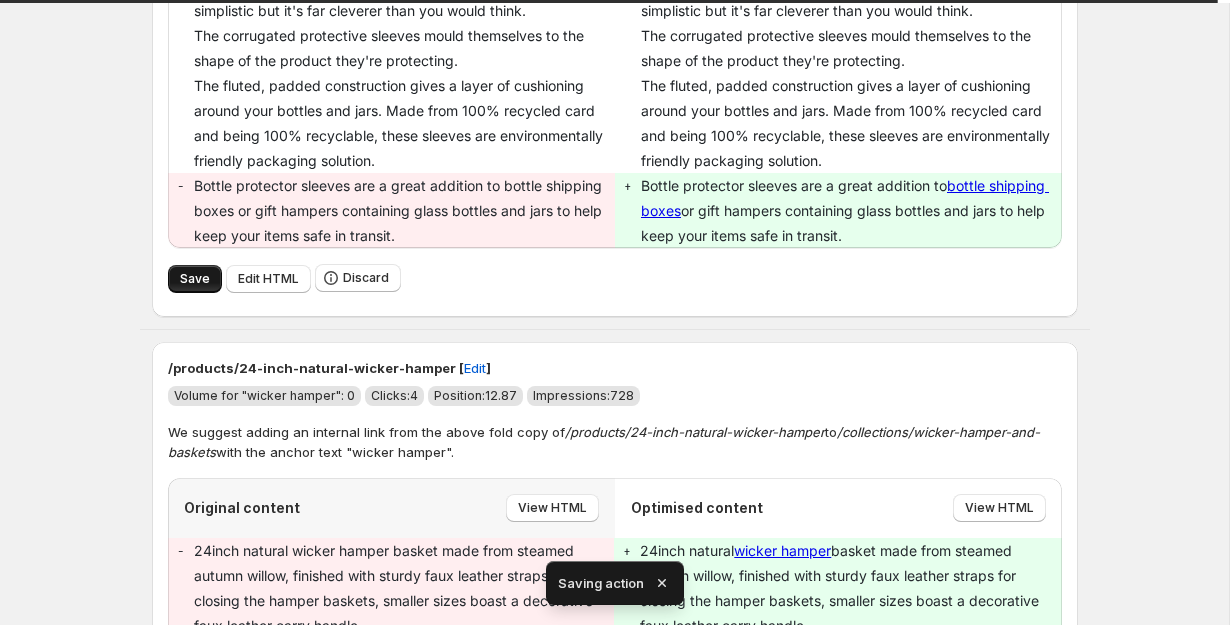 click on "Save" at bounding box center [195, 279] 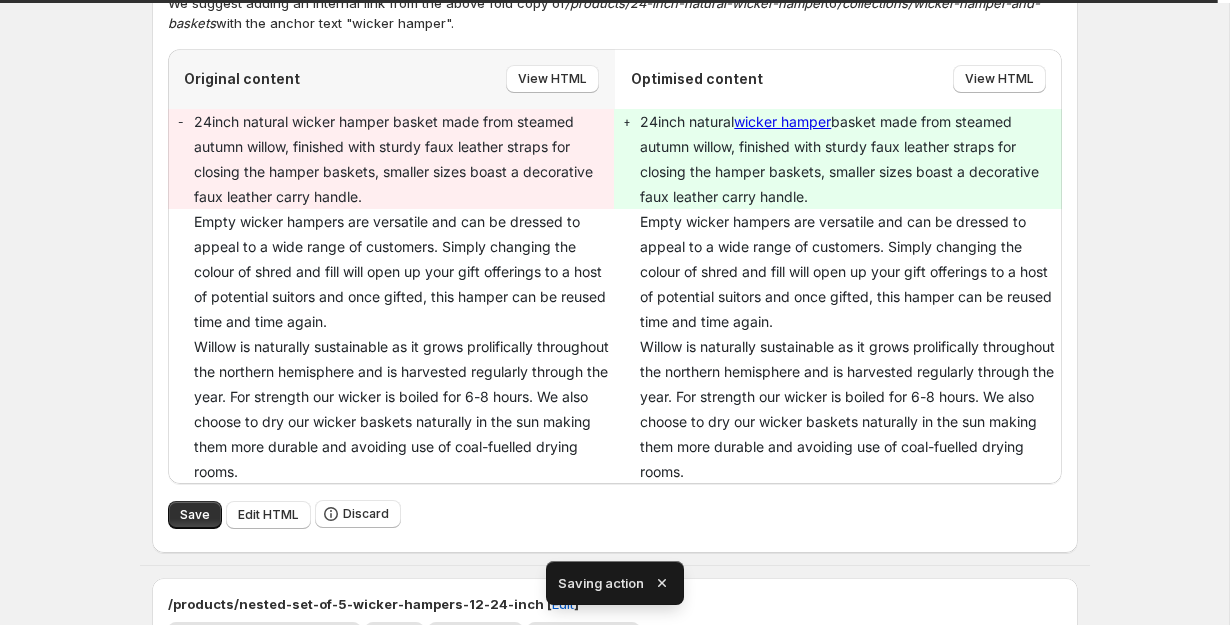 type on "**********" 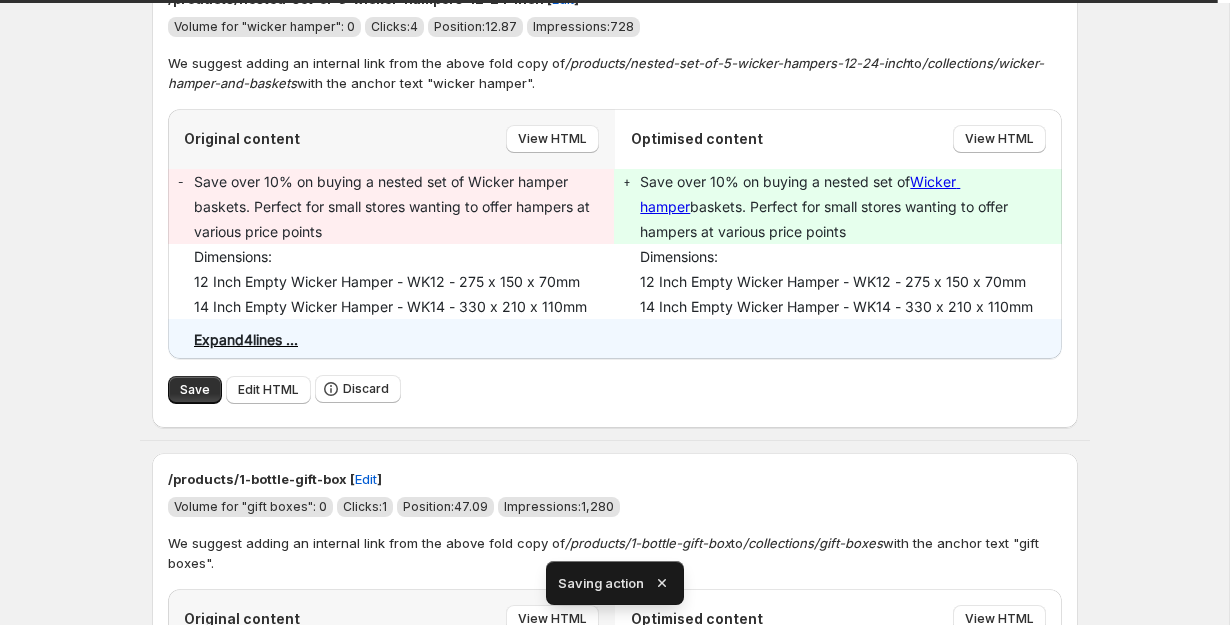 type on "**********" 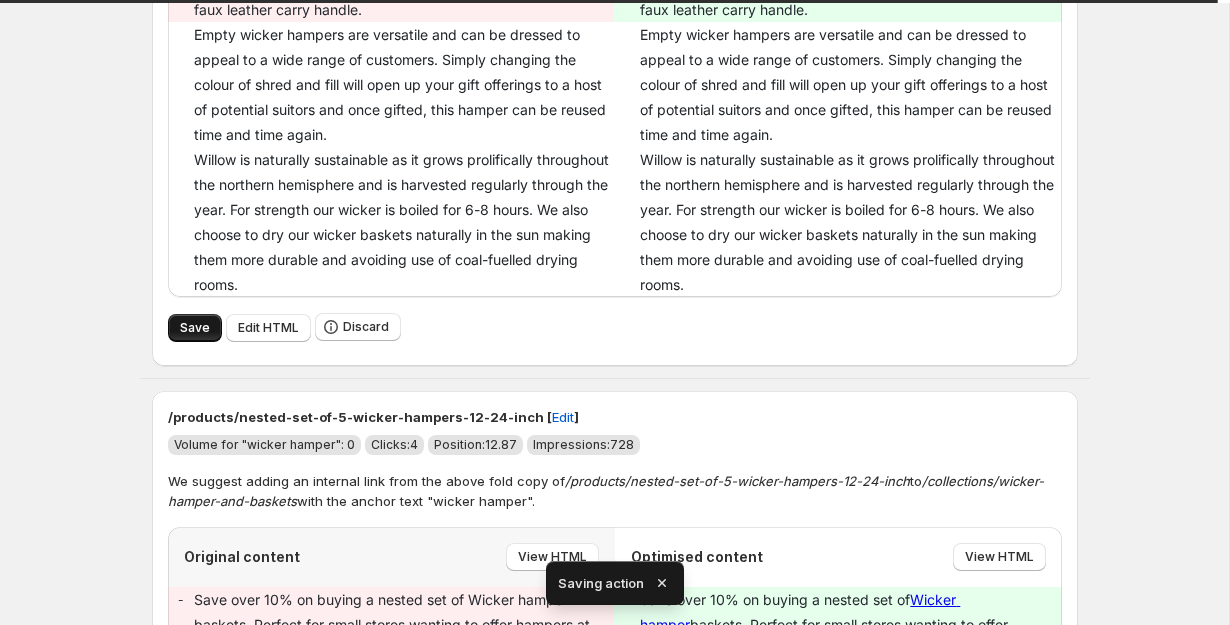 click on "Save" at bounding box center (195, 328) 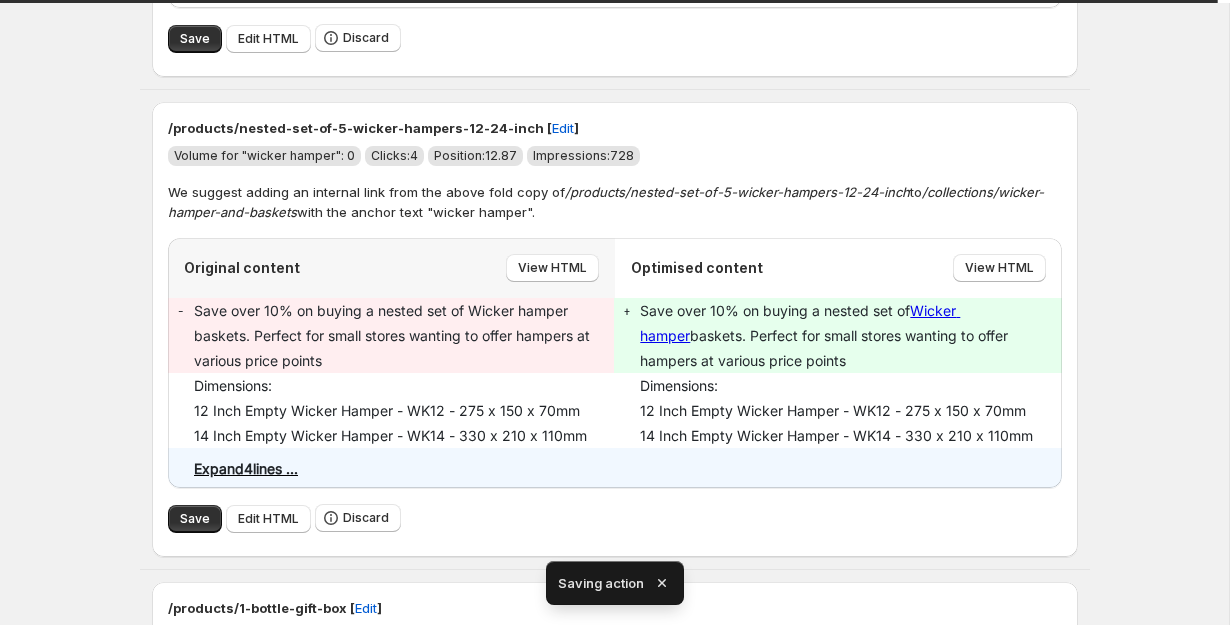 scroll, scrollTop: 4902, scrollLeft: 0, axis: vertical 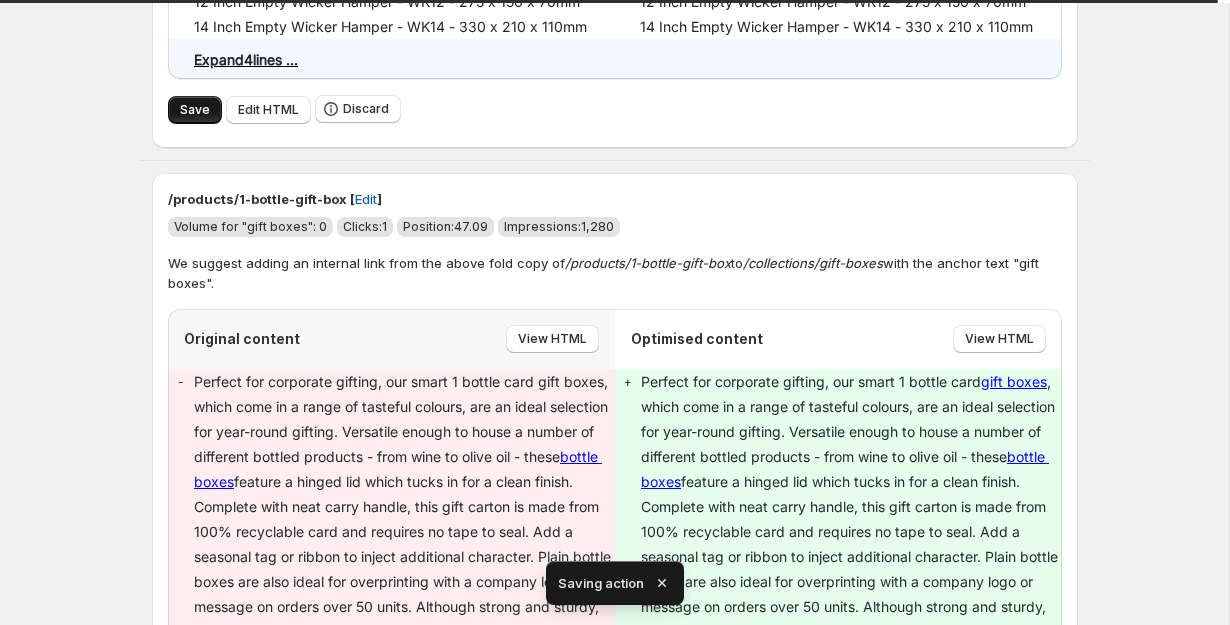 type on "**********" 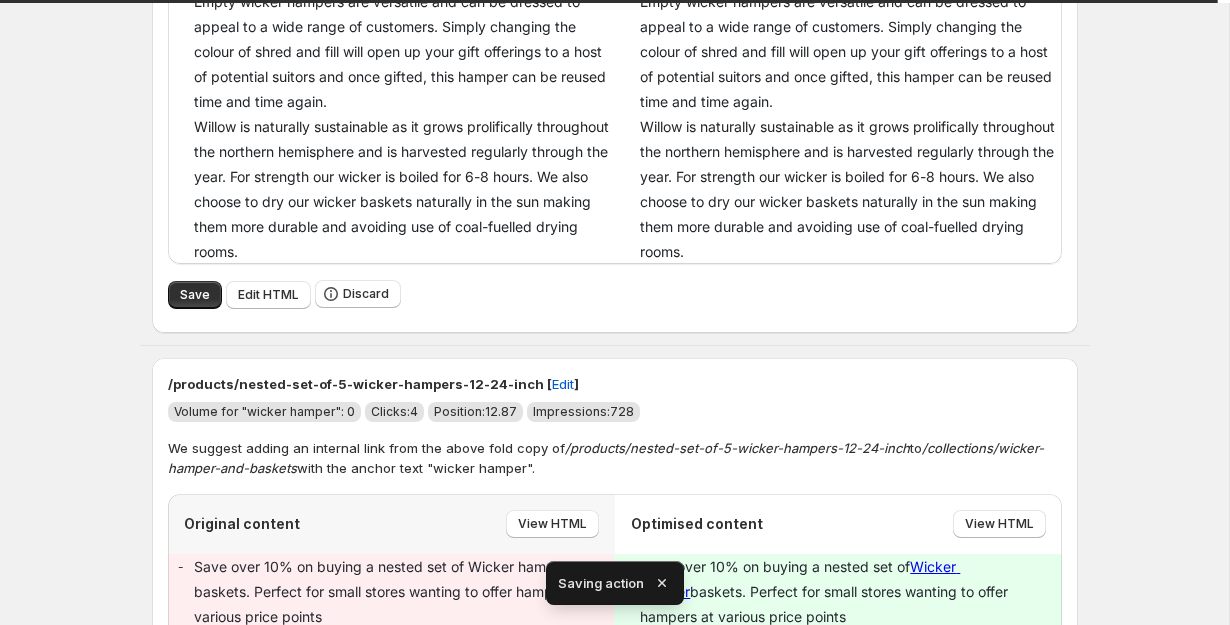 click on "Save" at bounding box center (195, 775) 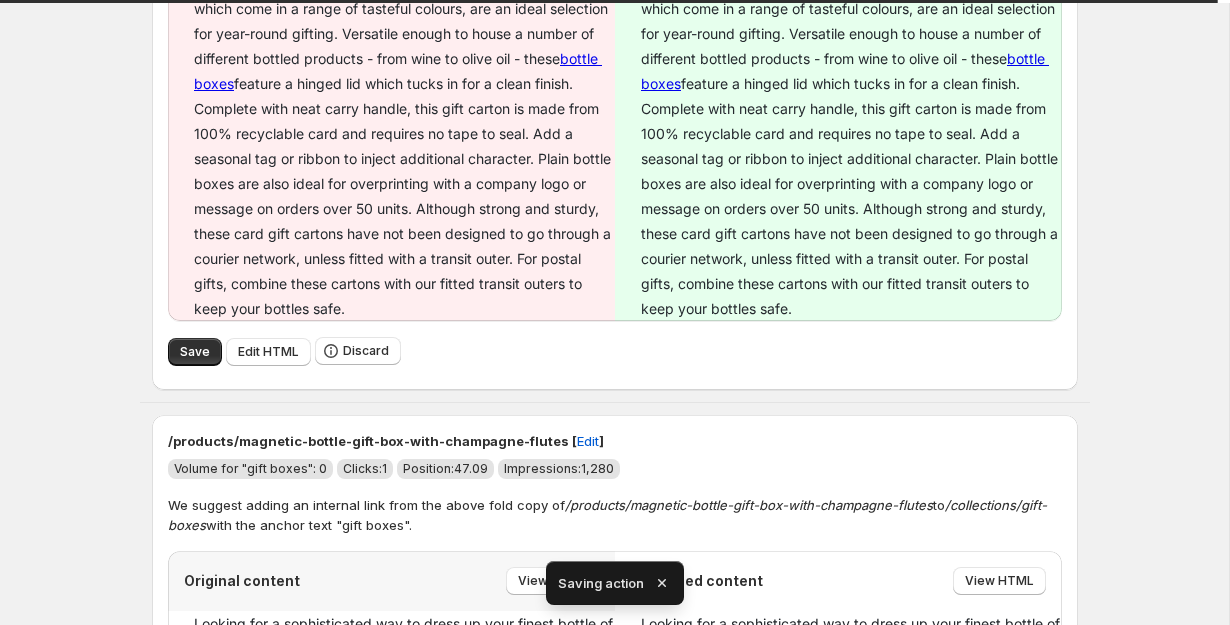 scroll, scrollTop: 4685, scrollLeft: 0, axis: vertical 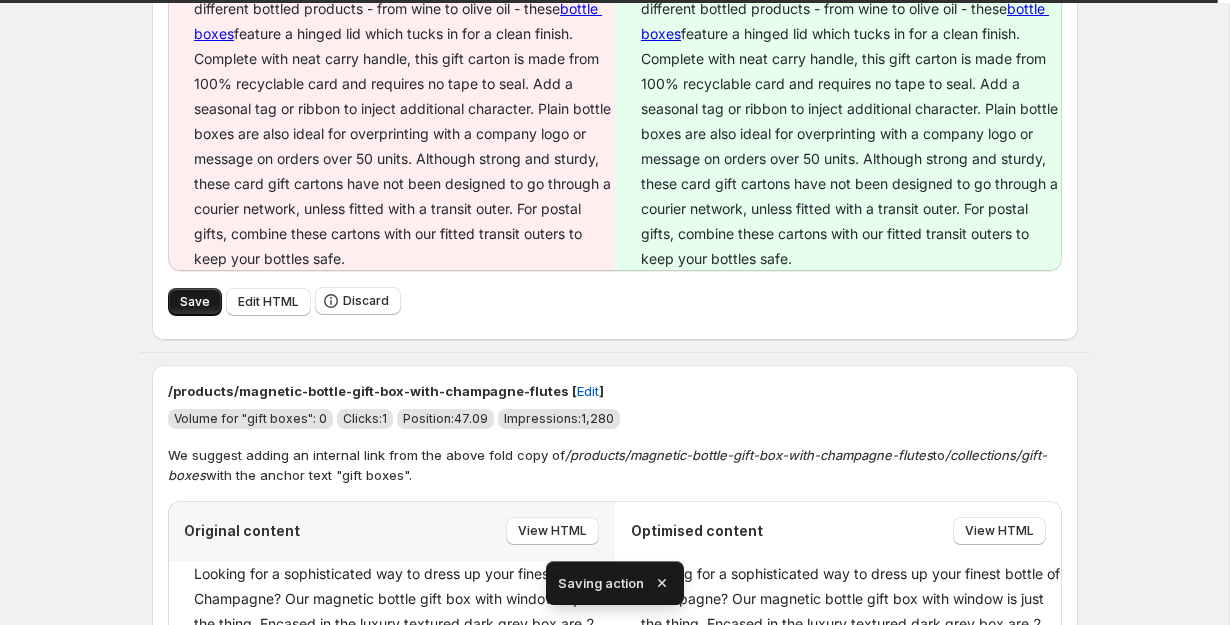 click on "Save" at bounding box center [195, 302] 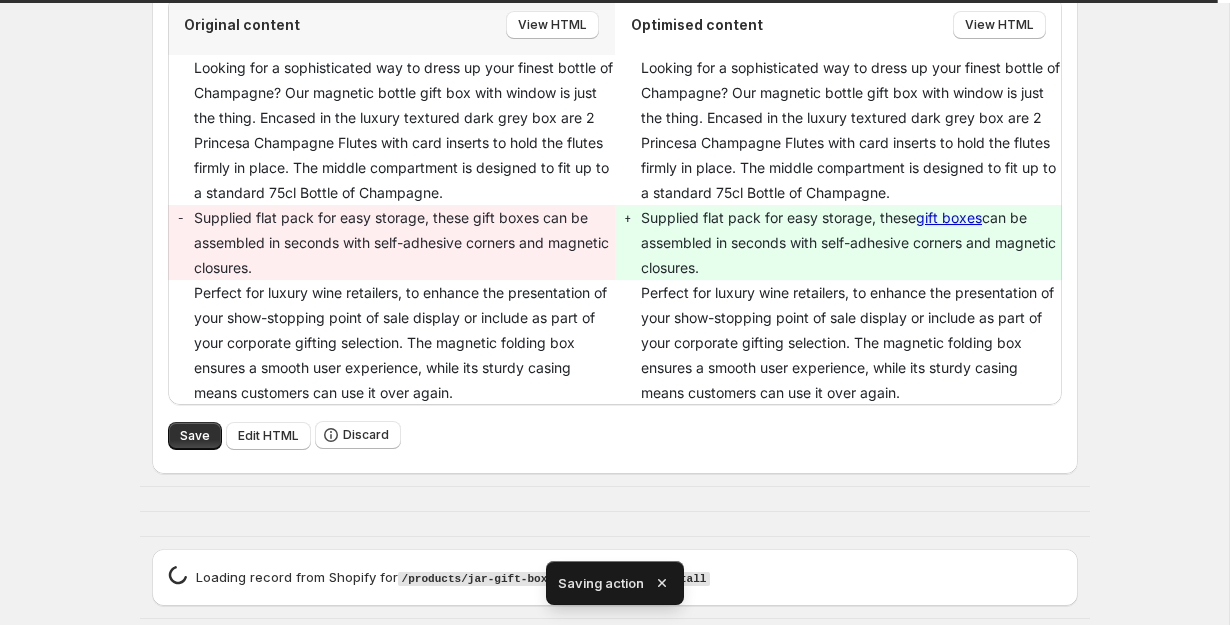 scroll, scrollTop: 4838, scrollLeft: 0, axis: vertical 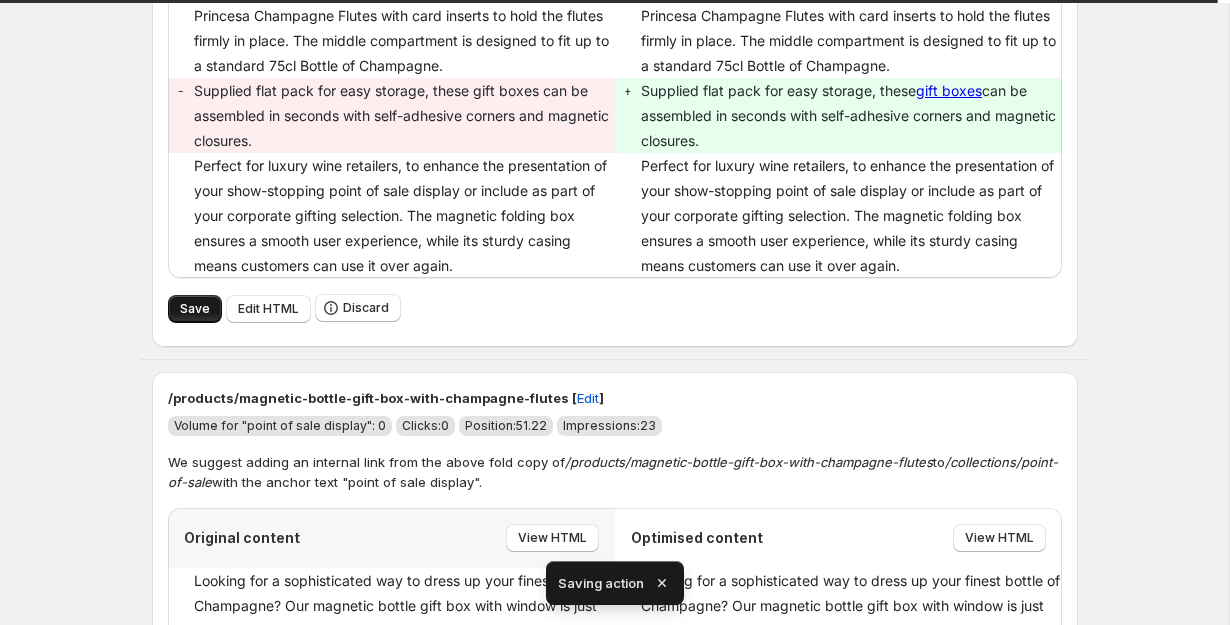 click on "Save" at bounding box center (195, 309) 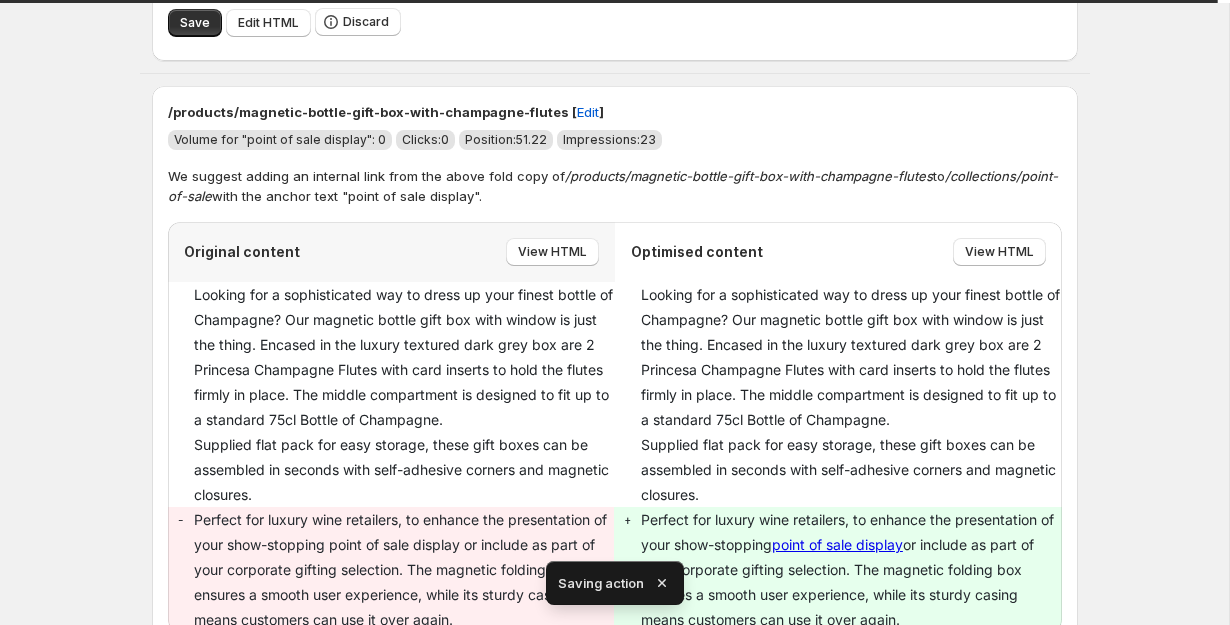 scroll, scrollTop: 5453, scrollLeft: 0, axis: vertical 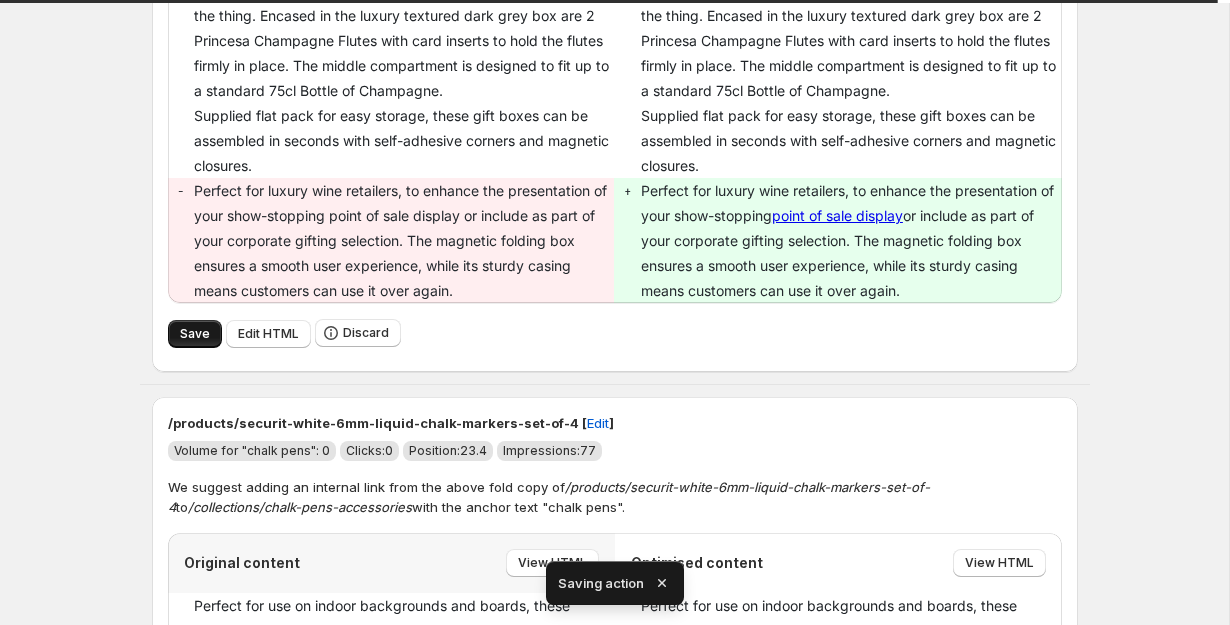 click on "Save" at bounding box center (195, 334) 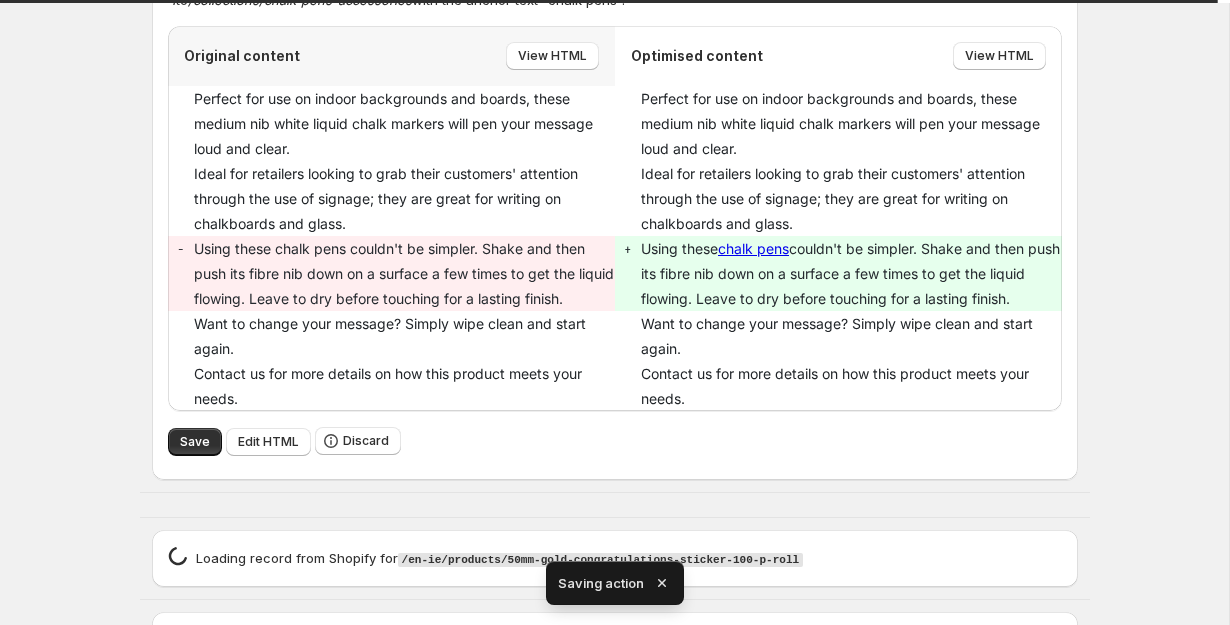 scroll, scrollTop: 6034, scrollLeft: 0, axis: vertical 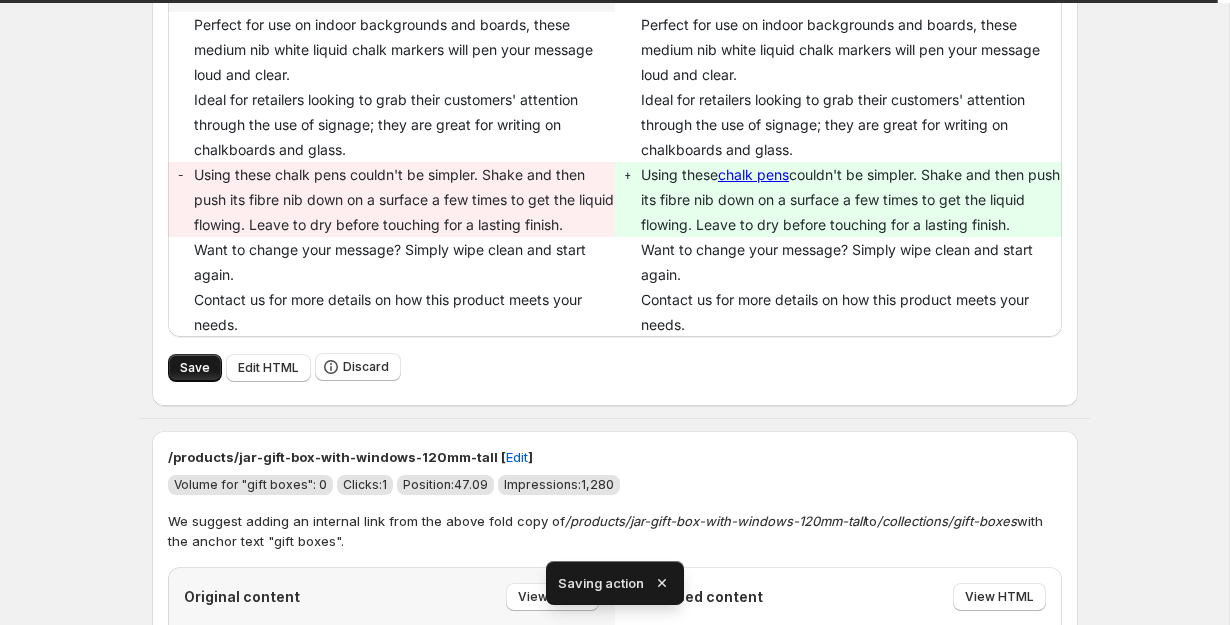 click on "Save" at bounding box center [195, 368] 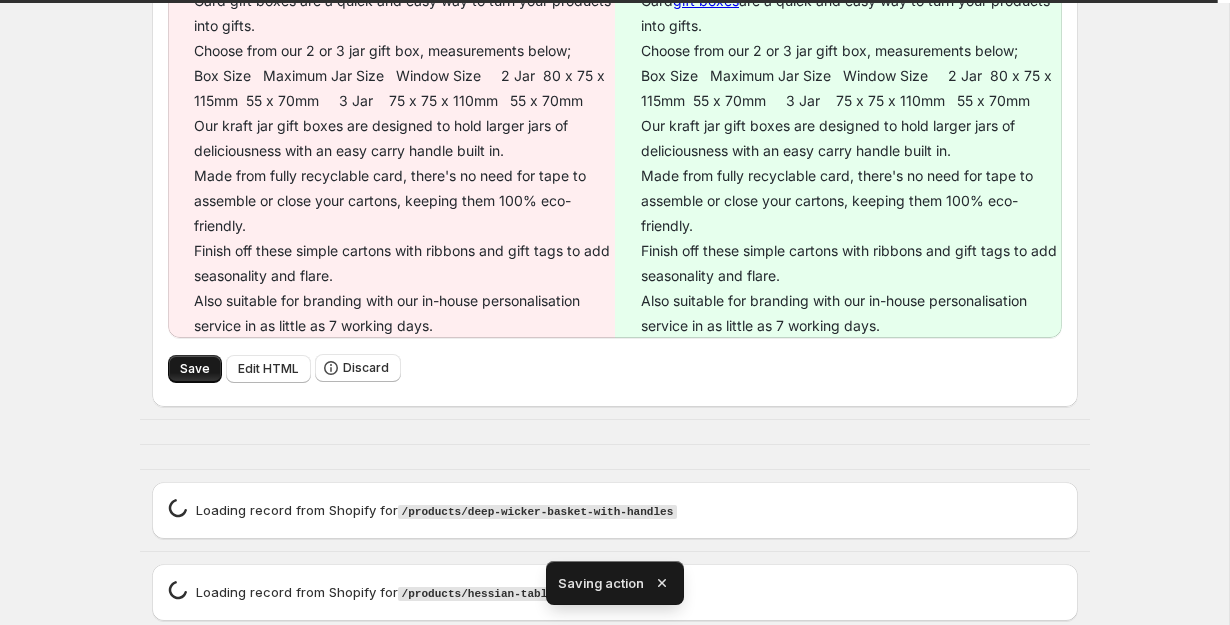 click on "Save" at bounding box center (195, 369) 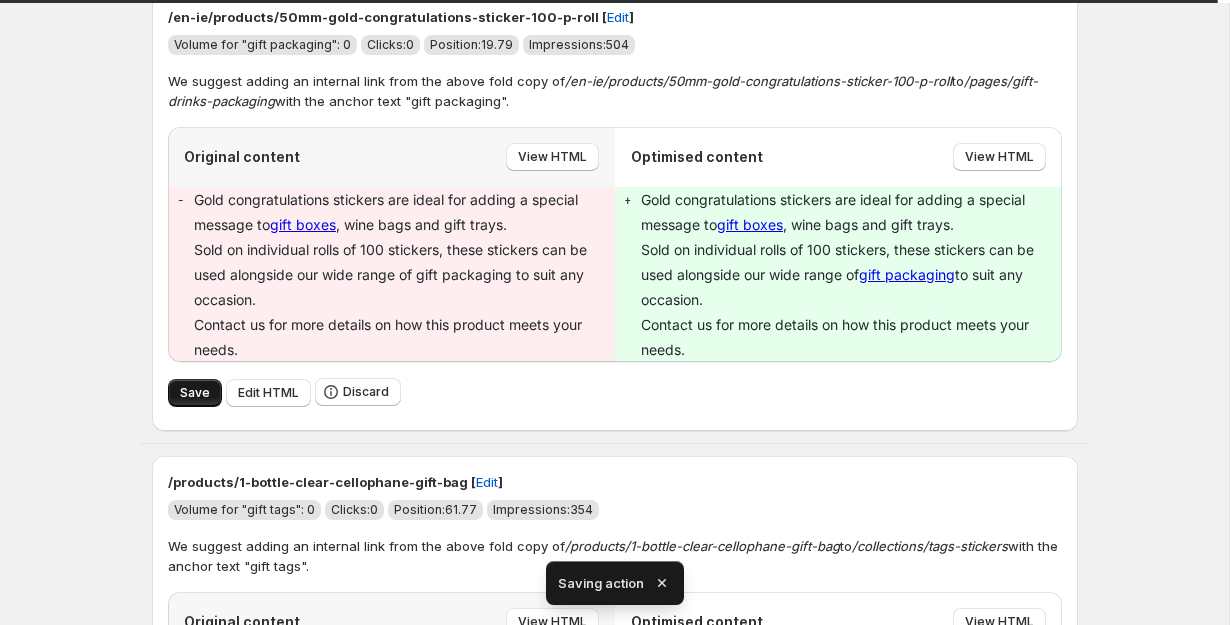 click on "Save" at bounding box center [195, 393] 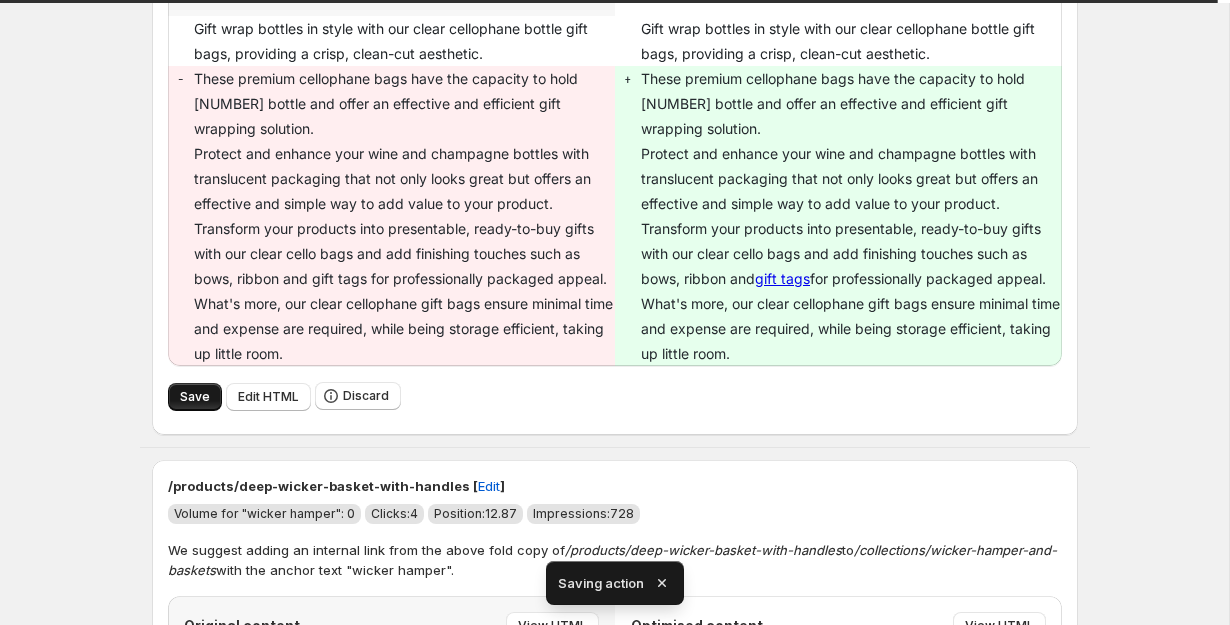 click on "Save" at bounding box center [195, 397] 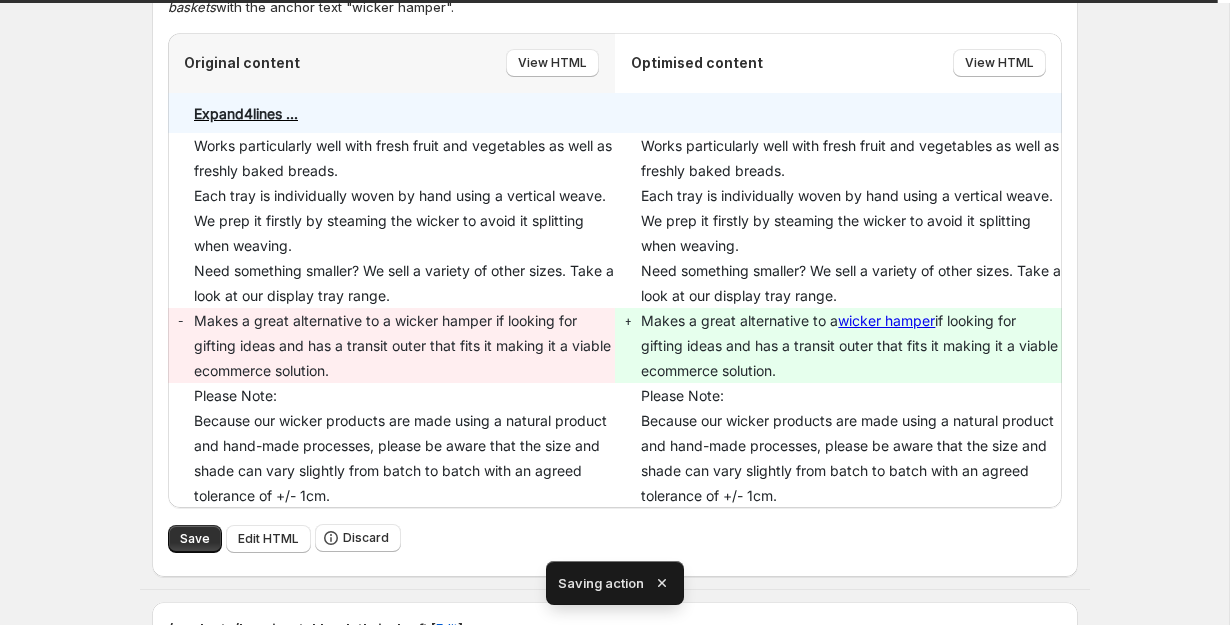 scroll, scrollTop: 5577, scrollLeft: 0, axis: vertical 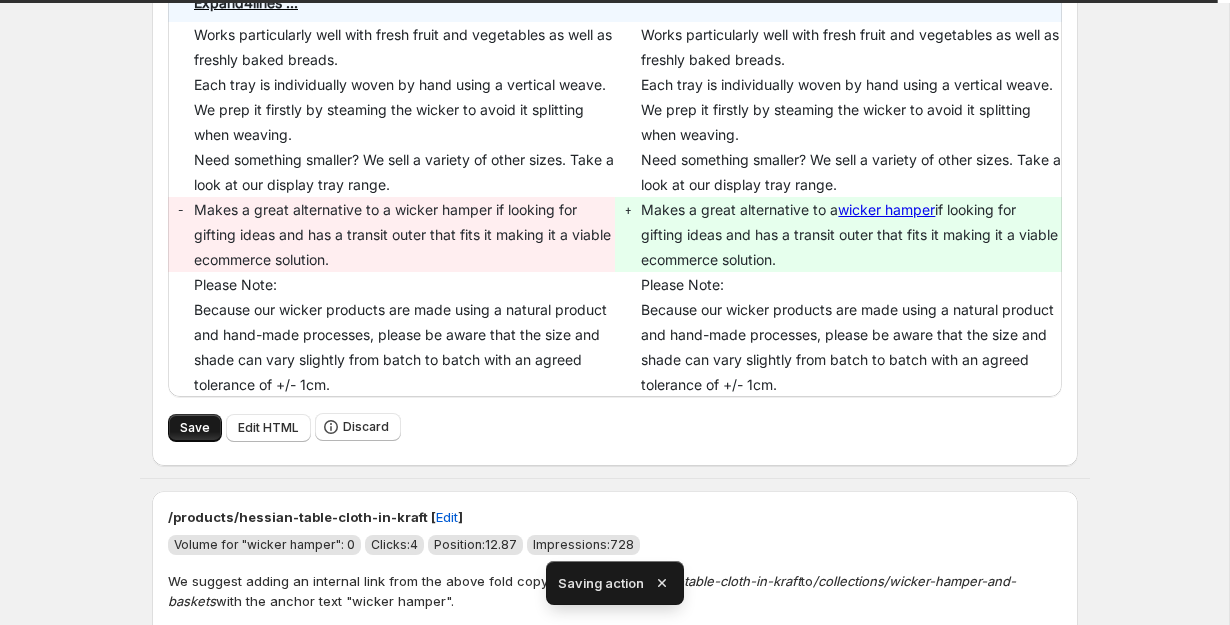 click on "Save" at bounding box center [195, 428] 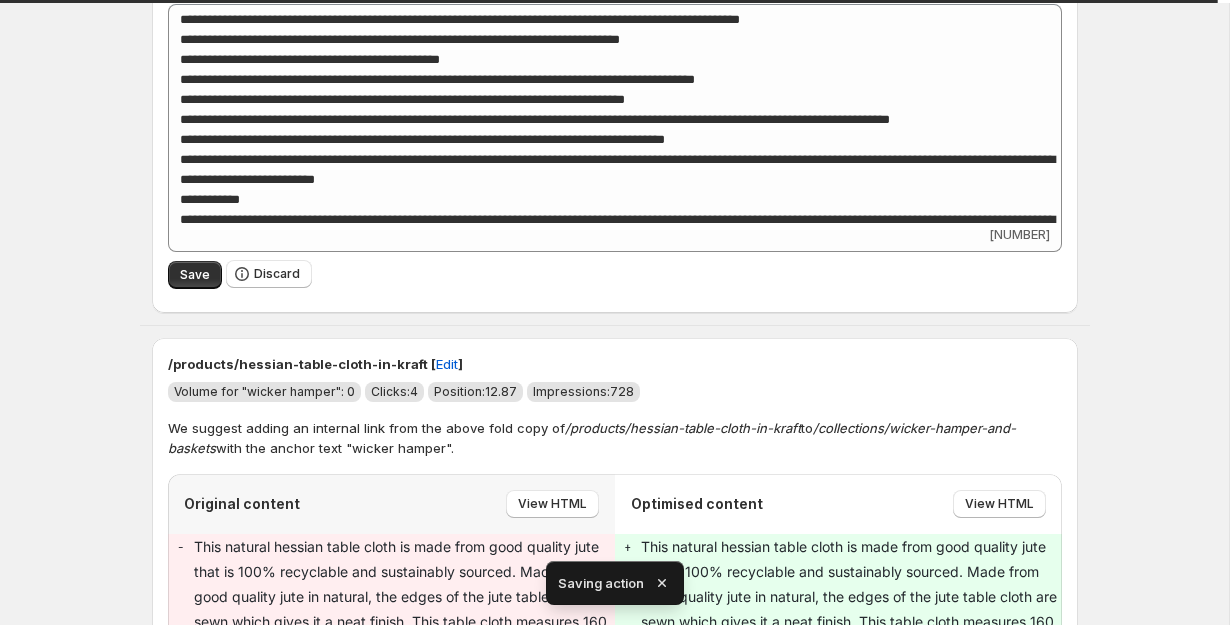 scroll, scrollTop: 4468, scrollLeft: 0, axis: vertical 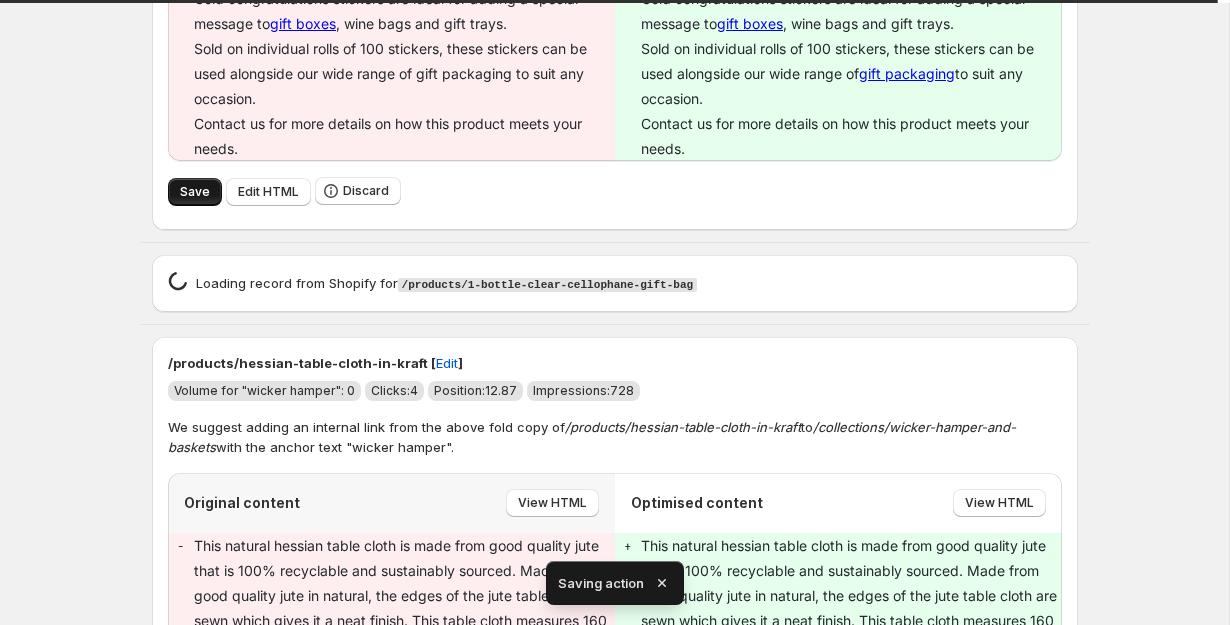 click on "Save" at bounding box center [195, 192] 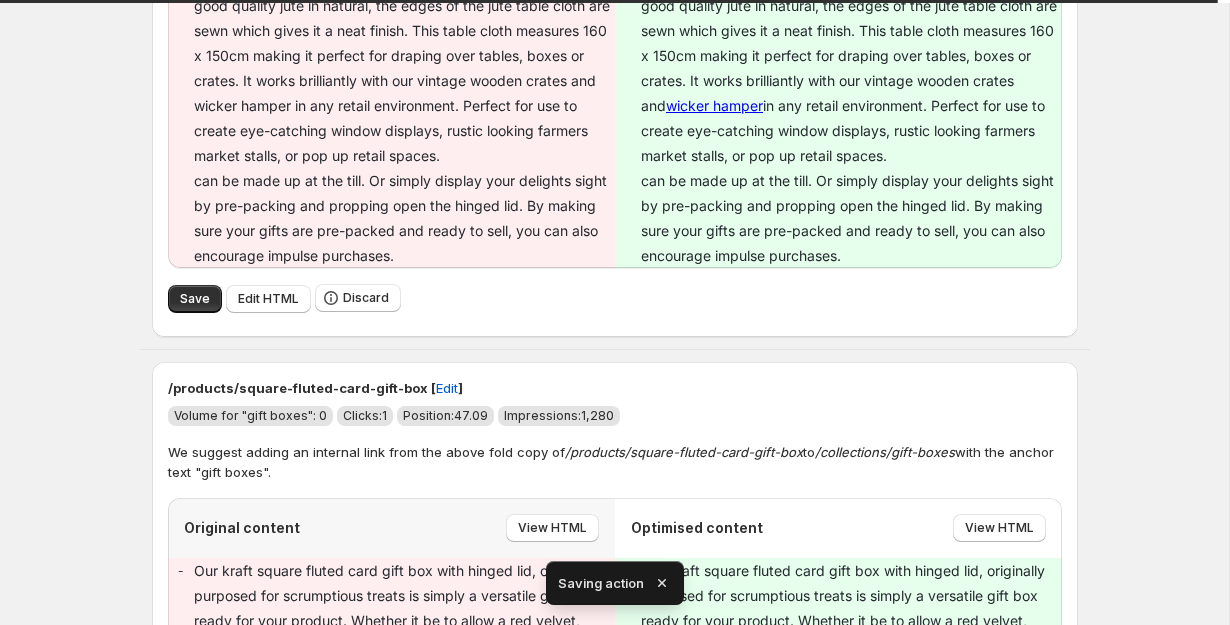 scroll, scrollTop: 5001, scrollLeft: 0, axis: vertical 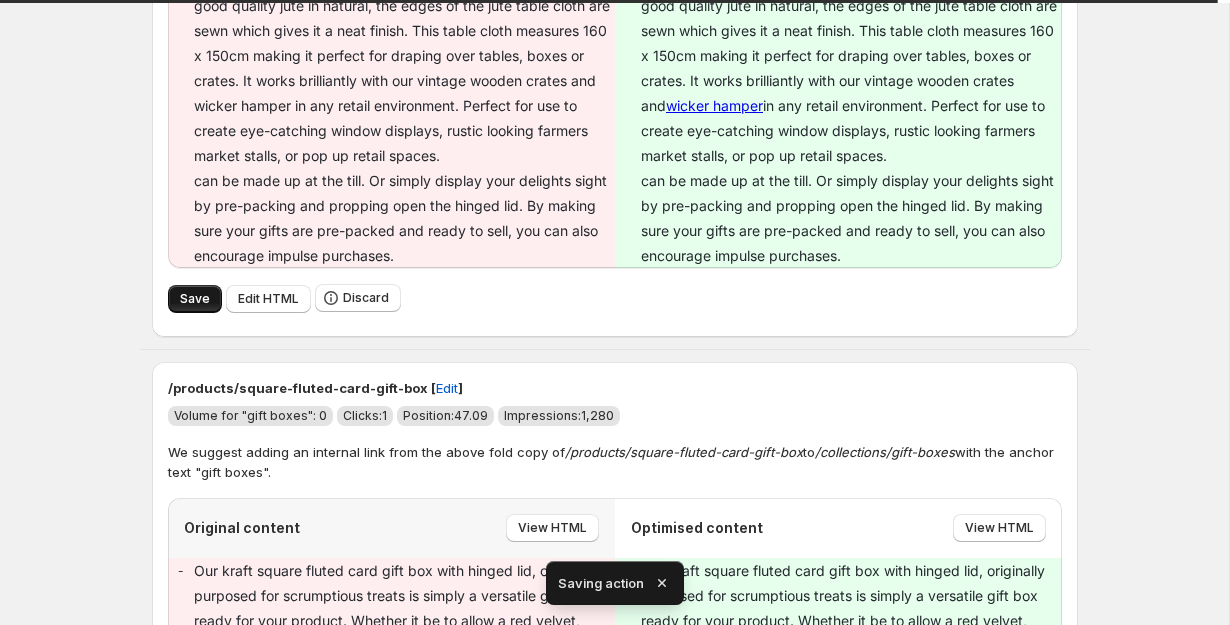click on "Save" at bounding box center [195, 299] 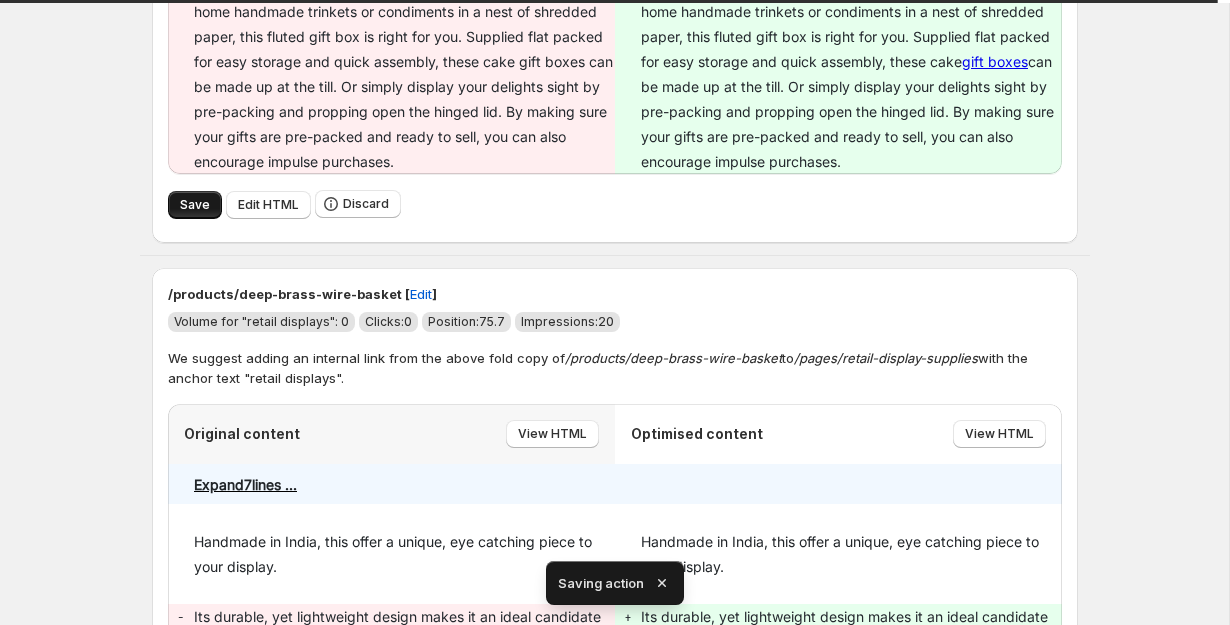 click on "Save" at bounding box center (195, 205) 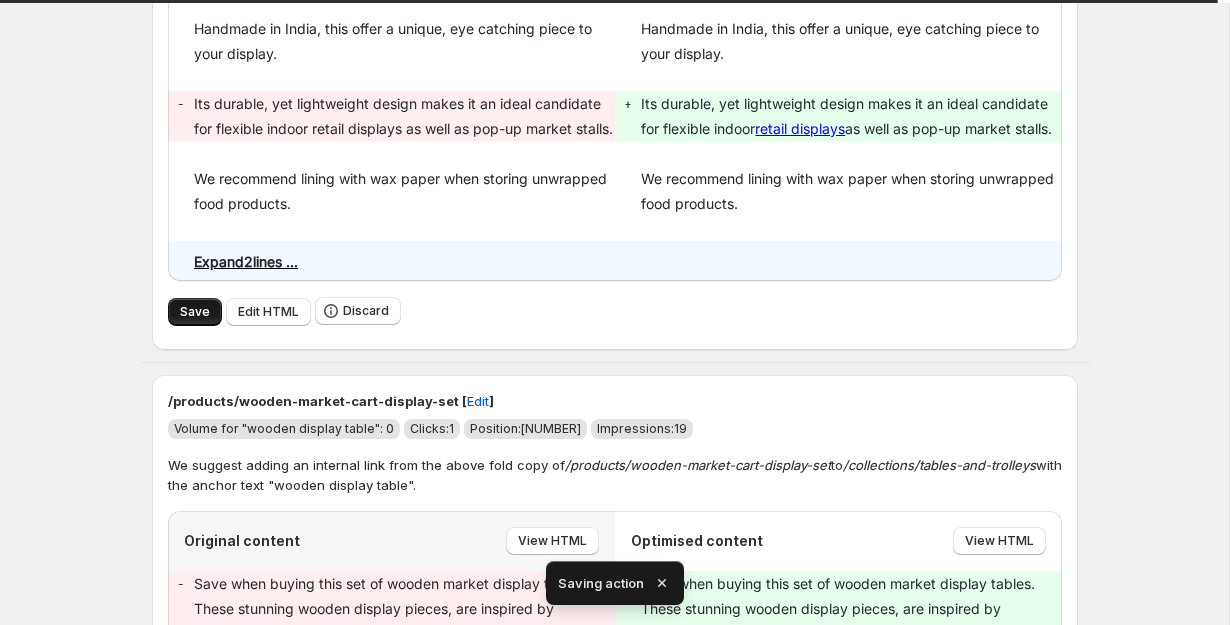 click on "Save" at bounding box center (195, 312) 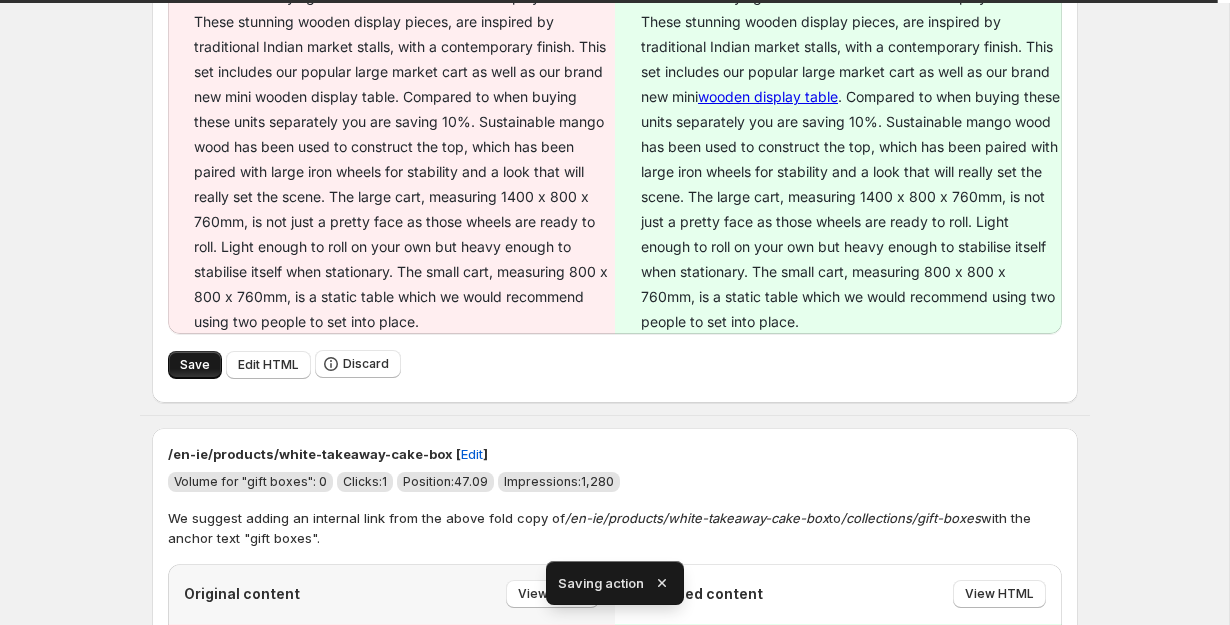 click on "Save" at bounding box center [195, 365] 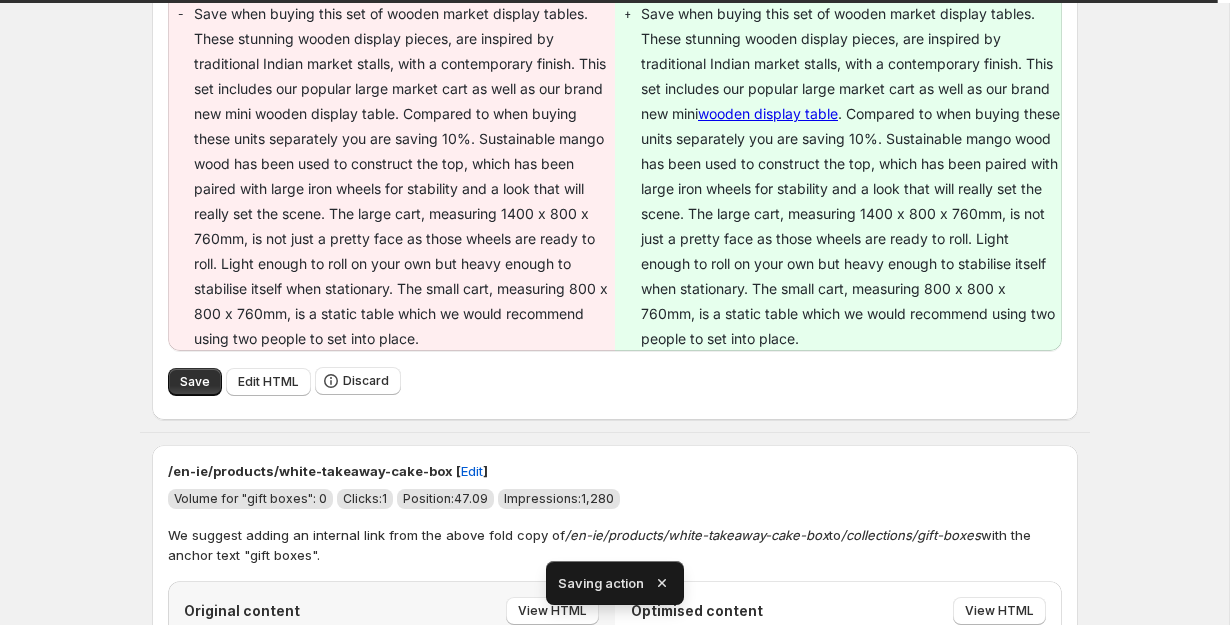 click on "Save" at bounding box center [195, 997] 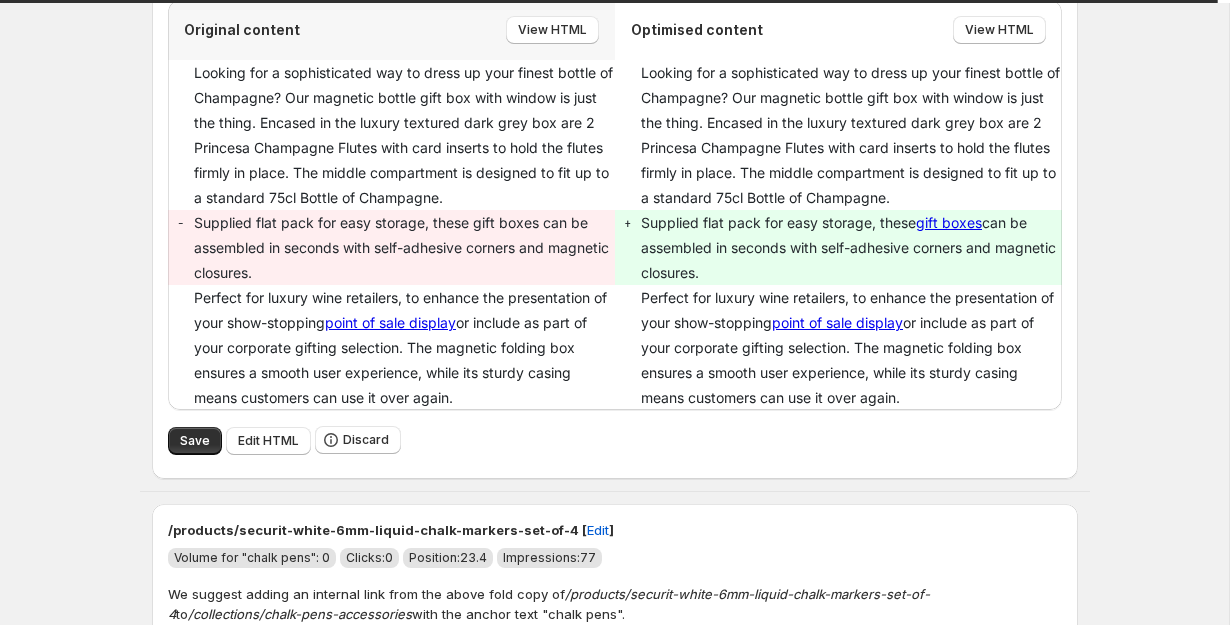 scroll, scrollTop: 4672, scrollLeft: 0, axis: vertical 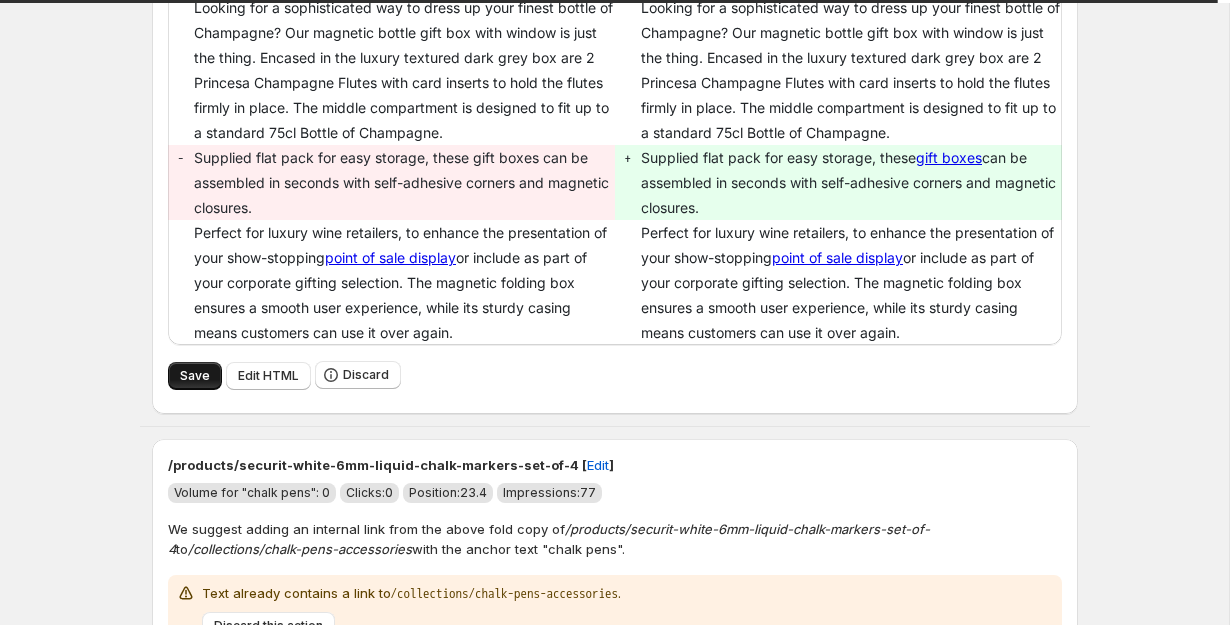 click on "Save" at bounding box center (195, 376) 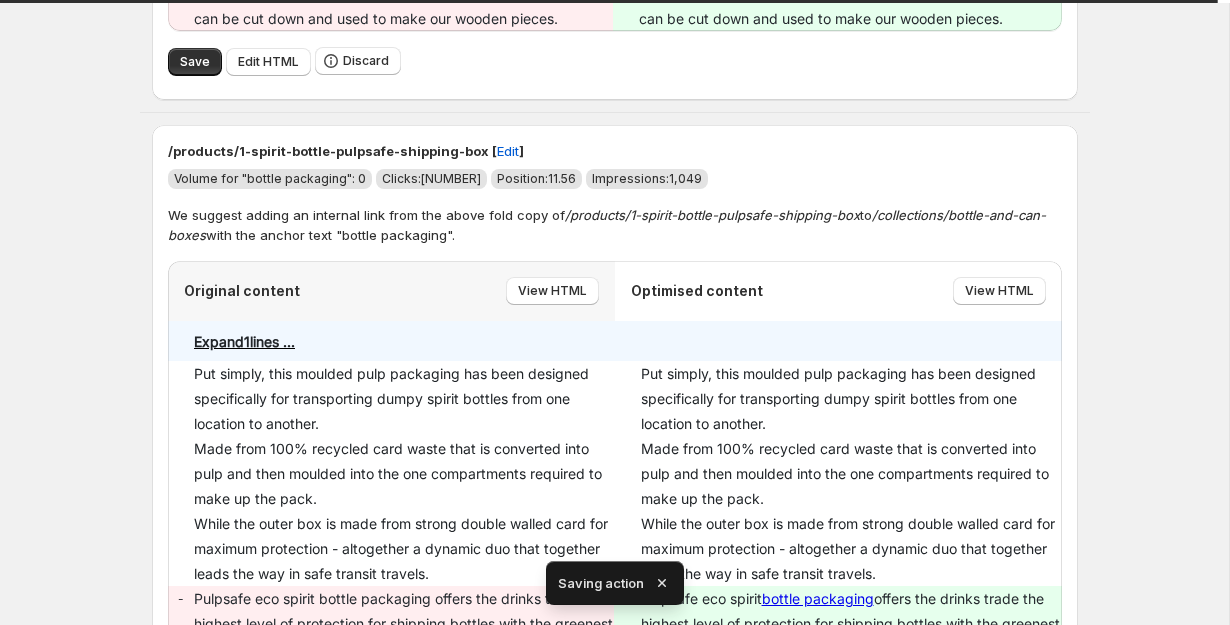 scroll, scrollTop: 6622, scrollLeft: 0, axis: vertical 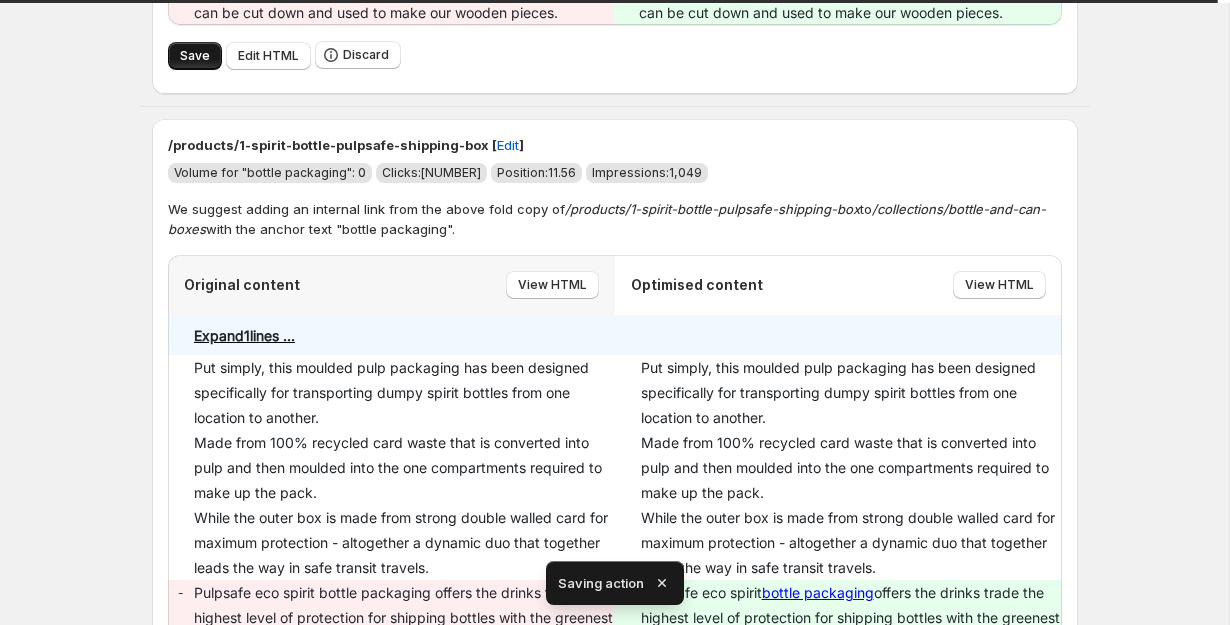 click on "Save" at bounding box center [195, 56] 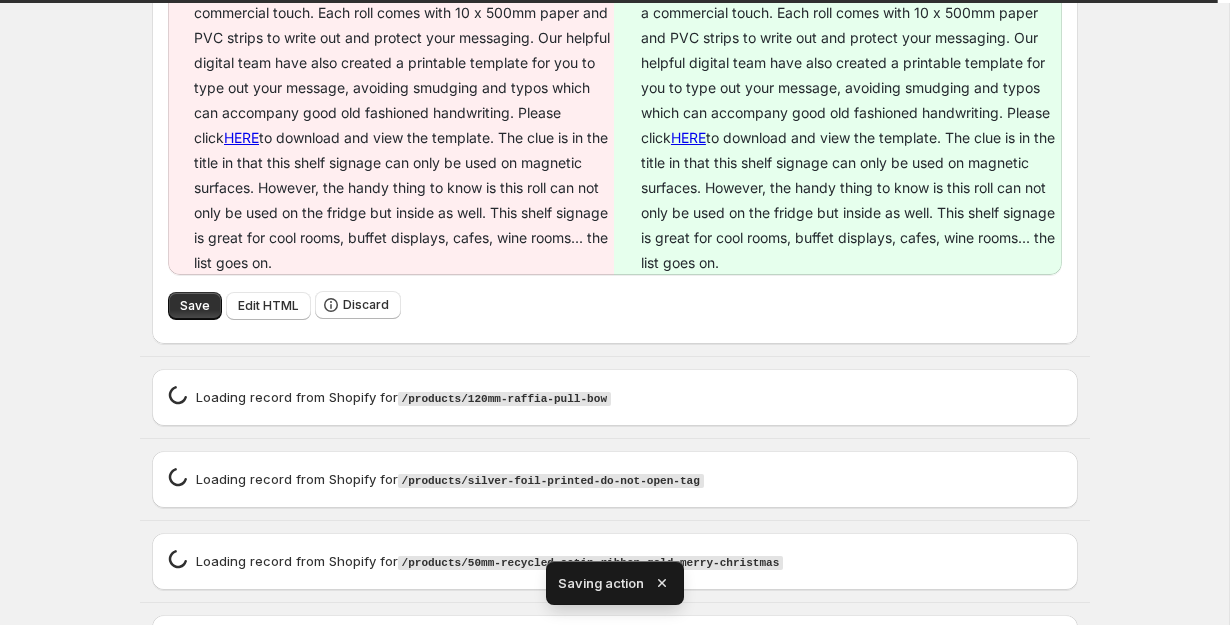 scroll, scrollTop: 6429, scrollLeft: 0, axis: vertical 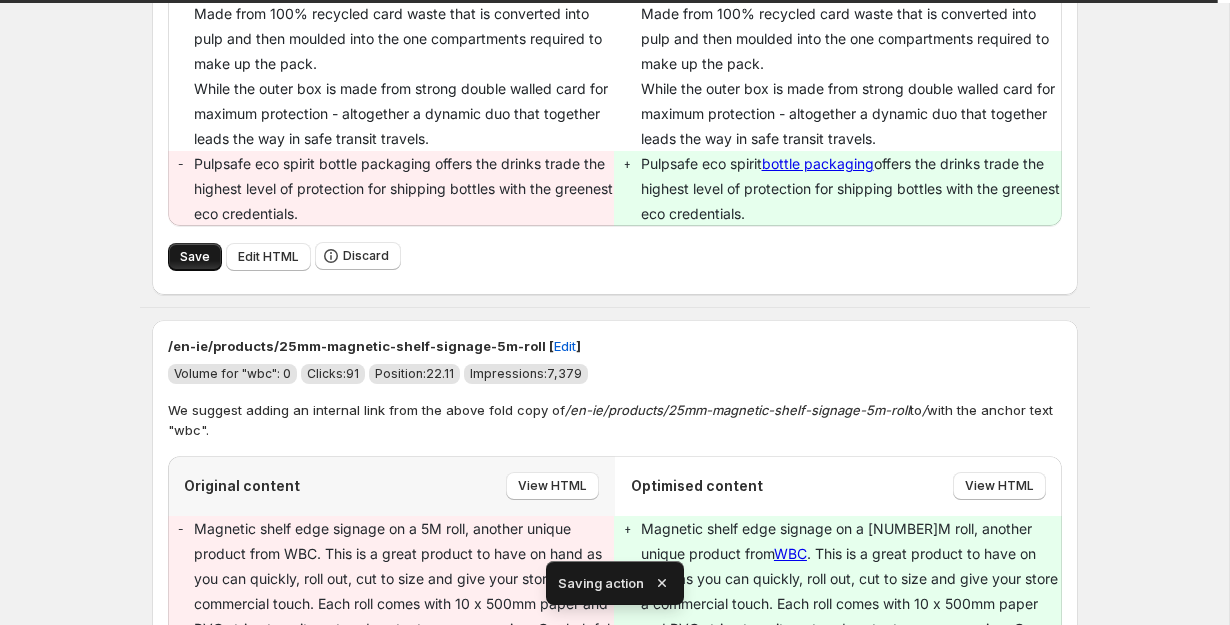 click on "Save" at bounding box center [195, 257] 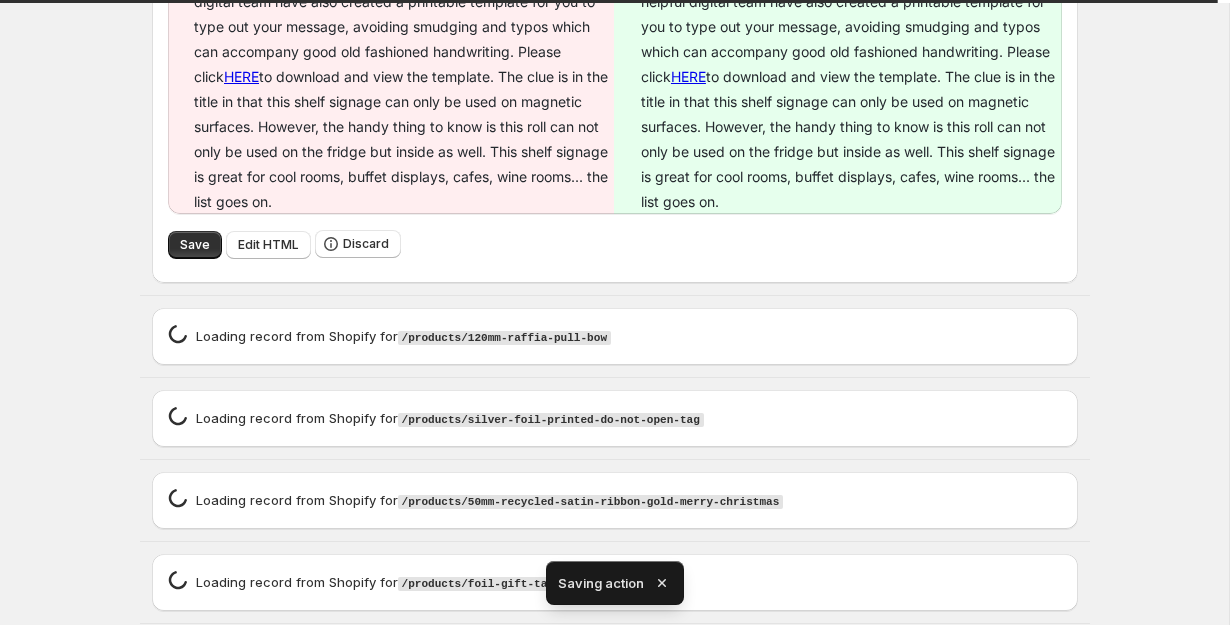 scroll, scrollTop: 6967, scrollLeft: 0, axis: vertical 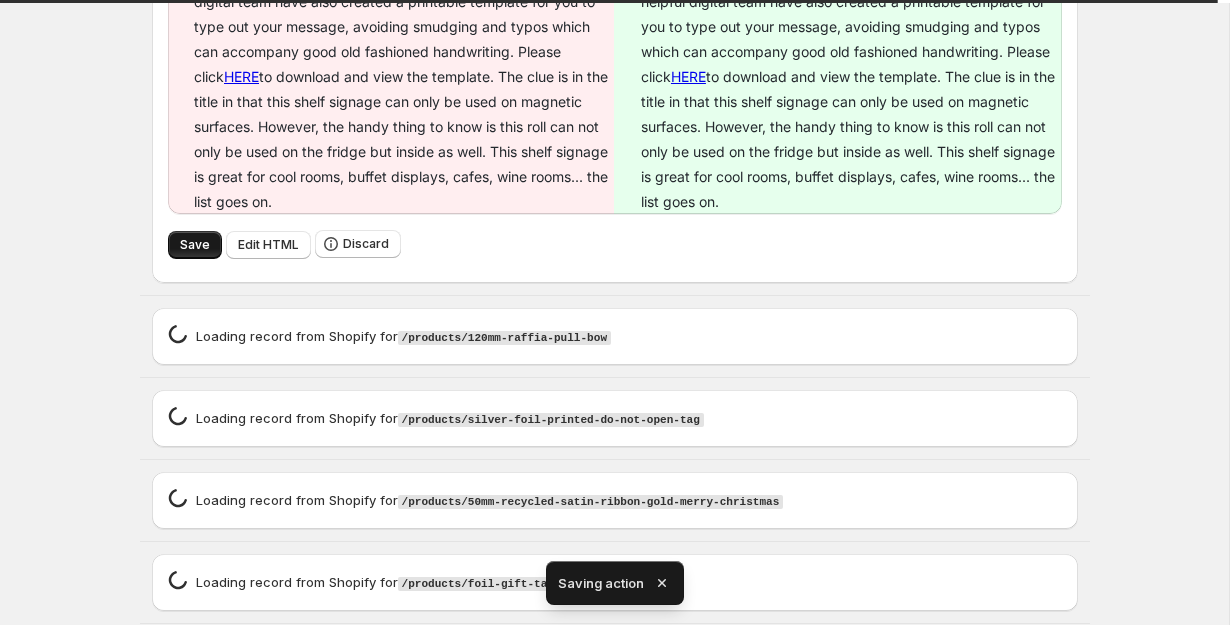 click on "Save" at bounding box center [195, 245] 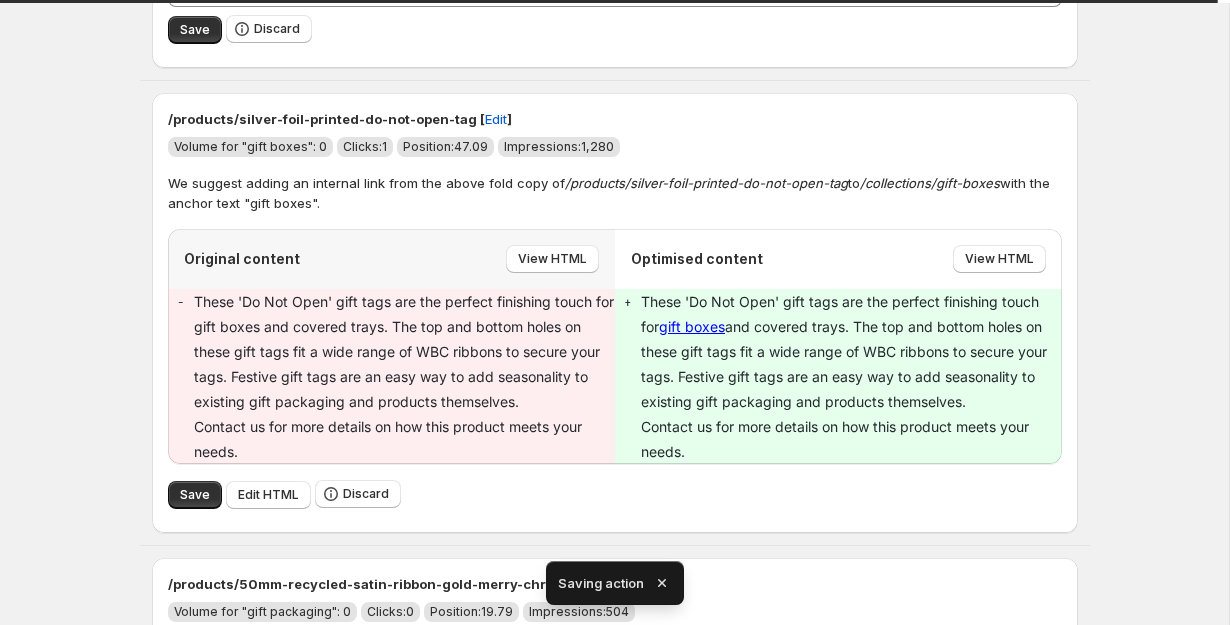 scroll, scrollTop: 7206, scrollLeft: 0, axis: vertical 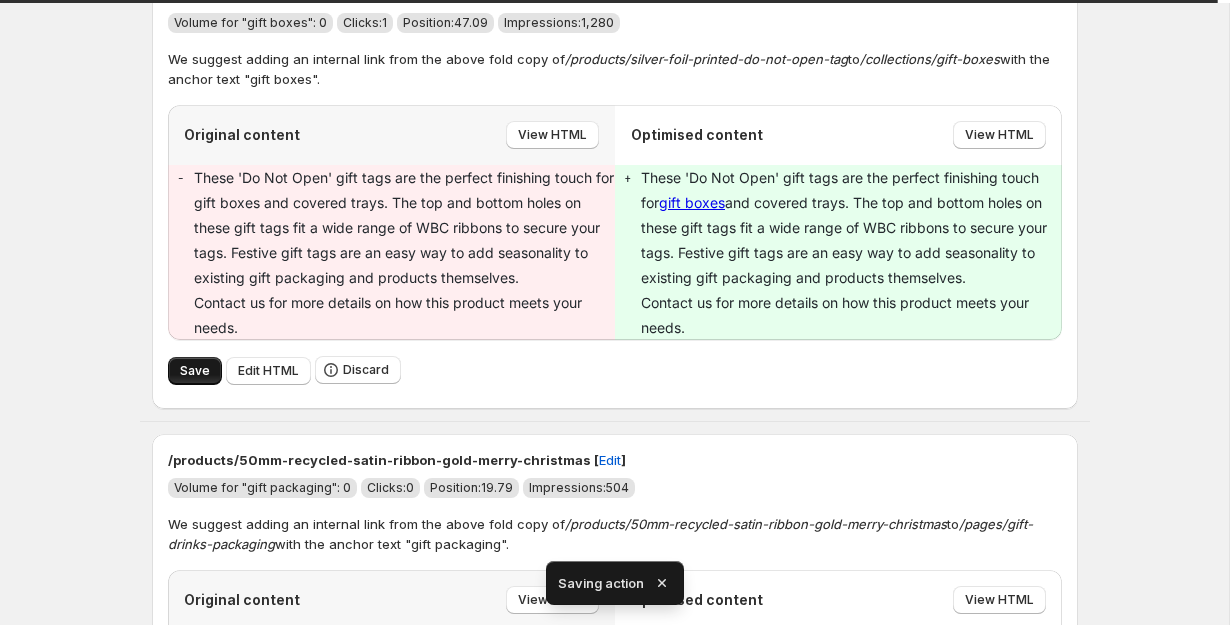 click on "Save" at bounding box center [195, 371] 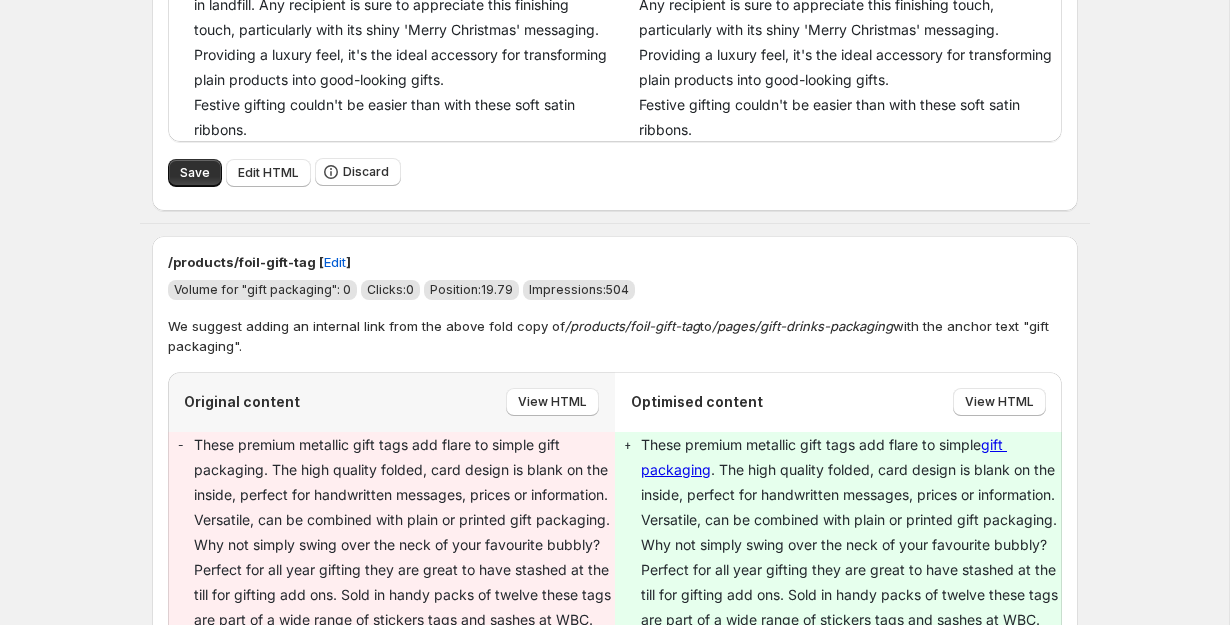 scroll, scrollTop: 7548, scrollLeft: 0, axis: vertical 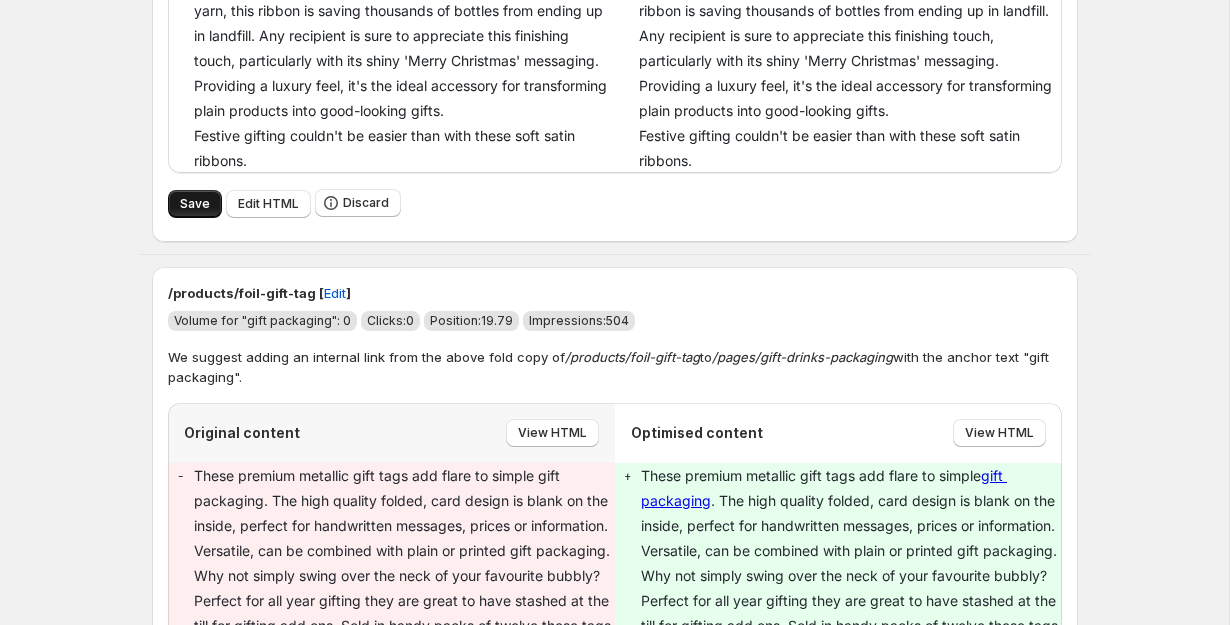 click on "Save" at bounding box center [195, 204] 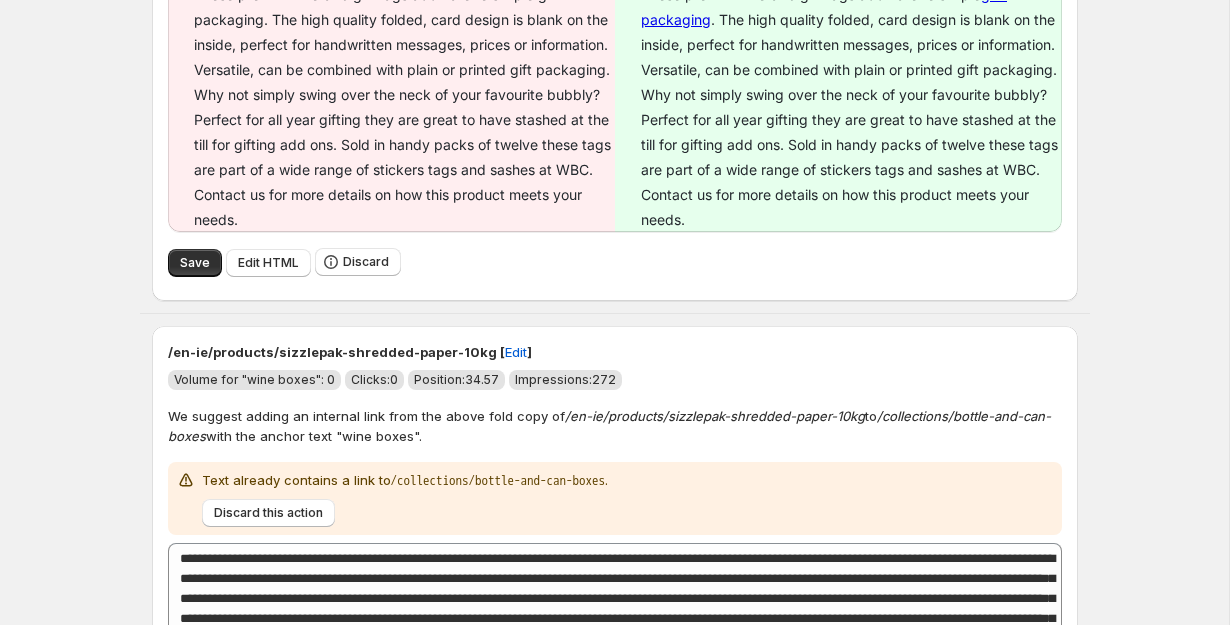 scroll, scrollTop: 8193, scrollLeft: 0, axis: vertical 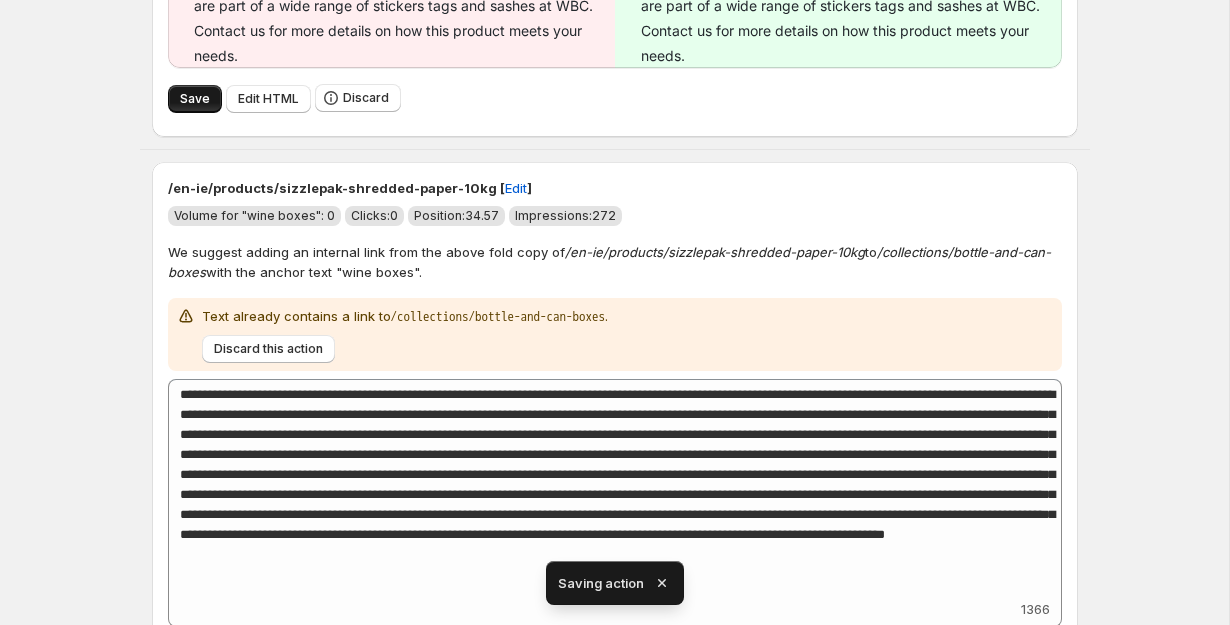 click on "Save" at bounding box center (195, 99) 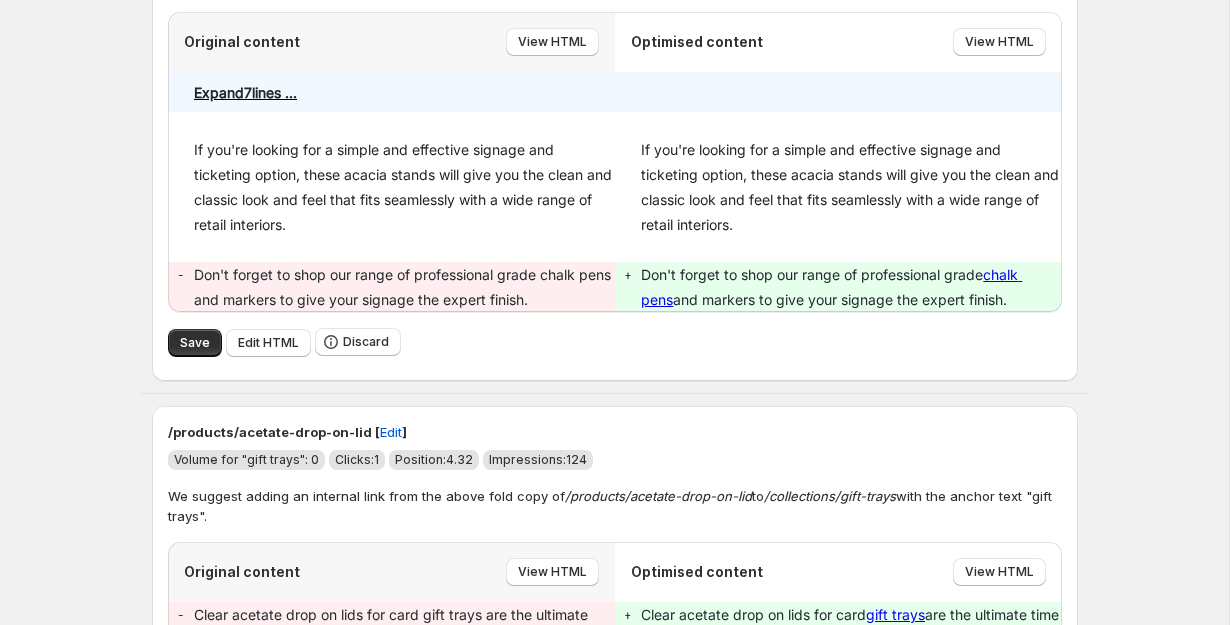 scroll, scrollTop: 8407, scrollLeft: 0, axis: vertical 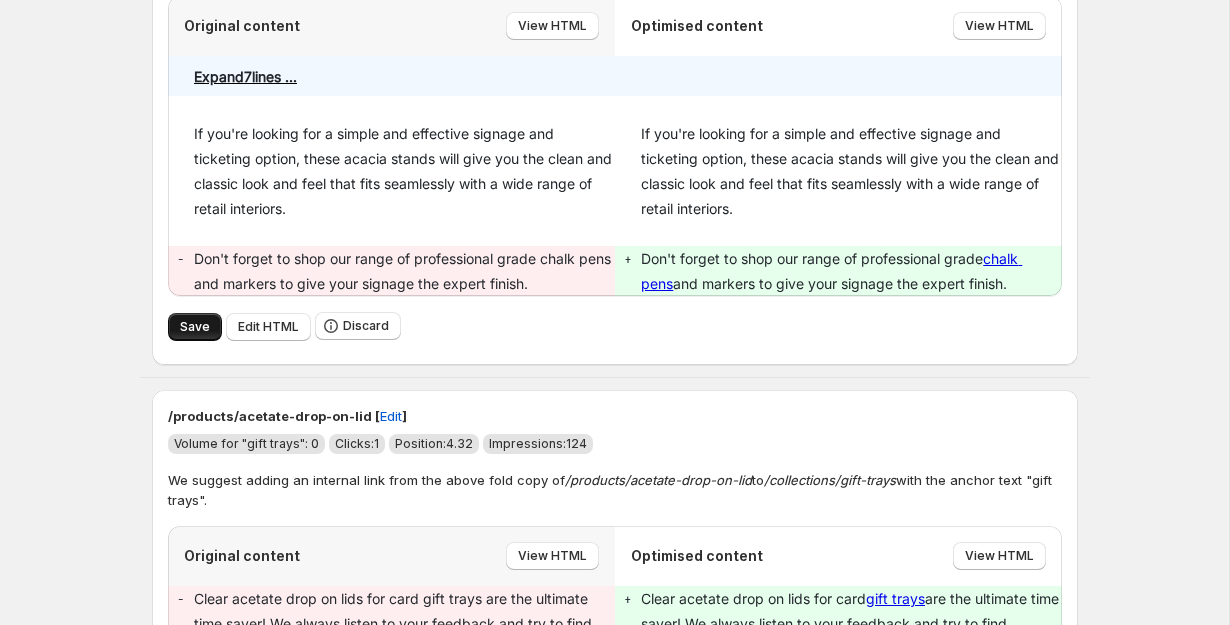 click on "Save" at bounding box center [195, 327] 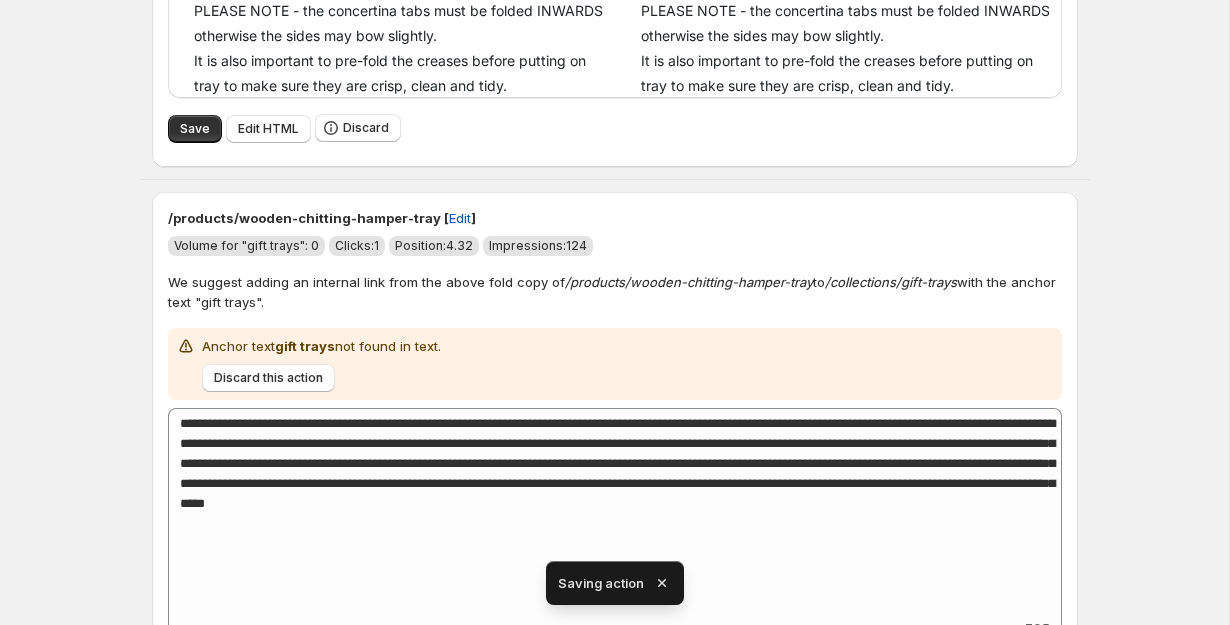 scroll, scrollTop: 8739, scrollLeft: 0, axis: vertical 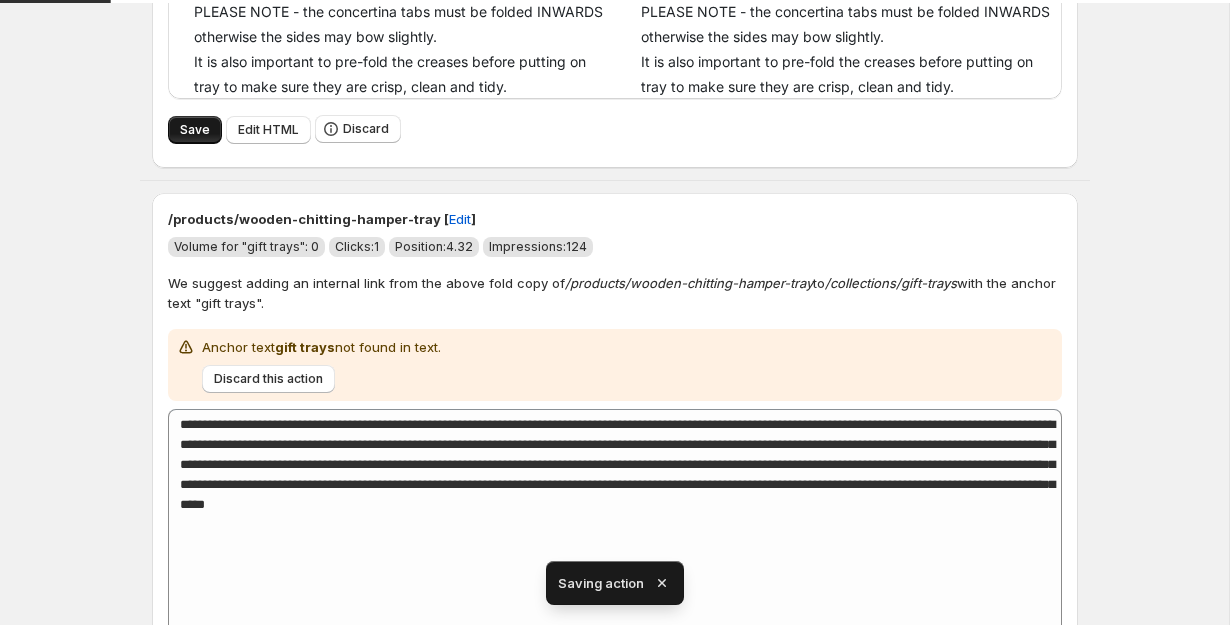 click on "Save" at bounding box center [195, 130] 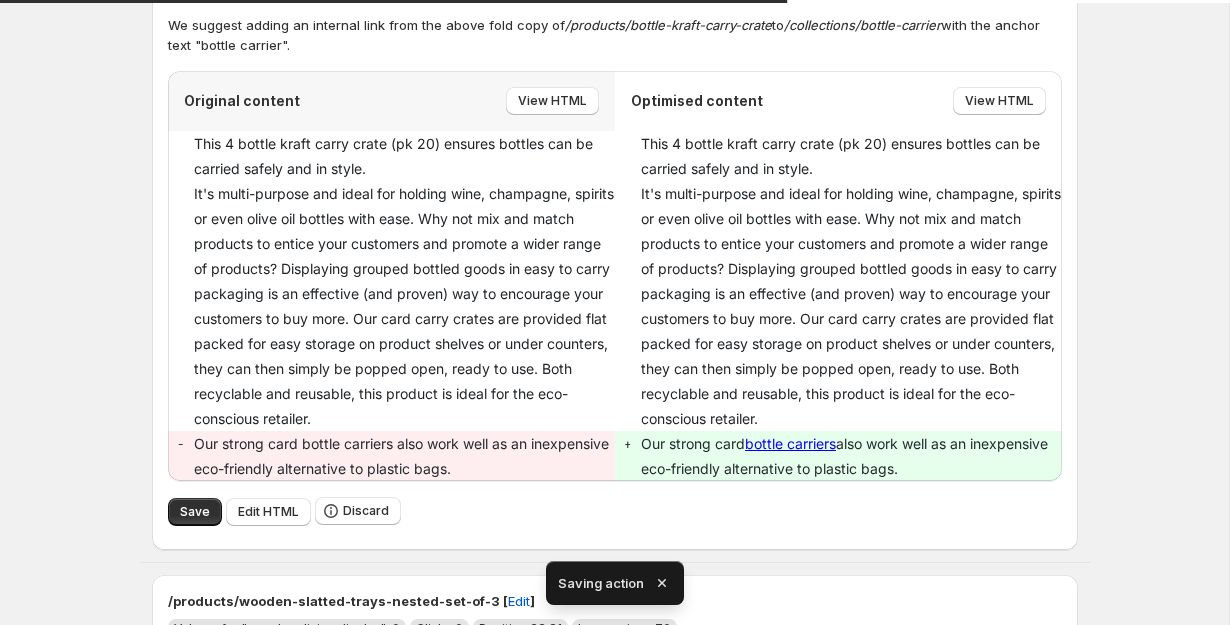 scroll, scrollTop: 9118, scrollLeft: 0, axis: vertical 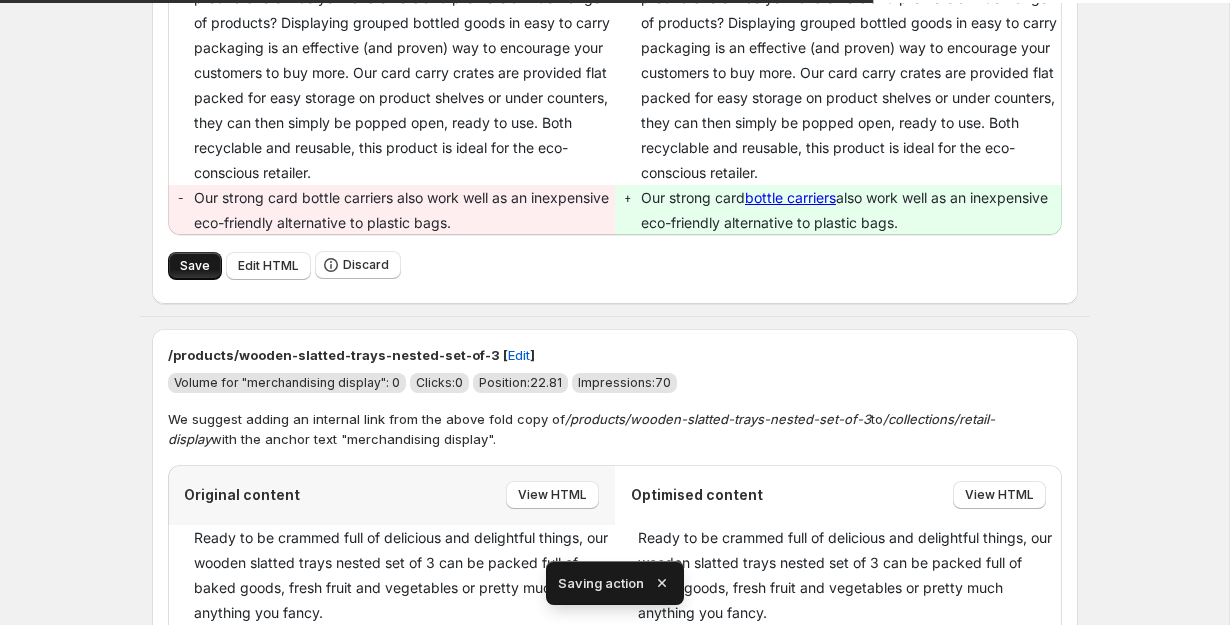 click on "Save" at bounding box center [195, 266] 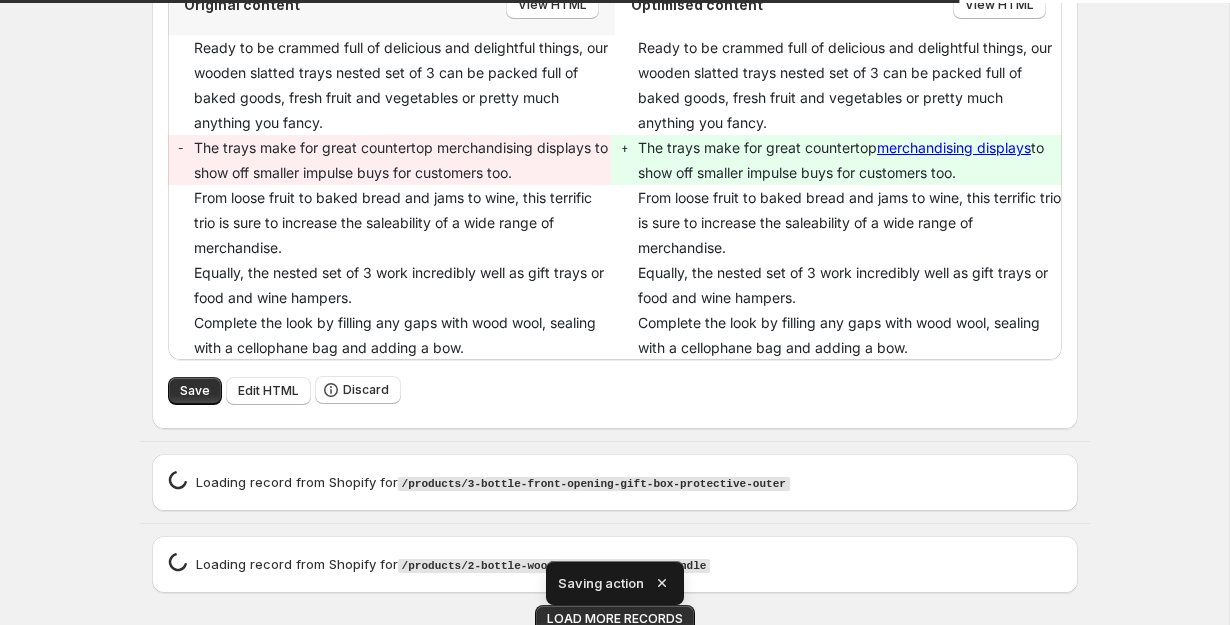 scroll, scrollTop: 8967, scrollLeft: 0, axis: vertical 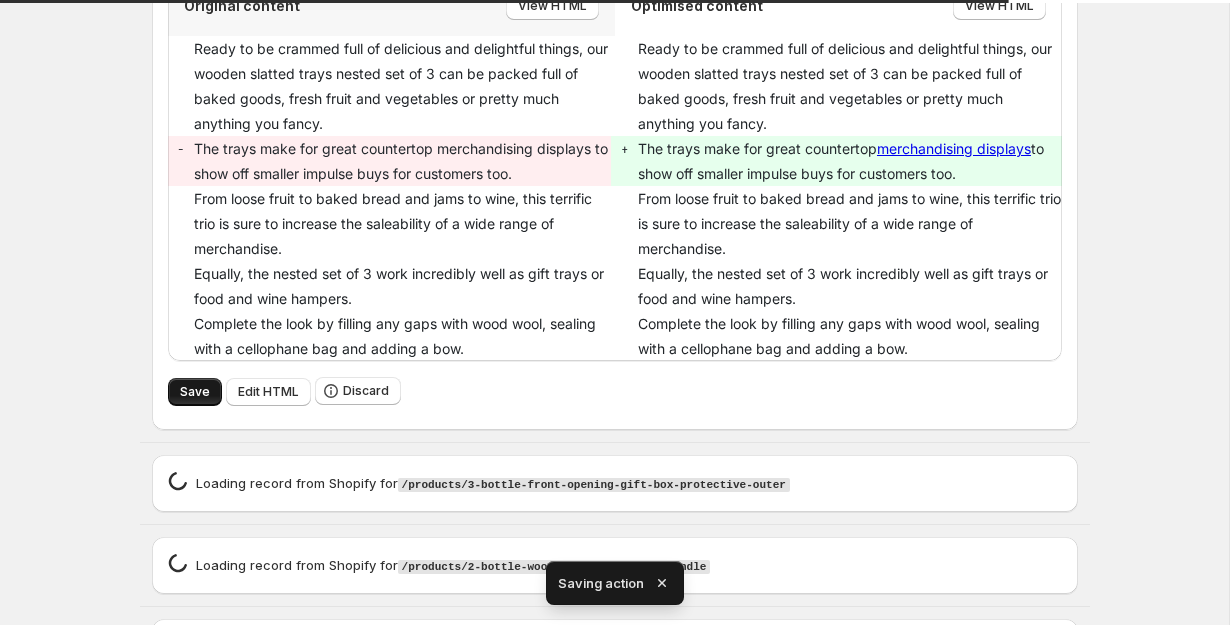 click on "Save" at bounding box center (195, 392) 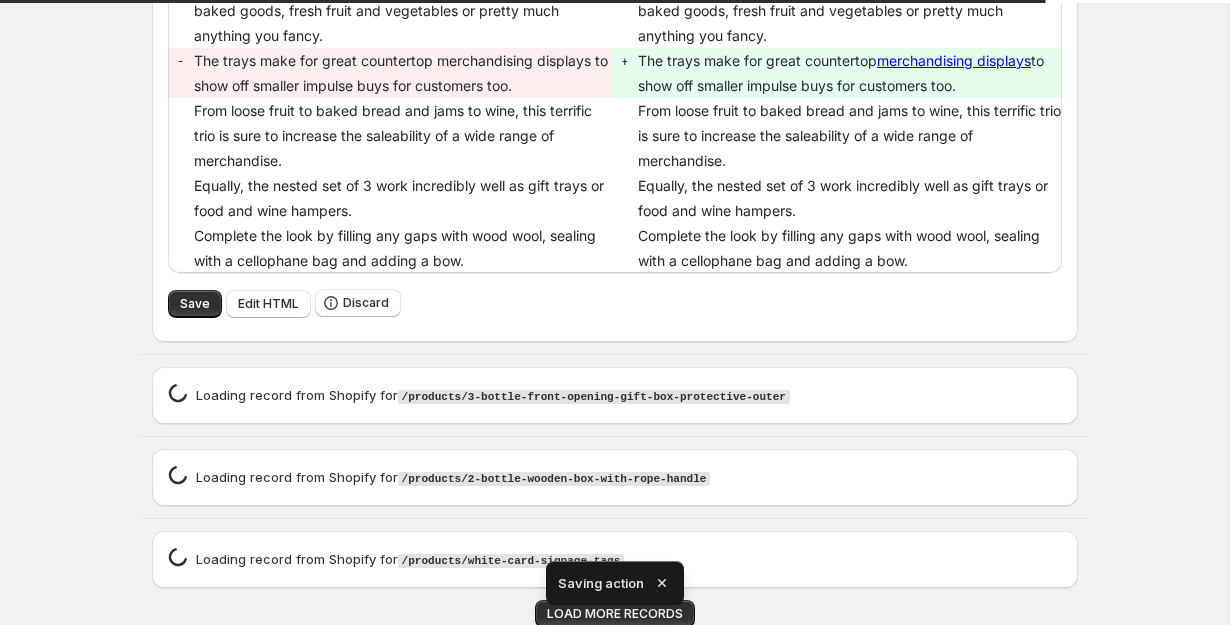 scroll, scrollTop: 8439, scrollLeft: 0, axis: vertical 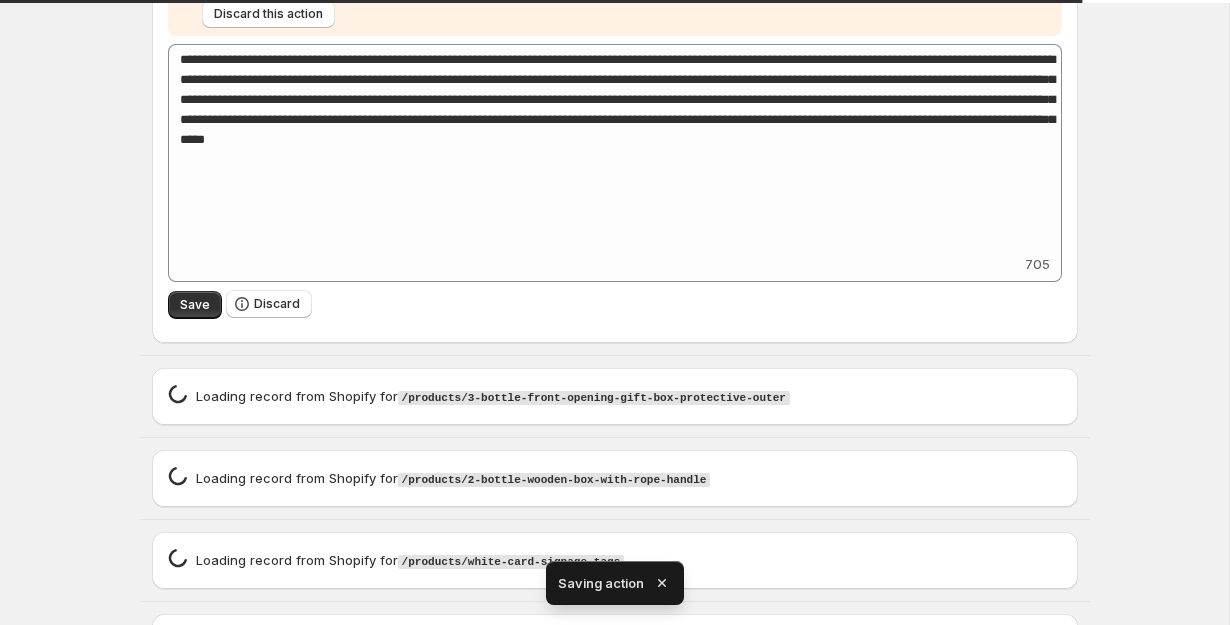 click 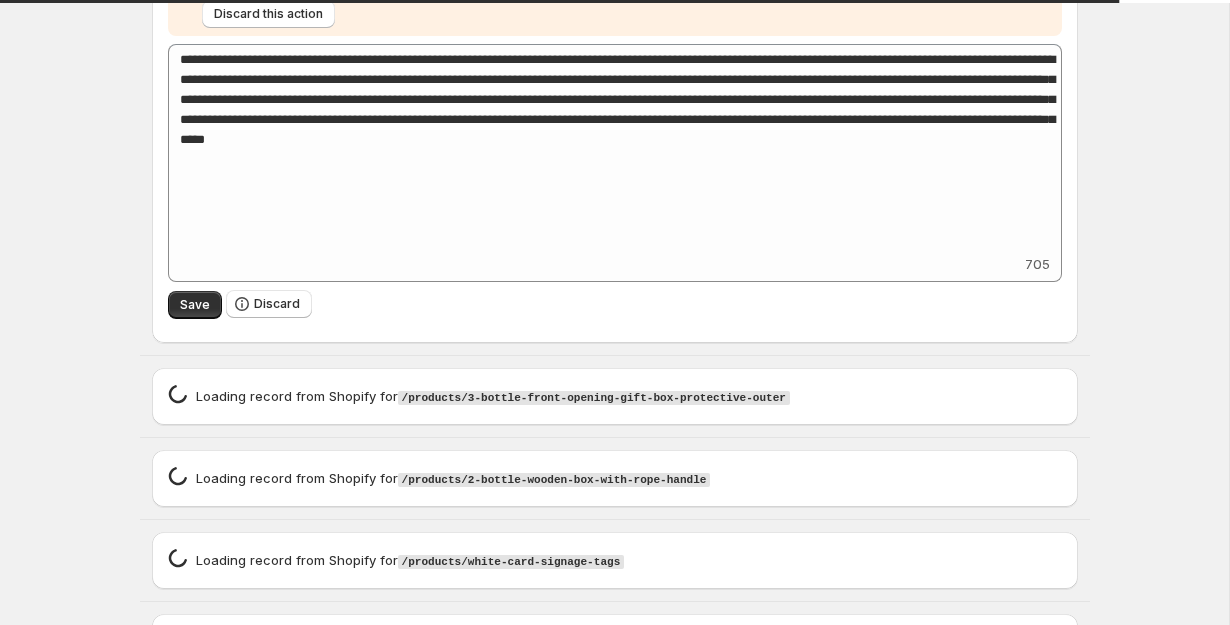 scroll, scrollTop: 8522, scrollLeft: 0, axis: vertical 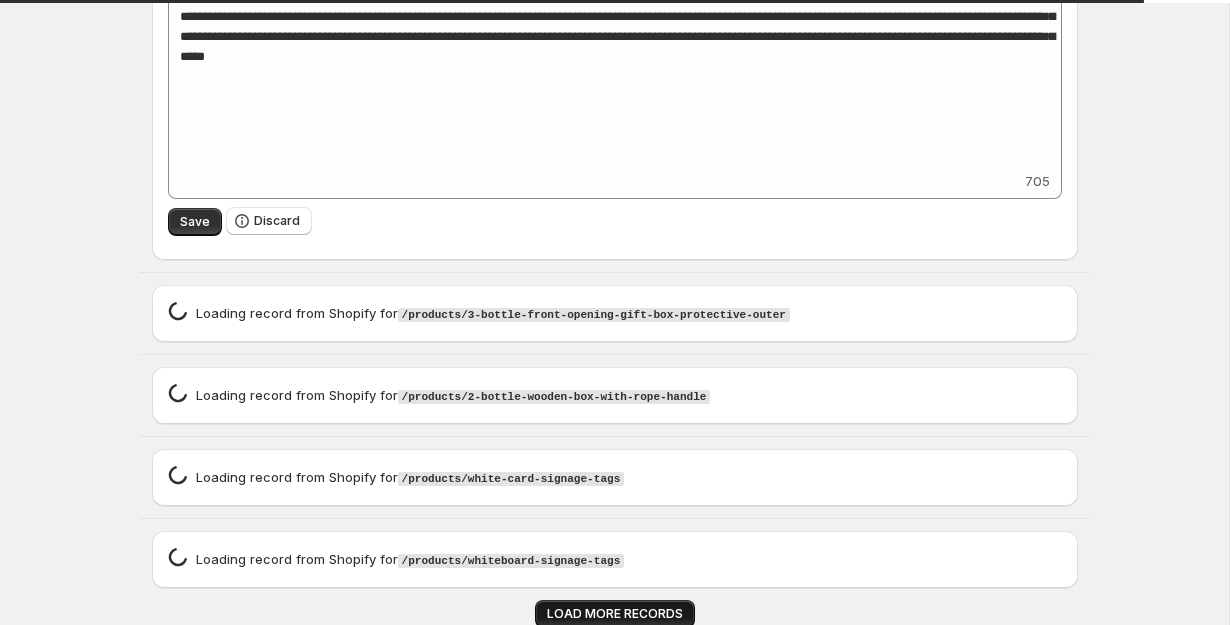 click on "LOAD MORE RECORDS" at bounding box center (615, 614) 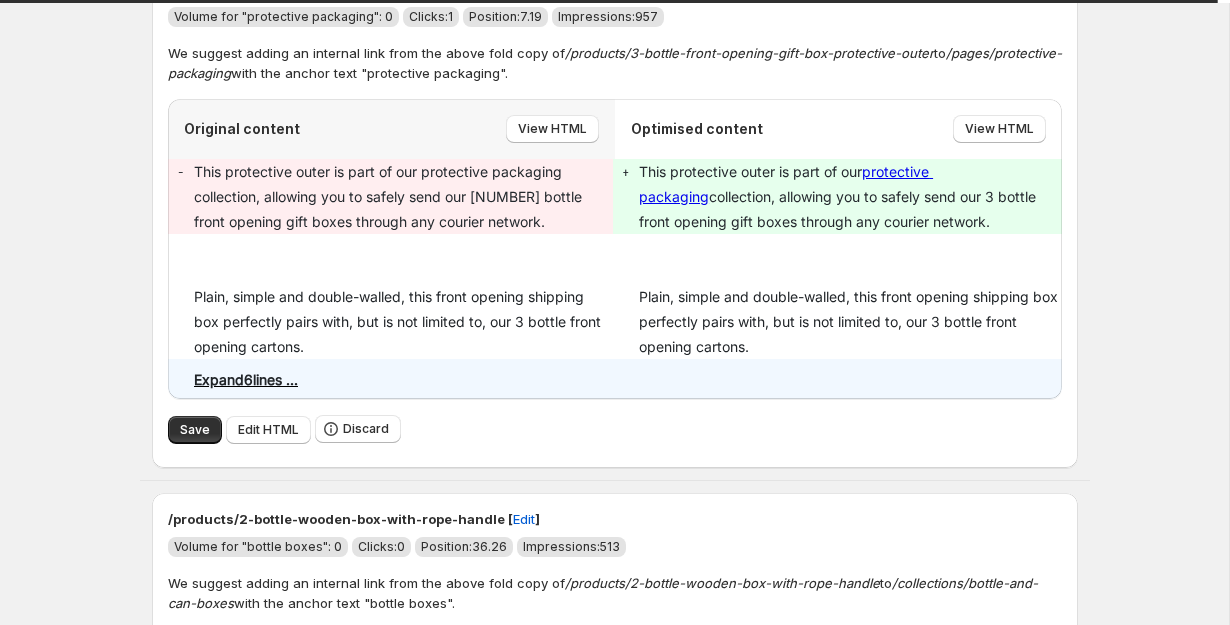 scroll, scrollTop: 8904, scrollLeft: 0, axis: vertical 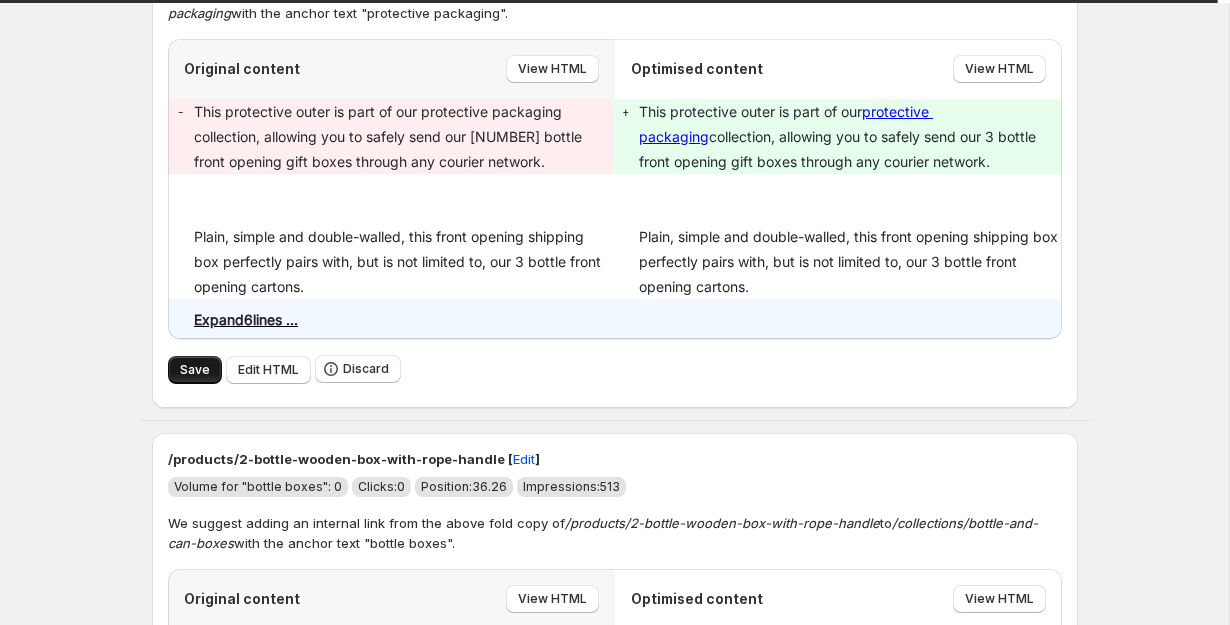click on "Save" at bounding box center [195, 370] 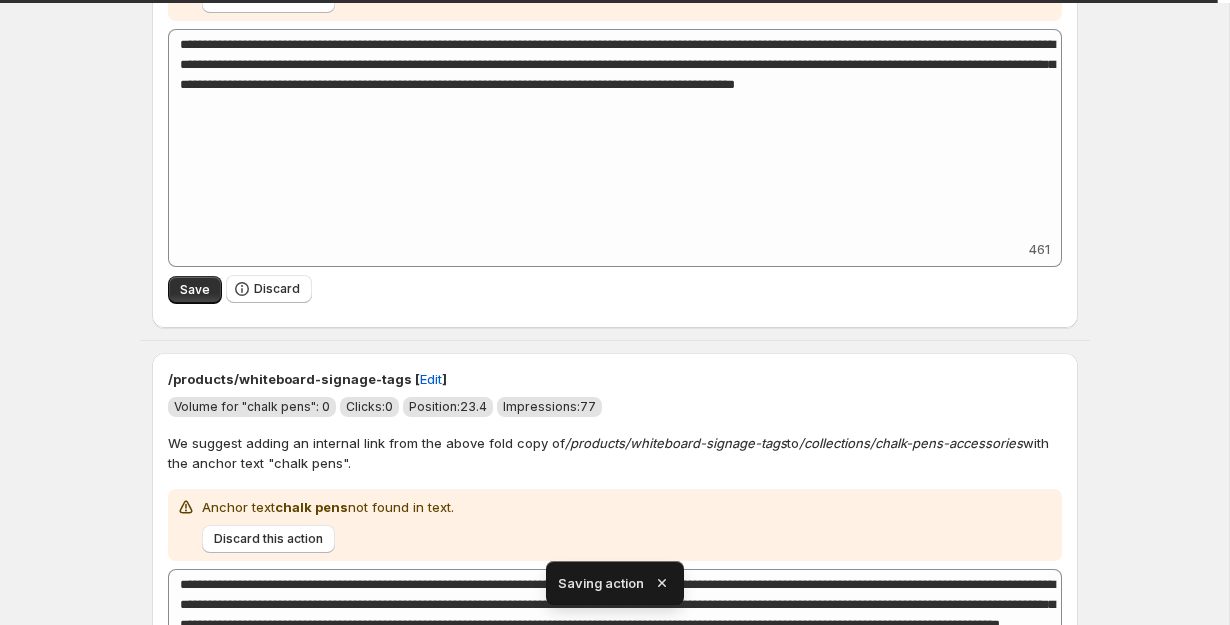 scroll, scrollTop: 9078, scrollLeft: 0, axis: vertical 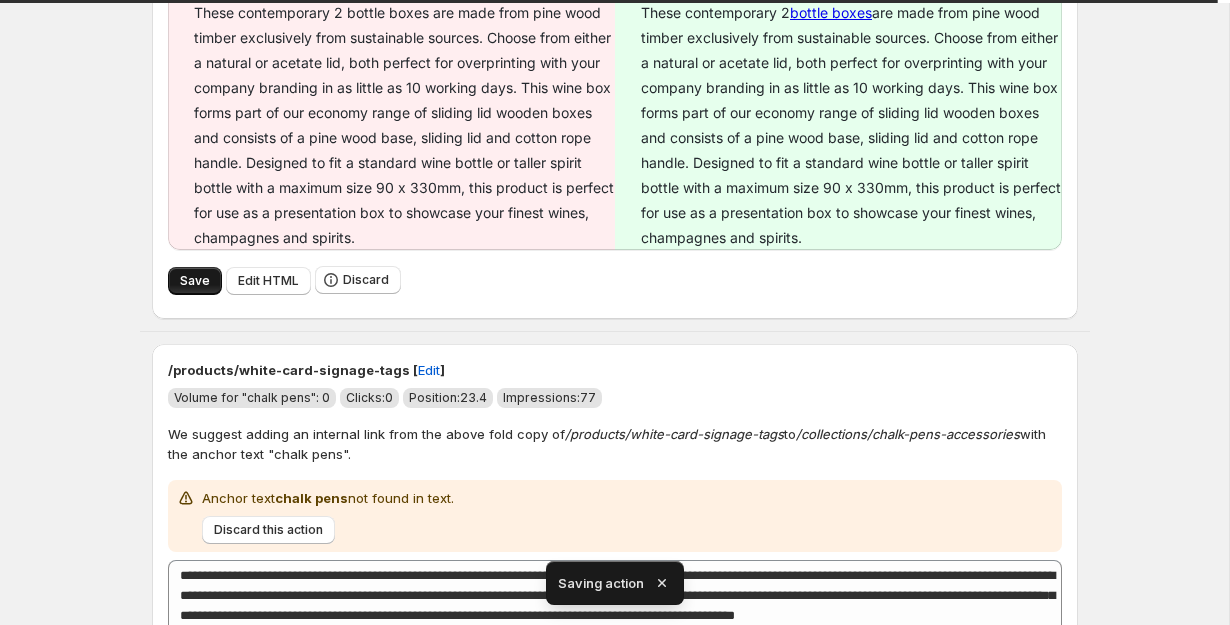 click on "Save" at bounding box center [195, 281] 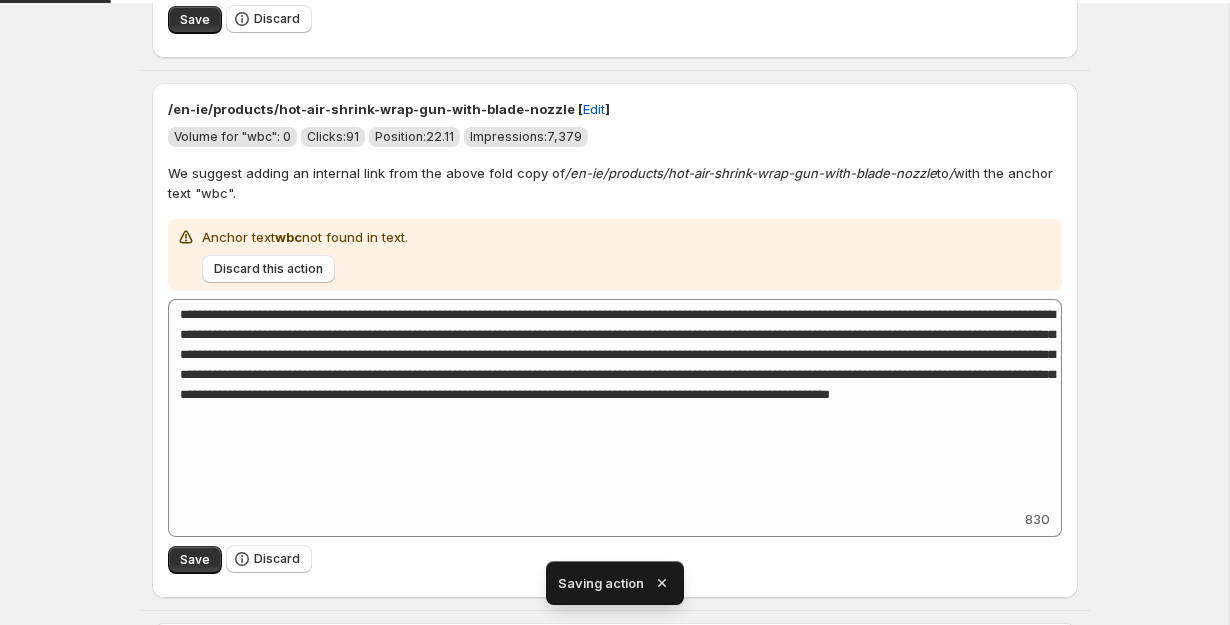 scroll, scrollTop: 9896, scrollLeft: 0, axis: vertical 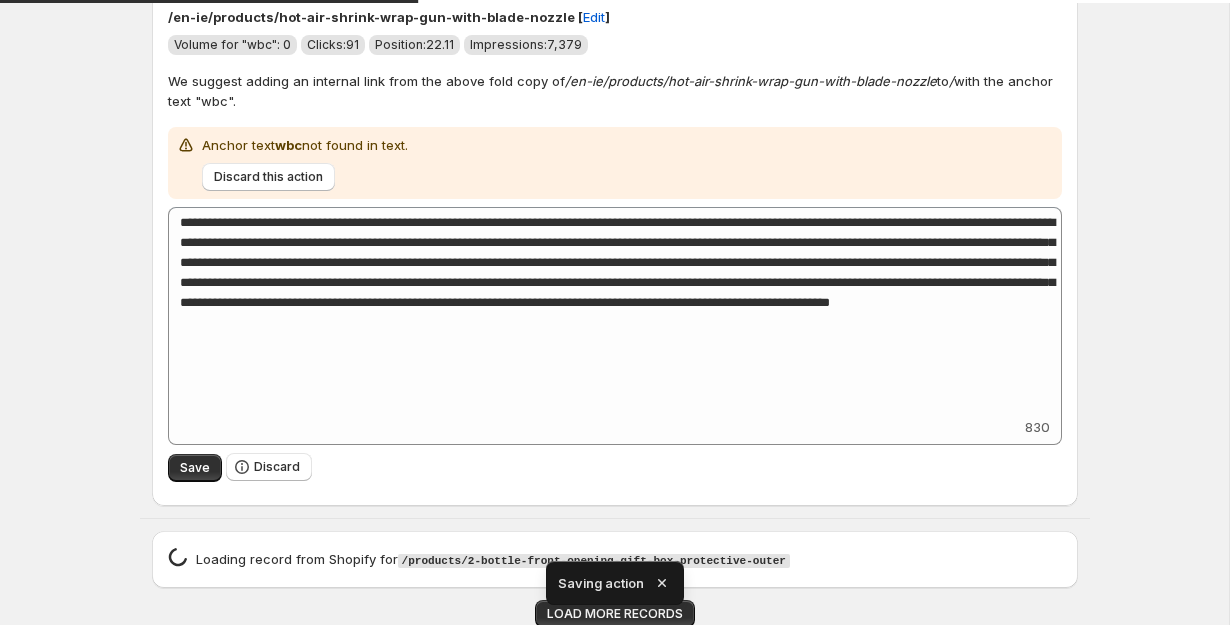 click 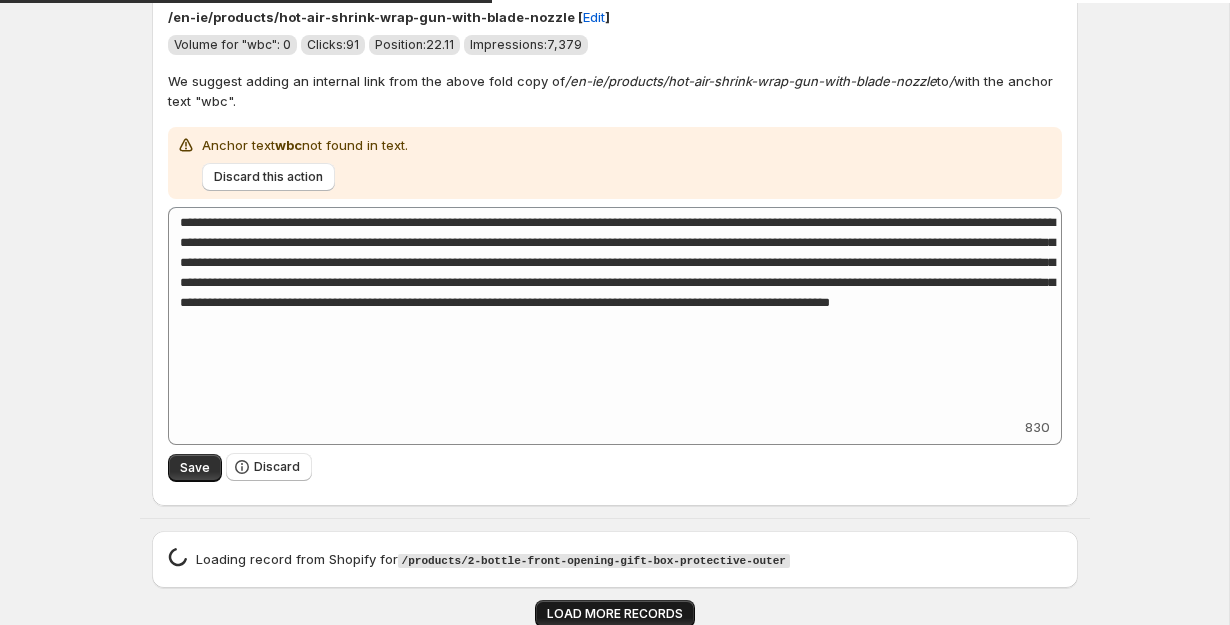 click on "LOAD MORE RECORDS" at bounding box center (615, 614) 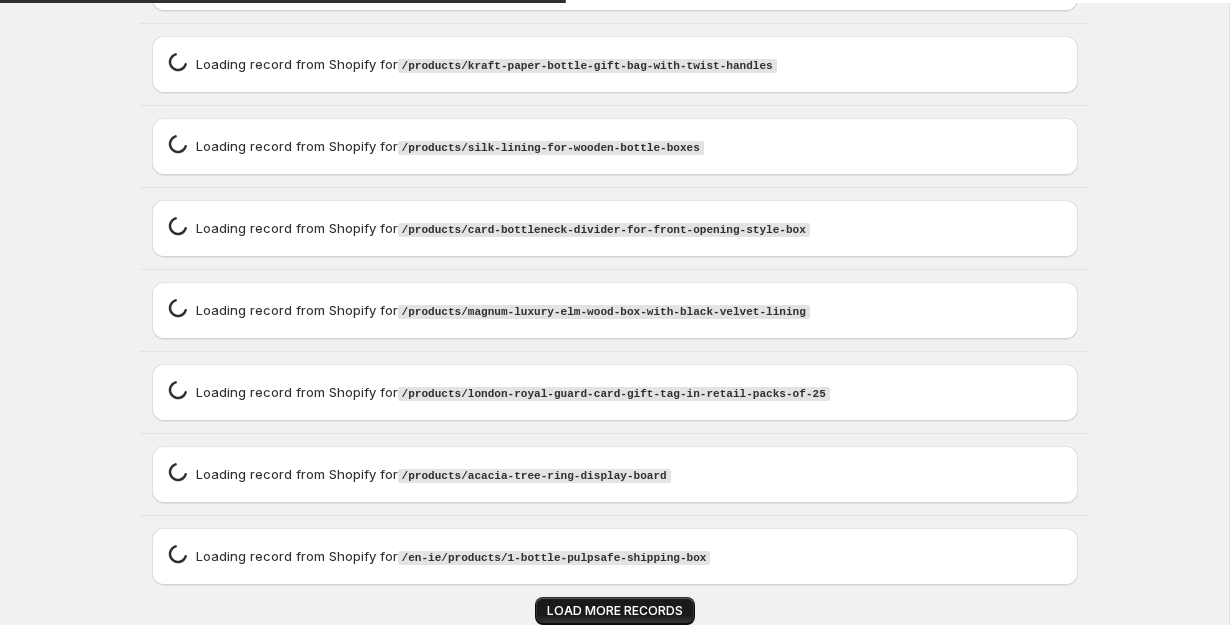 click on "LOAD MORE RECORDS" at bounding box center (615, 611) 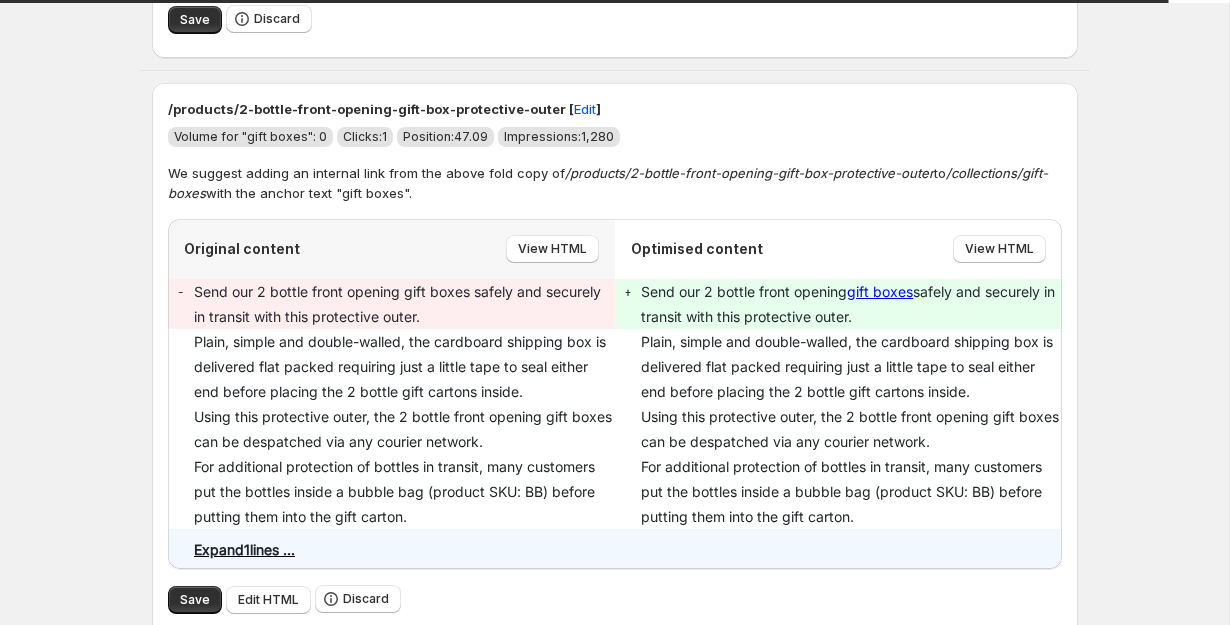 scroll, scrollTop: 10607, scrollLeft: 0, axis: vertical 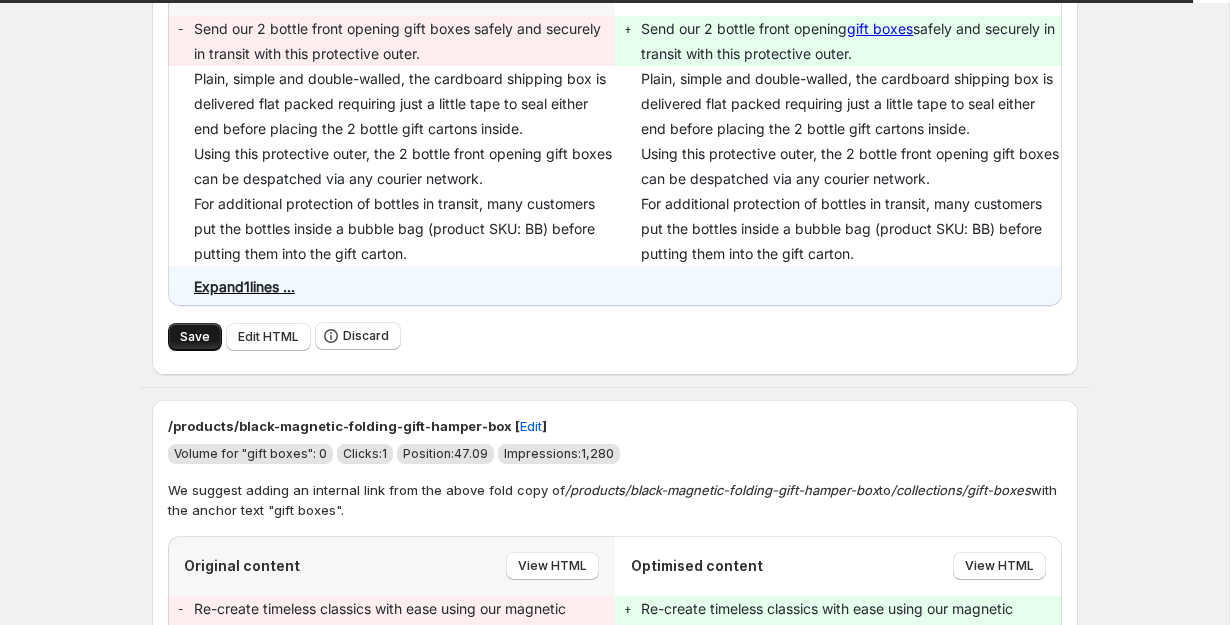 click on "Save" at bounding box center [195, 337] 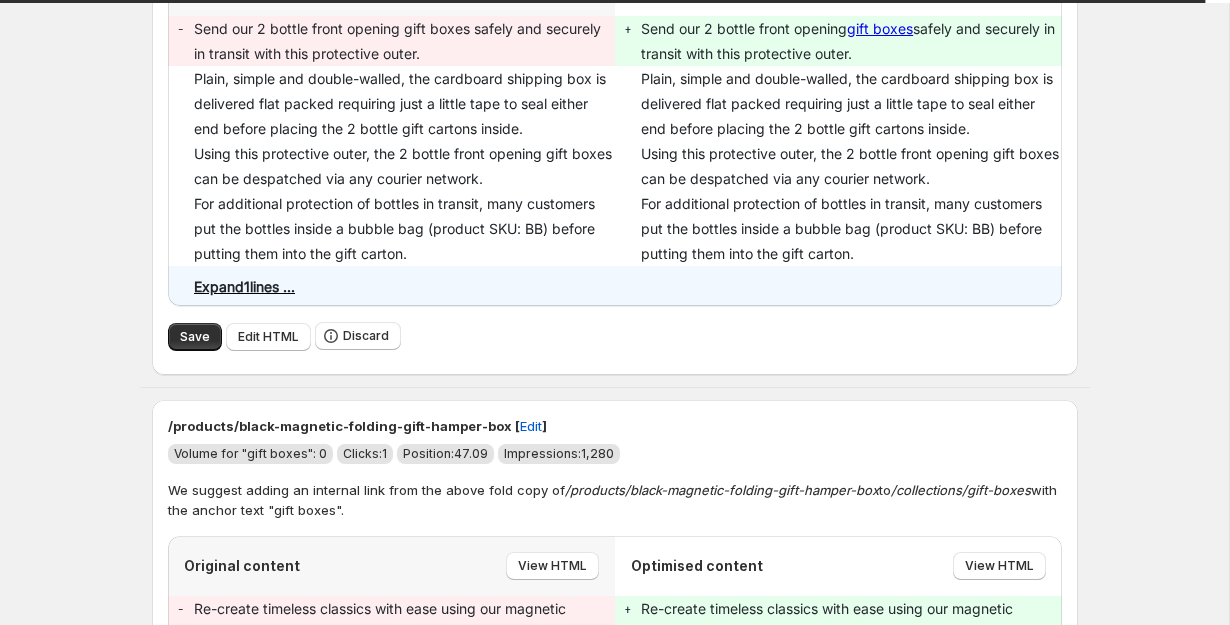 scroll, scrollTop: 11113, scrollLeft: 0, axis: vertical 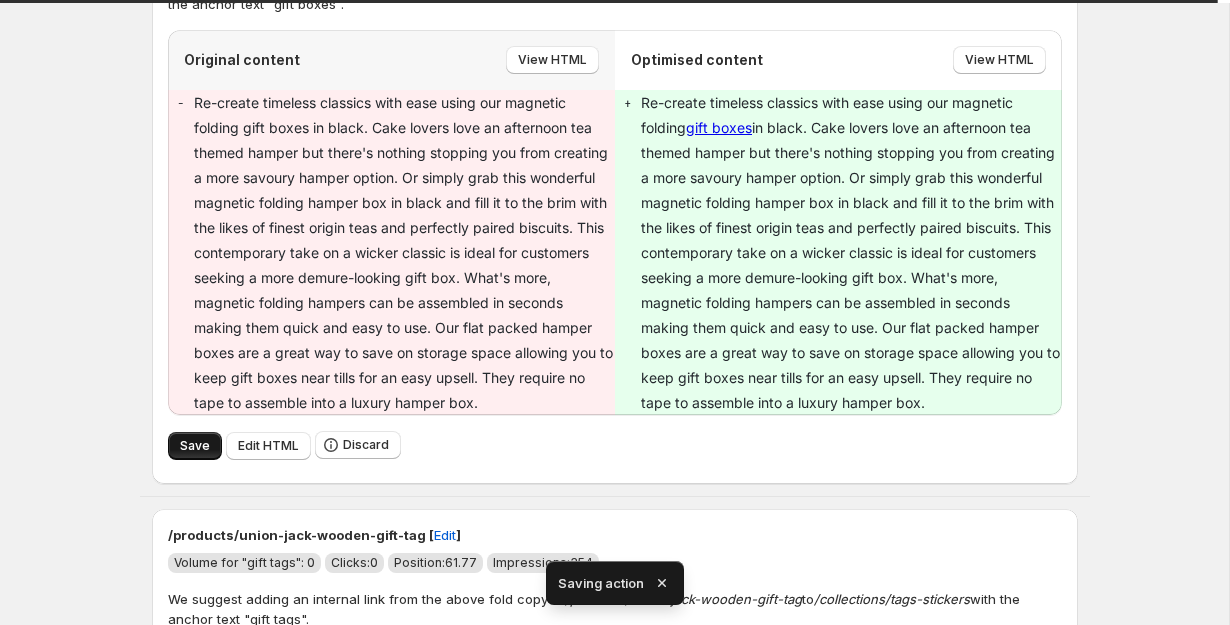 click on "/products/black-magnetic-folding-gift-hamper-box   [ Edit ] Volume for "gift boxes": 0 Clicks:  1 Position:  47.09 Impressions:  1,280 We suggest adding an internal link from the above fold copy of  /products/black-magnetic-folding-gift-hamper-box  to  /collections/gift-boxes  with the anchor text "gift boxes". Original content View HTML Optimised content View HTML - + Re-create timeless classics with ease using our magnetic folding  gift boxes Save Edit HTML Discard" at bounding box center [615, 189] 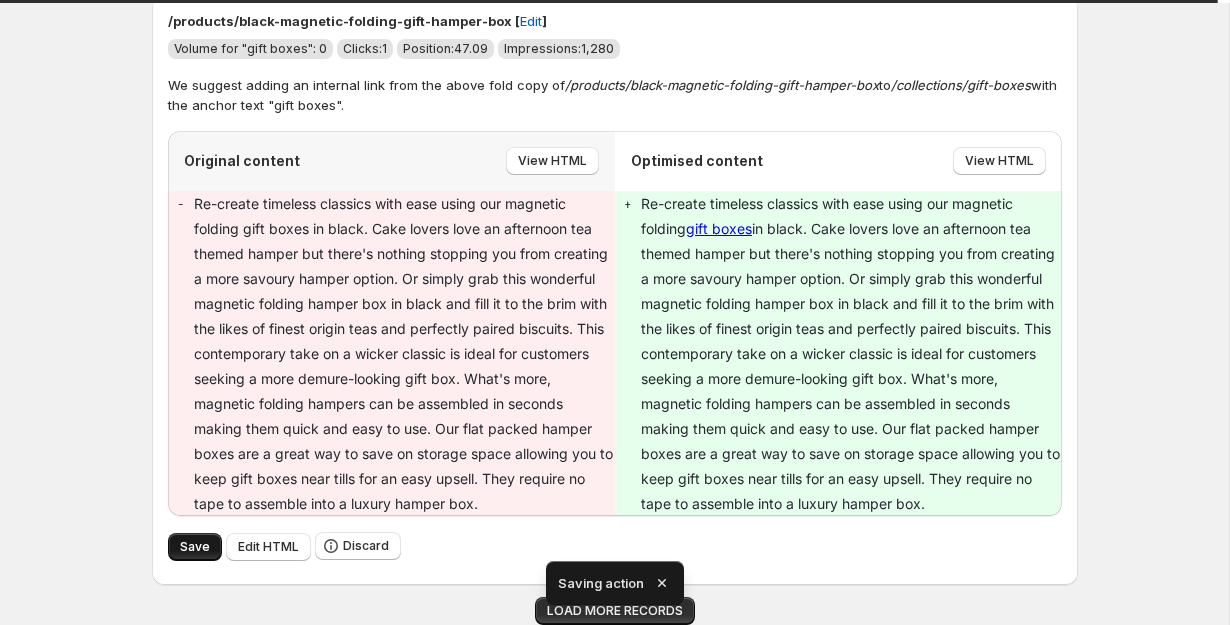 scroll, scrollTop: 10429, scrollLeft: 0, axis: vertical 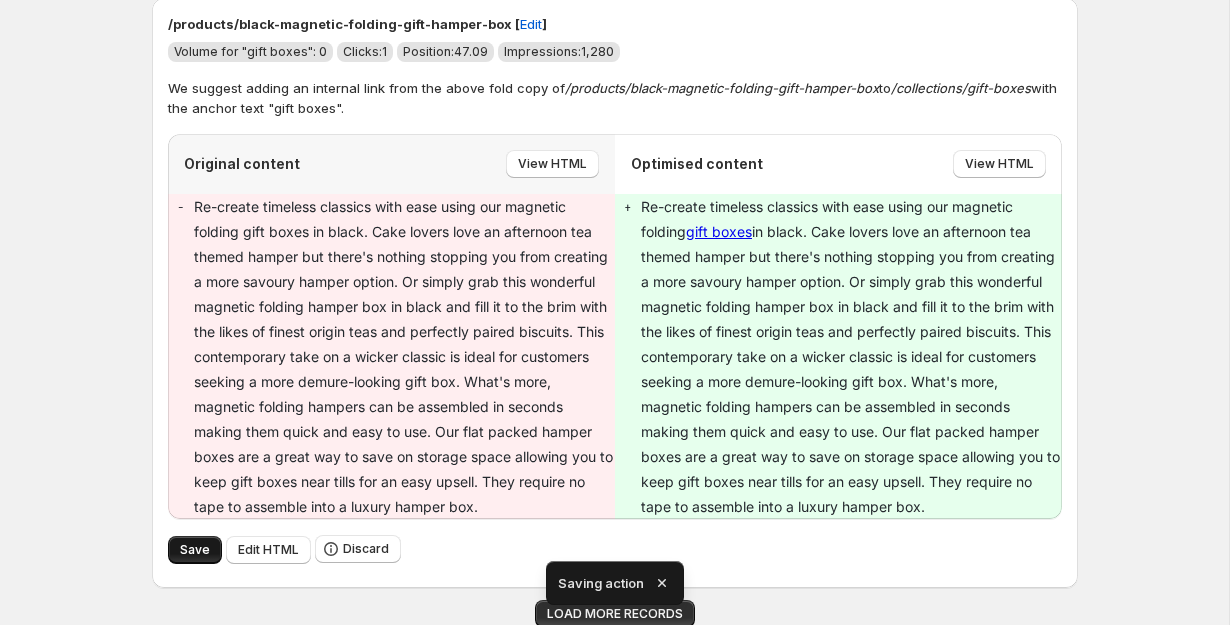 click on "Save" at bounding box center (195, 550) 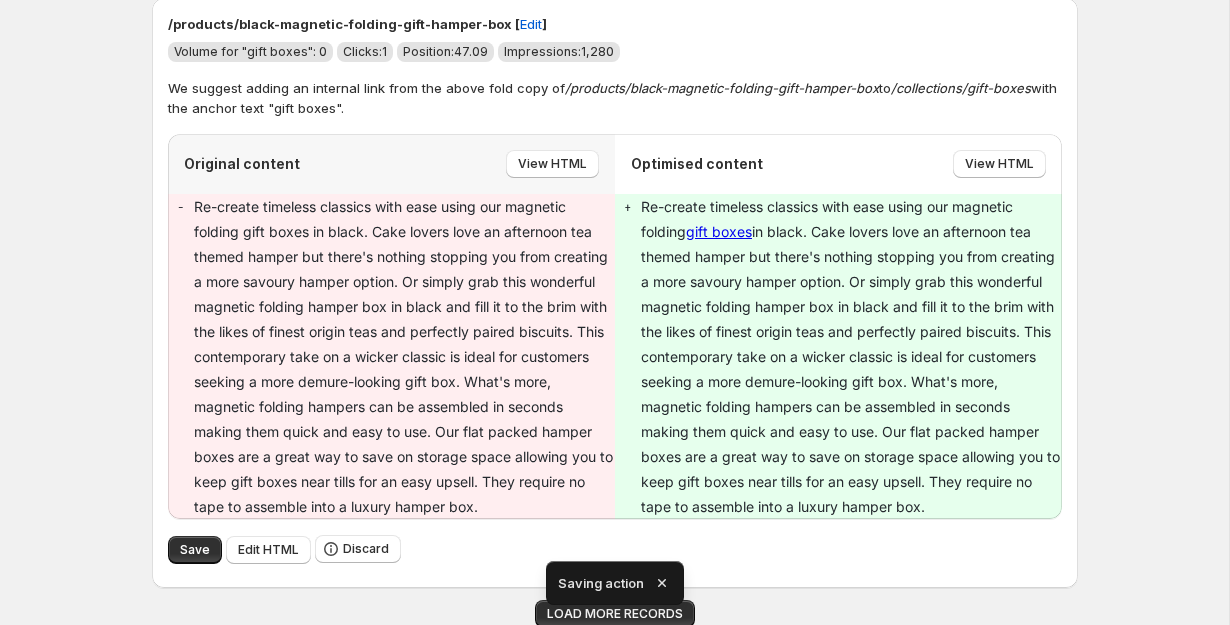 scroll, scrollTop: 9896, scrollLeft: 0, axis: vertical 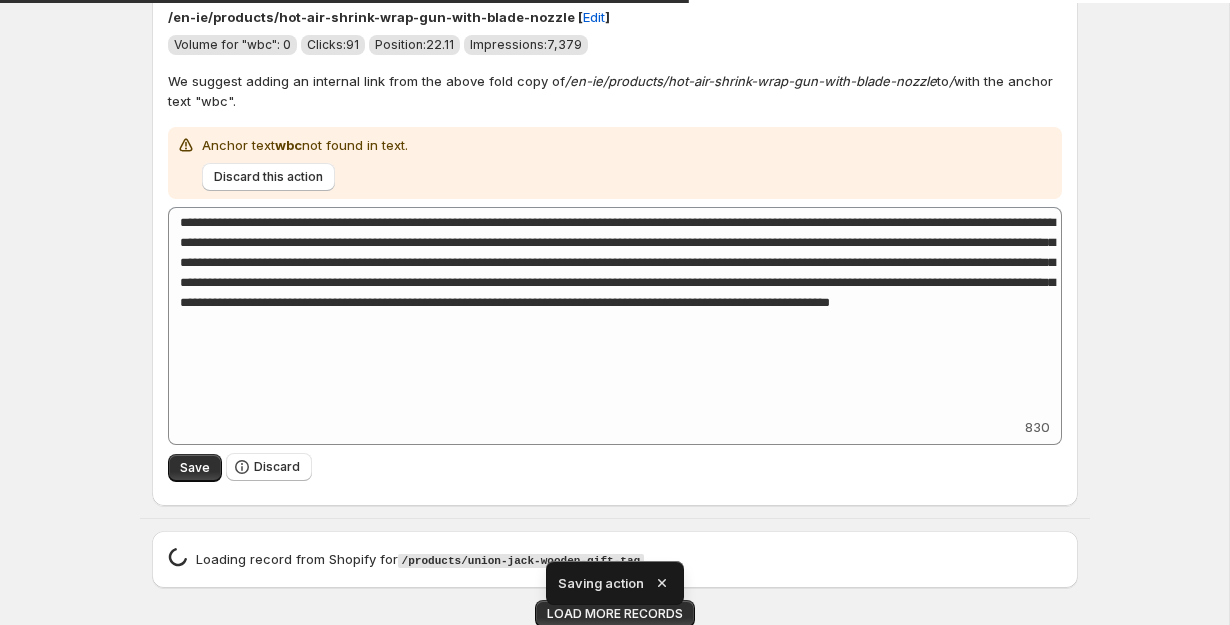 click 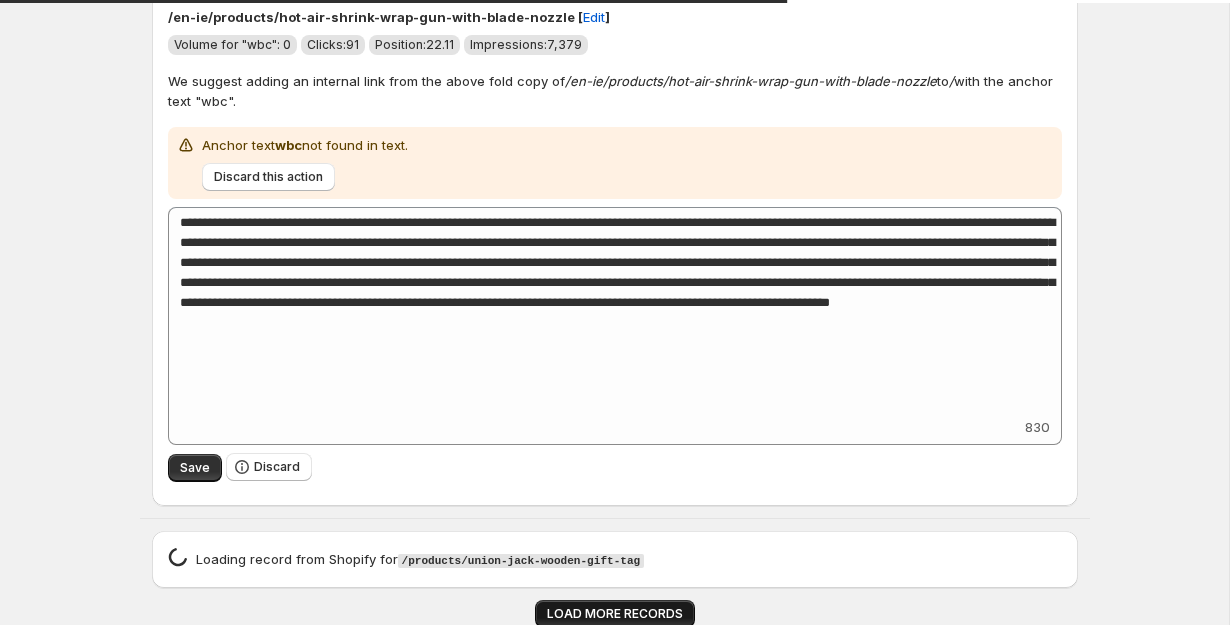 click on "LOAD MORE RECORDS" at bounding box center [615, 614] 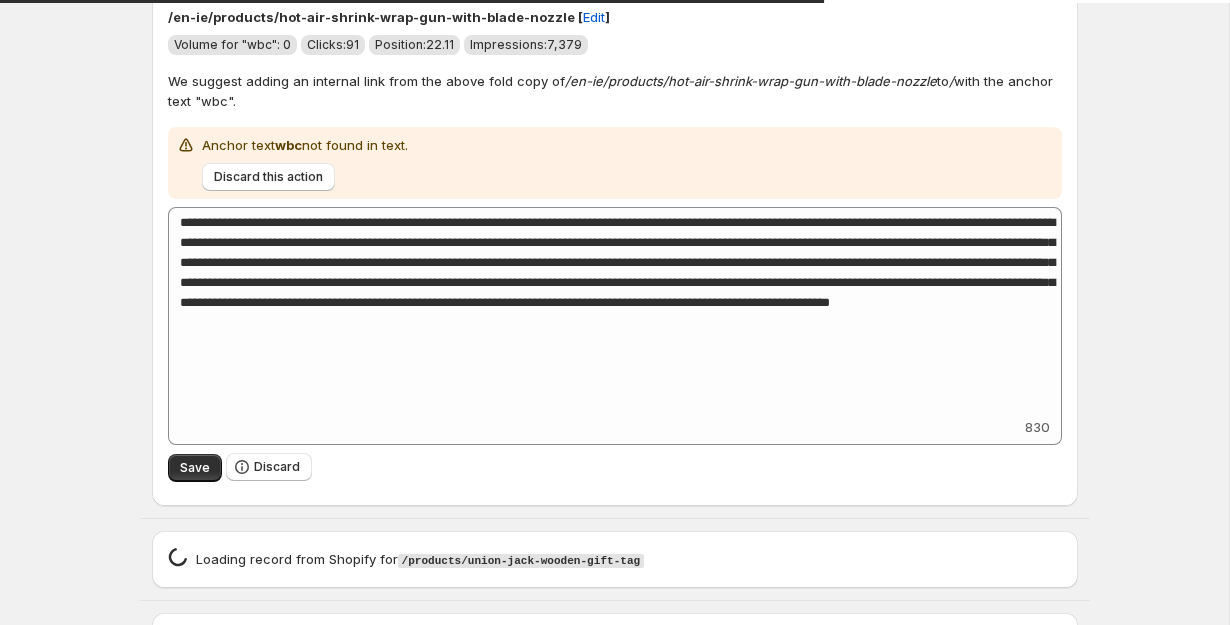 scroll, scrollTop: 11546, scrollLeft: 0, axis: vertical 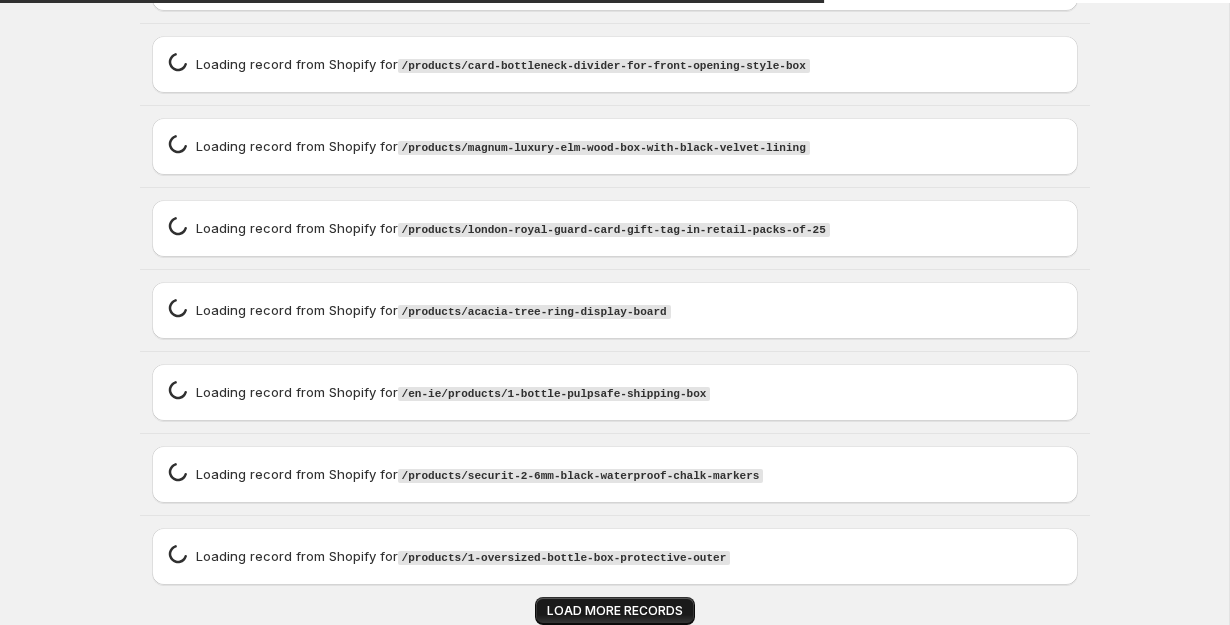 click on "LOAD MORE RECORDS" at bounding box center [615, 611] 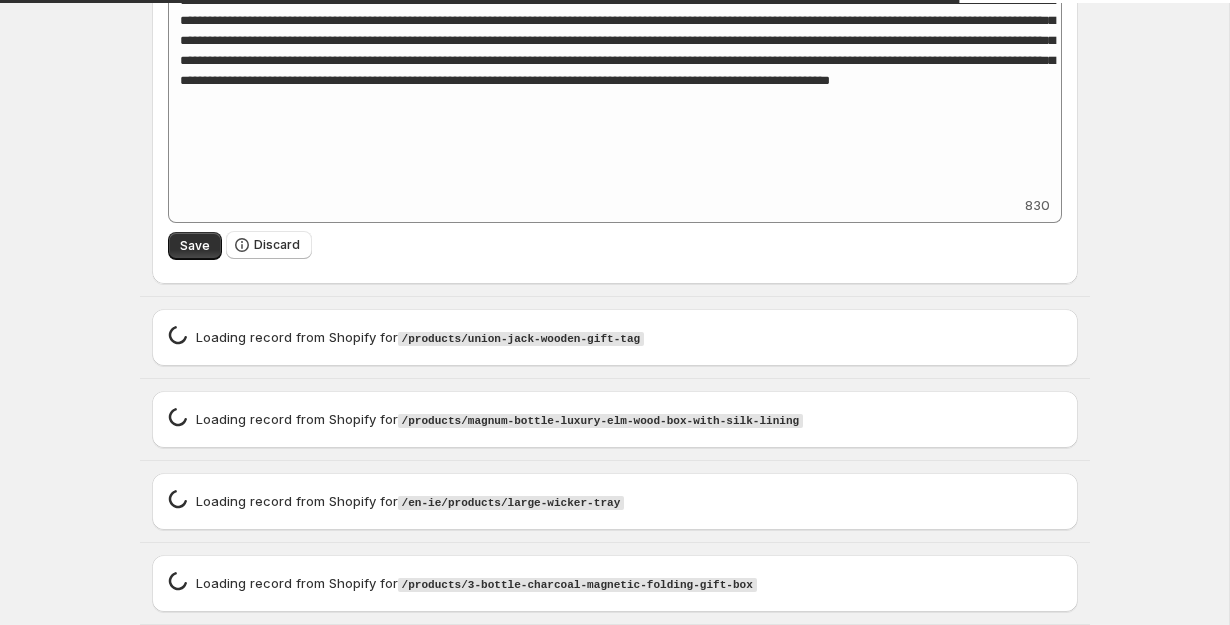 scroll, scrollTop: 10387, scrollLeft: 0, axis: vertical 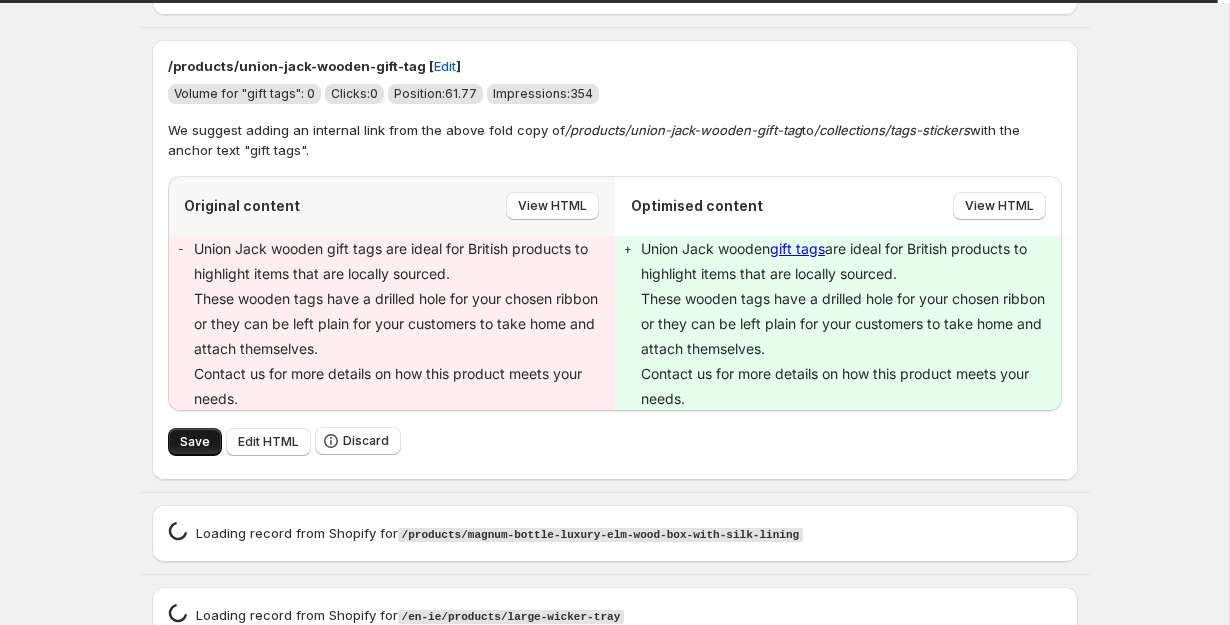 click on "Save" at bounding box center [195, 442] 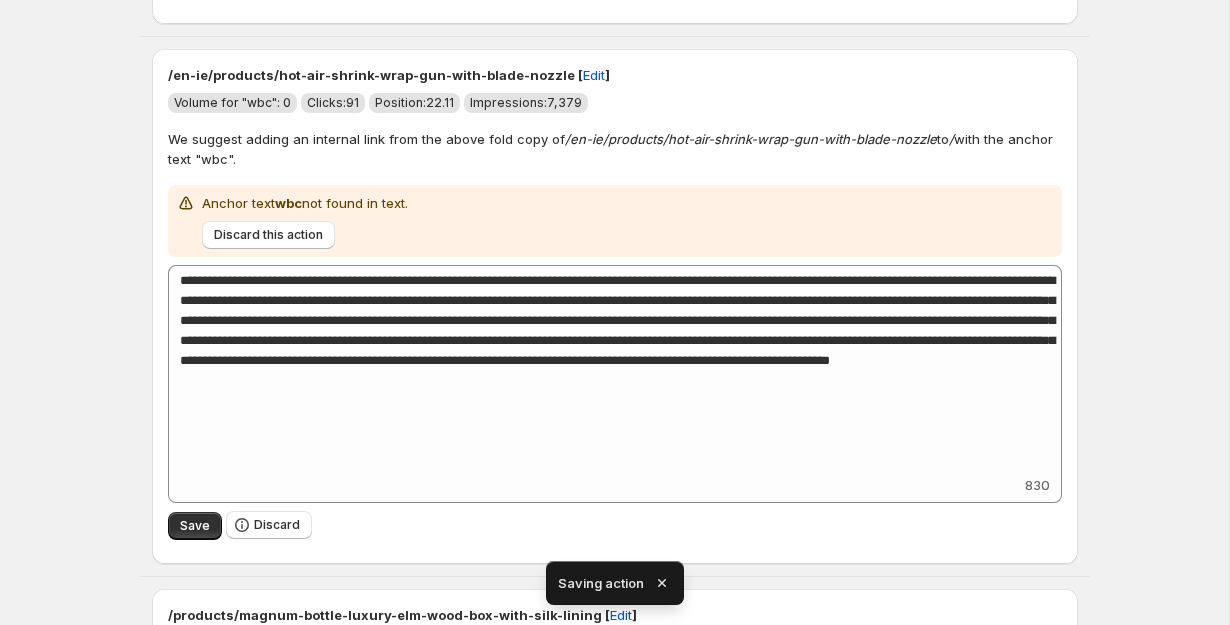 scroll, scrollTop: 10387, scrollLeft: 0, axis: vertical 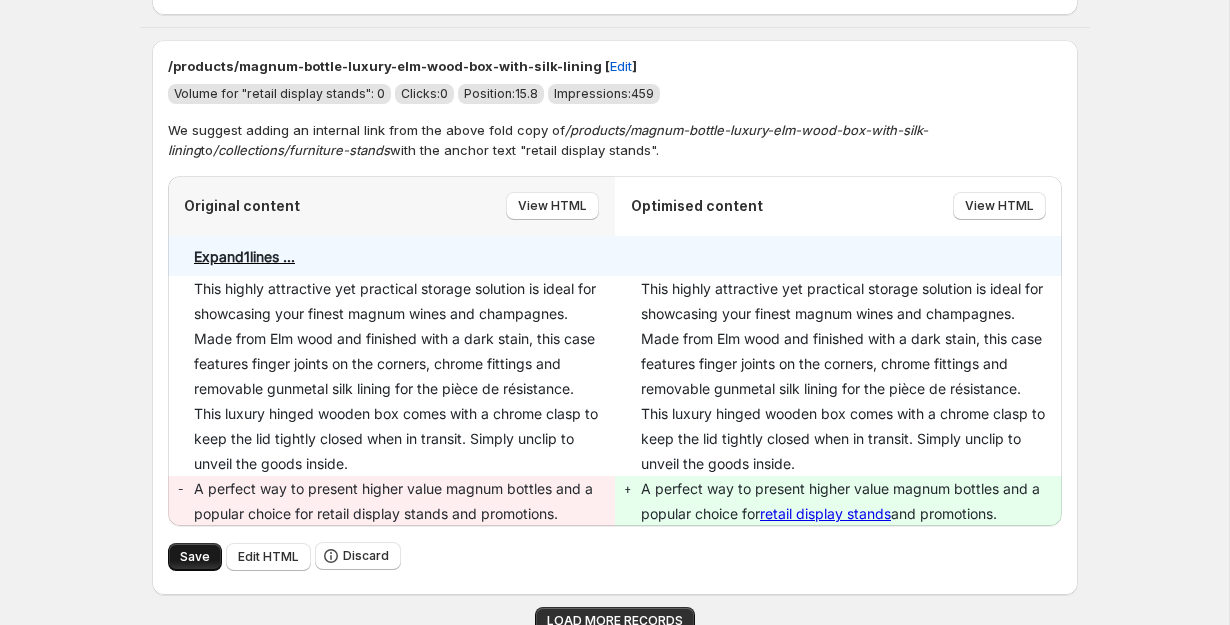 click on "Save" at bounding box center [195, 557] 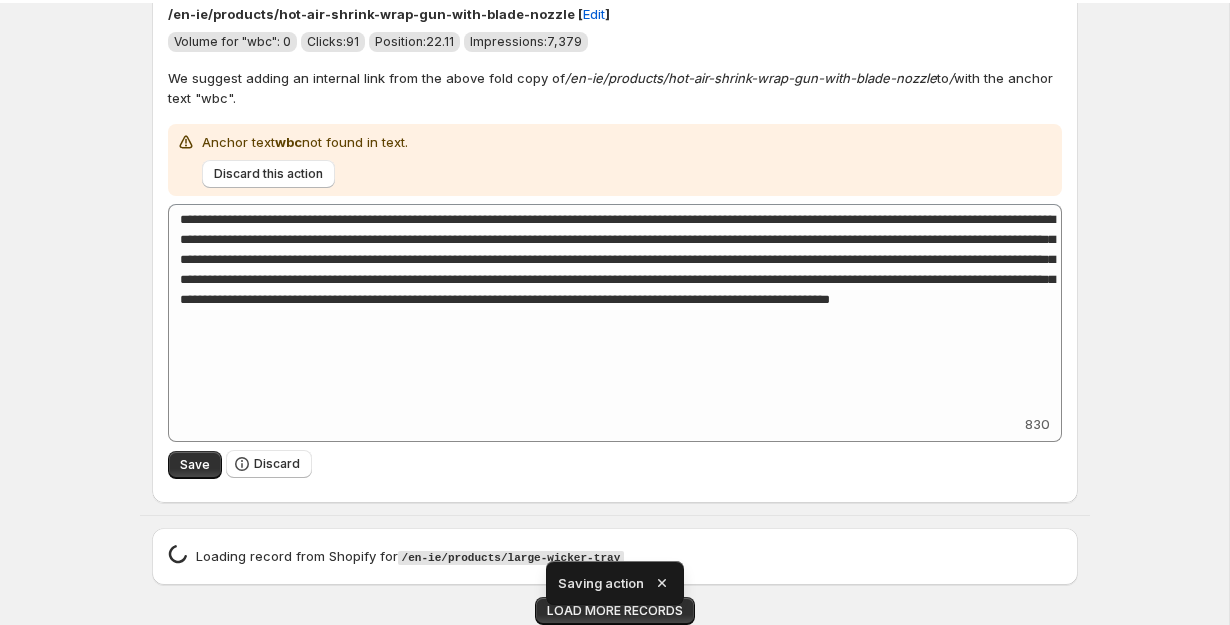 scroll, scrollTop: 9896, scrollLeft: 0, axis: vertical 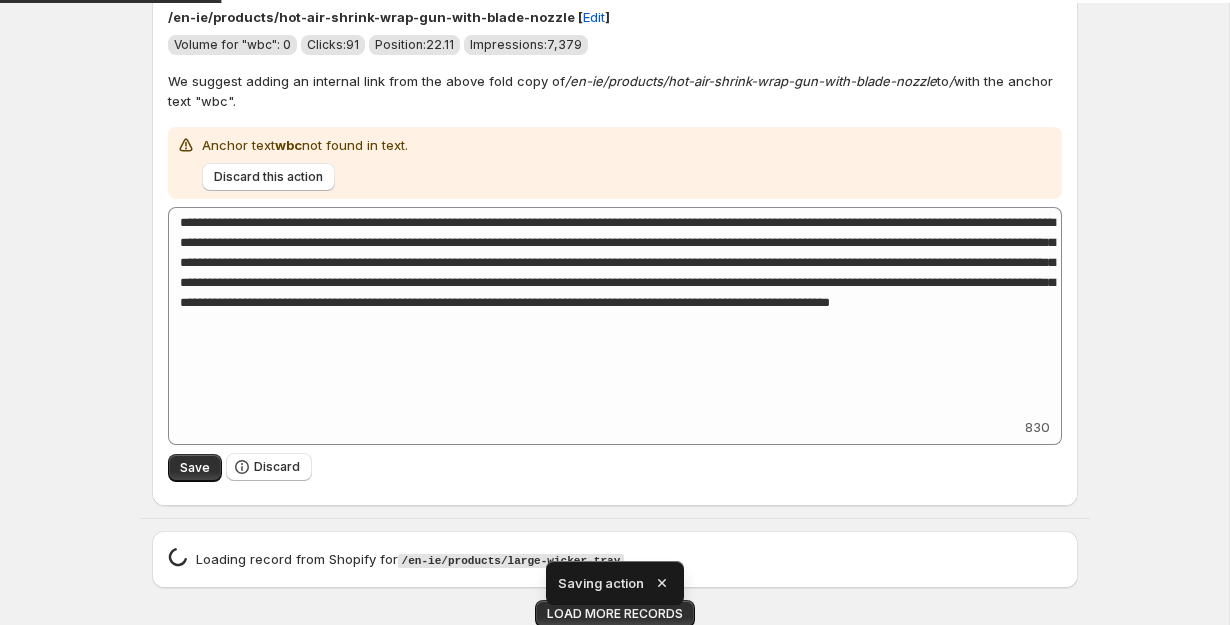 click 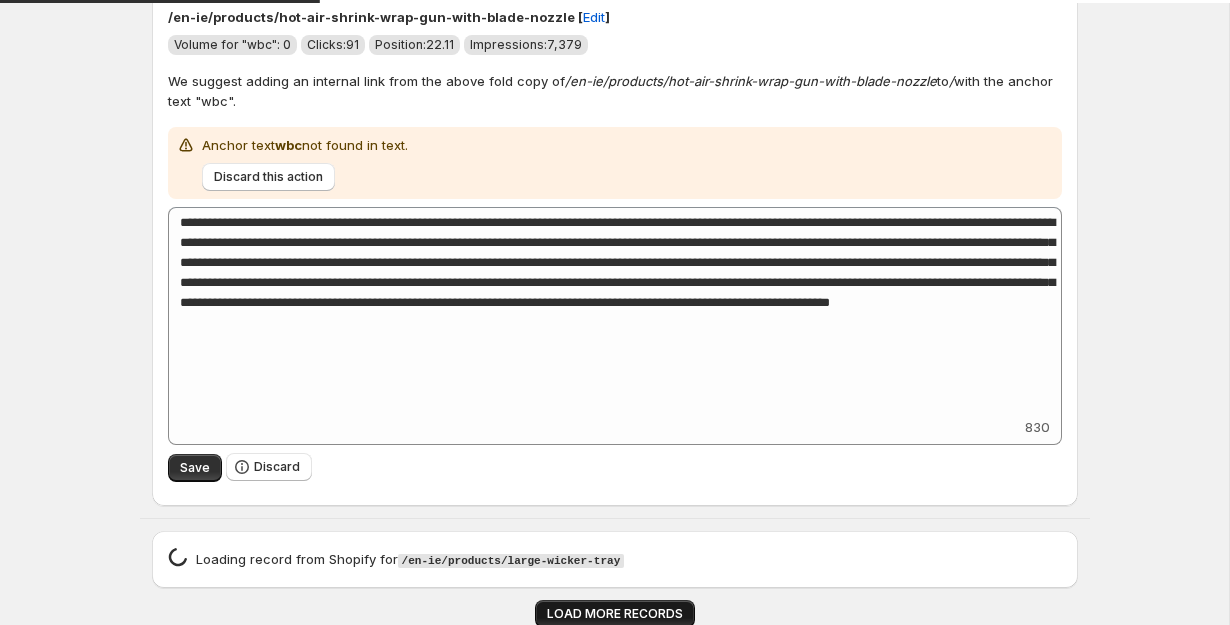 click on "LOAD MORE RECORDS" at bounding box center [615, 614] 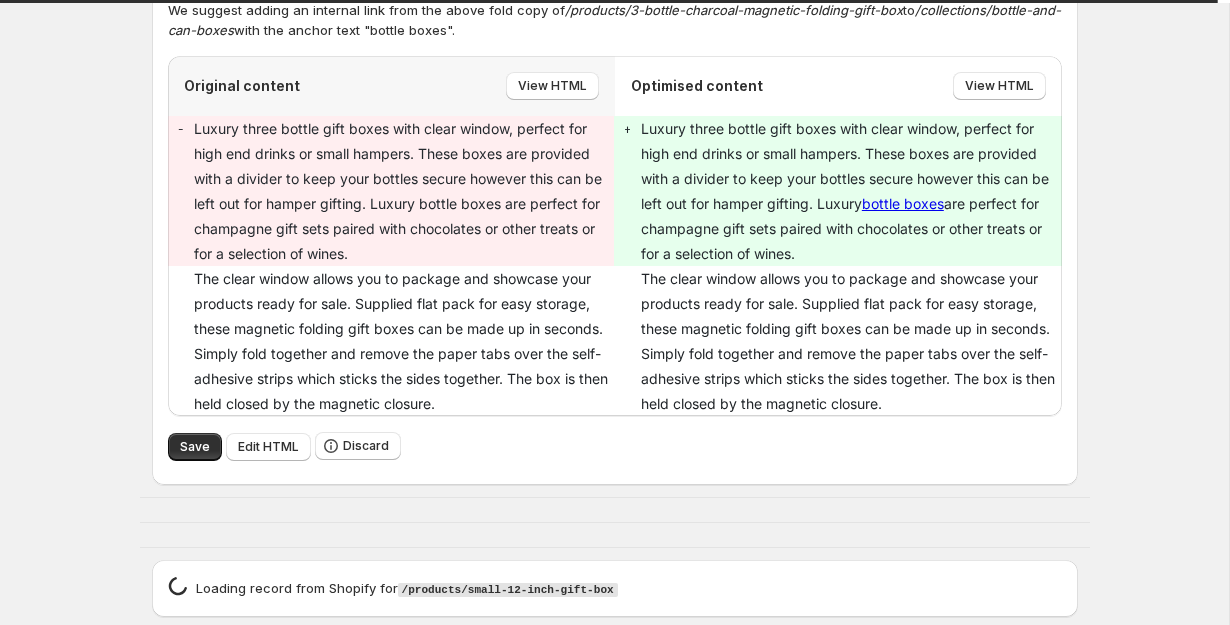 scroll, scrollTop: 11206, scrollLeft: 0, axis: vertical 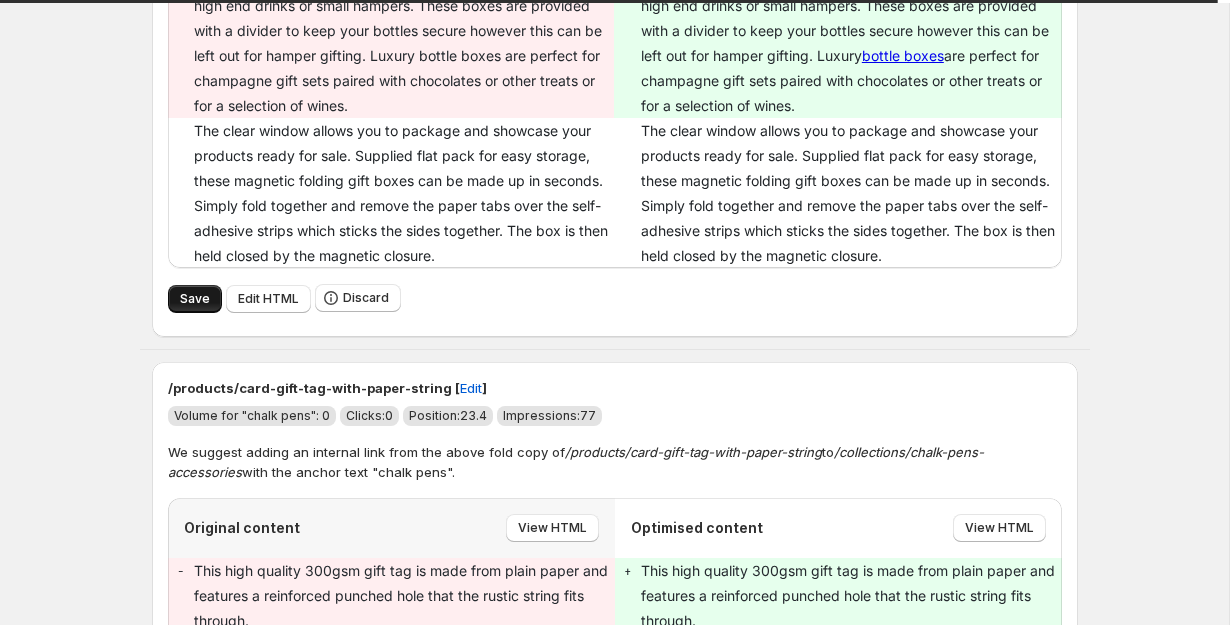 click on "Save" at bounding box center (195, 299) 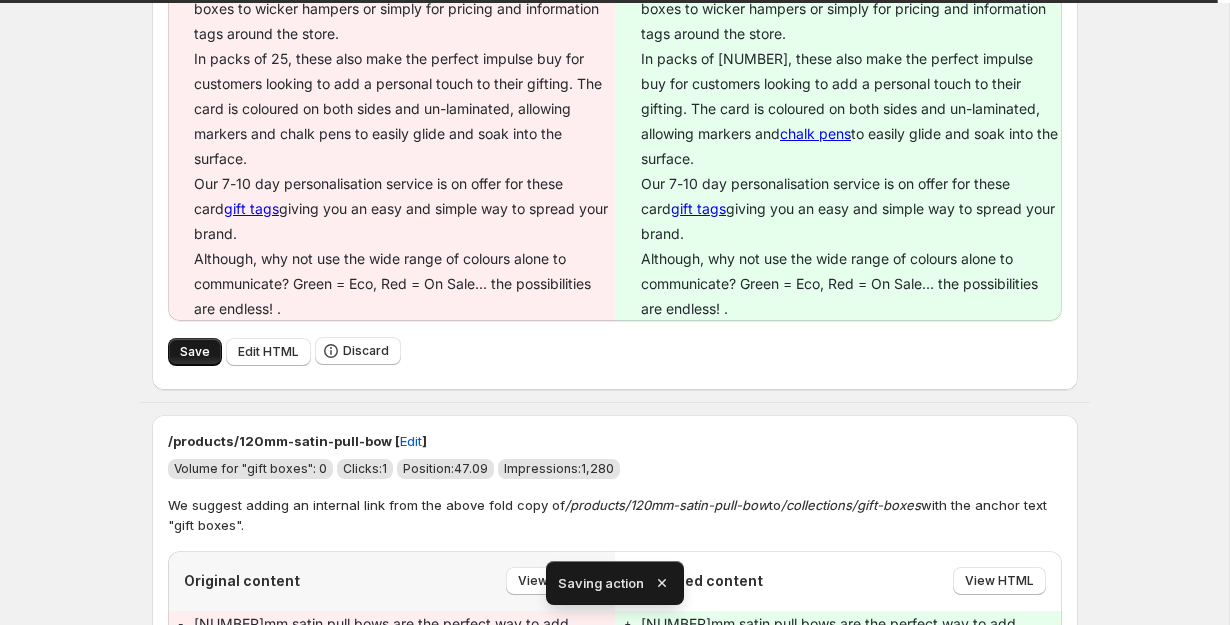 click on "Save" at bounding box center [195, 352] 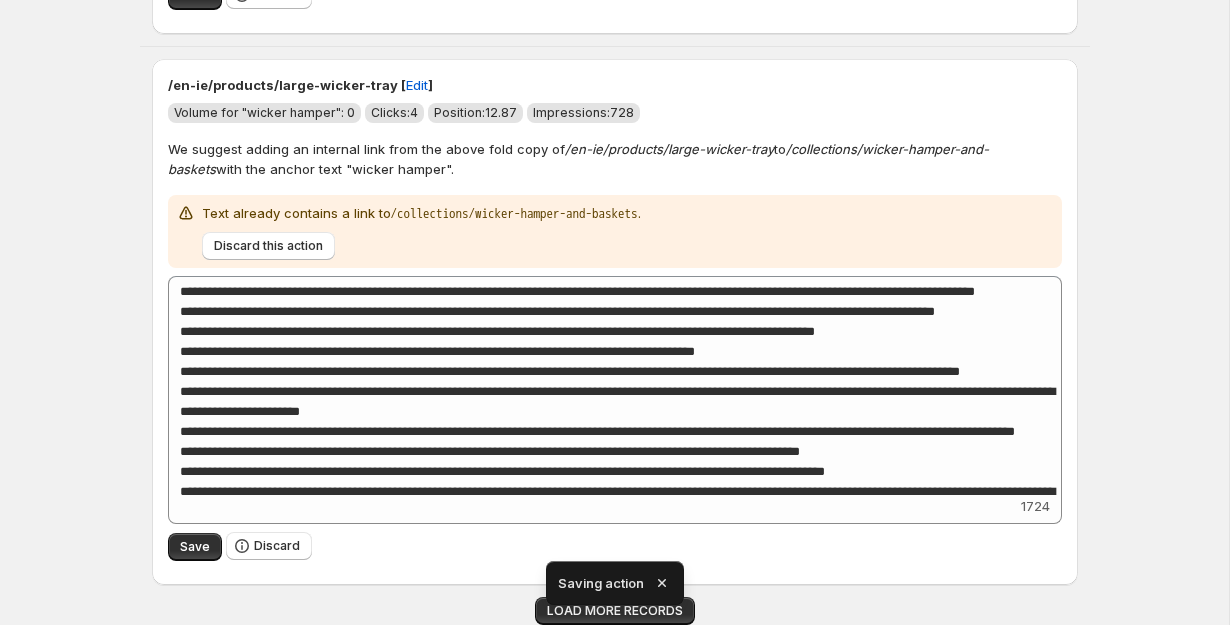 scroll, scrollTop: 10364, scrollLeft: 0, axis: vertical 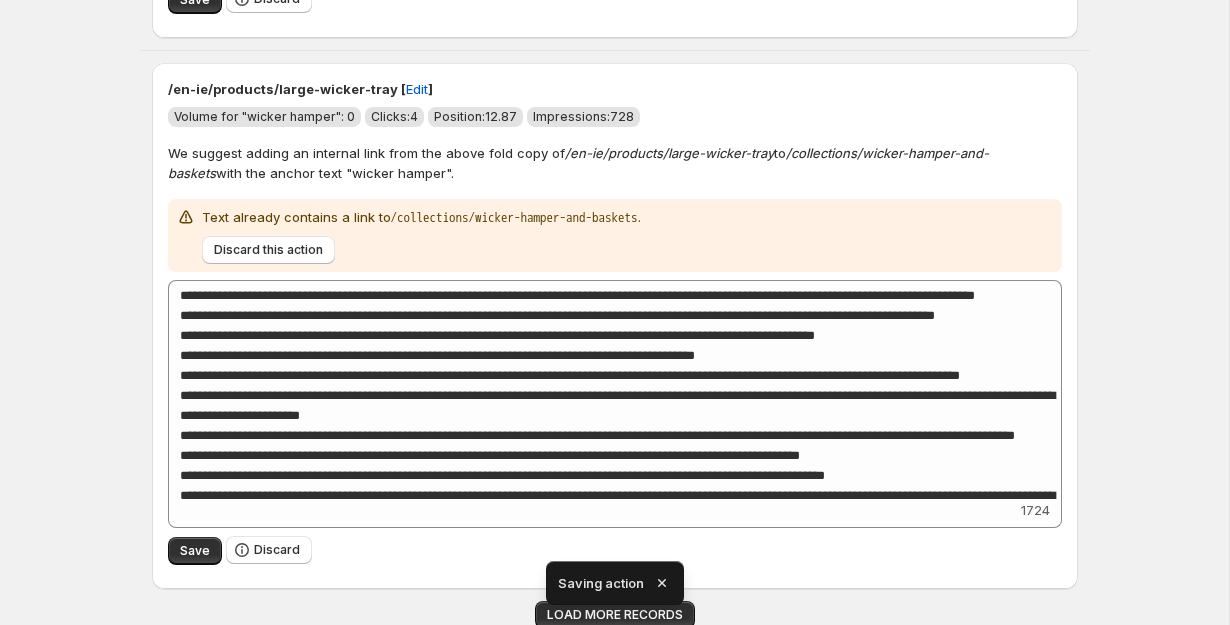 click on "Saving action" at bounding box center [615, 583] 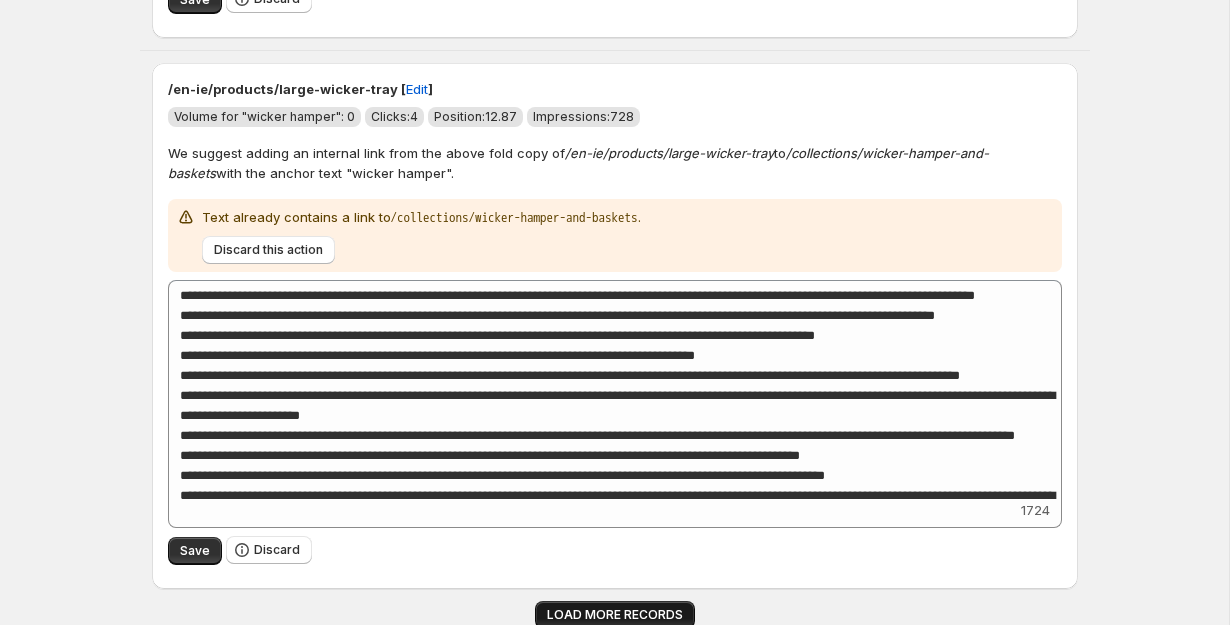 click on "LOAD MORE RECORDS" at bounding box center (615, 615) 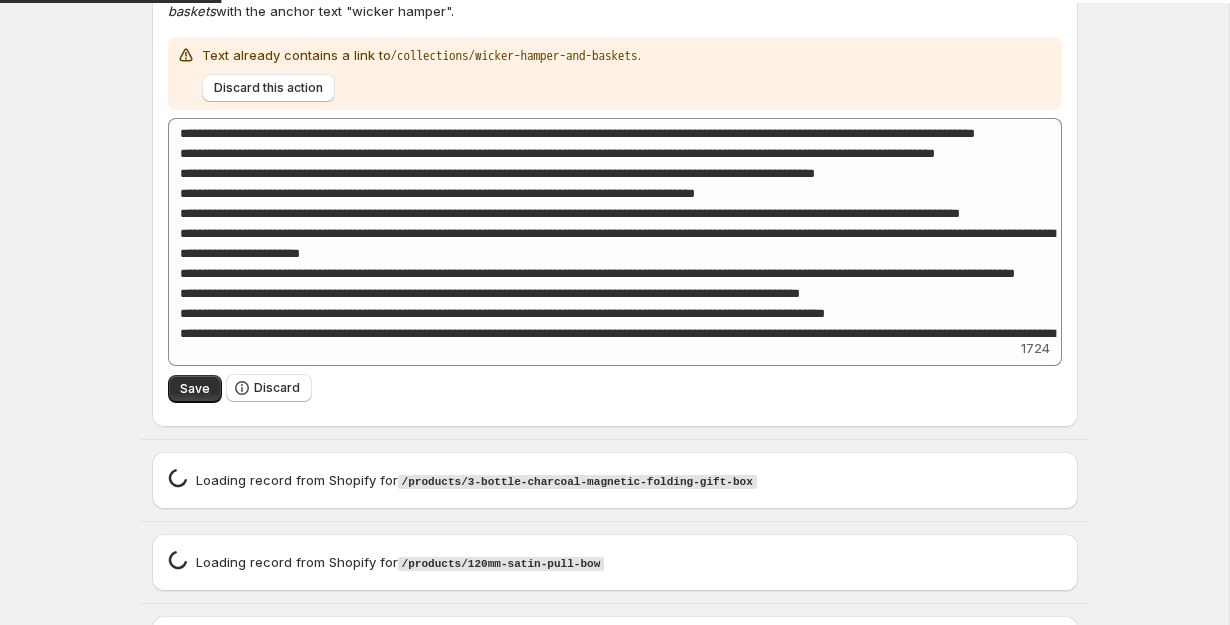 scroll, scrollTop: 10789, scrollLeft: 0, axis: vertical 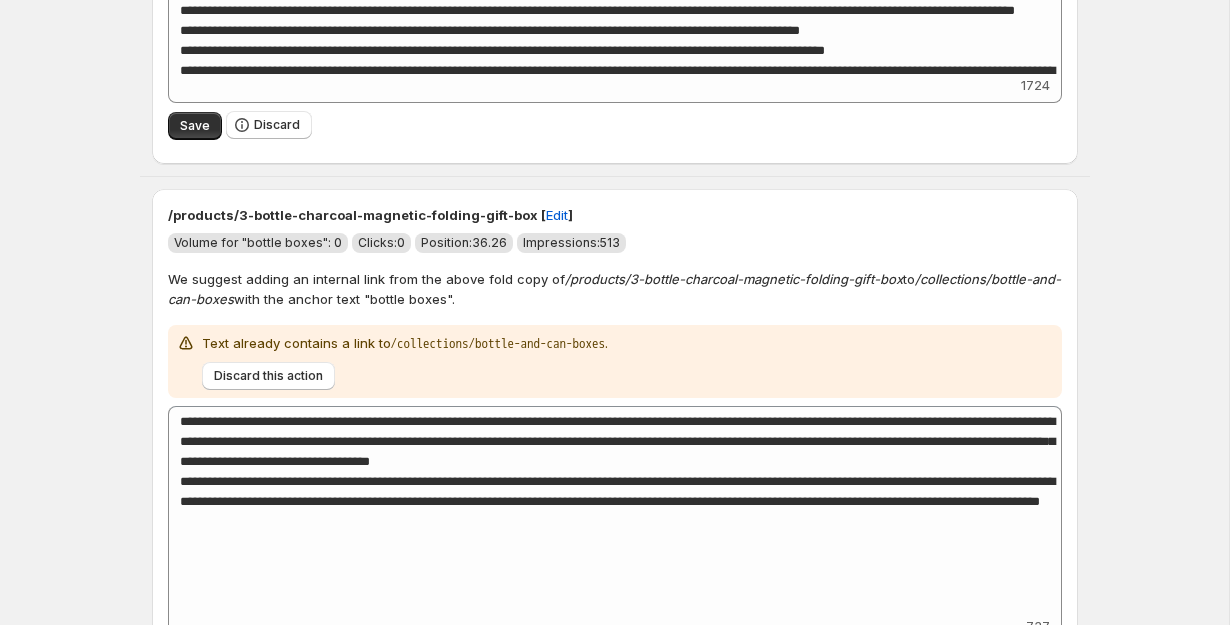click on "/products/3-bottle-charcoal-magnetic-folding-gift-box   [ Edit ] Volume for "bottle boxes": 0 Clicks:  0 Position:  36.26 Impressions:  513 We suggest adding an internal link from the above fold copy of  /products/3-bottle-charcoal-magnetic-folding-gift-box  to  /collections/bottle-and-can-boxes  with the anchor text "bottle boxes". Text already contains a link to  /collections/bottle-and-can-boxes . Discard this action Add keyword label 737 <p>Luxury three bottle gift boxes with clear windowundefined perfect for high end drinks or small hampers. These boxes are provided with a divider to keep your bottles secure however this can be left out for hamper gifting. Luxury <a href="/collections/bottle-and-can-boxes">bottle boxes</a> are perfect for champagne gift sets paired with chocolates or other treats or for a selection of wines.  Save Discard" at bounding box center [615, 447] 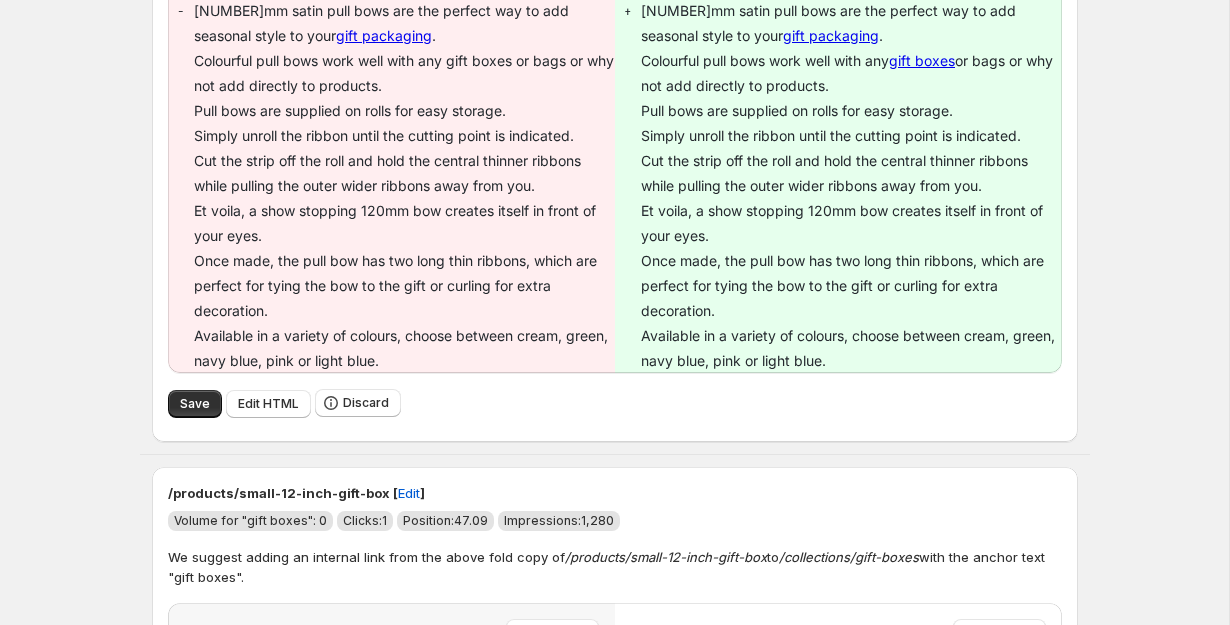 scroll, scrollTop: 11721, scrollLeft: 0, axis: vertical 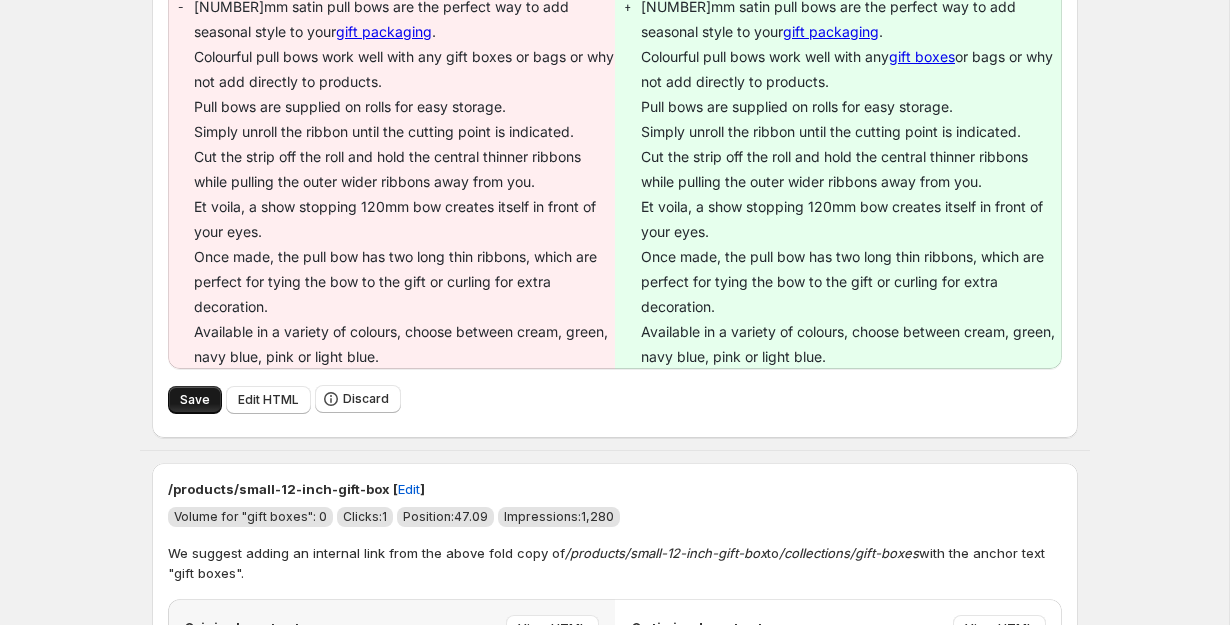 click on "Save" at bounding box center [195, 400] 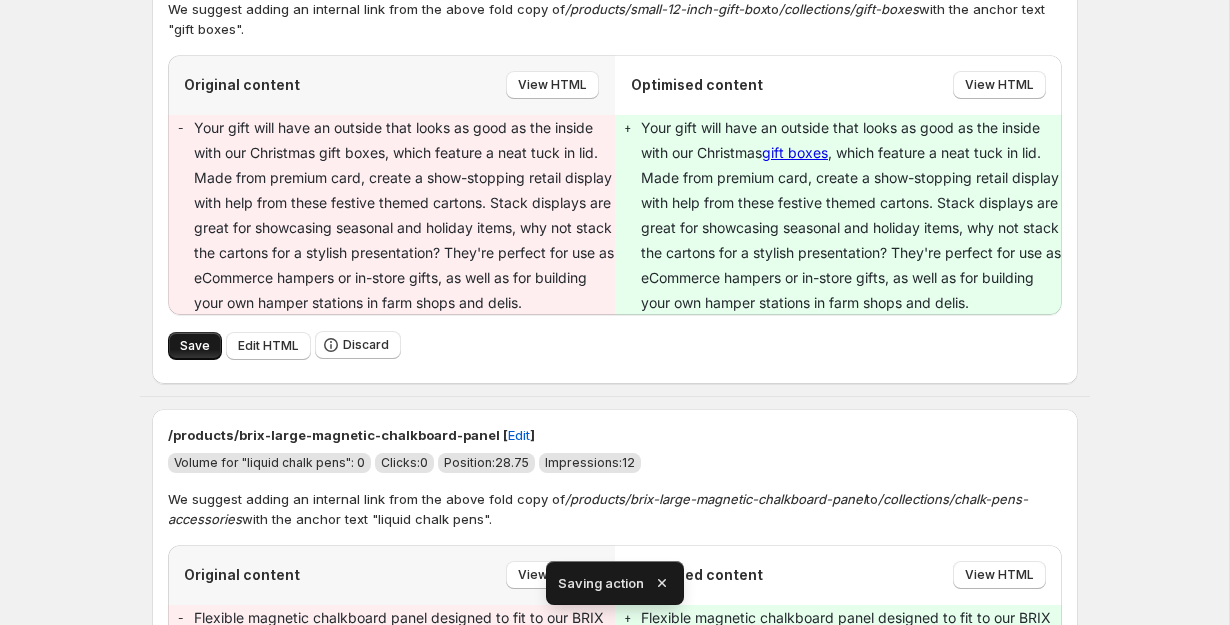 click on "Save" at bounding box center [195, 346] 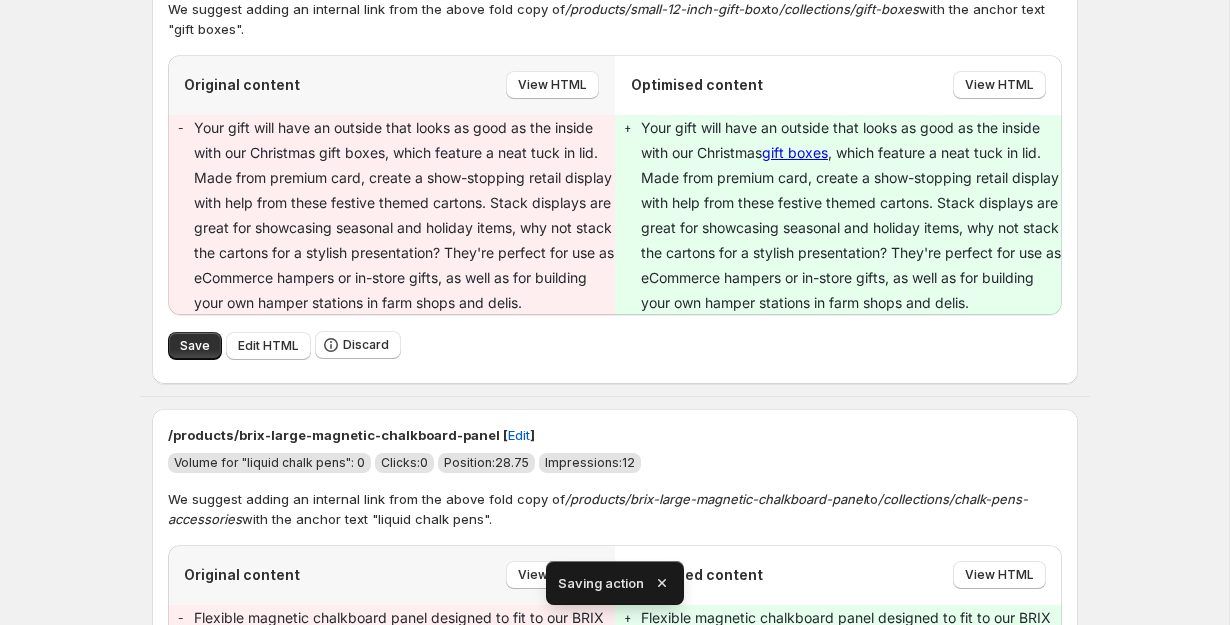 scroll, scrollTop: 10364, scrollLeft: 0, axis: vertical 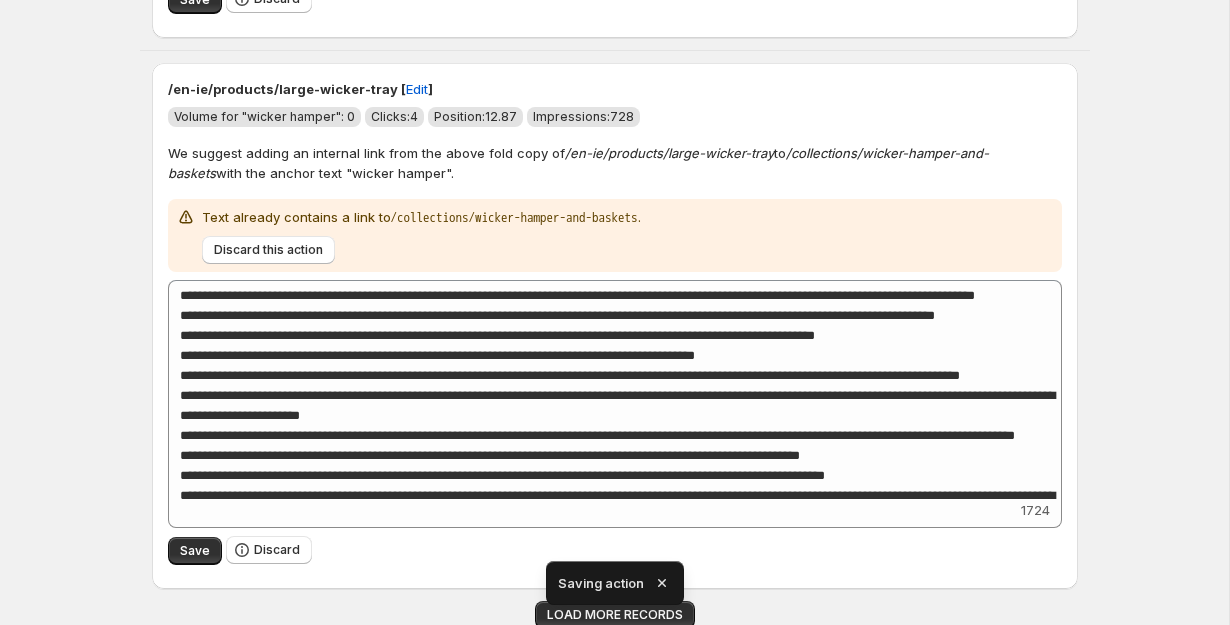 click 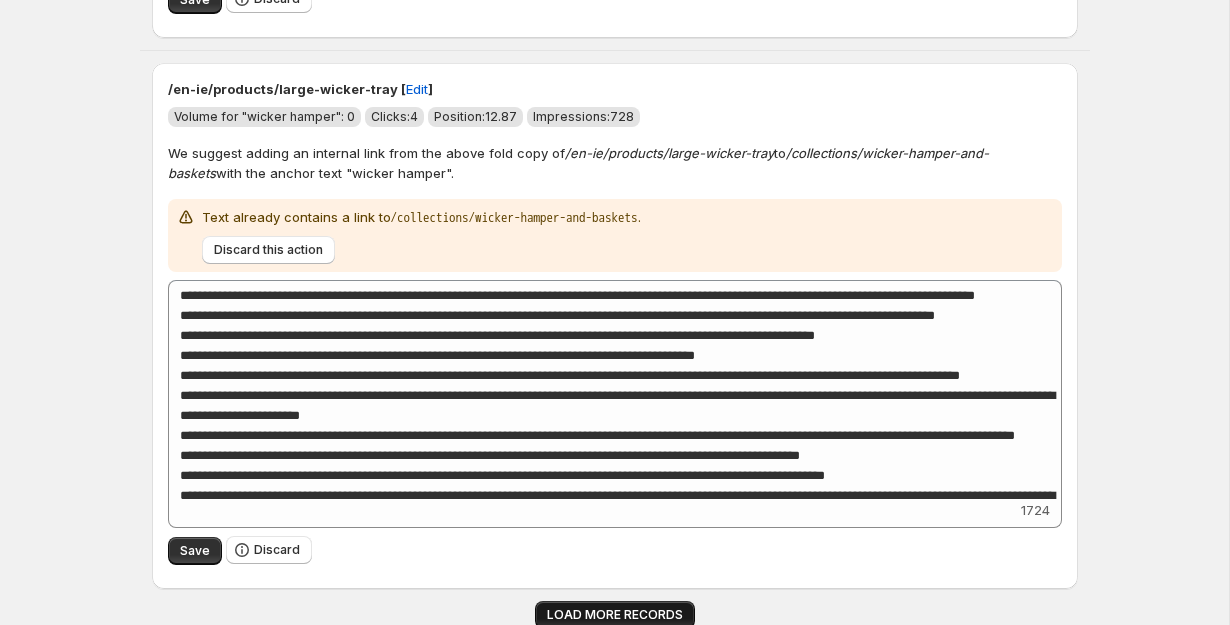 click on "LOAD MORE RECORDS" at bounding box center (615, 615) 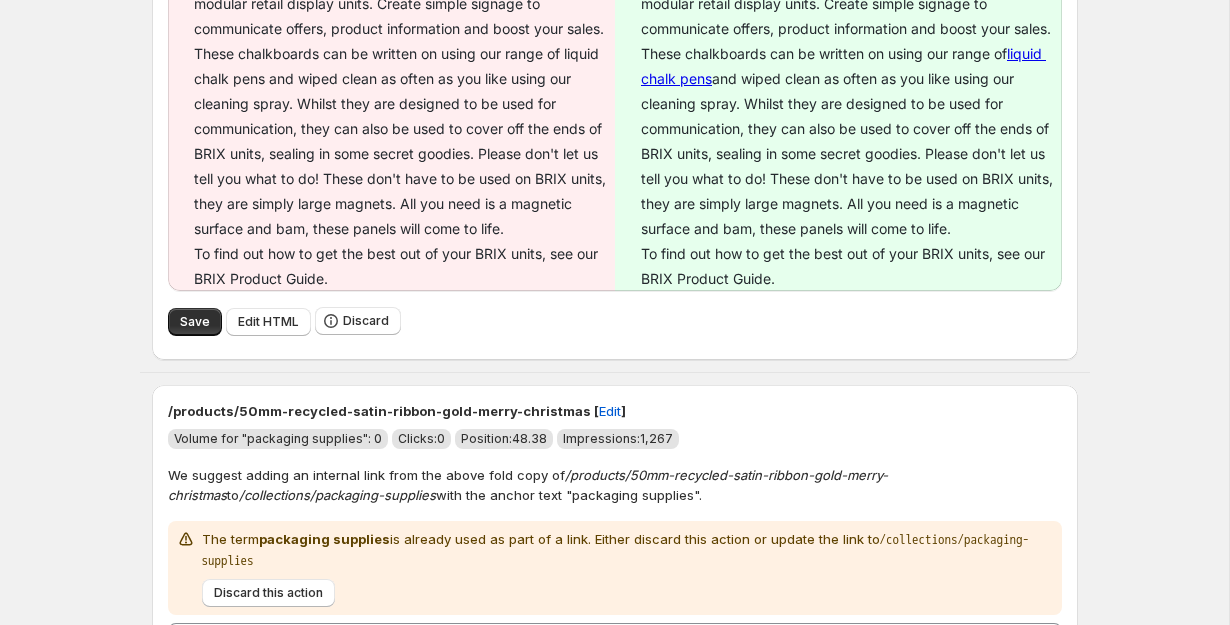 scroll, scrollTop: 12132, scrollLeft: 0, axis: vertical 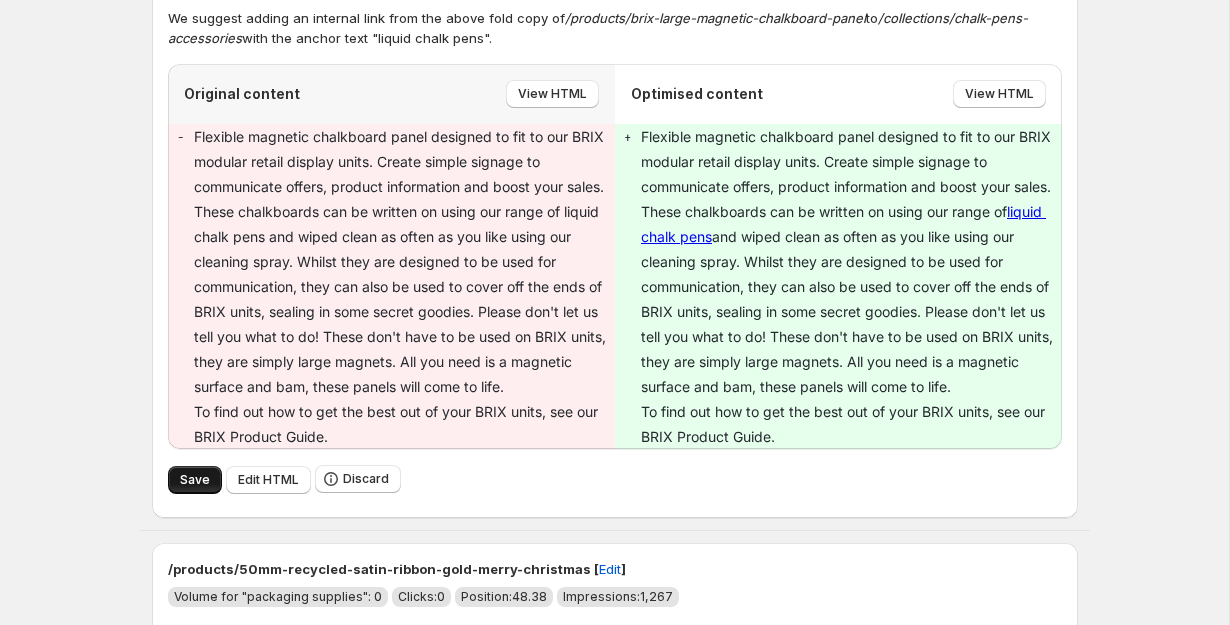 click on "Save" at bounding box center [195, 480] 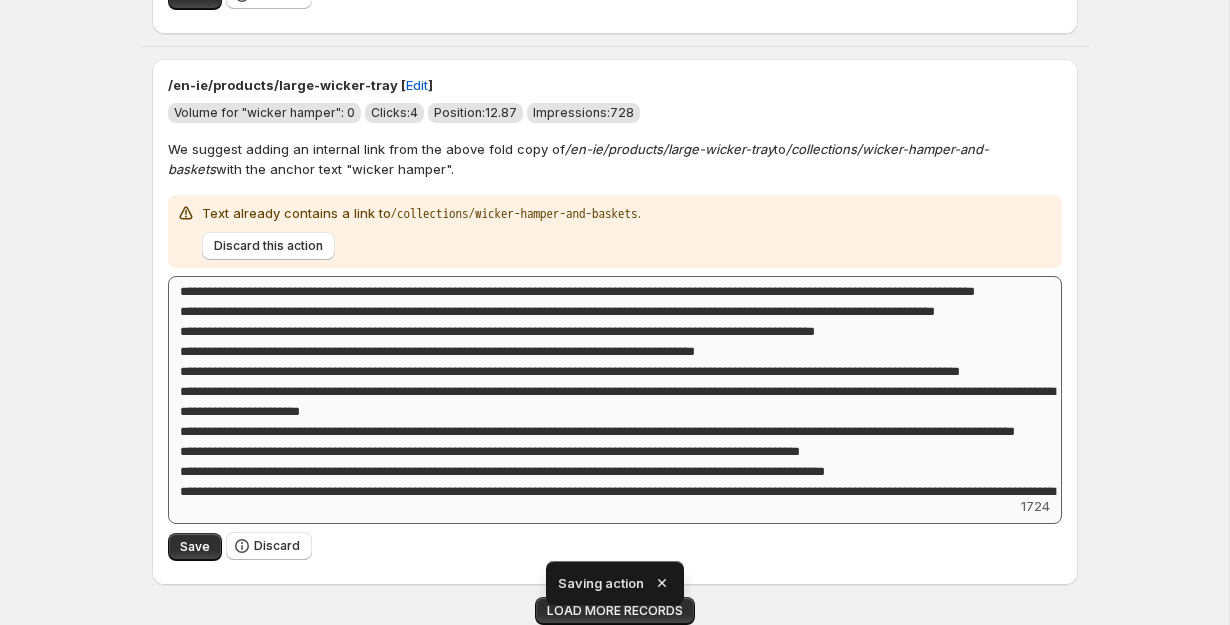 scroll, scrollTop: 10364, scrollLeft: 0, axis: vertical 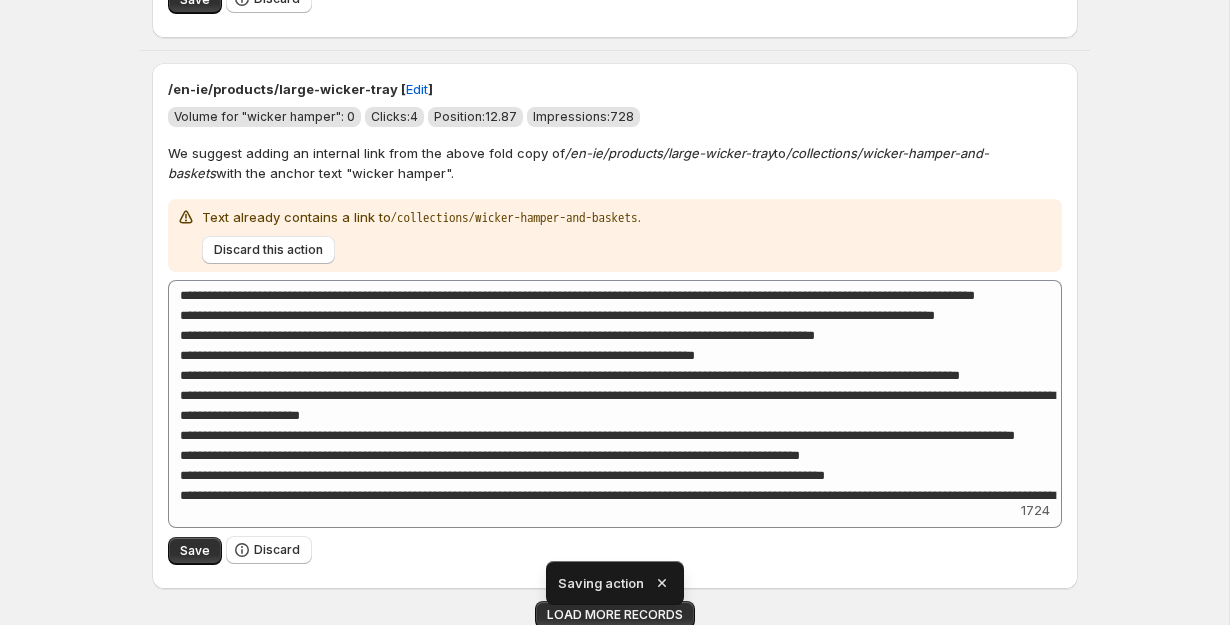 click 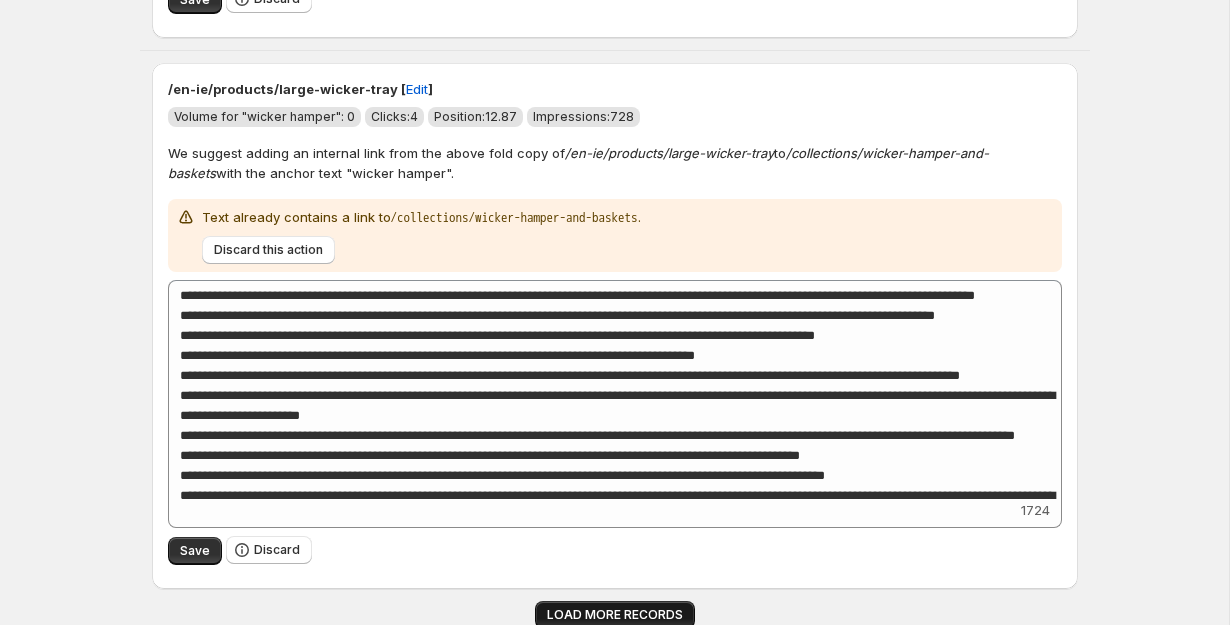 click on "LOAD MORE RECORDS" at bounding box center (615, 615) 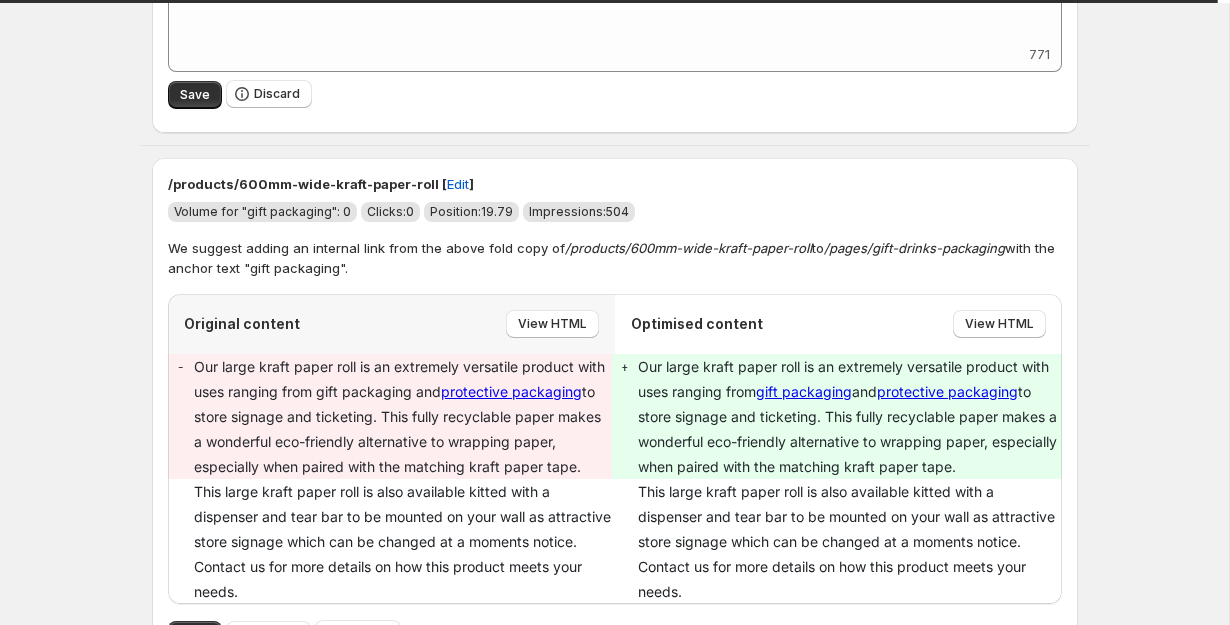 scroll, scrollTop: 12731, scrollLeft: 0, axis: vertical 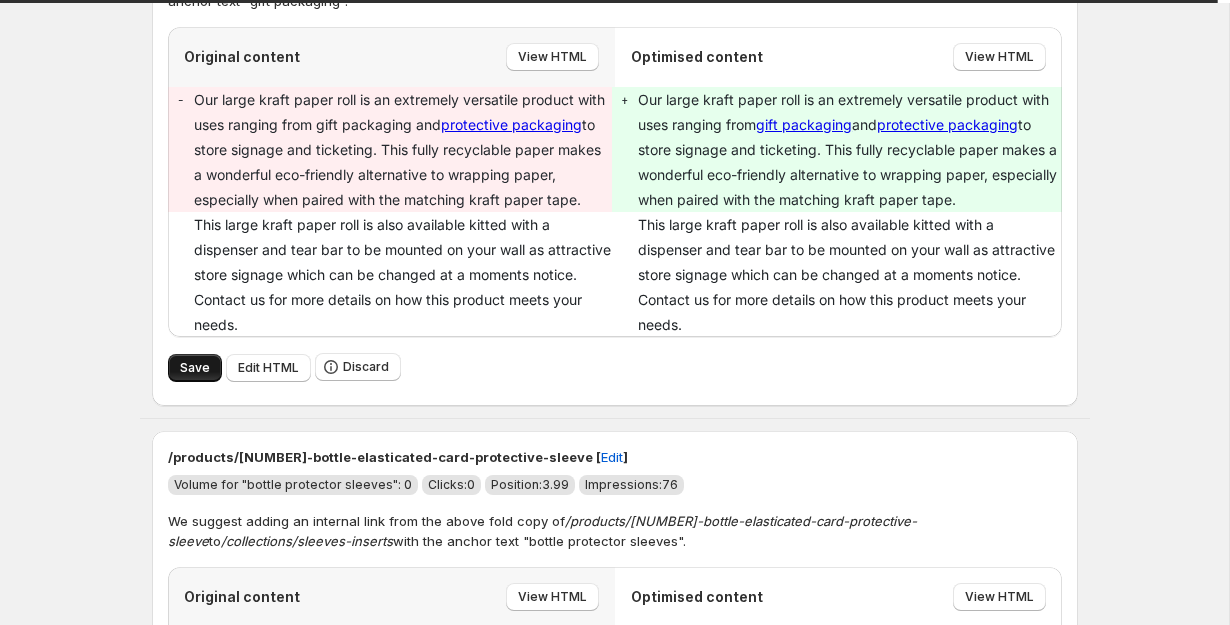 click on "Save" at bounding box center [195, 368] 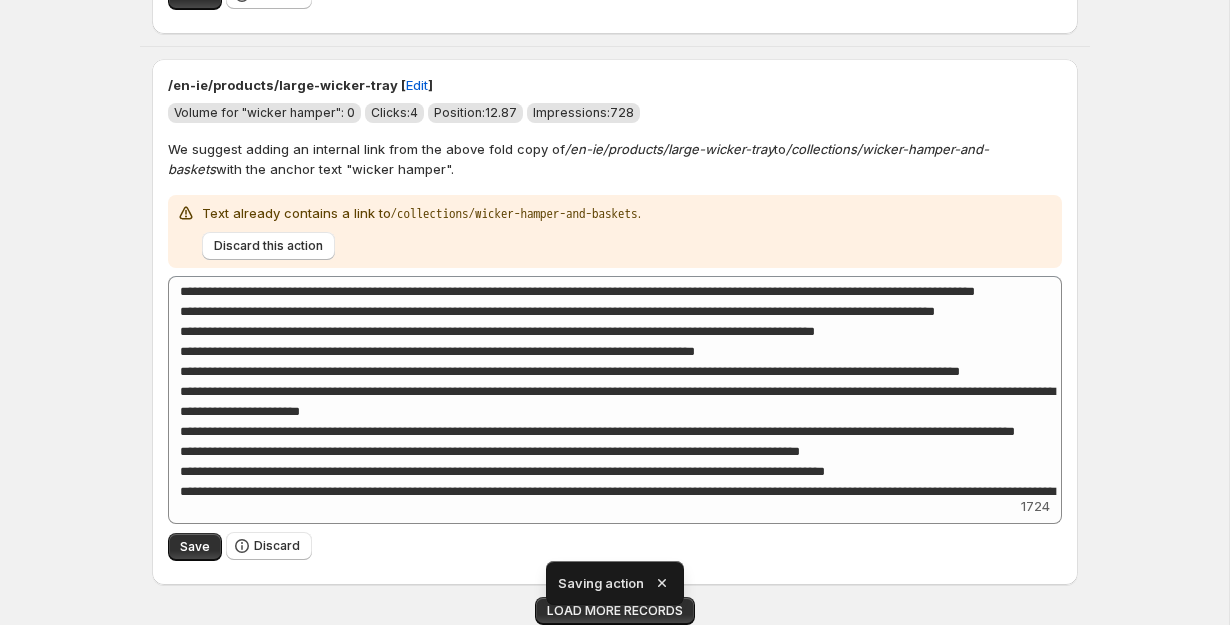 scroll, scrollTop: 10364, scrollLeft: 0, axis: vertical 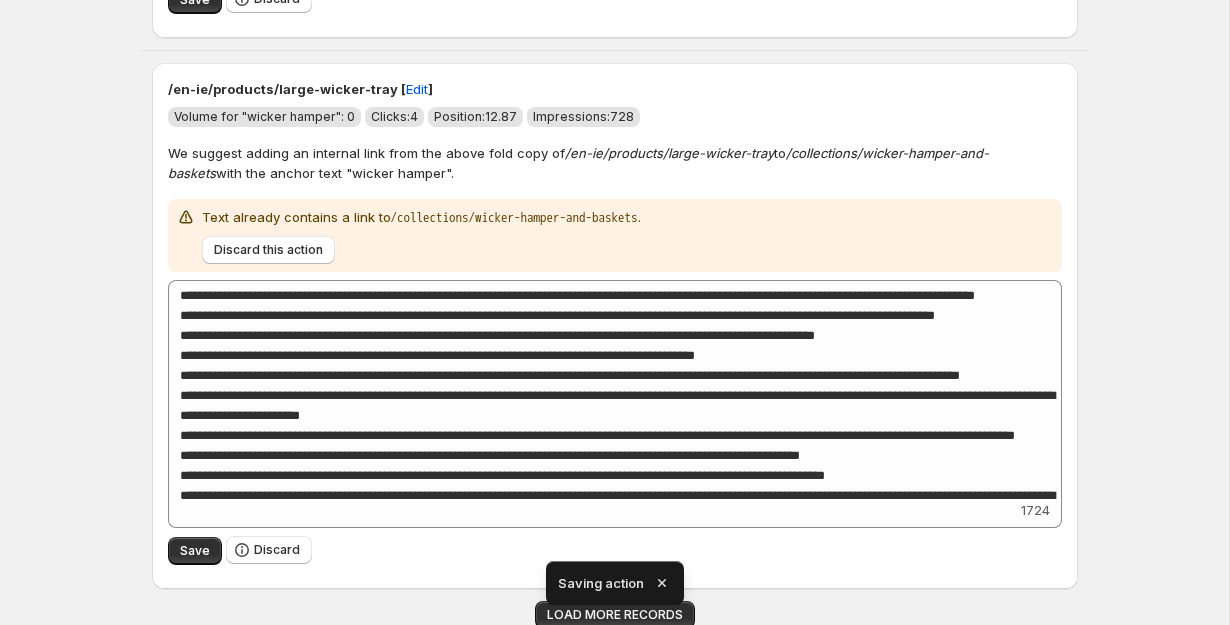 click 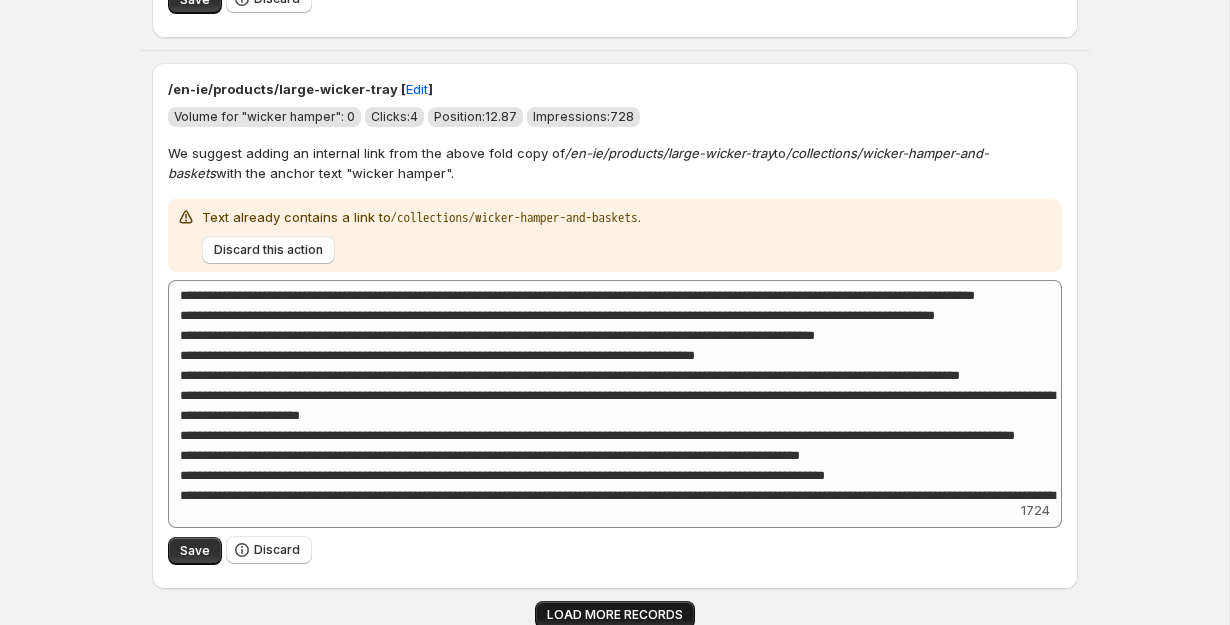 click on "LOAD MORE RECORDS" at bounding box center [615, 615] 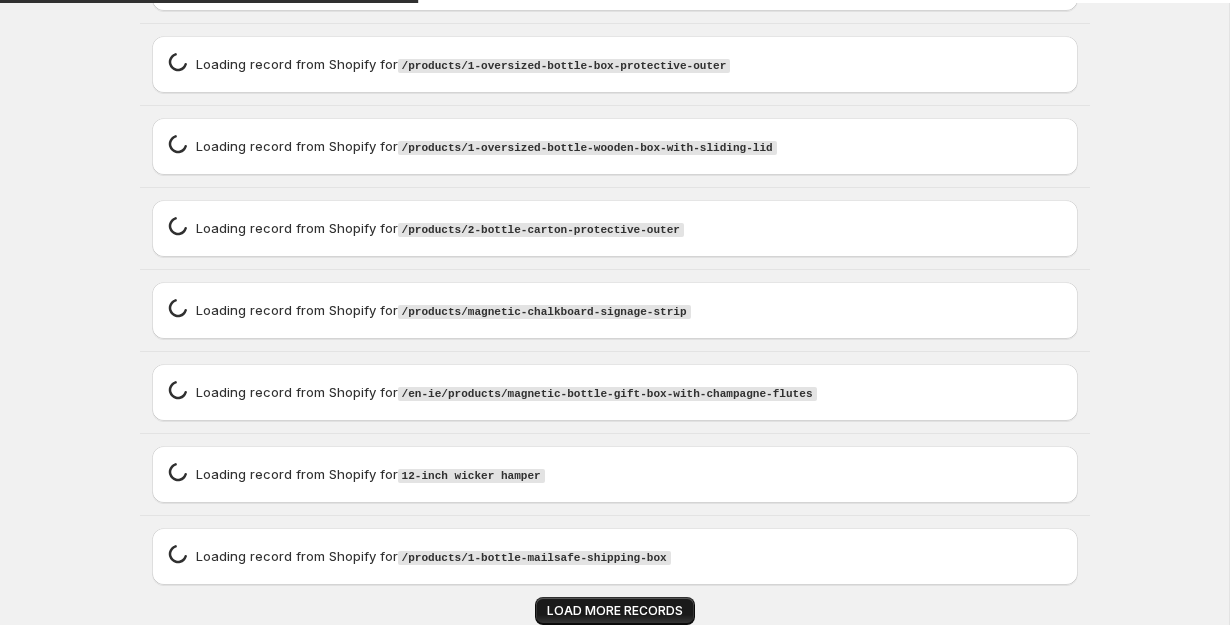 click on "LOAD MORE RECORDS" at bounding box center [615, 611] 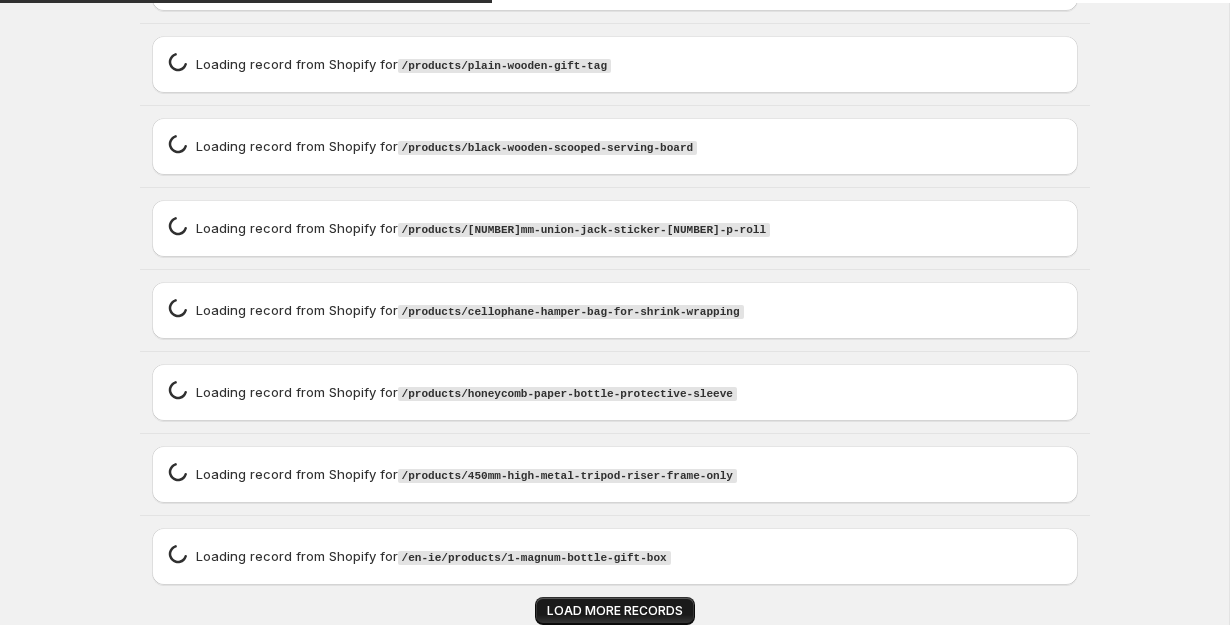 click on "LOAD MORE RECORDS" at bounding box center (615, 611) 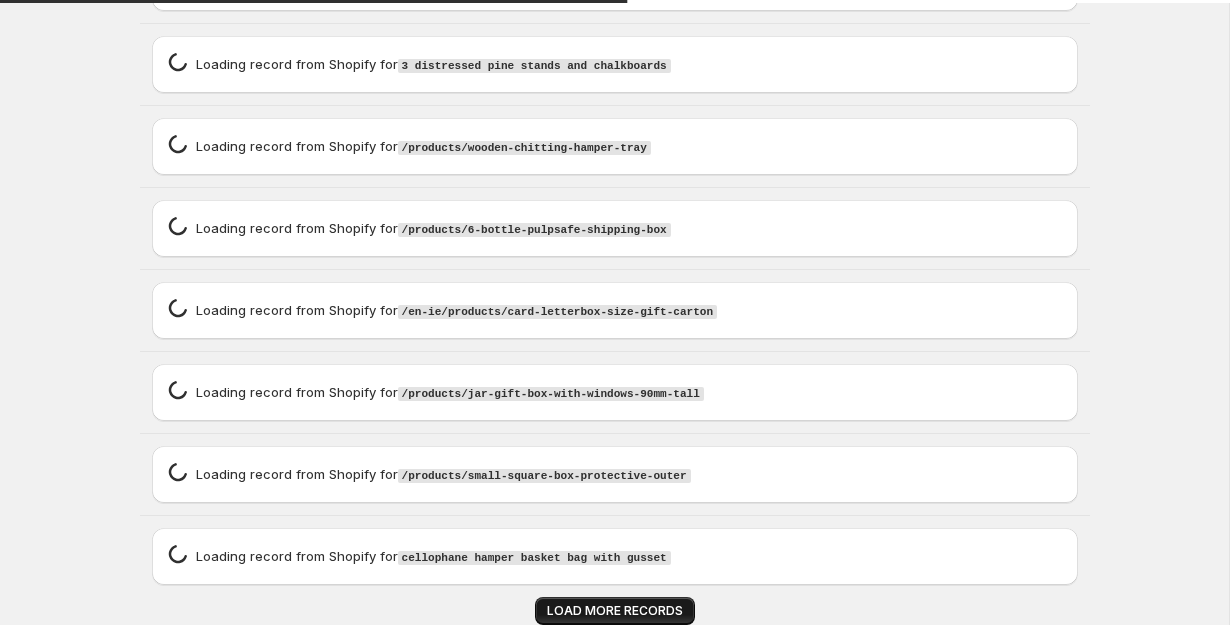 click on "LOAD MORE RECORDS" at bounding box center (615, 611) 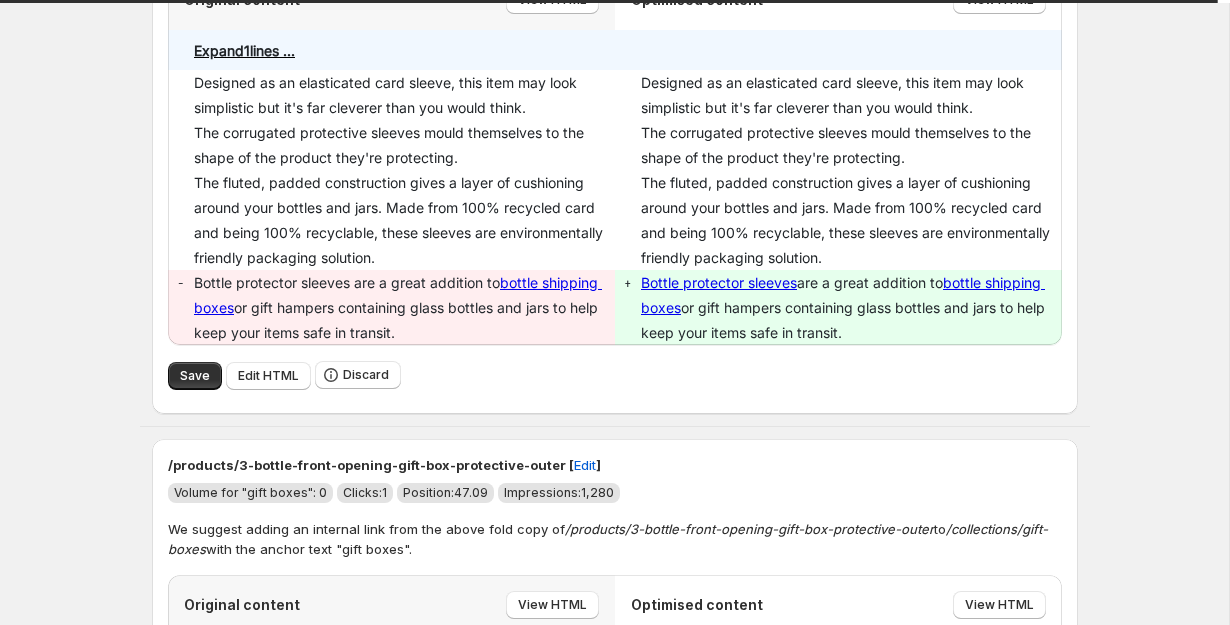 scroll, scrollTop: 12792, scrollLeft: 0, axis: vertical 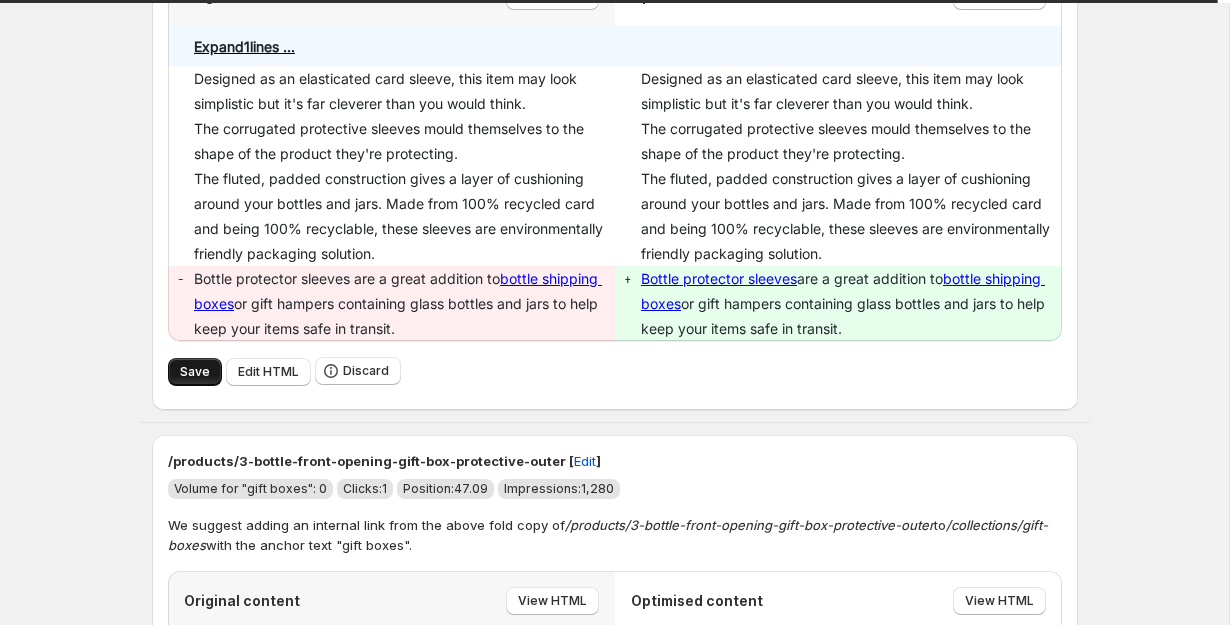 click on "Save" at bounding box center (195, 372) 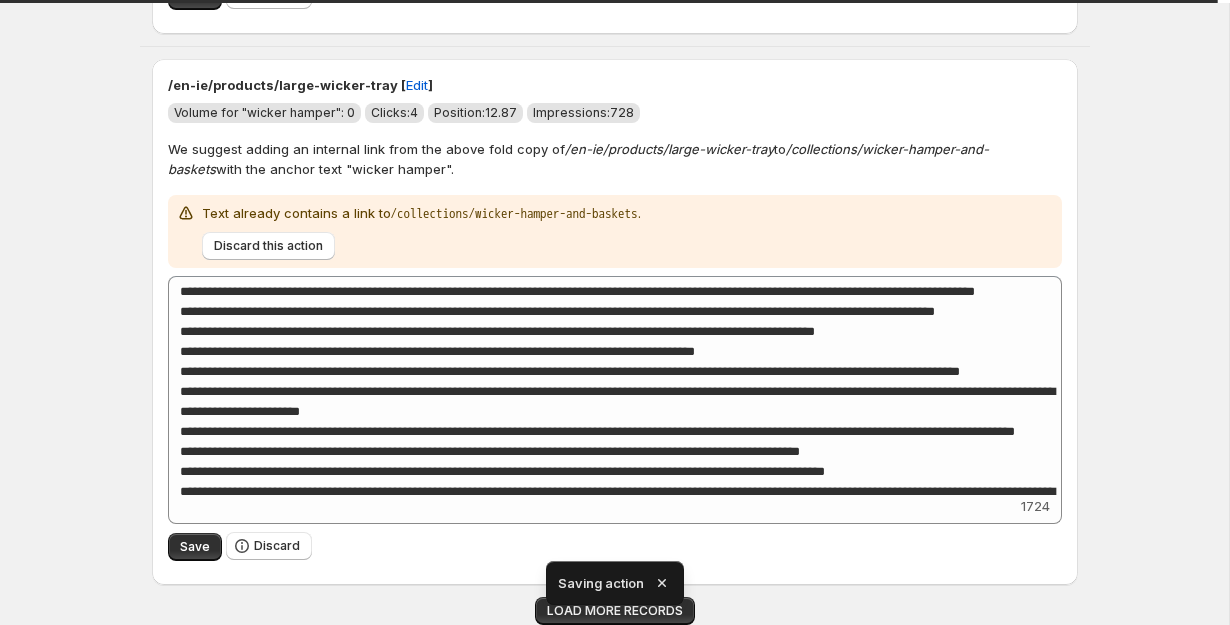 scroll, scrollTop: 10364, scrollLeft: 0, axis: vertical 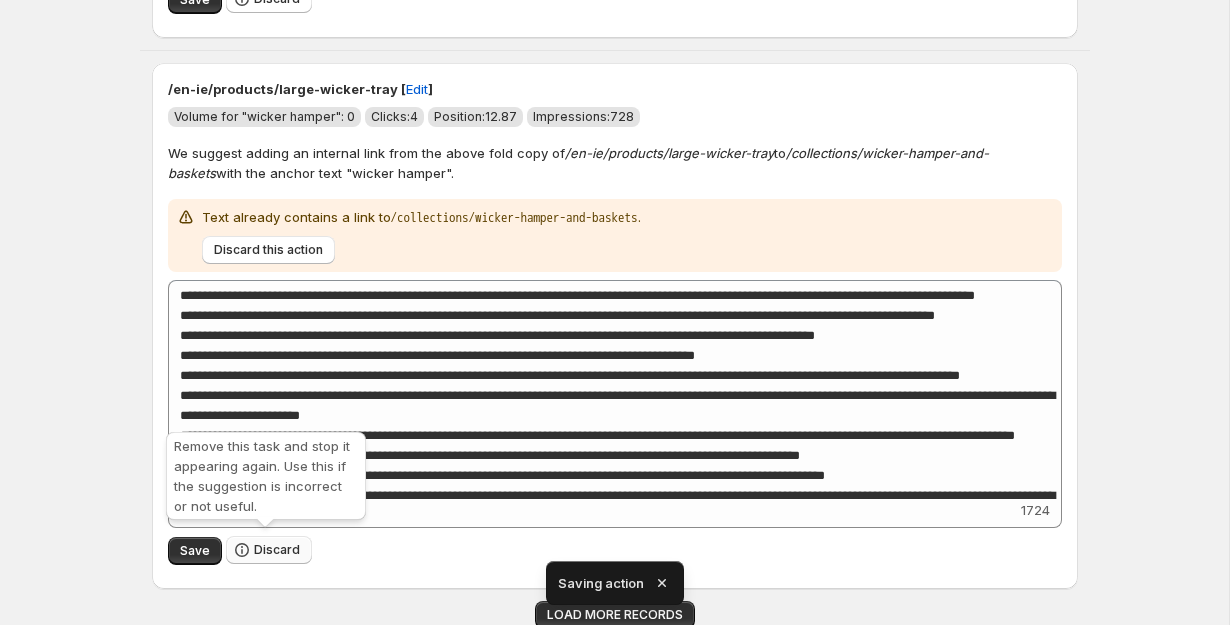 click on "Discard" at bounding box center (269, 550) 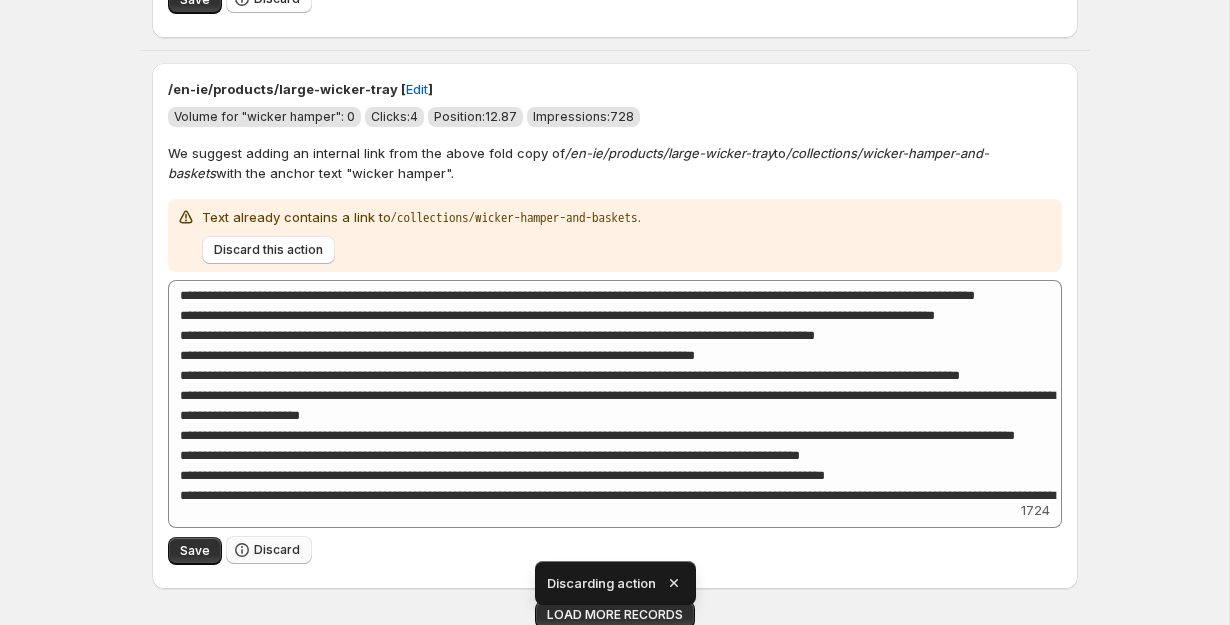 scroll, scrollTop: 9896, scrollLeft: 0, axis: vertical 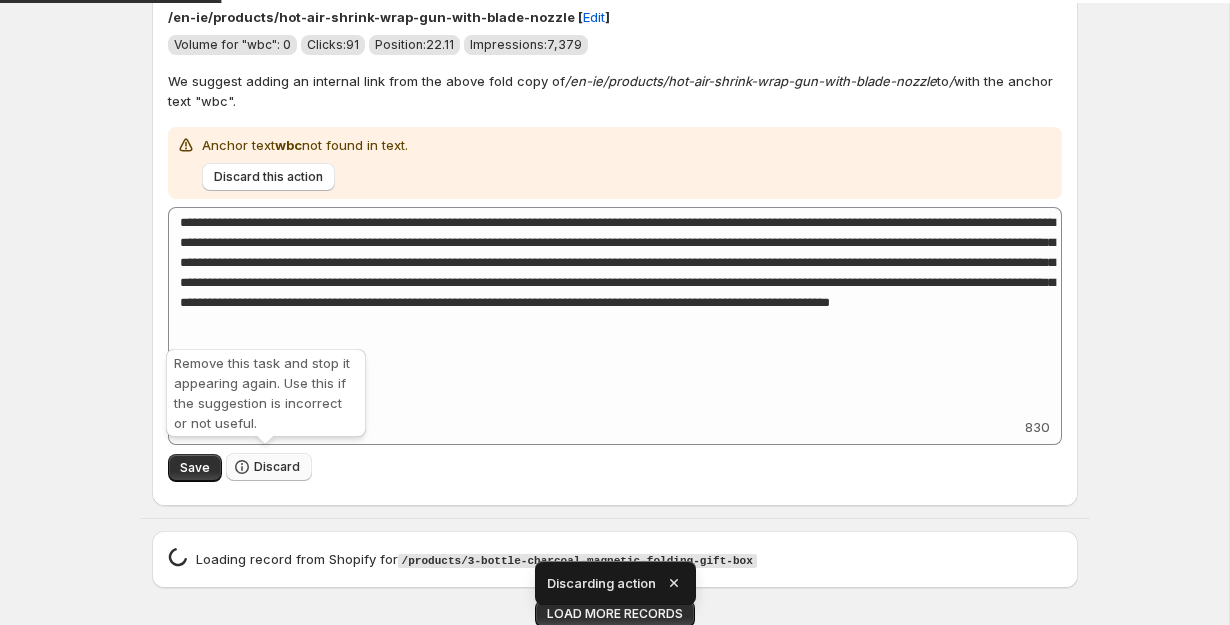 click on "Discard" at bounding box center [269, 467] 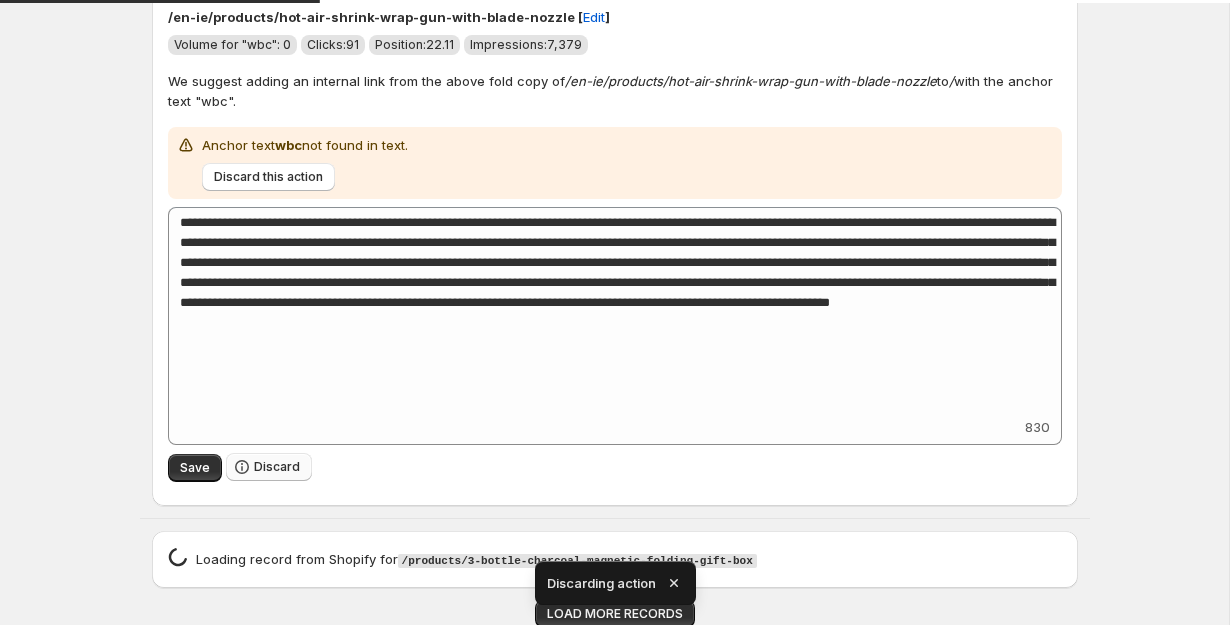 scroll, scrollTop: 9355, scrollLeft: 0, axis: vertical 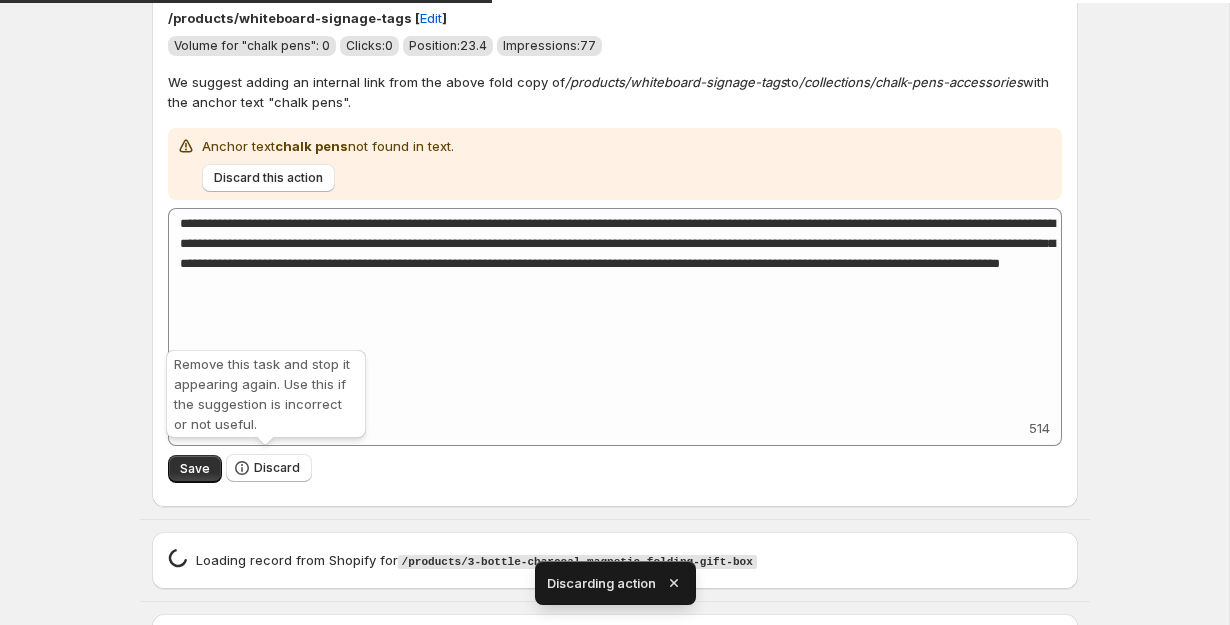 click on "Discard" at bounding box center (269, 468) 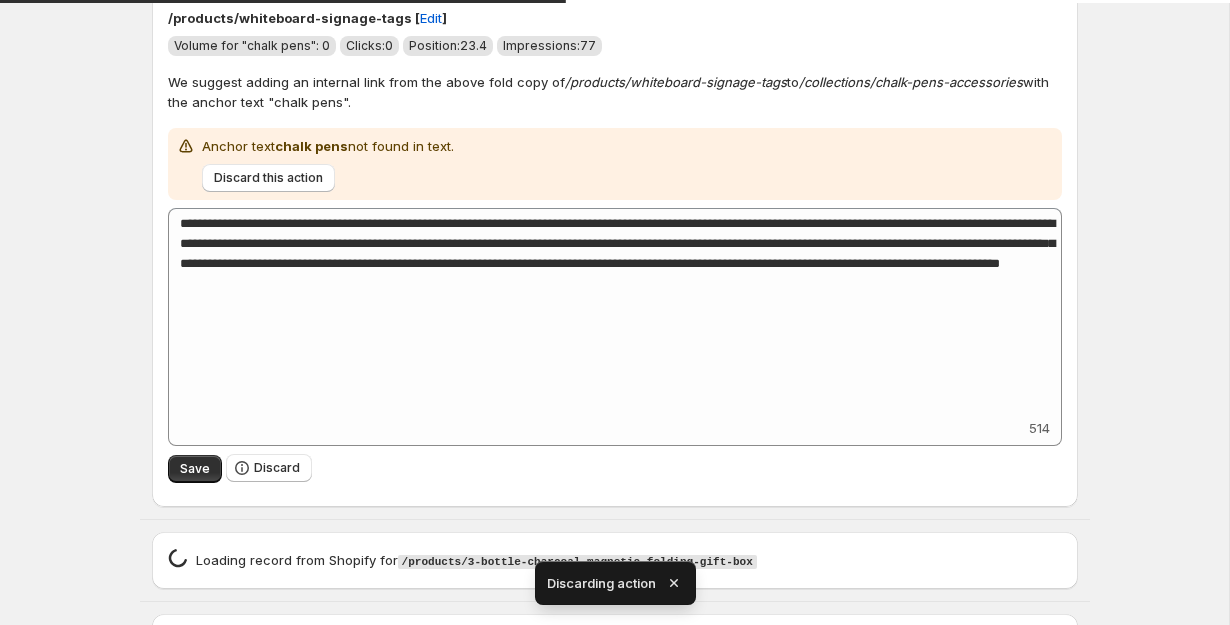 scroll, scrollTop: 8815, scrollLeft: 0, axis: vertical 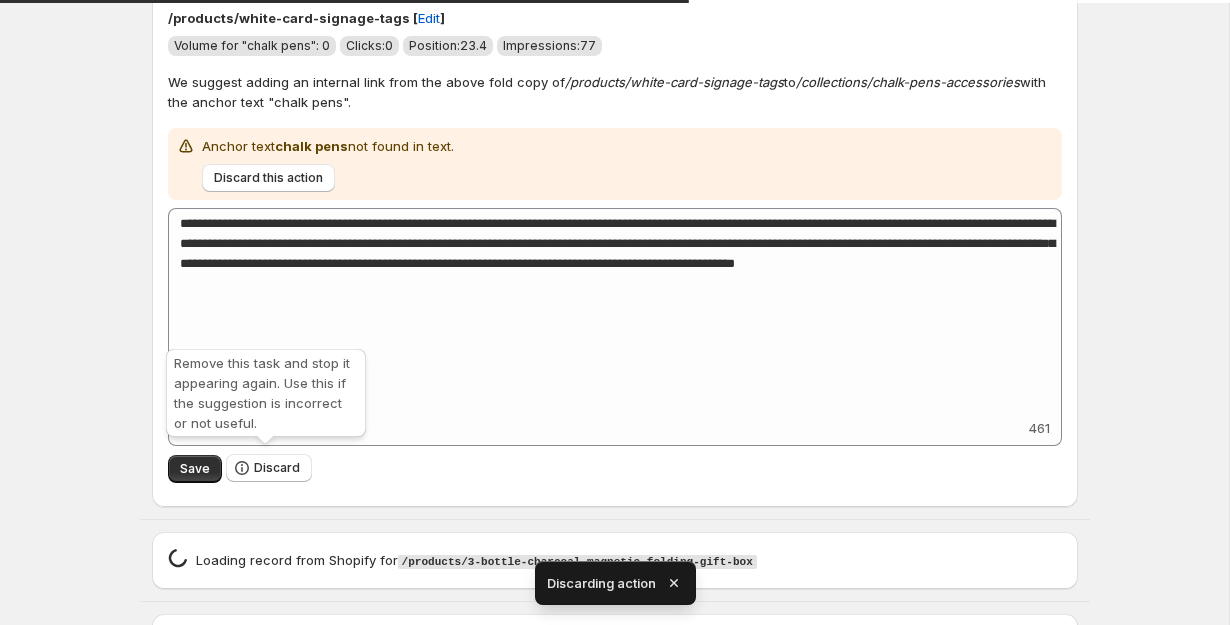 click on "Discard" at bounding box center (269, 468) 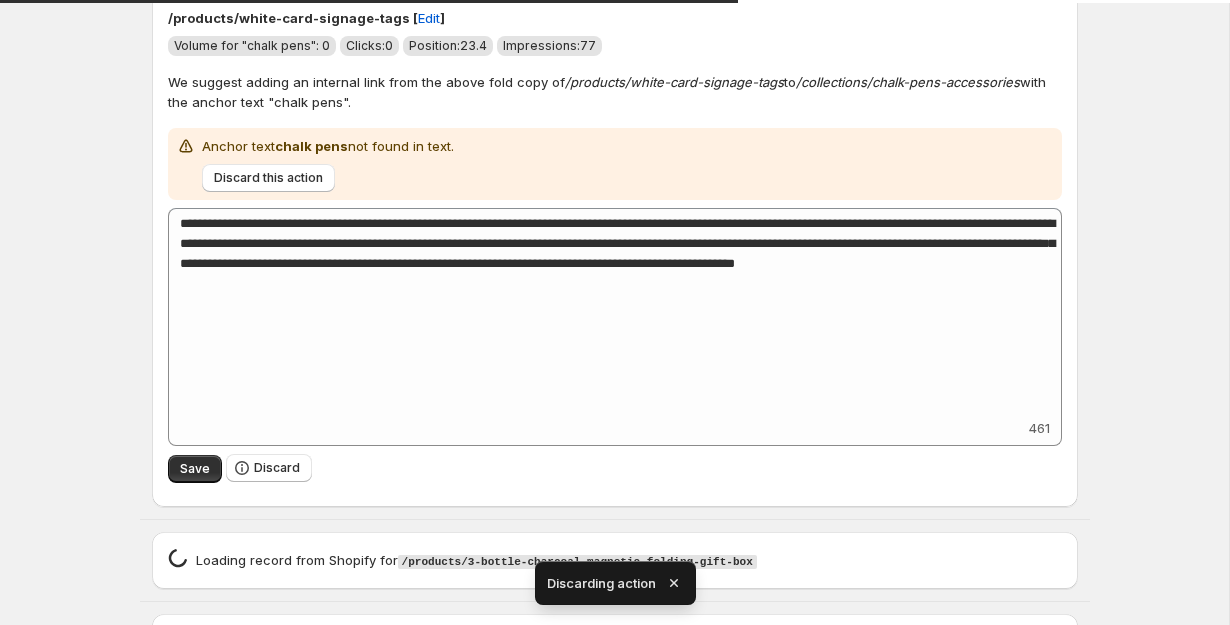 scroll, scrollTop: 8274, scrollLeft: 0, axis: vertical 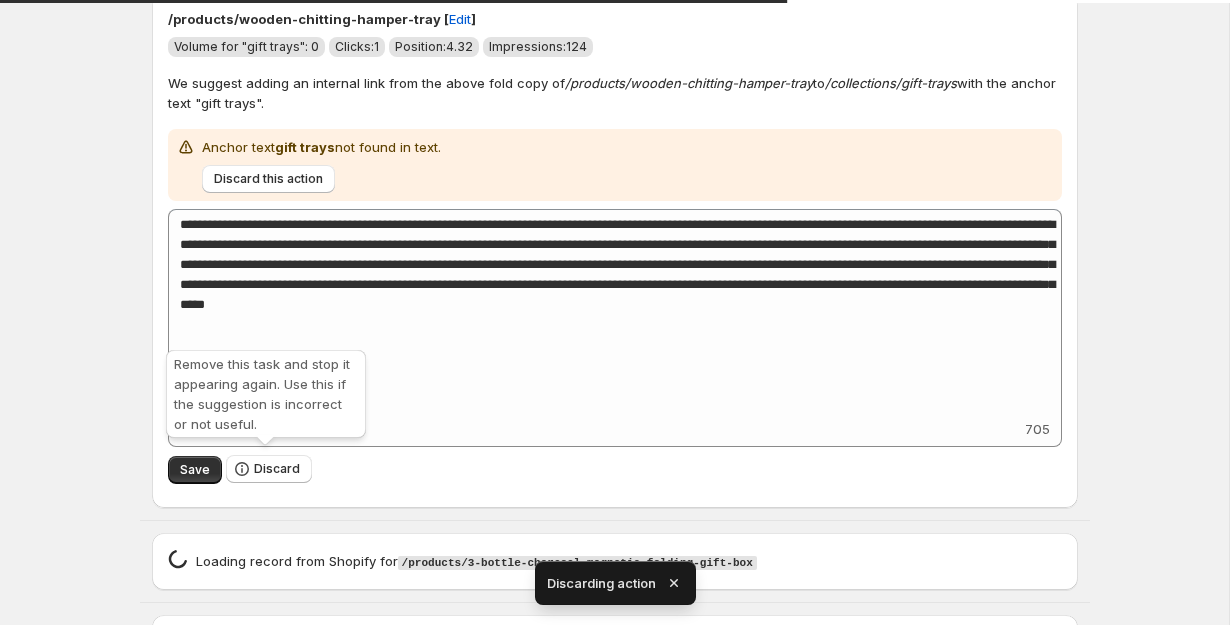click on "Discard" at bounding box center (269, 469) 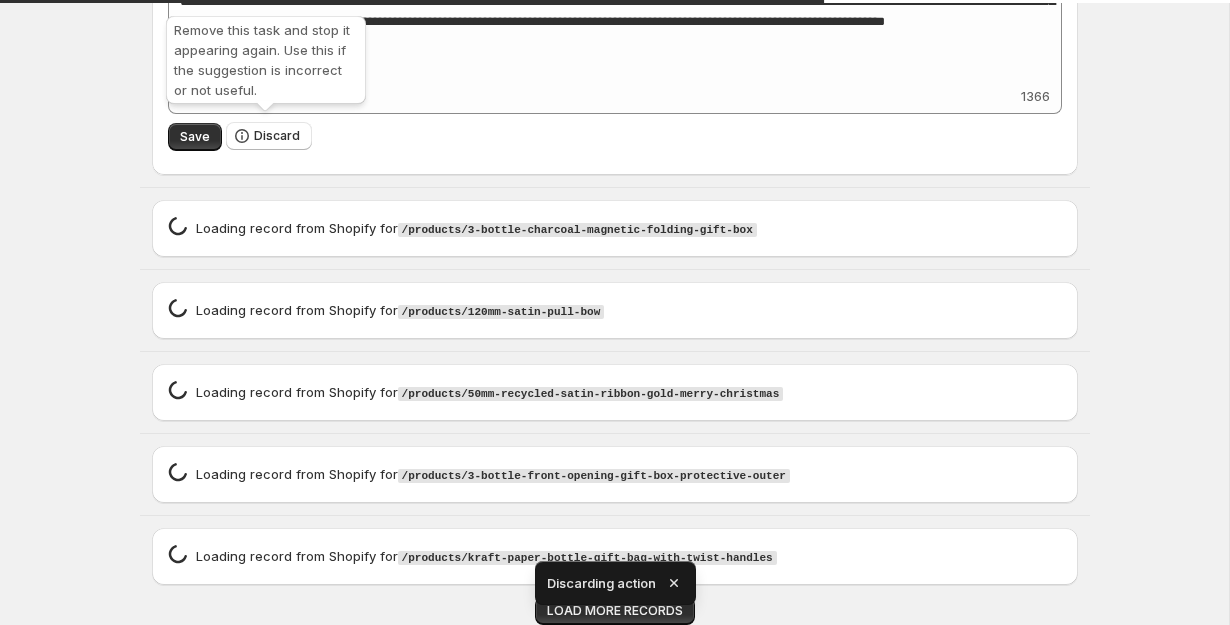 scroll, scrollTop: 7734, scrollLeft: 0, axis: vertical 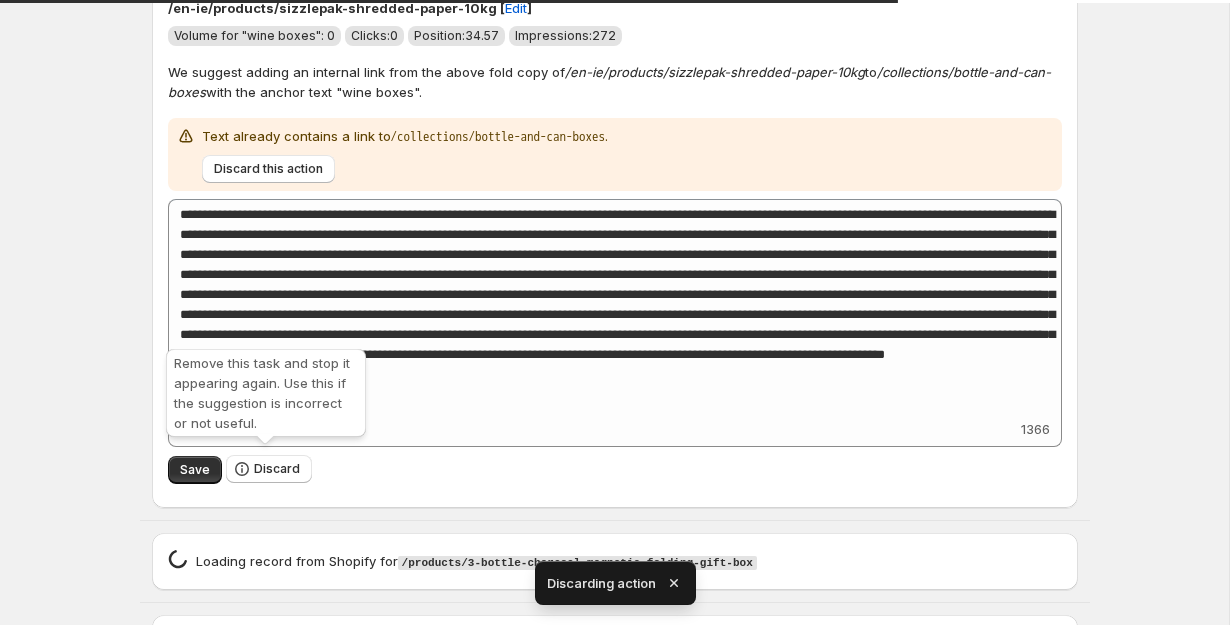click on "Discard" at bounding box center (269, 469) 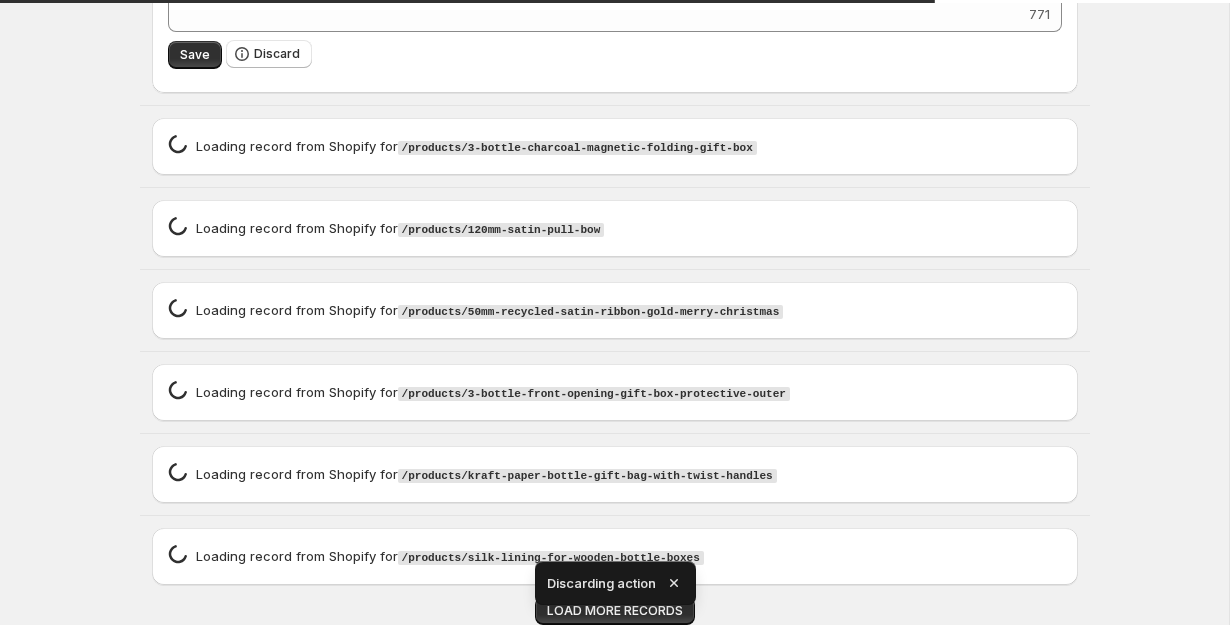 scroll, scrollTop: 7183, scrollLeft: 0, axis: vertical 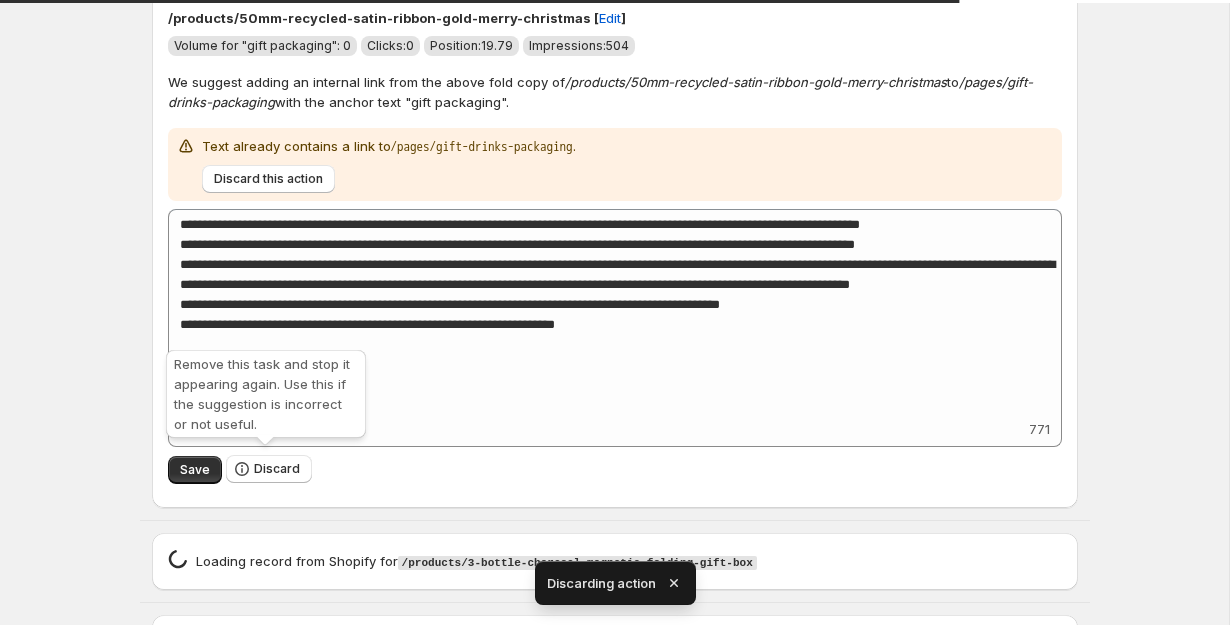 click on "Discard" at bounding box center (269, 469) 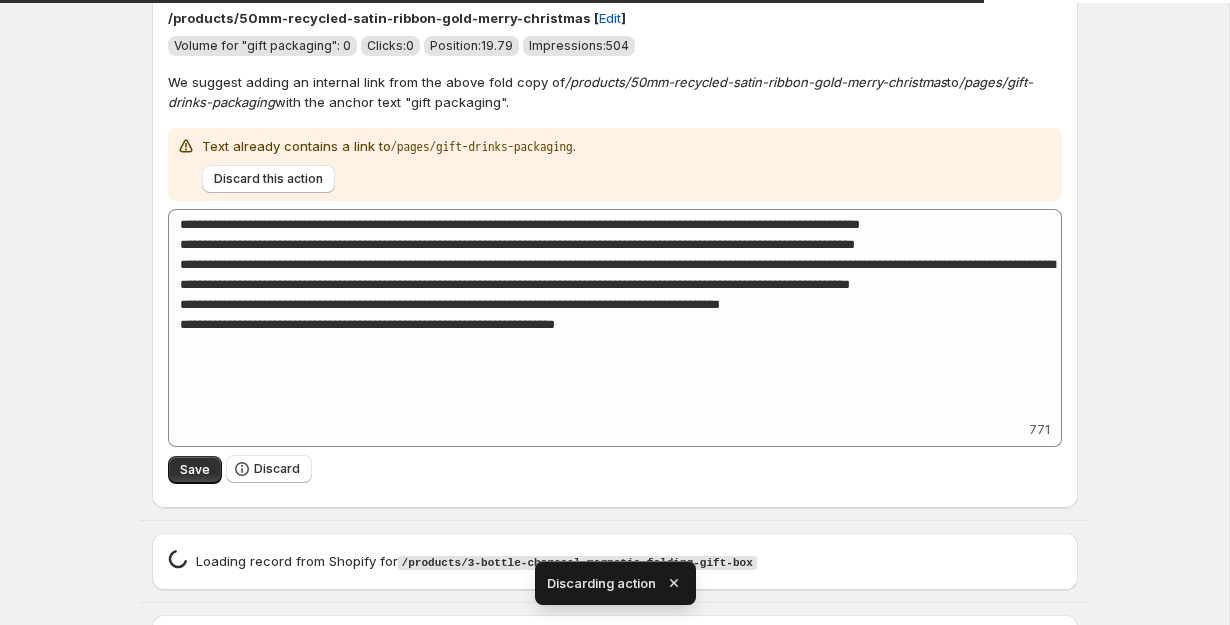 scroll, scrollTop: 6643, scrollLeft: 0, axis: vertical 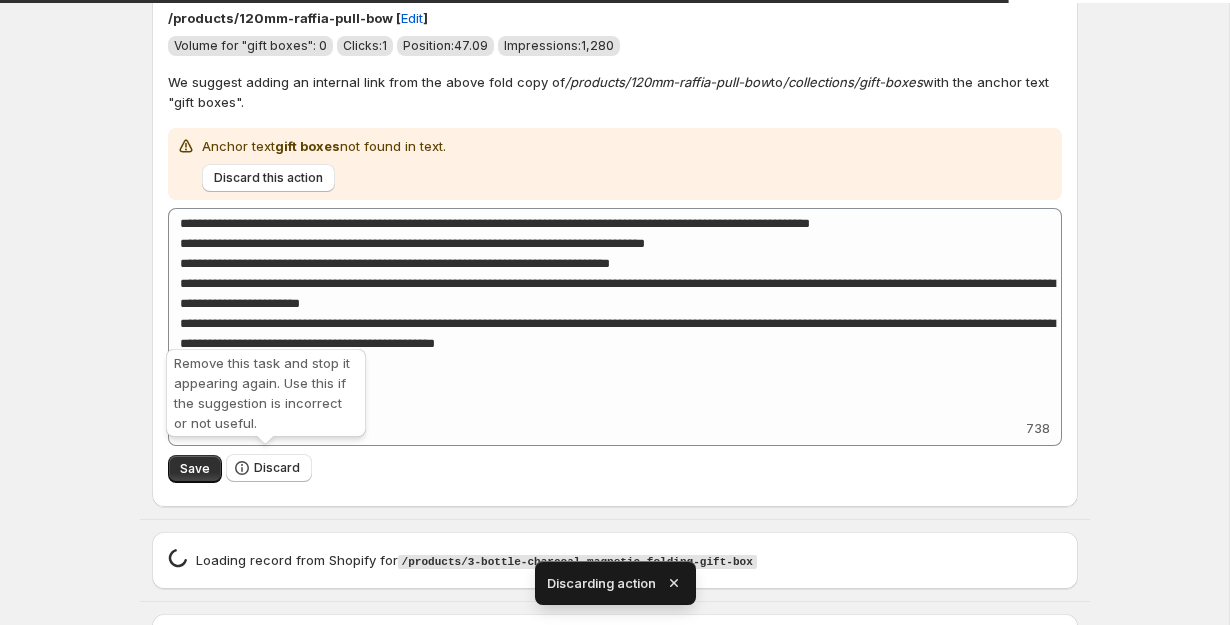 click on "Discard" at bounding box center (269, 468) 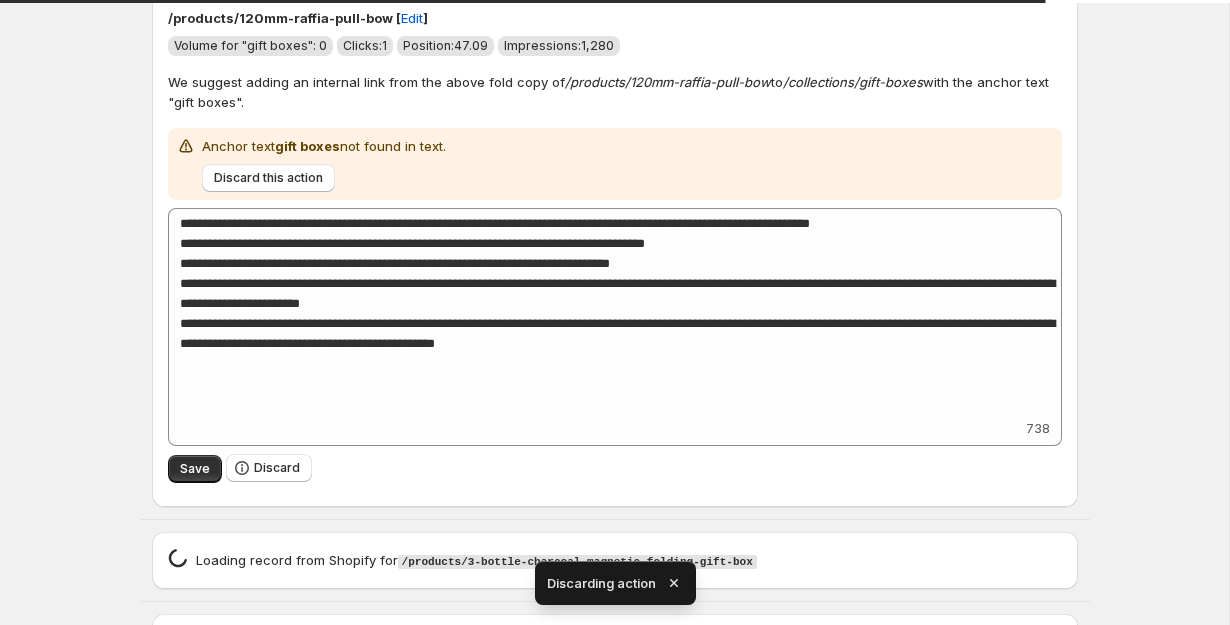 scroll, scrollTop: 6102, scrollLeft: 0, axis: vertical 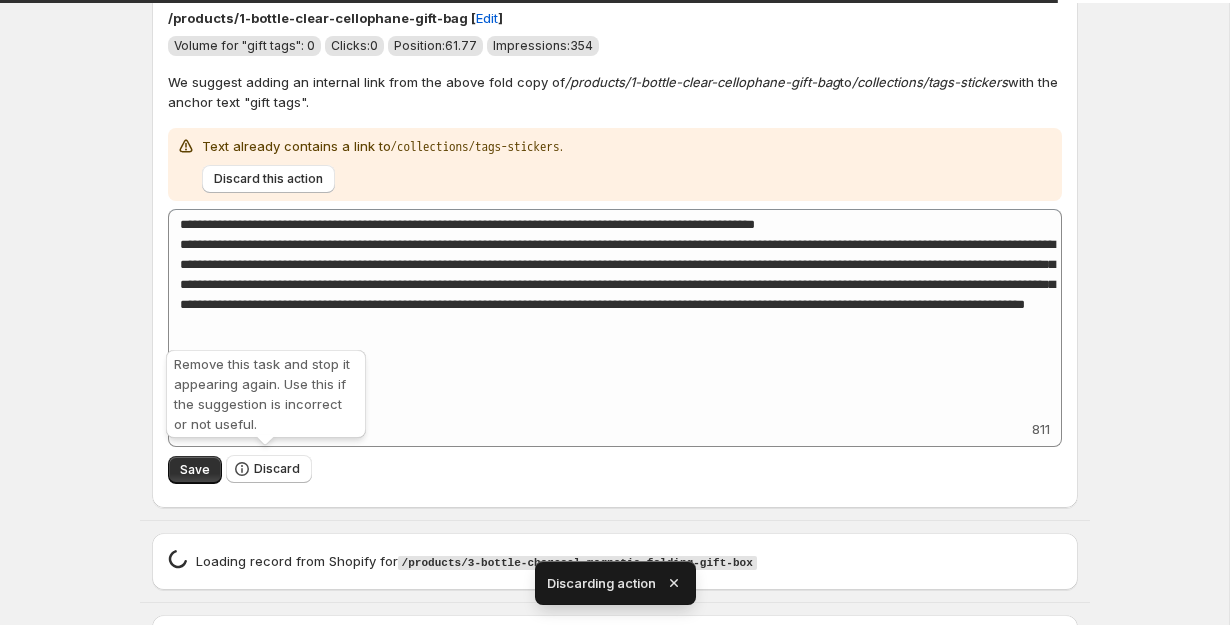 click on "Discard" at bounding box center [269, 469] 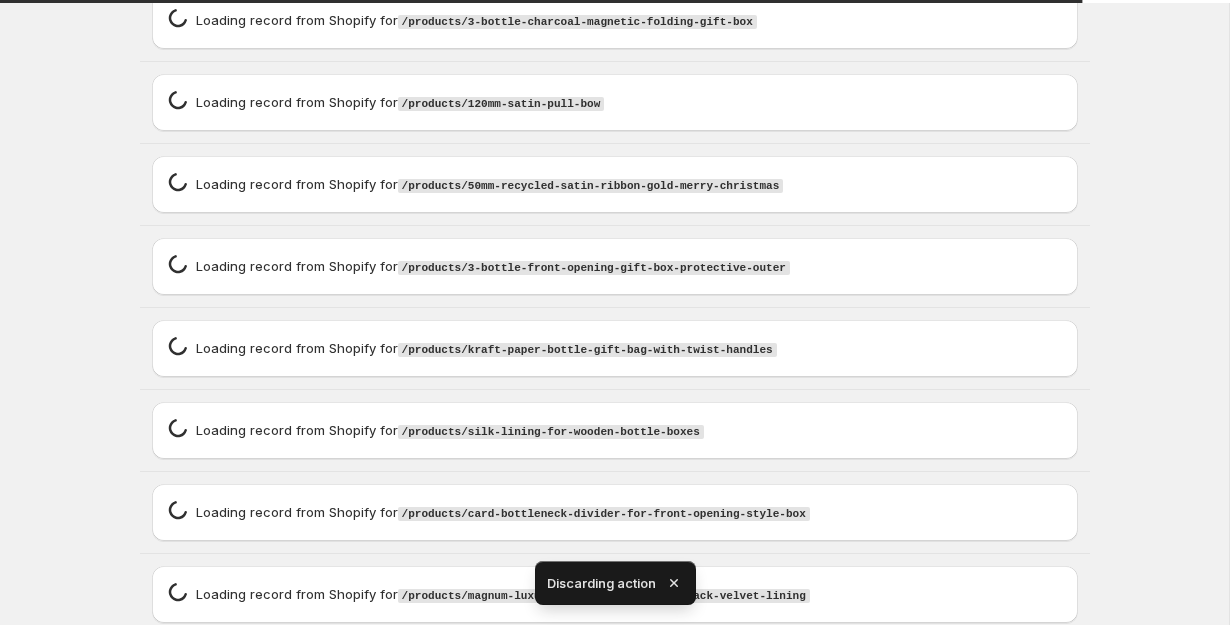 scroll, scrollTop: 5562, scrollLeft: 0, axis: vertical 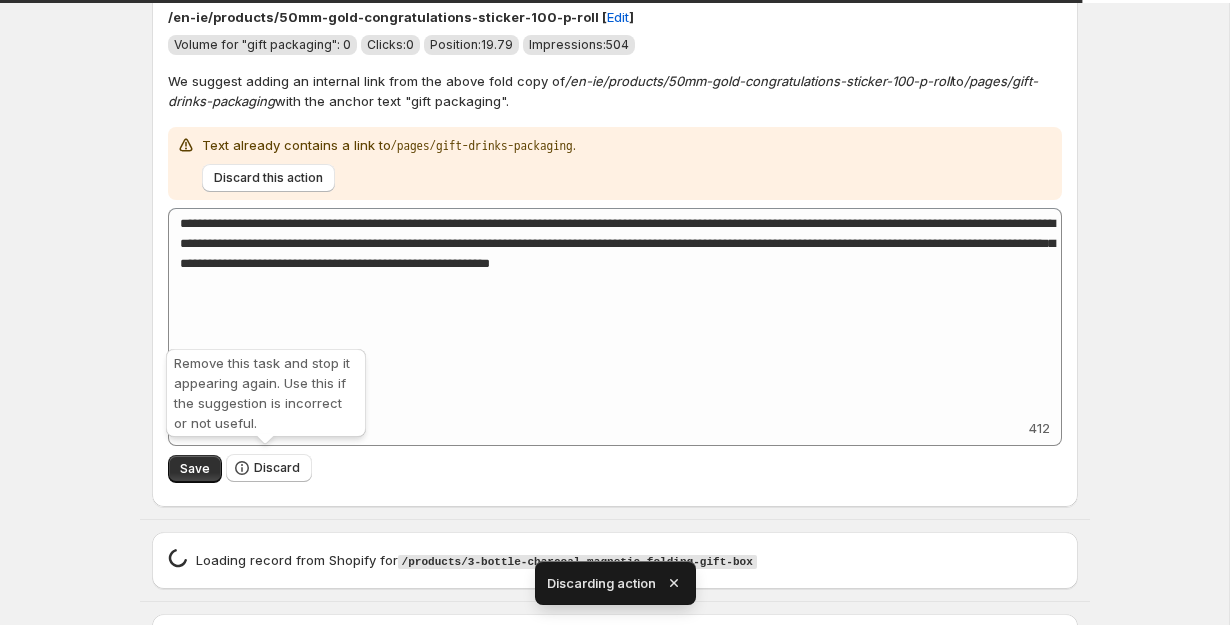 click on "Discard" at bounding box center (269, 468) 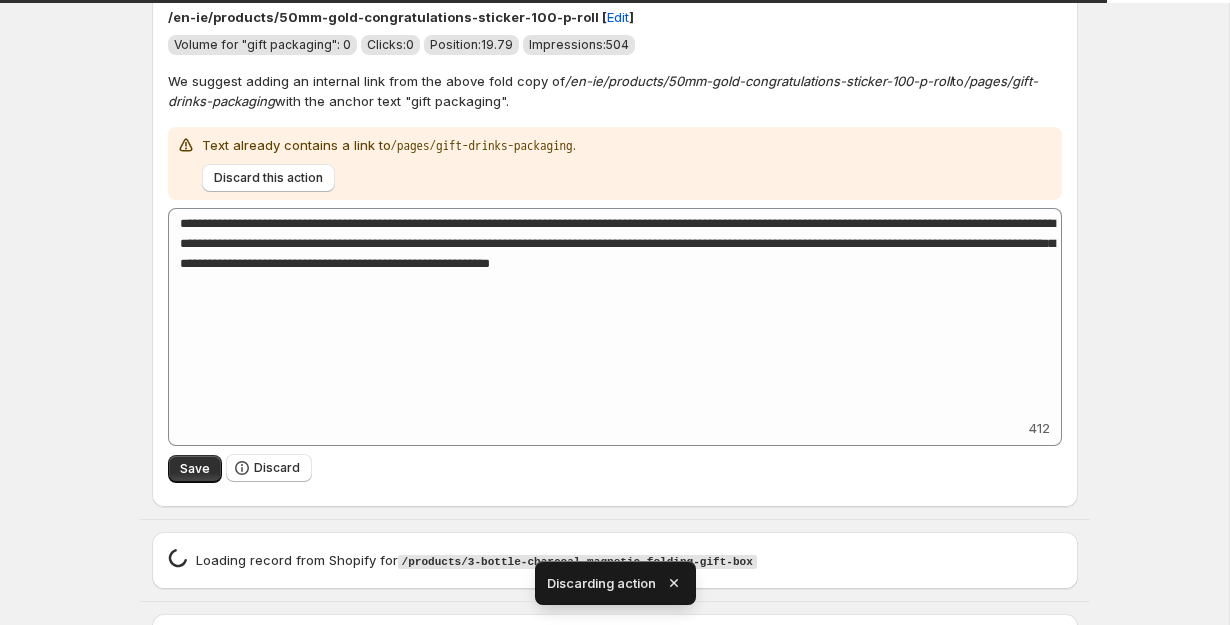 scroll, scrollTop: 5021, scrollLeft: 0, axis: vertical 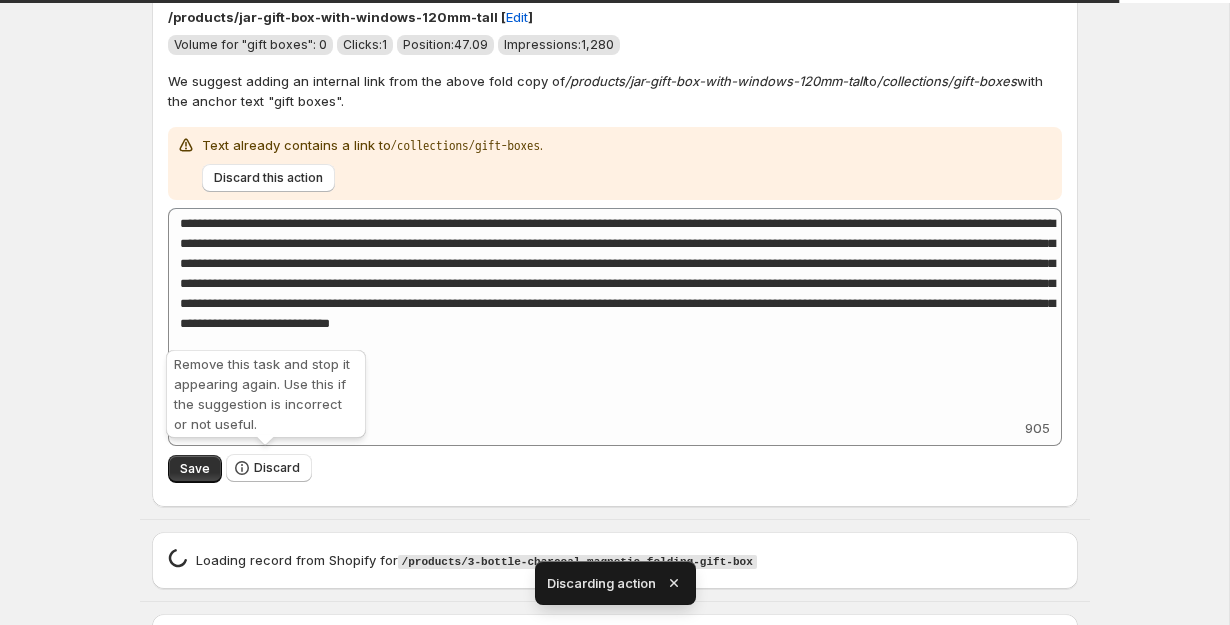 click on "Discard" at bounding box center [269, 468] 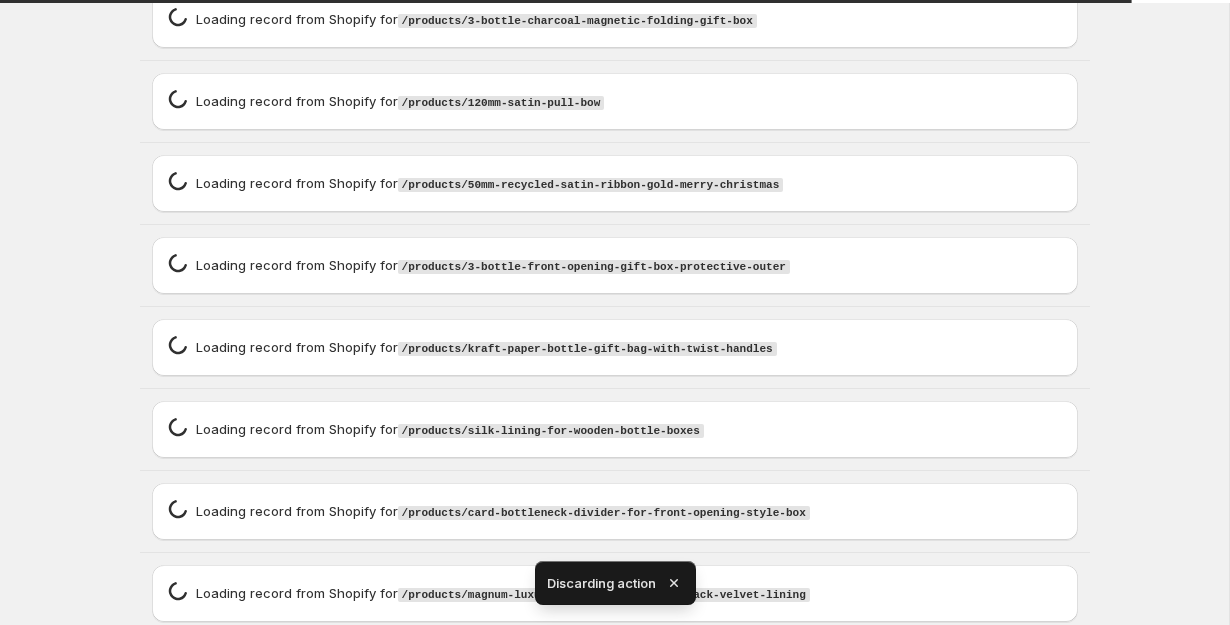 scroll, scrollTop: 4481, scrollLeft: 0, axis: vertical 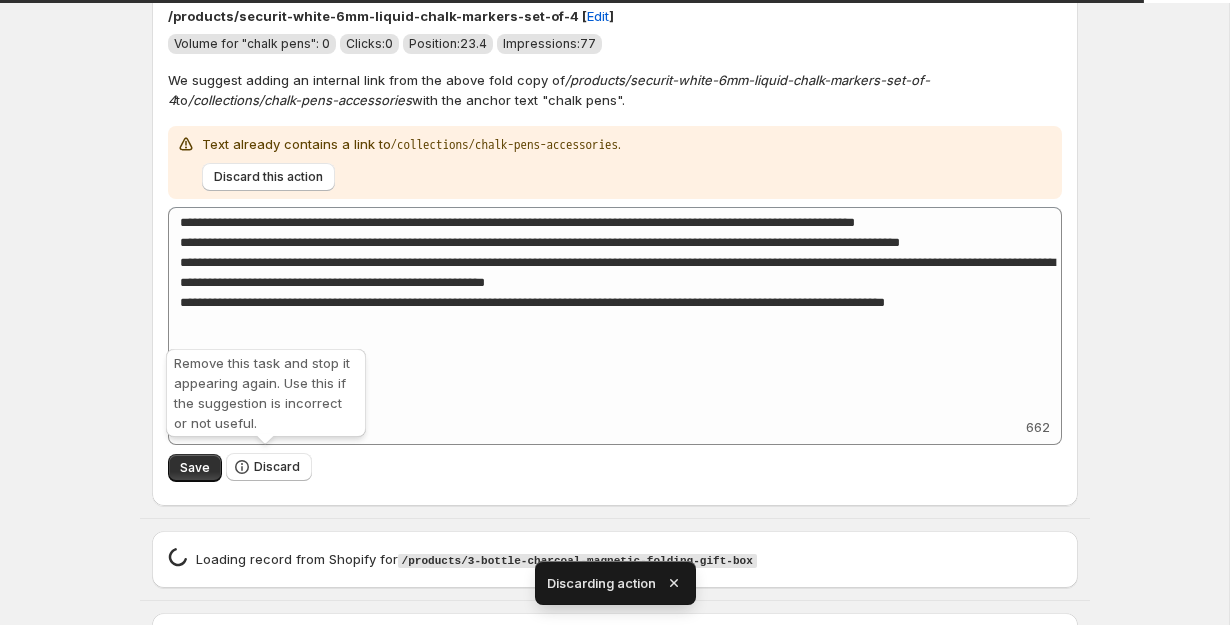 click on "Discard" at bounding box center [269, 467] 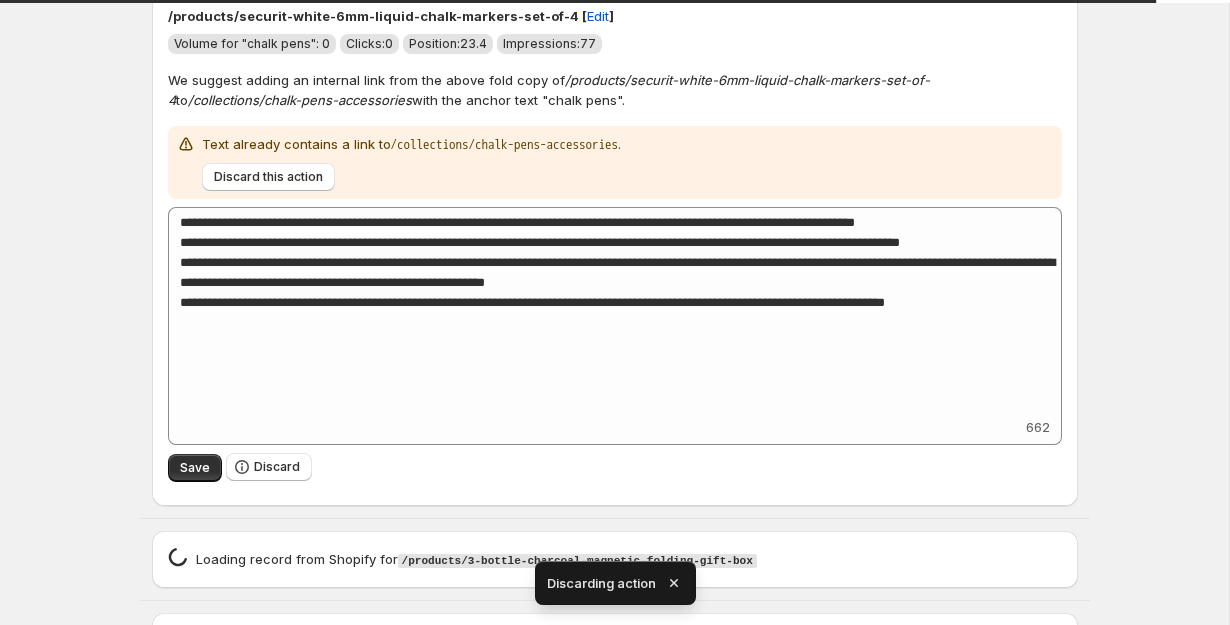 scroll, scrollTop: 3940, scrollLeft: 0, axis: vertical 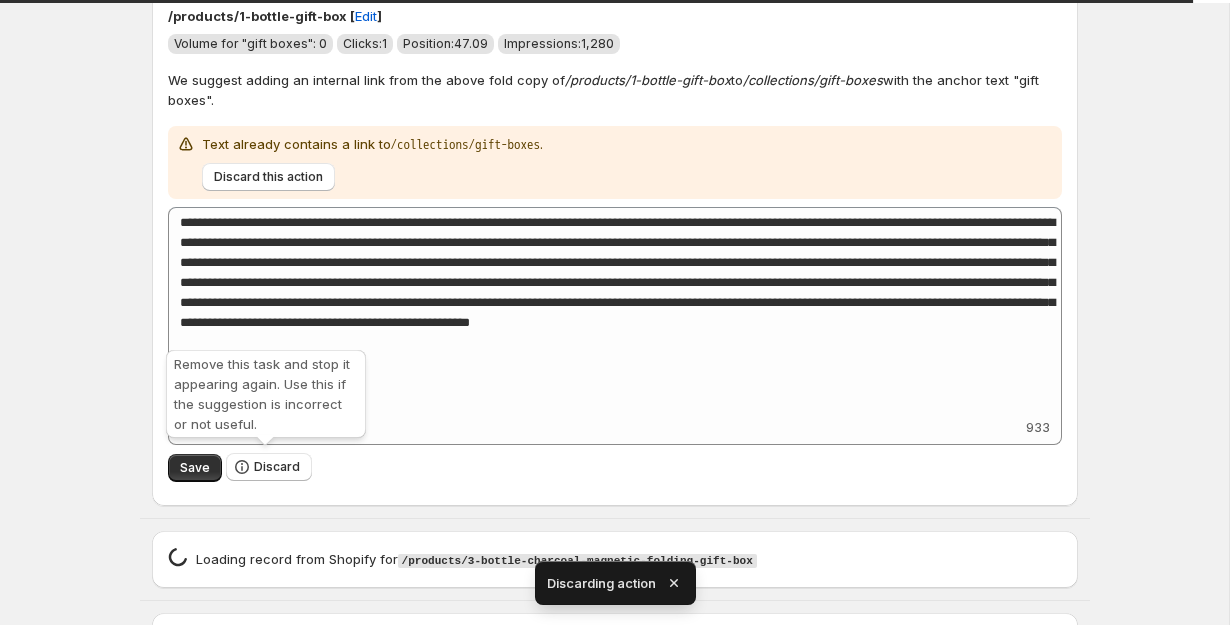 click on "Discard" at bounding box center [269, 467] 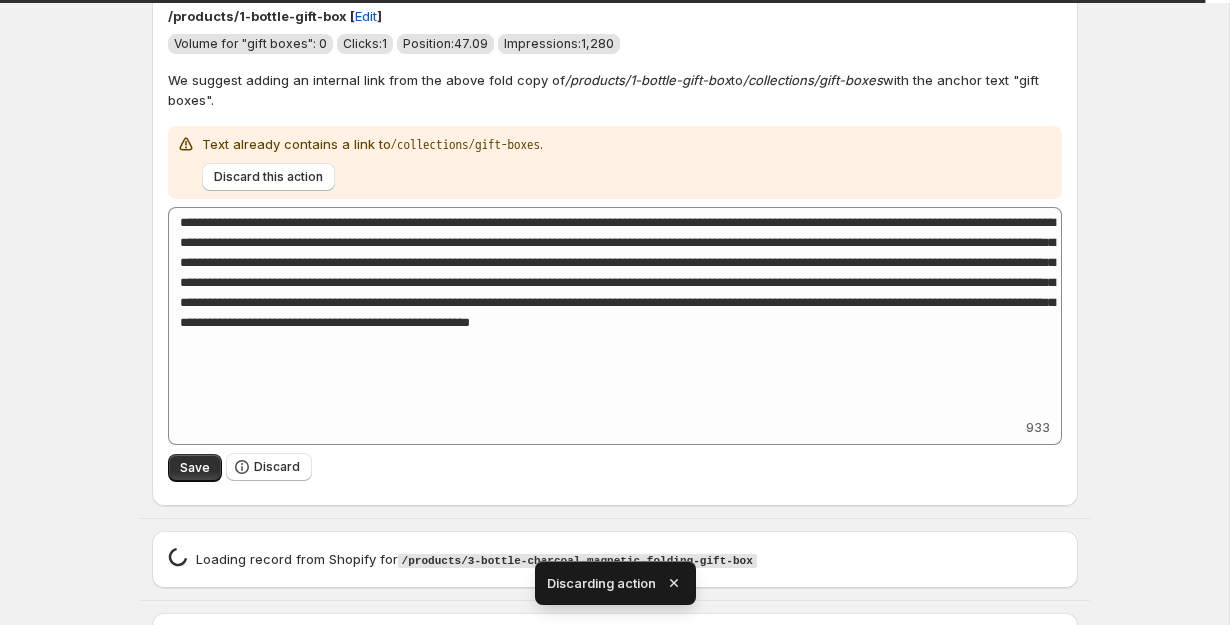 scroll, scrollTop: 3400, scrollLeft: 0, axis: vertical 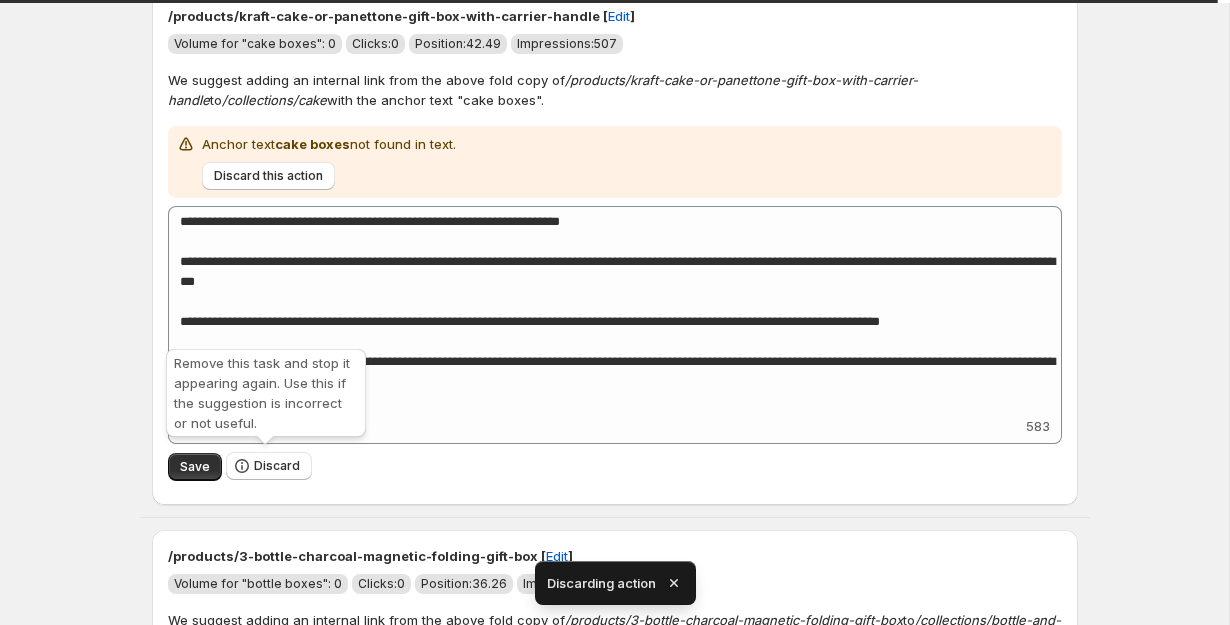 click on "Discard" at bounding box center [269, 466] 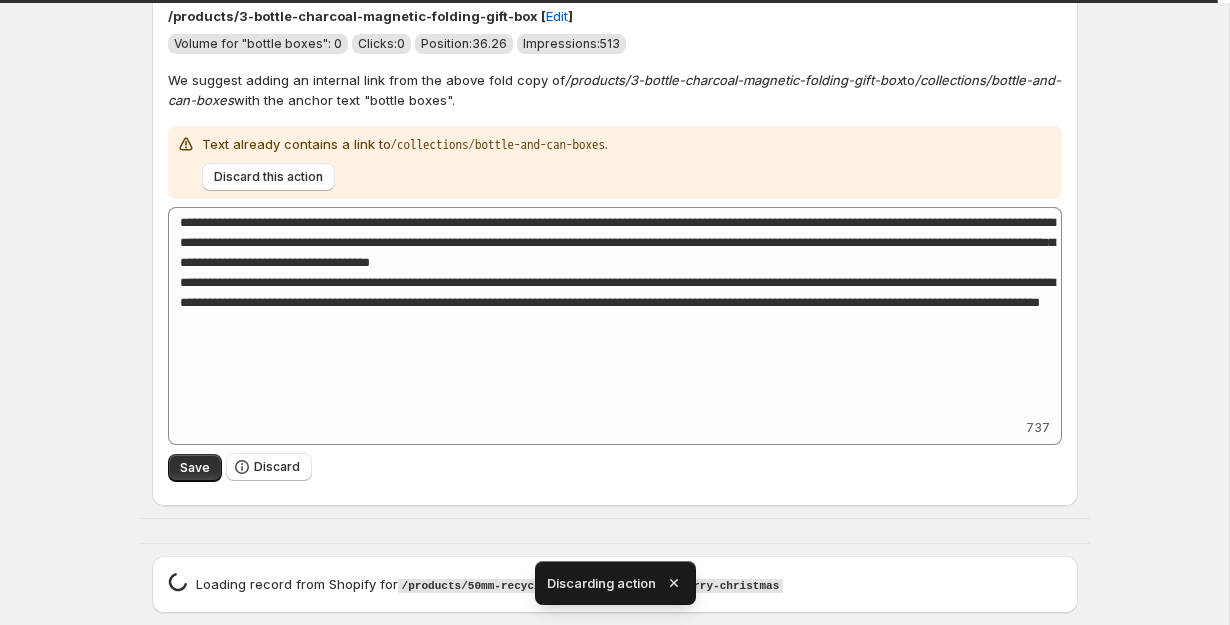 scroll, scrollTop: 2859, scrollLeft: 0, axis: vertical 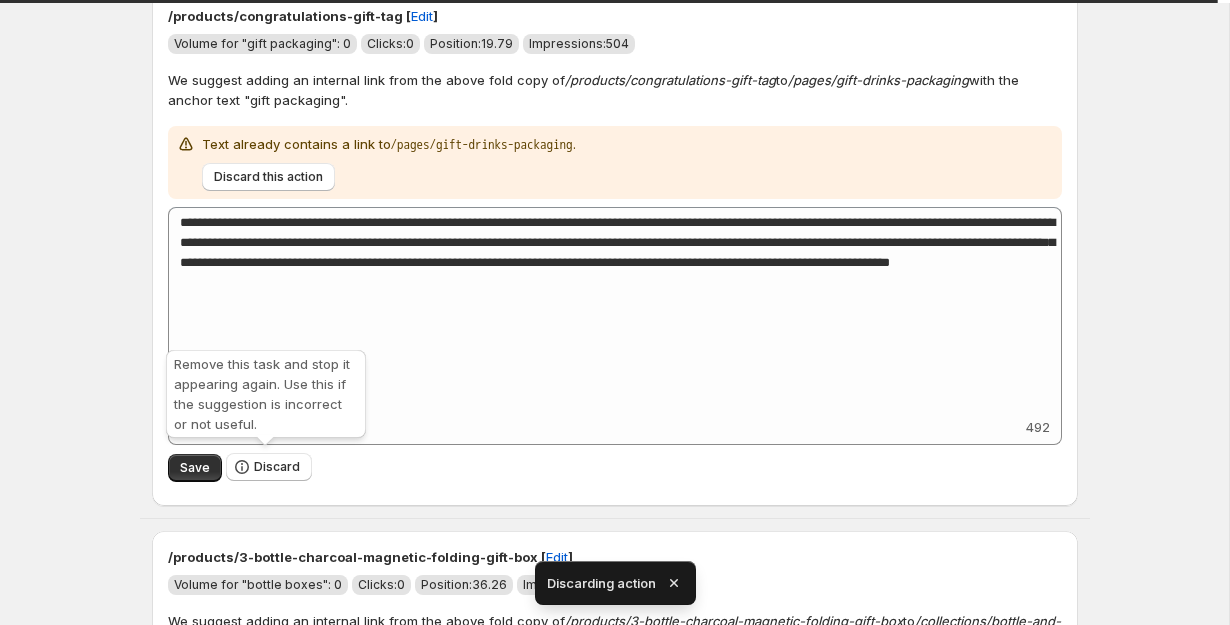 click on "Discard" at bounding box center [269, 467] 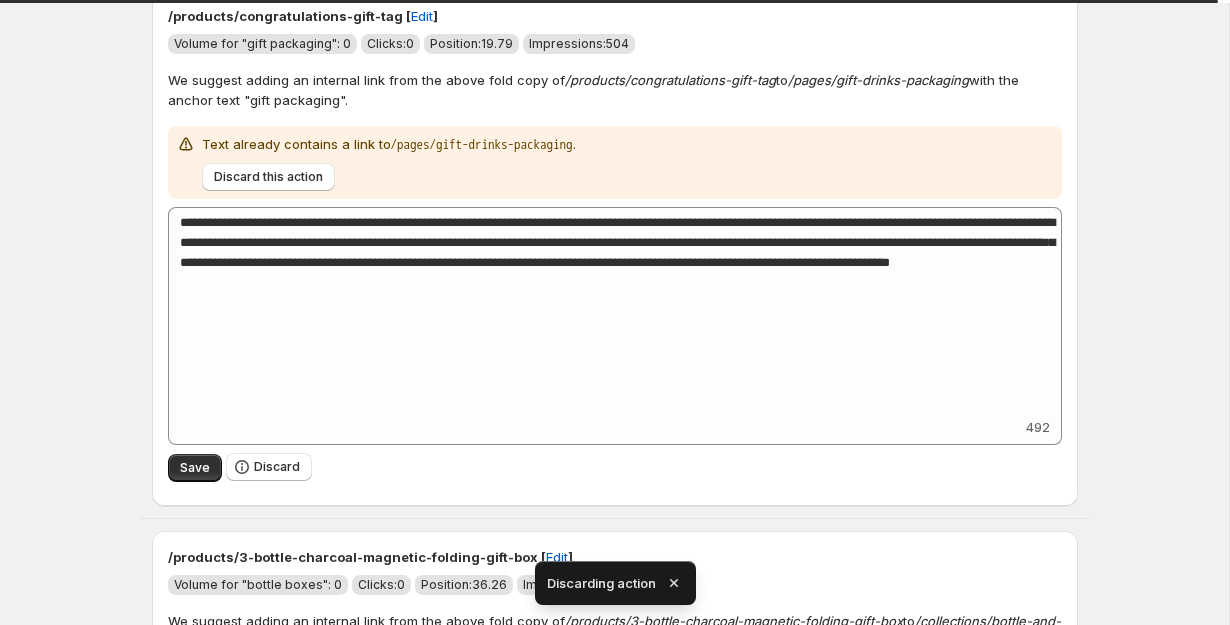 scroll, scrollTop: 2319, scrollLeft: 0, axis: vertical 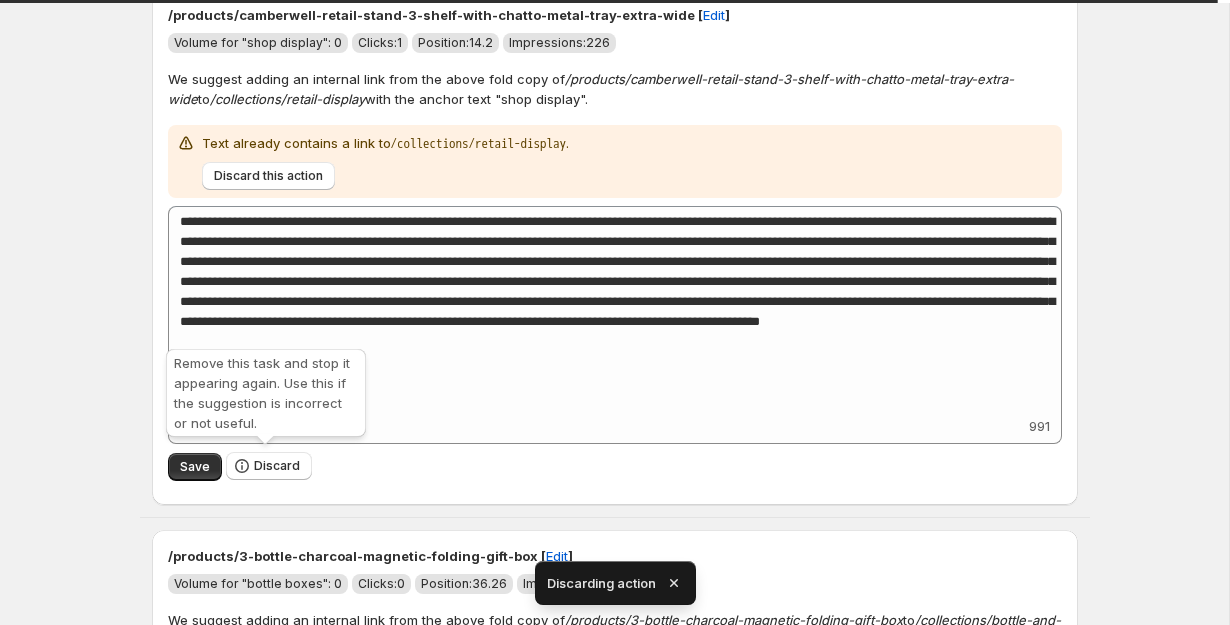 click on "Discard" at bounding box center [269, 466] 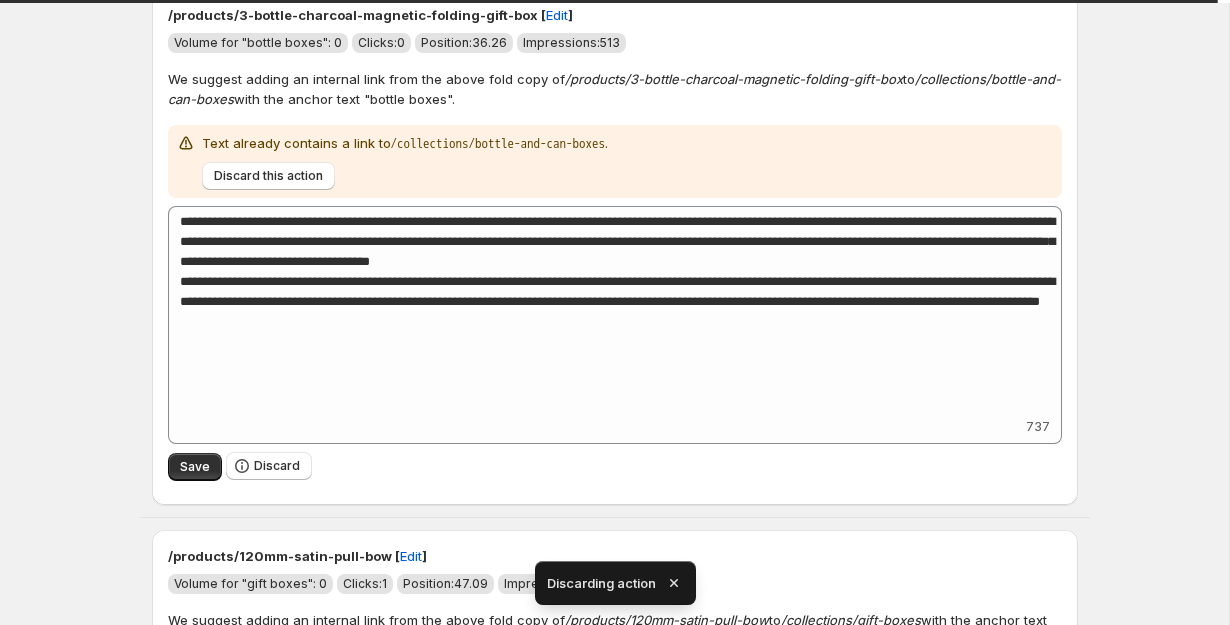 scroll, scrollTop: 1778, scrollLeft: 0, axis: vertical 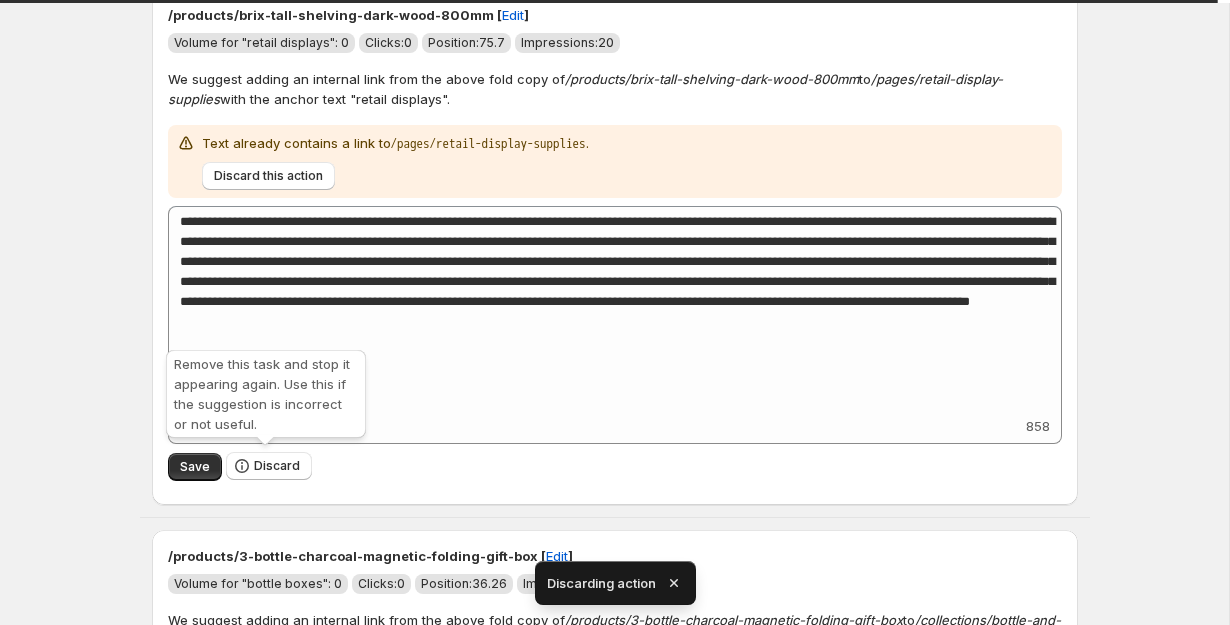 click on "Discard" at bounding box center (269, 466) 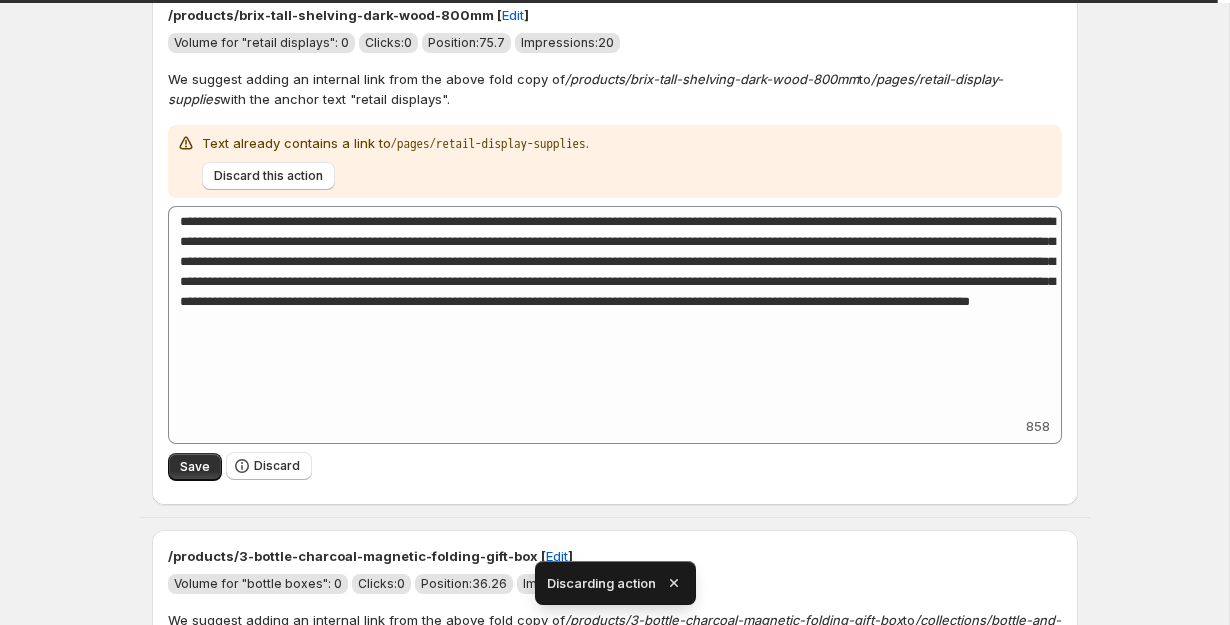 scroll, scrollTop: 1238, scrollLeft: 0, axis: vertical 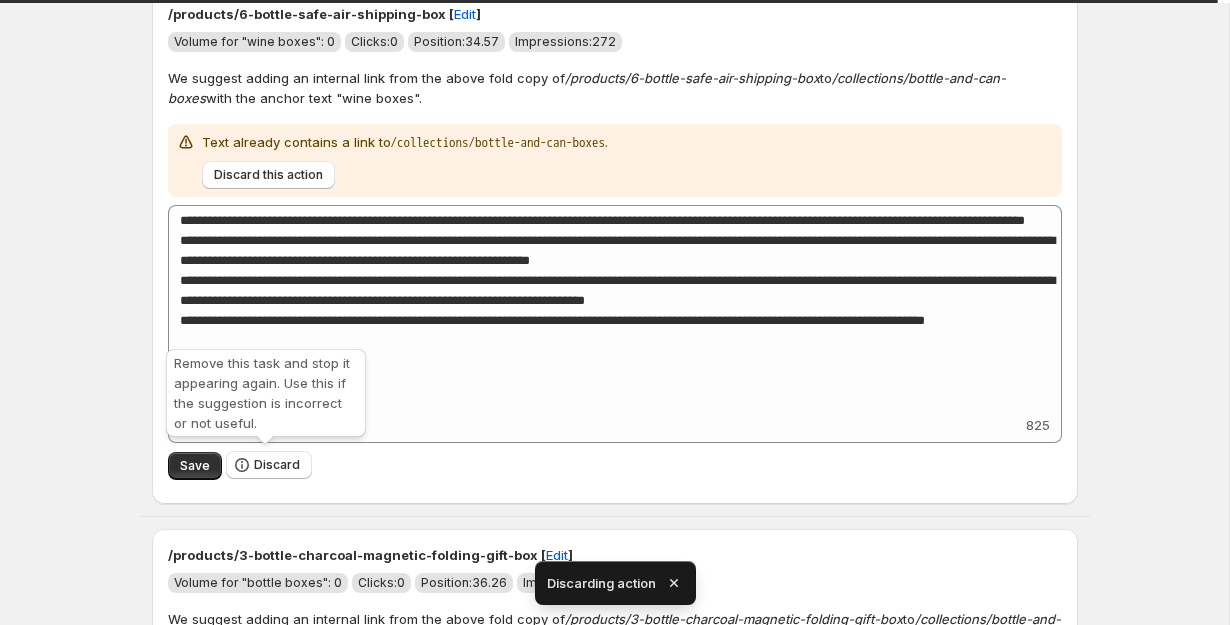 click on "Discard" at bounding box center (269, 465) 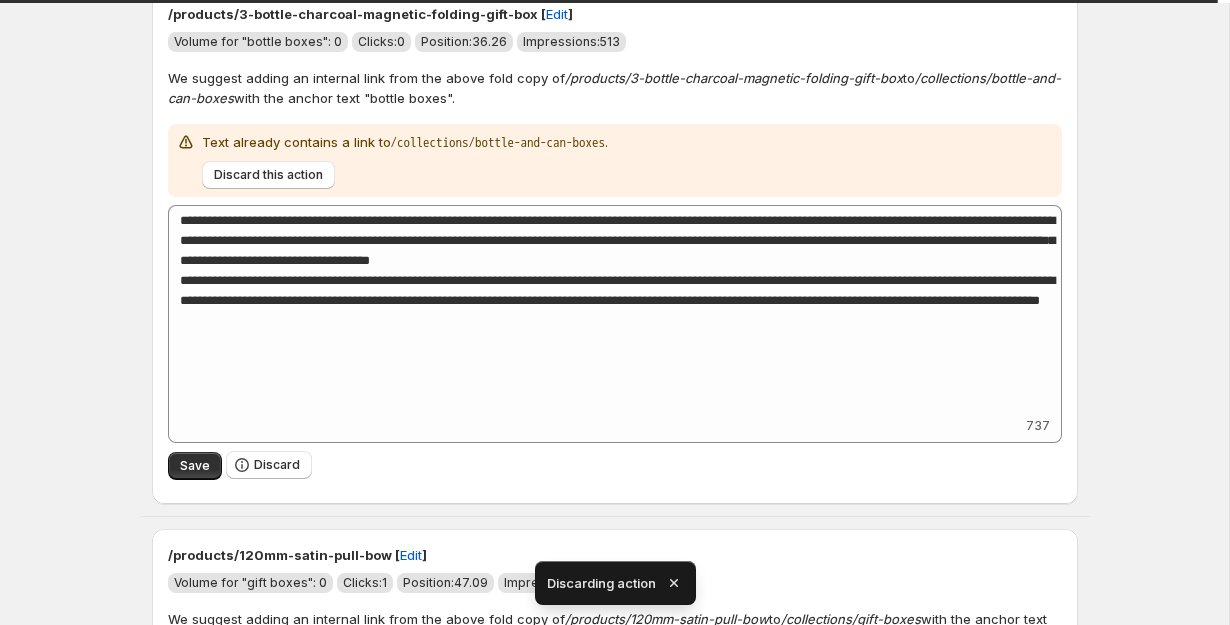 scroll, scrollTop: 697, scrollLeft: 0, axis: vertical 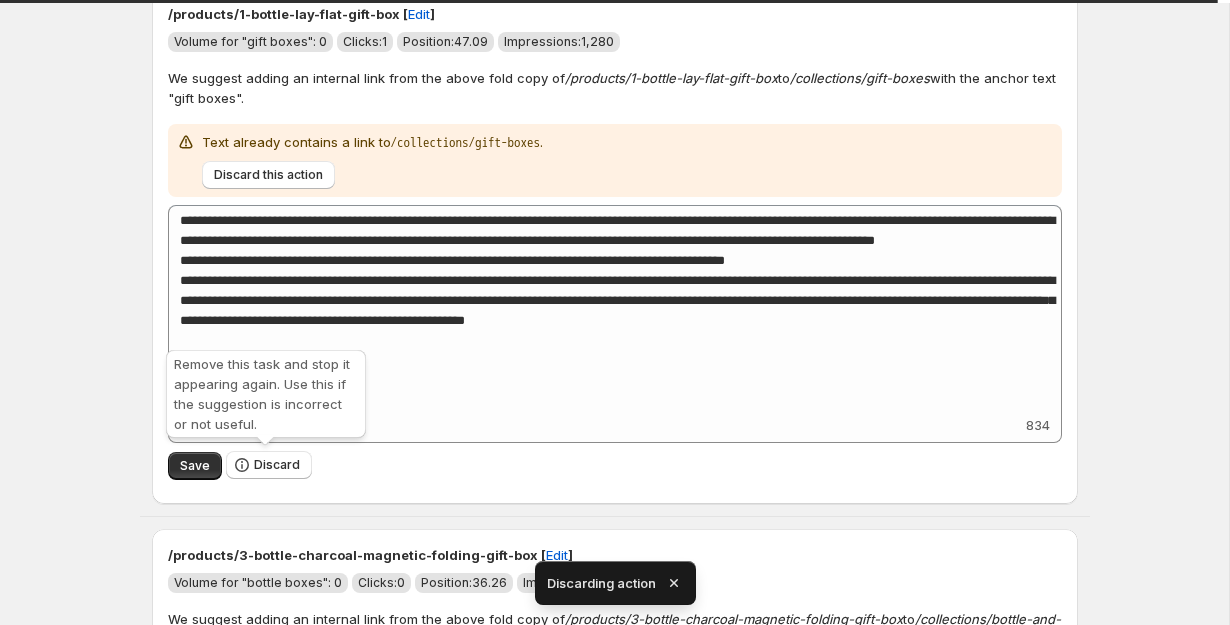 click on "Discard" at bounding box center [269, 465] 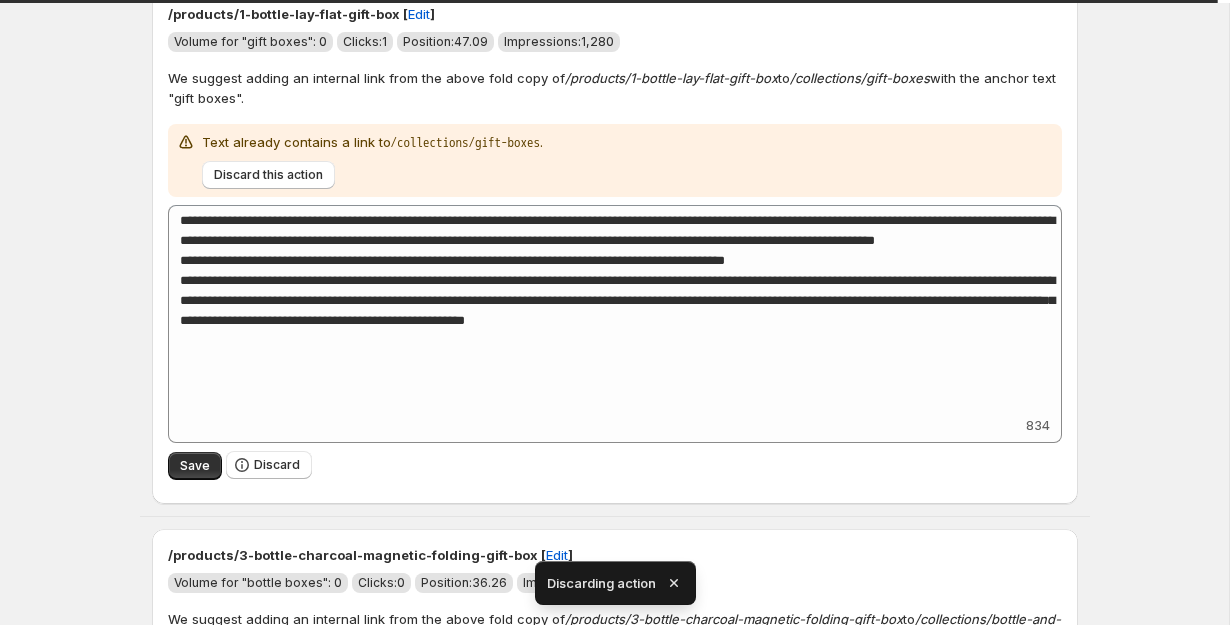 scroll, scrollTop: 157, scrollLeft: 0, axis: vertical 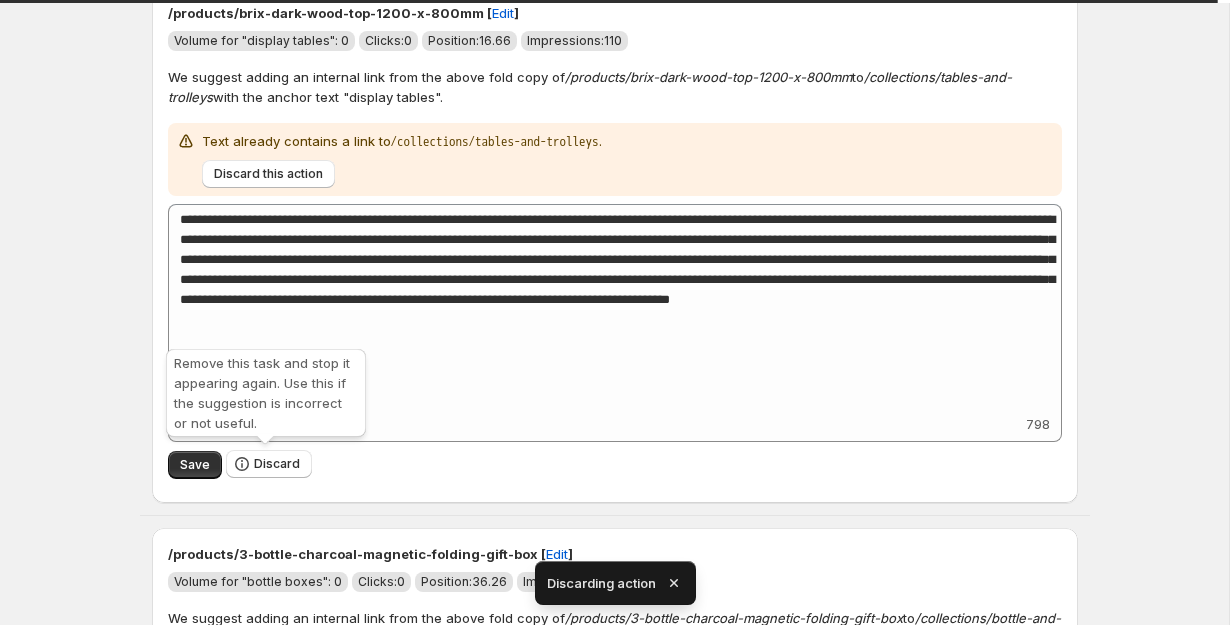 click on "Discard" at bounding box center [269, 464] 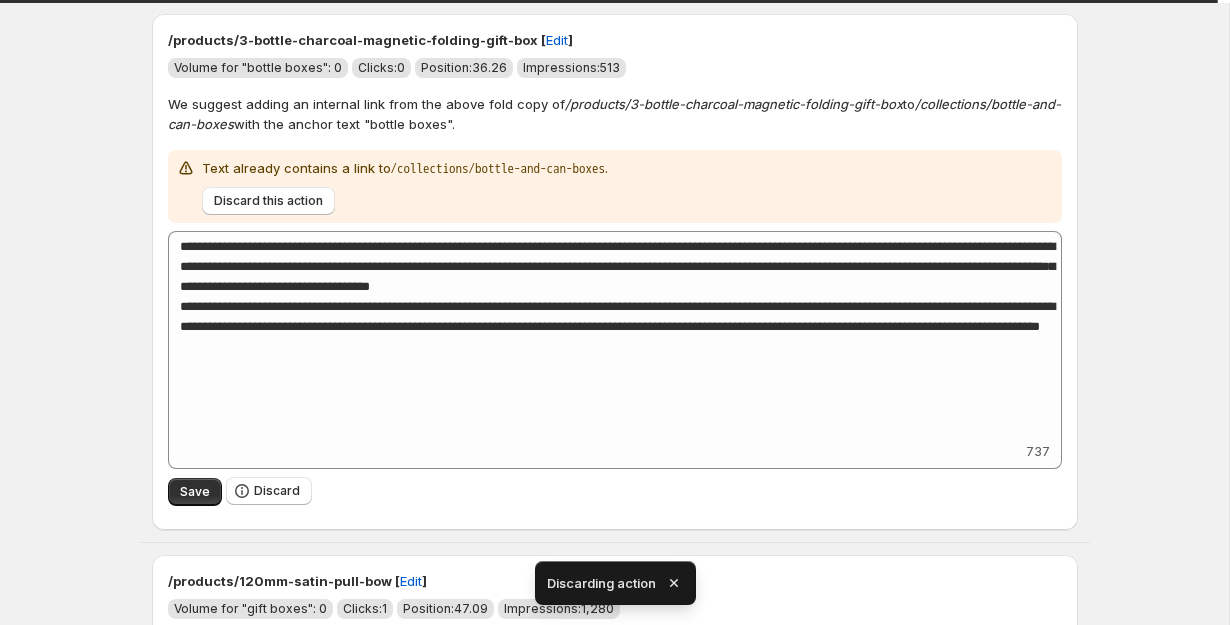 scroll, scrollTop: 168, scrollLeft: 0, axis: vertical 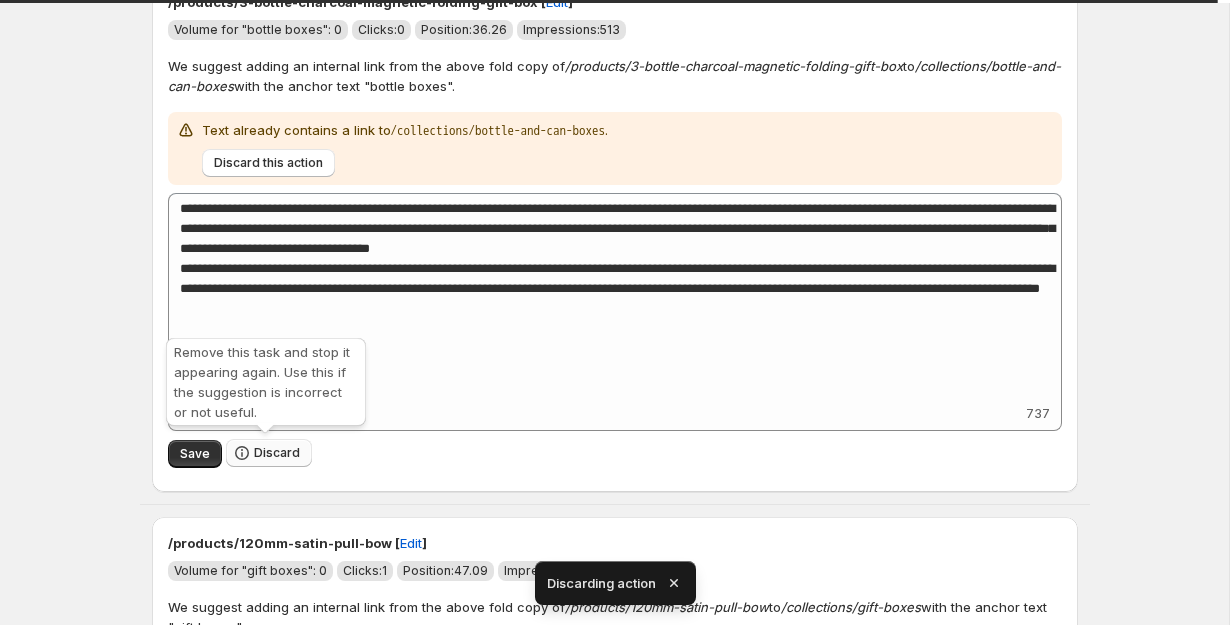click on "Discard" at bounding box center (277, 453) 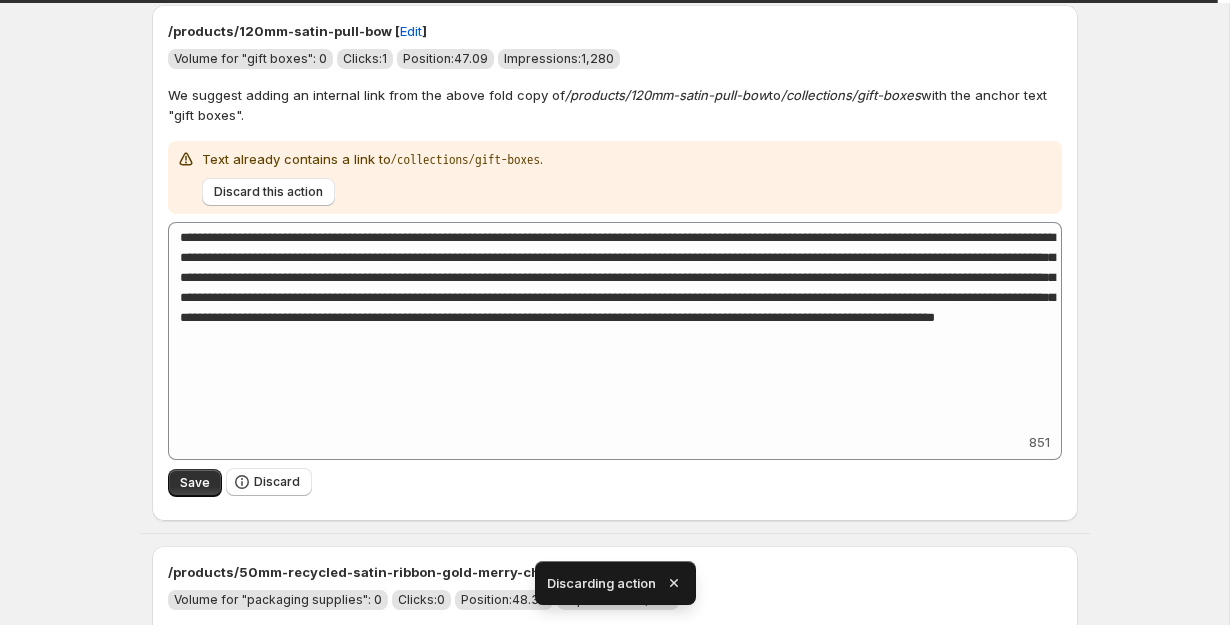 scroll, scrollTop: 354, scrollLeft: 0, axis: vertical 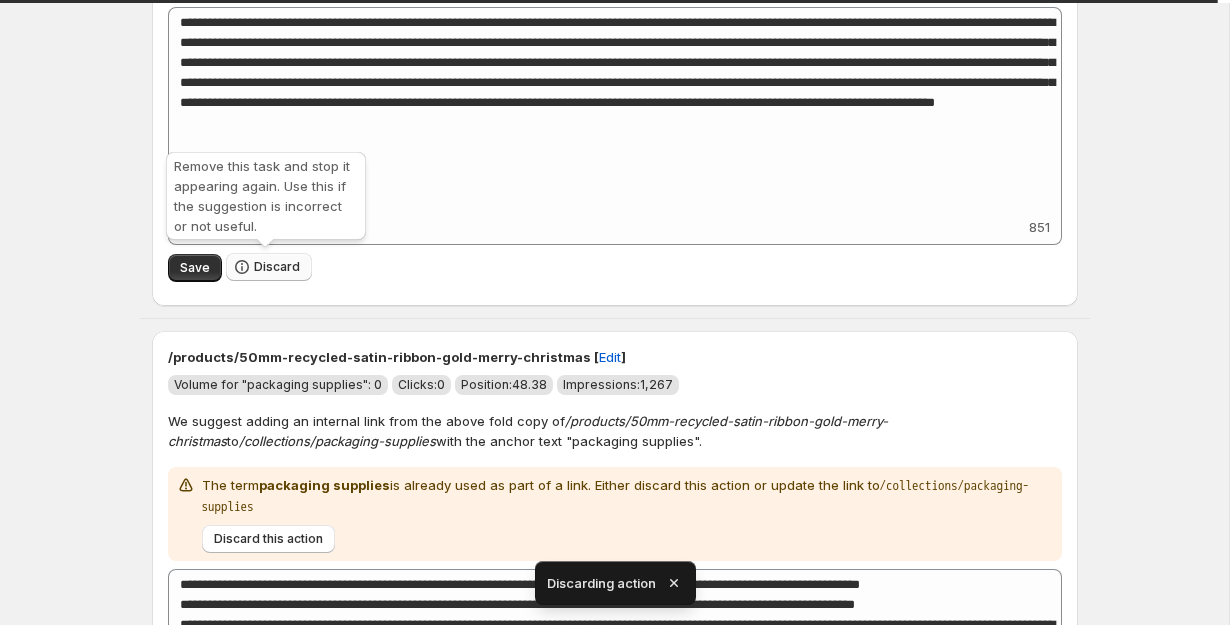 click on "Discard" at bounding box center [277, 267] 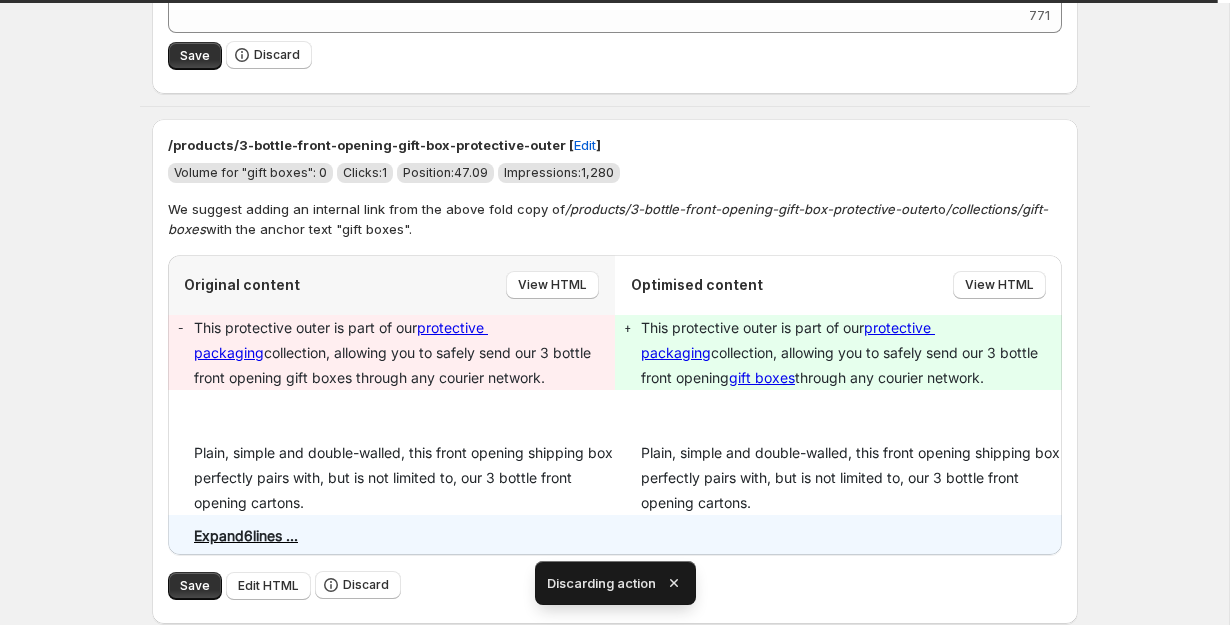 scroll, scrollTop: 596, scrollLeft: 0, axis: vertical 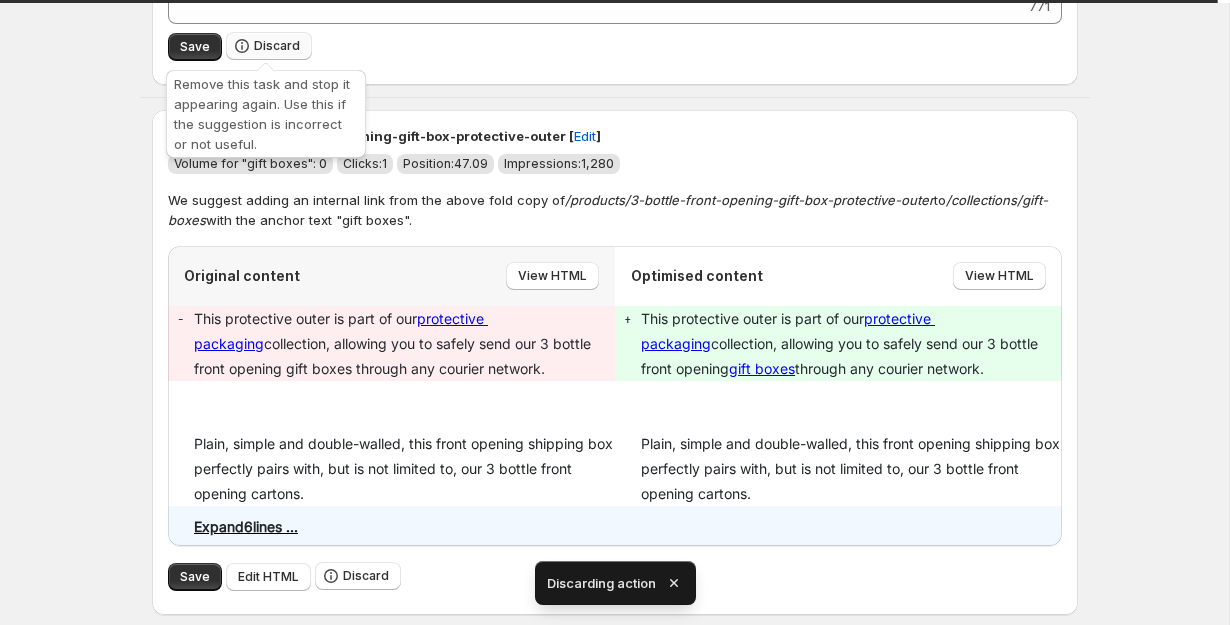 click on "Discard" at bounding box center [277, 46] 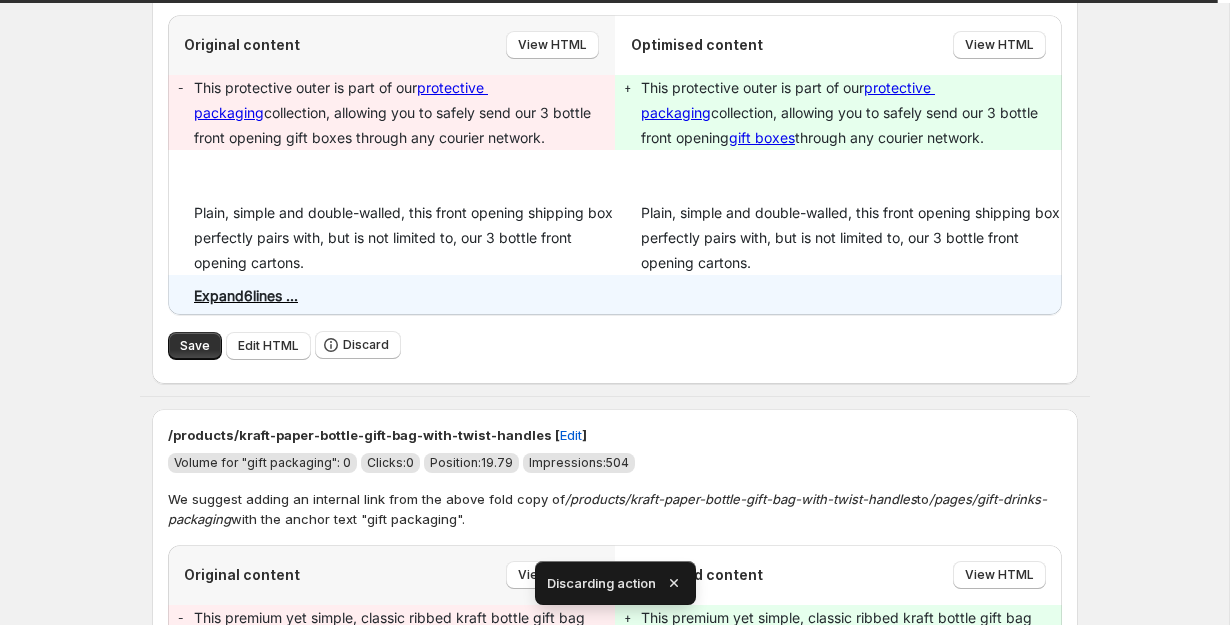 scroll, scrollTop: 269, scrollLeft: 0, axis: vertical 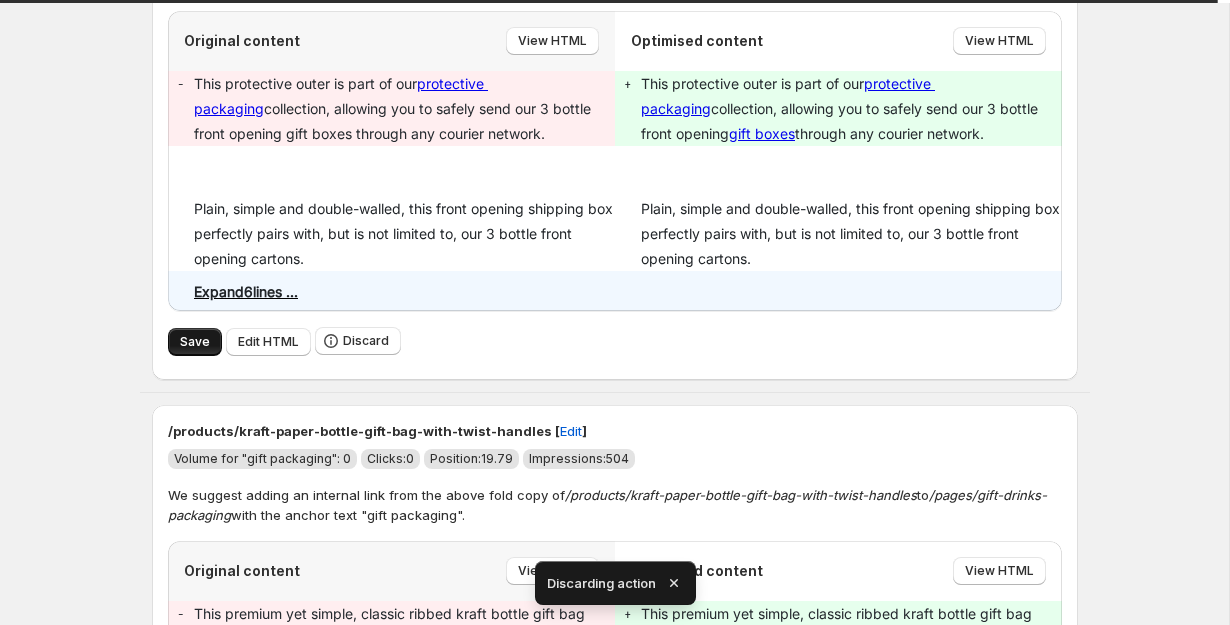 click on "Save" at bounding box center [195, 342] 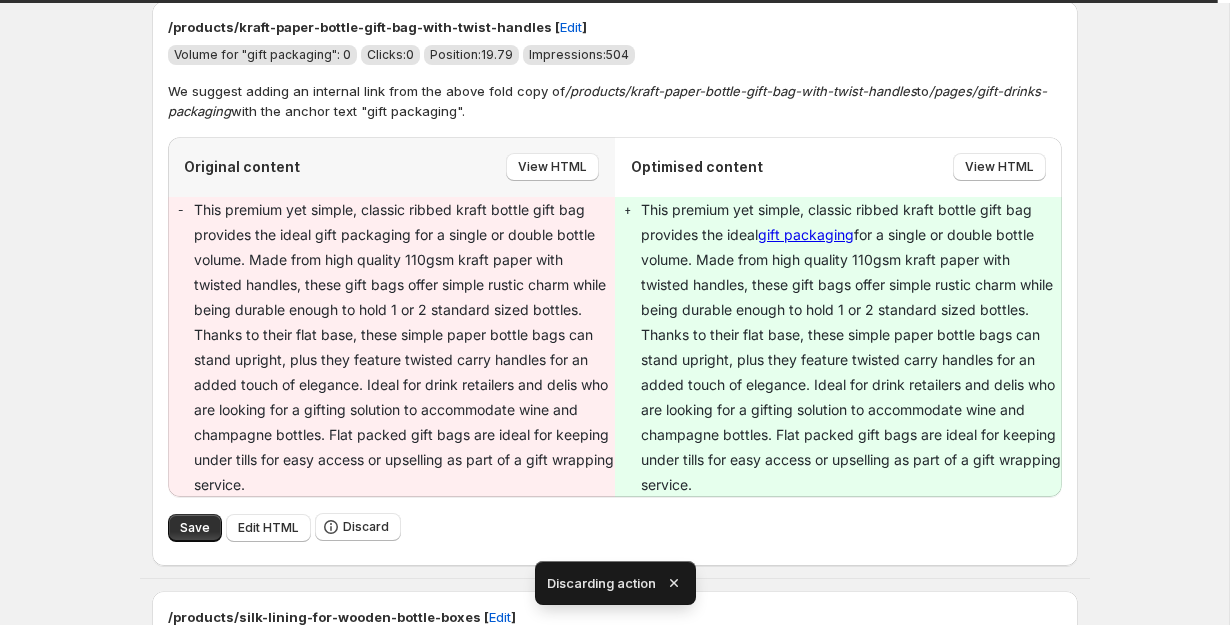 scroll, scrollTop: 890, scrollLeft: 0, axis: vertical 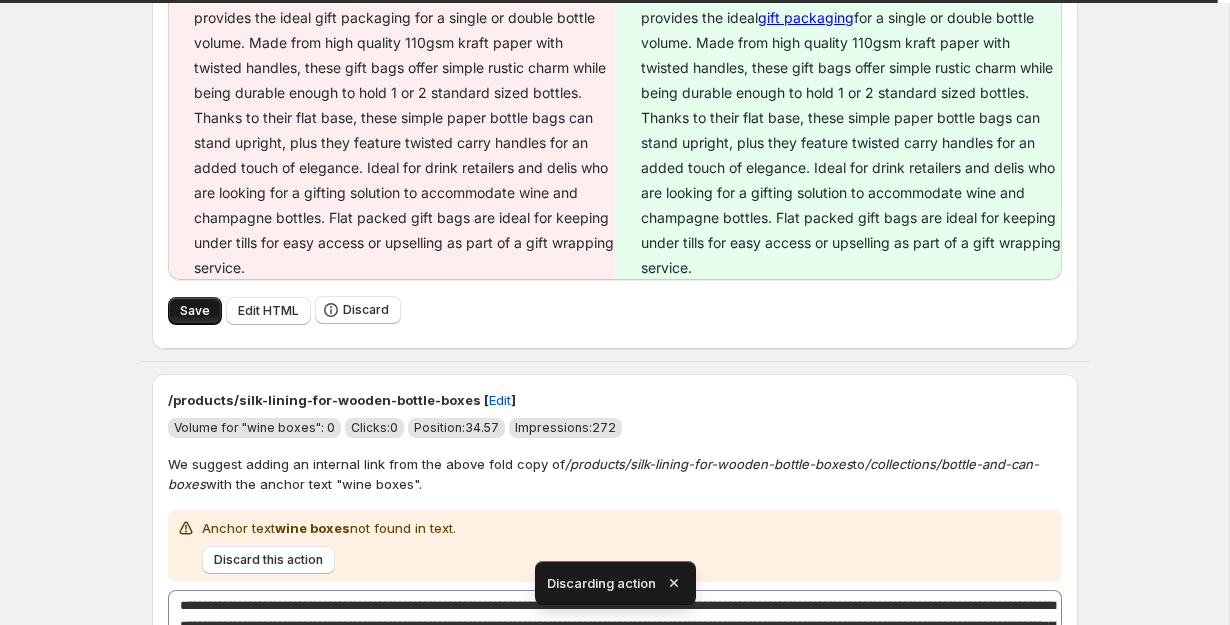 click on "Save" at bounding box center [195, 311] 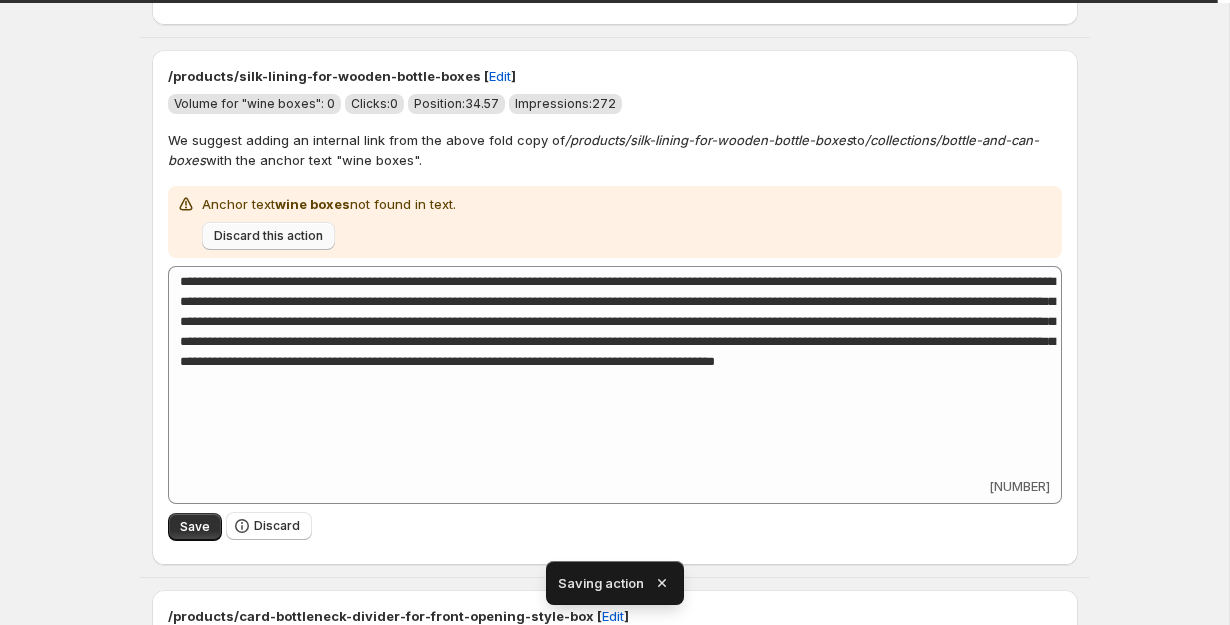 scroll, scrollTop: 96, scrollLeft: 0, axis: vertical 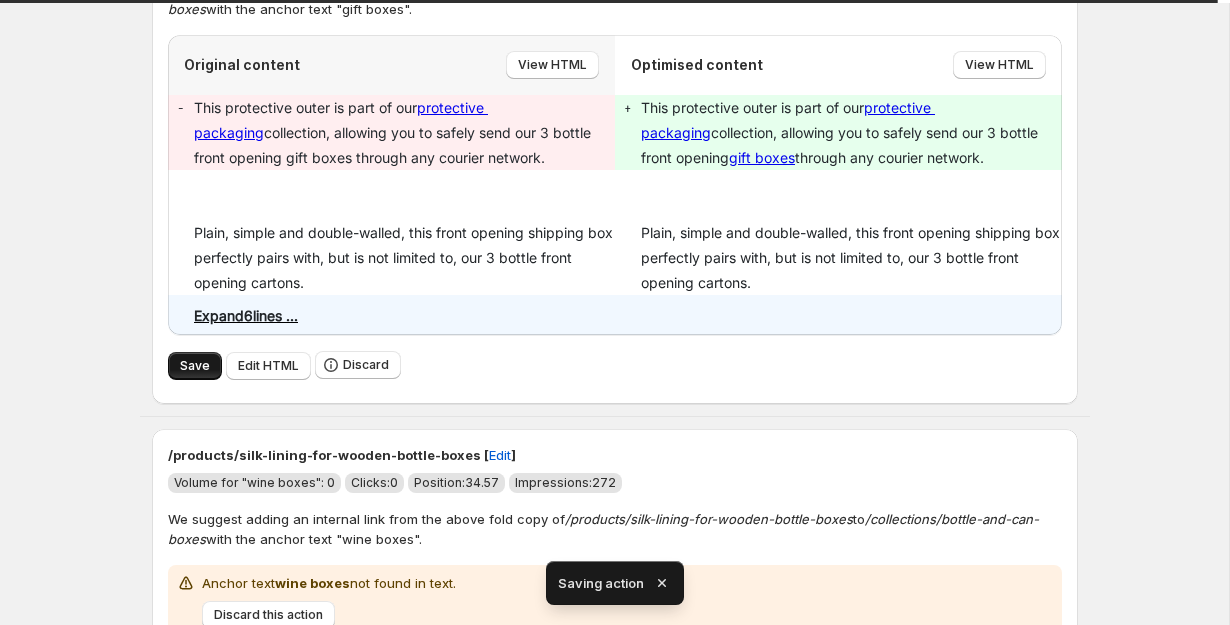 click on "Save" at bounding box center [195, 366] 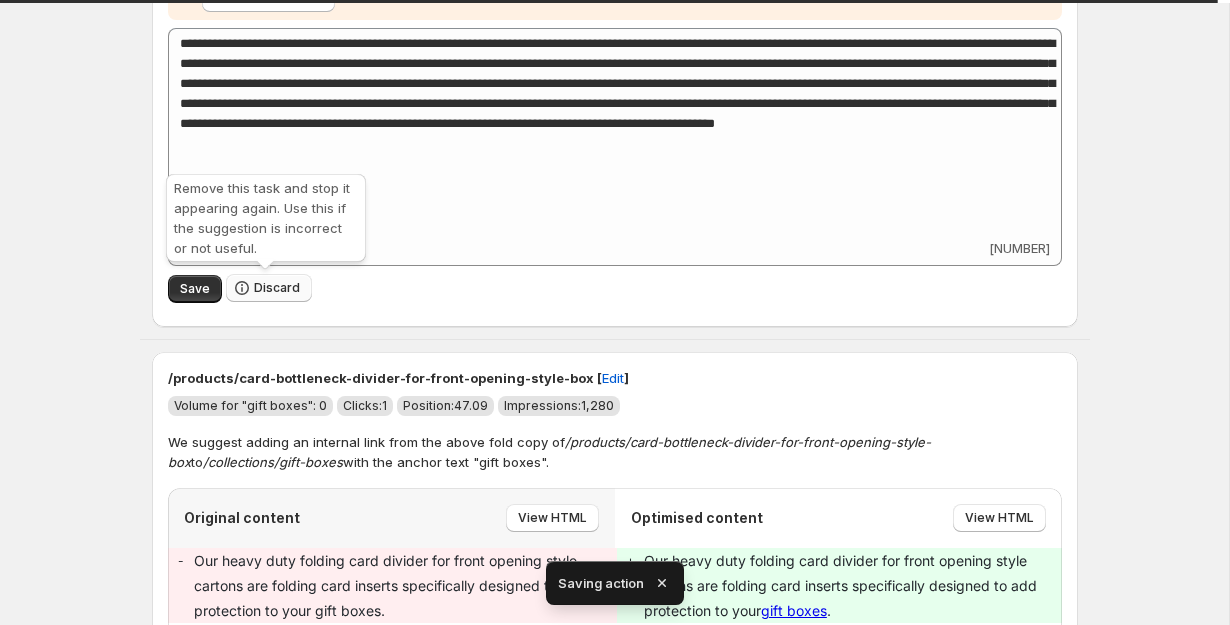 click on "Discard" at bounding box center (269, 288) 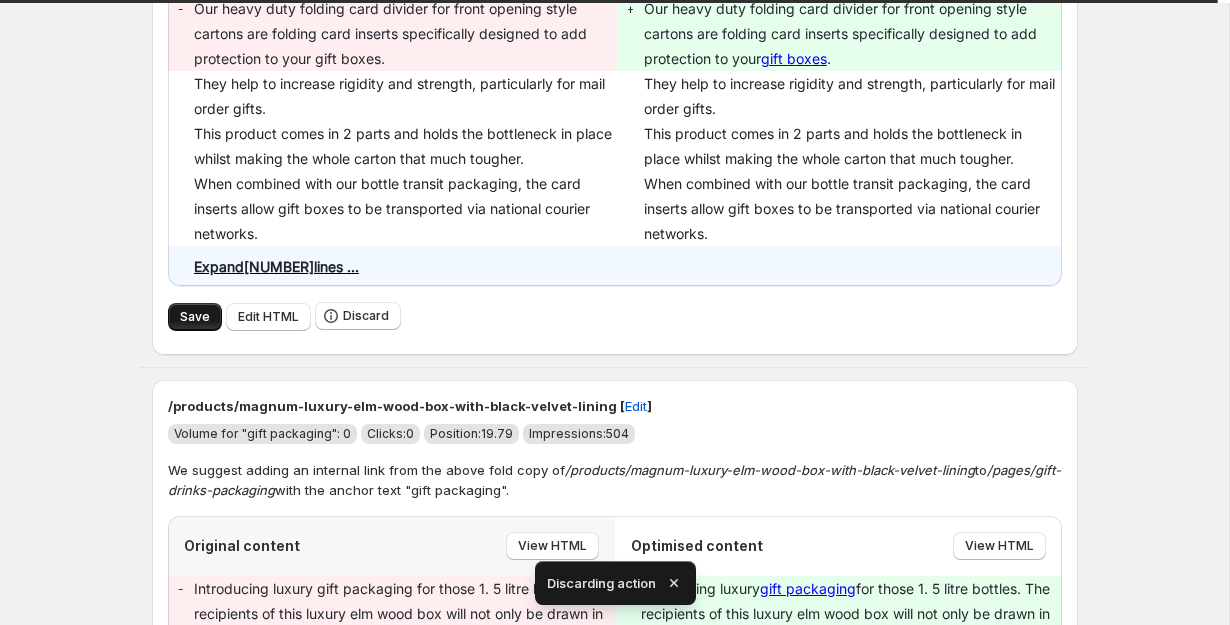 click on "Save" at bounding box center [195, 317] 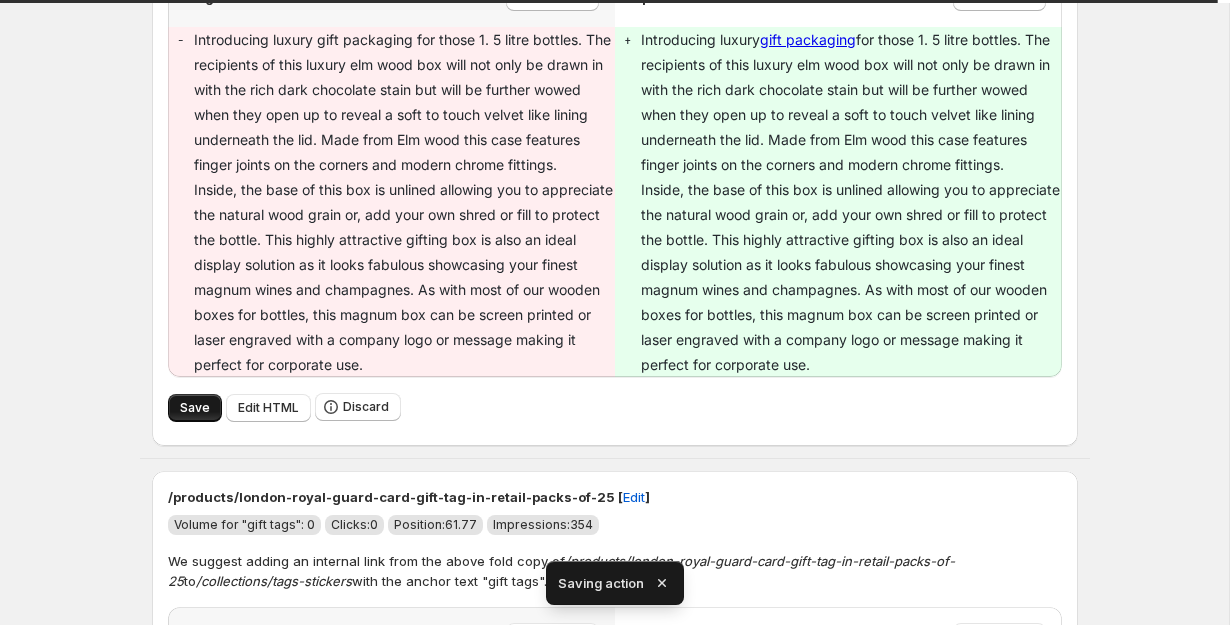 click on "Save" at bounding box center (195, 408) 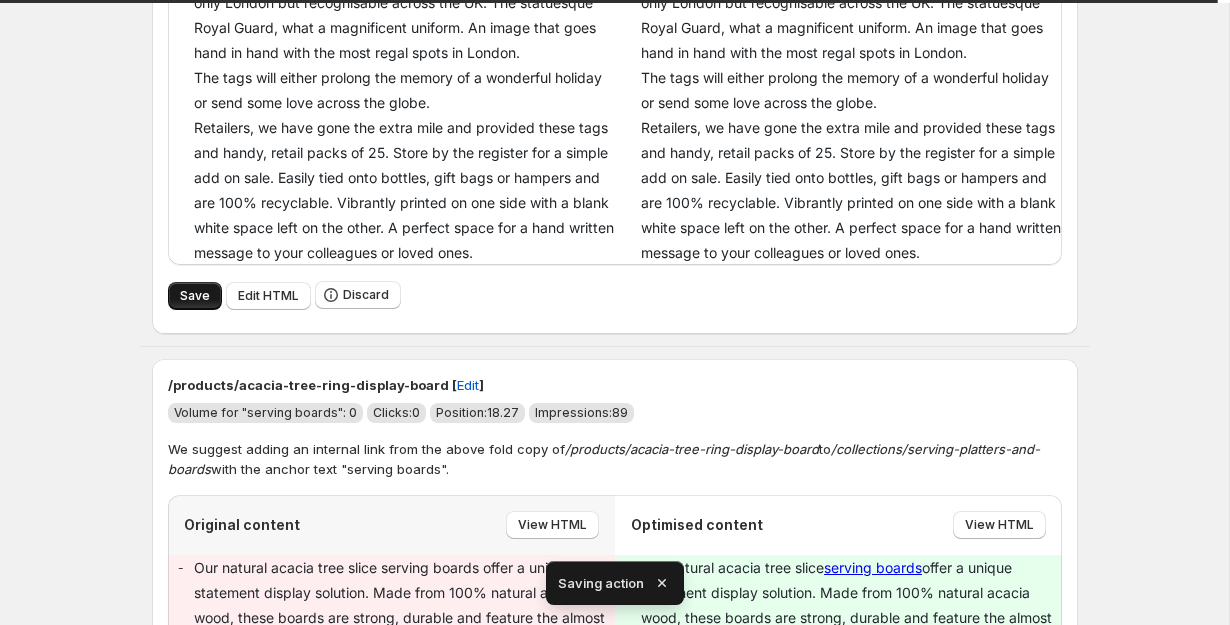 click on "Save" at bounding box center [195, 296] 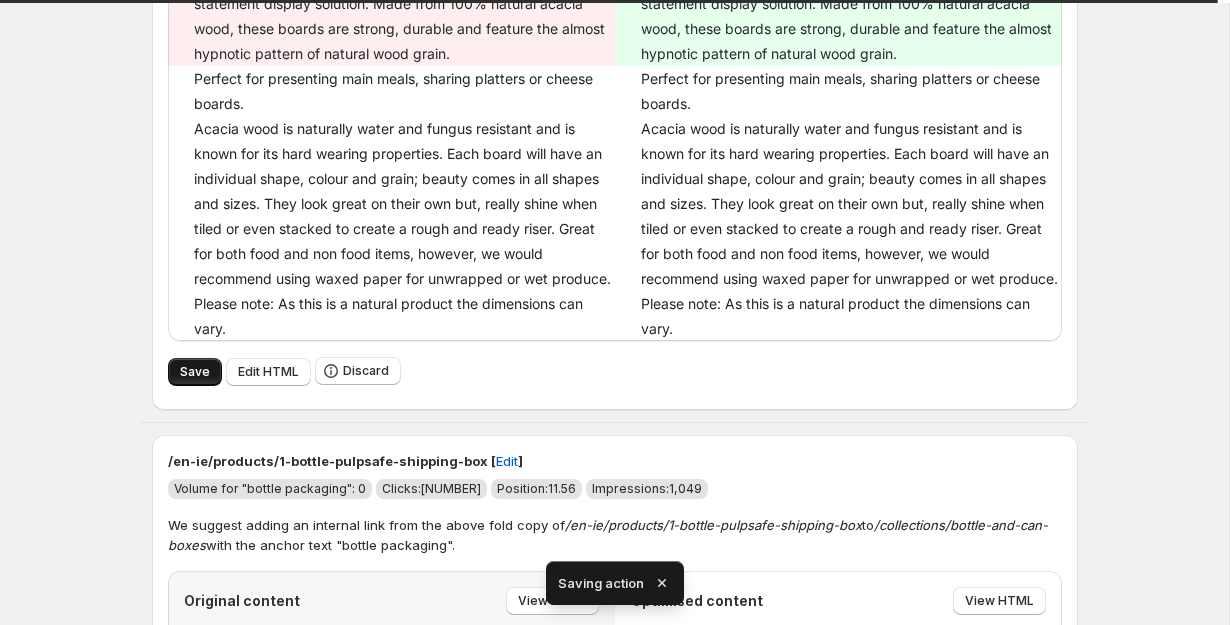 click on "Save" at bounding box center (195, 372) 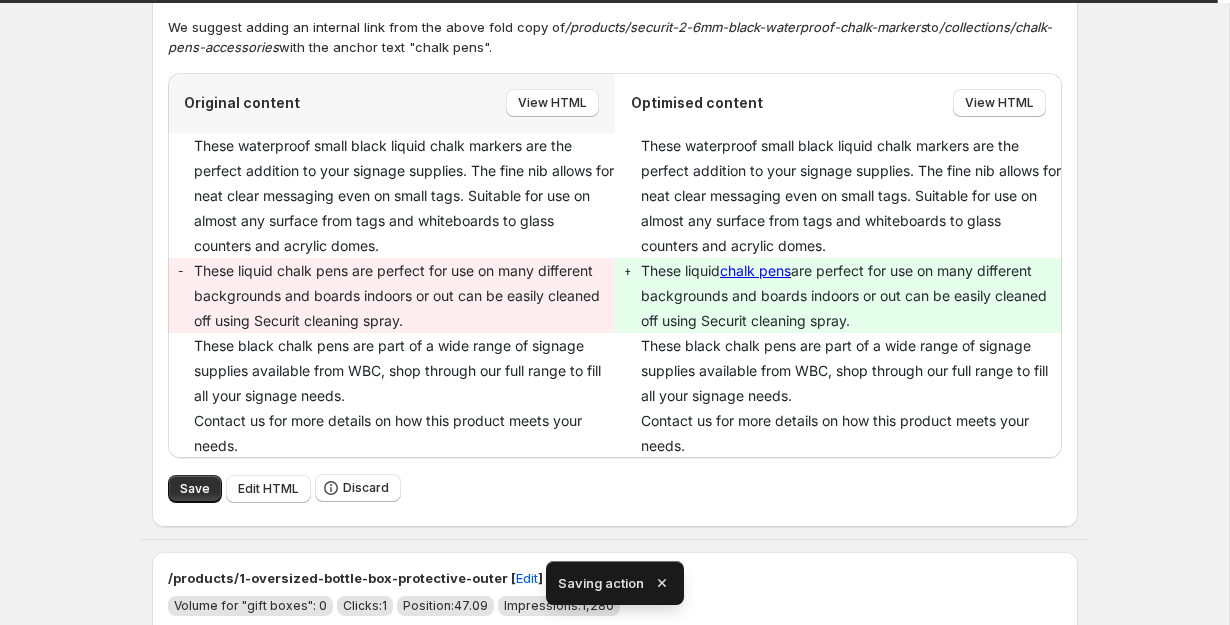 scroll, scrollTop: 321, scrollLeft: 0, axis: vertical 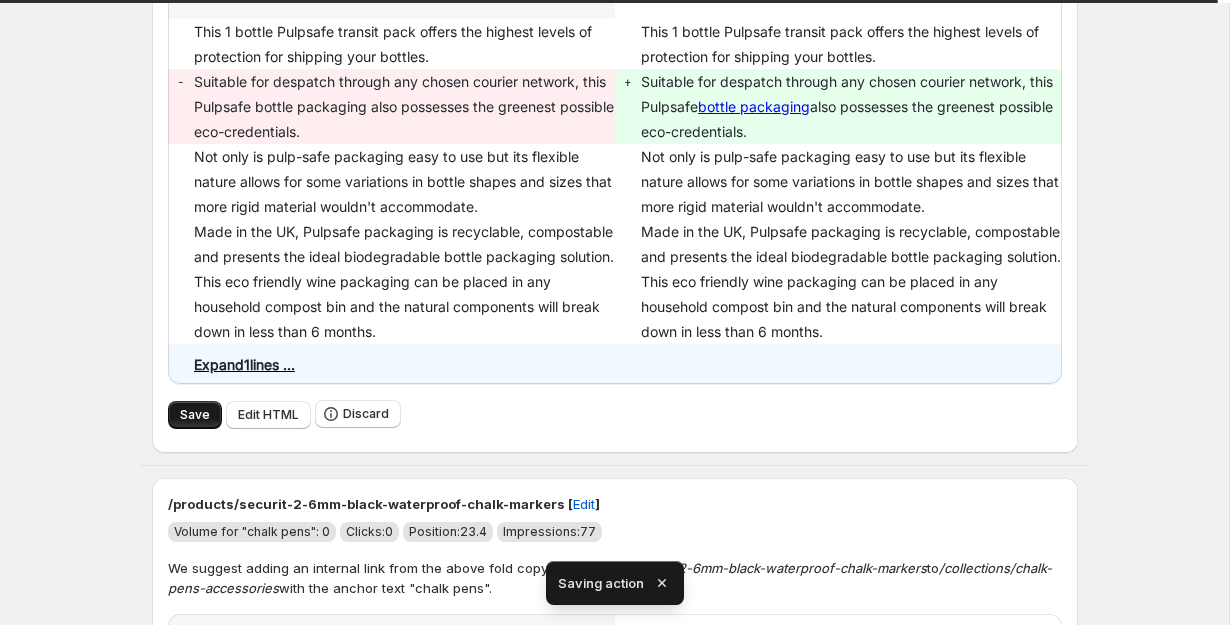 click on "Save" at bounding box center [195, 415] 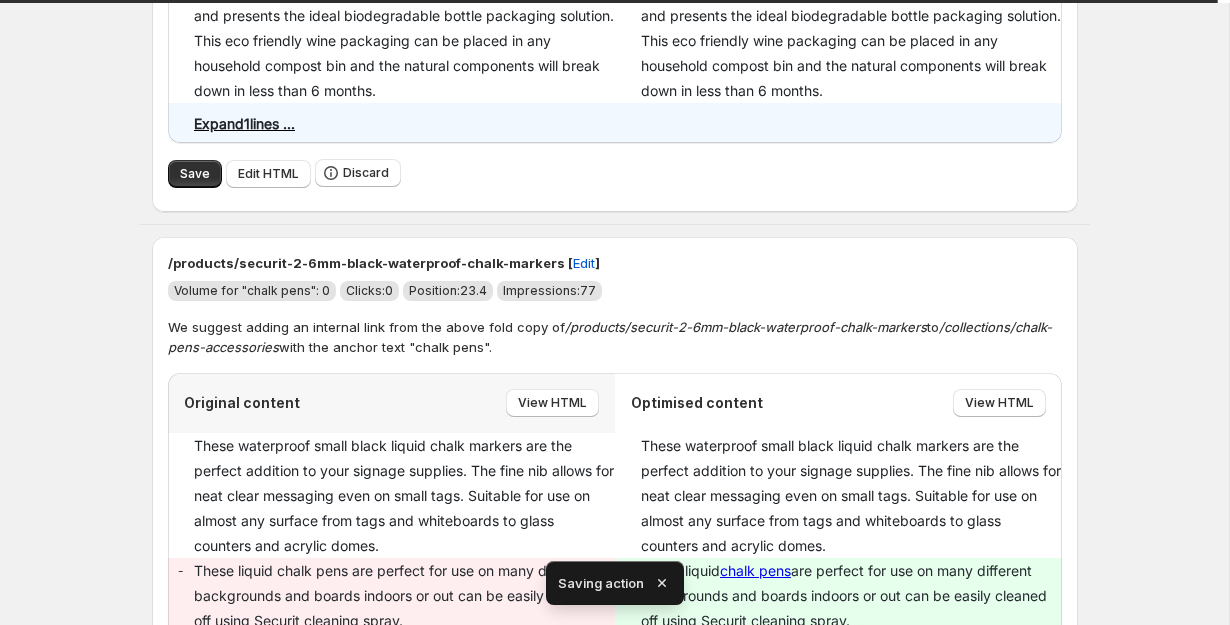 scroll, scrollTop: 964, scrollLeft: 0, axis: vertical 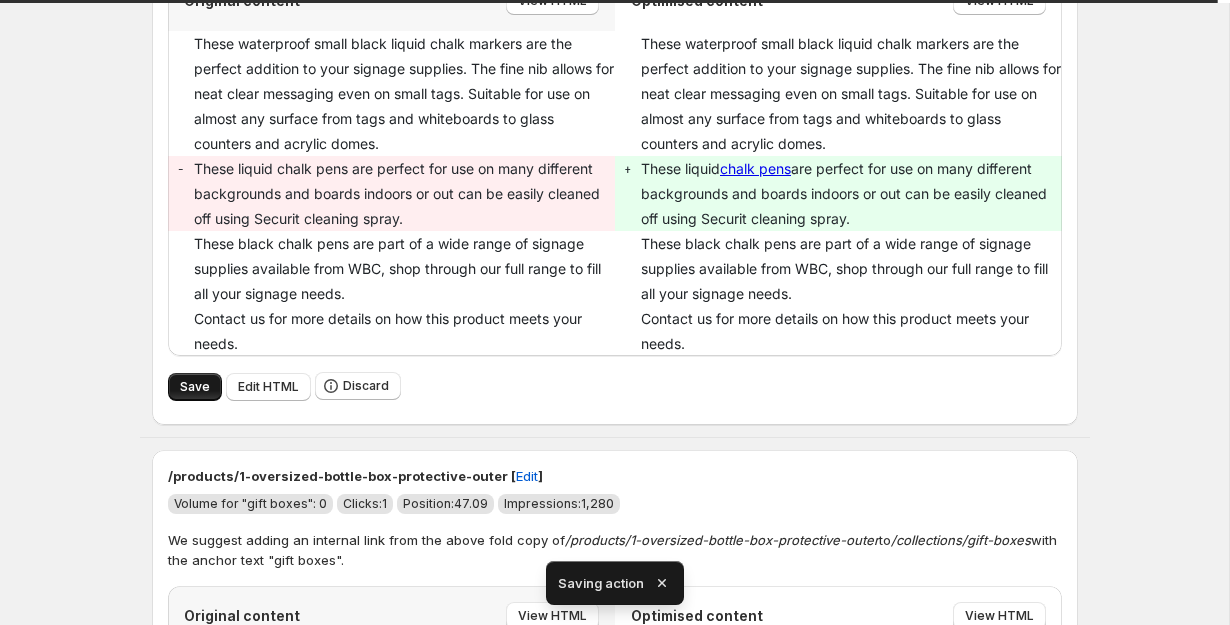 click on "Save" at bounding box center [195, 387] 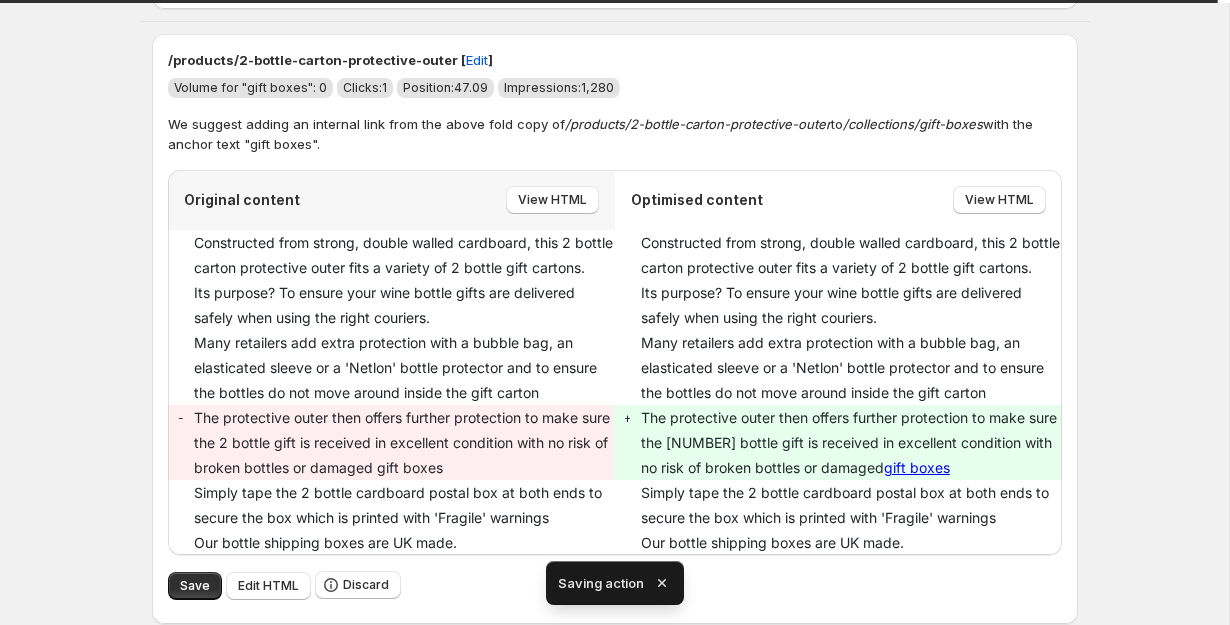 click on "Save" at bounding box center (195, -609) 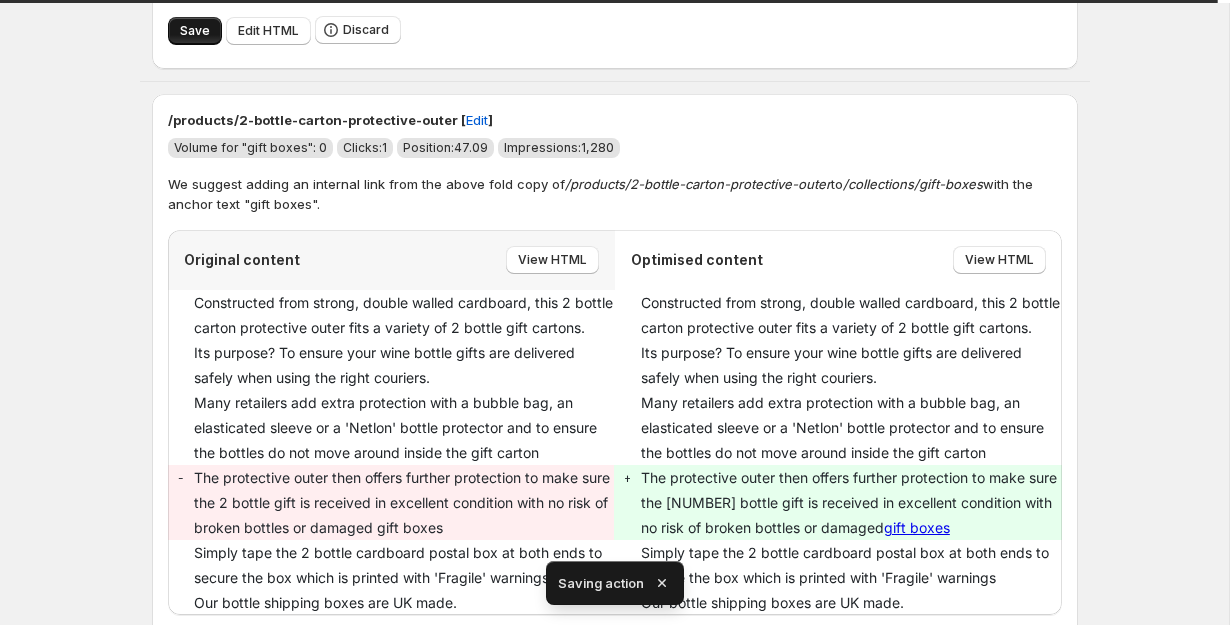 click on "Save" at bounding box center [195, 31] 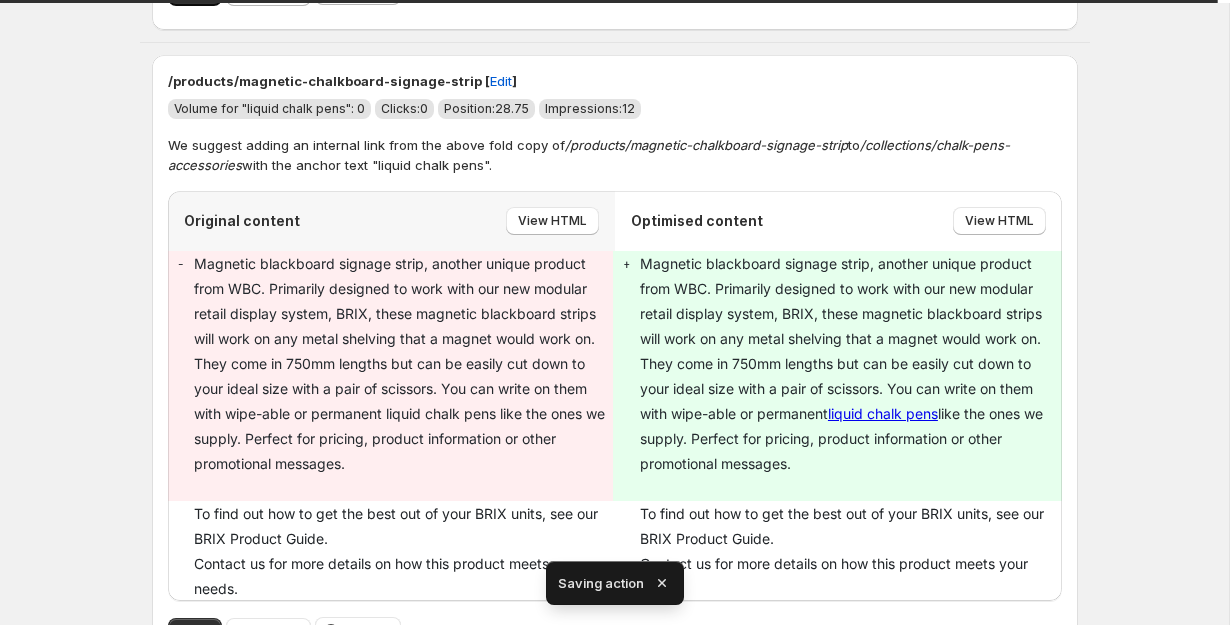 click on "Save" at bounding box center [195, -8] 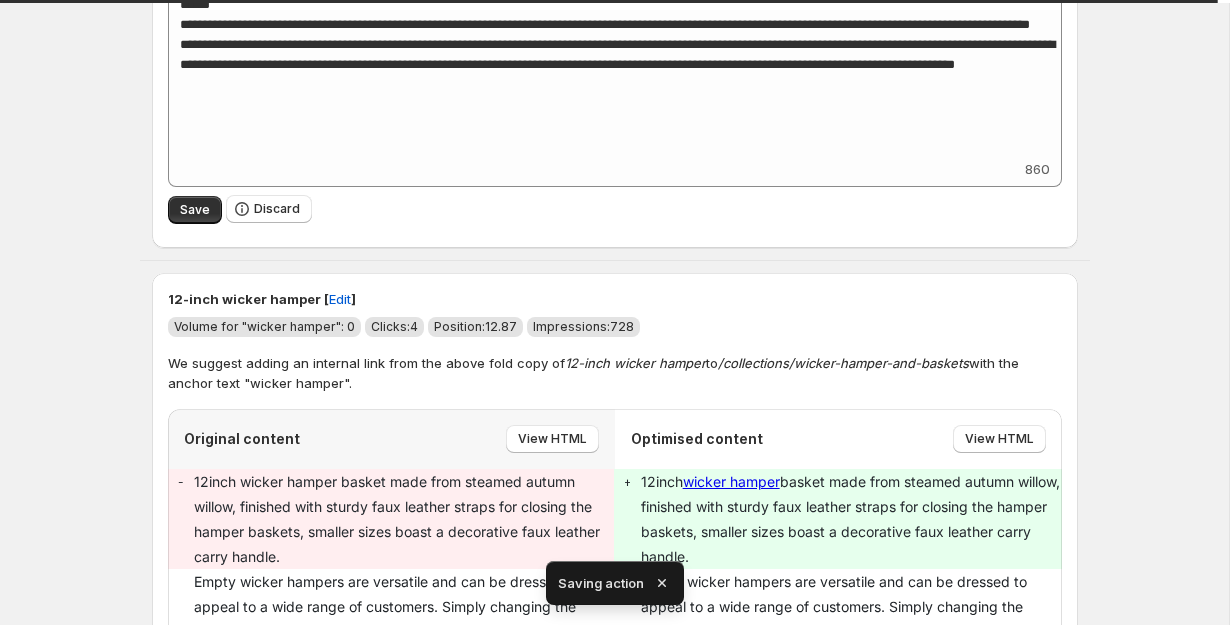 click on "Save" at bounding box center (195, -331) 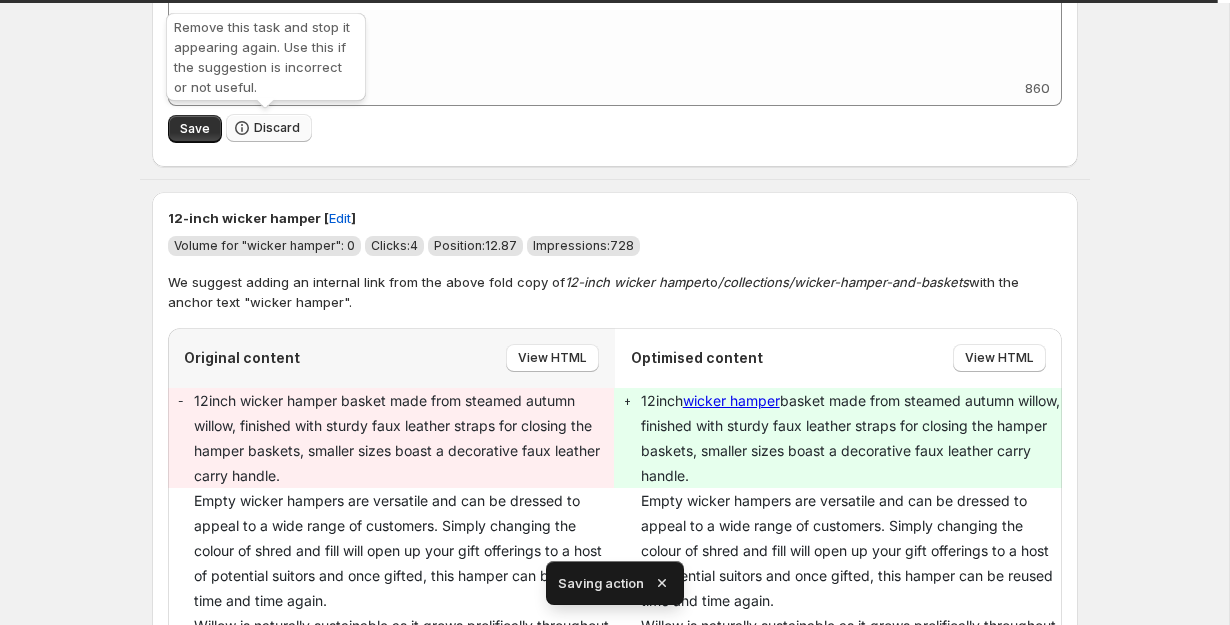 click on "Discard" at bounding box center [277, 128] 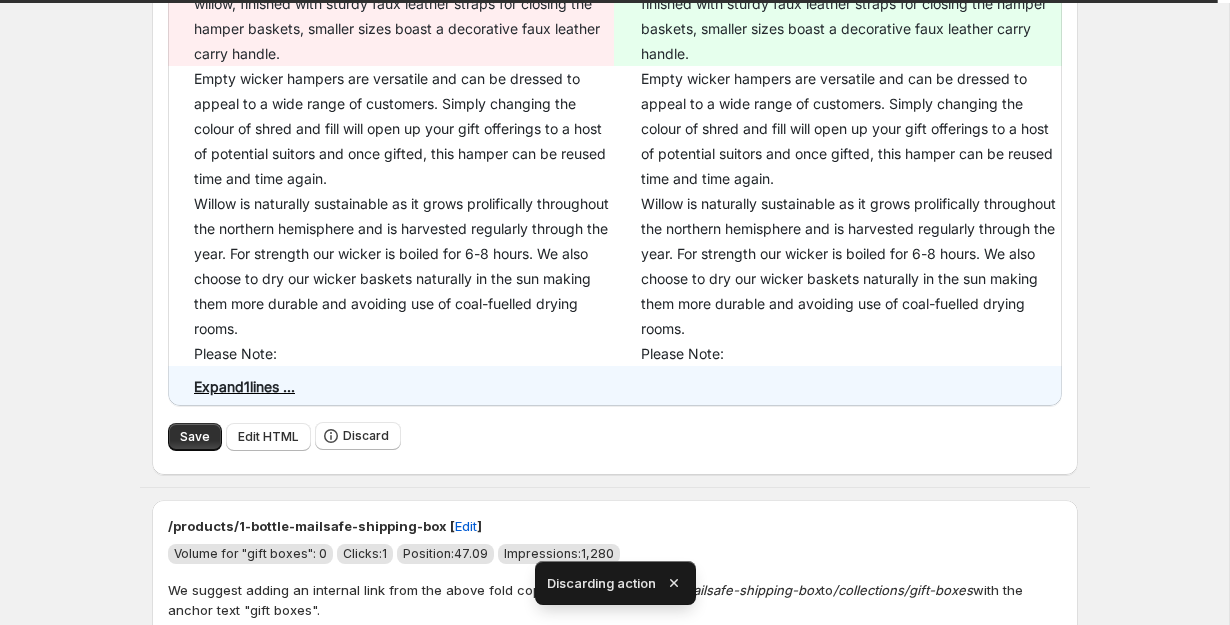 scroll, scrollTop: 1031, scrollLeft: 0, axis: vertical 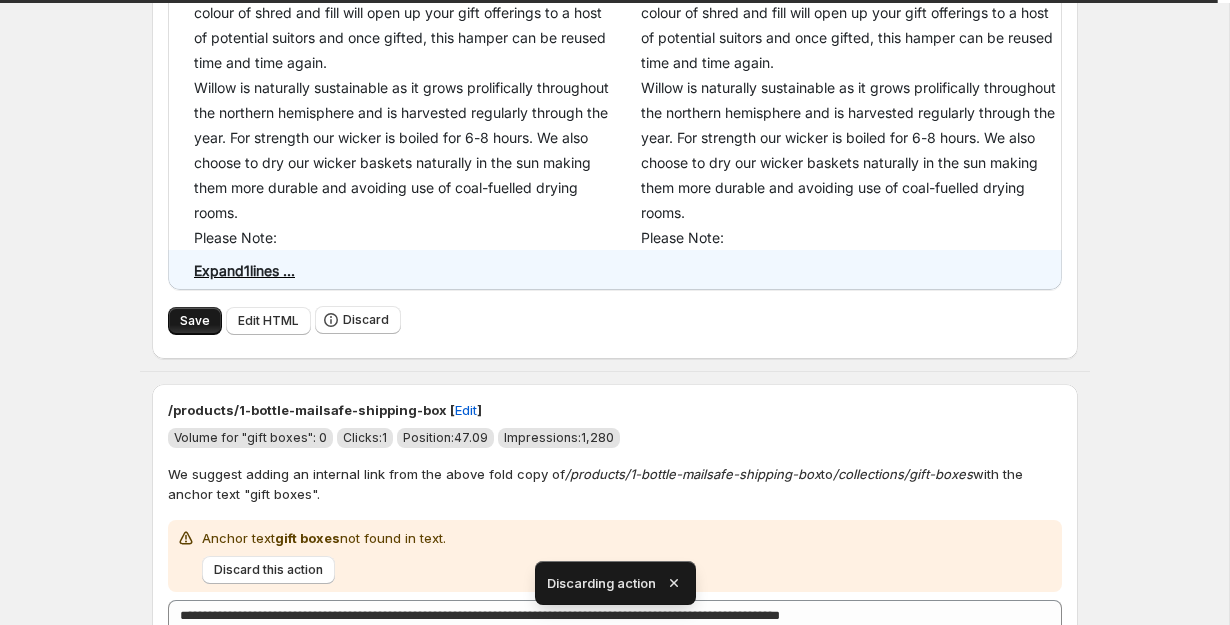 click on "Save" at bounding box center (195, 321) 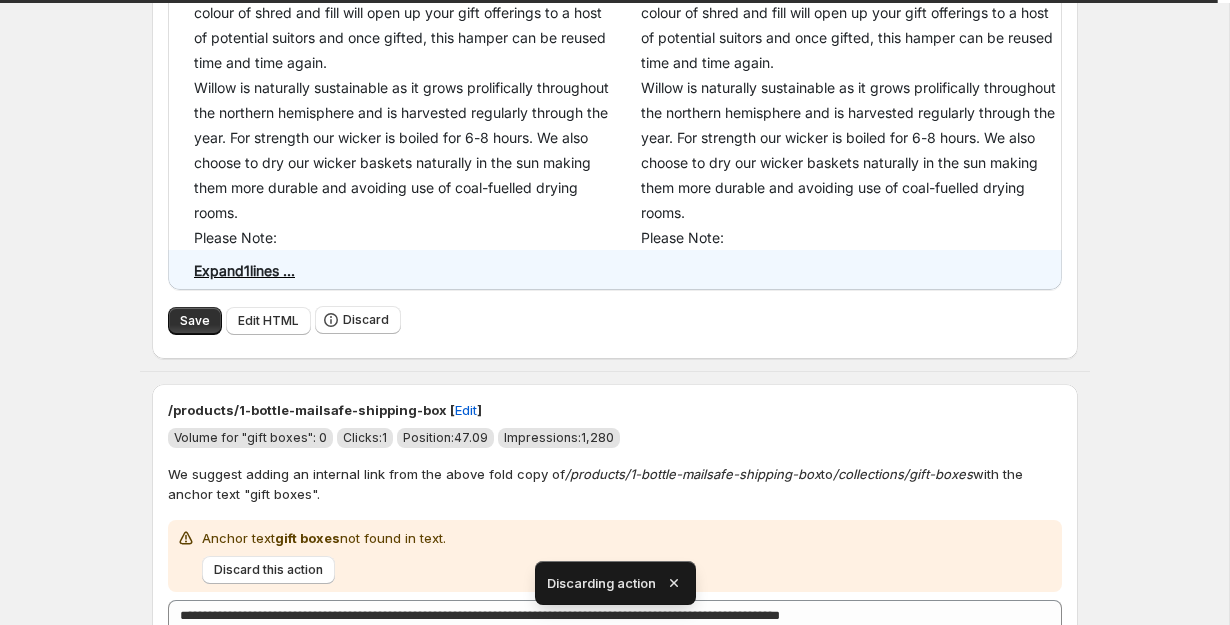 scroll, scrollTop: 1562, scrollLeft: 0, axis: vertical 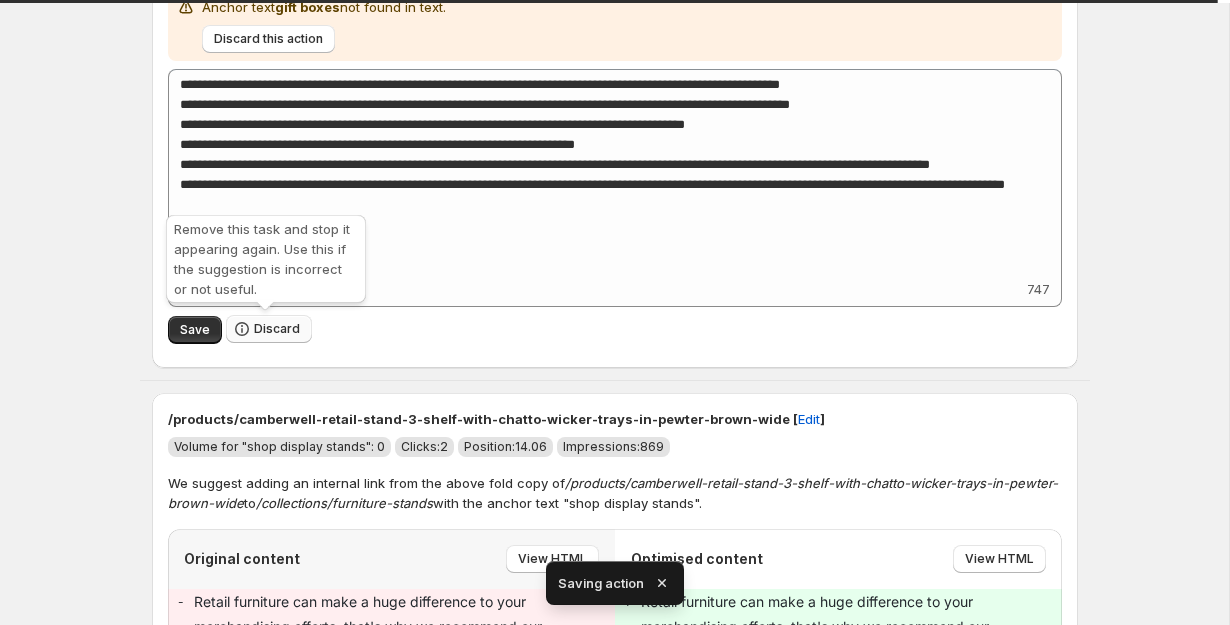 click on "Discard" at bounding box center [277, 329] 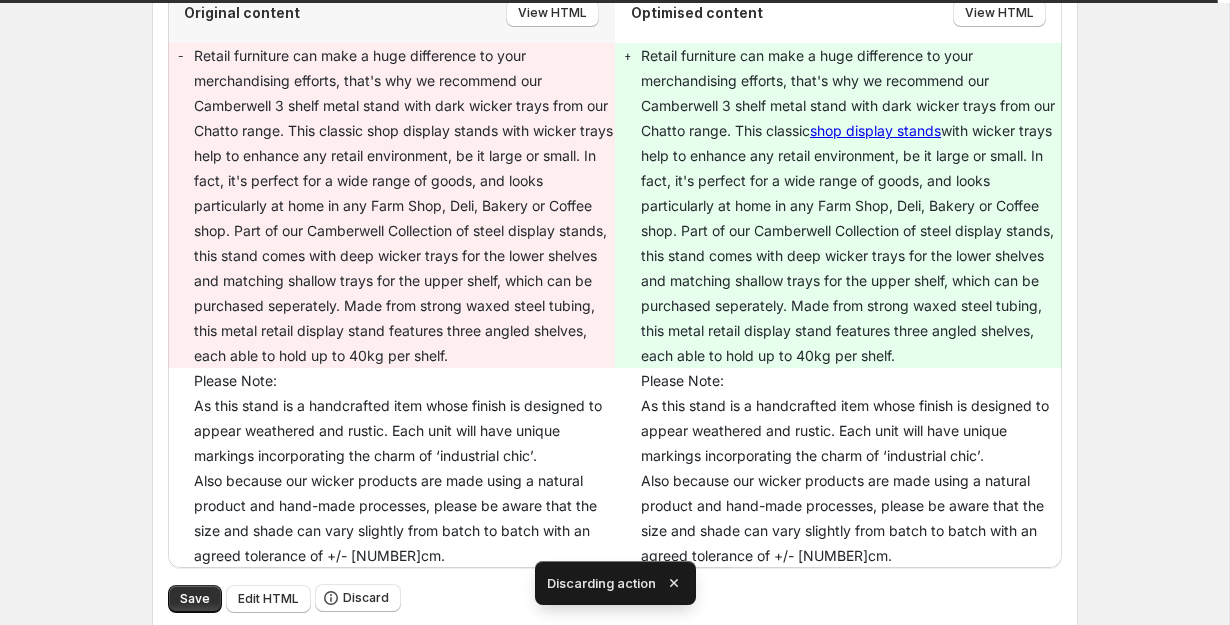 scroll, scrollTop: 1132, scrollLeft: 0, axis: vertical 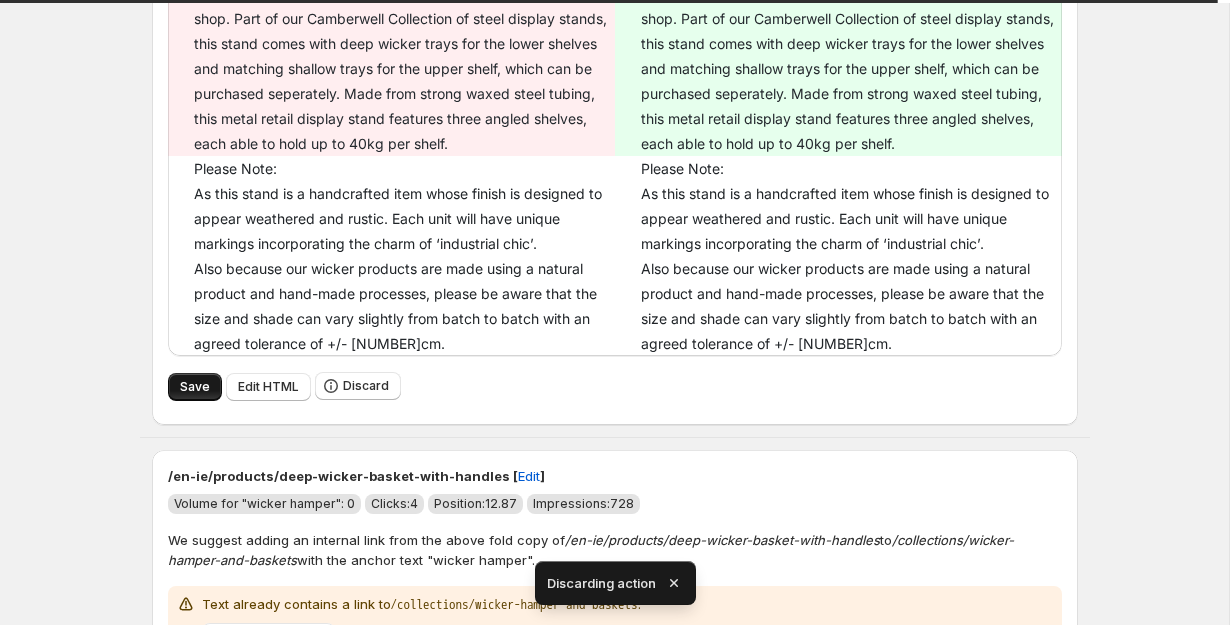 click on "Save" at bounding box center [195, 387] 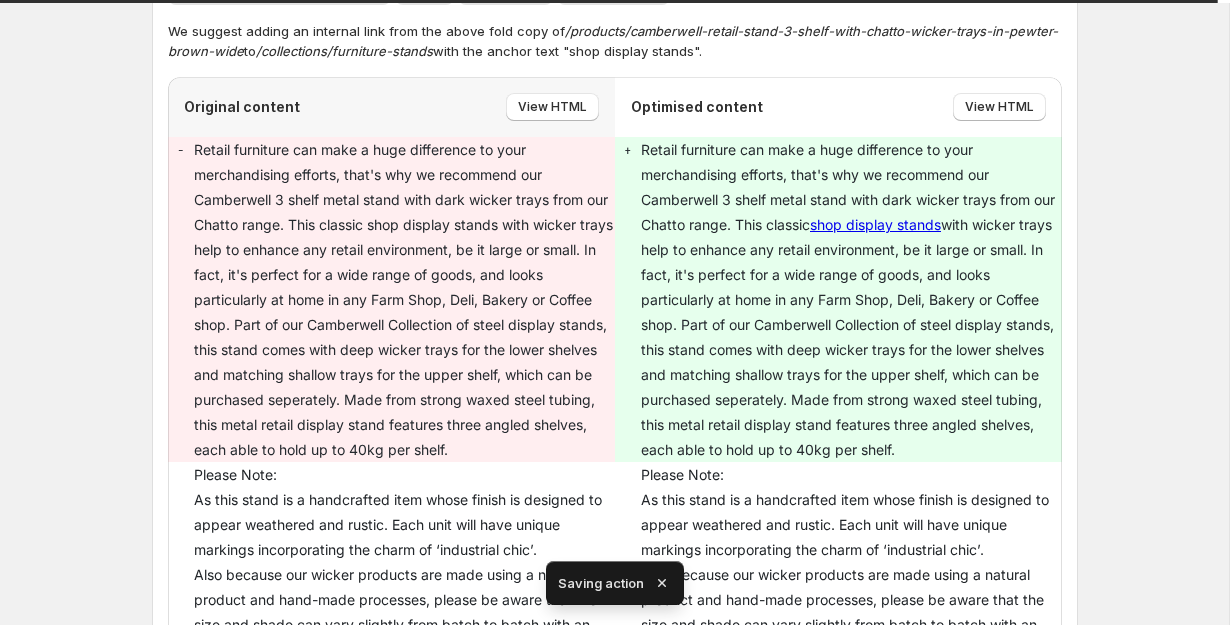 click on "Discard" at bounding box center (277, 1243) 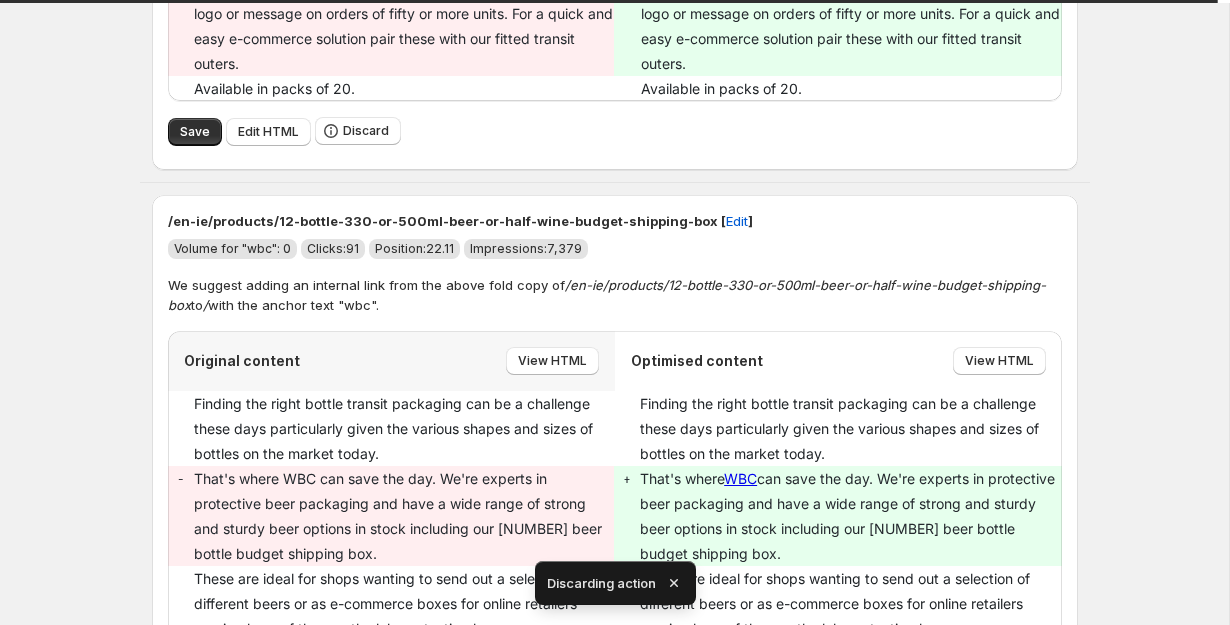 scroll, scrollTop: 1443, scrollLeft: 0, axis: vertical 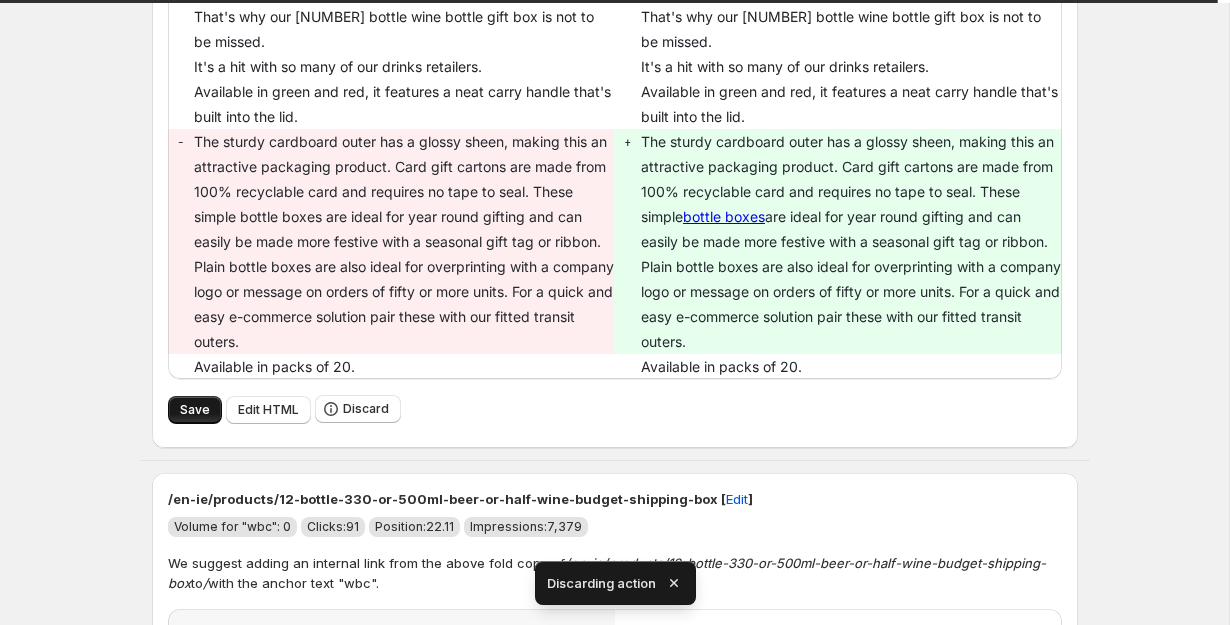 click on "Save" at bounding box center (195, 410) 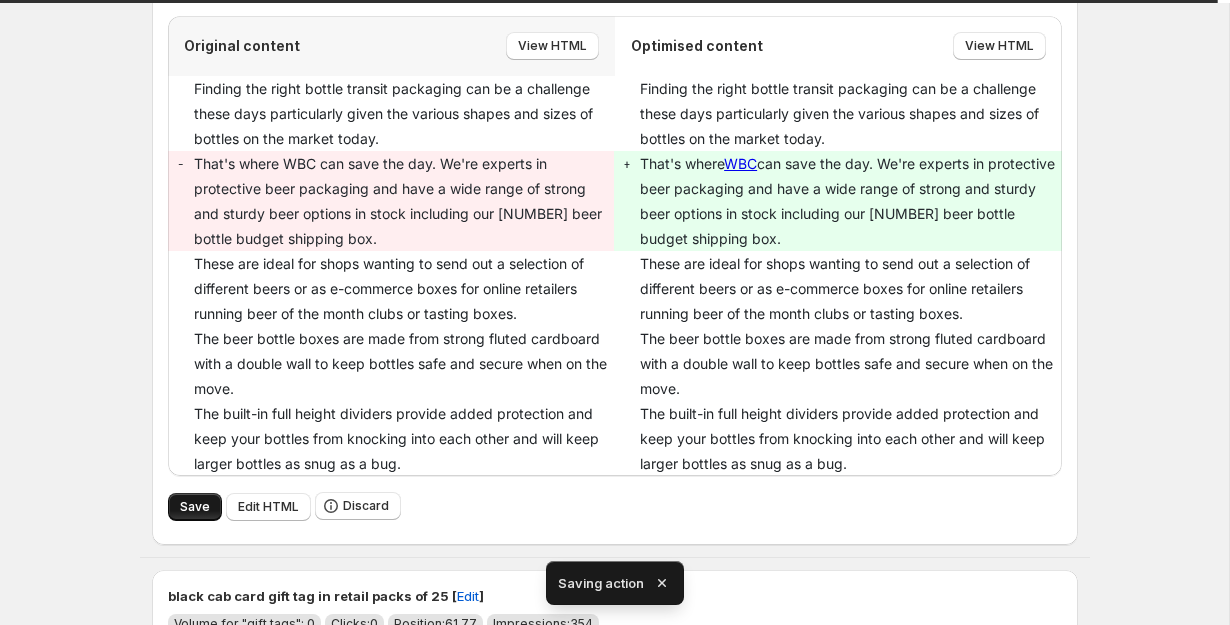 click on "Save" at bounding box center (195, 507) 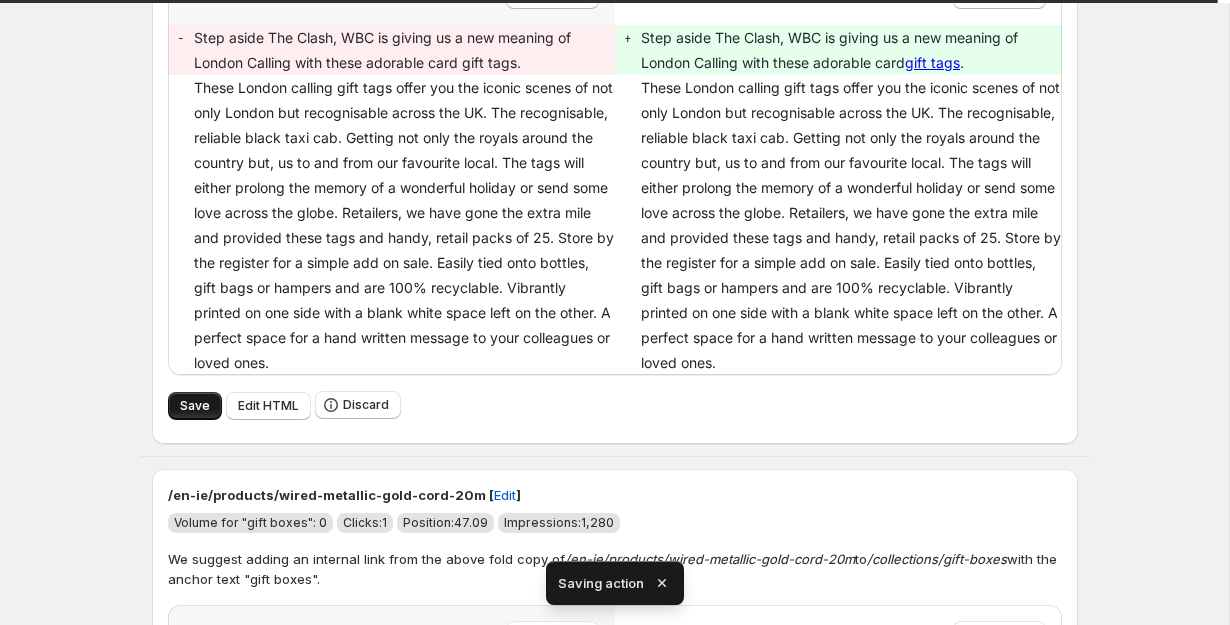click on "Save" at bounding box center [195, 406] 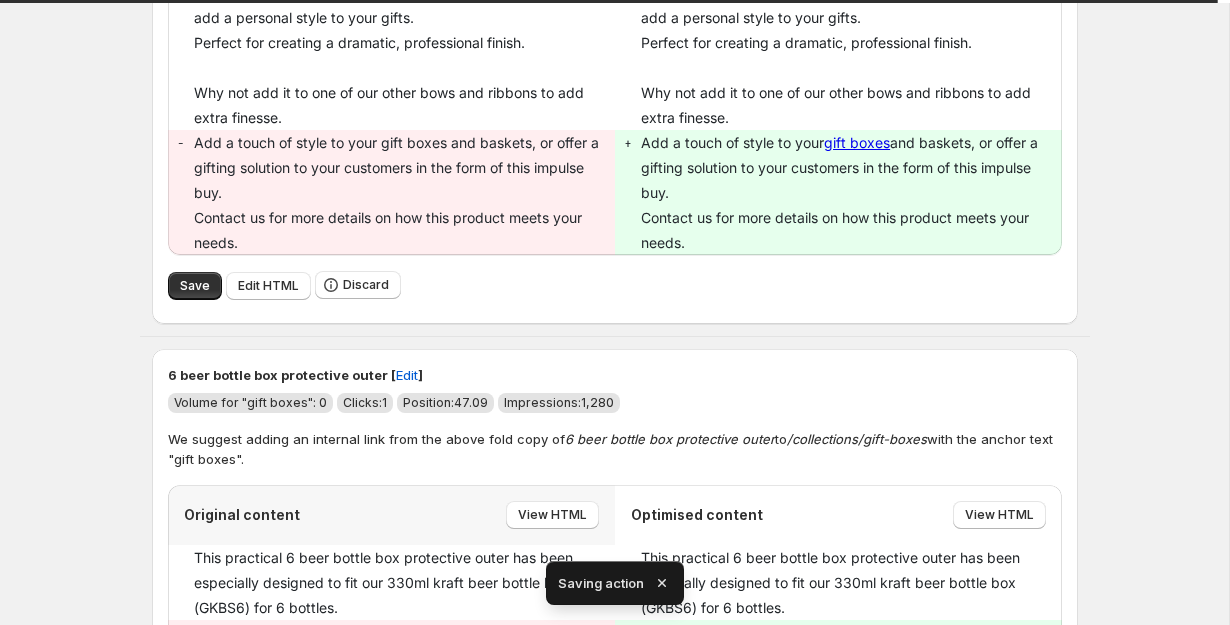 scroll, scrollTop: 1481, scrollLeft: 0, axis: vertical 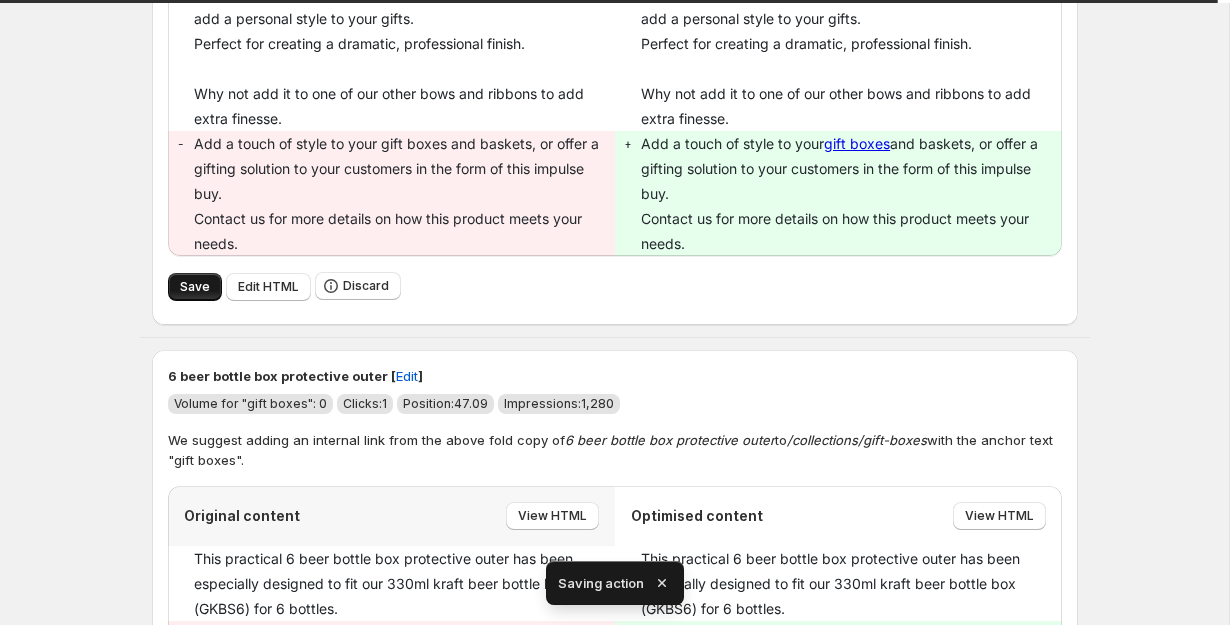 click on "Save" at bounding box center (195, 287) 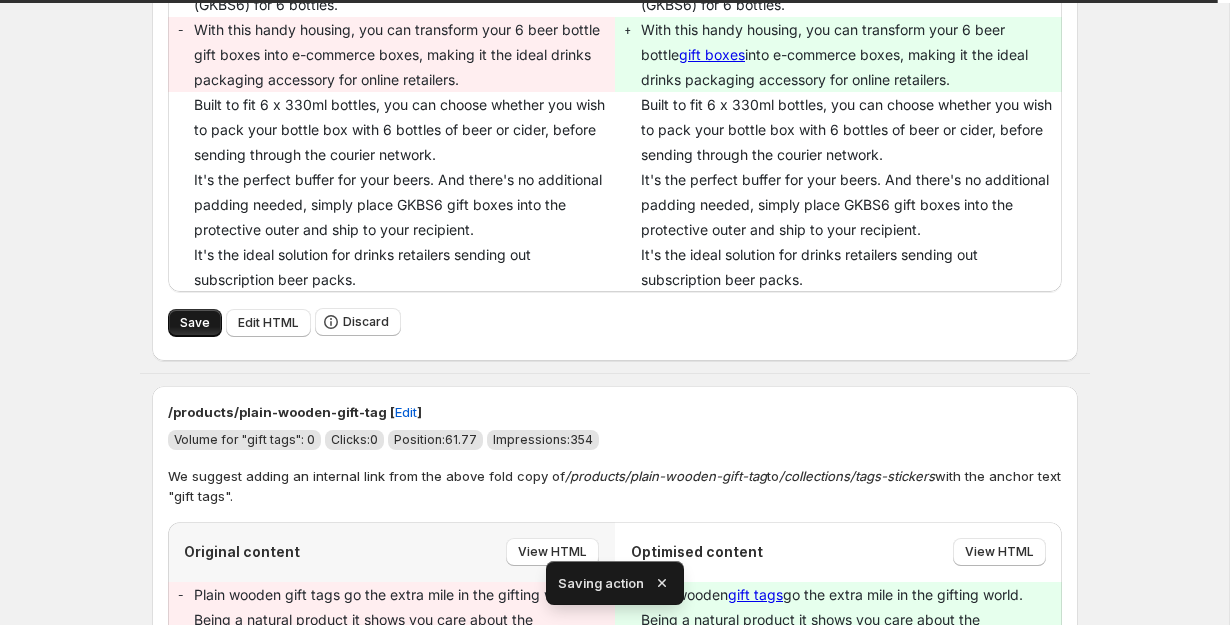 click on "Save" at bounding box center (195, 323) 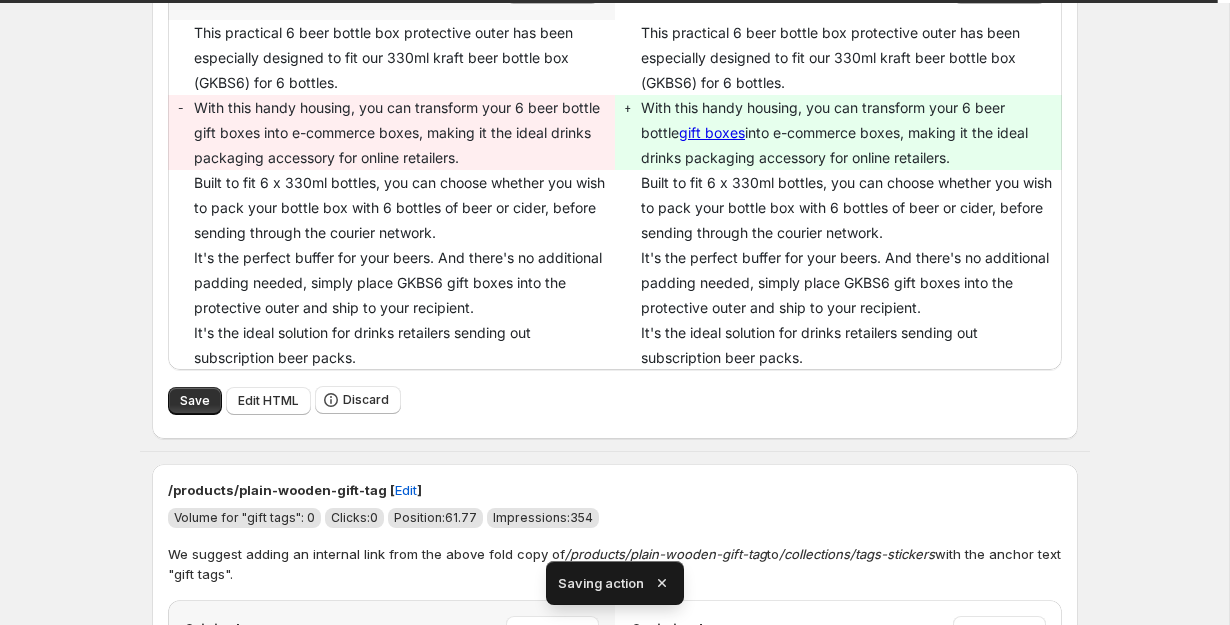 click on "Save" at bounding box center [195, 966] 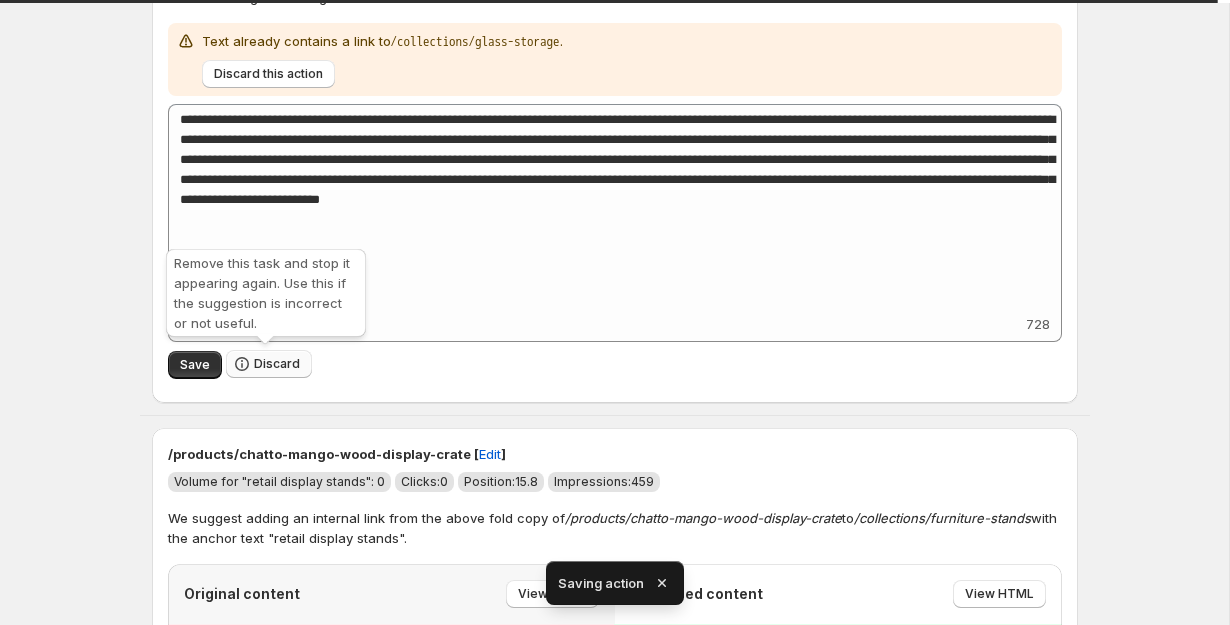 click on "Discard" at bounding box center [277, 364] 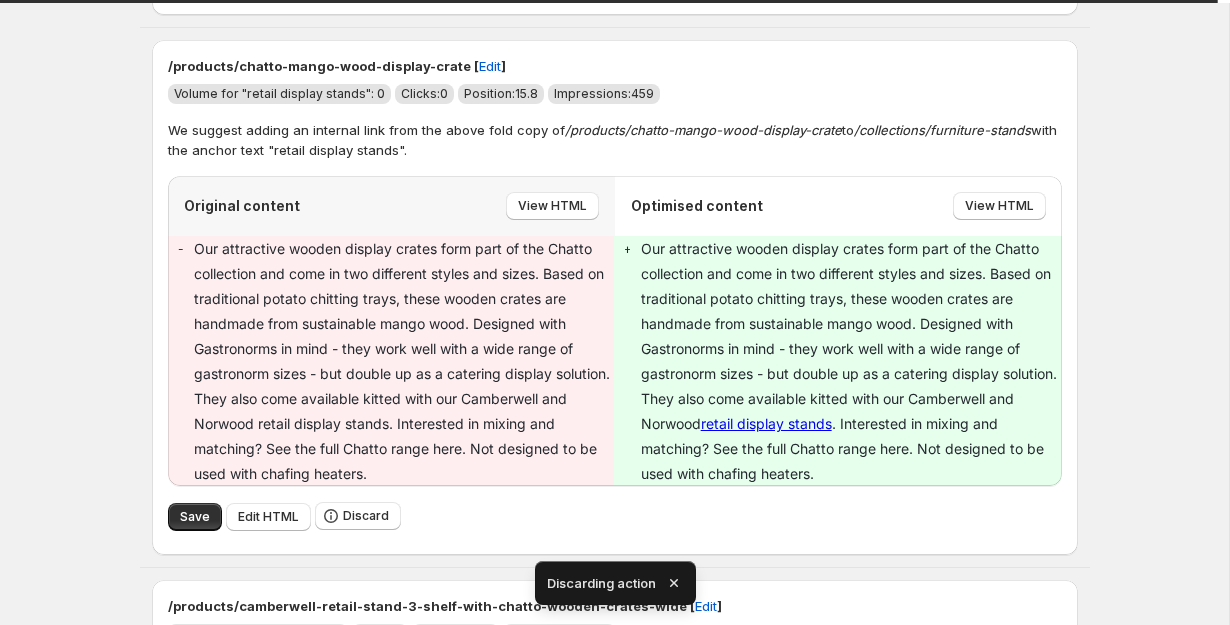 scroll, scrollTop: 1421, scrollLeft: 0, axis: vertical 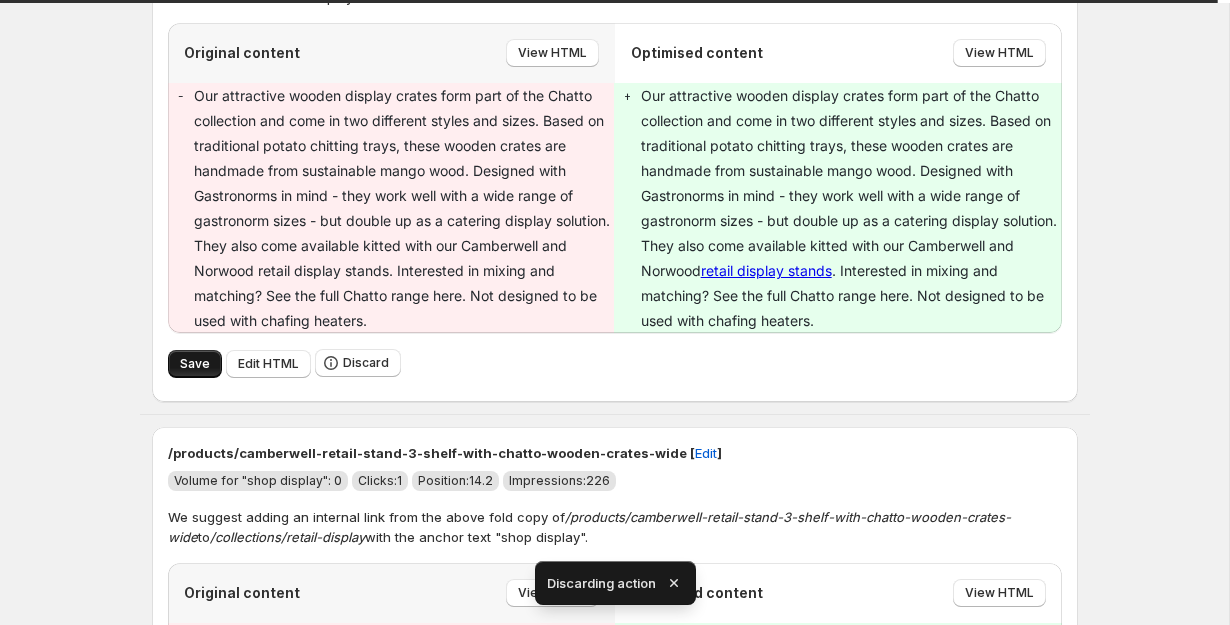 click on "Save" at bounding box center [195, 364] 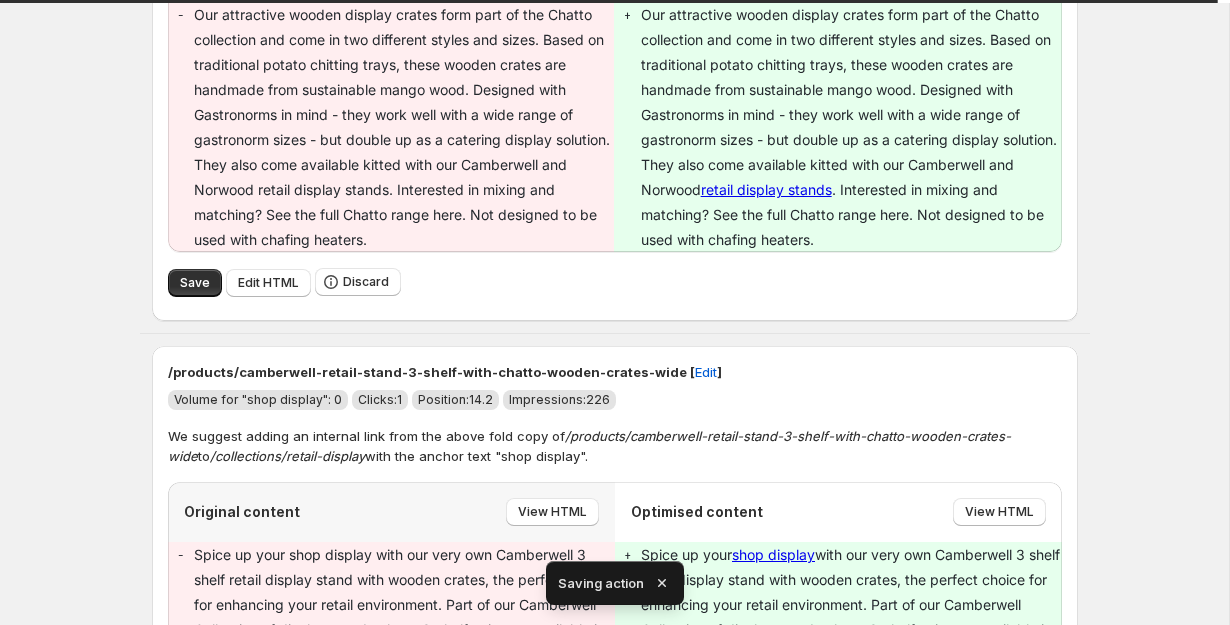 click on "Save" at bounding box center [195, 973] 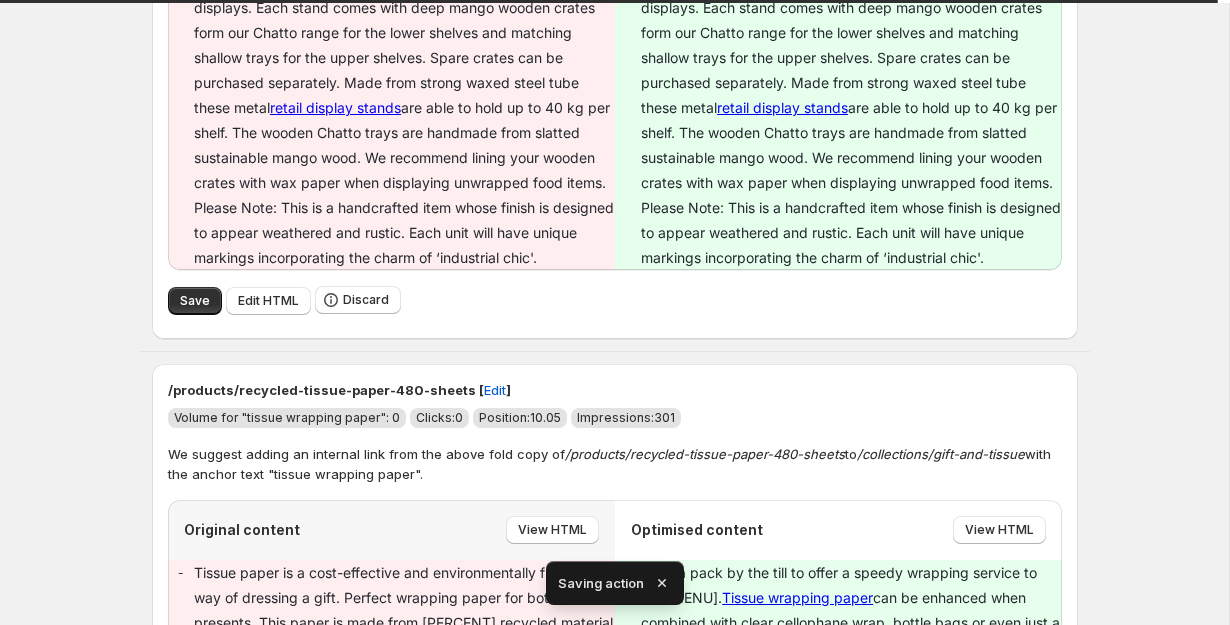 scroll, scrollTop: 2002, scrollLeft: 0, axis: vertical 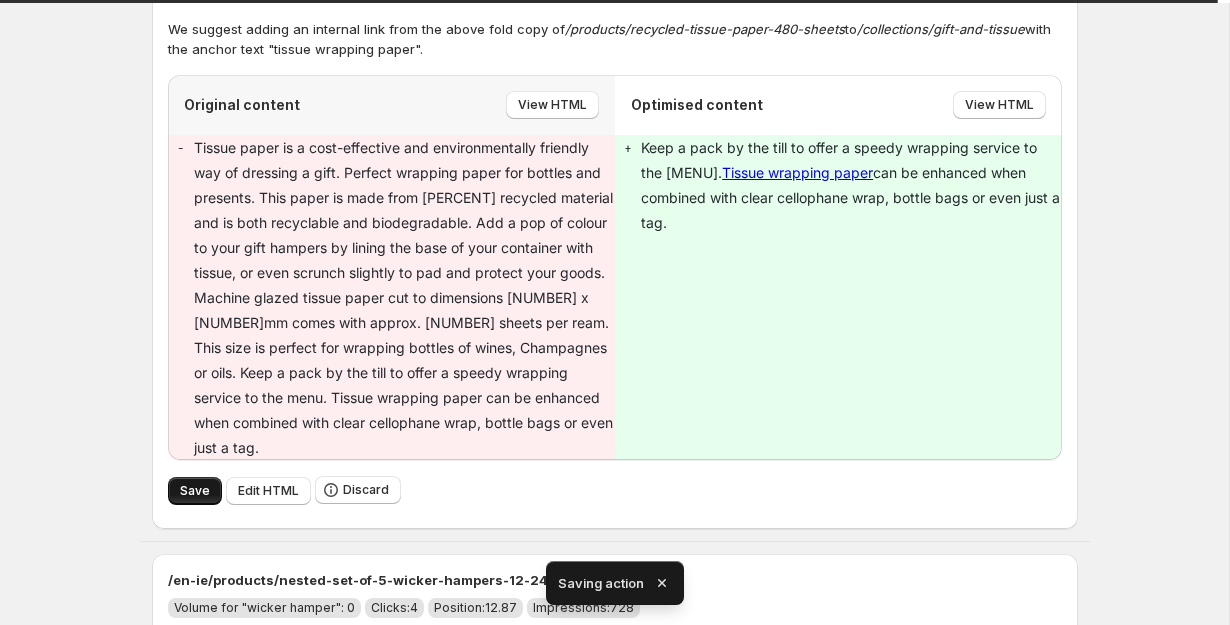 click on "Save" at bounding box center [195, 491] 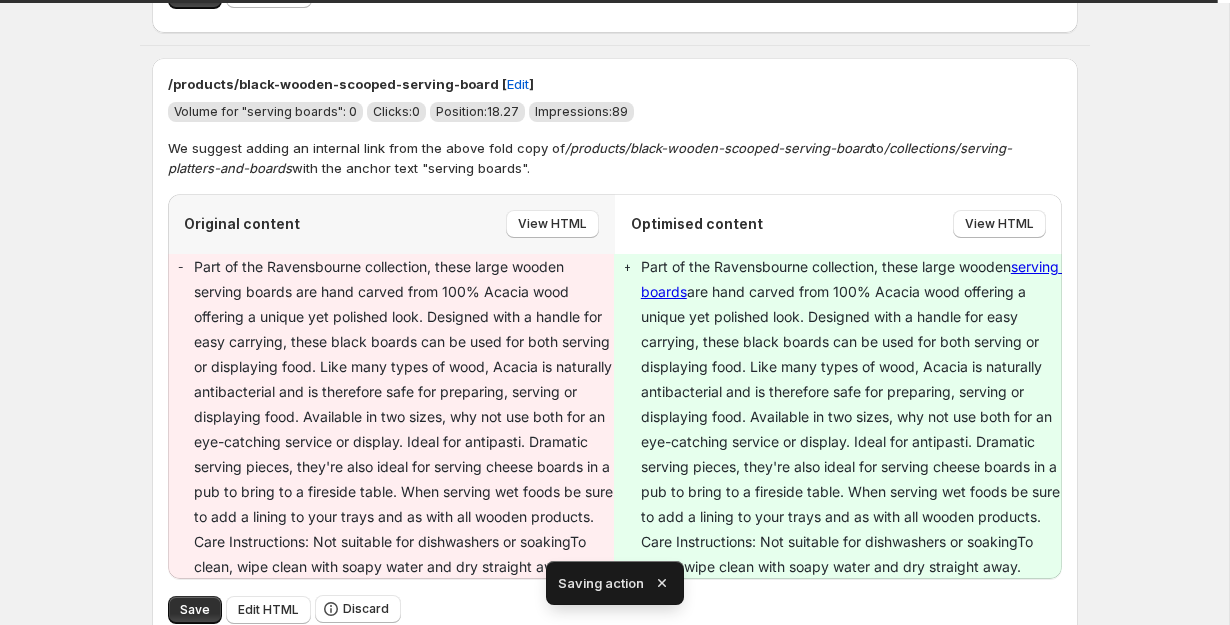 scroll, scrollTop: 2875, scrollLeft: 0, axis: vertical 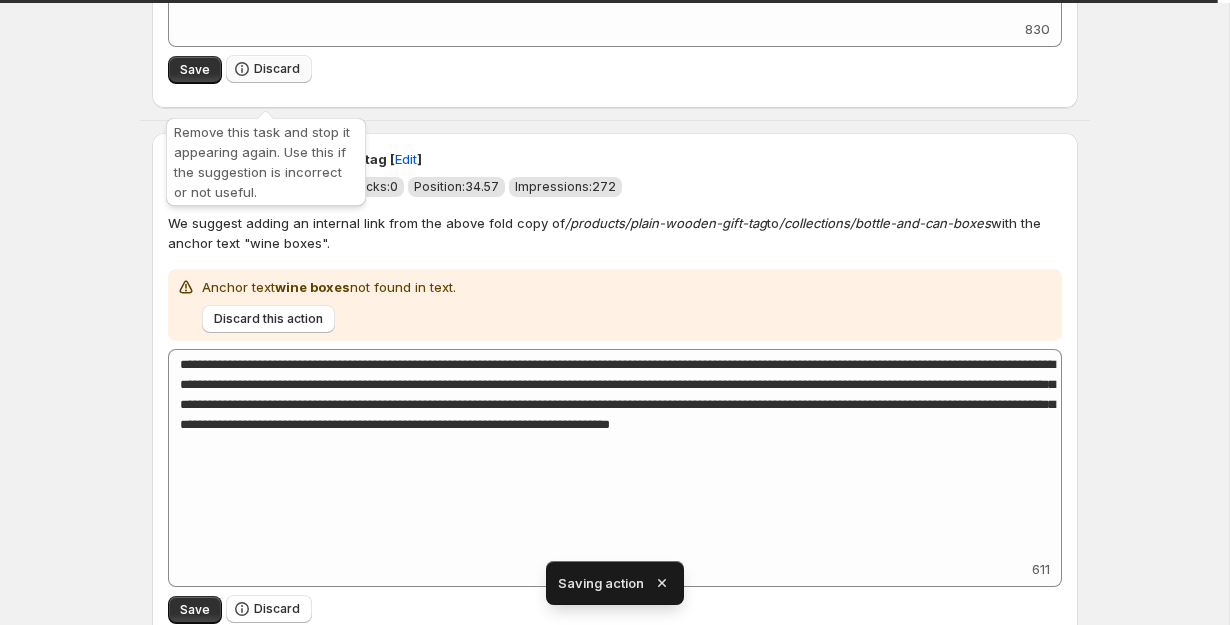 click on "Discard" at bounding box center (269, 69) 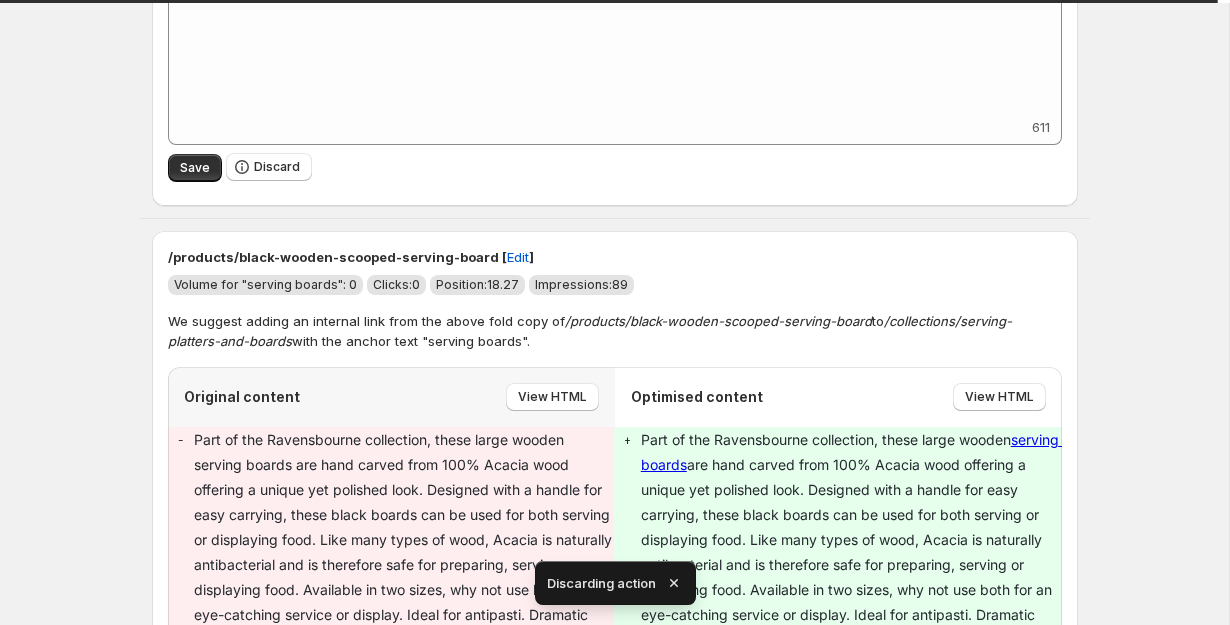 scroll, scrollTop: 2746, scrollLeft: 0, axis: vertical 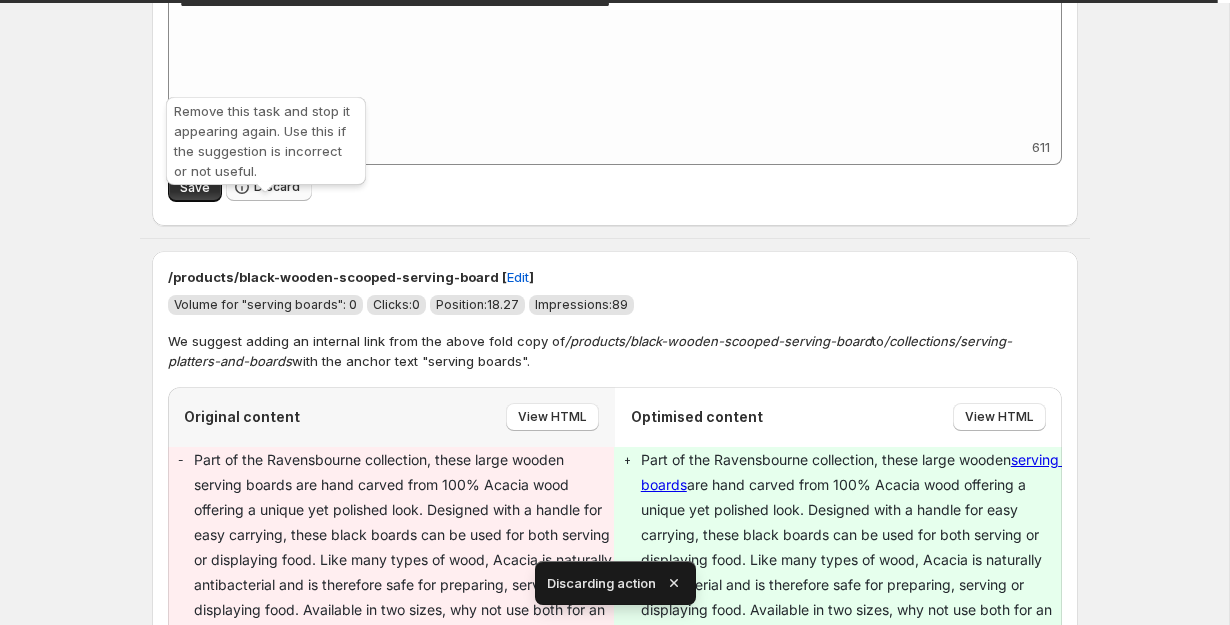 click on "Discard" at bounding box center (277, 187) 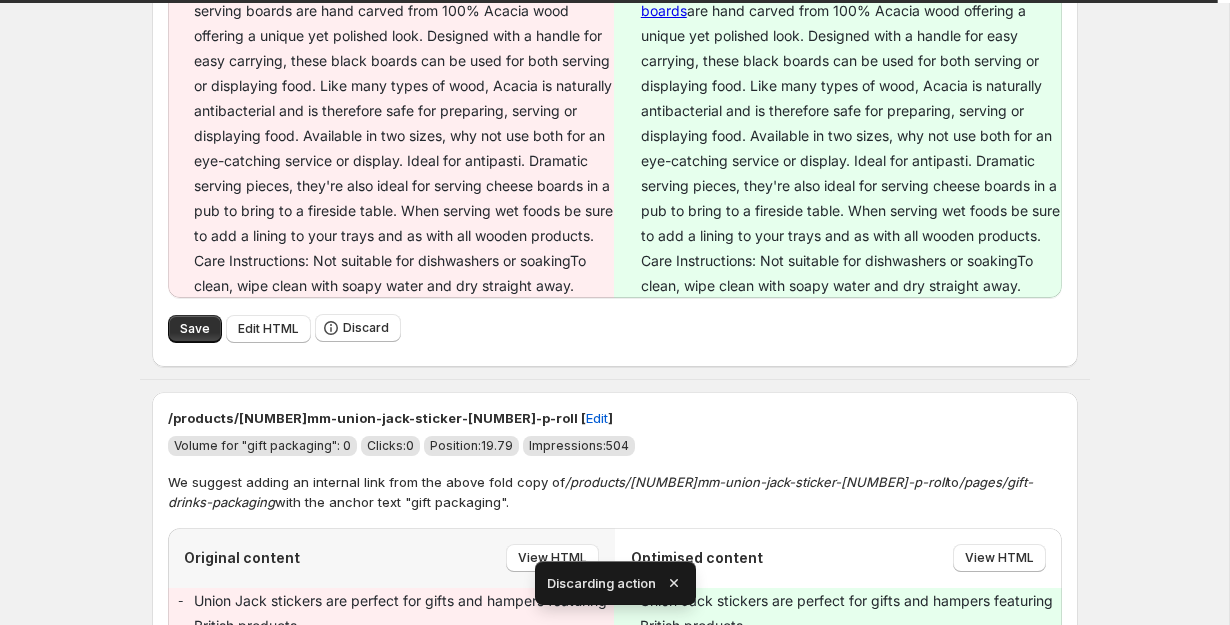 scroll, scrollTop: 2713, scrollLeft: 0, axis: vertical 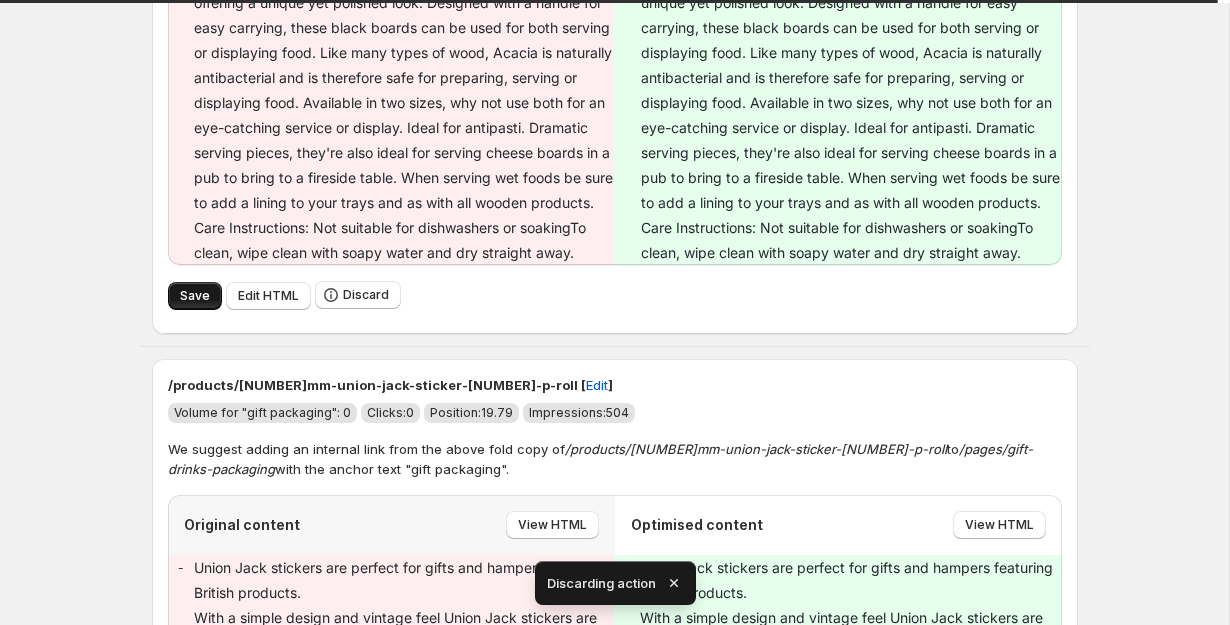click on "Save" at bounding box center (195, 296) 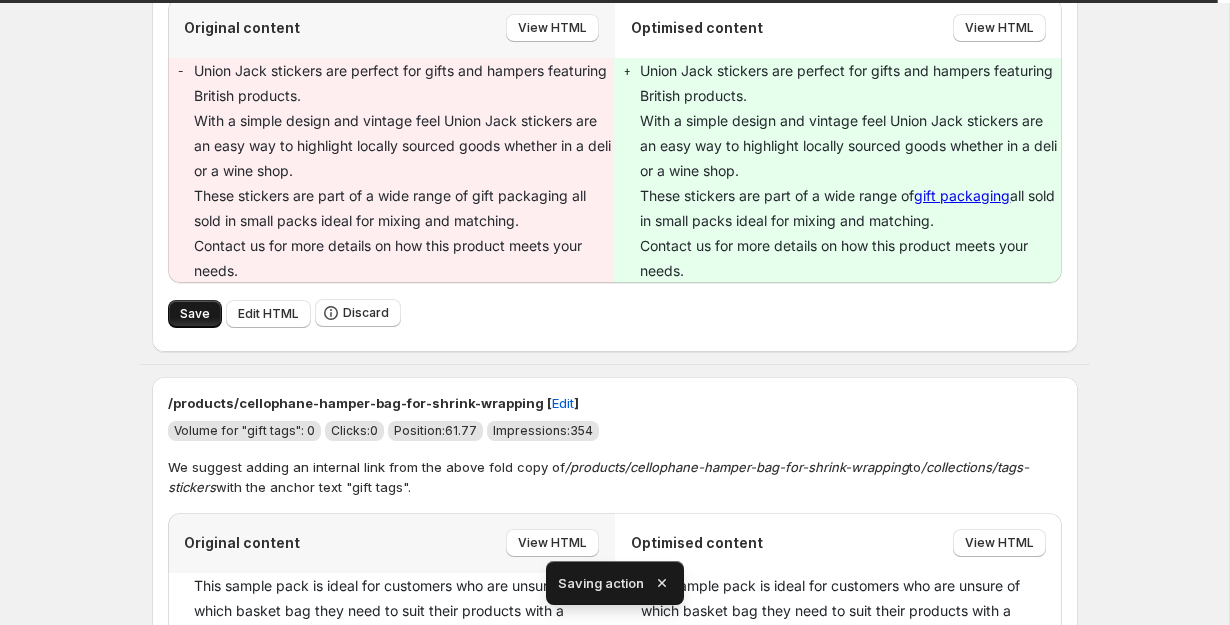 click on "Save" at bounding box center [195, 314] 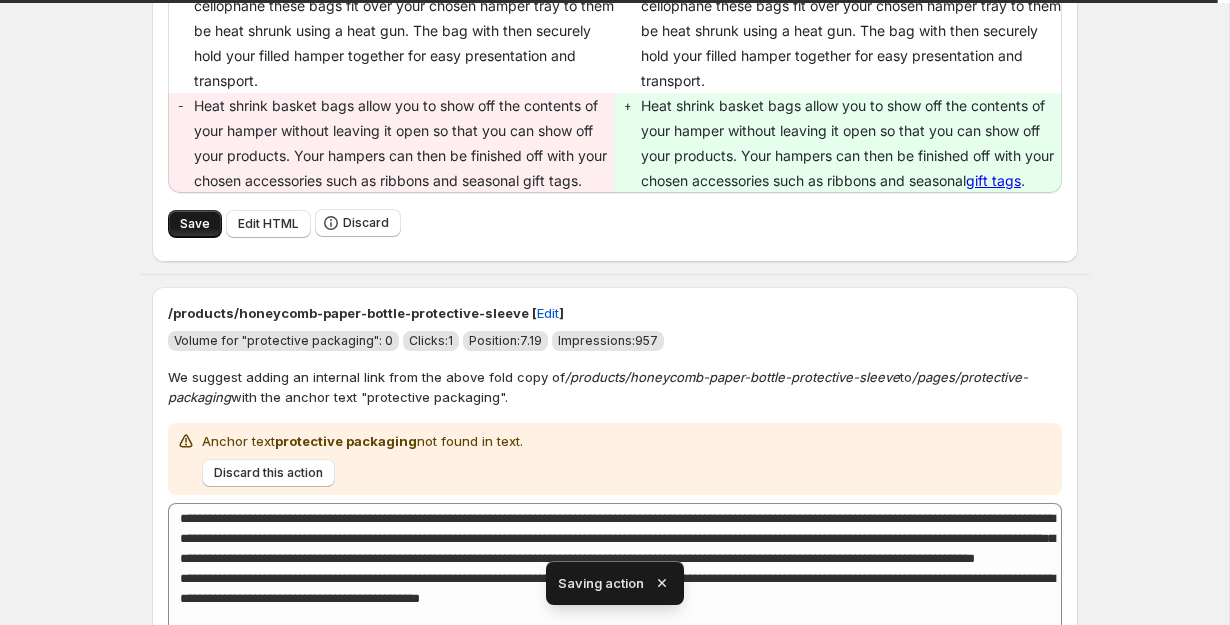 click on "Save" at bounding box center (195, 224) 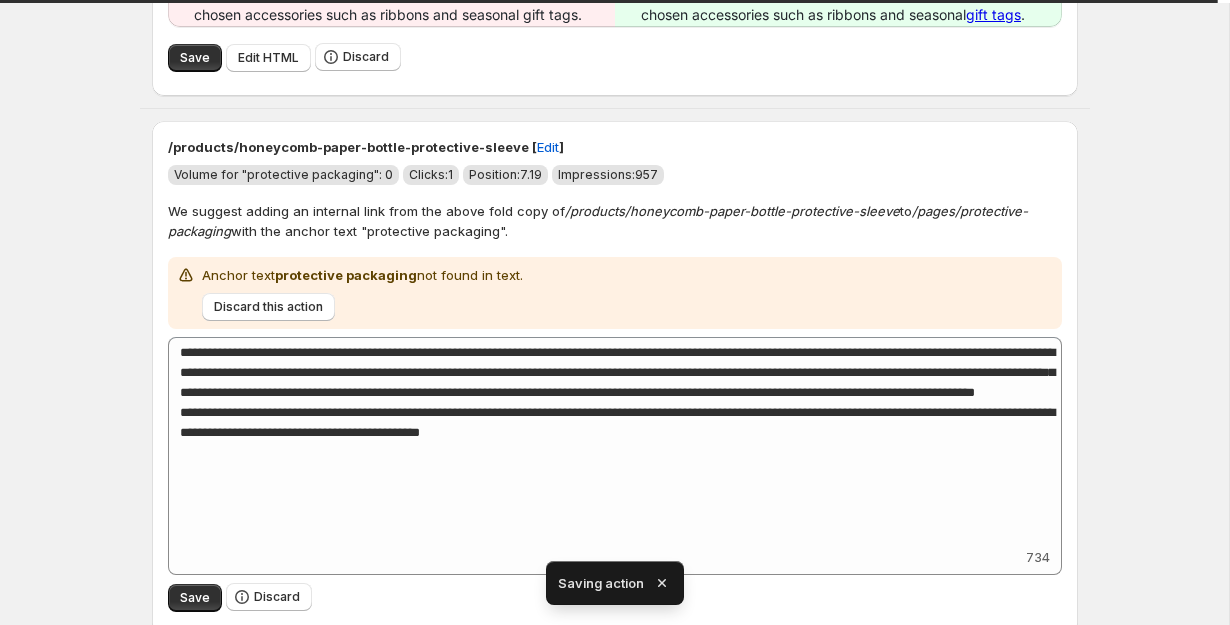 scroll, scrollTop: 3359, scrollLeft: 0, axis: vertical 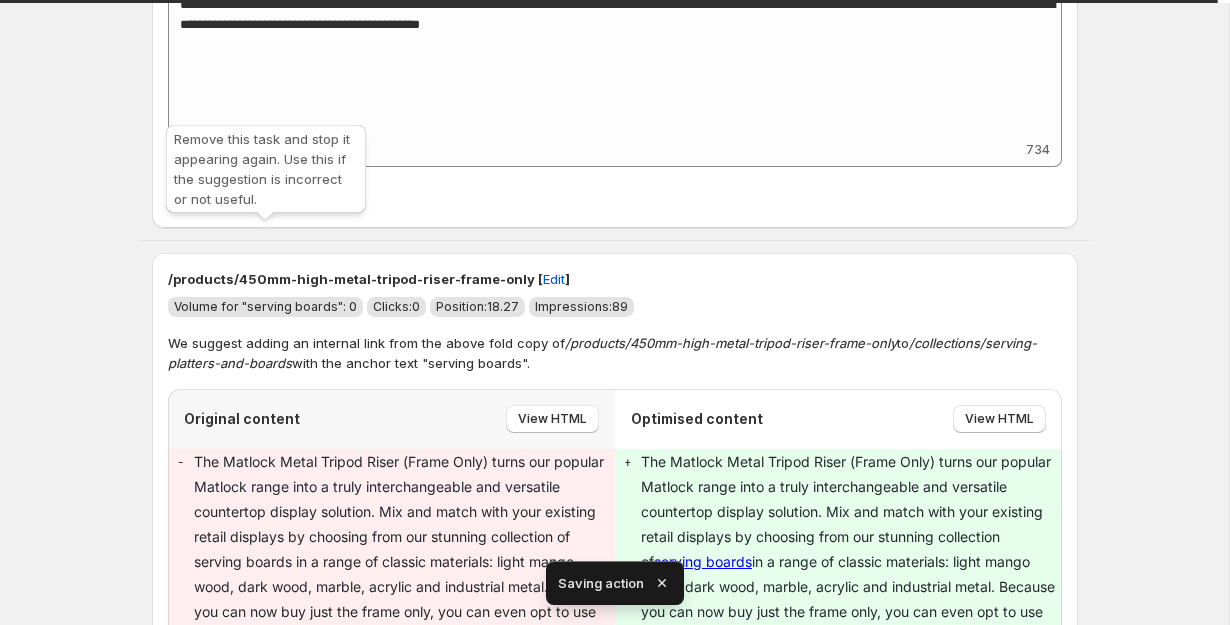 click on "Discard" at bounding box center [269, 189] 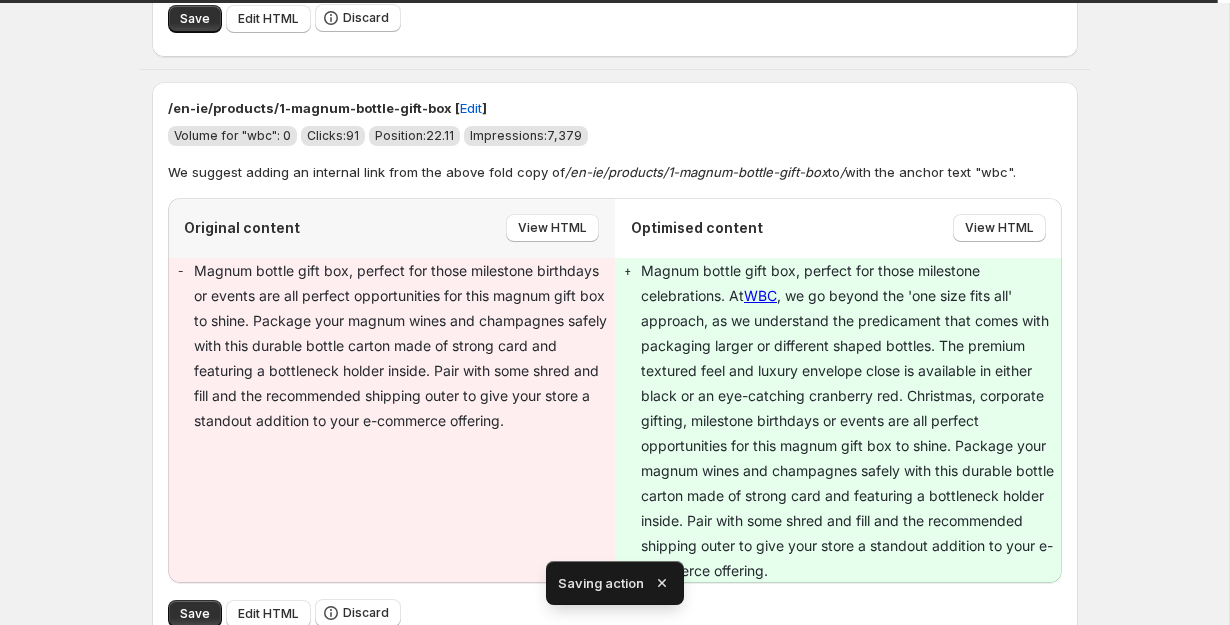 scroll, scrollTop: 2679, scrollLeft: 0, axis: vertical 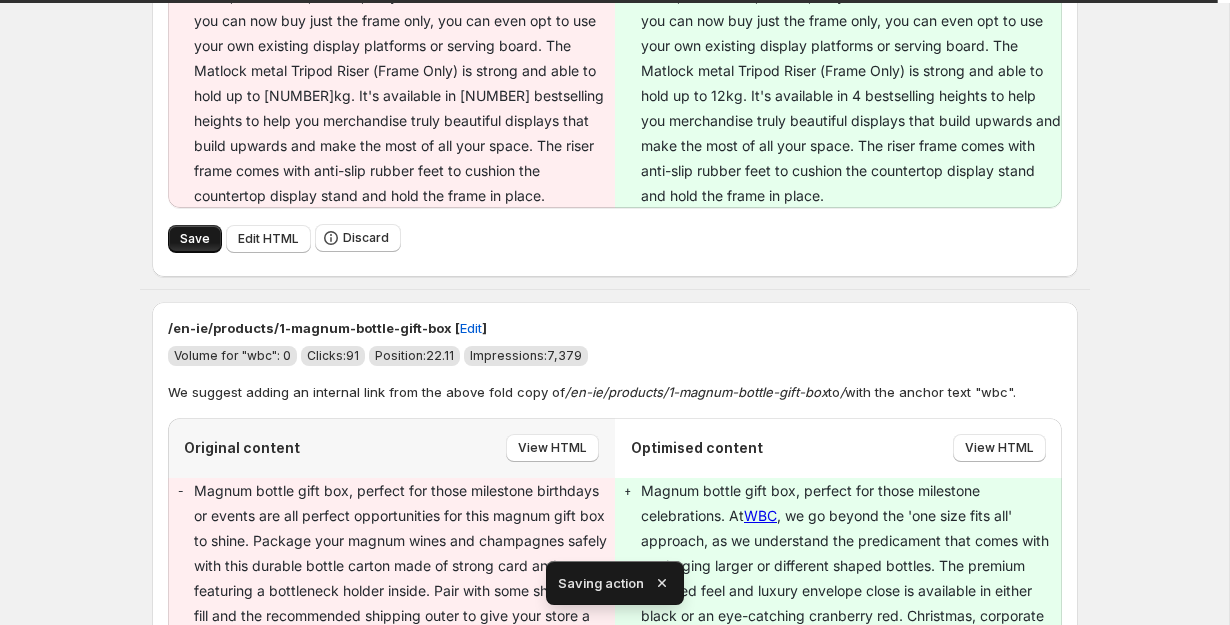 click on "Save" at bounding box center [195, 239] 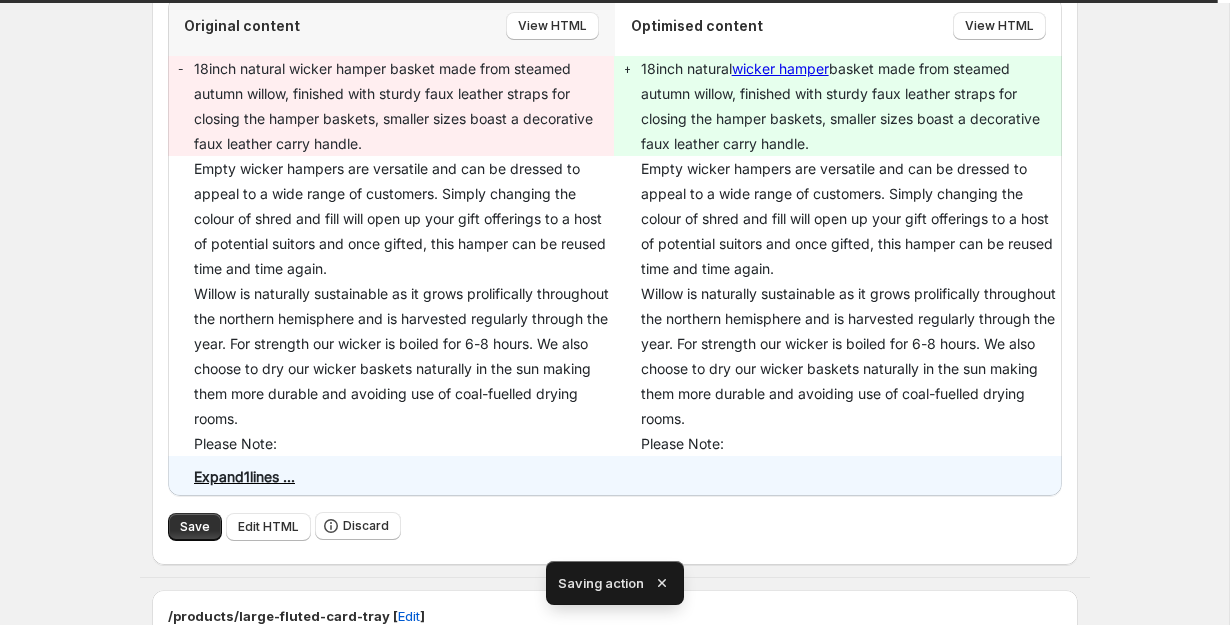 scroll, scrollTop: 2435, scrollLeft: 0, axis: vertical 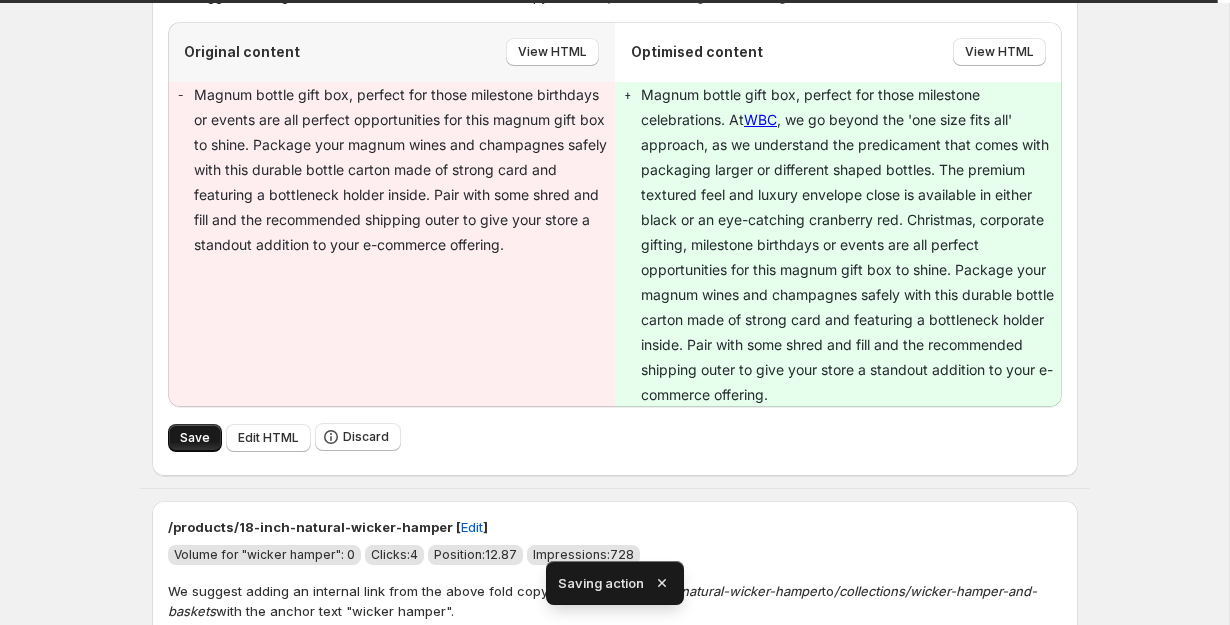 click on "Save" at bounding box center [195, 438] 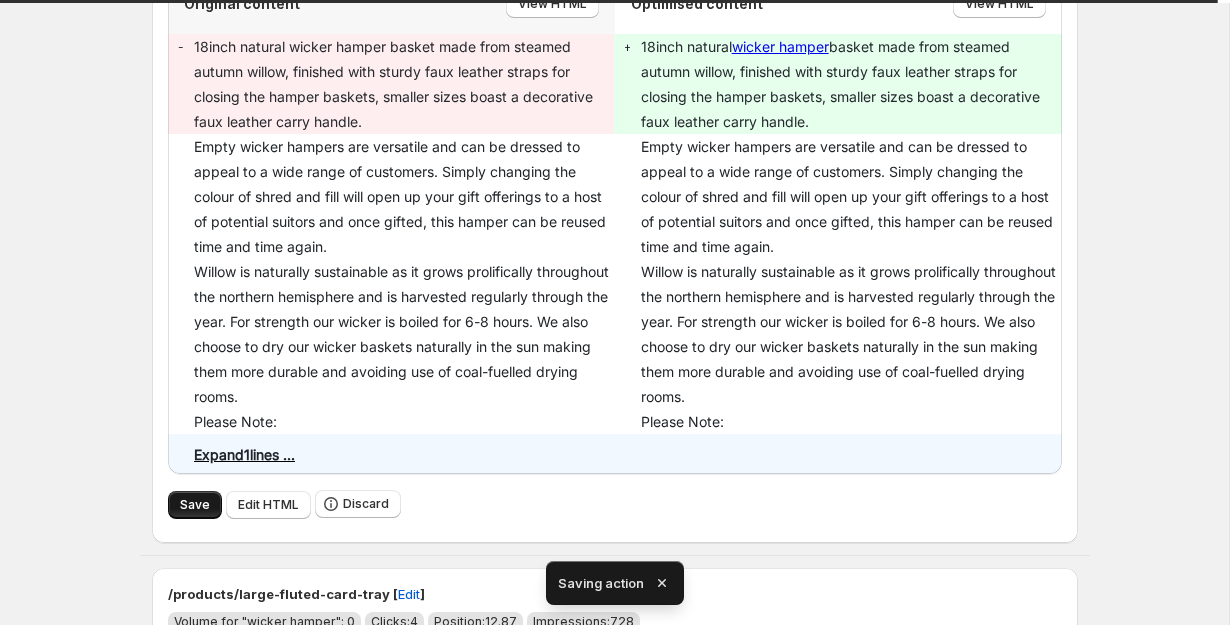 click on "Save" at bounding box center [195, 505] 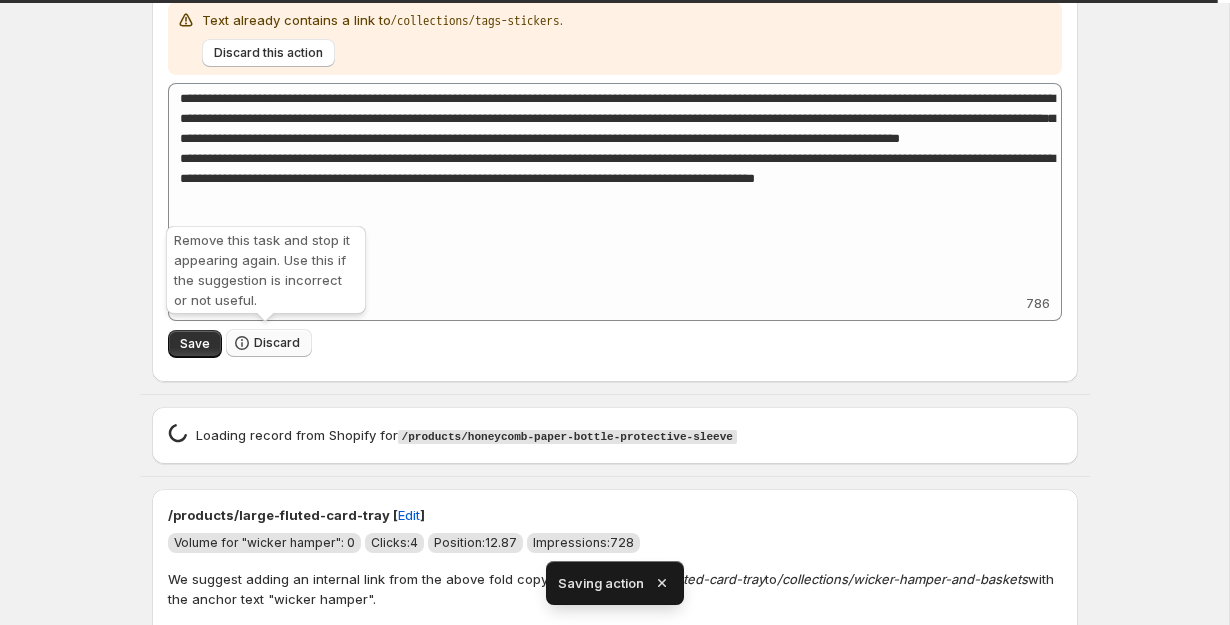 click on "Discard" at bounding box center [269, 343] 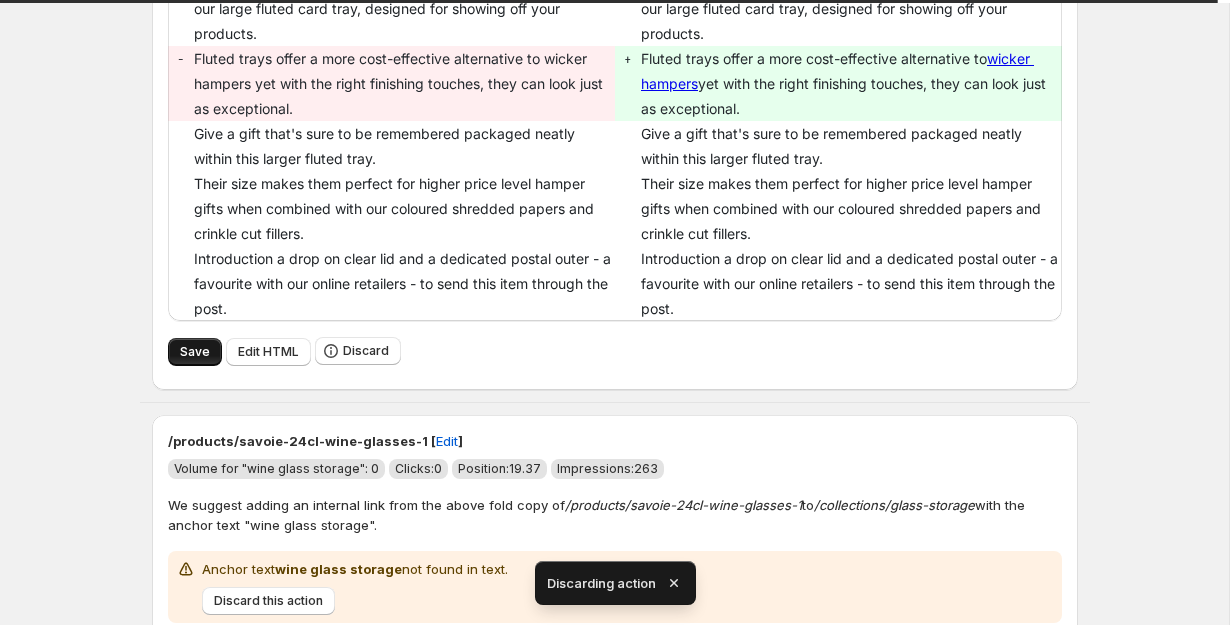 click on "Save" at bounding box center [195, 352] 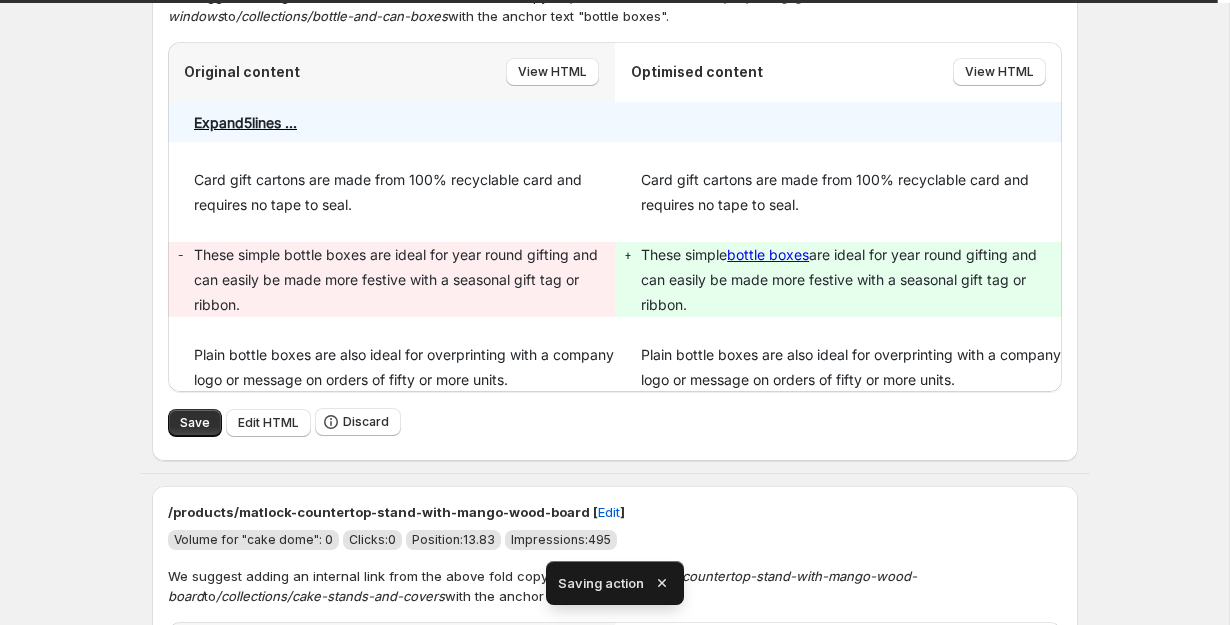 scroll, scrollTop: 5082, scrollLeft: 0, axis: vertical 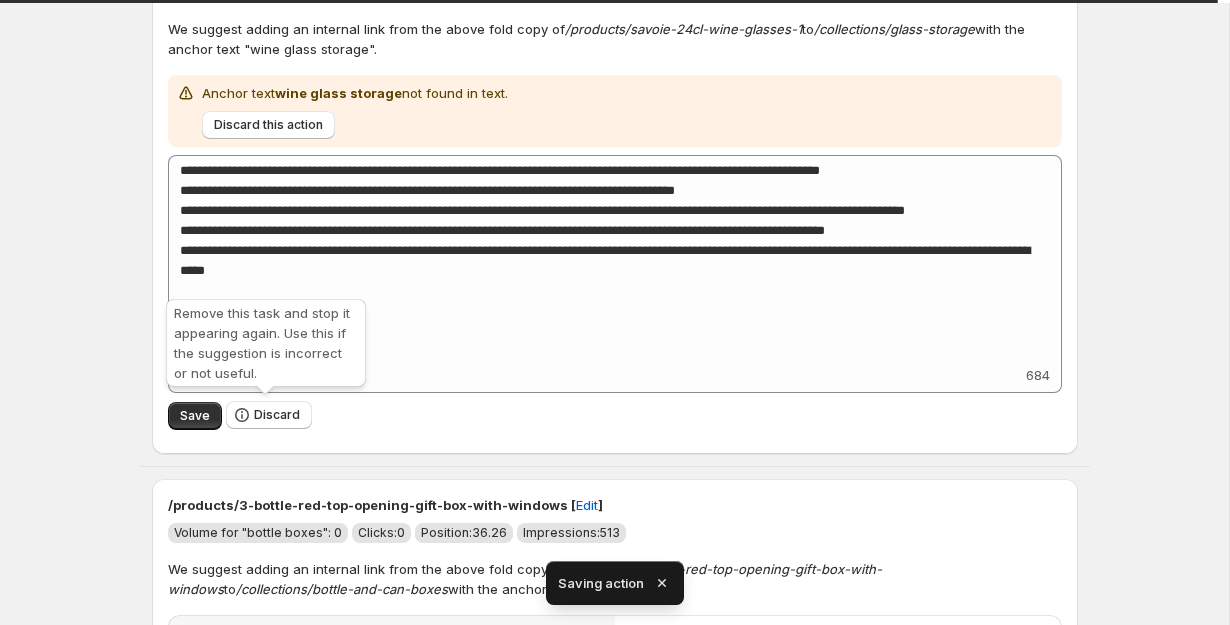 click on "Remove this task and stop it appearing again. Use this if the suggestion is incorrect or not useful." at bounding box center (266, 347) 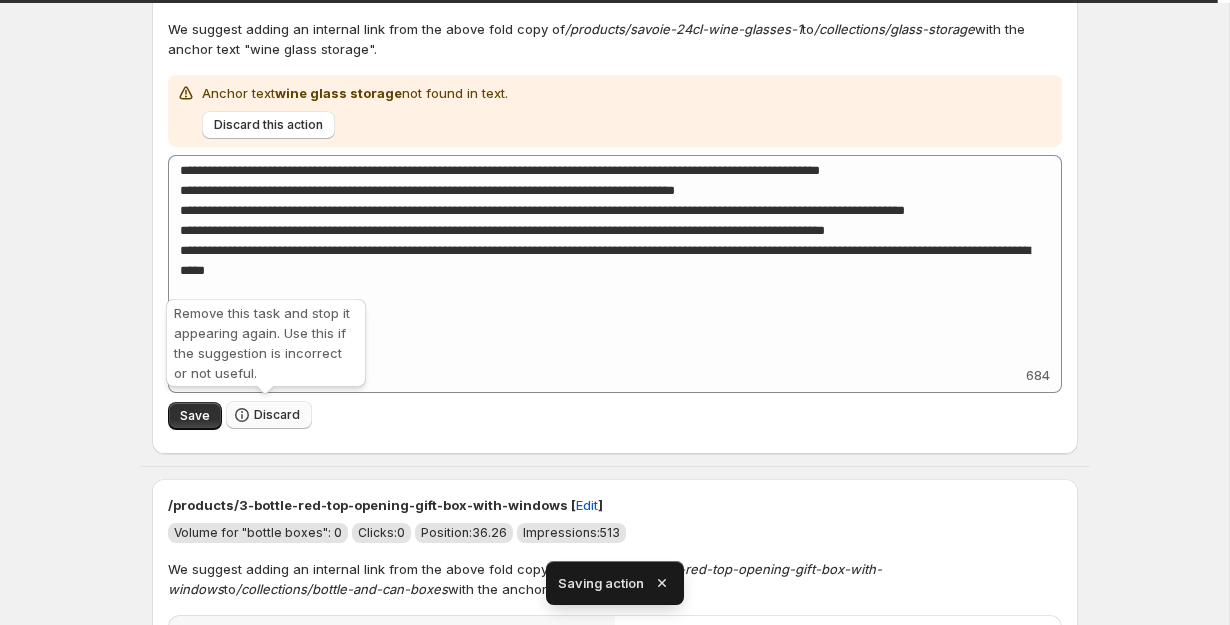 click on "Discard" at bounding box center (277, 415) 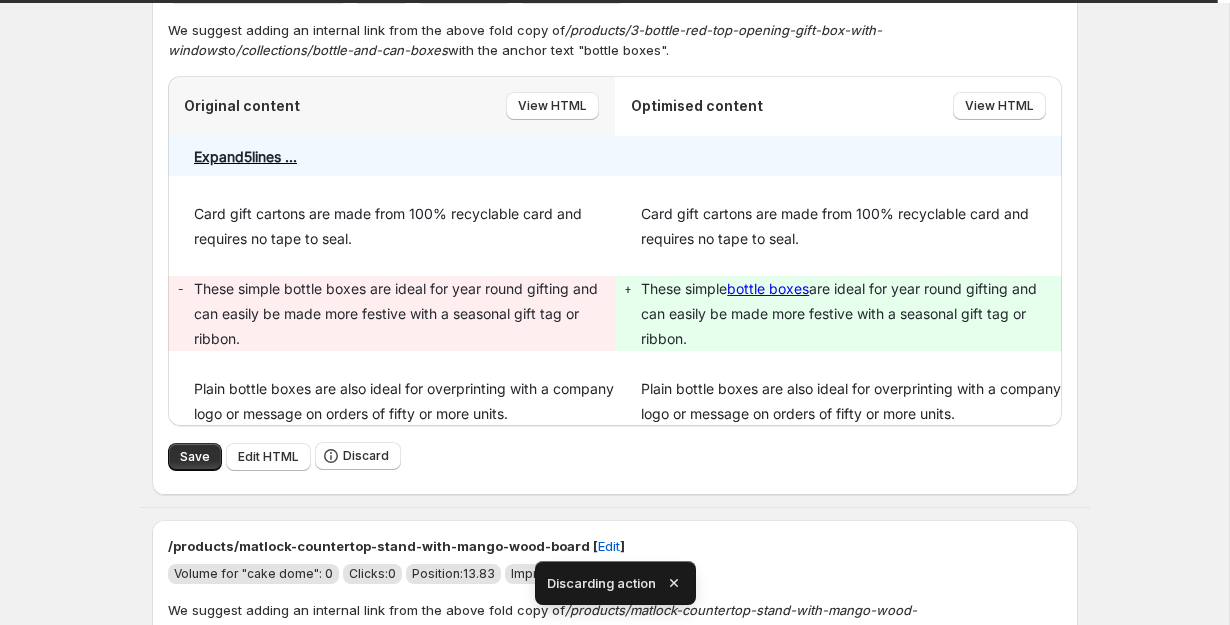 scroll, scrollTop: 5148, scrollLeft: 0, axis: vertical 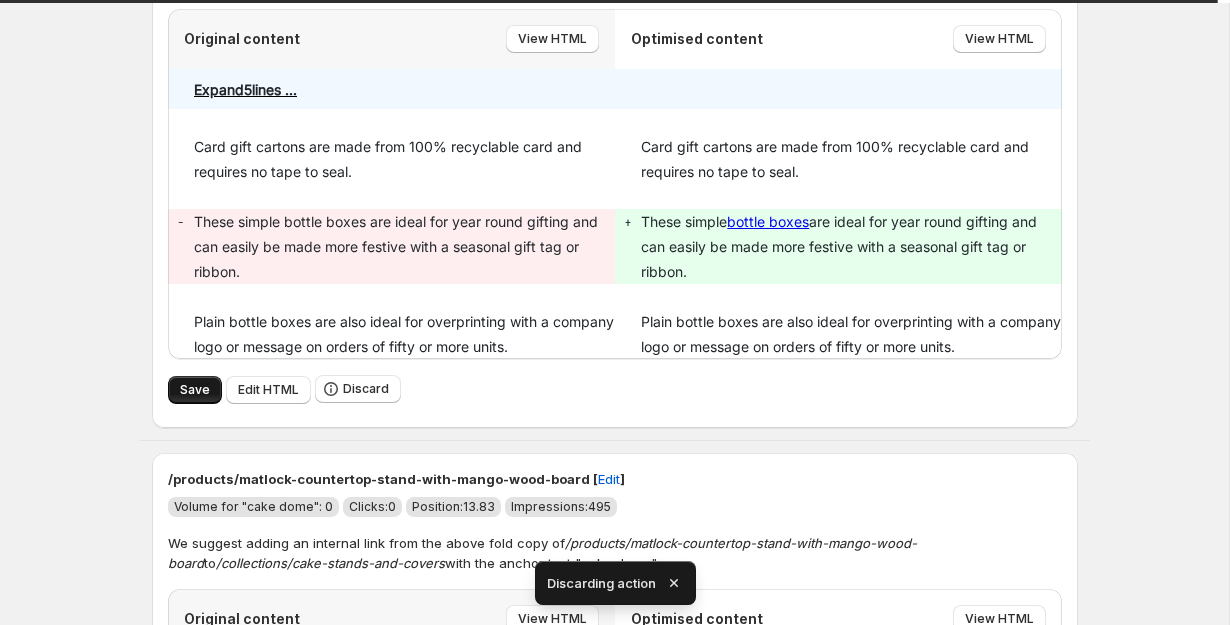 click on "Save" at bounding box center [195, 390] 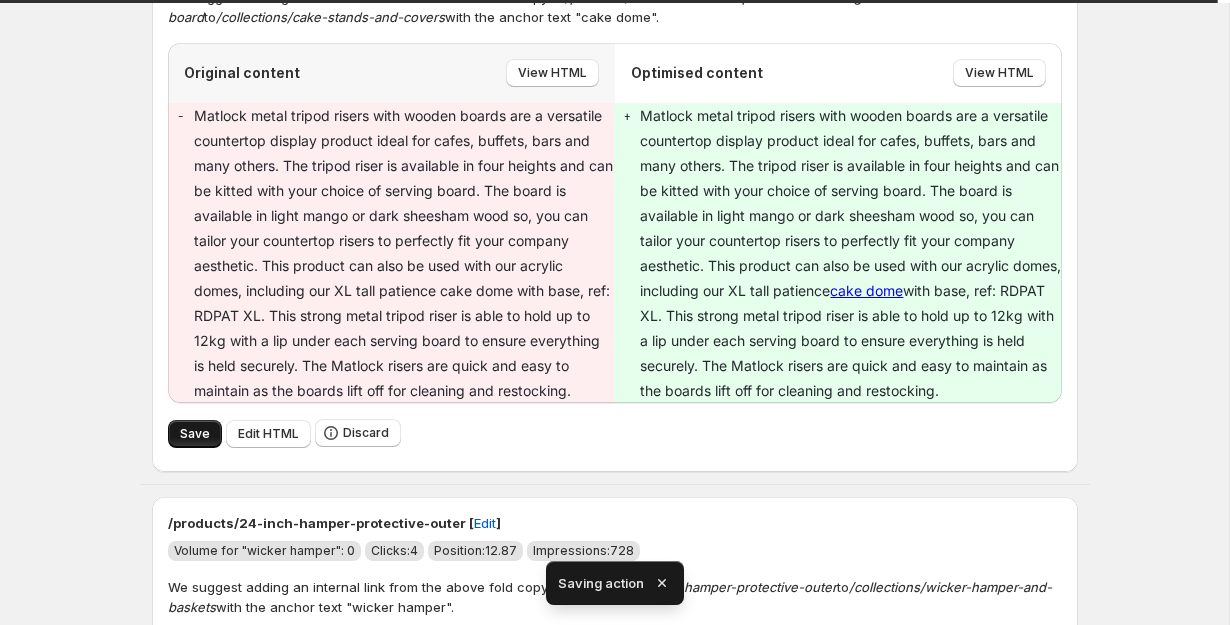 click on "Save" at bounding box center [195, 434] 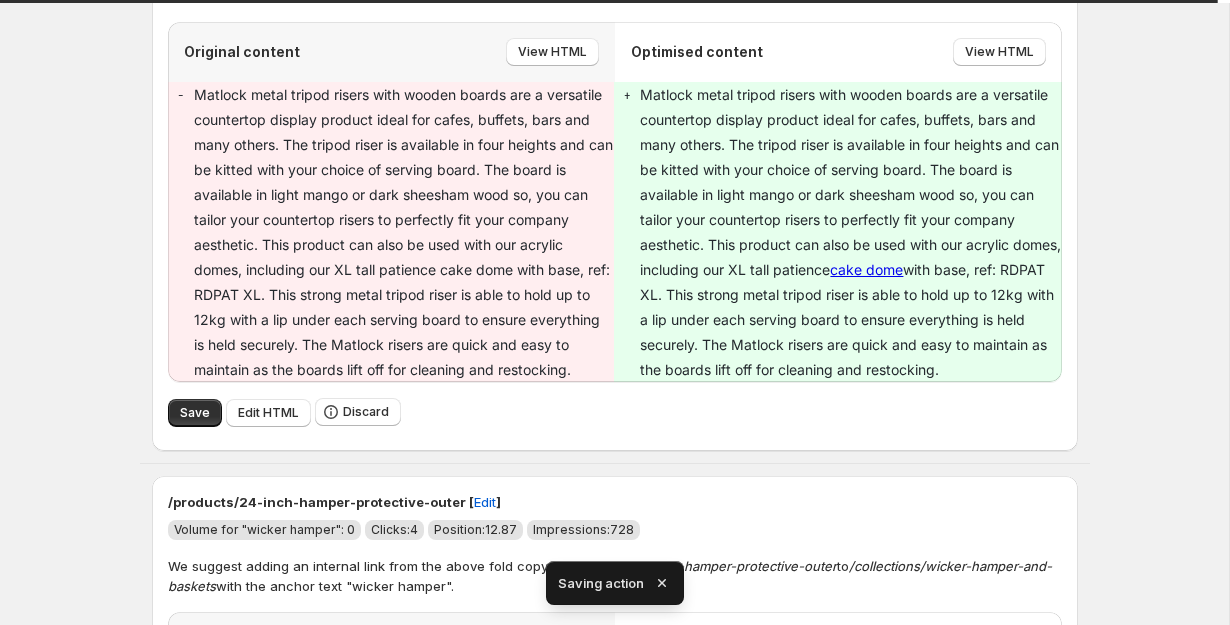 click on "Save" at bounding box center (195, 1053) 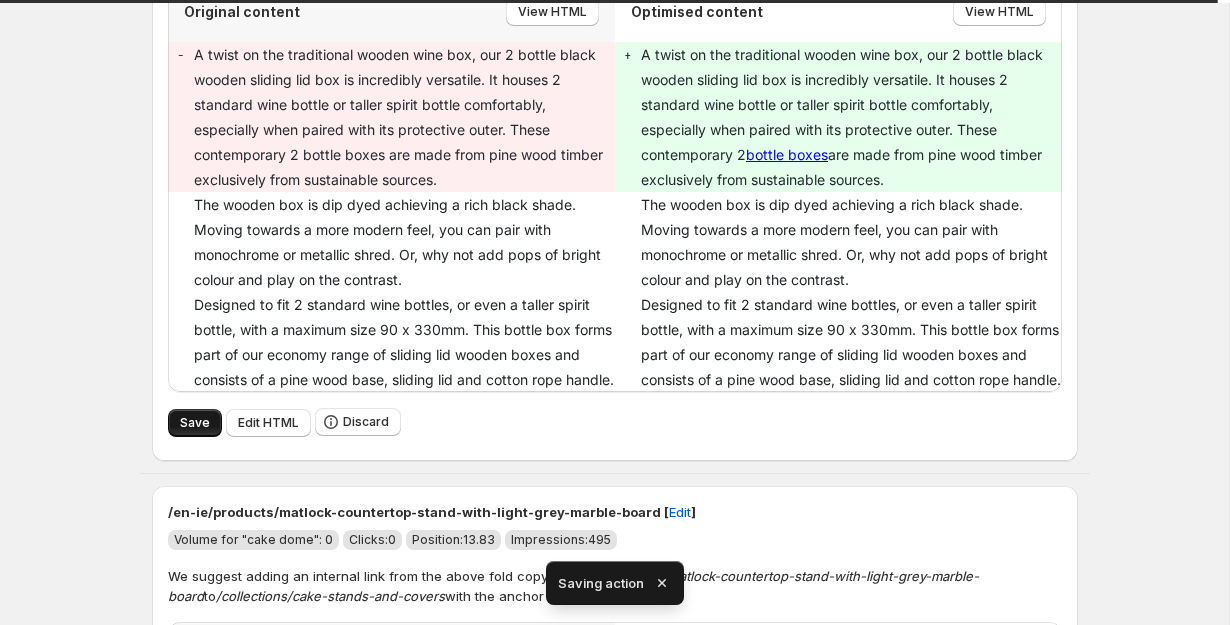 click on "Save" at bounding box center (195, 423) 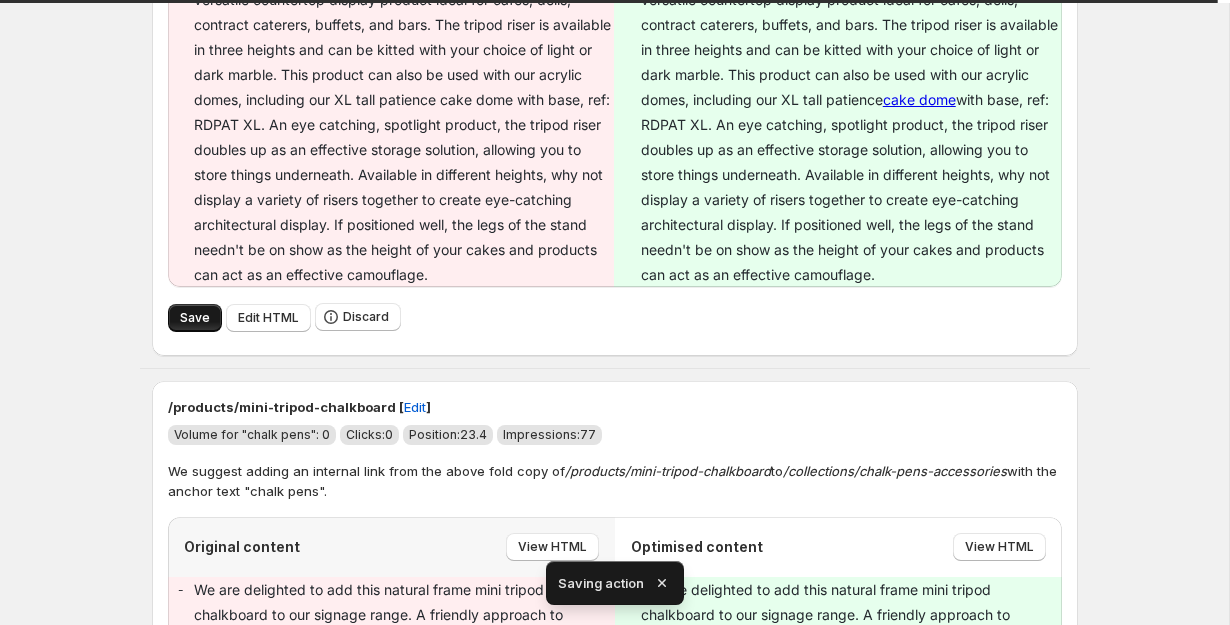 click on "Save" at bounding box center [195, 318] 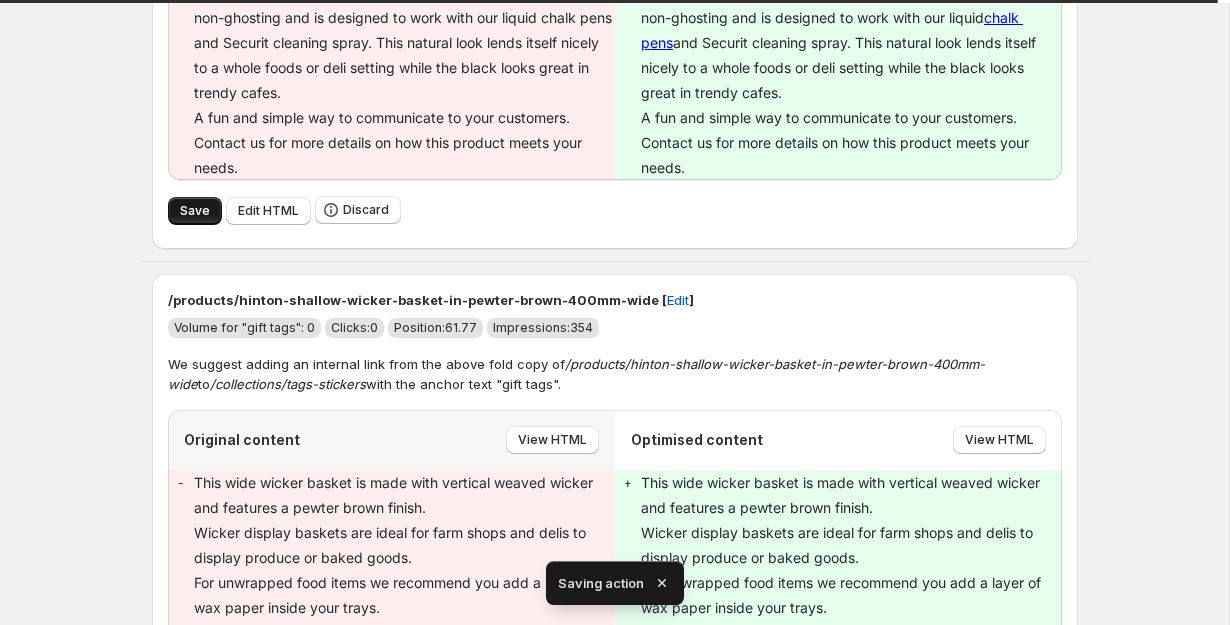 click on "Save" at bounding box center [195, 211] 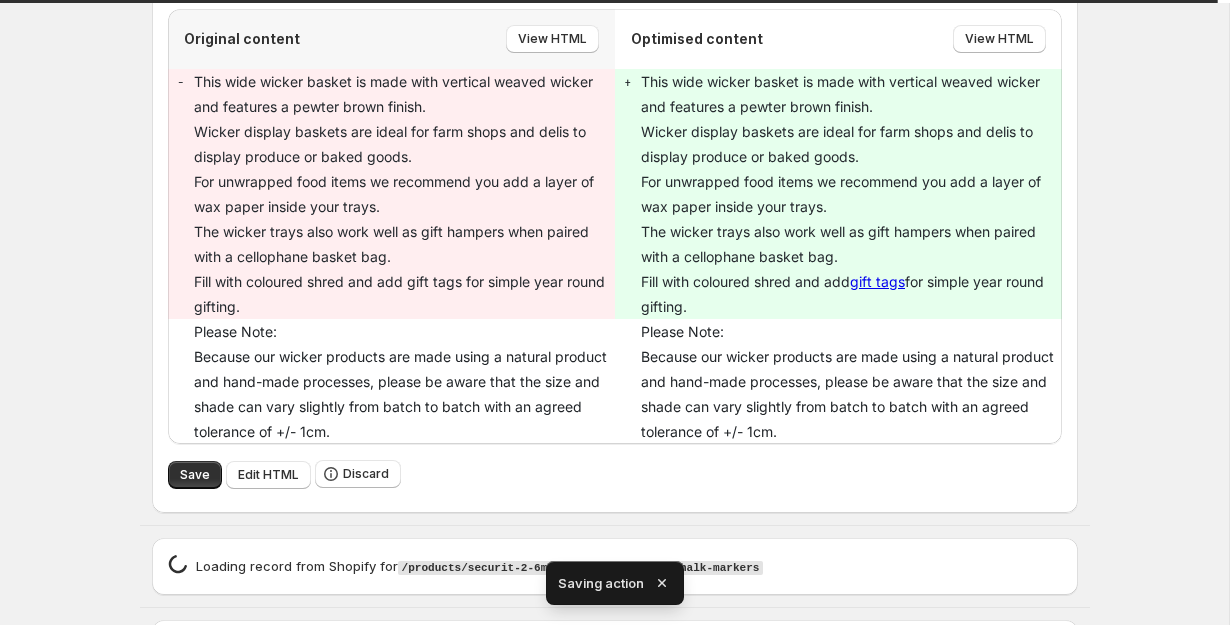 scroll, scrollTop: 5743, scrollLeft: 0, axis: vertical 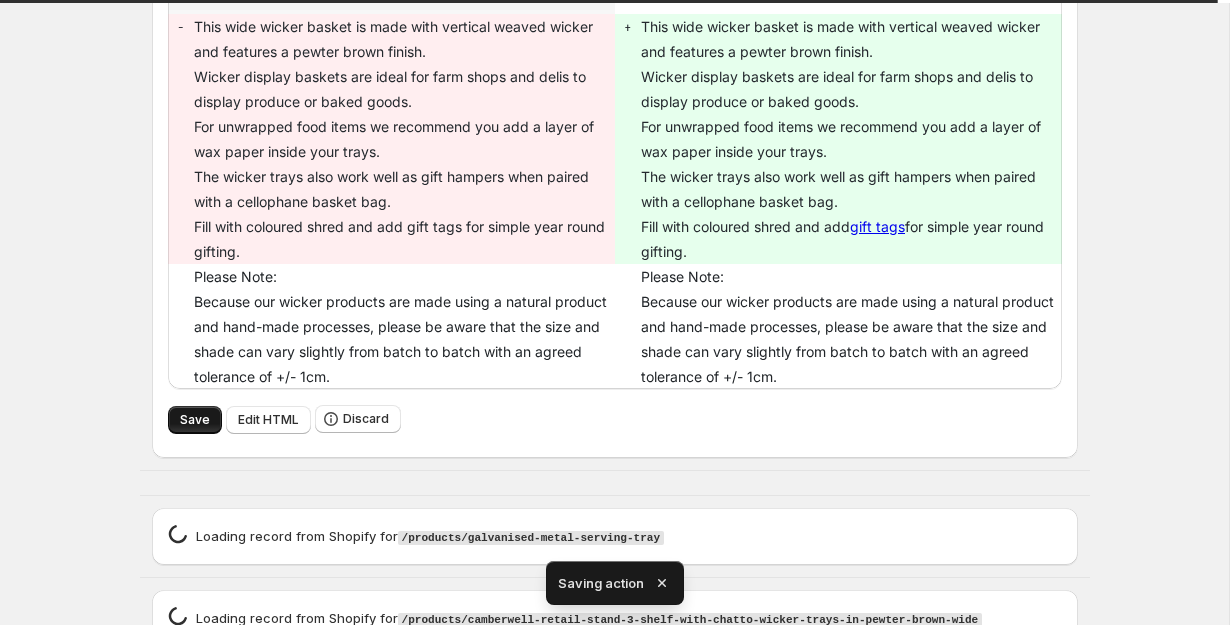 click on "Save" at bounding box center [195, 420] 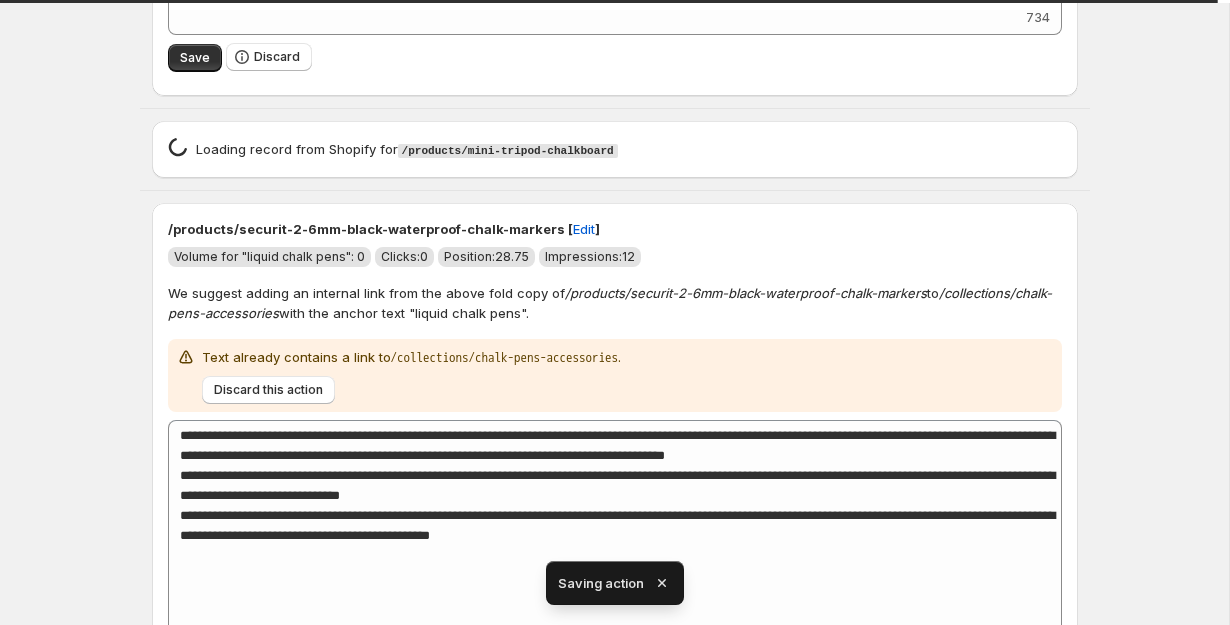 scroll, scrollTop: 5055, scrollLeft: 0, axis: vertical 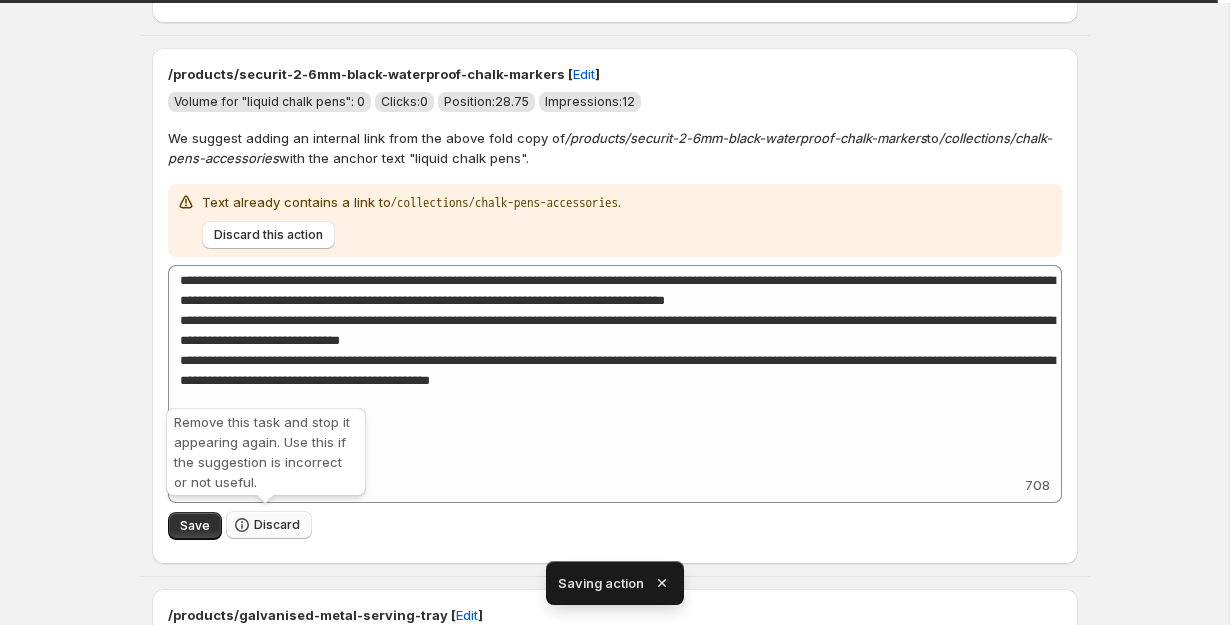 click on "Discard" at bounding box center [269, 525] 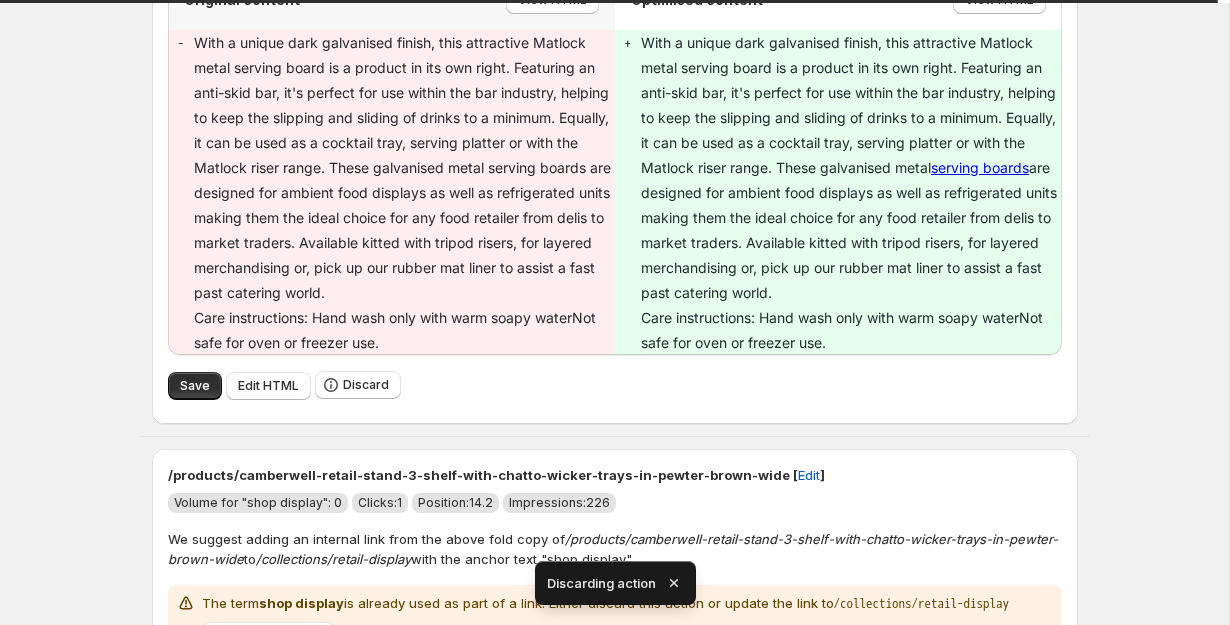 scroll, scrollTop: 5315, scrollLeft: 0, axis: vertical 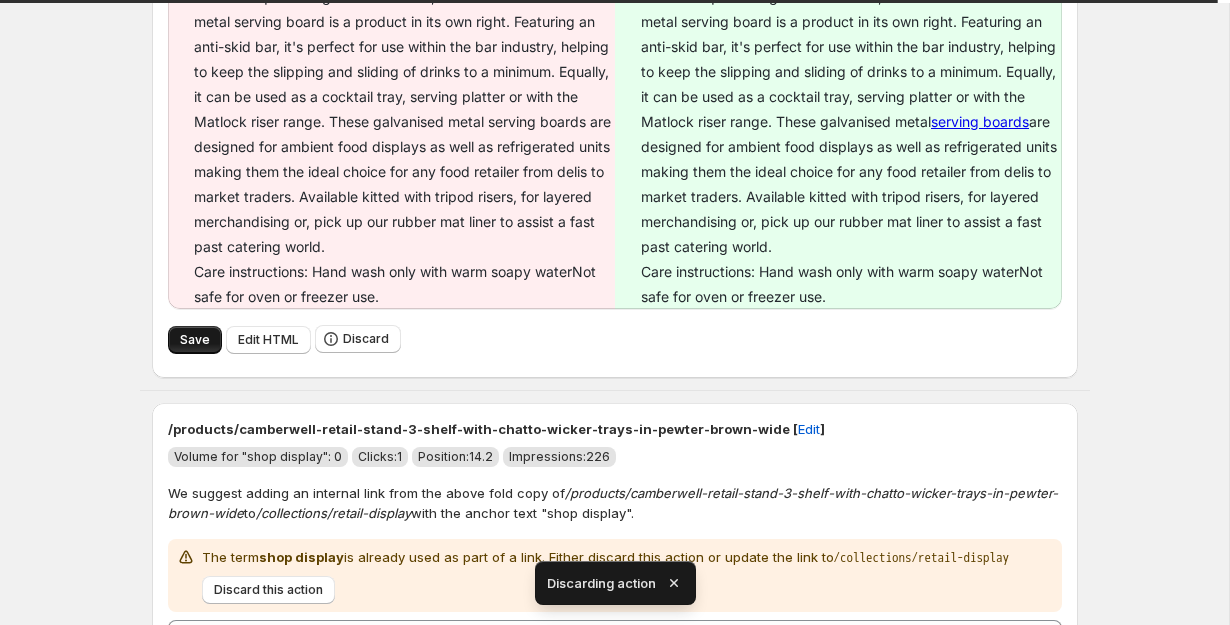 click on "Save" at bounding box center [195, 340] 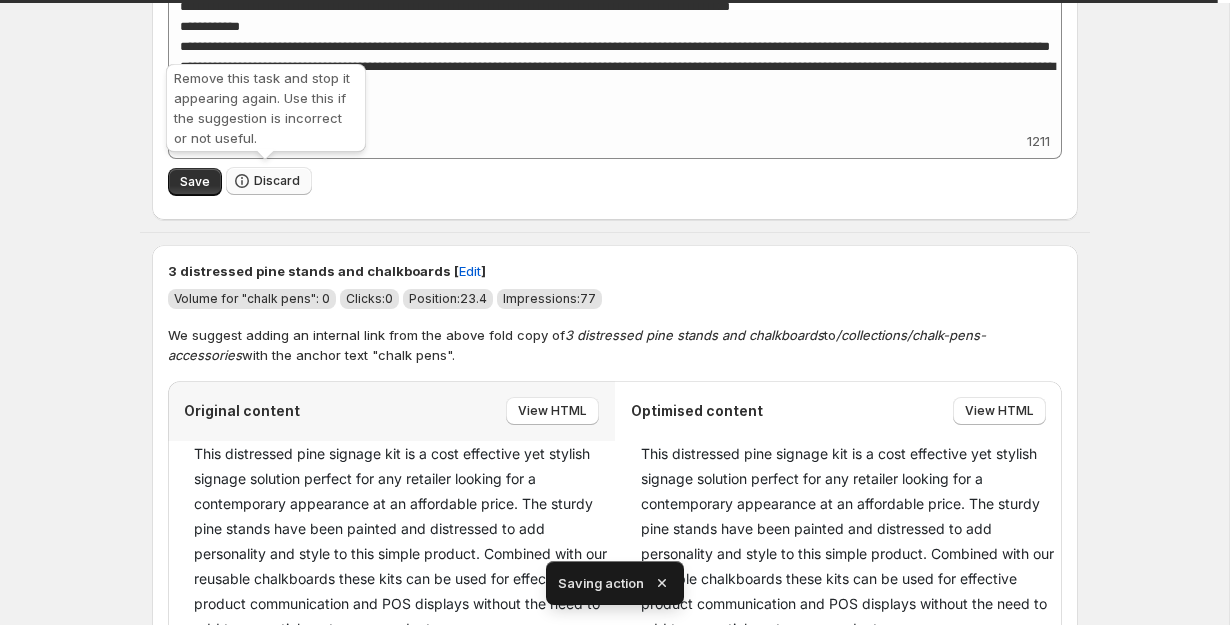 click on "Discard" at bounding box center (277, 181) 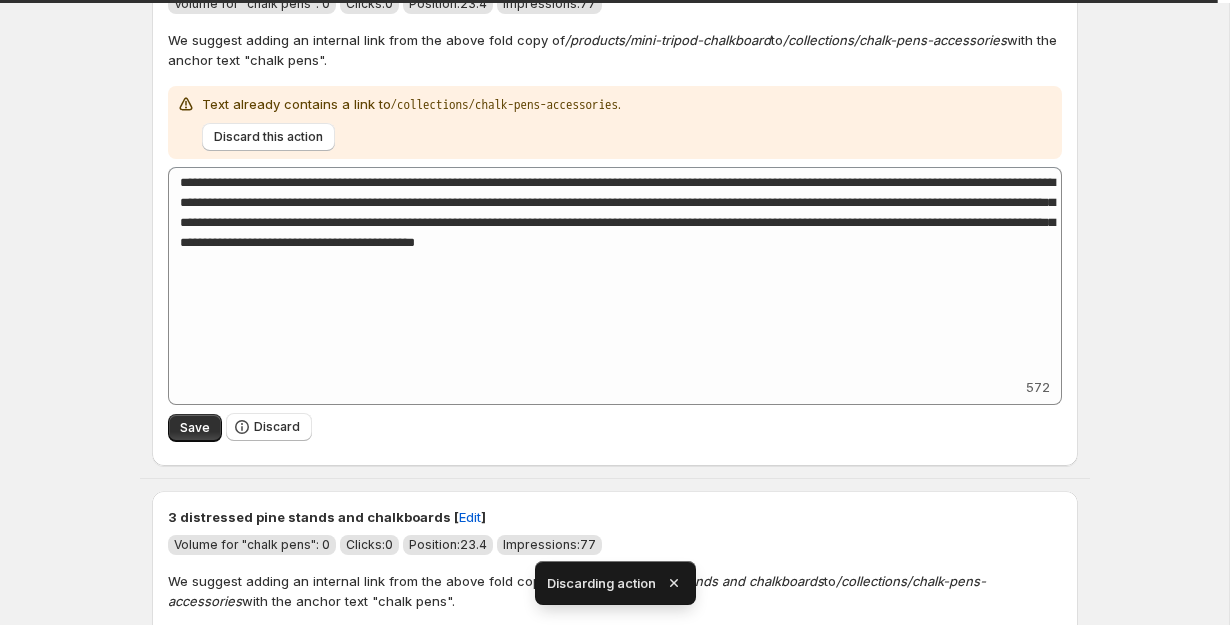 scroll, scrollTop: 5186, scrollLeft: 0, axis: vertical 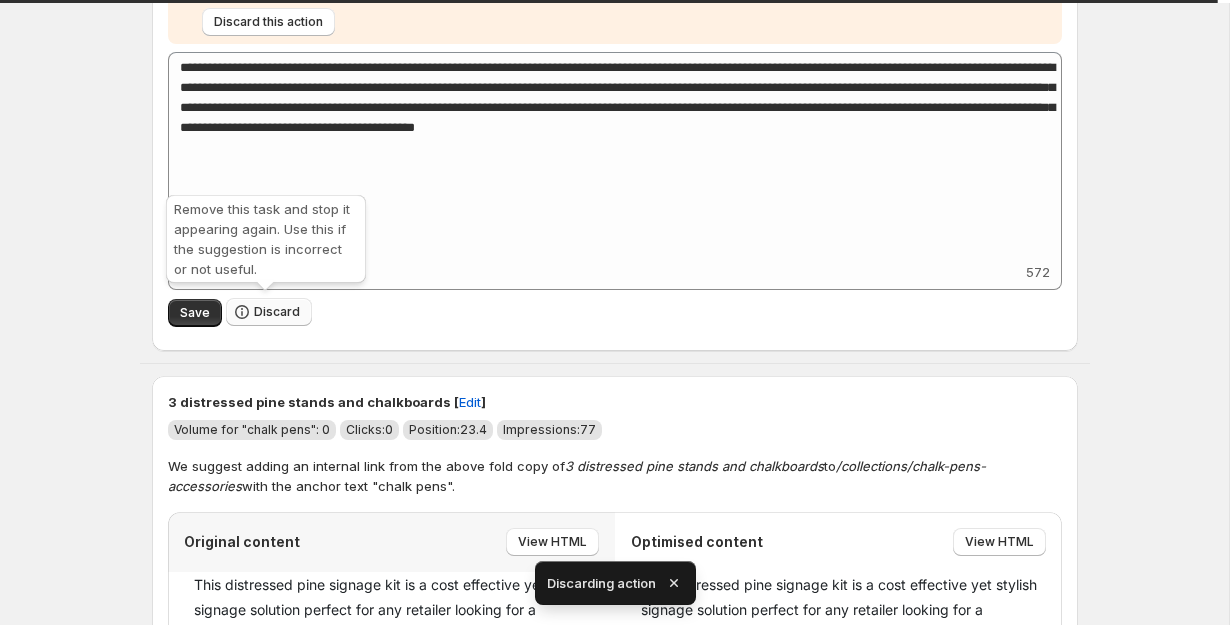 click on "Discard" at bounding box center (269, 312) 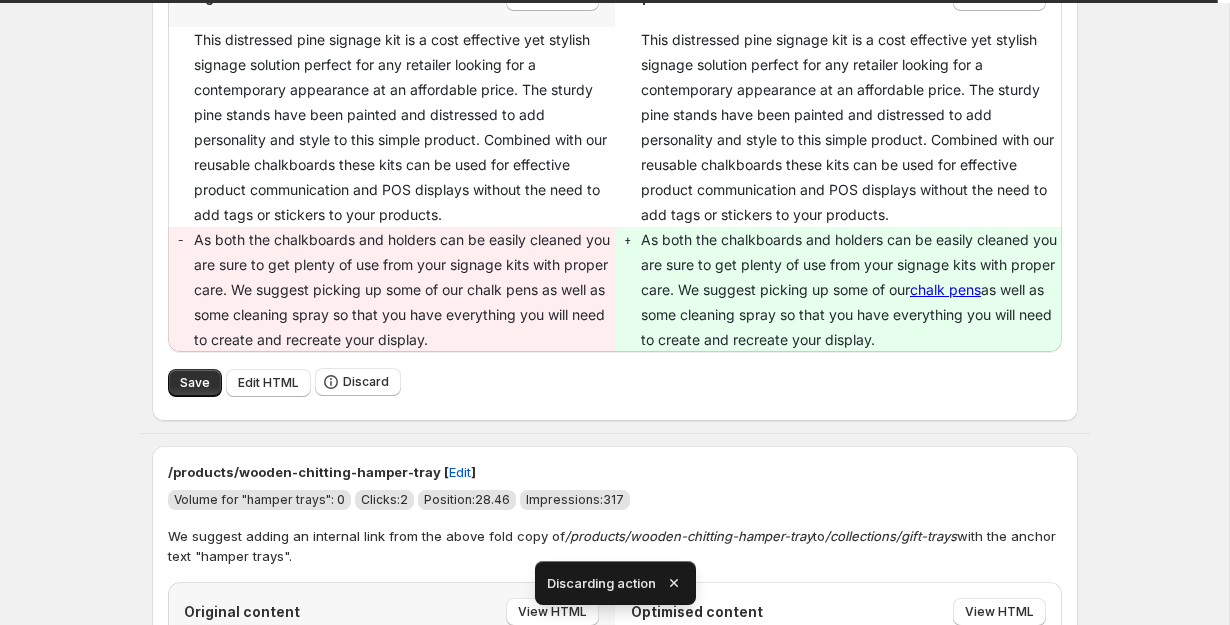 scroll, scrollTop: 5231, scrollLeft: 0, axis: vertical 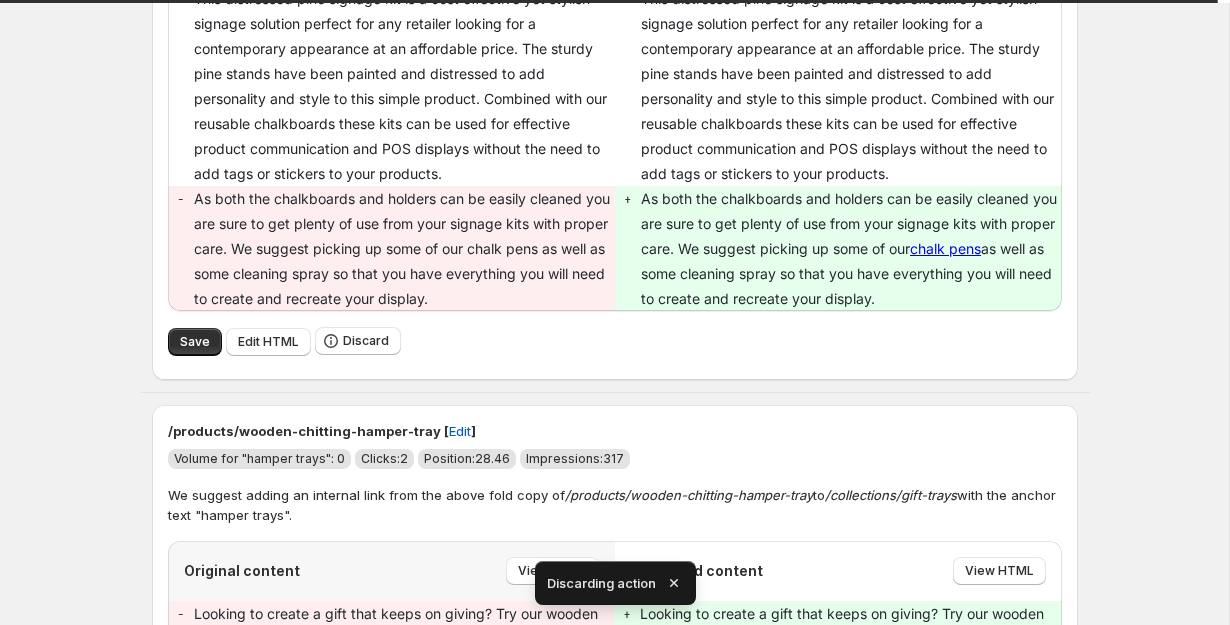 click on "Save Edit HTML Discard" at bounding box center (615, 341) 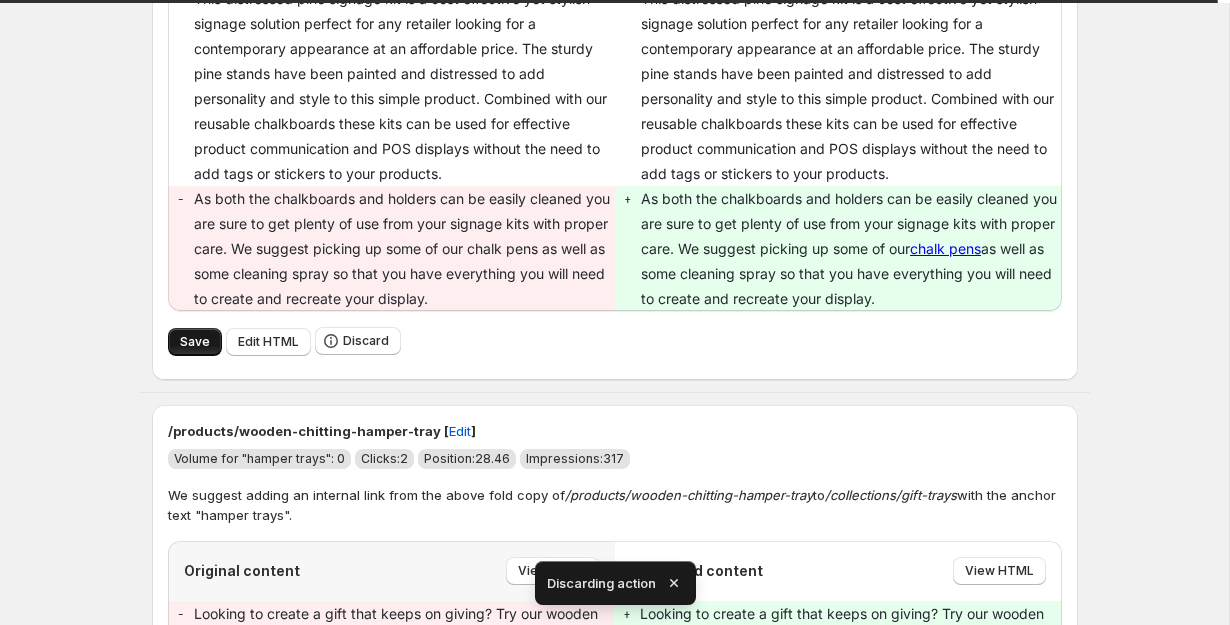click on "Save" at bounding box center (195, 342) 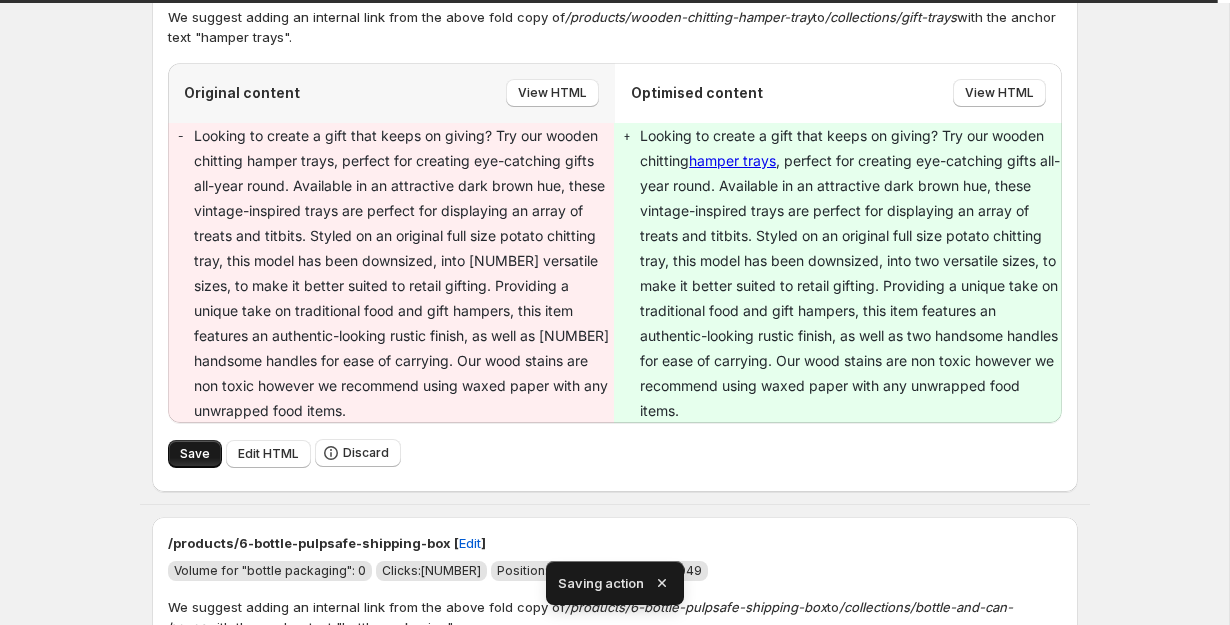 click on "Save" at bounding box center (195, 454) 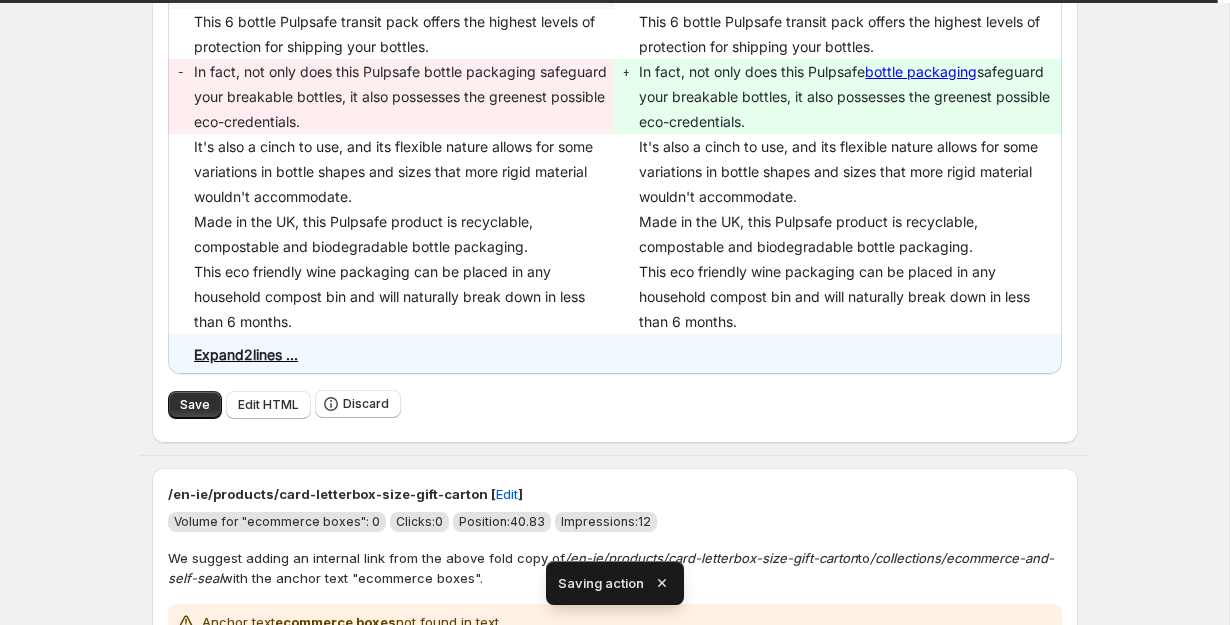 scroll, scrollTop: 5845, scrollLeft: 0, axis: vertical 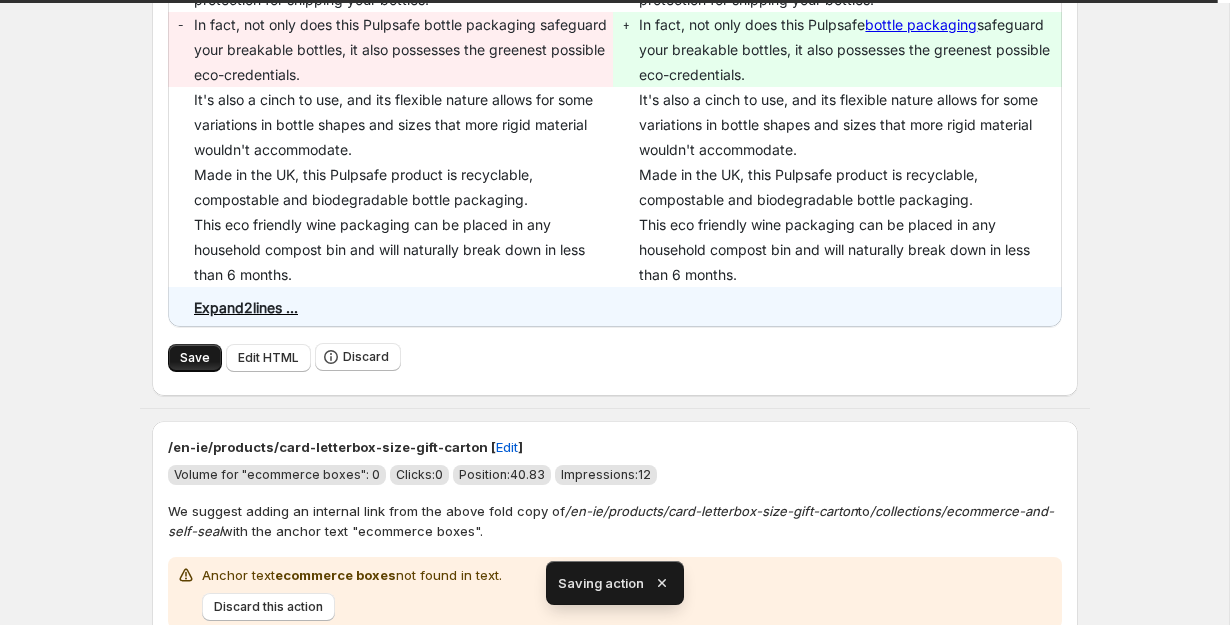 click on "Save" at bounding box center (195, 358) 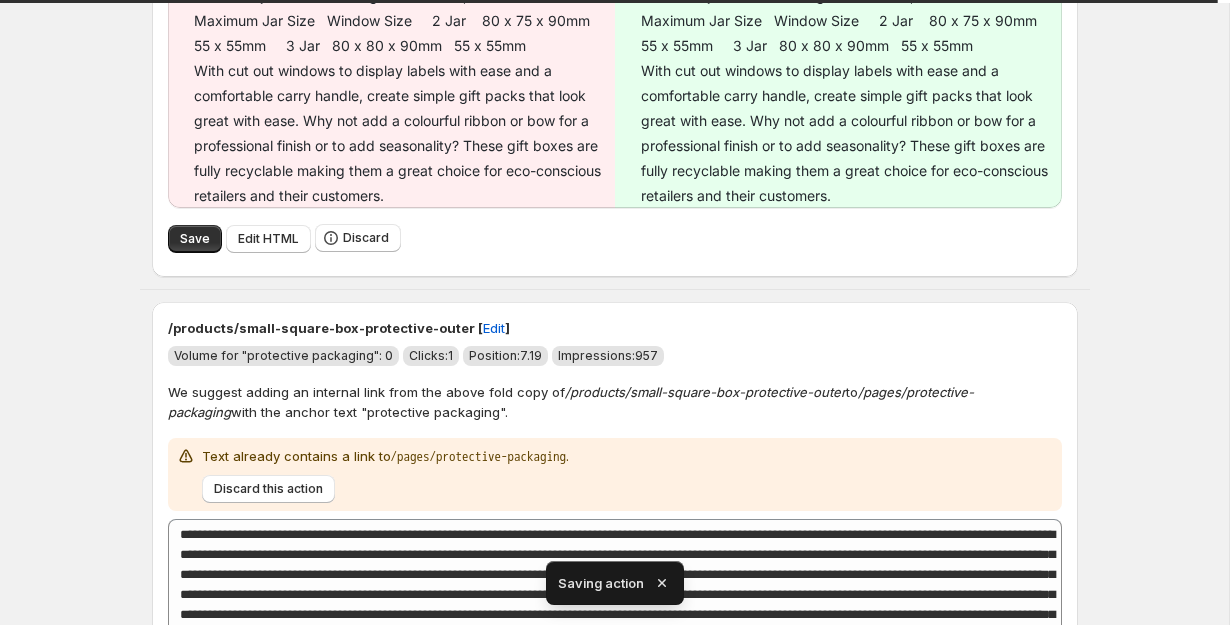 scroll, scrollTop: 5809, scrollLeft: 0, axis: vertical 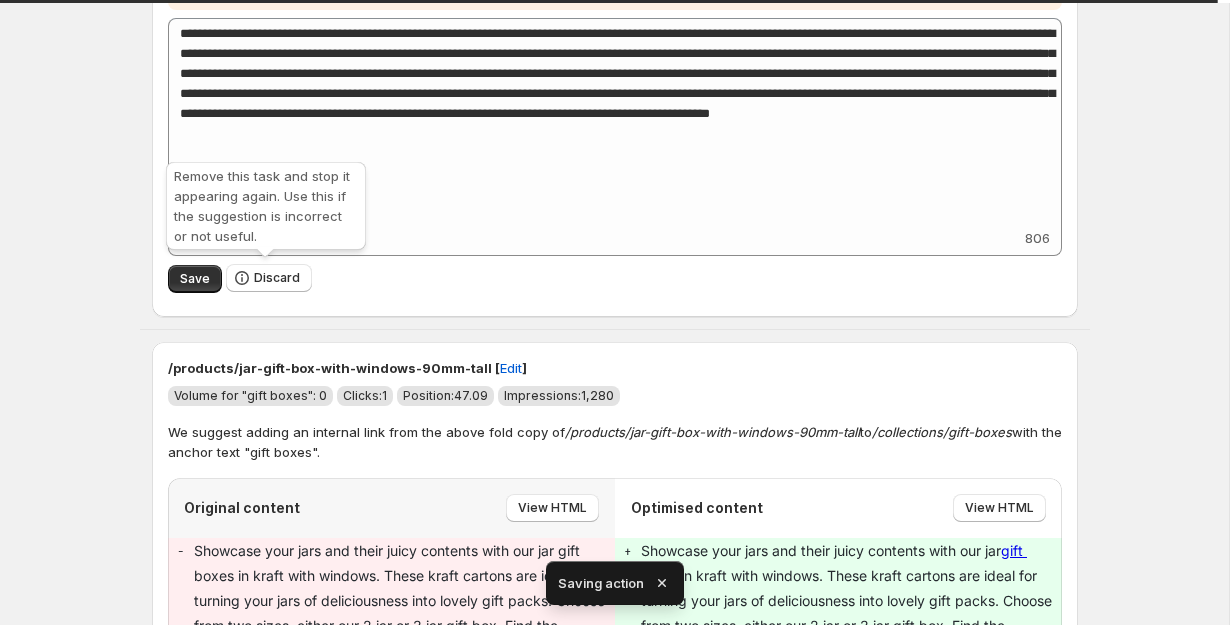 click on "Discard" at bounding box center [269, 278] 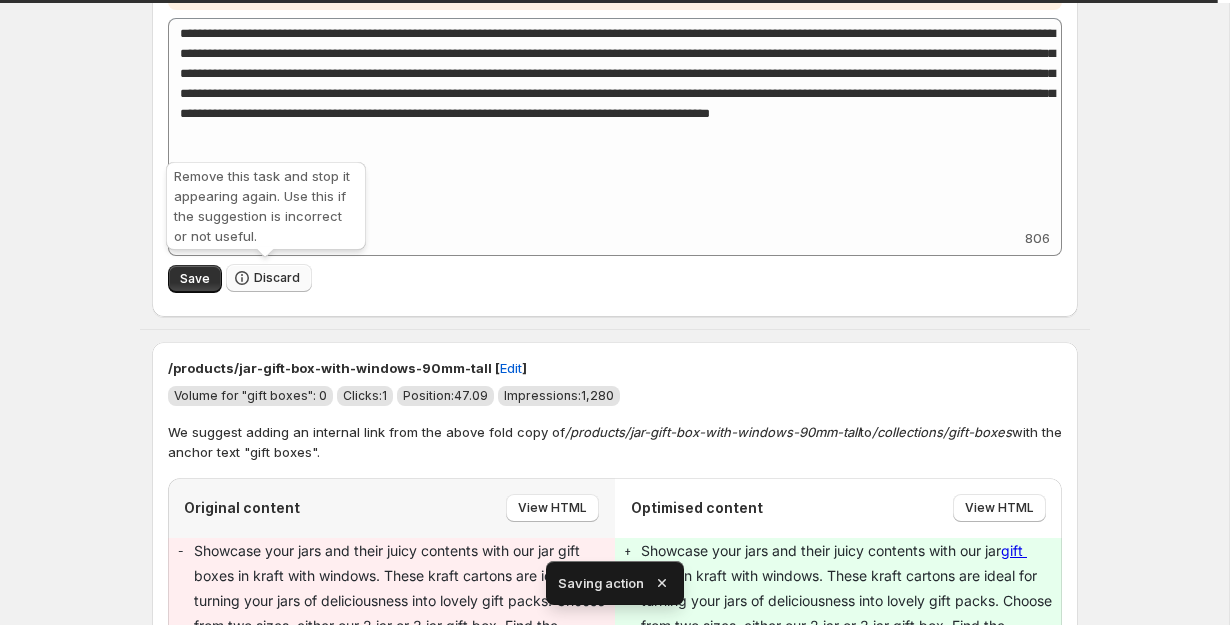 click on "Discard" at bounding box center [269, 278] 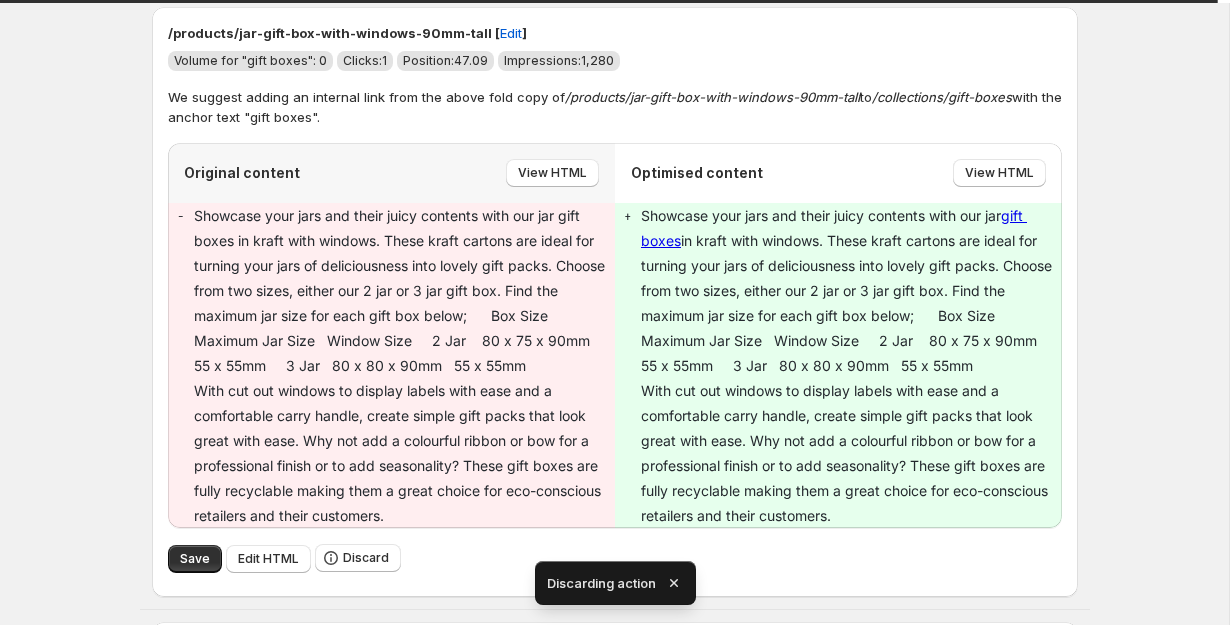 scroll, scrollTop: 5659, scrollLeft: 0, axis: vertical 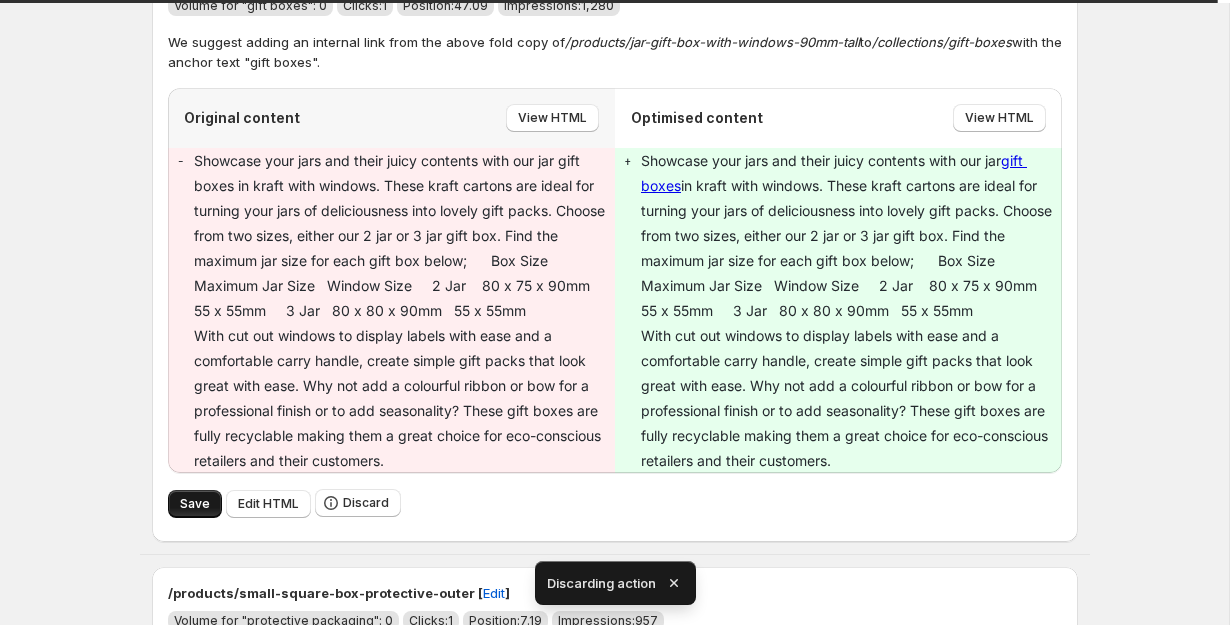 click on "Save" at bounding box center (195, 504) 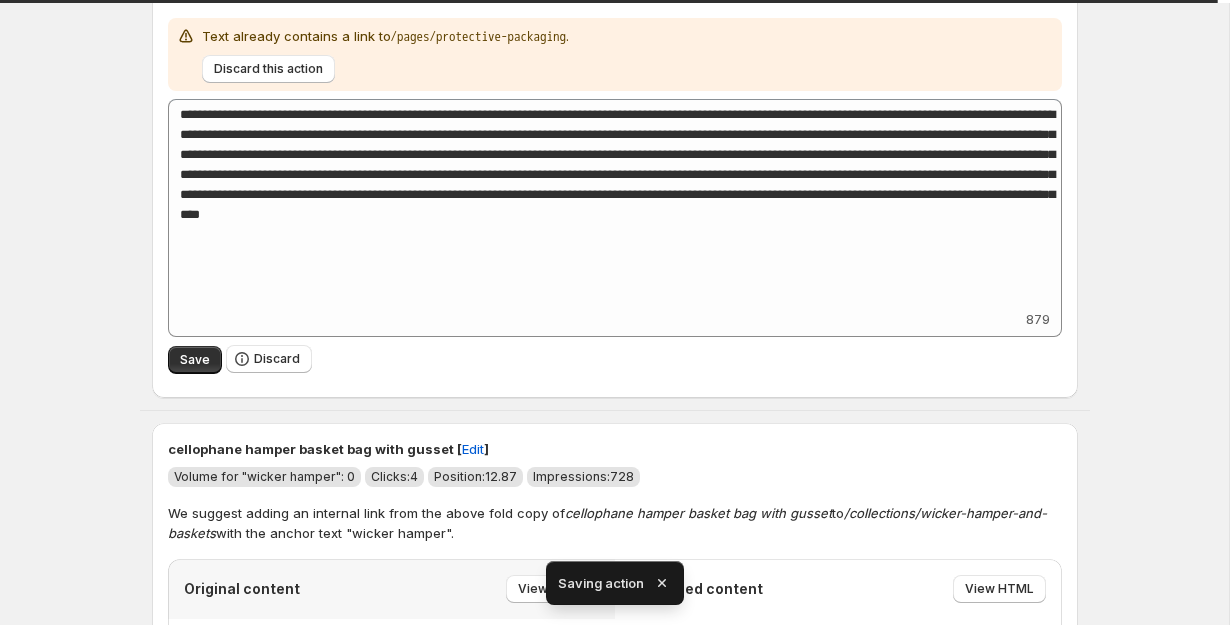 scroll, scrollTop: 5197, scrollLeft: 0, axis: vertical 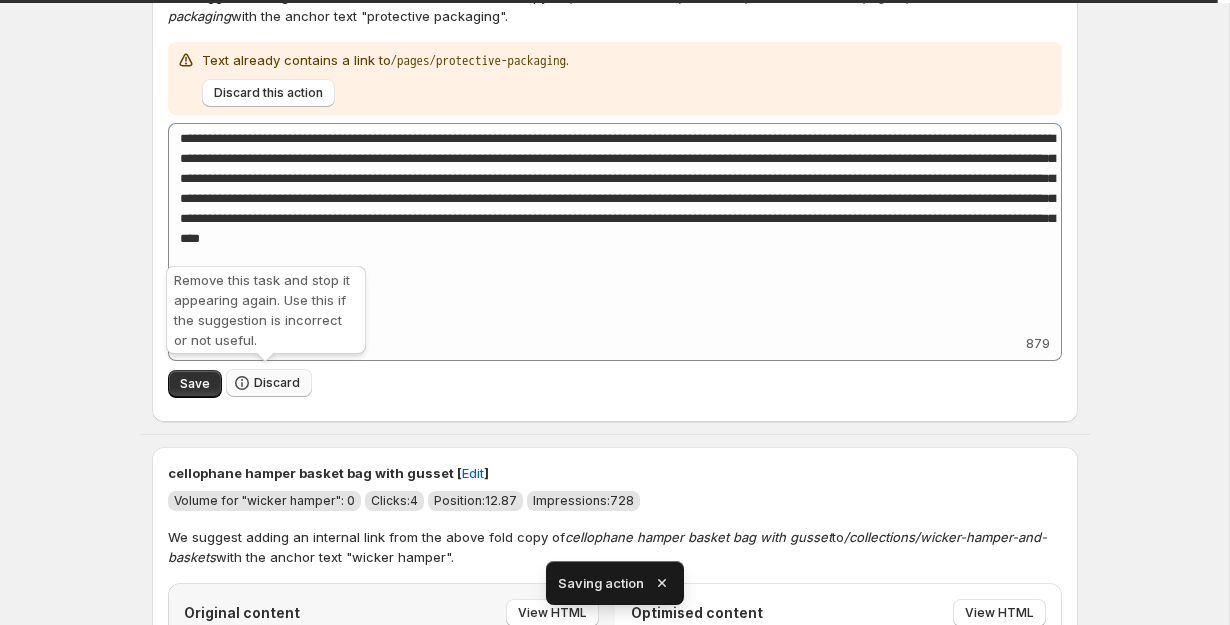 click on "Discard" at bounding box center (269, 383) 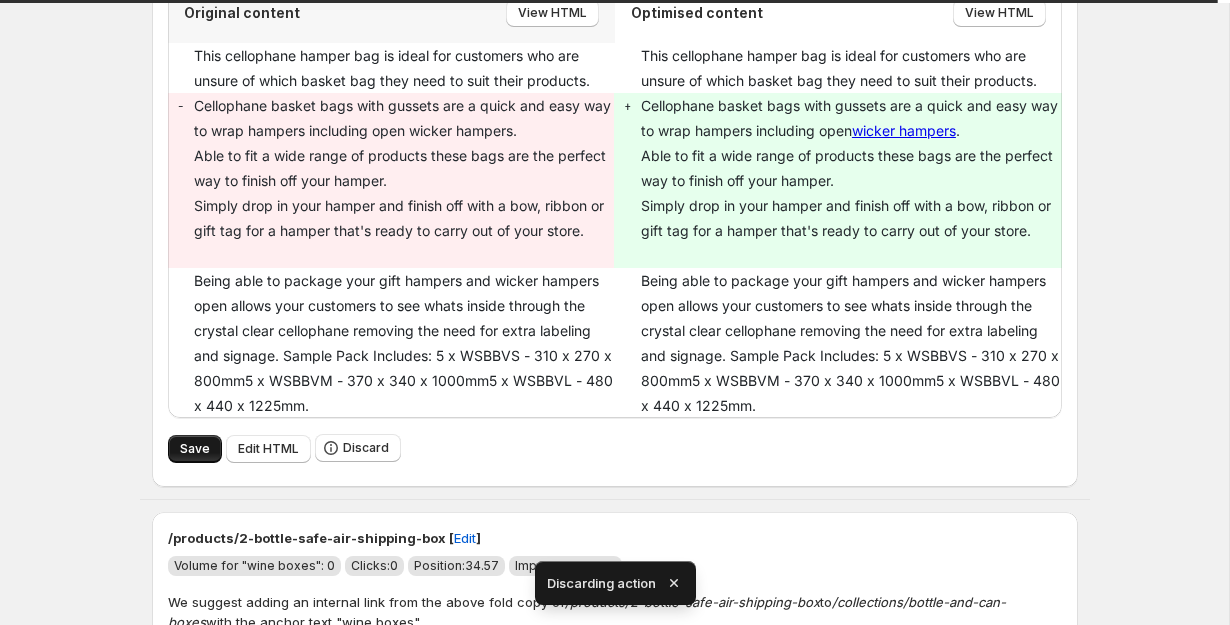 scroll, scrollTop: 5269, scrollLeft: 0, axis: vertical 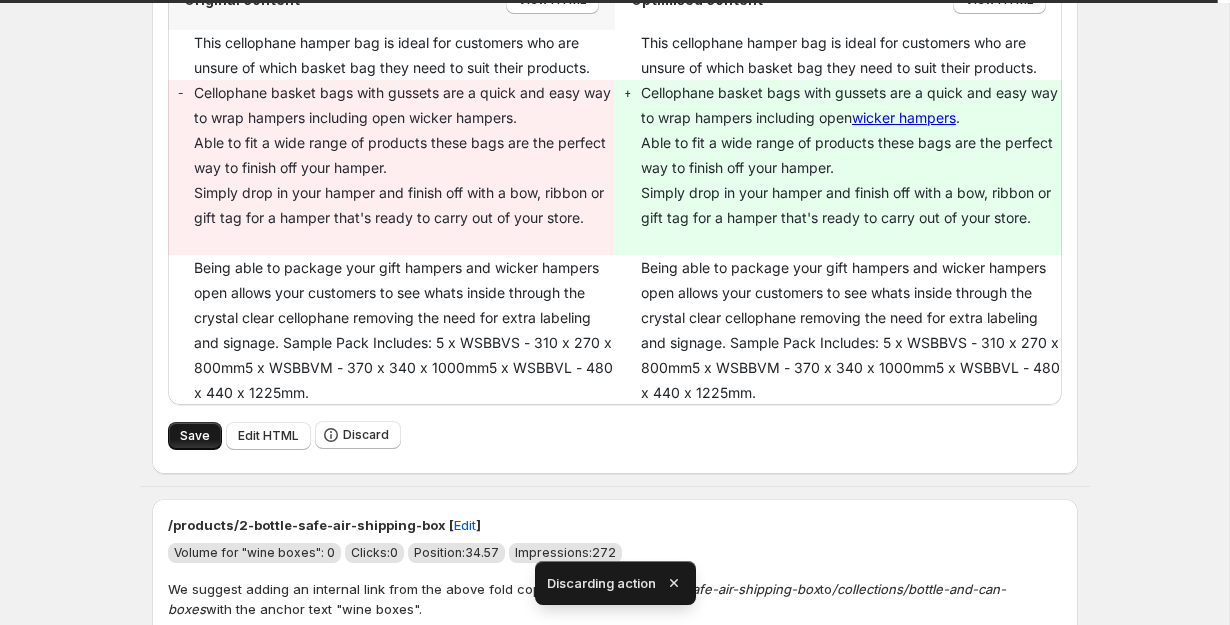 click on "Save" at bounding box center (195, 436) 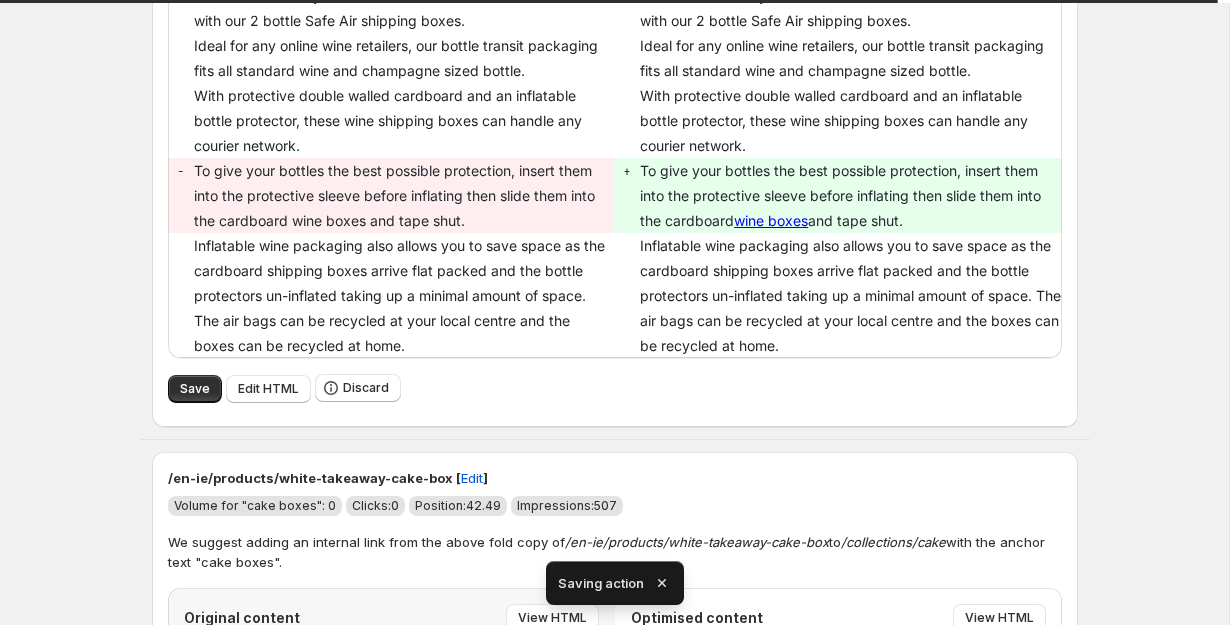 scroll, scrollTop: 5325, scrollLeft: 0, axis: vertical 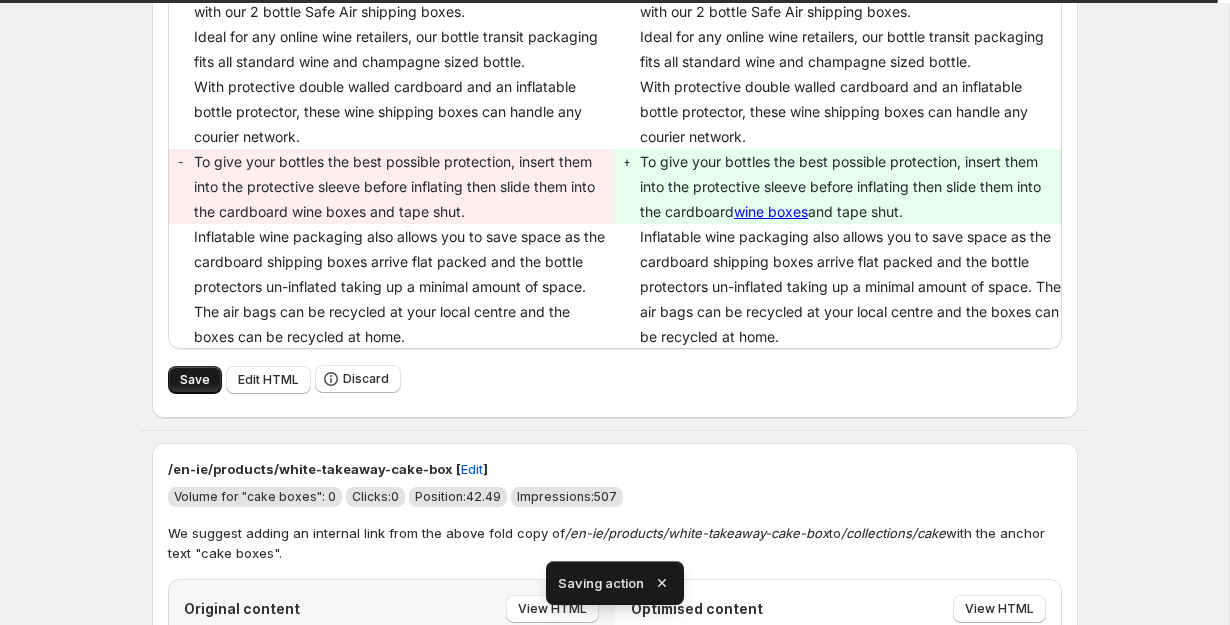 click on "Save" at bounding box center (195, 380) 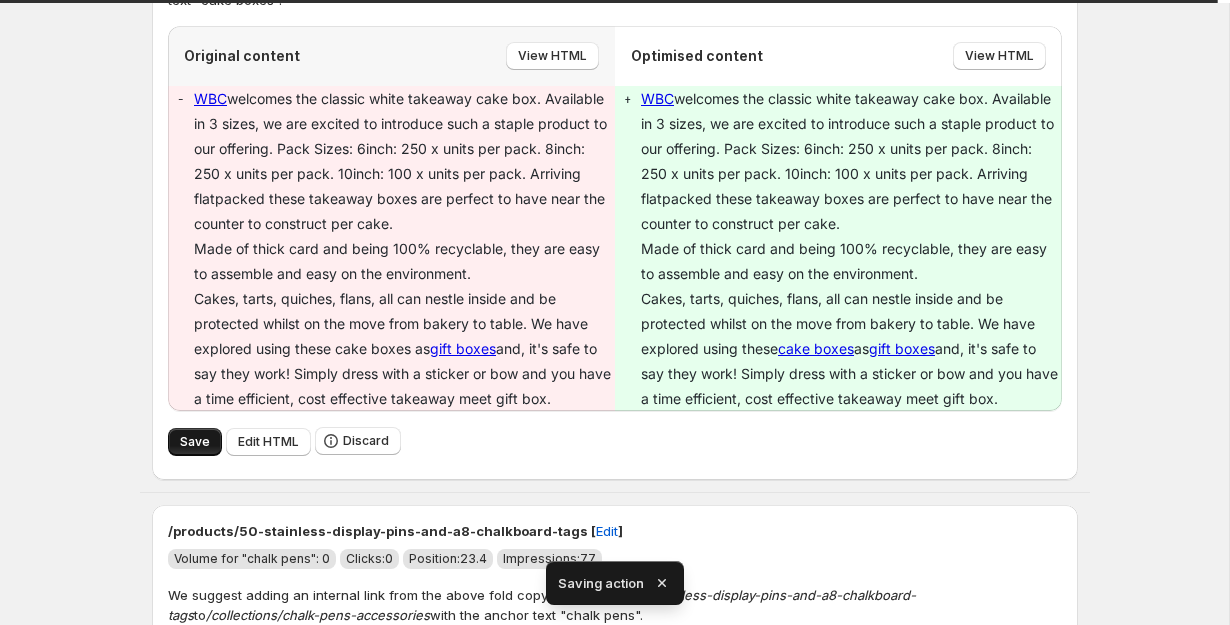click on "Save" at bounding box center [195, 442] 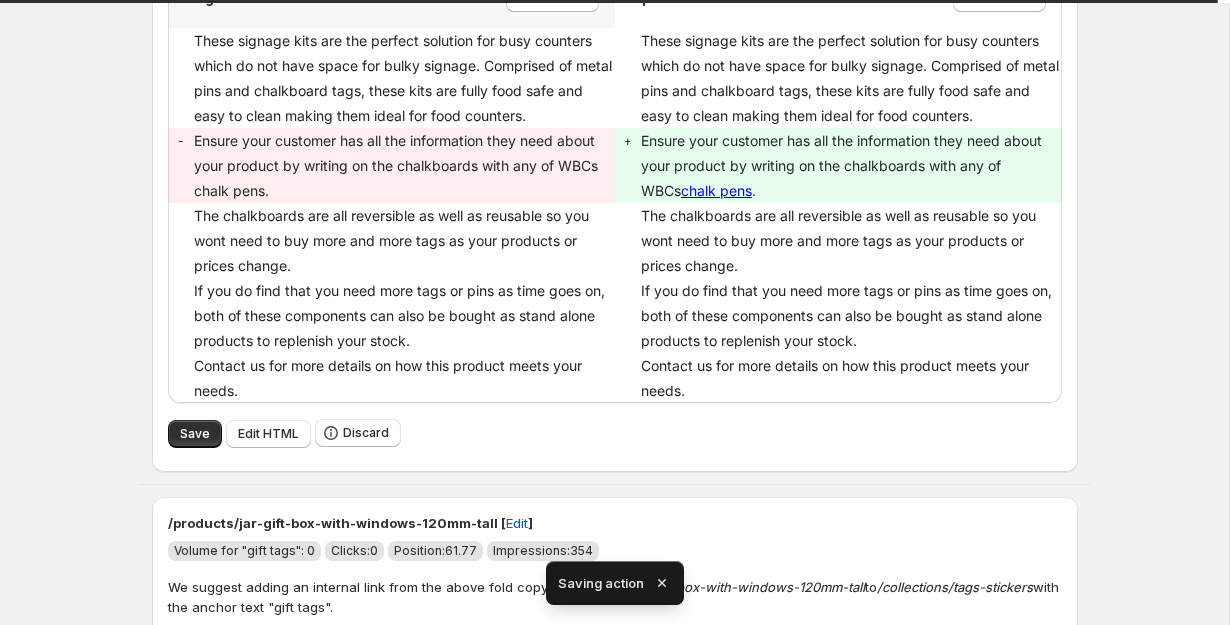 scroll, scrollTop: 5907, scrollLeft: 0, axis: vertical 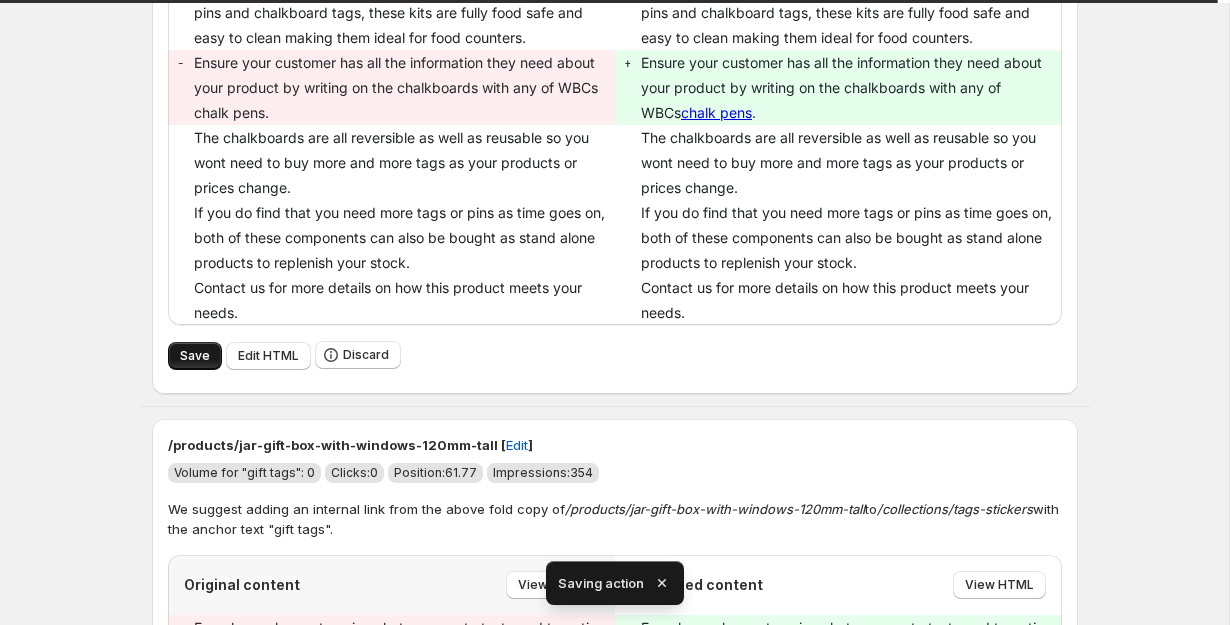click on "Save" at bounding box center [195, 356] 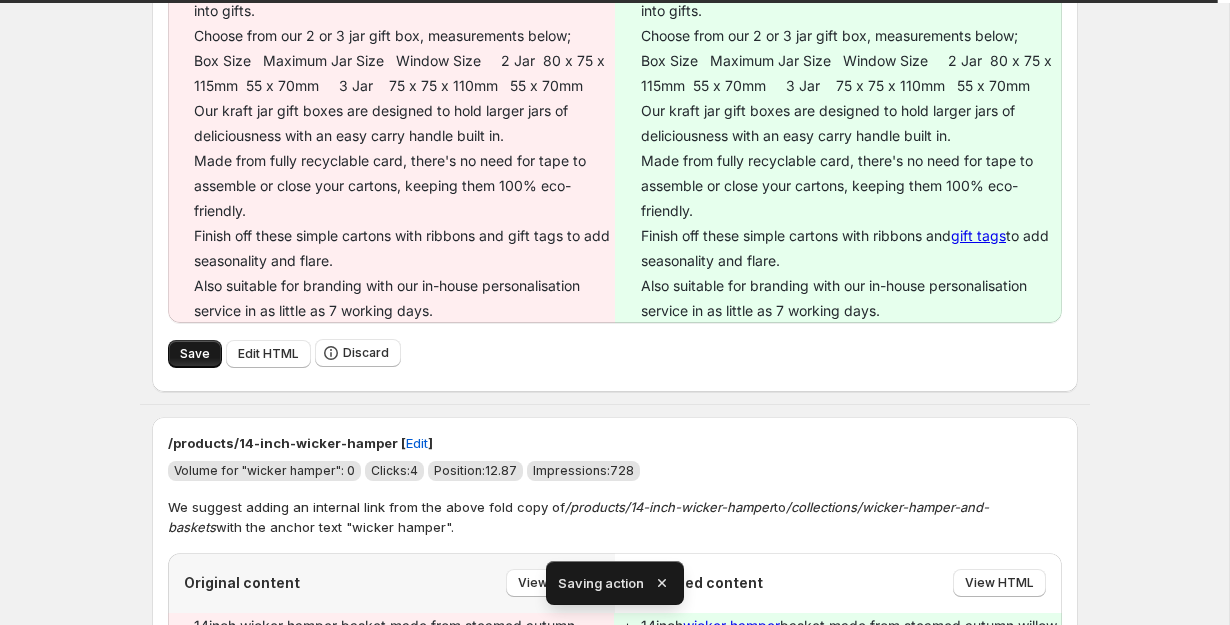 click on "Save" at bounding box center [195, 354] 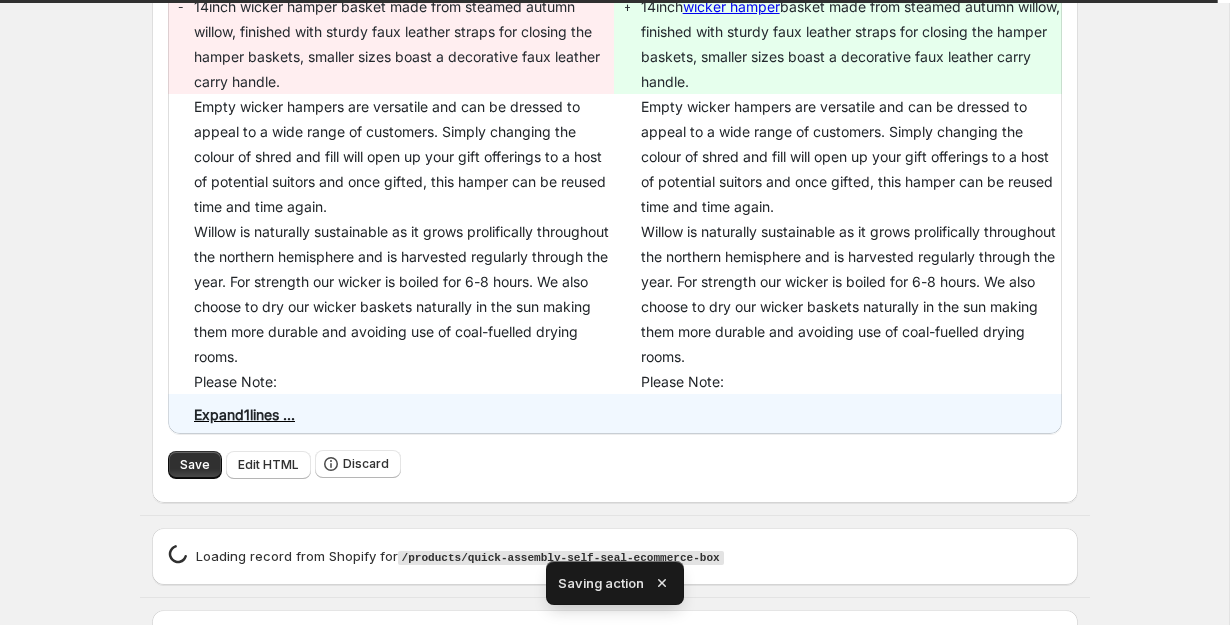 scroll, scrollTop: 6608, scrollLeft: 0, axis: vertical 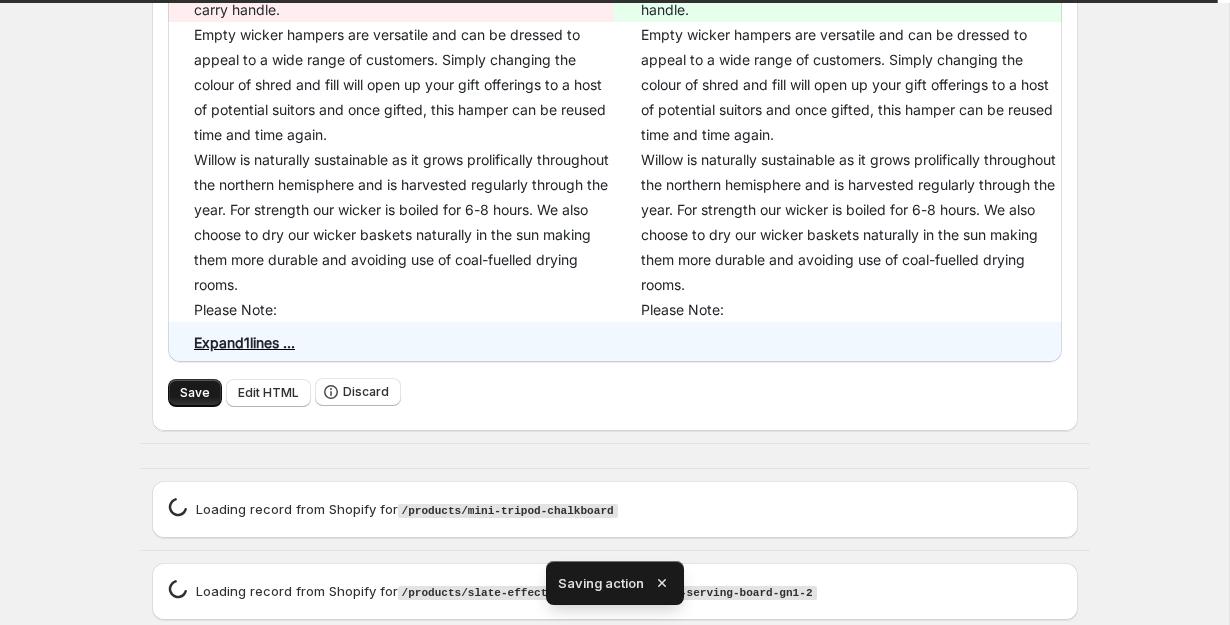 click on "Save" at bounding box center (195, 393) 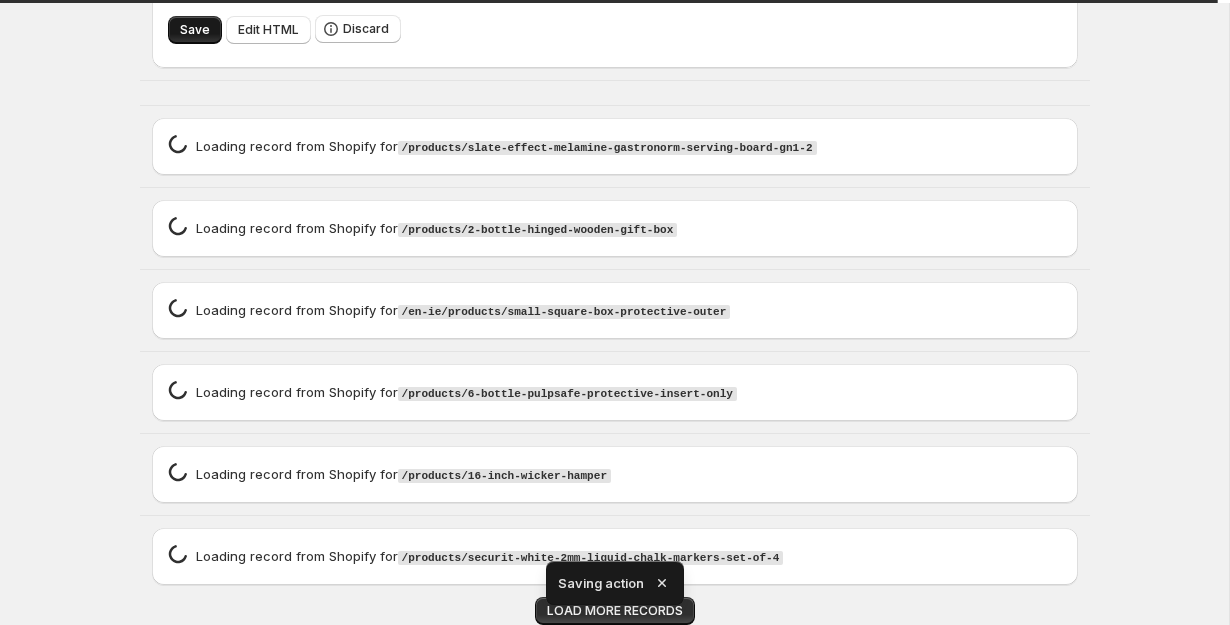 scroll, scrollTop: 6133, scrollLeft: 0, axis: vertical 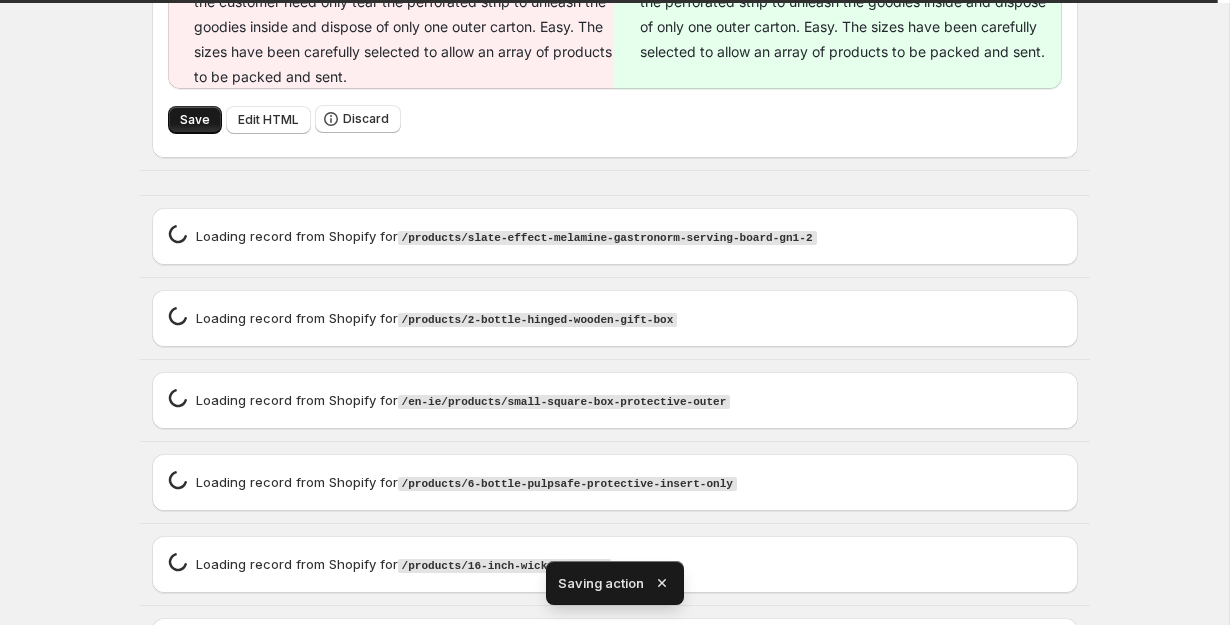 click on "Save" at bounding box center [195, 120] 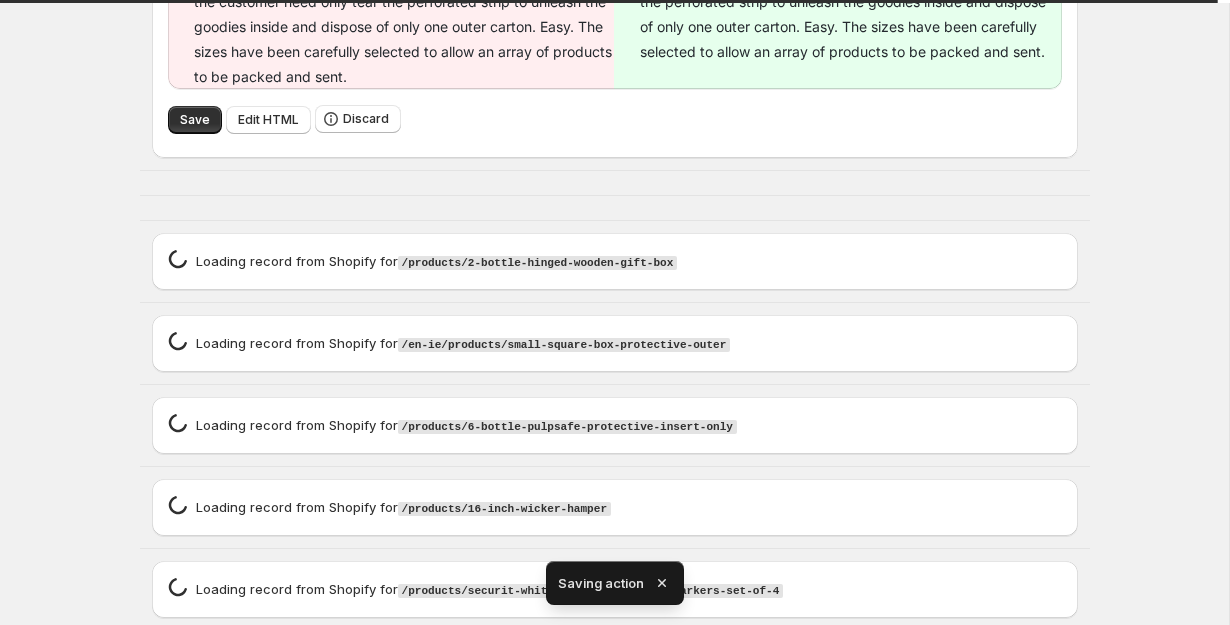 click on "Add internal link. This page is ready Add internal link Internal links are one of the highest impact activities for on-page SEO. A good internal linking structure tells search engines which pages are important, as well as helping to understand topical relevancy.   /products/1-oversized-bottle-box-protective-outer   [ Edit ] Volume for "gift boxes": 0 Clicks:  1 Position:  47.09 Impressions:  1,280 We suggest adding an internal link from the above fold copy of  /products/1-oversized-bottle-box-protective-outer  to  /collections/gift-boxes  with the anchor text "gift boxes". Text already contains a link to  /collections/gift-boxes . Discard this action Add keyword label 833 <p>Our strong double walled cardboard shipping boxes have been especially designed to fit our oversized wooden <a href="/collections/gift-boxes">gift boxes</a>: BIG1 and OAK1.   Ensure your oversized 1 bottle wooden boxes stay protected and arrive in pristine condition with the help of these practical accessories.   Save Discard     [ Edit ]" at bounding box center [614, -2738] 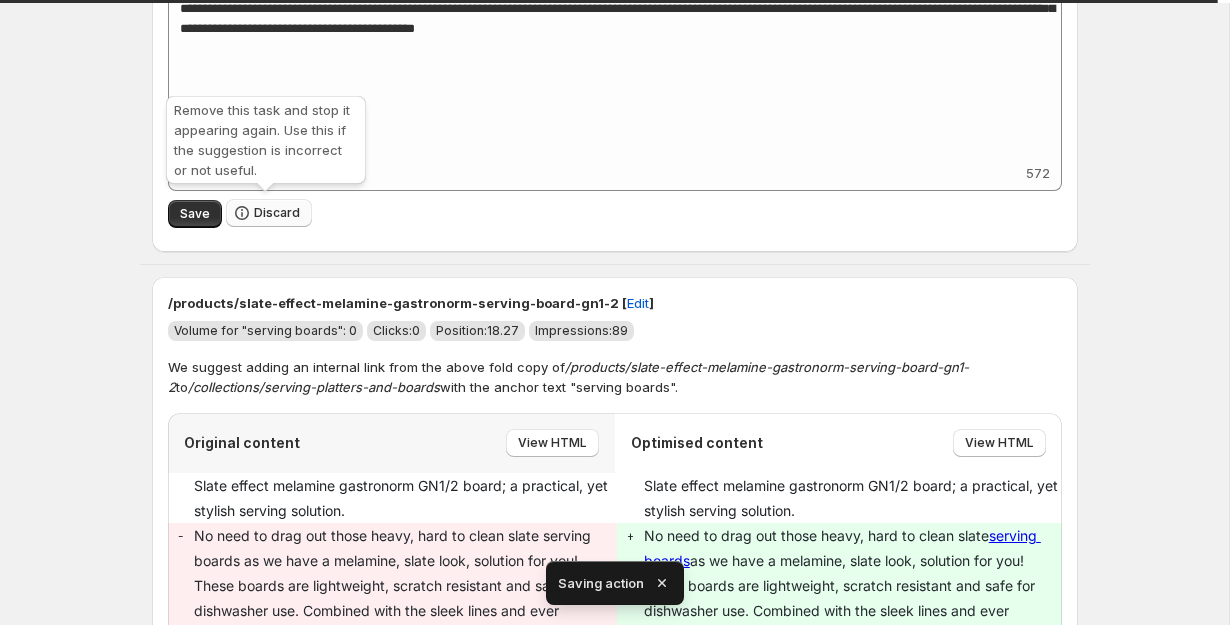 click on "Discard" at bounding box center (269, 213) 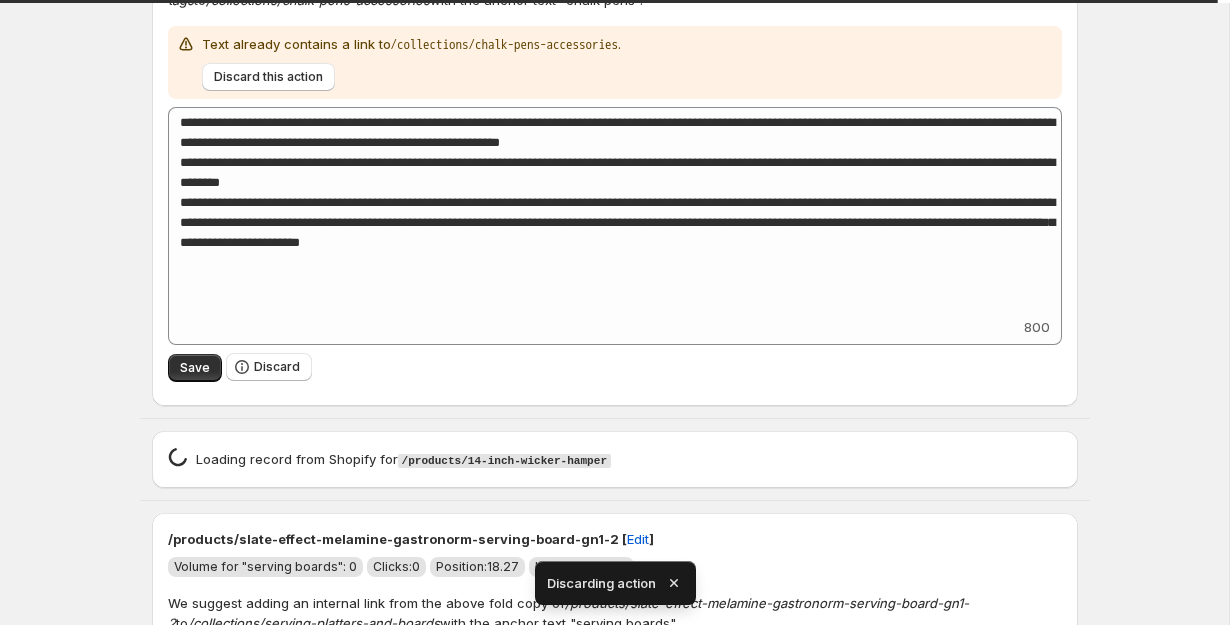 scroll, scrollTop: 5740, scrollLeft: 0, axis: vertical 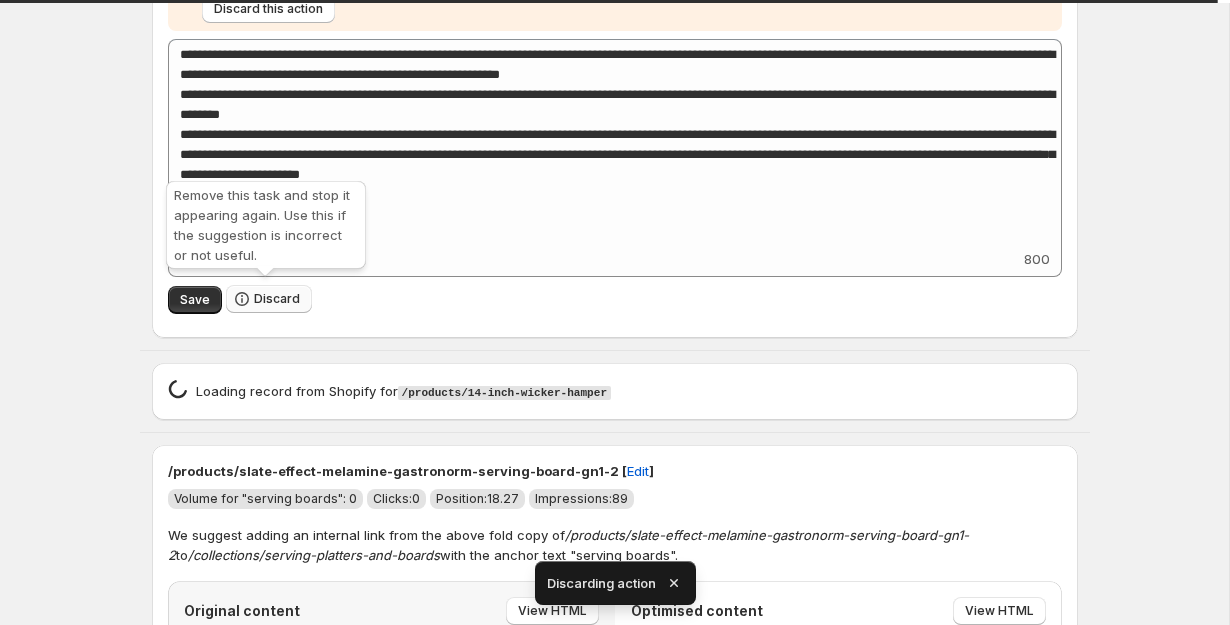 click on "Discard" at bounding box center (269, 299) 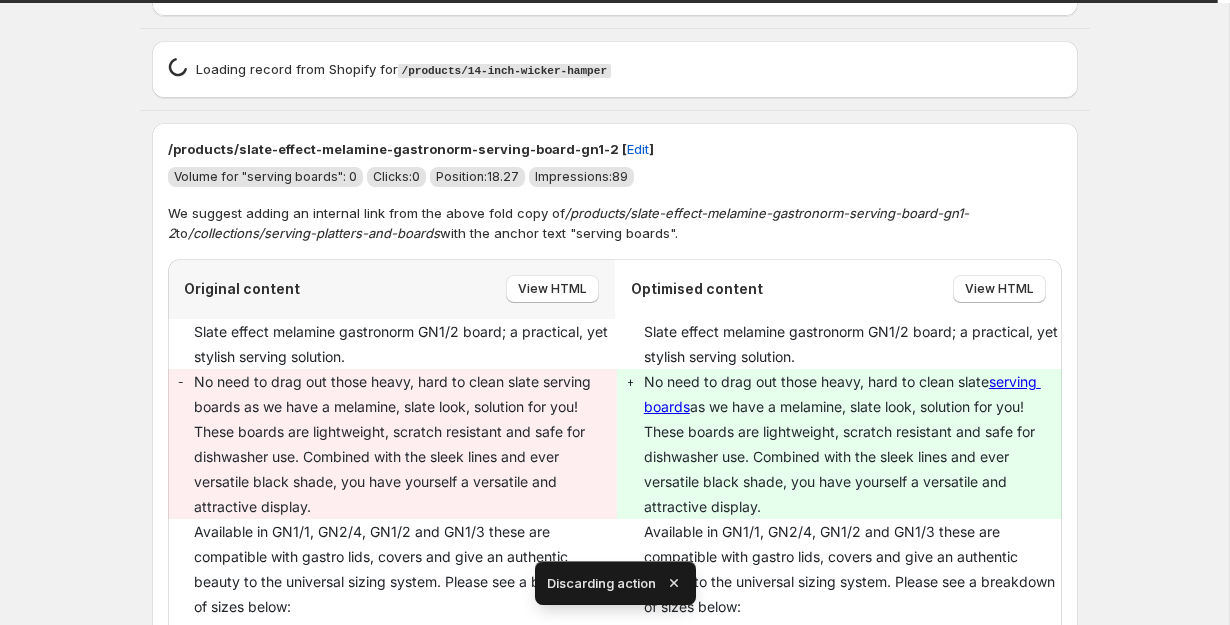 scroll, scrollTop: 5782, scrollLeft: 0, axis: vertical 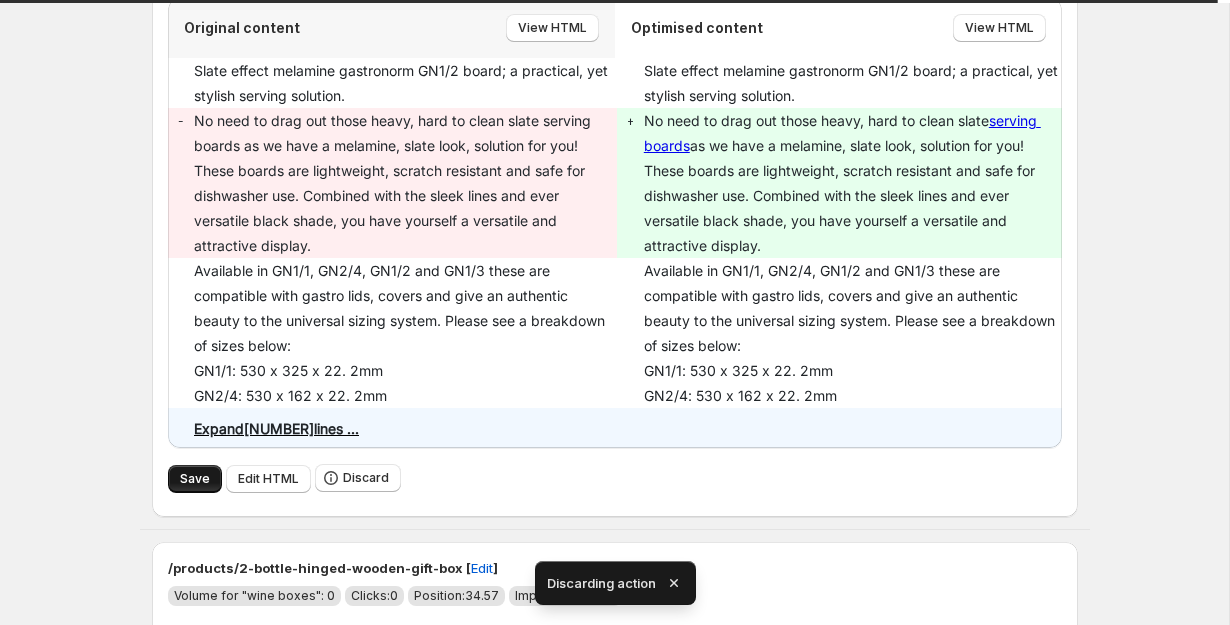 click on "Save" at bounding box center (195, 479) 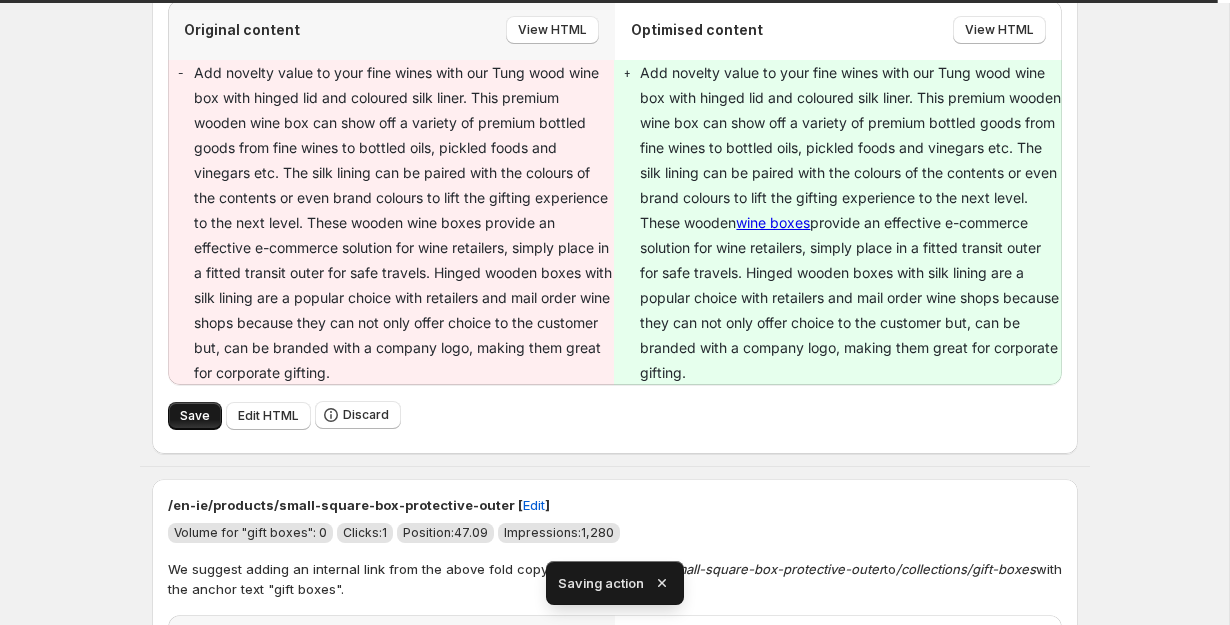 click on "Save" at bounding box center [195, 416] 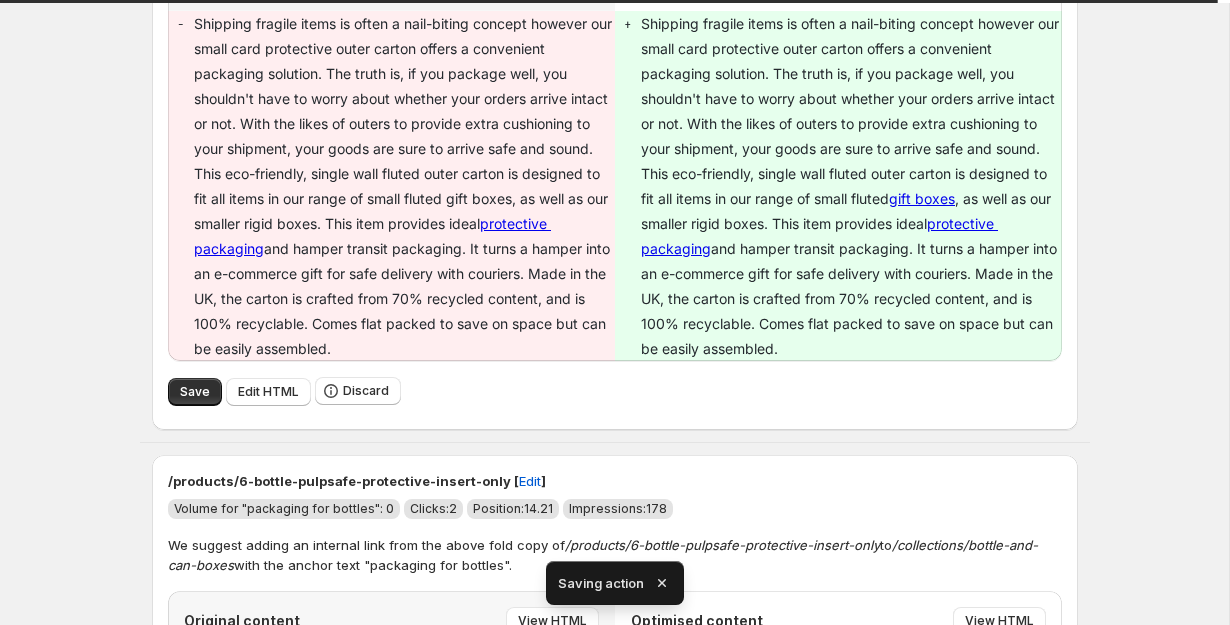 scroll, scrollTop: 6332, scrollLeft: 0, axis: vertical 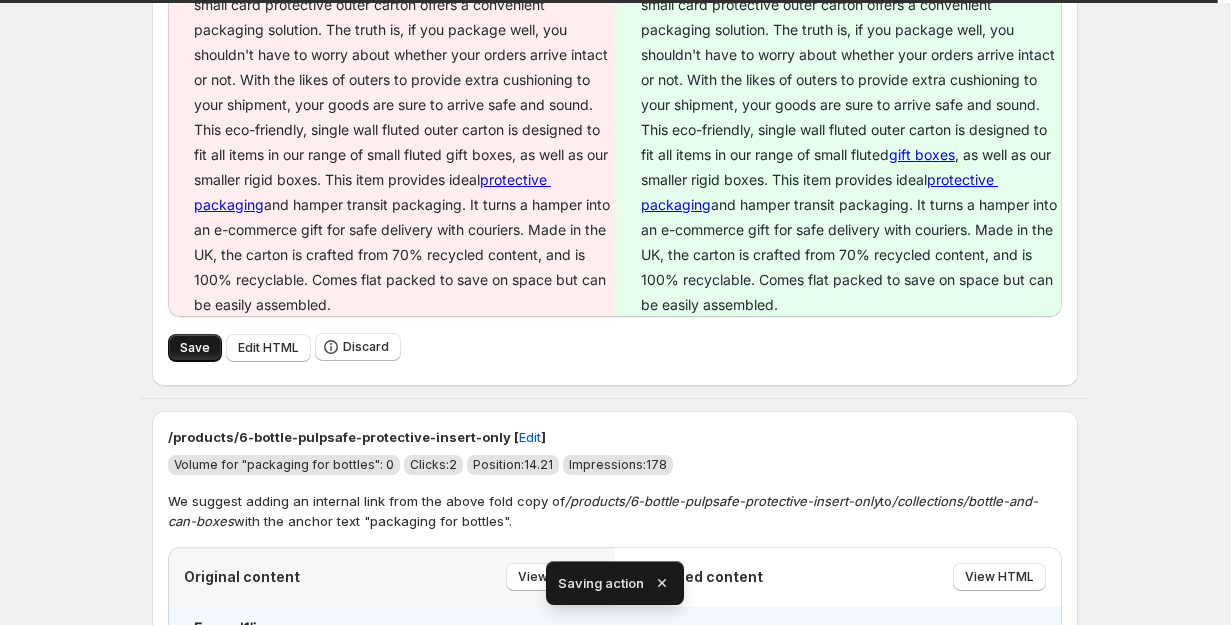 click on "Save" at bounding box center [195, 348] 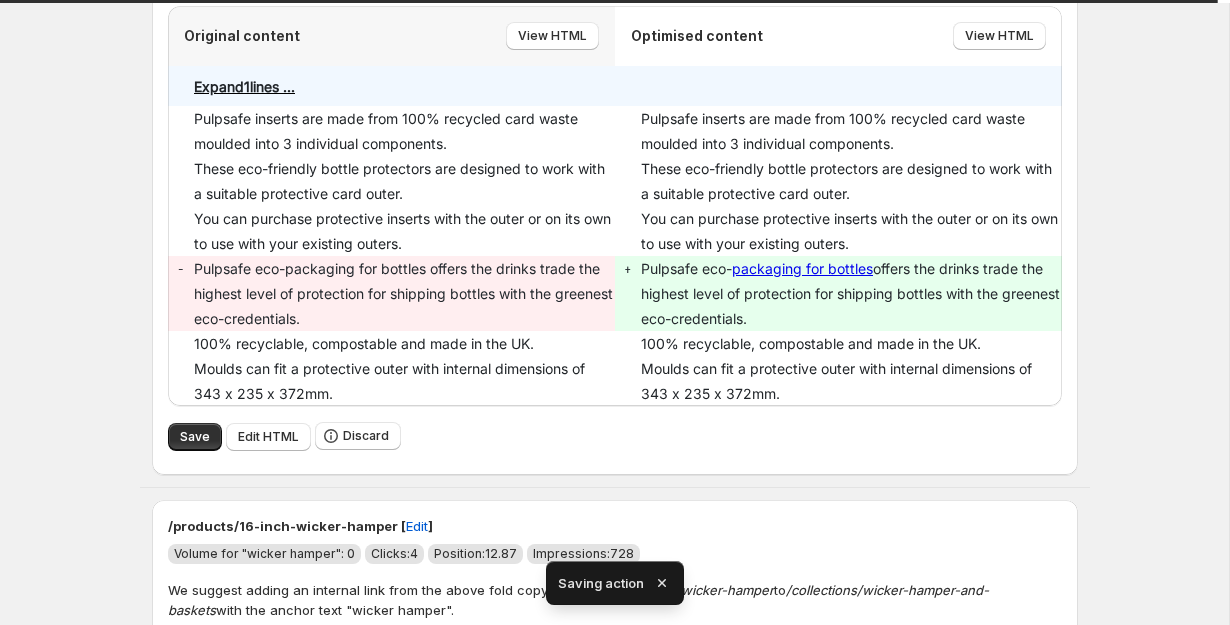 scroll, scrollTop: 6910, scrollLeft: 0, axis: vertical 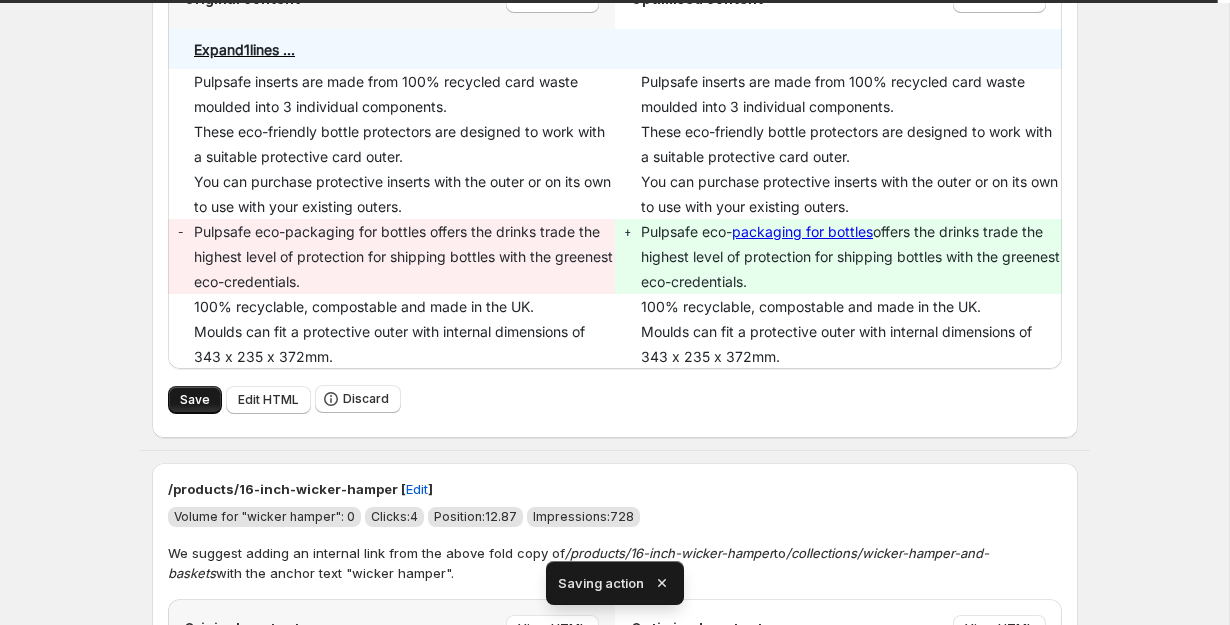 click on "Save" at bounding box center (195, 400) 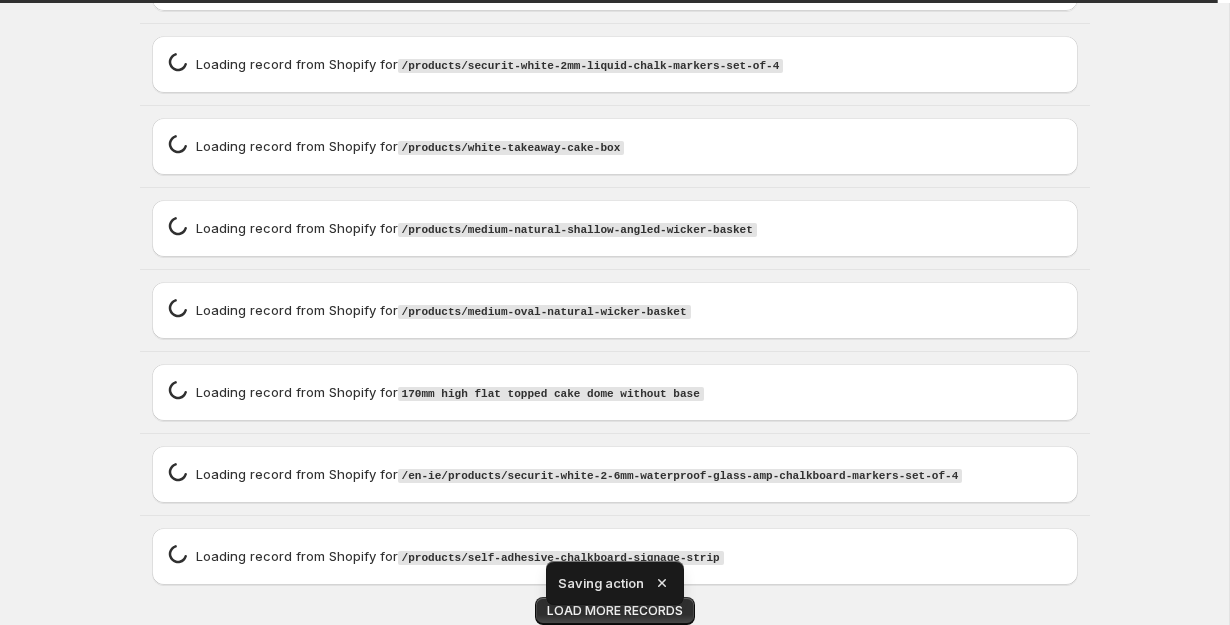 scroll, scrollTop: 6453, scrollLeft: 0, axis: vertical 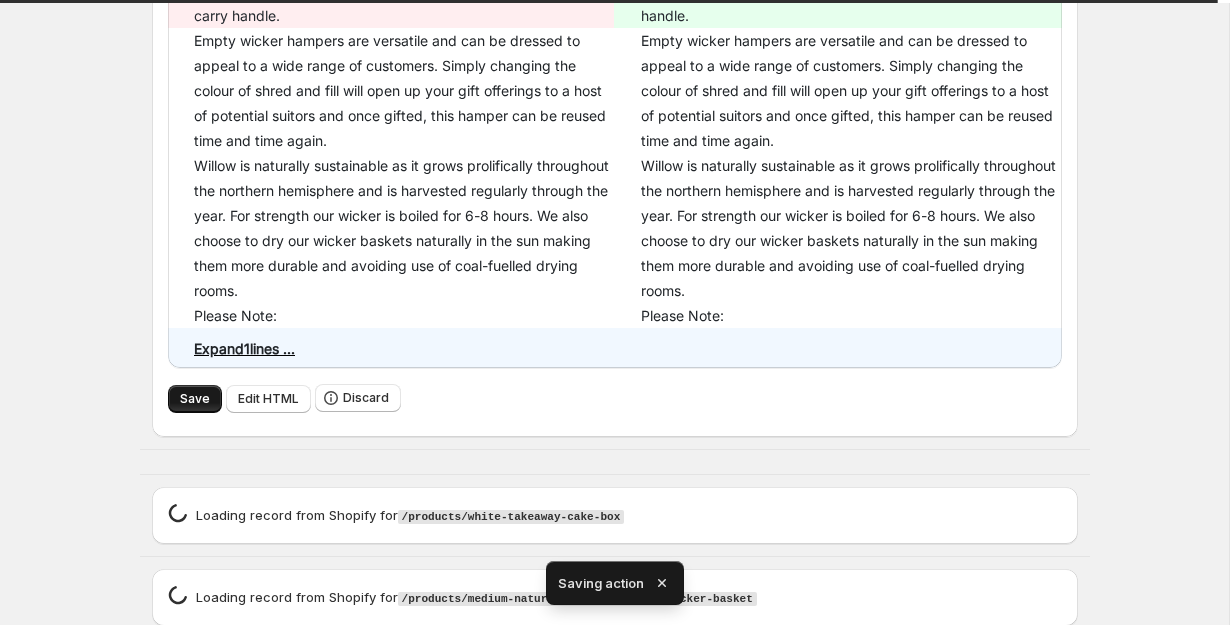 click on "Save" at bounding box center (195, 399) 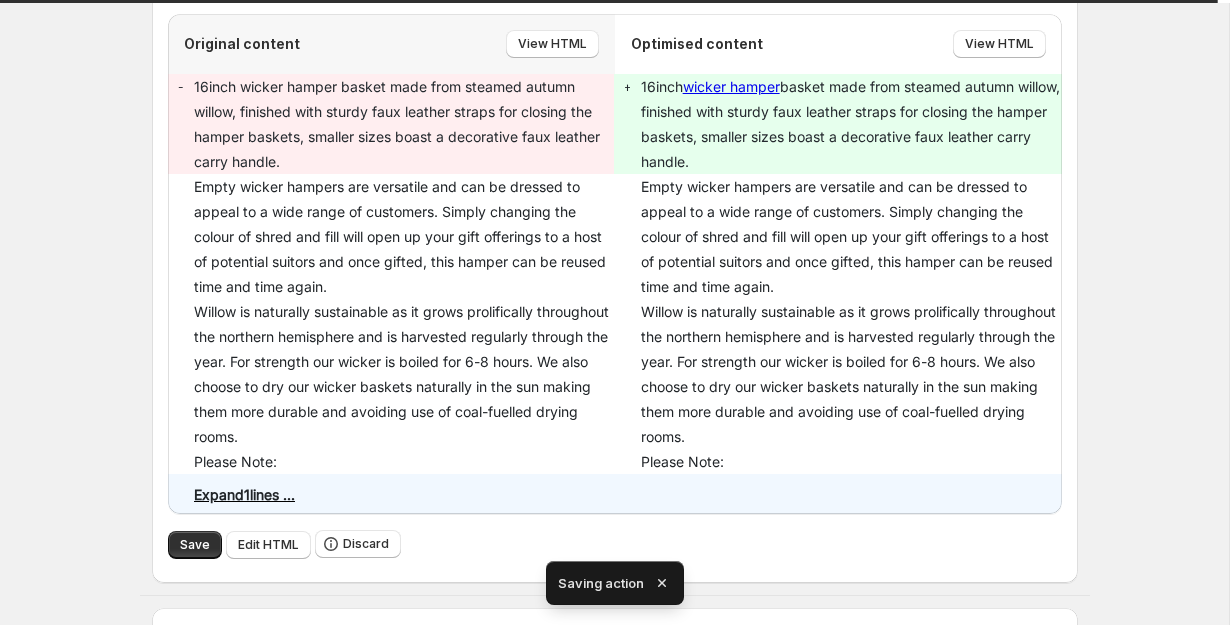 click on "Save" at bounding box center (195, 1160) 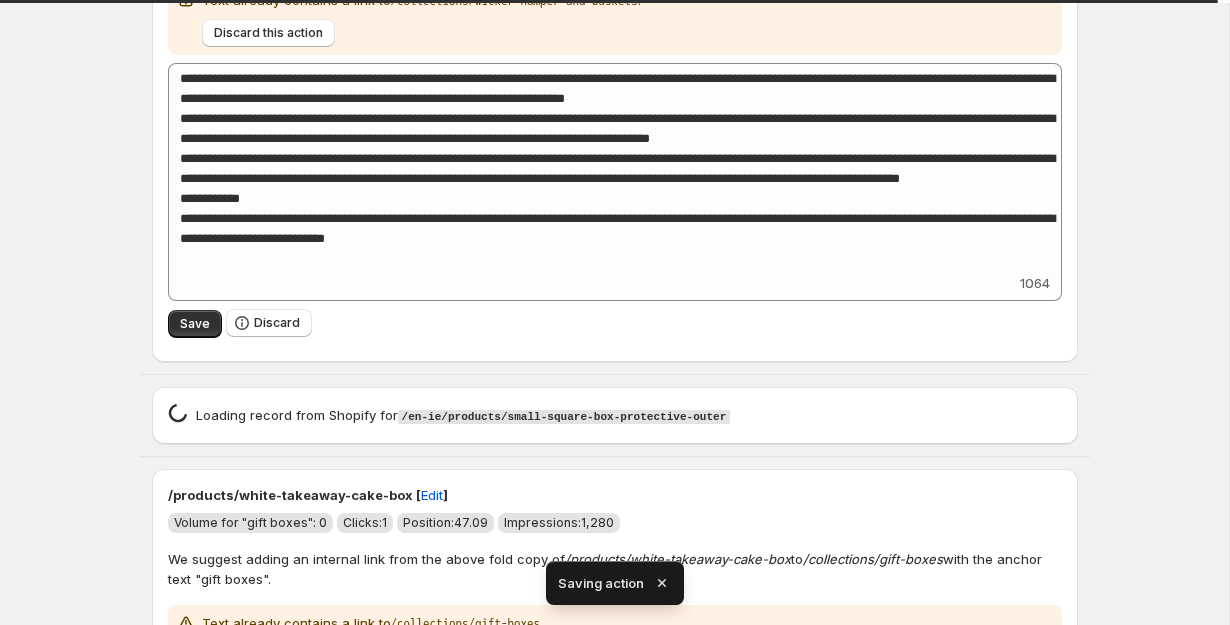 scroll, scrollTop: 5707, scrollLeft: 0, axis: vertical 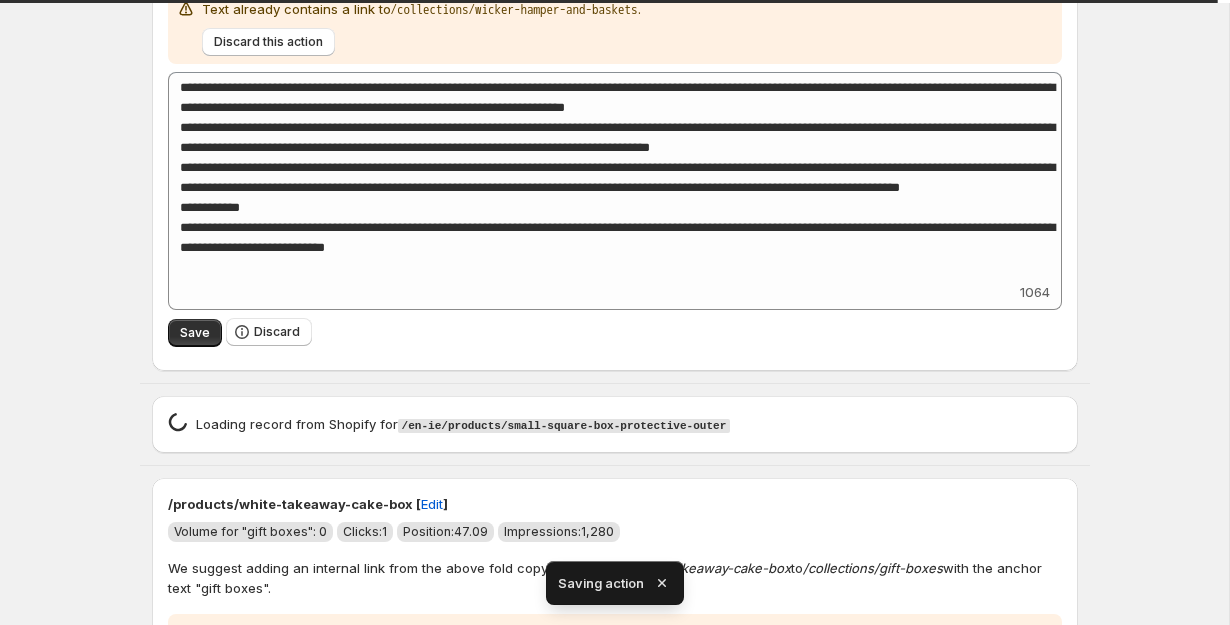 click on "Add internal link. This page is ready Add internal link Internal links are one of the highest impact activities for on-page SEO. A good internal linking structure tells search engines which pages are important, as well as helping to understand topical relevancy.   /products/1-oversized-bottle-box-protective-outer   [ Edit ] Volume for "gift boxes": 0 Clicks:  1 Position:  47.09 Impressions:  1,280 We suggest adding an internal link from the above fold copy of  /products/1-oversized-bottle-box-protective-outer  to  /collections/gift-boxes  with the anchor text "gift boxes". Text already contains a link to  /collections/gift-boxes . Discard this action Add keyword label 833 <p>Our strong double walled cardboard shipping boxes have been especially designed to fit our oversized wooden <a href="/collections/gift-boxes">gift boxes</a>: BIG1 and OAK1.   Ensure your oversized 1 bottle wooden boxes stay protected and arrive in pristine condition with the help of these practical accessories.   Save Discard     [ Edit ]" at bounding box center [615, -2050] 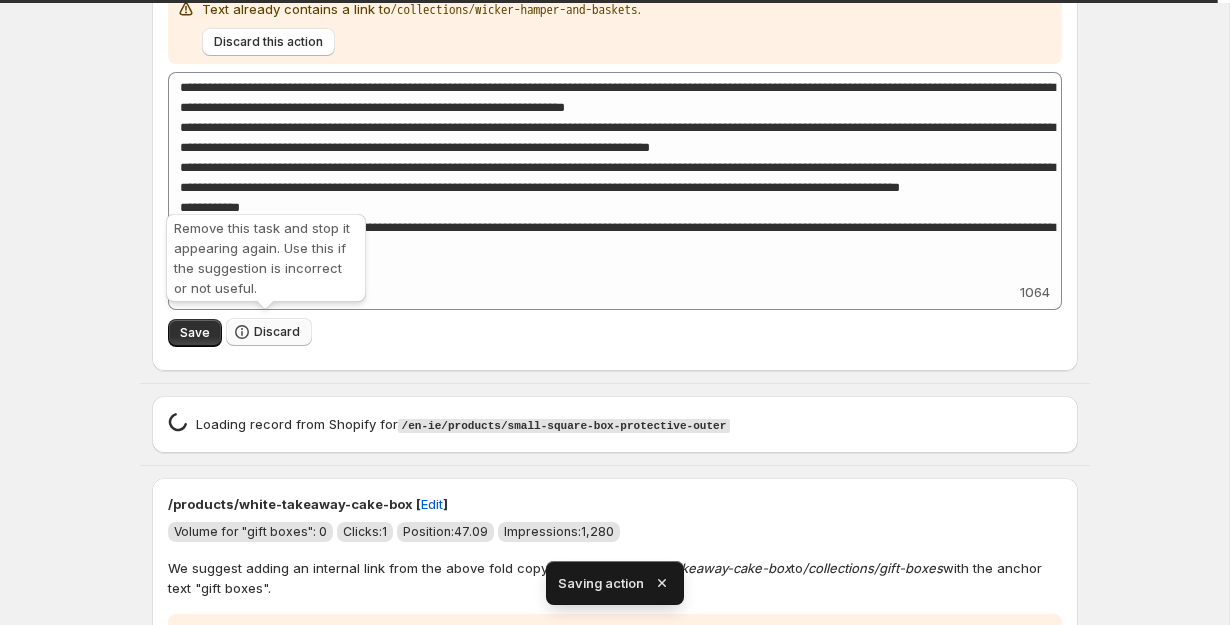 click on "Discard" at bounding box center [277, 332] 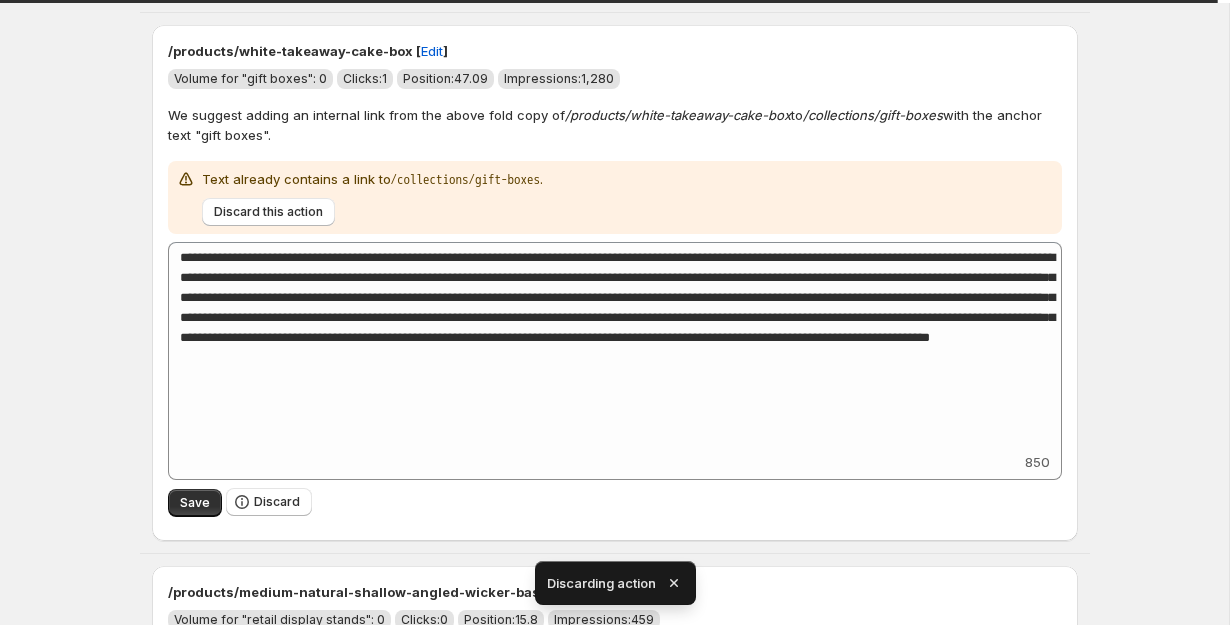 scroll, scrollTop: 5706, scrollLeft: 0, axis: vertical 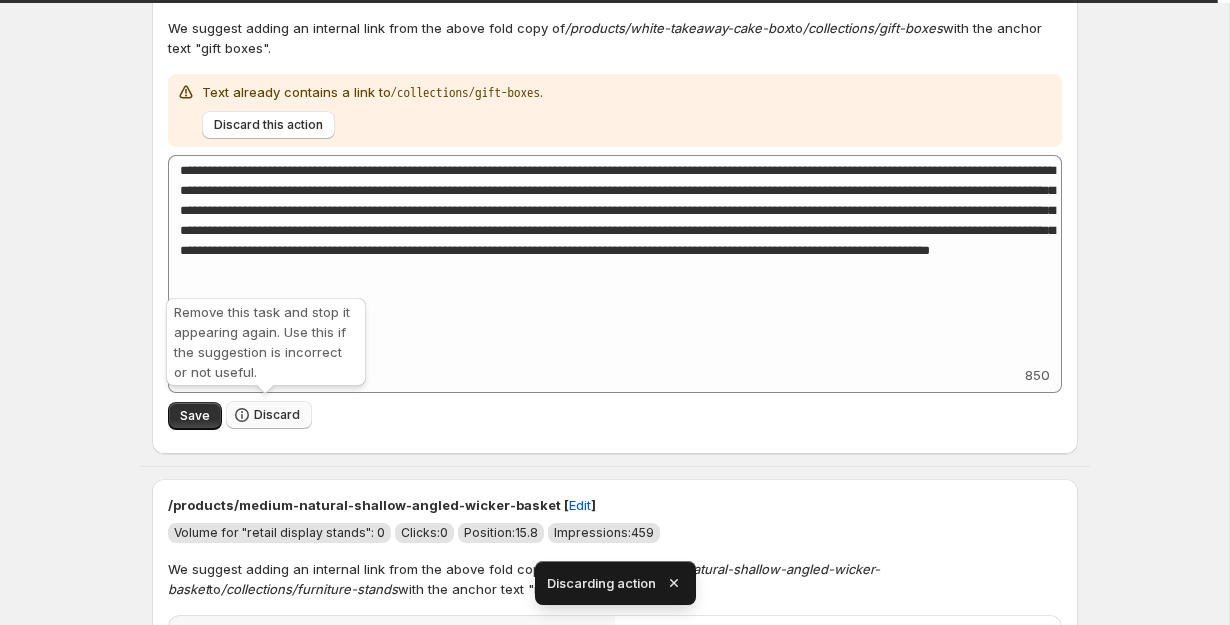 click on "Discard" at bounding box center (277, 415) 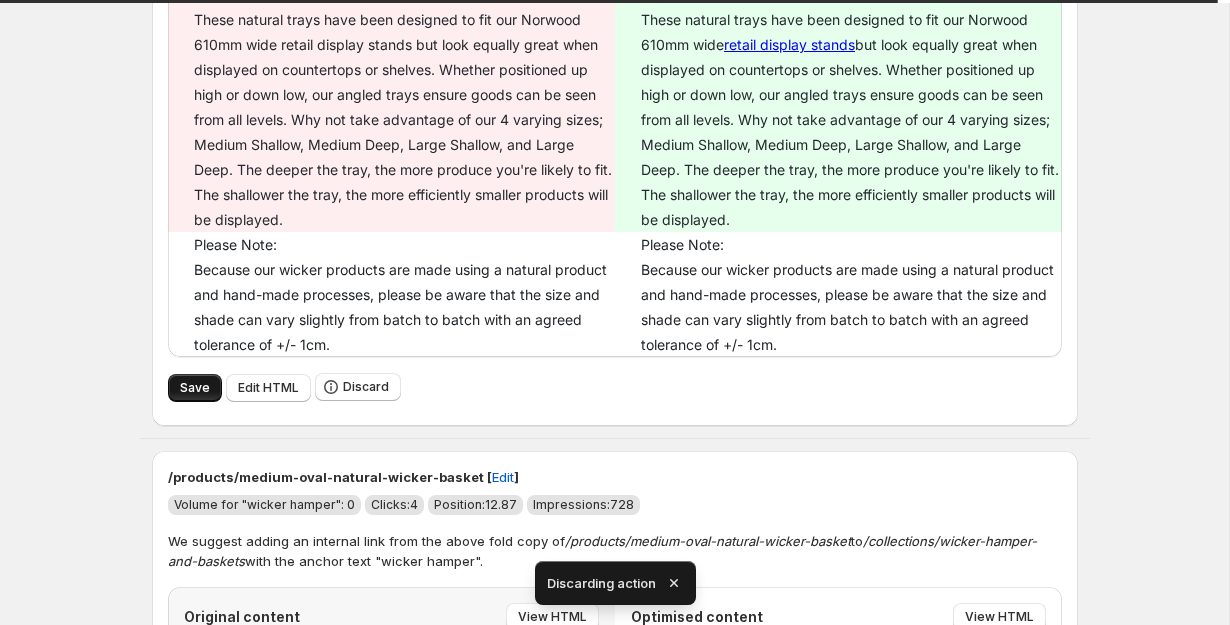 click on "Save" at bounding box center (195, 388) 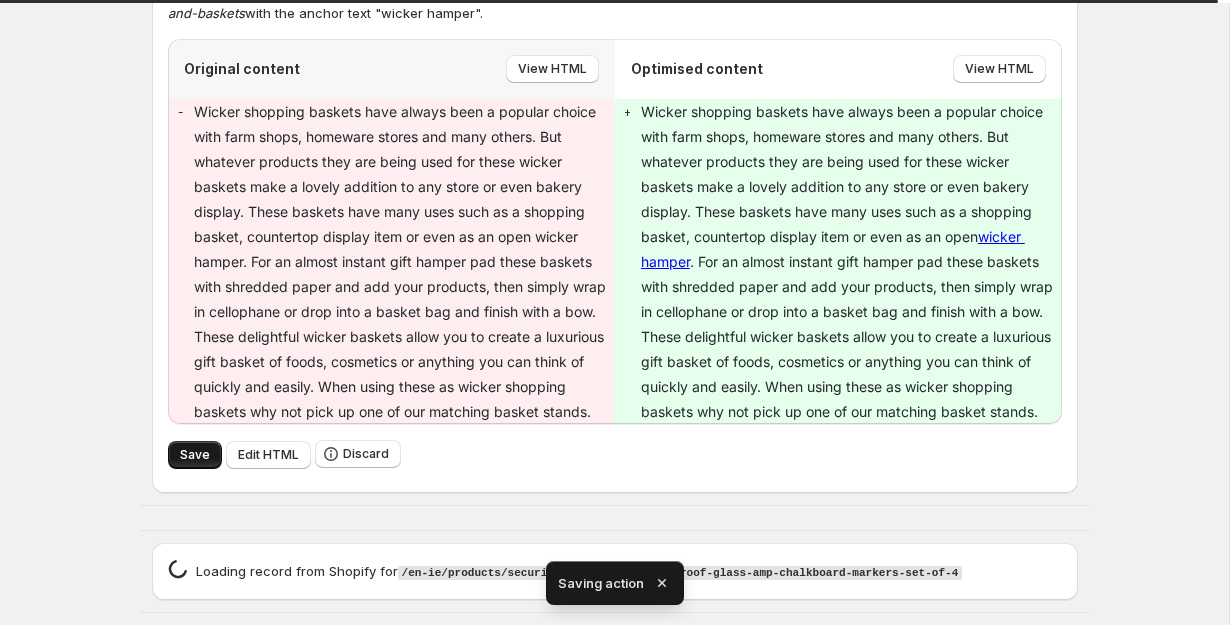 click on "Save" at bounding box center (195, 455) 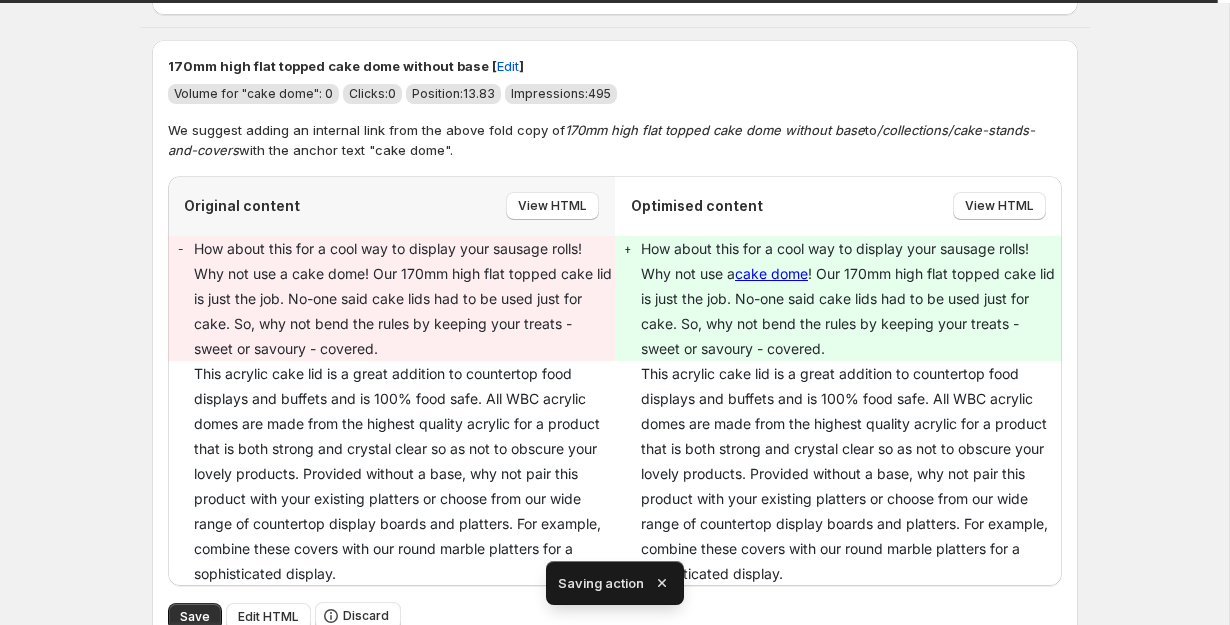 scroll, scrollTop: 6820, scrollLeft: 0, axis: vertical 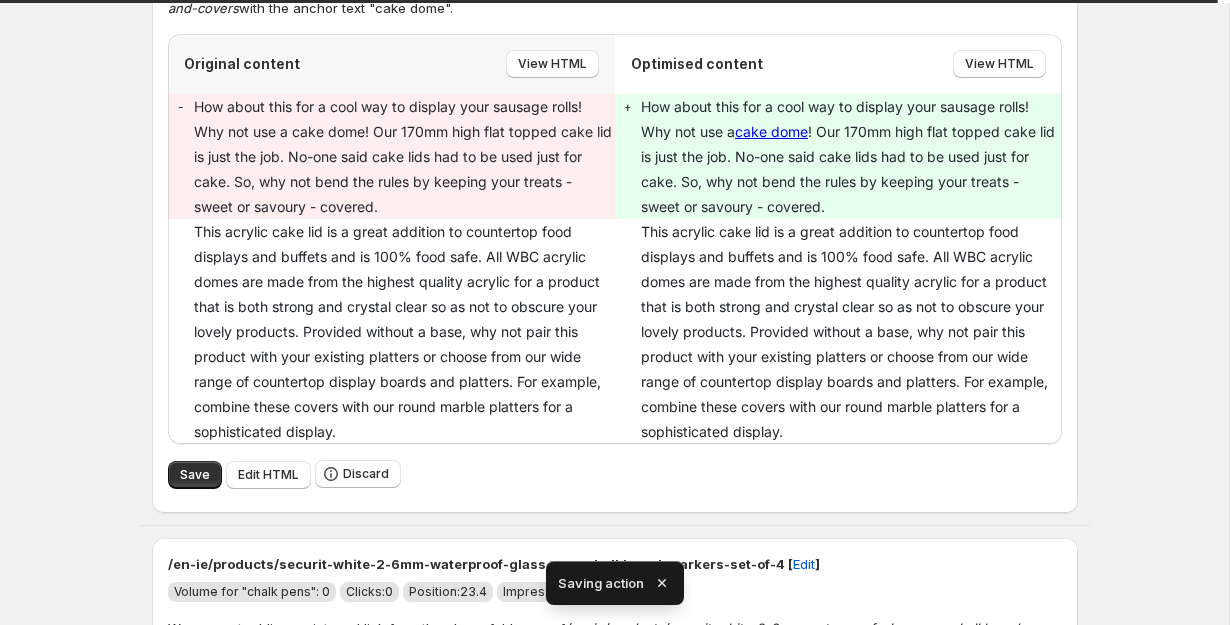 click on "Save Edit HTML Discard" at bounding box center (615, 474) 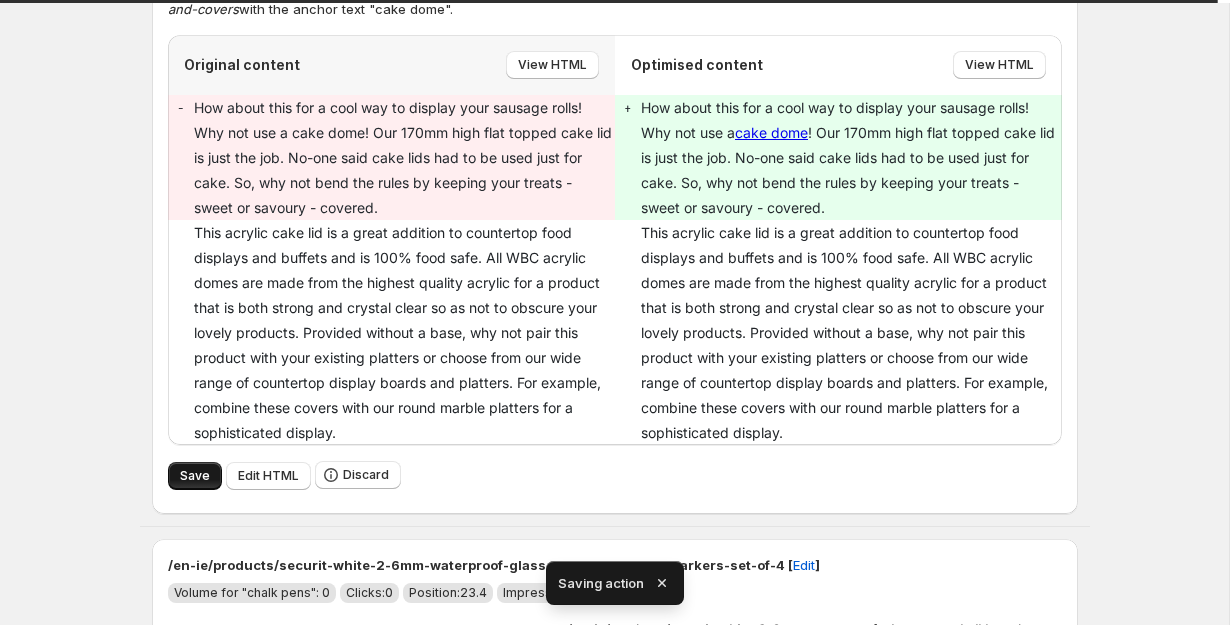 click on "Save" at bounding box center [195, 476] 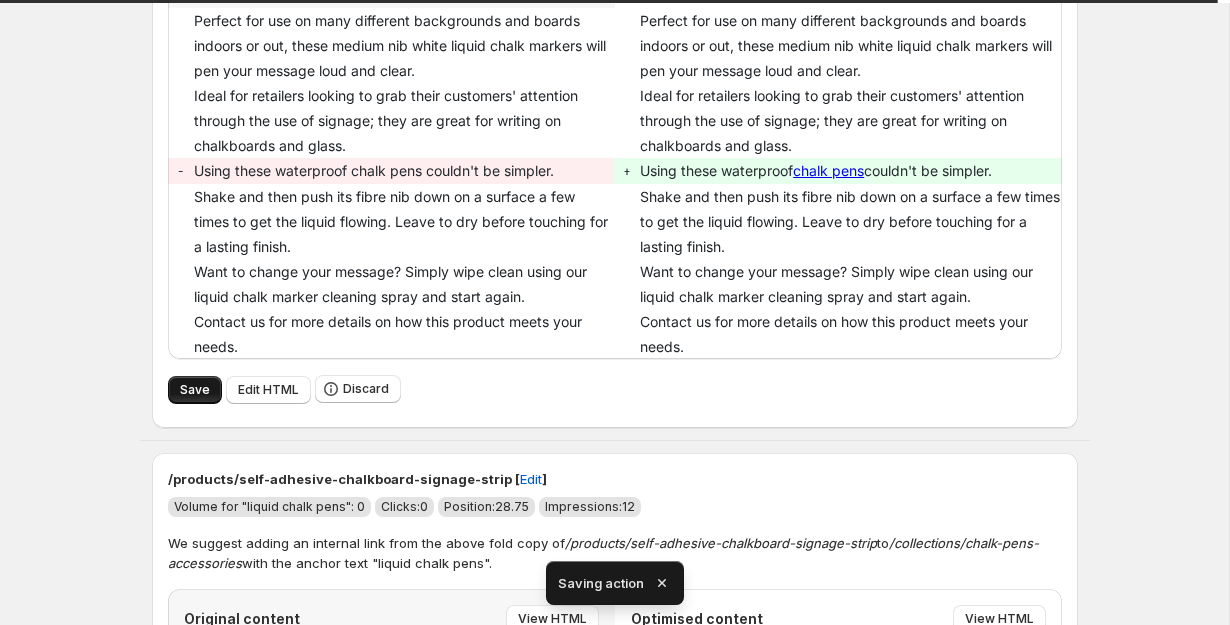 click on "Save" at bounding box center [195, 390] 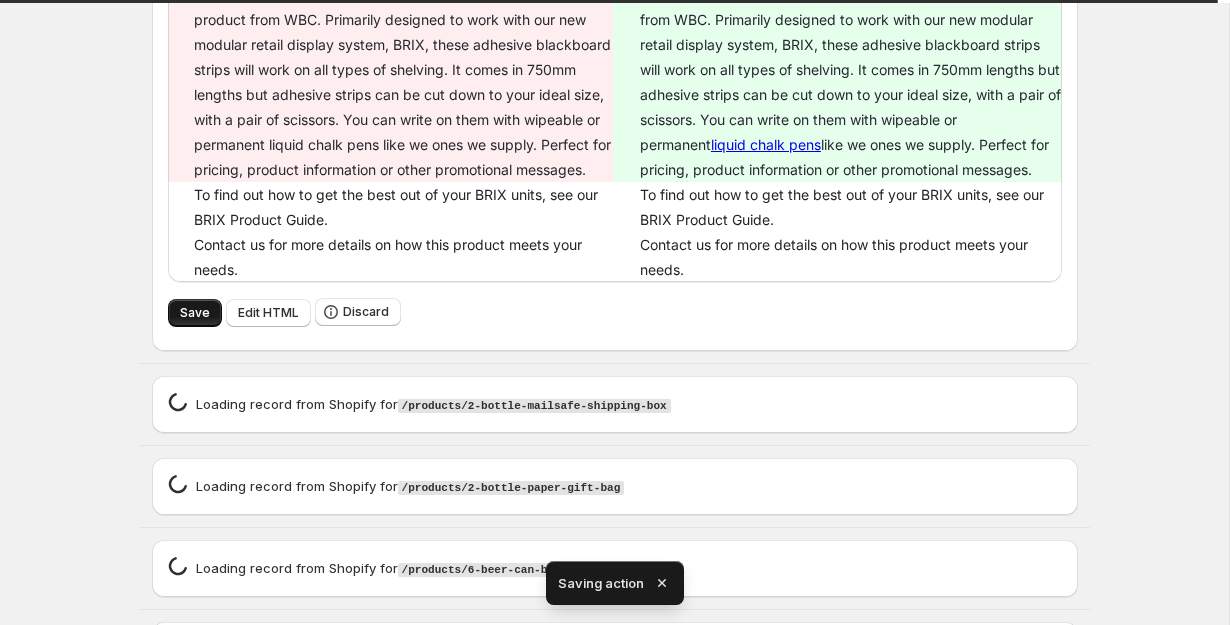 scroll, scrollTop: 6317, scrollLeft: 0, axis: vertical 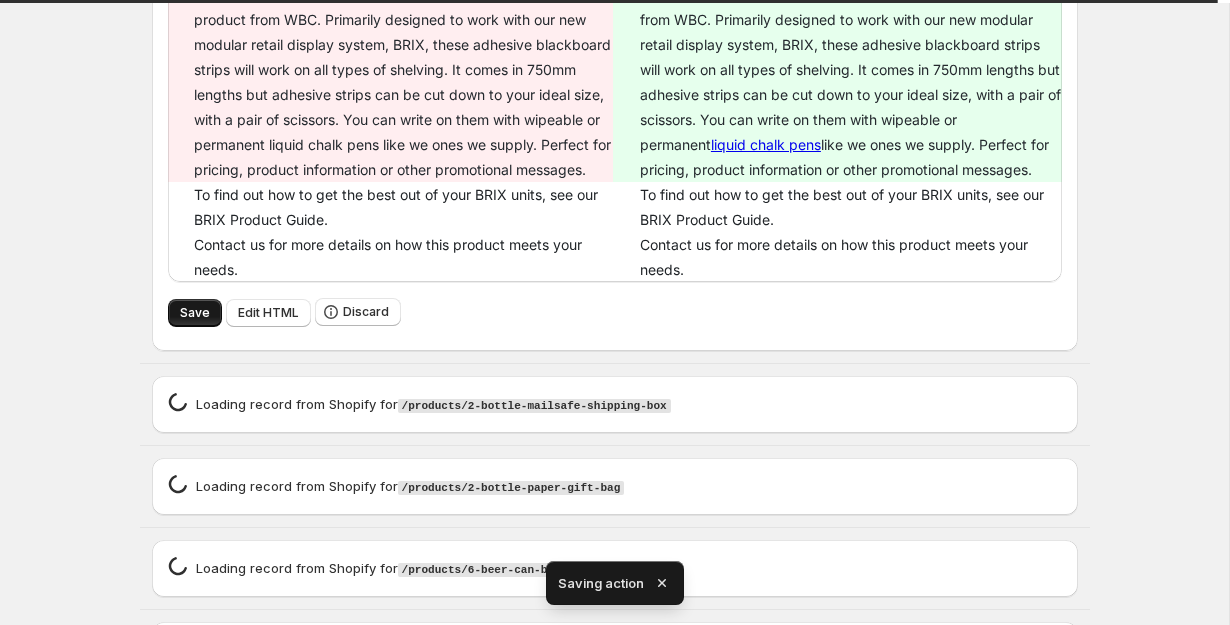 click on "Save" at bounding box center (195, 313) 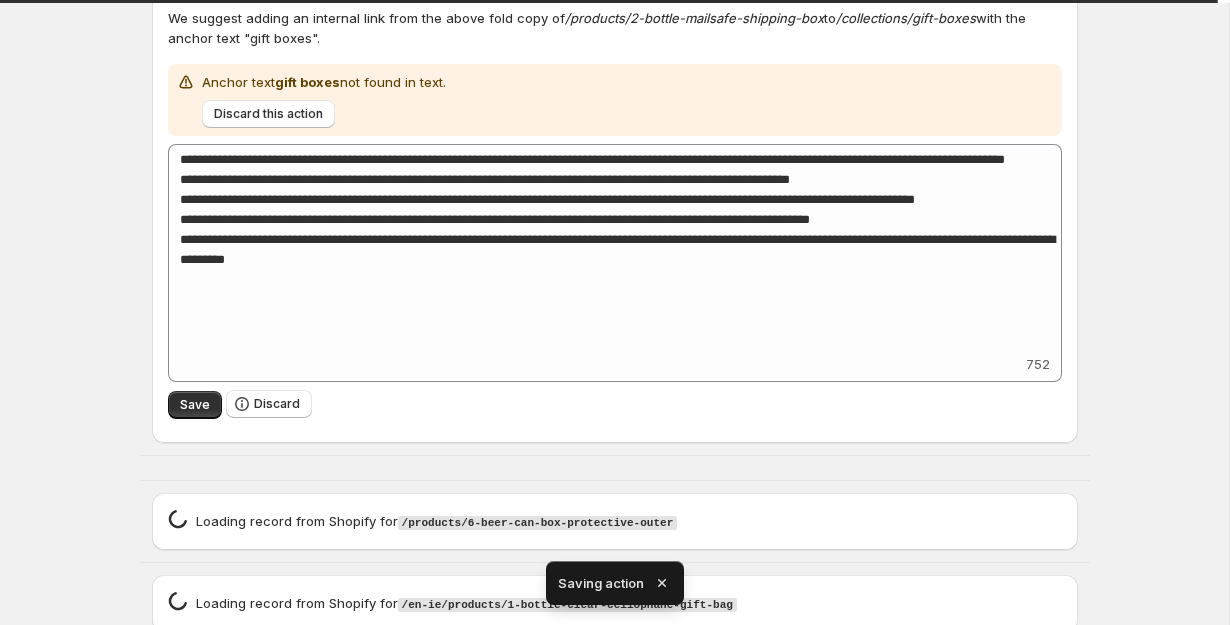 scroll, scrollTop: 6334, scrollLeft: 0, axis: vertical 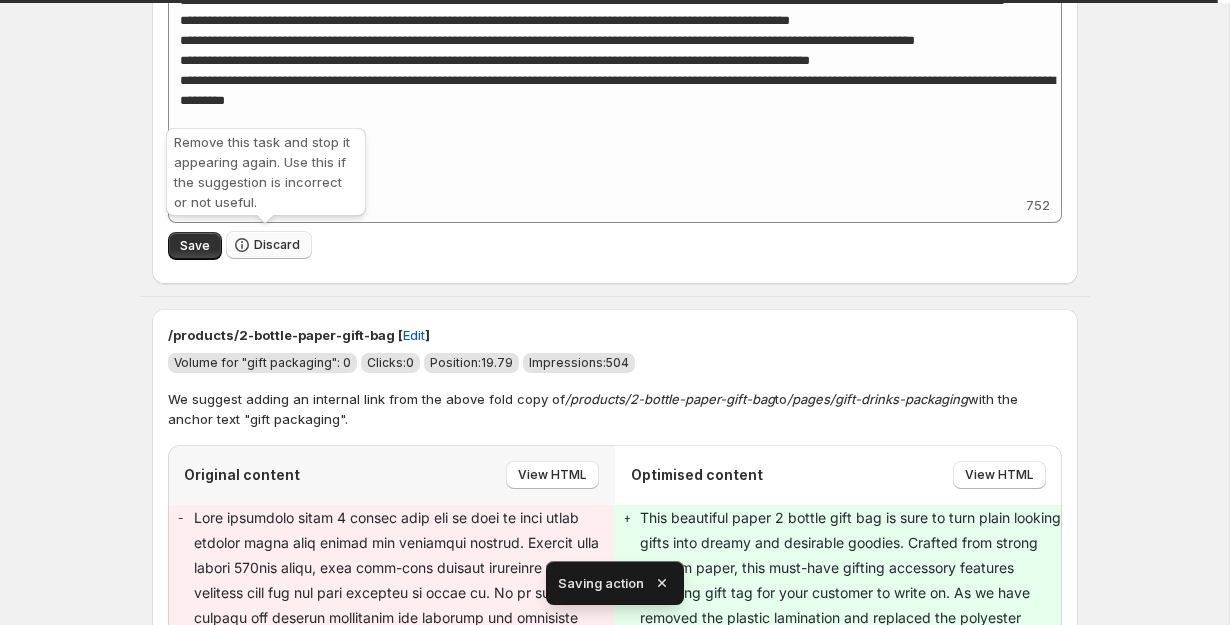 click on "Discard" at bounding box center (277, 245) 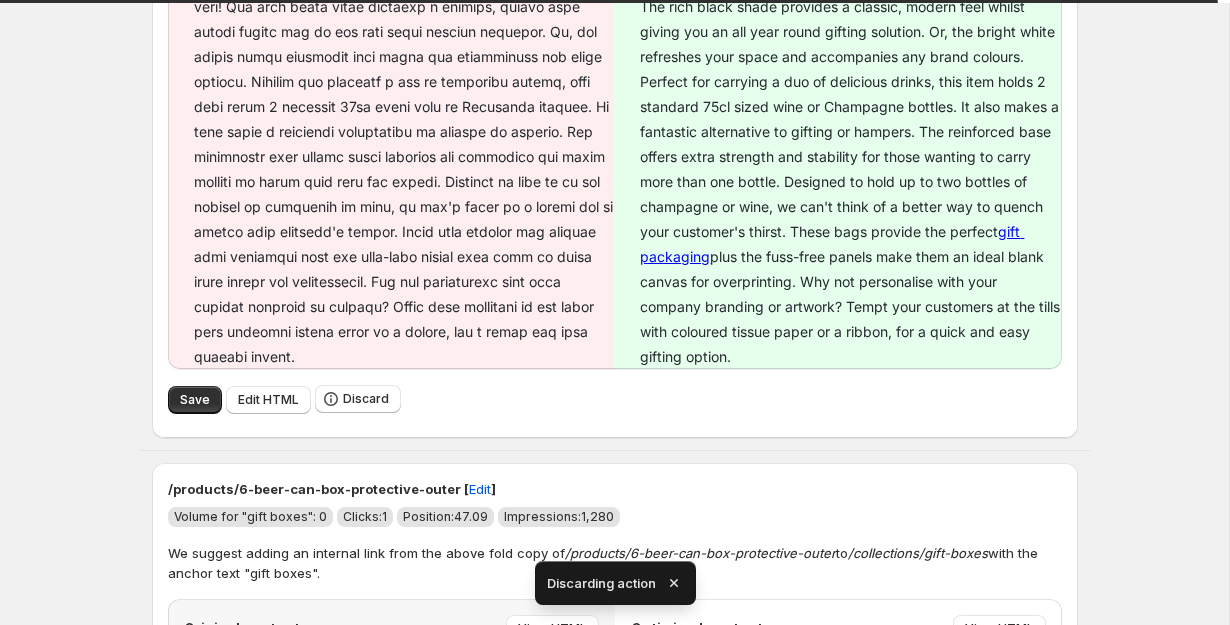 scroll, scrollTop: 6465, scrollLeft: 0, axis: vertical 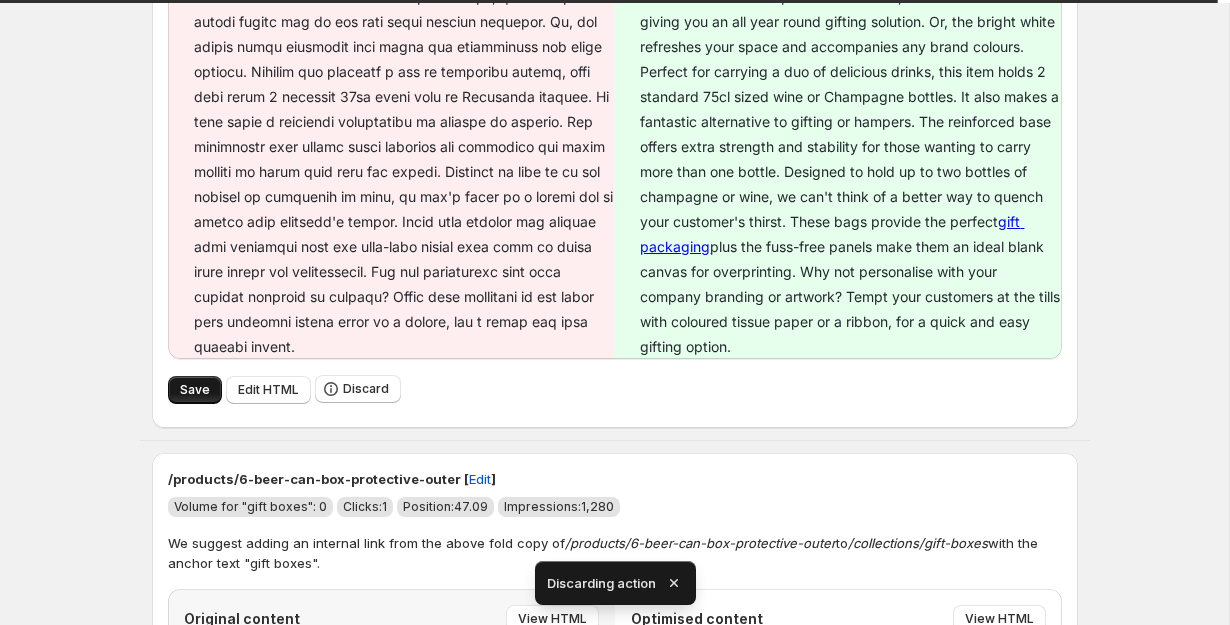 click on "Save" at bounding box center [195, 390] 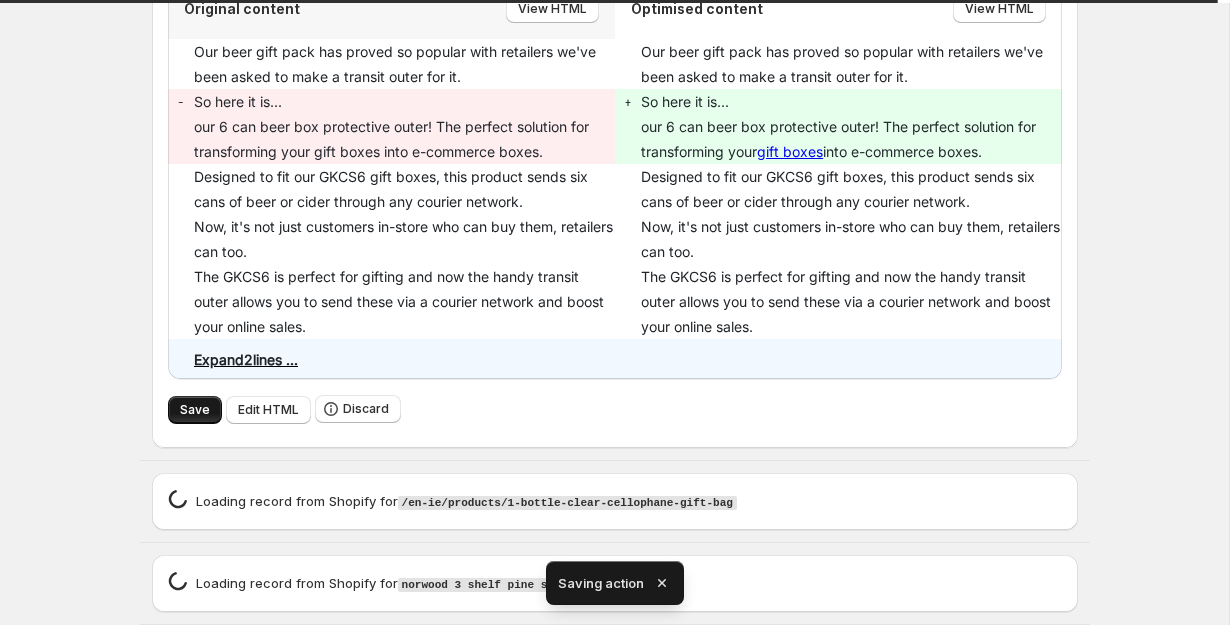 click on "Save" at bounding box center (195, 410) 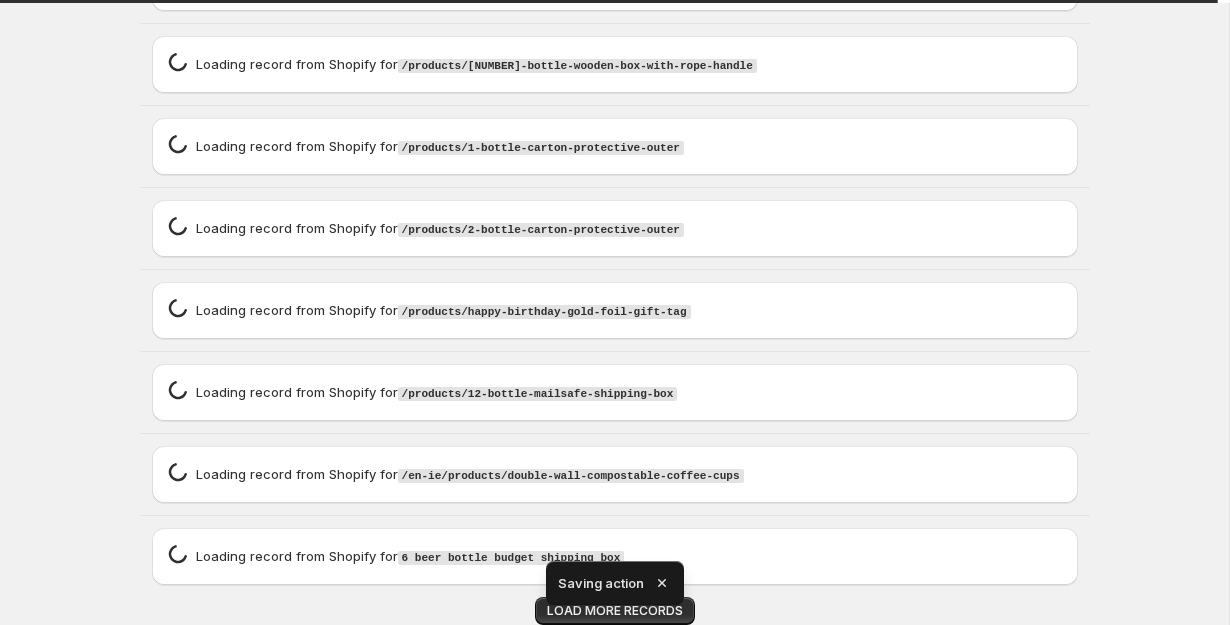 scroll, scrollTop: 6160, scrollLeft: 0, axis: vertical 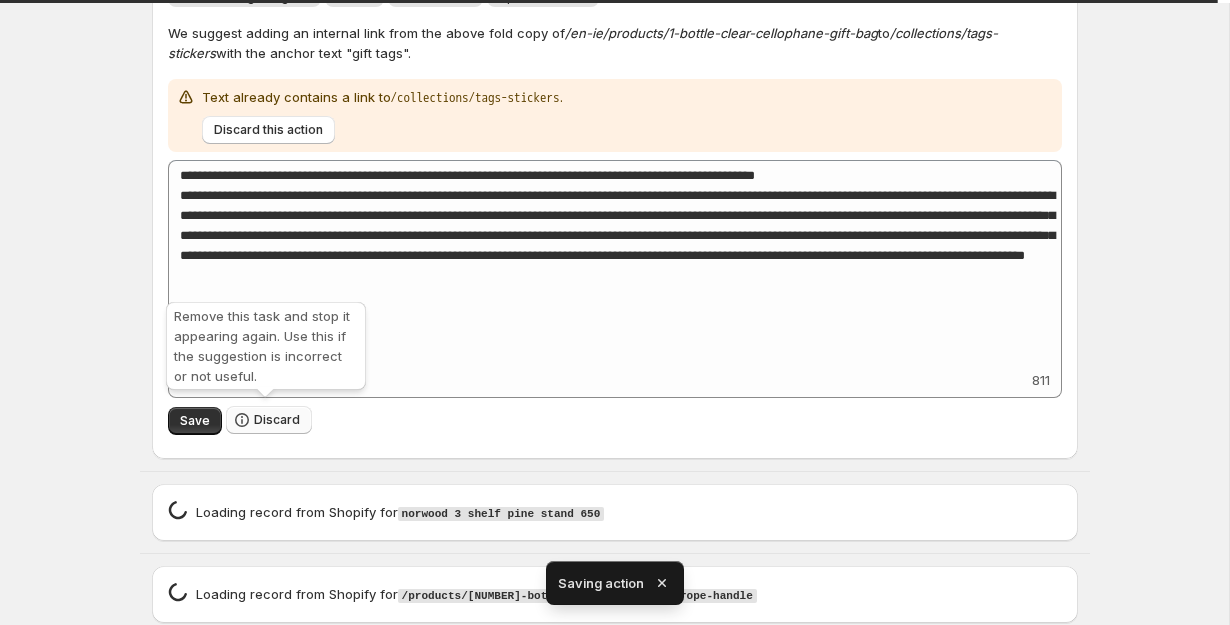 click on "Discard" at bounding box center (269, 420) 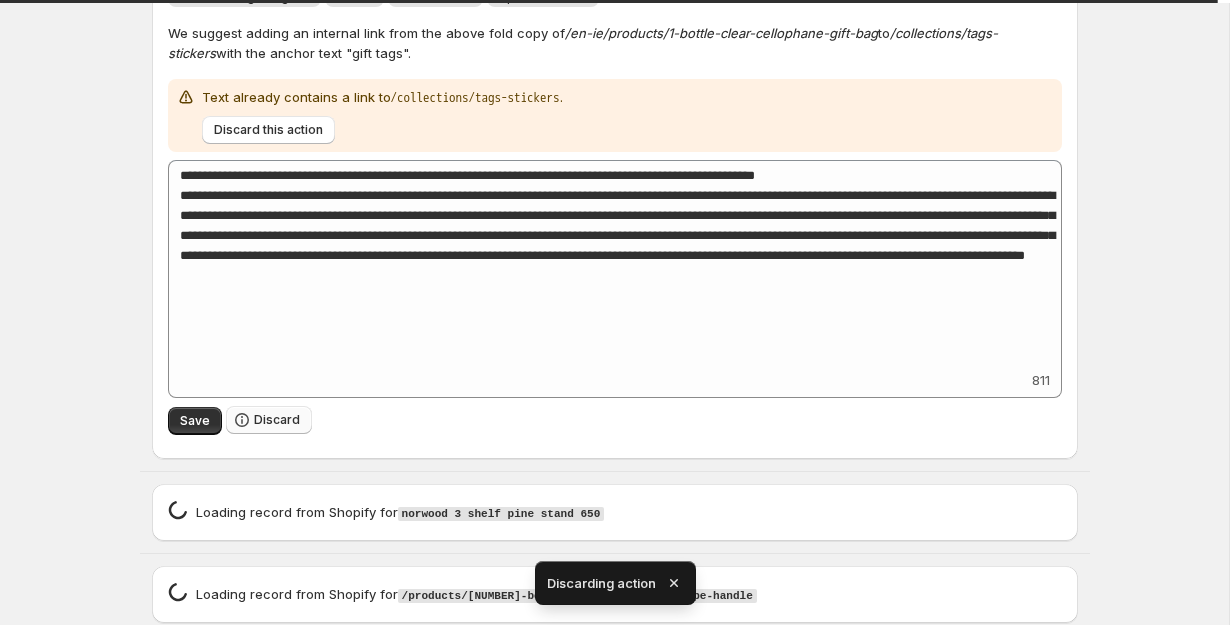 click on "Discard" at bounding box center (277, 420) 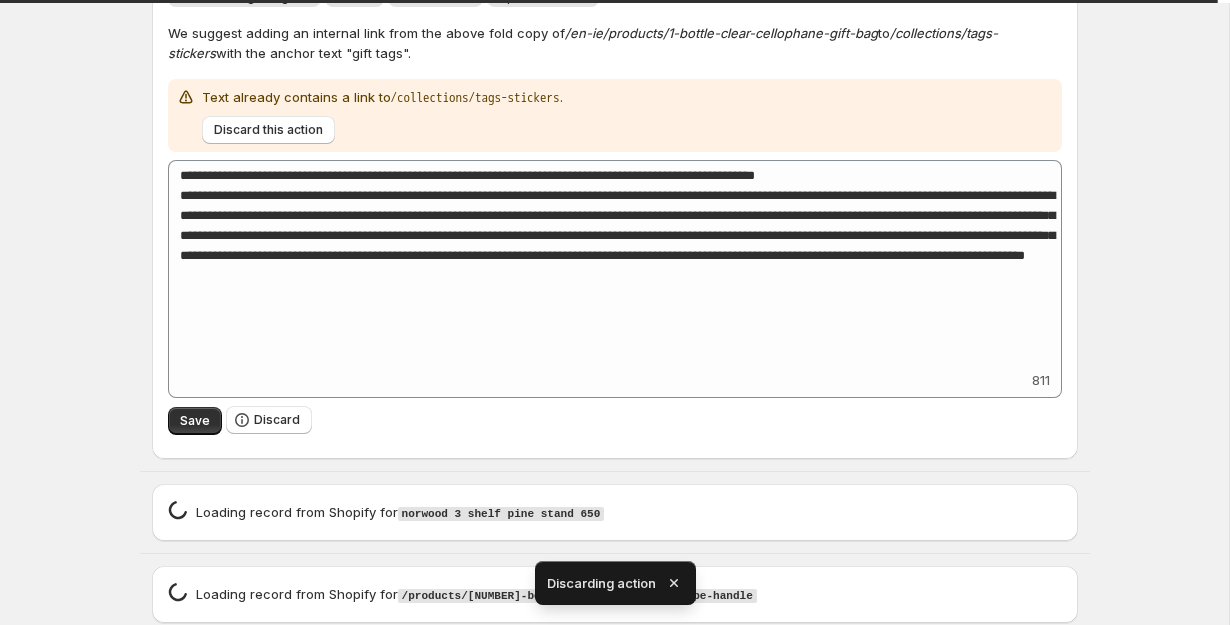 scroll, scrollTop: 5620, scrollLeft: 0, axis: vertical 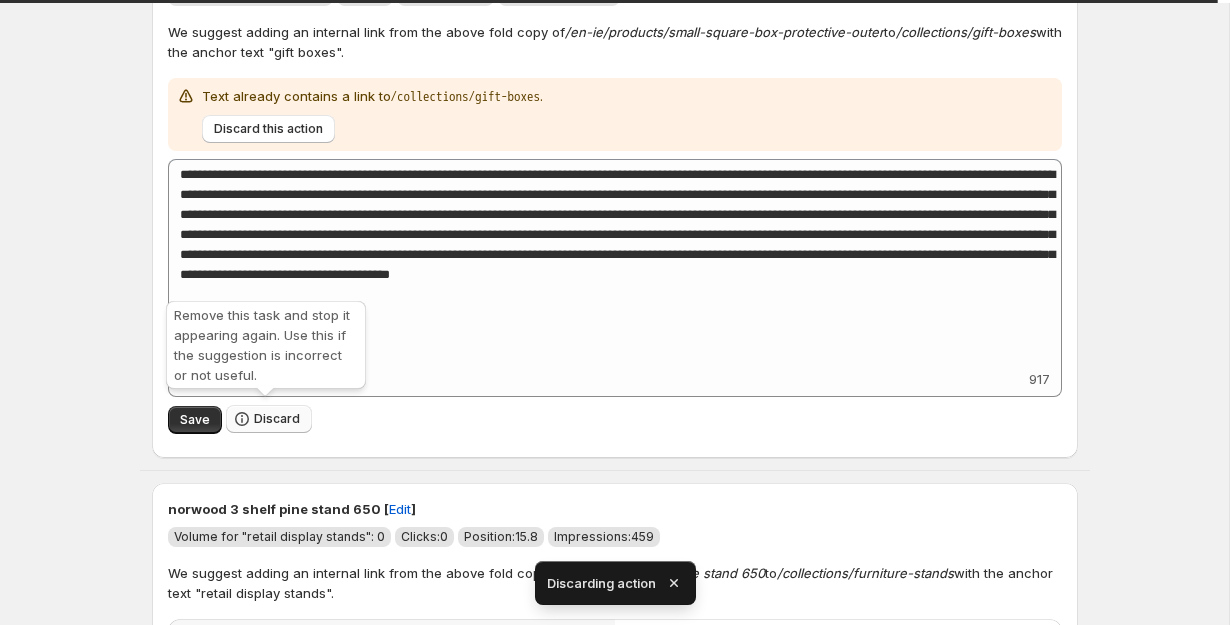 click on "Discard" at bounding box center [277, 419] 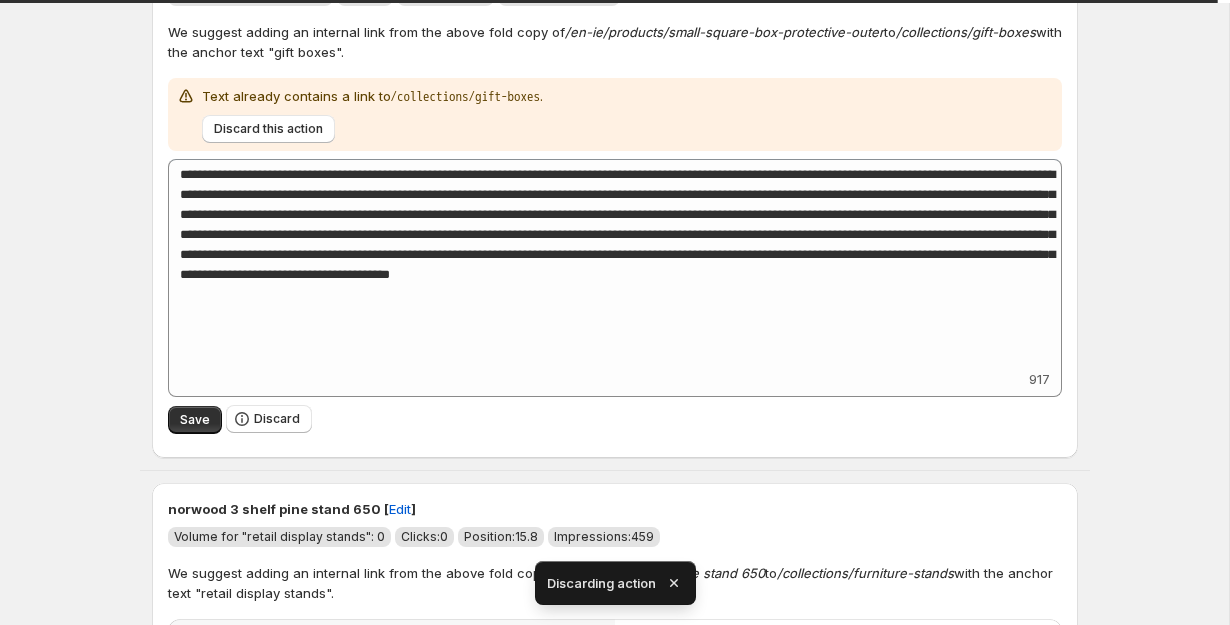 scroll, scrollTop: 5079, scrollLeft: 0, axis: vertical 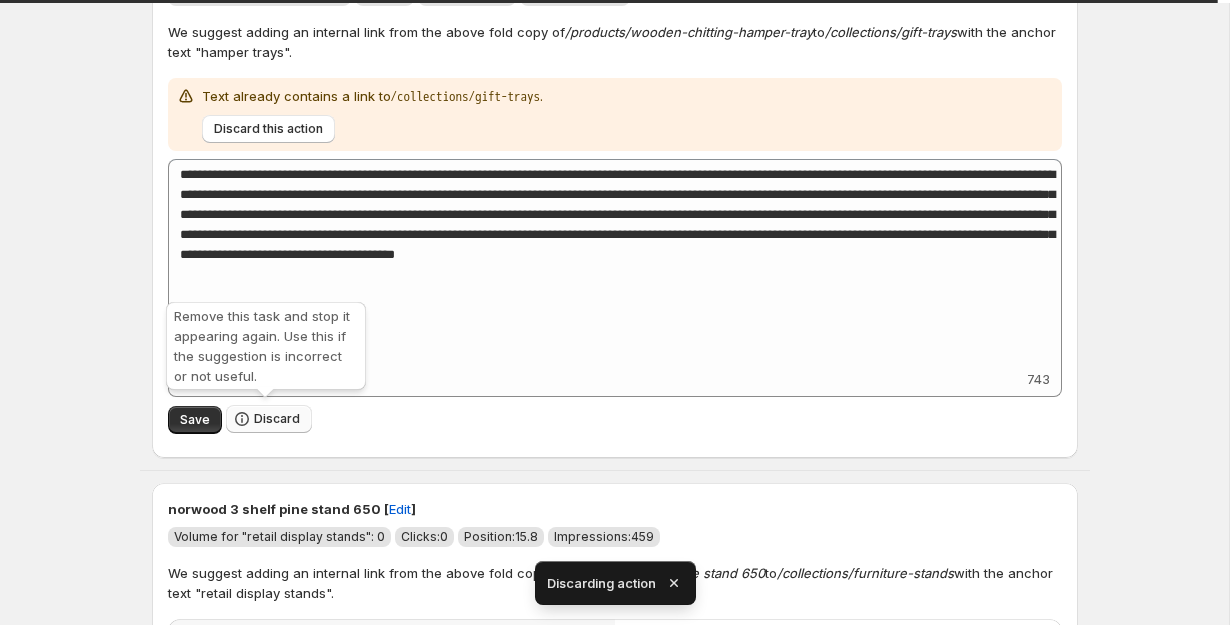 click on "Discard" at bounding box center [269, 419] 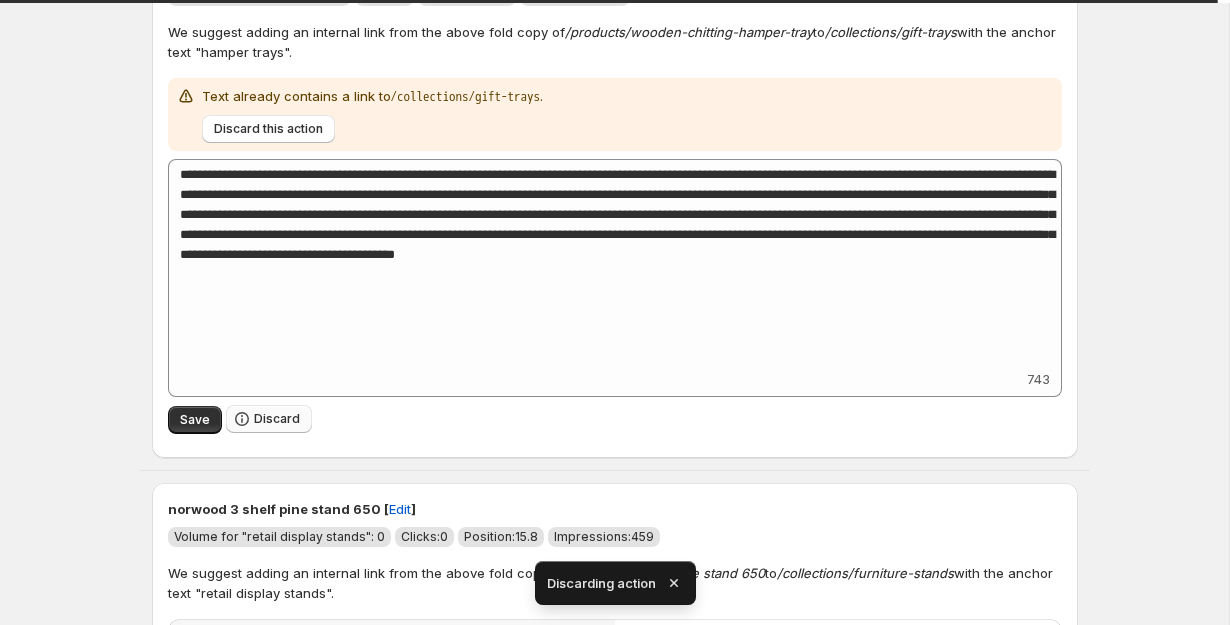 scroll, scrollTop: 4539, scrollLeft: 0, axis: vertical 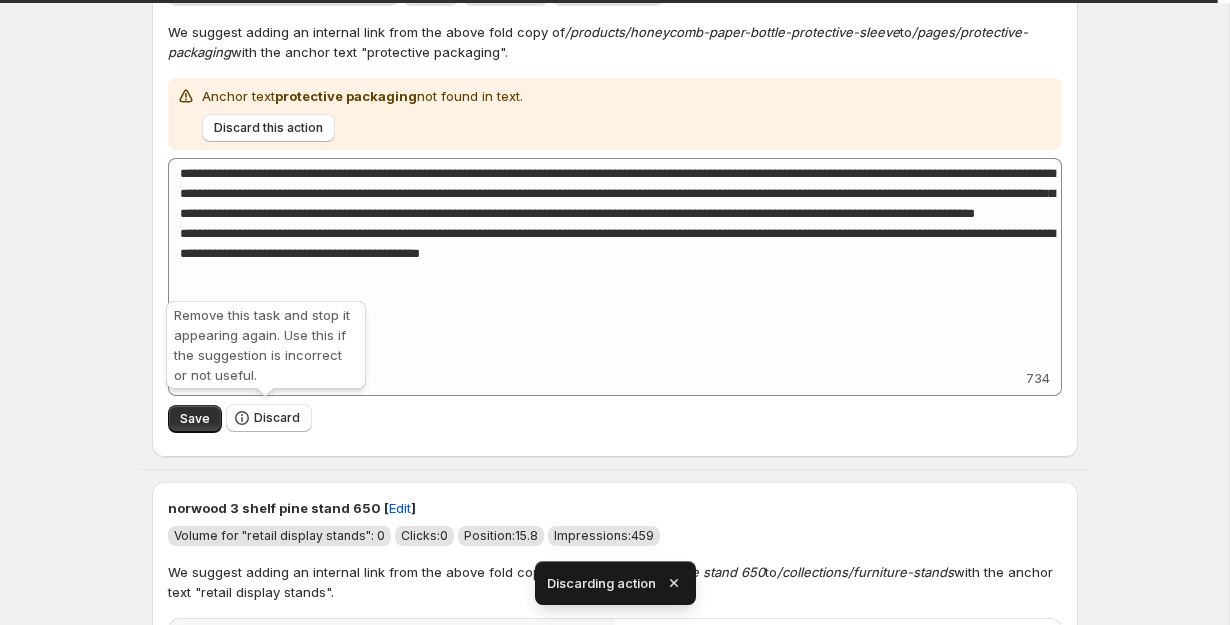 click on "Discard" at bounding box center [269, 418] 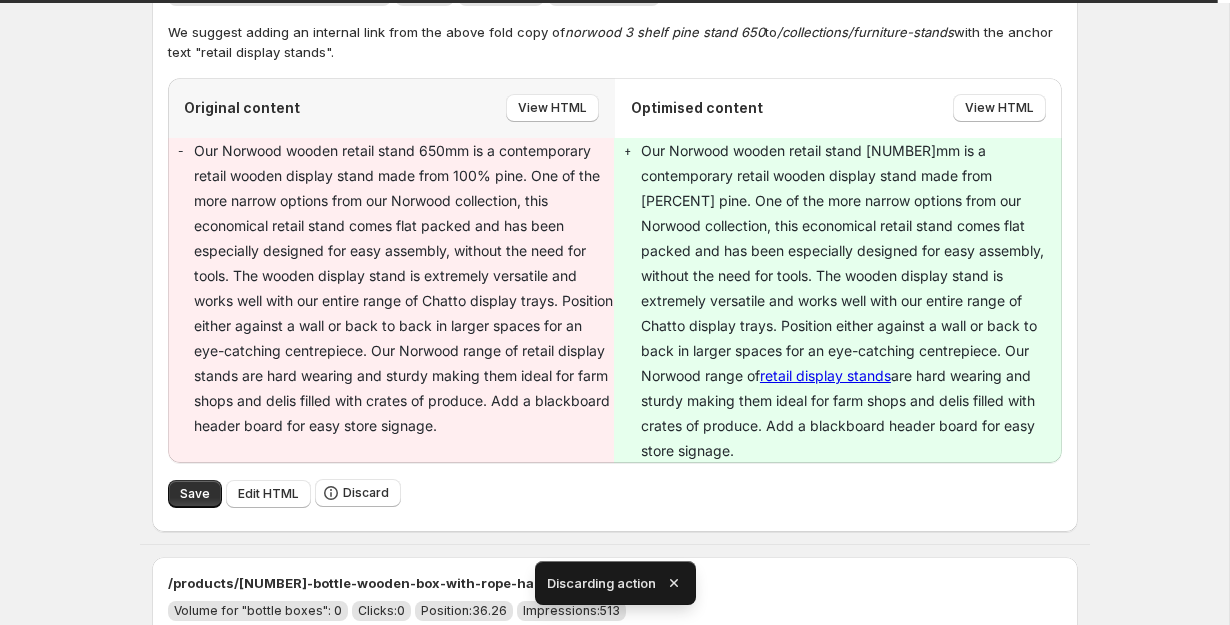 scroll, scrollTop: 3998, scrollLeft: 0, axis: vertical 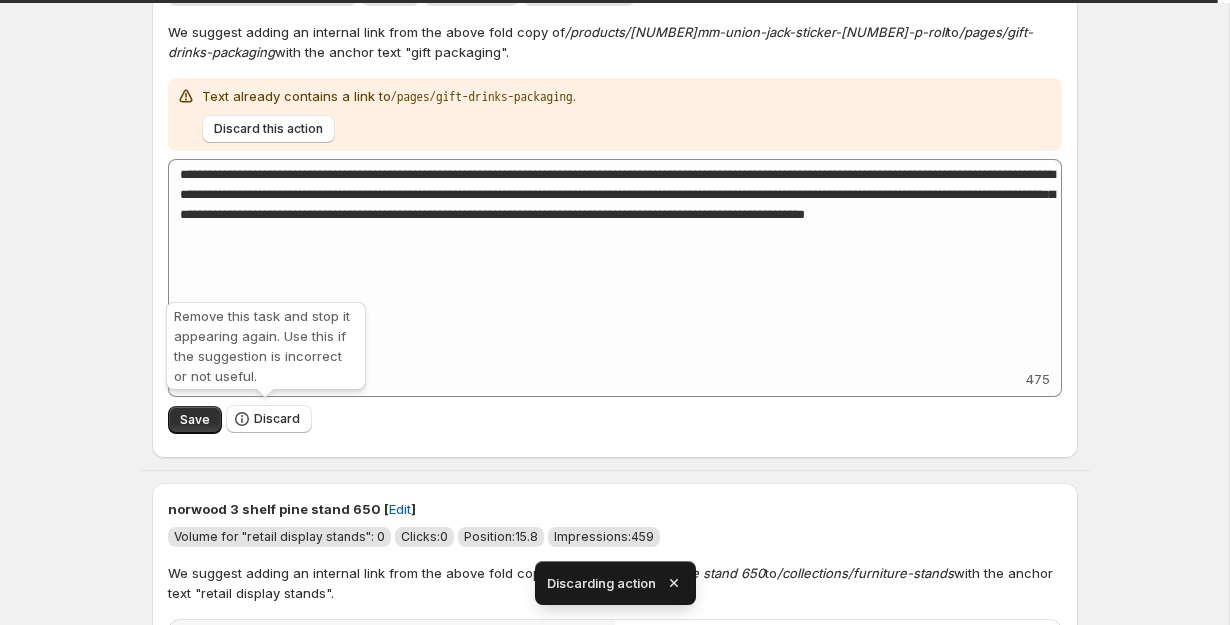 click on "Discard" at bounding box center (269, 419) 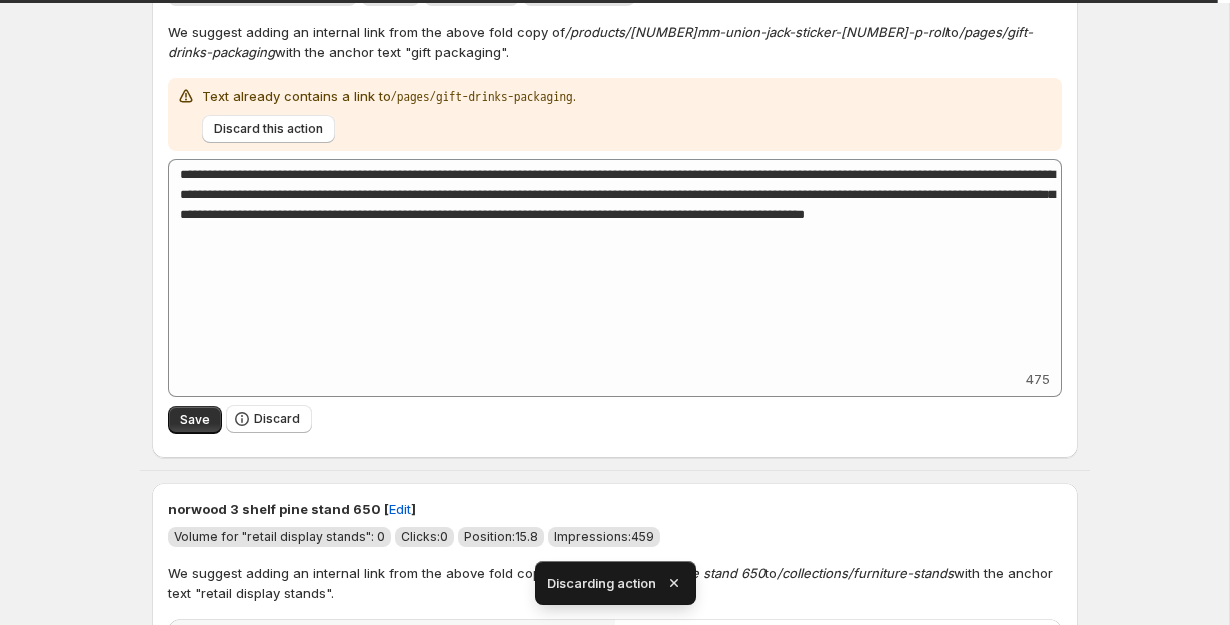 scroll, scrollTop: 3458, scrollLeft: 0, axis: vertical 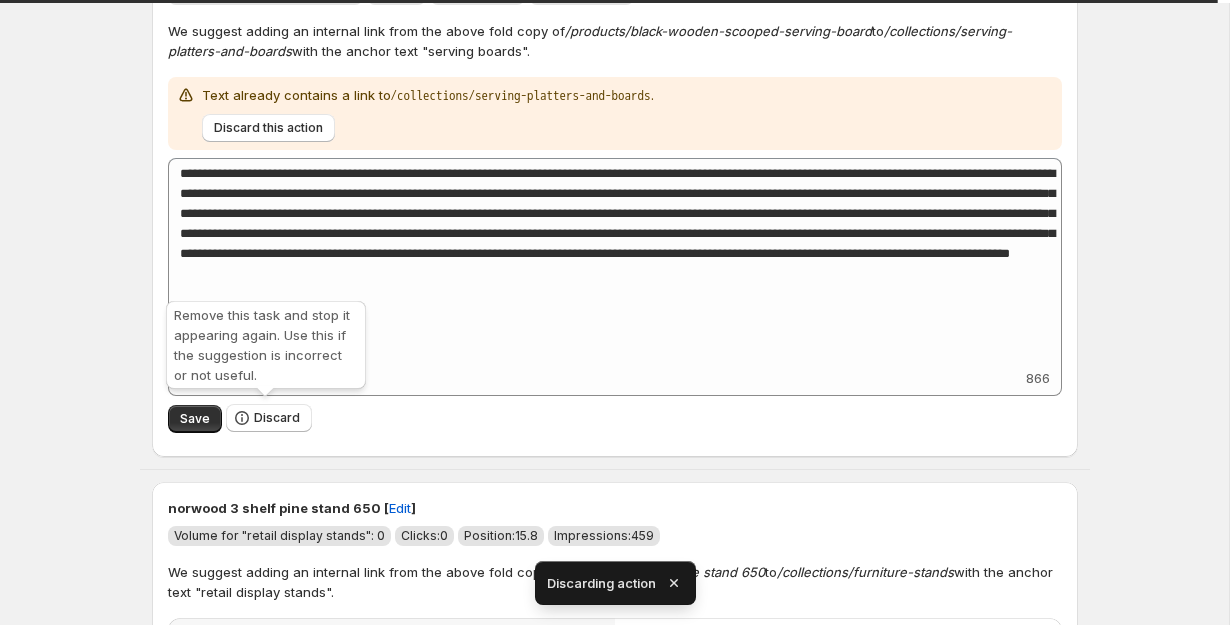 click on "Discard" at bounding box center (269, 418) 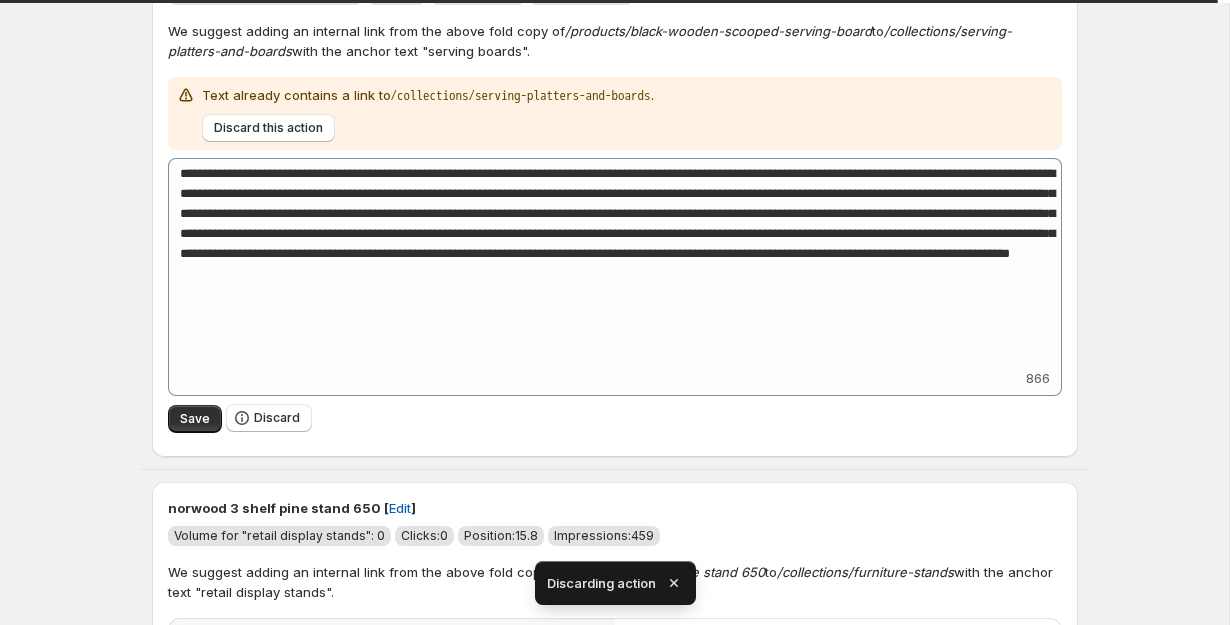 scroll, scrollTop: 2917, scrollLeft: 0, axis: vertical 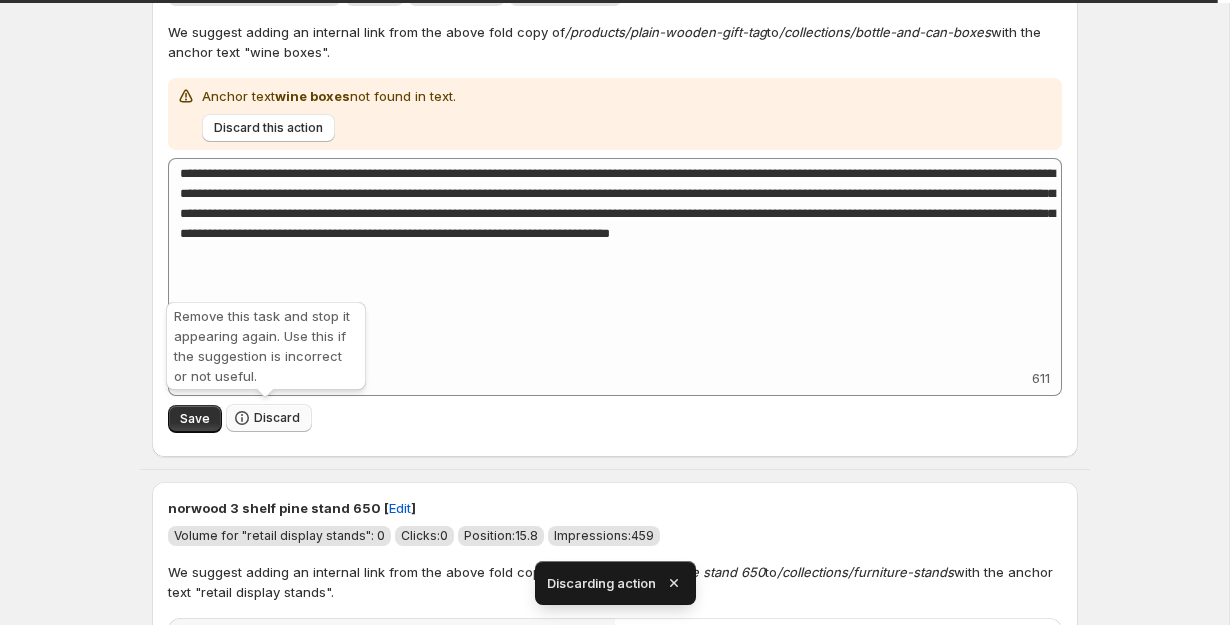 click on "Discard" at bounding box center [277, 418] 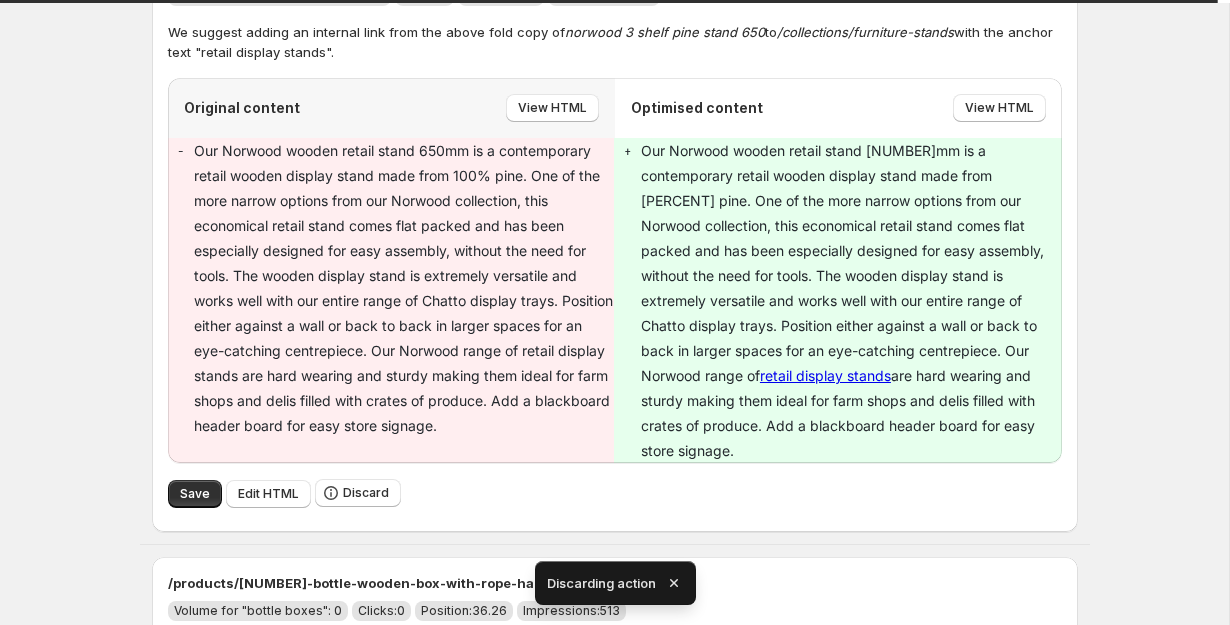 scroll, scrollTop: 2377, scrollLeft: 0, axis: vertical 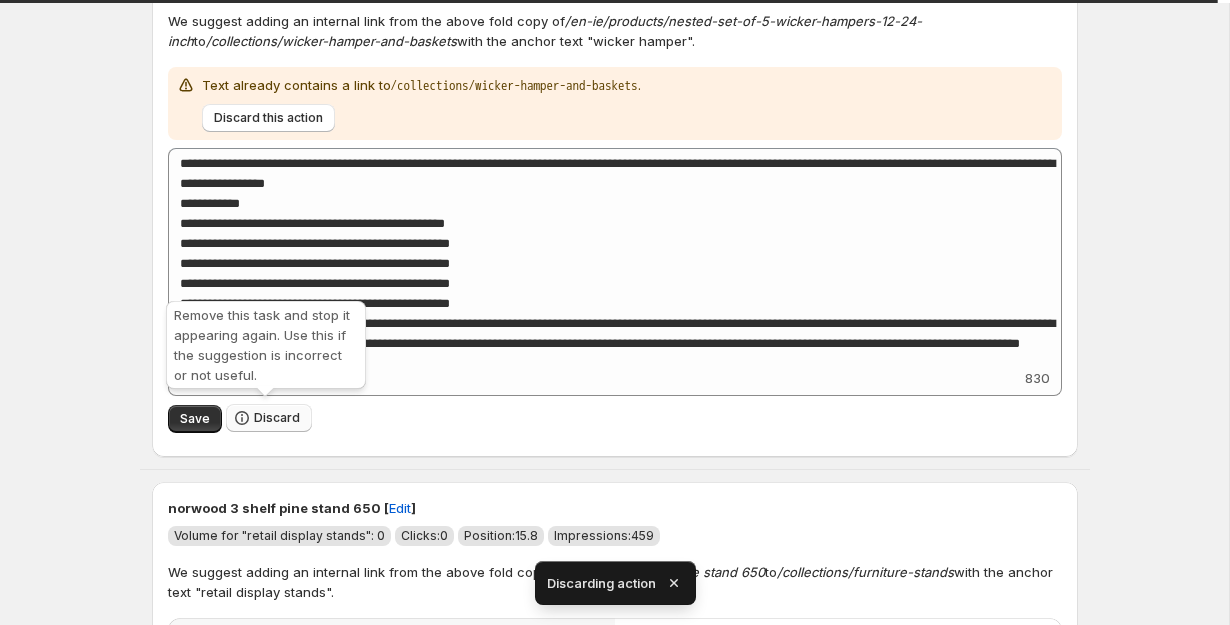 click on "Discard" at bounding box center (277, 418) 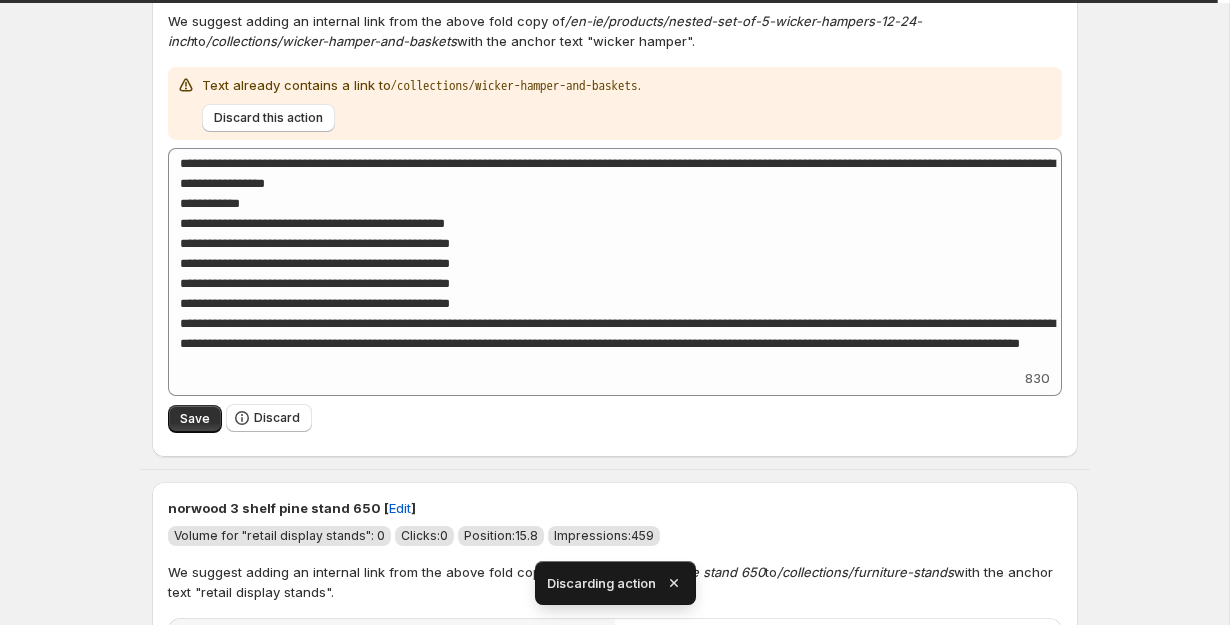 scroll, scrollTop: 1826, scrollLeft: 0, axis: vertical 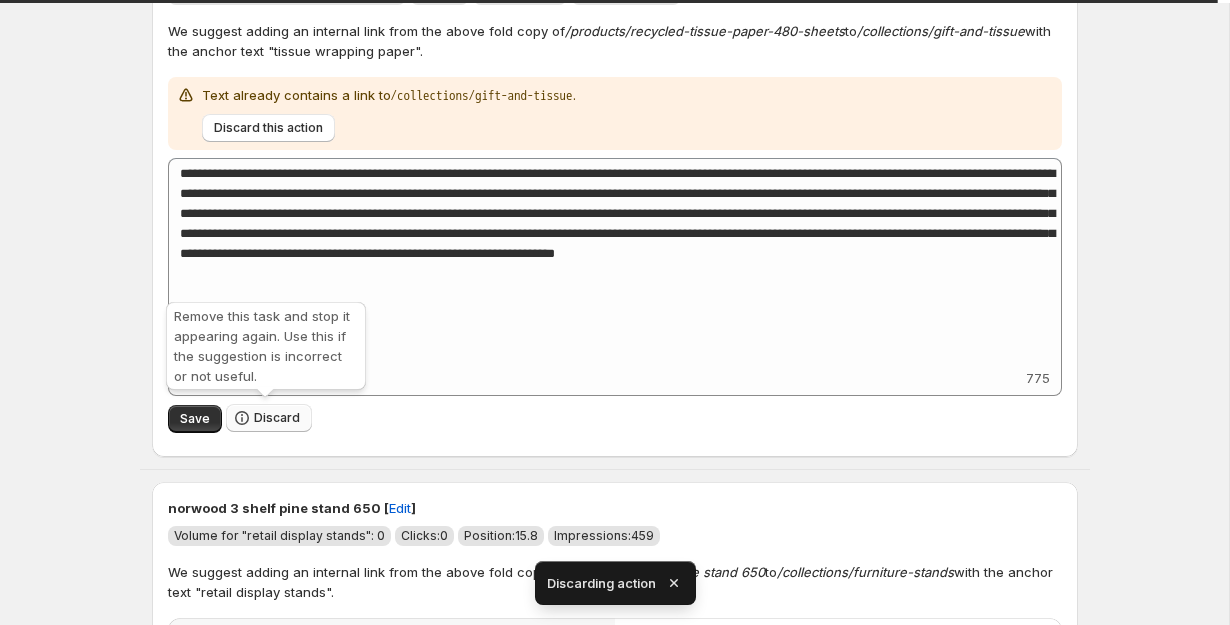 click on "Discard" at bounding box center [277, 418] 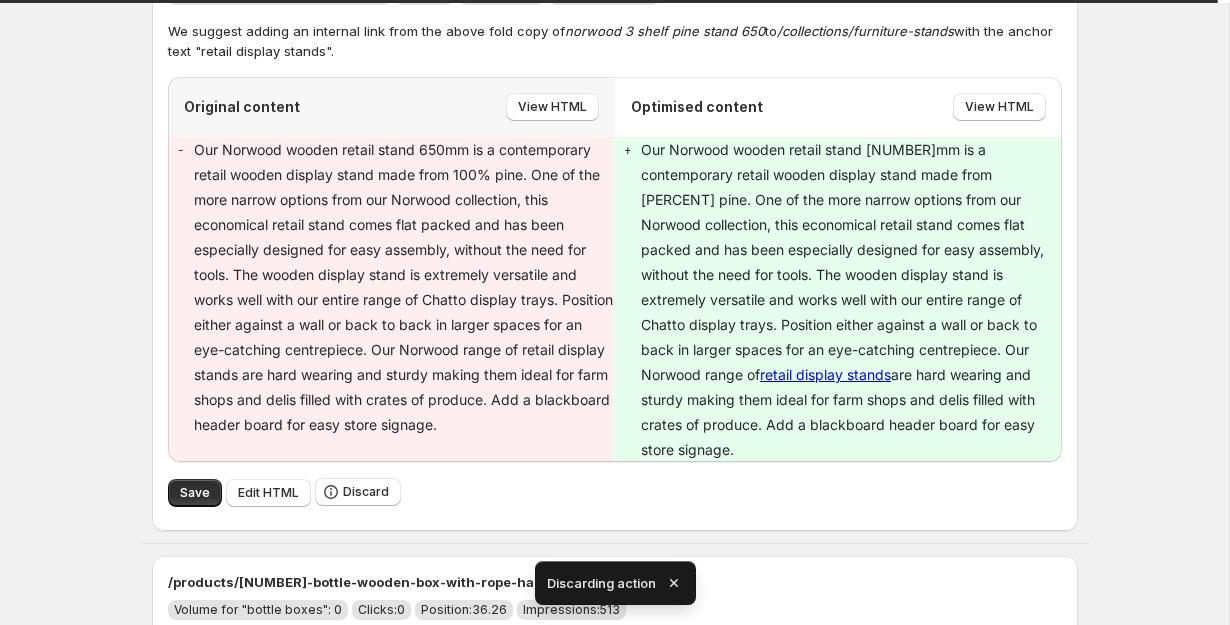 scroll, scrollTop: 1286, scrollLeft: 0, axis: vertical 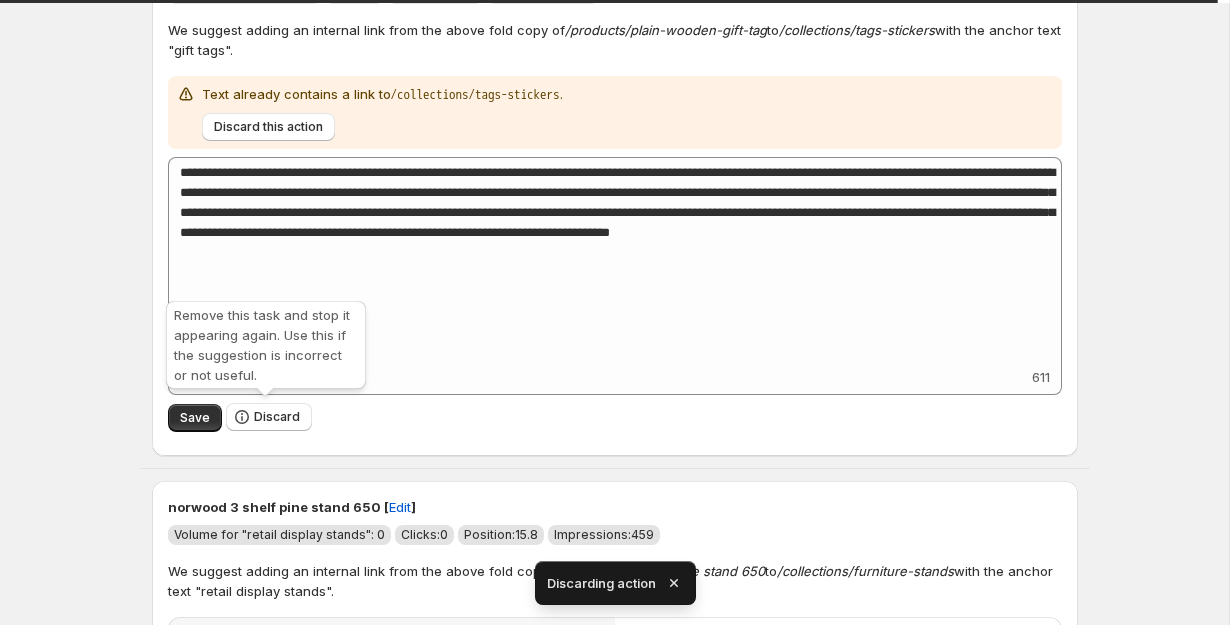 click on "Discard" at bounding box center [277, 417] 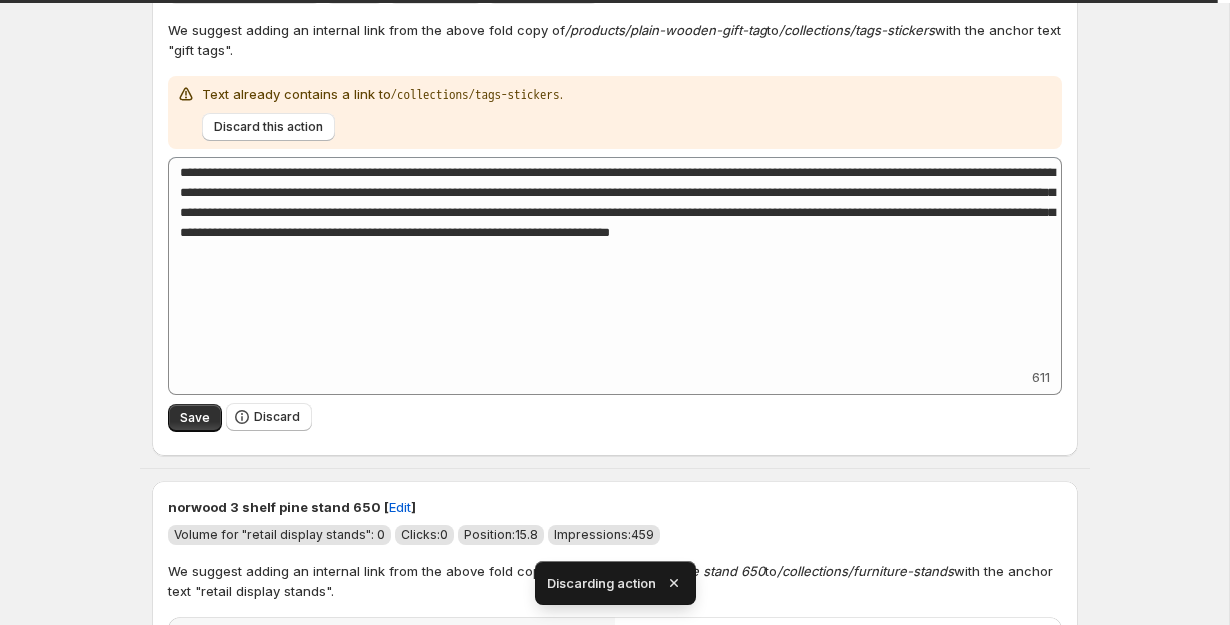 scroll, scrollTop: 745, scrollLeft: 0, axis: vertical 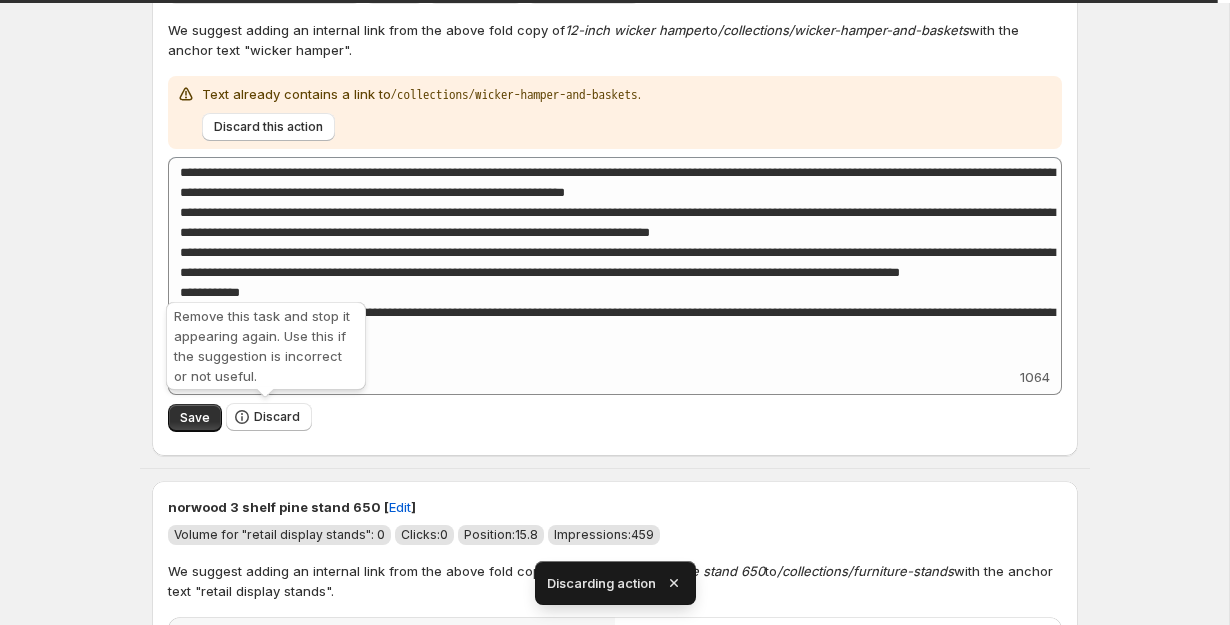 click on "Discard" at bounding box center [277, 417] 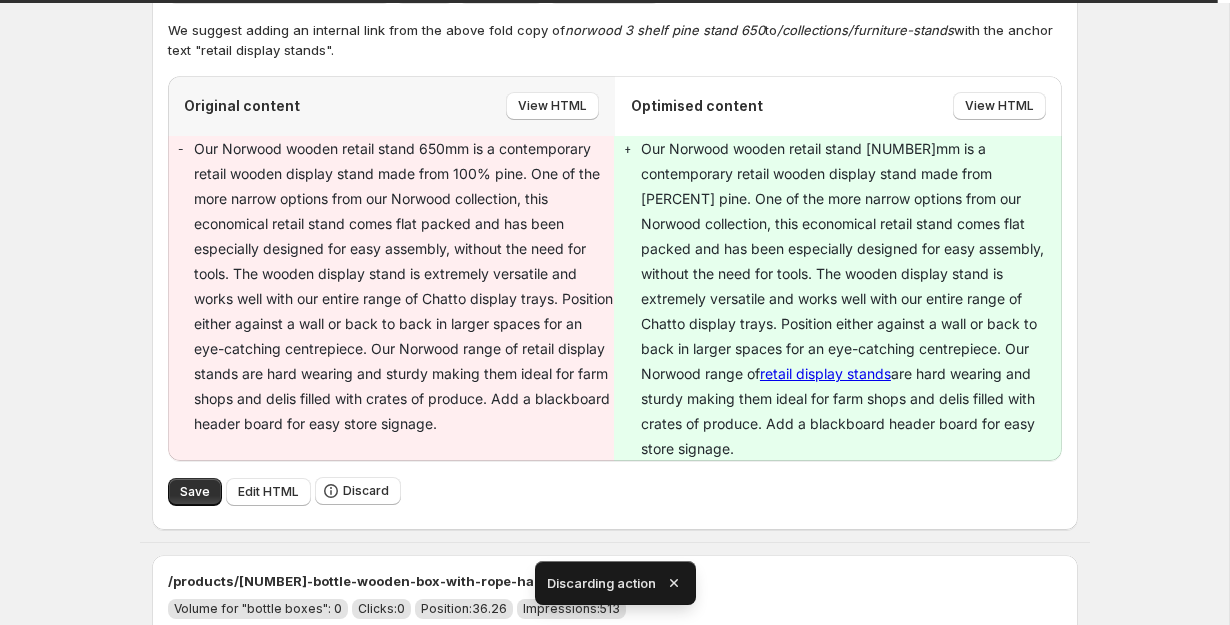 scroll, scrollTop: 205, scrollLeft: 0, axis: vertical 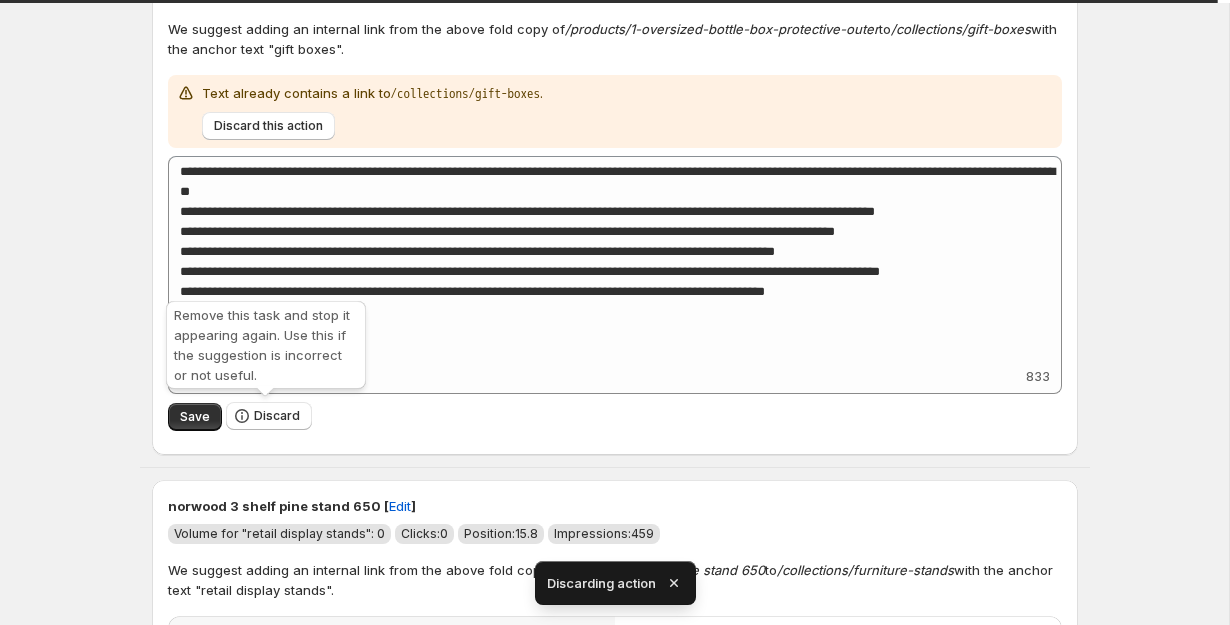 click on "Discard" at bounding box center [277, 416] 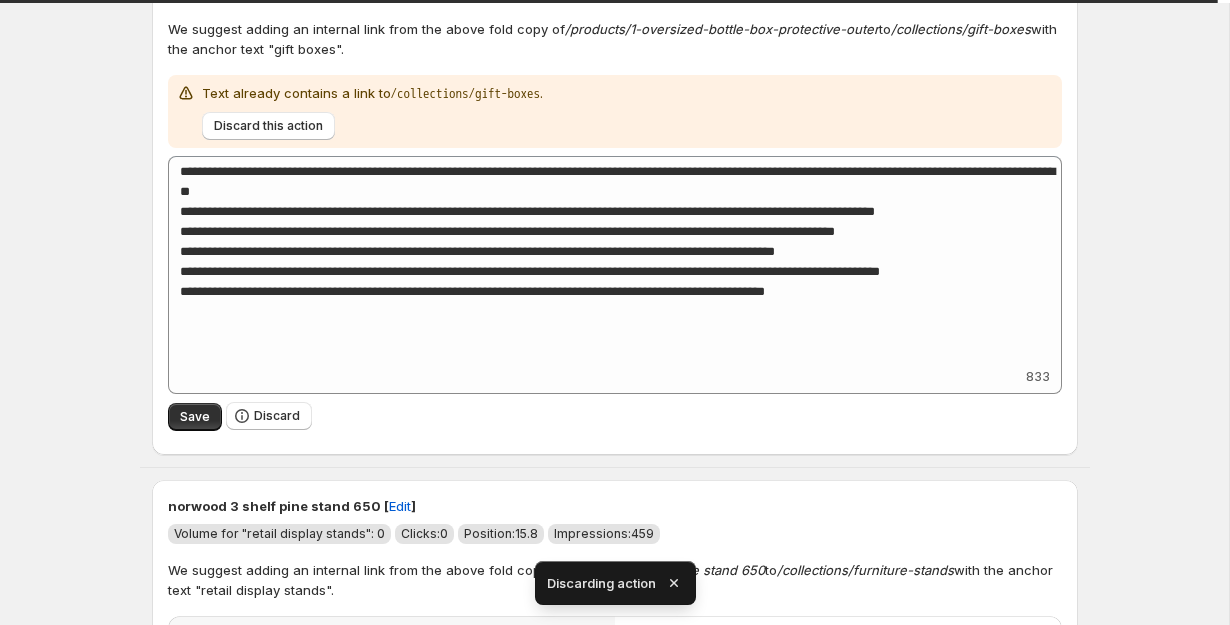 scroll, scrollTop: 0, scrollLeft: 0, axis: both 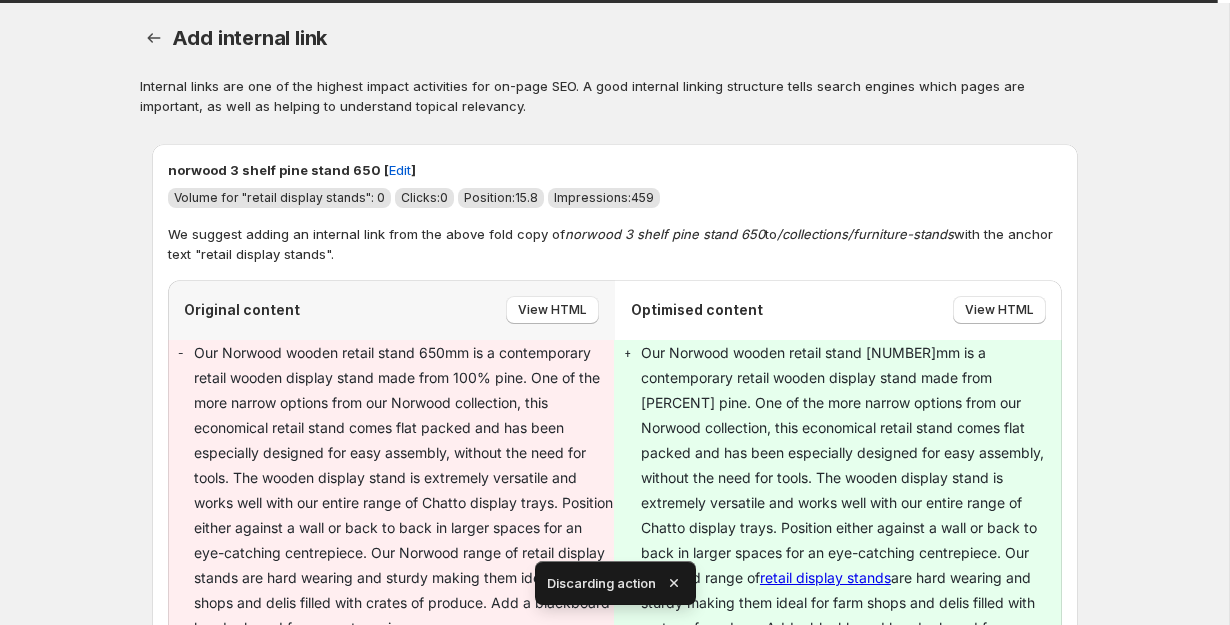 click on "Our Norwood wooden retail stand 650mm is a contemporary retail wooden display stand made from 100% pine. One of the more narrow options from our Norwood collection, this economical retail stand comes flat packed and has been especially designed for easy assembly, without the need for tools. The wooden display stand is extremely versatile and works well with our entire range of Chatto display trays. Position either against a wall or back to back in larger spaces for an eye-catching centrepiece. Our Norwood range of retail display stands are hard wearing and sturdy making them ideal for farm shops and delis filled with crates of produce. Add a blackboard header board for easy store signage." at bounding box center [404, 490] 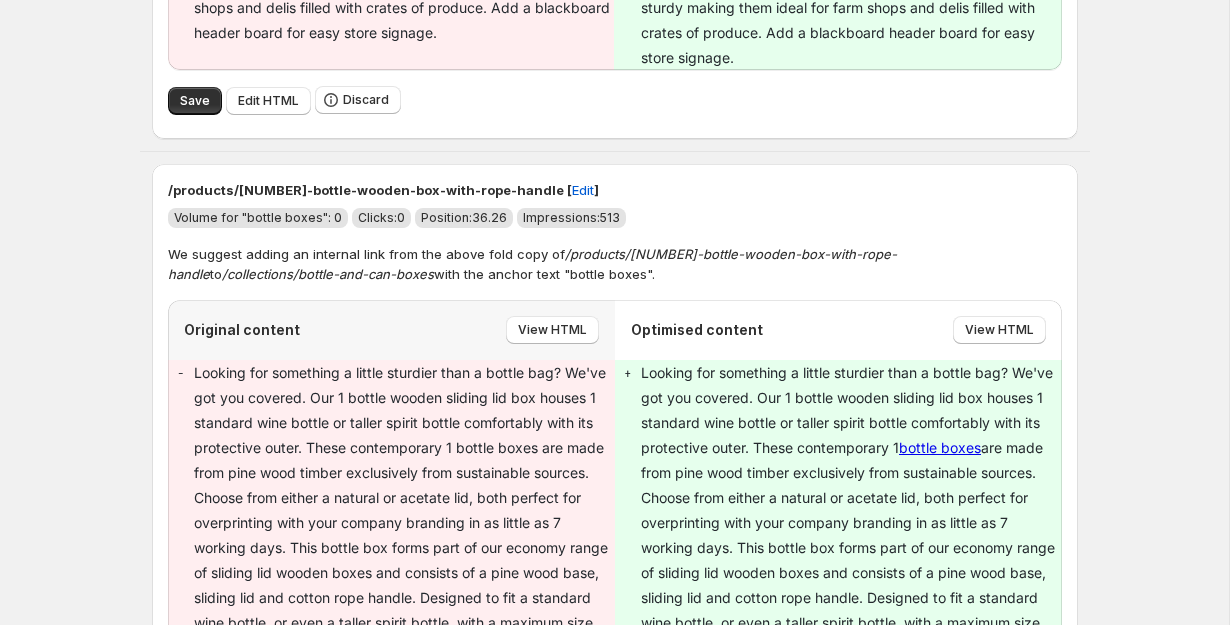 scroll, scrollTop: 647, scrollLeft: 0, axis: vertical 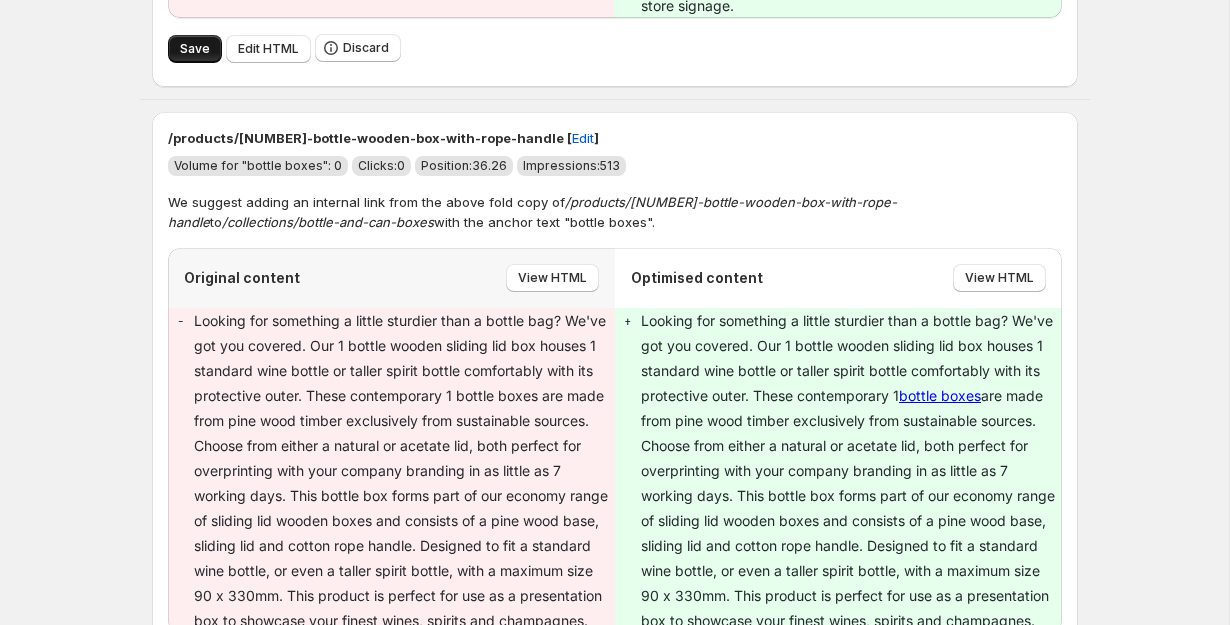 click on "Save" at bounding box center [195, 49] 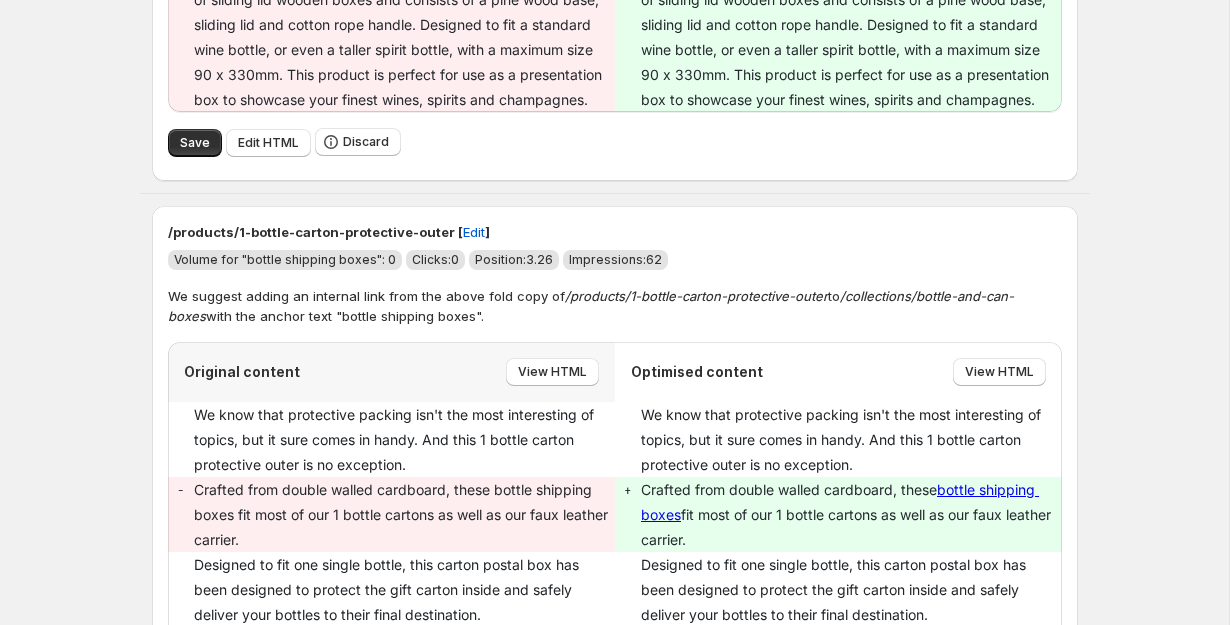 scroll, scrollTop: 1220, scrollLeft: 0, axis: vertical 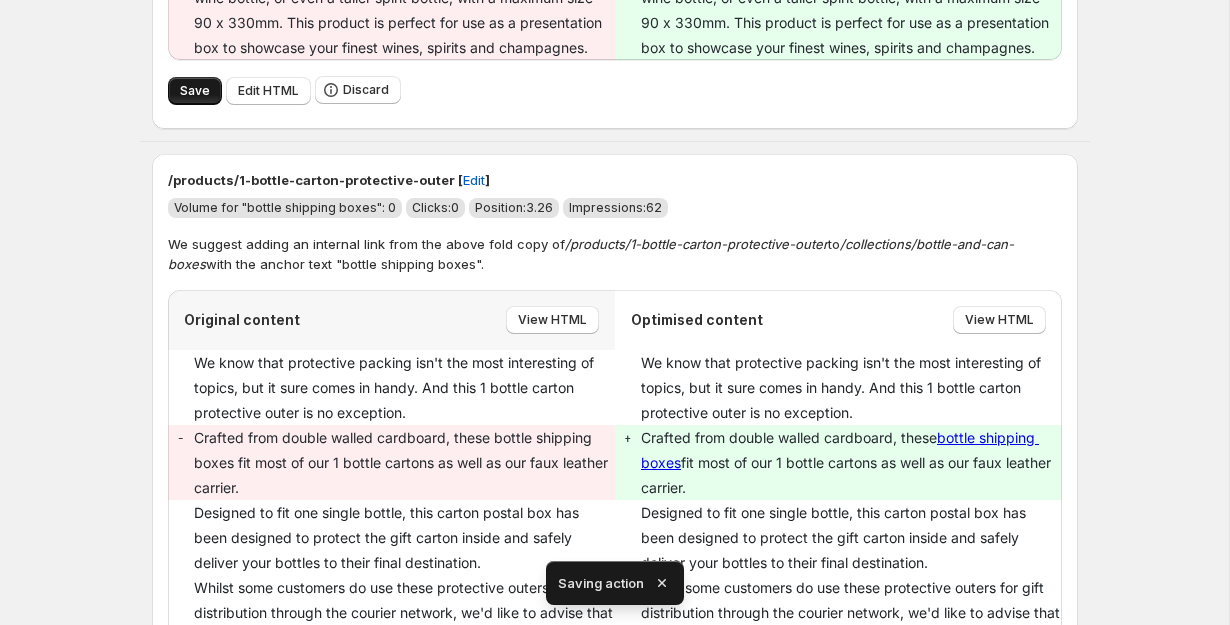 click on "Save" at bounding box center [195, 91] 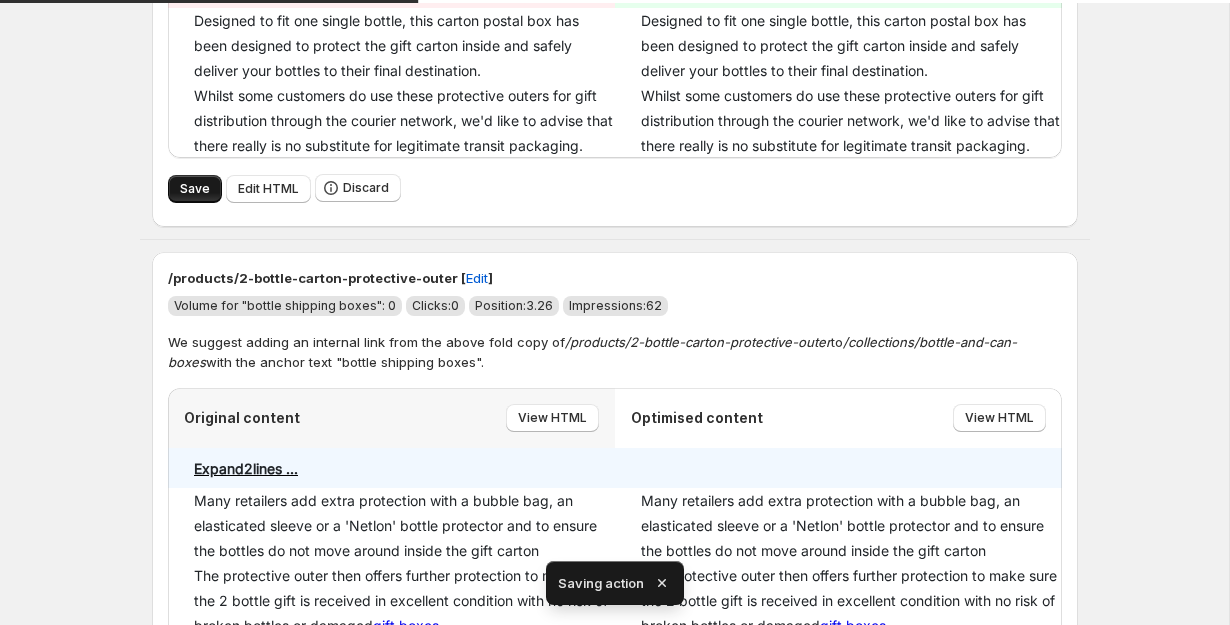 click on "Save" at bounding box center (195, 189) 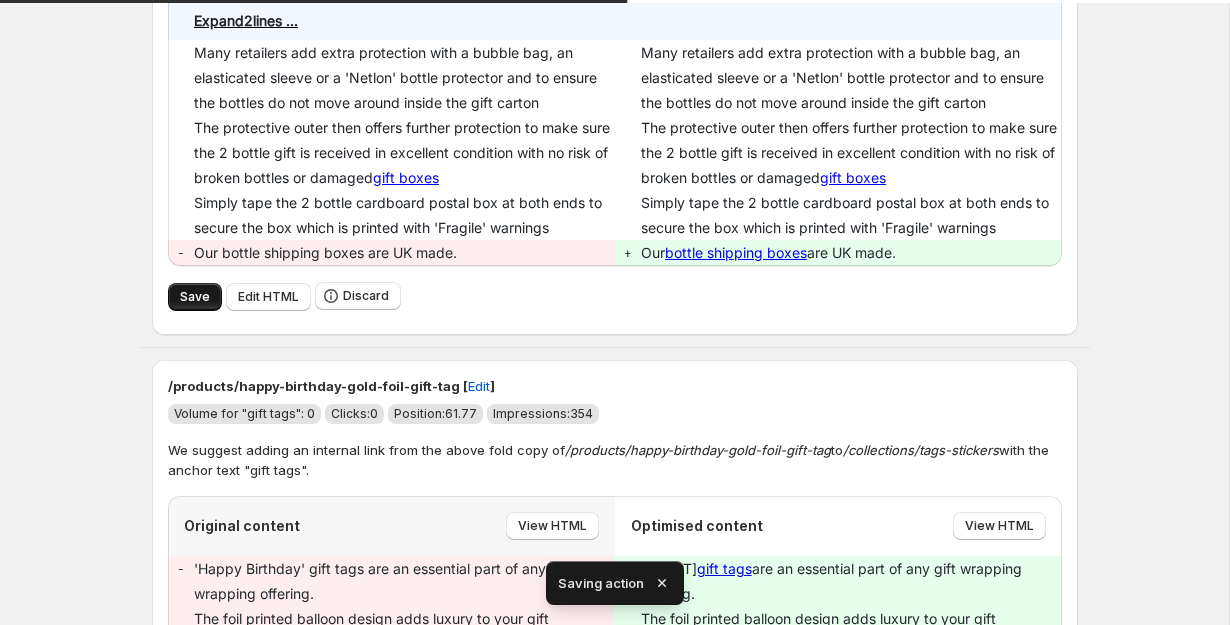 click on "Save" at bounding box center (195, 297) 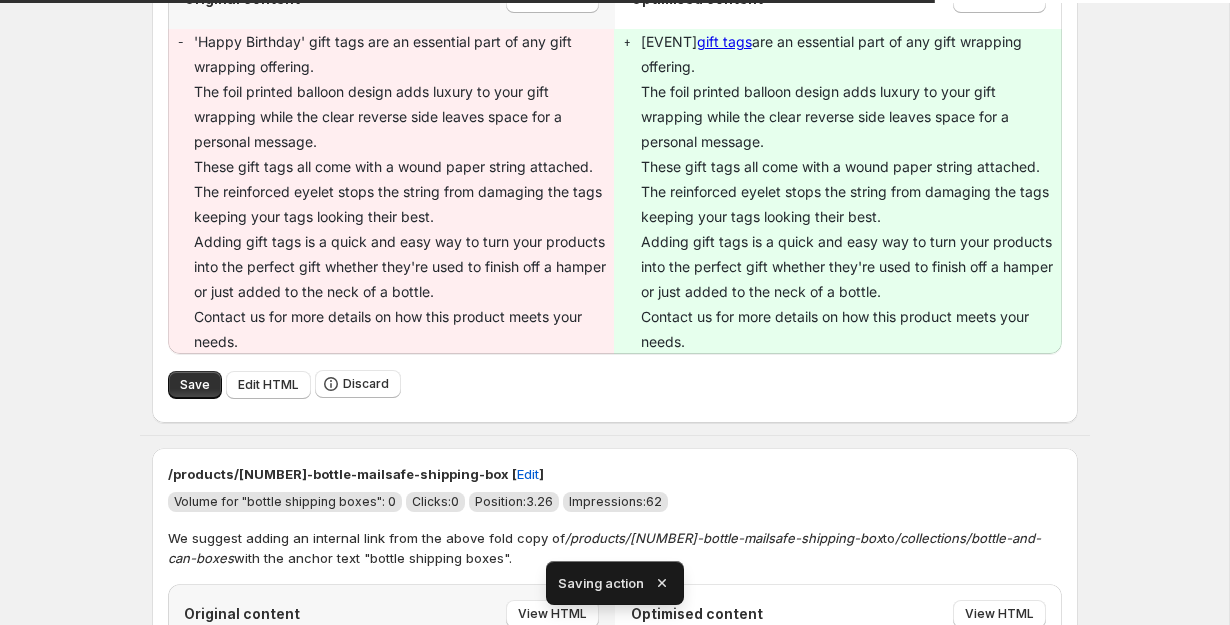 scroll, scrollTop: 937, scrollLeft: 0, axis: vertical 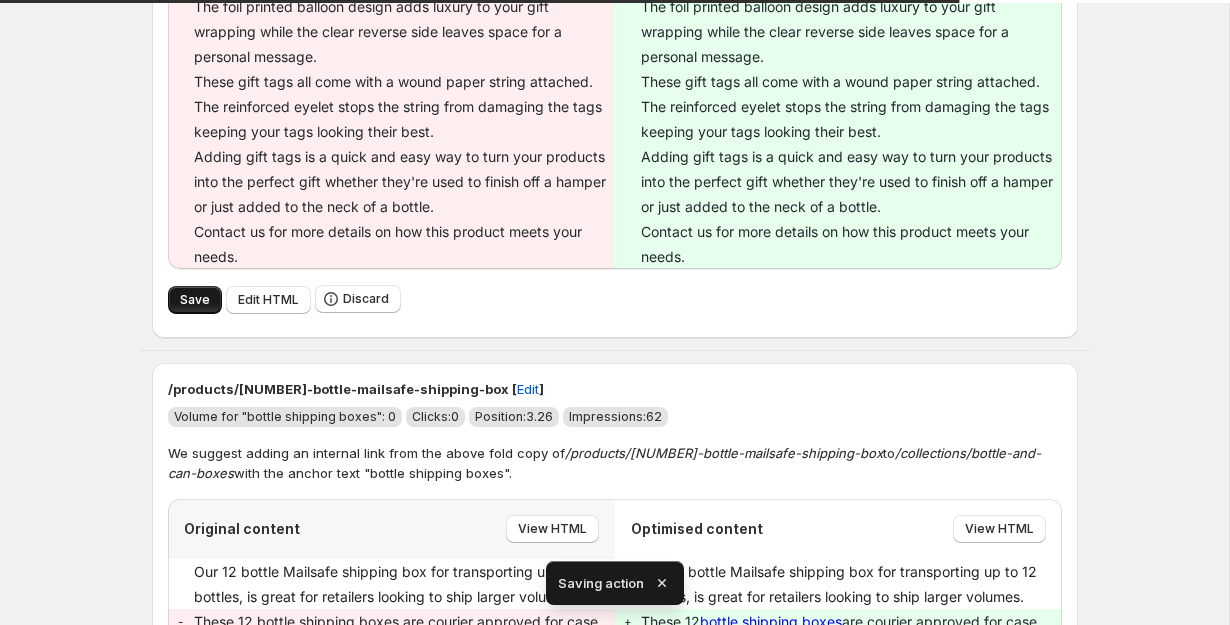 click on "Save" at bounding box center [195, 300] 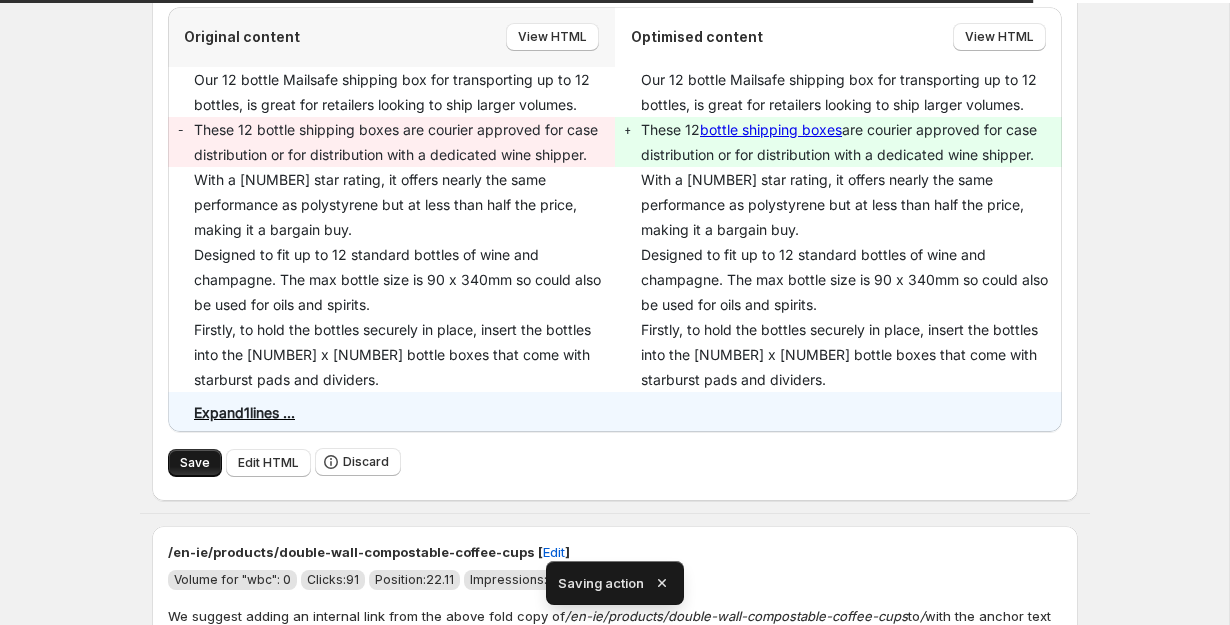 click on "Save" at bounding box center [195, 463] 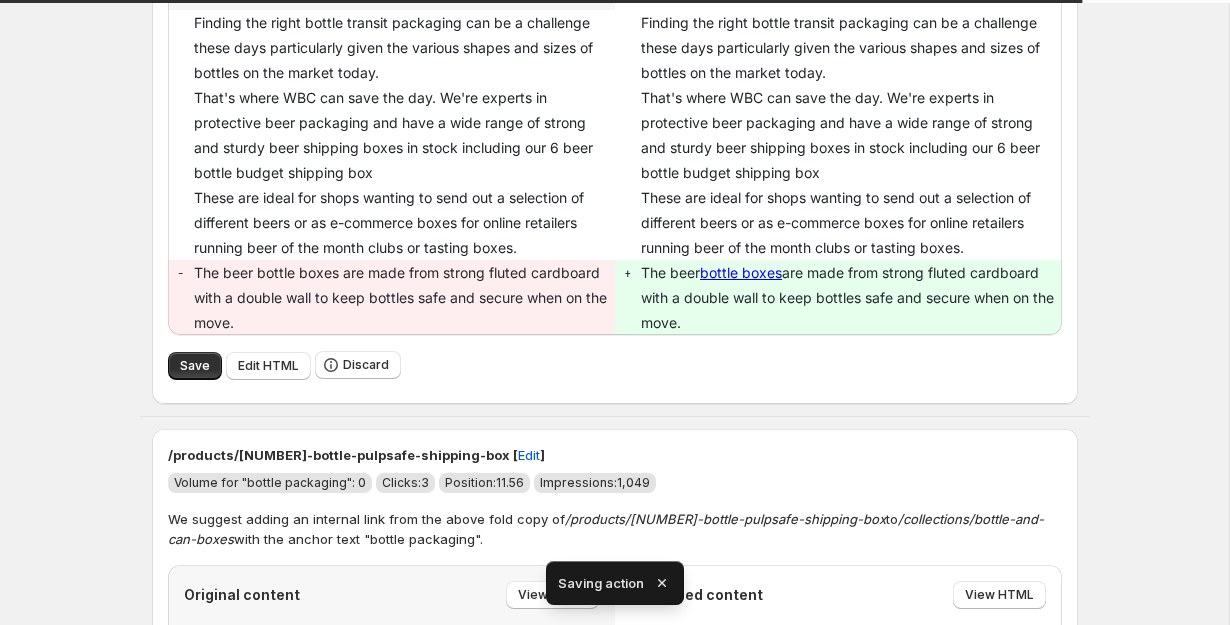 scroll, scrollTop: 981, scrollLeft: 0, axis: vertical 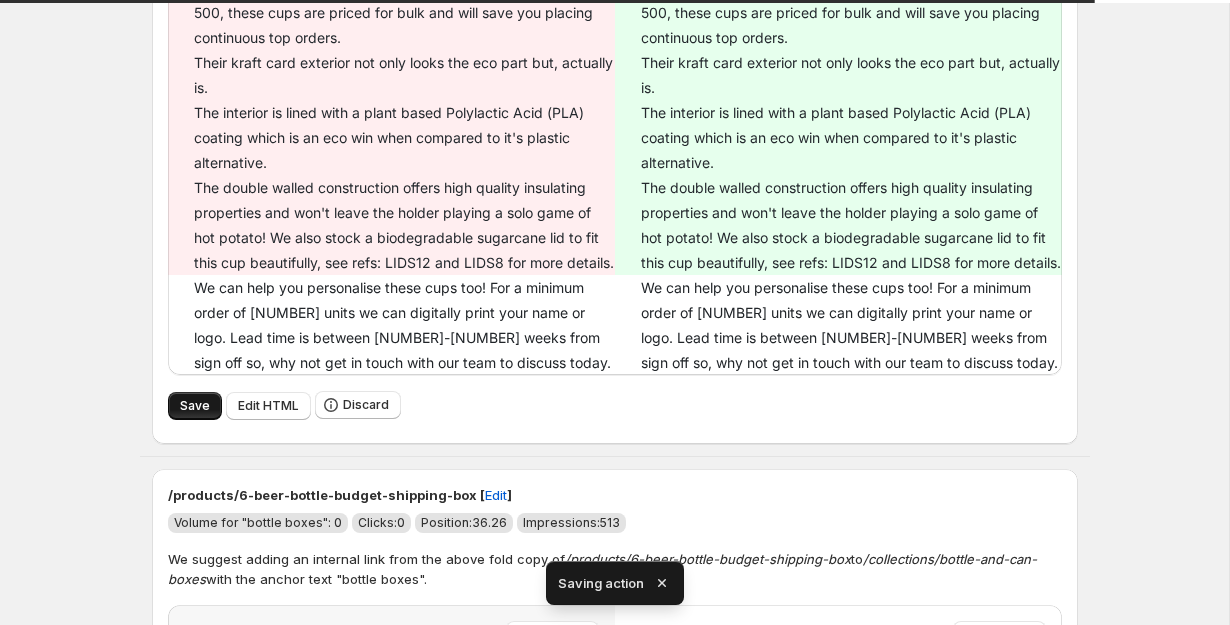 click on "Save" at bounding box center [195, 406] 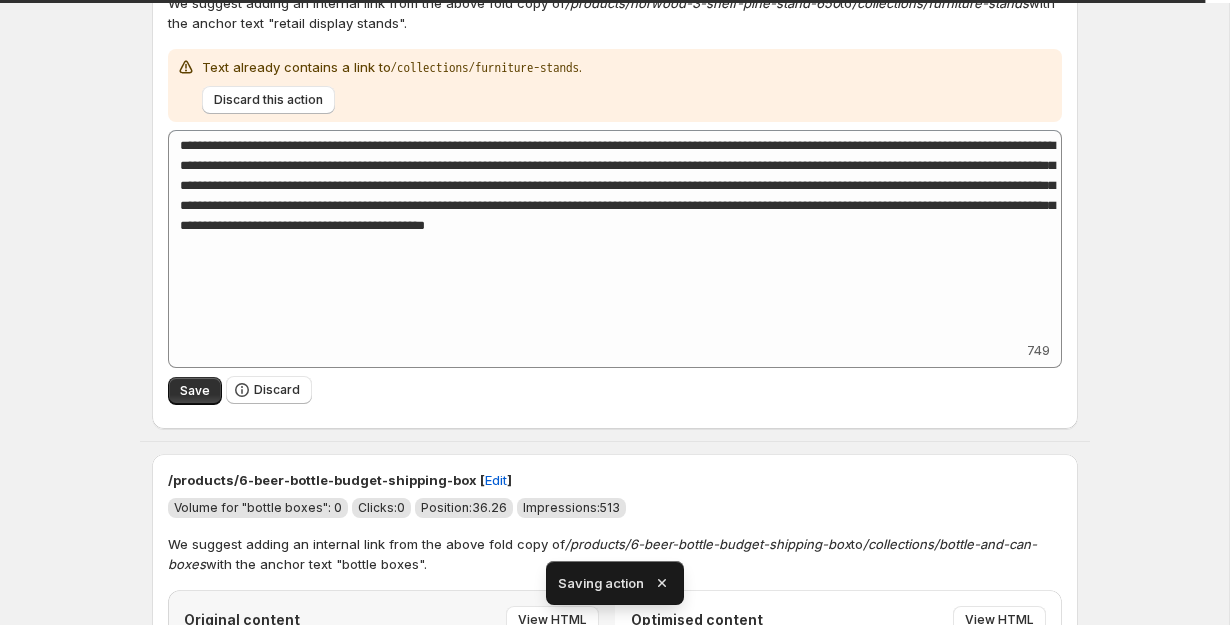 scroll, scrollTop: 265, scrollLeft: 0, axis: vertical 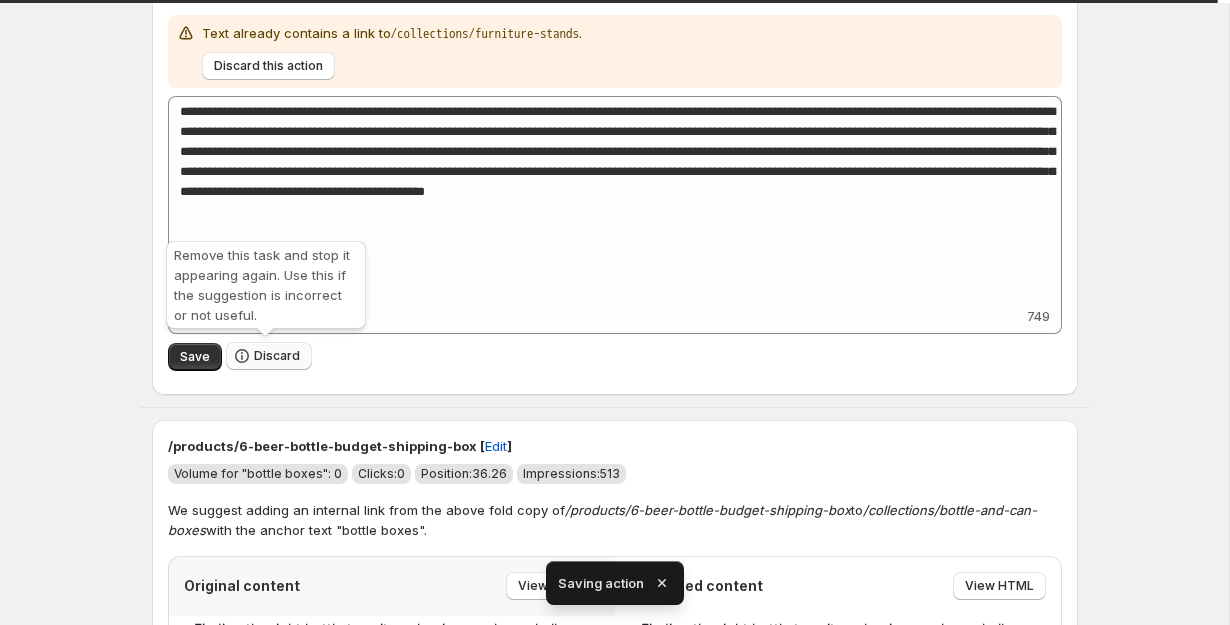 click on "Discard" at bounding box center [277, 356] 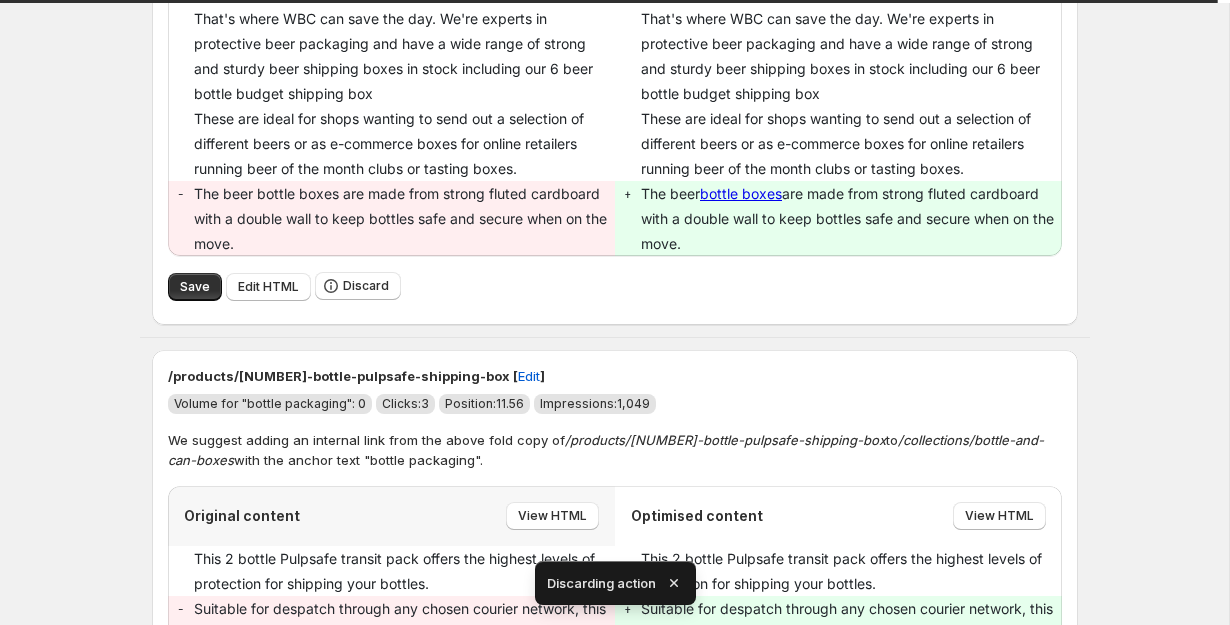 scroll, scrollTop: 411, scrollLeft: 0, axis: vertical 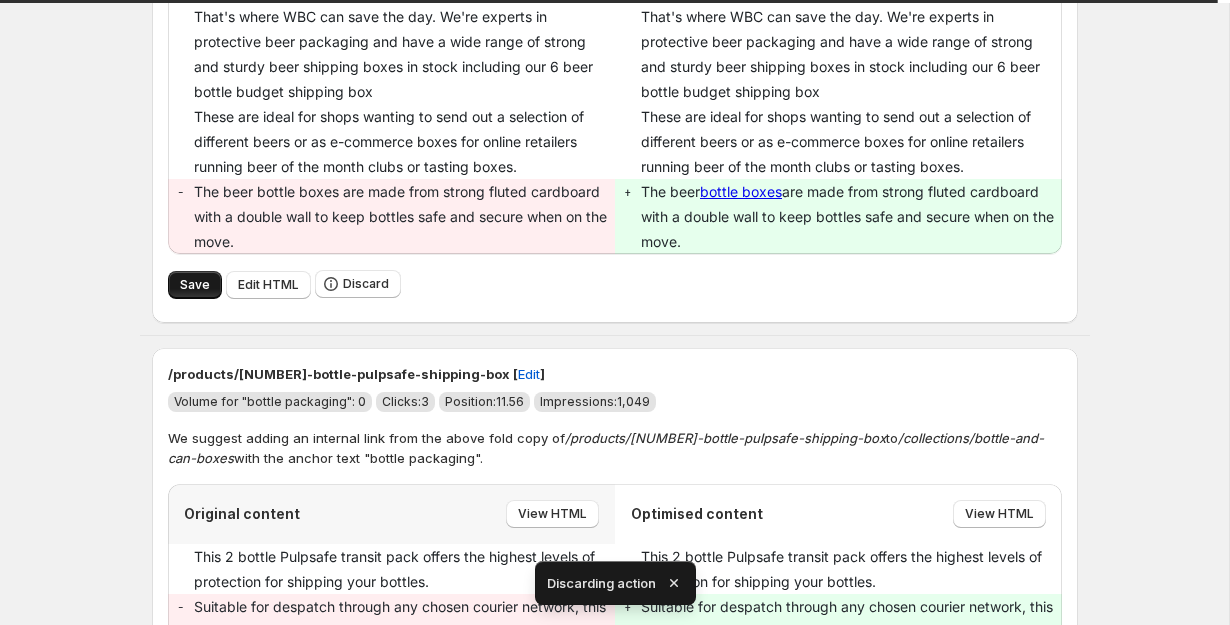 click on "Save" at bounding box center [195, 285] 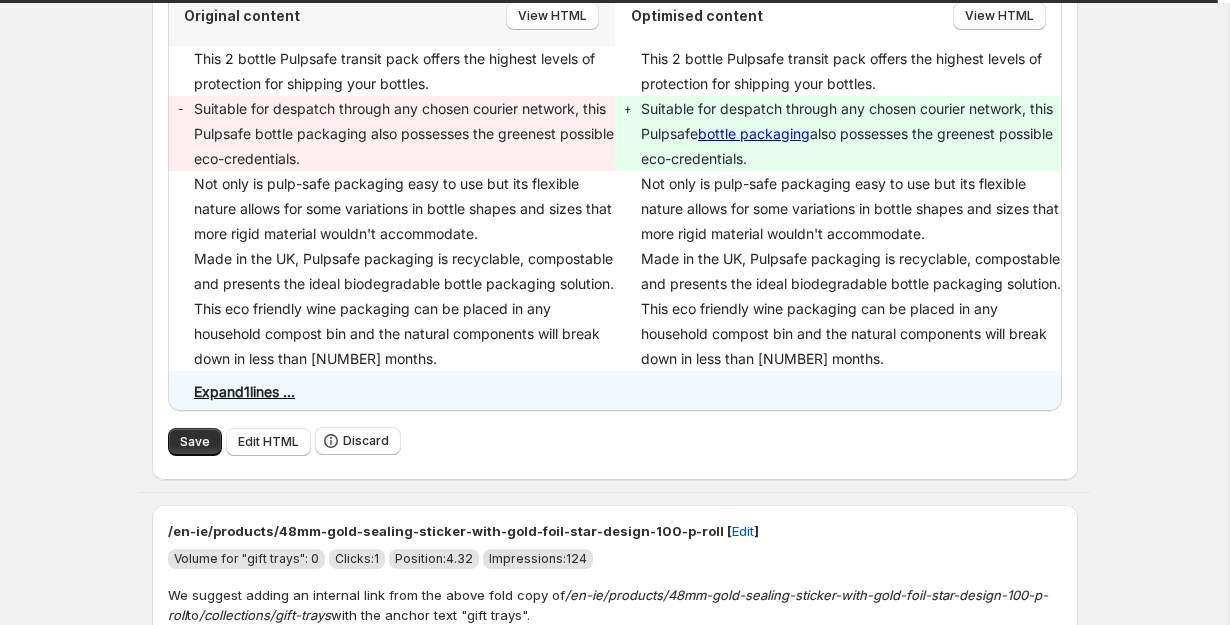 scroll, scrollTop: 373, scrollLeft: 0, axis: vertical 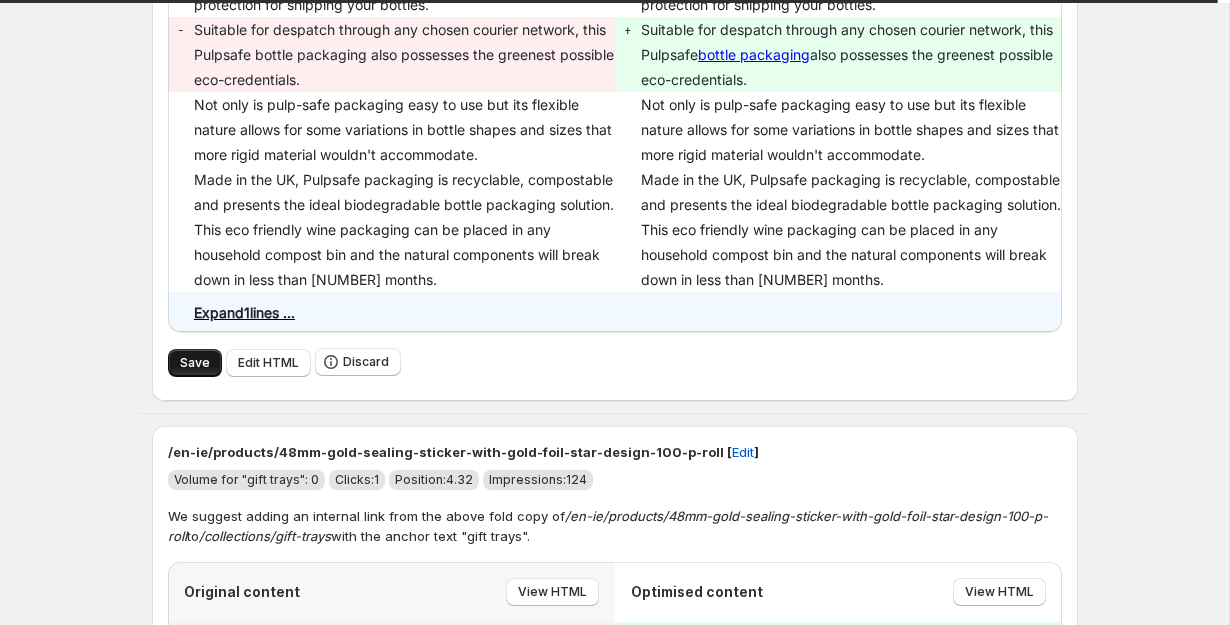 click on "Save" at bounding box center [195, 363] 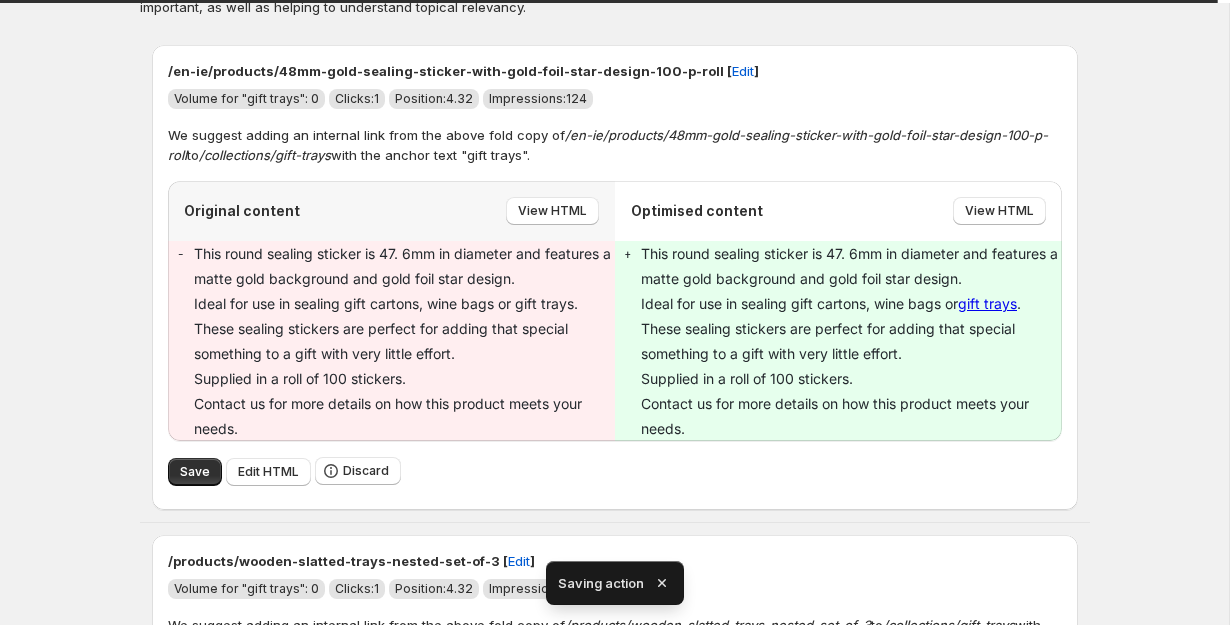 scroll, scrollTop: 109, scrollLeft: 0, axis: vertical 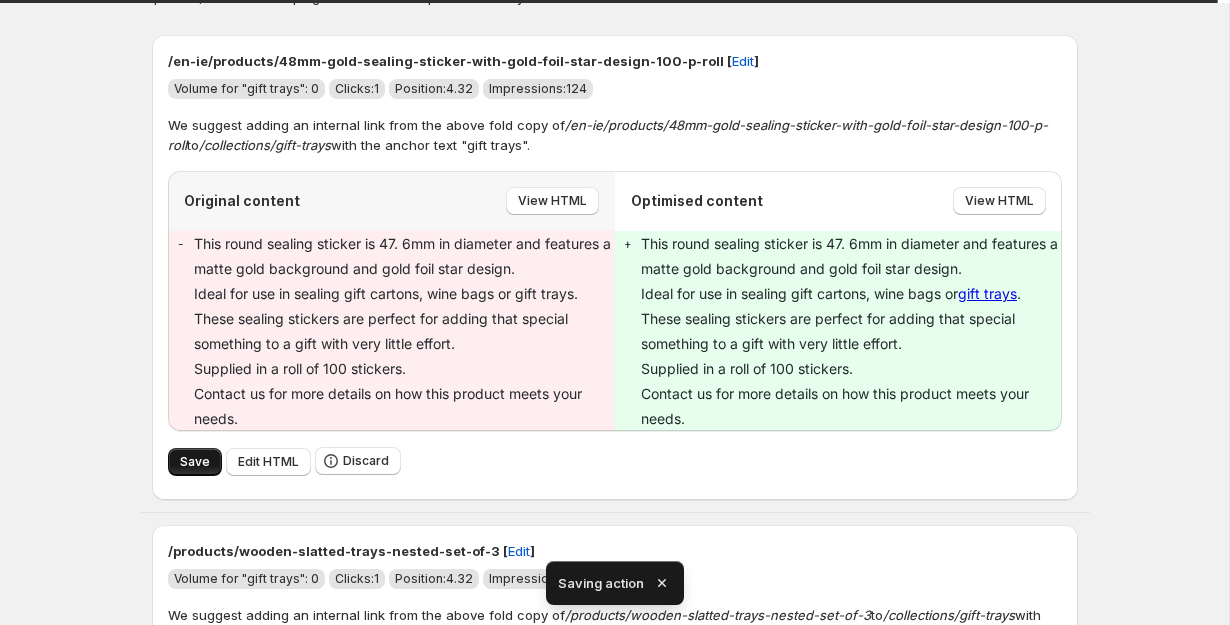 click on "Save" at bounding box center [195, 462] 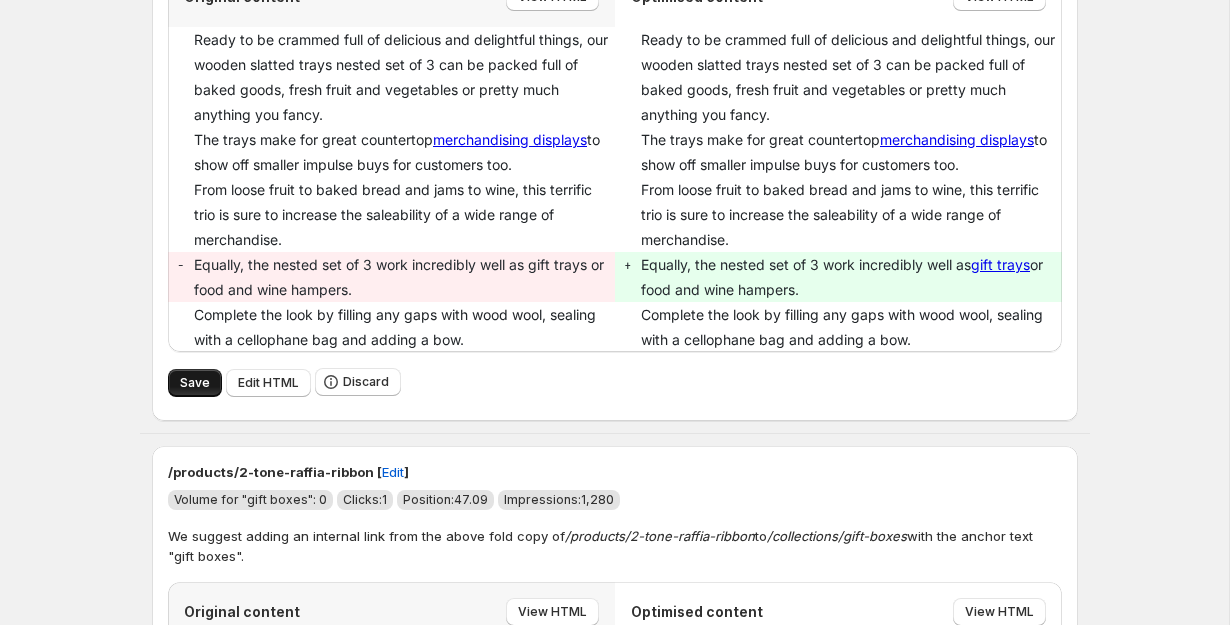click on "Save" at bounding box center (195, 383) 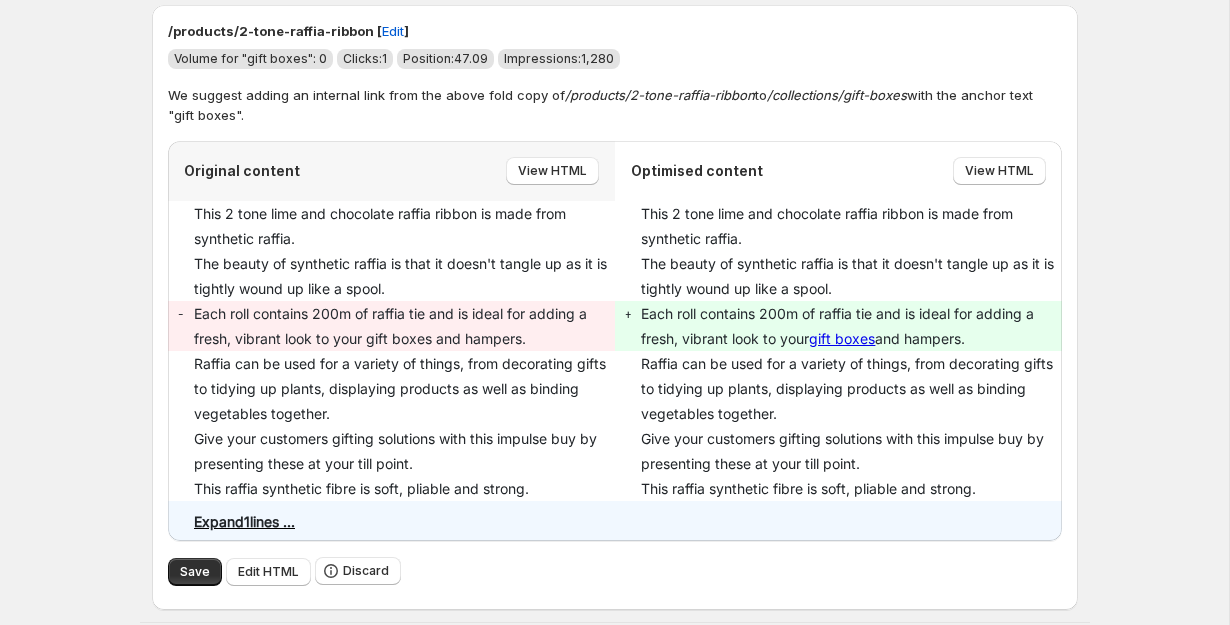 scroll, scrollTop: 845, scrollLeft: 0, axis: vertical 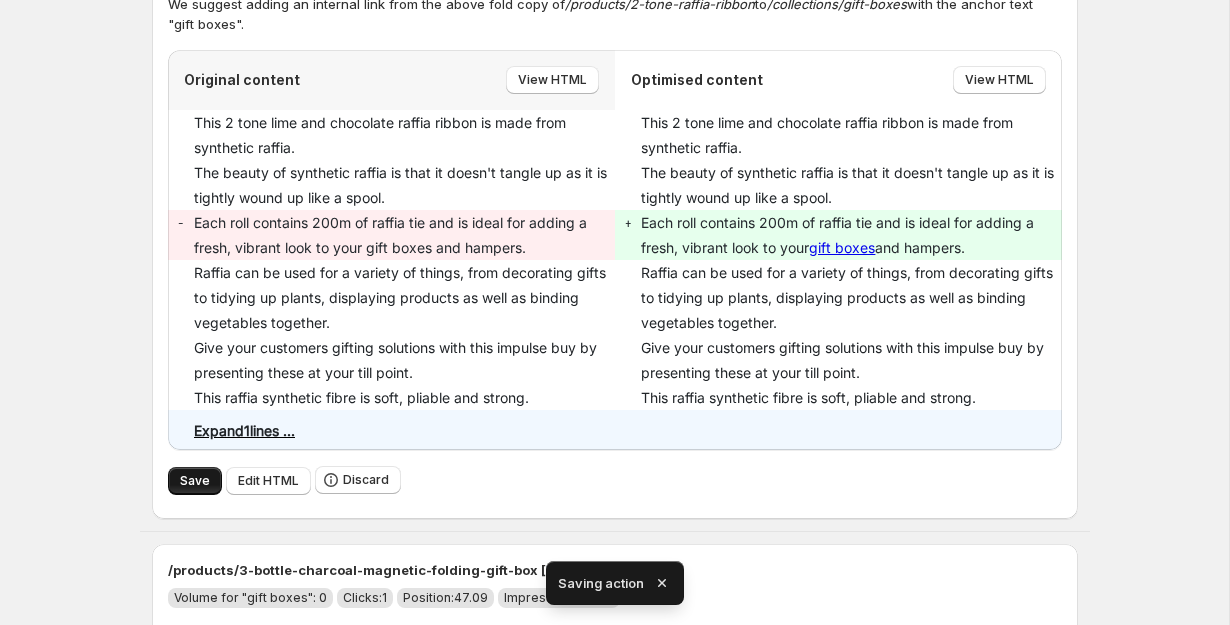 click on "Save" at bounding box center (195, 481) 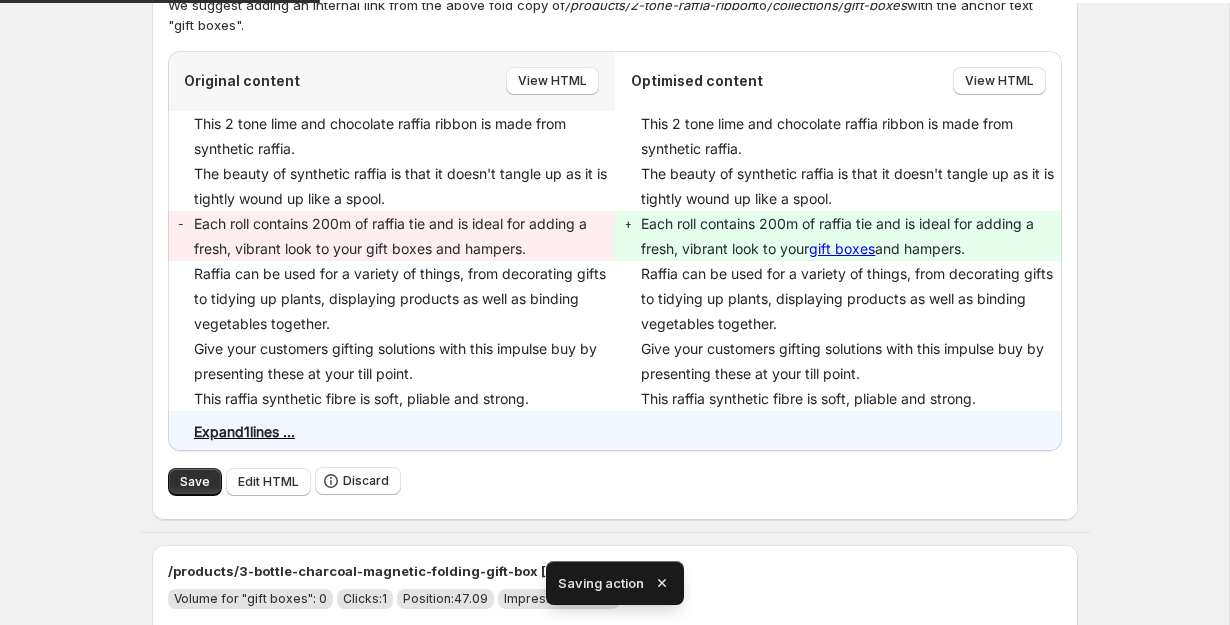 scroll, scrollTop: 0, scrollLeft: 0, axis: both 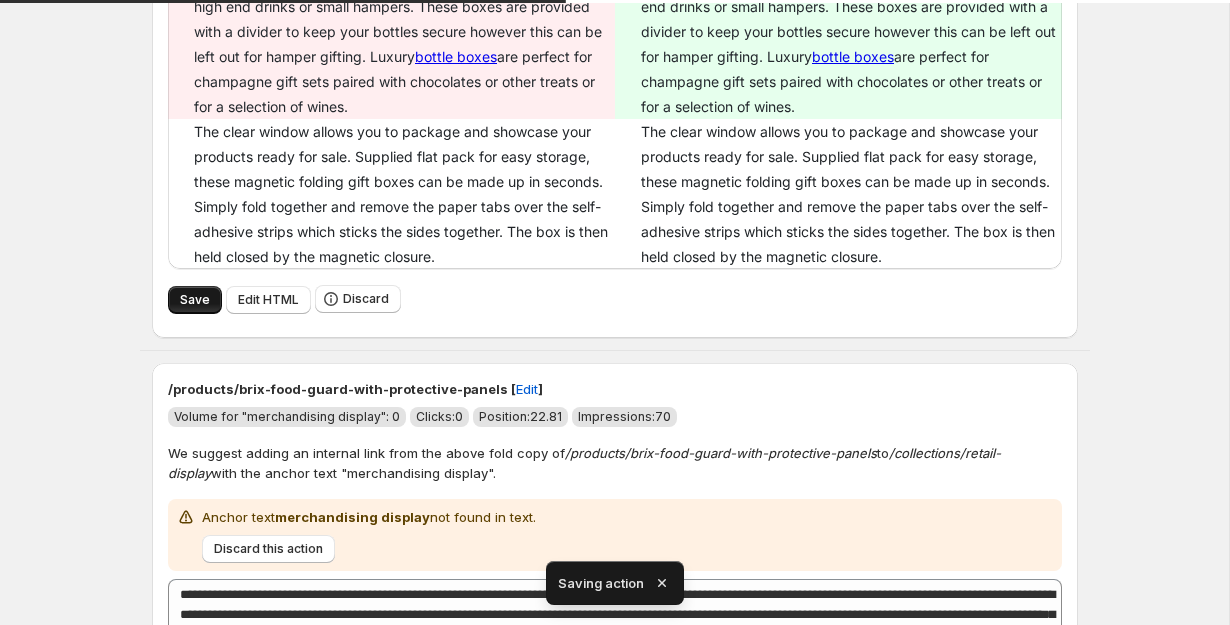 click on "Save" at bounding box center [195, 300] 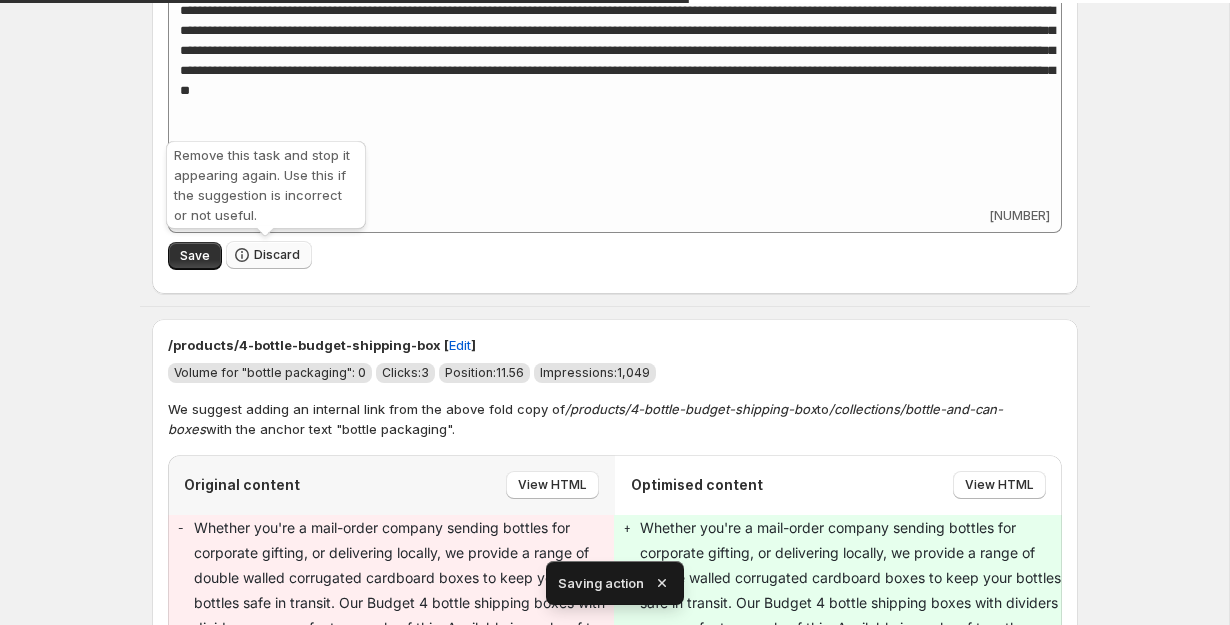 click on "Discard" at bounding box center [277, 255] 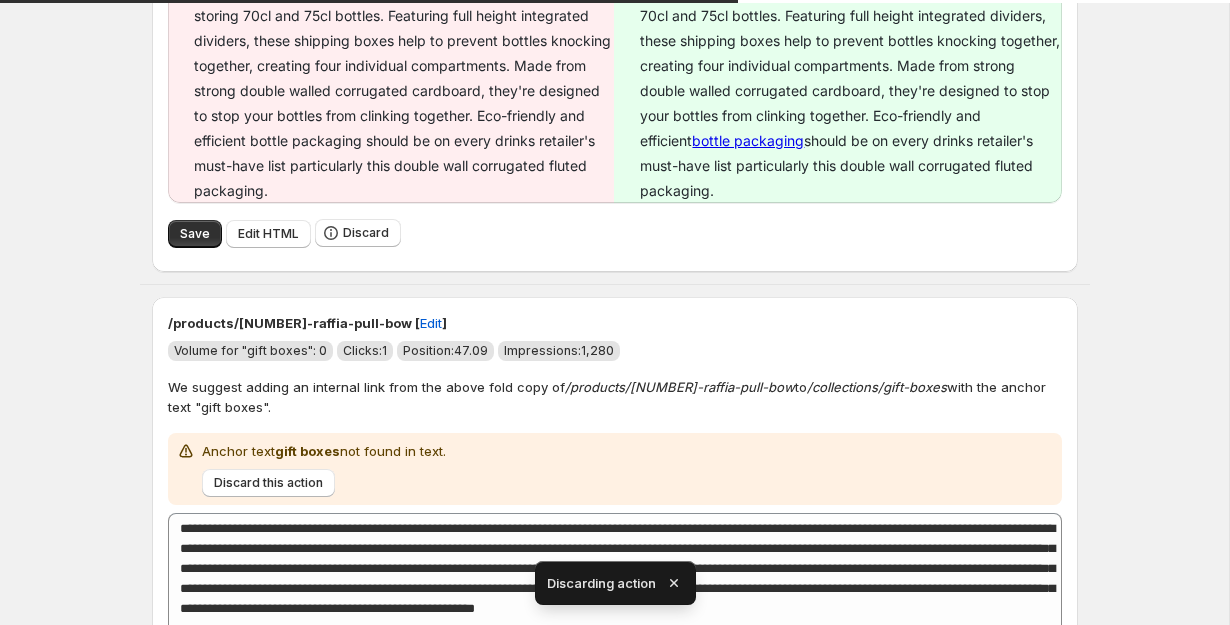 scroll, scrollTop: 988, scrollLeft: 0, axis: vertical 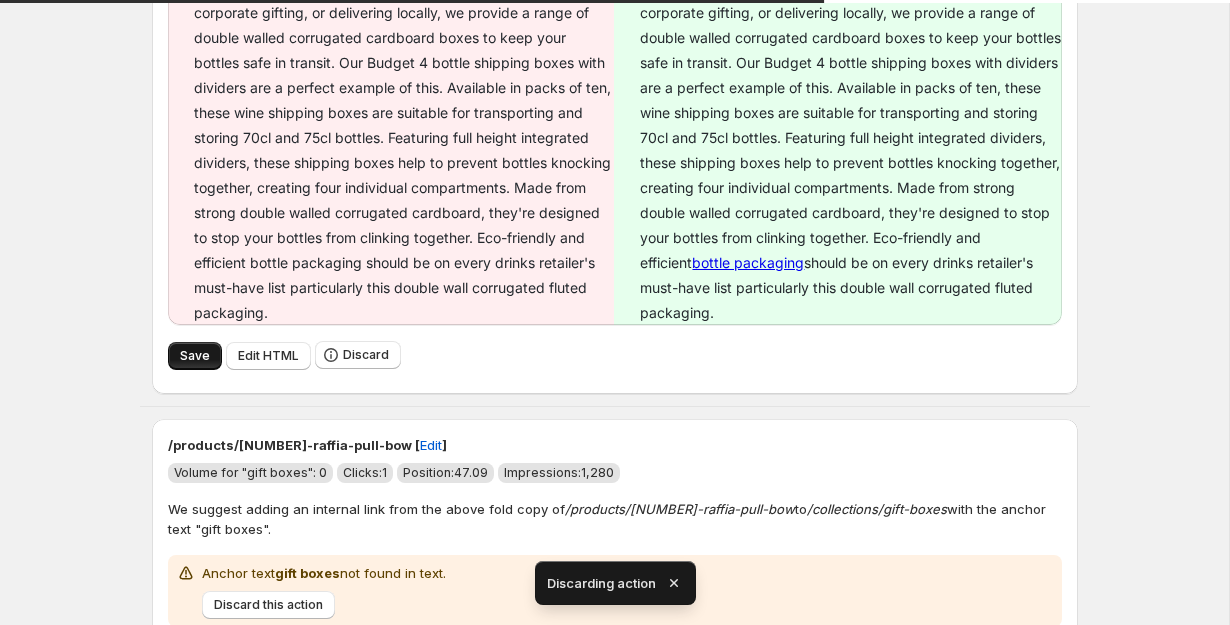 click on "Save" at bounding box center [195, 356] 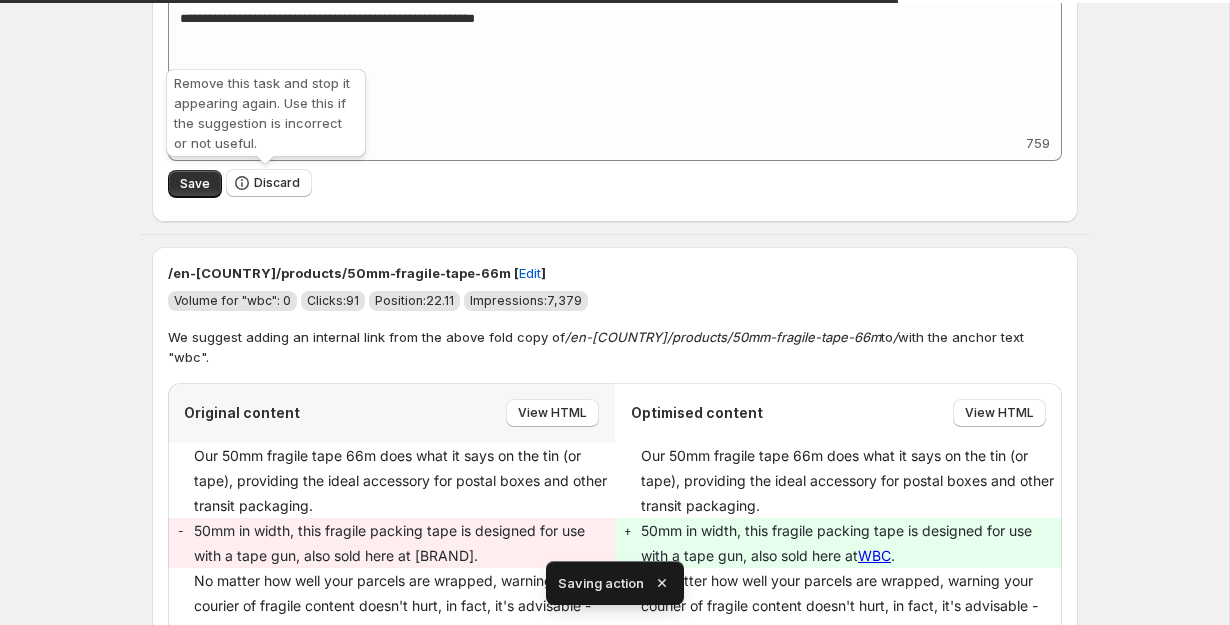 scroll, scrollTop: 1002, scrollLeft: 0, axis: vertical 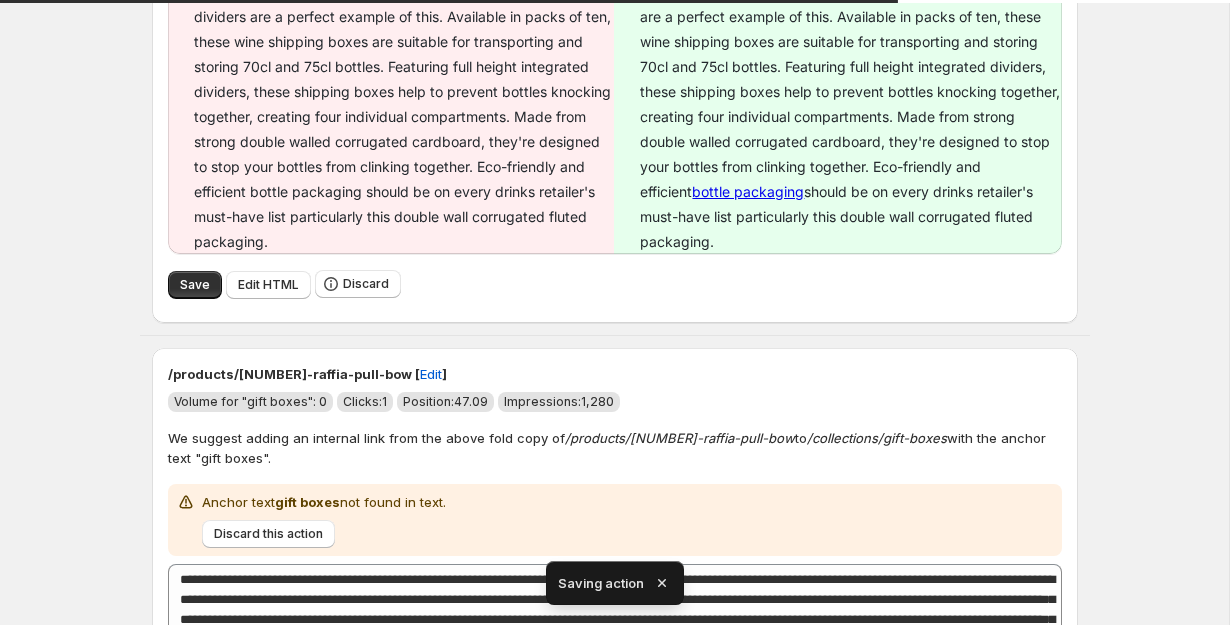 click on "Discard" at bounding box center [269, 824] 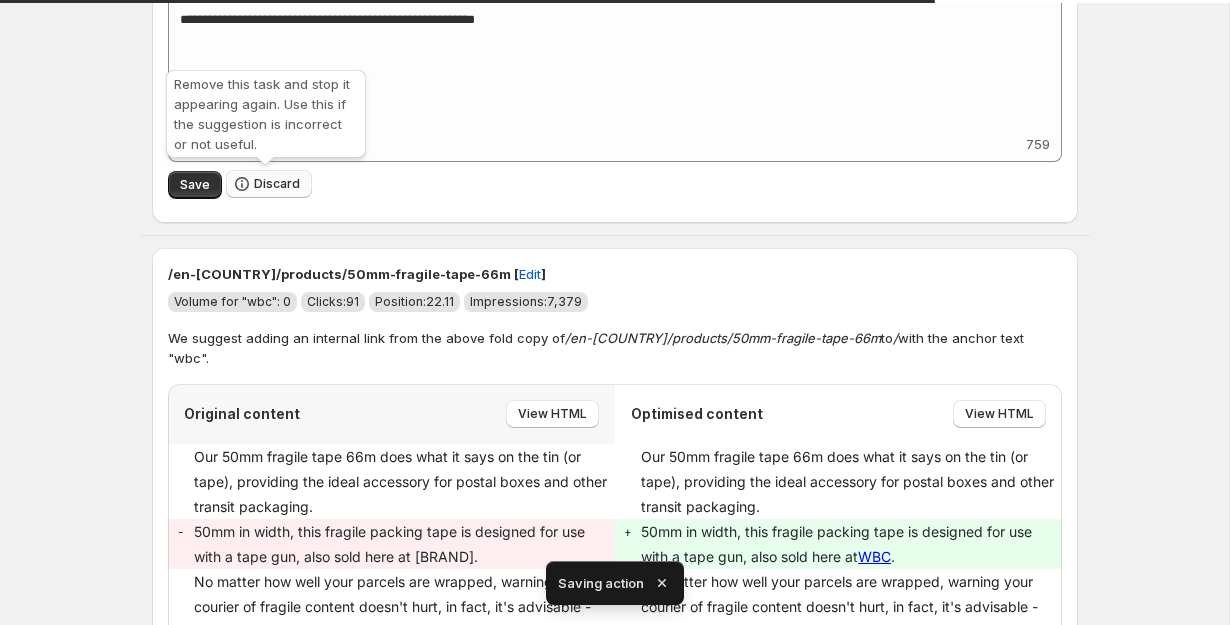 click 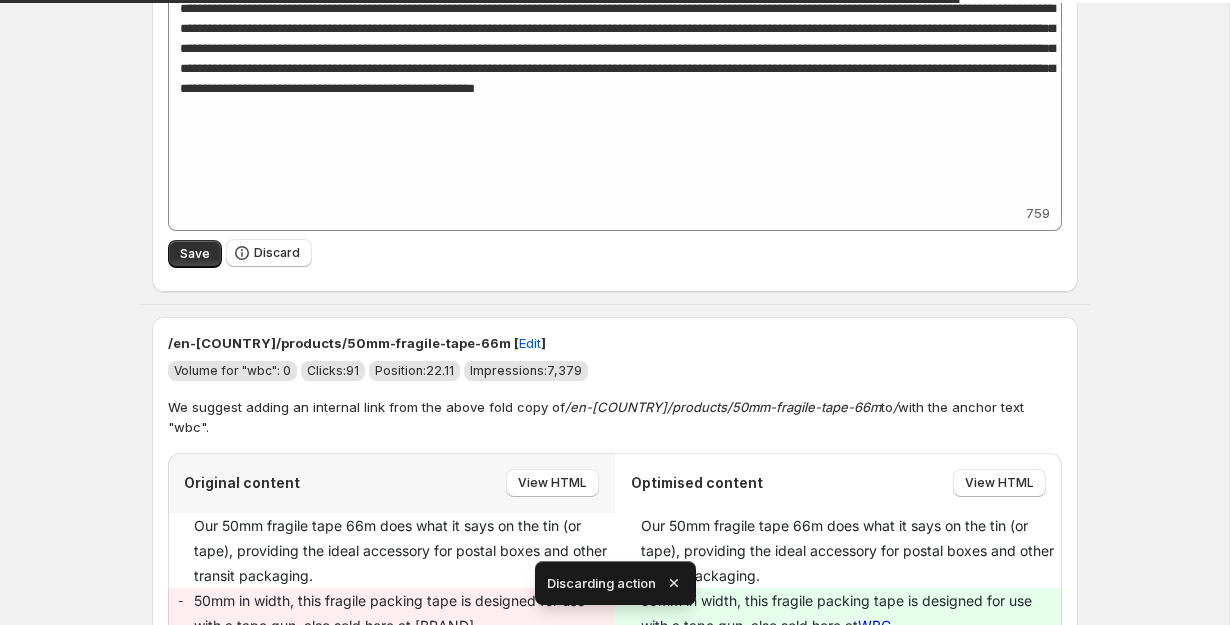 type on "**********" 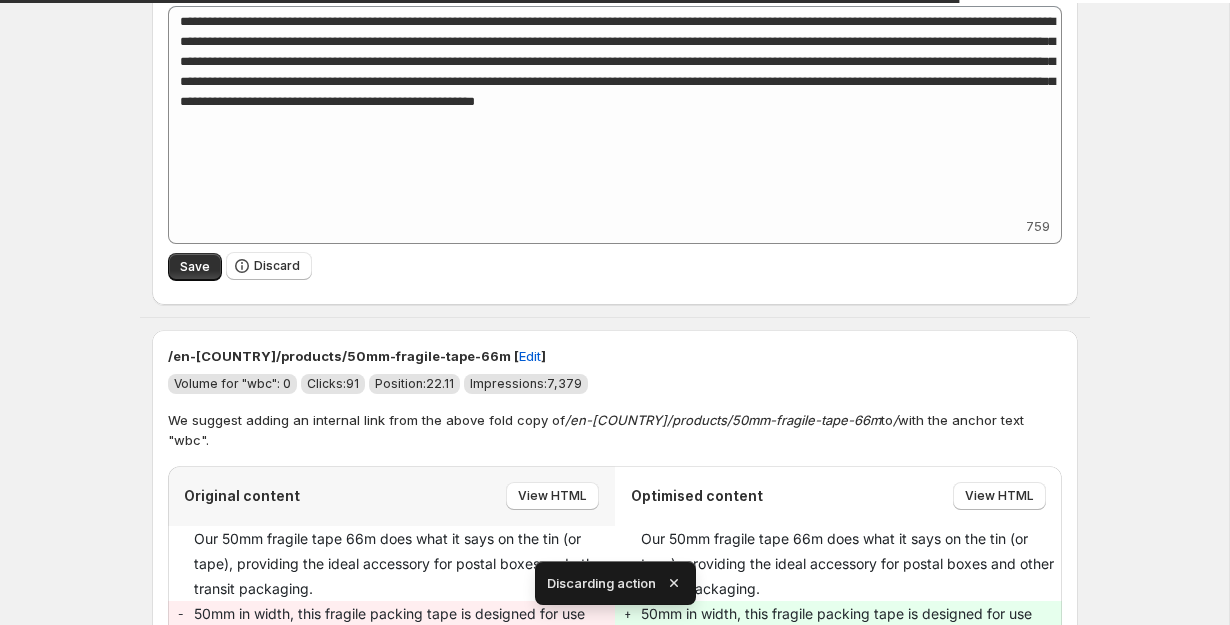 type on "**********" 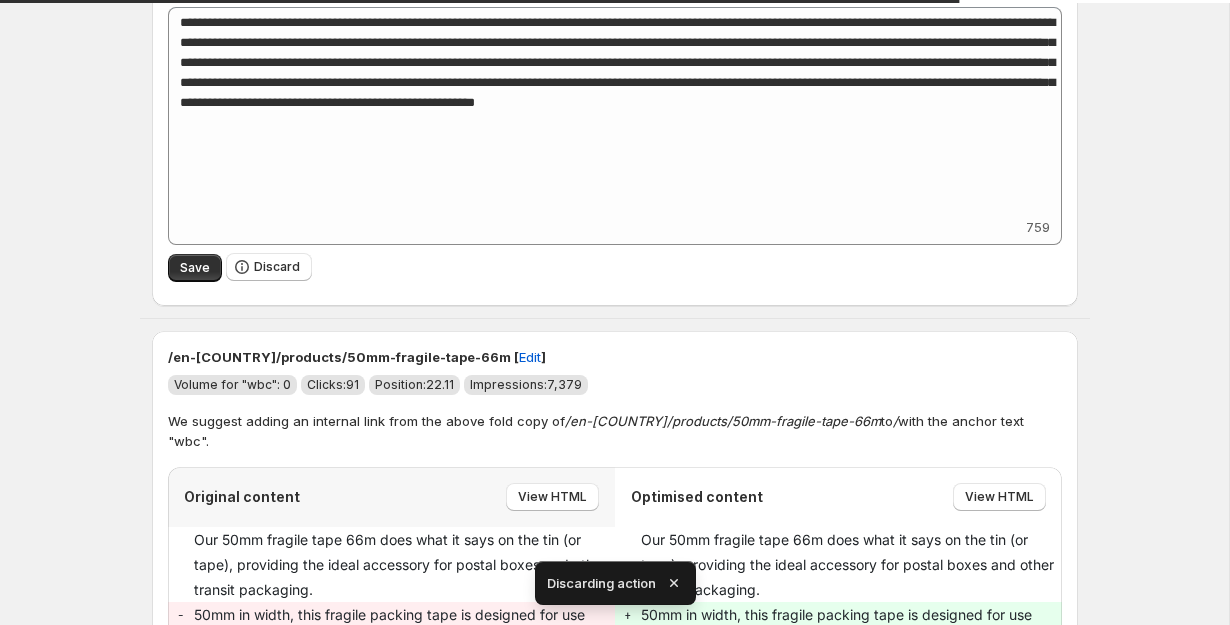 type on "**********" 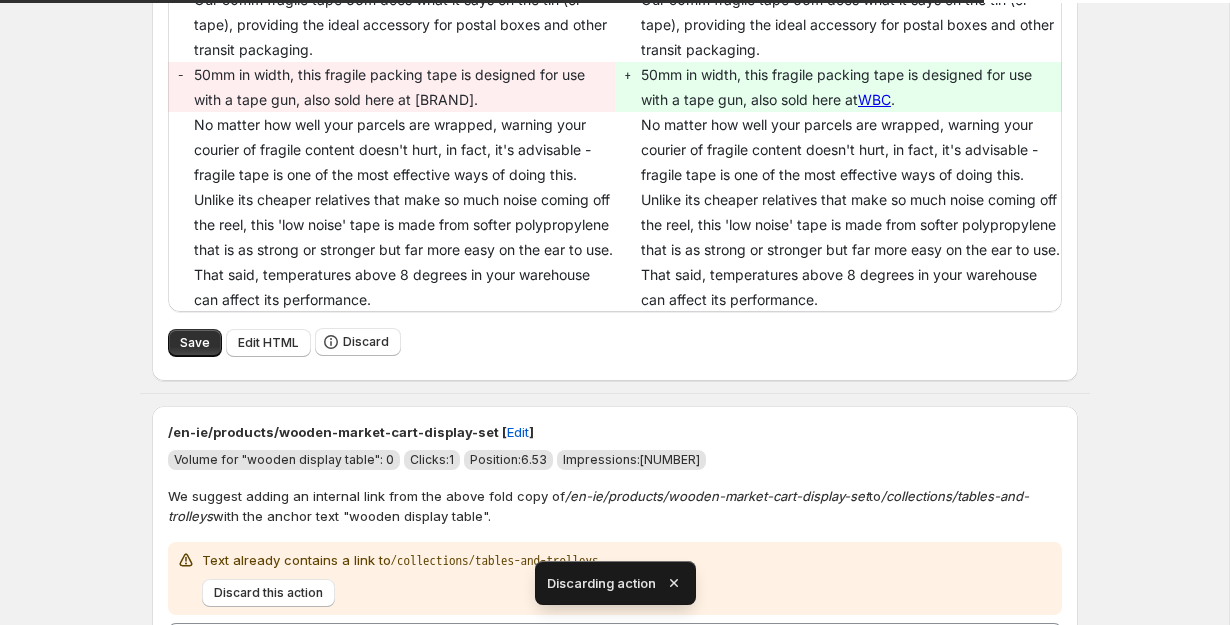scroll, scrollTop: 1648, scrollLeft: 0, axis: vertical 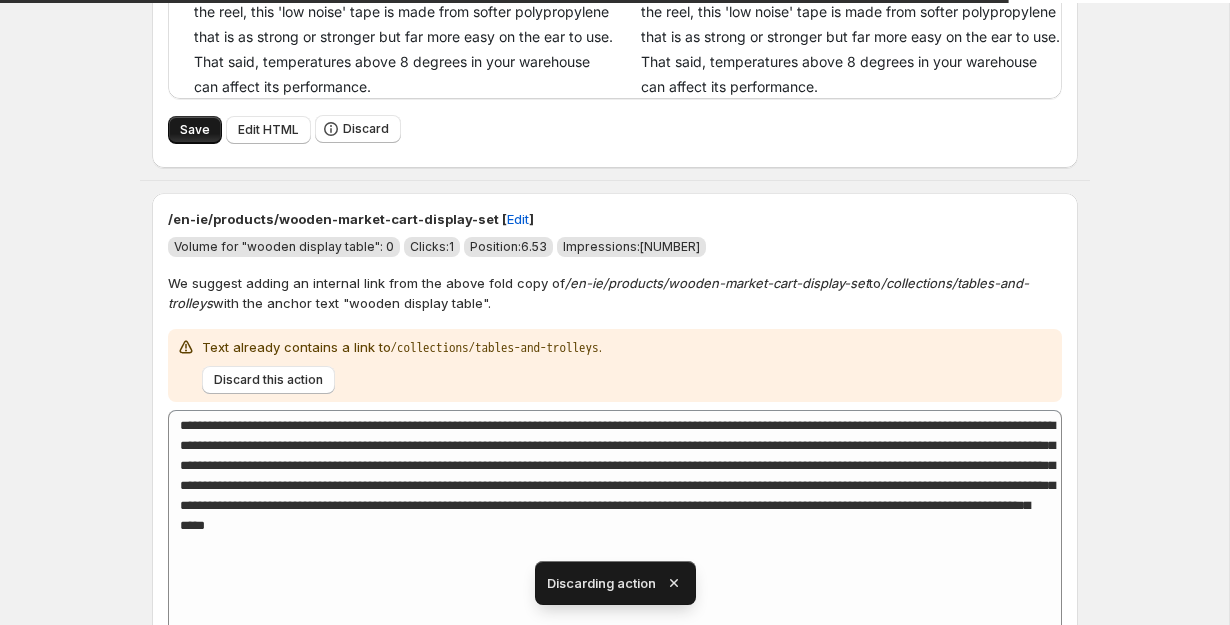 click on "Save" at bounding box center [195, 130] 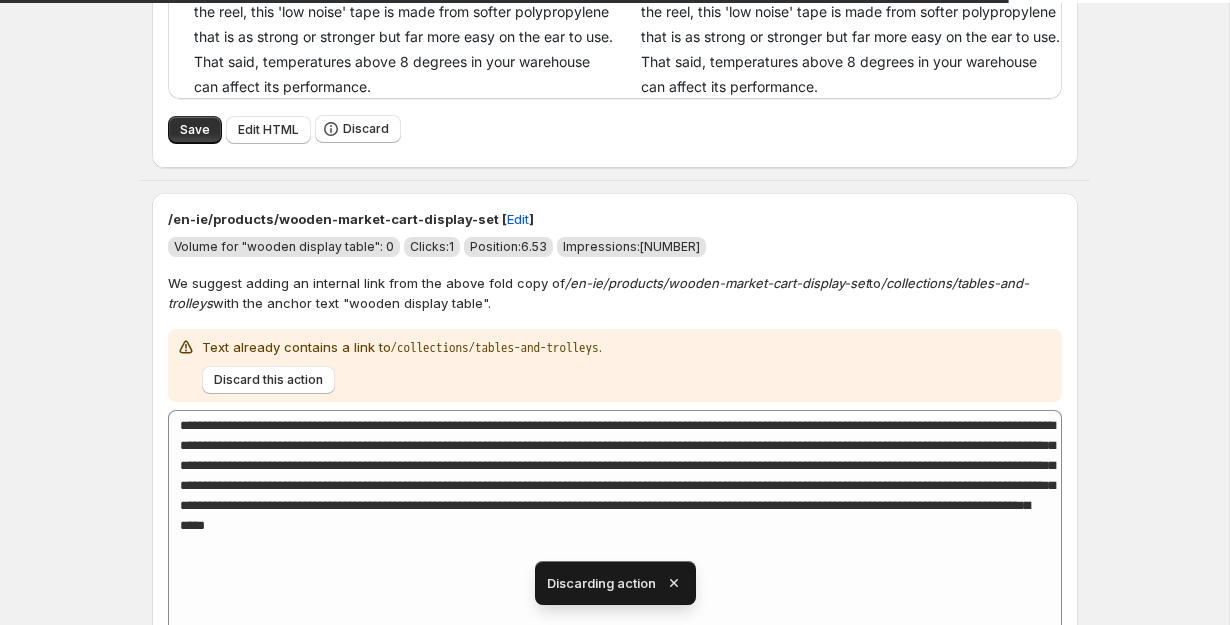 type on "**********" 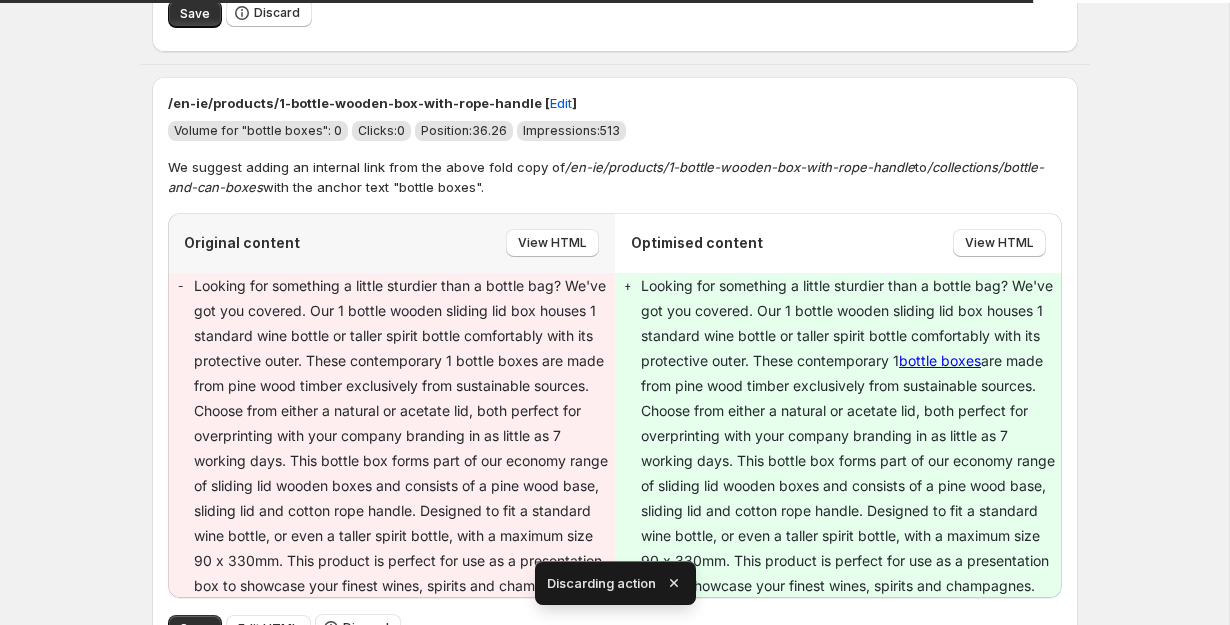 type on "**********" 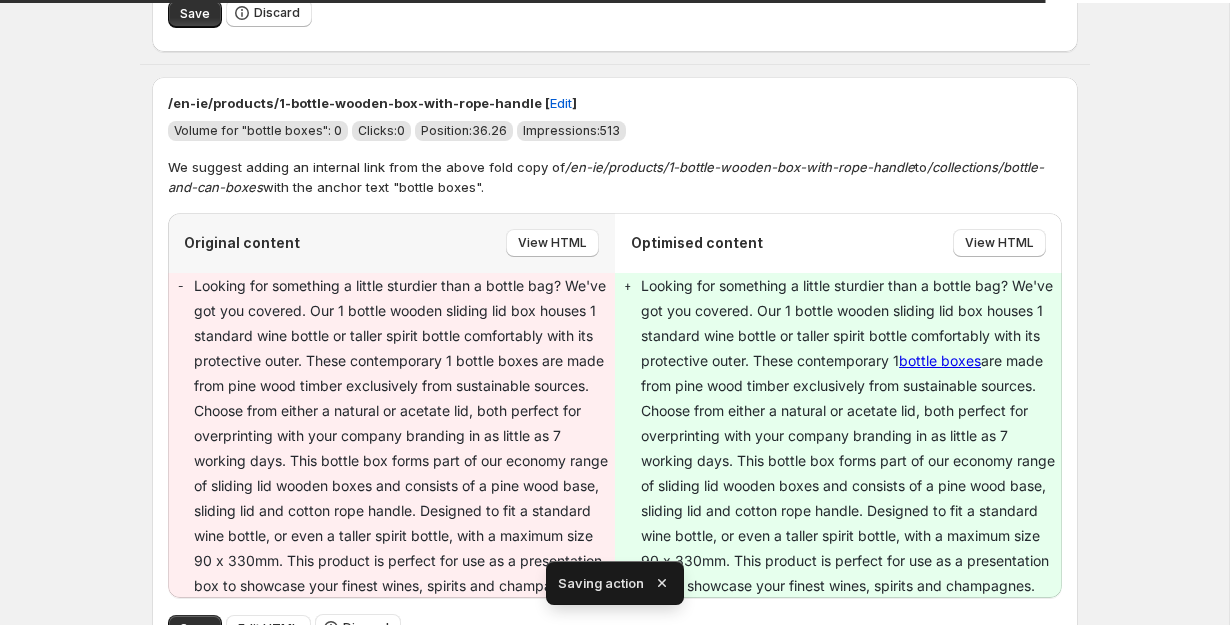 type on "**********" 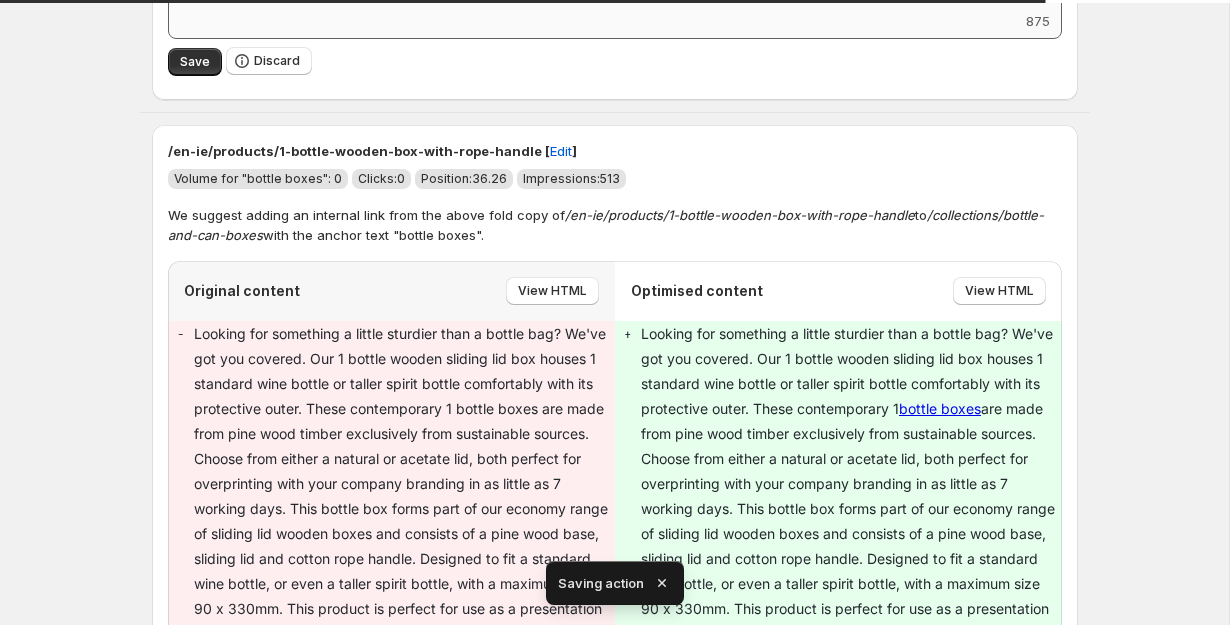 type on "**********" 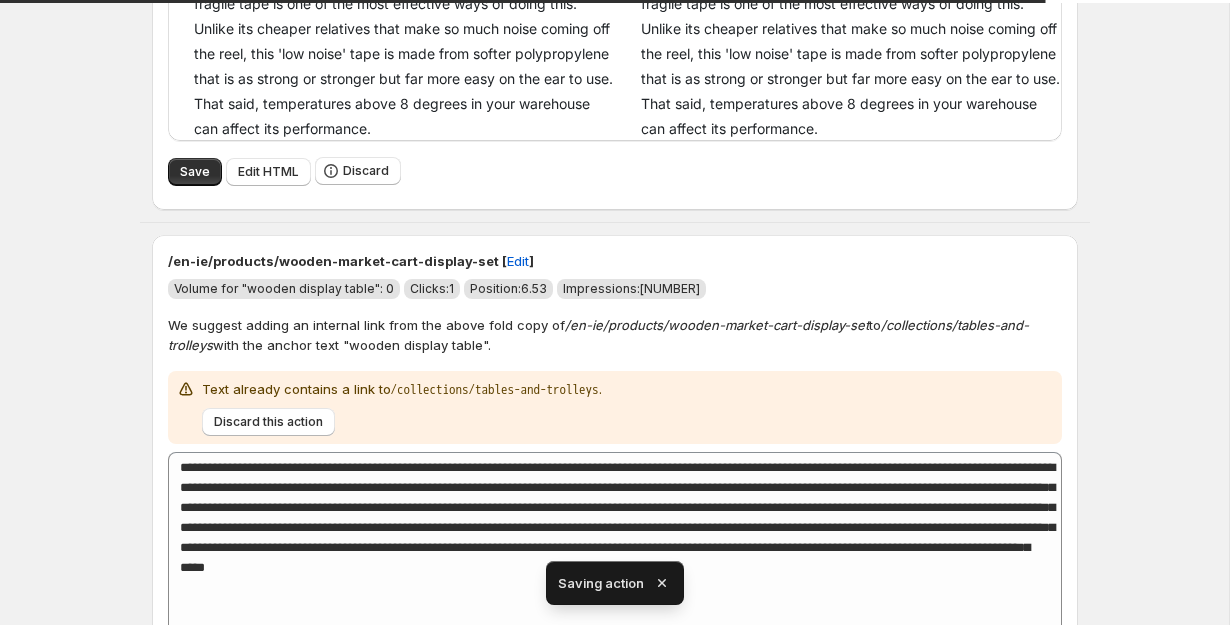 type on "**********" 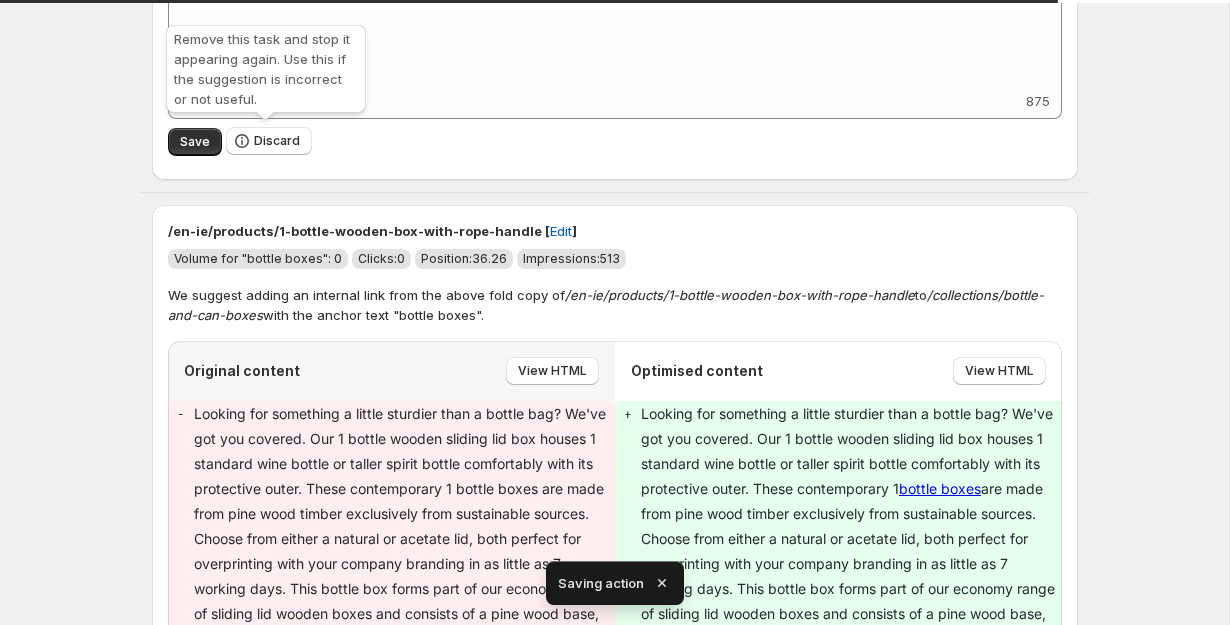 scroll, scrollTop: 1557, scrollLeft: 0, axis: vertical 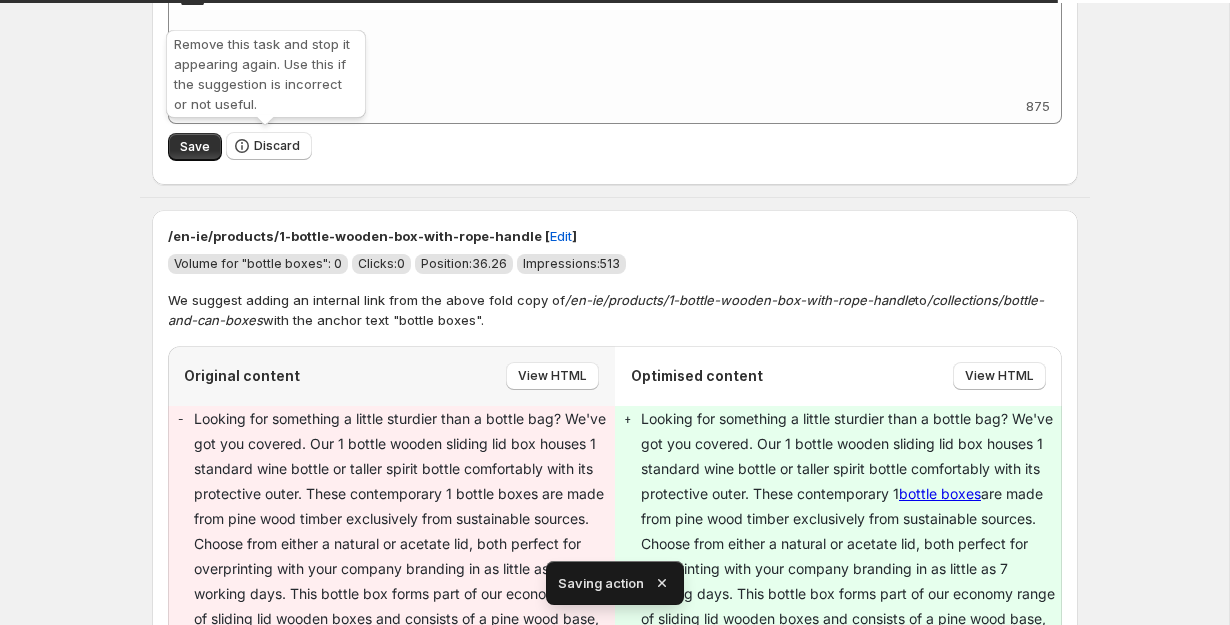 type on "**********" 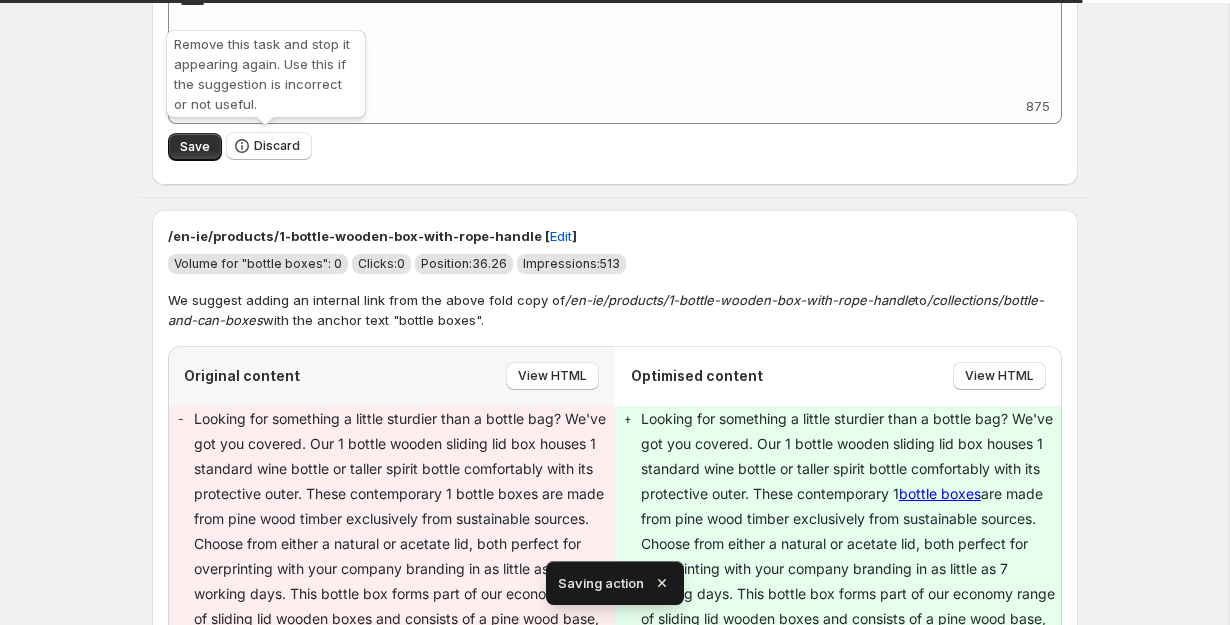 click on "Remove this task and stop it appearing again. Use this if the suggestion is incorrect or not useful." at bounding box center [266, 78] 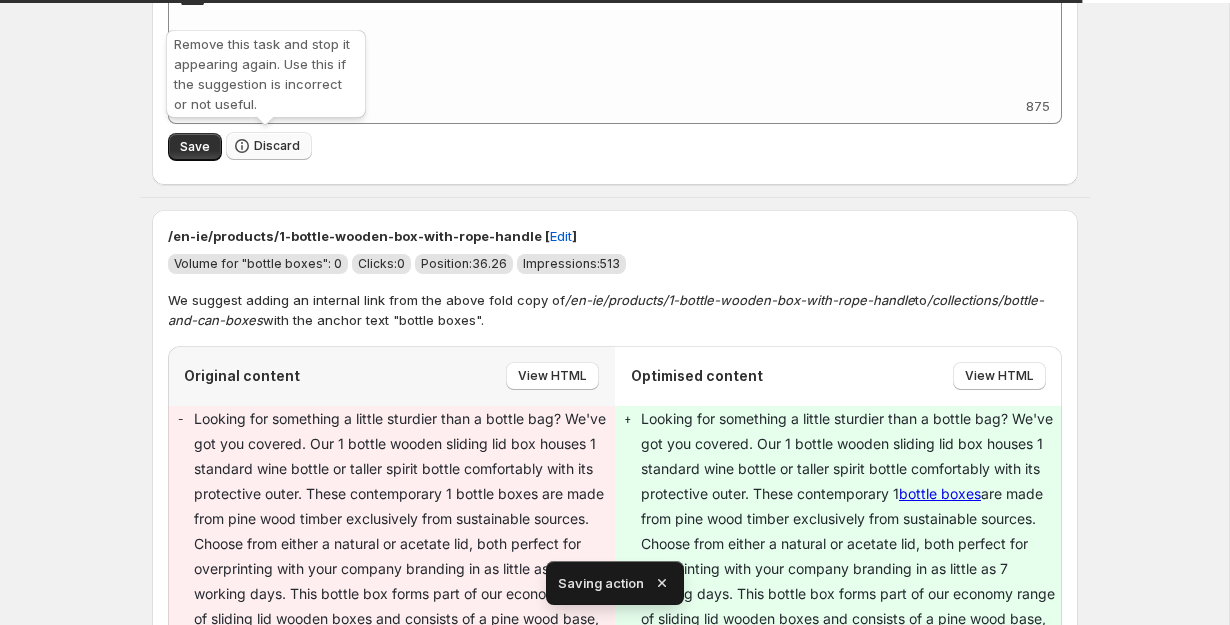 click on "Discard" at bounding box center [277, 146] 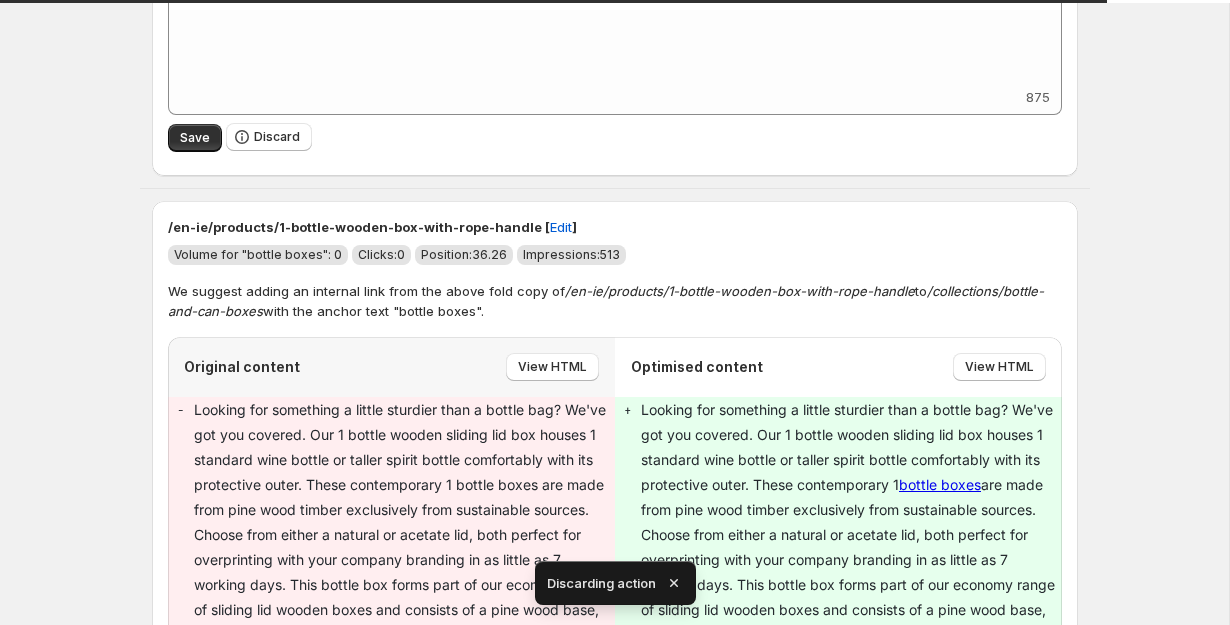 type on "**********" 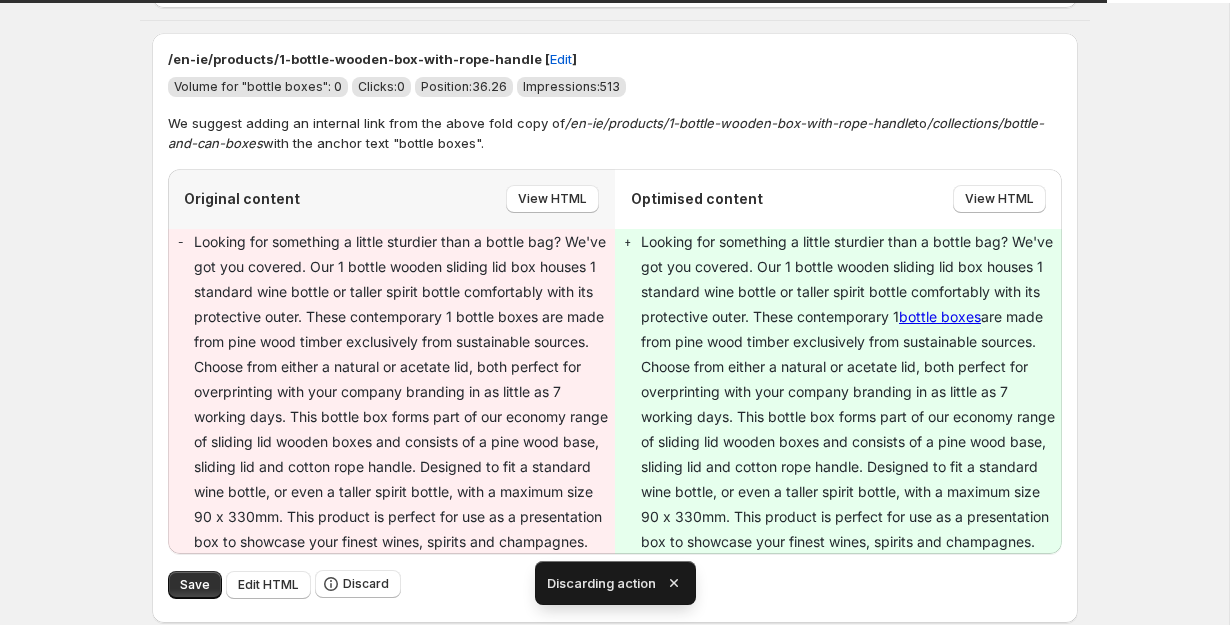 type on "**********" 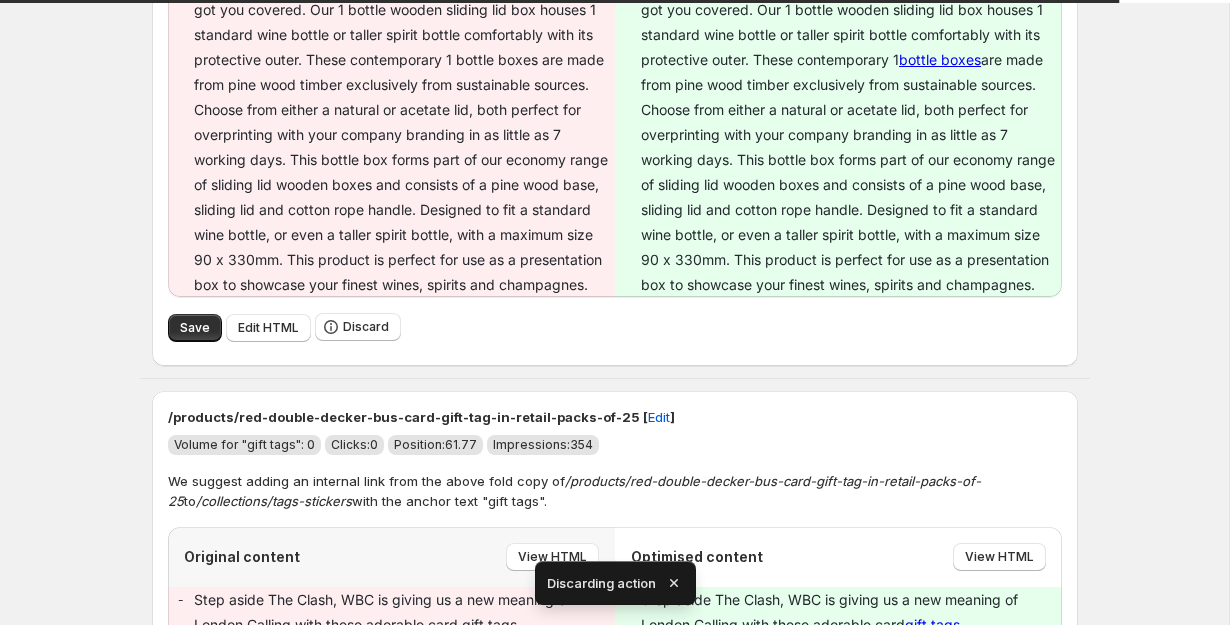 scroll, scrollTop: 1453, scrollLeft: 0, axis: vertical 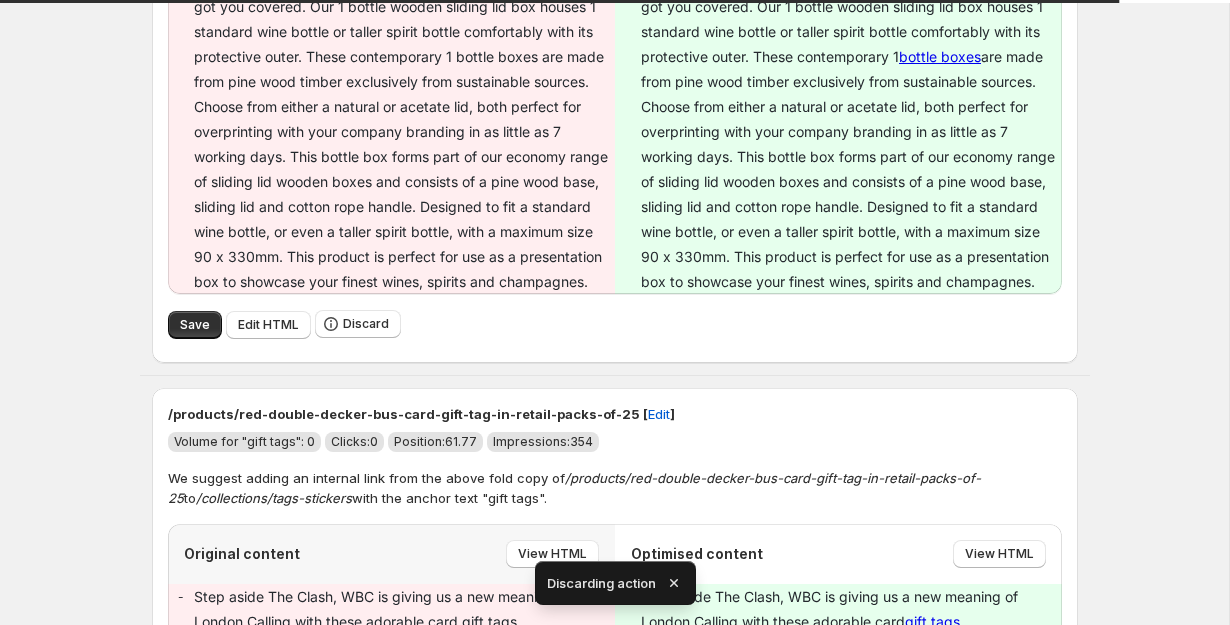 type on "**********" 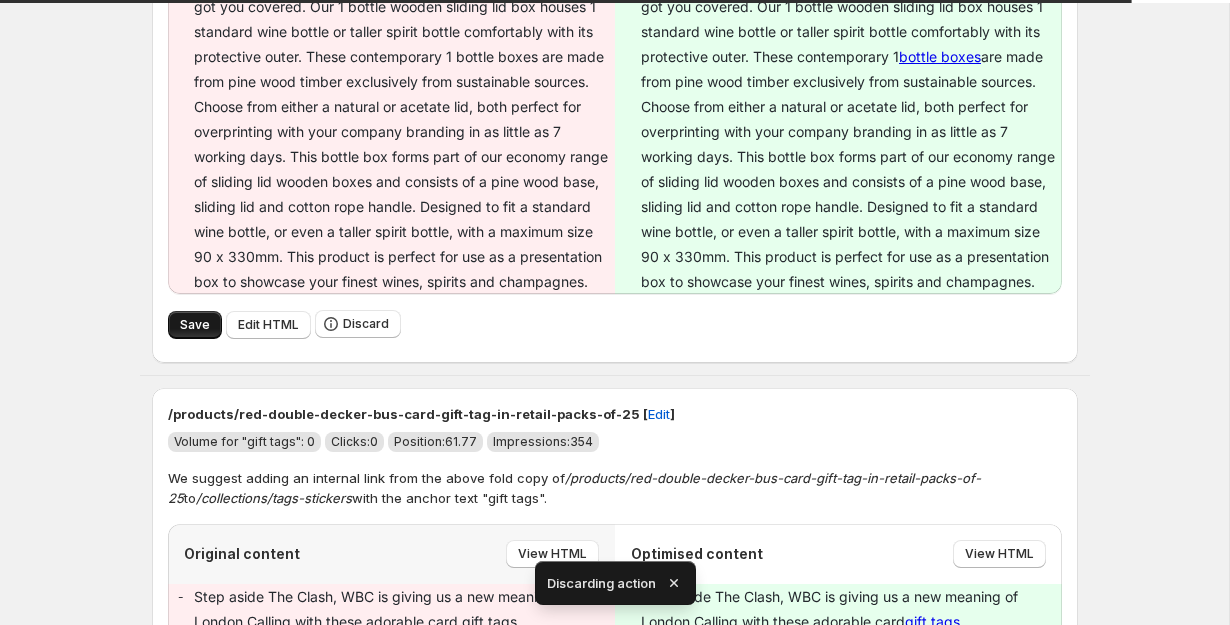 click on "Save" at bounding box center [195, 325] 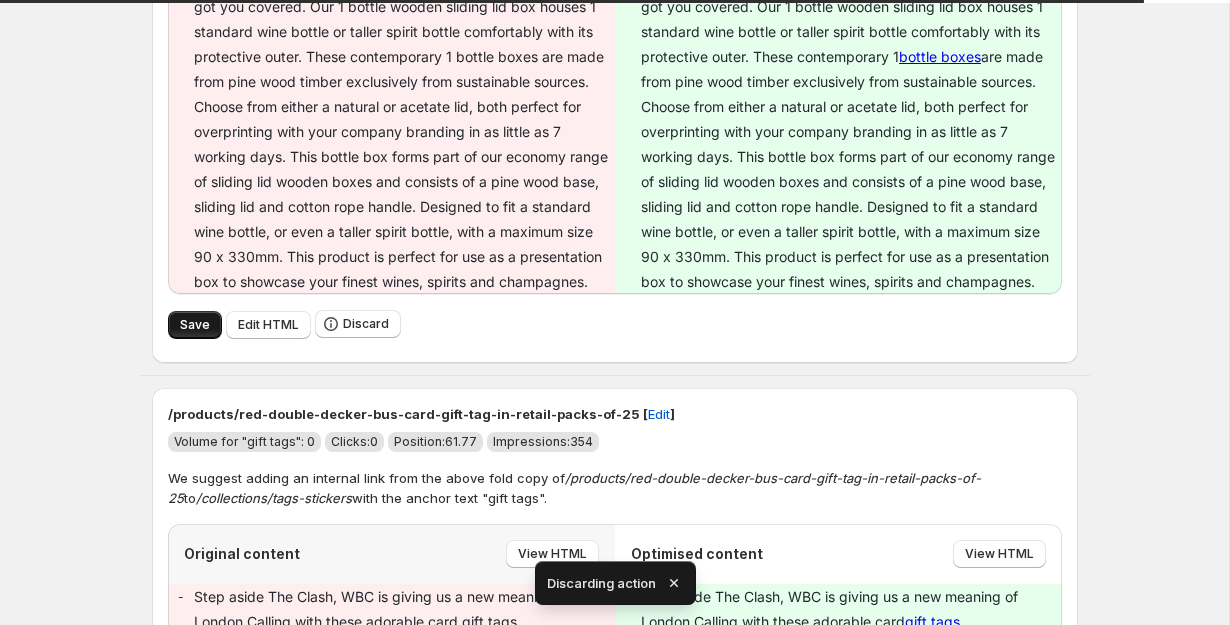 type on "**********" 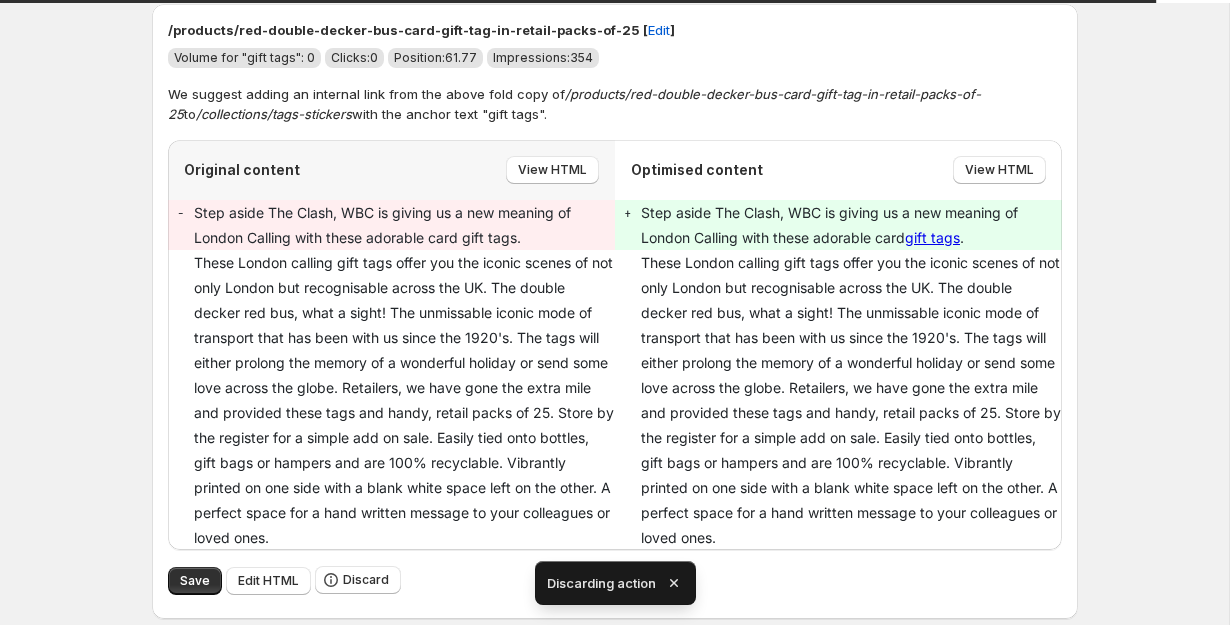 type on "**********" 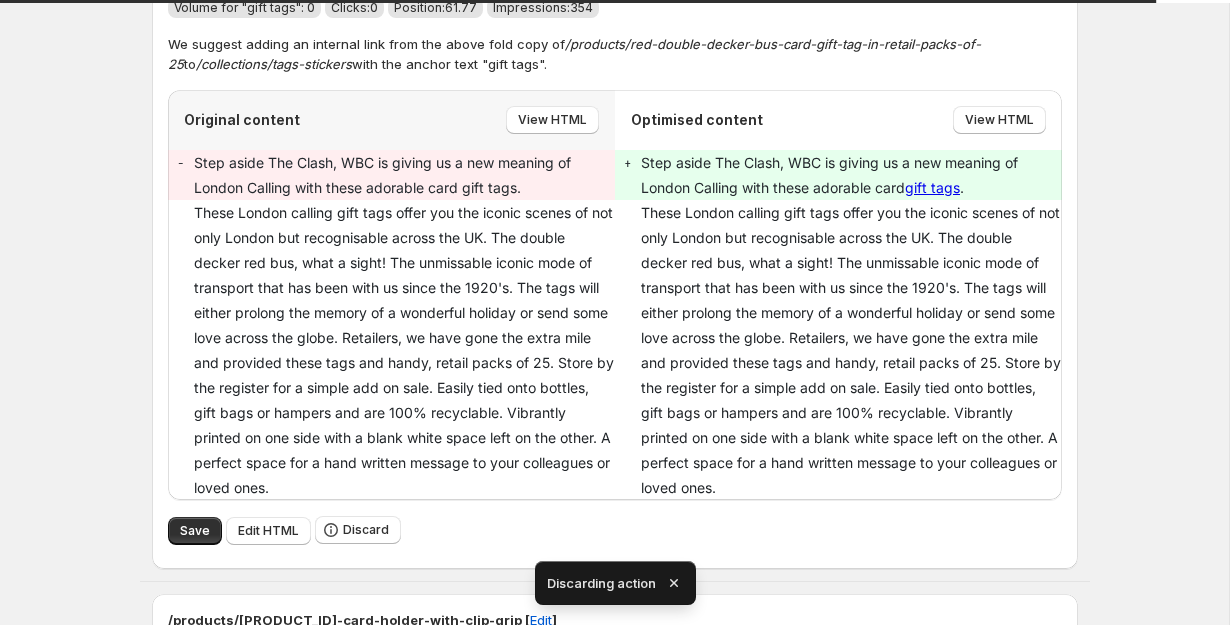 type on "**********" 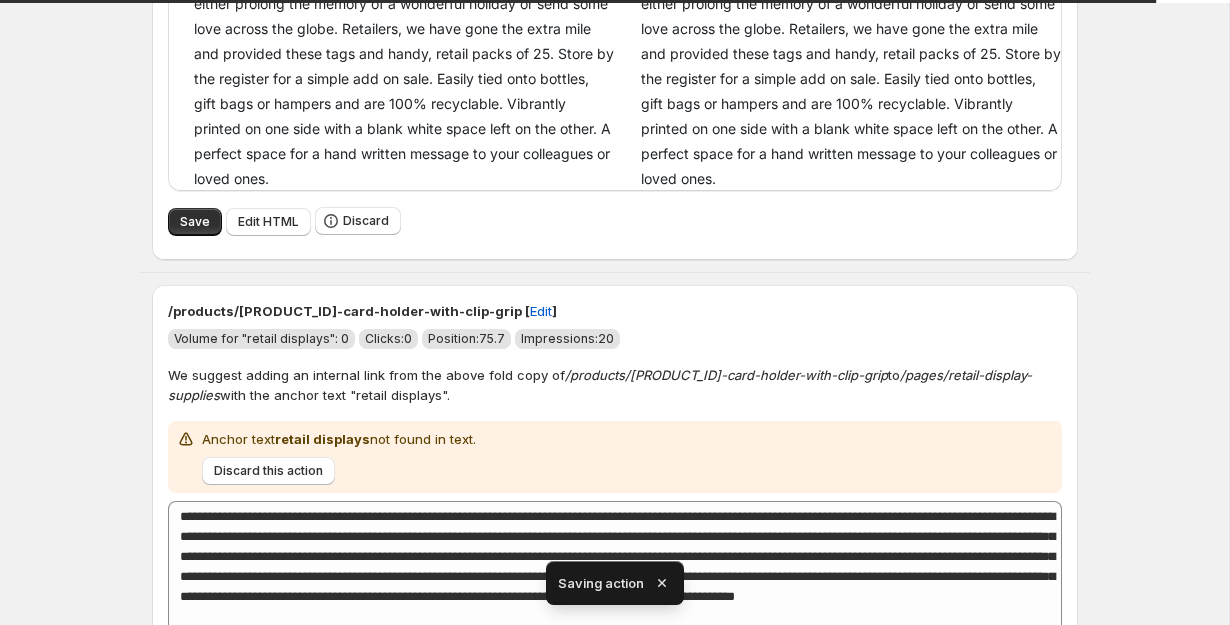 type on "**********" 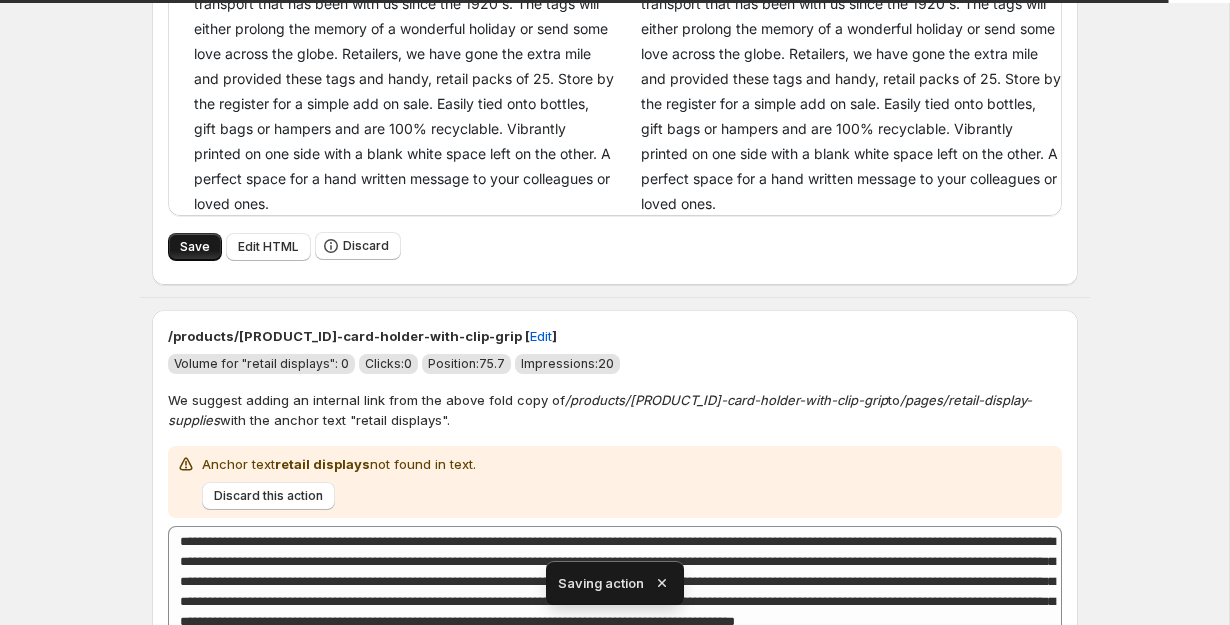 click on "Save" at bounding box center (195, 247) 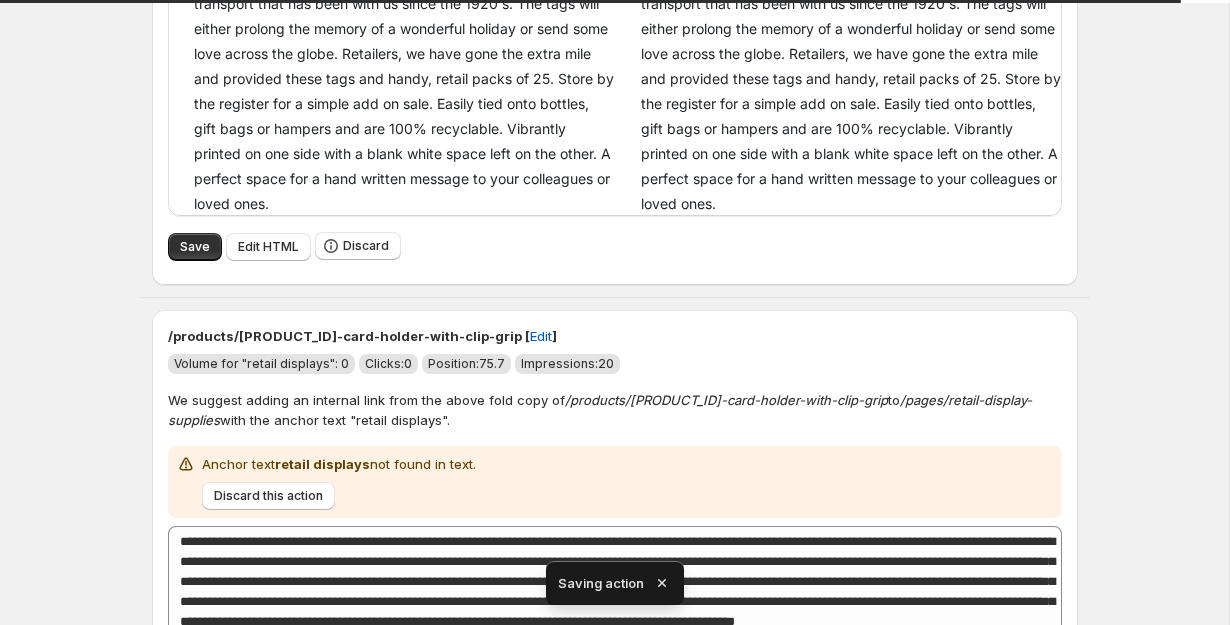 type on "**********" 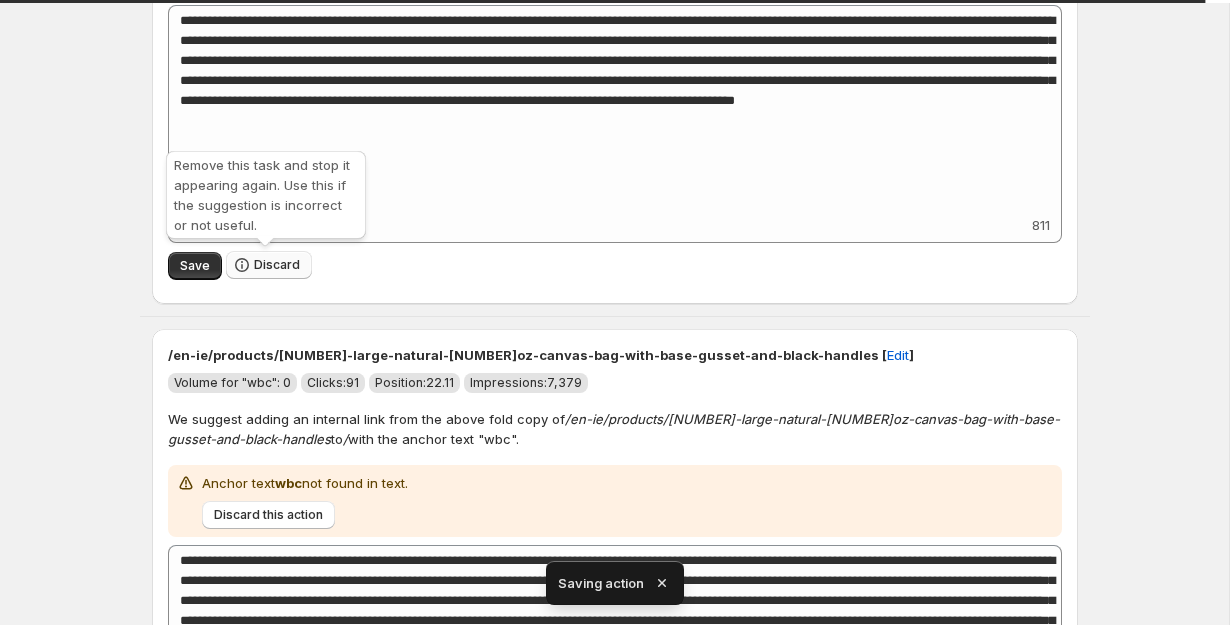 click on "Discard" at bounding box center [277, 265] 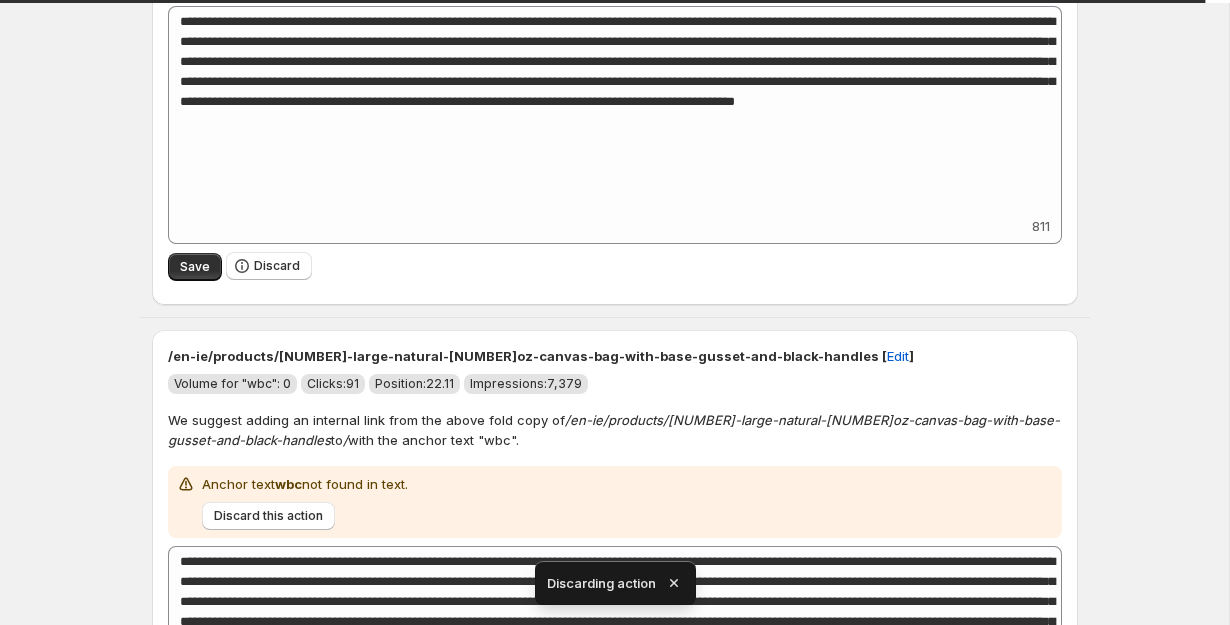 type on "**********" 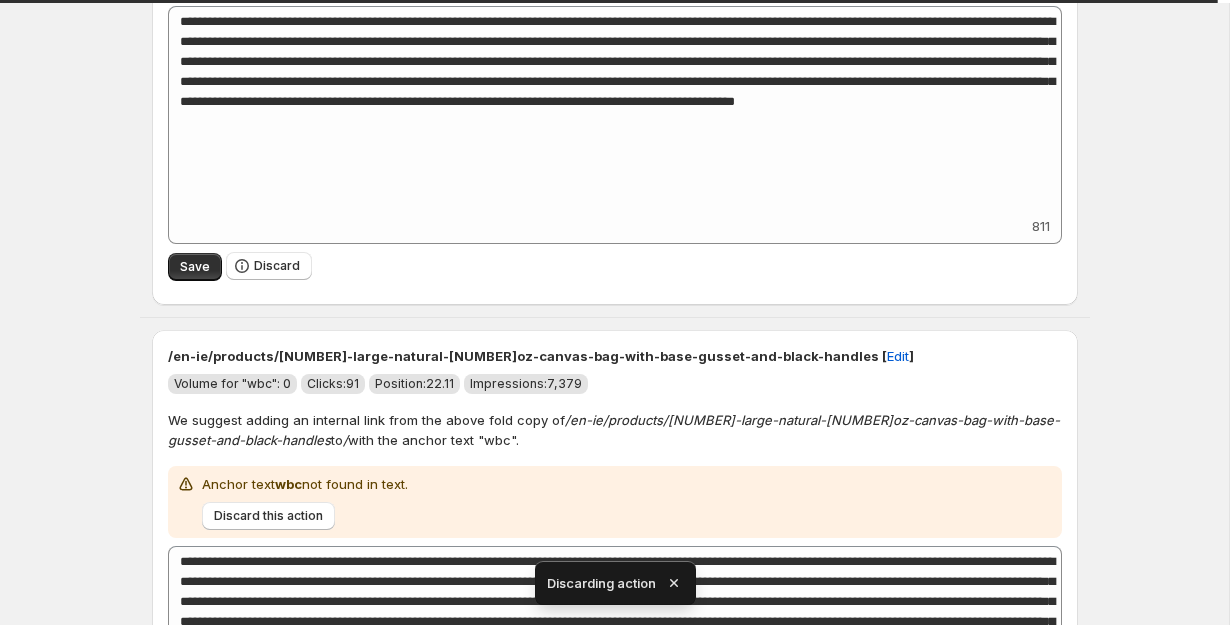 type on "**********" 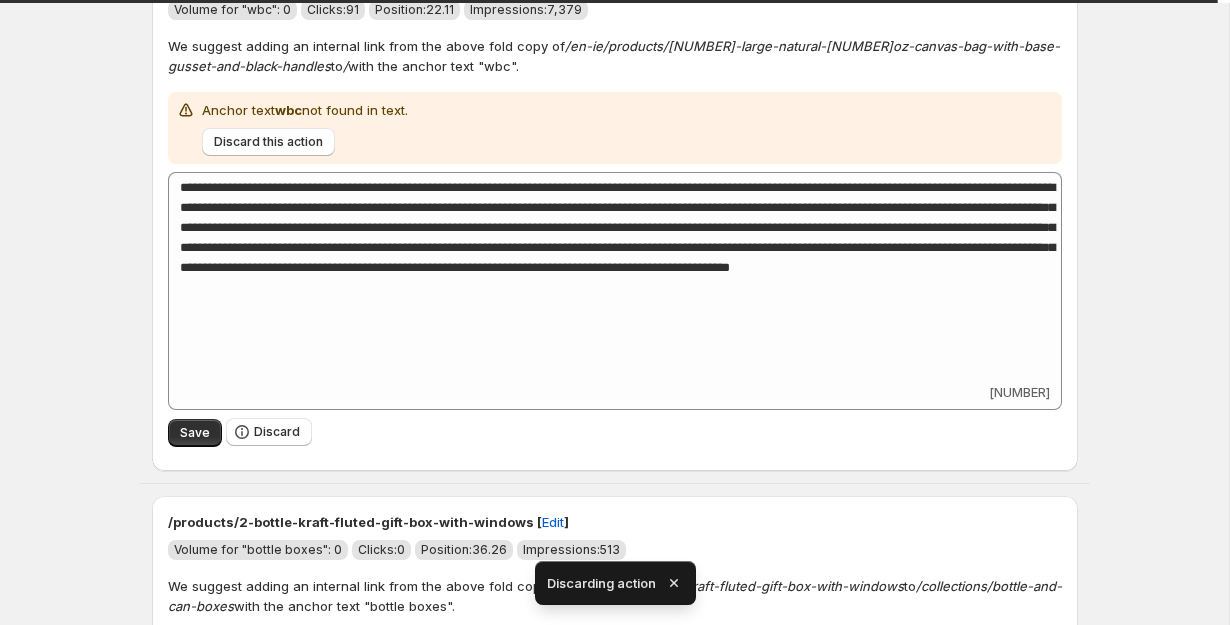 type on "**********" 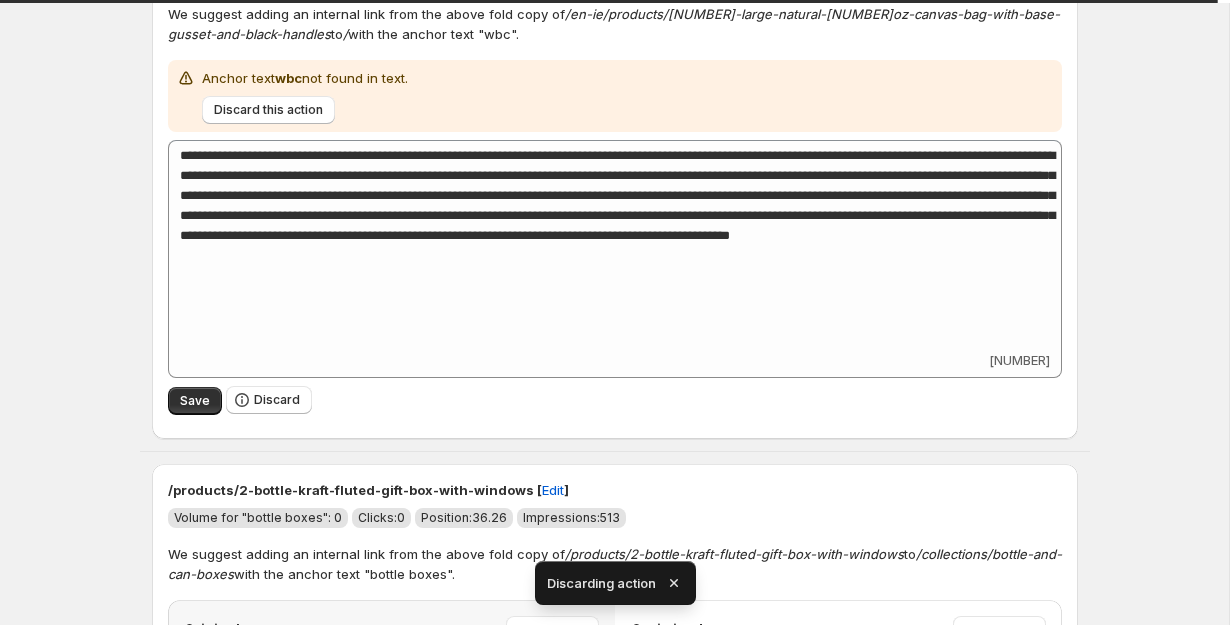 type on "**********" 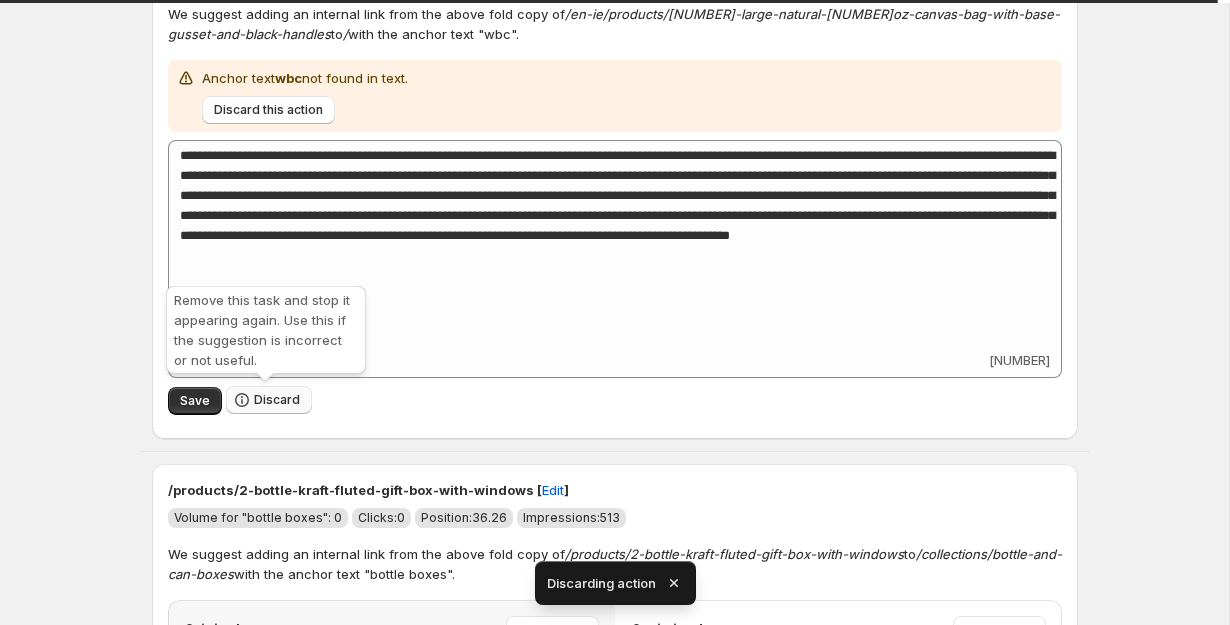 click 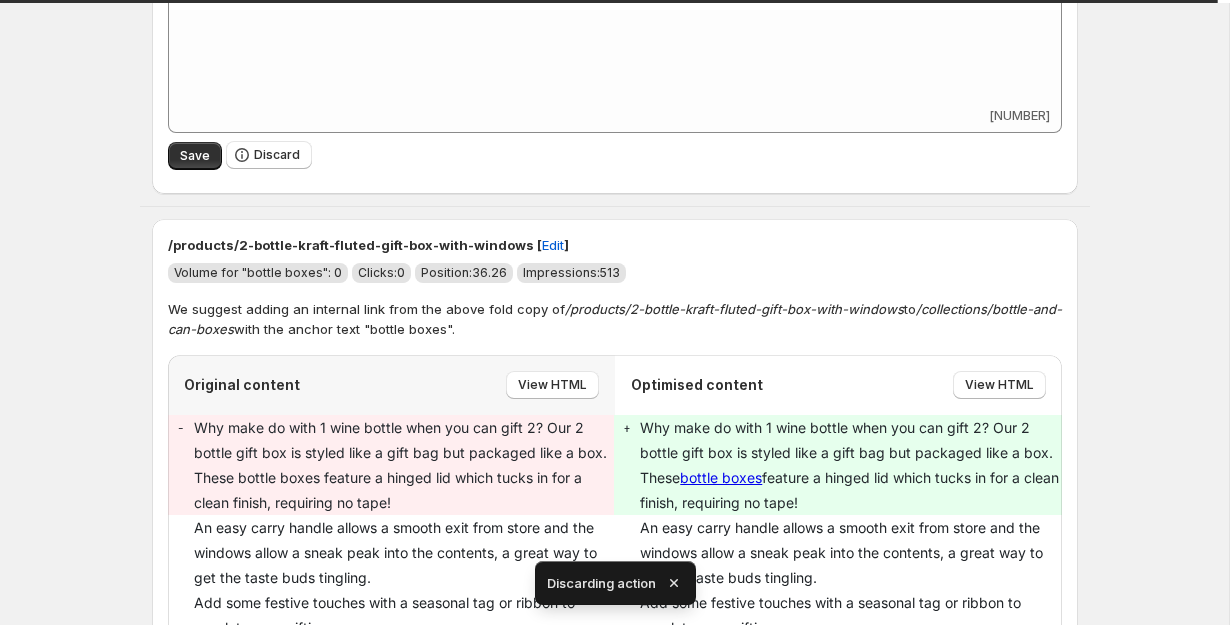 type on "**********" 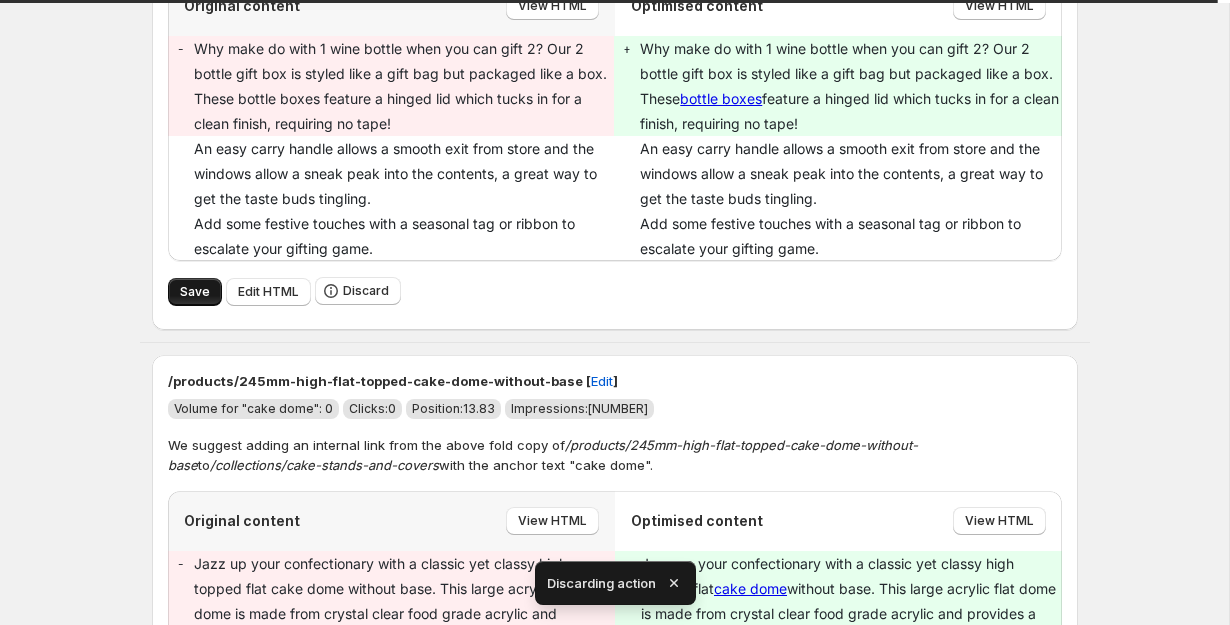 click on "Save" at bounding box center (195, 292) 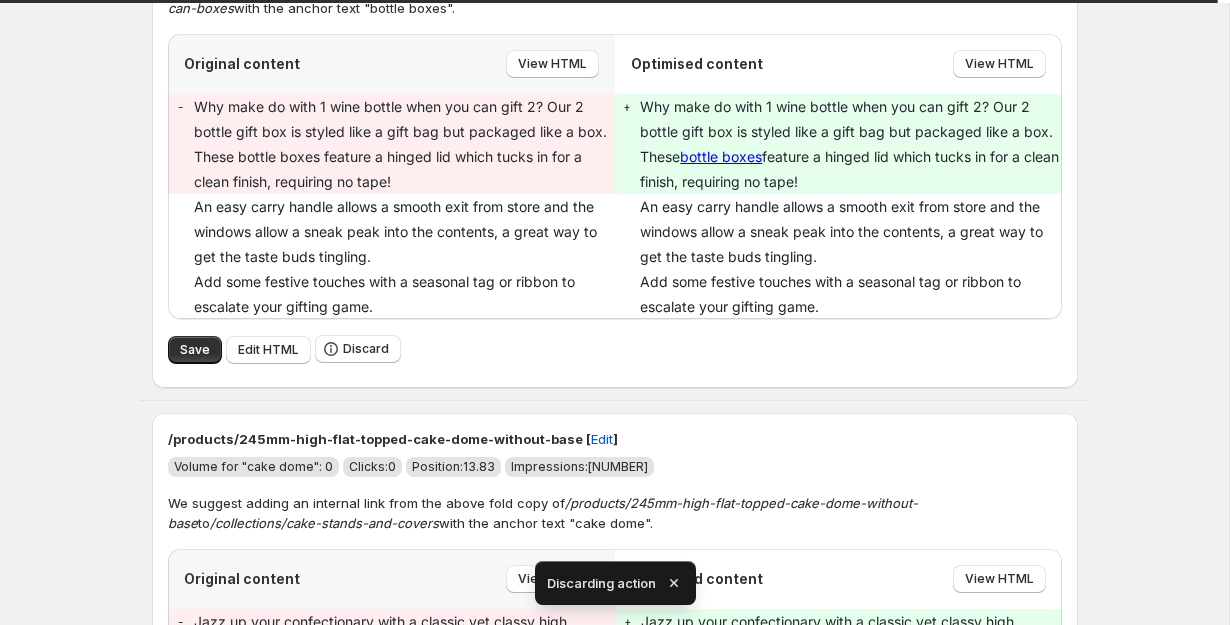 type on "**********" 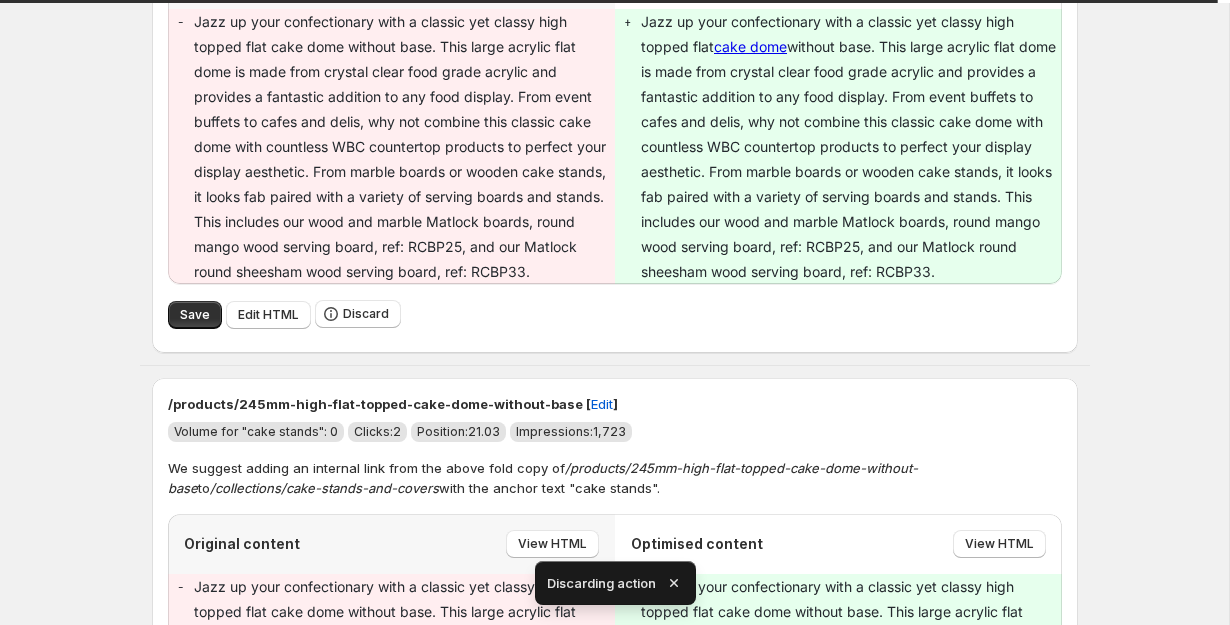 type on "**********" 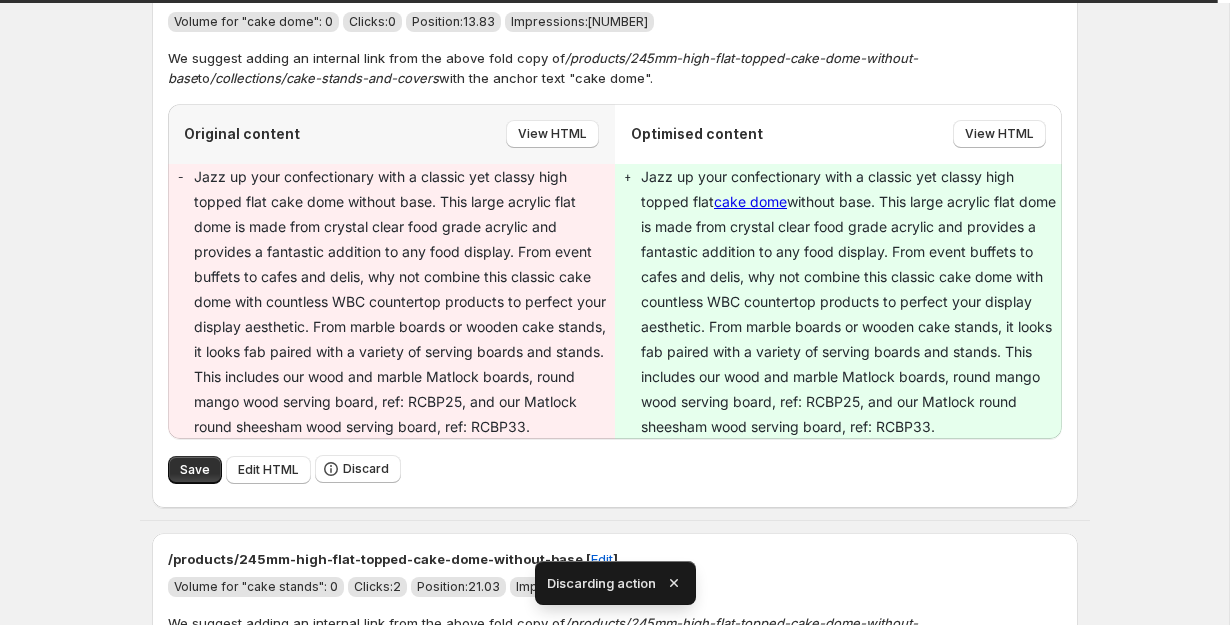 type on "**********" 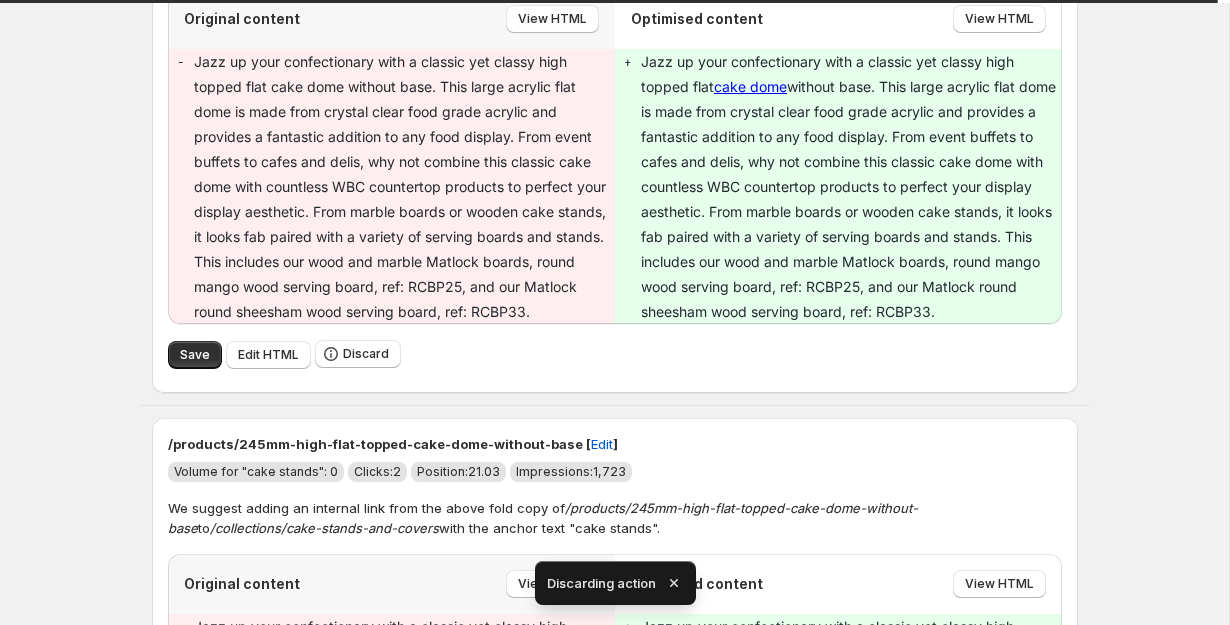 type on "**********" 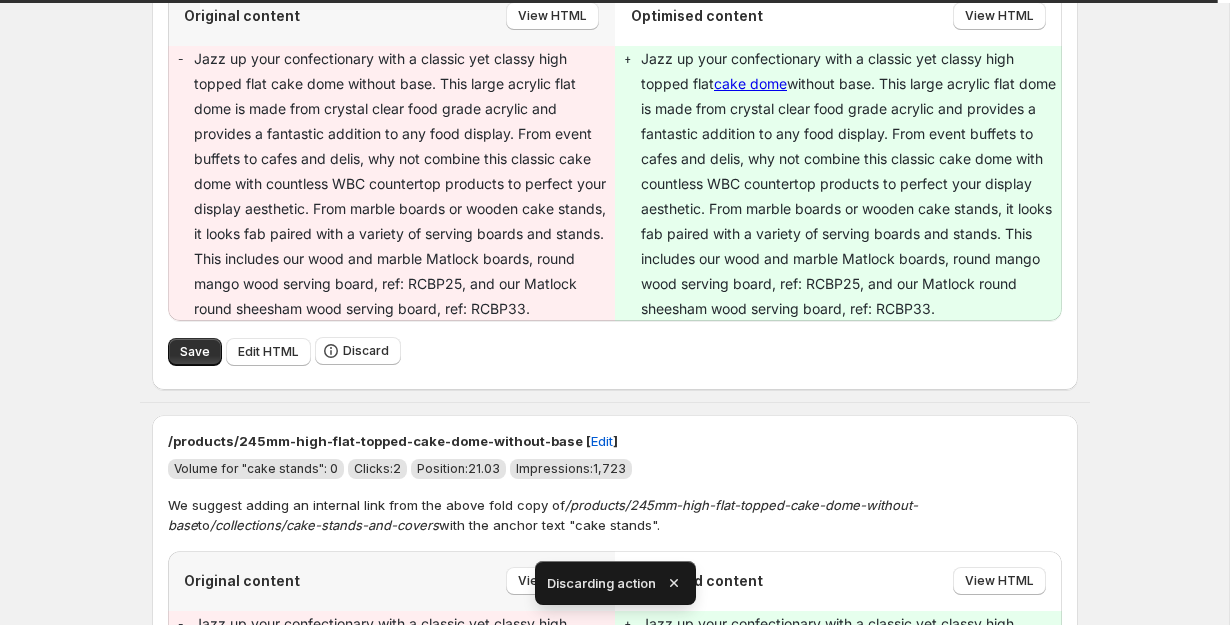 type on "**********" 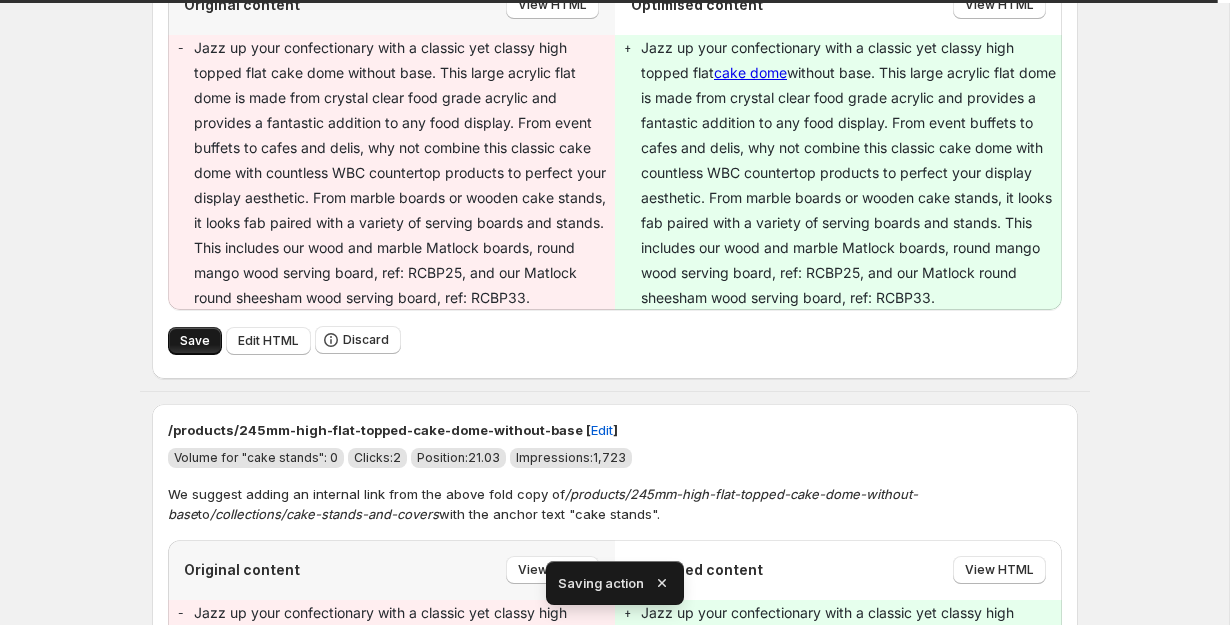 type on "**********" 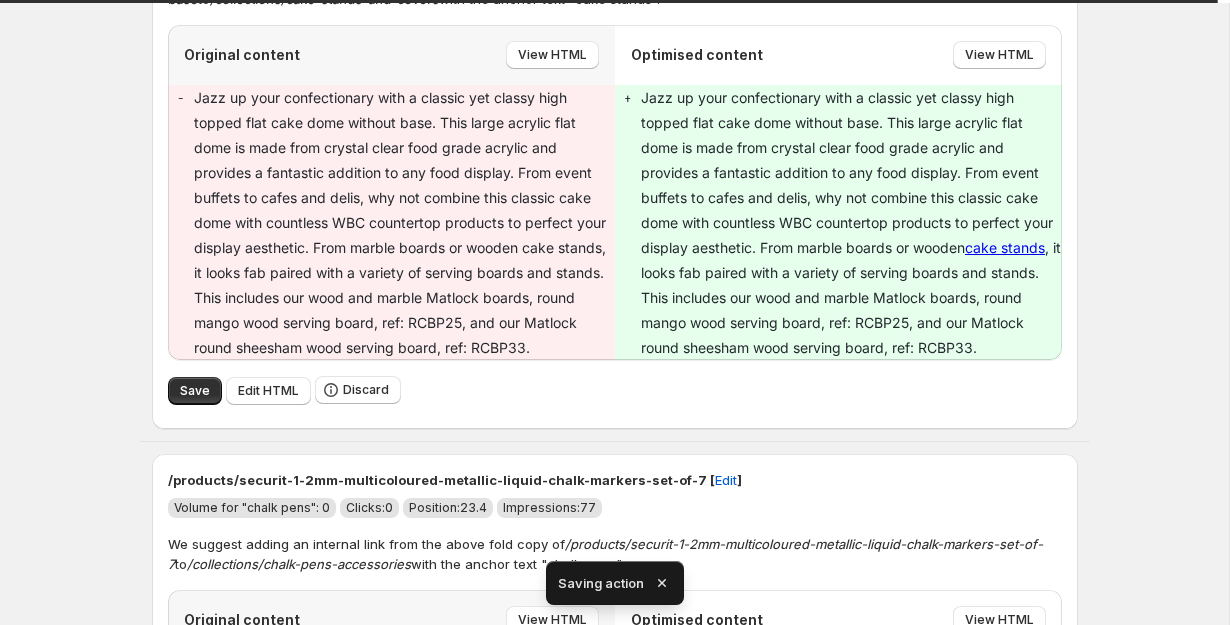 click on "Save" at bounding box center [195, -174] 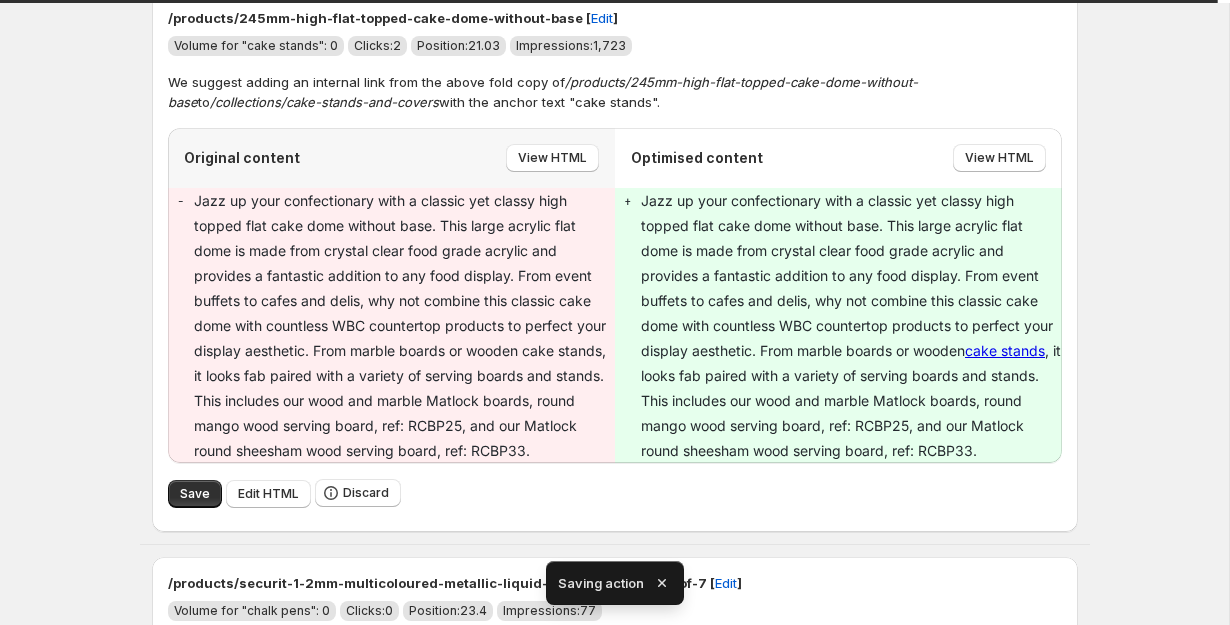 type on "**********" 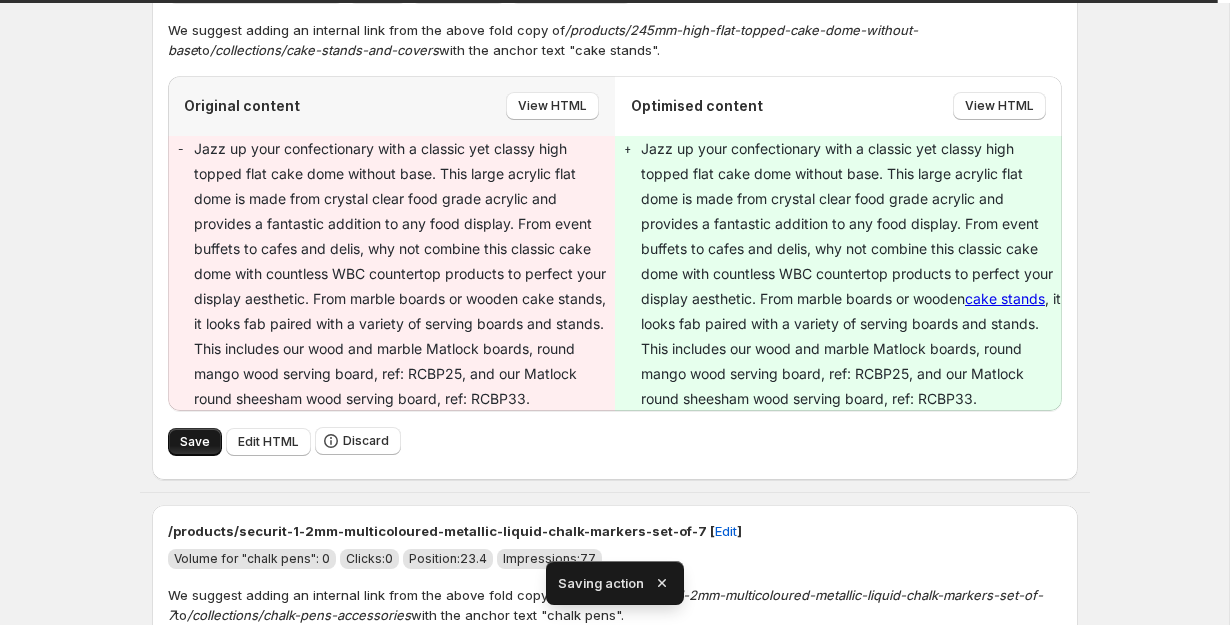 click on "Save" at bounding box center (195, 442) 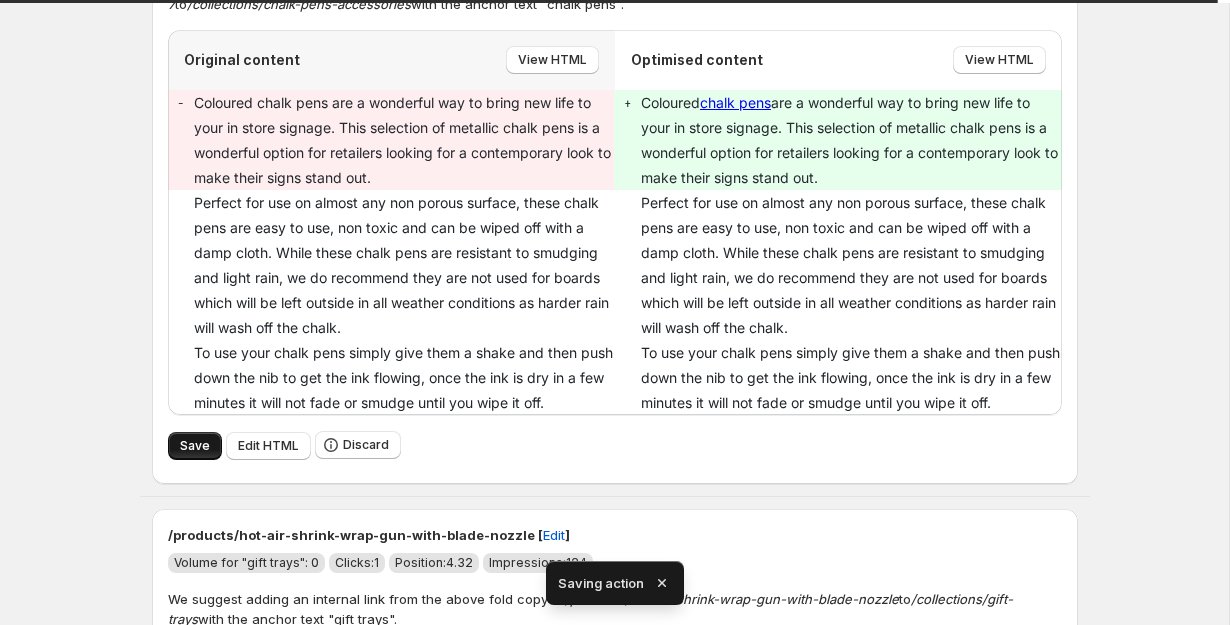 type on "**********" 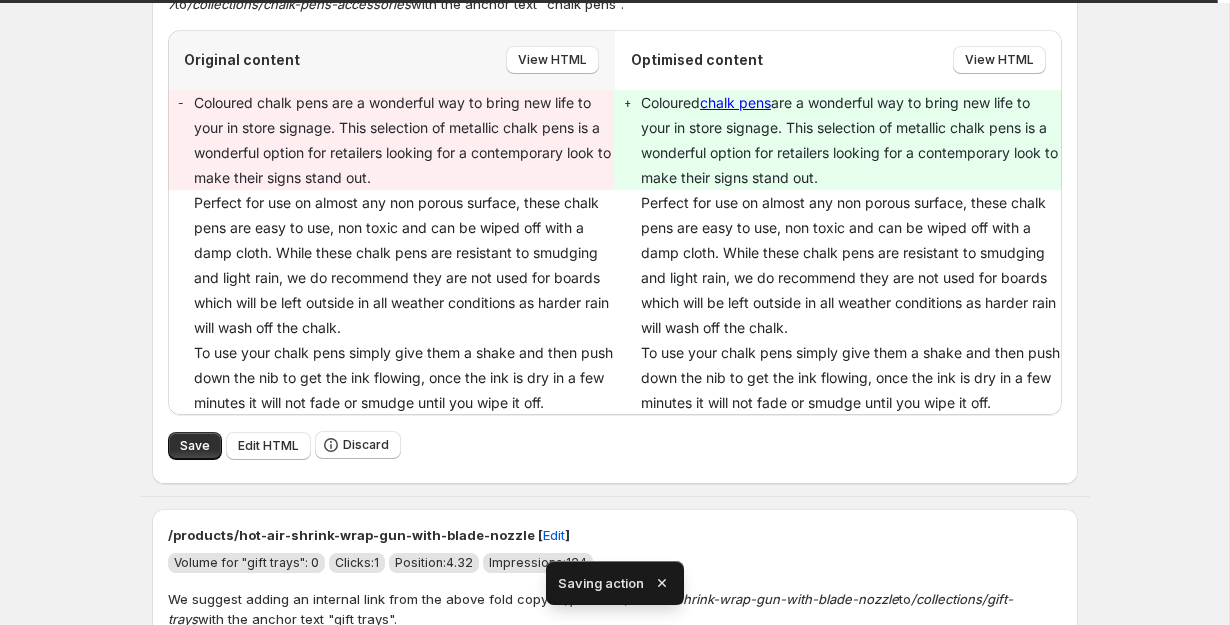 type on "**********" 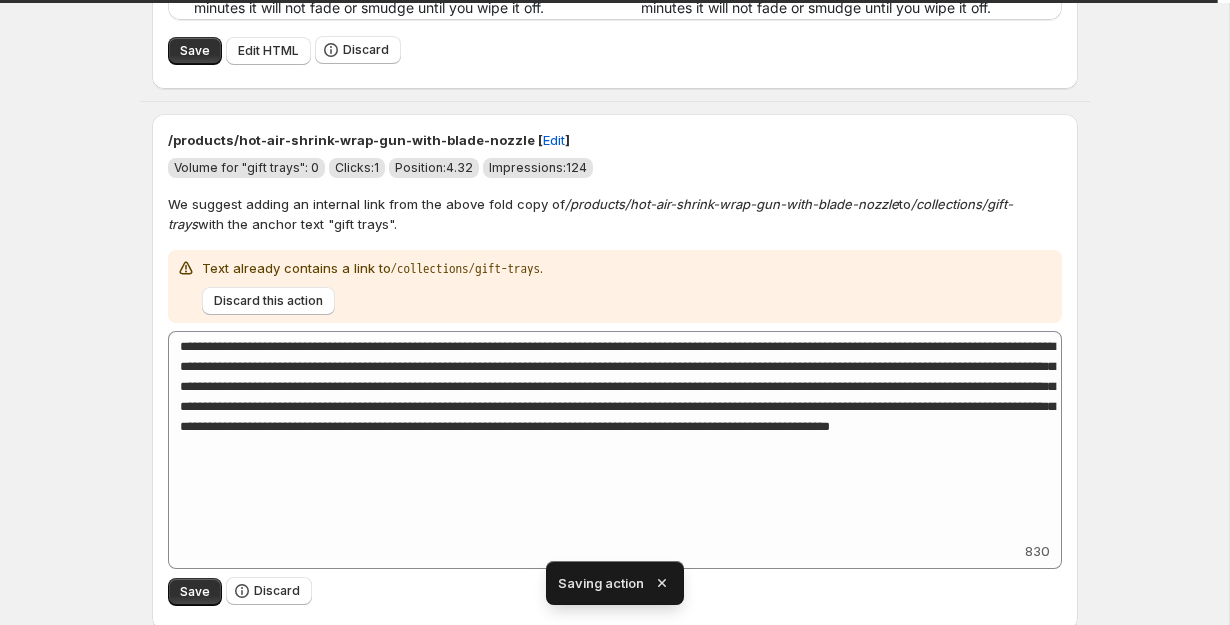 scroll, scrollTop: 2378, scrollLeft: 0, axis: vertical 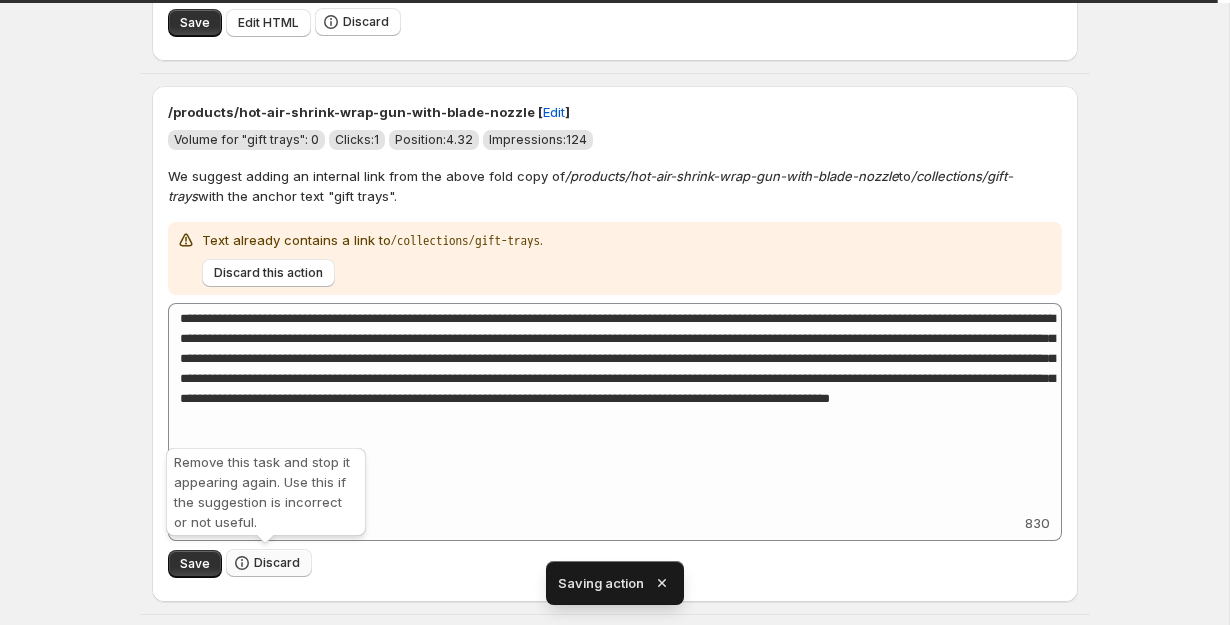 click on "Discard" at bounding box center [269, 563] 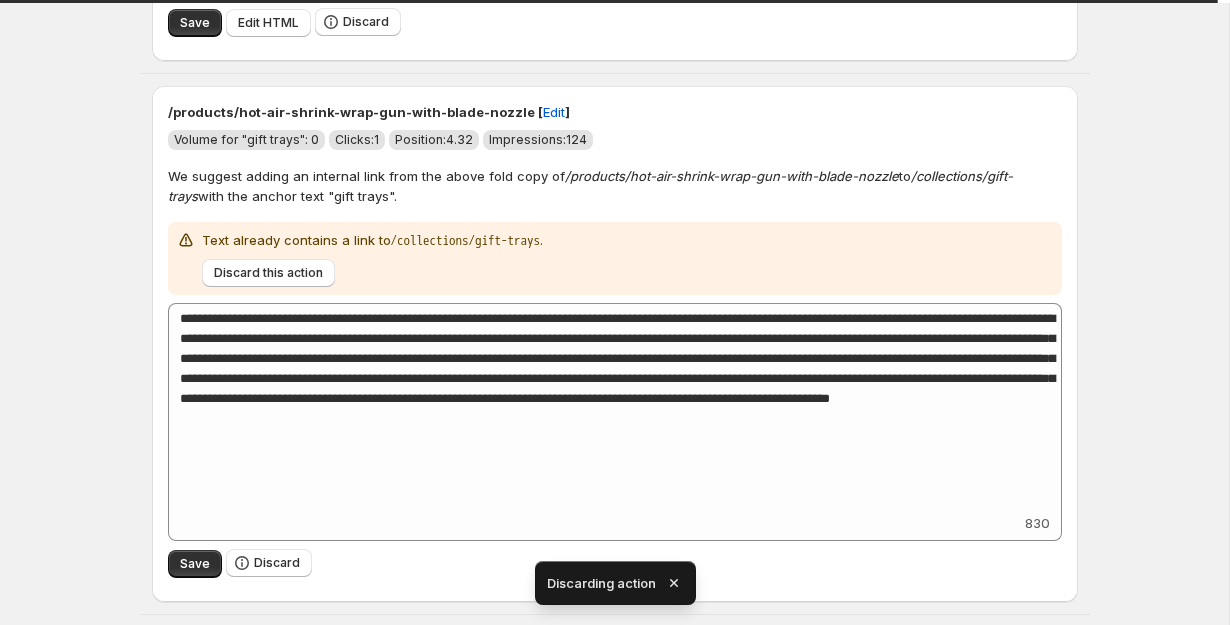 type on "**********" 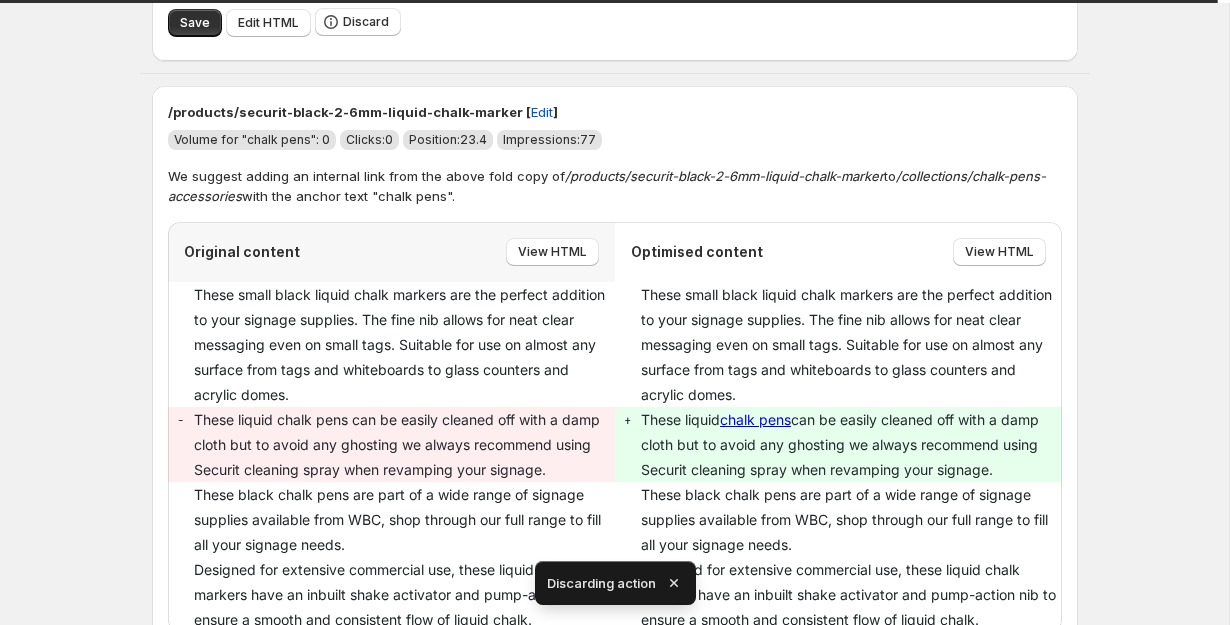 type on "**********" 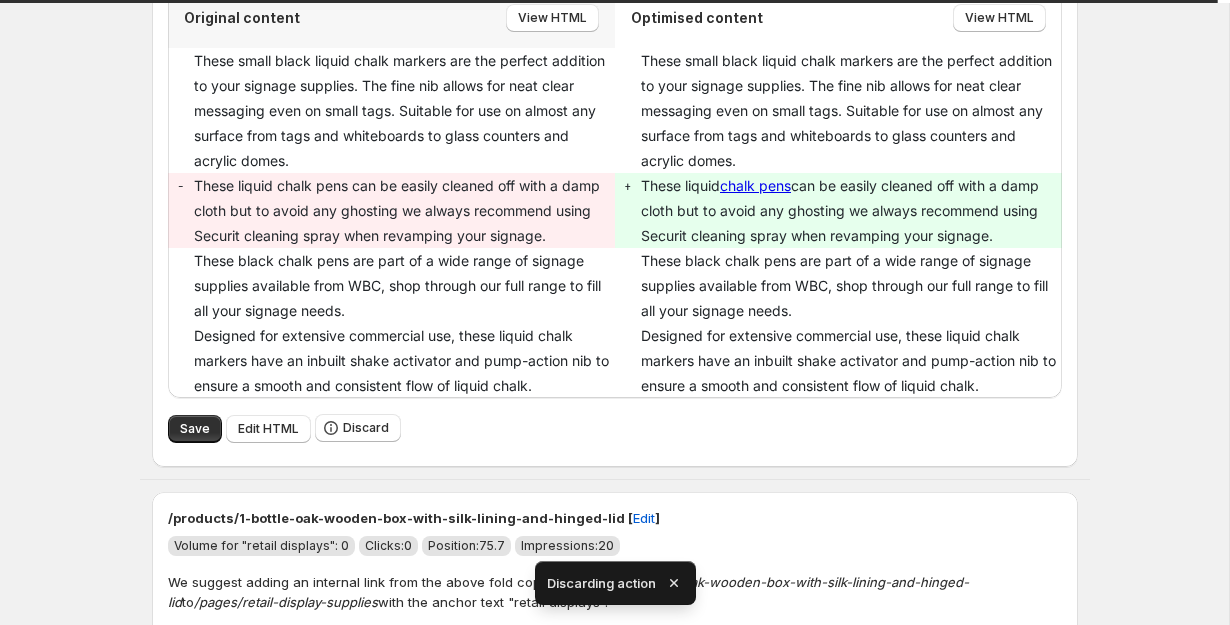 type on "**********" 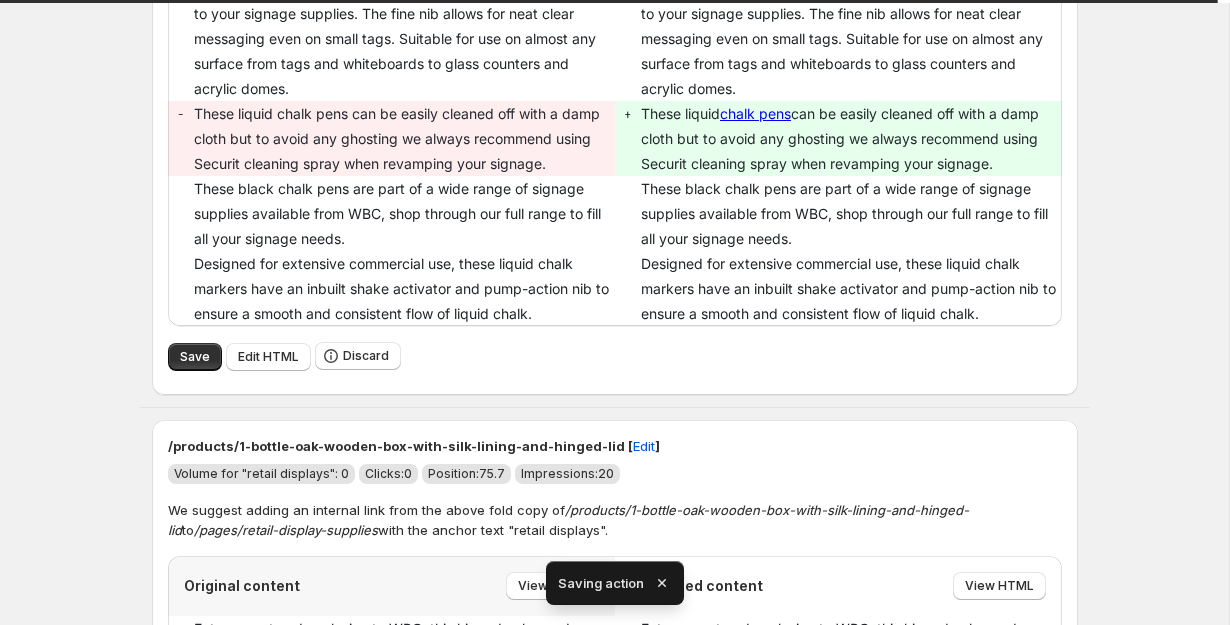 type on "**********" 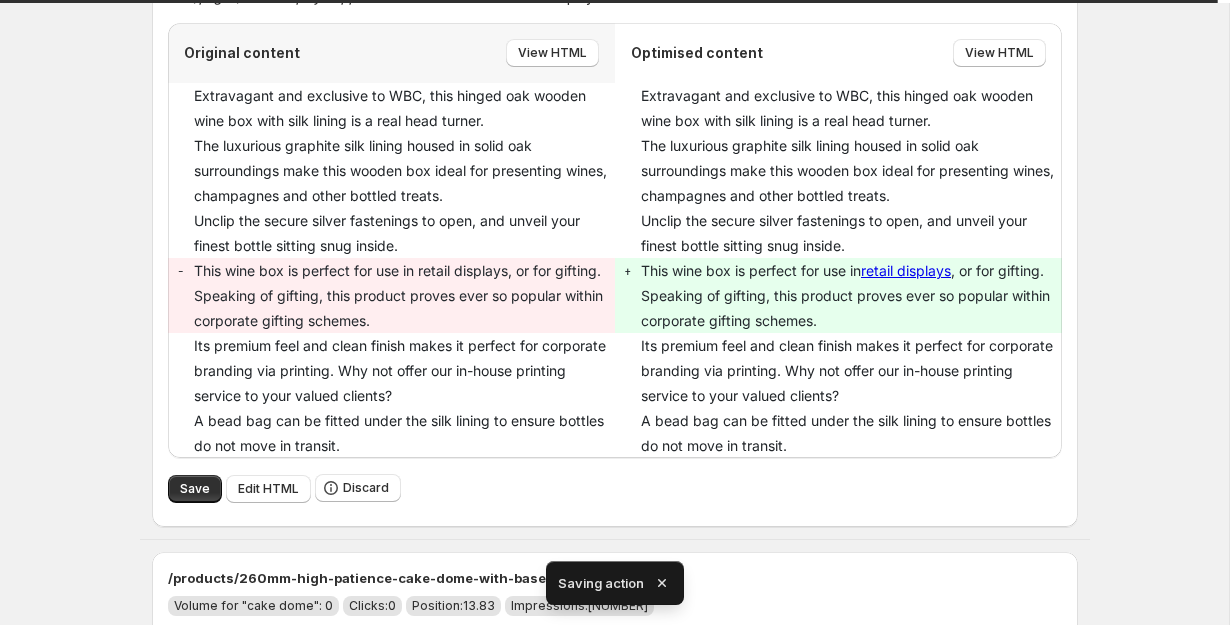 scroll, scrollTop: 2151, scrollLeft: 0, axis: vertical 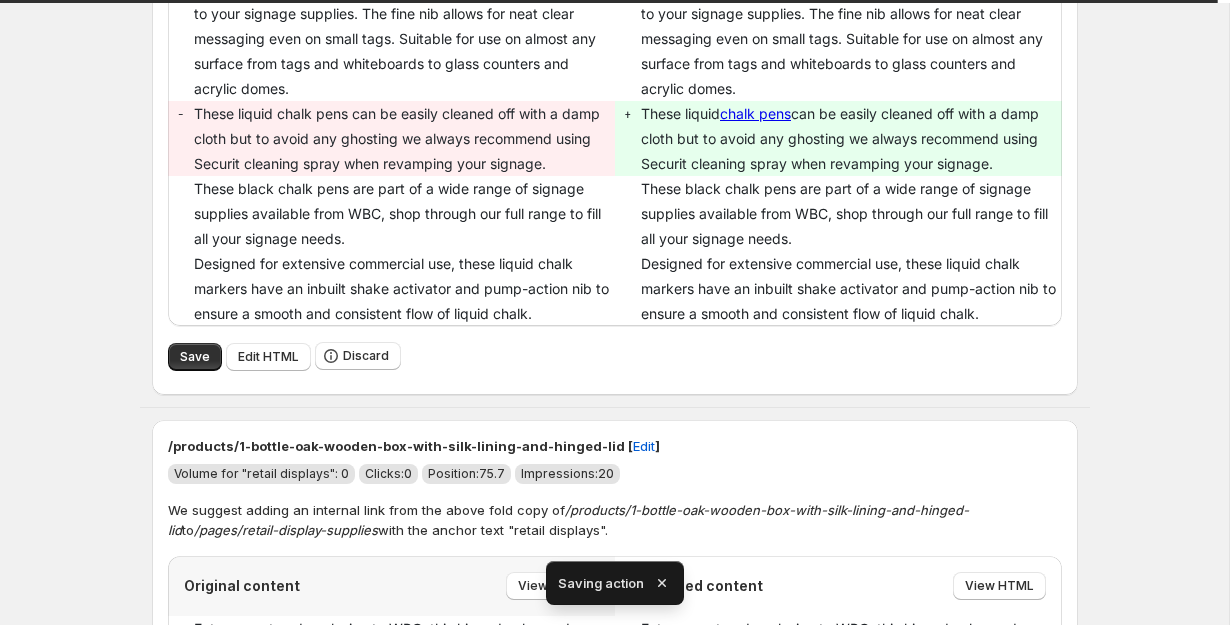 click on "Save Edit HTML Discard" at bounding box center (615, 356) 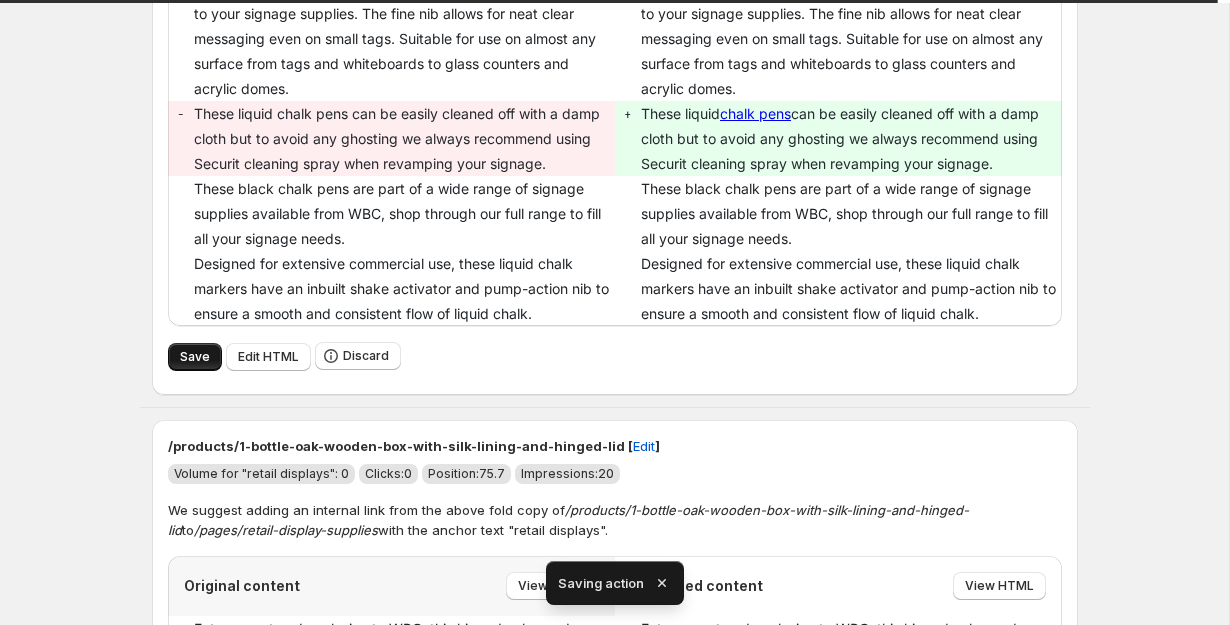 click on "Save" at bounding box center (195, 357) 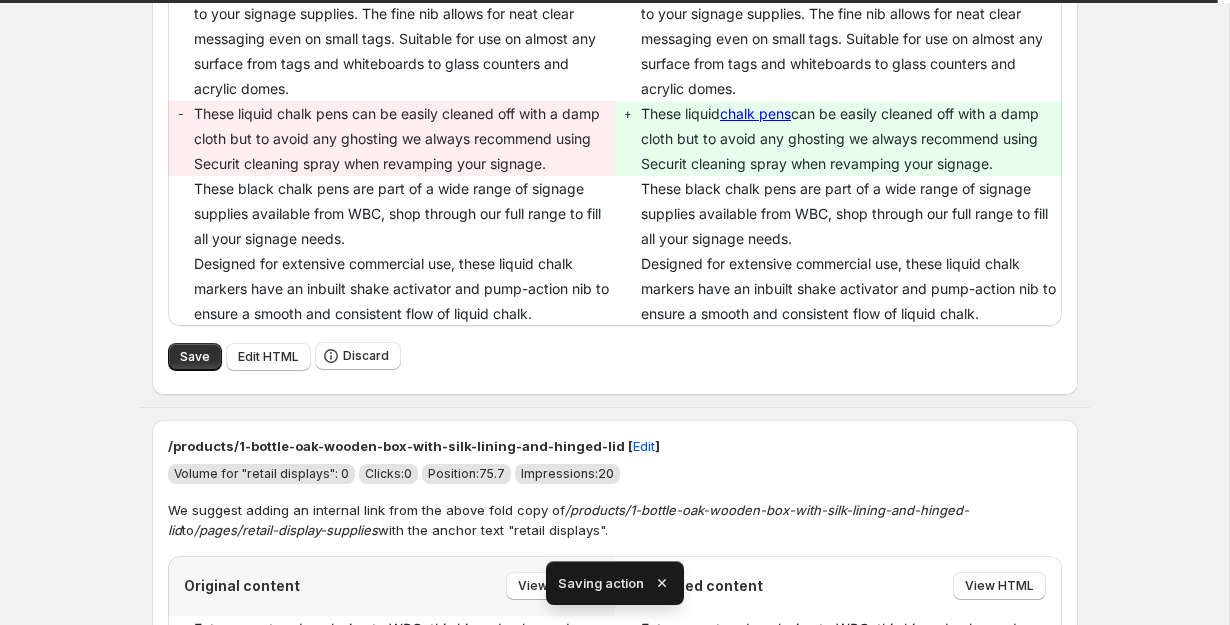 type on "**********" 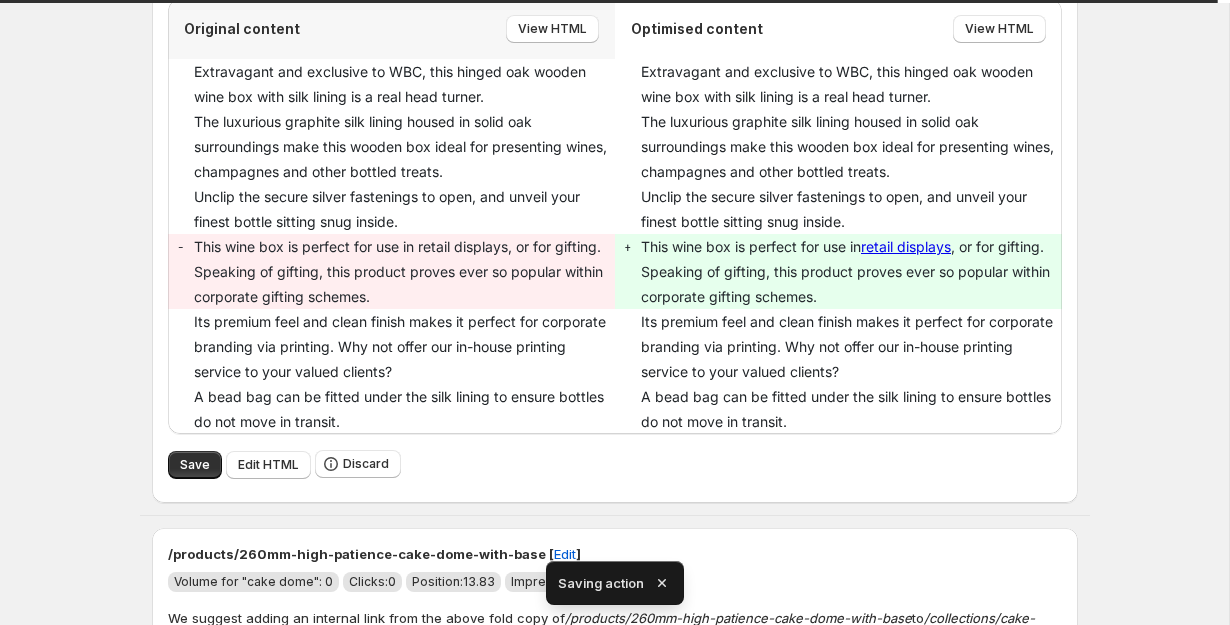 type on "**********" 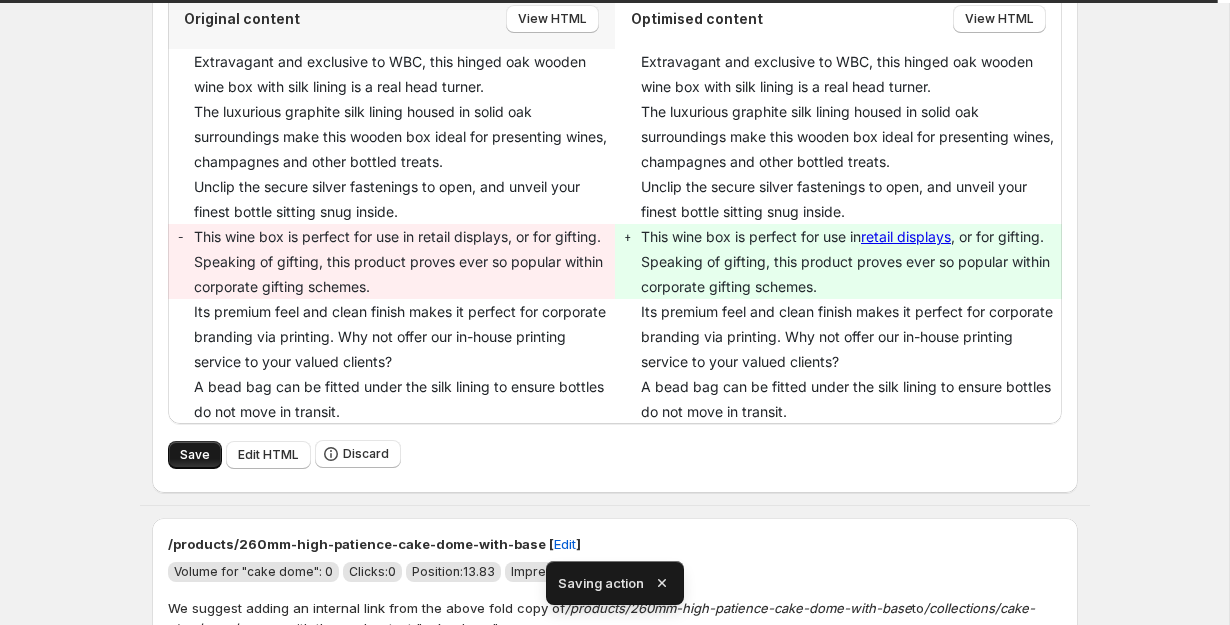 type on "**********" 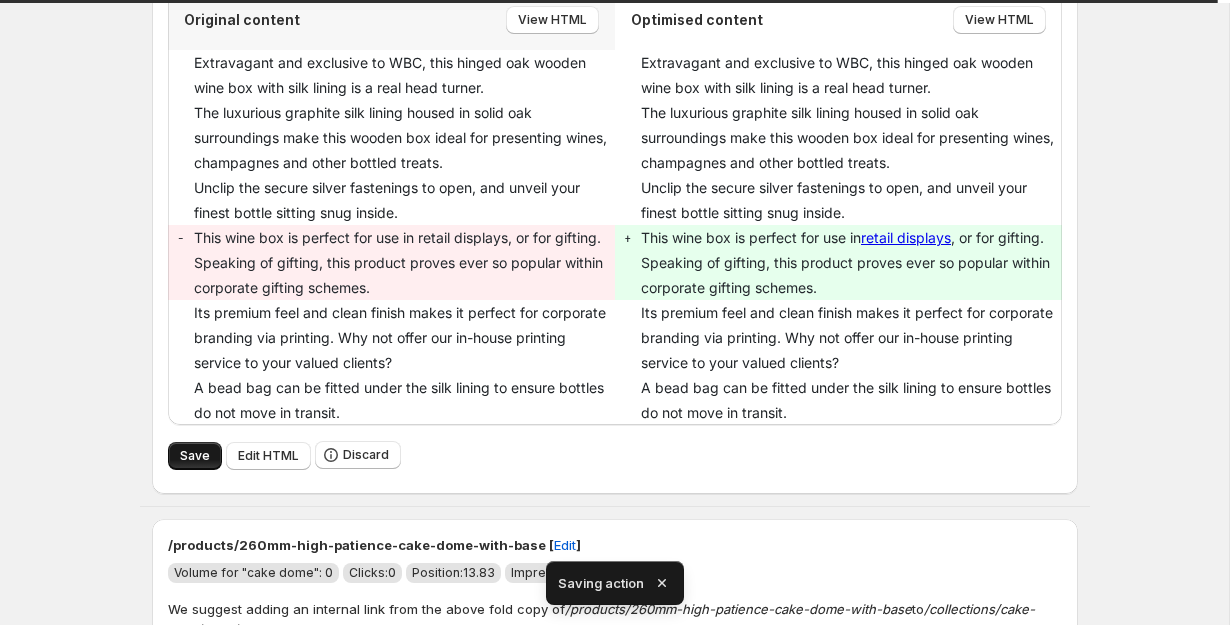 click on "Save" at bounding box center (195, 456) 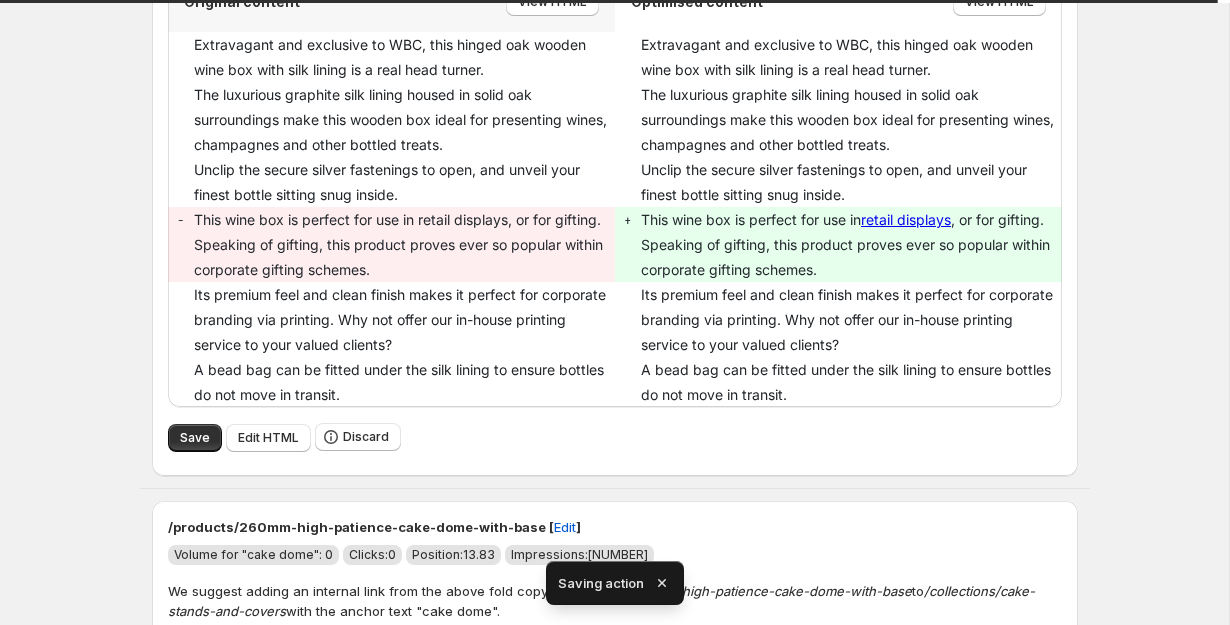 type on "**********" 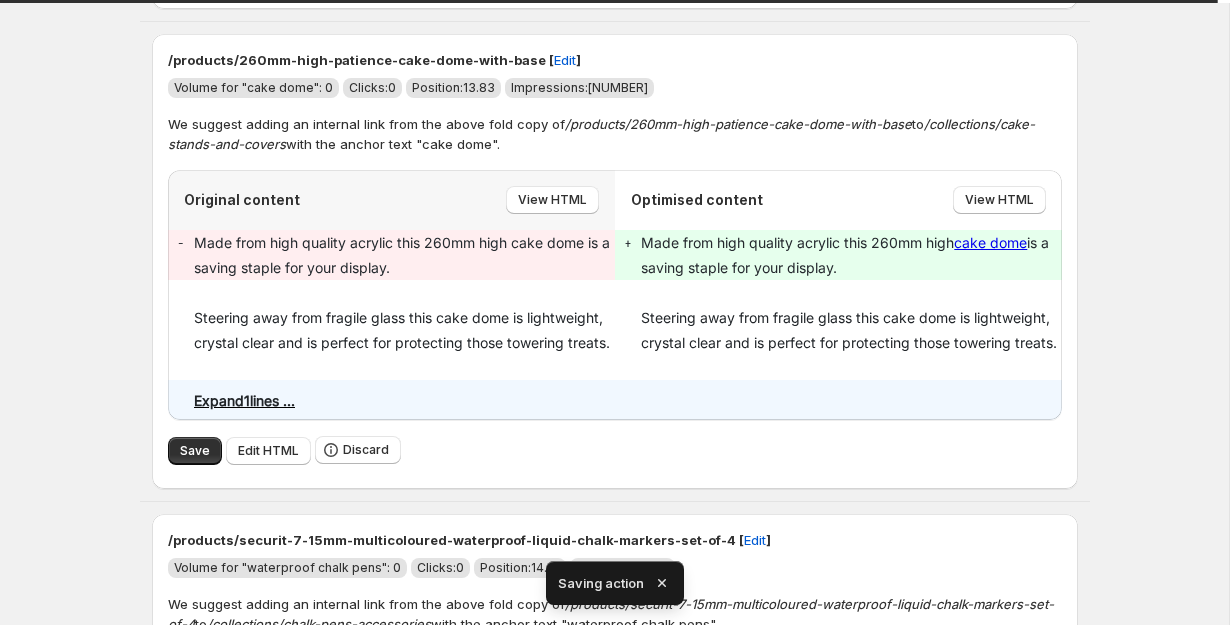 type on "**********" 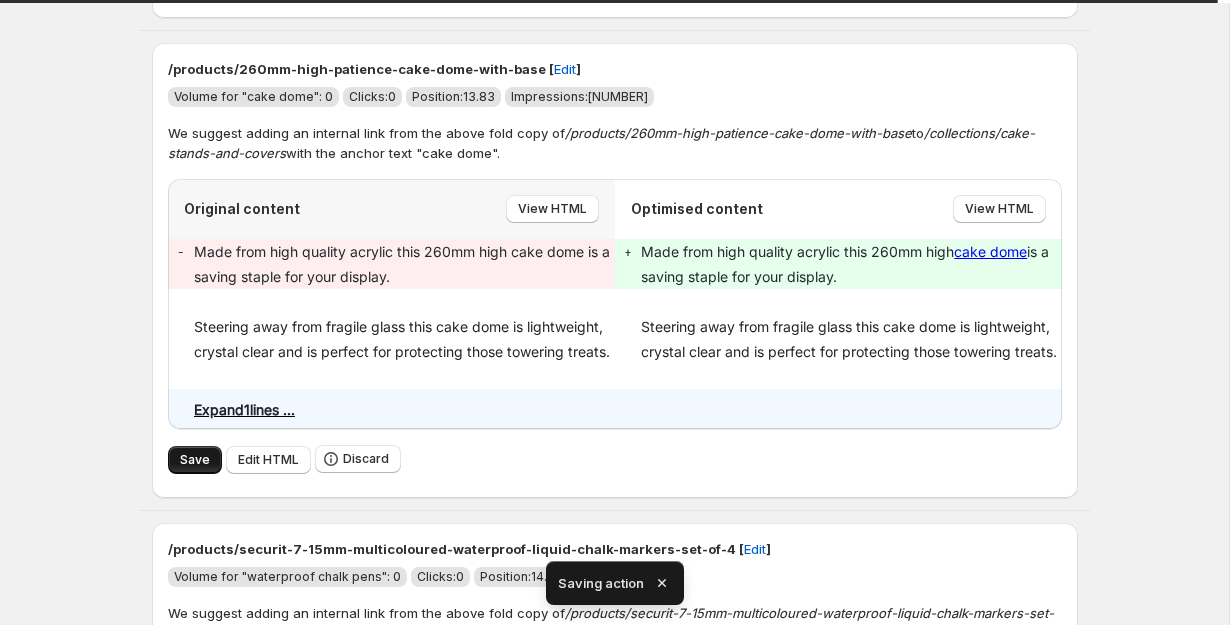 type on "**********" 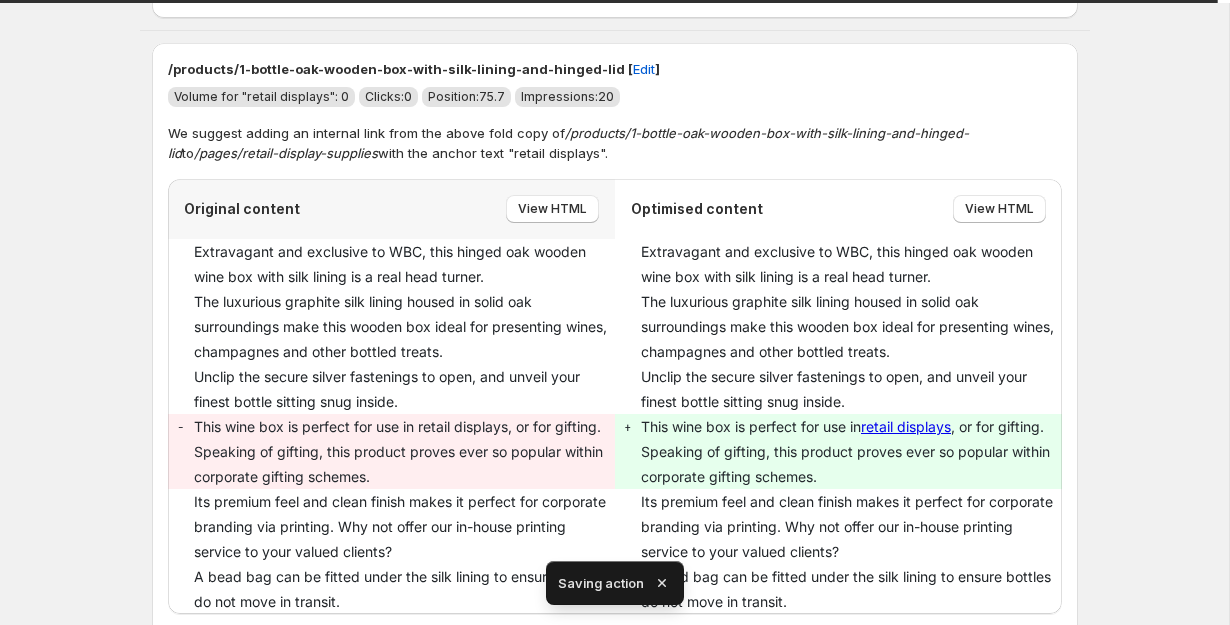 type on "**********" 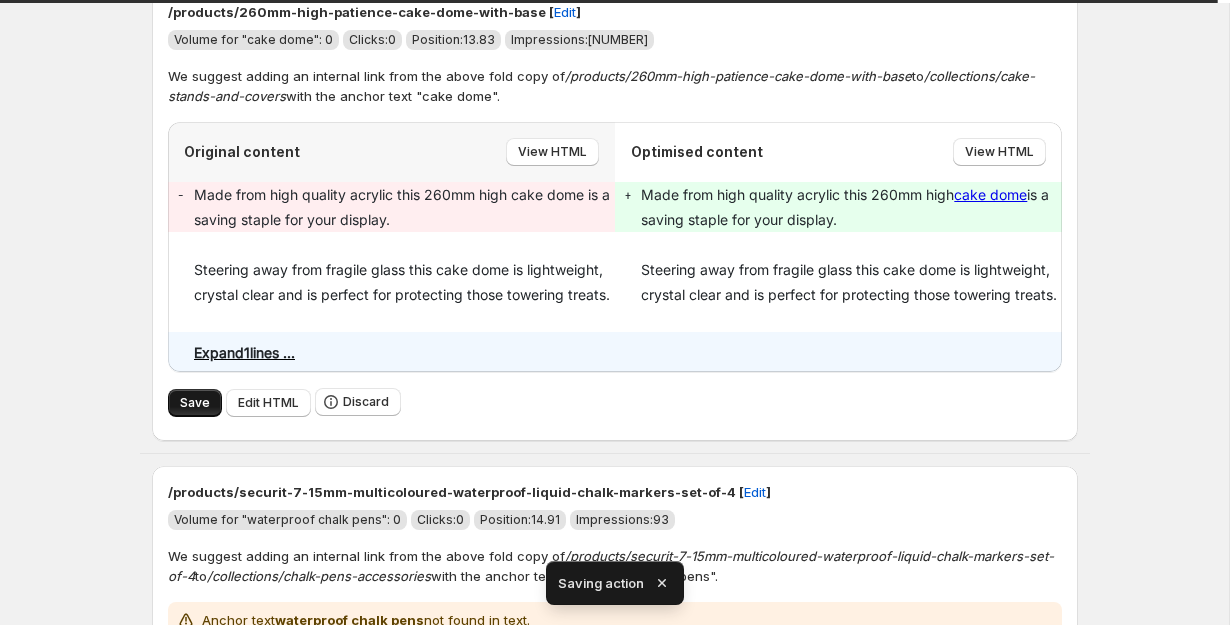 click on "Save" at bounding box center [195, 403] 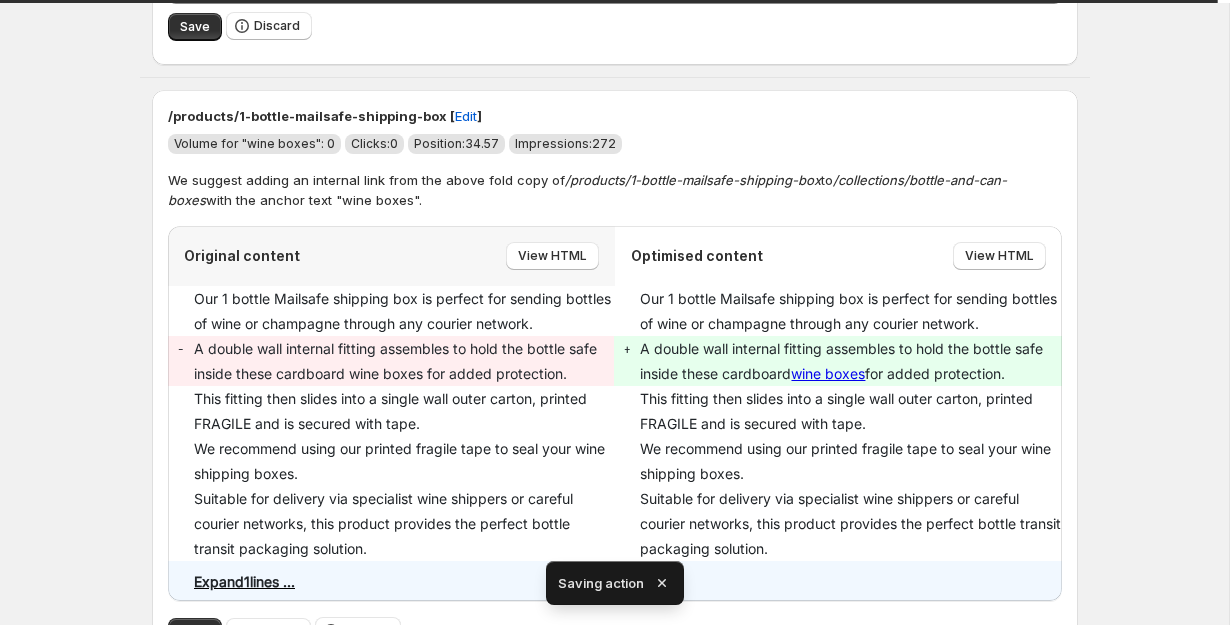 type on "**********" 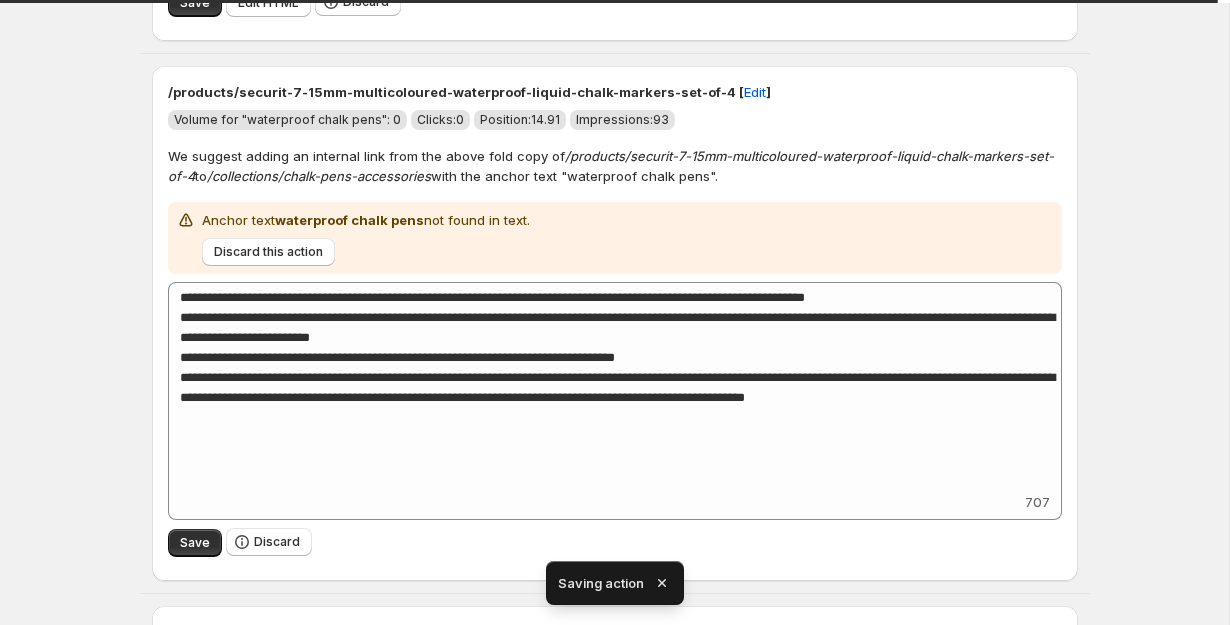 type on "**********" 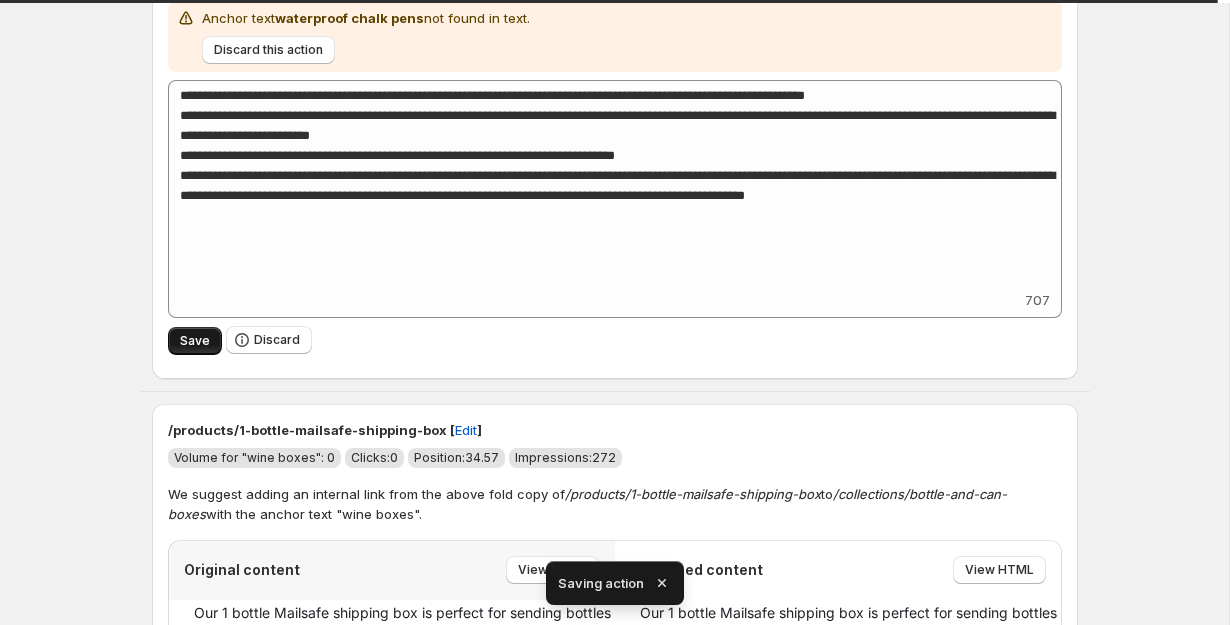 type on "**********" 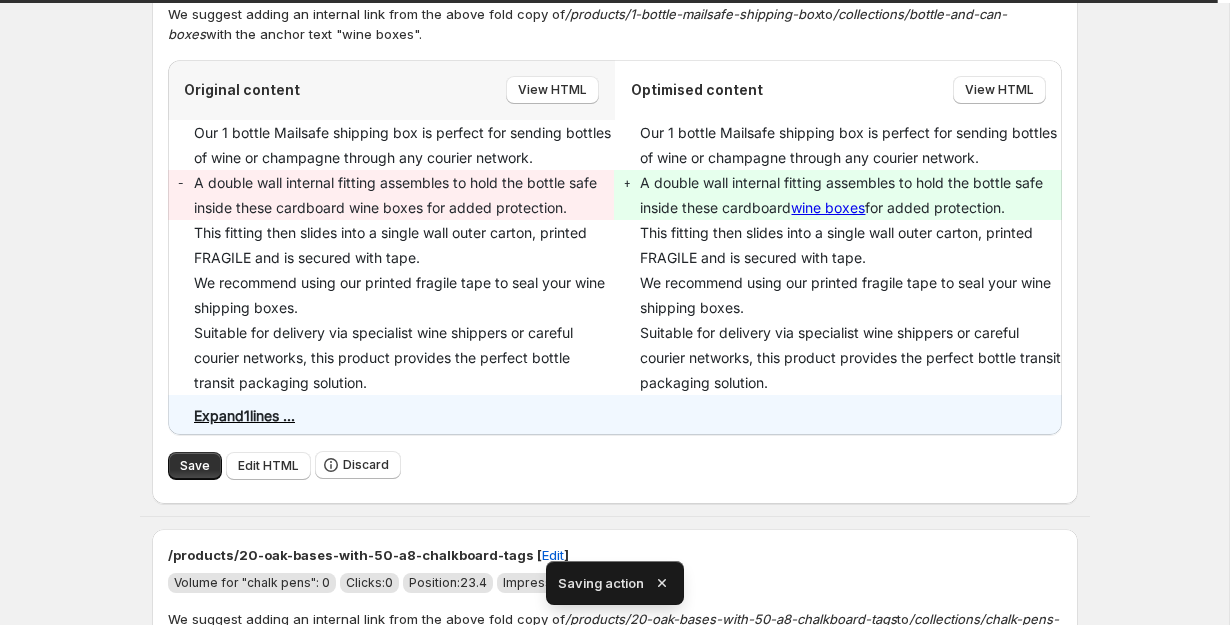 click on "Save" at bounding box center (195, -139) 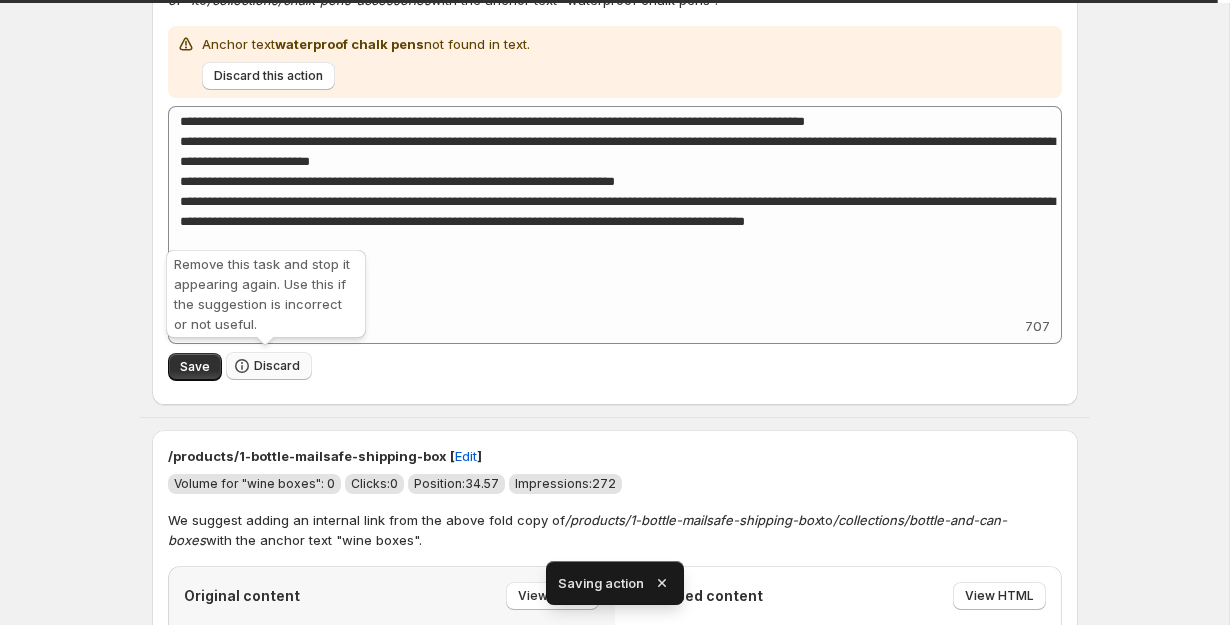 type on "**********" 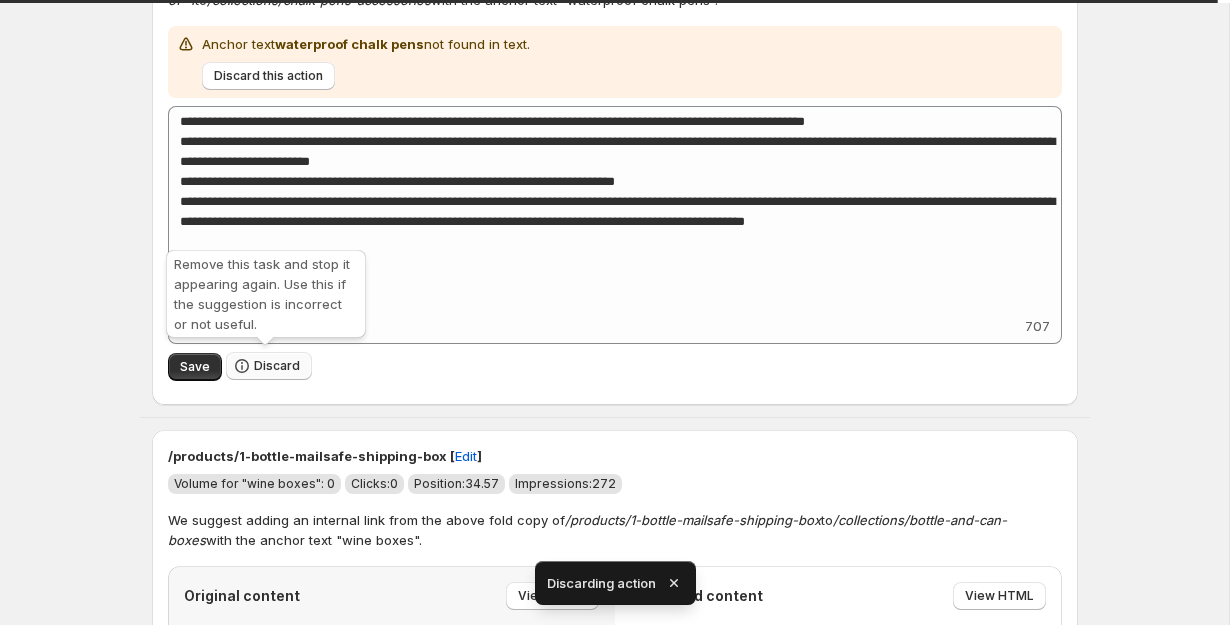 click on "Discard" at bounding box center [269, 366] 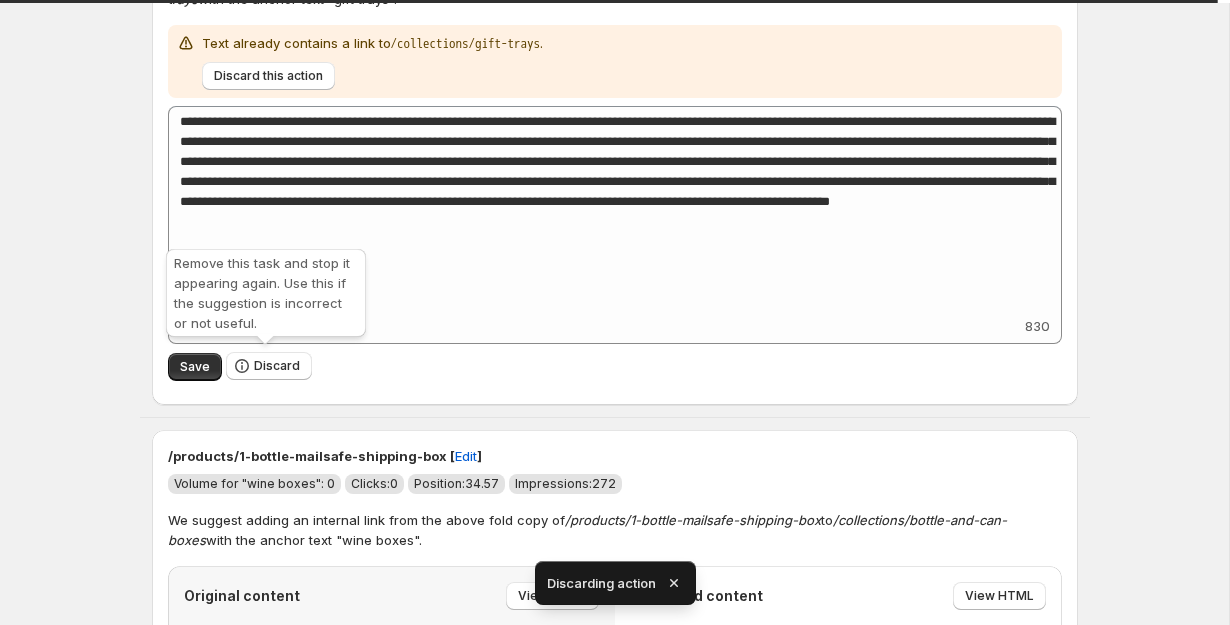 click on "Discard" at bounding box center (269, 366) 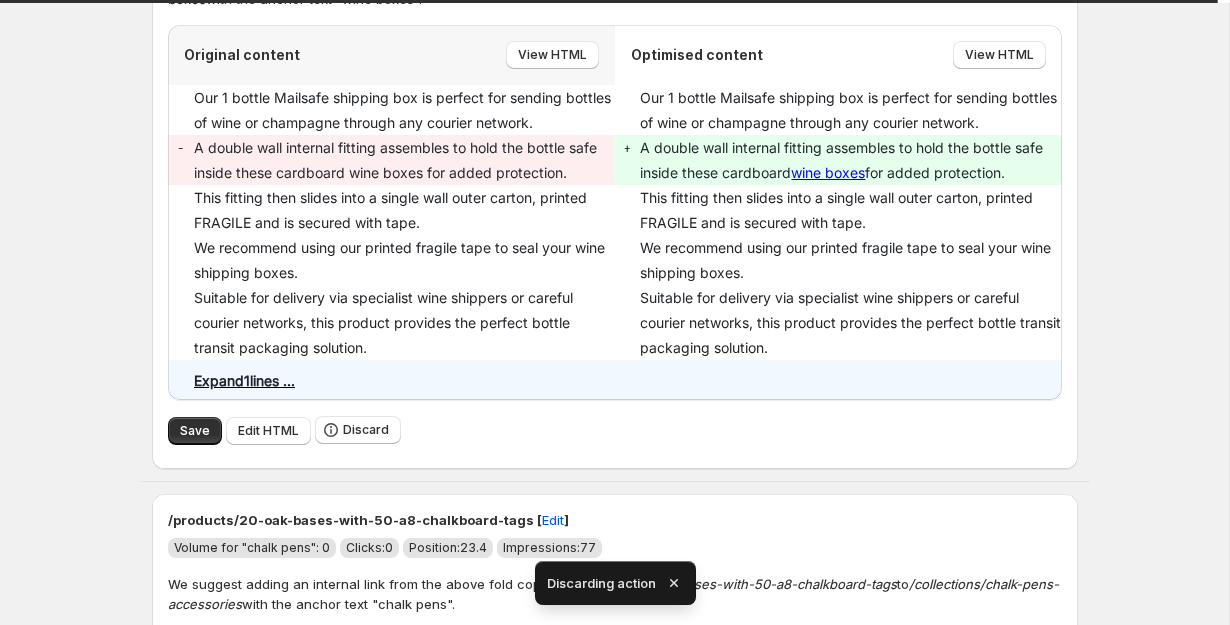 scroll, scrollTop: 1878, scrollLeft: 0, axis: vertical 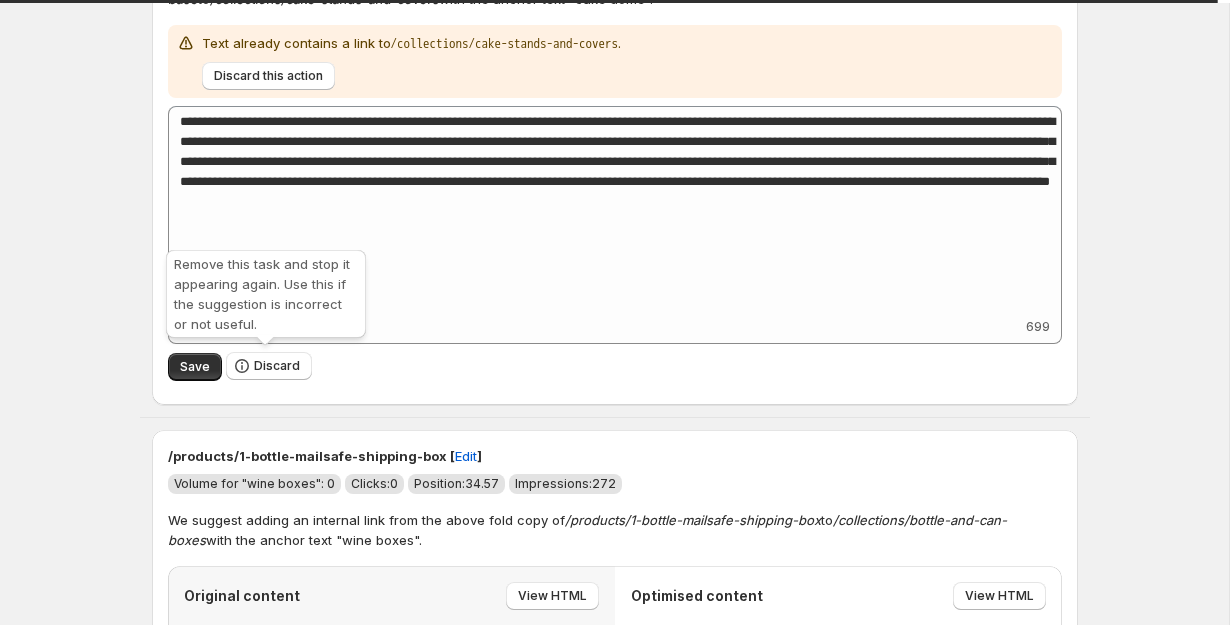 click on "Discard" at bounding box center [269, 366] 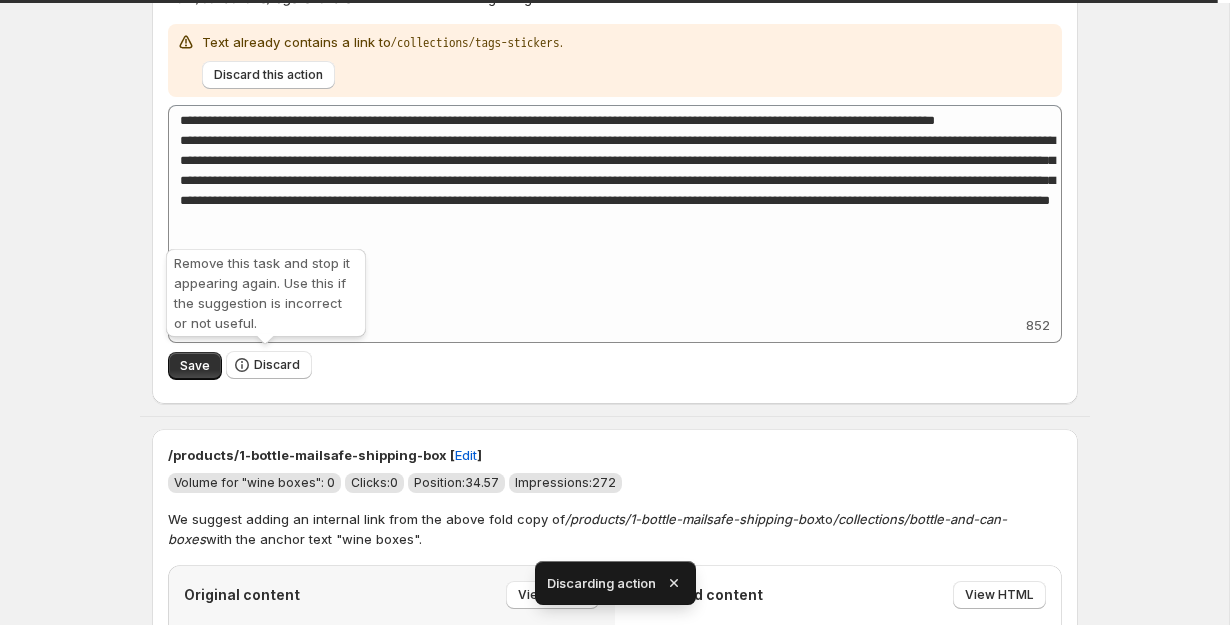click on "Discard" at bounding box center (269, 365) 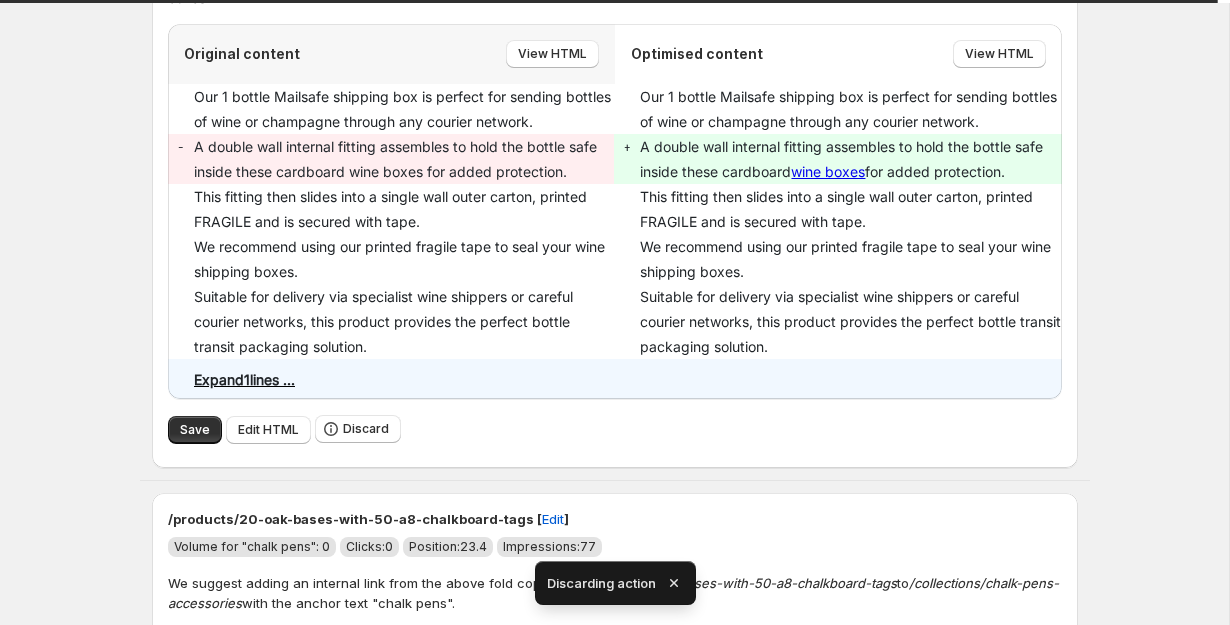 click on "Discard" at bounding box center (269, -176) 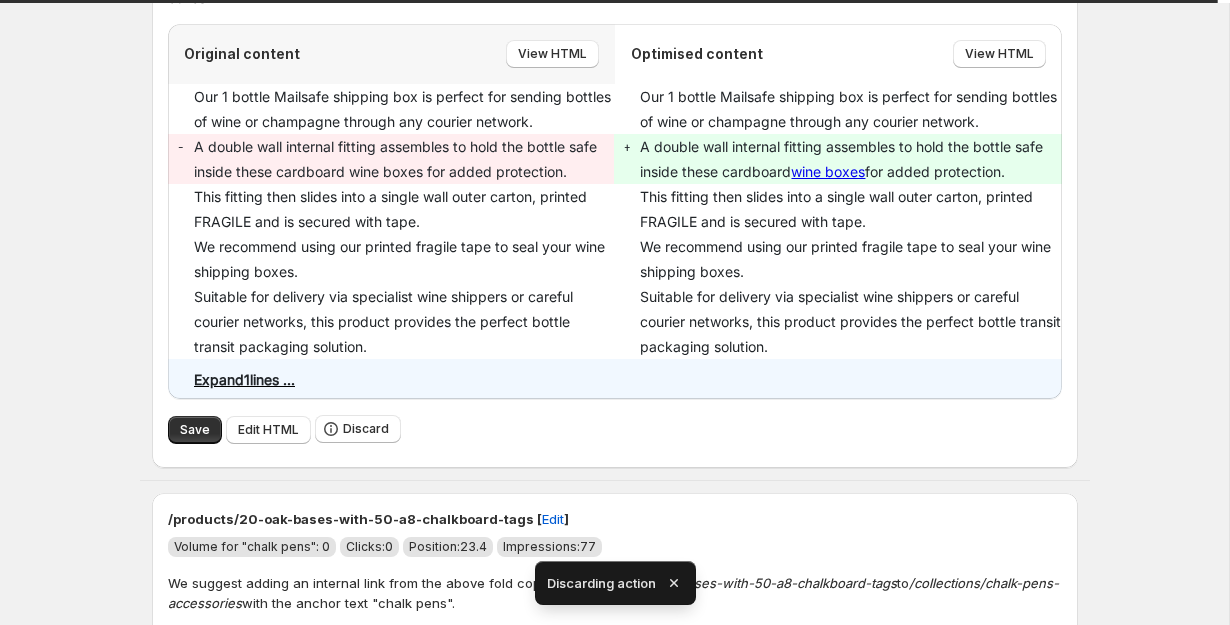scroll, scrollTop: 257, scrollLeft: 0, axis: vertical 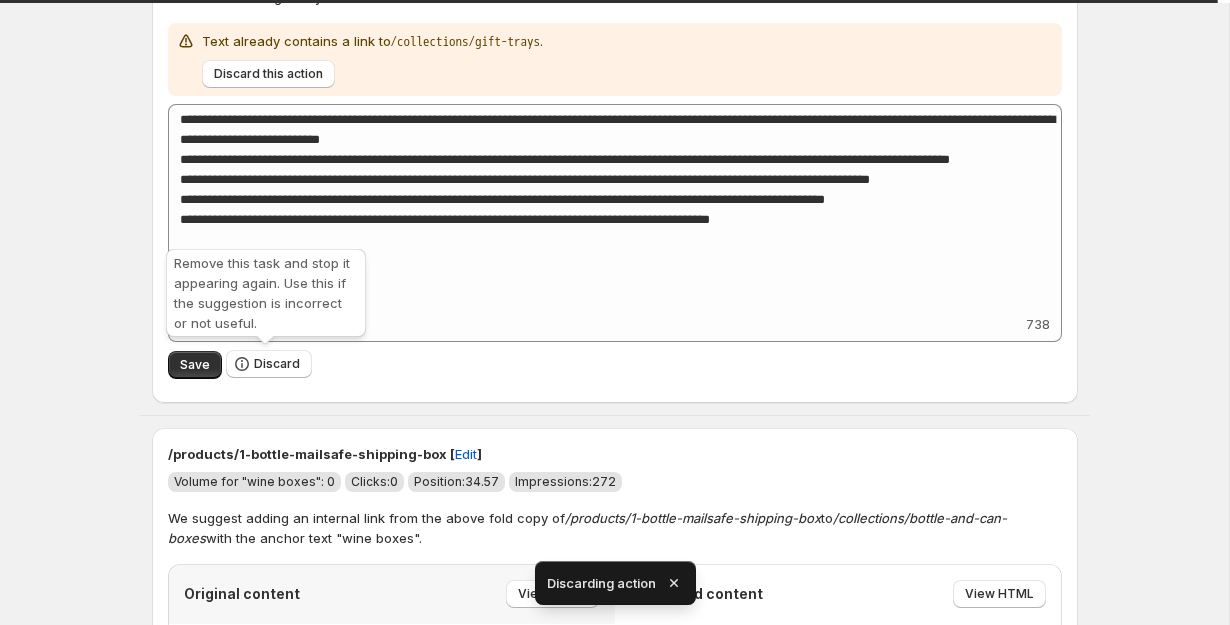 click on "Discard" at bounding box center [269, 364] 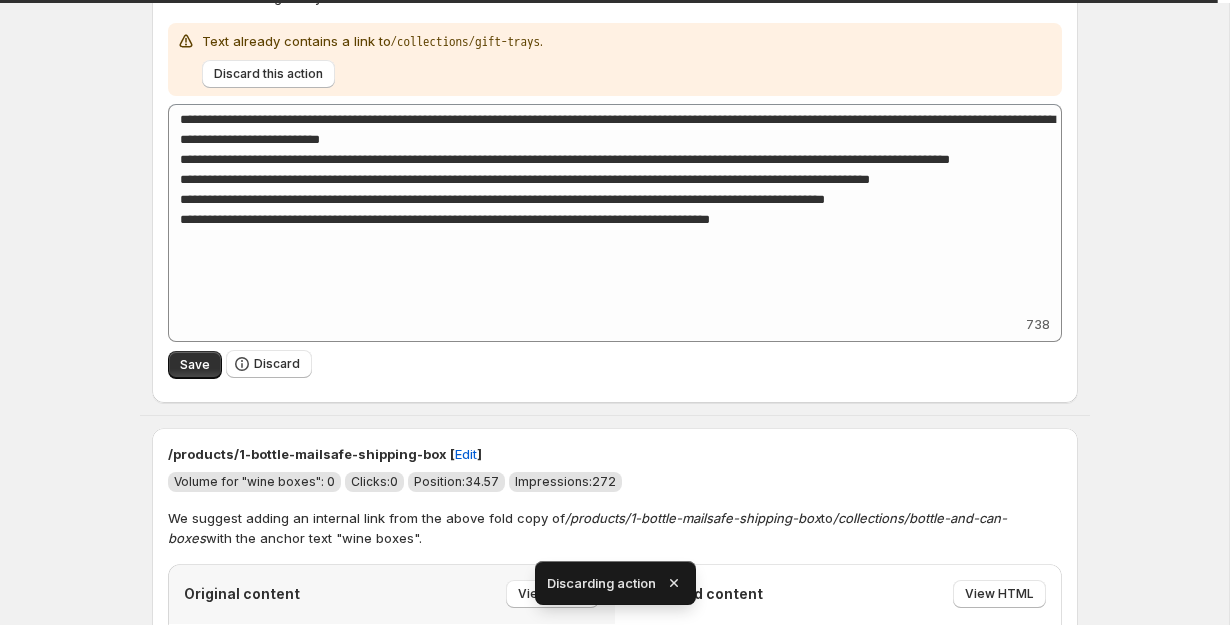 click on "Discard" at bounding box center (269, 364) 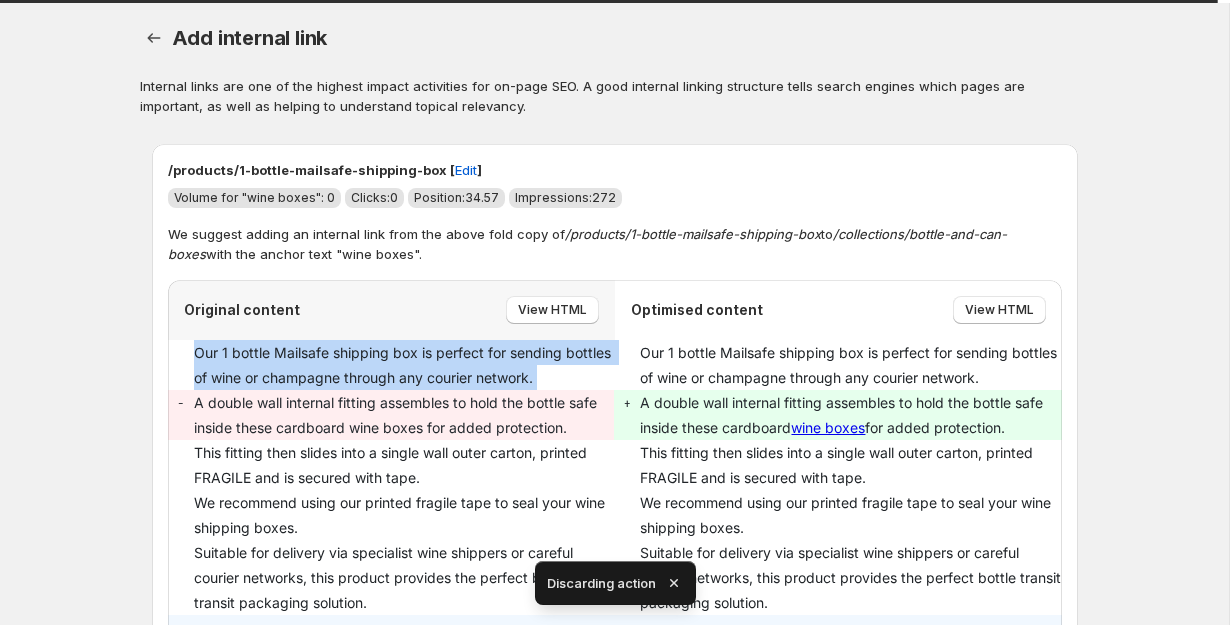 click on "Our 1 bottle Mailsafe shipping box is perfect for sending bottles of wine or champagne through any courier network." at bounding box center (404, 365) 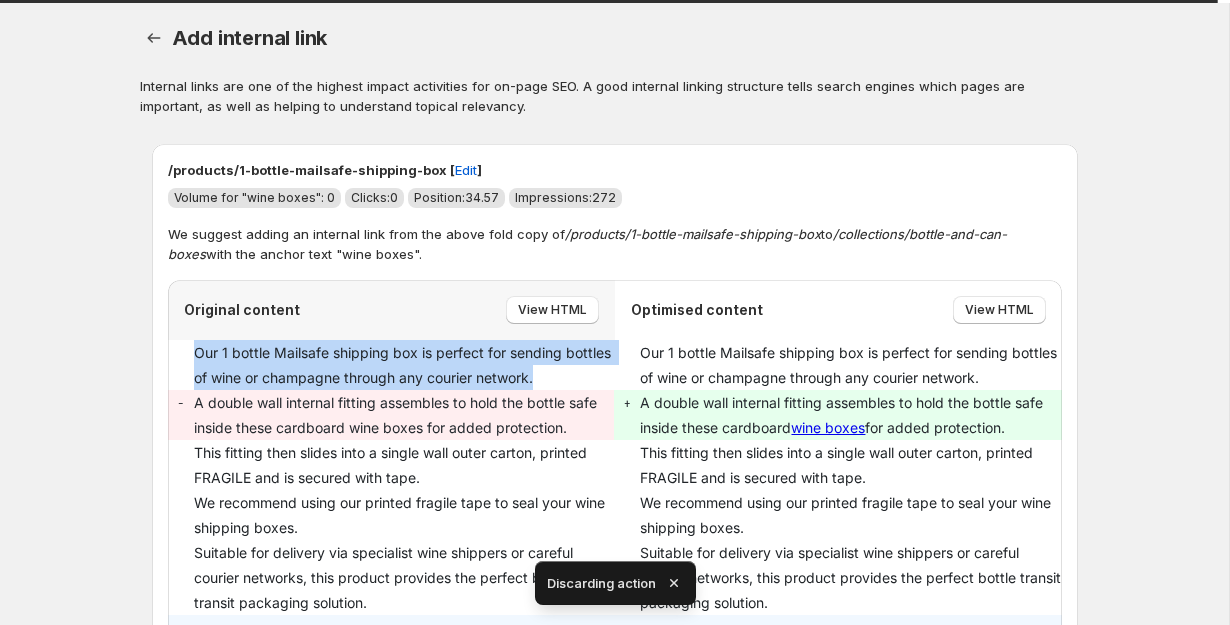 click on "Add internal link. This page is ready Add internal link Internal links are one of the highest impact activities for on-page SEO. A good internal linking structure tells search engines which pages are important, as well as helping to understand topical relevancy.   /products/1-bottle-mailsafe-shipping-box   [ Edit ] Volume for "wine boxes": 0 Clicks:  0 Position:  34.57 Impressions:  272 We suggest adding an internal link from the above fold copy of  /products/1-bottle-mailsafe-shipping-box  to  /collections/bottle-and-can-boxes  with the anchor text "wine boxes". Original content View HTML Optimised content View HTML Our 1 bottle Mailsafe shipping box is perfect for sending bottles of wine or champagne through any courier network.
Our 1 bottle Mailsafe shipping box is perfect for sending bottles of wine or champagne through any courier network.
- A double wall internal fitting assembles to hold the bottle safe inside these cardboard wine boxes for added protection.
+ wine boxes Expand  1  lines ..." at bounding box center (614, 3737) 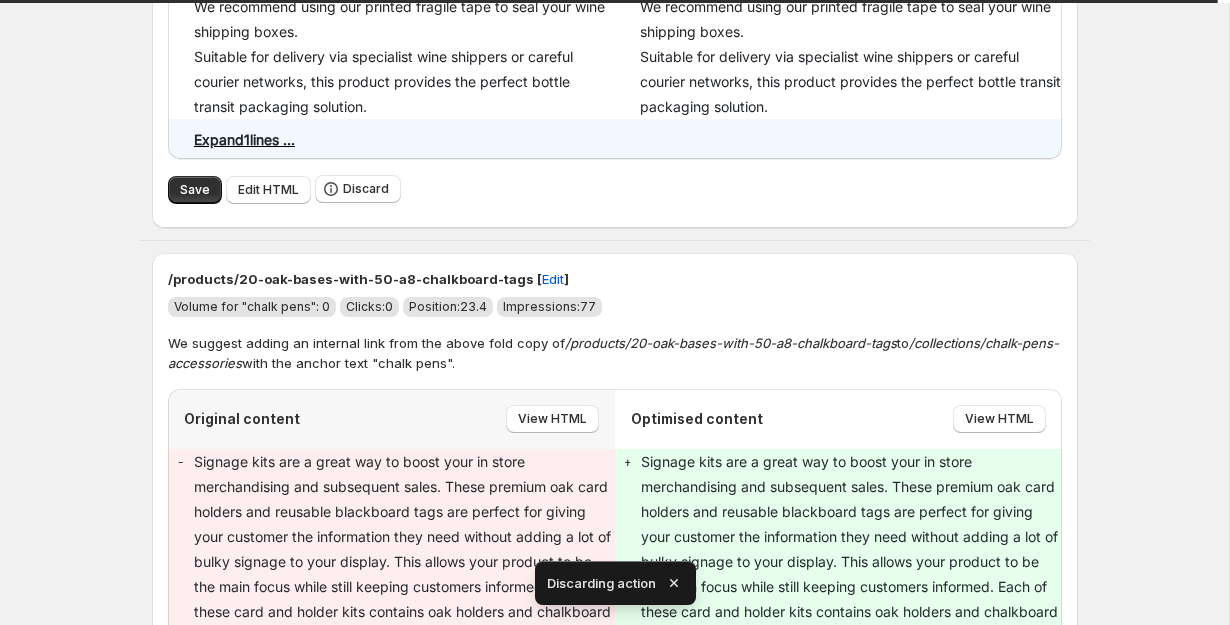 scroll, scrollTop: 588, scrollLeft: 0, axis: vertical 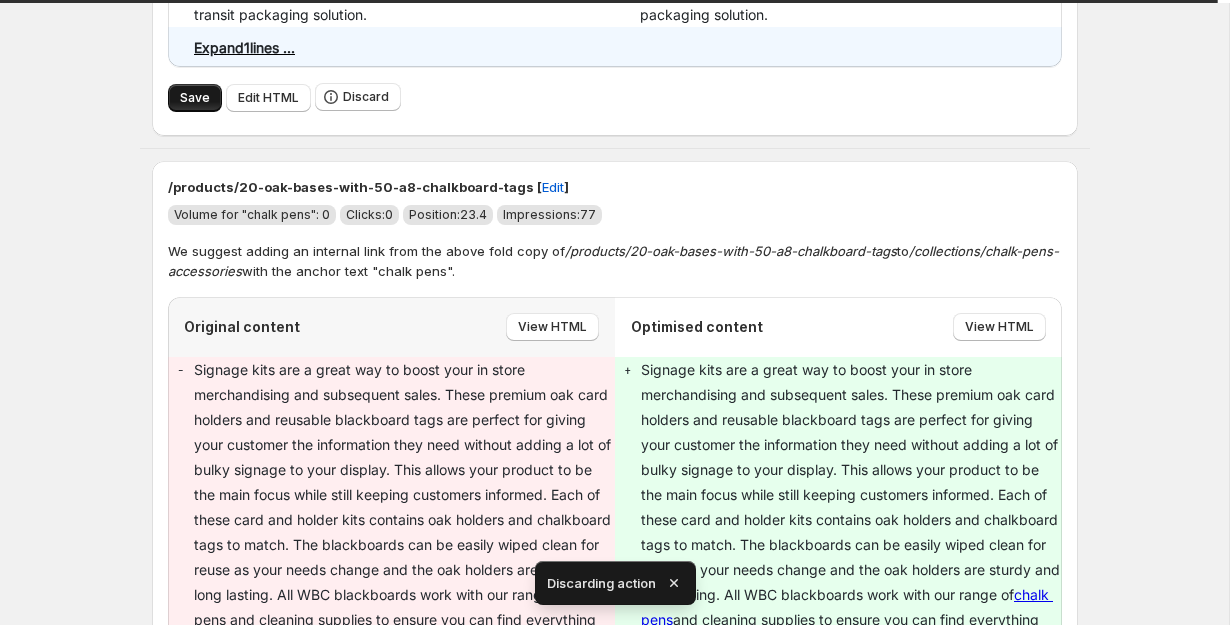 click on "Save" at bounding box center (195, 98) 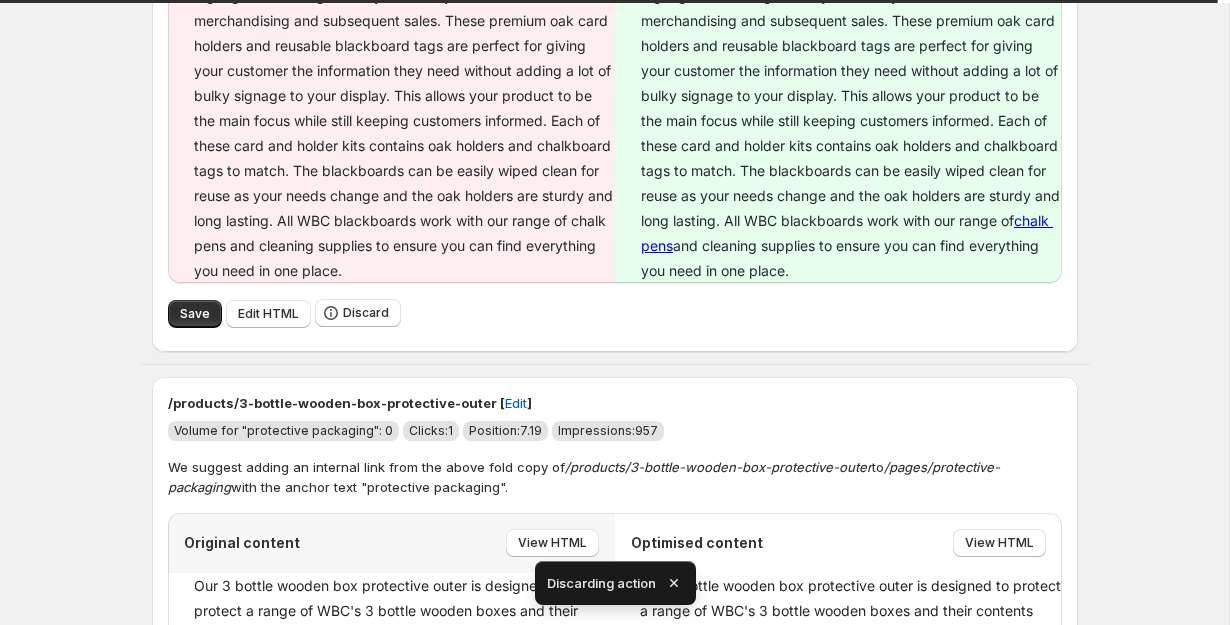 scroll, scrollTop: 993, scrollLeft: 0, axis: vertical 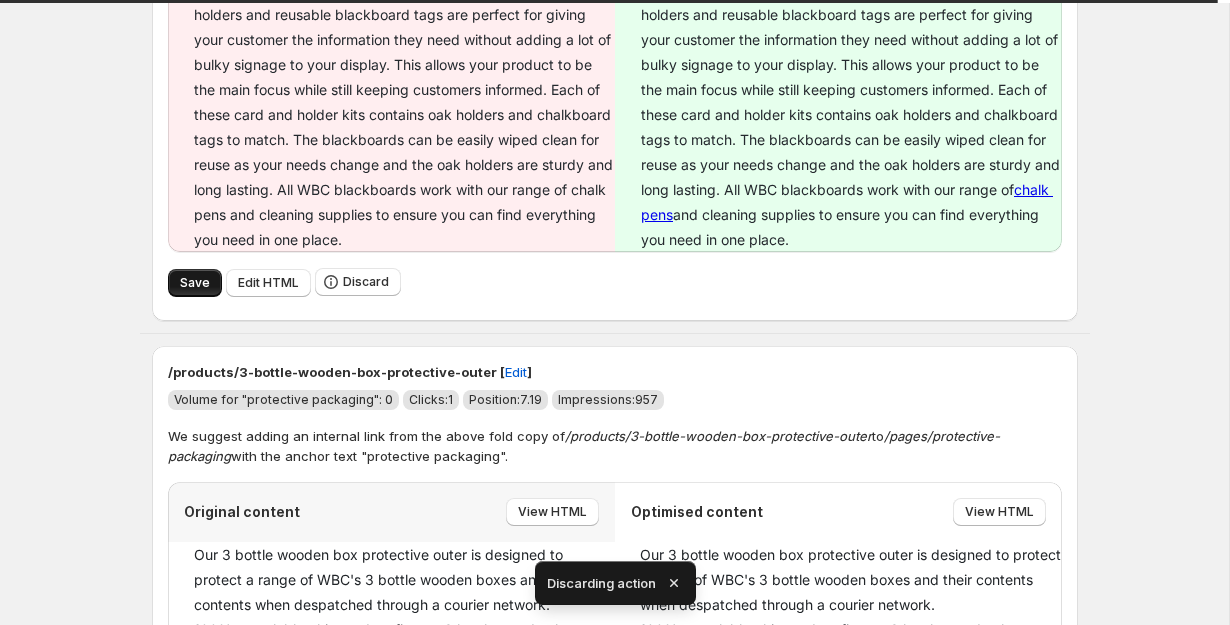 click on "Save" at bounding box center [195, 283] 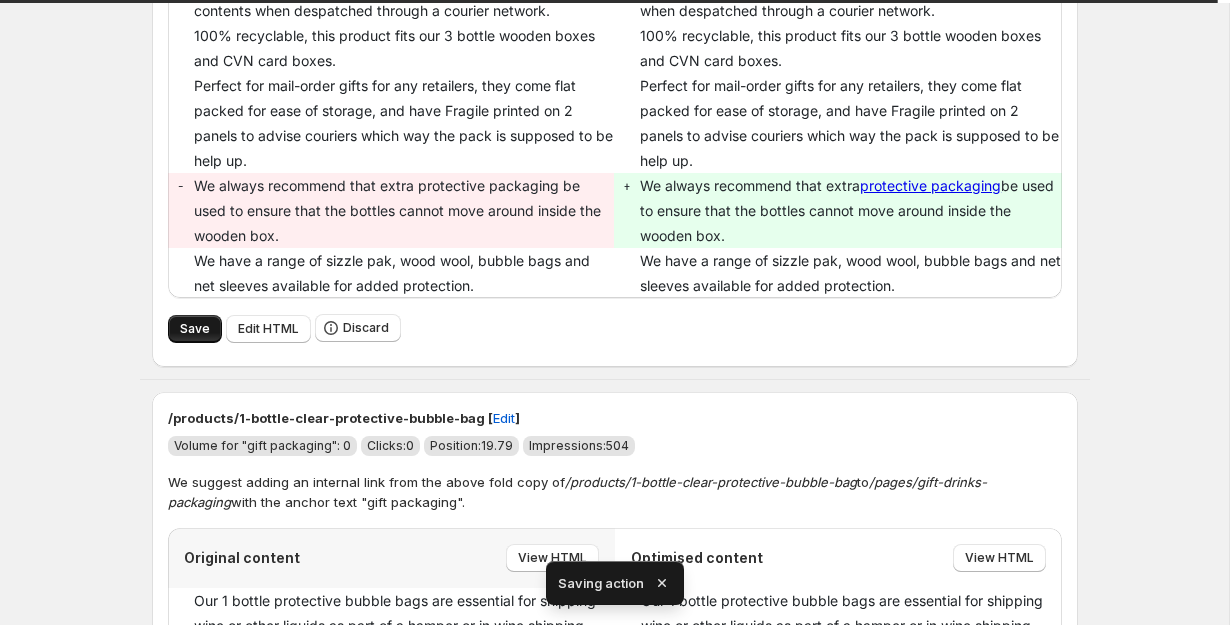 click on "Save" at bounding box center [195, 329] 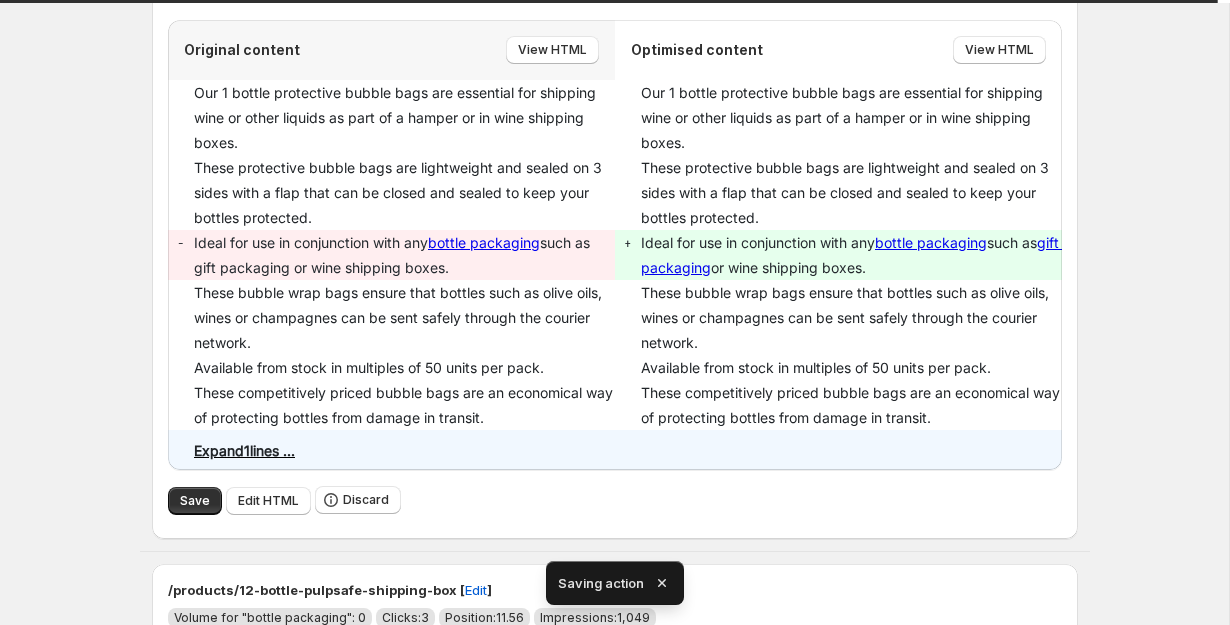 scroll, scrollTop: 871, scrollLeft: 0, axis: vertical 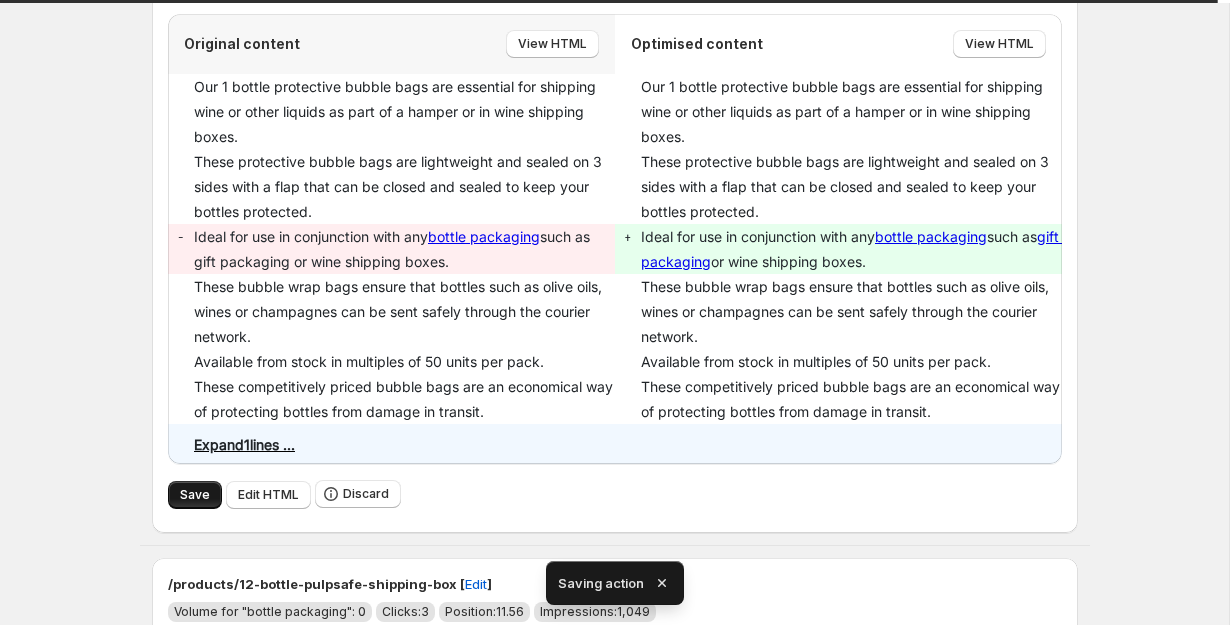 click on "Save" at bounding box center (195, 495) 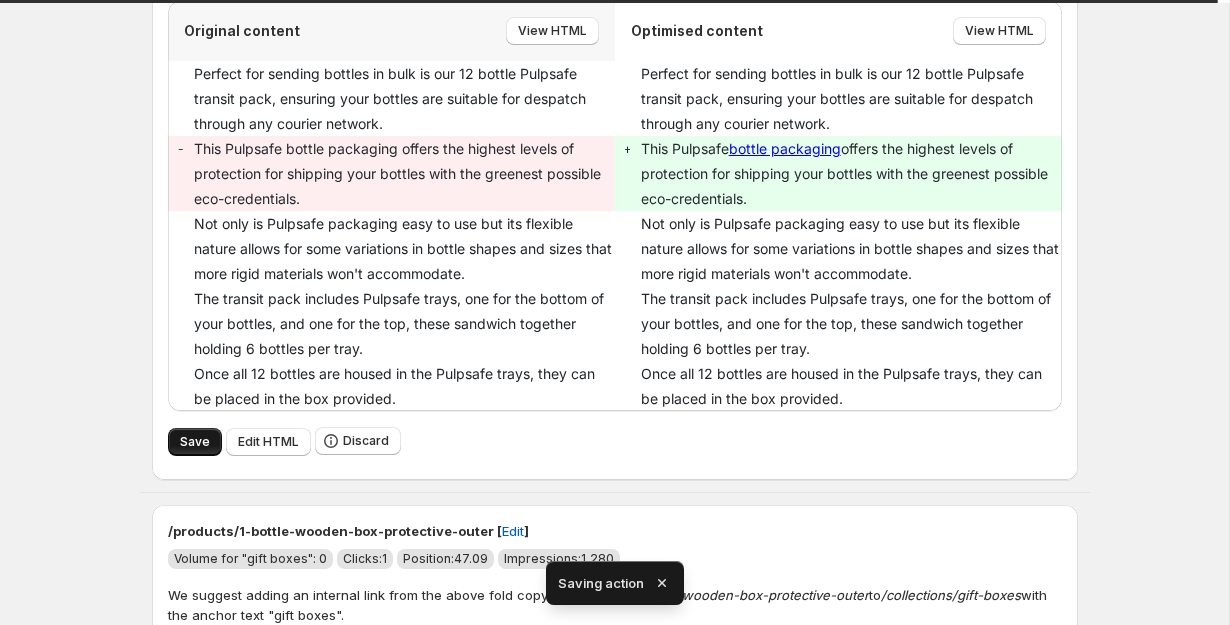 click on "Save" at bounding box center [195, 442] 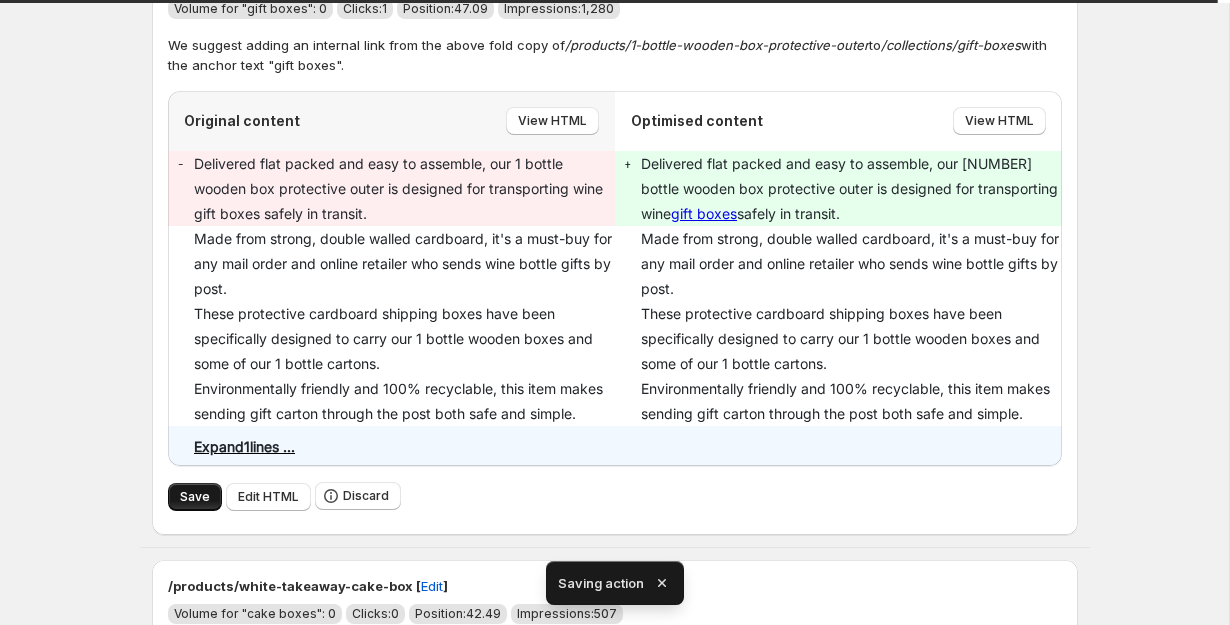 click on "Save" at bounding box center (195, 497) 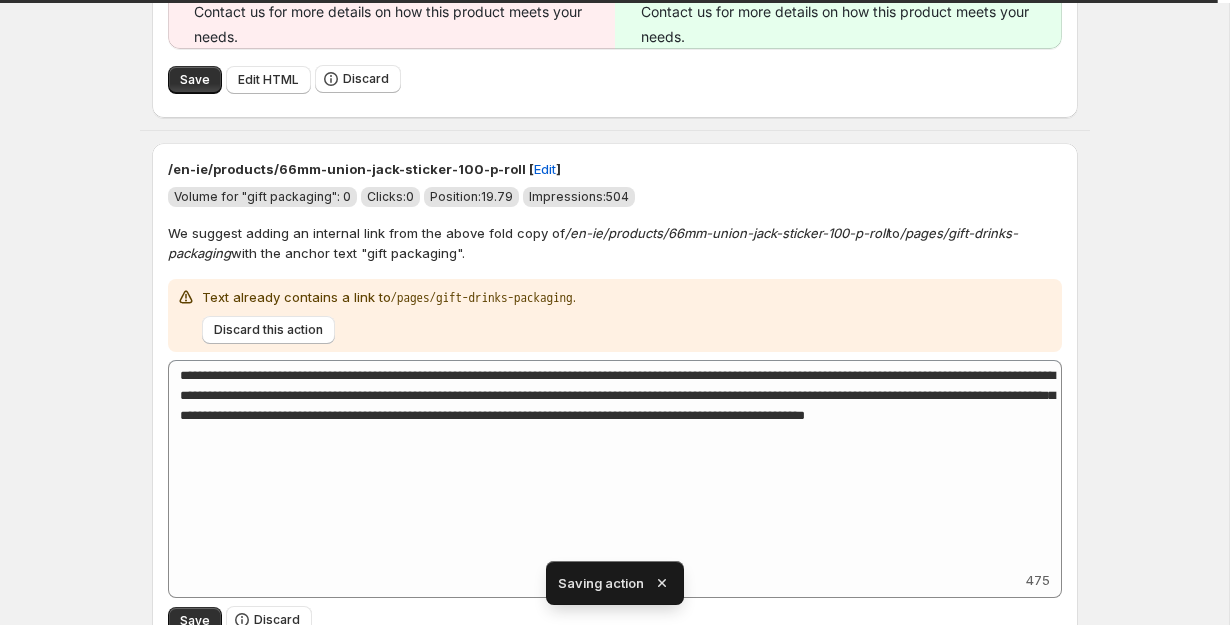 scroll, scrollTop: 1687, scrollLeft: 0, axis: vertical 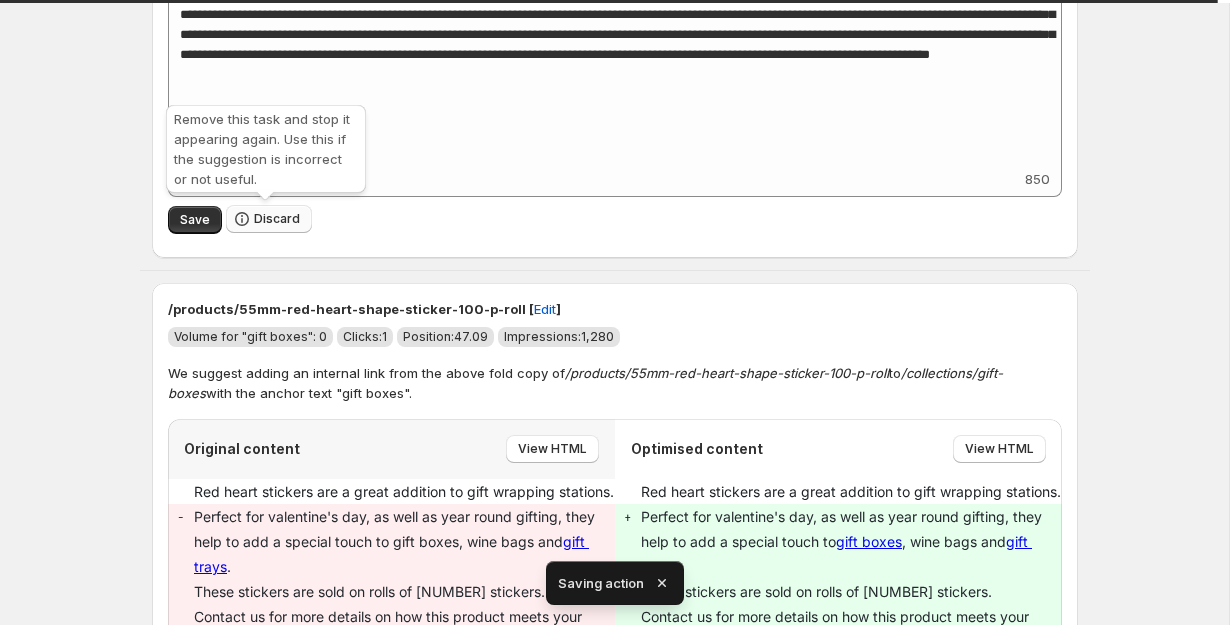 click on "Discard" at bounding box center [269, 219] 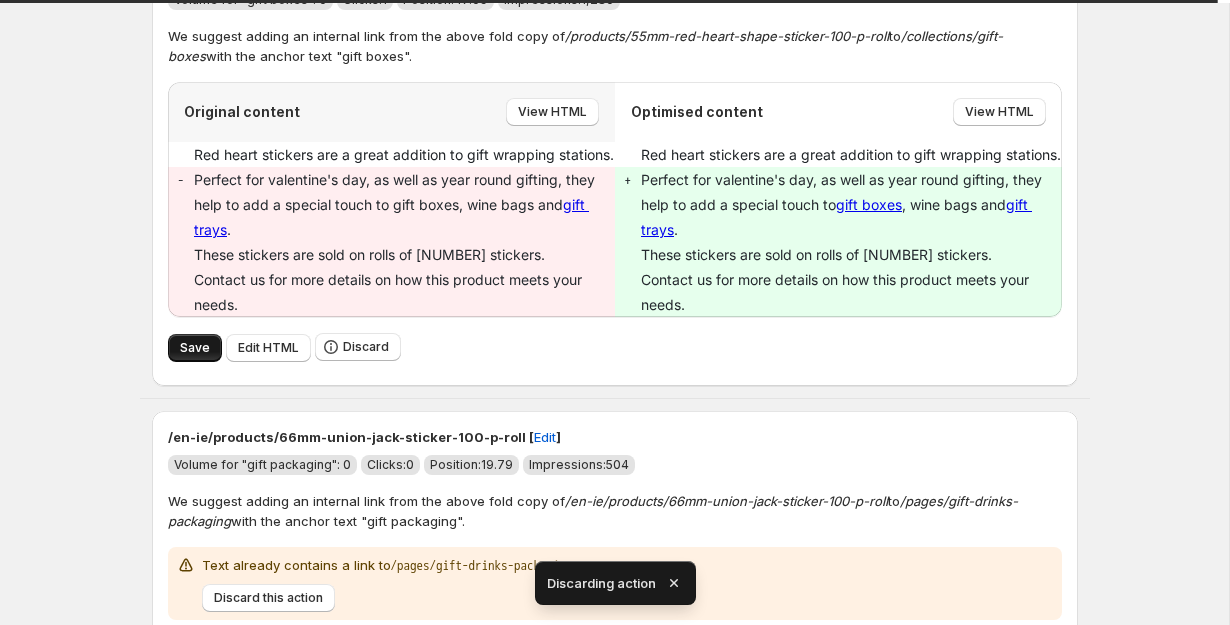 click on "Save" at bounding box center (195, 348) 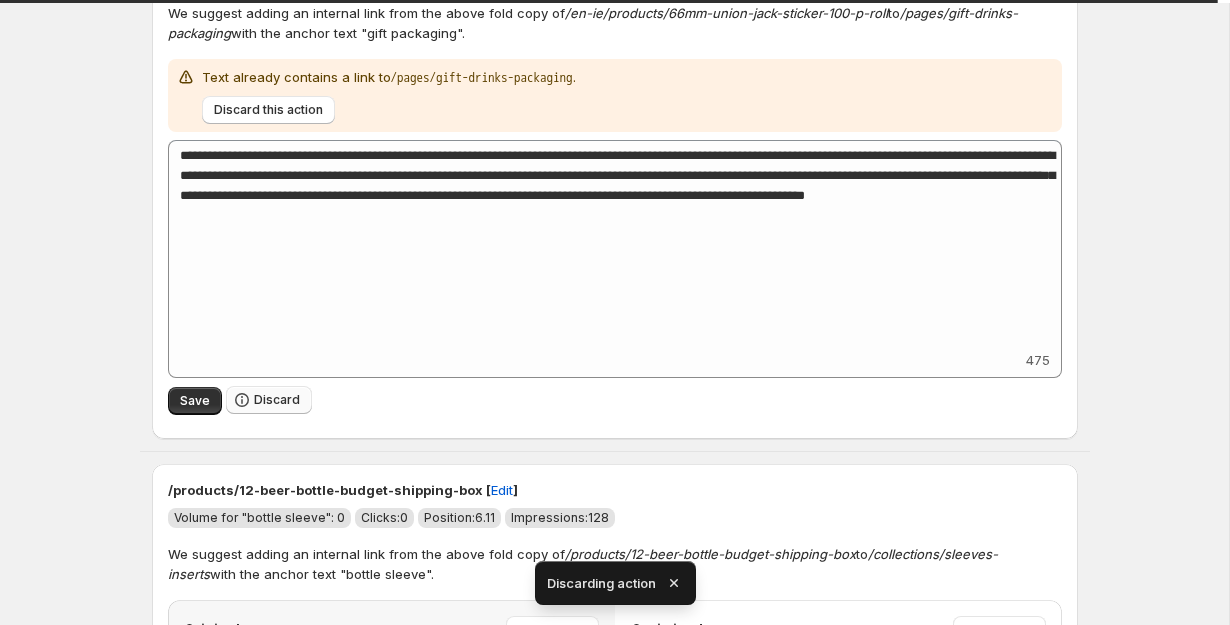 scroll, scrollTop: 2004, scrollLeft: 0, axis: vertical 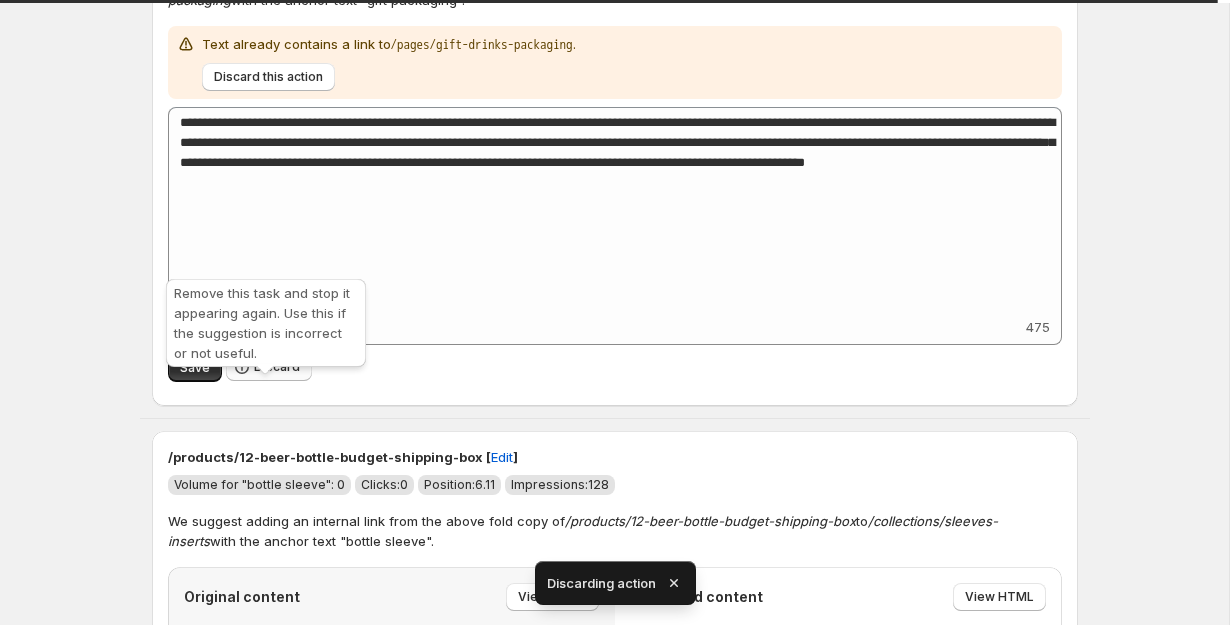 click 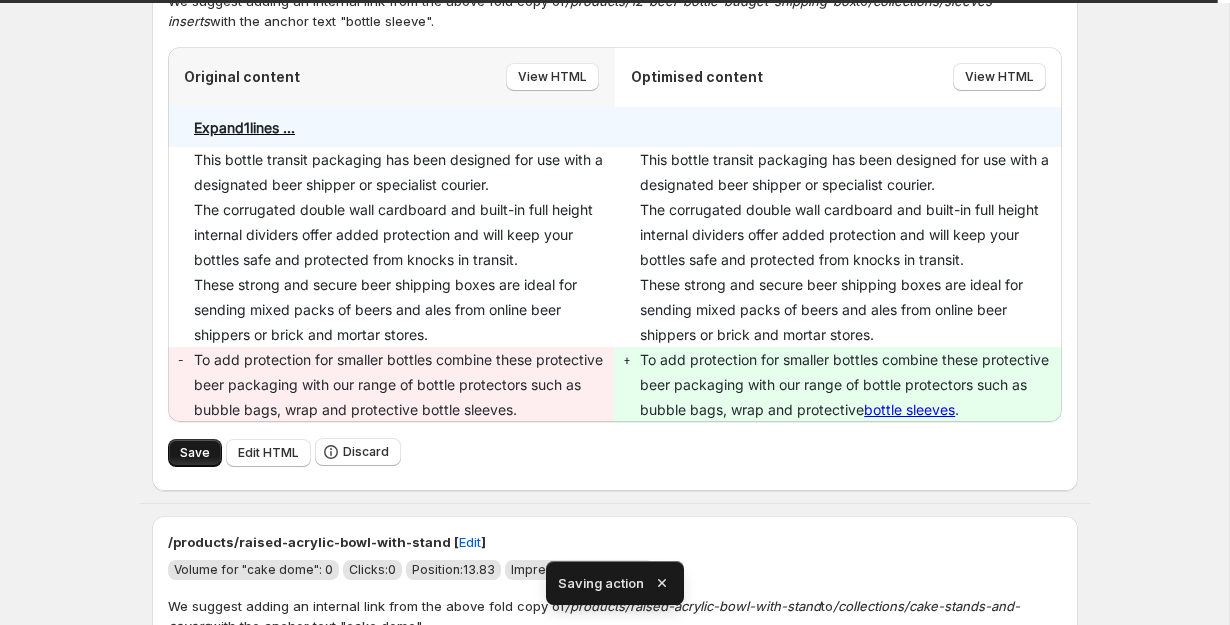 click on "Save" at bounding box center (195, 453) 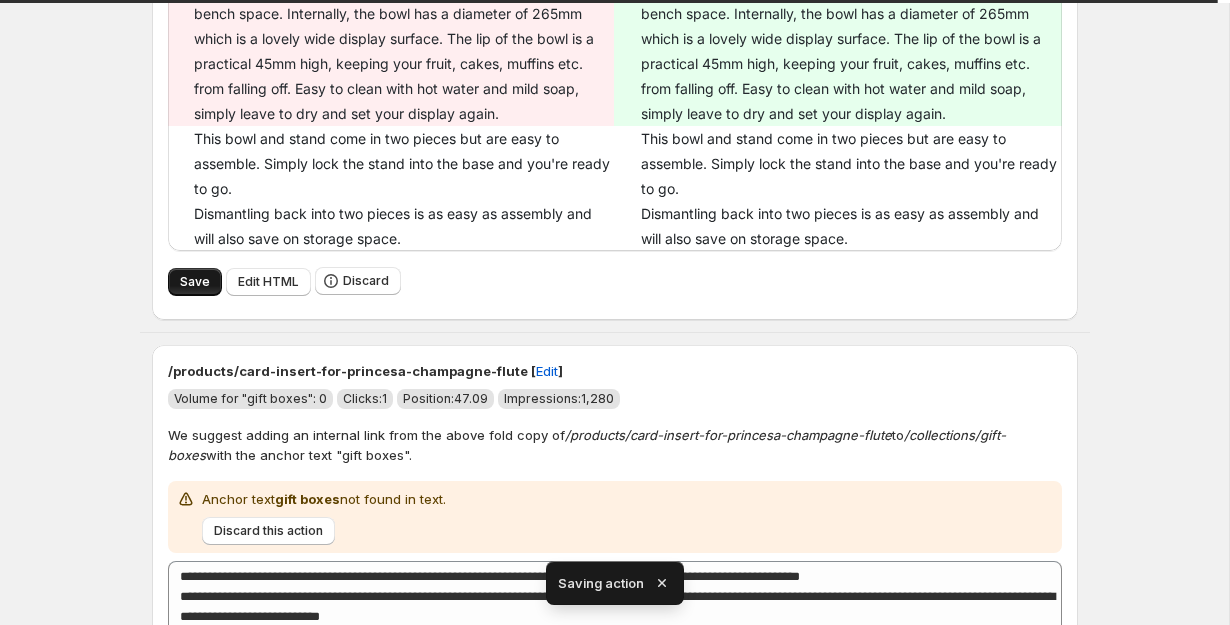 click on "Save" at bounding box center [195, 282] 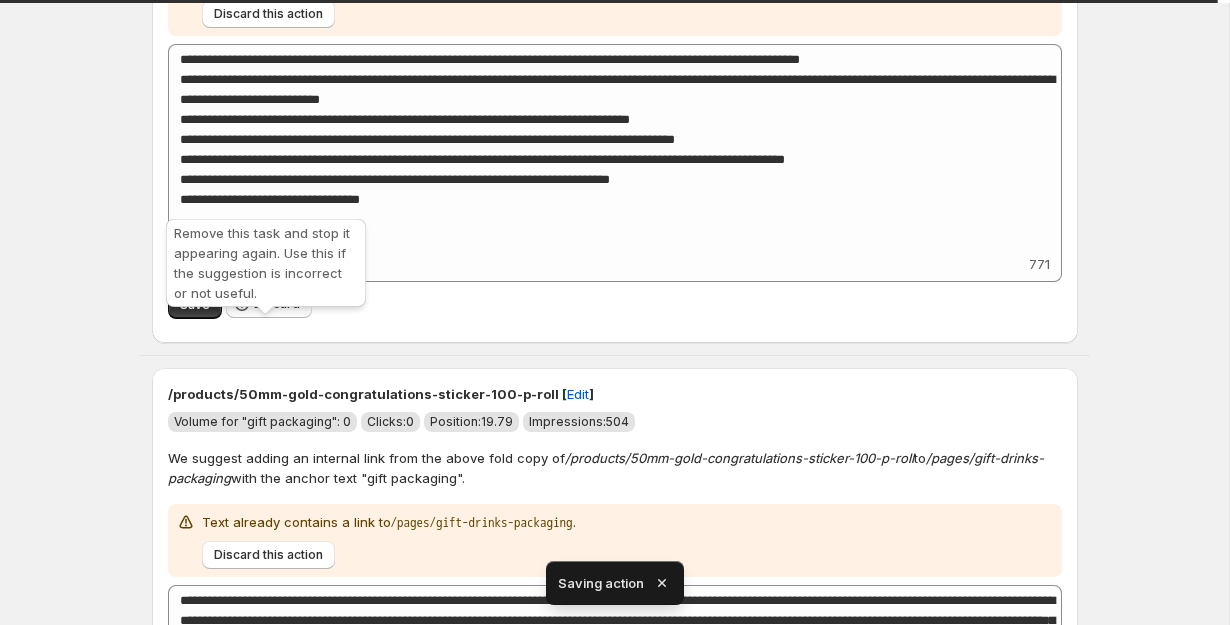 click on "Discard" at bounding box center [277, 304] 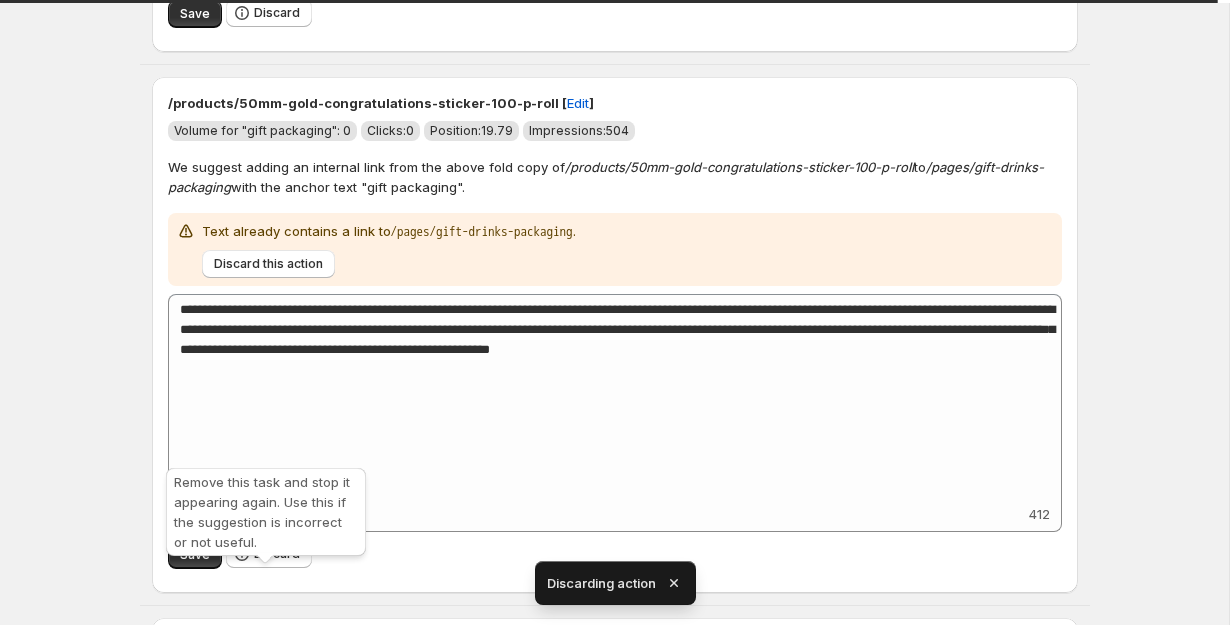 click on "Discard" at bounding box center (277, 554) 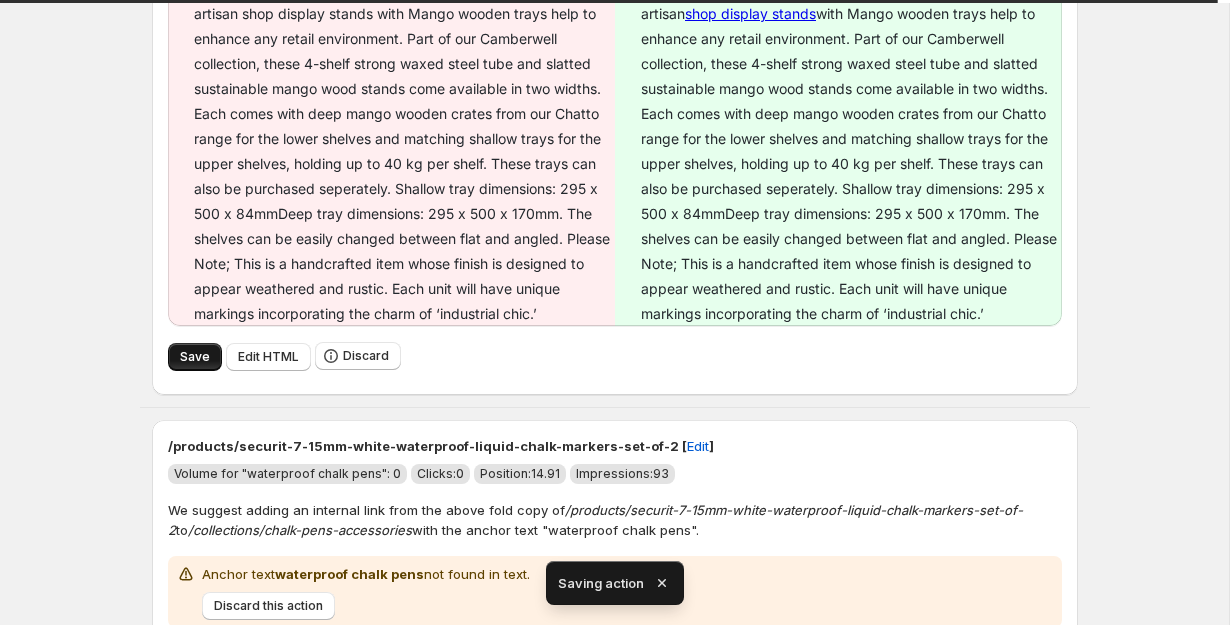 click on "Save" at bounding box center [195, 357] 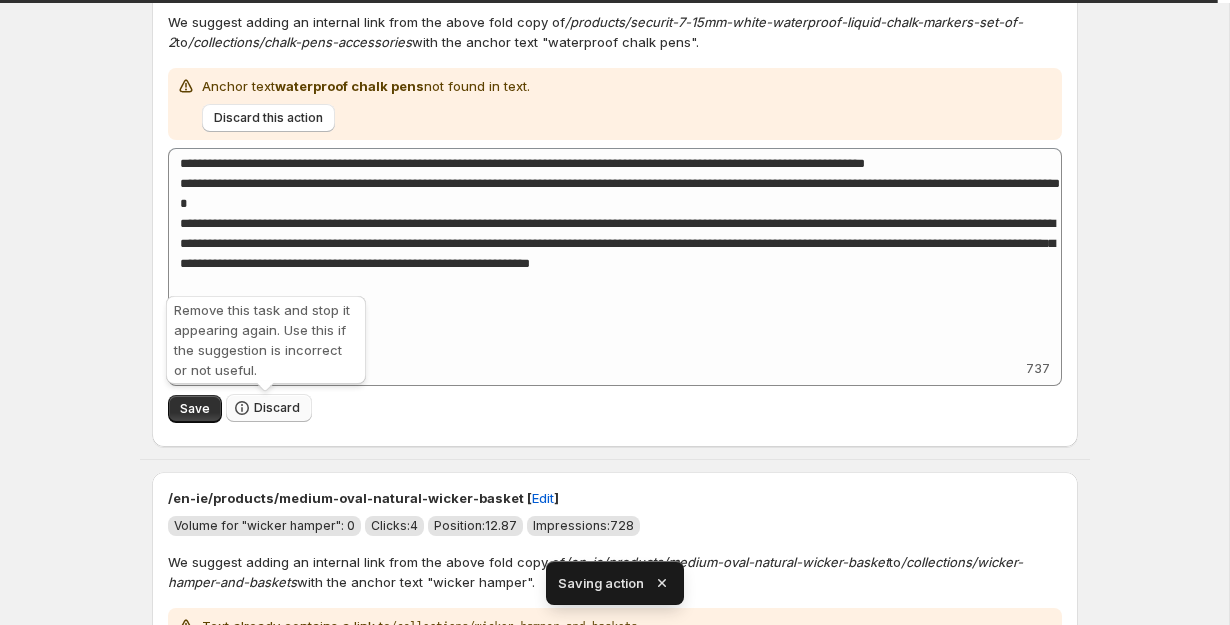 click on "Discard" at bounding box center [269, 408] 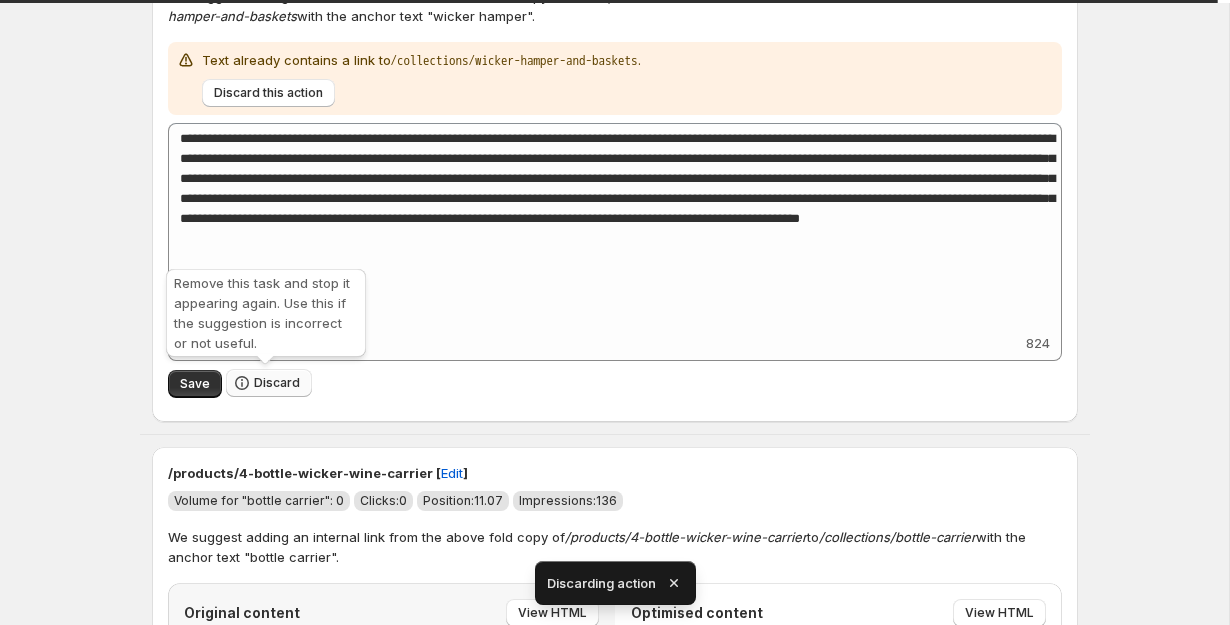 click on "Discard" at bounding box center (277, 383) 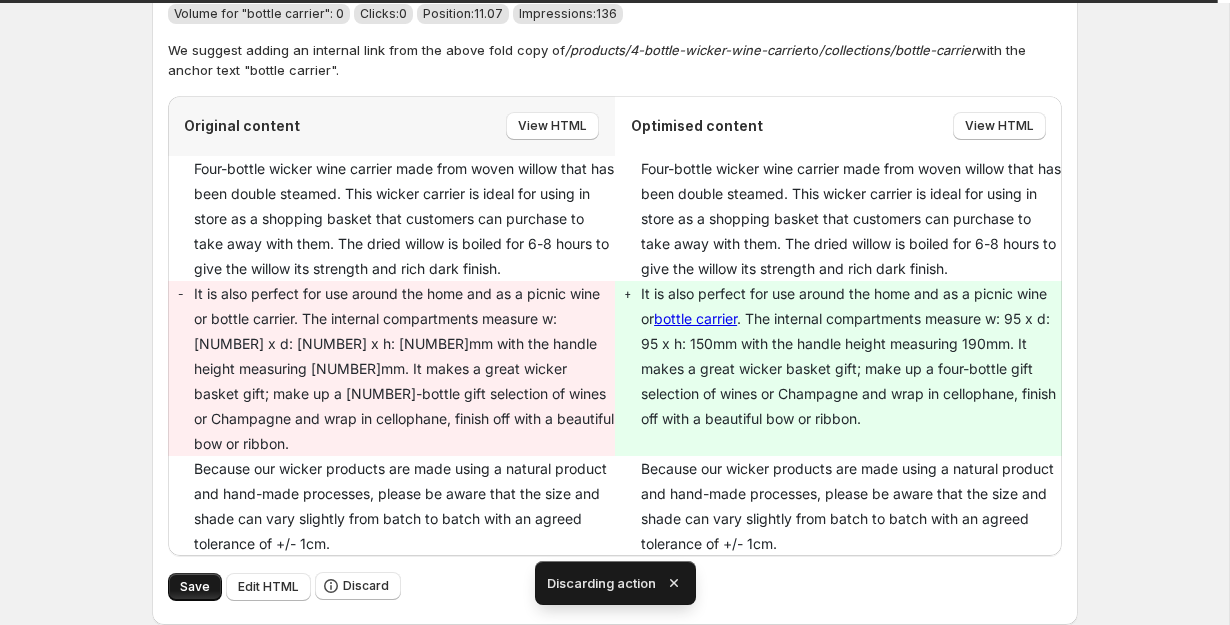click on "Save" at bounding box center (195, 587) 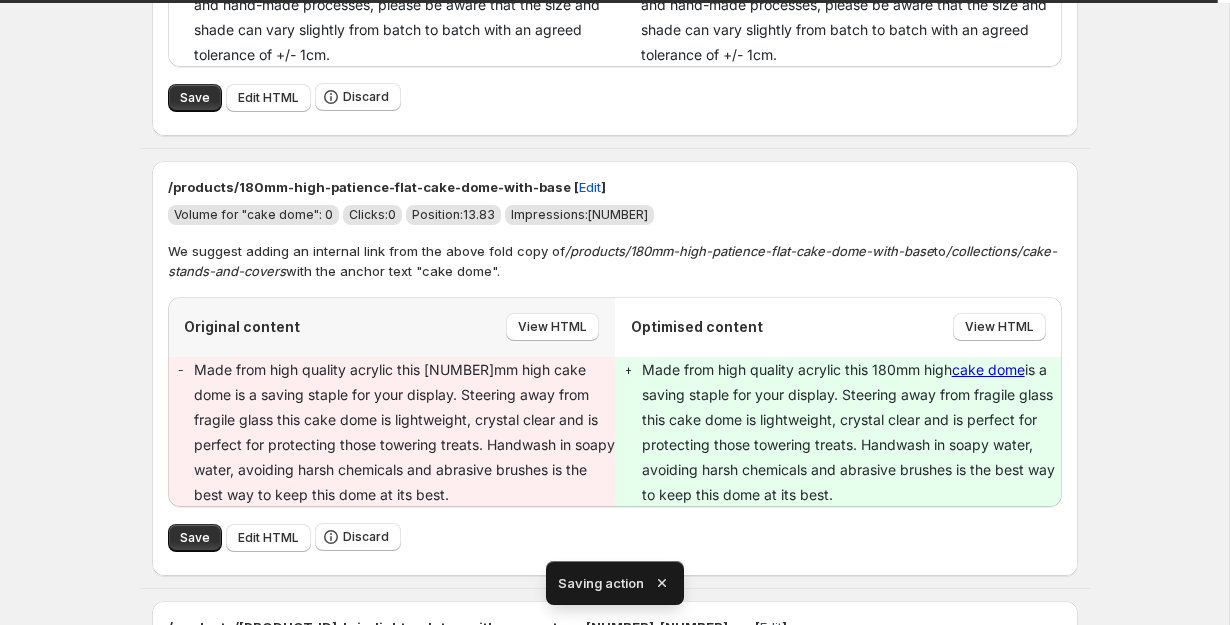 scroll, scrollTop: 2876, scrollLeft: 0, axis: vertical 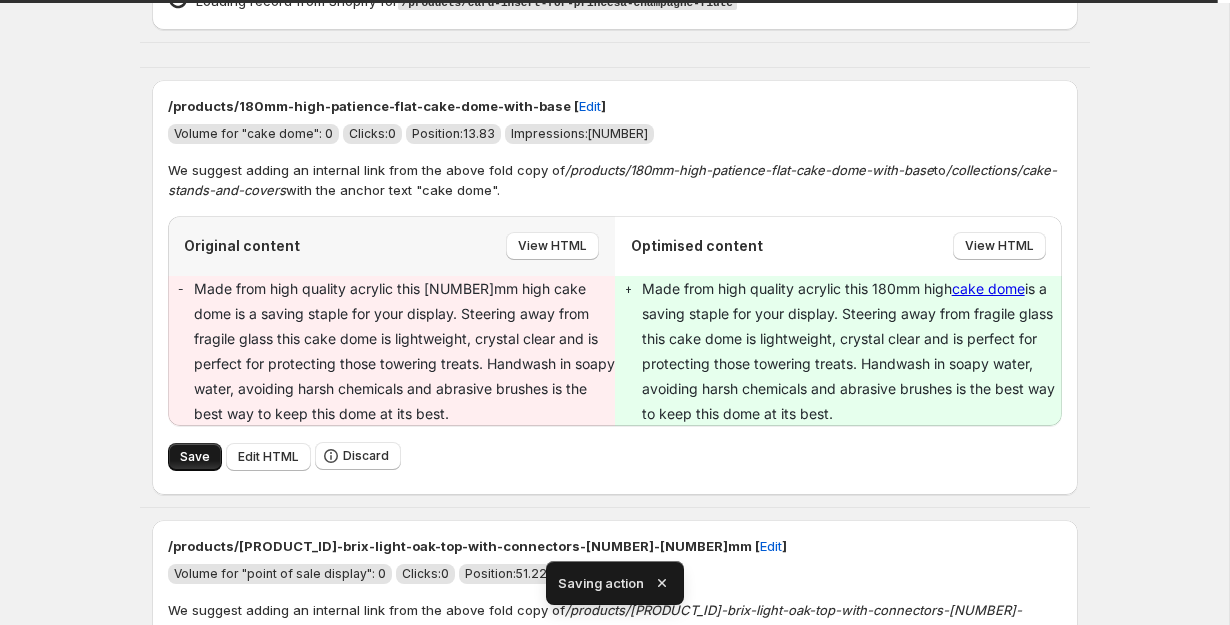 click on "Save" at bounding box center [195, 457] 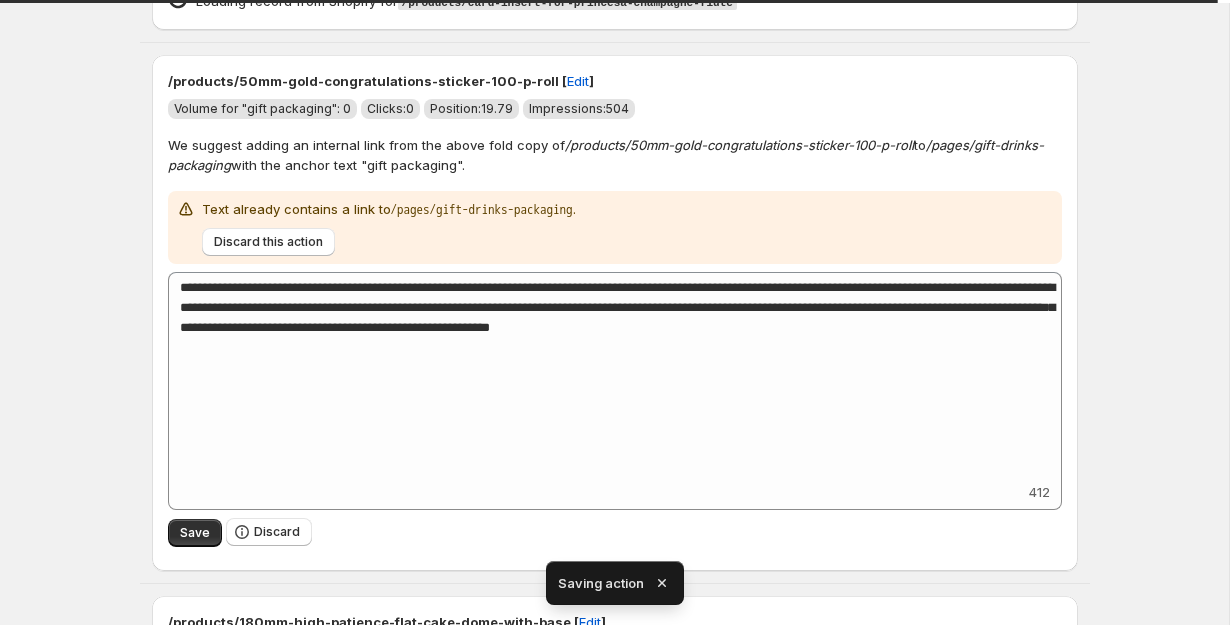 scroll, scrollTop: 2917, scrollLeft: 0, axis: vertical 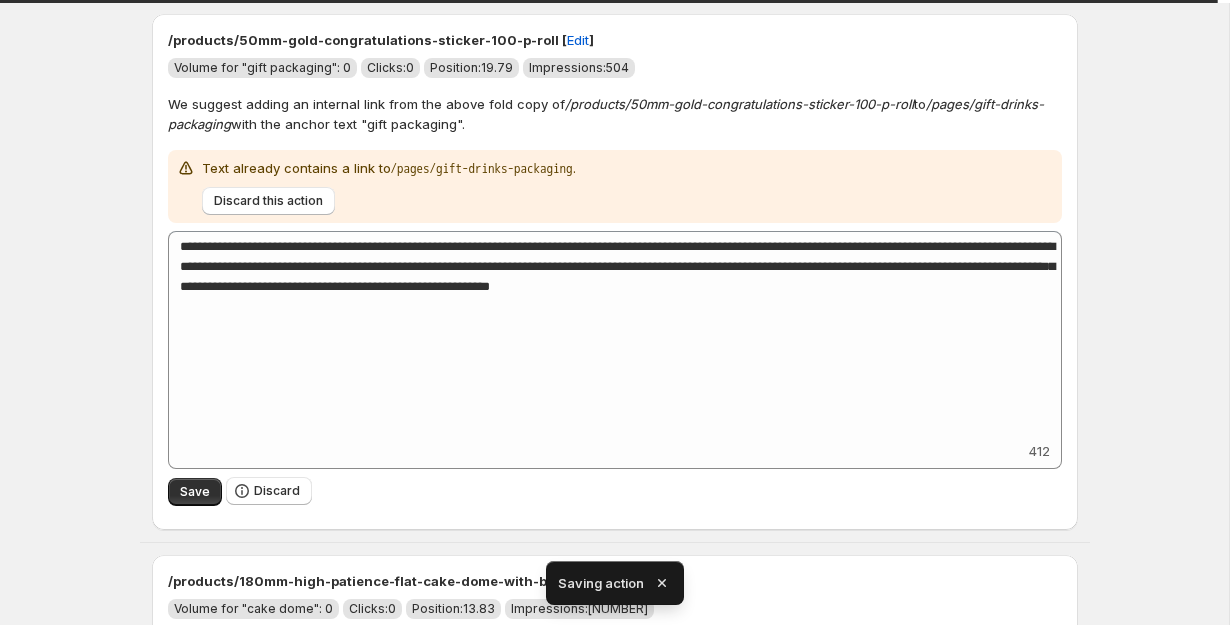 click on "Save Discard" at bounding box center [615, 491] 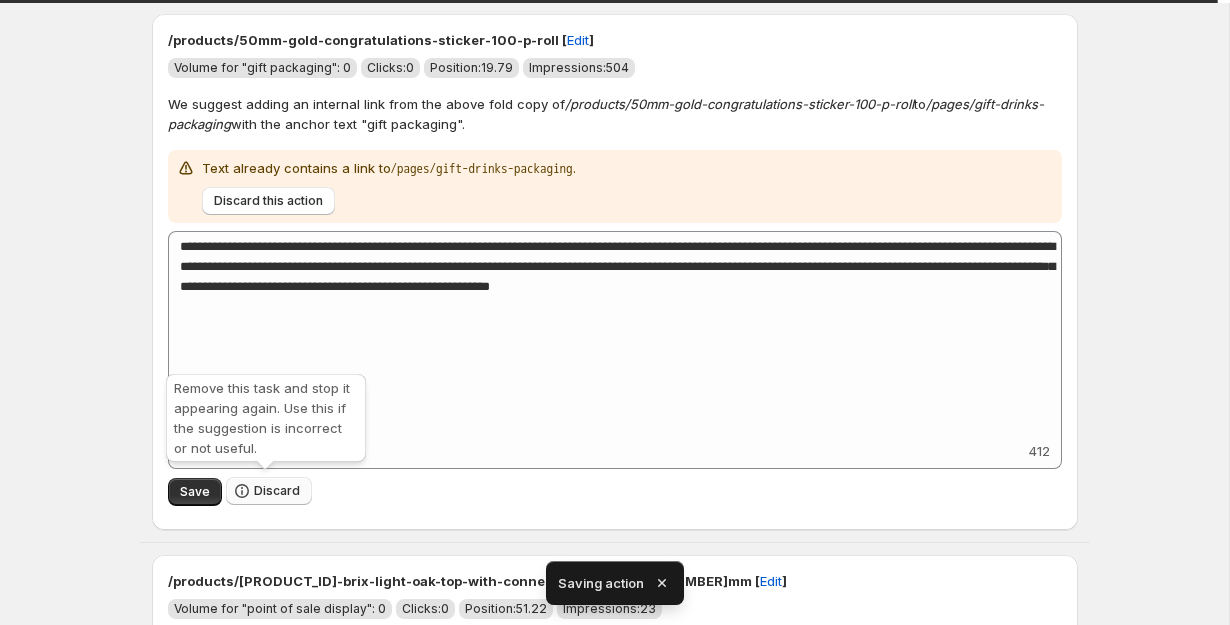 click on "Discard" at bounding box center (269, 491) 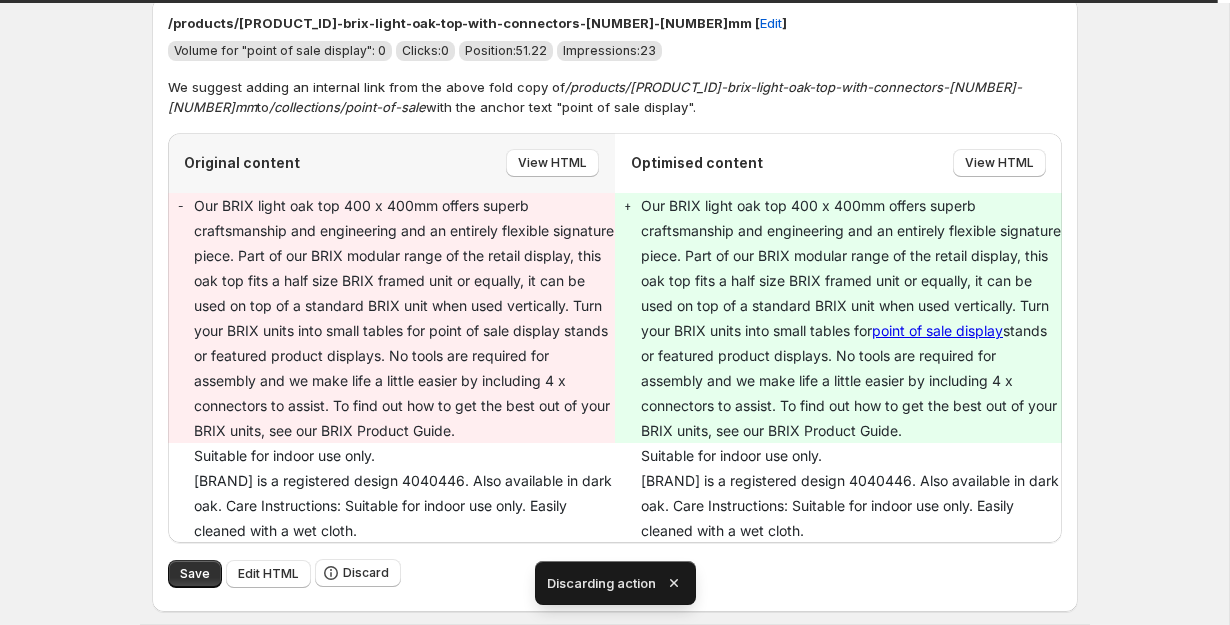 scroll, scrollTop: 2401, scrollLeft: 0, axis: vertical 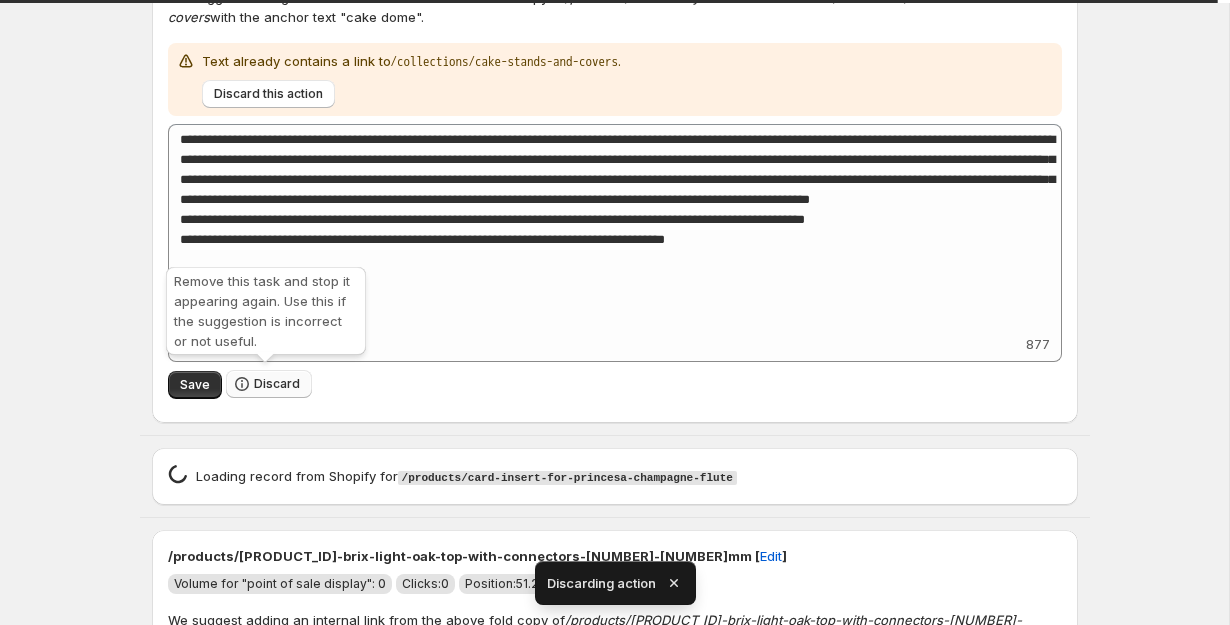 click on "Discard" at bounding box center [277, 384] 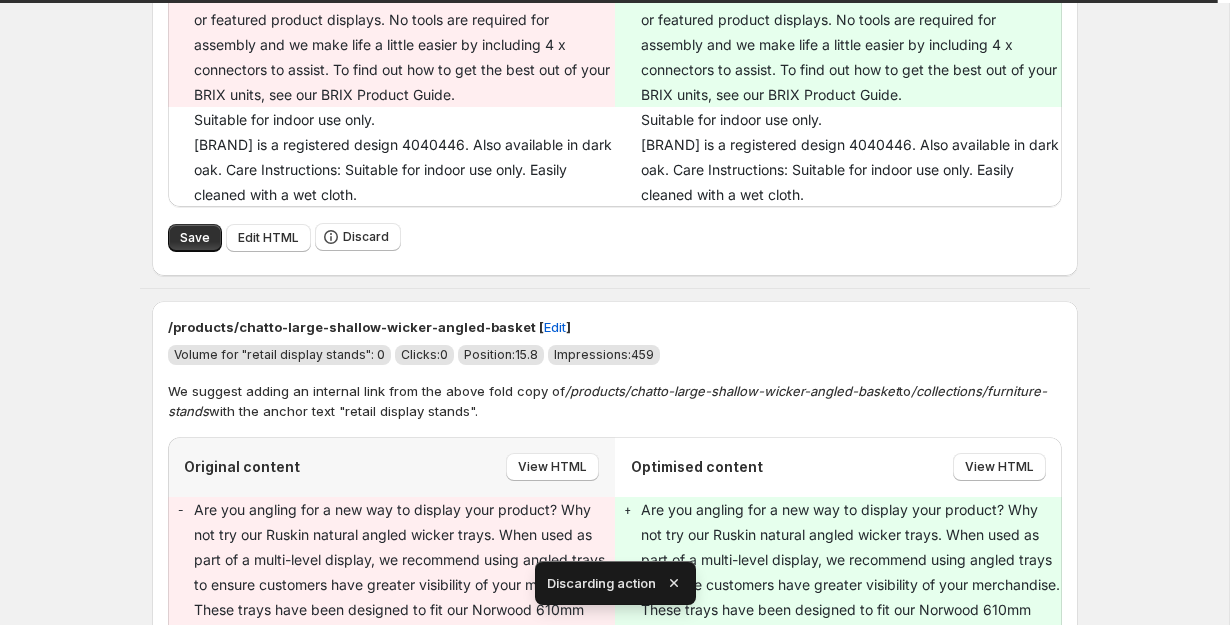 scroll, scrollTop: 2705, scrollLeft: 0, axis: vertical 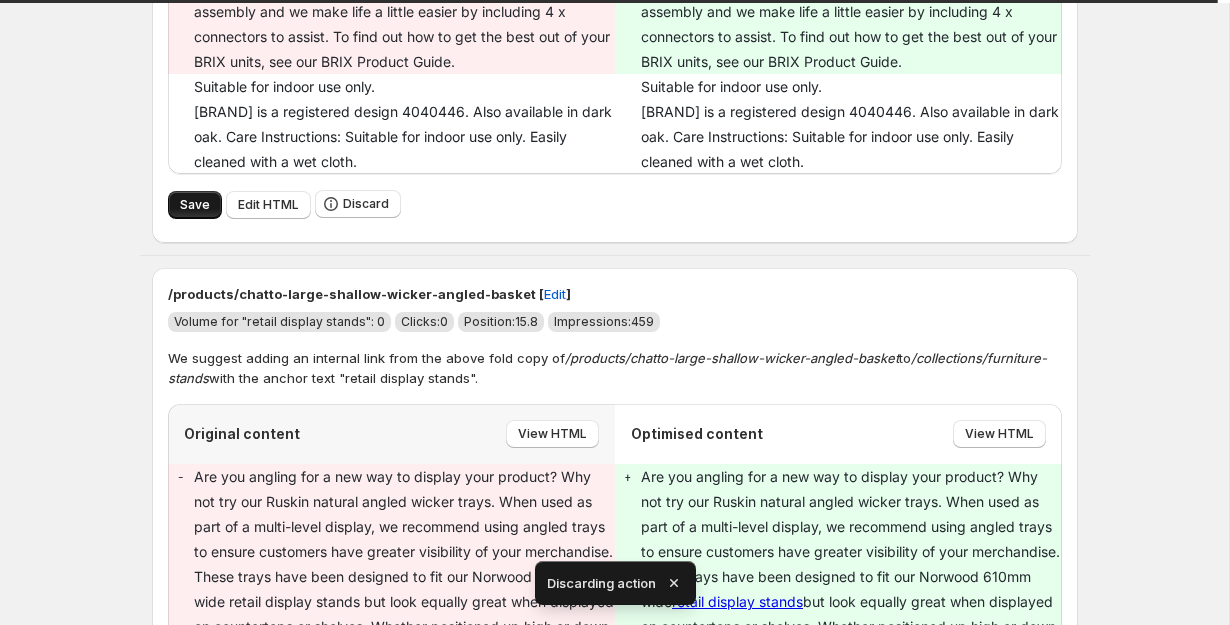 click on "Save" at bounding box center (195, 205) 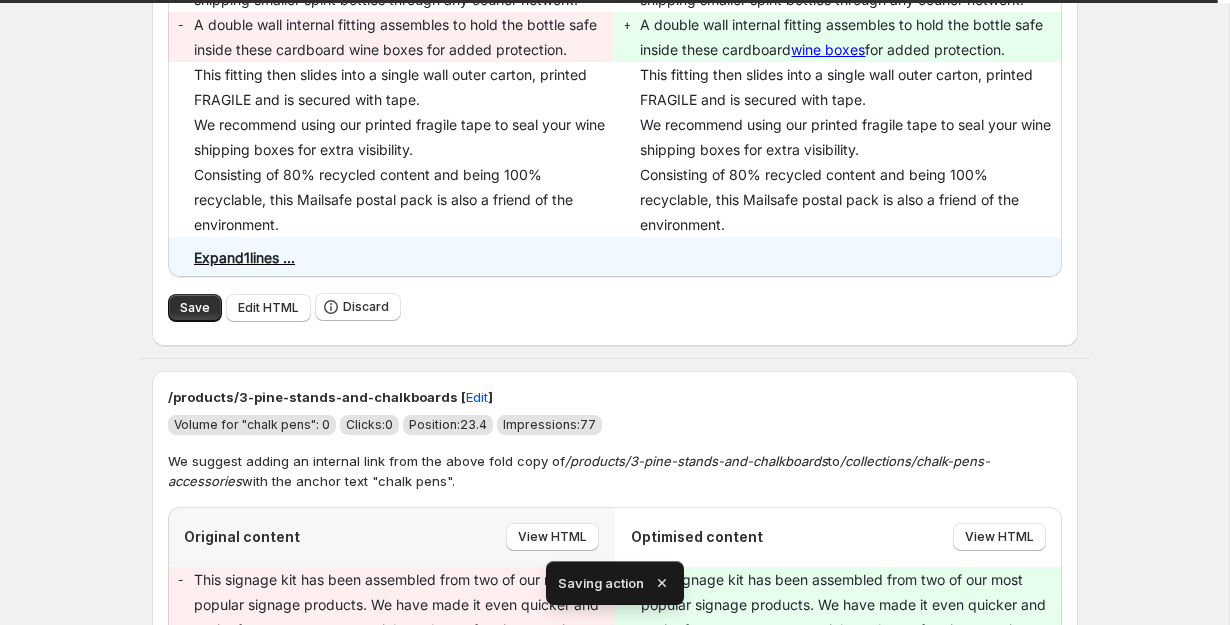 click on "Save" at bounding box center [195, -297] 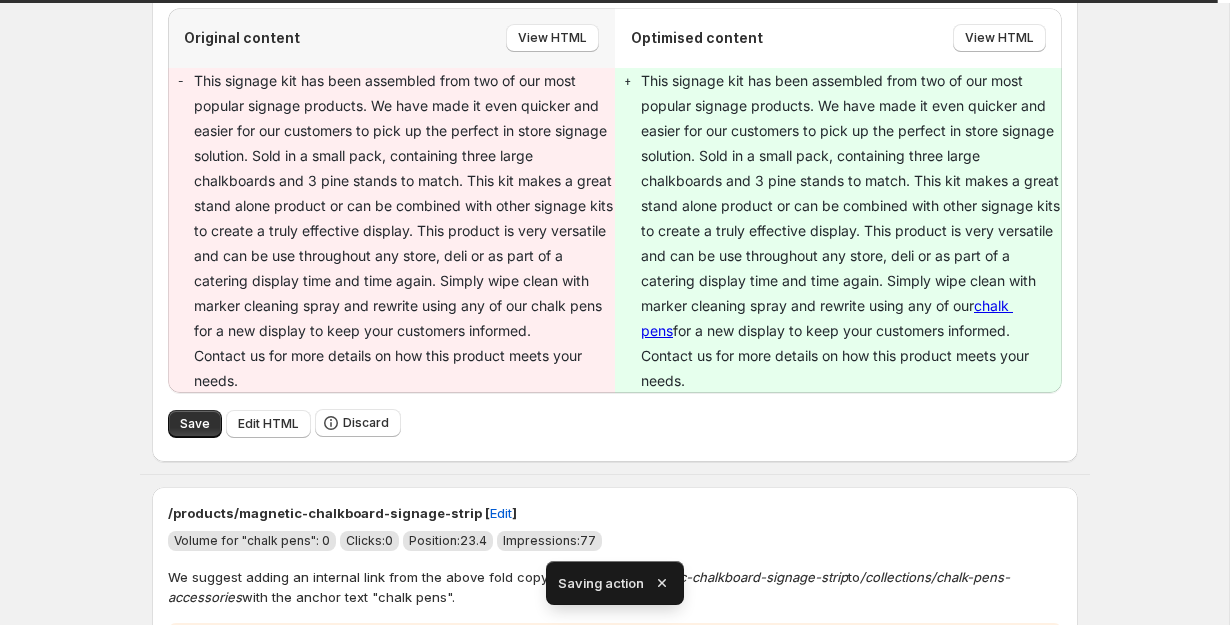scroll, scrollTop: 2435, scrollLeft: 0, axis: vertical 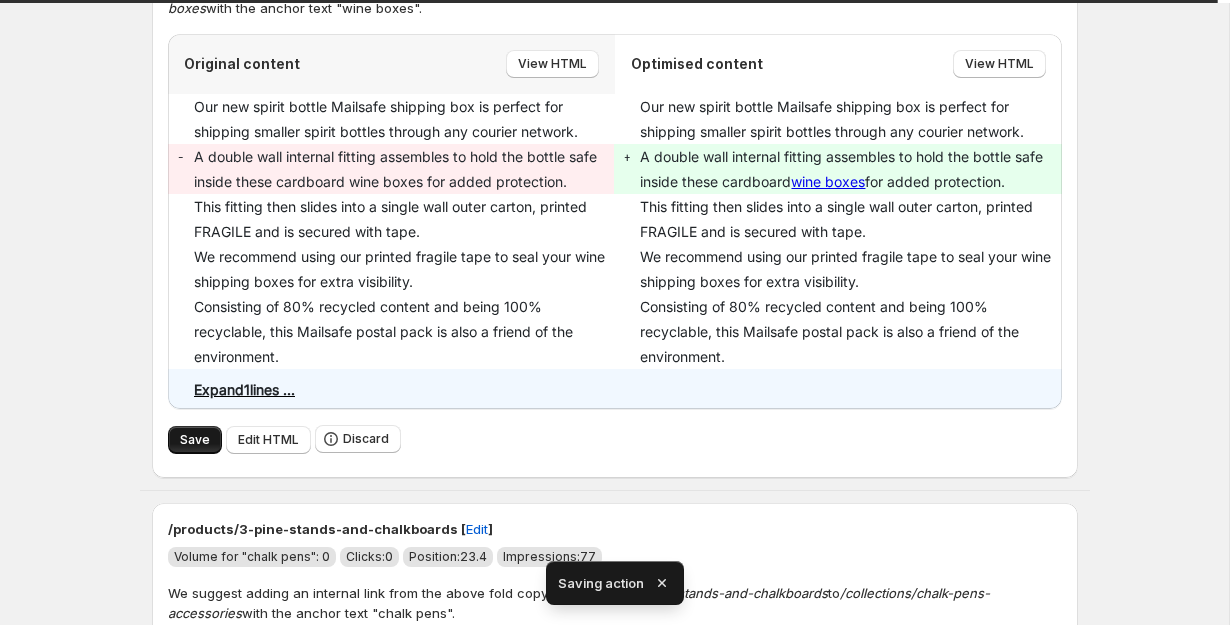 click on "Save" at bounding box center [195, 440] 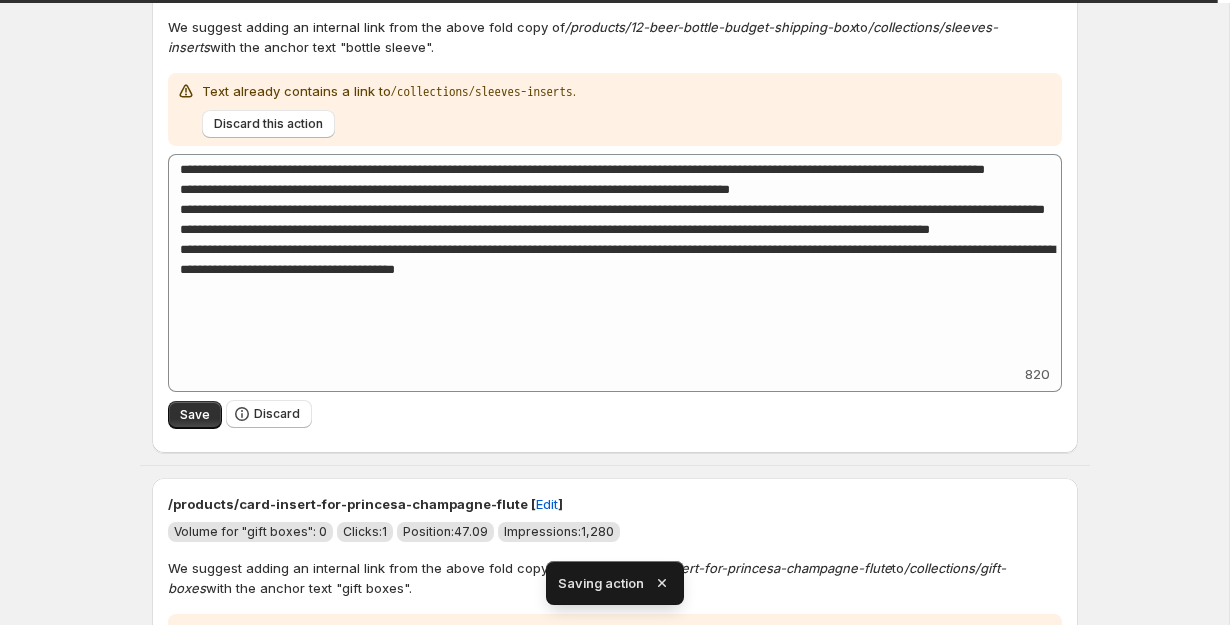 scroll, scrollTop: 2345, scrollLeft: 0, axis: vertical 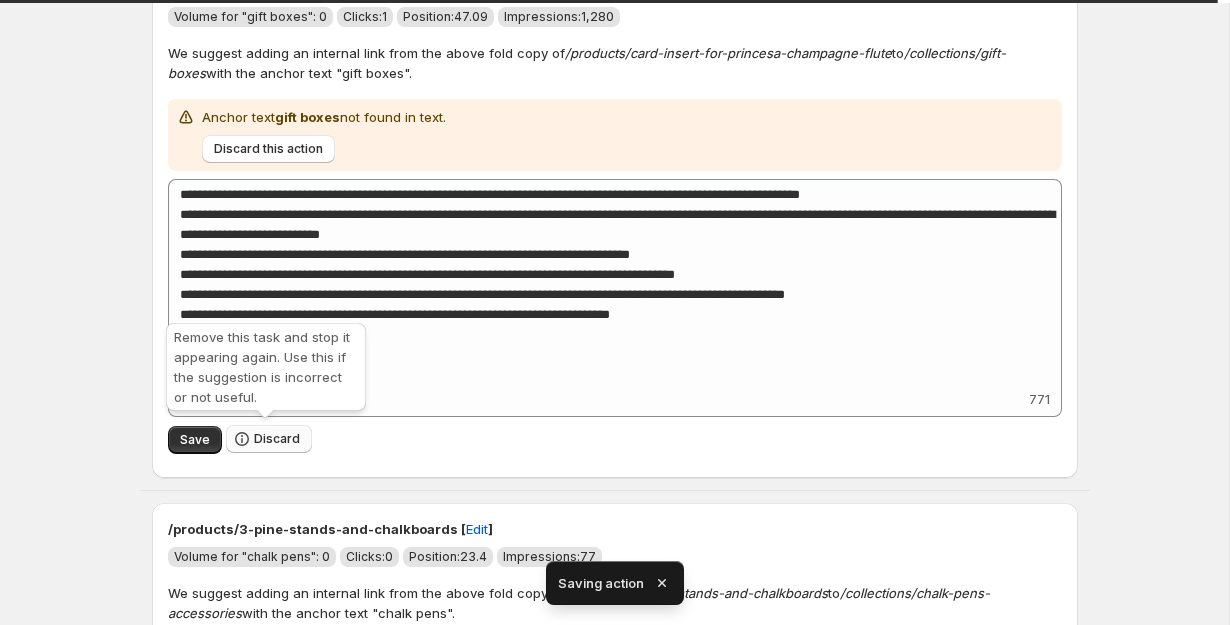 click on "Discard" at bounding box center [269, 439] 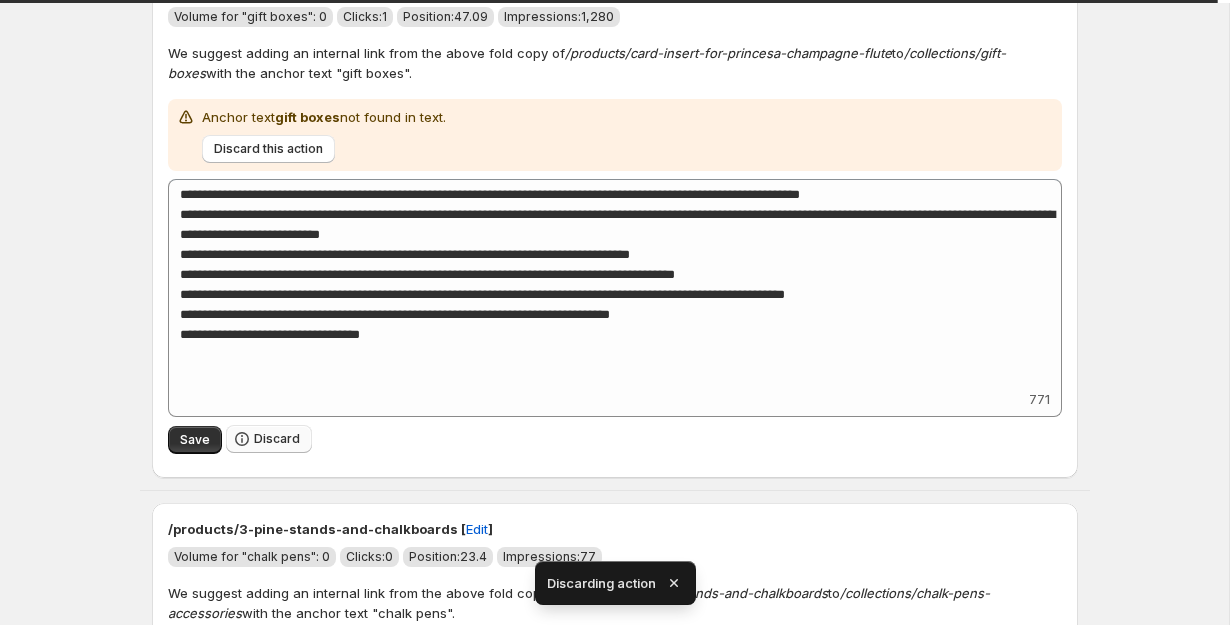 scroll, scrollTop: 1805, scrollLeft: 0, axis: vertical 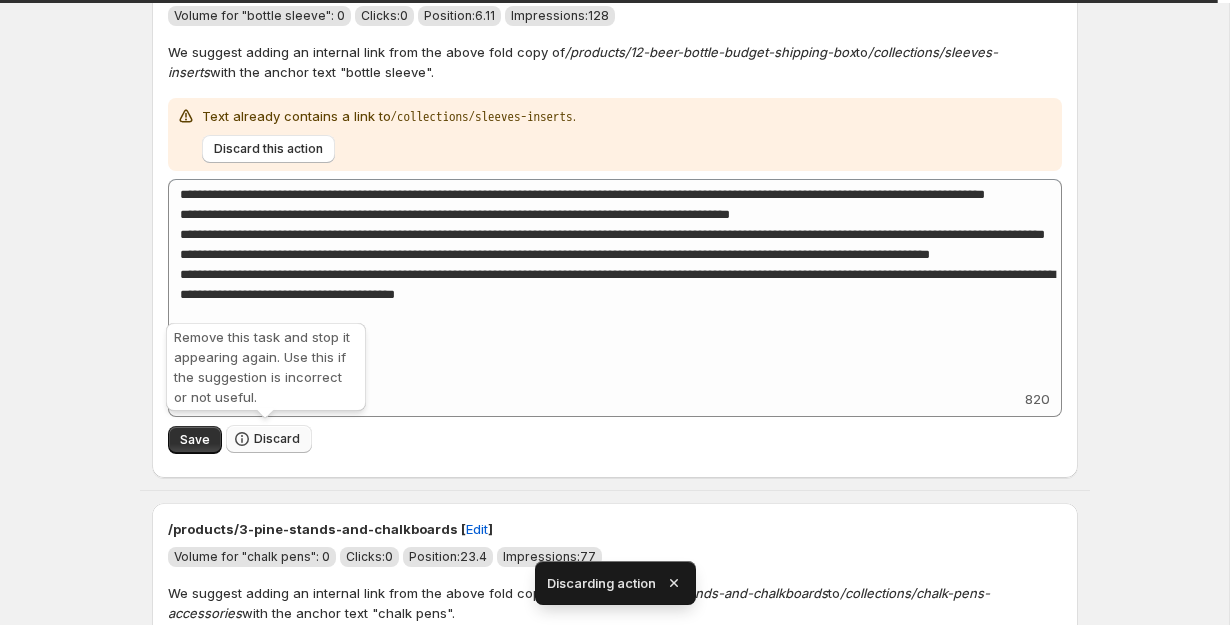 click on "Discard" at bounding box center (277, 439) 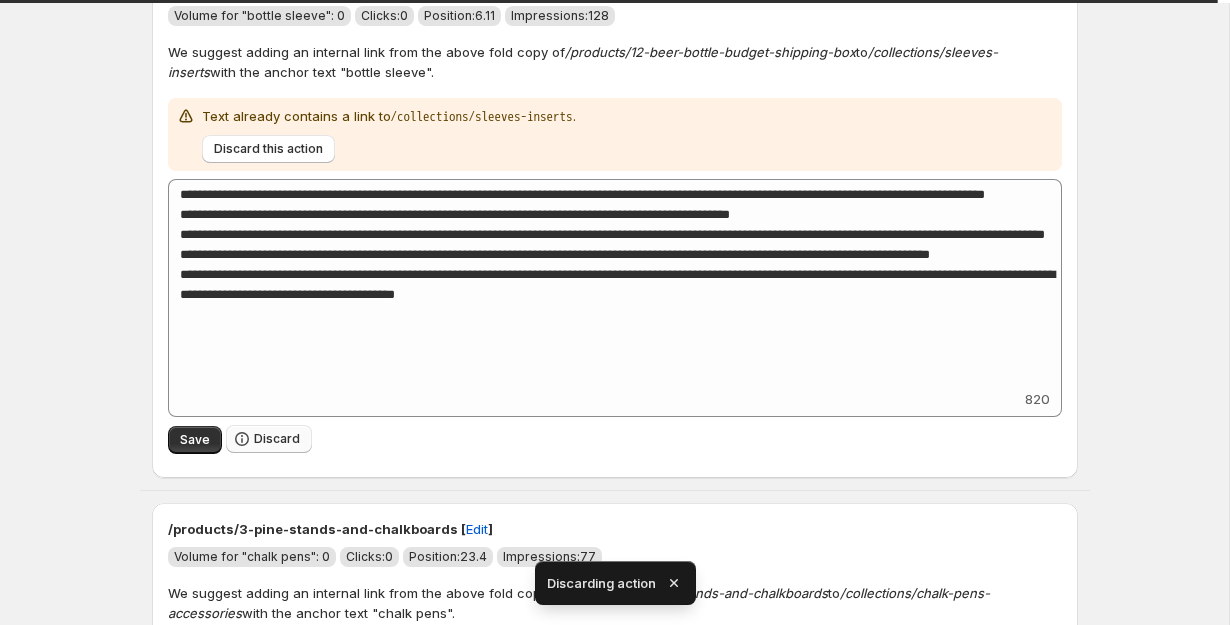 scroll, scrollTop: 1264, scrollLeft: 0, axis: vertical 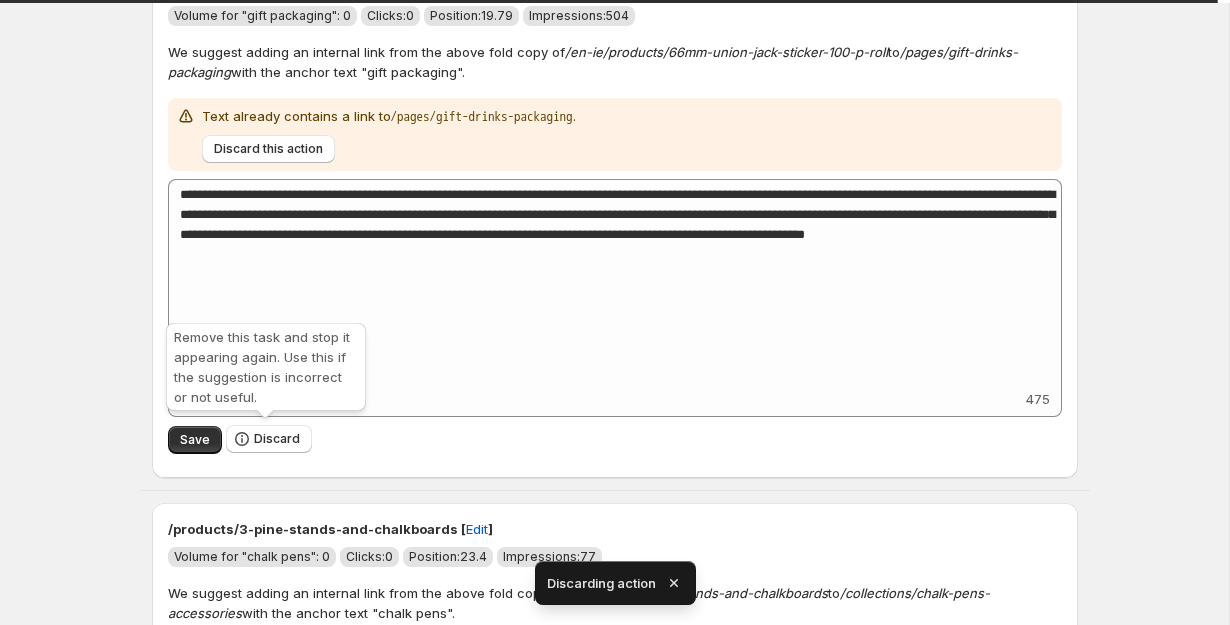 click on "Discard" at bounding box center [277, 439] 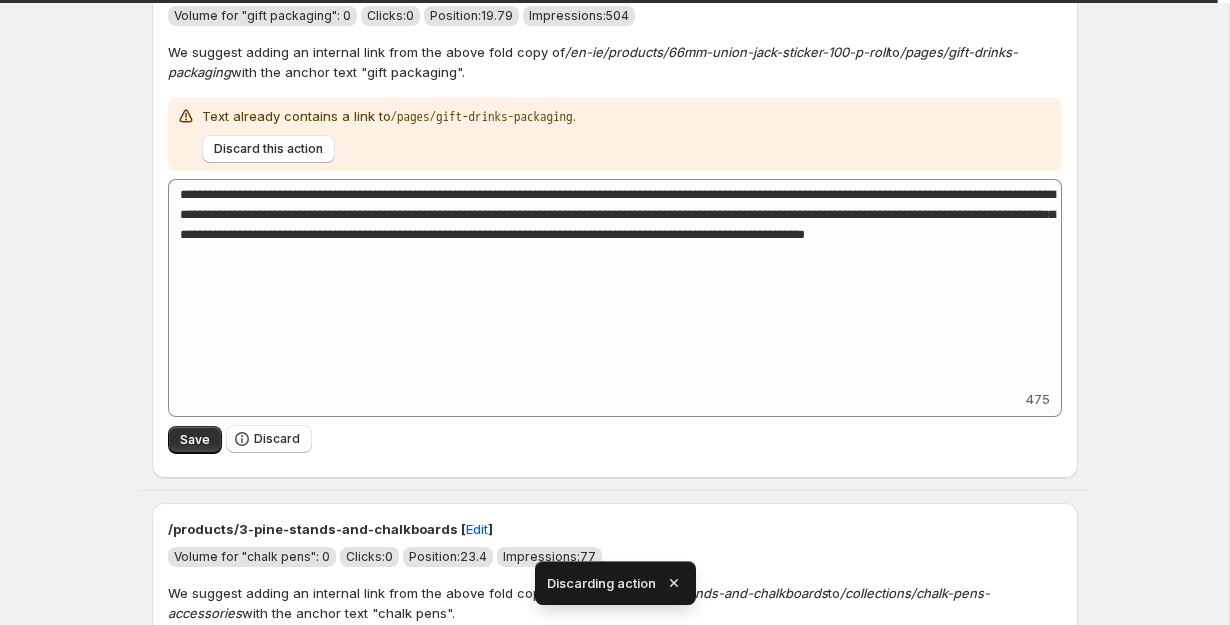 scroll, scrollTop: 724, scrollLeft: 0, axis: vertical 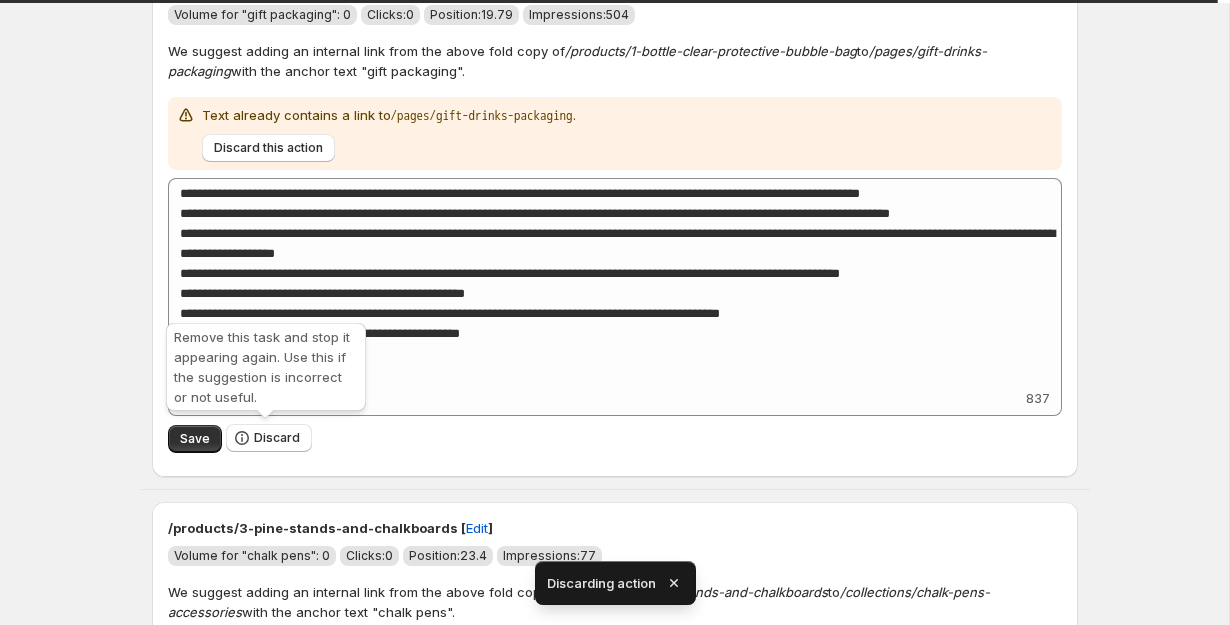 click on "Discard" at bounding box center [277, 438] 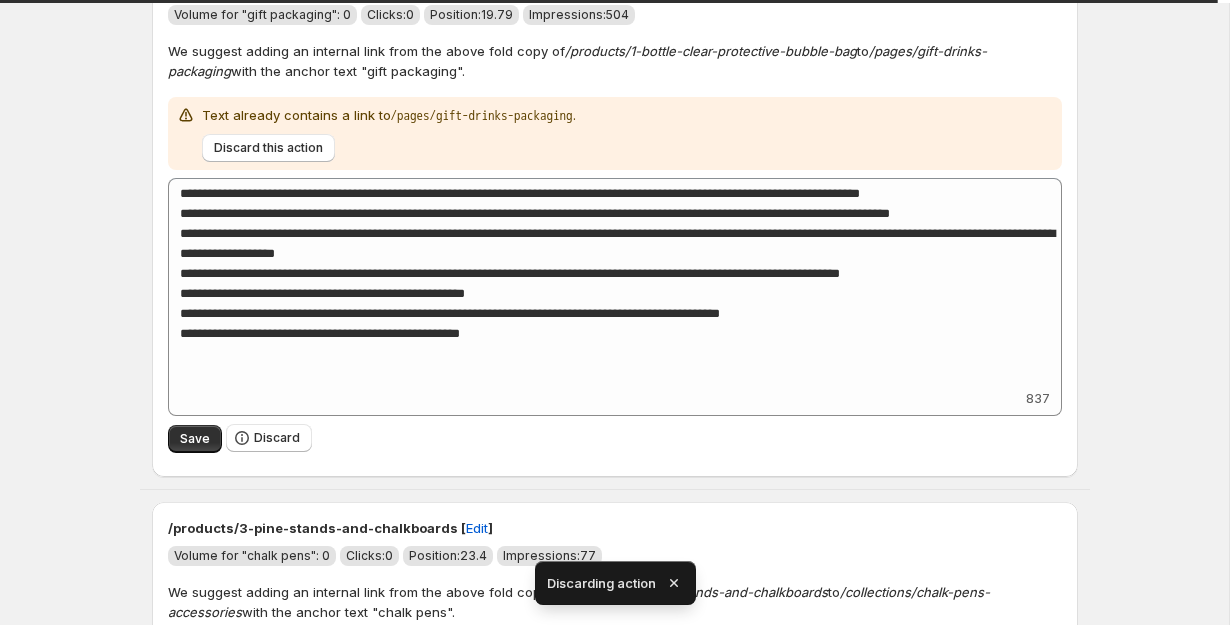 scroll, scrollTop: 183, scrollLeft: 0, axis: vertical 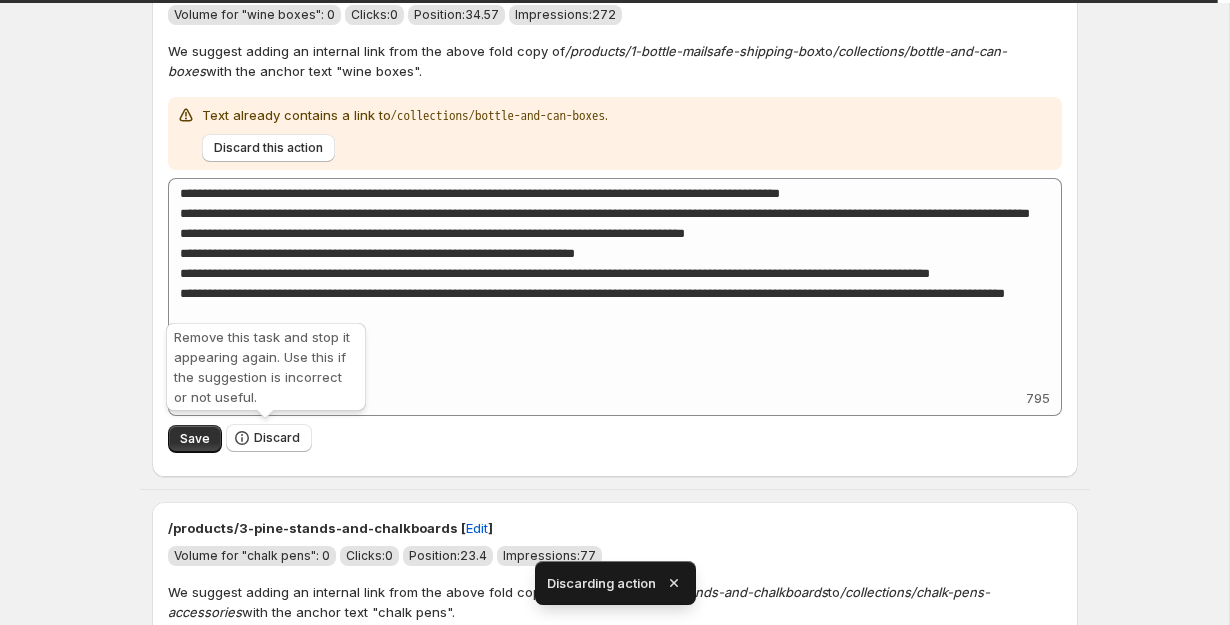 click on "Discard" at bounding box center (277, 438) 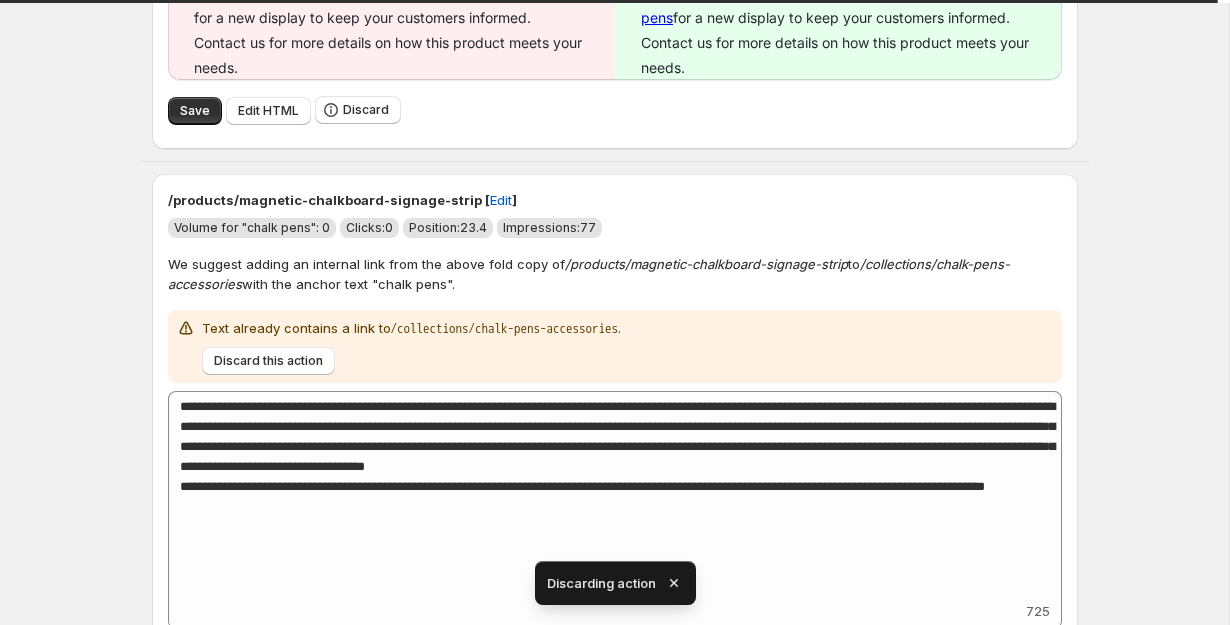 scroll, scrollTop: 368, scrollLeft: 0, axis: vertical 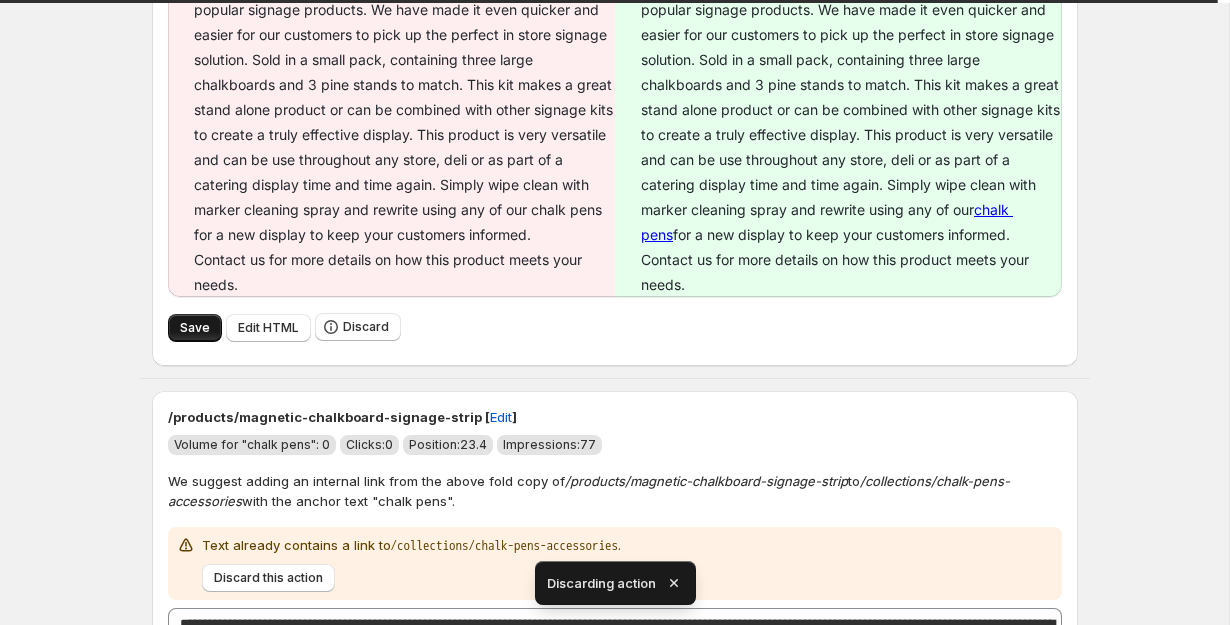 click on "Save" at bounding box center [195, 328] 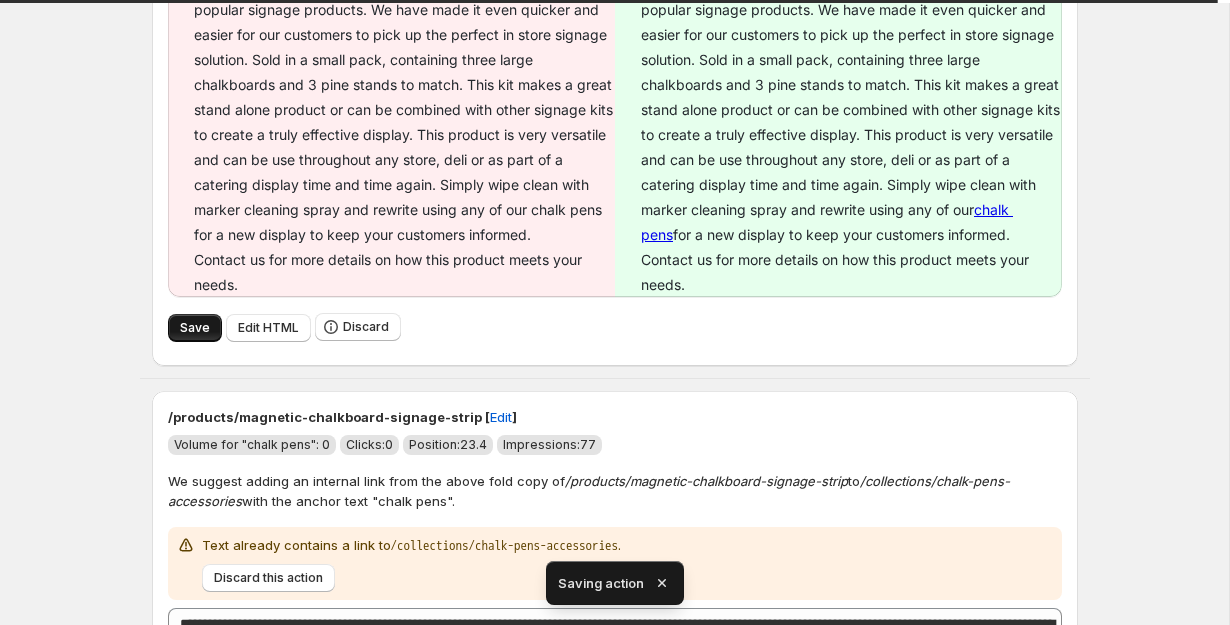 click on "Save" at bounding box center [195, 328] 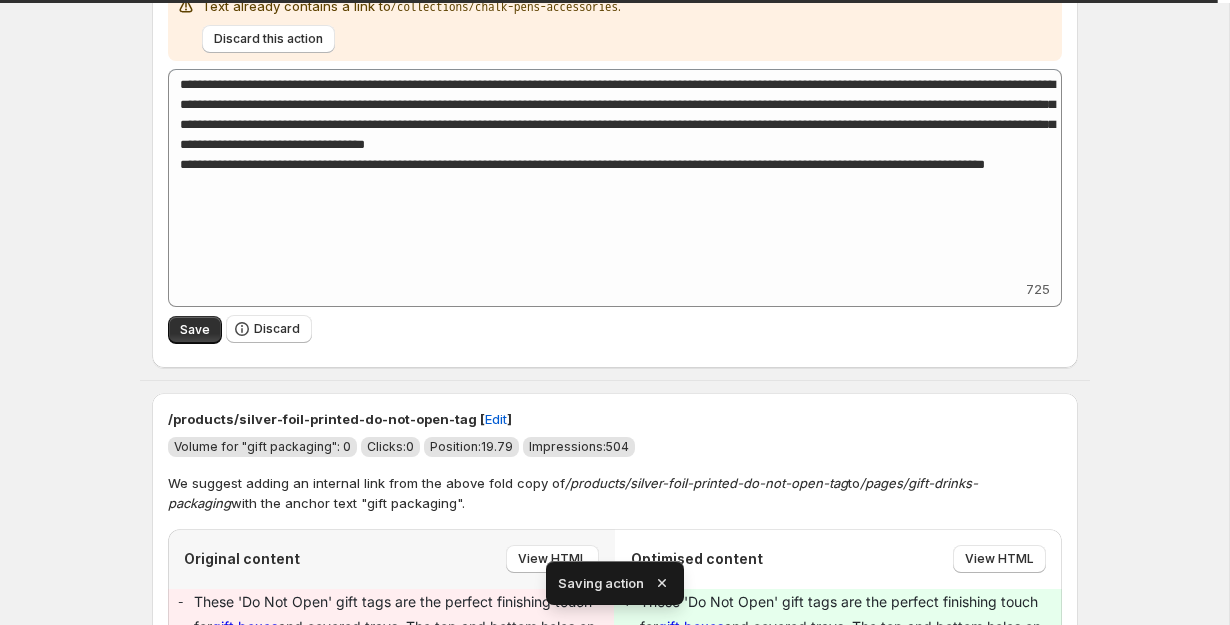 scroll, scrollTop: 403, scrollLeft: 0, axis: vertical 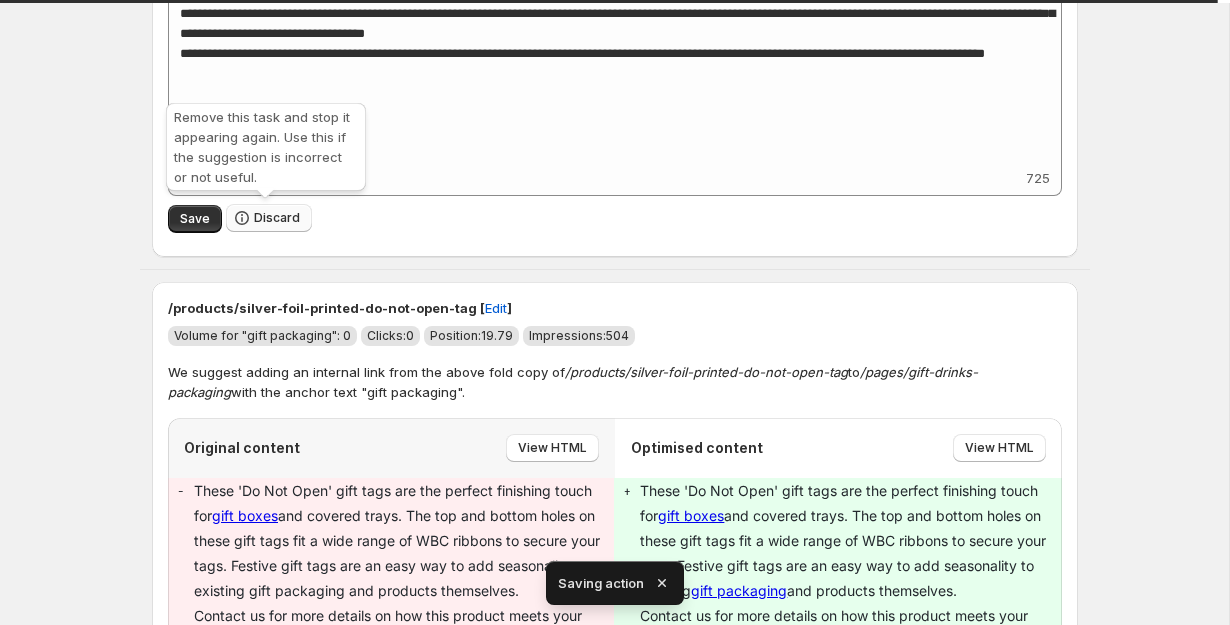 click on "Discard" at bounding box center (277, 218) 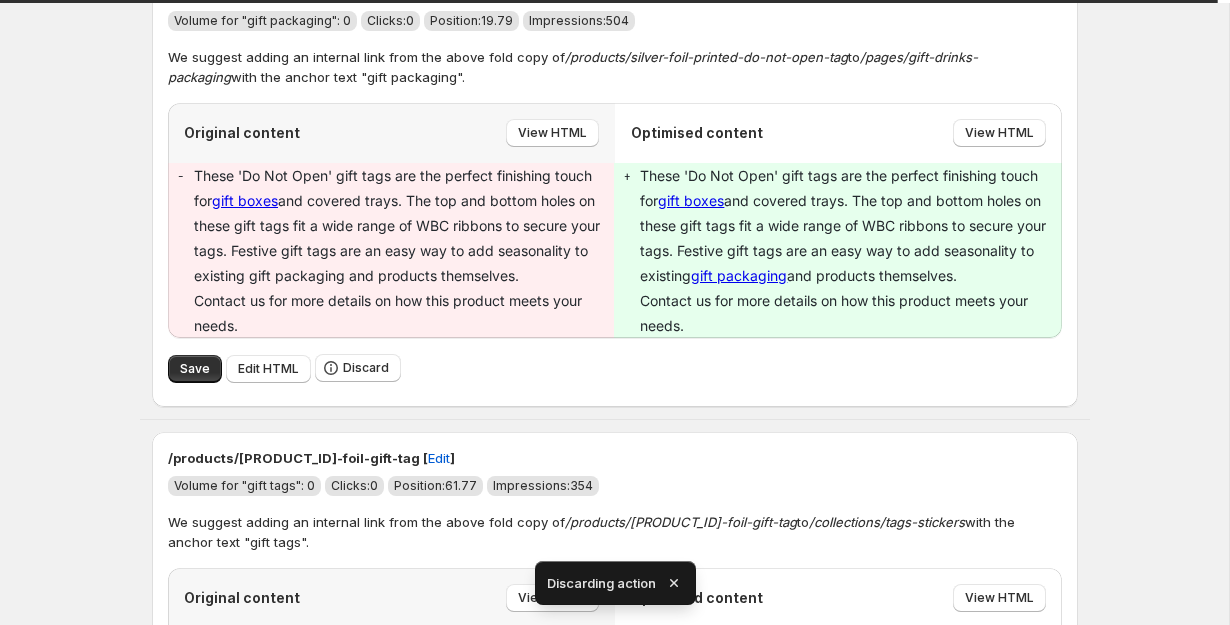 scroll, scrollTop: 323, scrollLeft: 0, axis: vertical 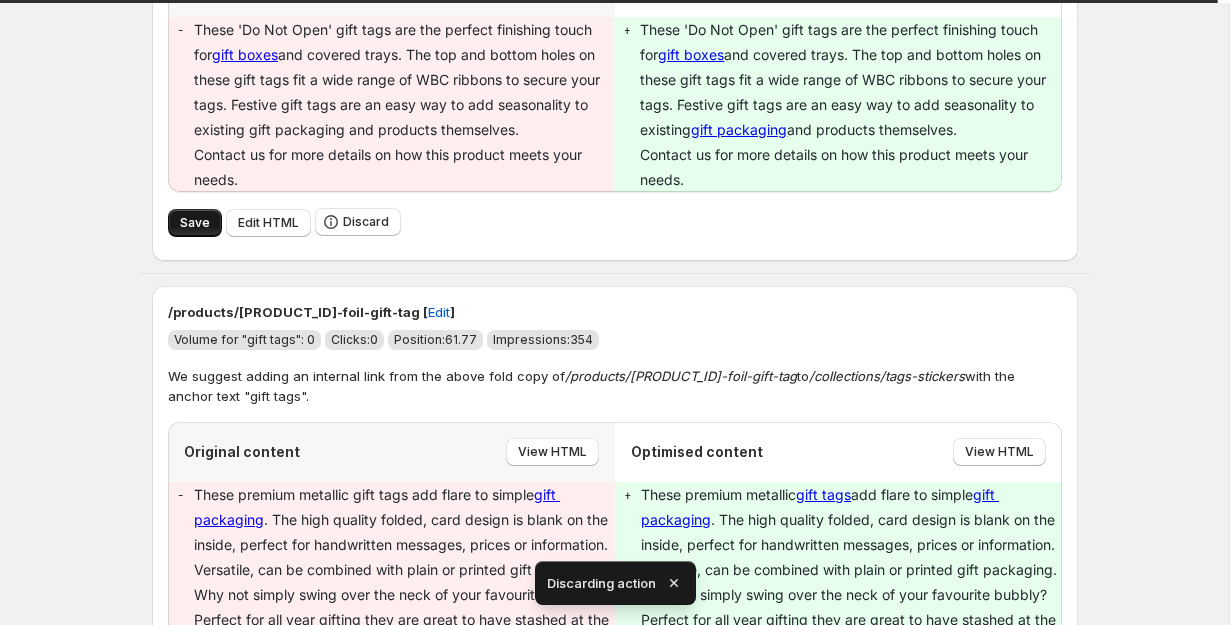 click on "Save" at bounding box center (195, 223) 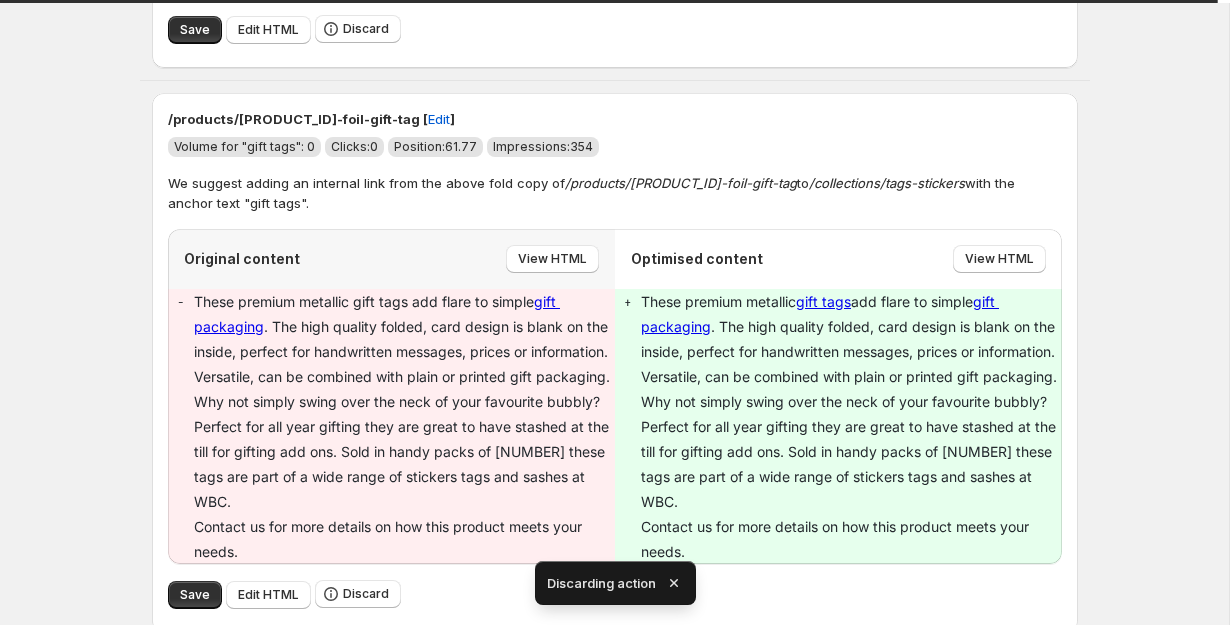 scroll, scrollTop: 703, scrollLeft: 0, axis: vertical 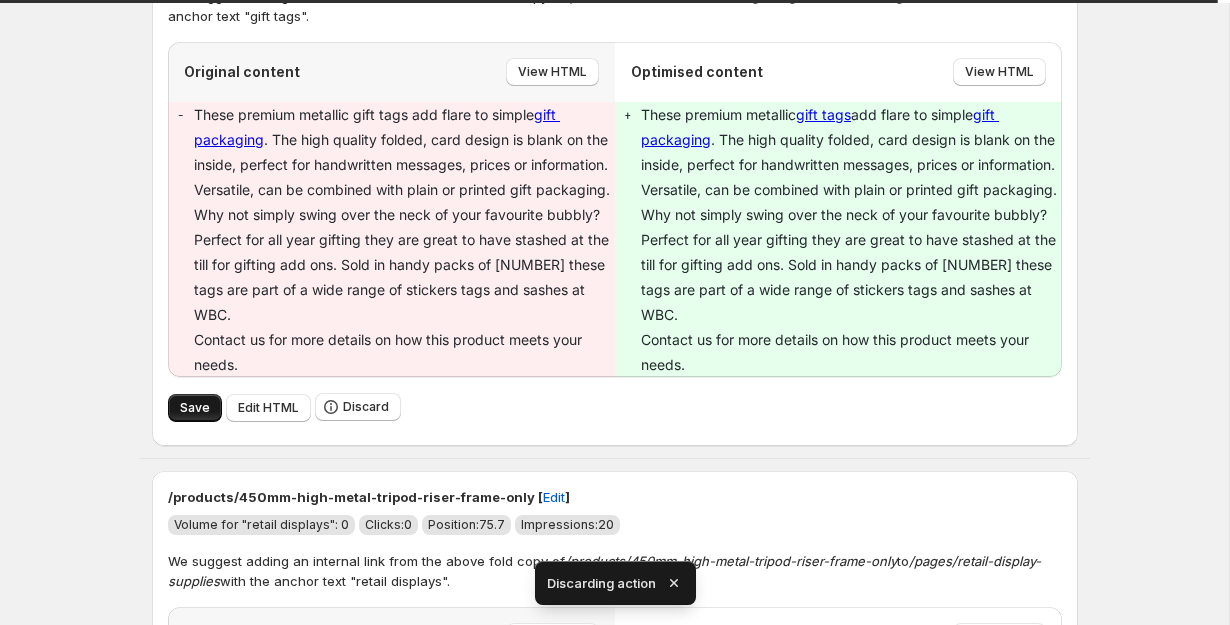 click on "Save" at bounding box center [195, 408] 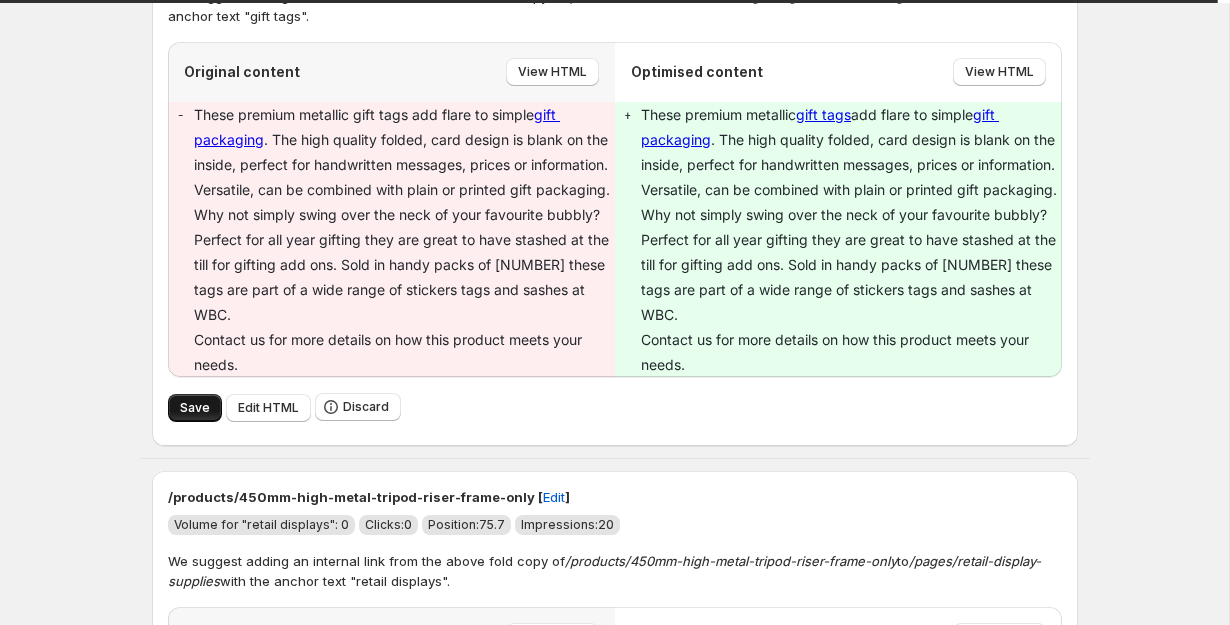 click on "Save" at bounding box center (195, 408) 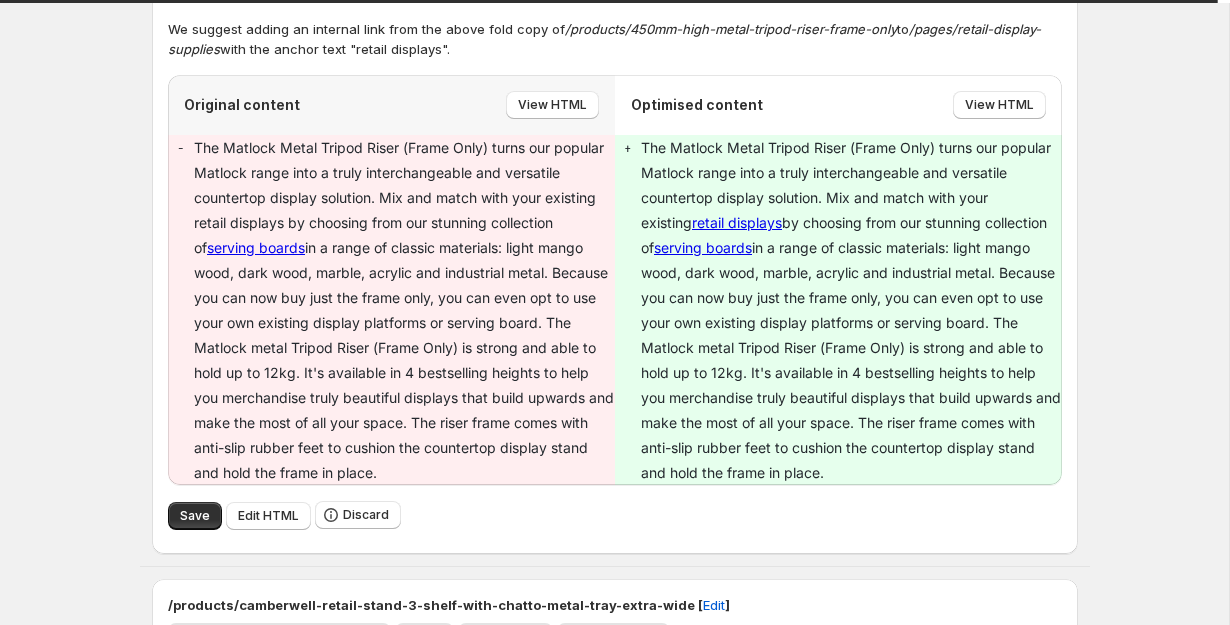 scroll, scrollTop: 1247, scrollLeft: 0, axis: vertical 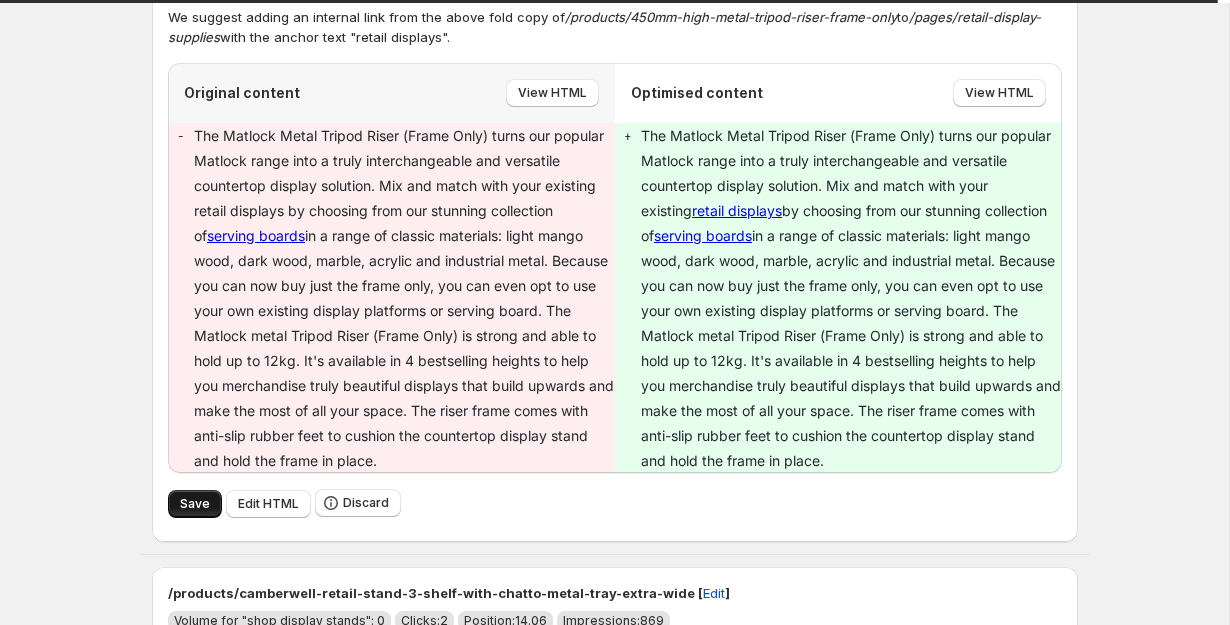 click on "Save" at bounding box center [195, 504] 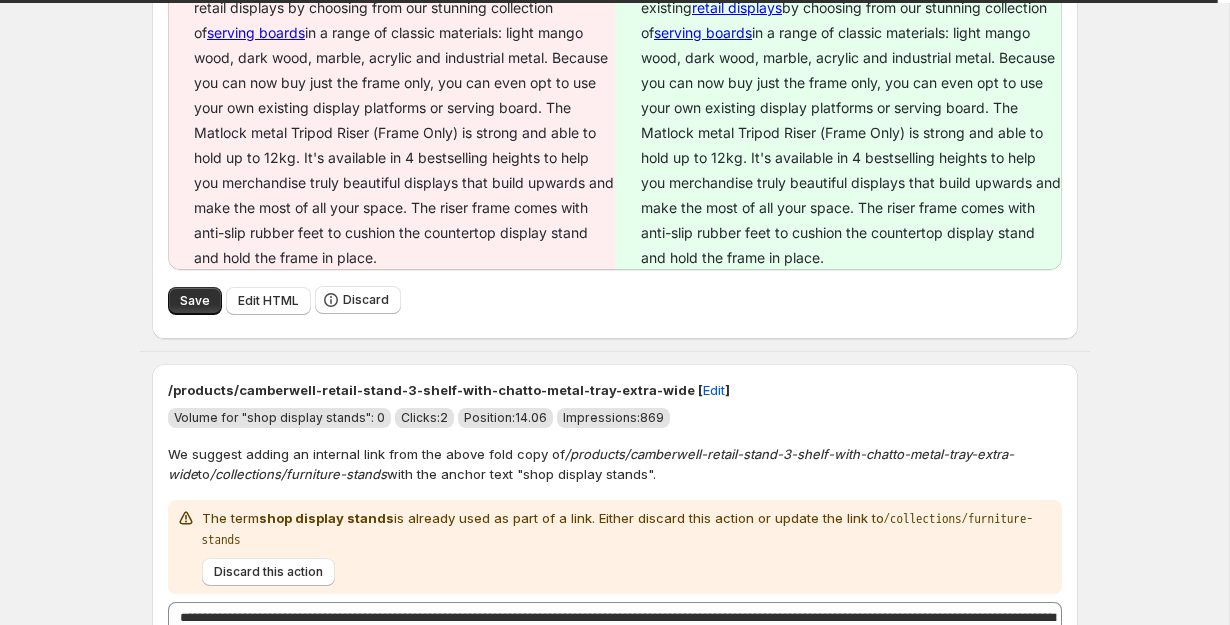 scroll, scrollTop: 1759, scrollLeft: 0, axis: vertical 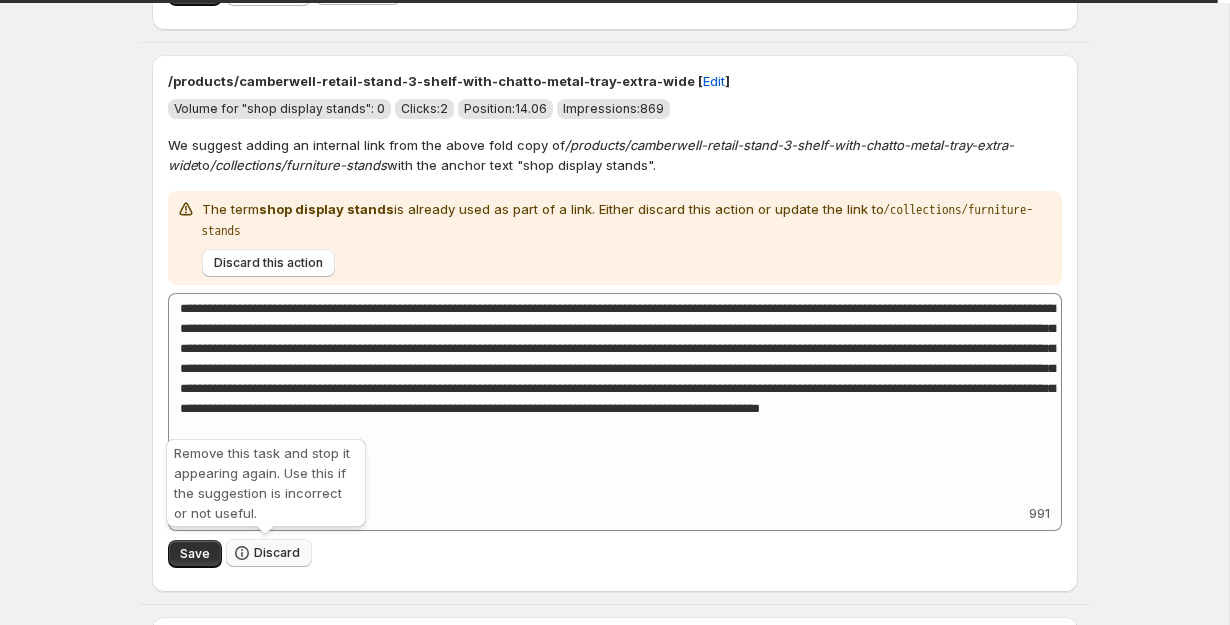 click on "Discard" at bounding box center (269, 553) 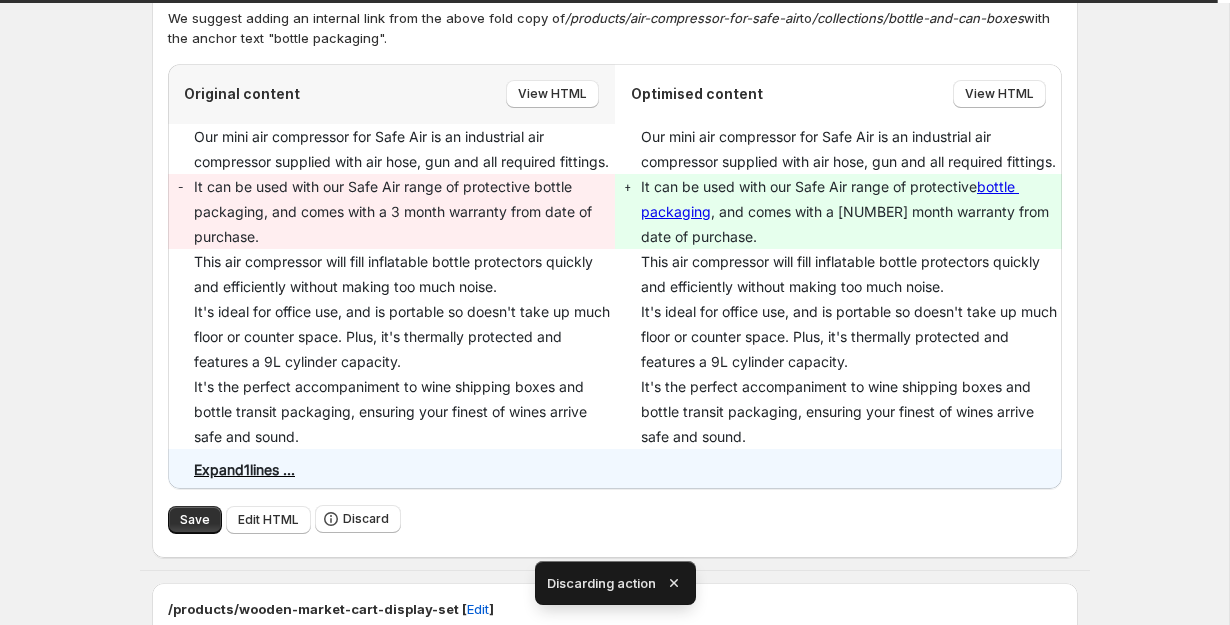 scroll, scrollTop: 2479, scrollLeft: 0, axis: vertical 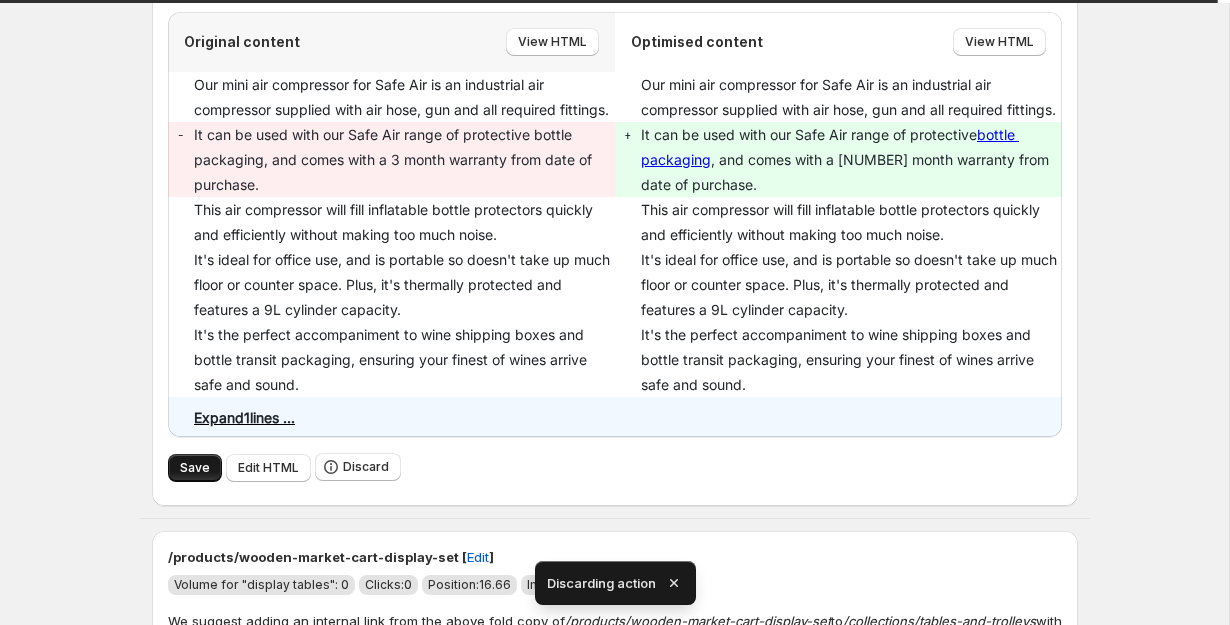 click on "Save" at bounding box center [195, 468] 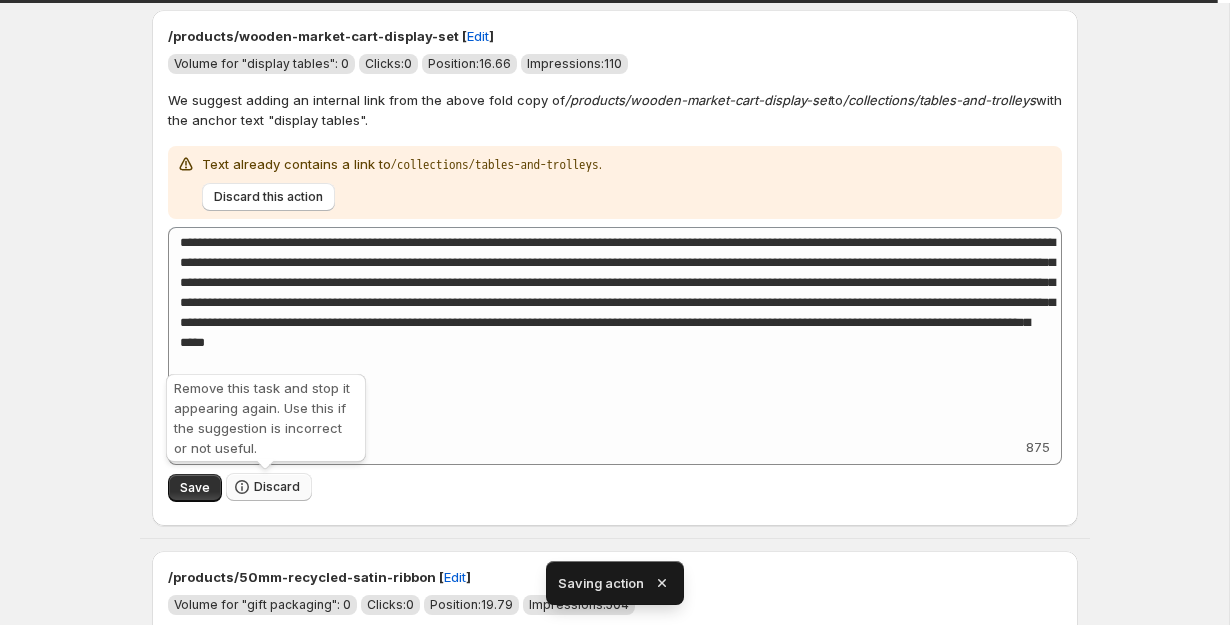 click on "Discard" at bounding box center (277, 487) 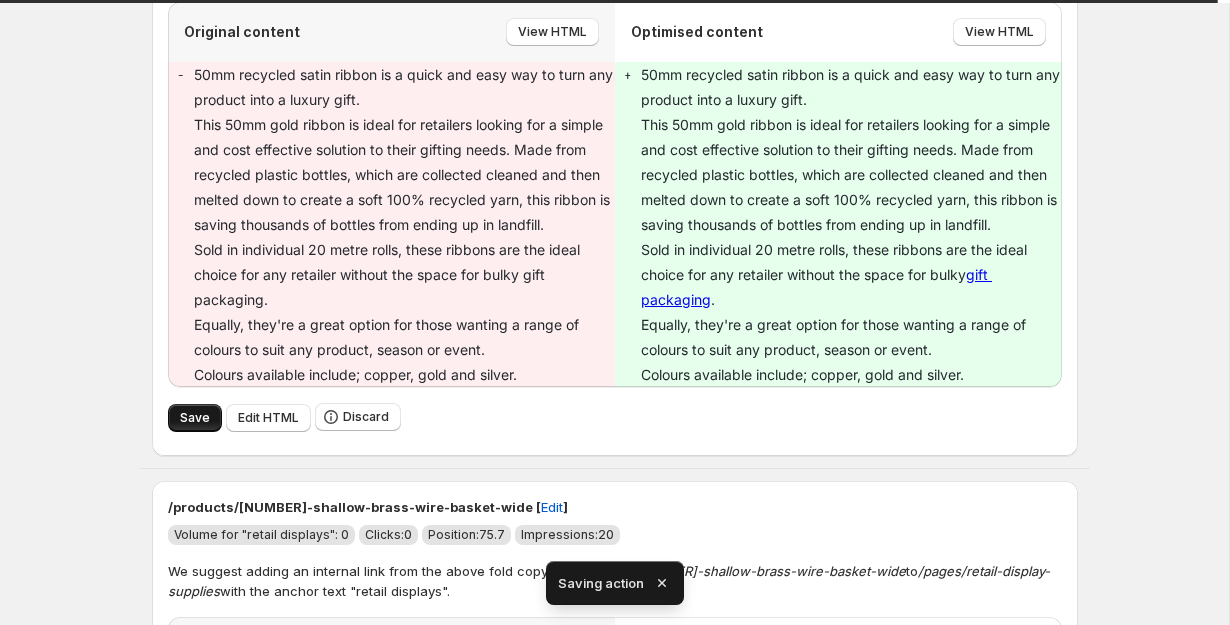 click on "Save" at bounding box center (195, 418) 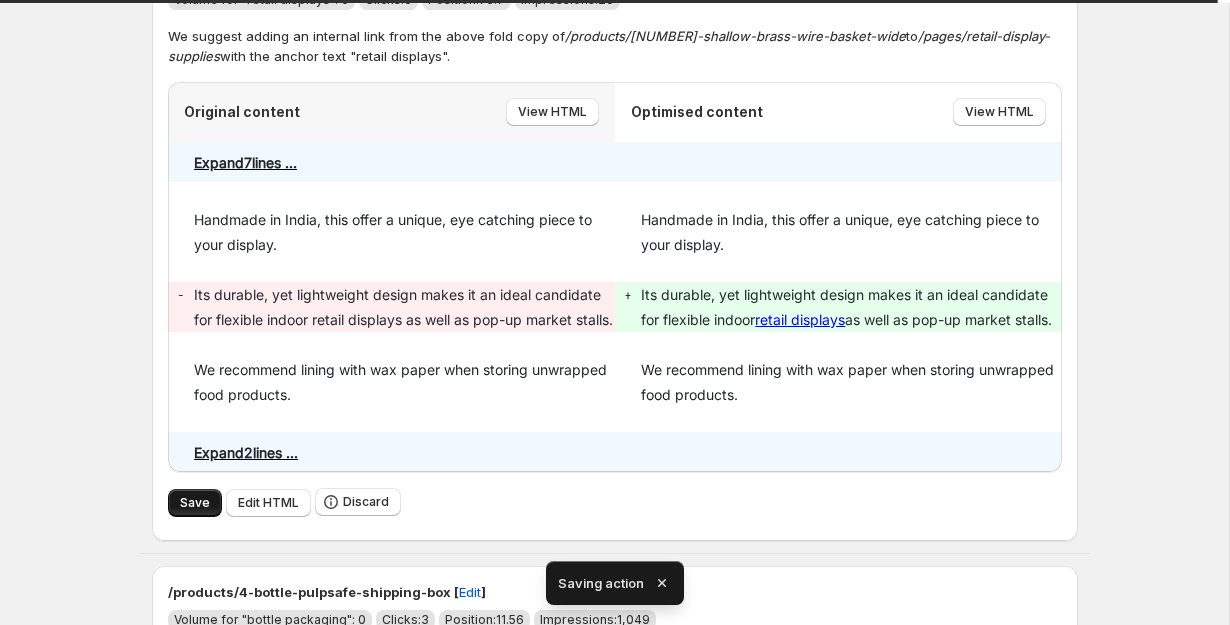 click on "Save" at bounding box center [195, 503] 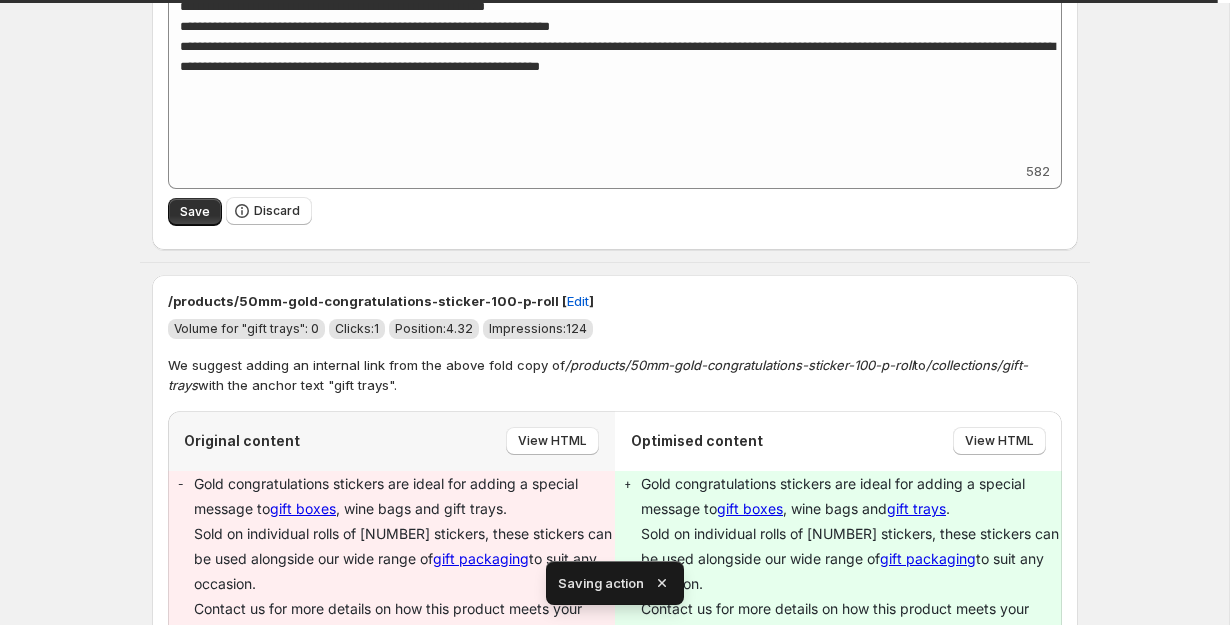 scroll, scrollTop: 2711, scrollLeft: 0, axis: vertical 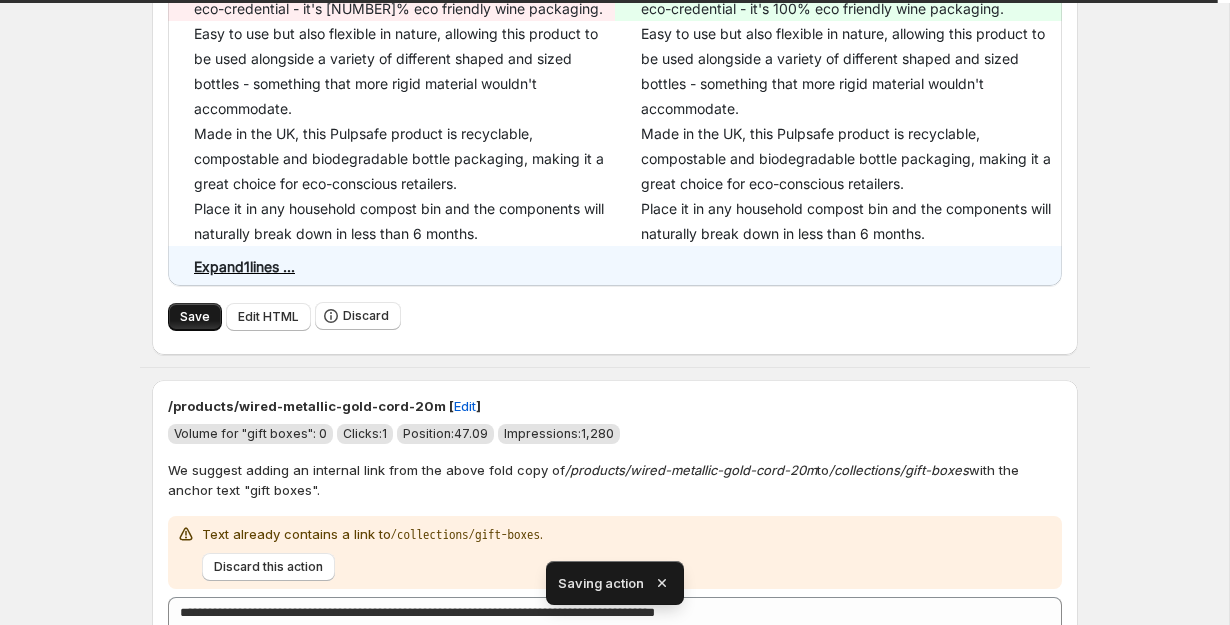 click on "Save" at bounding box center (195, 317) 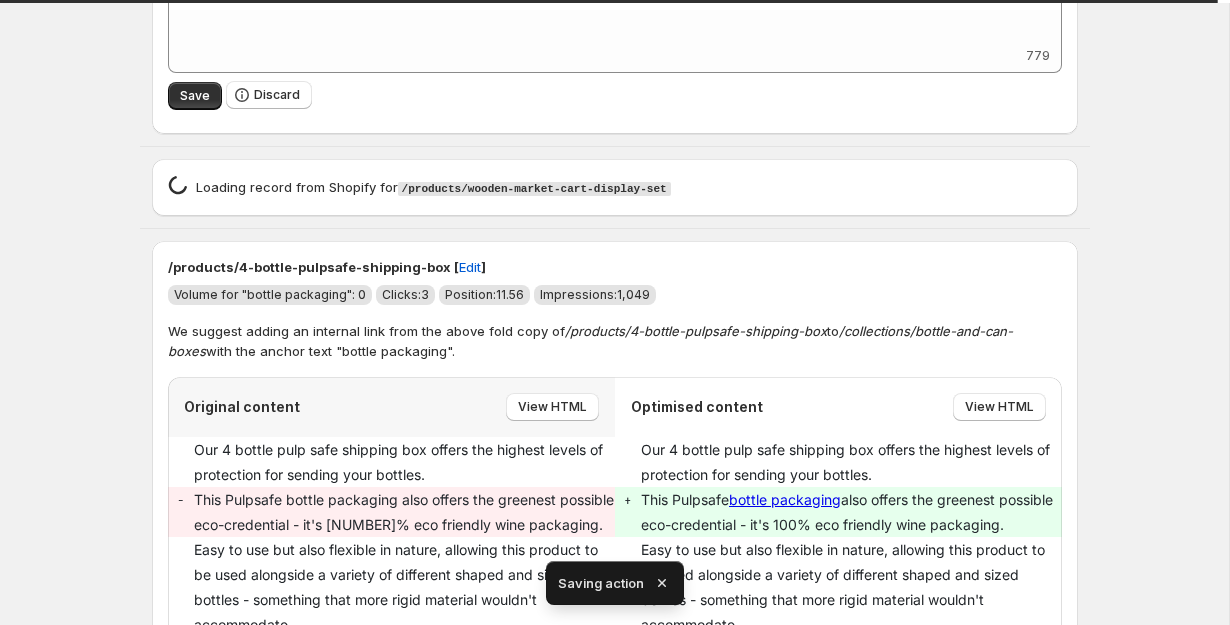 scroll, scrollTop: 3227, scrollLeft: 0, axis: vertical 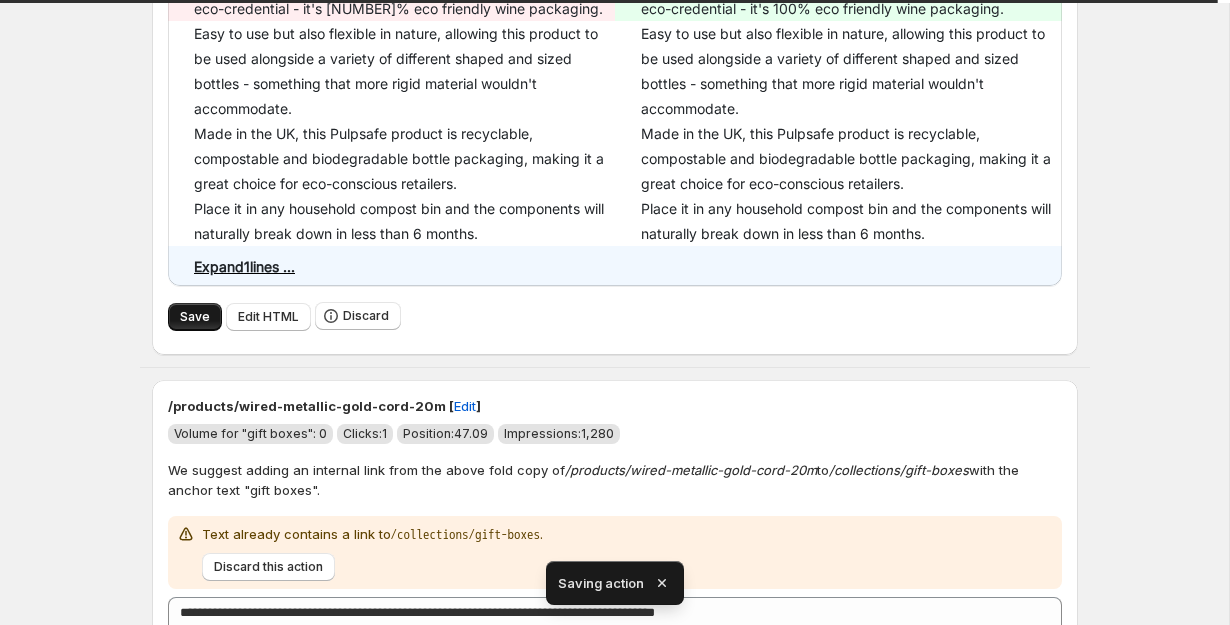 click on "Save" at bounding box center [195, 317] 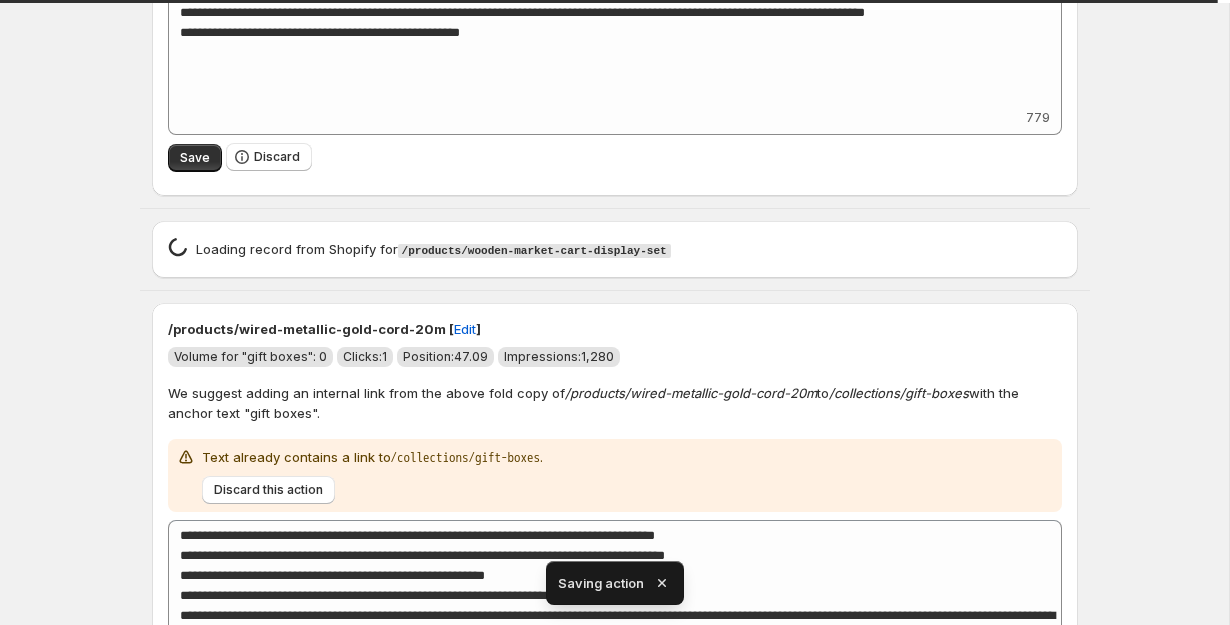 scroll, scrollTop: 3184, scrollLeft: 0, axis: vertical 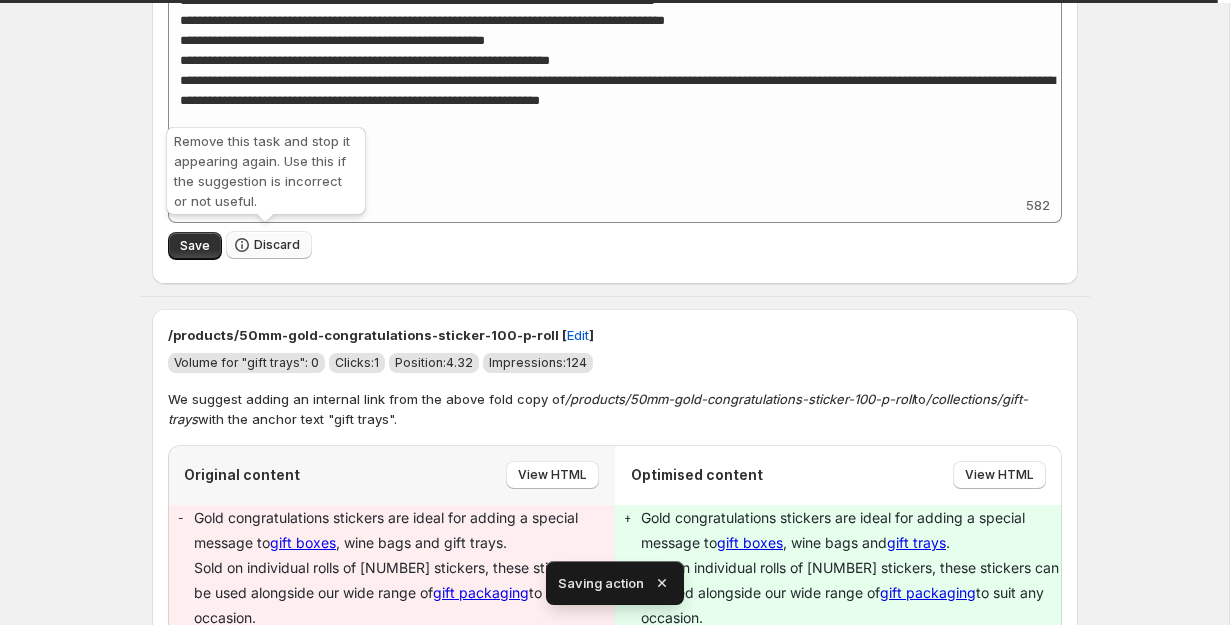click on "Discard" at bounding box center [269, 245] 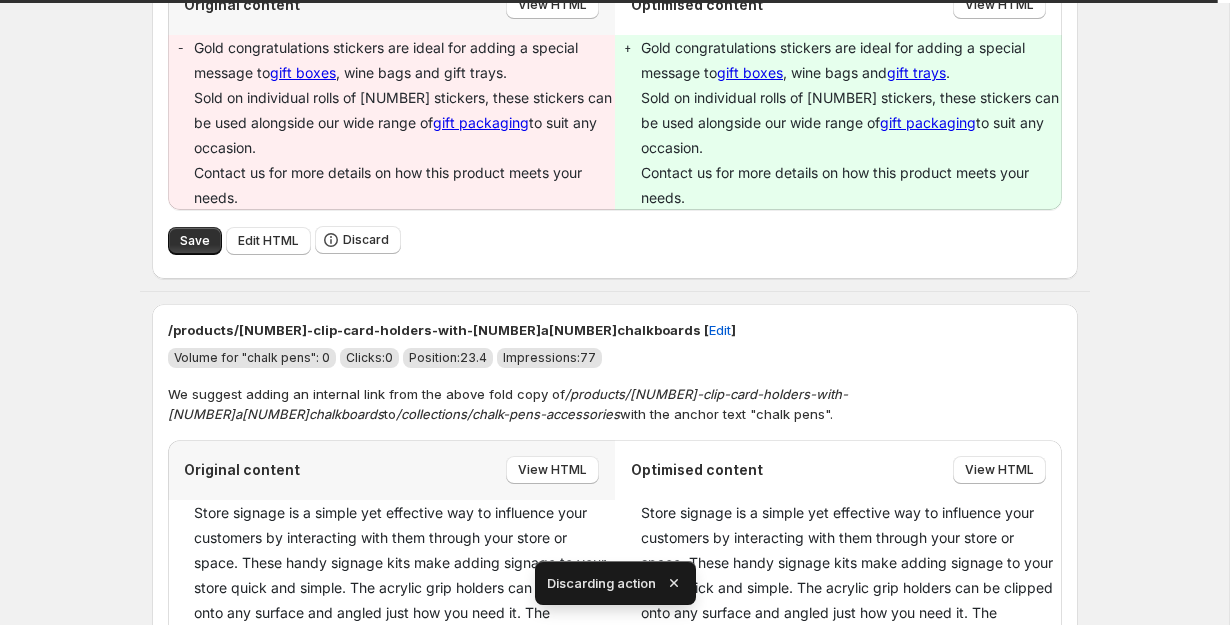 scroll, scrollTop: 3066, scrollLeft: 0, axis: vertical 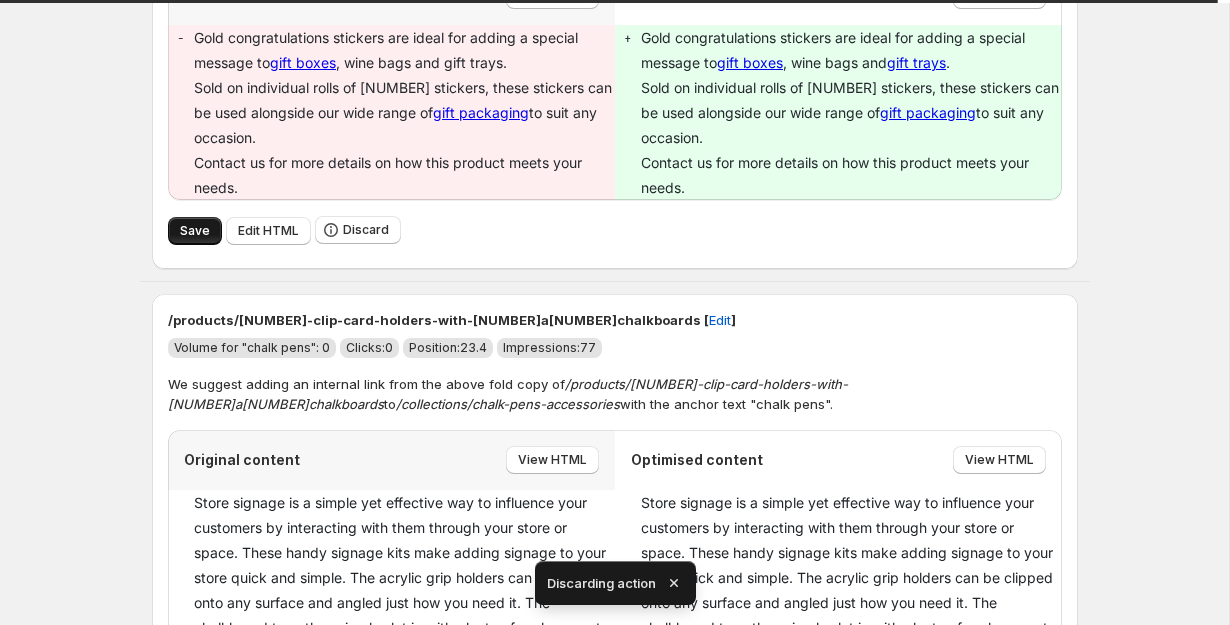 click on "Save" at bounding box center (195, 231) 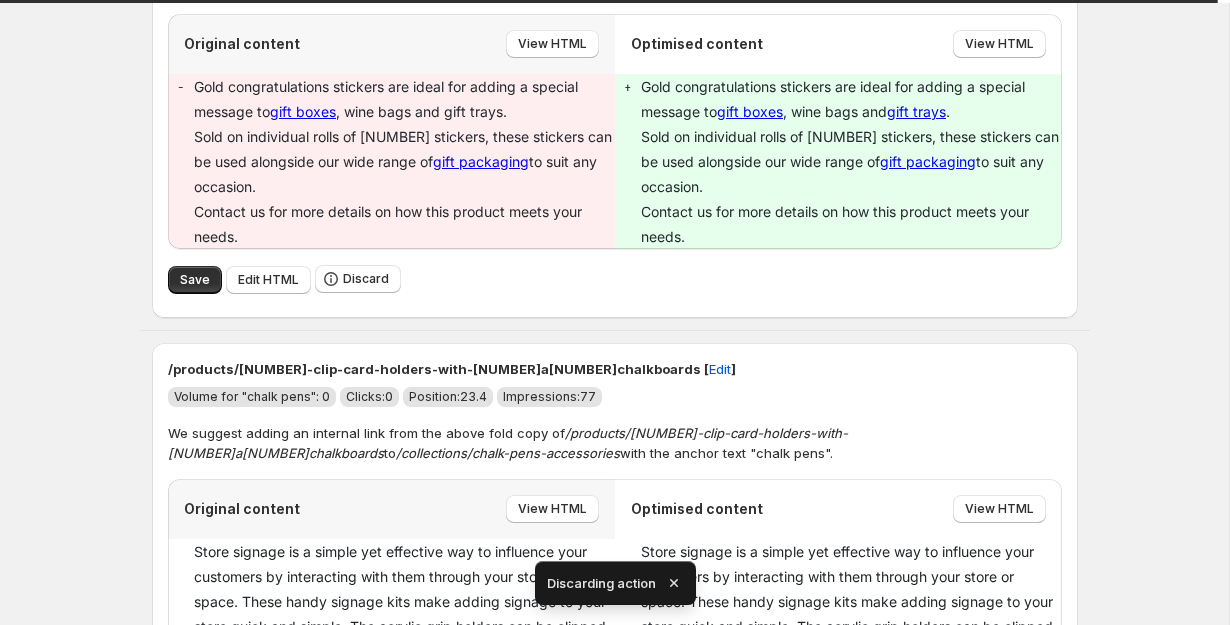 scroll, scrollTop: 4049, scrollLeft: 0, axis: vertical 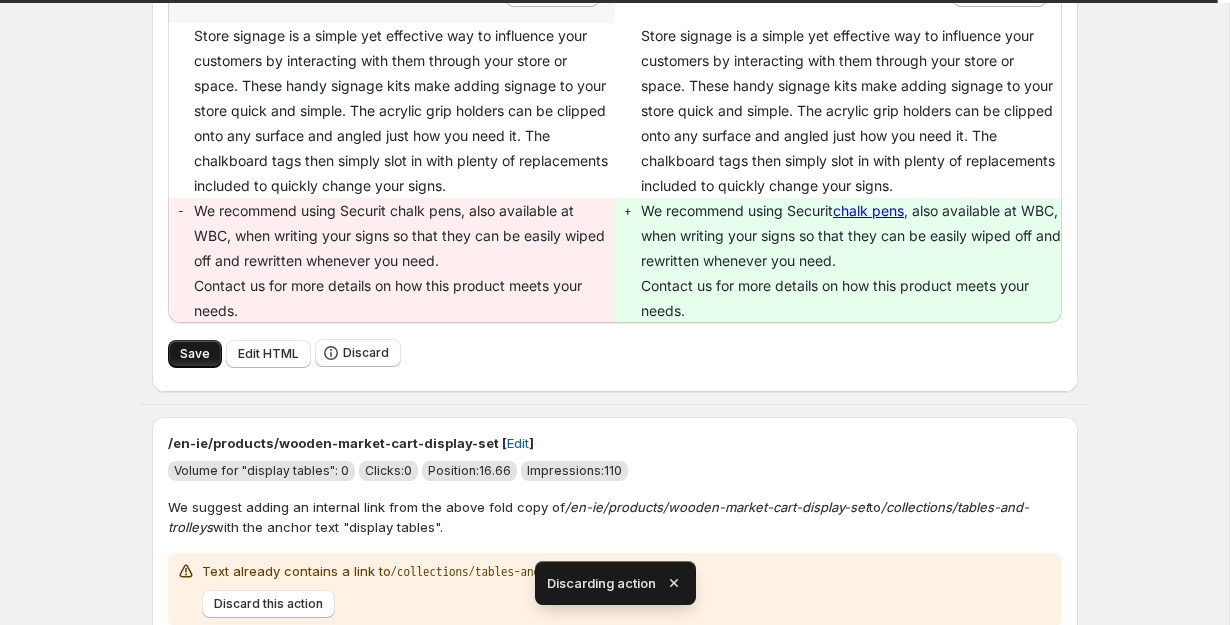 click on "Save" at bounding box center (195, 354) 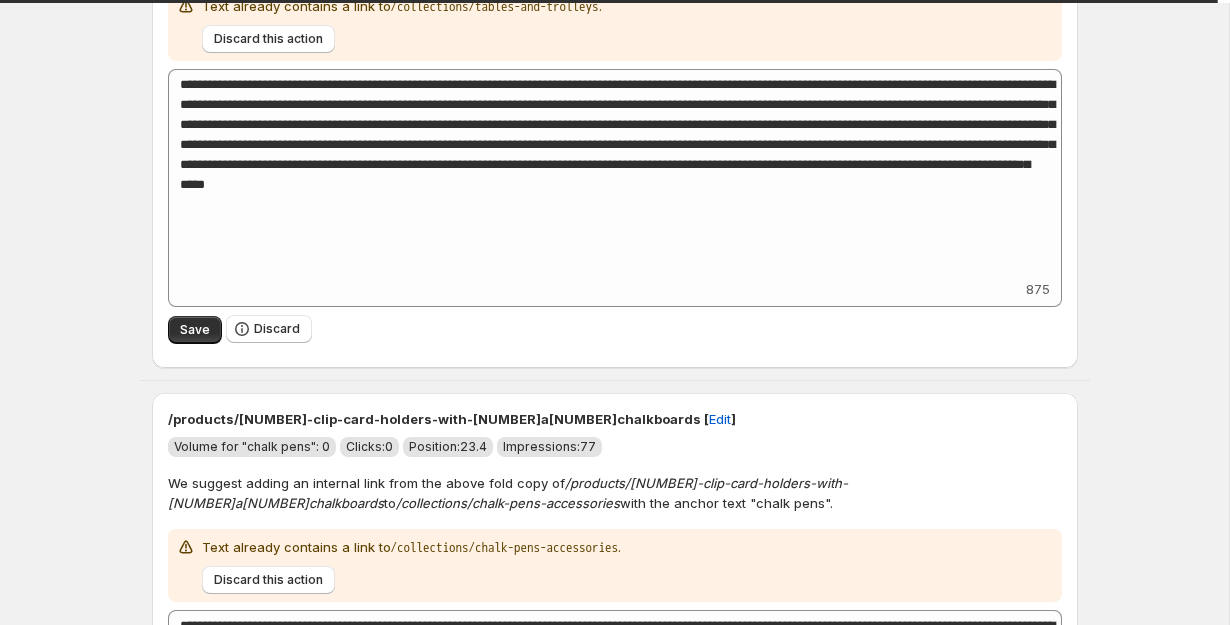 scroll, scrollTop: 3533, scrollLeft: 0, axis: vertical 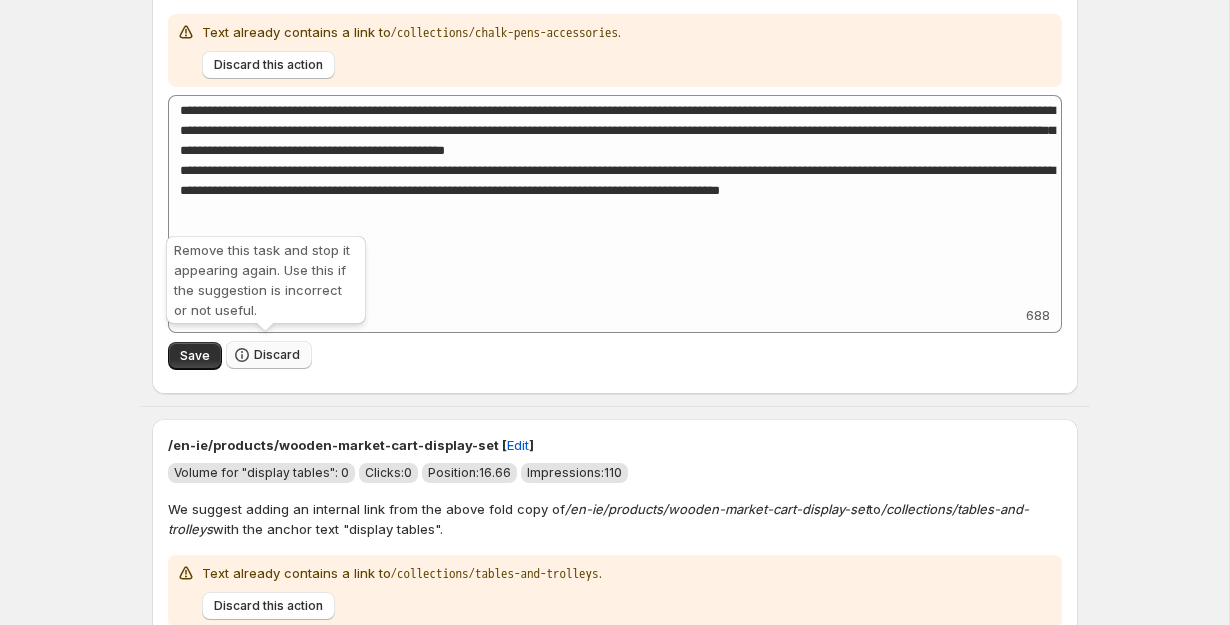 click on "Discard" at bounding box center (277, 355) 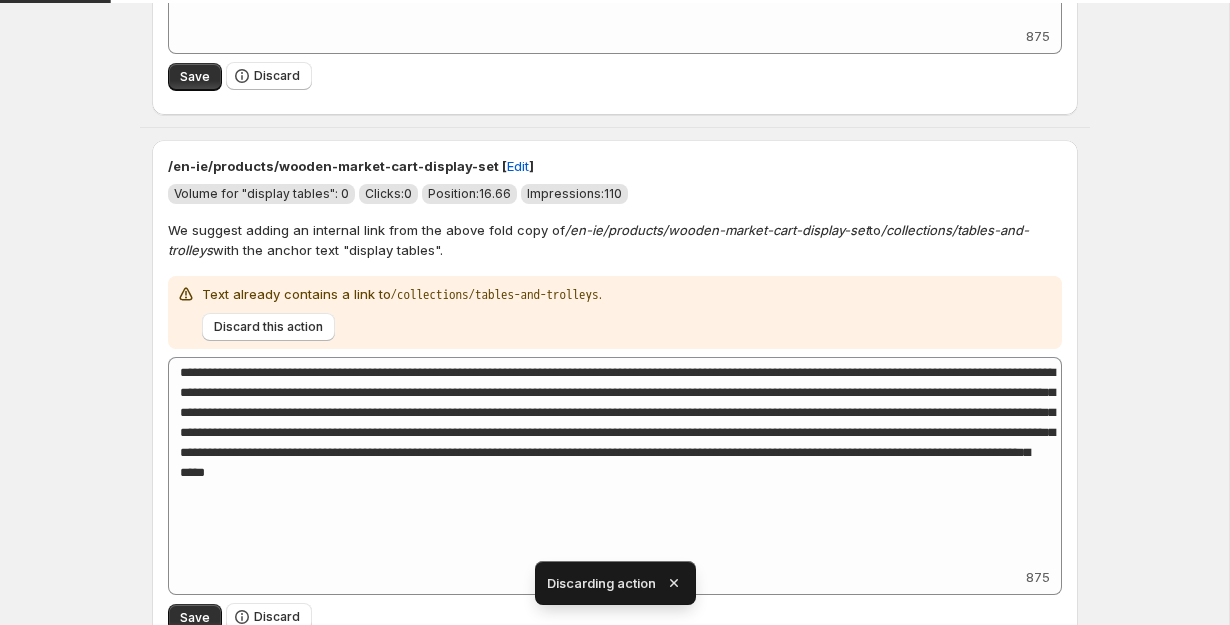 scroll, scrollTop: 3356, scrollLeft: 0, axis: vertical 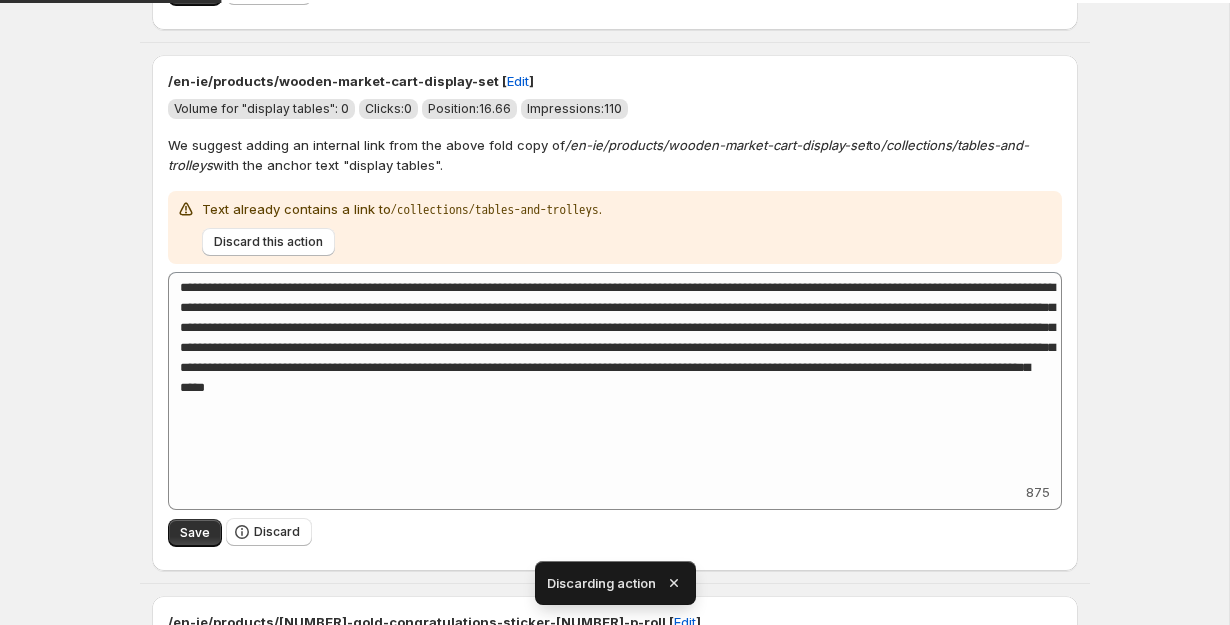 click on "Save Discard" at bounding box center [615, 532] 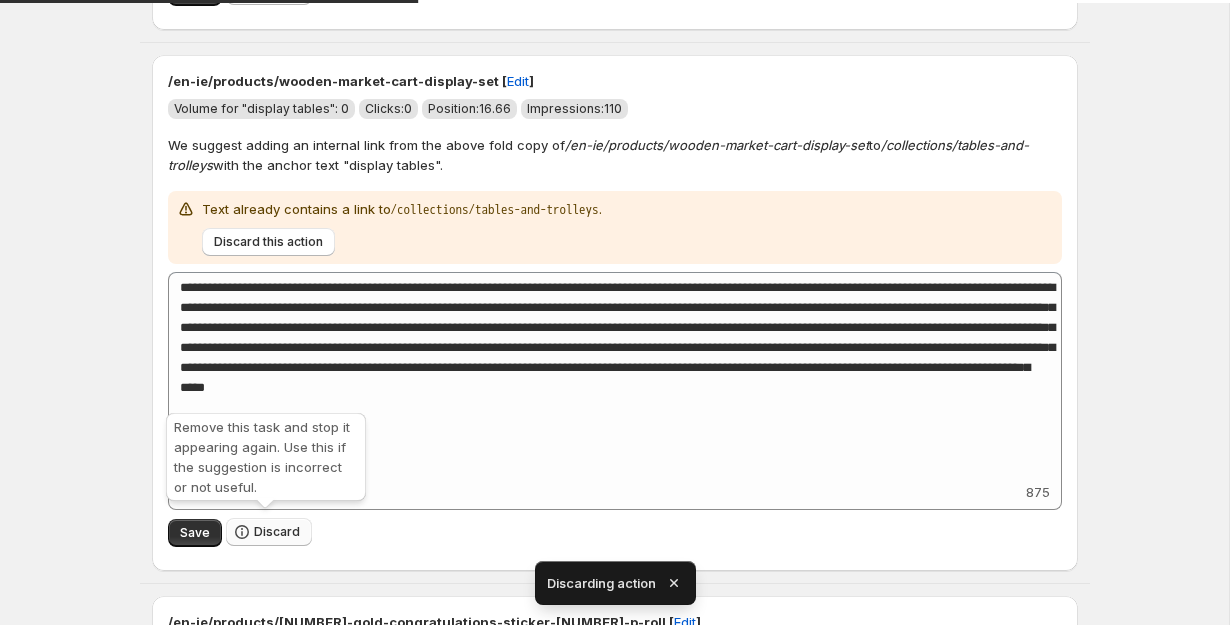 click on "Discard" at bounding box center [269, 532] 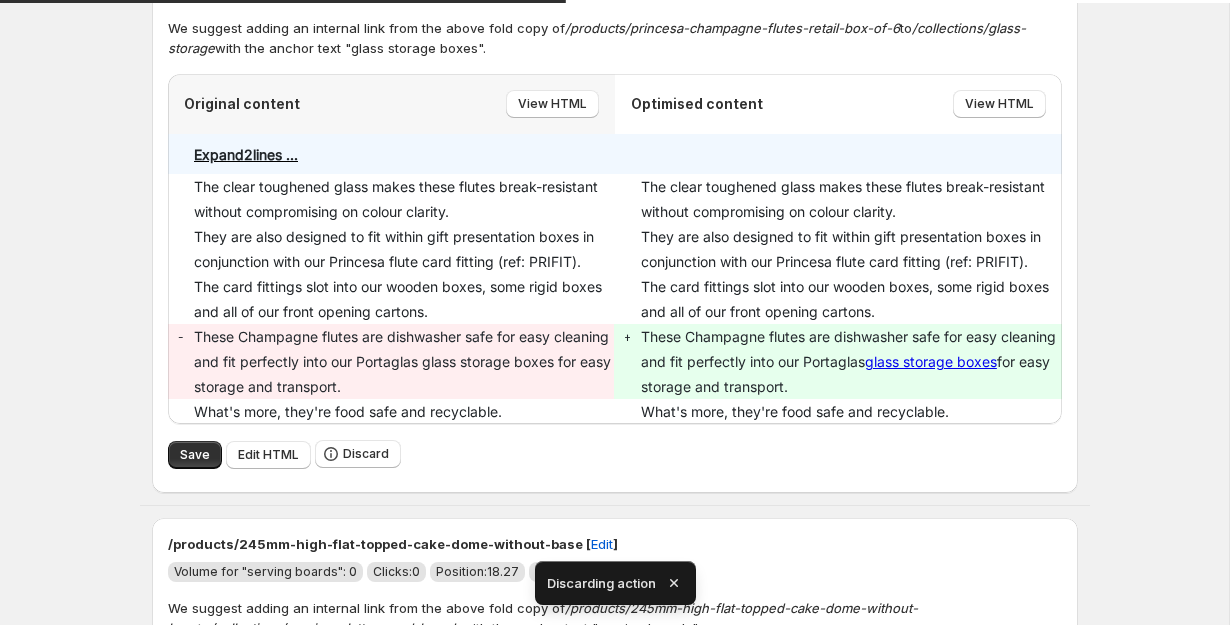 scroll, scrollTop: 4105, scrollLeft: 0, axis: vertical 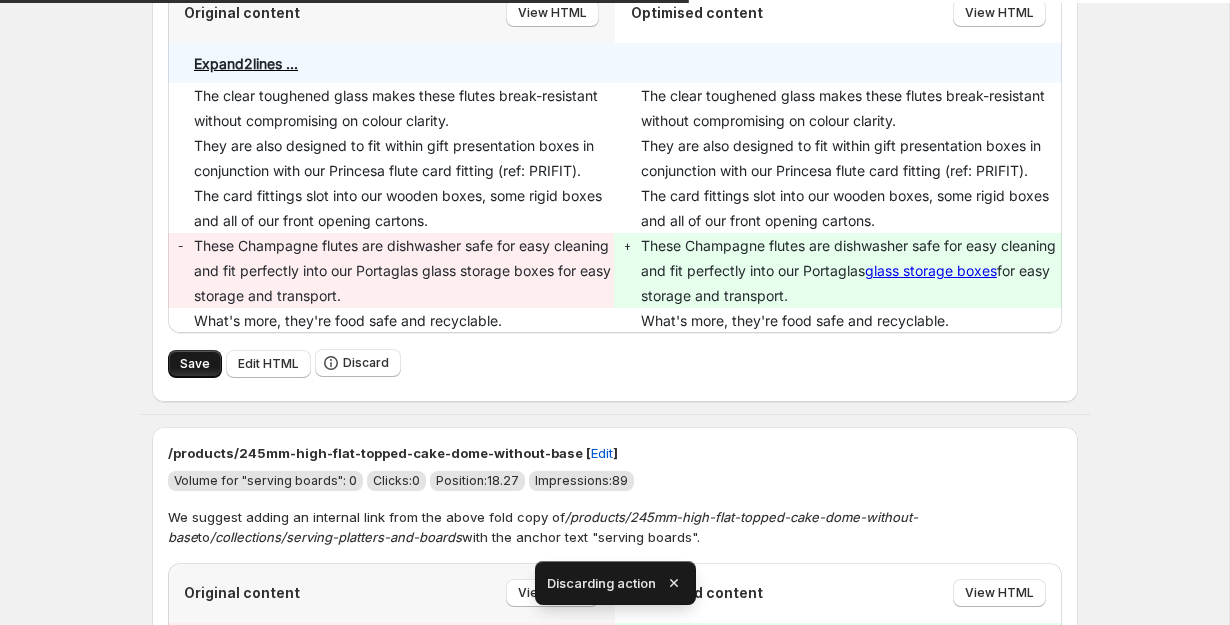 click on "Save" at bounding box center (195, 364) 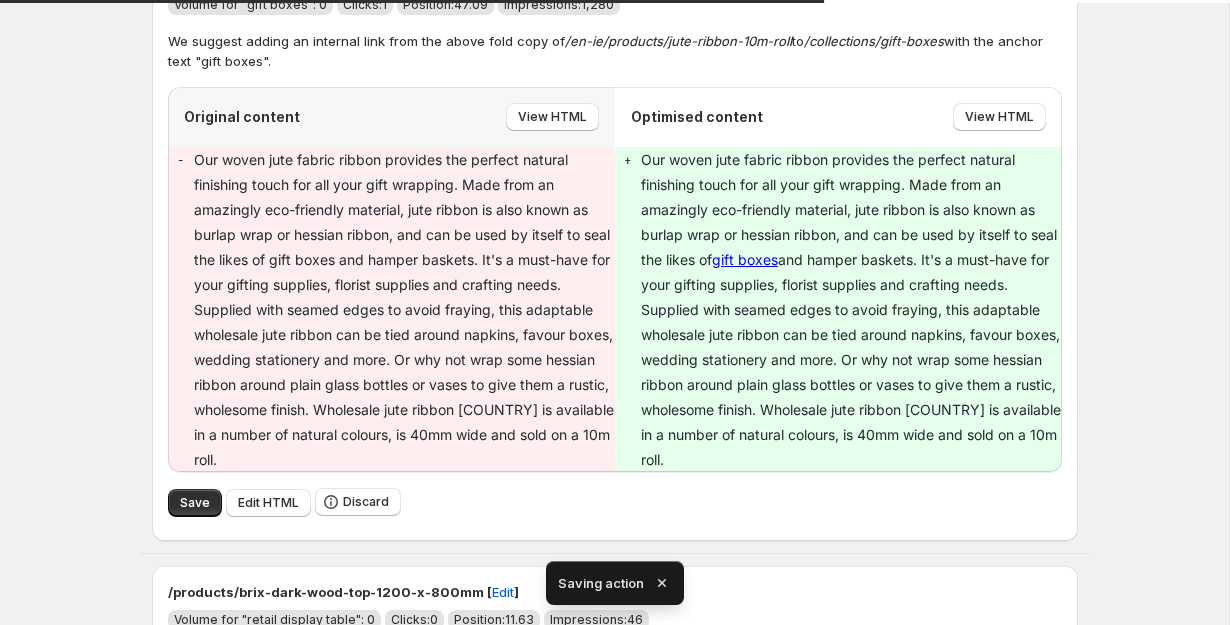 scroll, scrollTop: 4005, scrollLeft: 0, axis: vertical 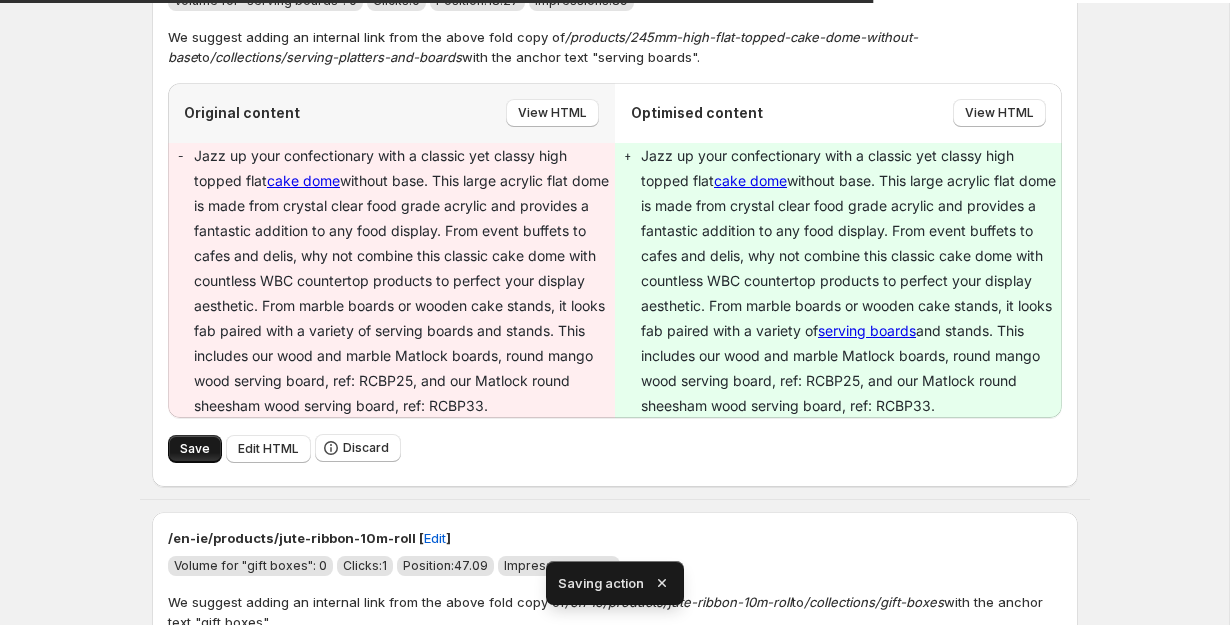 click on "Save" at bounding box center [195, 449] 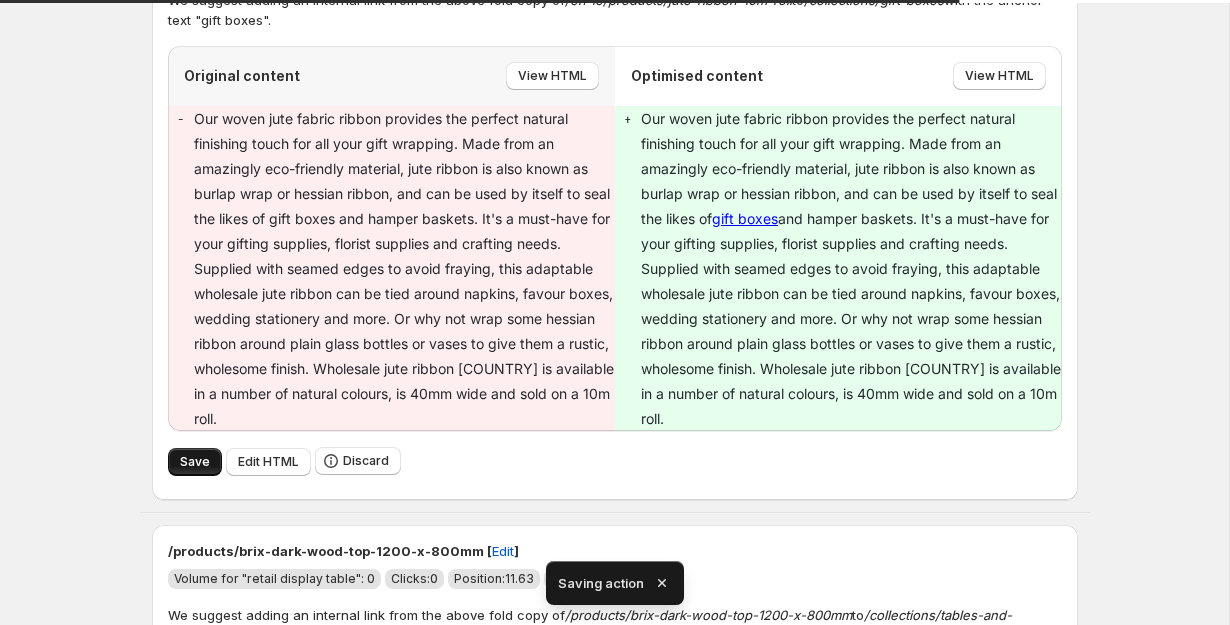 click on "Save" at bounding box center [195, 462] 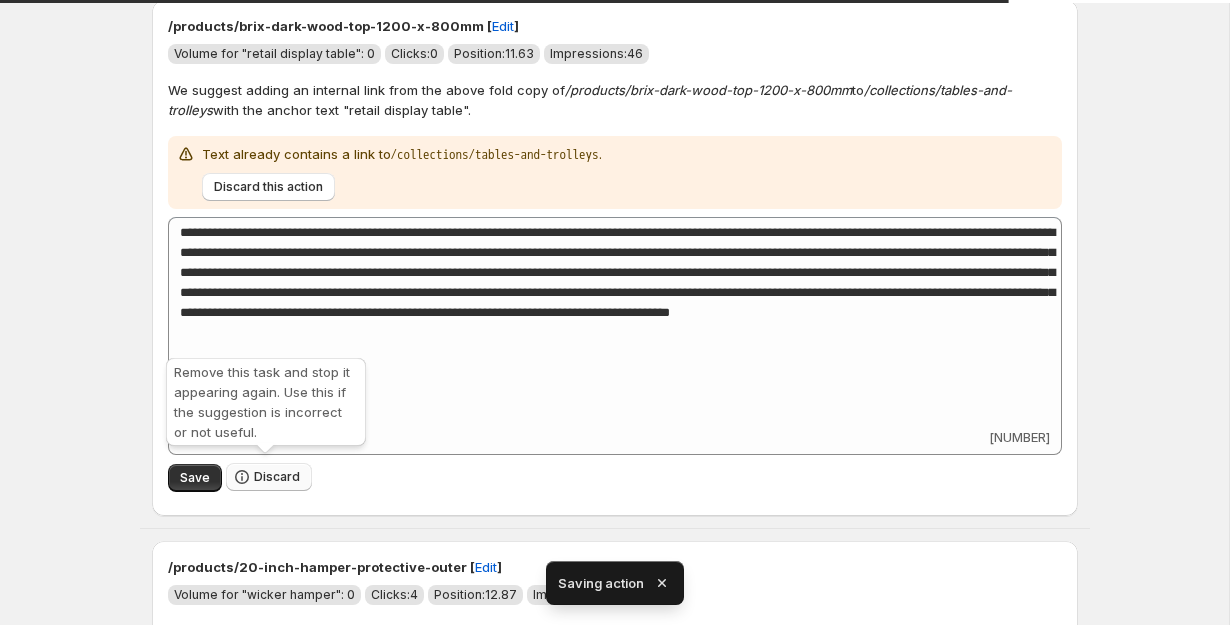 click 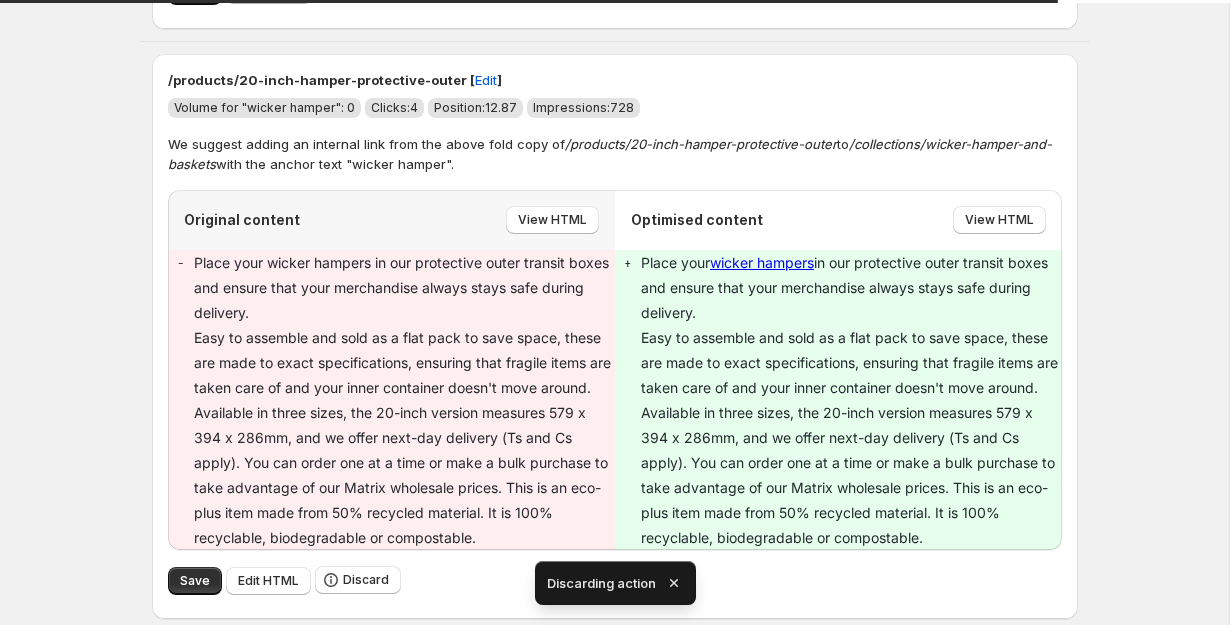 scroll, scrollTop: 3975, scrollLeft: 0, axis: vertical 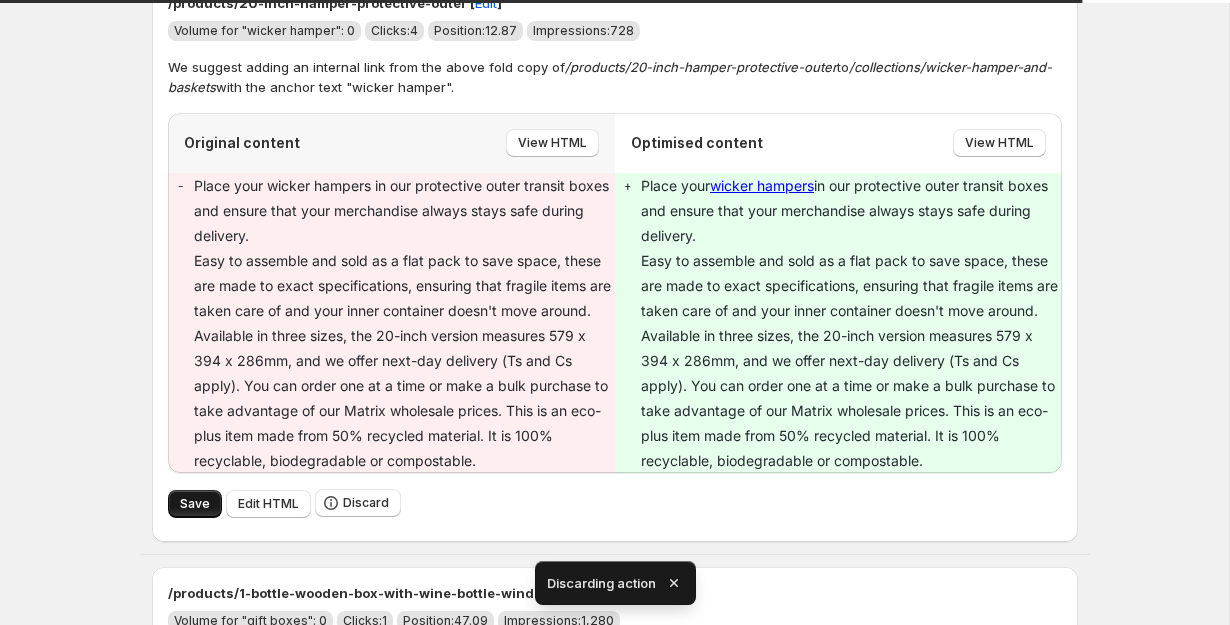 click on "Save" at bounding box center (195, 504) 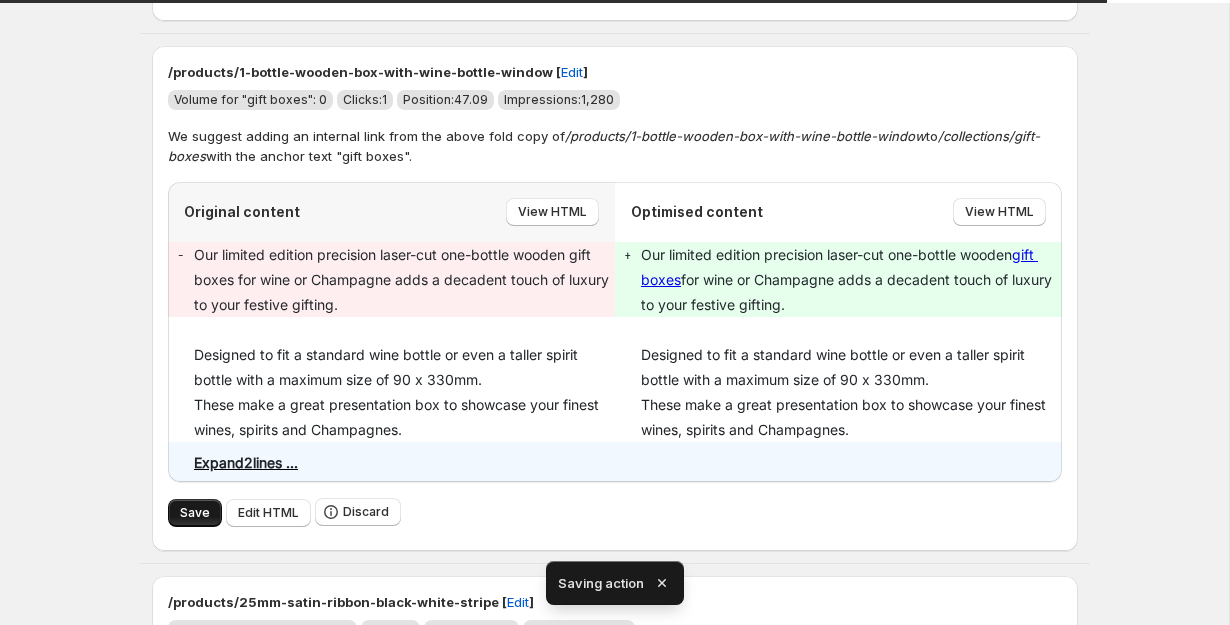 click on "Save" at bounding box center (195, 513) 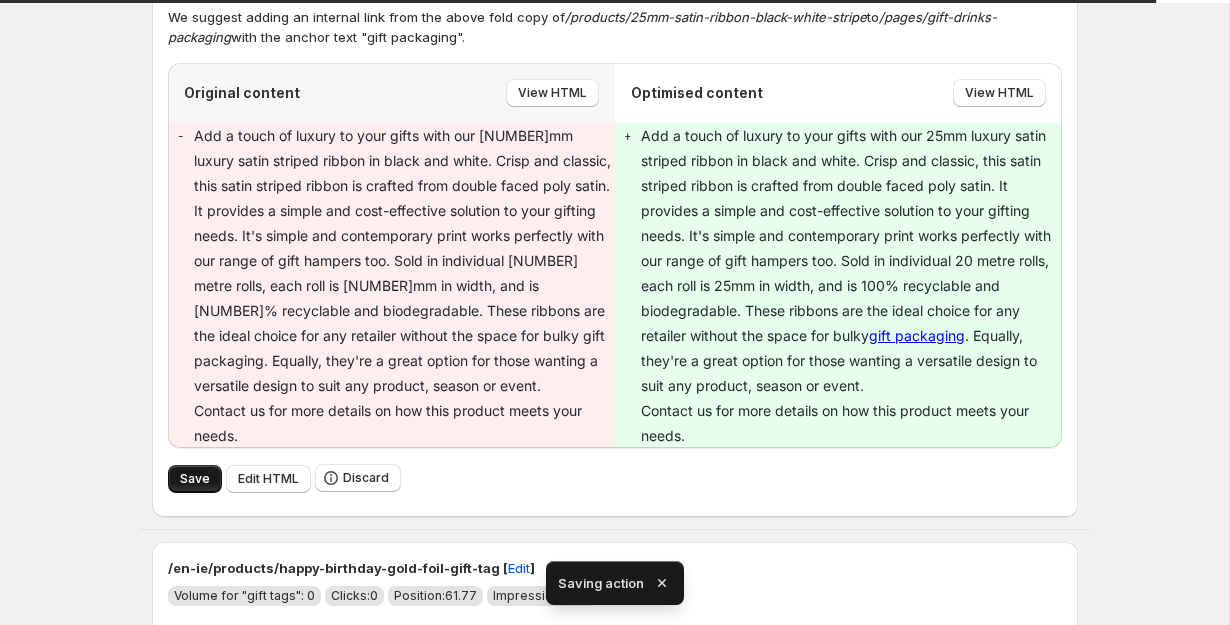 click on "Save" at bounding box center (195, 479) 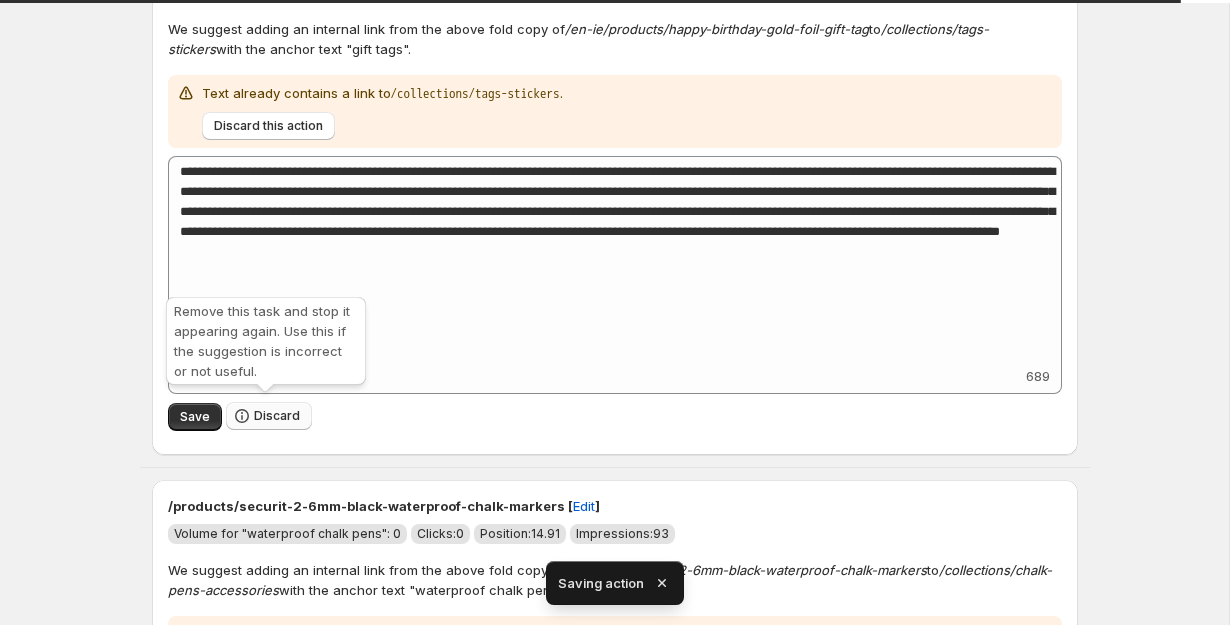 click 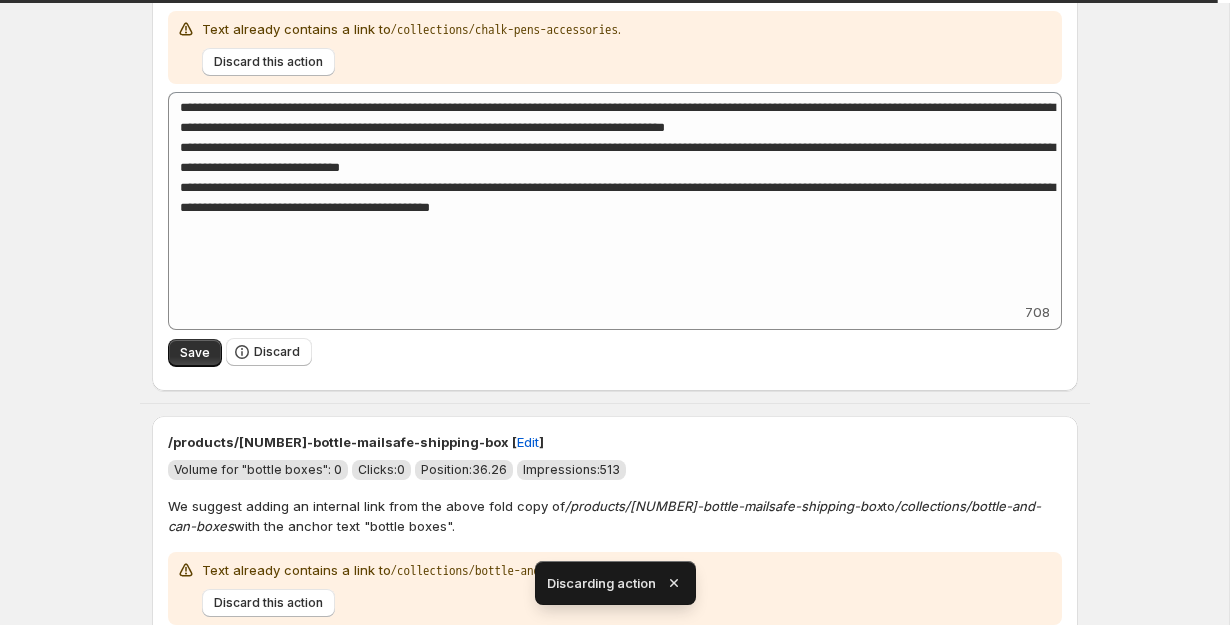 scroll, scrollTop: 4099, scrollLeft: 0, axis: vertical 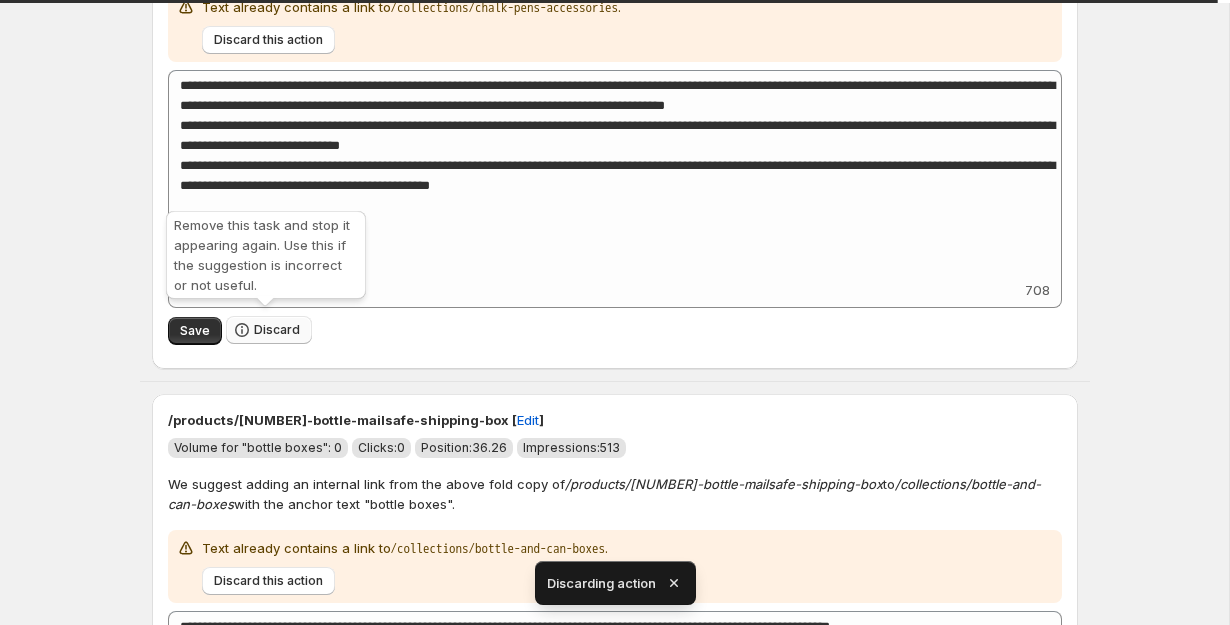 click on "Discard" at bounding box center [277, 330] 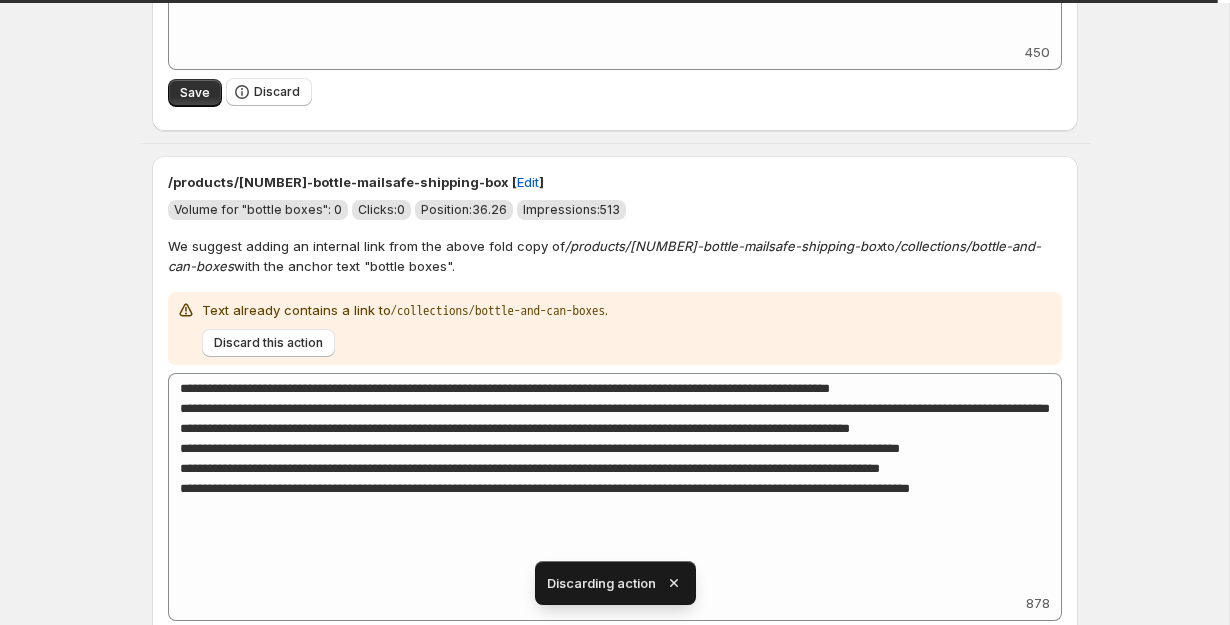 scroll, scrollTop: 3953, scrollLeft: 0, axis: vertical 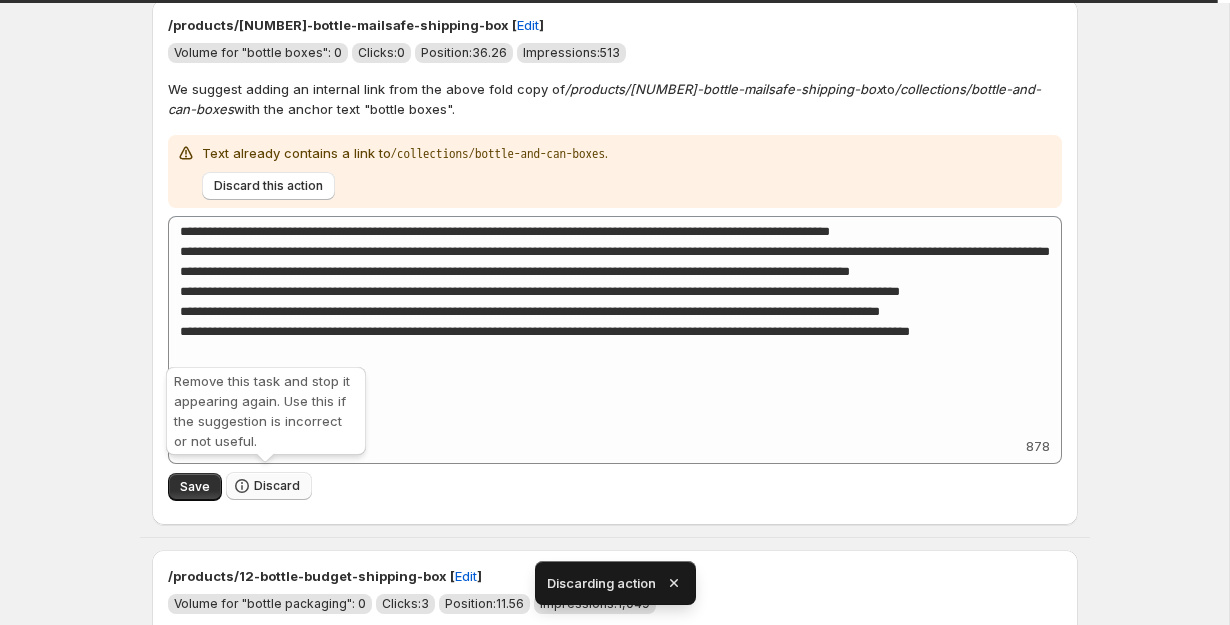click 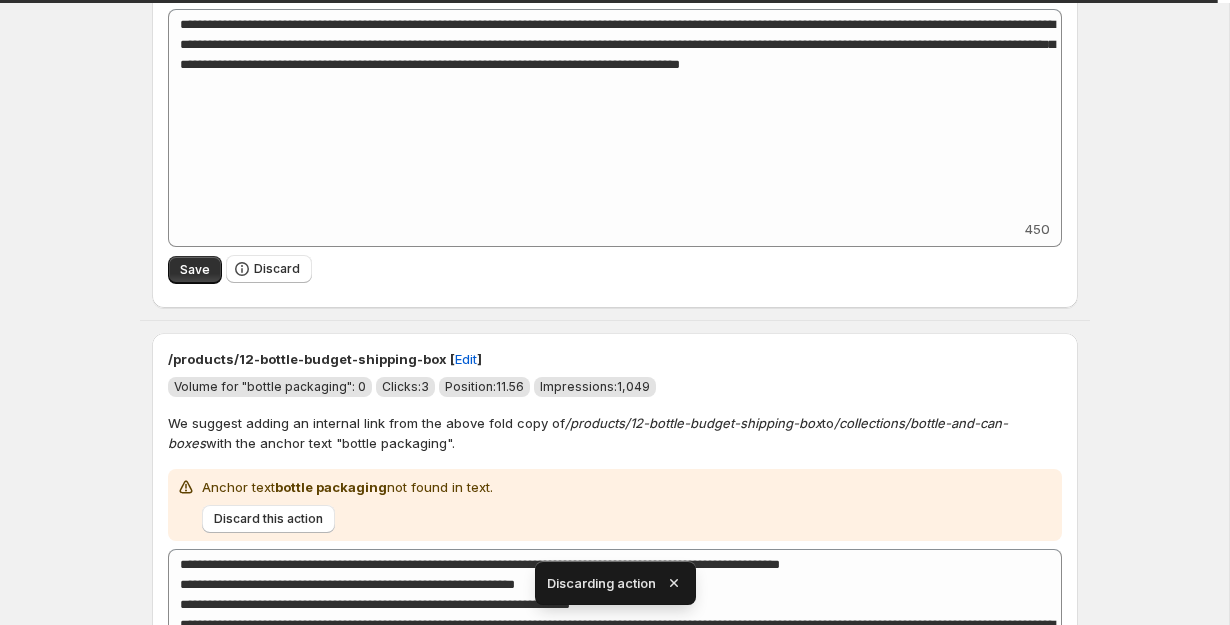 scroll, scrollTop: 3622, scrollLeft: 0, axis: vertical 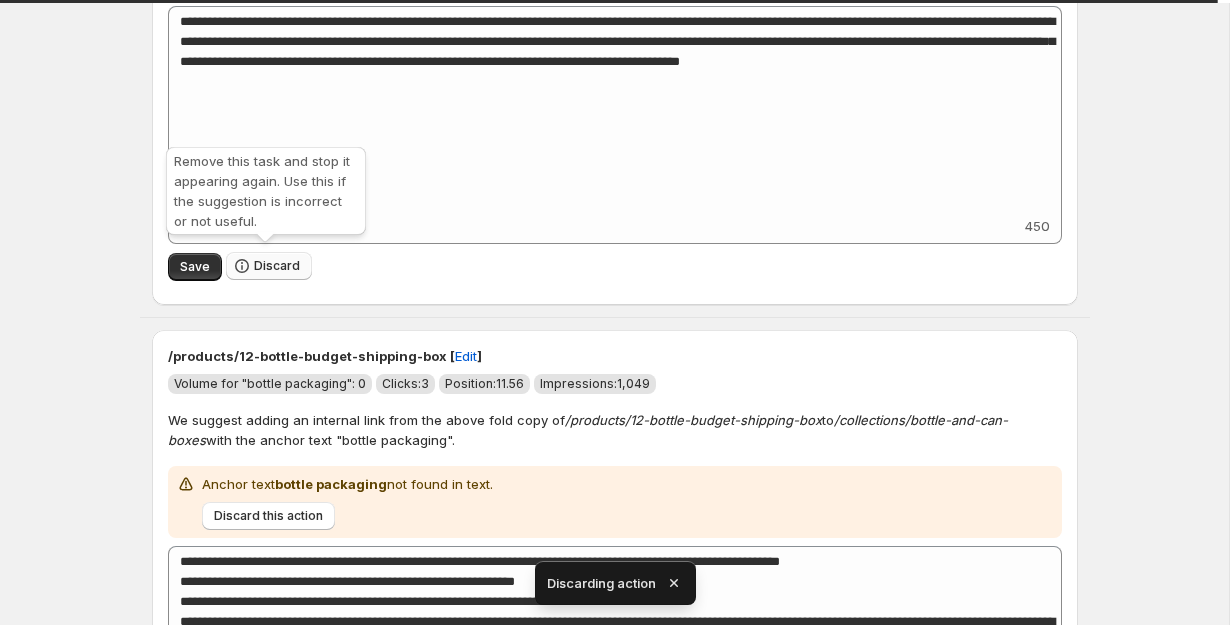 click on "Discard" at bounding box center (277, 266) 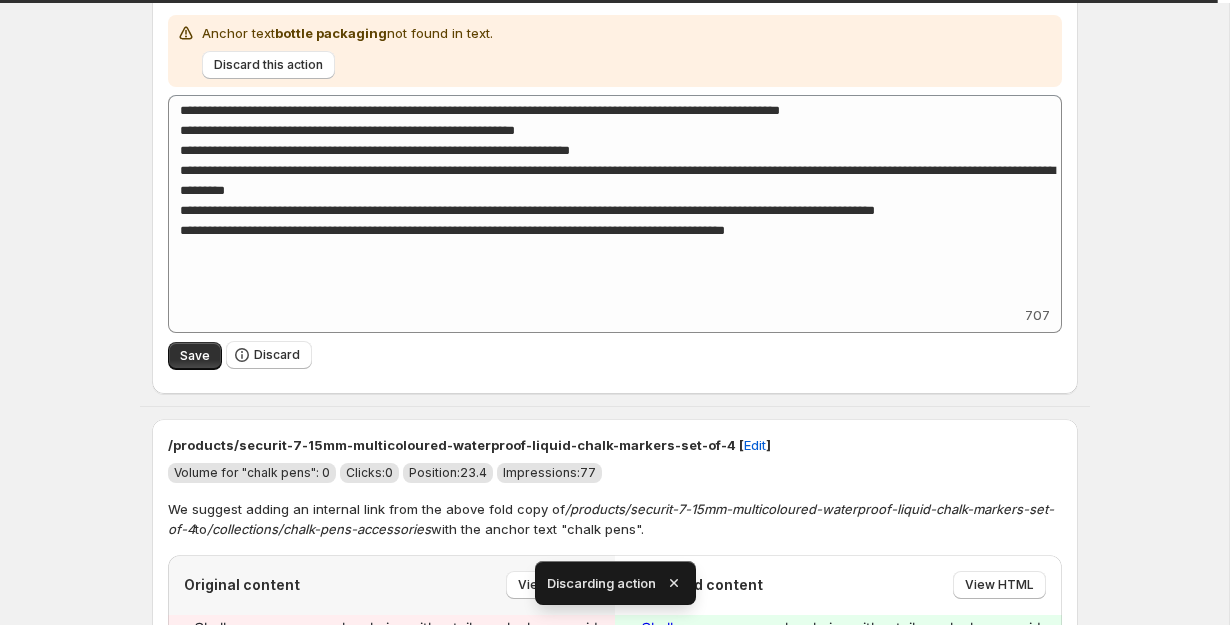 scroll, scrollTop: 3570, scrollLeft: 0, axis: vertical 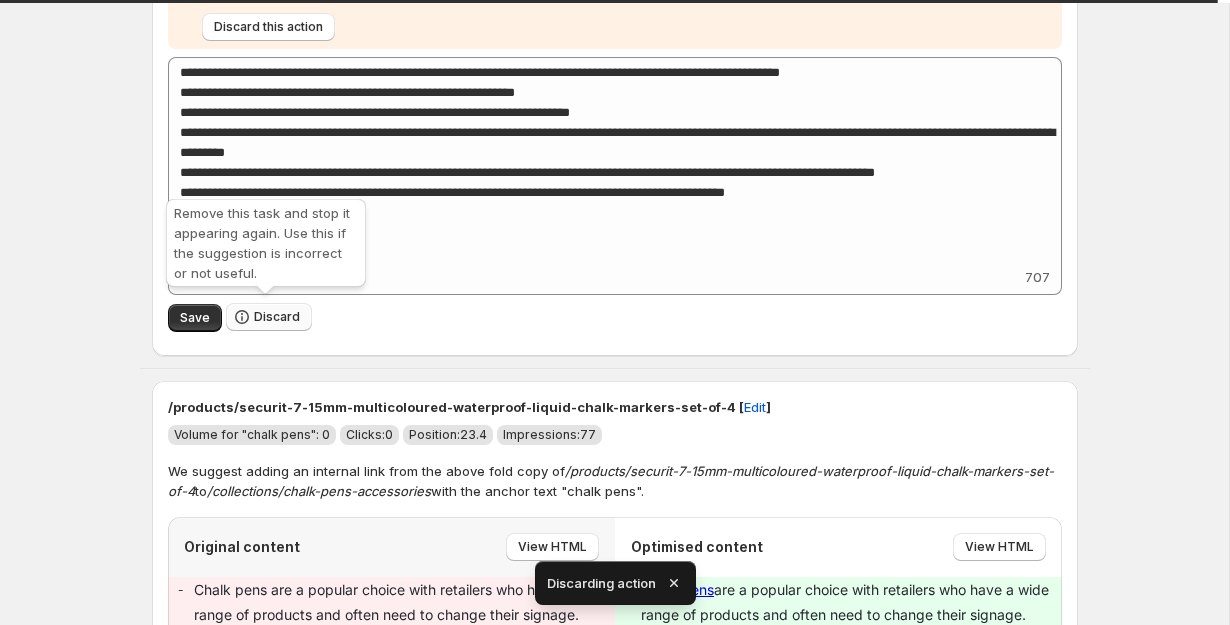 click on "Discard" at bounding box center (277, 317) 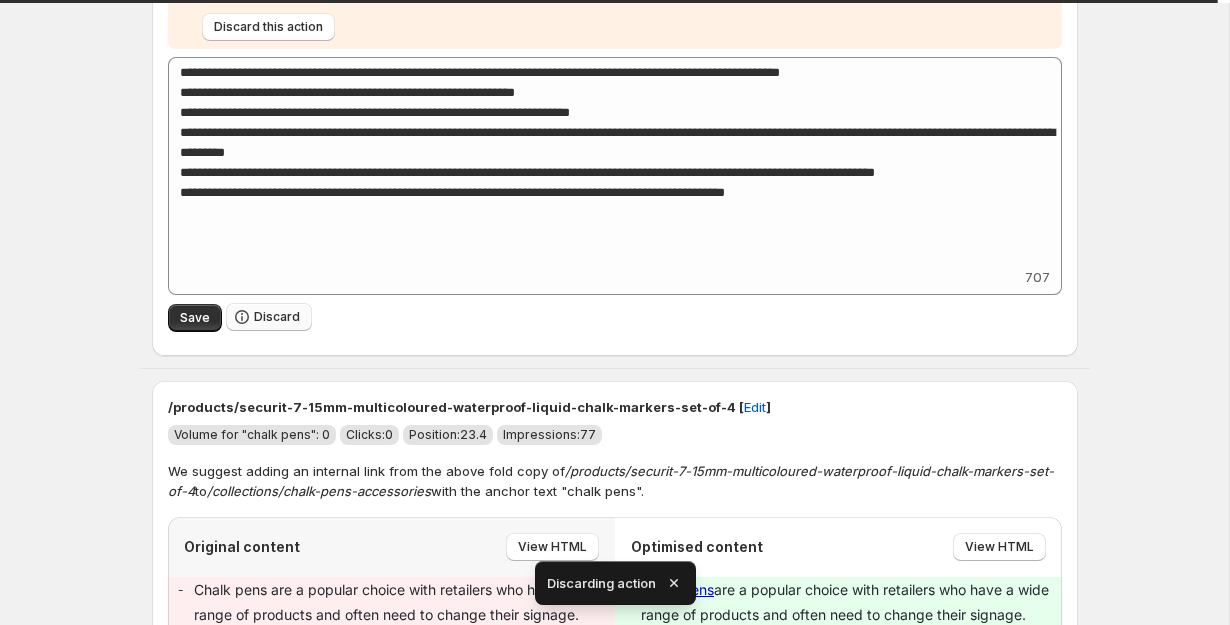 scroll, scrollTop: 3030, scrollLeft: 0, axis: vertical 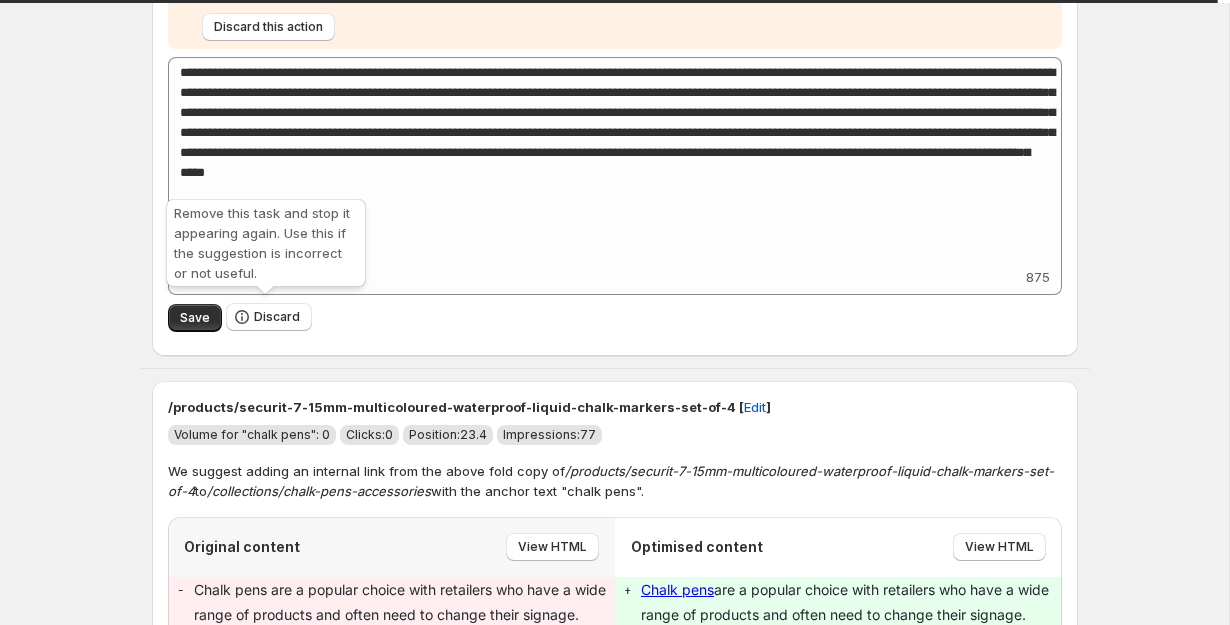 click on "Discard" at bounding box center [277, 317] 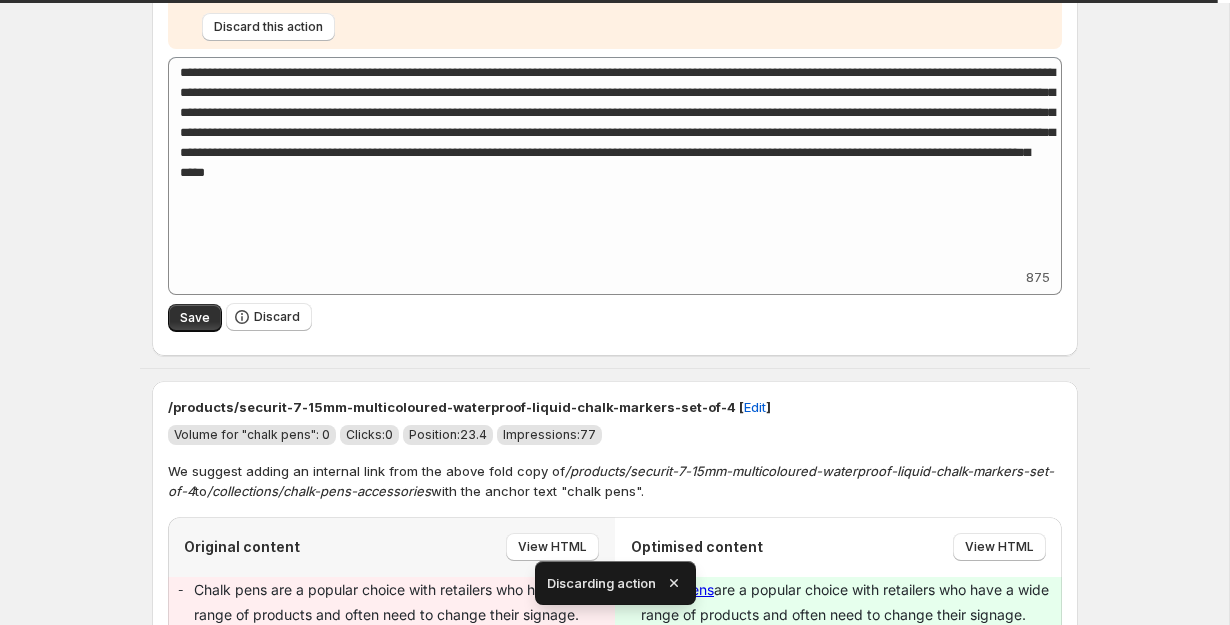 scroll, scrollTop: 2489, scrollLeft: 0, axis: vertical 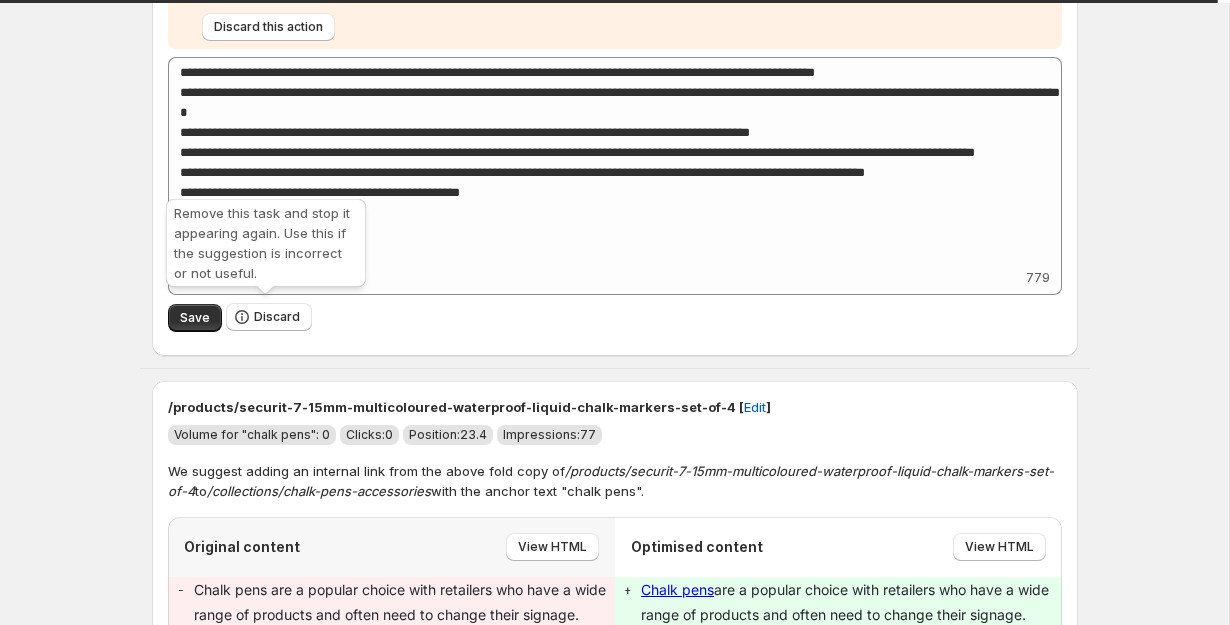 click on "Discard" at bounding box center [277, 317] 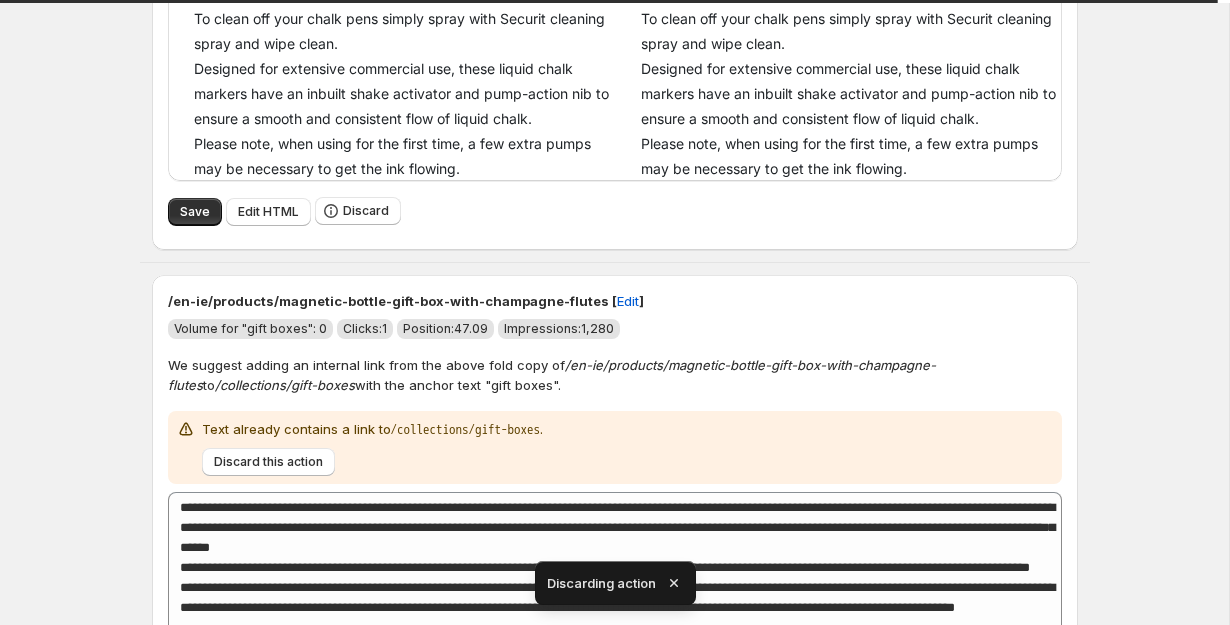 scroll, scrollTop: 2702, scrollLeft: 0, axis: vertical 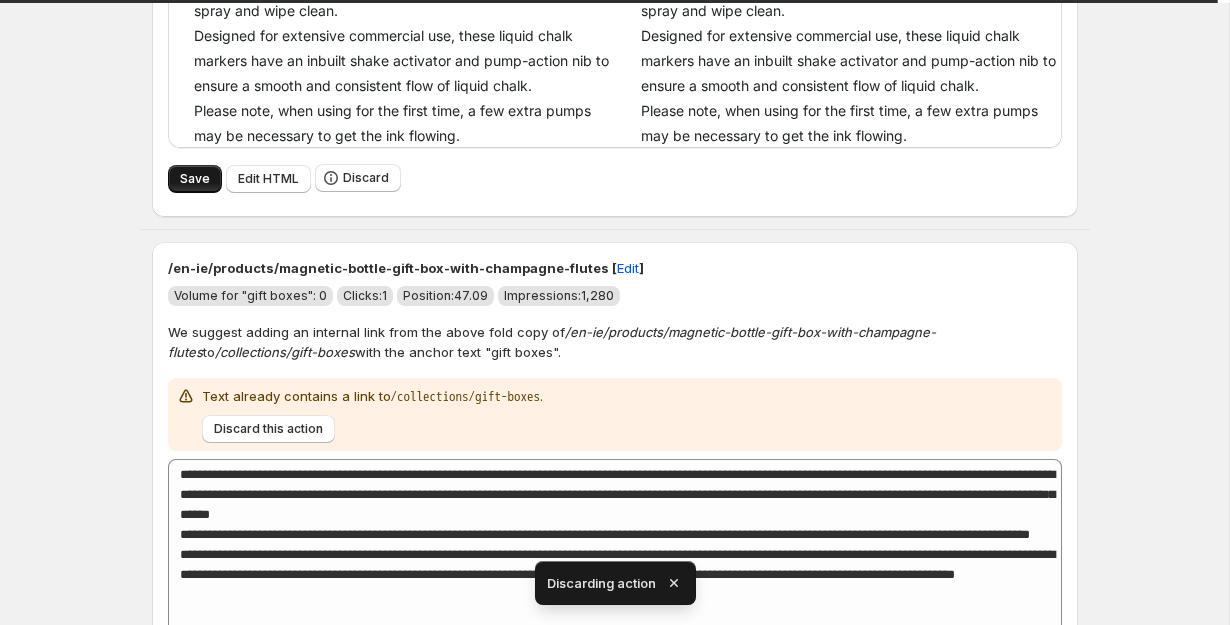 click on "Save" at bounding box center (195, 179) 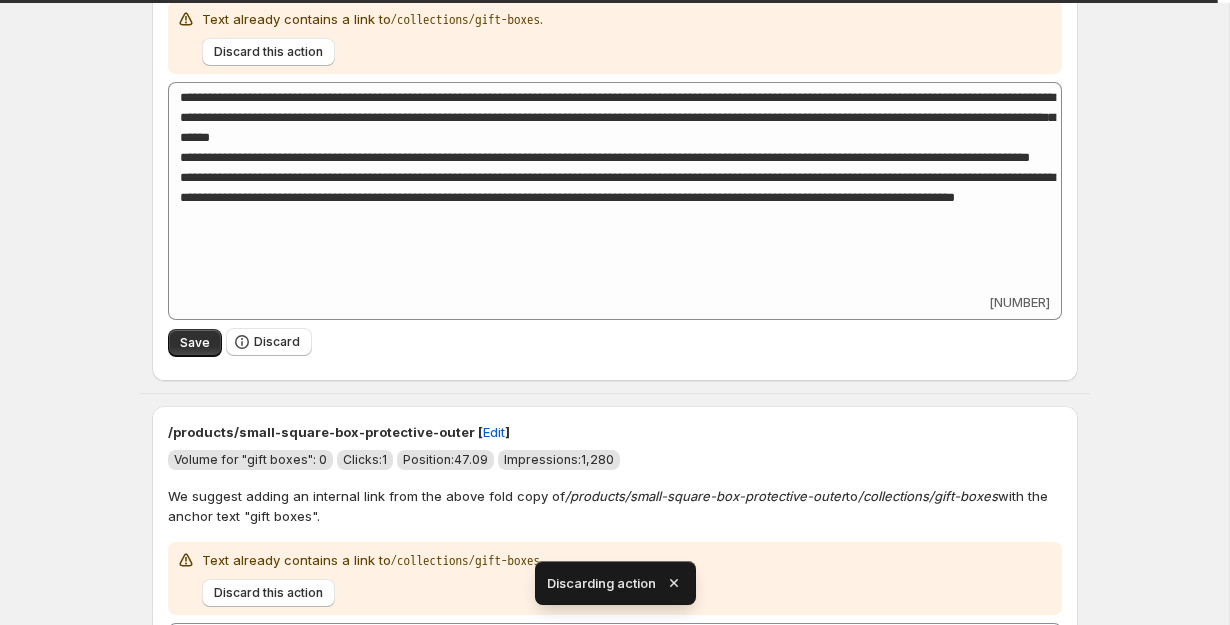 scroll, scrollTop: 3125, scrollLeft: 0, axis: vertical 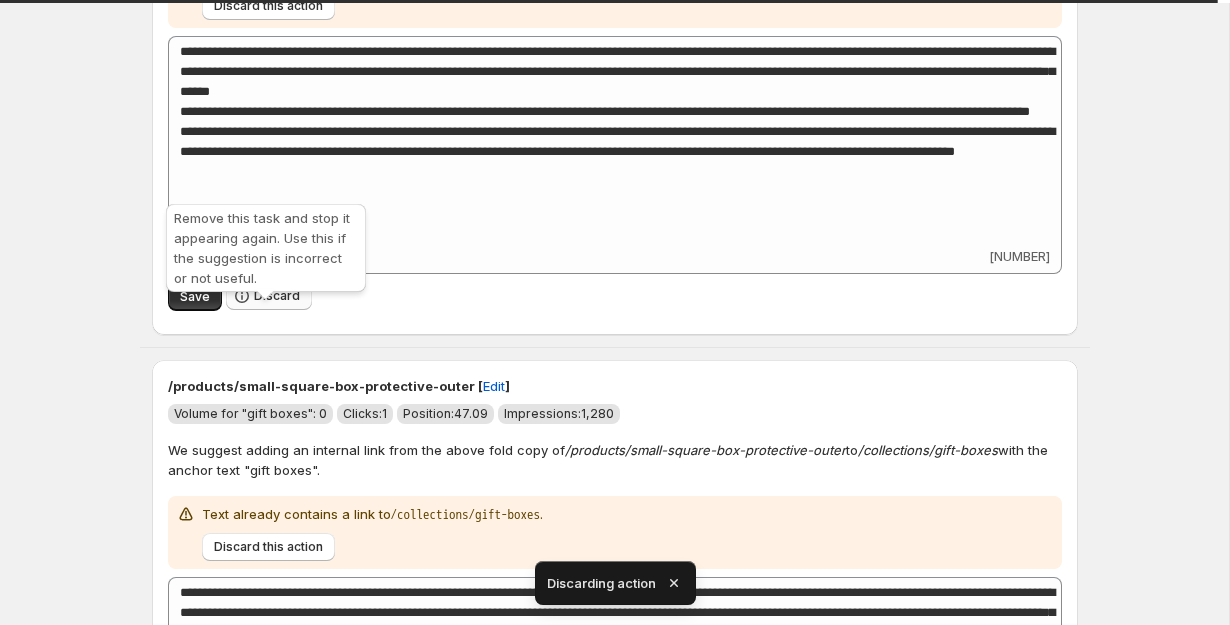 click on "Discard" at bounding box center (277, 296) 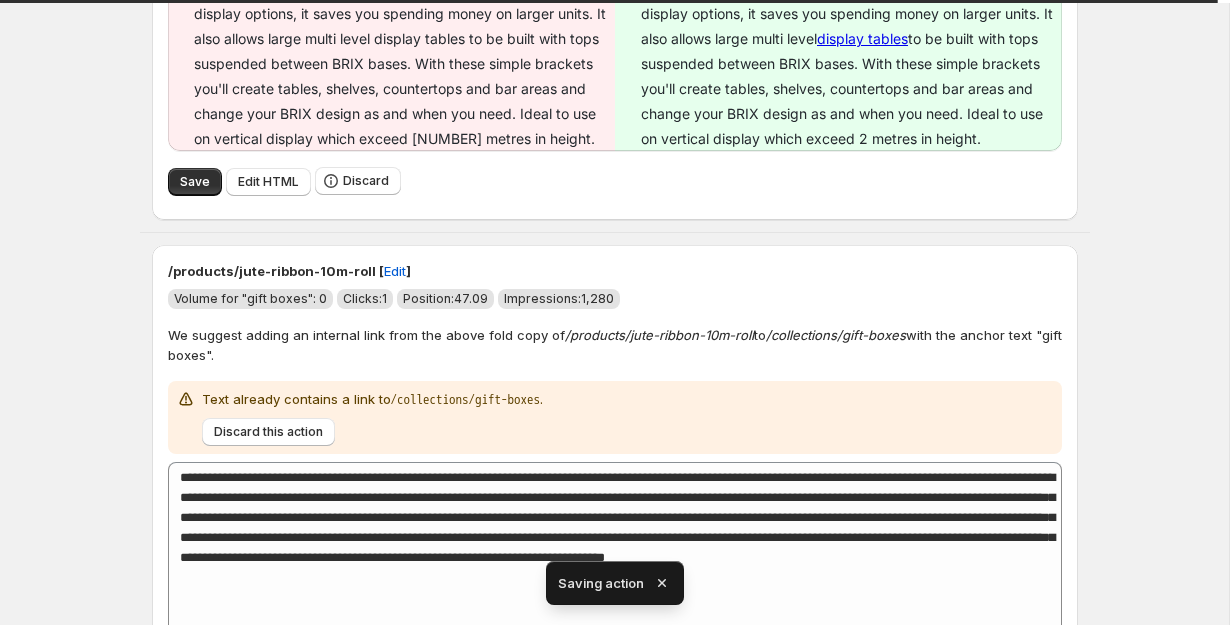 scroll, scrollTop: 2764, scrollLeft: 0, axis: vertical 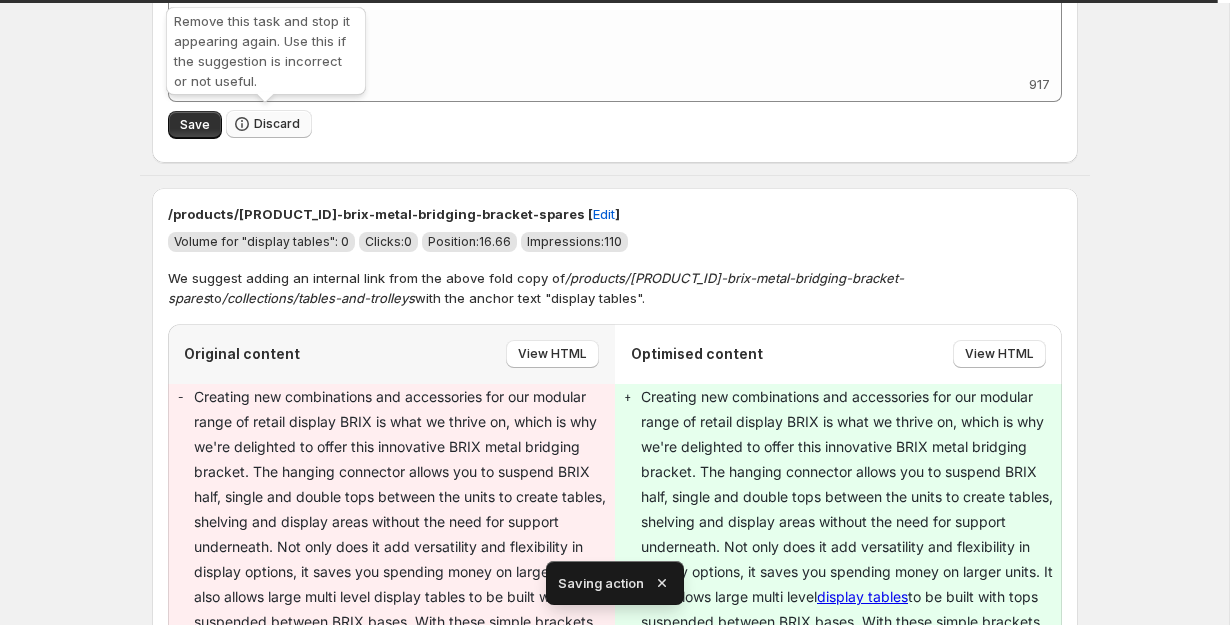 click on "Discard" at bounding box center [277, 124] 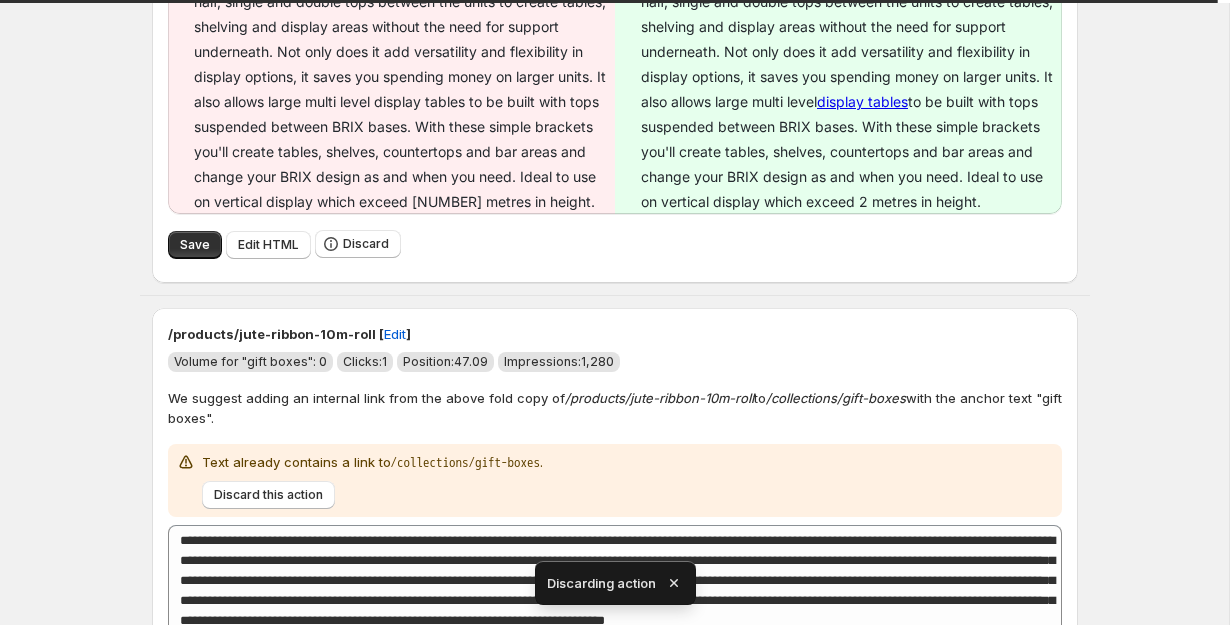 scroll, scrollTop: 2748, scrollLeft: 0, axis: vertical 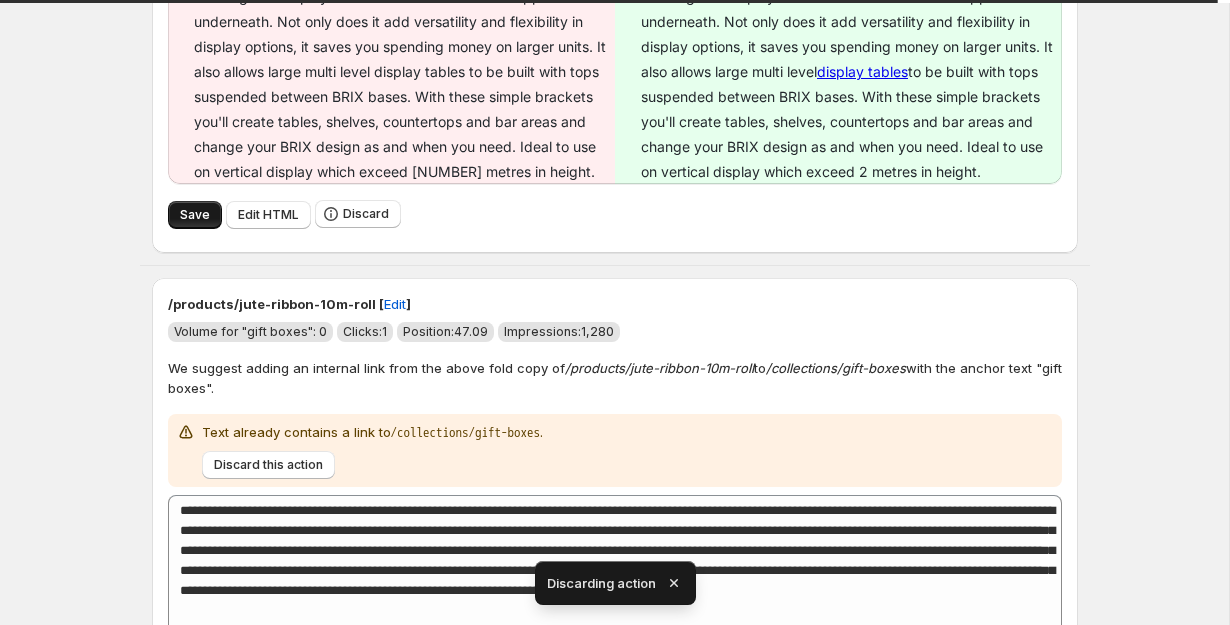 click on "Save" at bounding box center (195, 215) 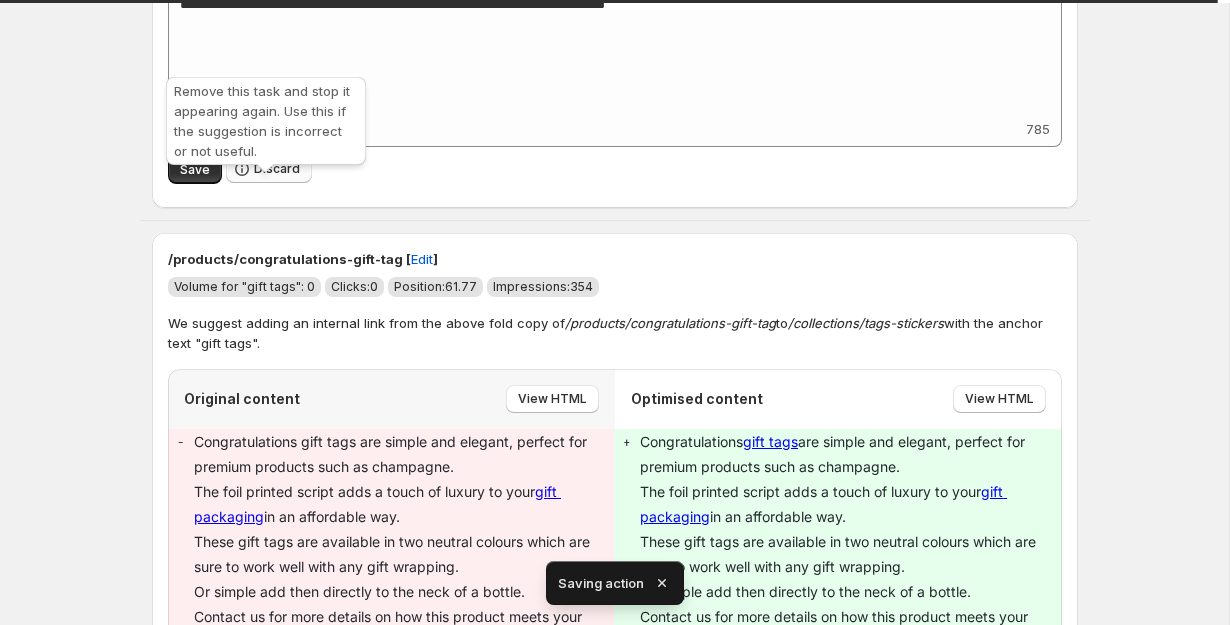 click on "Discard" at bounding box center (269, 169) 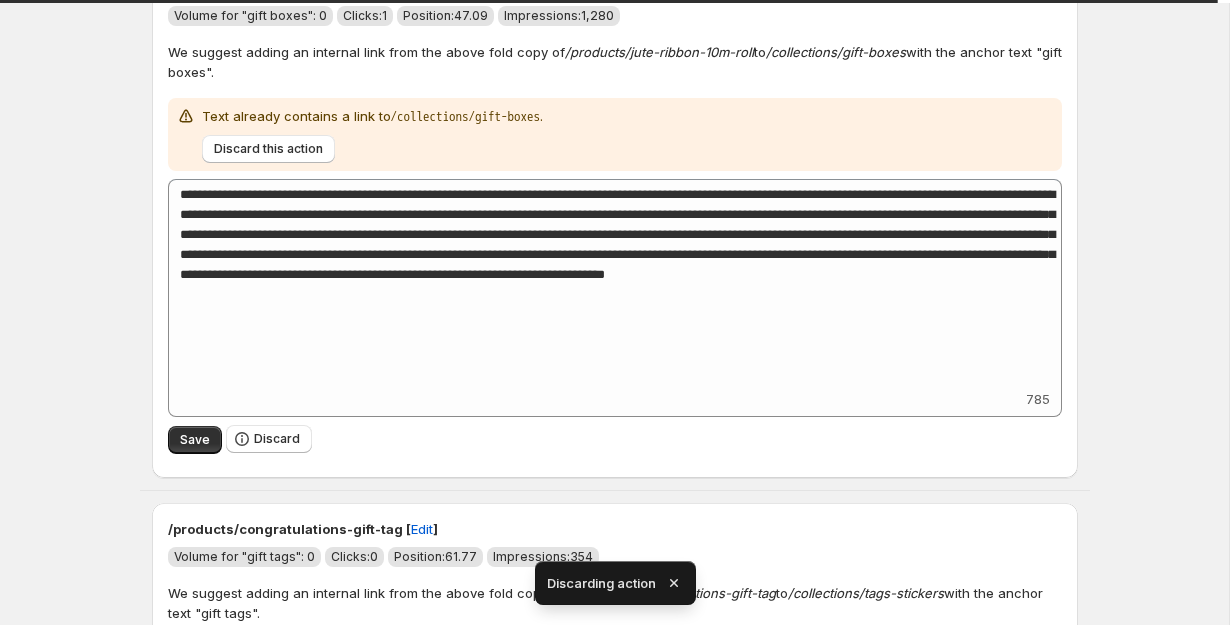 scroll, scrollTop: 3186, scrollLeft: 0, axis: vertical 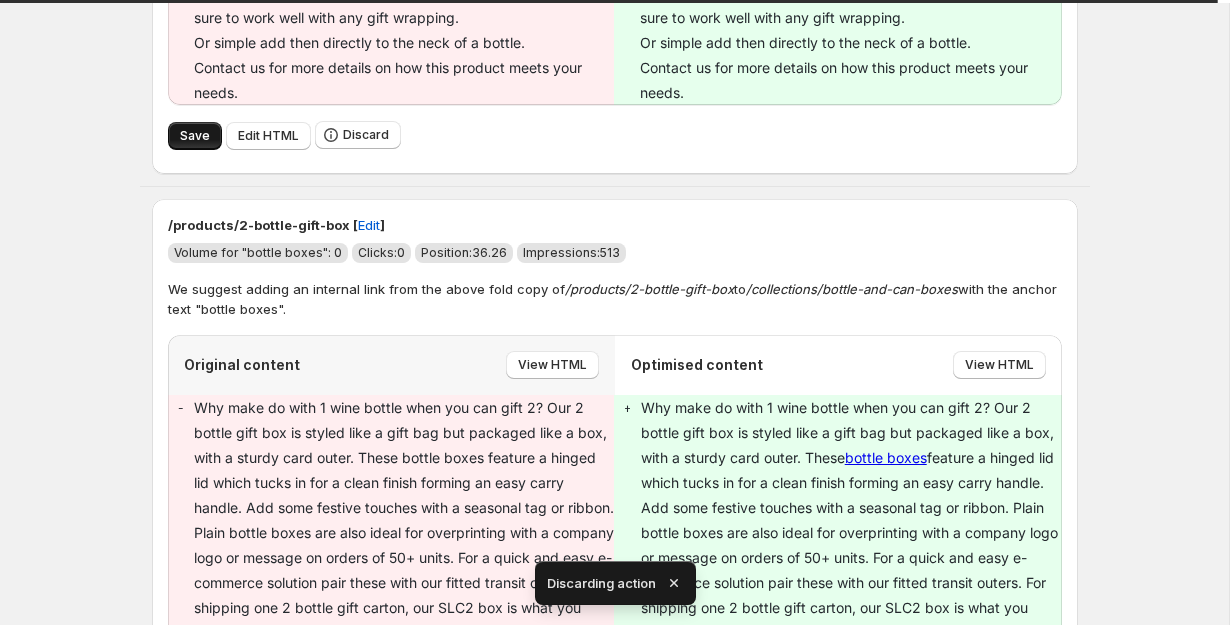 click on "Save" at bounding box center [195, 136] 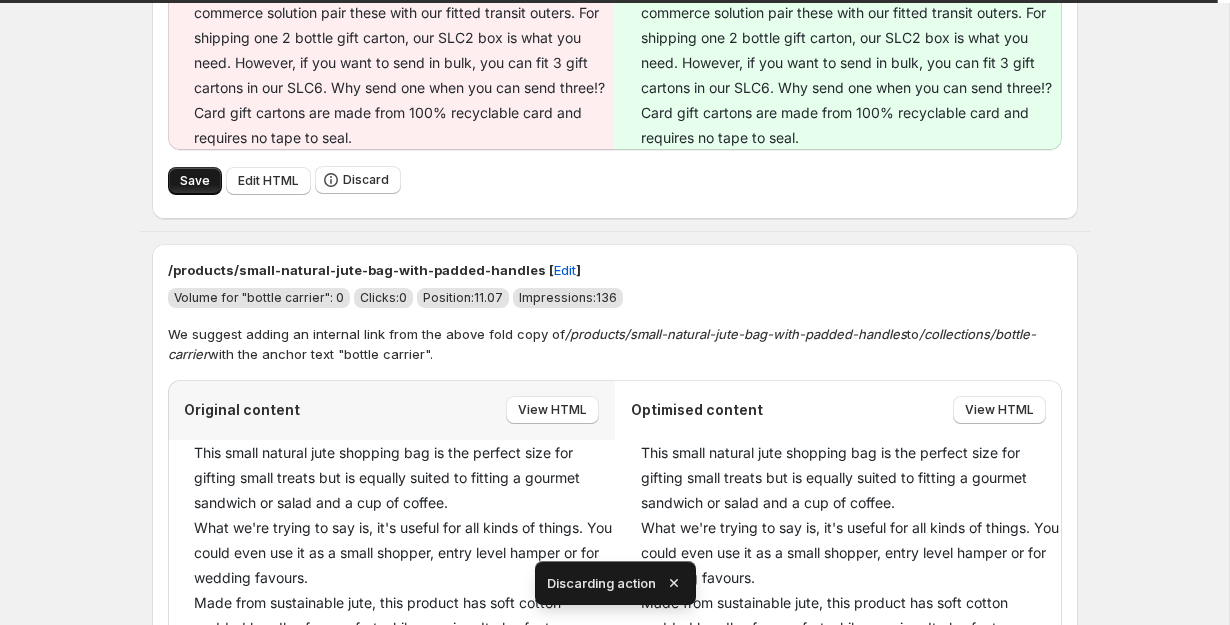 click on "Save" at bounding box center [195, 181] 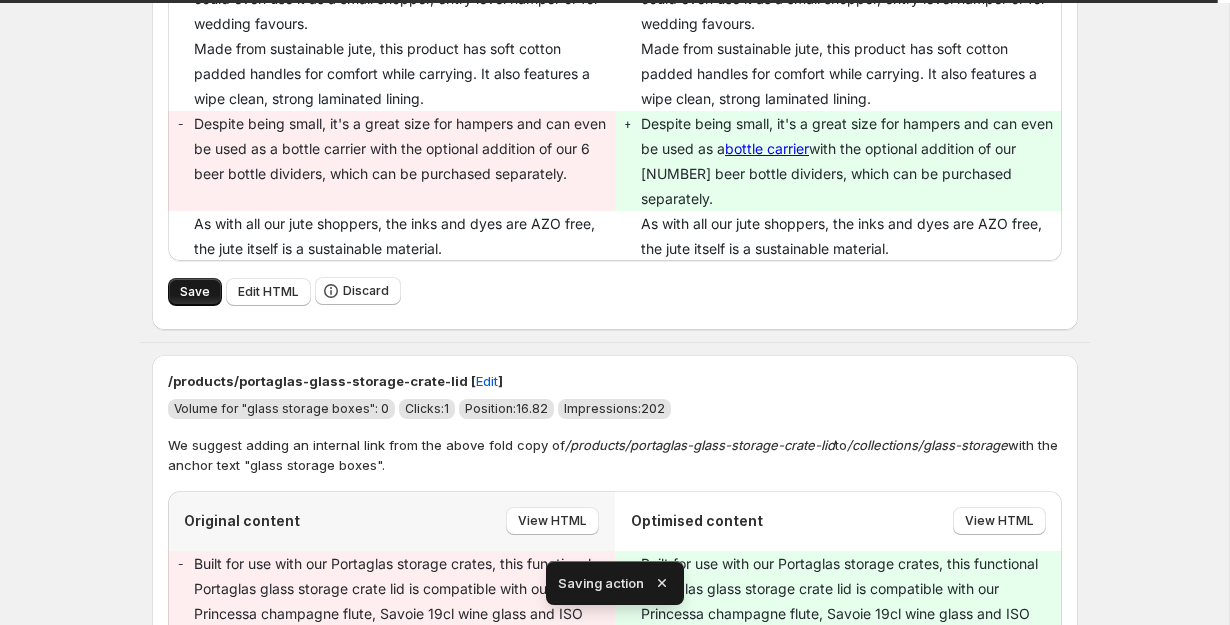 click on "Save" at bounding box center (195, 292) 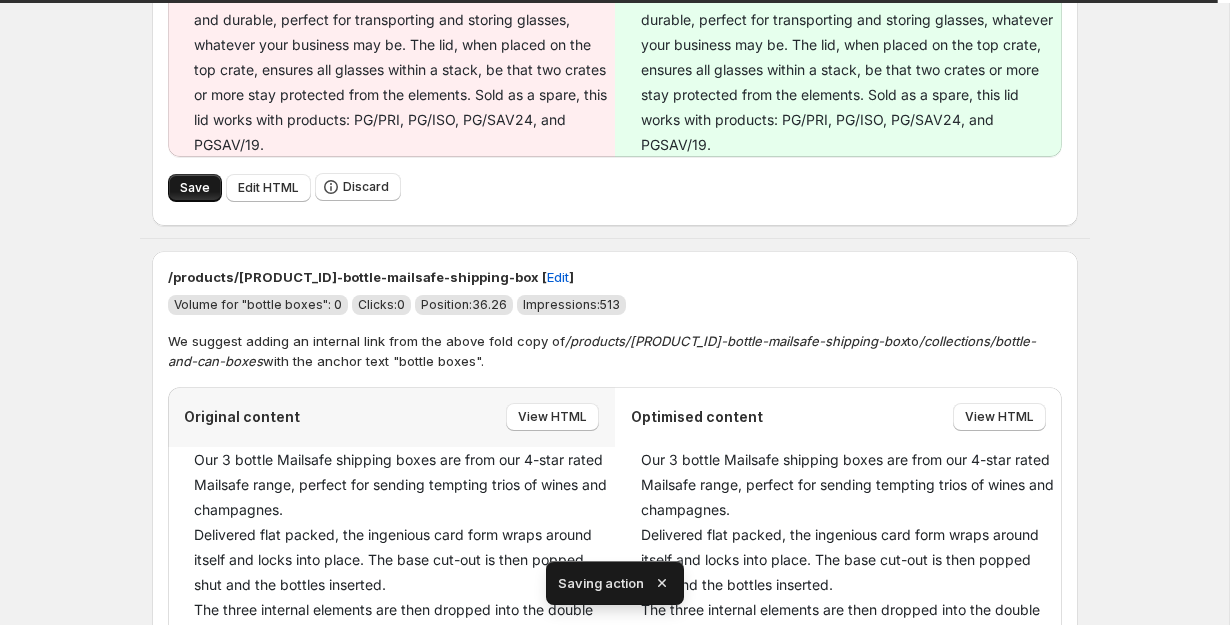 click on "Save" at bounding box center [195, 188] 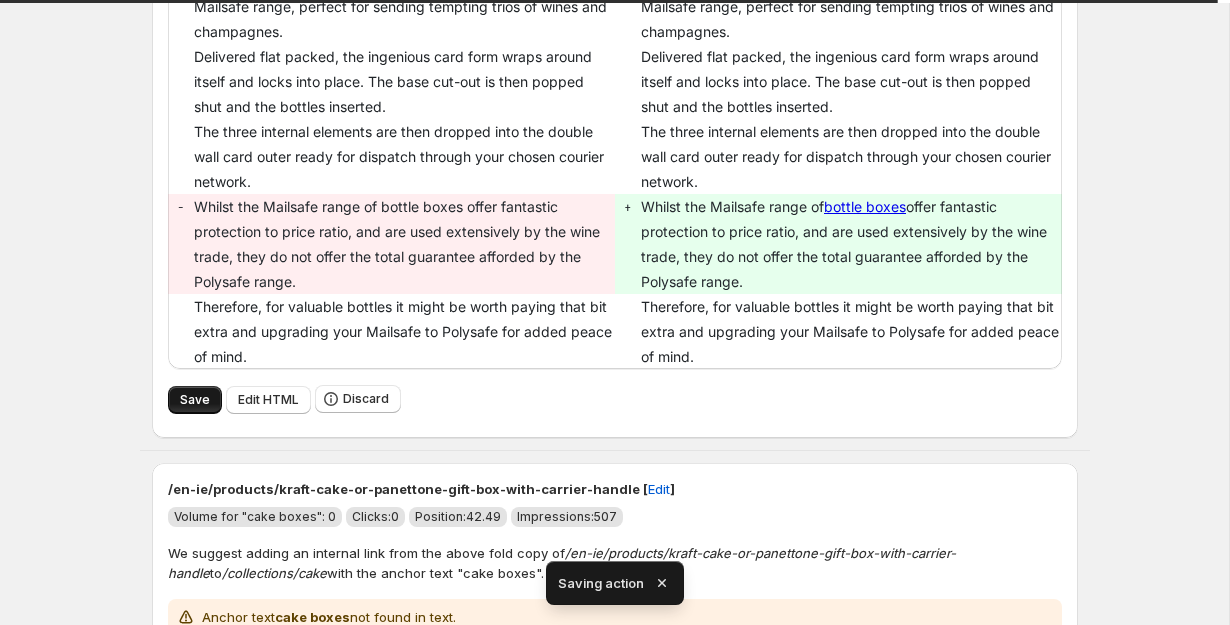 click on "Save" at bounding box center [195, 400] 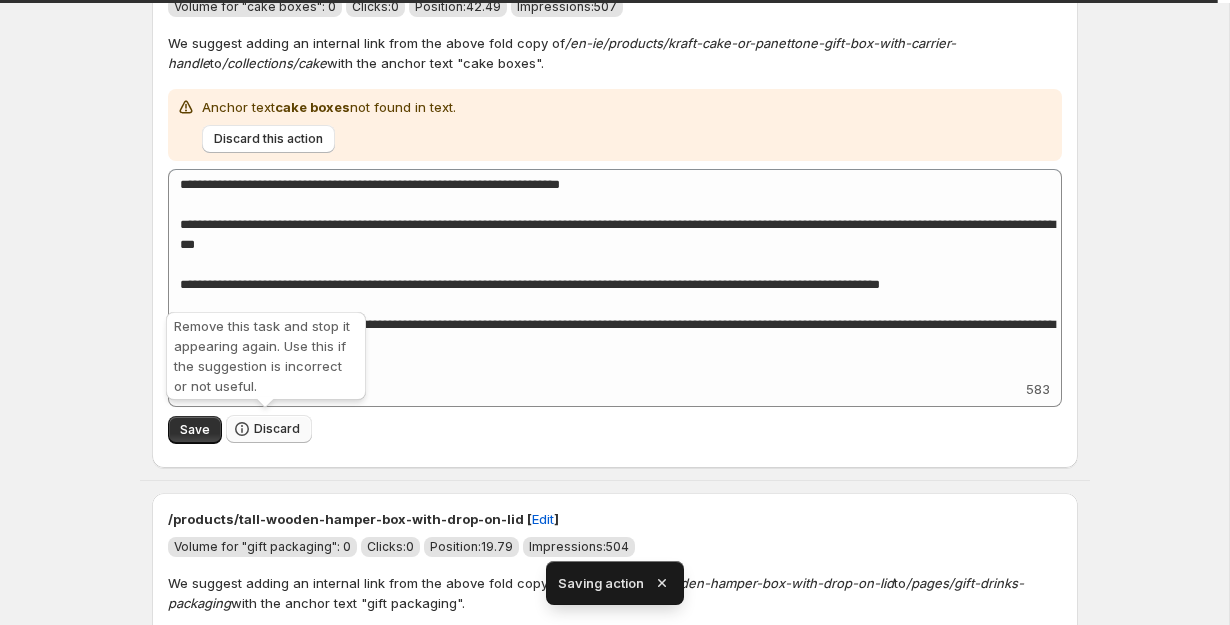click on "Discard" at bounding box center (277, 429) 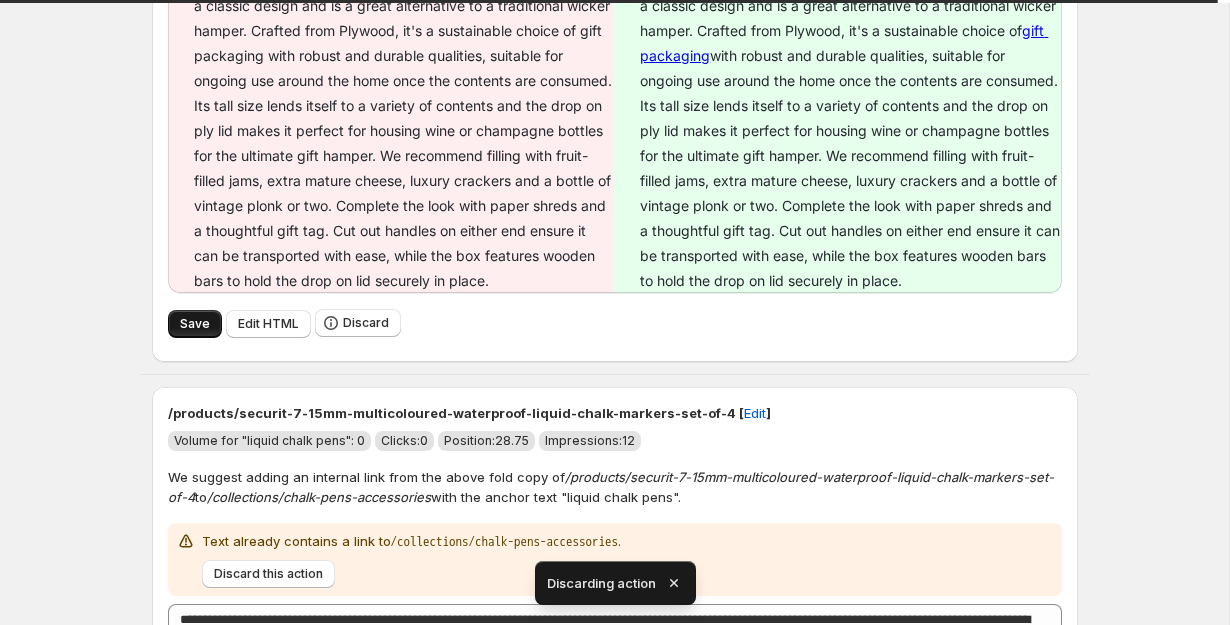 click on "Save" at bounding box center (195, 324) 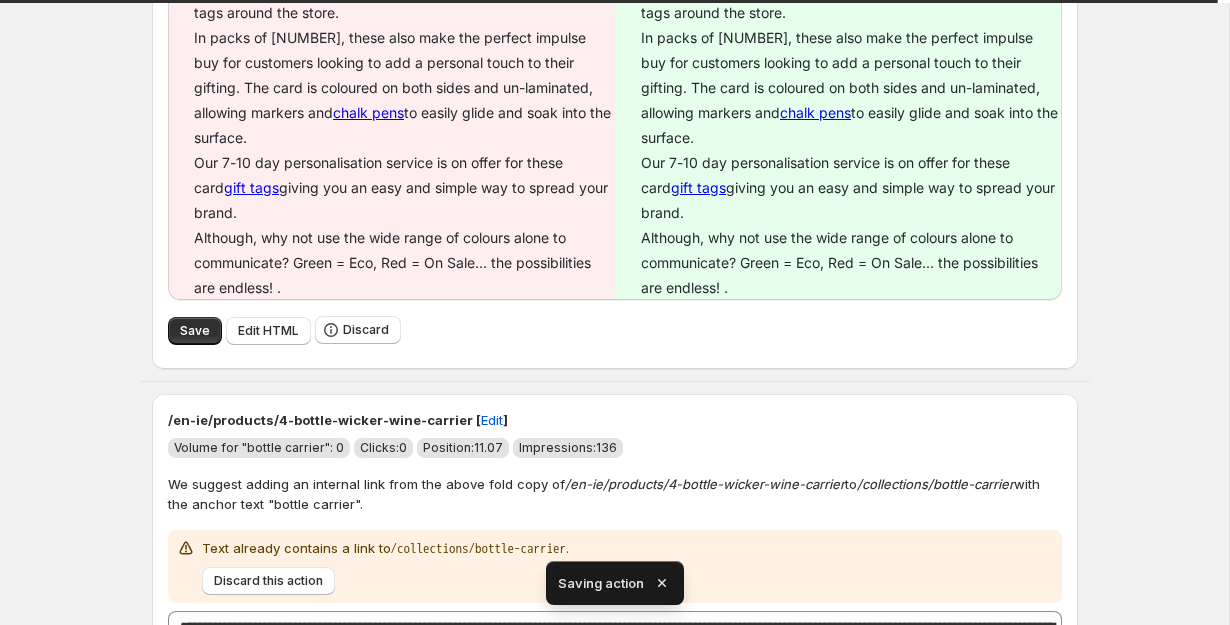 scroll, scrollTop: 4192, scrollLeft: 0, axis: vertical 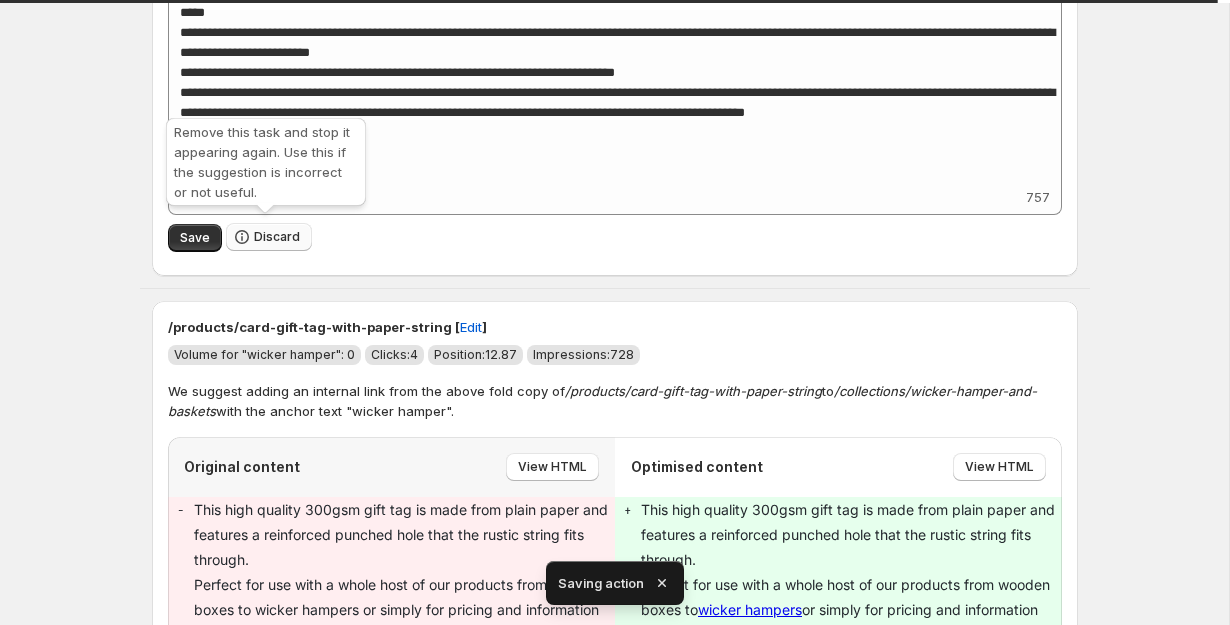 click on "Discard" at bounding box center (277, 237) 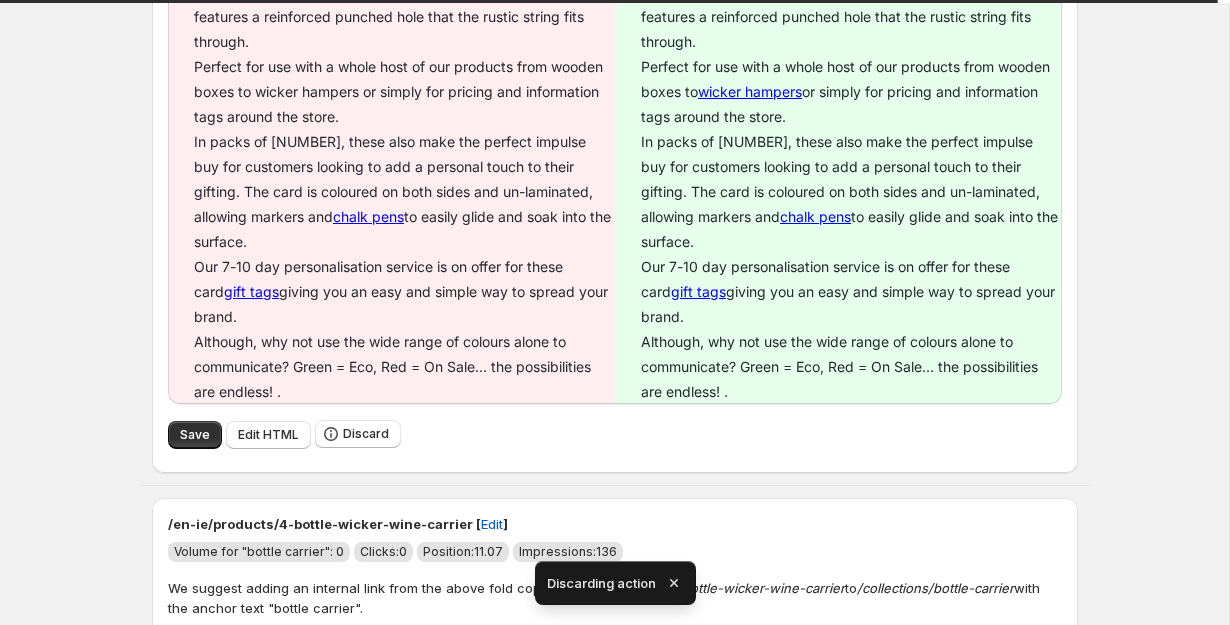 scroll, scrollTop: 4236, scrollLeft: 0, axis: vertical 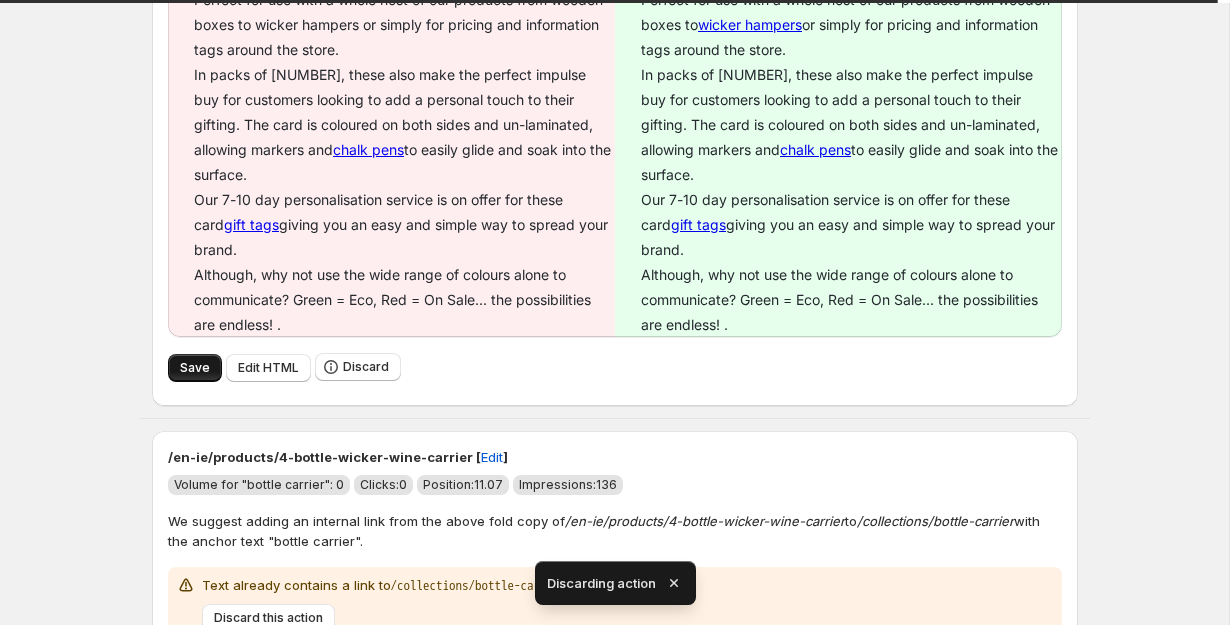 click on "Save" at bounding box center (195, 368) 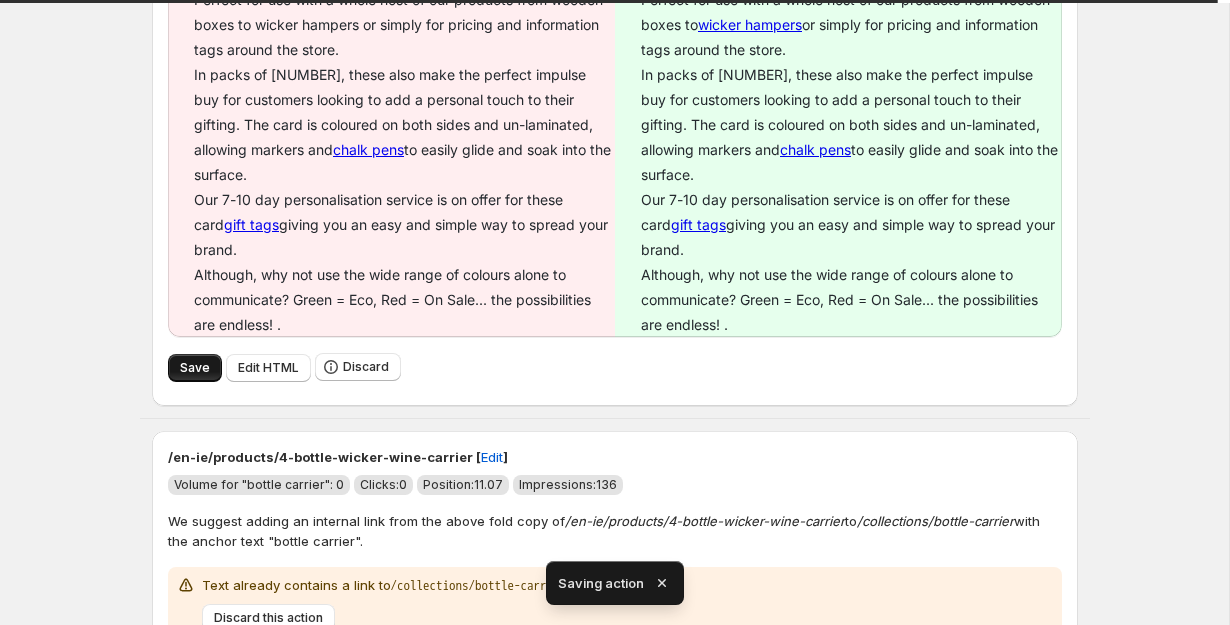 scroll, scrollTop: 3520, scrollLeft: 0, axis: vertical 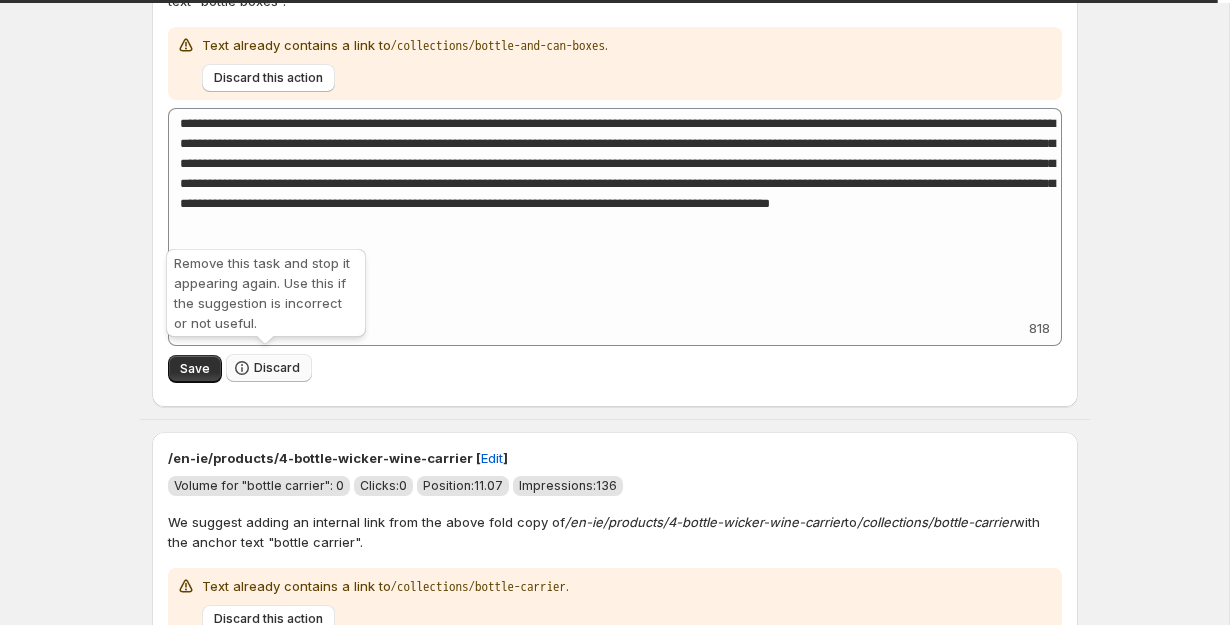 click 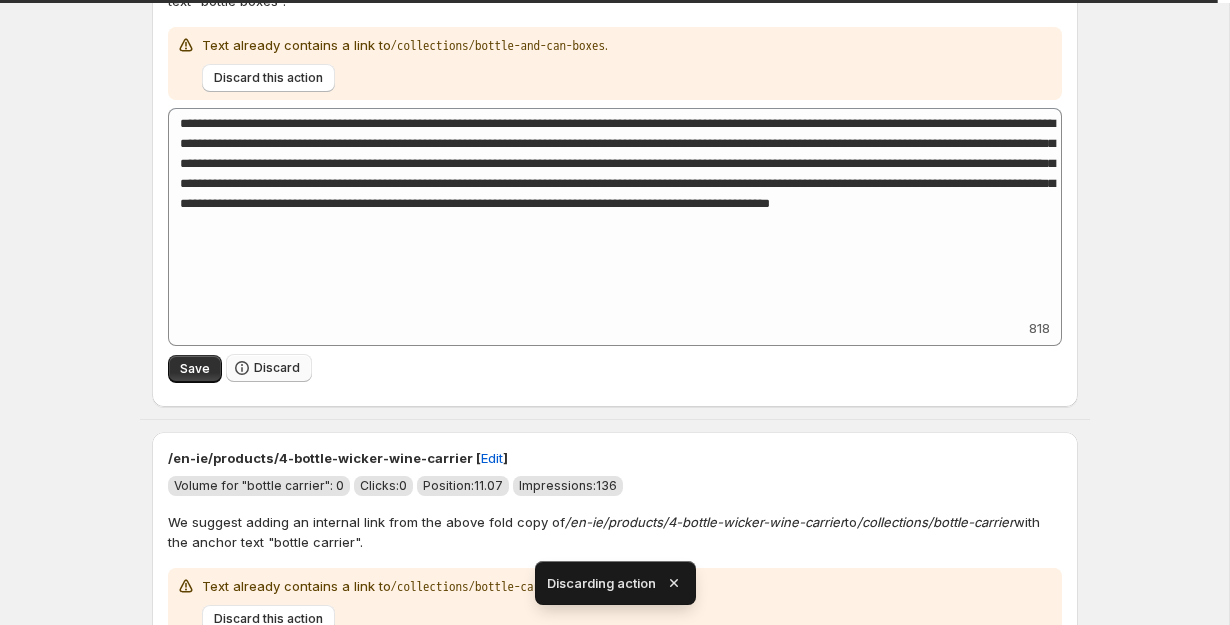scroll, scrollTop: 2980, scrollLeft: 0, axis: vertical 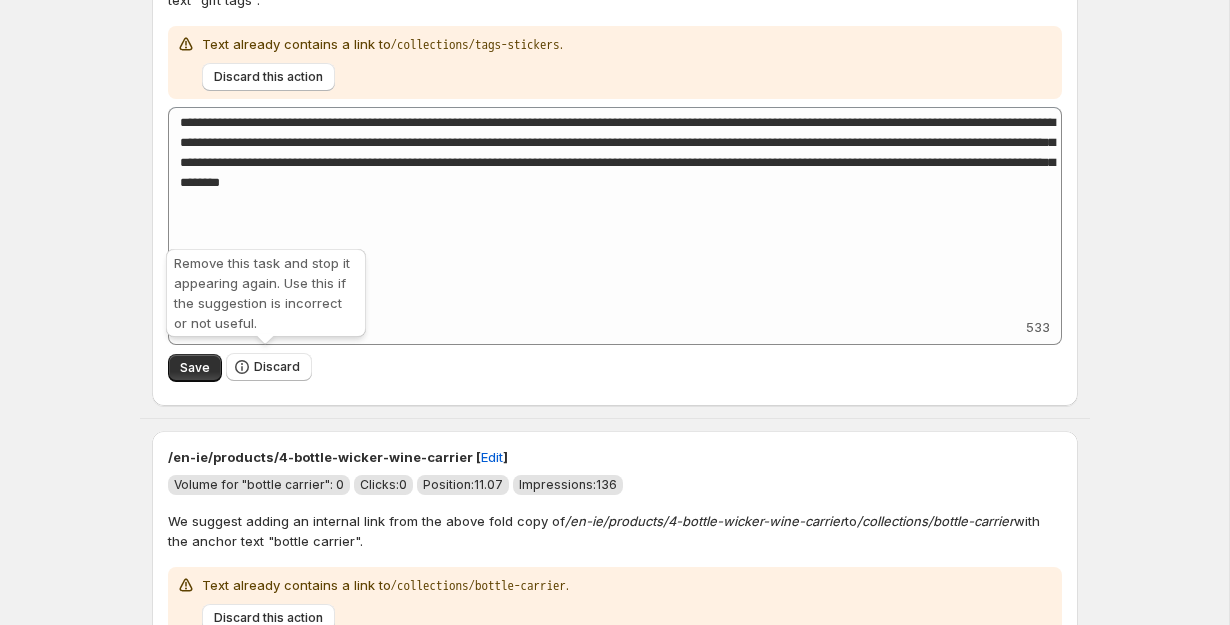 click 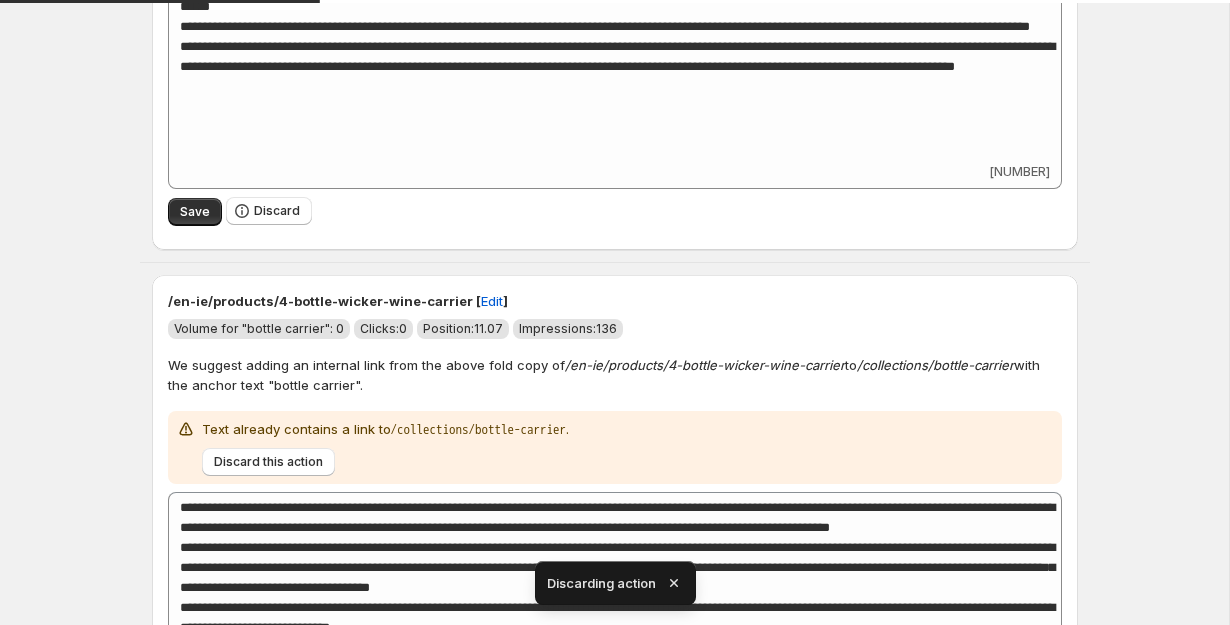 scroll, scrollTop: 2791, scrollLeft: 0, axis: vertical 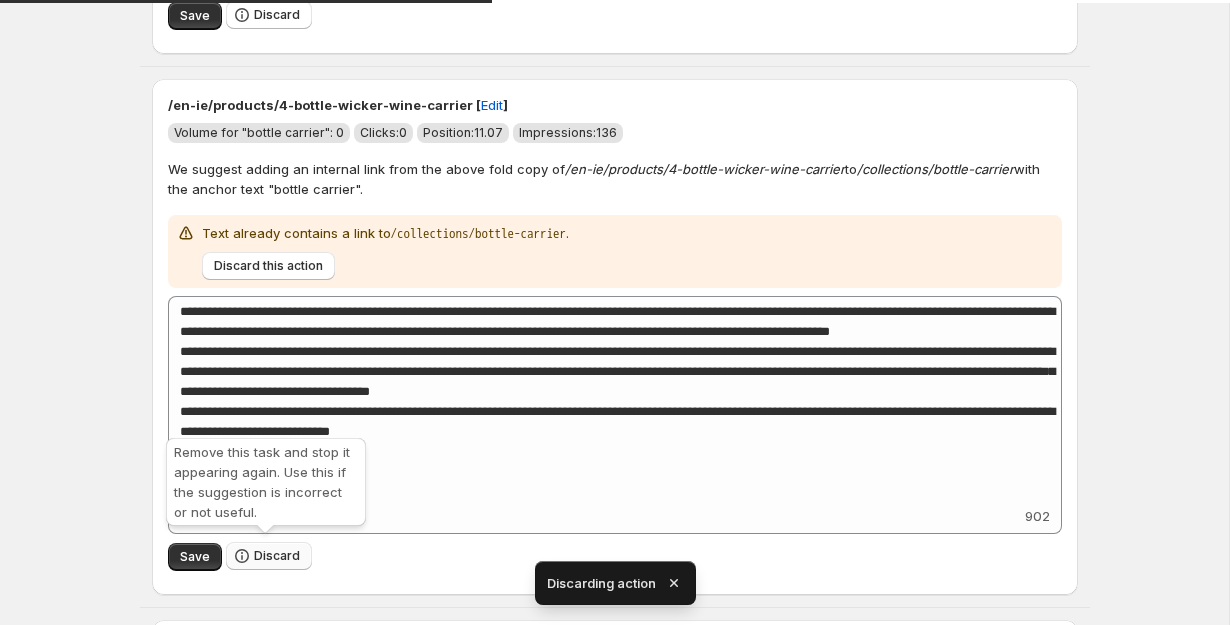 click on "Discard" at bounding box center (277, 556) 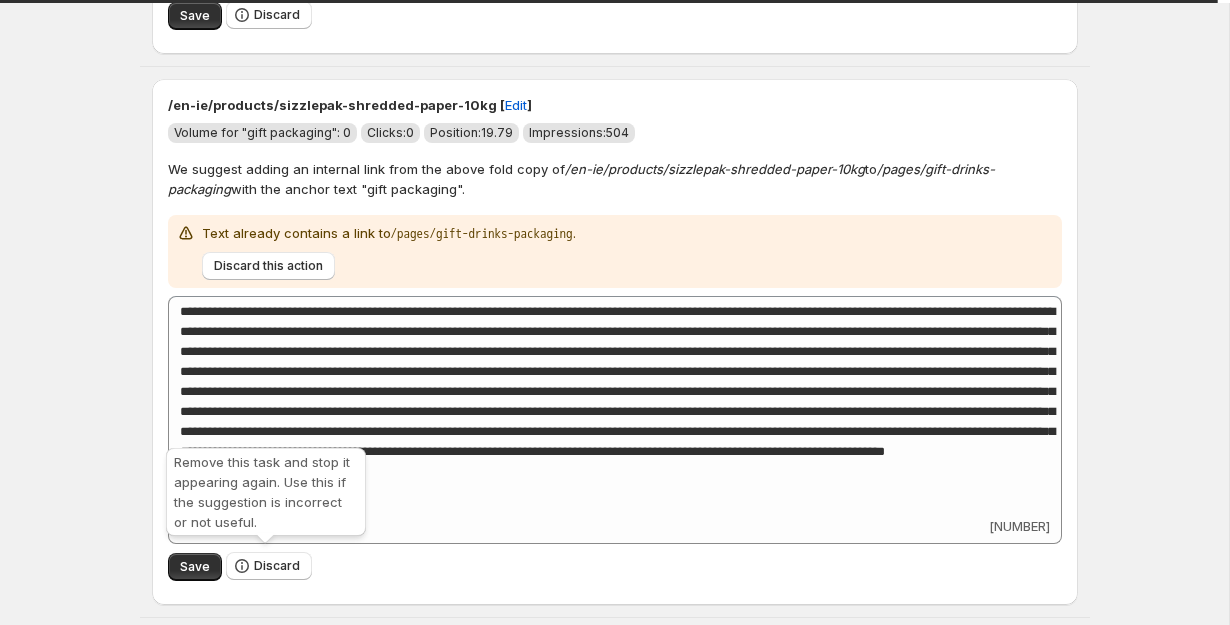 click on "Discard" at bounding box center (277, 566) 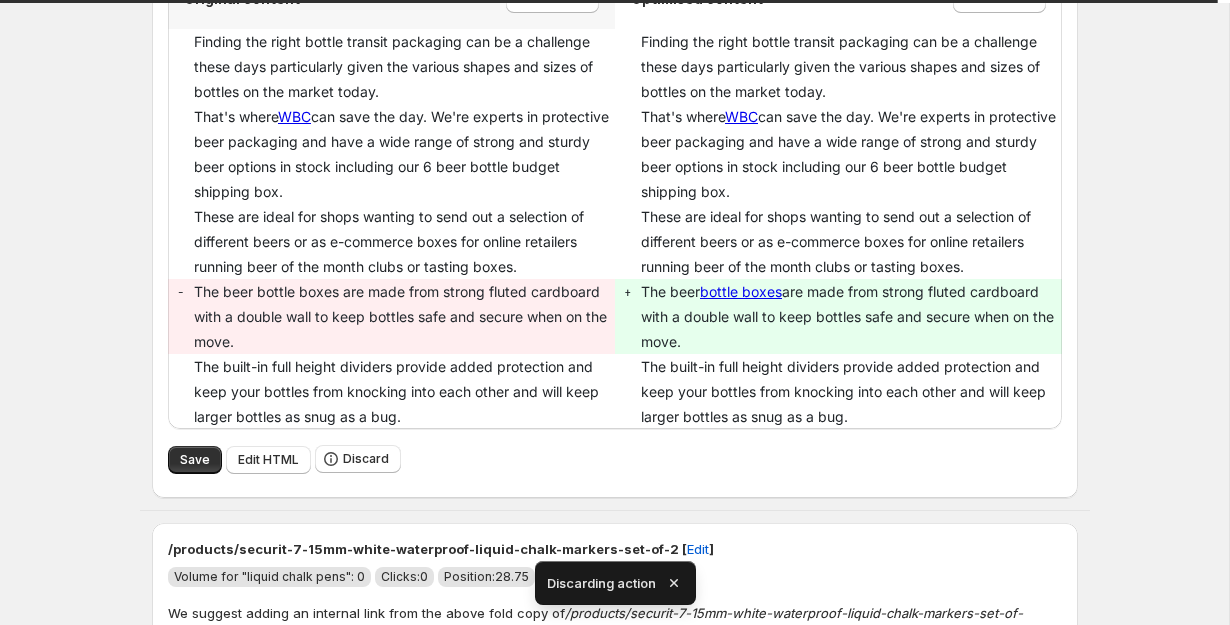 scroll, scrollTop: 3194, scrollLeft: 0, axis: vertical 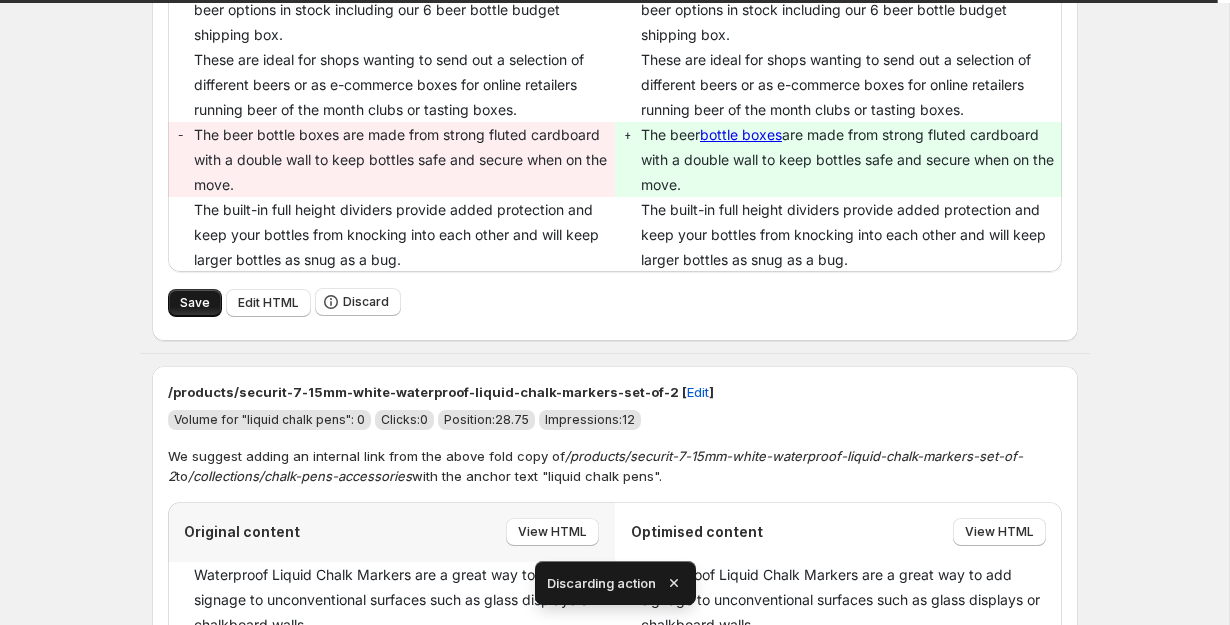 click on "Save" at bounding box center [195, 303] 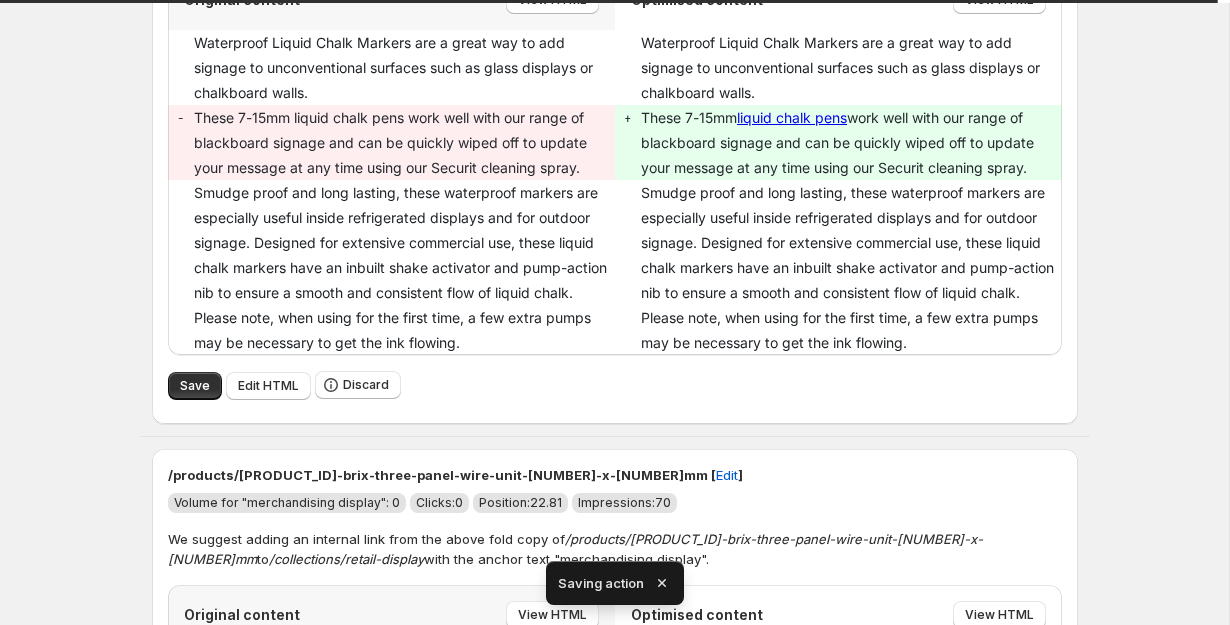 scroll, scrollTop: 3078, scrollLeft: 0, axis: vertical 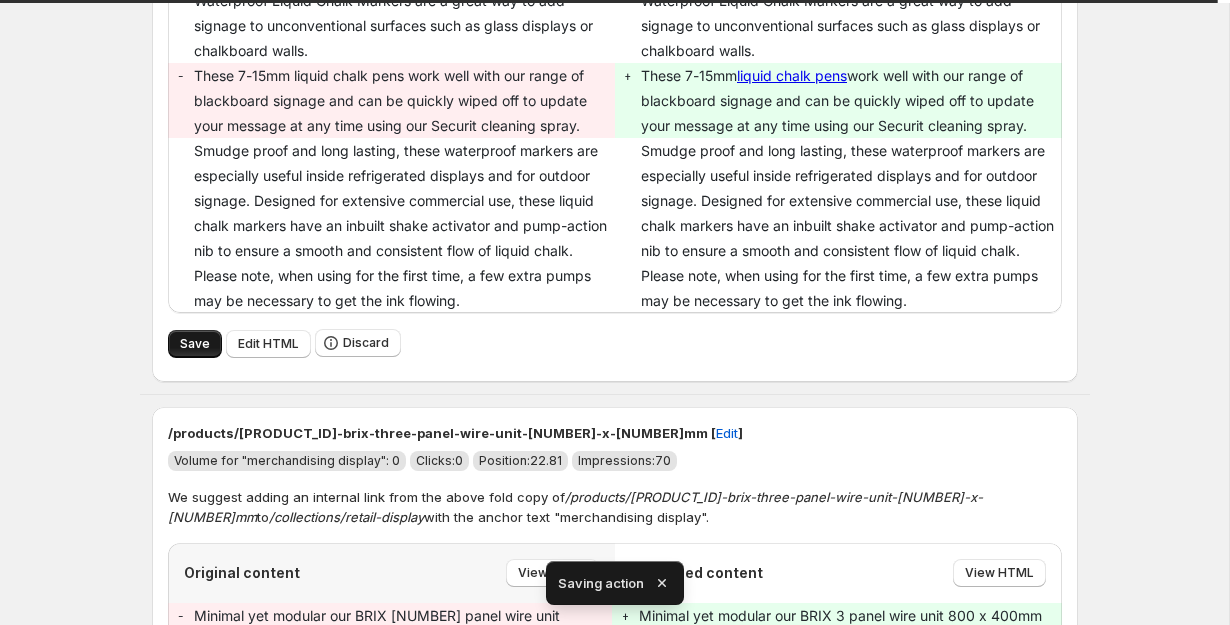 click on "Save" at bounding box center [195, 344] 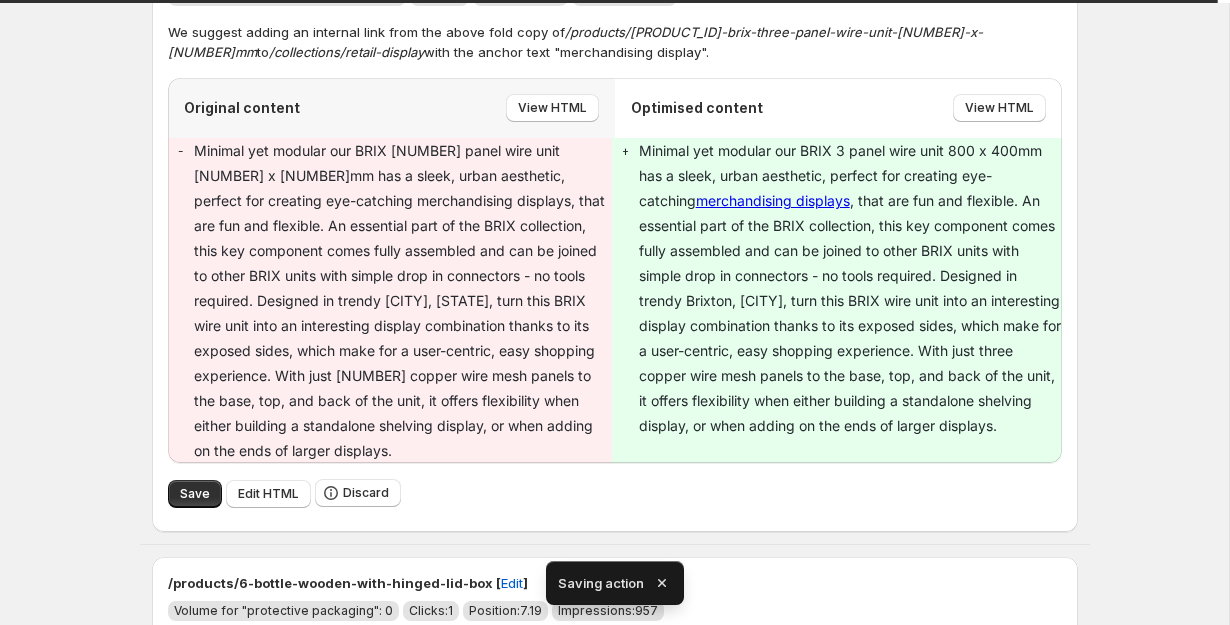 scroll, scrollTop: 3607, scrollLeft: 0, axis: vertical 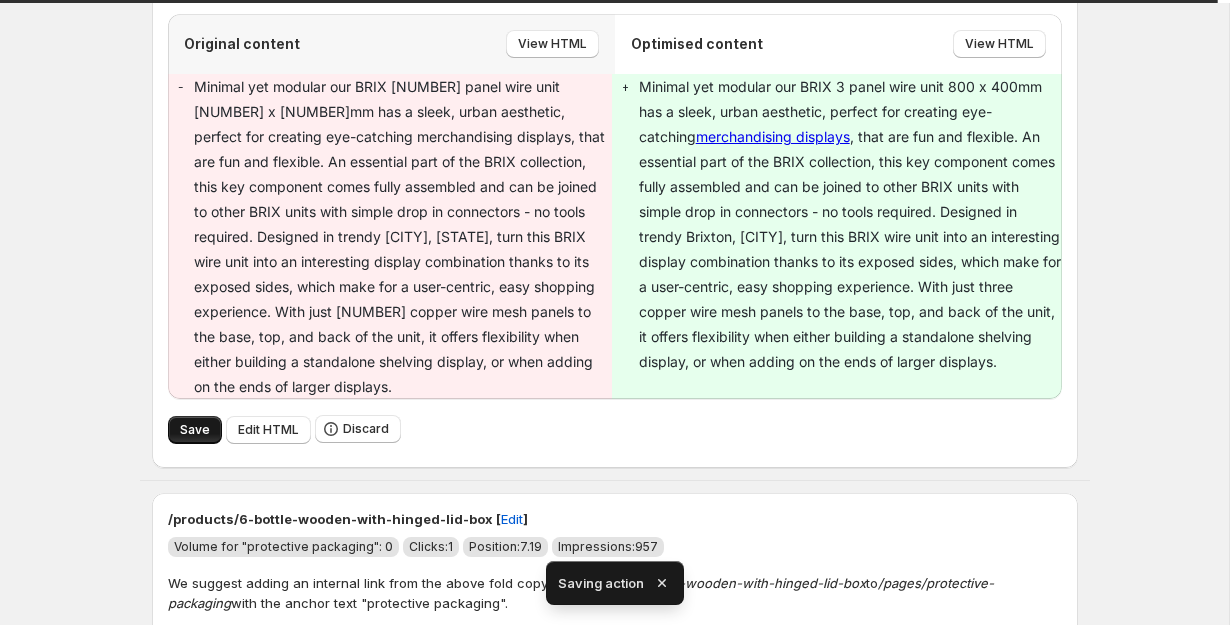 click on "Save" at bounding box center (195, 430) 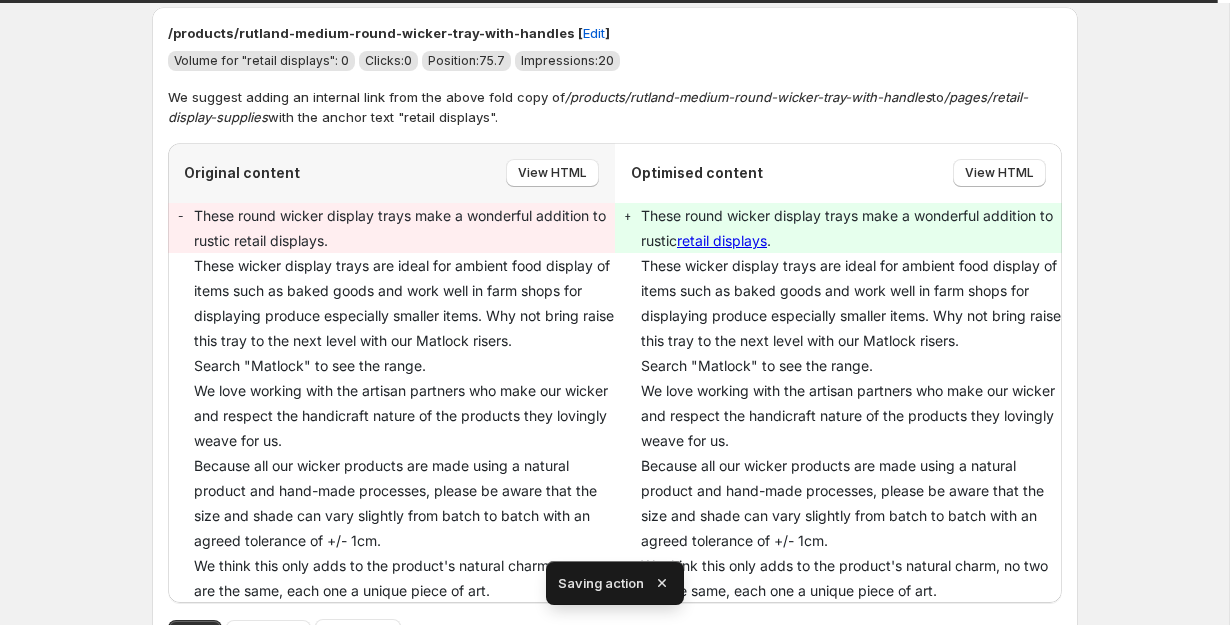 scroll, scrollTop: 3171, scrollLeft: 0, axis: vertical 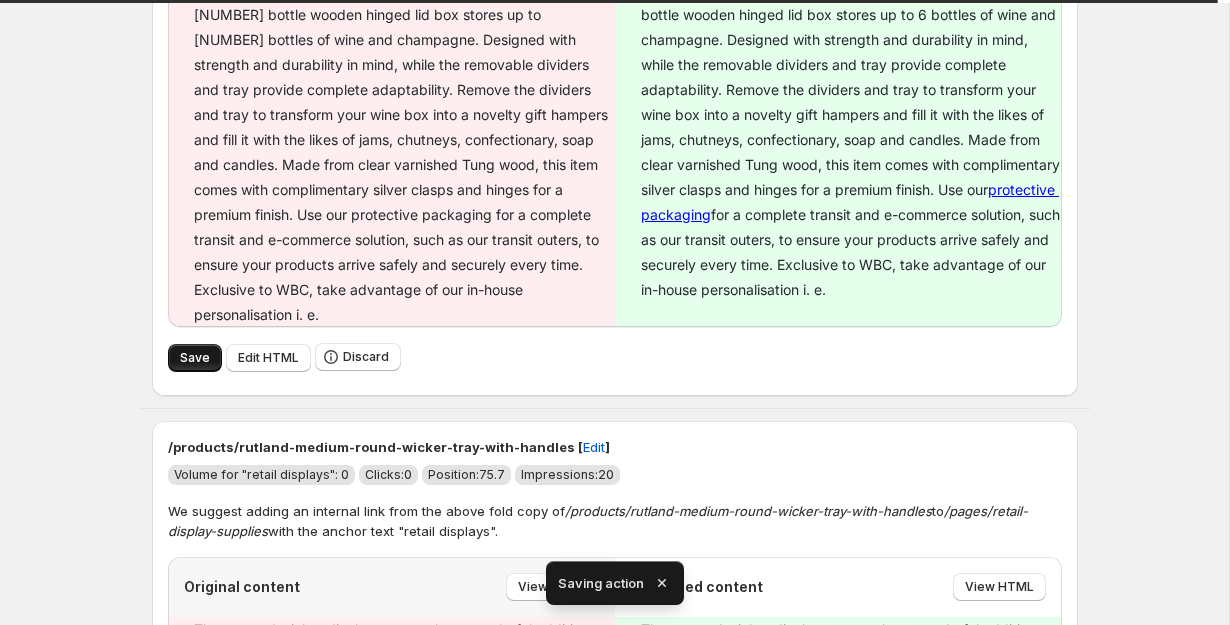 click on "Save" at bounding box center (195, 358) 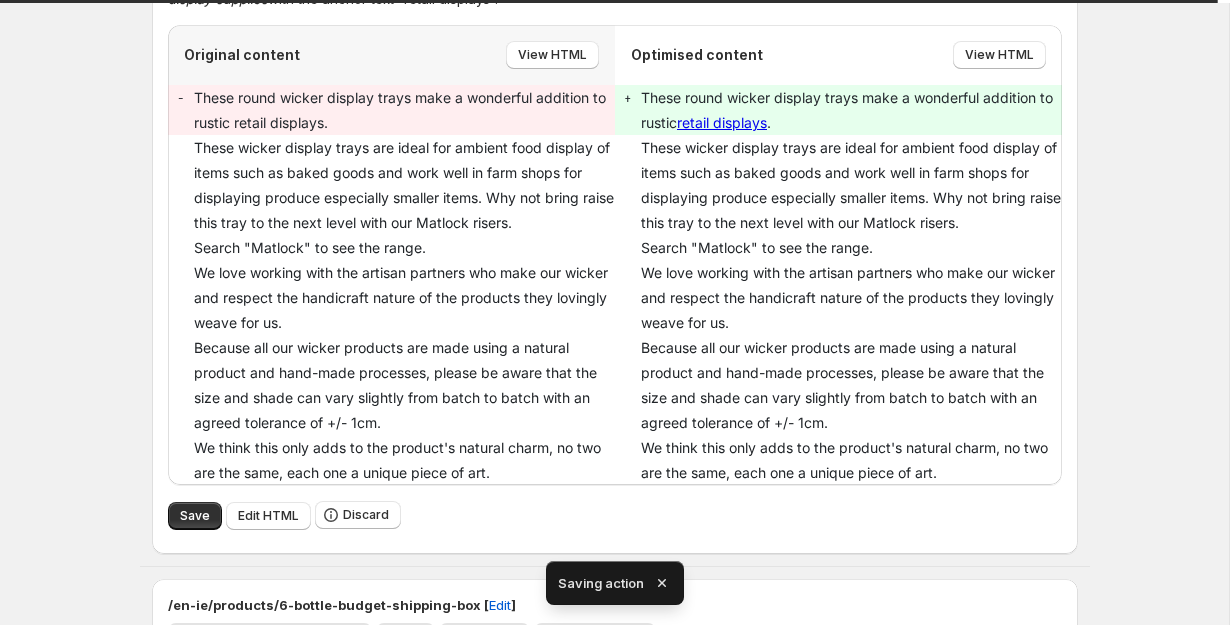 scroll, scrollTop: 3163, scrollLeft: 0, axis: vertical 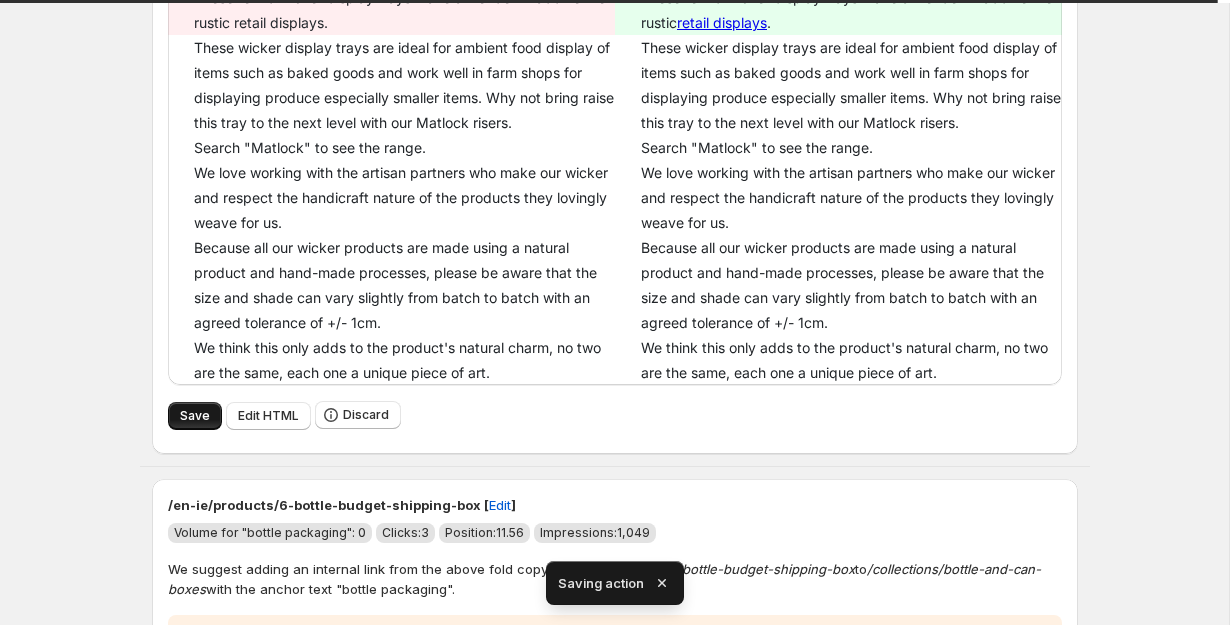 click on "Save" at bounding box center (195, 416) 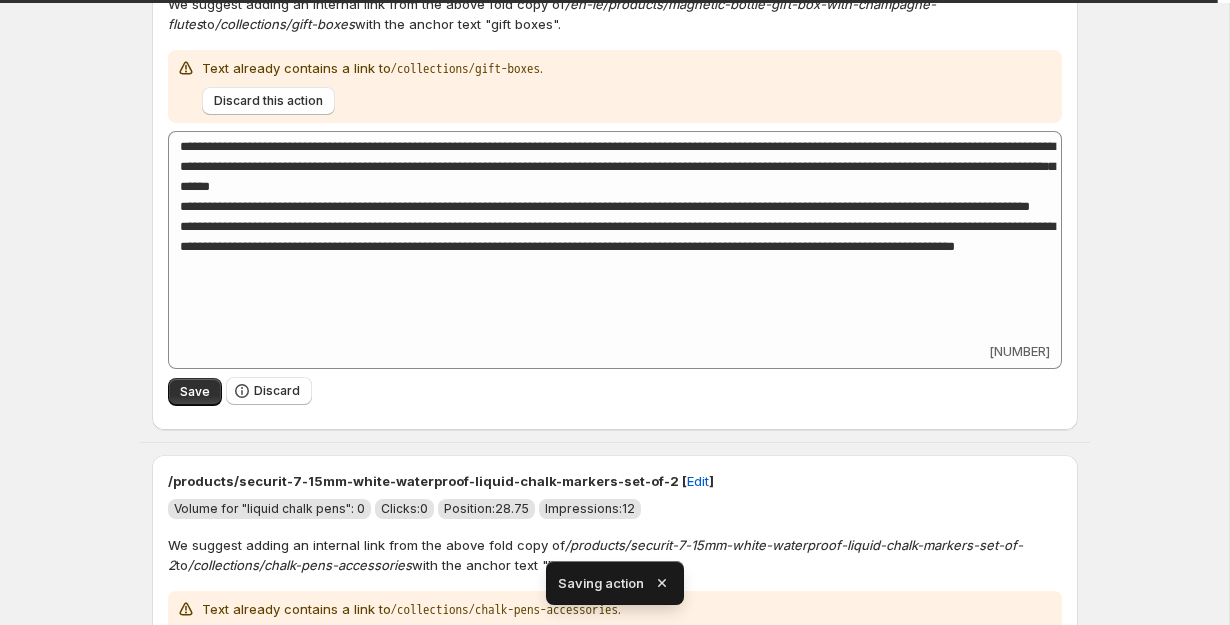 scroll, scrollTop: 2931, scrollLeft: 0, axis: vertical 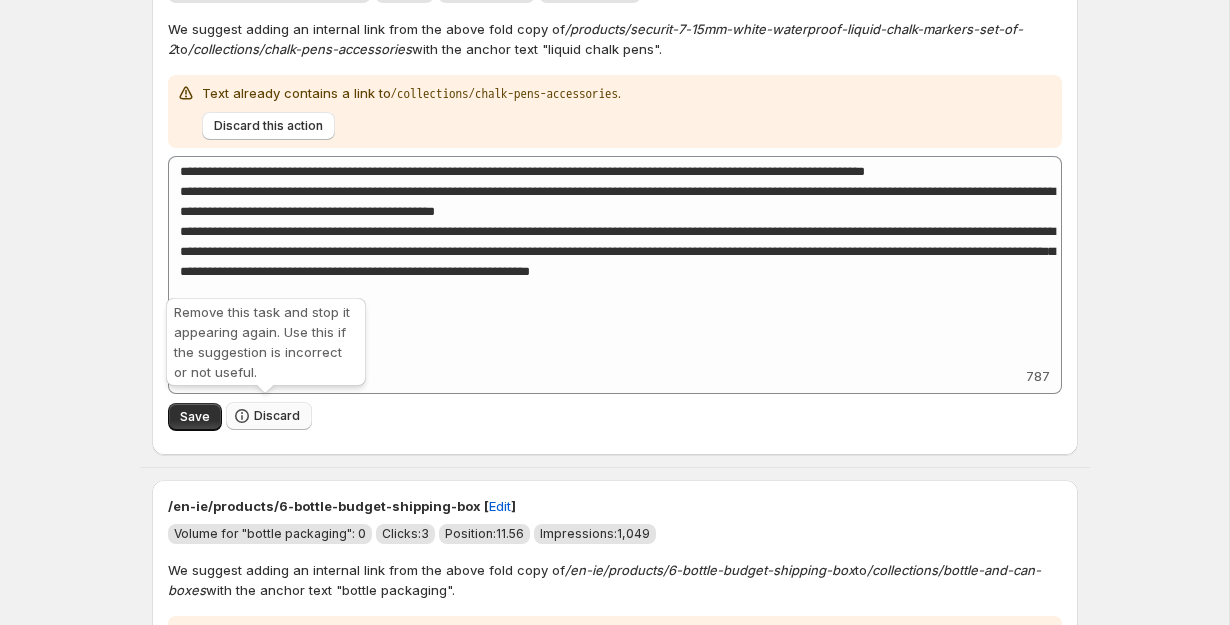 click on "Discard" at bounding box center [277, 416] 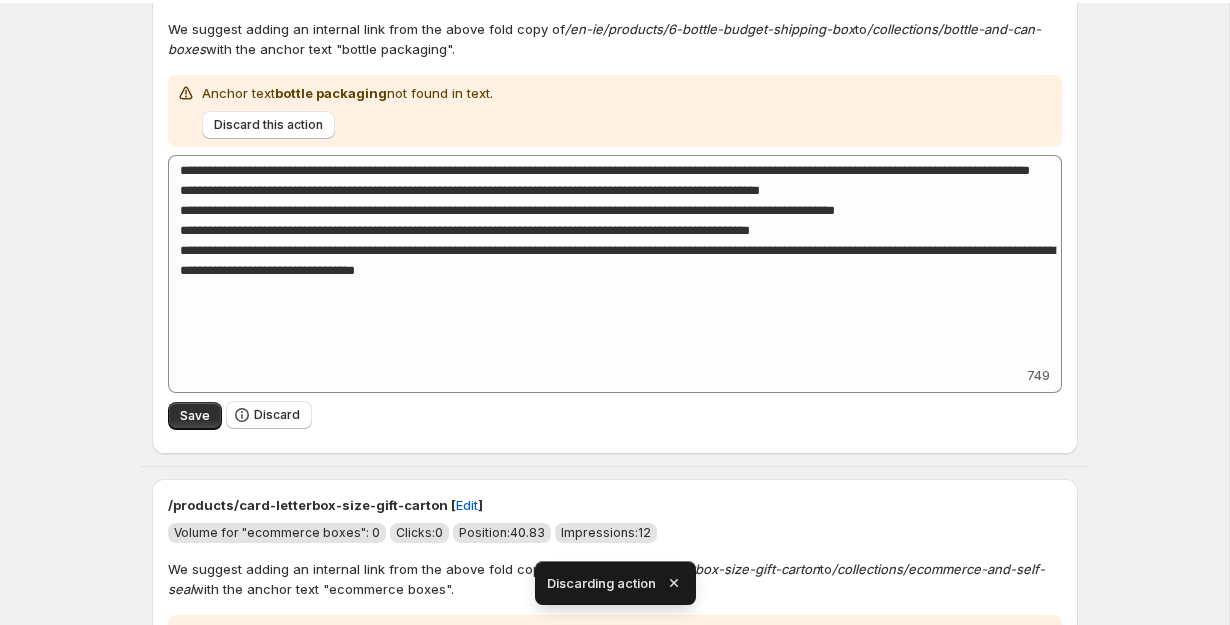 scroll, scrollTop: 2390, scrollLeft: 0, axis: vertical 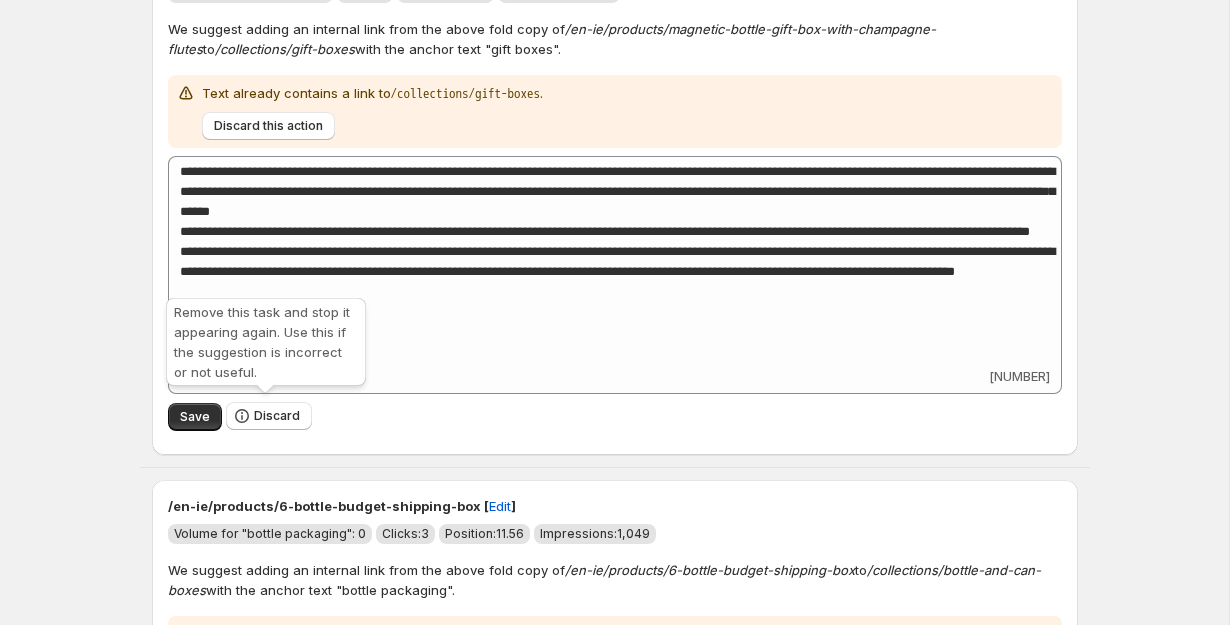 click on "Discard" at bounding box center (277, 416) 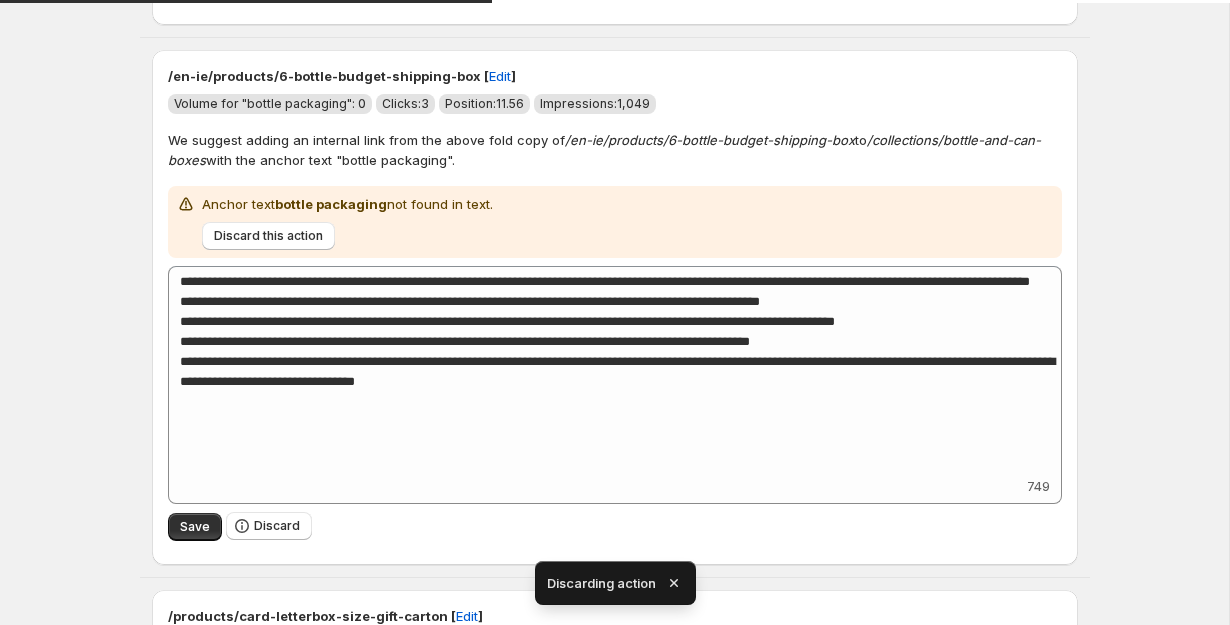 scroll, scrollTop: 2362, scrollLeft: 0, axis: vertical 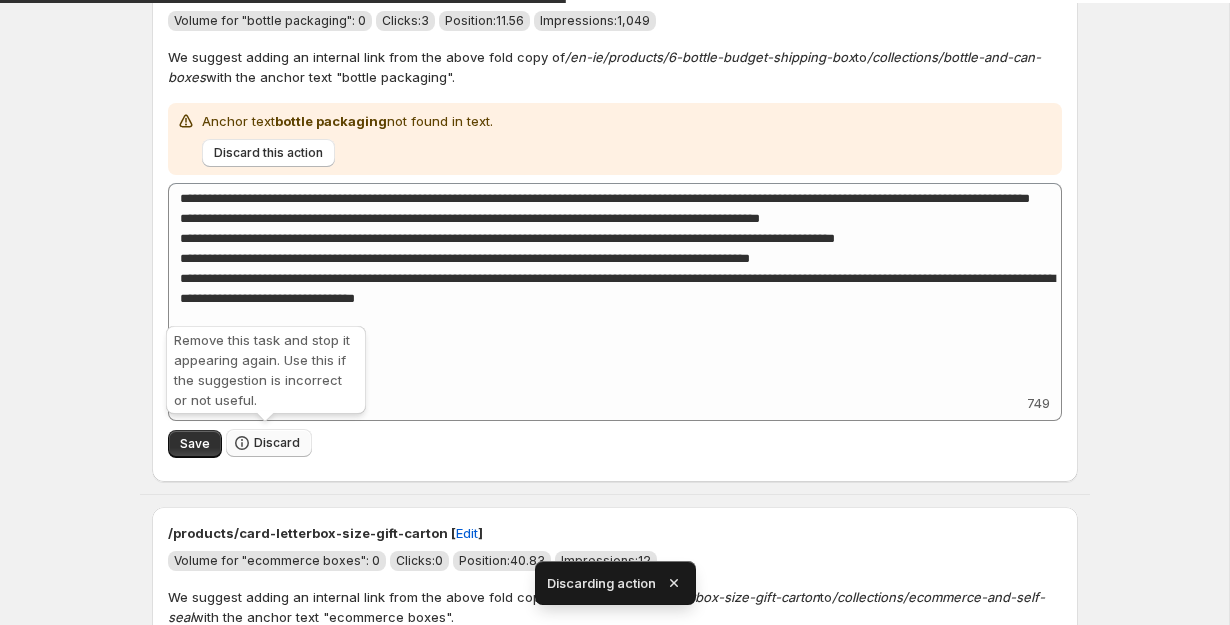 click on "Discard" at bounding box center [277, 443] 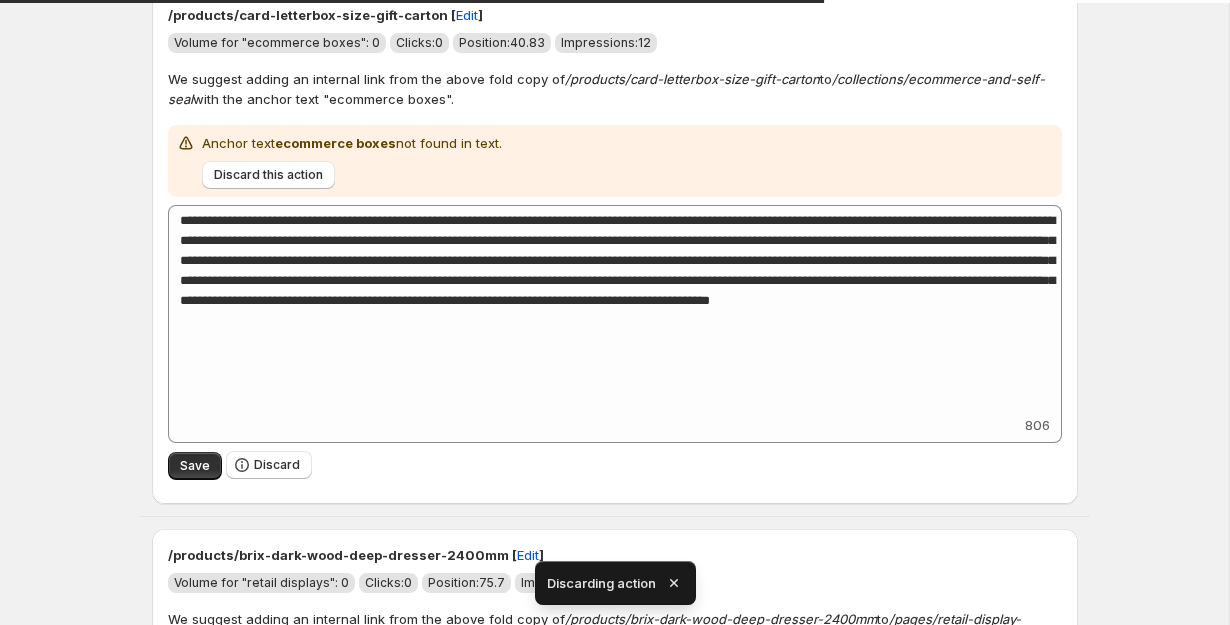 scroll, scrollTop: 2391, scrollLeft: 0, axis: vertical 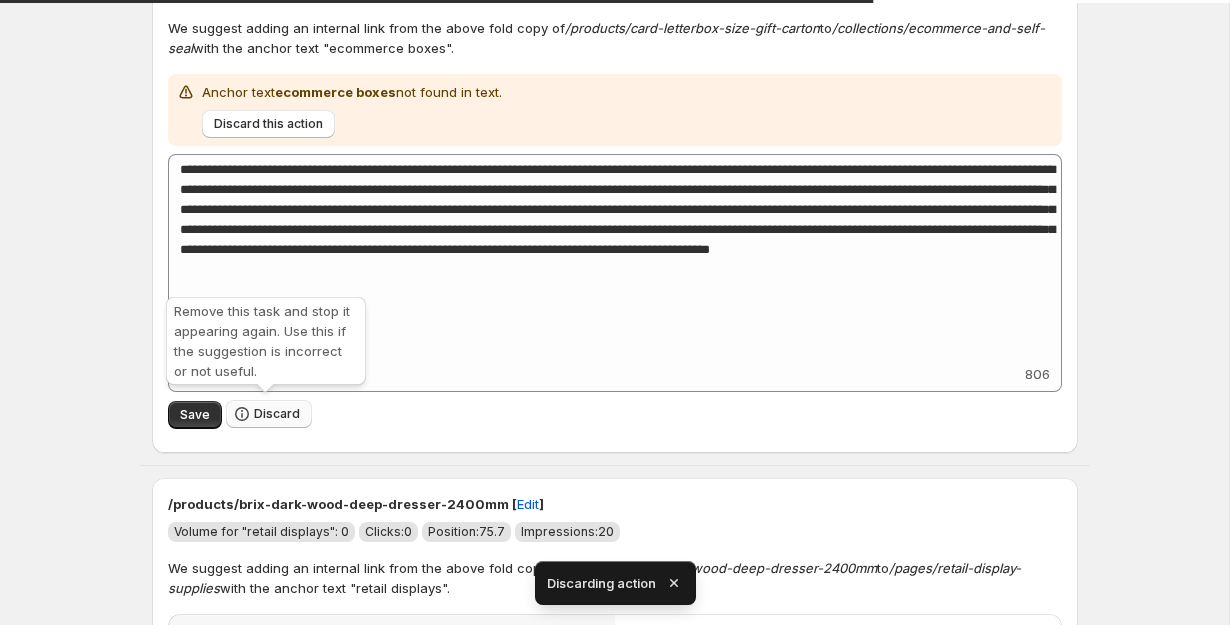 click on "Discard" at bounding box center [269, 414] 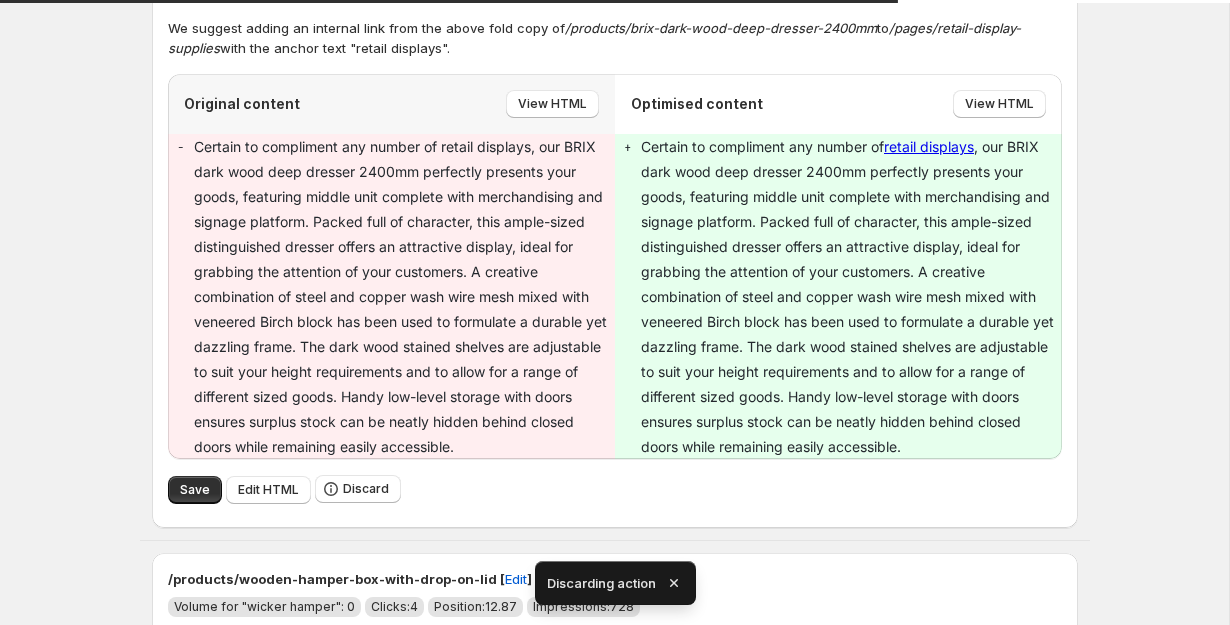 scroll, scrollTop: 1851, scrollLeft: 0, axis: vertical 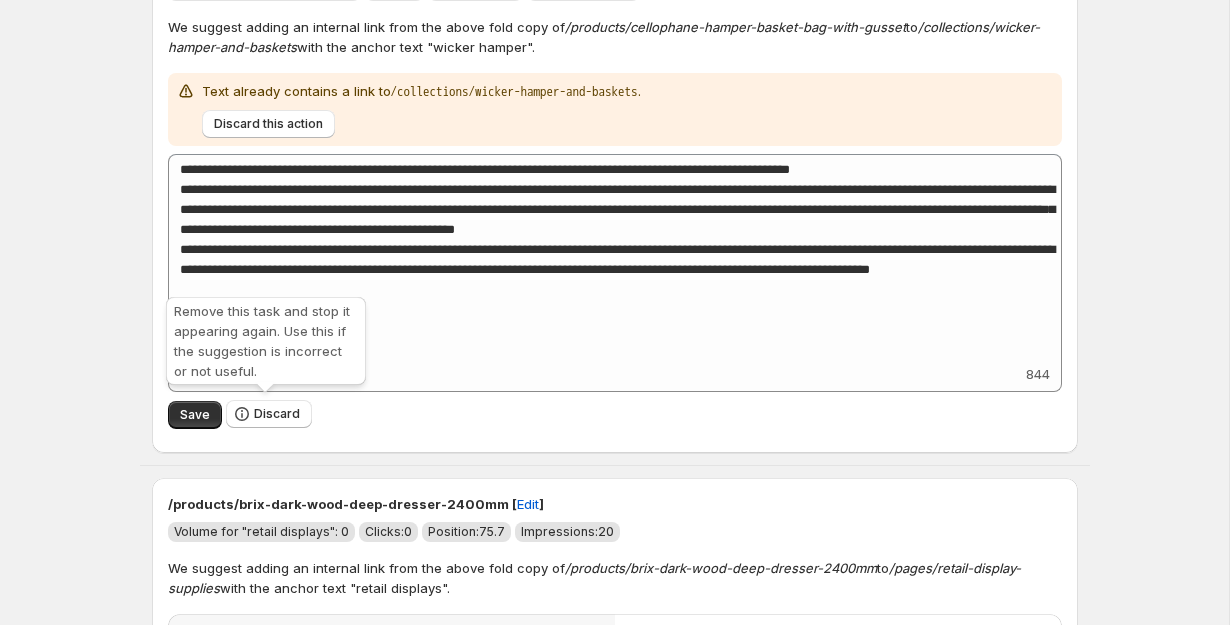 click on "Discard" at bounding box center (269, 414) 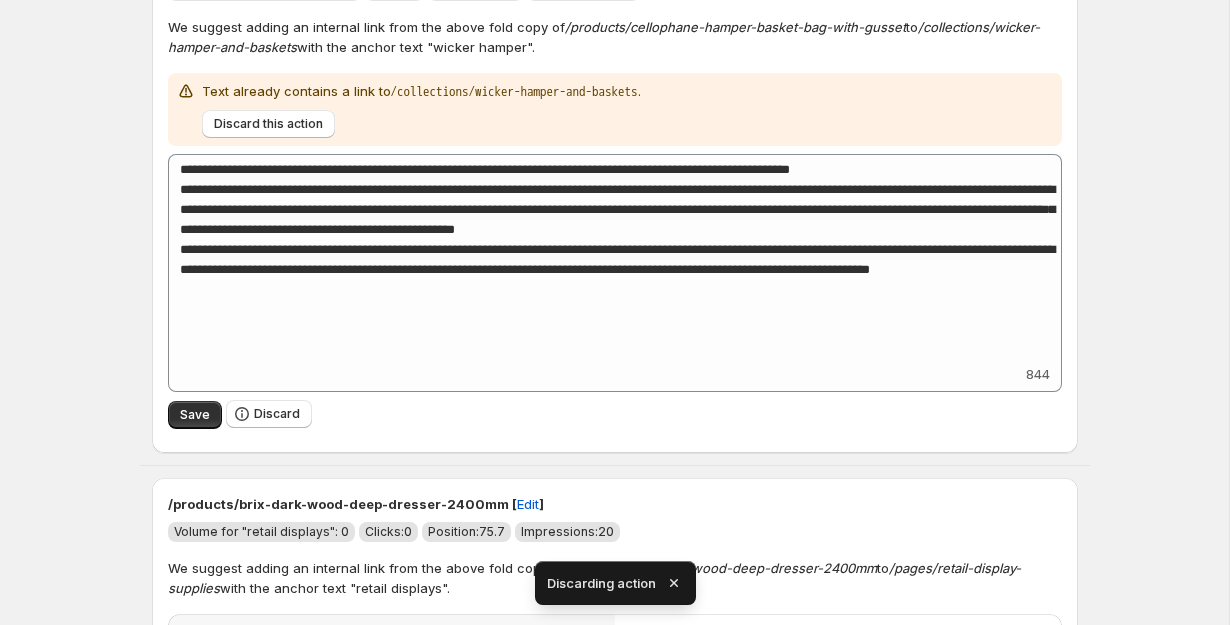 scroll, scrollTop: 1310, scrollLeft: 0, axis: vertical 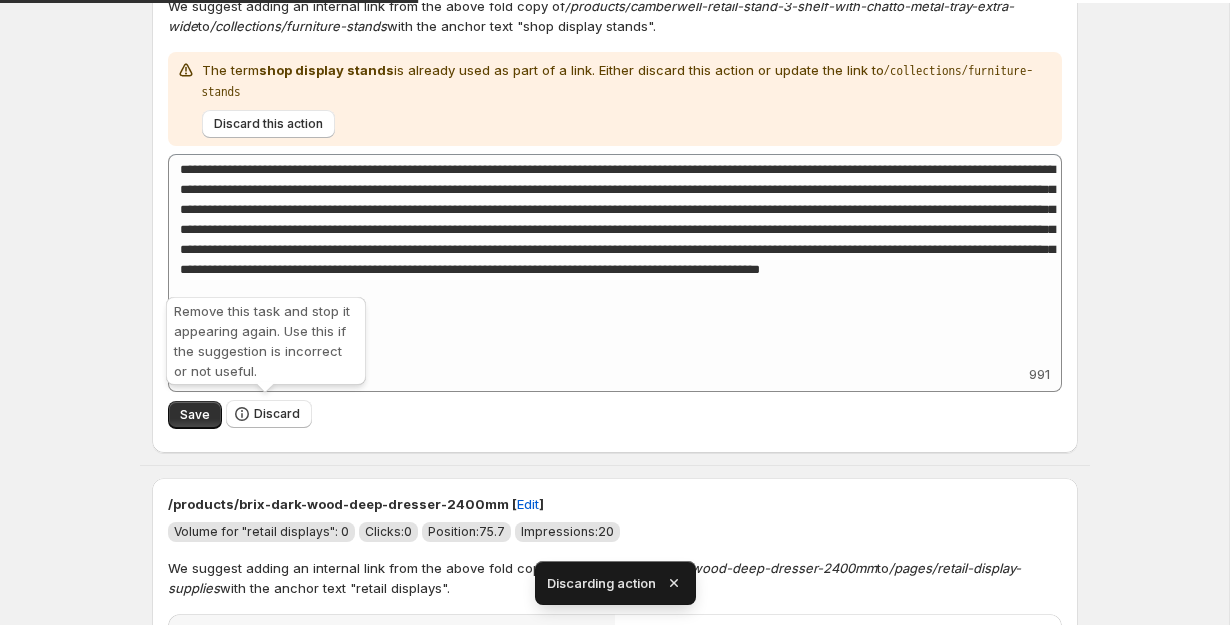click on "Discard" at bounding box center (269, 414) 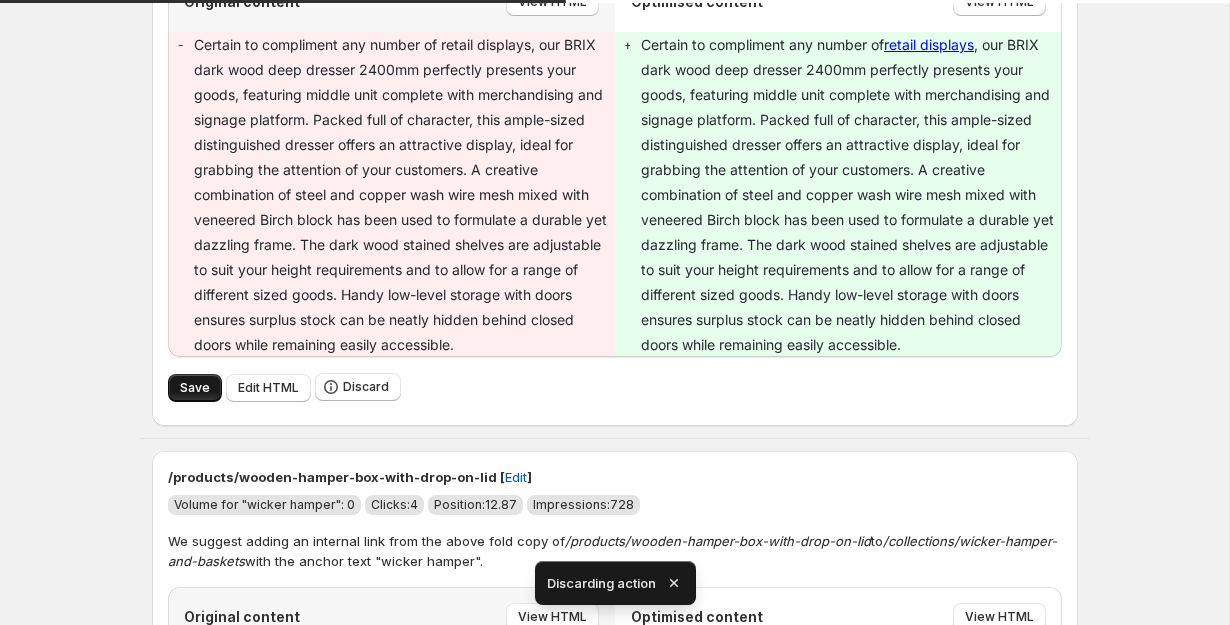 click on "Save" at bounding box center [195, 388] 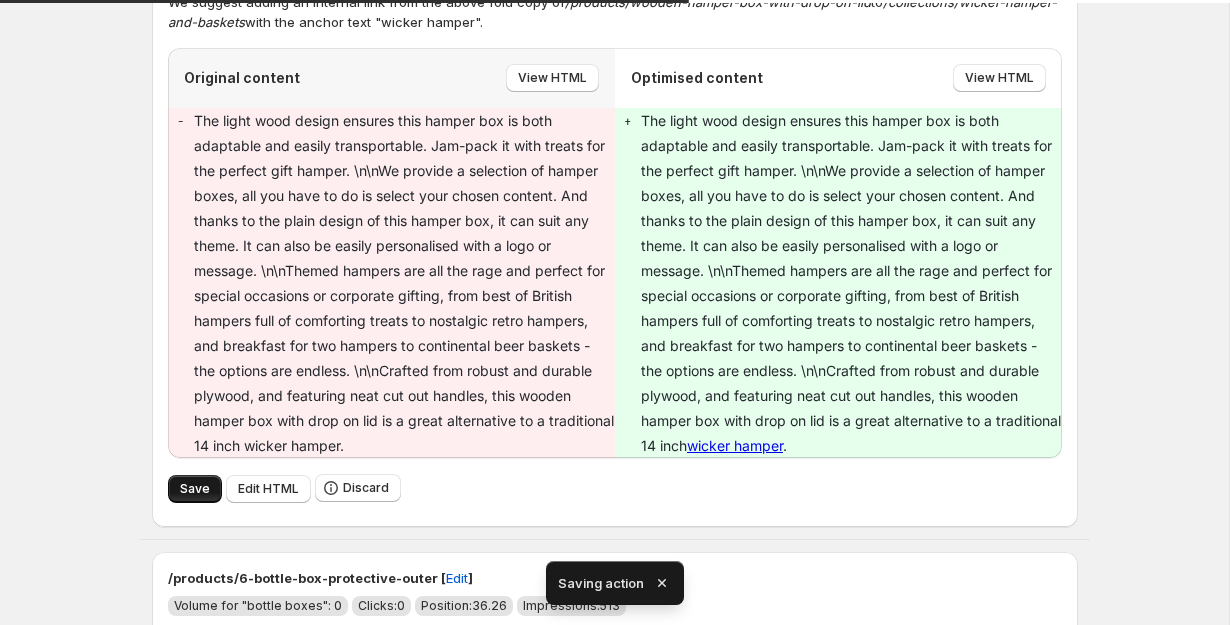 click on "Save" at bounding box center [195, 489] 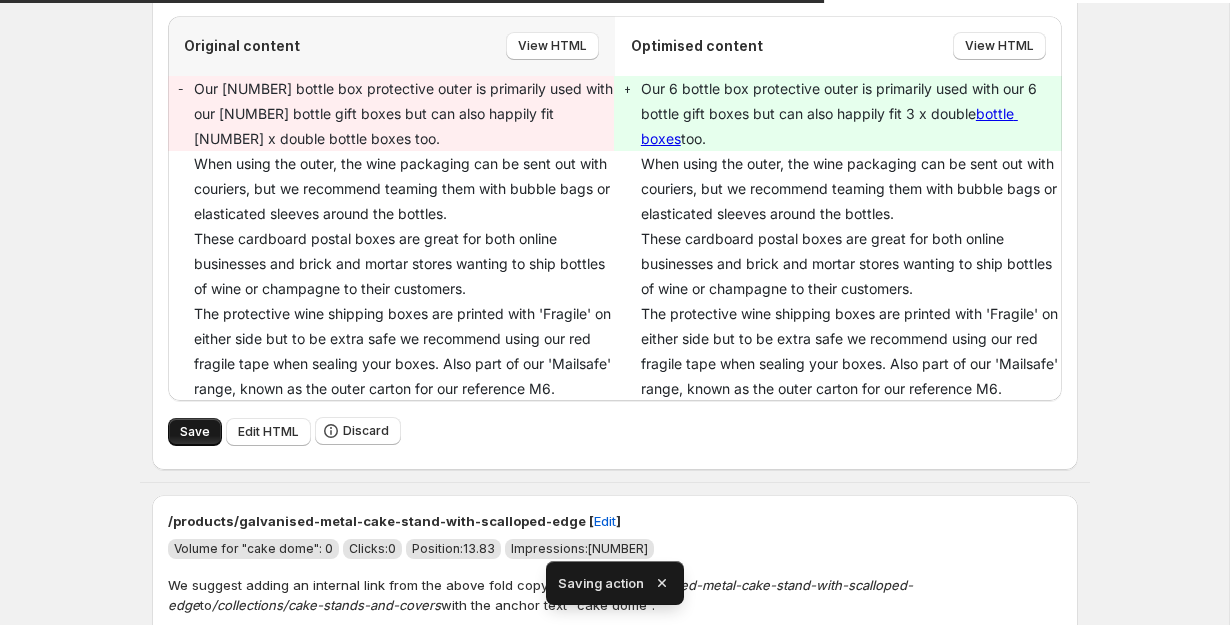 click on "Save" at bounding box center (195, 432) 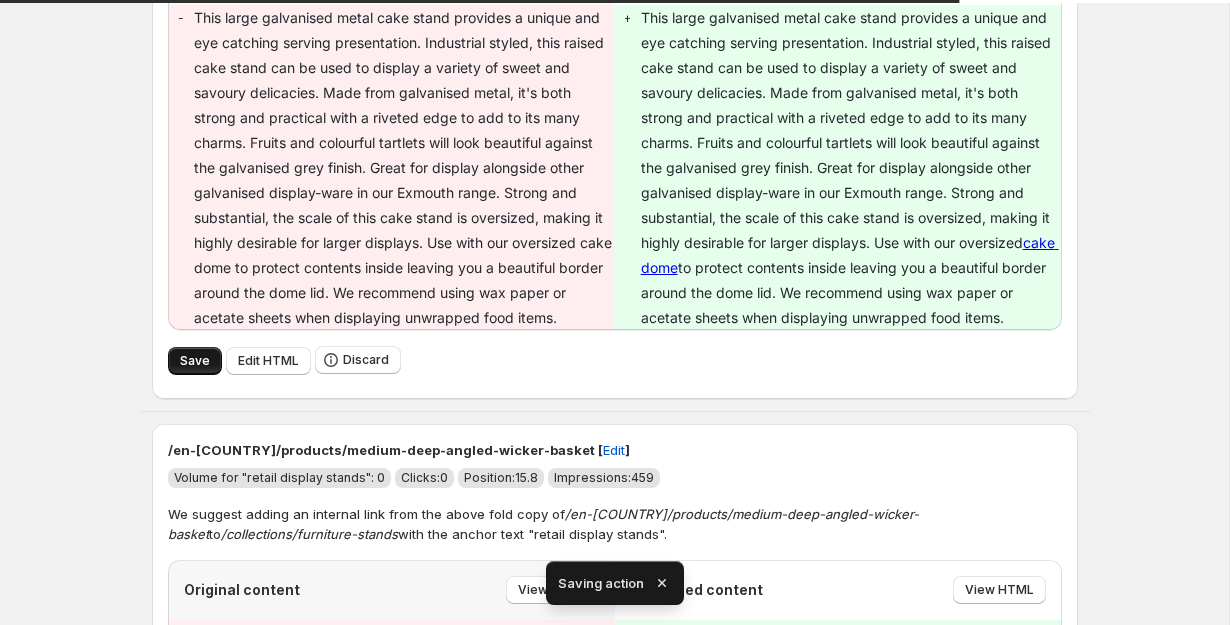 click on "Save" at bounding box center [195, 361] 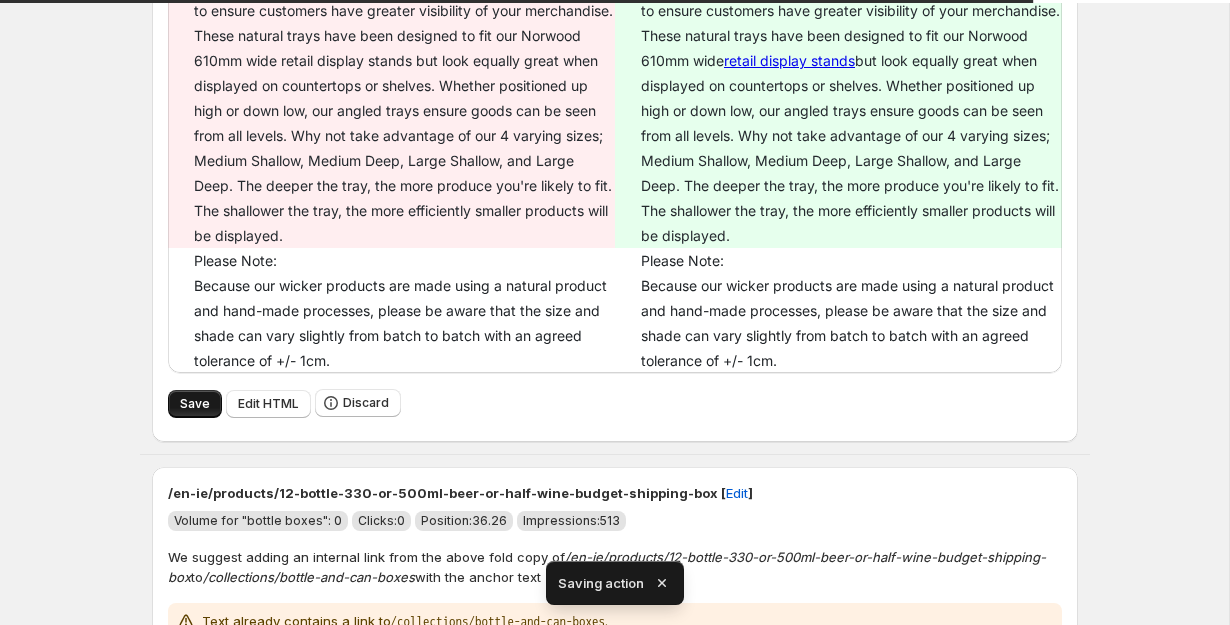 click on "Save" at bounding box center [195, 404] 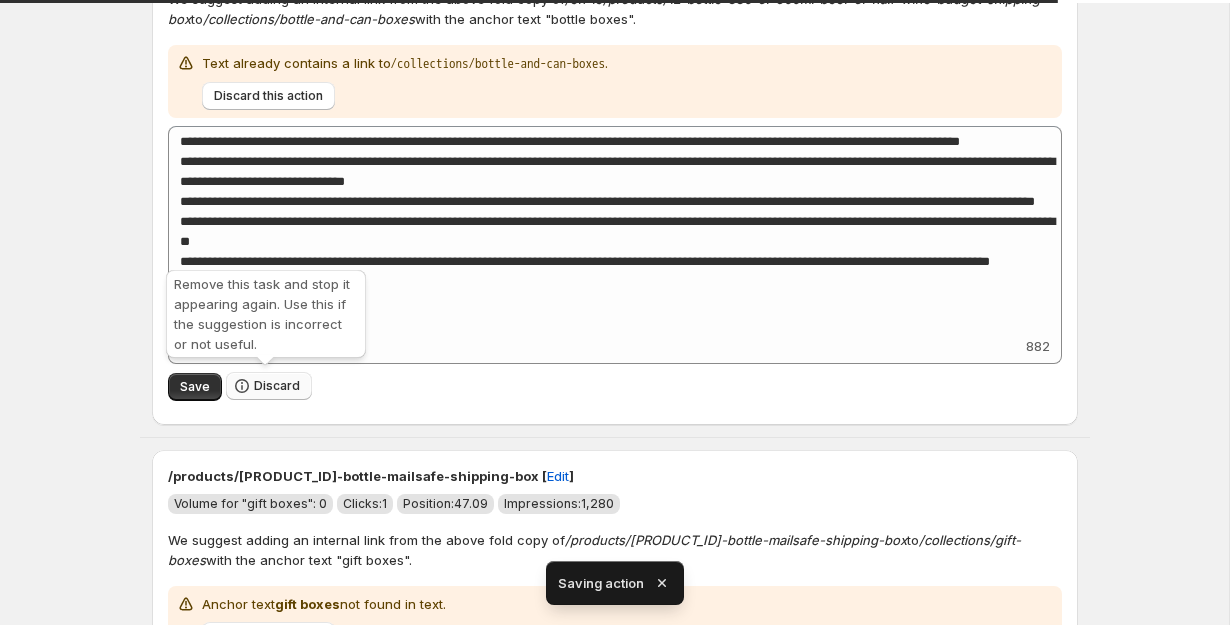click 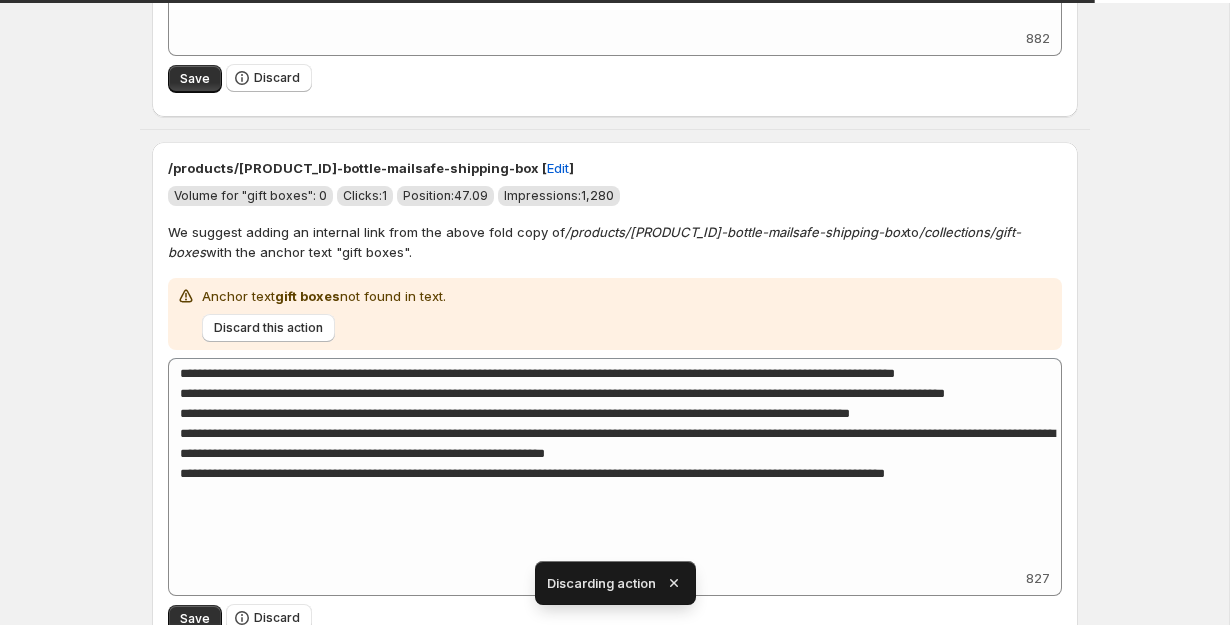 scroll, scrollTop: 1861, scrollLeft: 0, axis: vertical 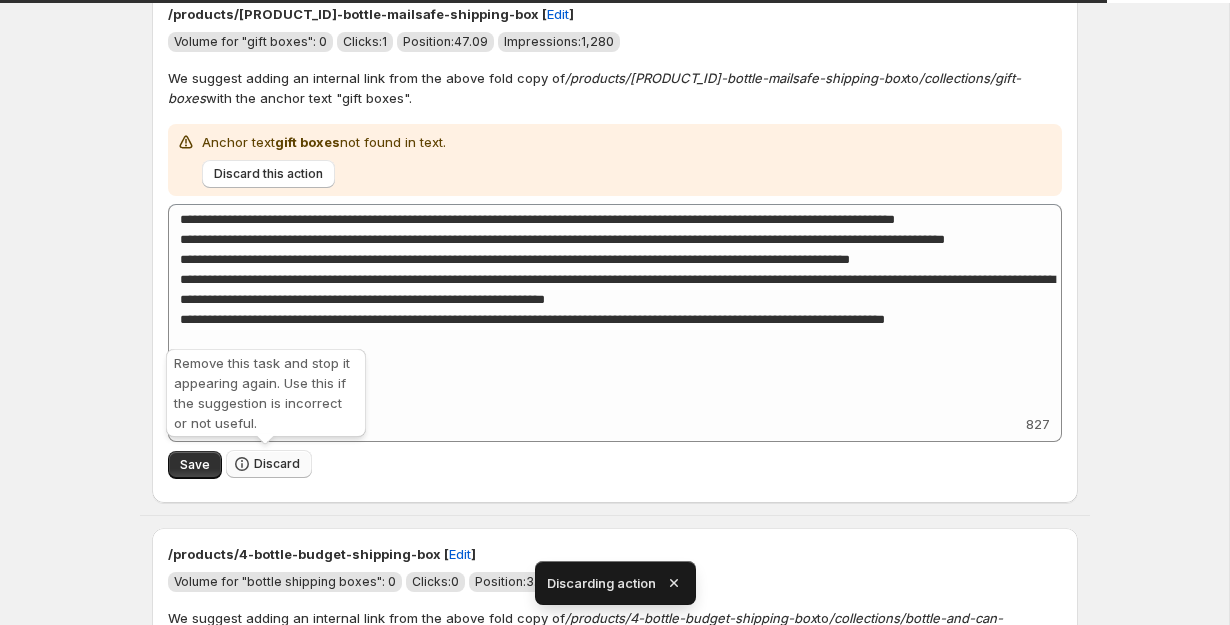 click on "Discard" at bounding box center [277, 464] 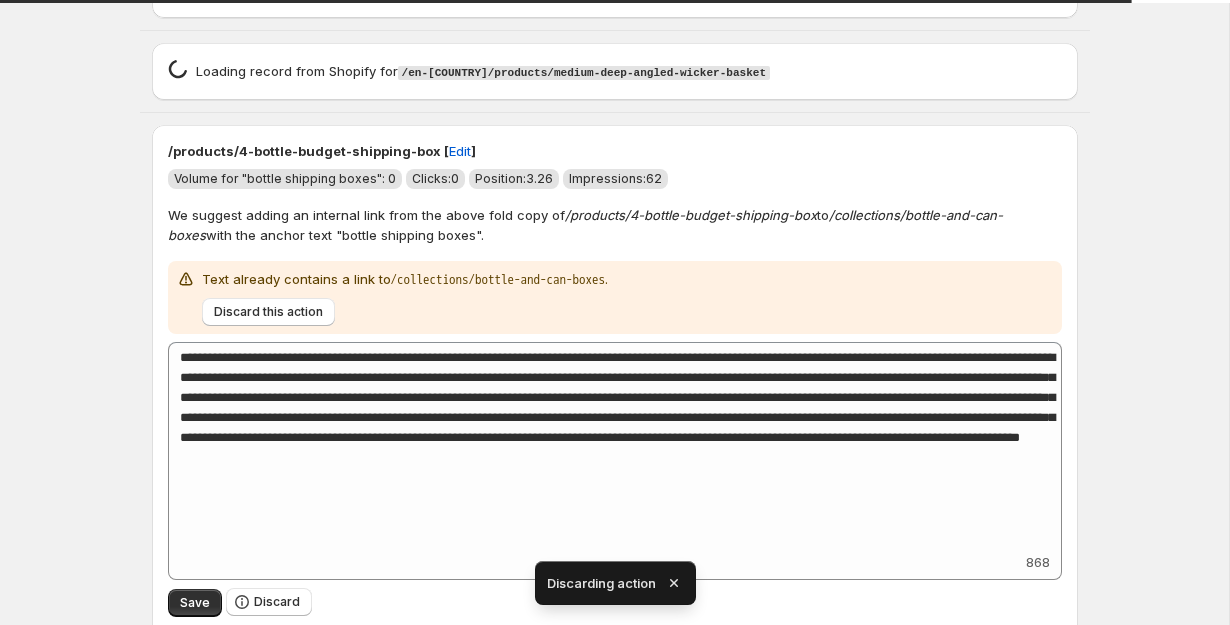 scroll, scrollTop: 1864, scrollLeft: 0, axis: vertical 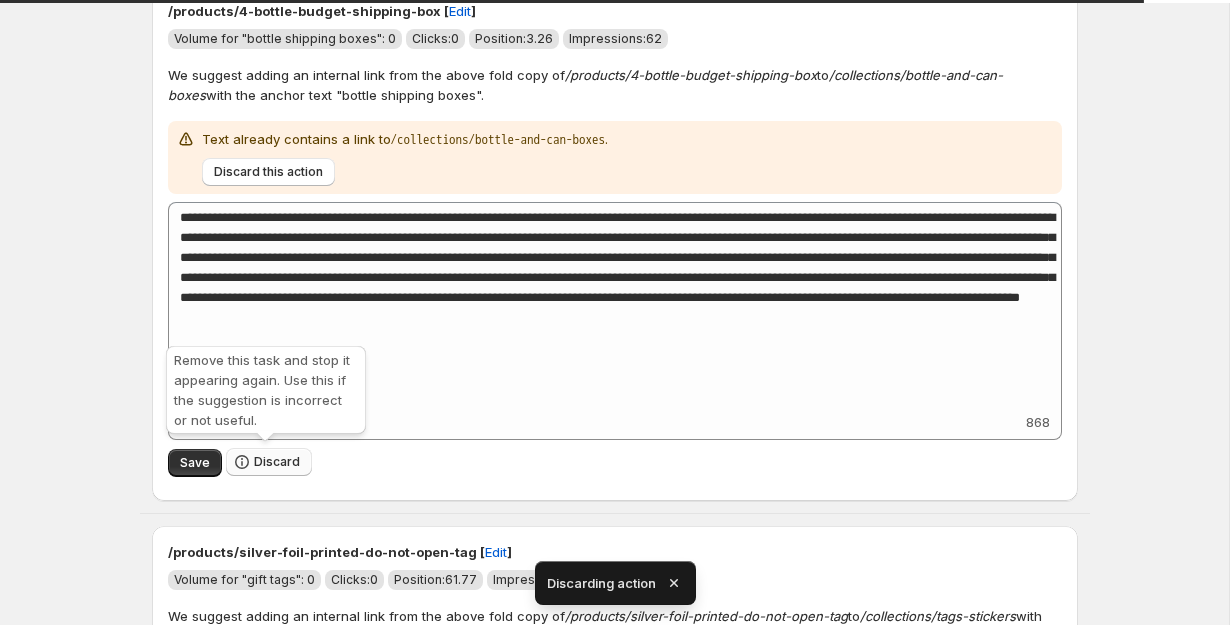click 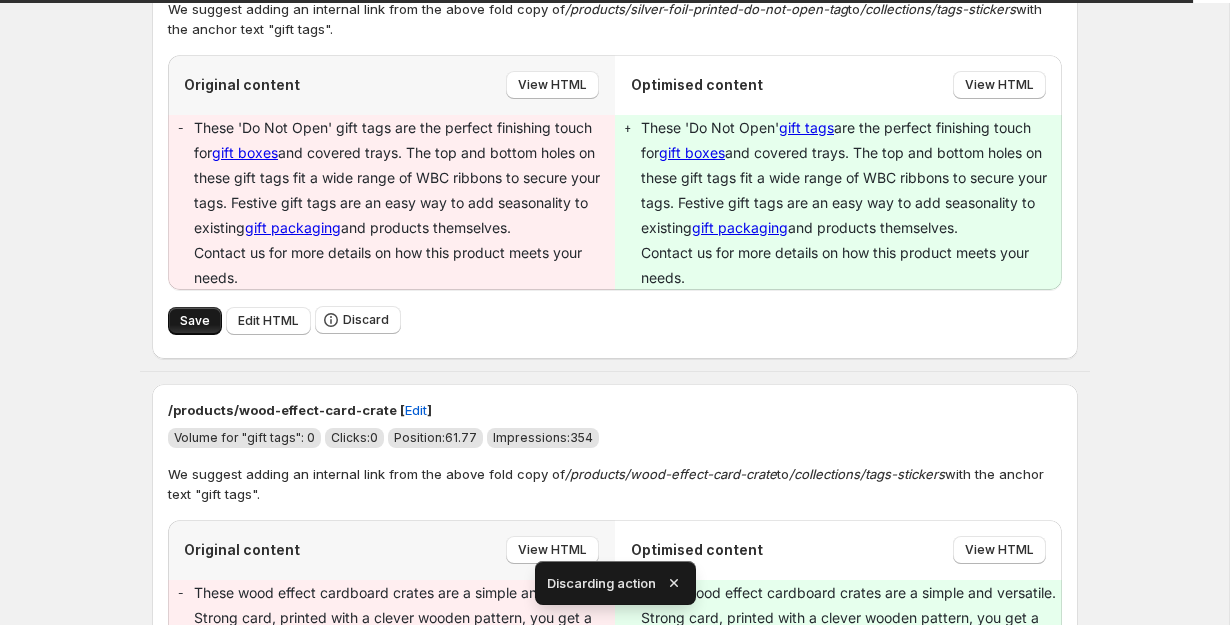 click on "Save" at bounding box center [195, 321] 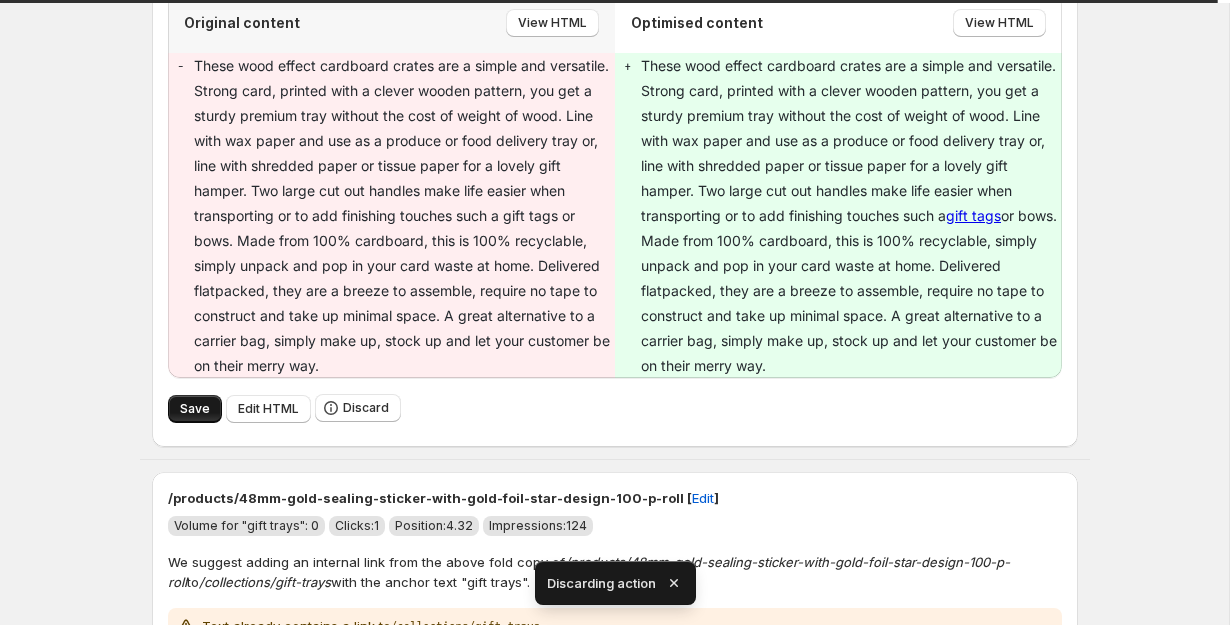 click on "Save" at bounding box center [195, 409] 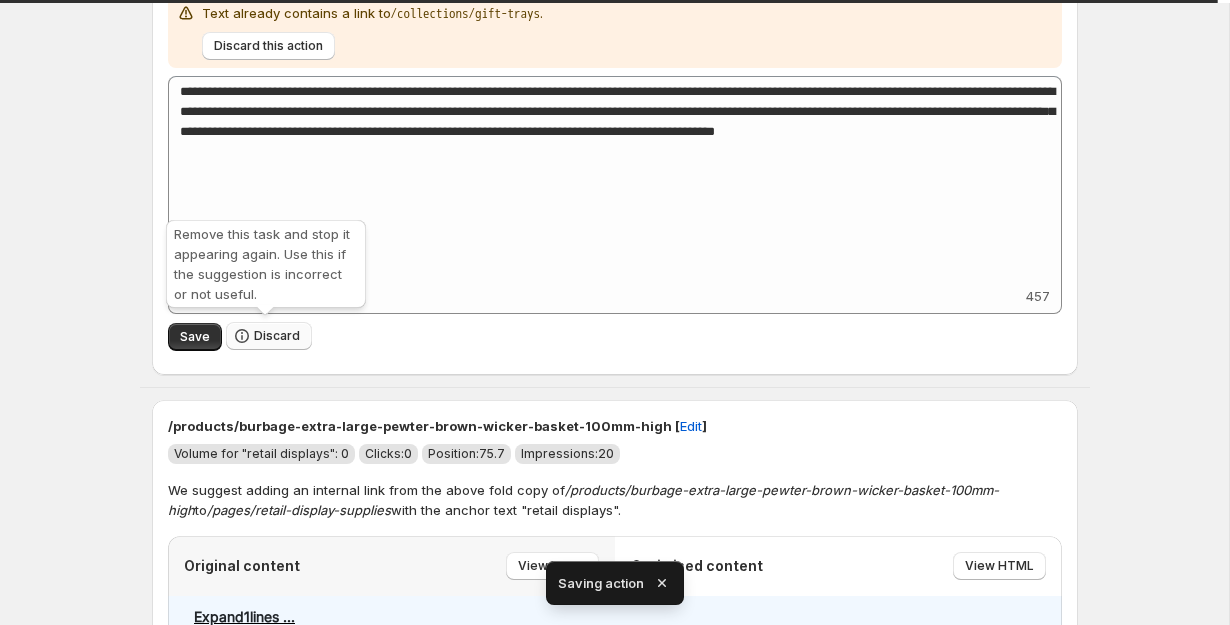 click on "Discard" at bounding box center [277, 336] 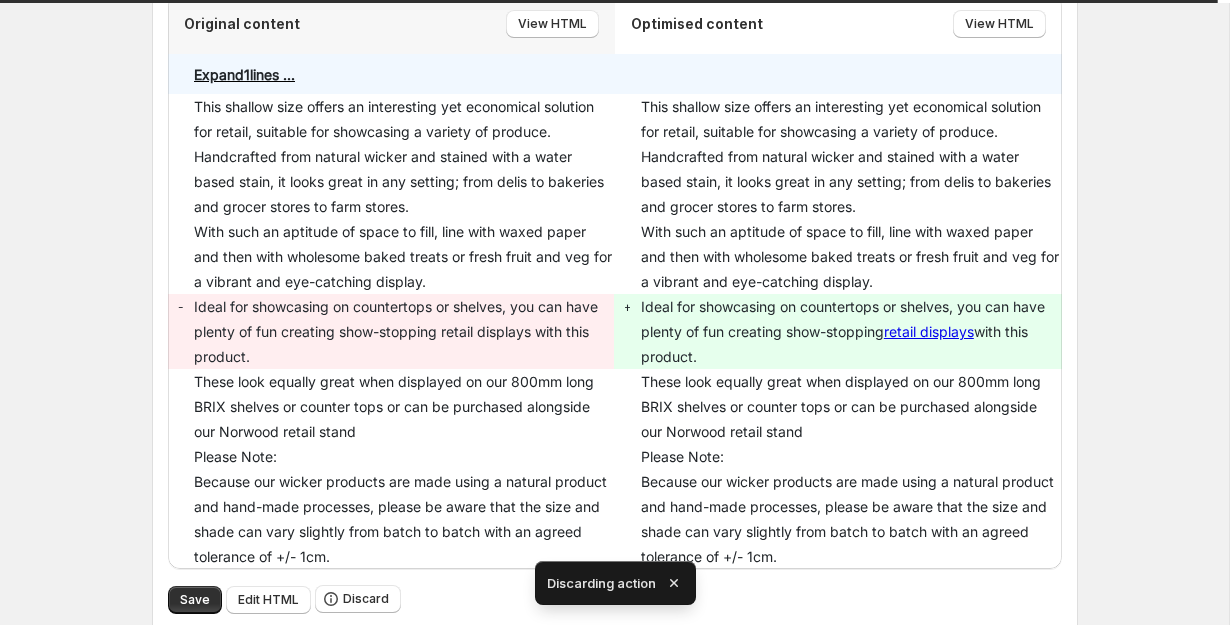 scroll, scrollTop: 2650, scrollLeft: 0, axis: vertical 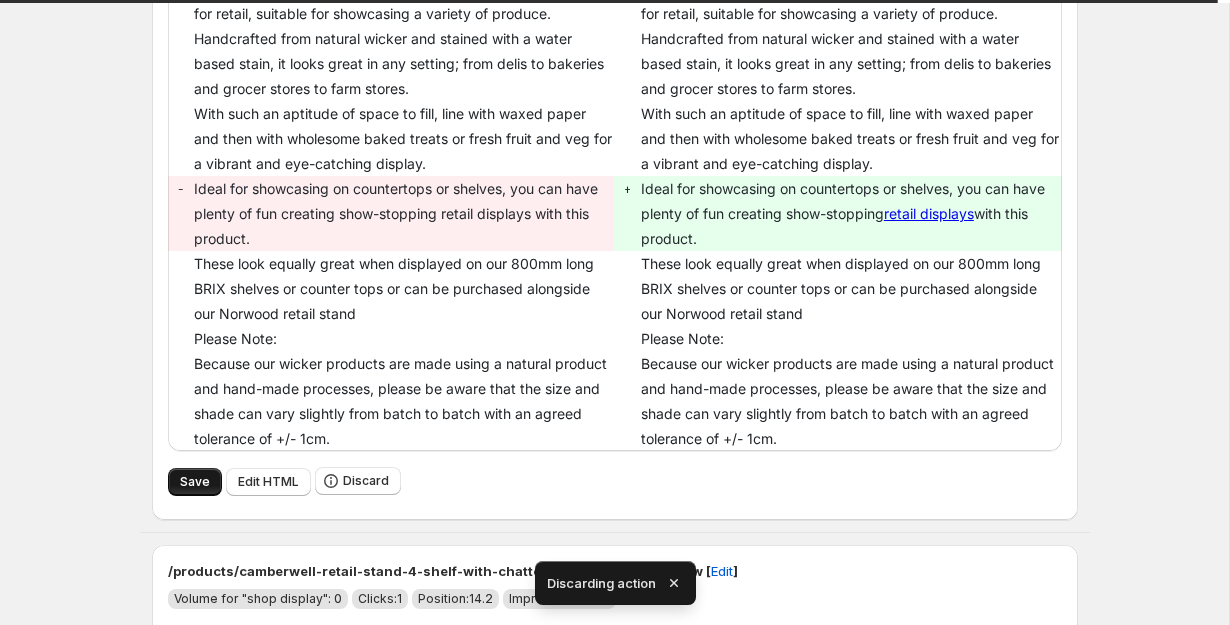 click on "Save" at bounding box center [195, 482] 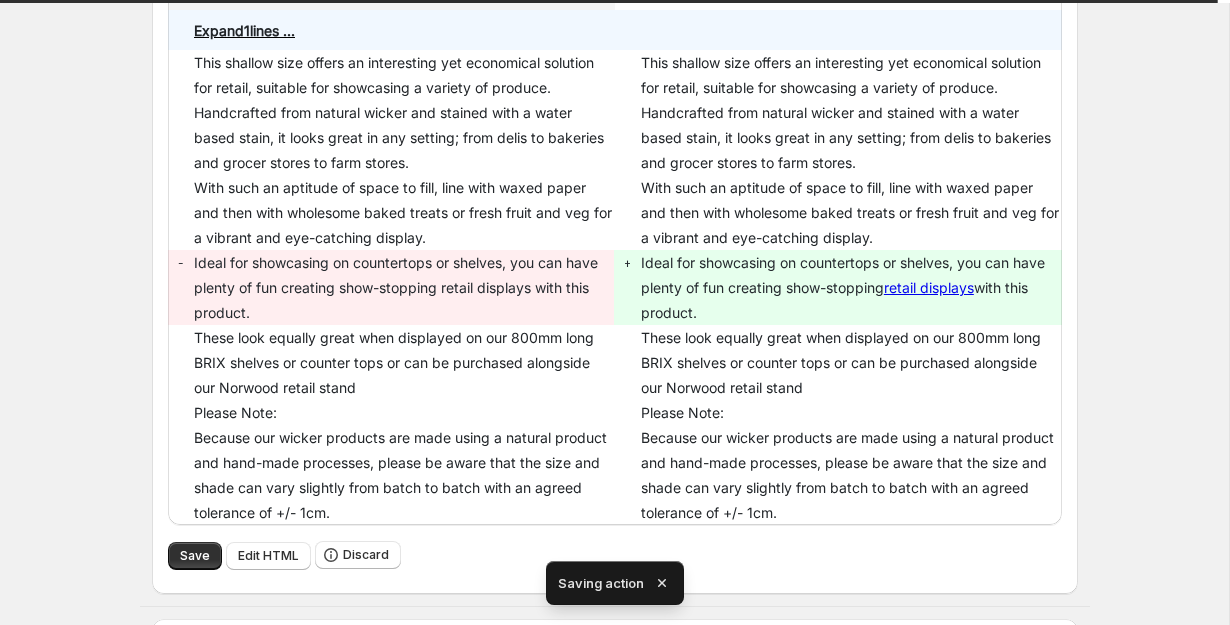 click 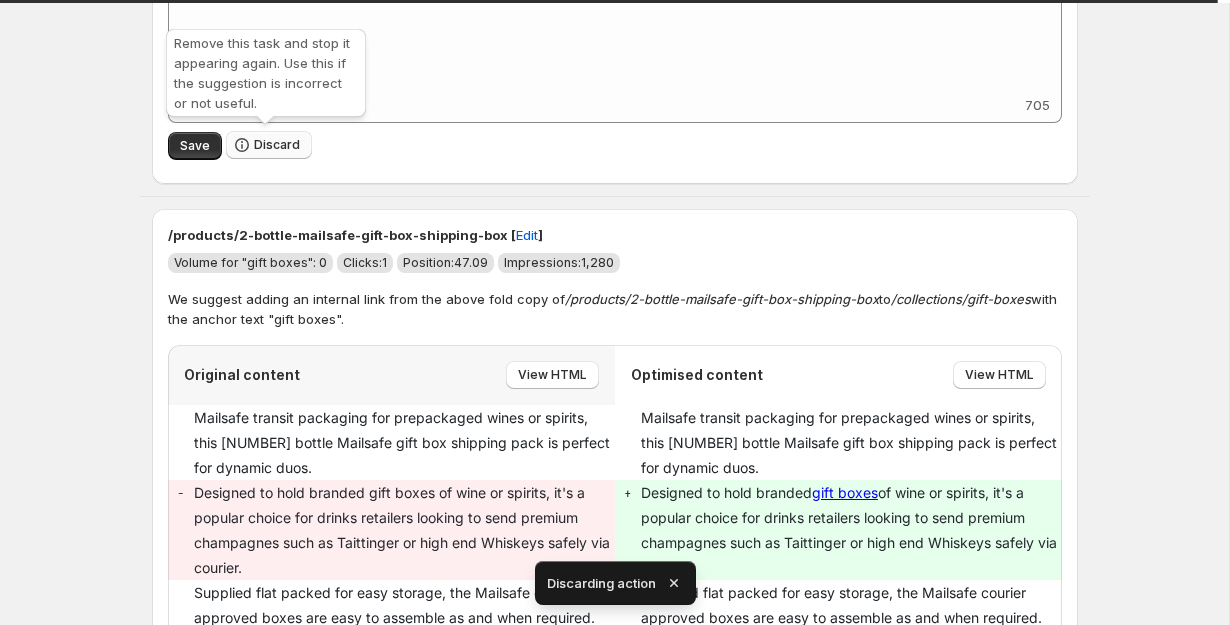 click on "Skip to content Add internal link. This page is ready Add internal link Internal links are one of the highest impact activities for on-page SEO. A good internal linking structure tells search engines which pages are important, as well as helping to understand topical relevancy.   /products/foil-gift-tag   [ Edit ] Volume for "gift tags": 0 Clicks:  0 Position:  61.77 Impressions:  354 We suggest adding an internal link from the above fold copy of  /products/foil-gift-tag  to  /collections/tags-stickers  with the anchor text "gift tags". Text already contains a link to  /collections/tags-stickers . Discard this action Add keyword label 671 Save Discard   /products/450mm-high-metal-tripod-riser-frame-only   [ Edit ] Volume for "retail displays": 0 Clicks:  0 Position:  75.7 Impressions:  20 We suggest adding an internal link from the above fold copy of  /products/450mm-high-metal-tripod-riser-frame-only  to  /pages/retail-display-supplies  with the anchor text "retail displays". Text already contains a link to" at bounding box center [615, -2410] 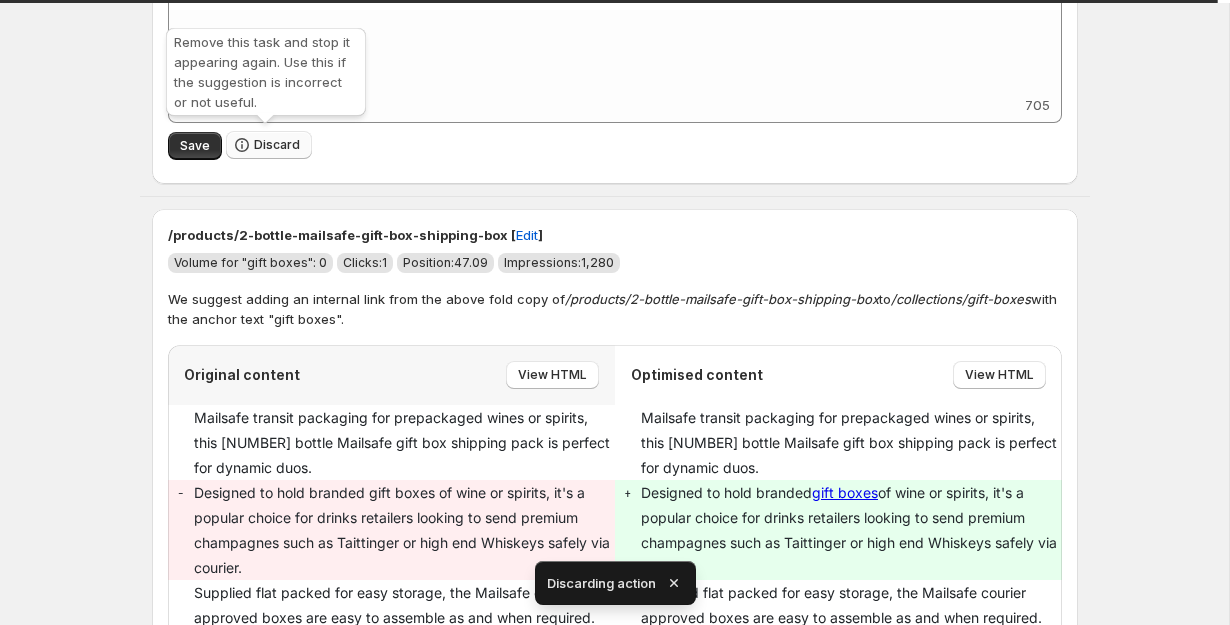 click on "Discard" at bounding box center (269, 145) 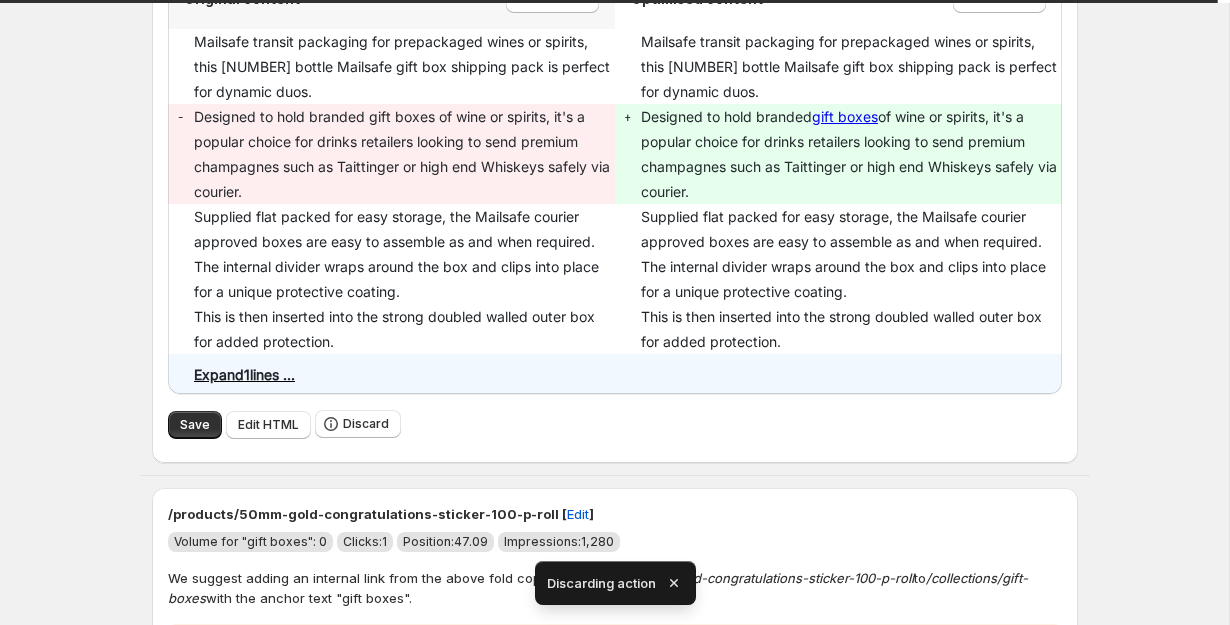 scroll, scrollTop: 3059, scrollLeft: 0, axis: vertical 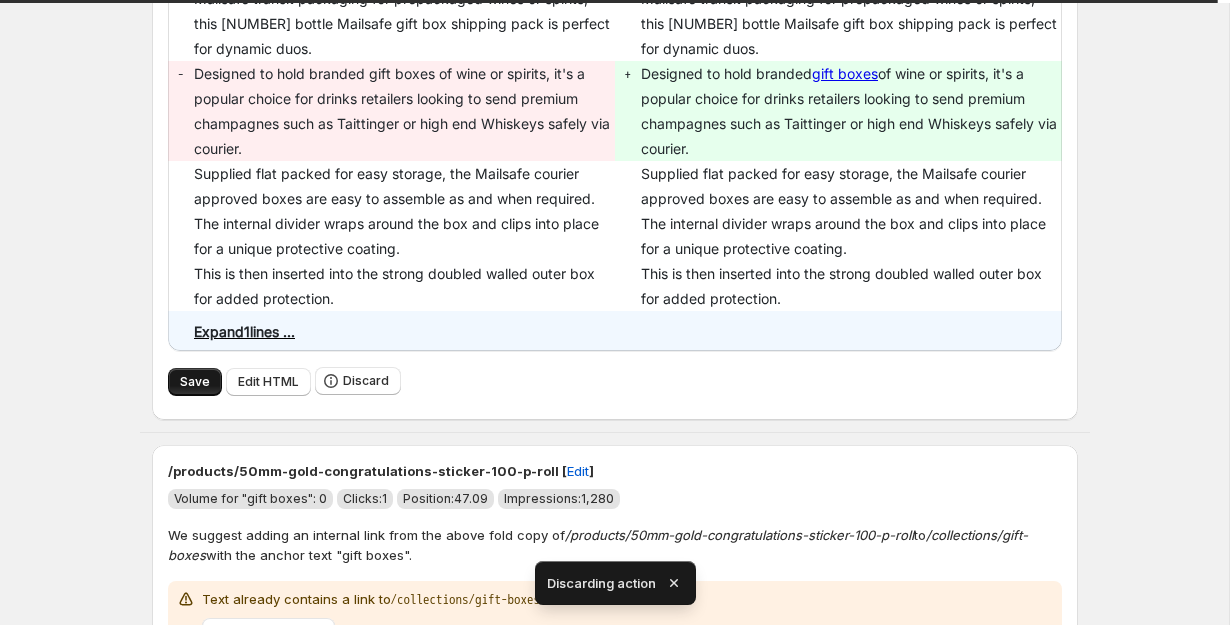 click on "Save" at bounding box center (195, 382) 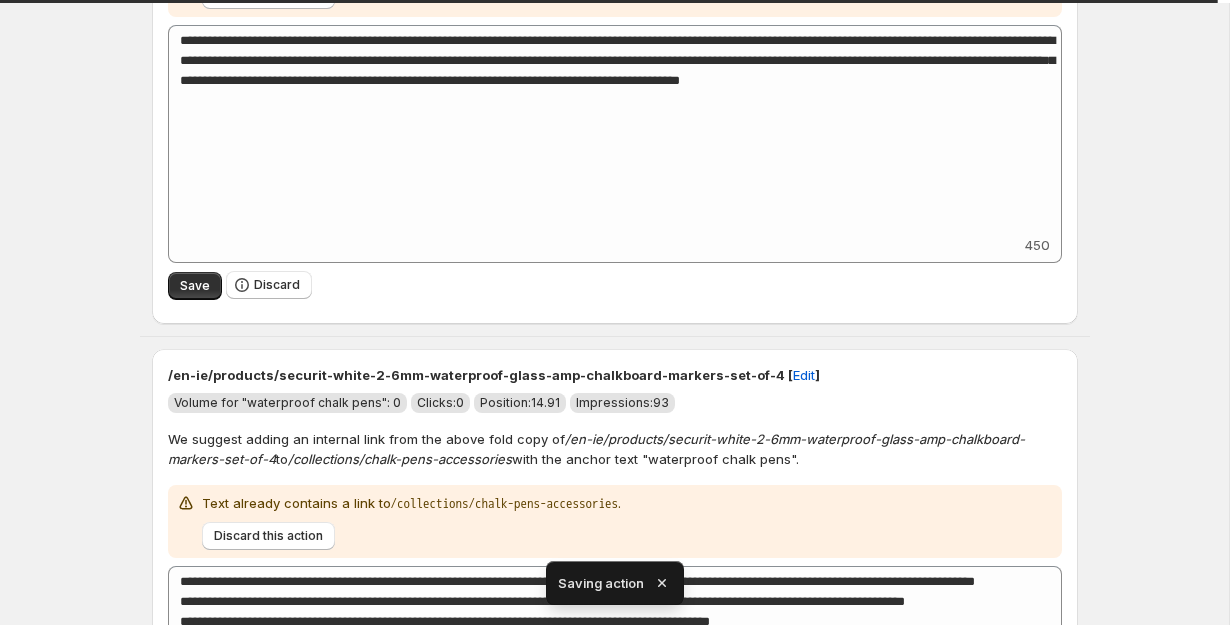 scroll, scrollTop: 3040, scrollLeft: 0, axis: vertical 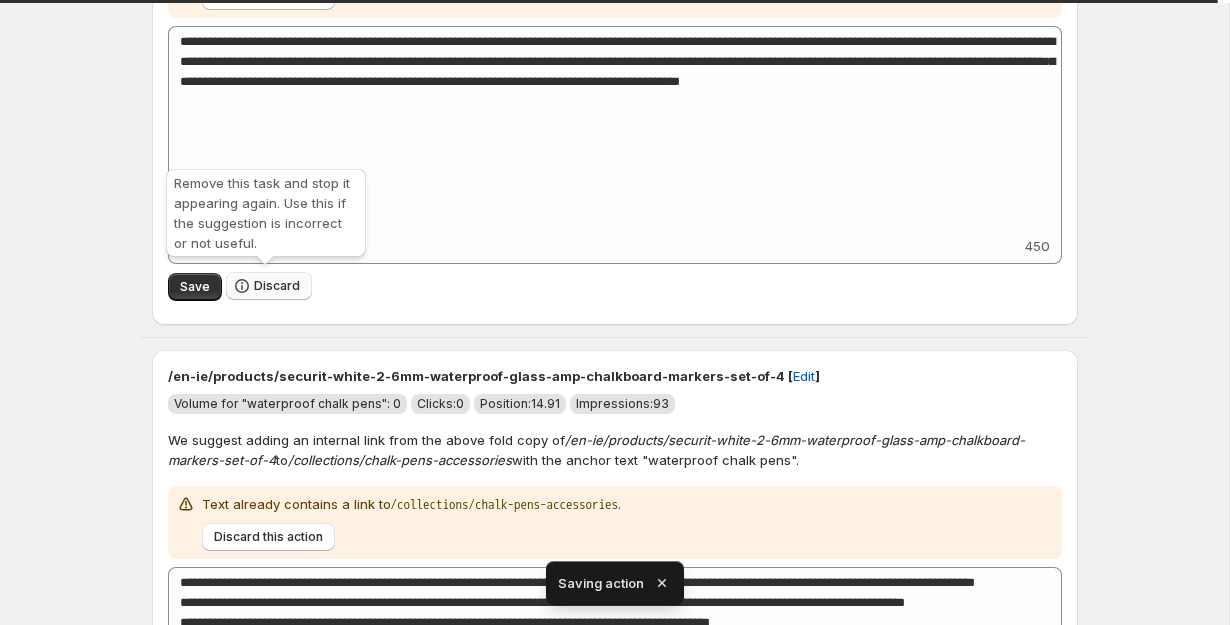 click on "Discard" at bounding box center (277, 286) 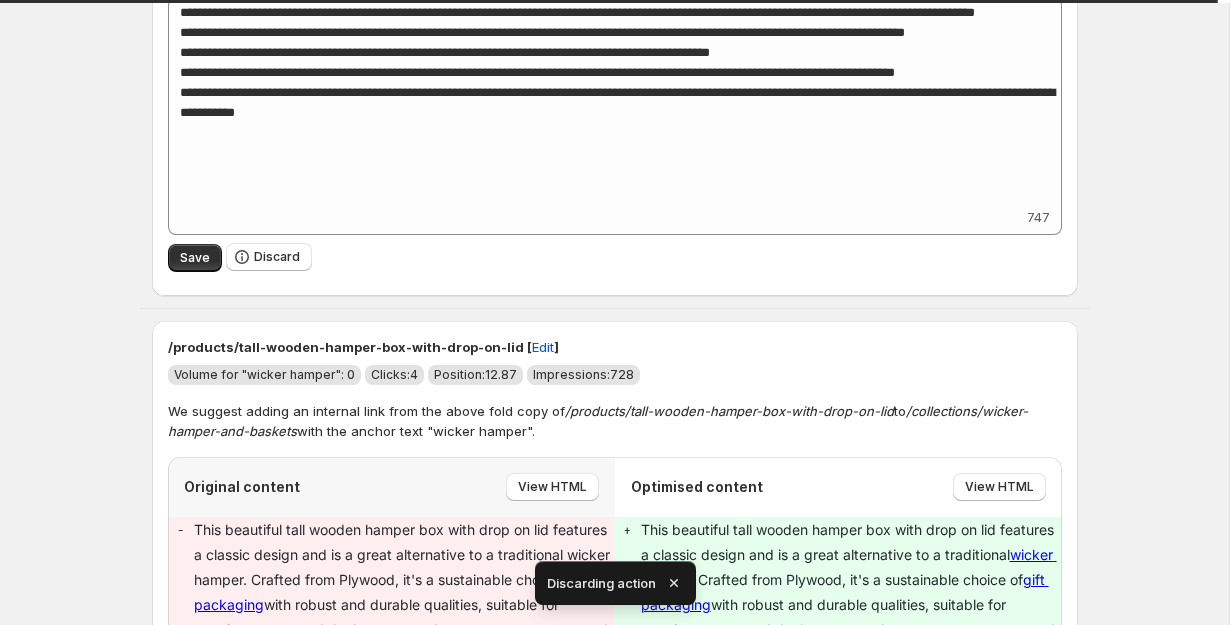 scroll, scrollTop: 3099, scrollLeft: 0, axis: vertical 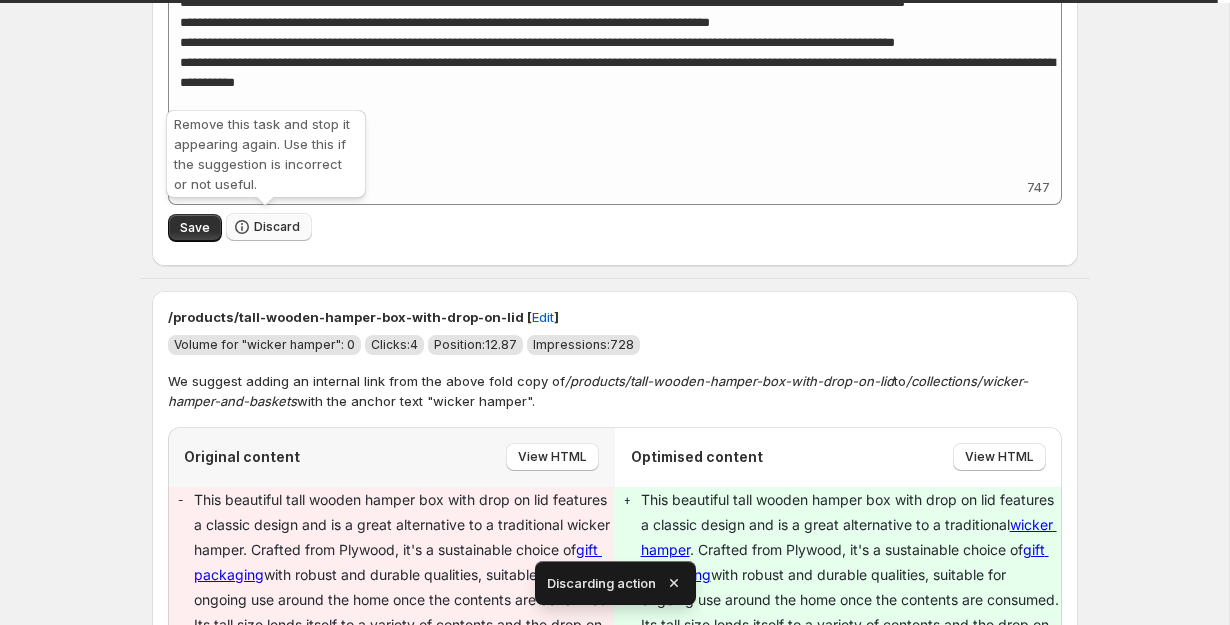 click on "Discard" at bounding box center [269, 227] 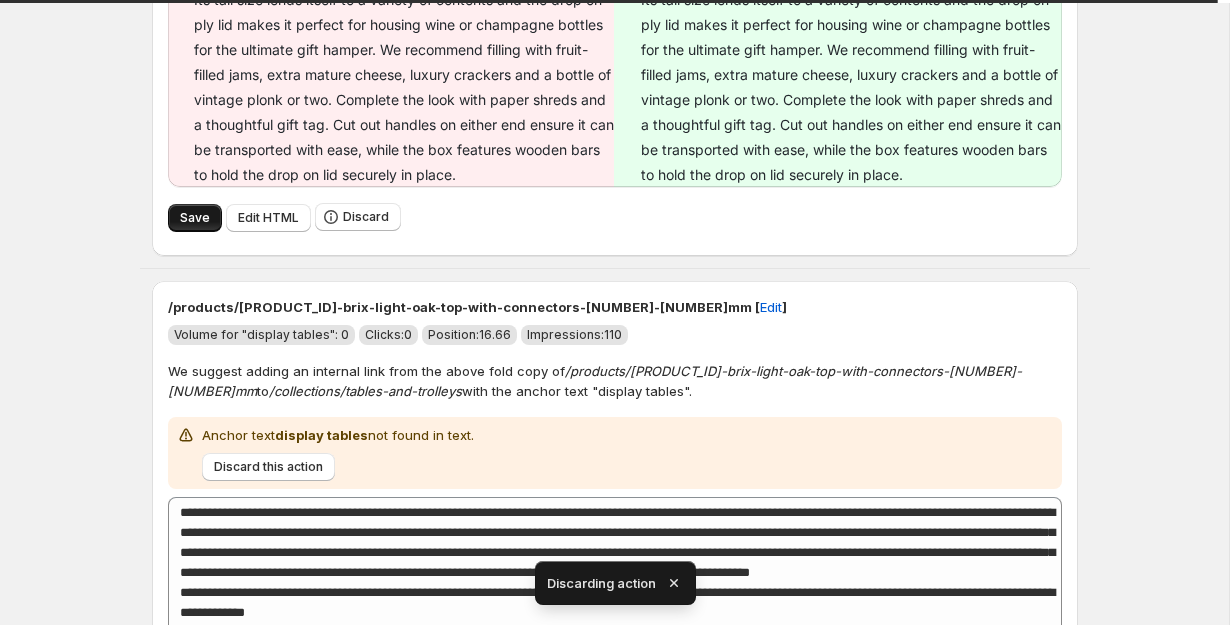 scroll, scrollTop: 3183, scrollLeft: 0, axis: vertical 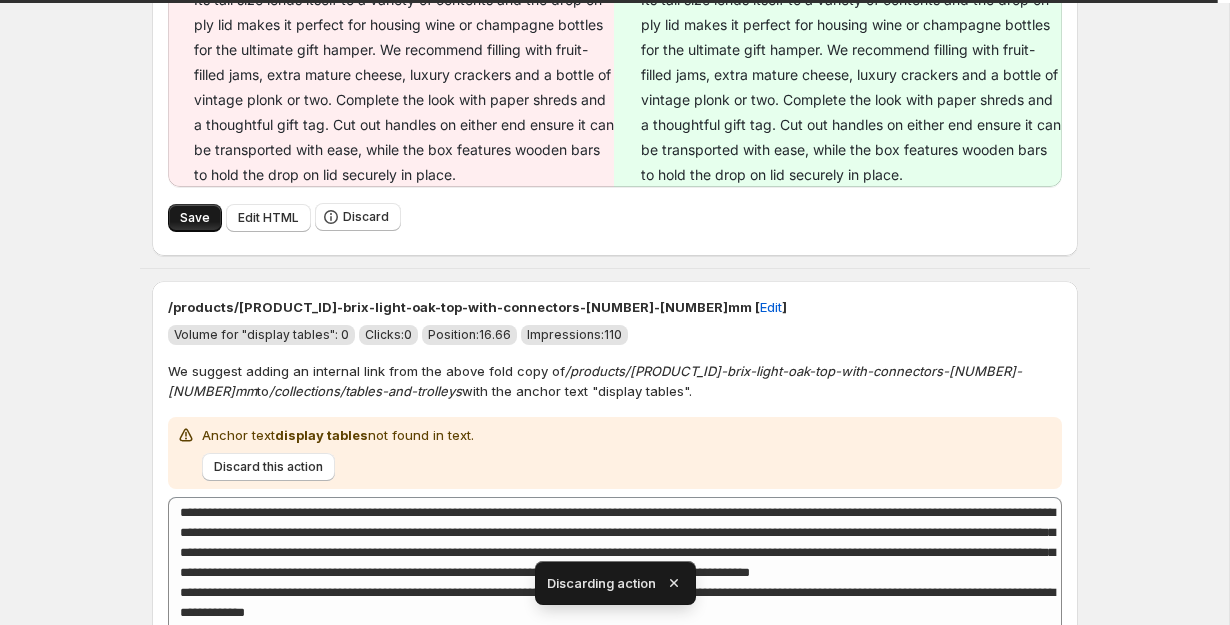 click on "Save" at bounding box center [195, 218] 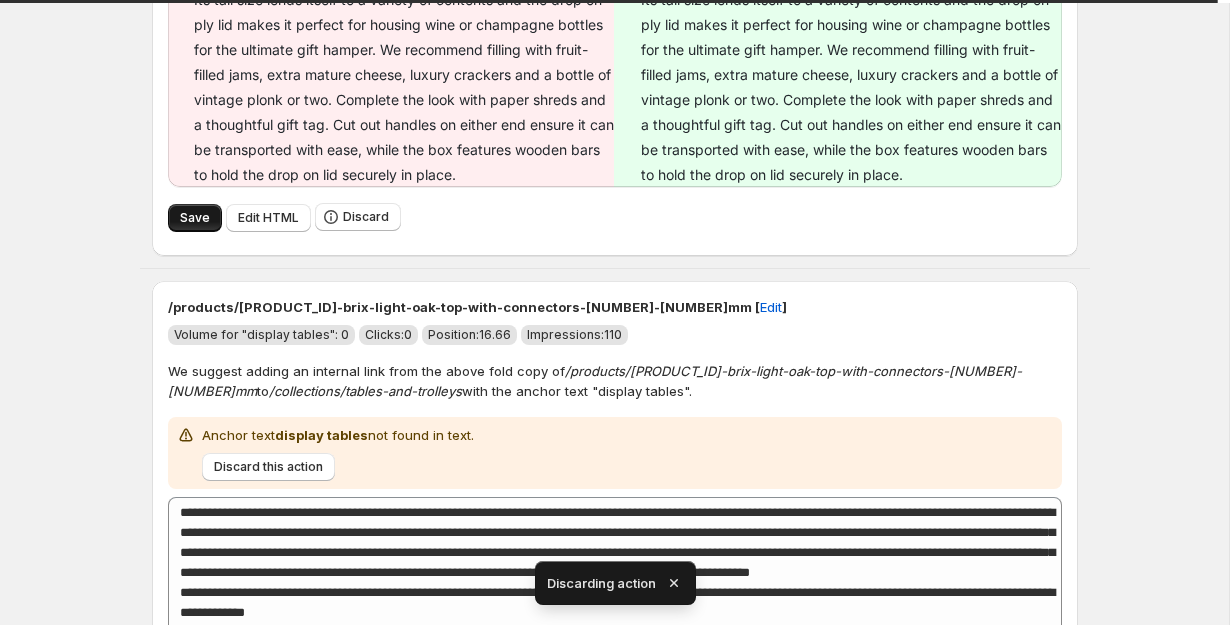 click on "Save" at bounding box center (195, 218) 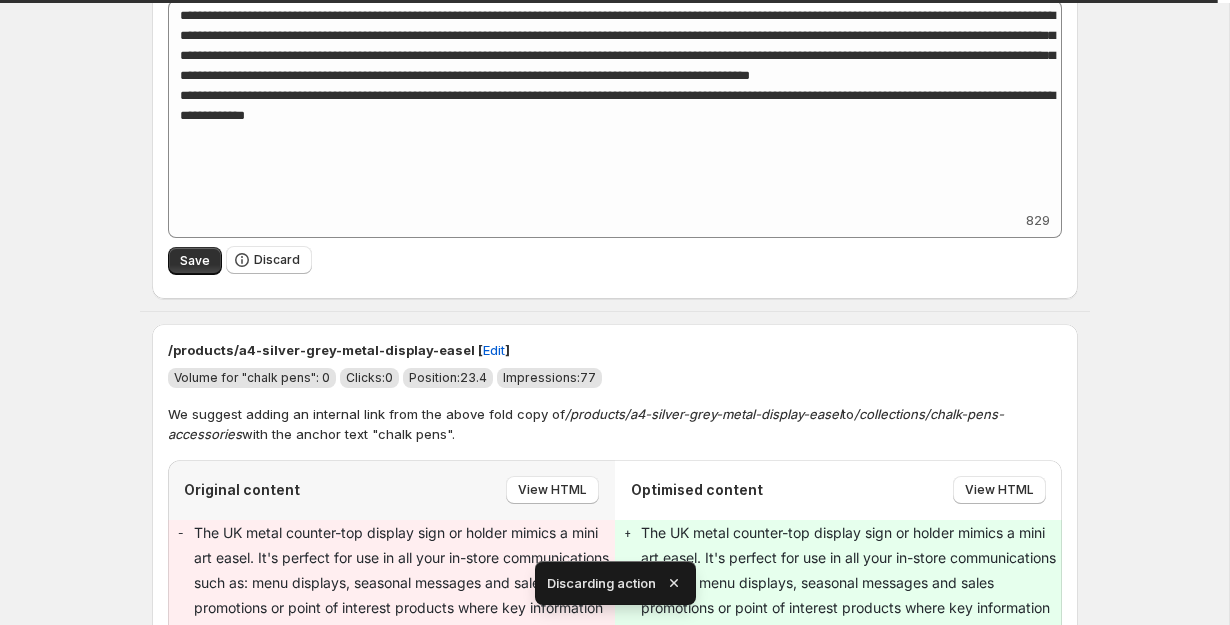 scroll, scrollTop: 3730, scrollLeft: 0, axis: vertical 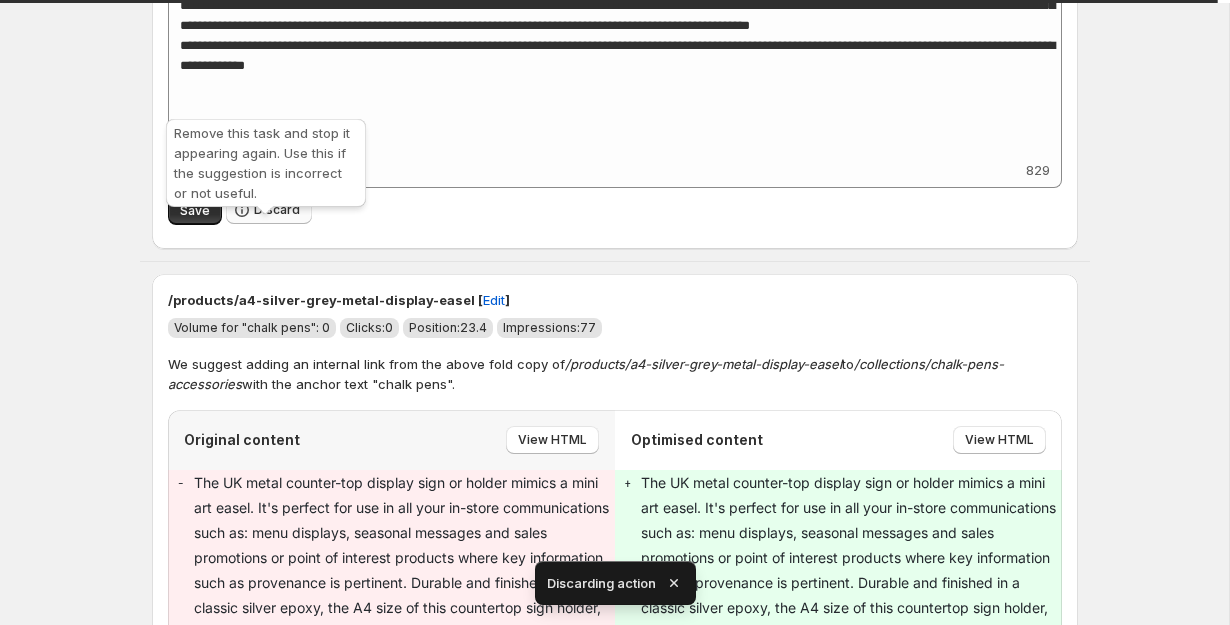 click on "Discard" at bounding box center [277, 210] 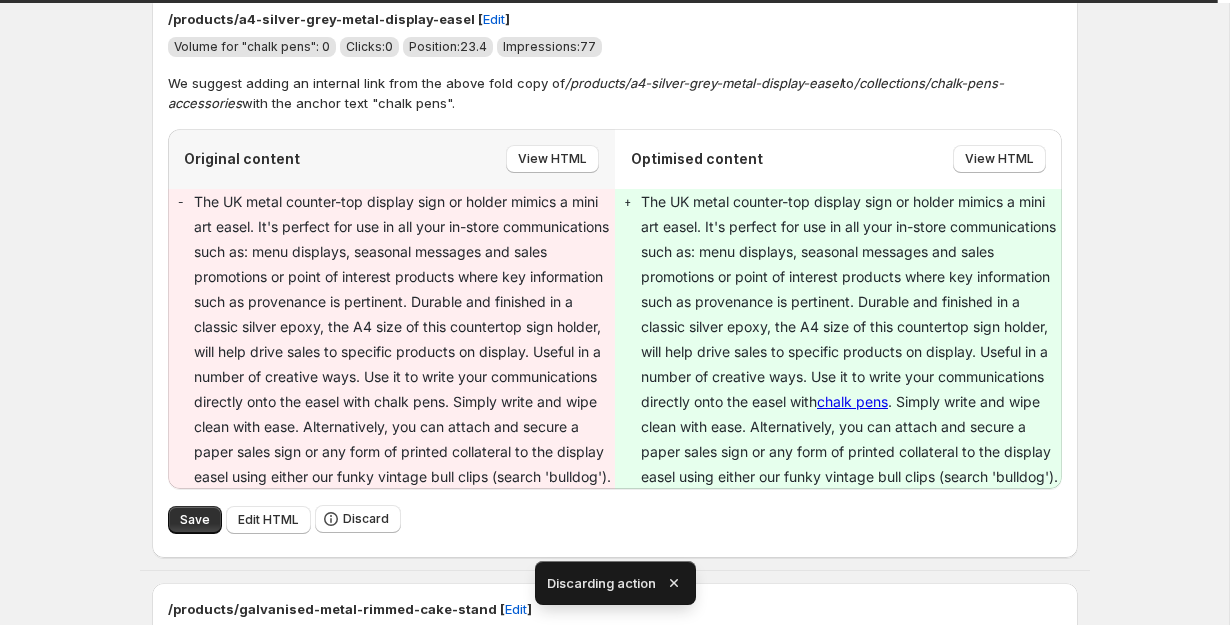 scroll, scrollTop: 3659, scrollLeft: 0, axis: vertical 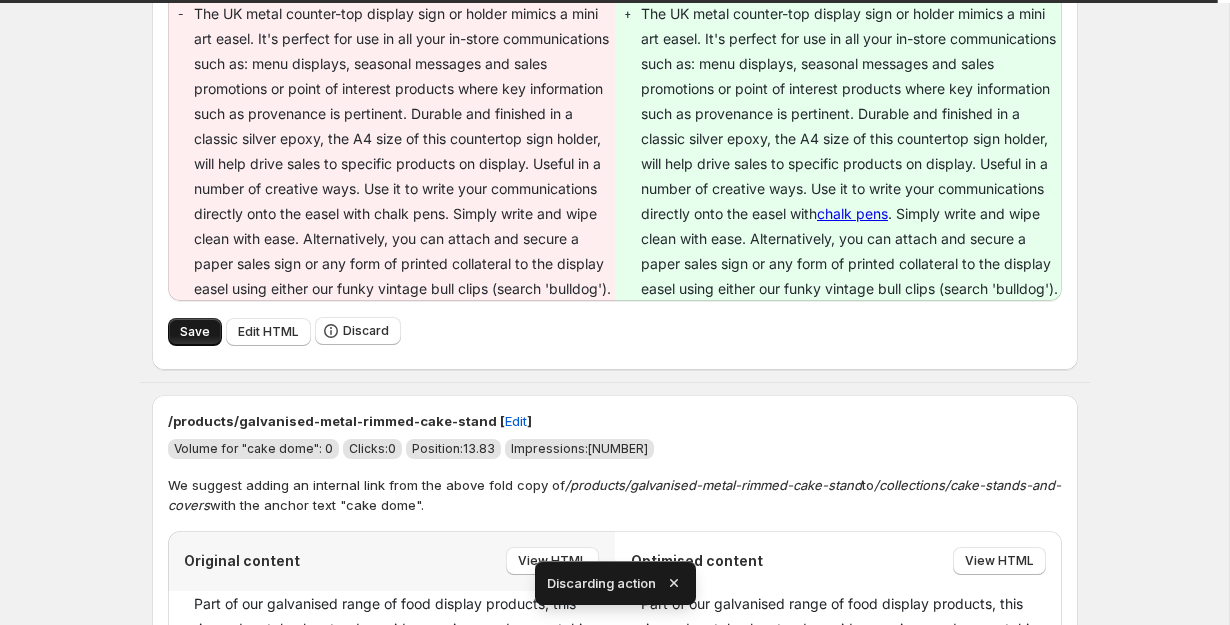 click on "Save" at bounding box center (195, 332) 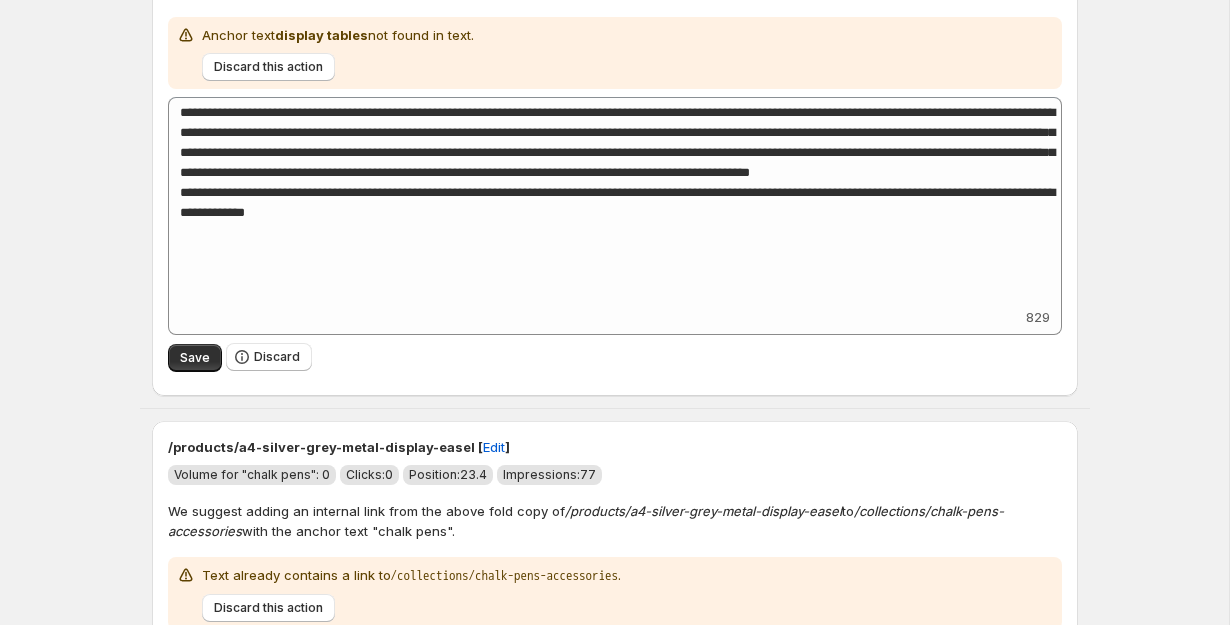 scroll, scrollTop: 3484, scrollLeft: 0, axis: vertical 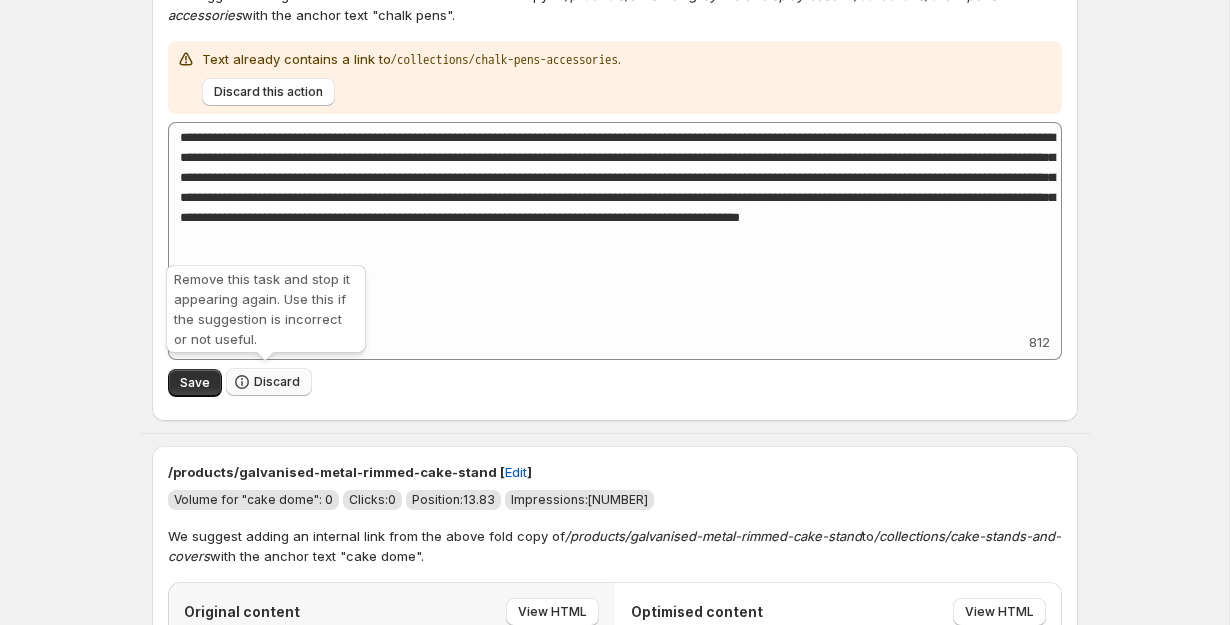 click on "Discard" at bounding box center [277, 382] 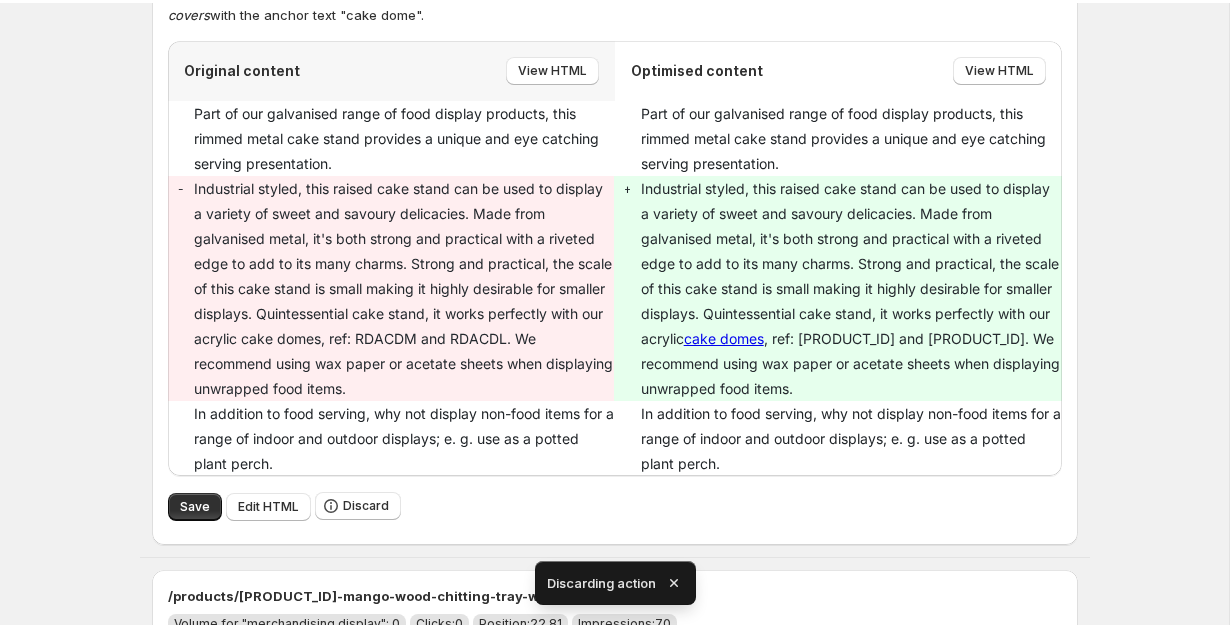 scroll, scrollTop: 2943, scrollLeft: 0, axis: vertical 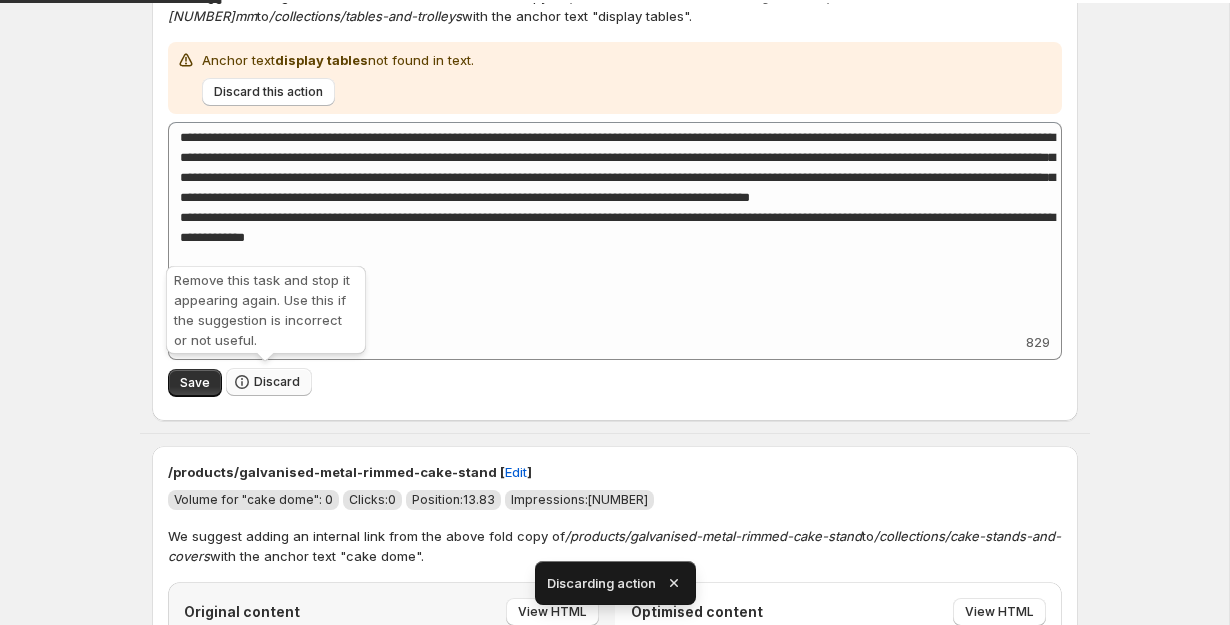 click 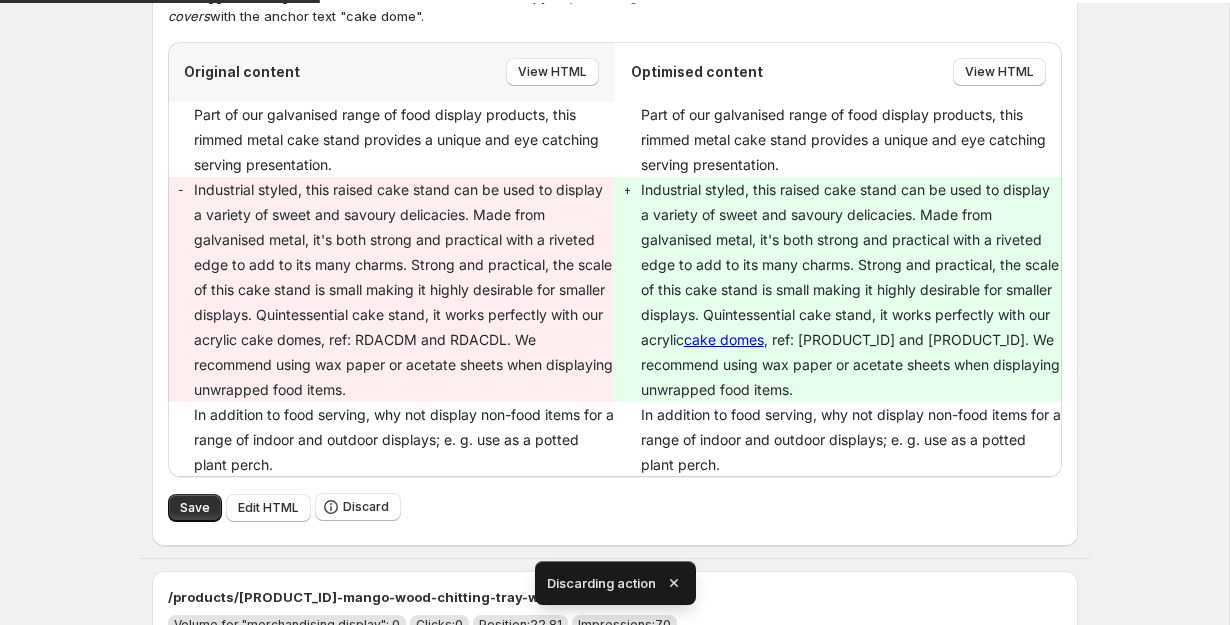 scroll, scrollTop: 2403, scrollLeft: 0, axis: vertical 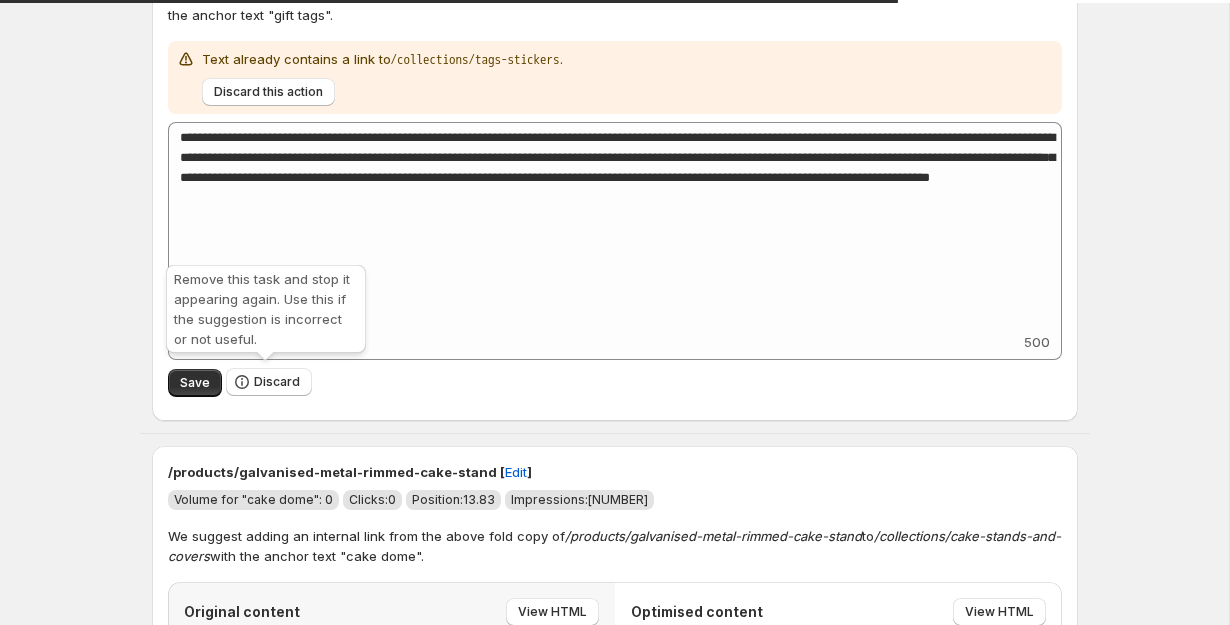 click 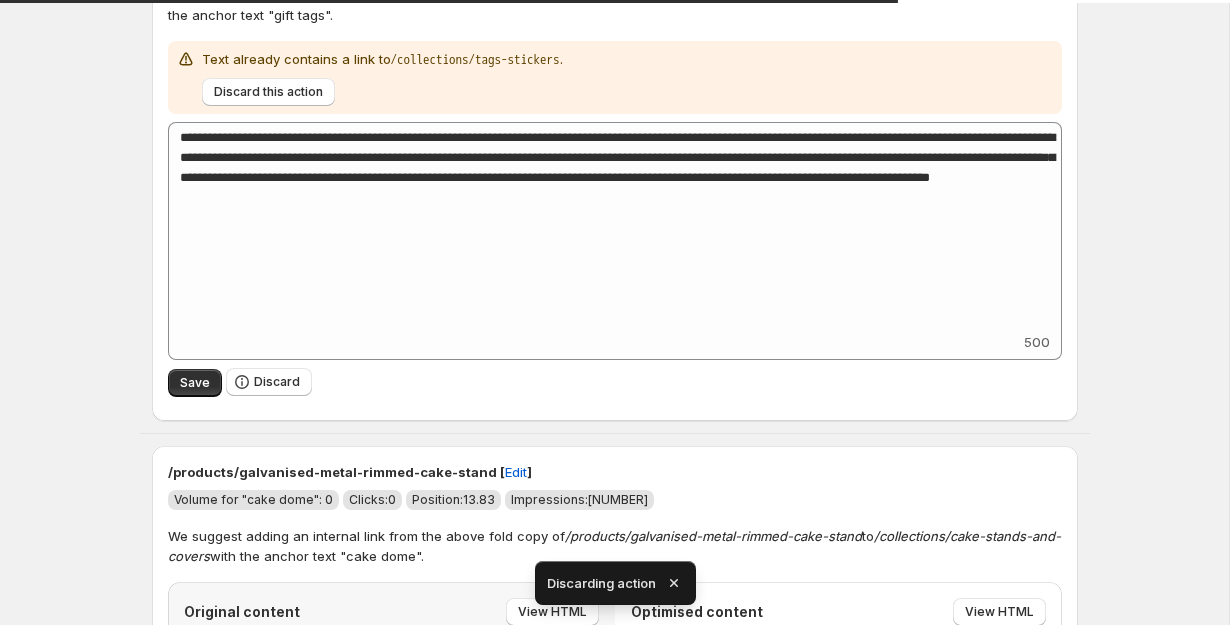 scroll, scrollTop: 1862, scrollLeft: 0, axis: vertical 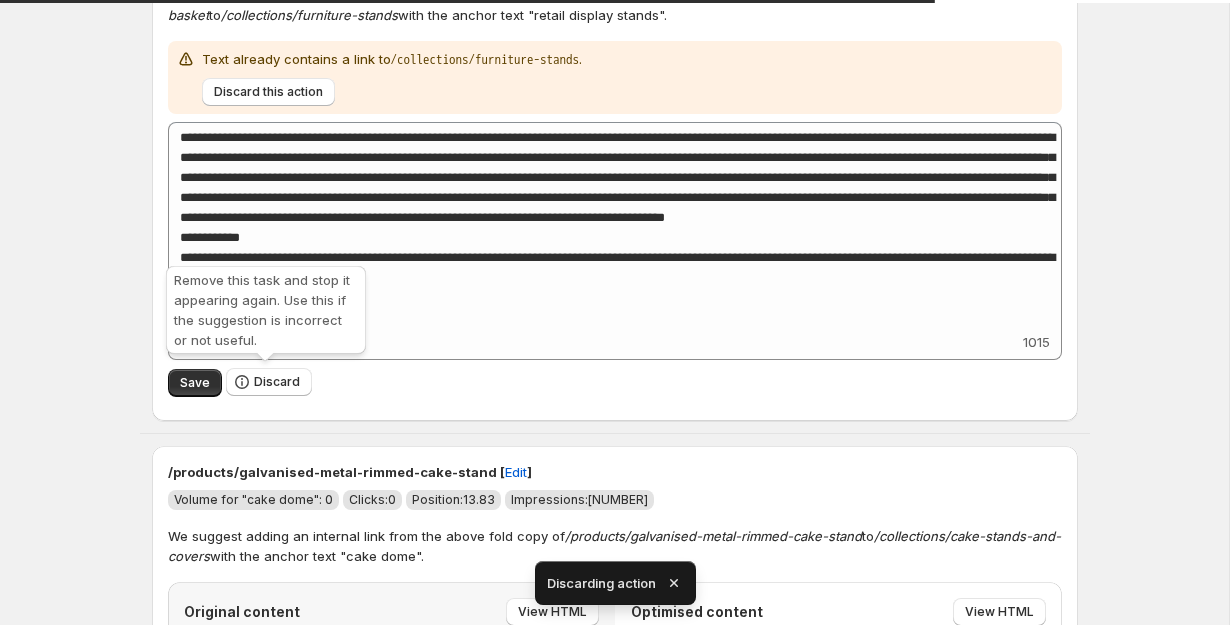 click 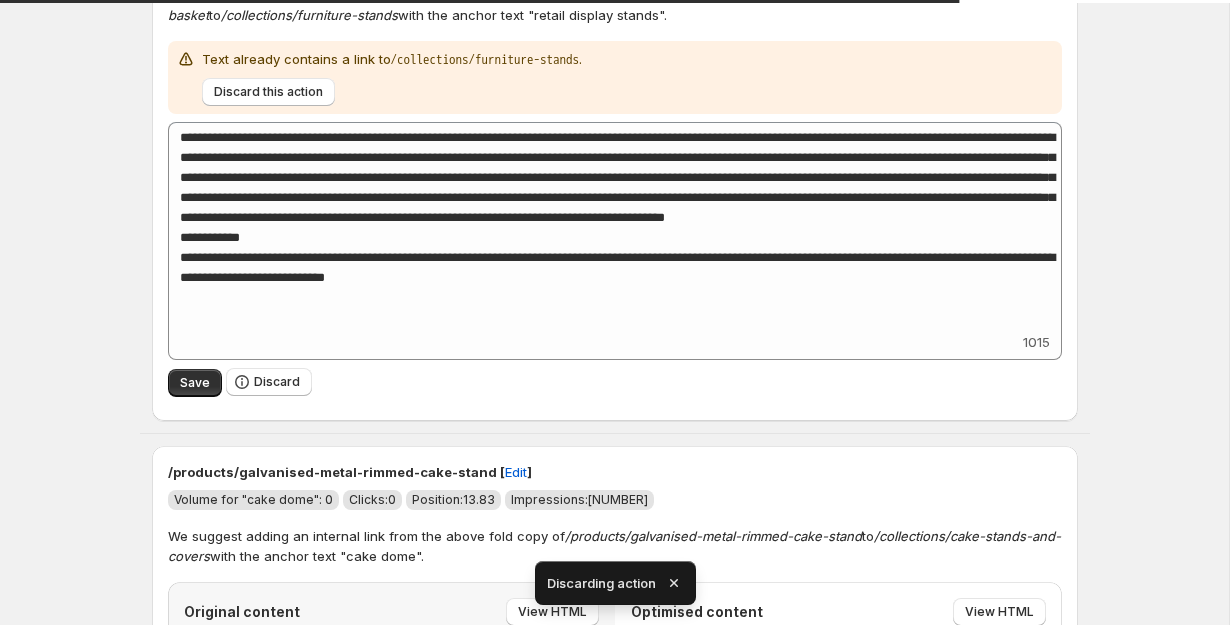 scroll, scrollTop: 1322, scrollLeft: 0, axis: vertical 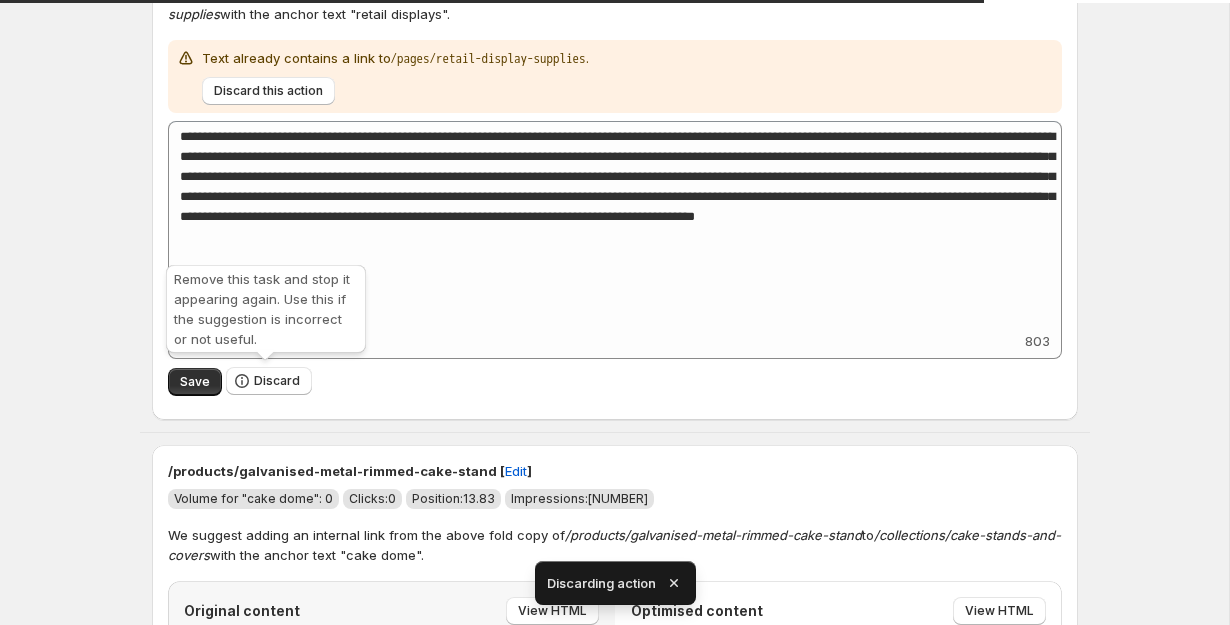 click 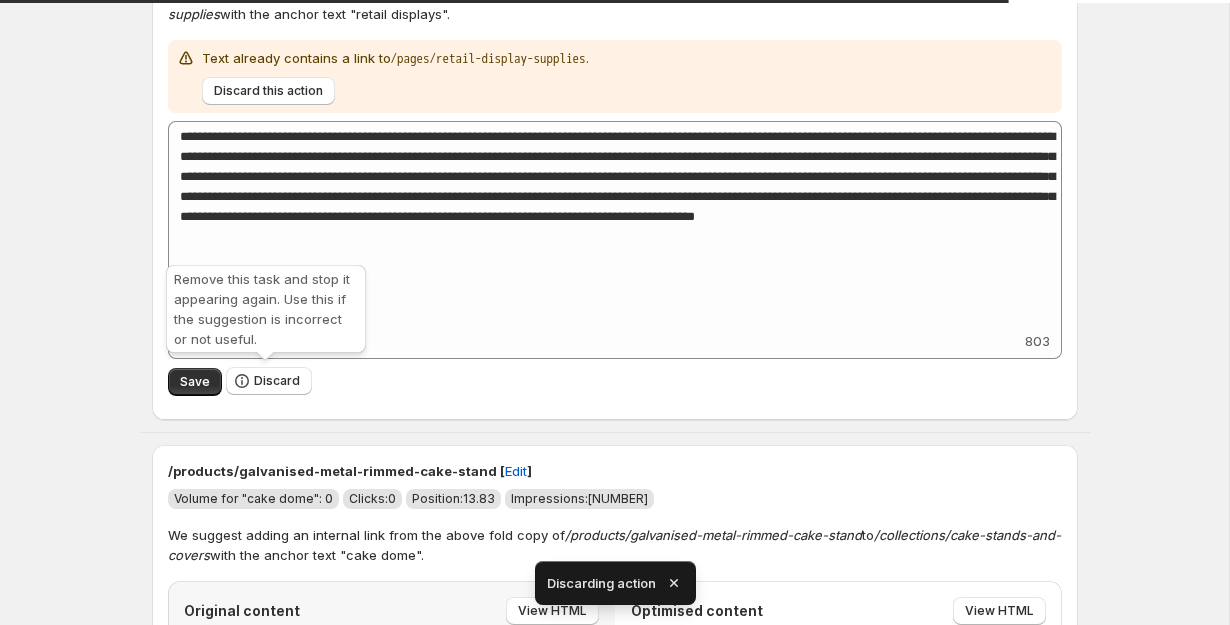 click 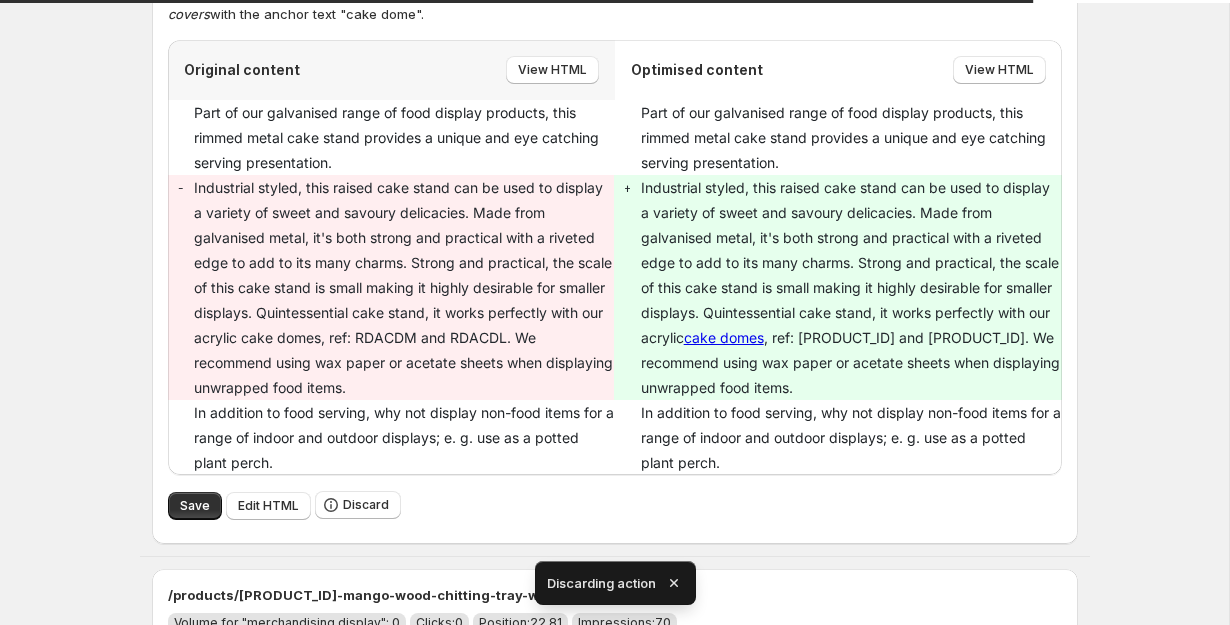 scroll, scrollTop: 781, scrollLeft: 0, axis: vertical 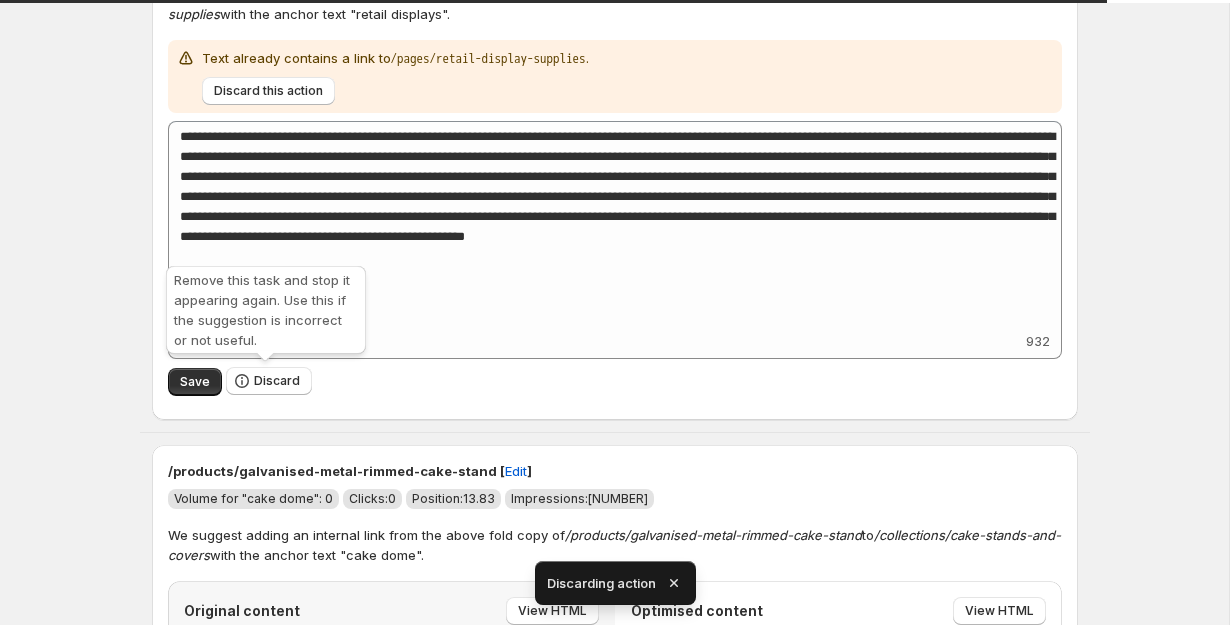 click 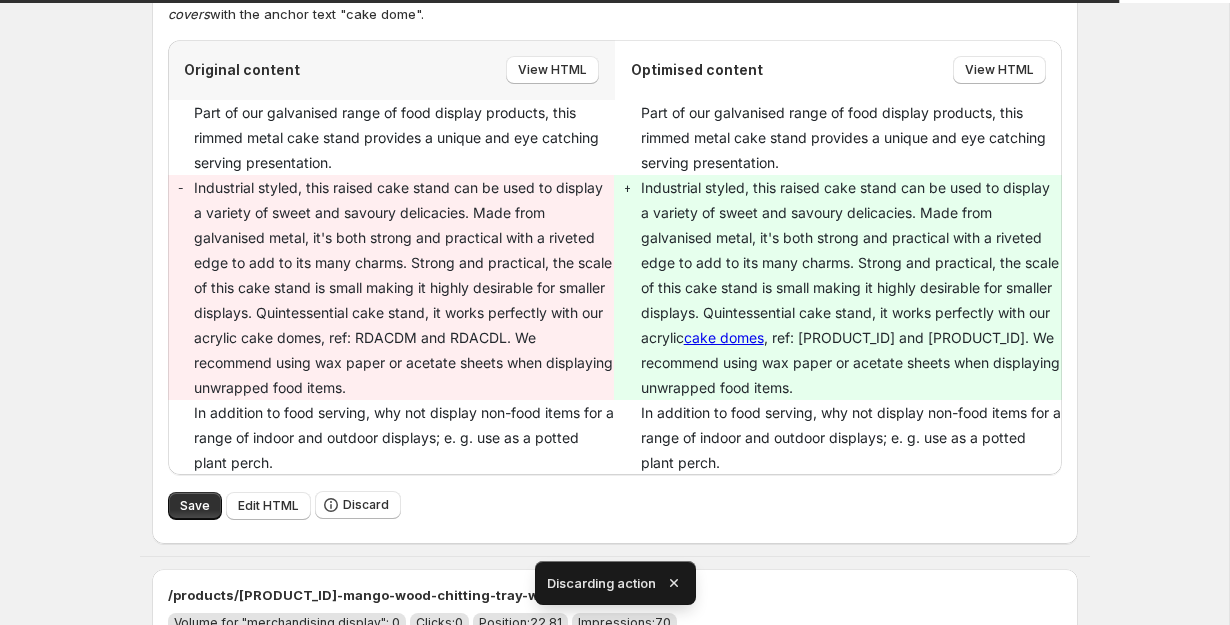 scroll, scrollTop: 241, scrollLeft: 0, axis: vertical 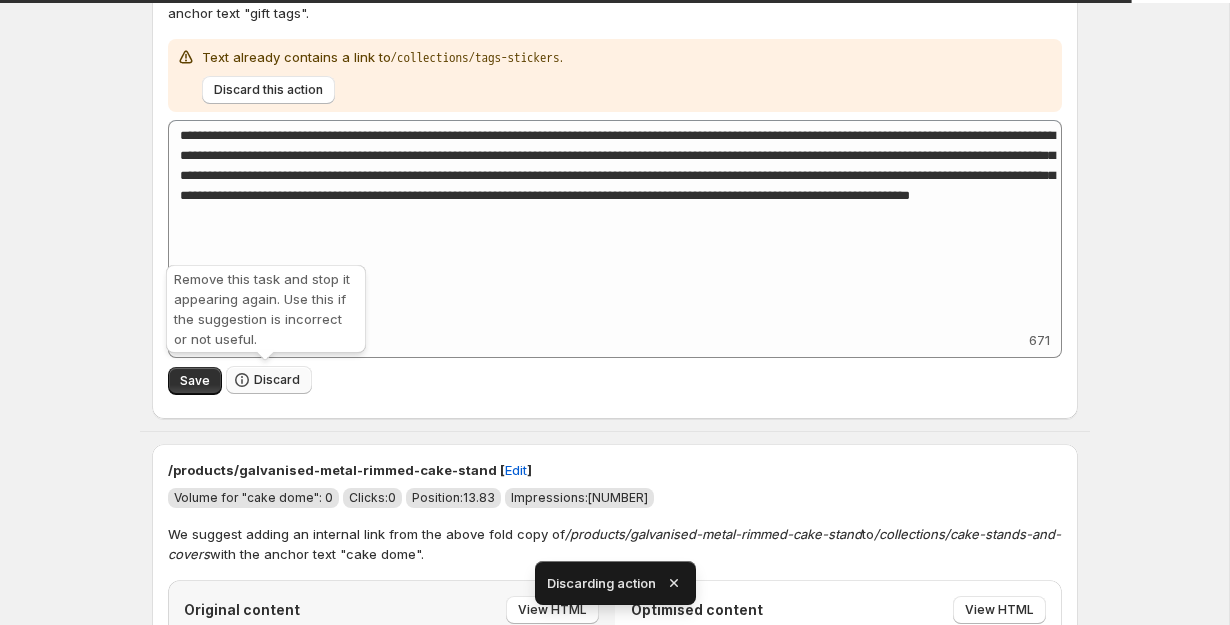 click on "Discard" at bounding box center [269, 380] 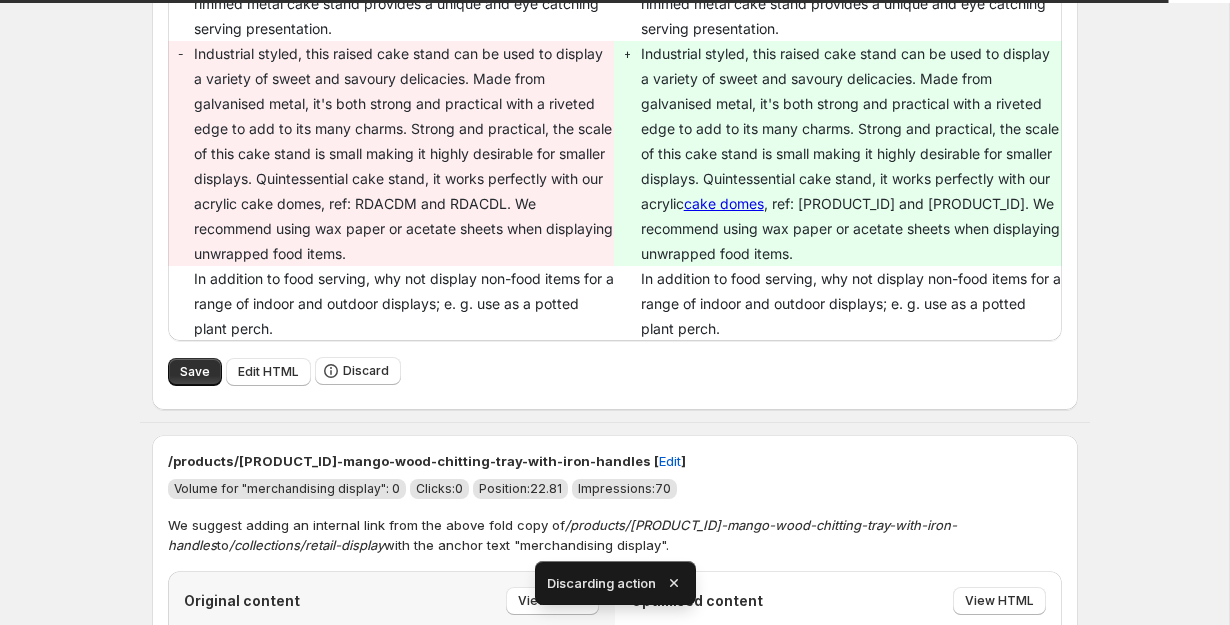 scroll, scrollTop: 492, scrollLeft: 0, axis: vertical 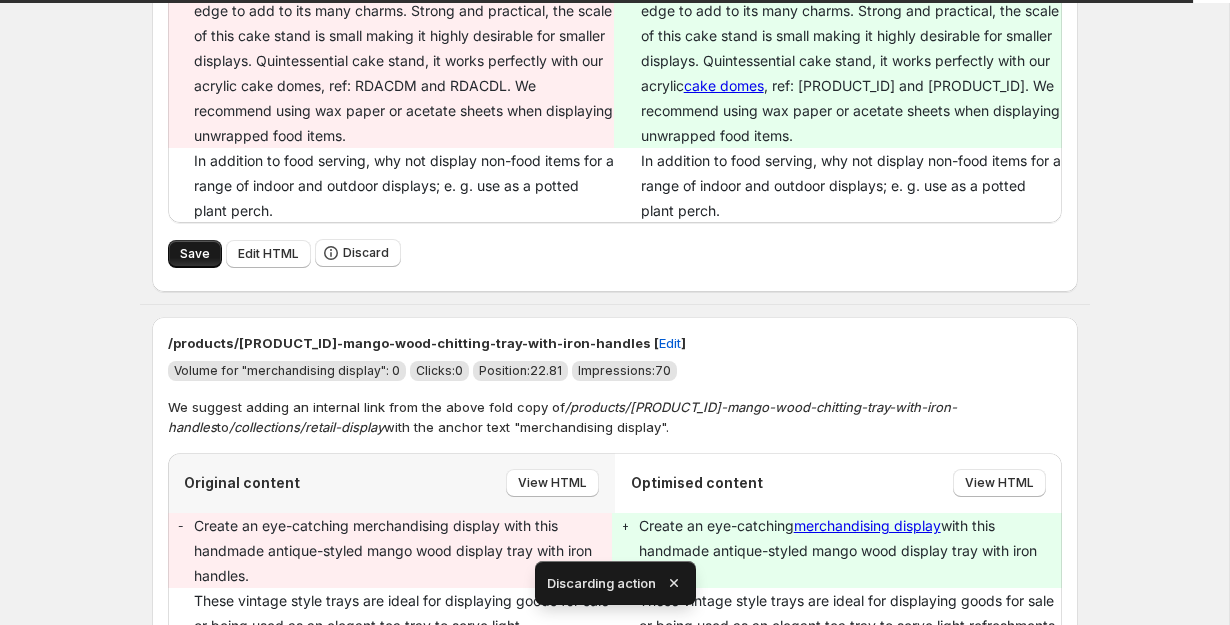 click on "Save" at bounding box center (195, 254) 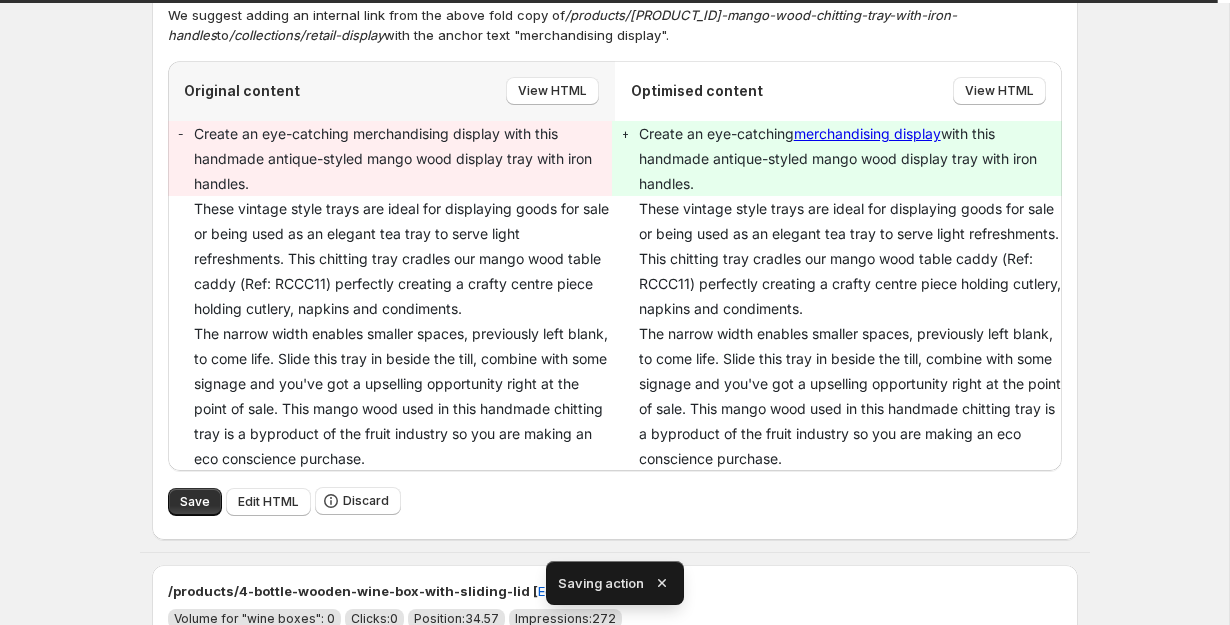 scroll, scrollTop: 223, scrollLeft: 0, axis: vertical 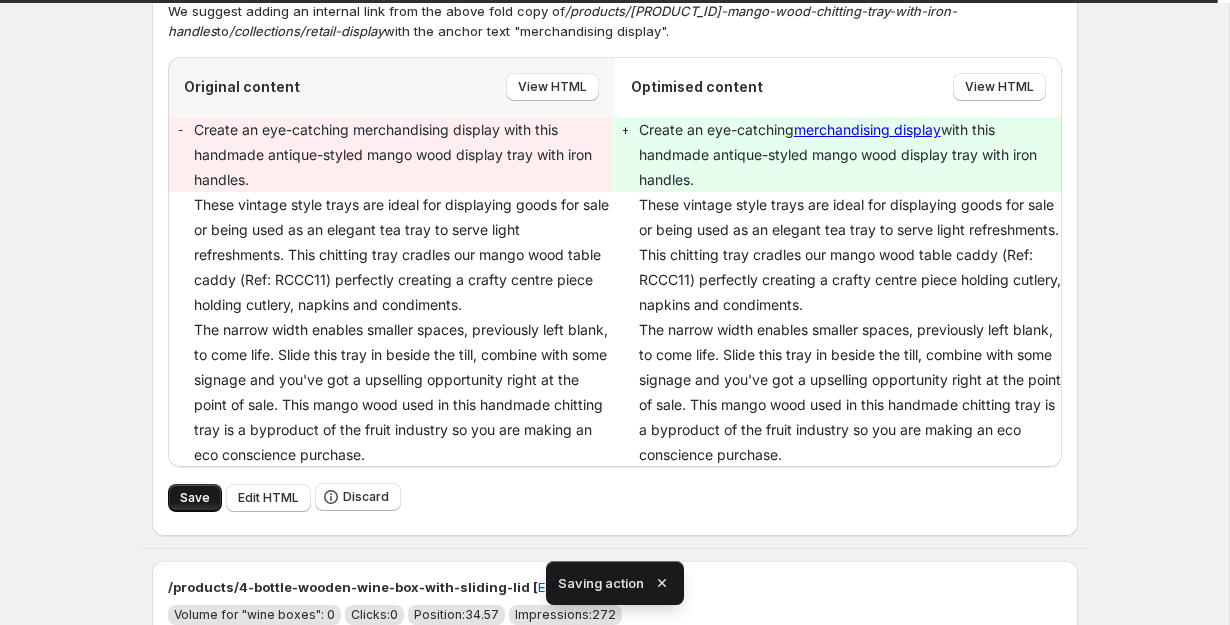 click on "Save" at bounding box center [195, 498] 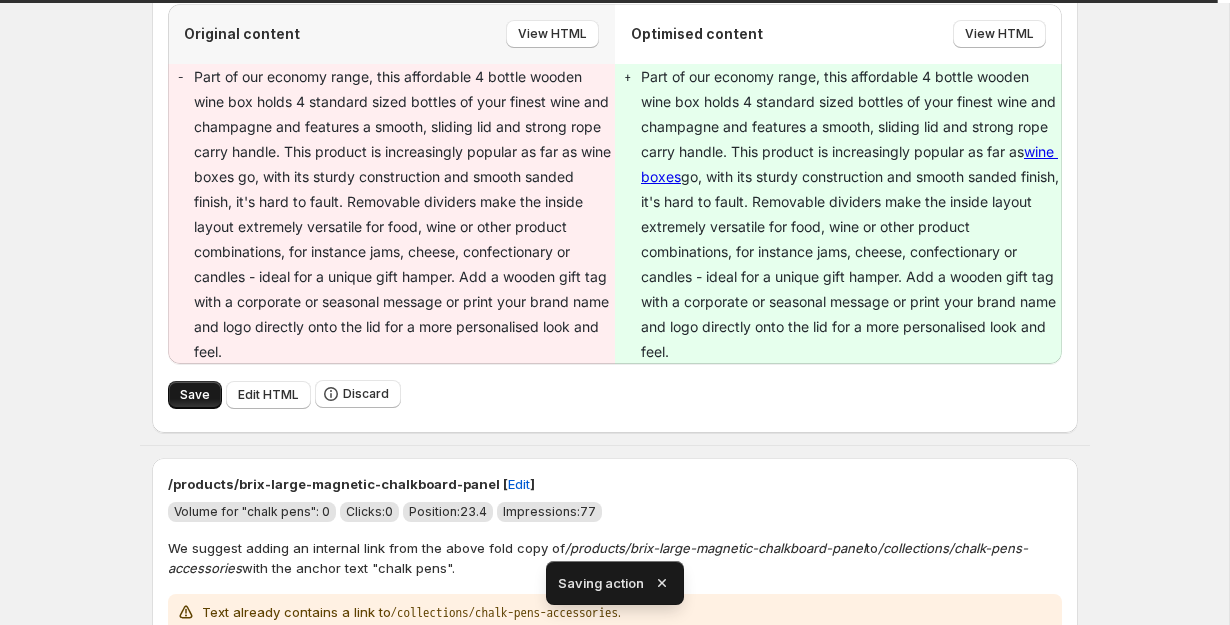 click on "Save" at bounding box center [195, 395] 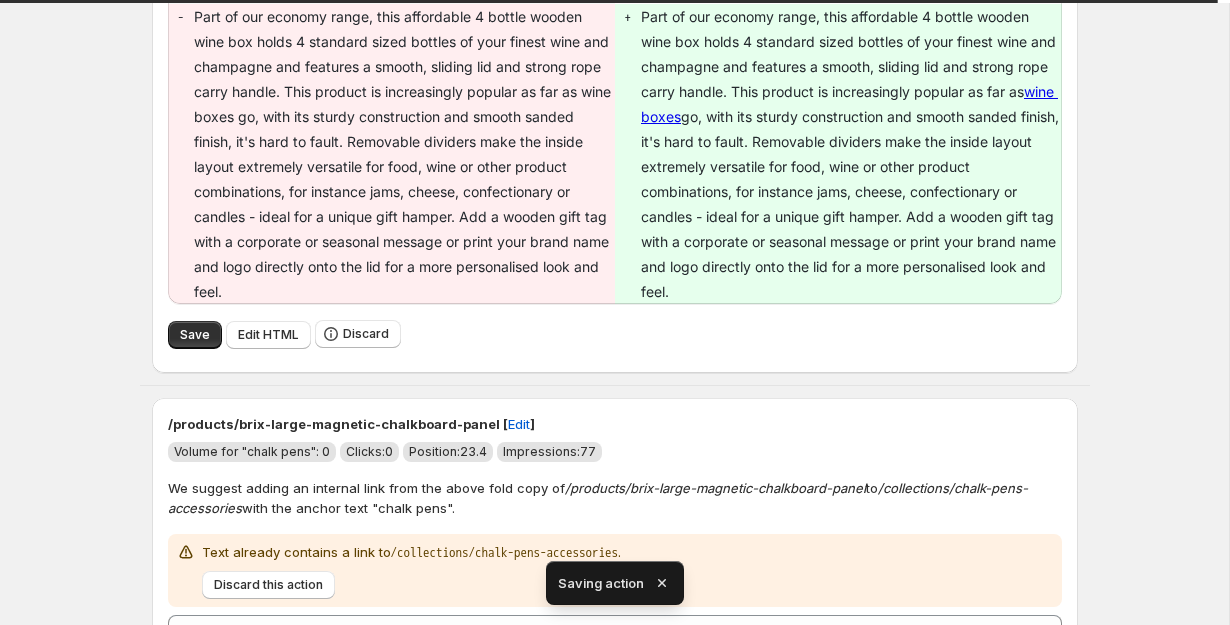 click on "Discard" at bounding box center [277, 875] 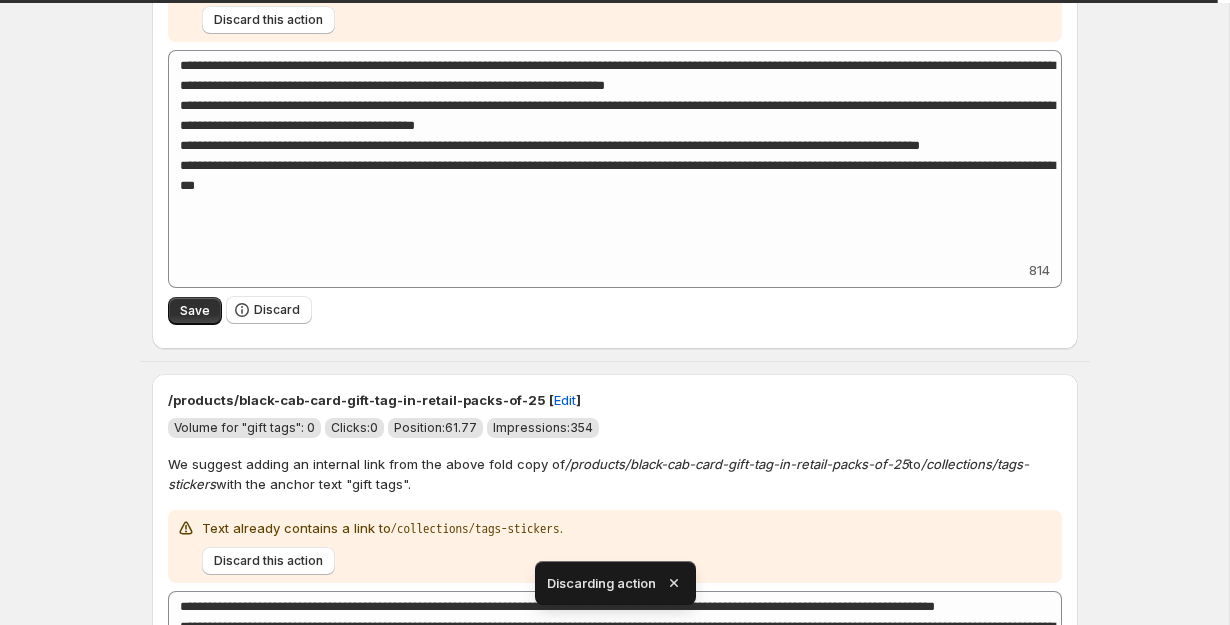 scroll, scrollTop: 396, scrollLeft: 0, axis: vertical 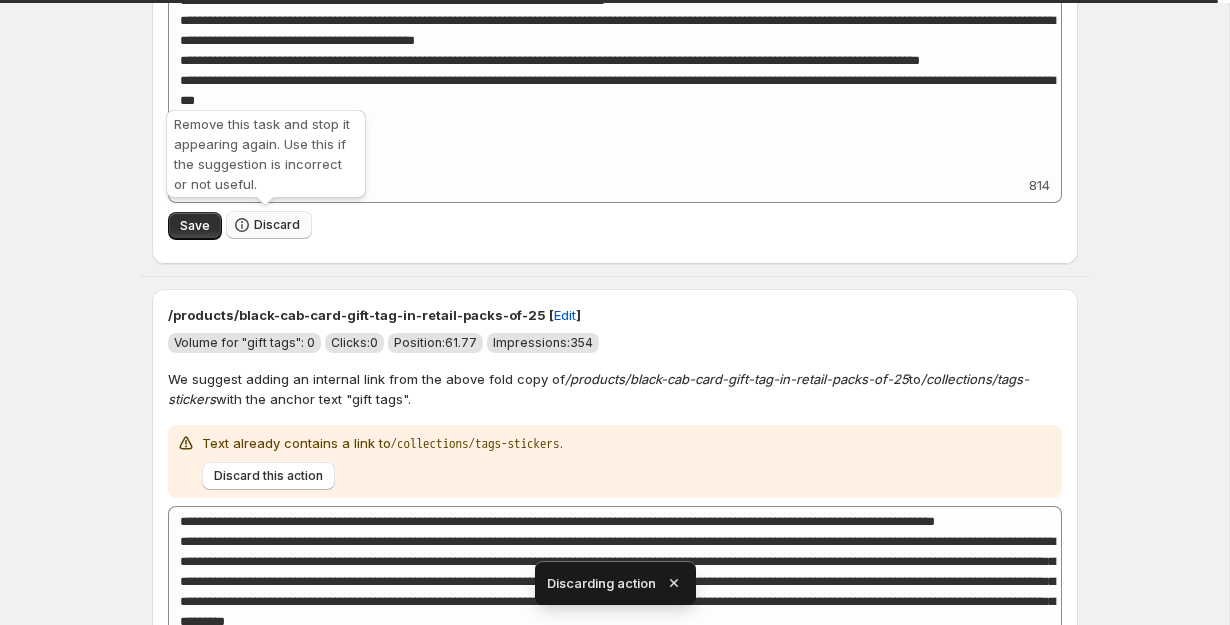 click on "Discard" at bounding box center [277, 225] 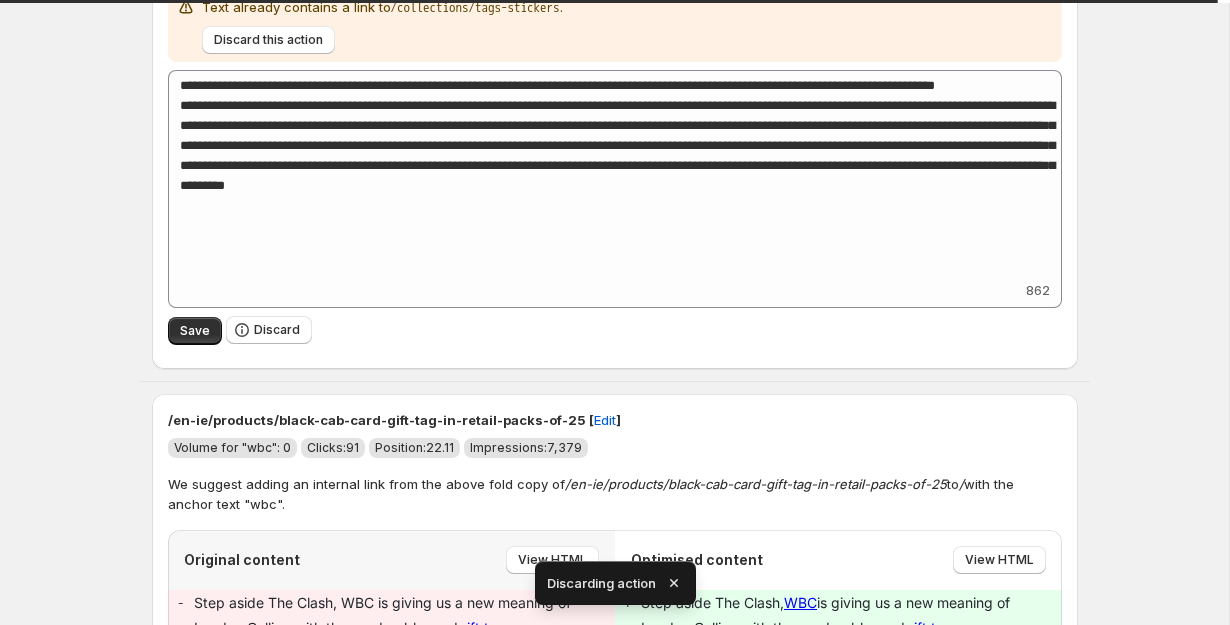 scroll, scrollTop: 297, scrollLeft: 0, axis: vertical 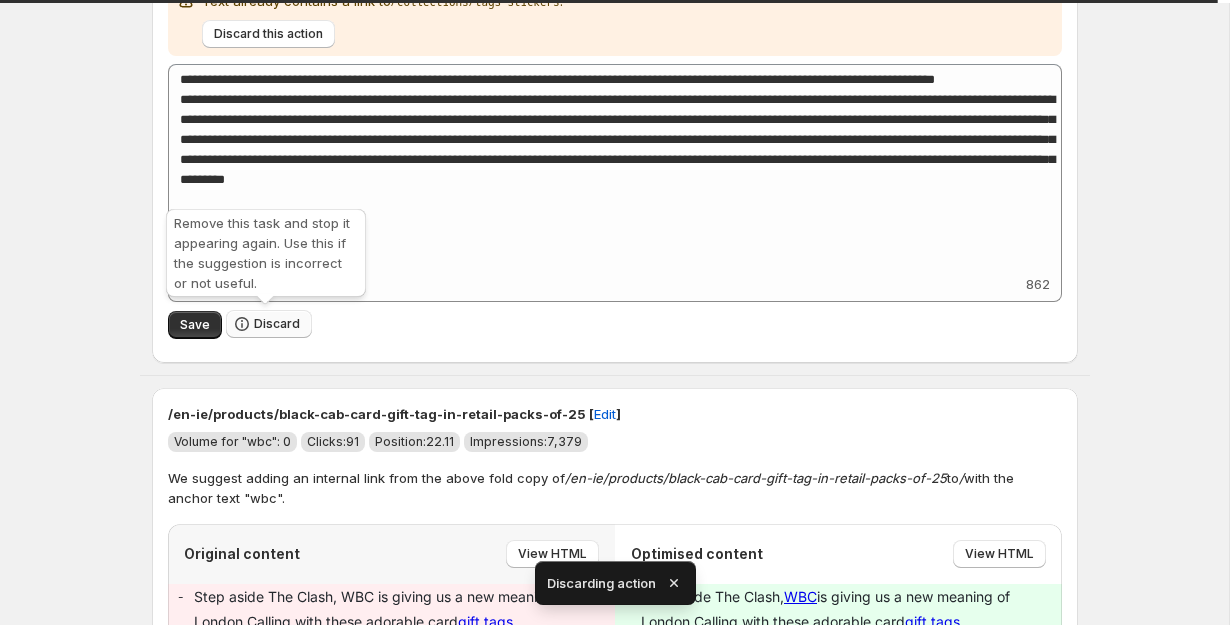 click on "Discard" at bounding box center (277, 324) 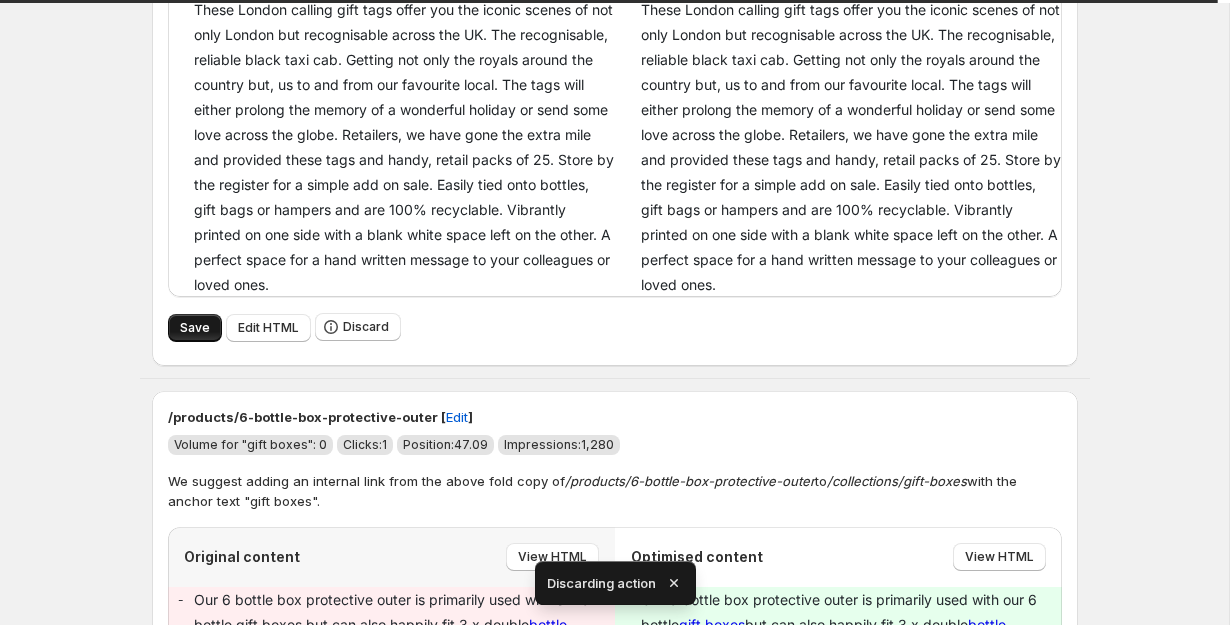 scroll, scrollTop: 402, scrollLeft: 0, axis: vertical 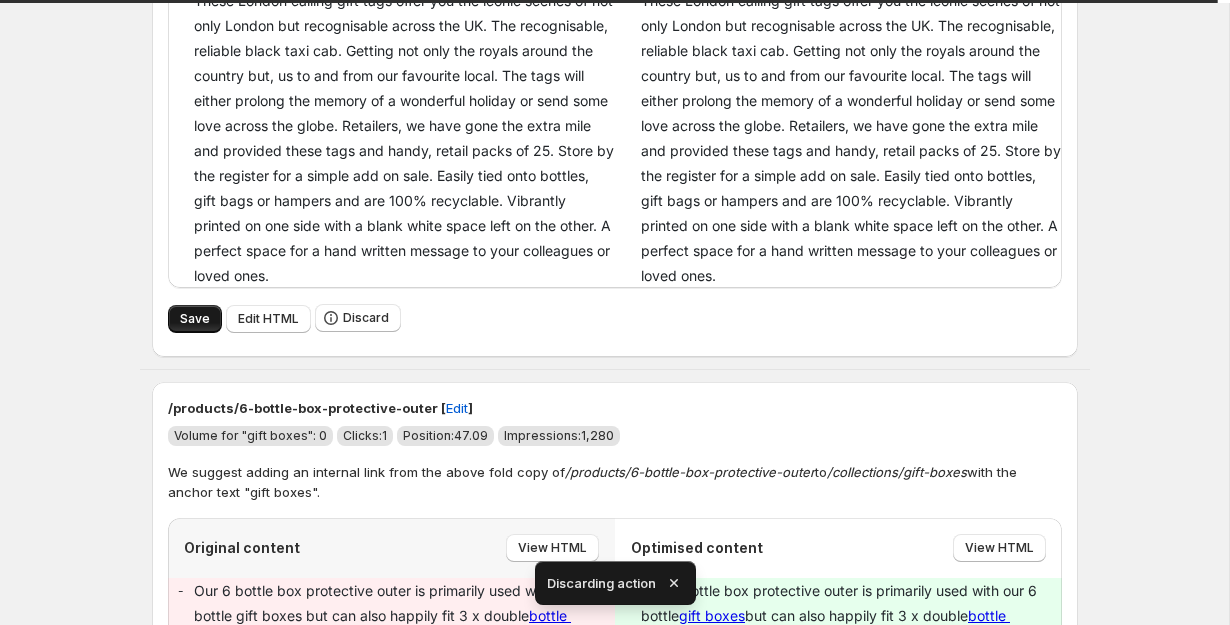 click on "Save" at bounding box center (195, 319) 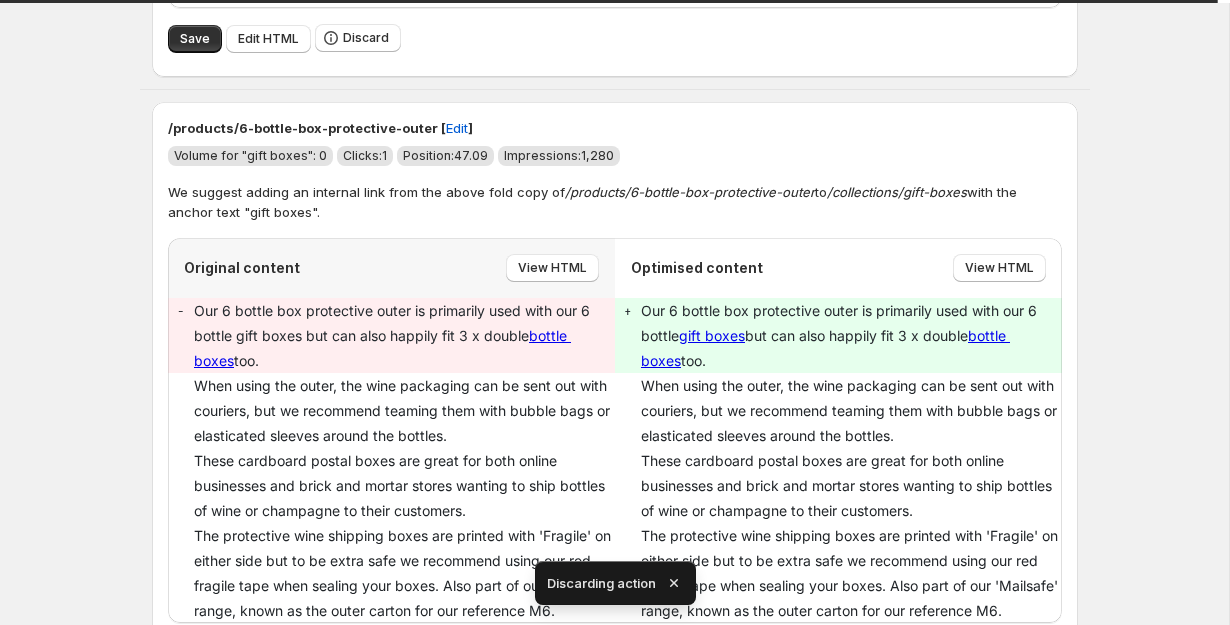 scroll, scrollTop: 903, scrollLeft: 0, axis: vertical 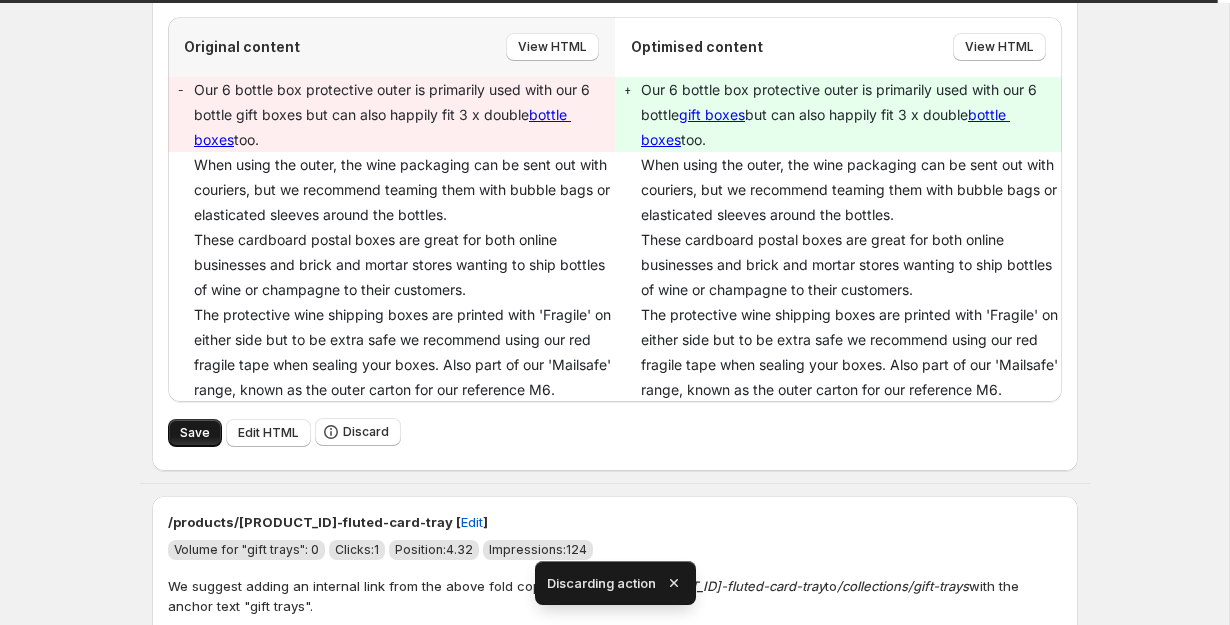 click on "Save" at bounding box center (195, 433) 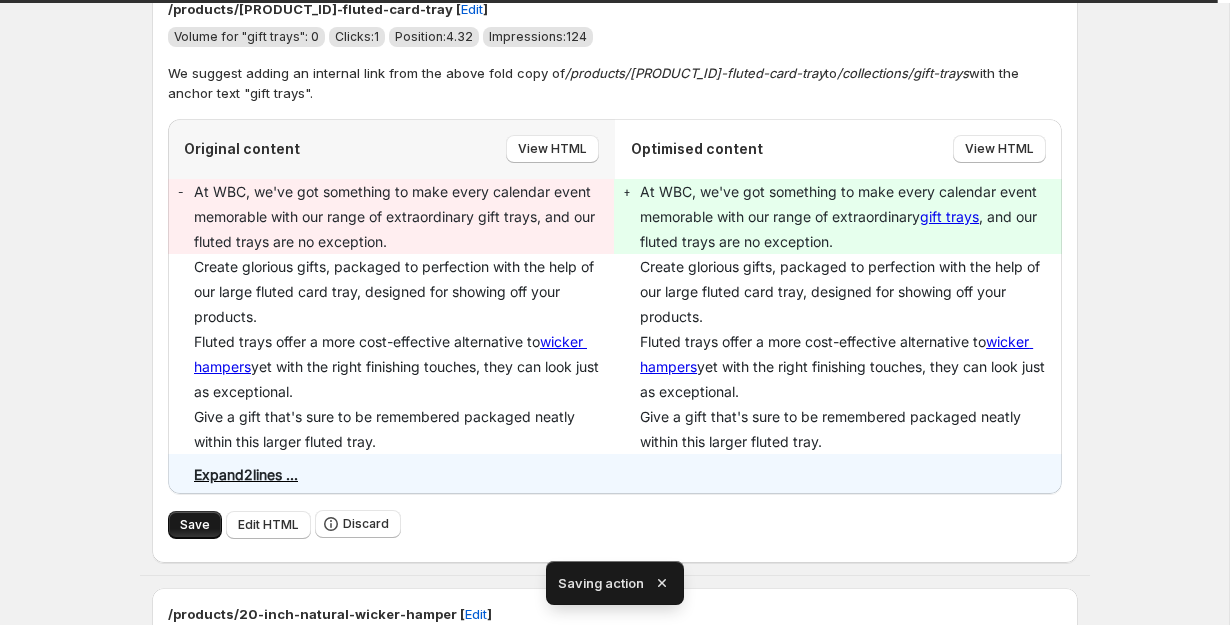 click on "Save" at bounding box center (195, 525) 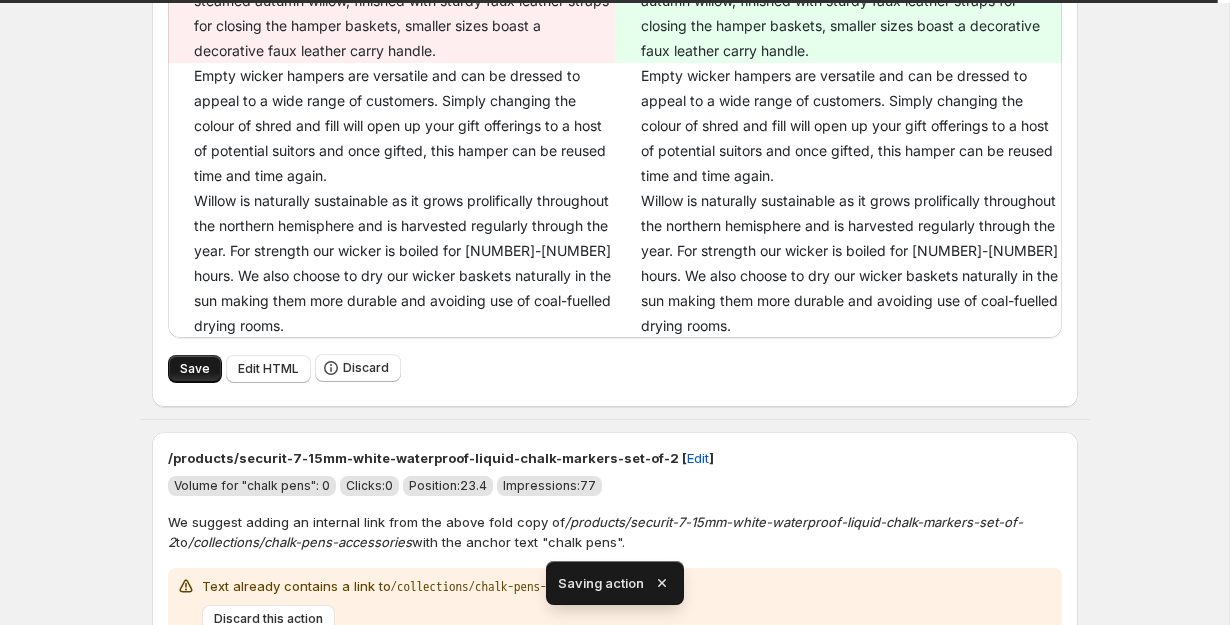 click on "Save" at bounding box center [195, 369] 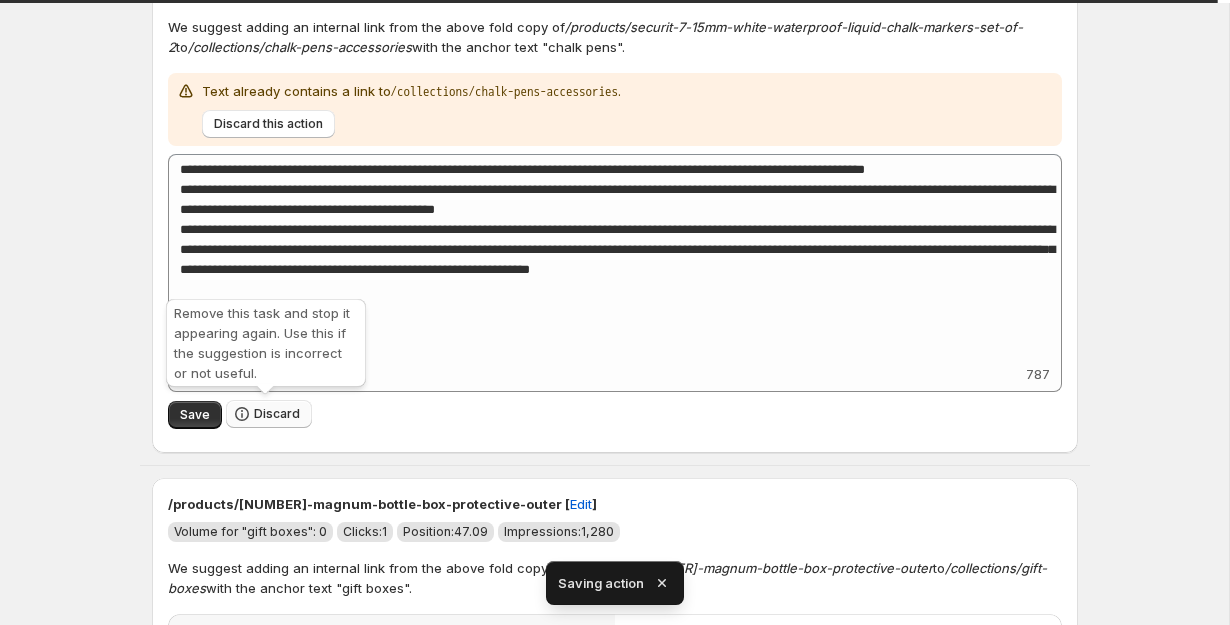 click on "Discard" at bounding box center (269, 414) 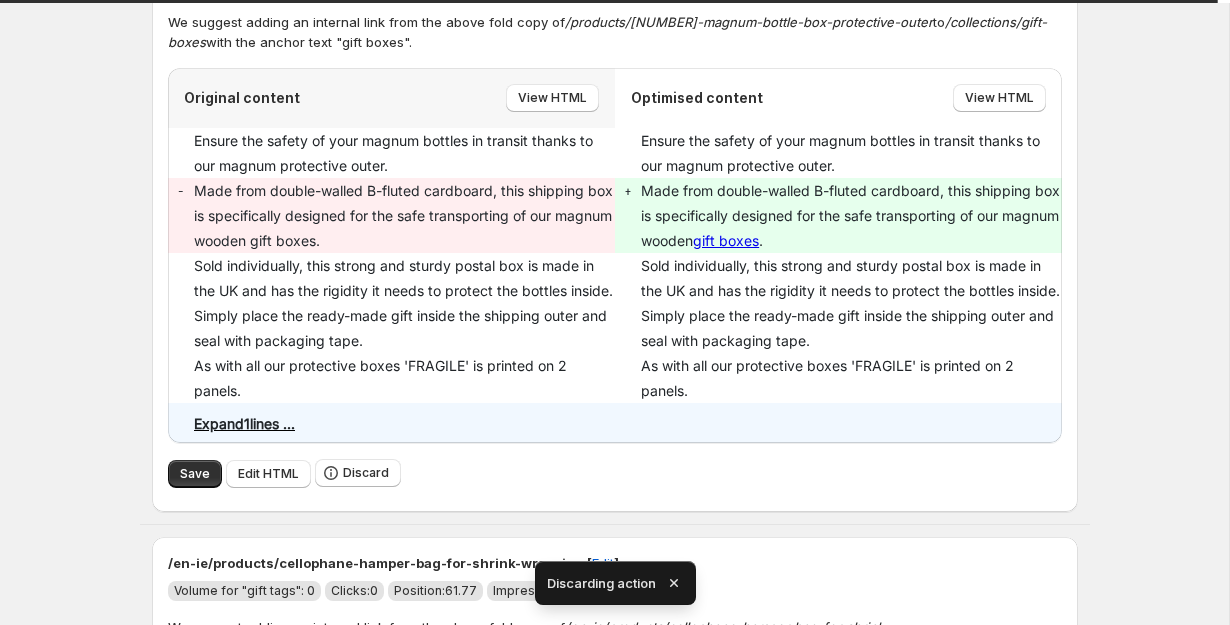scroll, scrollTop: 755, scrollLeft: 0, axis: vertical 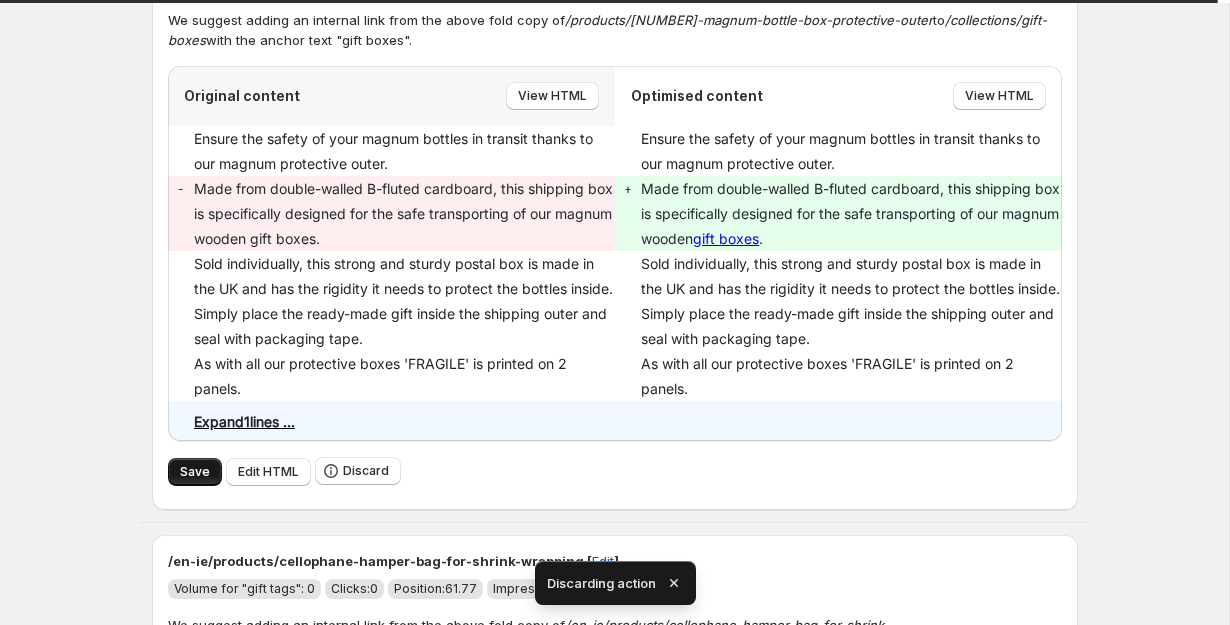 click on "Save" at bounding box center [195, 472] 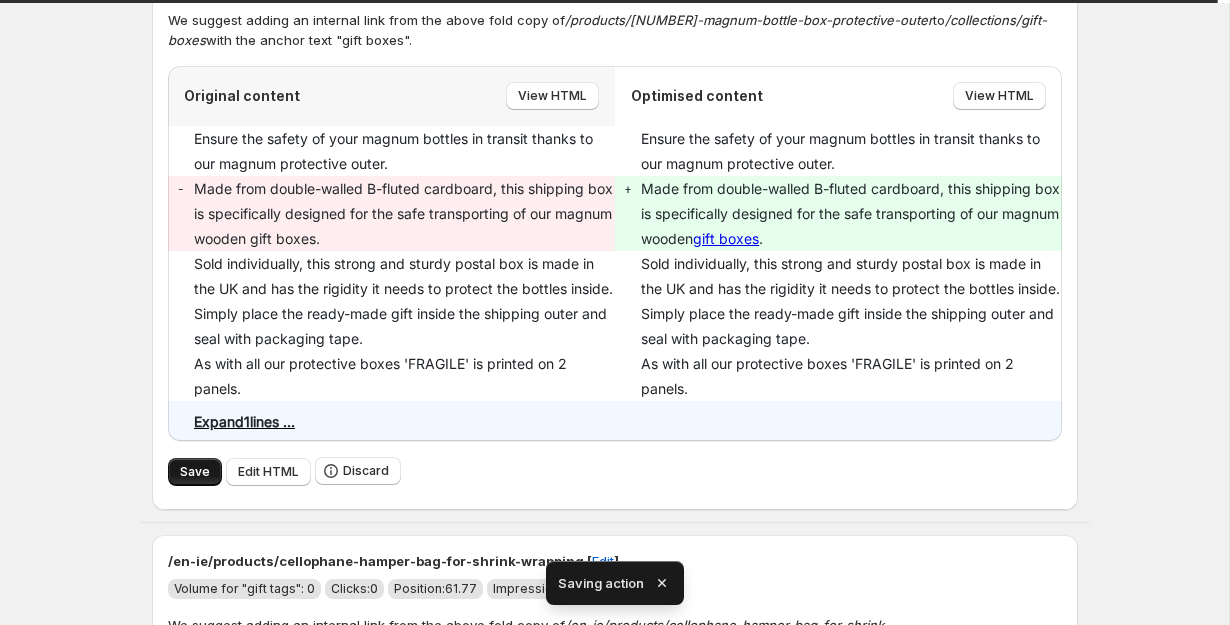 scroll, scrollTop: 124, scrollLeft: 0, axis: vertical 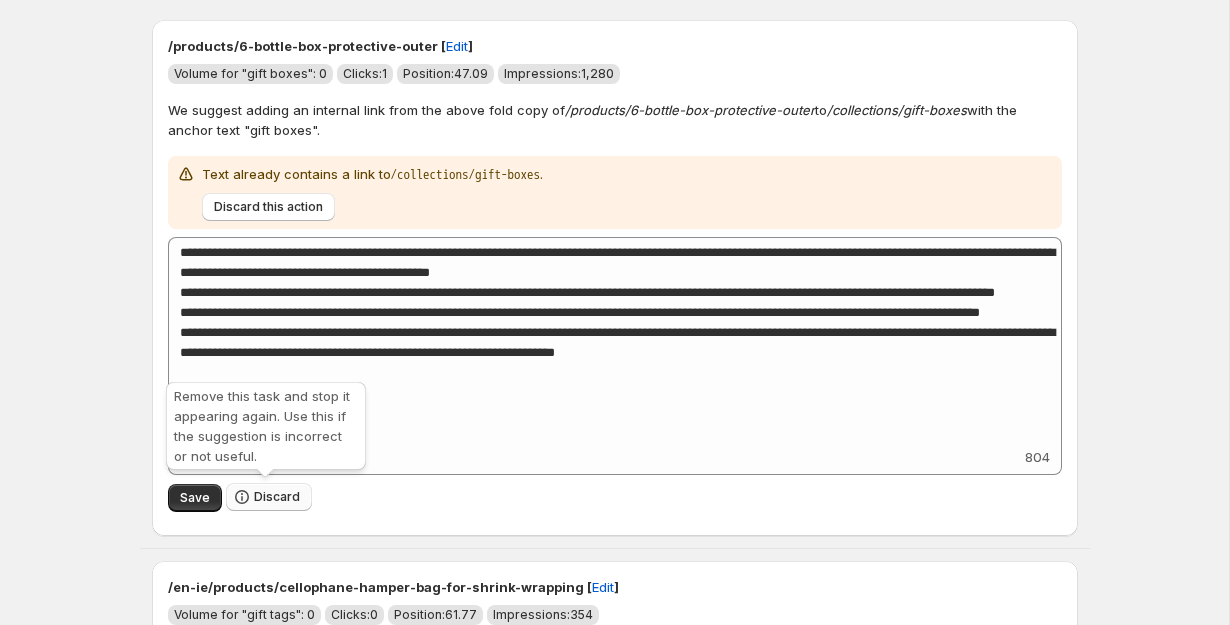 click on "Discard" at bounding box center [277, 497] 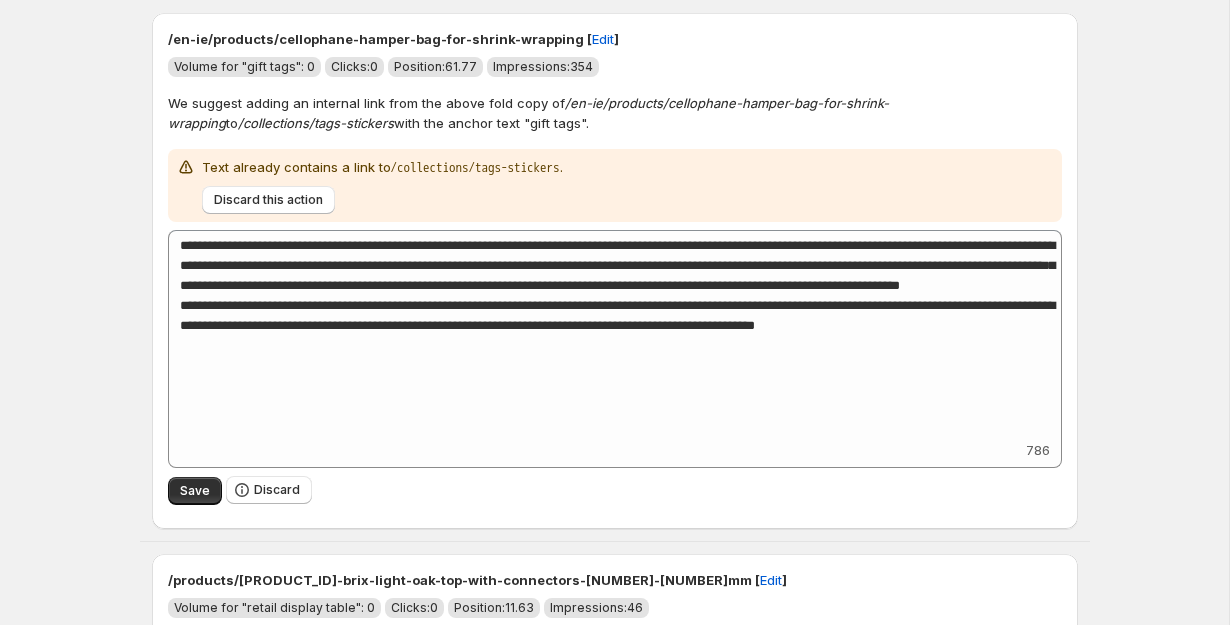 scroll, scrollTop: 292, scrollLeft: 0, axis: vertical 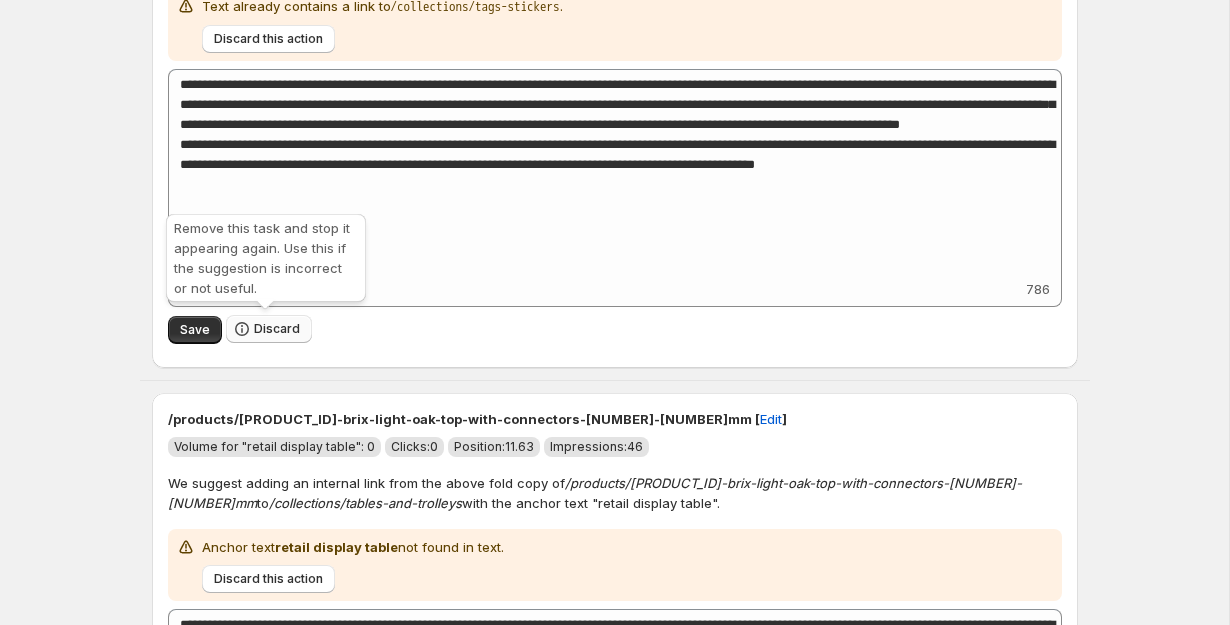 click on "Discard" at bounding box center [277, 329] 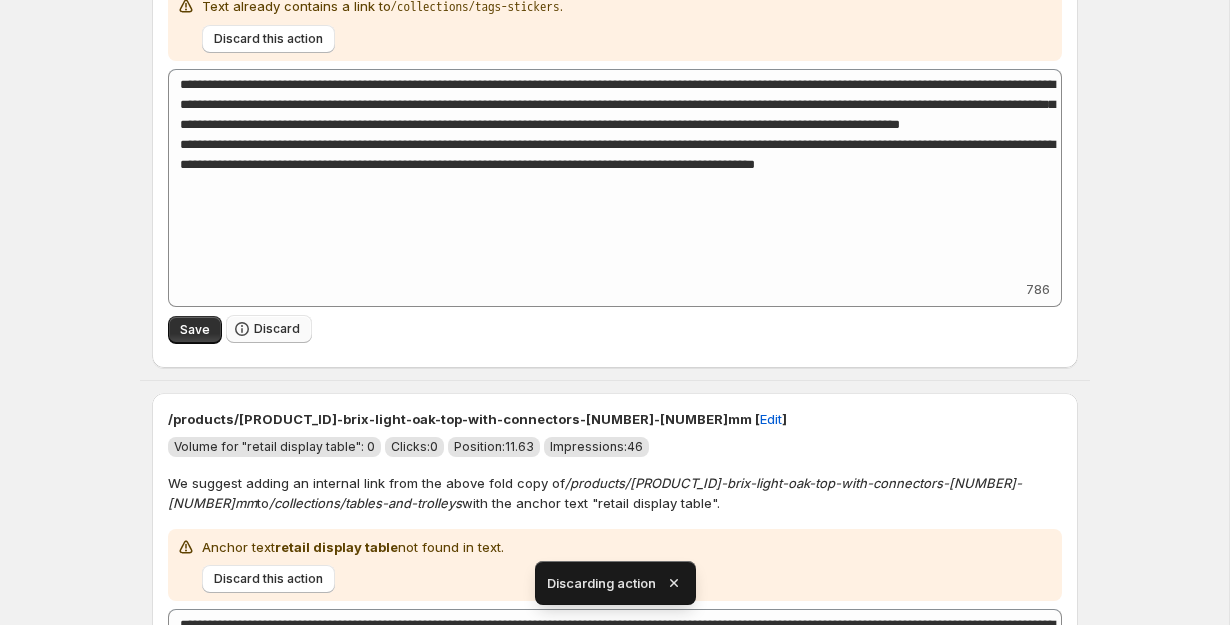 scroll, scrollTop: 0, scrollLeft: 0, axis: both 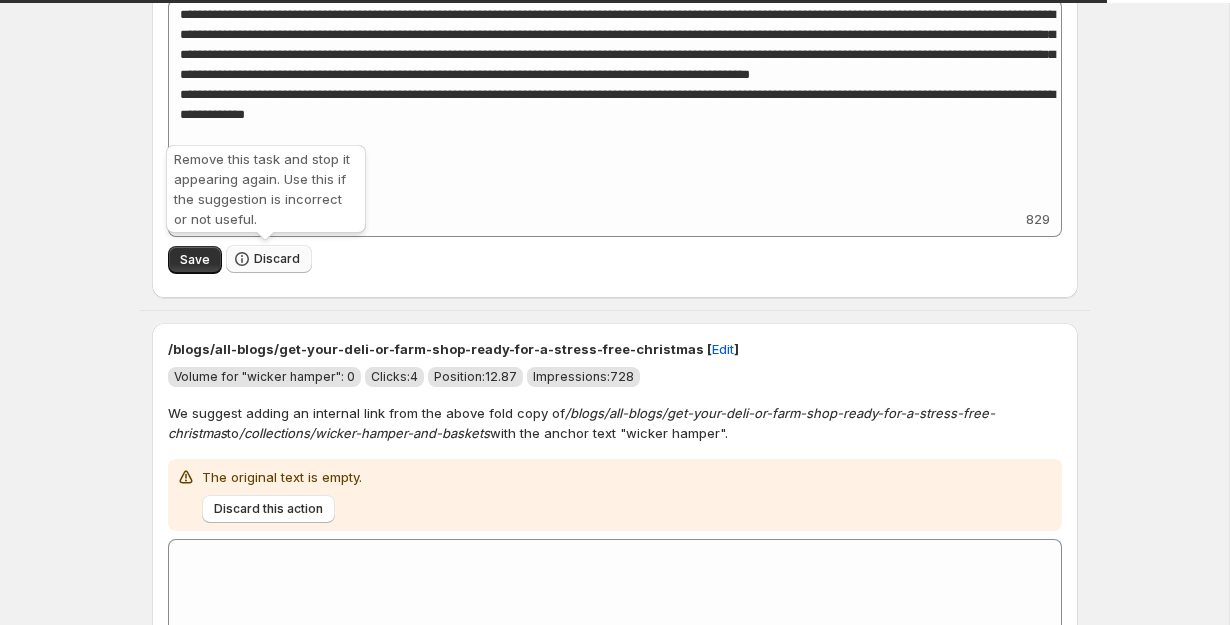 click on "Discard" at bounding box center [277, 259] 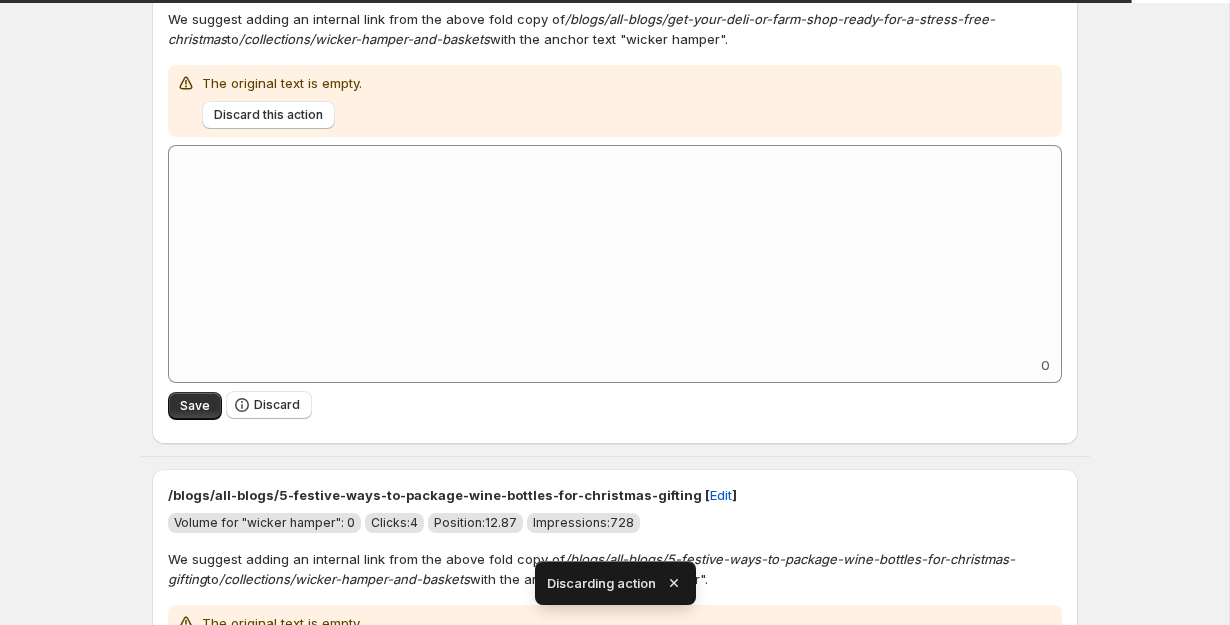 scroll, scrollTop: 230, scrollLeft: 0, axis: vertical 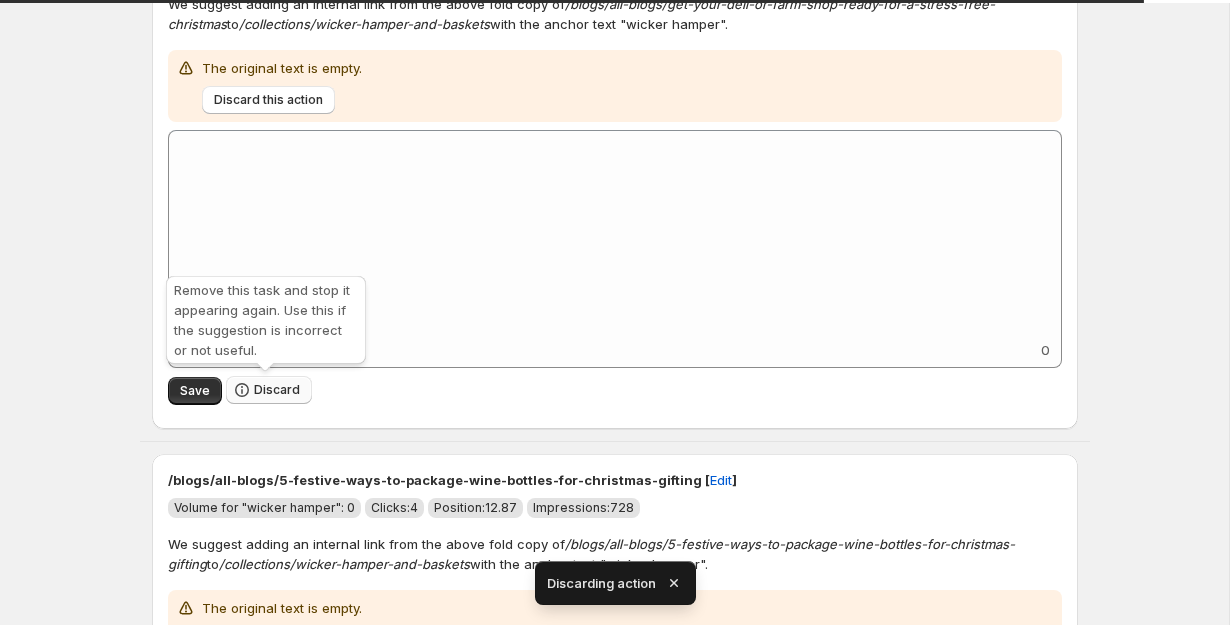 click on "Discard" at bounding box center (277, 390) 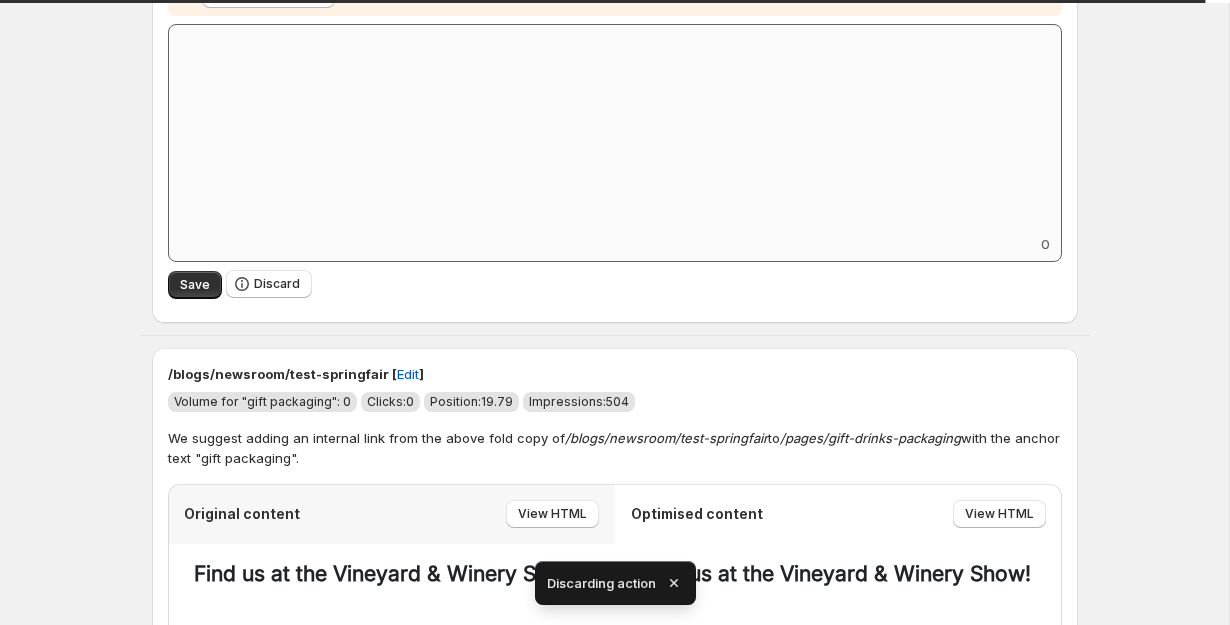 scroll, scrollTop: 469, scrollLeft: 0, axis: vertical 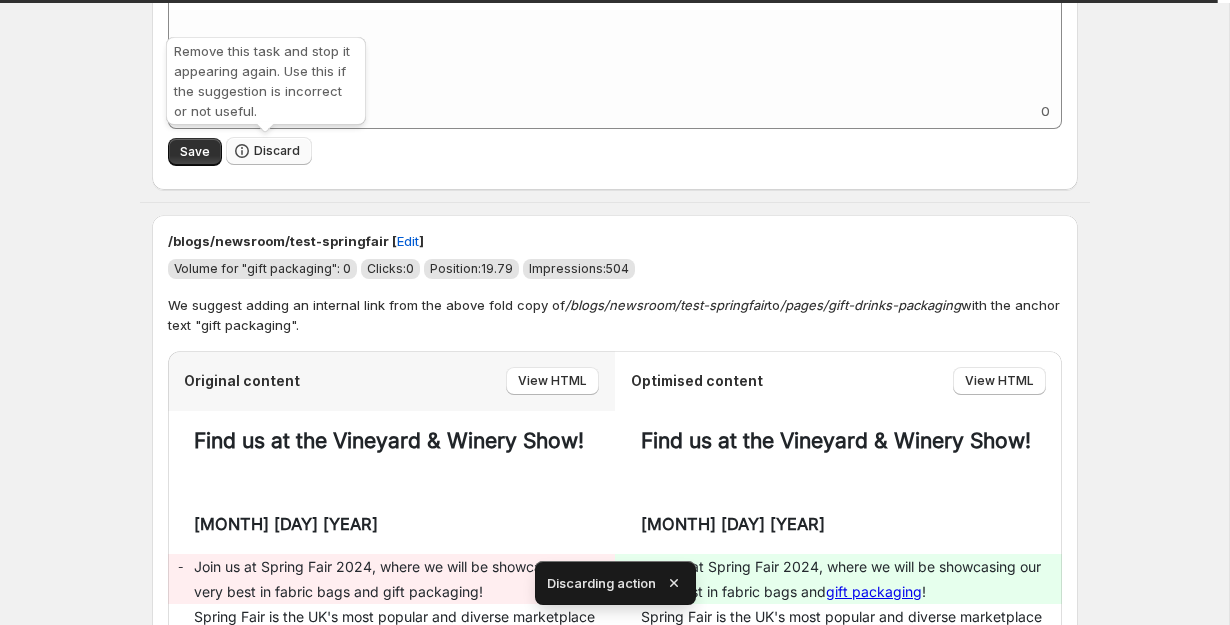 click on "Discard" at bounding box center (277, 151) 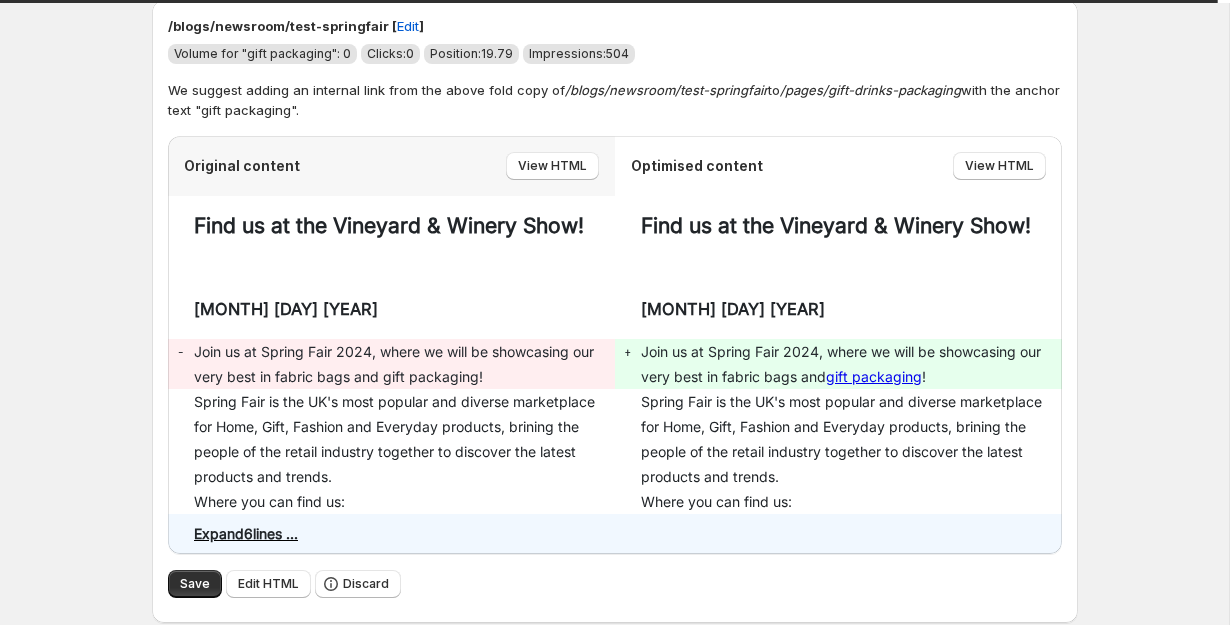 scroll, scrollTop: 146, scrollLeft: 0, axis: vertical 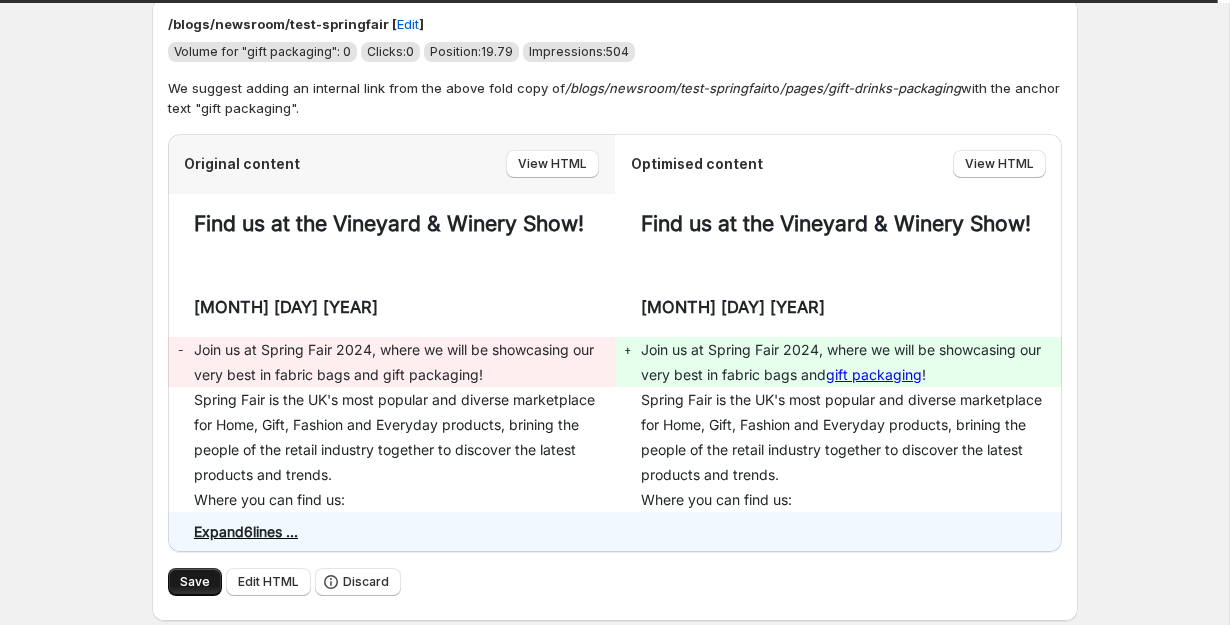 click on "Save" at bounding box center (195, 582) 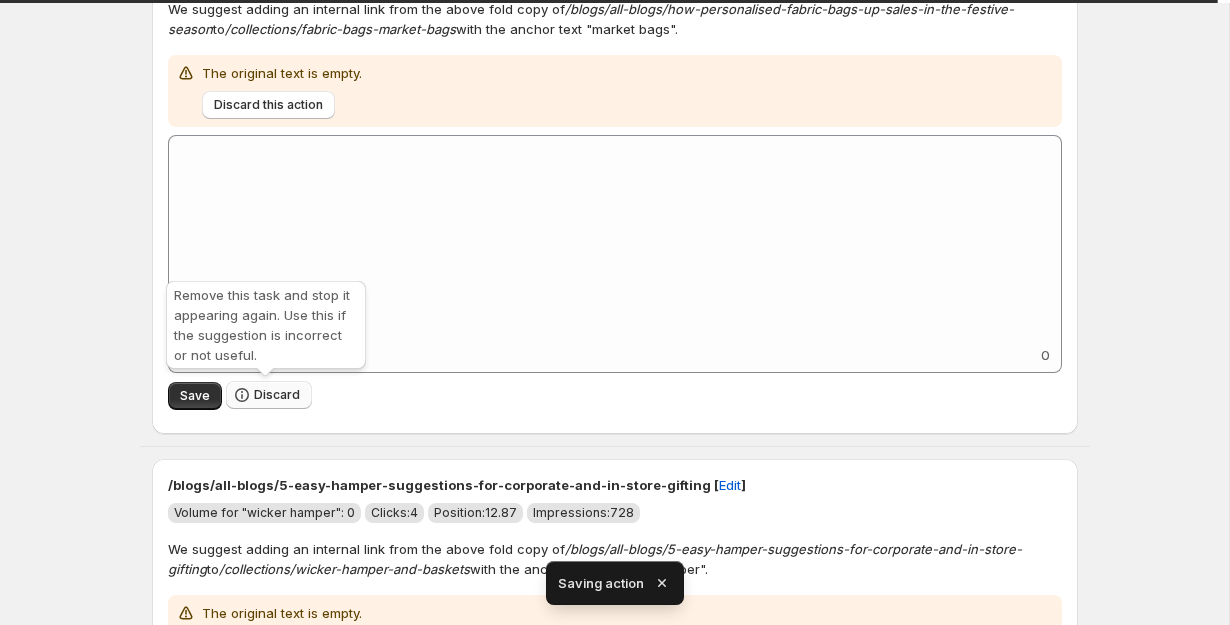 click on "Discard" at bounding box center (277, 395) 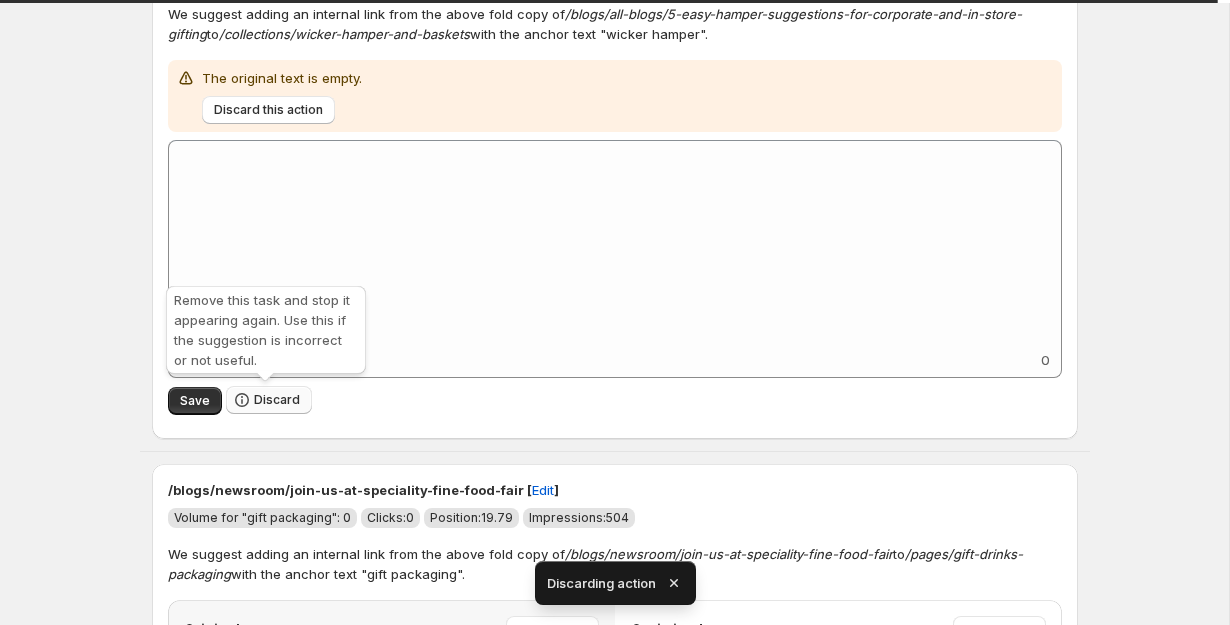 click on "Discard" at bounding box center [277, 400] 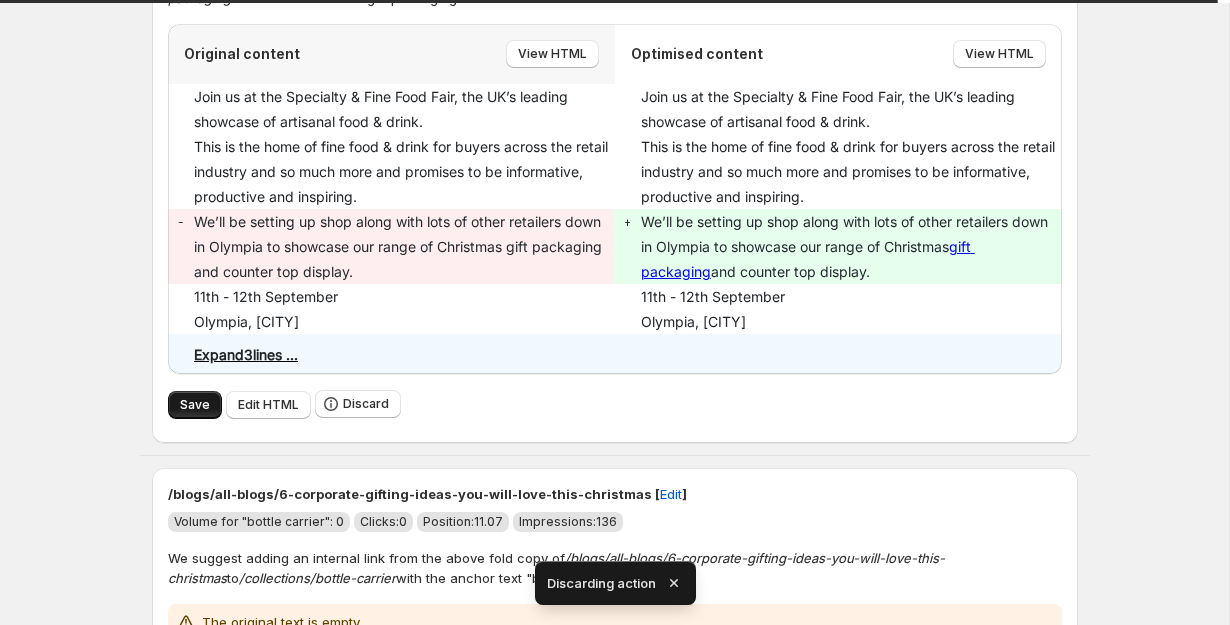click on "Save" at bounding box center [195, 405] 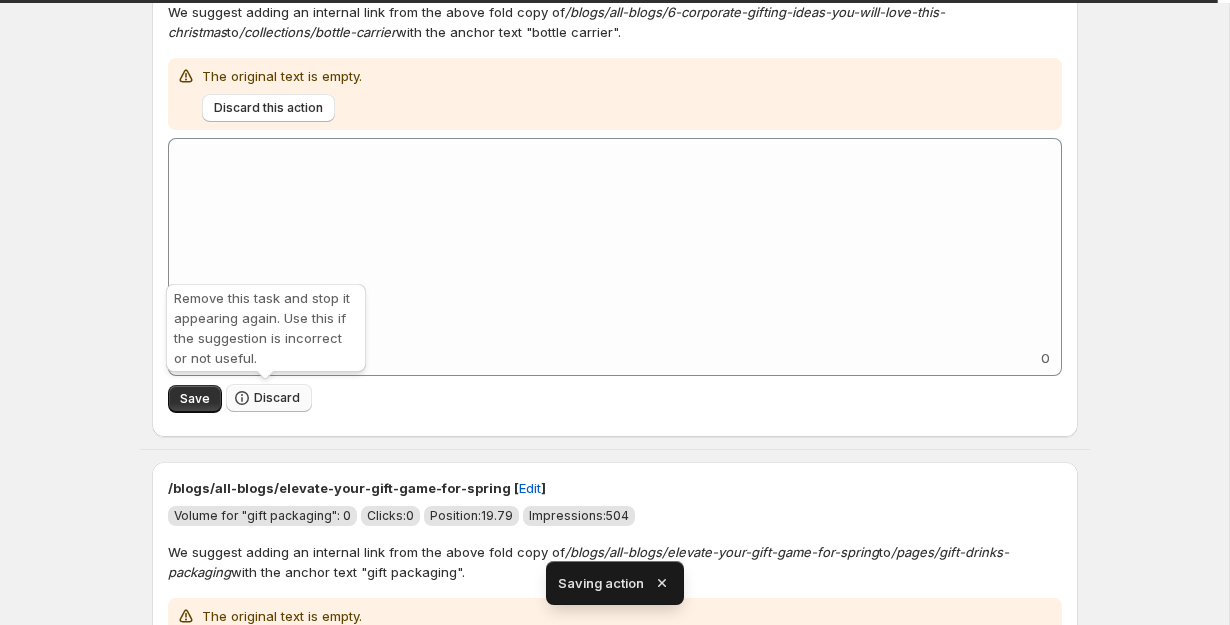 click on "Discard" at bounding box center [277, 398] 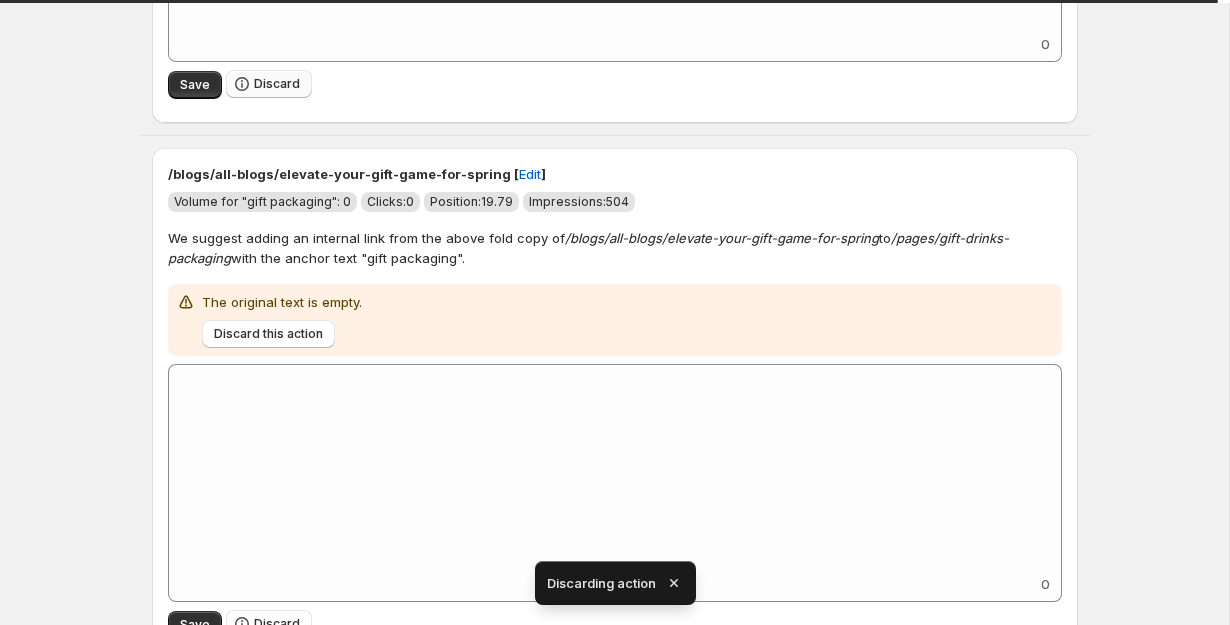 scroll, scrollTop: 90, scrollLeft: 0, axis: vertical 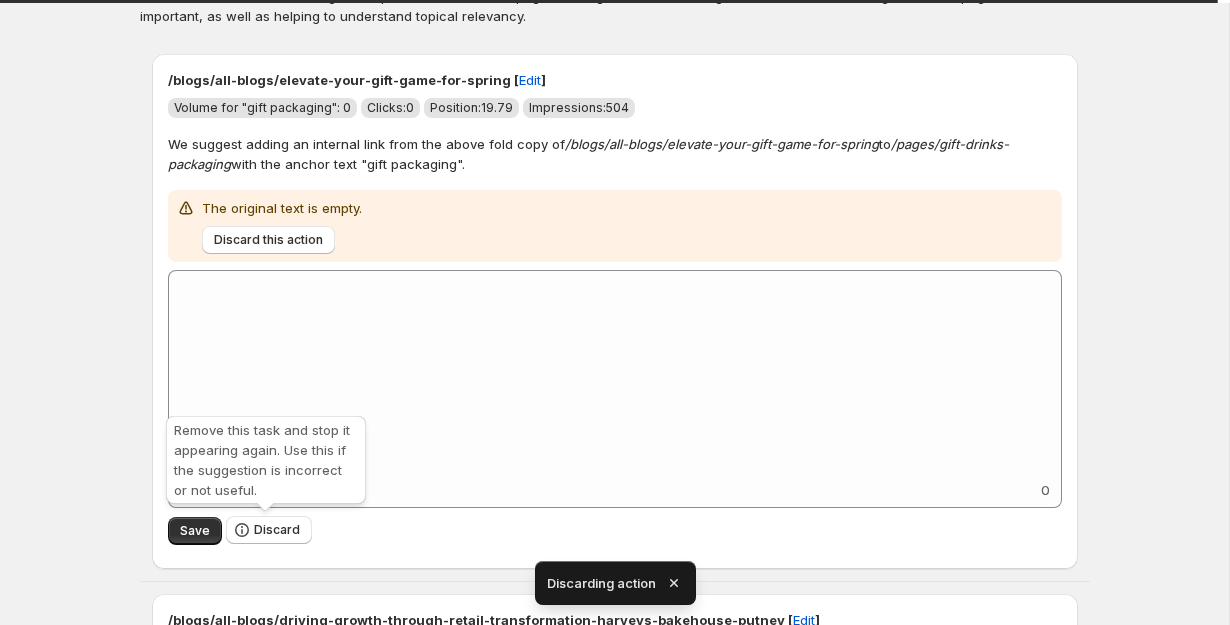 click on "Discard" at bounding box center [269, 530] 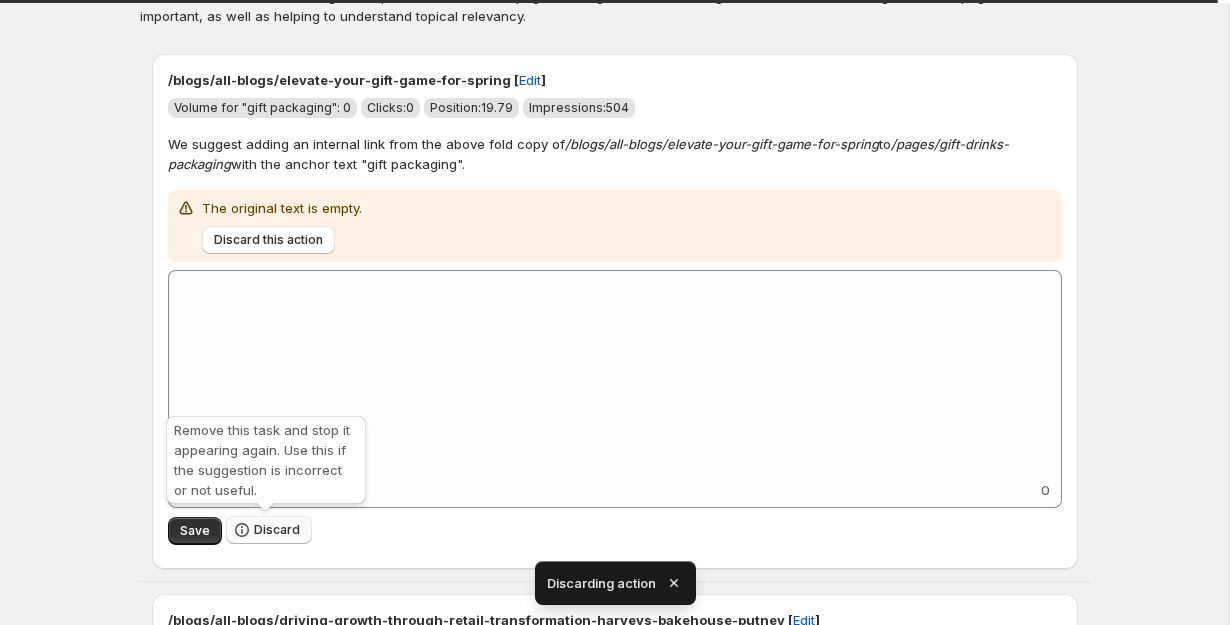 click on "Discard" at bounding box center [269, 530] 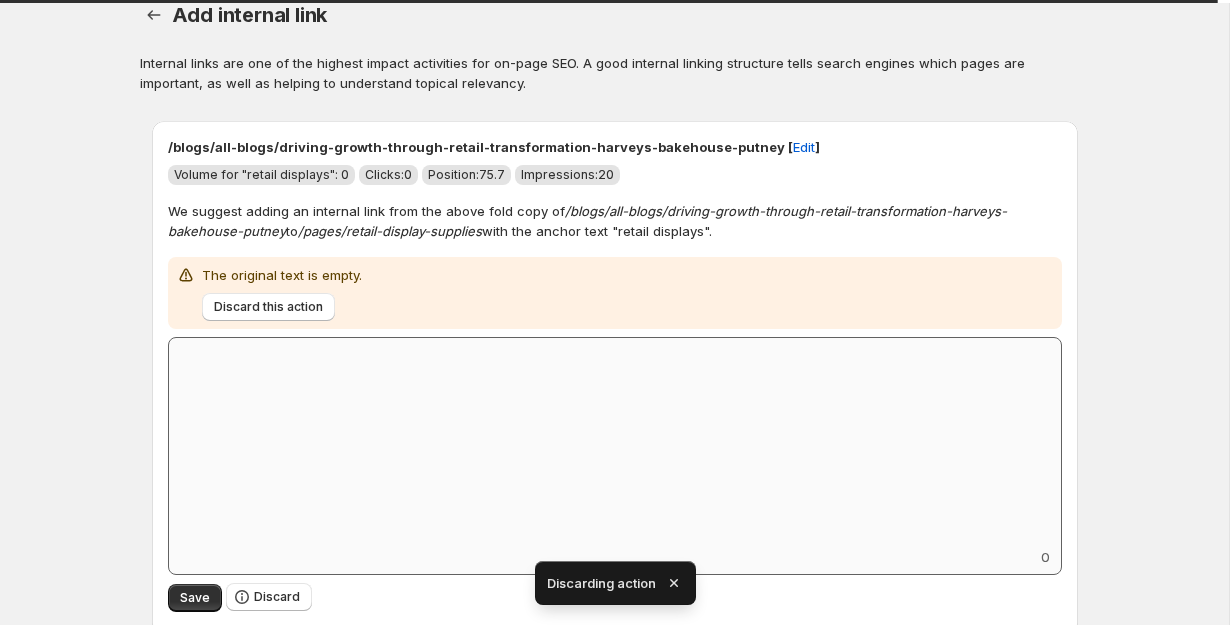 scroll, scrollTop: 180, scrollLeft: 0, axis: vertical 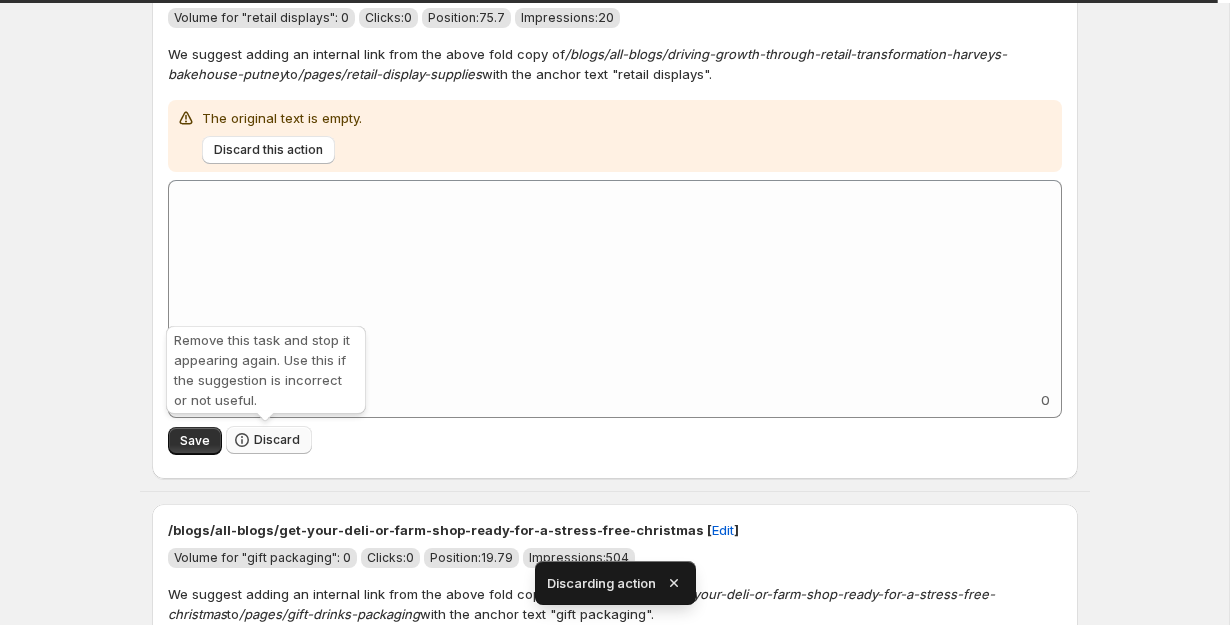 click on "Discard" at bounding box center (277, 440) 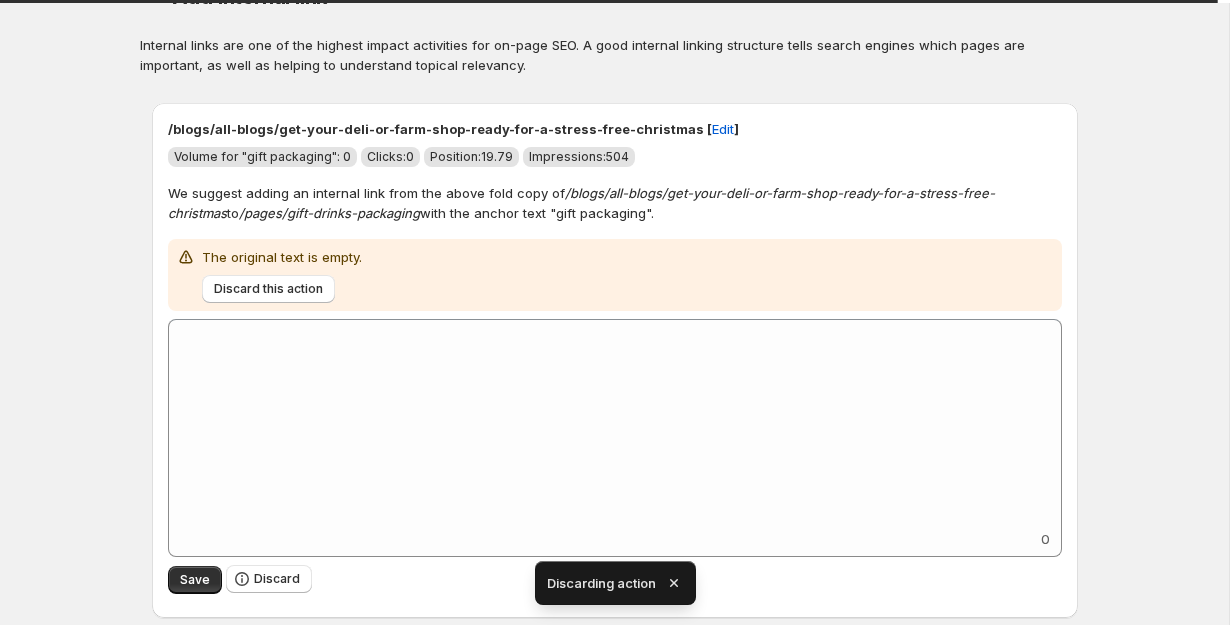 scroll, scrollTop: 96, scrollLeft: 0, axis: vertical 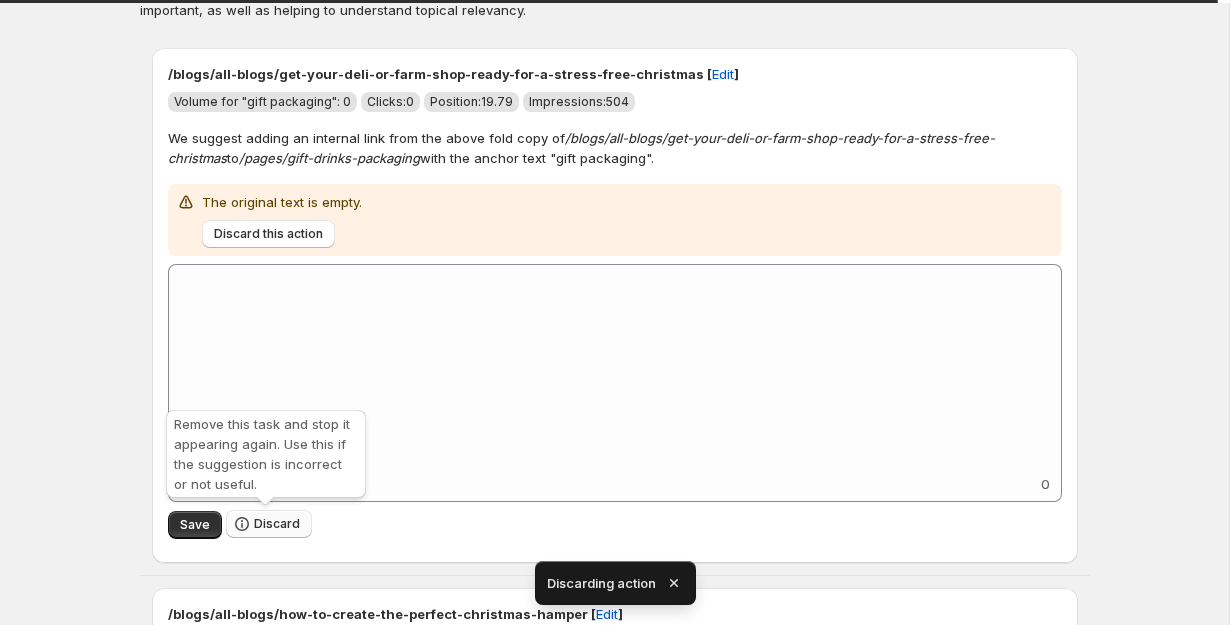 click on "Discard" at bounding box center [269, 524] 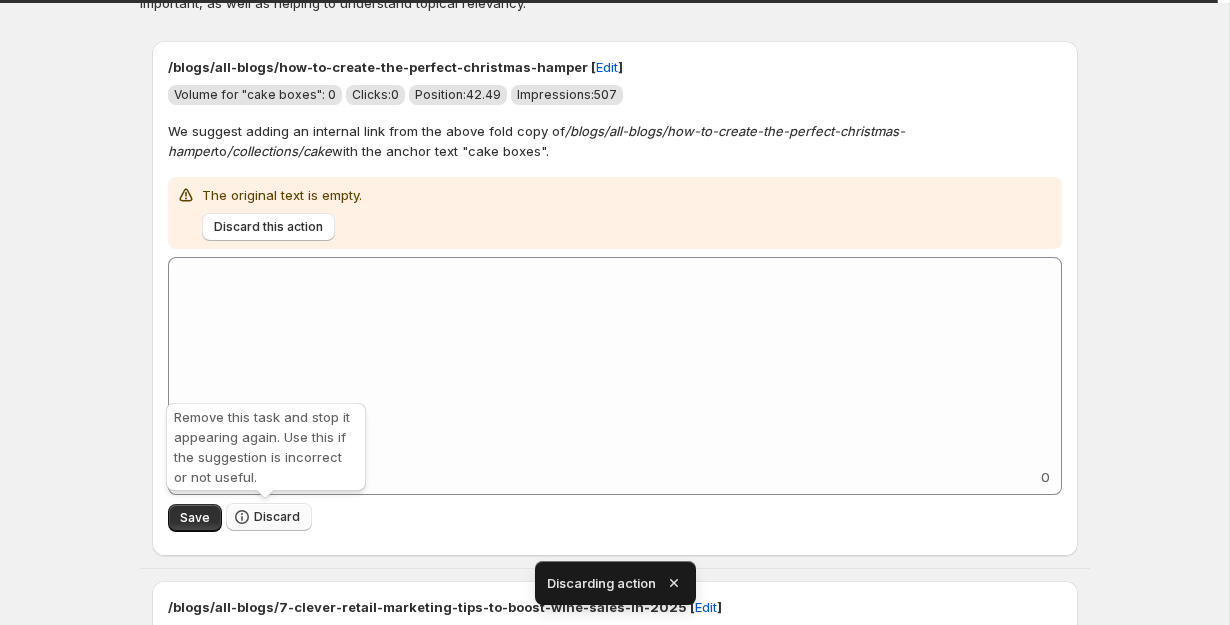 click on "Discard" at bounding box center [277, 517] 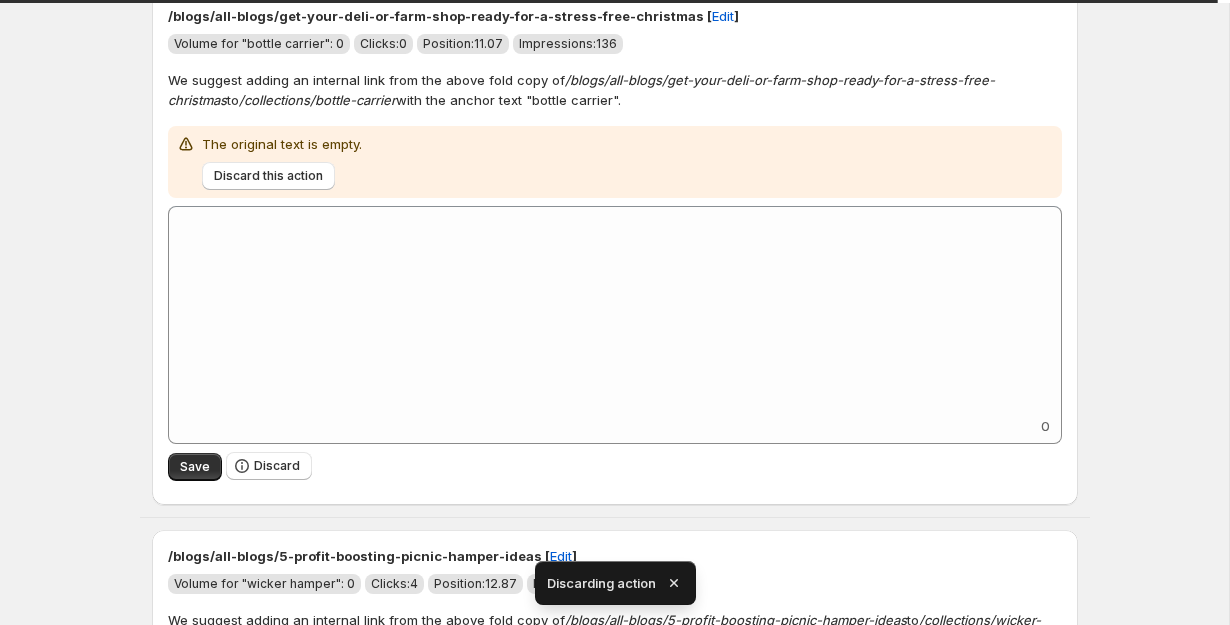 scroll, scrollTop: 268, scrollLeft: 0, axis: vertical 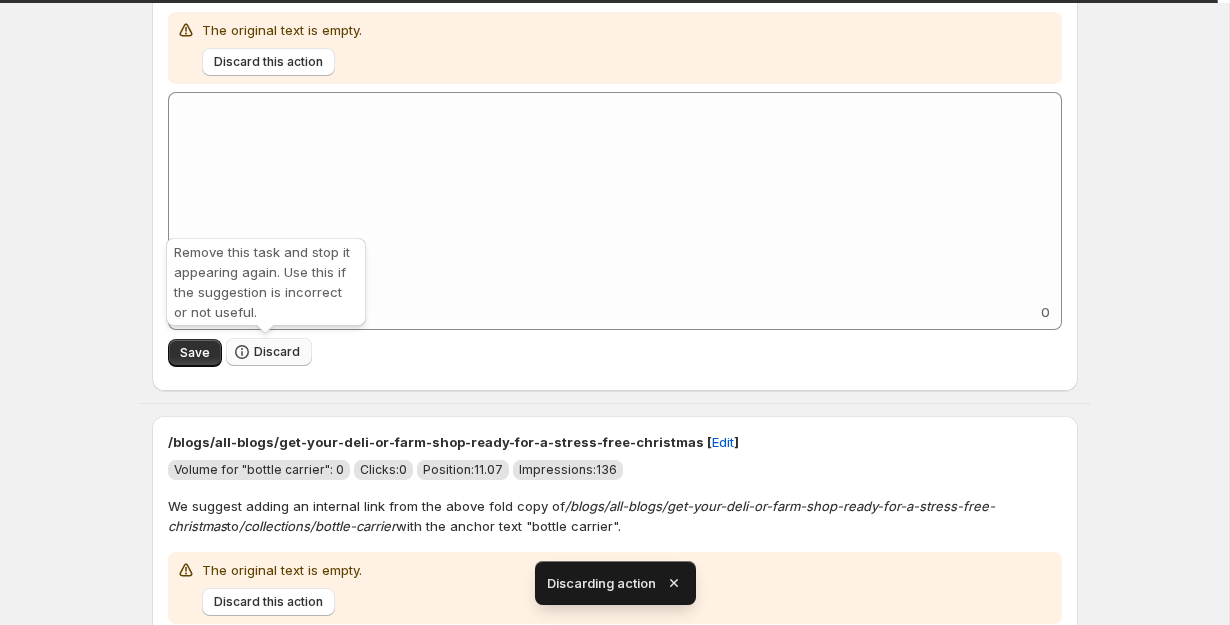 click on "Discard" at bounding box center (269, 352) 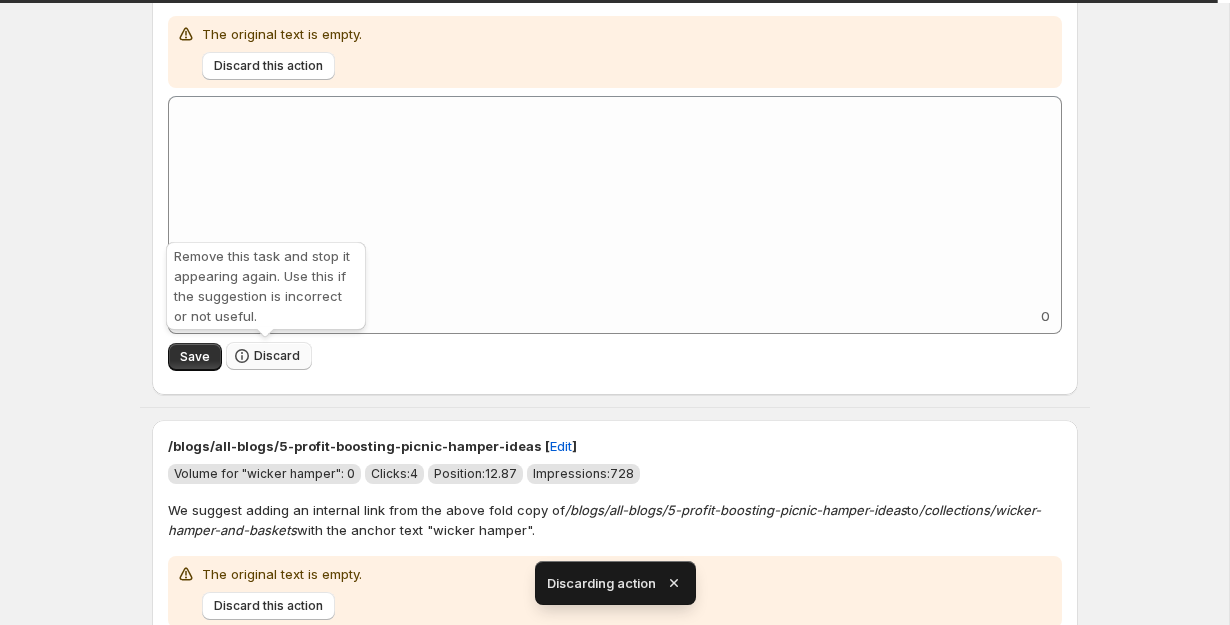 click on "Discard" at bounding box center [277, 356] 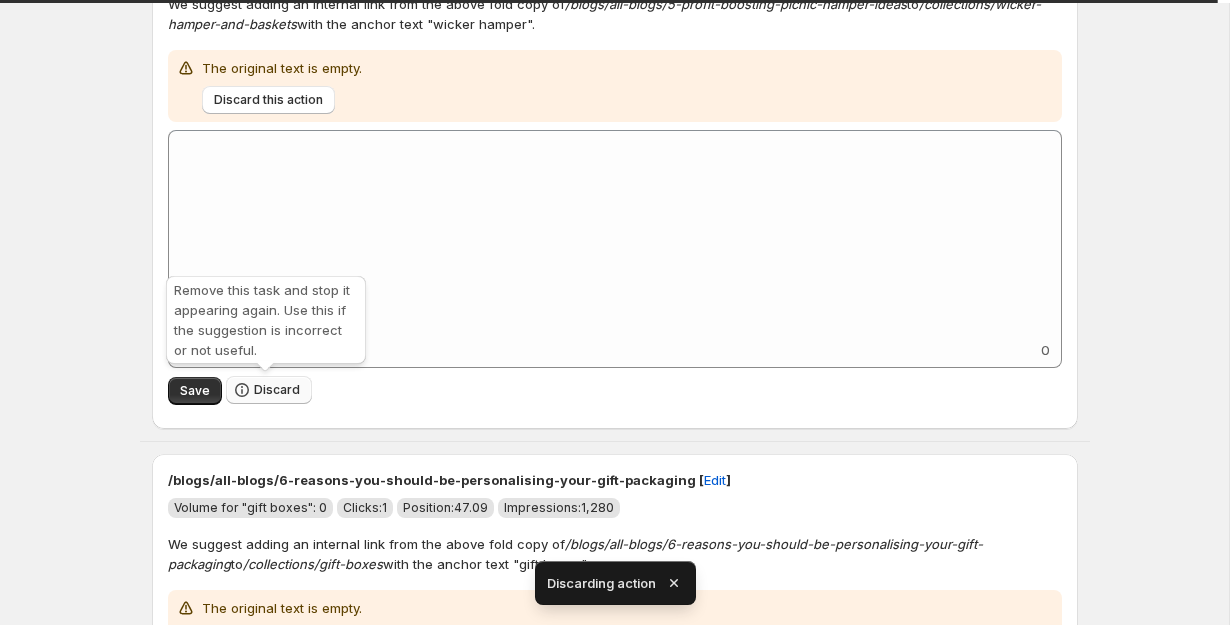 click on "Discard" at bounding box center [277, 390] 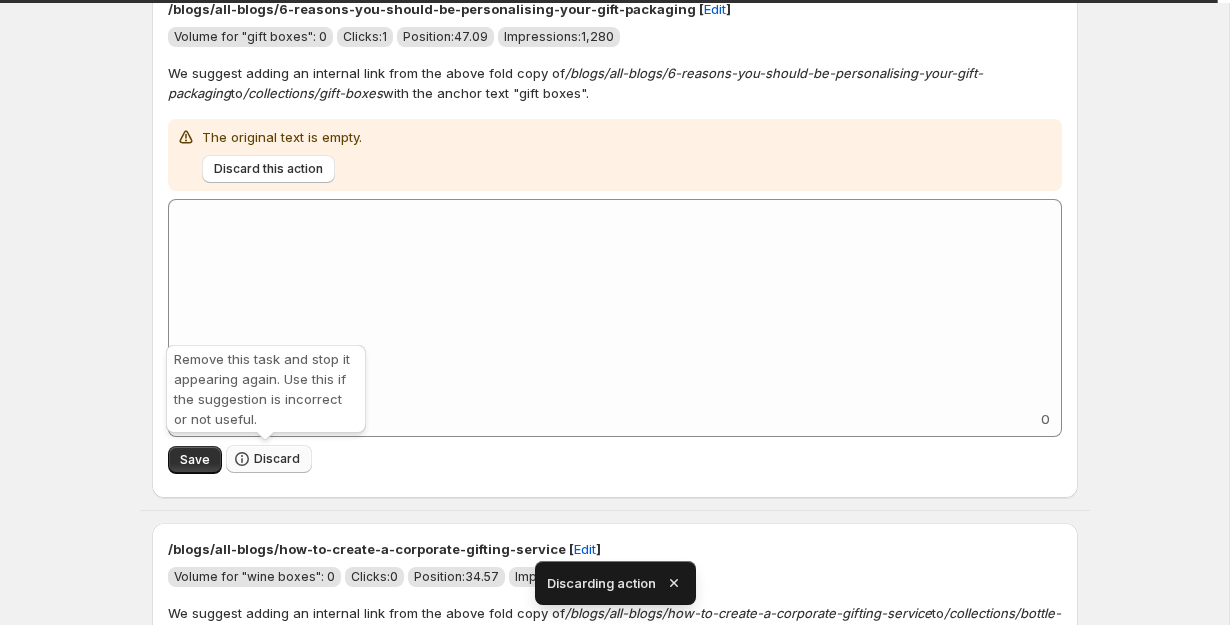 click on "Discard" at bounding box center (277, 459) 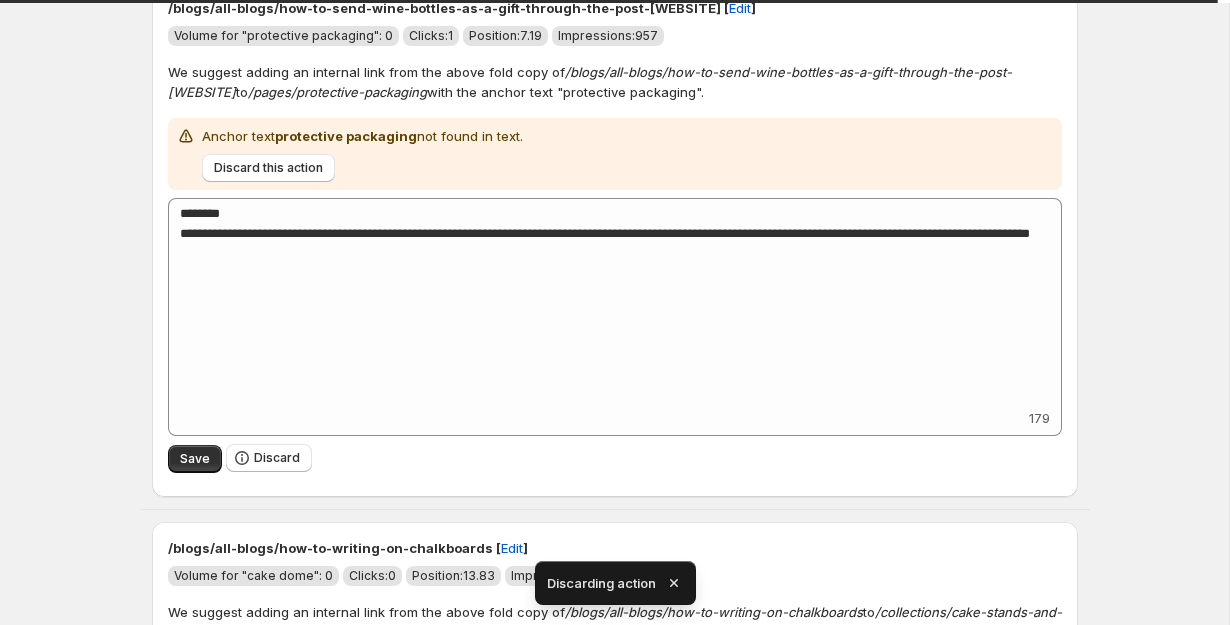 scroll, scrollTop: 162, scrollLeft: 0, axis: vertical 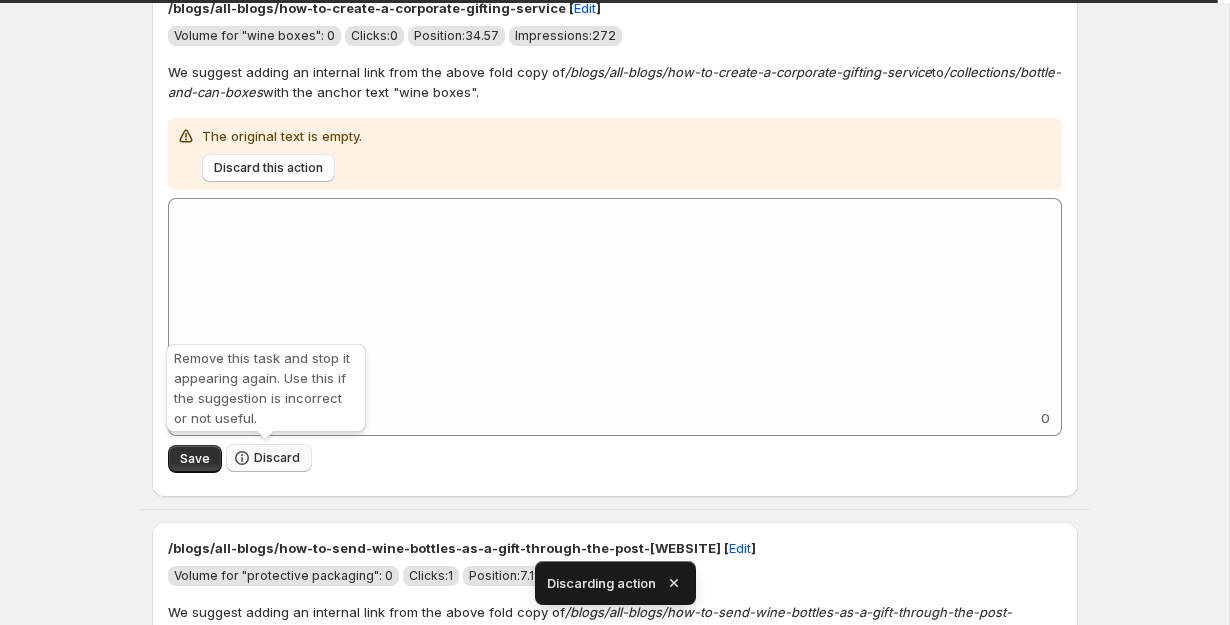 click on "Discard" at bounding box center [277, 458] 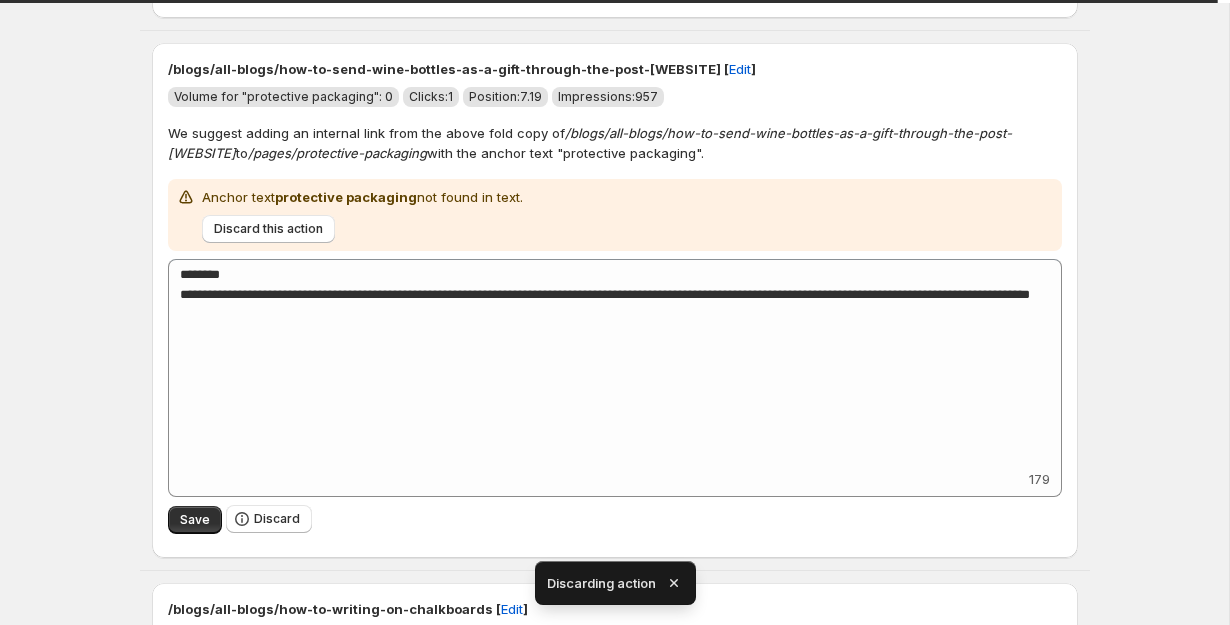 scroll, scrollTop: 179, scrollLeft: 0, axis: vertical 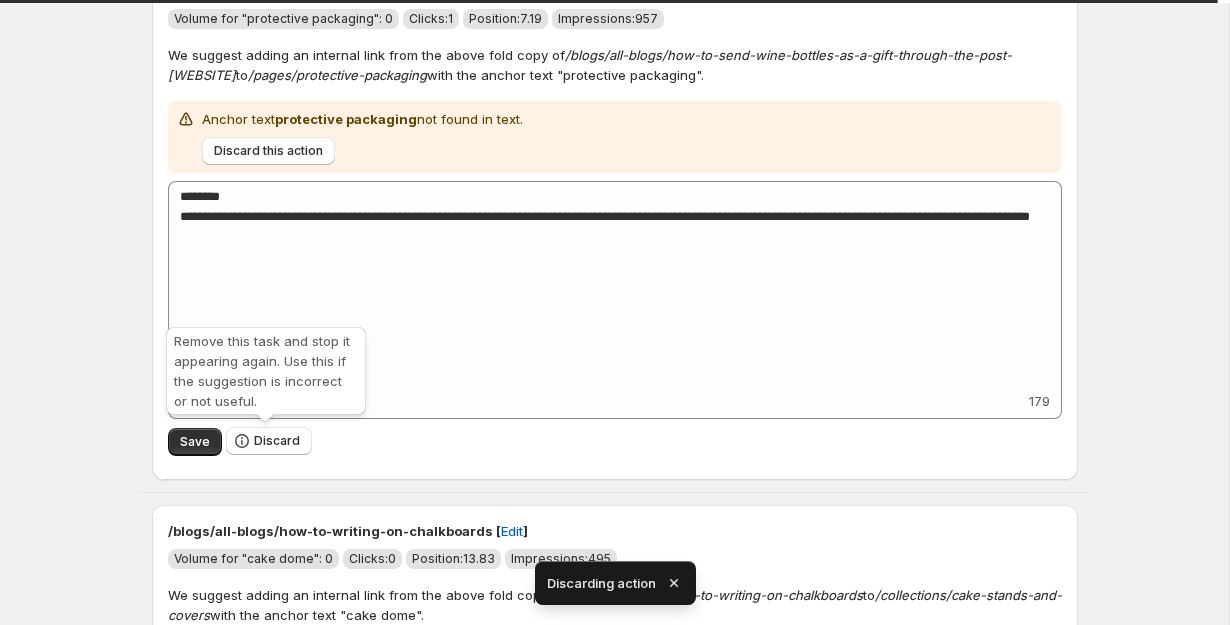 click on "Discard" at bounding box center (269, 441) 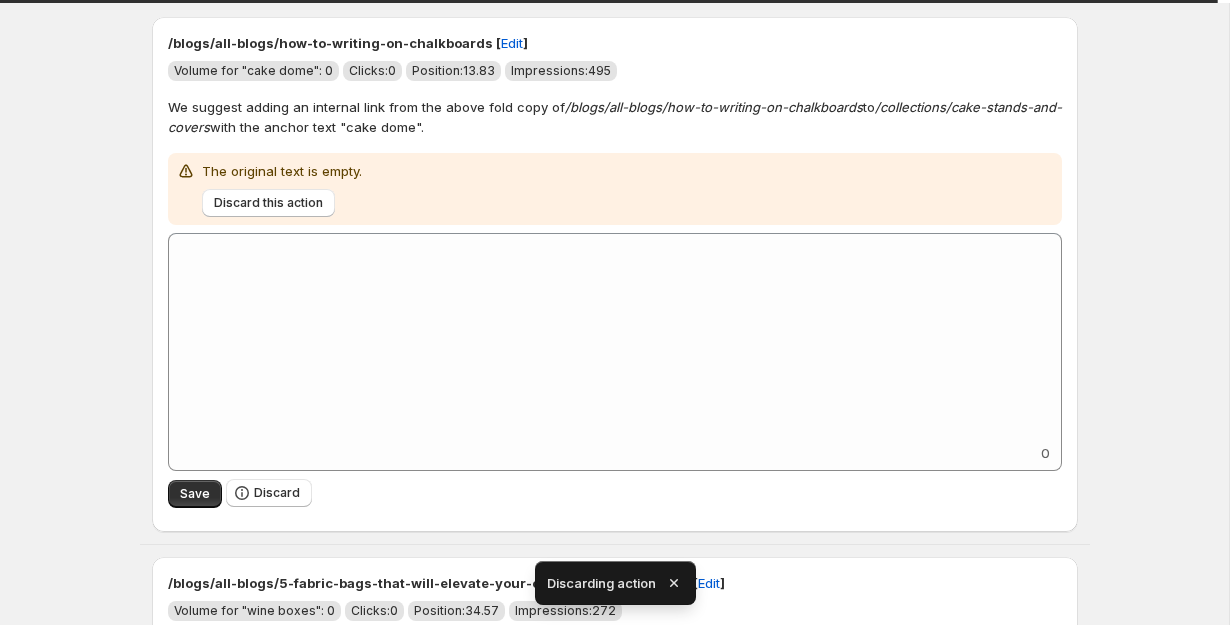 scroll, scrollTop: 156, scrollLeft: 0, axis: vertical 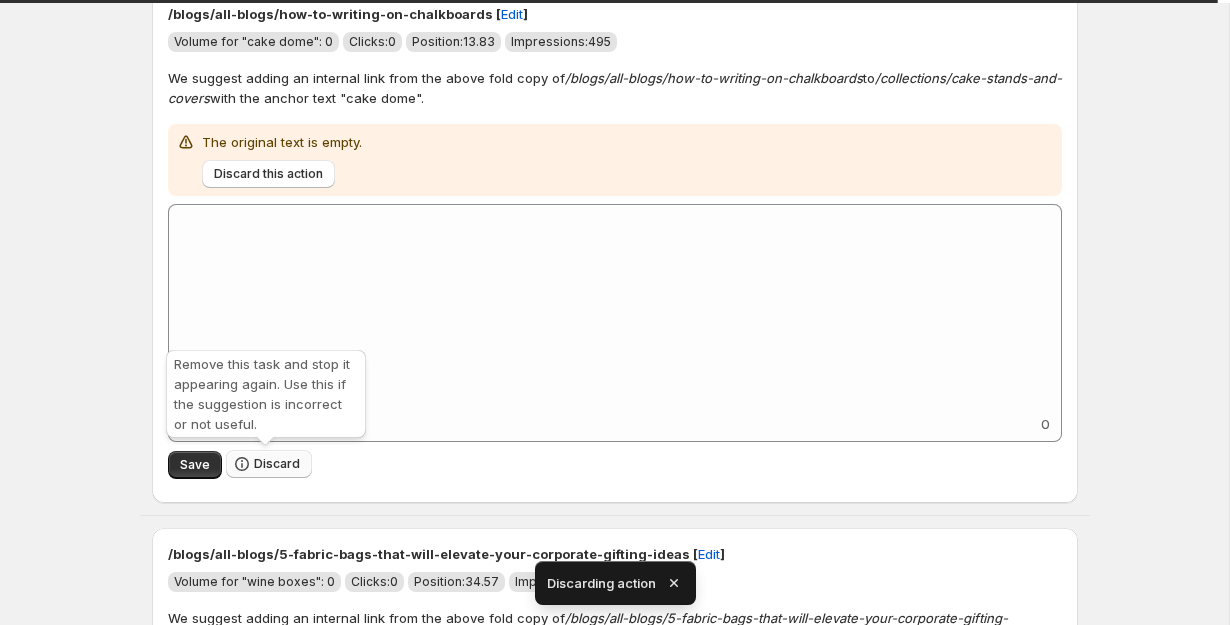 click on "Discard" at bounding box center [277, 464] 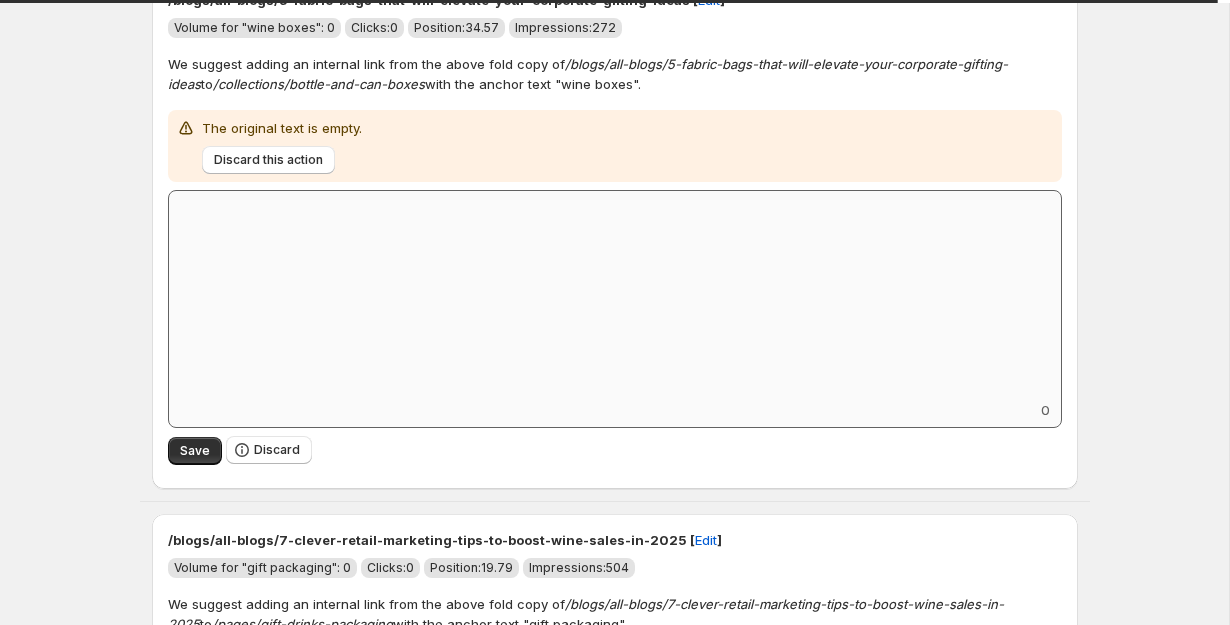 scroll, scrollTop: 195, scrollLeft: 0, axis: vertical 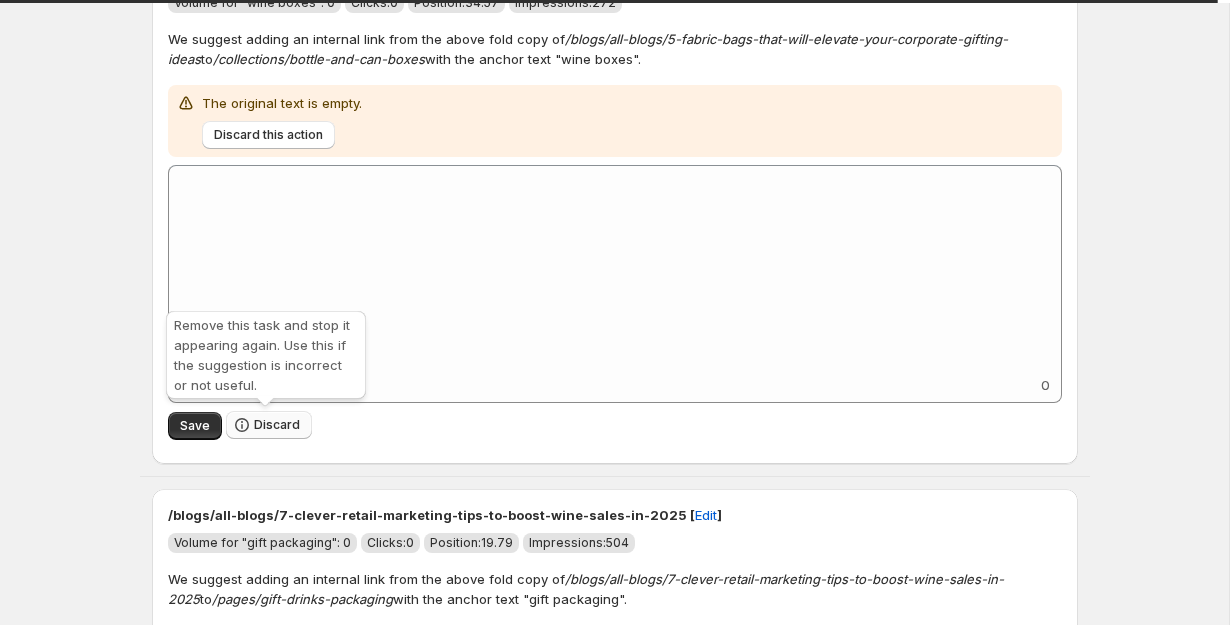 click 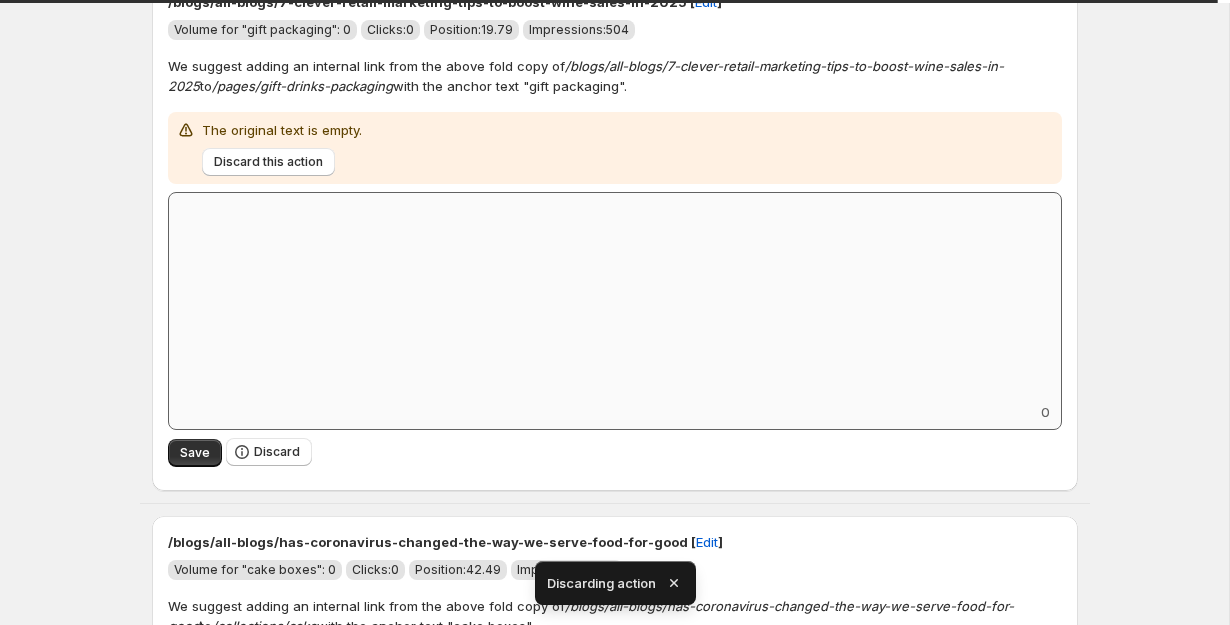 scroll, scrollTop: 173, scrollLeft: 0, axis: vertical 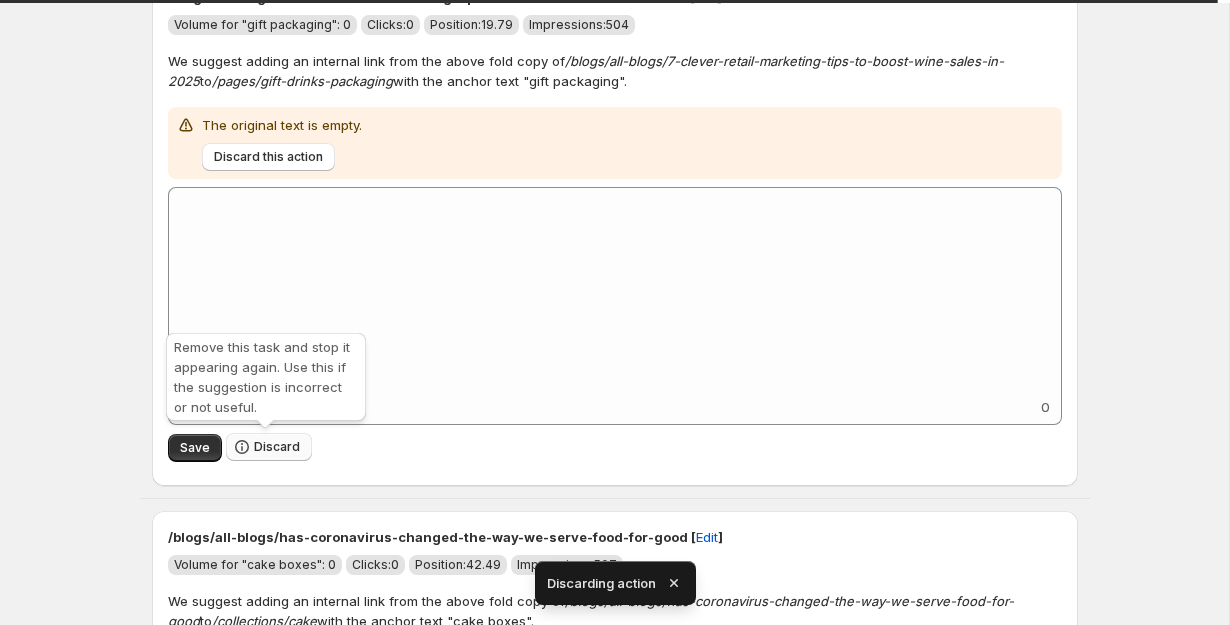 click on "Discard" at bounding box center (277, 447) 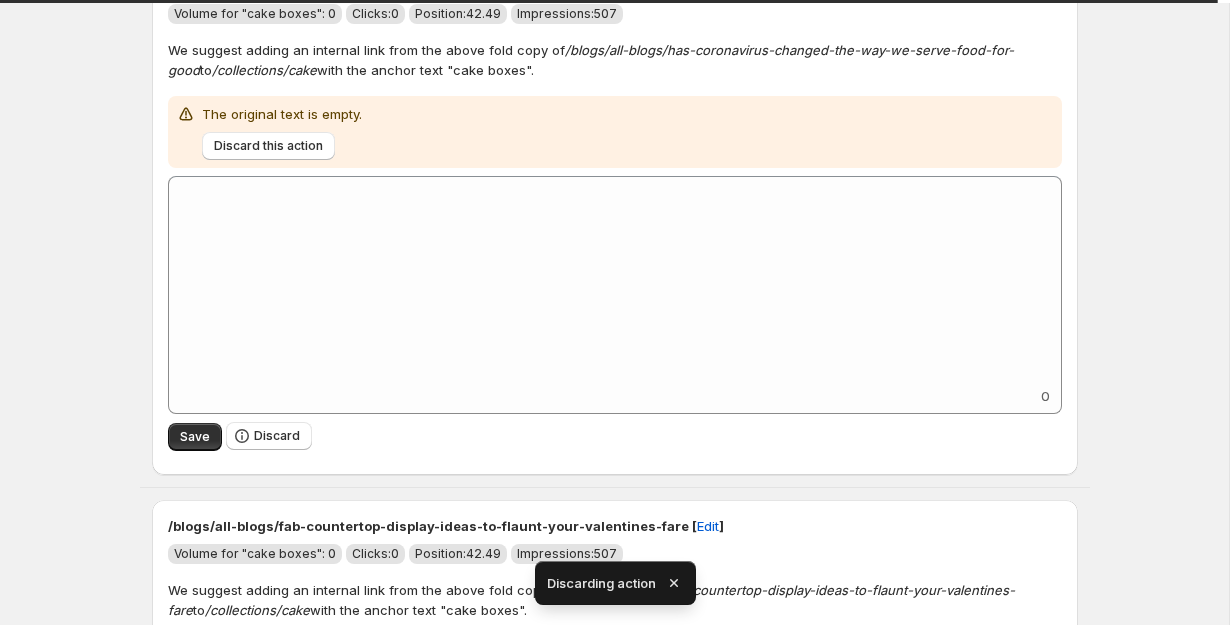 scroll, scrollTop: 173, scrollLeft: 0, axis: vertical 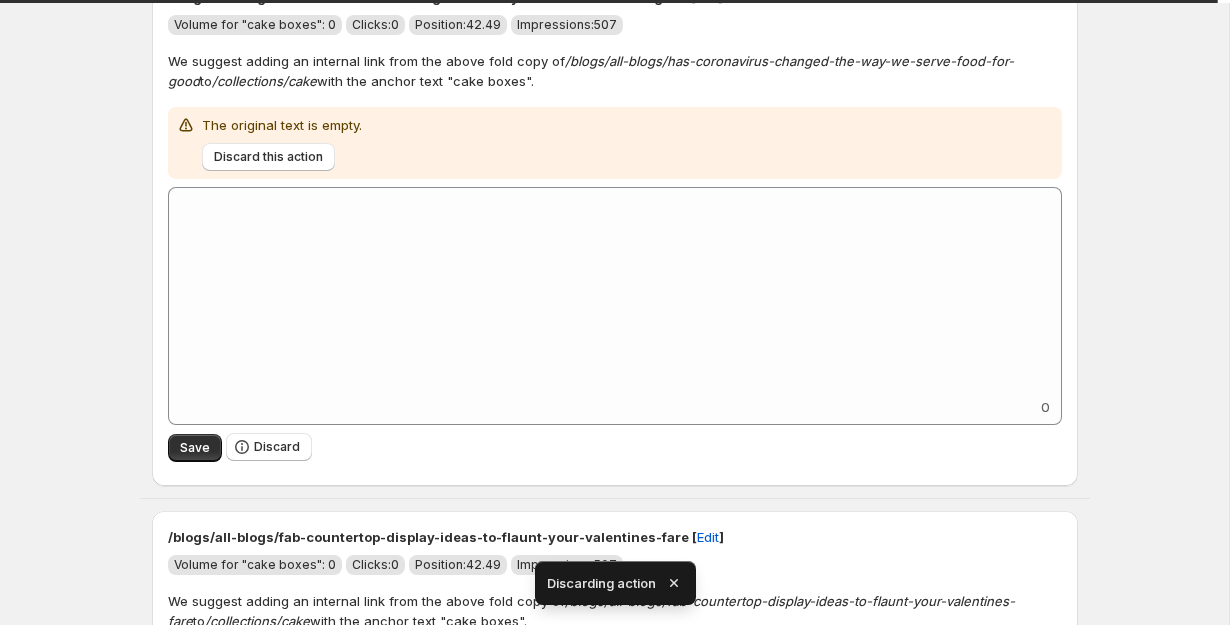 click on "Discard" at bounding box center (277, 447) 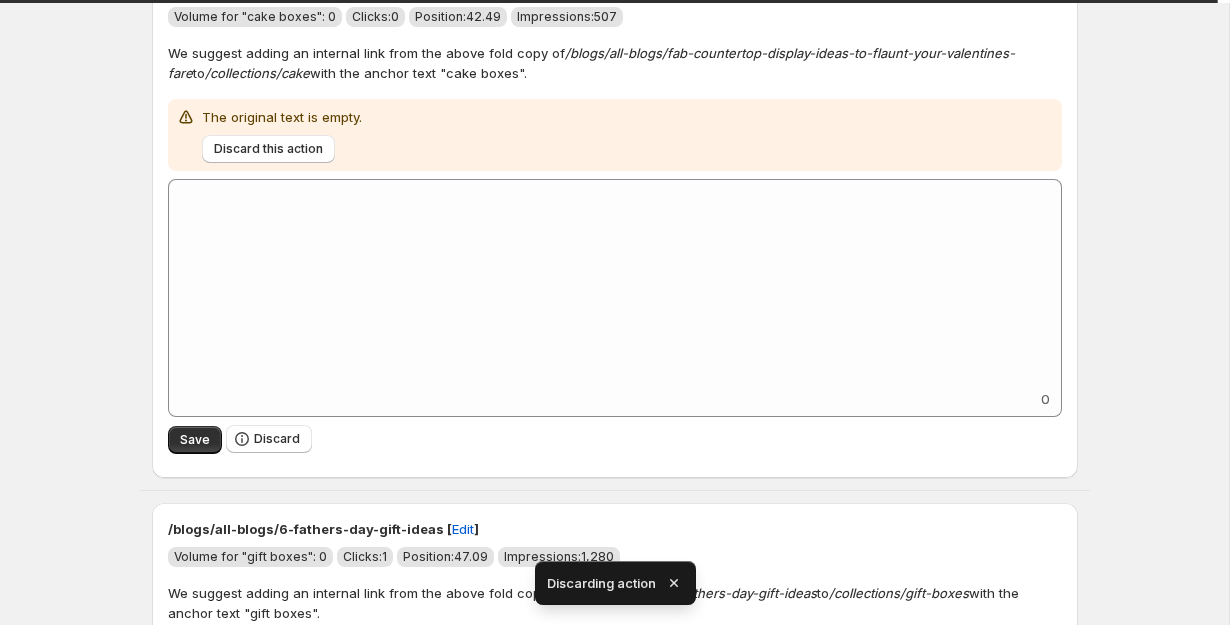 scroll, scrollTop: 199, scrollLeft: 0, axis: vertical 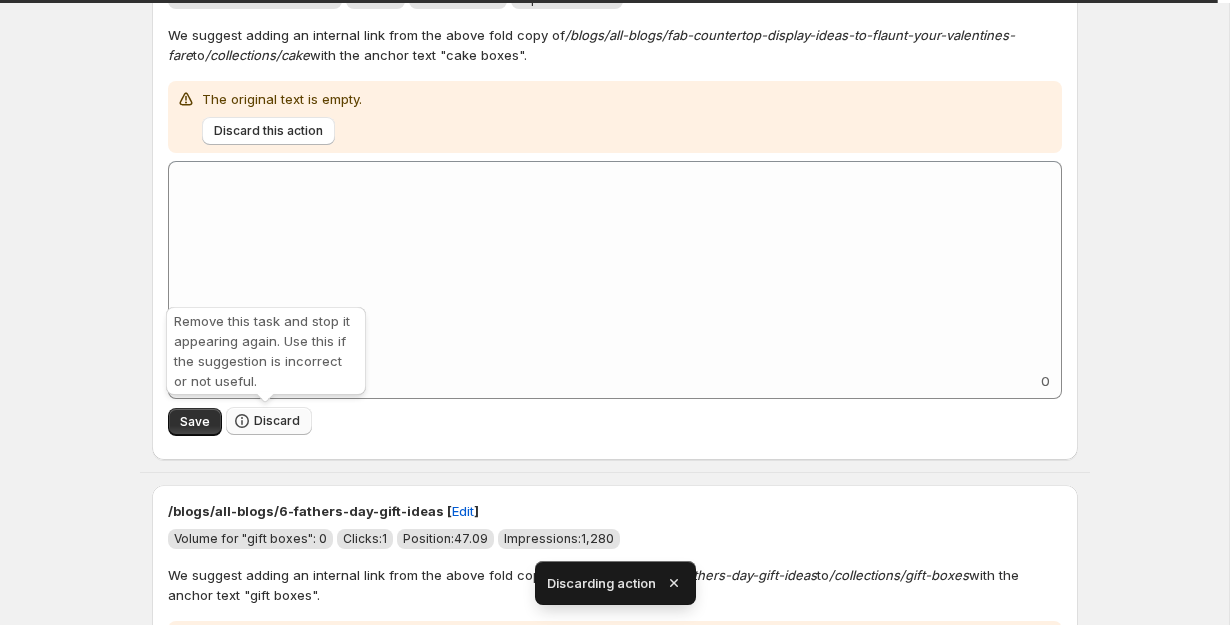 click on "Discard" at bounding box center [269, 421] 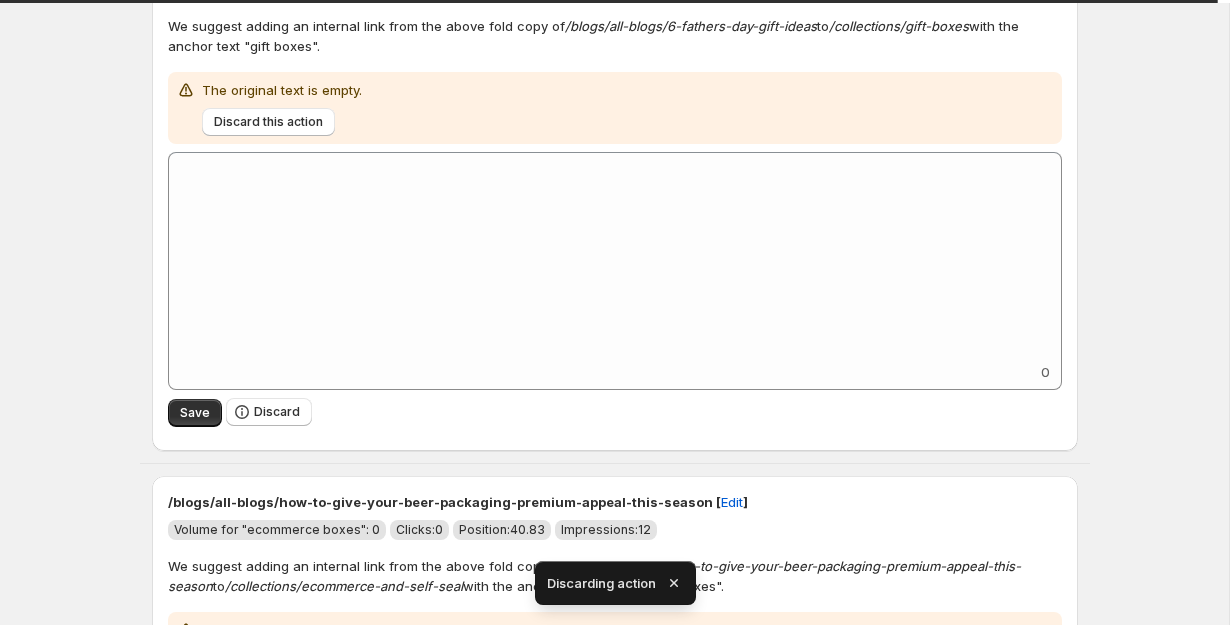 scroll, scrollTop: 206, scrollLeft: 0, axis: vertical 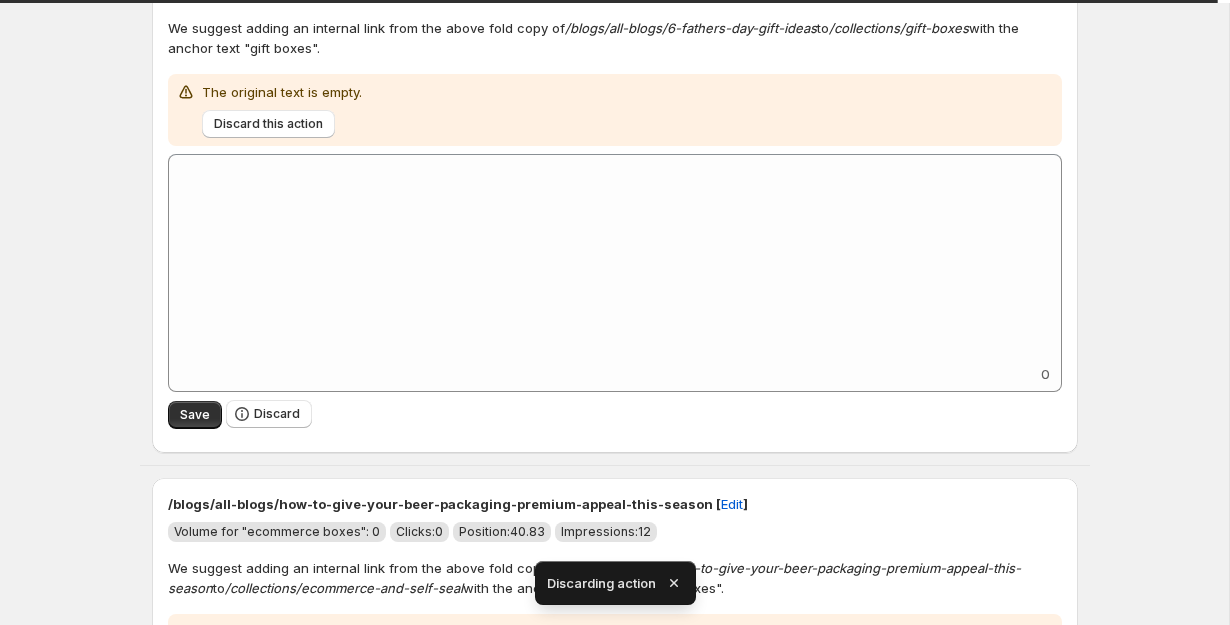 click on "Discard" at bounding box center [269, 414] 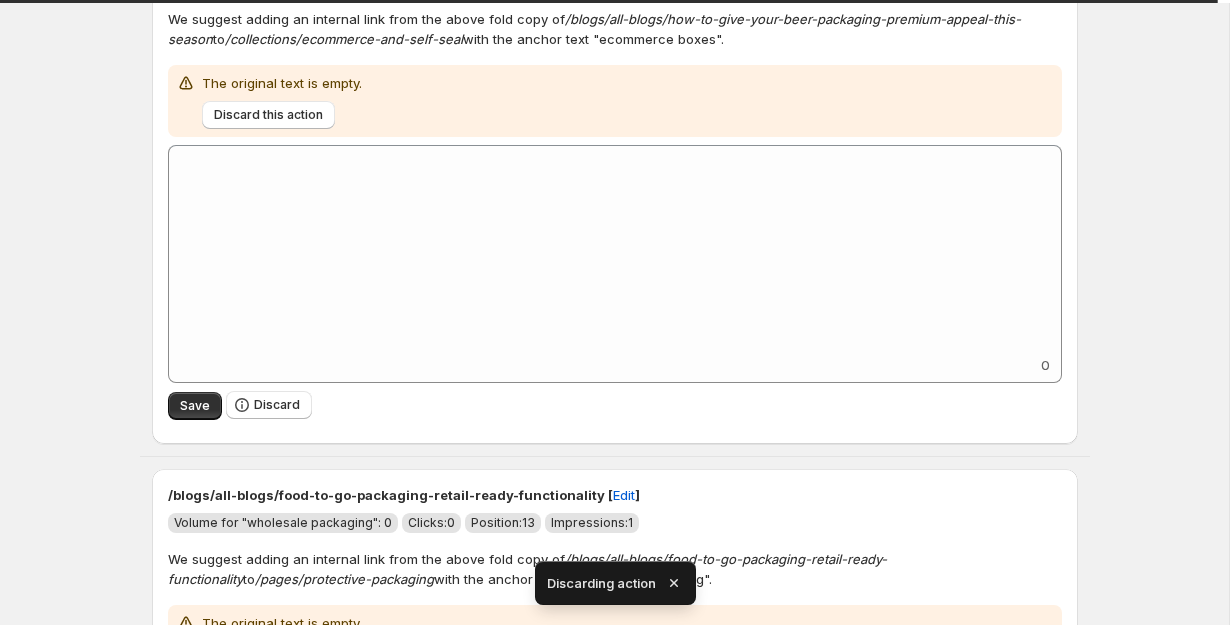 scroll, scrollTop: 210, scrollLeft: 0, axis: vertical 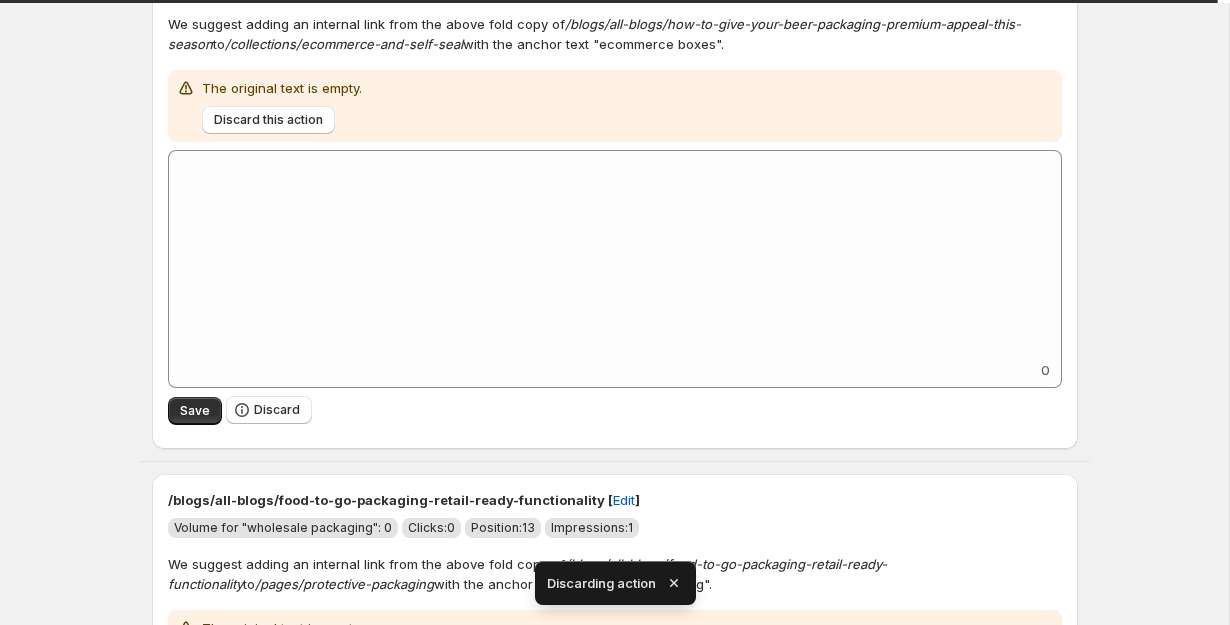 click on "Discard" at bounding box center [269, 410] 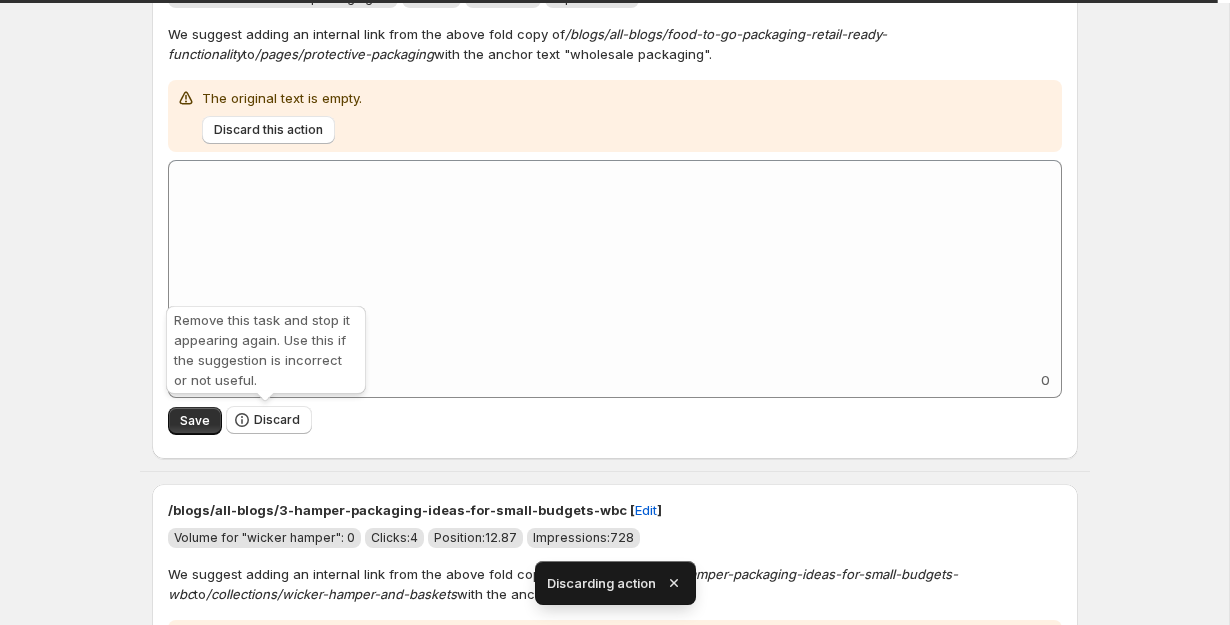 scroll, scrollTop: 203, scrollLeft: 0, axis: vertical 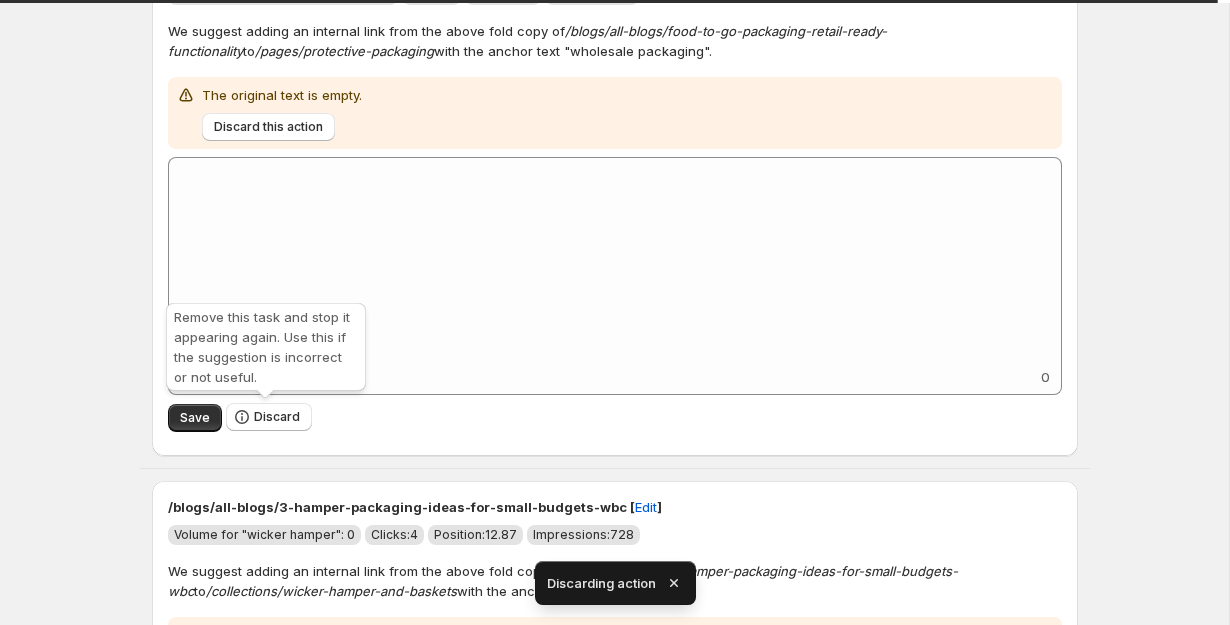 click on "Discard" at bounding box center (277, 417) 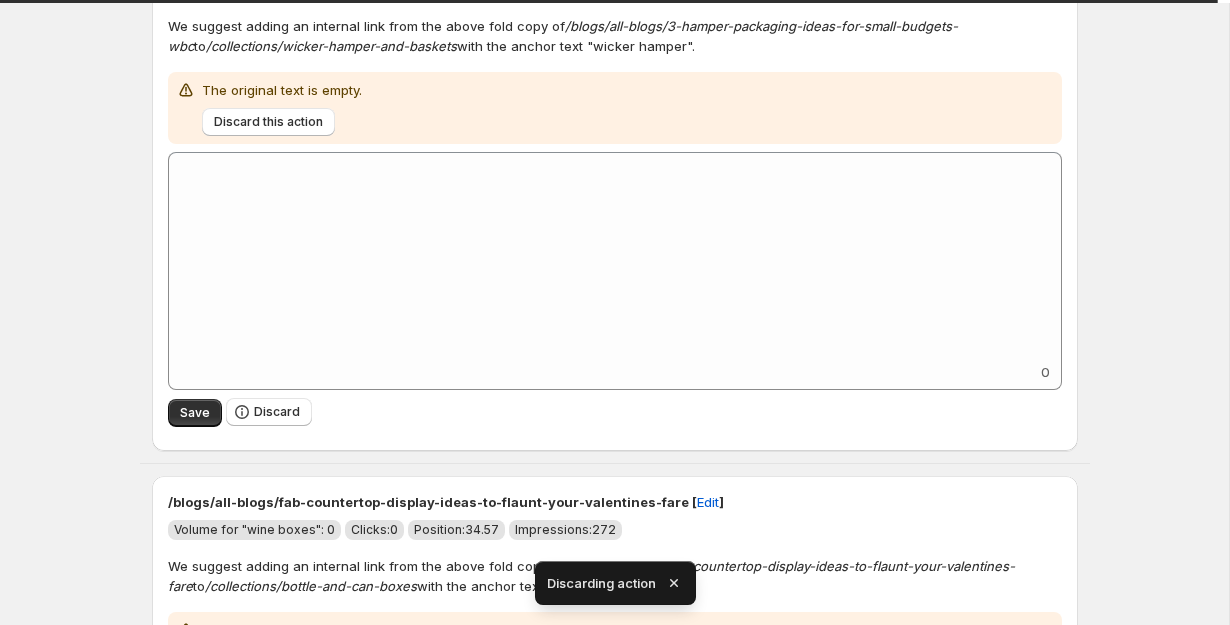 scroll, scrollTop: 200, scrollLeft: 0, axis: vertical 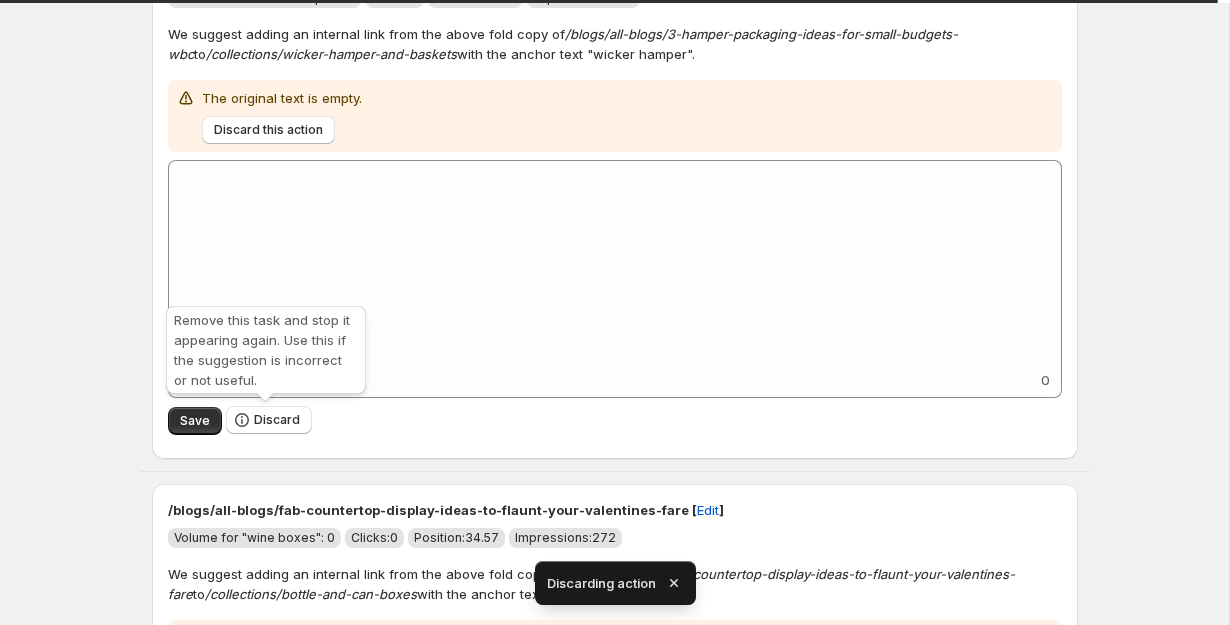 click on "Discard" at bounding box center [277, 420] 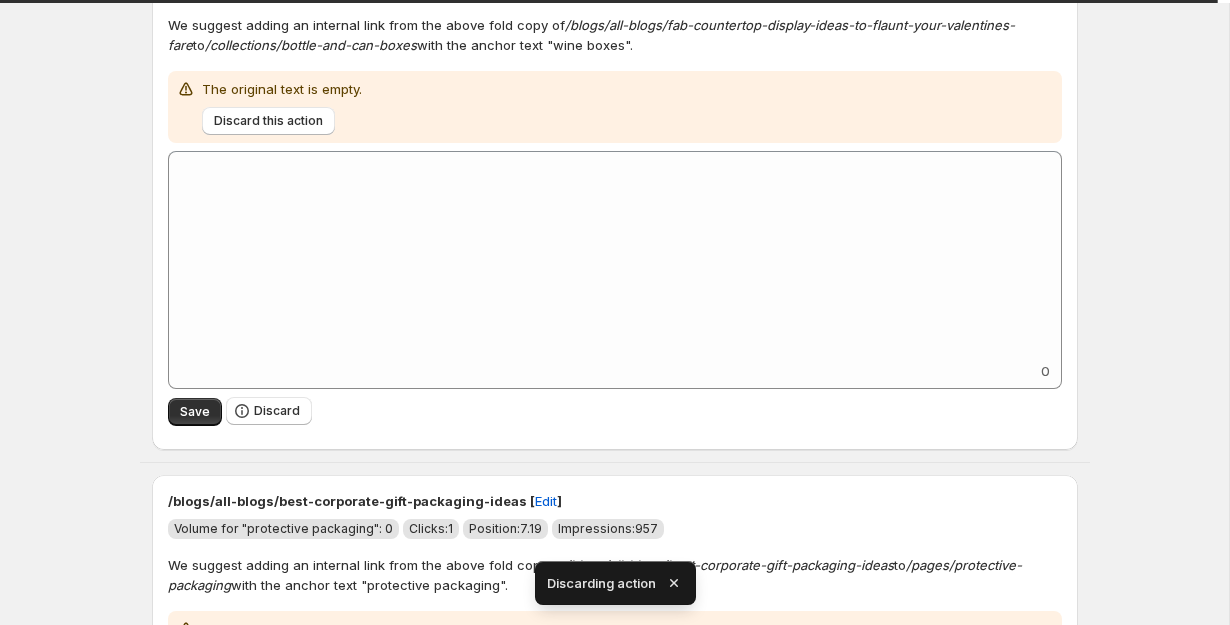 scroll, scrollTop: 205, scrollLeft: 0, axis: vertical 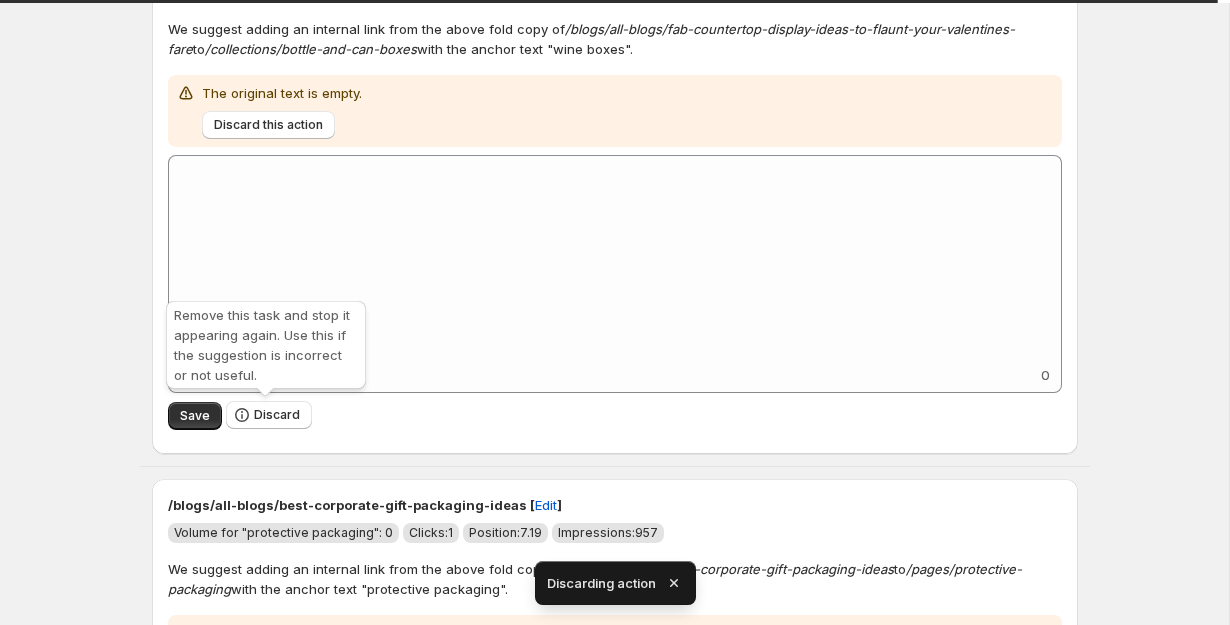 click on "Discard" at bounding box center [277, 415] 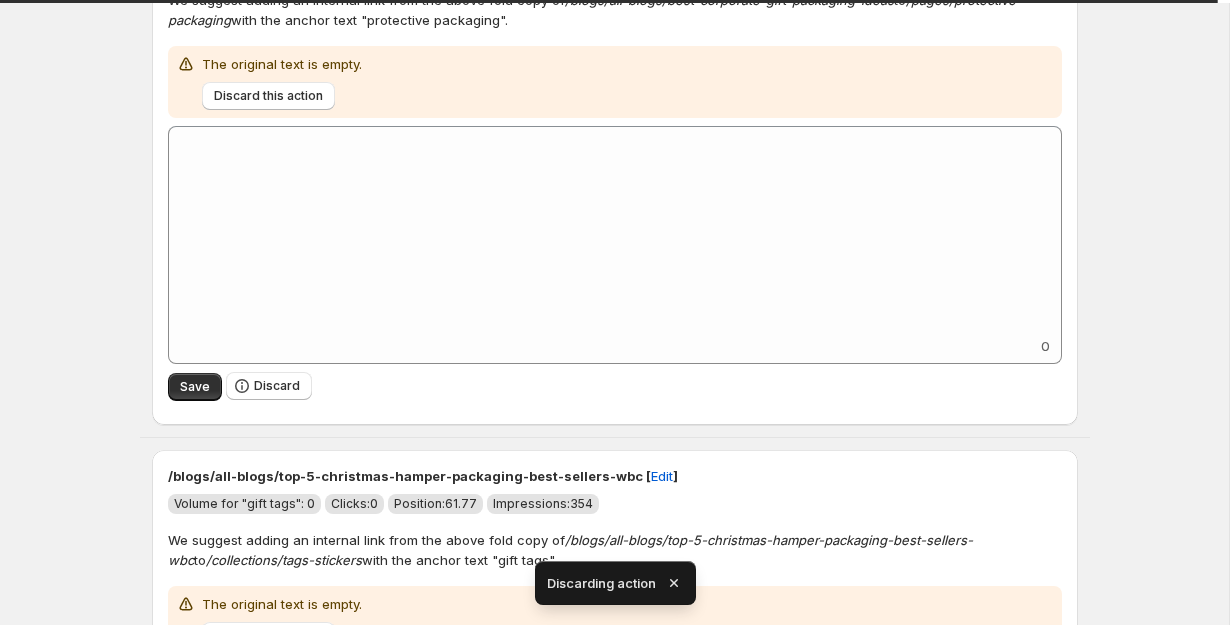 scroll, scrollTop: 216, scrollLeft: 0, axis: vertical 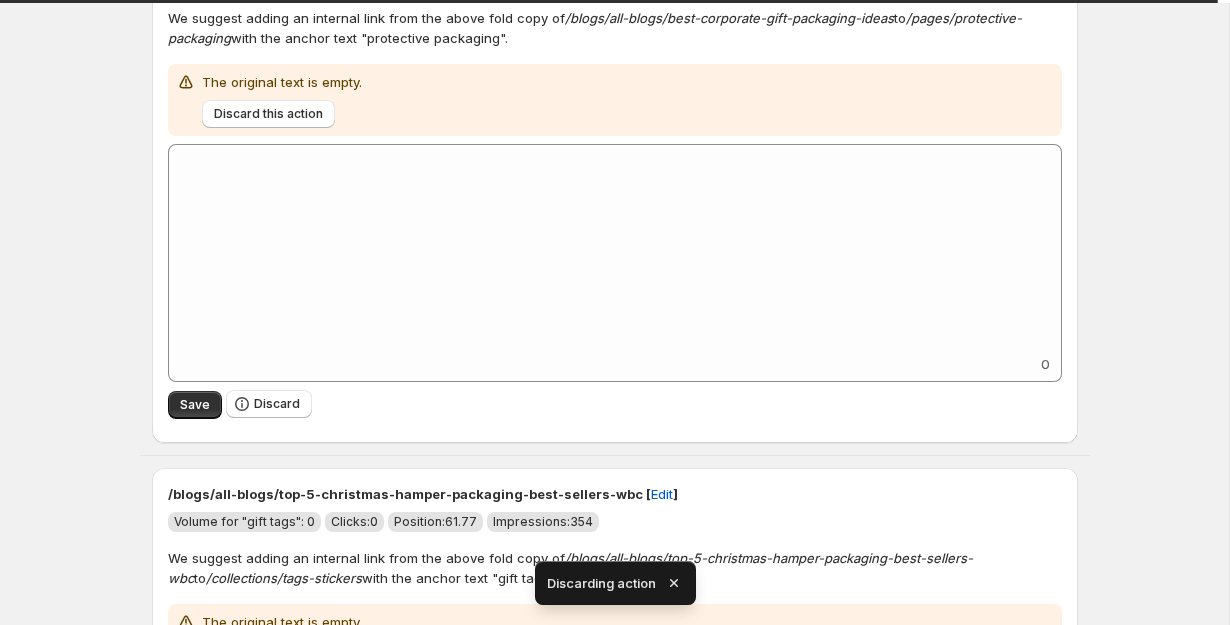 click on "Discard" at bounding box center [269, 404] 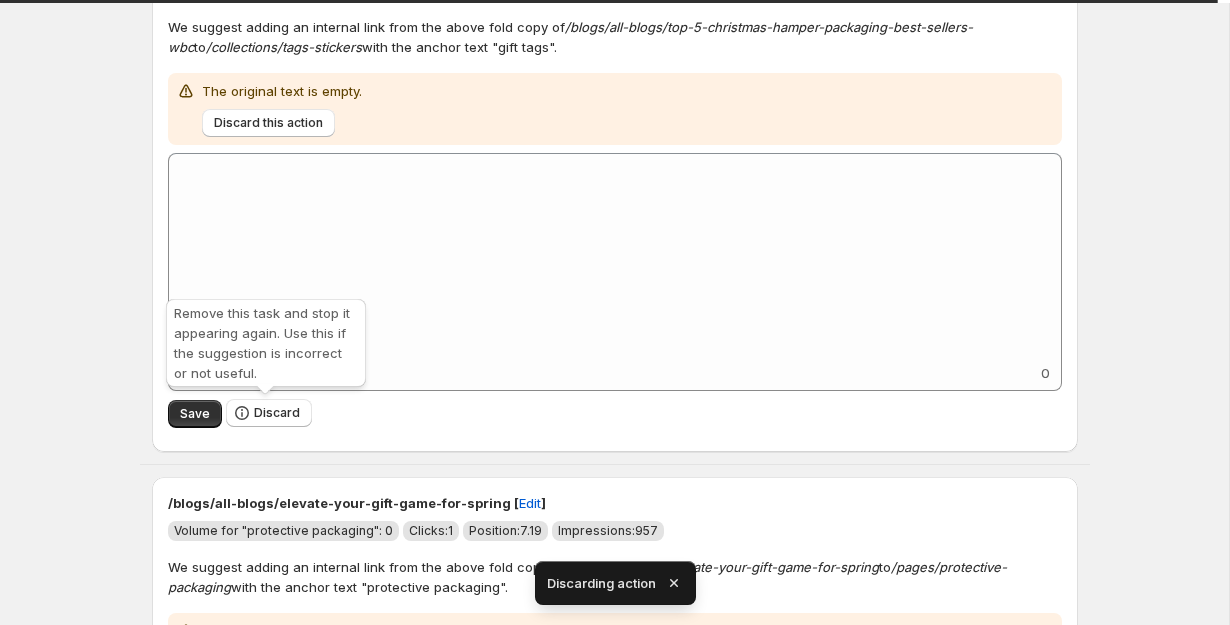 scroll, scrollTop: 194, scrollLeft: 0, axis: vertical 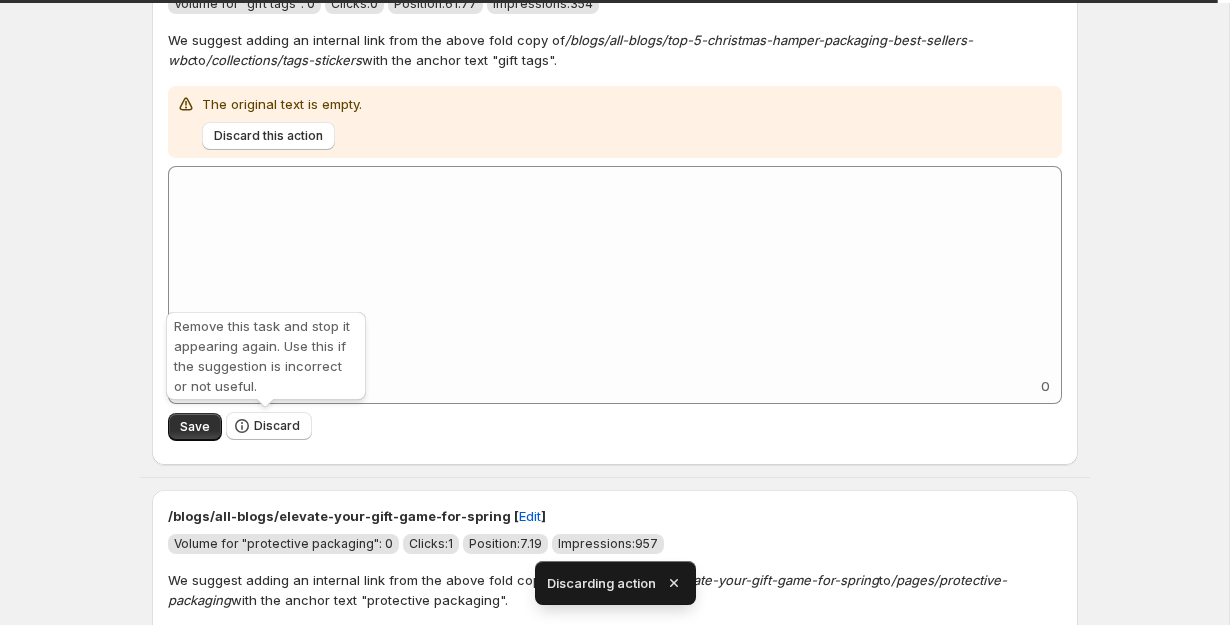 click on "Discard" at bounding box center (269, 426) 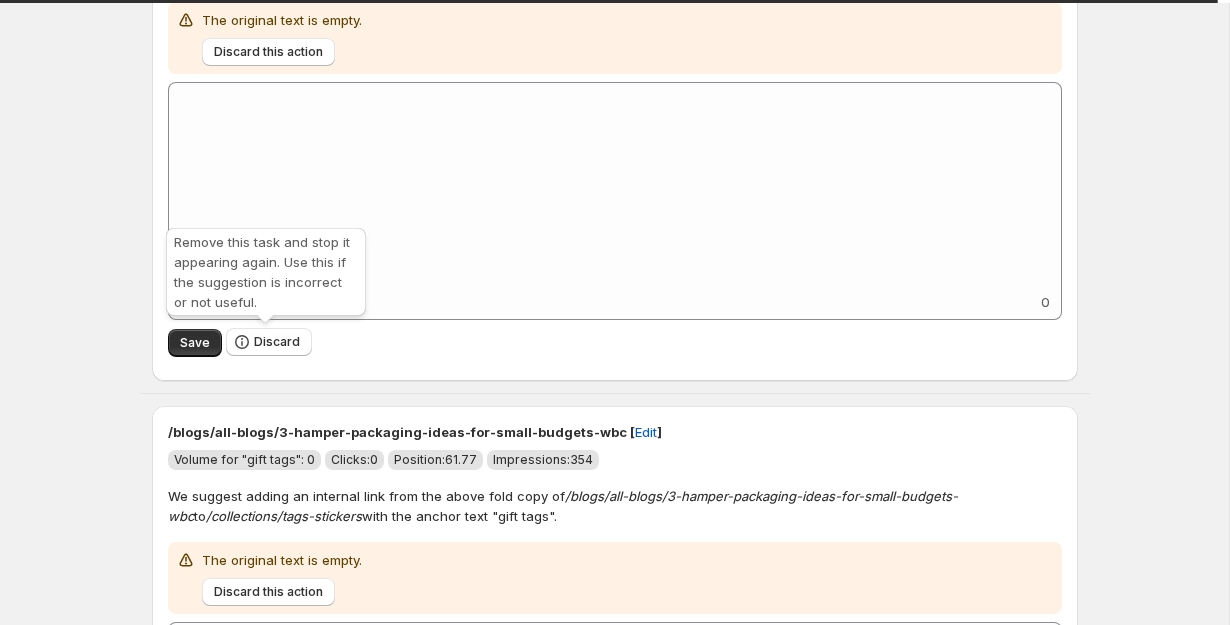 scroll, scrollTop: 275, scrollLeft: 0, axis: vertical 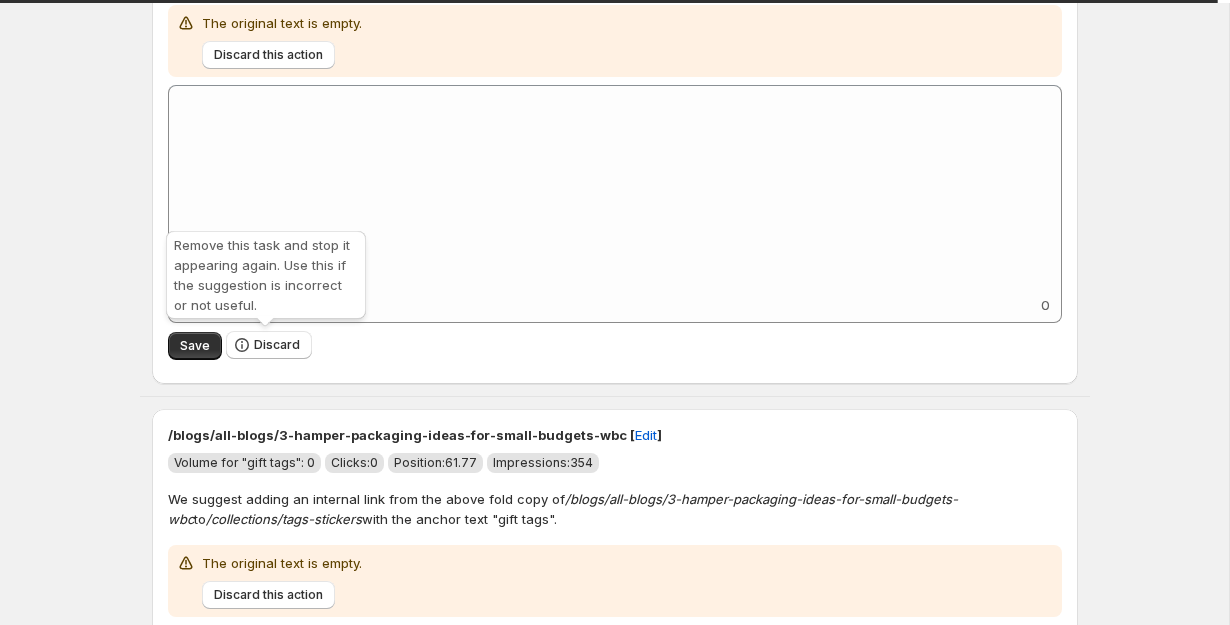click 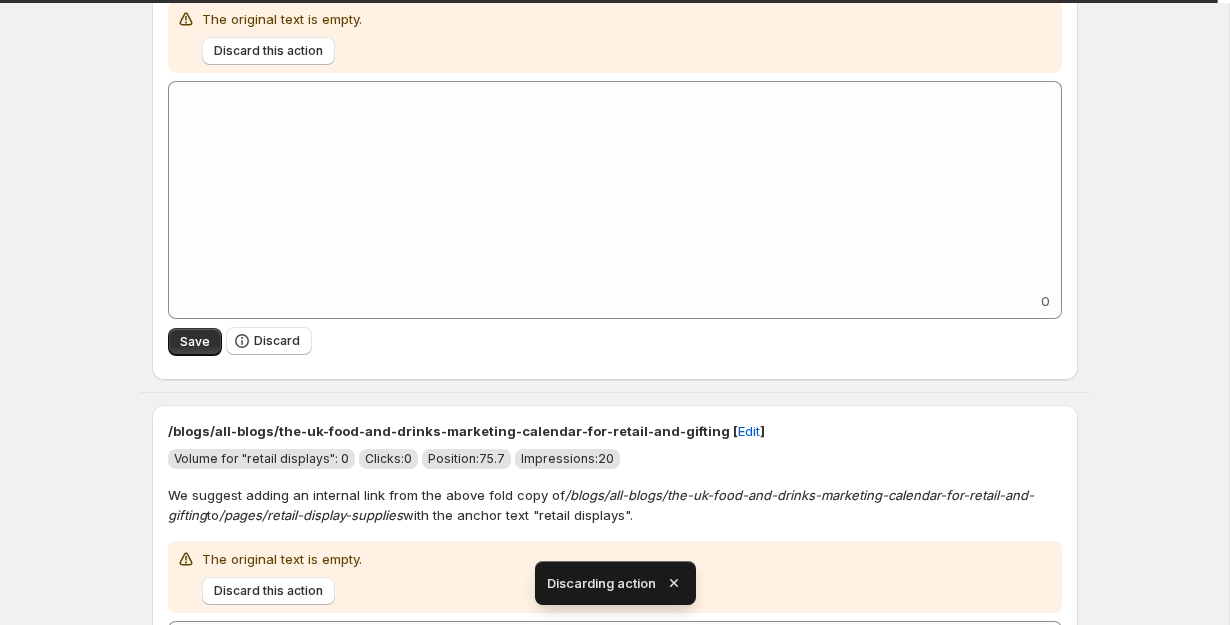 scroll, scrollTop: 283, scrollLeft: 0, axis: vertical 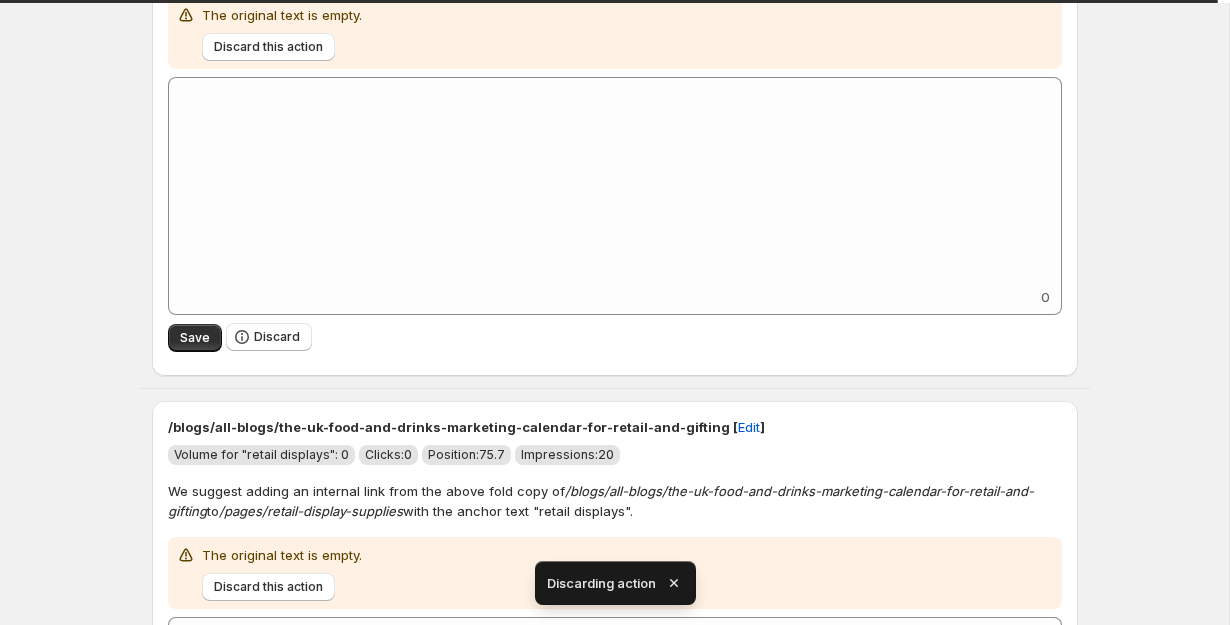 click 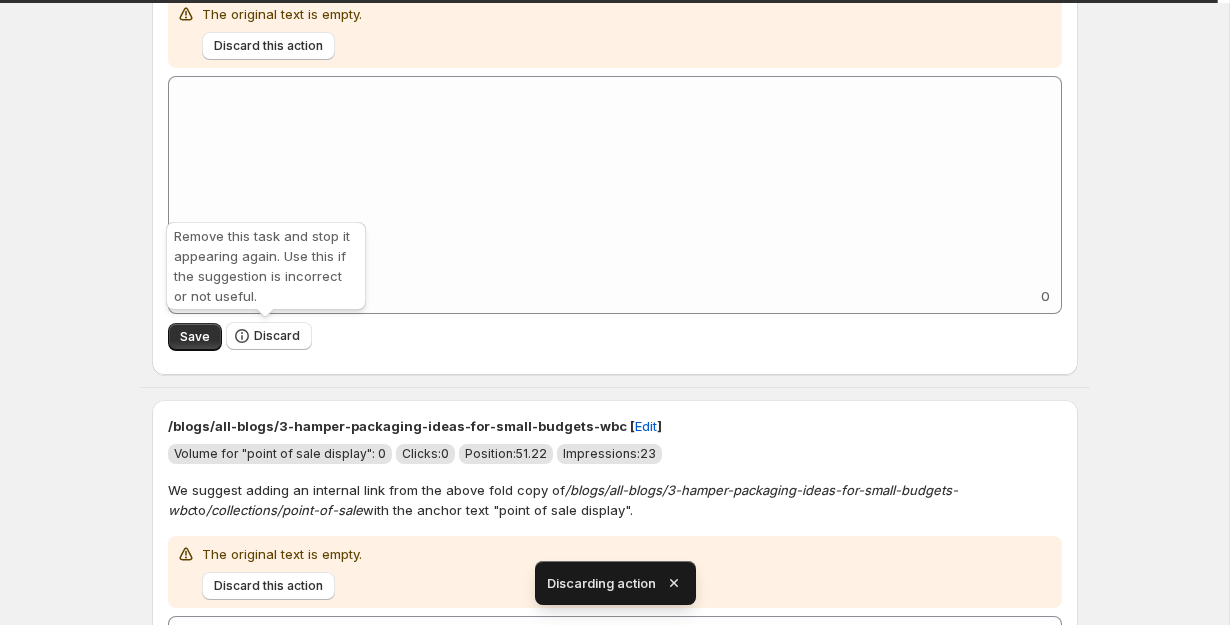 scroll, scrollTop: 282, scrollLeft: 0, axis: vertical 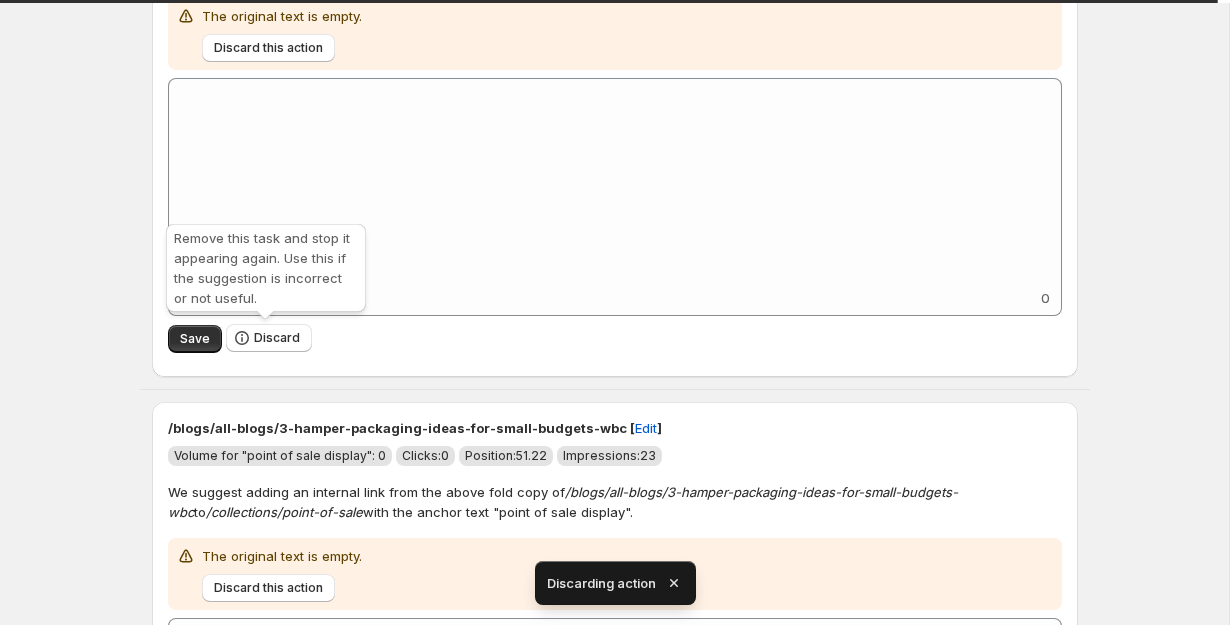 click 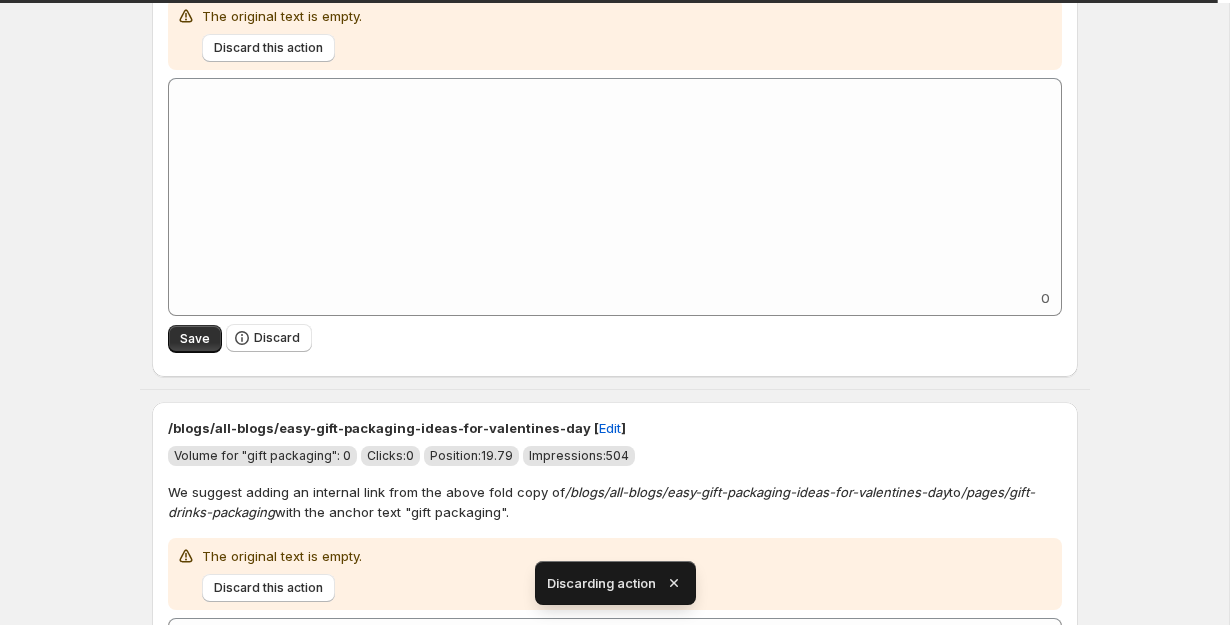 scroll, scrollTop: 0, scrollLeft: 0, axis: both 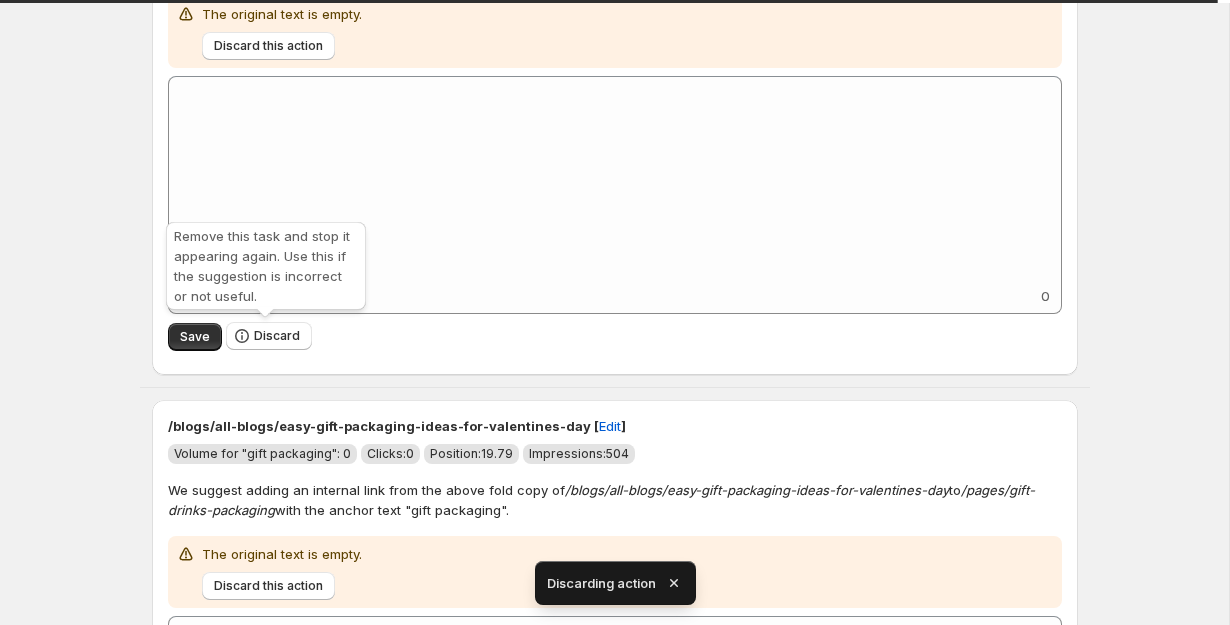 click 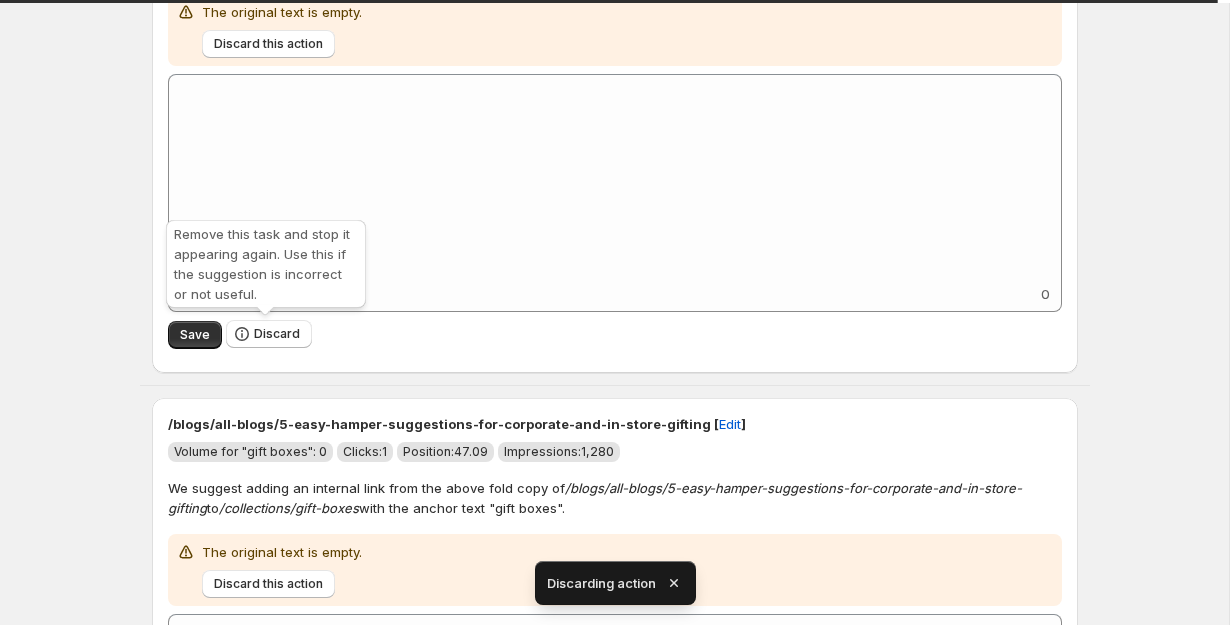click on "Discard" at bounding box center (269, 334) 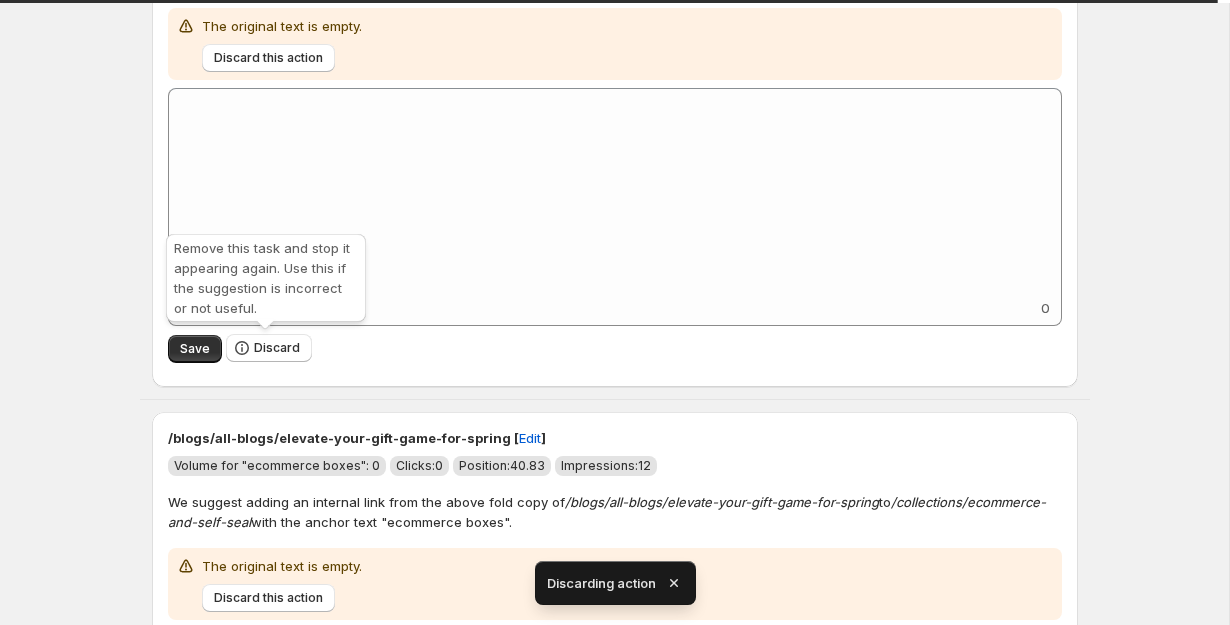 click 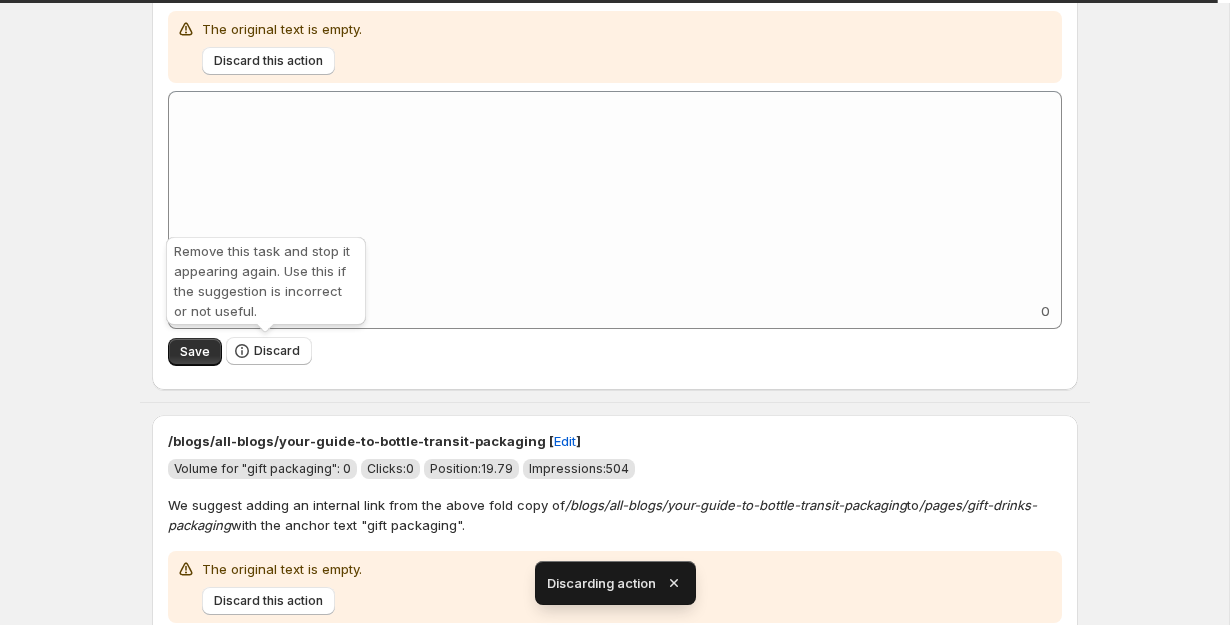 click 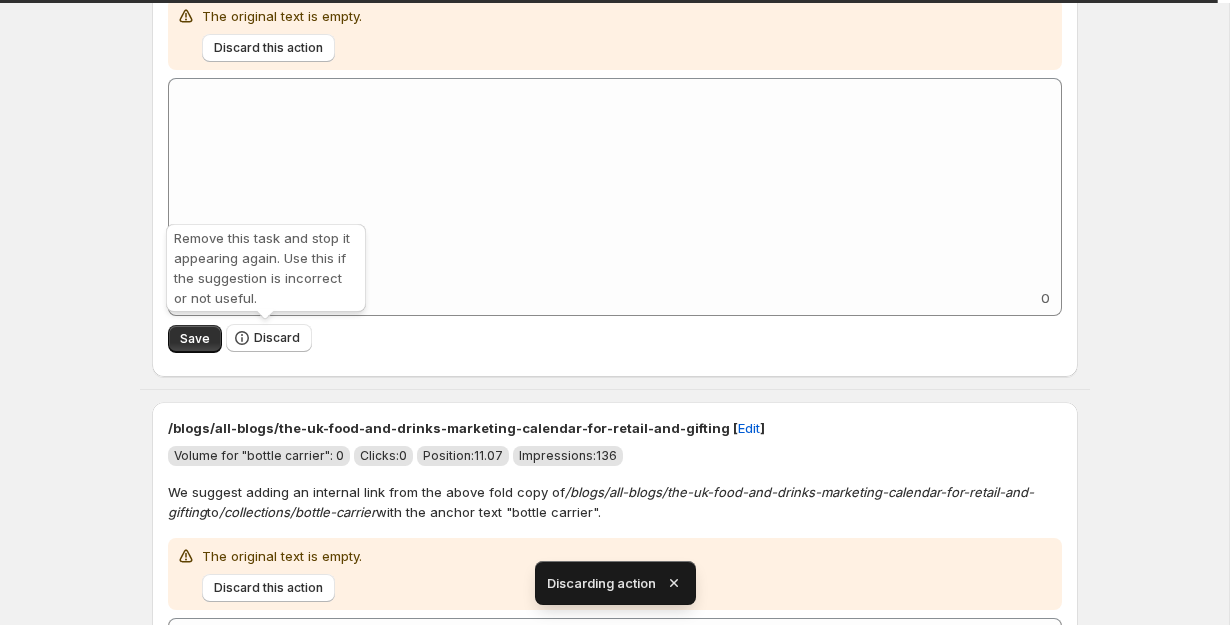 click 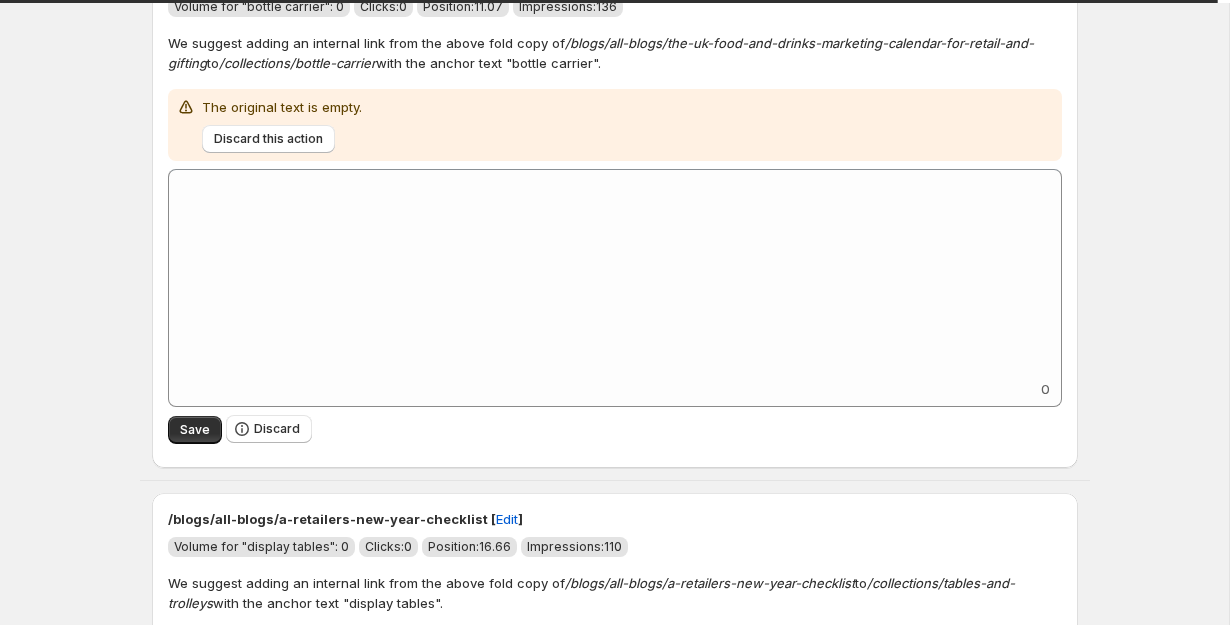 scroll, scrollTop: 189, scrollLeft: 0, axis: vertical 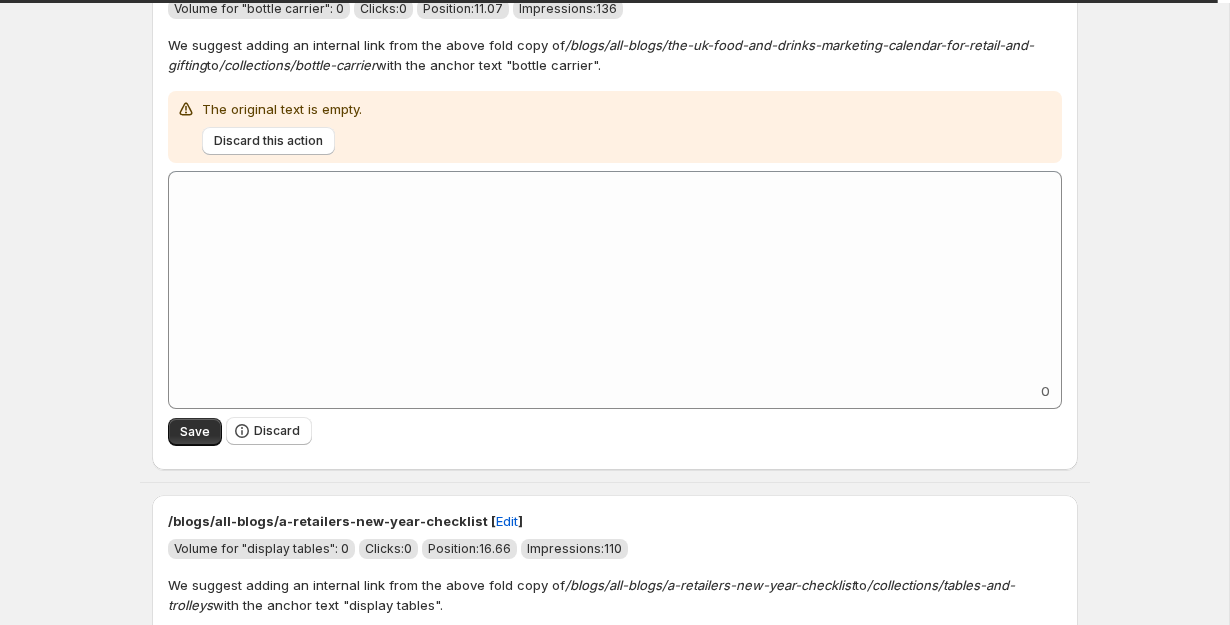 click on "Discard" at bounding box center [277, 431] 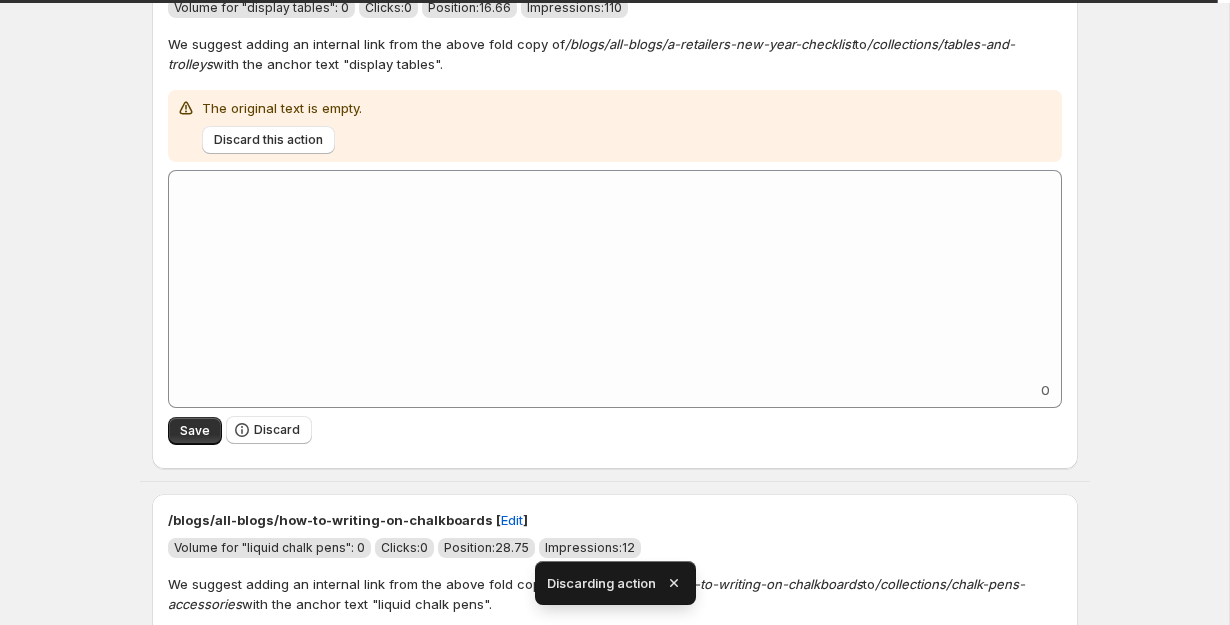 scroll, scrollTop: 189, scrollLeft: 0, axis: vertical 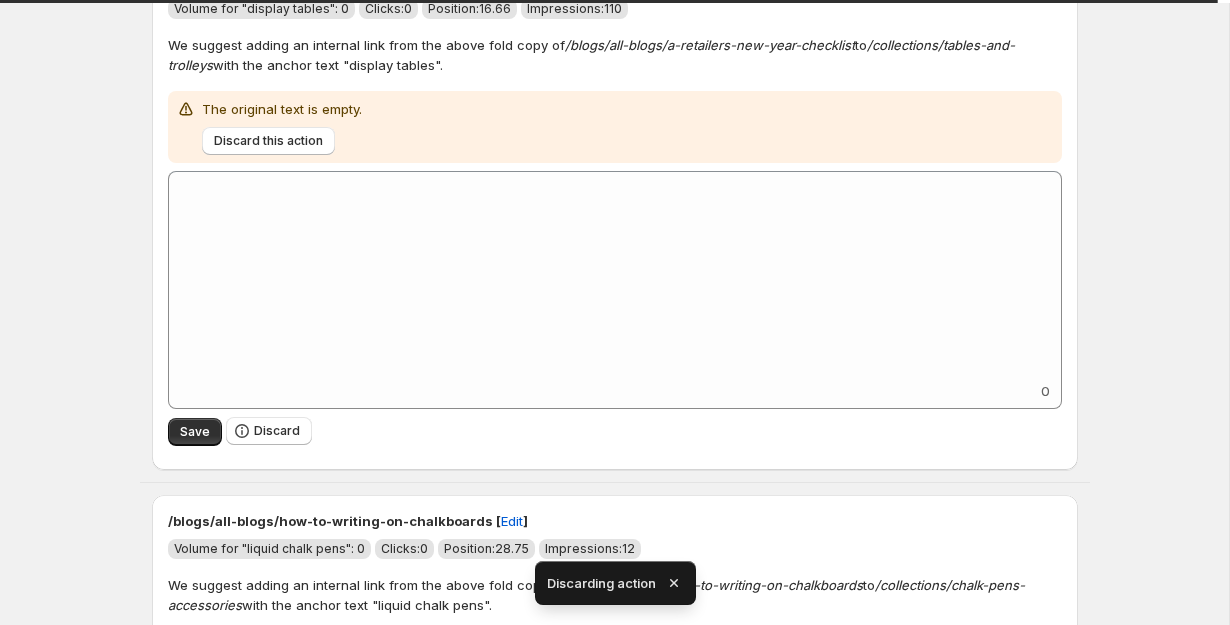 click on "Discard" at bounding box center [277, 431] 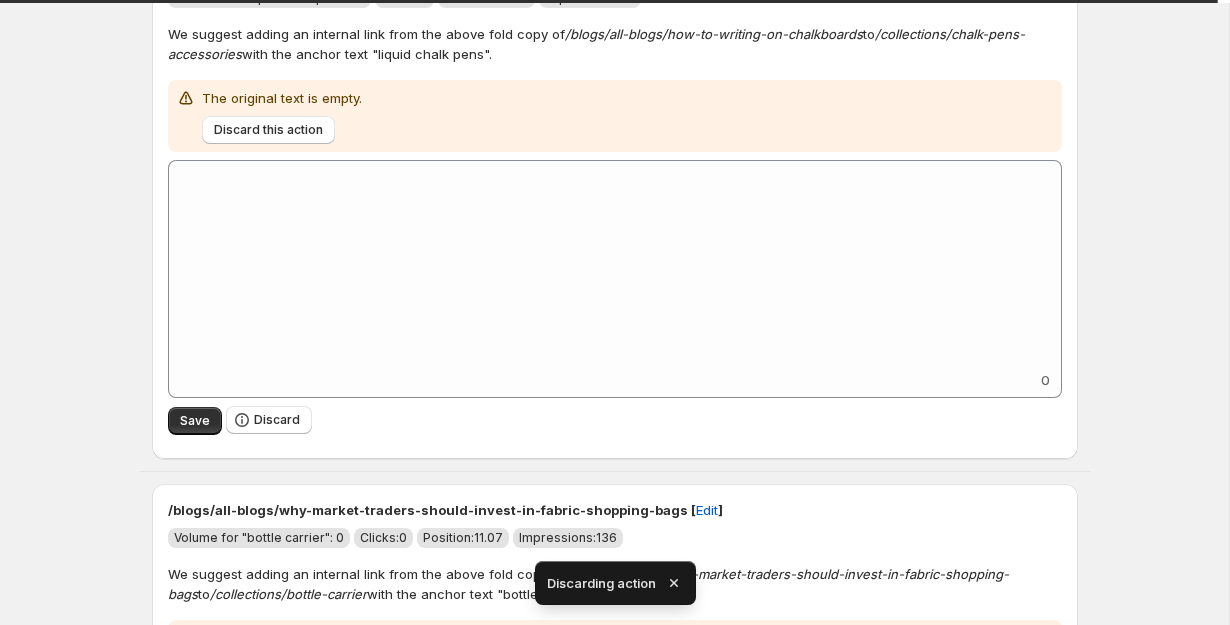 scroll, scrollTop: 194, scrollLeft: 0, axis: vertical 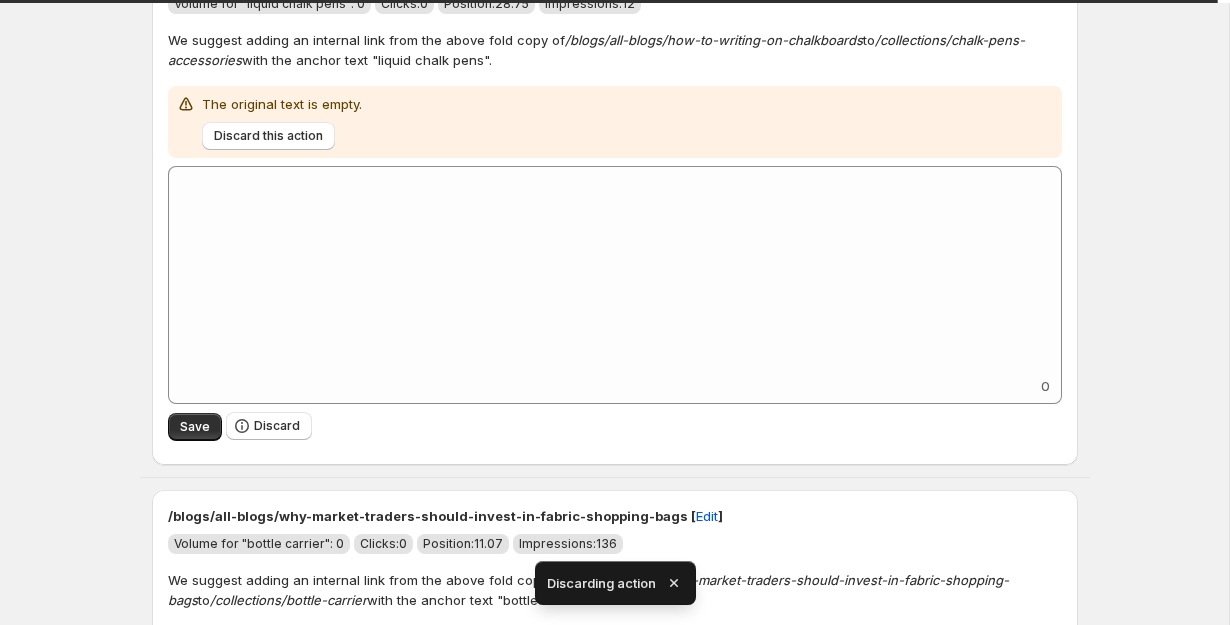 click on "Discard" at bounding box center [277, 426] 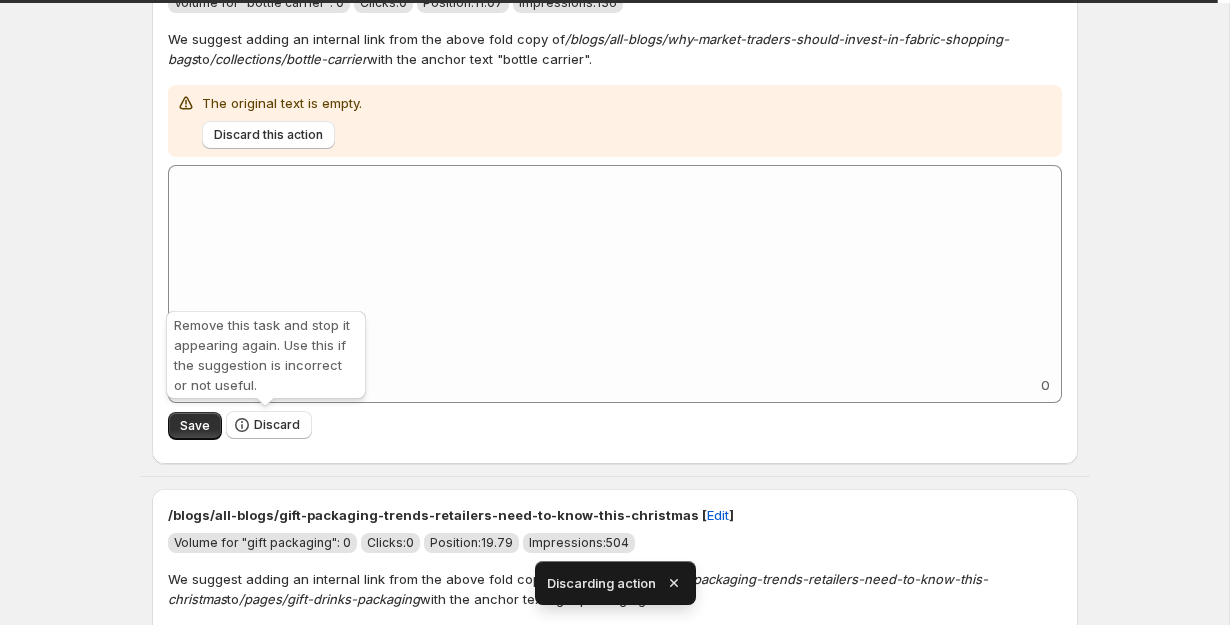 scroll, scrollTop: 198, scrollLeft: 0, axis: vertical 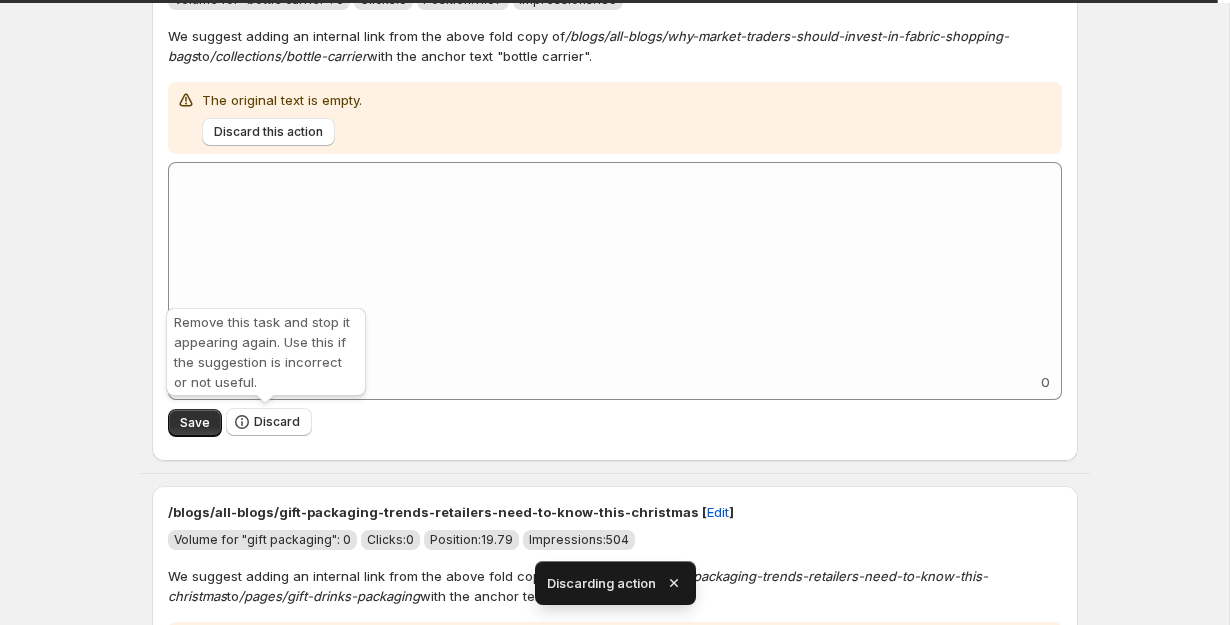 click on "Discard" at bounding box center (277, 422) 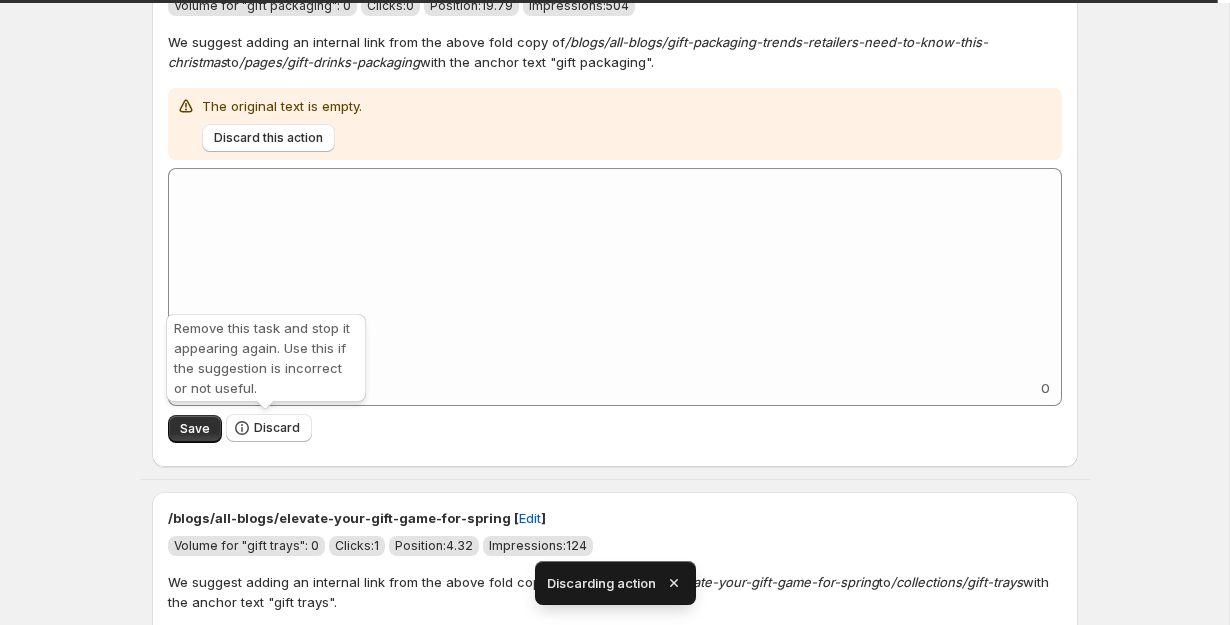 scroll, scrollTop: 189, scrollLeft: 0, axis: vertical 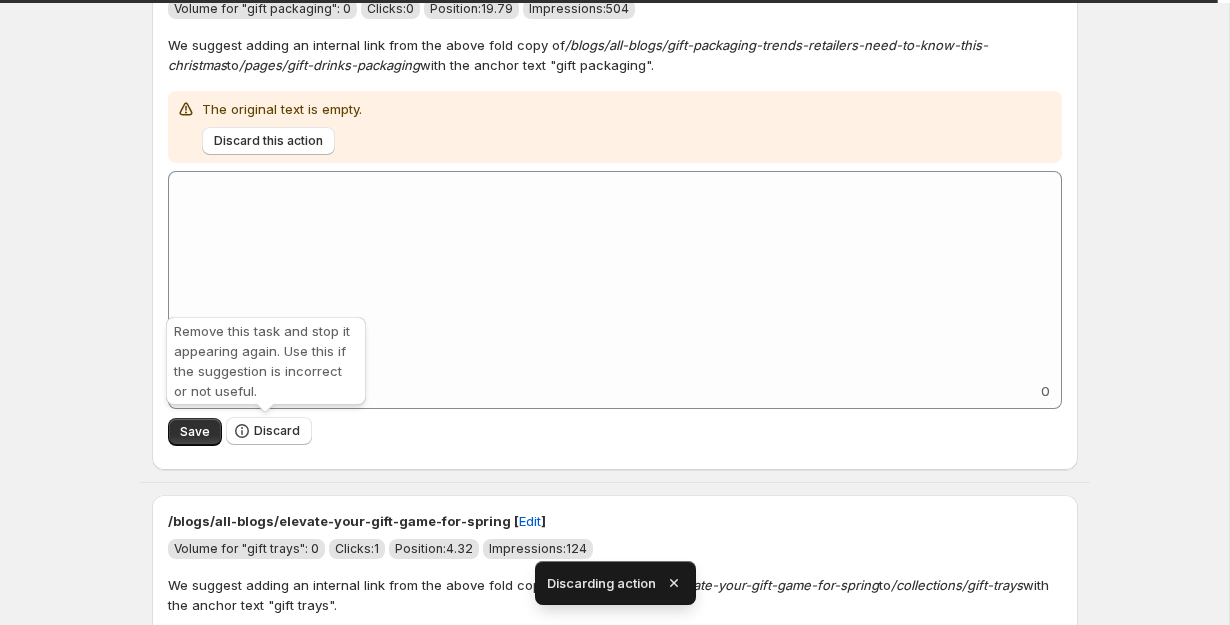 click on "Discard" at bounding box center (277, 431) 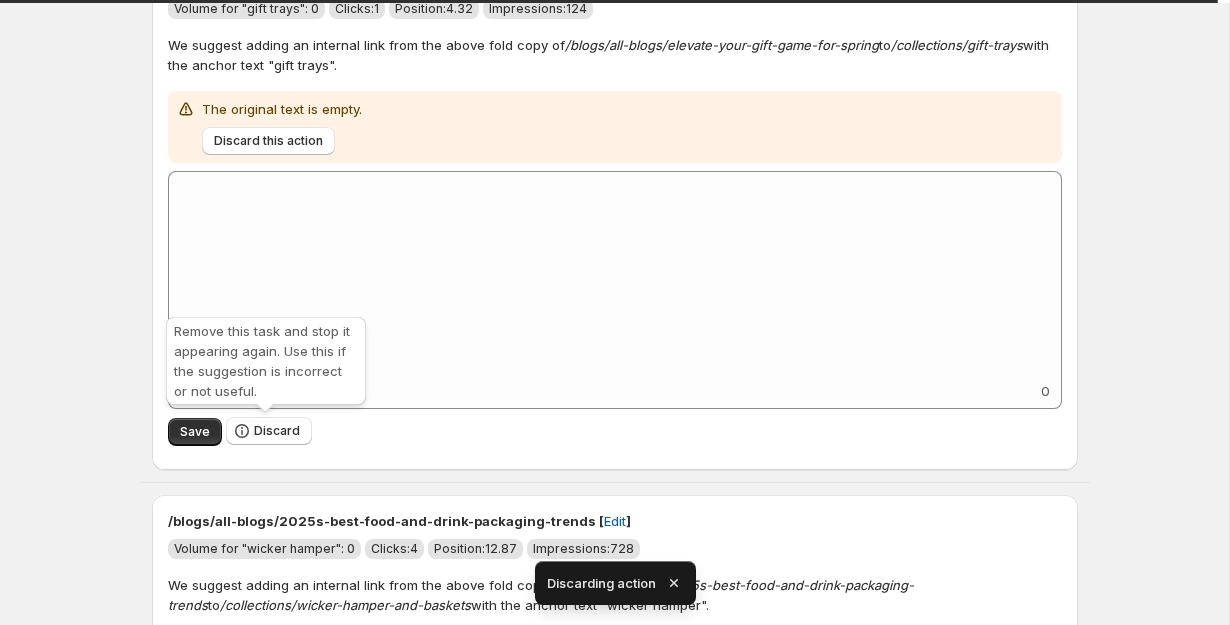 scroll, scrollTop: 182, scrollLeft: 0, axis: vertical 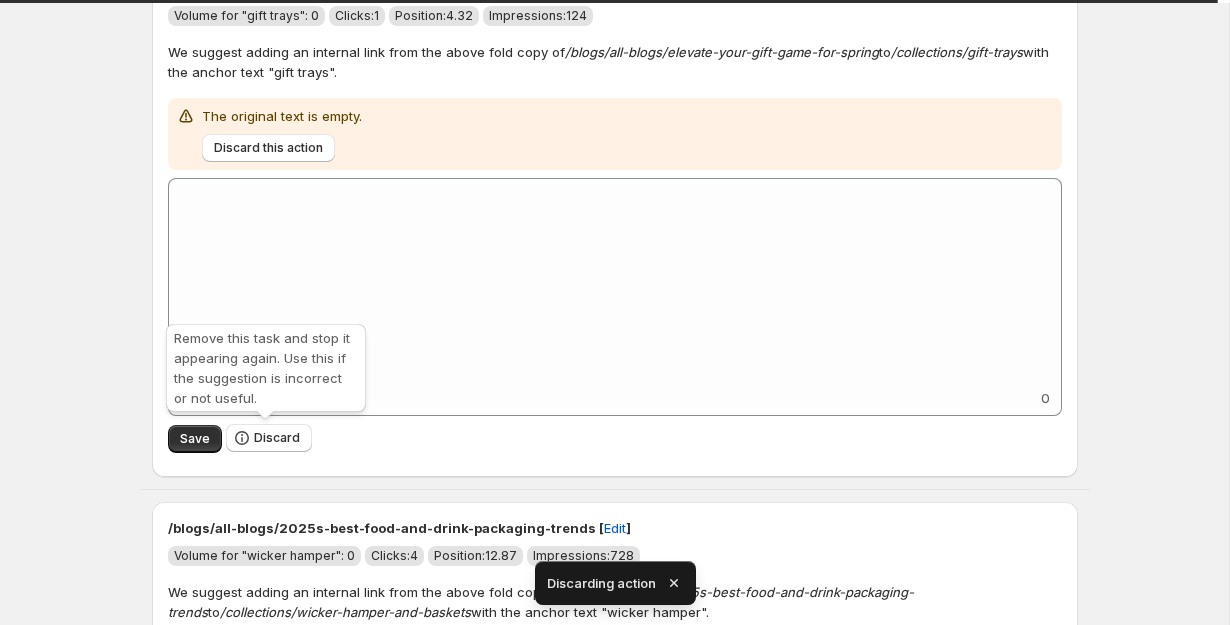 click on "Discard" at bounding box center (269, 438) 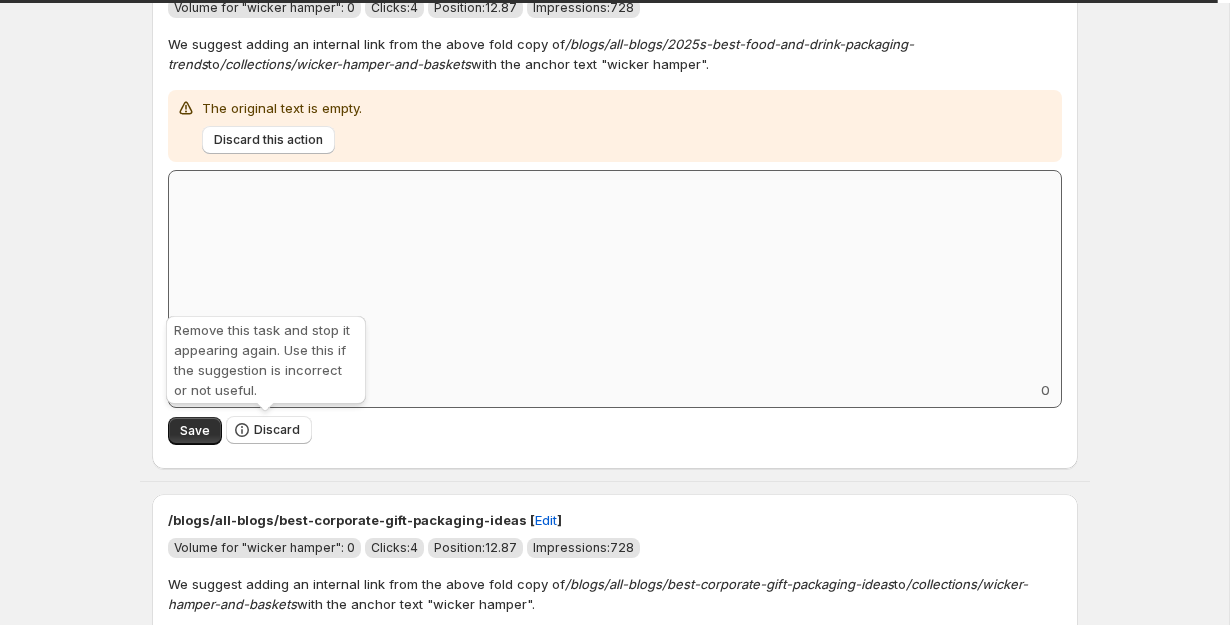 scroll, scrollTop: 192, scrollLeft: 0, axis: vertical 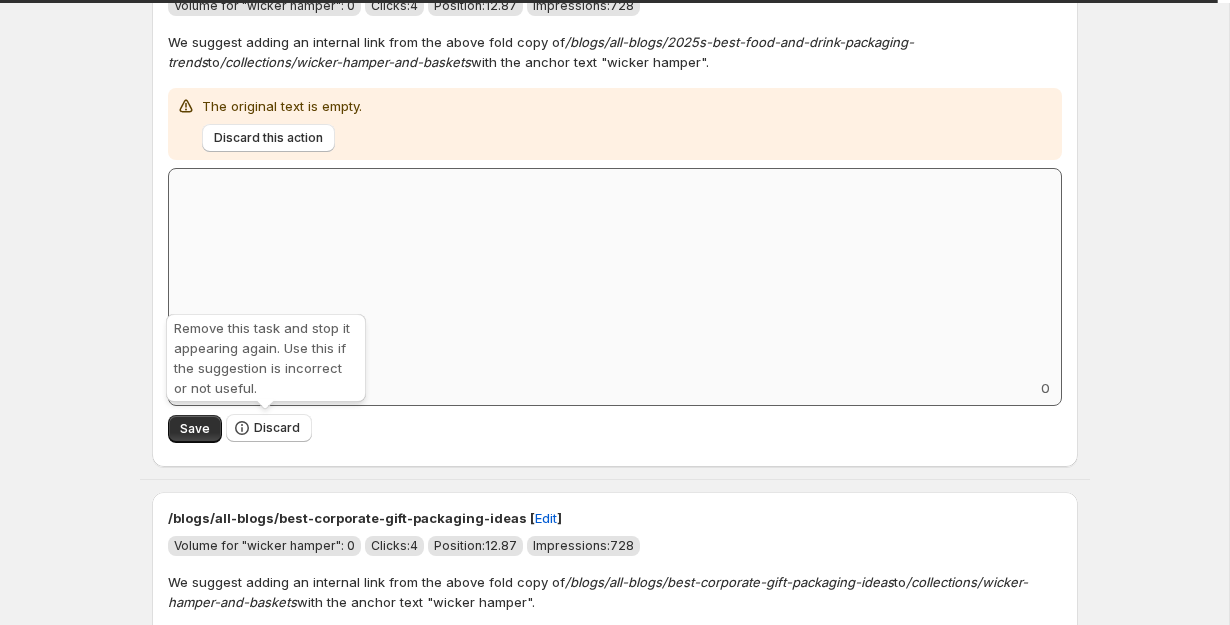 click on "Discard" at bounding box center (277, 428) 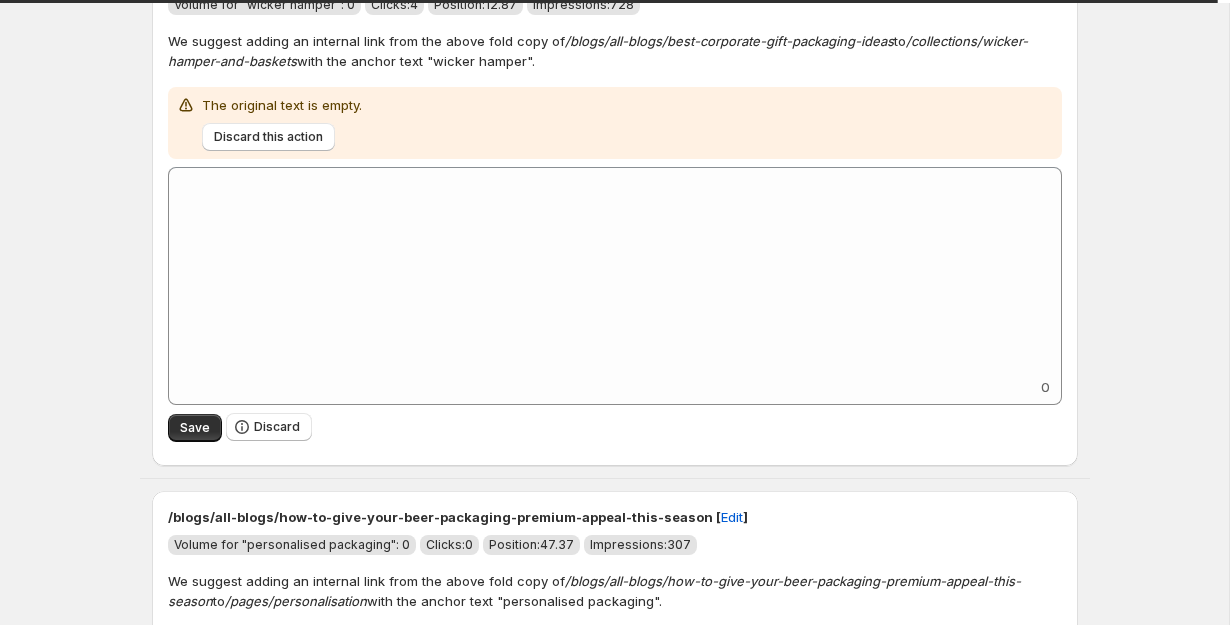 scroll, scrollTop: 190, scrollLeft: 0, axis: vertical 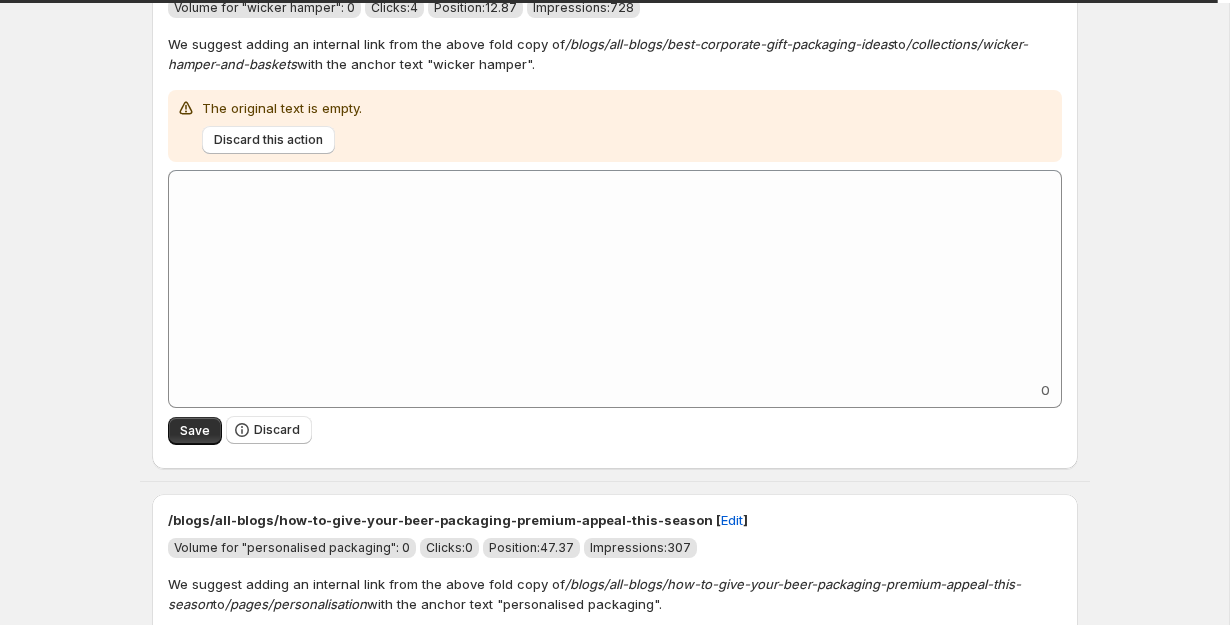 click on "Discard" at bounding box center (277, 430) 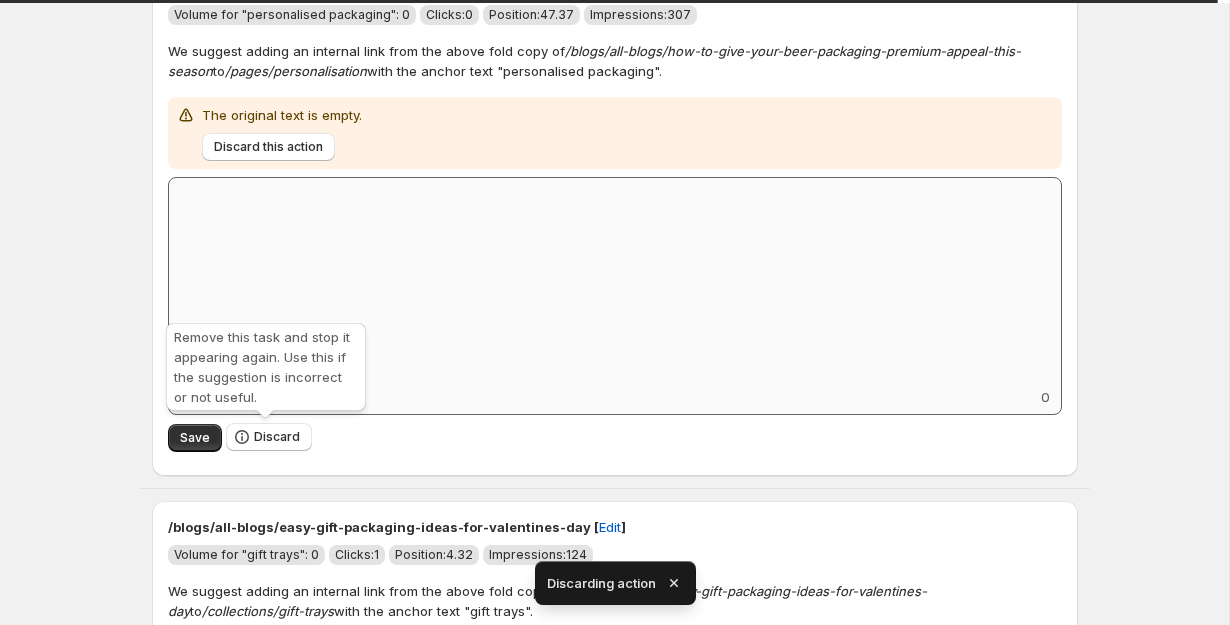 scroll, scrollTop: 174, scrollLeft: 0, axis: vertical 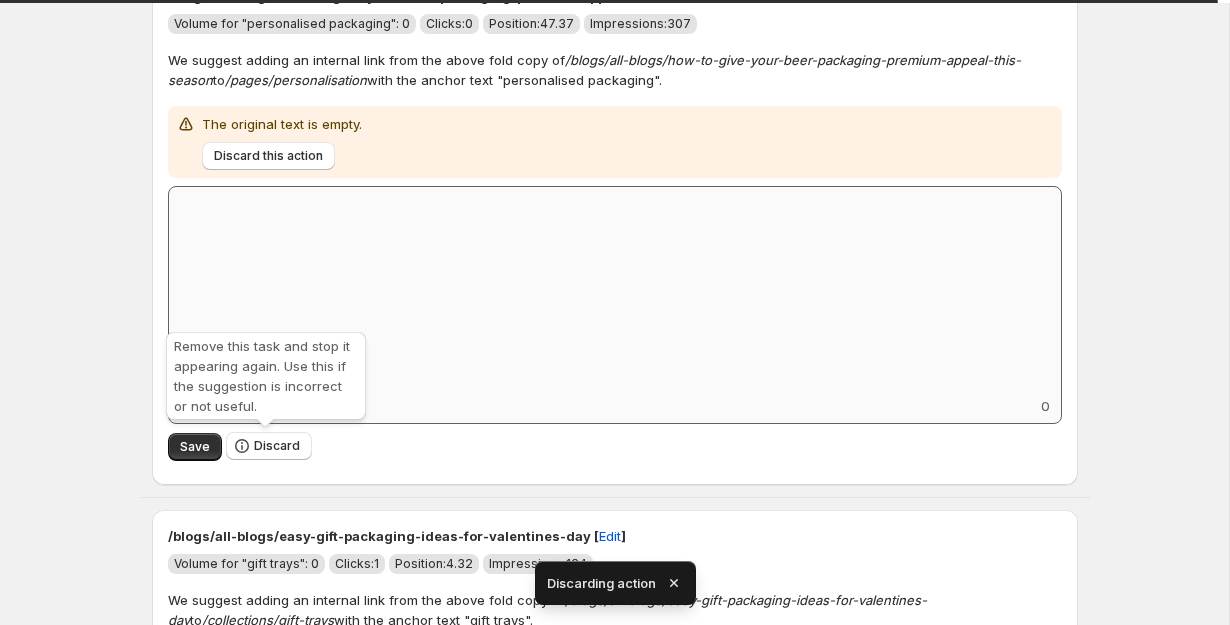 click on "Remove this task and stop it appearing again. Use this if the suggestion is incorrect or not useful." at bounding box center (266, 380) 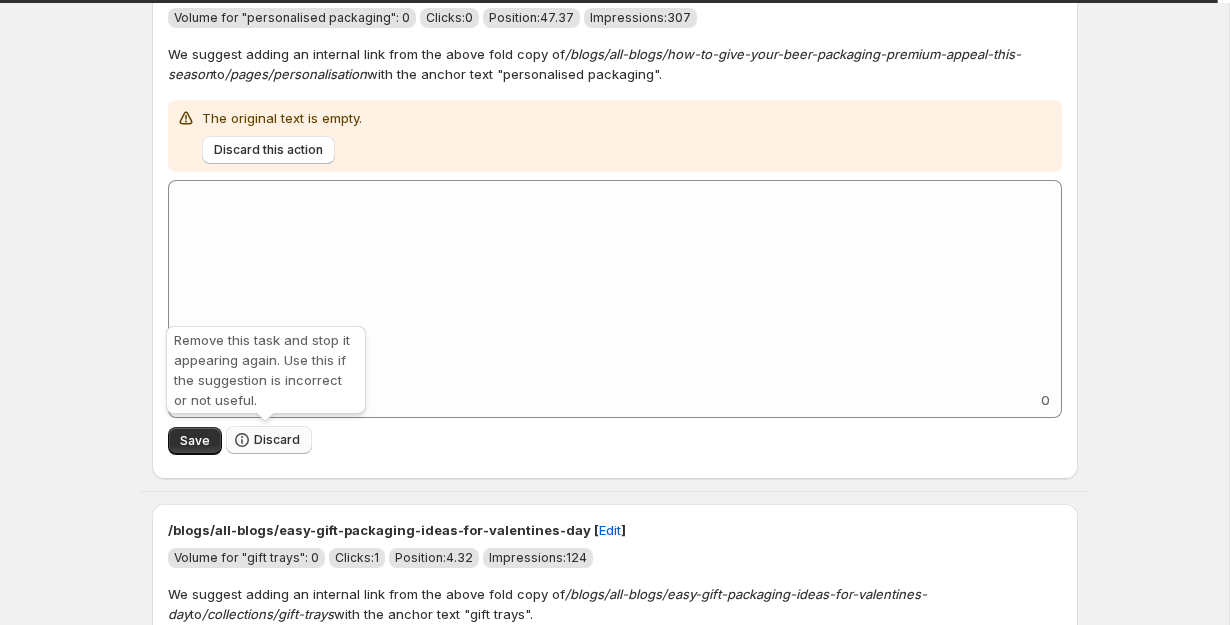 scroll, scrollTop: 179, scrollLeft: 0, axis: vertical 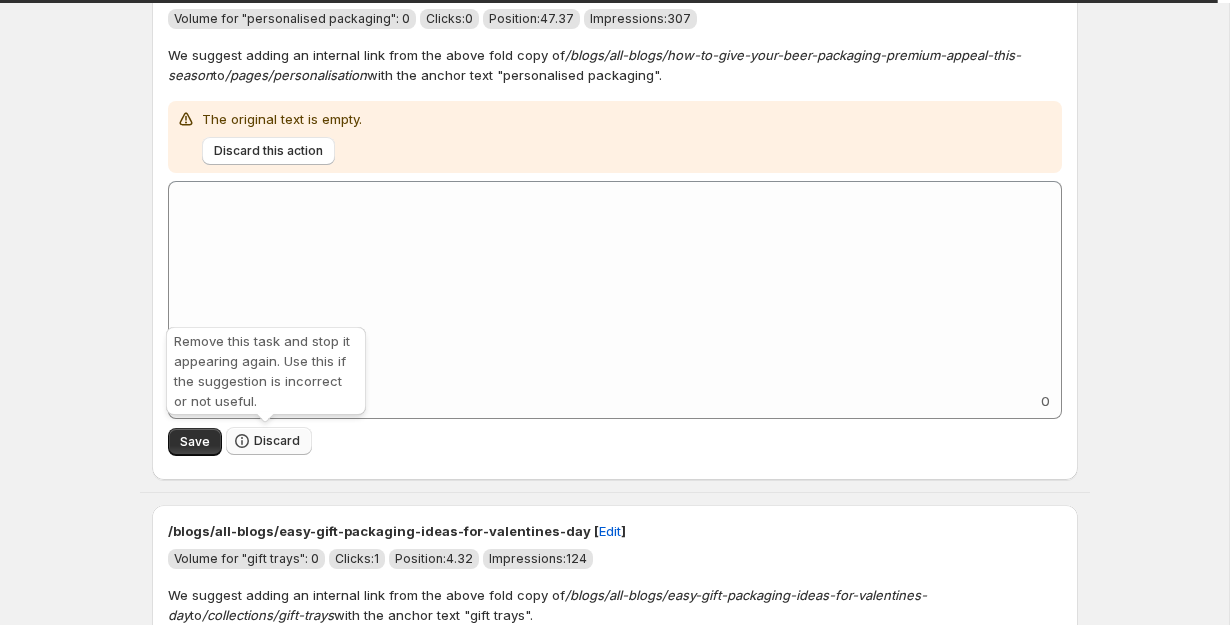 click on "Discard" at bounding box center [277, 441] 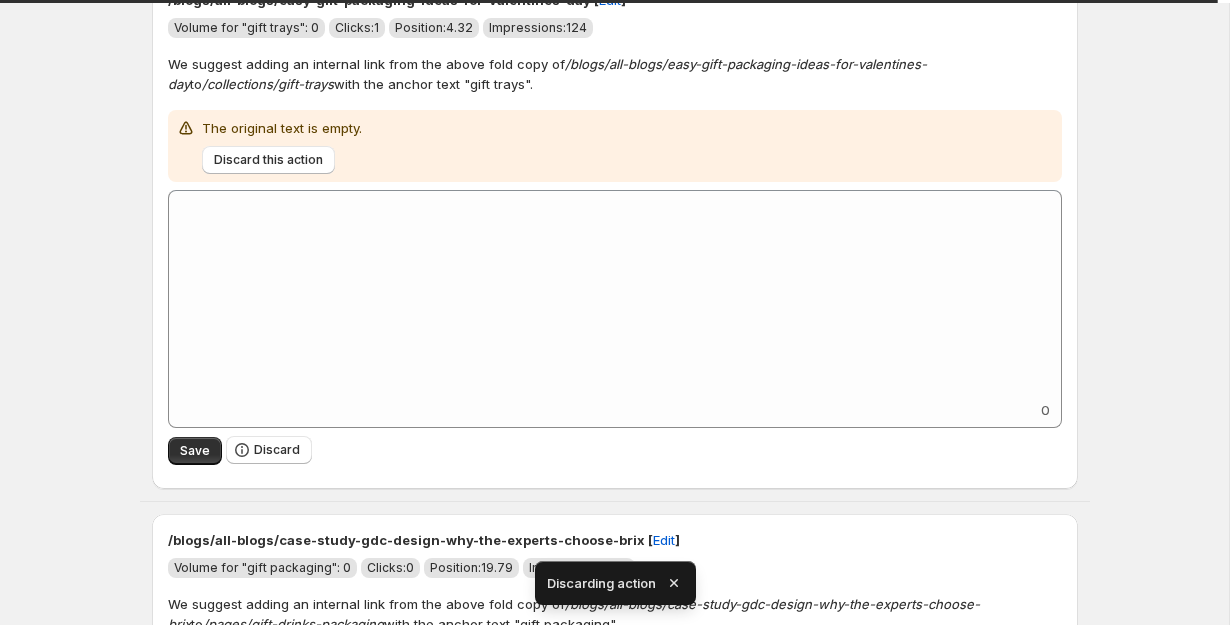 scroll, scrollTop: 180, scrollLeft: 0, axis: vertical 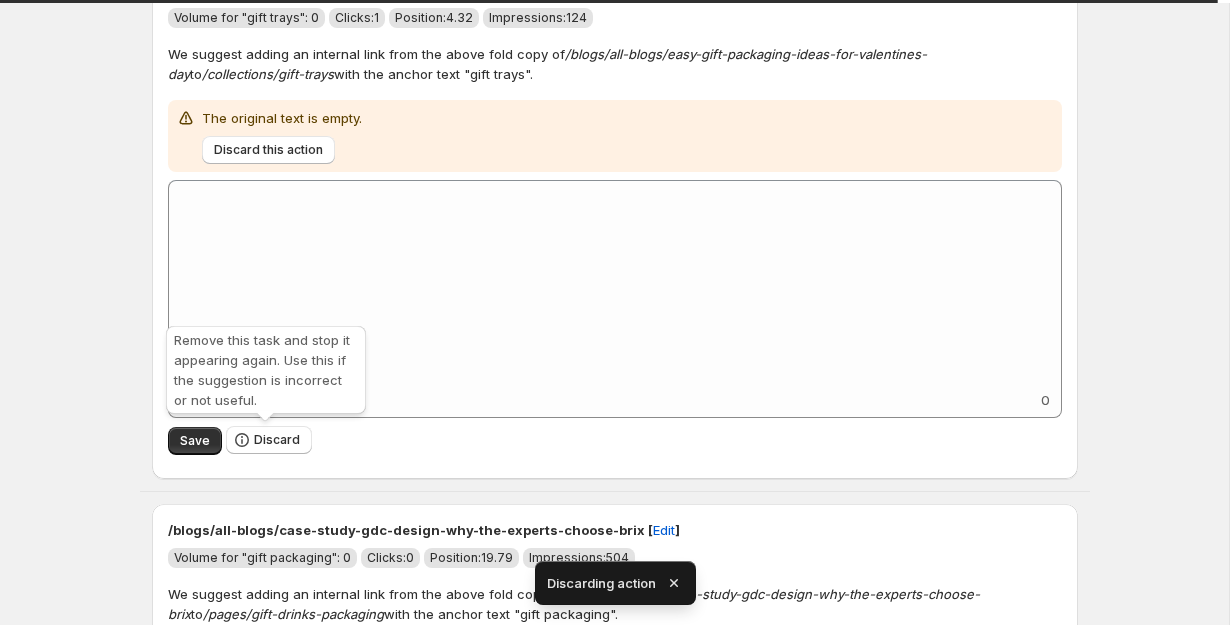 click on "Discard" at bounding box center [277, 440] 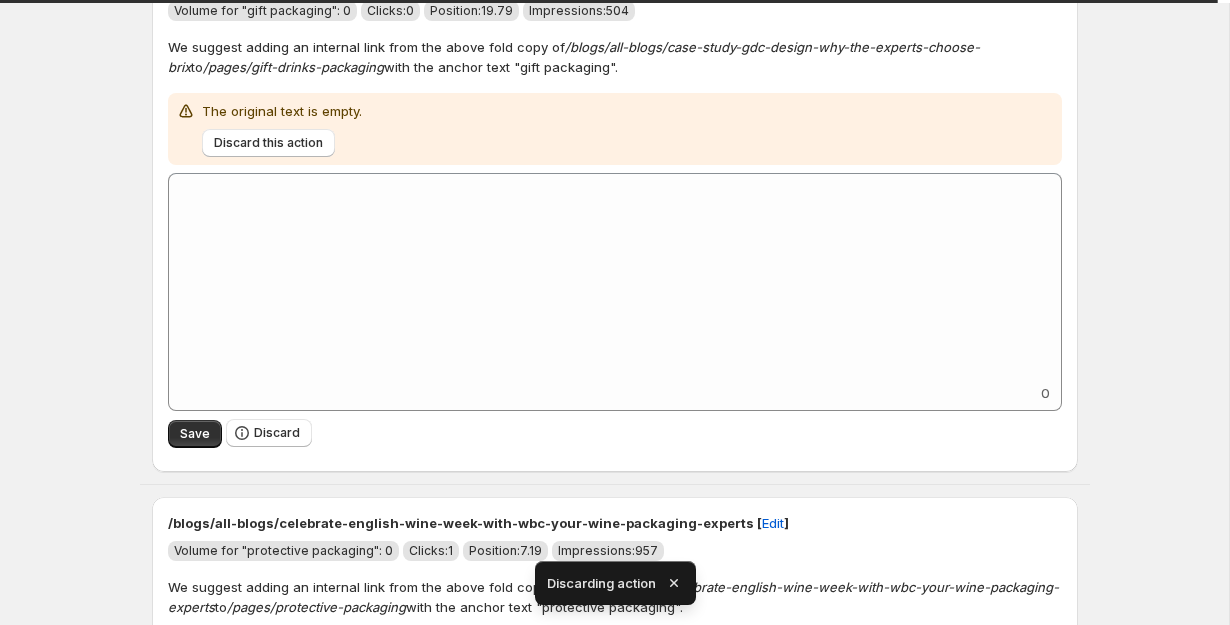 scroll, scrollTop: 183, scrollLeft: 0, axis: vertical 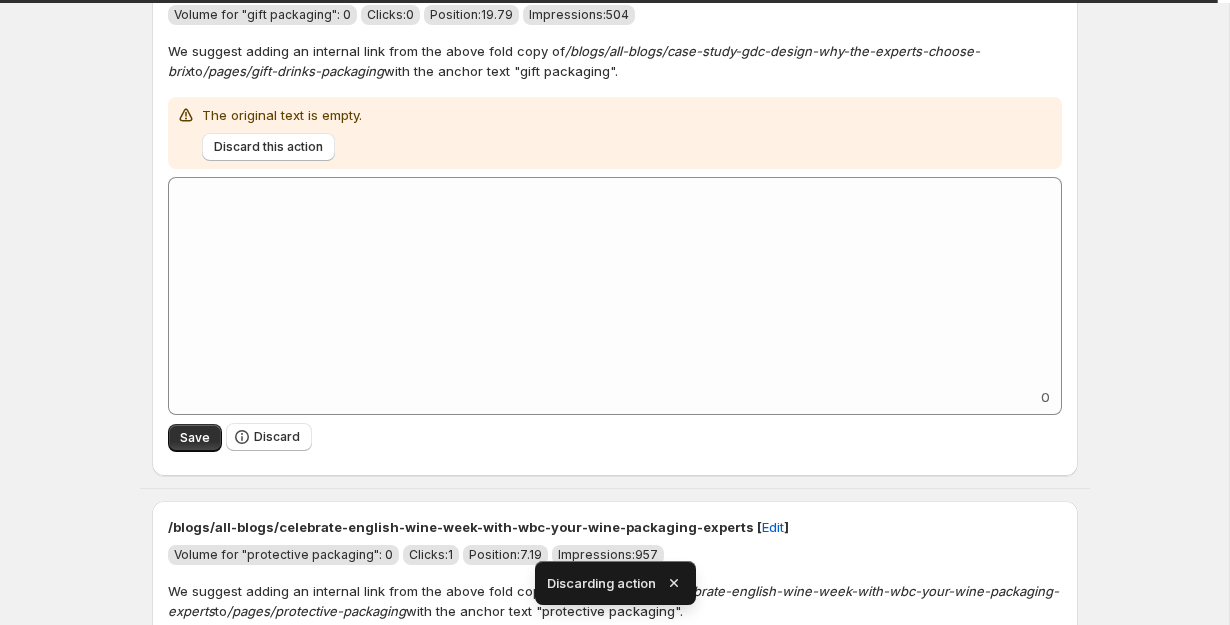 click on "Discard" at bounding box center [277, 437] 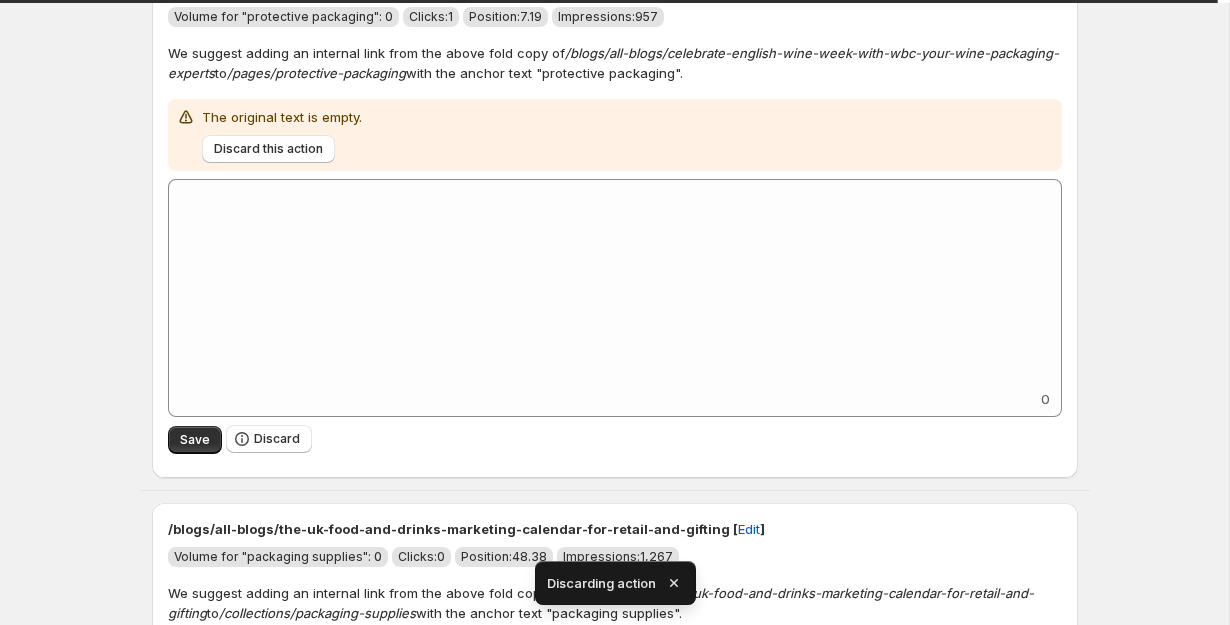 scroll, scrollTop: 177, scrollLeft: 0, axis: vertical 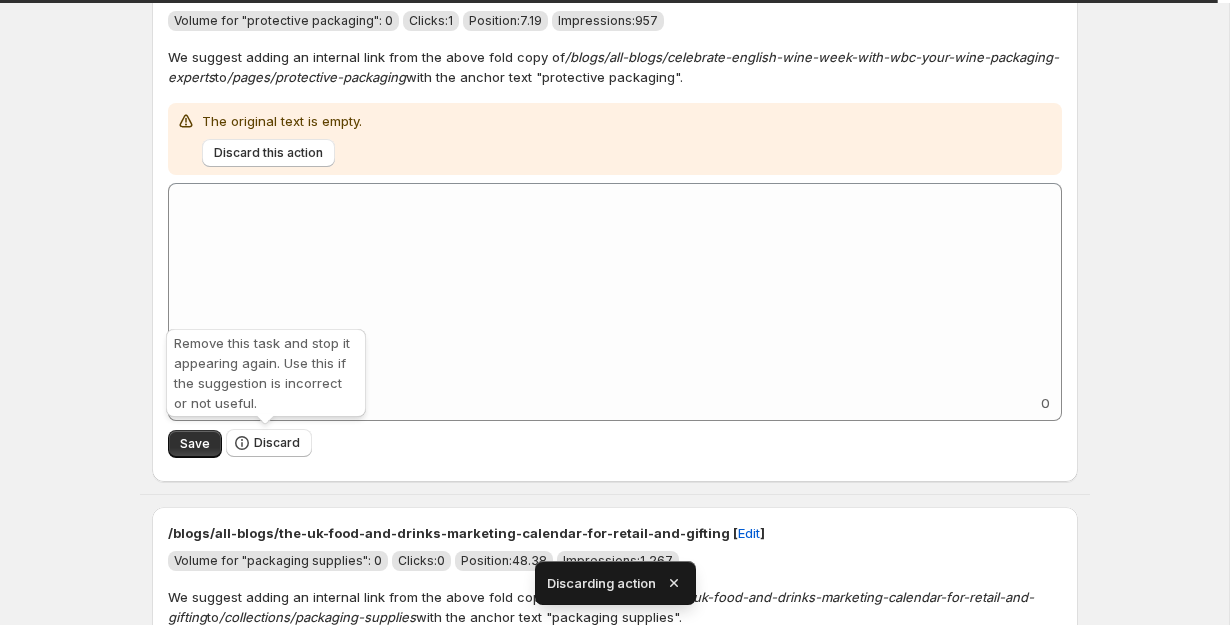 click on "Discard" at bounding box center [277, 443] 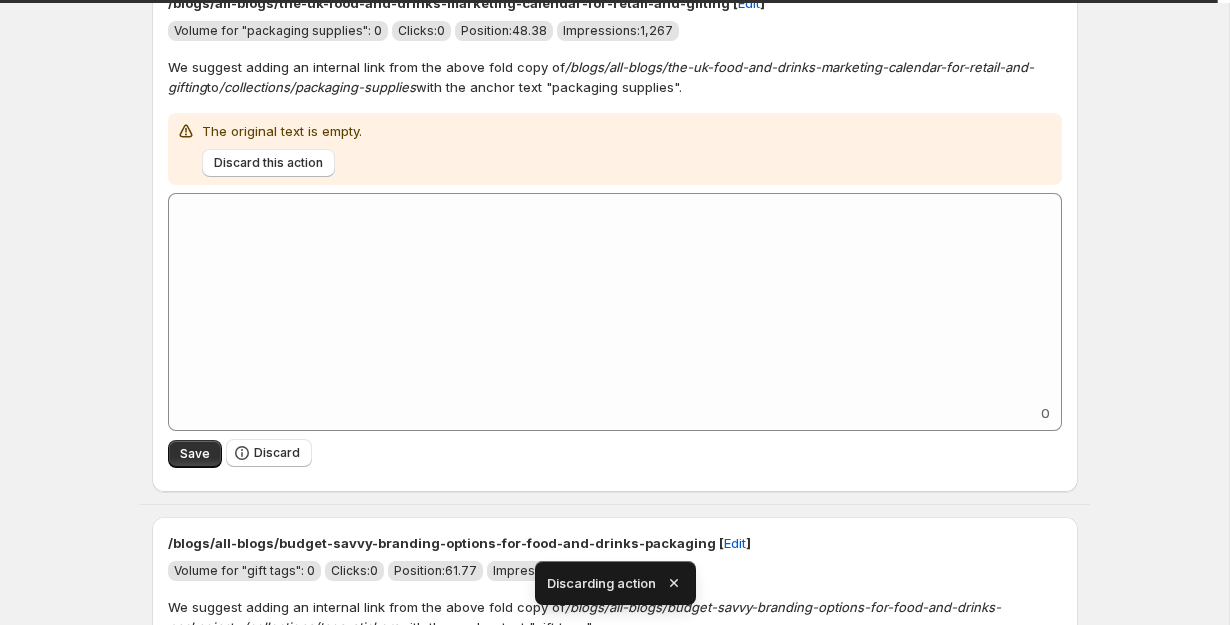 scroll, scrollTop: 171, scrollLeft: 0, axis: vertical 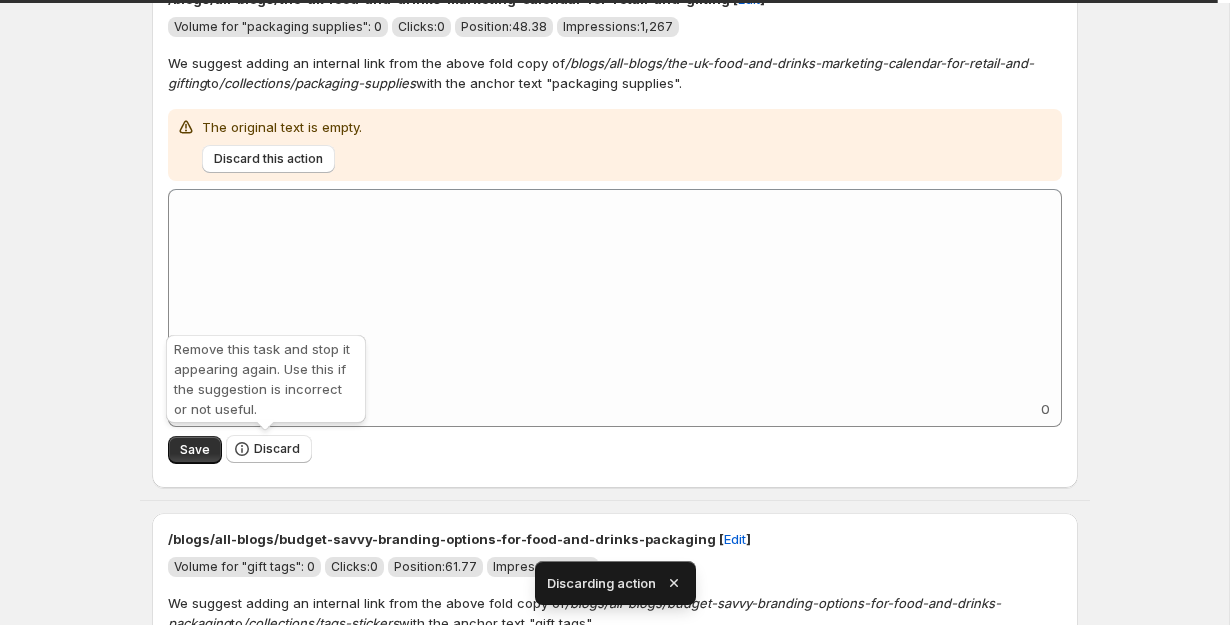 click on "Discard" at bounding box center [269, 449] 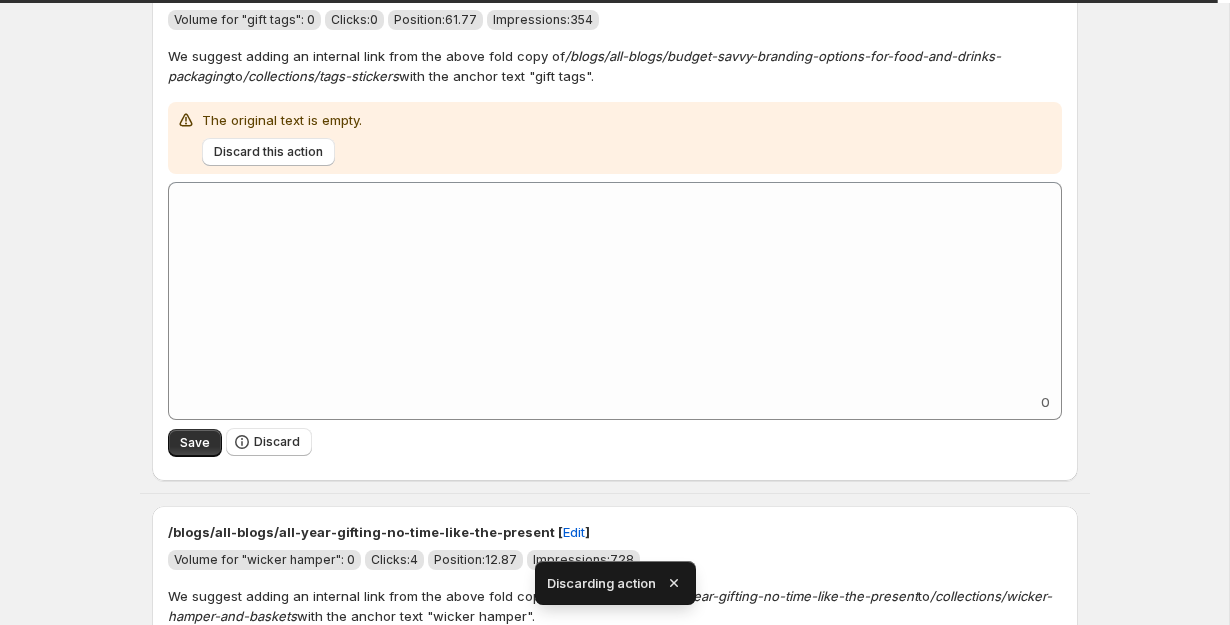 scroll, scrollTop: 175, scrollLeft: 0, axis: vertical 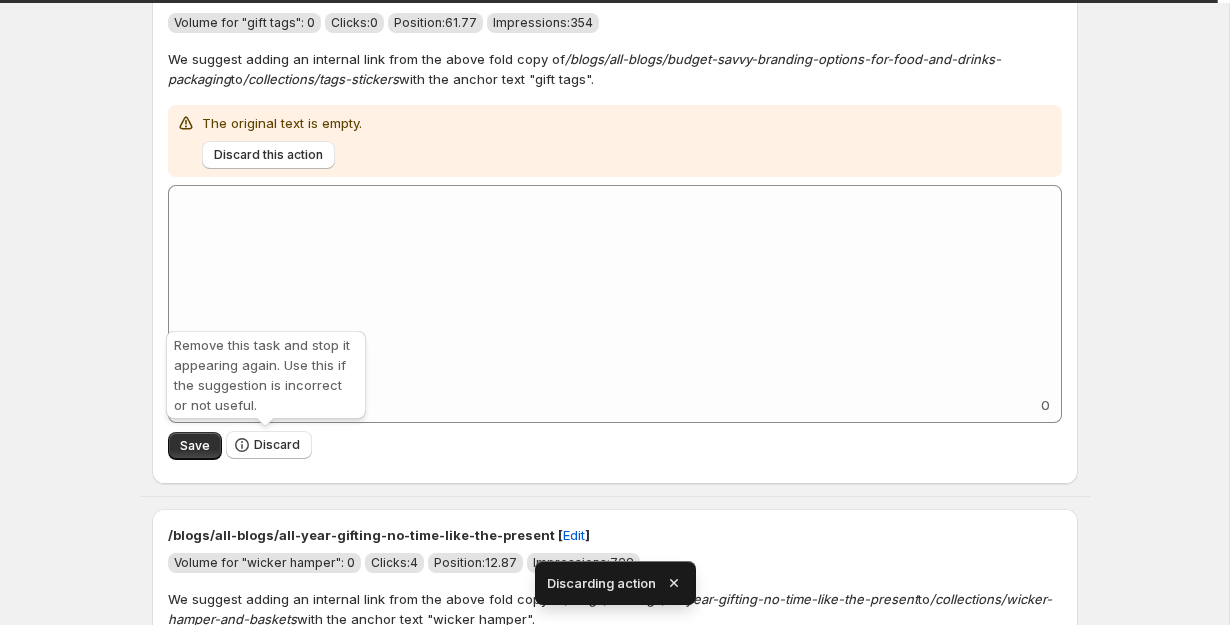 click on "Discard" at bounding box center (277, 445) 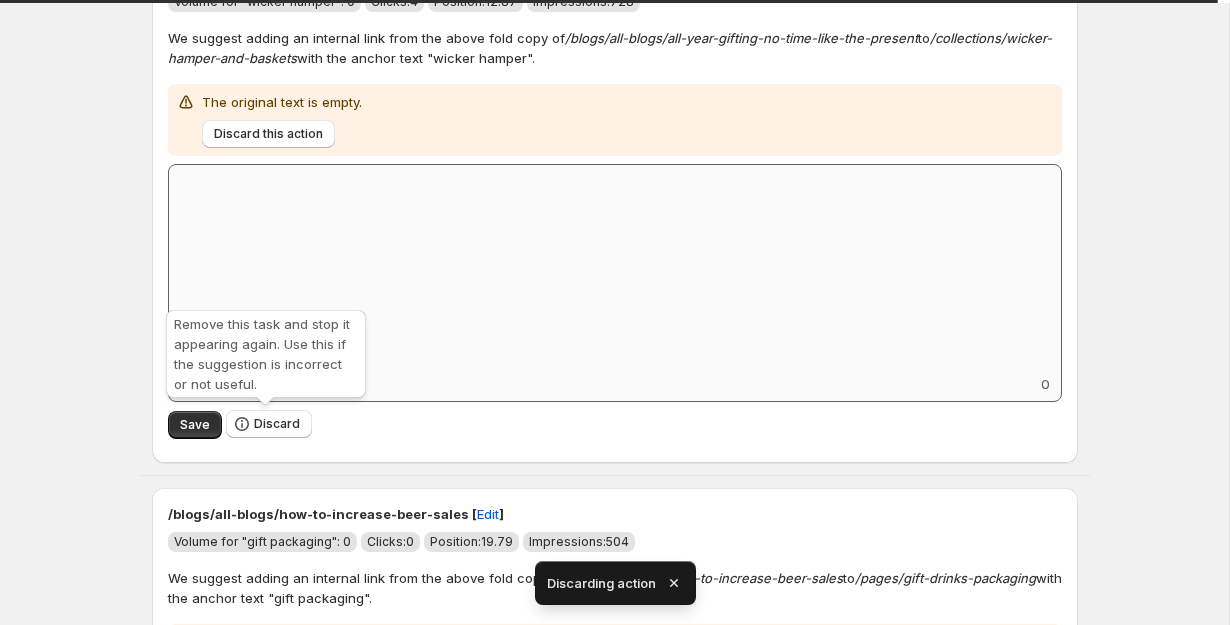 scroll, scrollTop: 199, scrollLeft: 0, axis: vertical 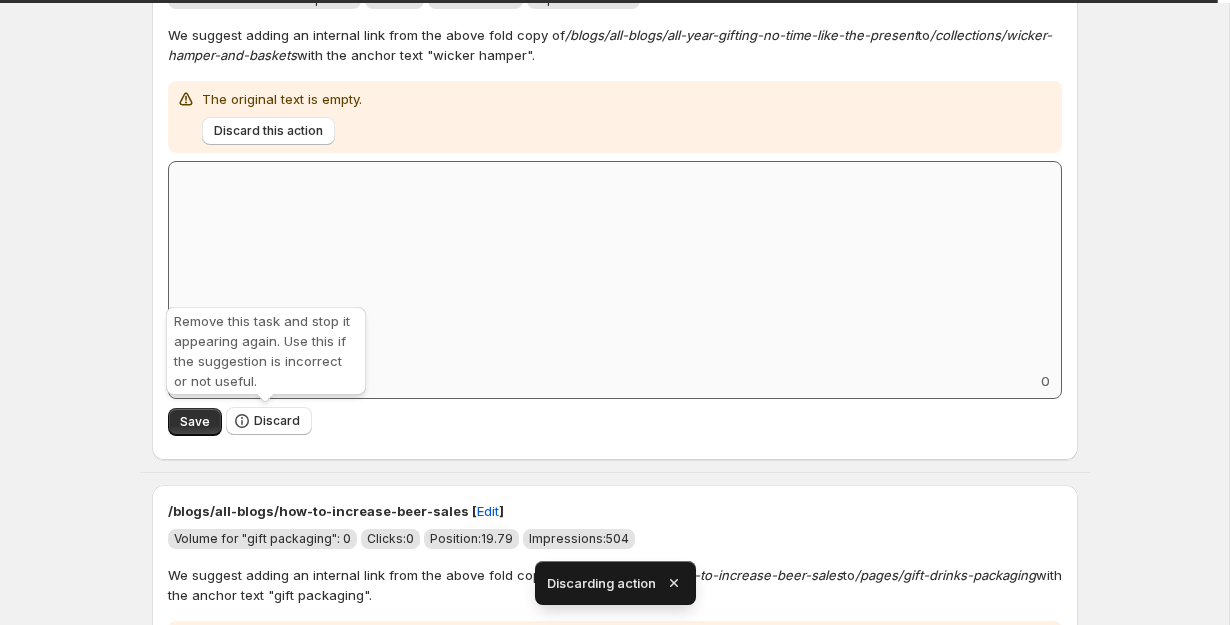 click on "Discard" at bounding box center [269, 421] 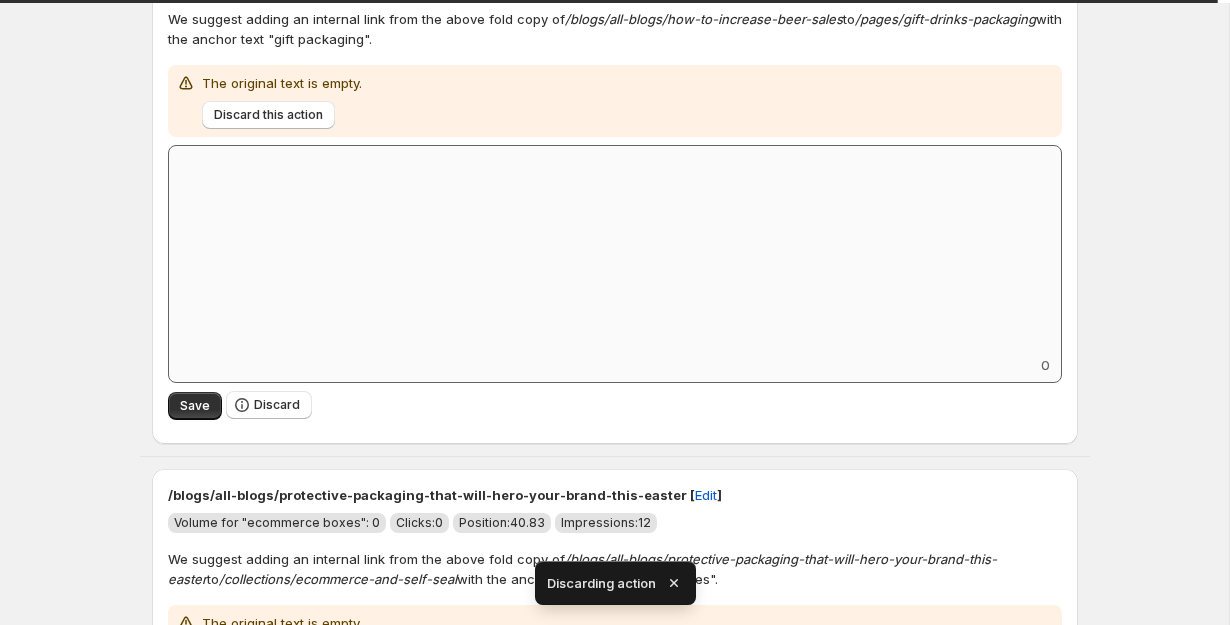 scroll, scrollTop: 223, scrollLeft: 0, axis: vertical 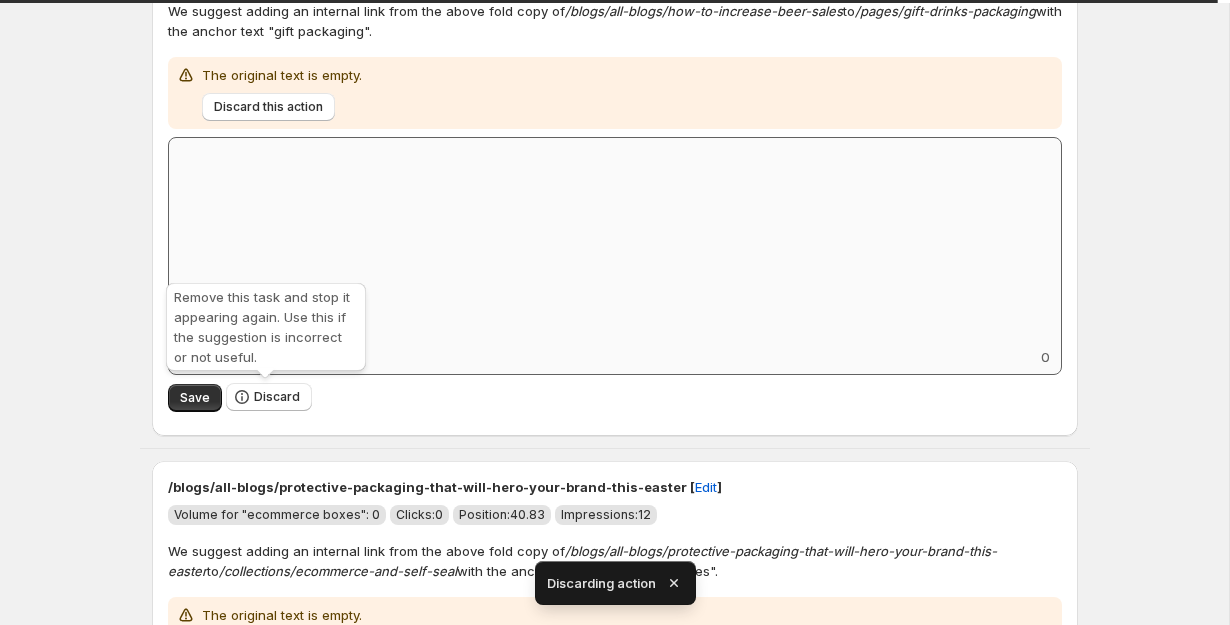 click on "Discard" at bounding box center [269, 397] 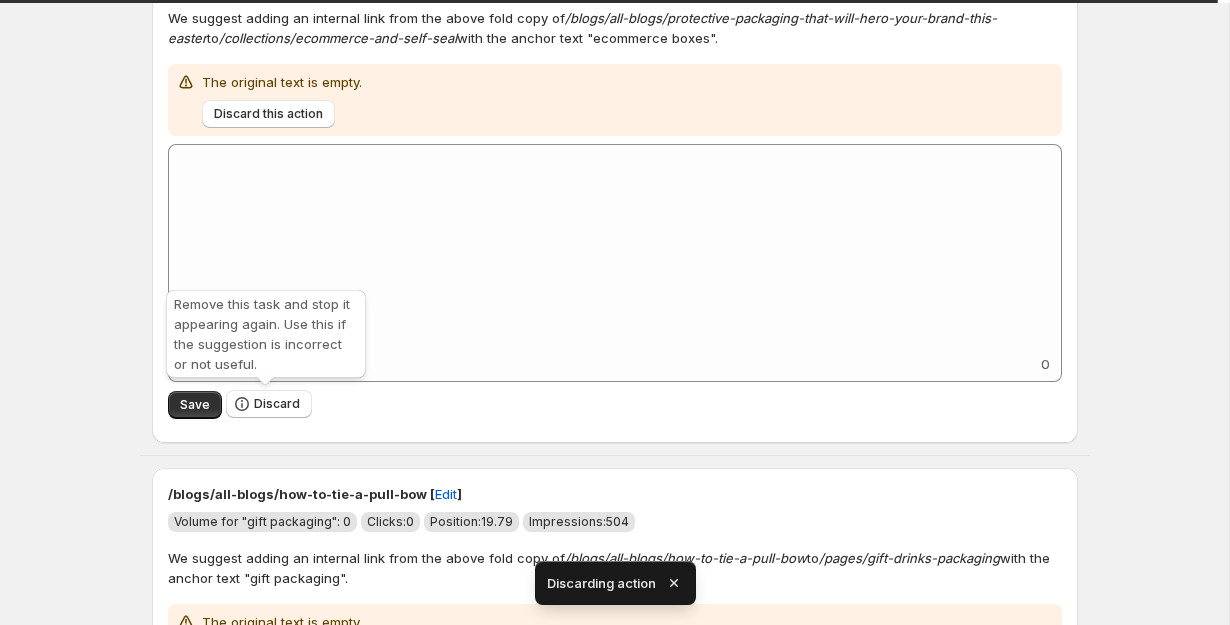 scroll, scrollTop: 220, scrollLeft: 0, axis: vertical 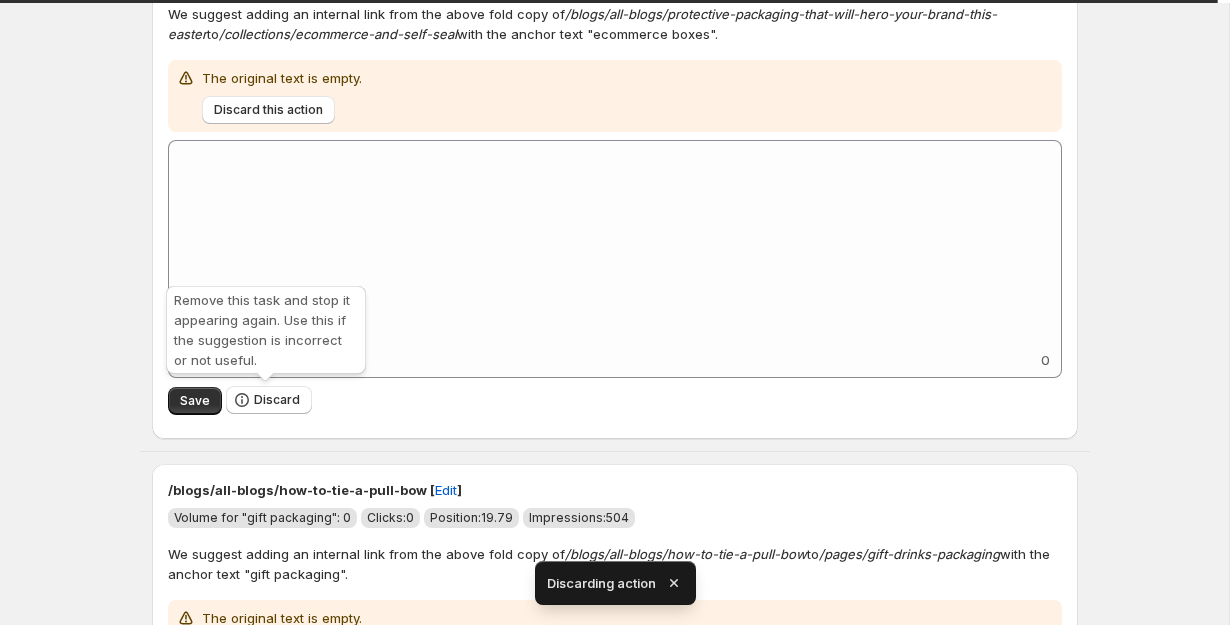 click on "Discard" at bounding box center (277, 400) 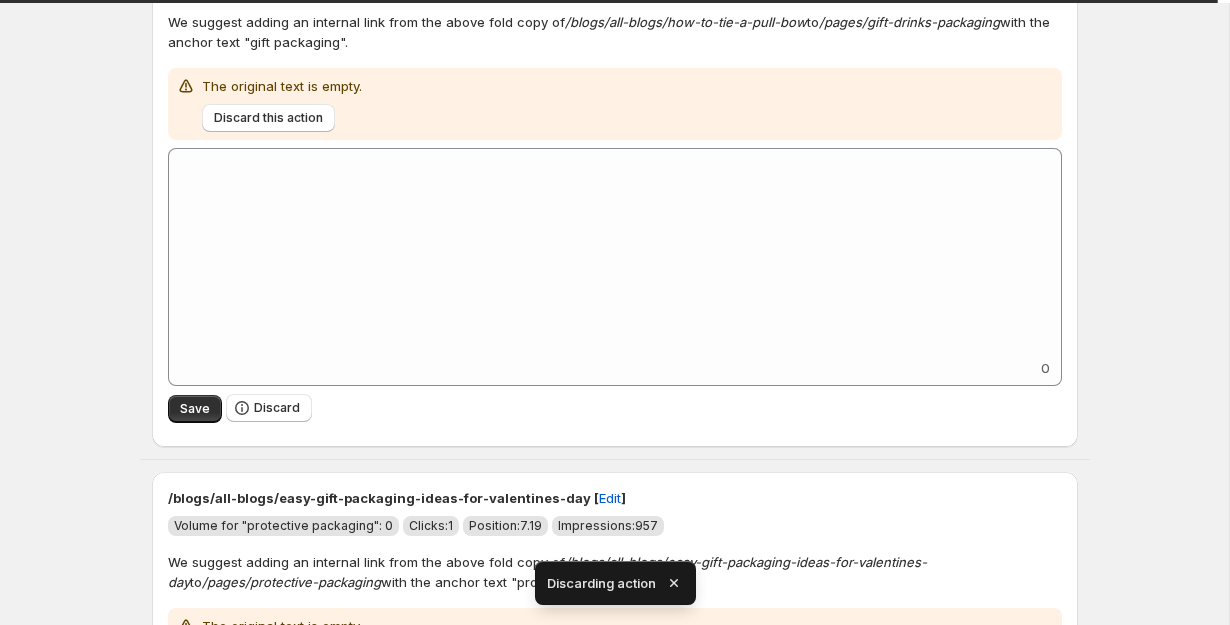 scroll, scrollTop: 211, scrollLeft: 0, axis: vertical 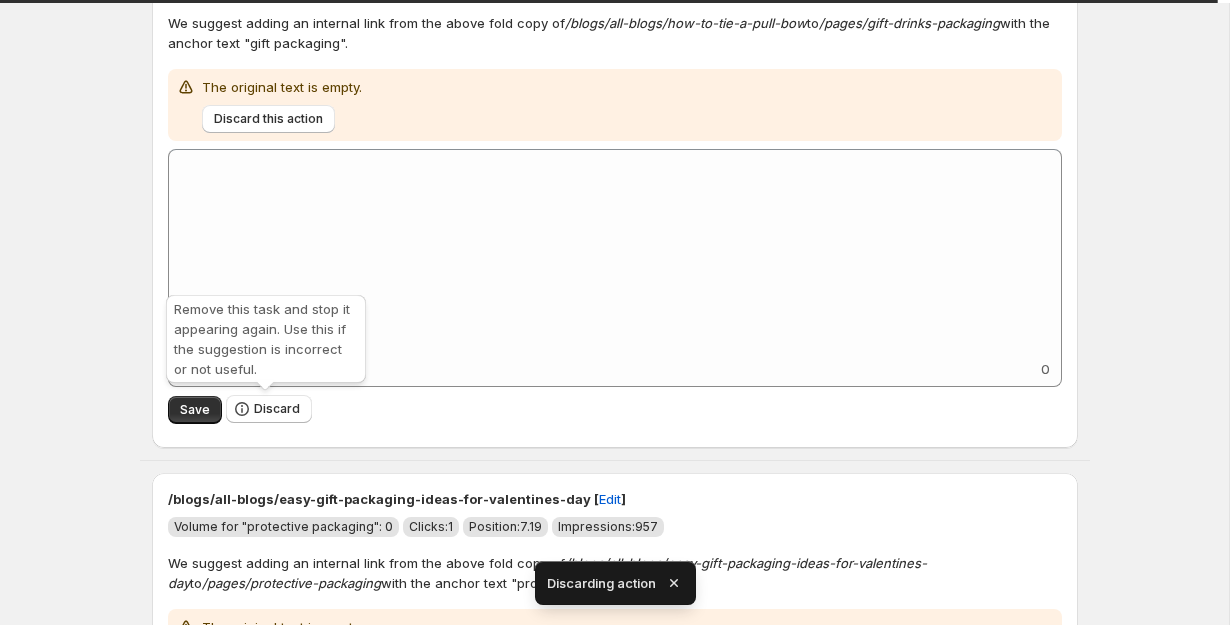 click on "Discard" at bounding box center (277, 409) 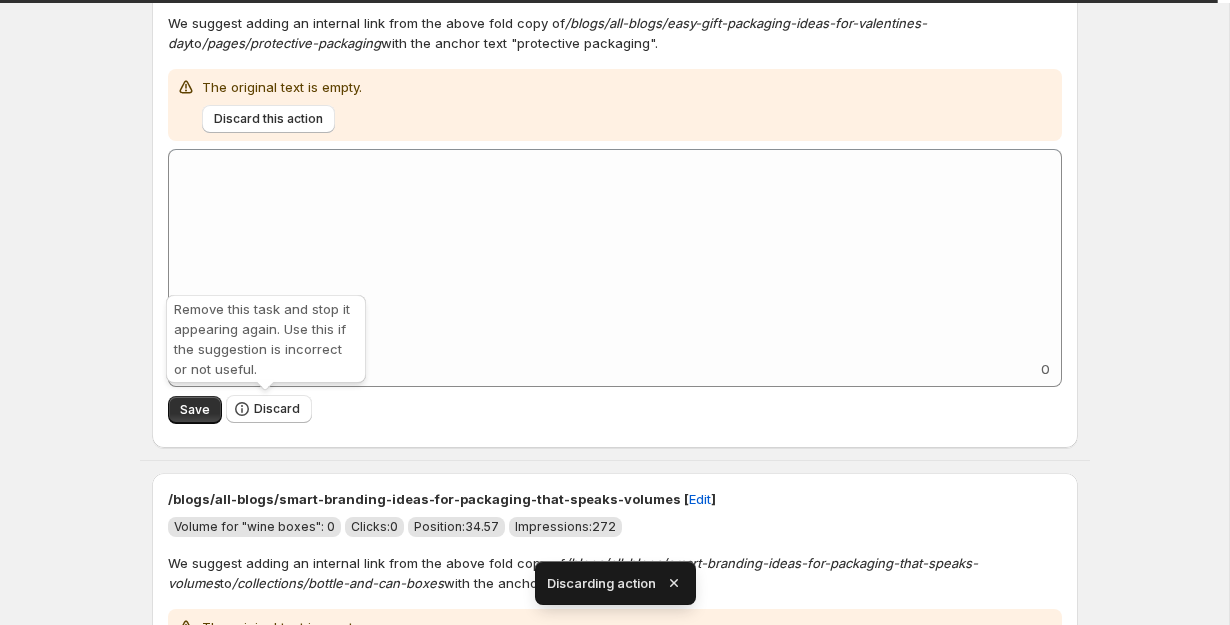 scroll, scrollTop: 212, scrollLeft: 0, axis: vertical 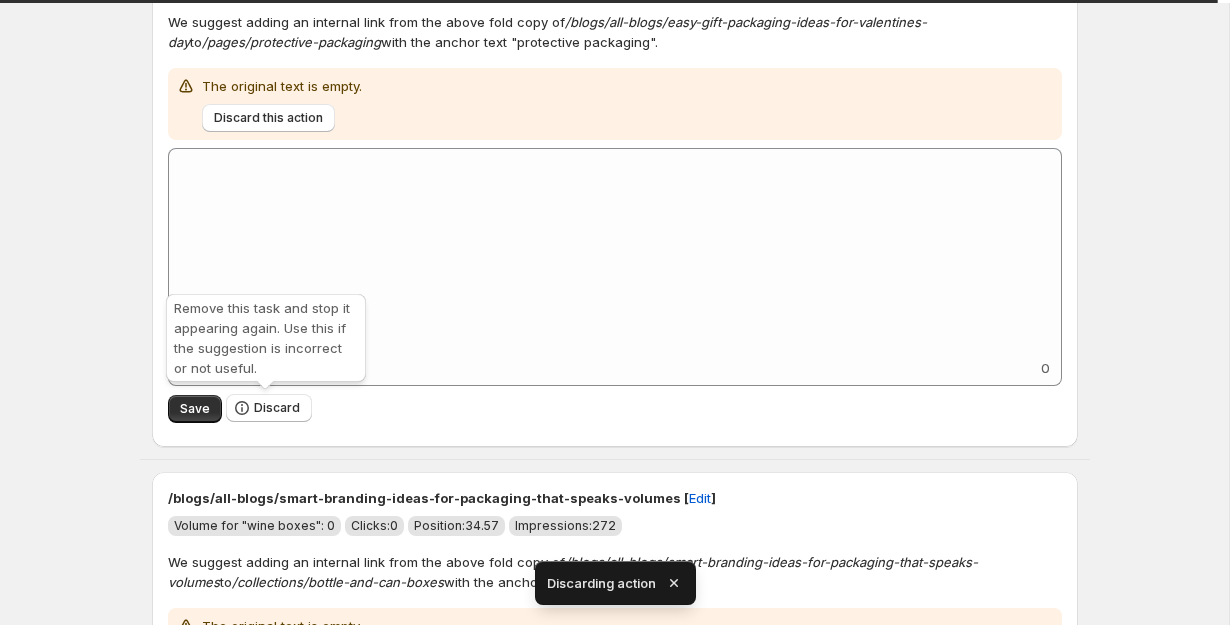 click on "Discard" at bounding box center [277, 408] 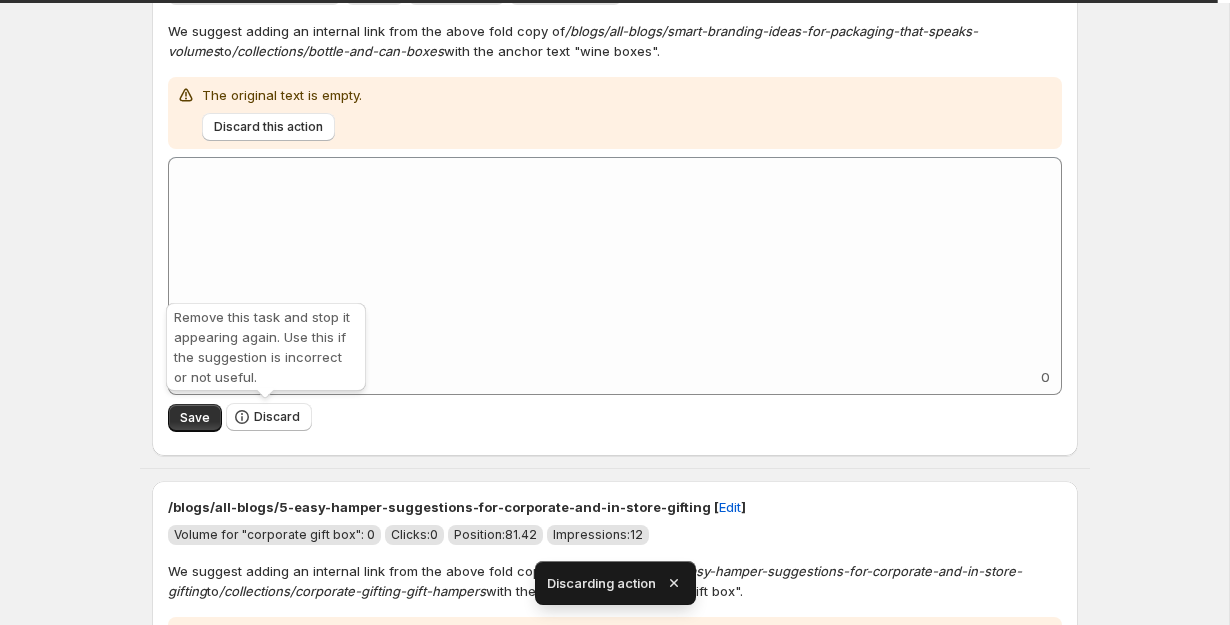 scroll, scrollTop: 215, scrollLeft: 0, axis: vertical 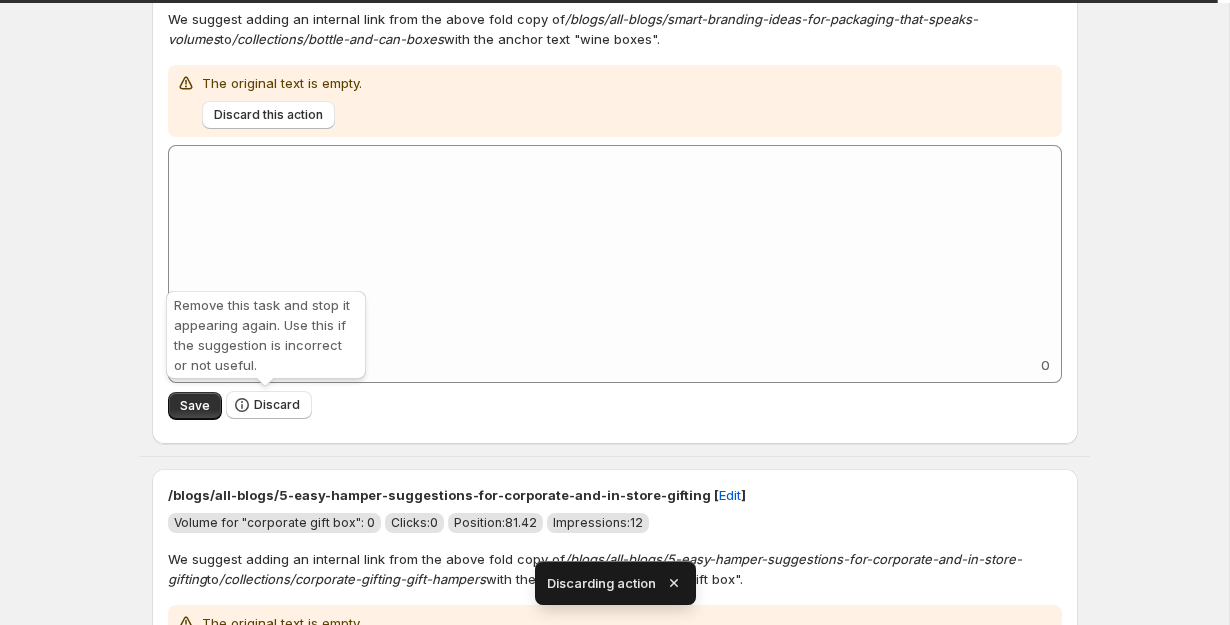 click on "Discard" at bounding box center [277, 405] 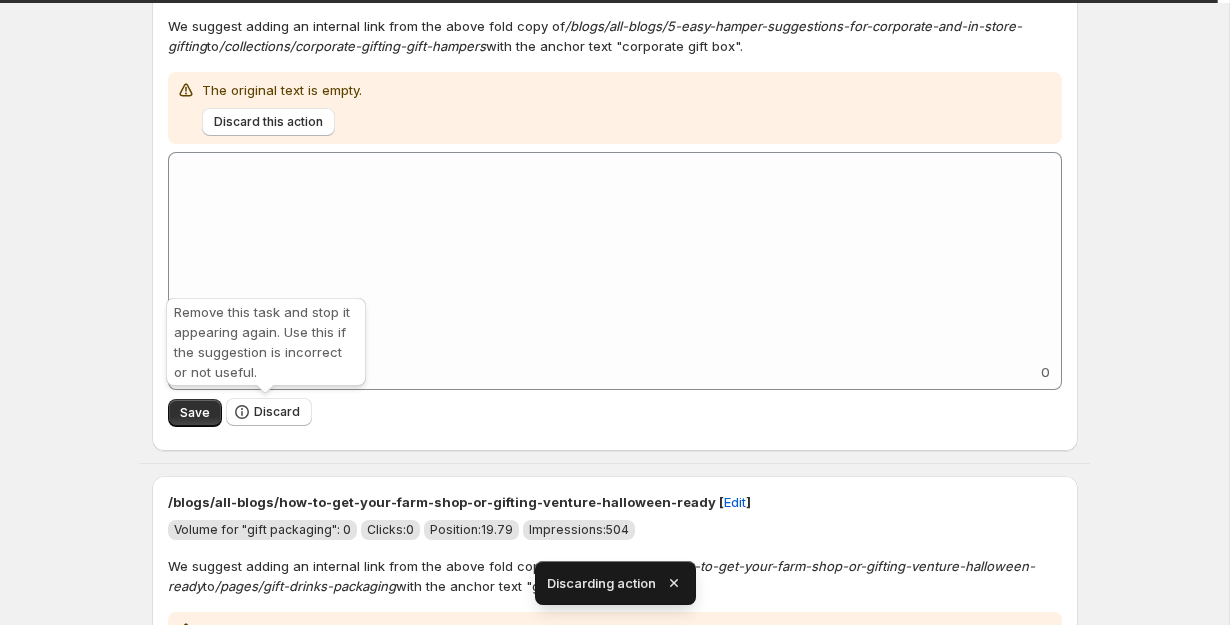 click on "Discard" at bounding box center (277, 412) 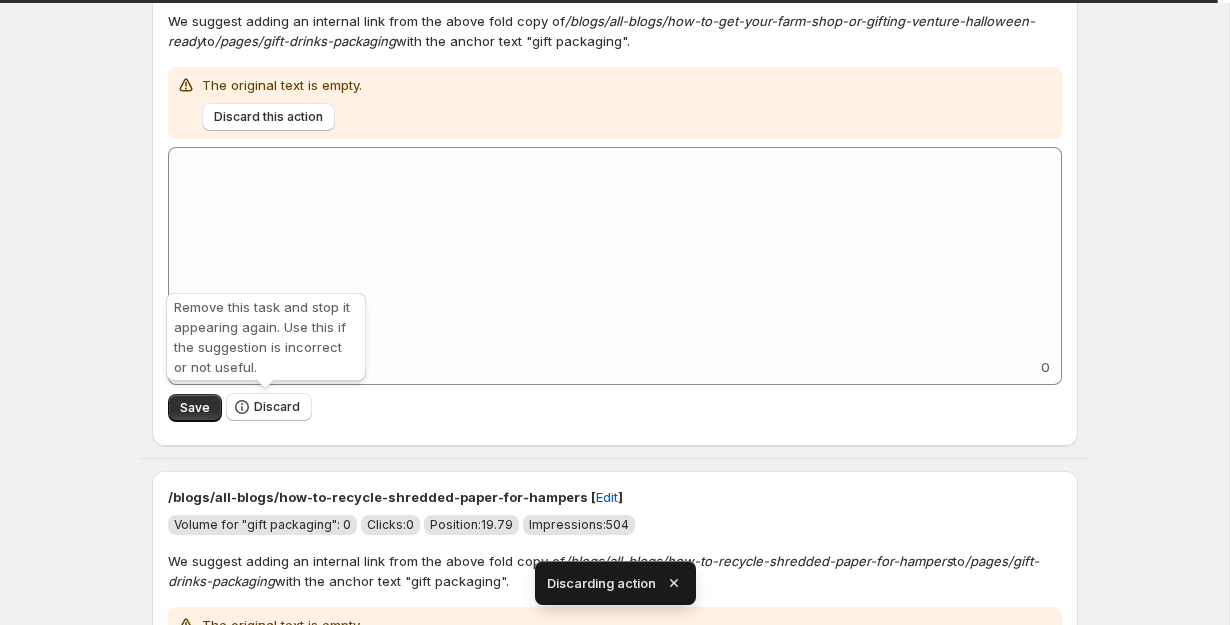 click on "Discard" at bounding box center (277, 407) 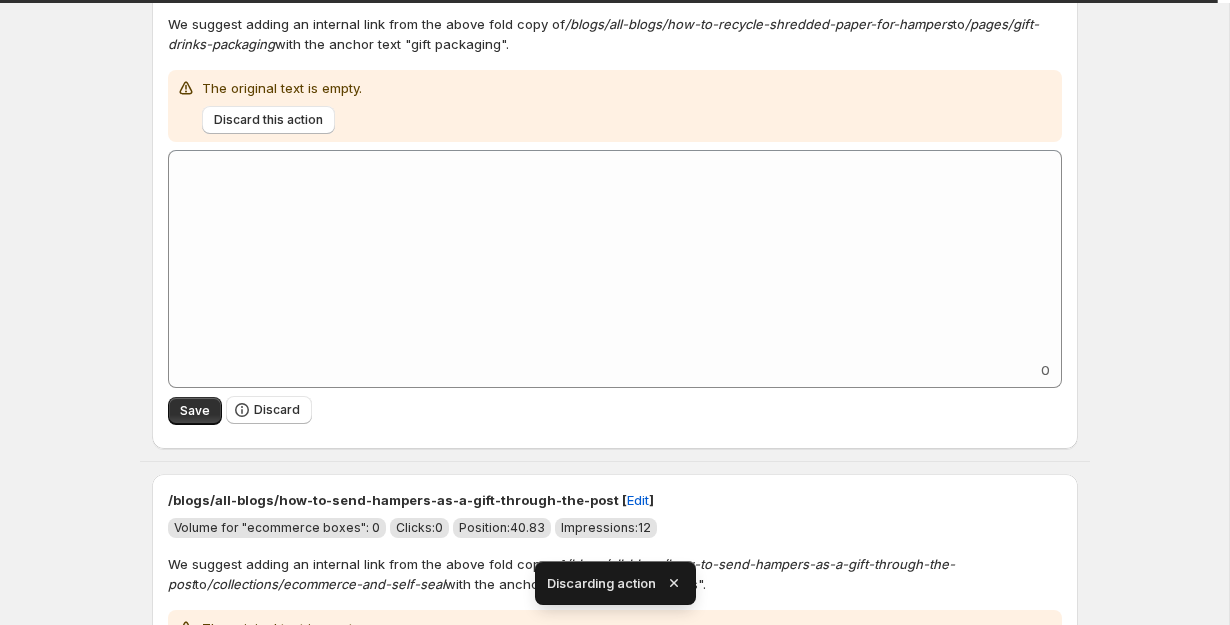 click on "Discard" at bounding box center [277, 410] 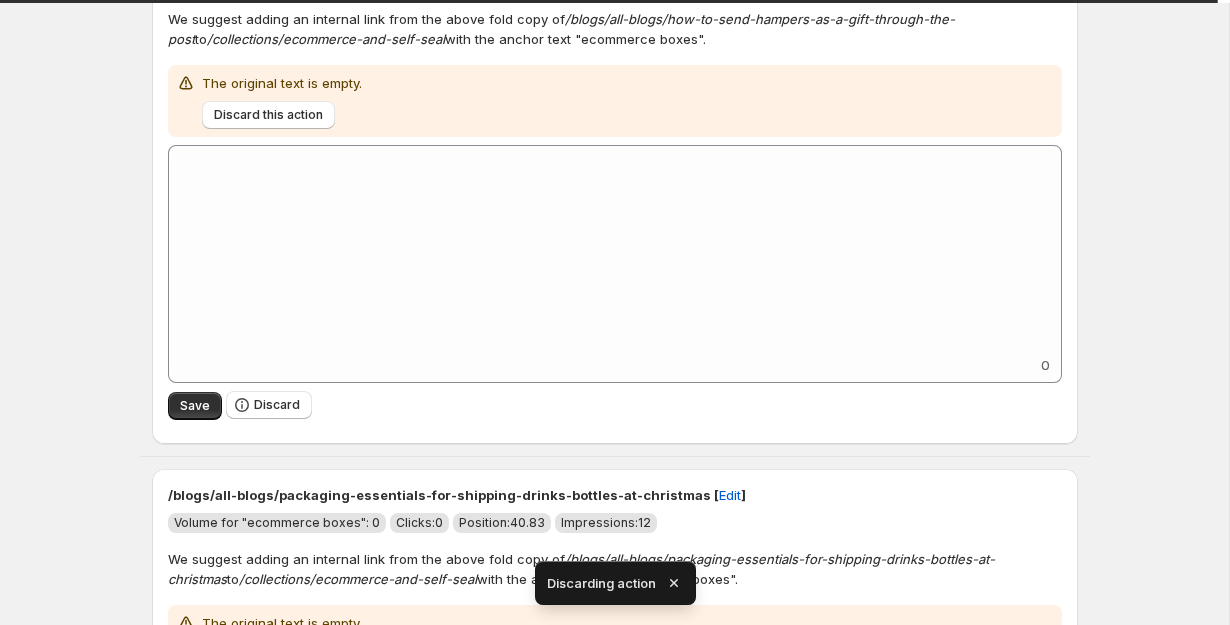 click on "Discard" at bounding box center [277, 405] 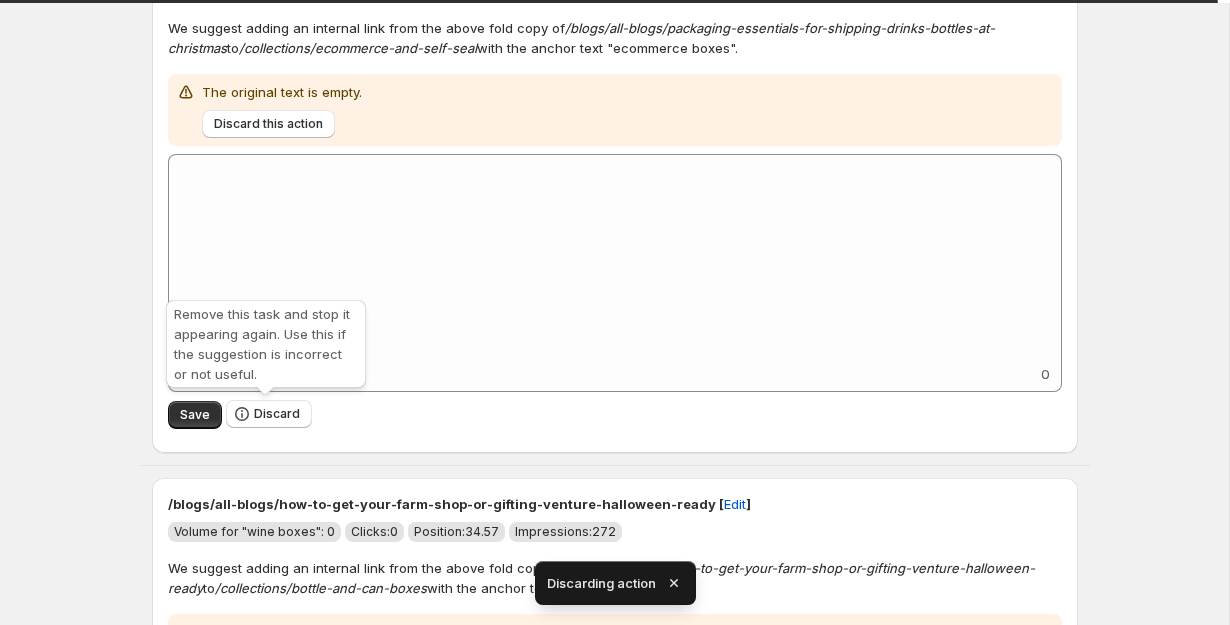 click on "Discard" at bounding box center (277, 414) 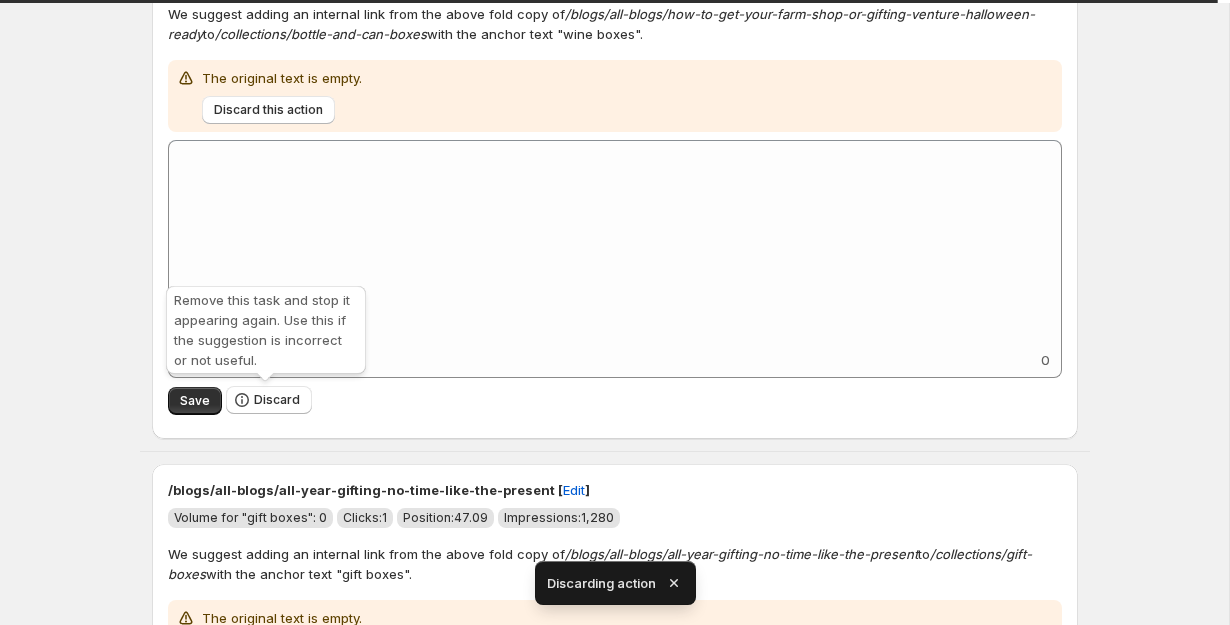 click on "Discard" at bounding box center (277, 400) 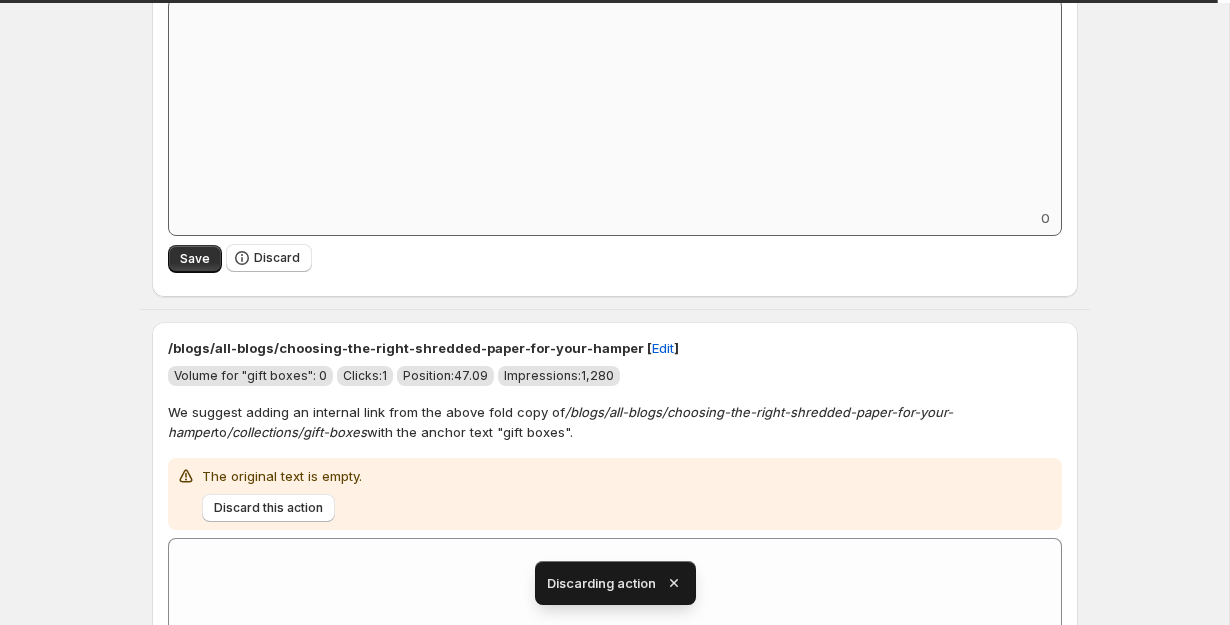 click on "Discard" at bounding box center (269, 258) 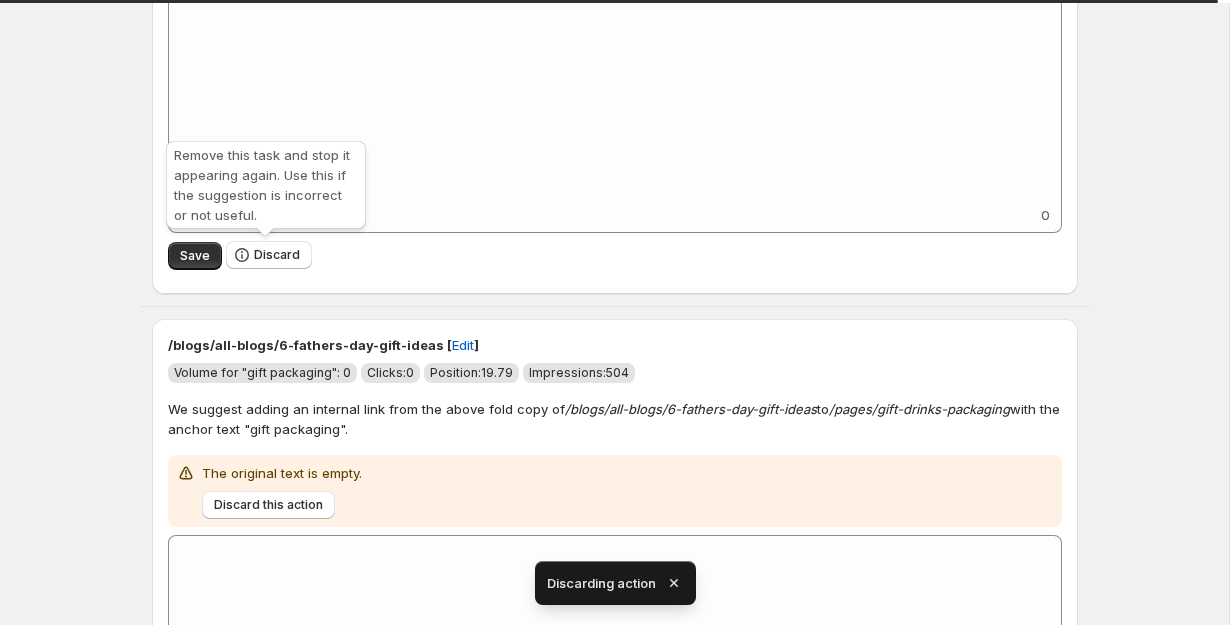 click on "Discard" at bounding box center (277, 255) 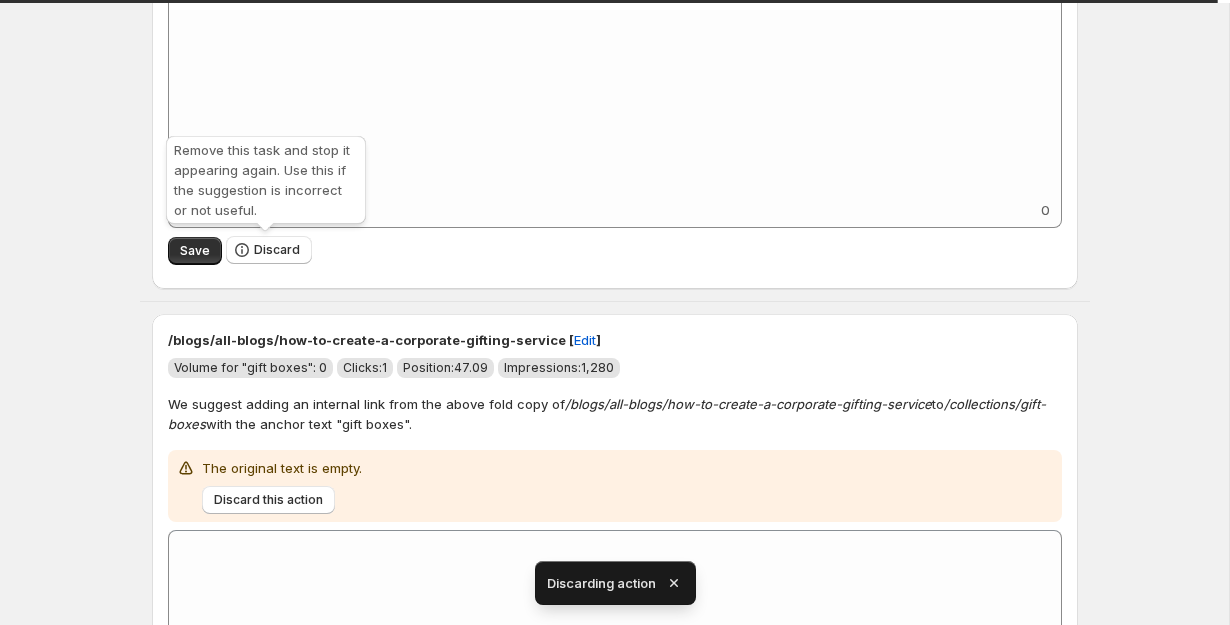 click on "Discard" at bounding box center [277, 250] 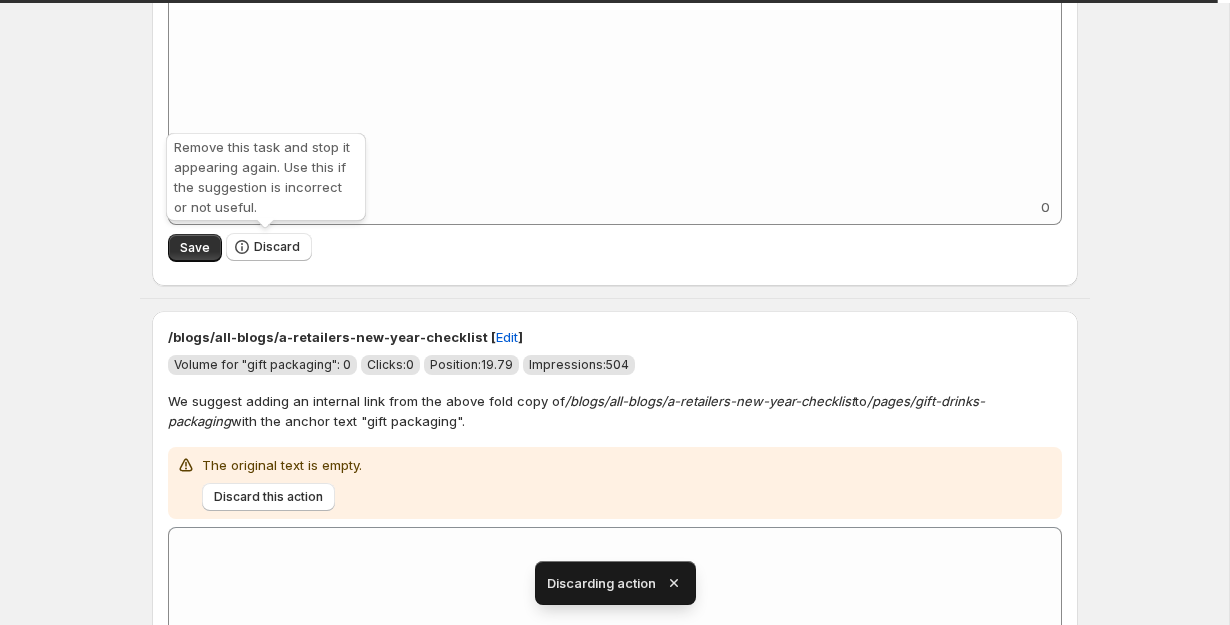 click on "Discard" at bounding box center [277, 247] 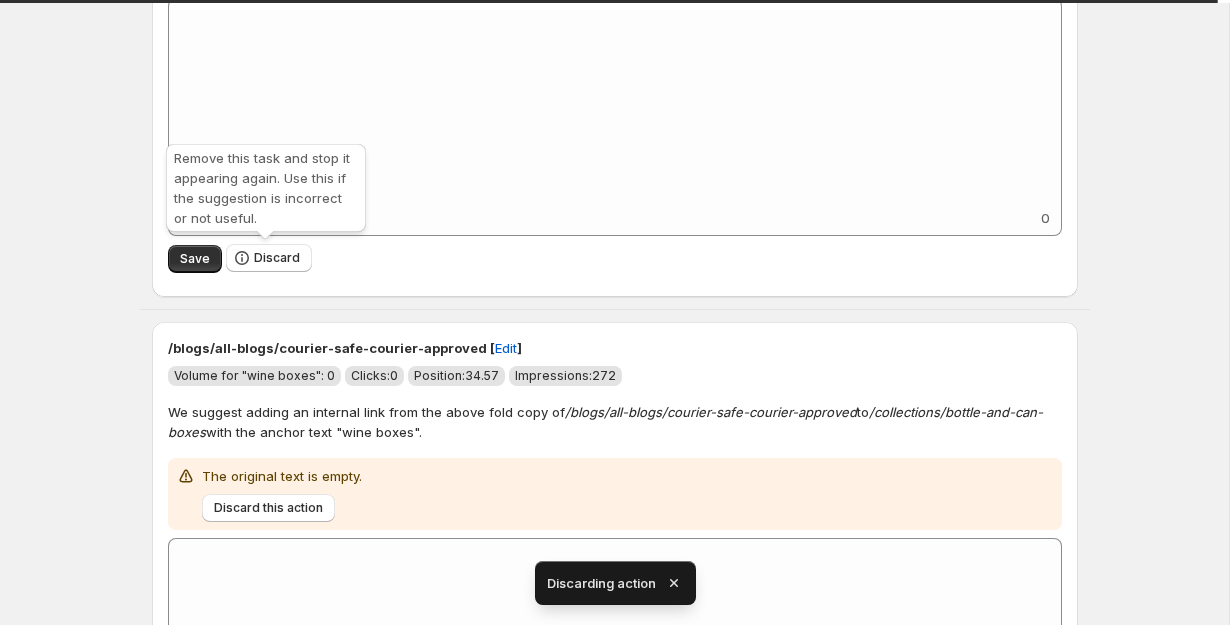 click on "Discard" at bounding box center [269, 258] 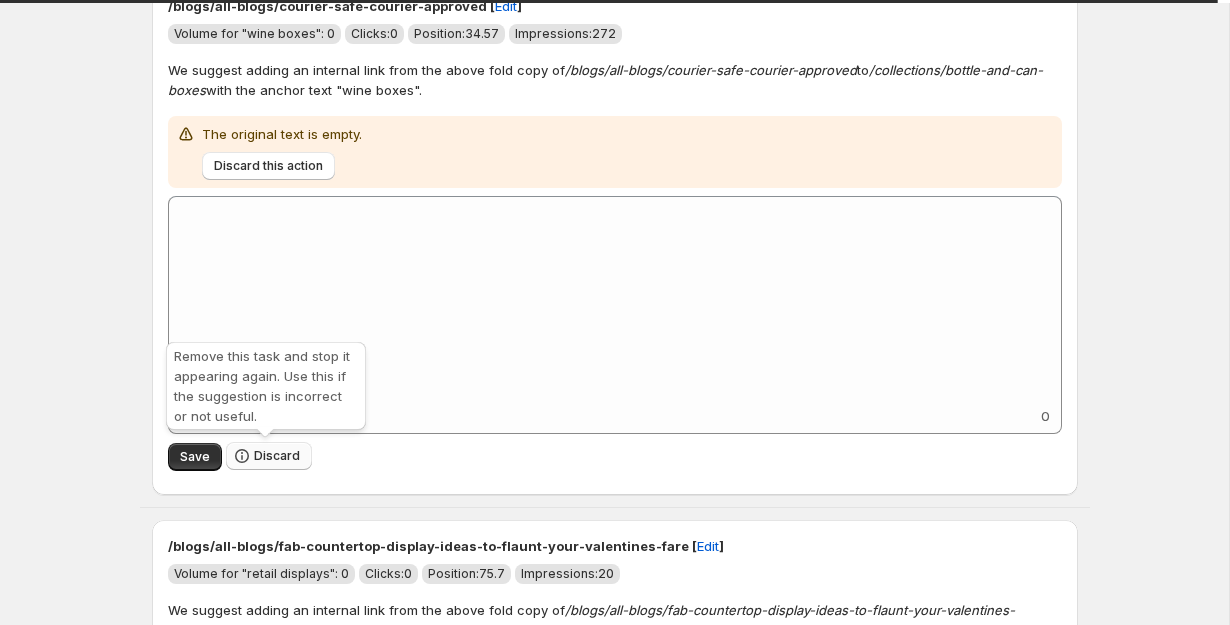 click on "Discard" at bounding box center [269, 456] 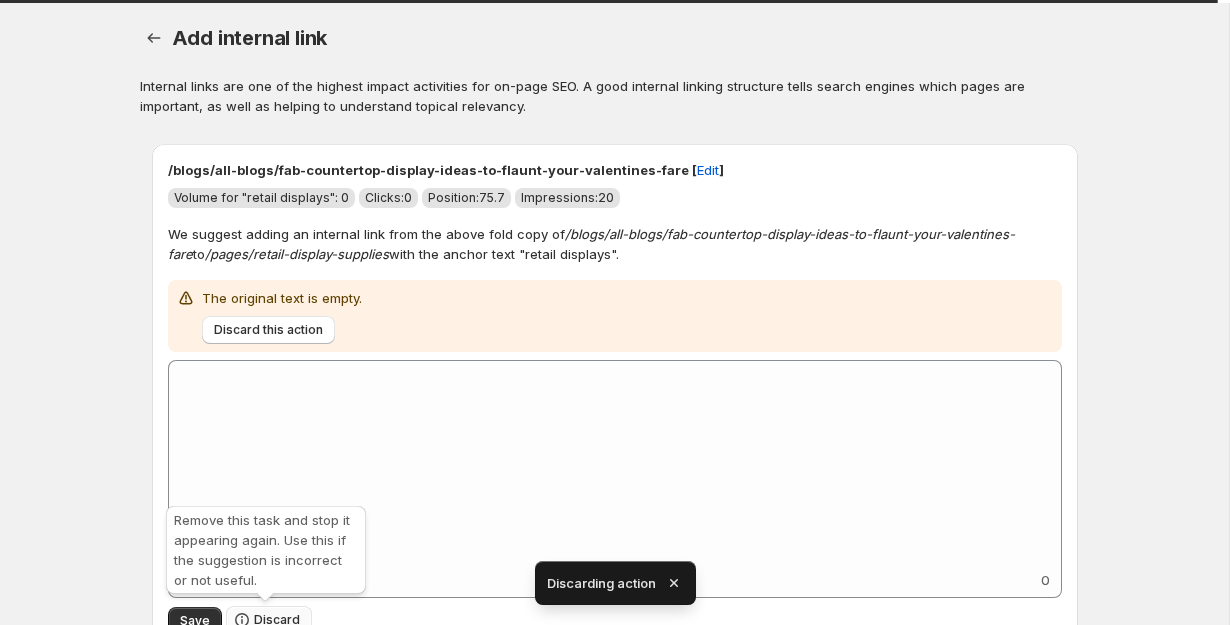 click 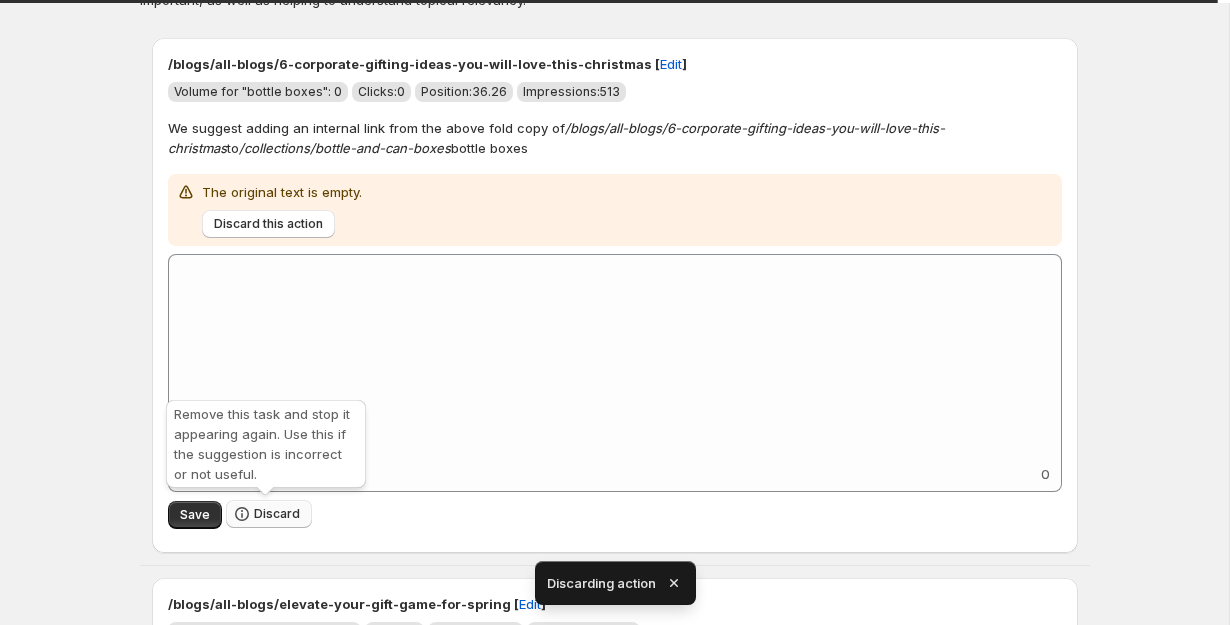 click on "Discard" at bounding box center (277, 514) 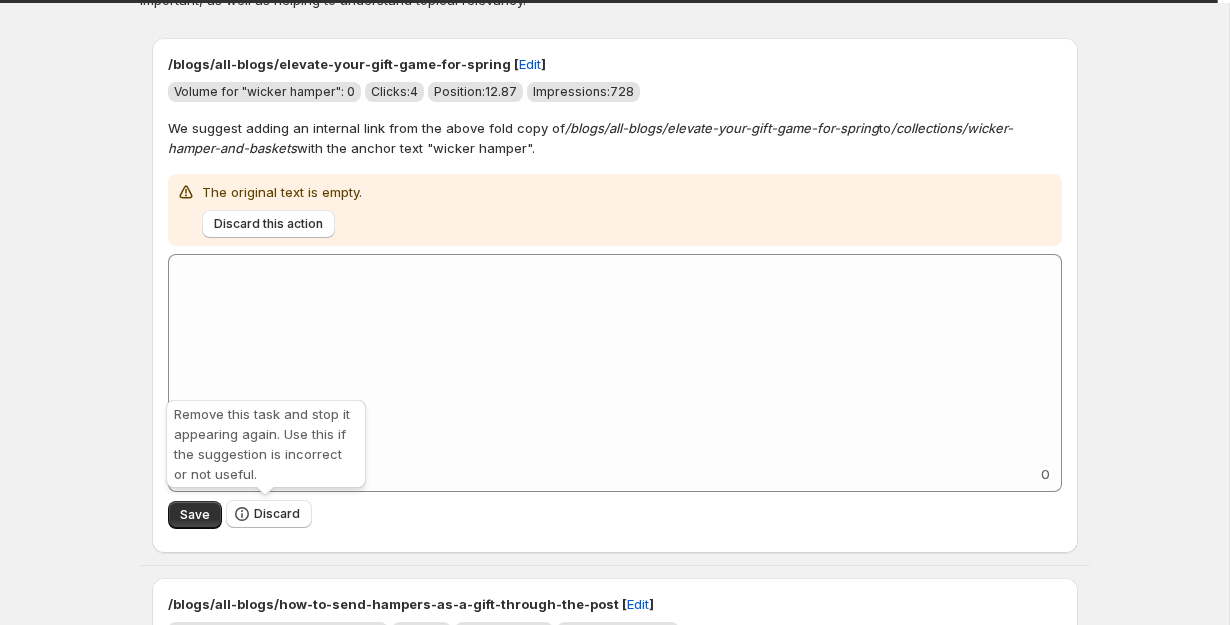 click on "Discard" at bounding box center [277, 514] 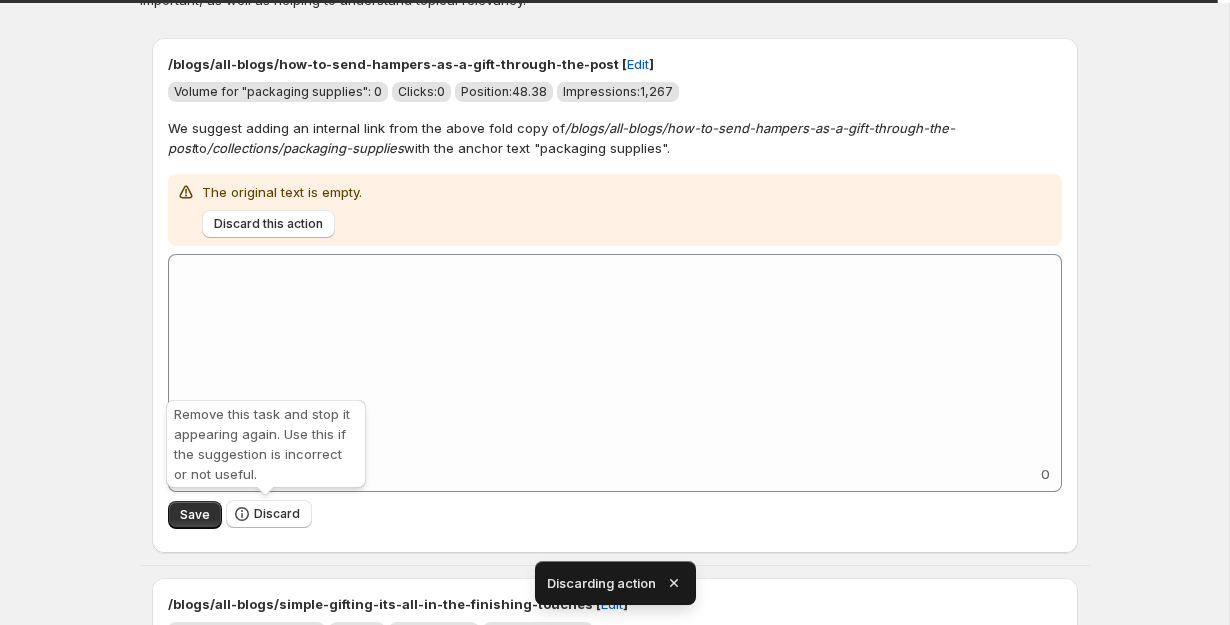 click on "Discard" at bounding box center (277, 514) 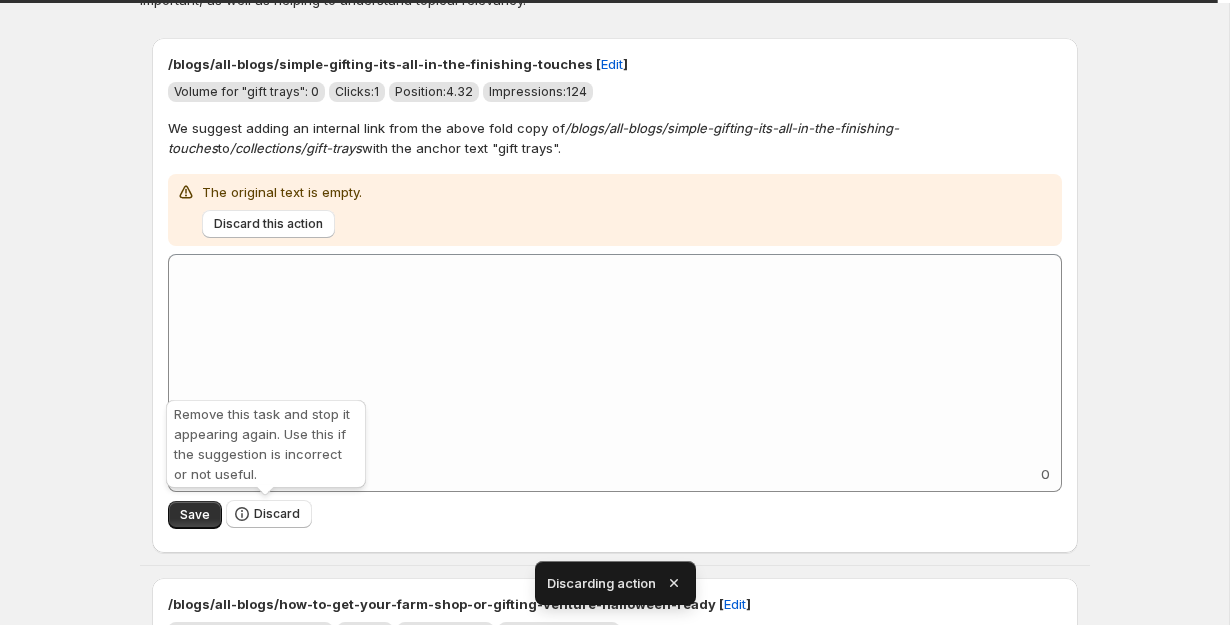 click on "Discard" at bounding box center [277, 514] 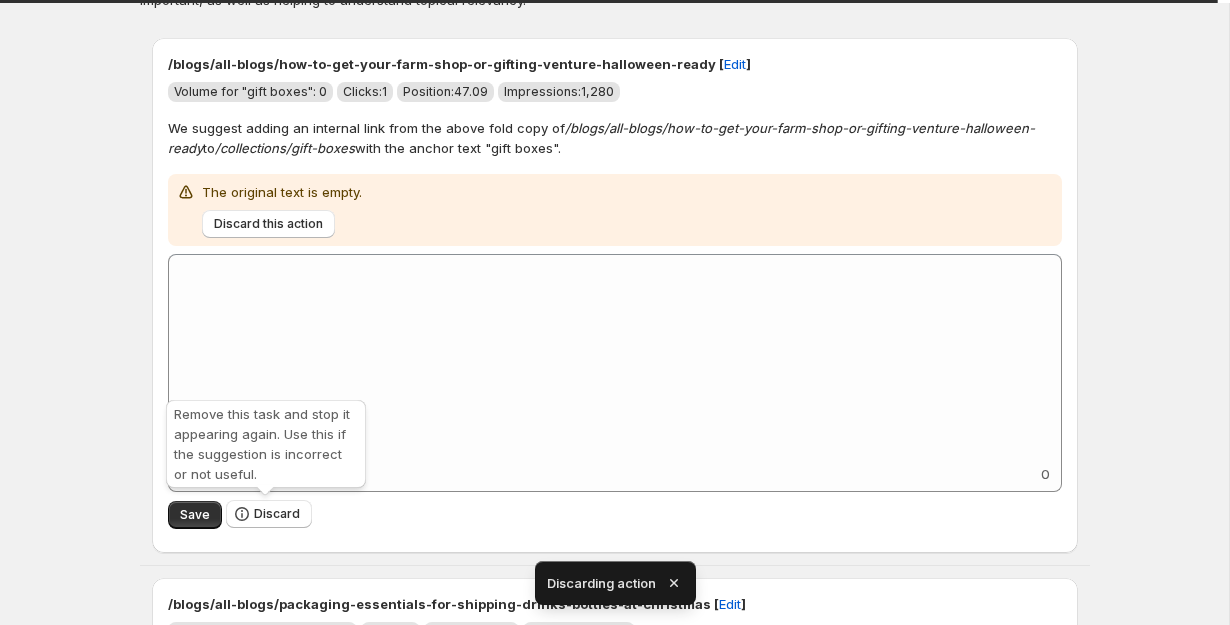 click on "Discard" at bounding box center [277, 514] 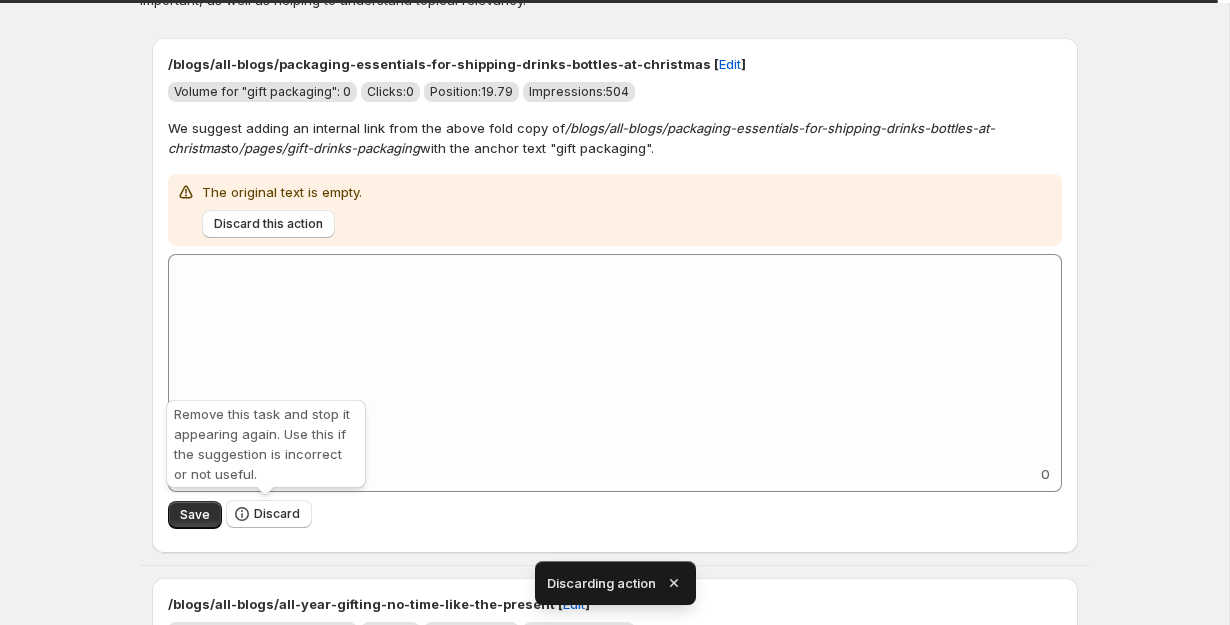 click on "Discard" at bounding box center [277, 514] 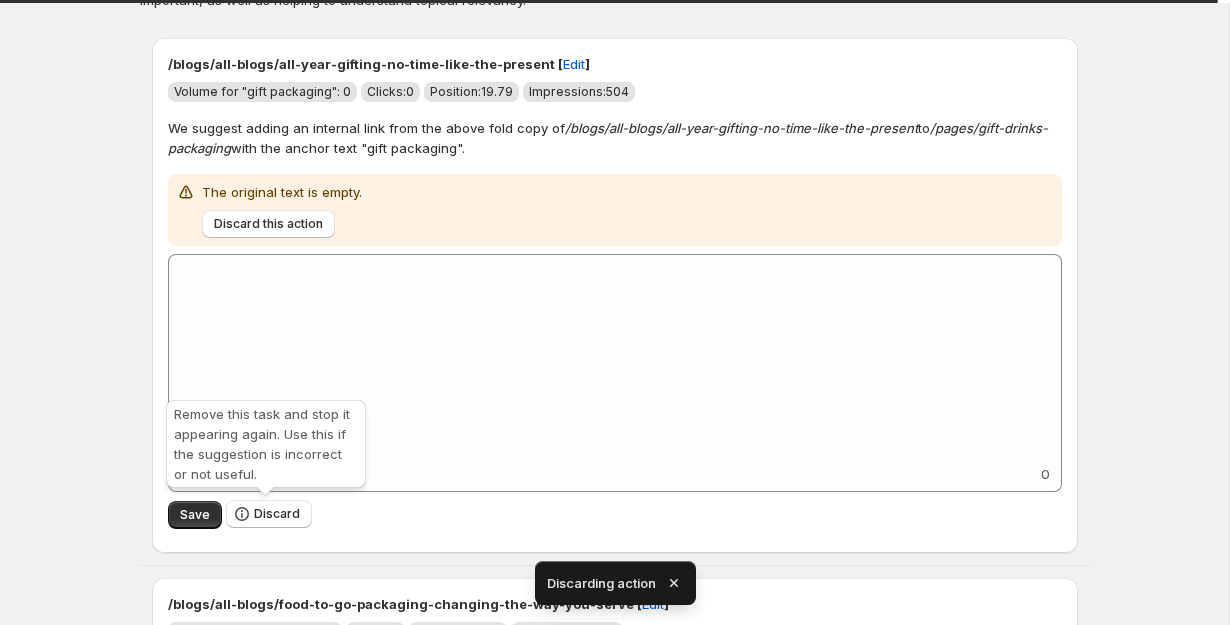 click on "Discard" at bounding box center (277, 514) 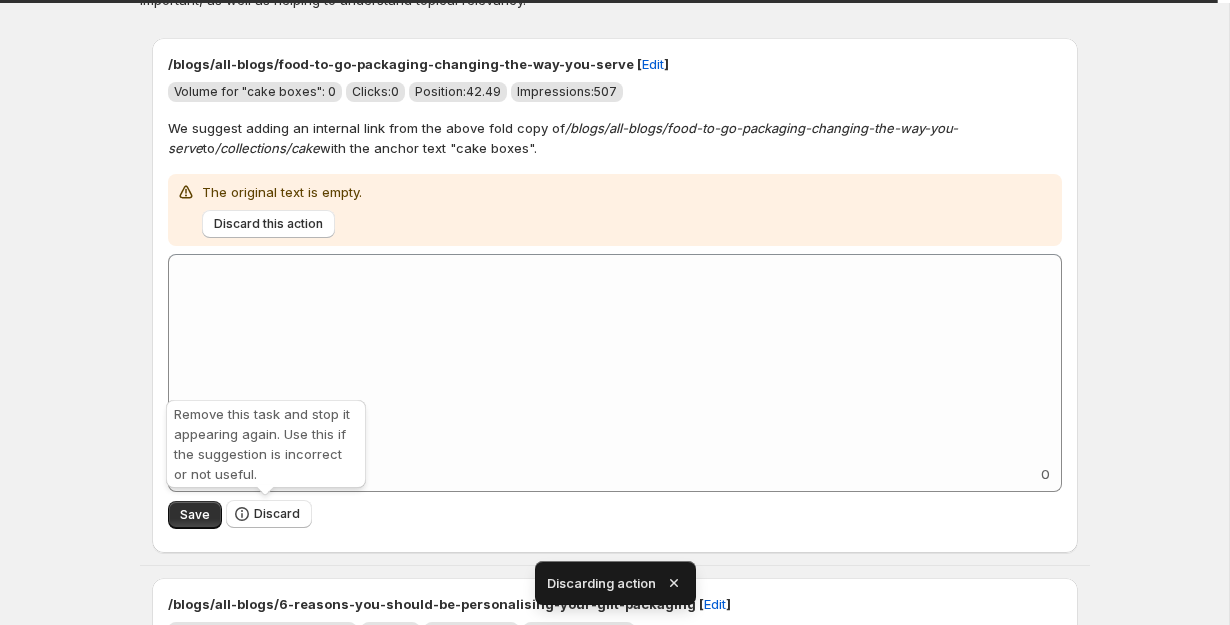 click on "Discard" at bounding box center [277, 514] 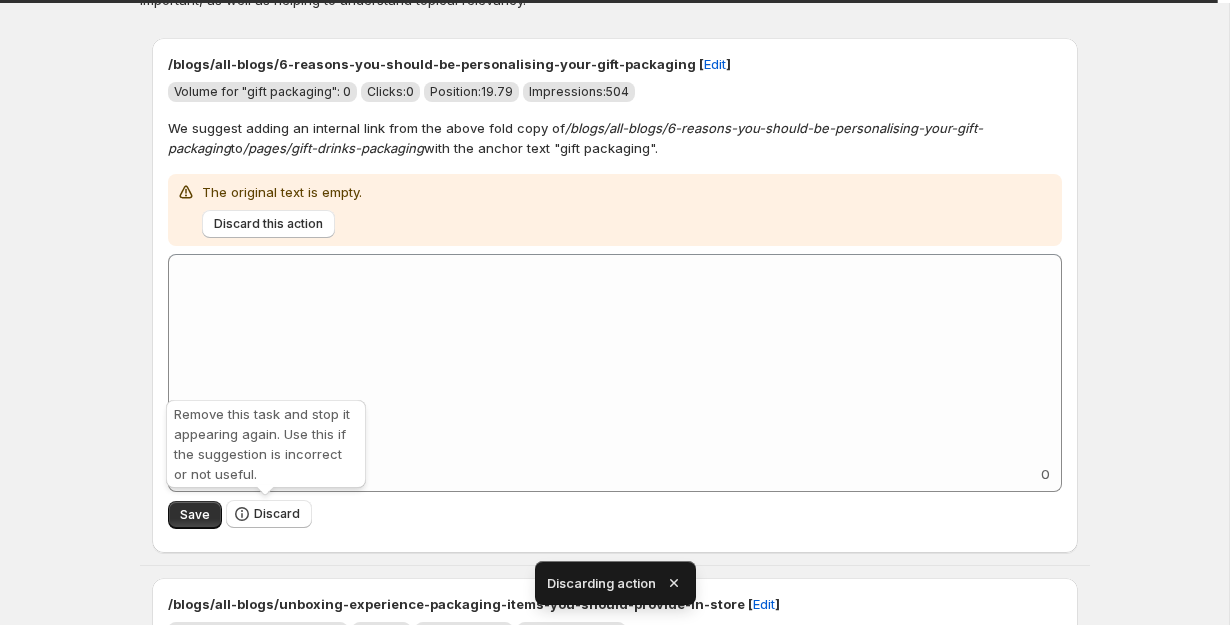 click on "Discard" at bounding box center [277, 514] 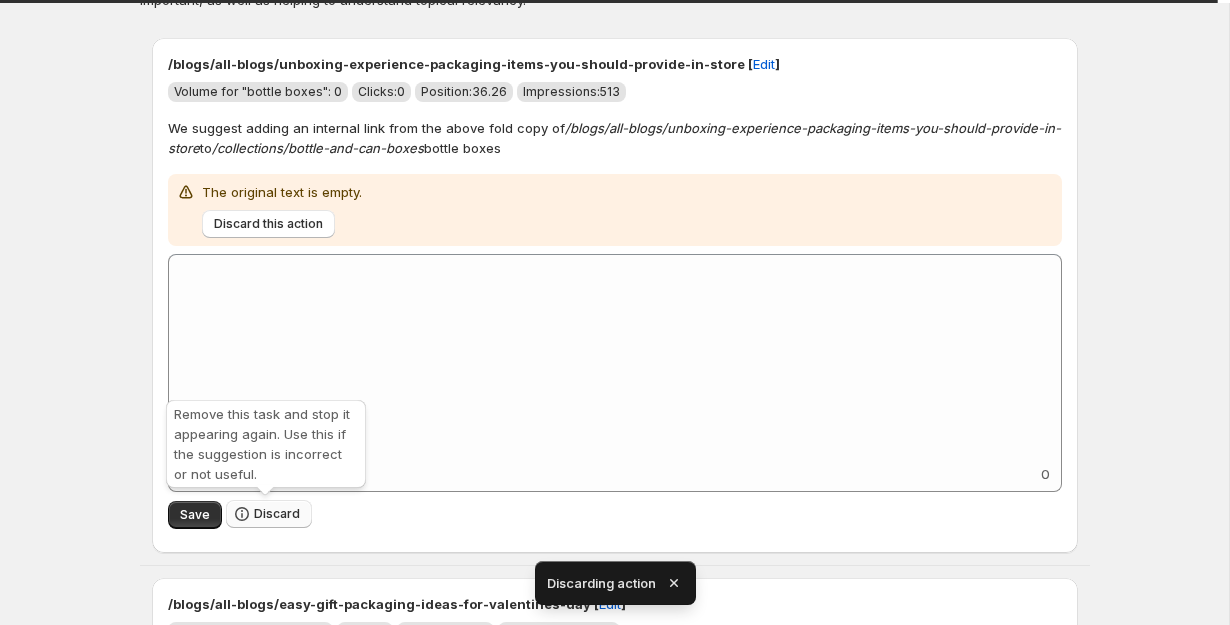 click on "Discard" at bounding box center (277, 514) 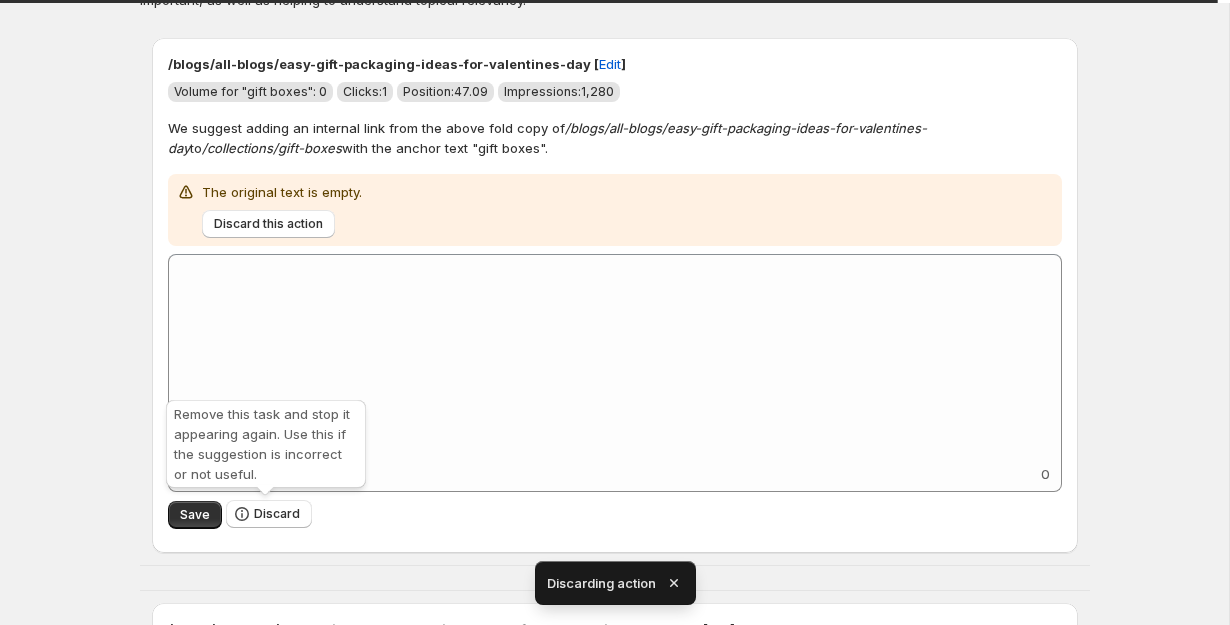 click on "Discard" at bounding box center (277, 514) 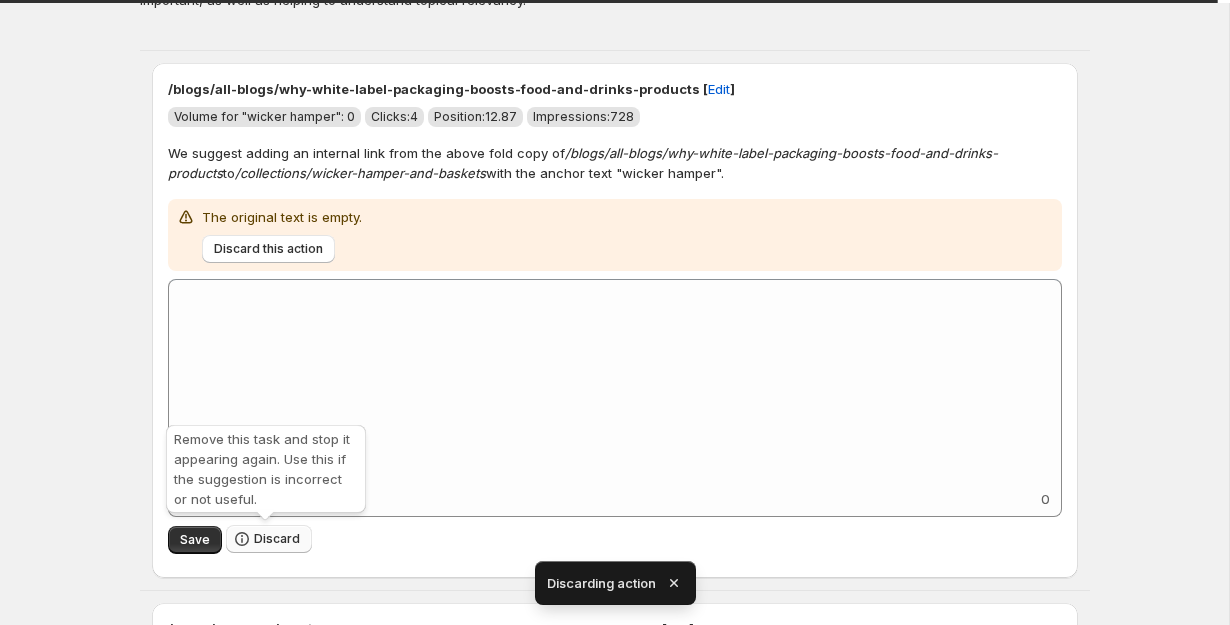 click on "Discard" at bounding box center (277, 539) 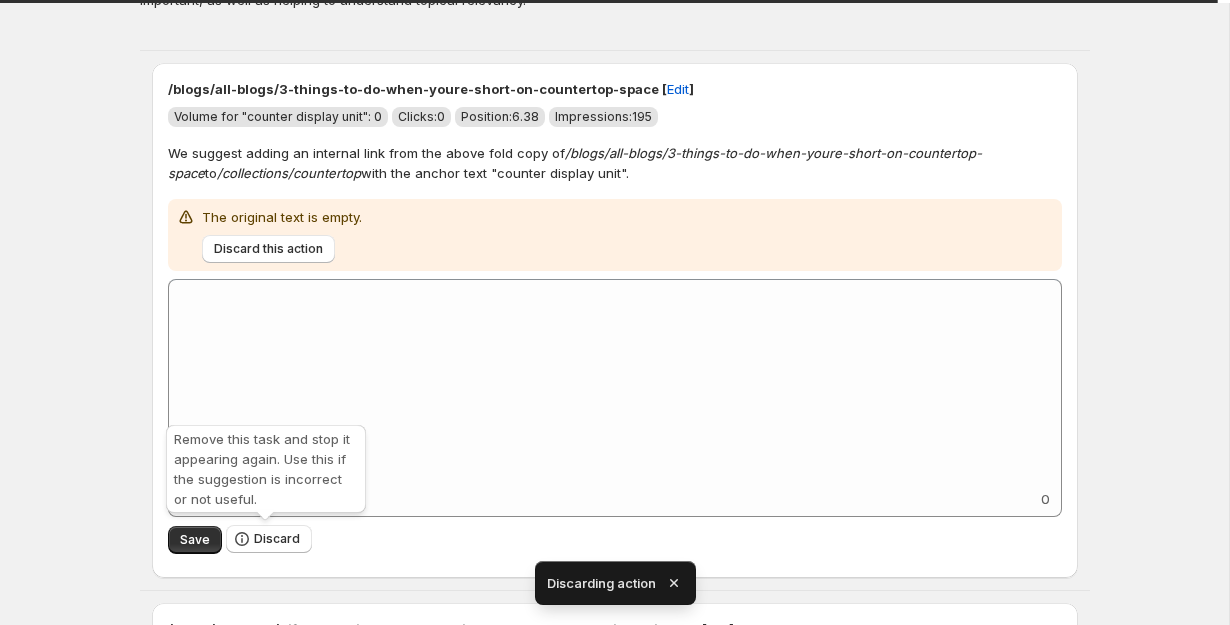 click on "Discard" at bounding box center (277, 539) 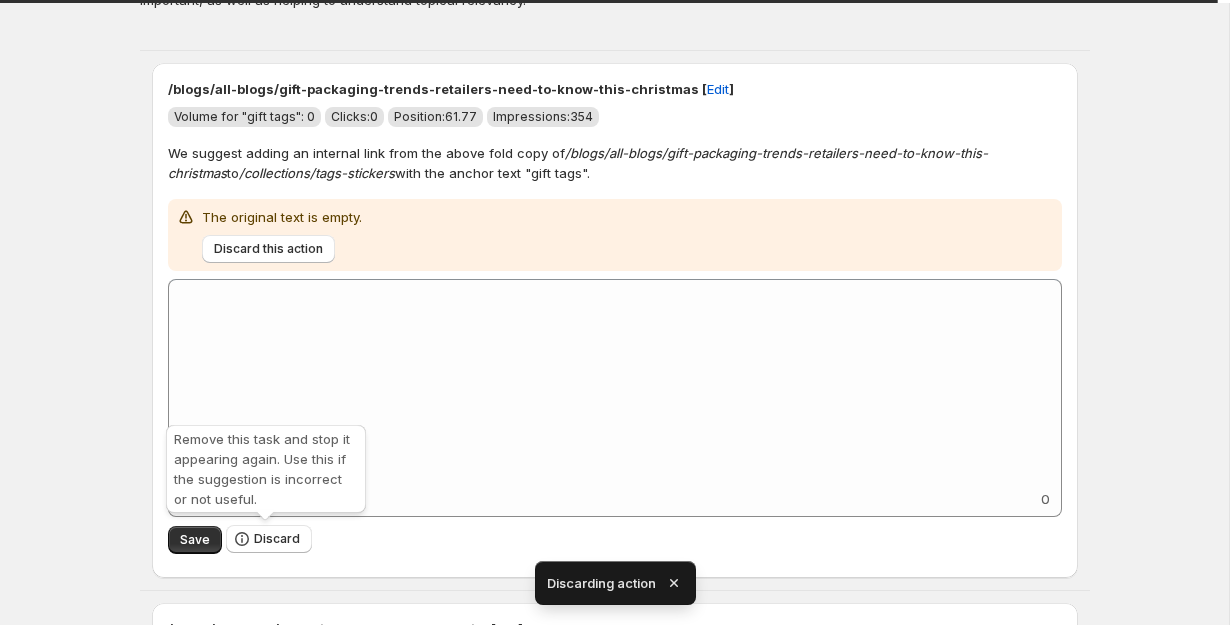 click on "Discard" at bounding box center [277, 539] 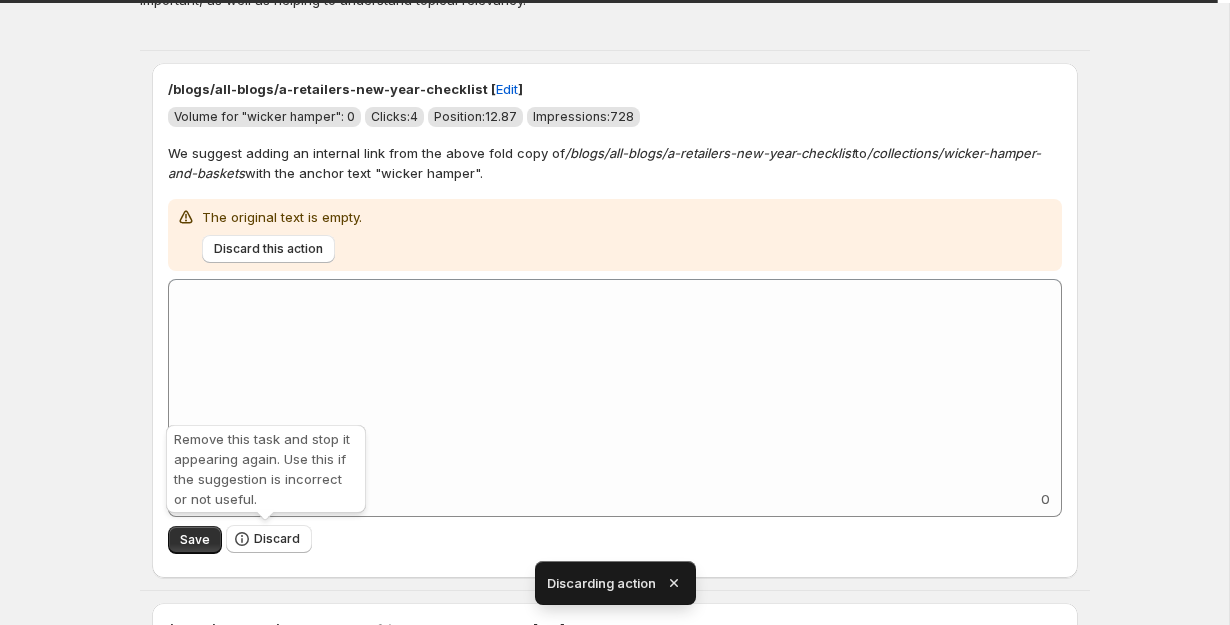 click on "Discard" at bounding box center (277, 539) 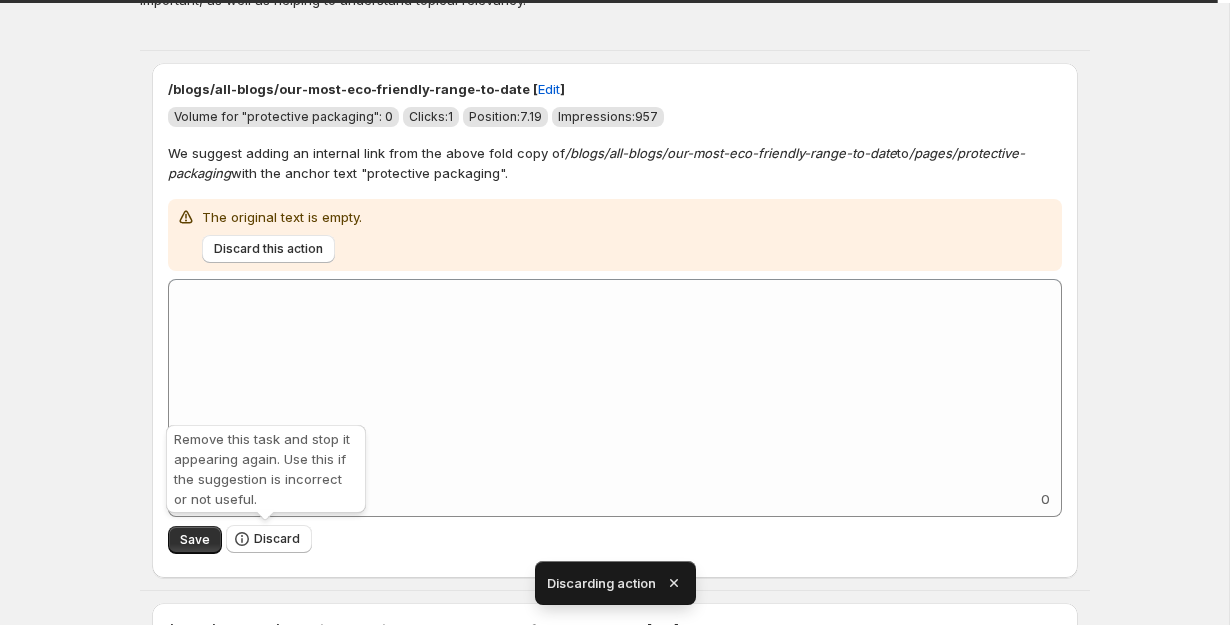 click on "Discard" at bounding box center [277, 539] 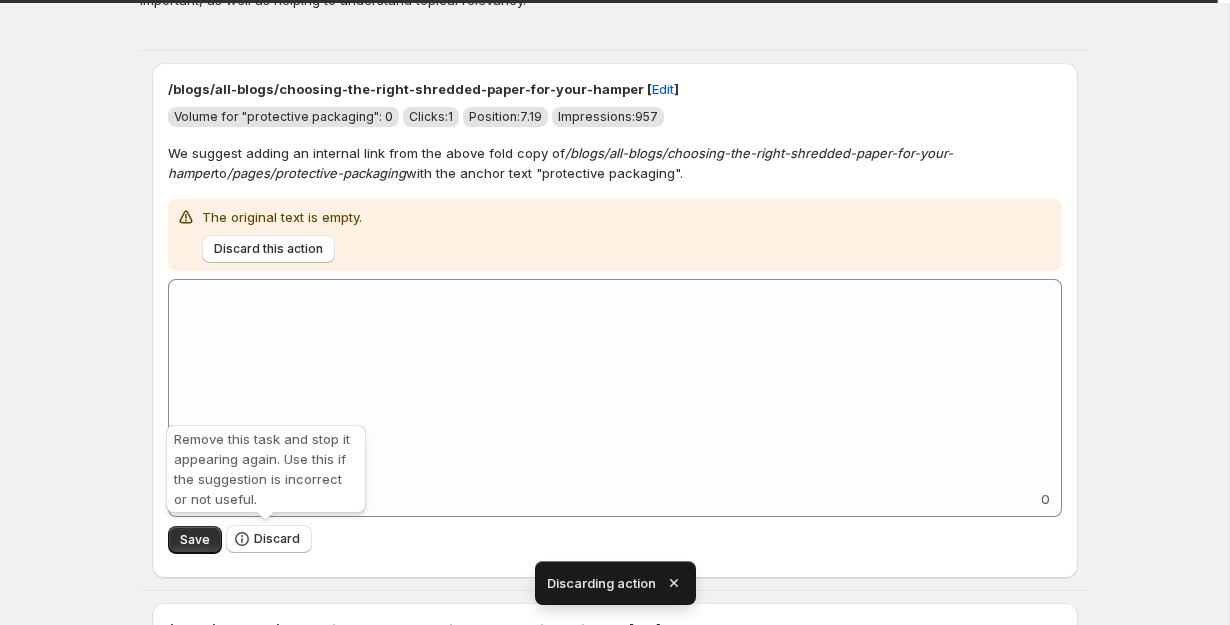 click on "Discard" at bounding box center [277, 539] 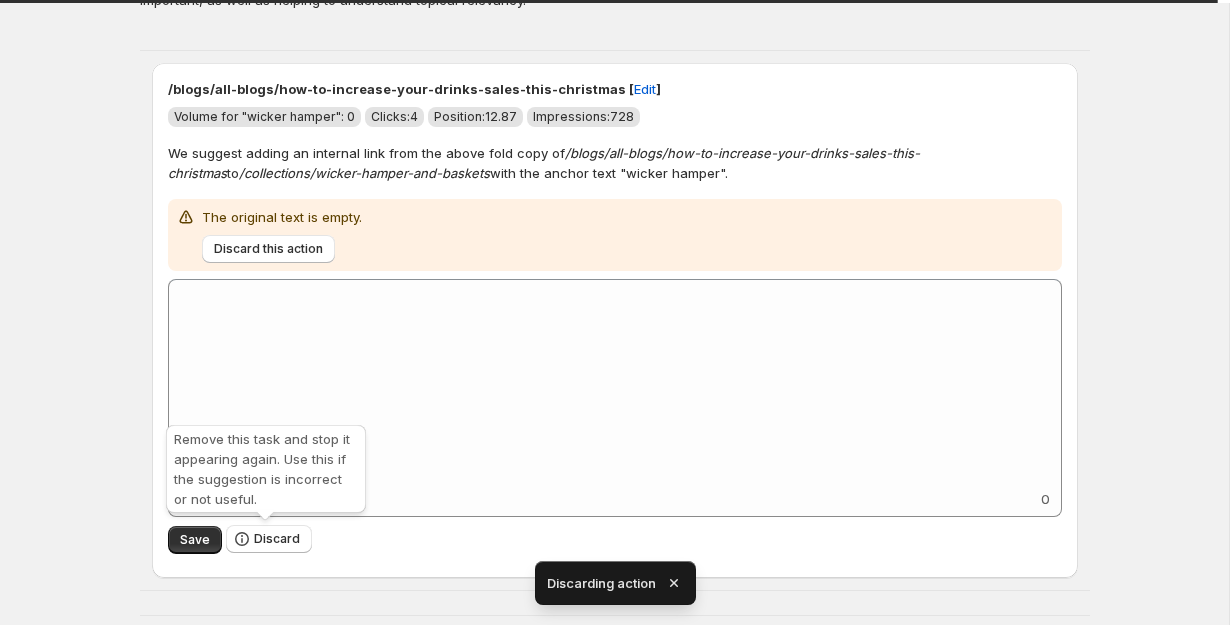 click on "Discard" at bounding box center [277, 539] 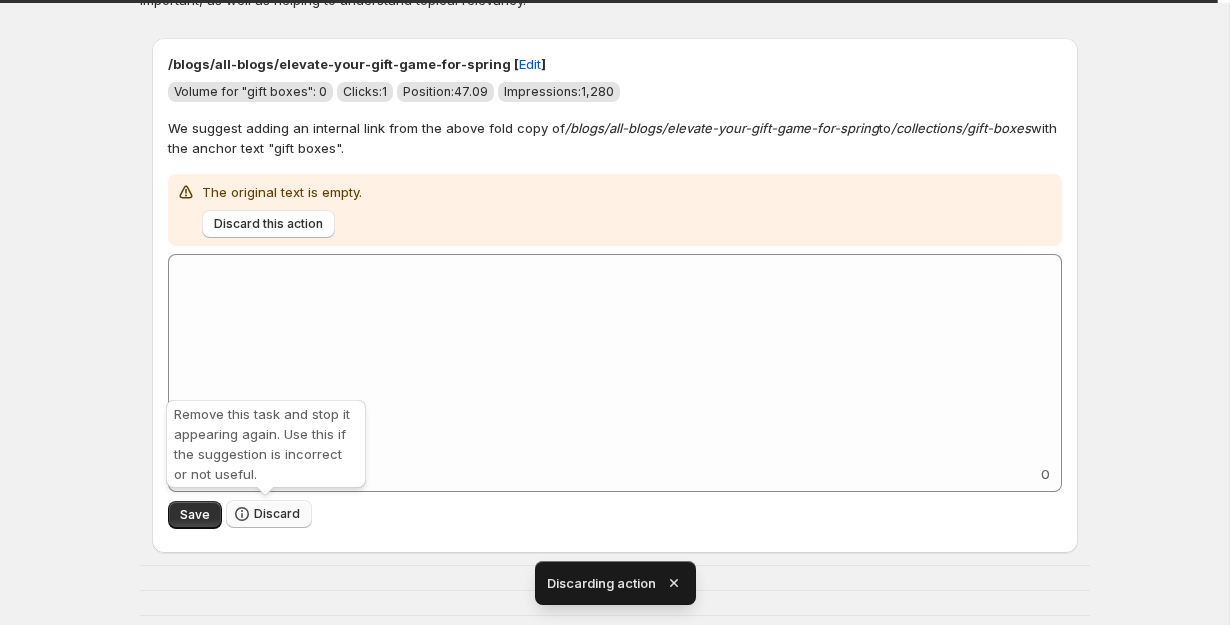 click on "Discard" at bounding box center [269, 514] 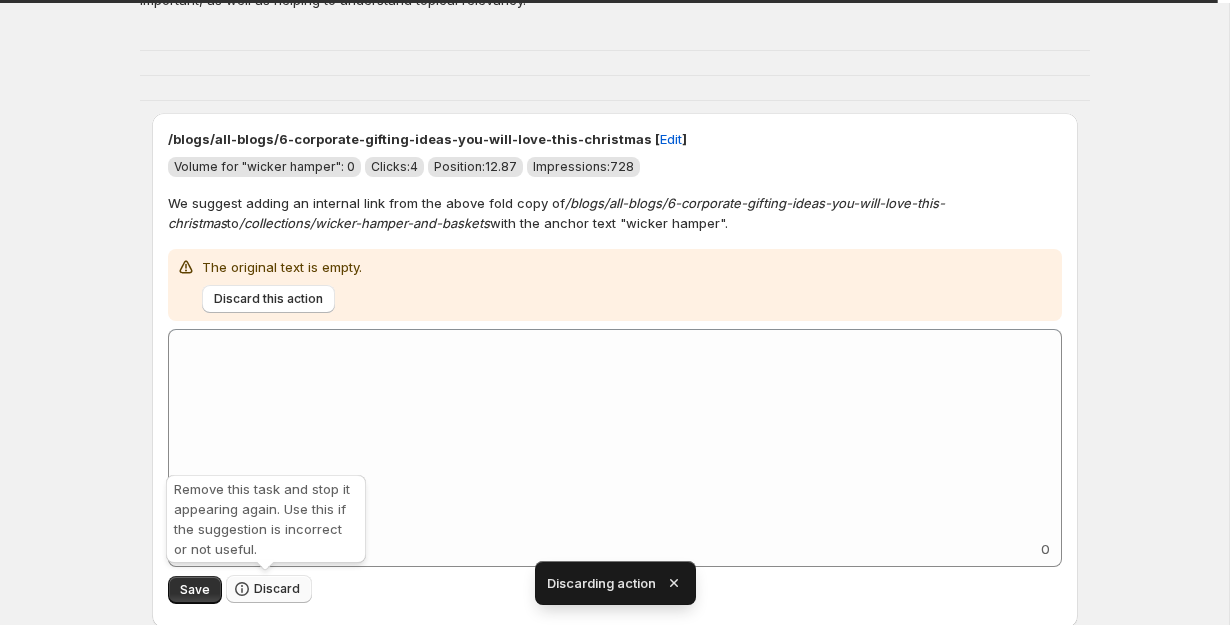 click on "Discard" at bounding box center [269, 589] 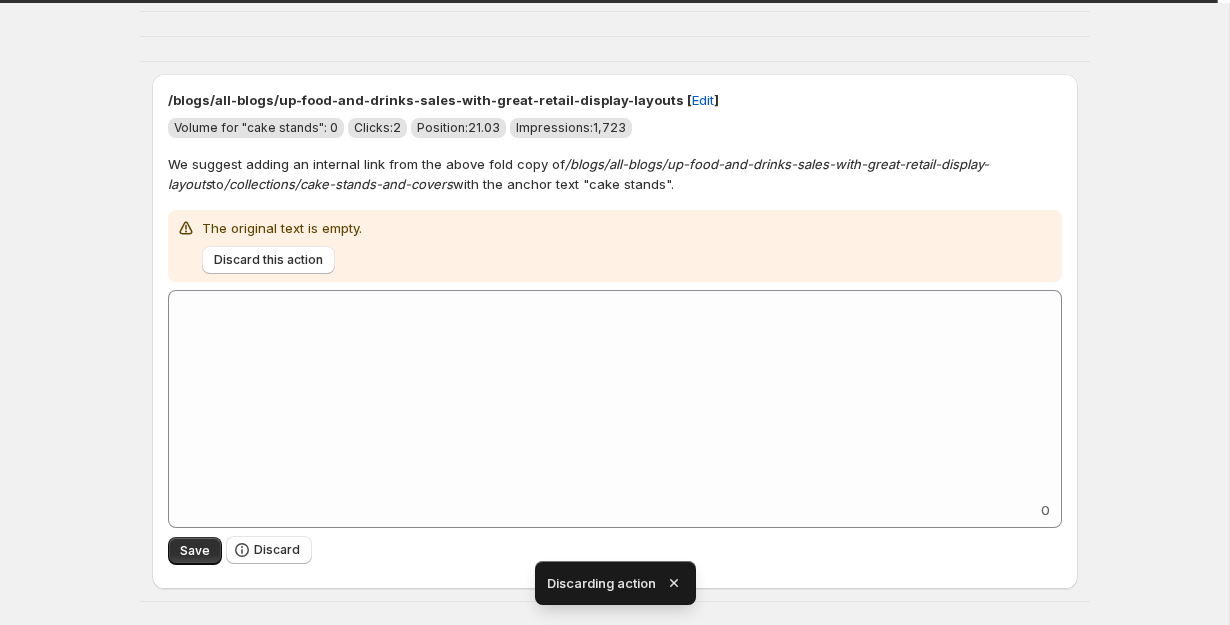 scroll, scrollTop: 159, scrollLeft: 0, axis: vertical 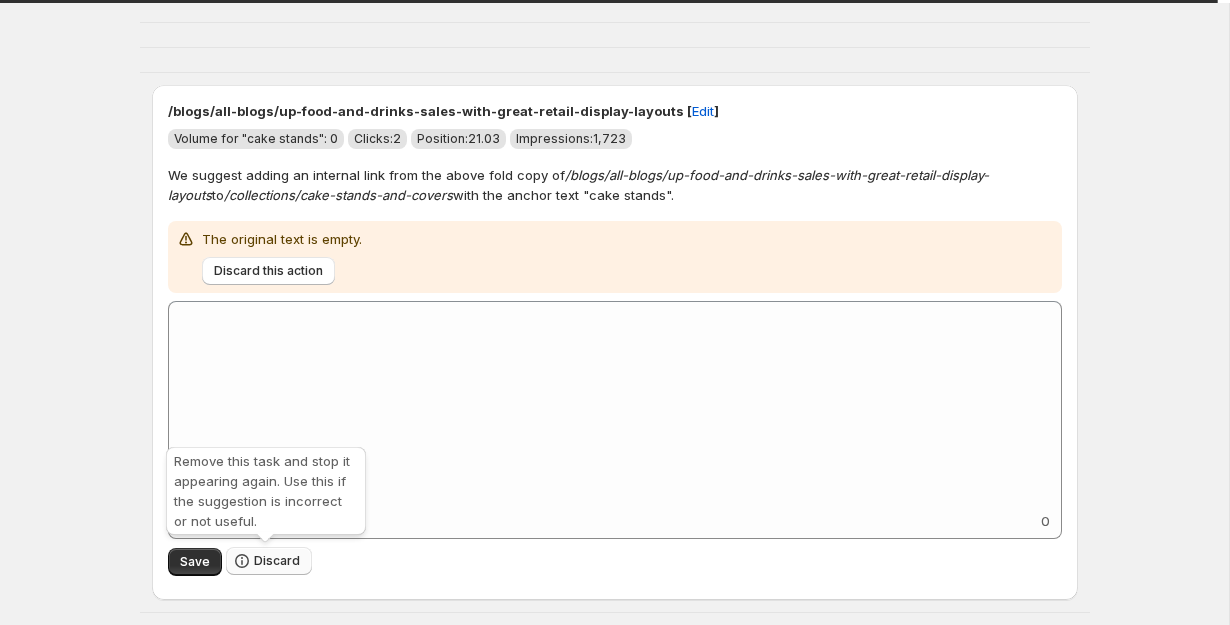 click on "Discard" at bounding box center [277, 561] 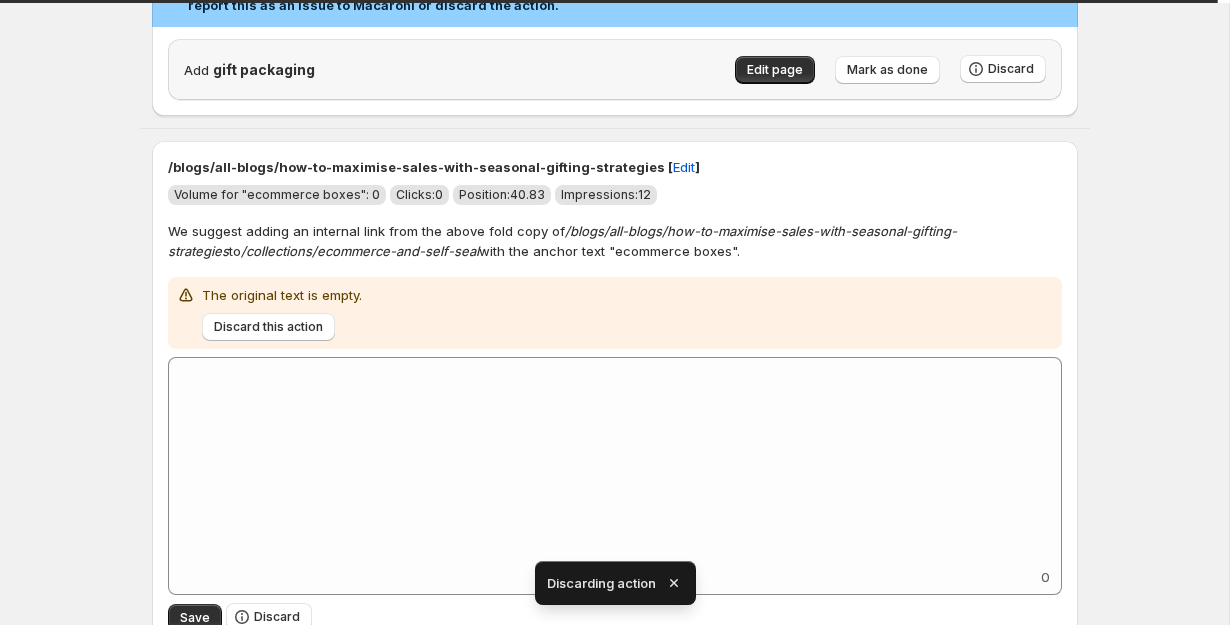 scroll, scrollTop: 384, scrollLeft: 0, axis: vertical 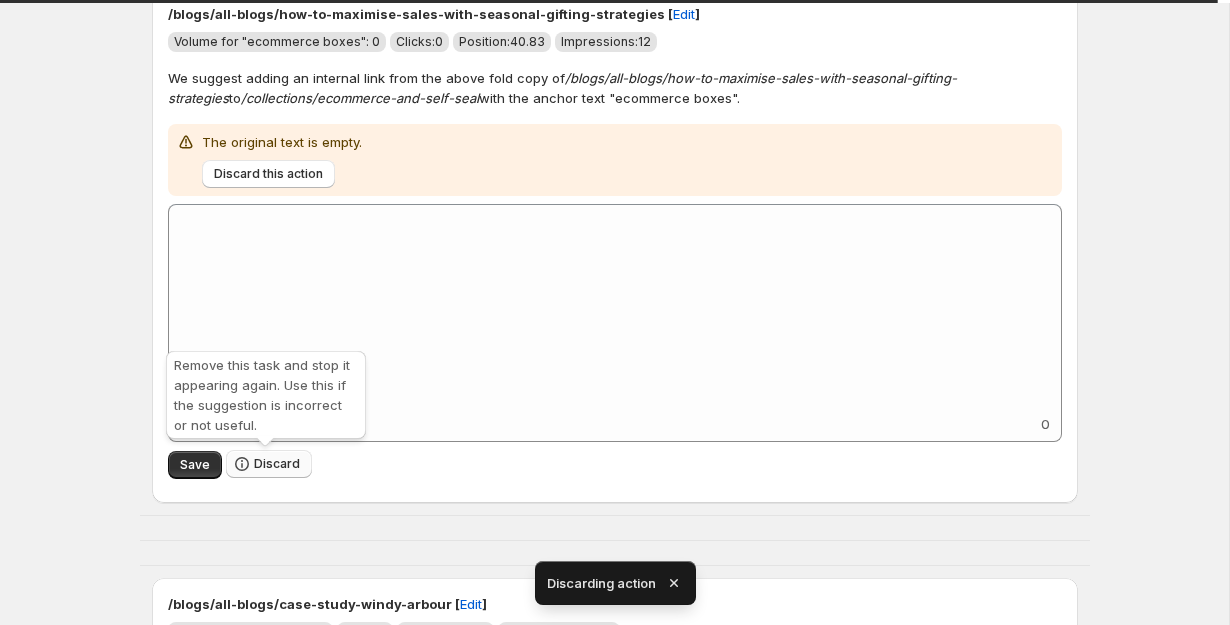 click on "Discard" at bounding box center [277, 464] 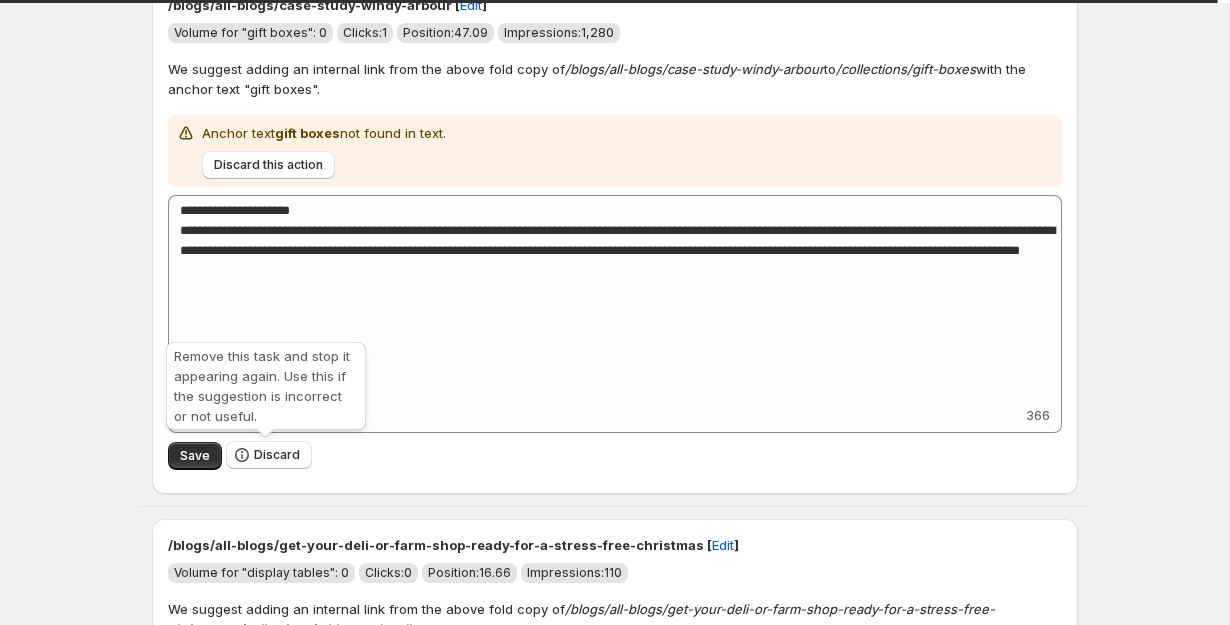 scroll, scrollTop: 442, scrollLeft: 0, axis: vertical 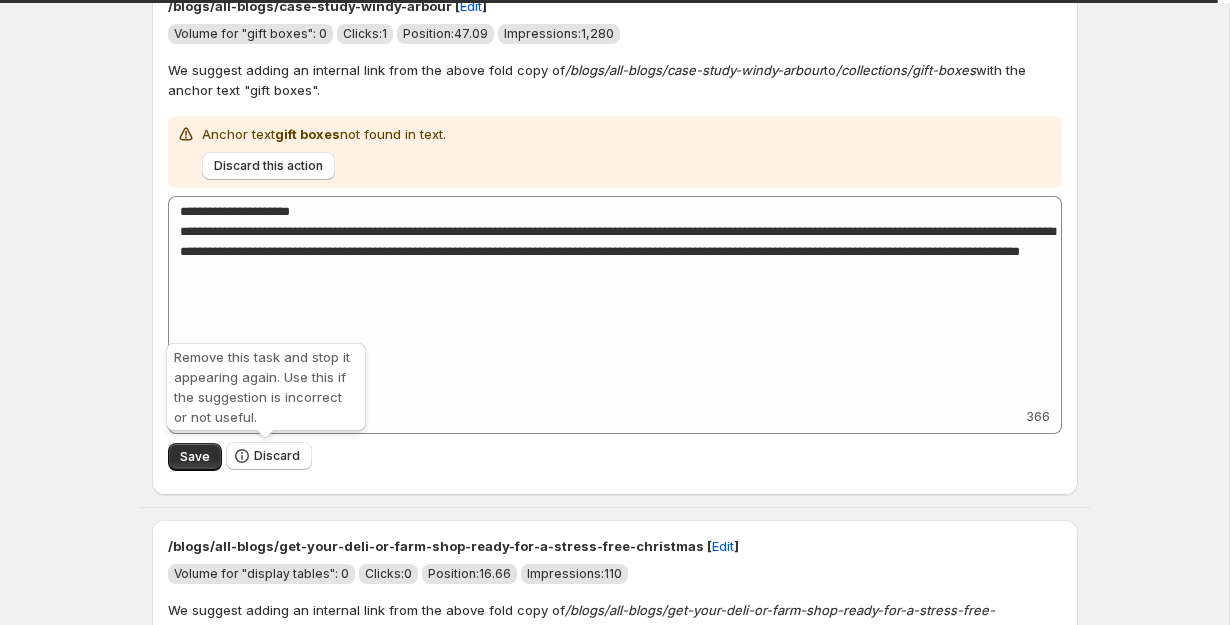 click on "Discard" at bounding box center (277, 456) 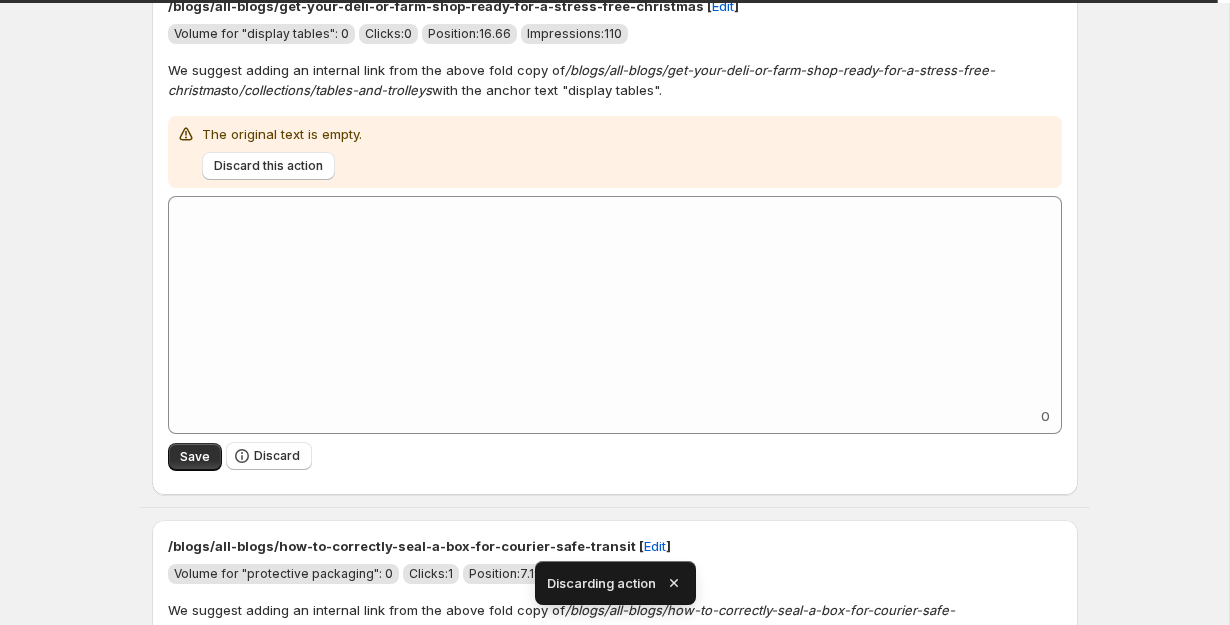 scroll, scrollTop: 0, scrollLeft: 0, axis: both 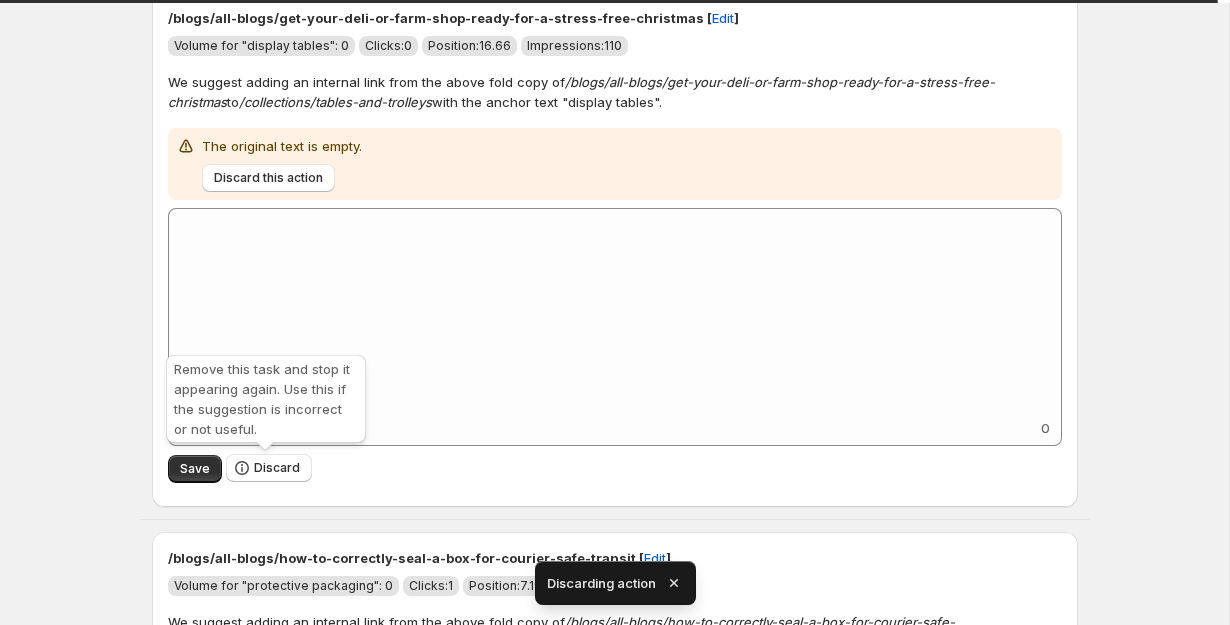 click on "Discard" at bounding box center [277, 468] 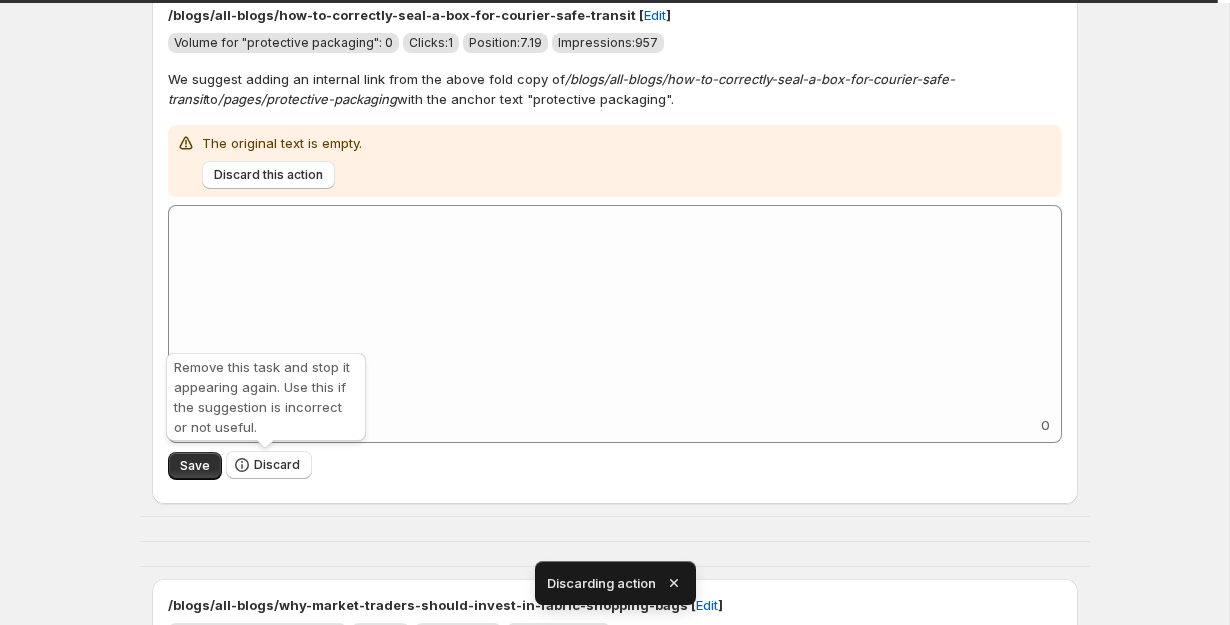 click on "Discard" at bounding box center [277, 465] 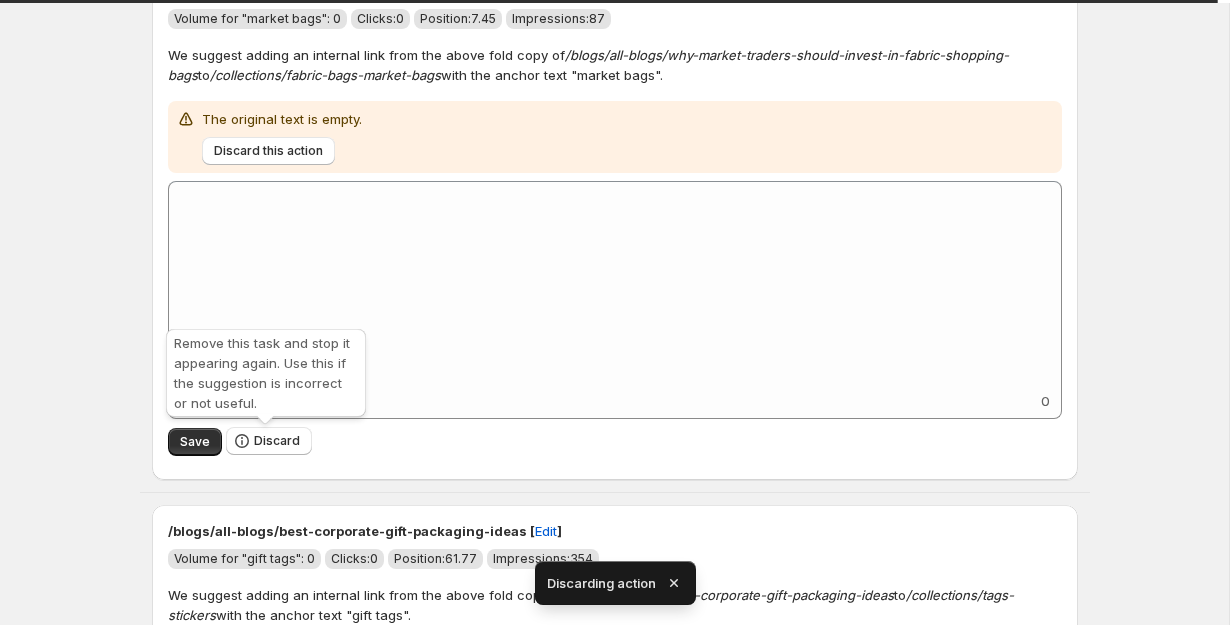 scroll, scrollTop: 1330, scrollLeft: 0, axis: vertical 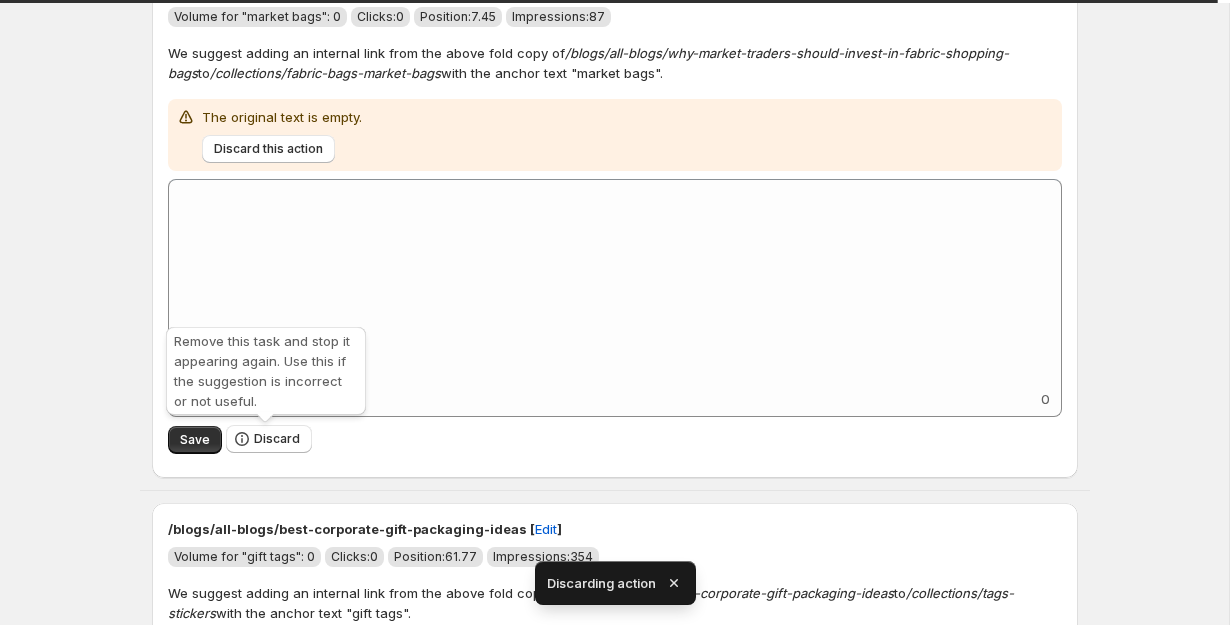 click on "Discard" at bounding box center (277, 439) 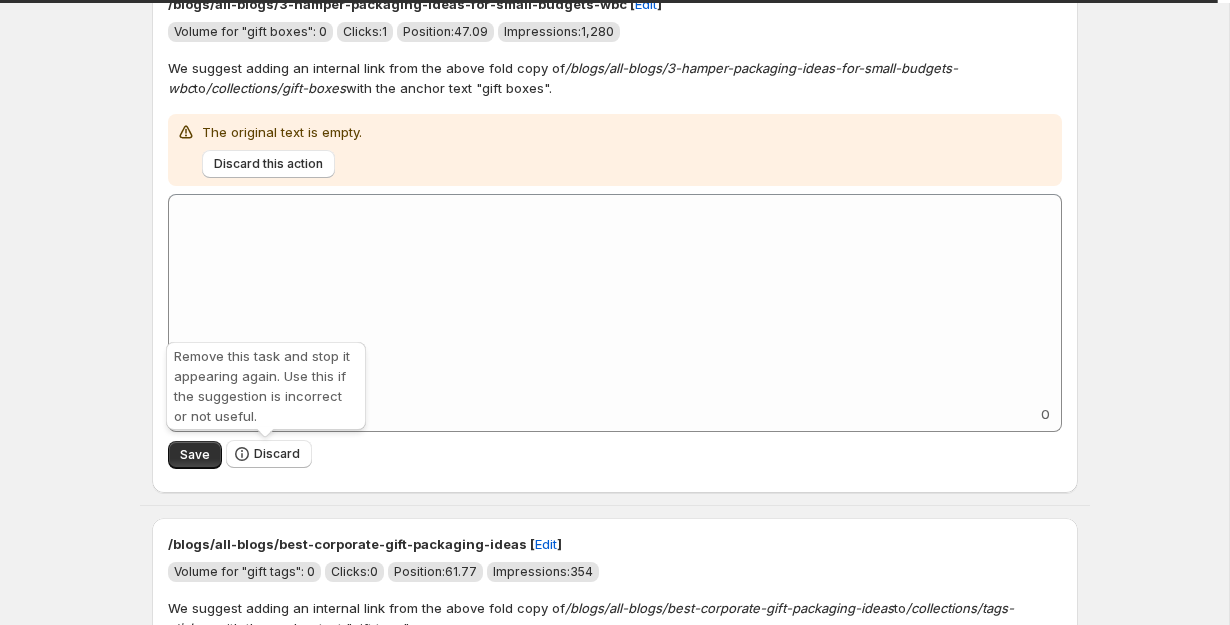scroll, scrollTop: 1291, scrollLeft: 0, axis: vertical 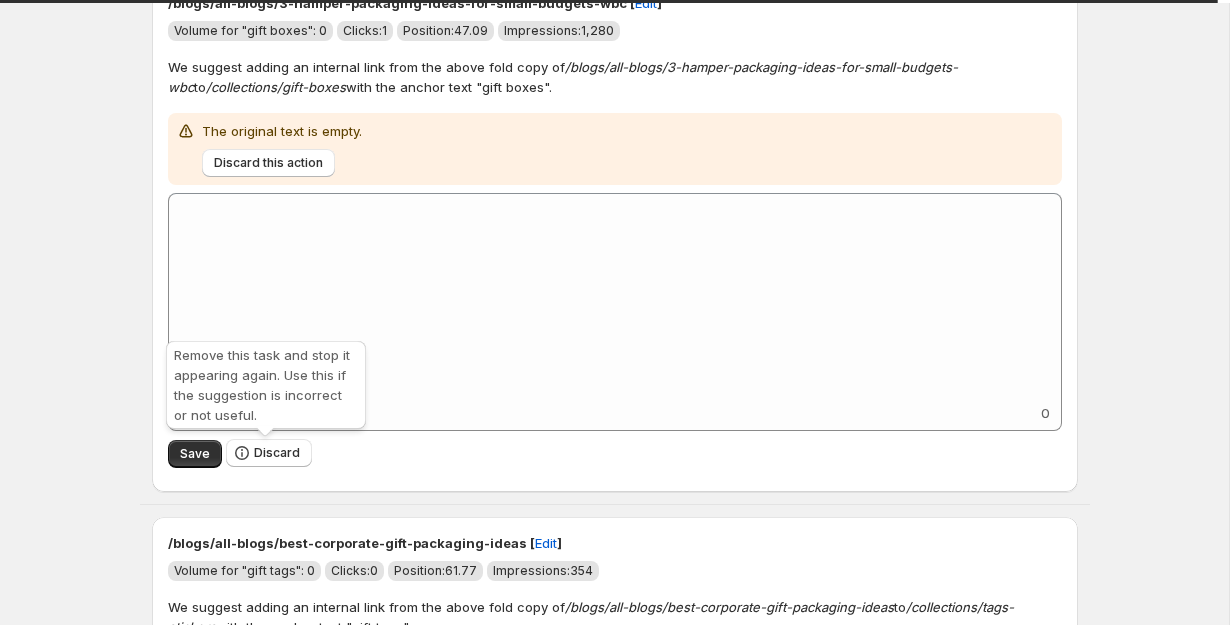 click on "Discard" at bounding box center (269, 453) 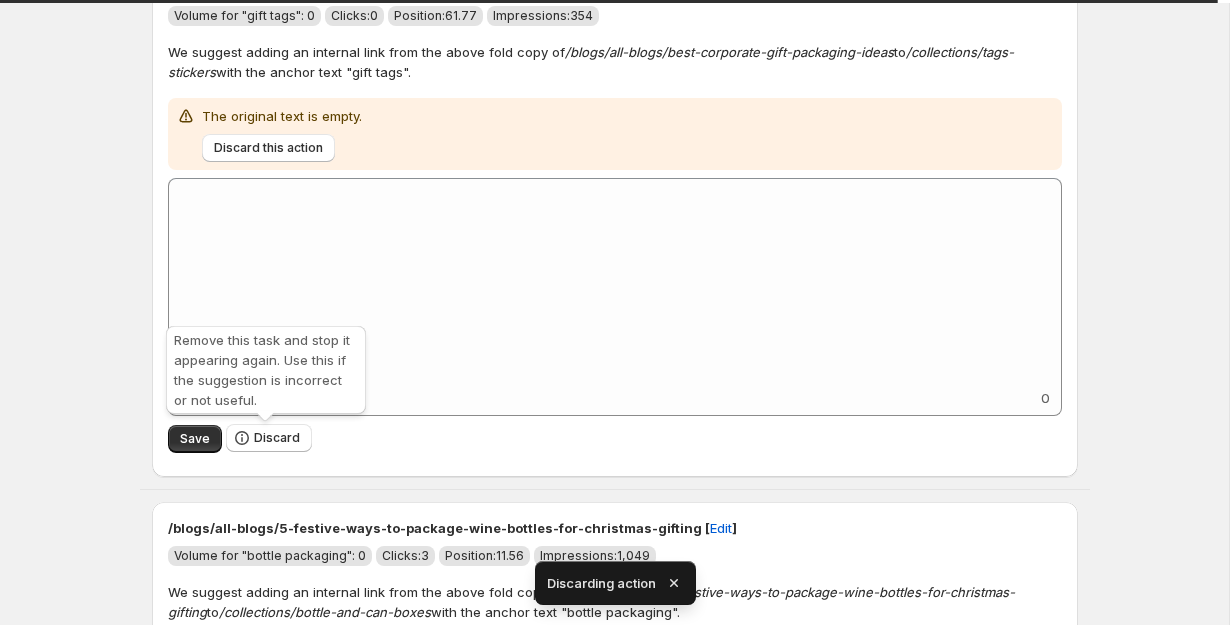 scroll, scrollTop: 1300, scrollLeft: 0, axis: vertical 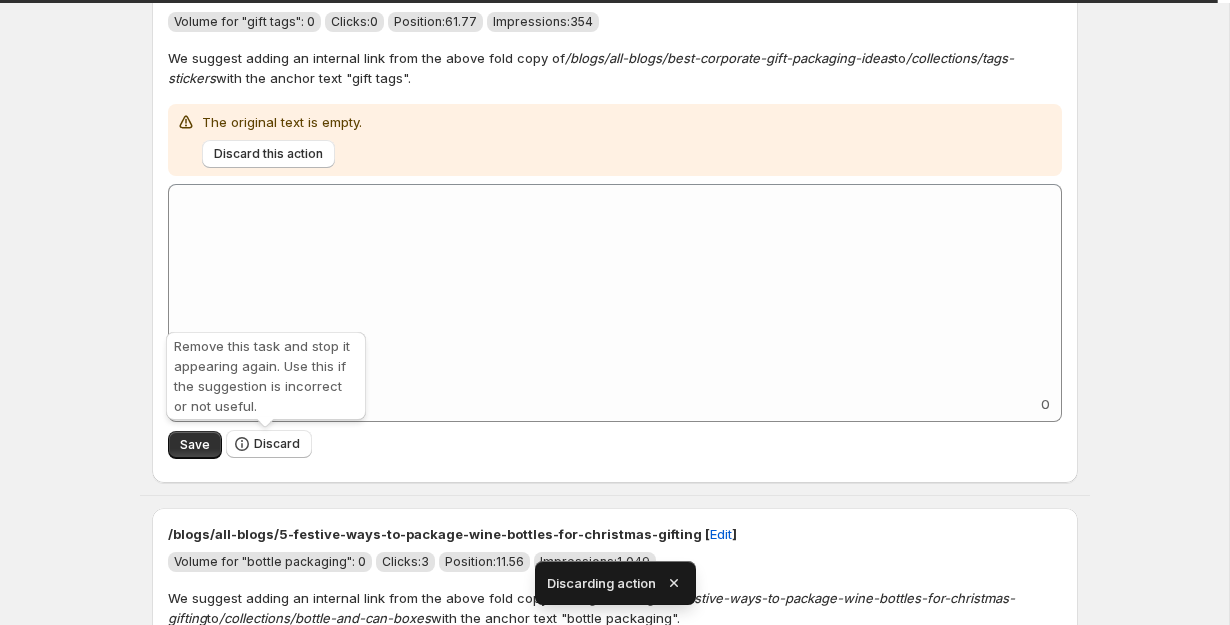 click on "Discard" at bounding box center [277, 444] 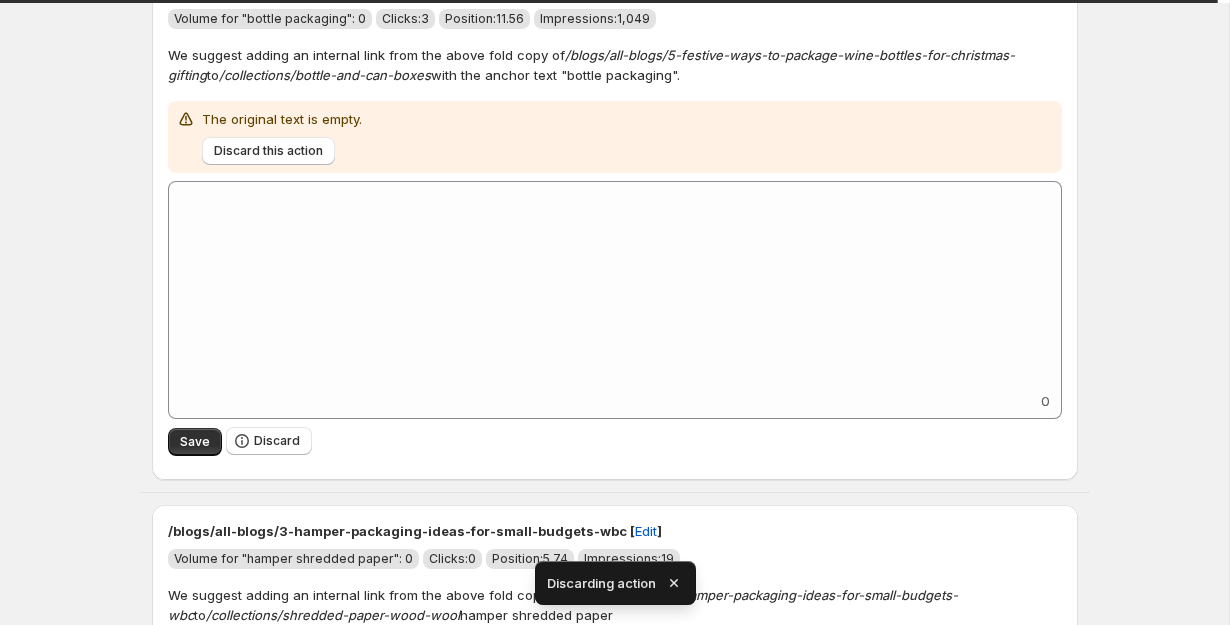 scroll, scrollTop: 1308, scrollLeft: 0, axis: vertical 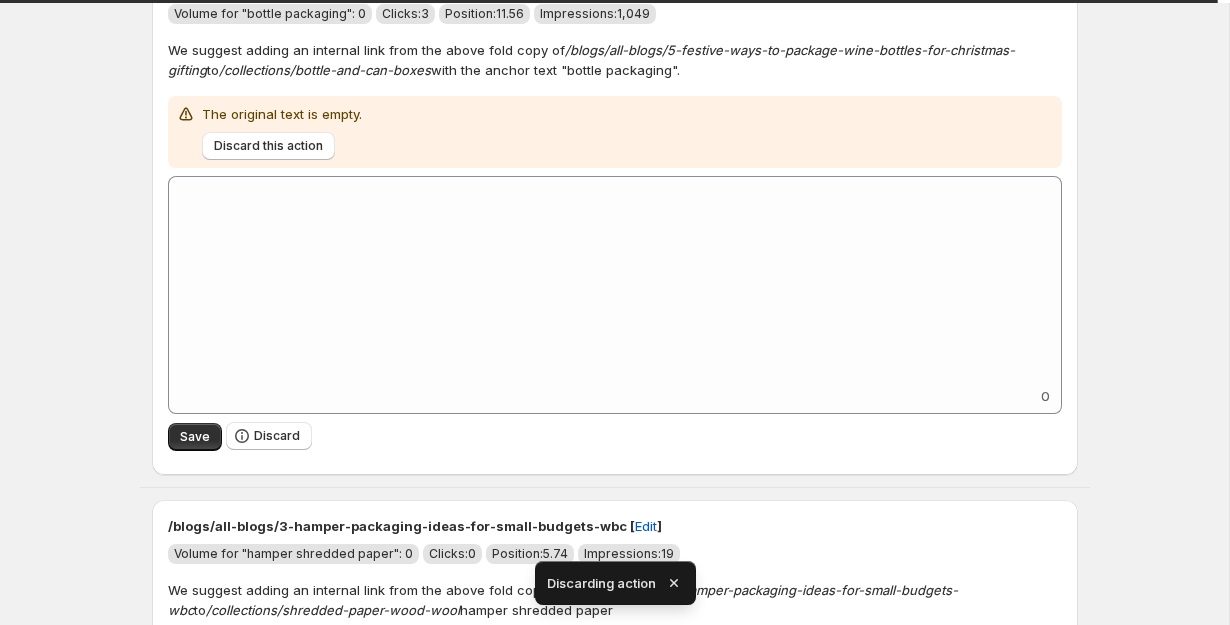 click on "Discard" at bounding box center (277, 436) 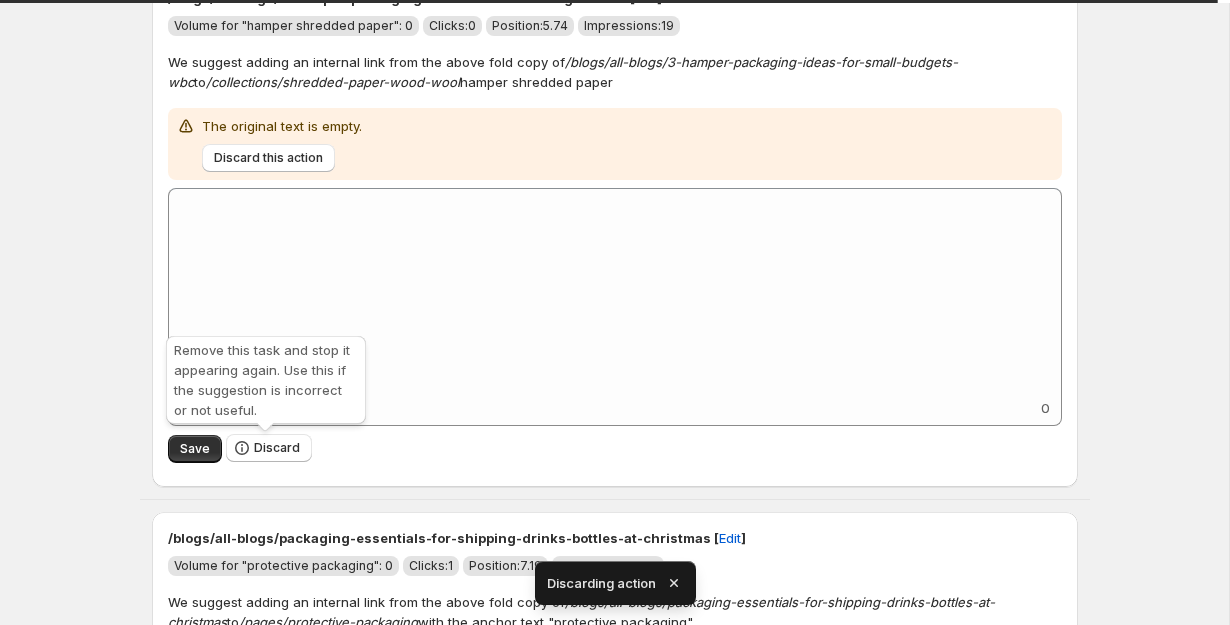 click on "Discard" at bounding box center [277, 448] 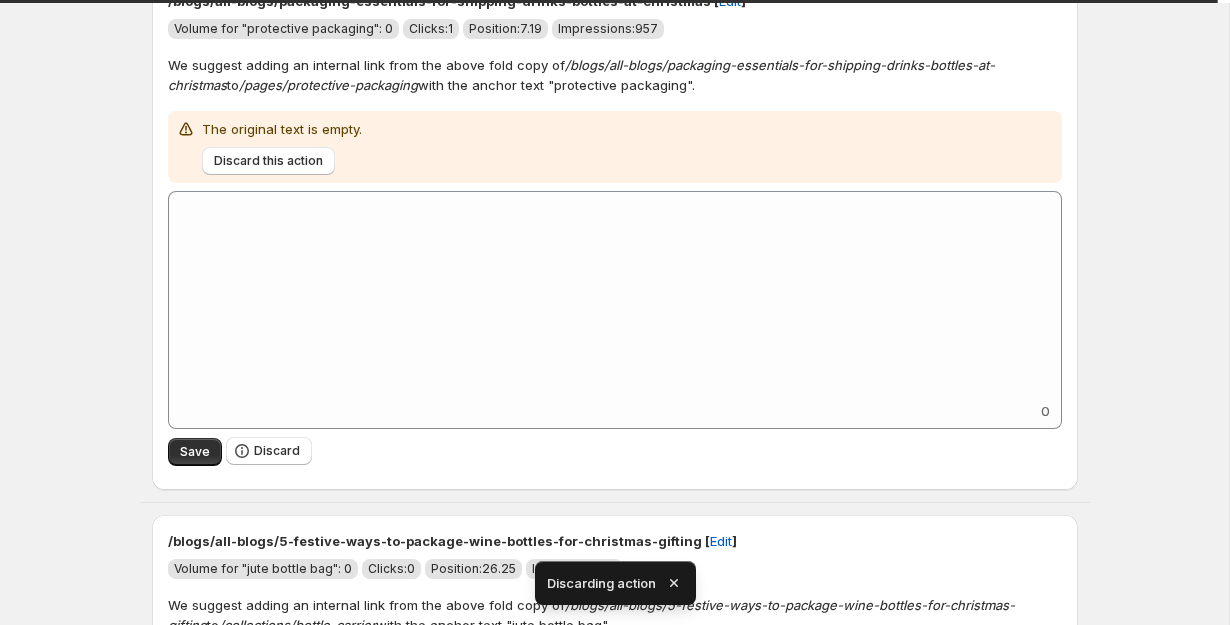 scroll, scrollTop: 1303, scrollLeft: 0, axis: vertical 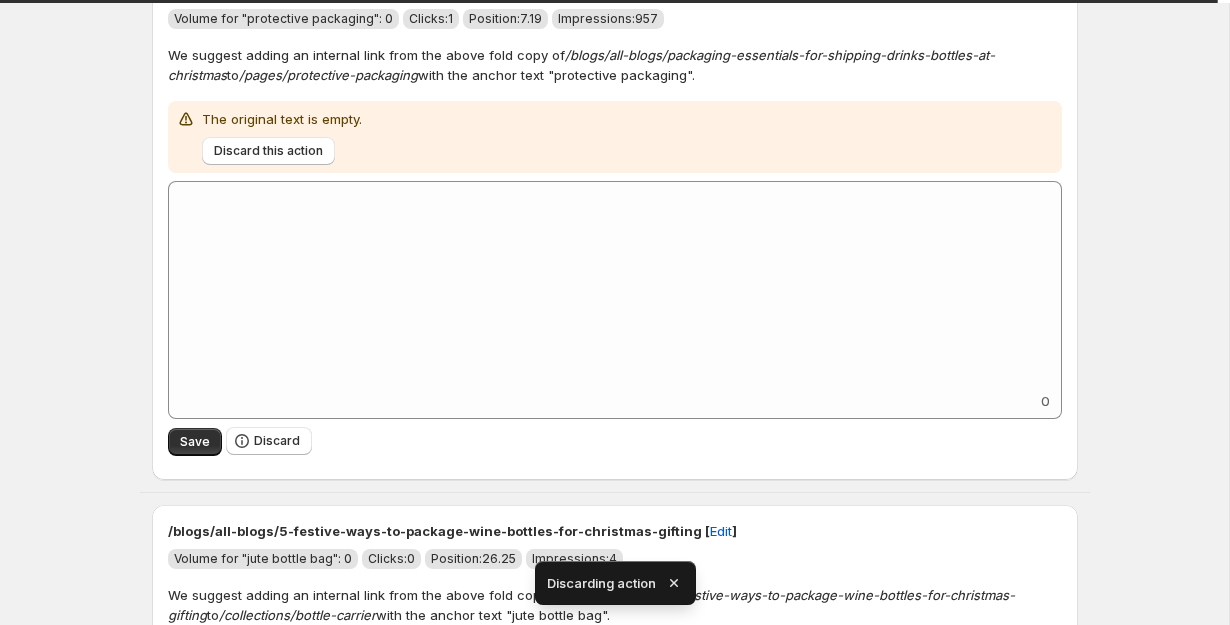 click on "Discard" at bounding box center [277, 441] 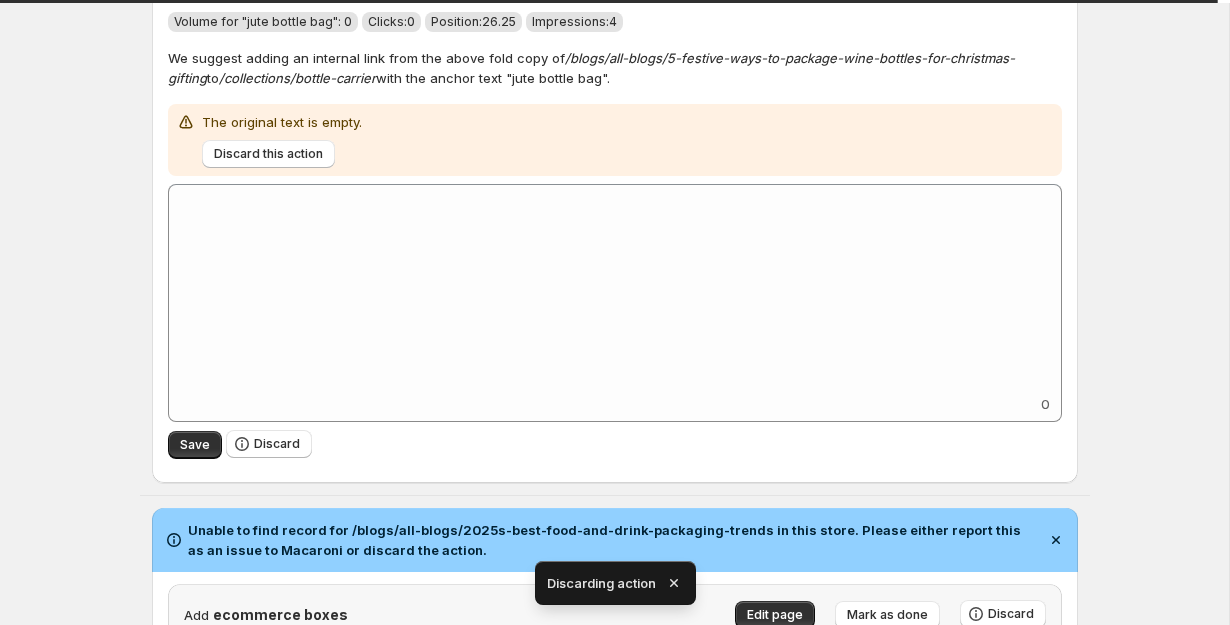 click on "Discard" at bounding box center (277, 444) 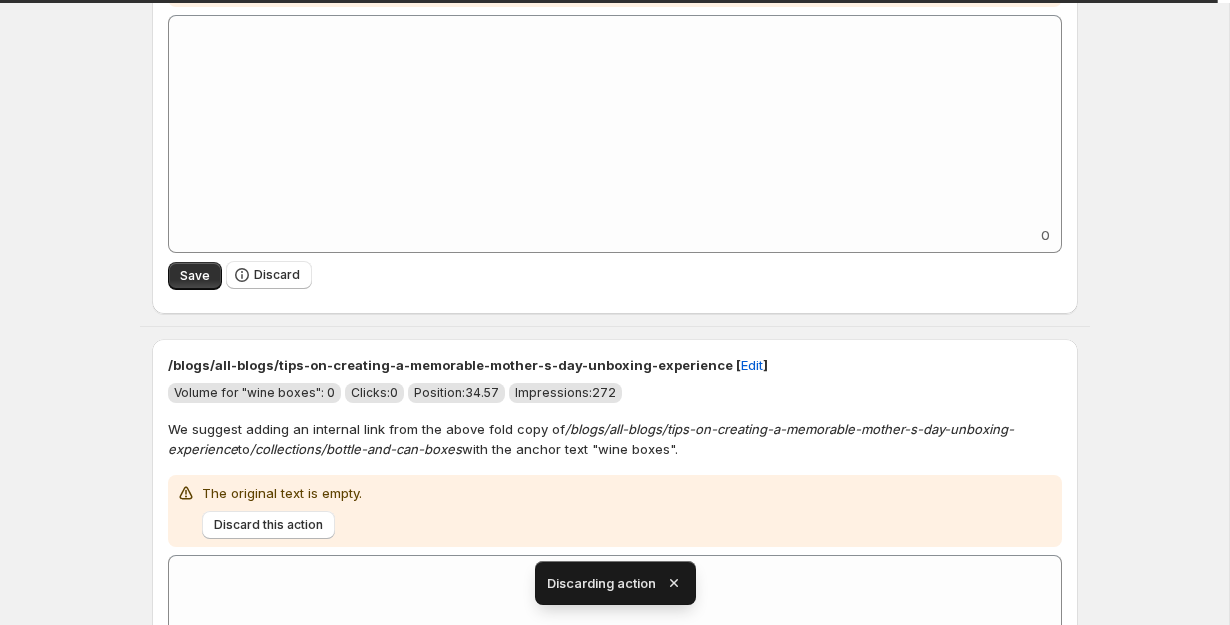 scroll, scrollTop: 2175, scrollLeft: 0, axis: vertical 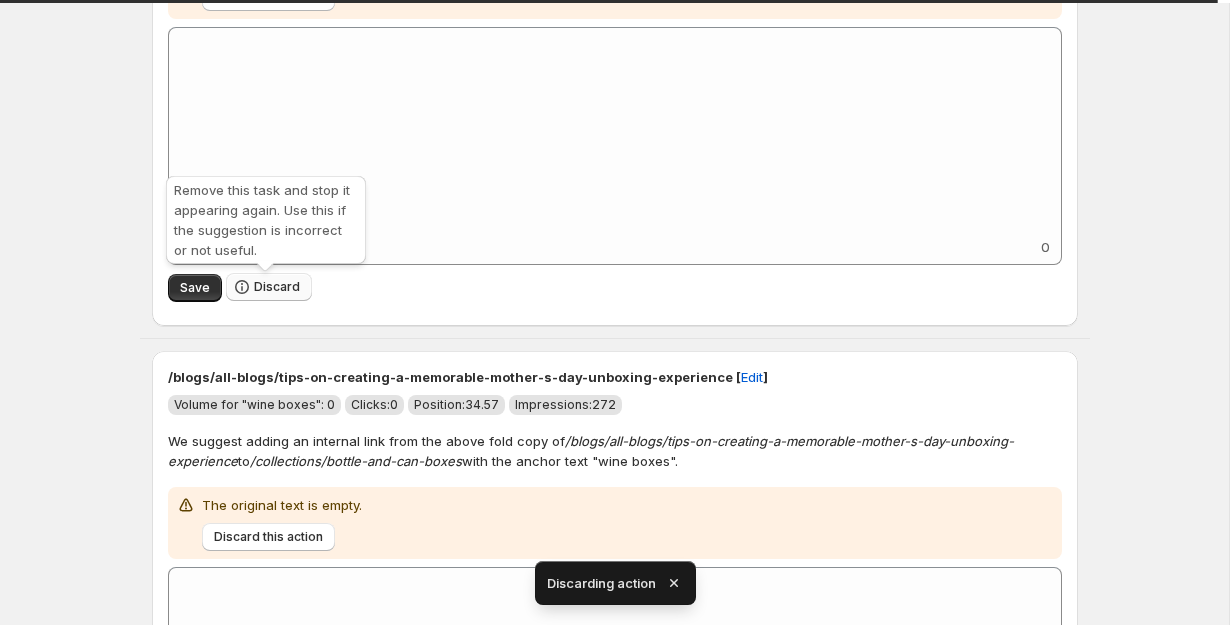 click on "Discard" at bounding box center (277, 287) 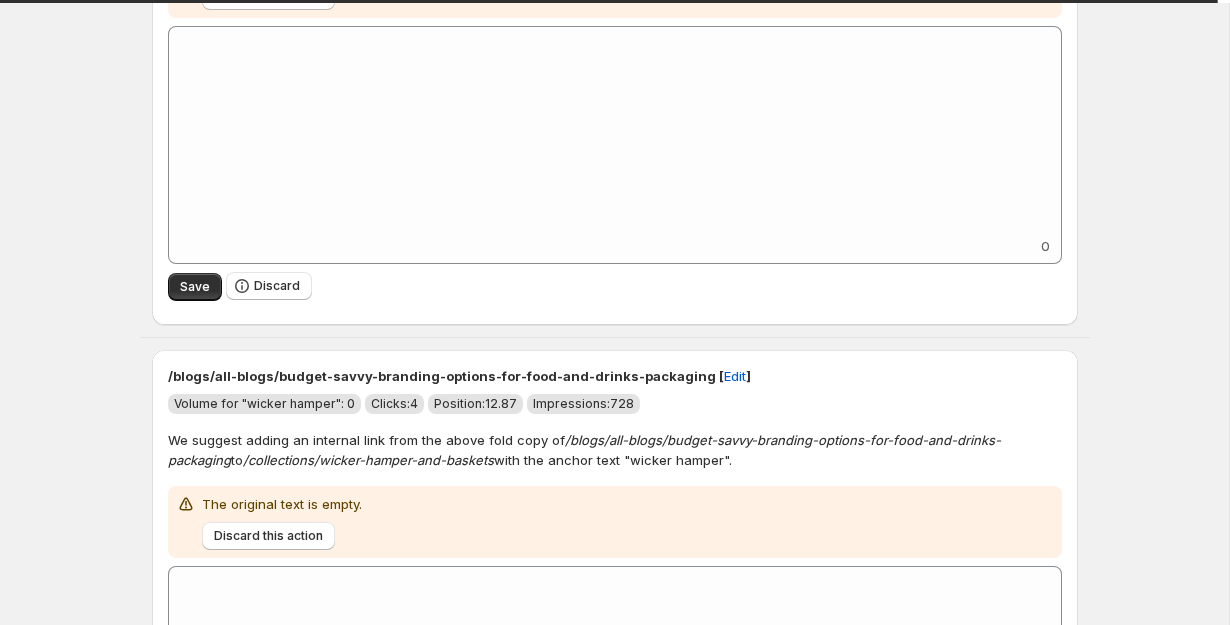 scroll, scrollTop: 2150, scrollLeft: 0, axis: vertical 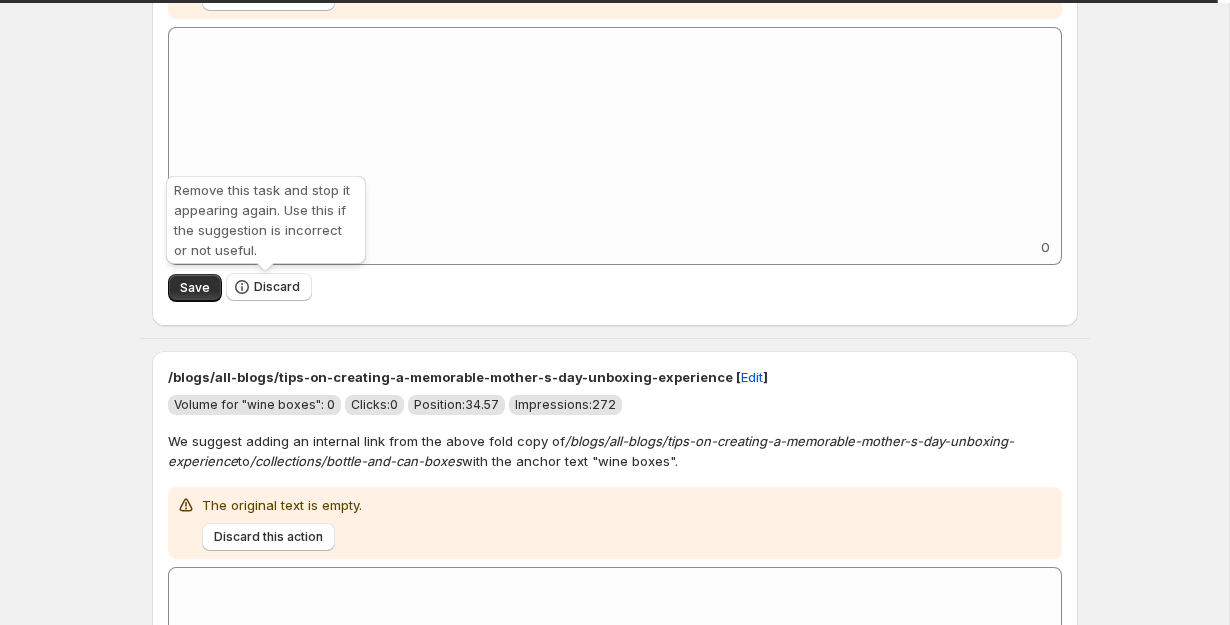 click on "Discard" at bounding box center [277, 287] 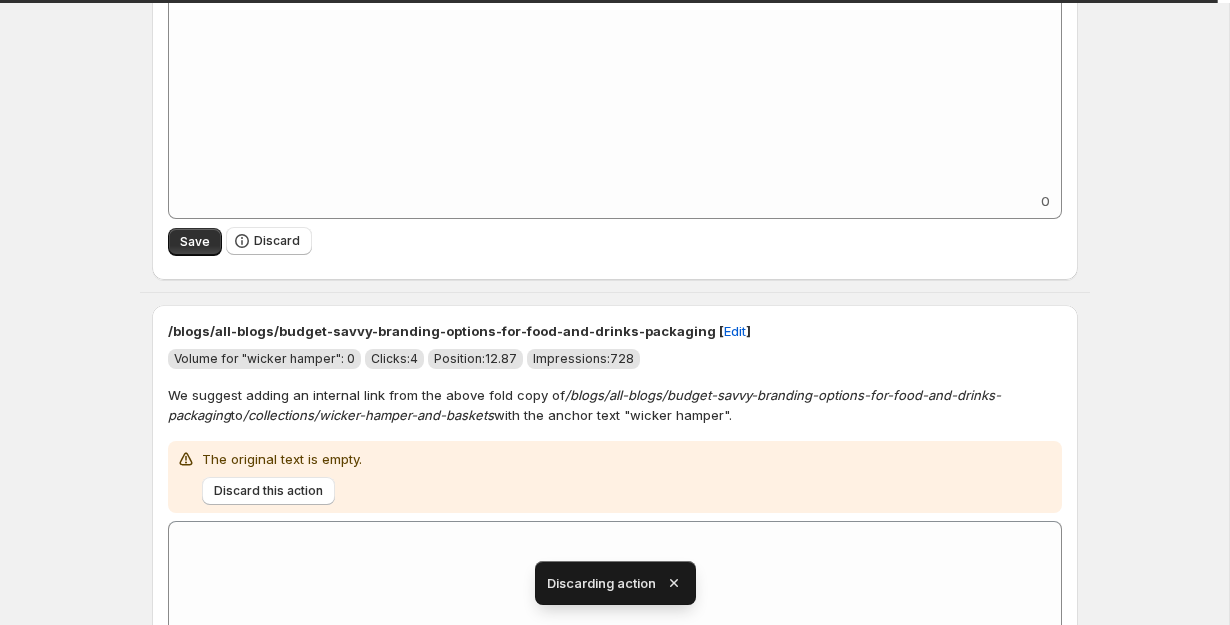 scroll, scrollTop: 2192, scrollLeft: 0, axis: vertical 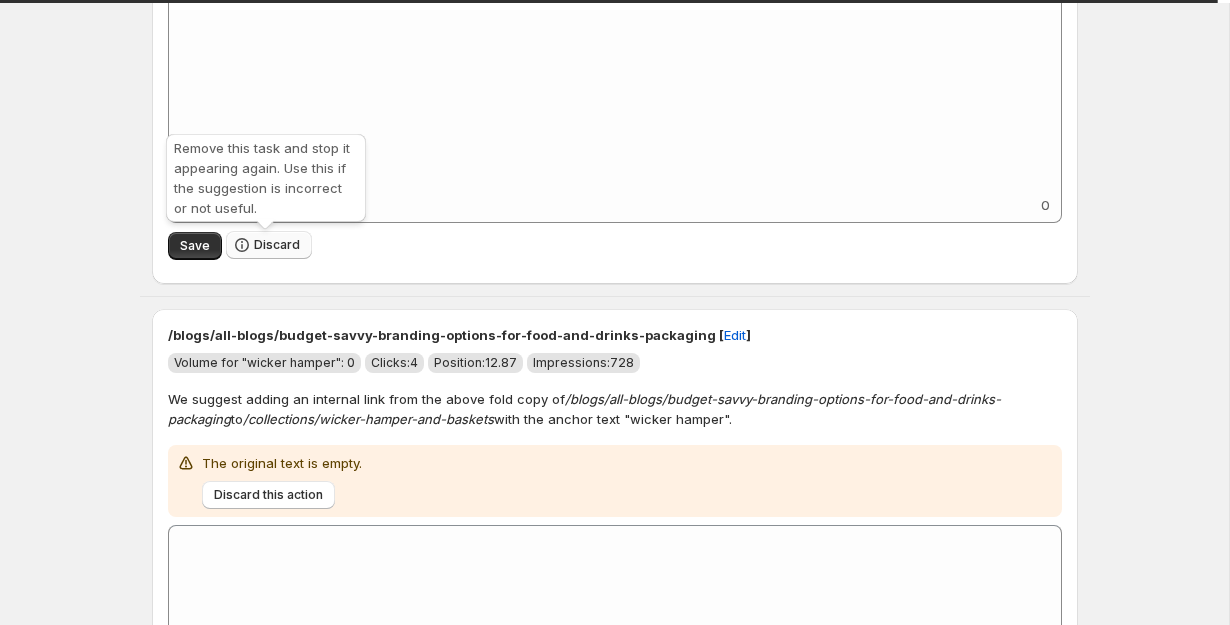 click on "Discard" at bounding box center (269, 245) 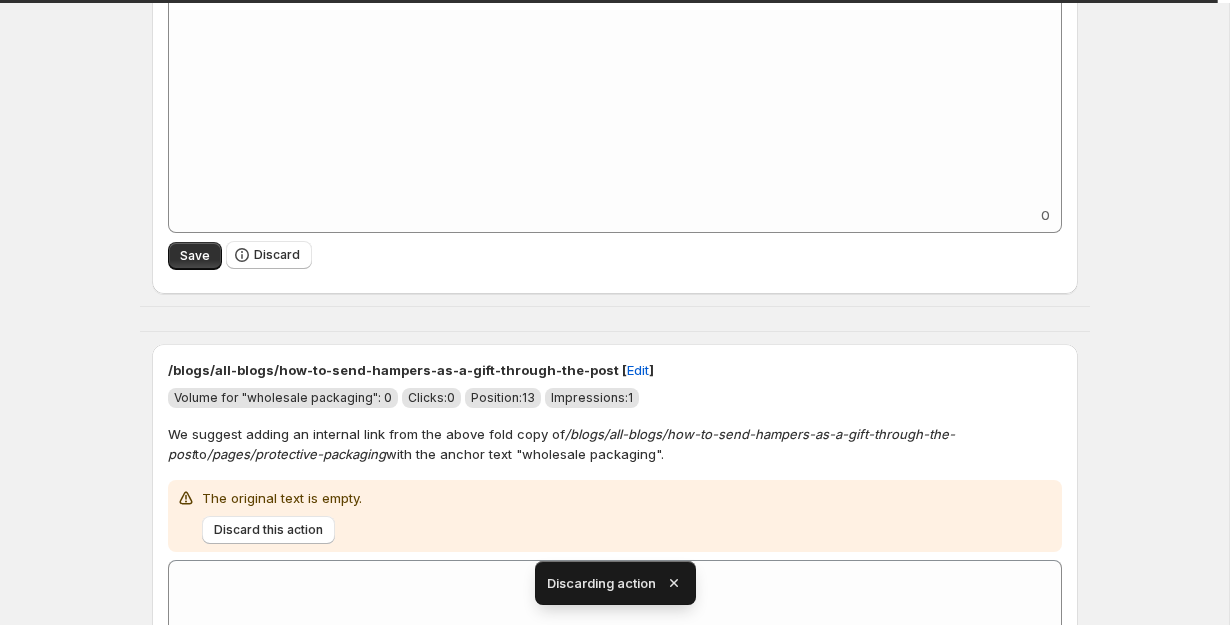 scroll, scrollTop: 2181, scrollLeft: 0, axis: vertical 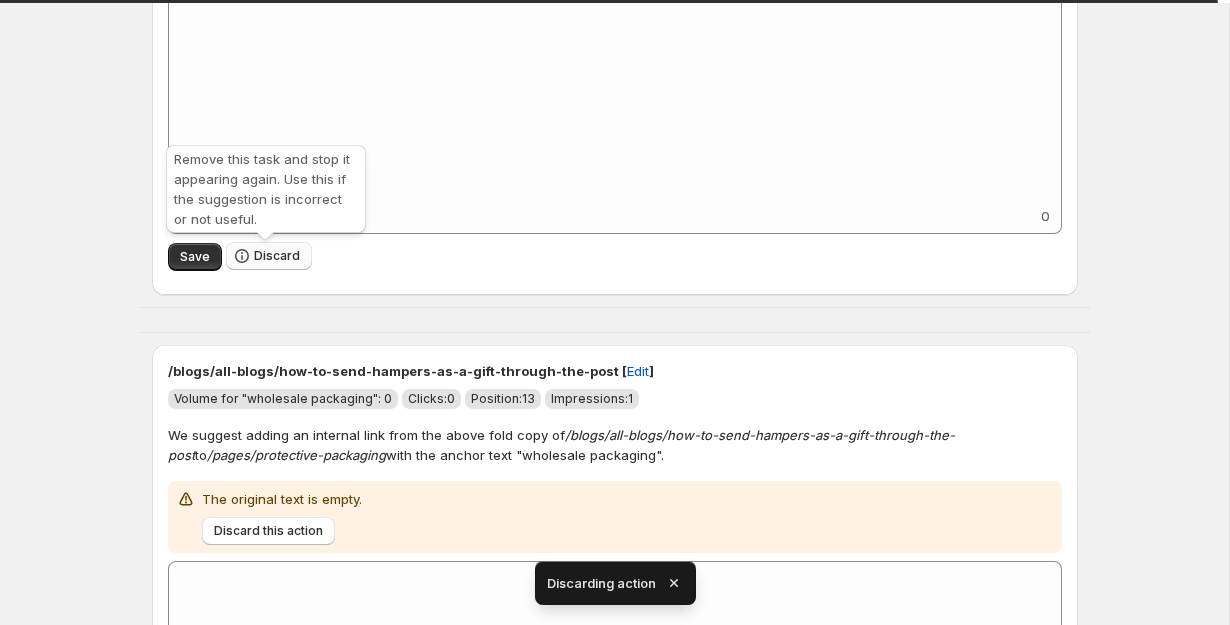 click on "Discard" at bounding box center (269, 256) 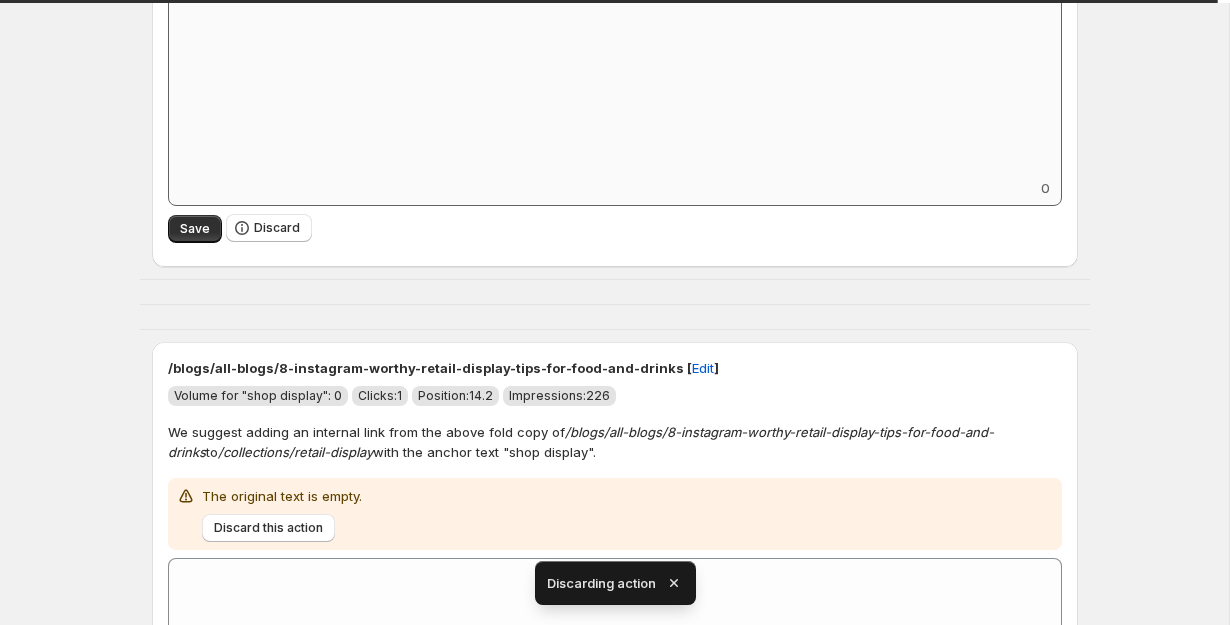 scroll, scrollTop: 2235, scrollLeft: 0, axis: vertical 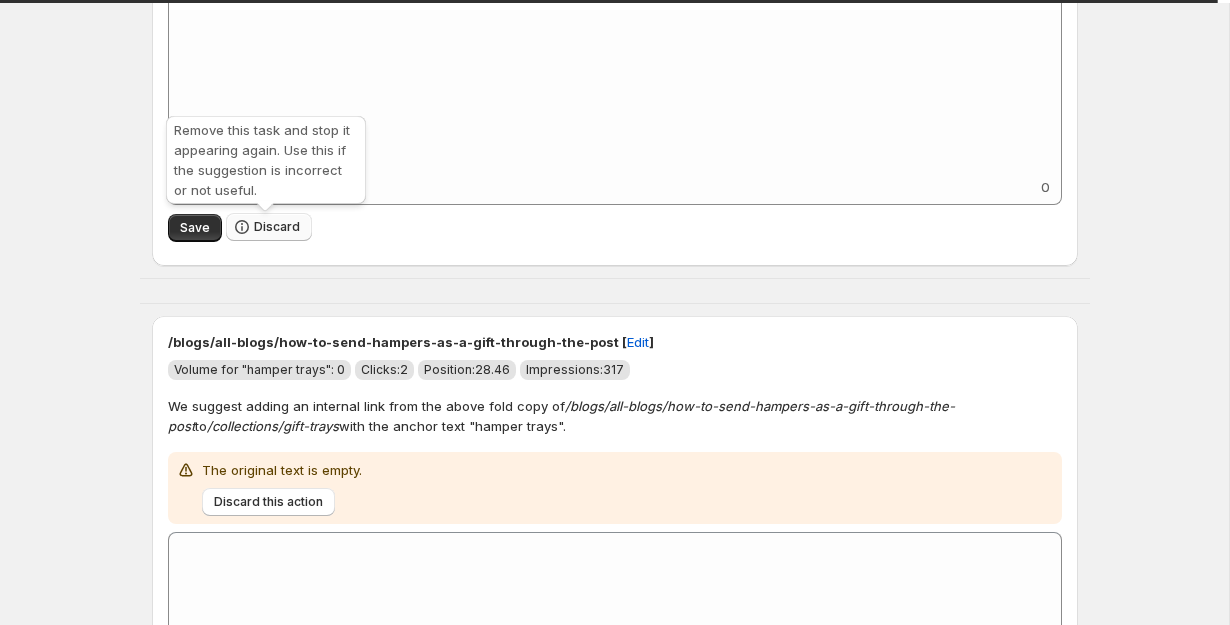 click on "Discard" at bounding box center [277, 227] 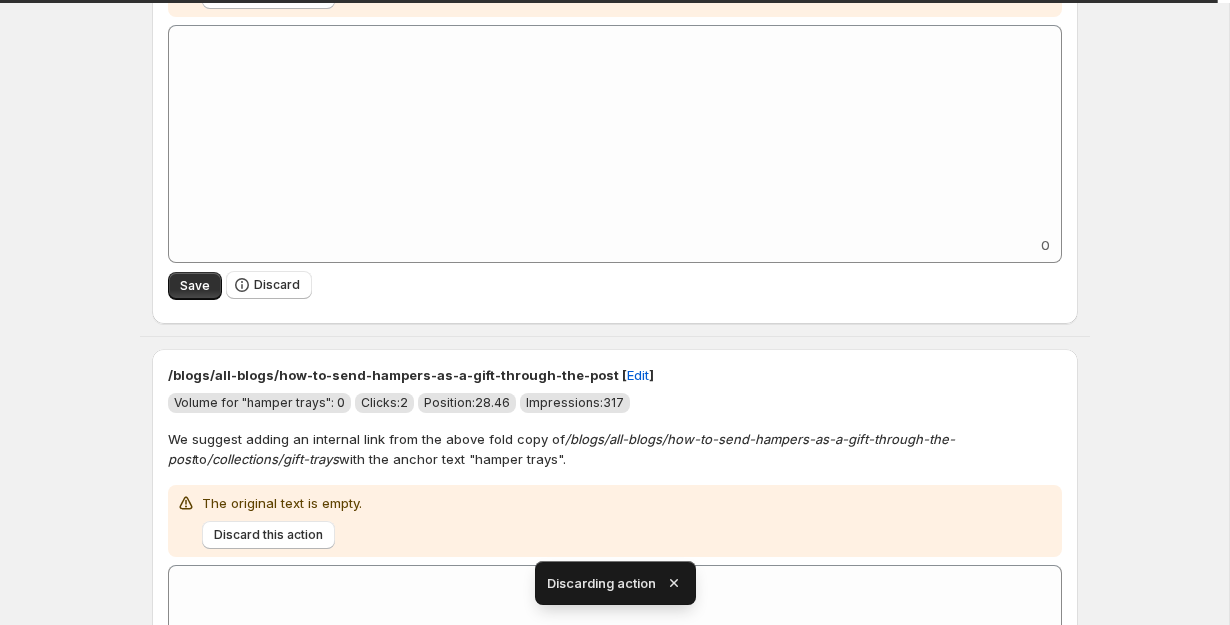 scroll, scrollTop: 2180, scrollLeft: 0, axis: vertical 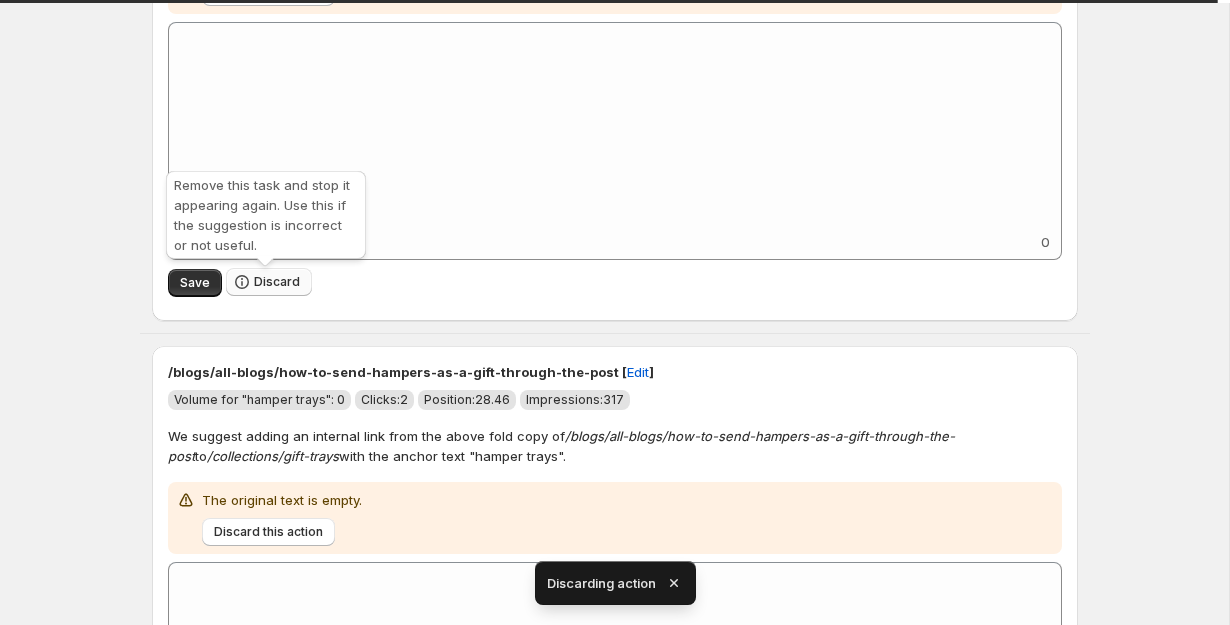 click on "Discard" at bounding box center [277, 282] 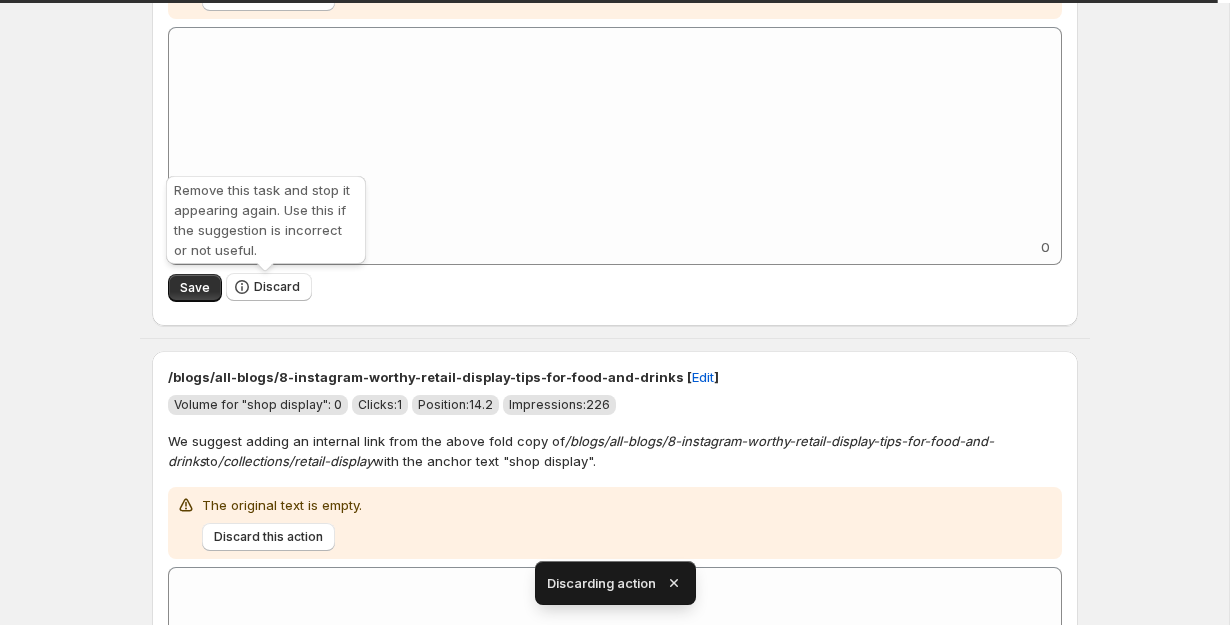 click on "Discard" at bounding box center (277, 287) 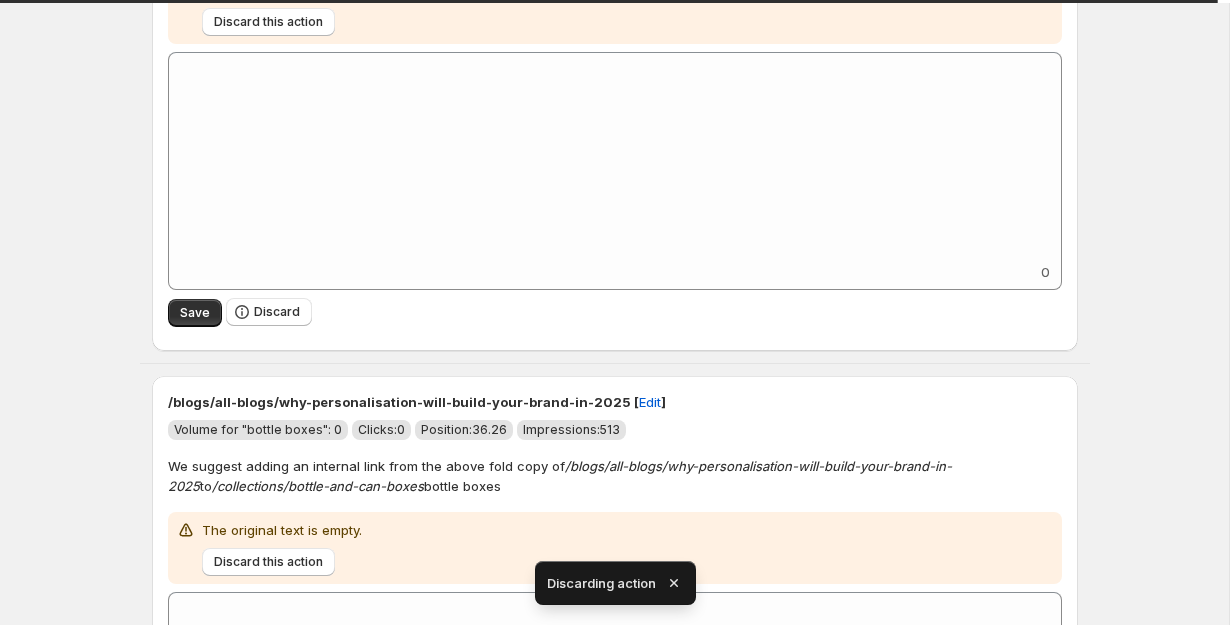 scroll, scrollTop: 2170, scrollLeft: 0, axis: vertical 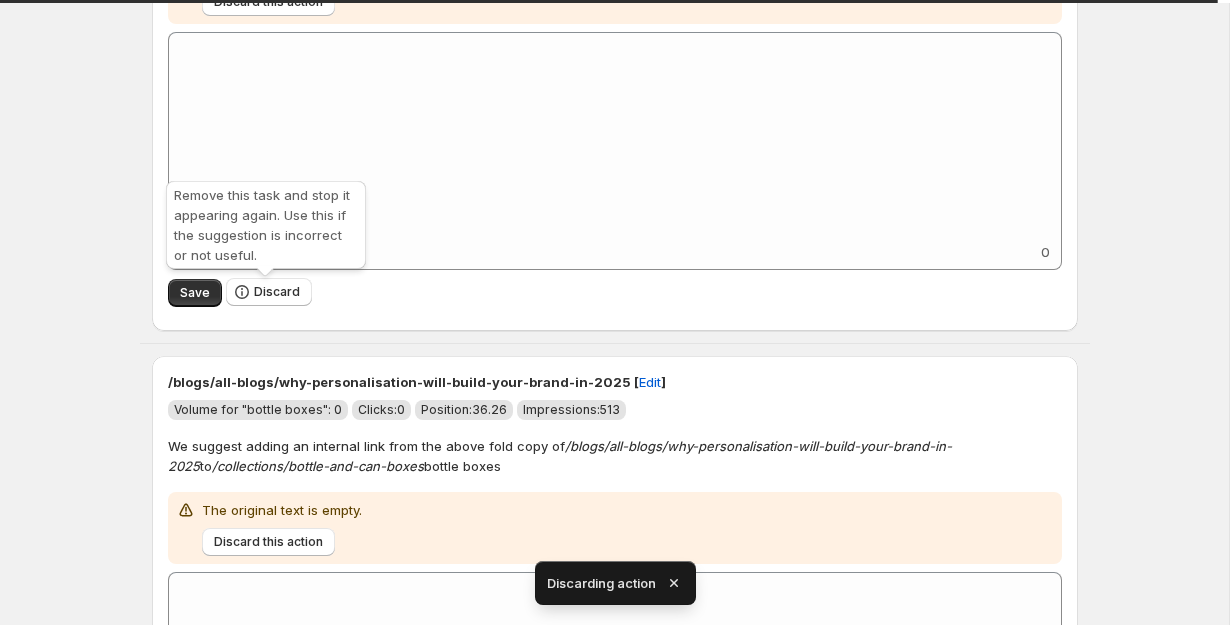 click on "Discard" at bounding box center (277, 292) 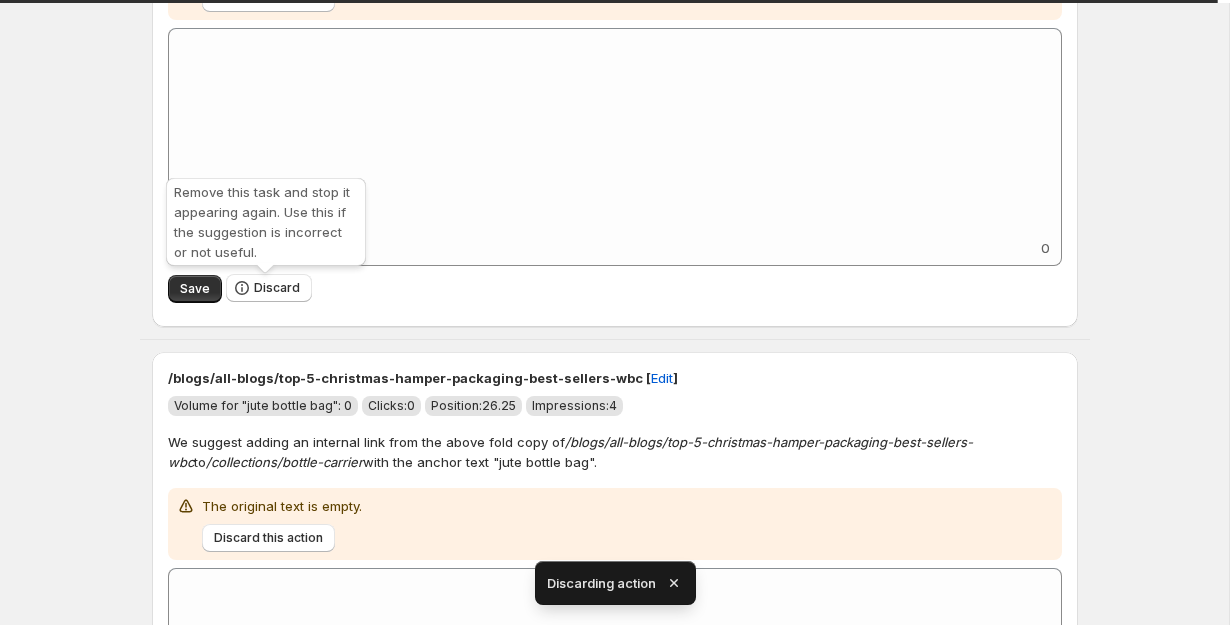scroll, scrollTop: 2699, scrollLeft: 0, axis: vertical 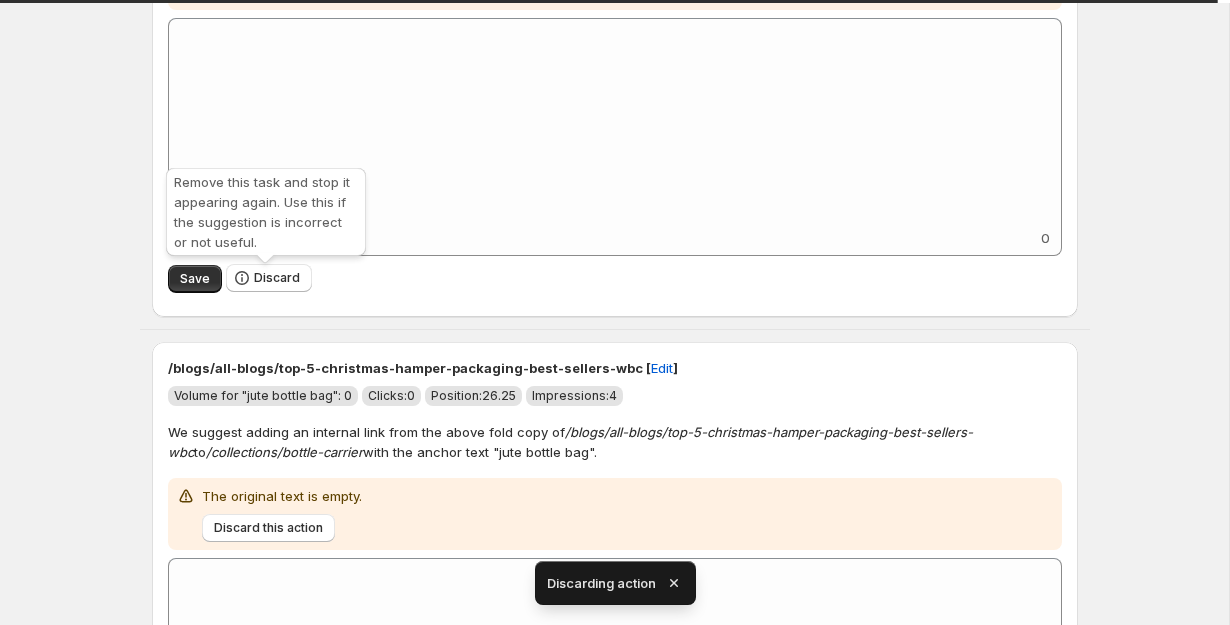 click on "Discard" at bounding box center (277, 278) 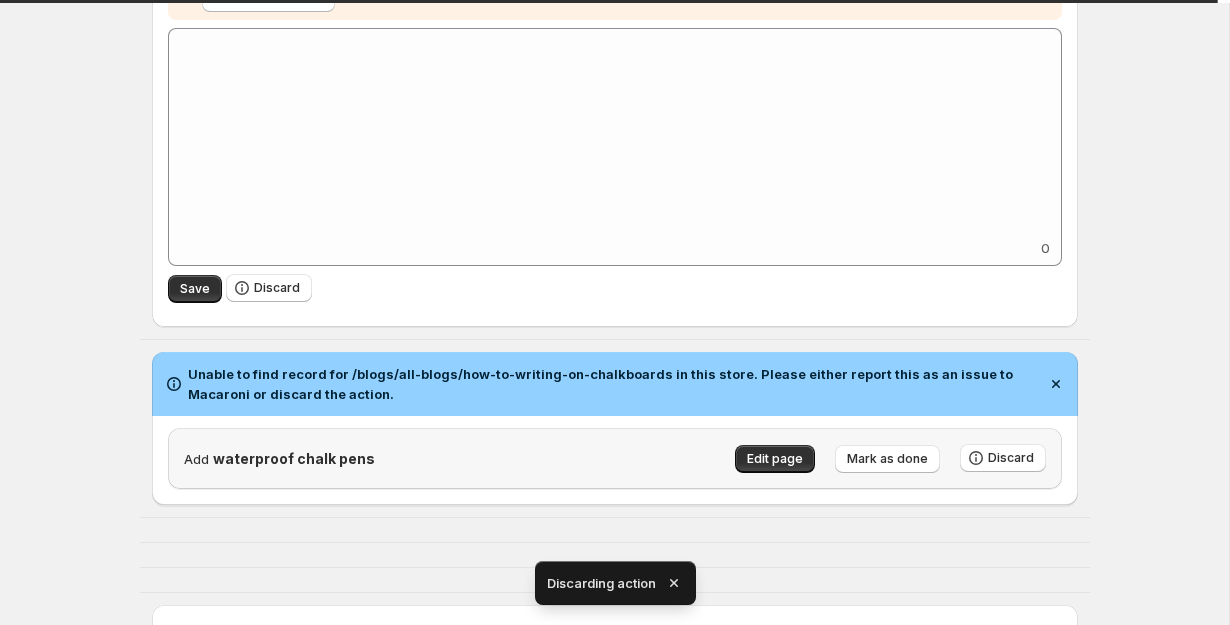 scroll, scrollTop: 3208, scrollLeft: 0, axis: vertical 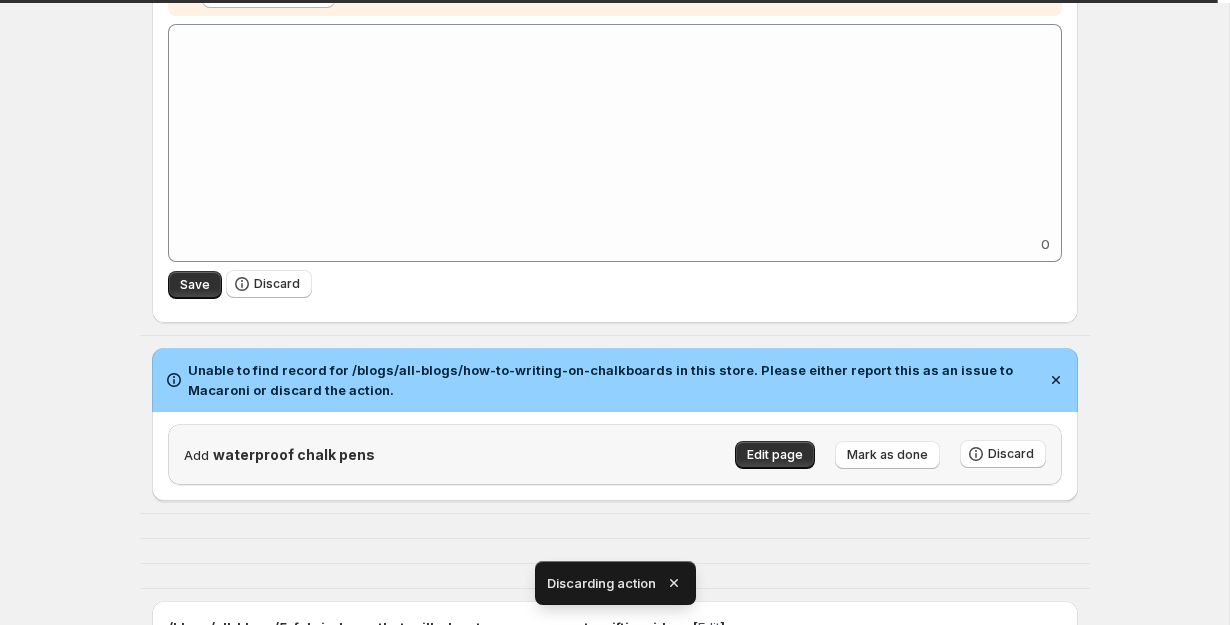 click on "Discard" at bounding box center (277, 284) 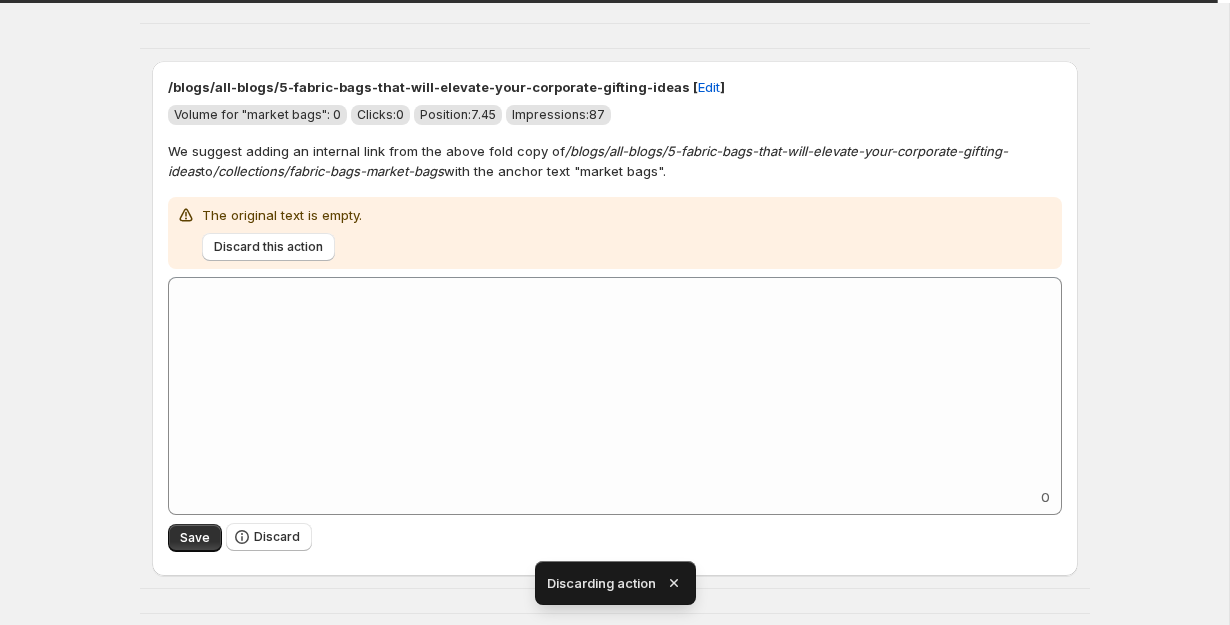 scroll, scrollTop: 2668, scrollLeft: 0, axis: vertical 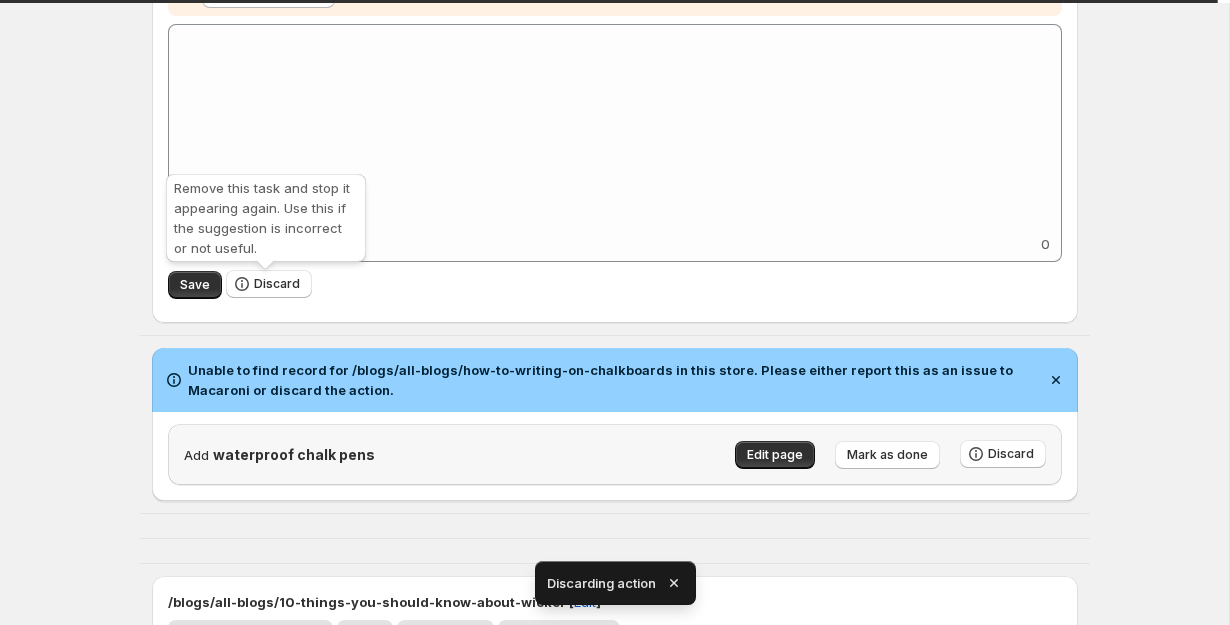 click on "Discard" at bounding box center [277, 284] 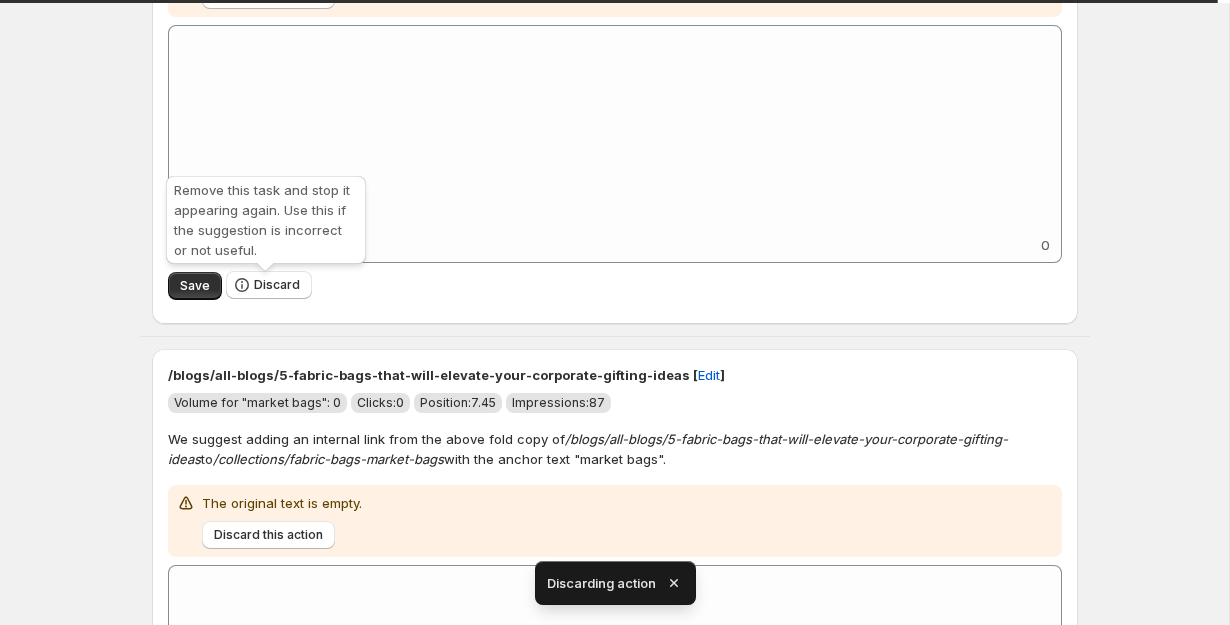 scroll, scrollTop: 3052, scrollLeft: 0, axis: vertical 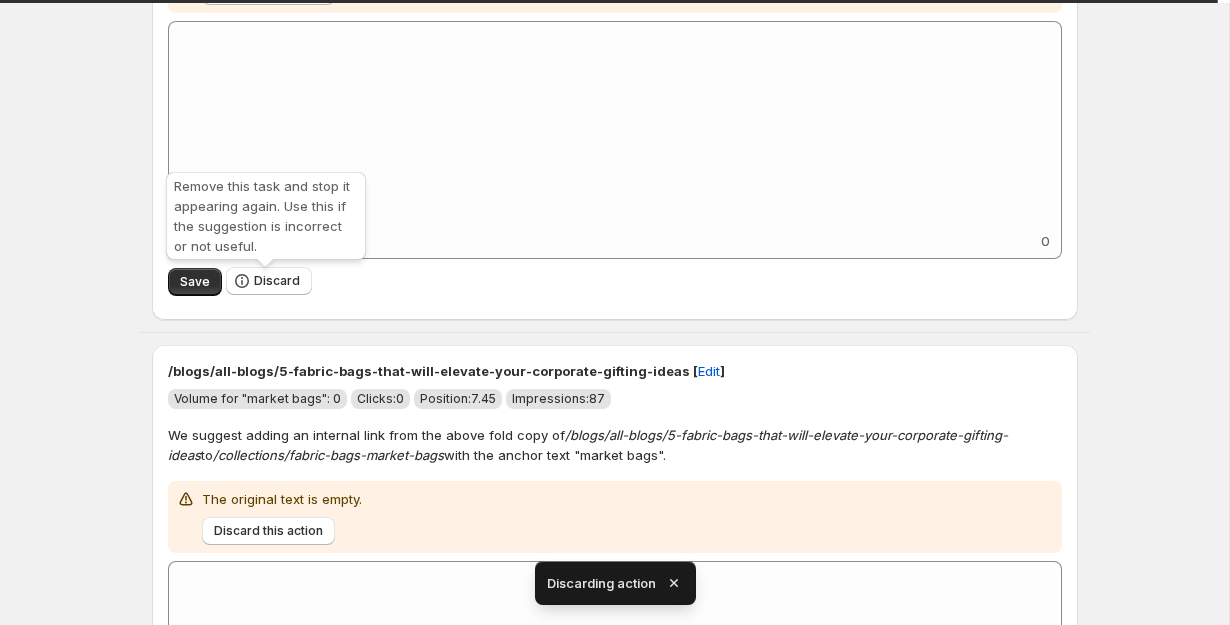 click on "Discard" at bounding box center [277, 281] 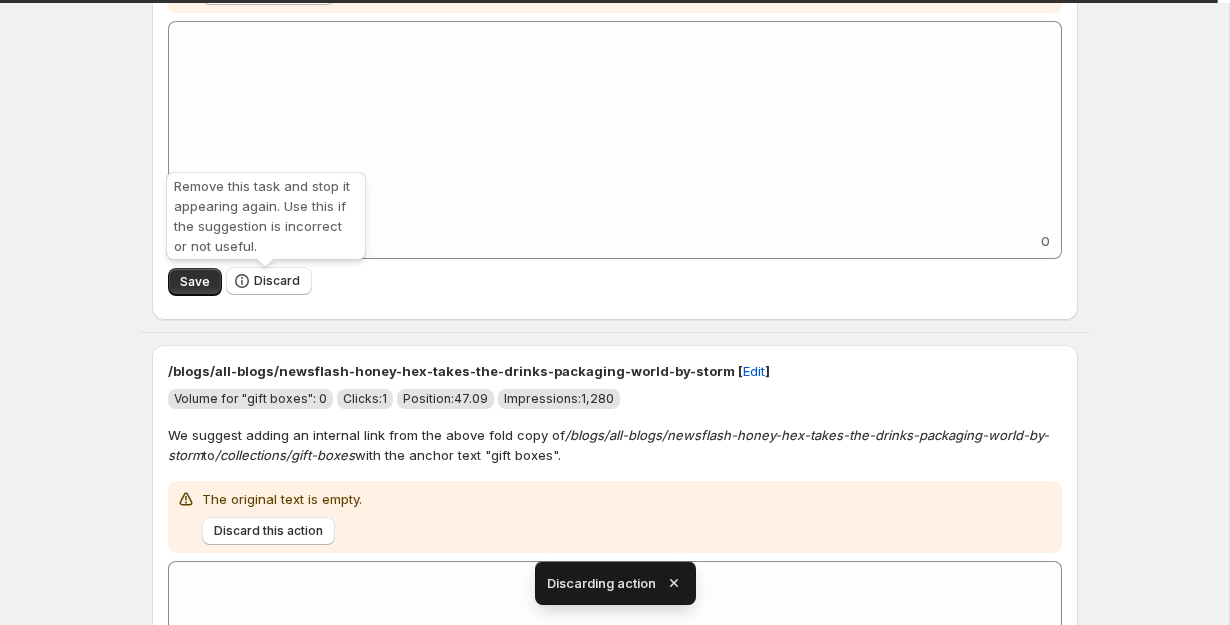 click on "Discard" at bounding box center [277, 281] 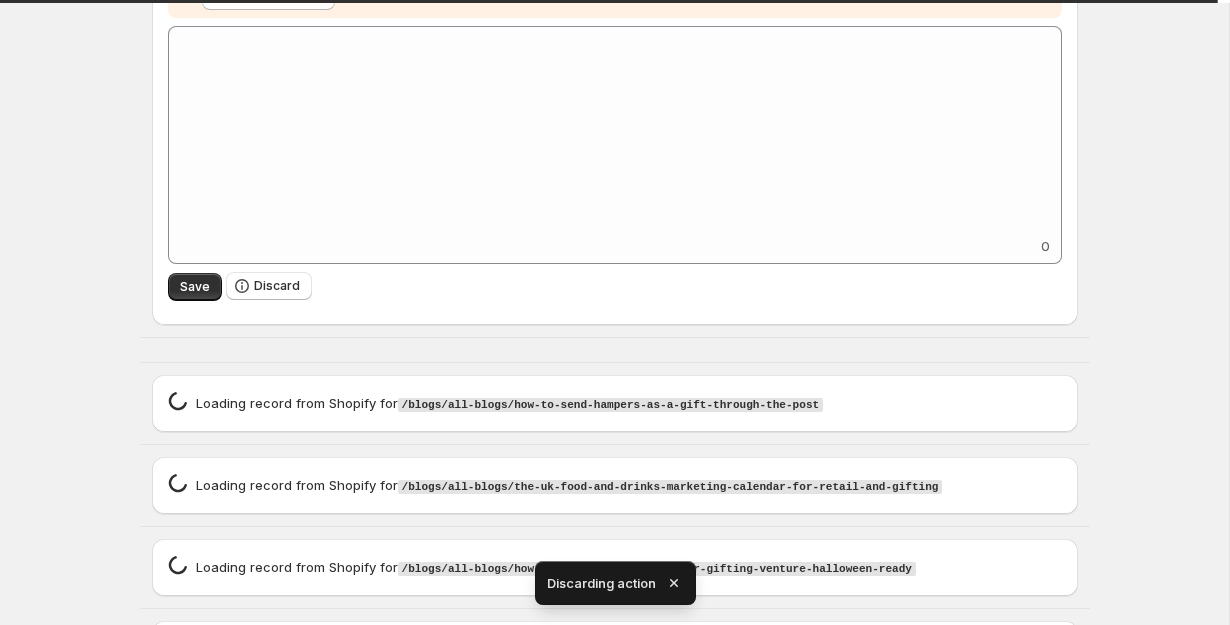 click on "Discard" at bounding box center [277, 286] 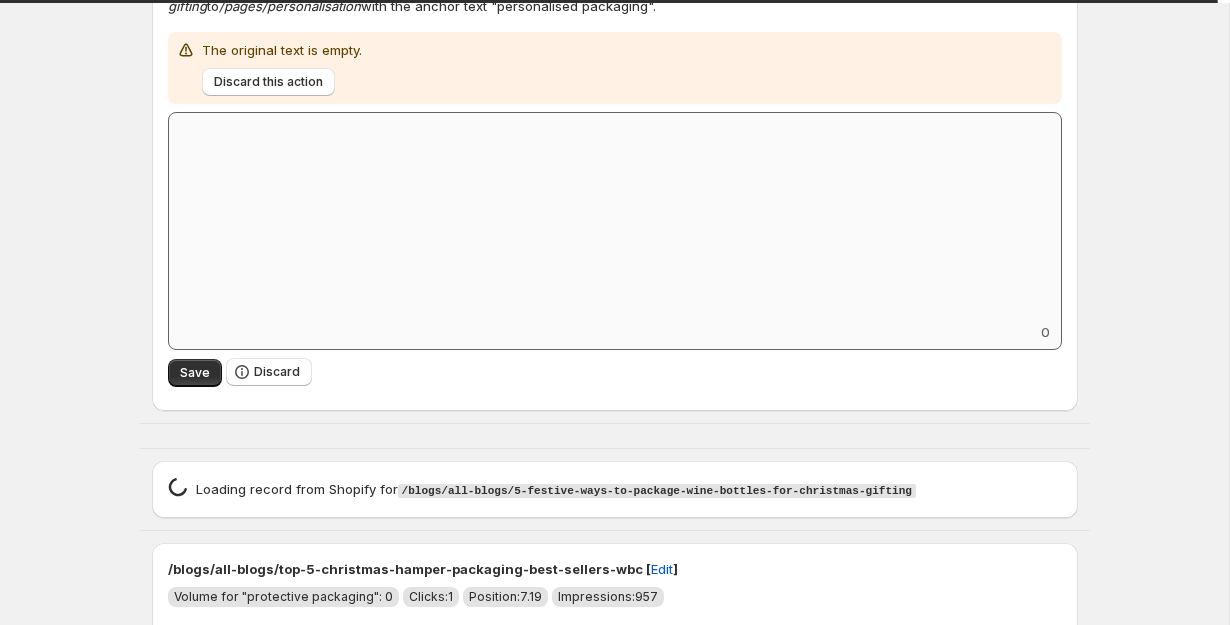scroll, scrollTop: 3530, scrollLeft: 0, axis: vertical 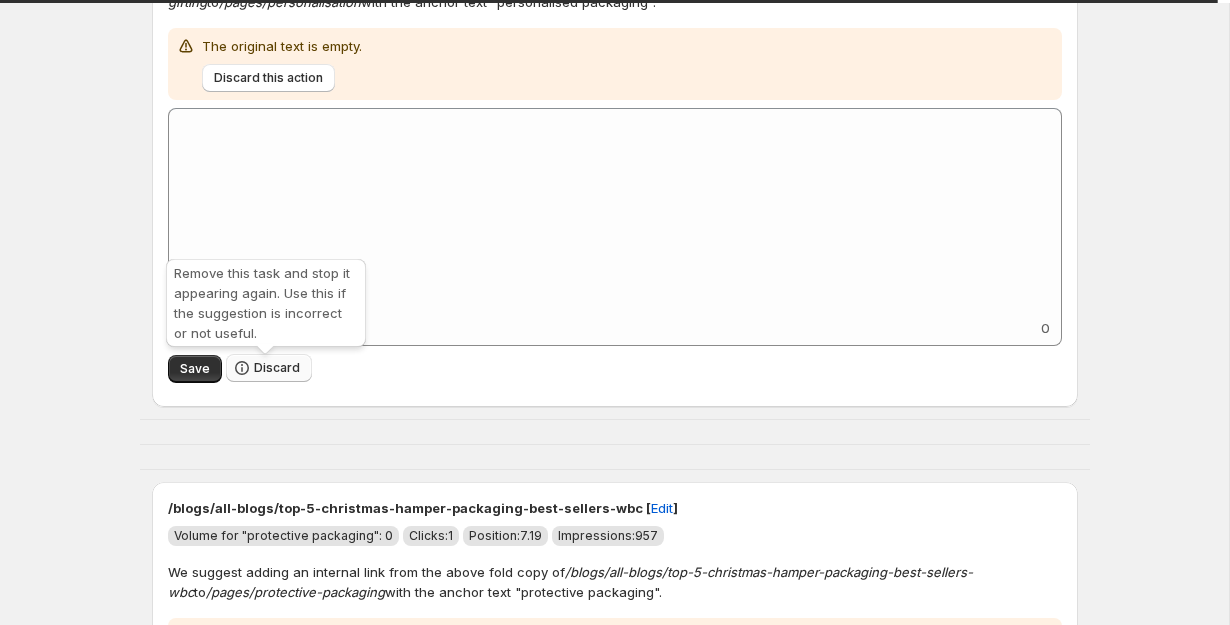 click on "Discard" at bounding box center (269, 368) 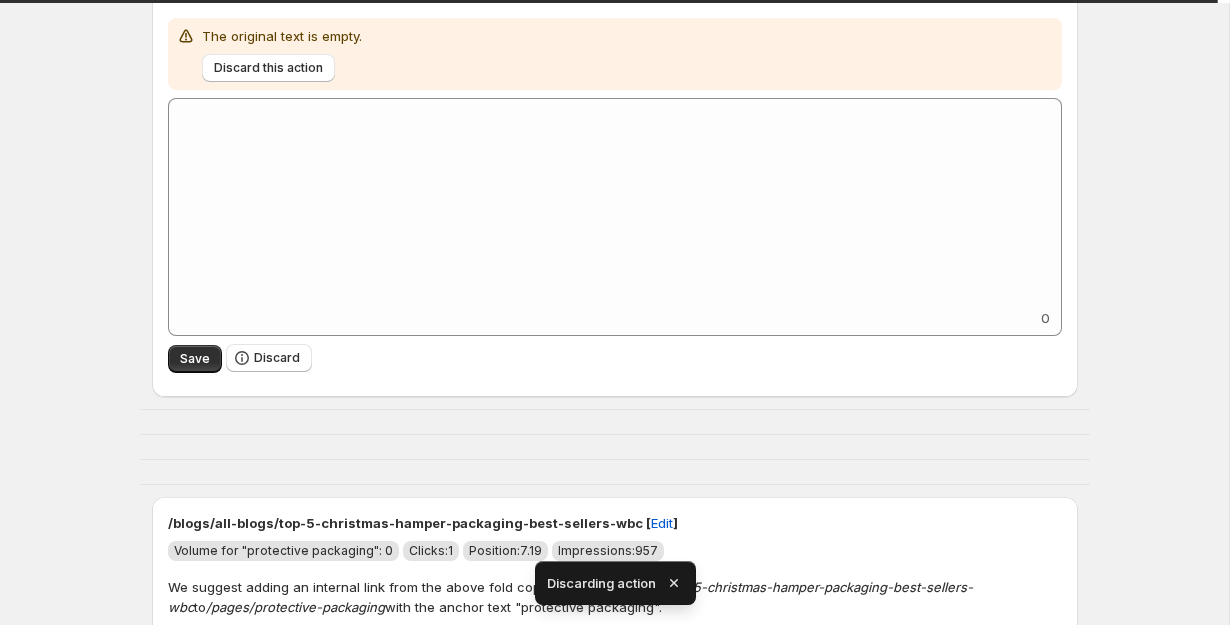 scroll, scrollTop: 3479, scrollLeft: 0, axis: vertical 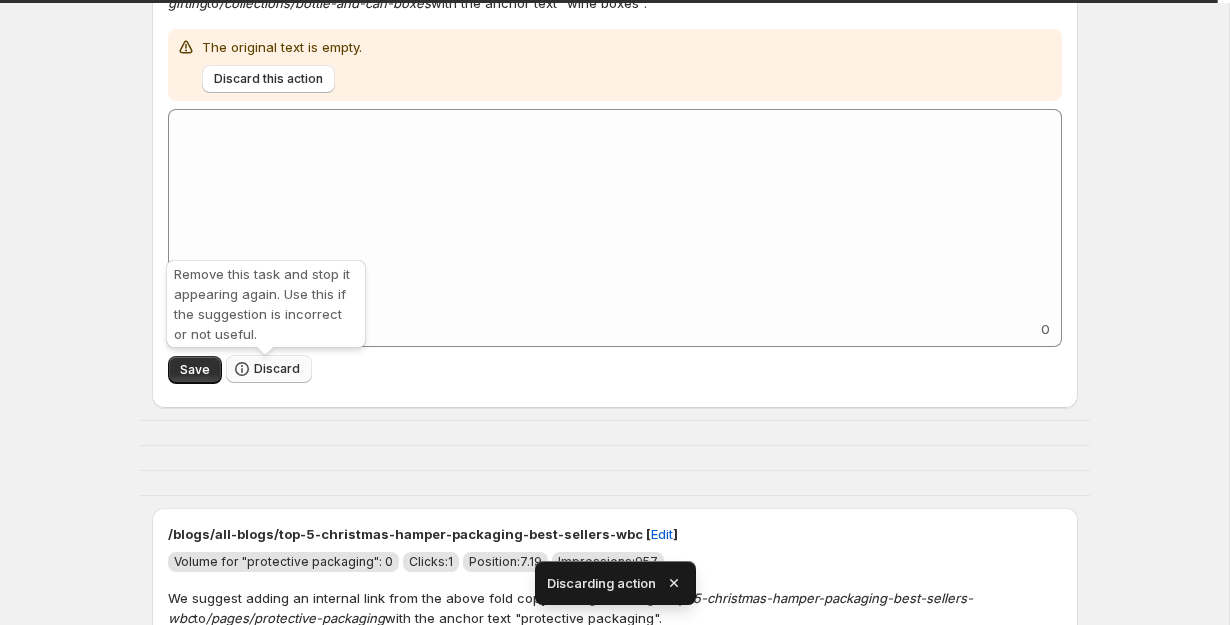 click on "Discard" at bounding box center (277, 369) 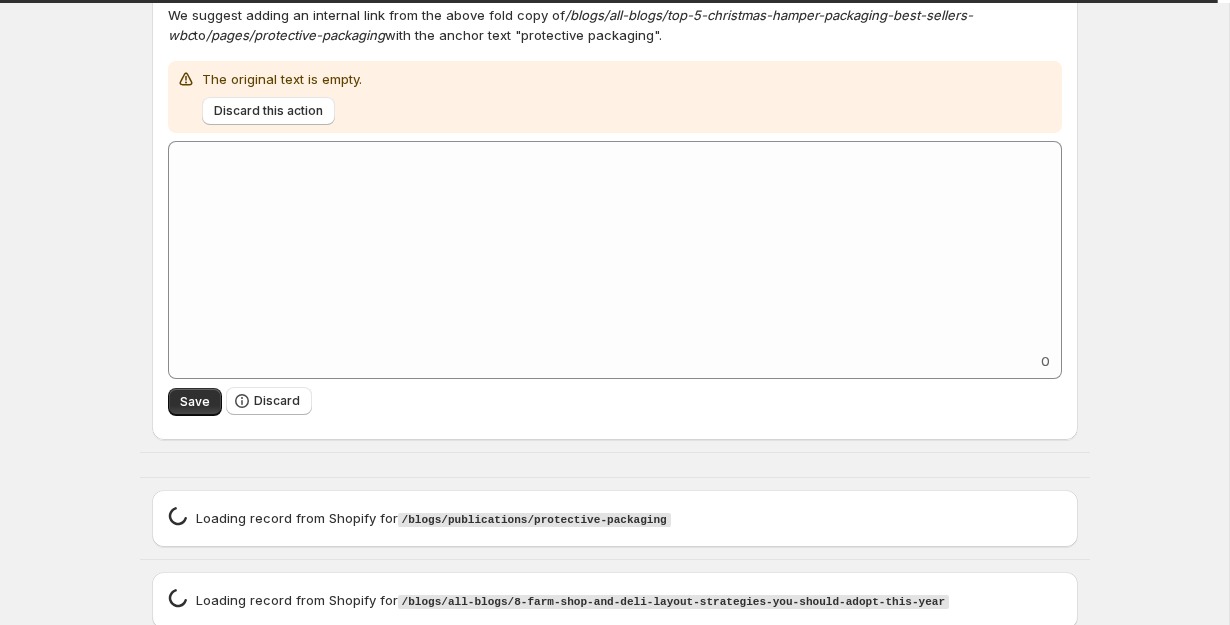 scroll, scrollTop: 3695, scrollLeft: 0, axis: vertical 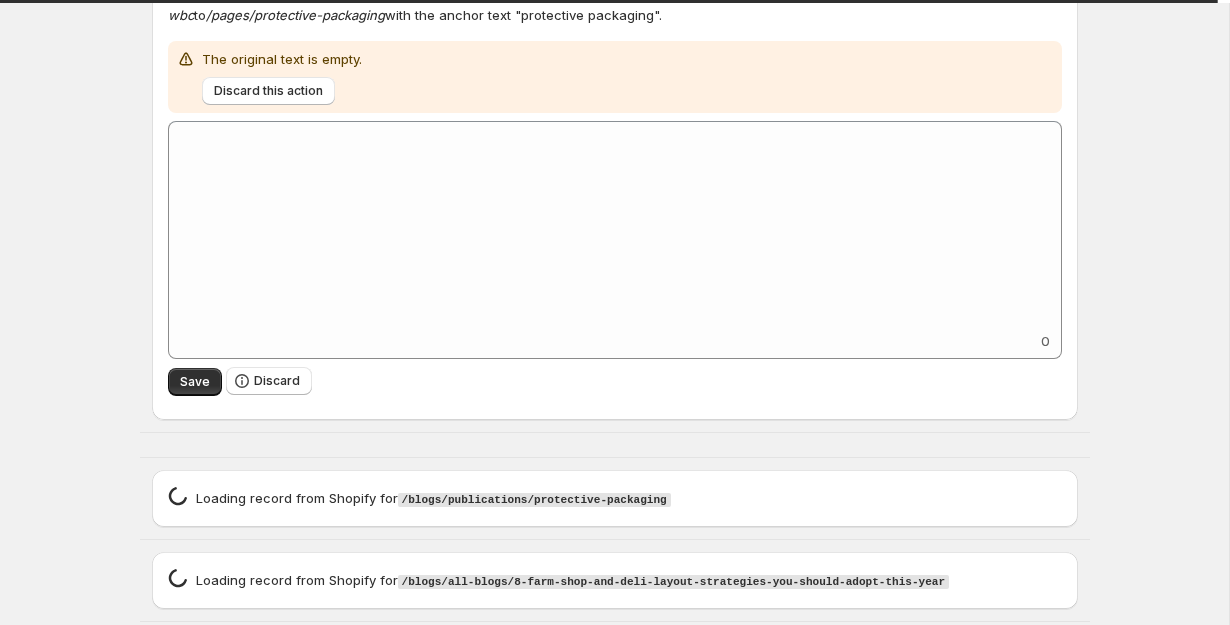 click on "Discard" at bounding box center (269, 381) 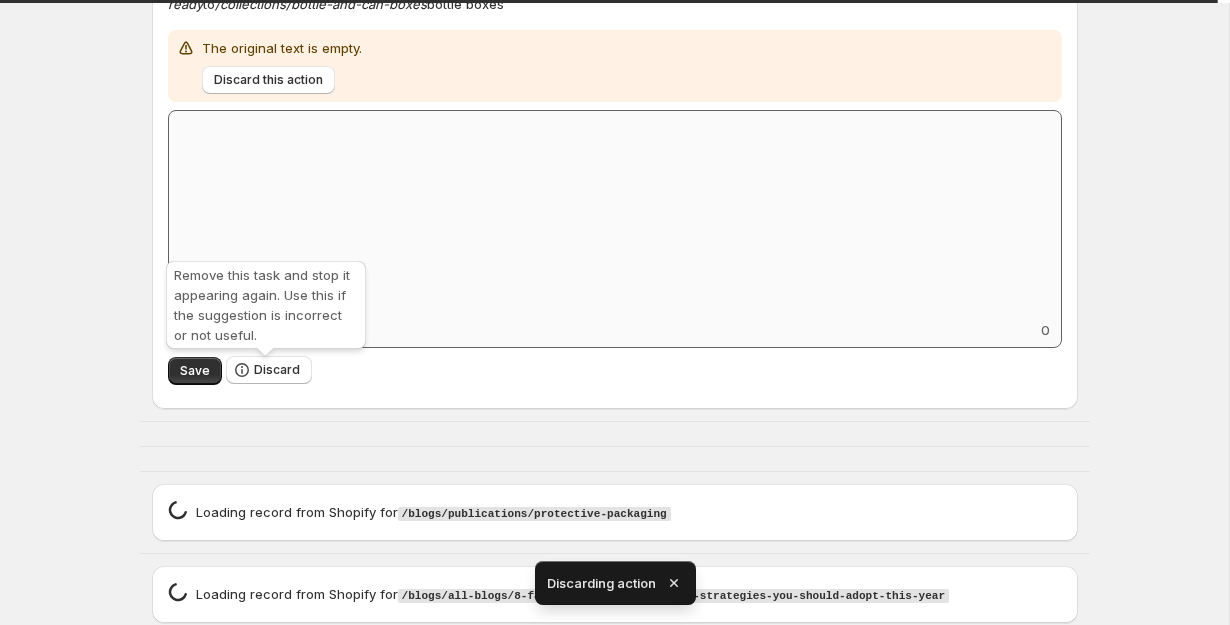 click on "Discard" at bounding box center (277, 370) 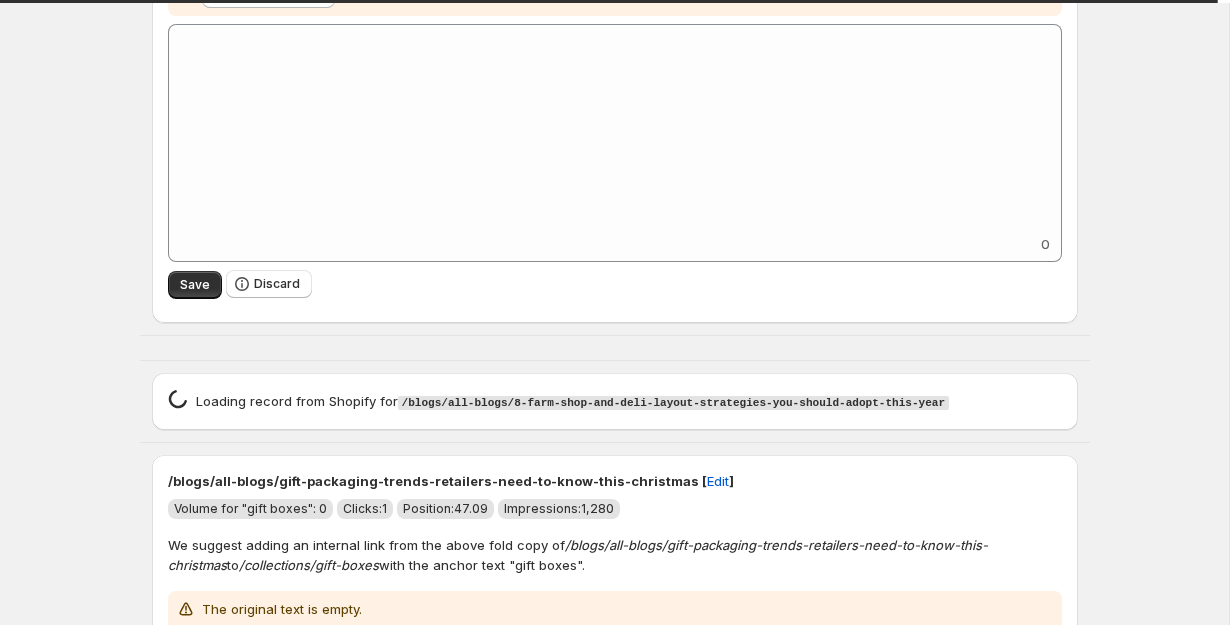scroll, scrollTop: 3768, scrollLeft: 0, axis: vertical 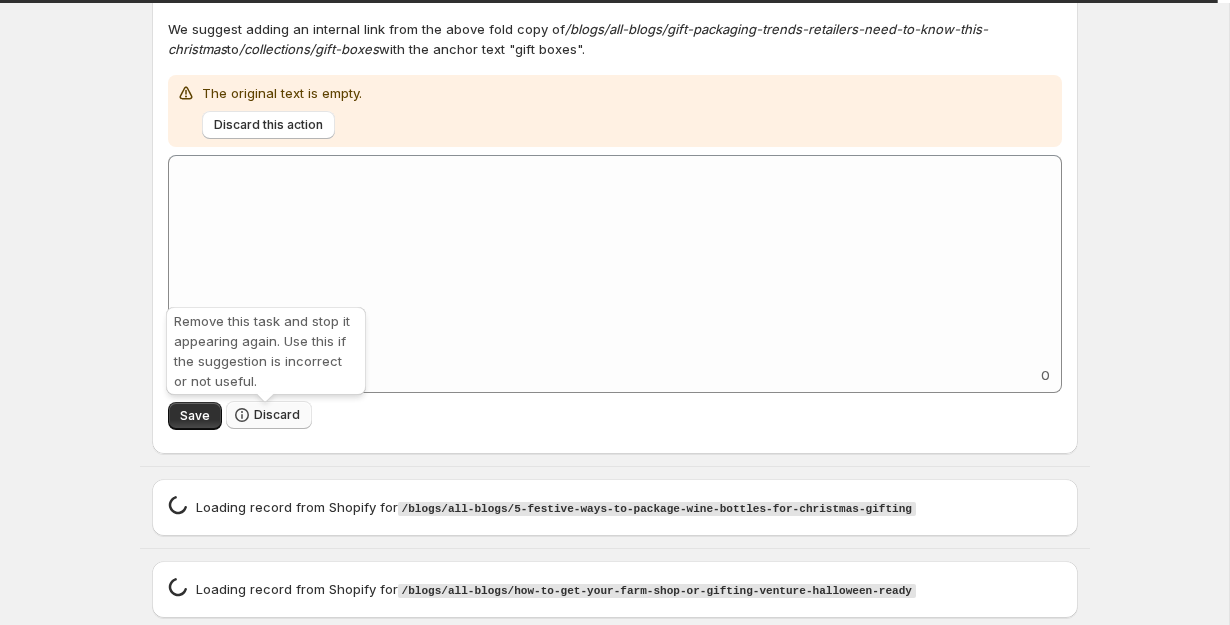 click on "Discard" at bounding box center [277, 415] 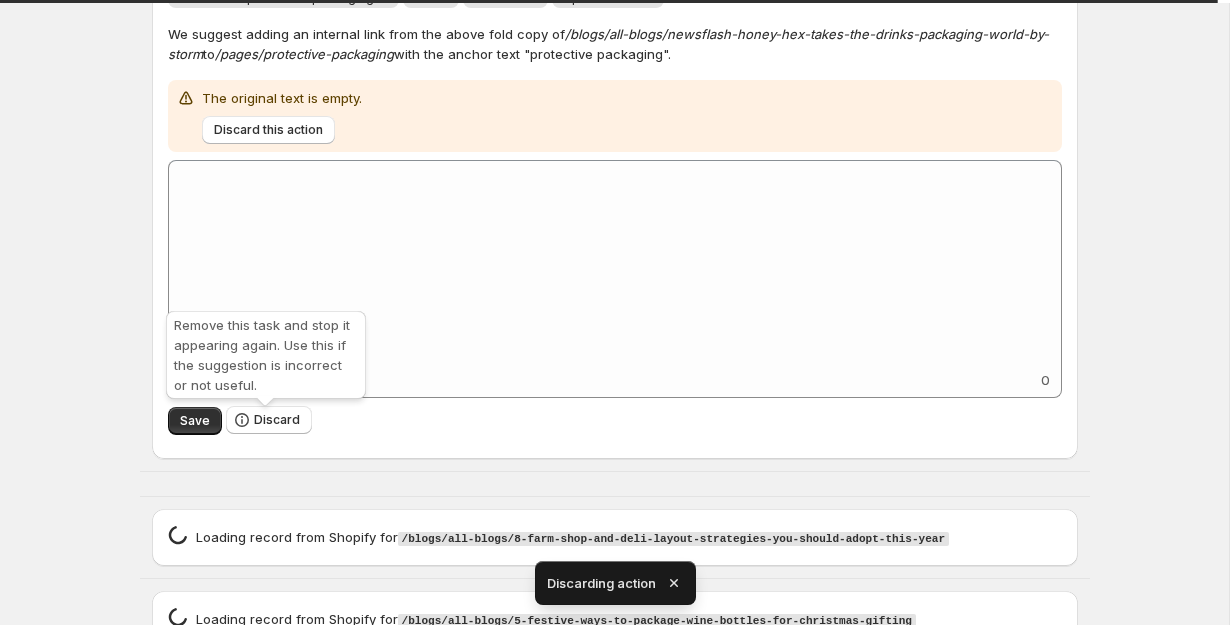 click on "Discard" at bounding box center [277, 420] 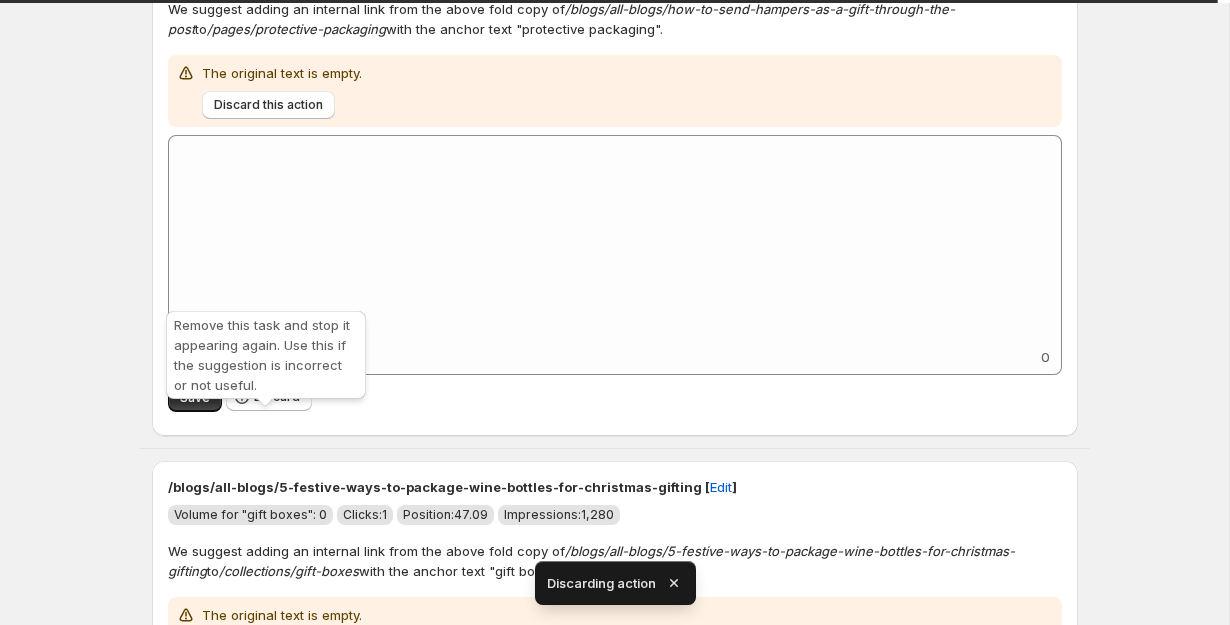 scroll, scrollTop: 3607, scrollLeft: 0, axis: vertical 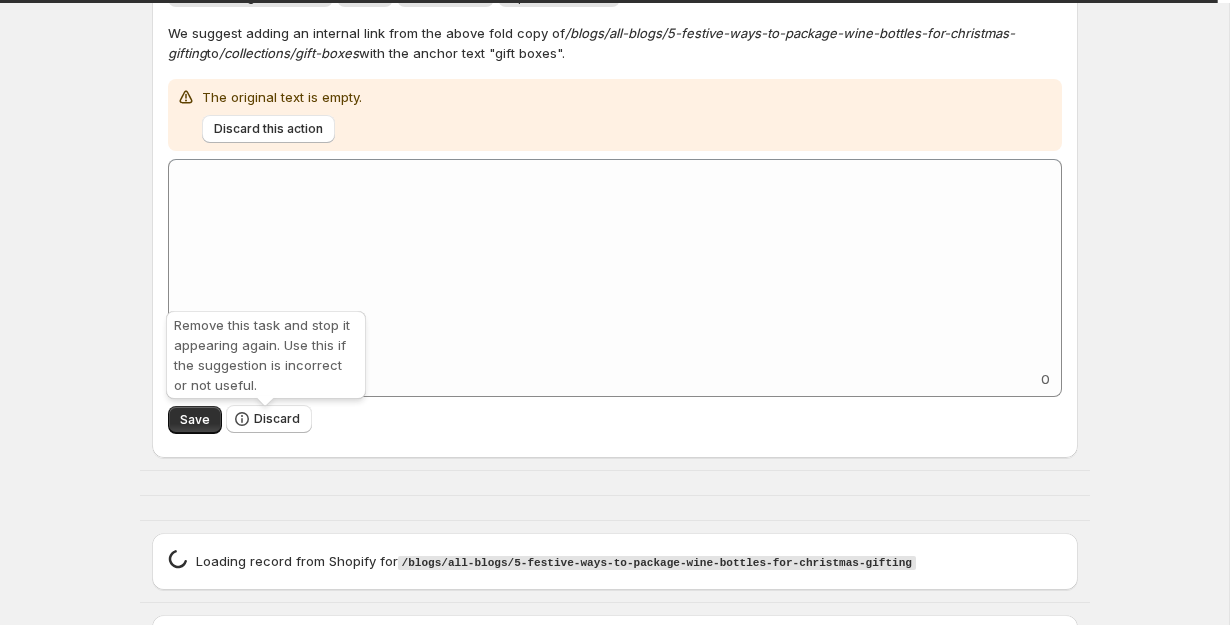 click on "Discard" at bounding box center (277, 419) 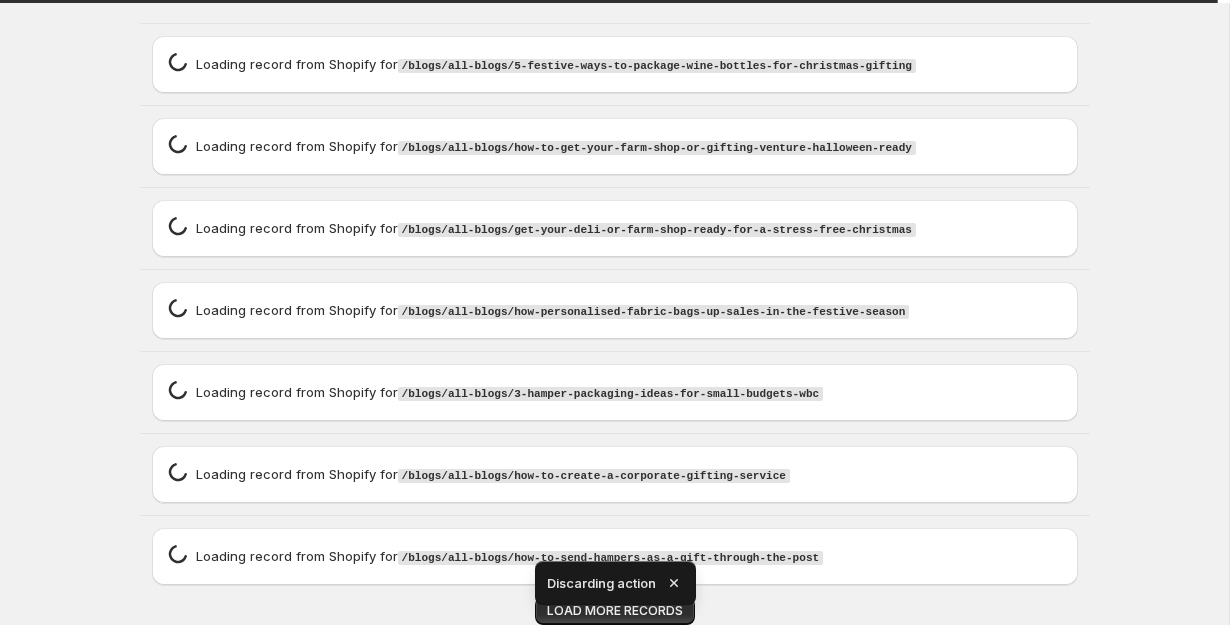 scroll, scrollTop: 3066, scrollLeft: 0, axis: vertical 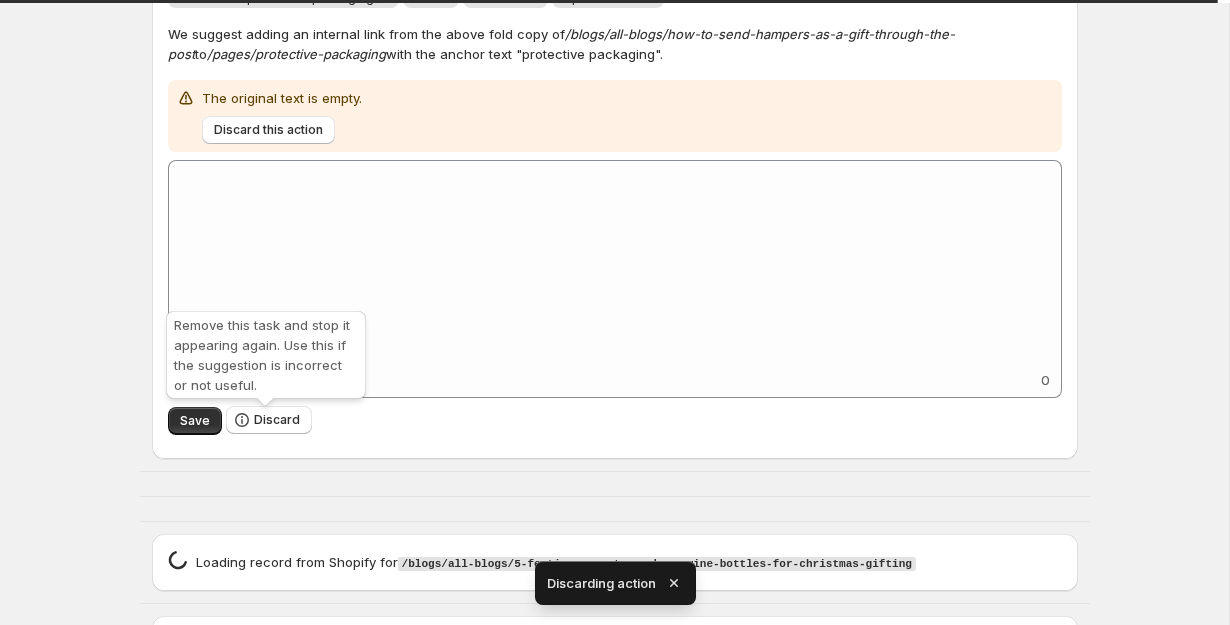click on "Discard" at bounding box center [277, 420] 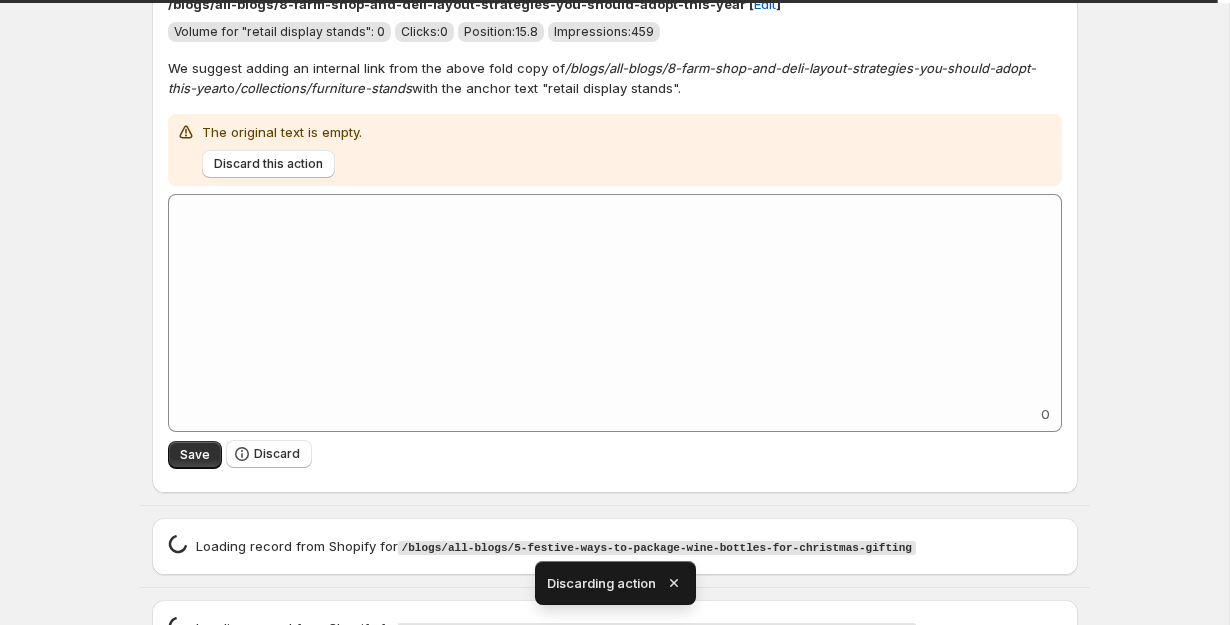 scroll, scrollTop: 3105, scrollLeft: 0, axis: vertical 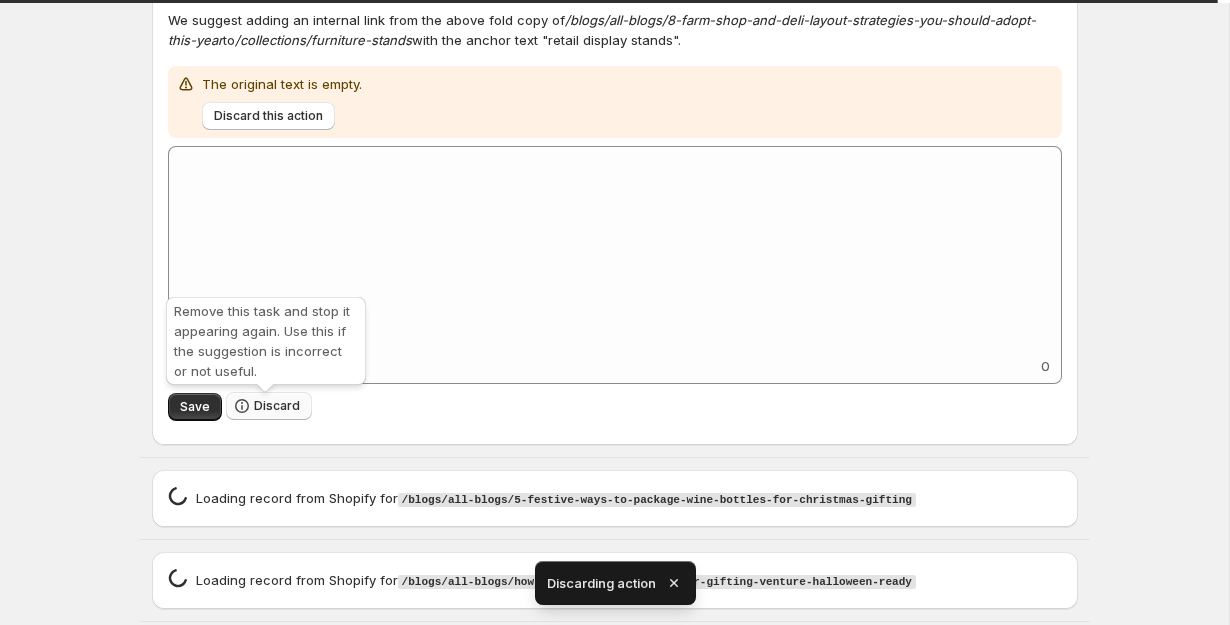 click on "Discard" at bounding box center (277, 406) 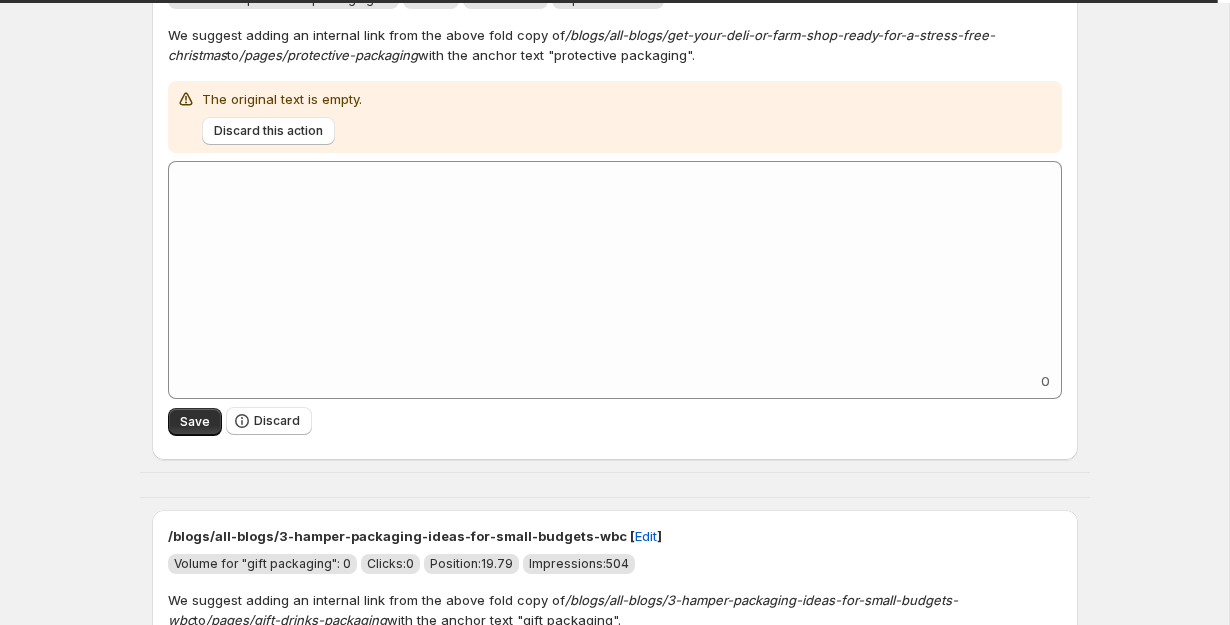 scroll, scrollTop: 3299, scrollLeft: 0, axis: vertical 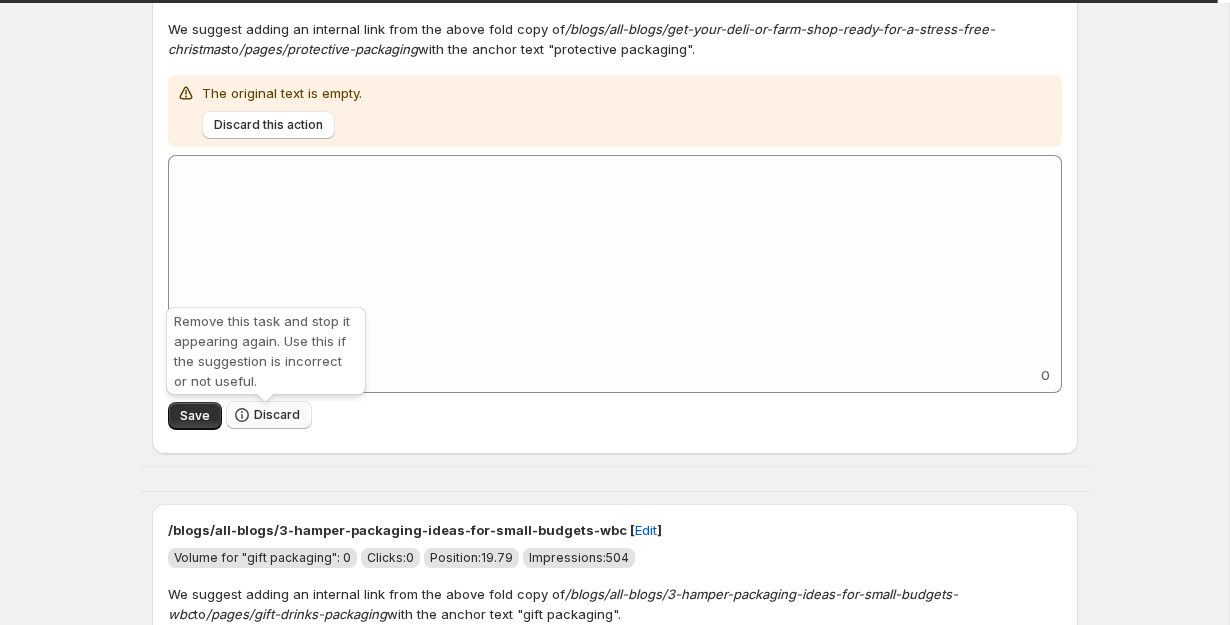 click on "Discard" at bounding box center (269, 415) 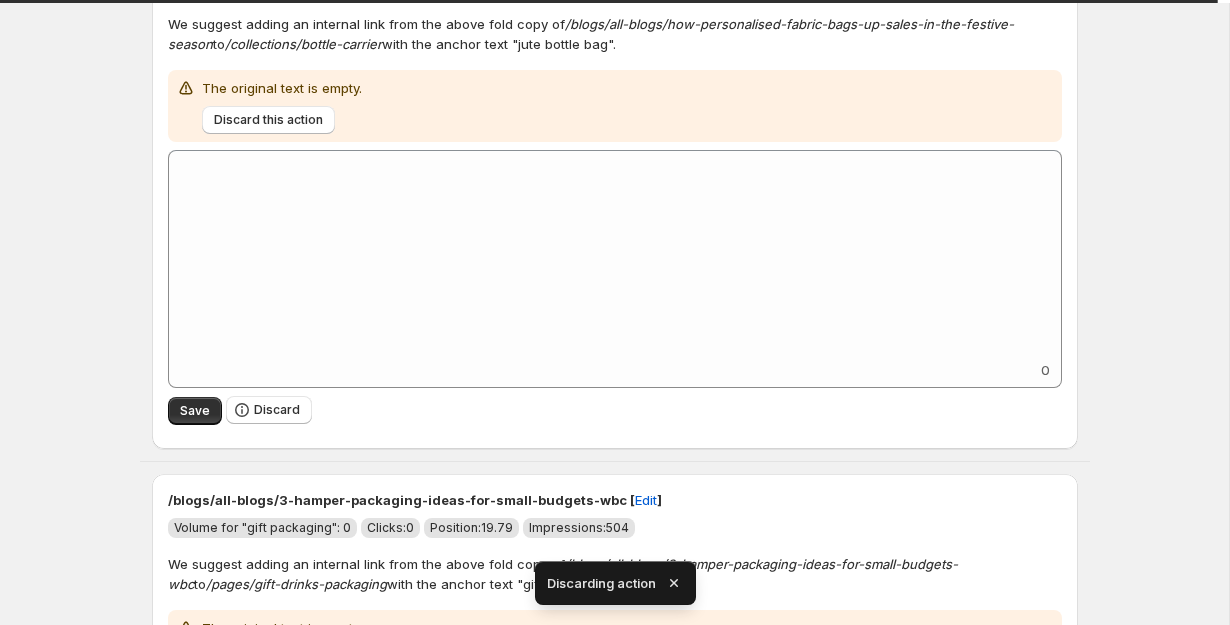 scroll, scrollTop: 3309, scrollLeft: 0, axis: vertical 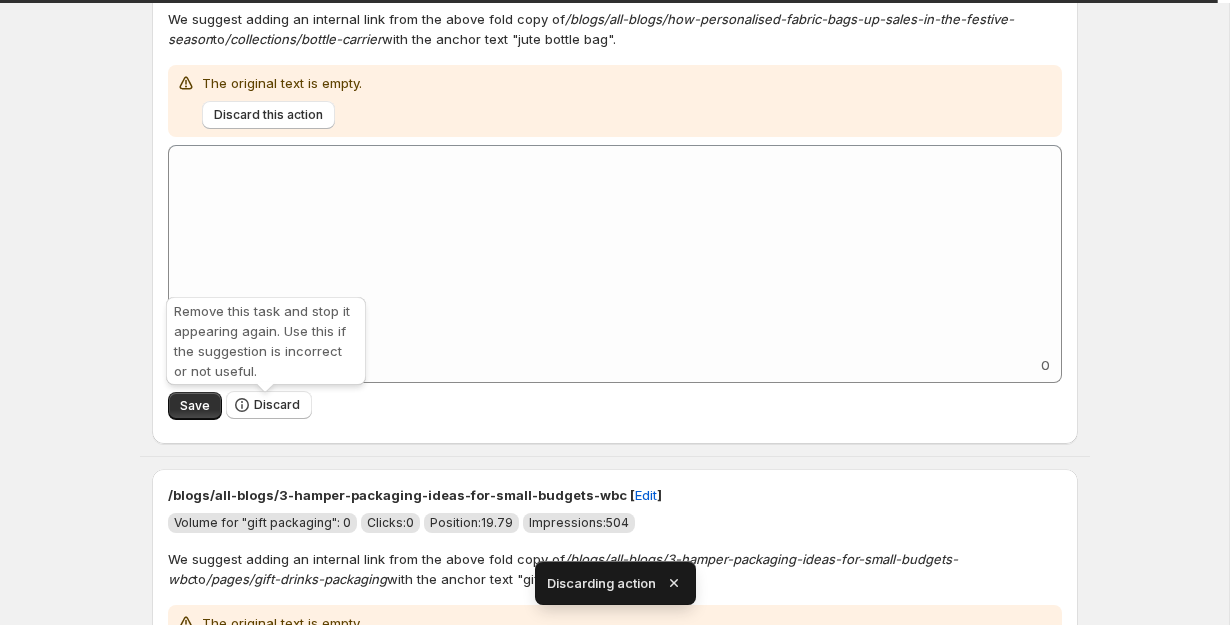 click on "Discard" at bounding box center [277, 405] 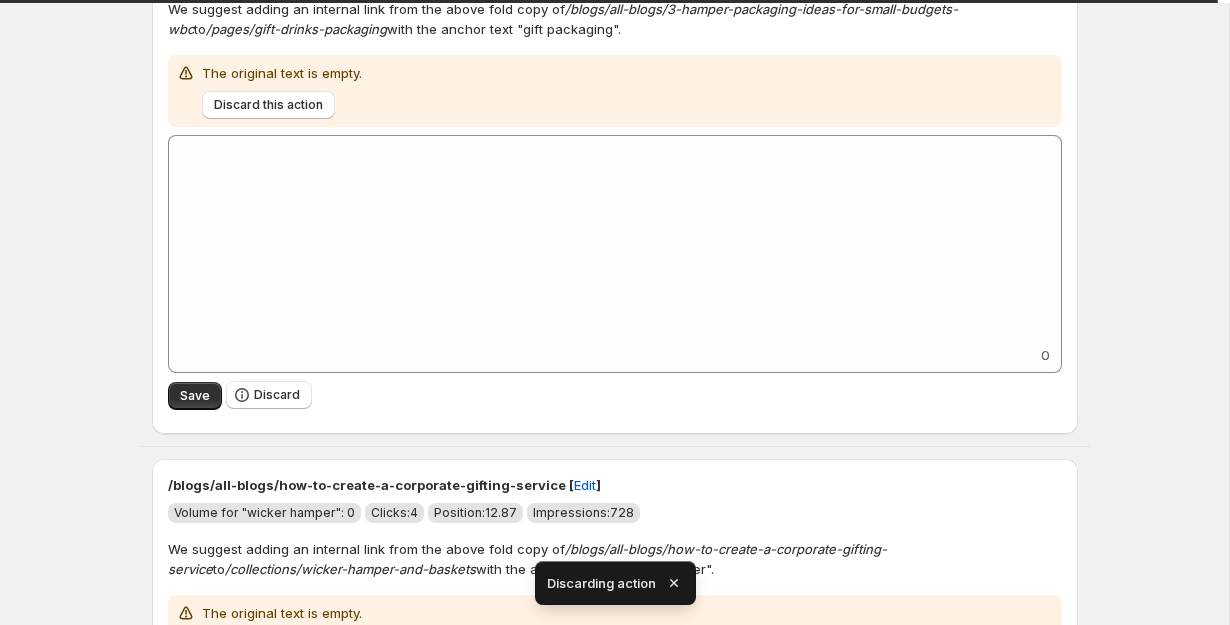 scroll, scrollTop: 3305, scrollLeft: 0, axis: vertical 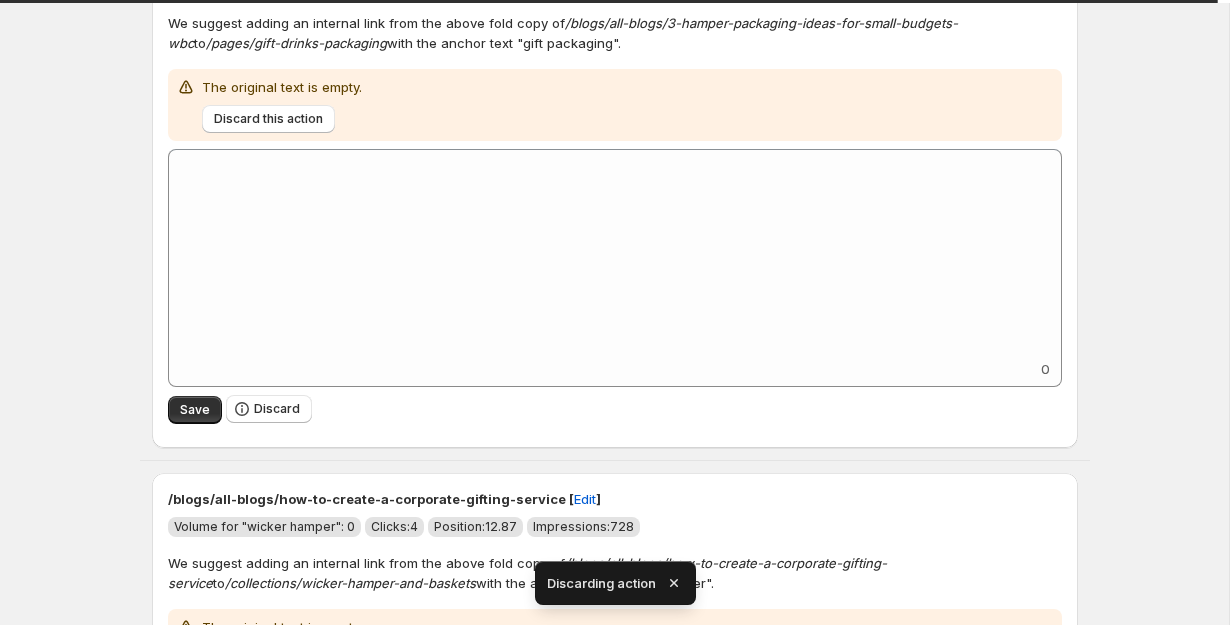 click on "Discard" at bounding box center (277, 409) 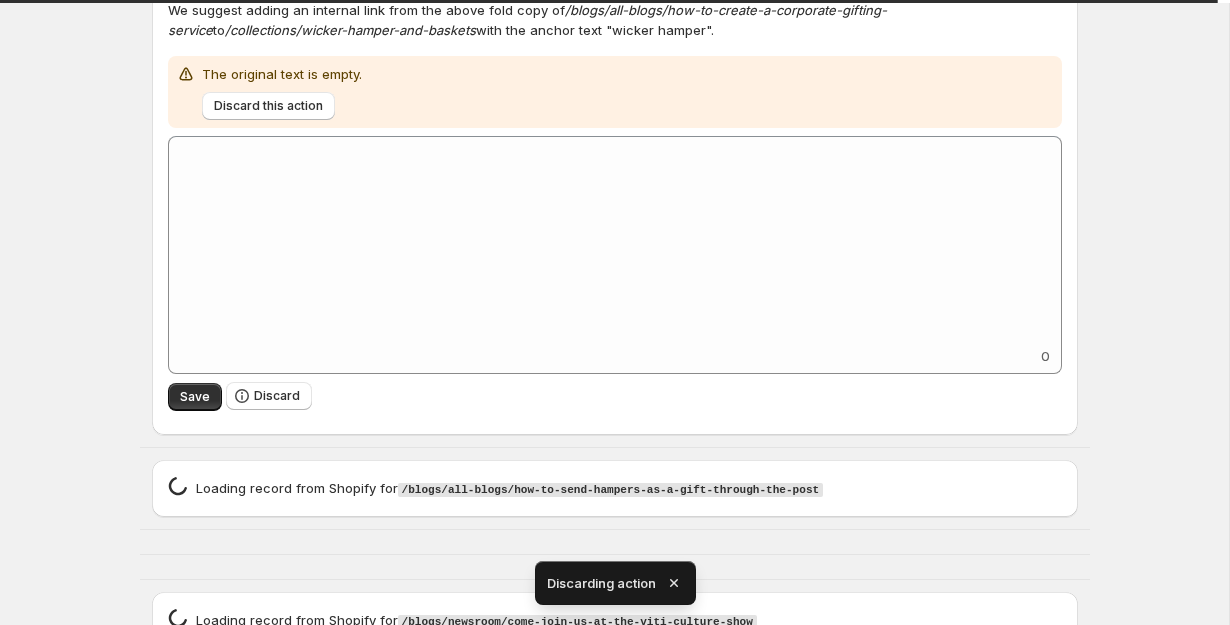 scroll, scrollTop: 3319, scrollLeft: 0, axis: vertical 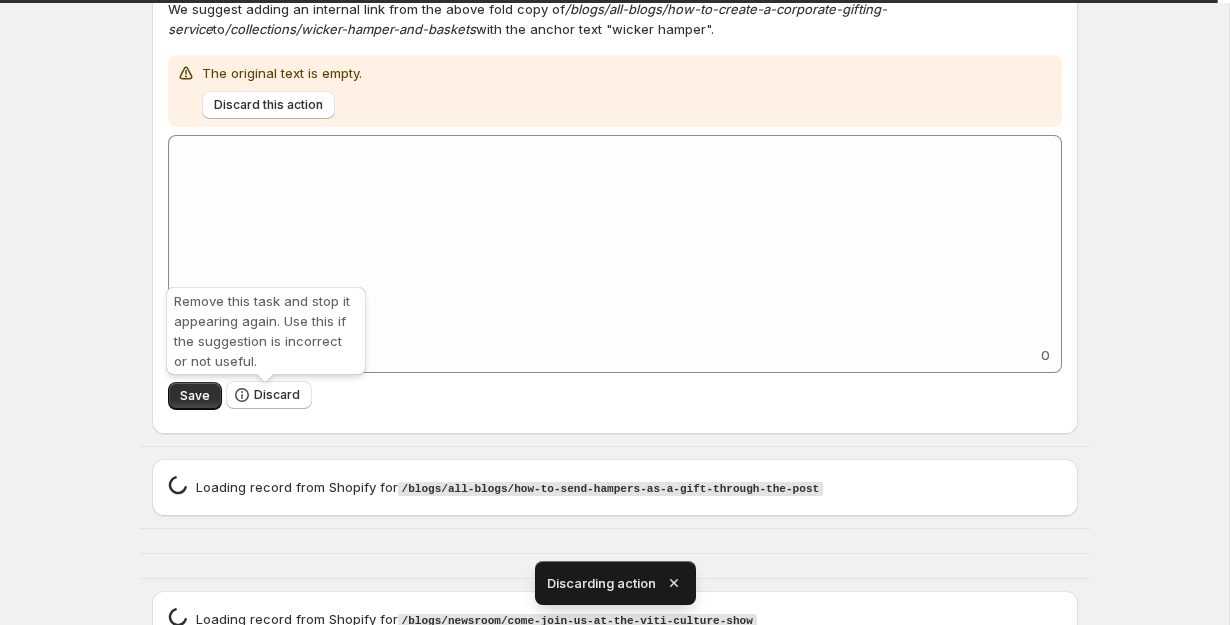 click on "Discard" at bounding box center (269, 395) 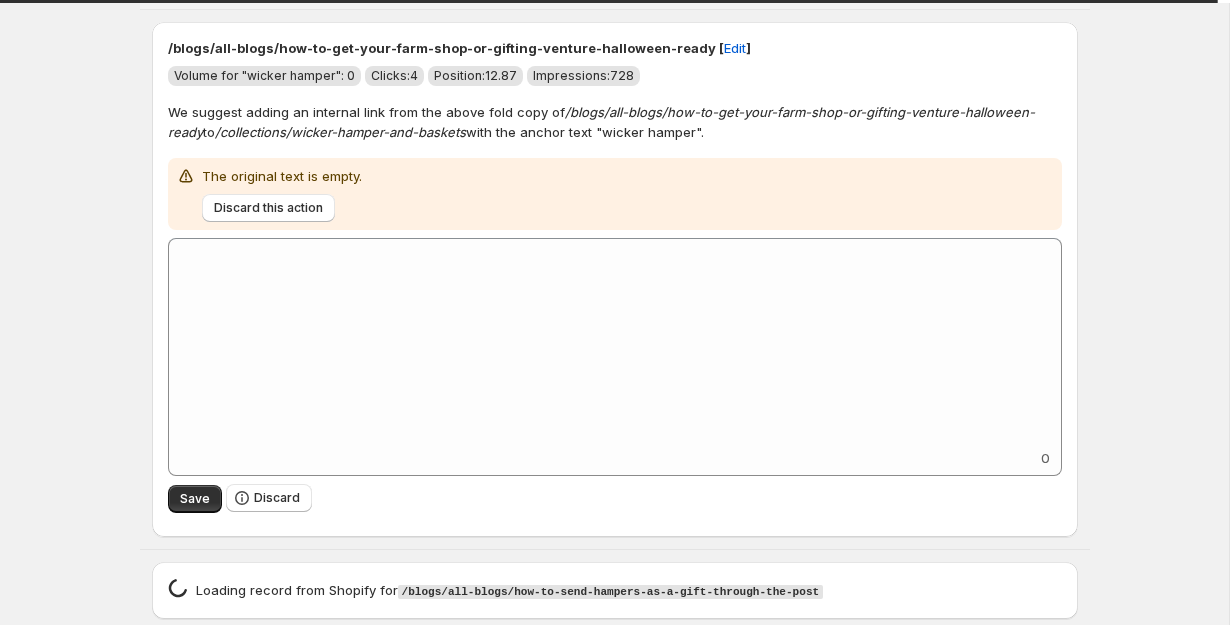 scroll, scrollTop: 2837, scrollLeft: 0, axis: vertical 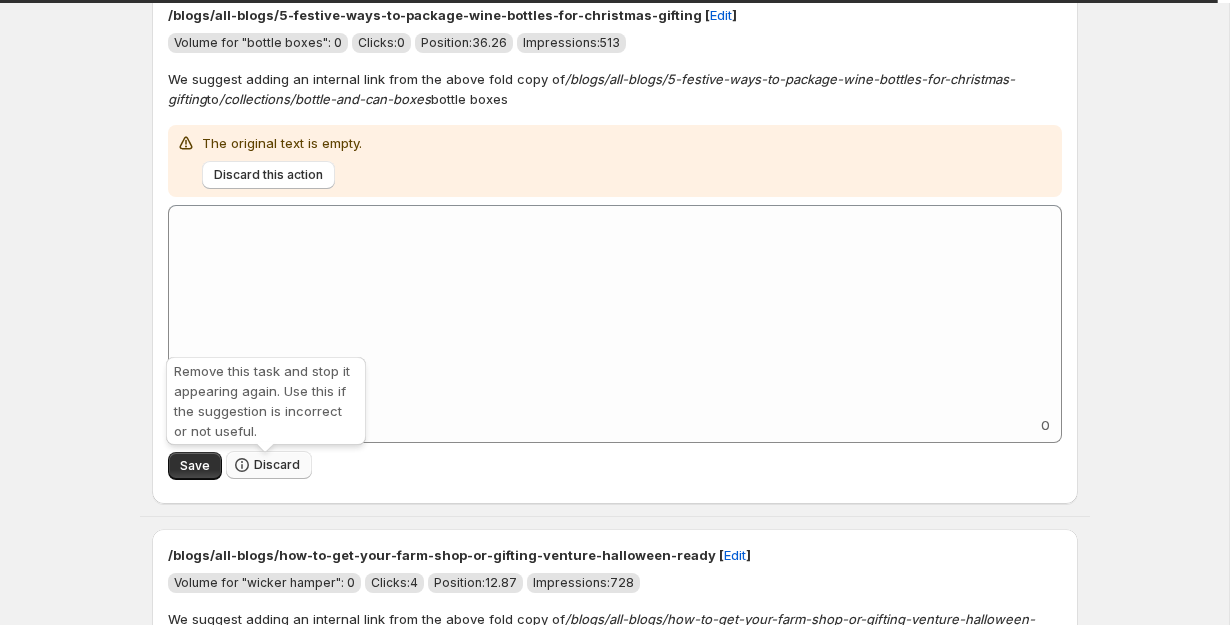click on "Discard" at bounding box center [277, 465] 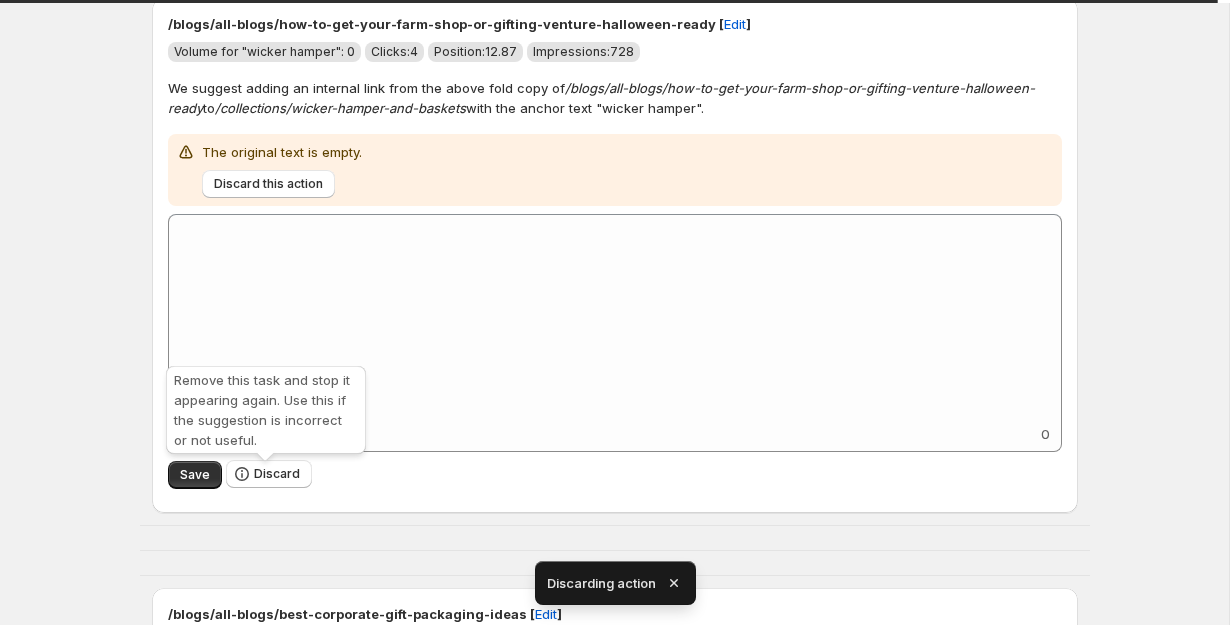scroll, scrollTop: 2830, scrollLeft: 0, axis: vertical 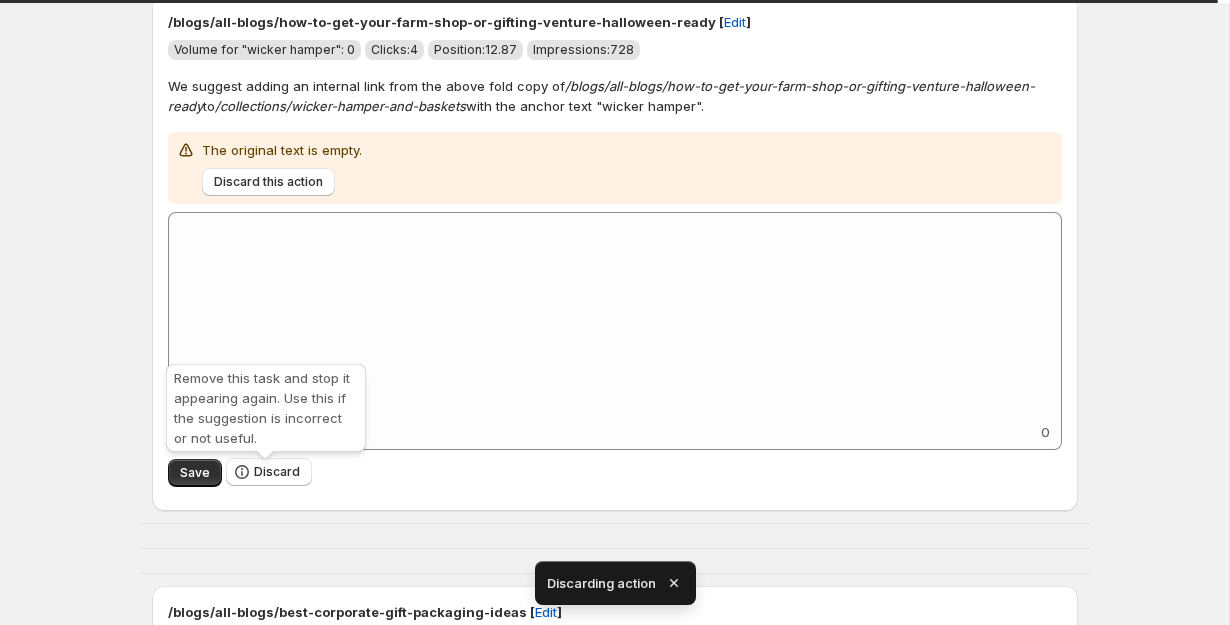 click on "Discard" at bounding box center [277, 472] 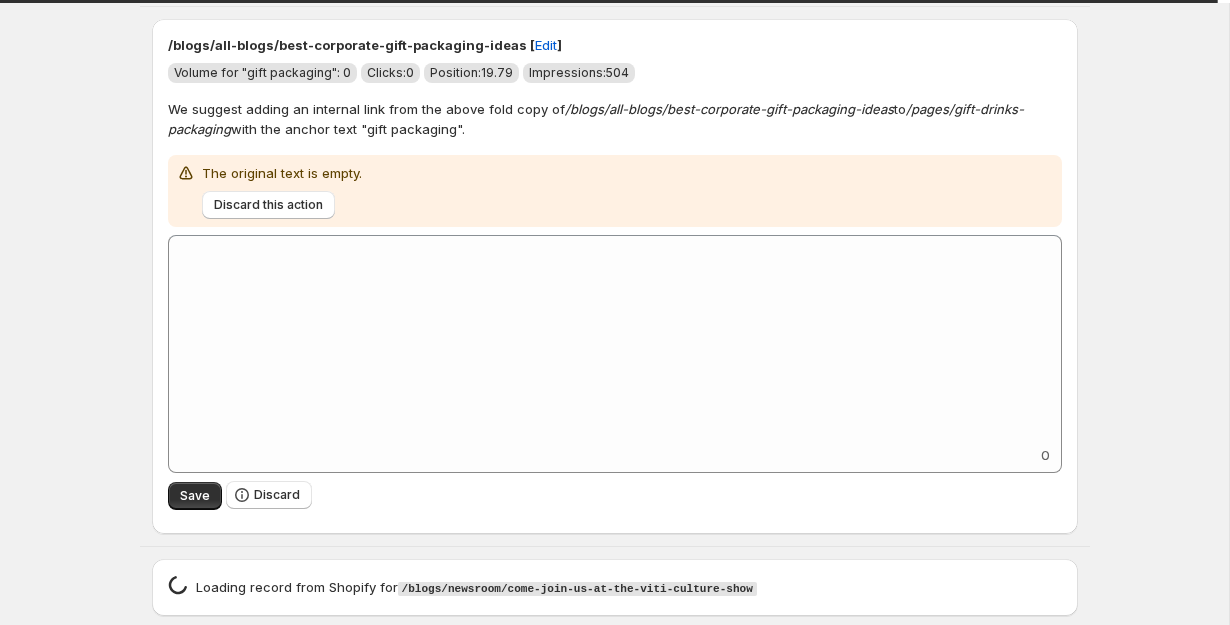 scroll, scrollTop: 2873, scrollLeft: 0, axis: vertical 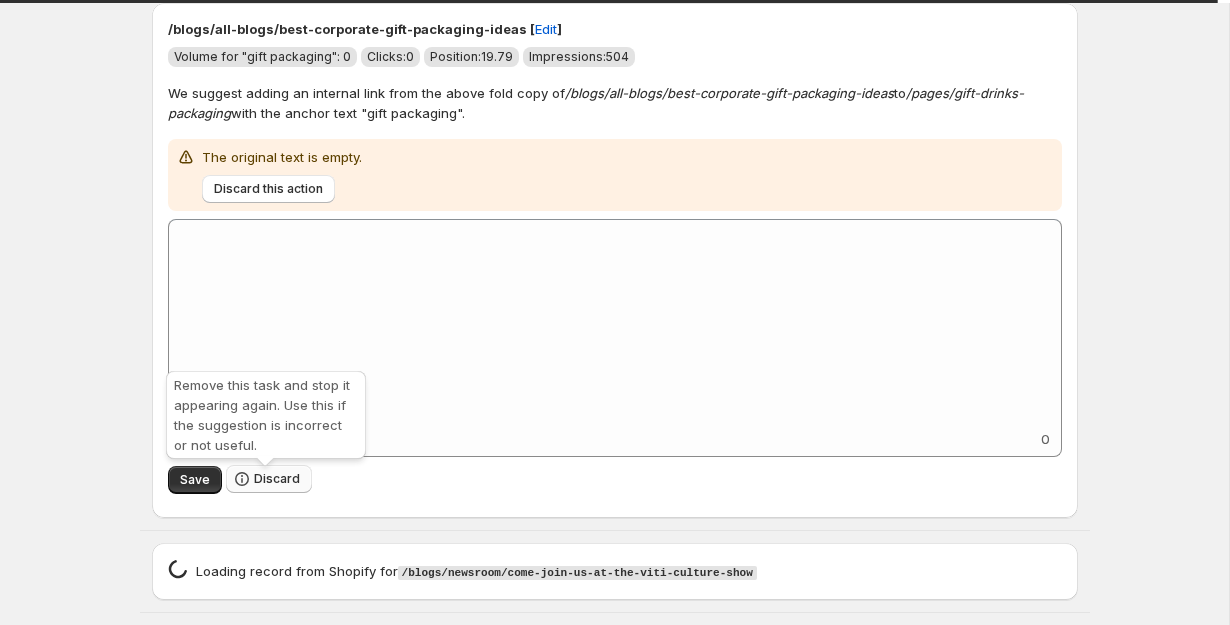 click on "Discard" at bounding box center [269, 479] 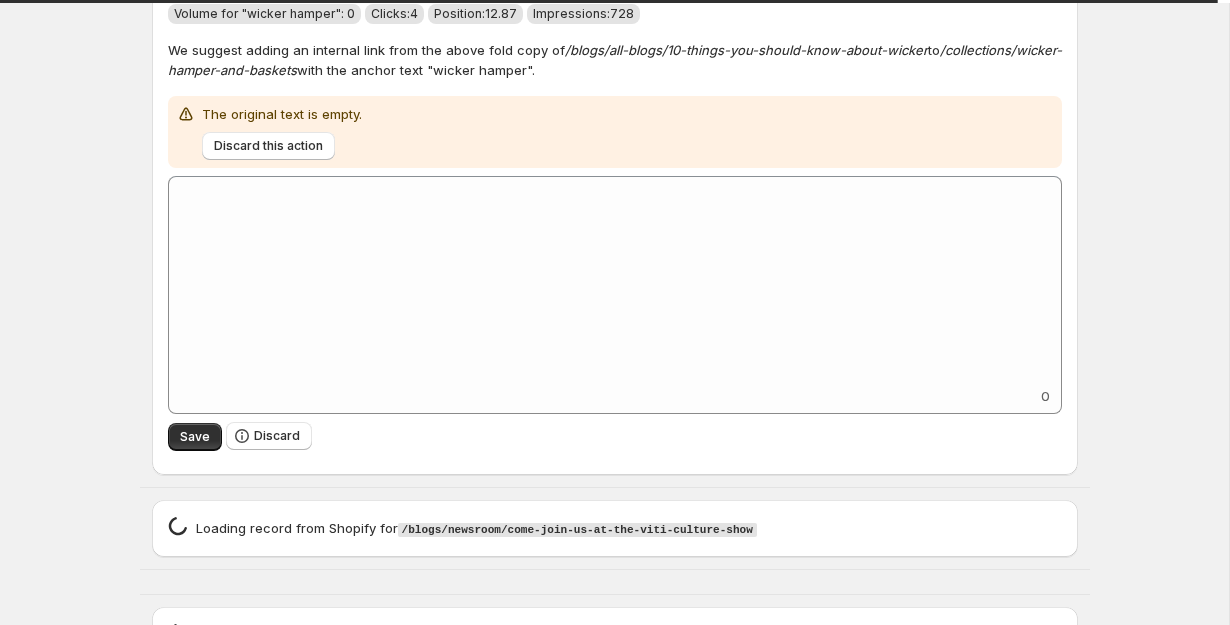 scroll, scrollTop: 2525, scrollLeft: 0, axis: vertical 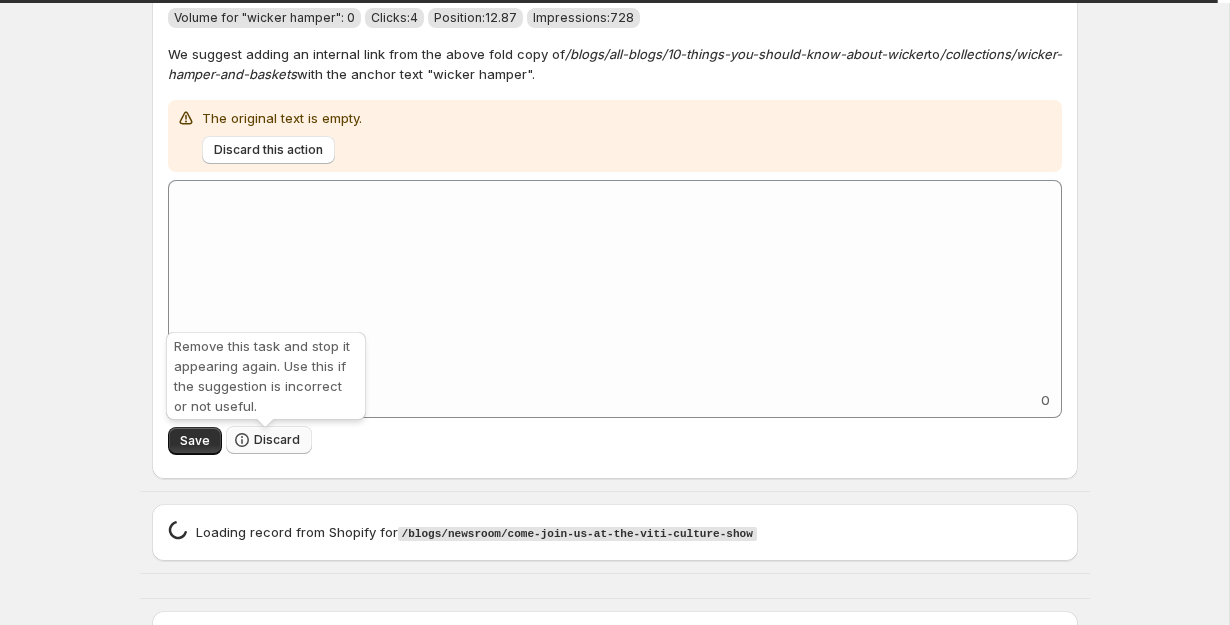 click on "Discard" at bounding box center (269, 440) 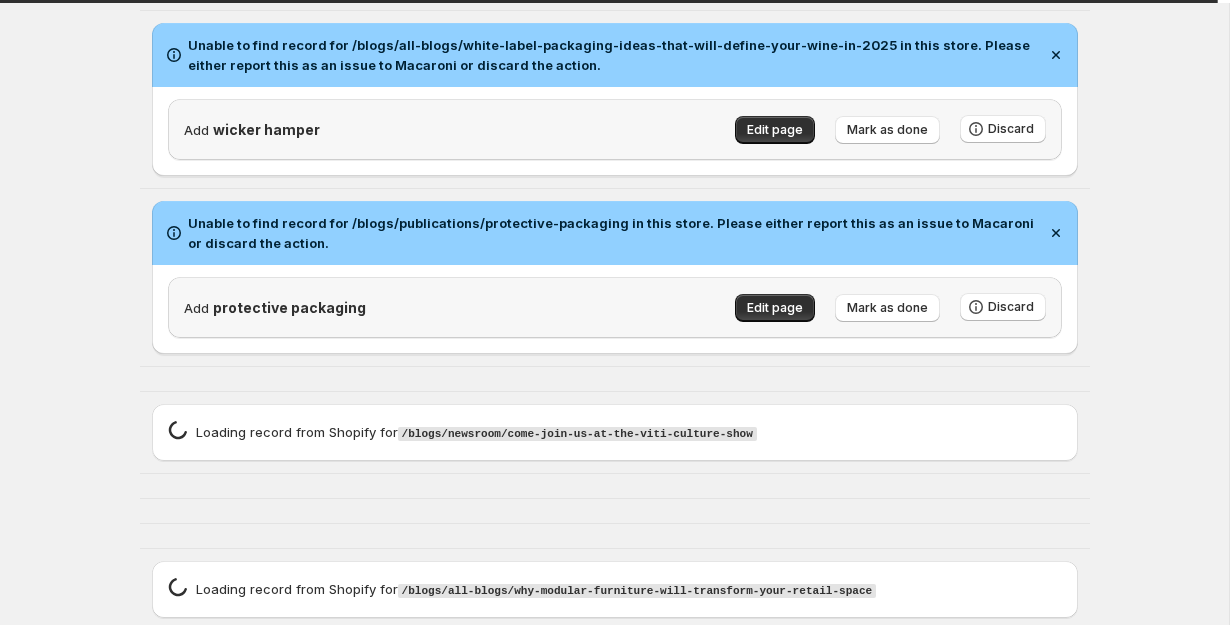 scroll, scrollTop: 1723, scrollLeft: 0, axis: vertical 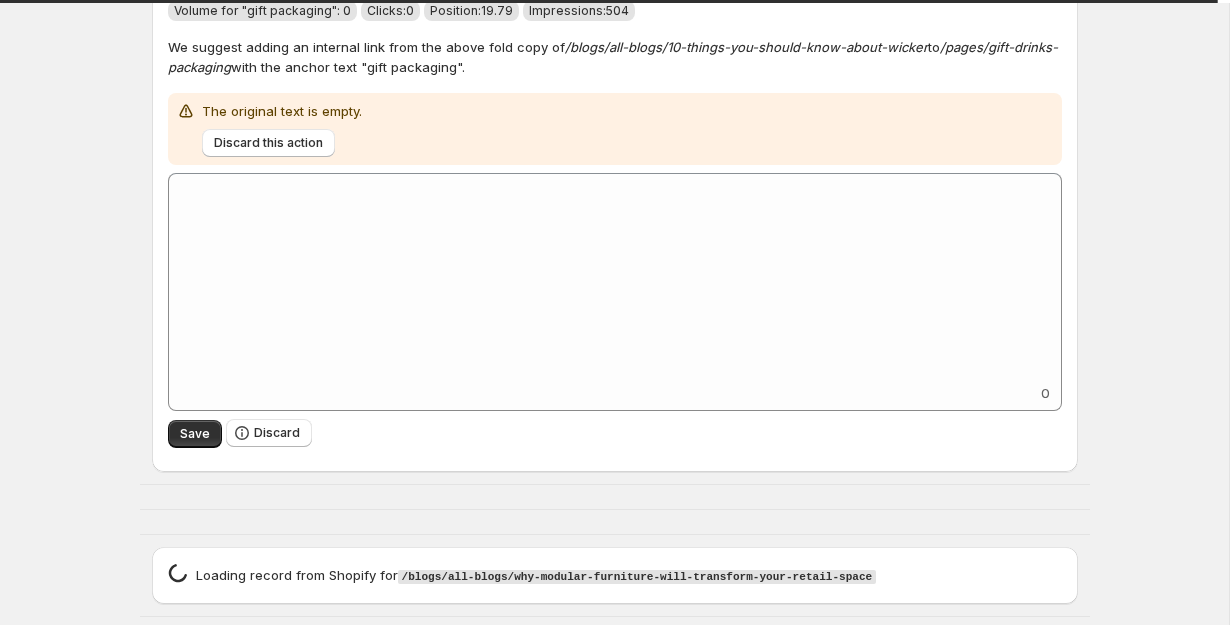 click on "Discard" at bounding box center (277, 433) 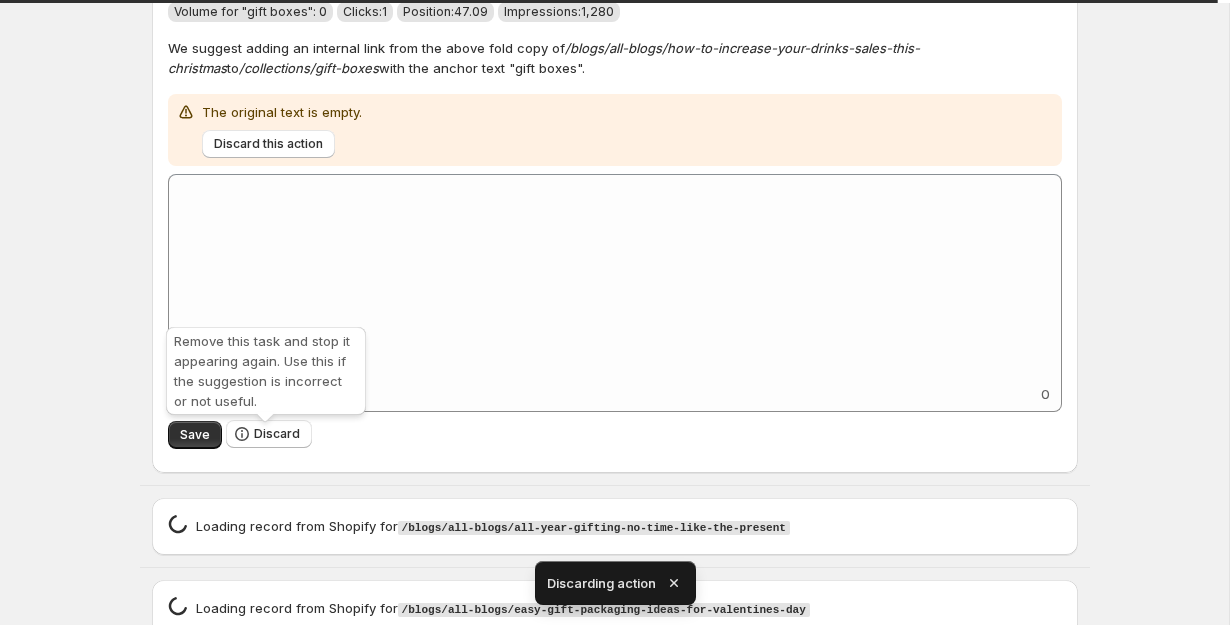 click on "Discard" at bounding box center [277, 434] 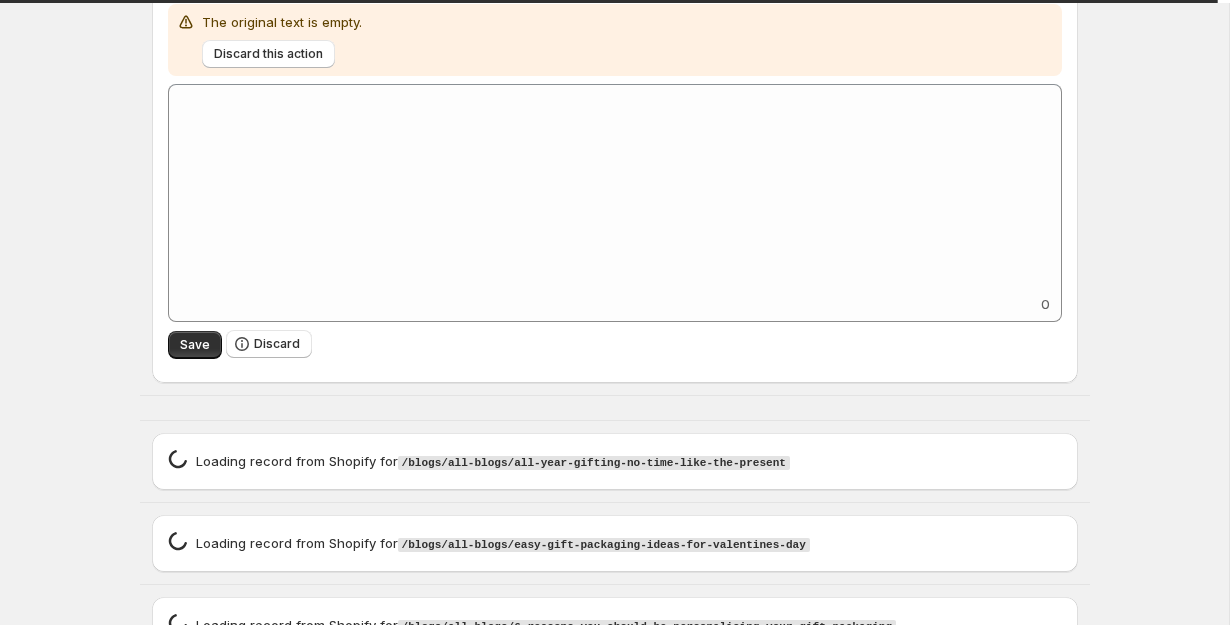 scroll, scrollTop: 4084, scrollLeft: 0, axis: vertical 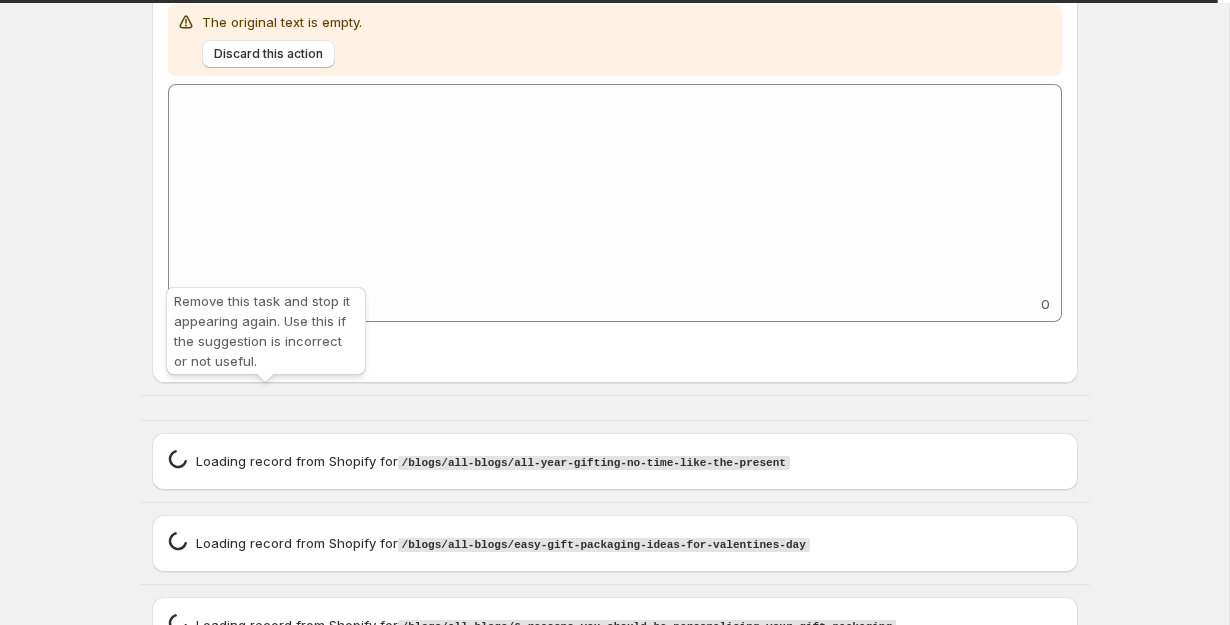 click on "Discard" at bounding box center [277, 344] 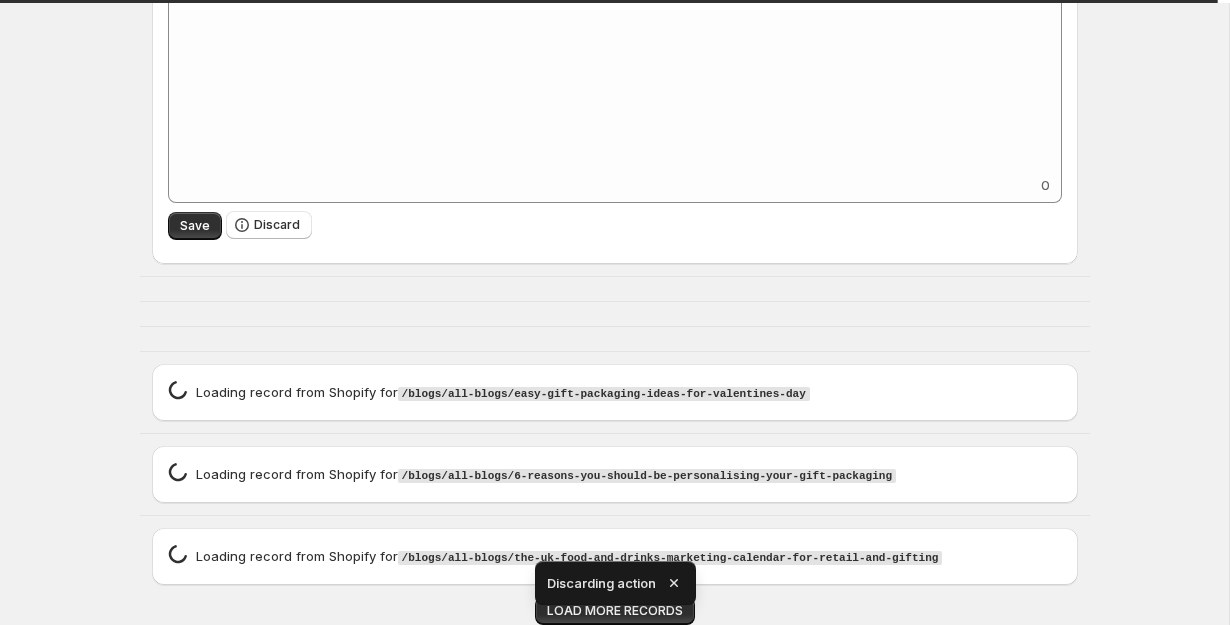 scroll, scrollTop: 3696, scrollLeft: 0, axis: vertical 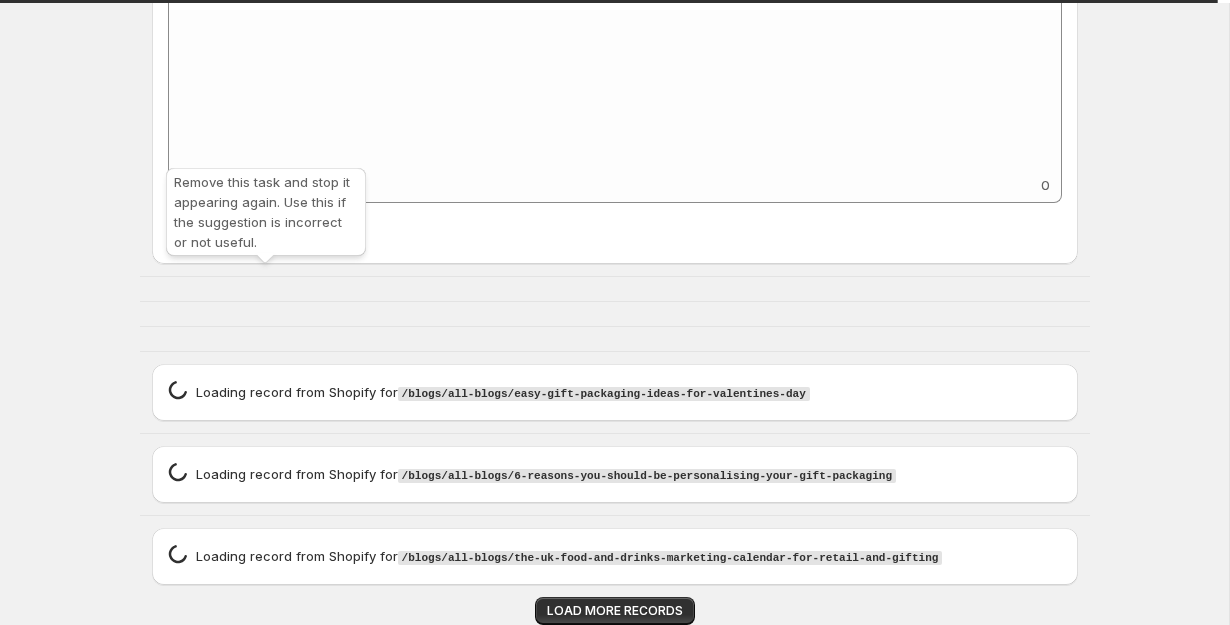 click on "Discard" at bounding box center (277, 225) 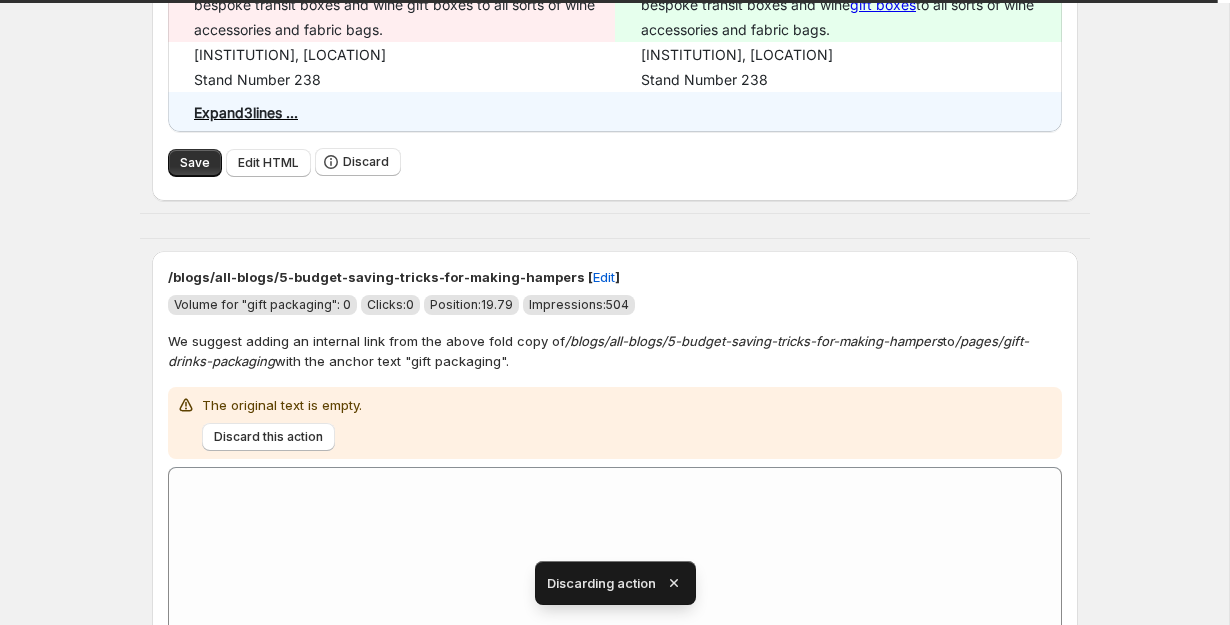 scroll, scrollTop: 3159, scrollLeft: 0, axis: vertical 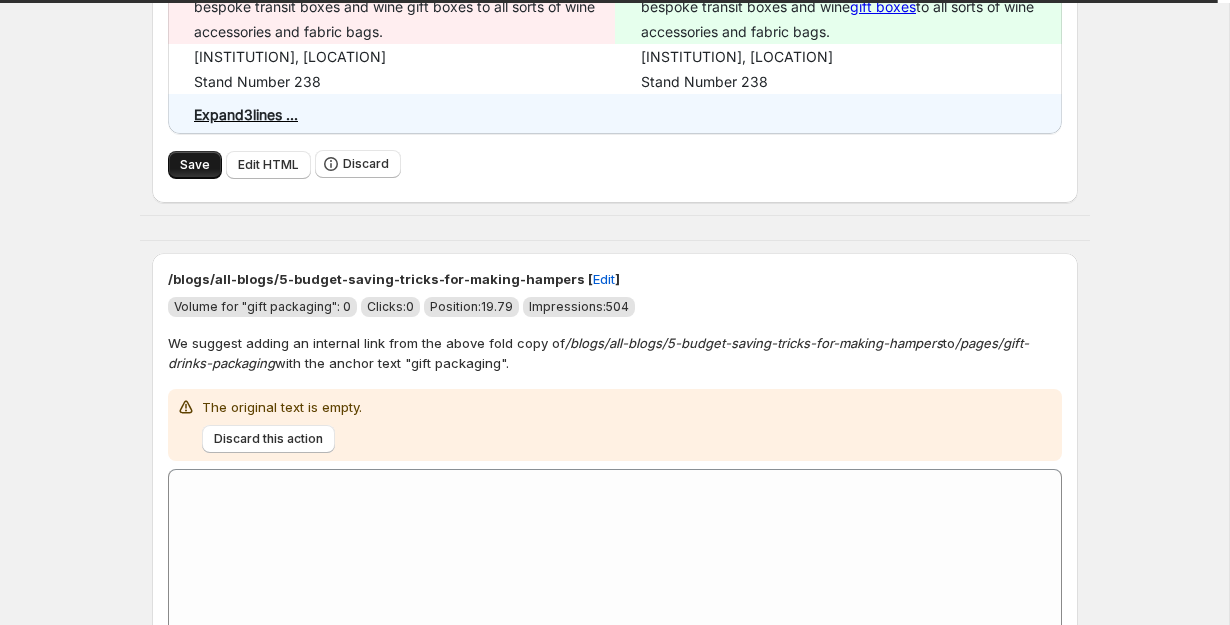 click on "Save" at bounding box center [195, 165] 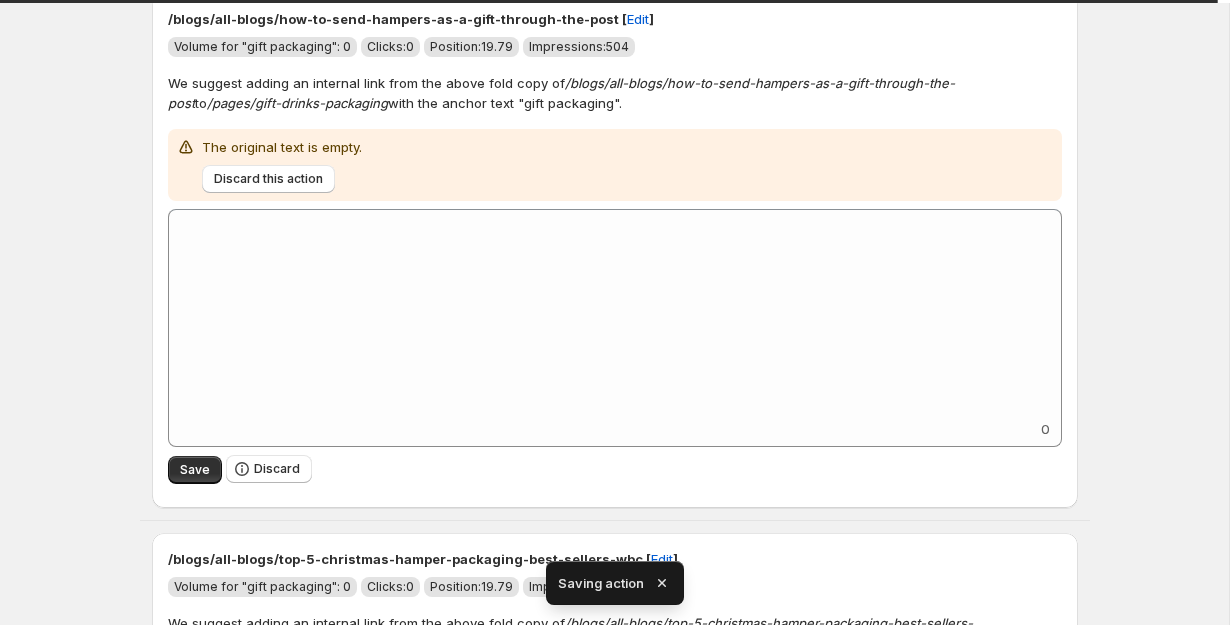 scroll, scrollTop: 2176, scrollLeft: 0, axis: vertical 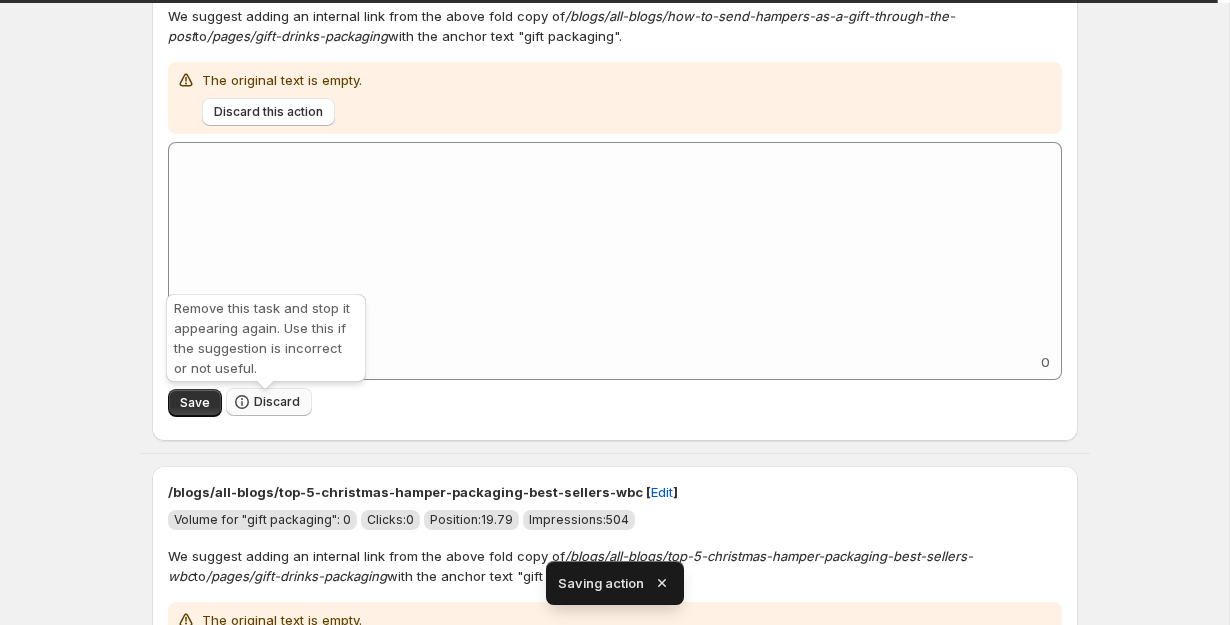 click on "Discard" at bounding box center (277, 402) 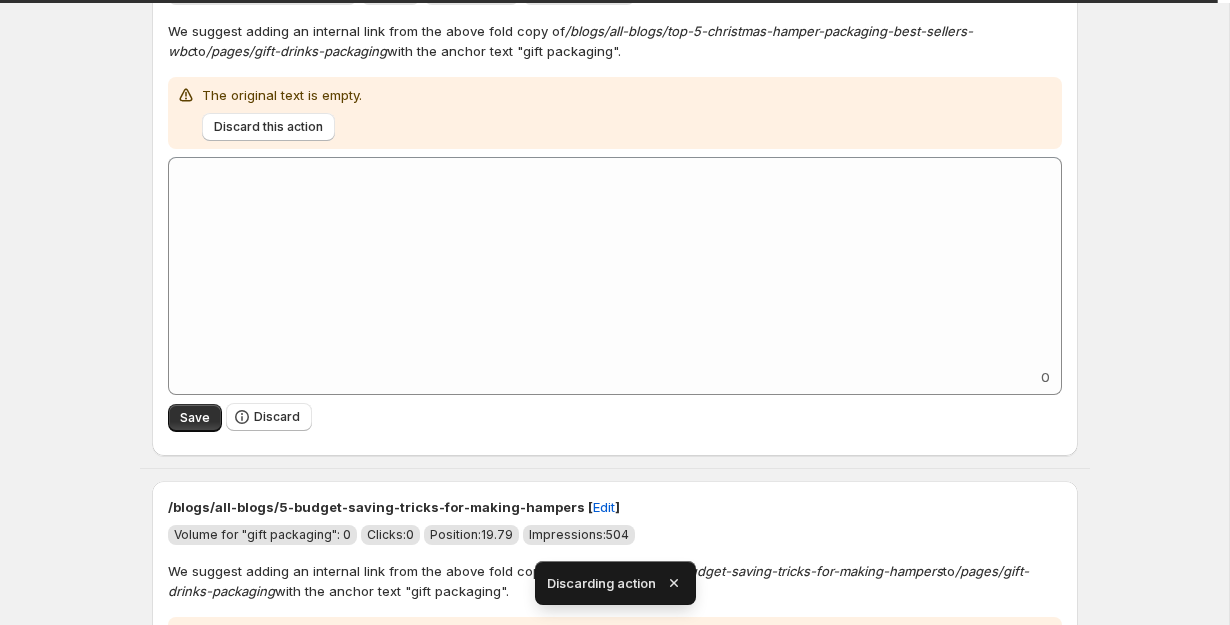 scroll, scrollTop: 2199, scrollLeft: 0, axis: vertical 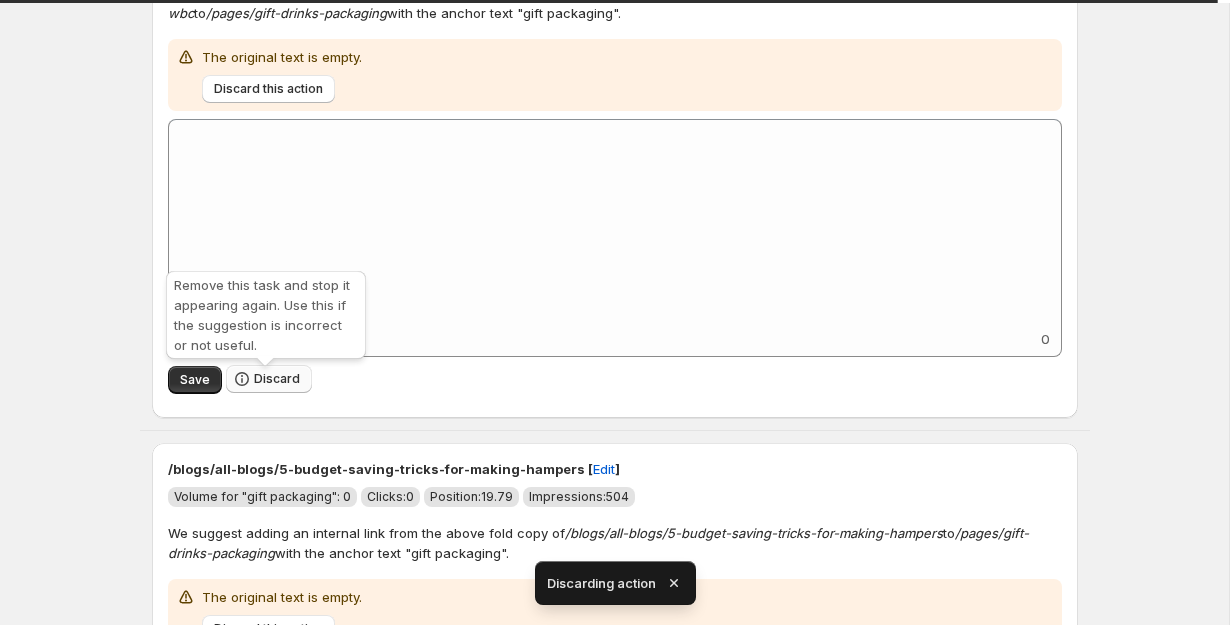 click on "Discard" at bounding box center [269, 379] 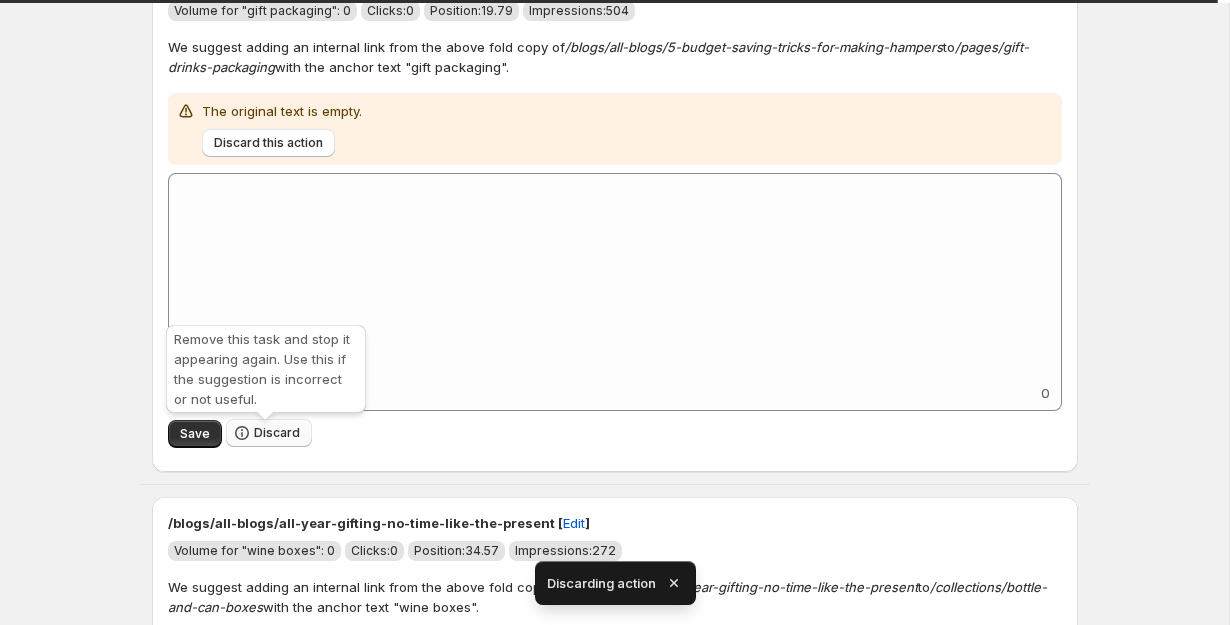 click on "Discard" at bounding box center (277, 433) 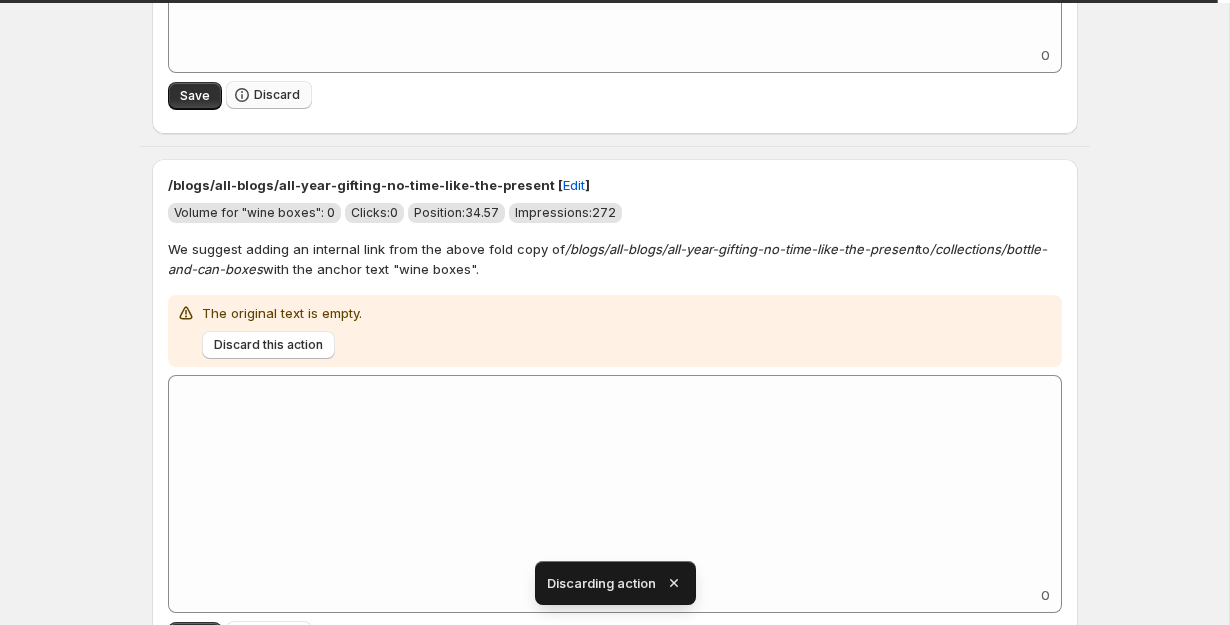scroll, scrollTop: 2072, scrollLeft: 0, axis: vertical 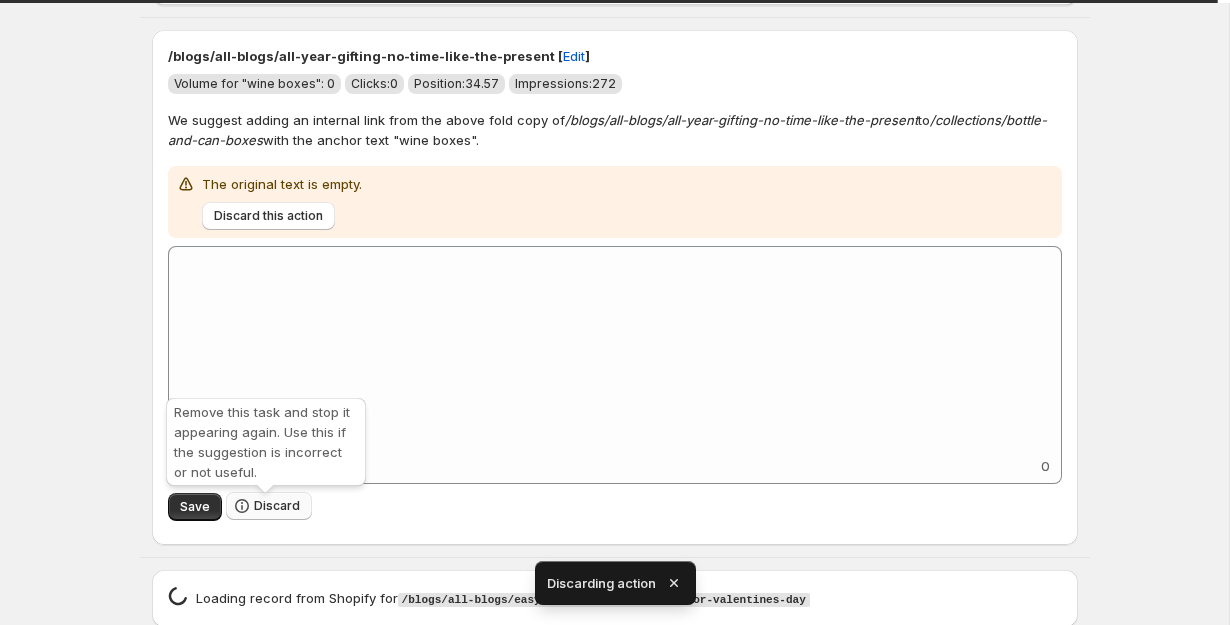 click on "Discard" at bounding box center [277, 506] 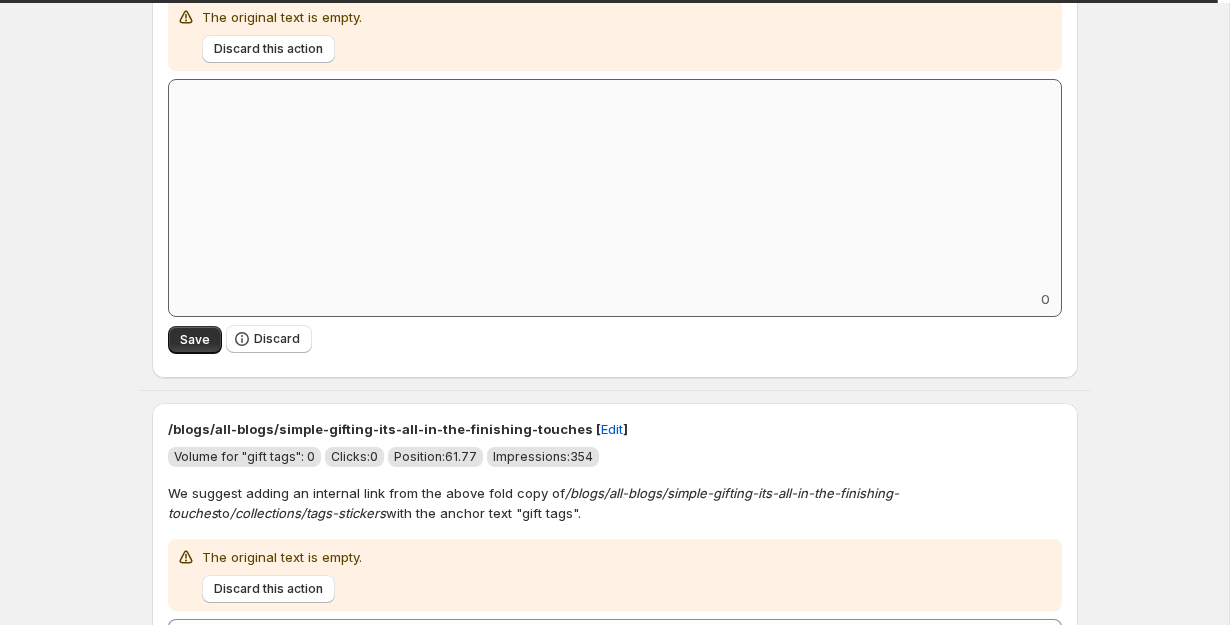 scroll, scrollTop: 2399, scrollLeft: 0, axis: vertical 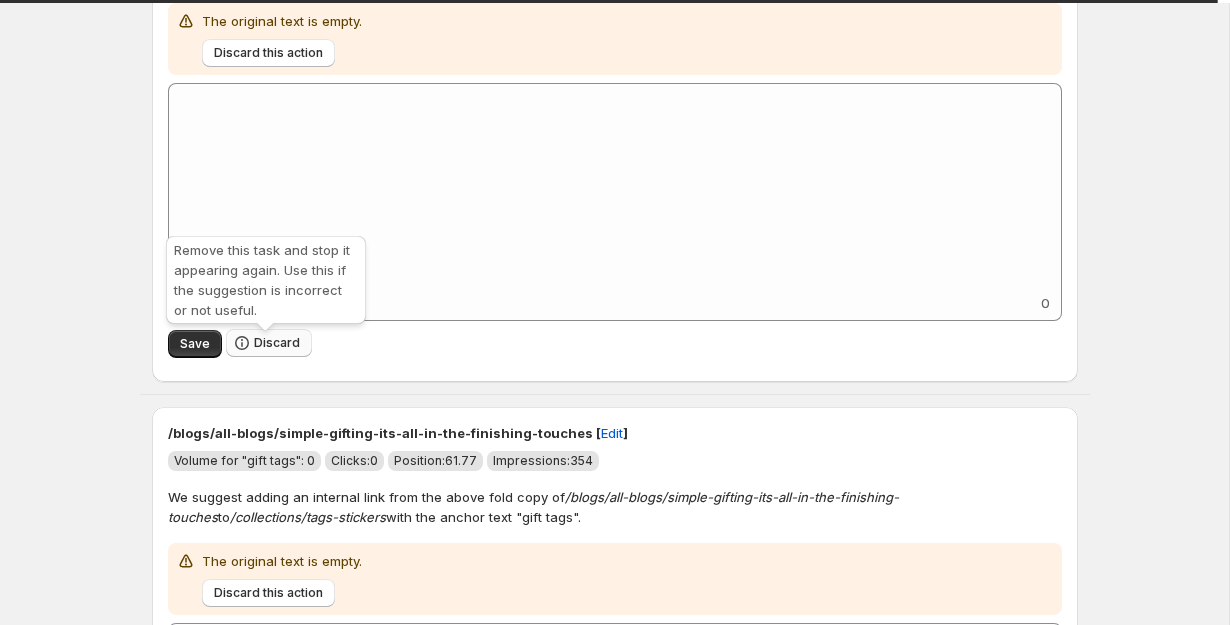 click on "Discard" at bounding box center [277, 343] 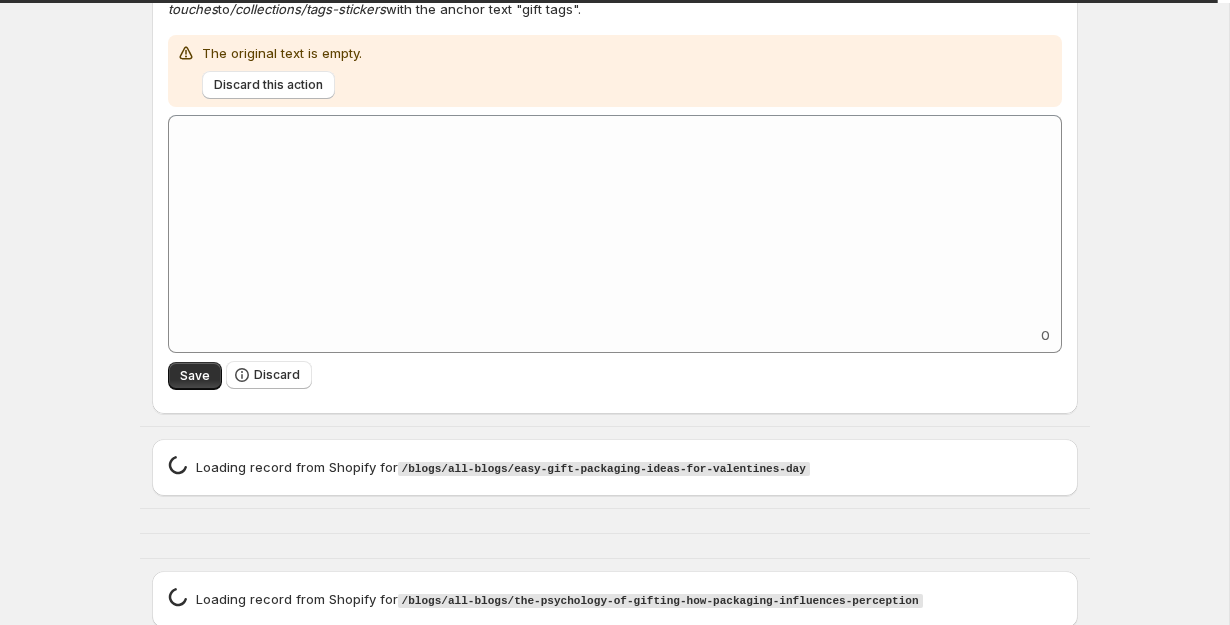 scroll, scrollTop: 2364, scrollLeft: 0, axis: vertical 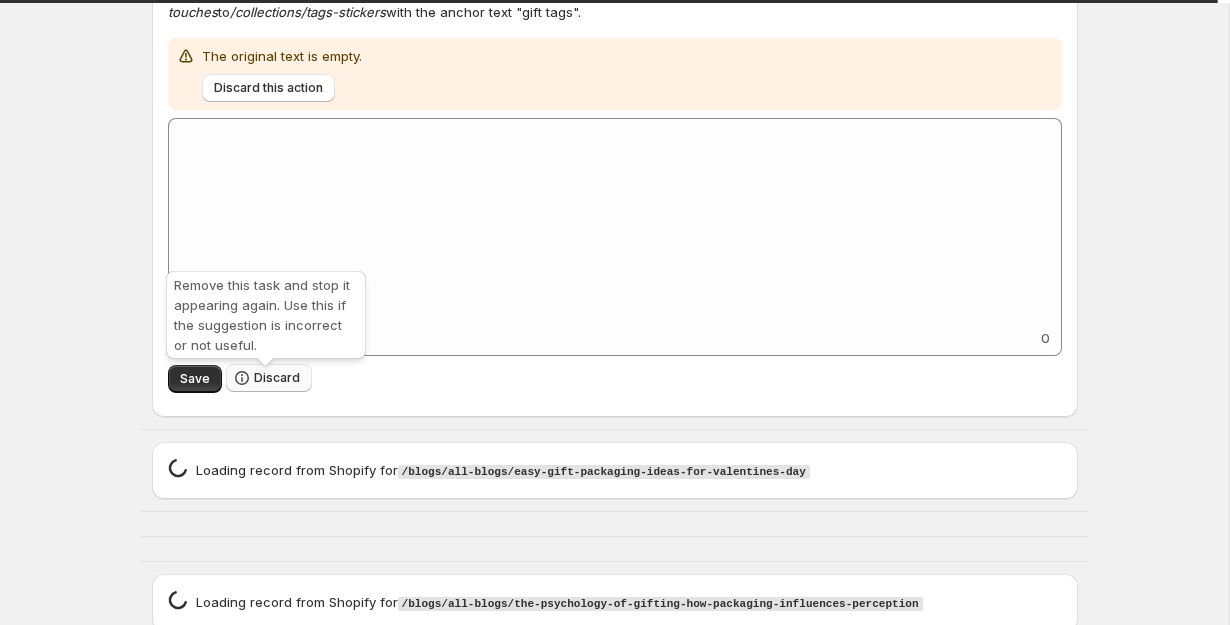 click on "Discard" at bounding box center [277, 378] 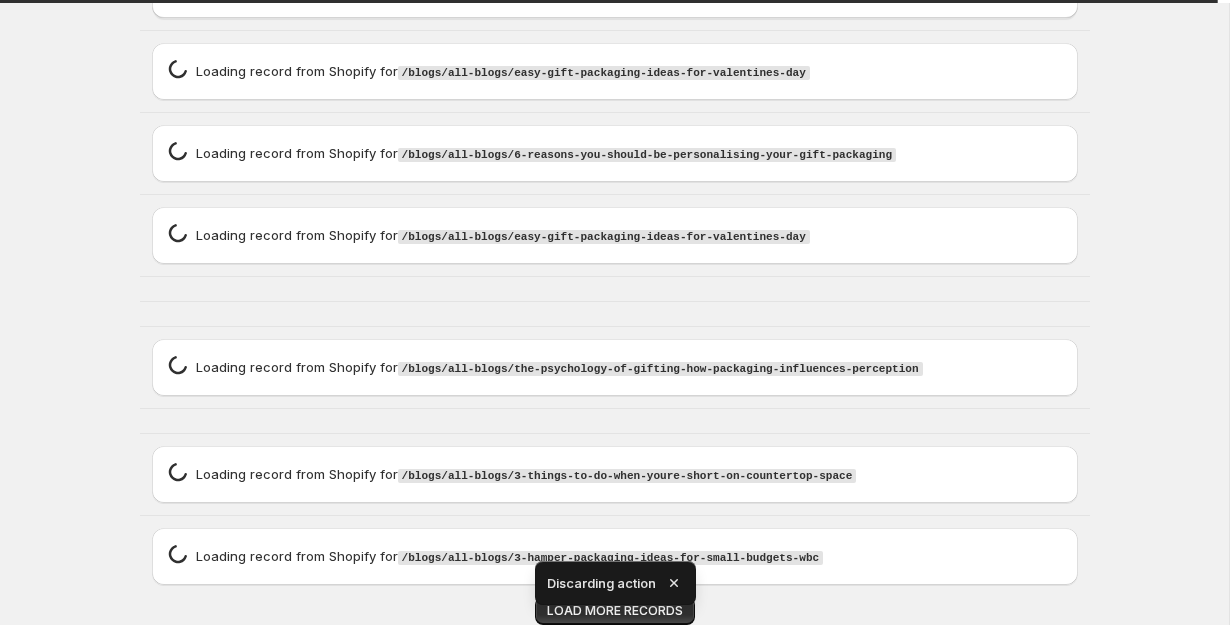 scroll, scrollTop: 1824, scrollLeft: 0, axis: vertical 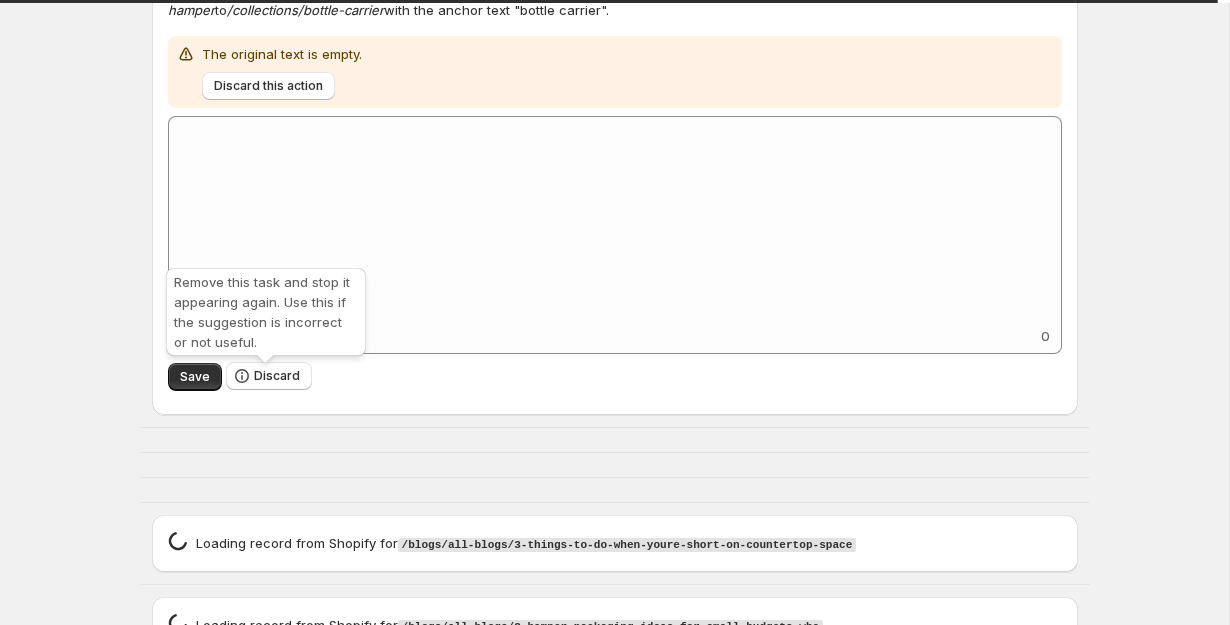 click on "Discard" at bounding box center [277, 376] 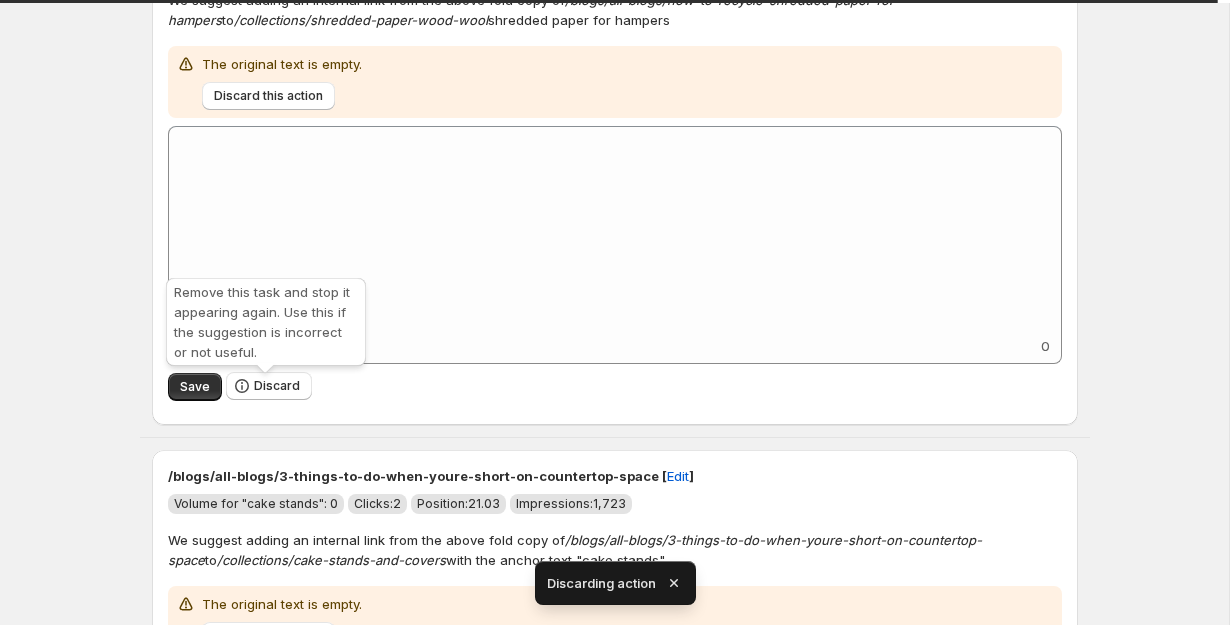 scroll, scrollTop: 2380, scrollLeft: 0, axis: vertical 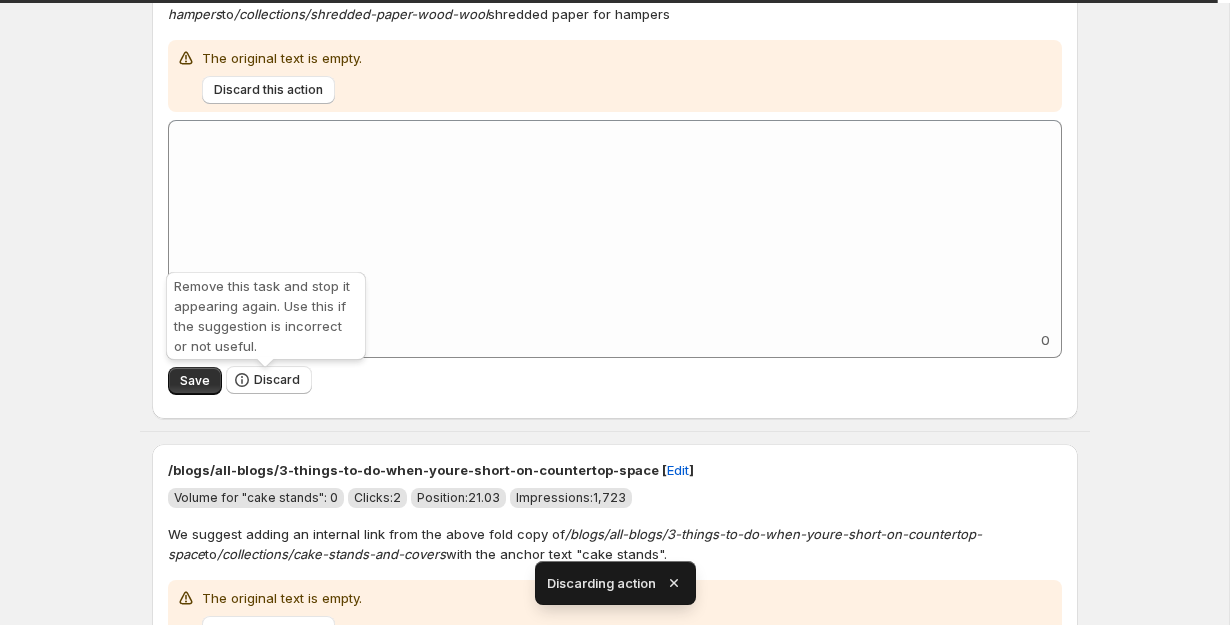 click on "Discard" at bounding box center [277, 380] 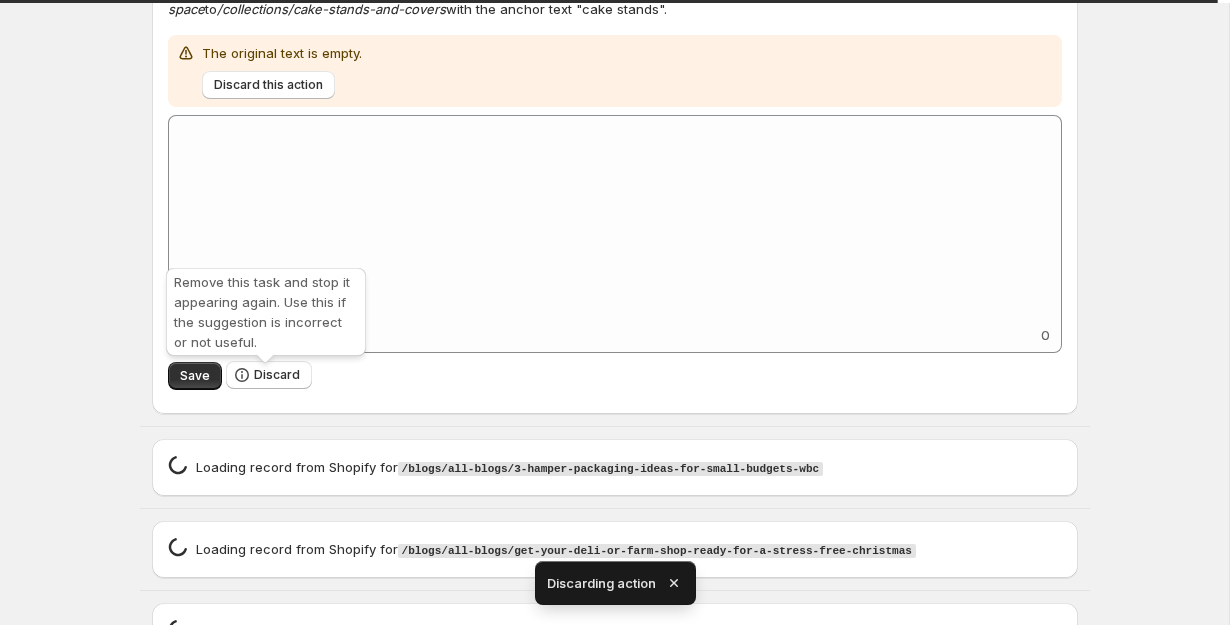 scroll, scrollTop: 2895, scrollLeft: 0, axis: vertical 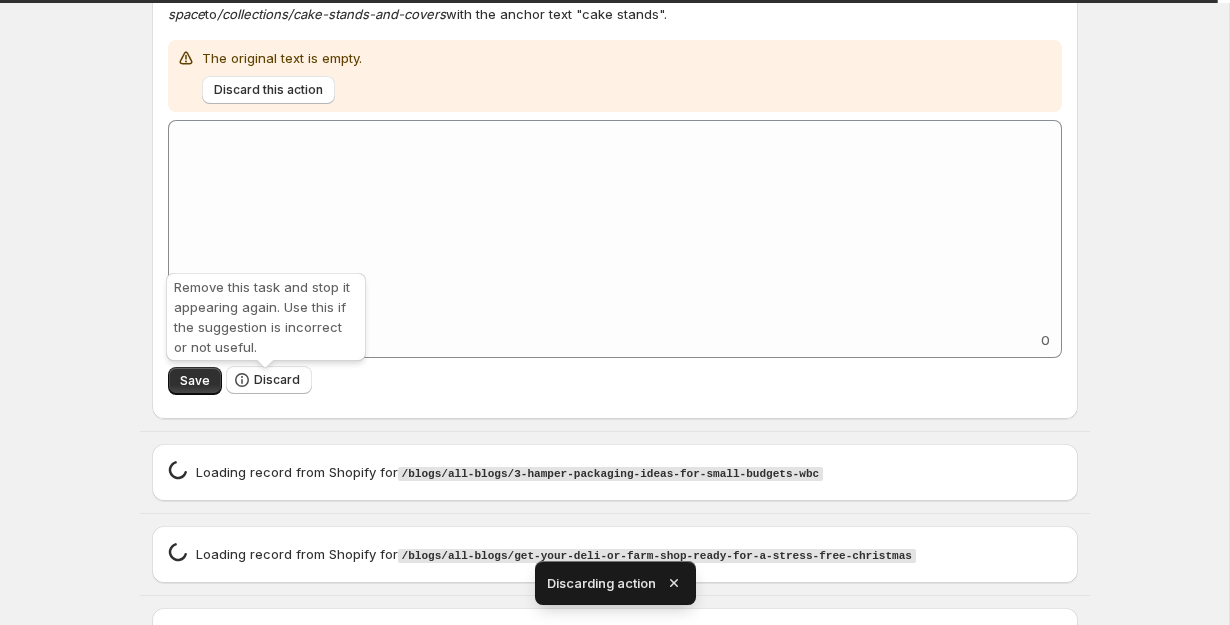click on "Discard" at bounding box center (277, 380) 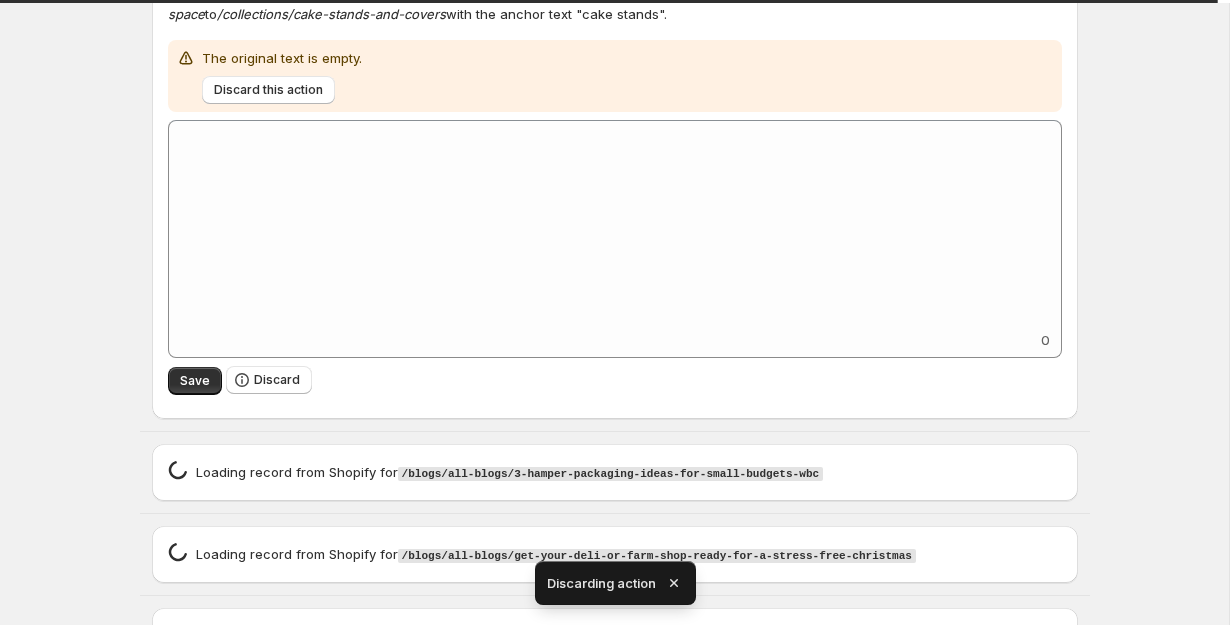scroll, scrollTop: 2354, scrollLeft: 0, axis: vertical 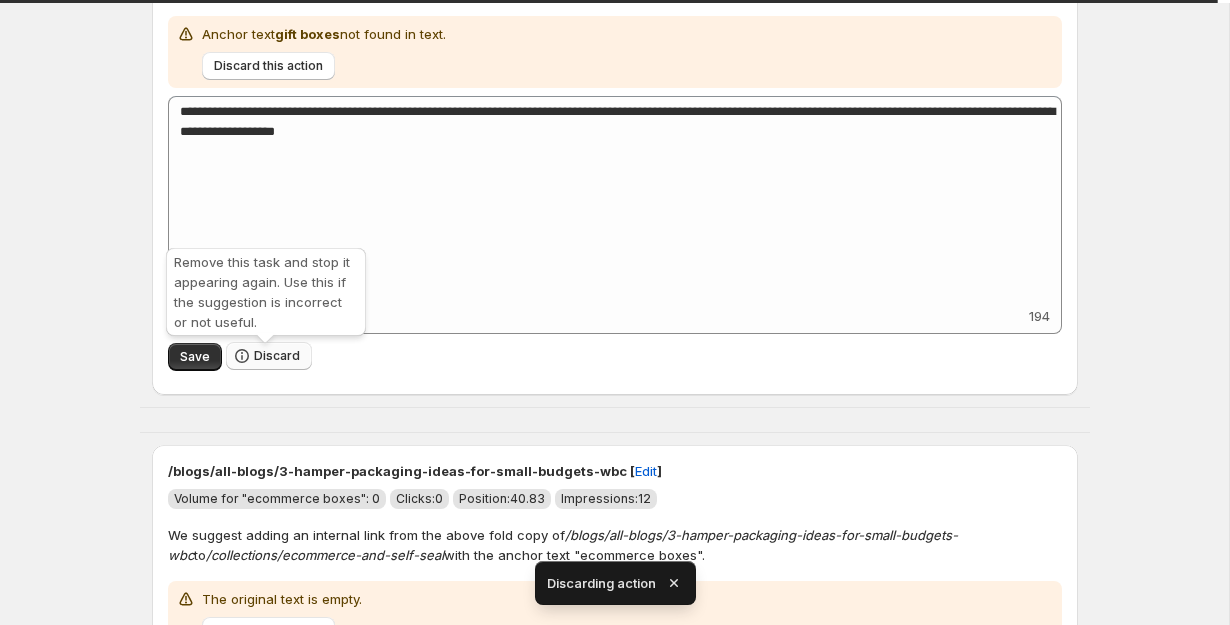 click on "Discard" at bounding box center [269, 356] 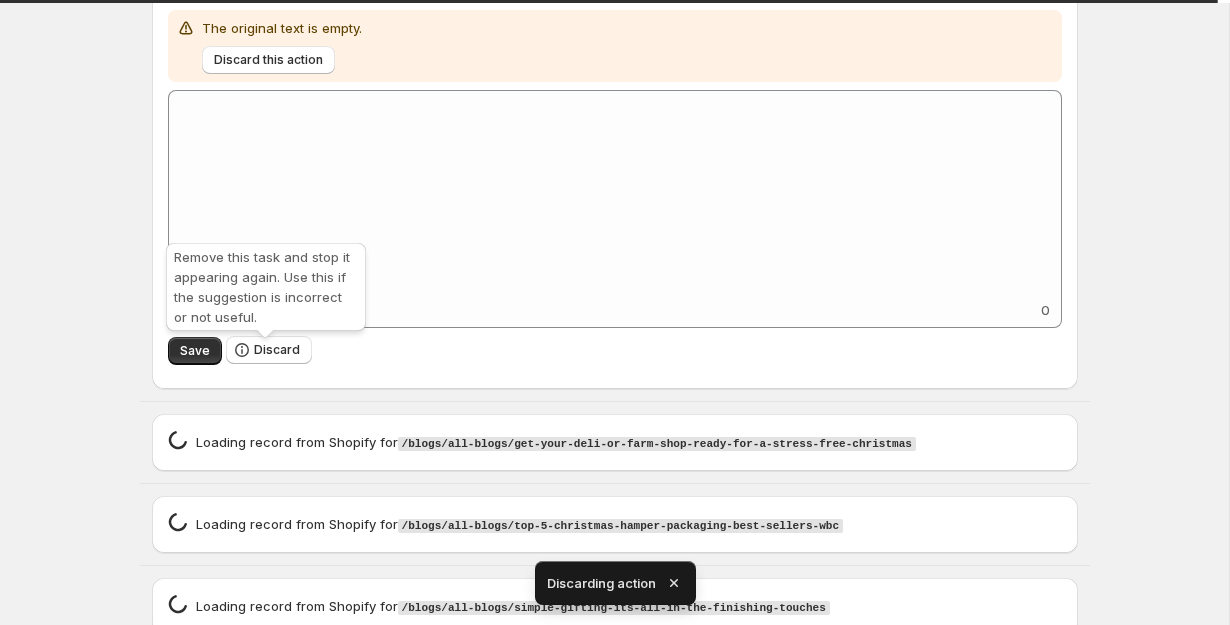 scroll, scrollTop: 2901, scrollLeft: 0, axis: vertical 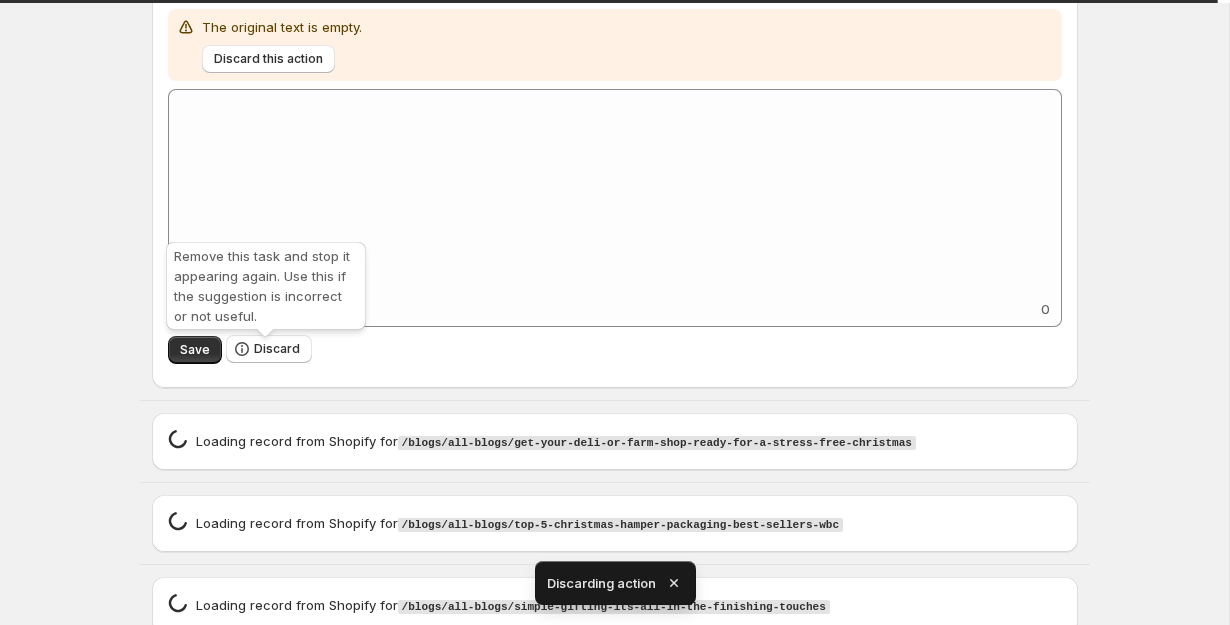 click on "Discard" at bounding box center (277, 349) 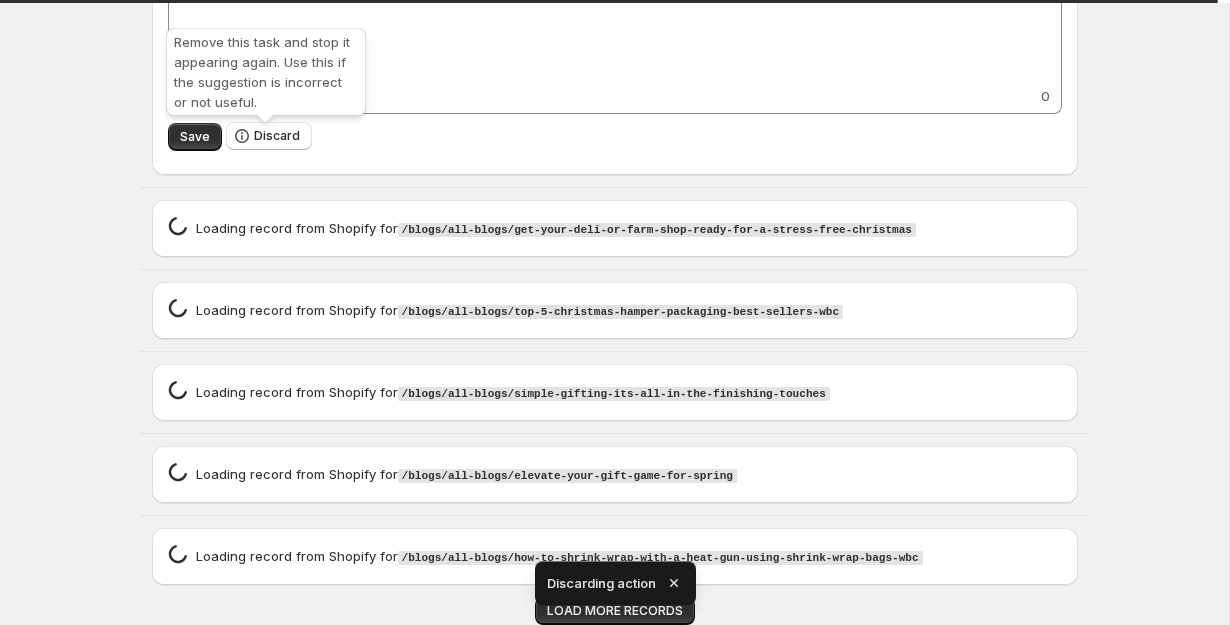scroll, scrollTop: 2361, scrollLeft: 0, axis: vertical 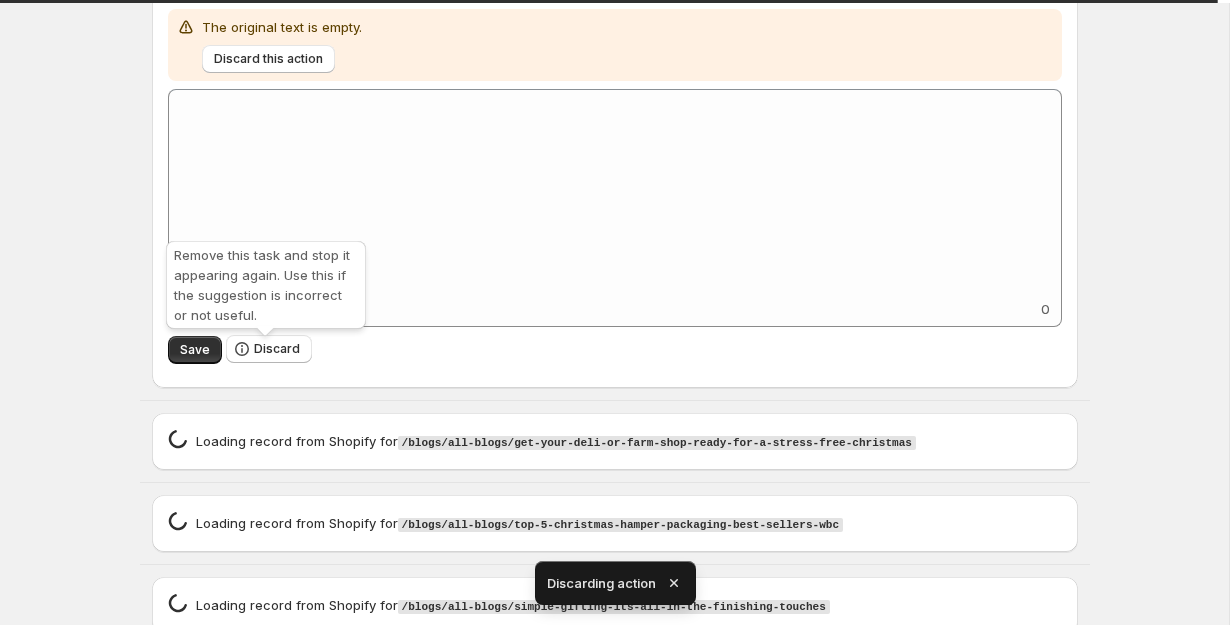 click on "Discard" at bounding box center [277, 349] 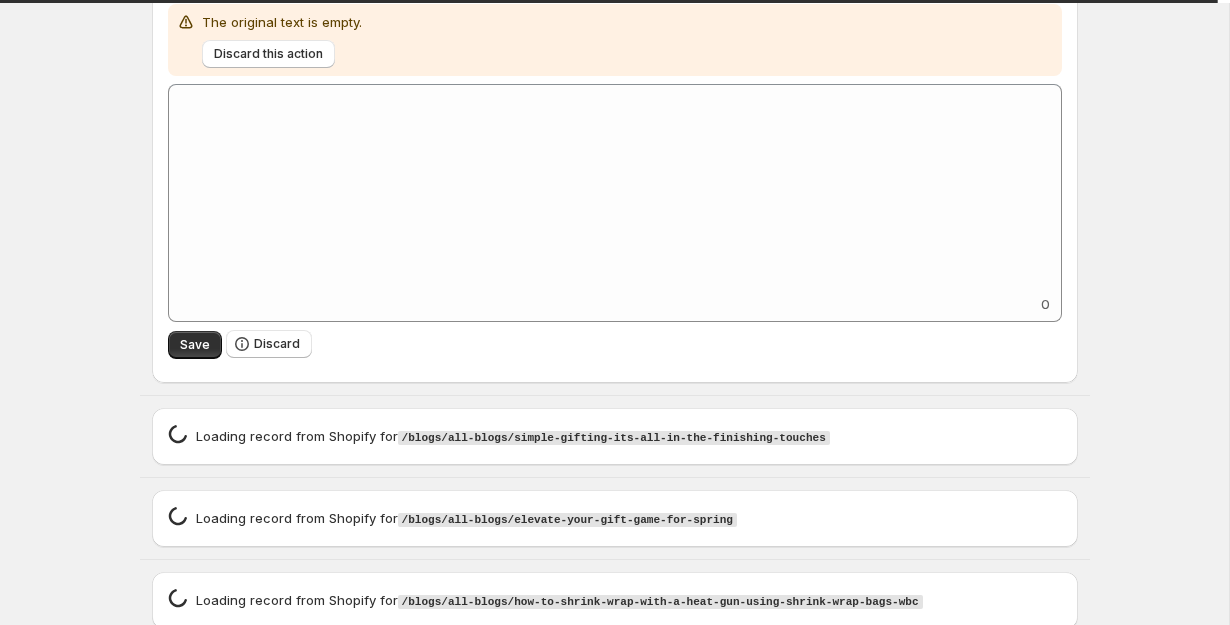 scroll, scrollTop: 2903, scrollLeft: 0, axis: vertical 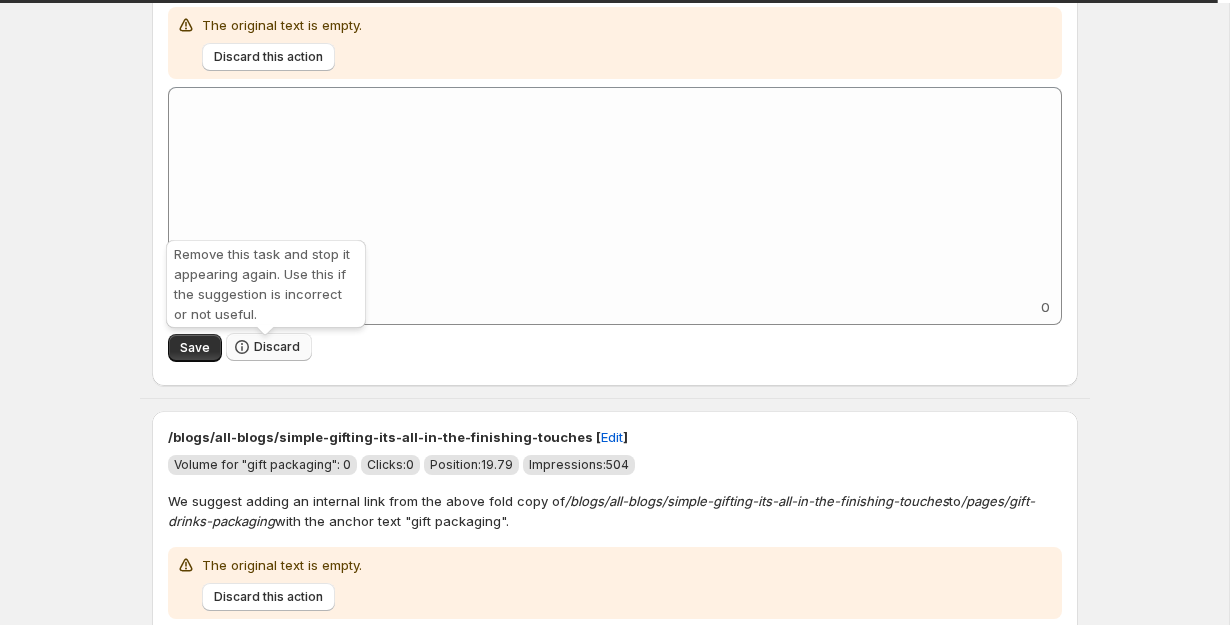 click on "Discard" at bounding box center (277, 347) 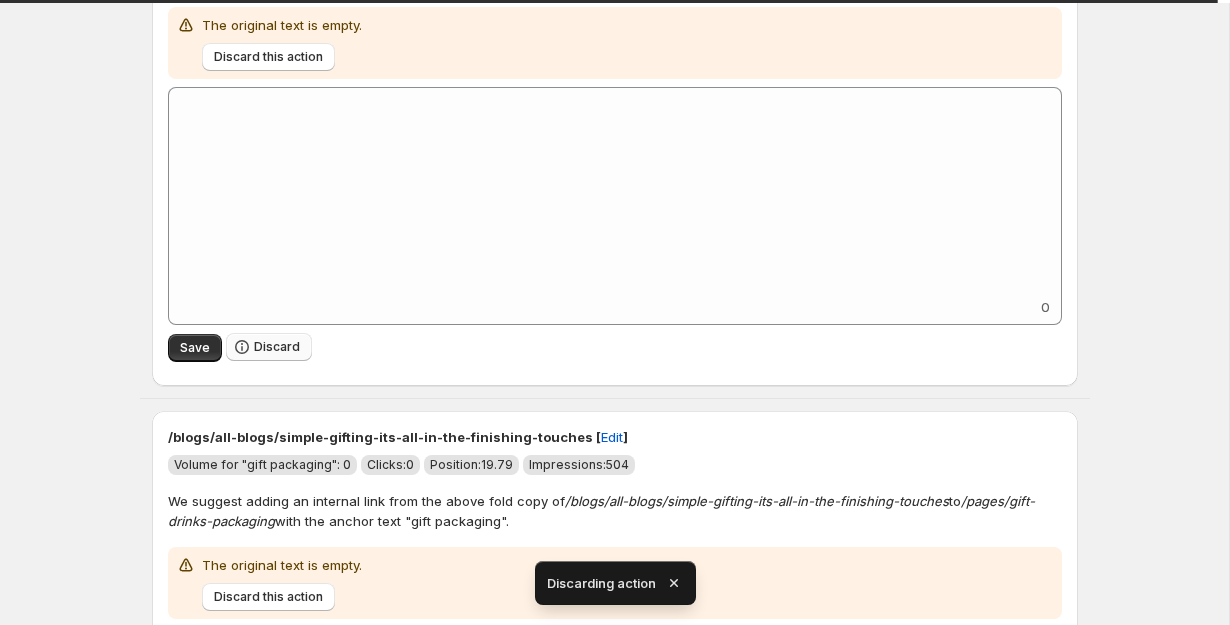 scroll, scrollTop: 2362, scrollLeft: 0, axis: vertical 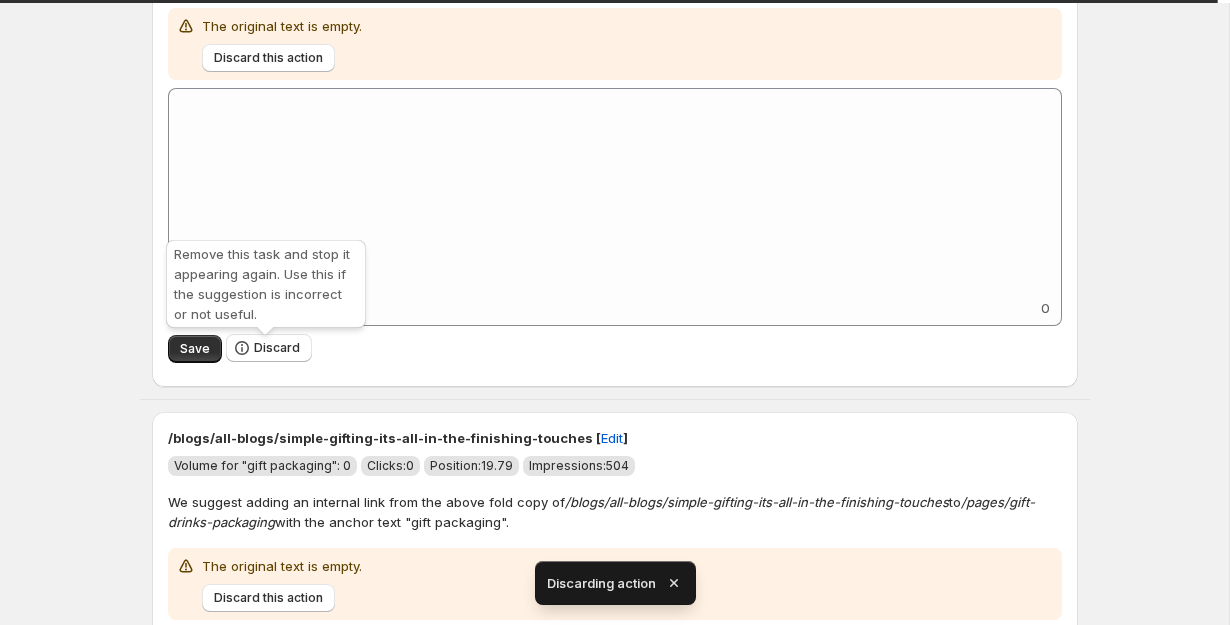 click on "Discard" at bounding box center (277, 348) 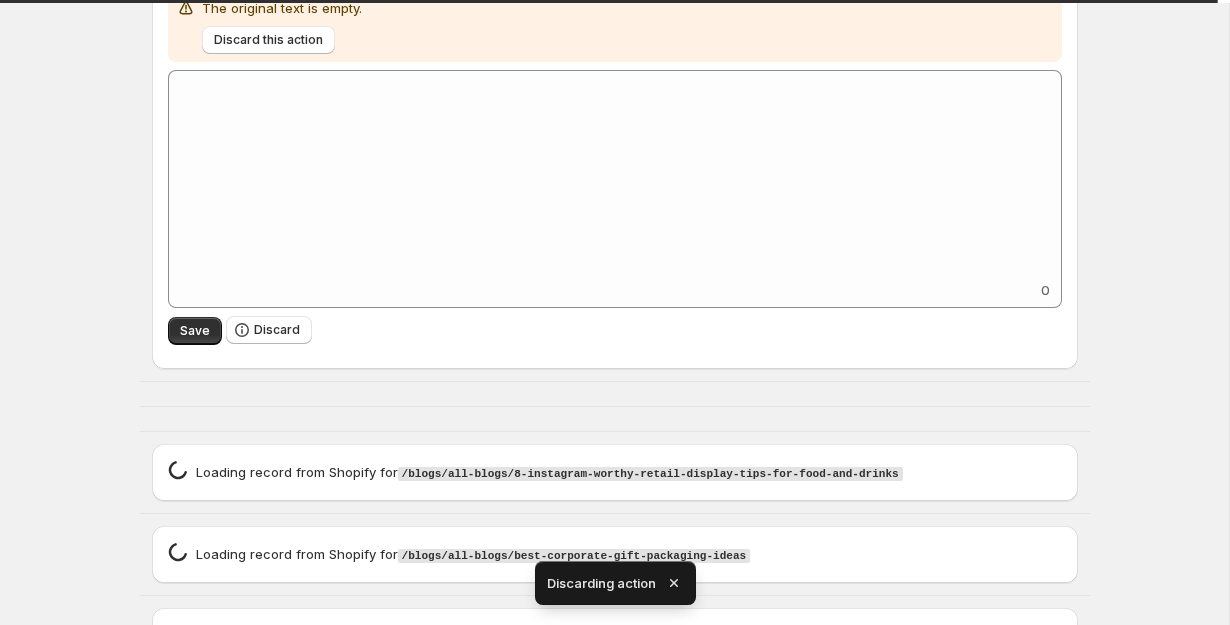 scroll, scrollTop: 2307, scrollLeft: 0, axis: vertical 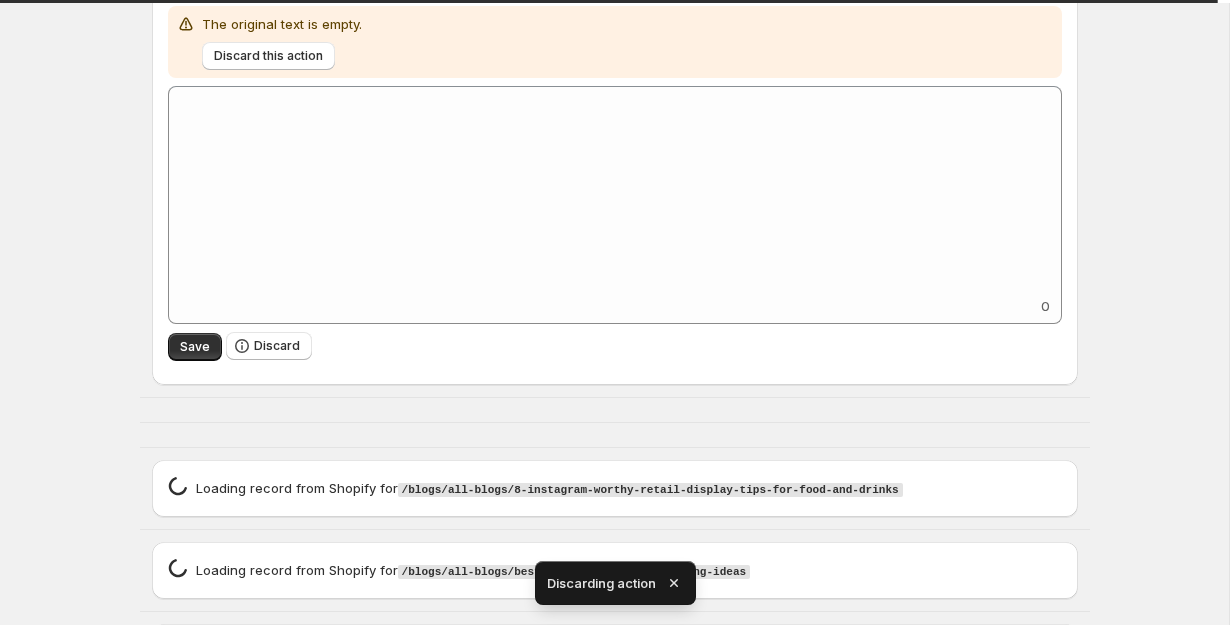 click on "Discard" at bounding box center (277, 346) 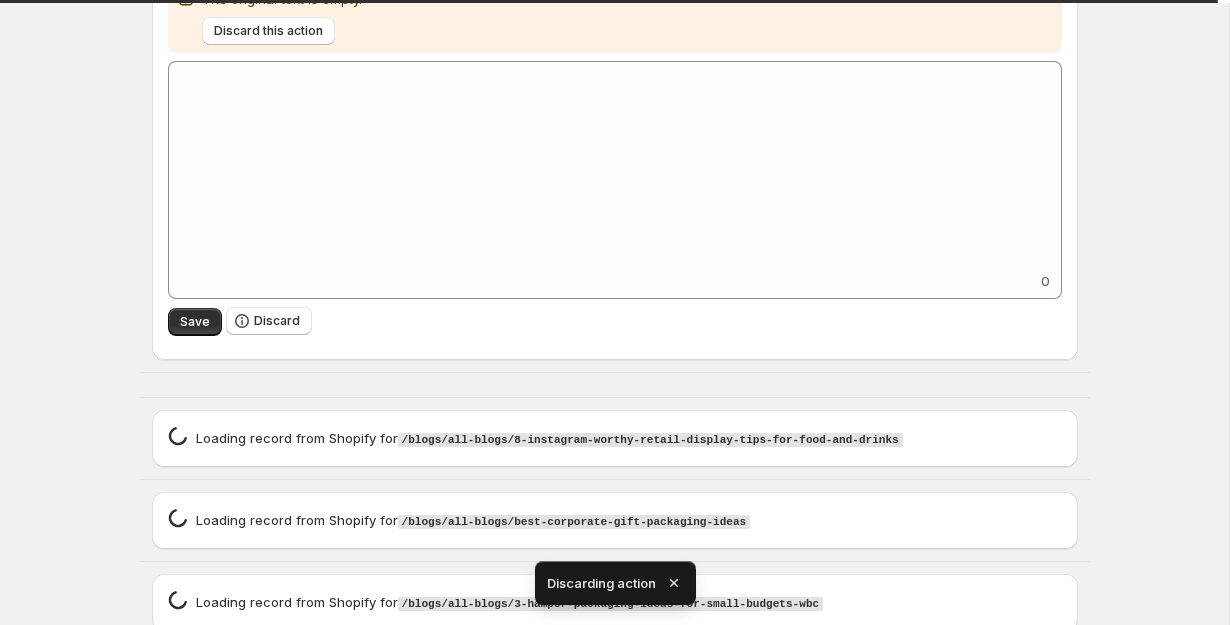 scroll, scrollTop: 2309, scrollLeft: 0, axis: vertical 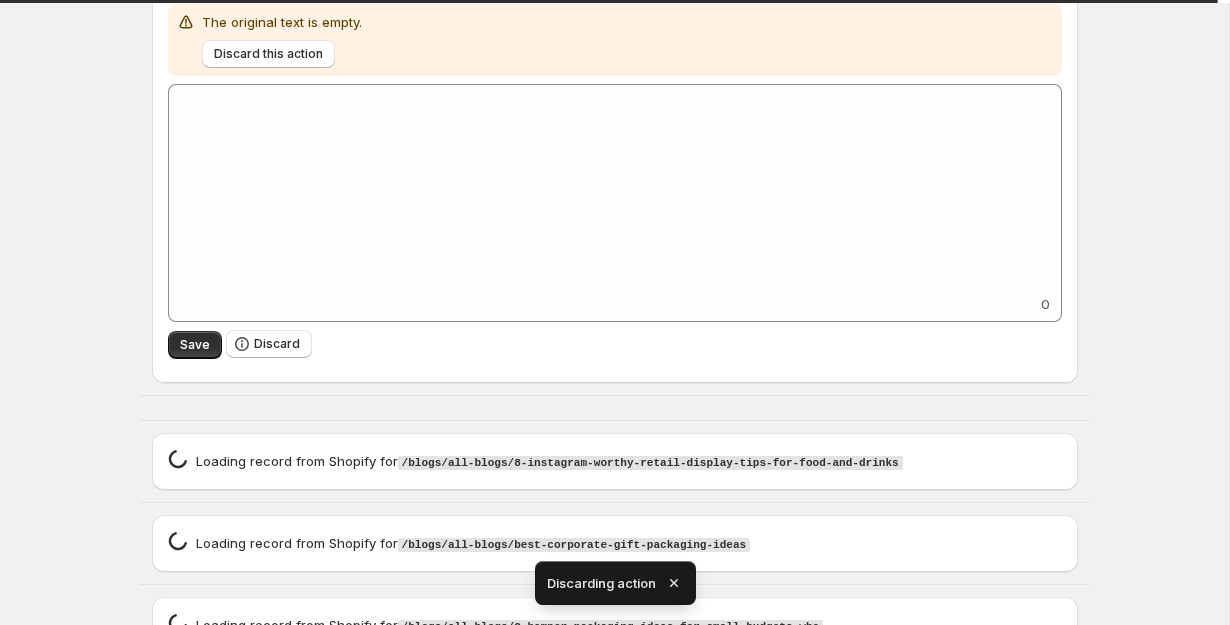click on "Discard" at bounding box center [277, 344] 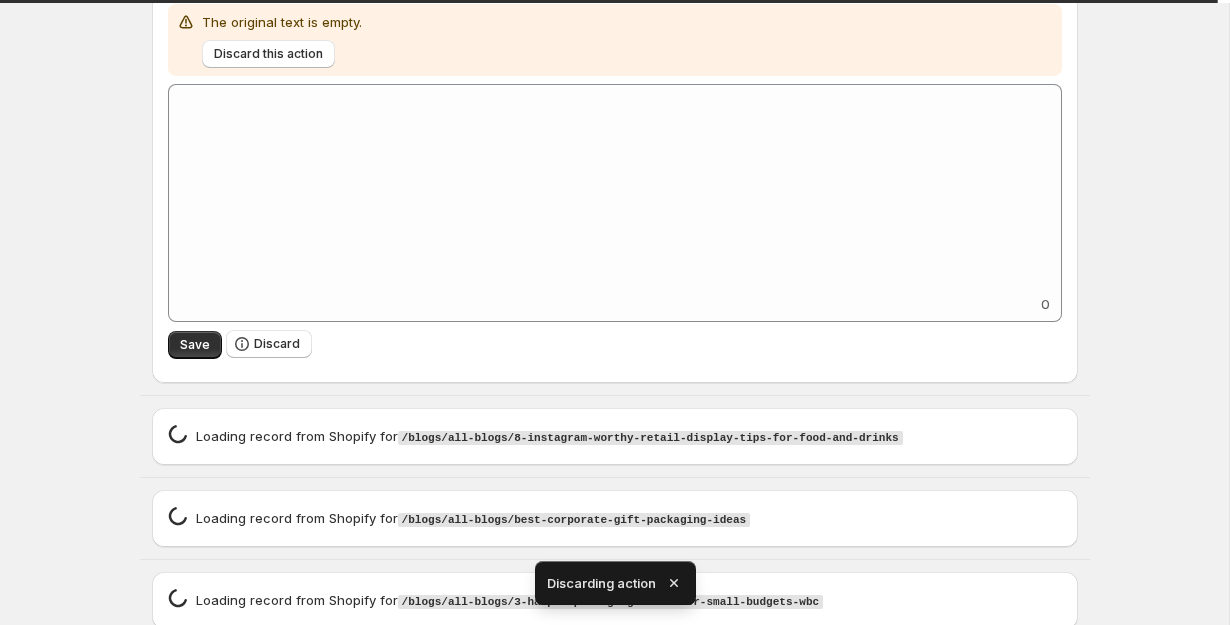 scroll, scrollTop: 2305, scrollLeft: 0, axis: vertical 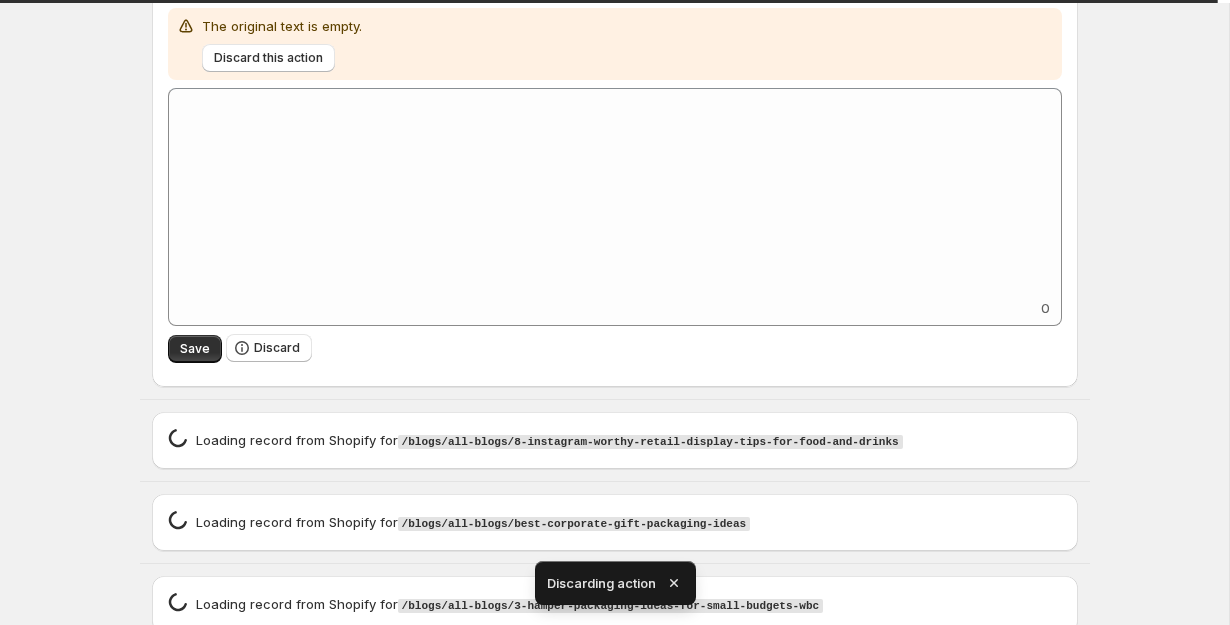 click on "Discard" at bounding box center [277, 348] 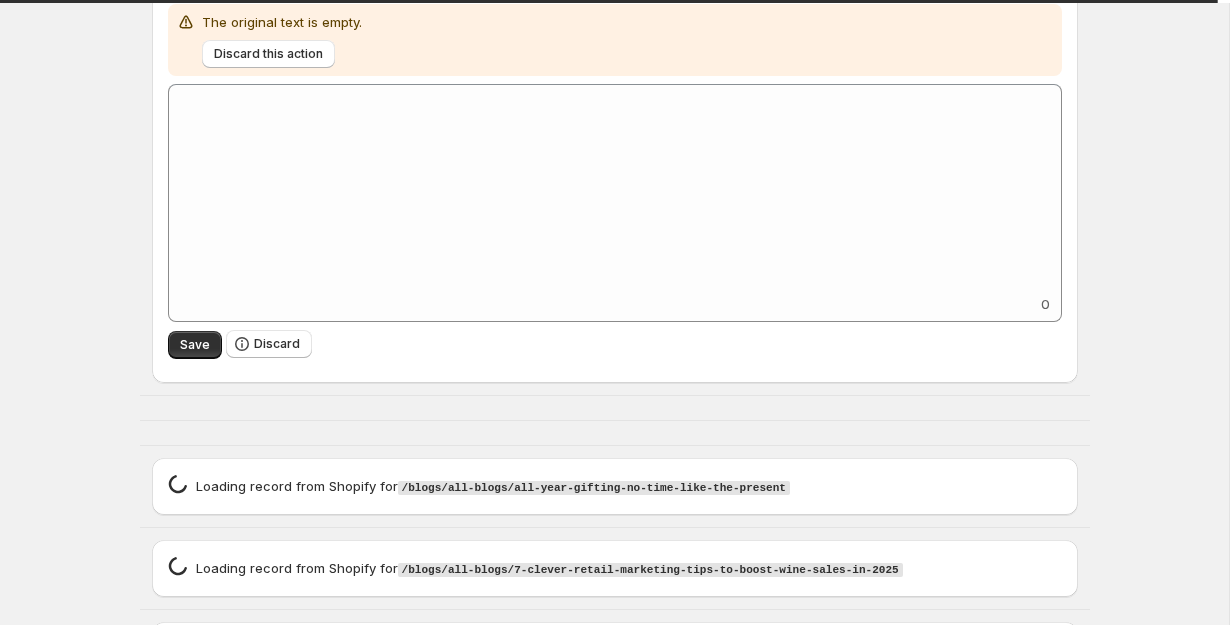 scroll, scrollTop: 2303, scrollLeft: 0, axis: vertical 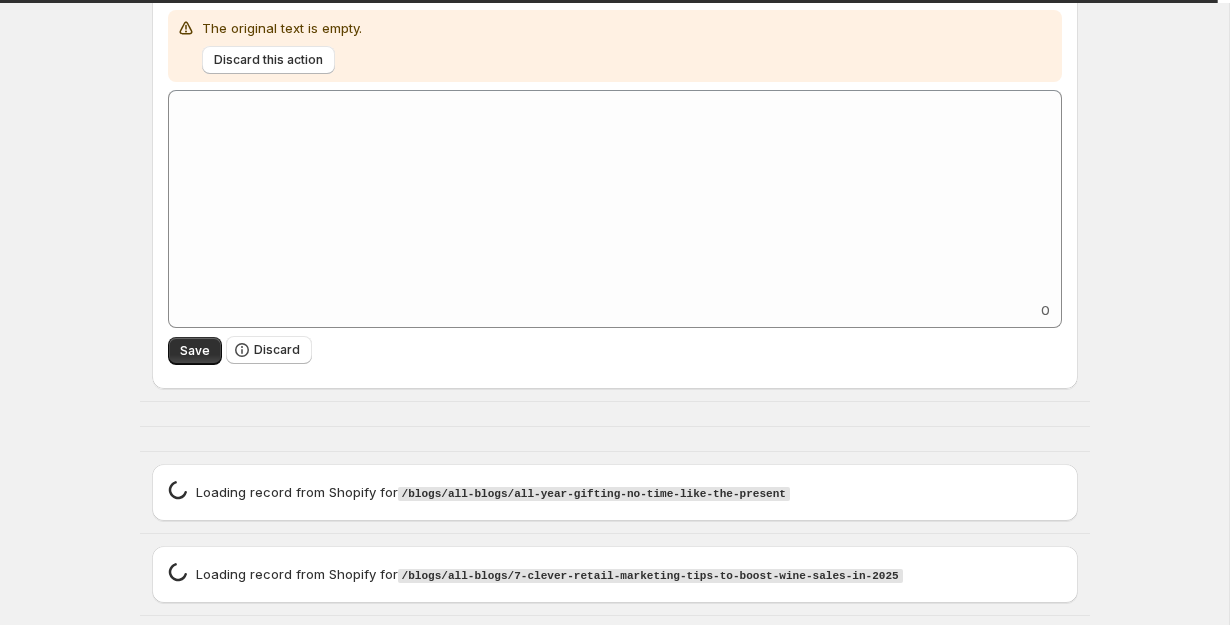 click on "Discard" at bounding box center [277, 350] 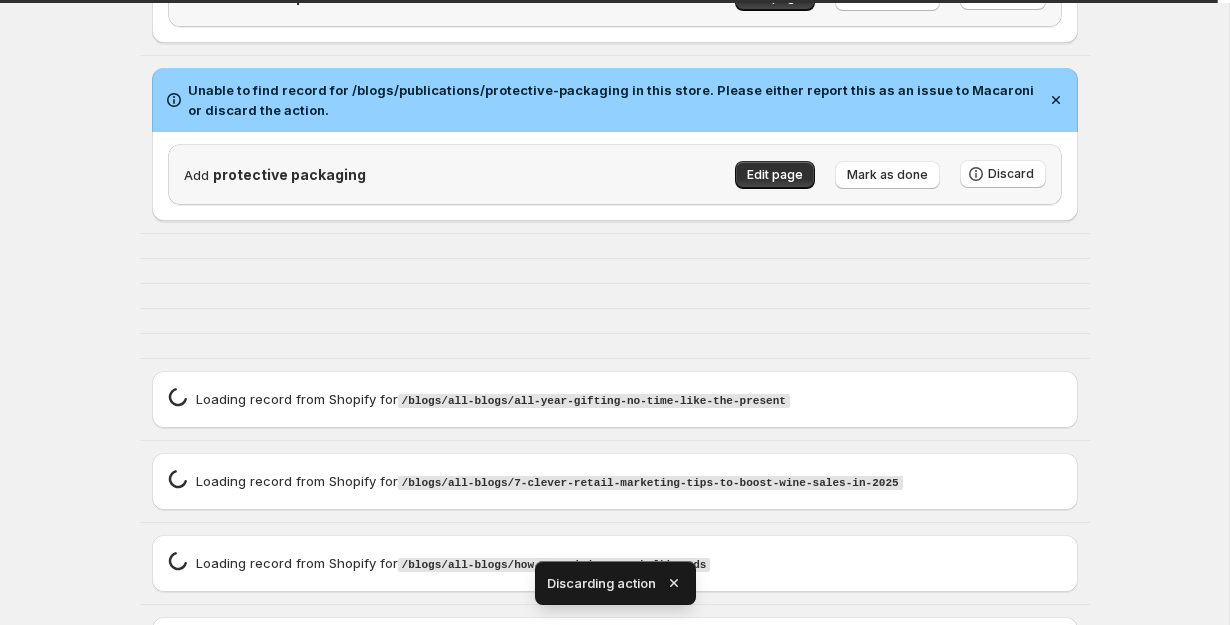 click at bounding box center [615, 346] 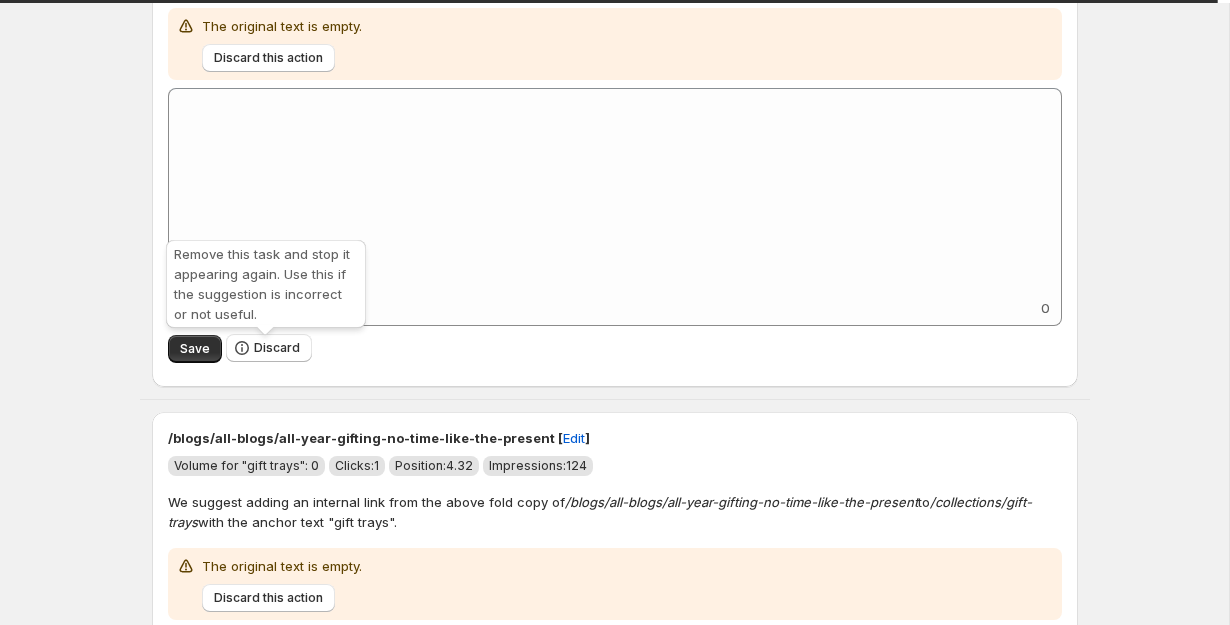 scroll, scrollTop: 2327, scrollLeft: 0, axis: vertical 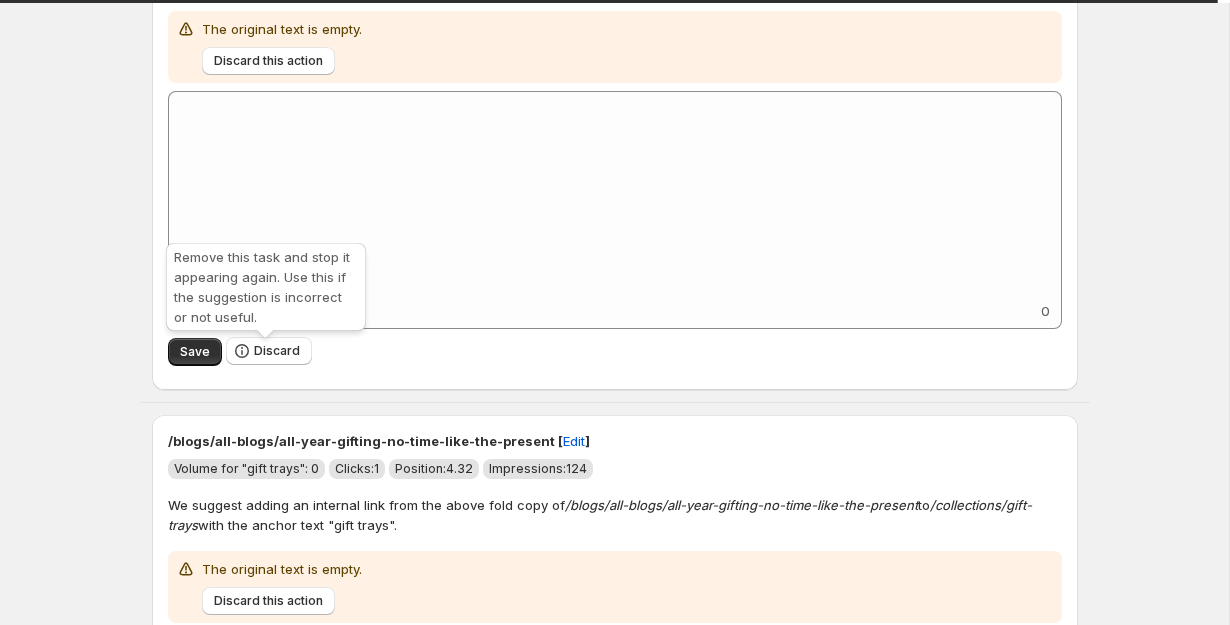 click on "Discard" at bounding box center [277, 351] 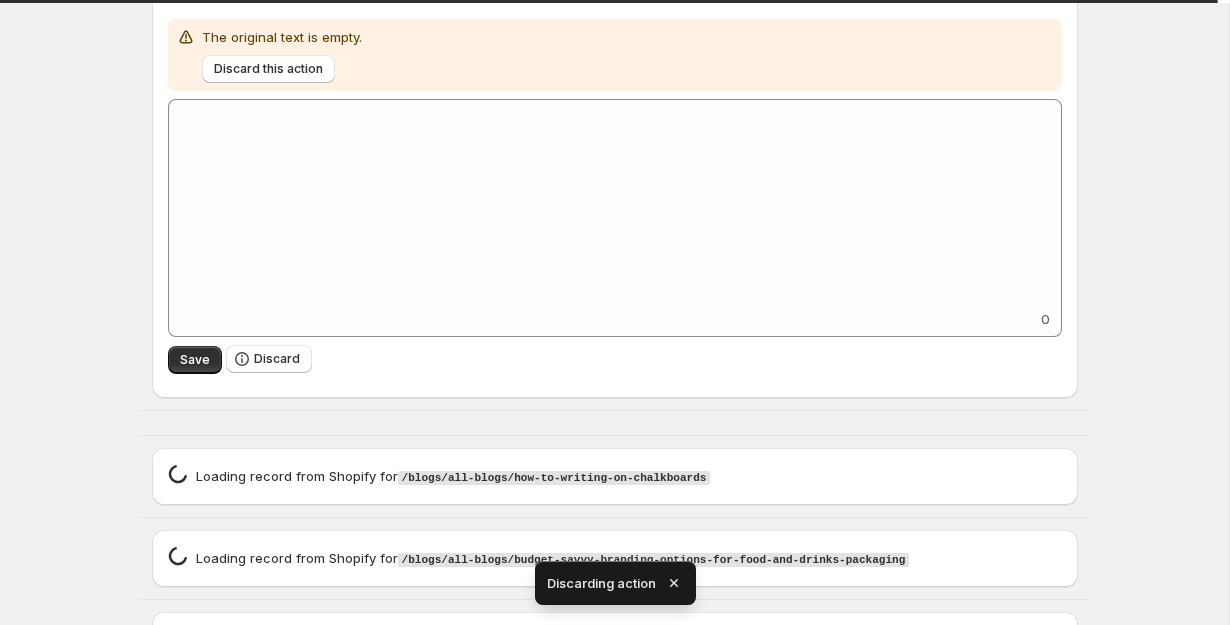 click on "Discard" at bounding box center (269, 359) 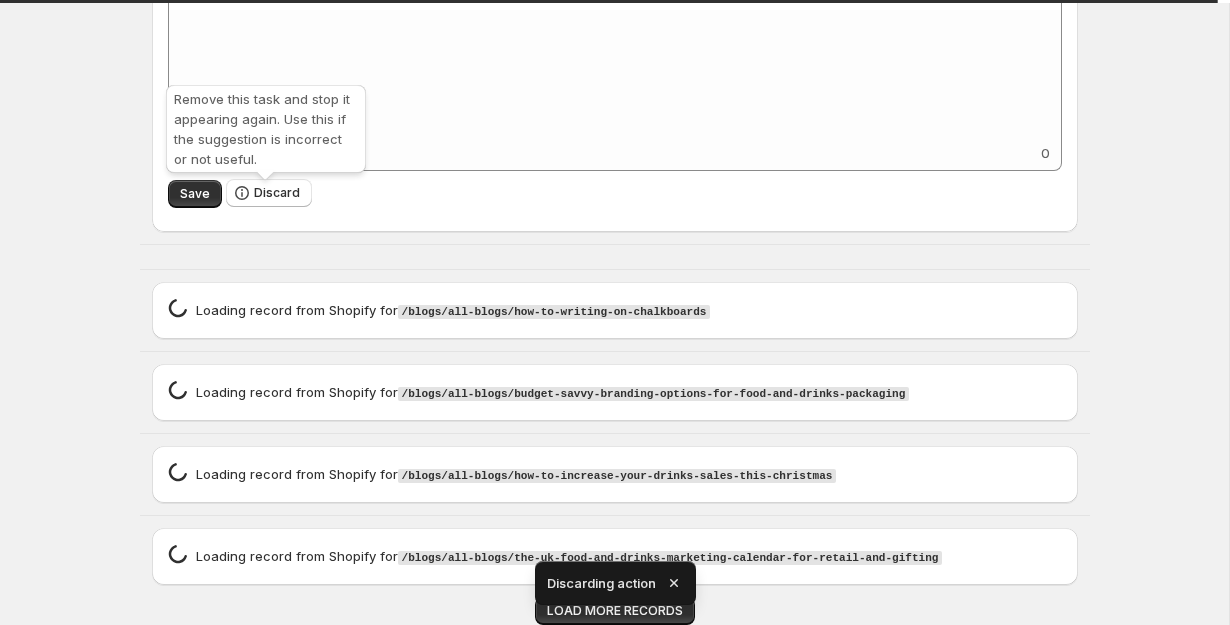 scroll, scrollTop: 2294, scrollLeft: 0, axis: vertical 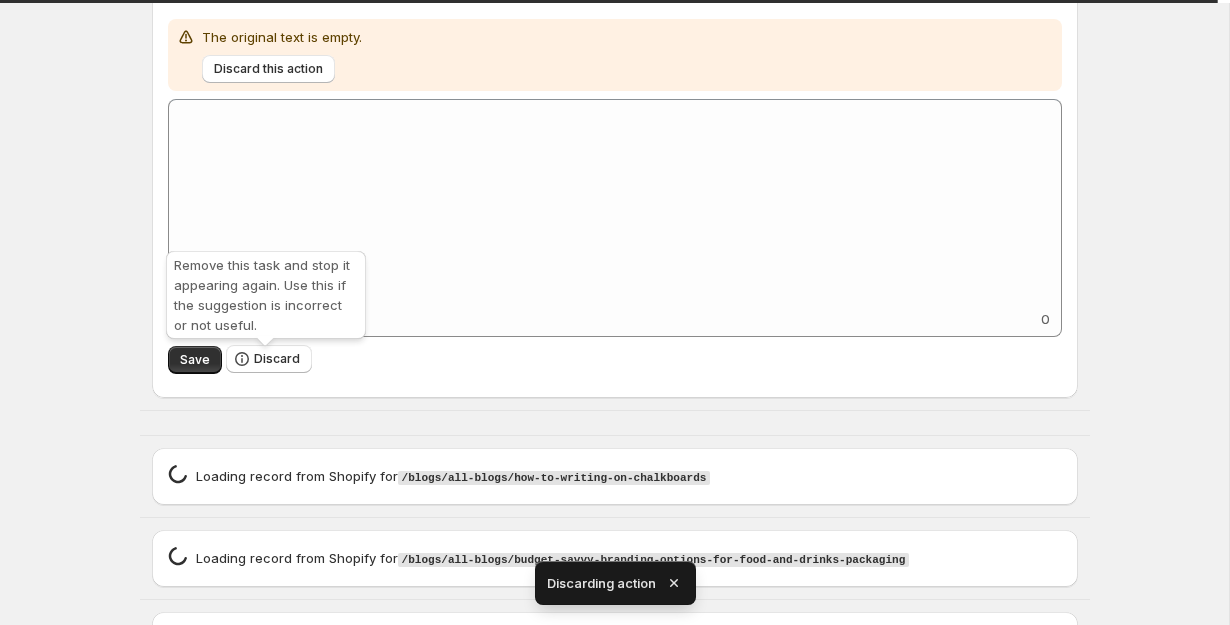 click on "Discard" at bounding box center (269, 359) 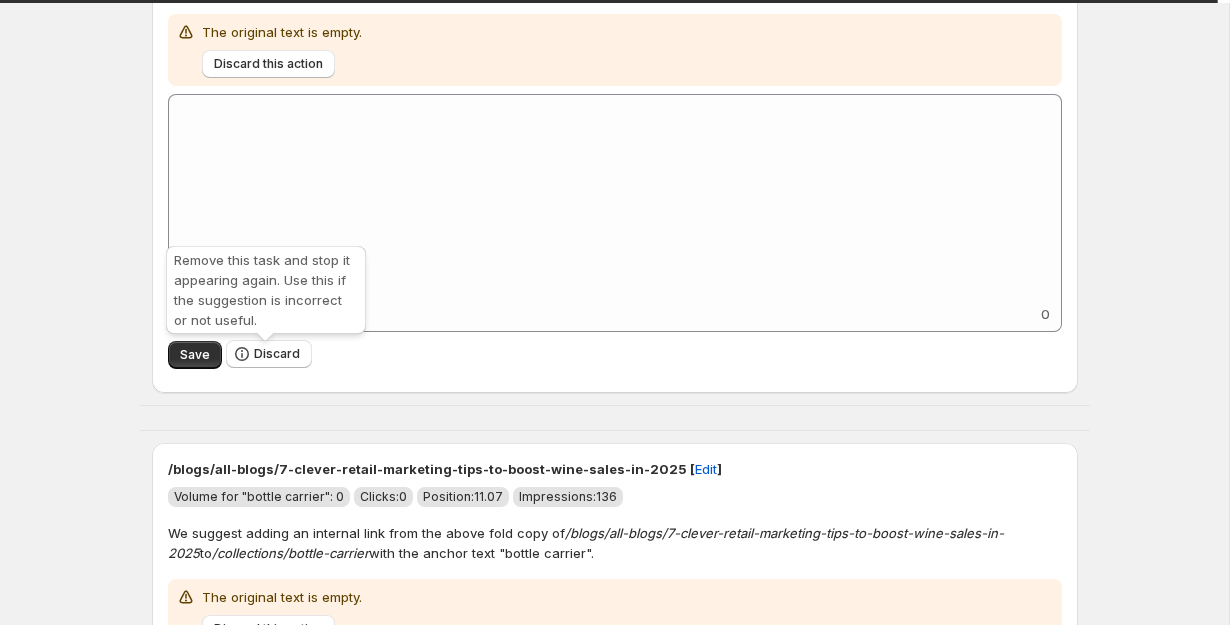 click on "Discard" at bounding box center (277, 354) 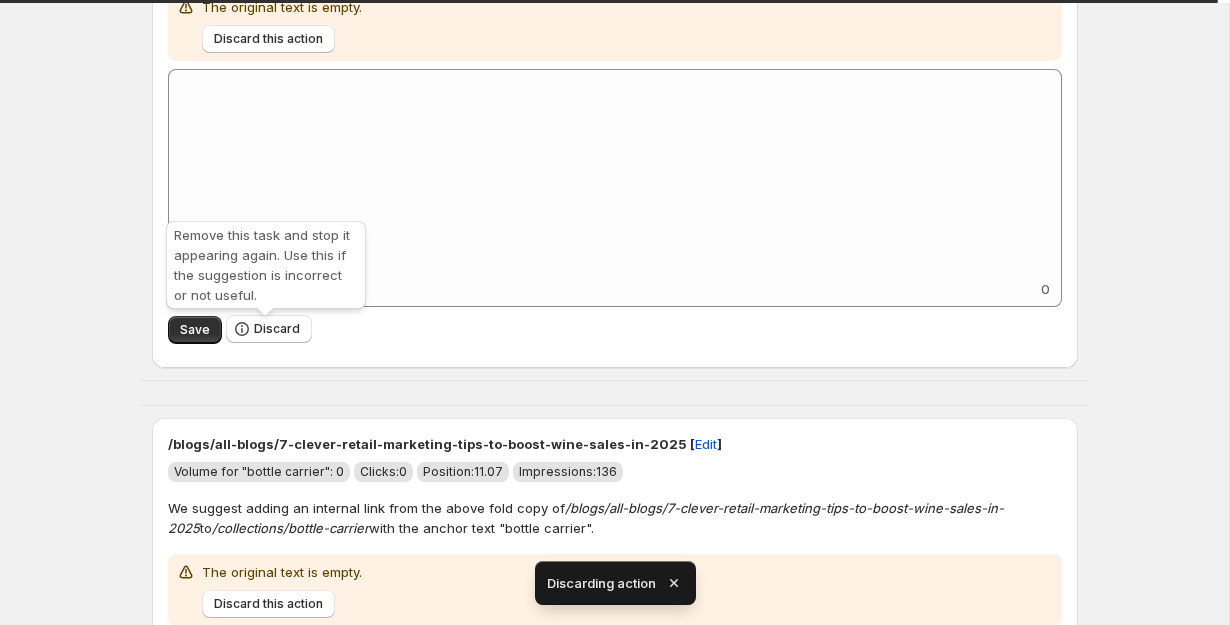 scroll, scrollTop: 2224, scrollLeft: 0, axis: vertical 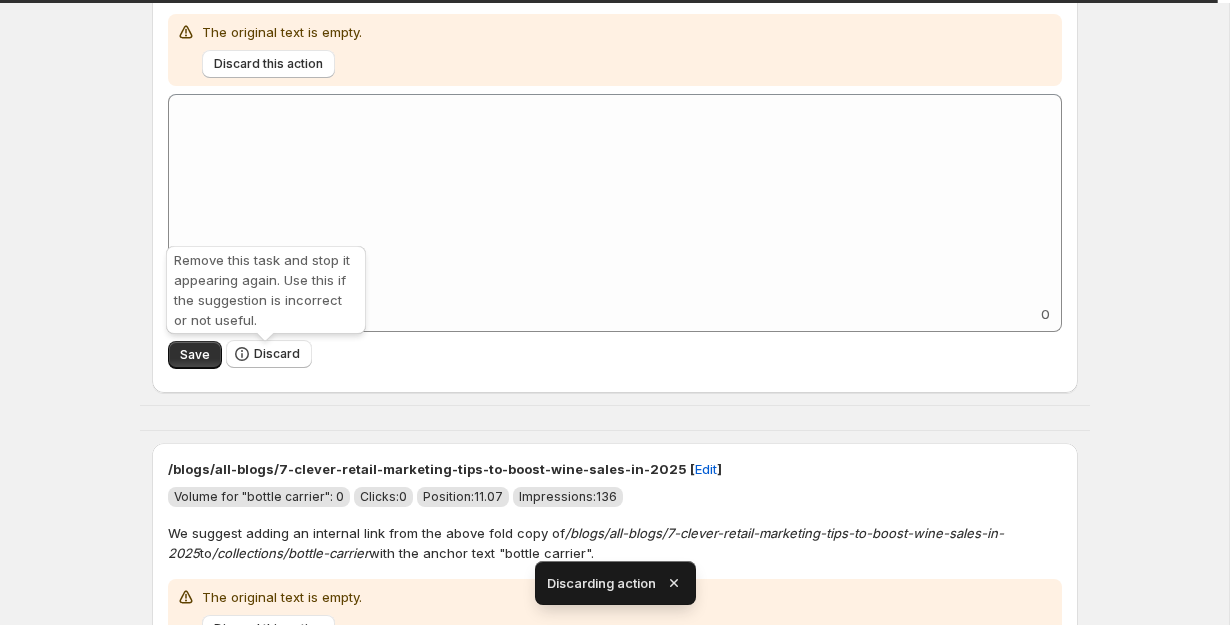 click on "Discard" at bounding box center [277, 354] 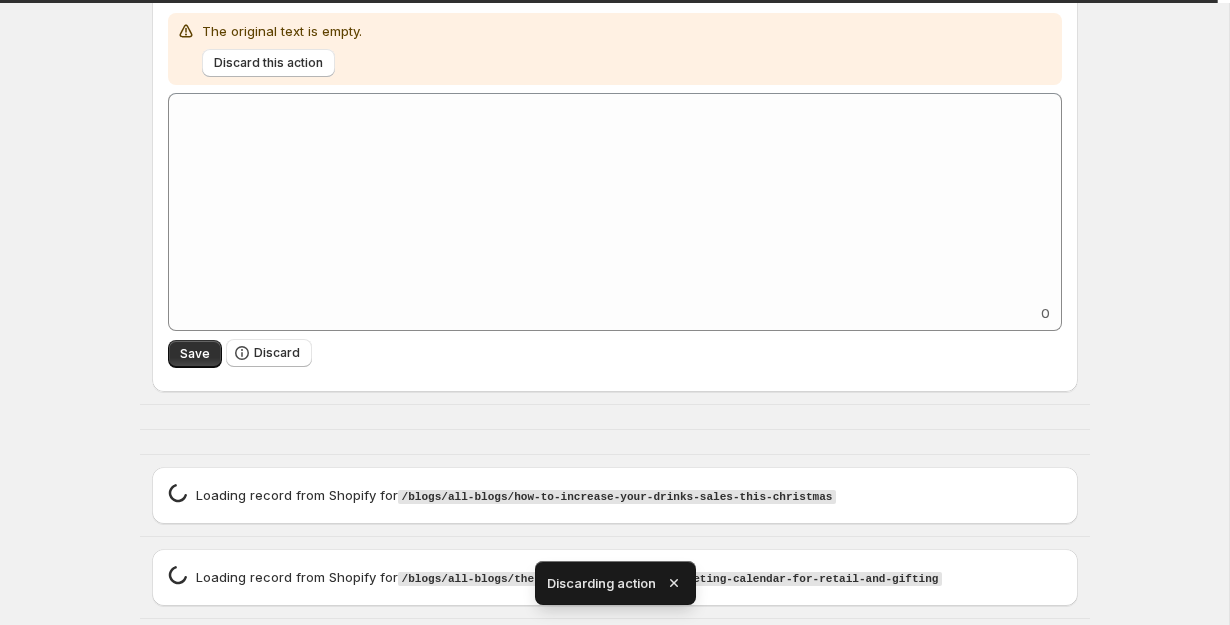 scroll, scrollTop: 2243, scrollLeft: 0, axis: vertical 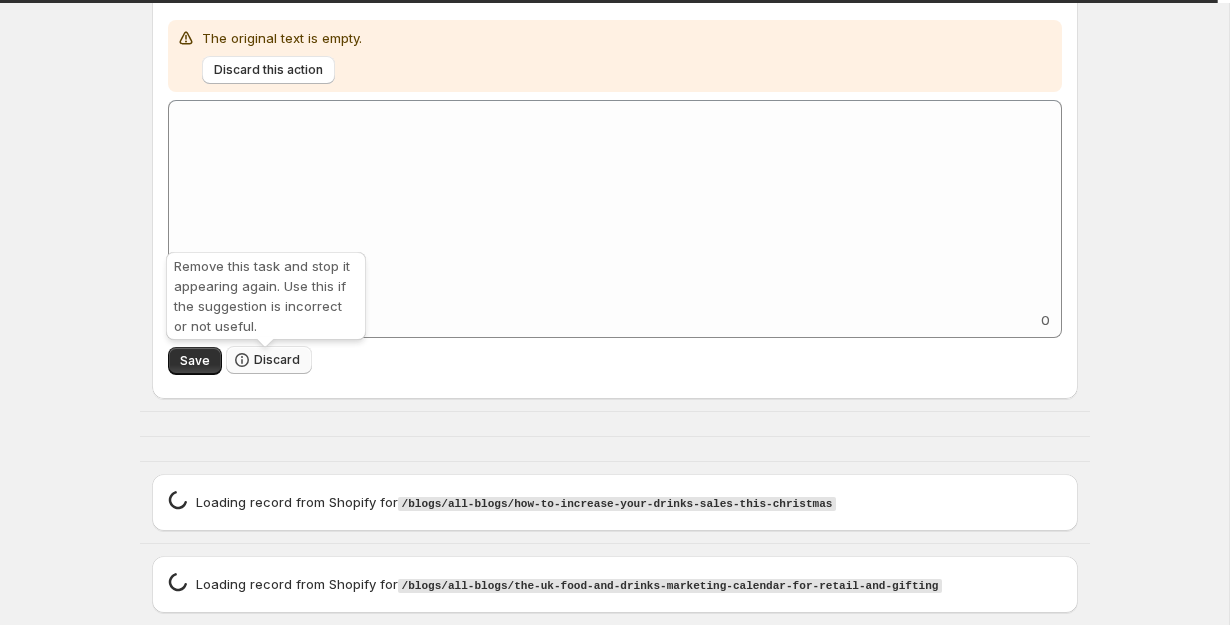 click on "Discard" at bounding box center (277, 360) 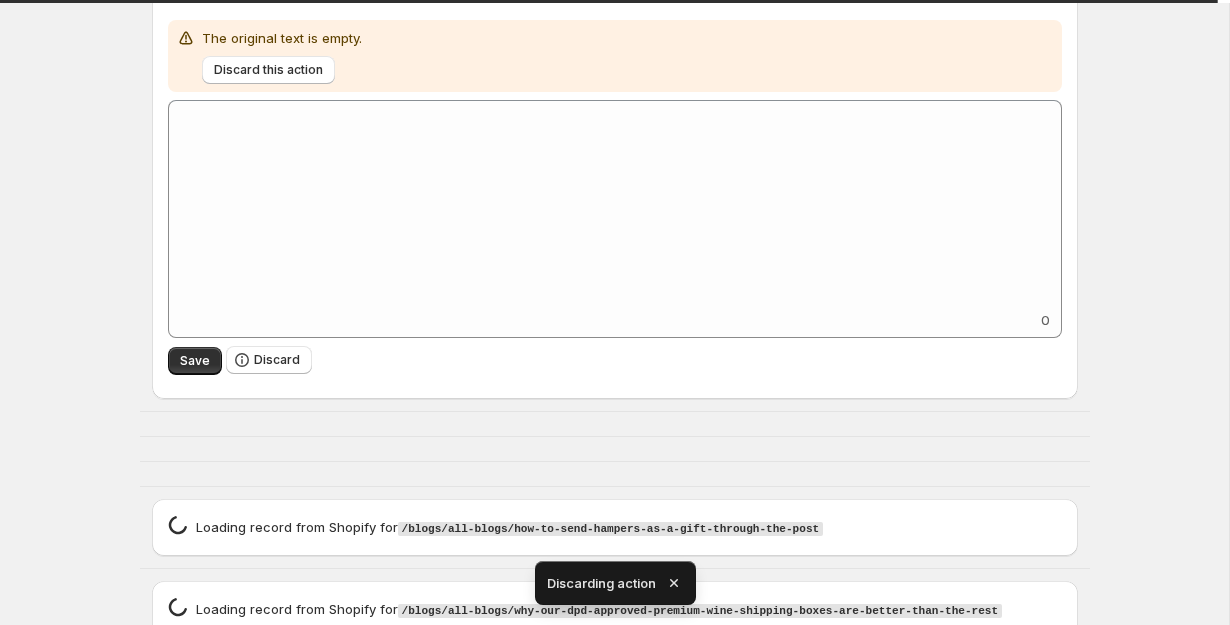 scroll, scrollTop: 2275, scrollLeft: 0, axis: vertical 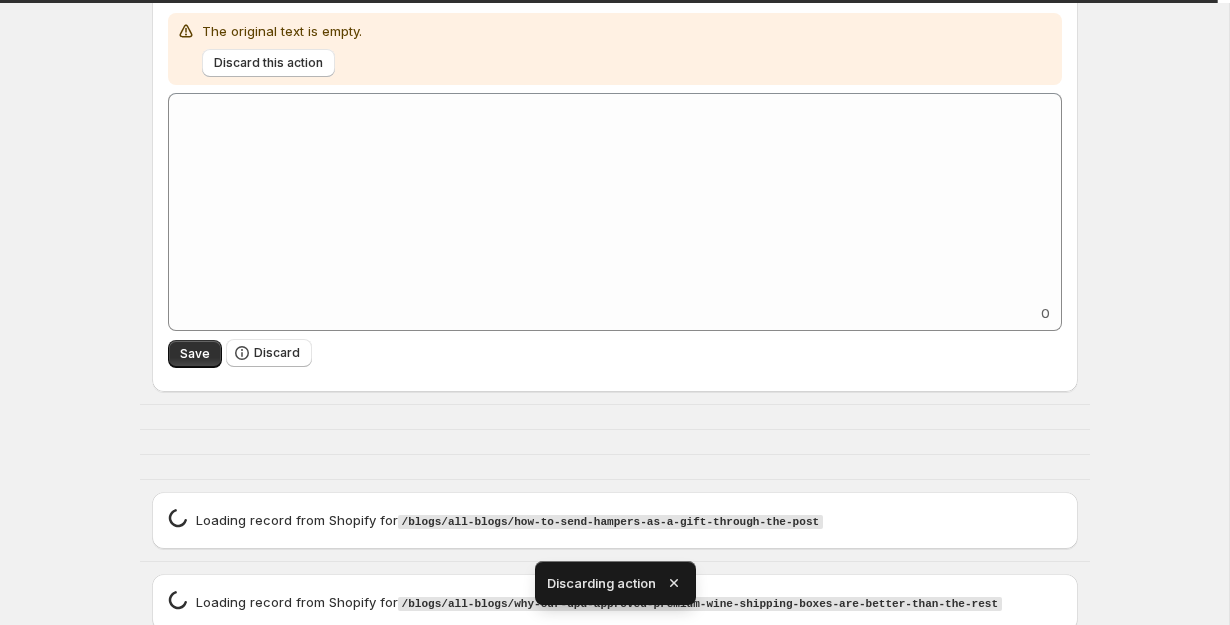 click on "Discard" at bounding box center [277, 353] 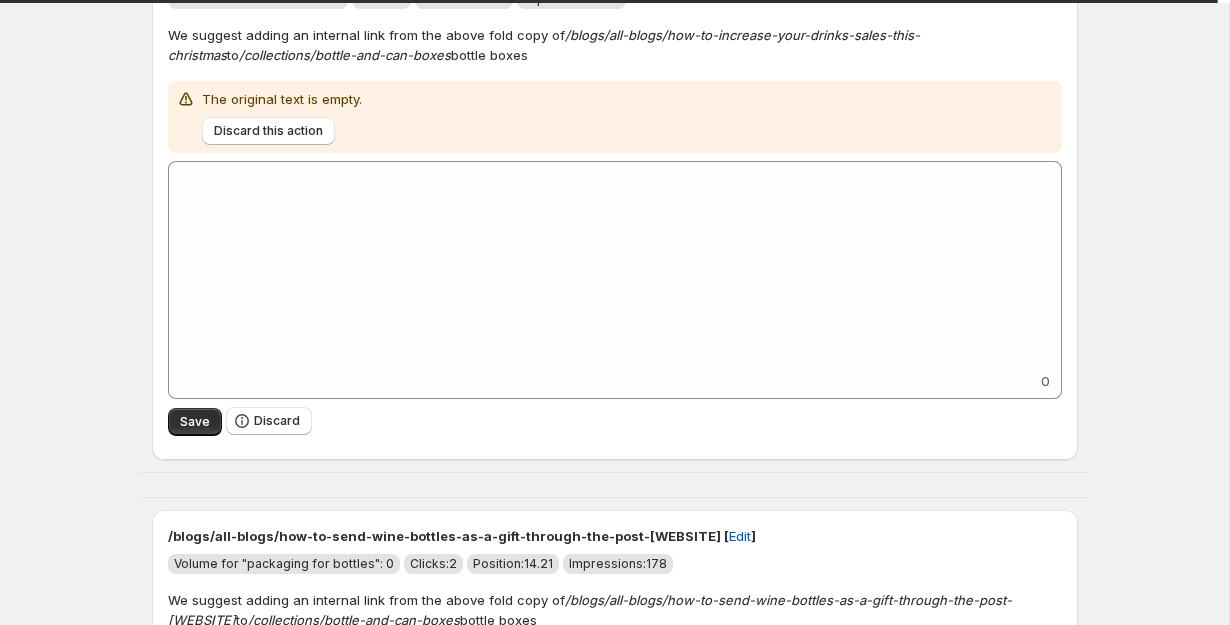 scroll, scrollTop: 2215, scrollLeft: 0, axis: vertical 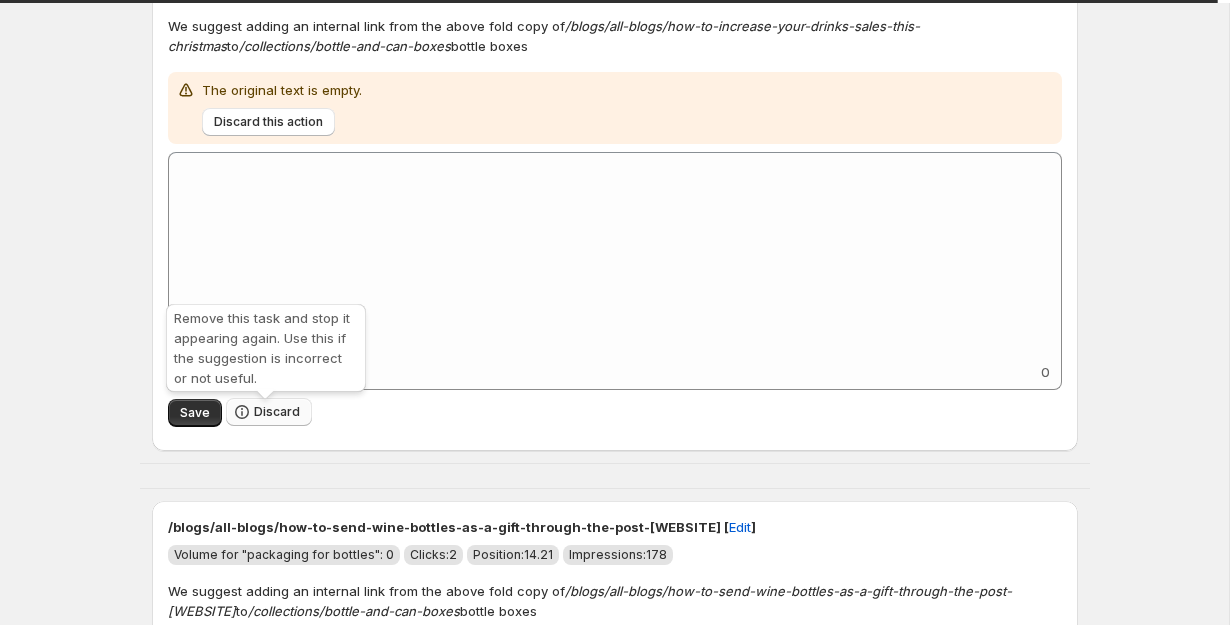 click on "Discard" at bounding box center (277, 412) 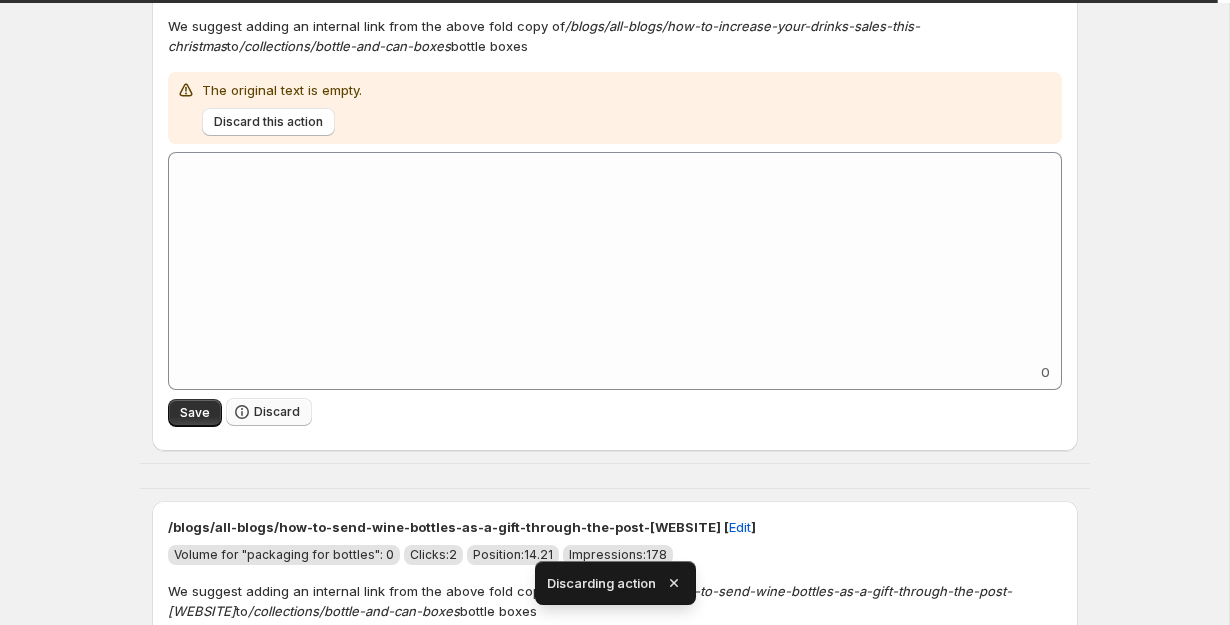 scroll, scrollTop: 2190, scrollLeft: 0, axis: vertical 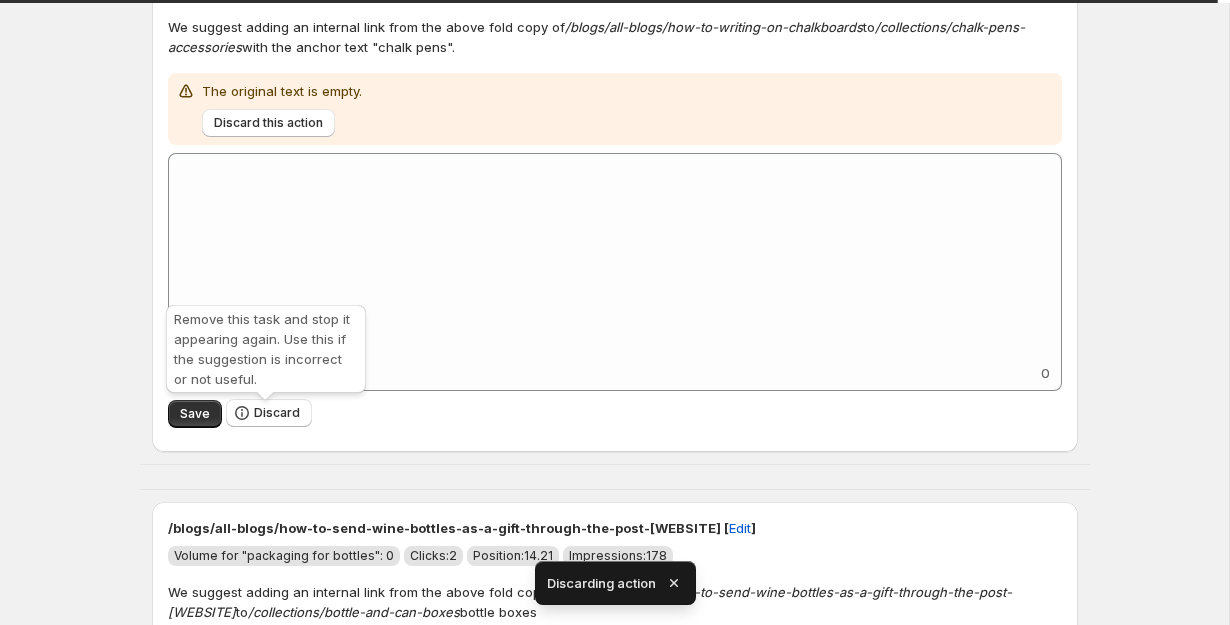 click on "Discard" at bounding box center [277, 413] 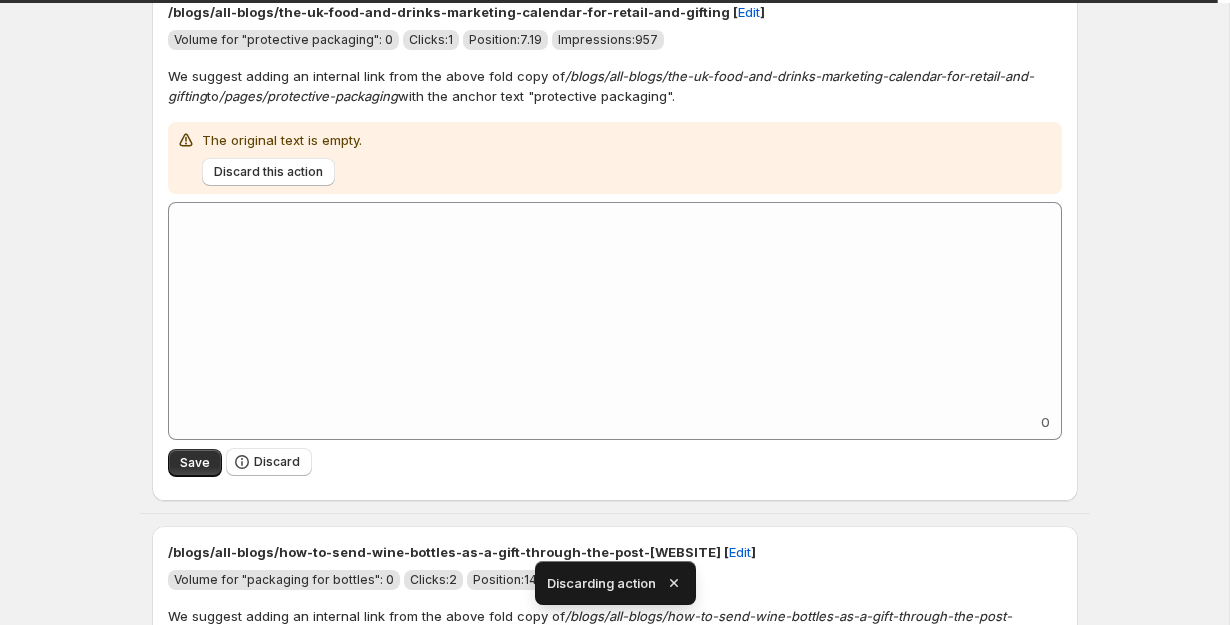 scroll, scrollTop: 2133, scrollLeft: 0, axis: vertical 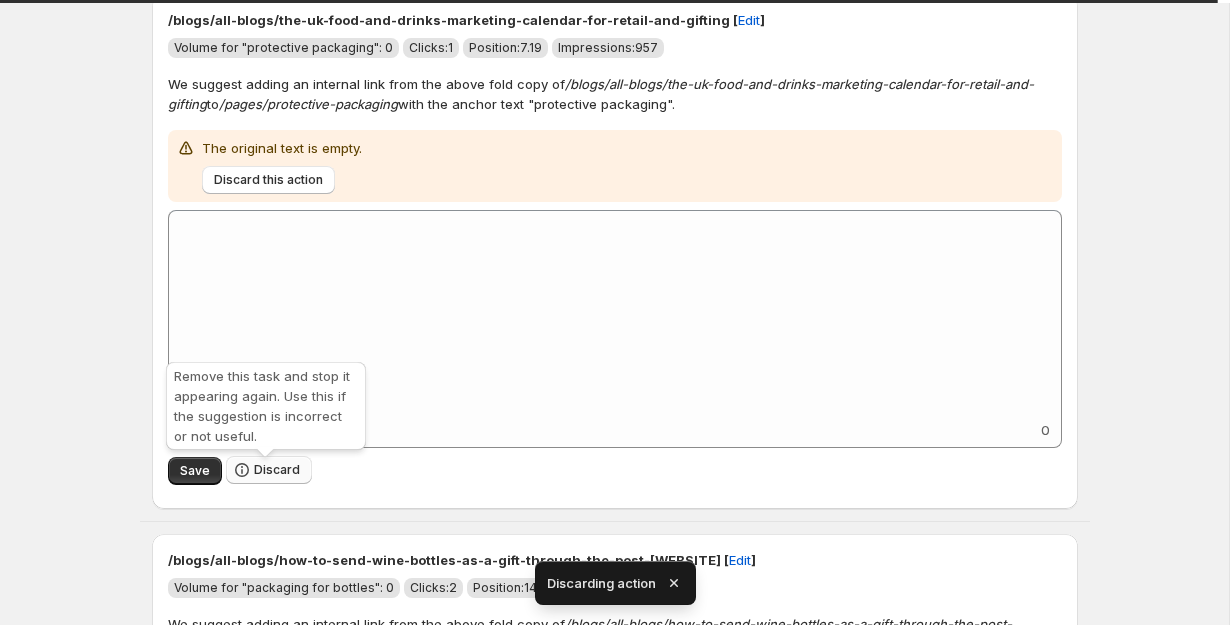 click on "Discard" at bounding box center [277, 470] 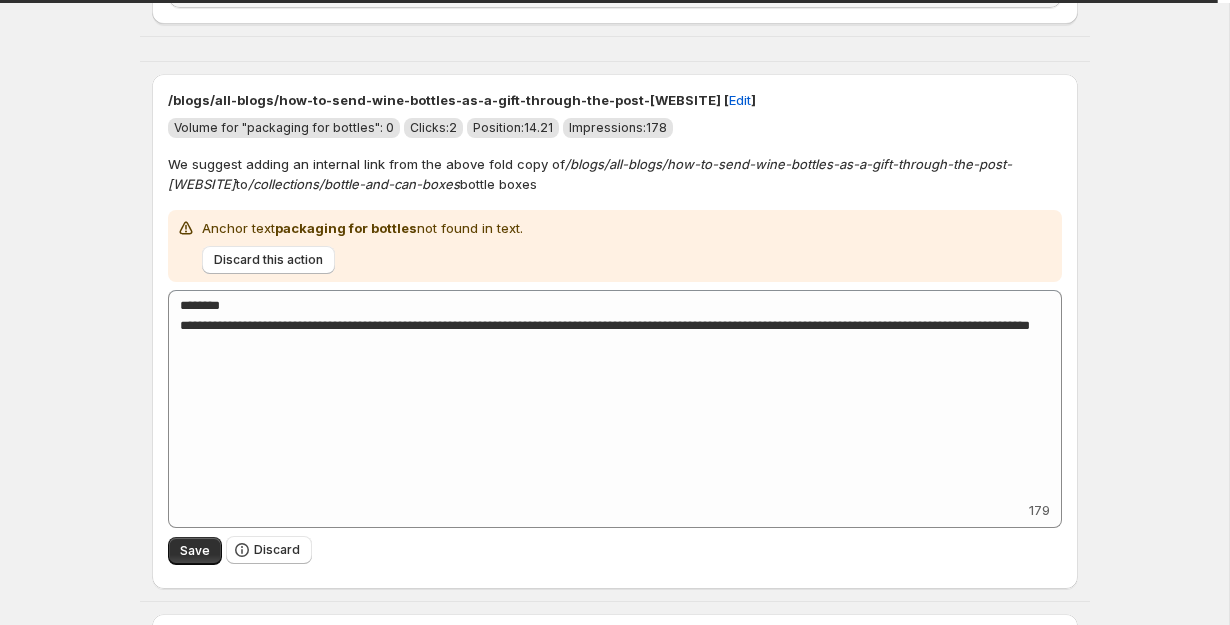 scroll, scrollTop: 2078, scrollLeft: 0, axis: vertical 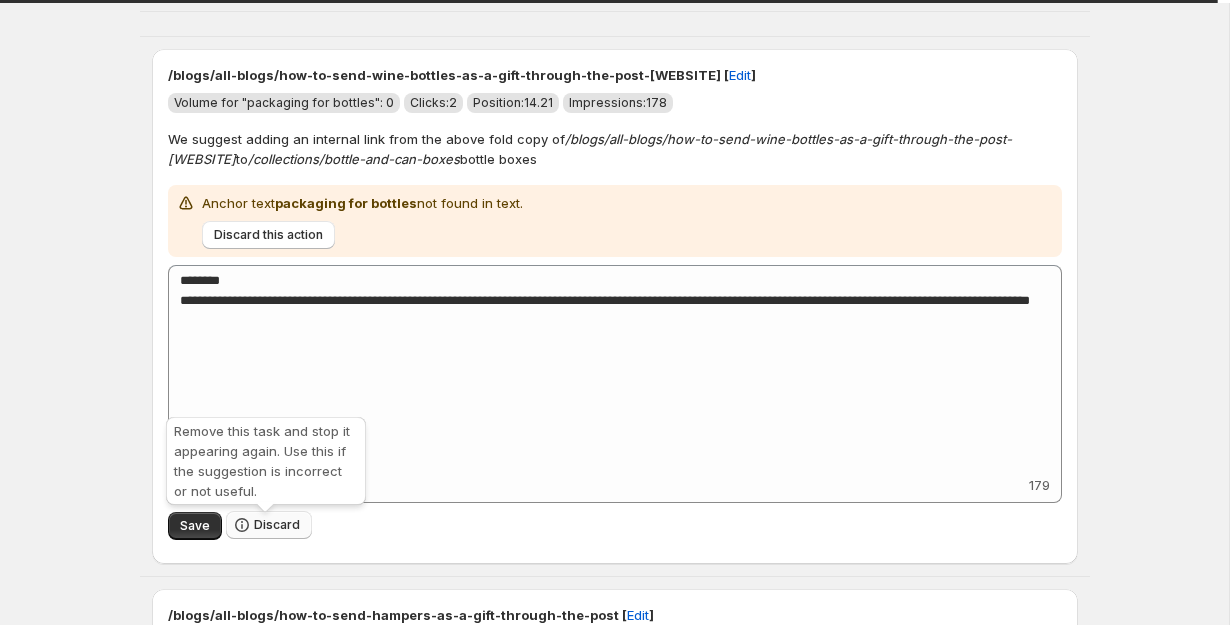 click on "Discard" at bounding box center [277, 525] 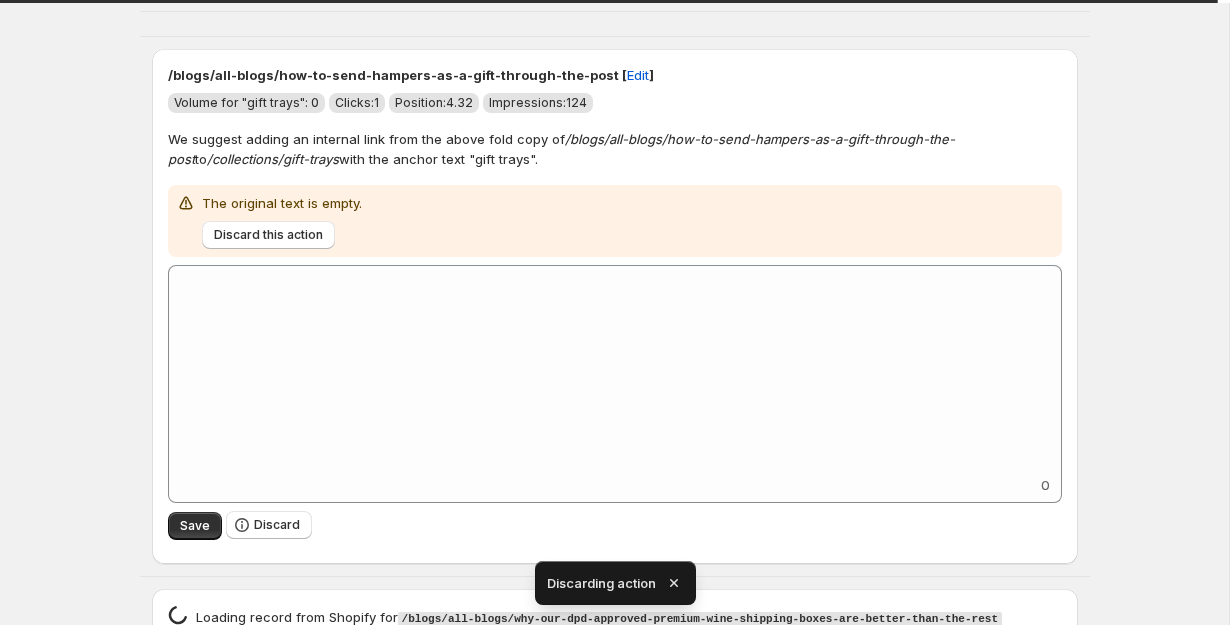 scroll, scrollTop: 2069, scrollLeft: 0, axis: vertical 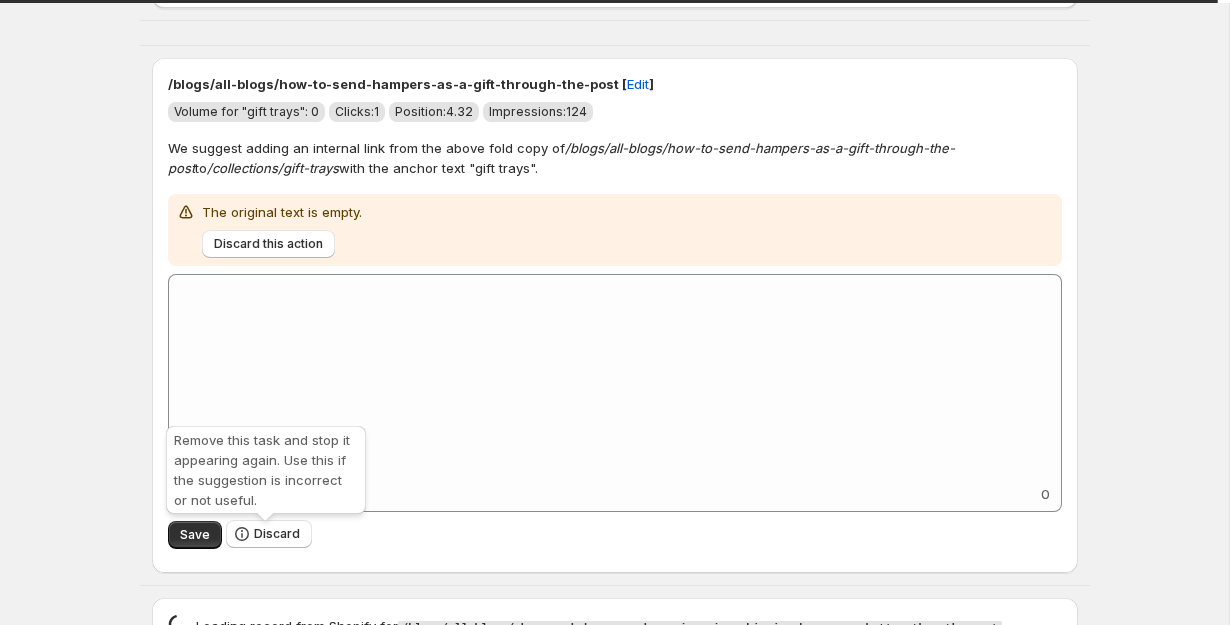 click on "Discard" at bounding box center (277, 534) 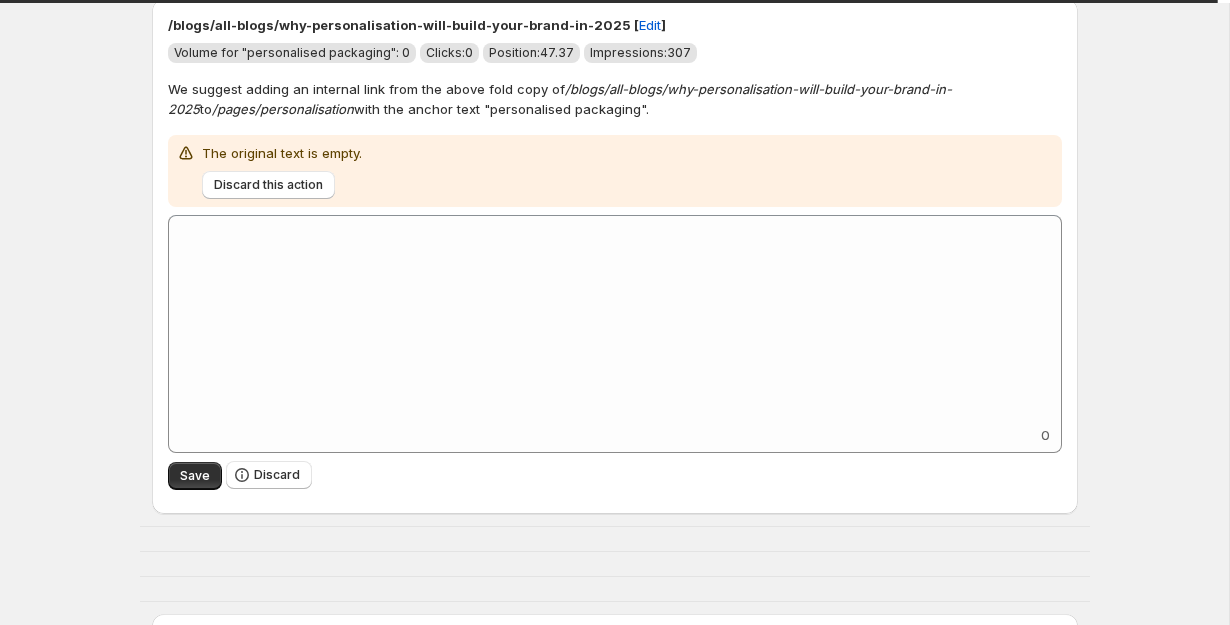 scroll, scrollTop: 2264, scrollLeft: 0, axis: vertical 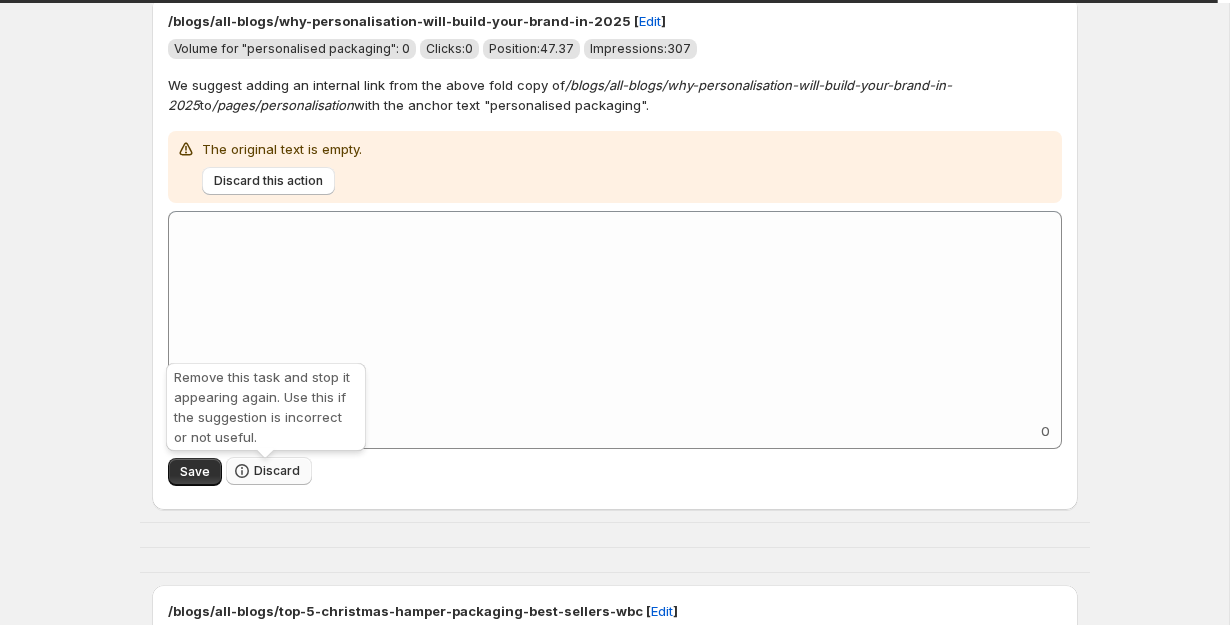 click on "Discard" at bounding box center (277, 471) 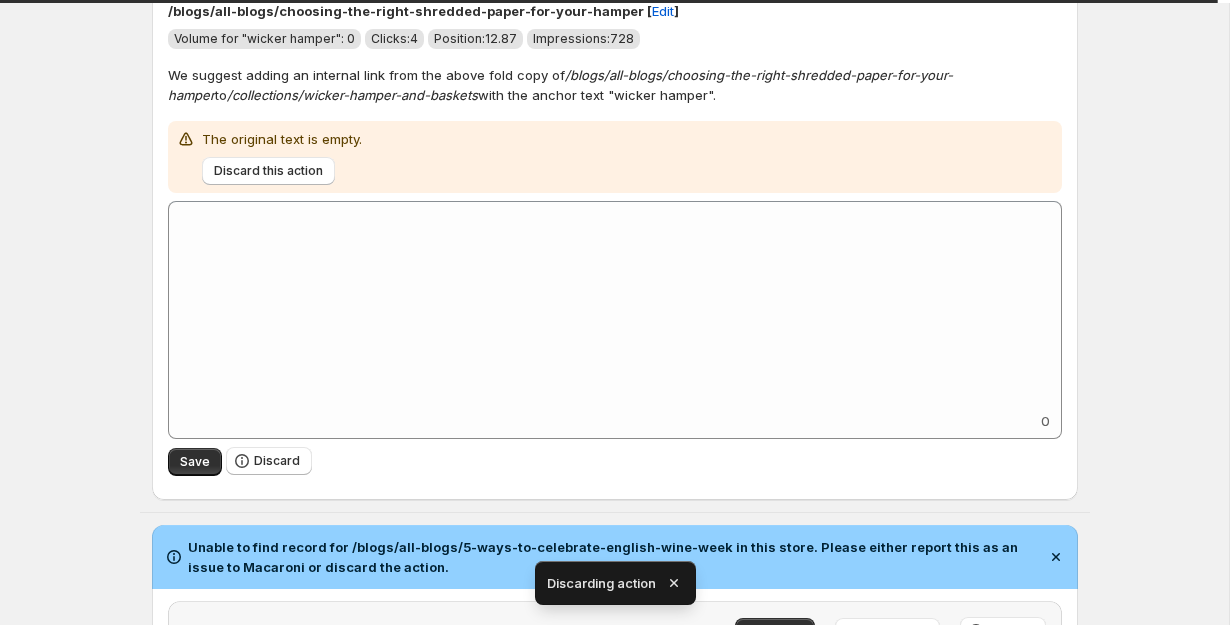 scroll, scrollTop: 3266, scrollLeft: 0, axis: vertical 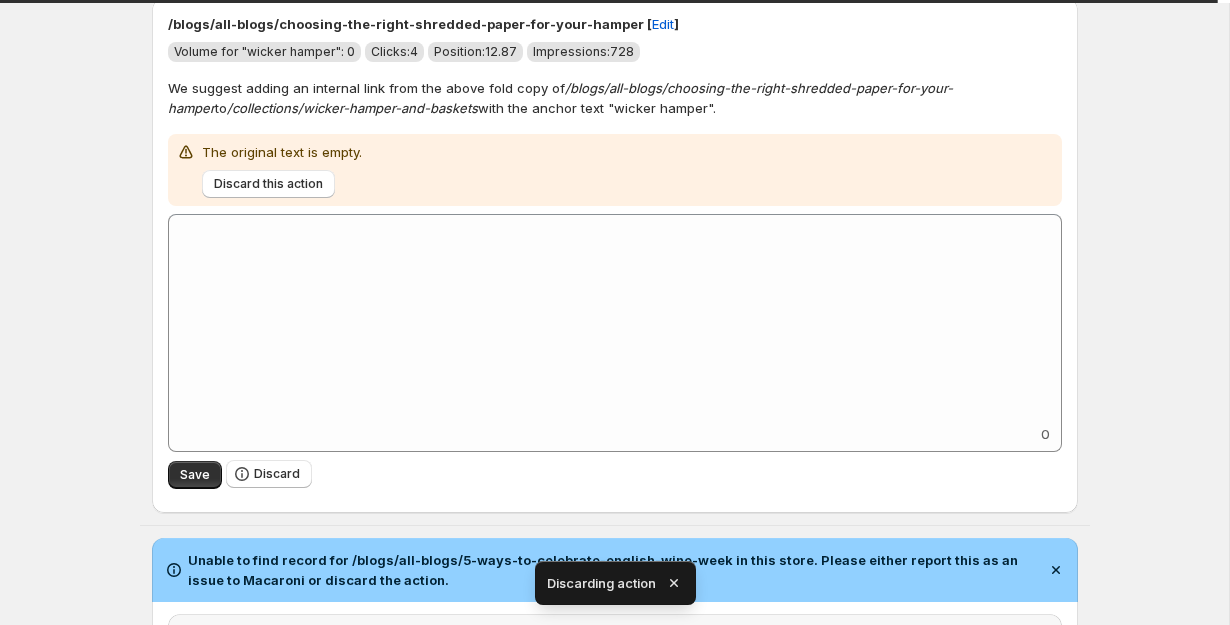 click on "Discard" at bounding box center (277, 474) 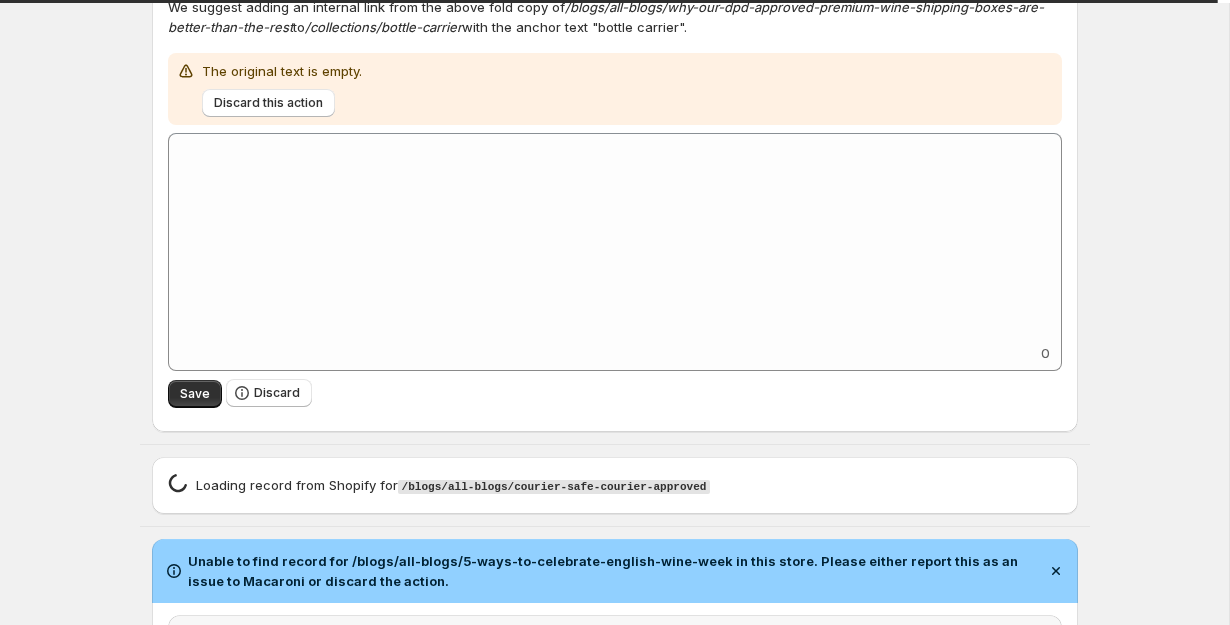 scroll, scrollTop: 2731, scrollLeft: 0, axis: vertical 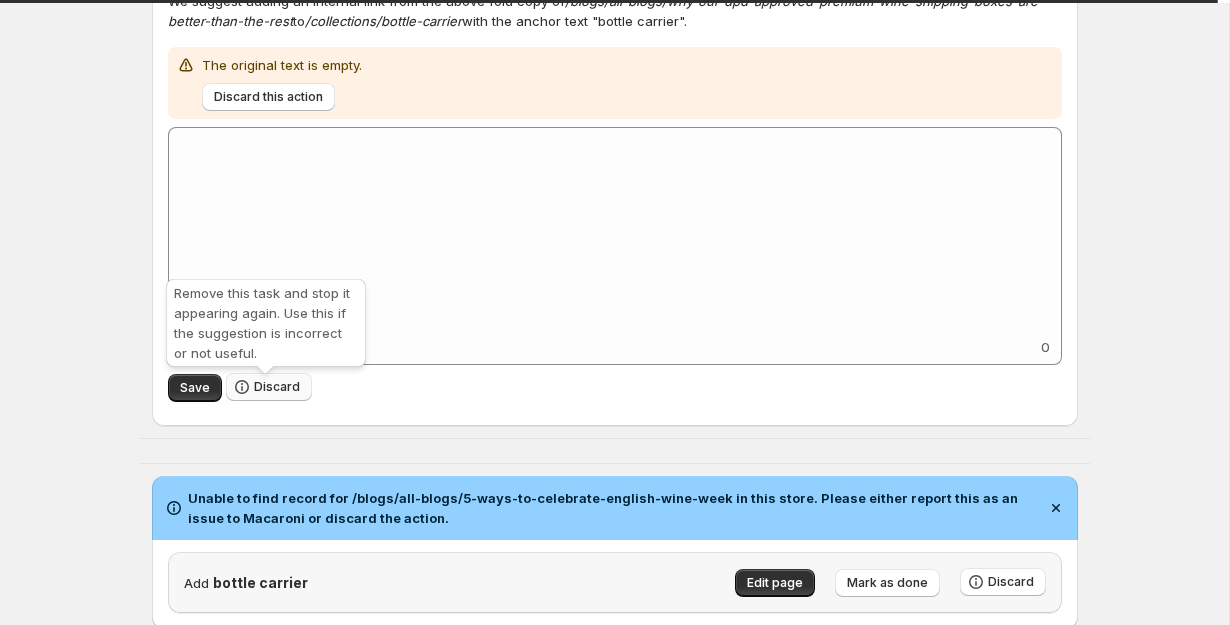 click on "Discard" at bounding box center (277, 387) 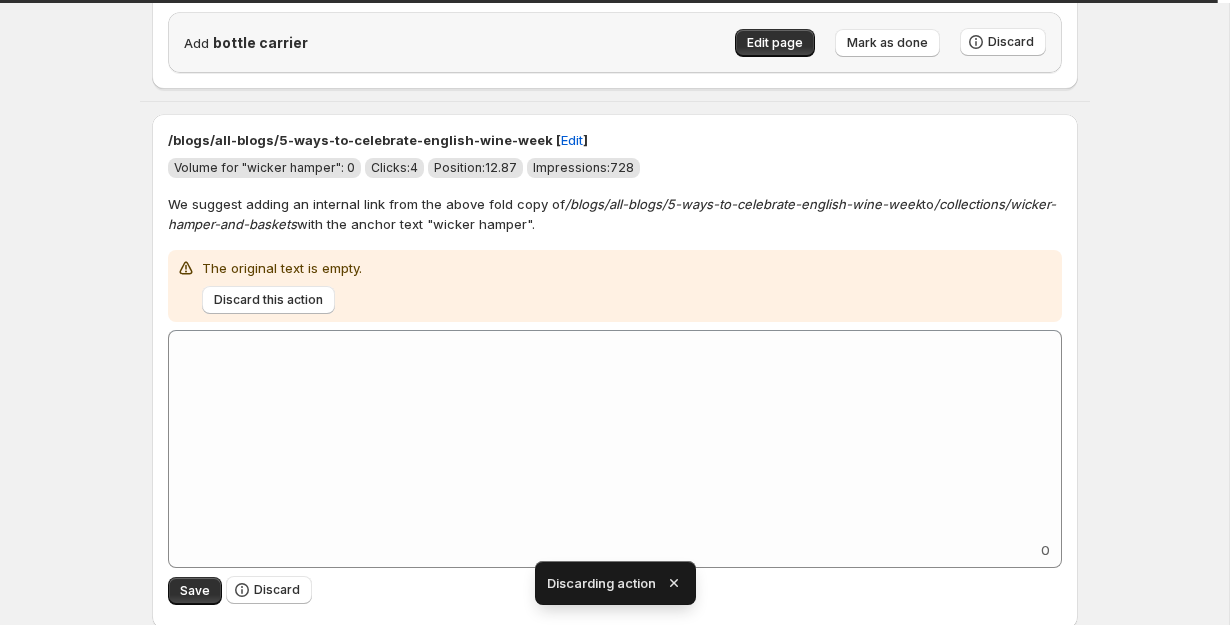 scroll, scrollTop: 2191, scrollLeft: 0, axis: vertical 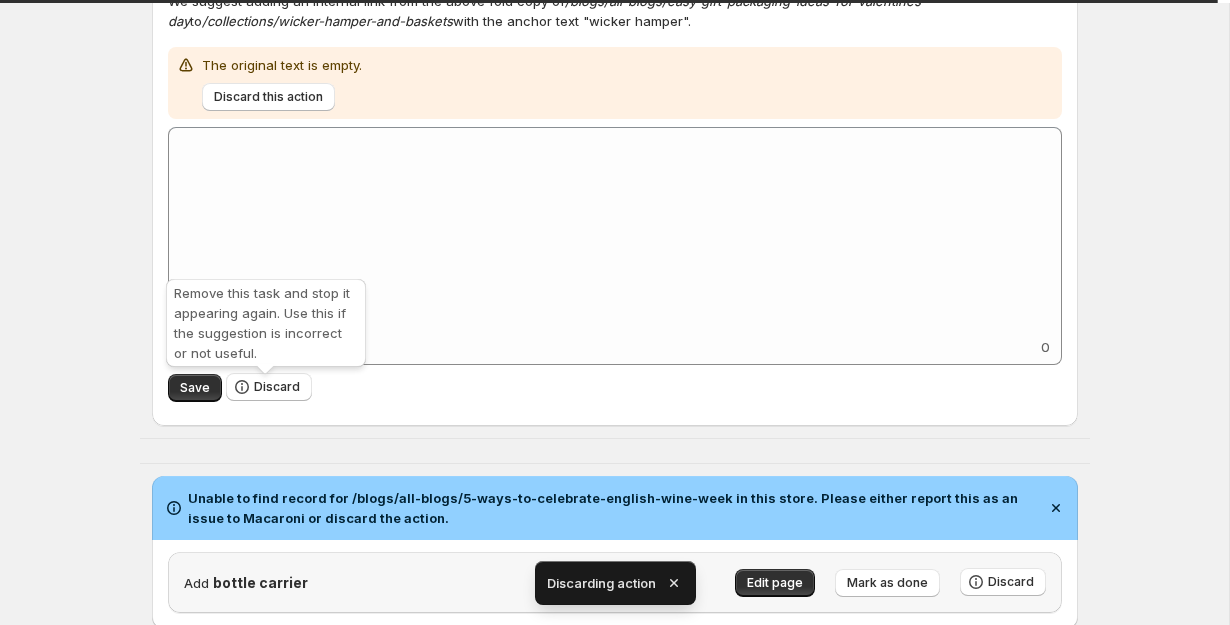 click on "Discard" at bounding box center (277, 387) 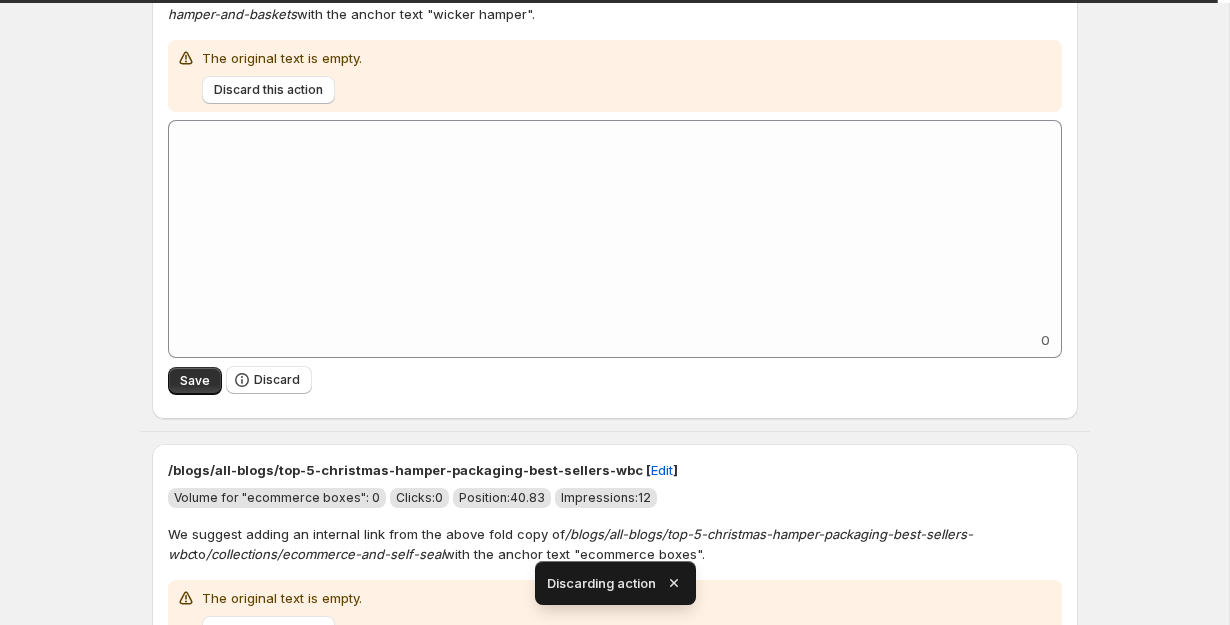 scroll, scrollTop: 2396, scrollLeft: 0, axis: vertical 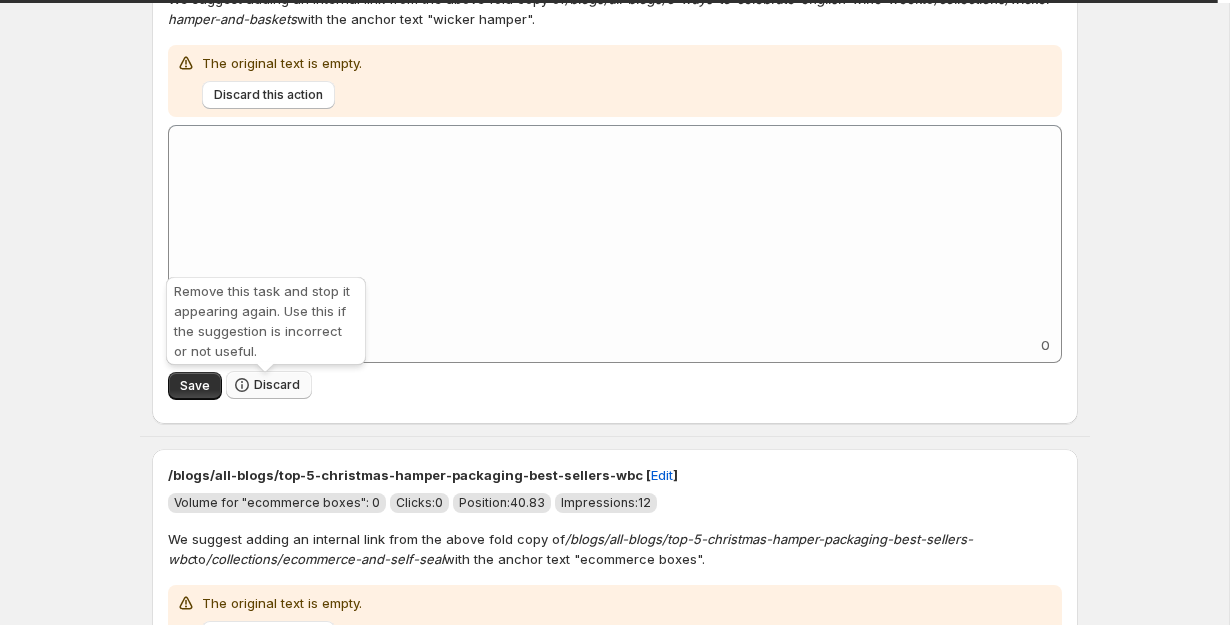 click on "Discard" at bounding box center [277, 385] 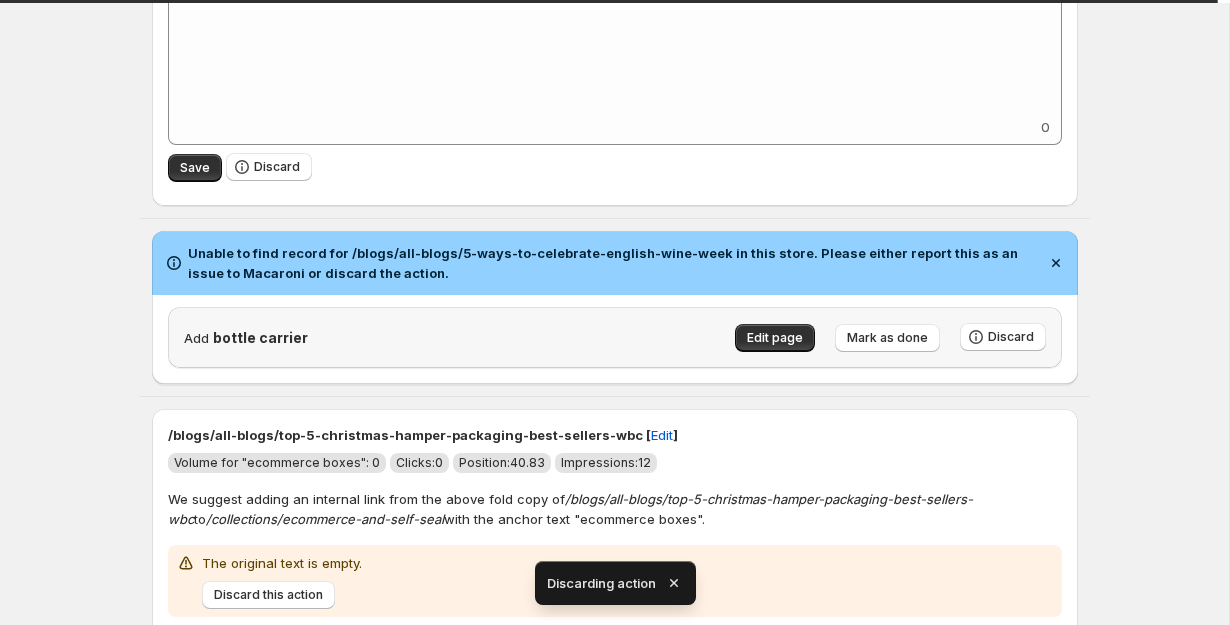 scroll, scrollTop: 2926, scrollLeft: 0, axis: vertical 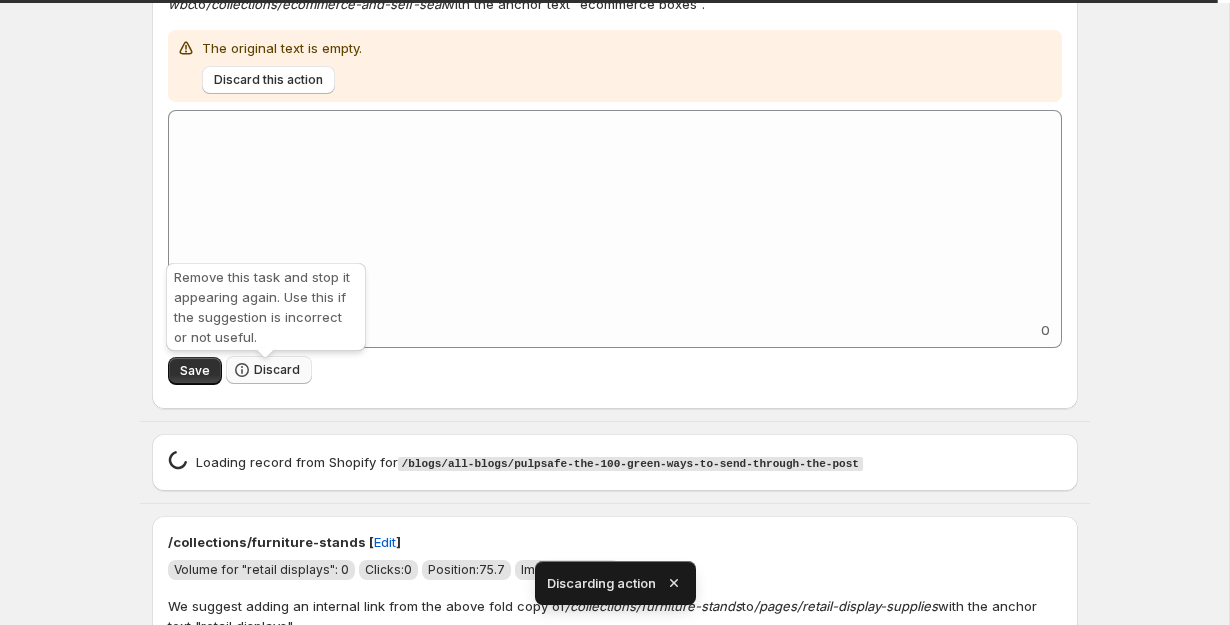 click on "Discard" at bounding box center (269, 370) 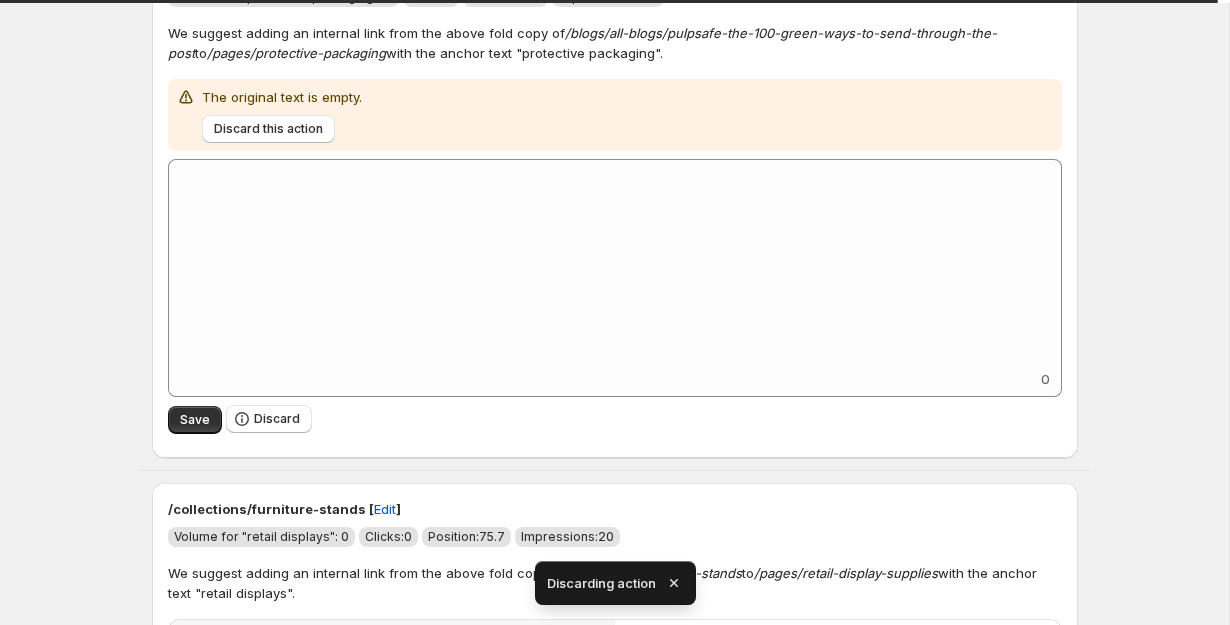 scroll, scrollTop: 3392, scrollLeft: 0, axis: vertical 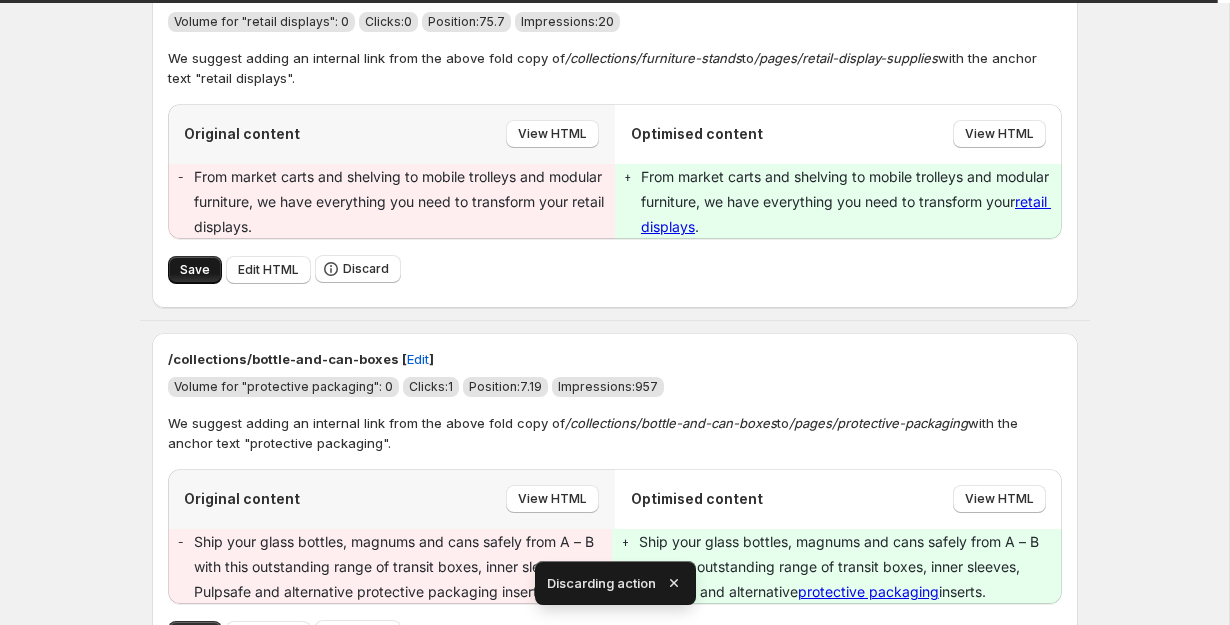 click on "Save" at bounding box center [195, 270] 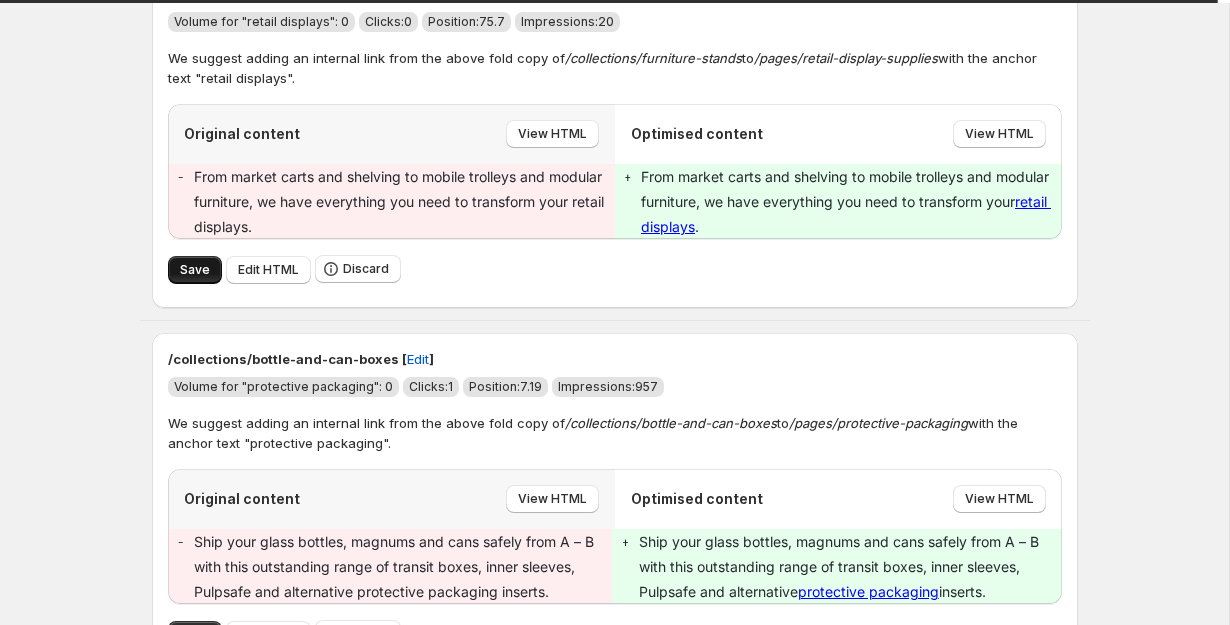 click on "Save" at bounding box center [195, 270] 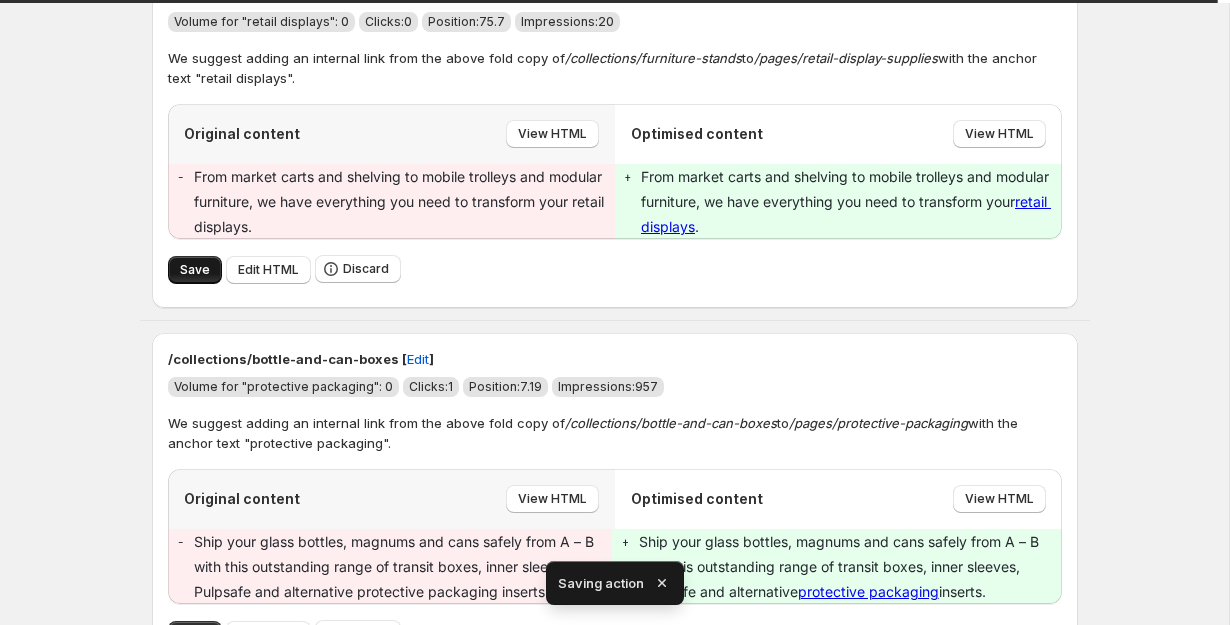 scroll, scrollTop: 3027, scrollLeft: 0, axis: vertical 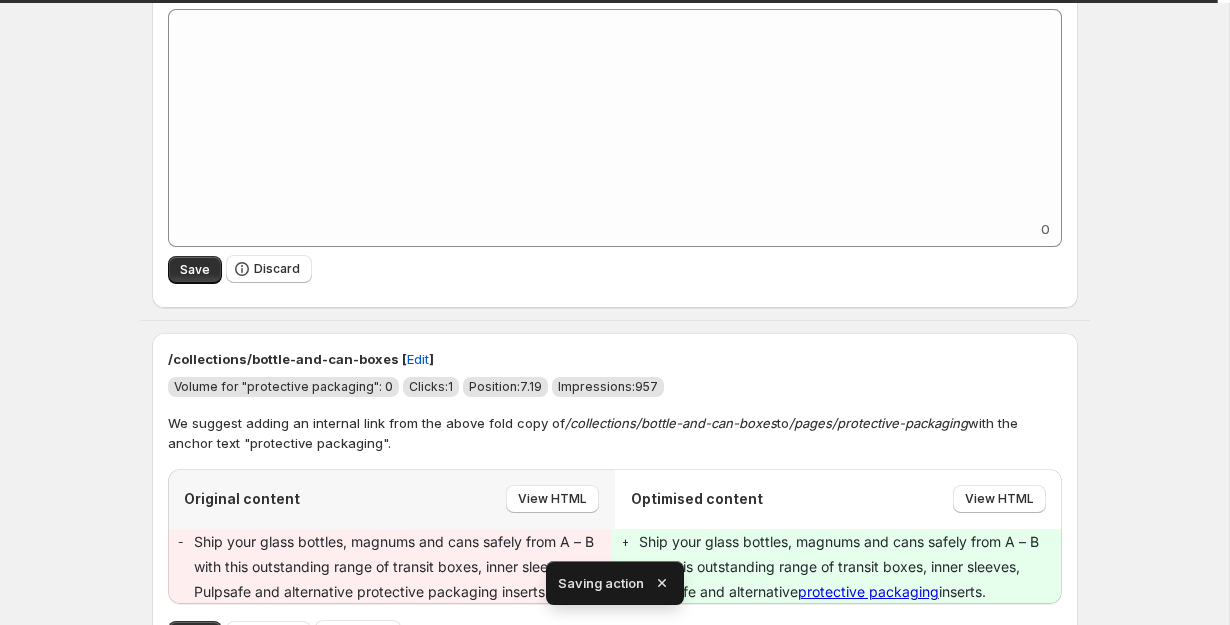 click on "Save" at bounding box center [195, 270] 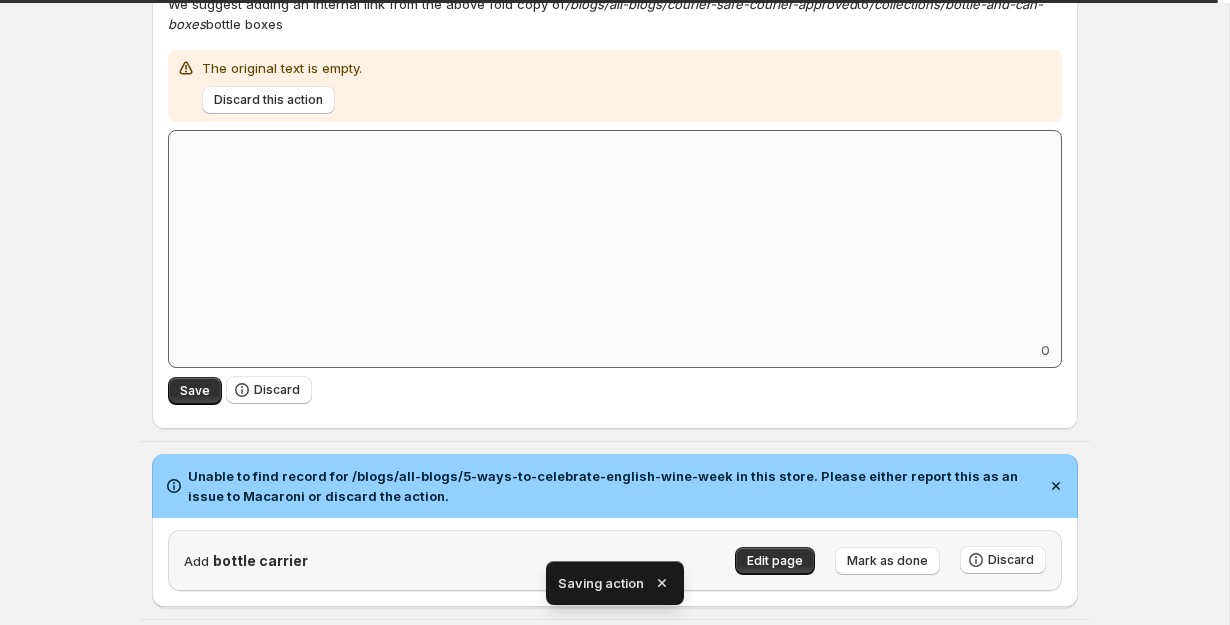 scroll, scrollTop: 2157, scrollLeft: 0, axis: vertical 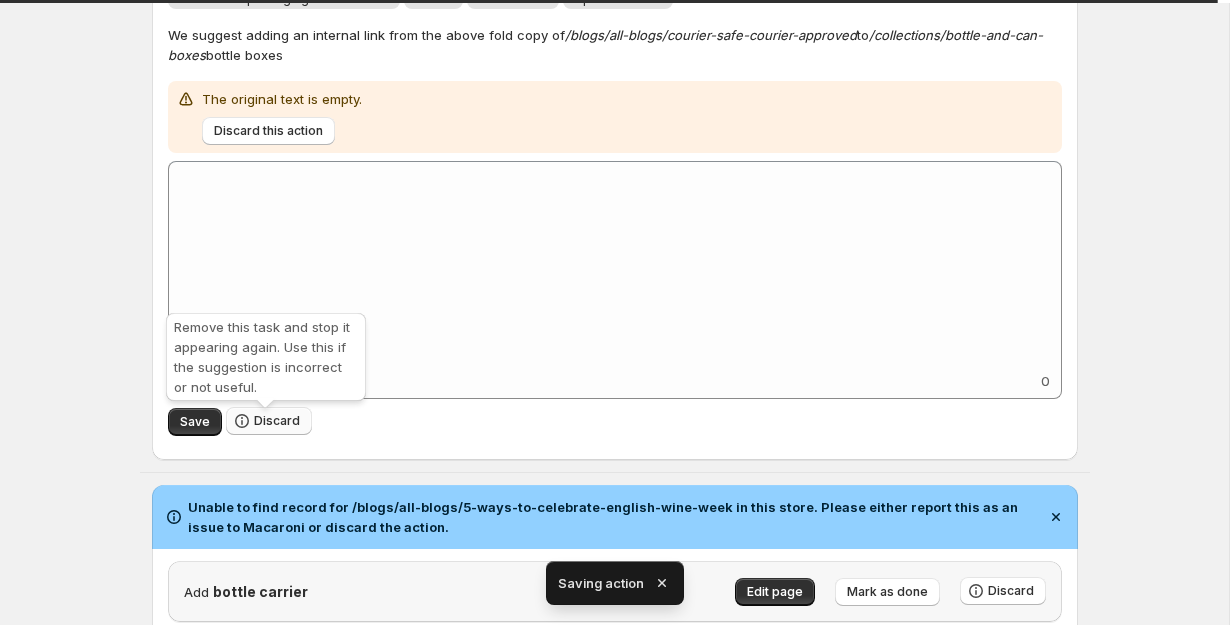 click on "Discard" at bounding box center (277, 421) 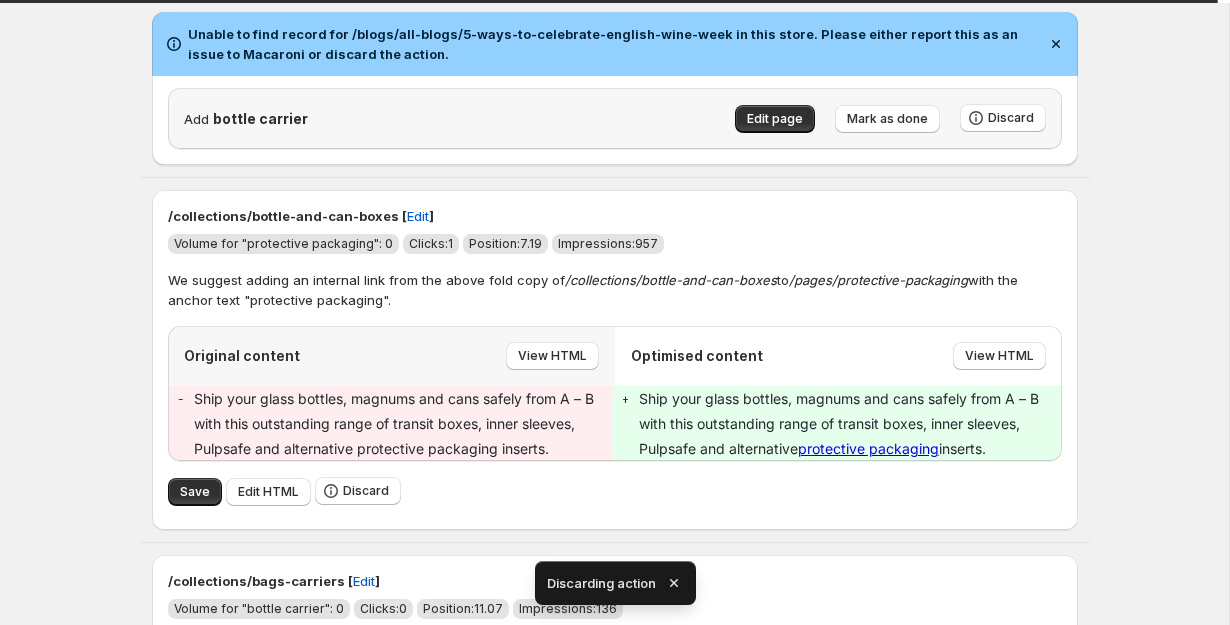 scroll, scrollTop: 2097, scrollLeft: 0, axis: vertical 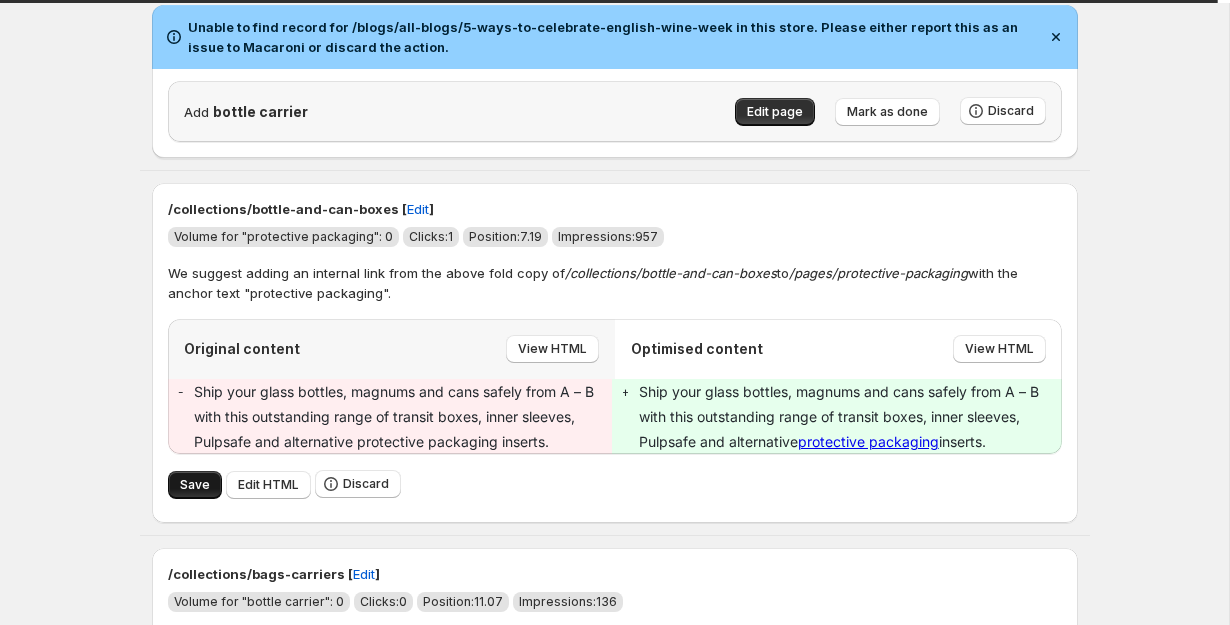 click on "Save" at bounding box center [195, 485] 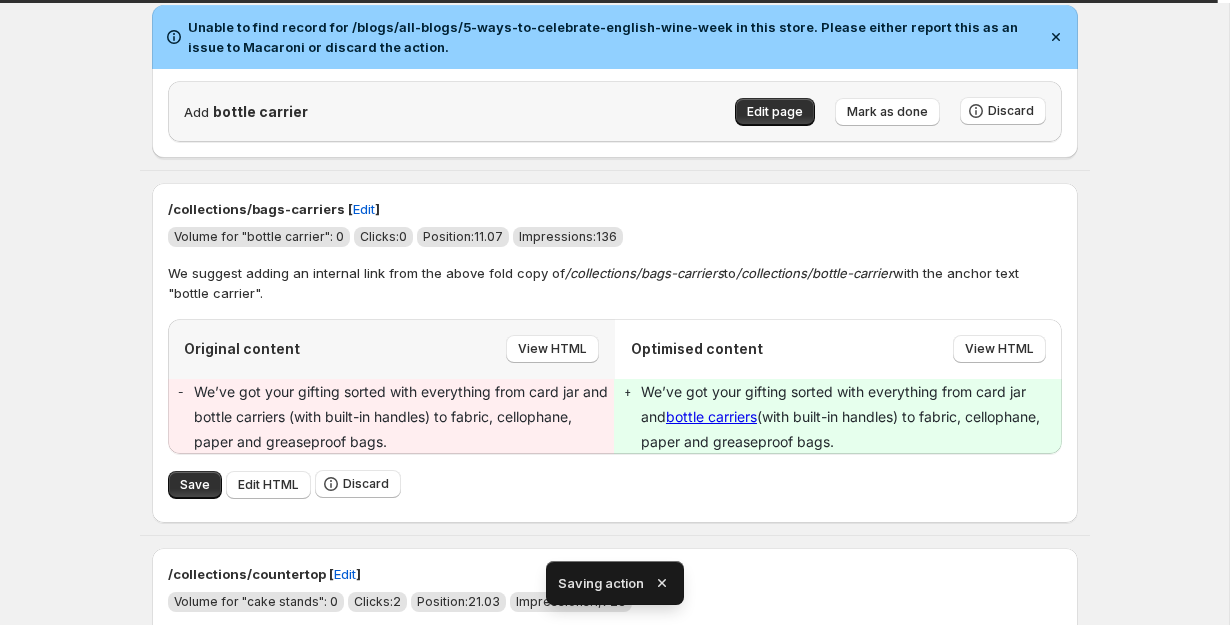 click on "Save" at bounding box center (195, 485) 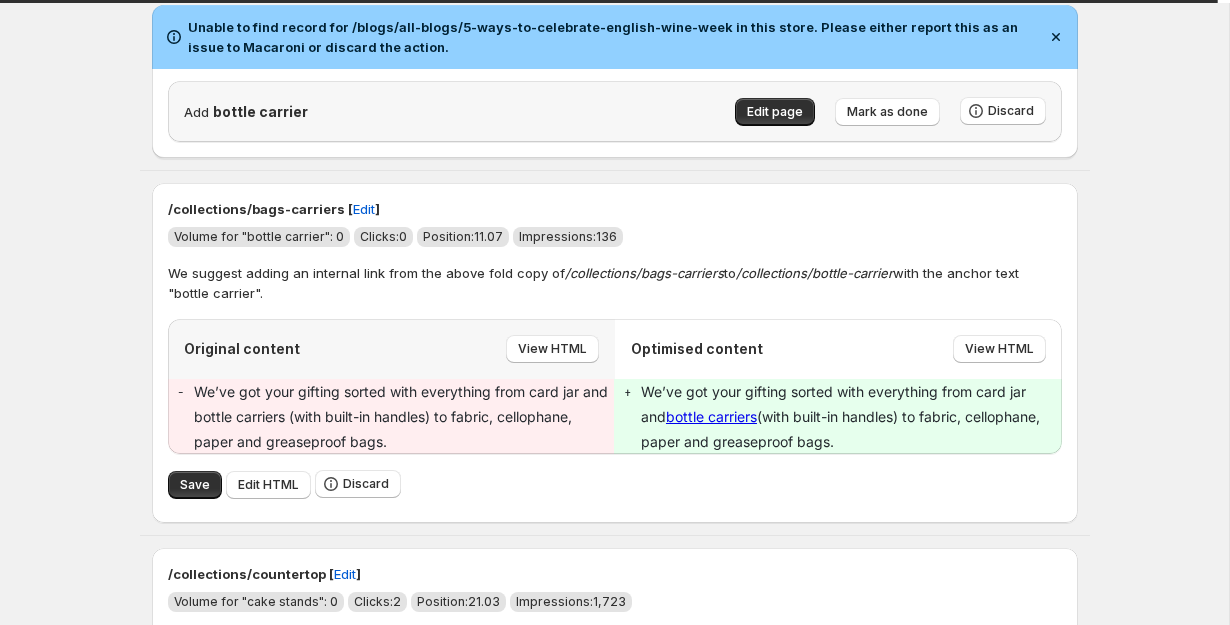 click on "Save" at bounding box center [195, 485] 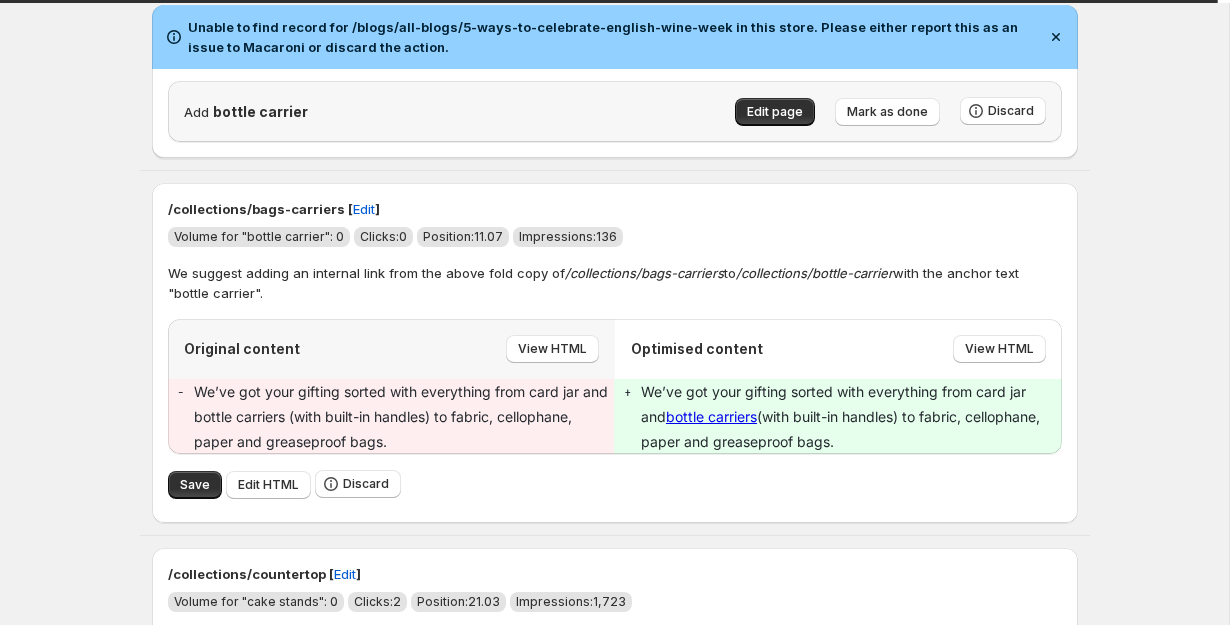 click on "Save" at bounding box center [195, 485] 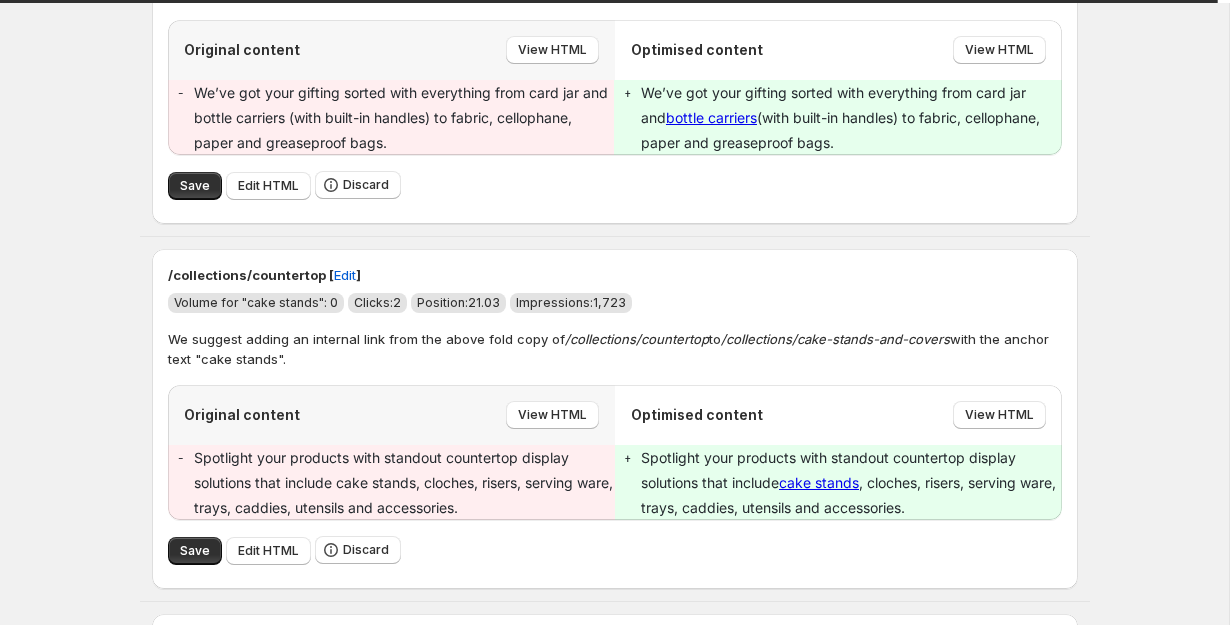 scroll, scrollTop: 2399, scrollLeft: 0, axis: vertical 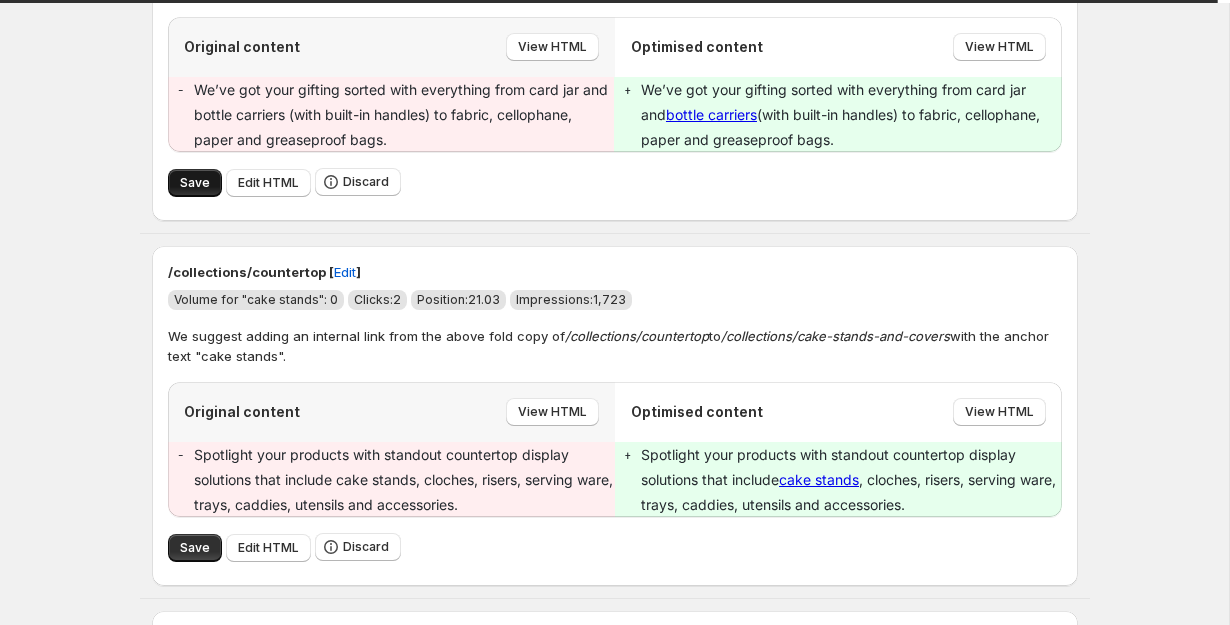 click on "Save" at bounding box center (195, 183) 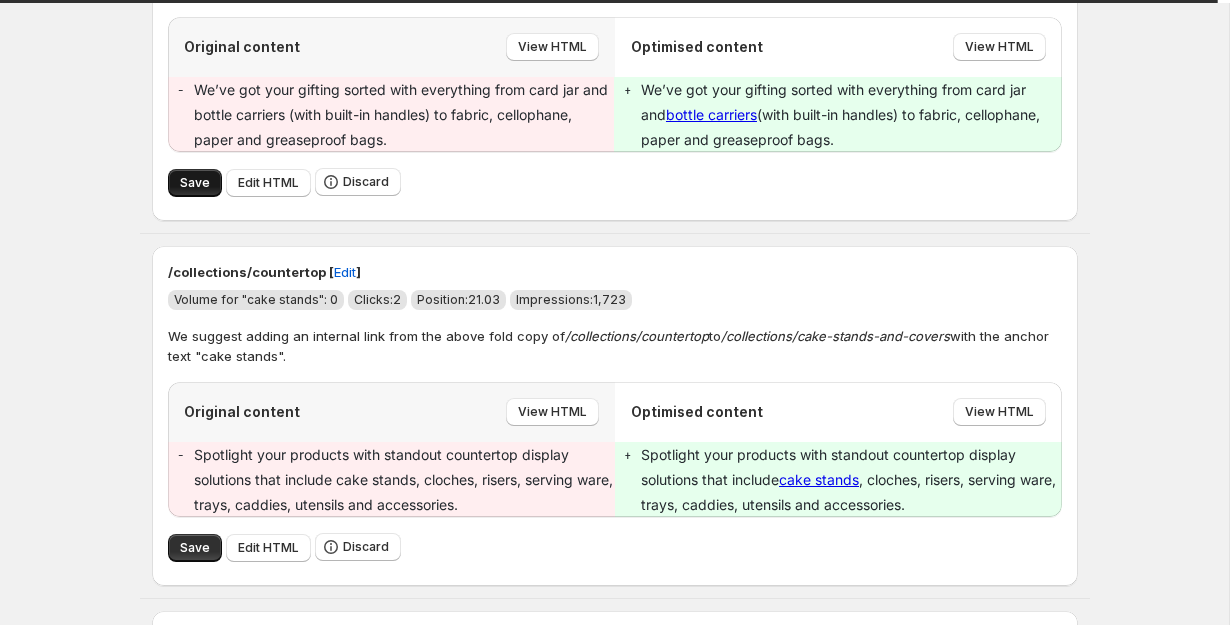 click on "Save" at bounding box center [195, 183] 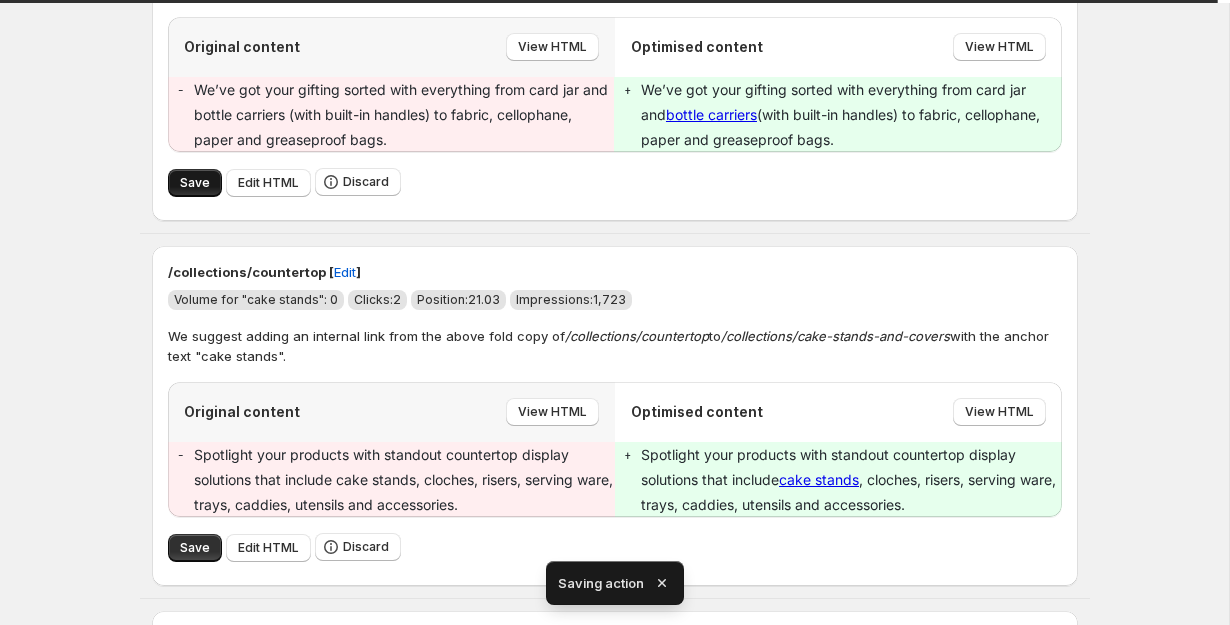 click on "Save" at bounding box center [195, 183] 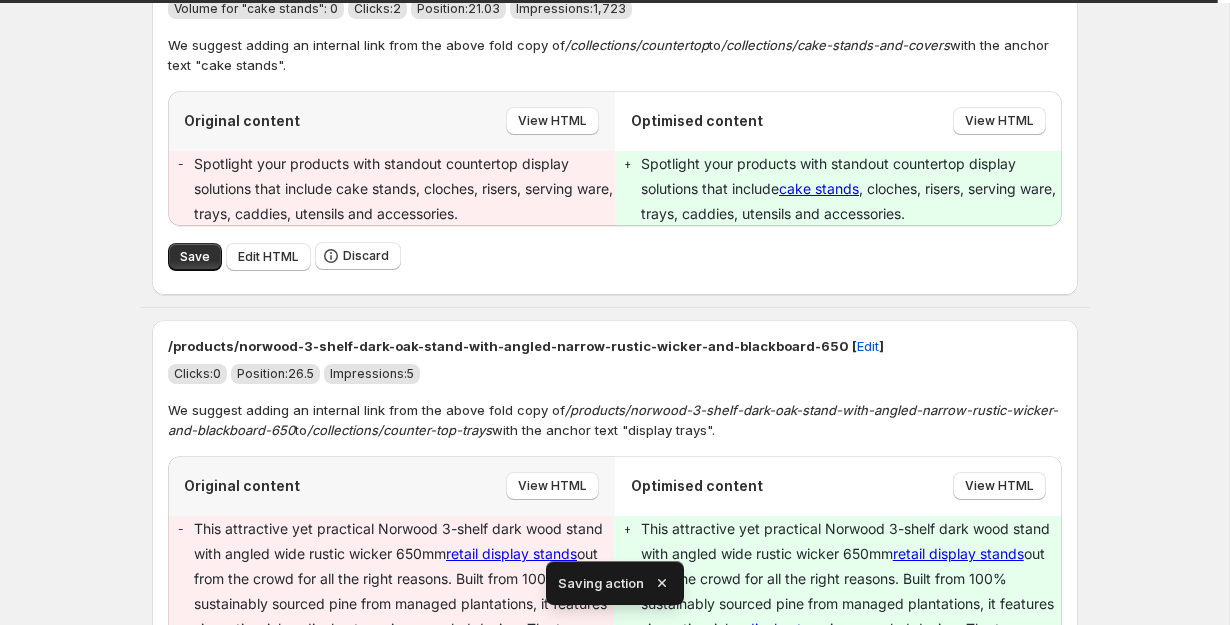 scroll, scrollTop: 2331, scrollLeft: 0, axis: vertical 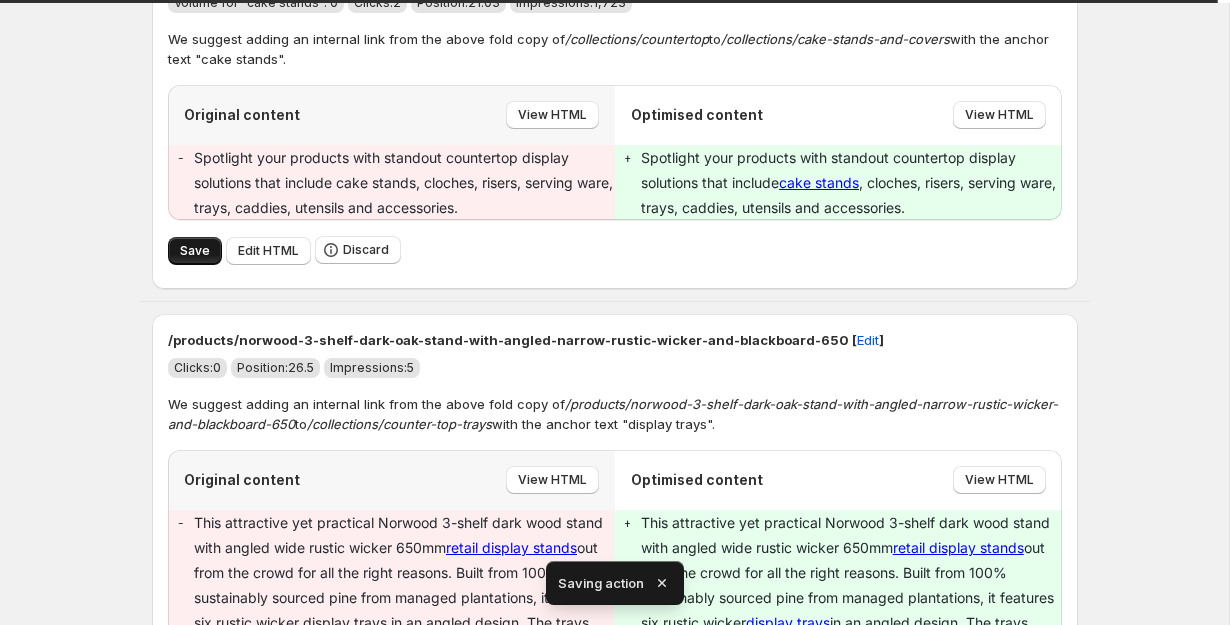 click on "Save" at bounding box center (195, 251) 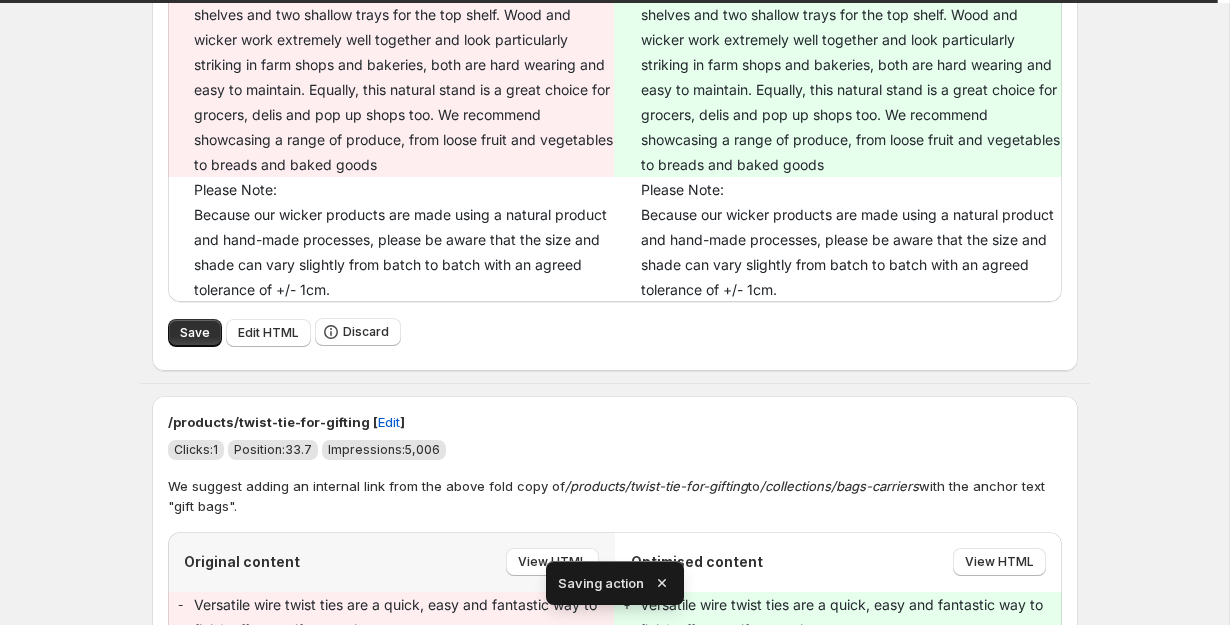 scroll, scrollTop: 2630, scrollLeft: 0, axis: vertical 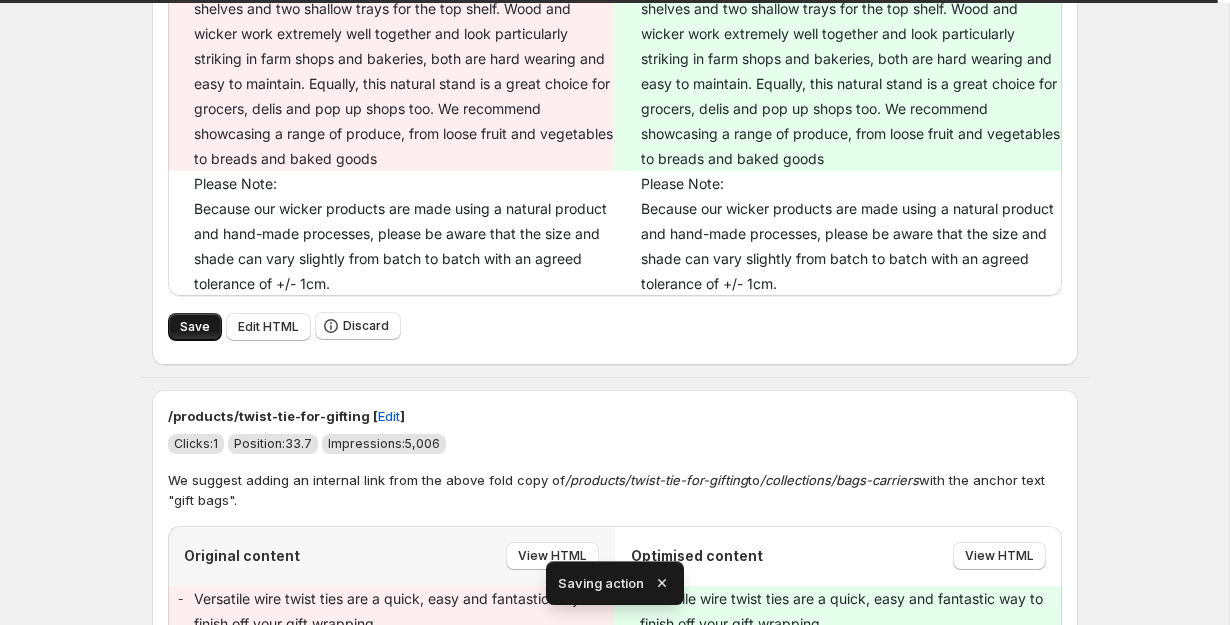 click on "Save" at bounding box center (195, 327) 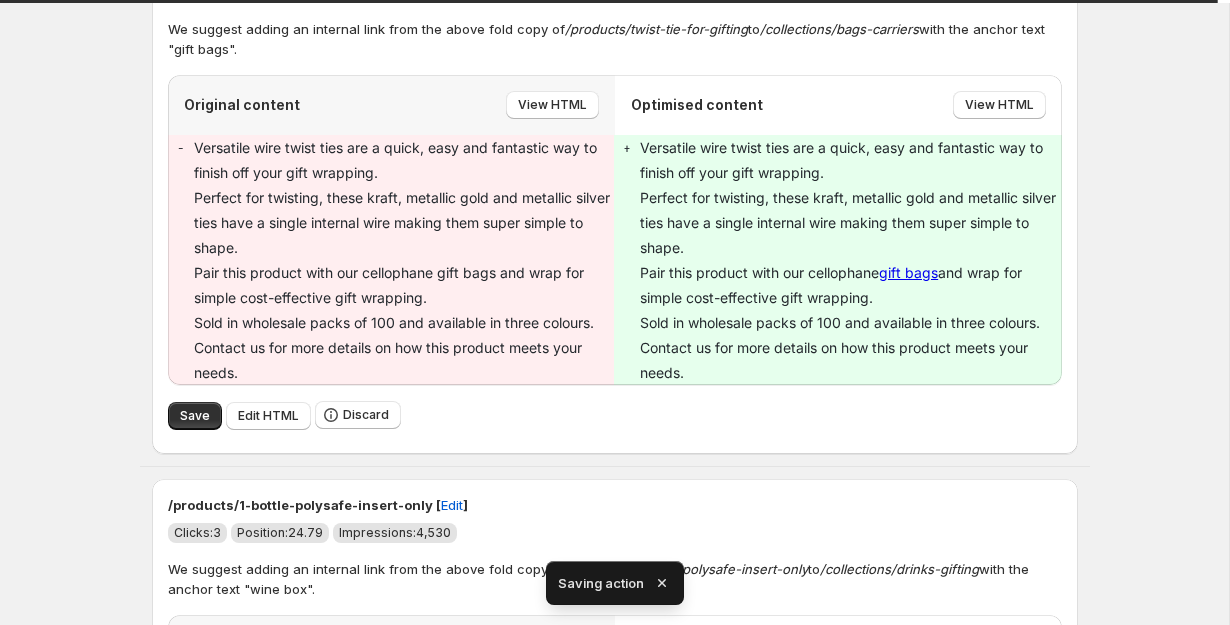 scroll, scrollTop: 2369, scrollLeft: 0, axis: vertical 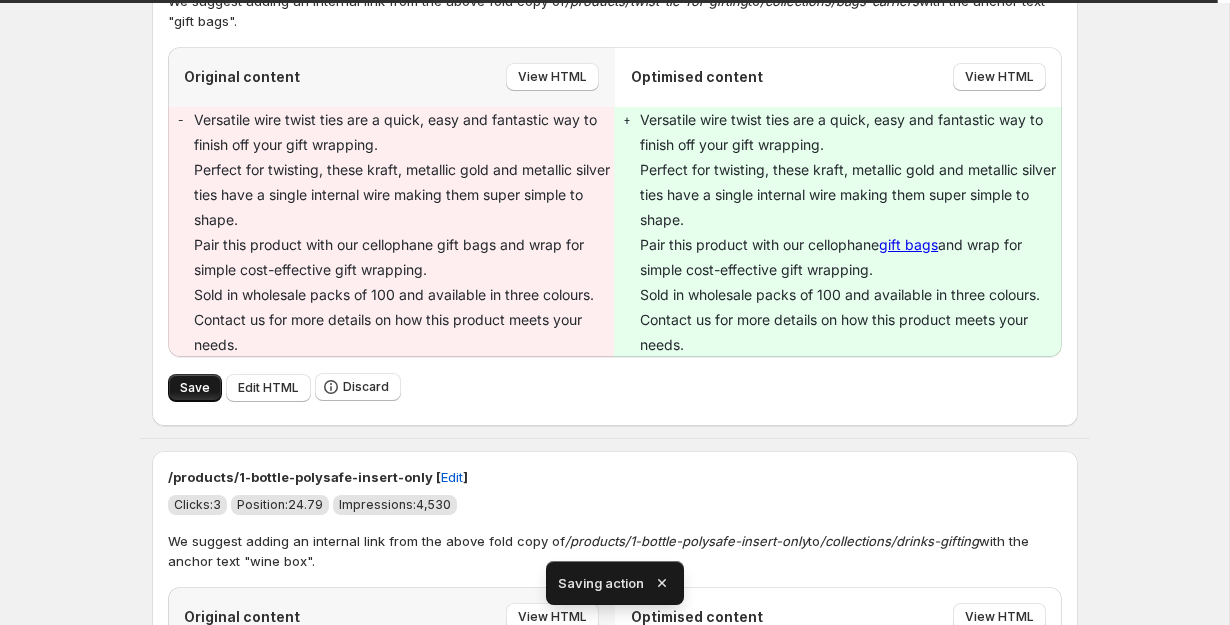 click on "Save" at bounding box center [195, 388] 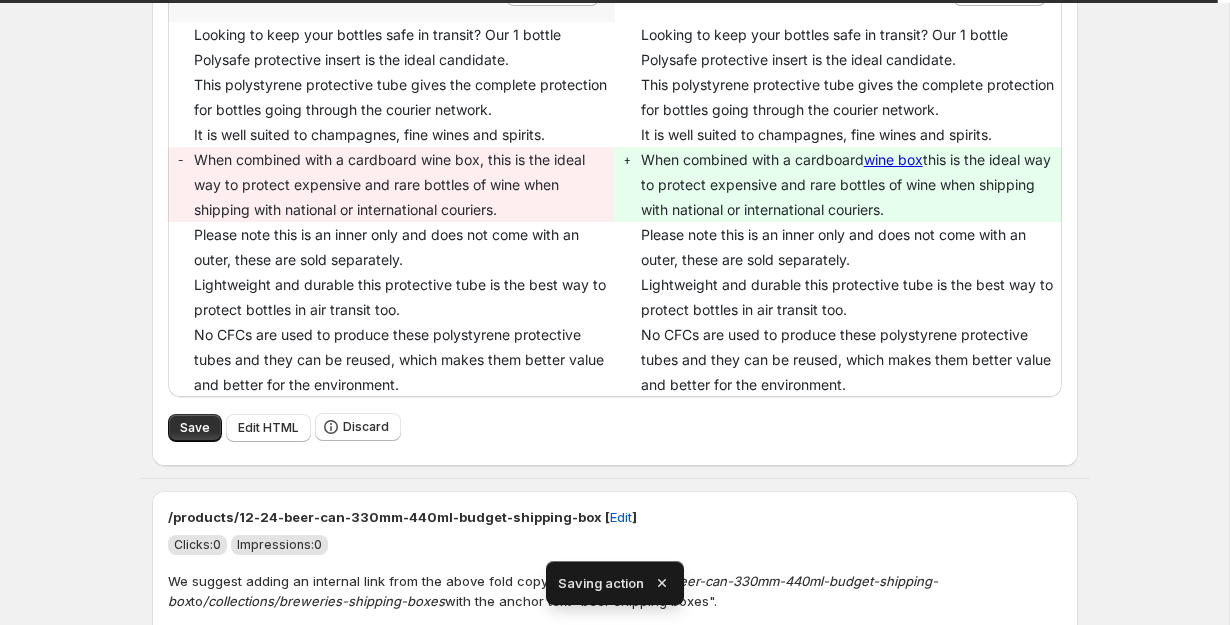 scroll, scrollTop: 2482, scrollLeft: 0, axis: vertical 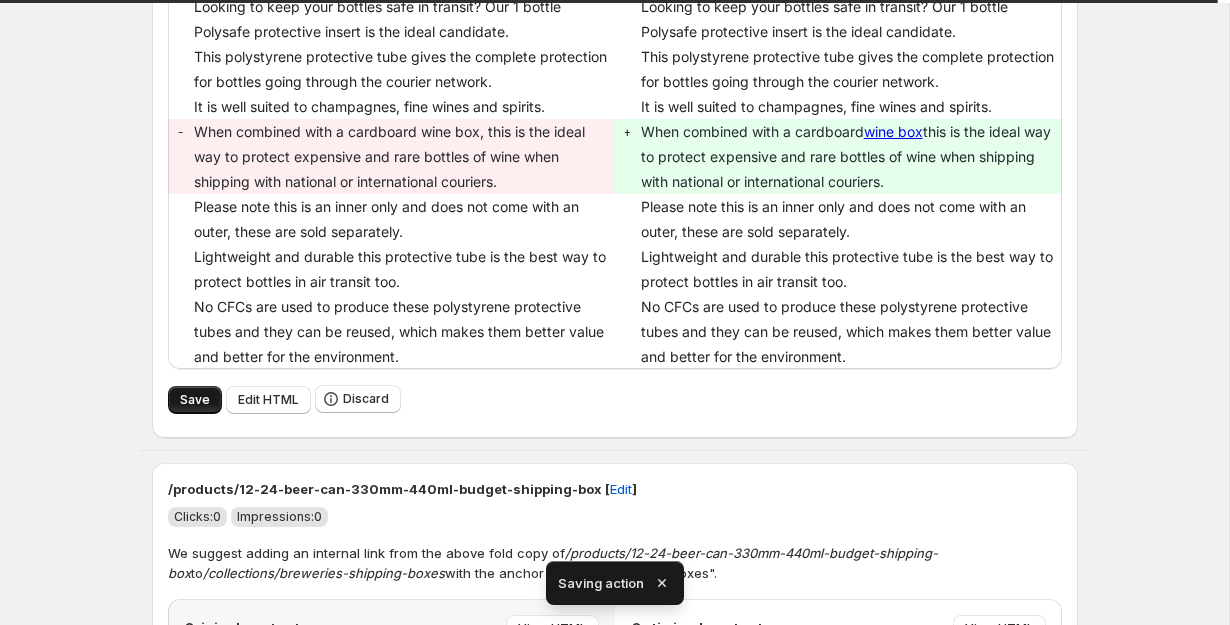 click on "Save" at bounding box center [195, 400] 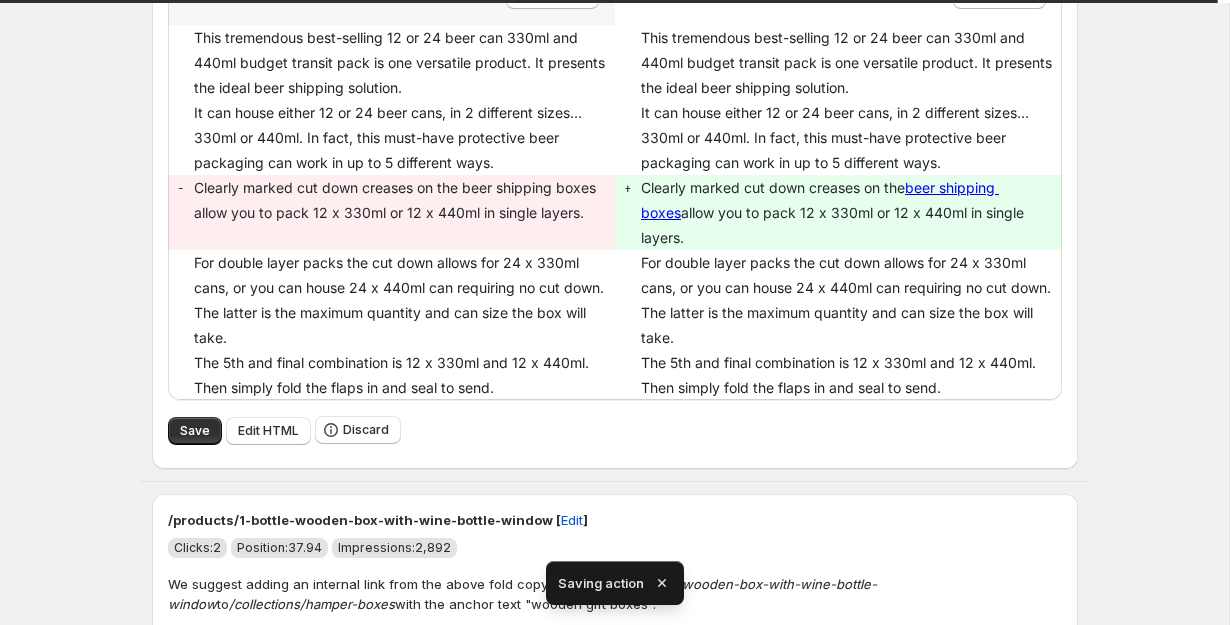 scroll, scrollTop: 2454, scrollLeft: 0, axis: vertical 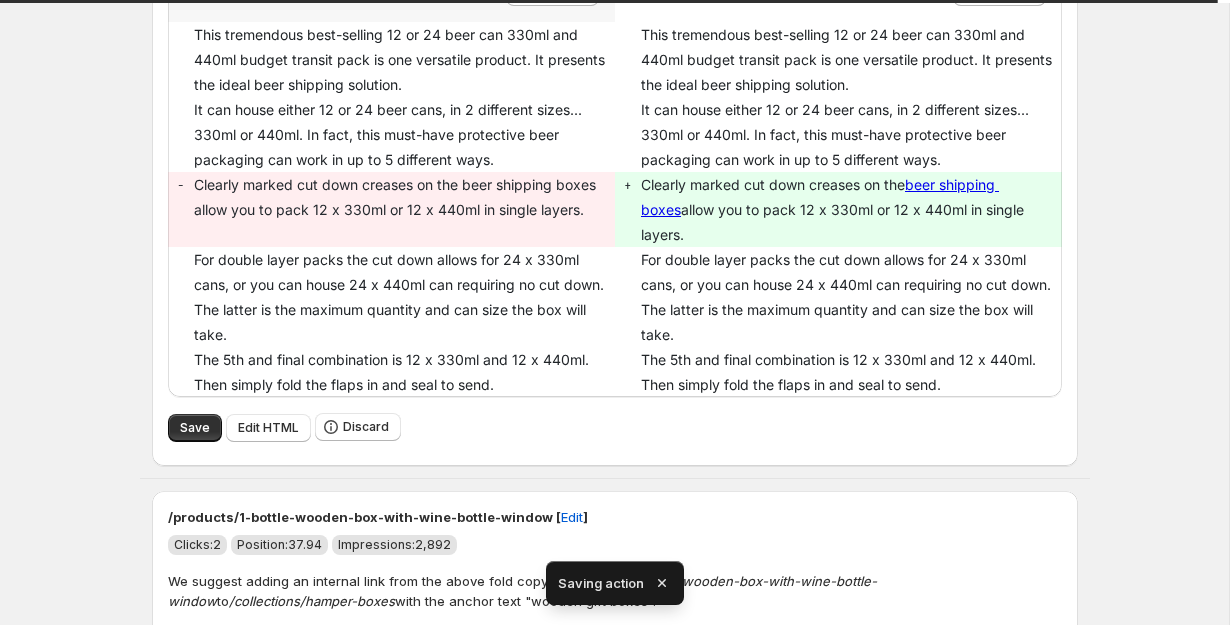 click on "Save" at bounding box center [195, 428] 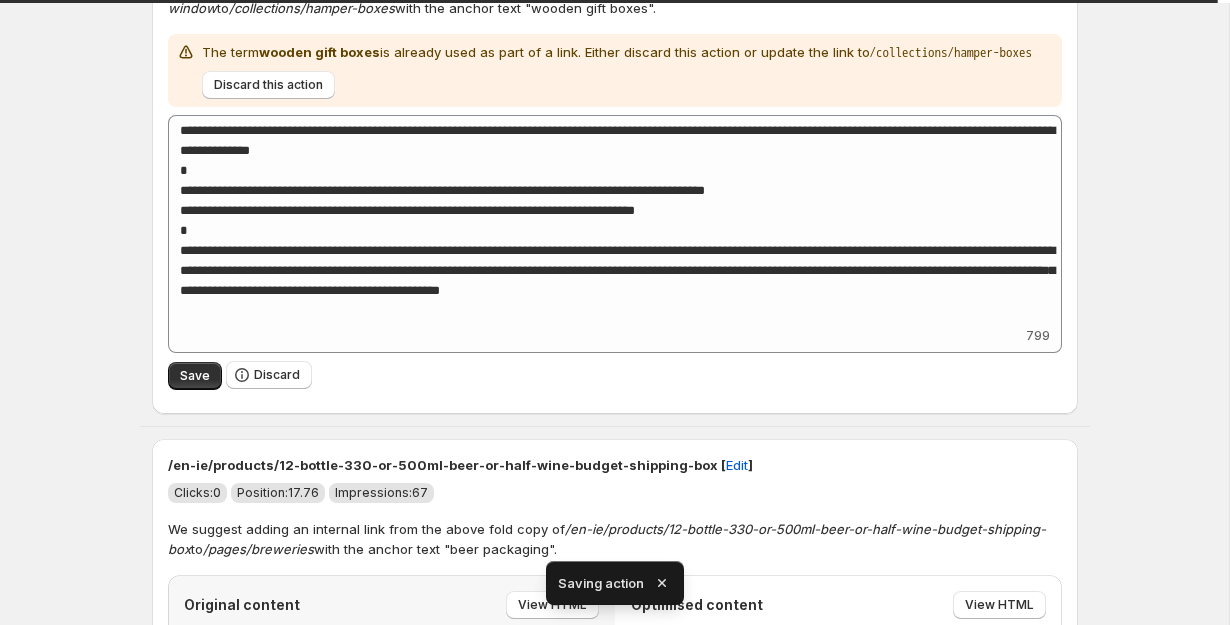 scroll, scrollTop: 2380, scrollLeft: 0, axis: vertical 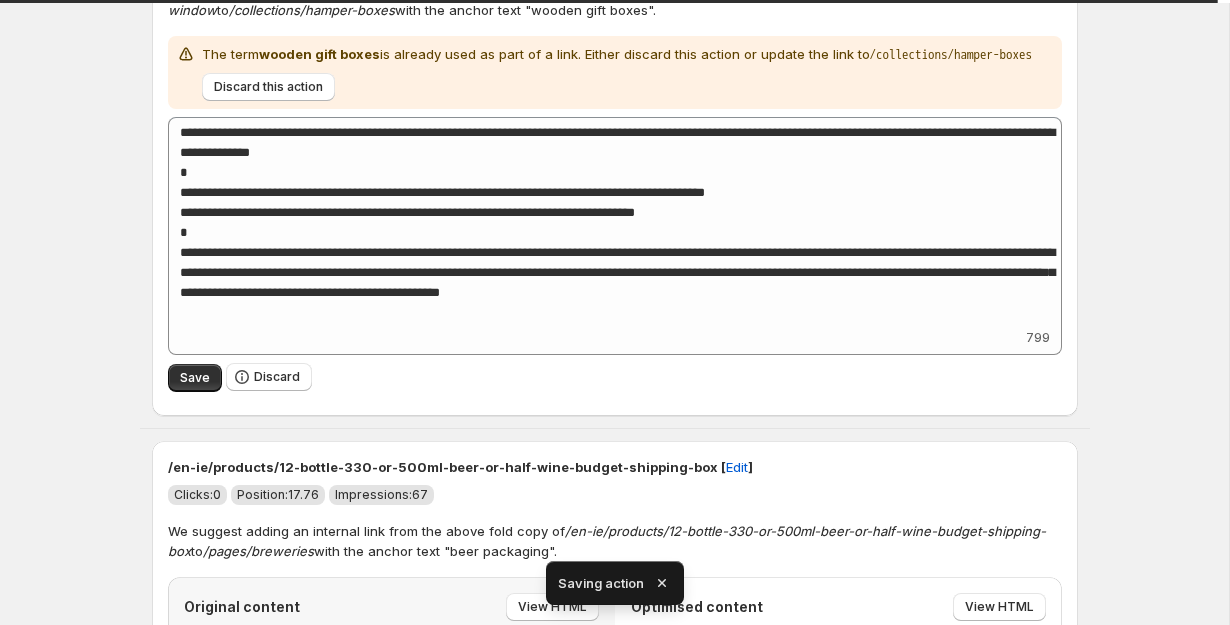 click on "Save" at bounding box center (195, 378) 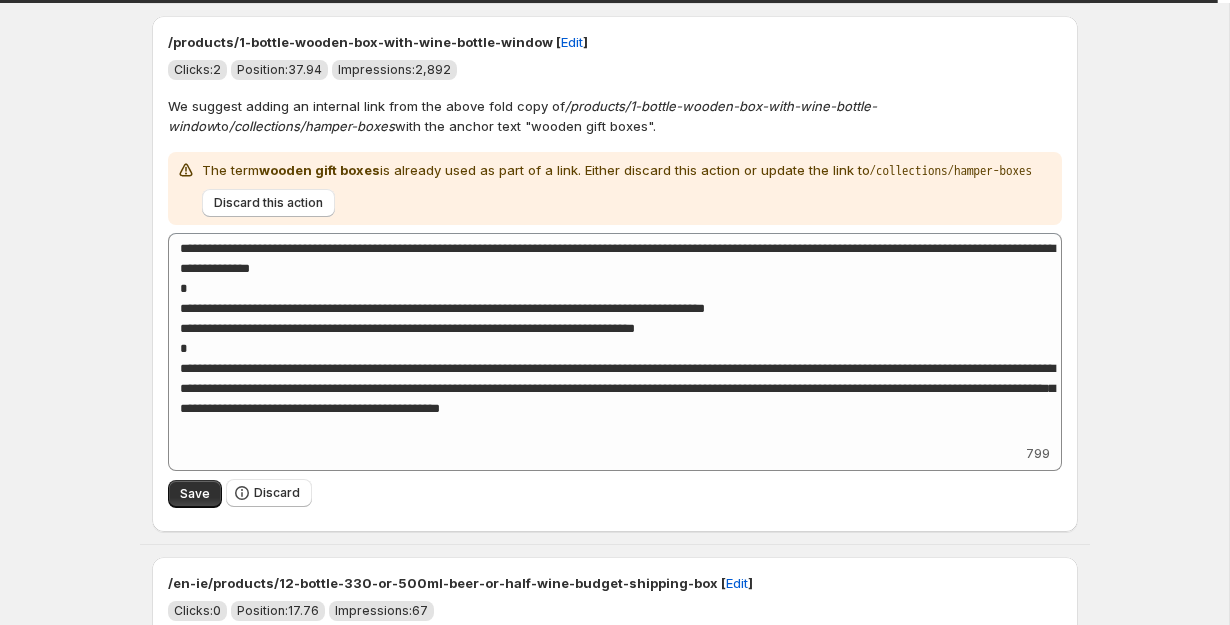 scroll, scrollTop: 2262, scrollLeft: 0, axis: vertical 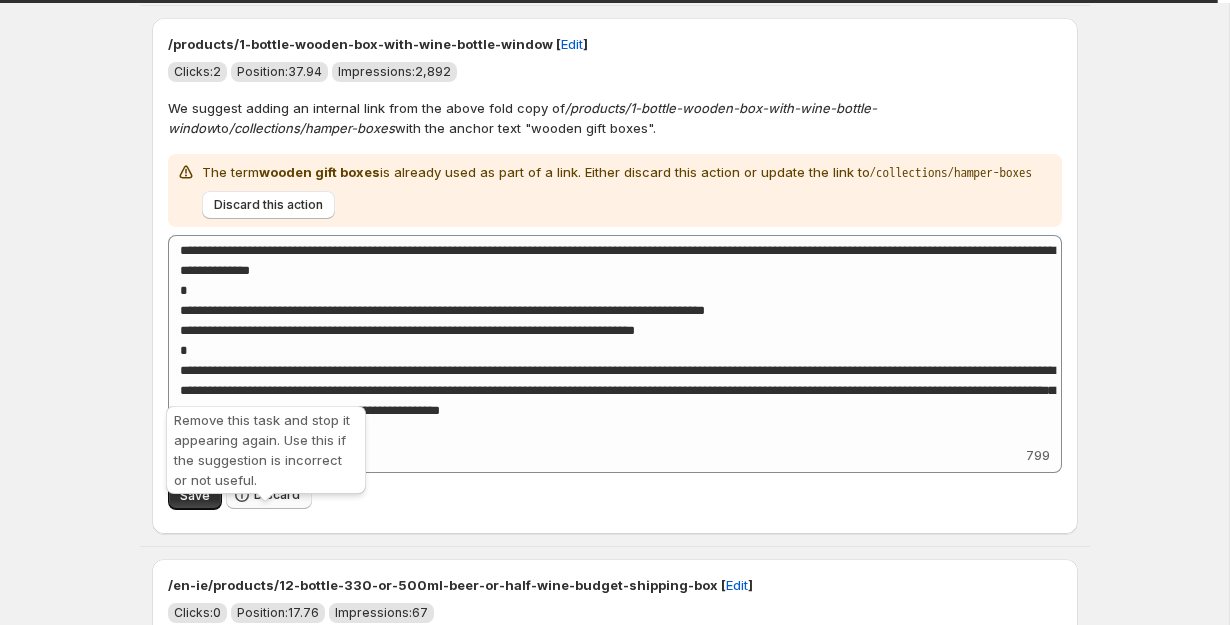 click on "Discard" at bounding box center (277, 495) 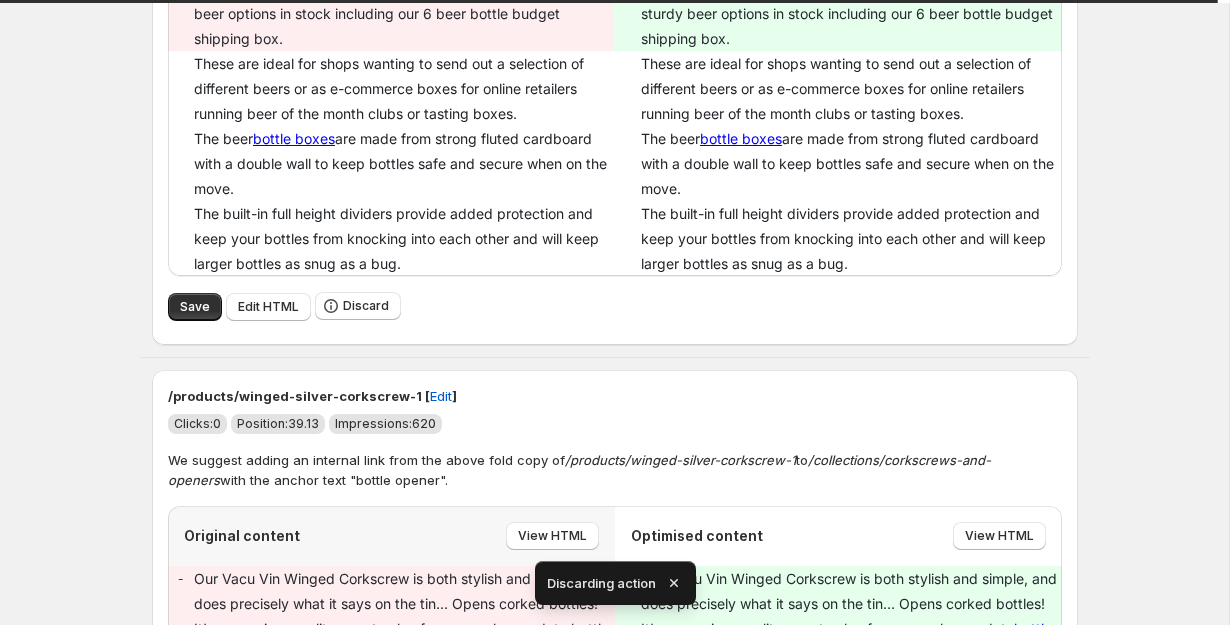 scroll, scrollTop: 2595, scrollLeft: 0, axis: vertical 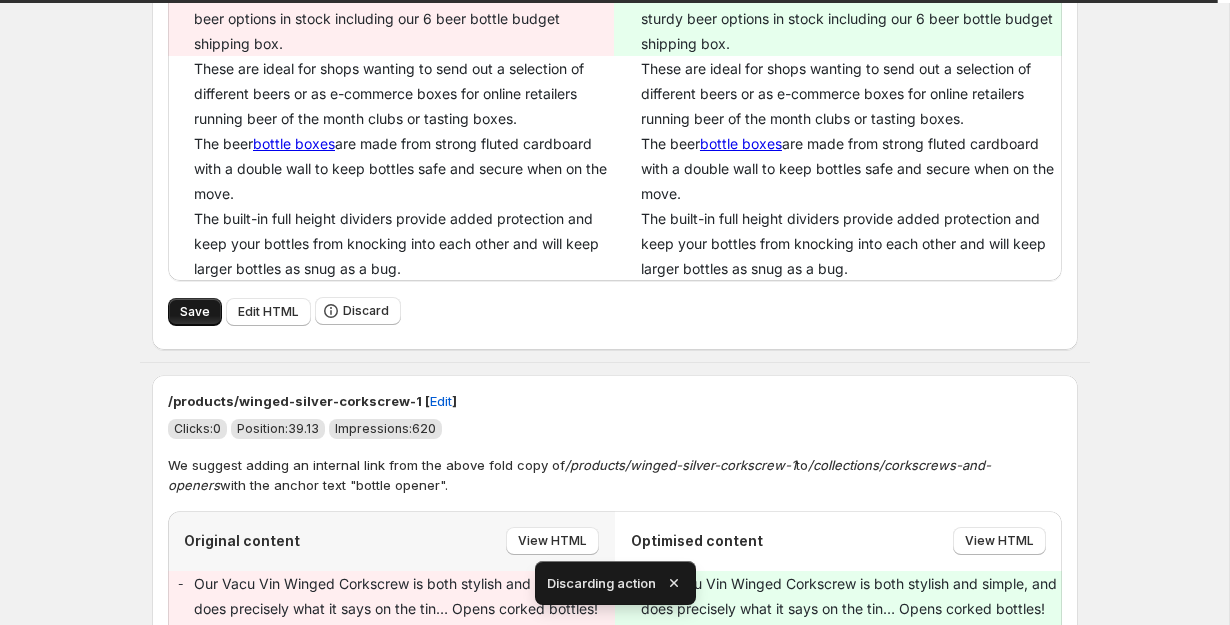 click on "Save" at bounding box center (195, 312) 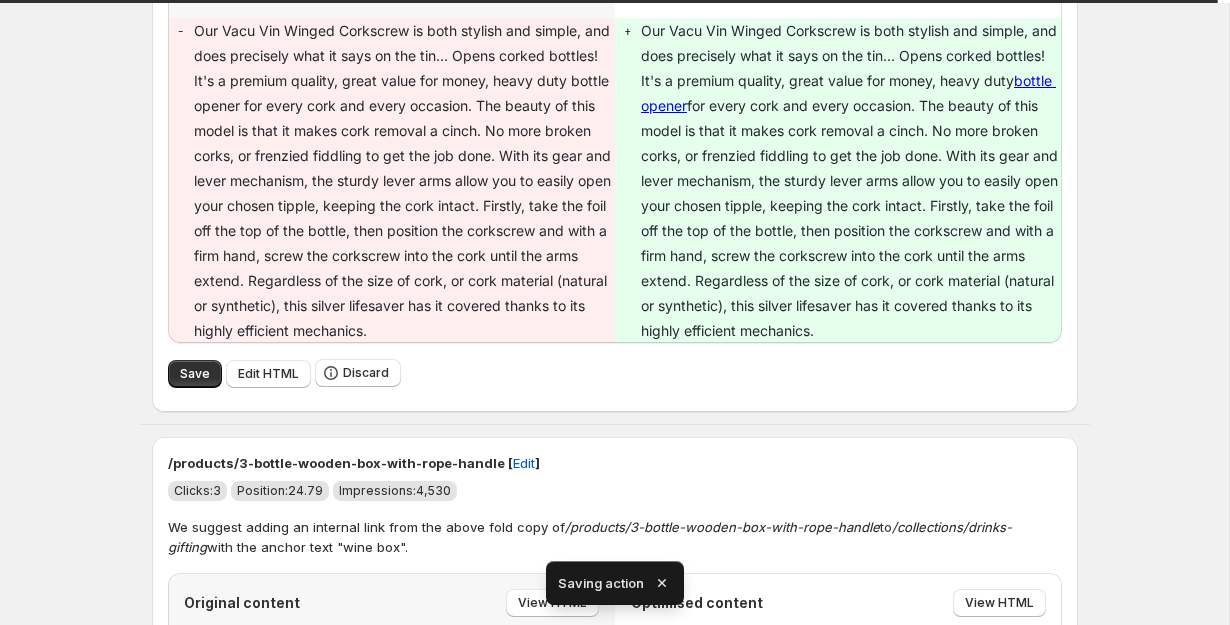scroll, scrollTop: 2462, scrollLeft: 0, axis: vertical 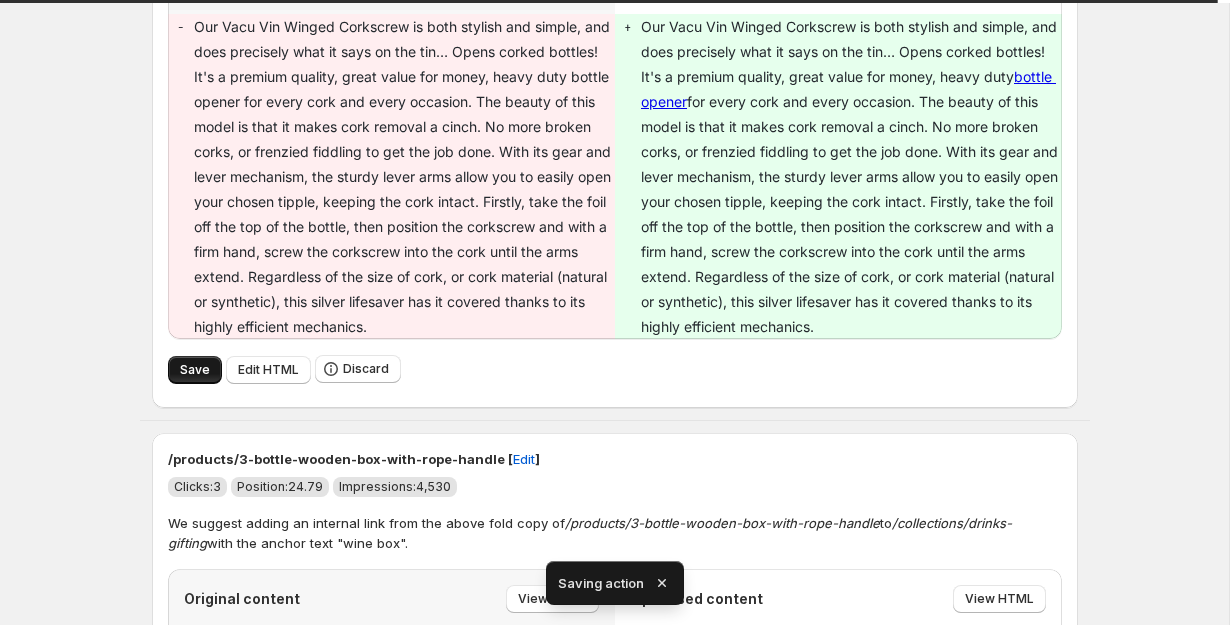 click on "Save" at bounding box center (195, 370) 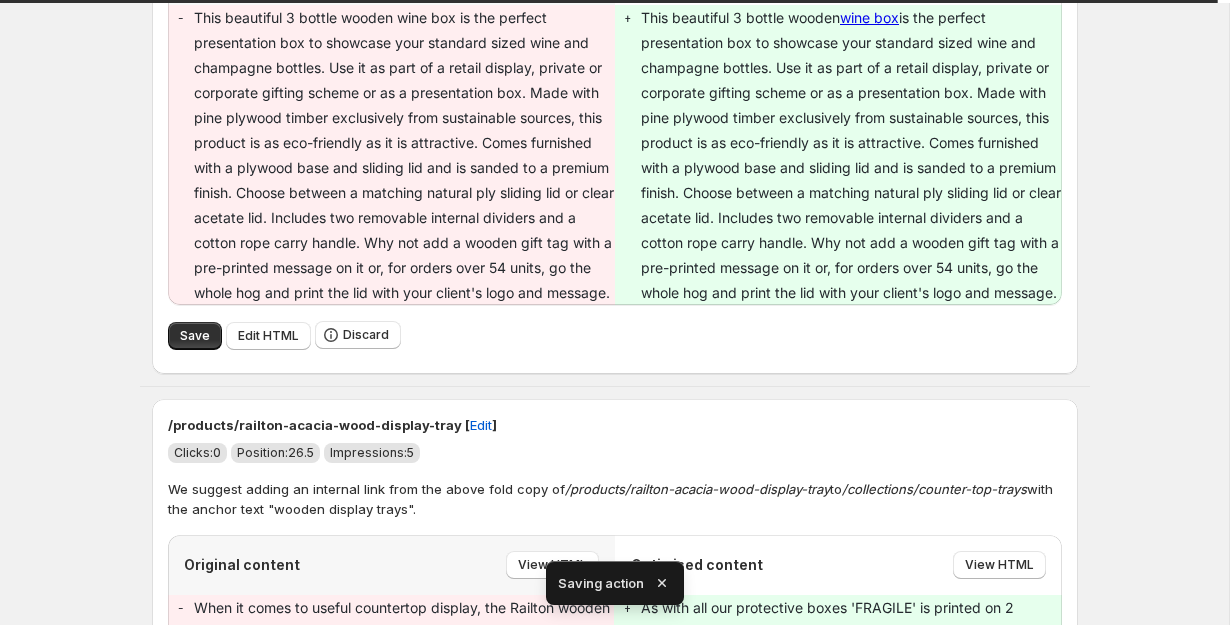 scroll, scrollTop: 2468, scrollLeft: 0, axis: vertical 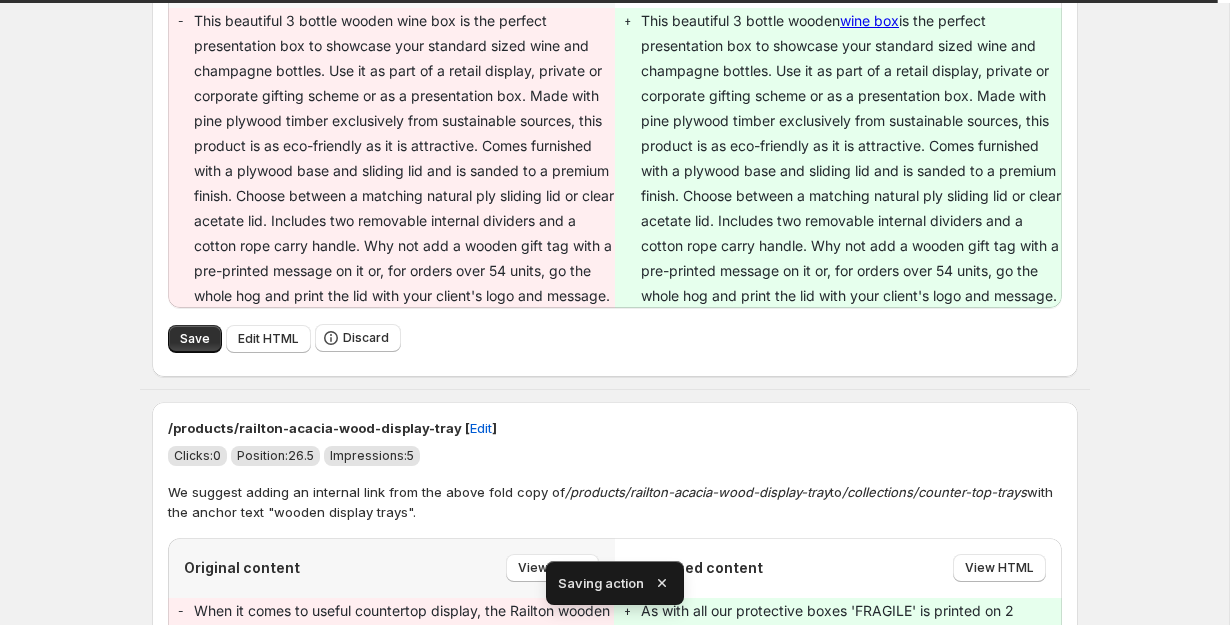 click on "Save" at bounding box center (195, 339) 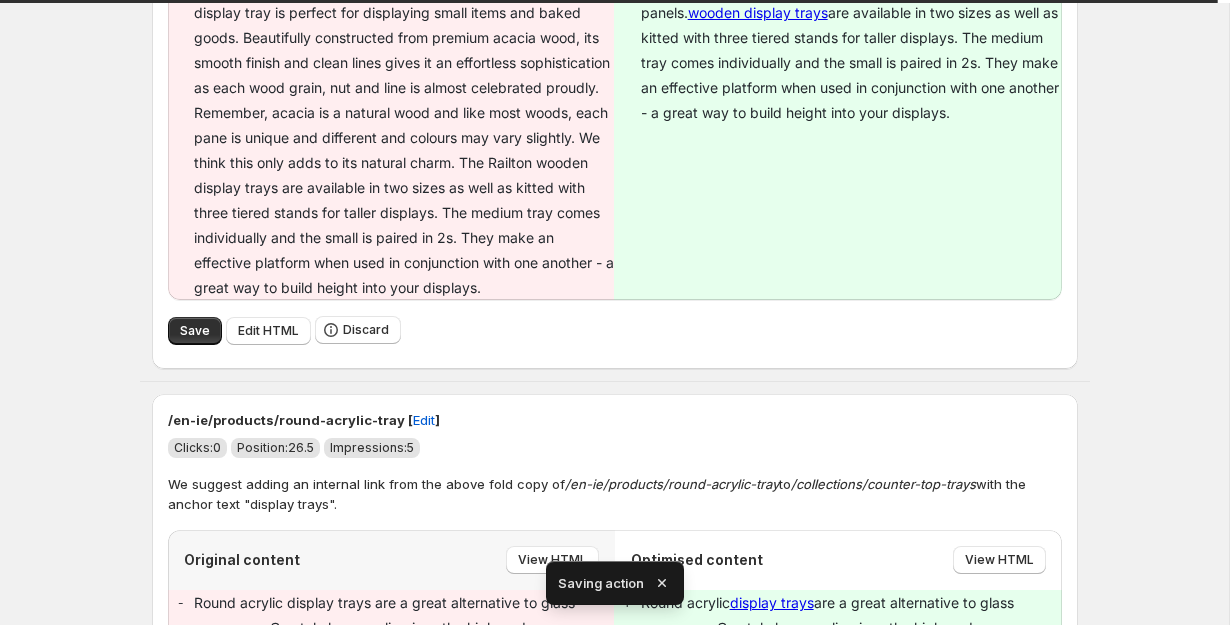 scroll, scrollTop: 2506, scrollLeft: 0, axis: vertical 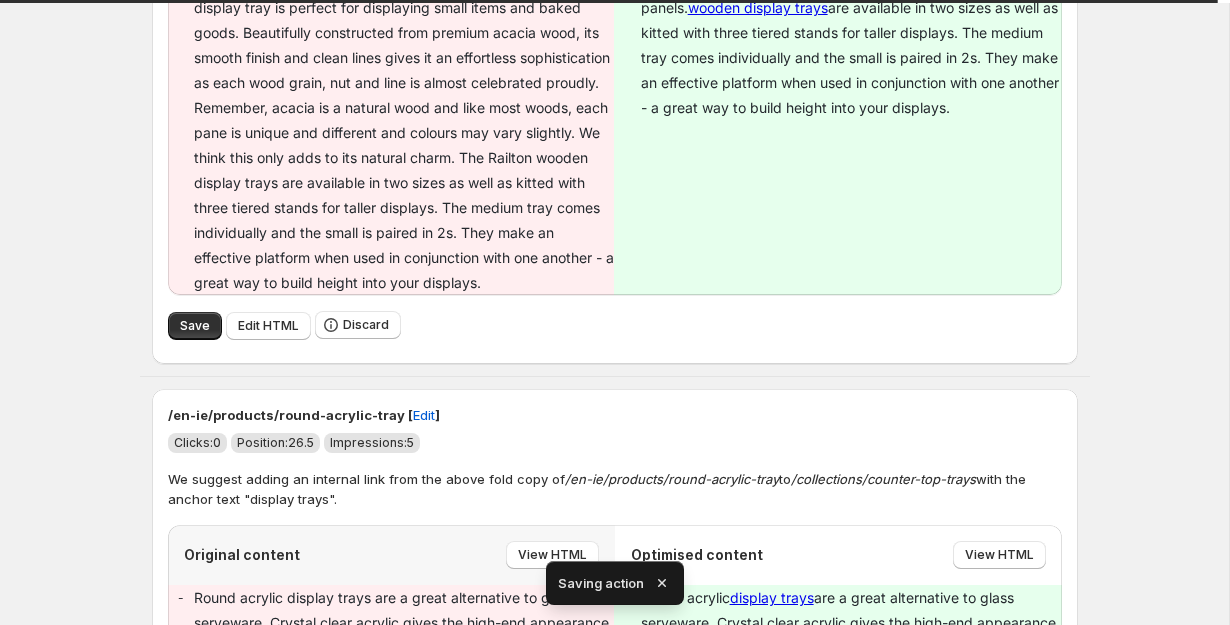 click on "Save" at bounding box center (195, 326) 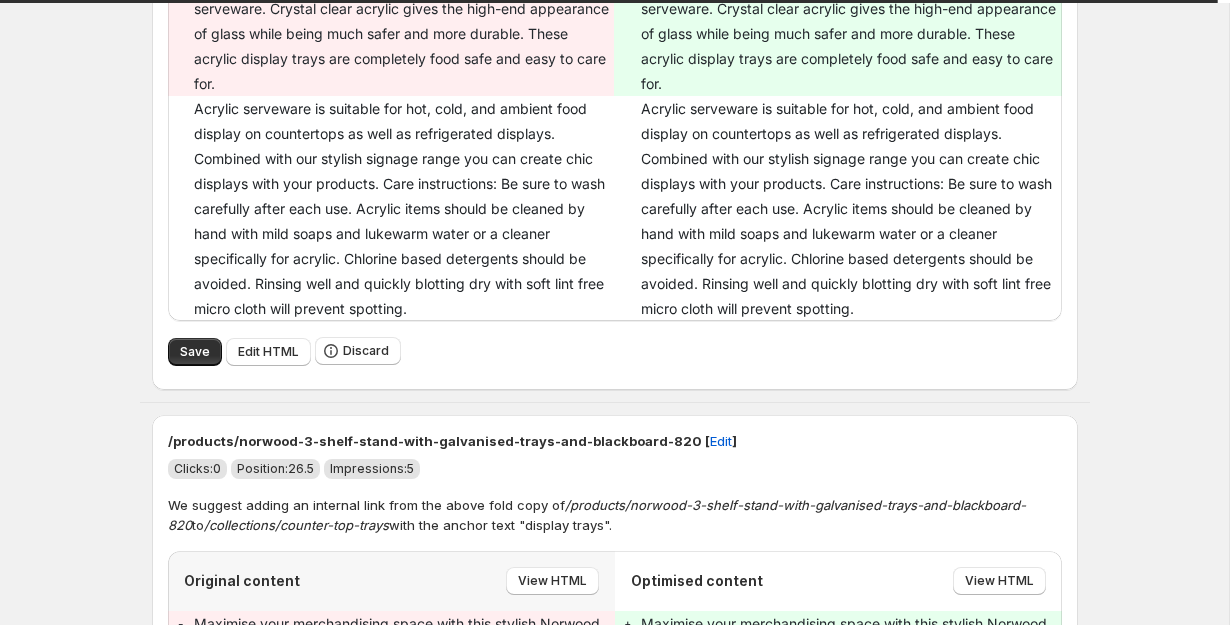 scroll, scrollTop: 2504, scrollLeft: 0, axis: vertical 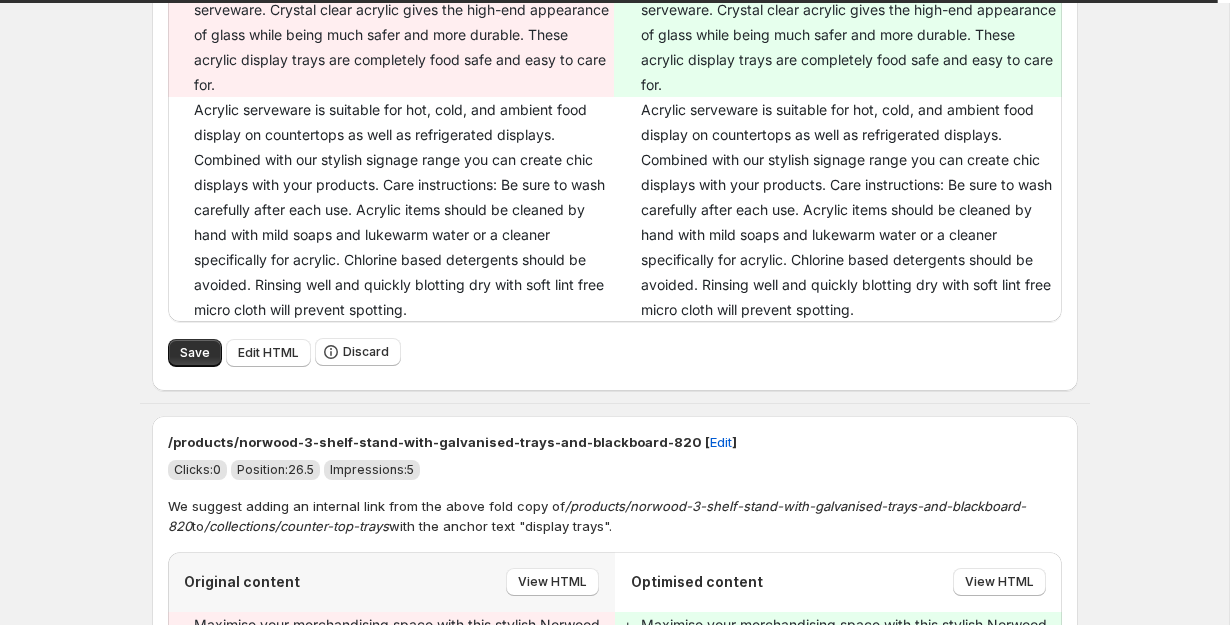 click on "Save" at bounding box center (195, 353) 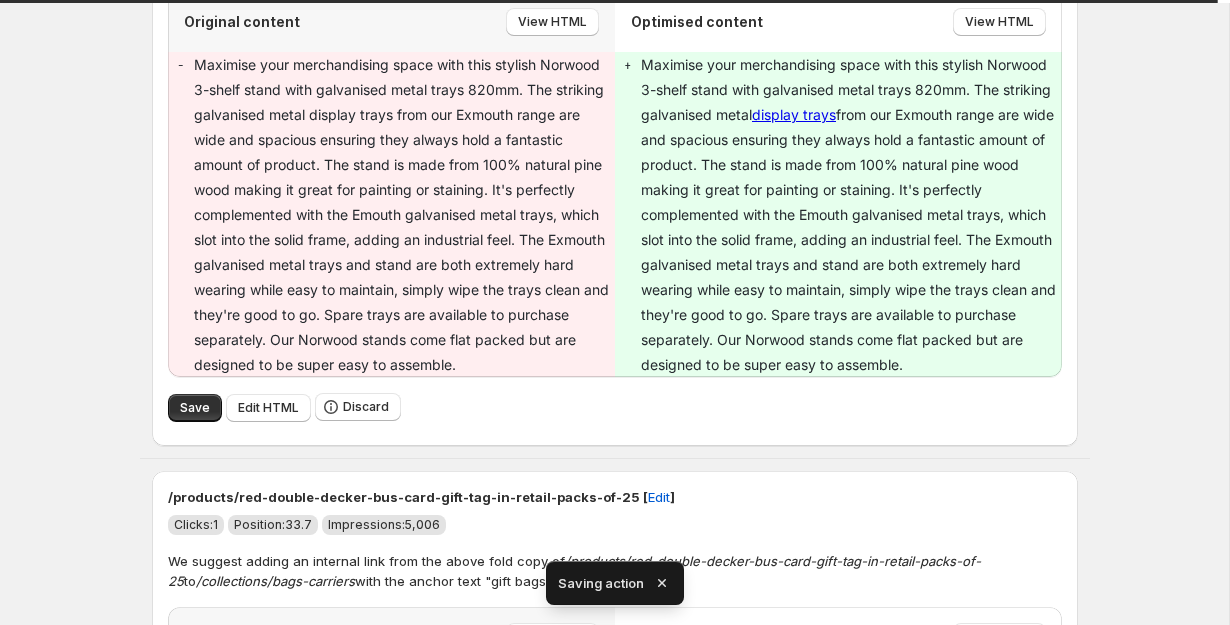 scroll, scrollTop: 2425, scrollLeft: 0, axis: vertical 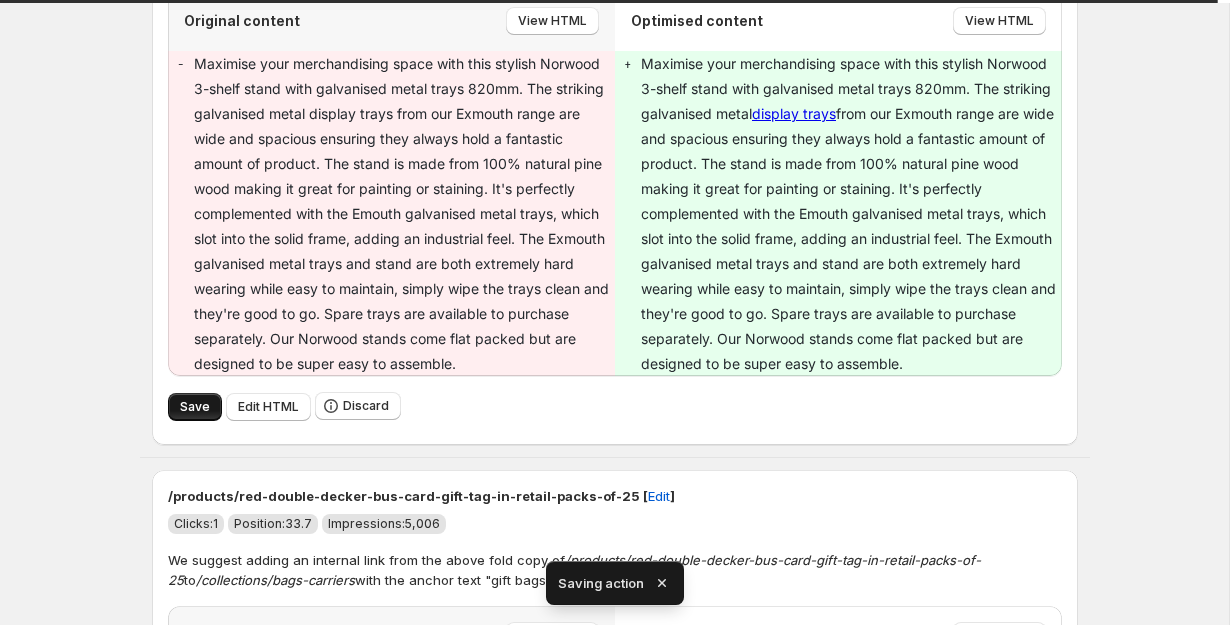 click on "Save" at bounding box center [195, 407] 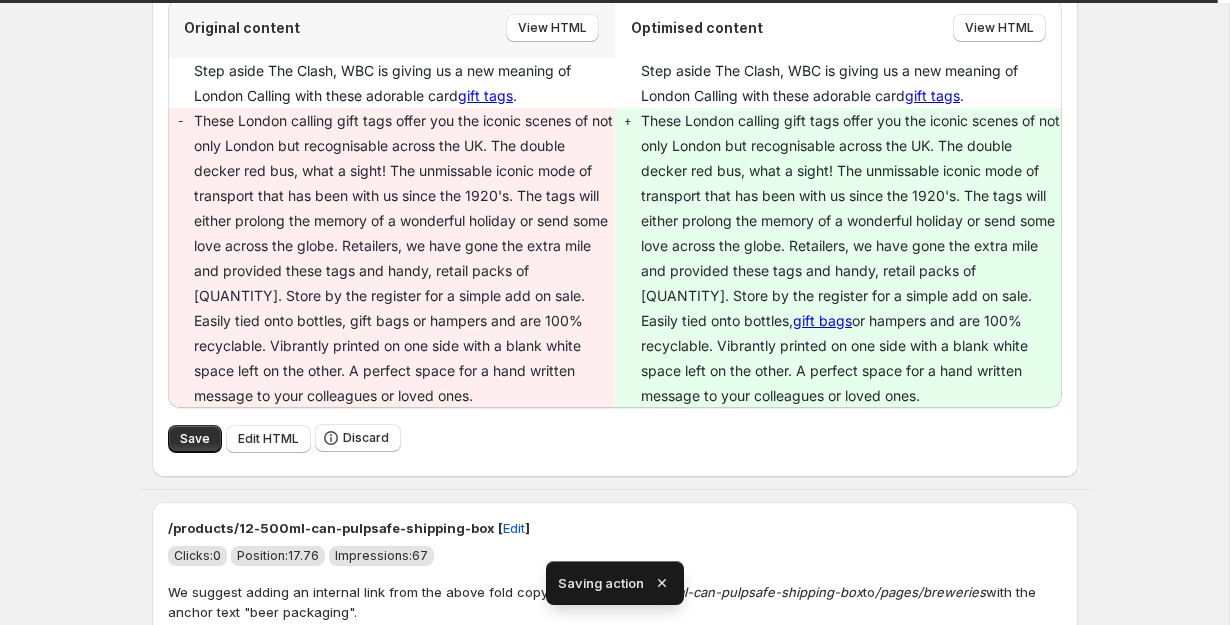 scroll, scrollTop: 2414, scrollLeft: 0, axis: vertical 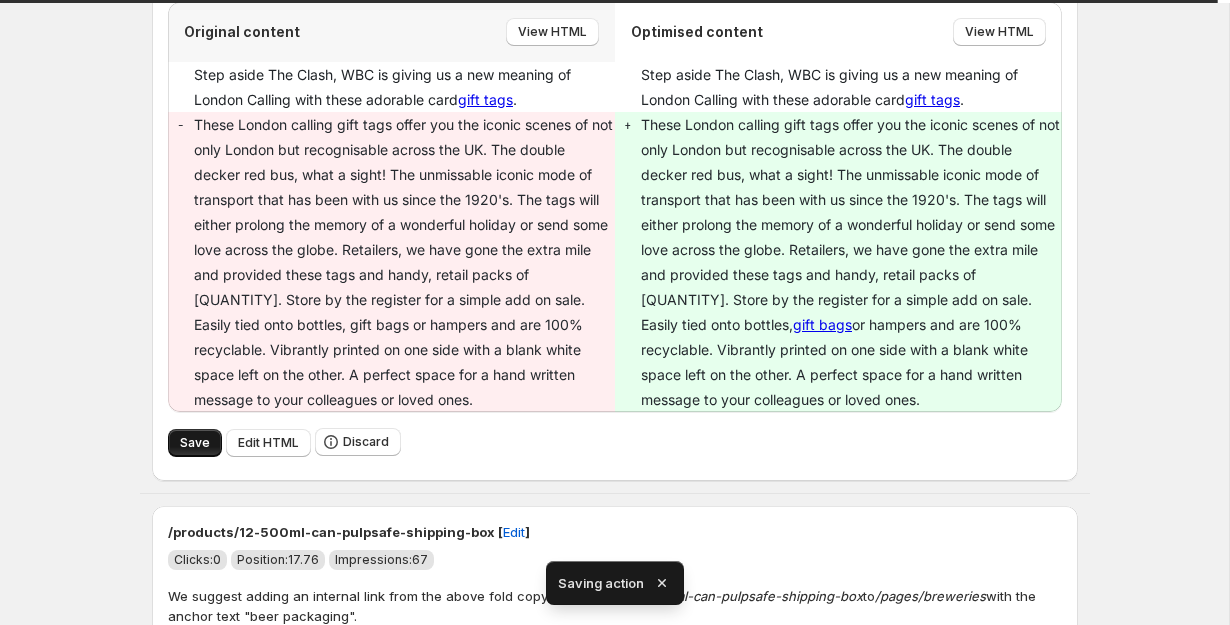 click on "Save" at bounding box center [195, 443] 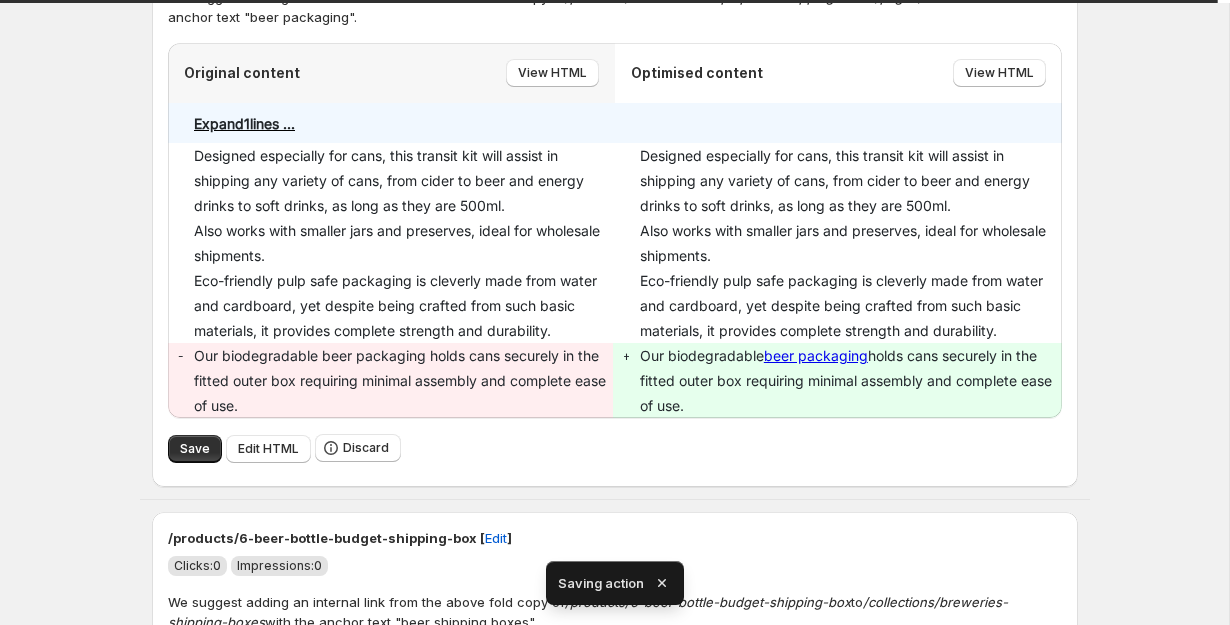 scroll, scrollTop: 2379, scrollLeft: 0, axis: vertical 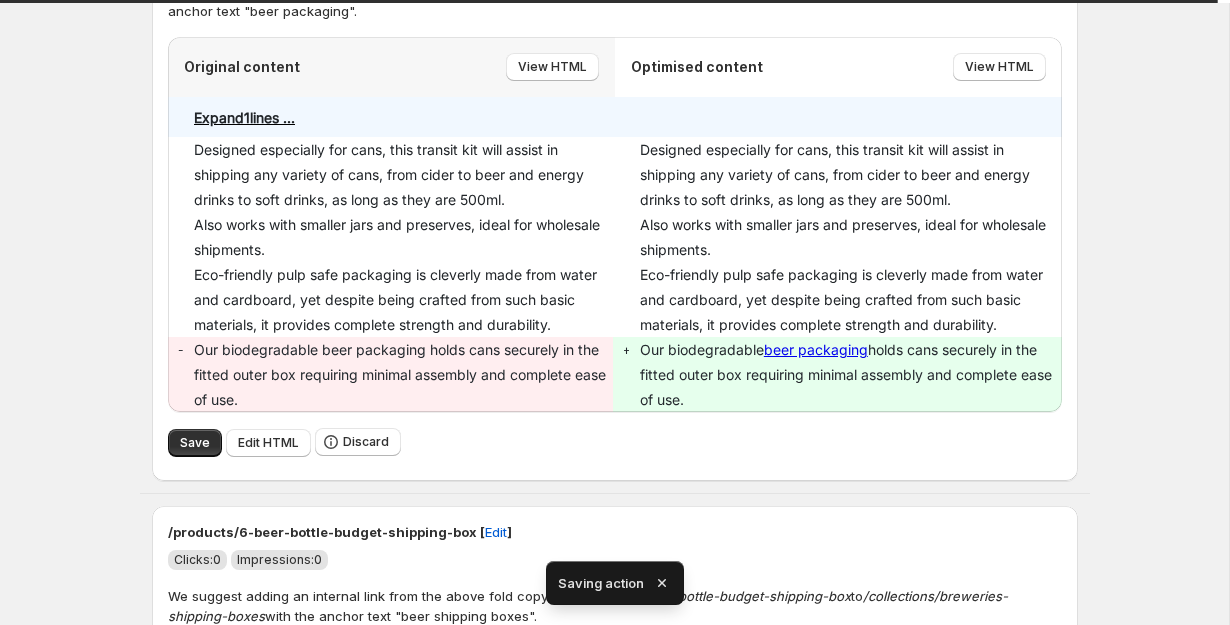 click on "Save" at bounding box center (195, 443) 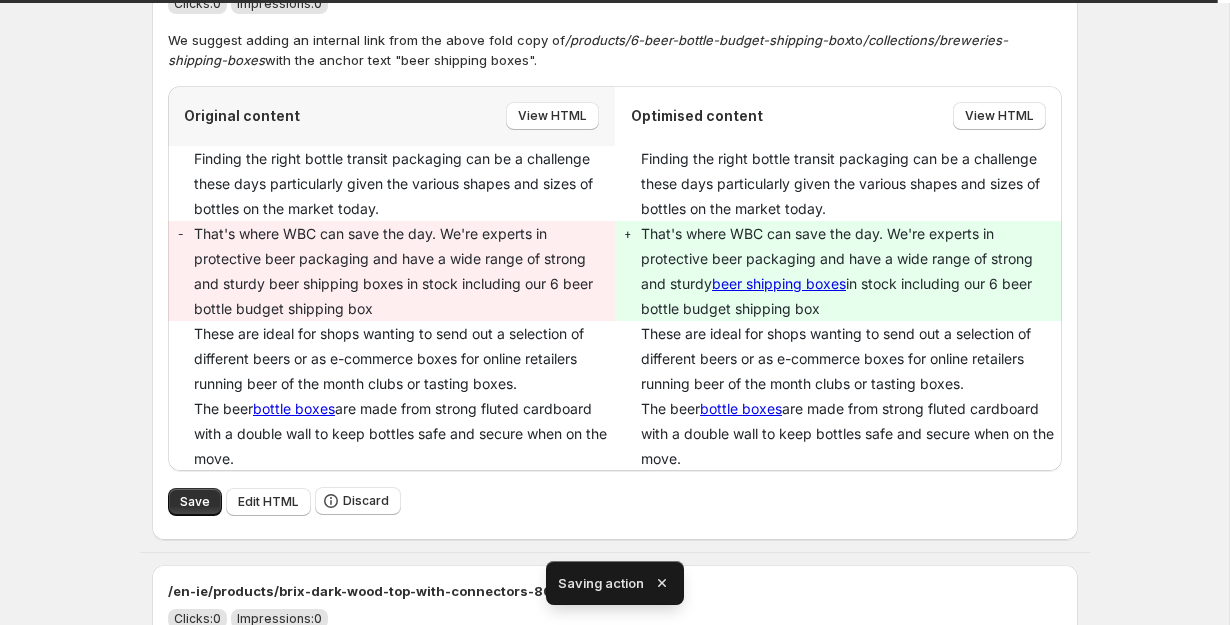 scroll, scrollTop: 2339, scrollLeft: 0, axis: vertical 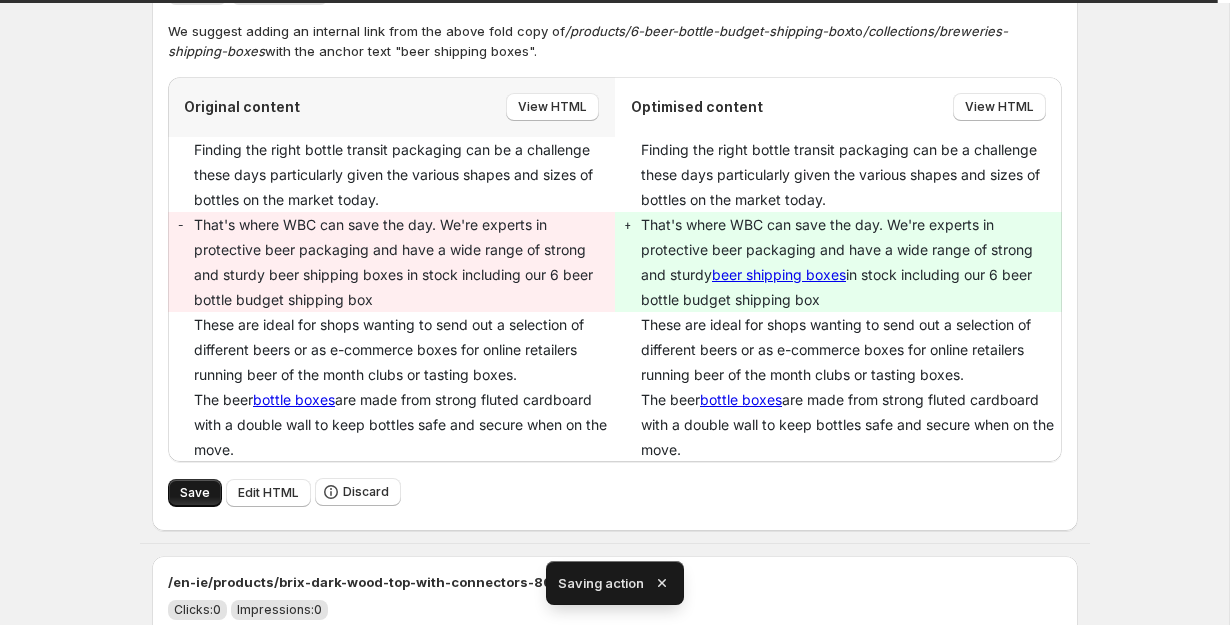 click on "Save" at bounding box center (195, 493) 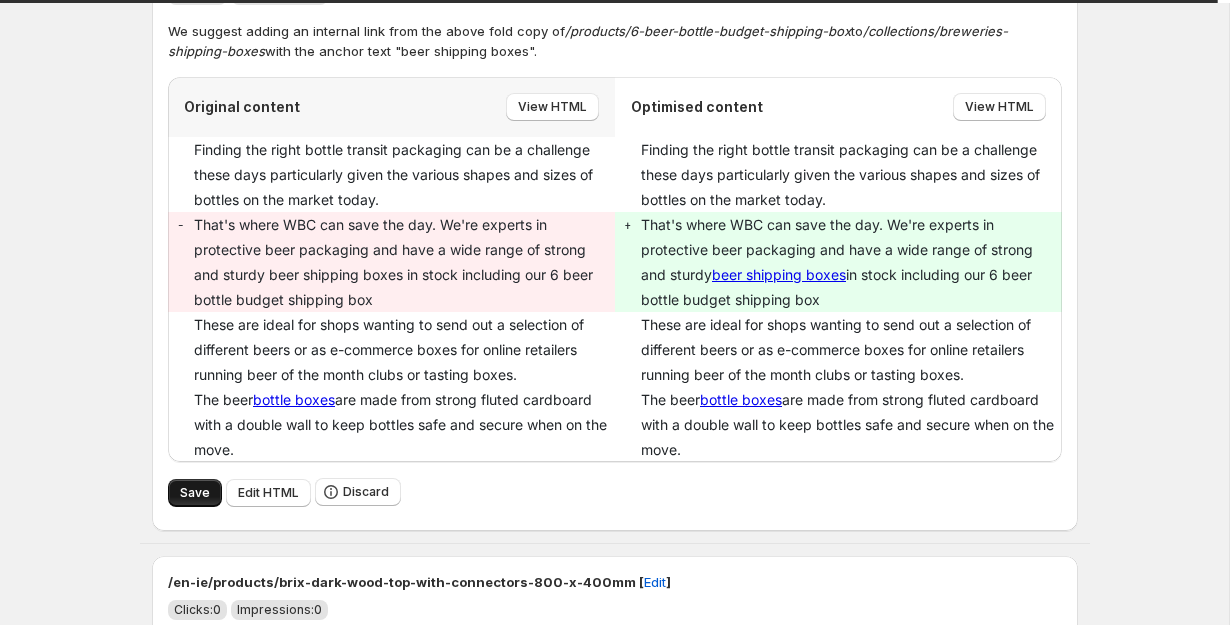 click on "Save" at bounding box center (195, 493) 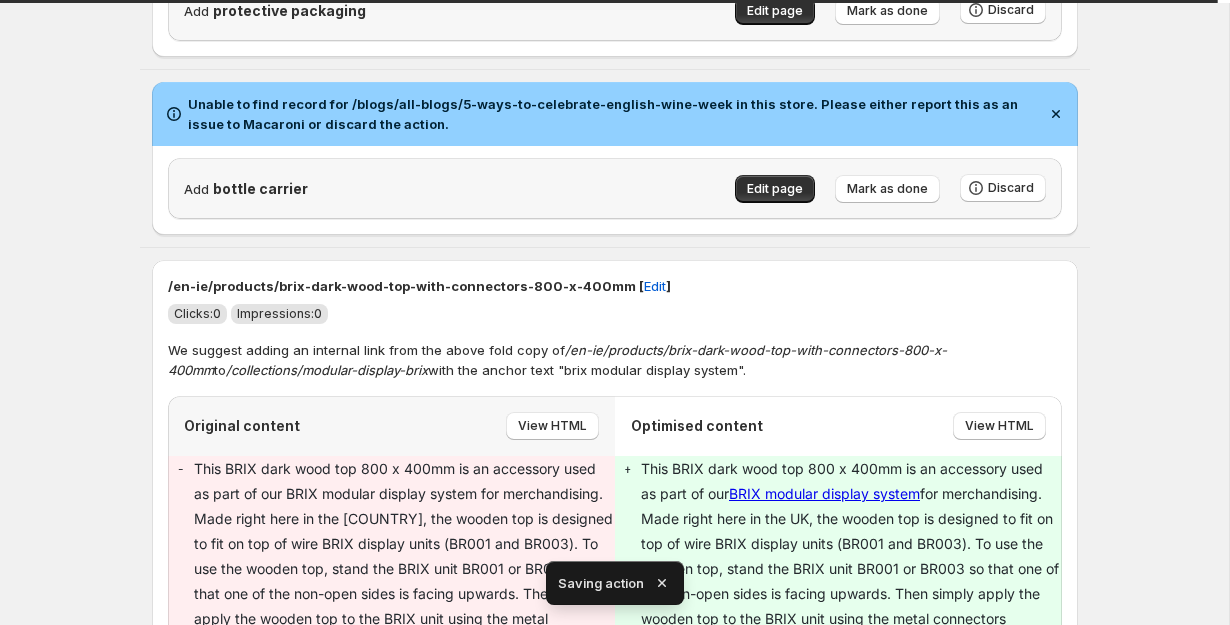 scroll, scrollTop: 2021, scrollLeft: 0, axis: vertical 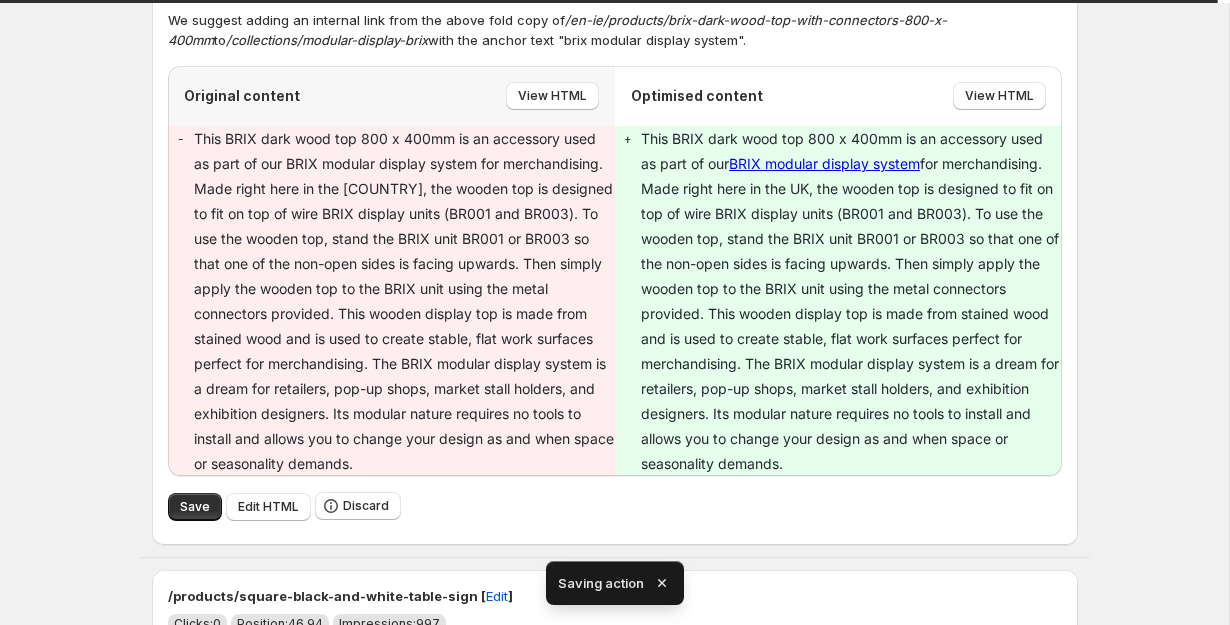 click on "Save Edit HTML Discard" at bounding box center (615, 506) 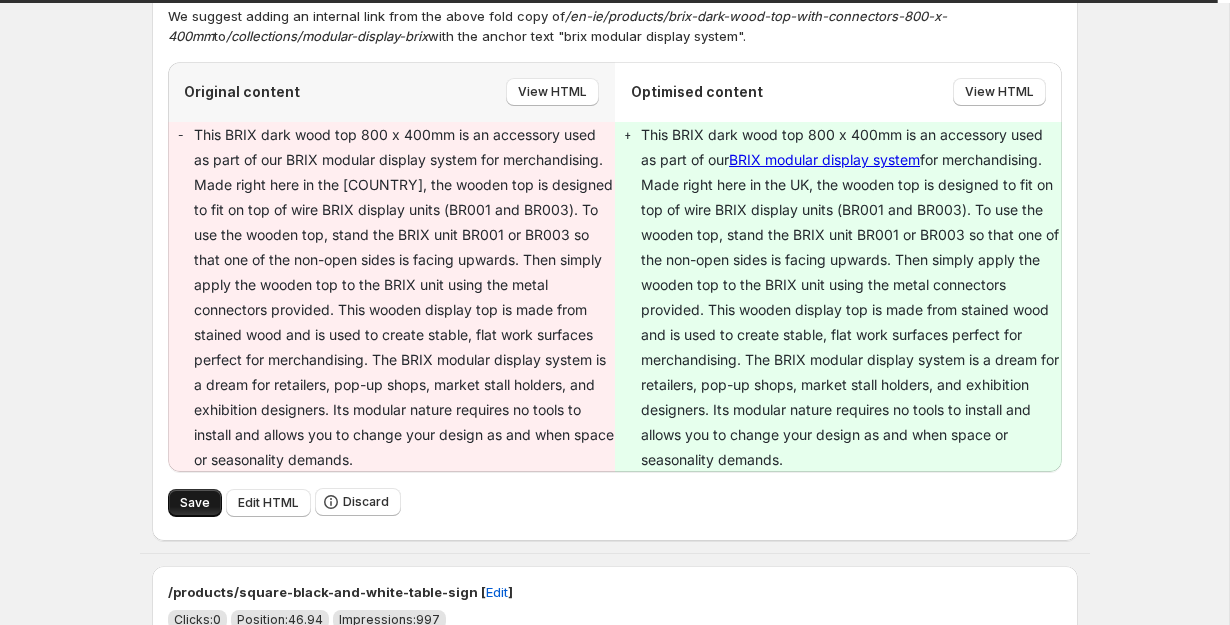 click on "Save" at bounding box center (195, 503) 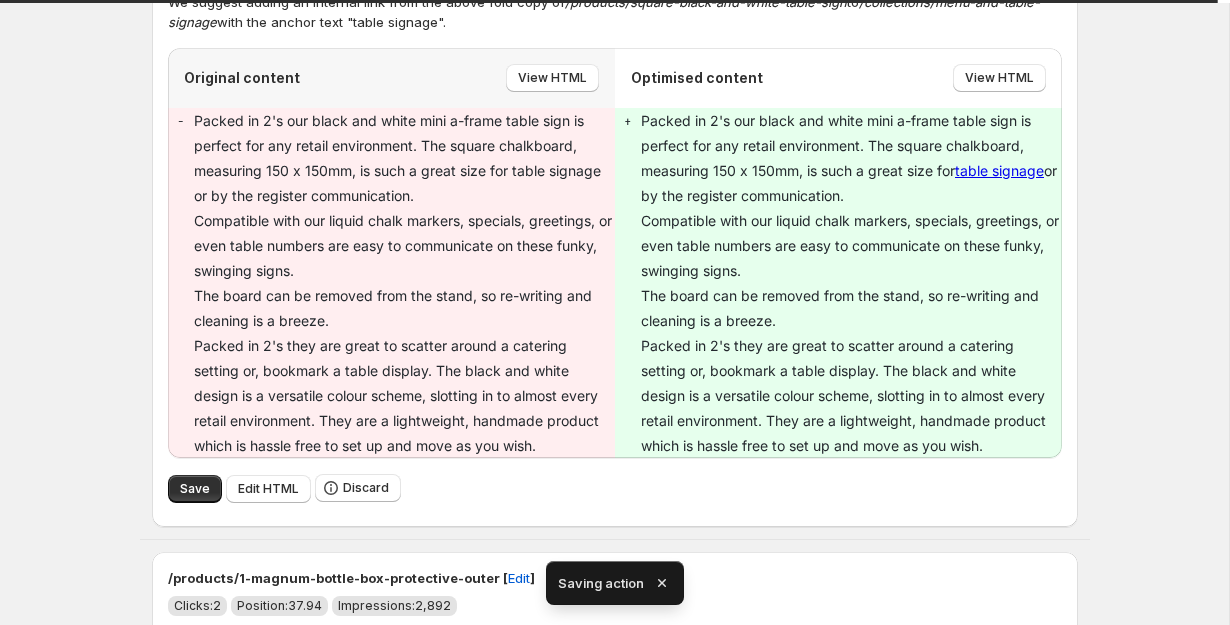 scroll, scrollTop: 2359, scrollLeft: 0, axis: vertical 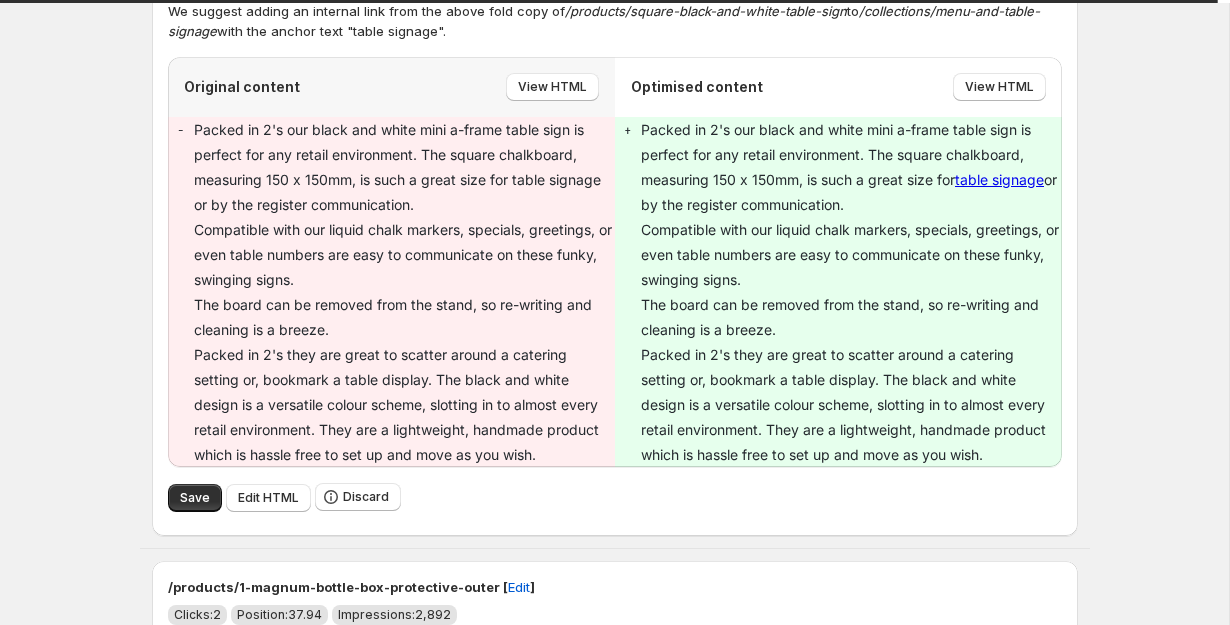 click on "Save" at bounding box center [195, 498] 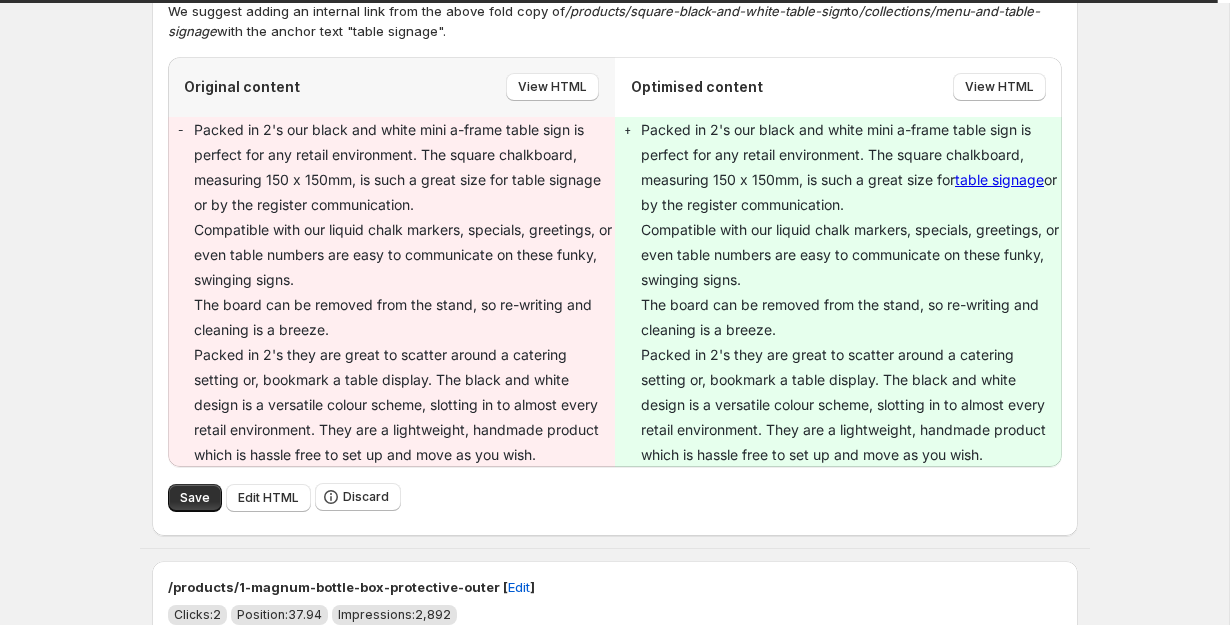 click on "Save" at bounding box center (195, 498) 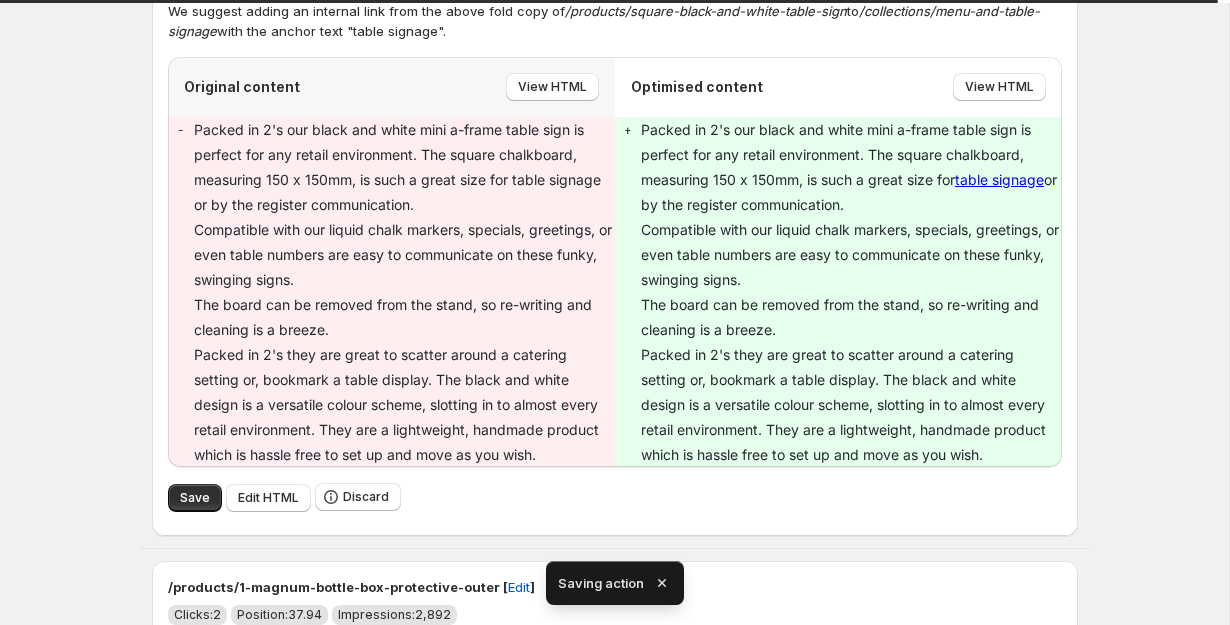 click on "Save" at bounding box center (195, 498) 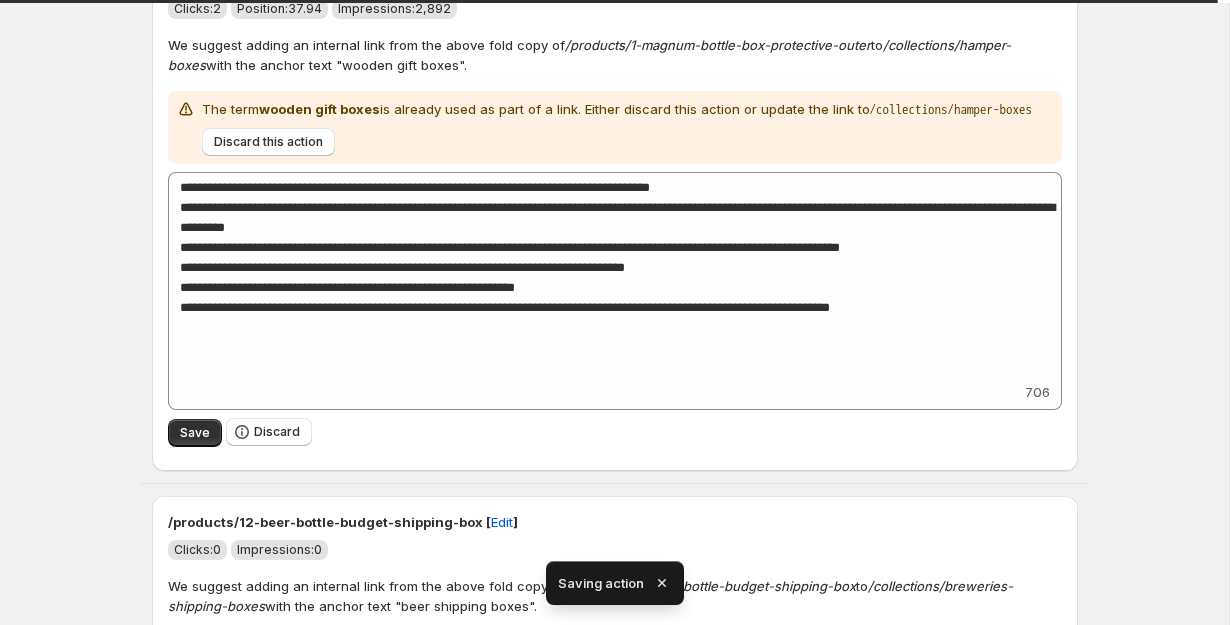 scroll, scrollTop: 2321, scrollLeft: 0, axis: vertical 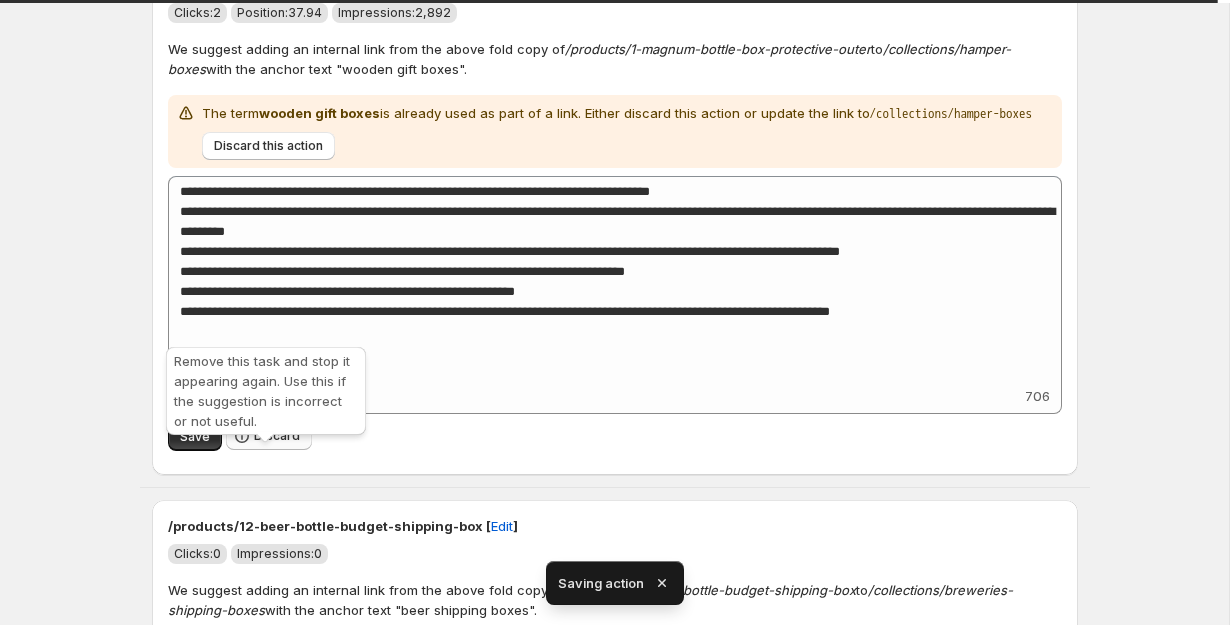 click on "Discard" at bounding box center (277, 436) 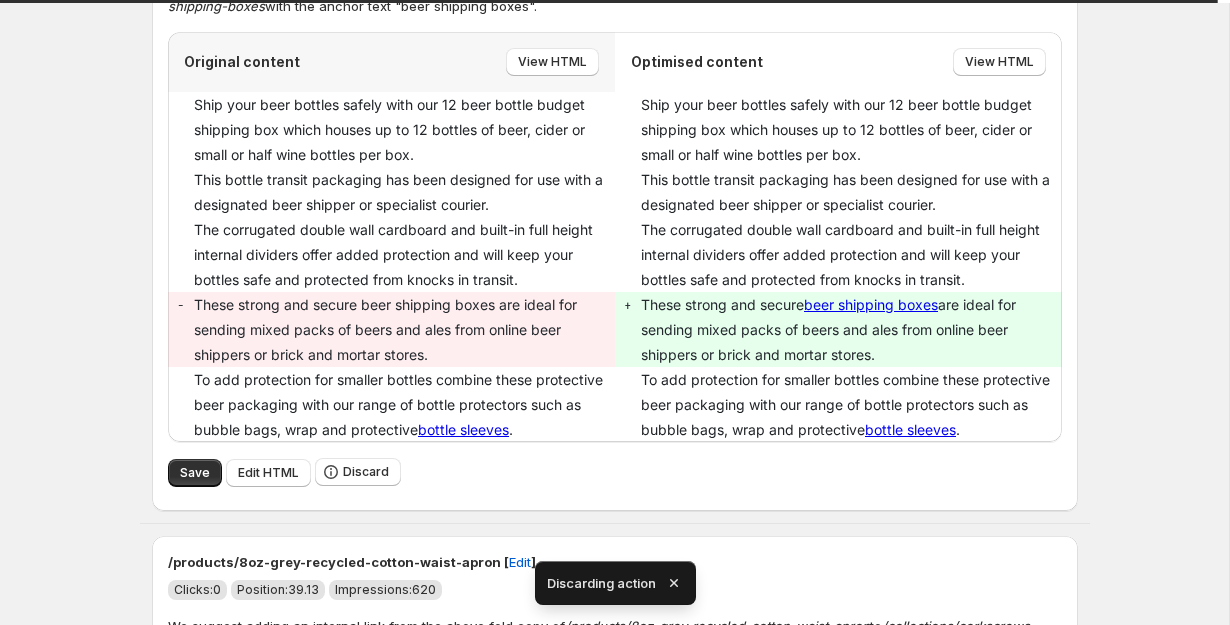 scroll, scrollTop: 2374, scrollLeft: 0, axis: vertical 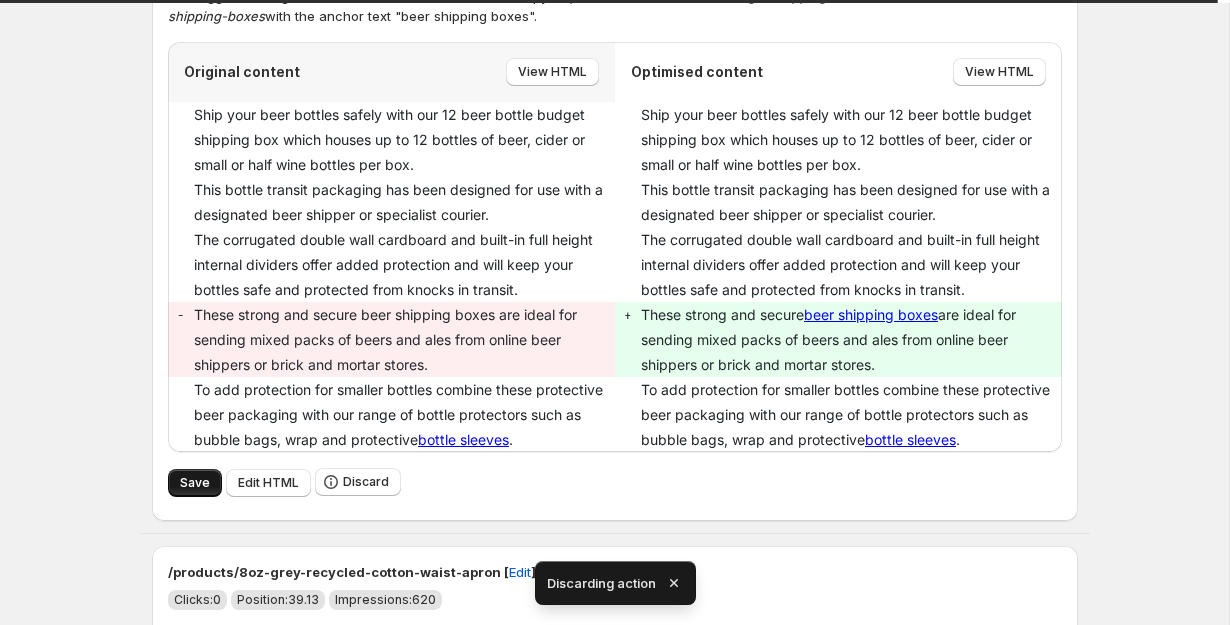 click on "Save" at bounding box center (195, 483) 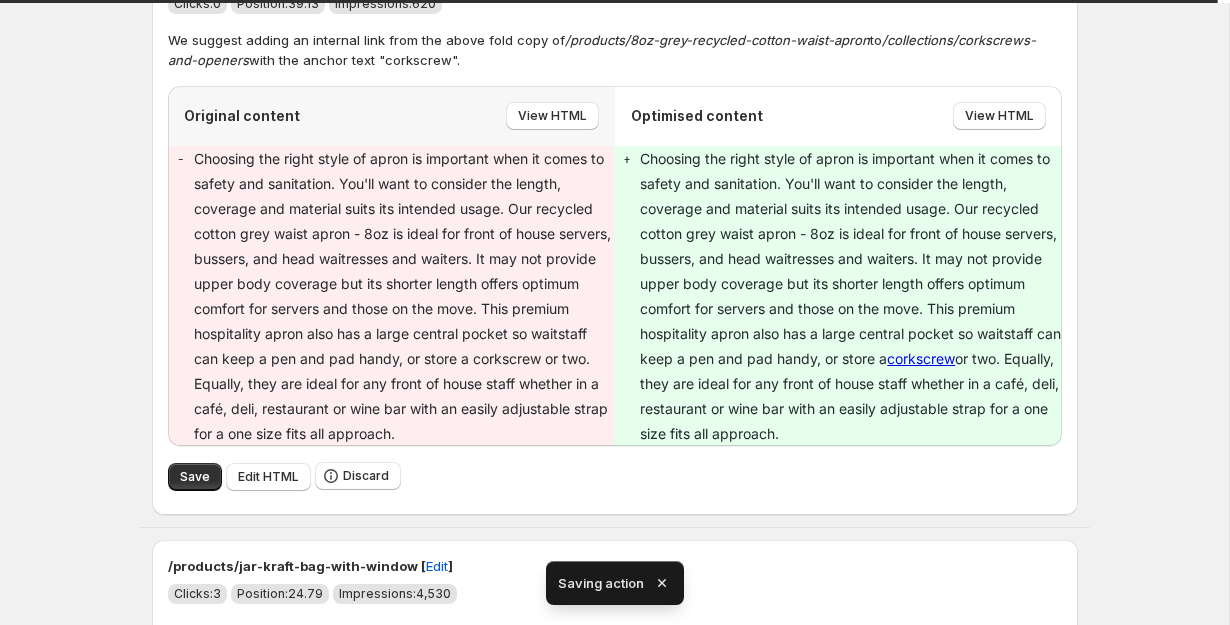 scroll, scrollTop: 2336, scrollLeft: 0, axis: vertical 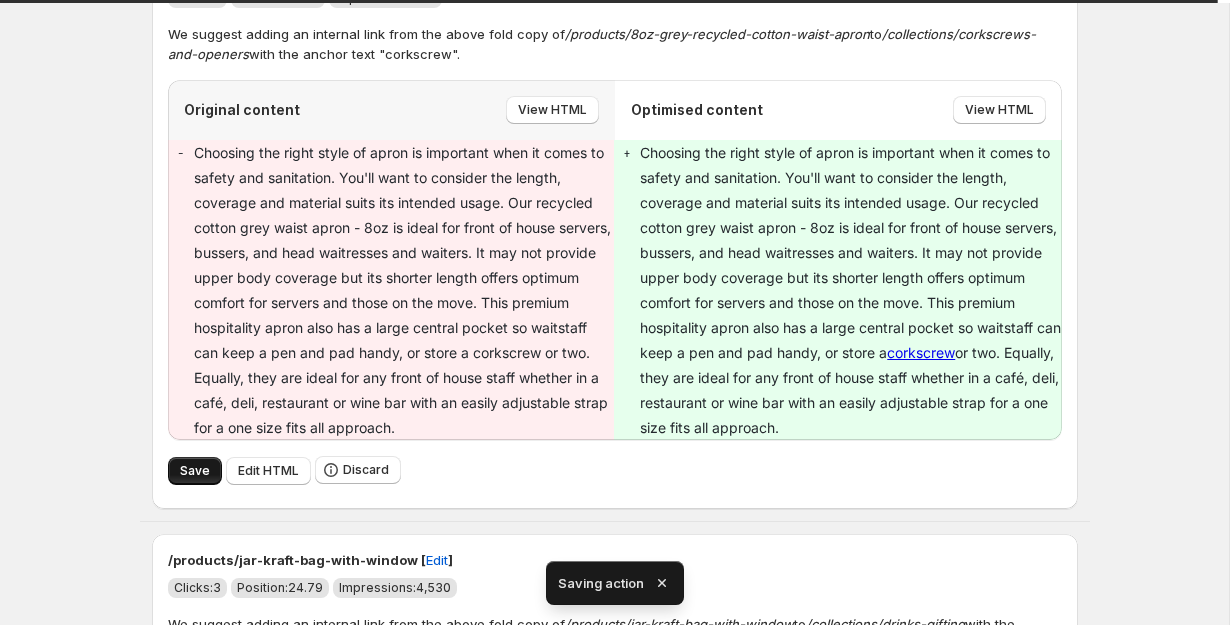 click on "Save" at bounding box center (195, 471) 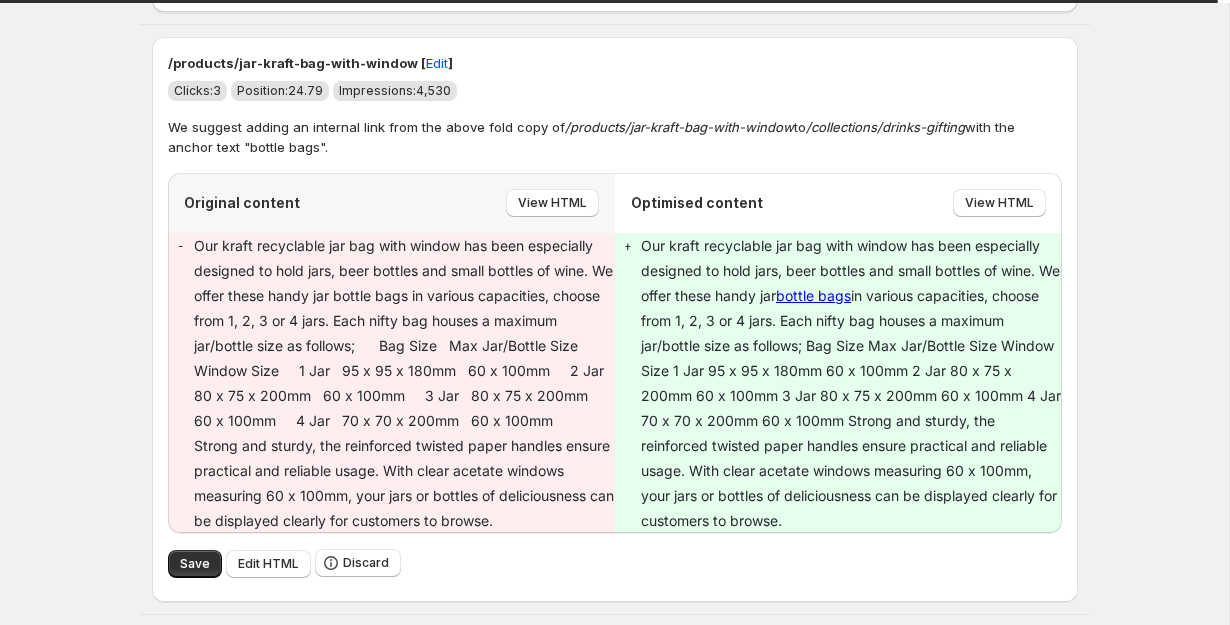 scroll, scrollTop: 2262, scrollLeft: 0, axis: vertical 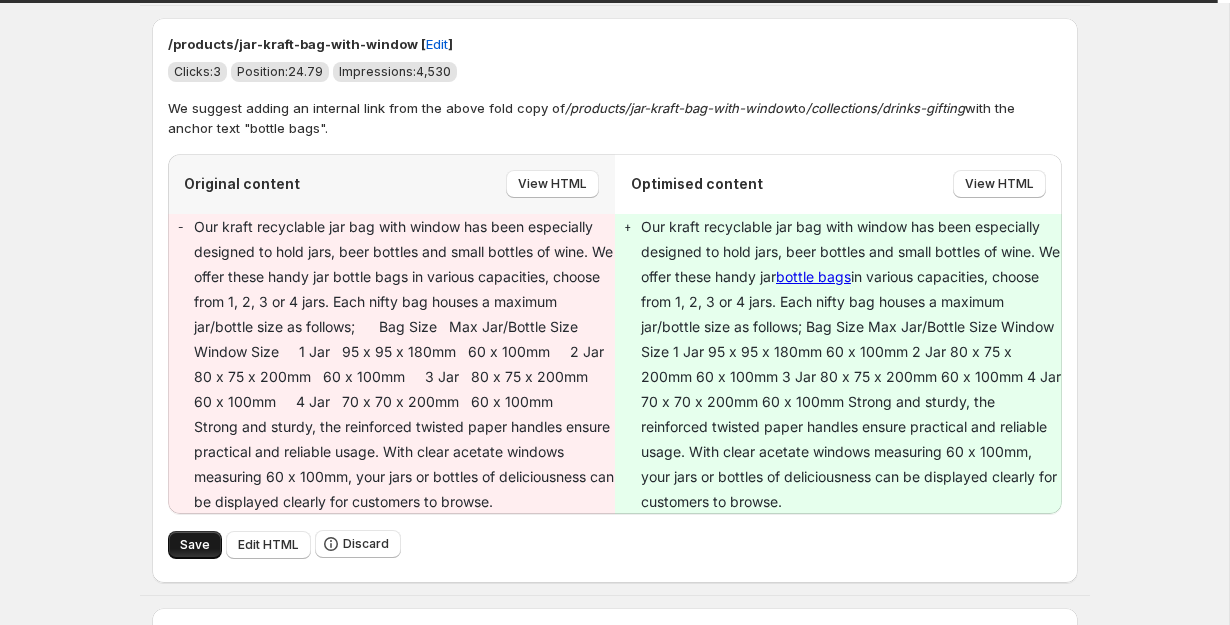 click on "Save" at bounding box center [195, 545] 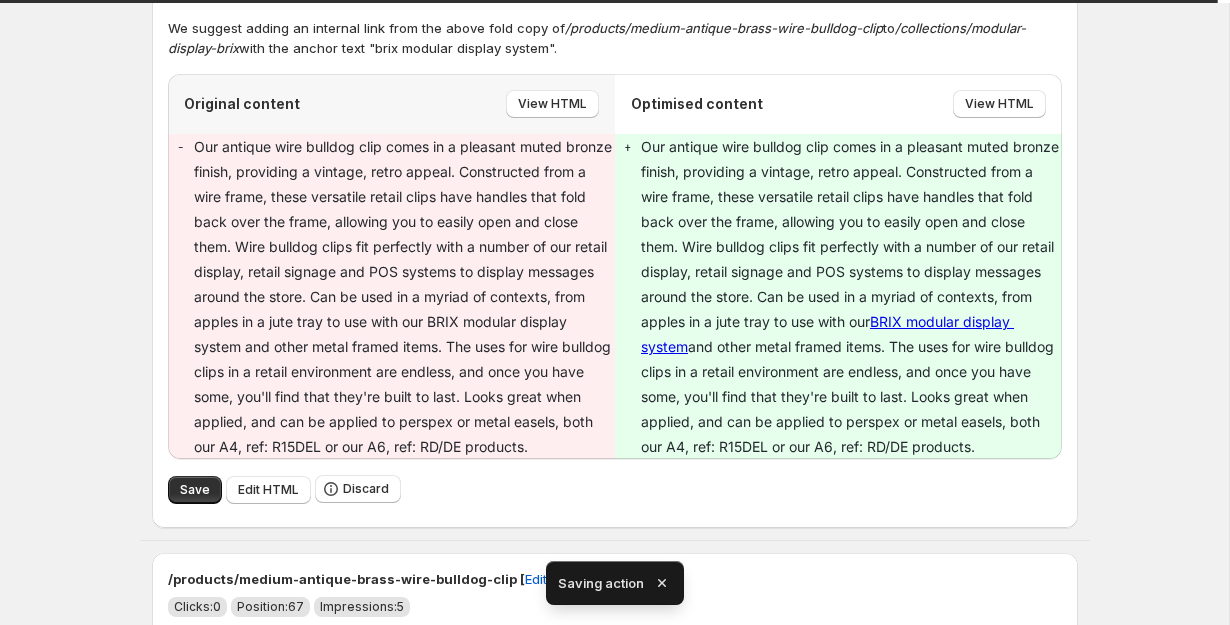 scroll, scrollTop: 2331, scrollLeft: 0, axis: vertical 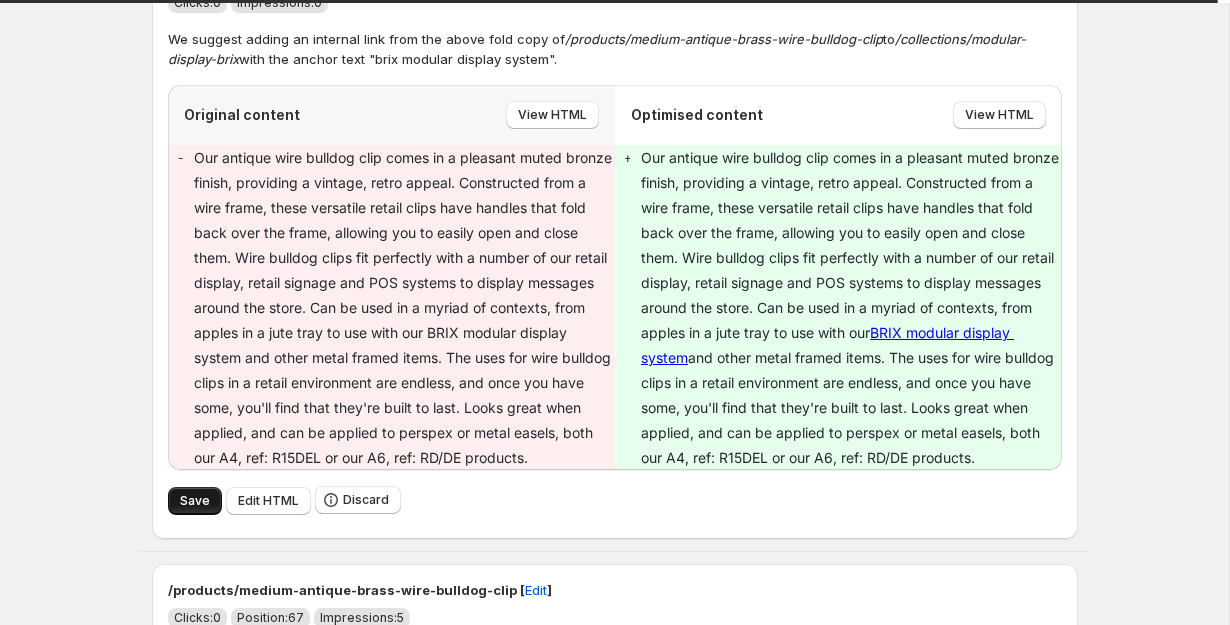 click on "Save" at bounding box center [195, 501] 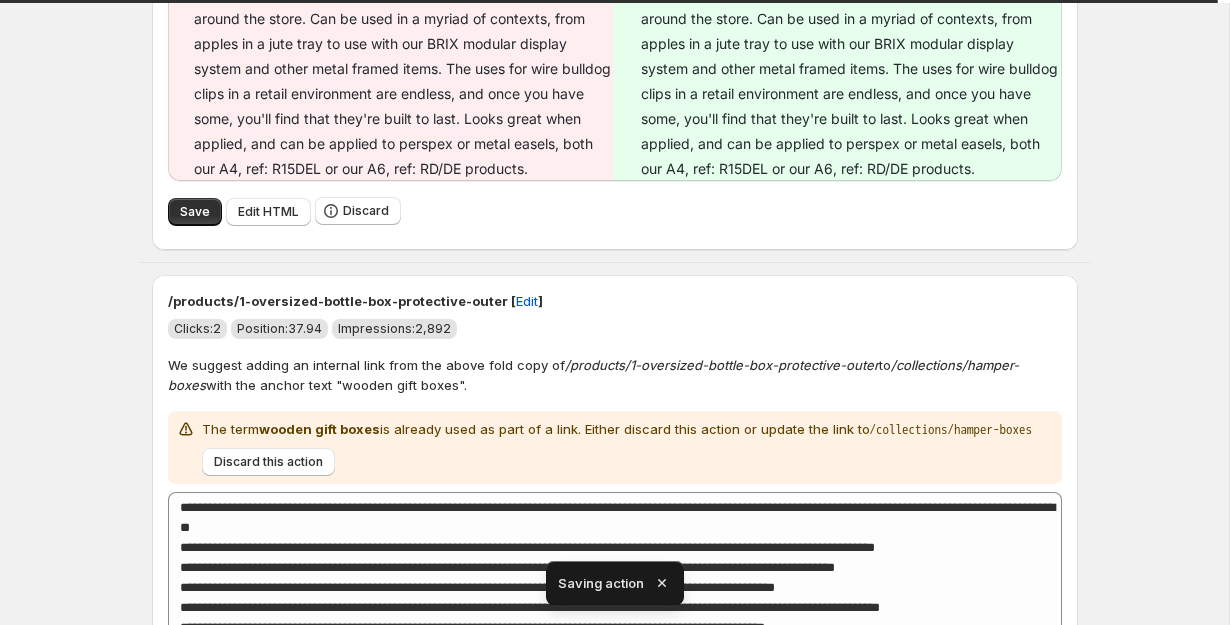 scroll, scrollTop: 2601, scrollLeft: 0, axis: vertical 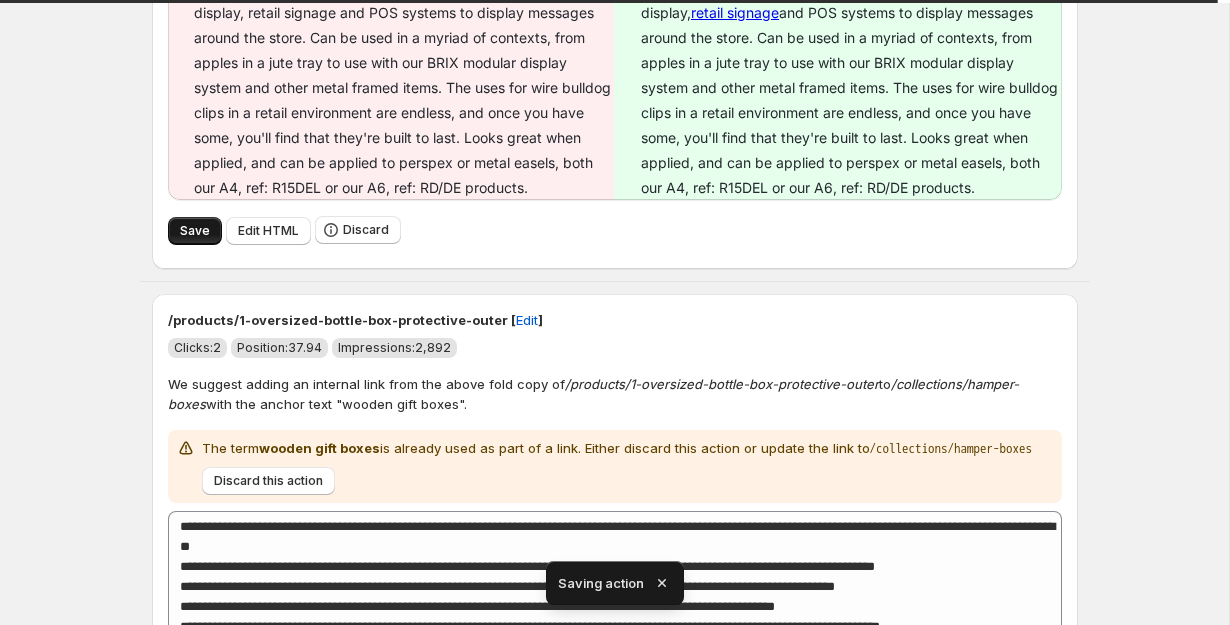 click on "Save" at bounding box center [195, 231] 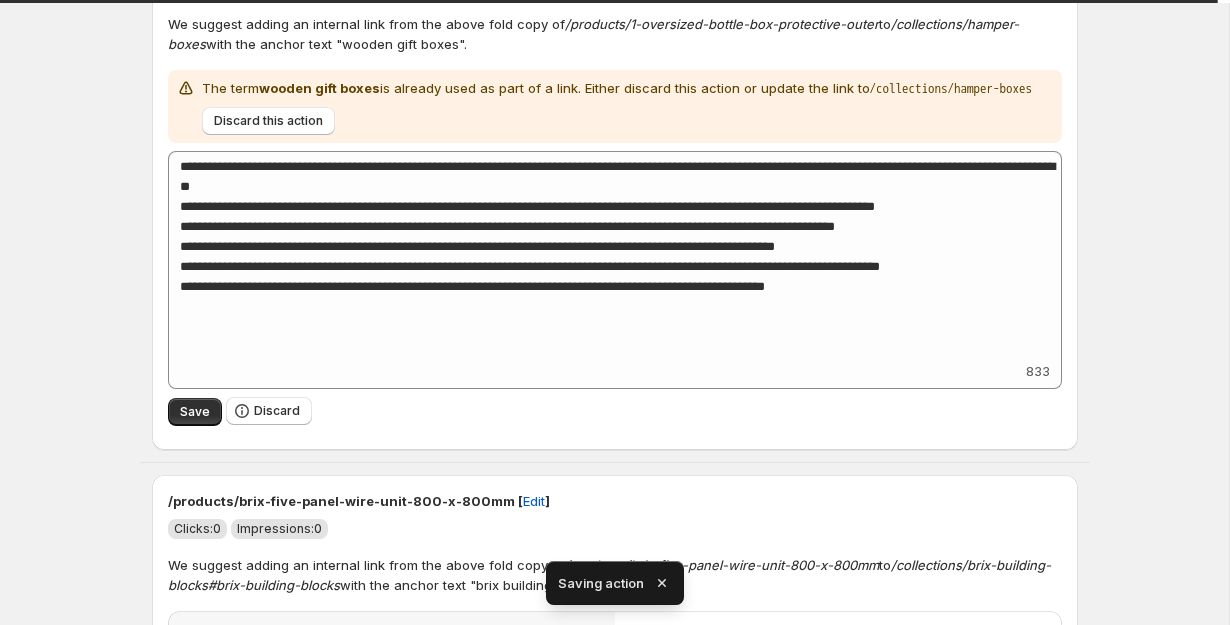 scroll, scrollTop: 2351, scrollLeft: 0, axis: vertical 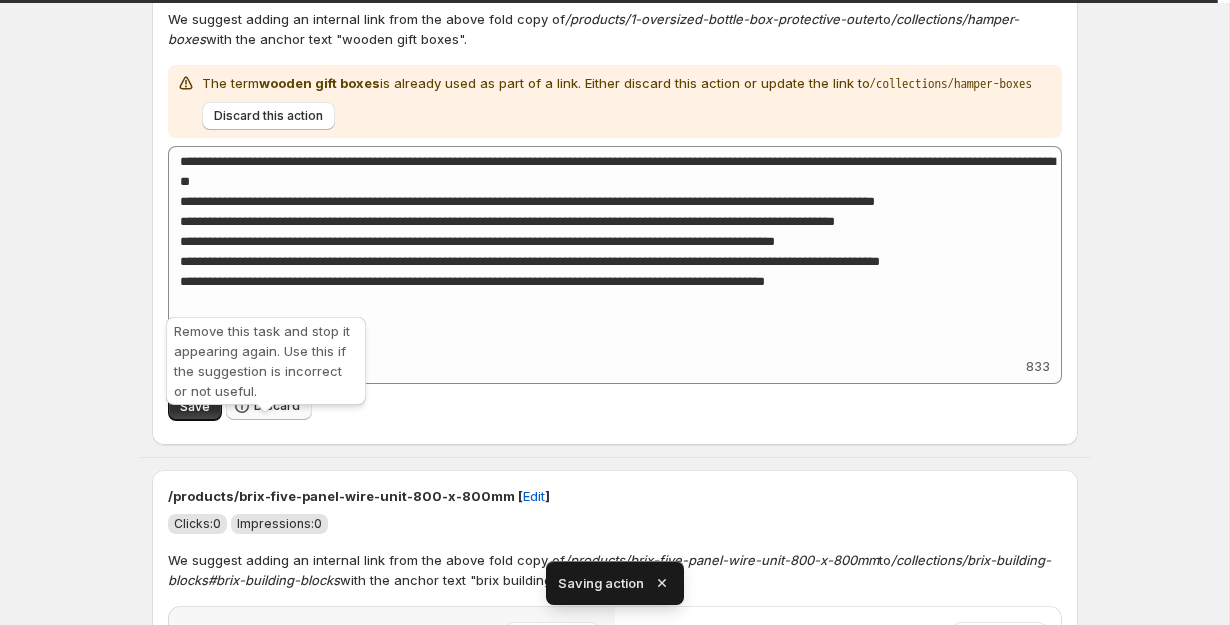 click on "Discard" at bounding box center [277, 406] 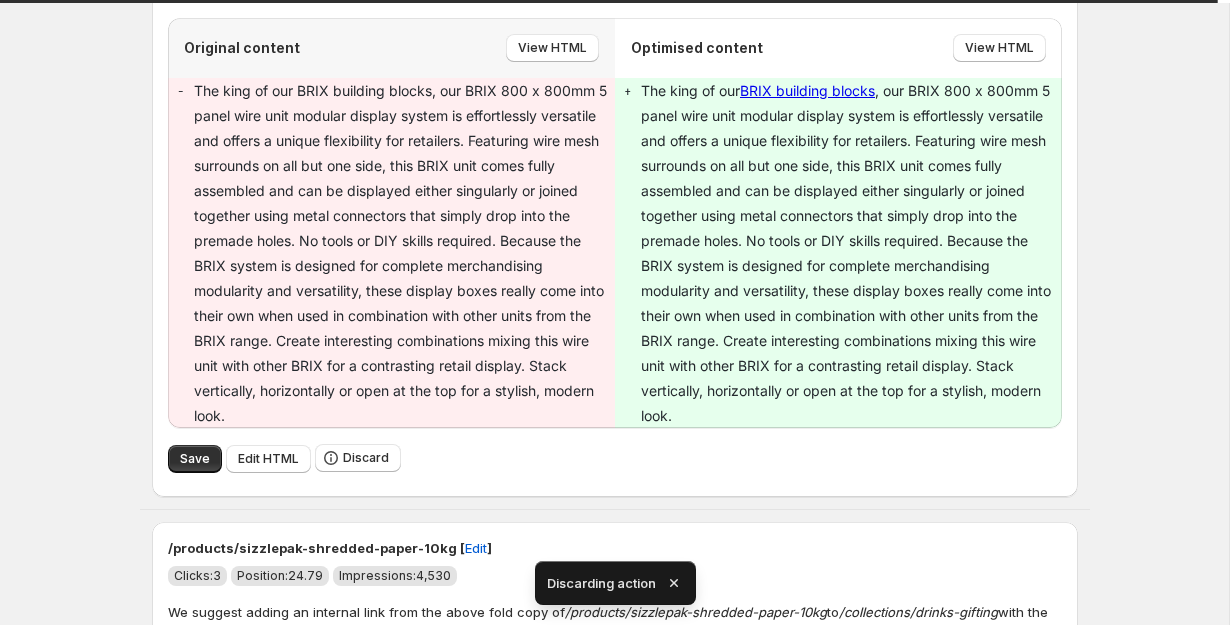 scroll, scrollTop: 2413, scrollLeft: 0, axis: vertical 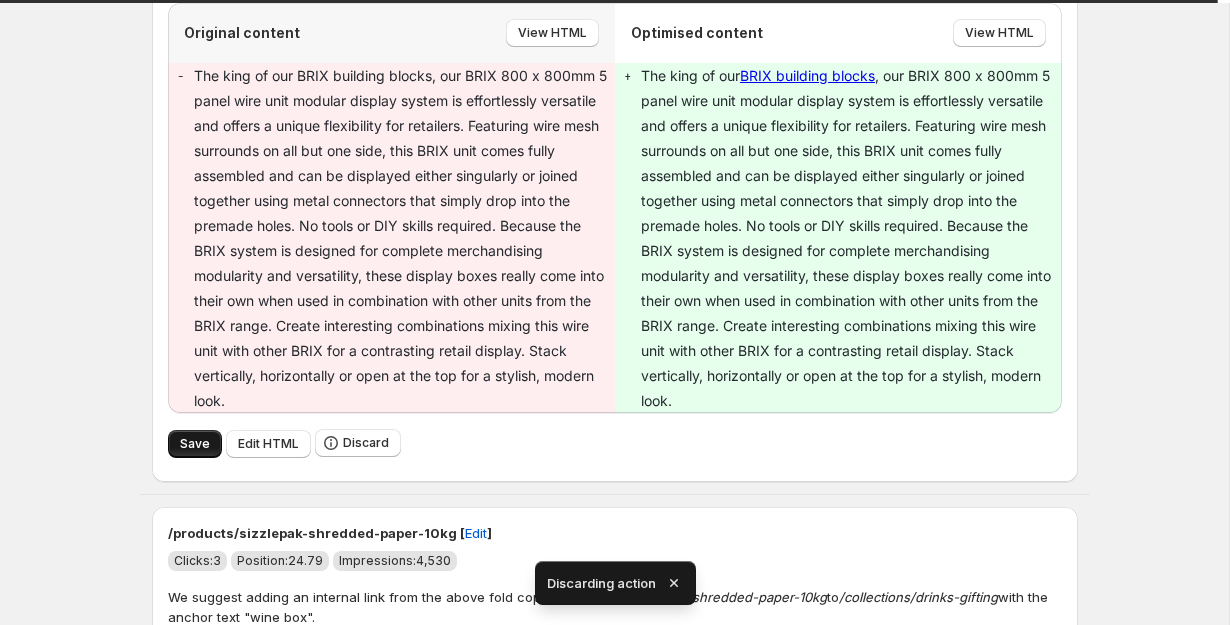 click on "Save" at bounding box center [195, 444] 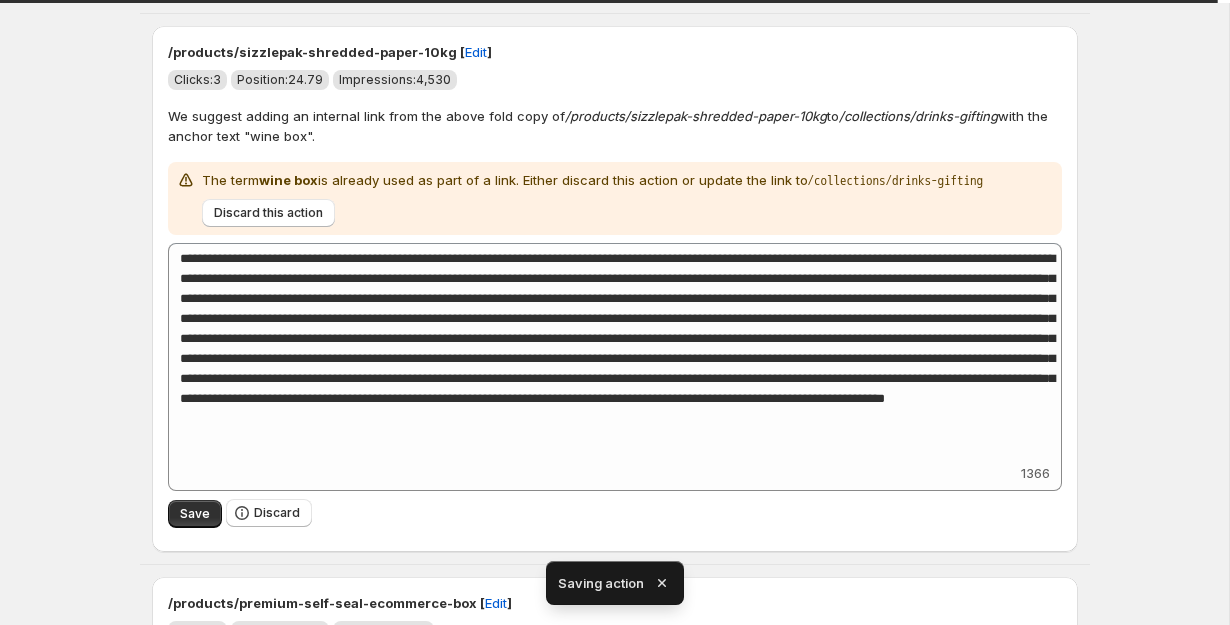 scroll, scrollTop: 2299, scrollLeft: 0, axis: vertical 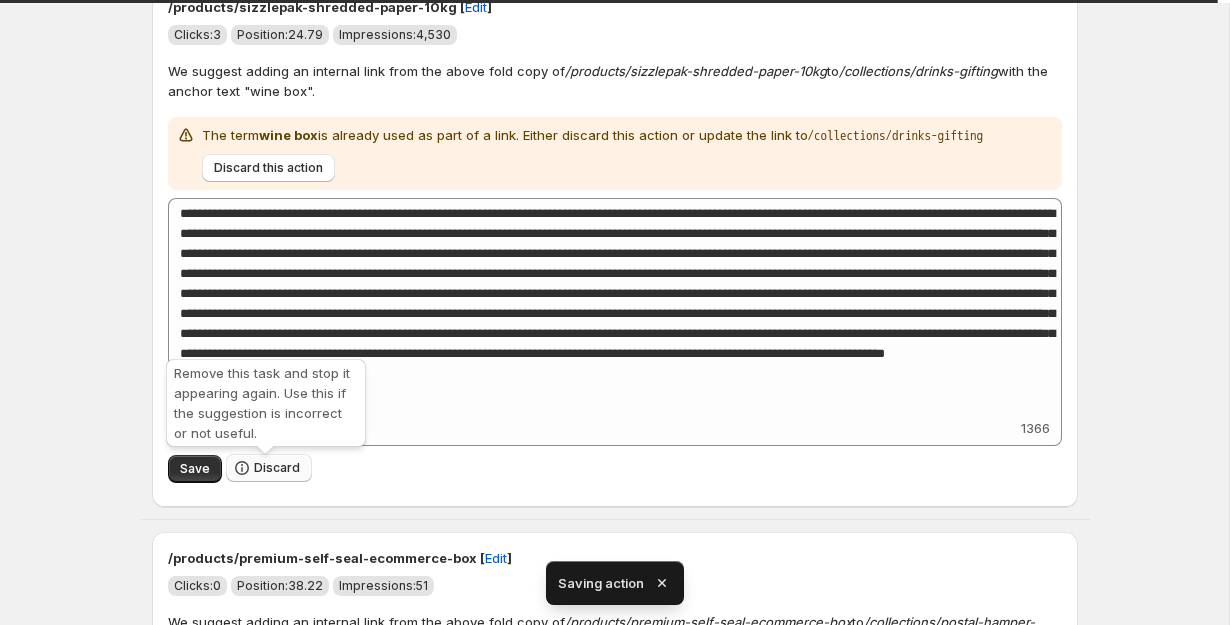 click on "Discard" at bounding box center [277, 468] 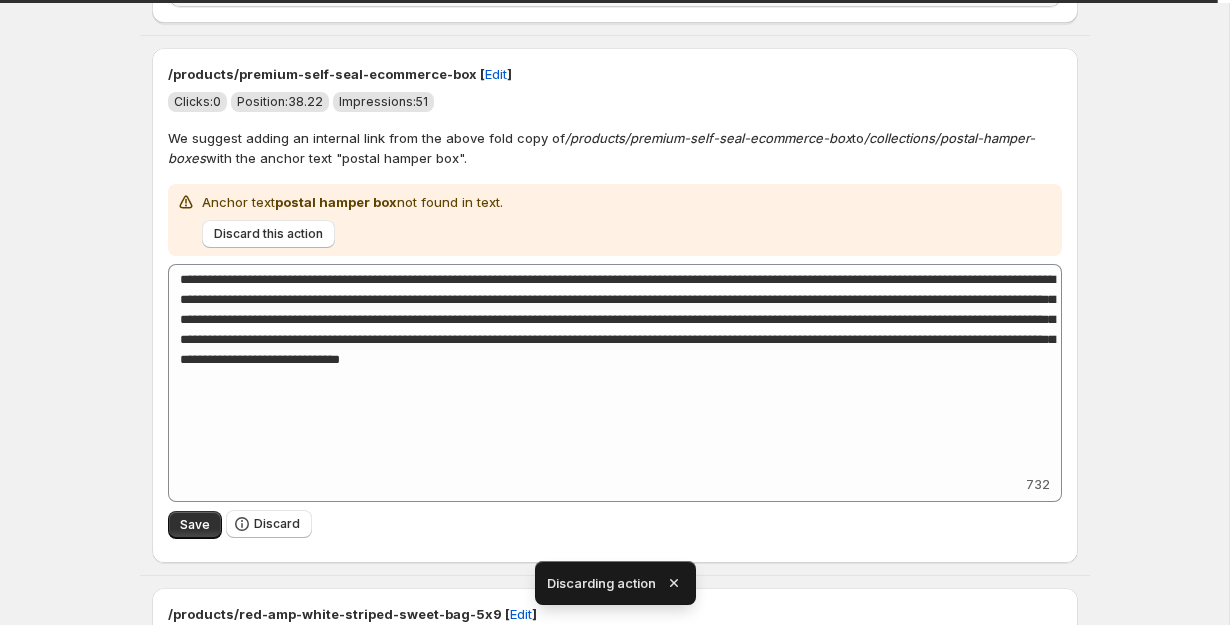 scroll, scrollTop: 2244, scrollLeft: 0, axis: vertical 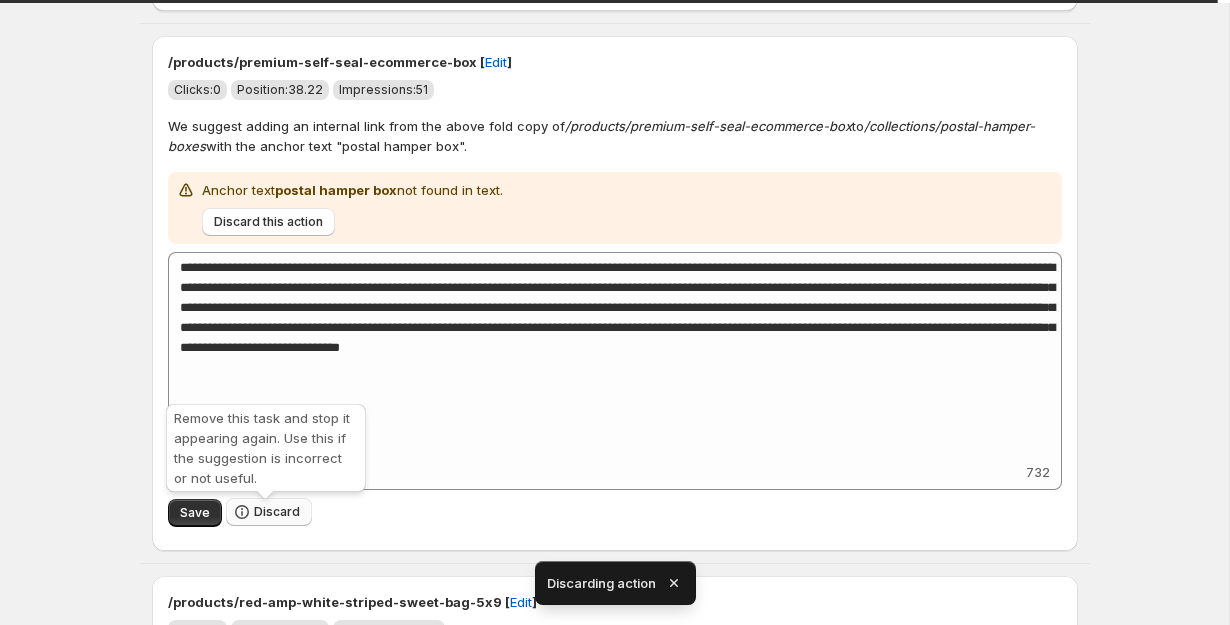 click on "Discard" at bounding box center (277, 512) 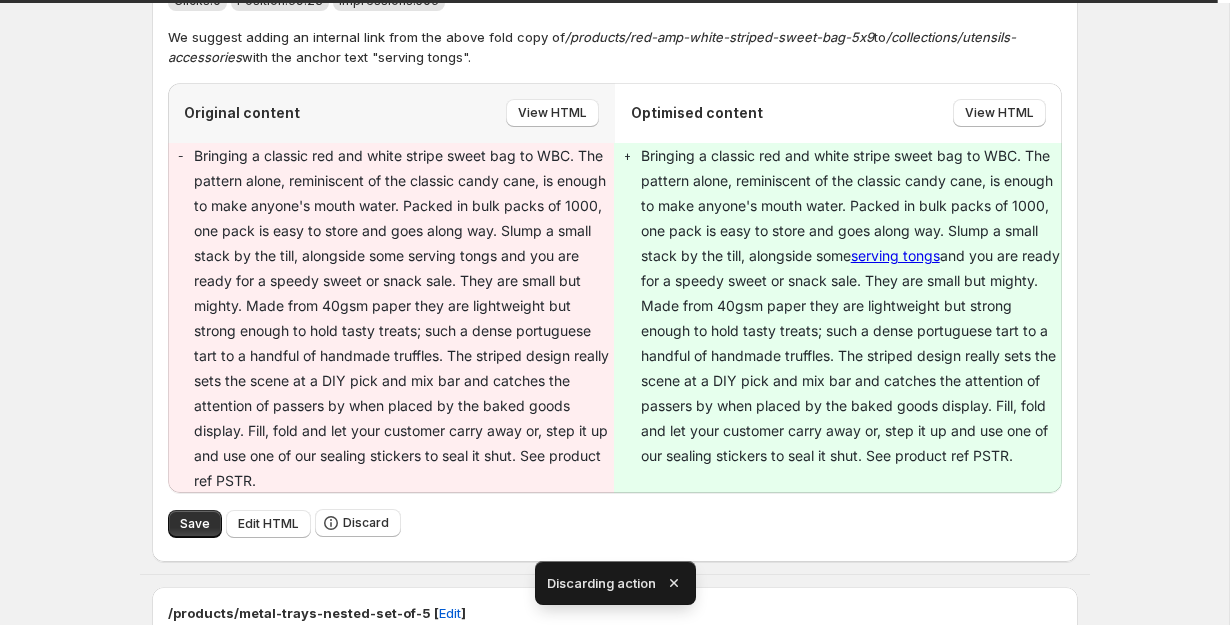 scroll, scrollTop: 2332, scrollLeft: 0, axis: vertical 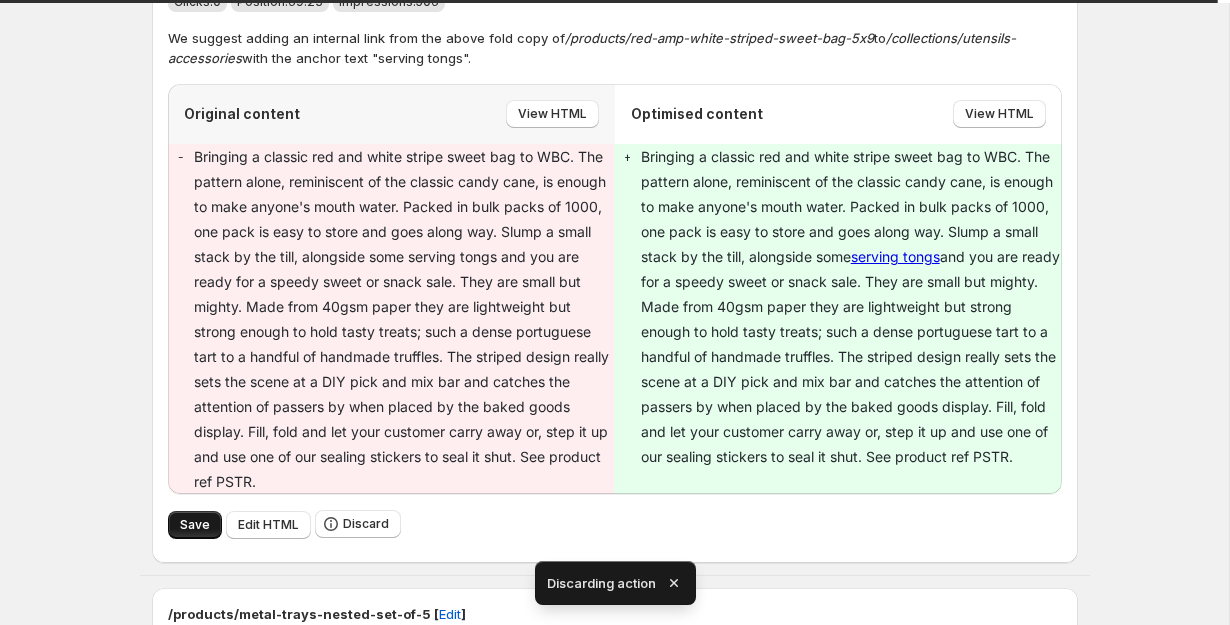 click on "Save" at bounding box center [195, 525] 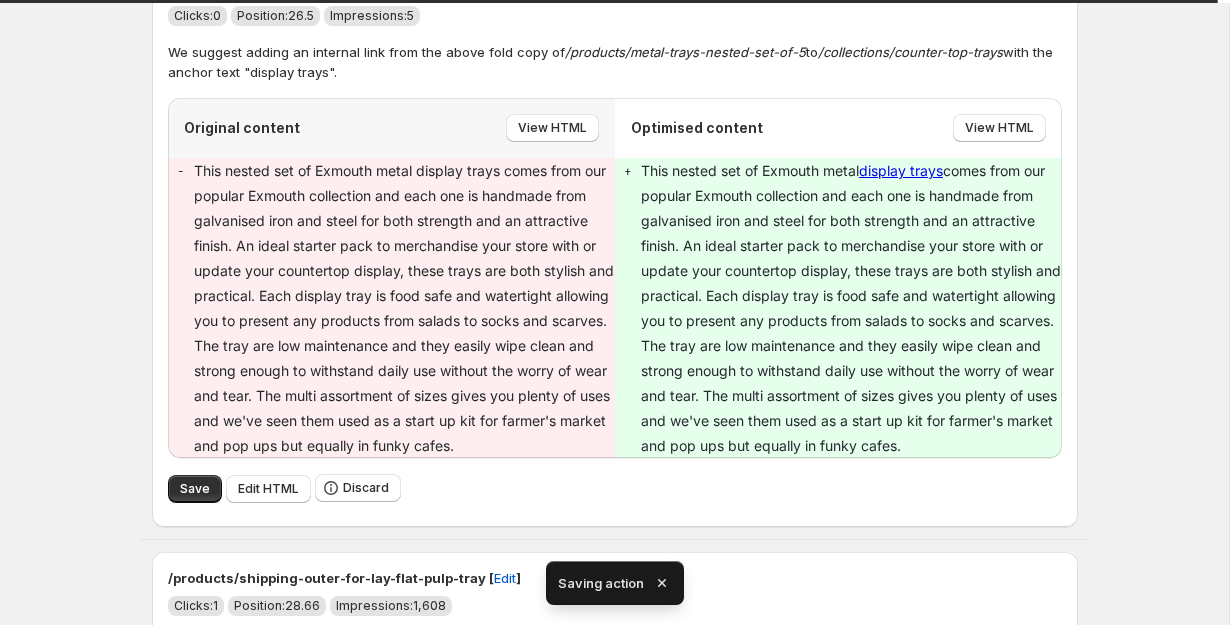 scroll, scrollTop: 2316, scrollLeft: 0, axis: vertical 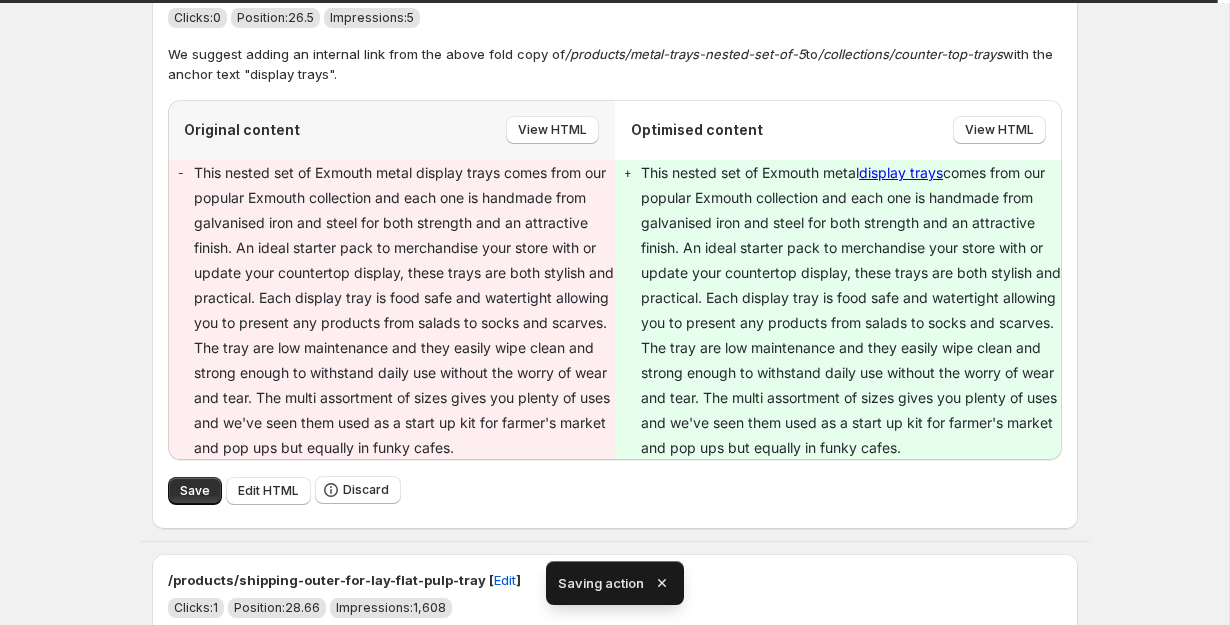 click on "Save" at bounding box center (195, 491) 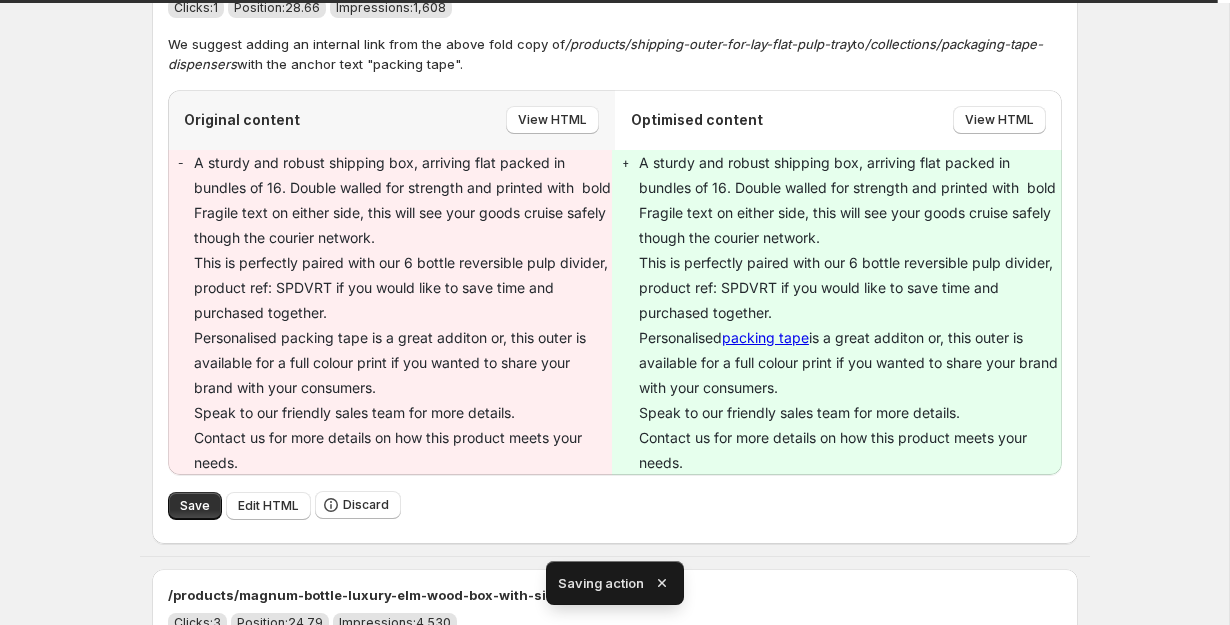 scroll, scrollTop: 2319, scrollLeft: 0, axis: vertical 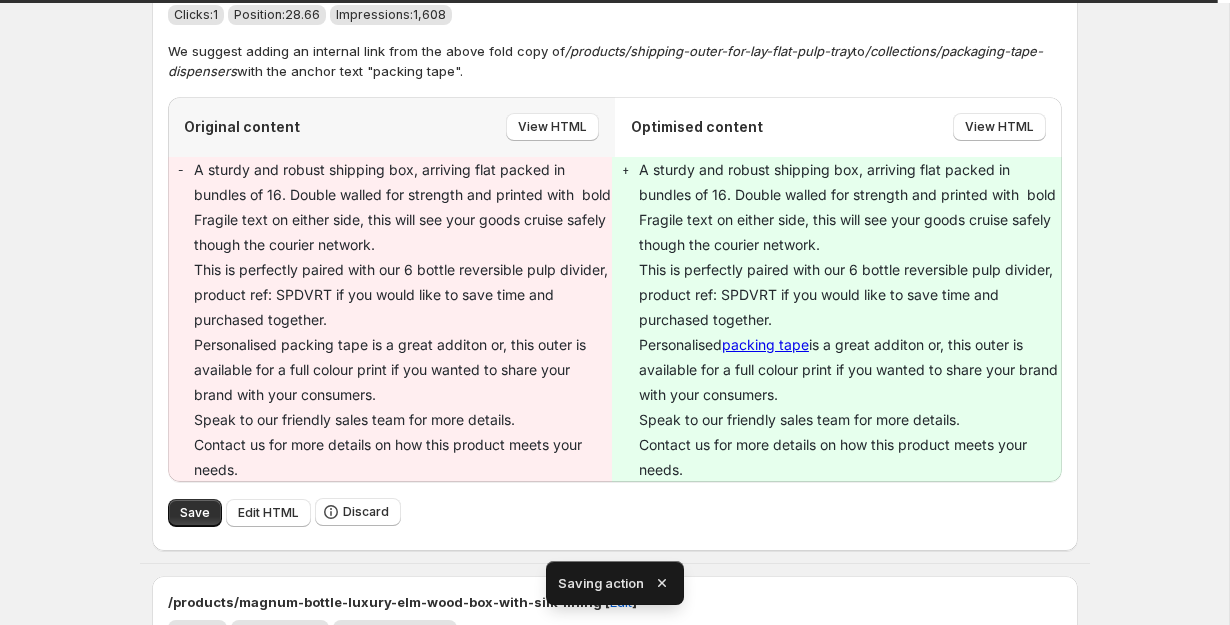 click on "Save" at bounding box center [195, 513] 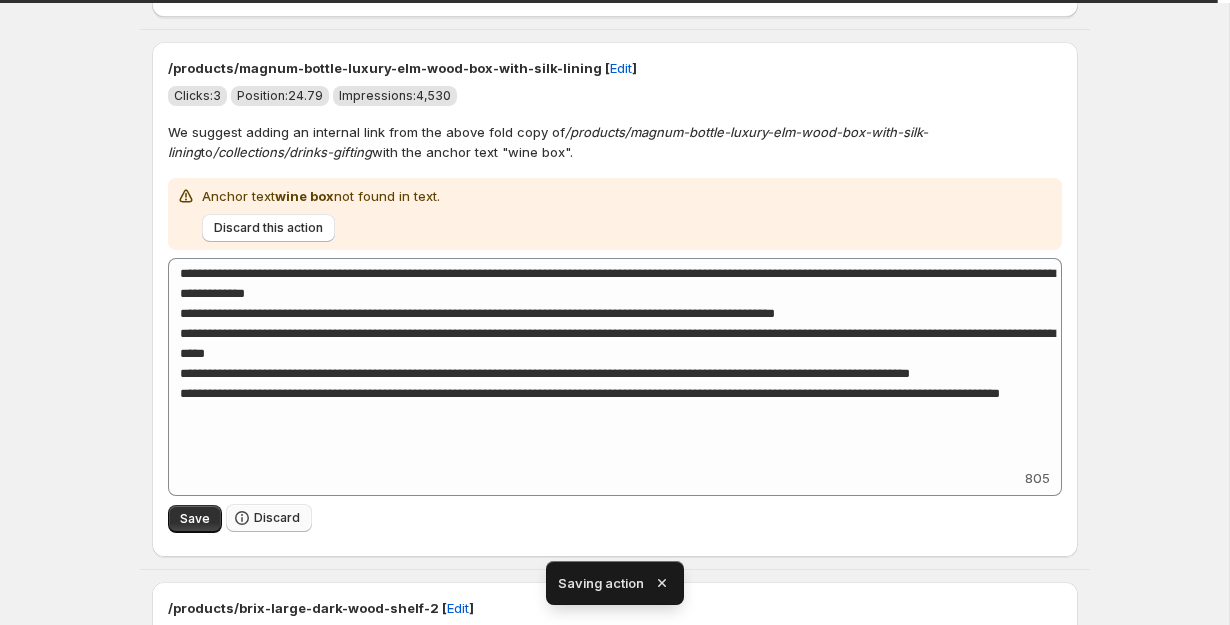 scroll, scrollTop: 2244, scrollLeft: 0, axis: vertical 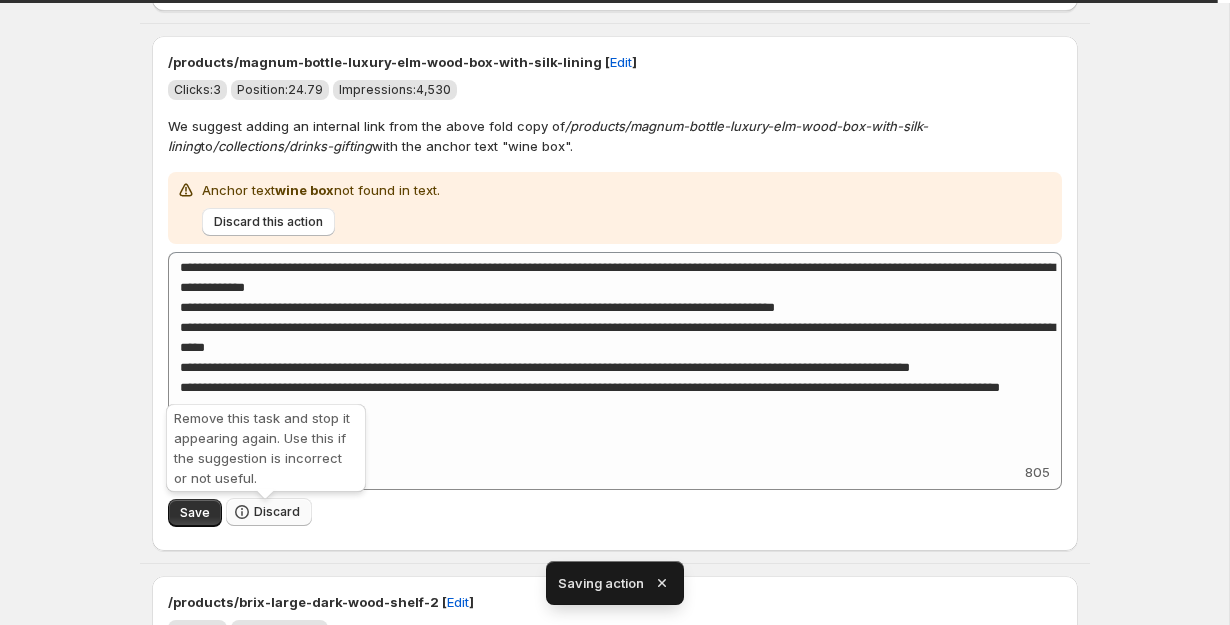 click on "Discard" at bounding box center (277, 512) 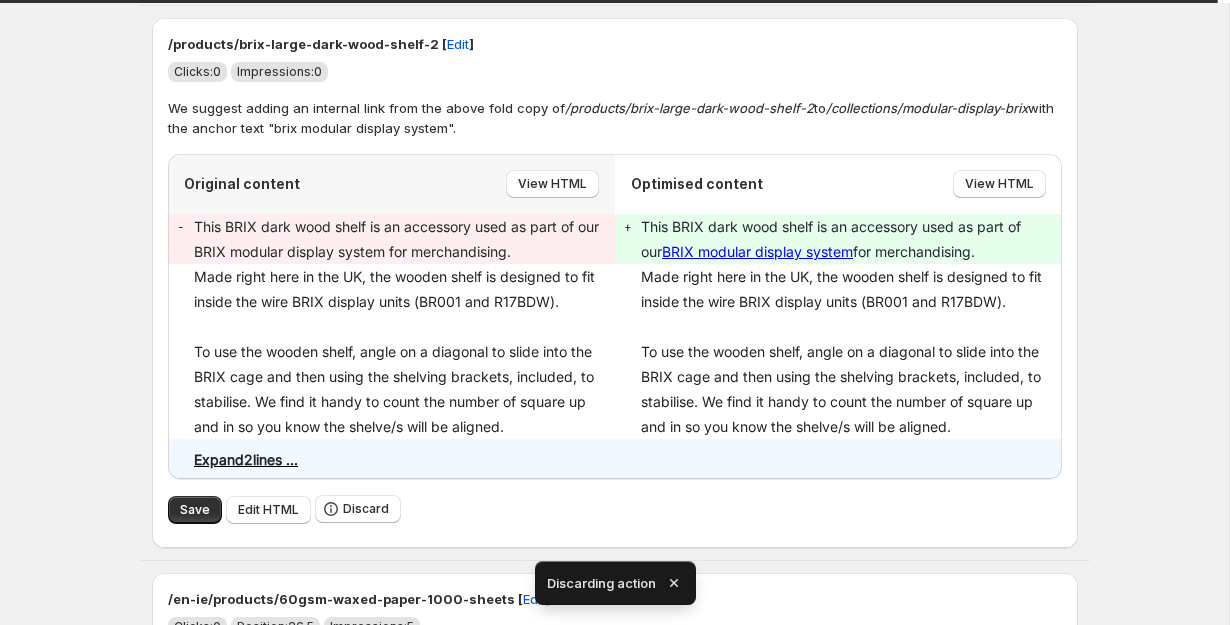 scroll, scrollTop: 2247, scrollLeft: 0, axis: vertical 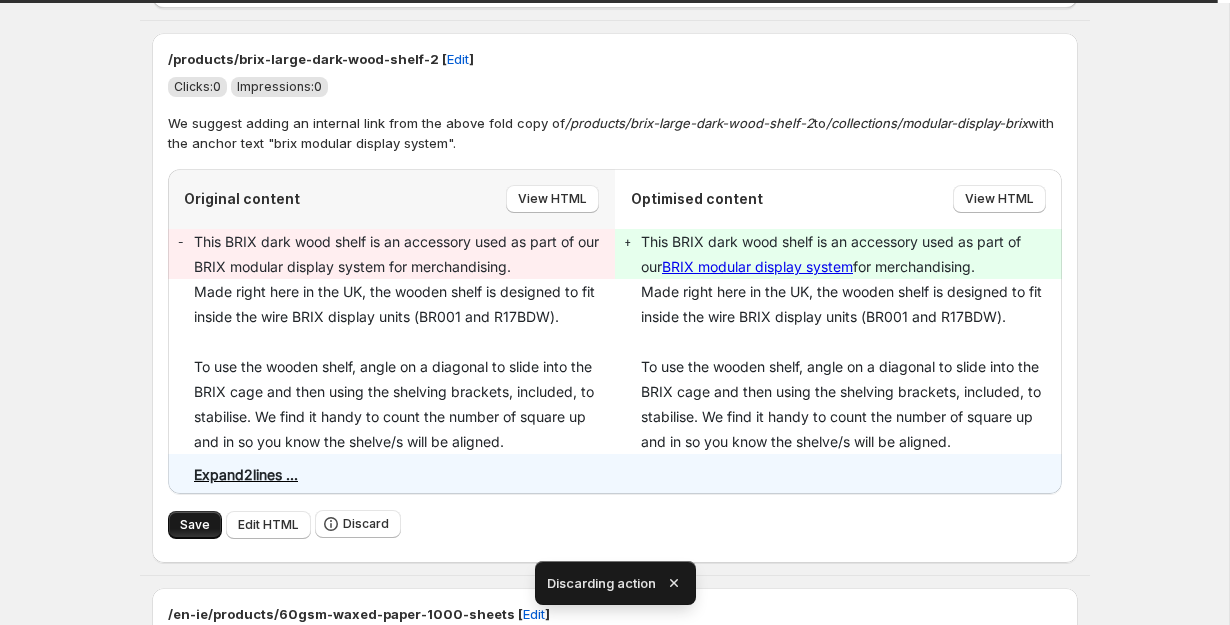 click on "Save" at bounding box center [195, 525] 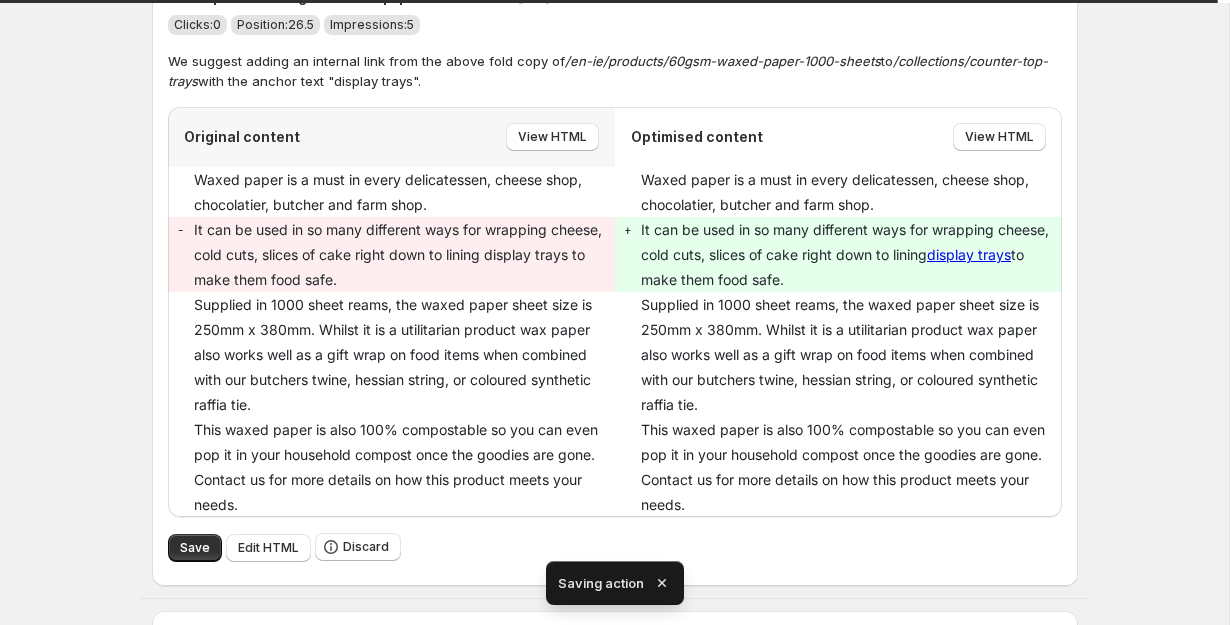 scroll, scrollTop: 2308, scrollLeft: 0, axis: vertical 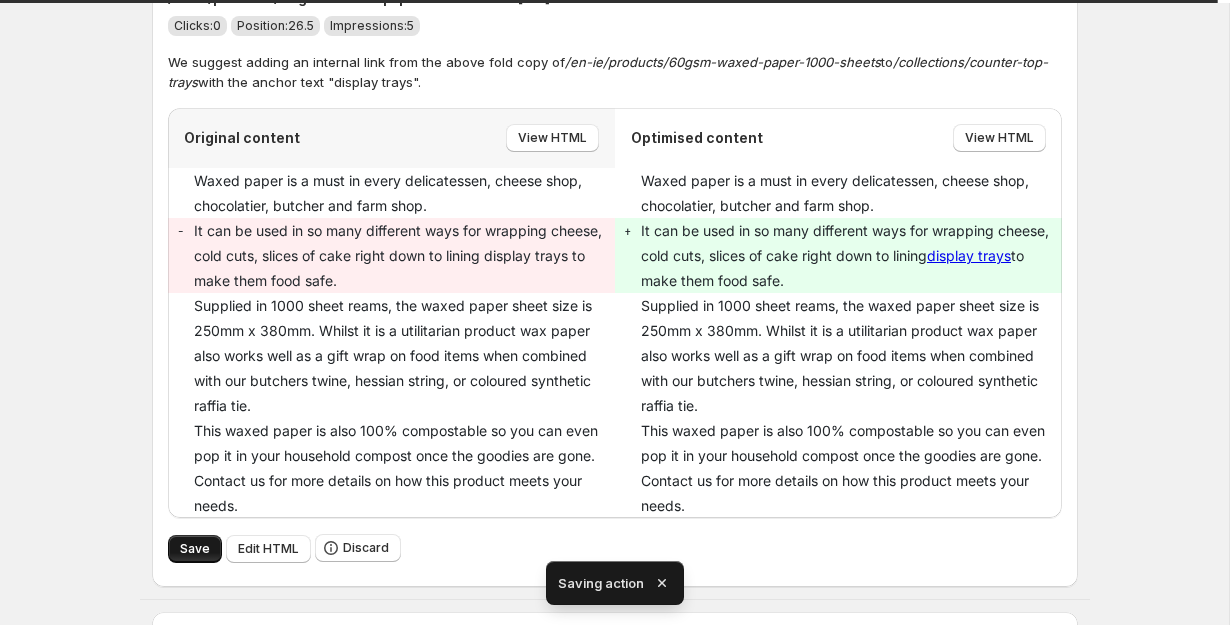 click on "Save" at bounding box center (195, 549) 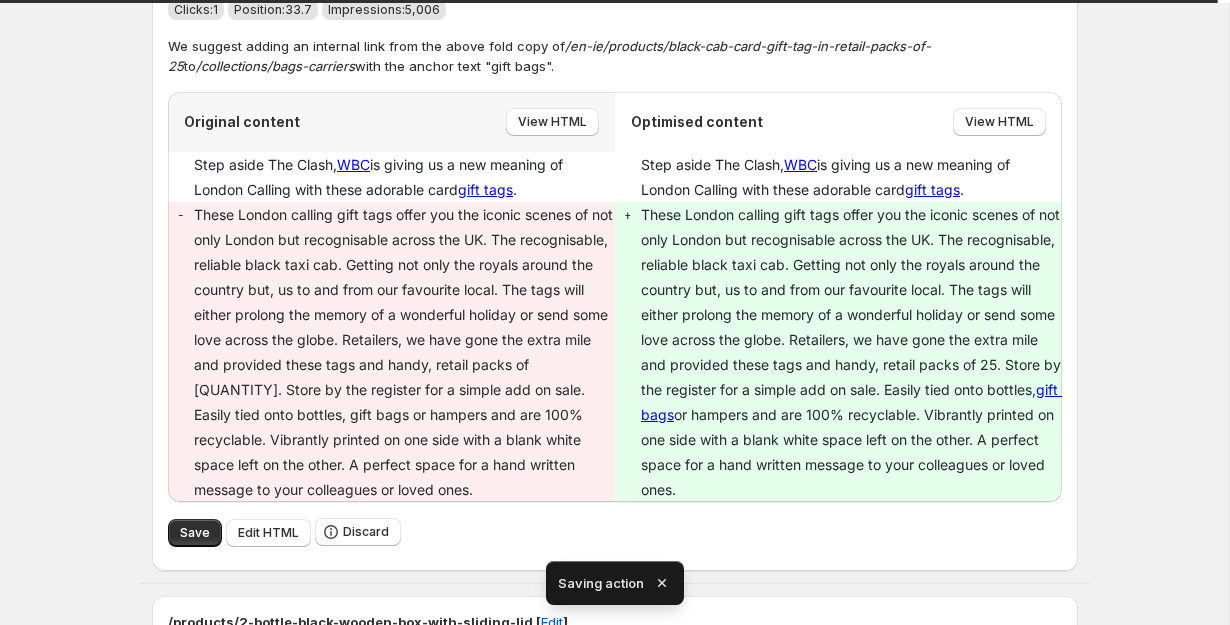 scroll, scrollTop: 2319, scrollLeft: 0, axis: vertical 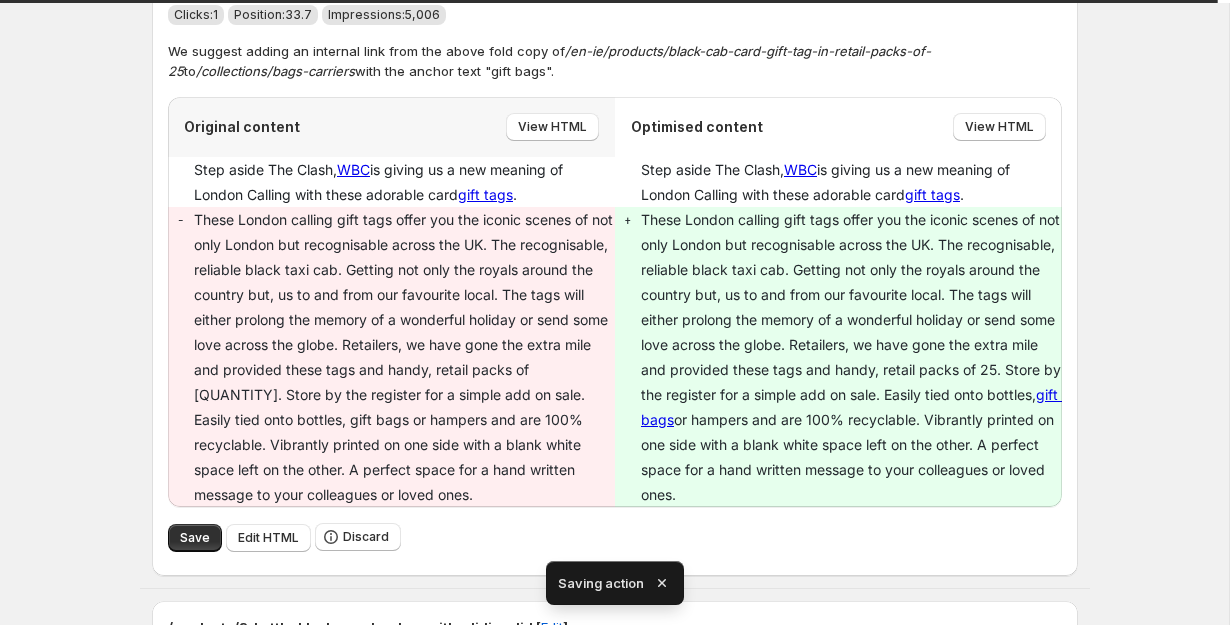 click on "Save" at bounding box center (195, 538) 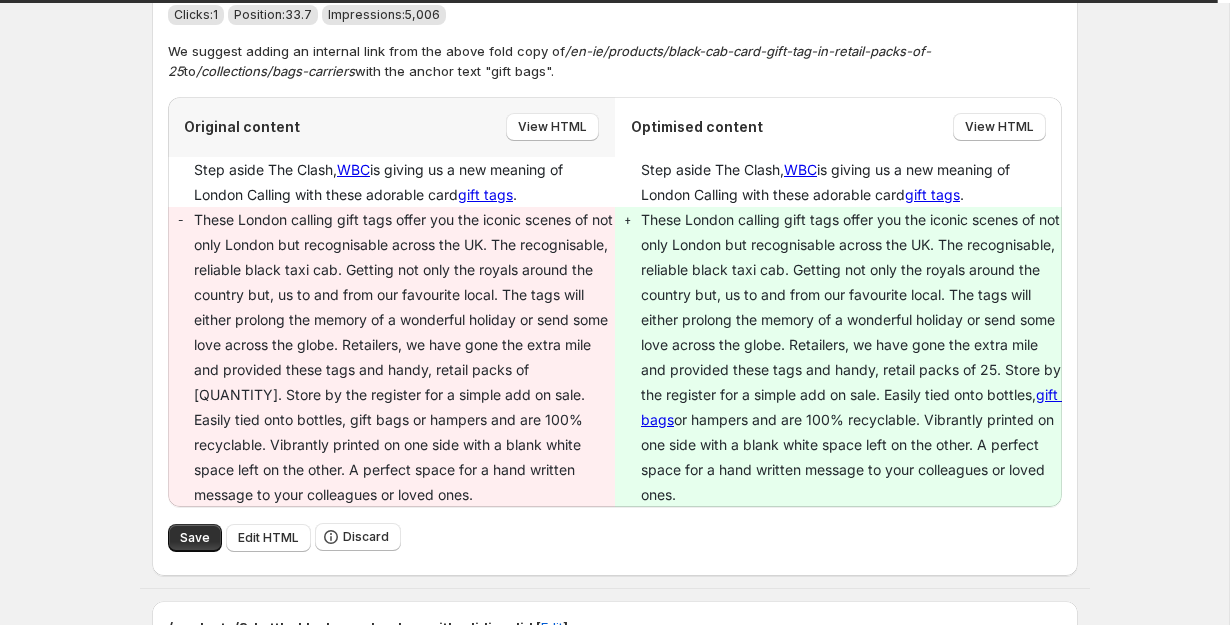click on "Save" at bounding box center [195, 538] 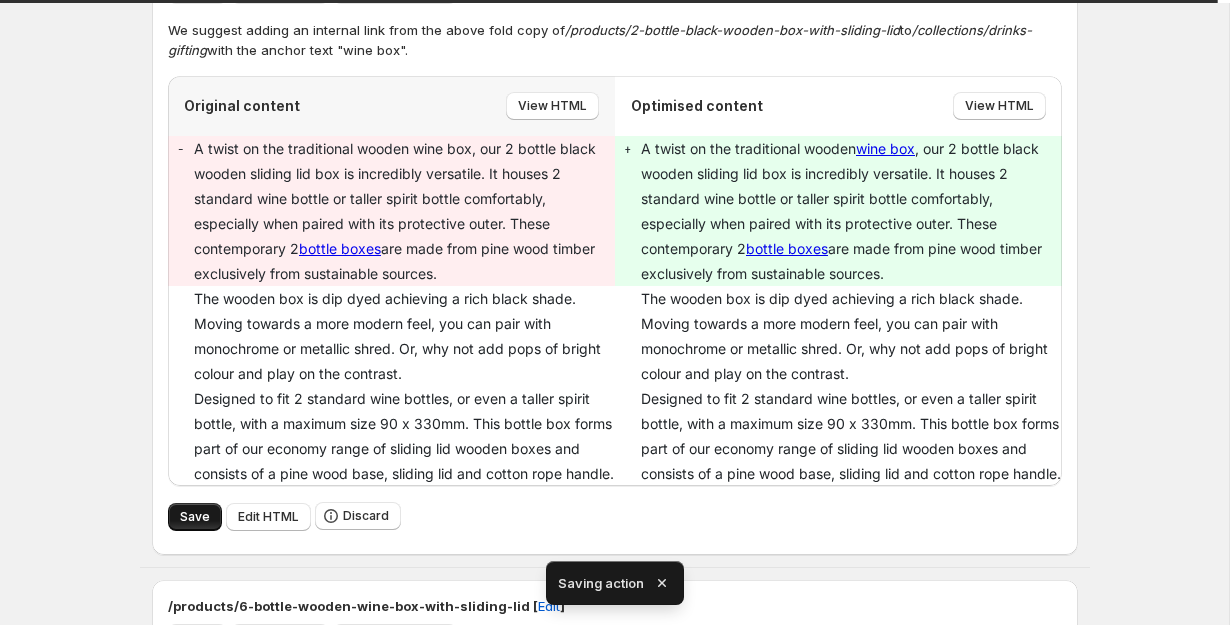 scroll, scrollTop: 2350, scrollLeft: 0, axis: vertical 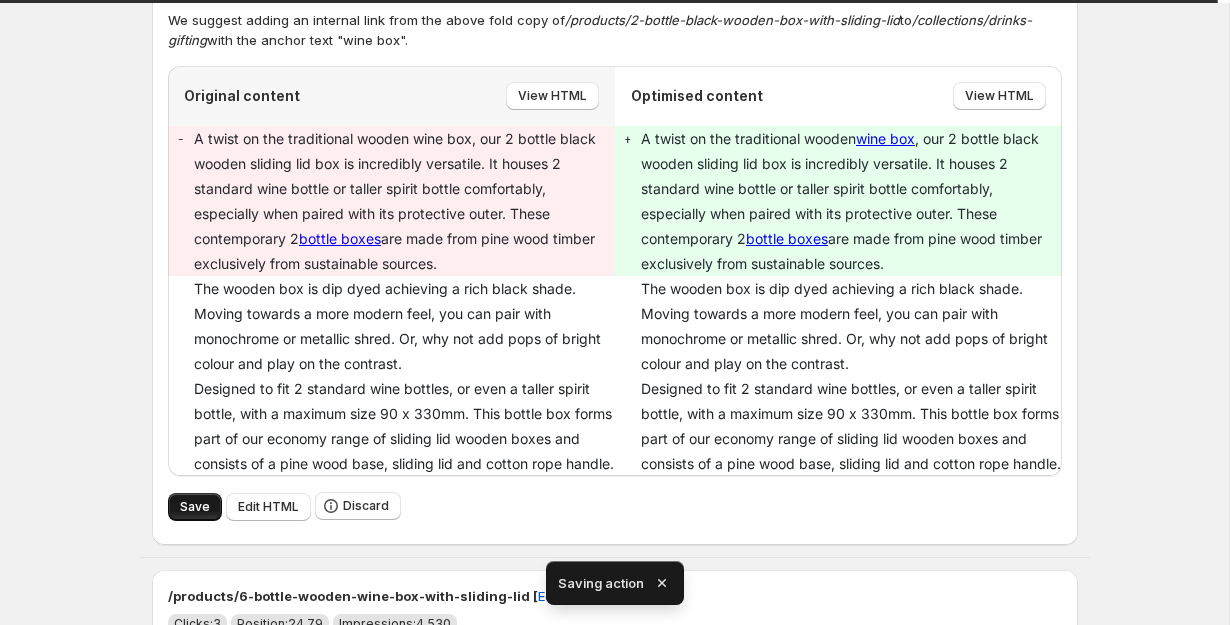 click on "Save" at bounding box center (195, 507) 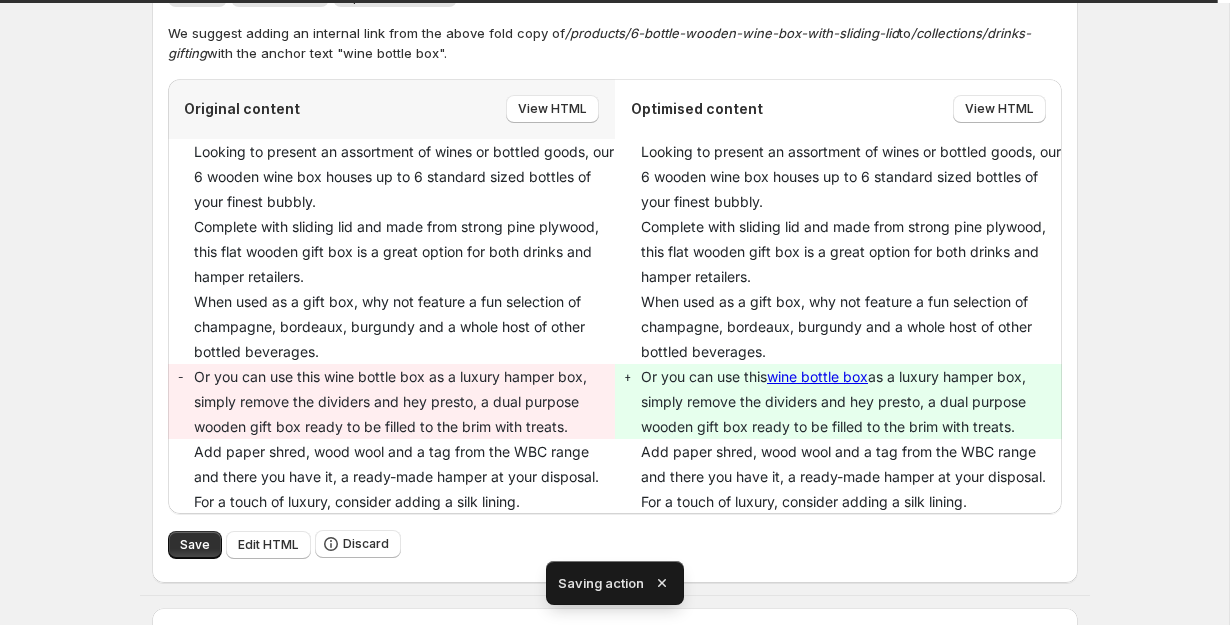 scroll, scrollTop: 2346, scrollLeft: 0, axis: vertical 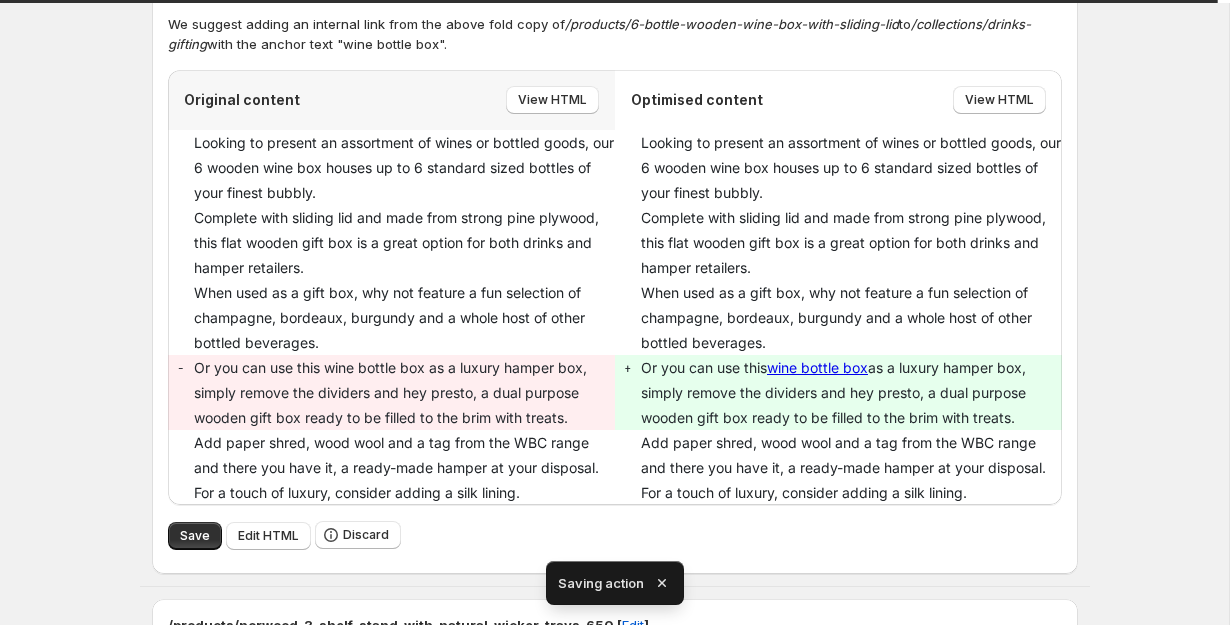 click on "Save" at bounding box center (195, 536) 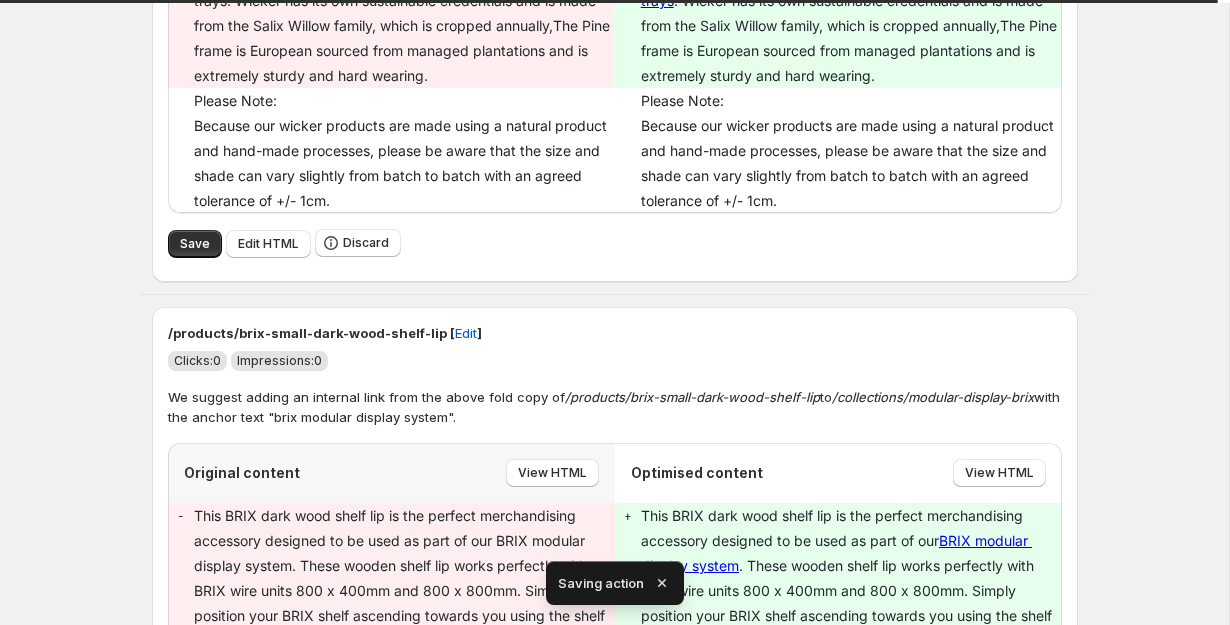 scroll, scrollTop: 2691, scrollLeft: 0, axis: vertical 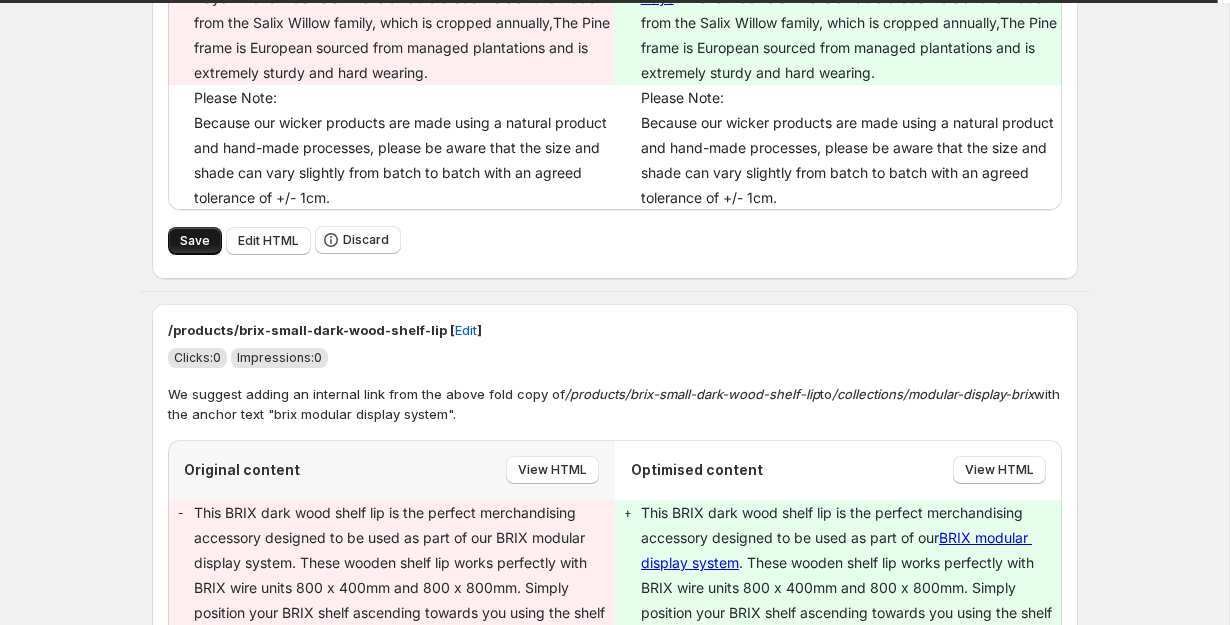 click on "Save" at bounding box center (195, 241) 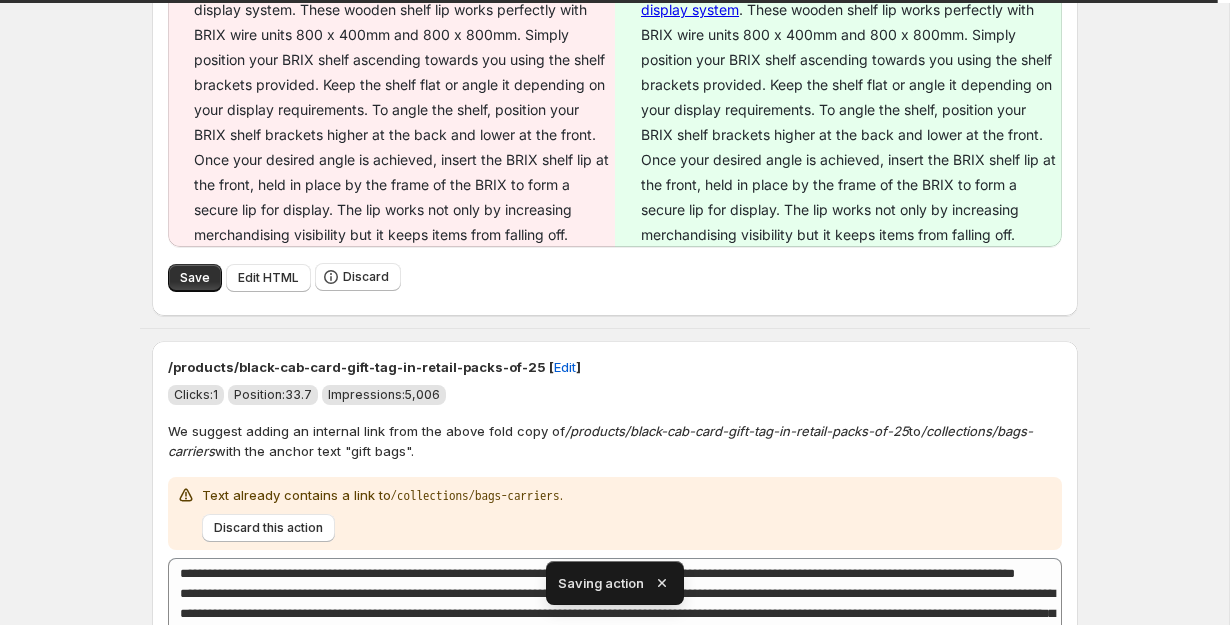 scroll, scrollTop: 2535, scrollLeft: 0, axis: vertical 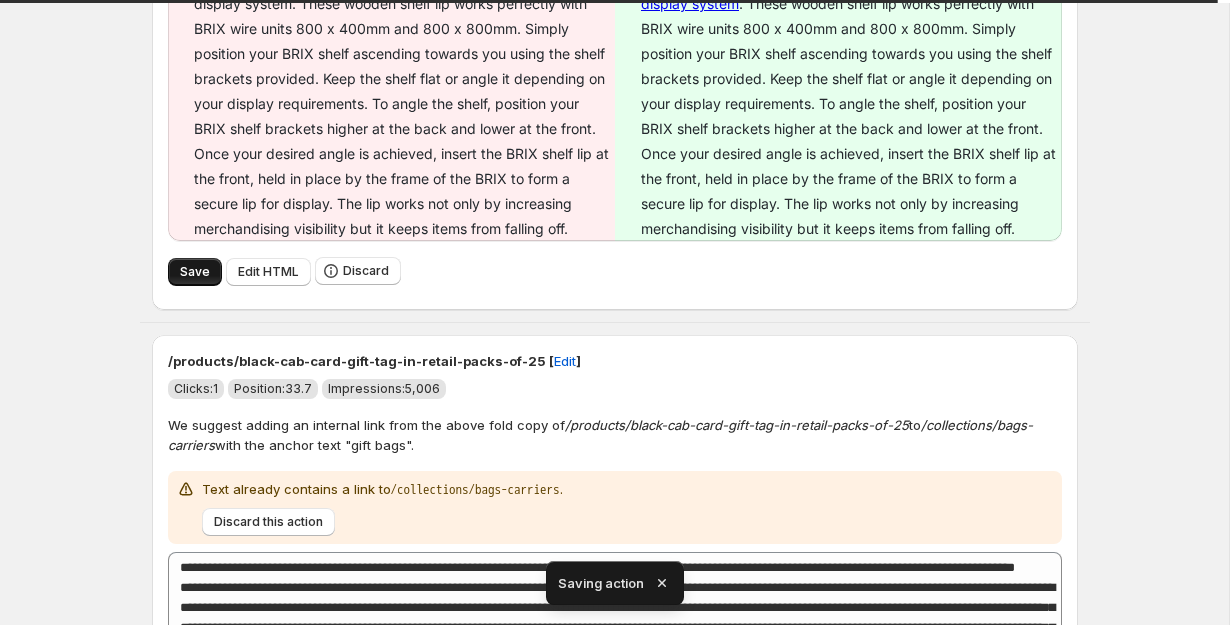 click on "Save" at bounding box center (195, 272) 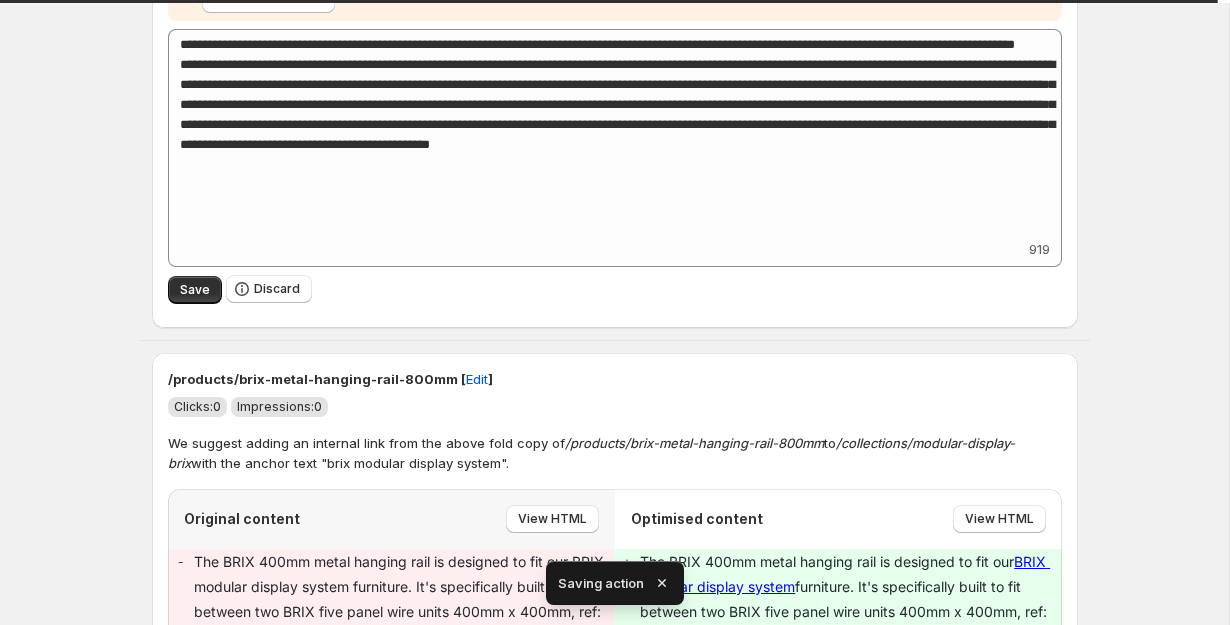scroll, scrollTop: 2462, scrollLeft: 0, axis: vertical 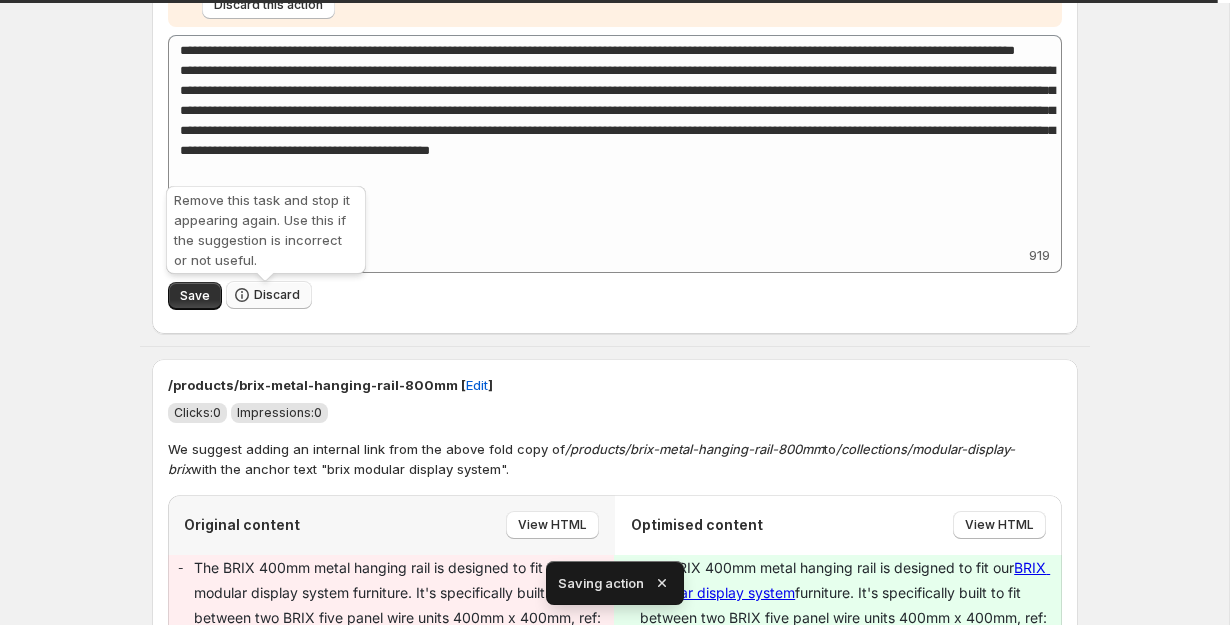 click on "Discard" at bounding box center (277, 295) 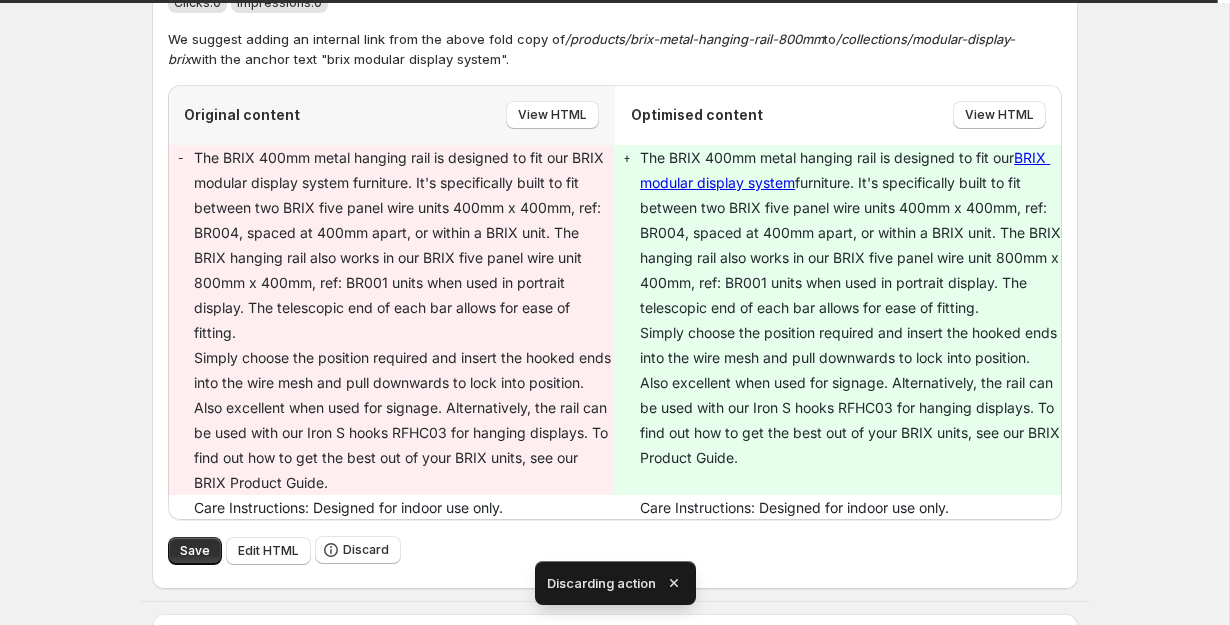 scroll, scrollTop: 2350, scrollLeft: 0, axis: vertical 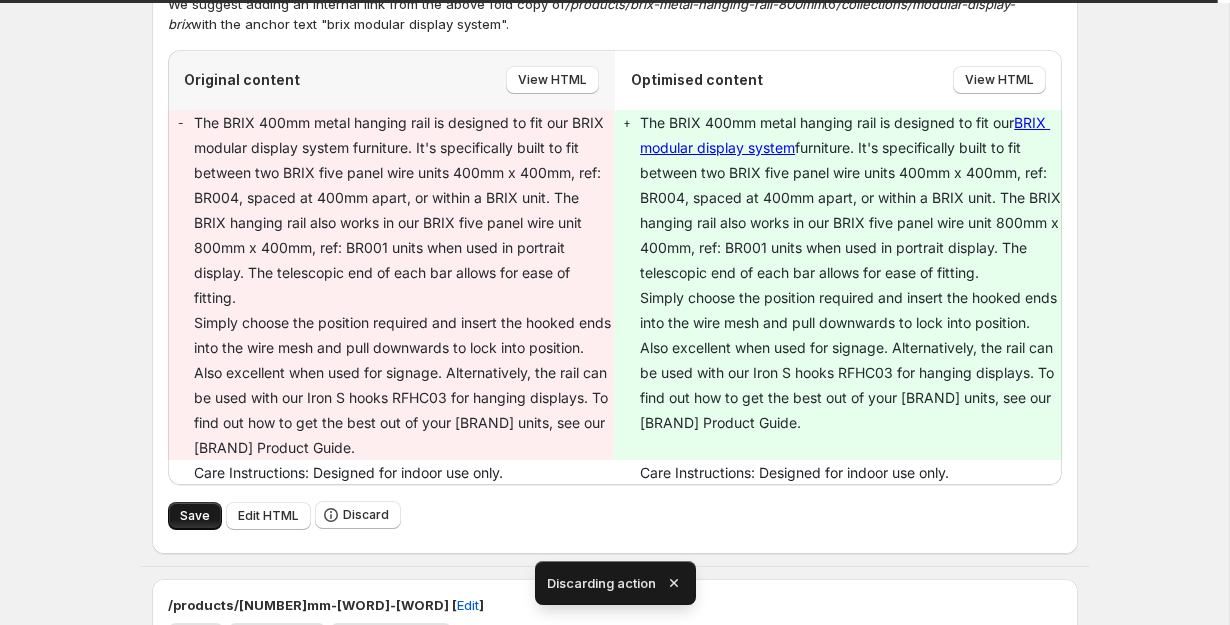 click on "Save" at bounding box center [195, 516] 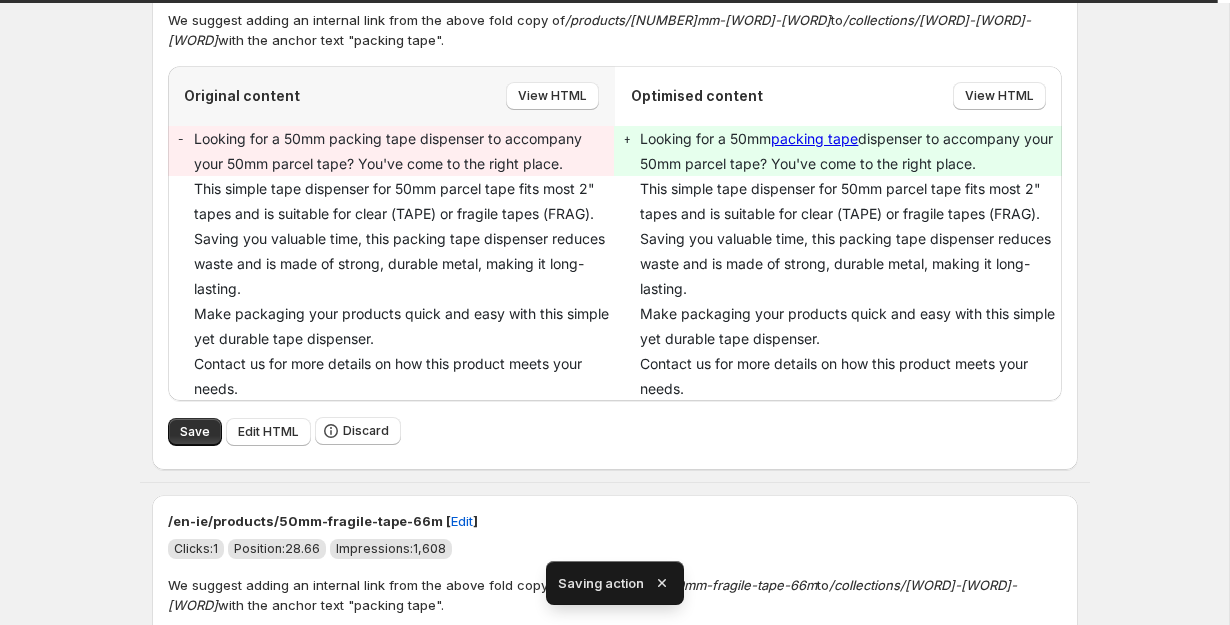 scroll, scrollTop: 2338, scrollLeft: 0, axis: vertical 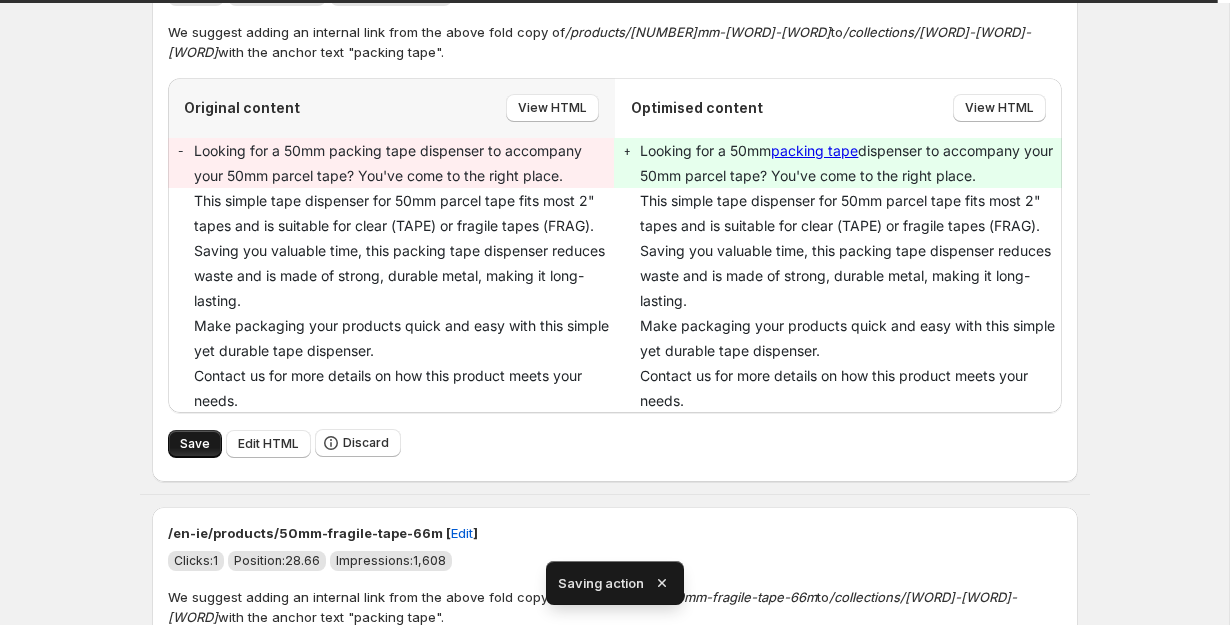 click on "Save" at bounding box center [195, 444] 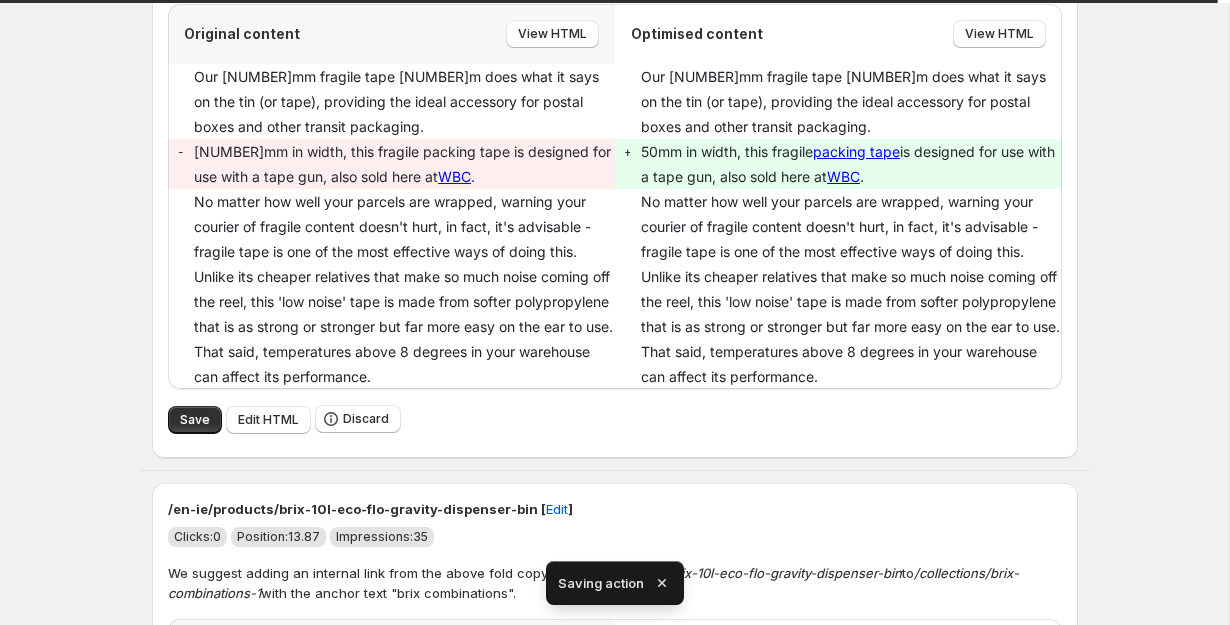 scroll, scrollTop: 2416, scrollLeft: 0, axis: vertical 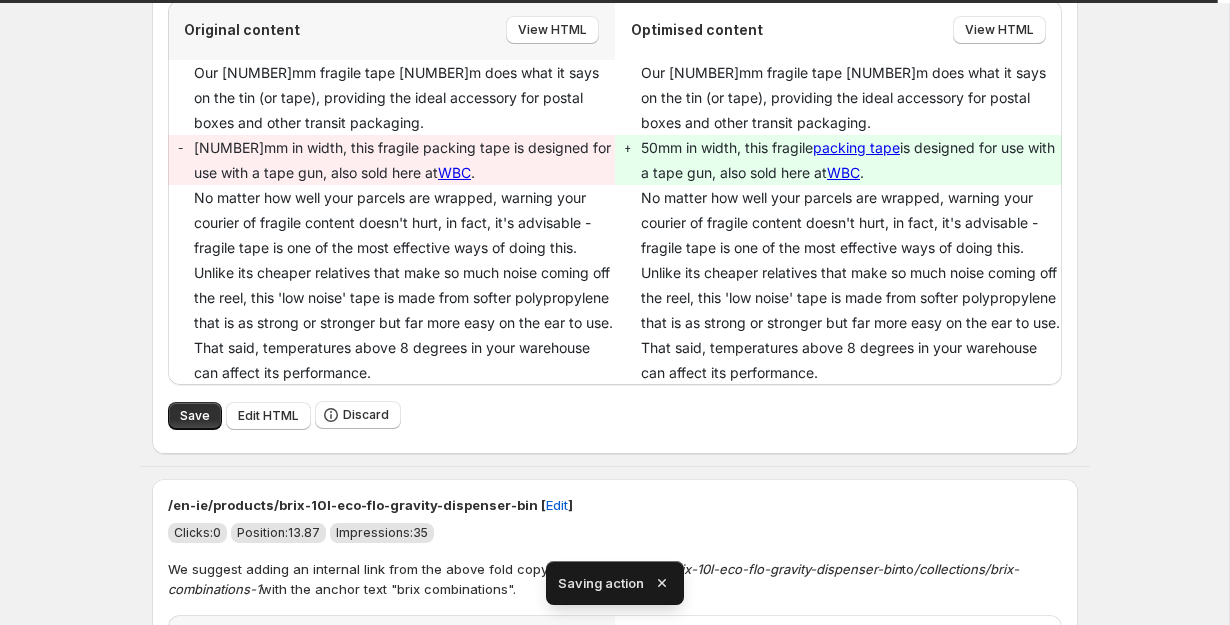 click on "Save" at bounding box center [195, 416] 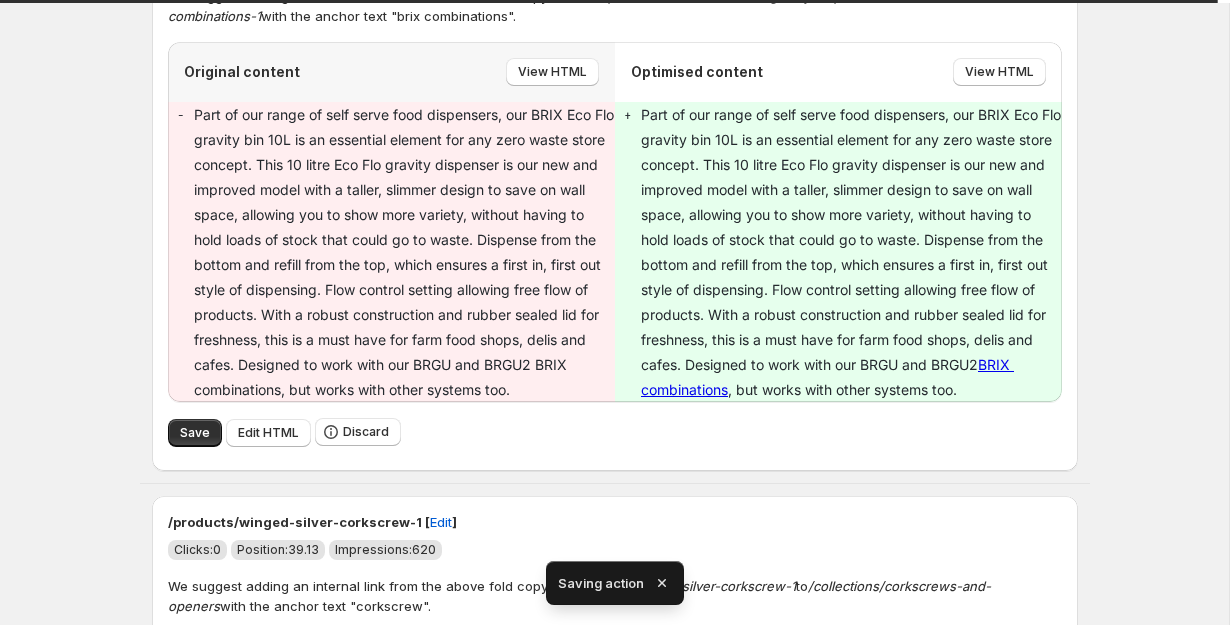 scroll, scrollTop: 2372, scrollLeft: 0, axis: vertical 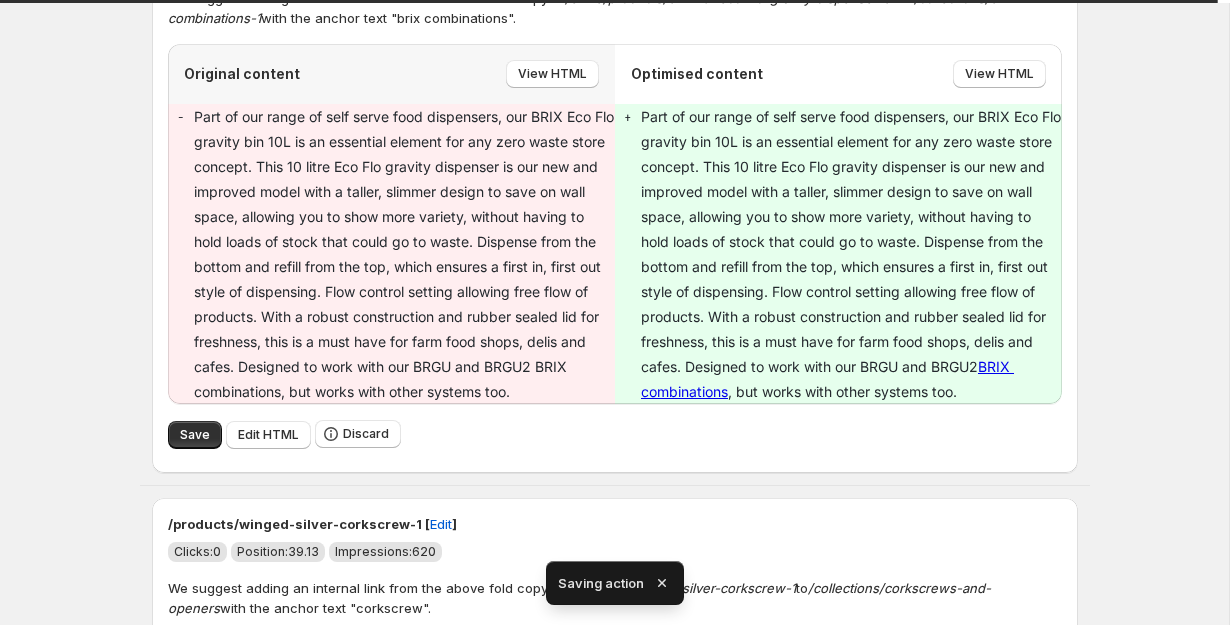 click on "Save" at bounding box center [195, 435] 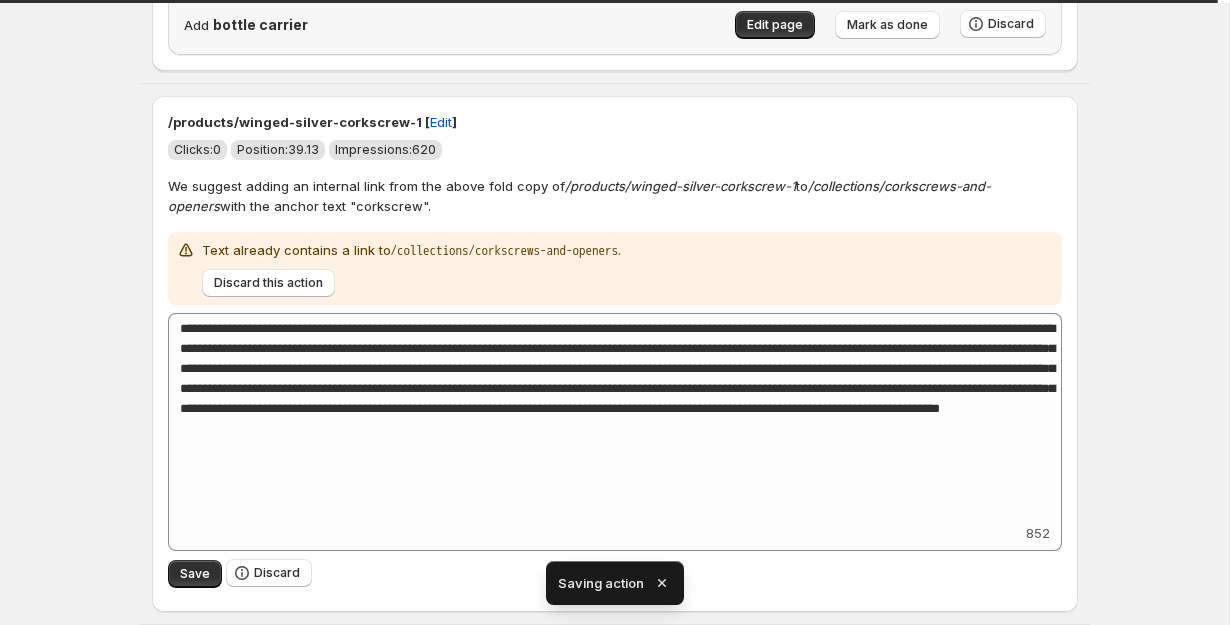 scroll, scrollTop: 2225, scrollLeft: 0, axis: vertical 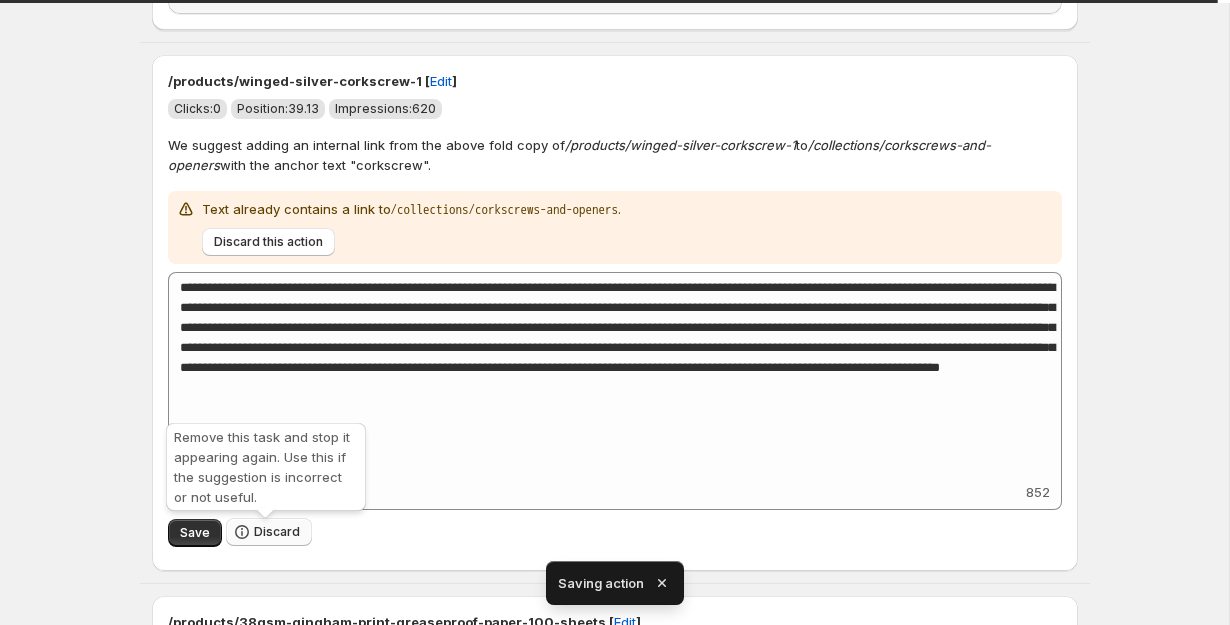 click on "Discard" at bounding box center (277, 532) 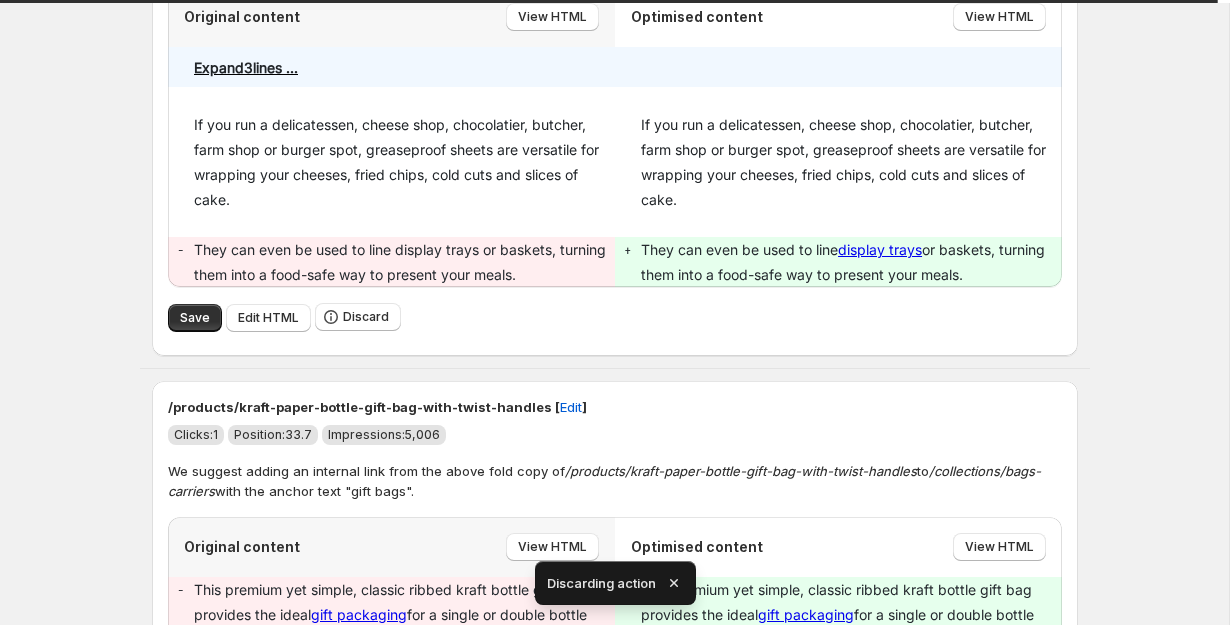 scroll, scrollTop: 2420, scrollLeft: 0, axis: vertical 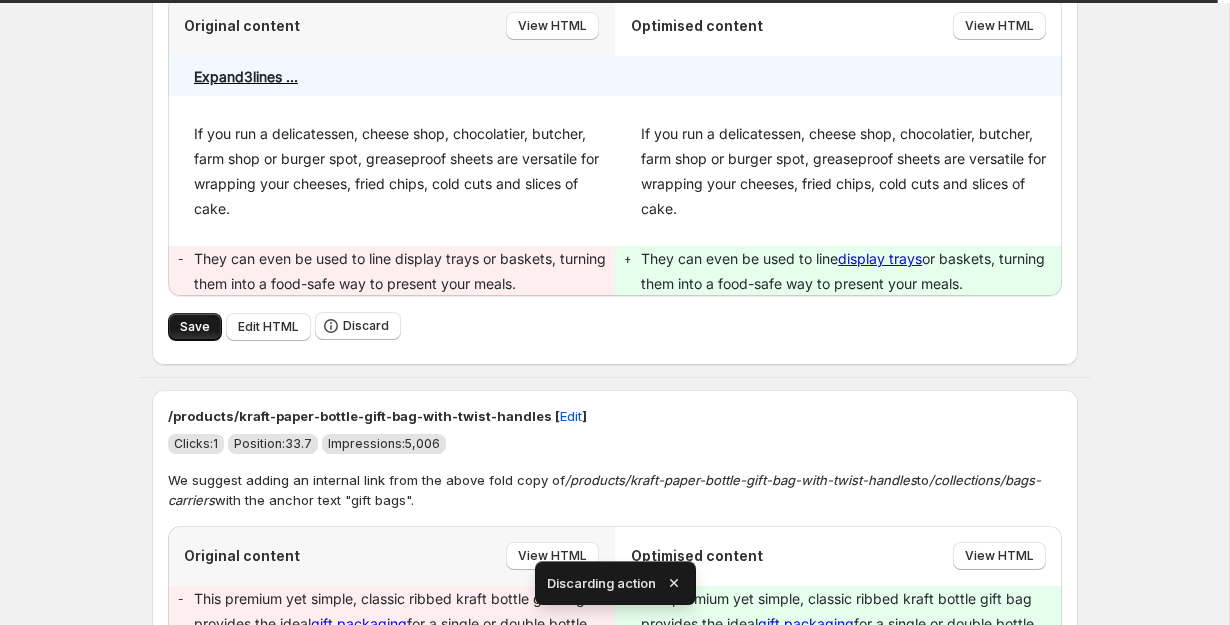 click on "Save" at bounding box center (195, 327) 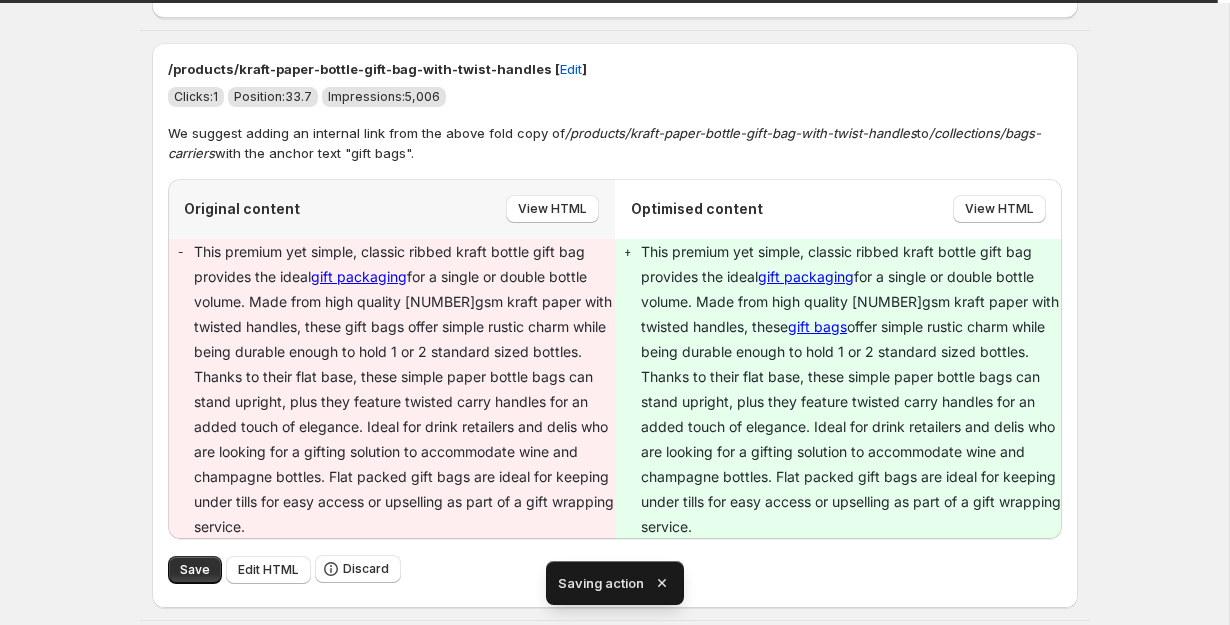 scroll, scrollTop: 2329, scrollLeft: 0, axis: vertical 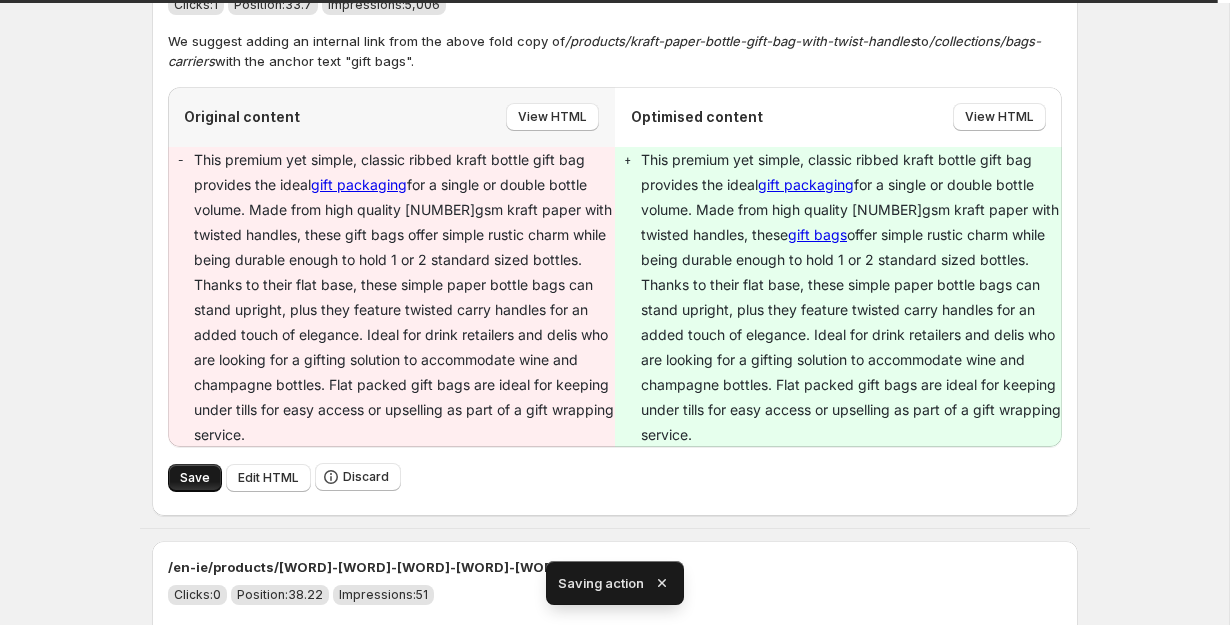 click on "Save" at bounding box center (195, 478) 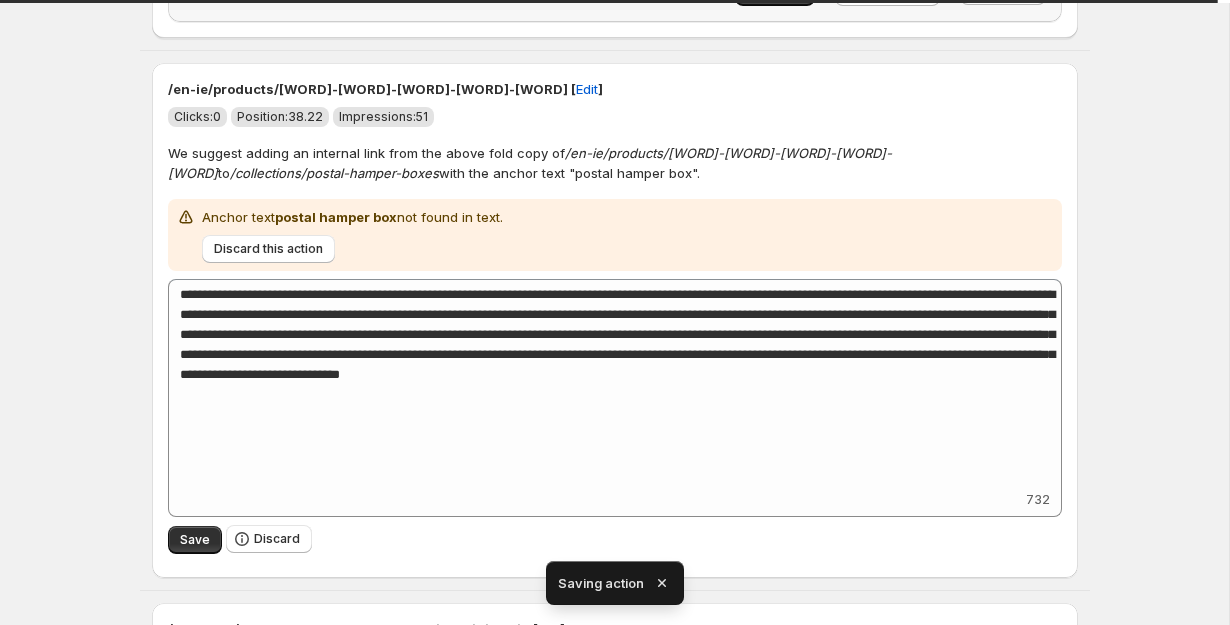 scroll, scrollTop: 2229, scrollLeft: 0, axis: vertical 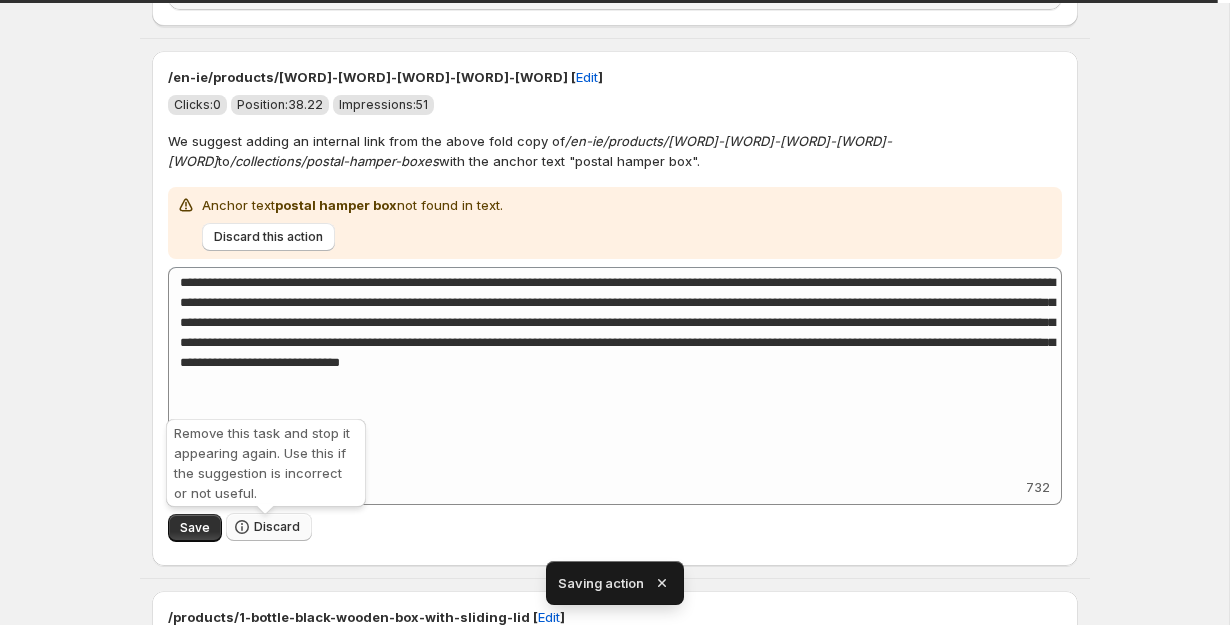 click on "Discard" at bounding box center [269, 527] 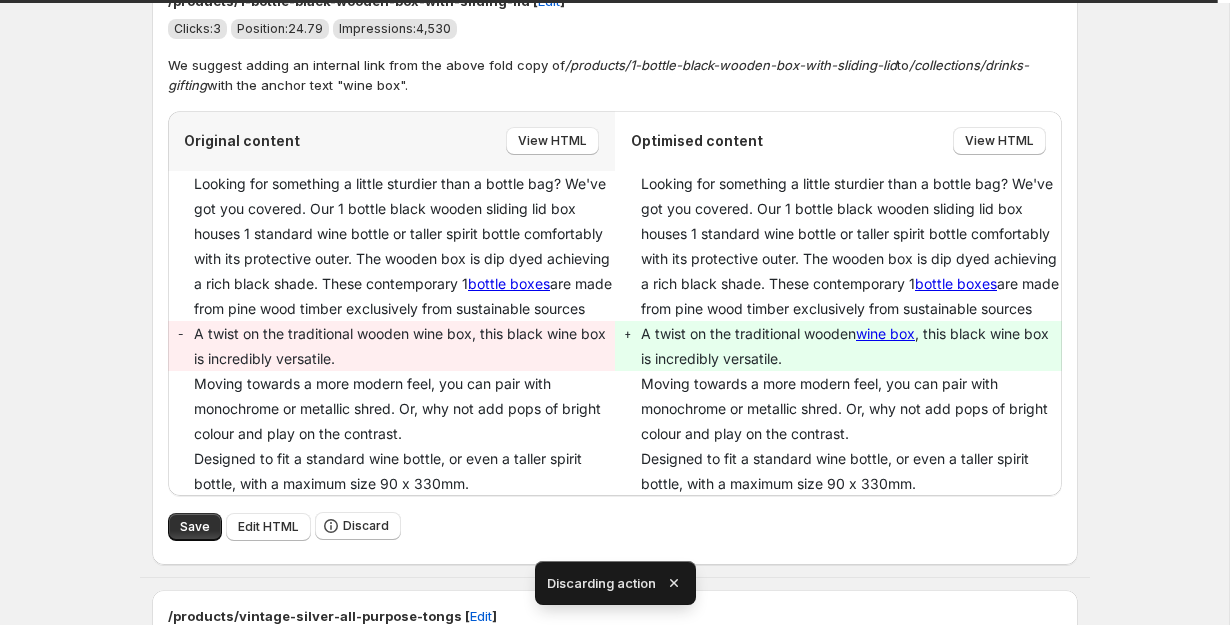 scroll, scrollTop: 2324, scrollLeft: 0, axis: vertical 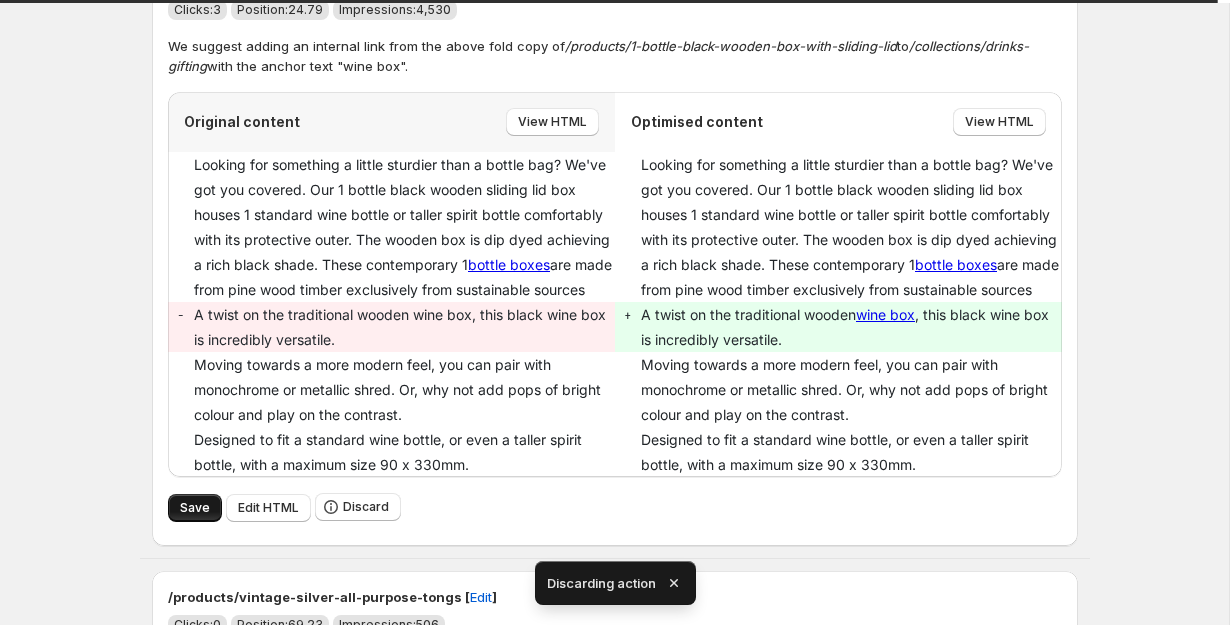 click on "Save" at bounding box center (195, 508) 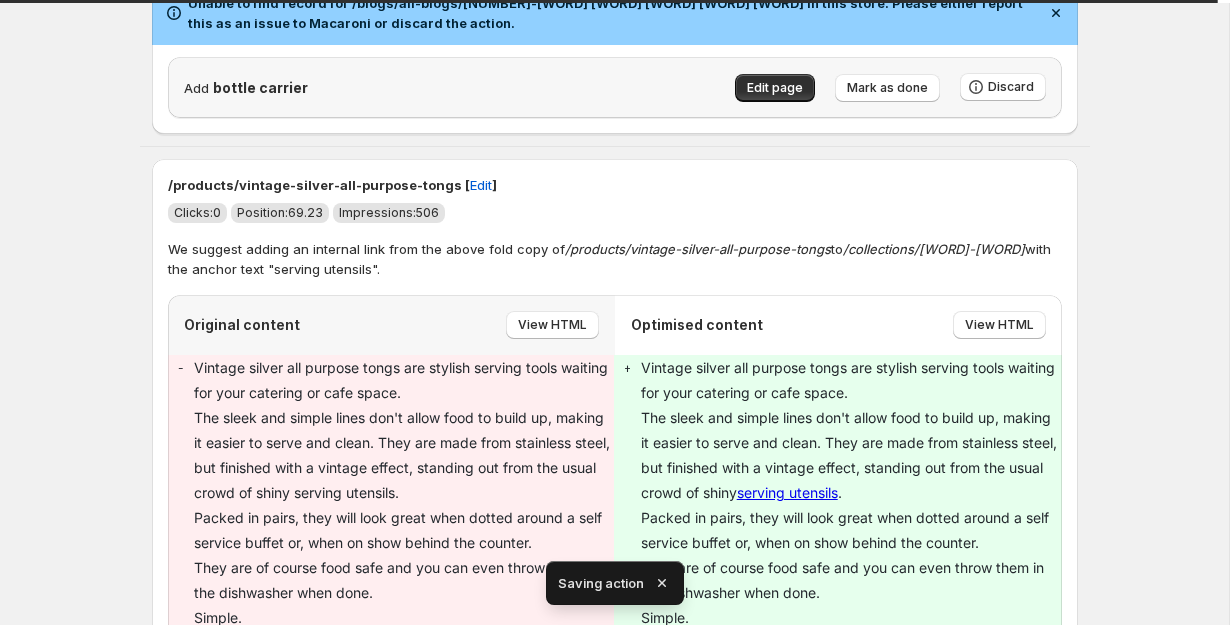 type on "**********" 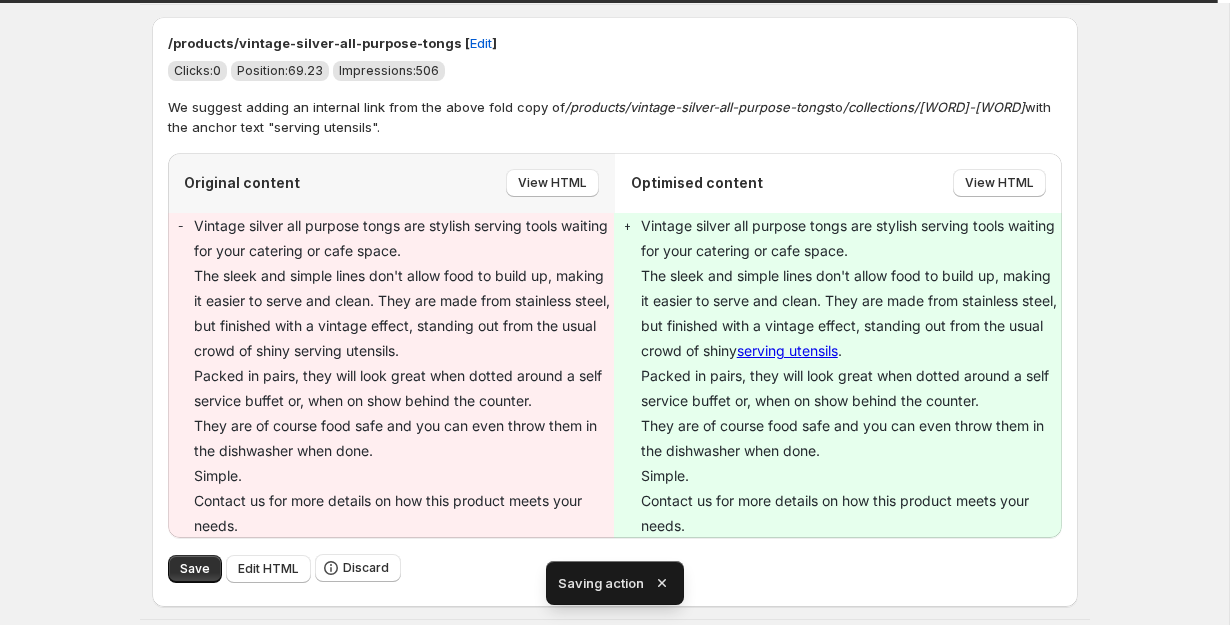 scroll, scrollTop: 2264, scrollLeft: 0, axis: vertical 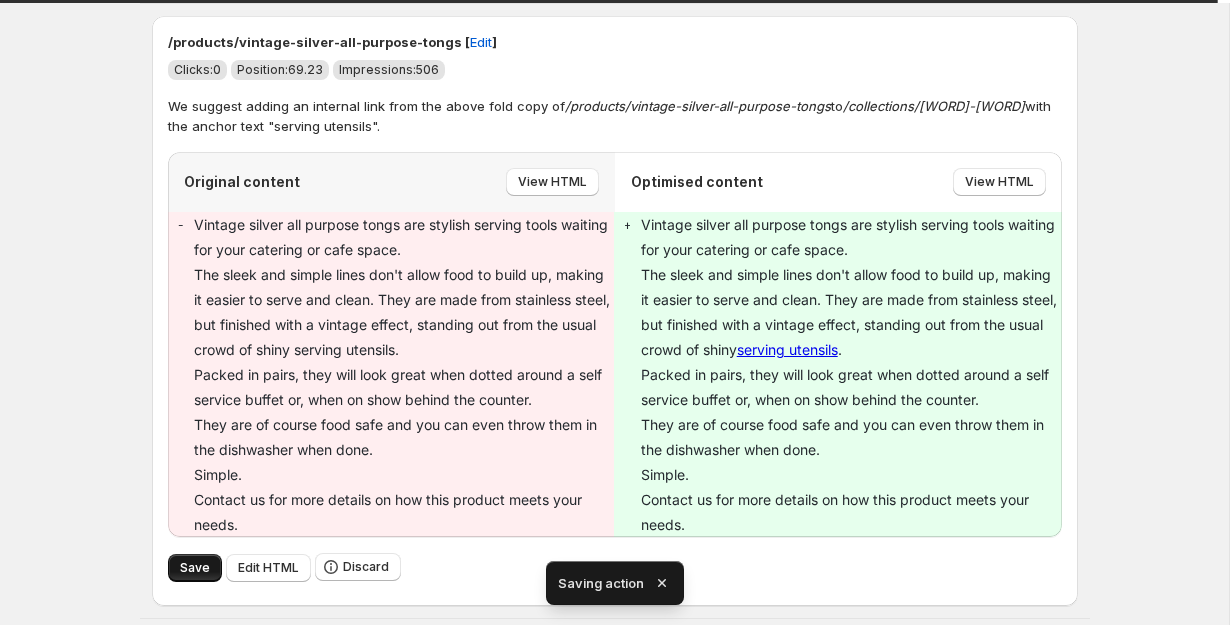 click on "Save" at bounding box center (195, 568) 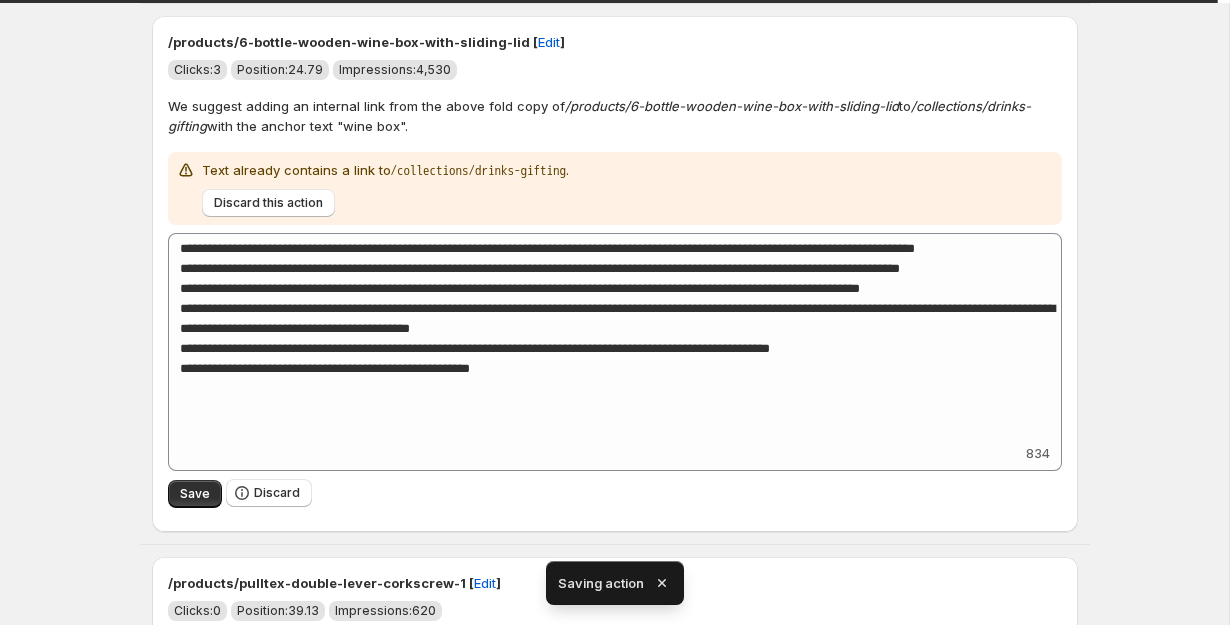 type on "**********" 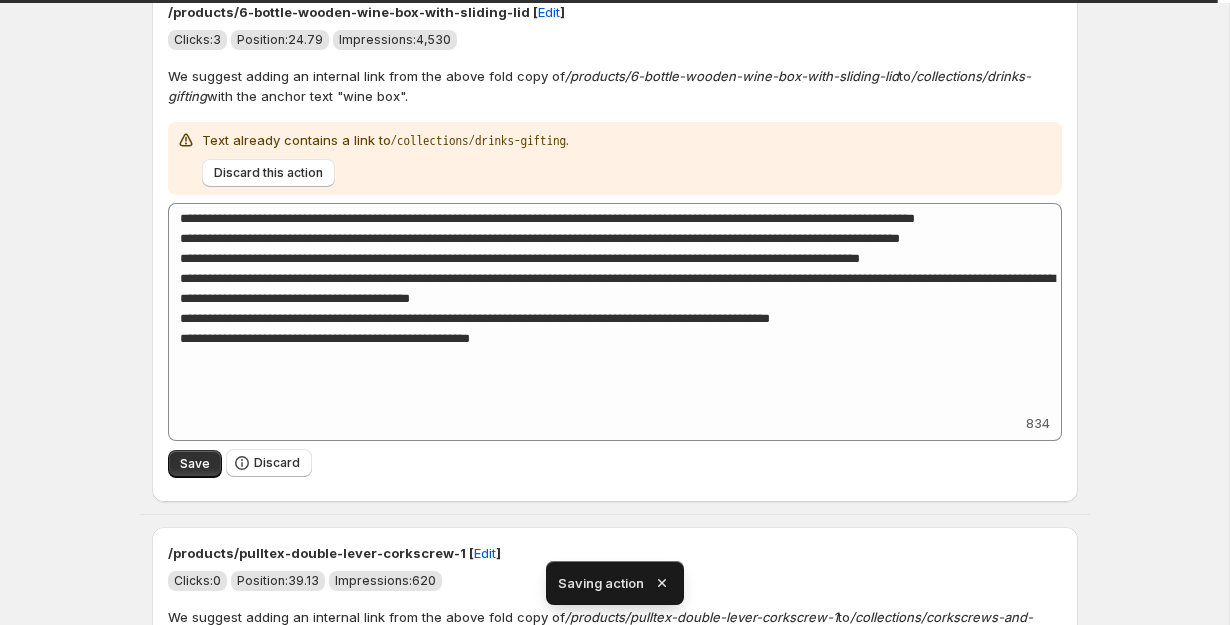 scroll, scrollTop: 2292, scrollLeft: 0, axis: vertical 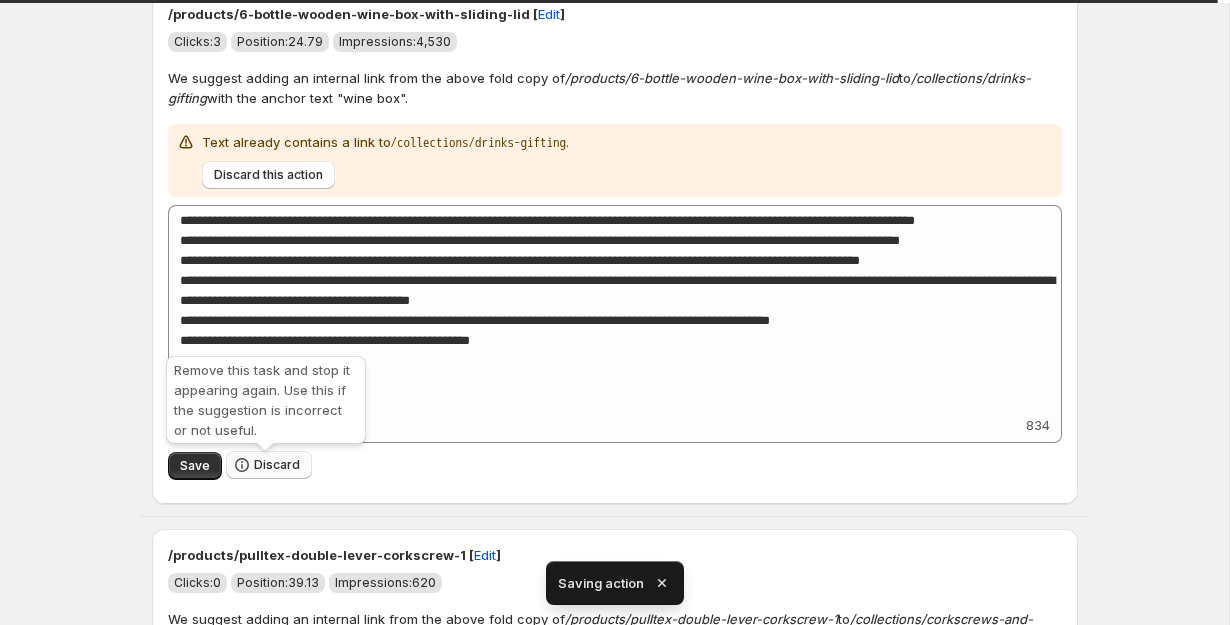 click on "Discard" at bounding box center [277, 465] 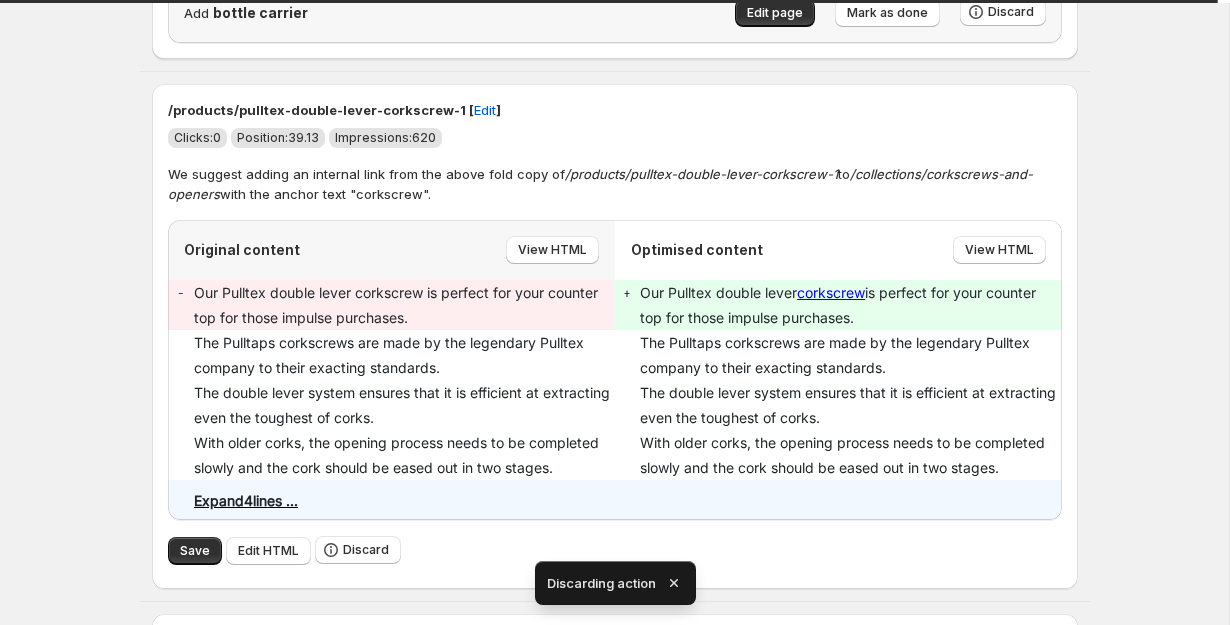 scroll, scrollTop: 2239, scrollLeft: 0, axis: vertical 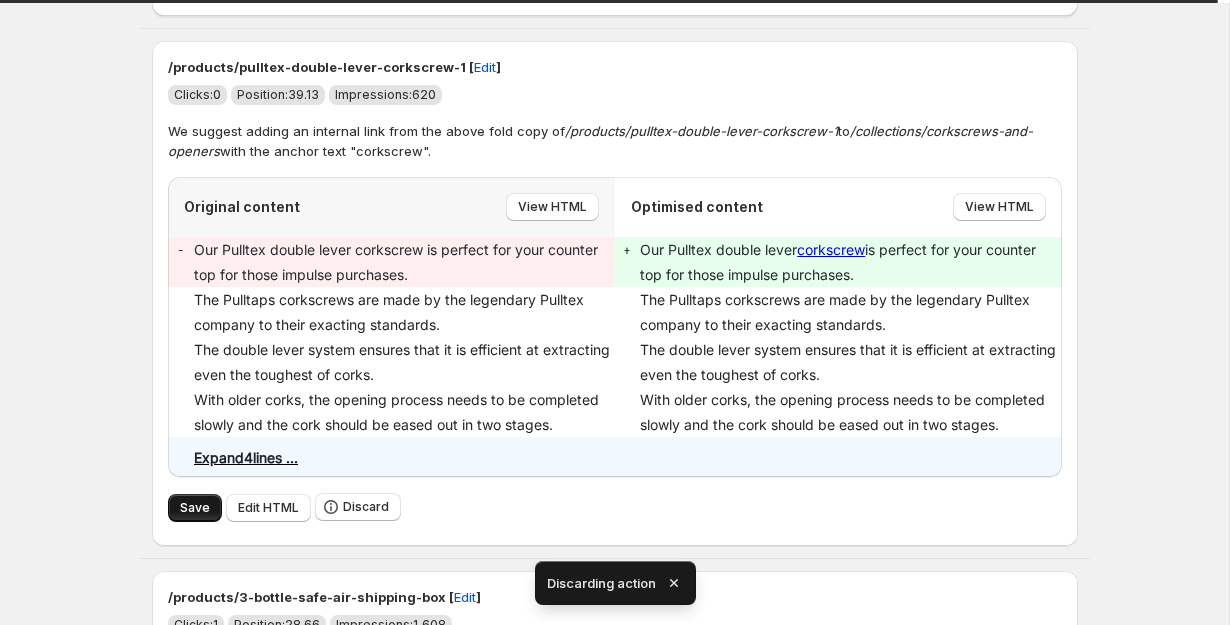click on "Save" at bounding box center [195, 508] 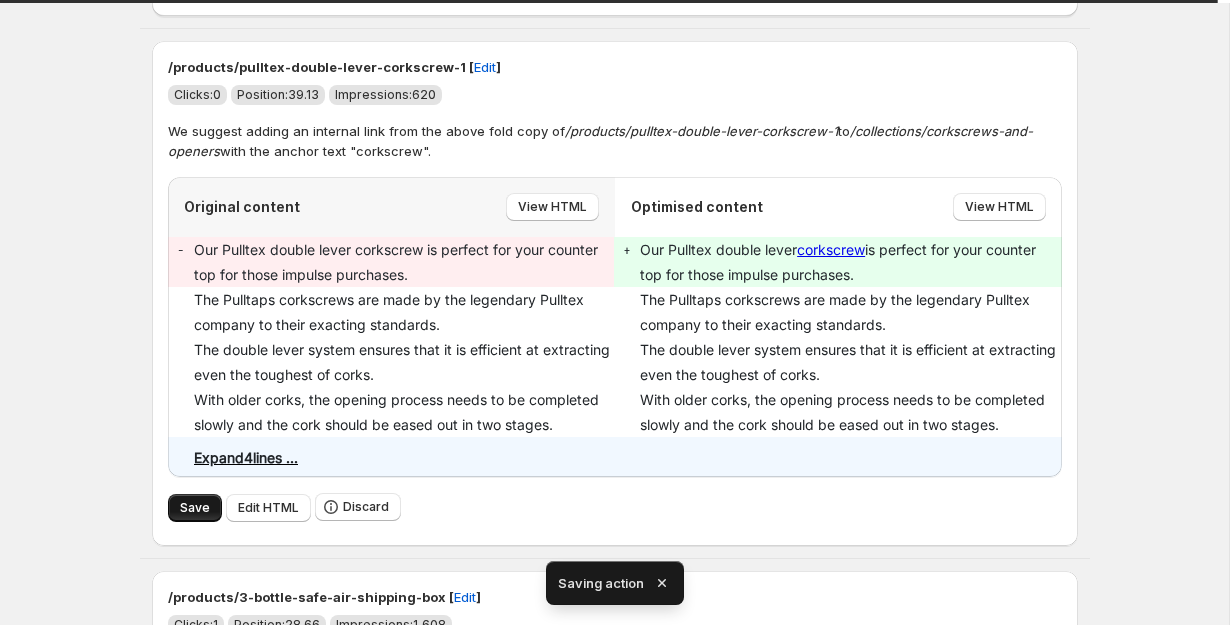 type on "**********" 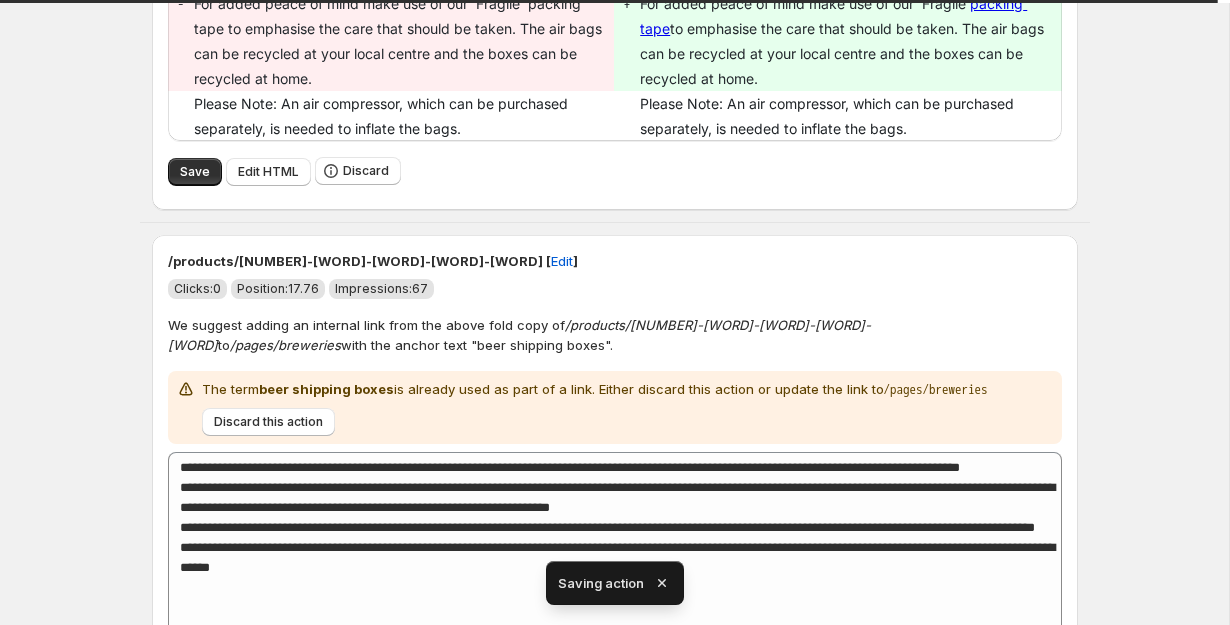 type on "**********" 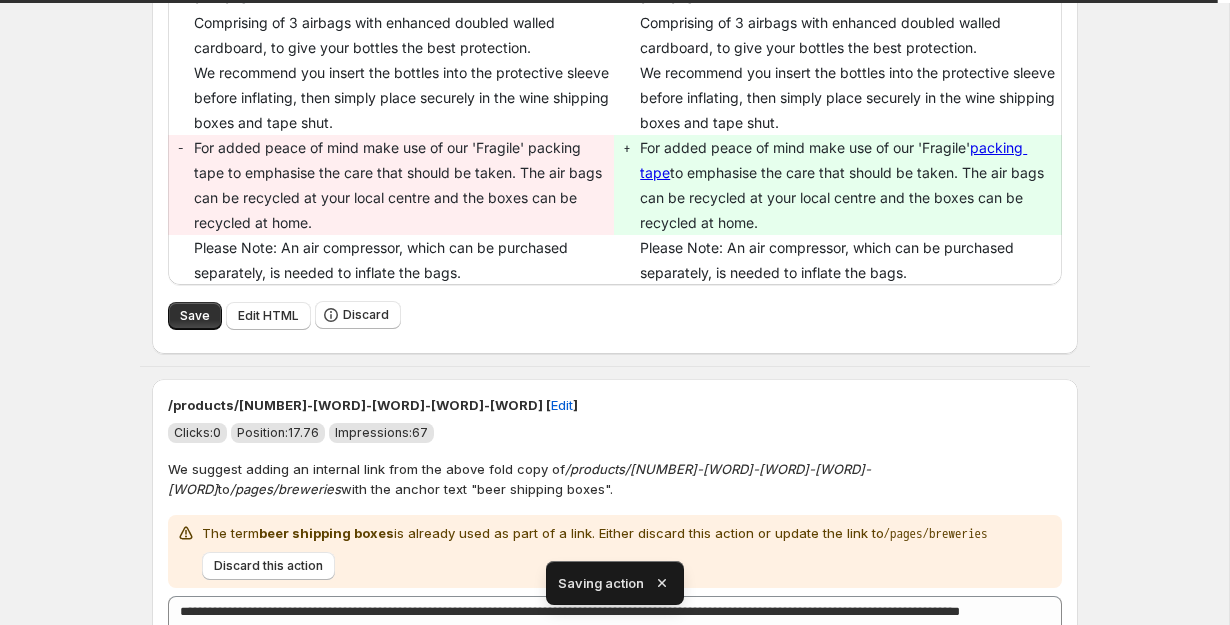 scroll, scrollTop: 2573, scrollLeft: 0, axis: vertical 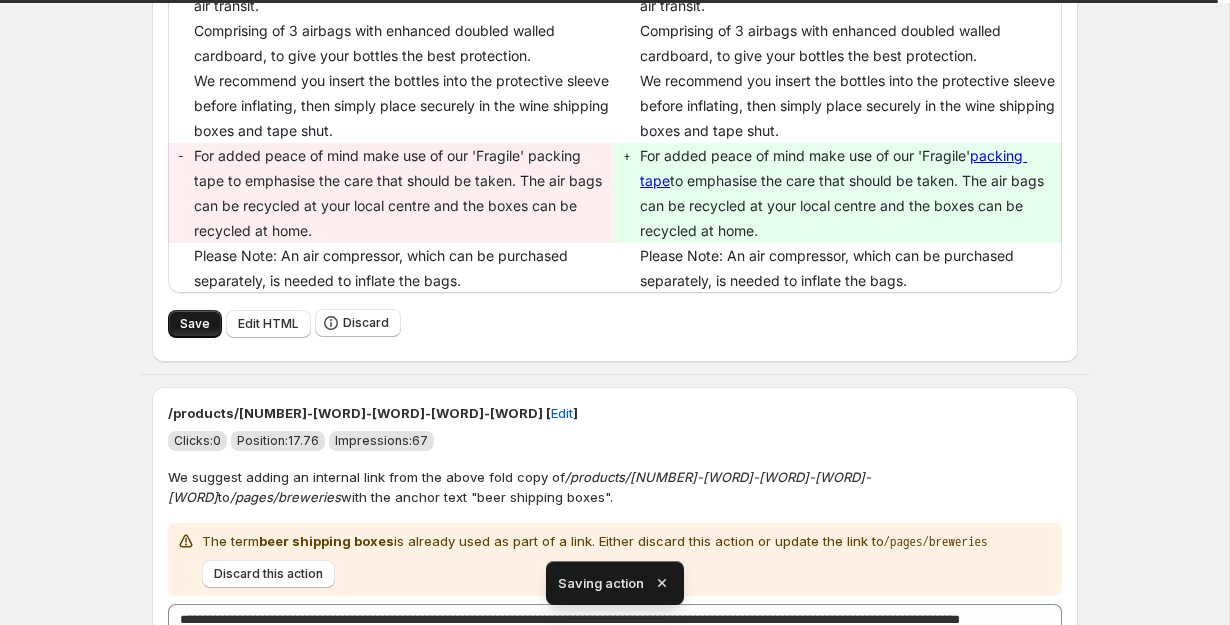 click on "Save" at bounding box center (195, 324) 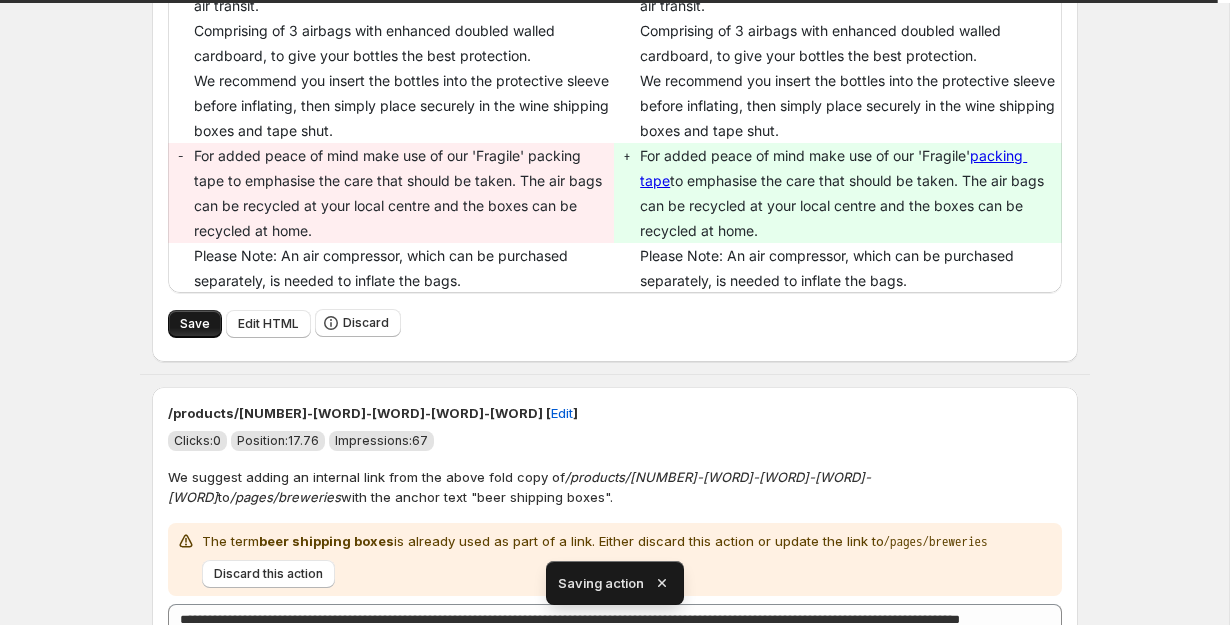 type on "**********" 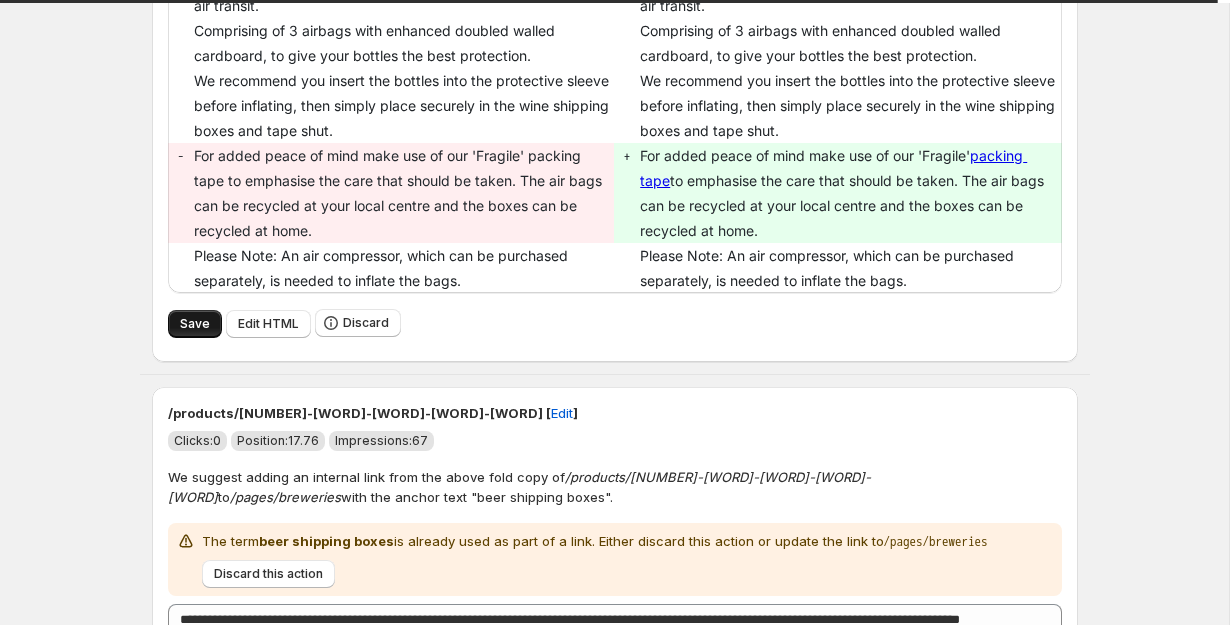 type on "**********" 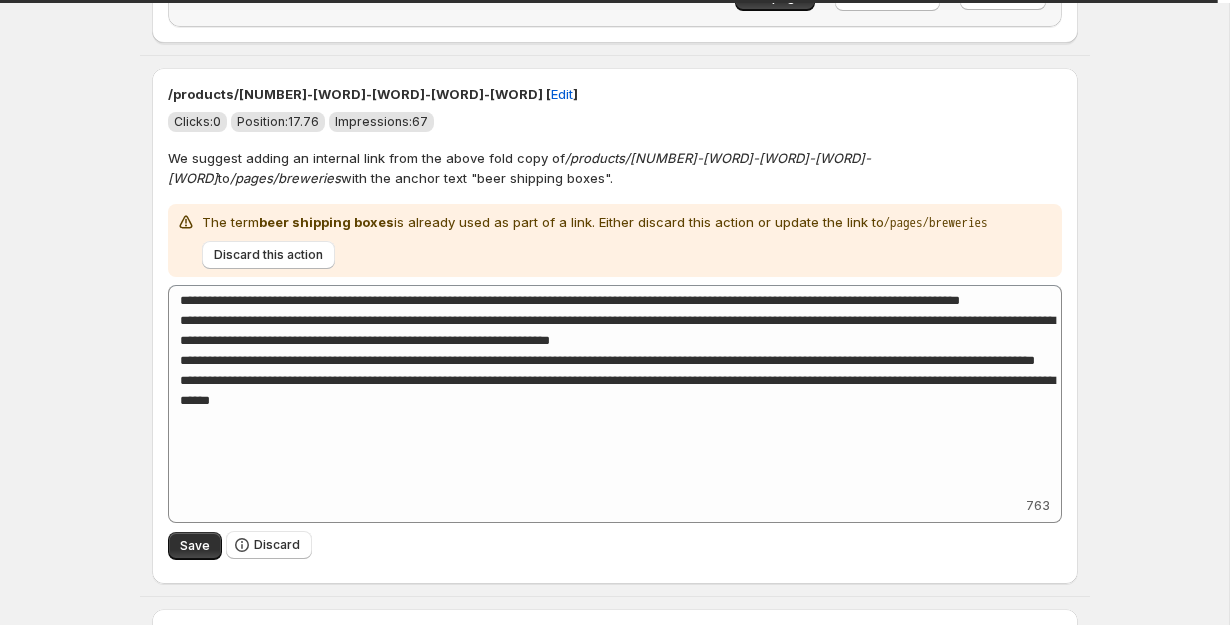 scroll, scrollTop: 2231, scrollLeft: 0, axis: vertical 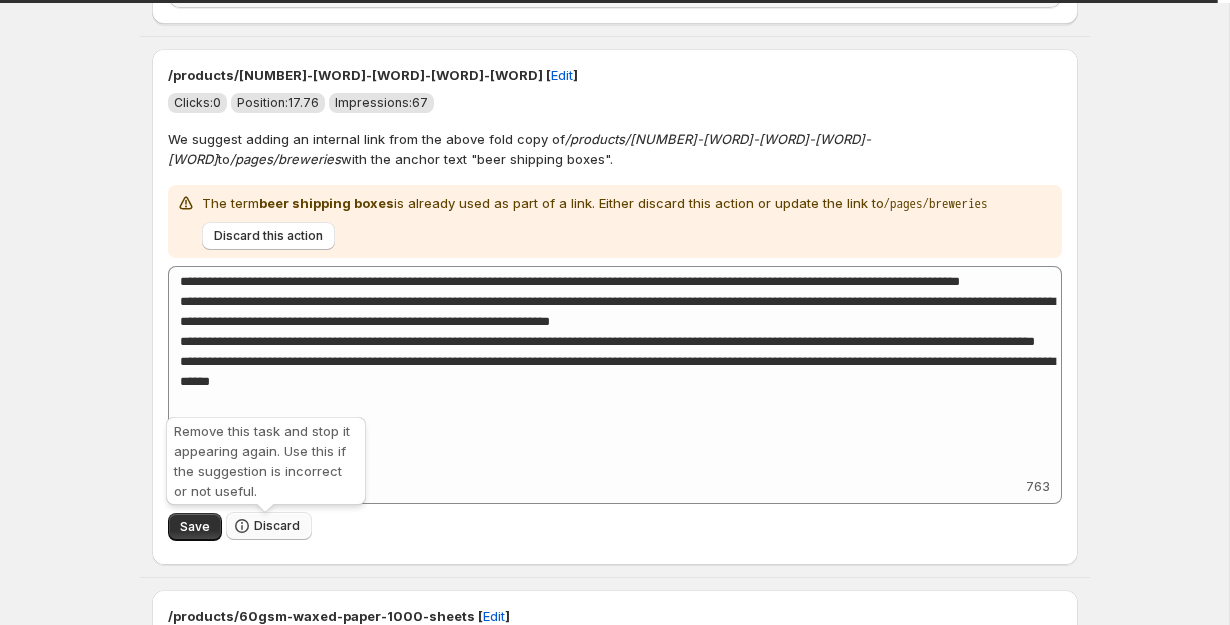 click on "Discard" at bounding box center [277, 526] 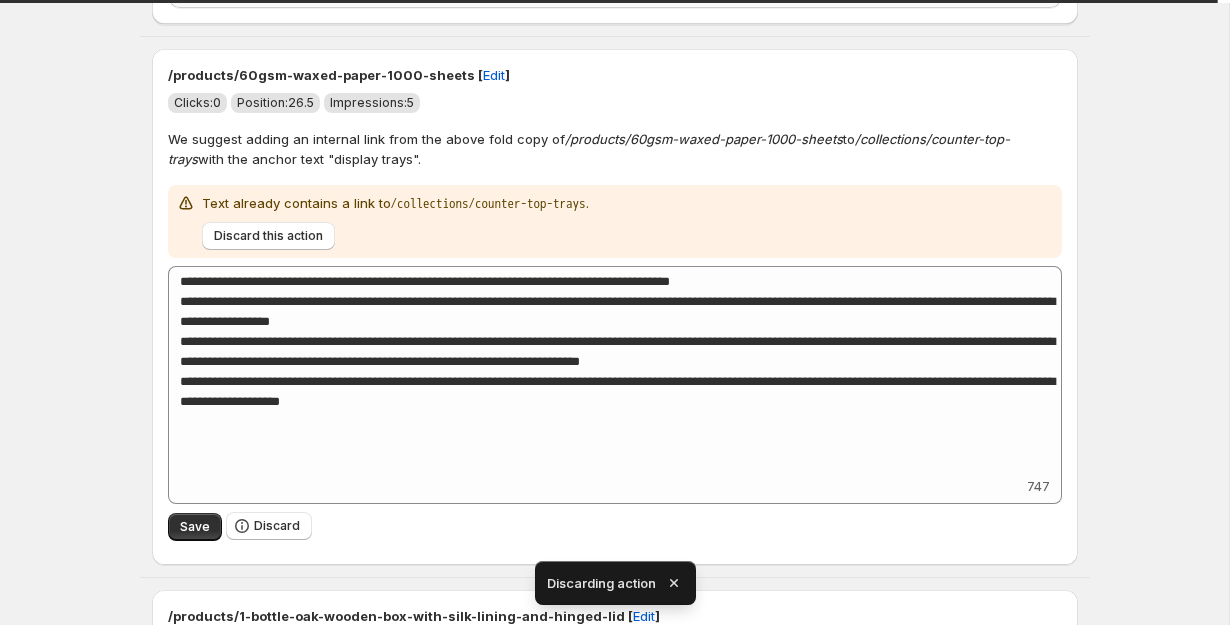 type on "**********" 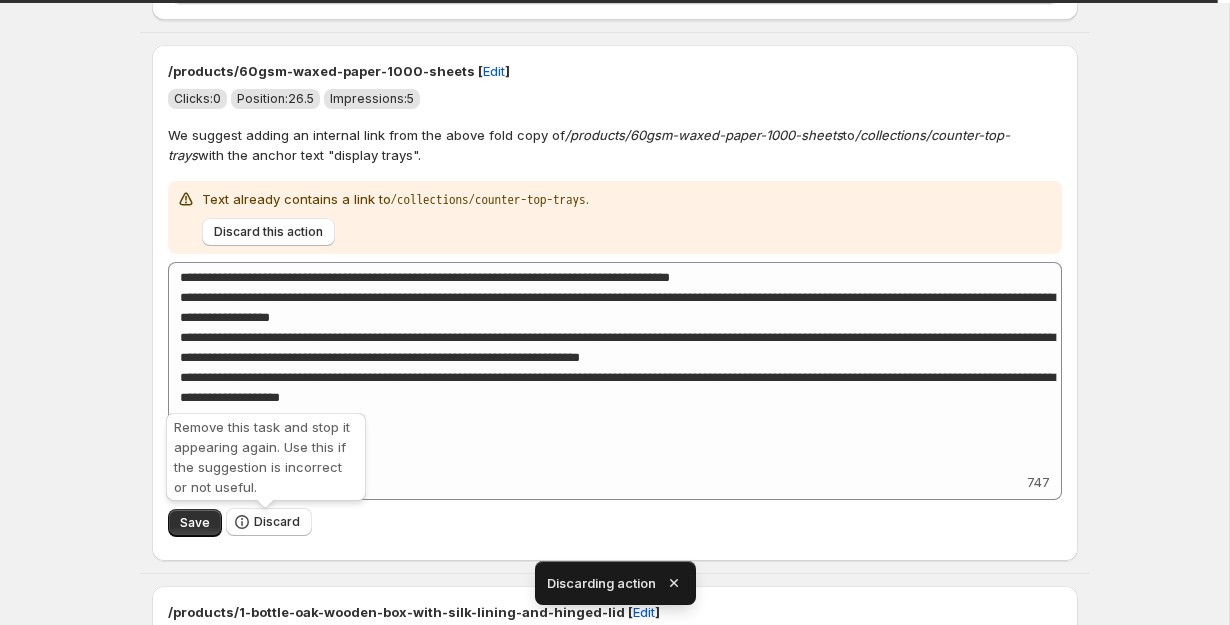 scroll, scrollTop: 2233, scrollLeft: 0, axis: vertical 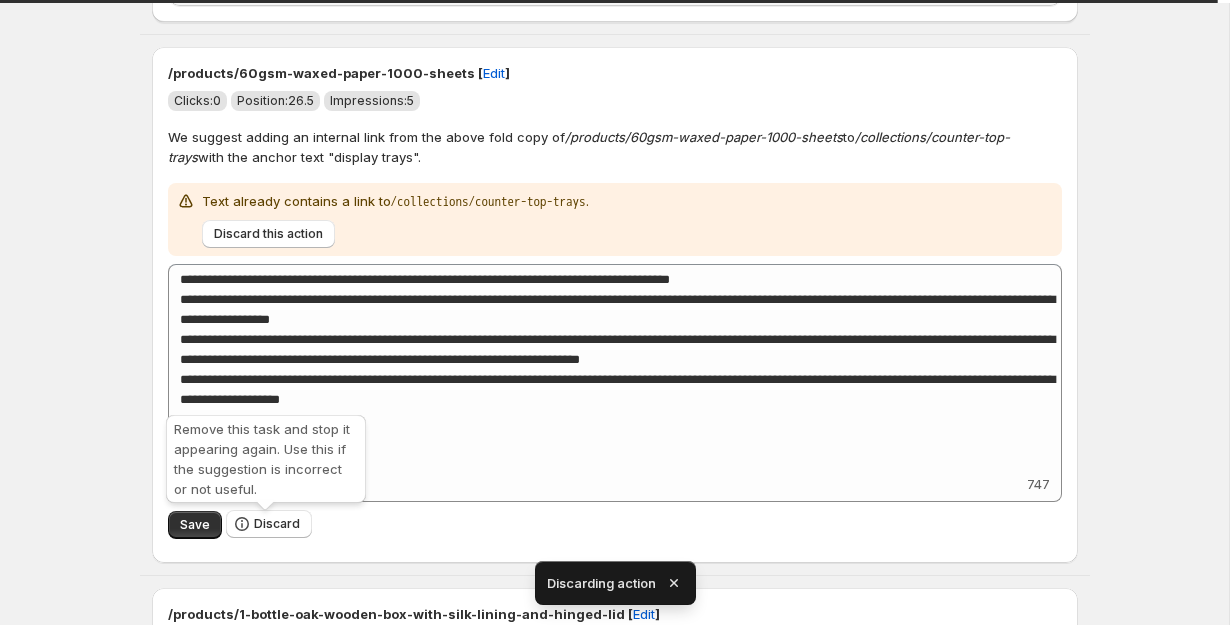 click on "Discard" at bounding box center [277, 524] 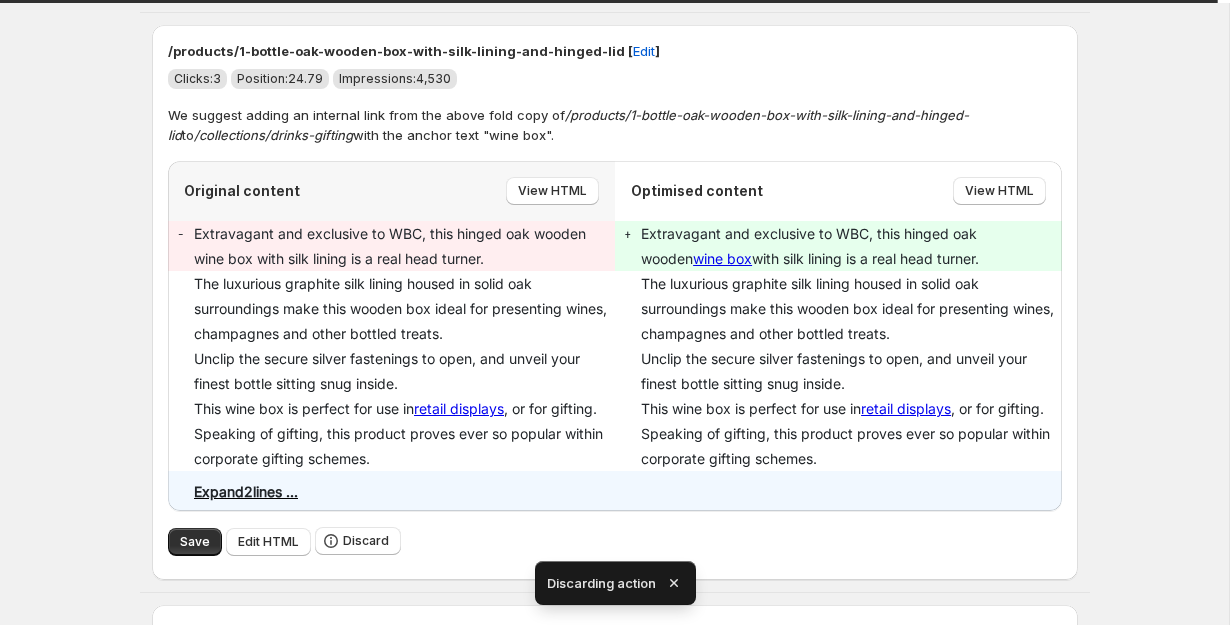scroll, scrollTop: 2287, scrollLeft: 0, axis: vertical 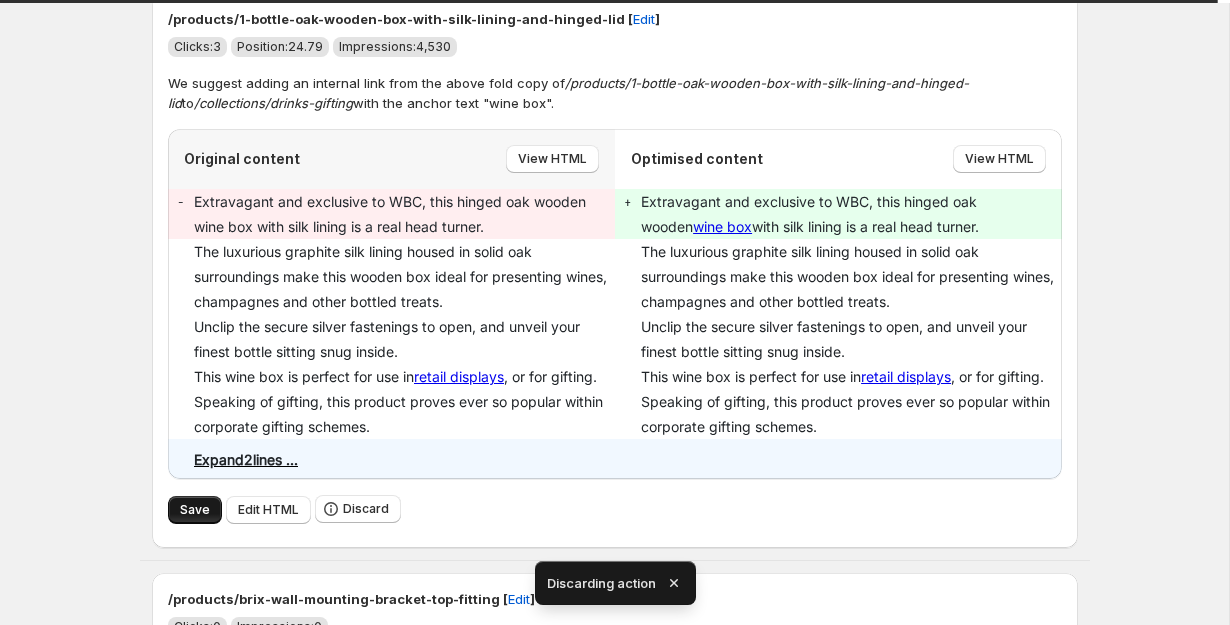 click on "Save" at bounding box center (195, 510) 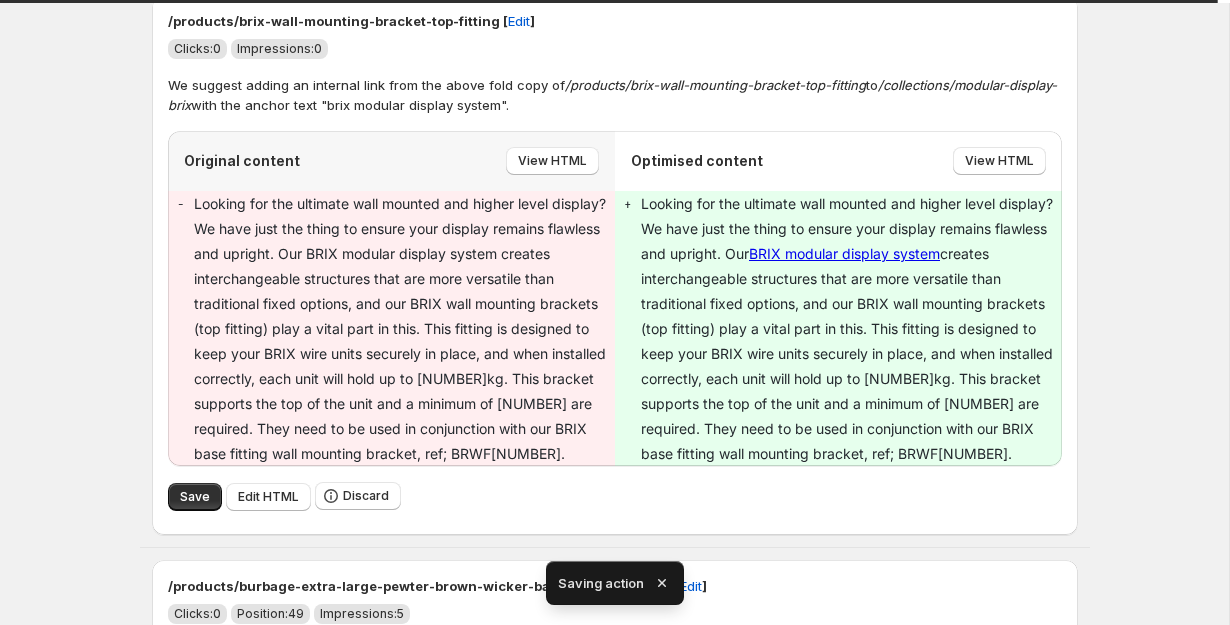 scroll, scrollTop: 2277, scrollLeft: 0, axis: vertical 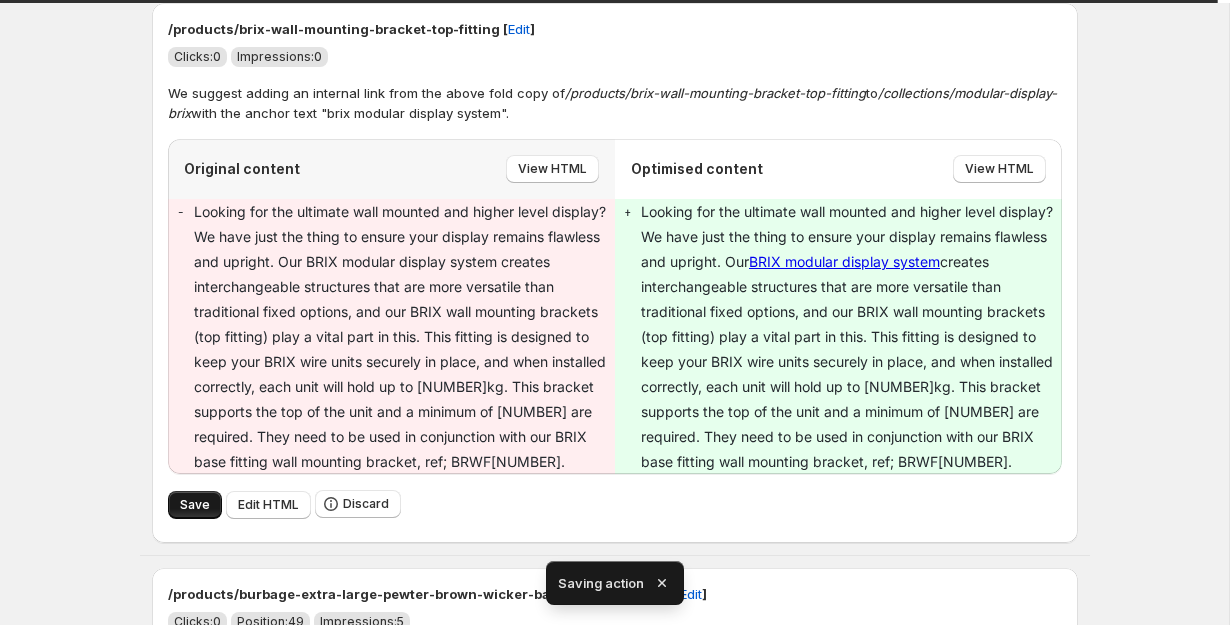 click on "Save" at bounding box center (195, 505) 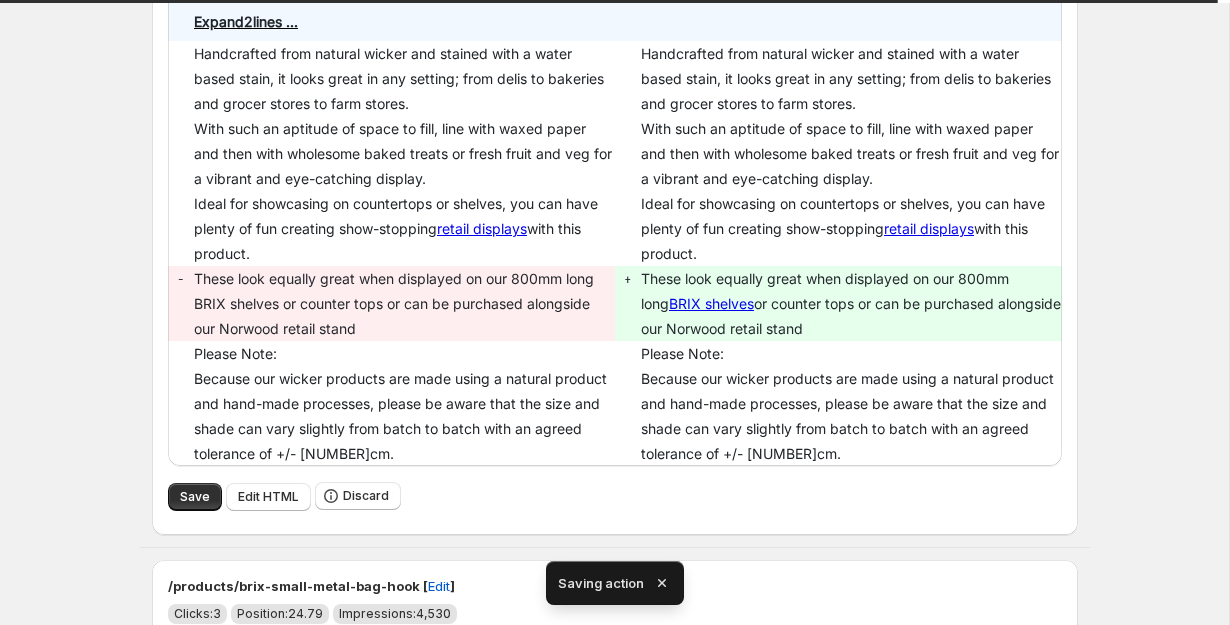 scroll, scrollTop: 2463, scrollLeft: 0, axis: vertical 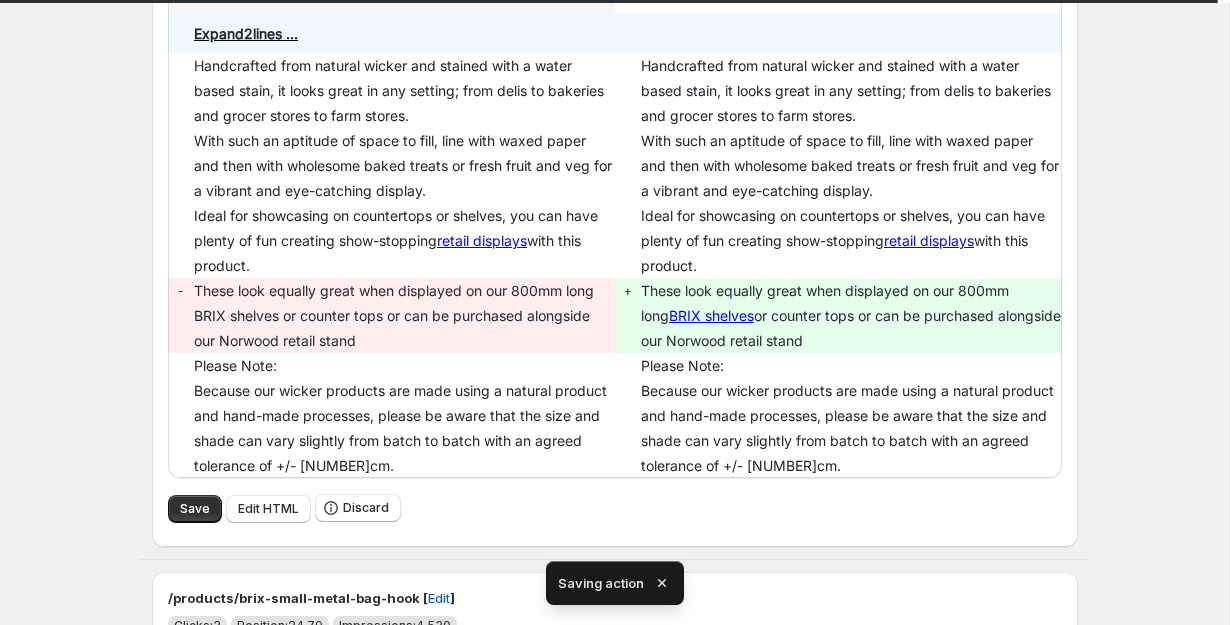click on "Save" at bounding box center (195, 509) 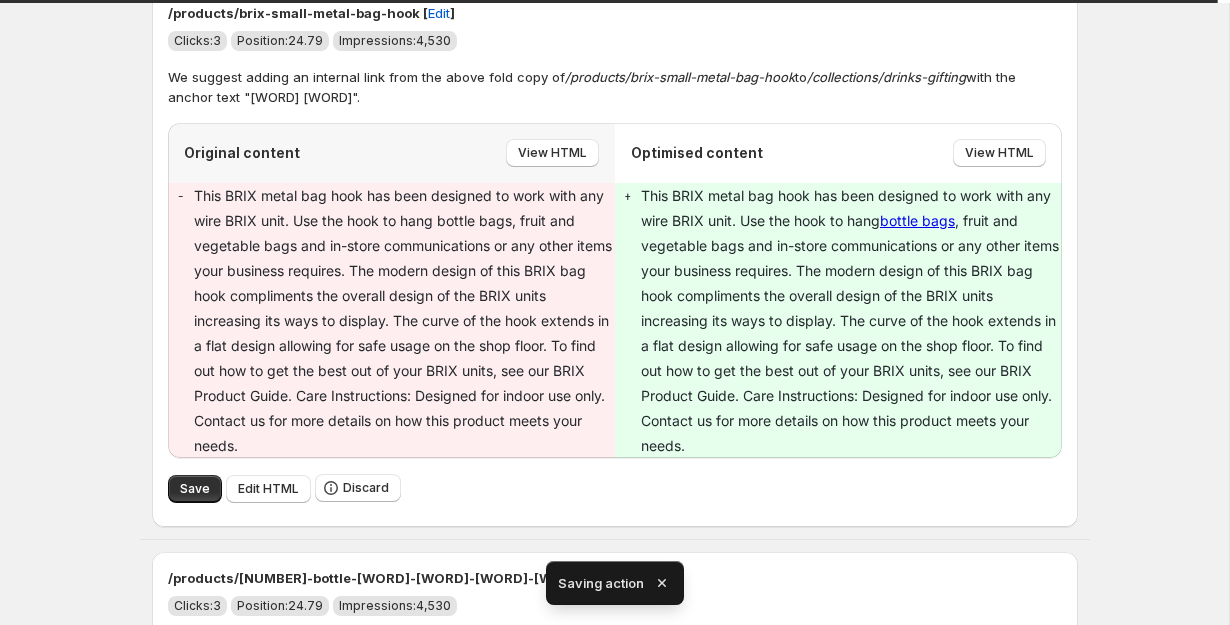 scroll, scrollTop: 2295, scrollLeft: 0, axis: vertical 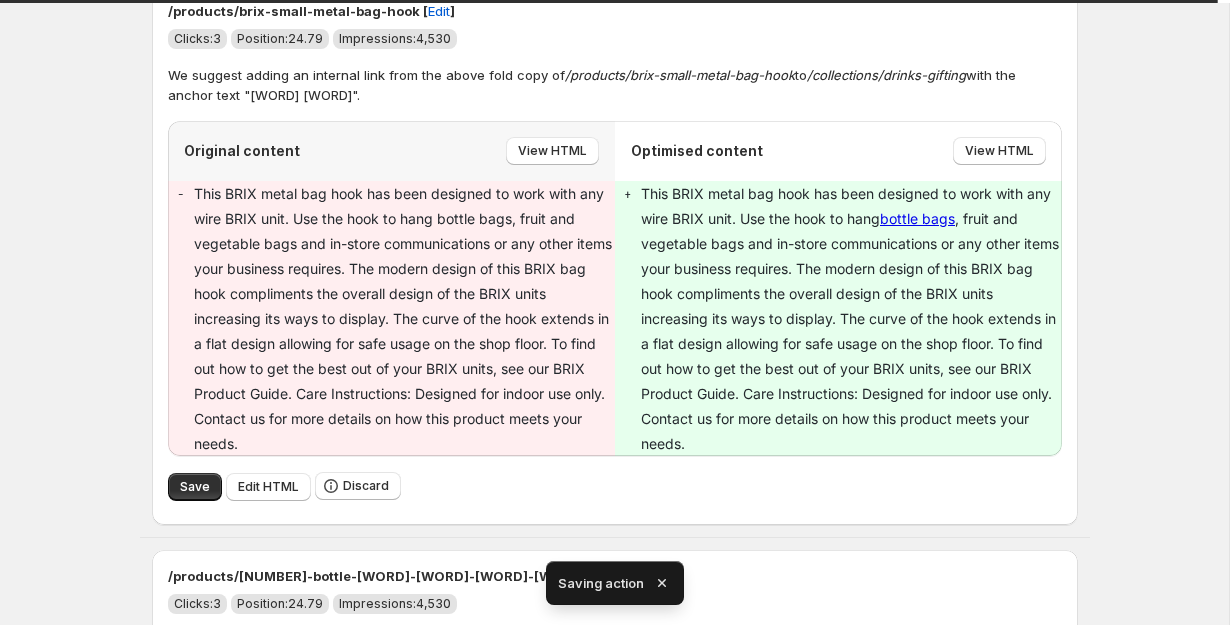 click on "Save" at bounding box center (195, 487) 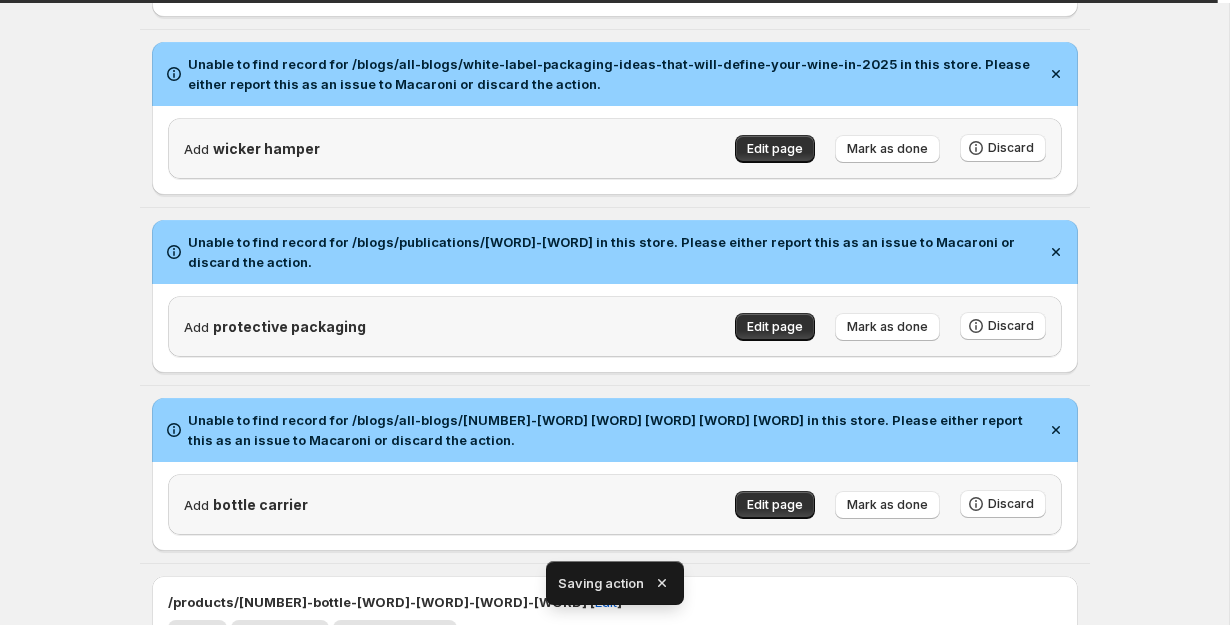 type on "**********" 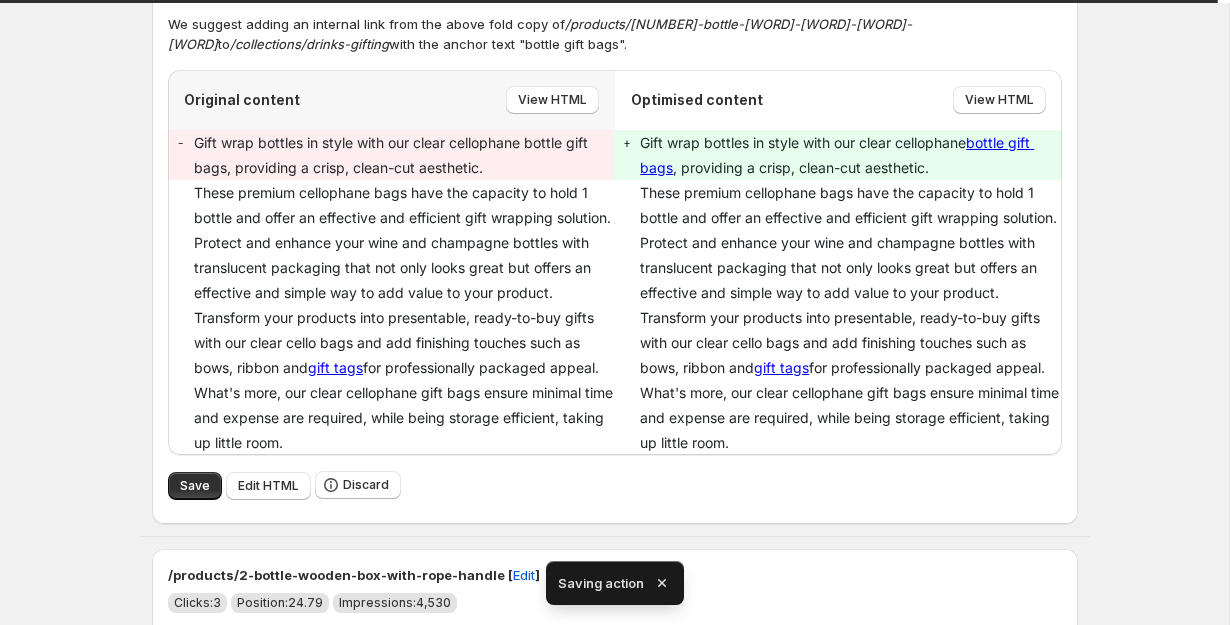 scroll, scrollTop: 2342, scrollLeft: 0, axis: vertical 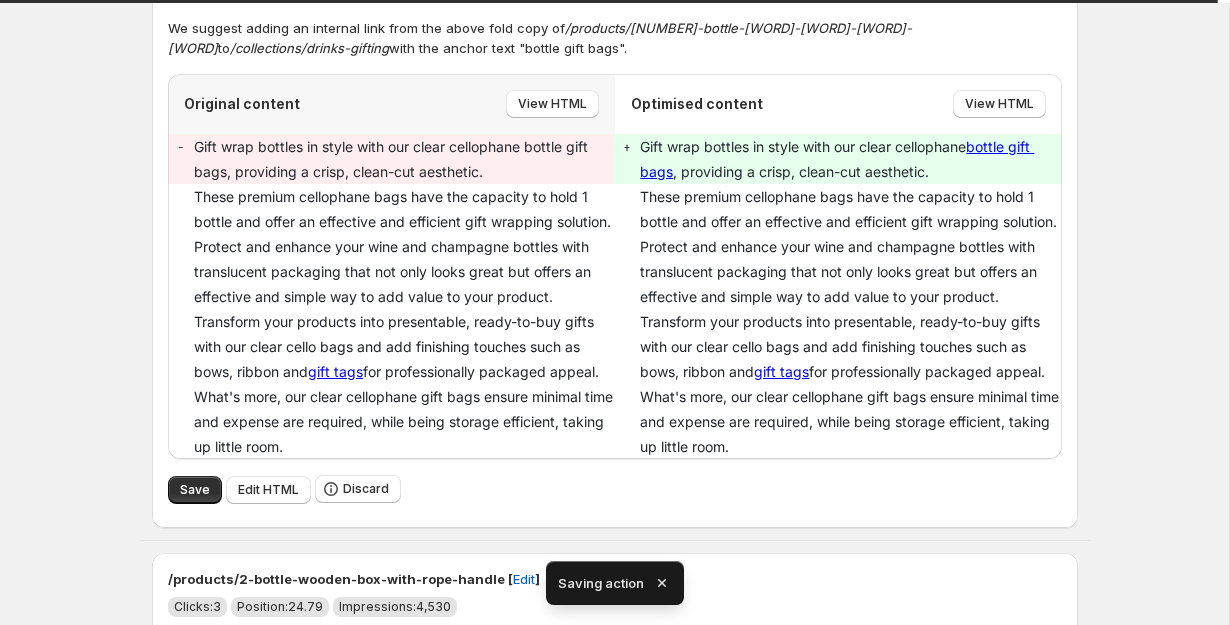 click on "Save" at bounding box center (195, 490) 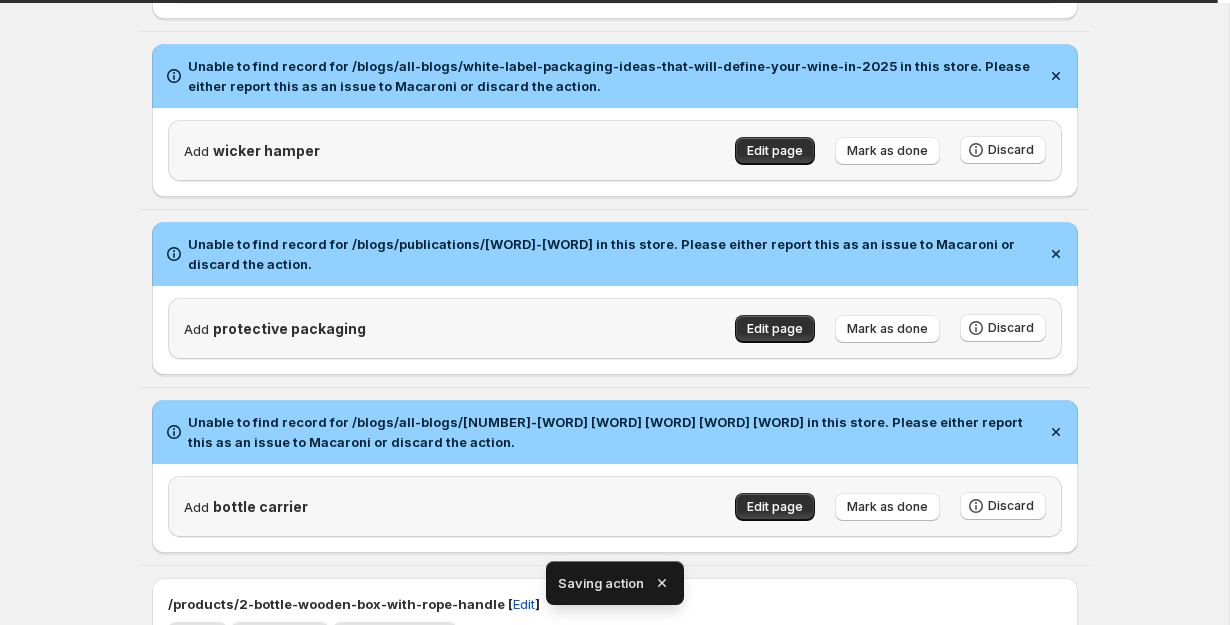 type on "**********" 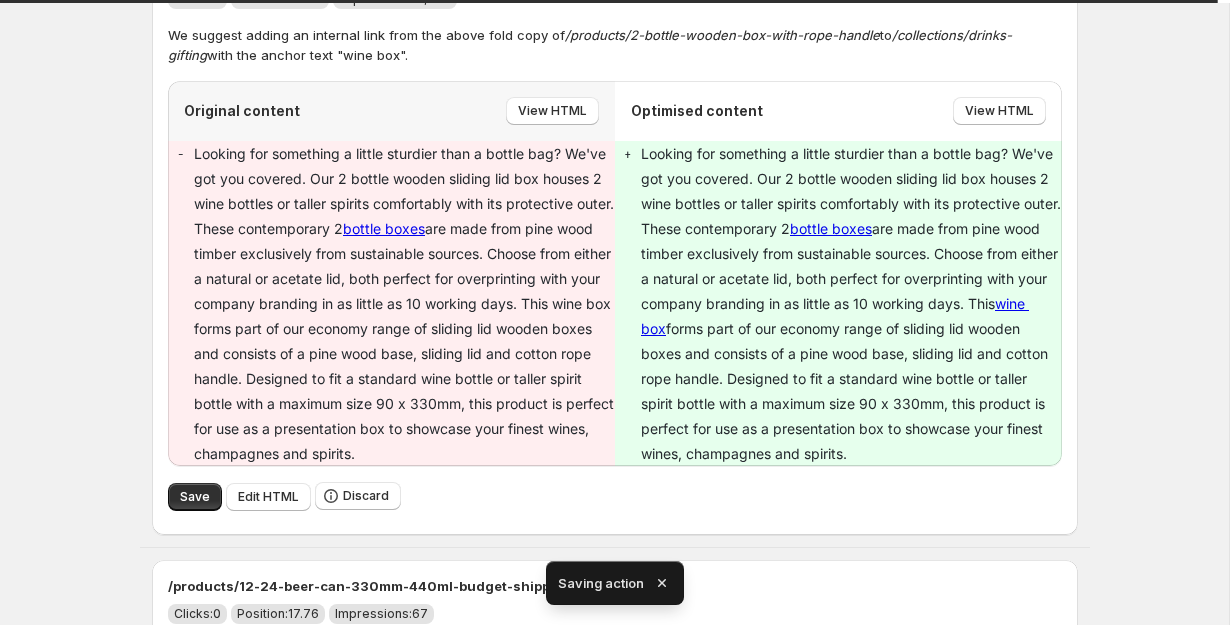scroll, scrollTop: 2336, scrollLeft: 0, axis: vertical 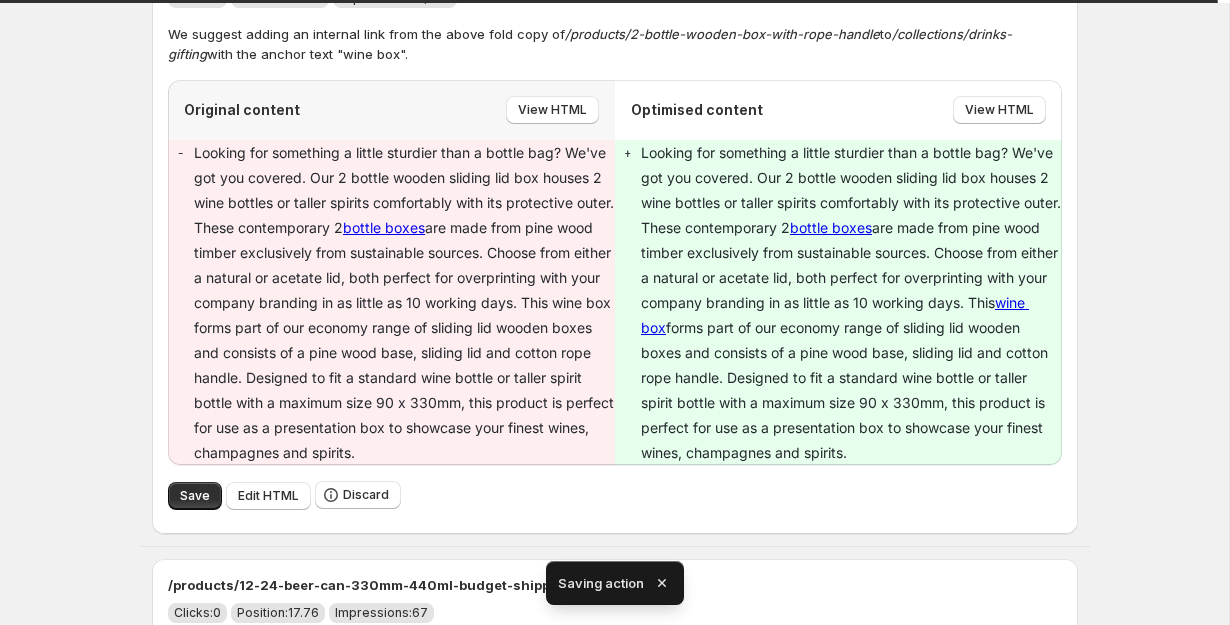 click on "Save" at bounding box center (195, 496) 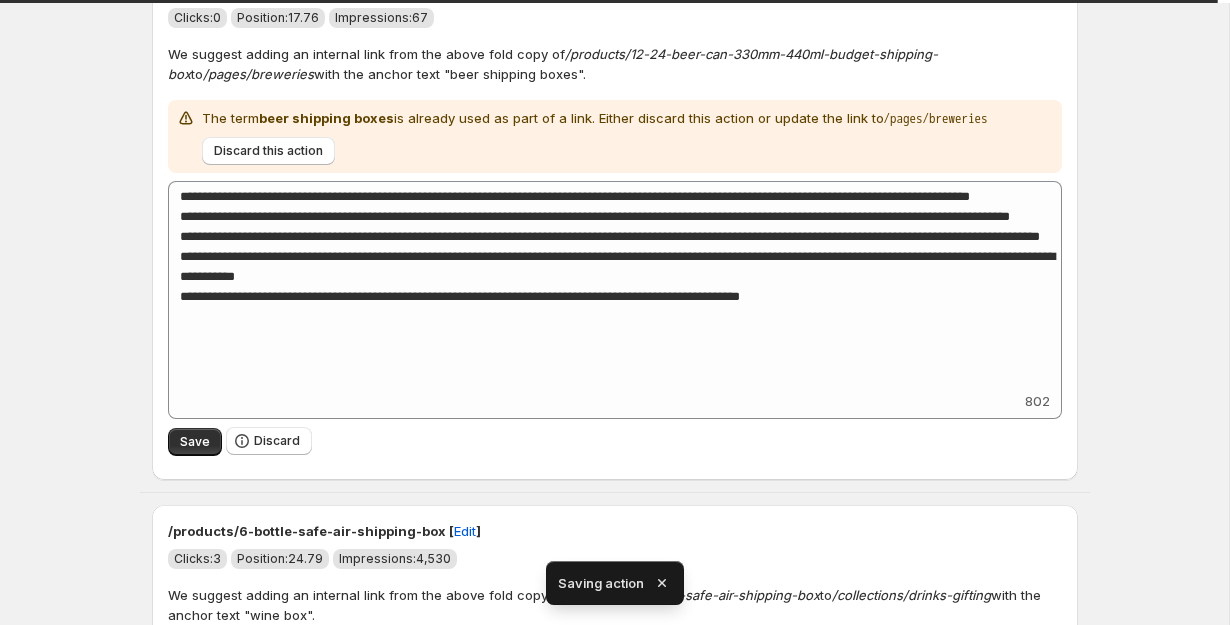 scroll, scrollTop: 2308, scrollLeft: 0, axis: vertical 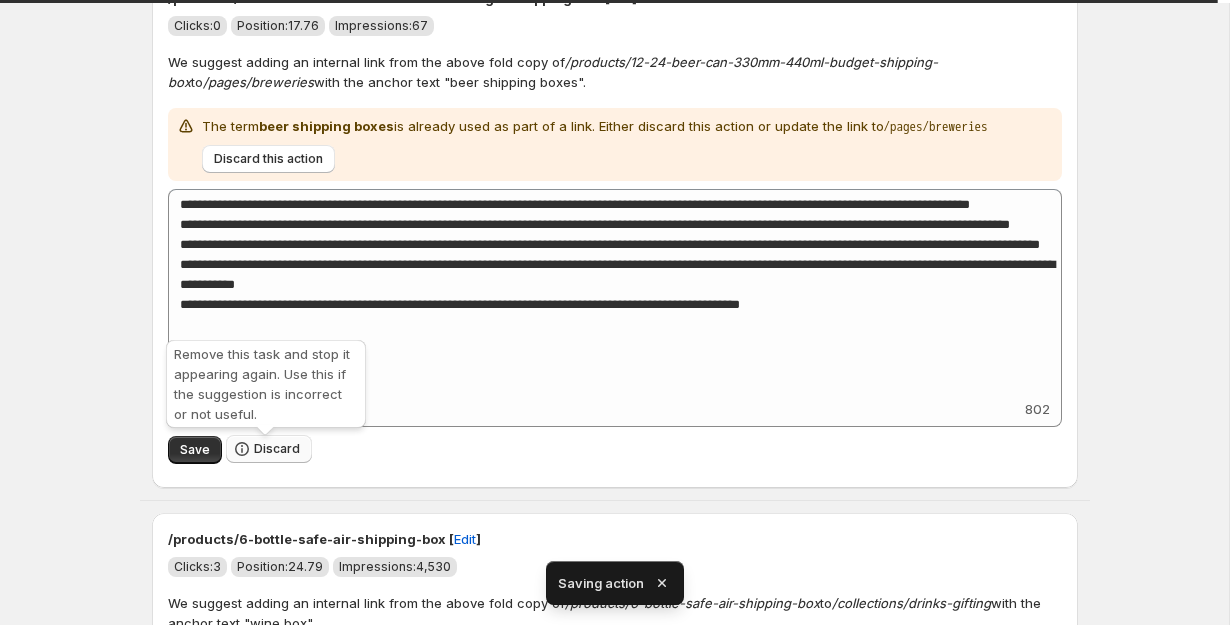 click on "Discard" at bounding box center (277, 449) 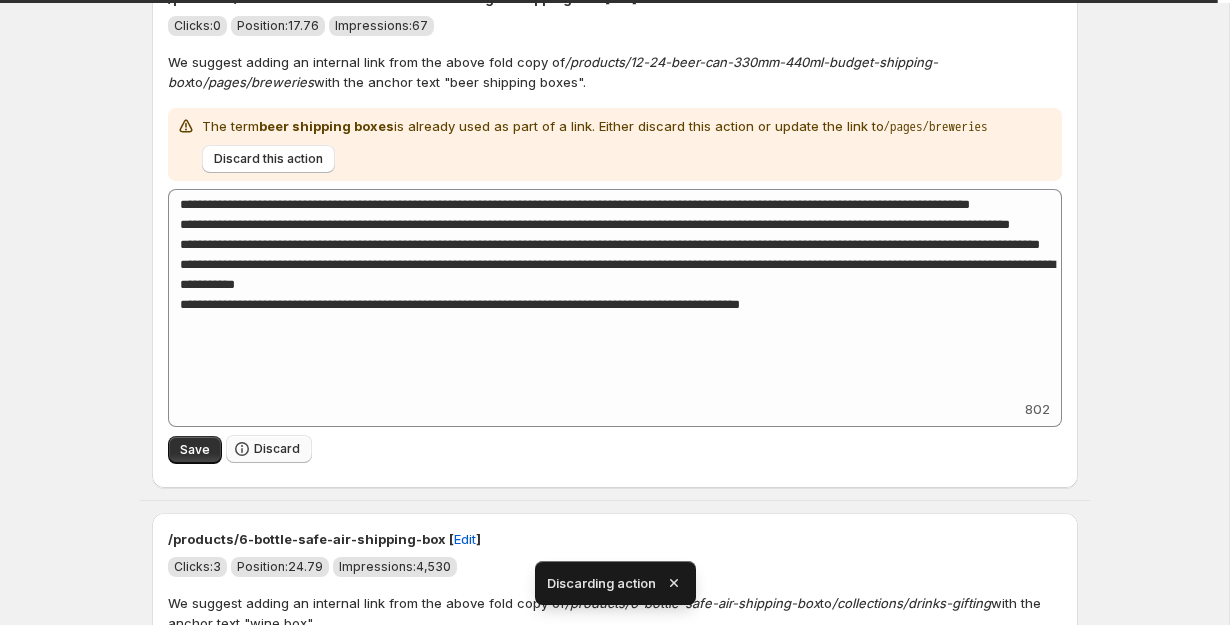 type on "**********" 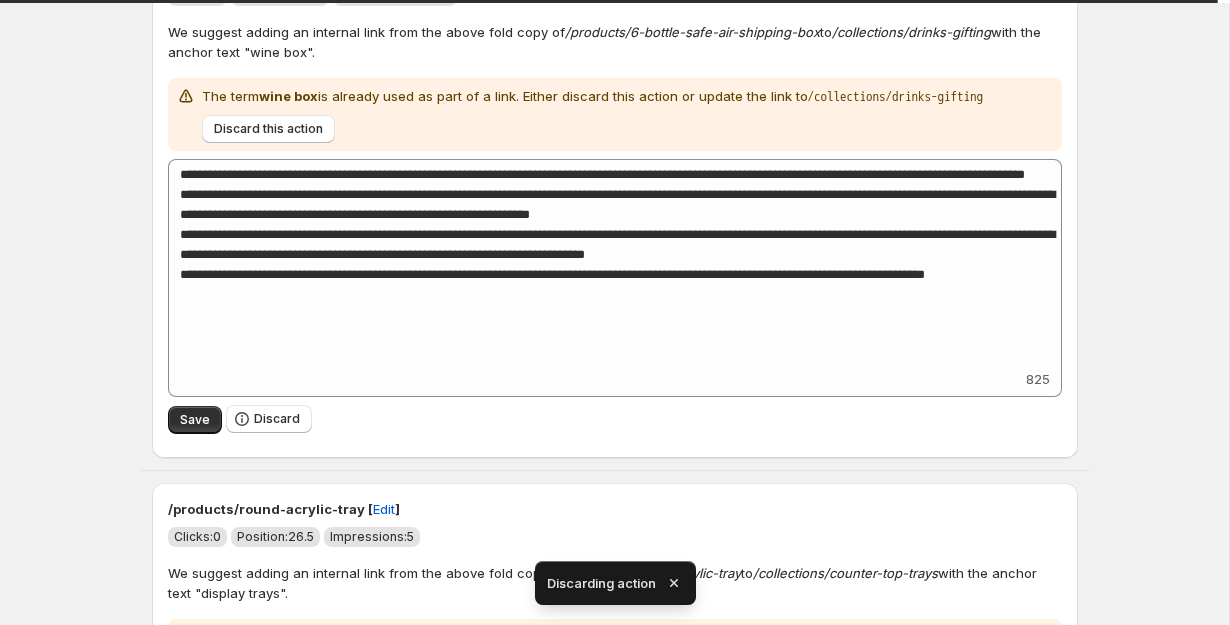 scroll, scrollTop: 2316, scrollLeft: 0, axis: vertical 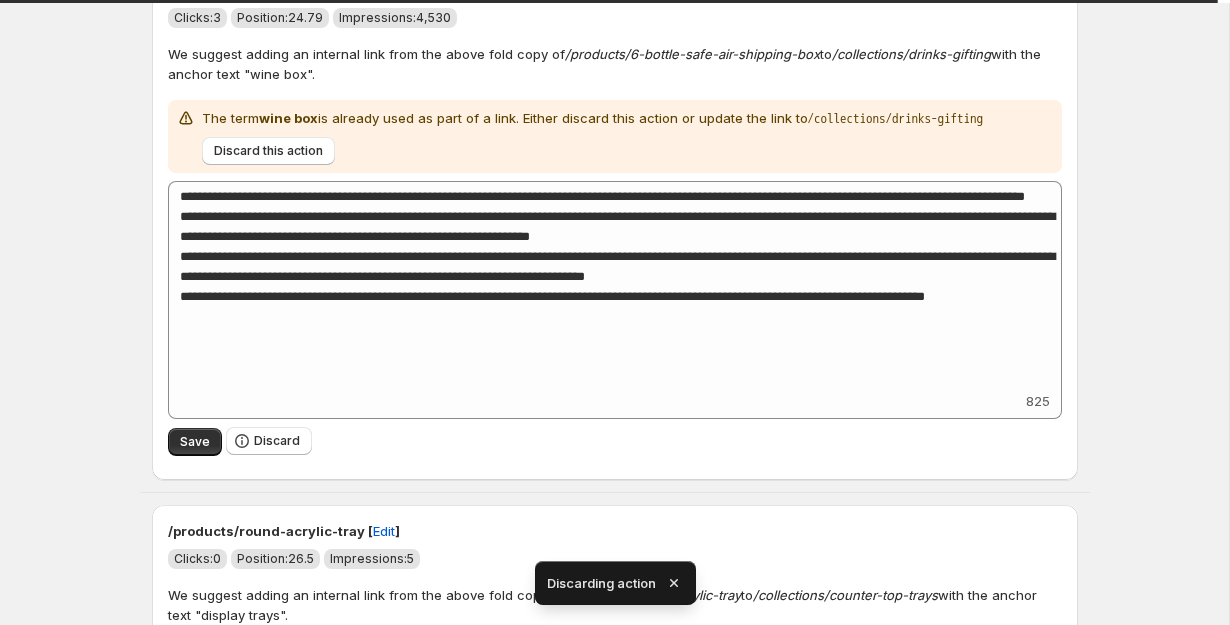type on "**********" 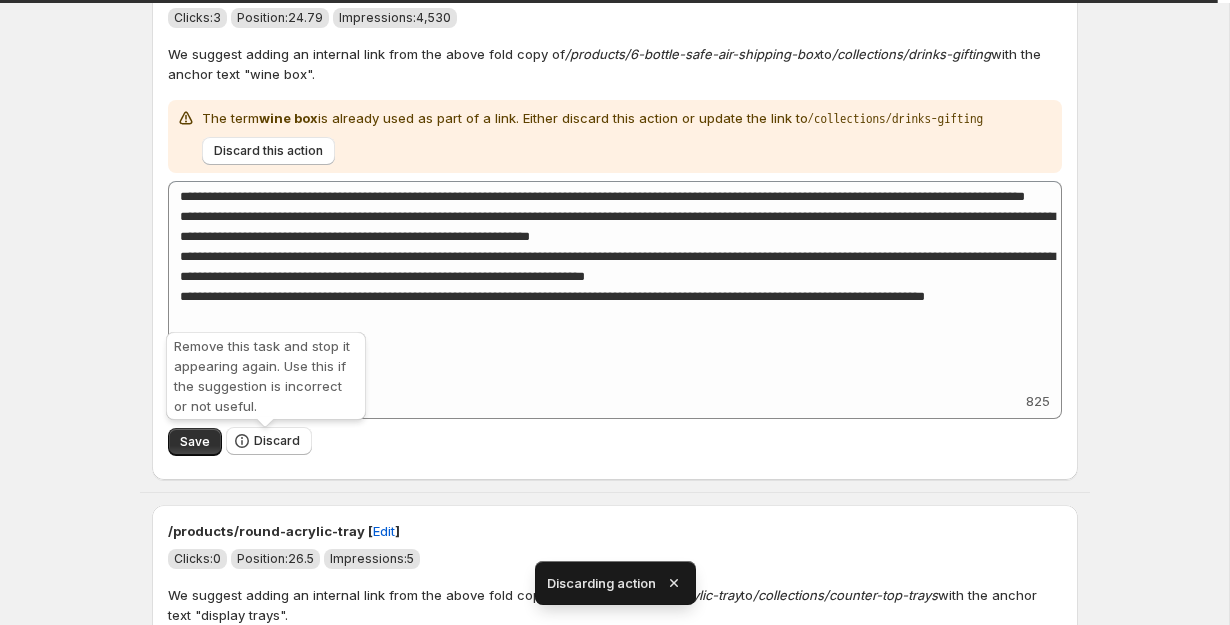 click on "Discard" at bounding box center [277, 441] 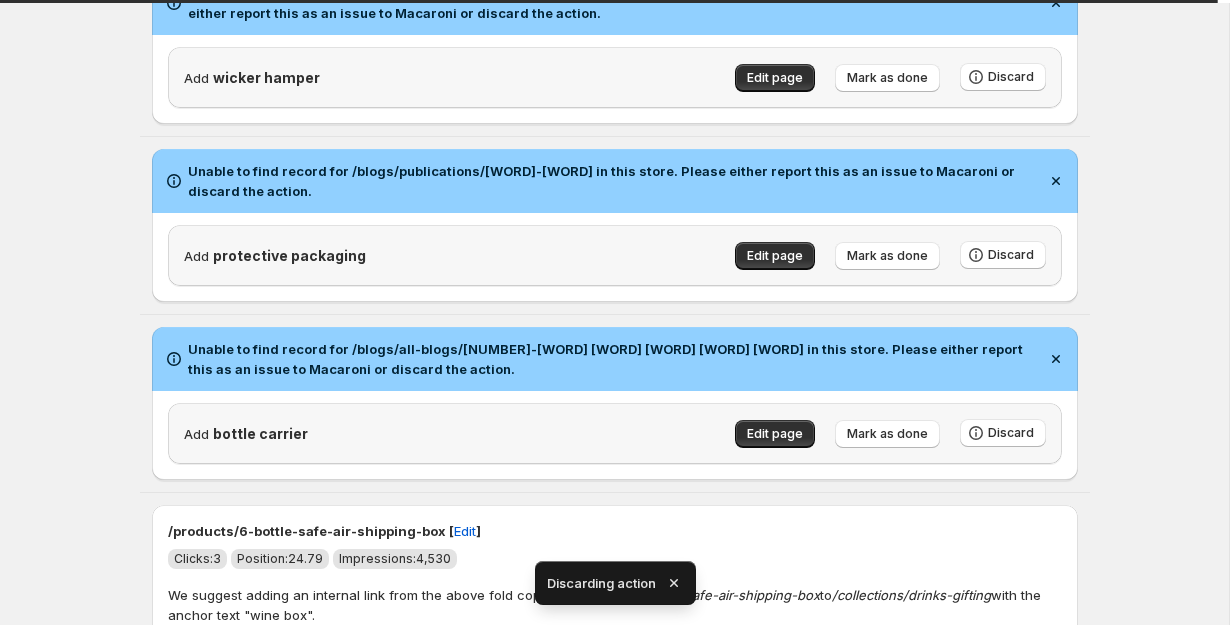 type on "**********" 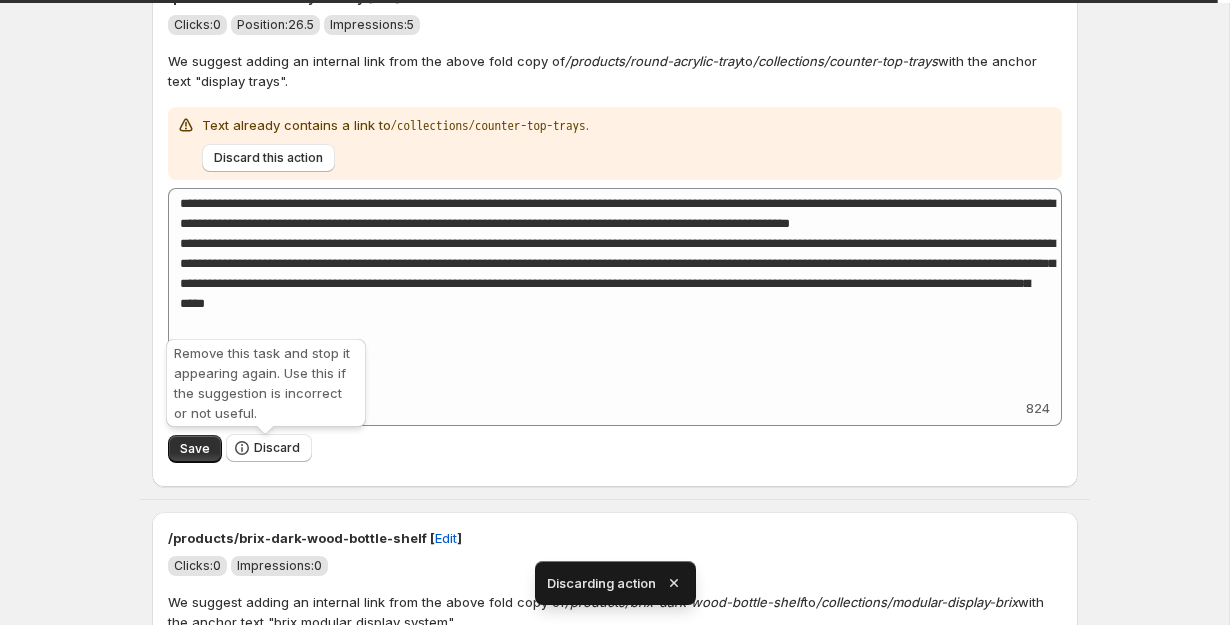 click on "Discard" at bounding box center [277, 448] 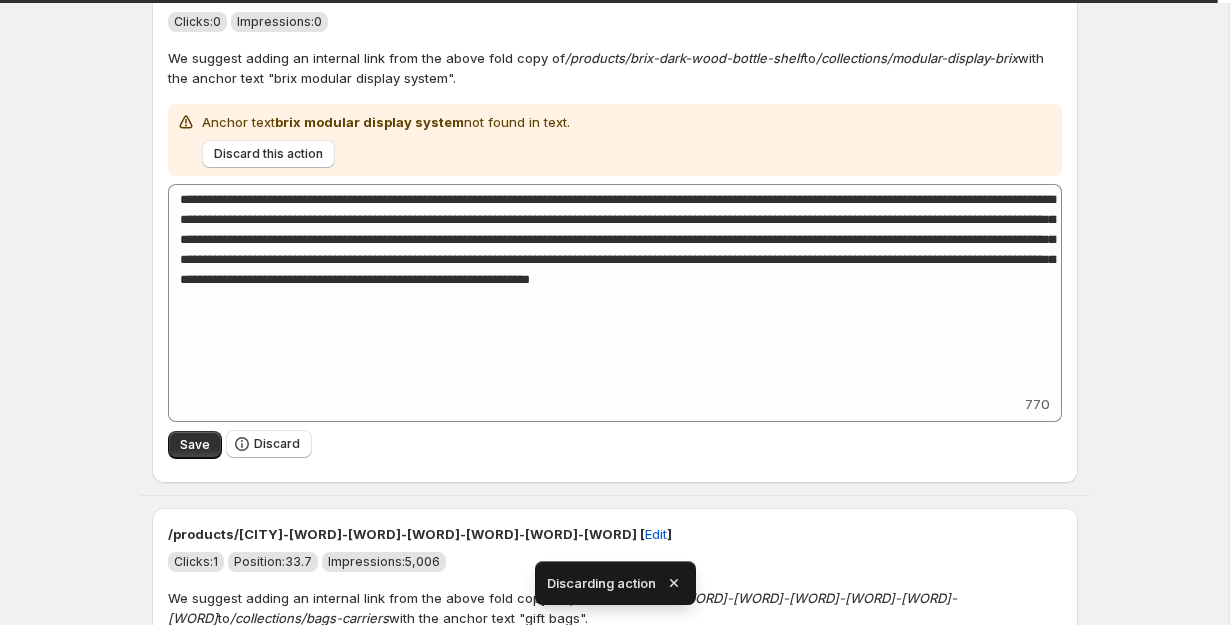 scroll, scrollTop: 2303, scrollLeft: 0, axis: vertical 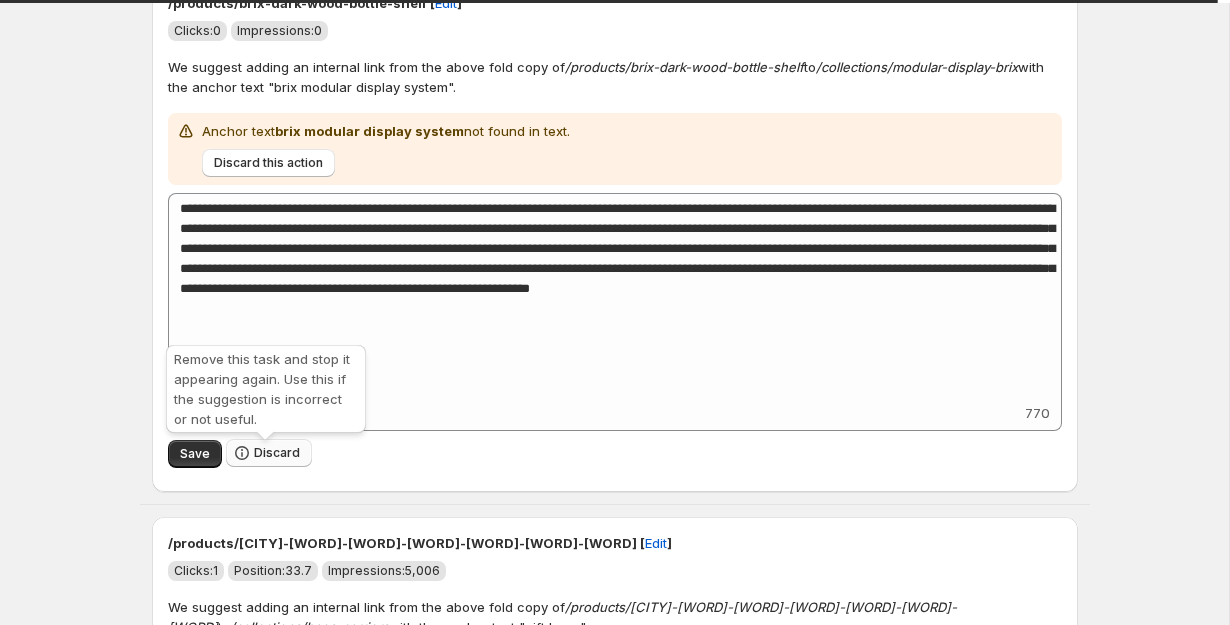 click on "Discard" at bounding box center [277, 453] 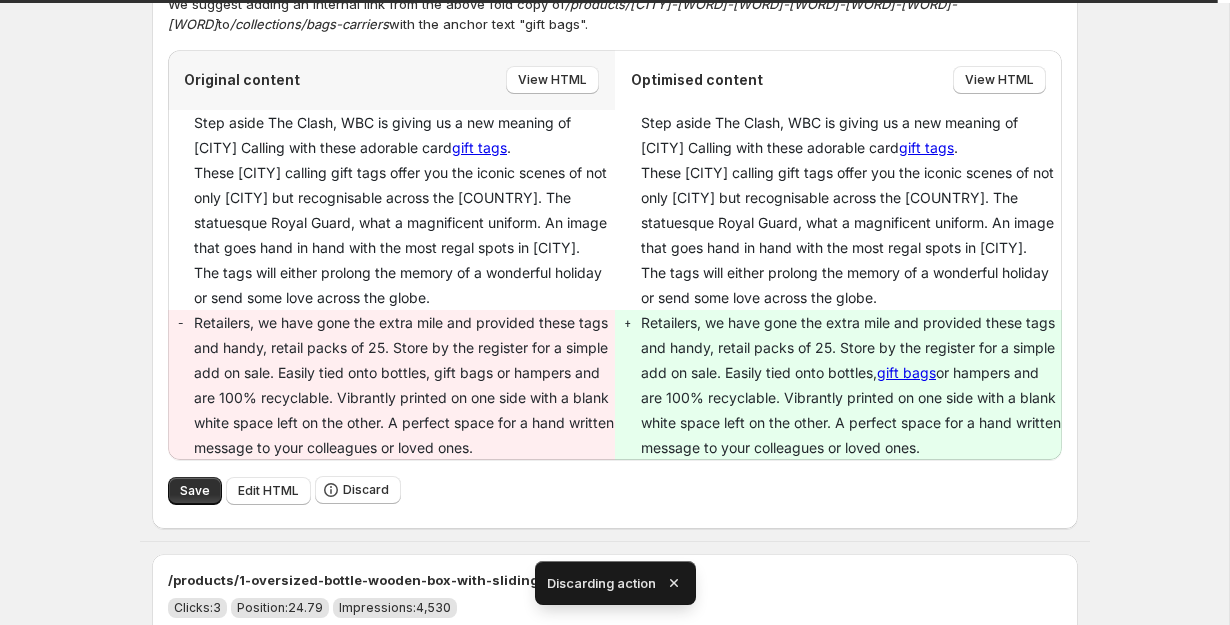 scroll, scrollTop: 2380, scrollLeft: 0, axis: vertical 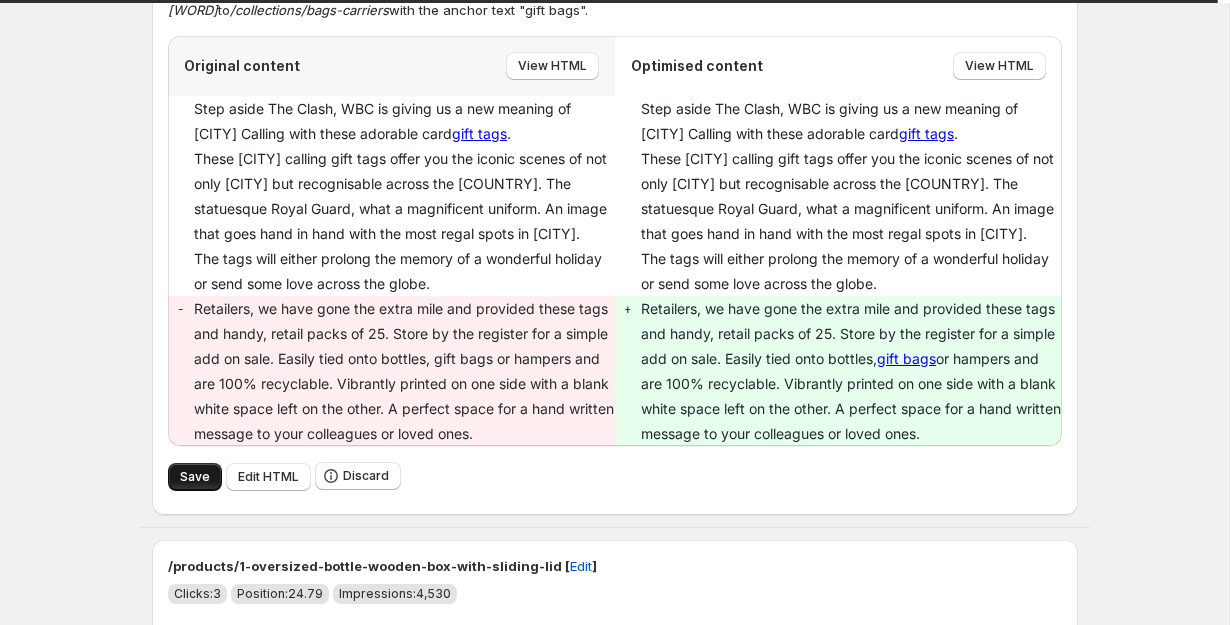 click on "Save" at bounding box center (195, 477) 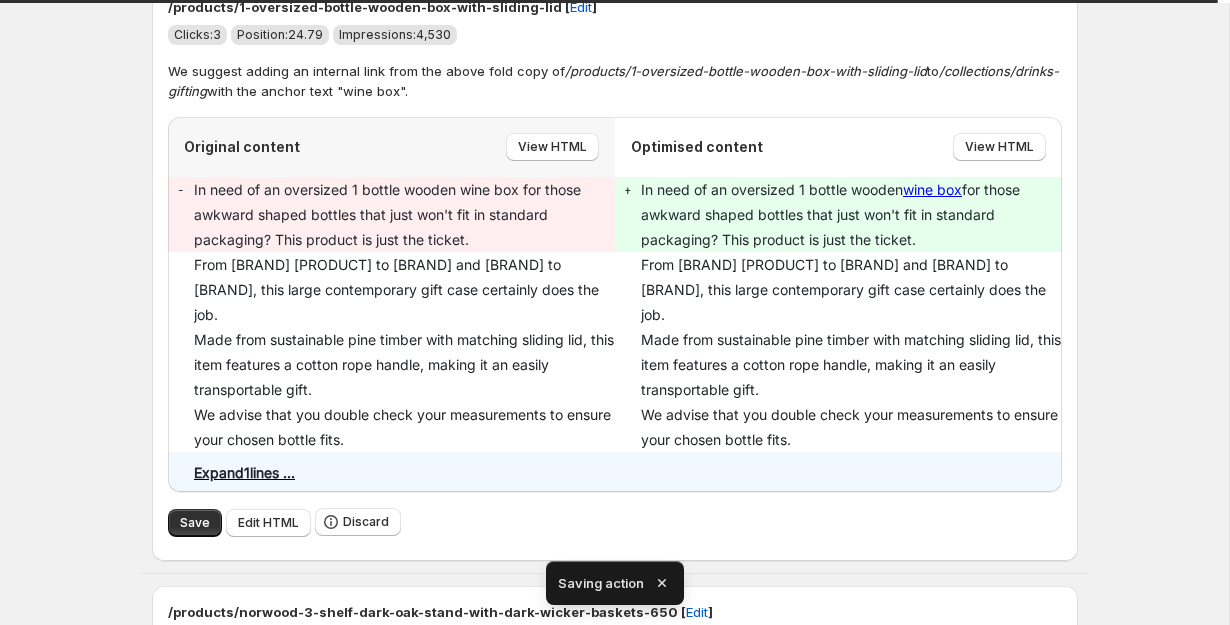 scroll, scrollTop: 2306, scrollLeft: 0, axis: vertical 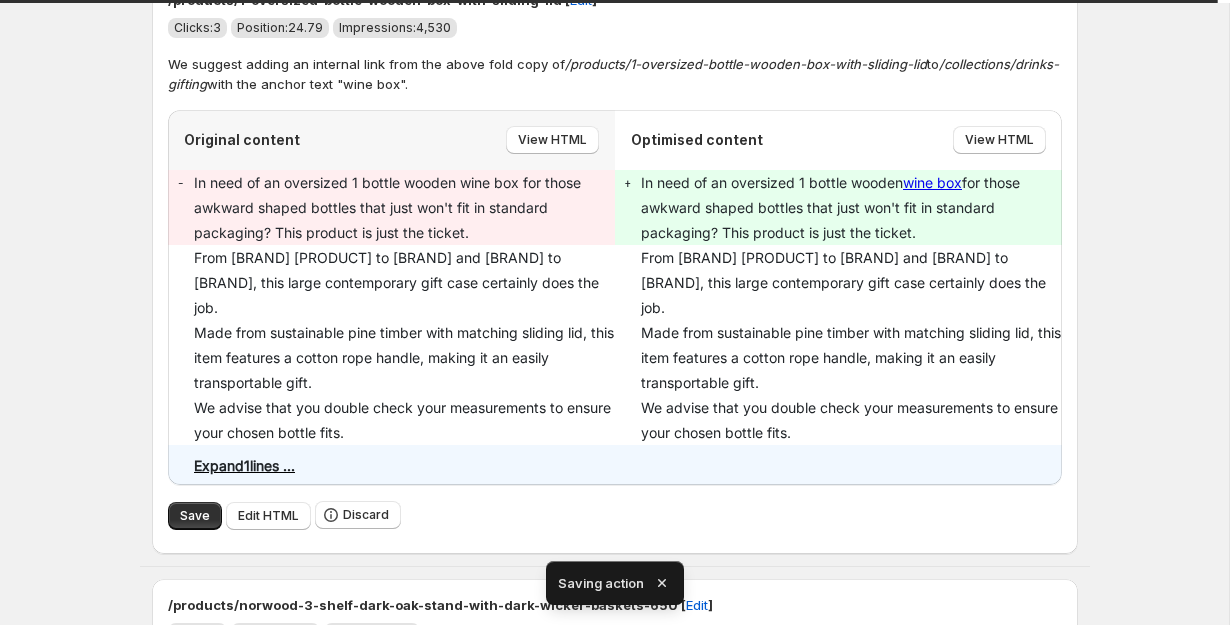 click on "Save" at bounding box center [195, 516] 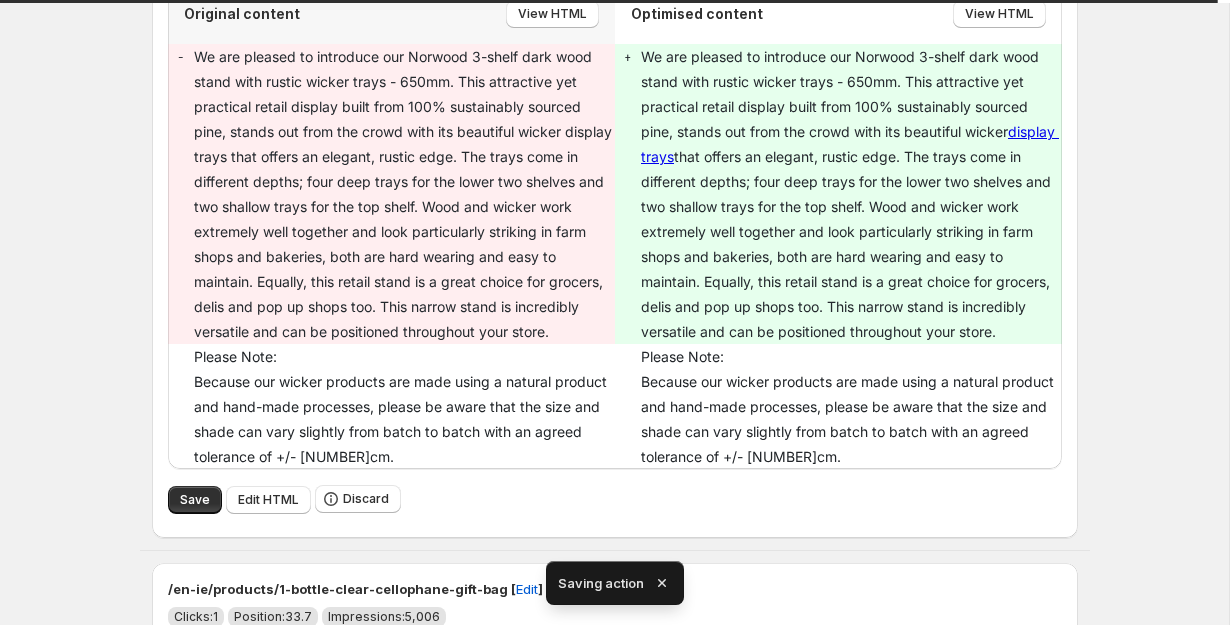 scroll, scrollTop: 2439, scrollLeft: 0, axis: vertical 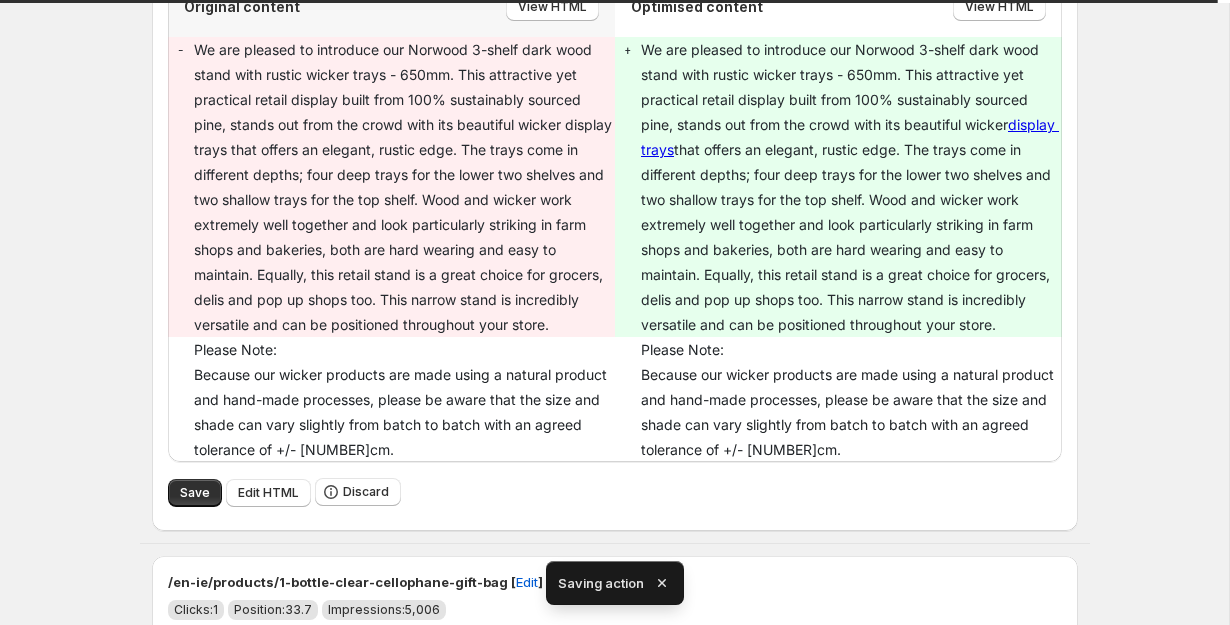 click on "Save" at bounding box center [195, 493] 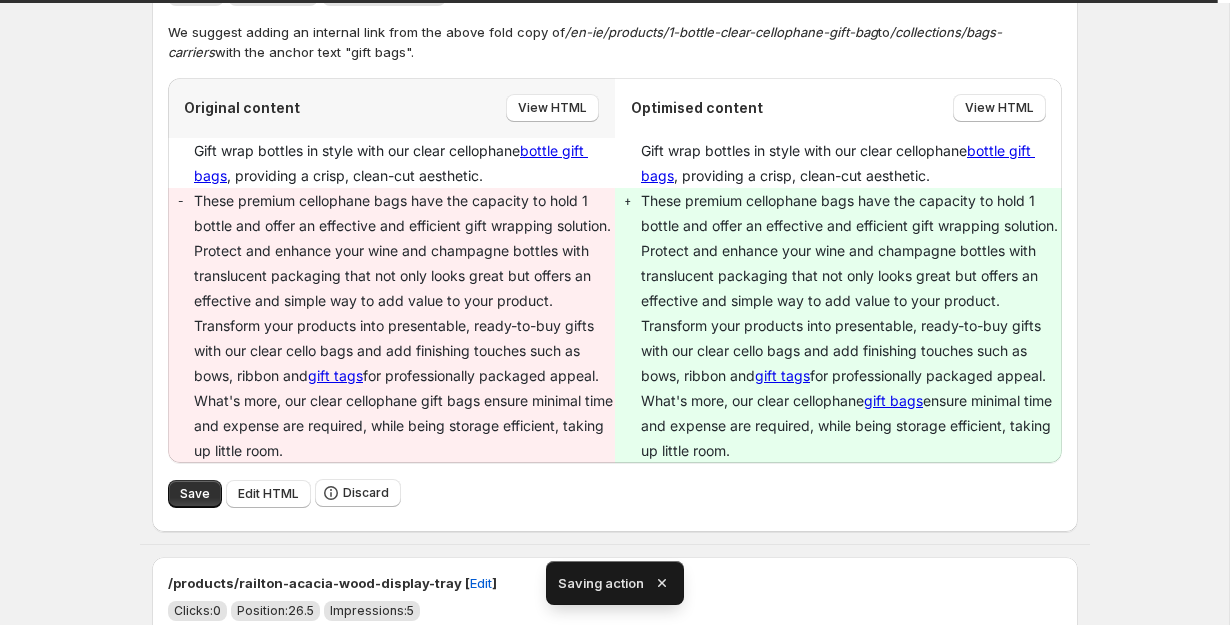 scroll, scrollTop: 2335, scrollLeft: 0, axis: vertical 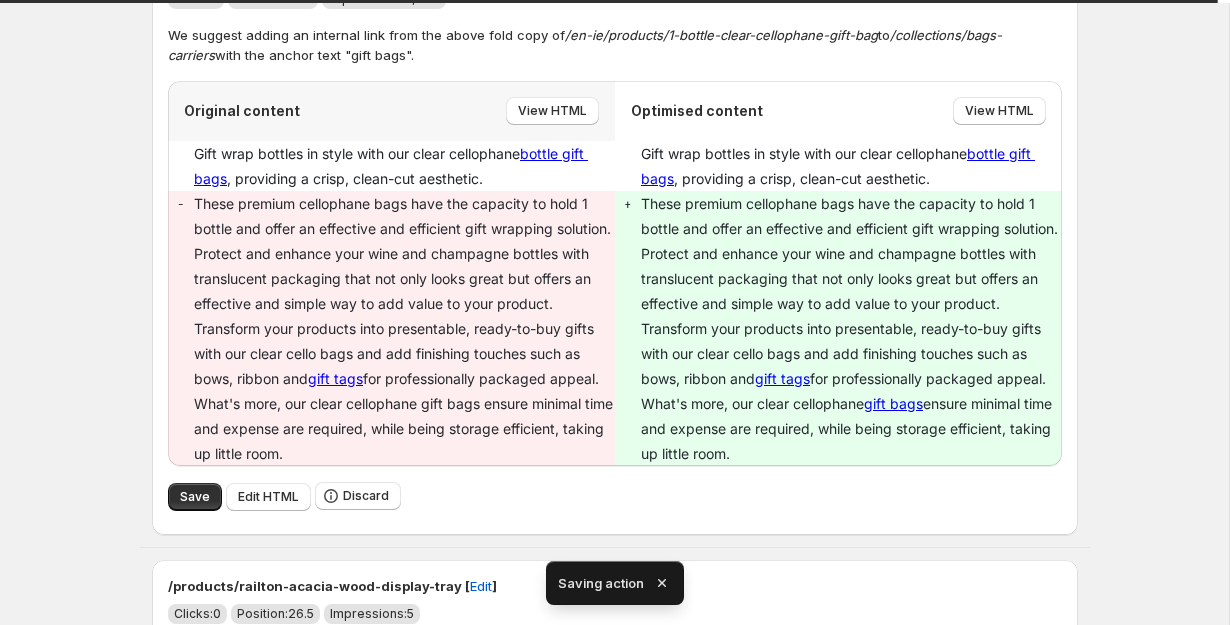 click on "Save" at bounding box center (195, 497) 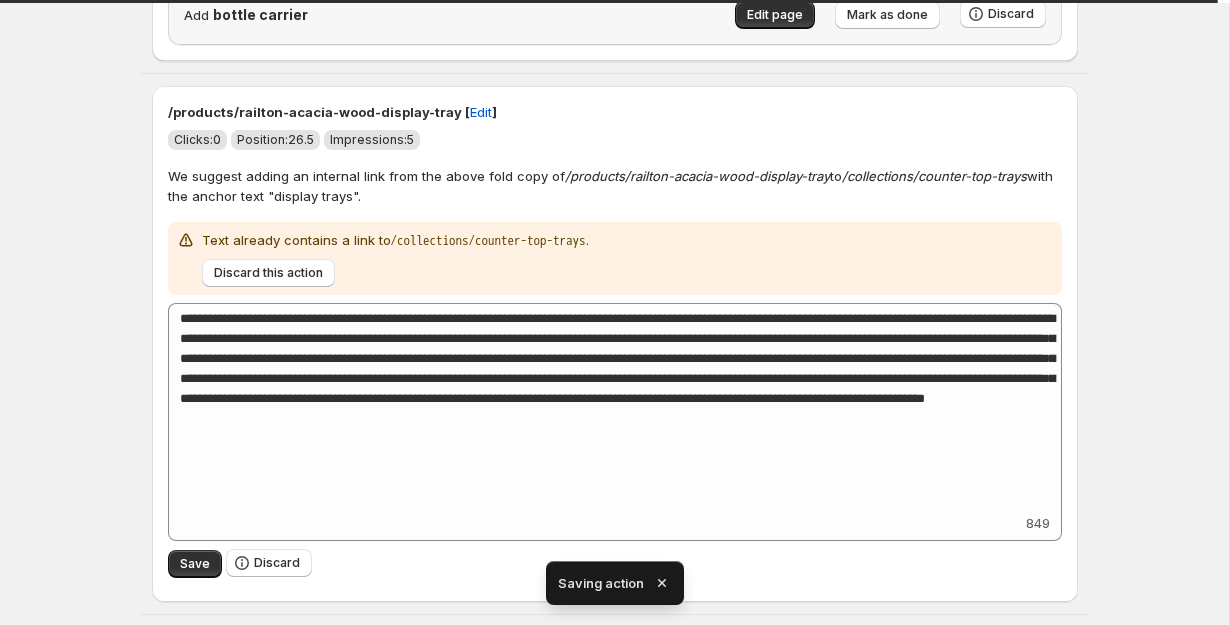 scroll, scrollTop: 2202, scrollLeft: 0, axis: vertical 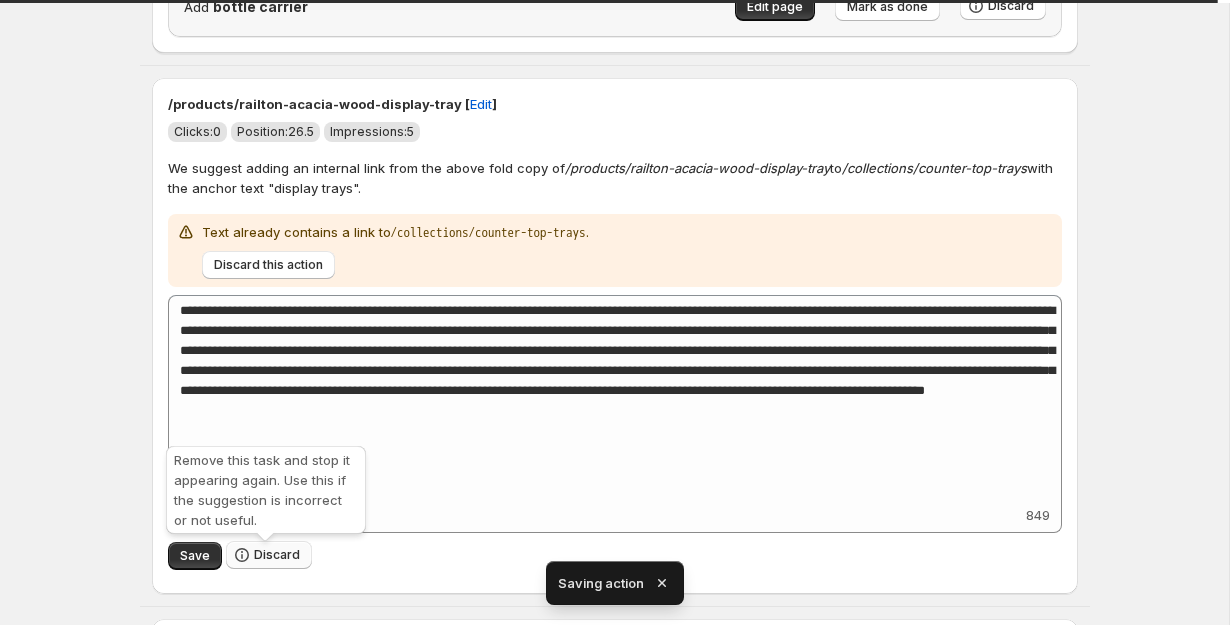 click on "Discard" at bounding box center (277, 555) 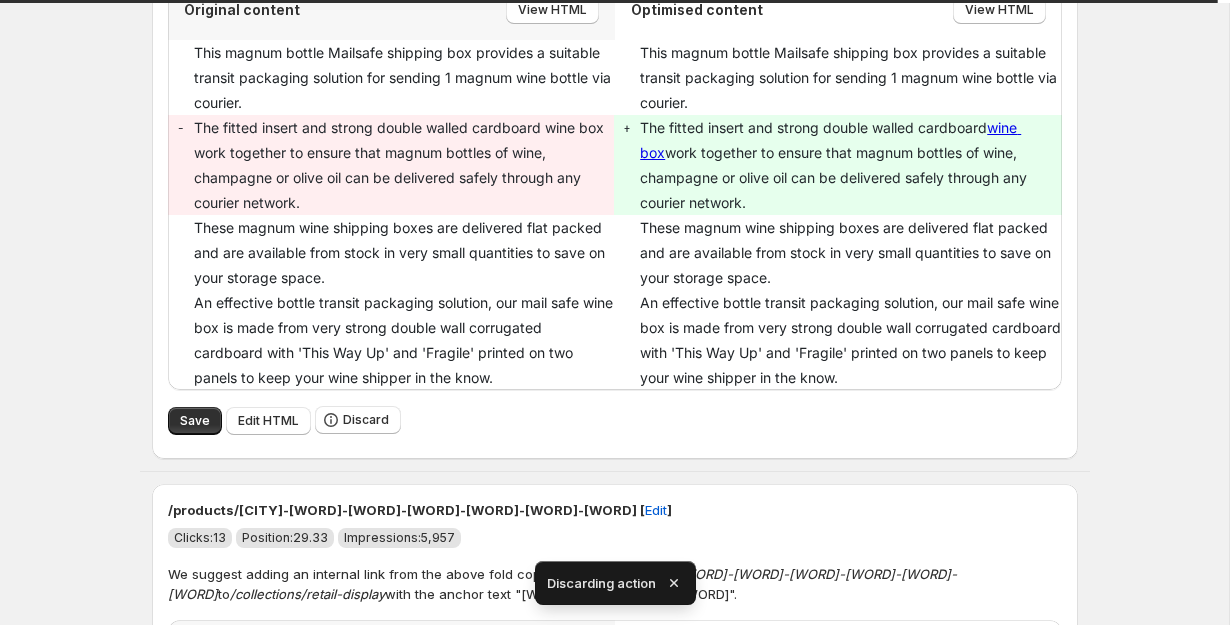 scroll, scrollTop: 2430, scrollLeft: 0, axis: vertical 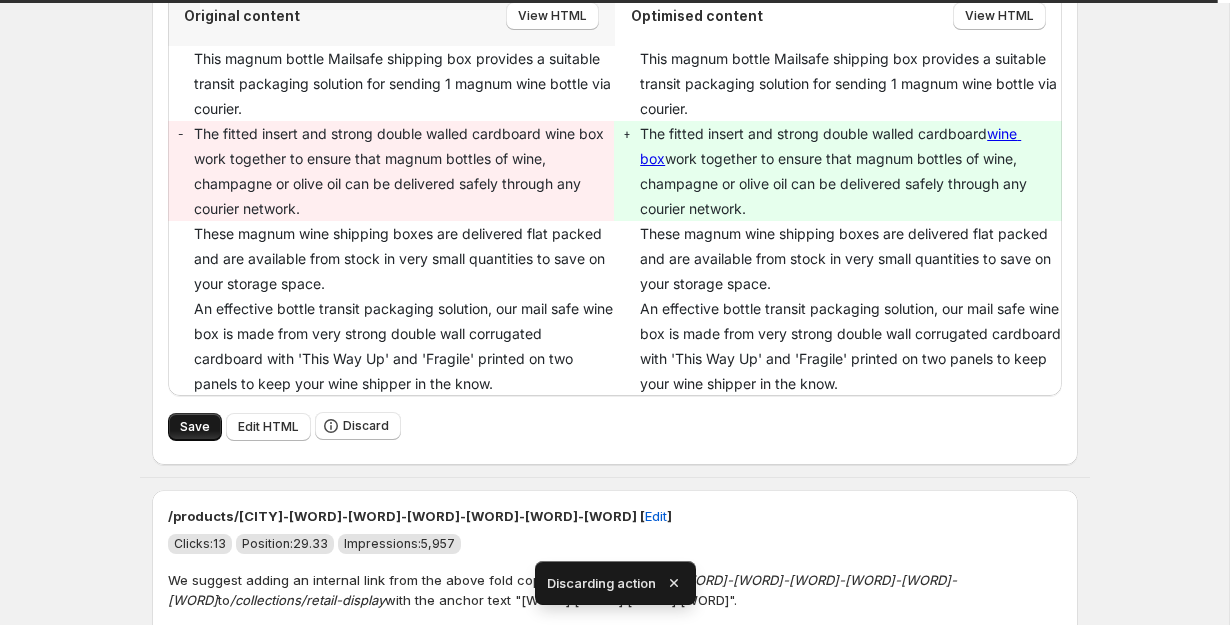 click on "Save" at bounding box center (195, 427) 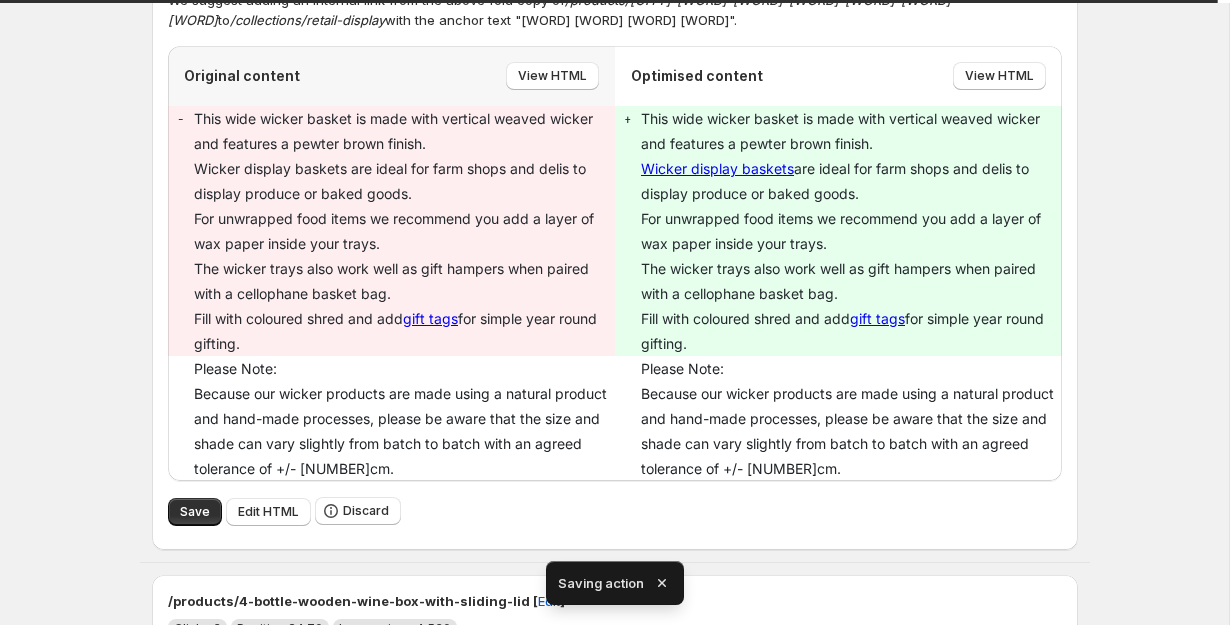scroll, scrollTop: 2365, scrollLeft: 0, axis: vertical 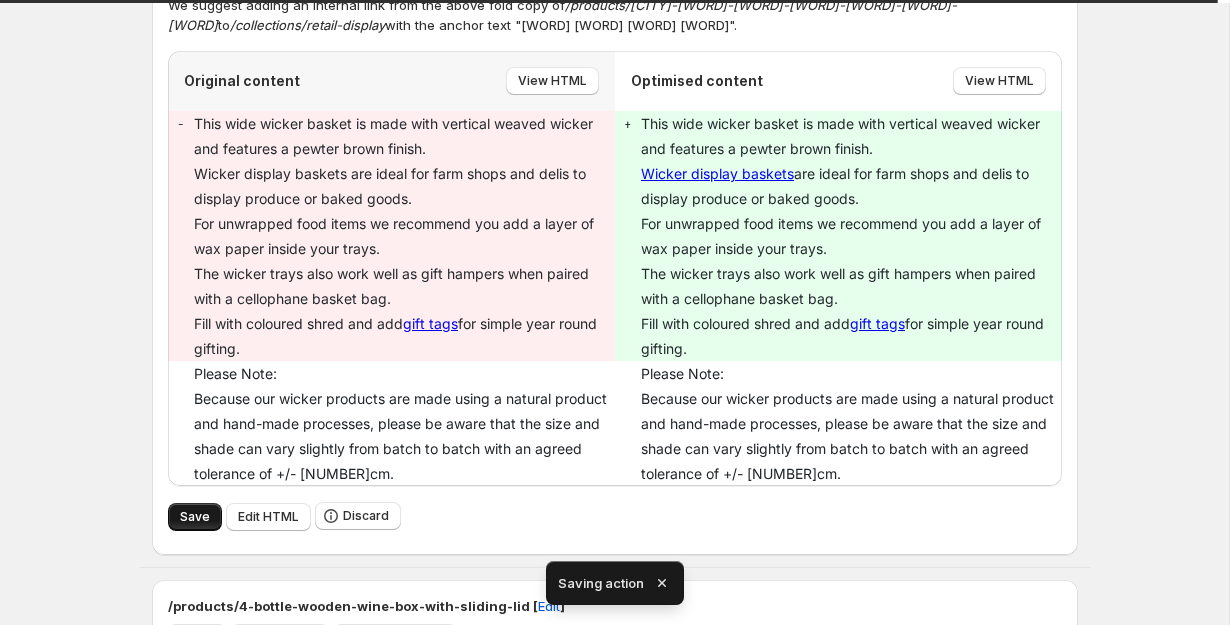 click on "Save" at bounding box center [195, 517] 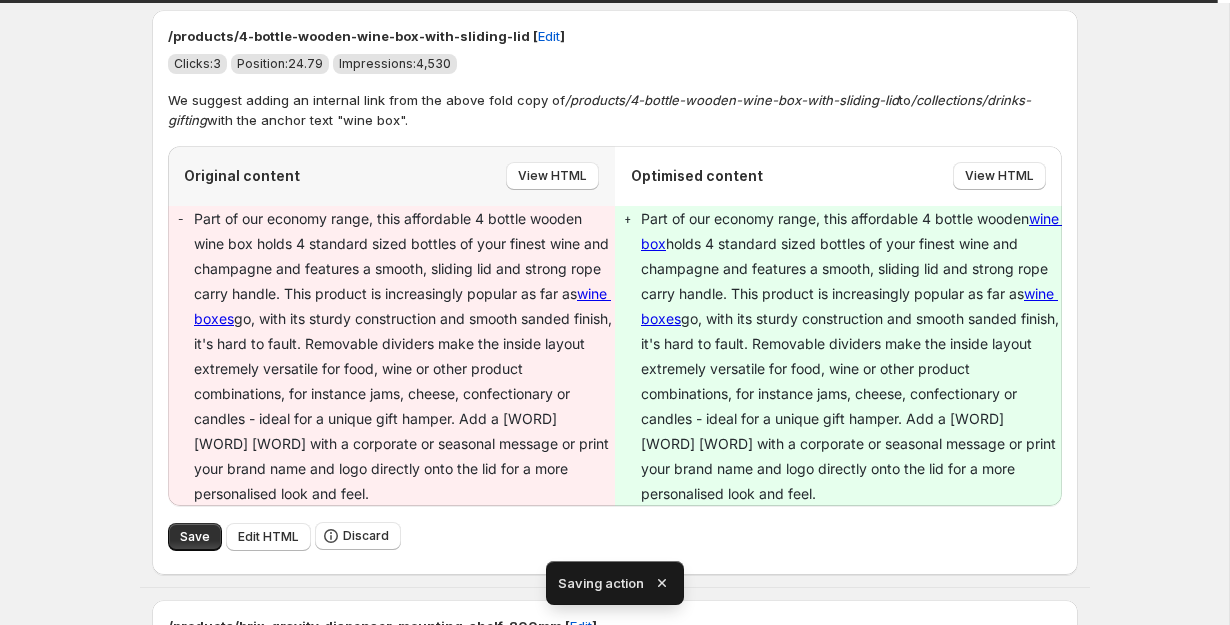scroll, scrollTop: 2290, scrollLeft: 0, axis: vertical 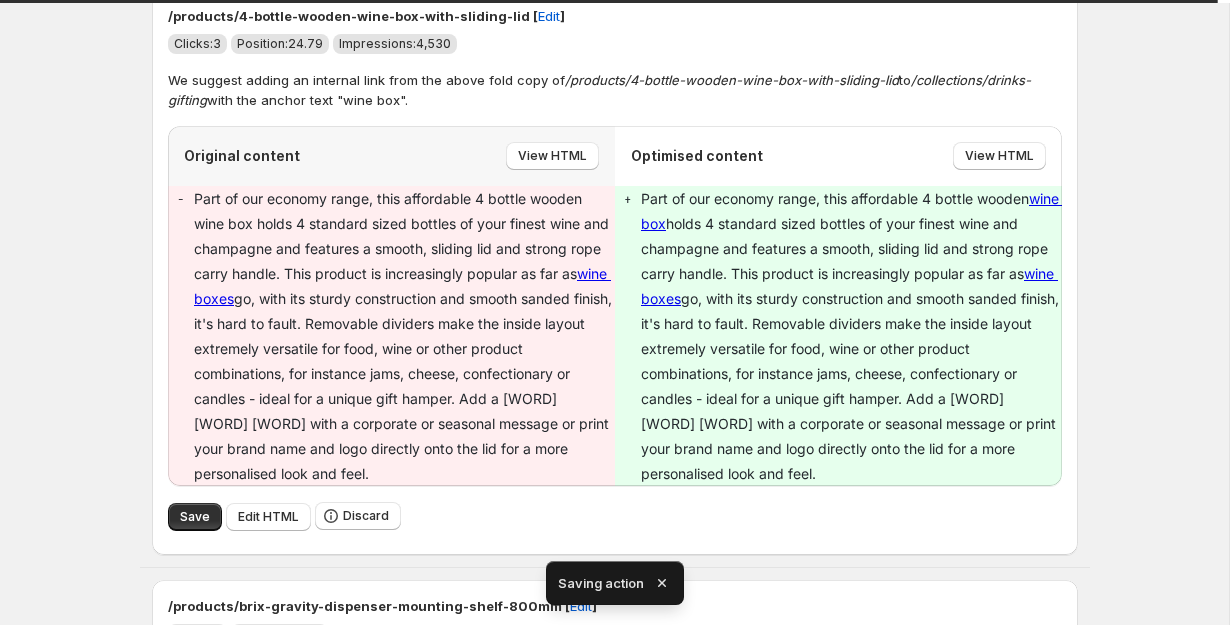 click on "Save" at bounding box center [195, 517] 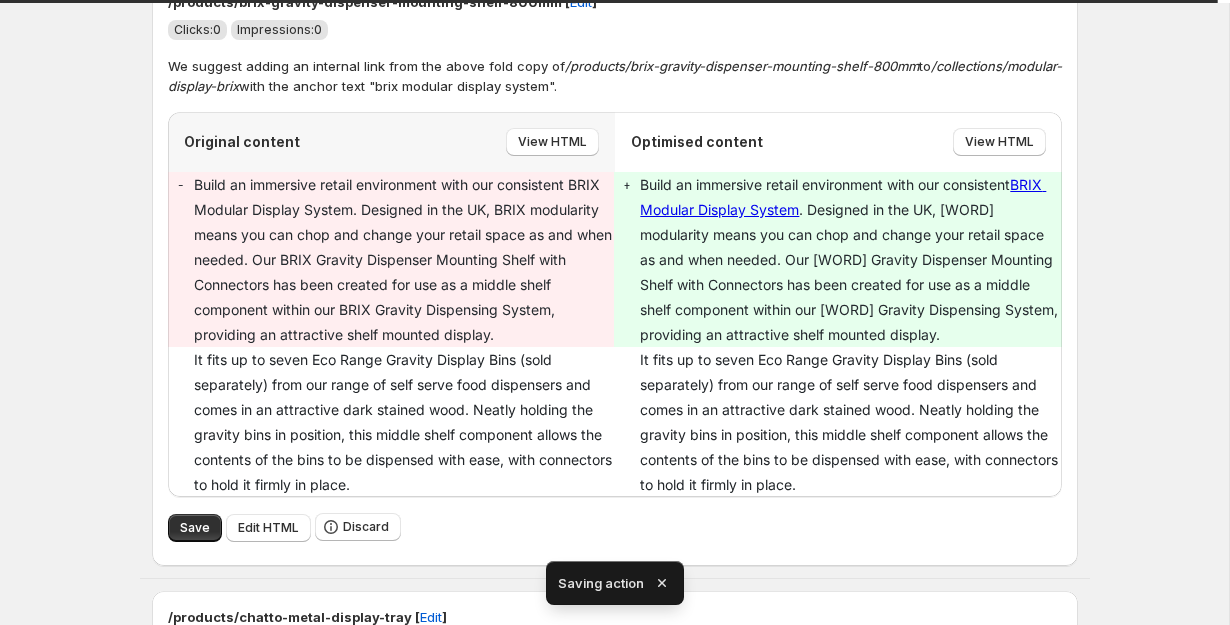 scroll, scrollTop: 2308, scrollLeft: 0, axis: vertical 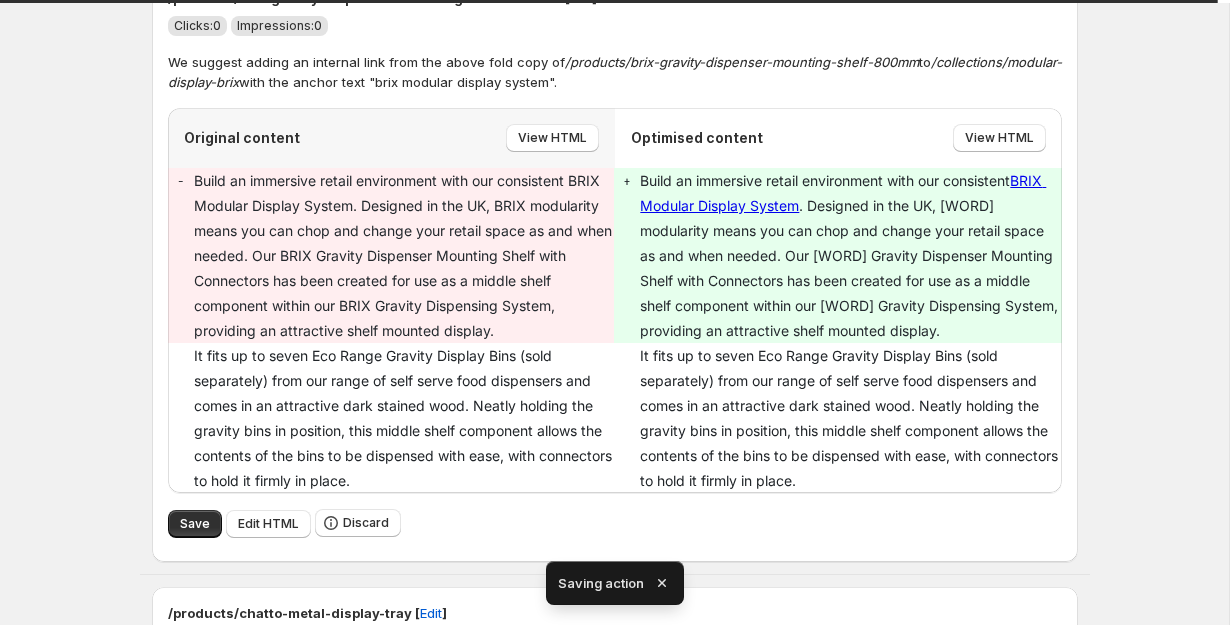 click on "Save" at bounding box center [195, 524] 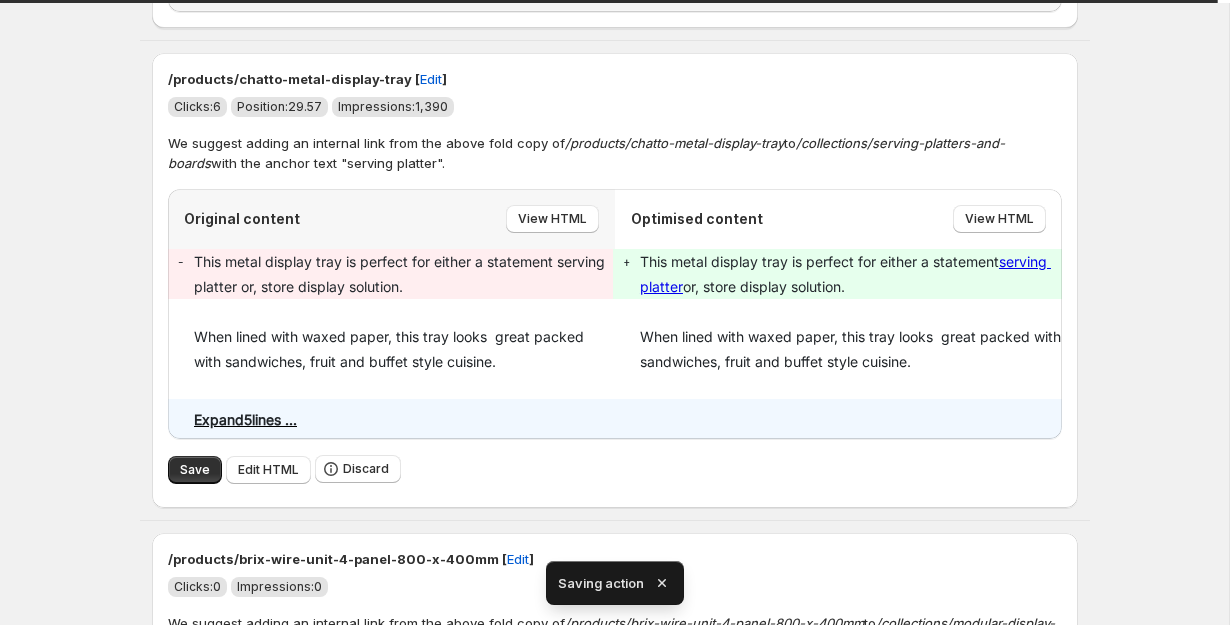 scroll, scrollTop: 2220, scrollLeft: 0, axis: vertical 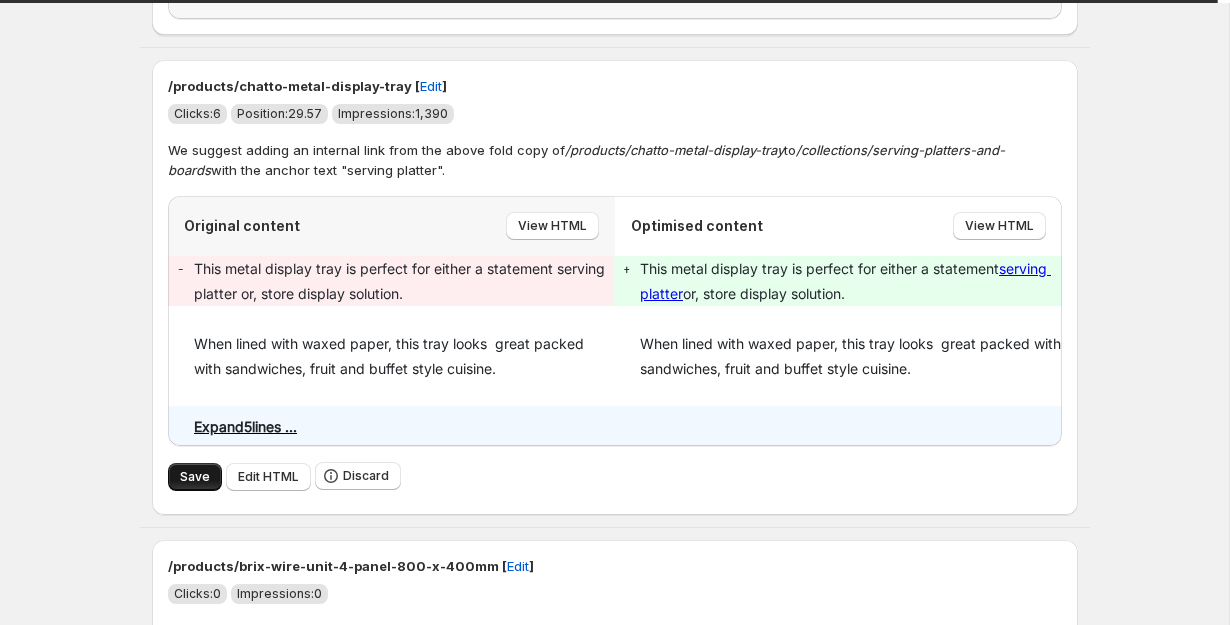 click on "Save" at bounding box center (195, 477) 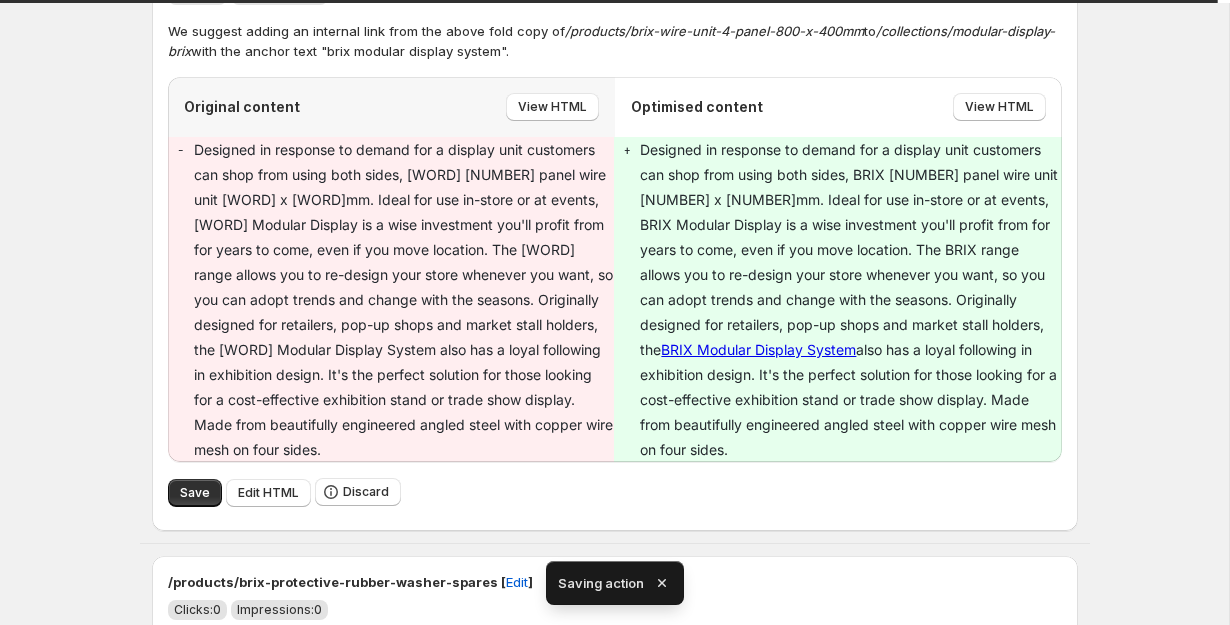 scroll, scrollTop: 2348, scrollLeft: 0, axis: vertical 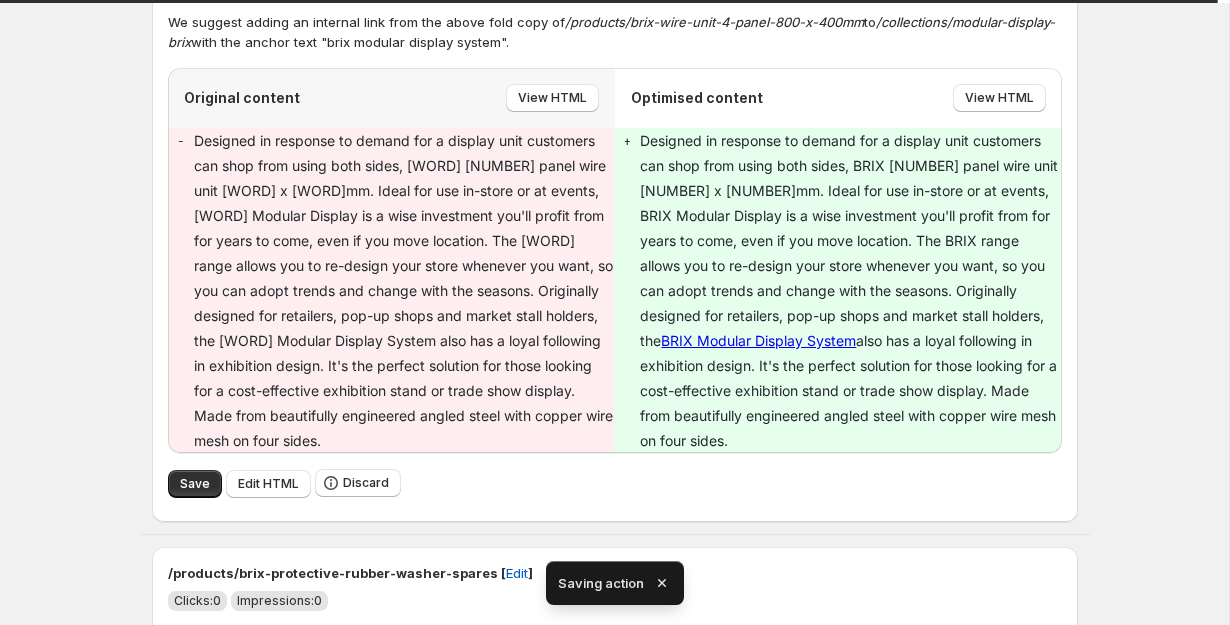 click on "Save" at bounding box center (195, 484) 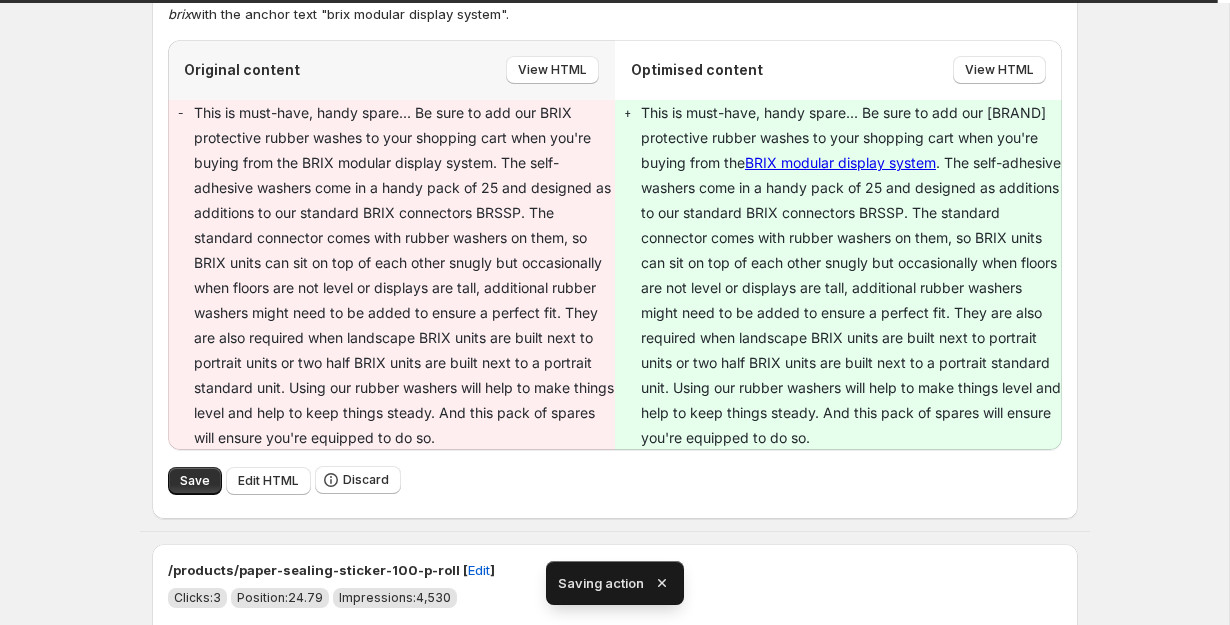 scroll, scrollTop: 2371, scrollLeft: 0, axis: vertical 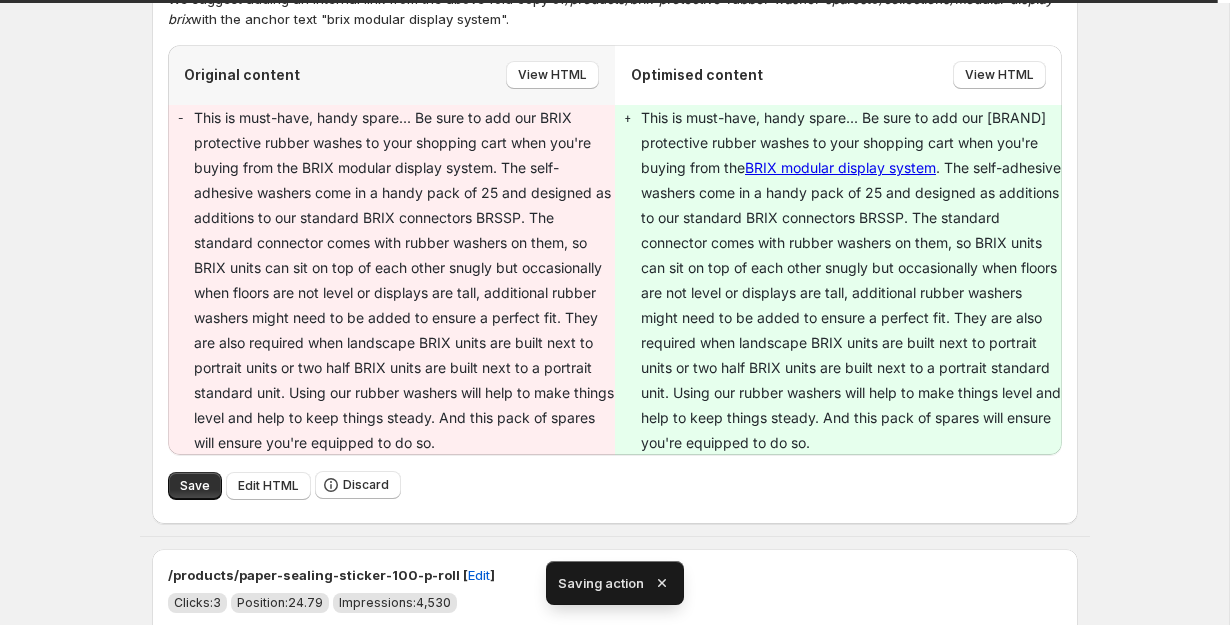 click on "Save" at bounding box center [195, 486] 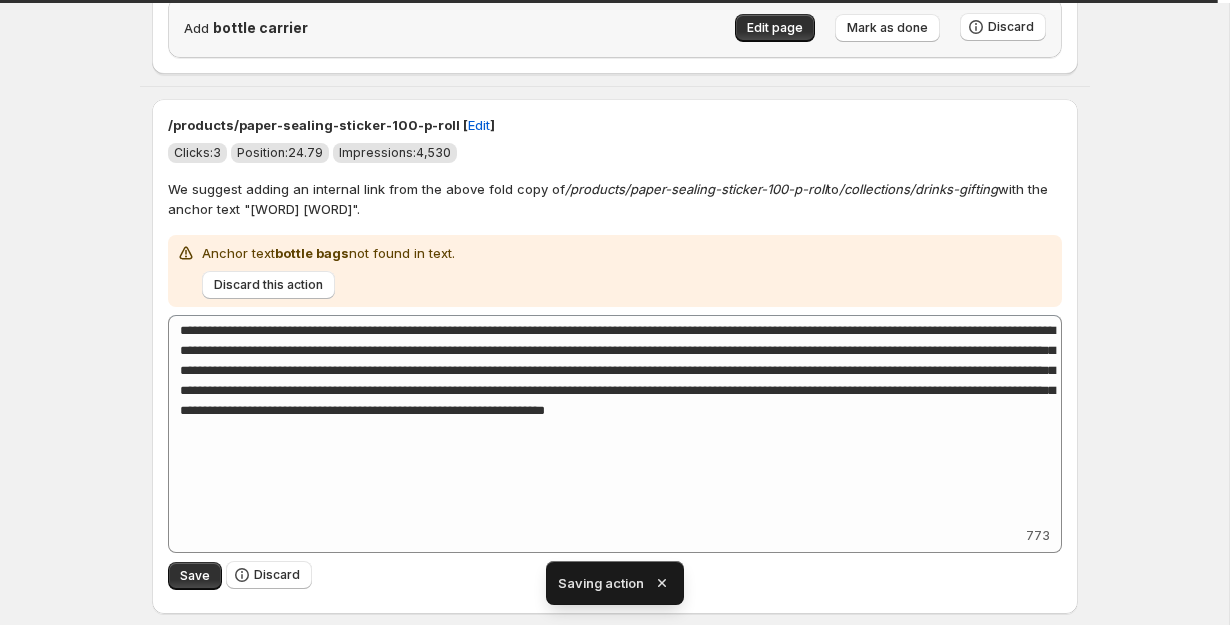 scroll, scrollTop: 2207, scrollLeft: 0, axis: vertical 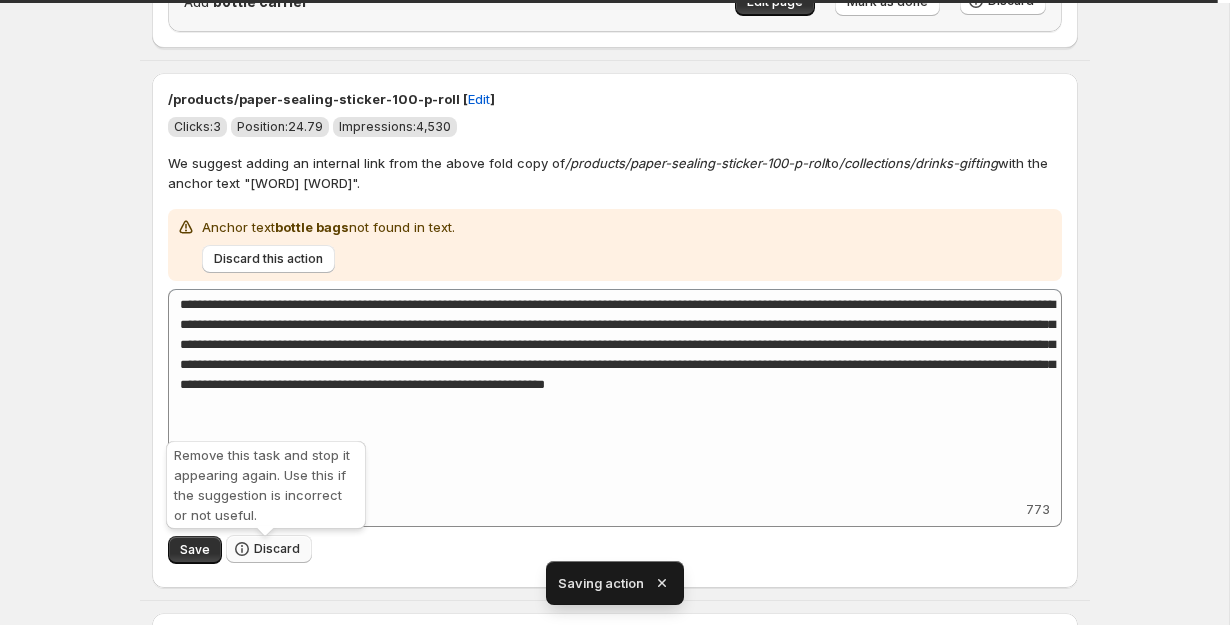 click on "Discard" at bounding box center [277, 549] 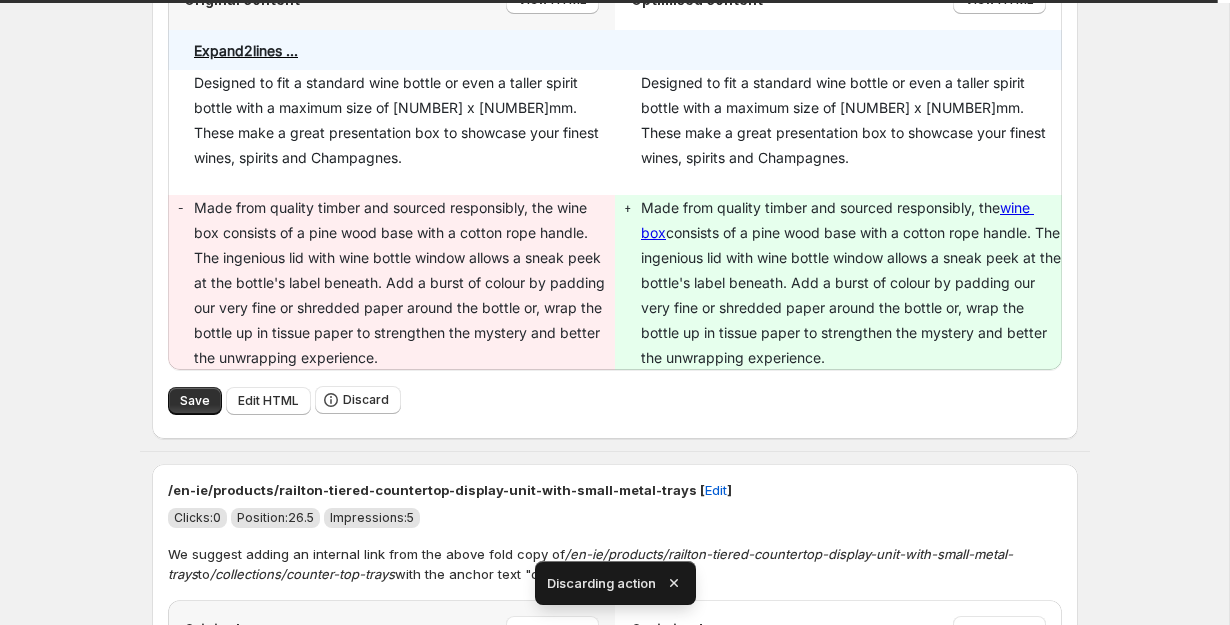 scroll, scrollTop: 2439, scrollLeft: 0, axis: vertical 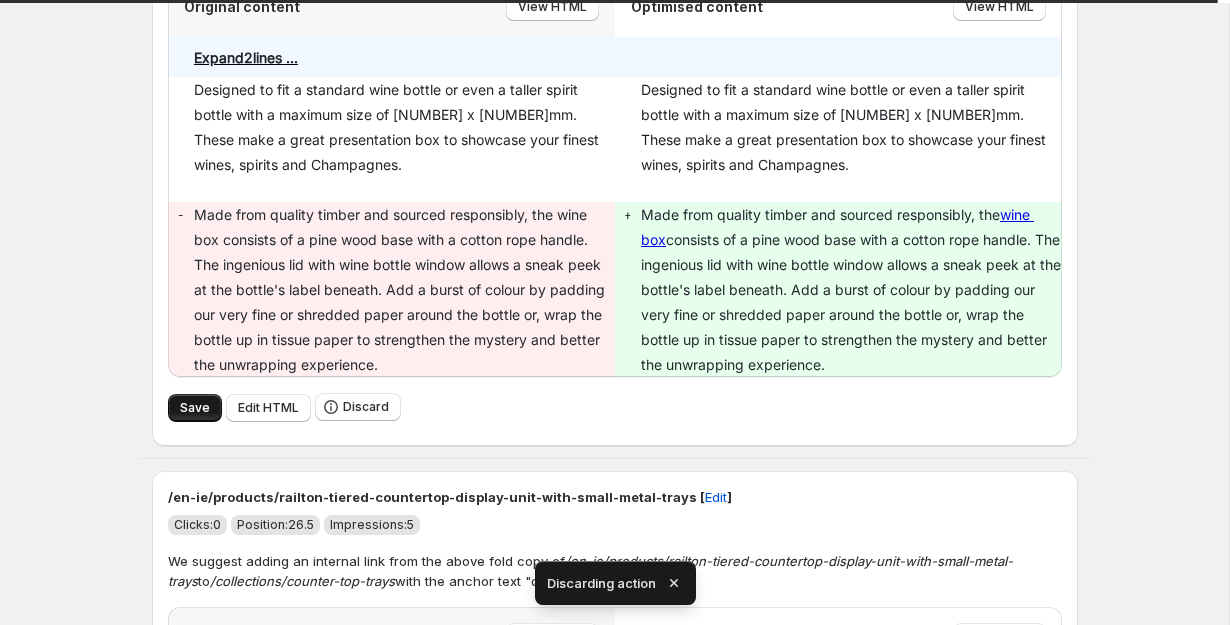 click on "Save" at bounding box center (195, 408) 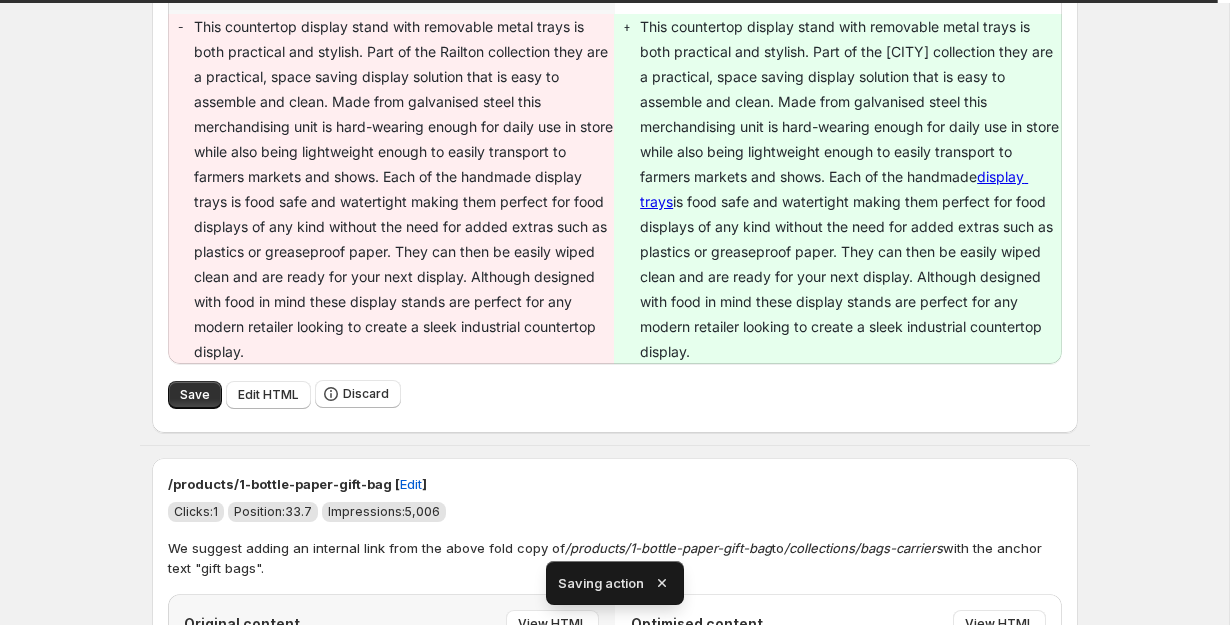 scroll, scrollTop: 2465, scrollLeft: 0, axis: vertical 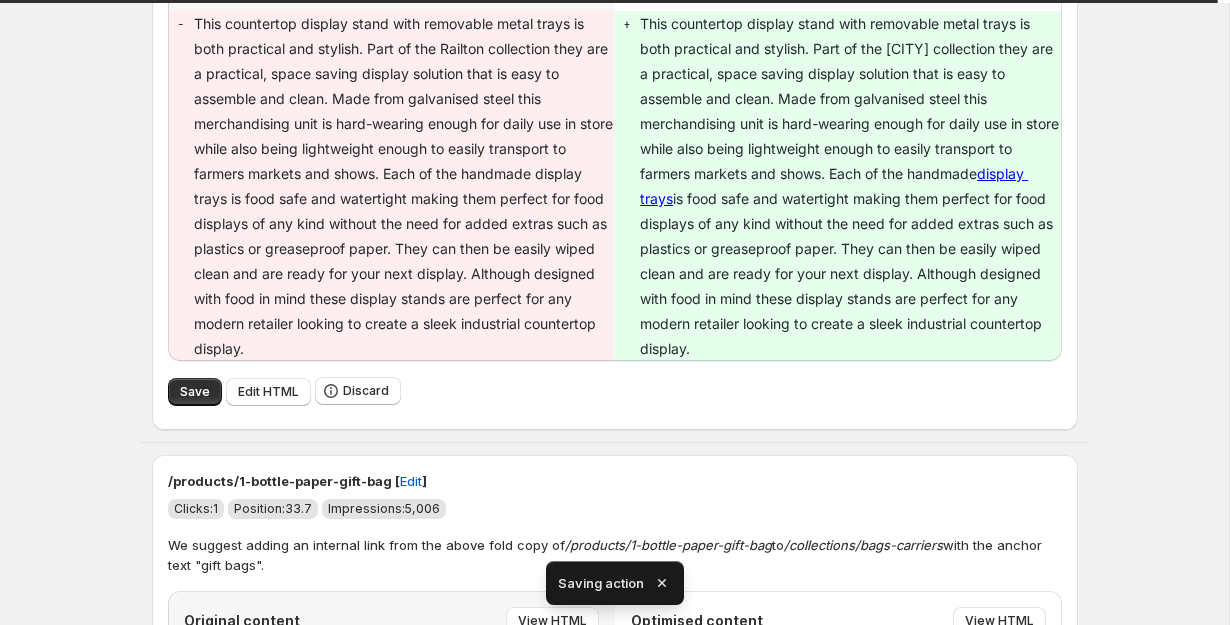 click on "Save" at bounding box center [195, 392] 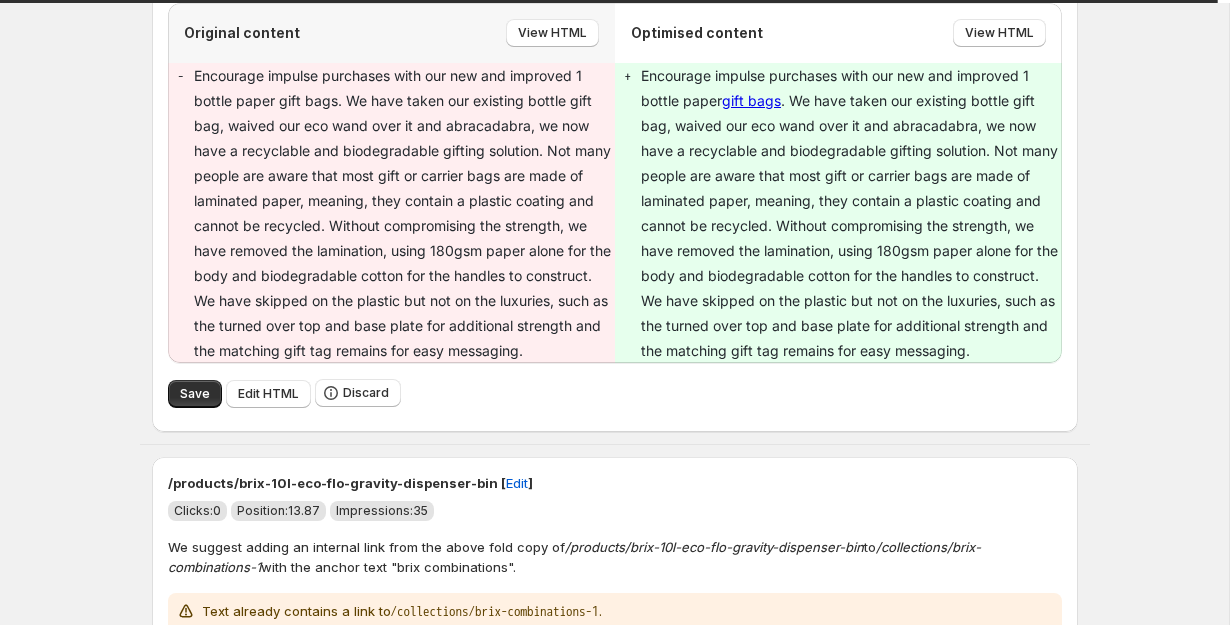 scroll, scrollTop: 2420, scrollLeft: 0, axis: vertical 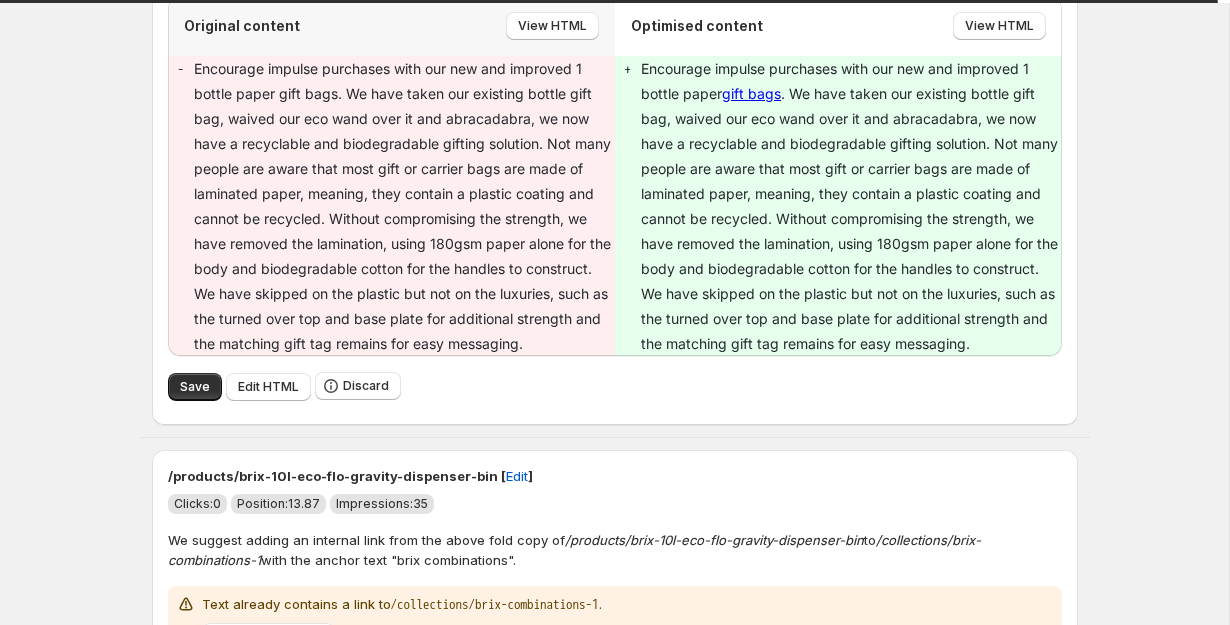 click on "Save" at bounding box center [195, 387] 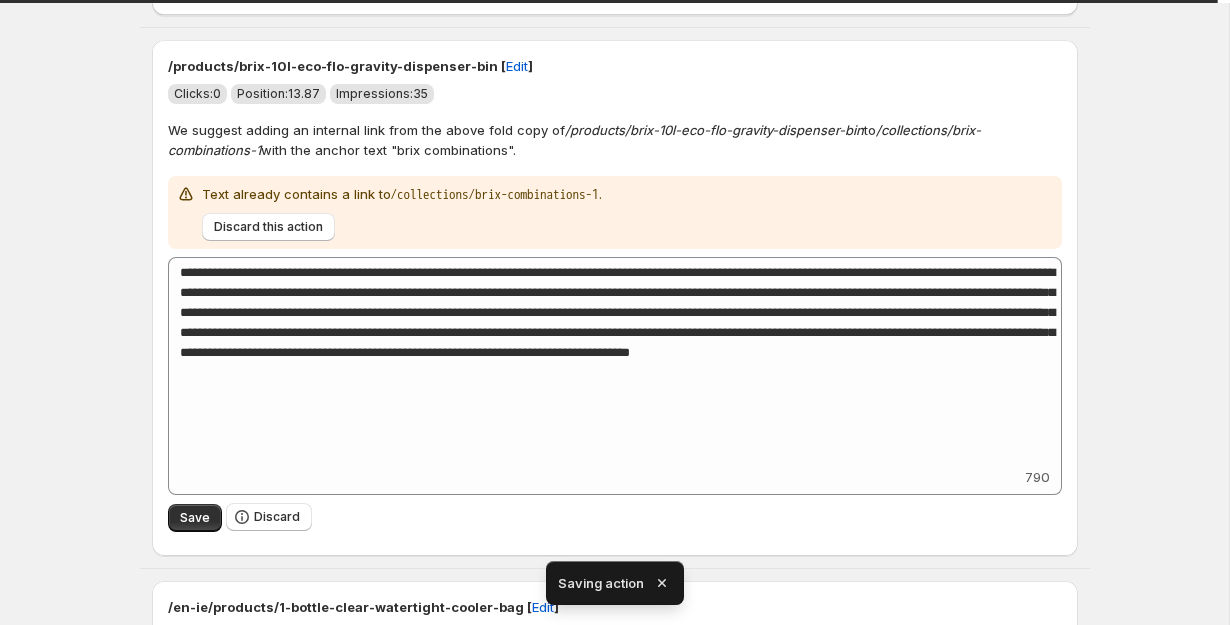 scroll, scrollTop: 2247, scrollLeft: 0, axis: vertical 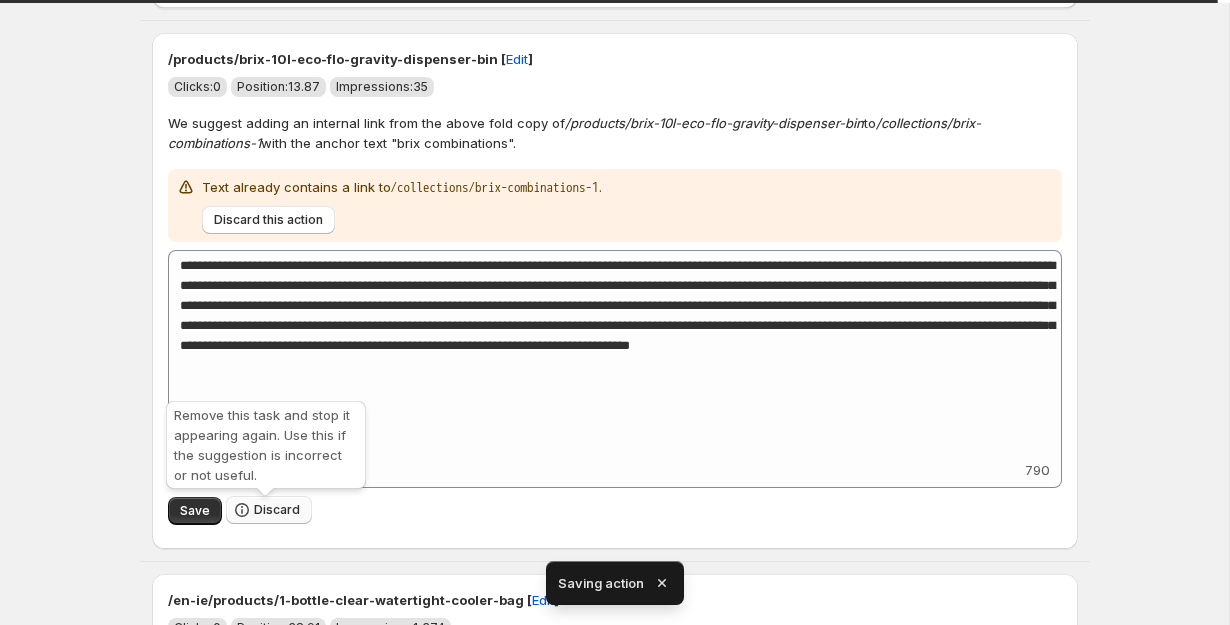 click on "Discard" at bounding box center [277, 510] 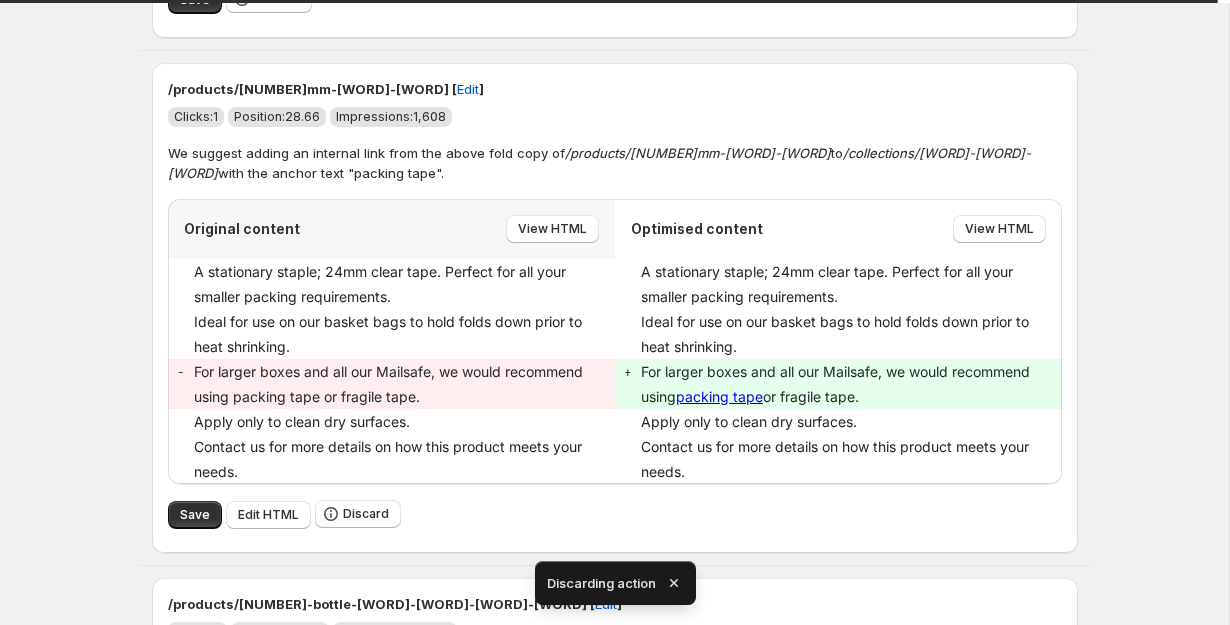 scroll, scrollTop: 2756, scrollLeft: 0, axis: vertical 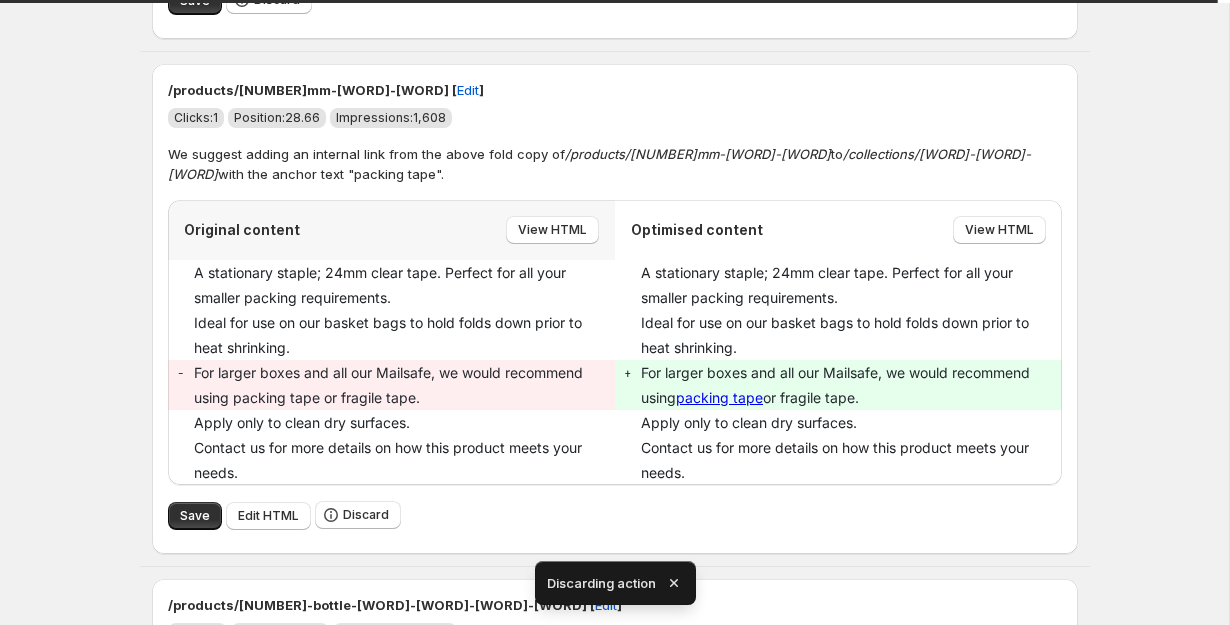 click on "/products/24mm-clear-tape-50m   [ Edit ] Clicks:  1 Position:  28.66 Impressions:  1,608 We suggest adding an internal link from the above fold copy of  /products/24mm-clear-tape-50m  to  /collections/packaging-tape-dispensers  with the anchor text "packing tape". Original content View HTML Optimised content View HTML A stationary staple; 24mm clear tape. Perfect for all your smaller packing requirements.
A stationary staple; 24mm clear tape. Perfect for all your smaller packing requirements.
Ideal for use on our basket bags to hold folds down prior to heat shrinking.
Ideal for use on our basket bags to hold folds down prior to heat shrinking.
- For larger boxes and all our Mailsafe, we would recommend using packing tape or fragile tape.
+ For larger boxes and all our Mailsafe, we would recommend using  packing tape  or fragile tape.
Apply only to clean dry surfaces.  Contact us for more details on how this product meets your needs.  Apply only to clean dry surfaces.  Save Edit HTML Discard" at bounding box center [615, 309] 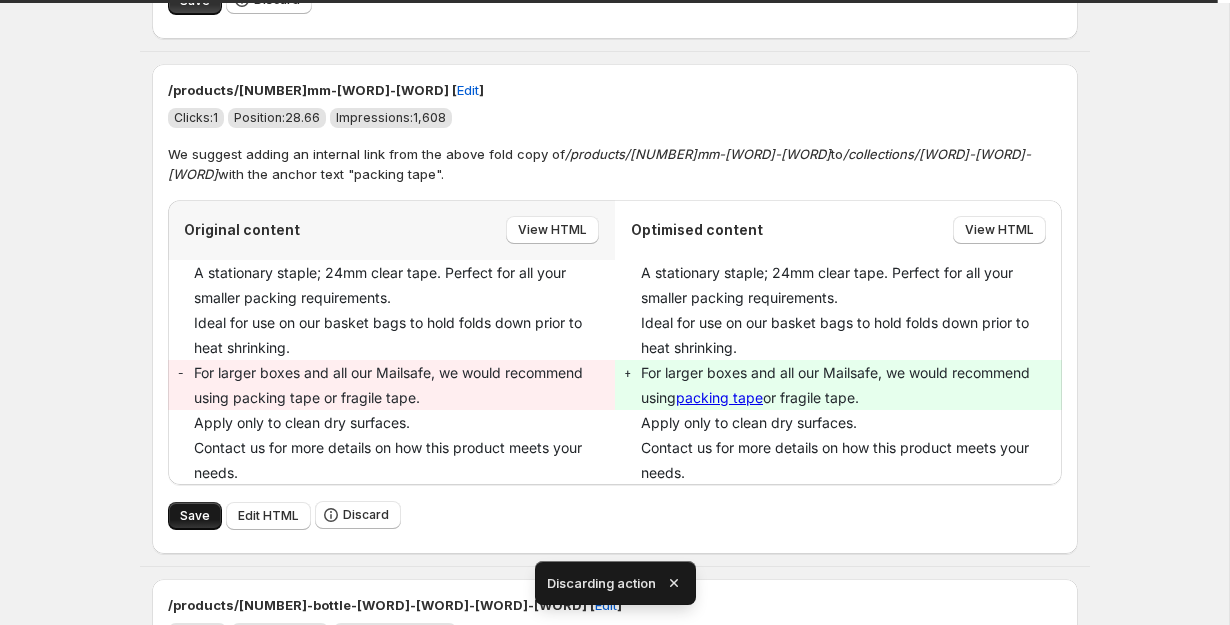 click on "Save" at bounding box center (195, 516) 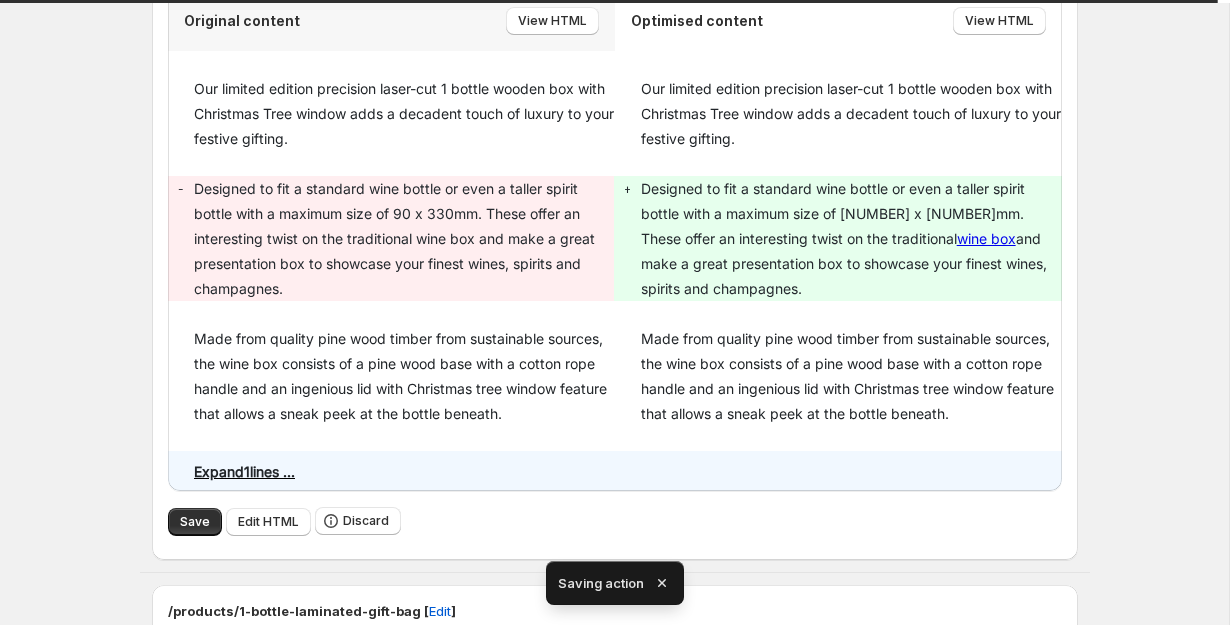 click on "Save" at bounding box center [195, 522] 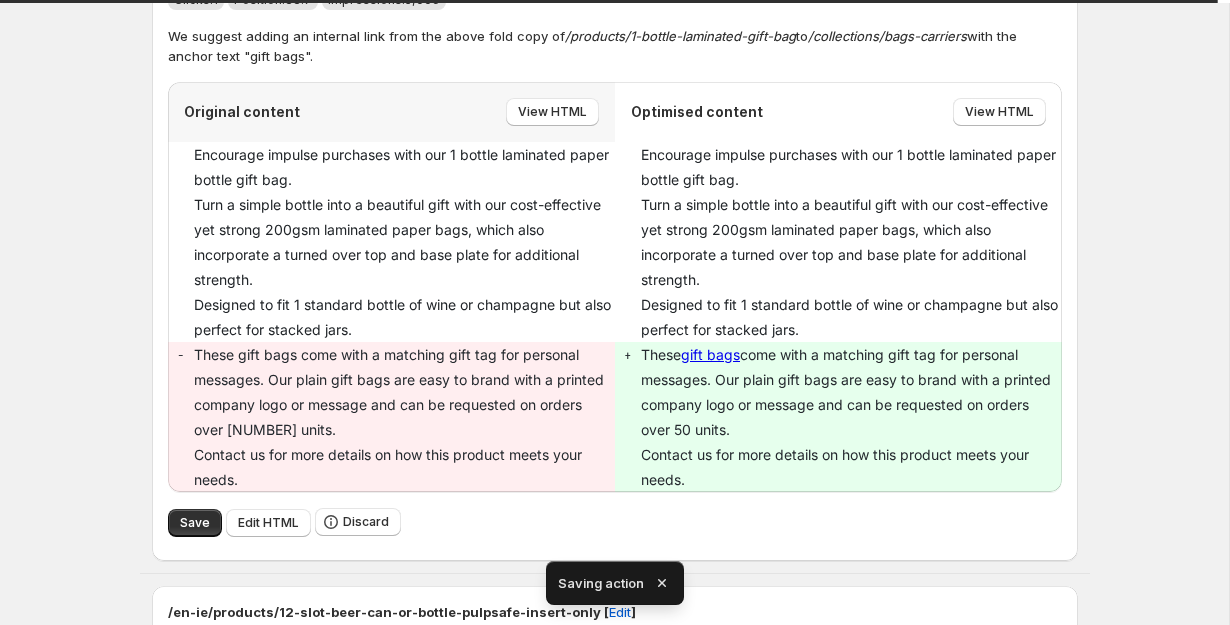 scroll, scrollTop: 2866, scrollLeft: 0, axis: vertical 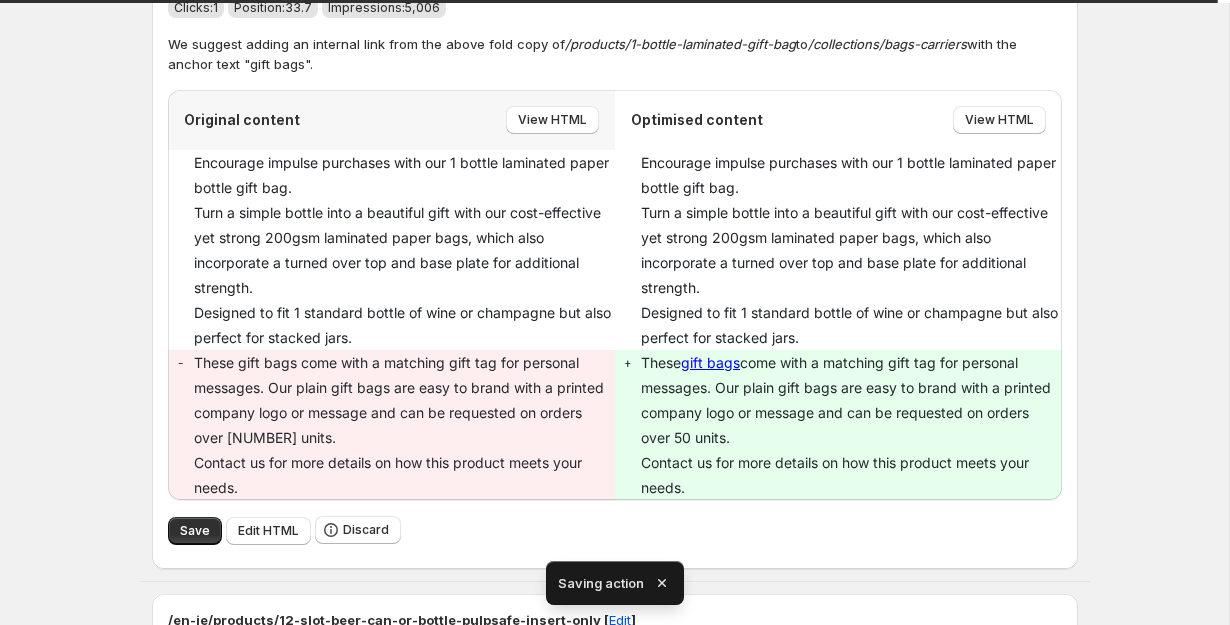 click on "Save" at bounding box center (195, 531) 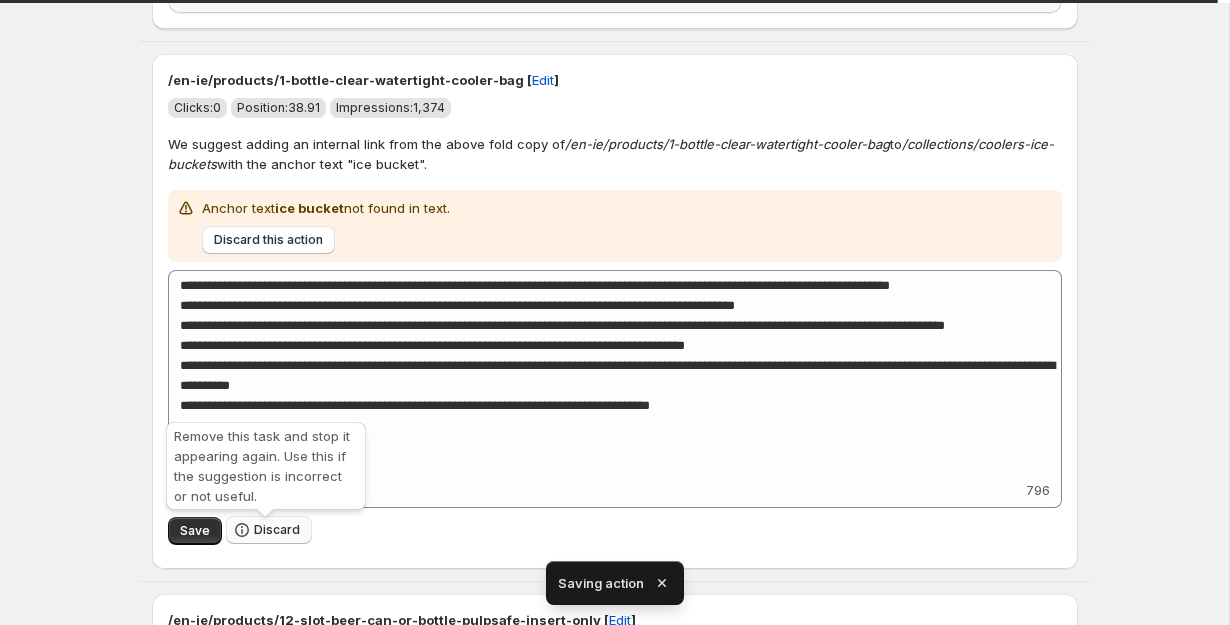 click on "Discard" at bounding box center [277, 530] 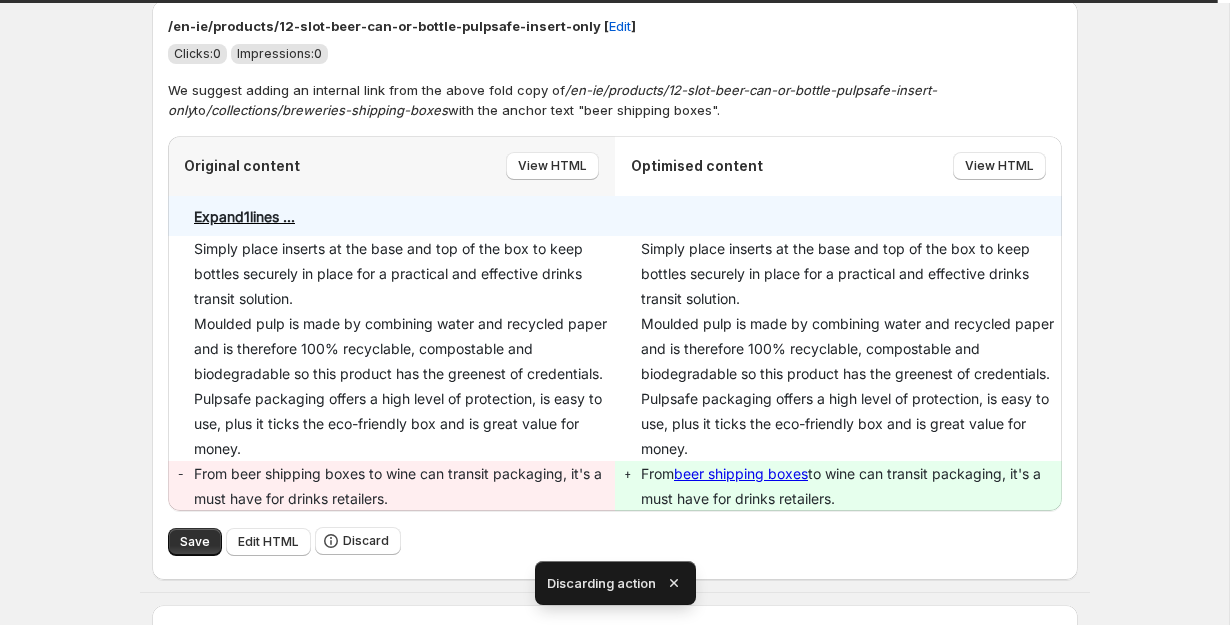scroll, scrollTop: 2283, scrollLeft: 0, axis: vertical 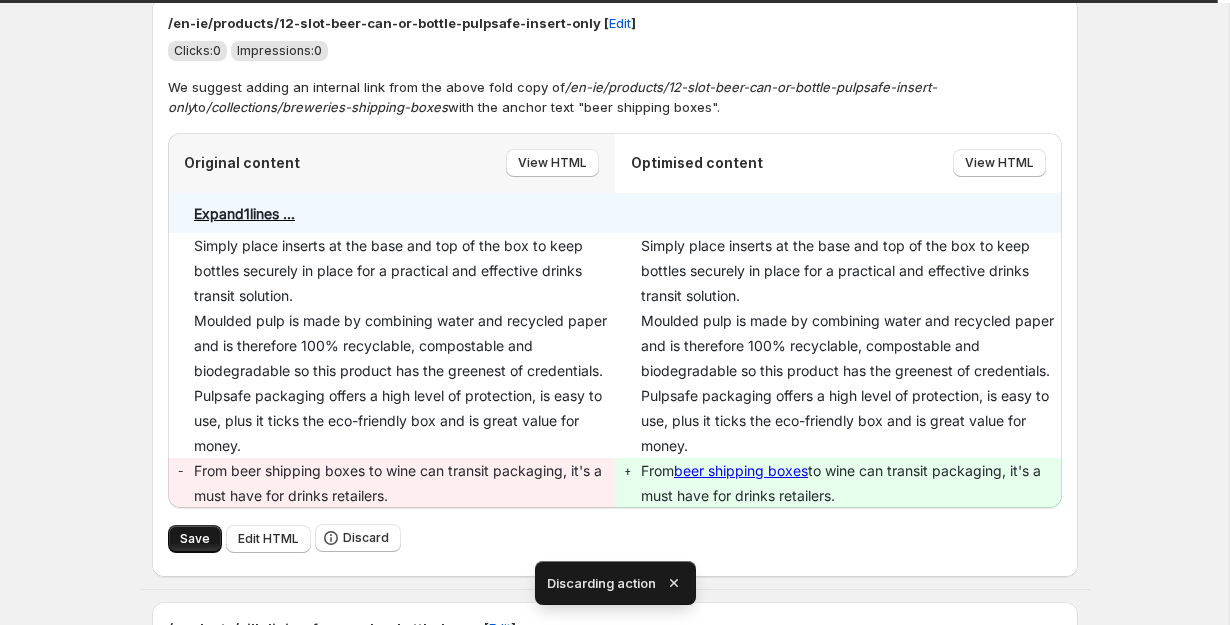 click on "Save" at bounding box center (195, 539) 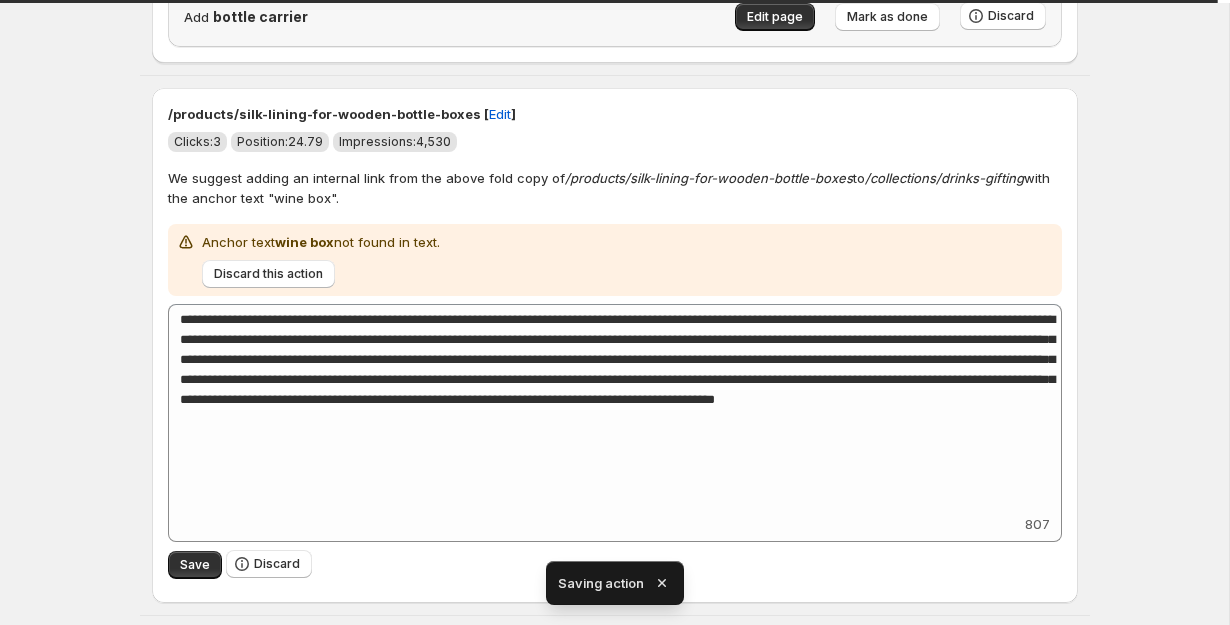 scroll, scrollTop: 2195, scrollLeft: 0, axis: vertical 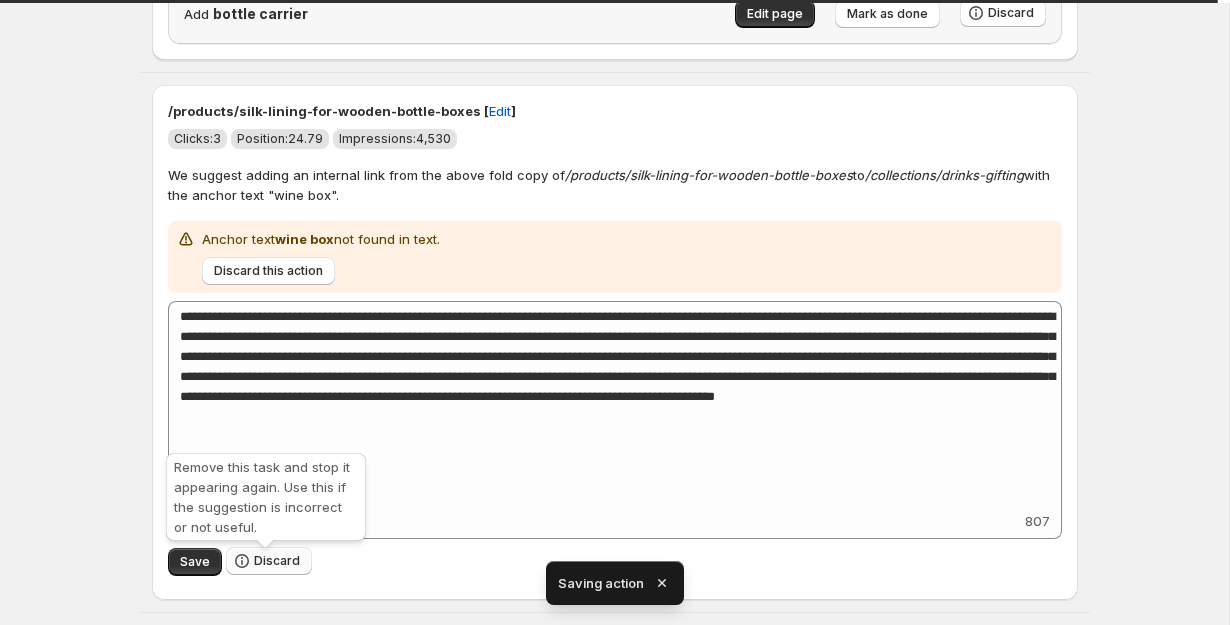 click on "Discard" at bounding box center [277, 561] 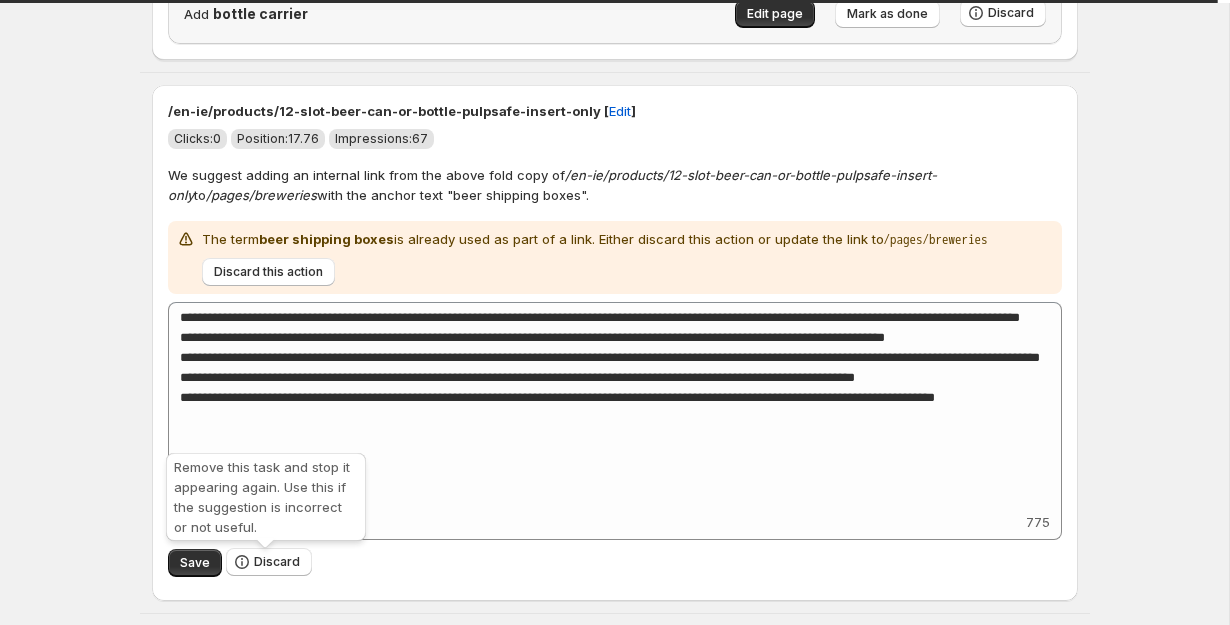 click on "Discard" at bounding box center [277, 562] 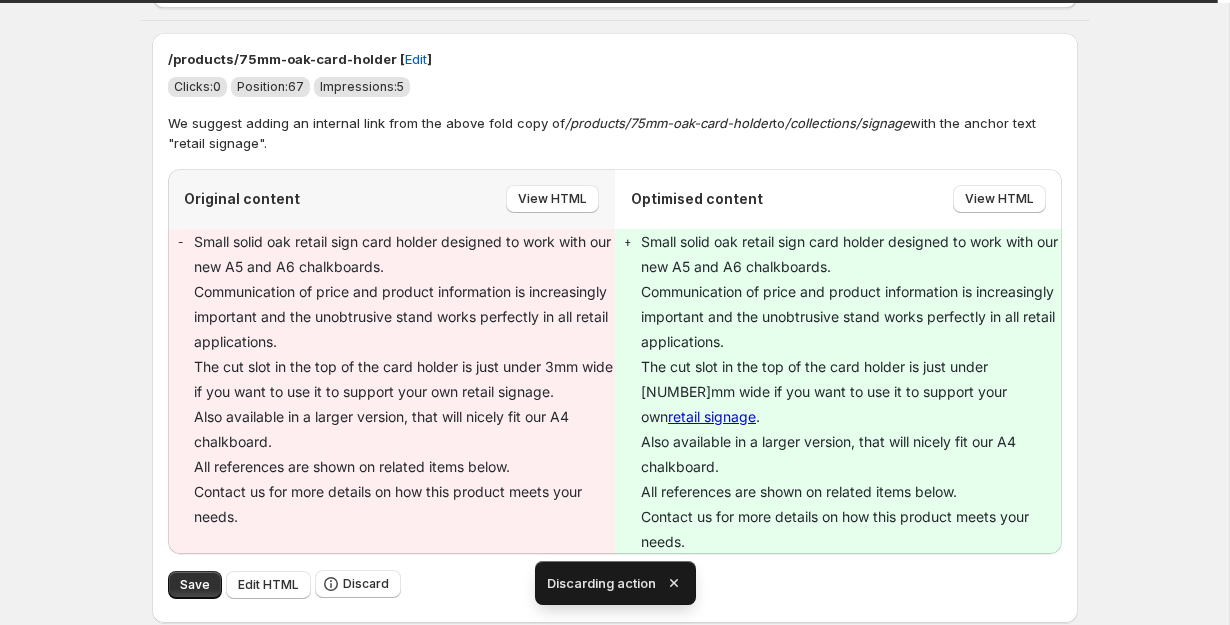 scroll, scrollTop: 2244, scrollLeft: 0, axis: vertical 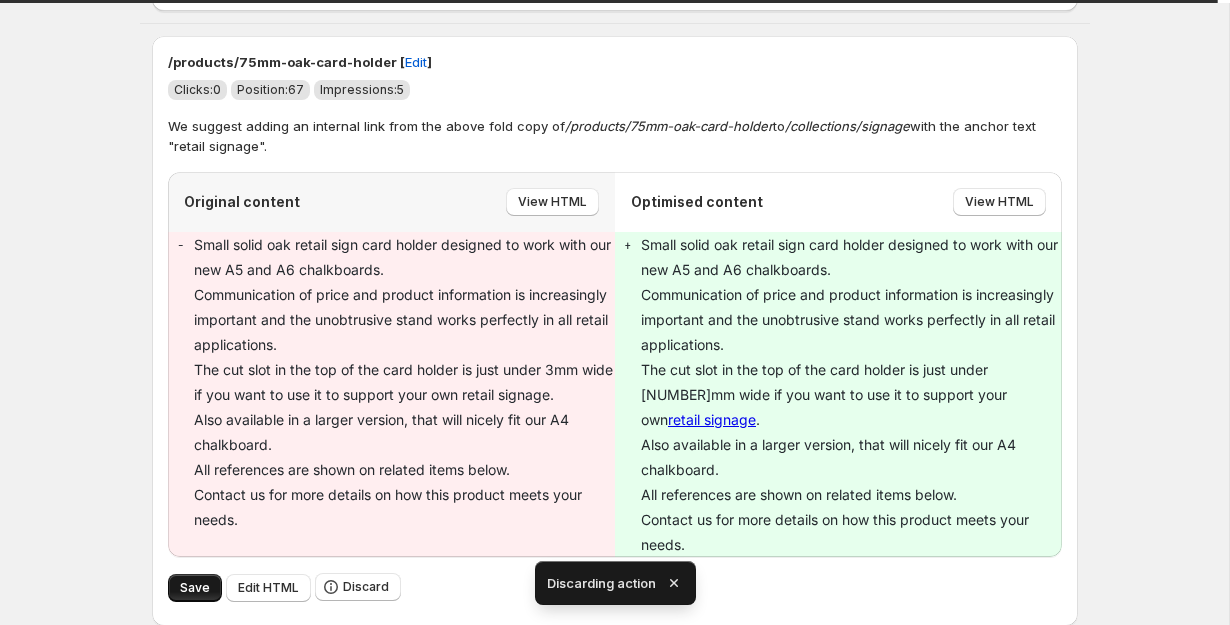 click on "Save" at bounding box center (195, 588) 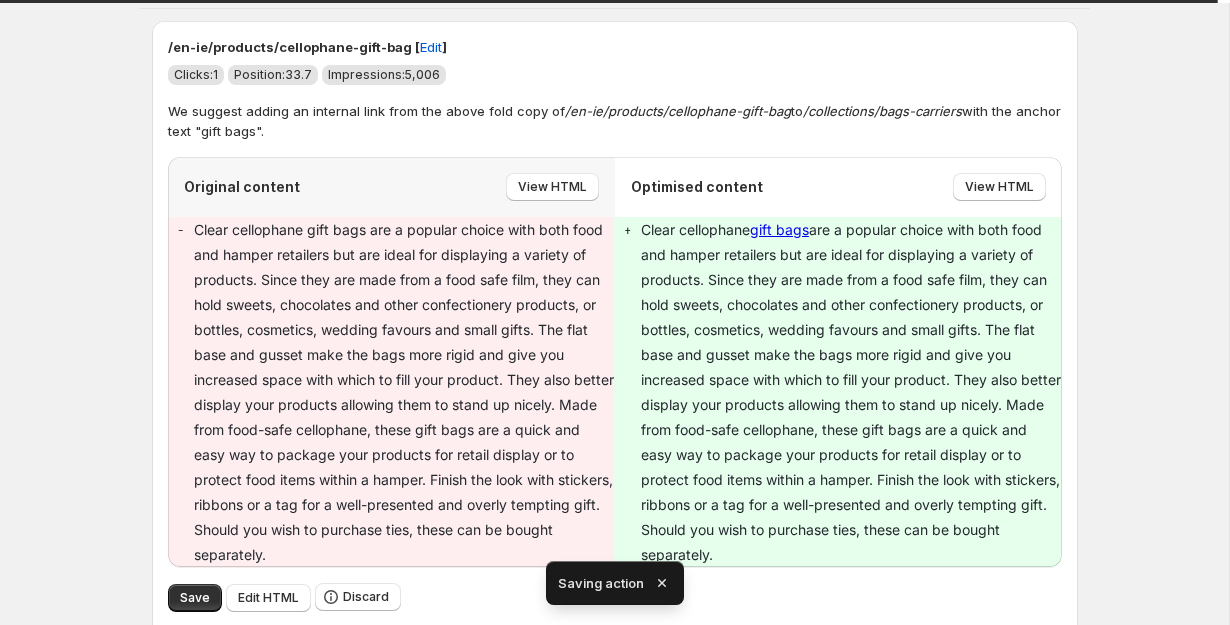 scroll, scrollTop: 2298, scrollLeft: 0, axis: vertical 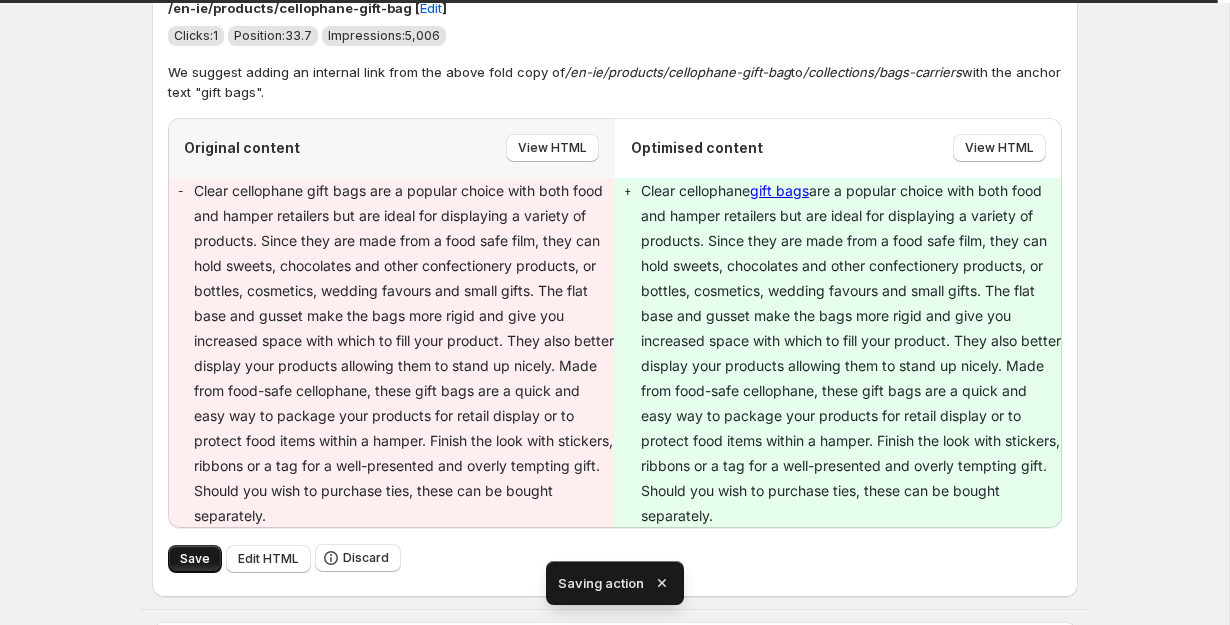 click on "Save" at bounding box center [195, 559] 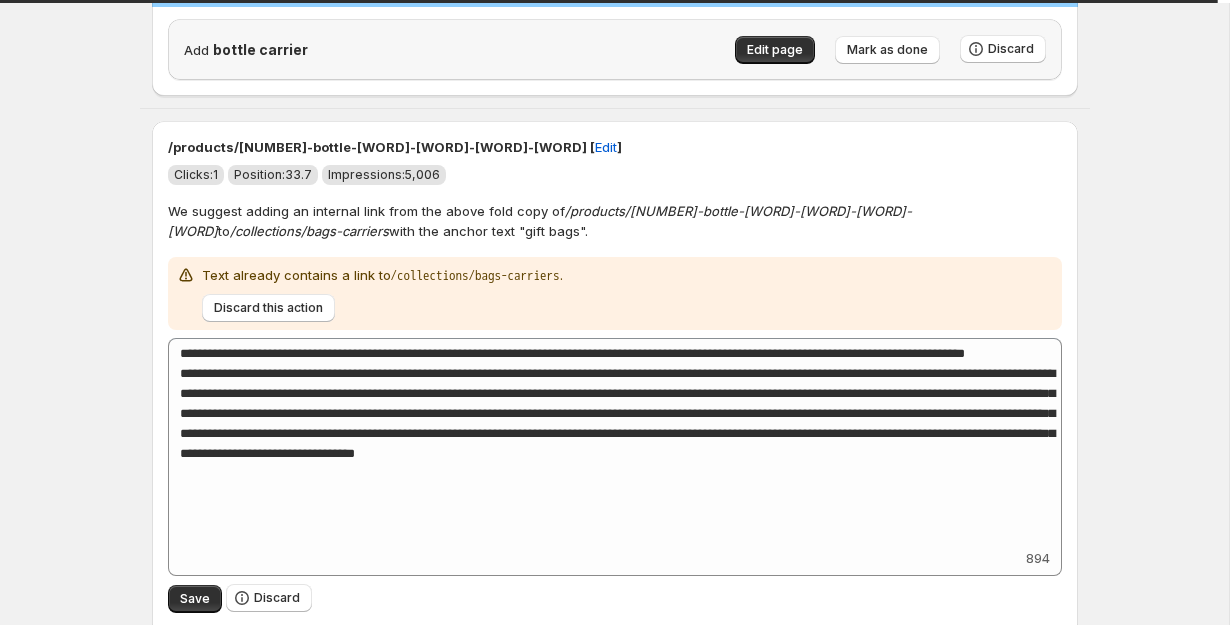 scroll, scrollTop: 2183, scrollLeft: 0, axis: vertical 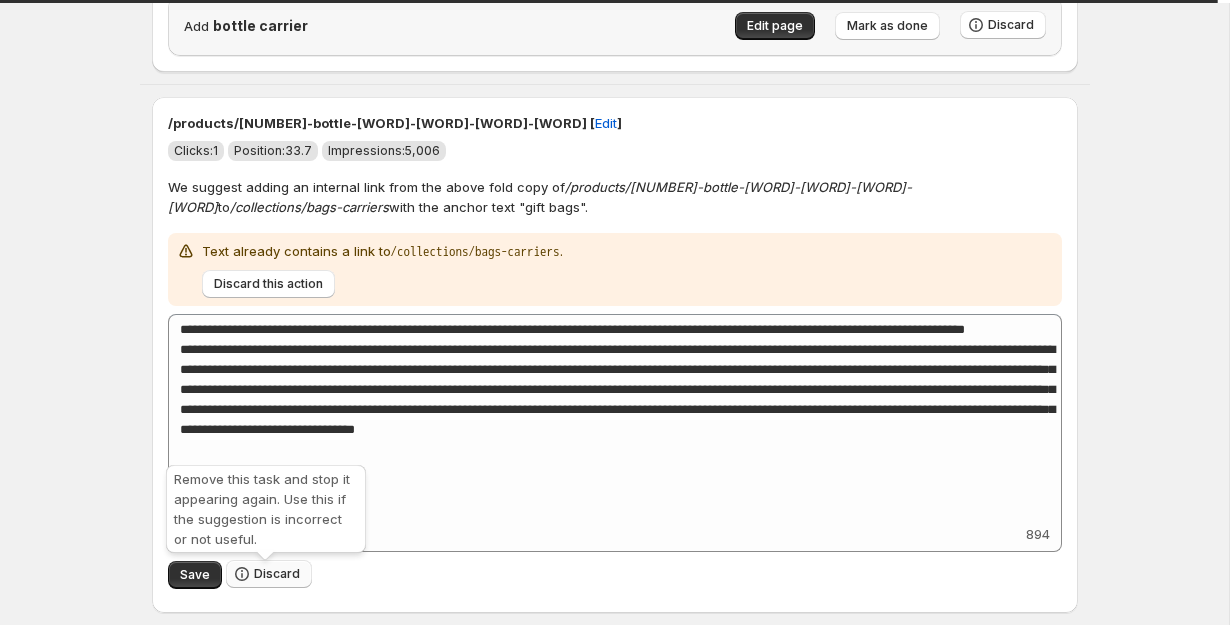click on "Discard" at bounding box center [277, 574] 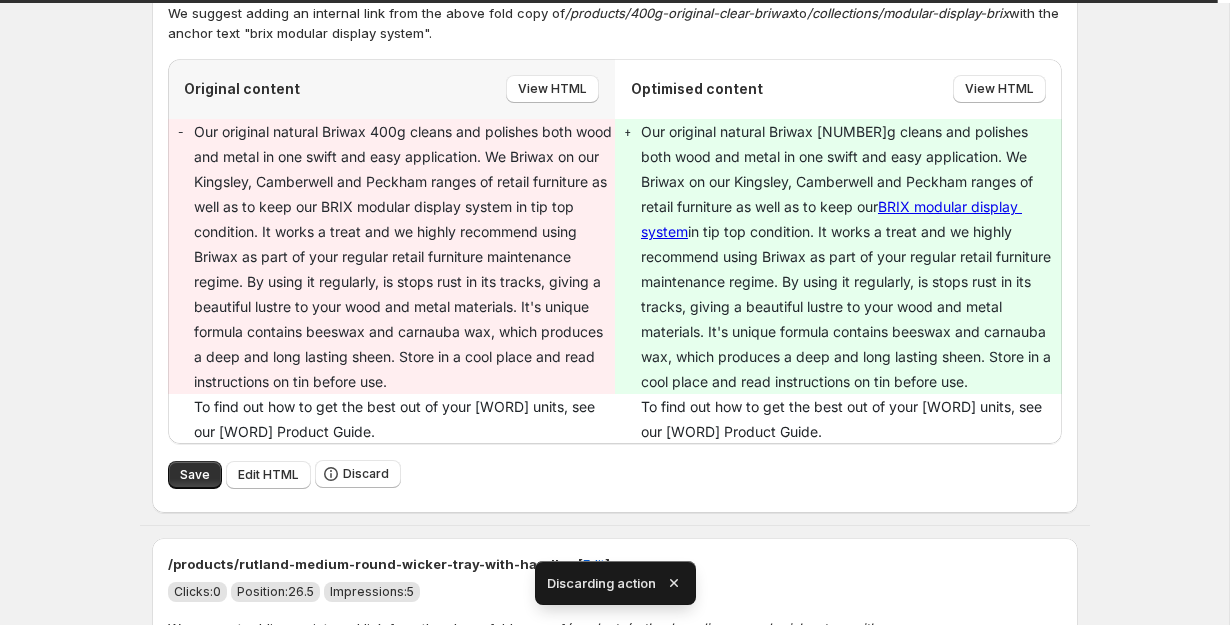 scroll, scrollTop: 2387, scrollLeft: 0, axis: vertical 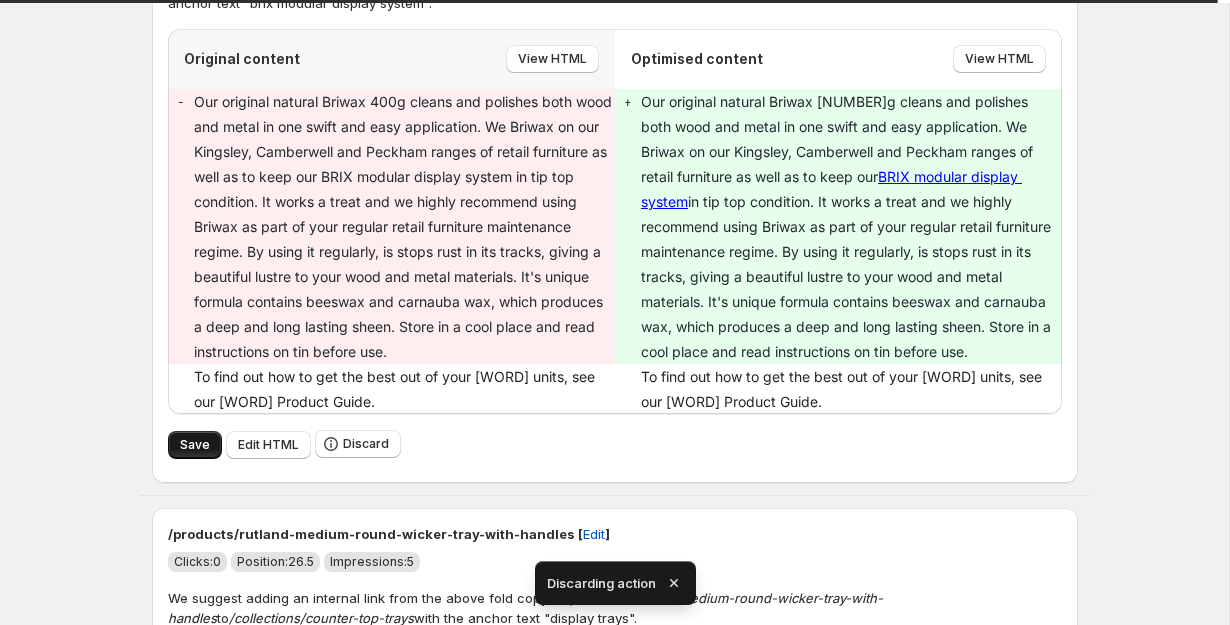 click on "Save" at bounding box center [195, 445] 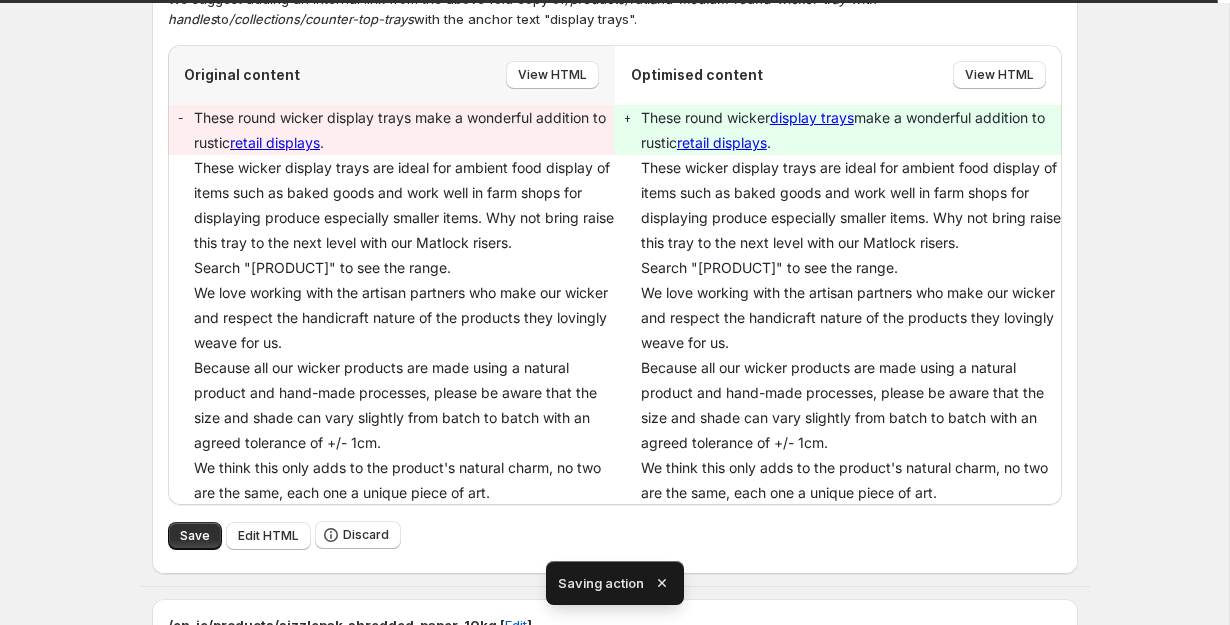 scroll, scrollTop: 2369, scrollLeft: 0, axis: vertical 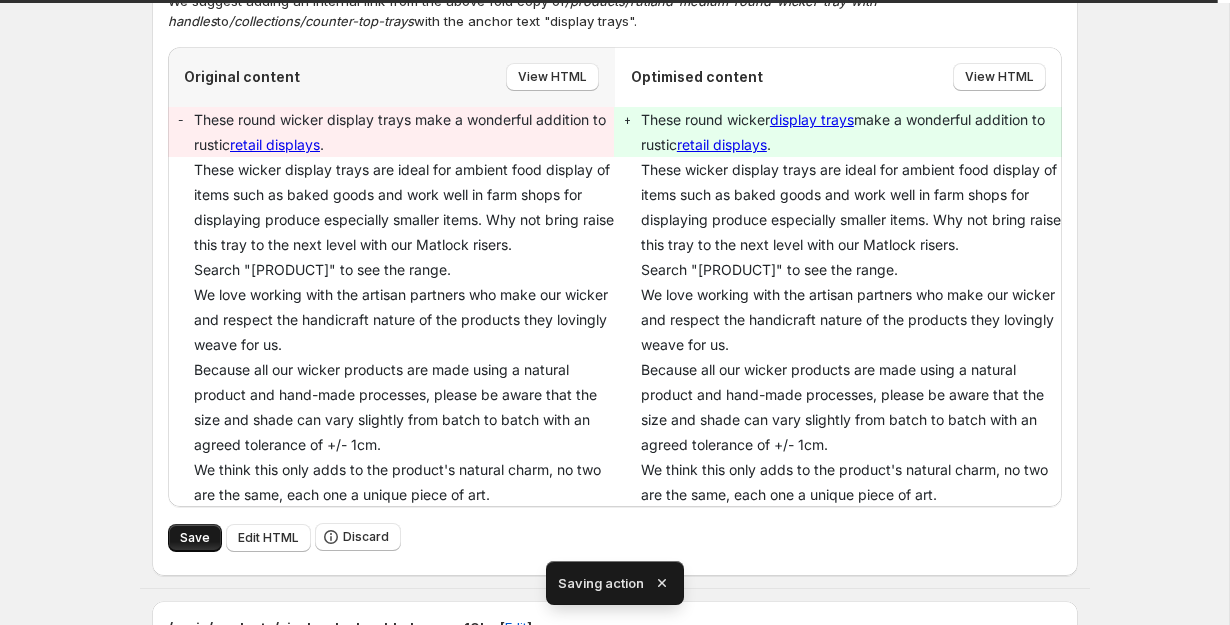 click on "Save" at bounding box center [195, 538] 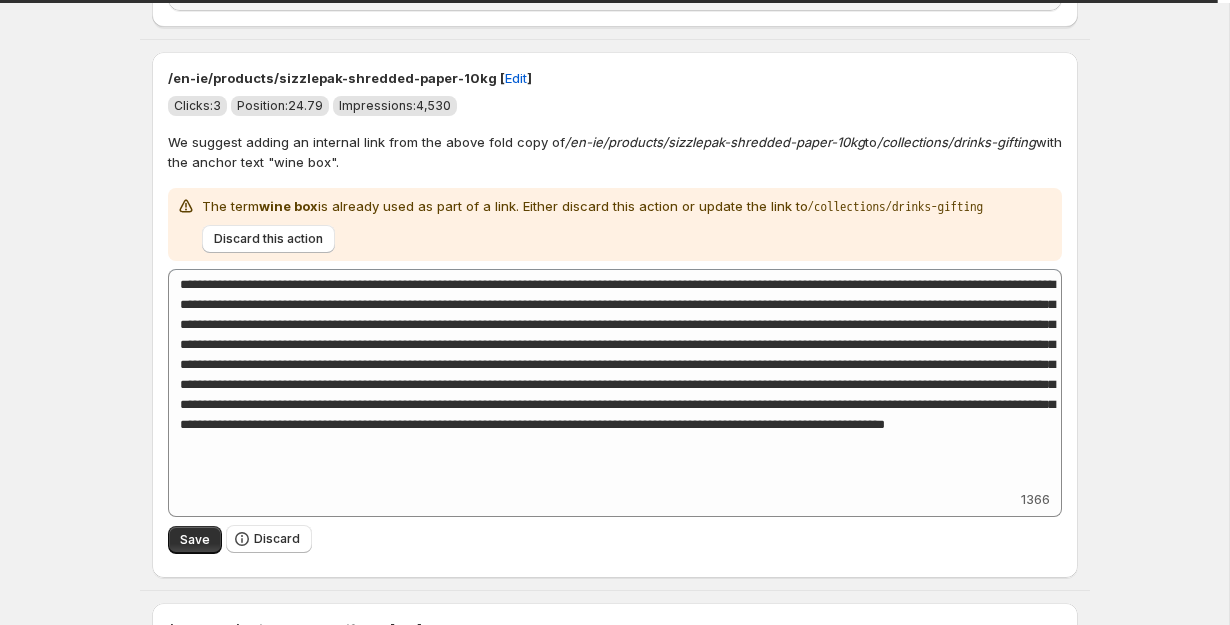 scroll, scrollTop: 2229, scrollLeft: 0, axis: vertical 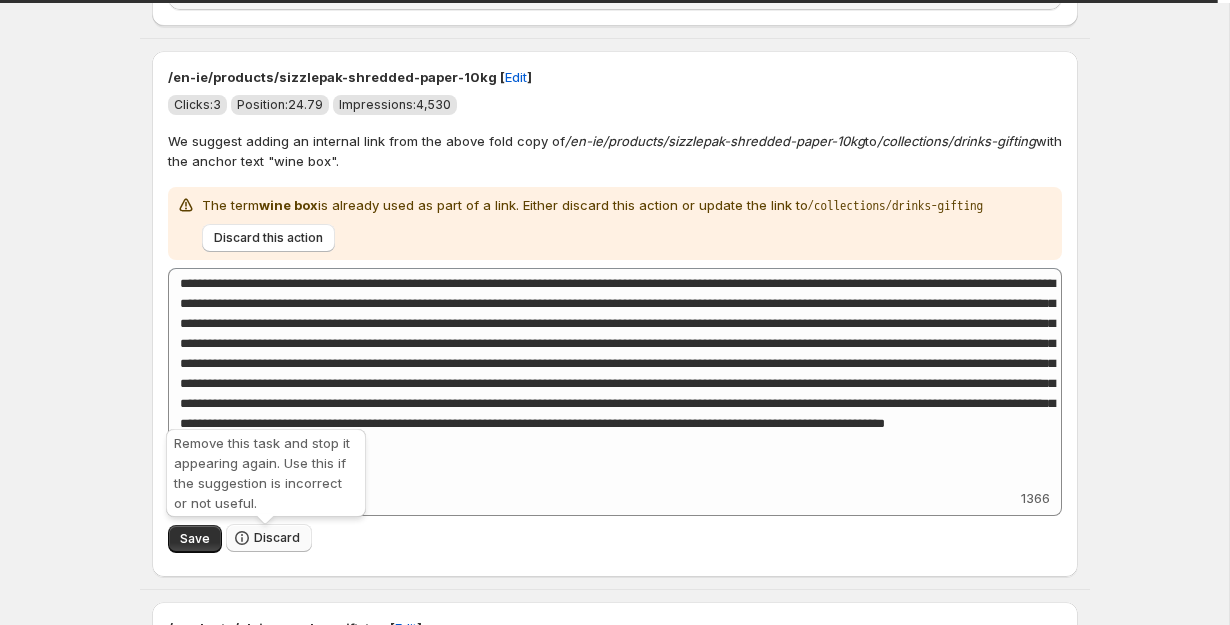click on "Discard" at bounding box center [277, 538] 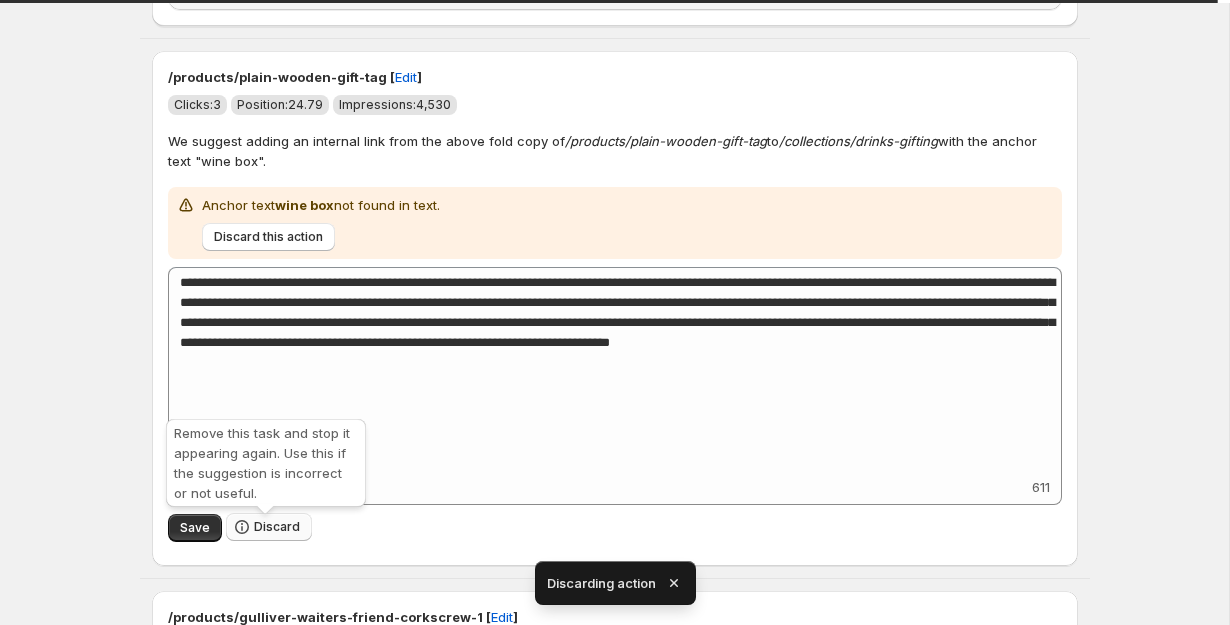 click on "Discard" at bounding box center (269, 527) 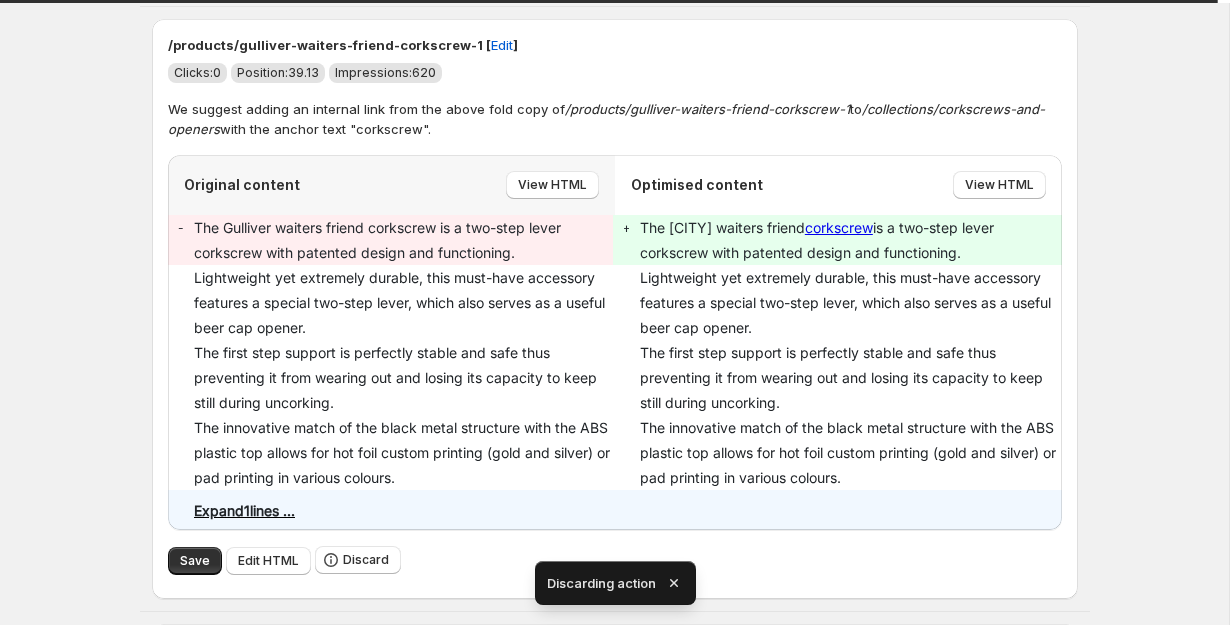 scroll, scrollTop: 2266, scrollLeft: 0, axis: vertical 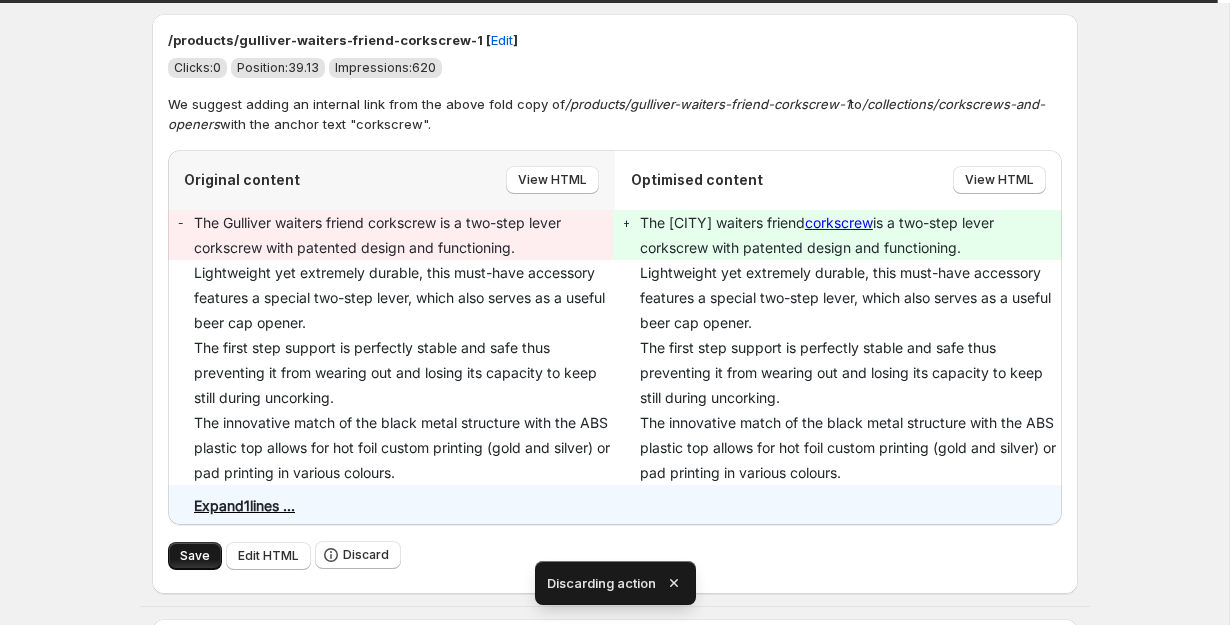click on "Save" at bounding box center (195, 556) 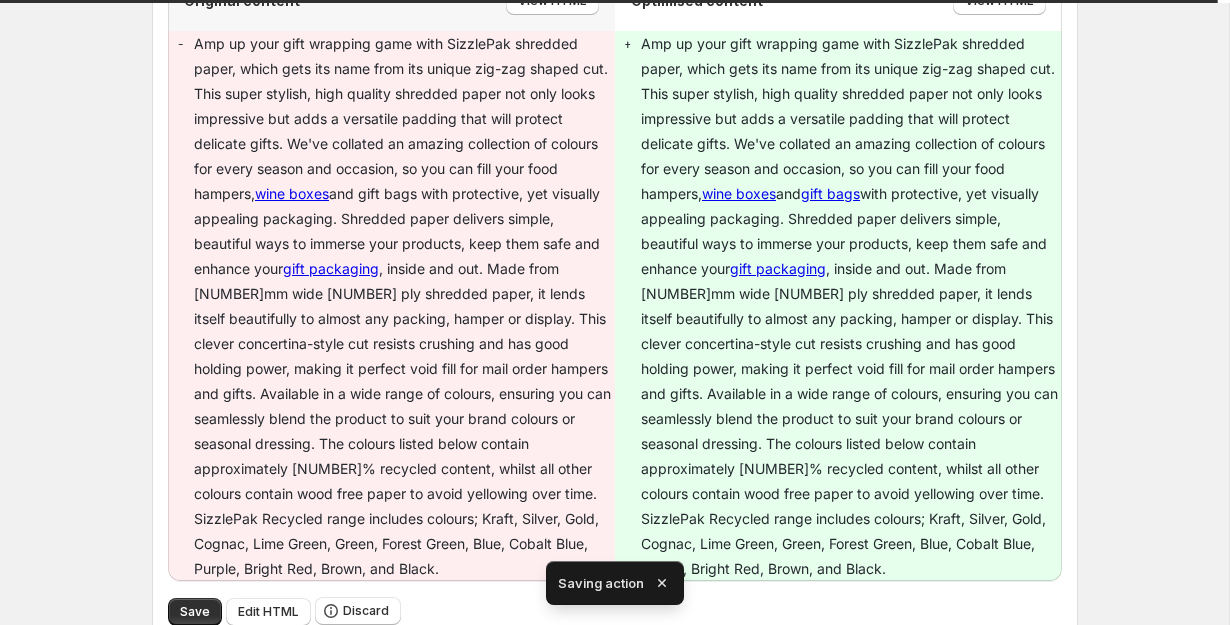 scroll, scrollTop: 2460, scrollLeft: 0, axis: vertical 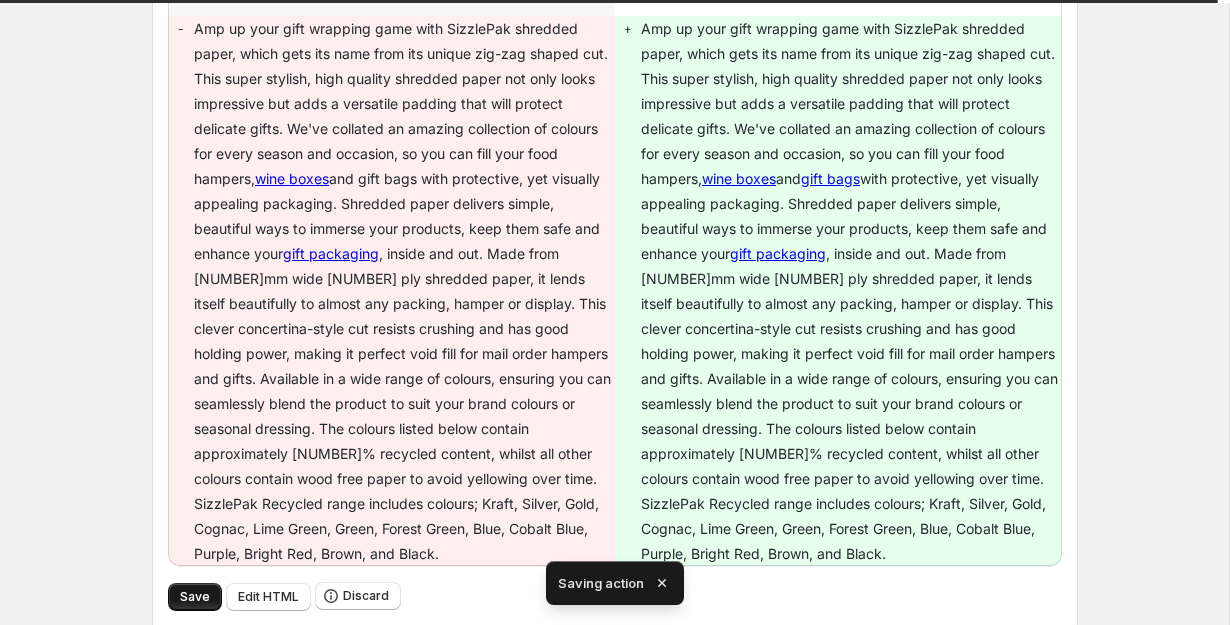 click on "Save" at bounding box center [195, 597] 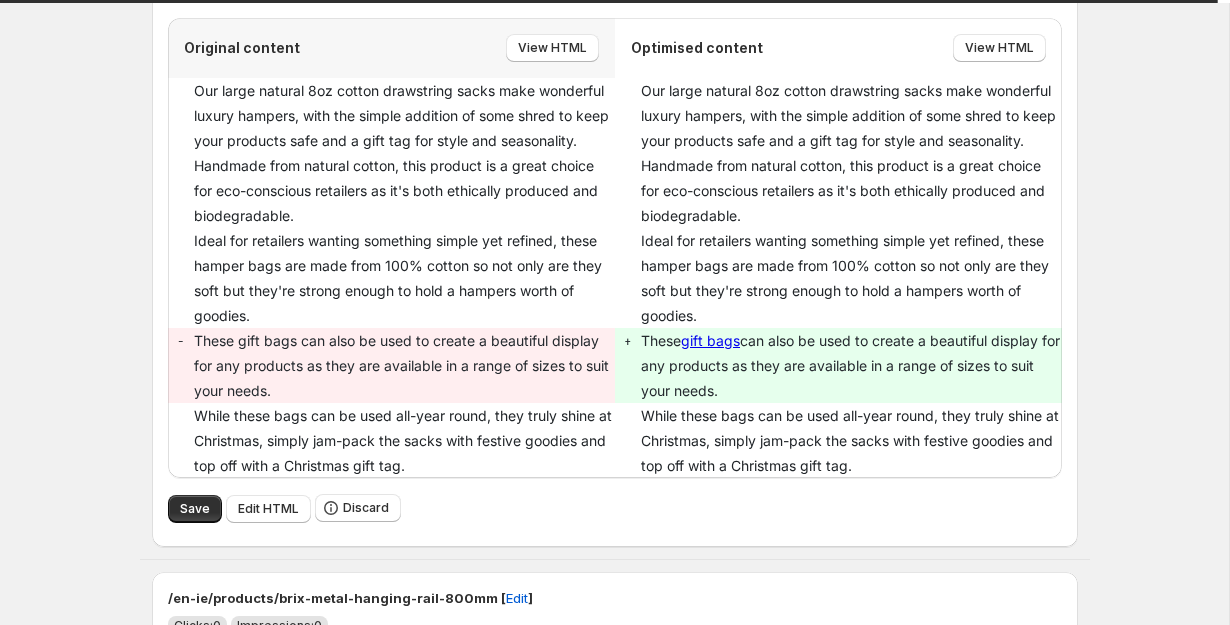 scroll, scrollTop: 2384, scrollLeft: 0, axis: vertical 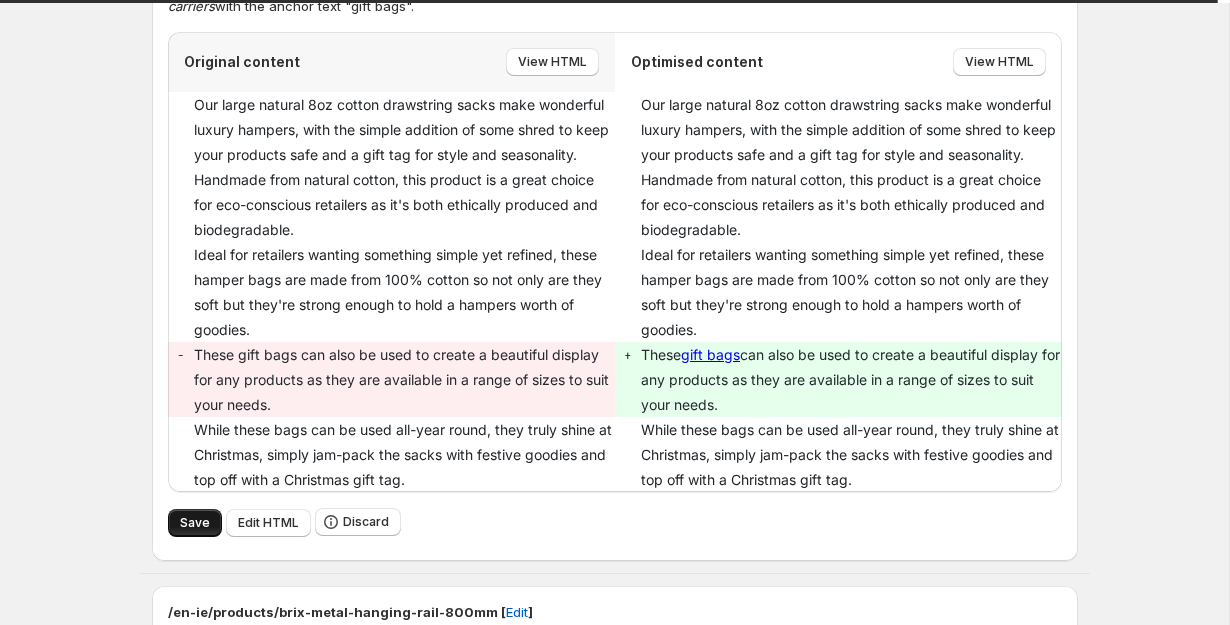 click on "Save" at bounding box center [195, 523] 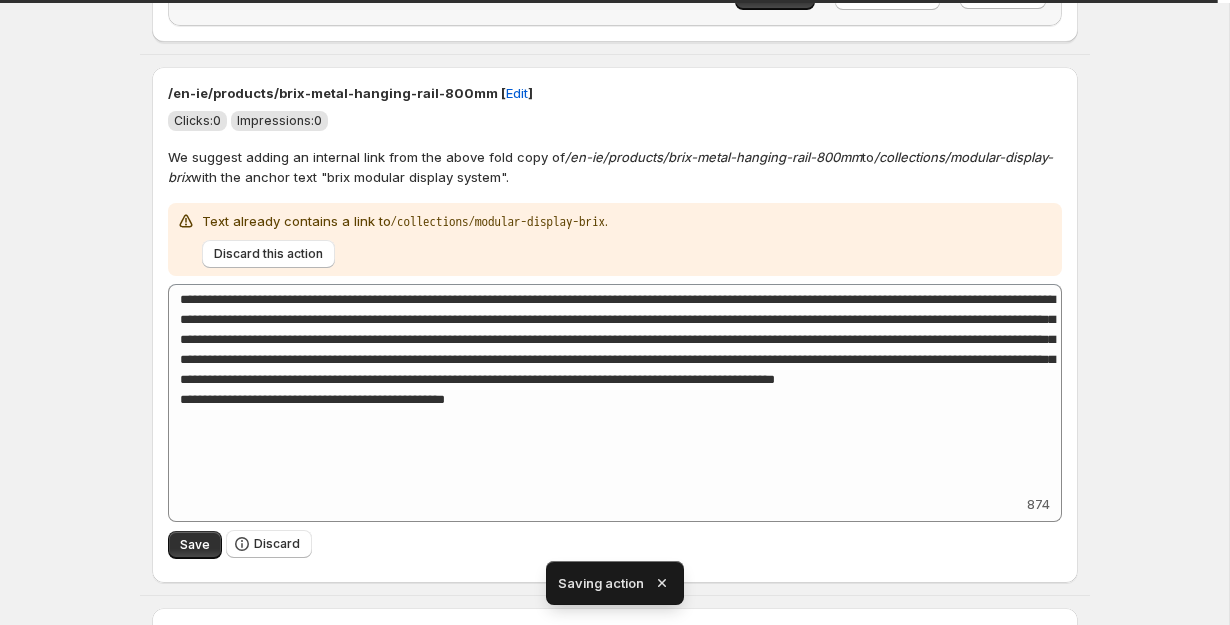 scroll, scrollTop: 2212, scrollLeft: 0, axis: vertical 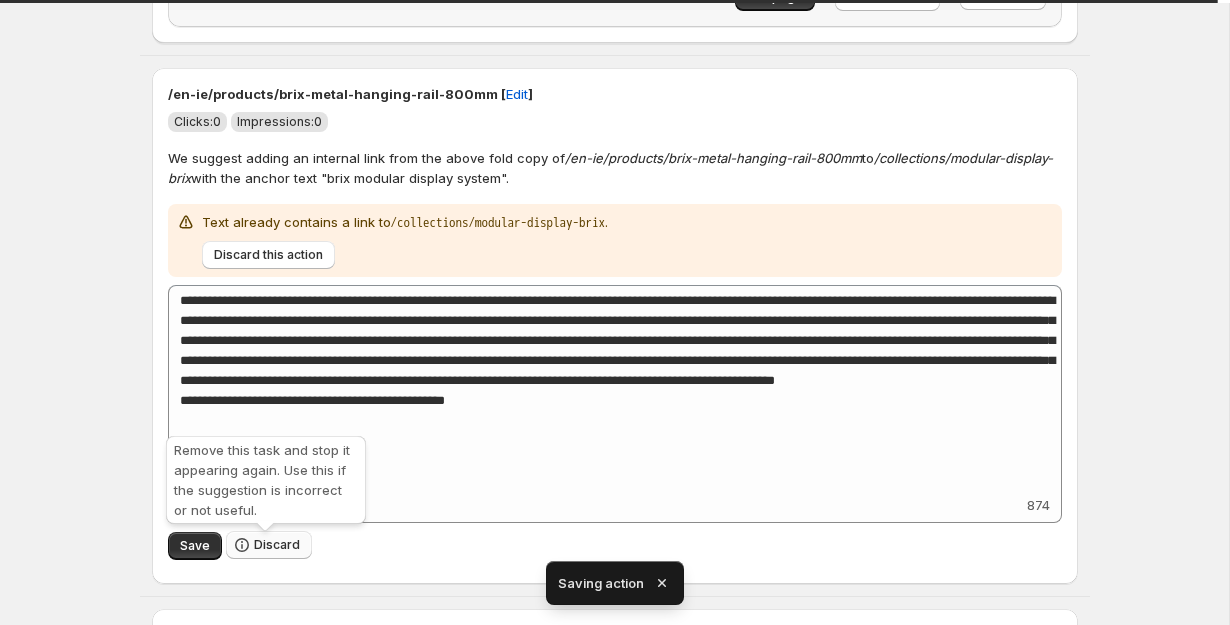 click on "Discard" at bounding box center (277, 545) 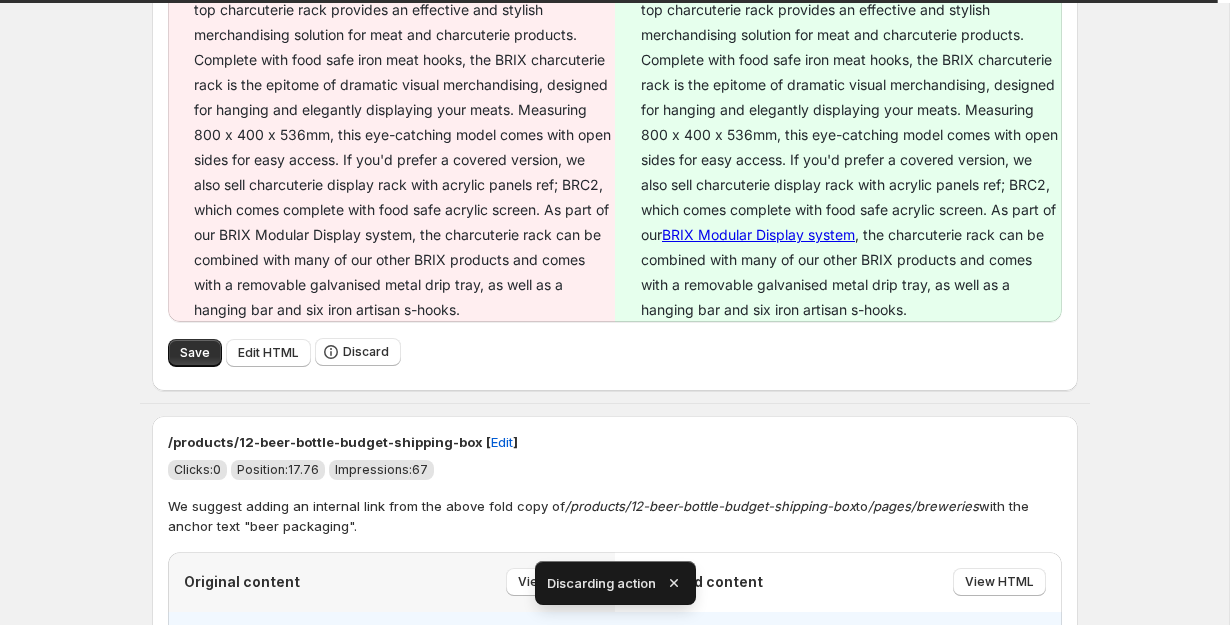 scroll, scrollTop: 2498, scrollLeft: 0, axis: vertical 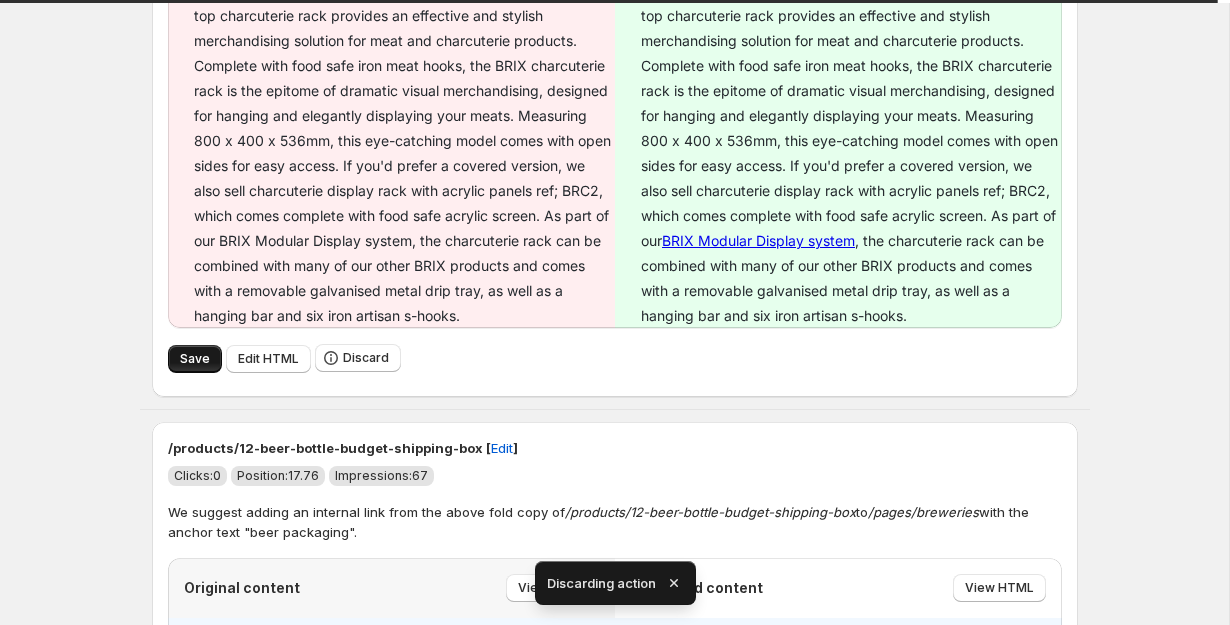 click on "Save" at bounding box center (195, 359) 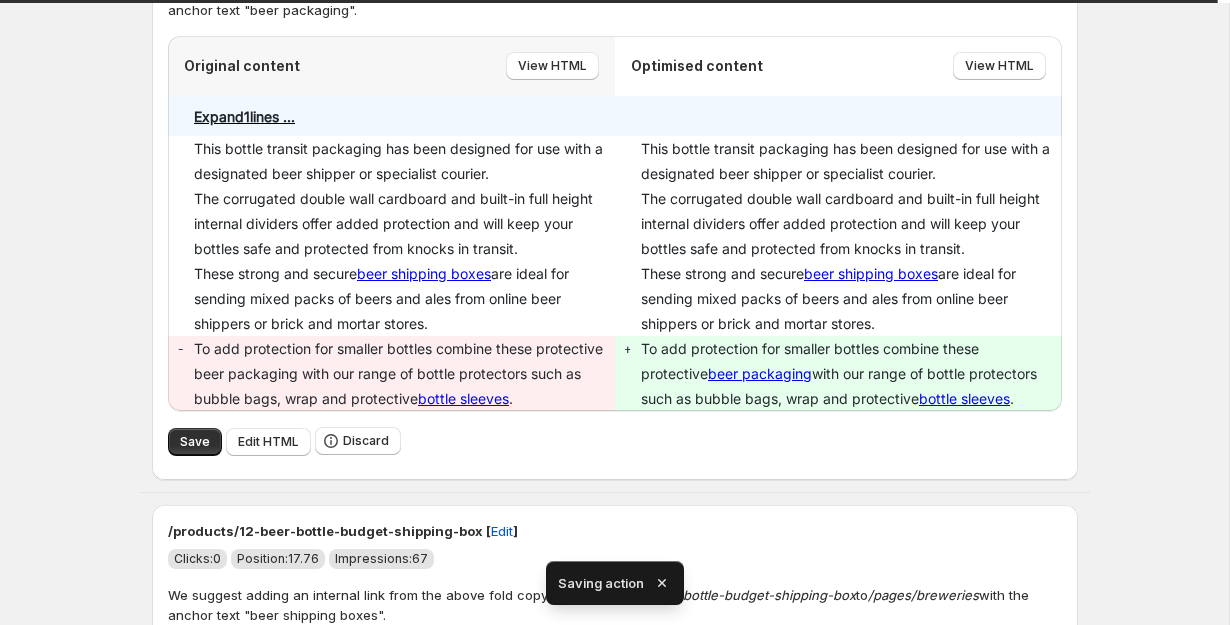 scroll, scrollTop: 2373, scrollLeft: 0, axis: vertical 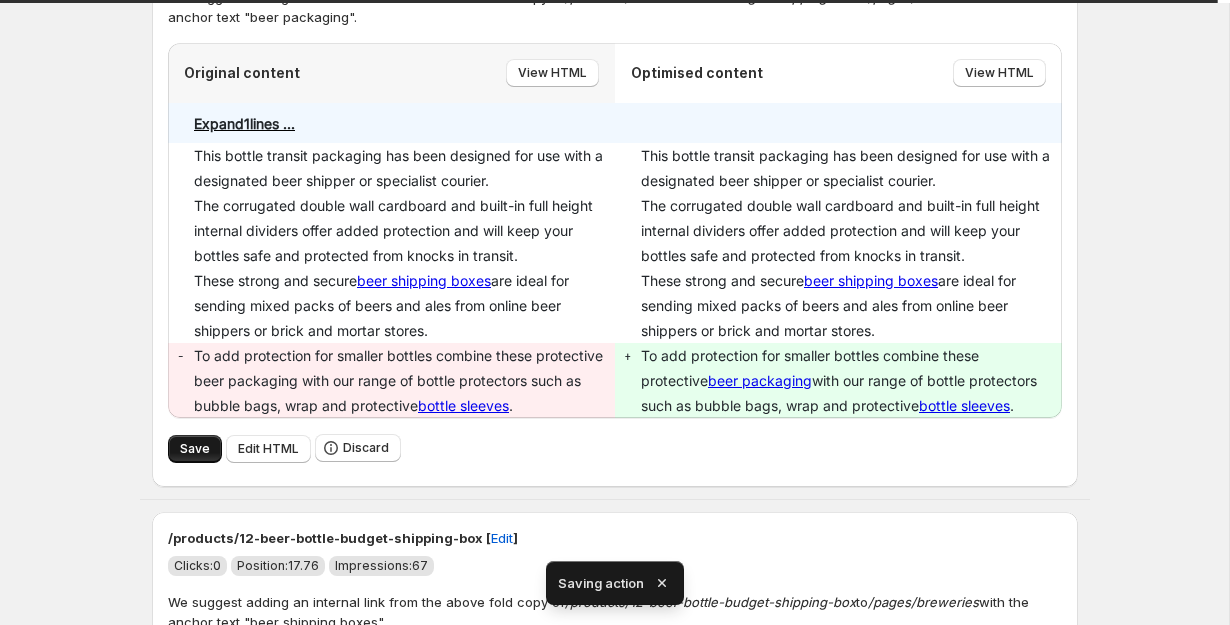 click on "Save" at bounding box center (195, 449) 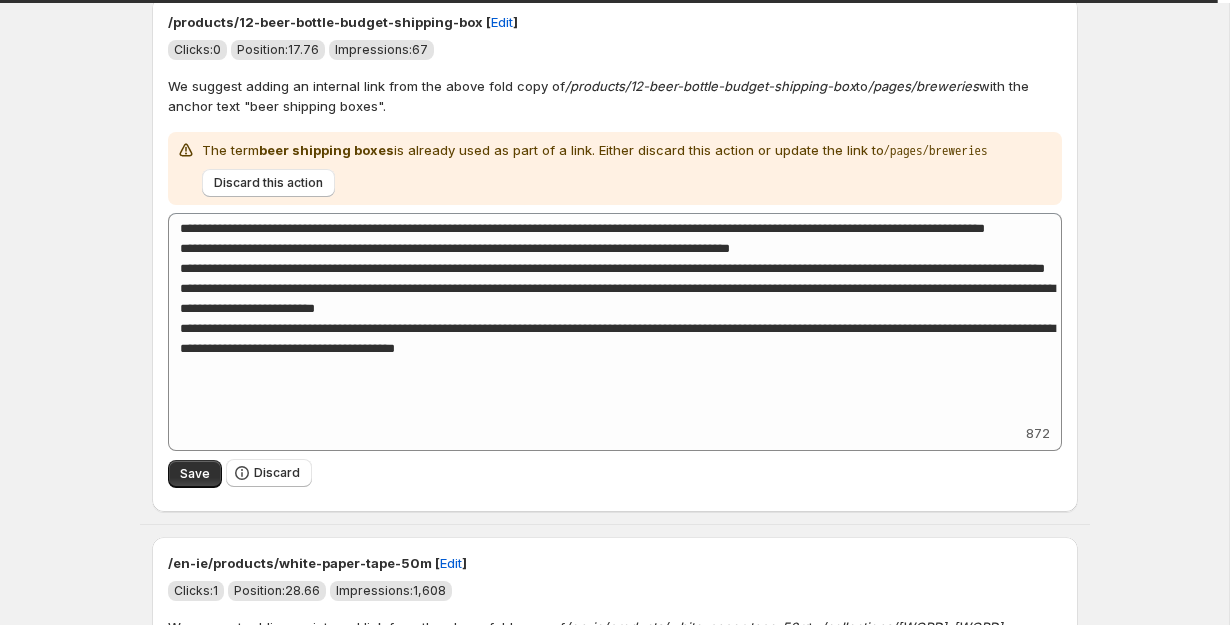 scroll, scrollTop: 2872, scrollLeft: 0, axis: vertical 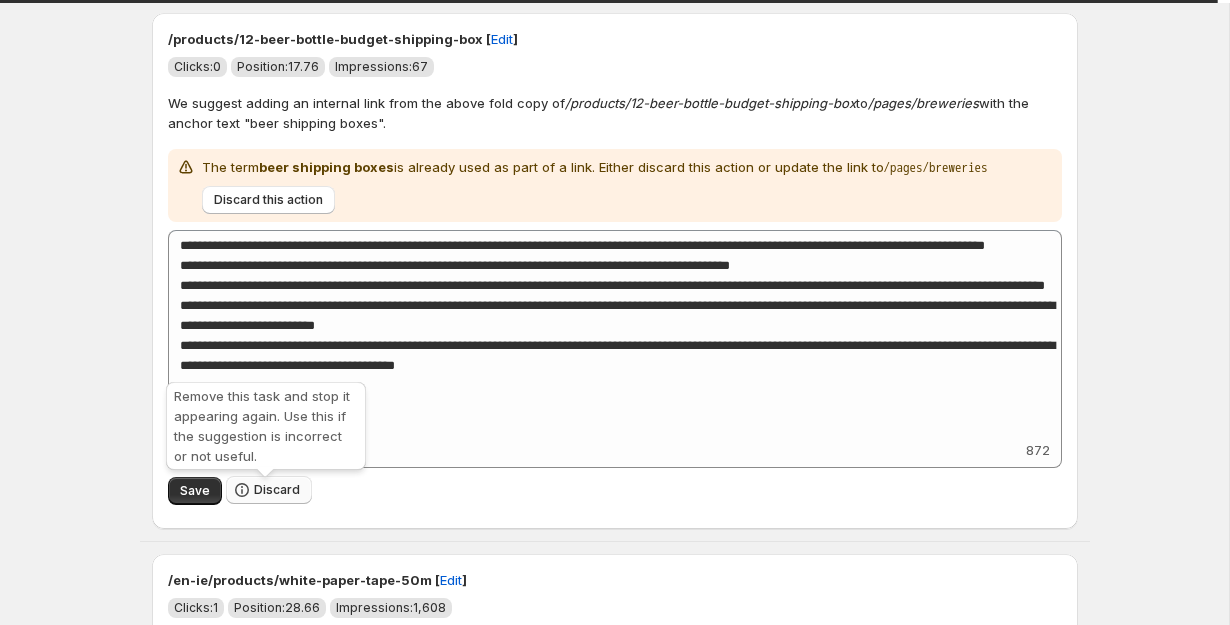 click on "Discard" at bounding box center [277, 490] 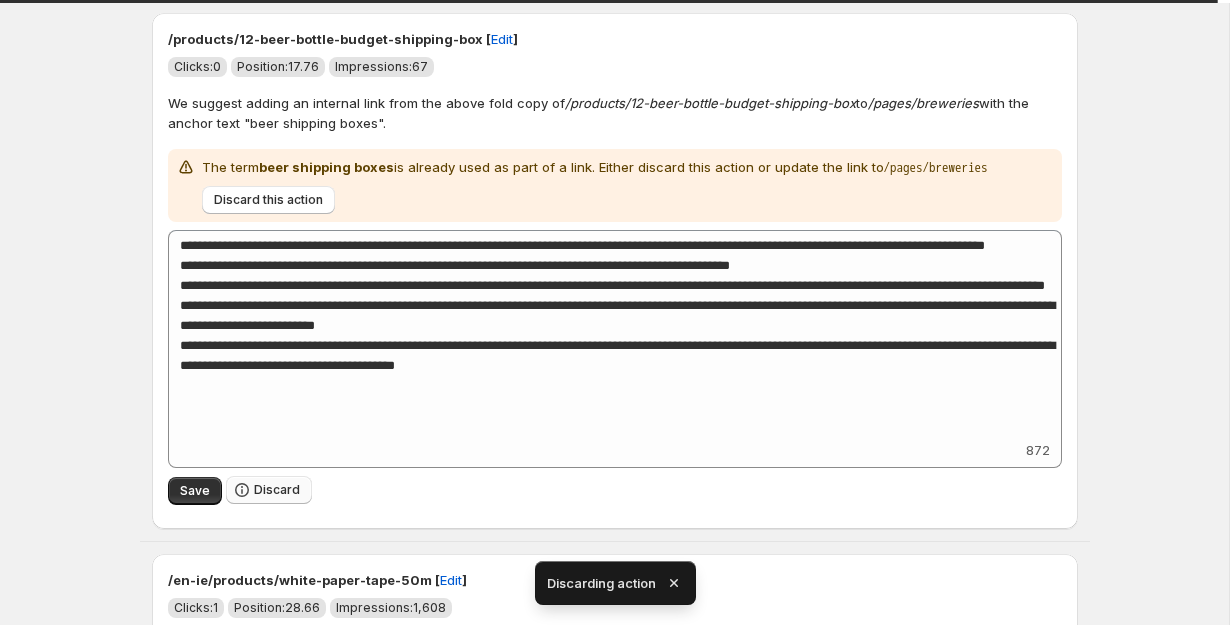 type on "**********" 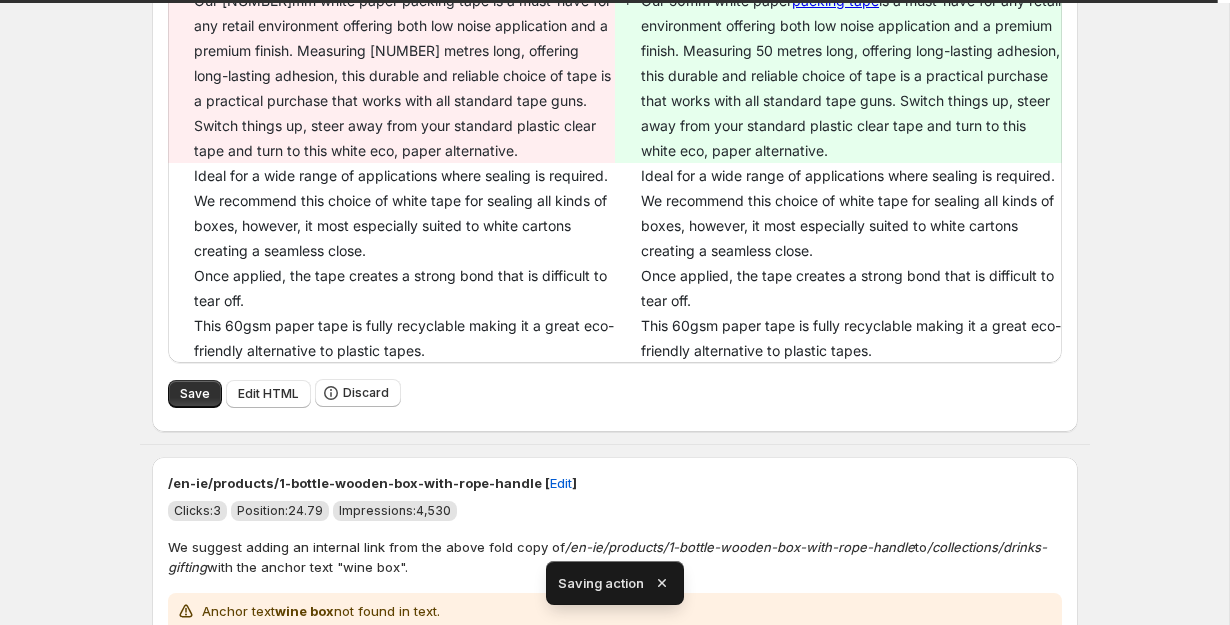 scroll, scrollTop: 2565, scrollLeft: 0, axis: vertical 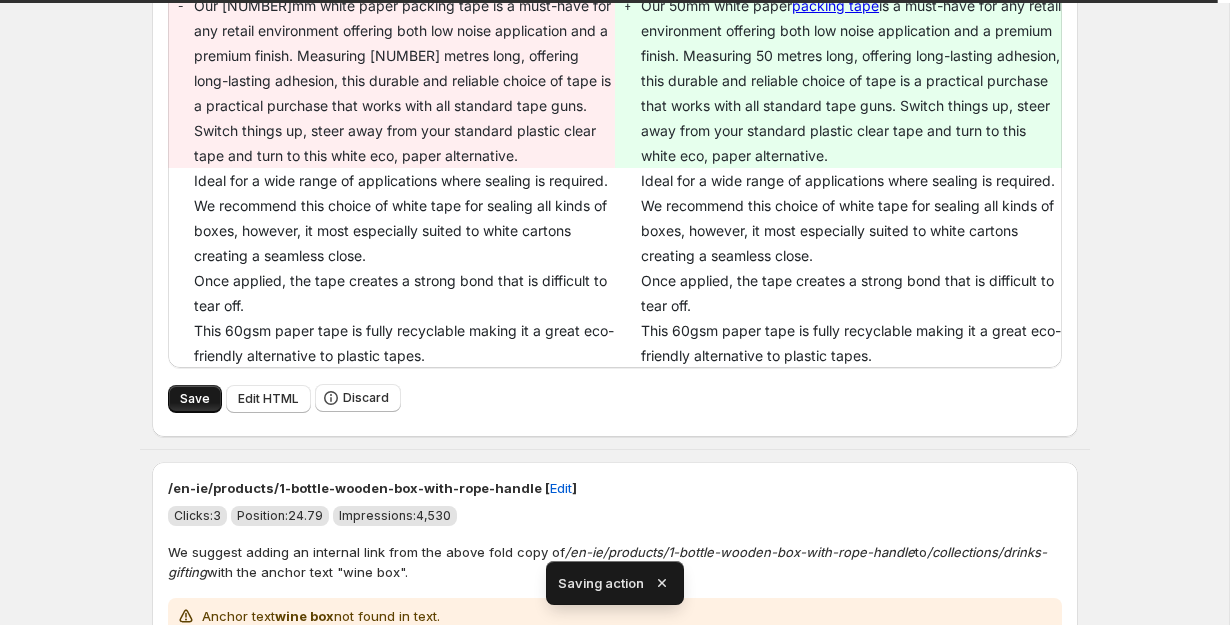 click on "Save" at bounding box center [195, 399] 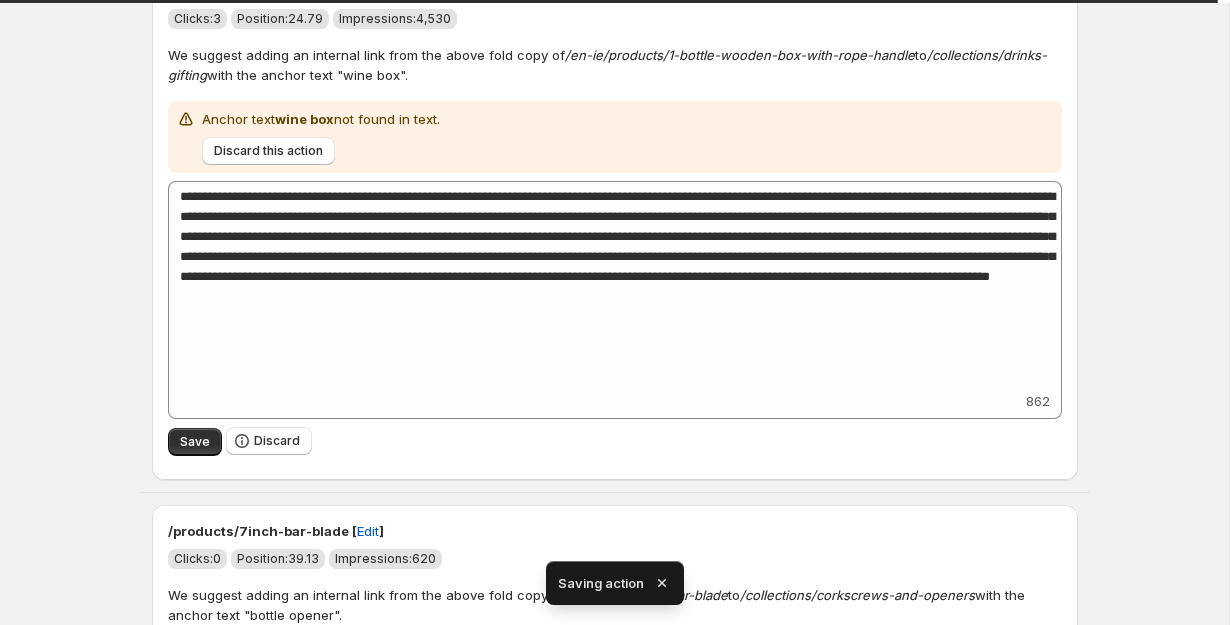 scroll, scrollTop: 2395, scrollLeft: 0, axis: vertical 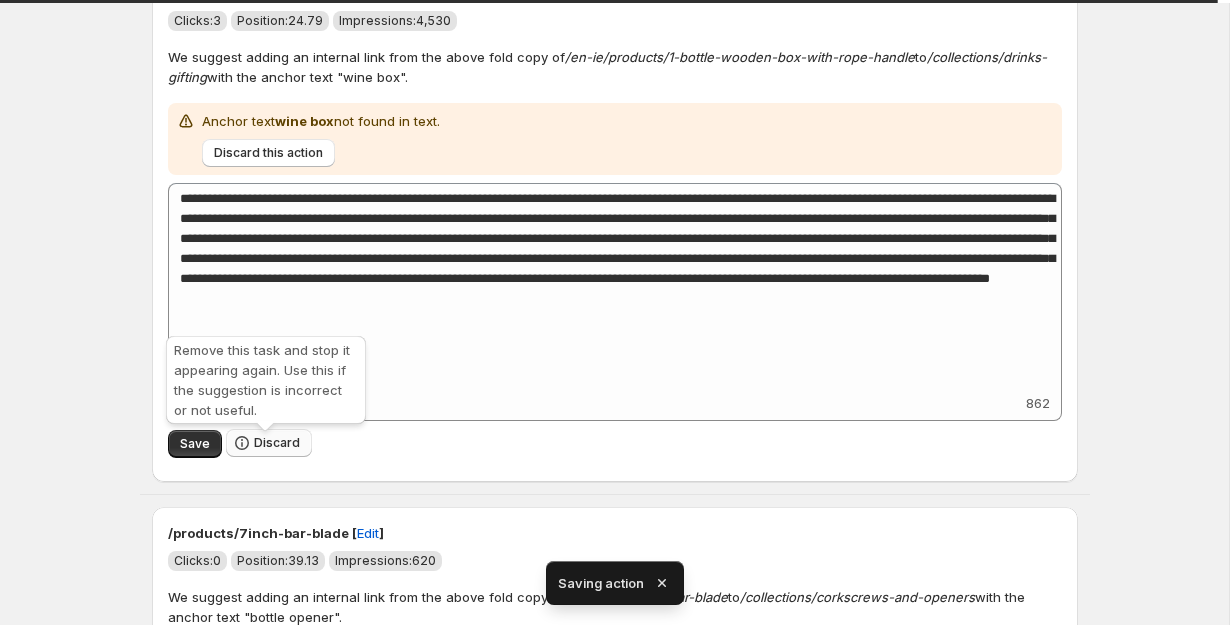click on "Discard" at bounding box center (277, 443) 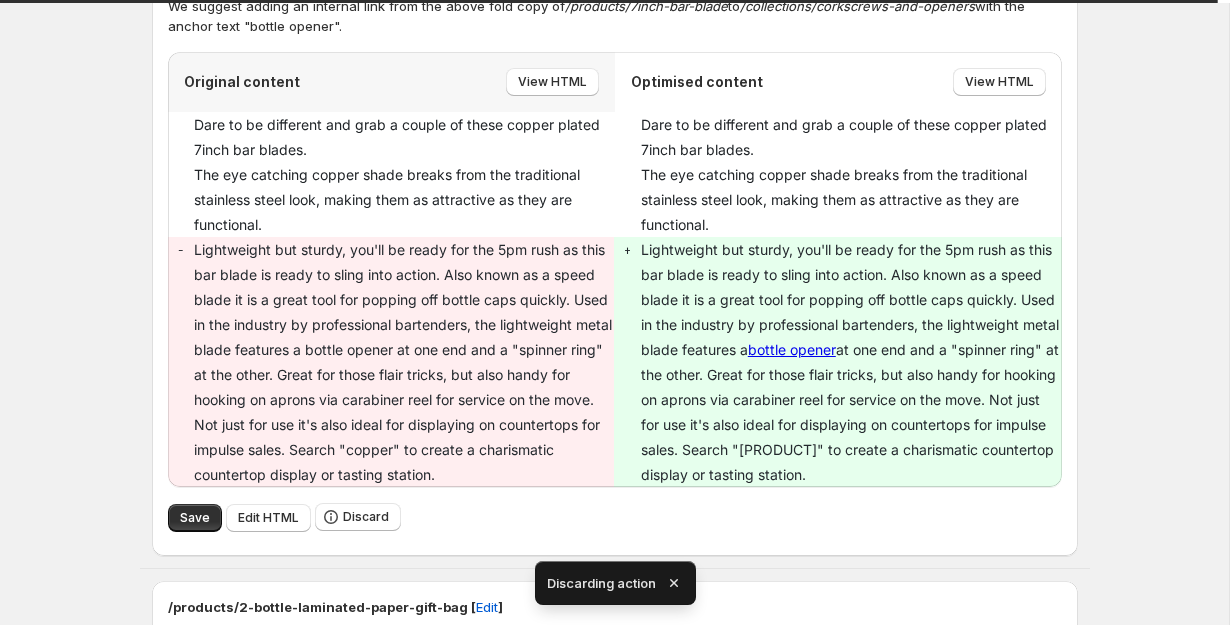 scroll, scrollTop: 2454, scrollLeft: 0, axis: vertical 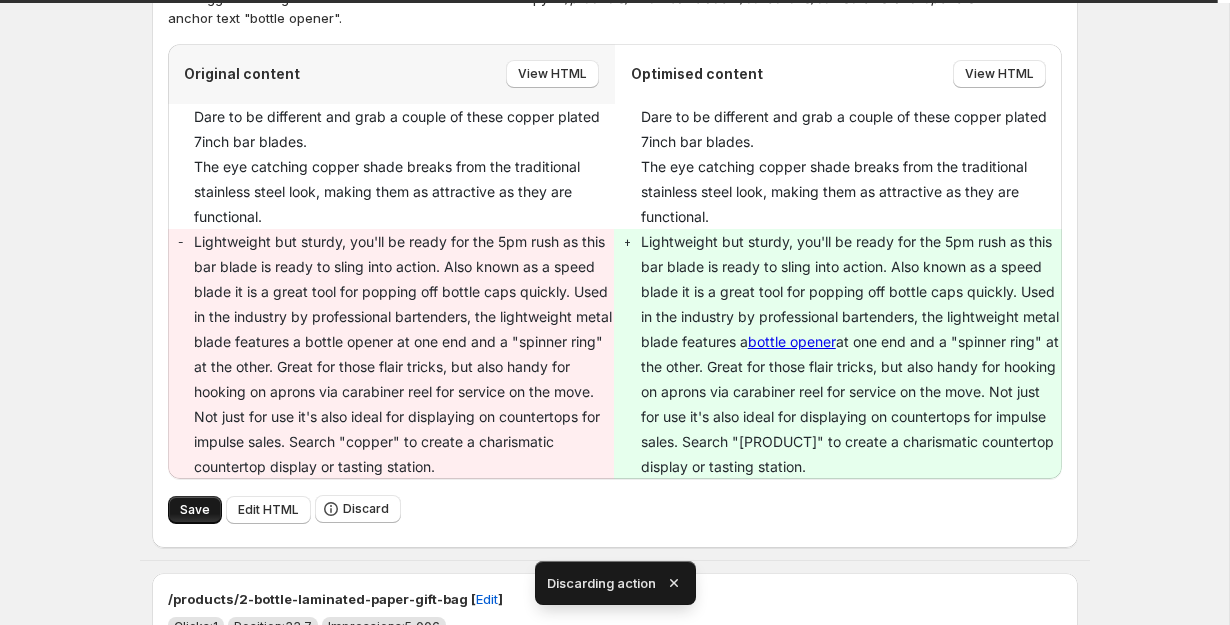 click on "Save" at bounding box center (195, 510) 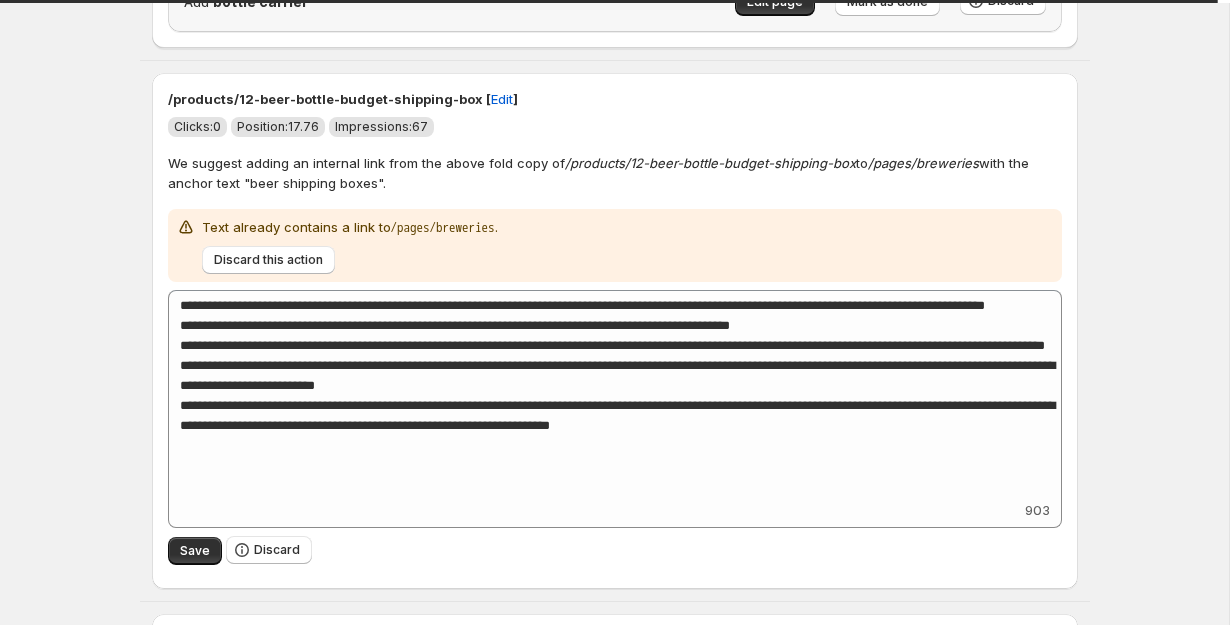 scroll, scrollTop: 2206, scrollLeft: 0, axis: vertical 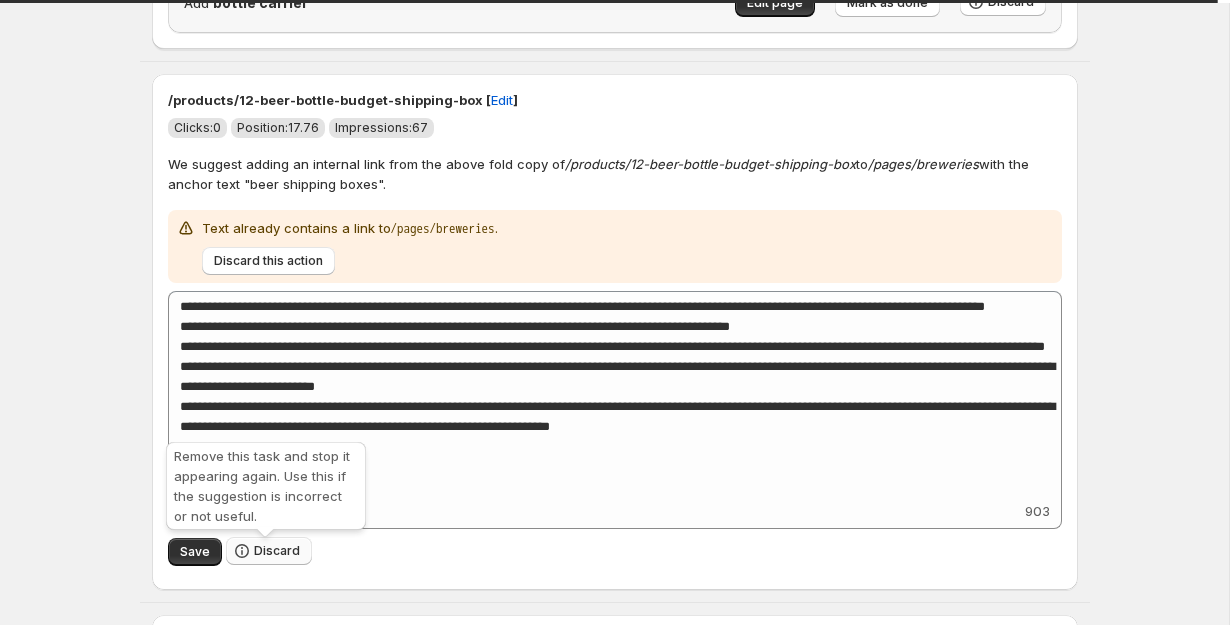 click on "Discard" at bounding box center [277, 551] 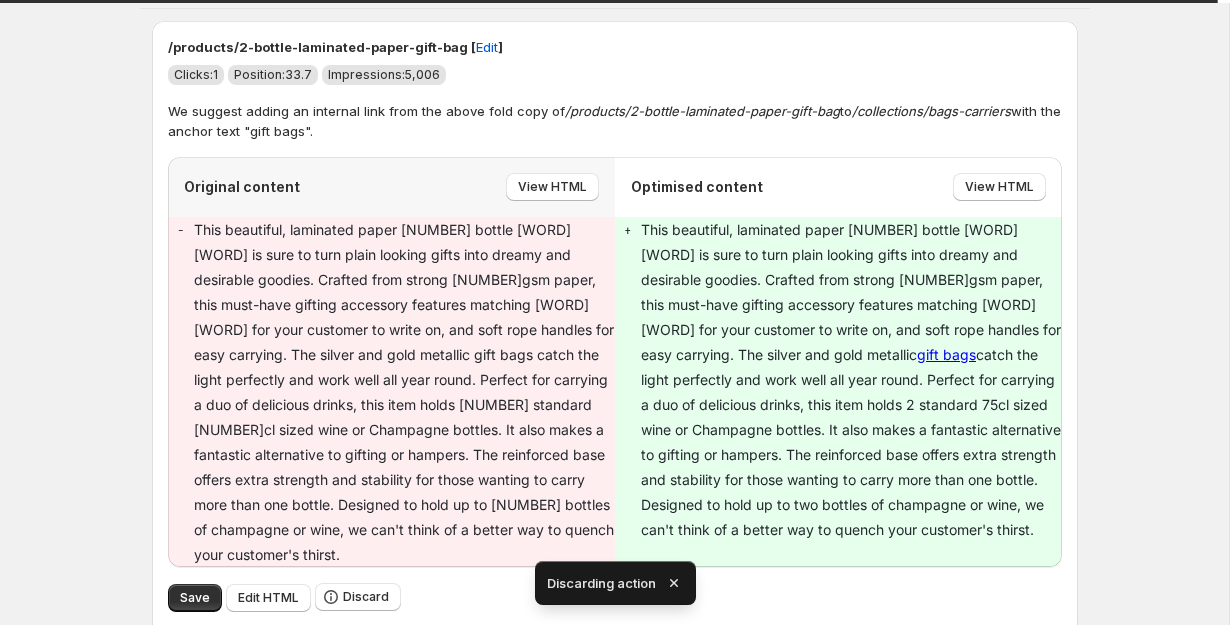 scroll, scrollTop: 2285, scrollLeft: 0, axis: vertical 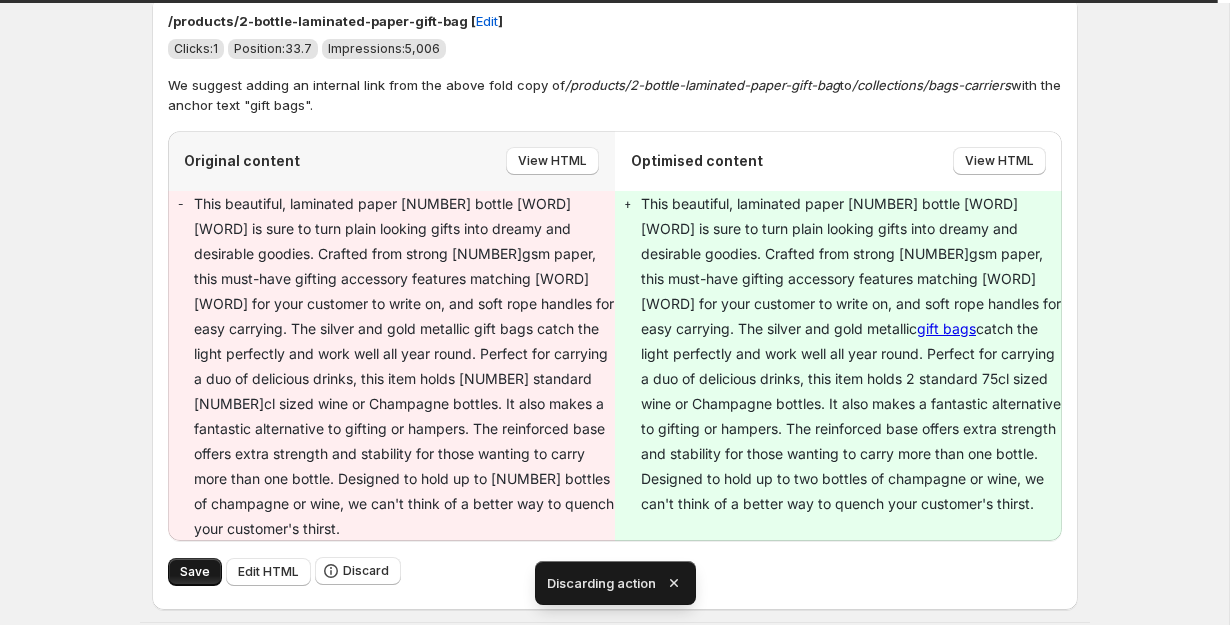 click on "Save" at bounding box center (195, 572) 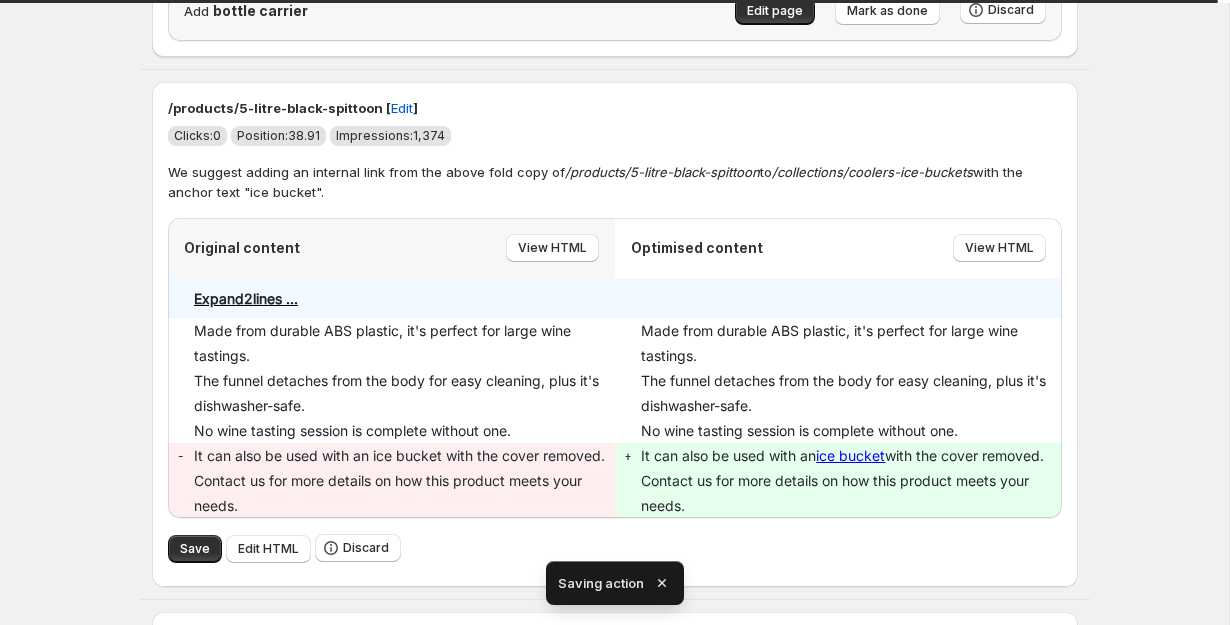 scroll, scrollTop: 2201, scrollLeft: 0, axis: vertical 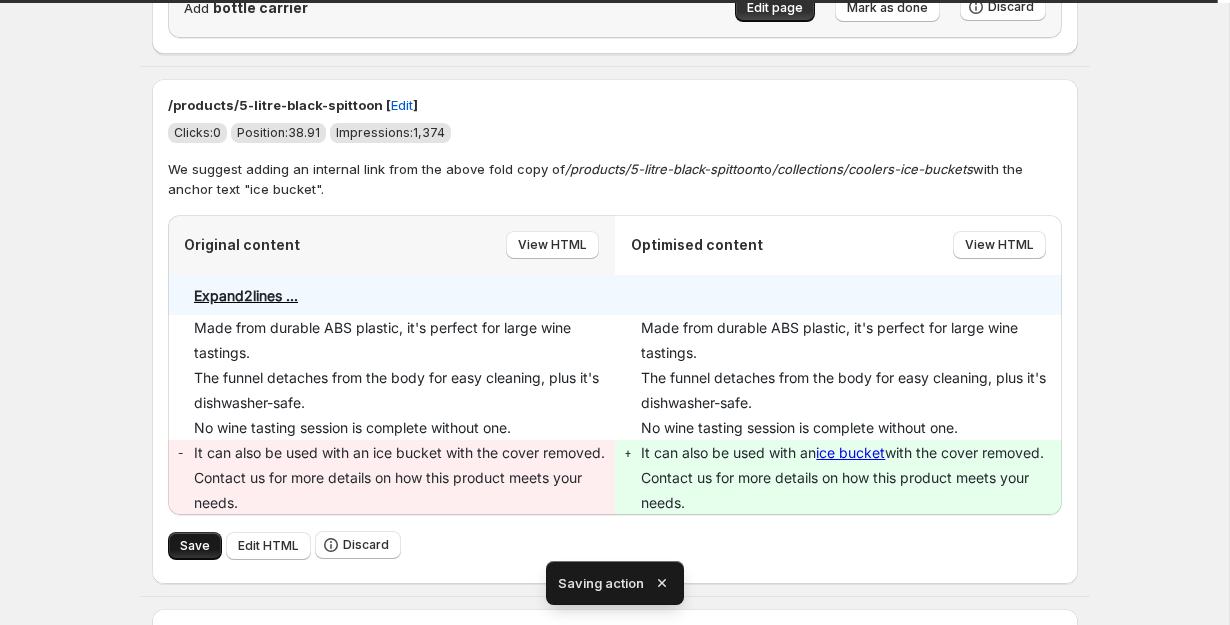 click on "Save" at bounding box center (195, 546) 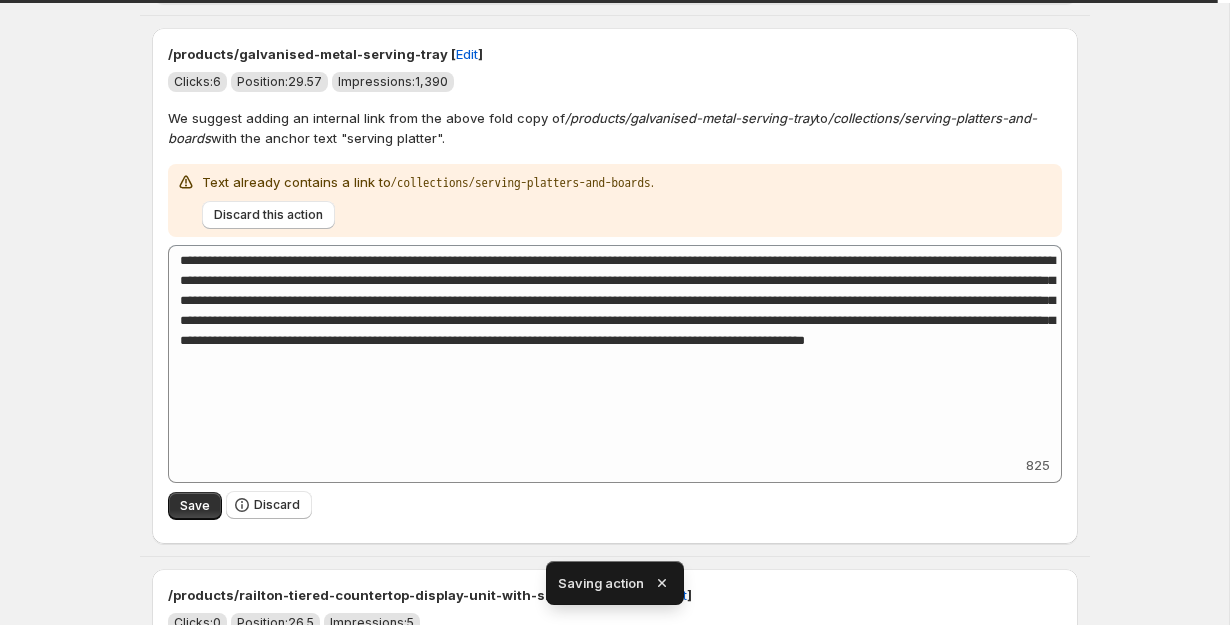 scroll, scrollTop: 2253, scrollLeft: 0, axis: vertical 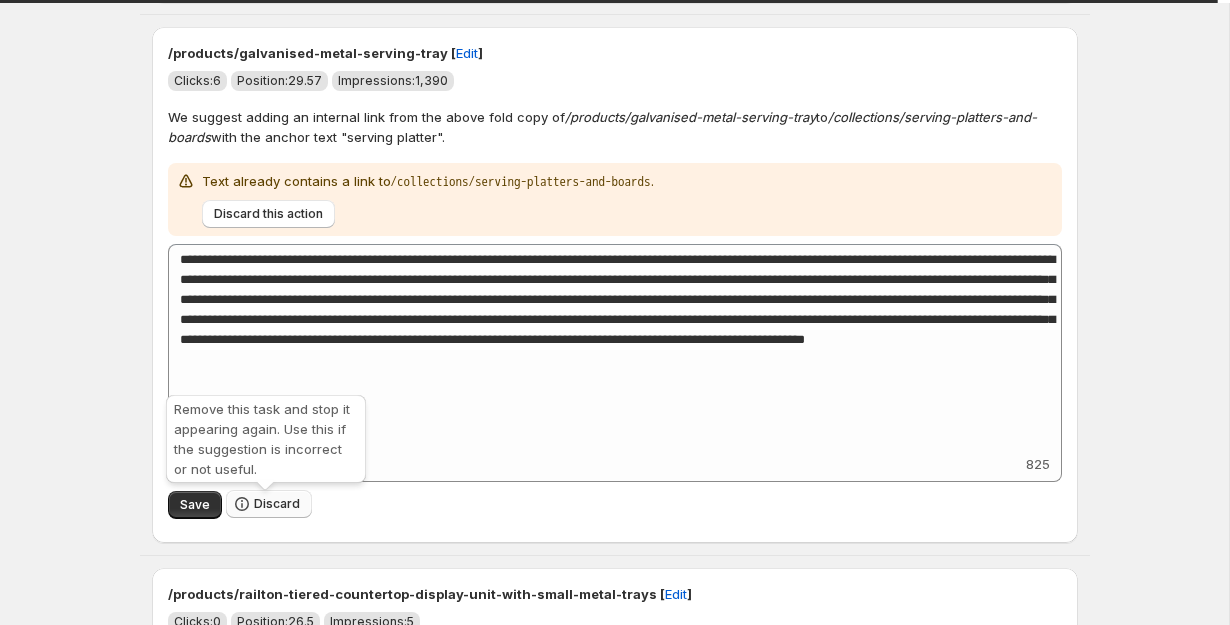 click on "Discard" at bounding box center (277, 504) 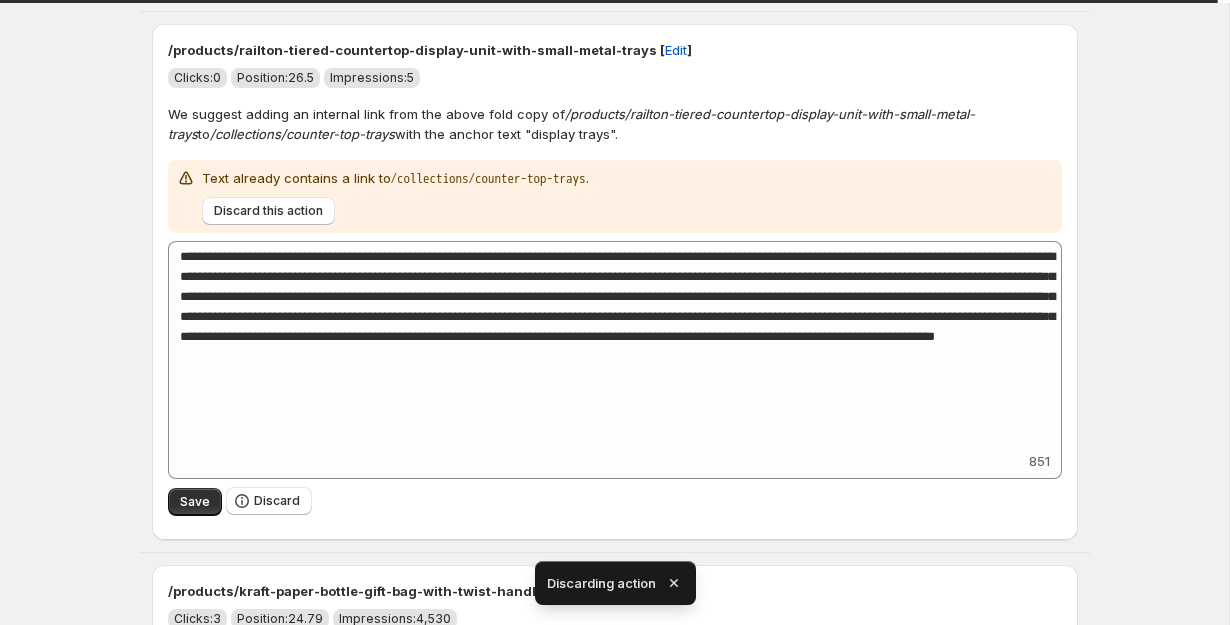 scroll, scrollTop: 2255, scrollLeft: 0, axis: vertical 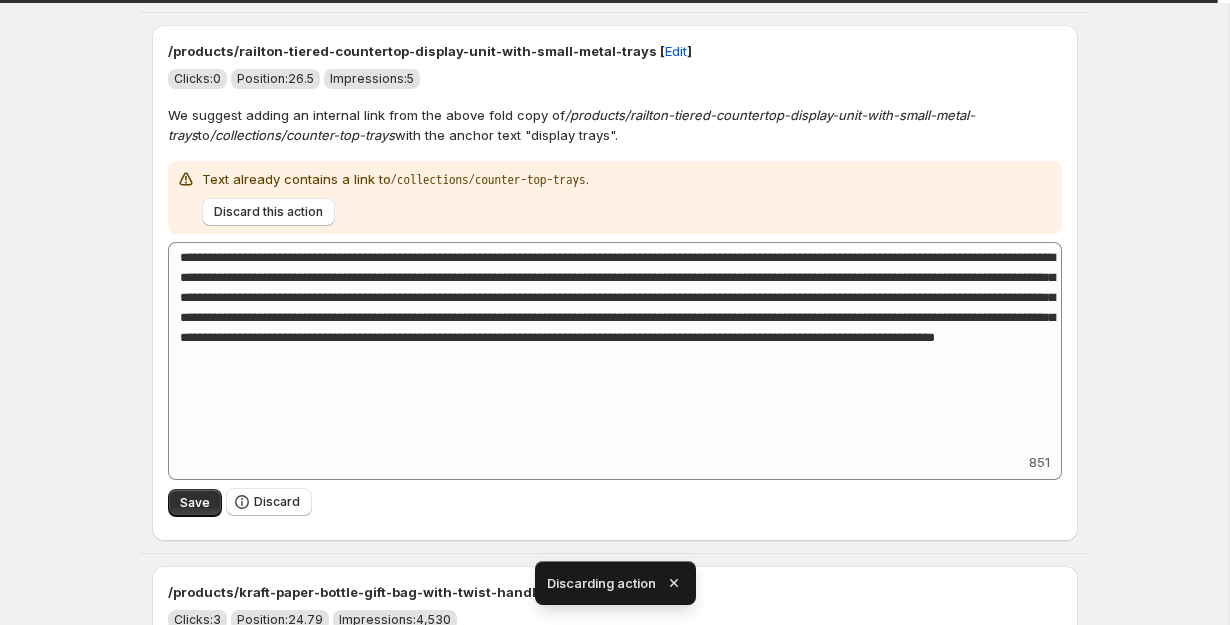 click on "Discard" at bounding box center (277, 502) 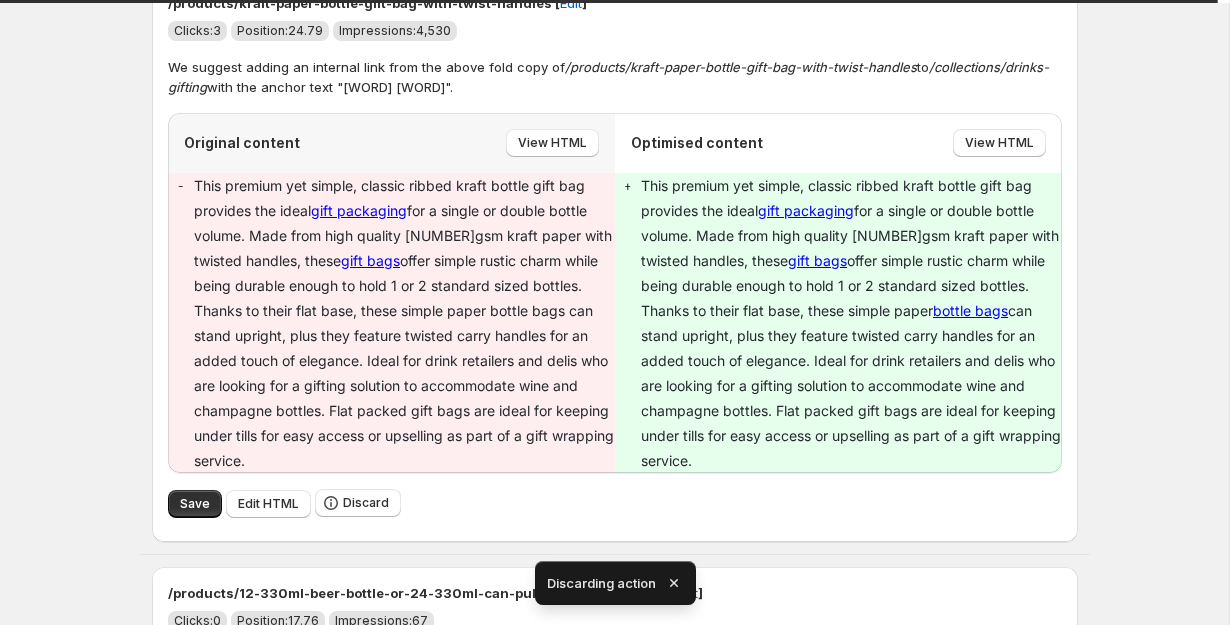 scroll, scrollTop: 2307, scrollLeft: 0, axis: vertical 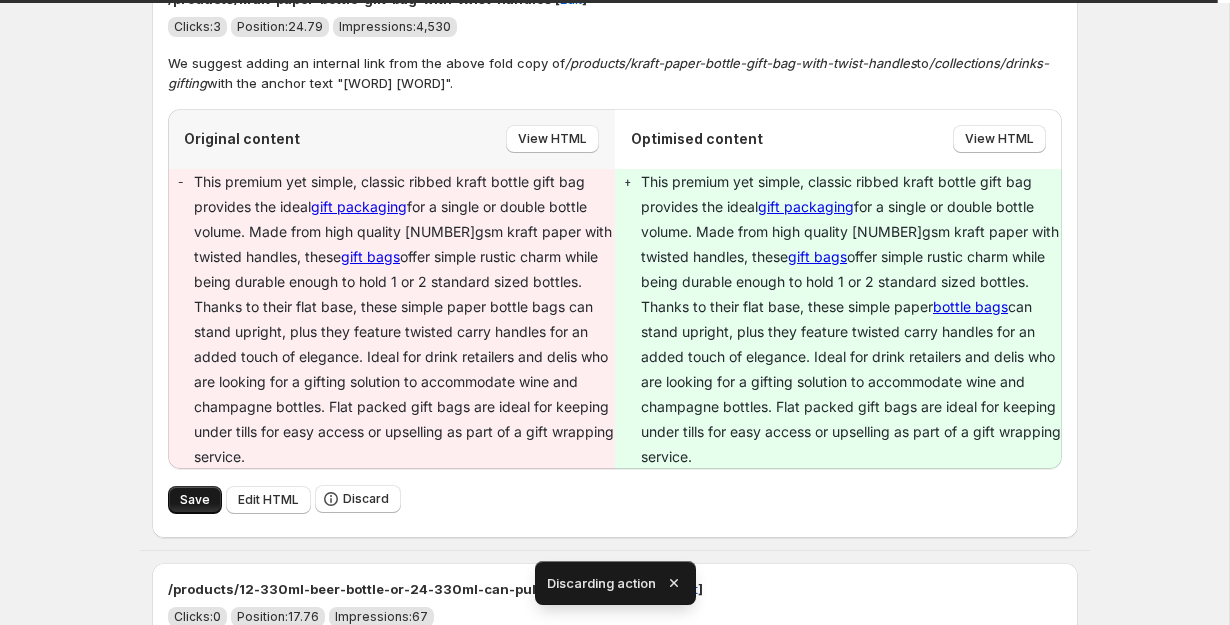 click on "Save" at bounding box center [195, 500] 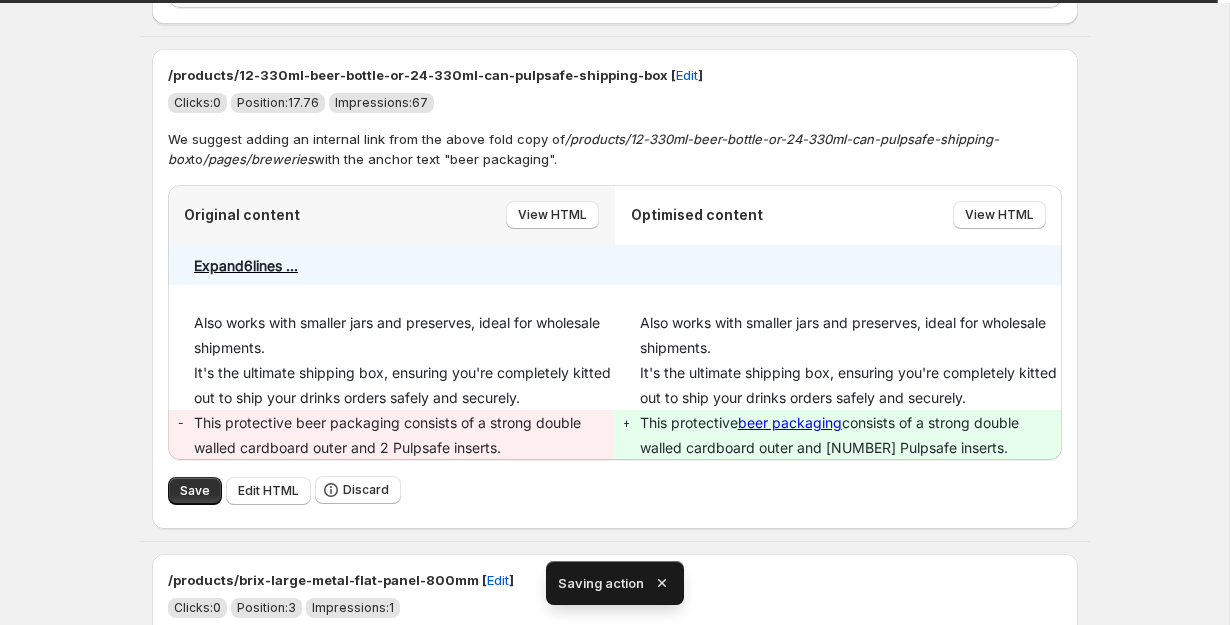 click on "Save" at bounding box center [195, 491] 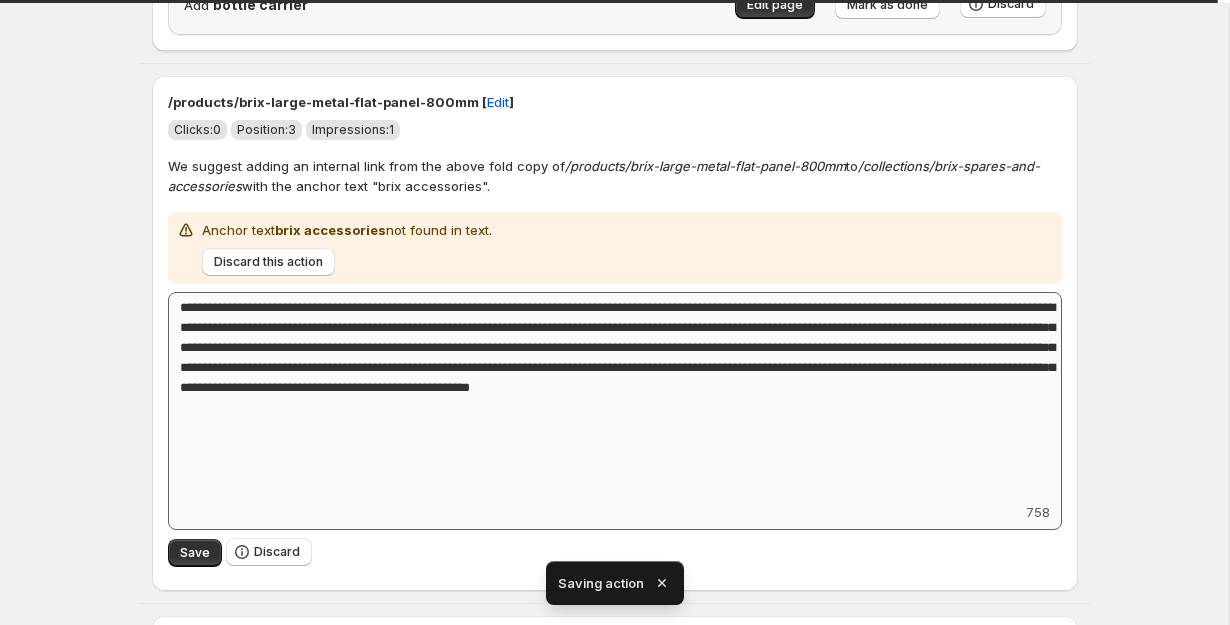 scroll, scrollTop: 2217, scrollLeft: 0, axis: vertical 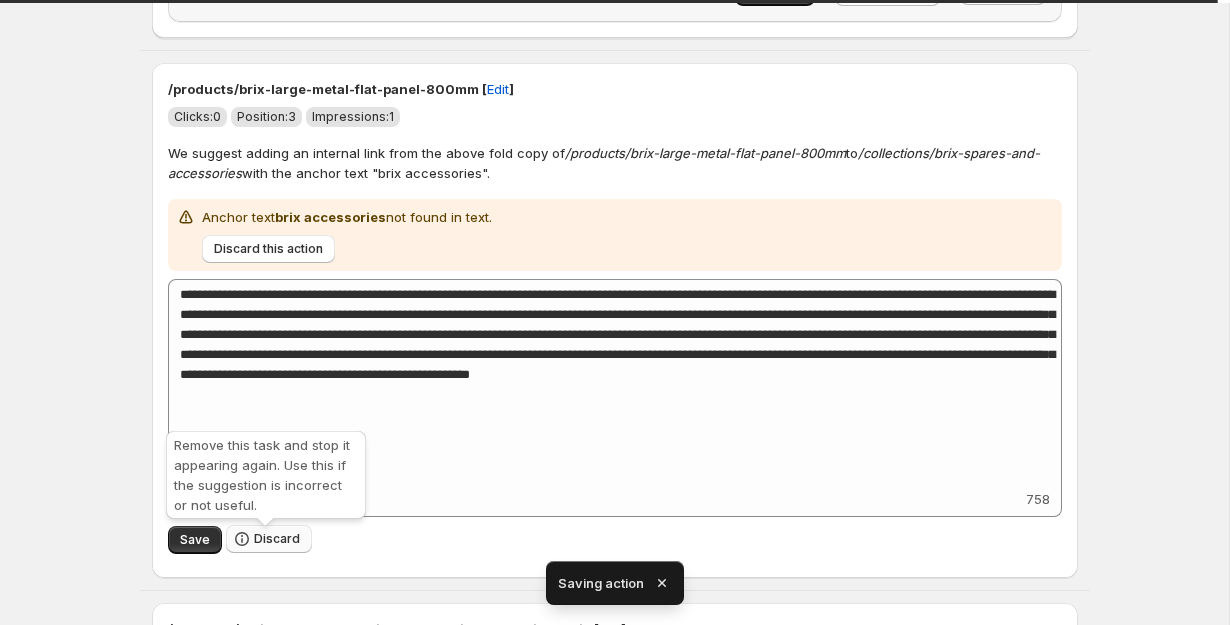 click on "Discard" at bounding box center (277, 539) 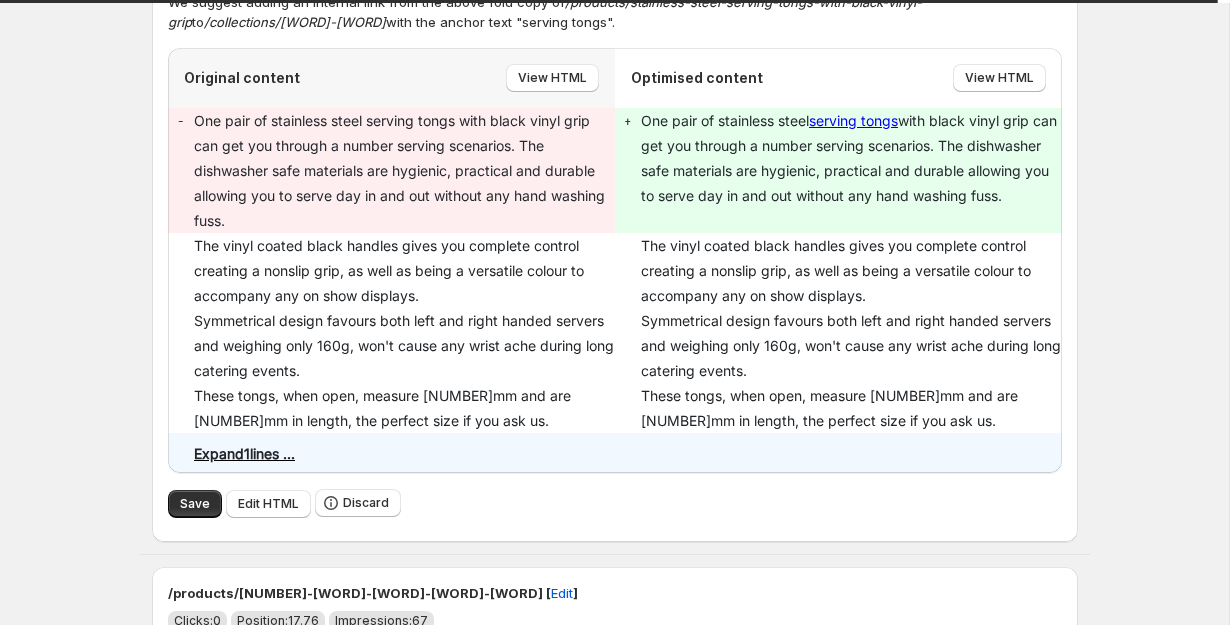 scroll, scrollTop: 2375, scrollLeft: 0, axis: vertical 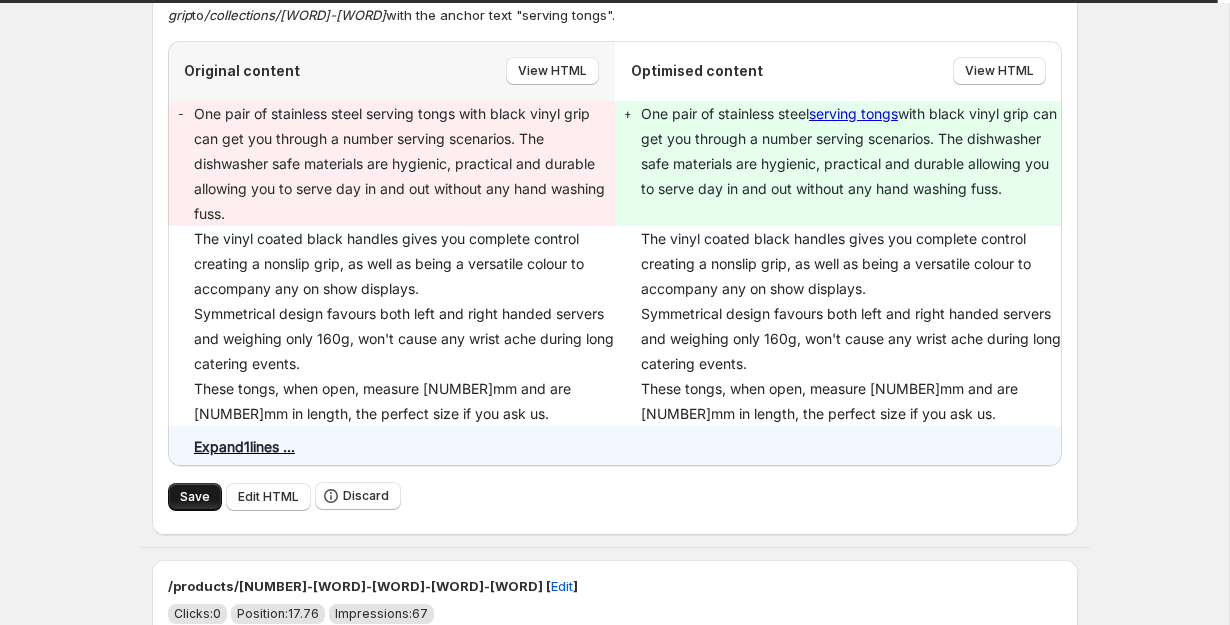 click on "Save" at bounding box center [195, 497] 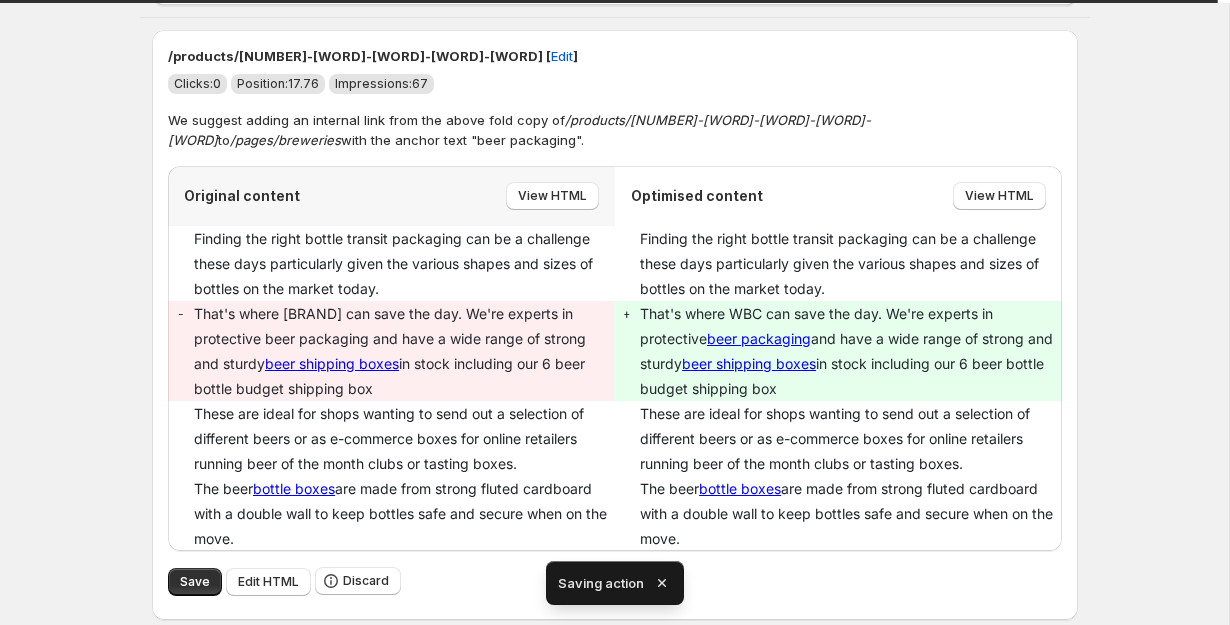 scroll, scrollTop: 2268, scrollLeft: 0, axis: vertical 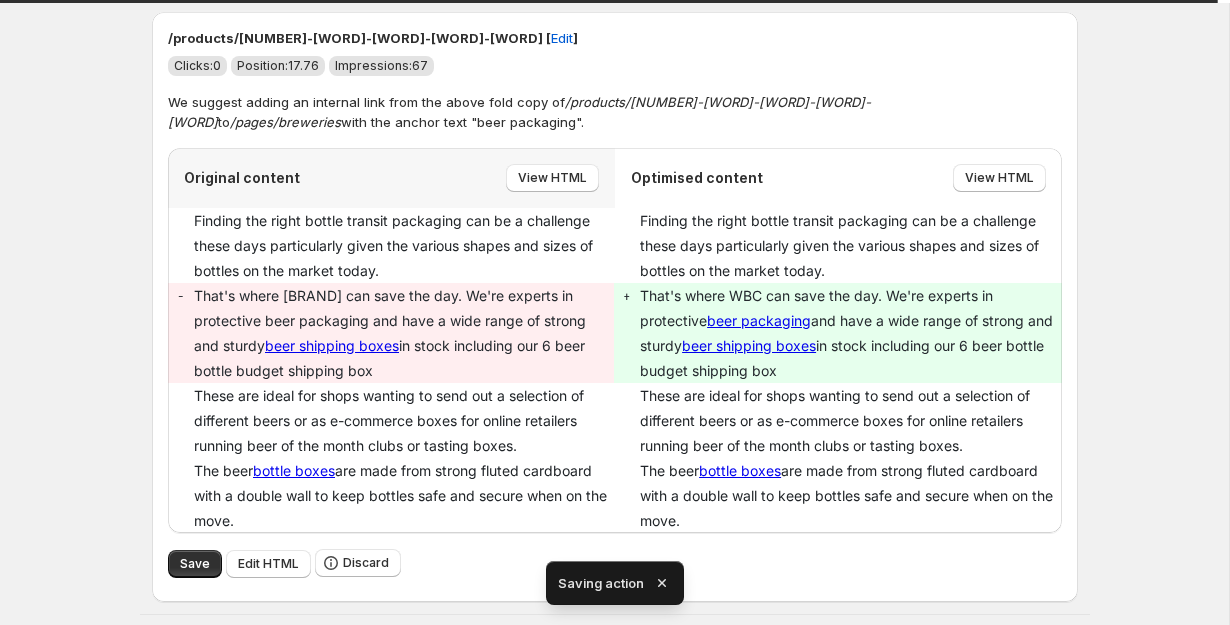 type on "**********" 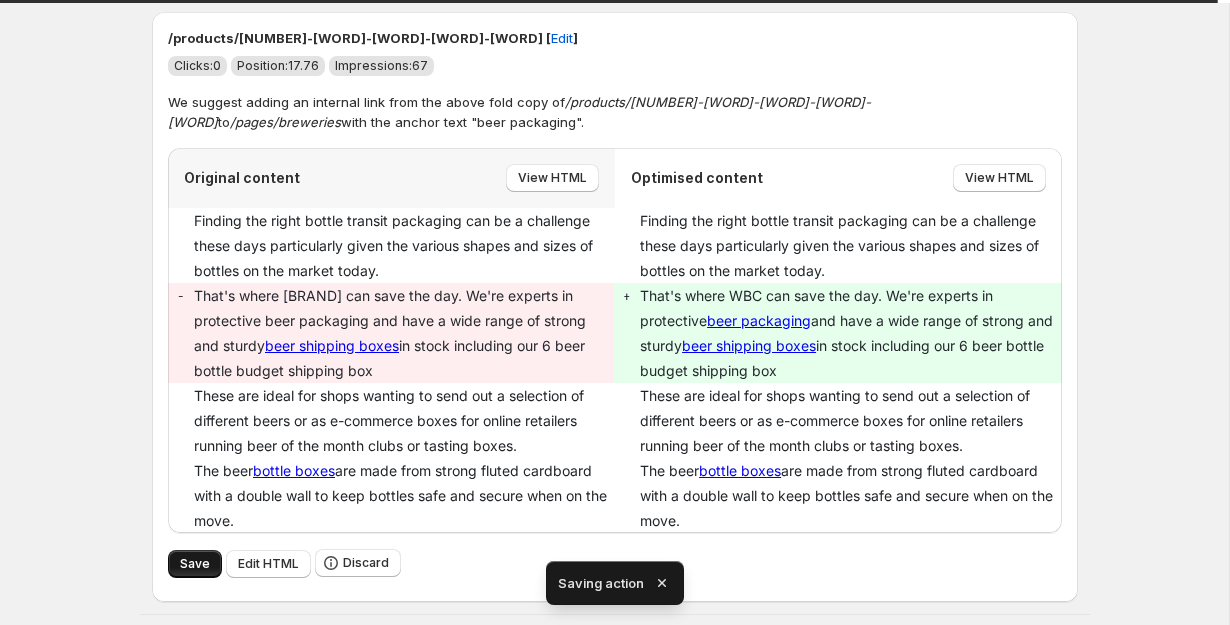 click on "Save" at bounding box center (195, 564) 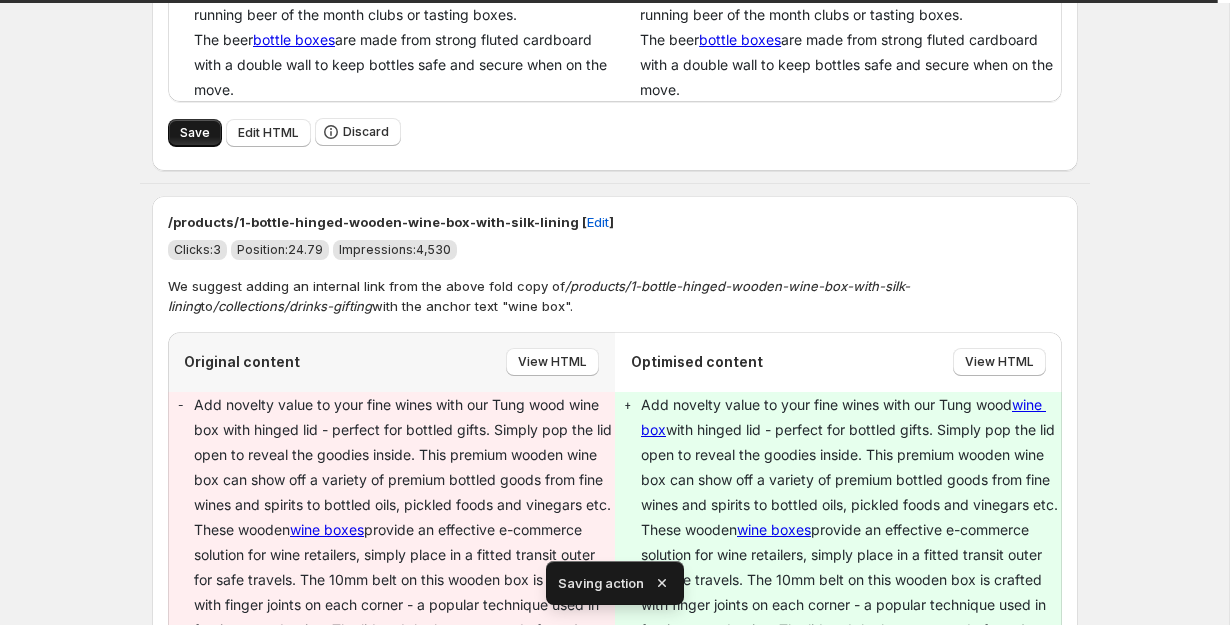 type on "**********" 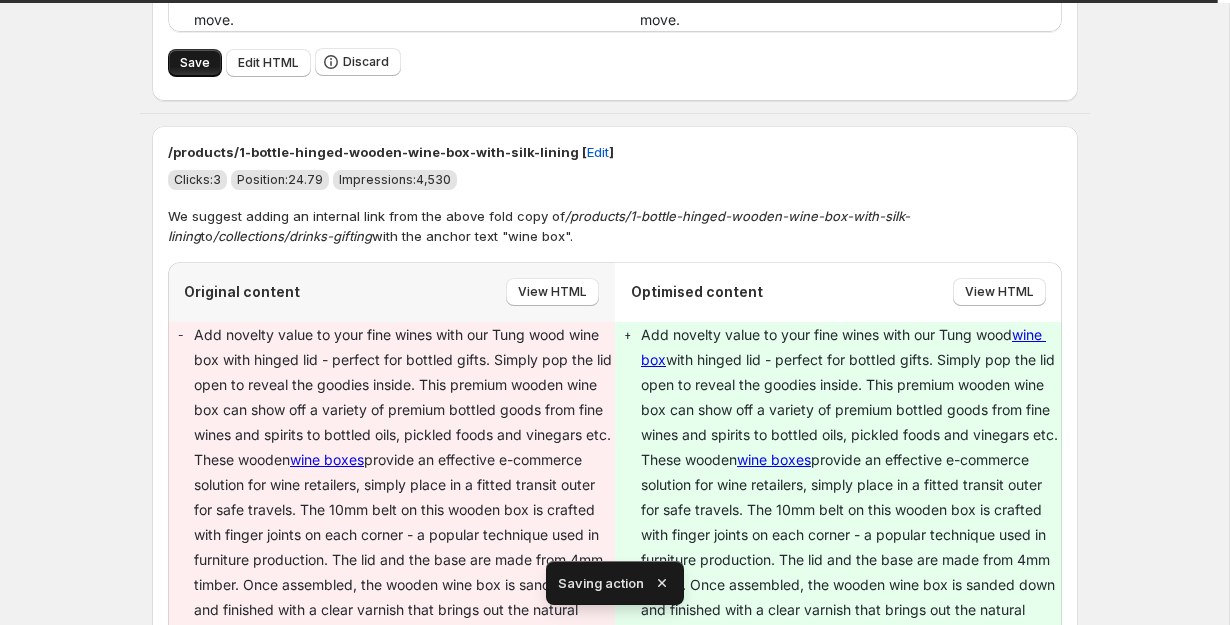 type on "**********" 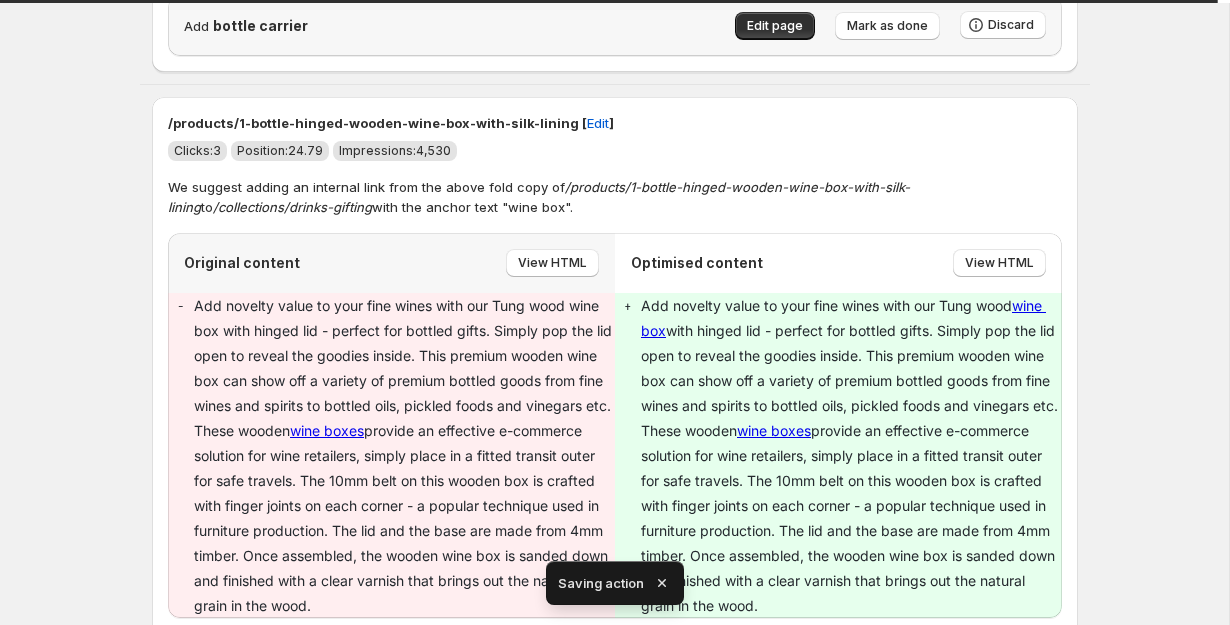 type on "**********" 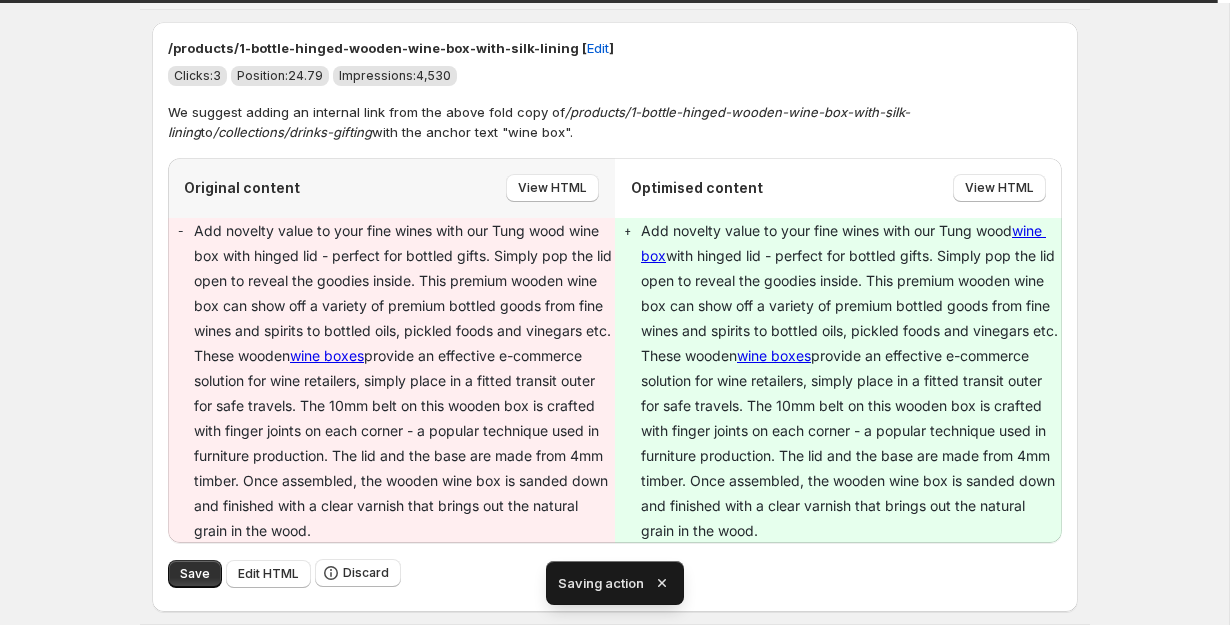 type on "**********" 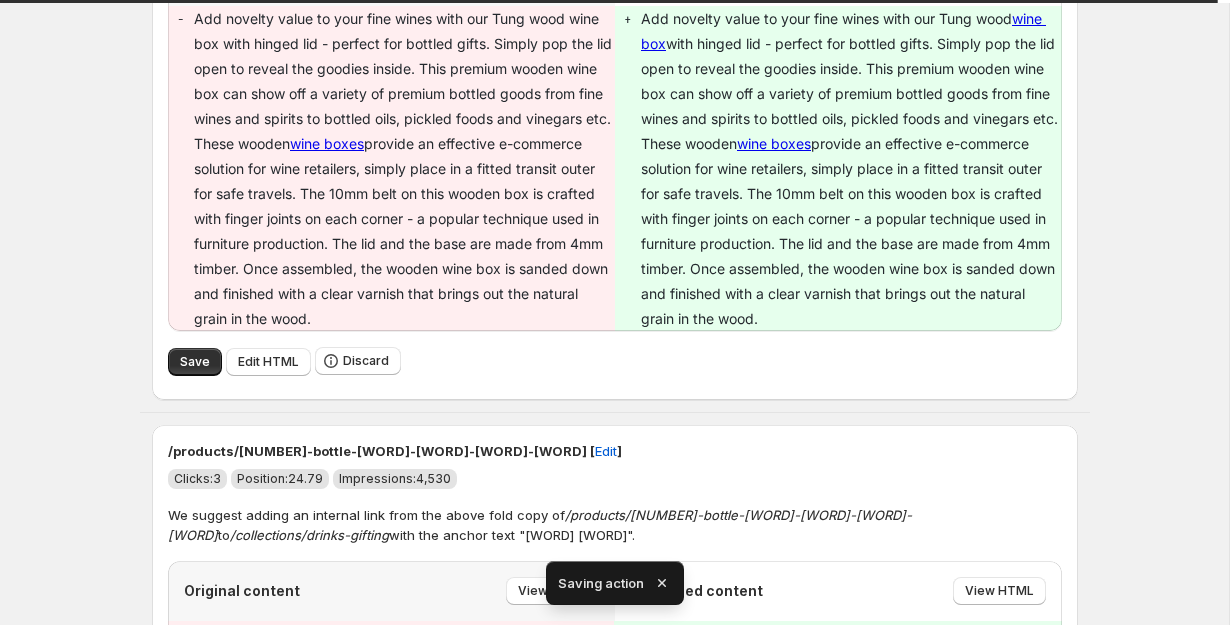 type on "**********" 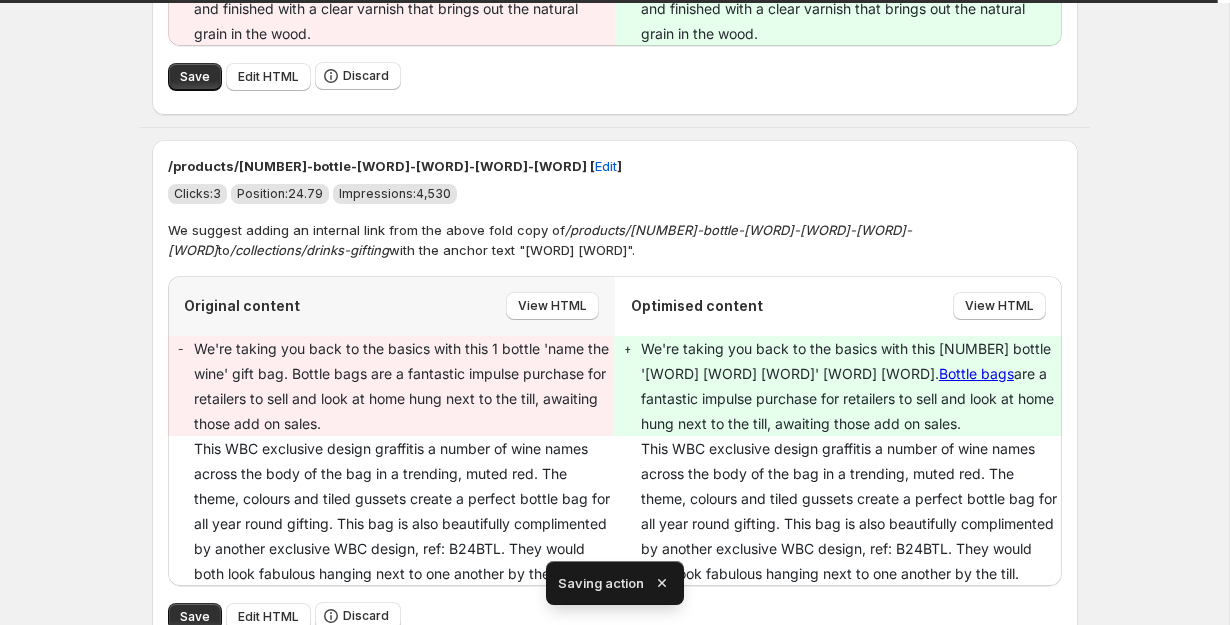 type on "**********" 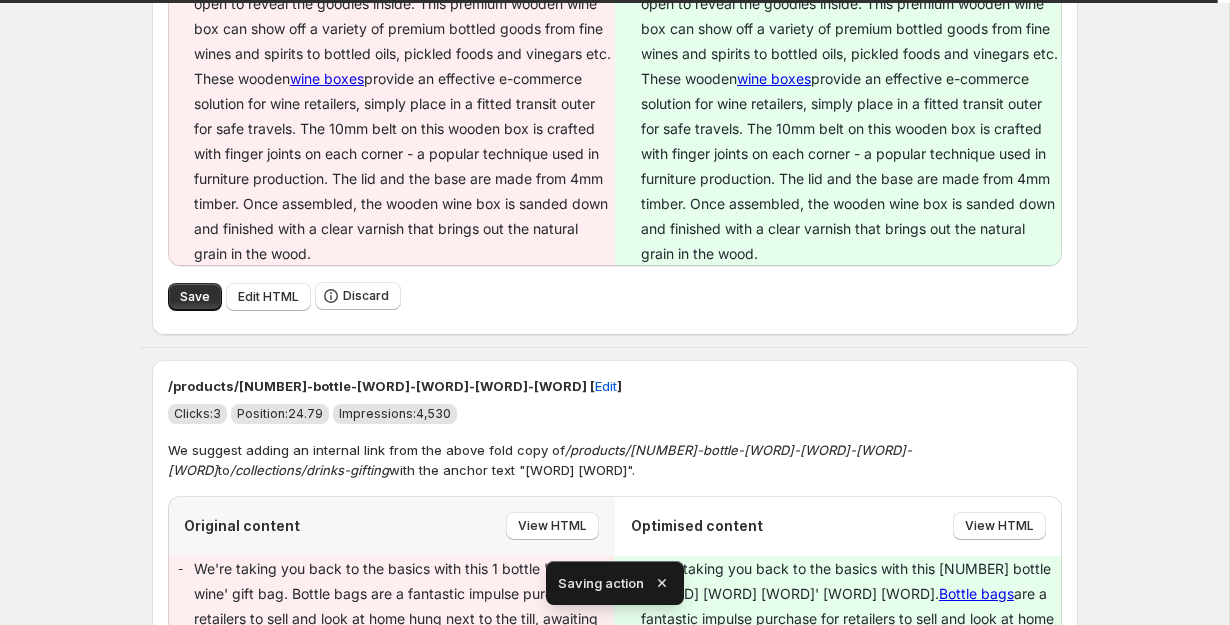 type on "**********" 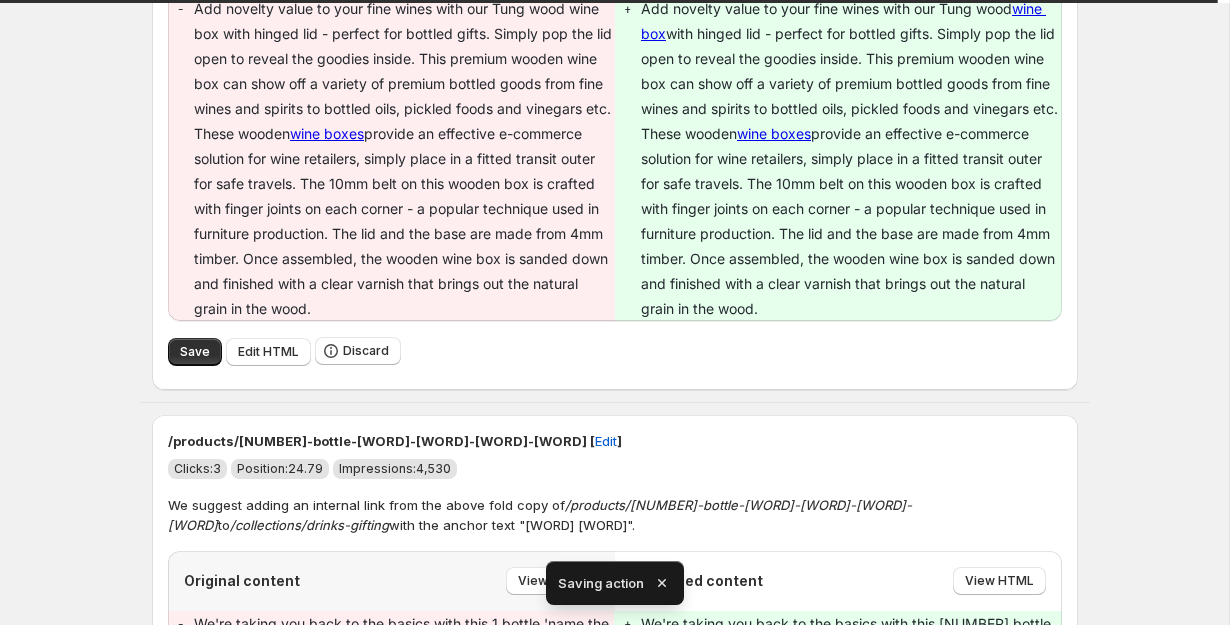 type on "**********" 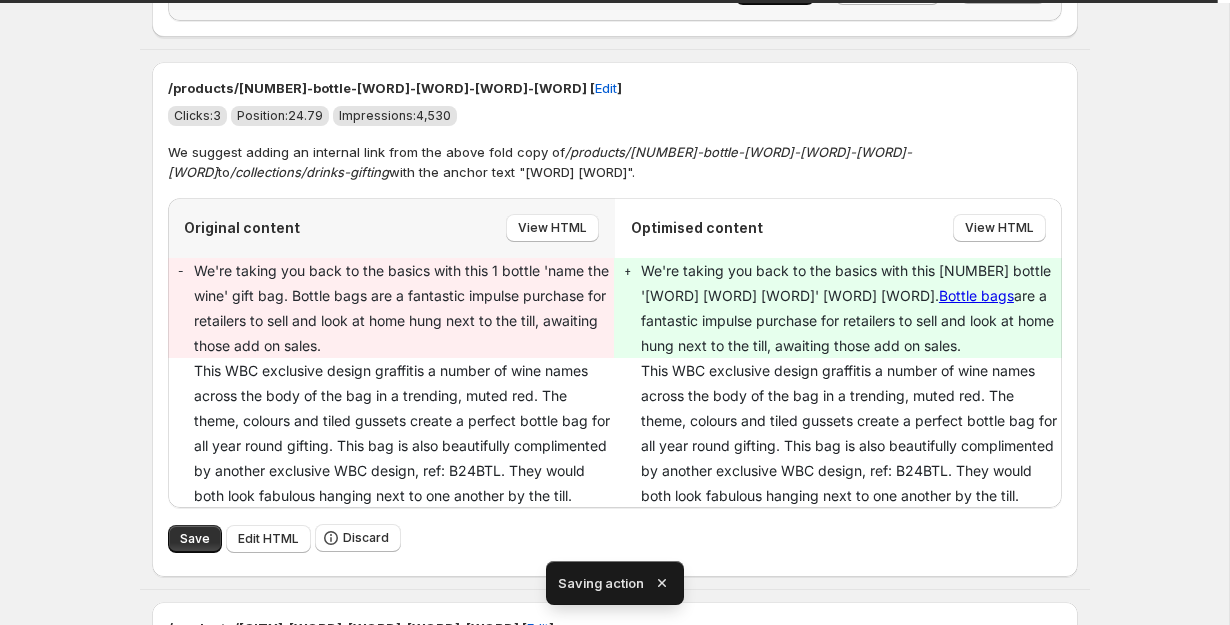 scroll, scrollTop: 2216, scrollLeft: 0, axis: vertical 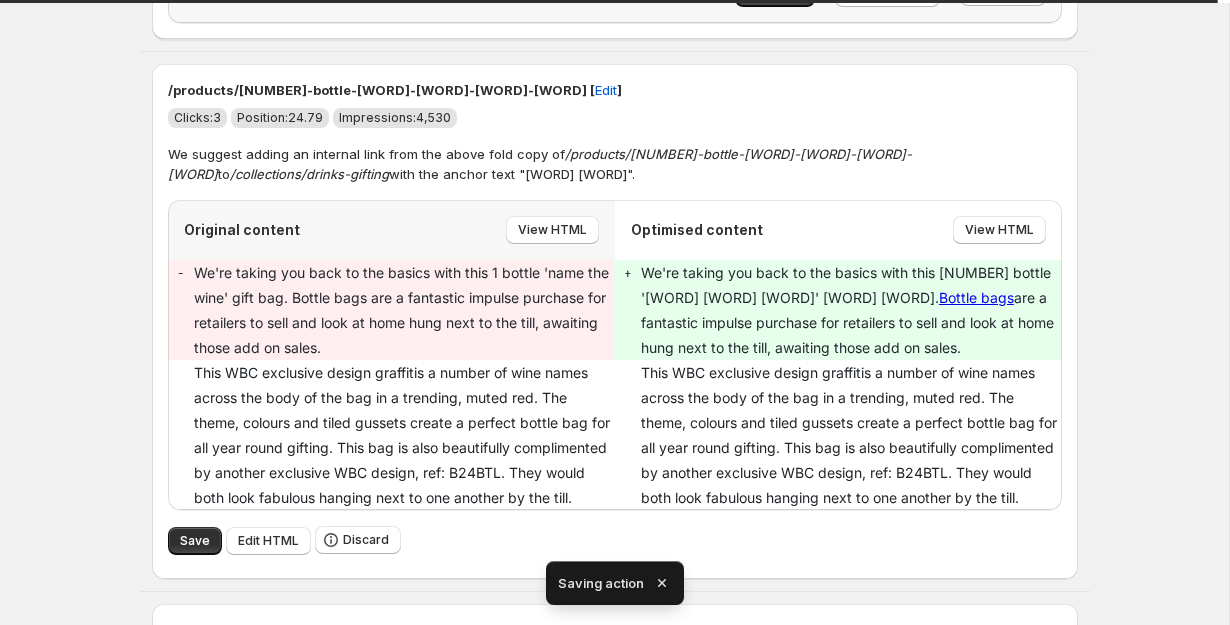 type on "**********" 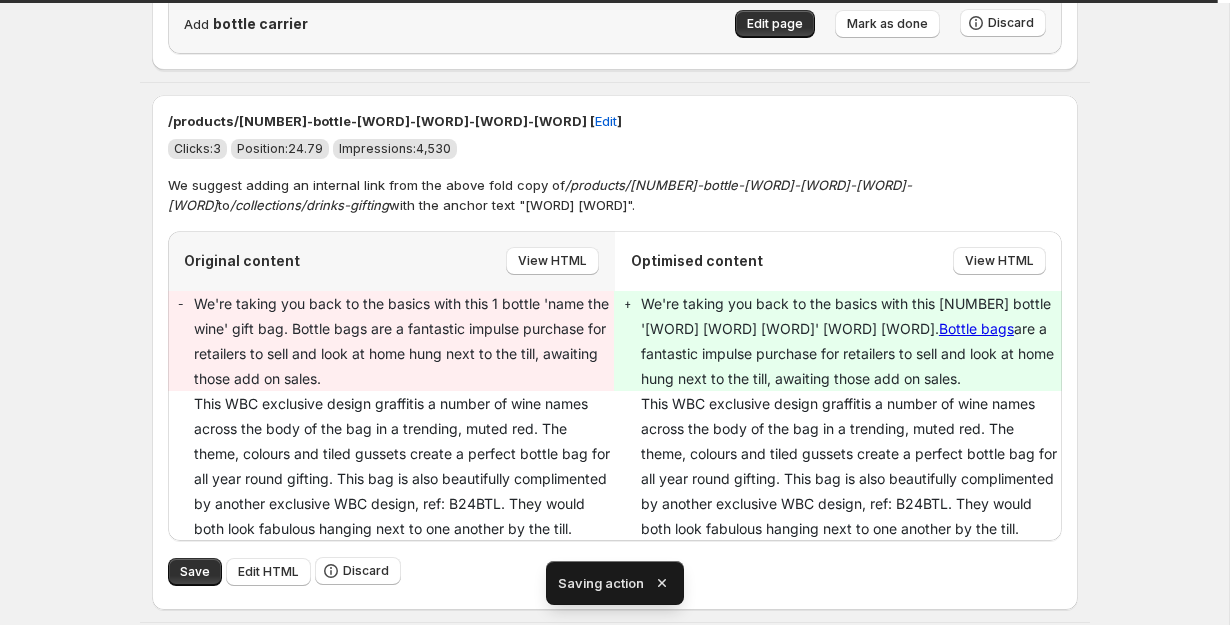 type on "**********" 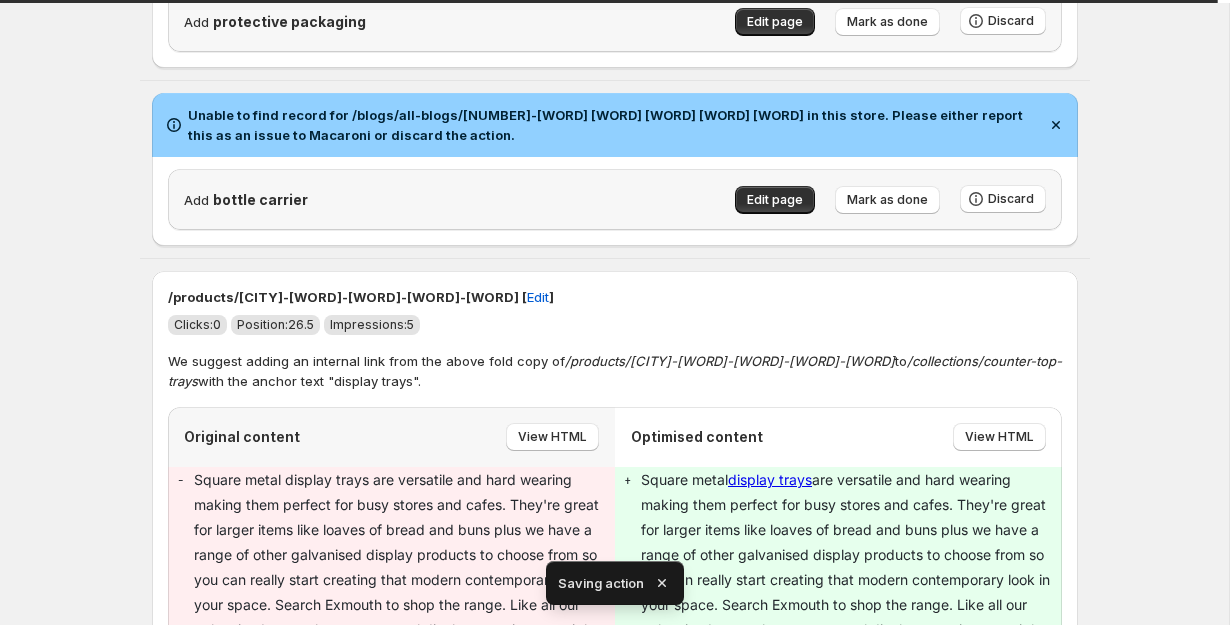 type on "**********" 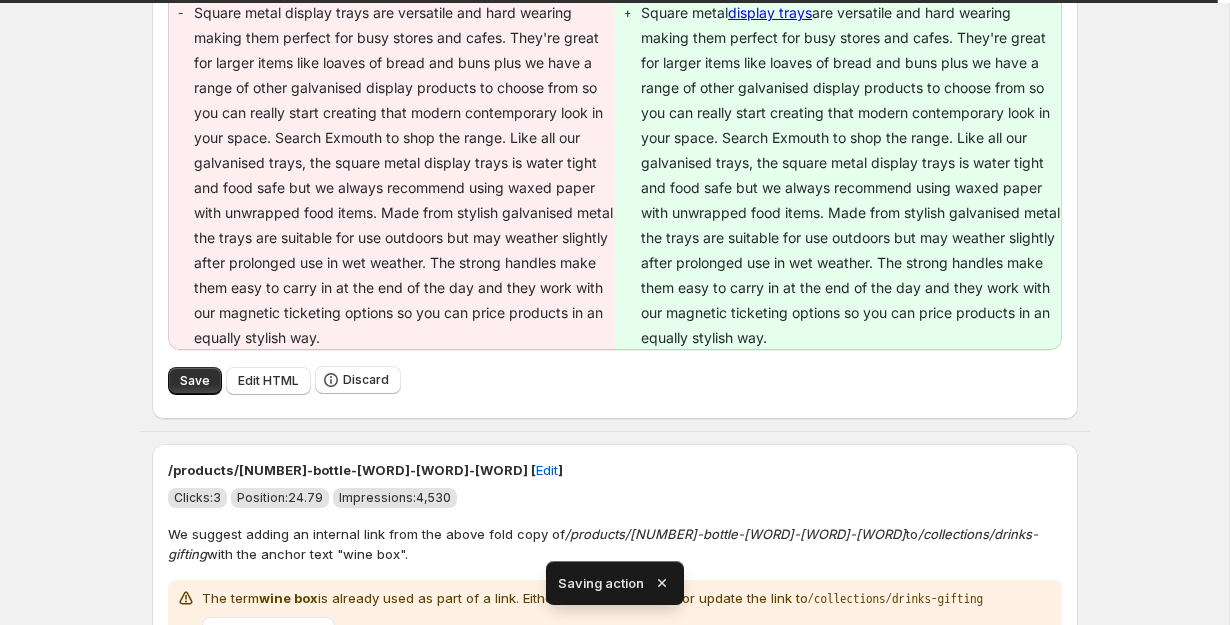 scroll, scrollTop: 2489, scrollLeft: 0, axis: vertical 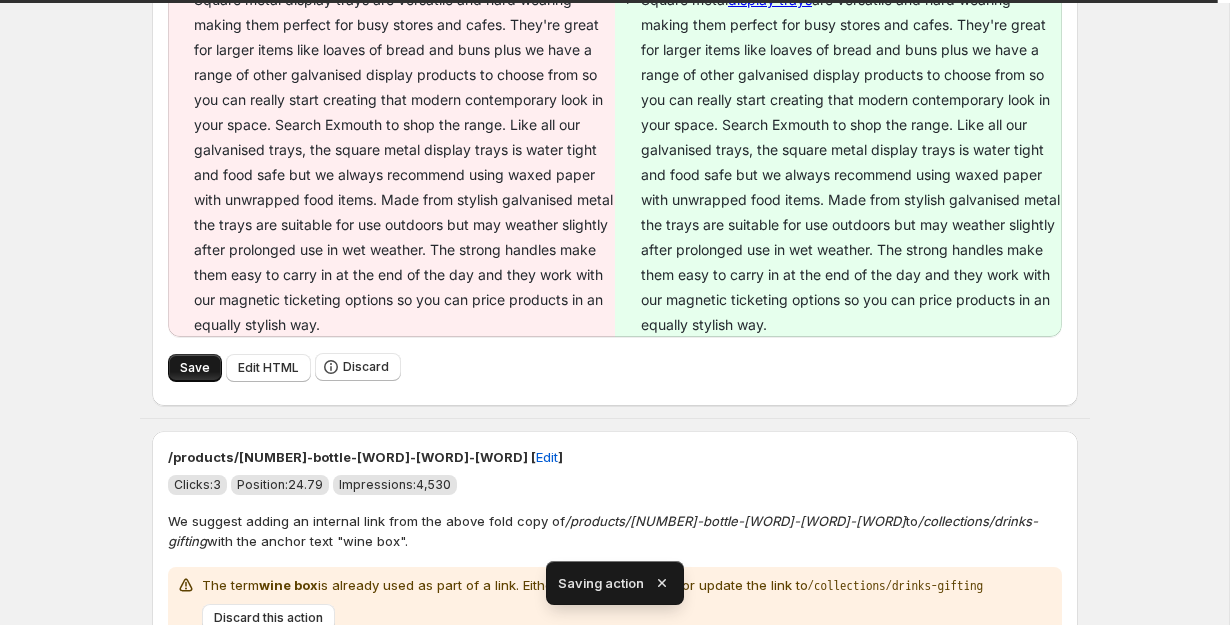 click on "Save" at bounding box center [195, 368] 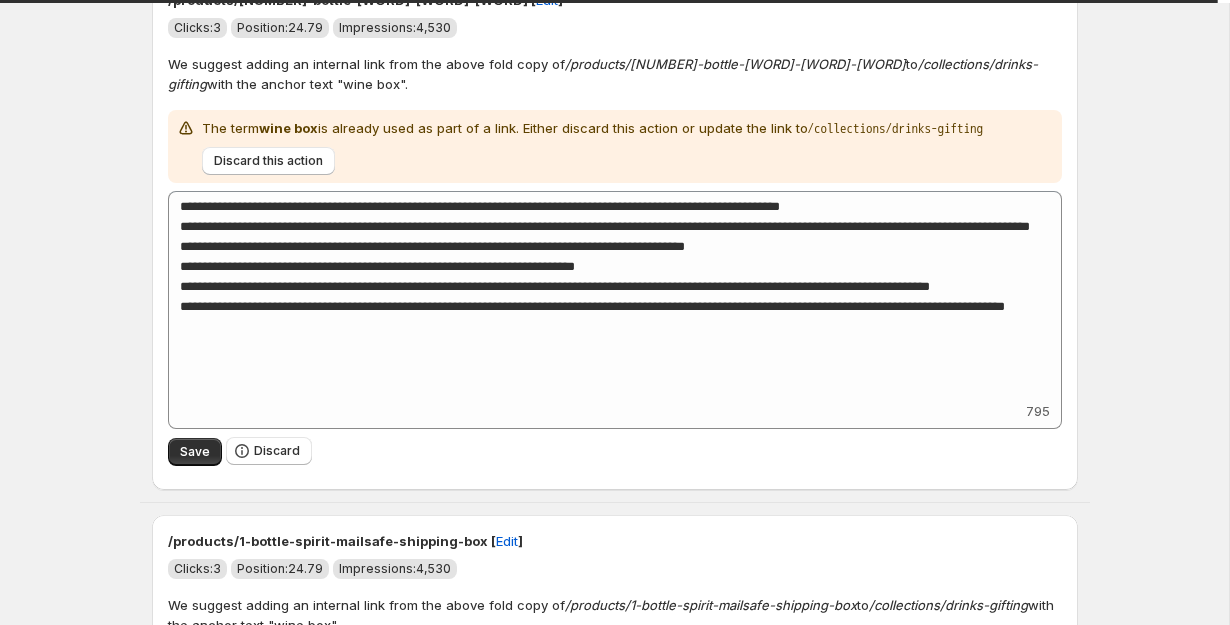 type on "**********" 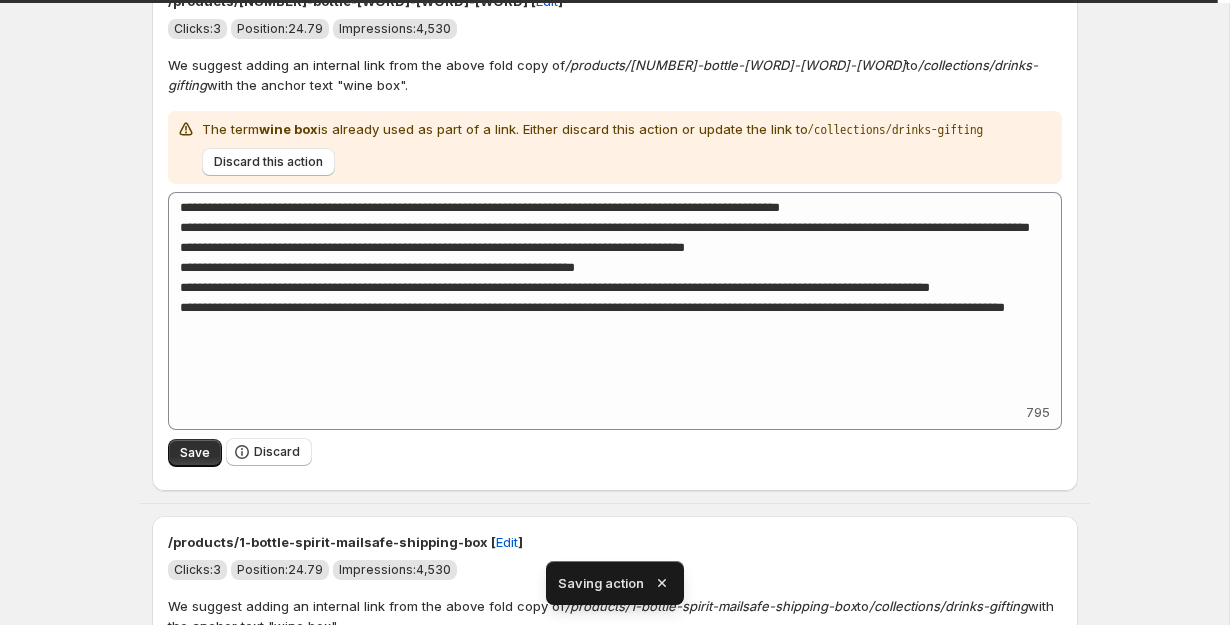 type on "**********" 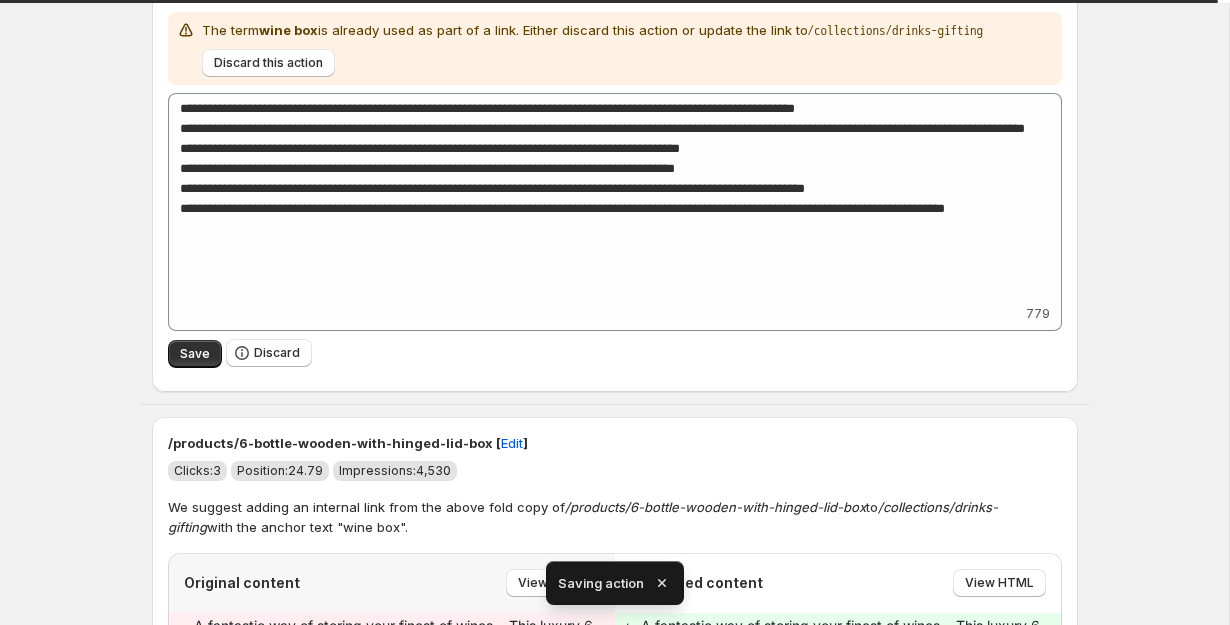 type on "**********" 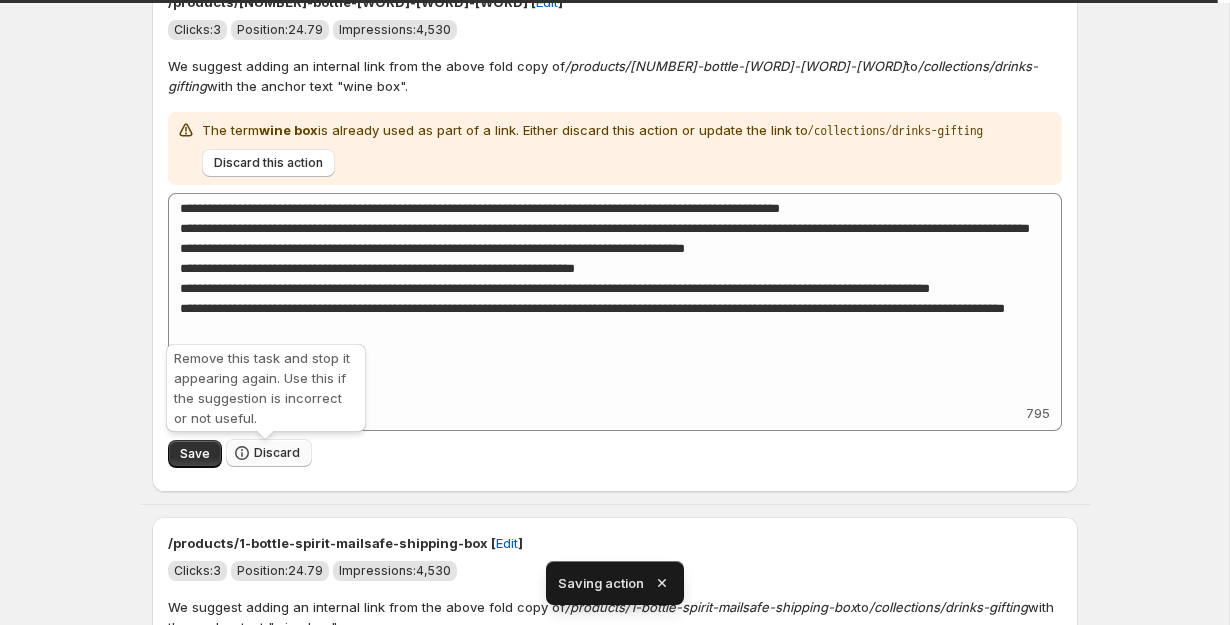type on "**********" 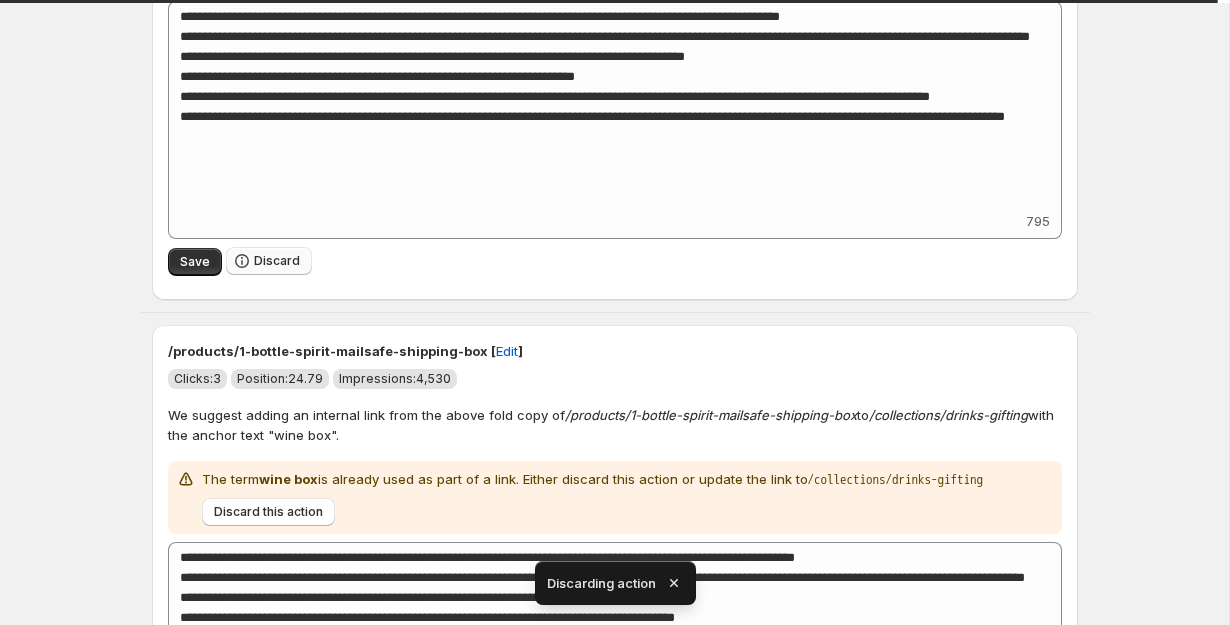type on "**********" 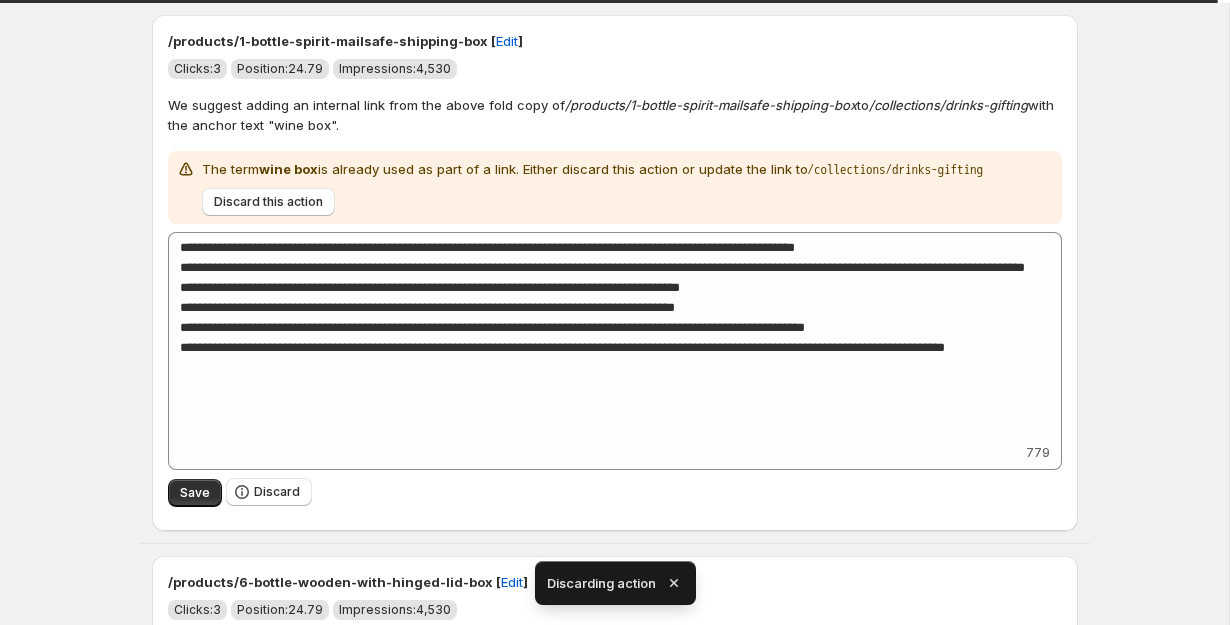 type on "**********" 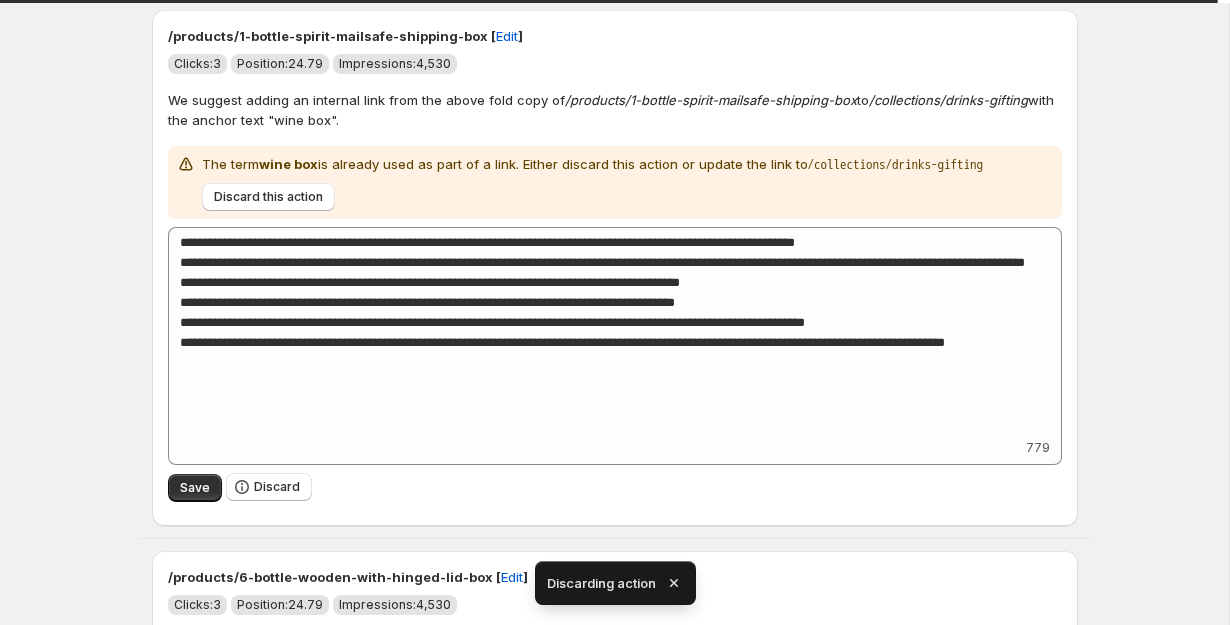 scroll, scrollTop: 2278, scrollLeft: 0, axis: vertical 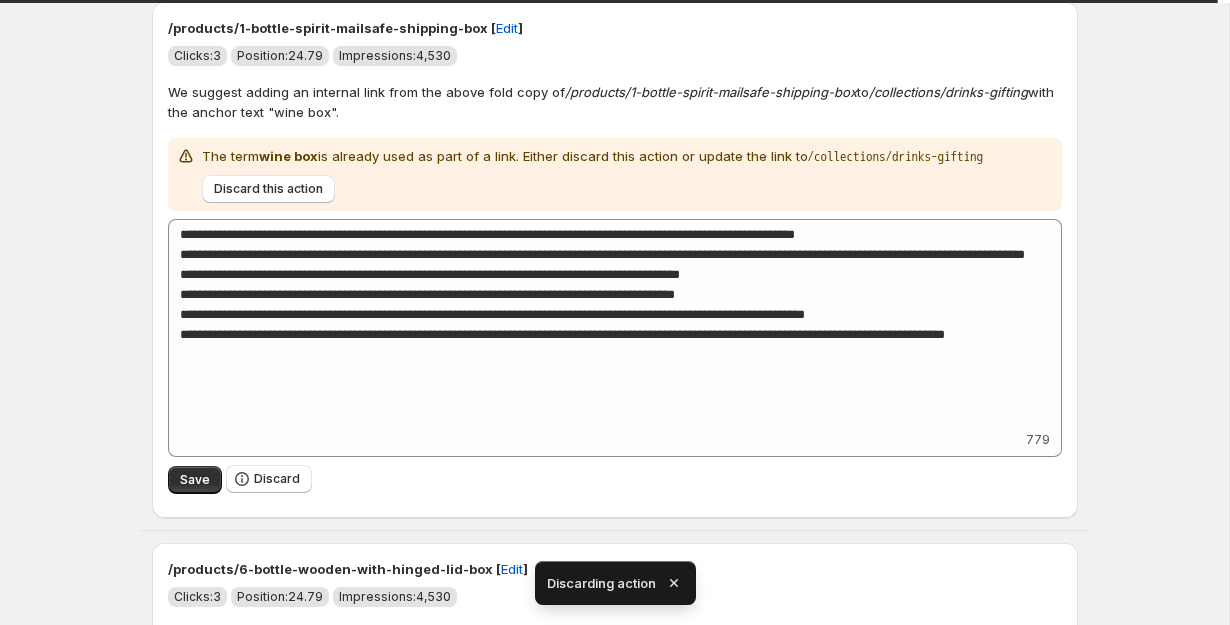 type on "**********" 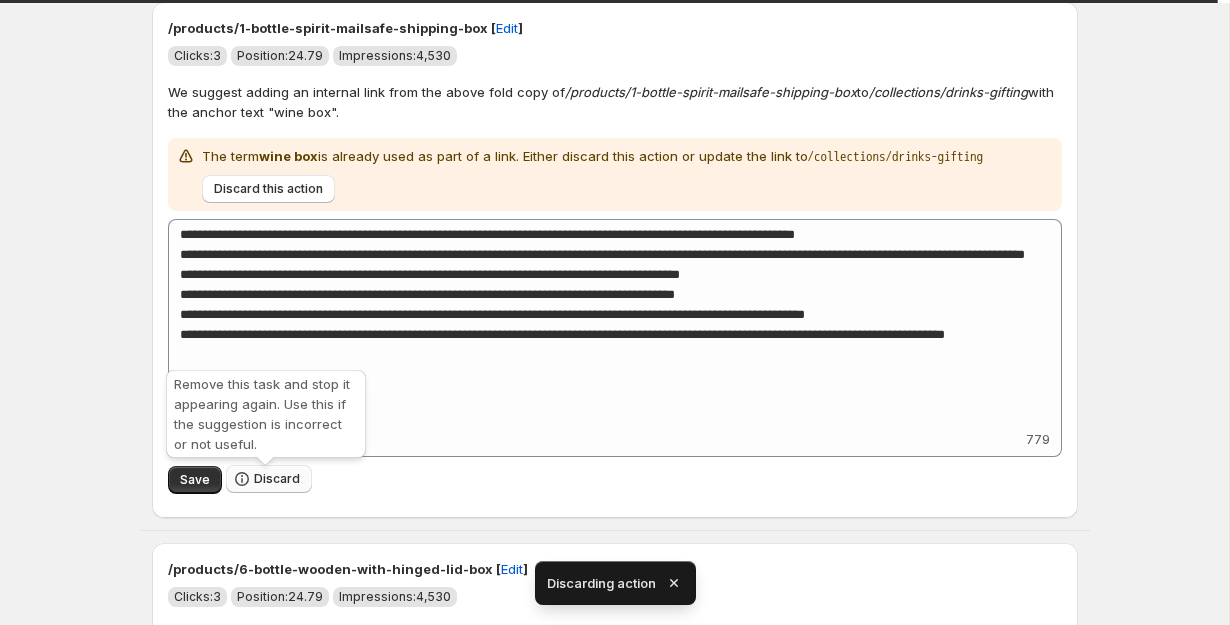 click on "Discard" at bounding box center (277, 479) 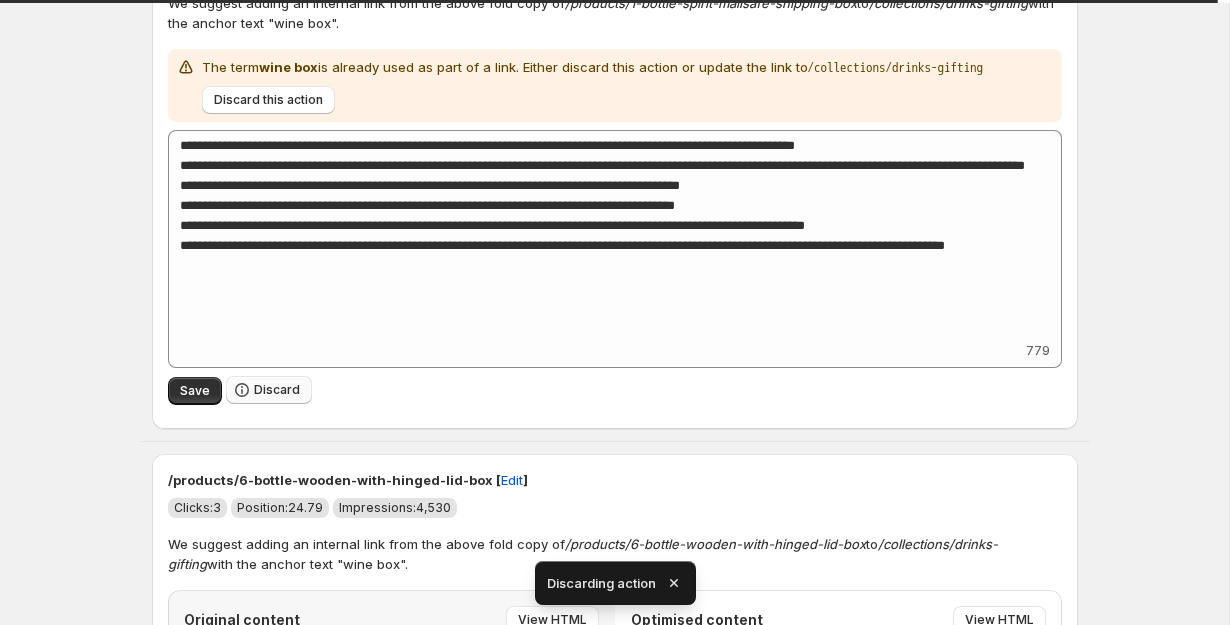 type on "**********" 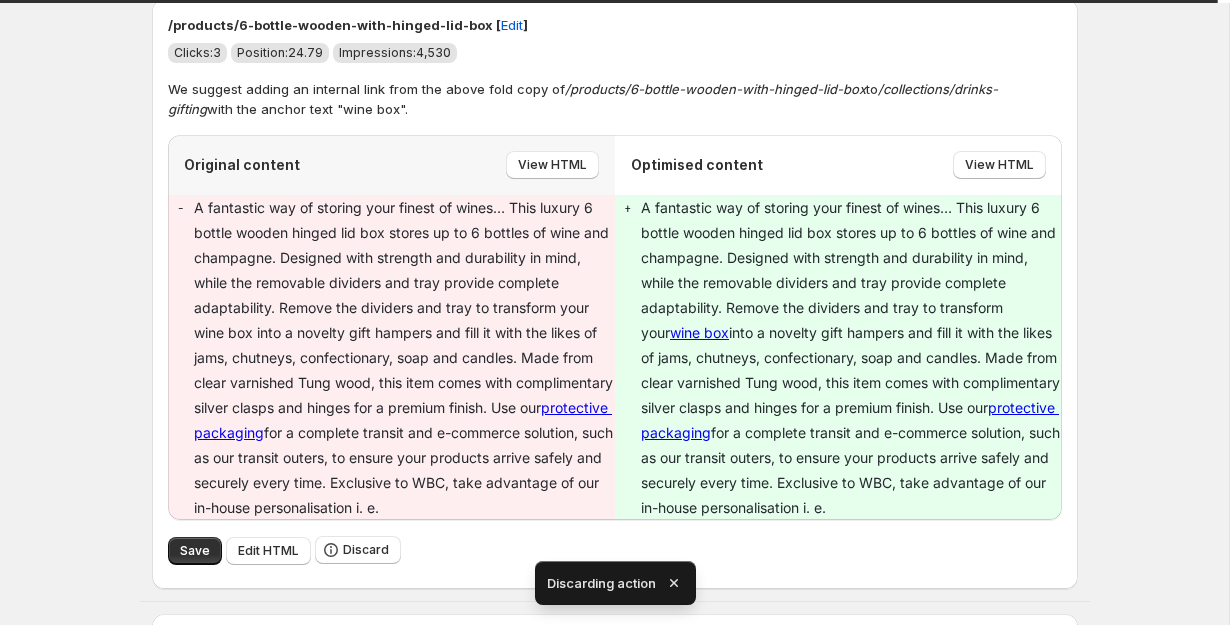 scroll, scrollTop: 2329, scrollLeft: 0, axis: vertical 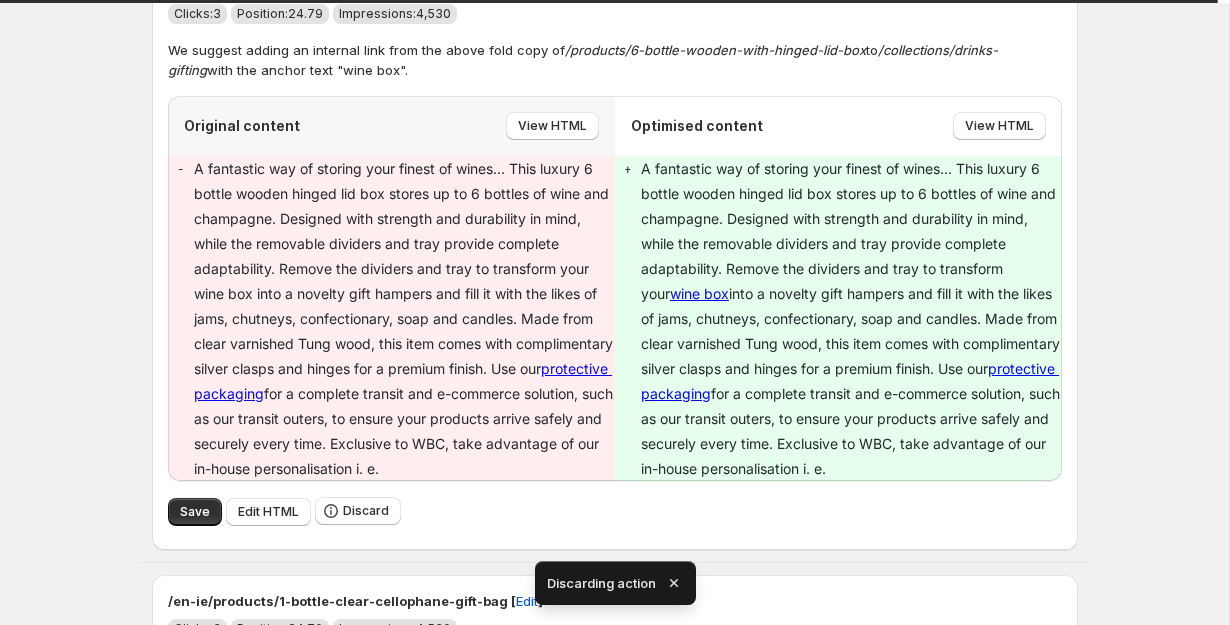 type on "**********" 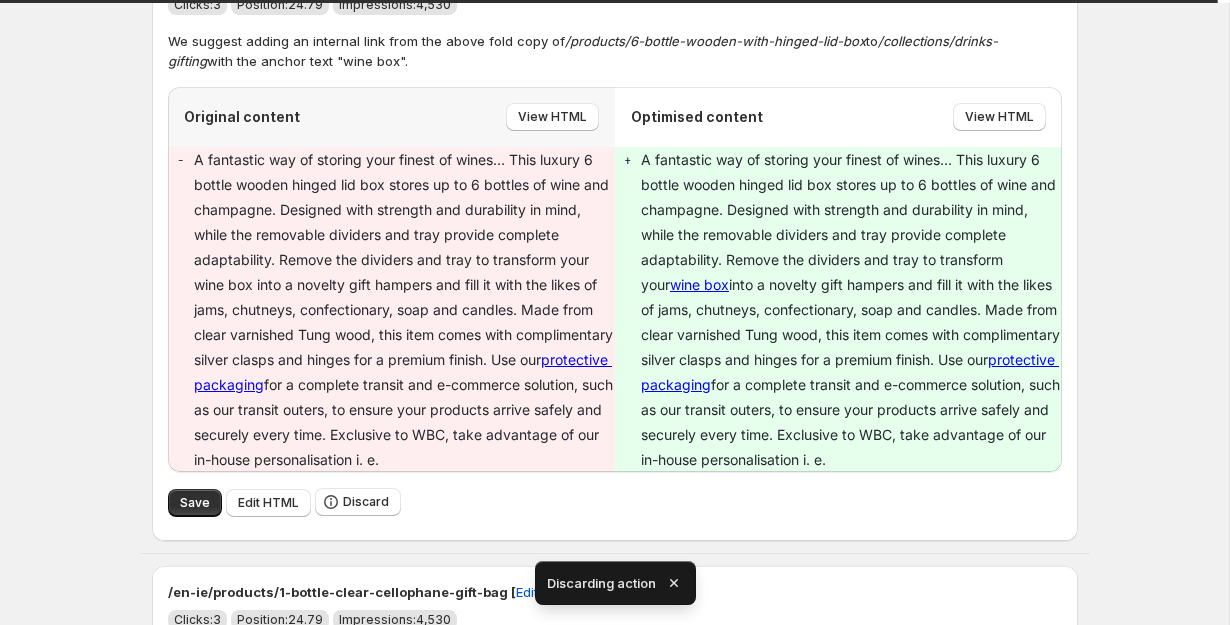 type on "**********" 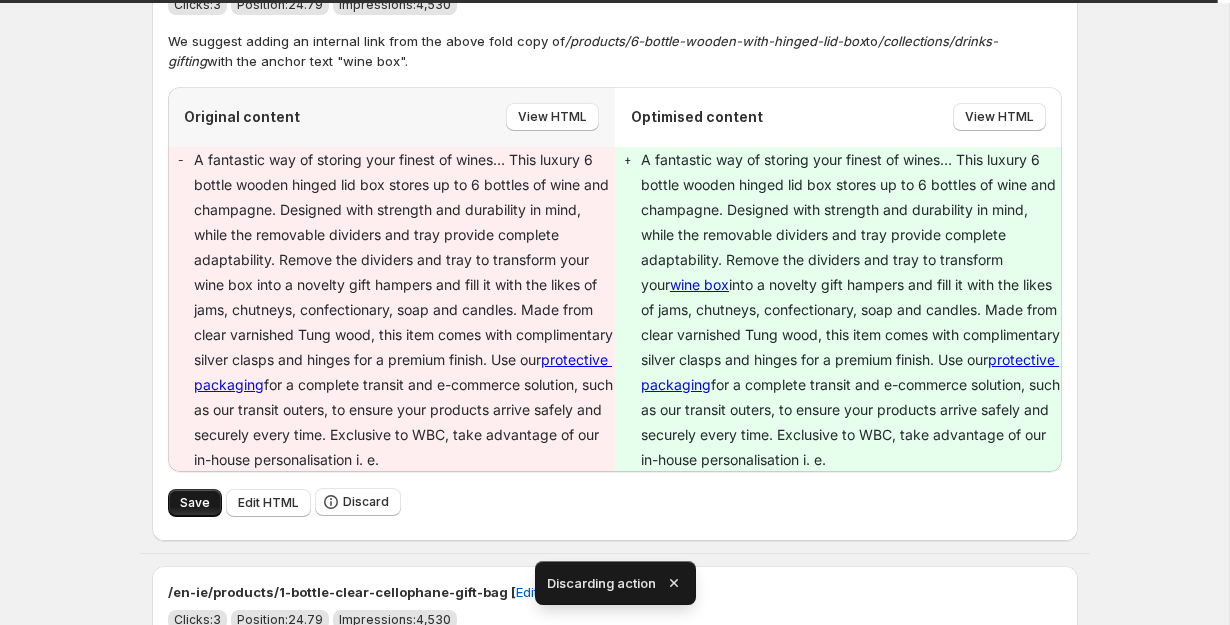 click on "Save" at bounding box center (195, 503) 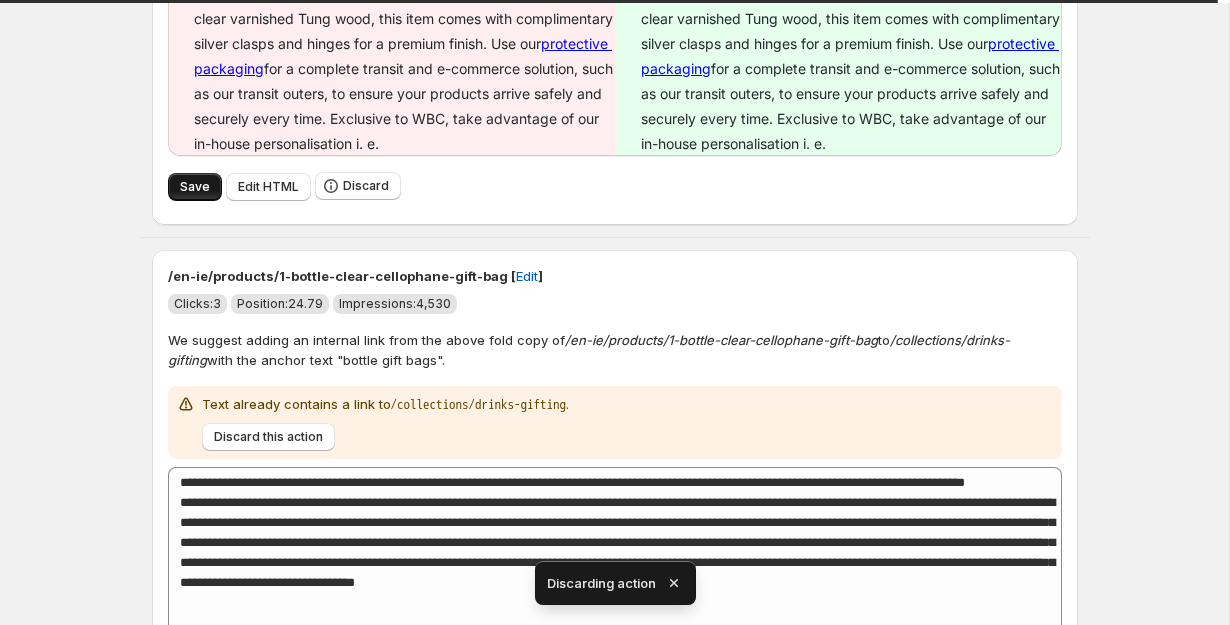 type on "**********" 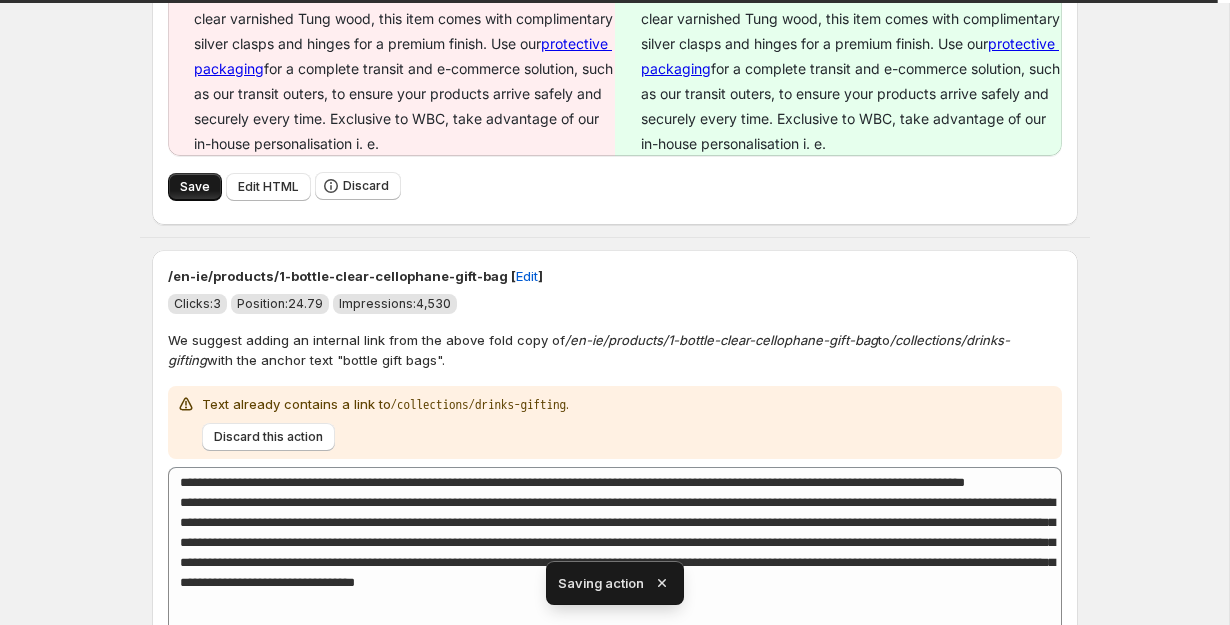 type on "**********" 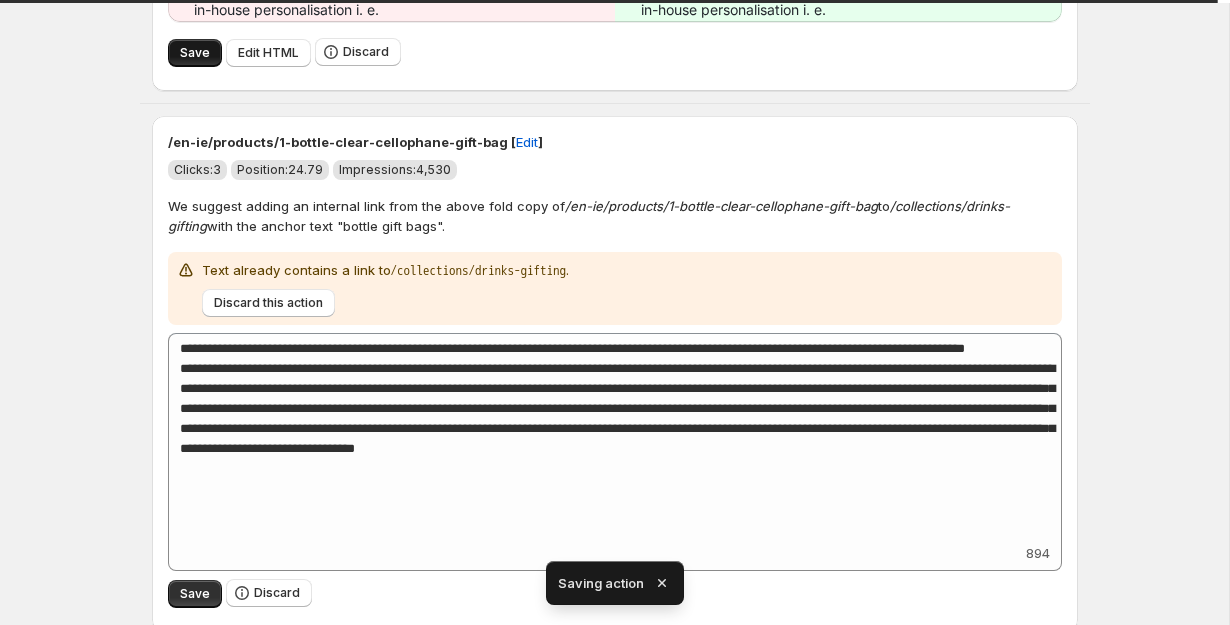 type on "**********" 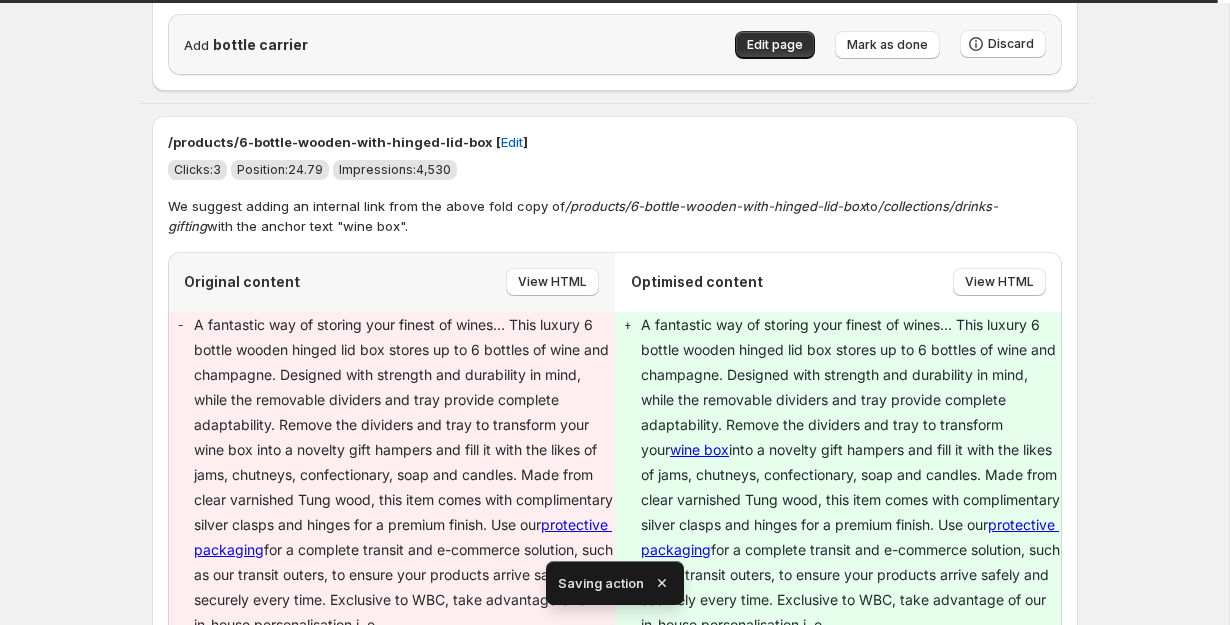 type on "**********" 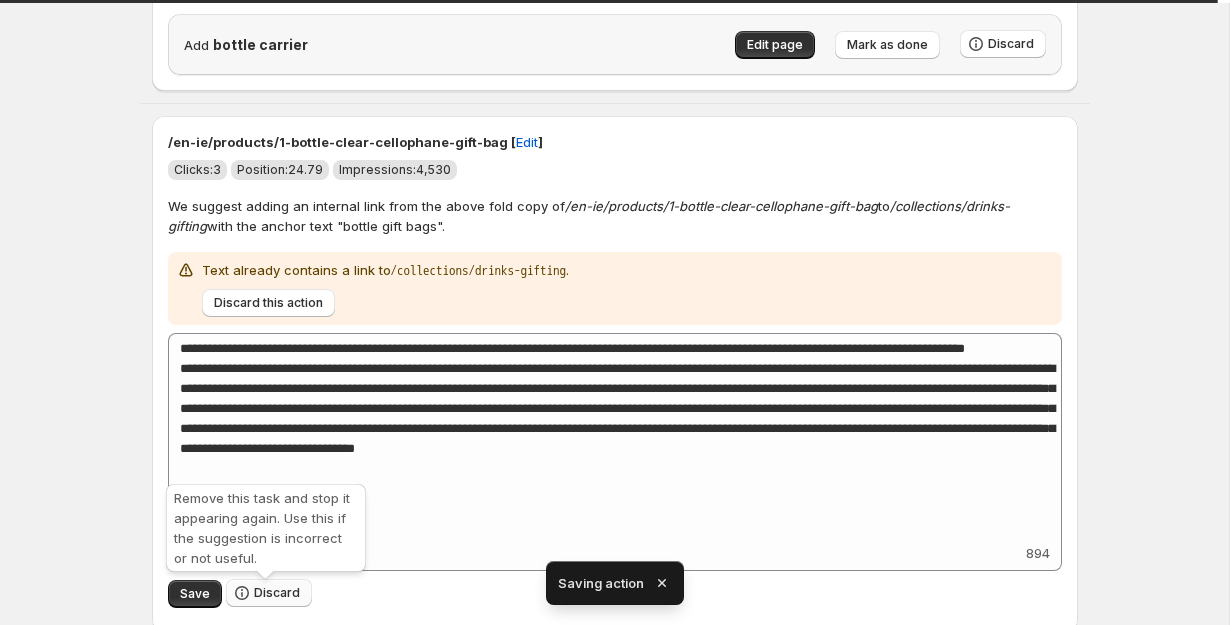 click on "Discard" at bounding box center [277, 593] 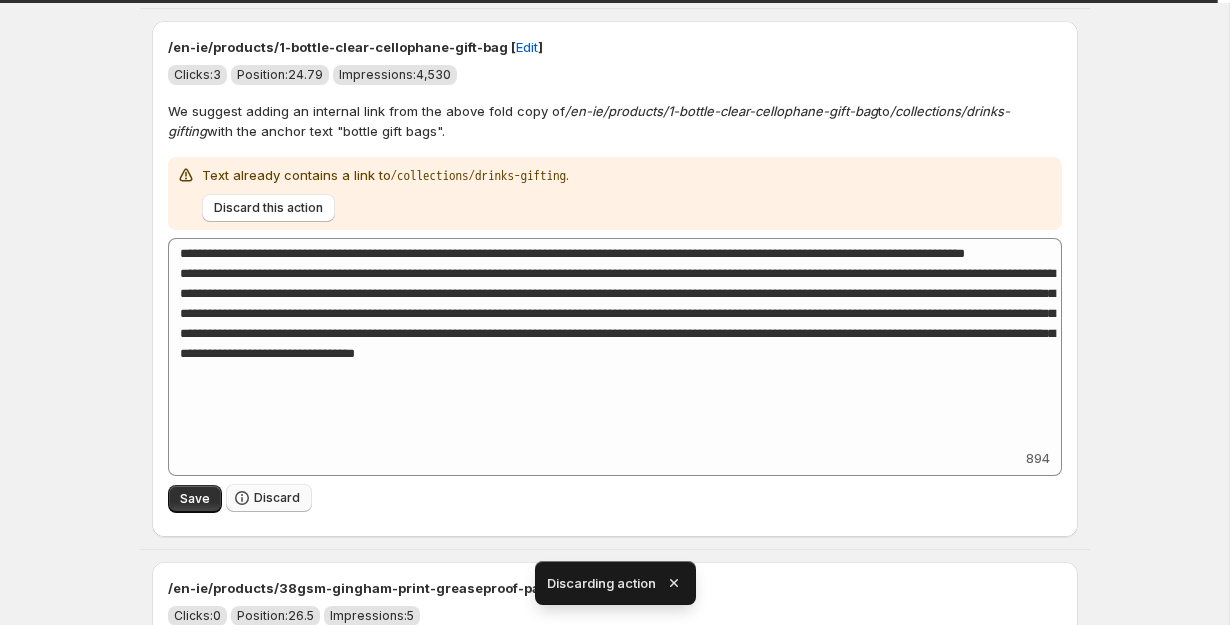 type on "**********" 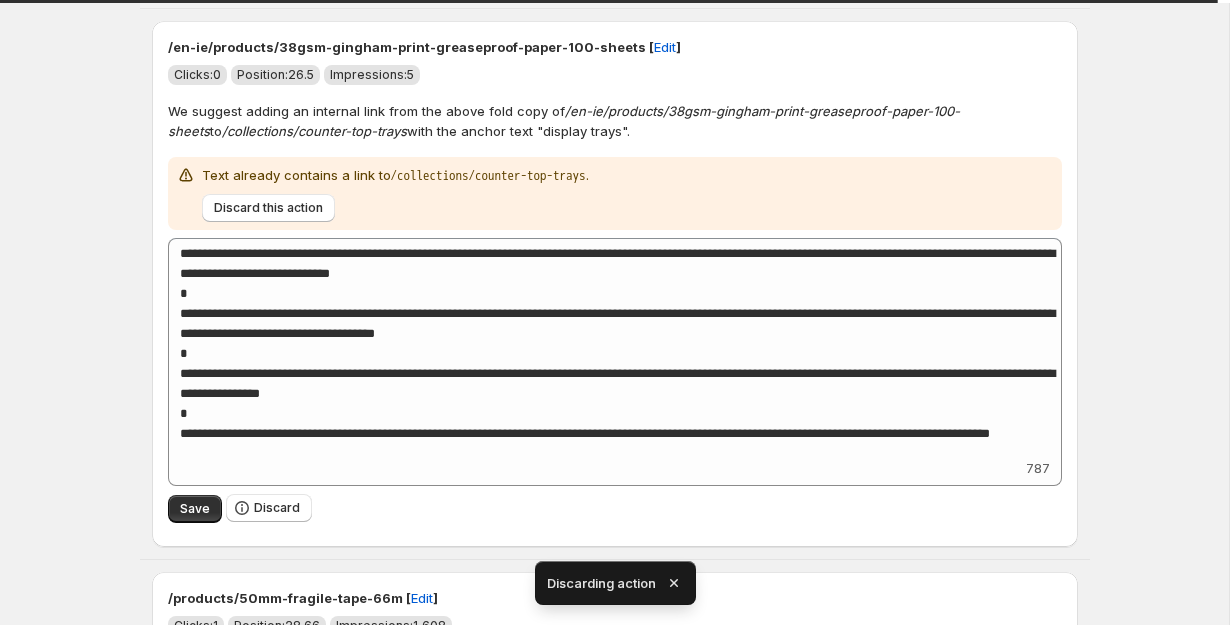 scroll, scrollTop: 1969, scrollLeft: 0, axis: vertical 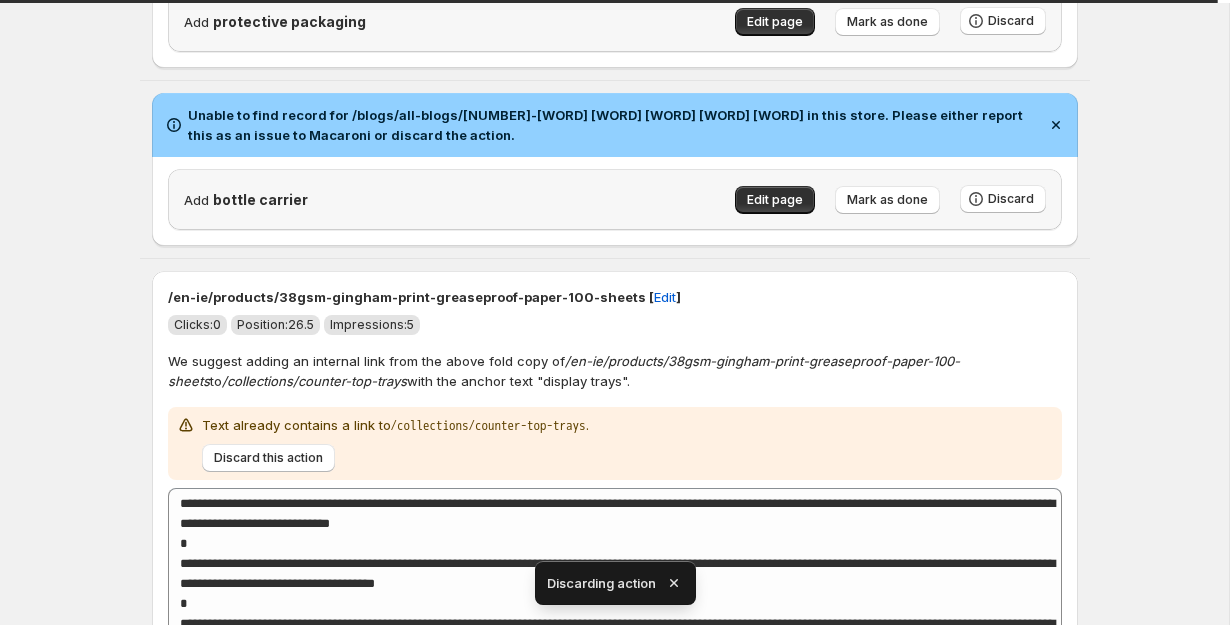 type on "**********" 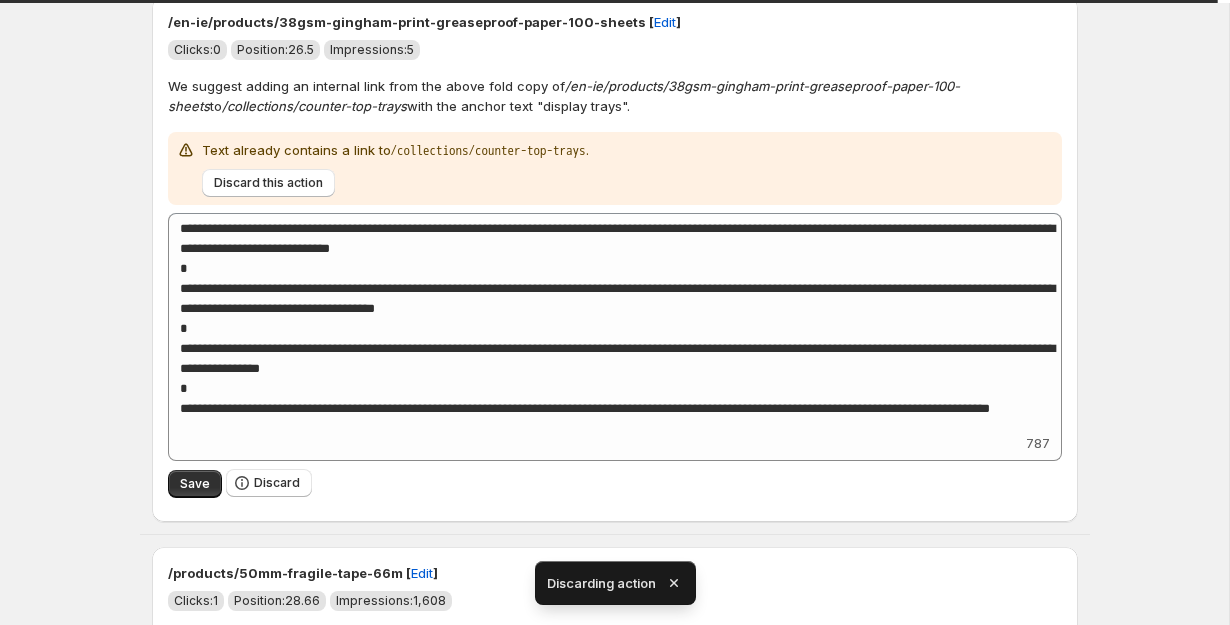 scroll, scrollTop: 2285, scrollLeft: 0, axis: vertical 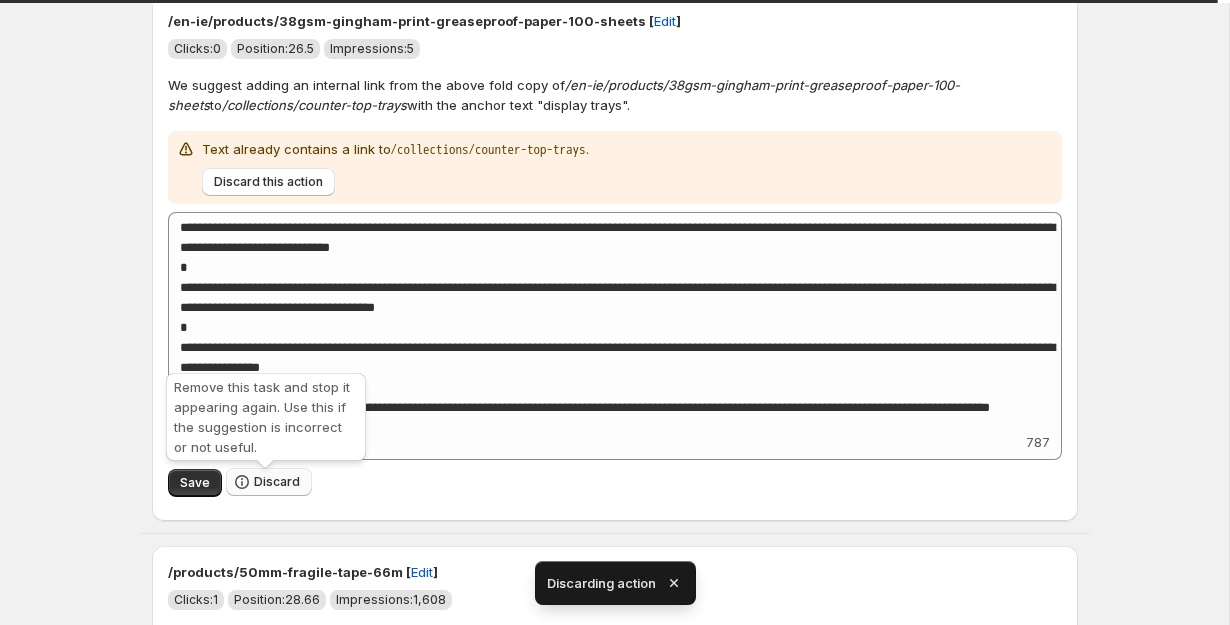 click on "Discard" at bounding box center [269, 482] 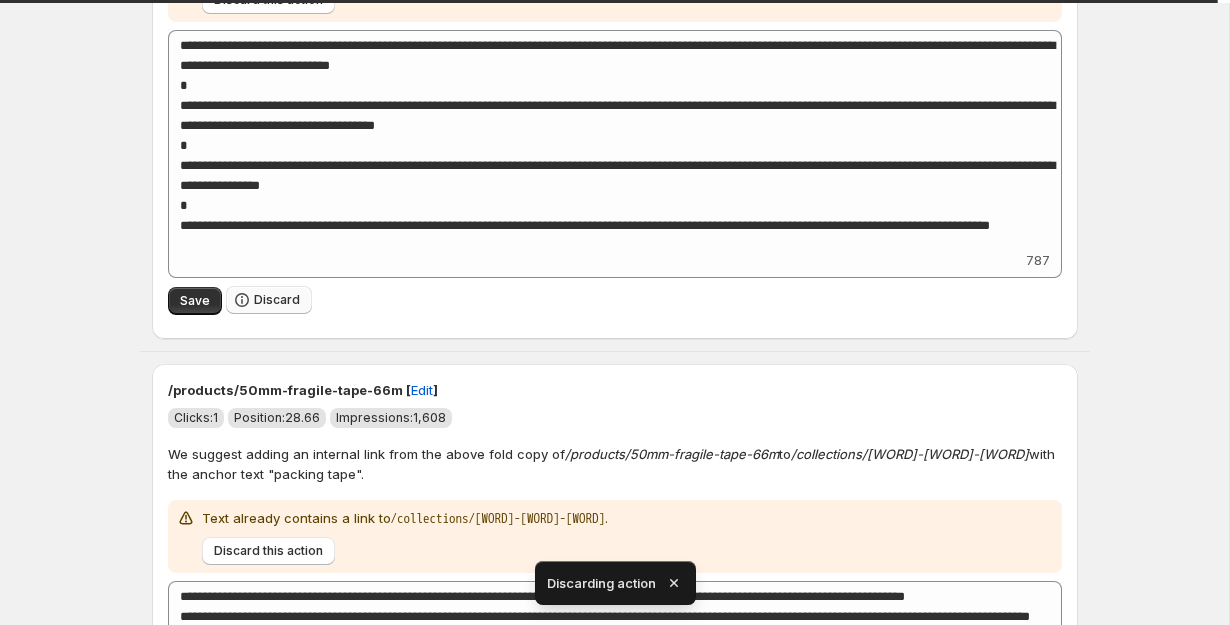 type on "**********" 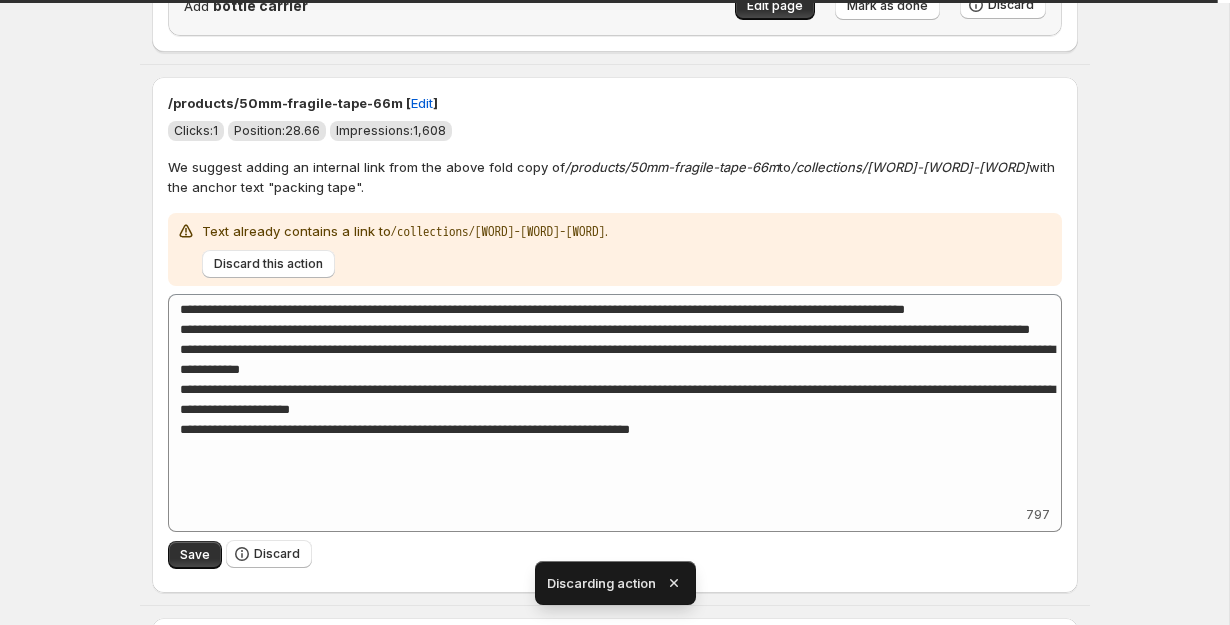 scroll, scrollTop: 2213, scrollLeft: 0, axis: vertical 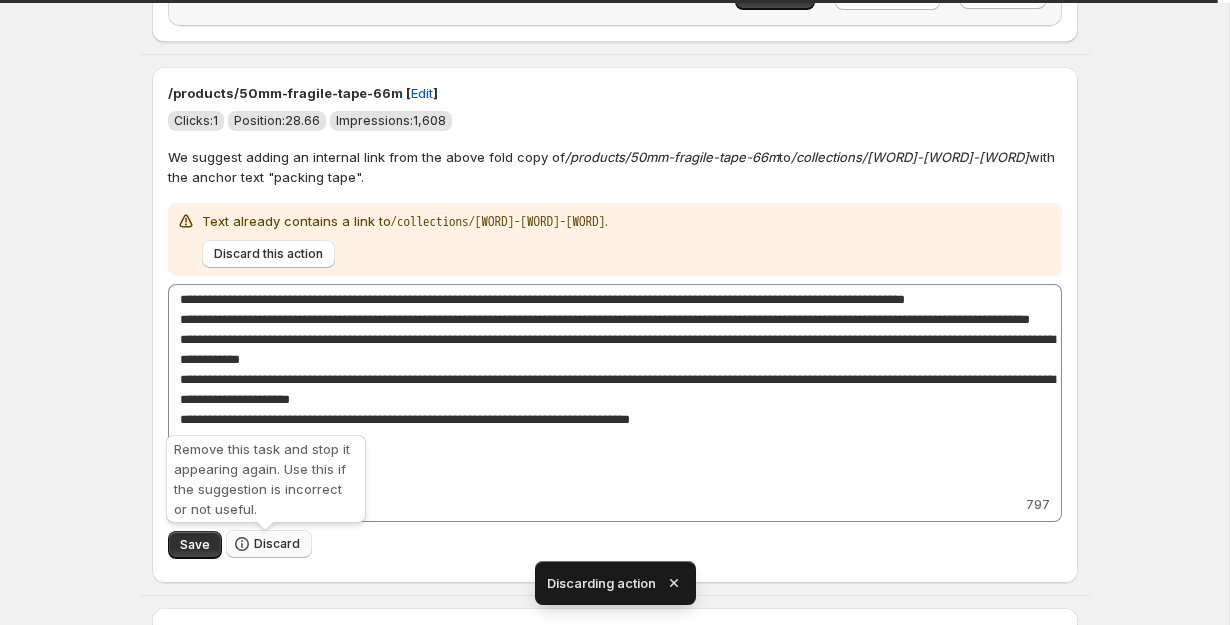click on "Discard" at bounding box center (277, 544) 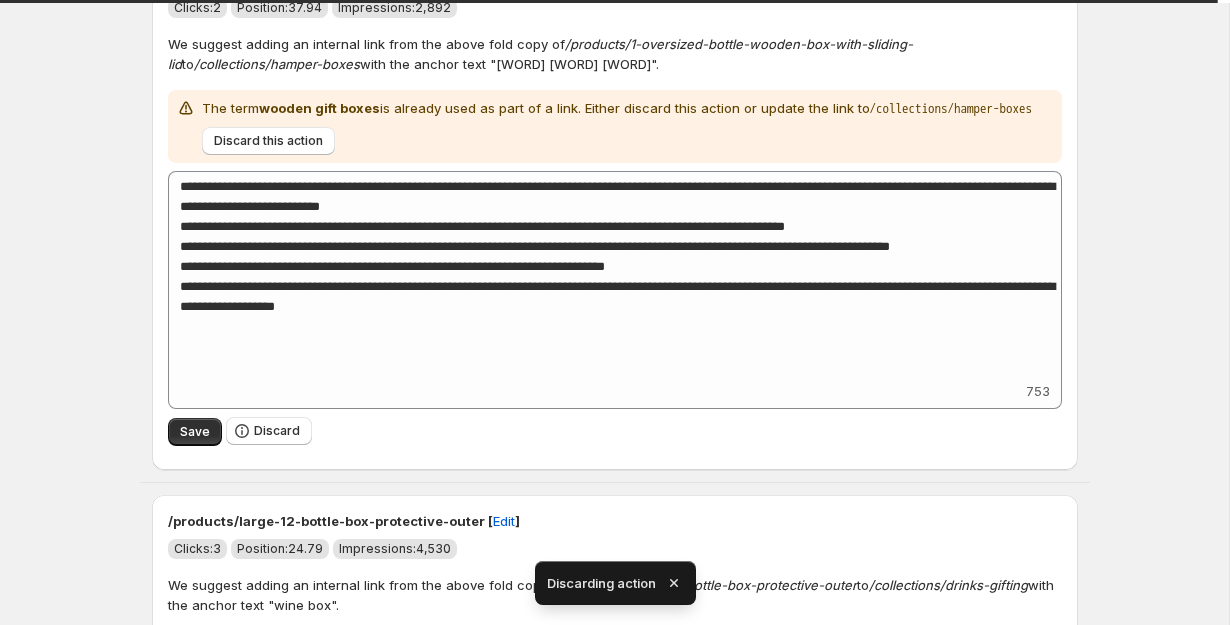 type on "**********" 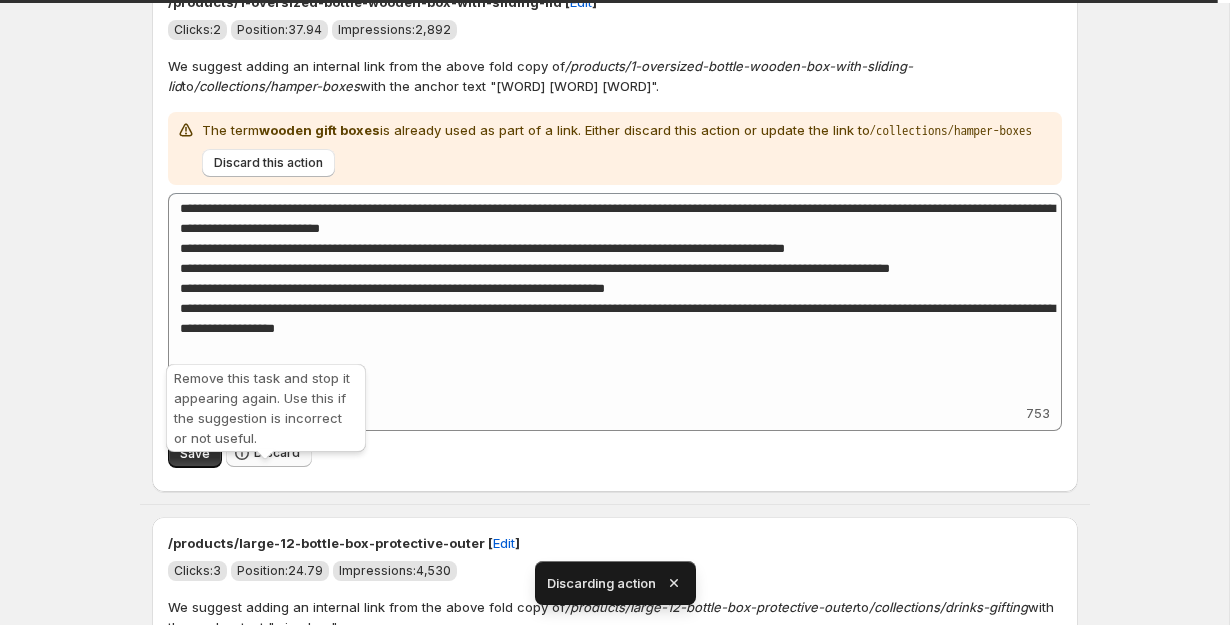 click on "Discard" at bounding box center [277, 453] 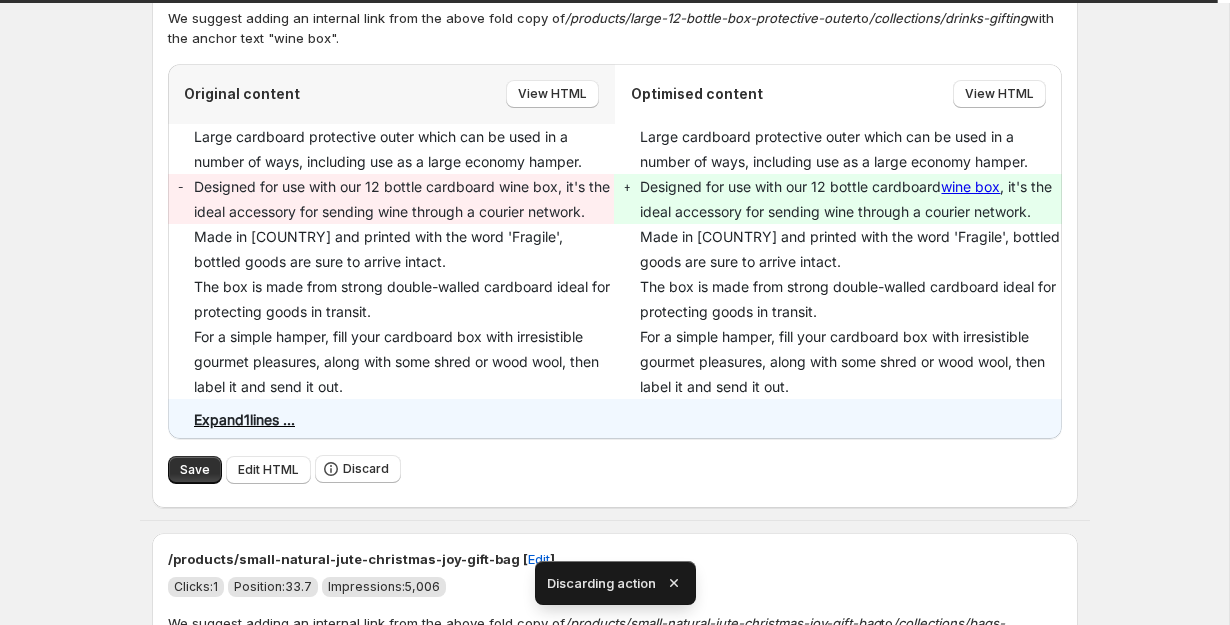 scroll, scrollTop: 2348, scrollLeft: 0, axis: vertical 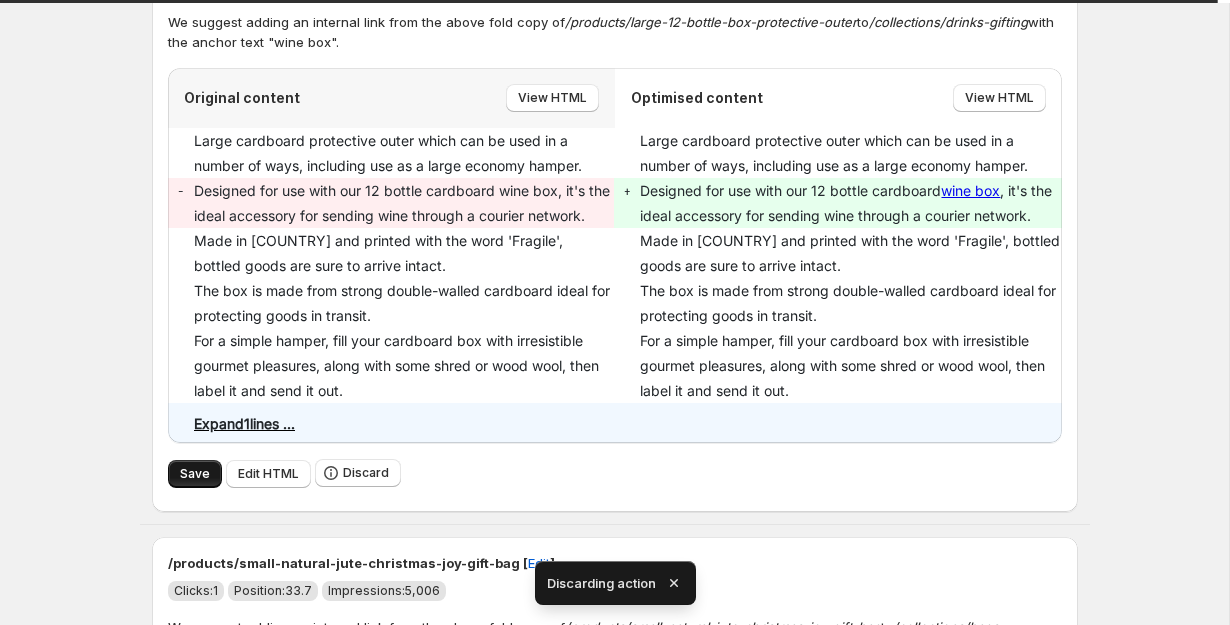click on "Save" at bounding box center [195, 474] 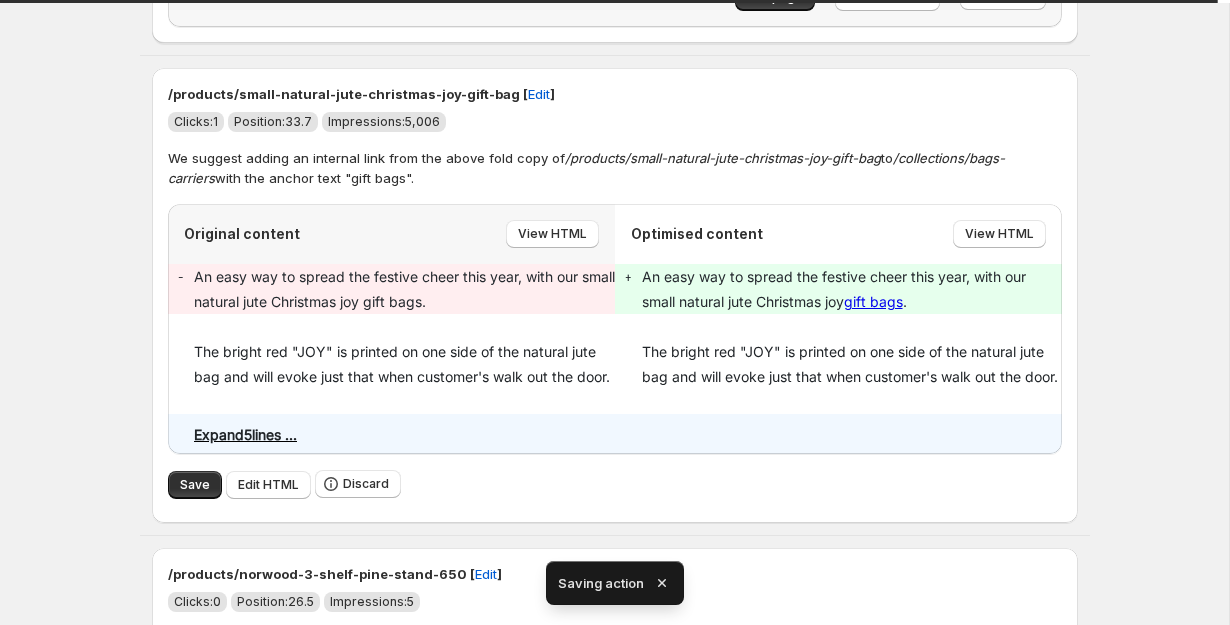scroll, scrollTop: 2176, scrollLeft: 0, axis: vertical 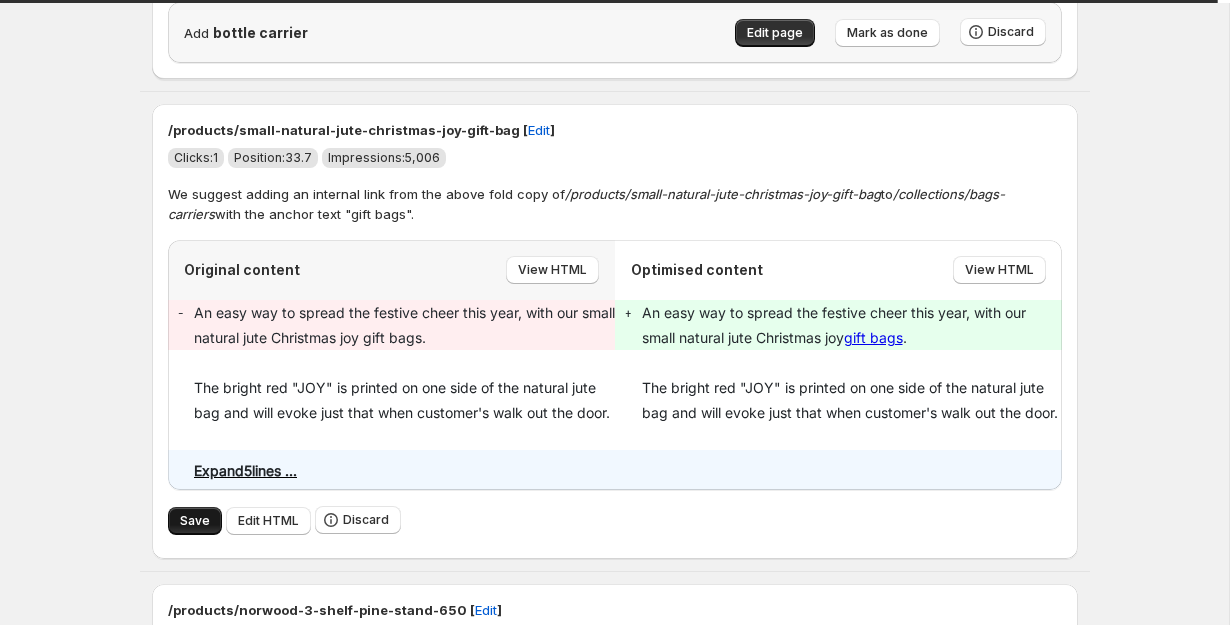click on "Save" at bounding box center [195, 521] 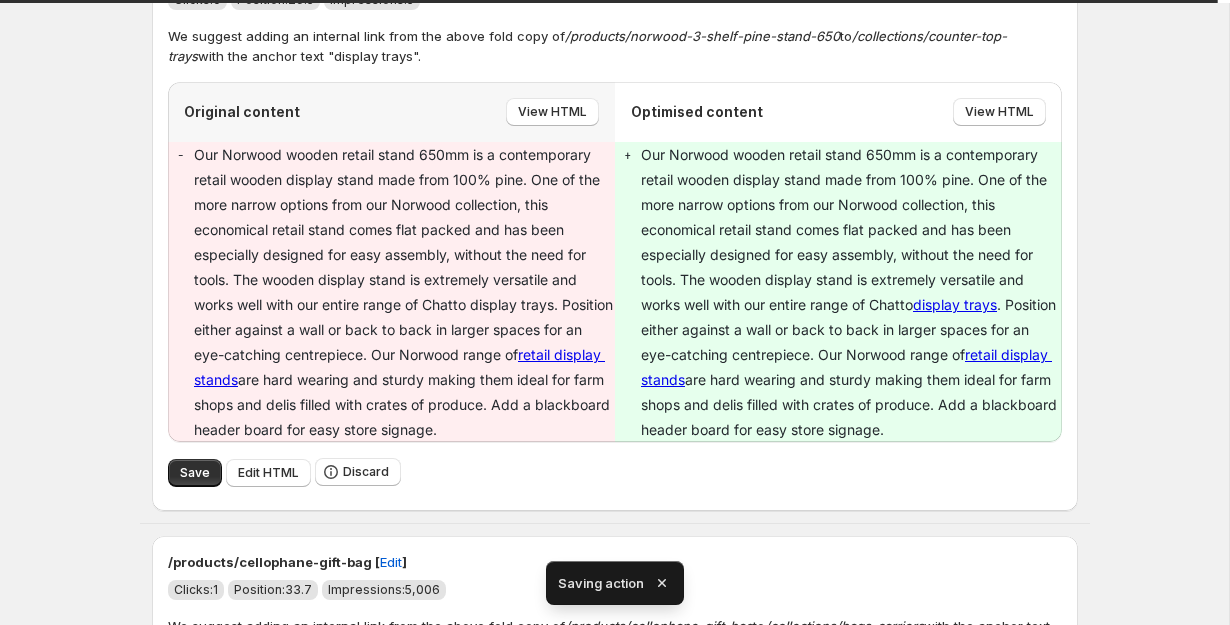 scroll, scrollTop: 2316, scrollLeft: 0, axis: vertical 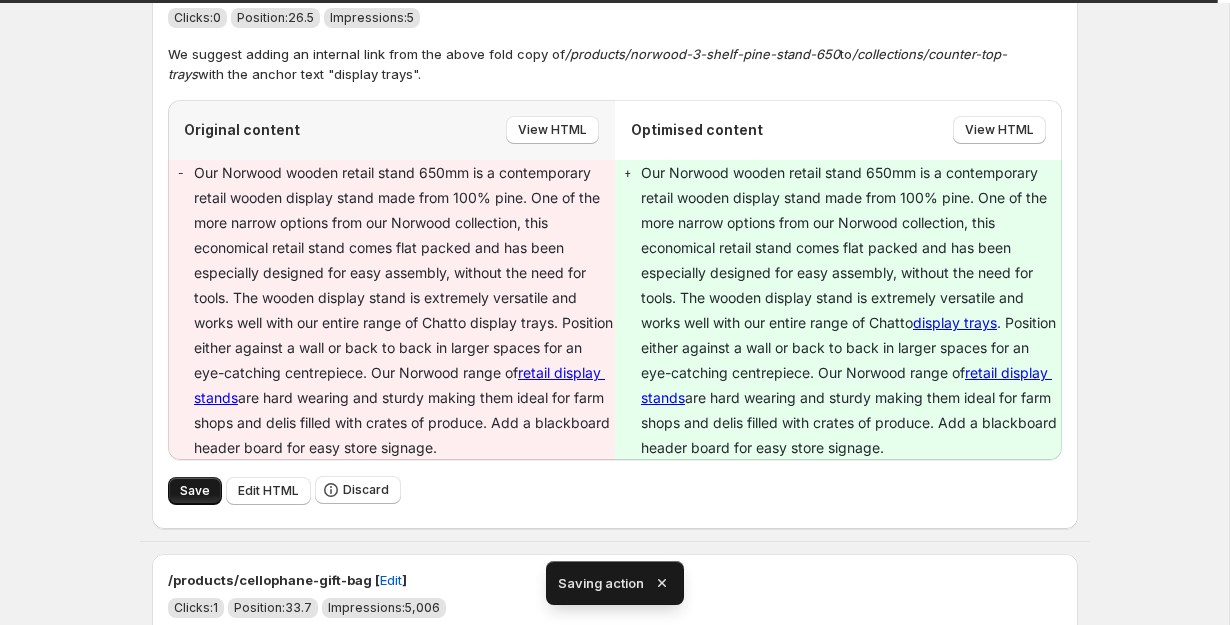 click on "Save" at bounding box center (195, 491) 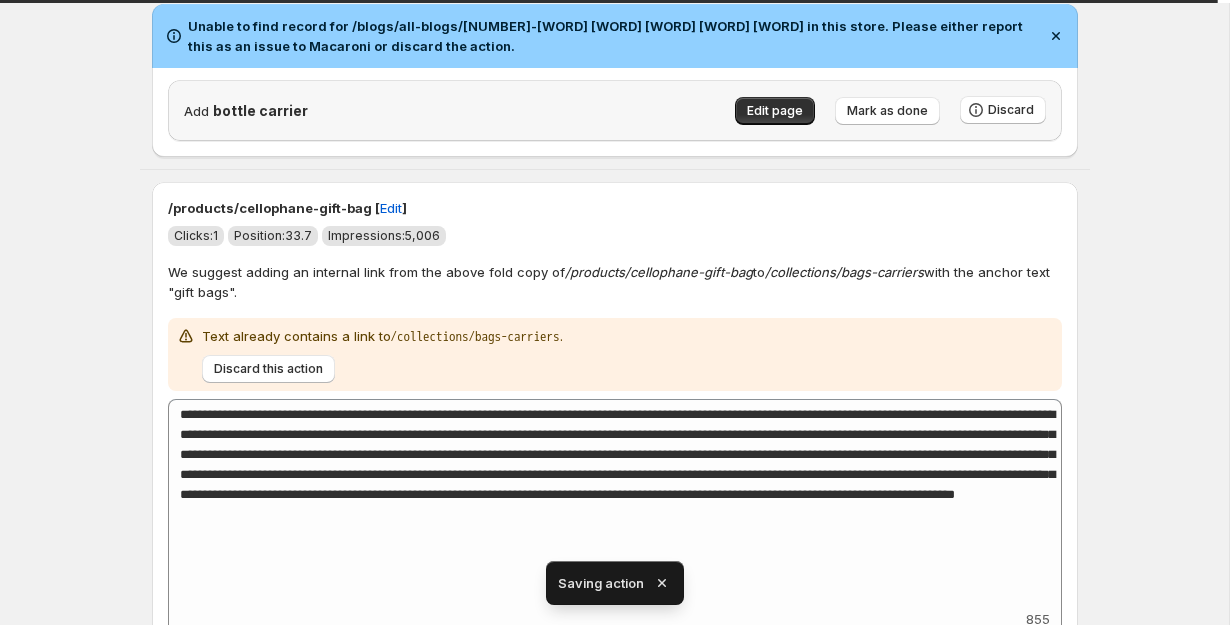 scroll, scrollTop: 2210, scrollLeft: 0, axis: vertical 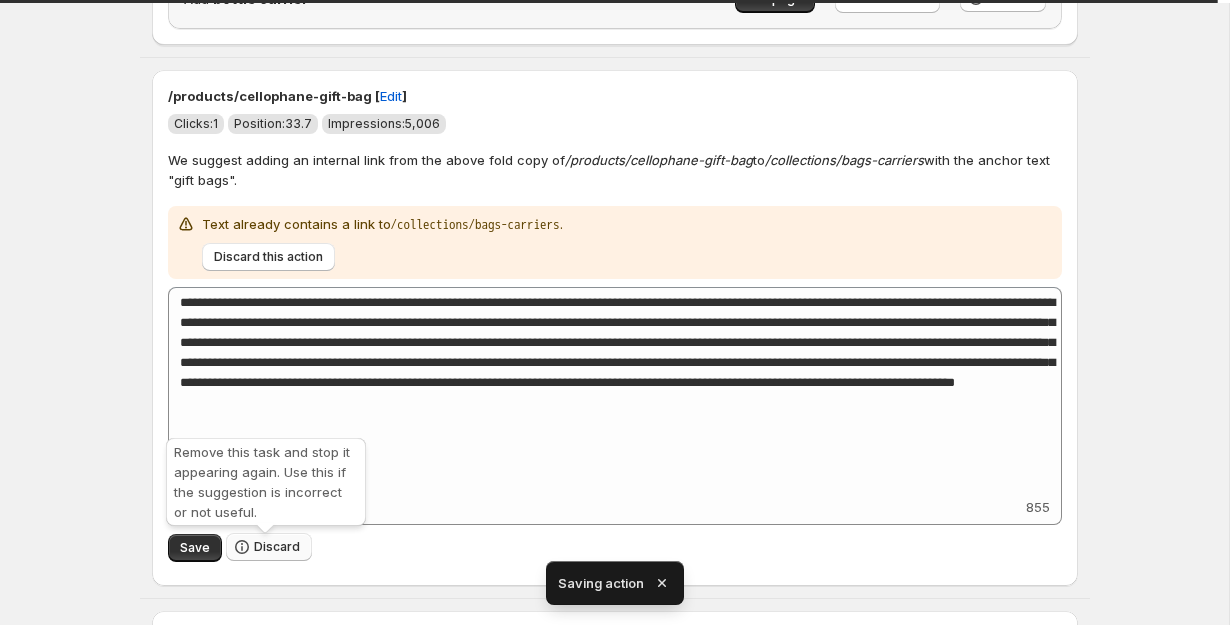 click on "Discard" at bounding box center [277, 547] 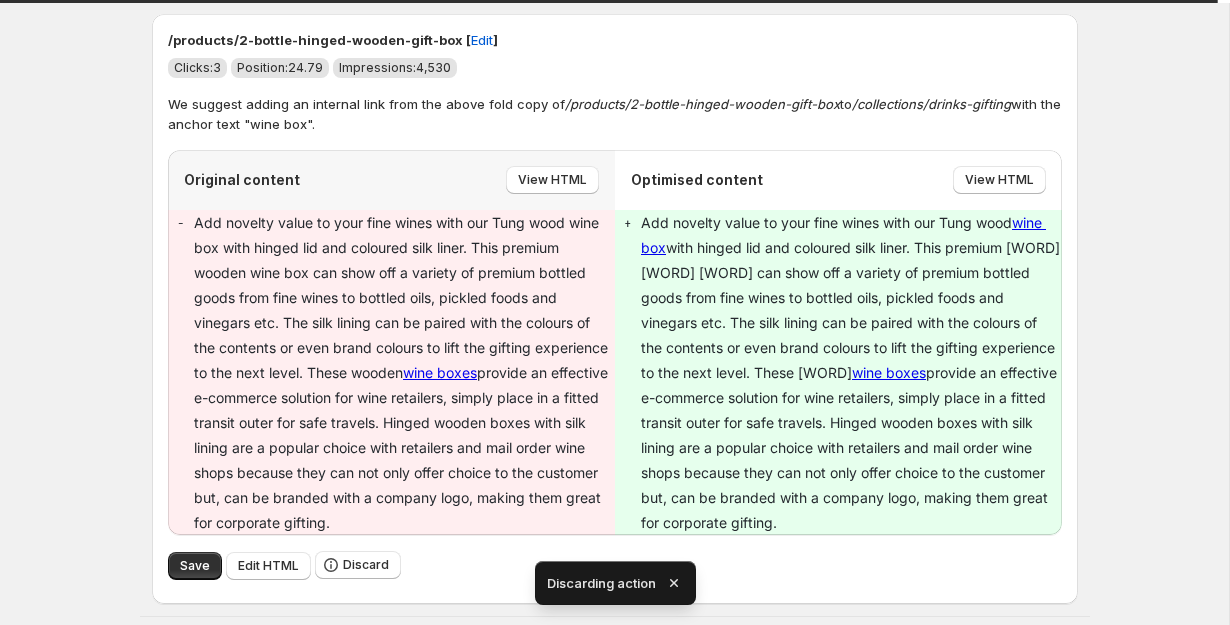 scroll, scrollTop: 2271, scrollLeft: 0, axis: vertical 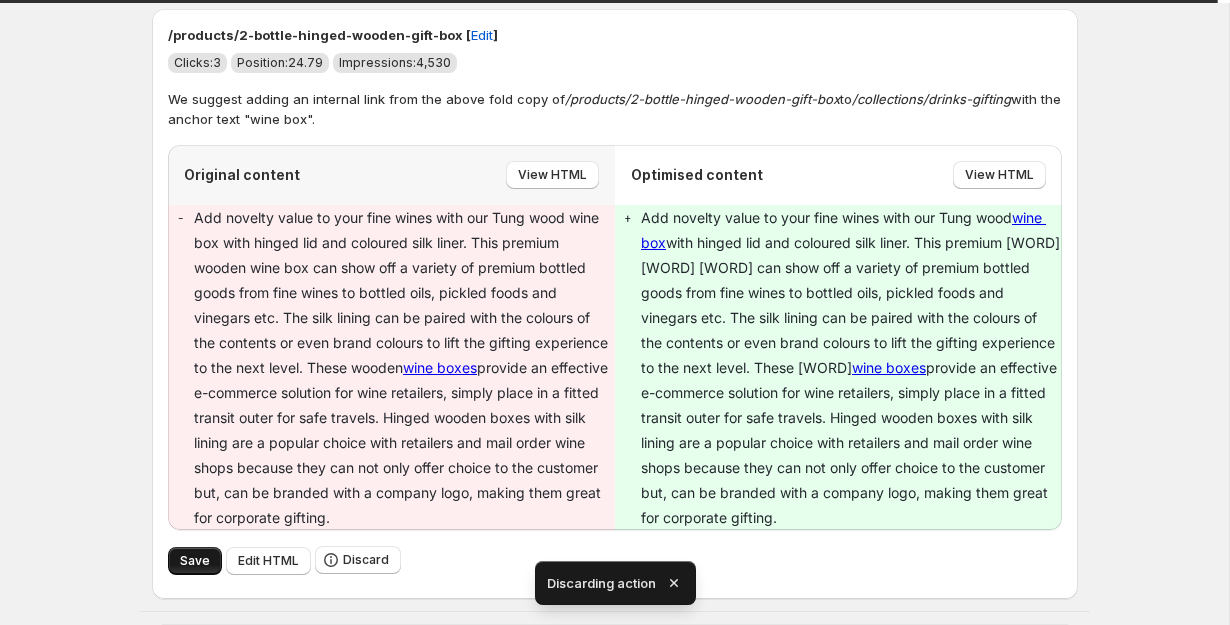 click on "Save" at bounding box center (195, 561) 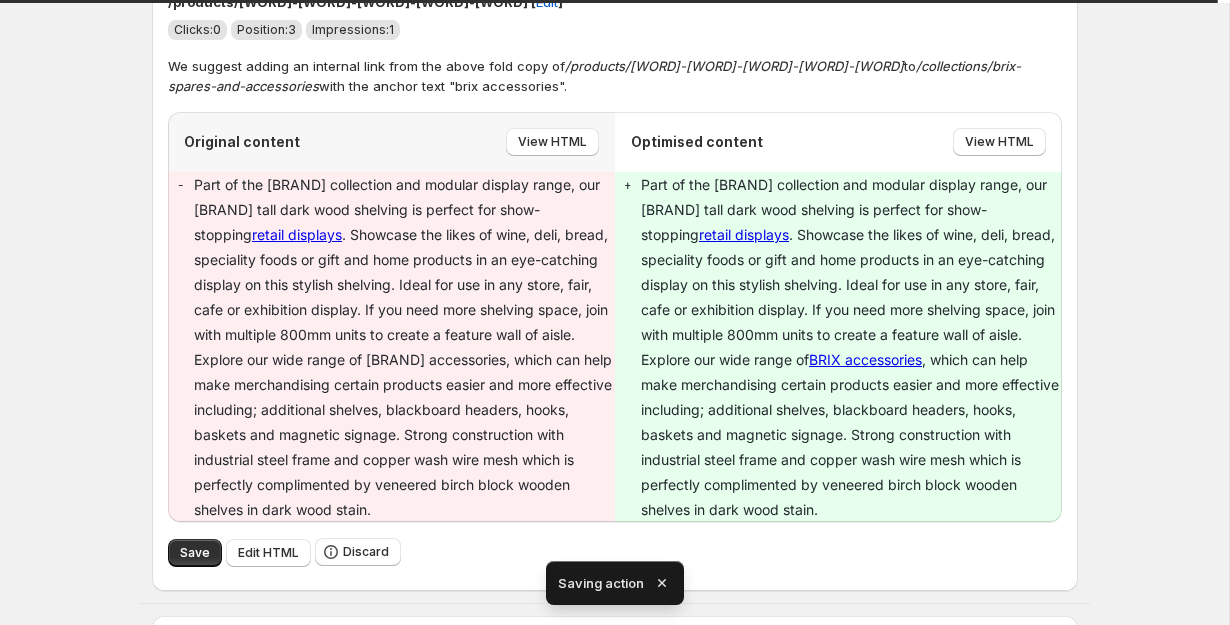 scroll, scrollTop: 2309, scrollLeft: 0, axis: vertical 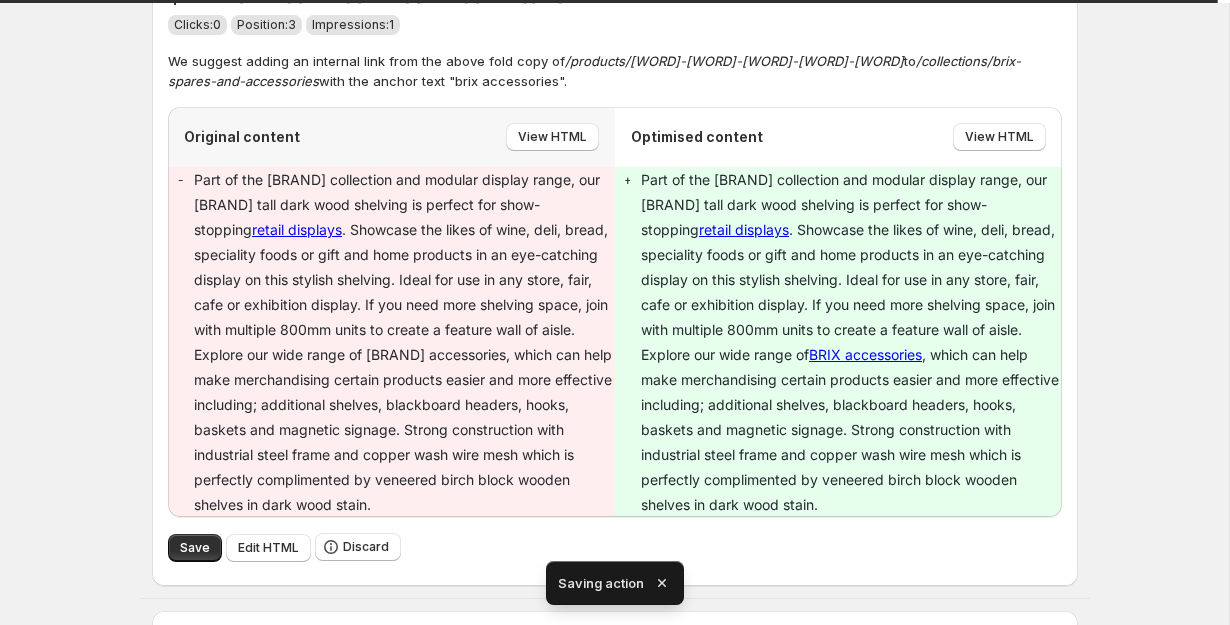 click on "Save Edit HTML Discard" at bounding box center [615, 547] 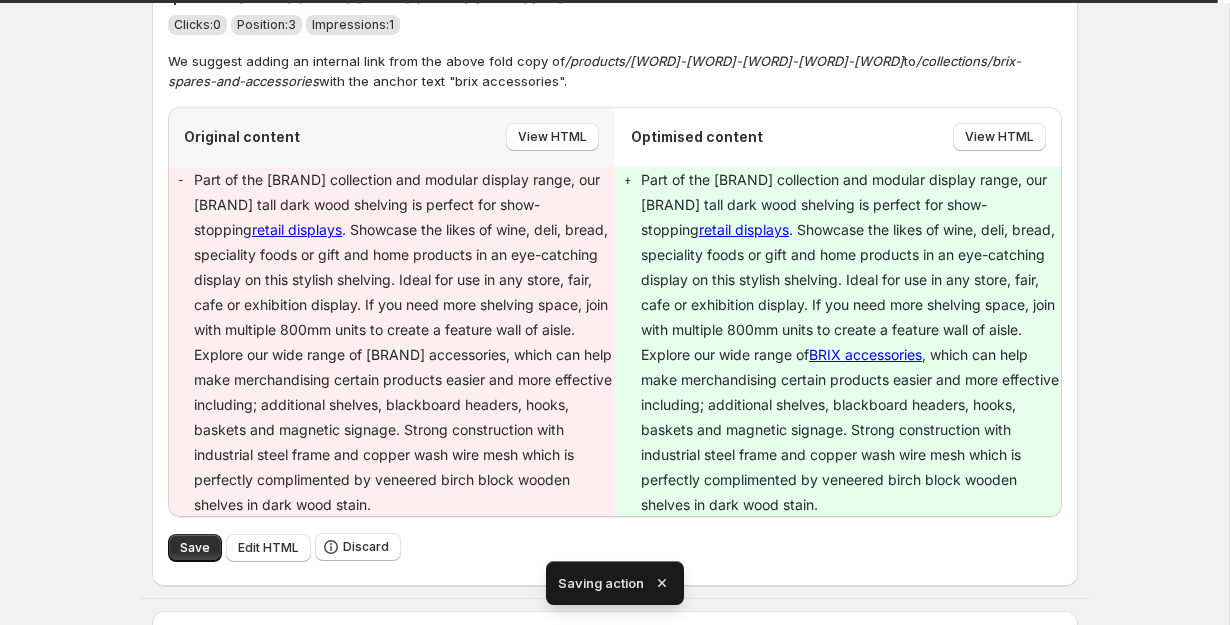 type on "**********" 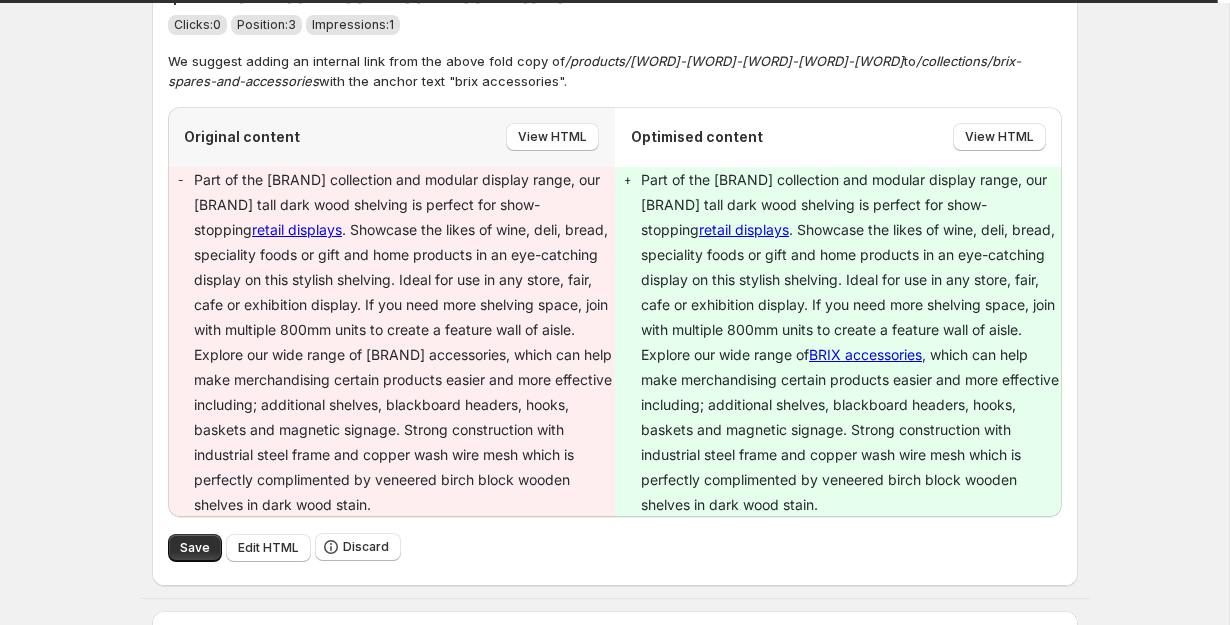 click on "Save Edit HTML Discard" at bounding box center [615, 547] 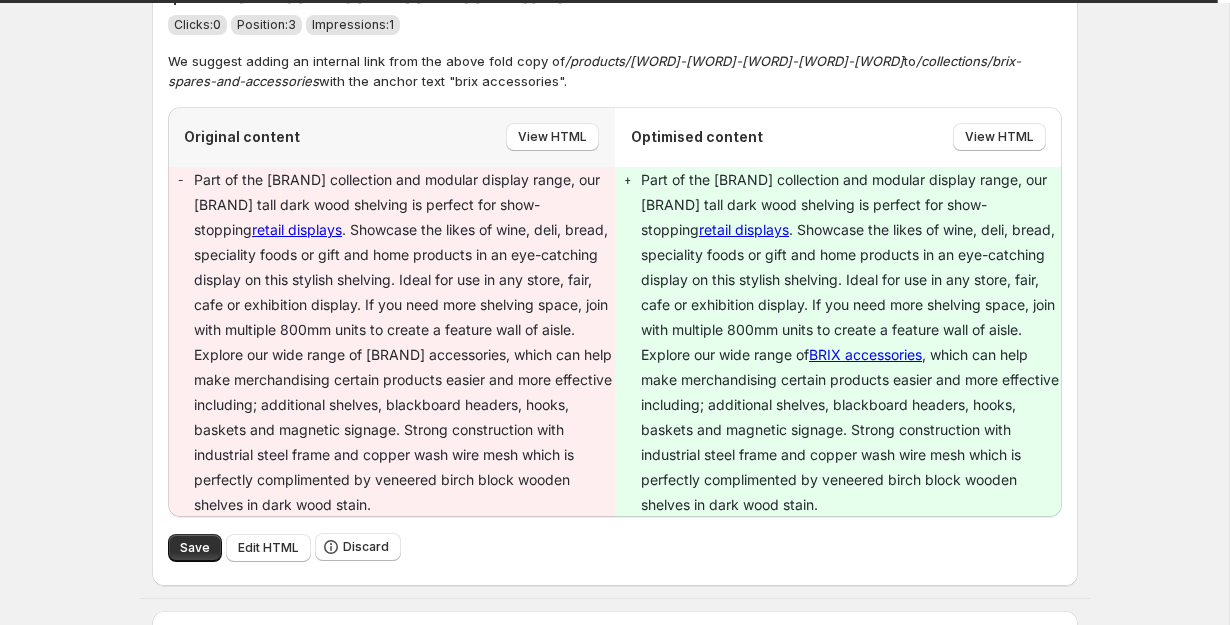 type on "**********" 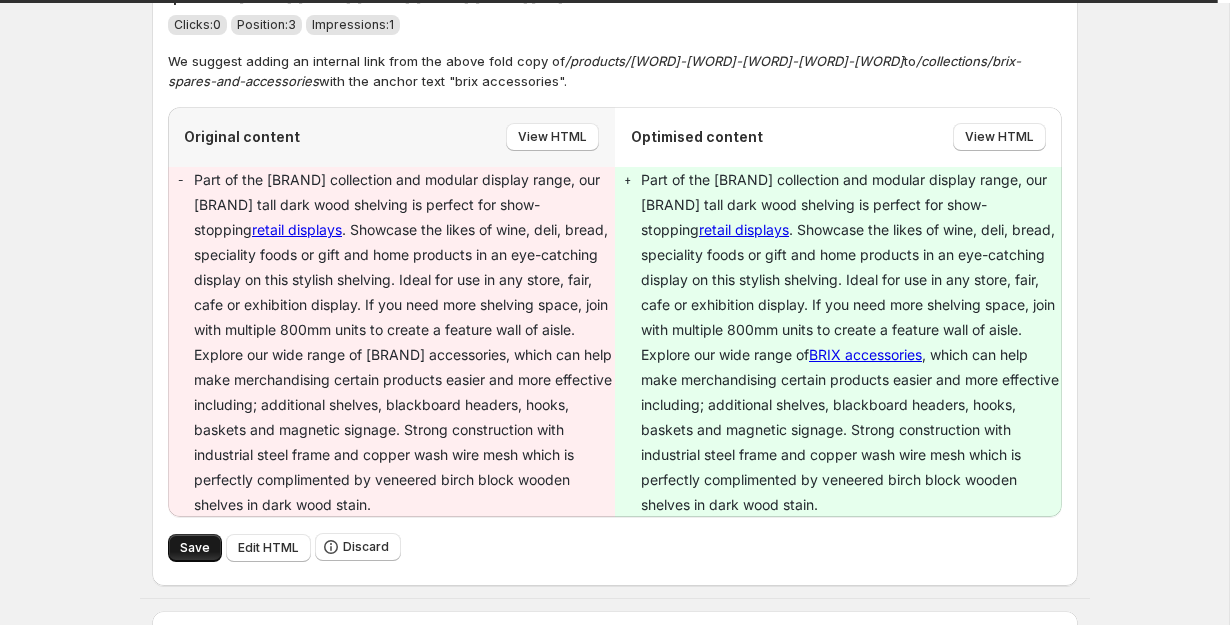 click on "Save" at bounding box center [195, 548] 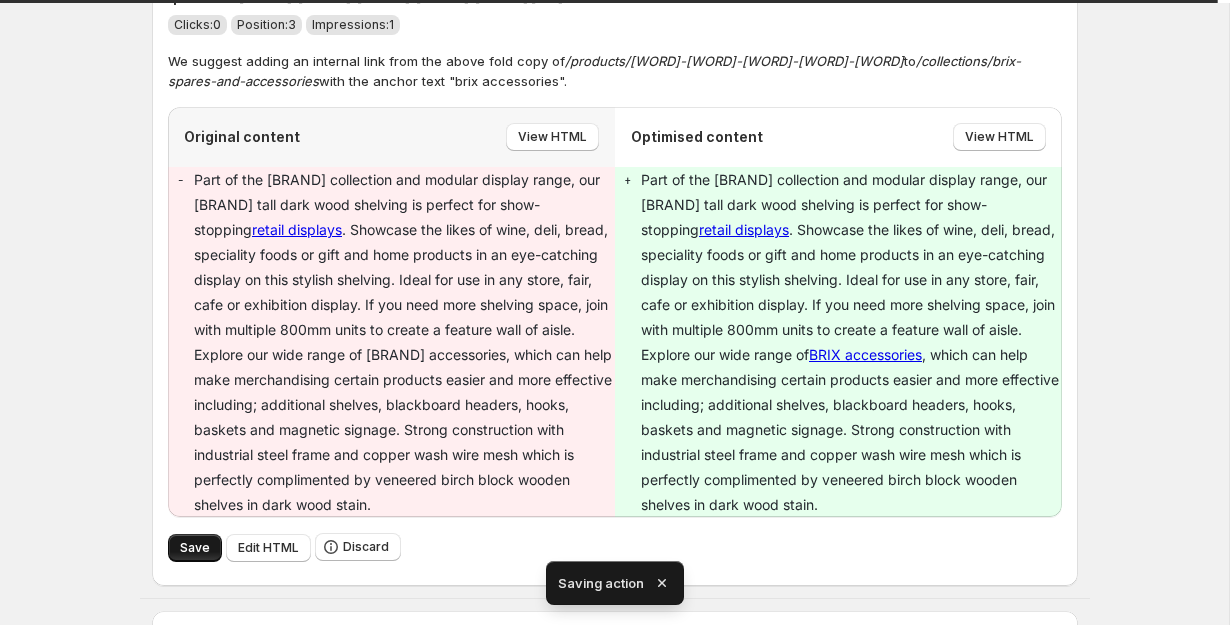 type on "**********" 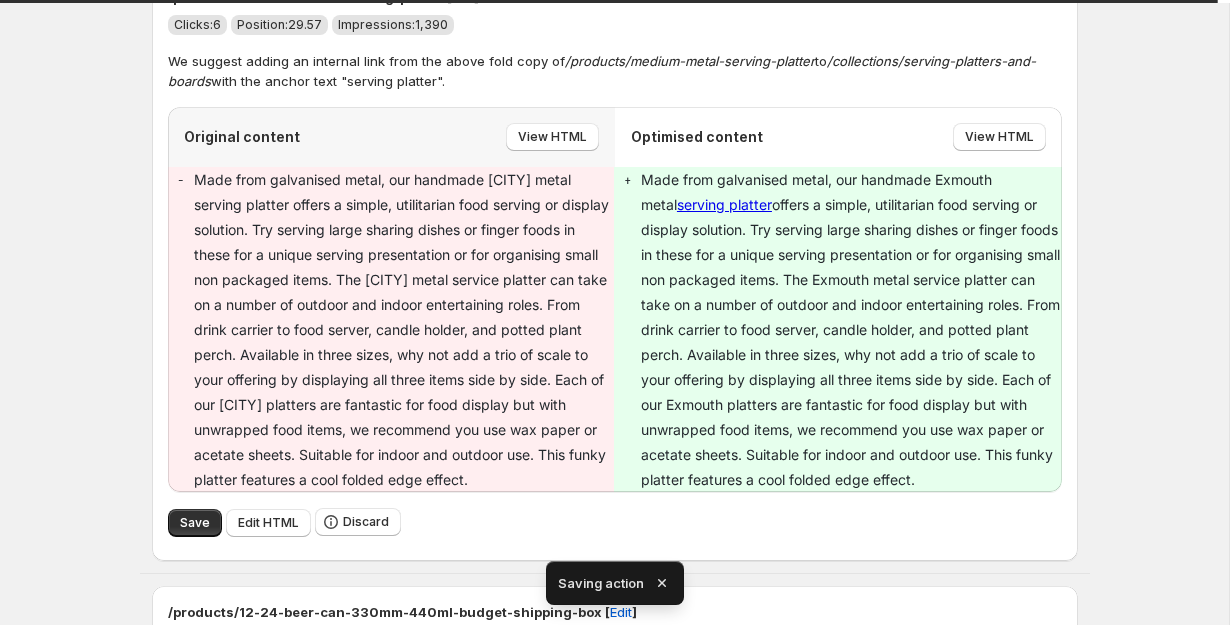 type on "**********" 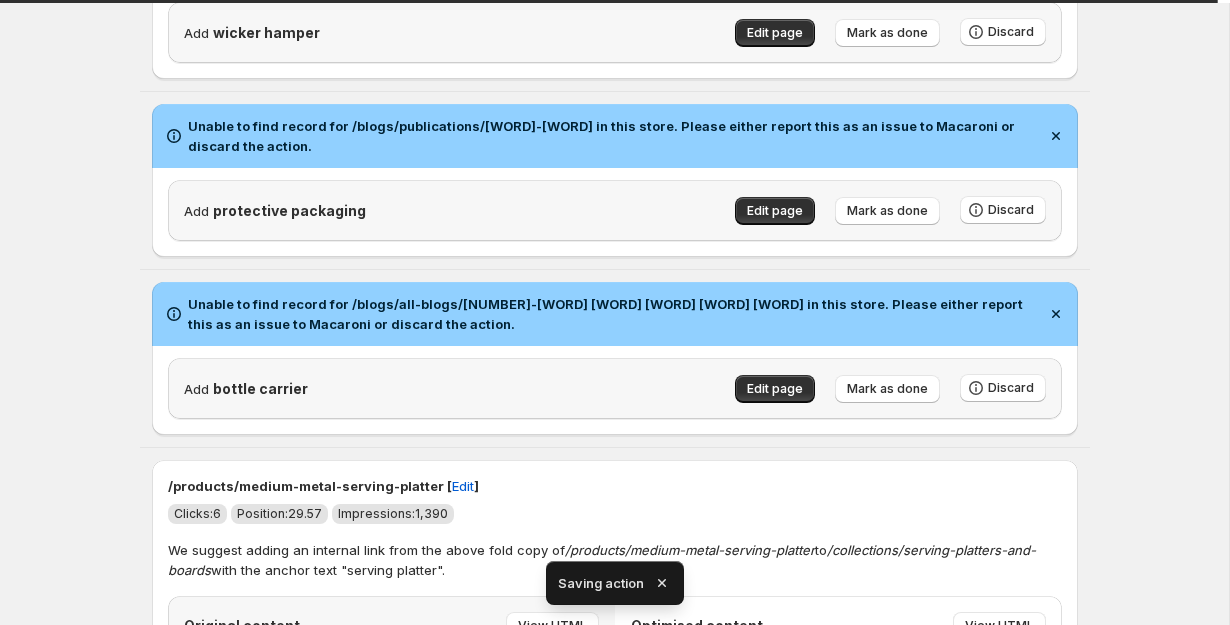 type on "**********" 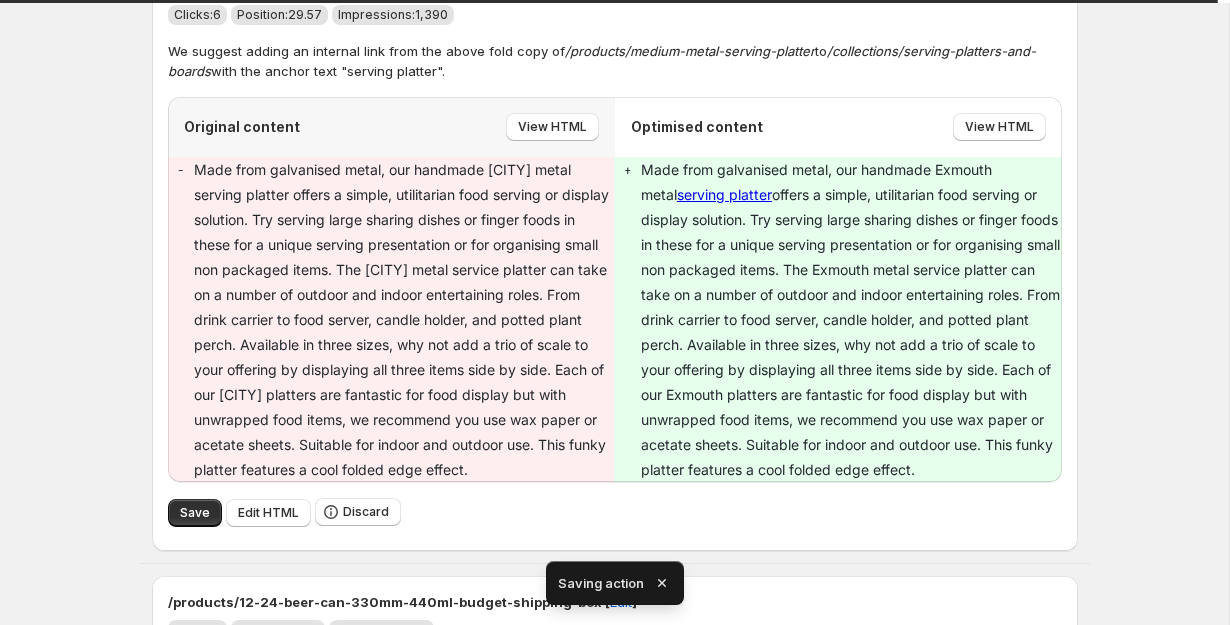scroll, scrollTop: 2323, scrollLeft: 0, axis: vertical 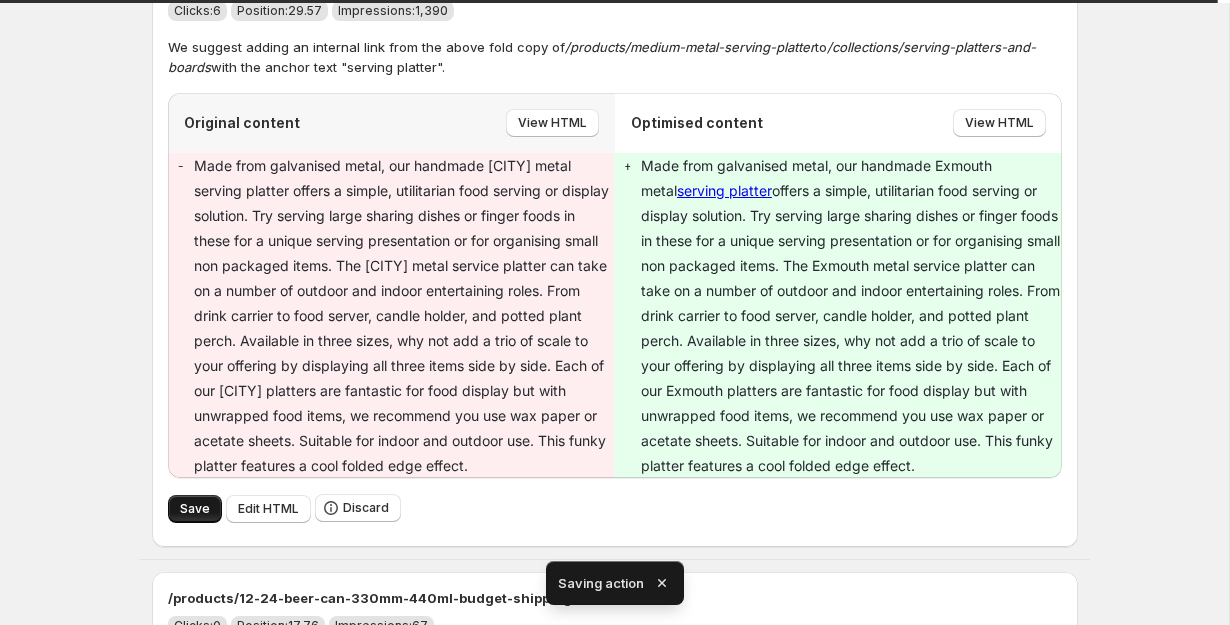 click on "Save" at bounding box center (195, 509) 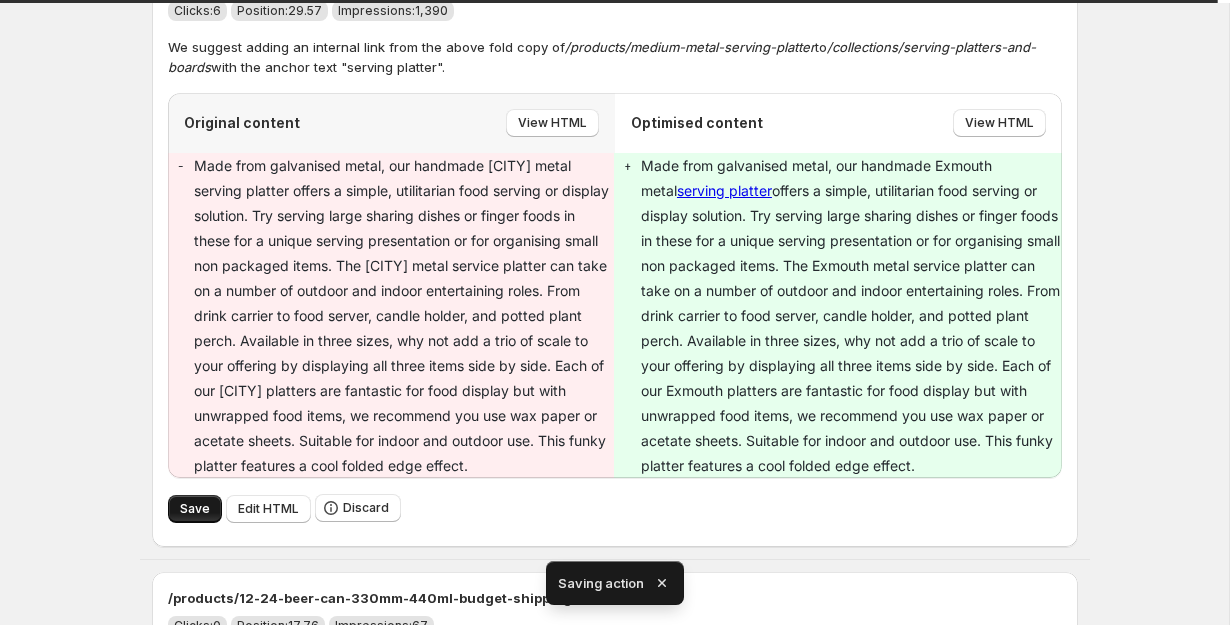 type on "**********" 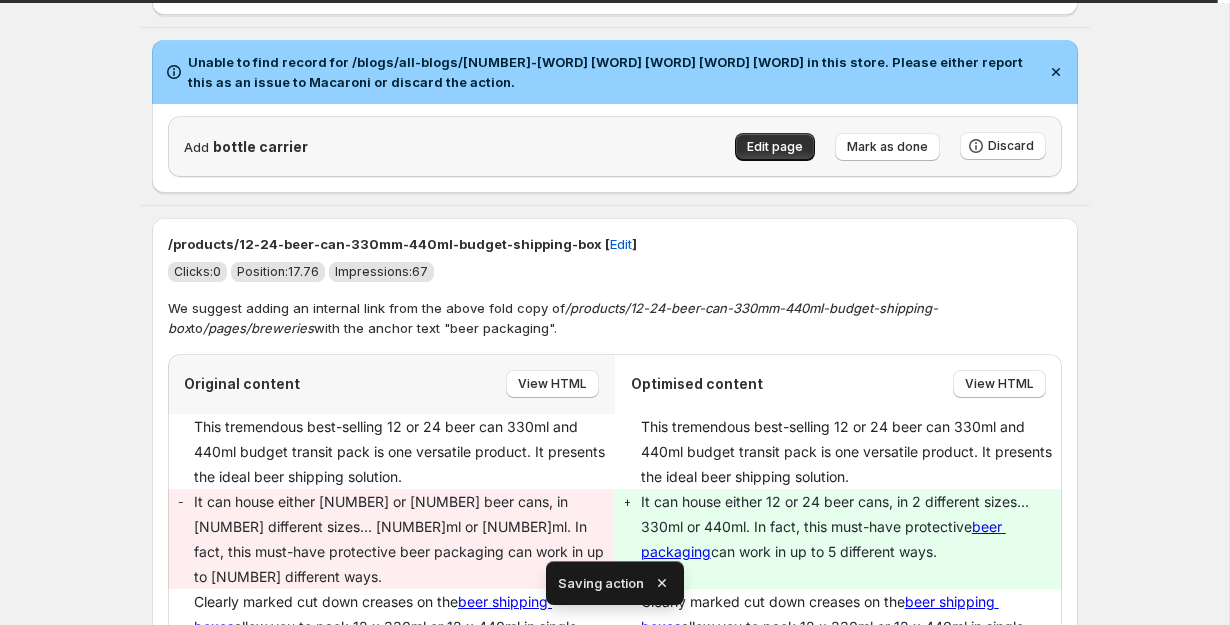 type on "**********" 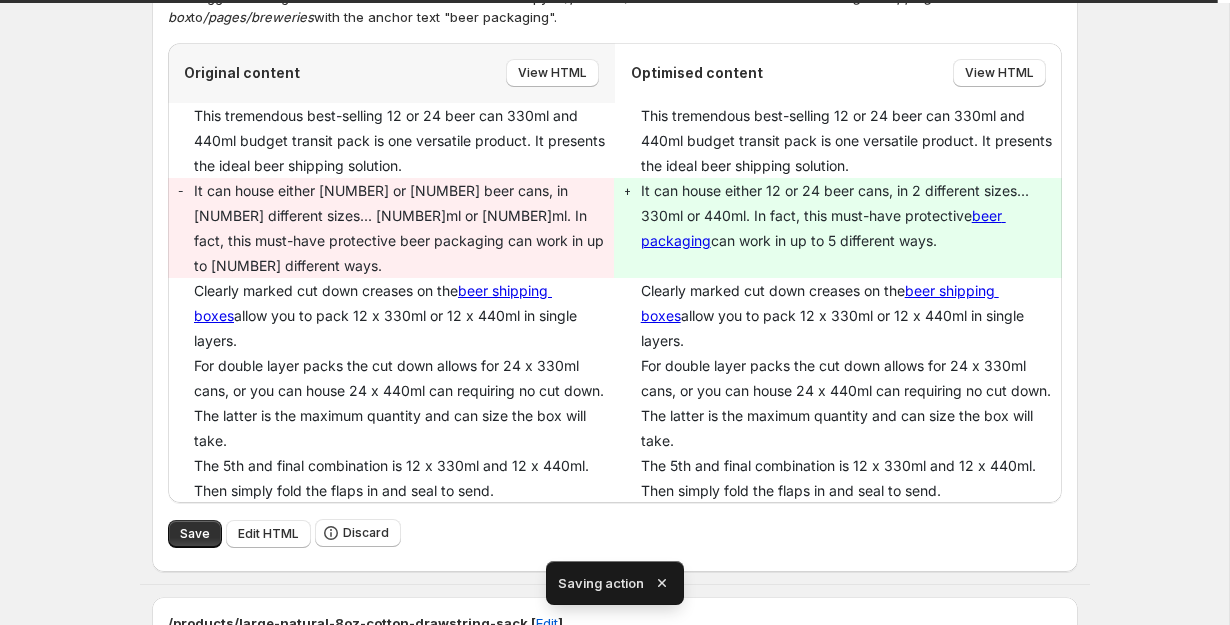 scroll, scrollTop: 2369, scrollLeft: 0, axis: vertical 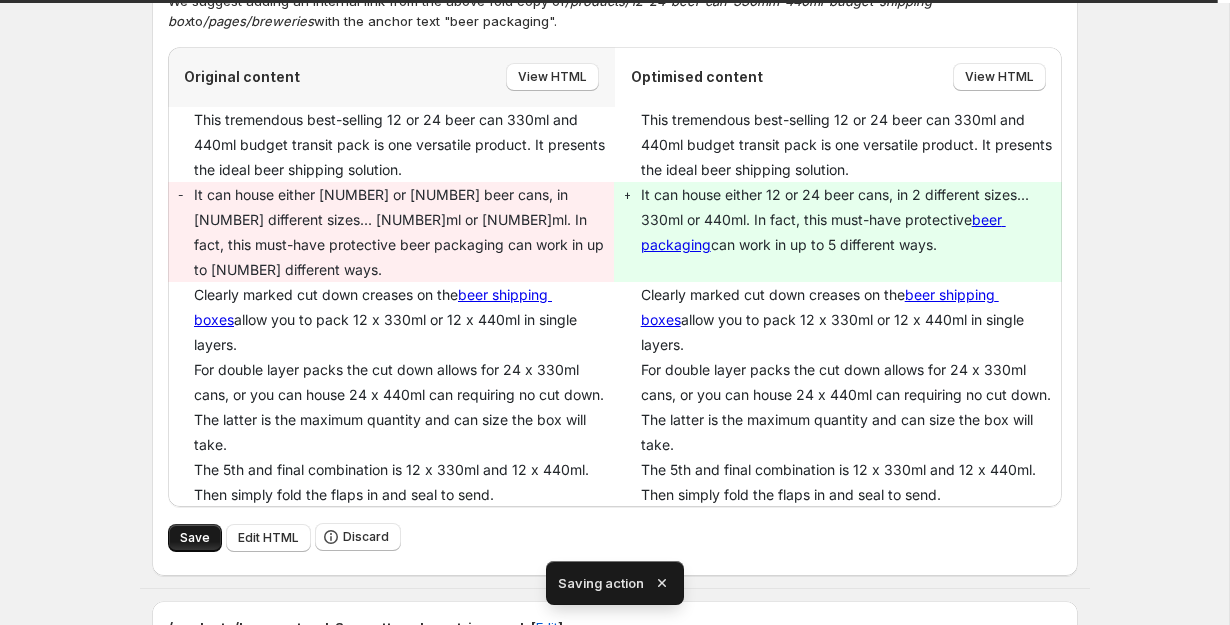 click on "Save" at bounding box center [195, 538] 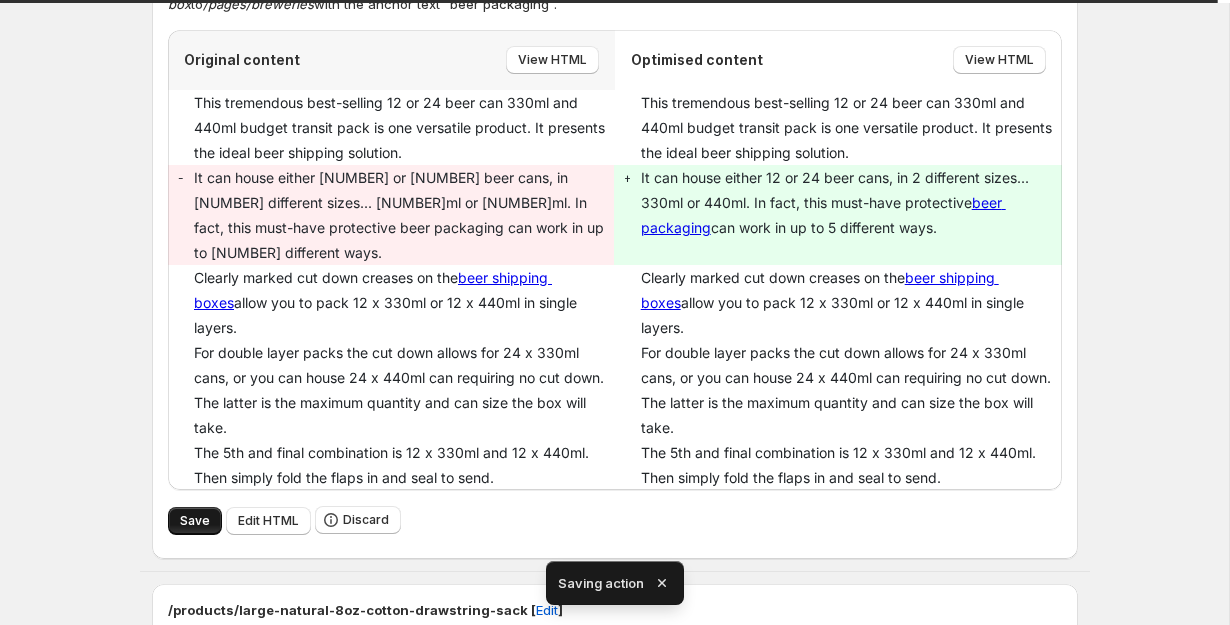 type on "**********" 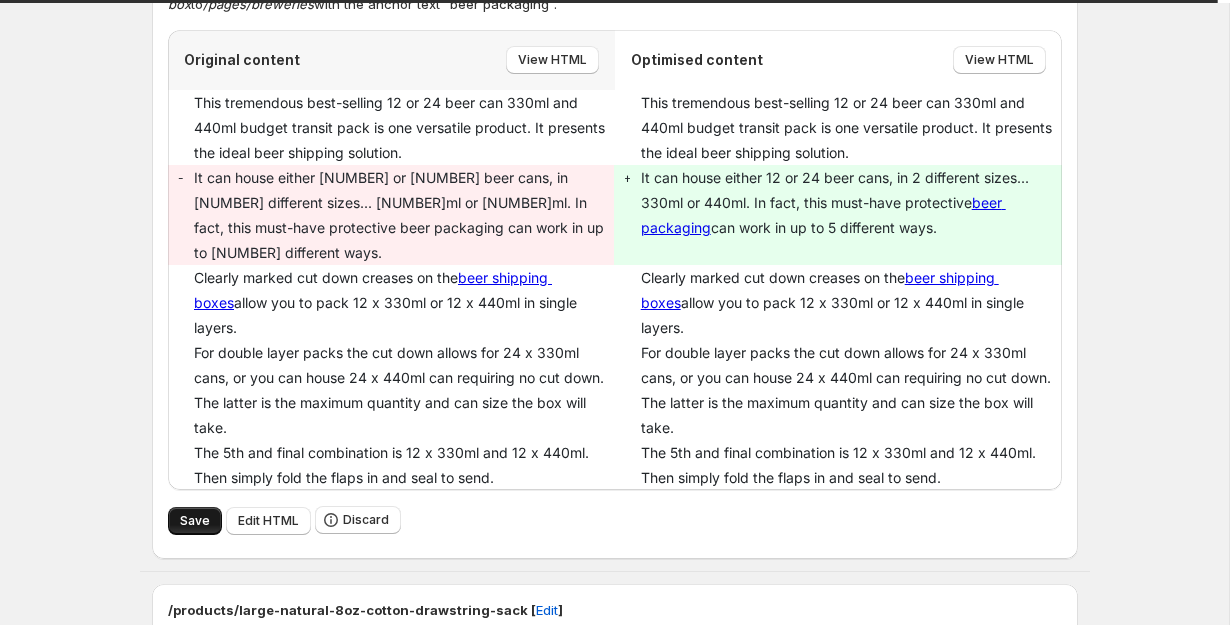 type on "**********" 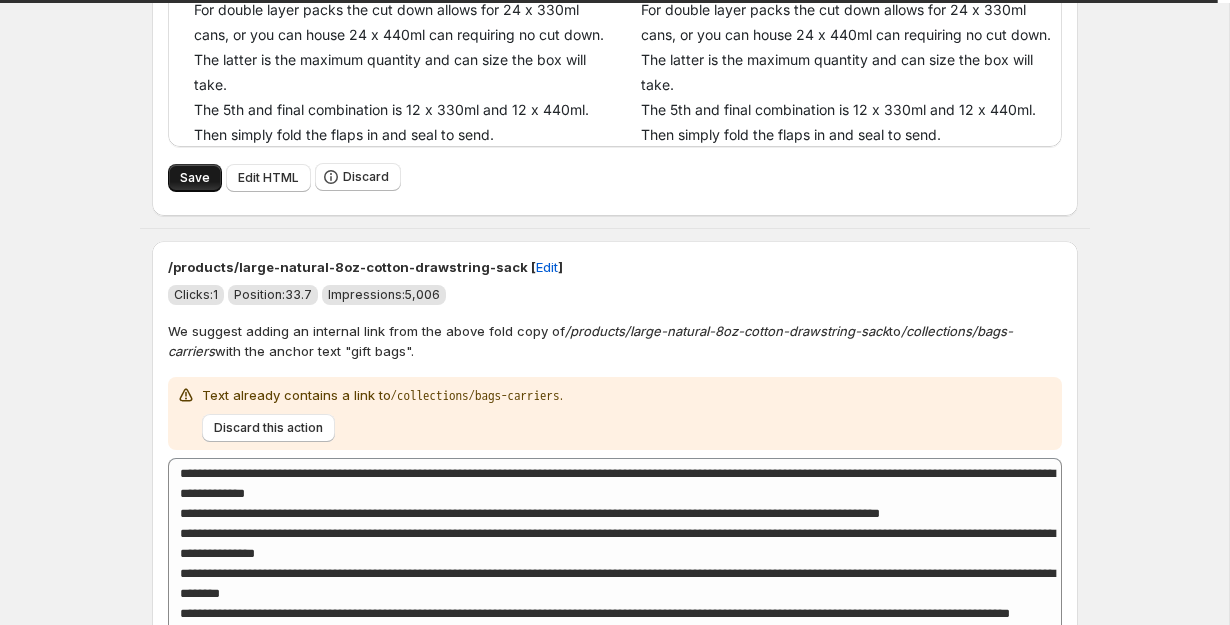 type on "**********" 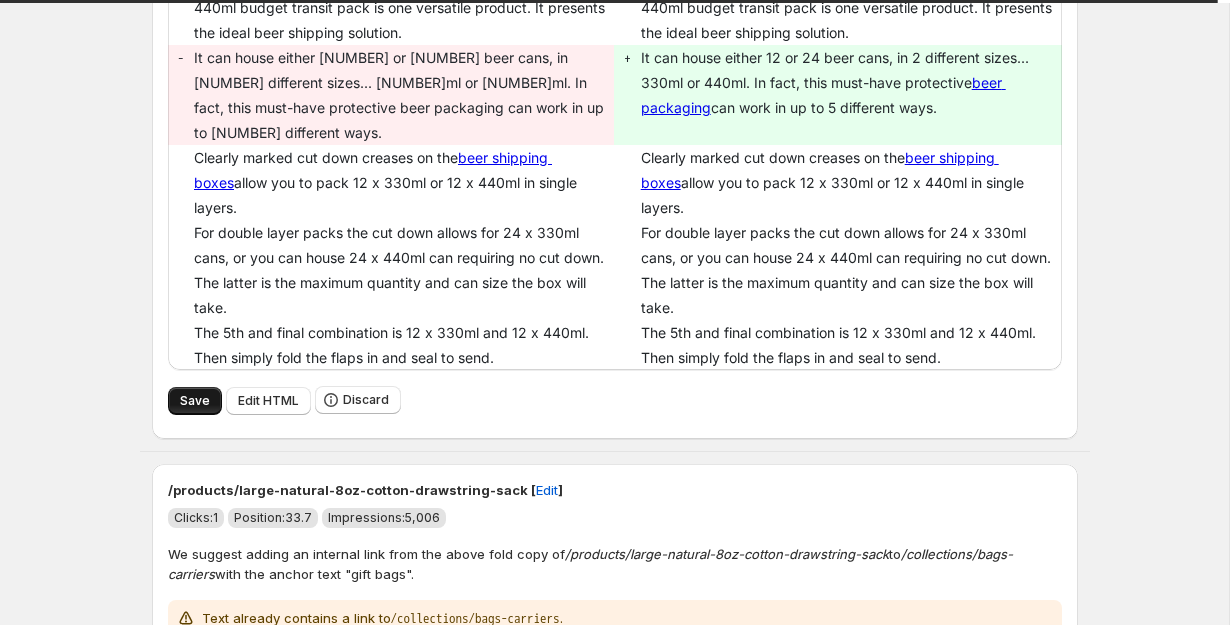 type on "**********" 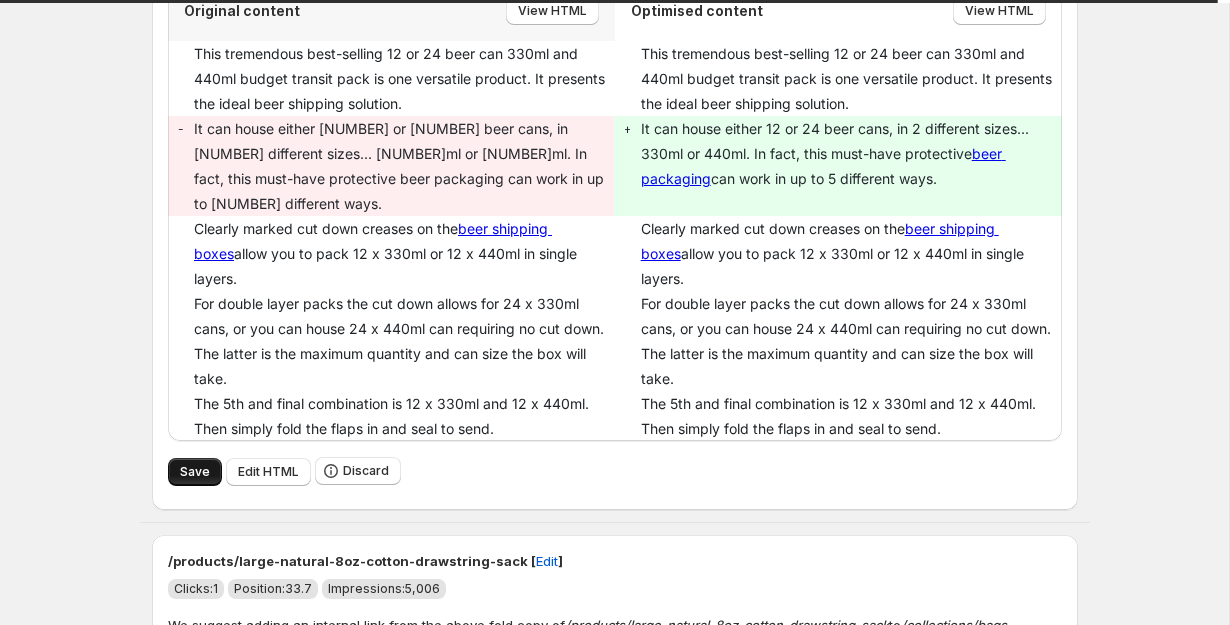 type on "**********" 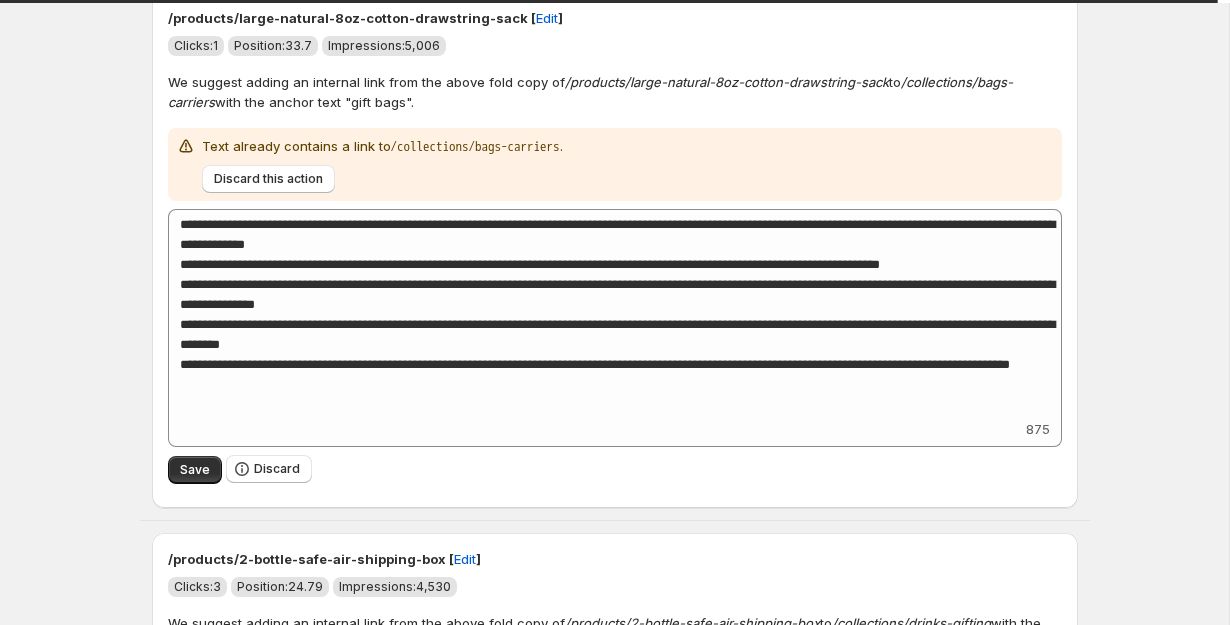 scroll, scrollTop: 2275, scrollLeft: 0, axis: vertical 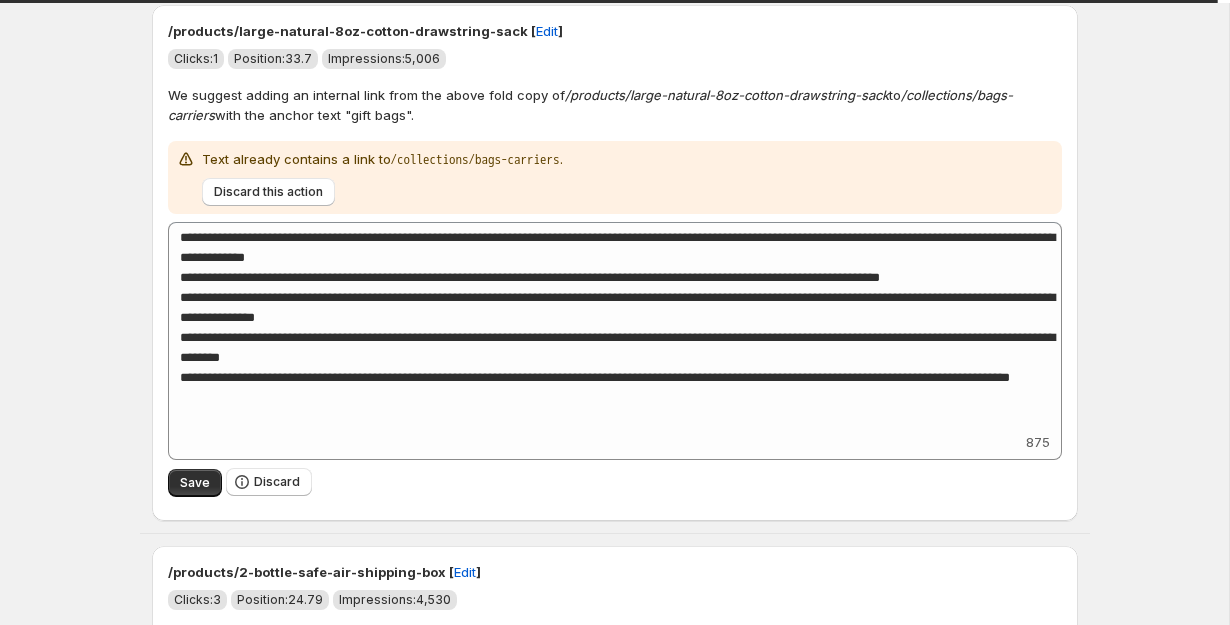 type on "**********" 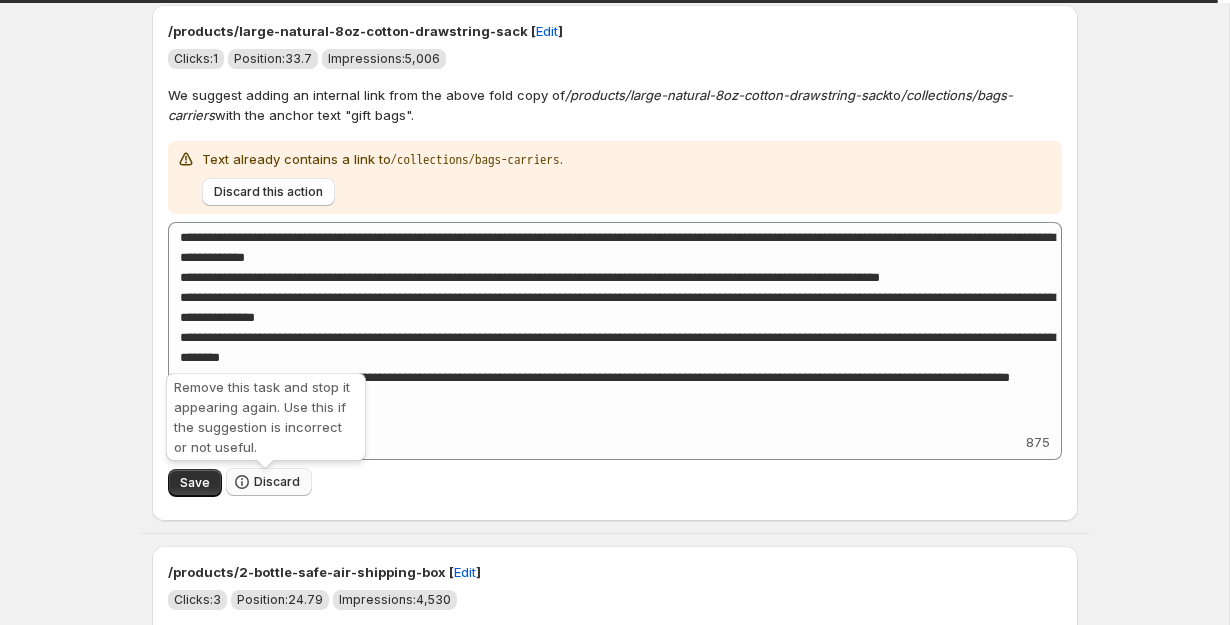 click on "Discard" at bounding box center (269, 482) 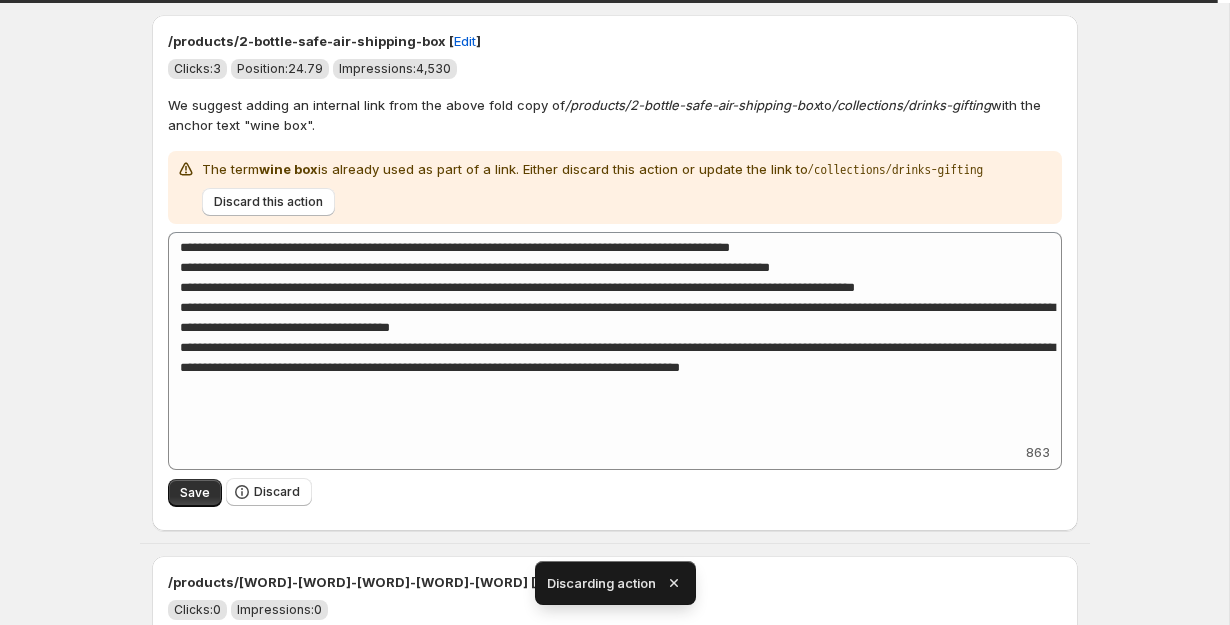 type on "**********" 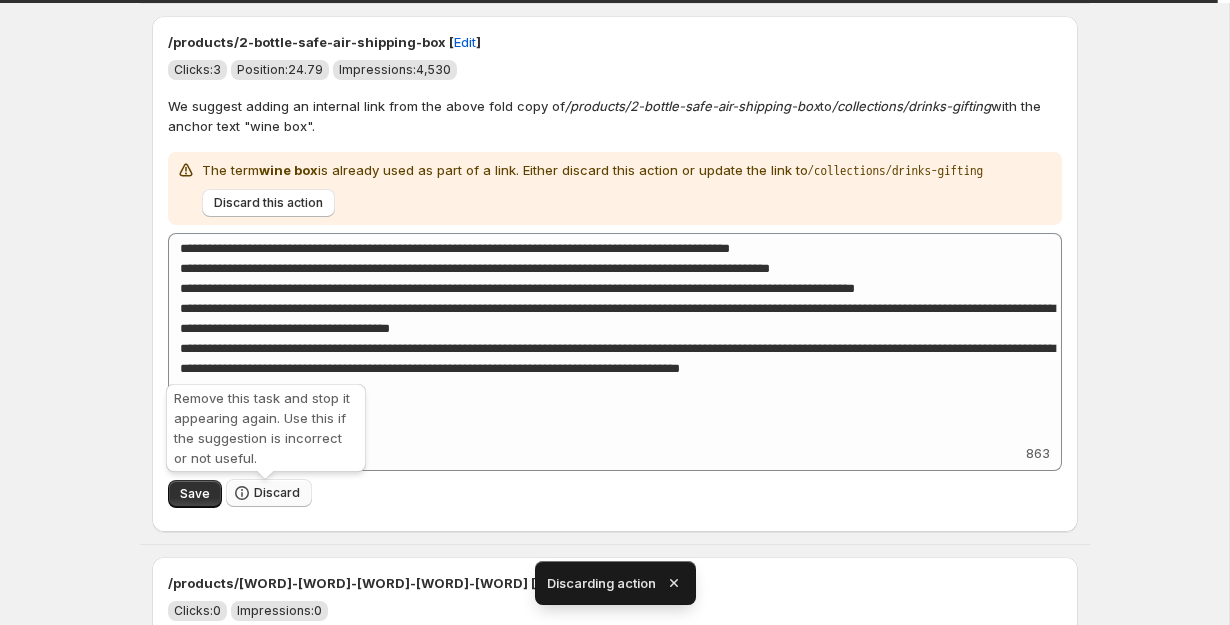 click on "Discard" at bounding box center [269, 493] 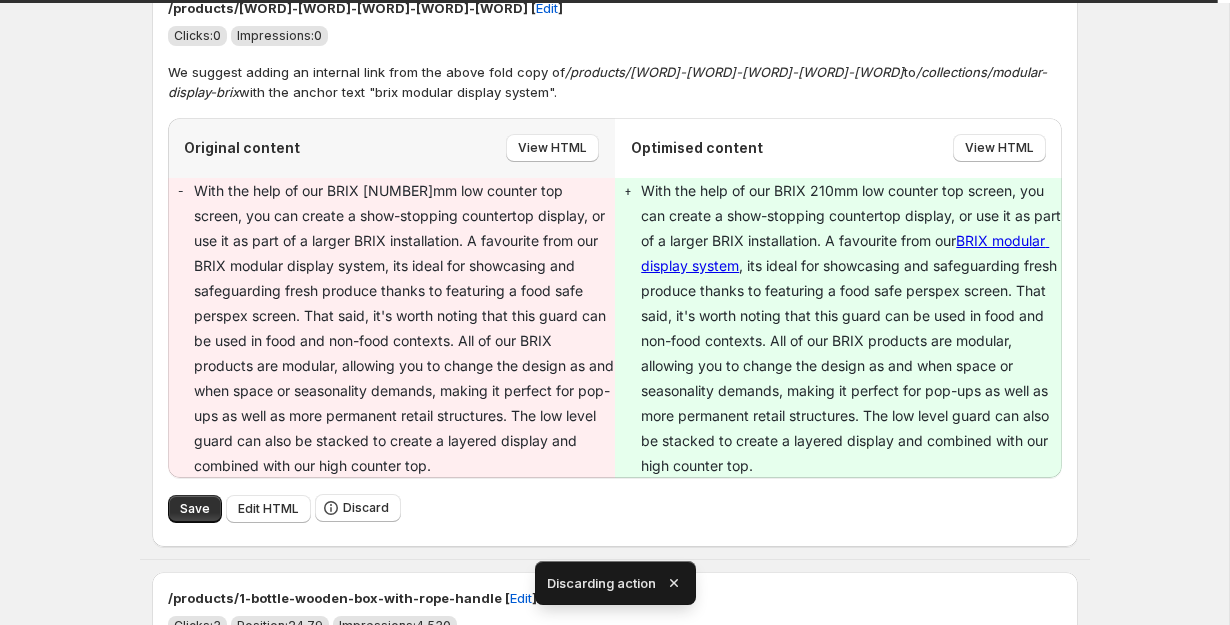 scroll, scrollTop: 2326, scrollLeft: 0, axis: vertical 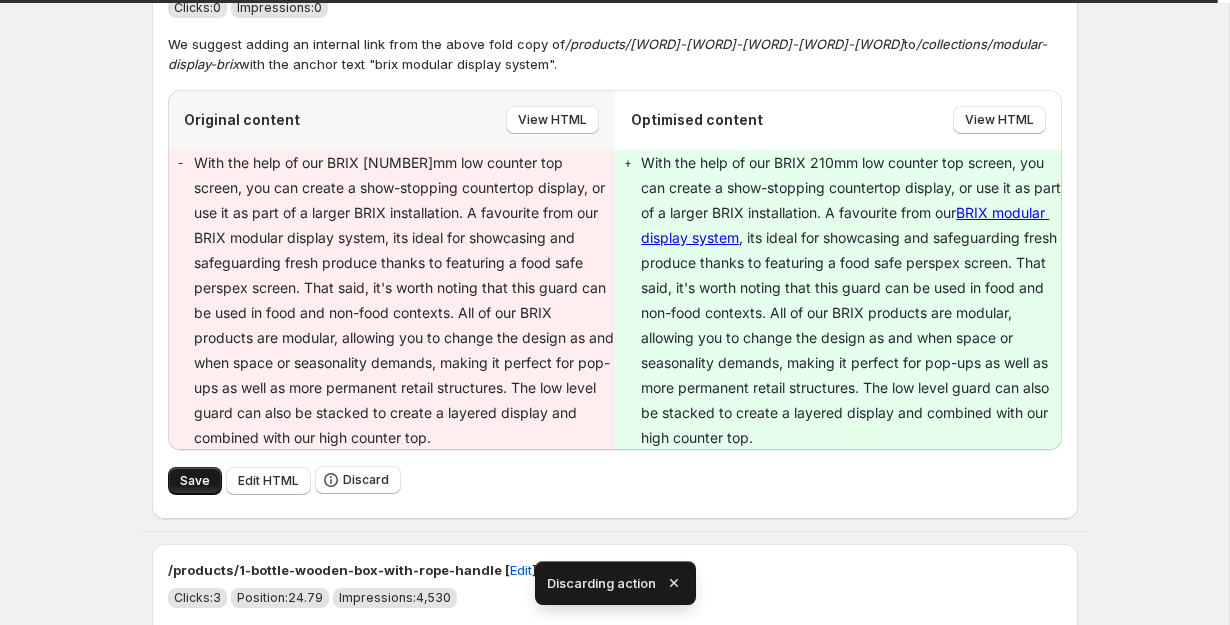 click on "Save" at bounding box center [195, 481] 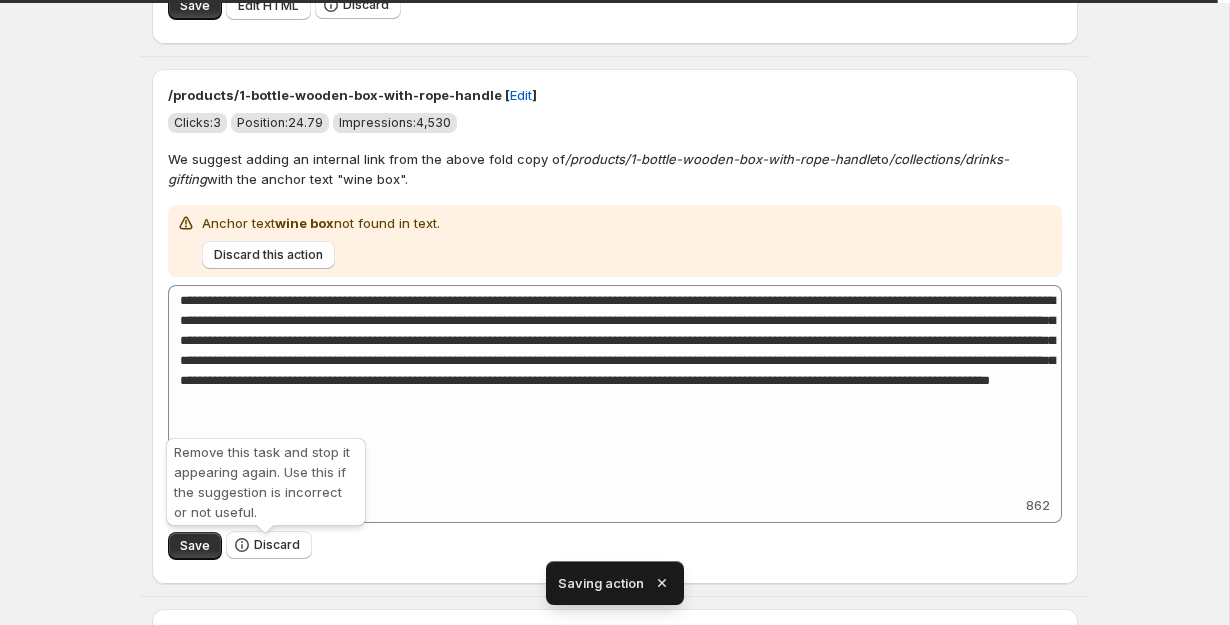 scroll, scrollTop: 2211, scrollLeft: 0, axis: vertical 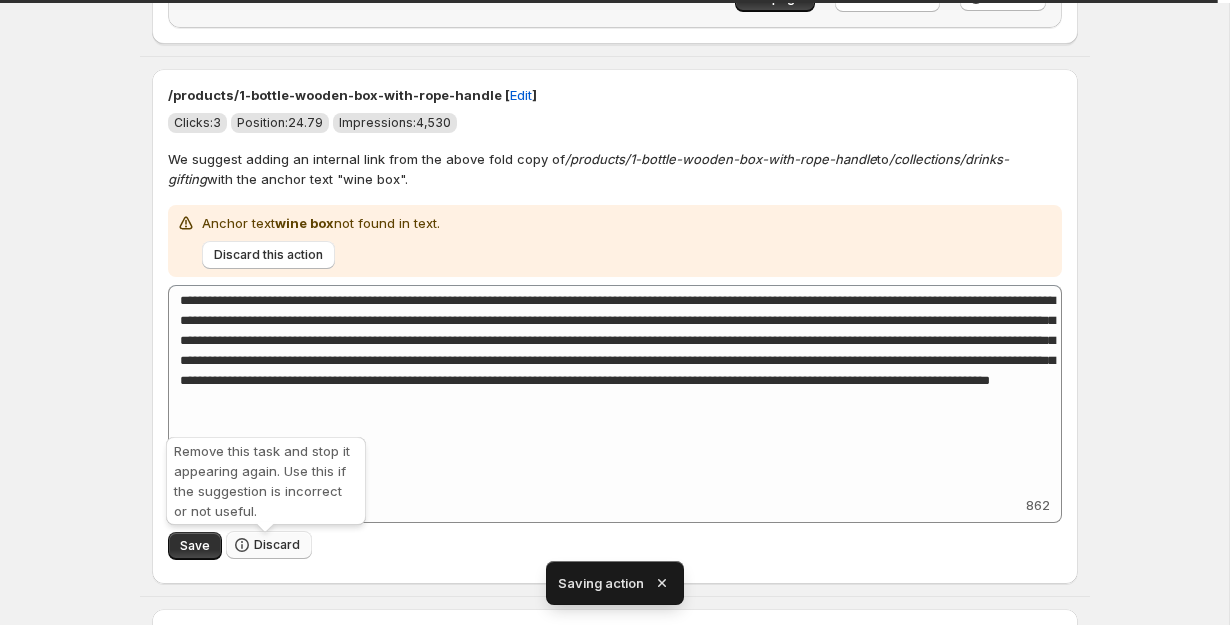 click on "Discard" at bounding box center (277, 545) 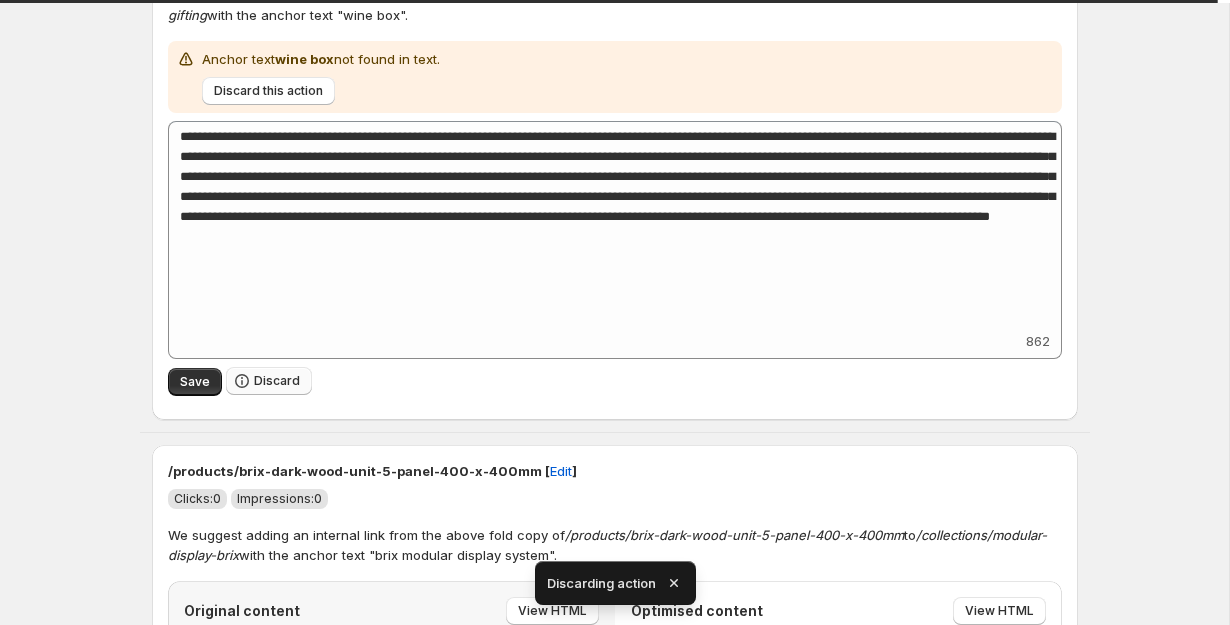 type on "**********" 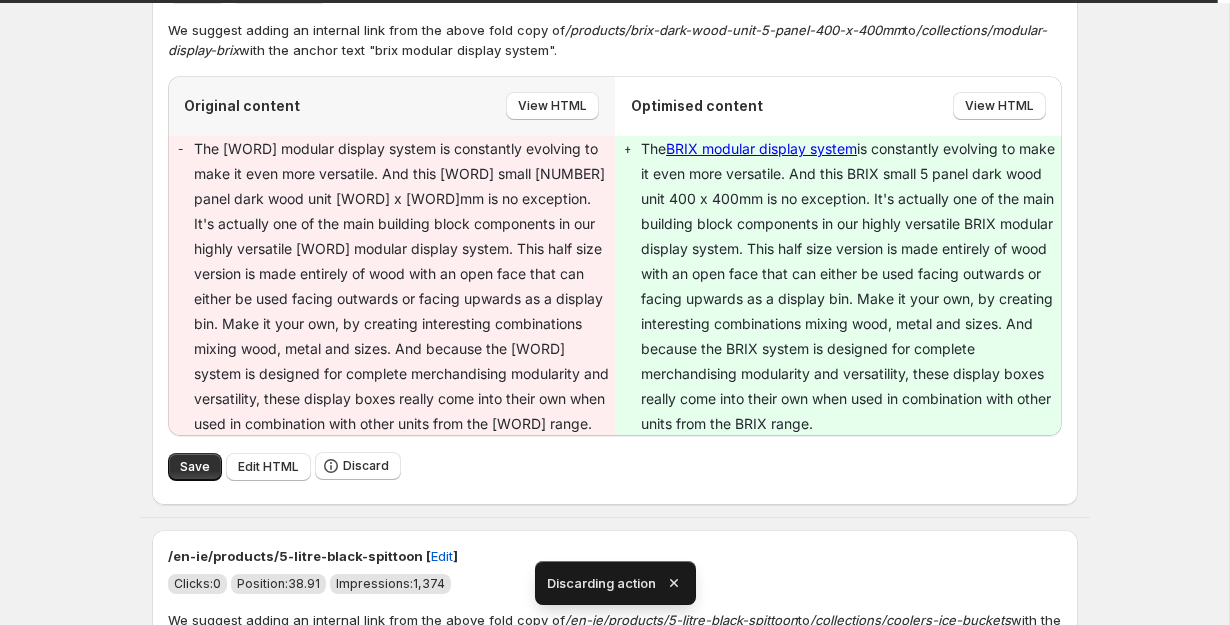 scroll, scrollTop: 2344, scrollLeft: 0, axis: vertical 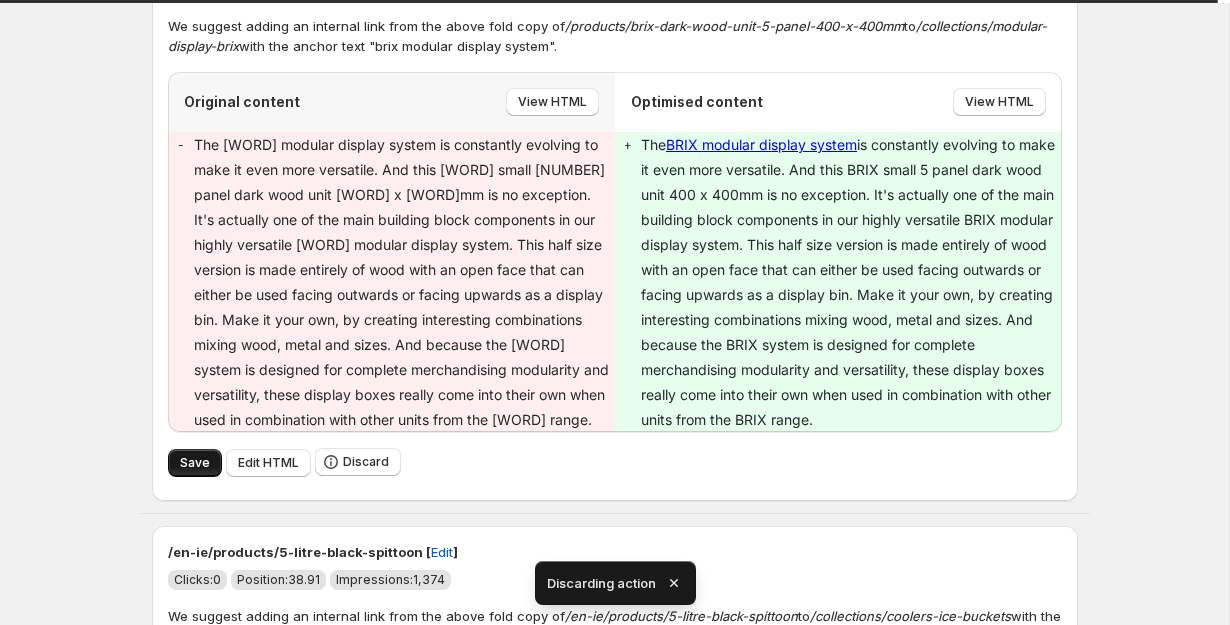 click on "Save" at bounding box center [195, 463] 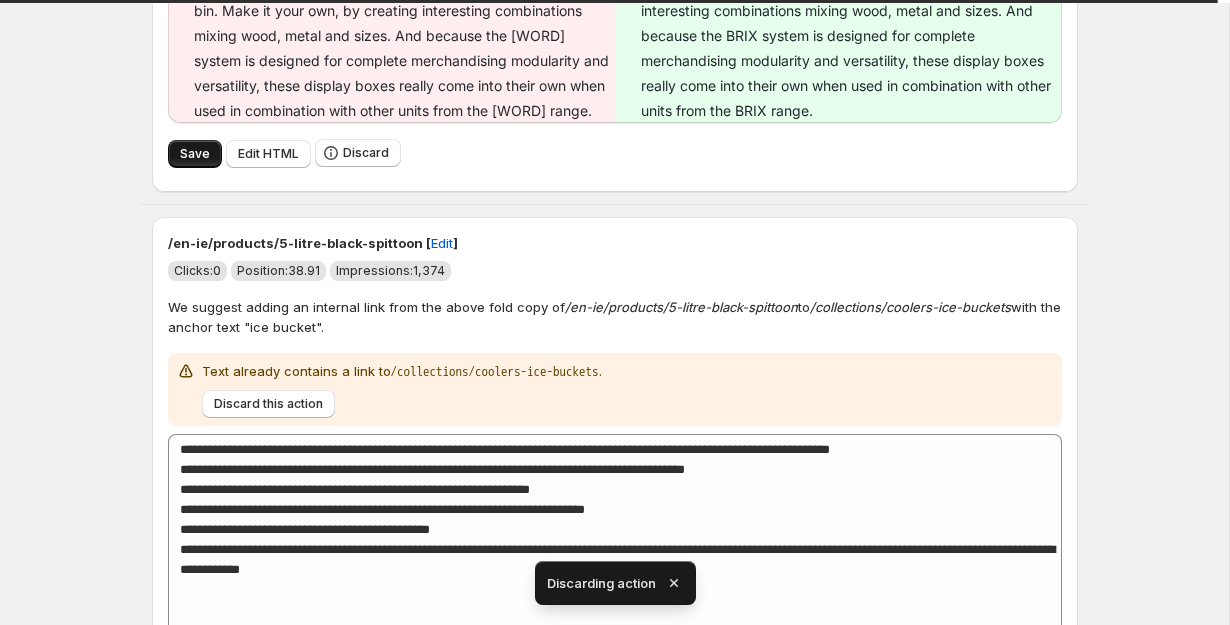 type on "**********" 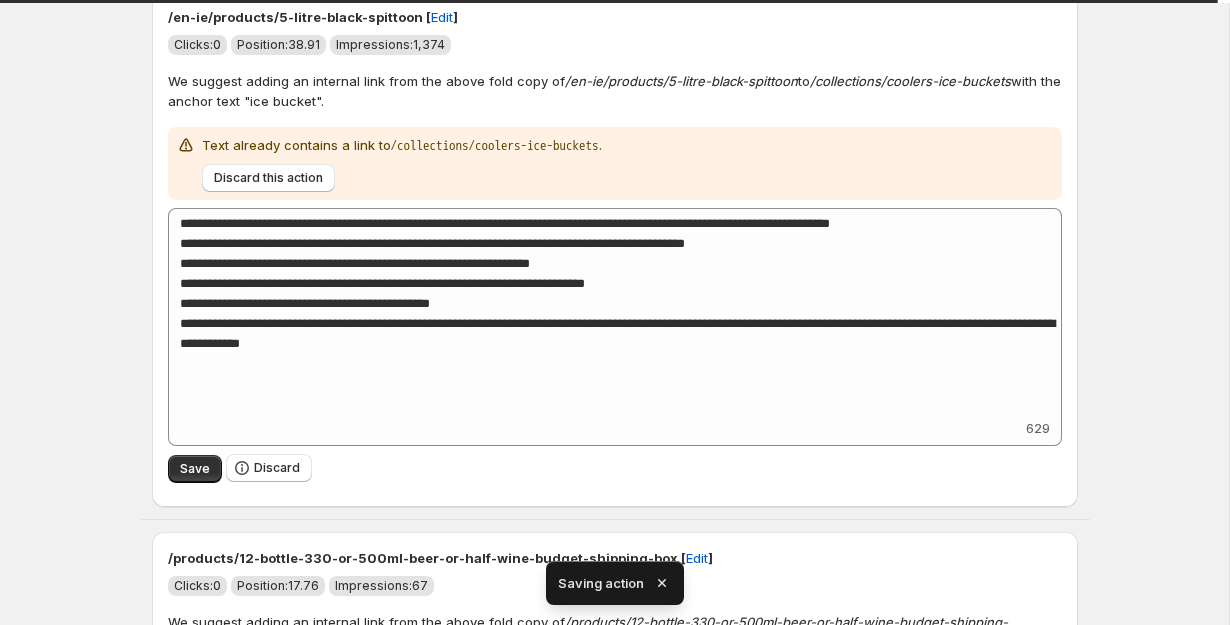 type on "**********" 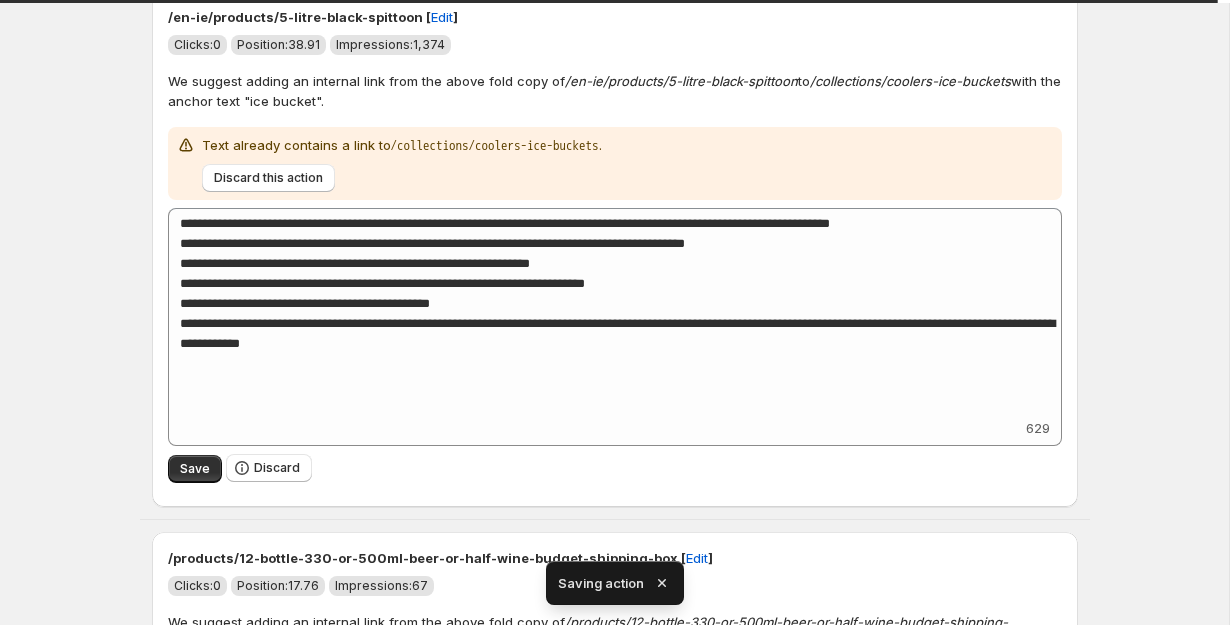 type on "**********" 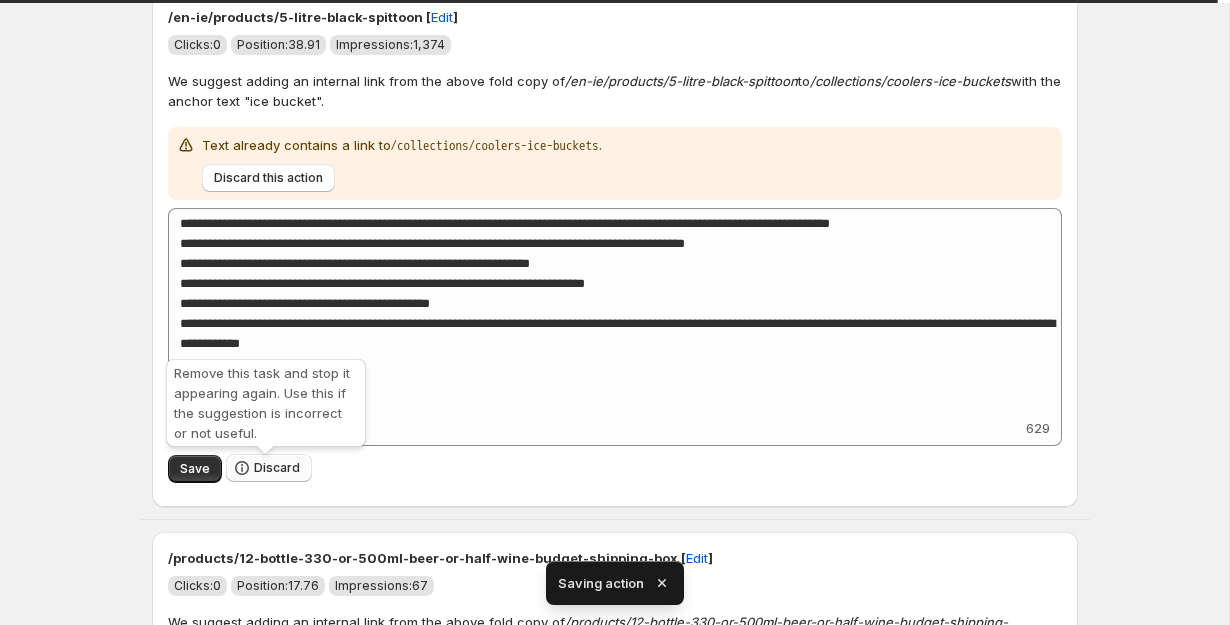 click on "Discard" at bounding box center (269, 468) 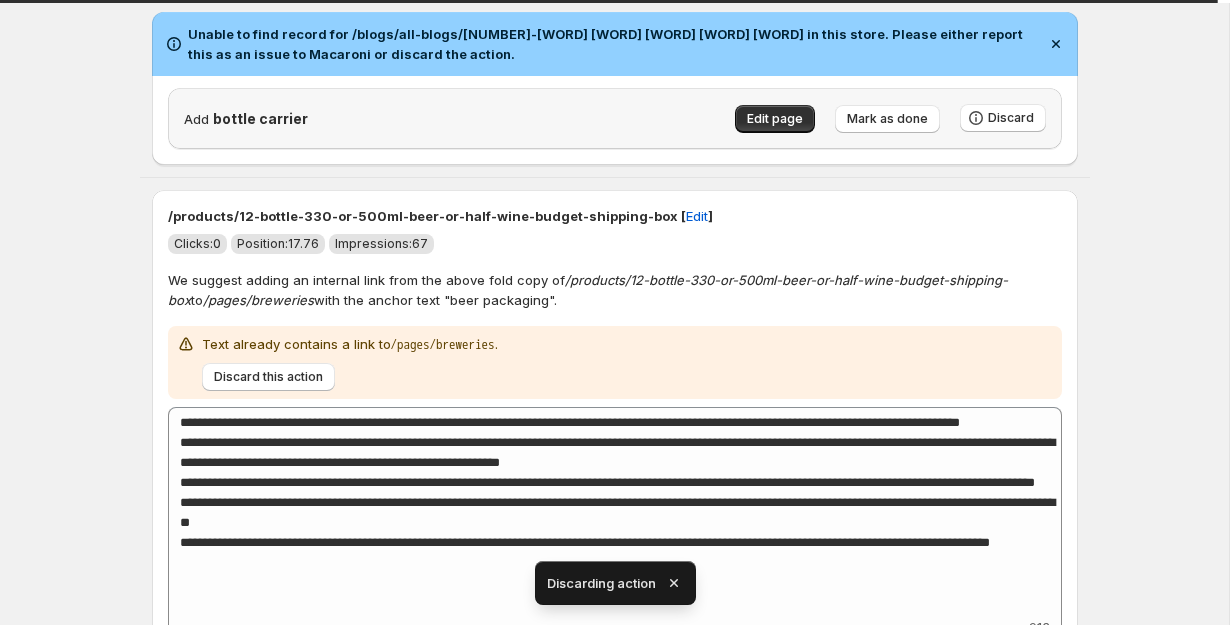 scroll, scrollTop: 2184, scrollLeft: 0, axis: vertical 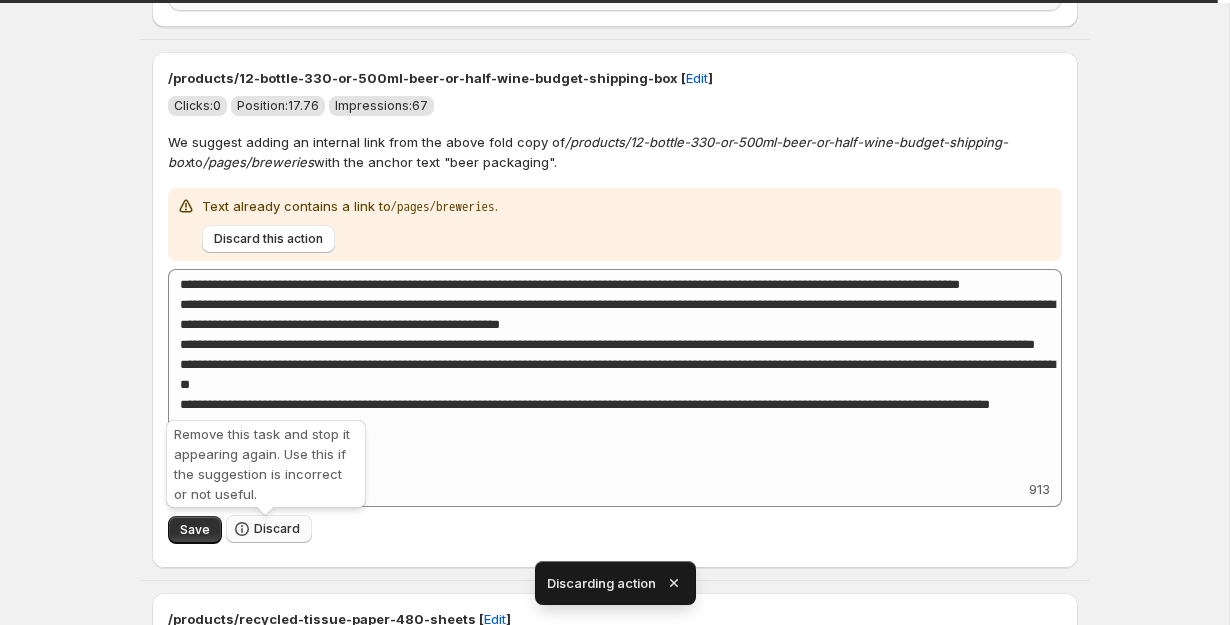 type 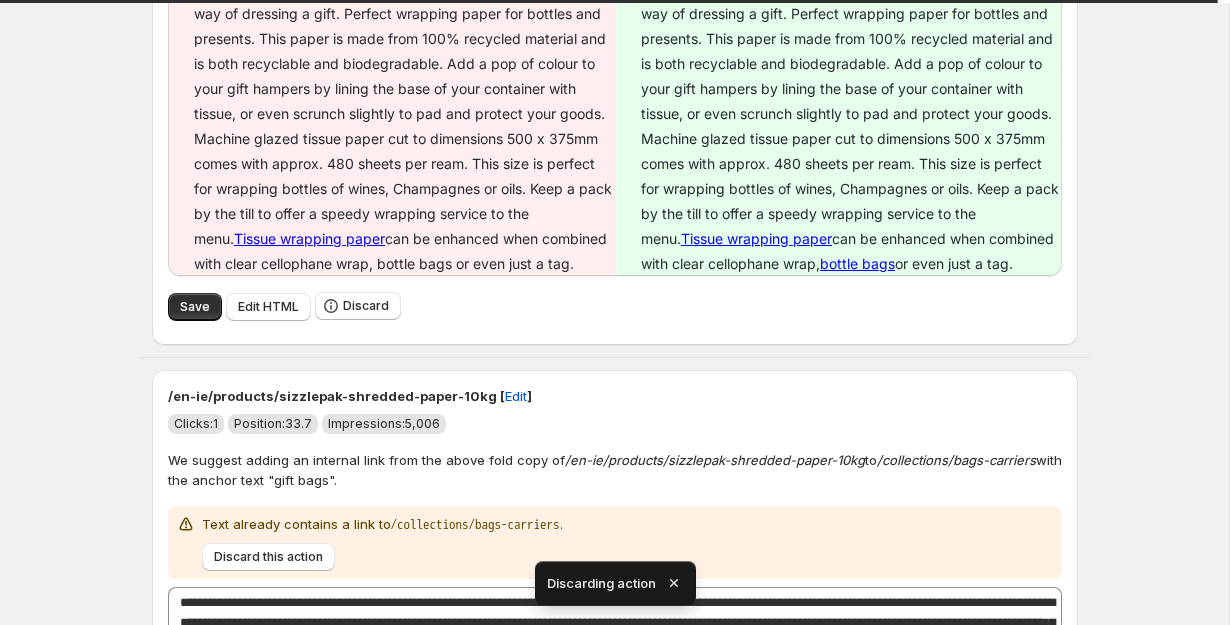 scroll, scrollTop: 2479, scrollLeft: 0, axis: vertical 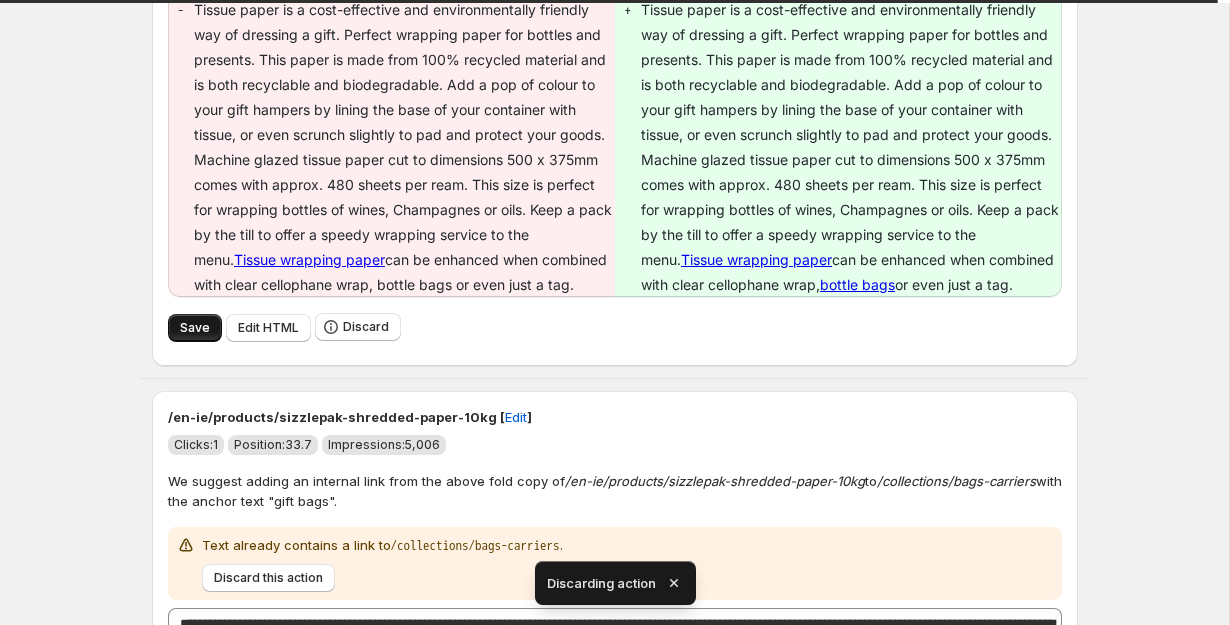click on "Save" at bounding box center (195, 328) 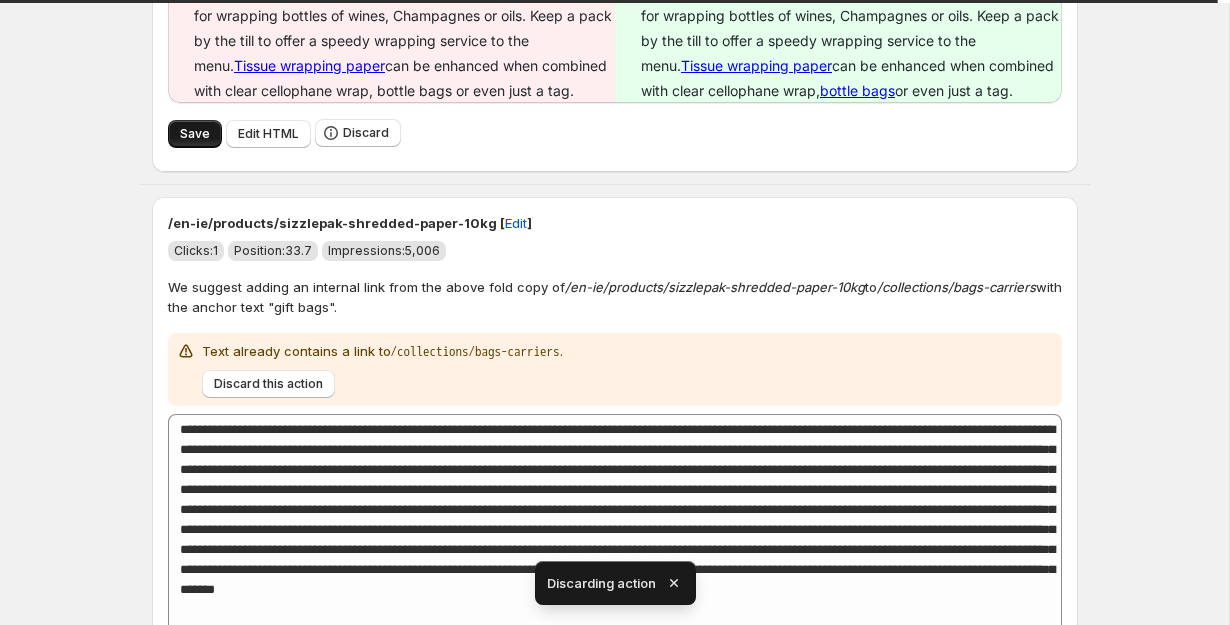 scroll, scrollTop: 2840, scrollLeft: 0, axis: vertical 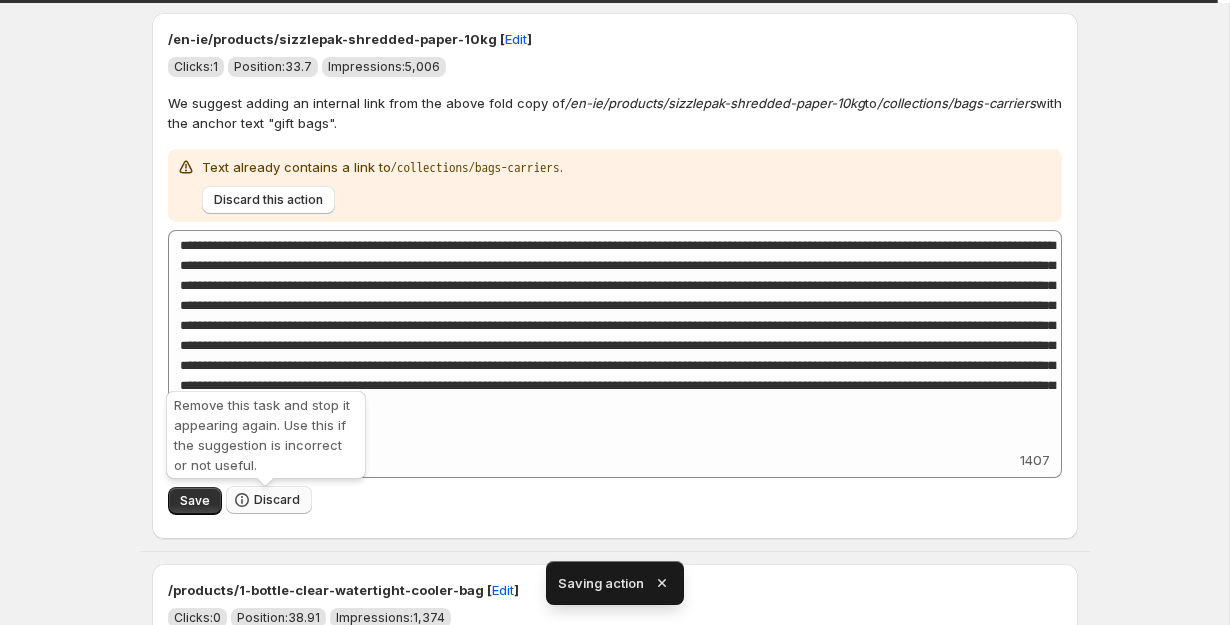click on "Discard" at bounding box center (277, 500) 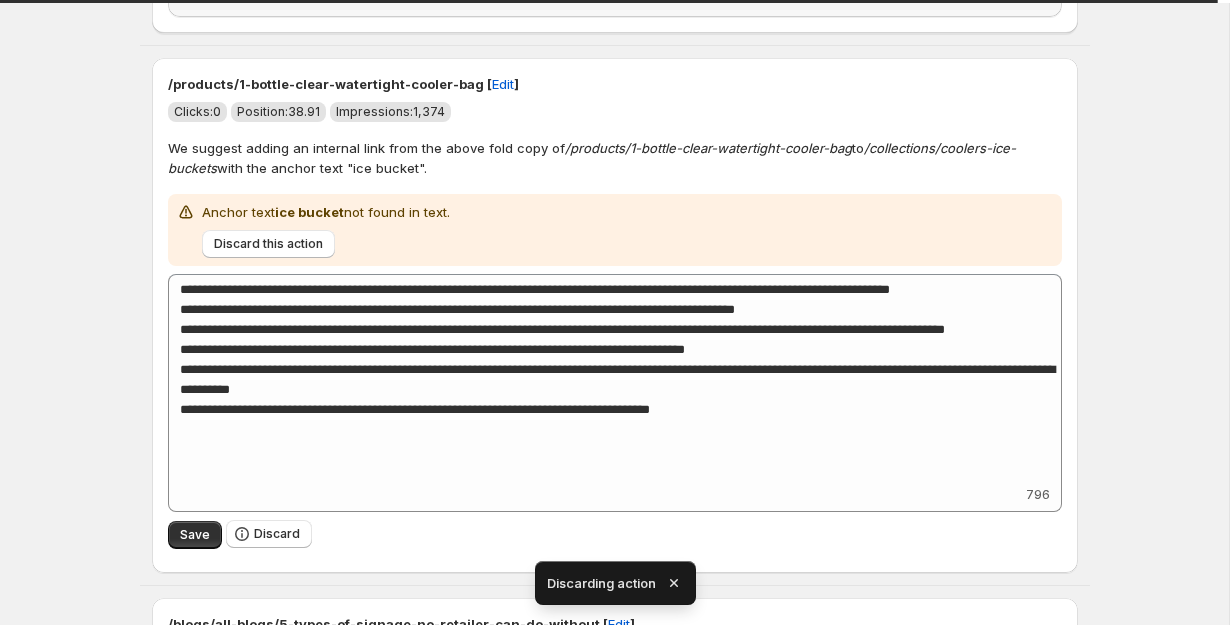 scroll, scrollTop: 2296, scrollLeft: 0, axis: vertical 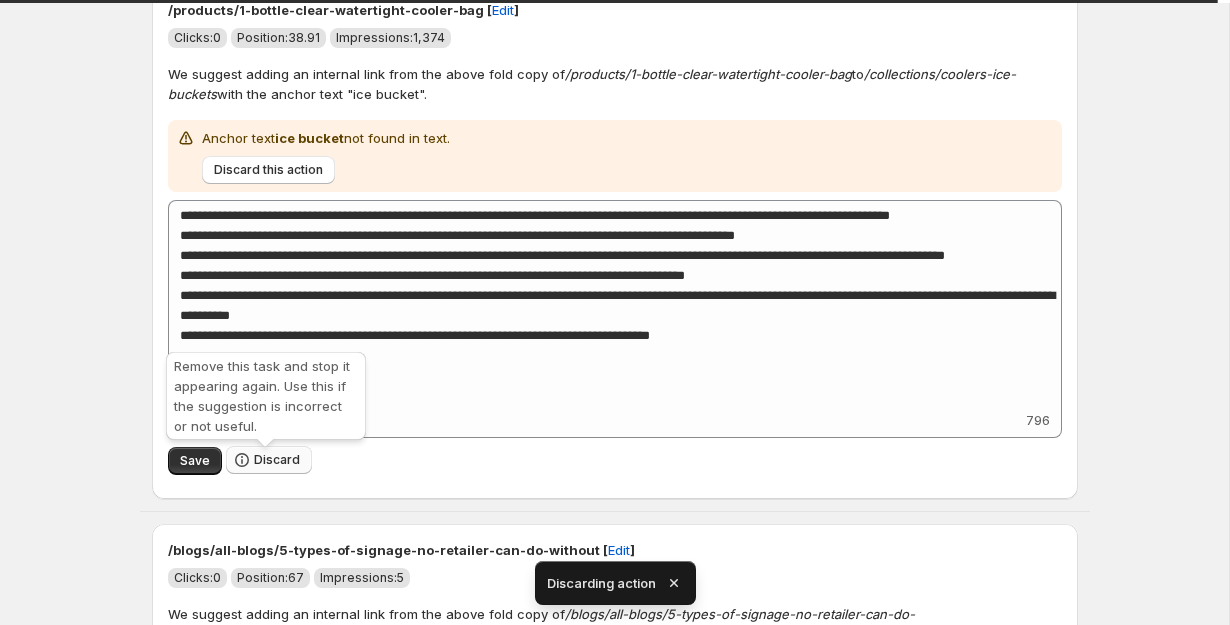 click on "Discard" at bounding box center [277, 460] 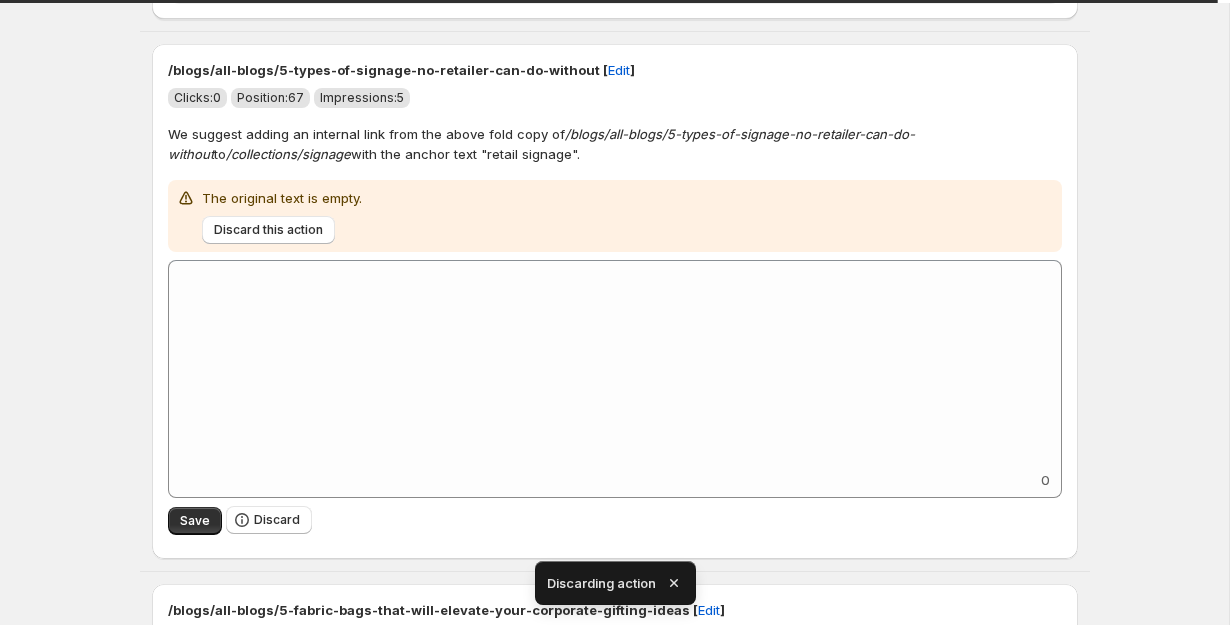 scroll, scrollTop: 2259, scrollLeft: 0, axis: vertical 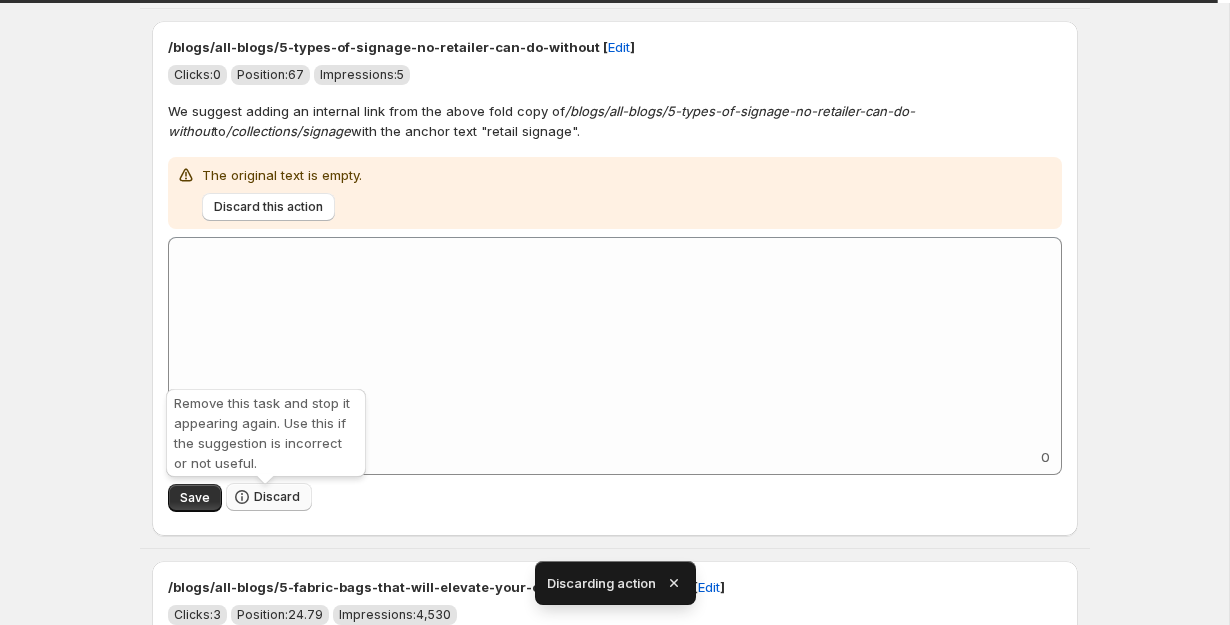 click on "Discard" at bounding box center (277, 497) 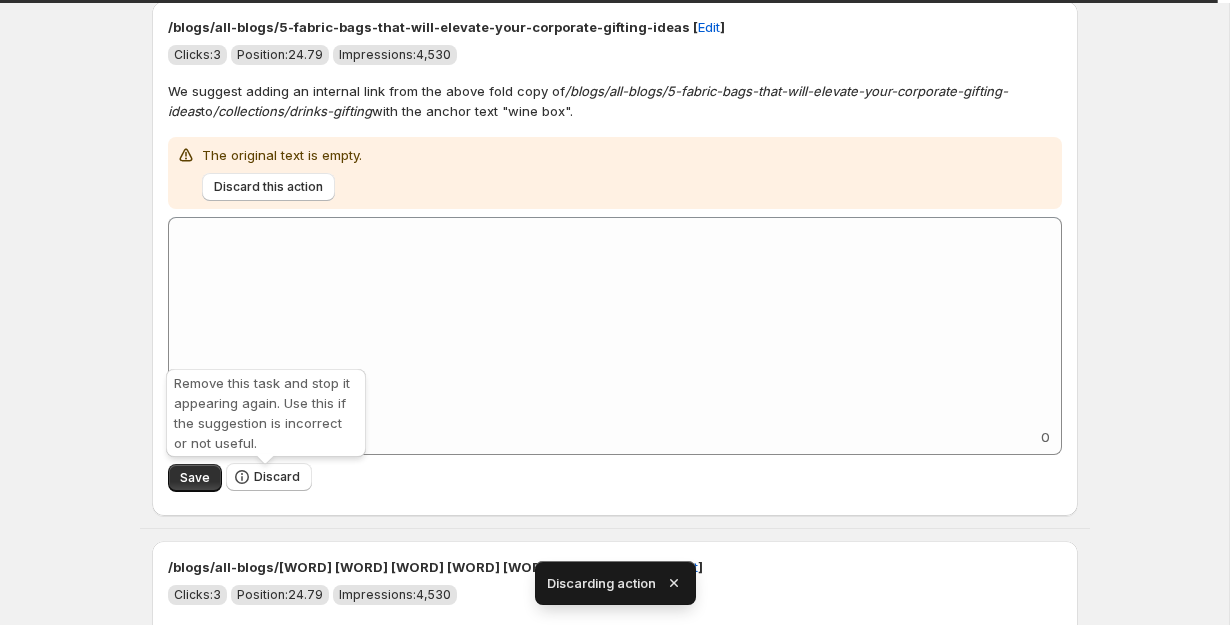 scroll, scrollTop: 2274, scrollLeft: 0, axis: vertical 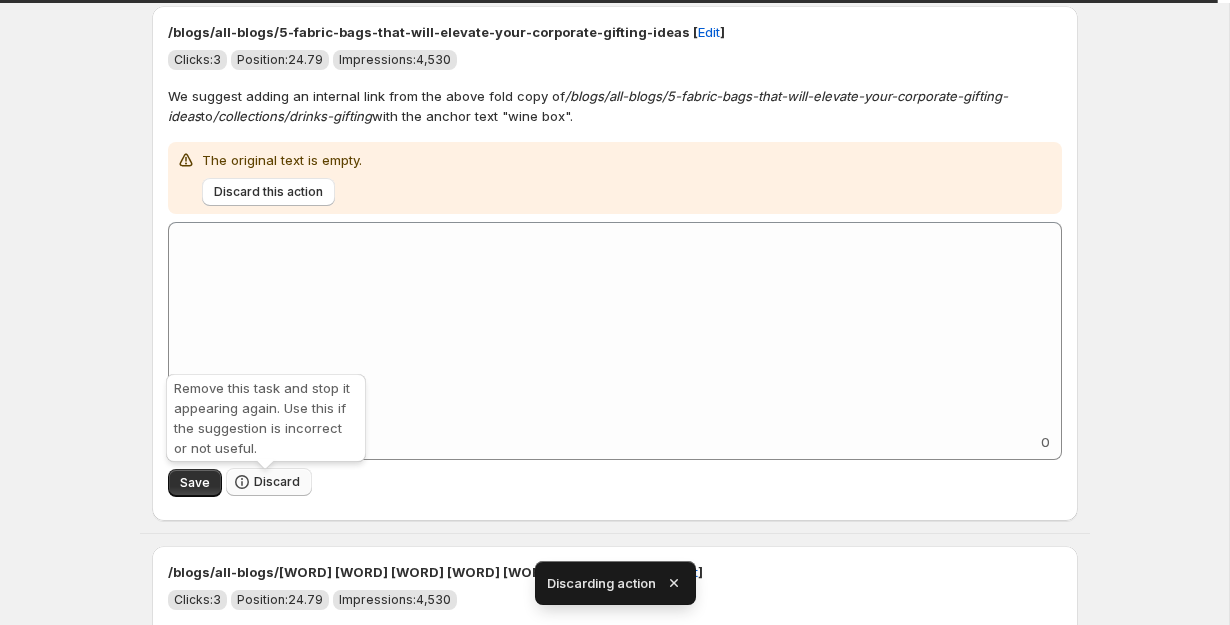 click on "Discard" at bounding box center (277, 482) 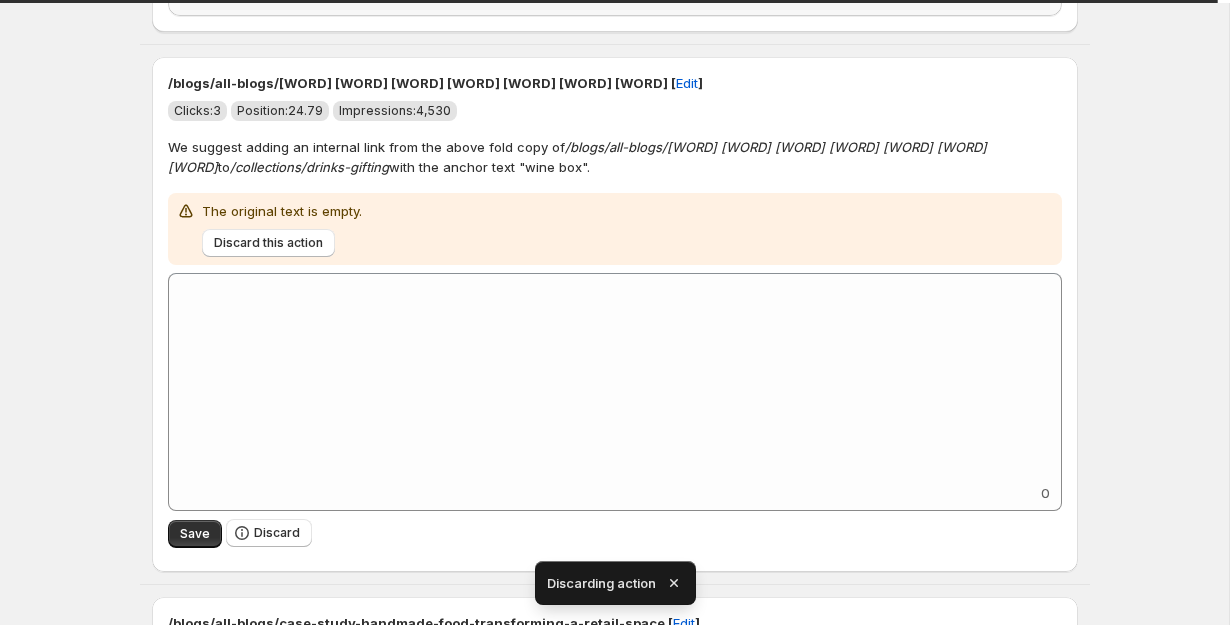 scroll, scrollTop: 2324, scrollLeft: 0, axis: vertical 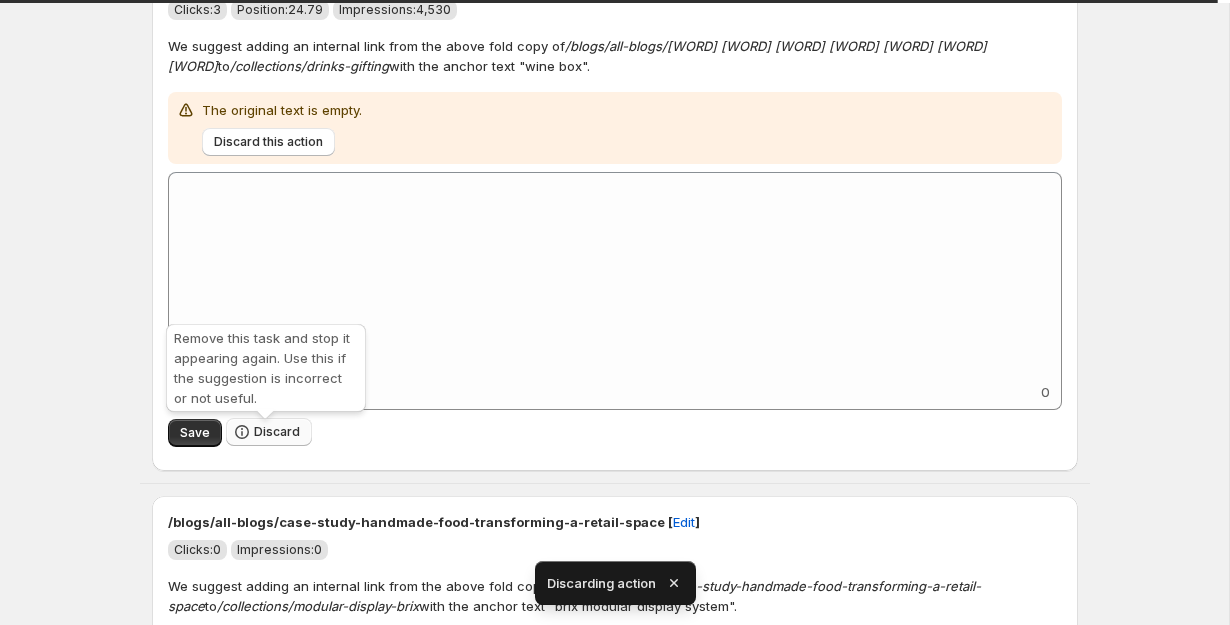 click on "Discard" at bounding box center [269, 432] 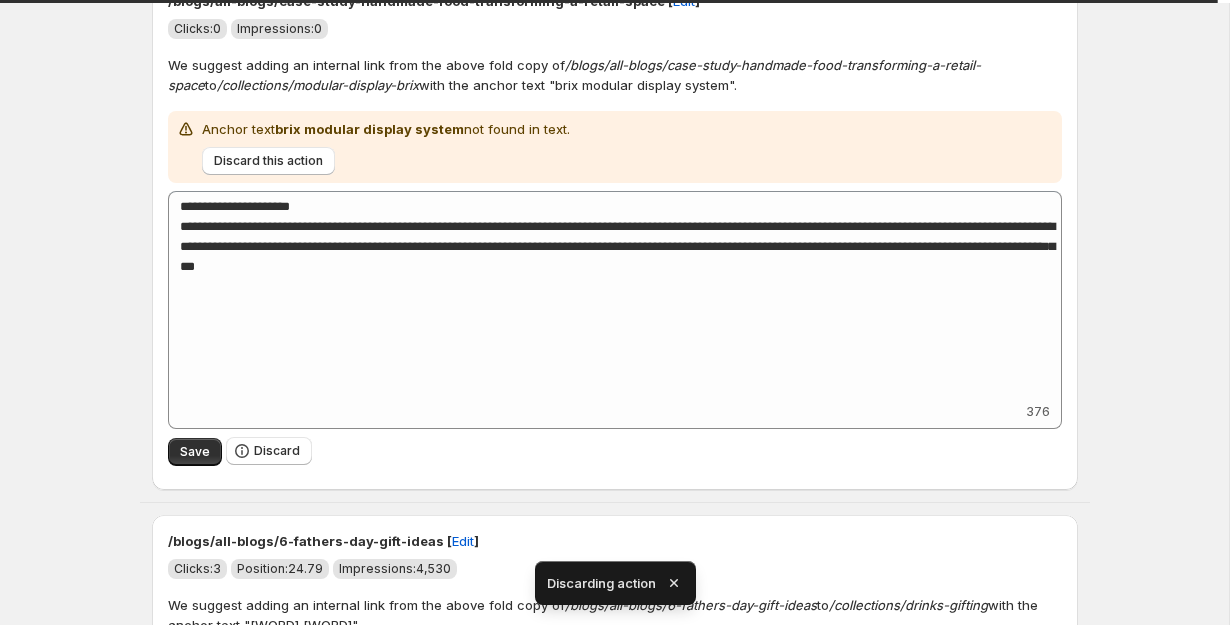 scroll, scrollTop: 2362, scrollLeft: 0, axis: vertical 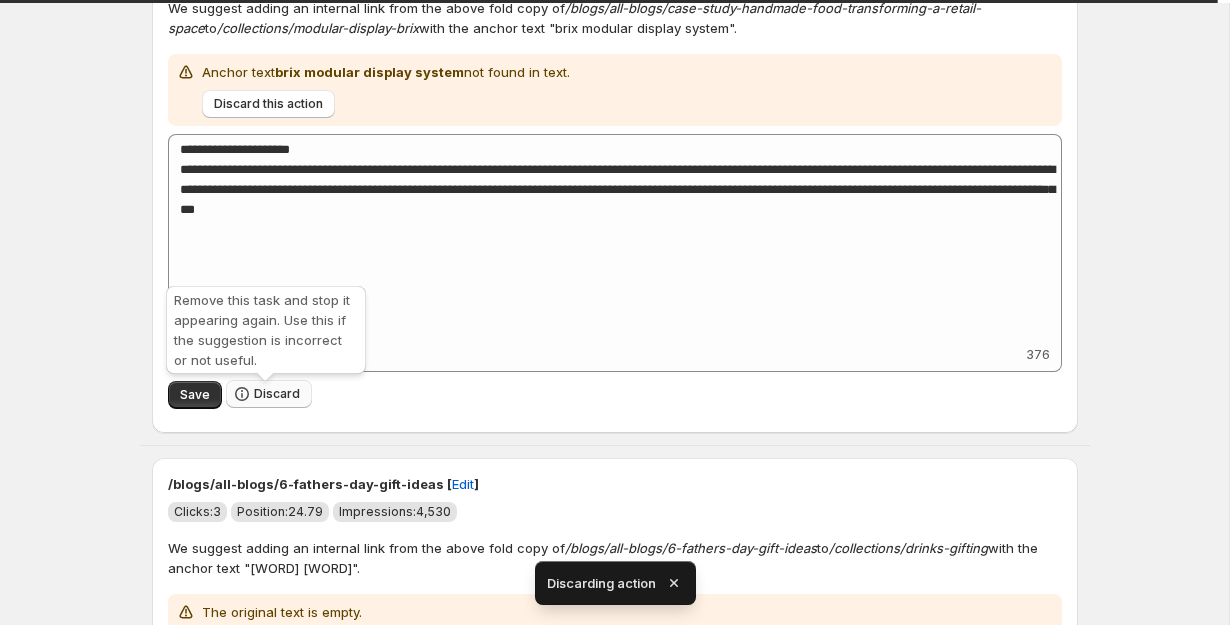 click on "Discard" at bounding box center (277, 394) 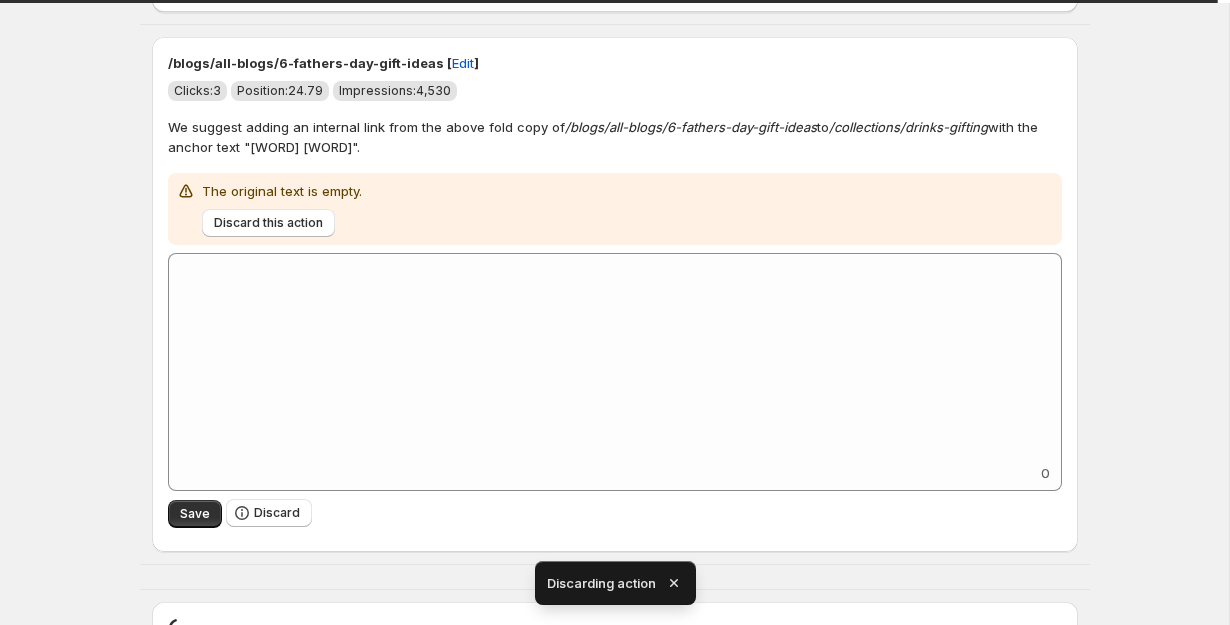 scroll, scrollTop: 2273, scrollLeft: 0, axis: vertical 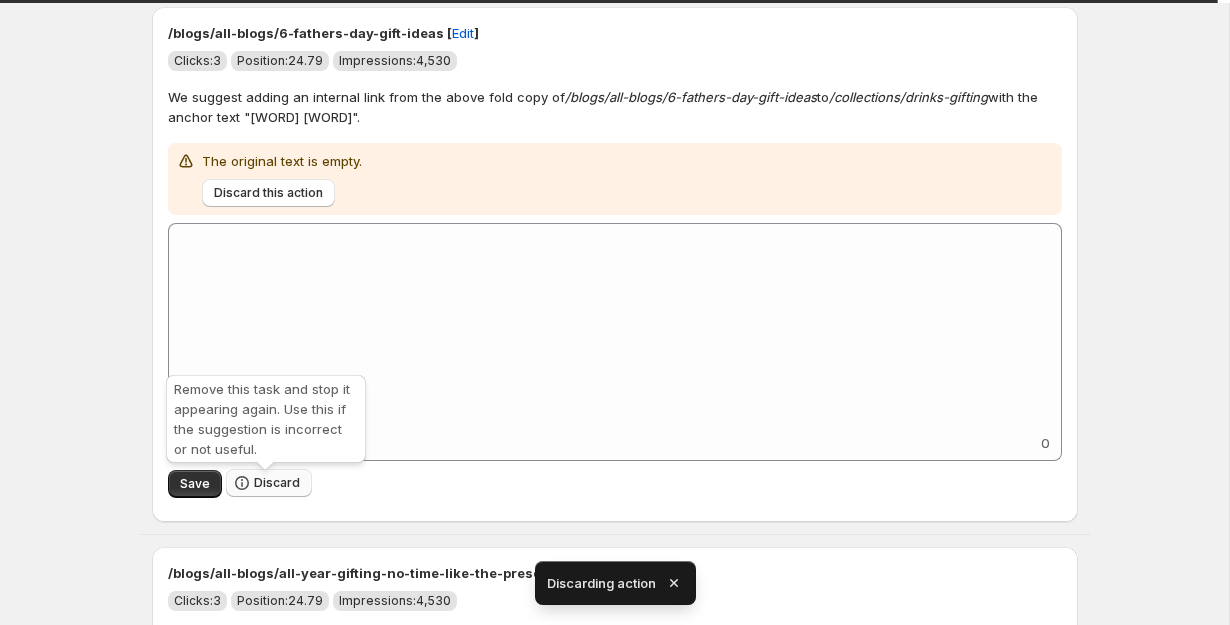 click on "Discard" at bounding box center [277, 483] 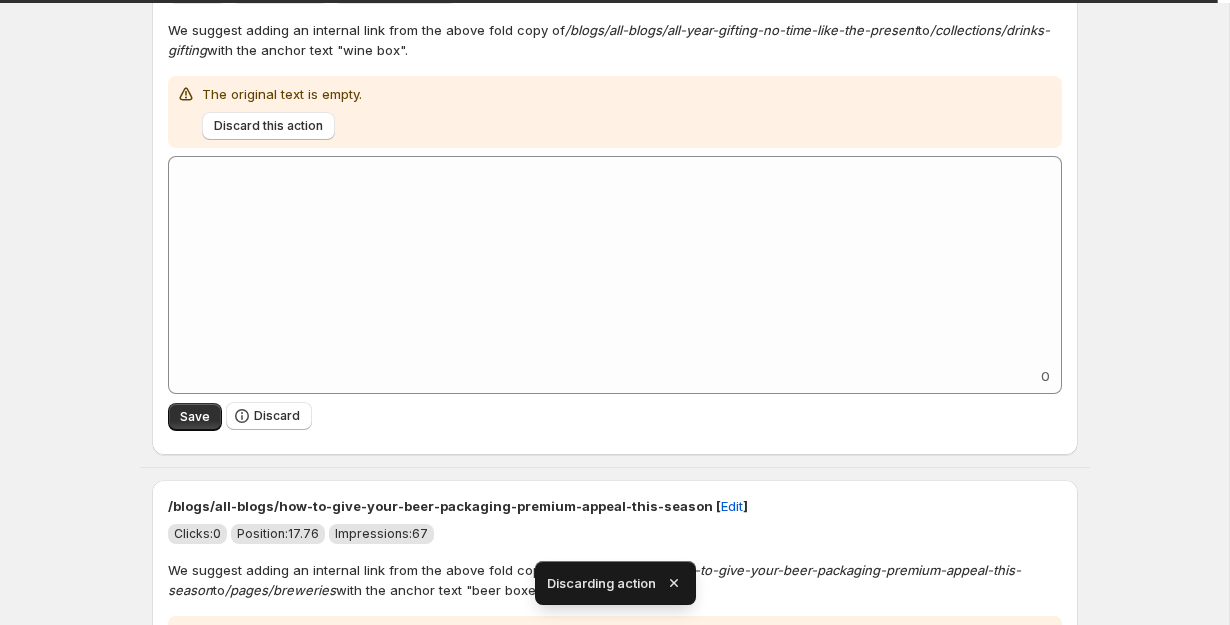 scroll, scrollTop: 2388, scrollLeft: 0, axis: vertical 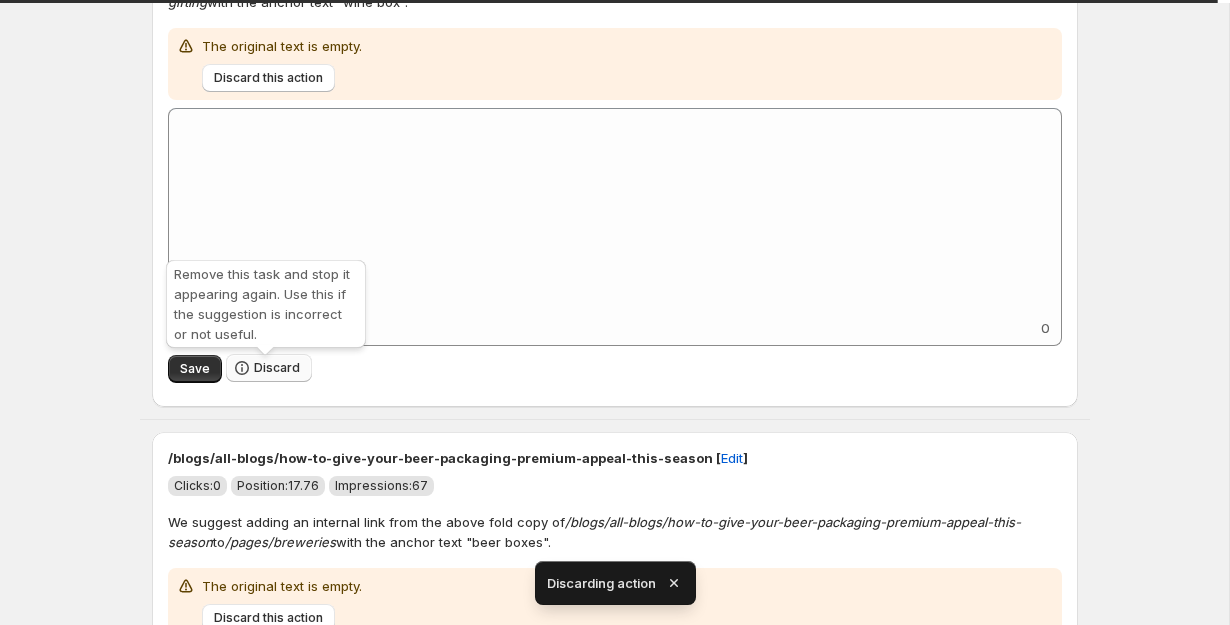 click on "Discard" at bounding box center [277, 368] 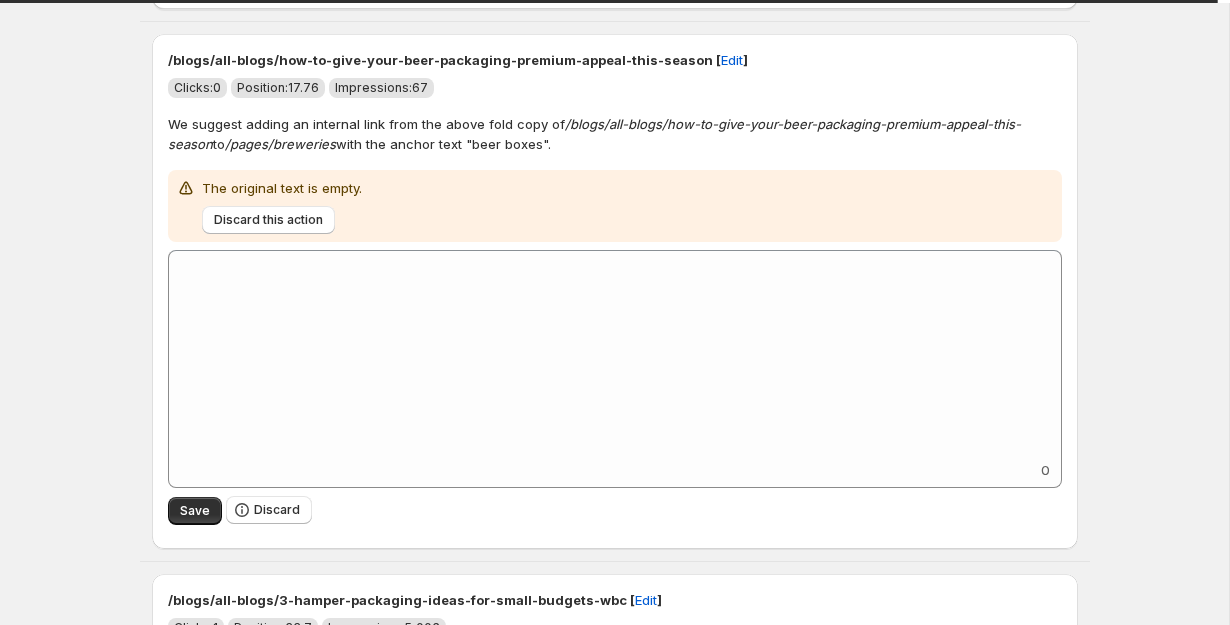 scroll, scrollTop: 2244, scrollLeft: 0, axis: vertical 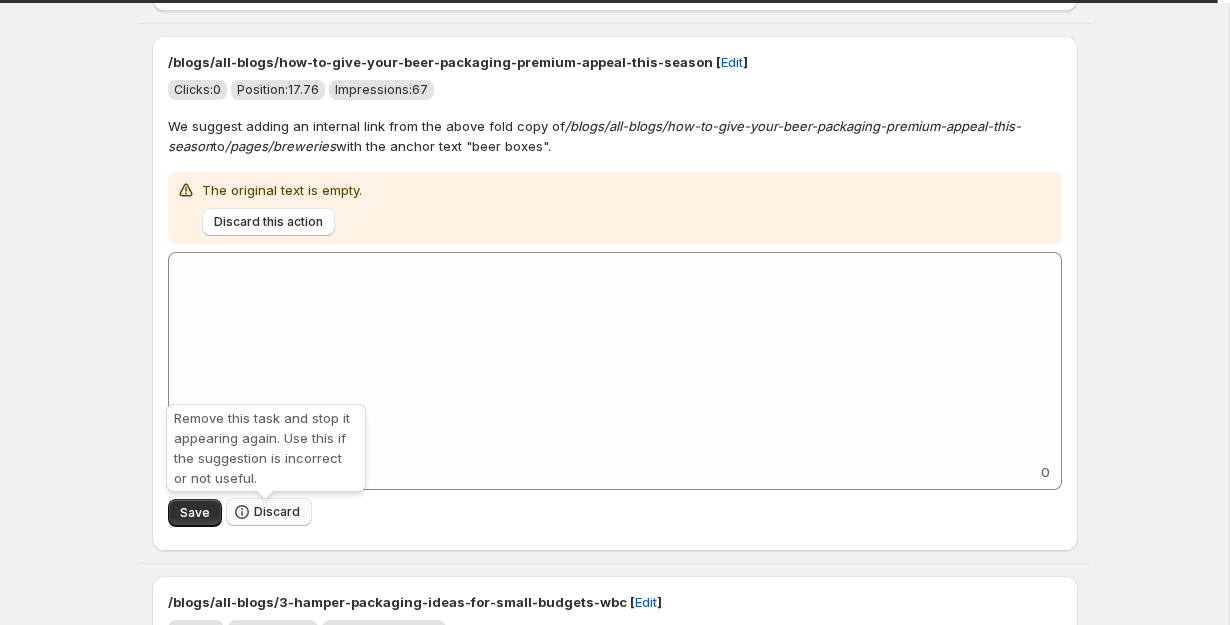 click on "Discard" at bounding box center (277, 512) 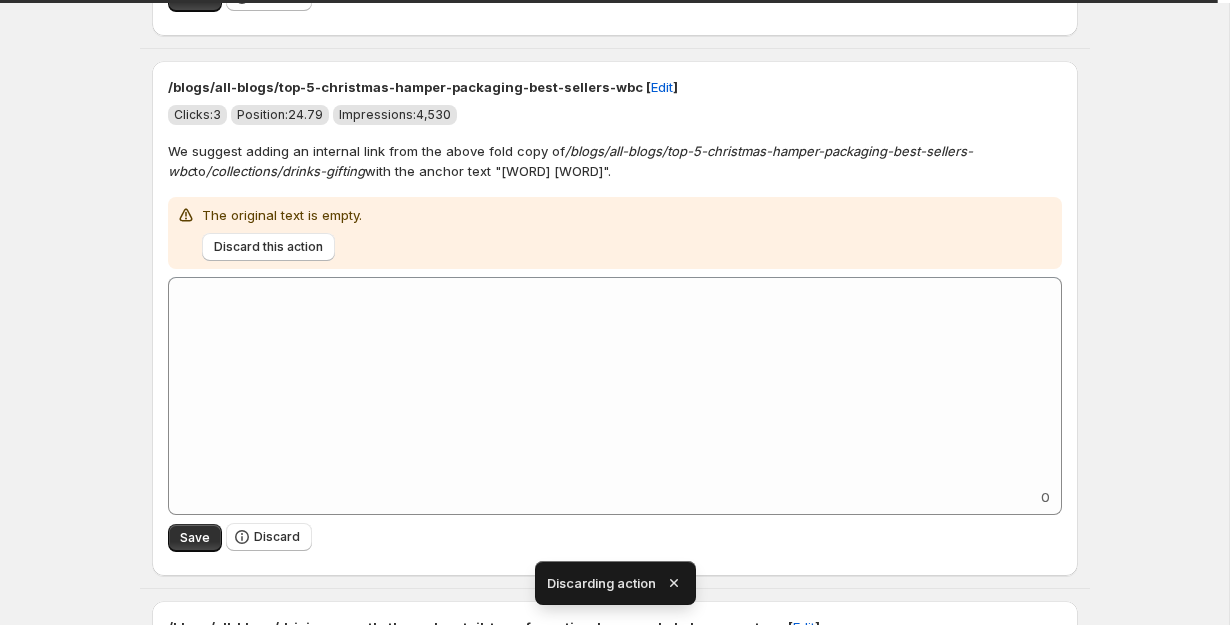 scroll, scrollTop: 2764, scrollLeft: 0, axis: vertical 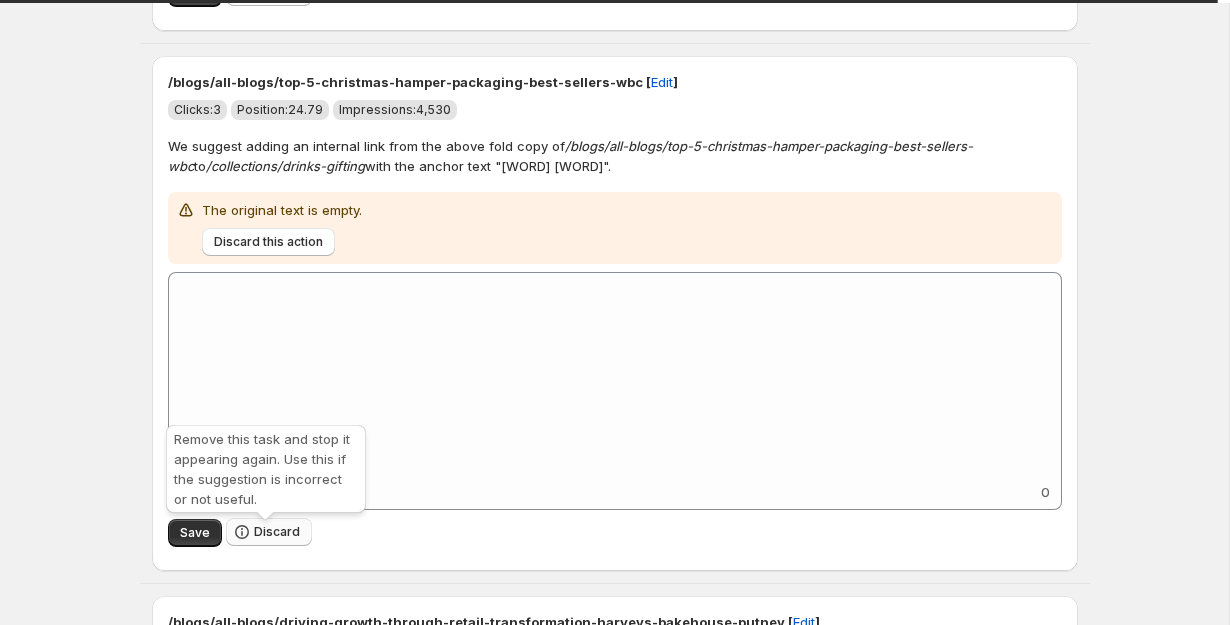 click on "Discard" at bounding box center (277, 532) 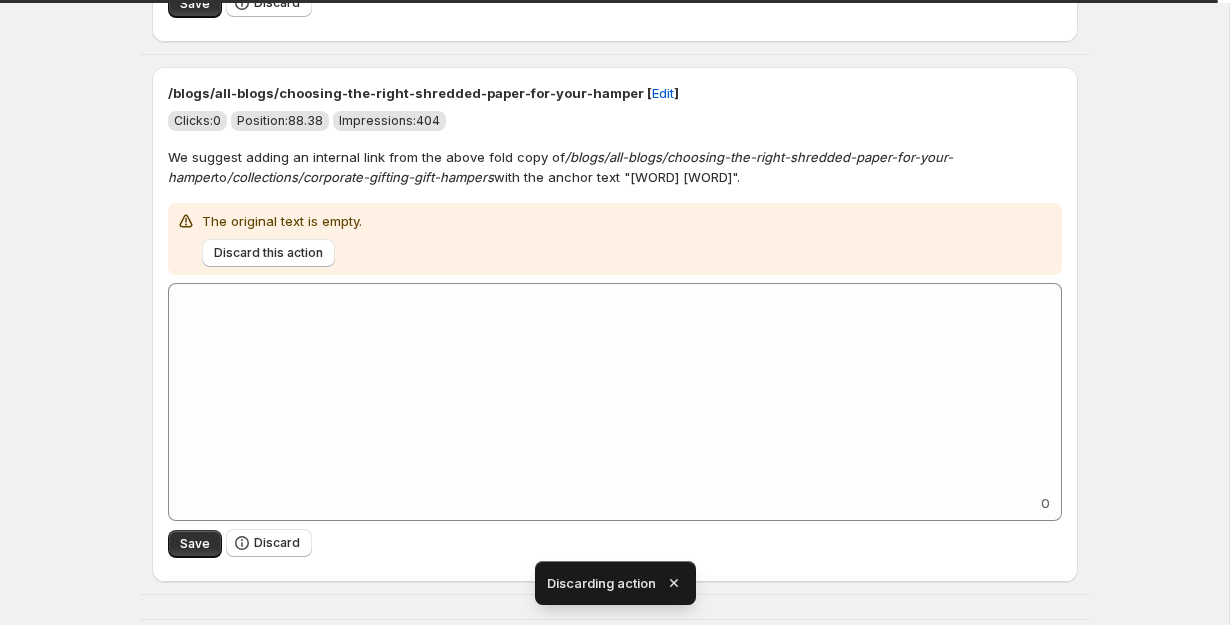 scroll, scrollTop: 3292, scrollLeft: 0, axis: vertical 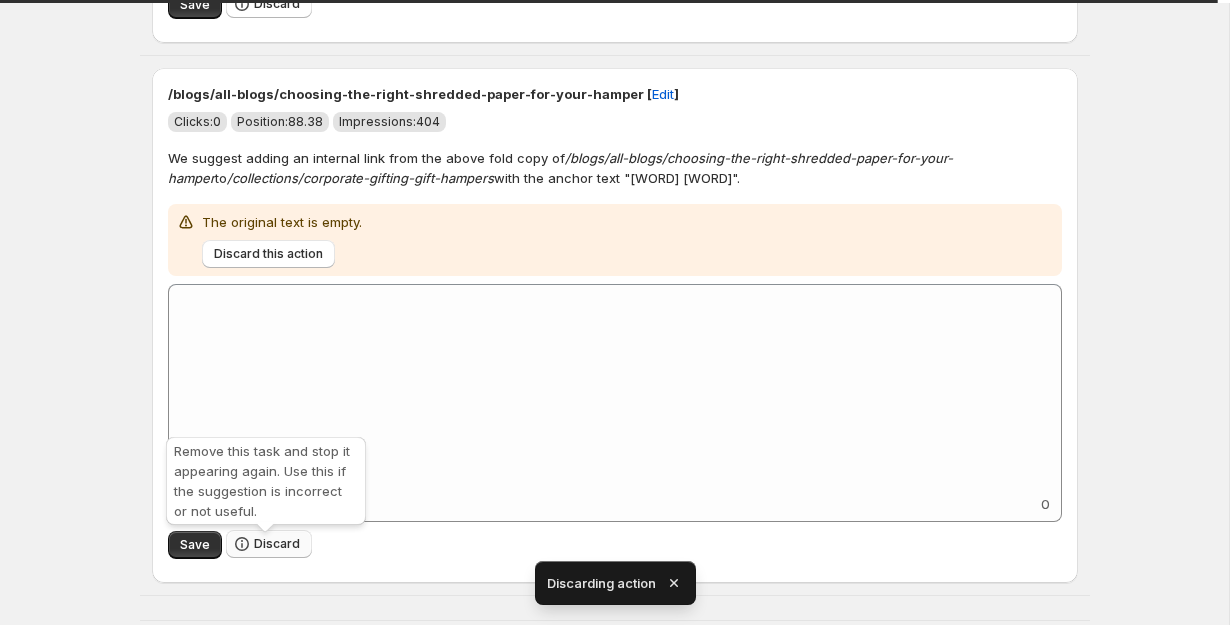 click on "Discard" at bounding box center (277, 544) 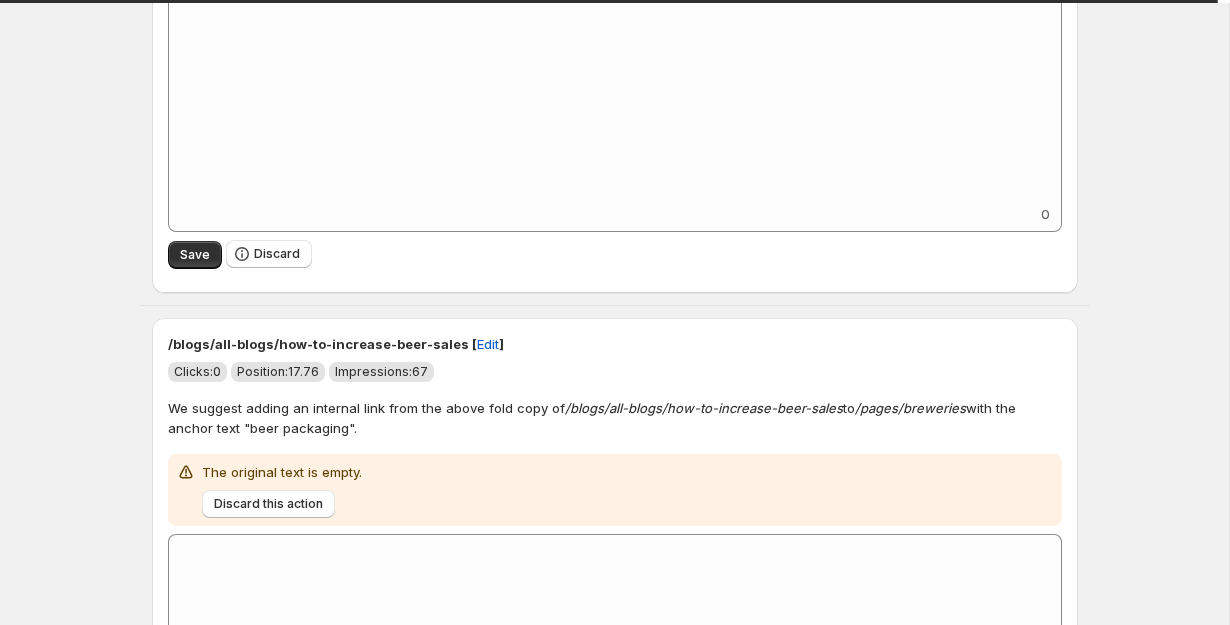 scroll, scrollTop: 3579, scrollLeft: 0, axis: vertical 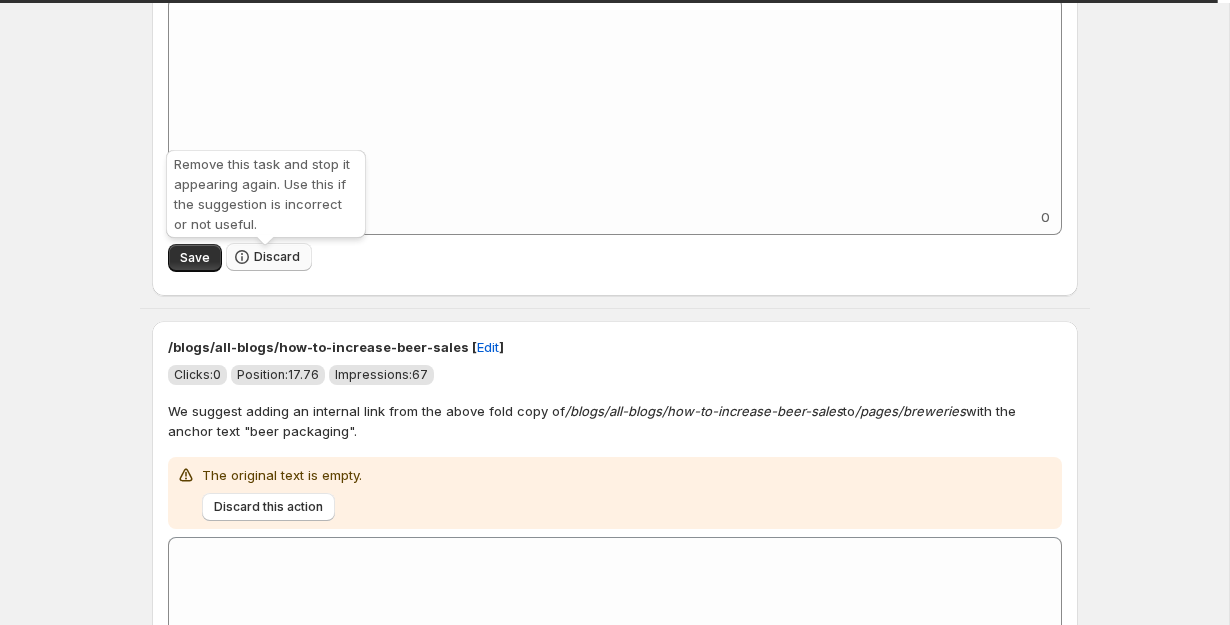 click on "Discard" at bounding box center [277, 257] 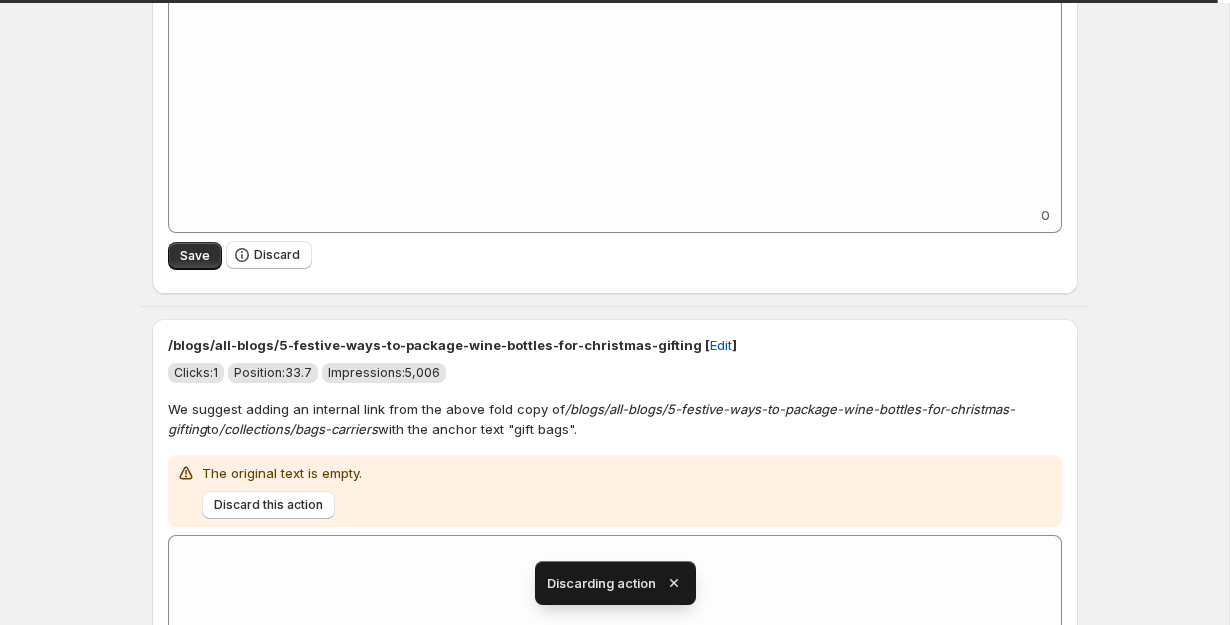 scroll, scrollTop: 3582, scrollLeft: 0, axis: vertical 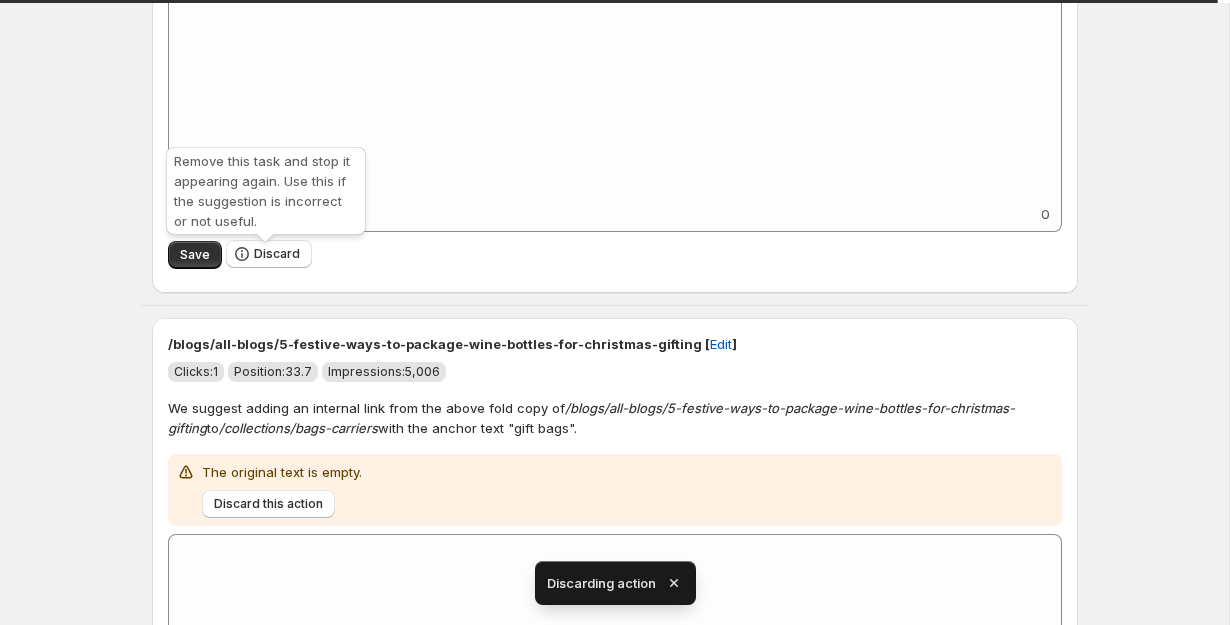 click on "Discard" at bounding box center [277, 254] 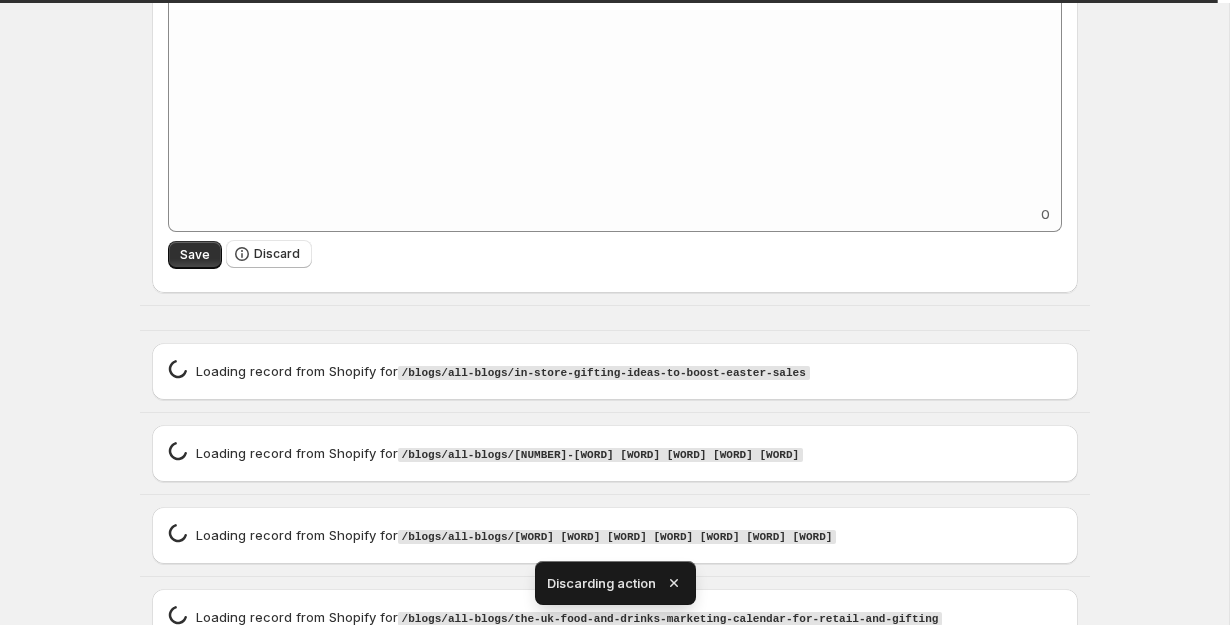 scroll, scrollTop: 3042, scrollLeft: 0, axis: vertical 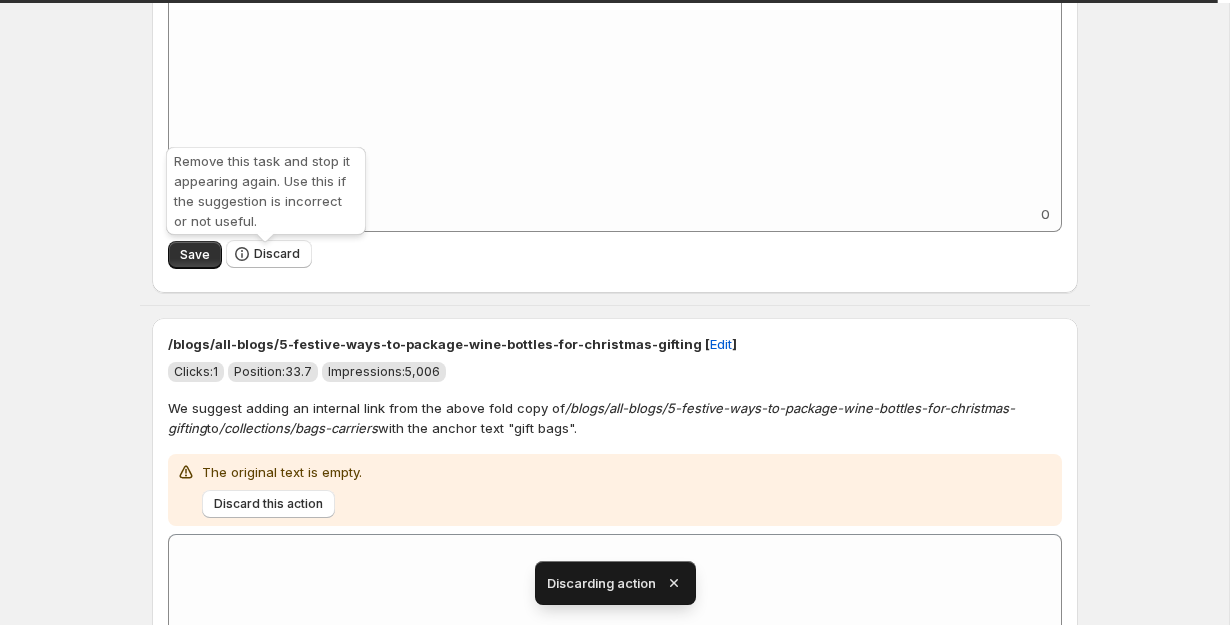 click on "Discard" at bounding box center (277, 254) 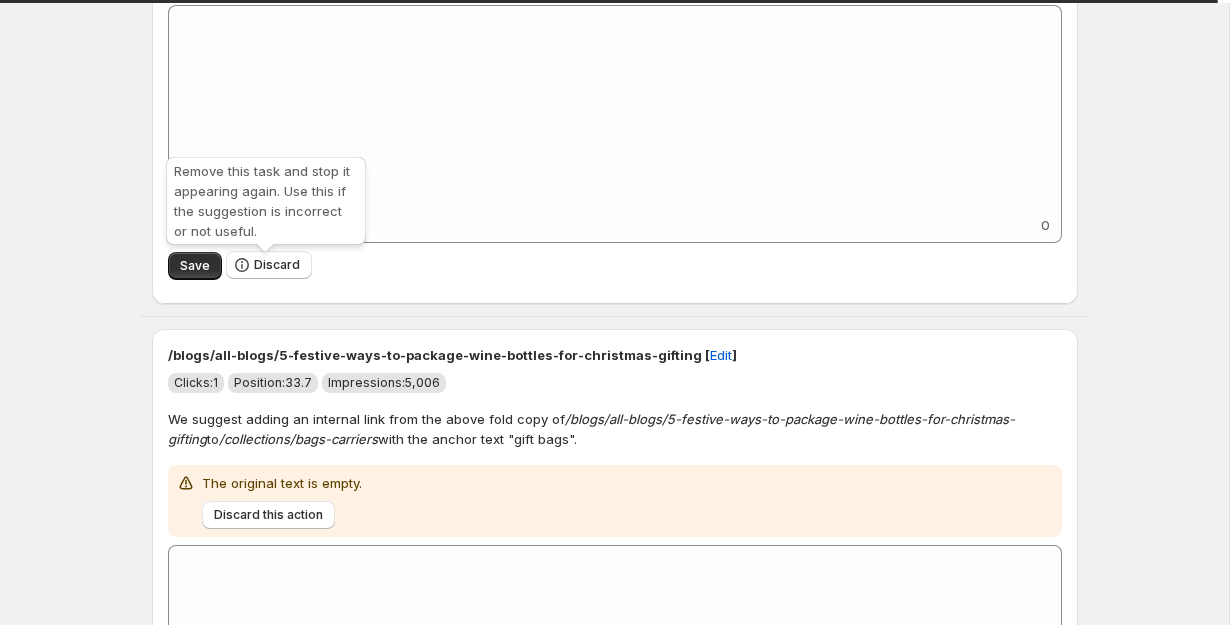 scroll, scrollTop: 2493, scrollLeft: 0, axis: vertical 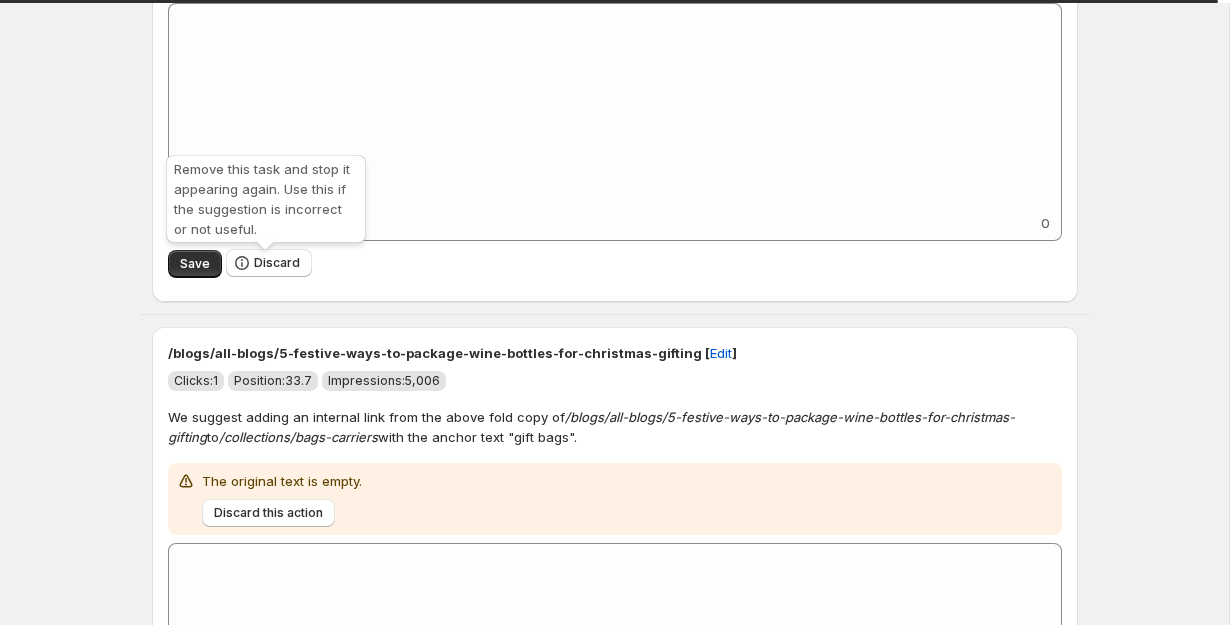 click on "Discard" at bounding box center [277, 263] 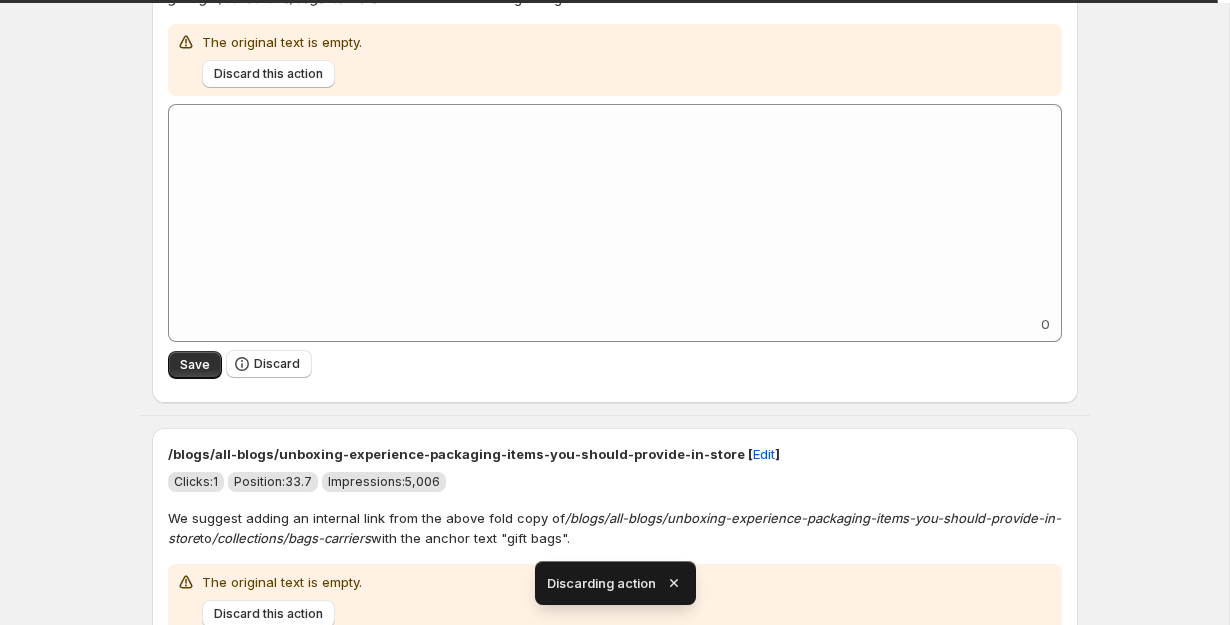 scroll, scrollTop: 2407, scrollLeft: 0, axis: vertical 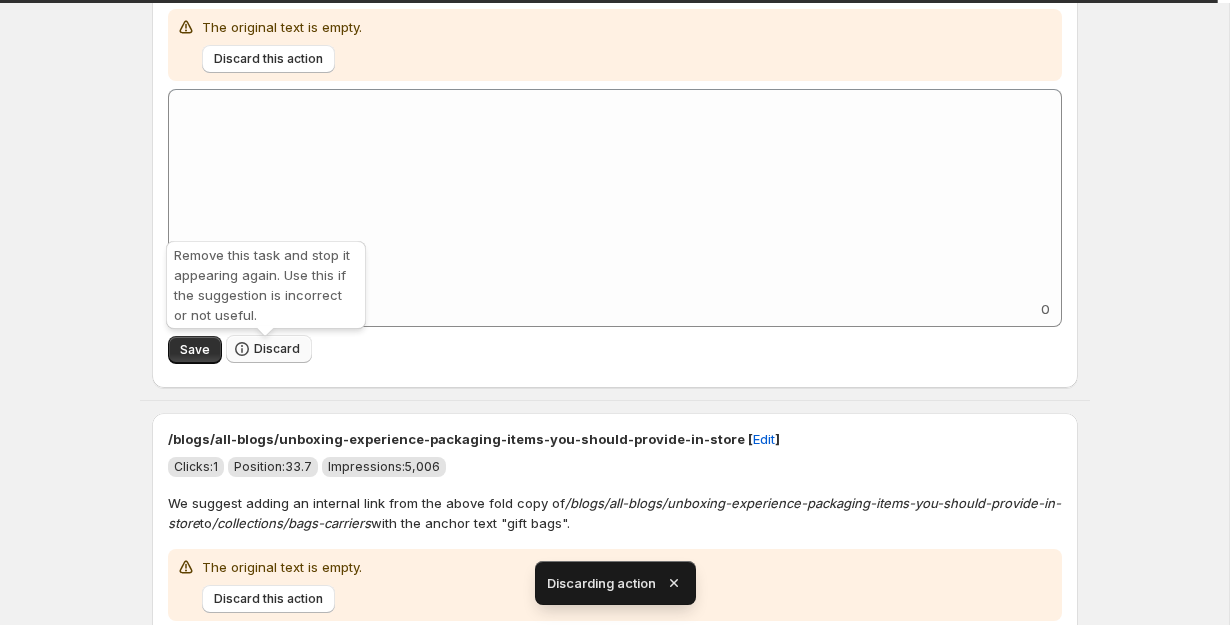click on "Discard" at bounding box center [277, 349] 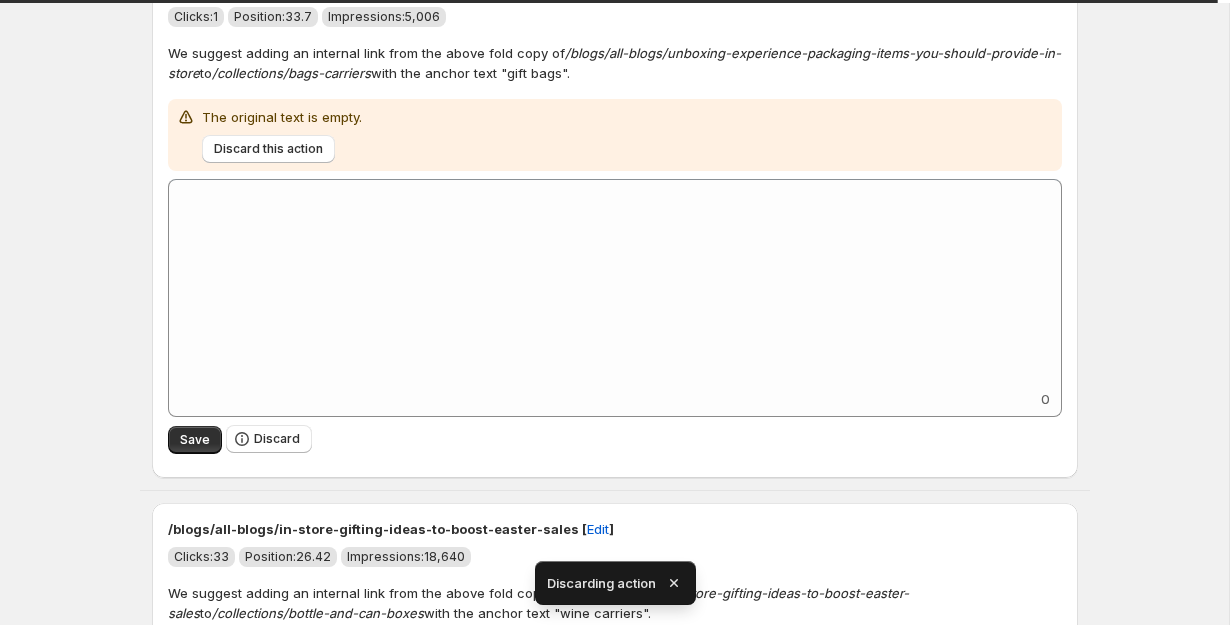 scroll, scrollTop: 2315, scrollLeft: 0, axis: vertical 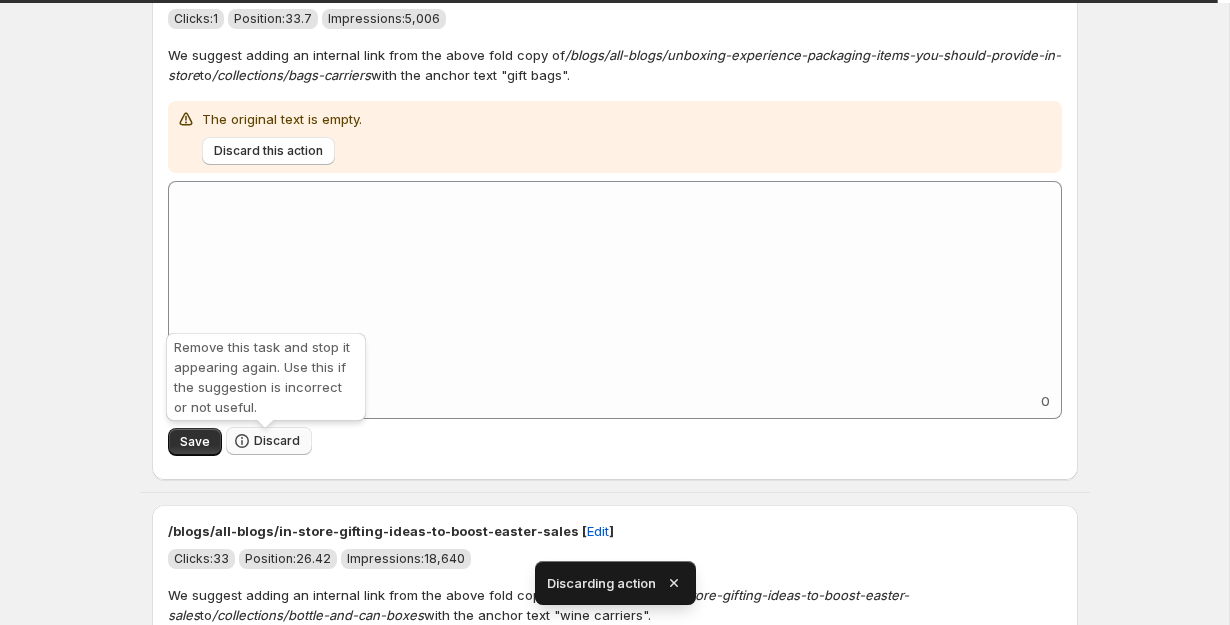click on "Discard" at bounding box center [277, 441] 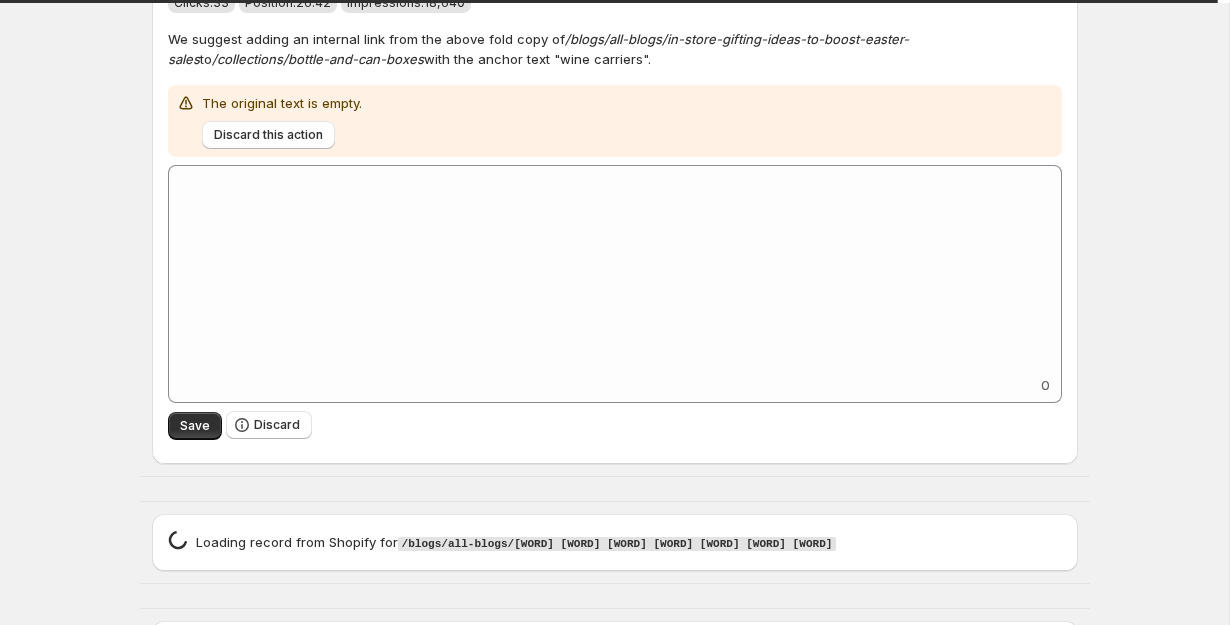 scroll, scrollTop: 2358, scrollLeft: 0, axis: vertical 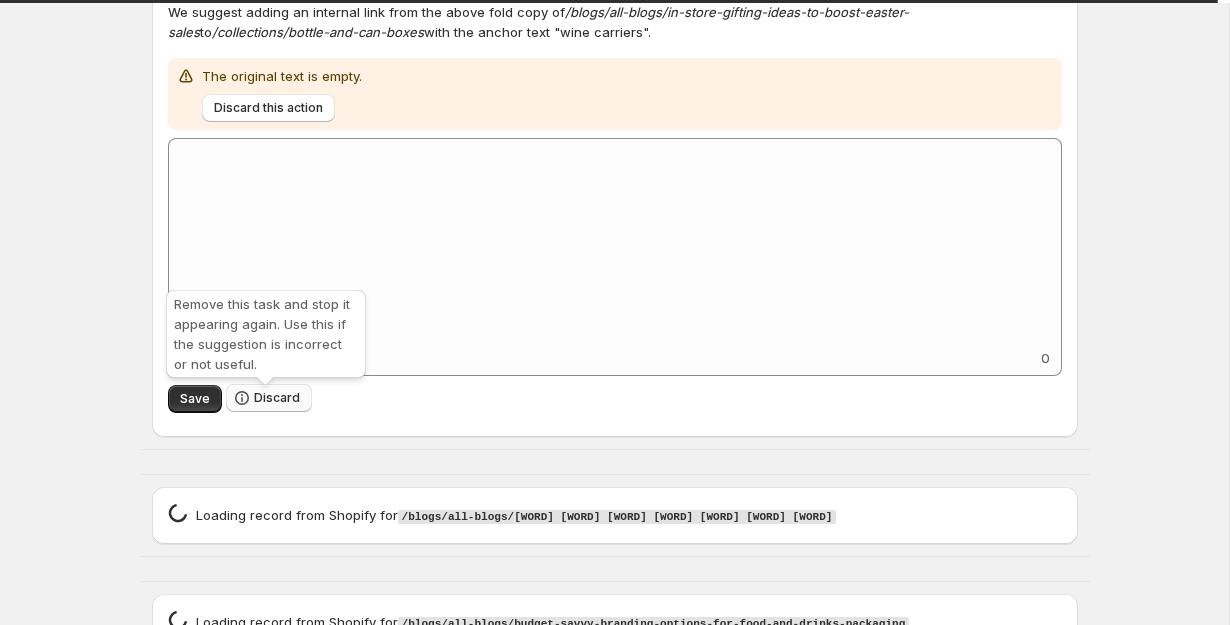 click on "Discard" at bounding box center [277, 398] 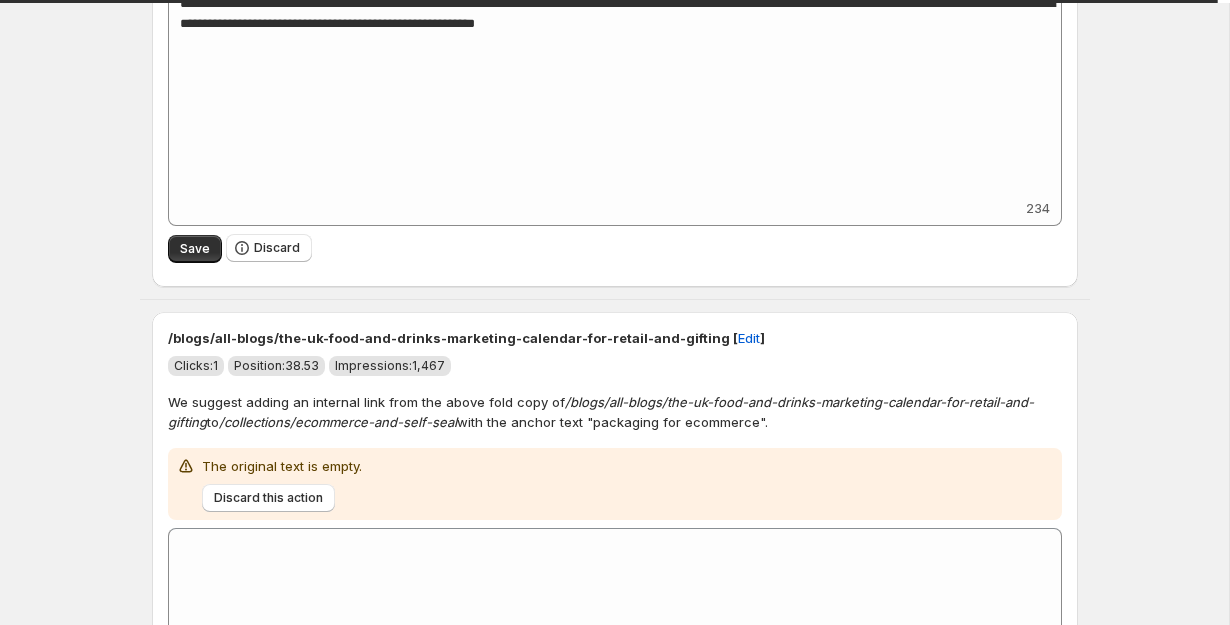 scroll, scrollTop: 3049, scrollLeft: 0, axis: vertical 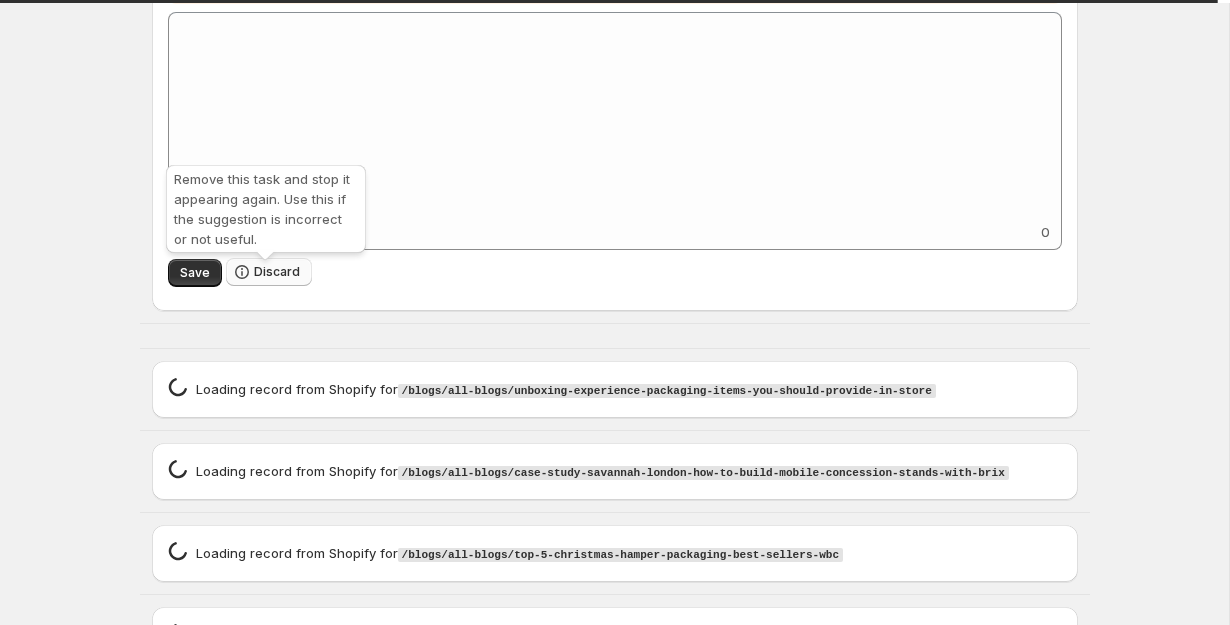 click on "Discard" at bounding box center (277, 272) 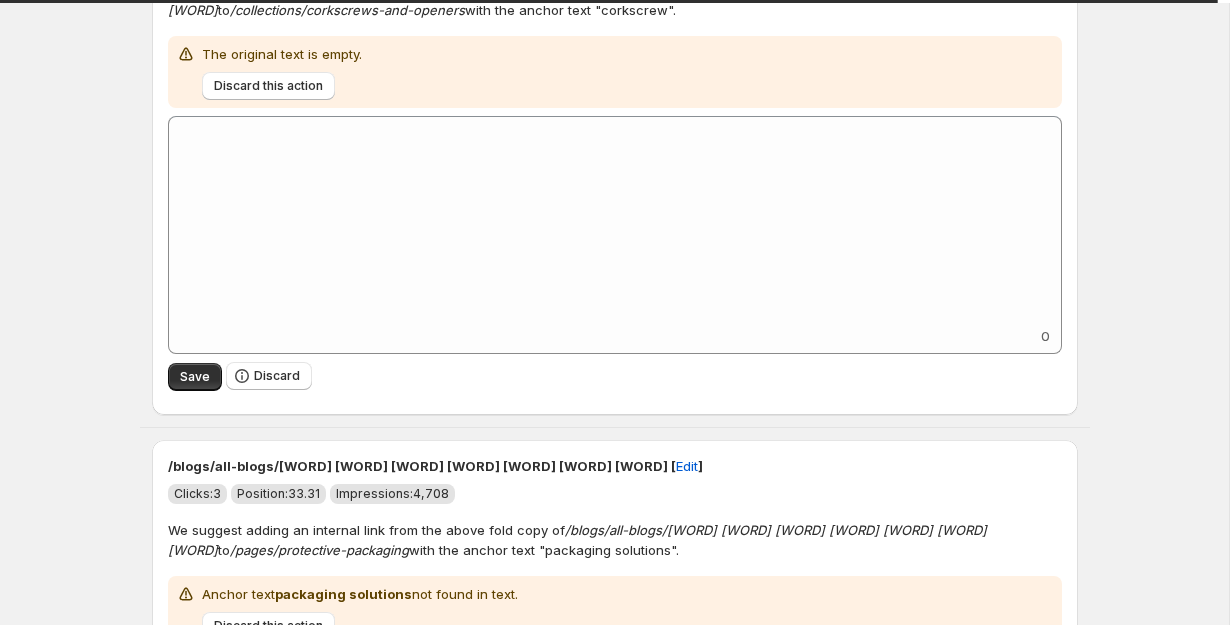 scroll, scrollTop: 2382, scrollLeft: 0, axis: vertical 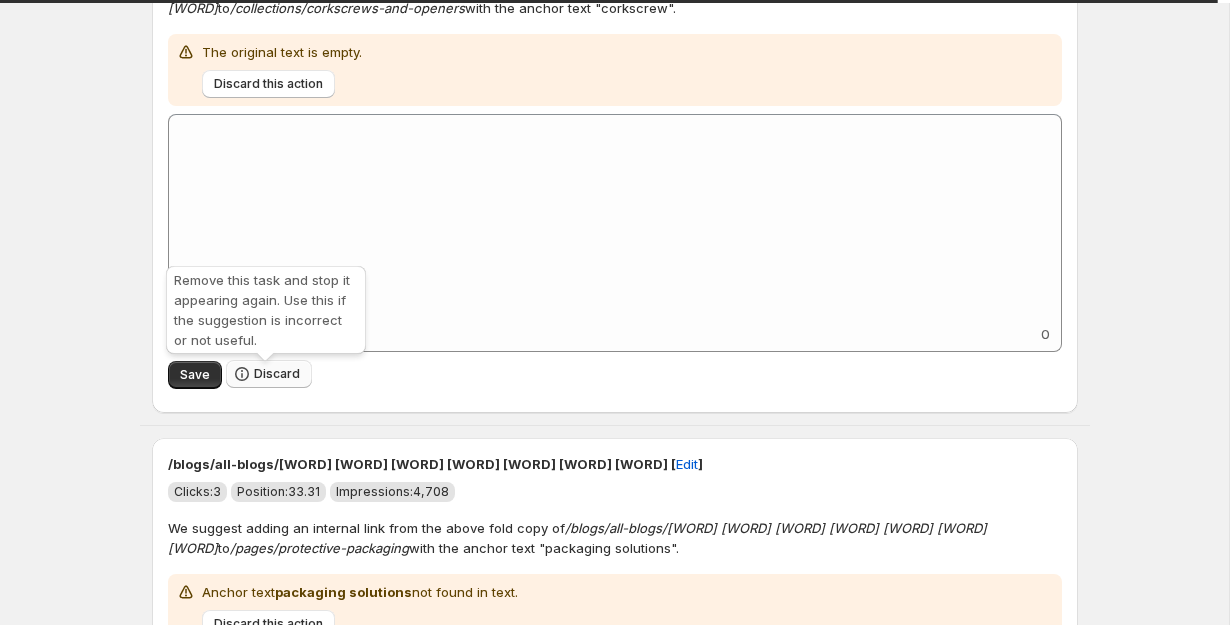 click on "Discard" at bounding box center [269, 374] 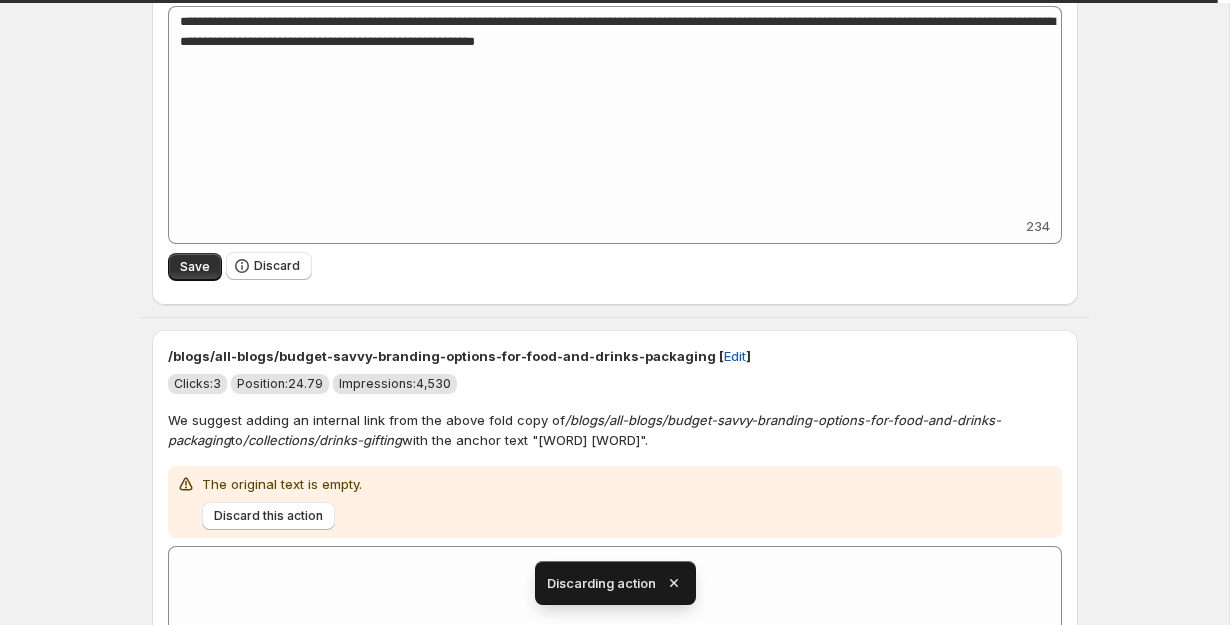 scroll, scrollTop: 2472, scrollLeft: 0, axis: vertical 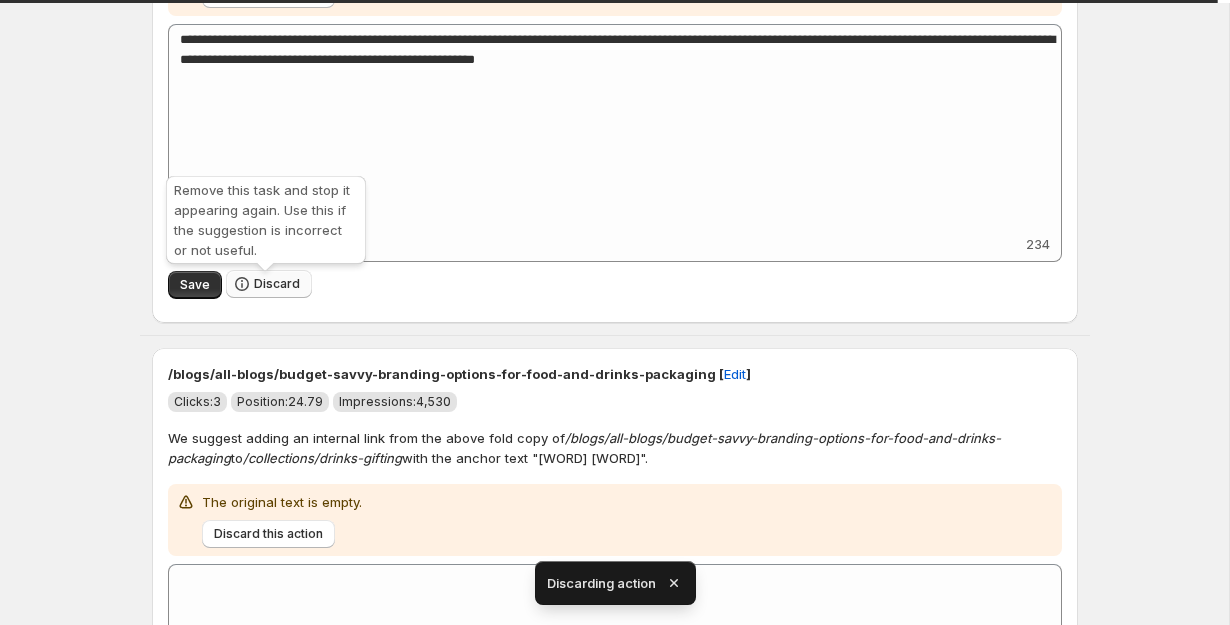 click on "Discard" at bounding box center [277, 284] 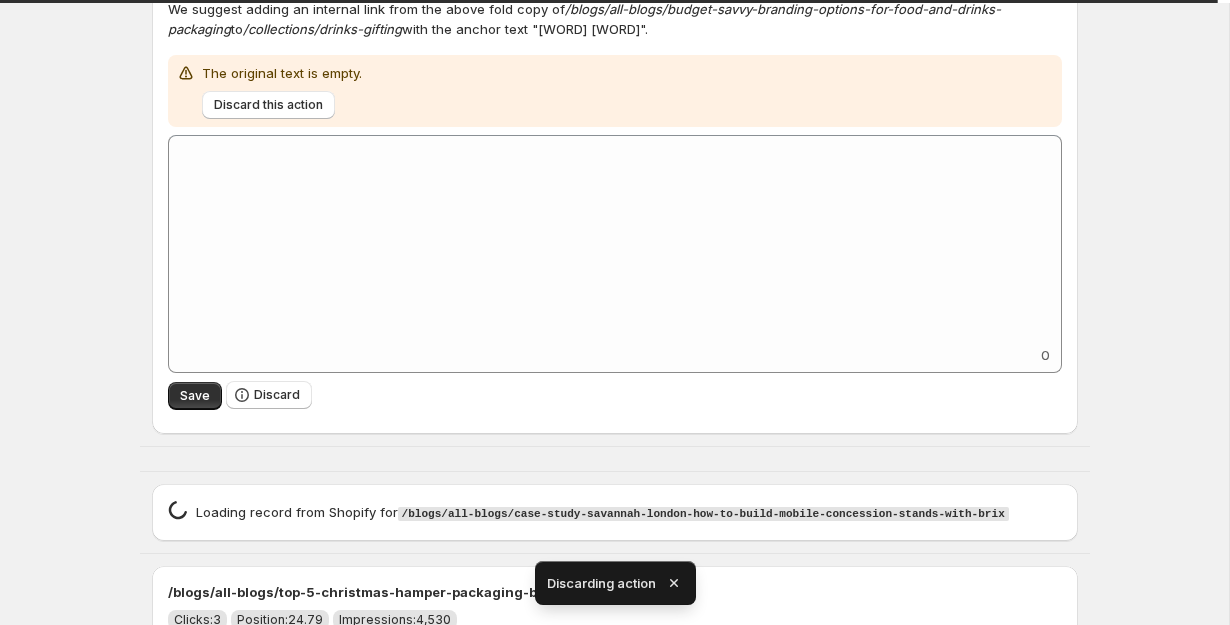 scroll, scrollTop: 2383, scrollLeft: 0, axis: vertical 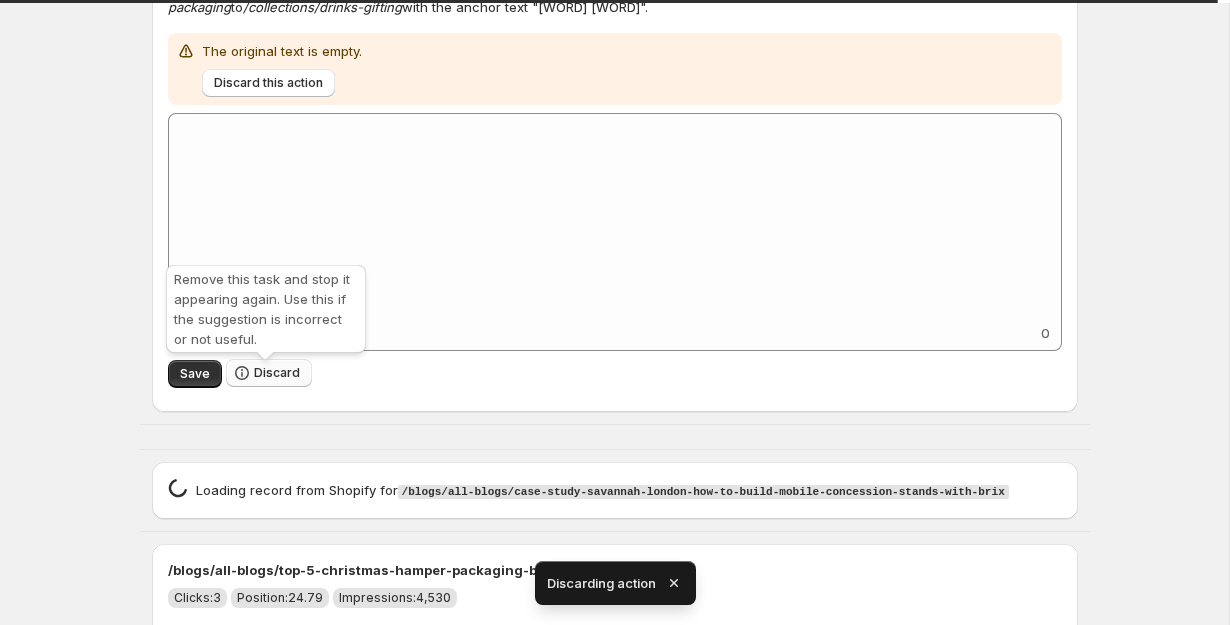 click on "Discard" at bounding box center [277, 373] 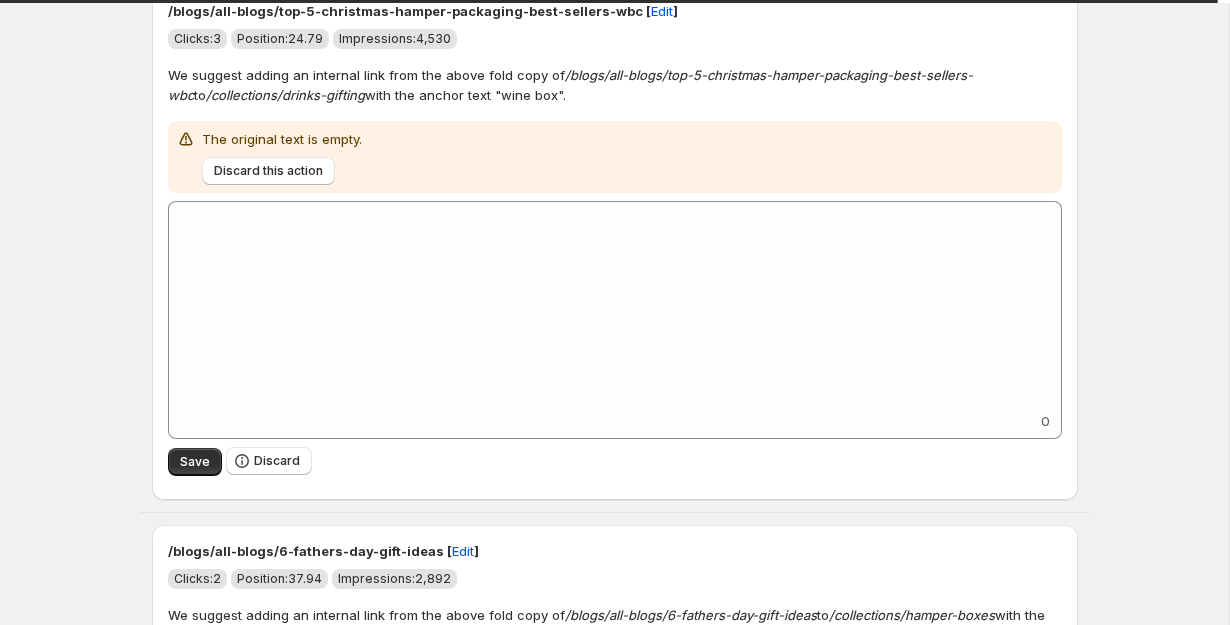 scroll, scrollTop: 2344, scrollLeft: 0, axis: vertical 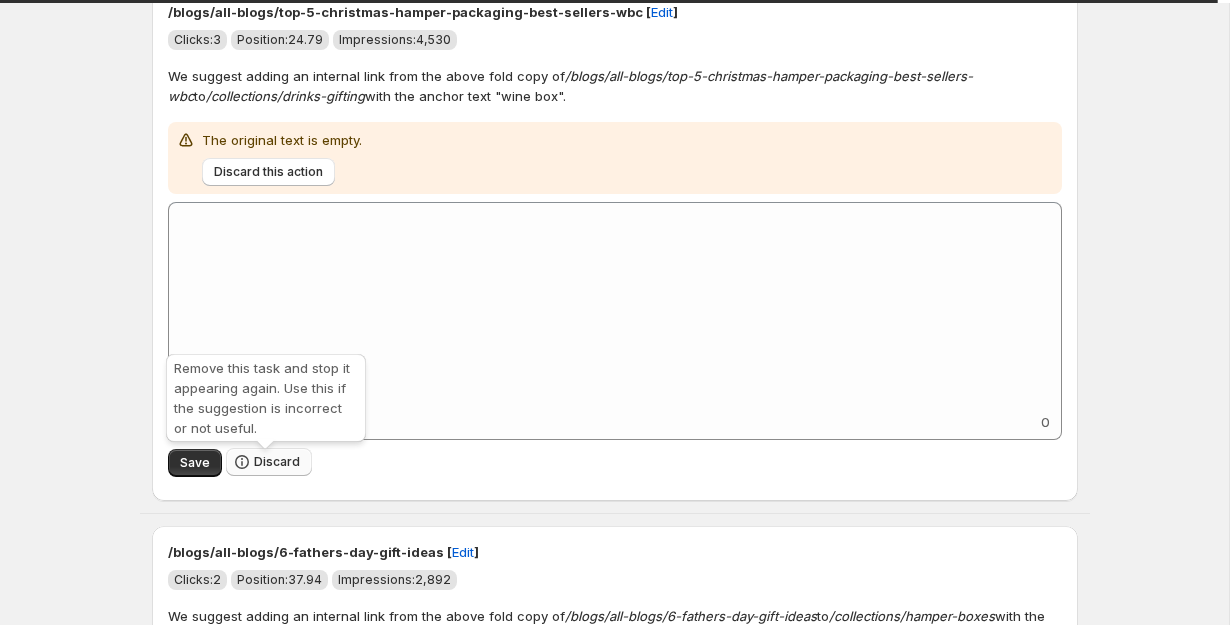 click on "Discard" at bounding box center (277, 462) 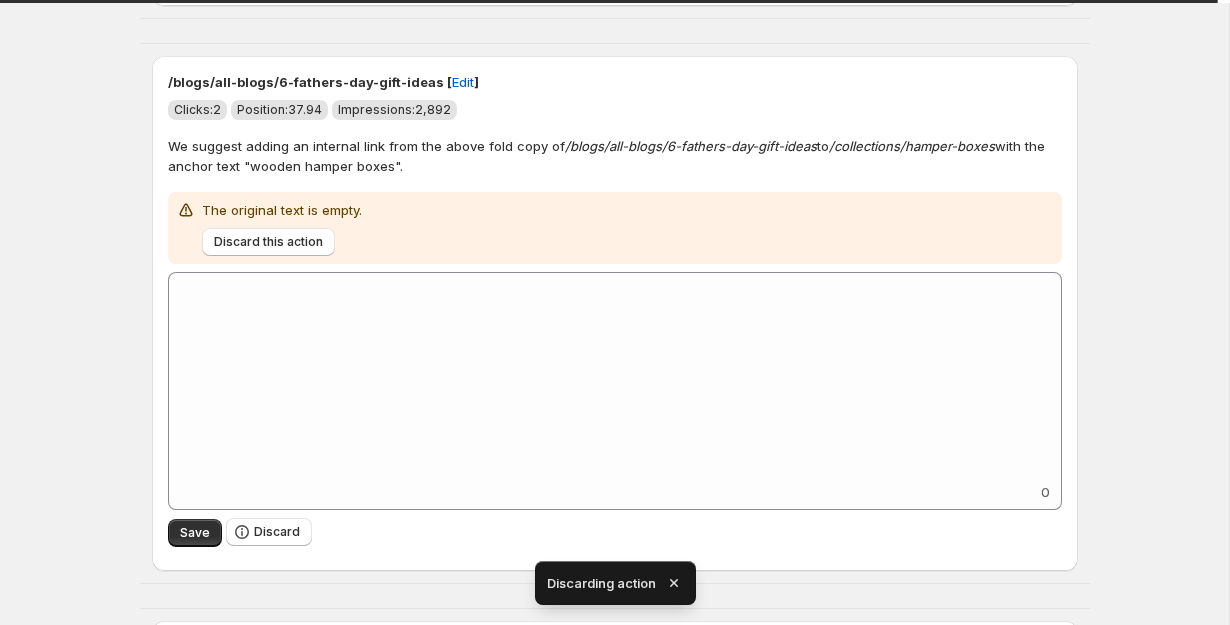 scroll, scrollTop: 2828, scrollLeft: 0, axis: vertical 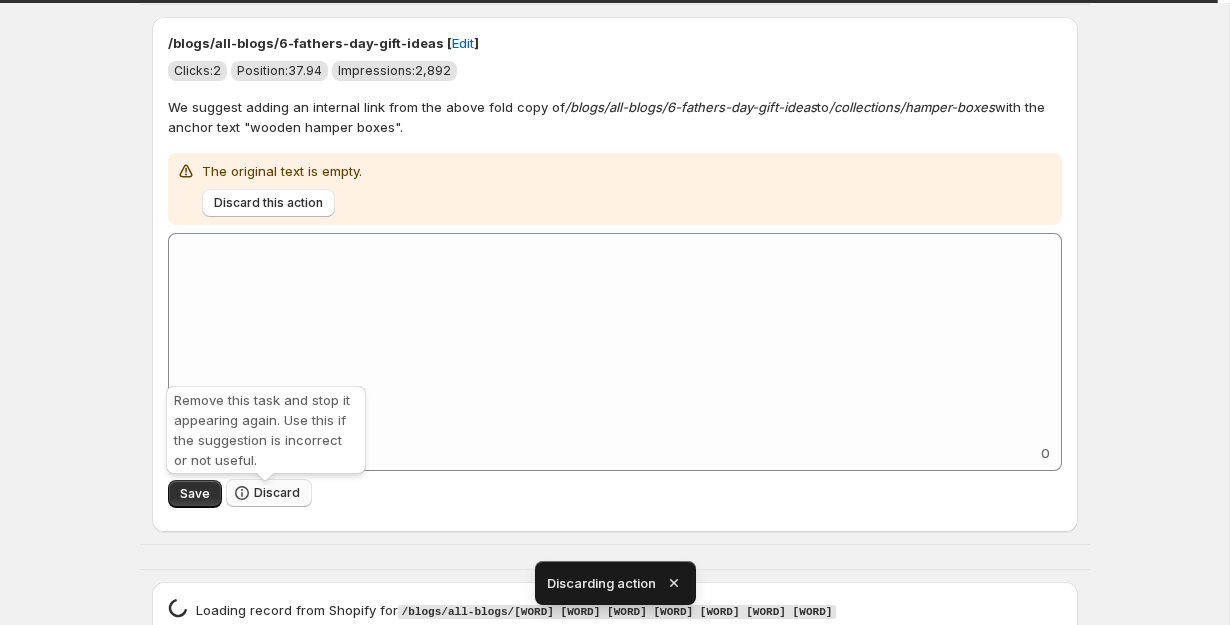 click on "Discard" at bounding box center (277, 493) 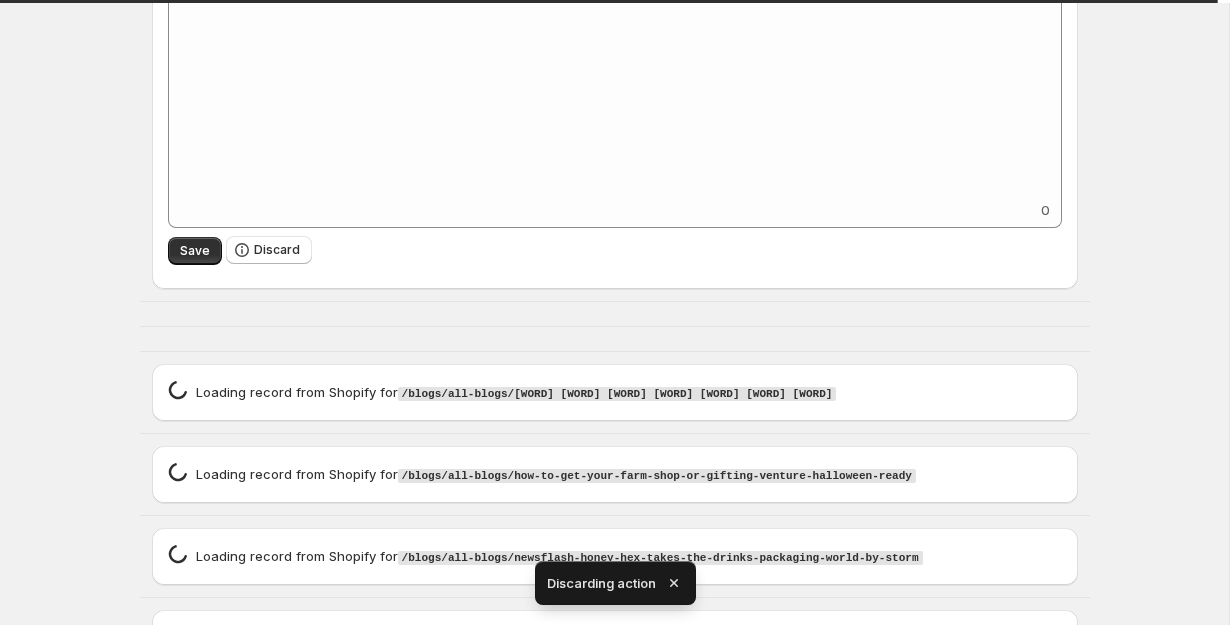 scroll, scrollTop: 2505, scrollLeft: 0, axis: vertical 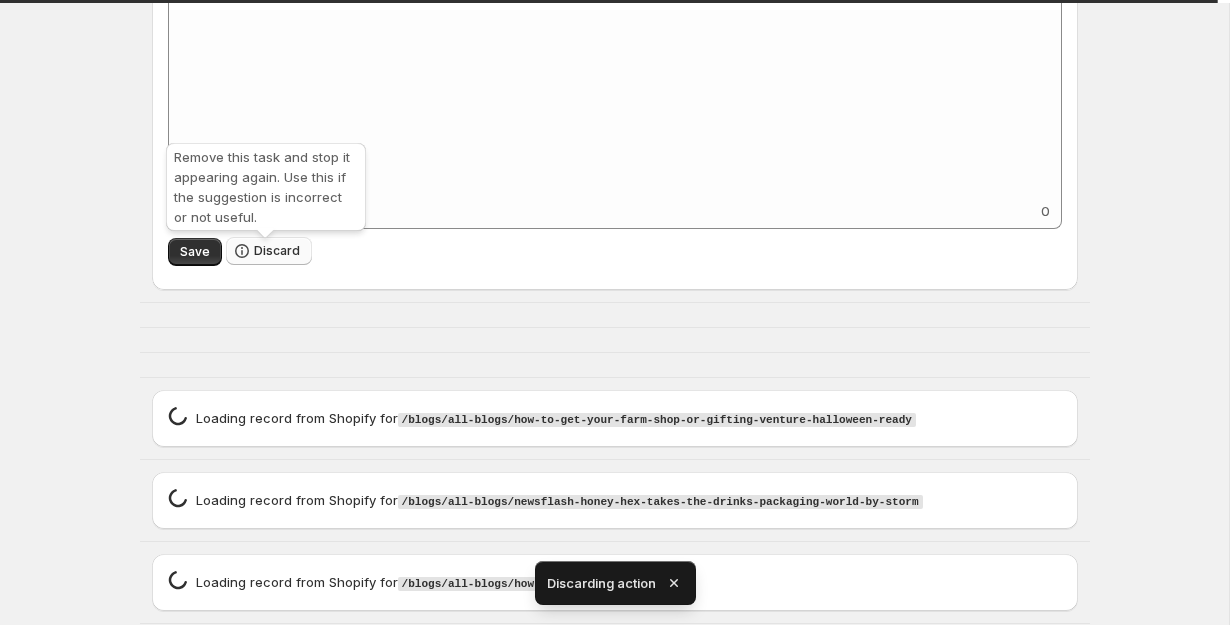 click on "Discard" at bounding box center (277, 251) 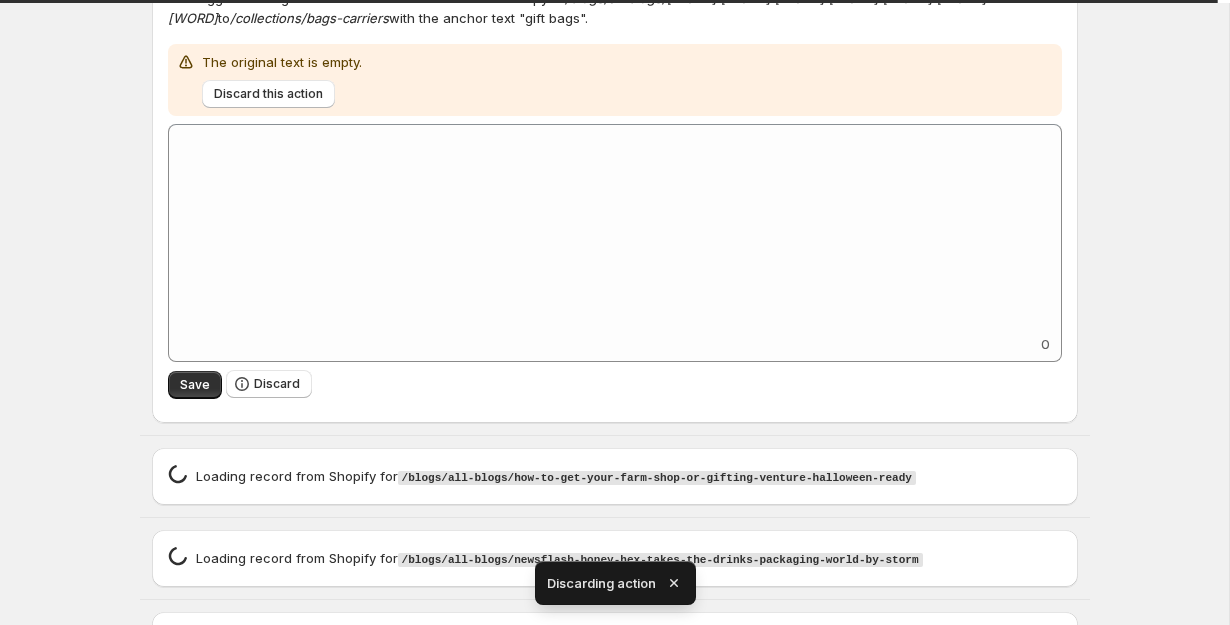scroll, scrollTop: 2432, scrollLeft: 0, axis: vertical 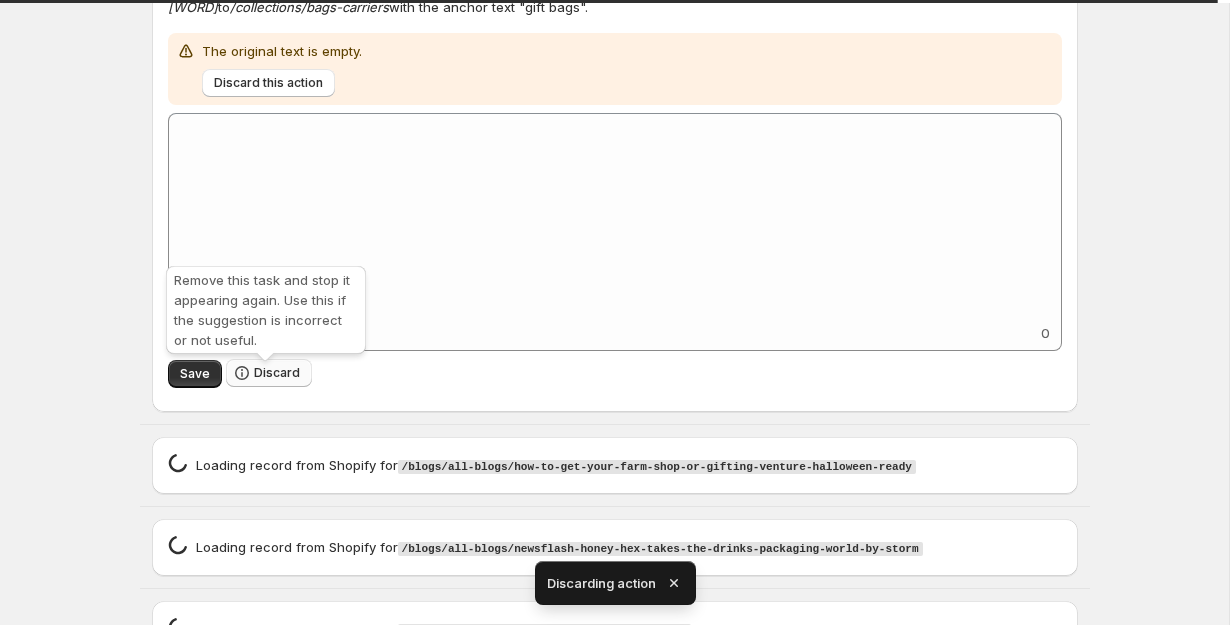 click on "Discard" at bounding box center (277, 373) 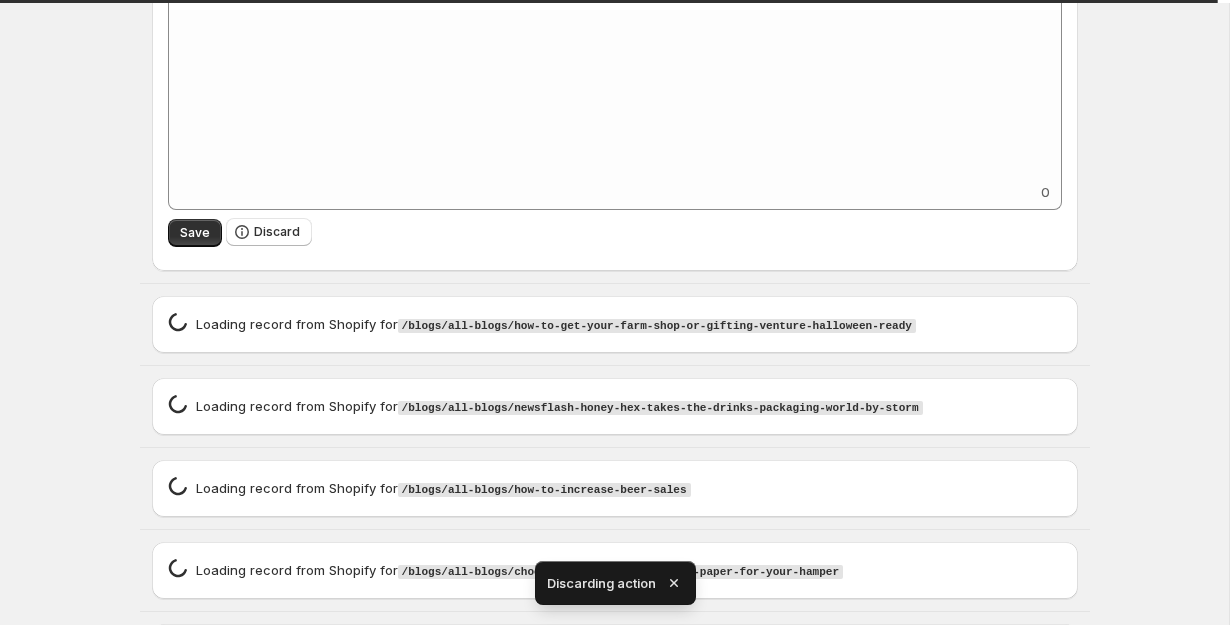 scroll, scrollTop: 2527, scrollLeft: 0, axis: vertical 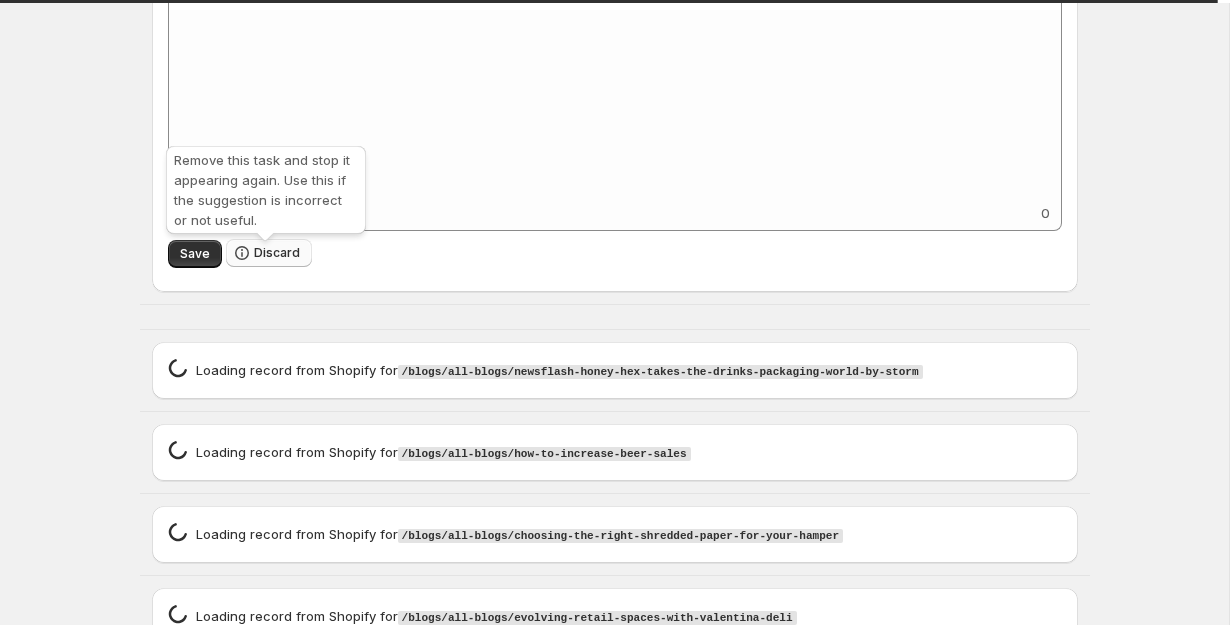 click on "Discard" at bounding box center (277, 253) 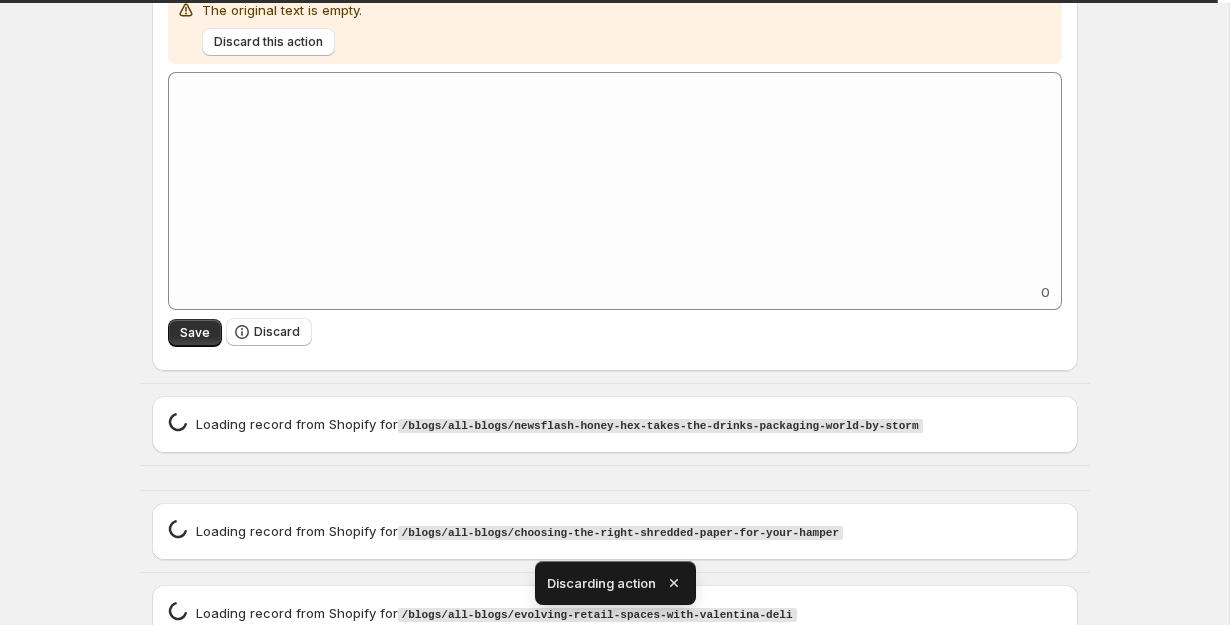 scroll, scrollTop: 2601, scrollLeft: 0, axis: vertical 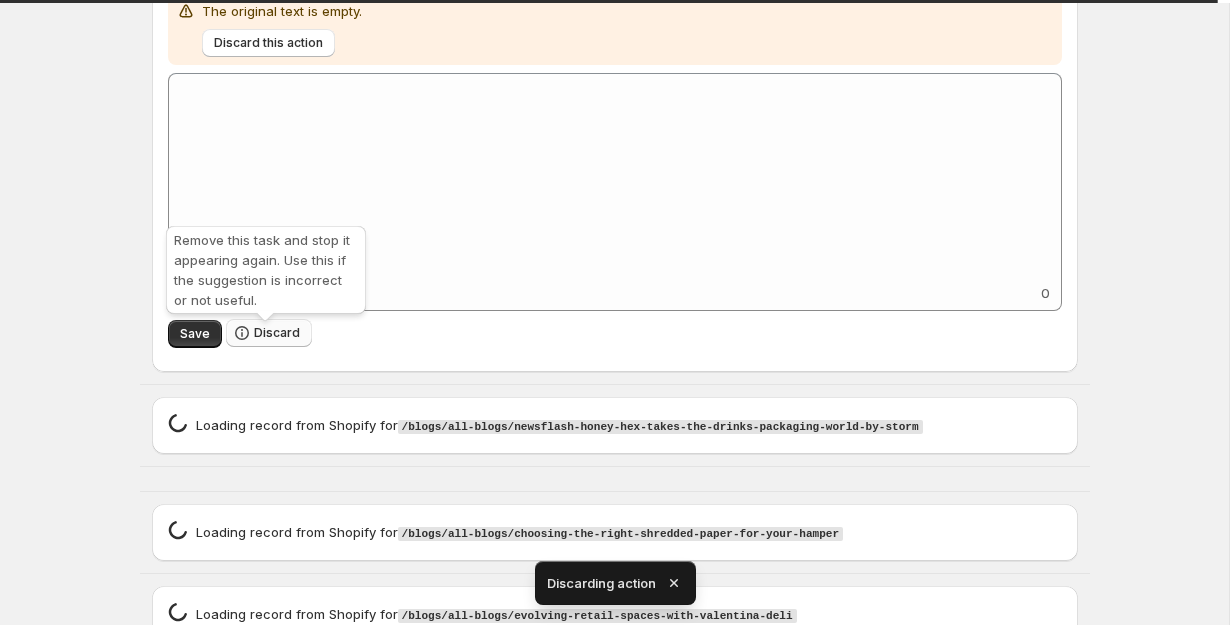 click on "Discard" at bounding box center (269, 333) 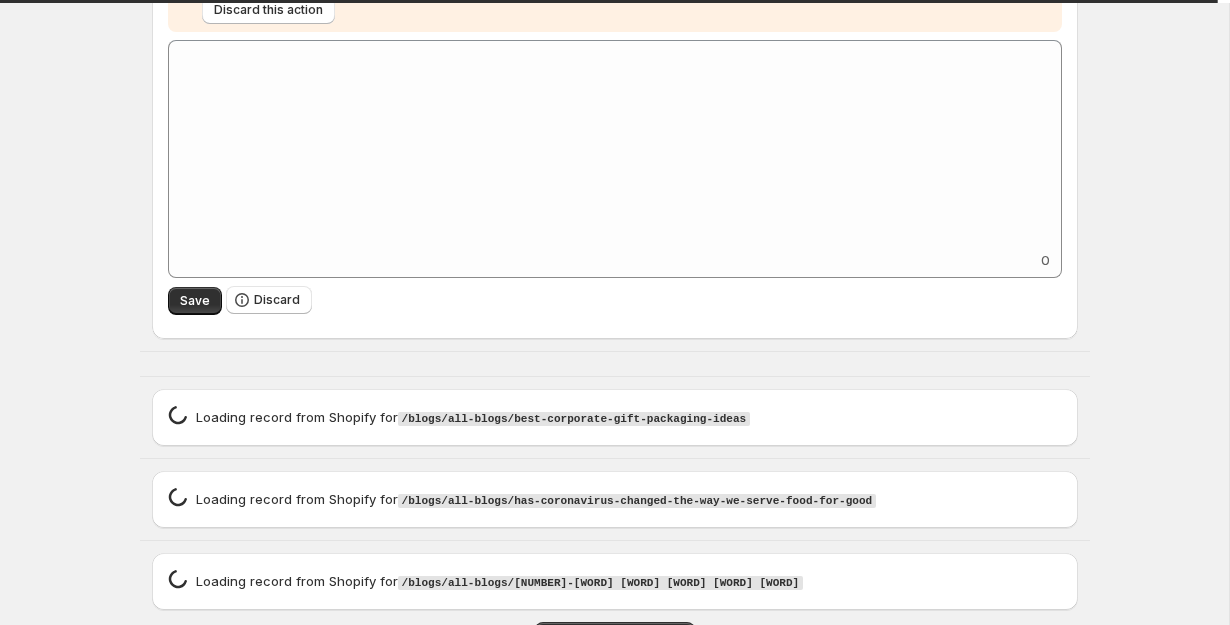 scroll, scrollTop: 2683, scrollLeft: 0, axis: vertical 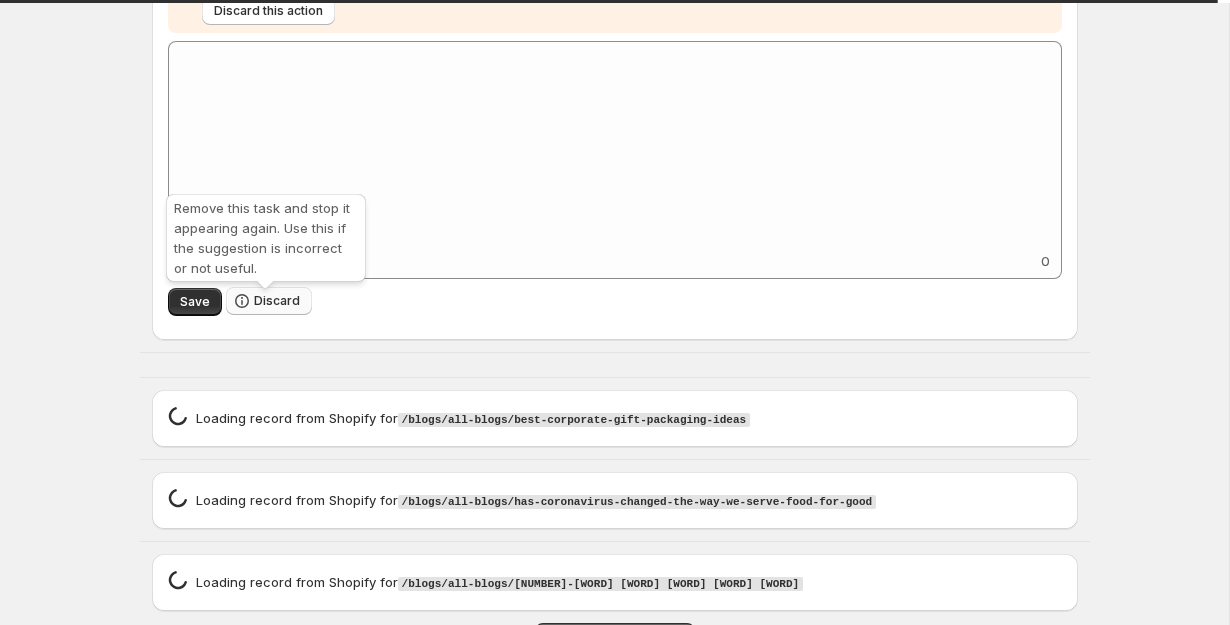 click on "Discard" at bounding box center [269, 301] 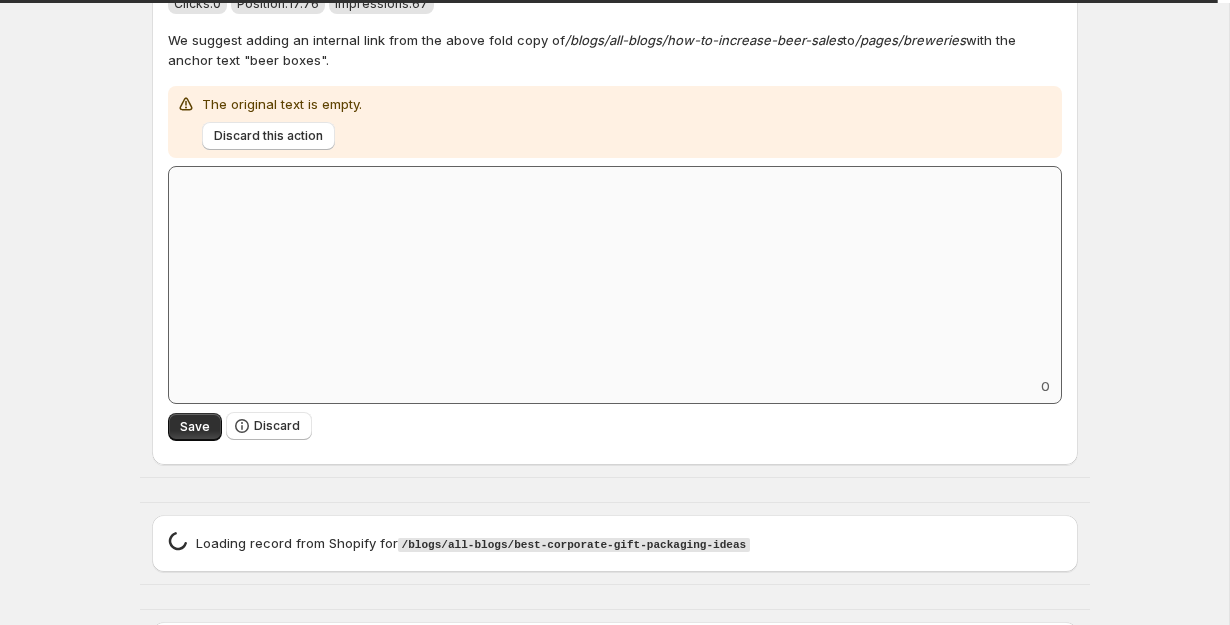 scroll, scrollTop: 3035, scrollLeft: 0, axis: vertical 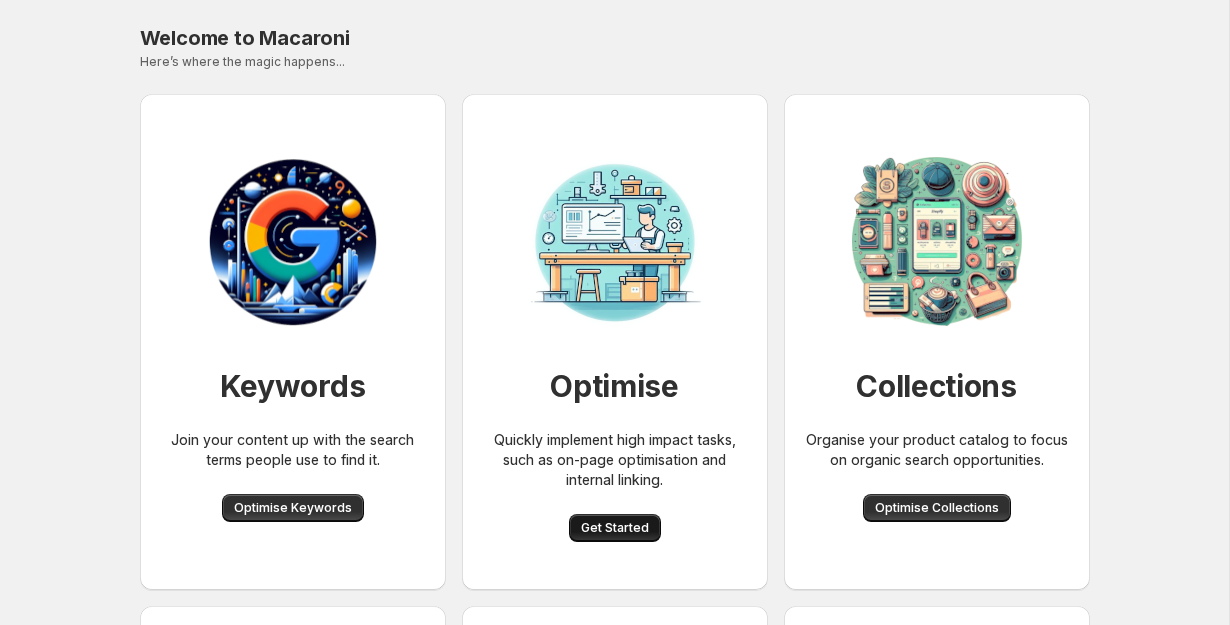 click on "Get Started" at bounding box center [615, 528] 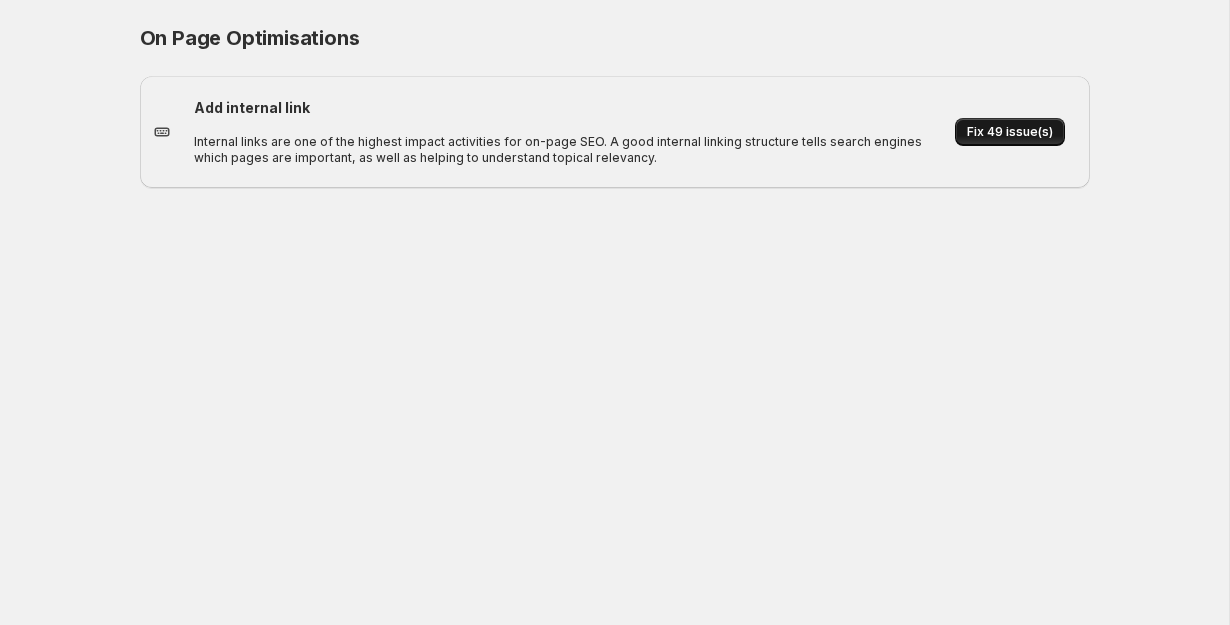 click on "Fix 49 issue(s)" at bounding box center [1010, 132] 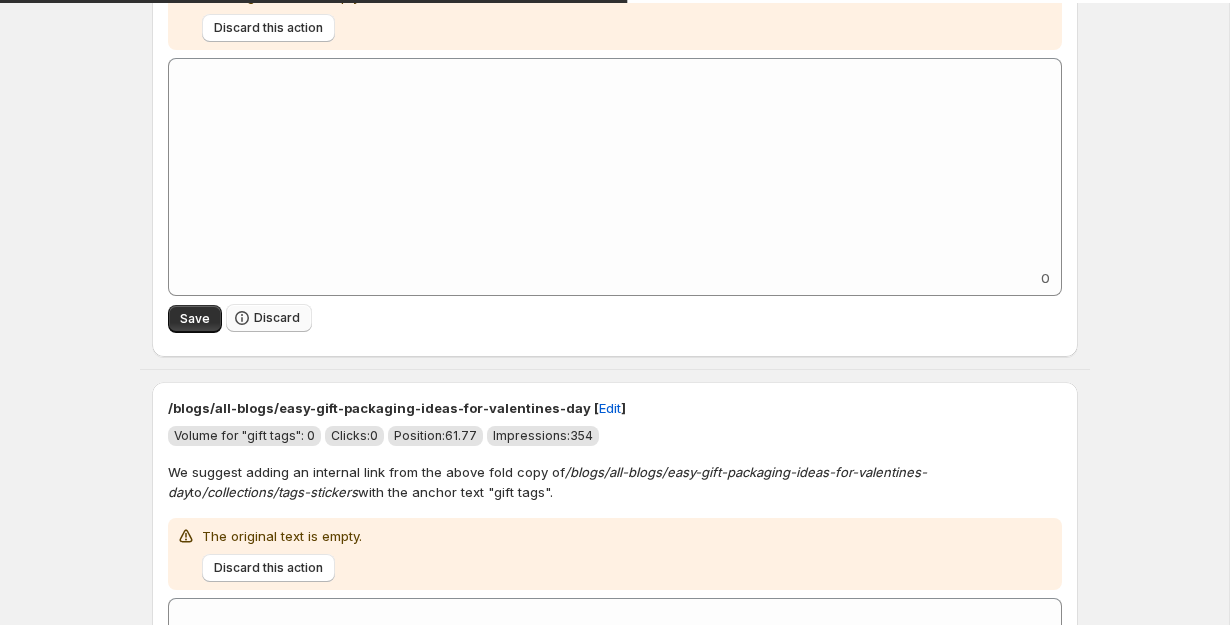 scroll, scrollTop: 317, scrollLeft: 0, axis: vertical 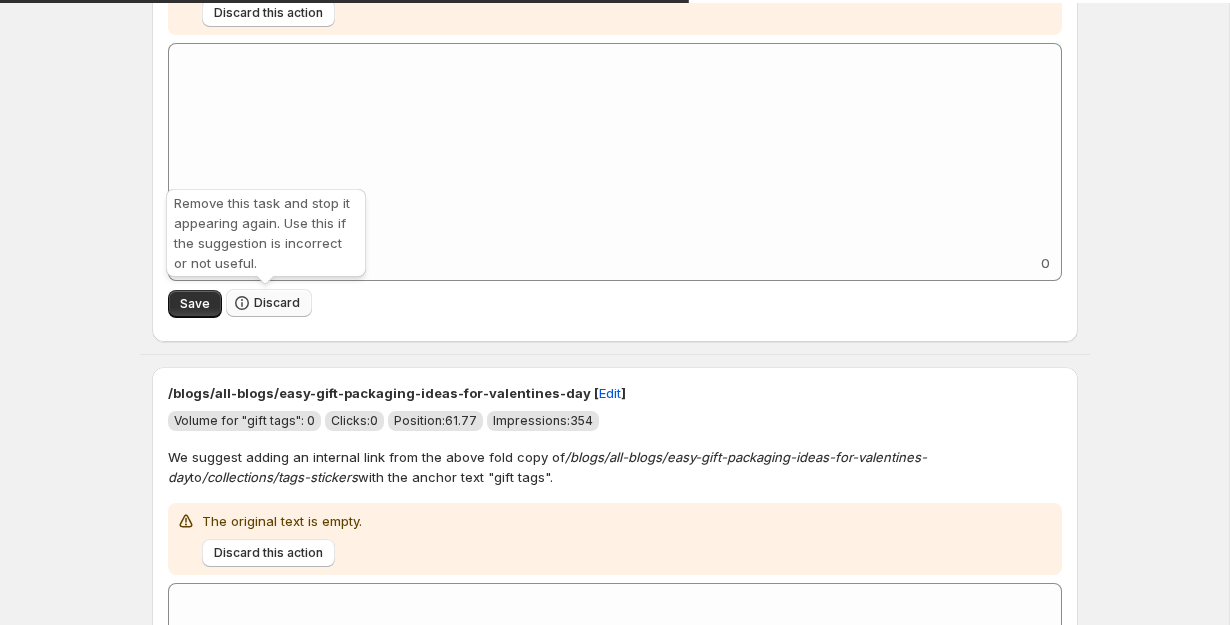 click on "Discard" at bounding box center (277, 303) 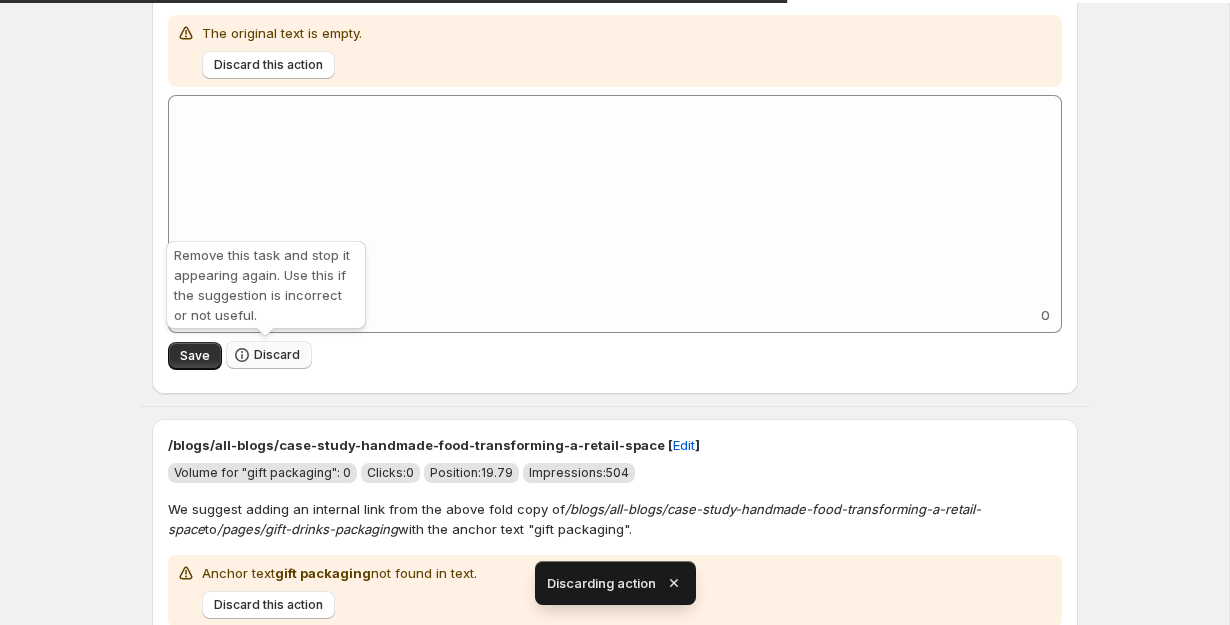 click on "Discard" at bounding box center [277, 355] 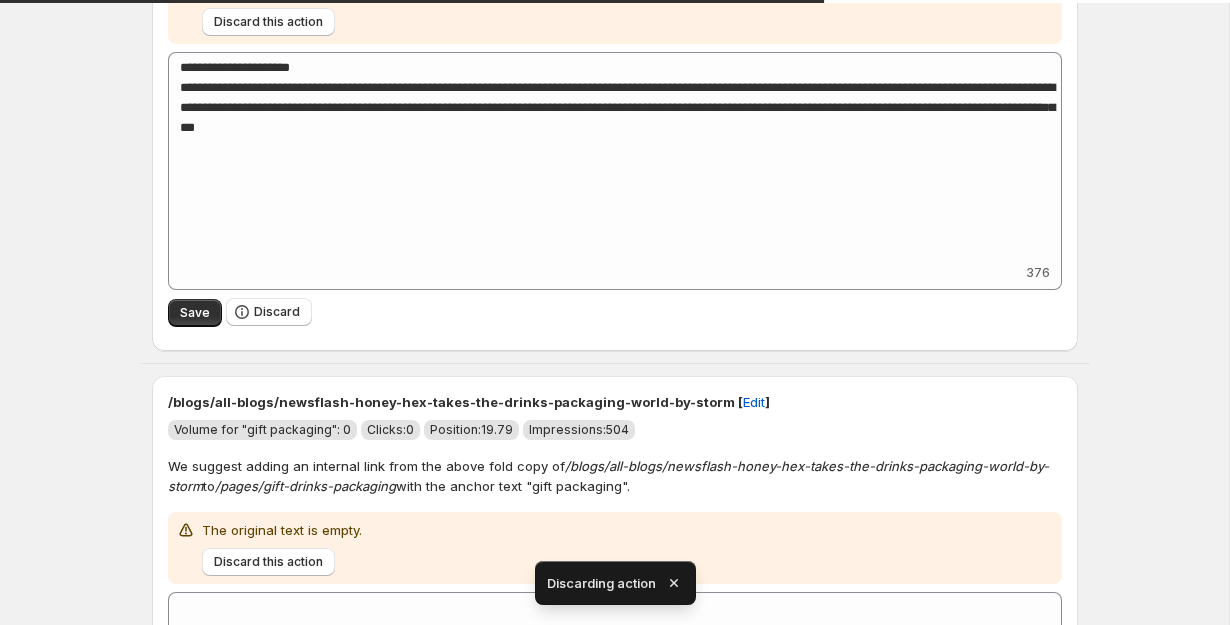 scroll, scrollTop: 308, scrollLeft: 0, axis: vertical 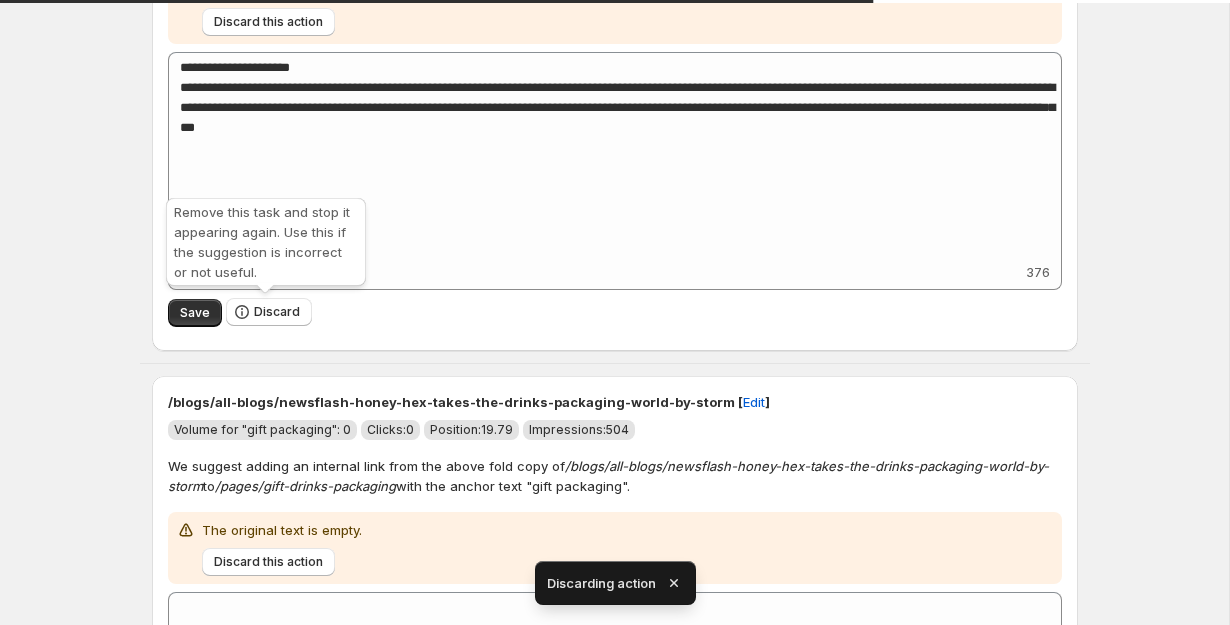 click on "Discard" at bounding box center (269, 312) 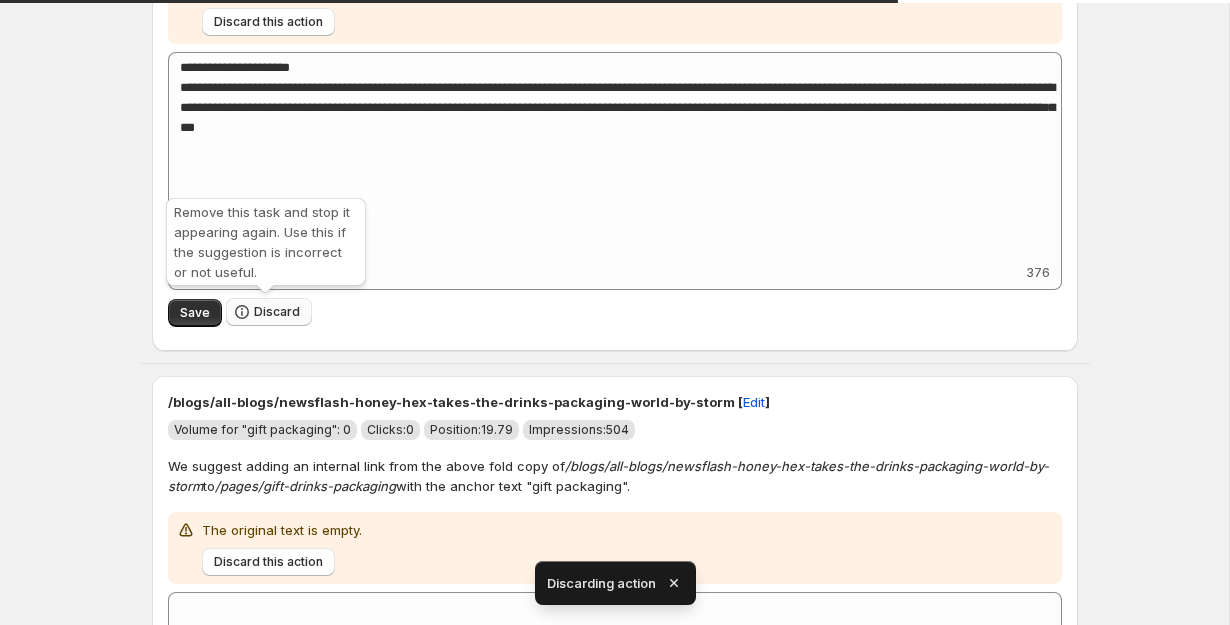 click on "Discard" at bounding box center [277, 312] 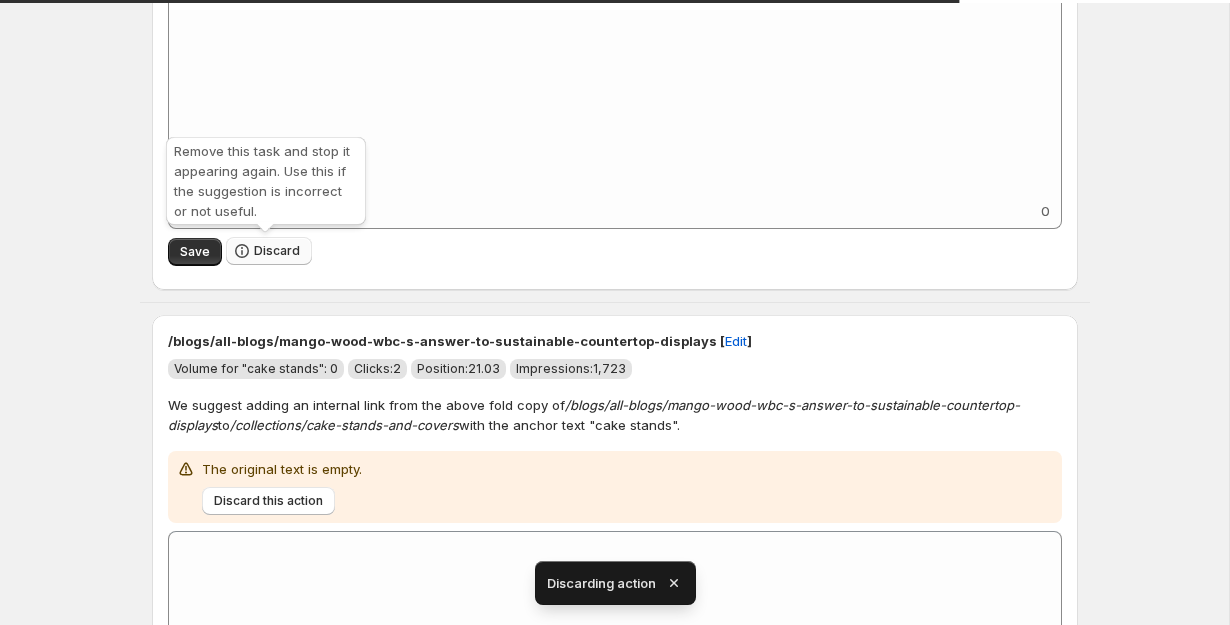 click on "Discard" at bounding box center [269, 251] 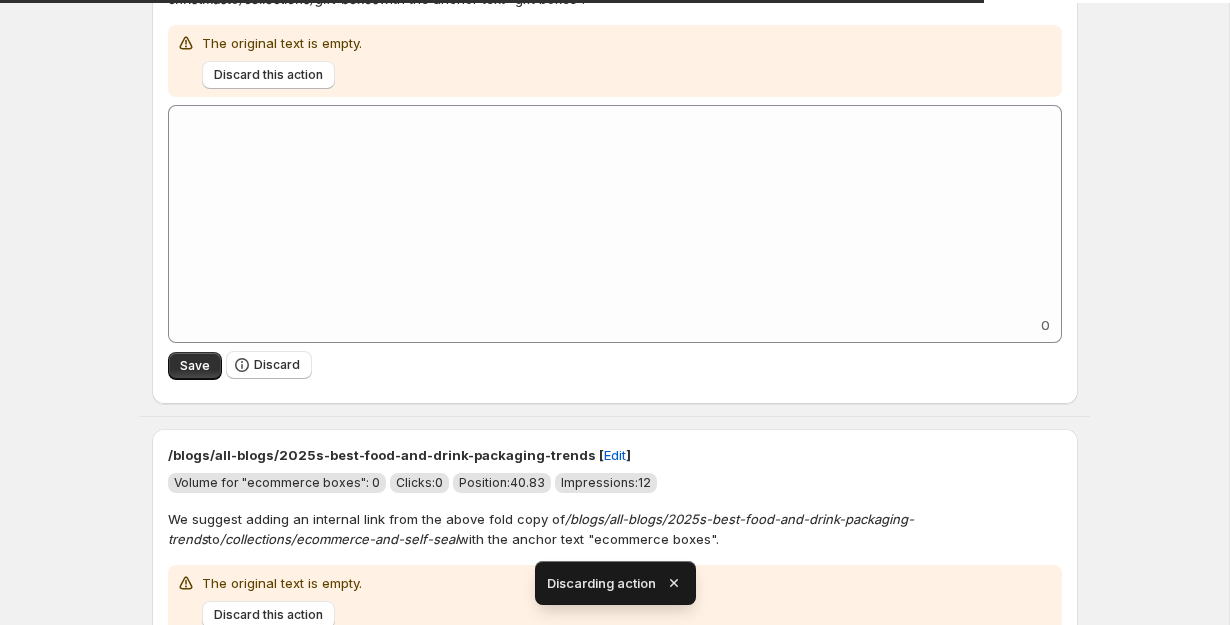 scroll, scrollTop: 288, scrollLeft: 0, axis: vertical 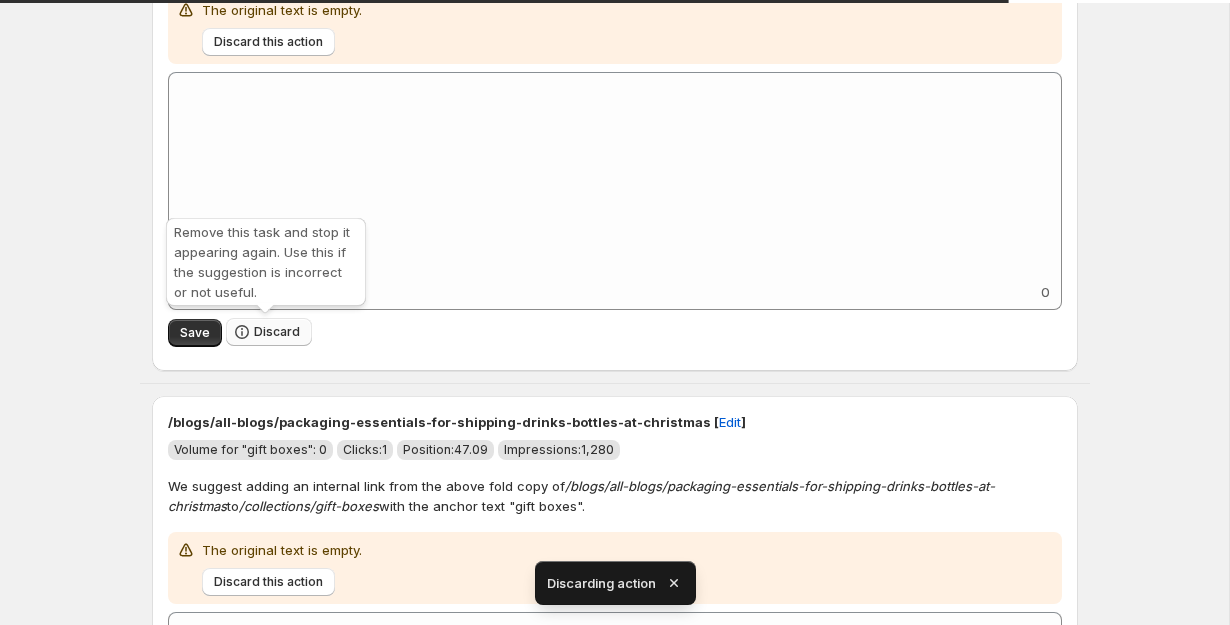 click on "Discard" at bounding box center (277, 332) 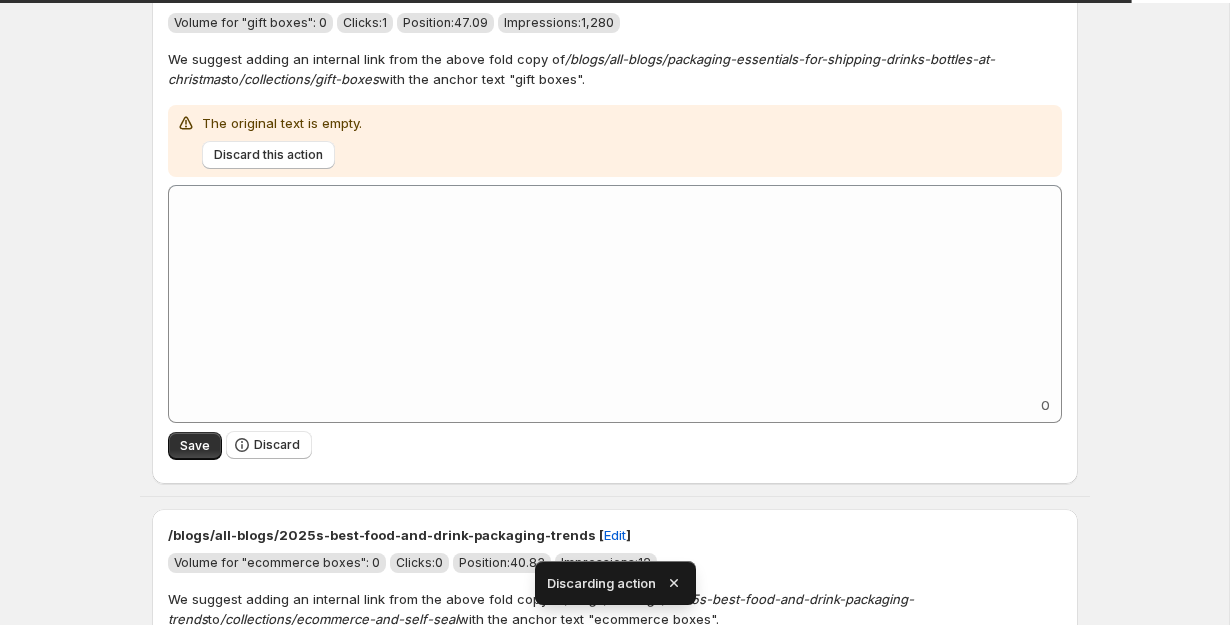 scroll, scrollTop: 179, scrollLeft: 0, axis: vertical 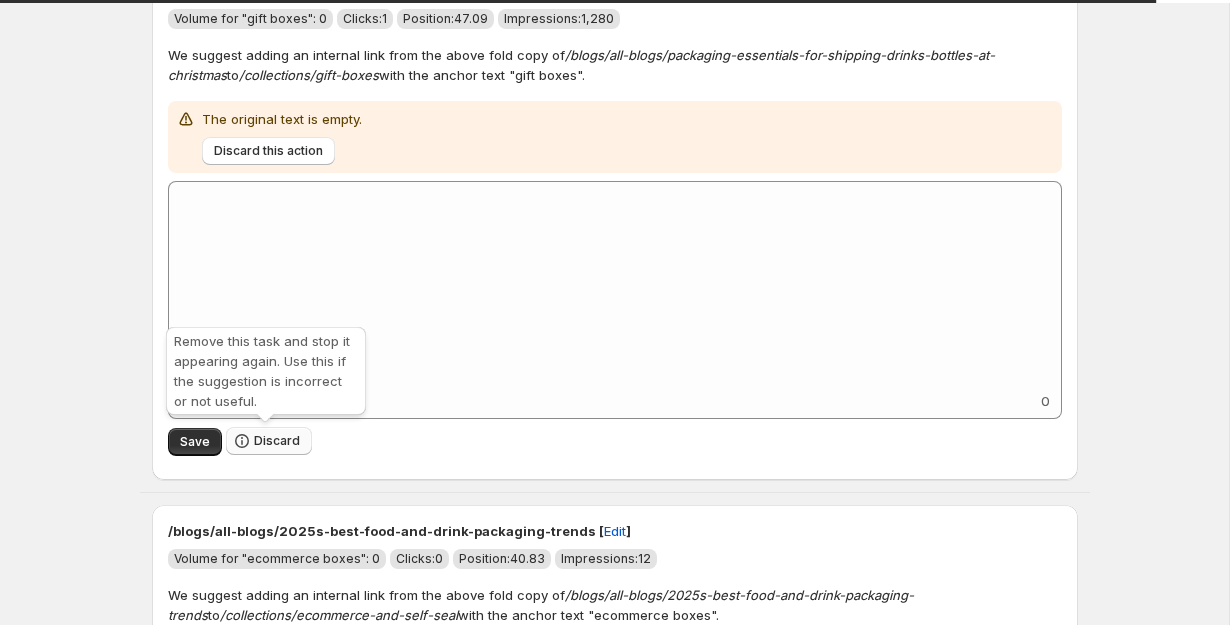 click on "Discard" at bounding box center [277, 441] 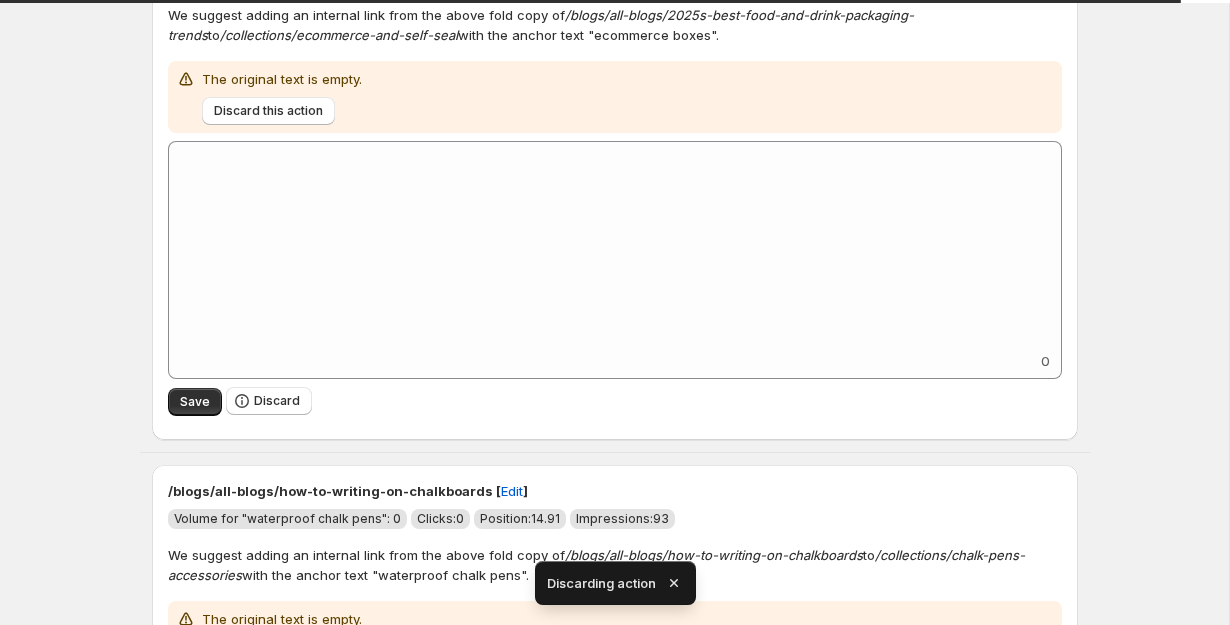 scroll, scrollTop: 260, scrollLeft: 0, axis: vertical 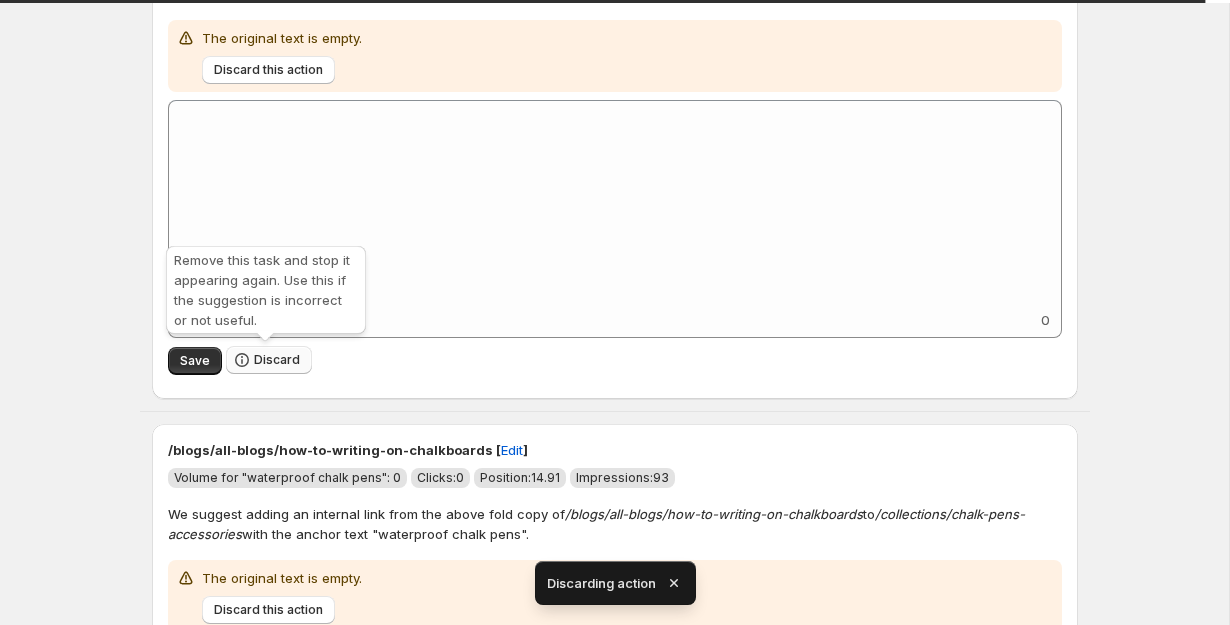 click on "Discard" at bounding box center (277, 360) 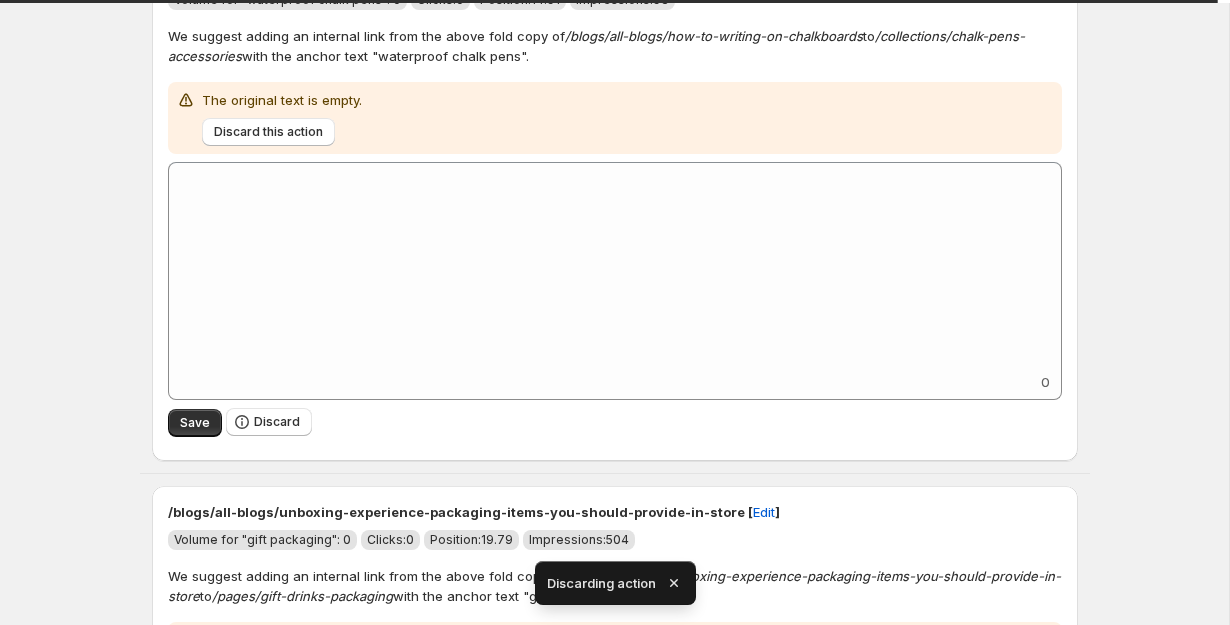 scroll, scrollTop: 210, scrollLeft: 0, axis: vertical 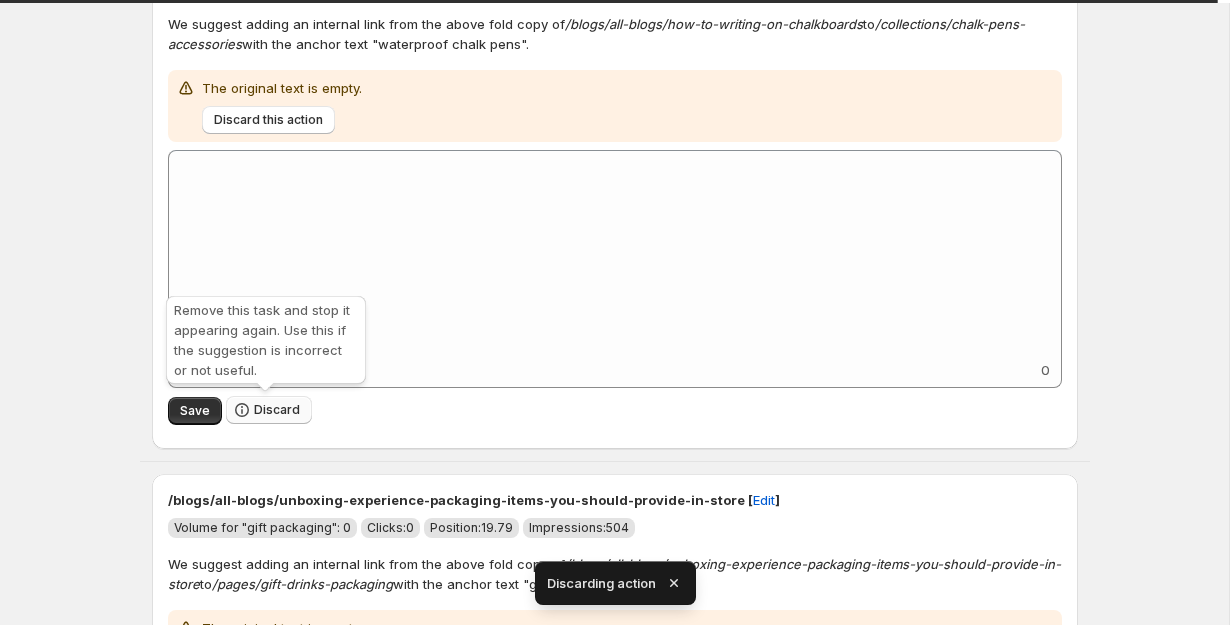 click on "Discard" at bounding box center (277, 410) 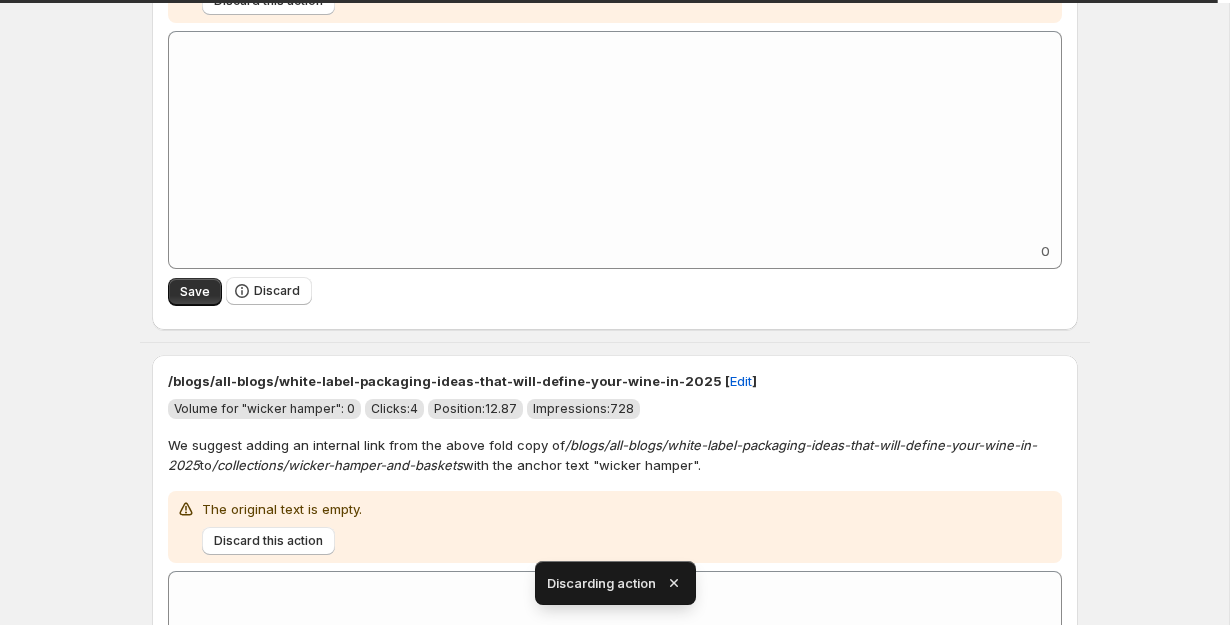 scroll, scrollTop: 207, scrollLeft: 0, axis: vertical 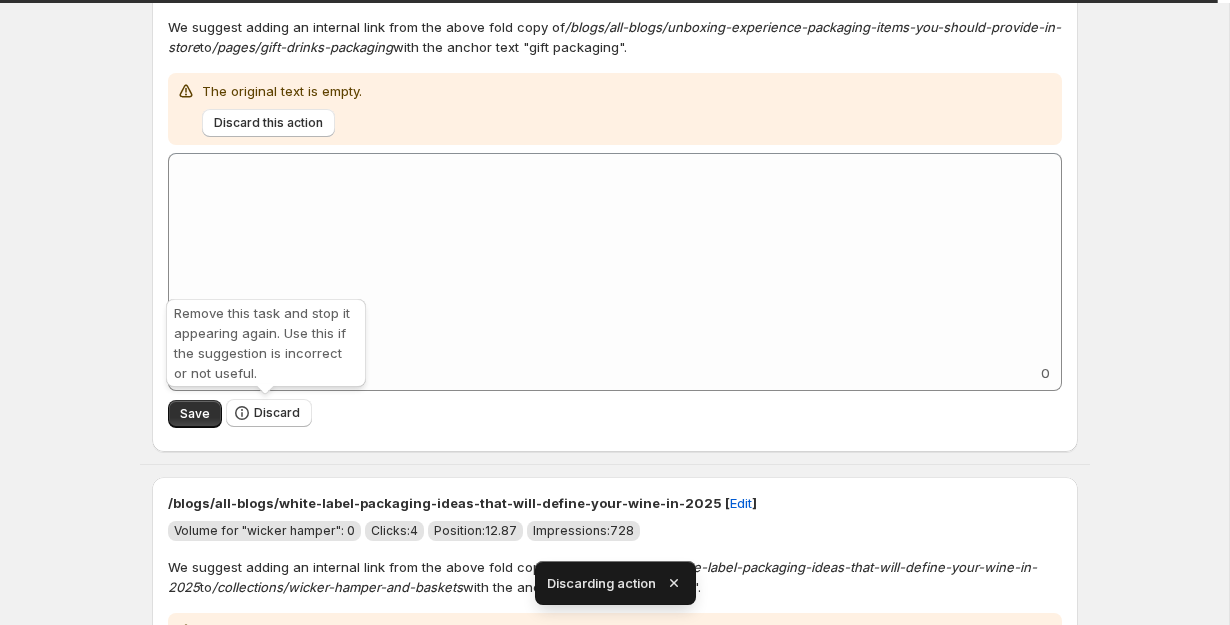 click on "Discard" at bounding box center [277, 413] 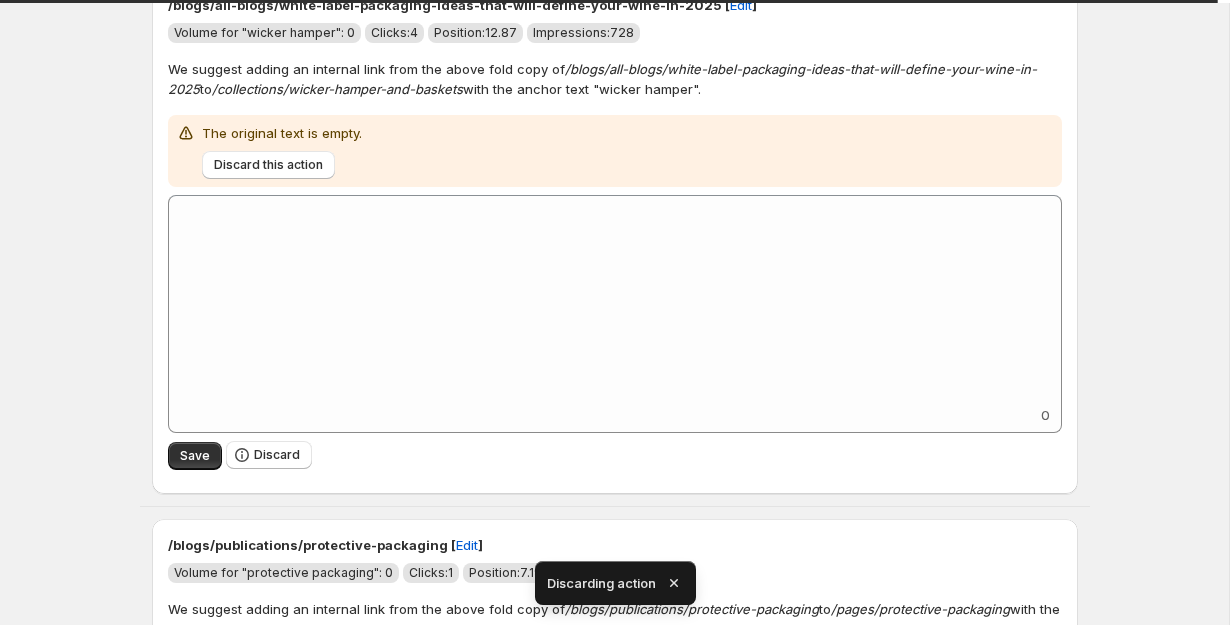 scroll, scrollTop: 182, scrollLeft: 0, axis: vertical 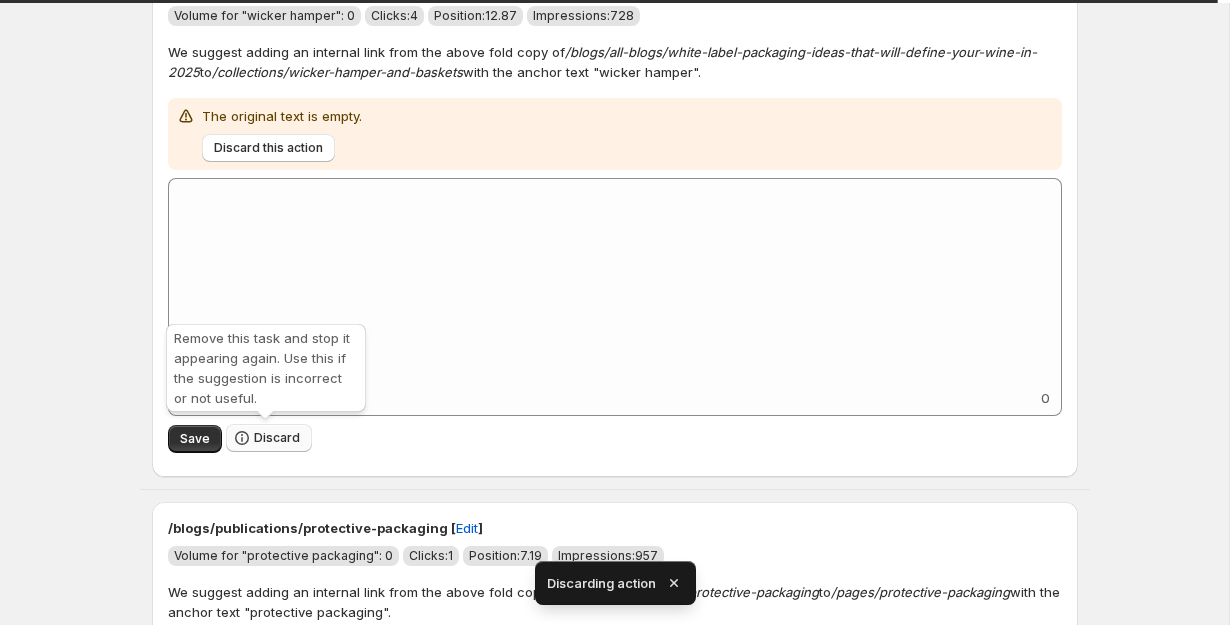 click on "Discard" at bounding box center (269, 438) 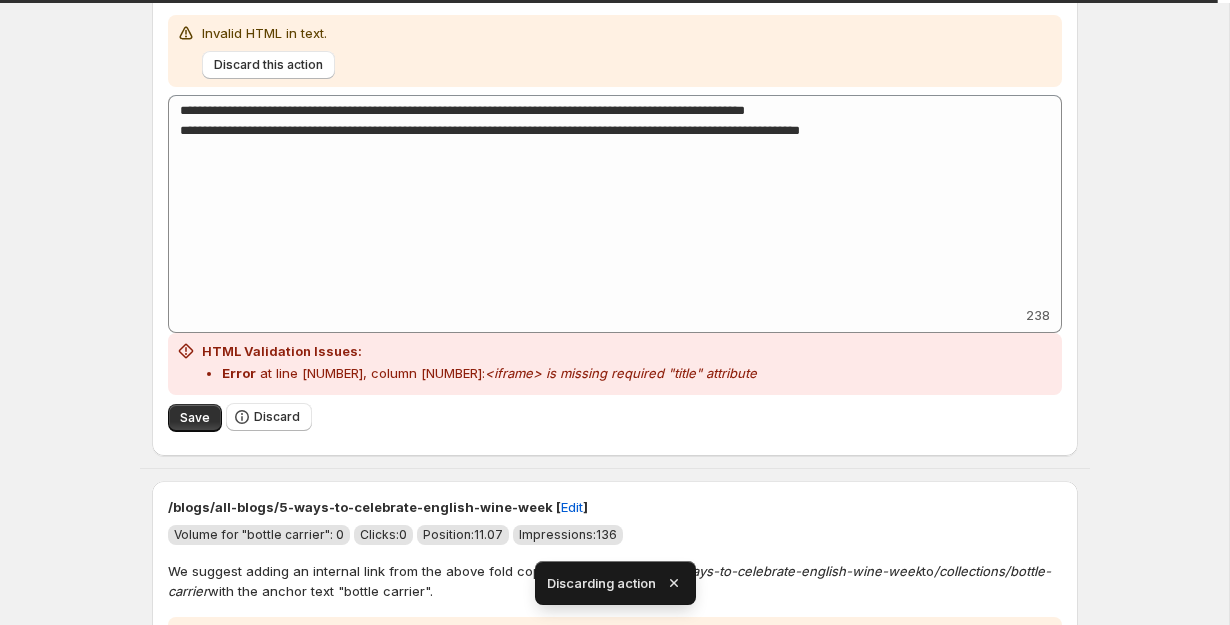 scroll, scrollTop: 264, scrollLeft: 0, axis: vertical 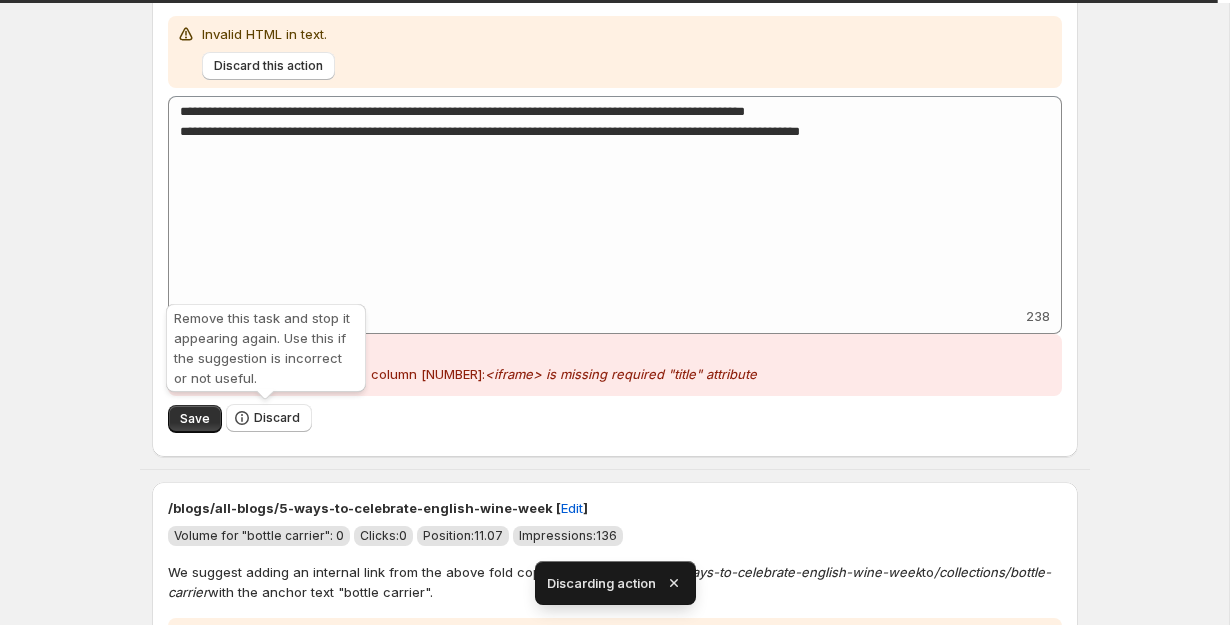 click on "Discard" at bounding box center [277, 418] 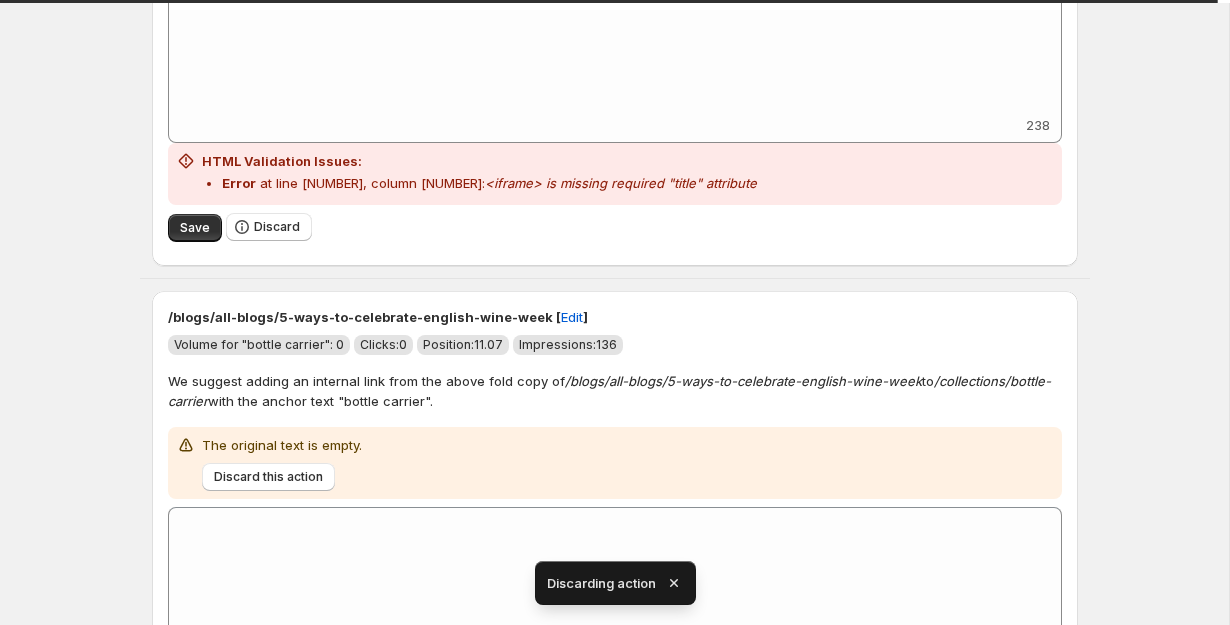 scroll, scrollTop: 103, scrollLeft: 0, axis: vertical 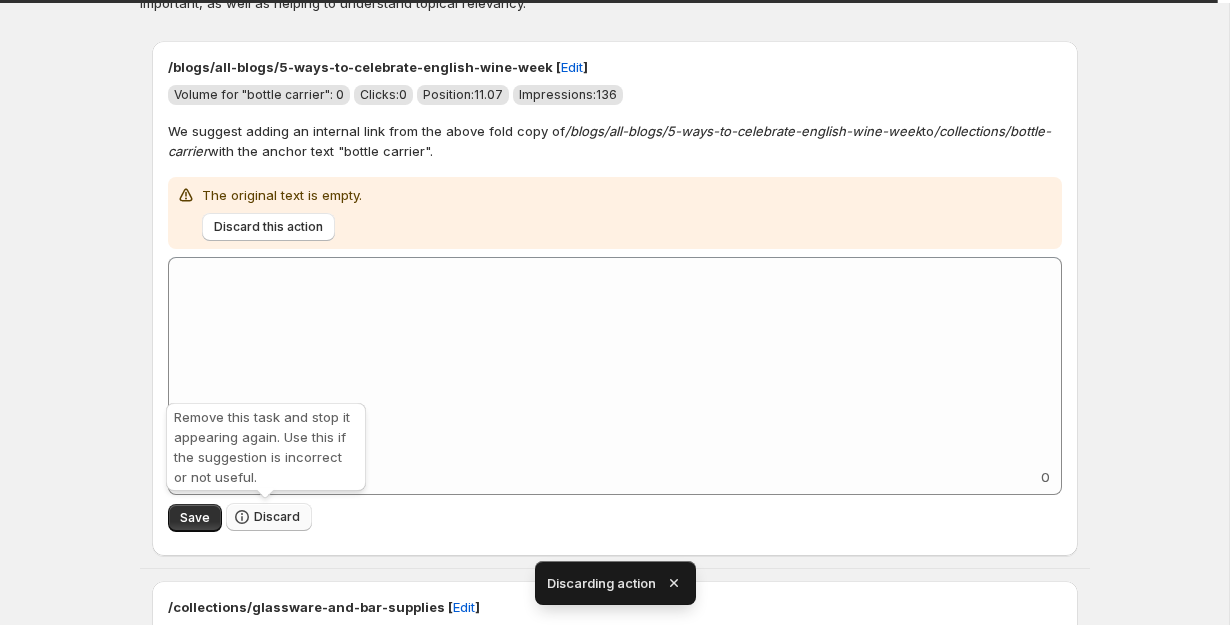 click on "Discard" at bounding box center [277, 517] 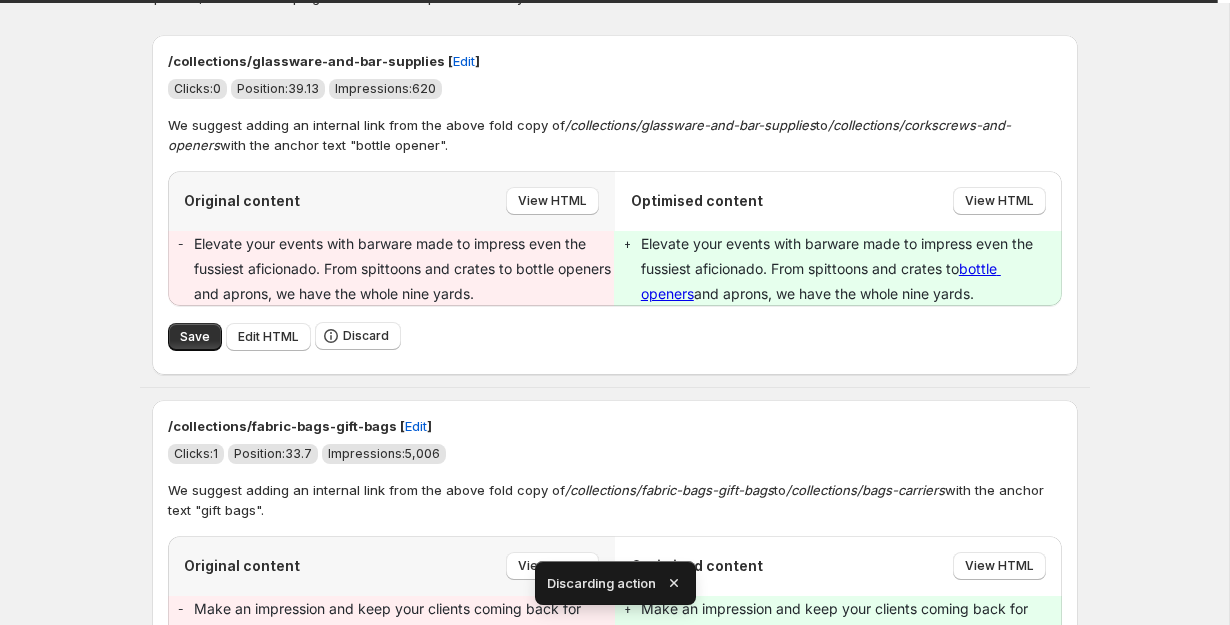 scroll, scrollTop: 91, scrollLeft: 0, axis: vertical 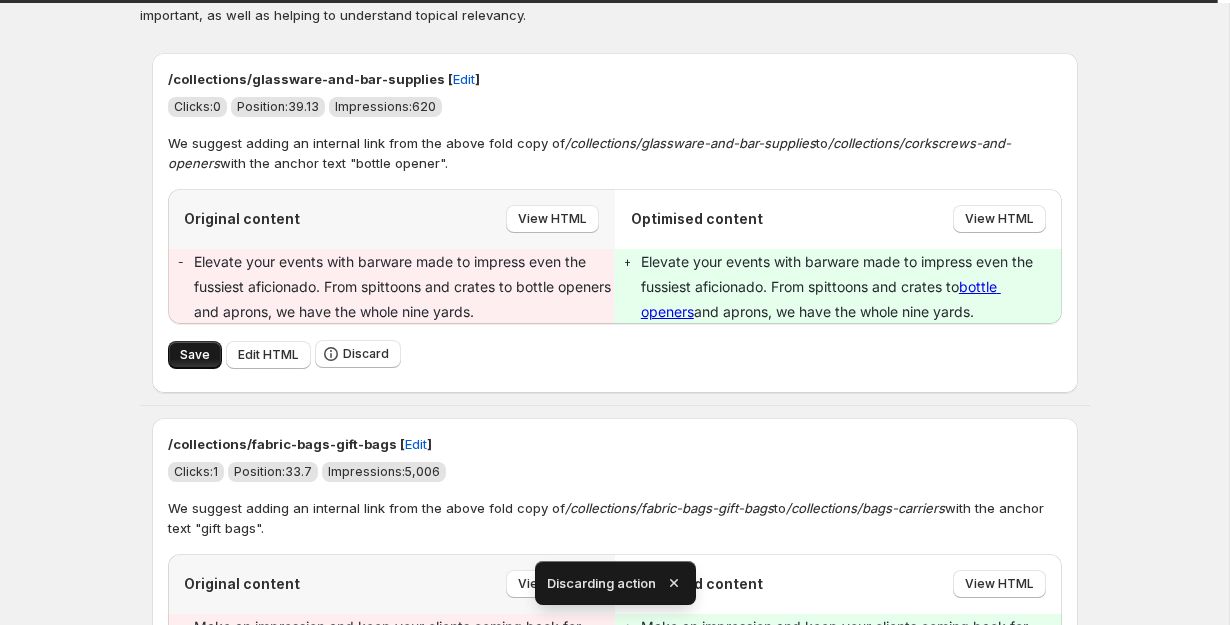 click on "Save" at bounding box center (195, 355) 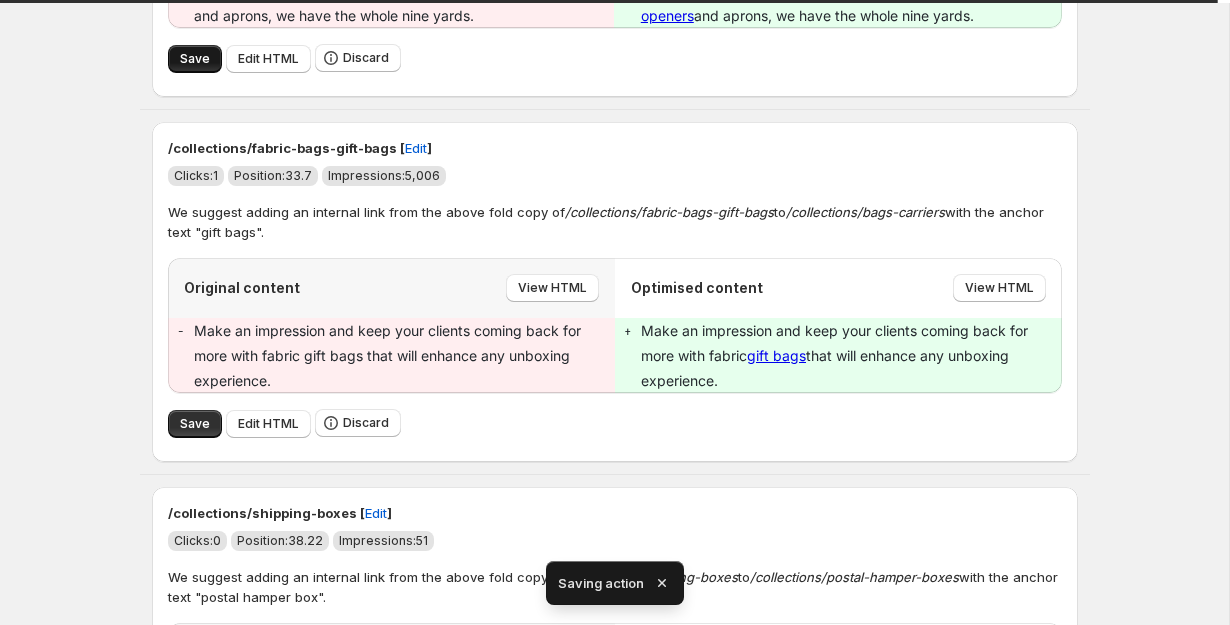 scroll, scrollTop: 34, scrollLeft: 0, axis: vertical 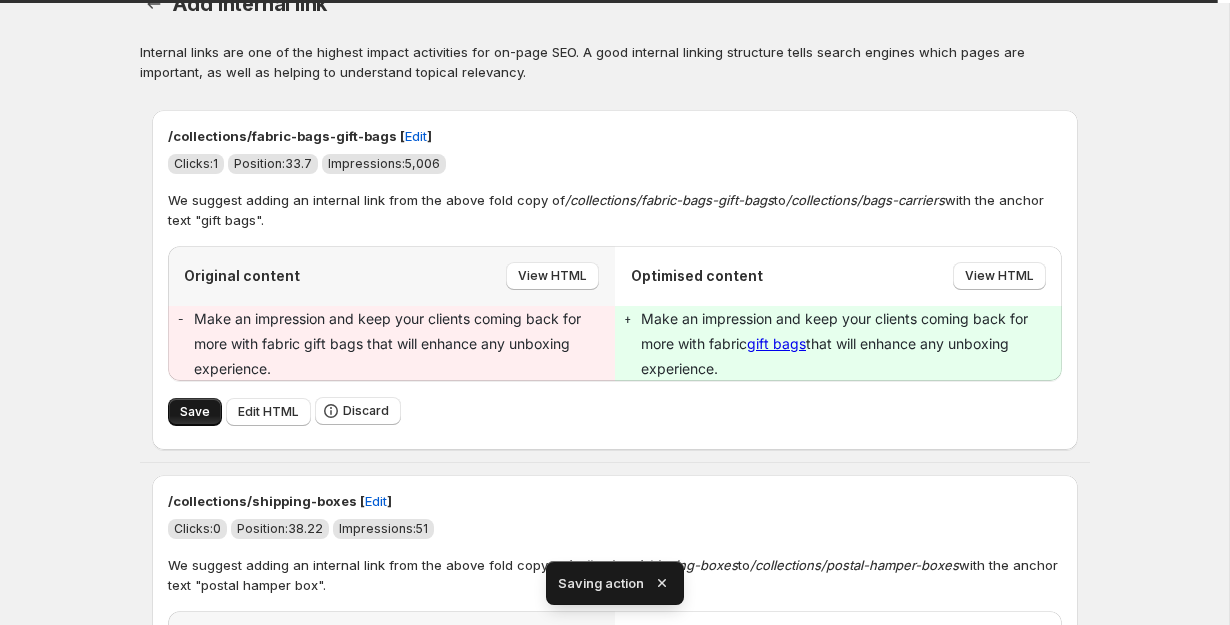 click on "Save" at bounding box center [195, 412] 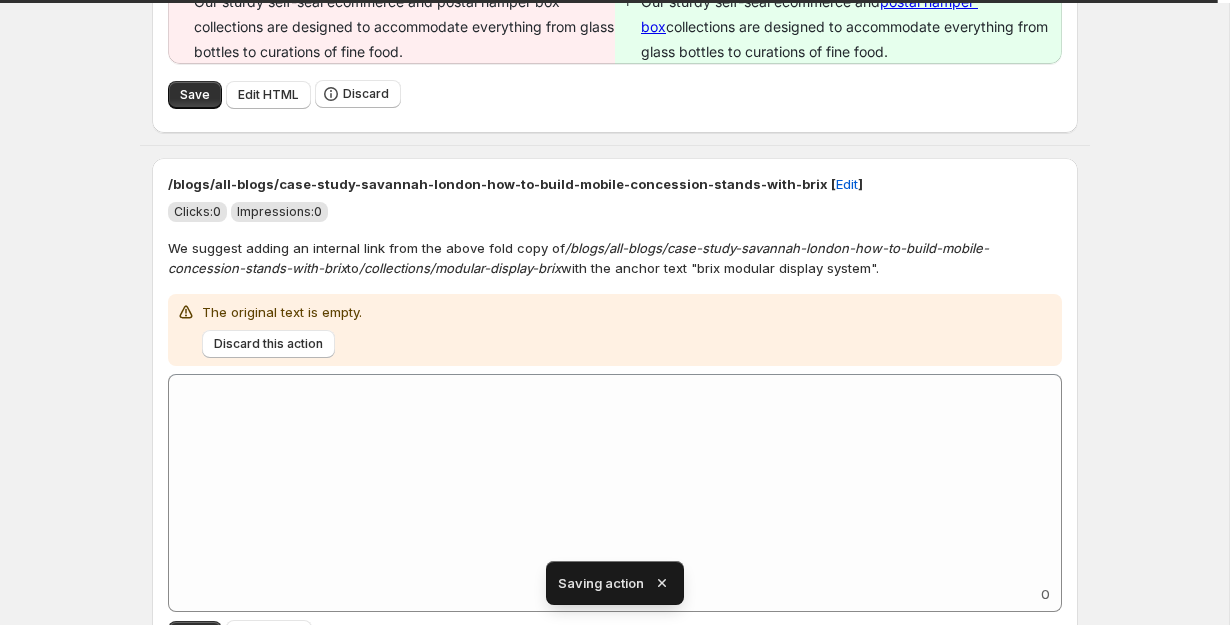 scroll, scrollTop: 0, scrollLeft: 0, axis: both 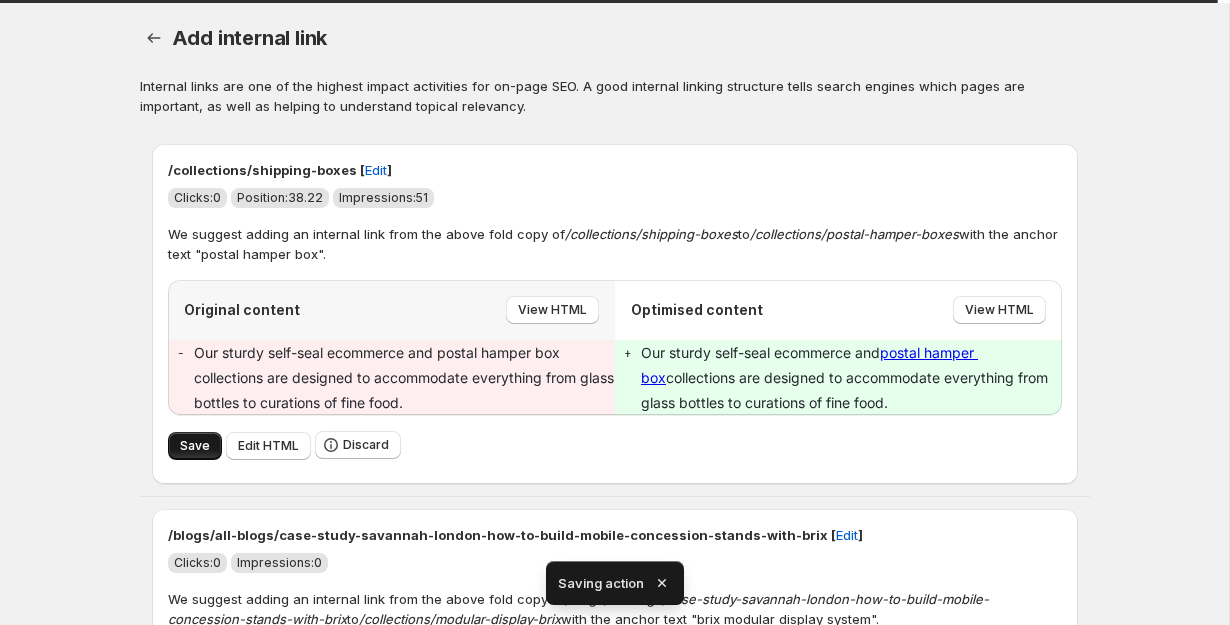 click on "Save" at bounding box center [195, 446] 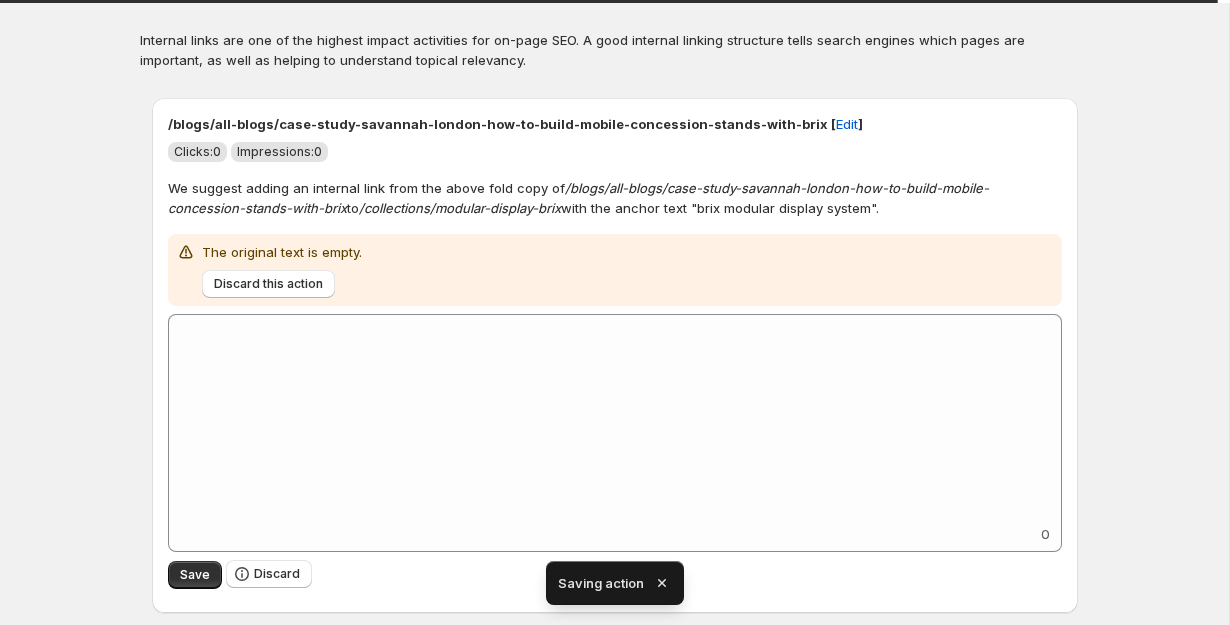 scroll, scrollTop: 67, scrollLeft: 0, axis: vertical 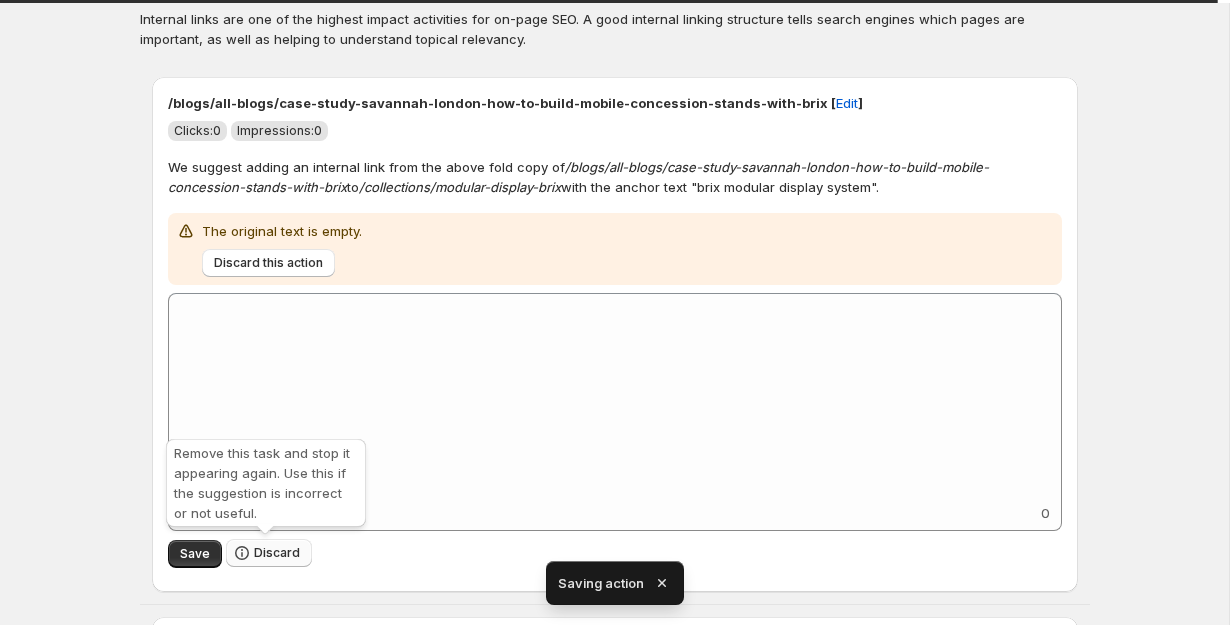 click on "Discard" at bounding box center (277, 553) 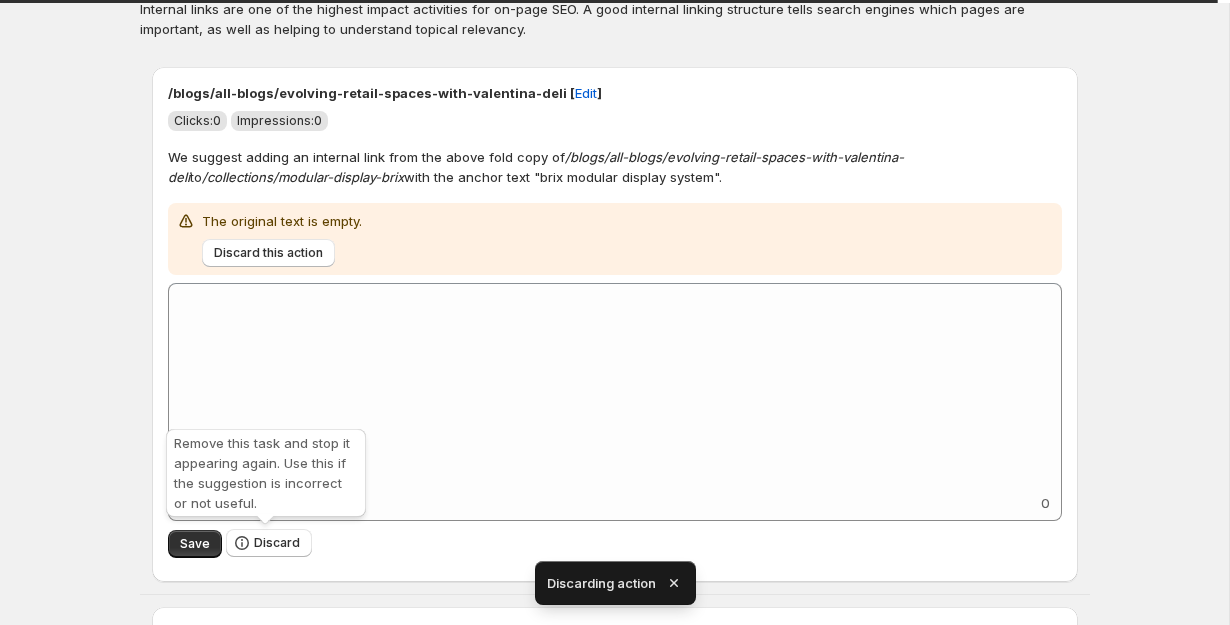 click on "Discard" at bounding box center [269, 543] 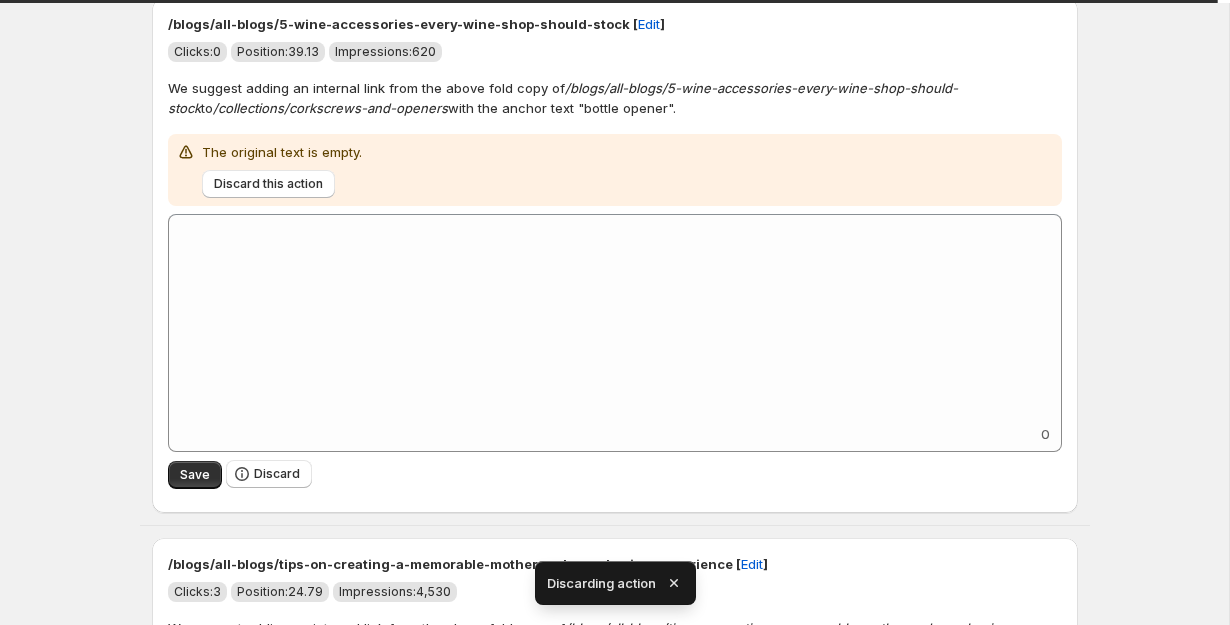 scroll, scrollTop: 147, scrollLeft: 0, axis: vertical 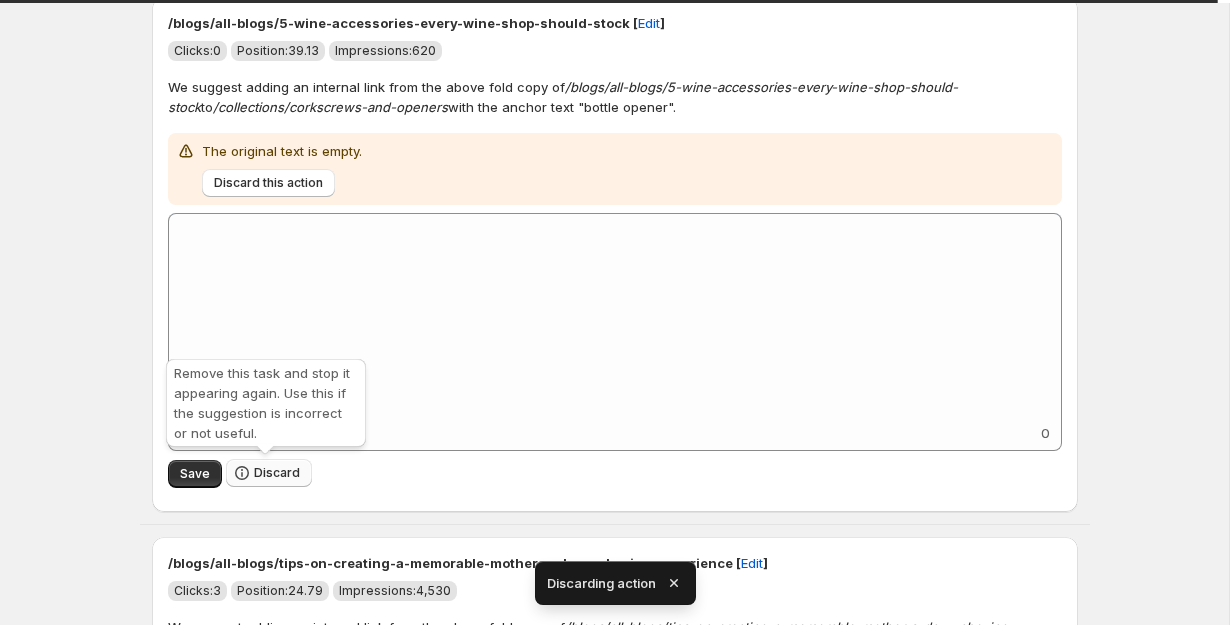 click on "Discard" at bounding box center (277, 473) 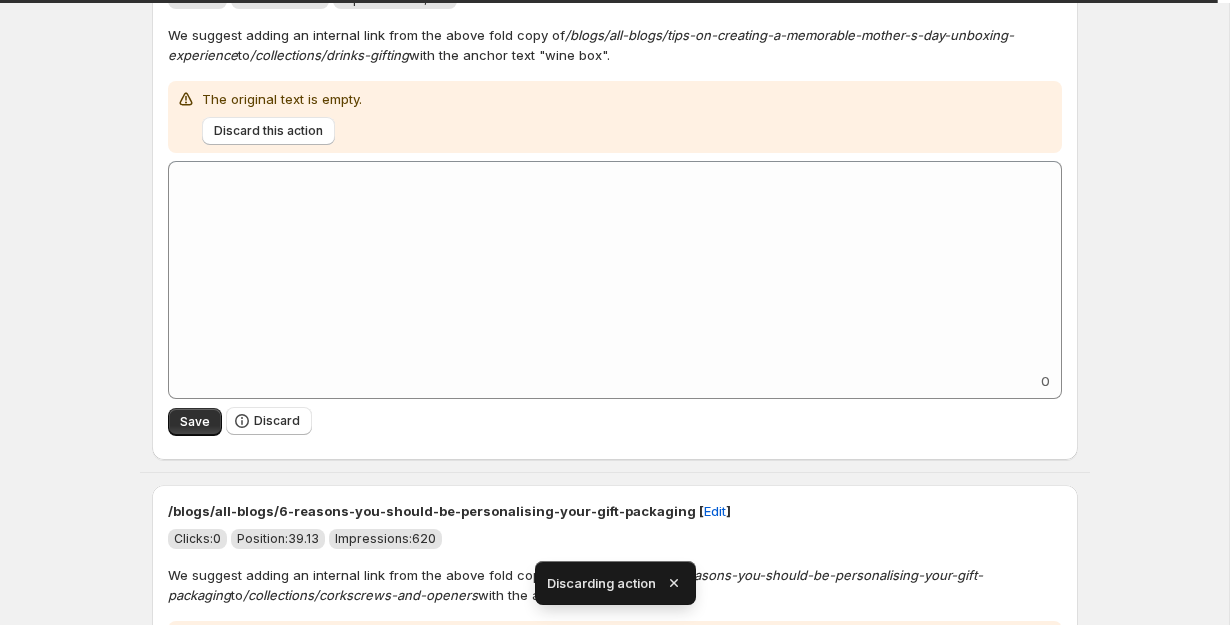 scroll, scrollTop: 191, scrollLeft: 0, axis: vertical 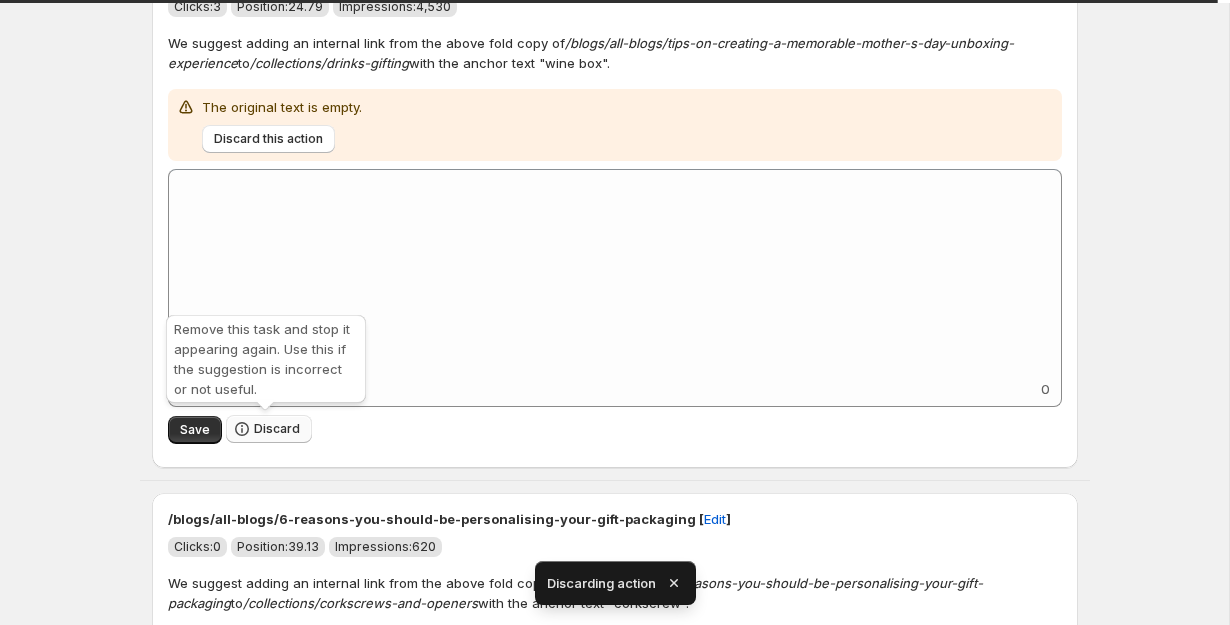 click on "Discard" at bounding box center [269, 429] 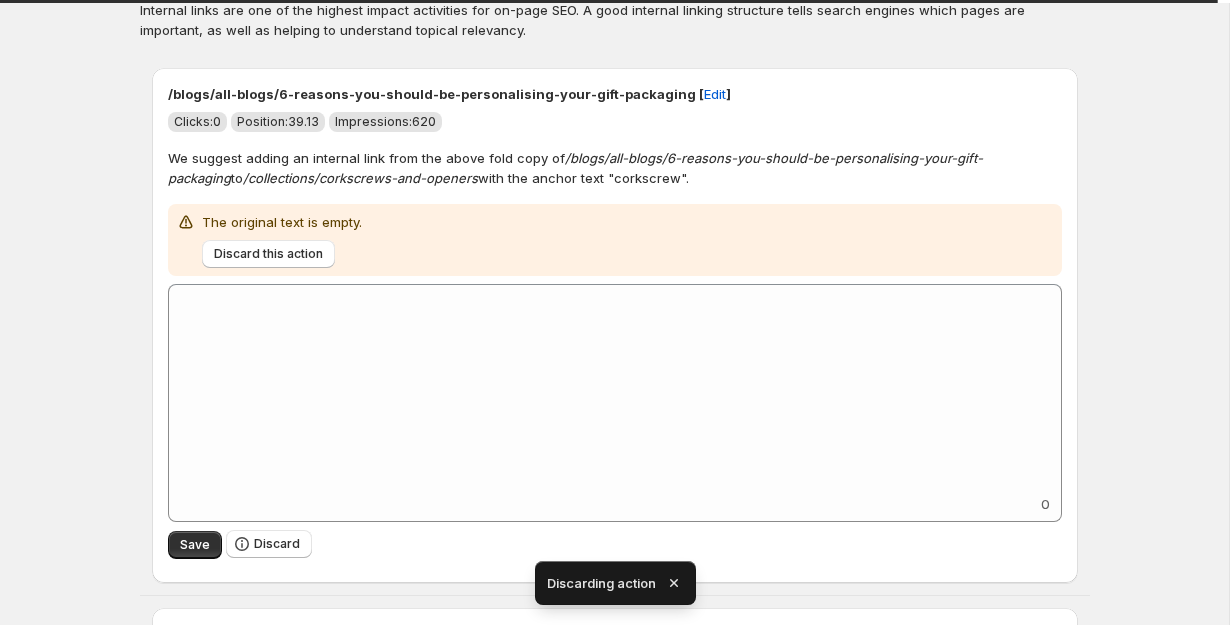 scroll, scrollTop: 133, scrollLeft: 0, axis: vertical 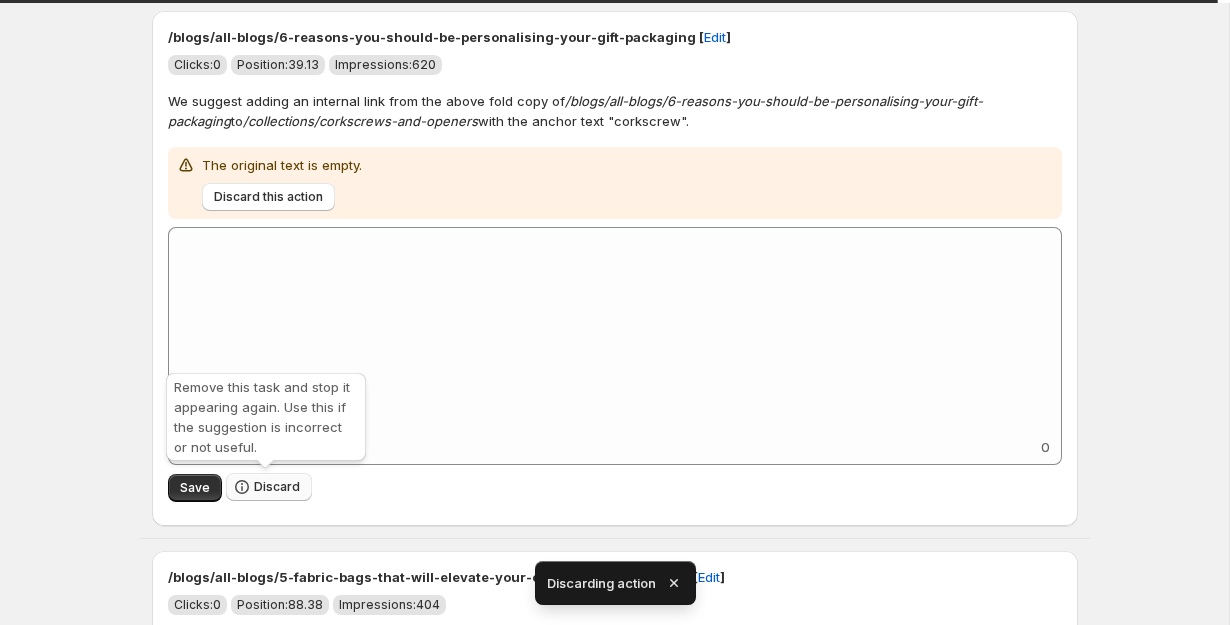click on "Discard" at bounding box center [277, 487] 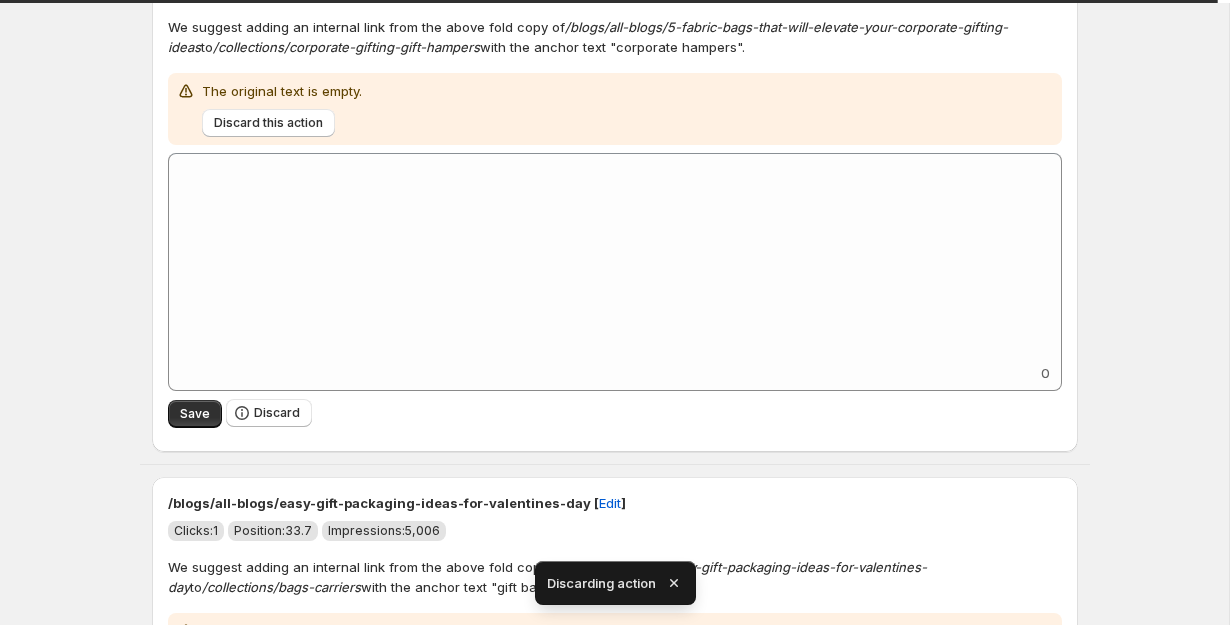 scroll, scrollTop: 206, scrollLeft: 0, axis: vertical 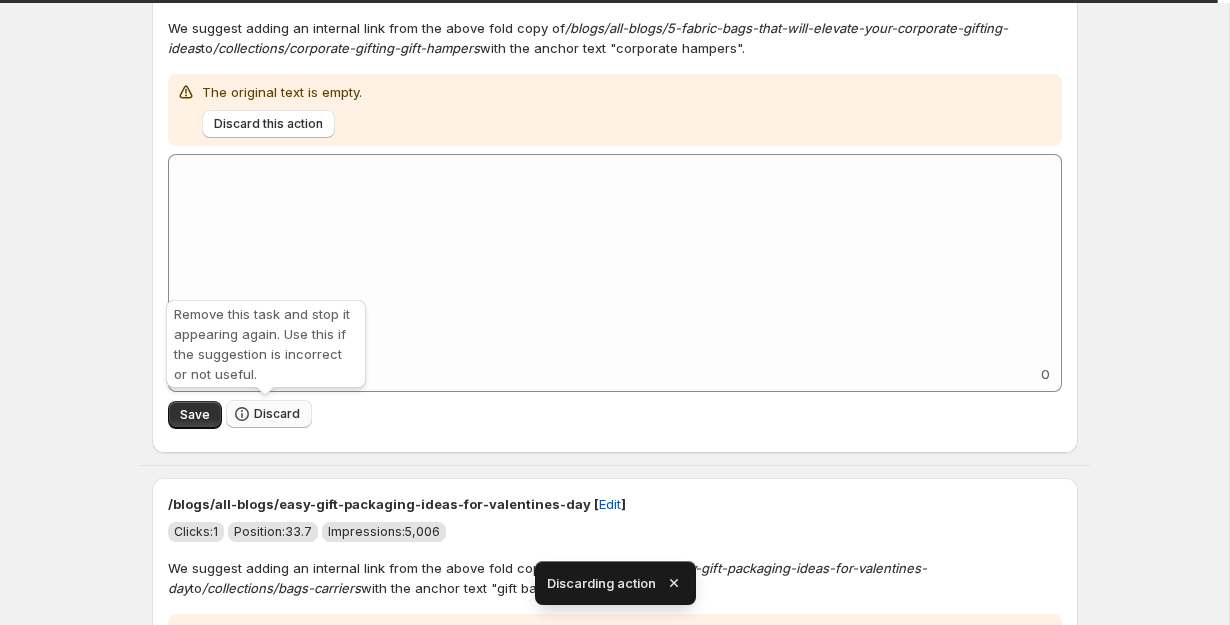 click on "Discard" at bounding box center [277, 414] 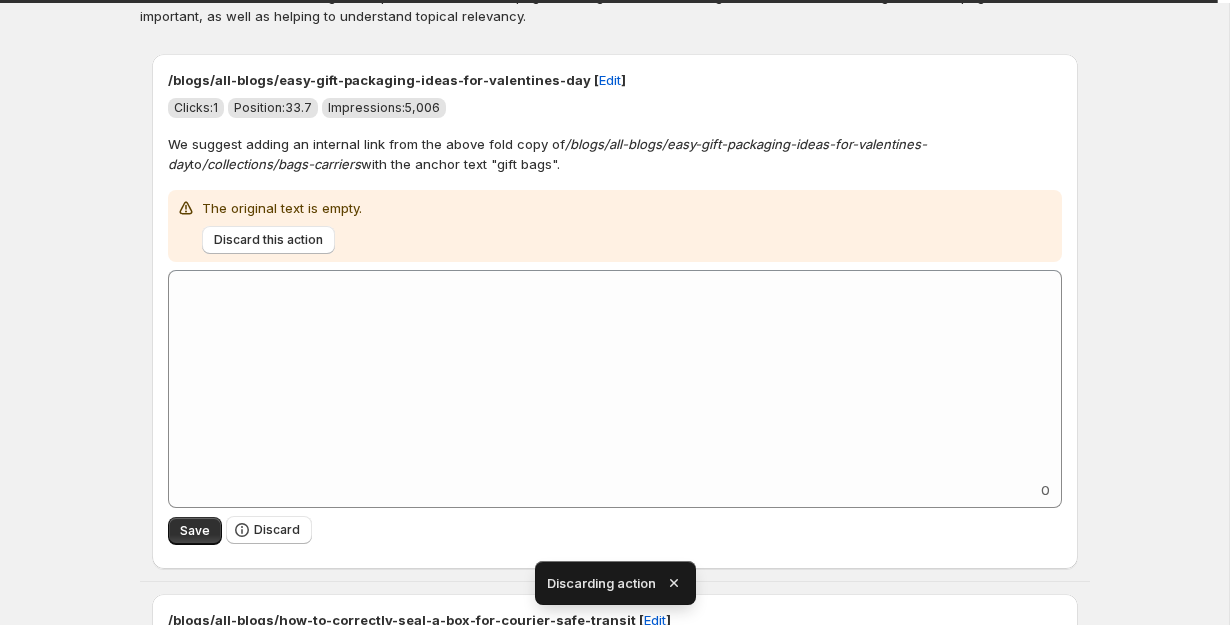 scroll, scrollTop: 130, scrollLeft: 0, axis: vertical 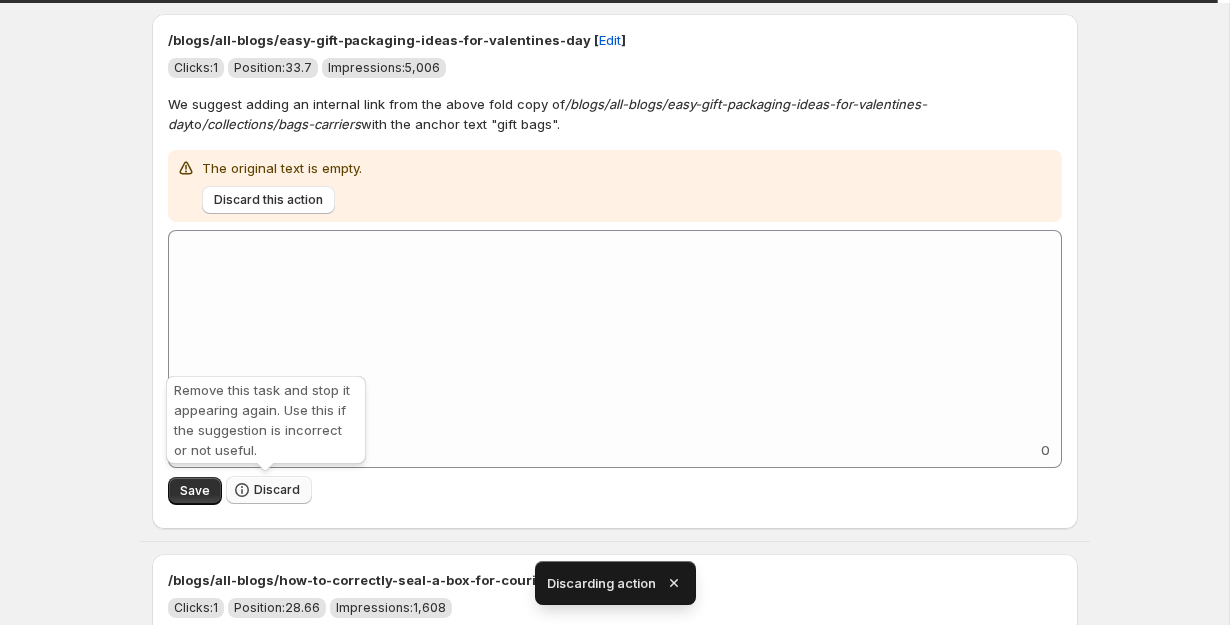 click on "Discard" at bounding box center [277, 490] 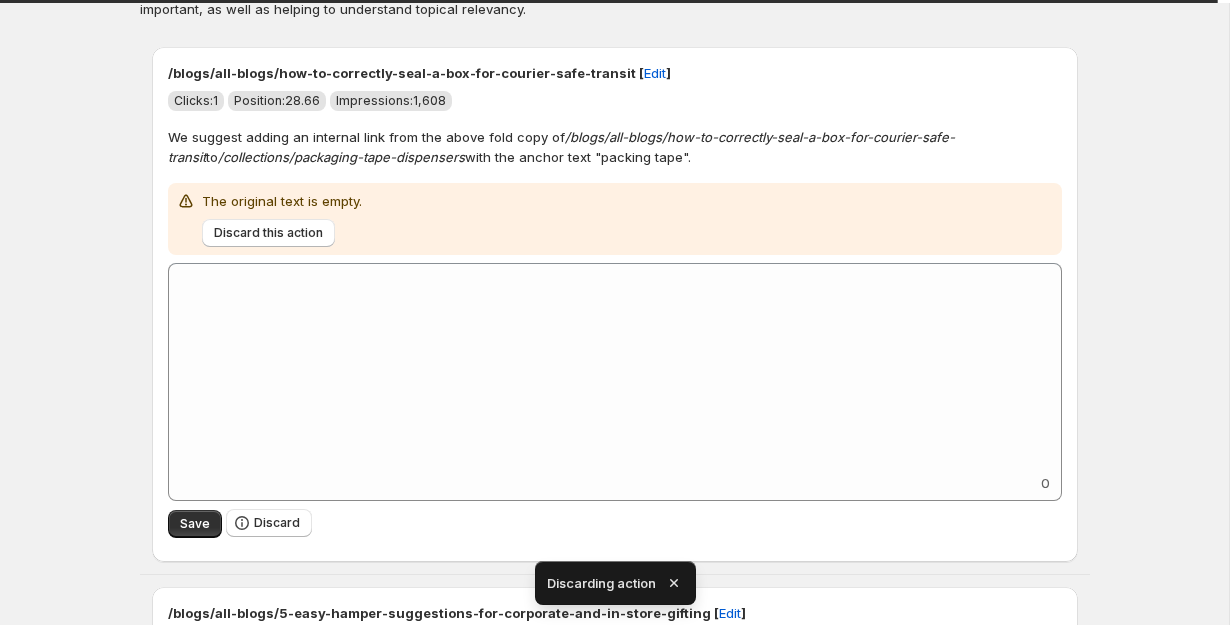 scroll, scrollTop: 101, scrollLeft: 0, axis: vertical 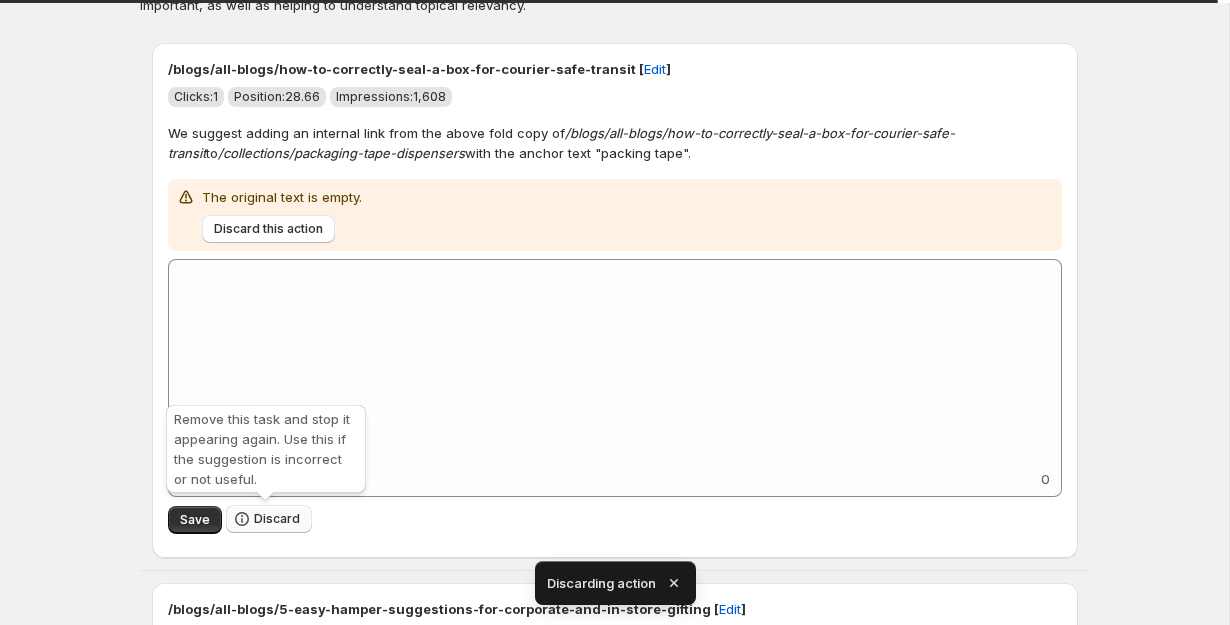 click on "Discard" at bounding box center [269, 519] 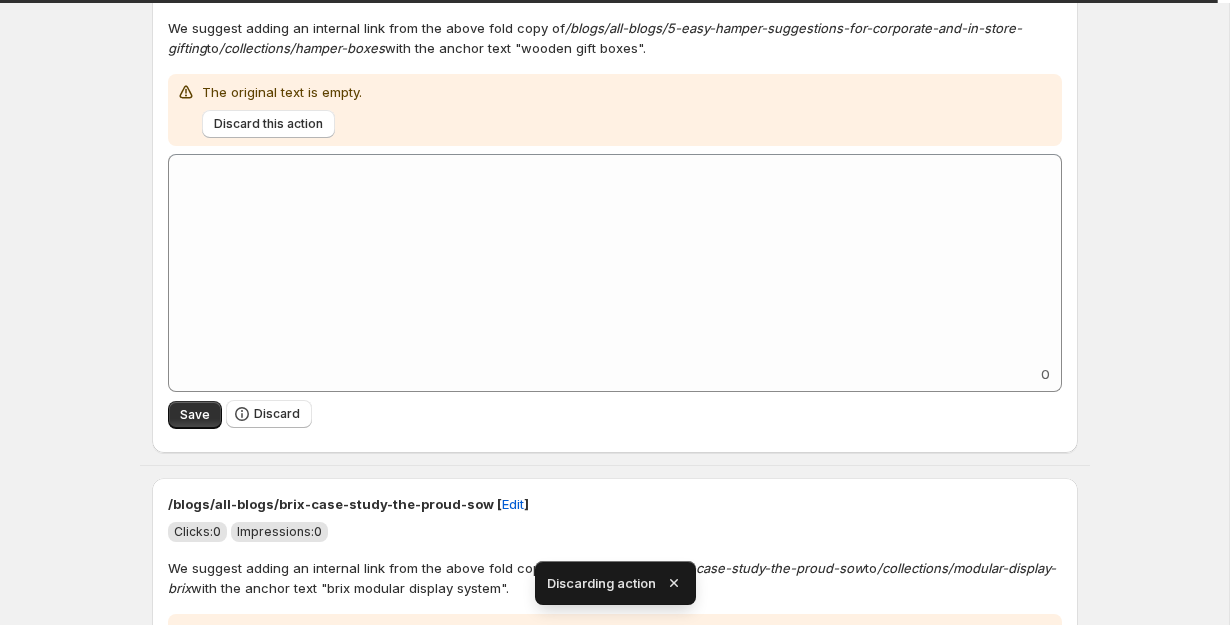 scroll, scrollTop: 204, scrollLeft: 0, axis: vertical 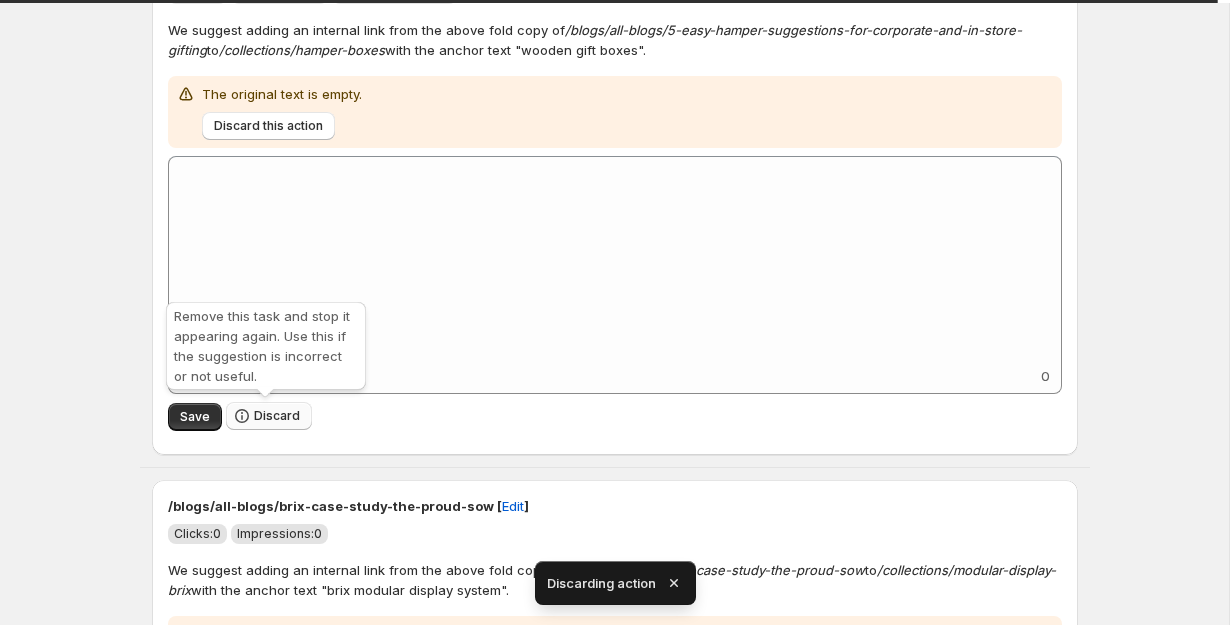click on "Discard" at bounding box center (277, 416) 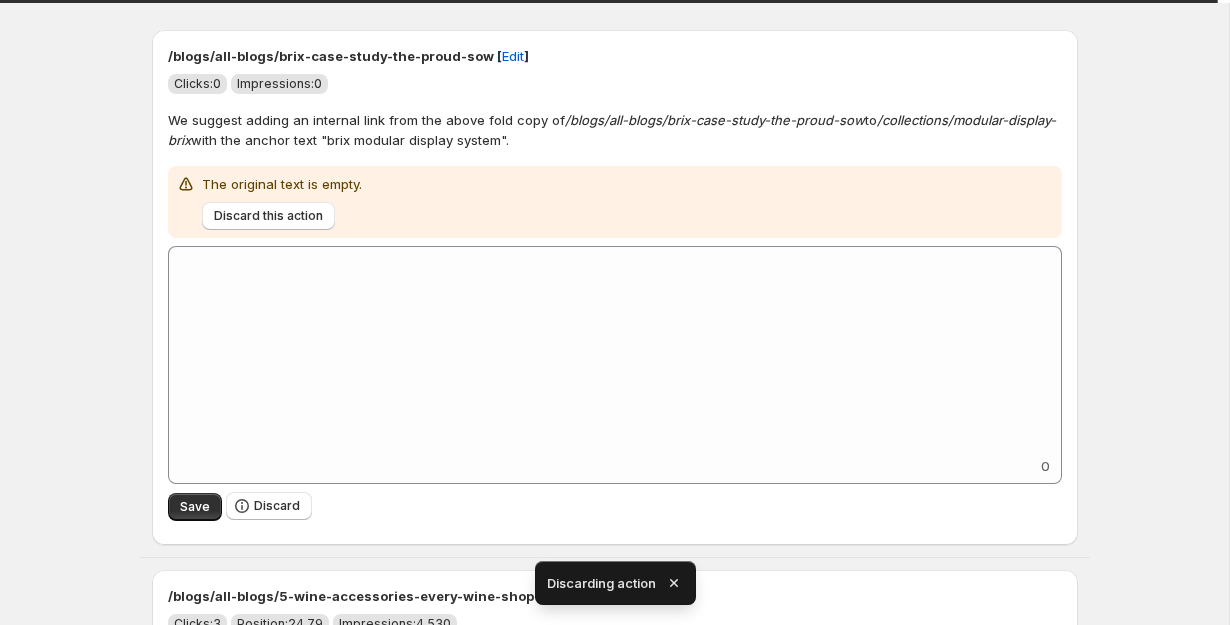 scroll, scrollTop: 123, scrollLeft: 0, axis: vertical 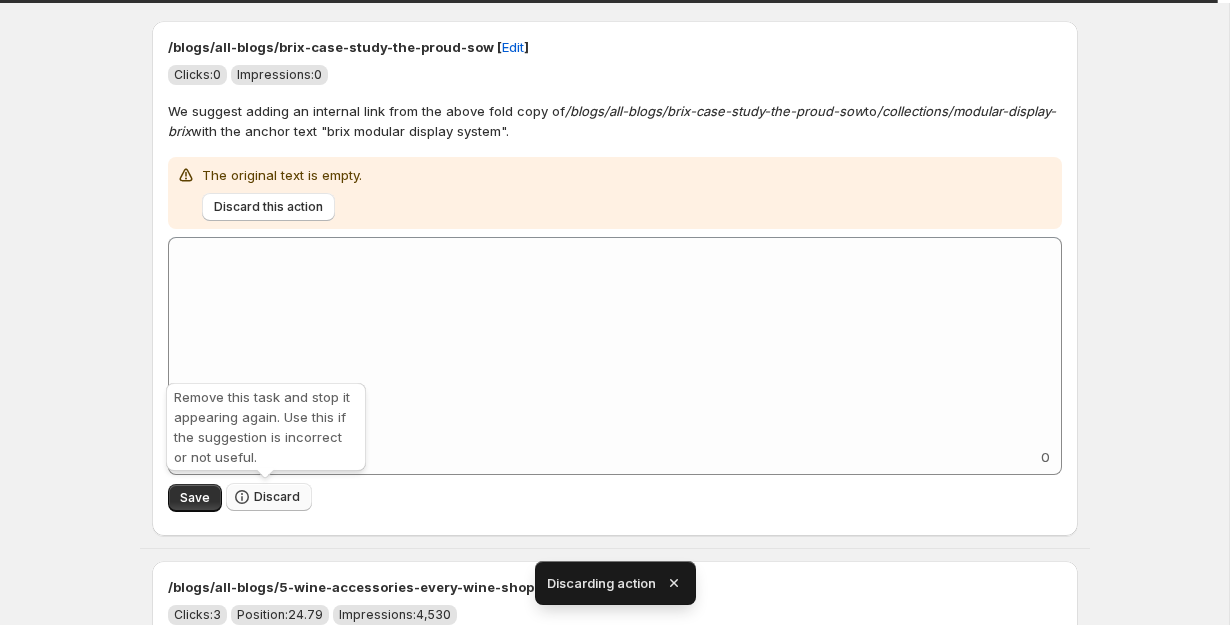 click on "Discard" at bounding box center (277, 497) 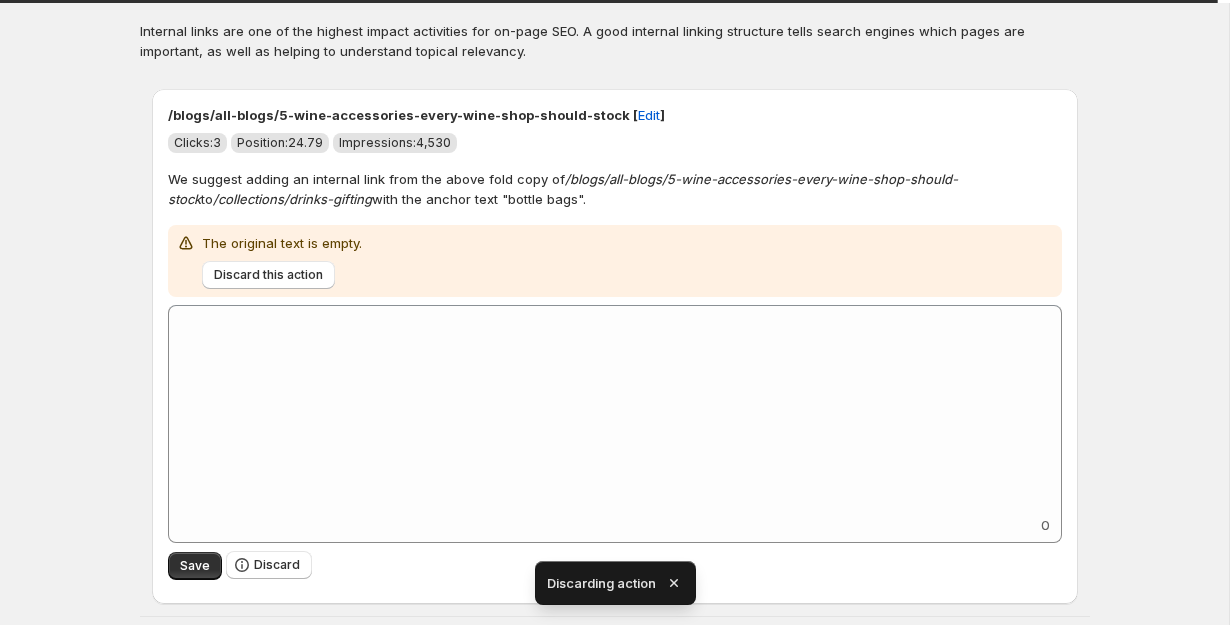 scroll, scrollTop: 70, scrollLeft: 0, axis: vertical 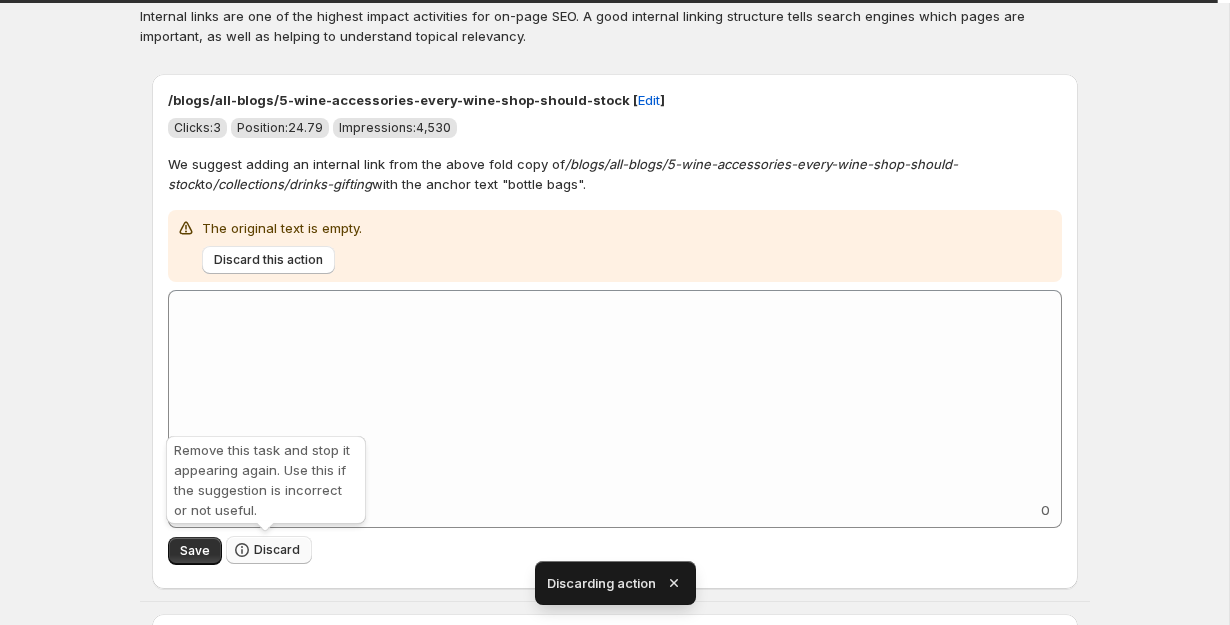 click on "Discard" at bounding box center (277, 550) 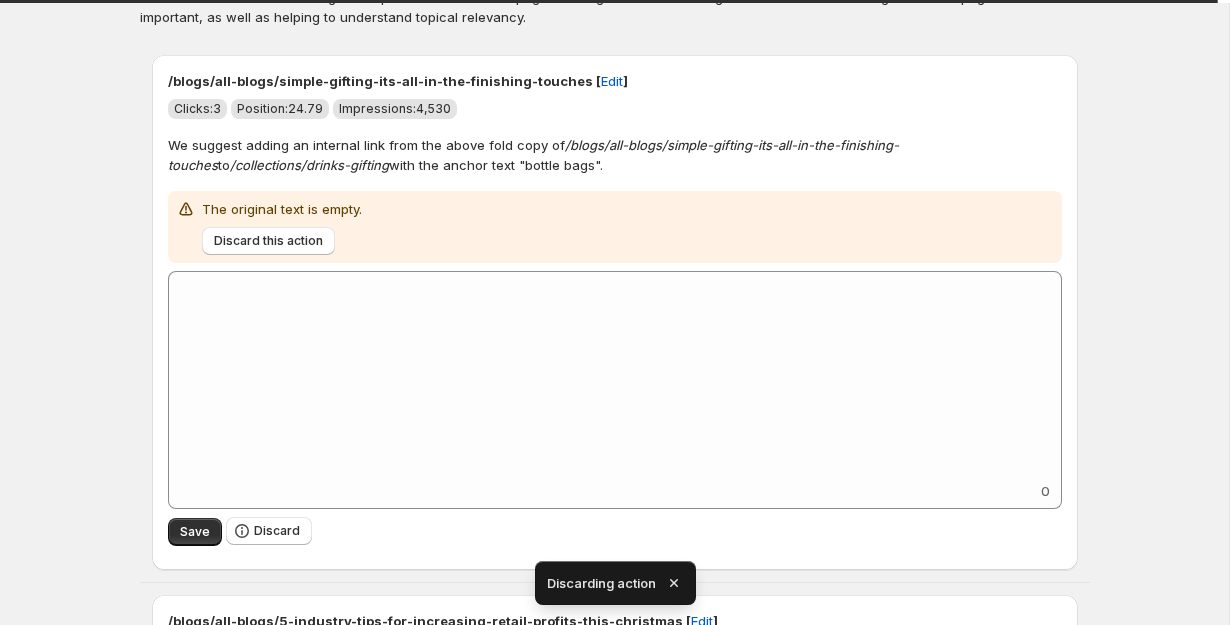 scroll, scrollTop: 91, scrollLeft: 0, axis: vertical 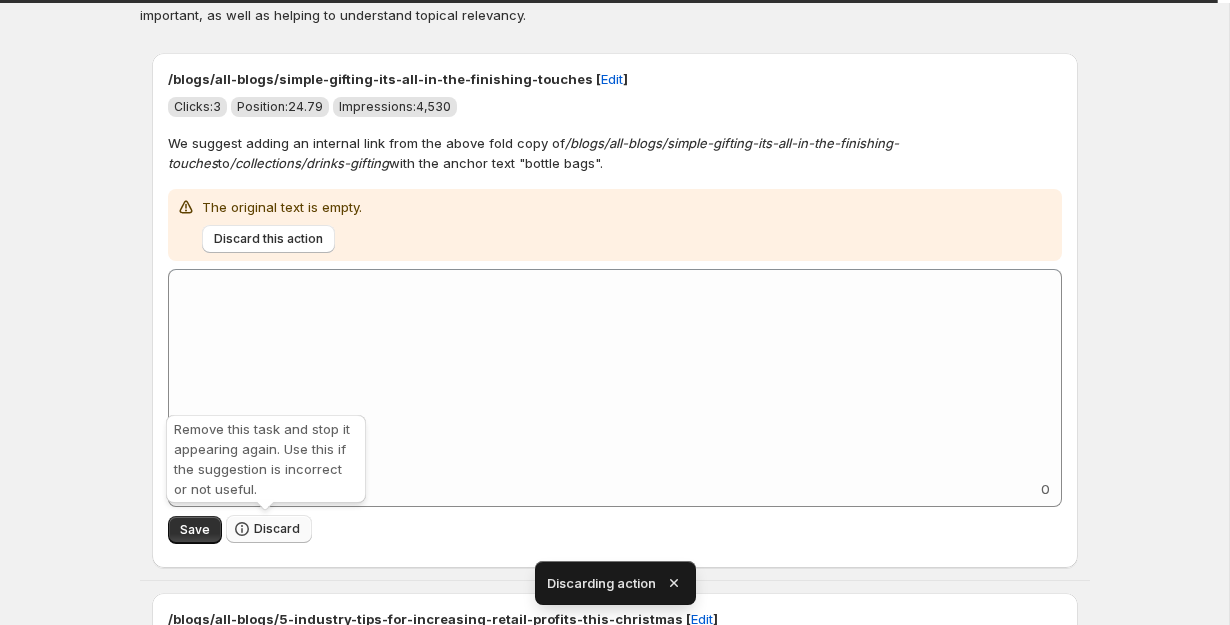 click on "Discard" at bounding box center (277, 529) 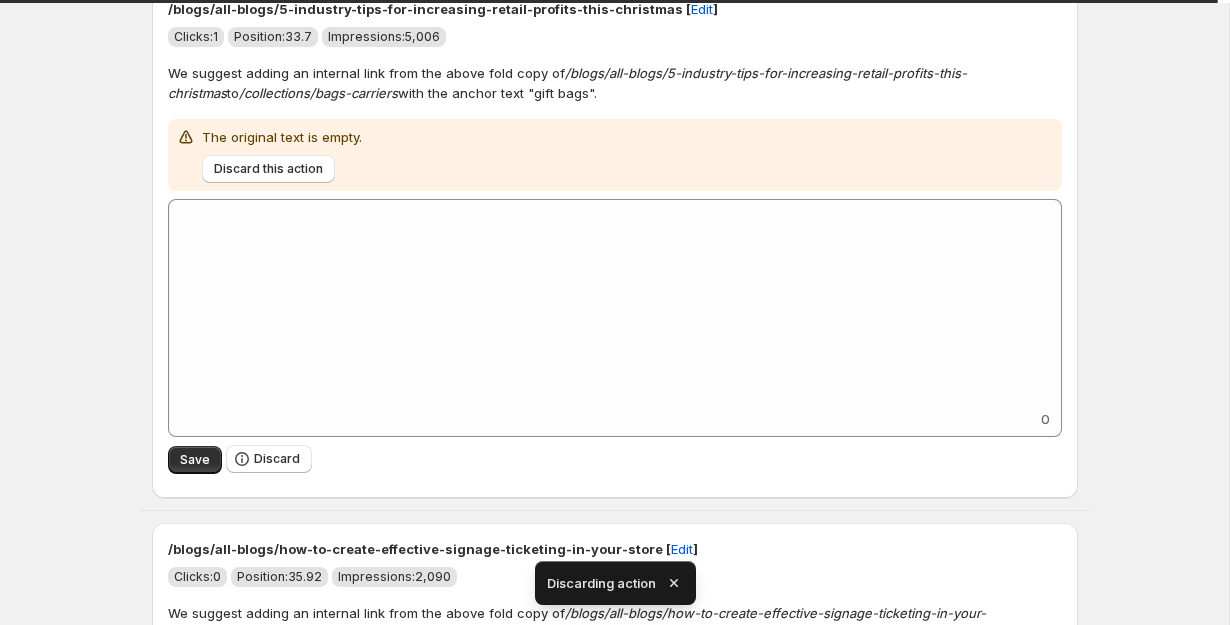 scroll, scrollTop: 156, scrollLeft: 0, axis: vertical 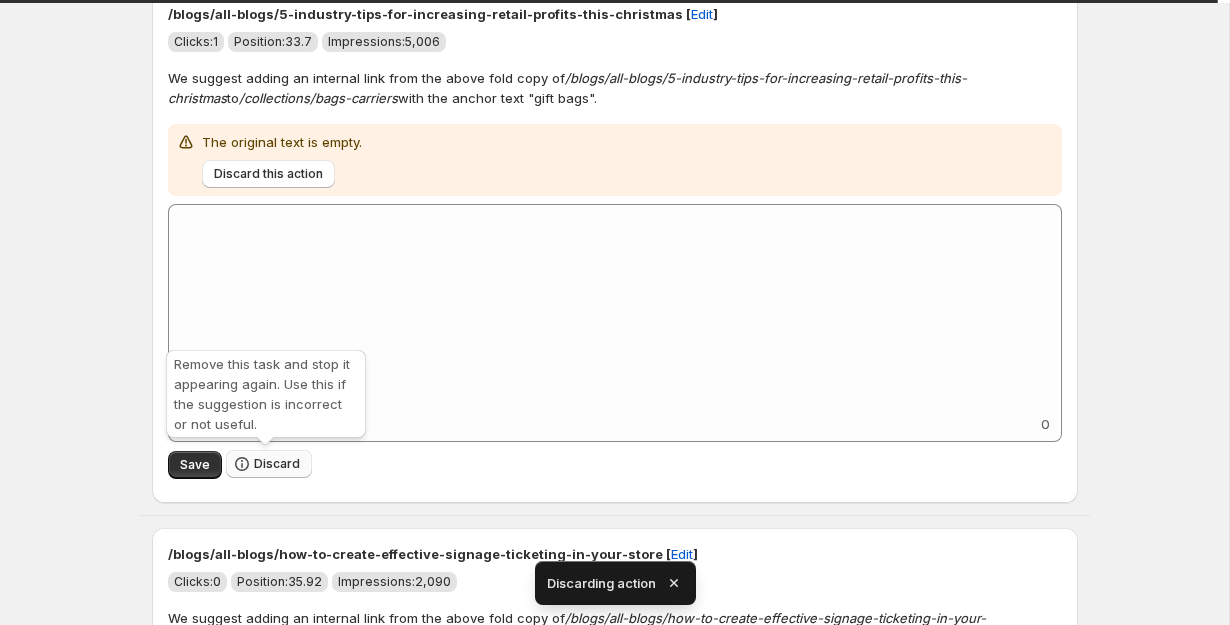 click on "Discard" at bounding box center [277, 464] 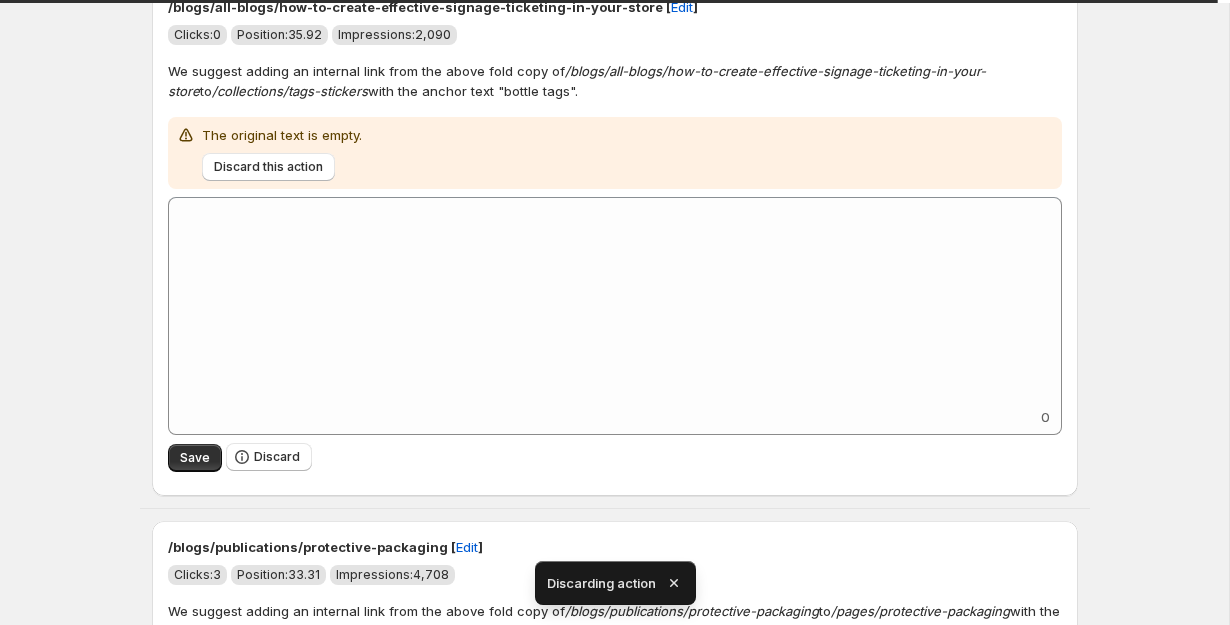 scroll, scrollTop: 162, scrollLeft: 0, axis: vertical 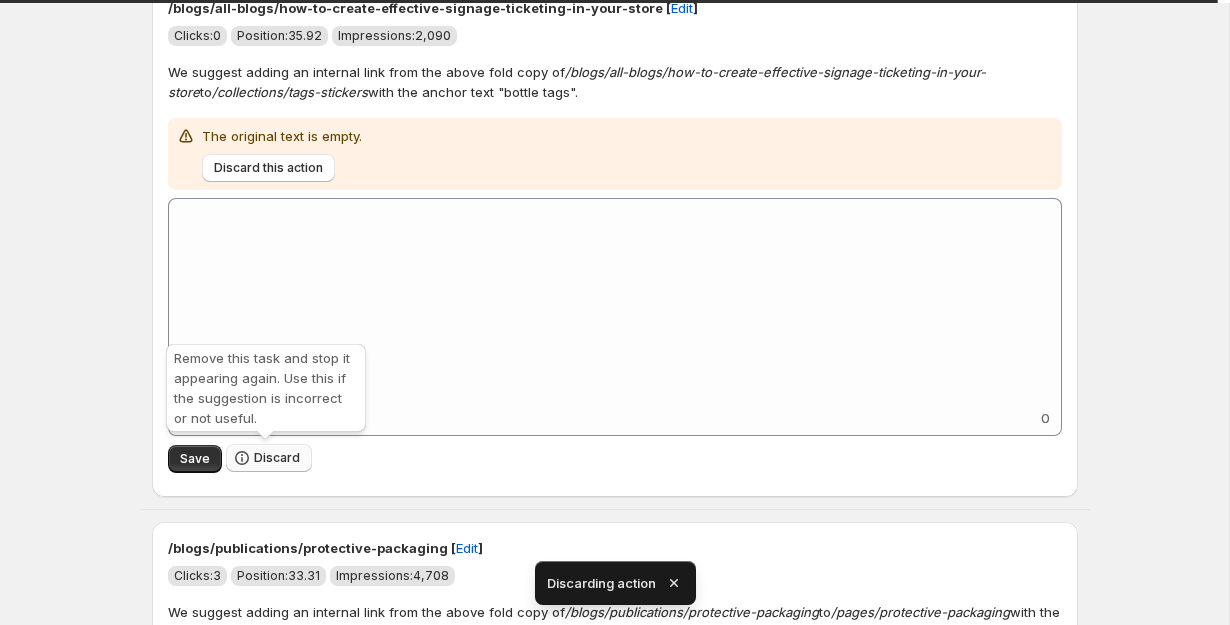 click on "Discard" at bounding box center (269, 458) 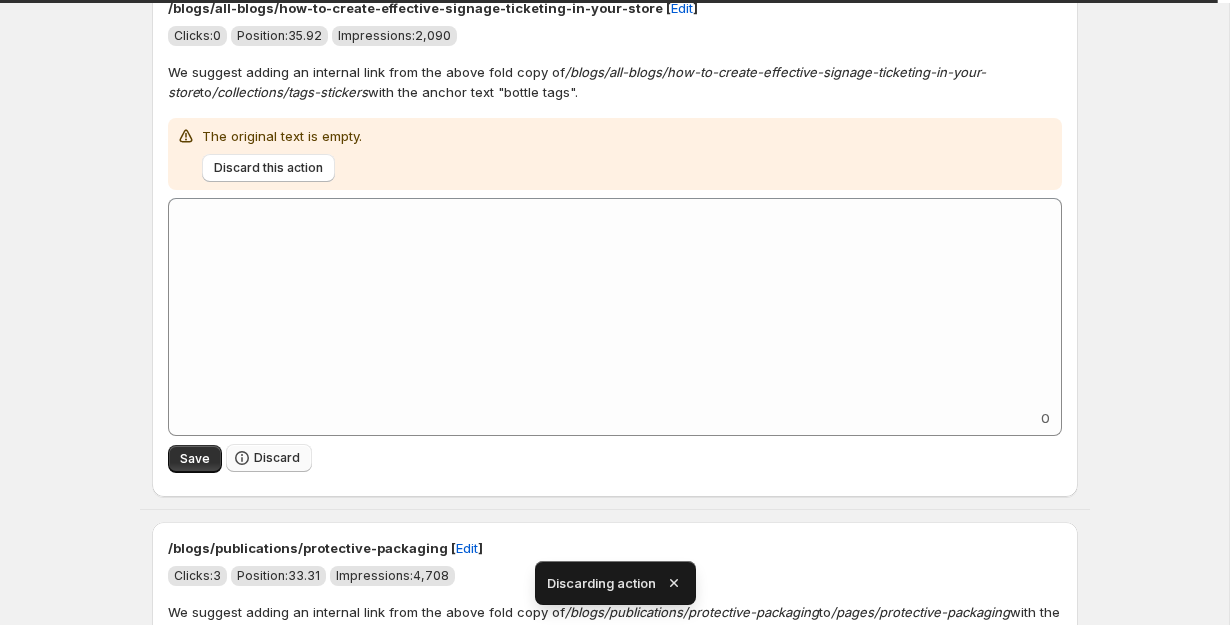 scroll, scrollTop: 303, scrollLeft: 0, axis: vertical 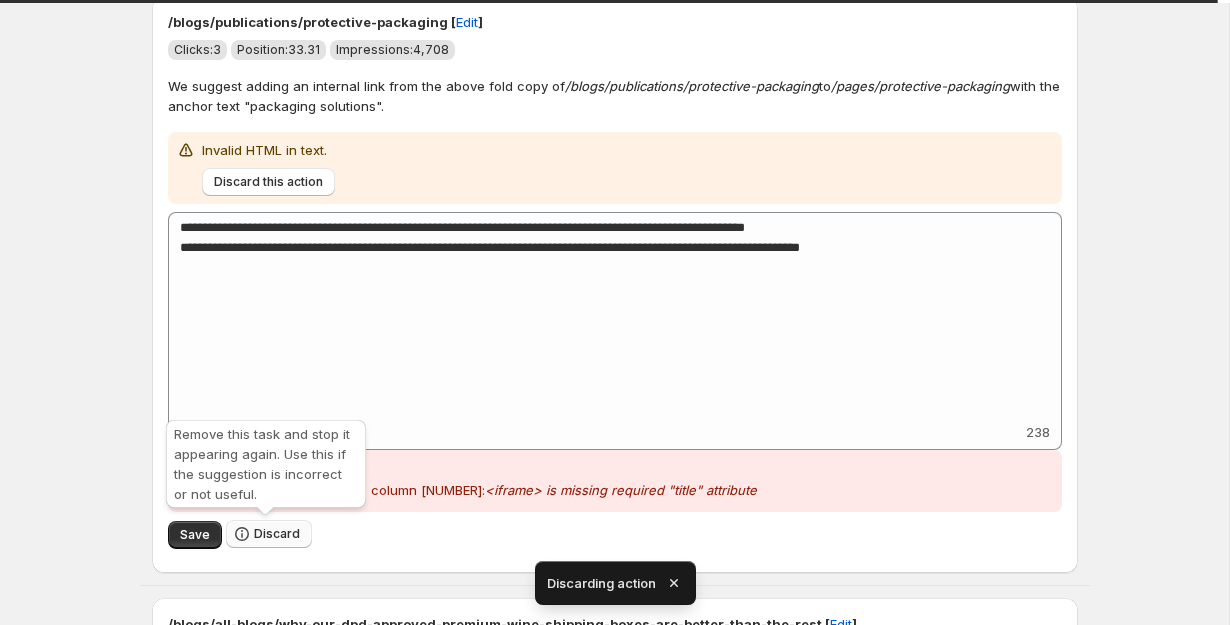 click on "Discard" at bounding box center [277, 534] 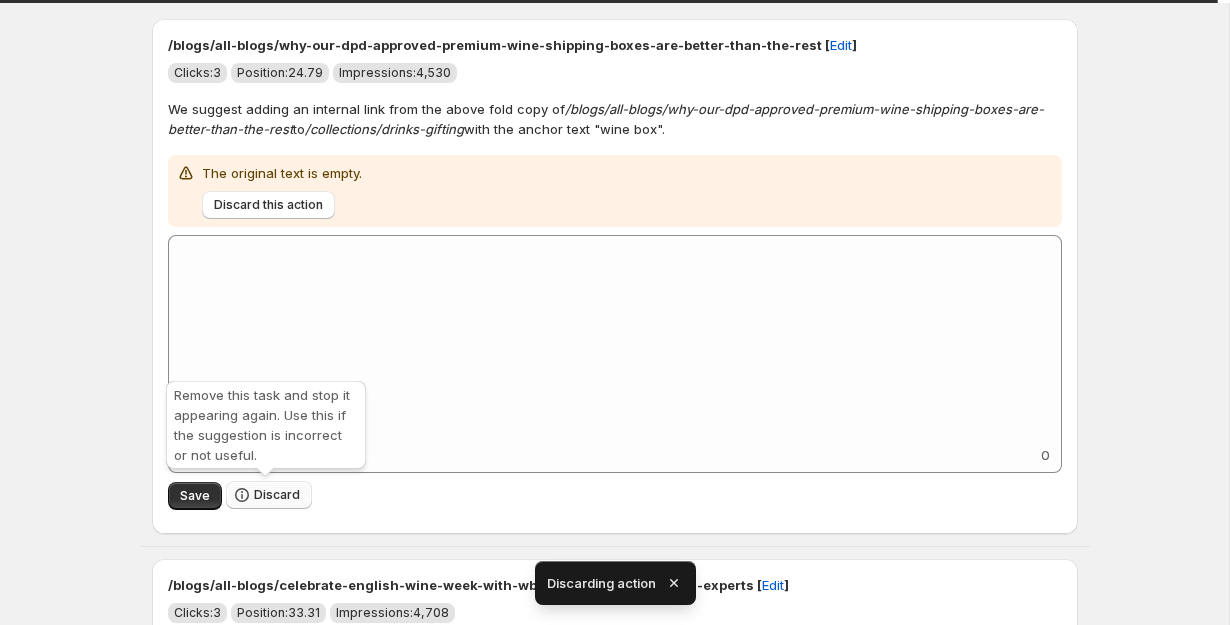 click on "Discard" at bounding box center (277, 495) 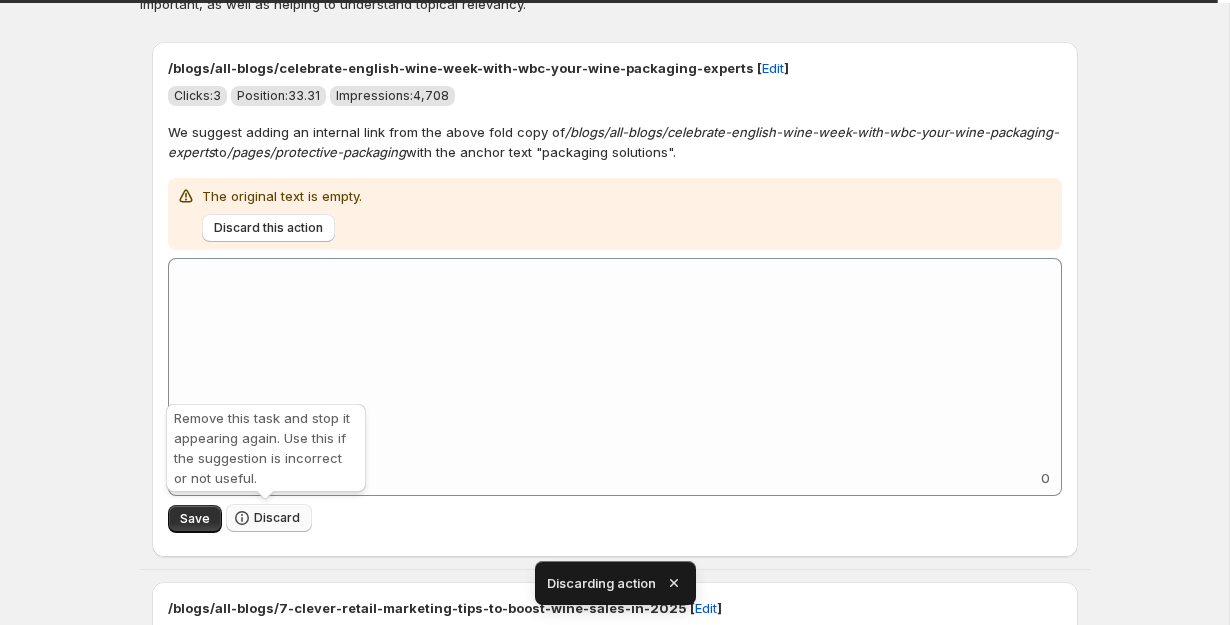 click on "Discard" at bounding box center (277, 518) 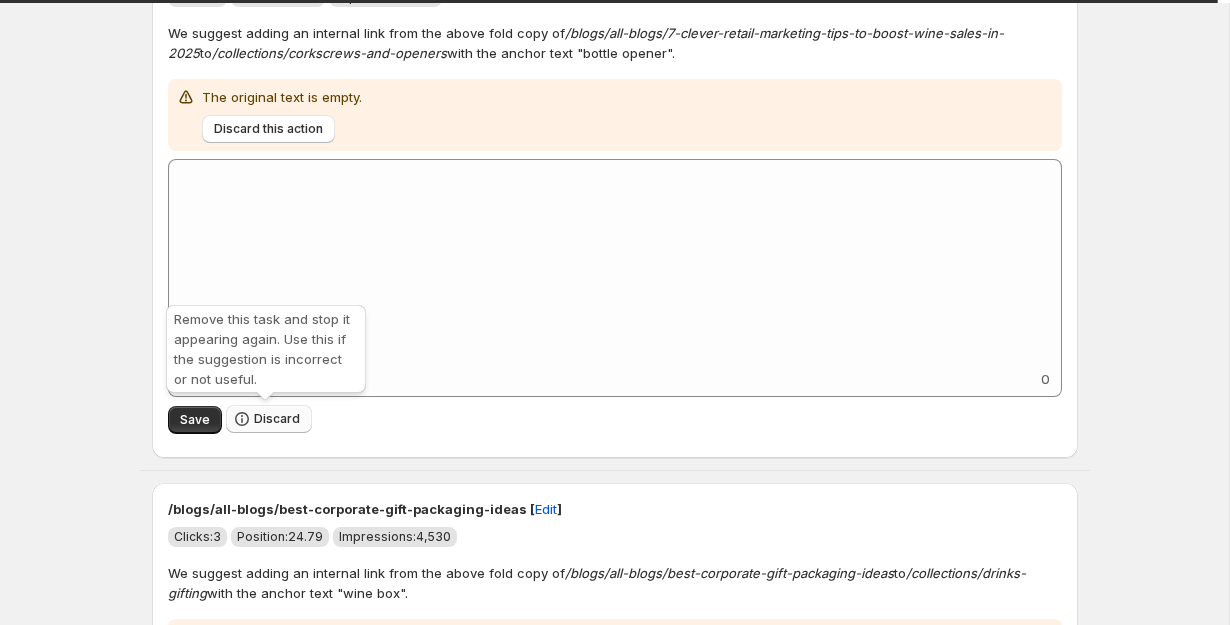 click on "Discard" at bounding box center (277, 419) 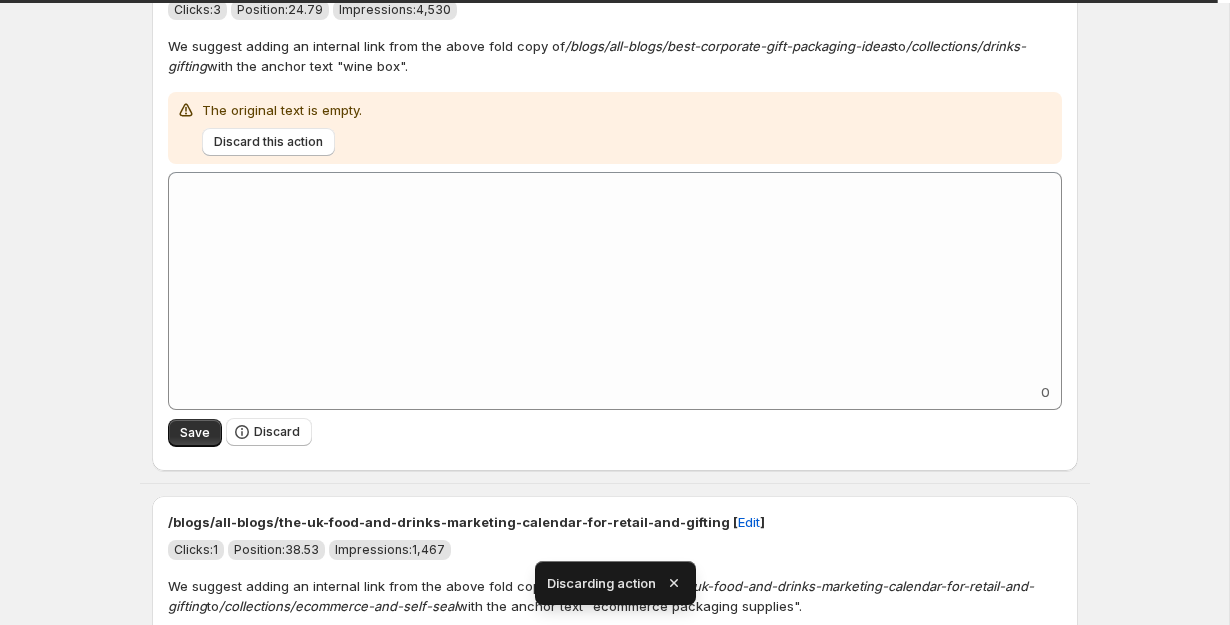 click on "Discard" at bounding box center (269, 432) 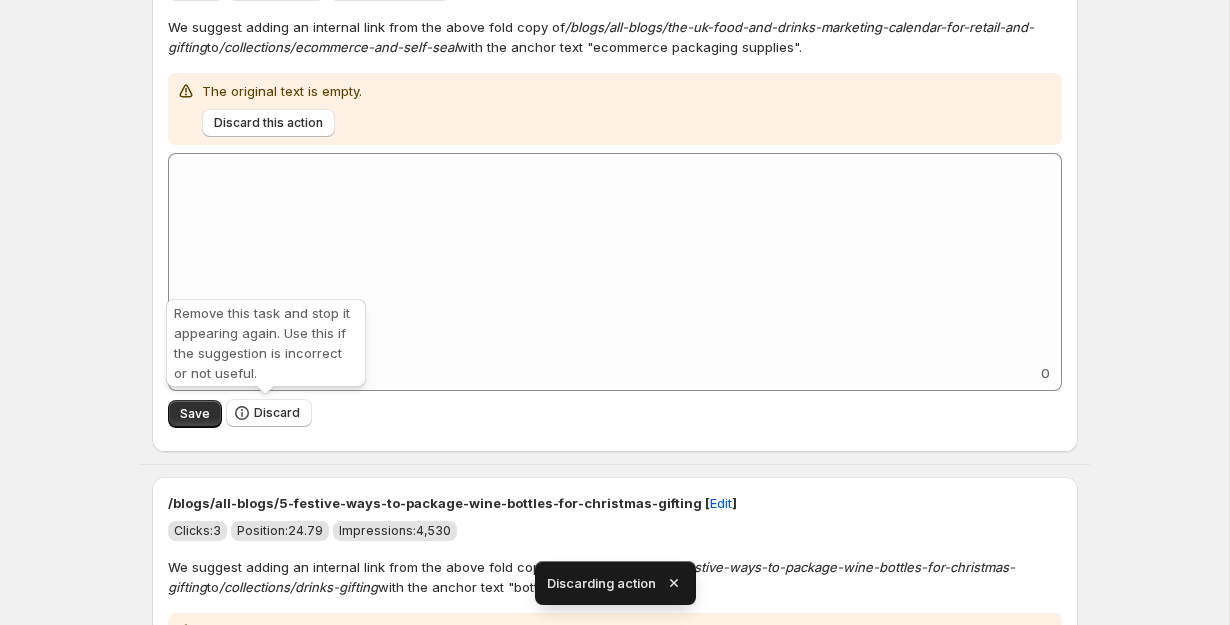 click on "Discard" at bounding box center (269, 413) 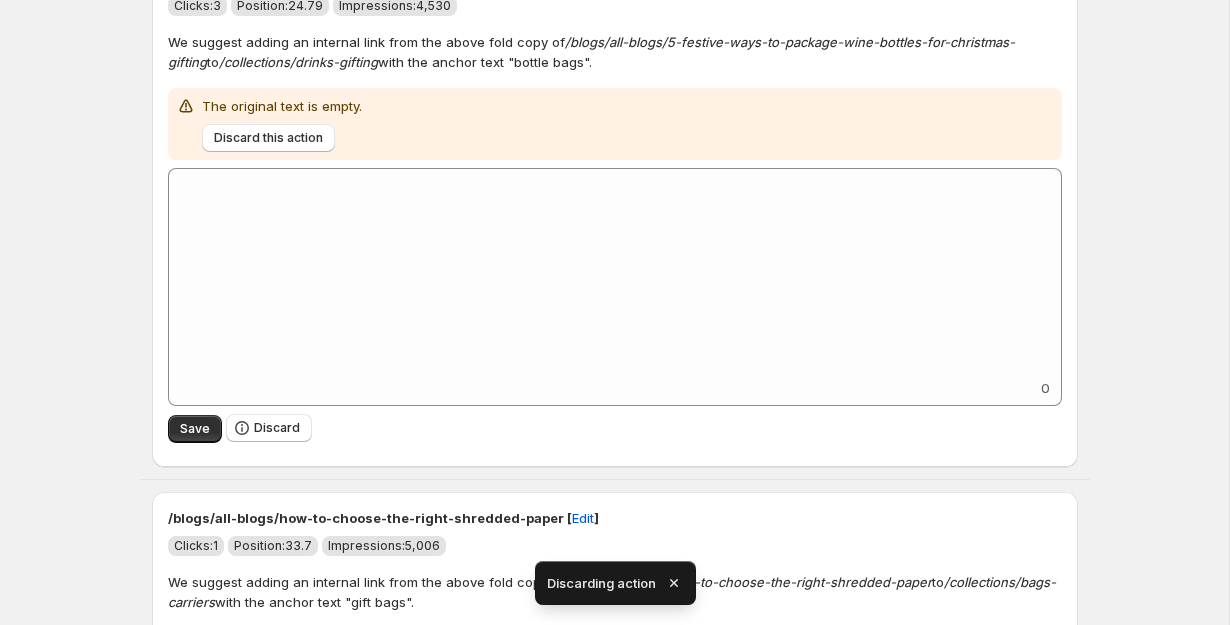 click on "Discard" at bounding box center (277, 428) 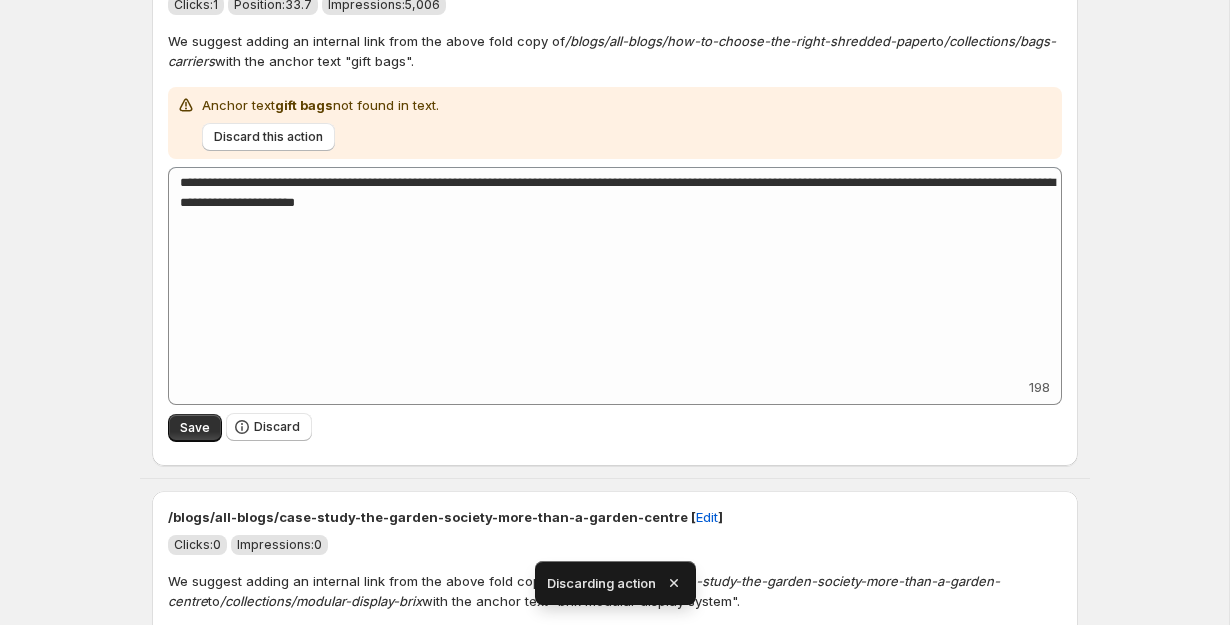 click on "Discard" at bounding box center (277, 427) 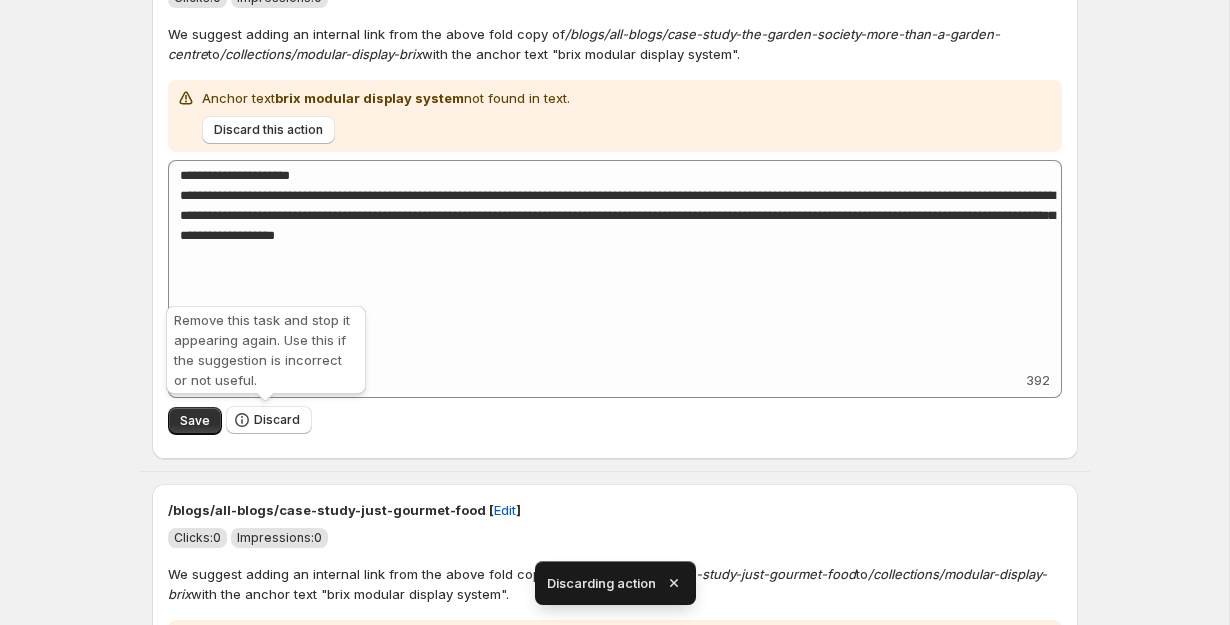 click on "Discard" at bounding box center (277, 420) 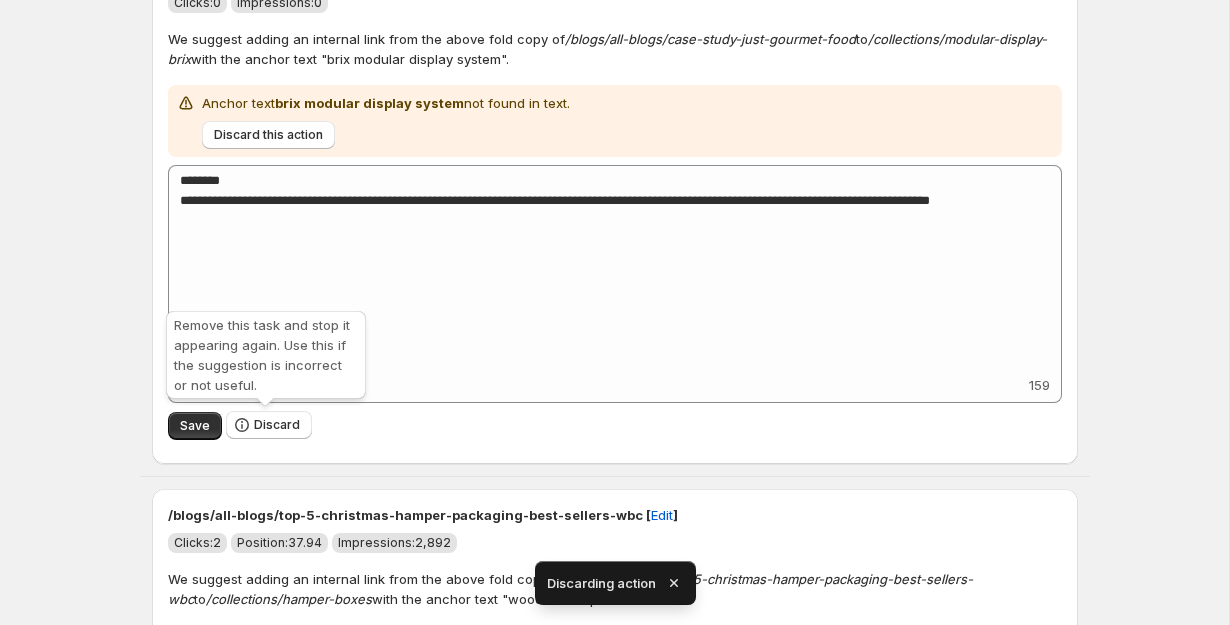 click on "Discard" at bounding box center [277, 425] 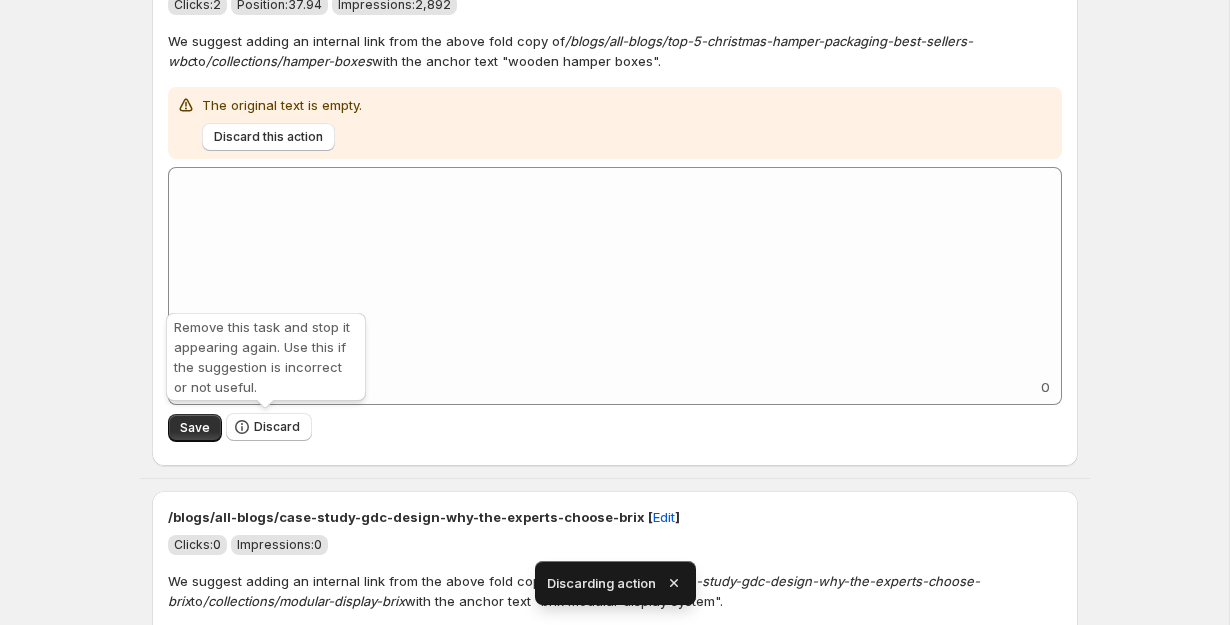 click on "Discard" at bounding box center [277, 427] 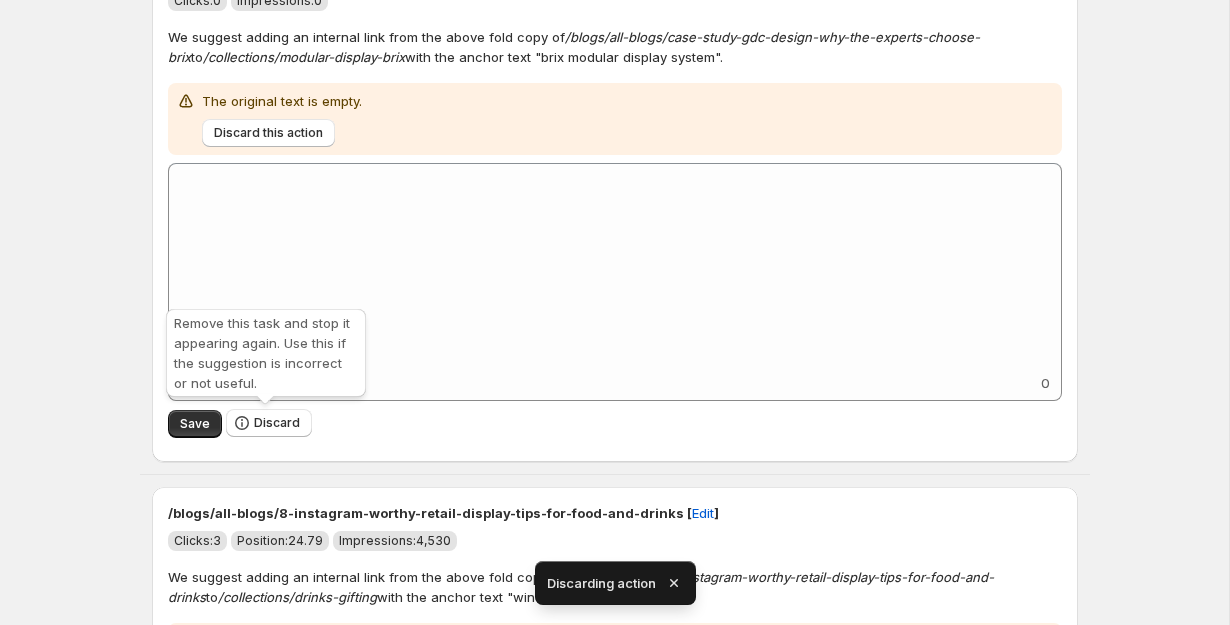 click on "Discard" at bounding box center (277, 423) 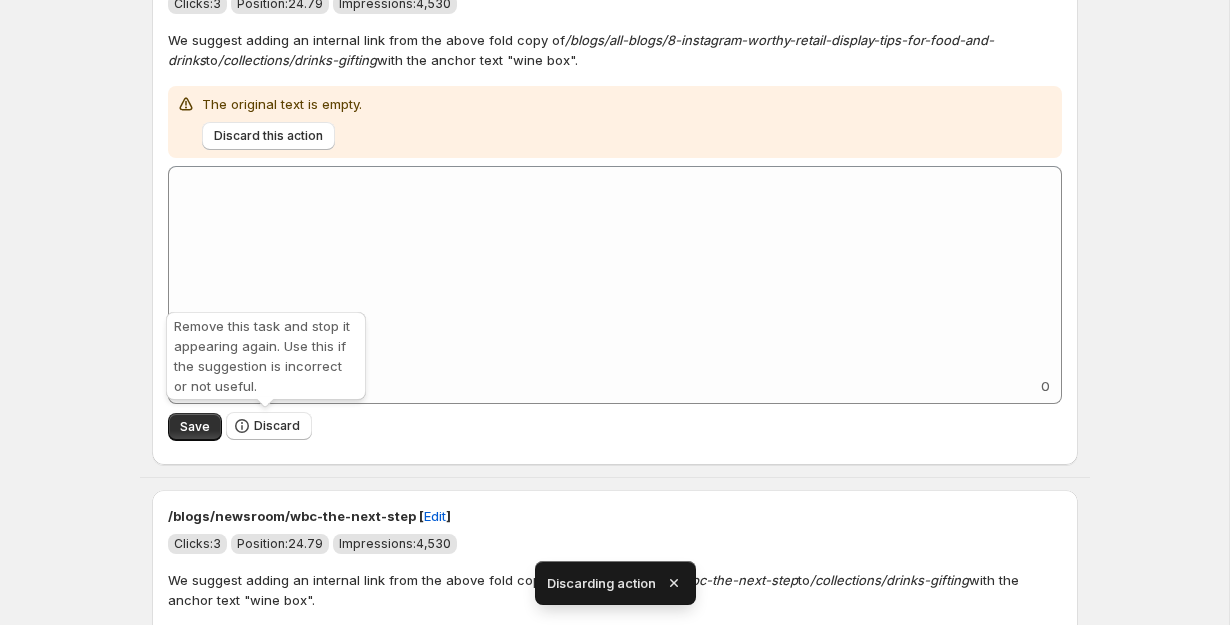 click on "Discard" at bounding box center (277, 426) 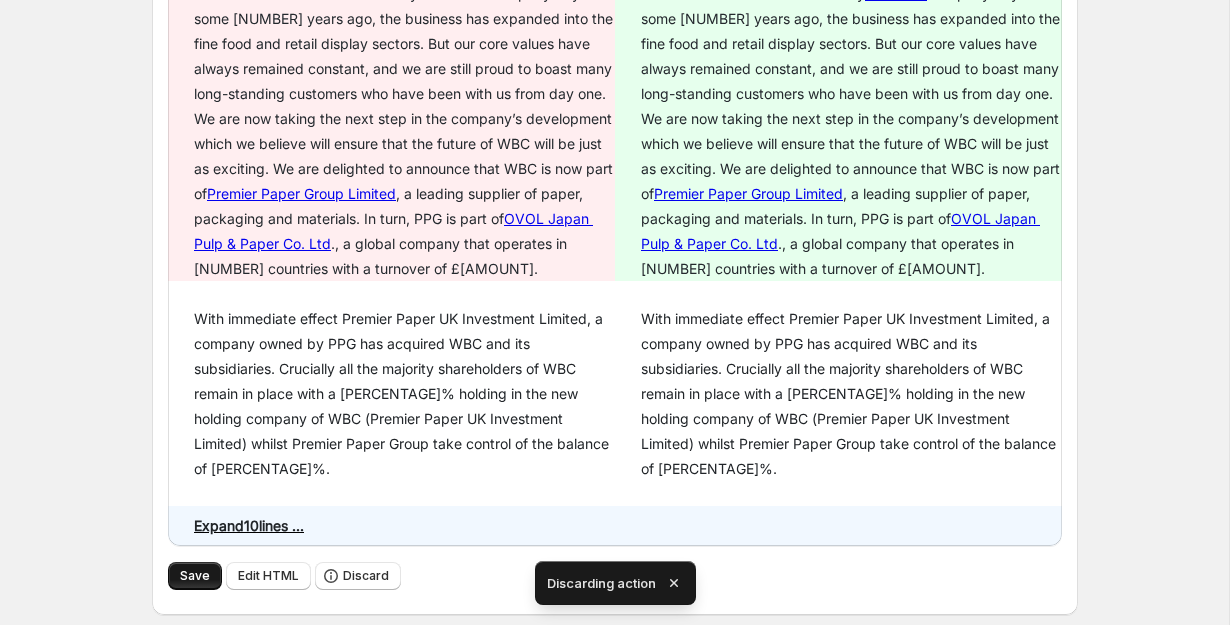 click on "Save" at bounding box center (195, 576) 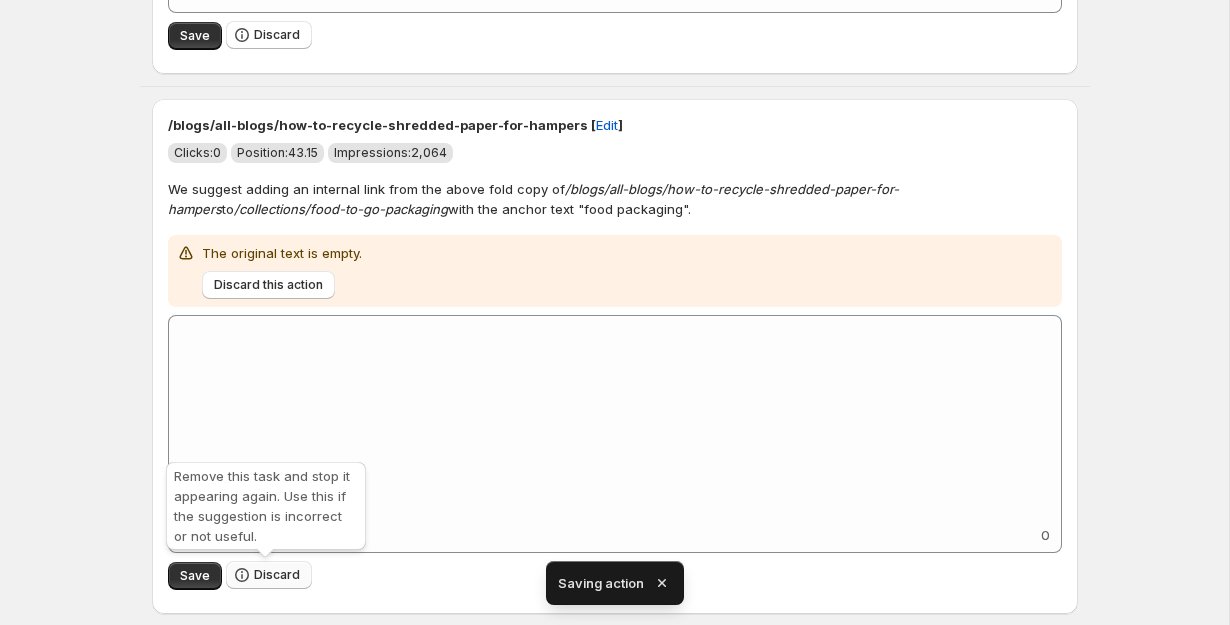 click on "Discard" at bounding box center (277, 575) 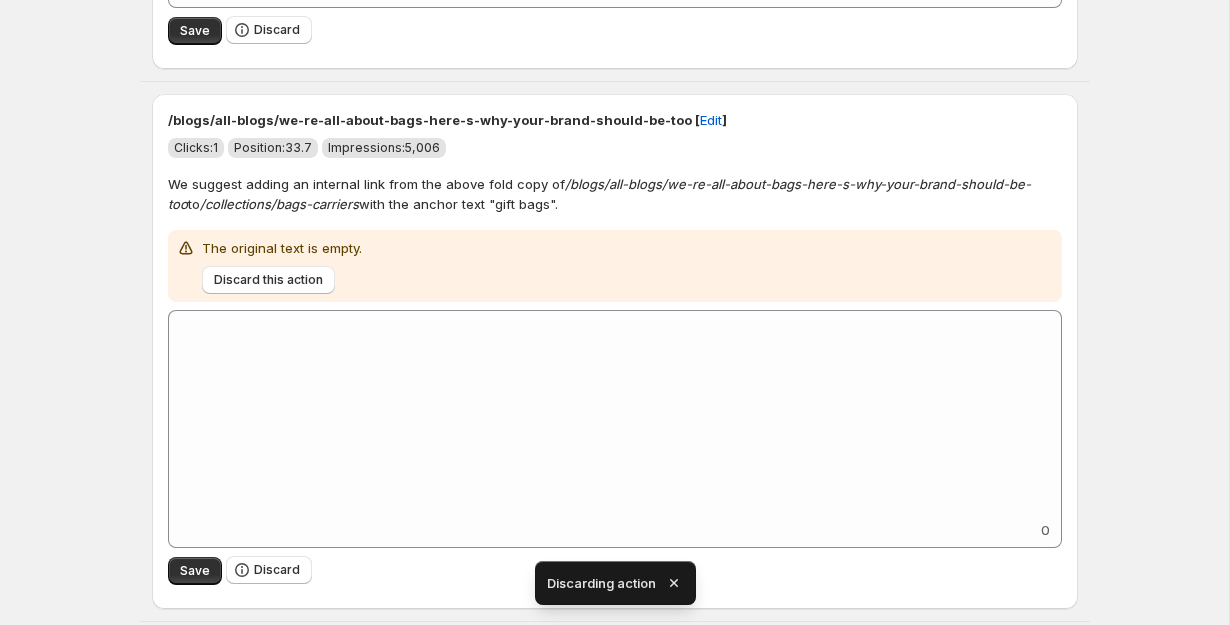 scroll, scrollTop: 589, scrollLeft: 0, axis: vertical 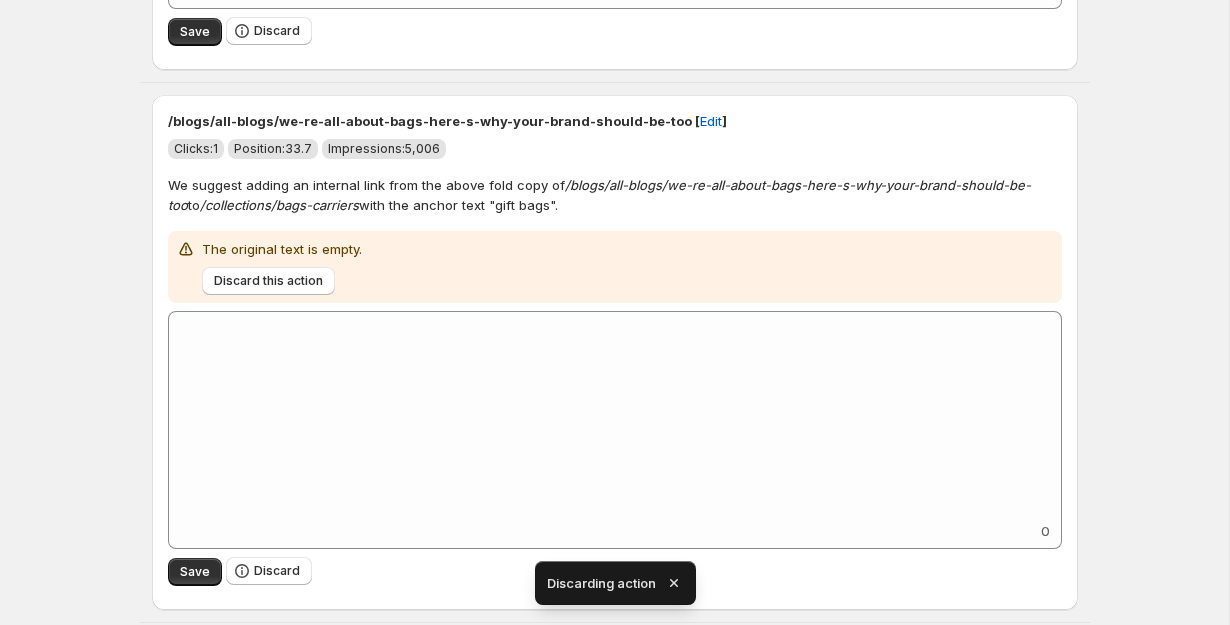 click on "Discard" at bounding box center [277, 571] 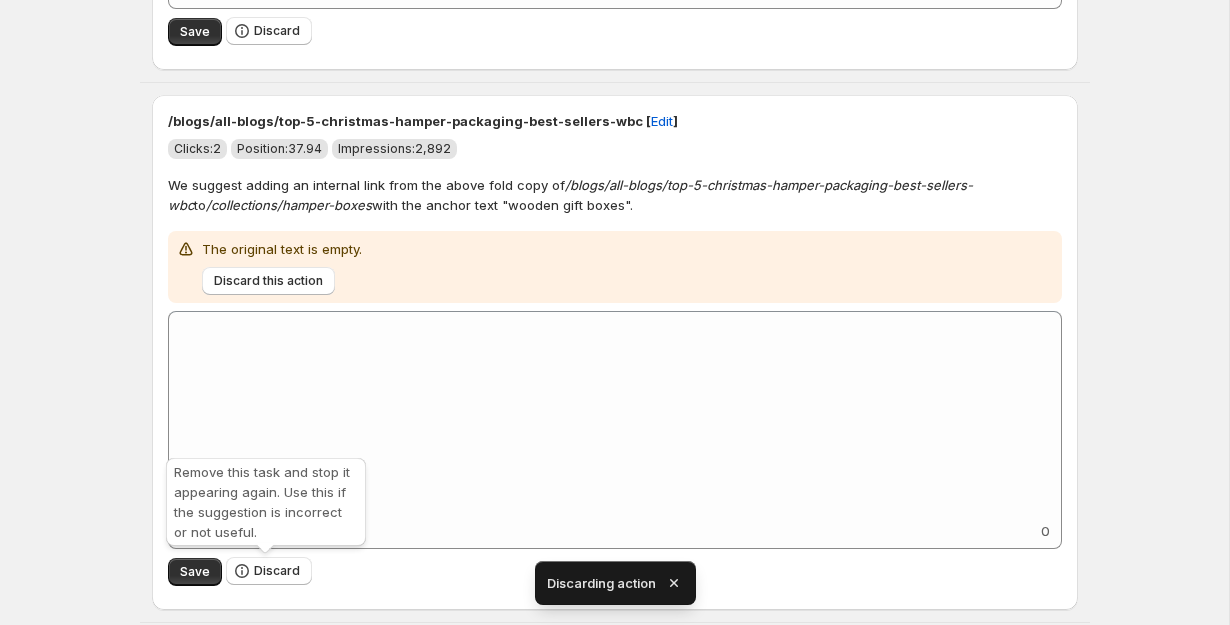 click on "Discard" at bounding box center (277, 571) 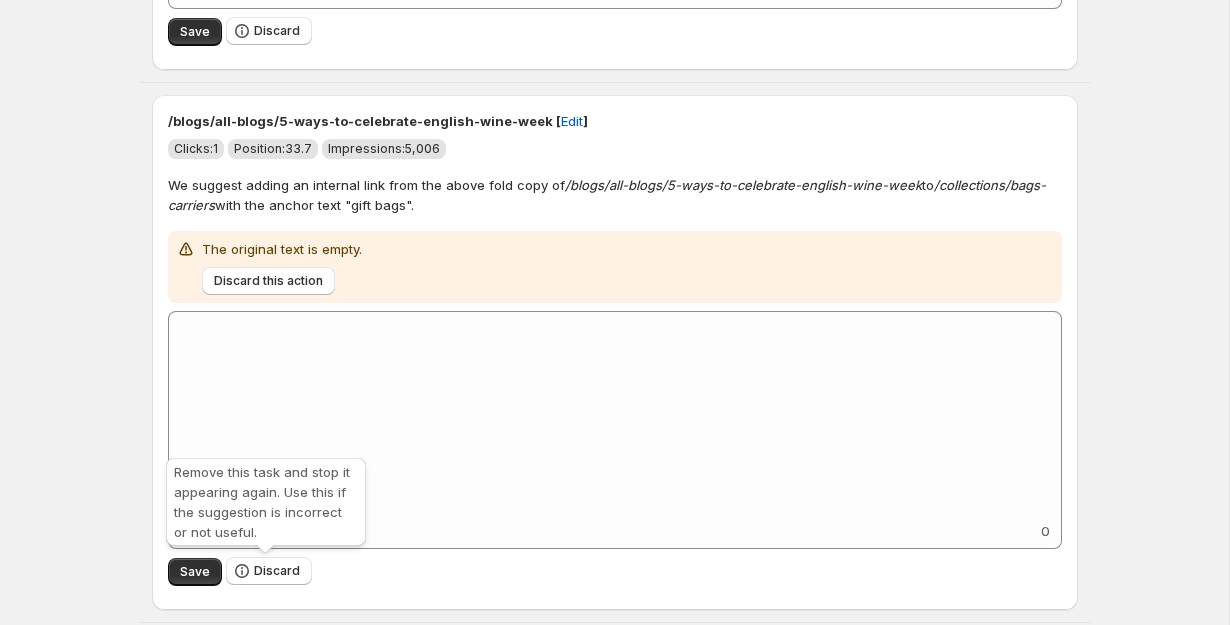click on "Discard" at bounding box center [277, 571] 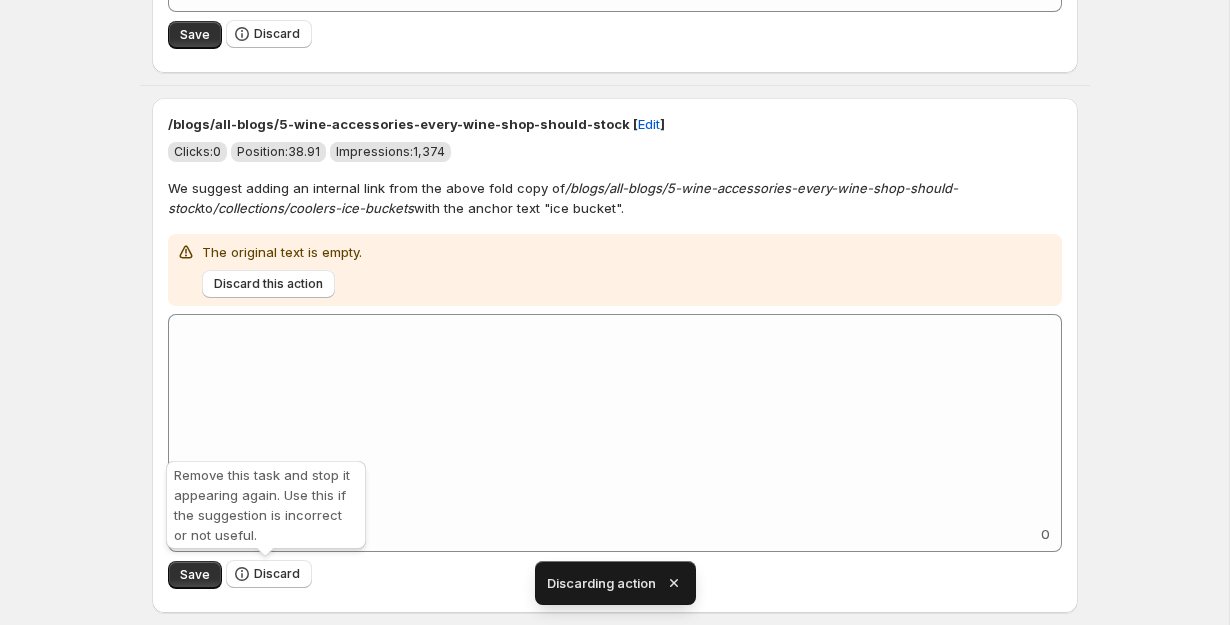scroll, scrollTop: 587, scrollLeft: 0, axis: vertical 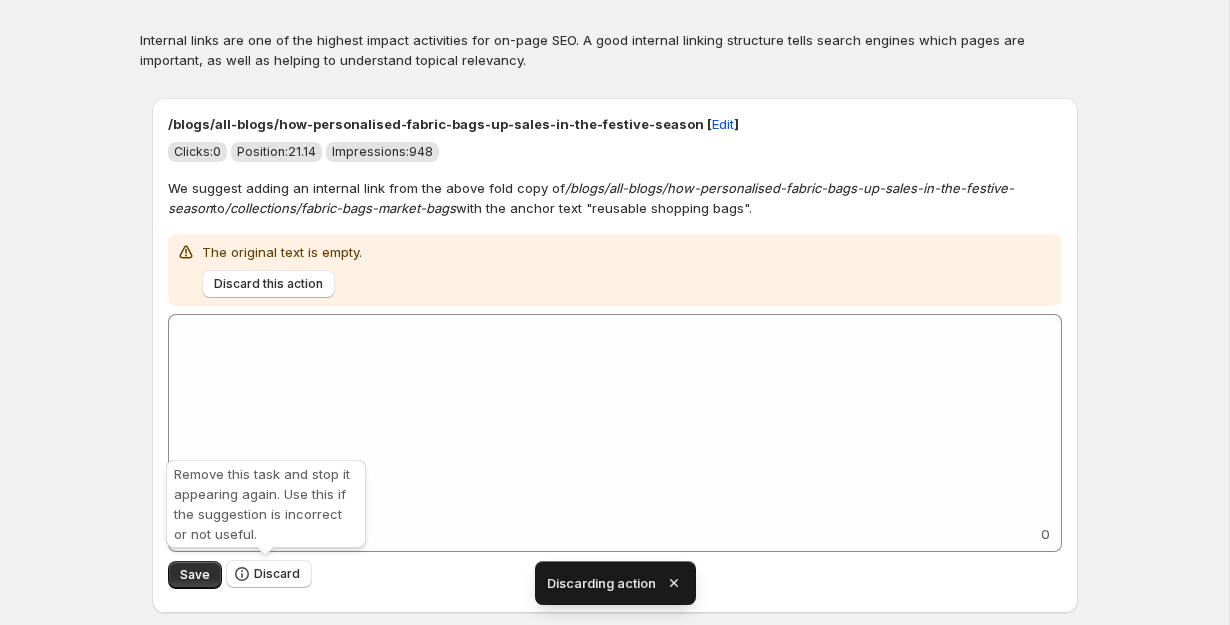 click on "Discard" at bounding box center [277, 574] 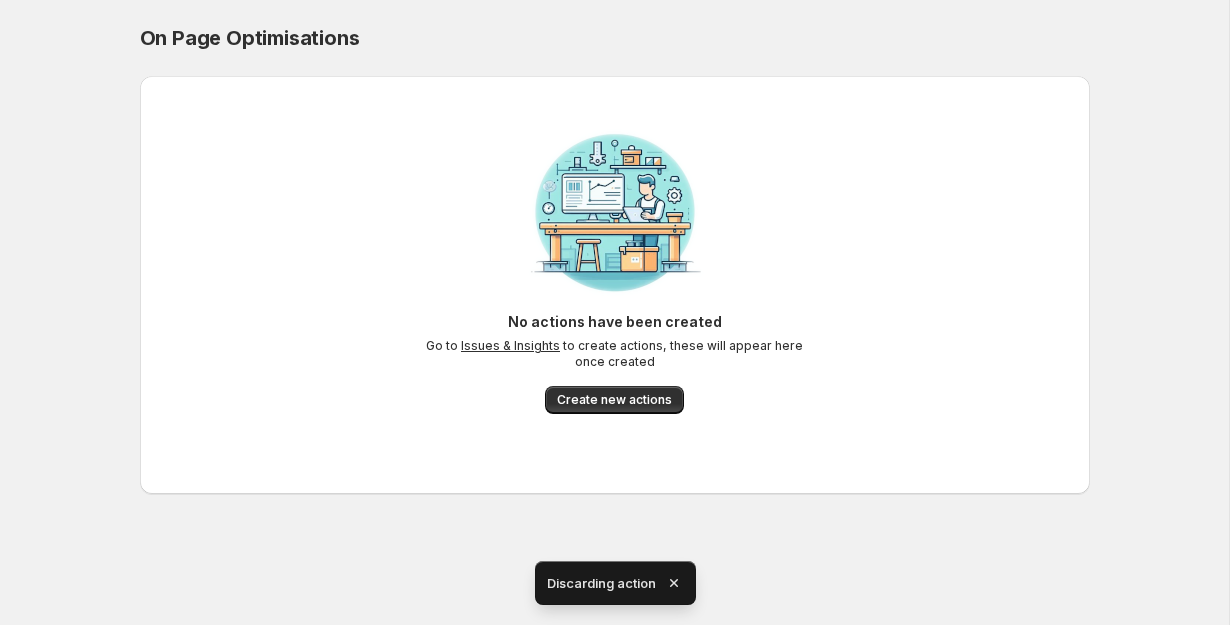 scroll, scrollTop: 0, scrollLeft: 0, axis: both 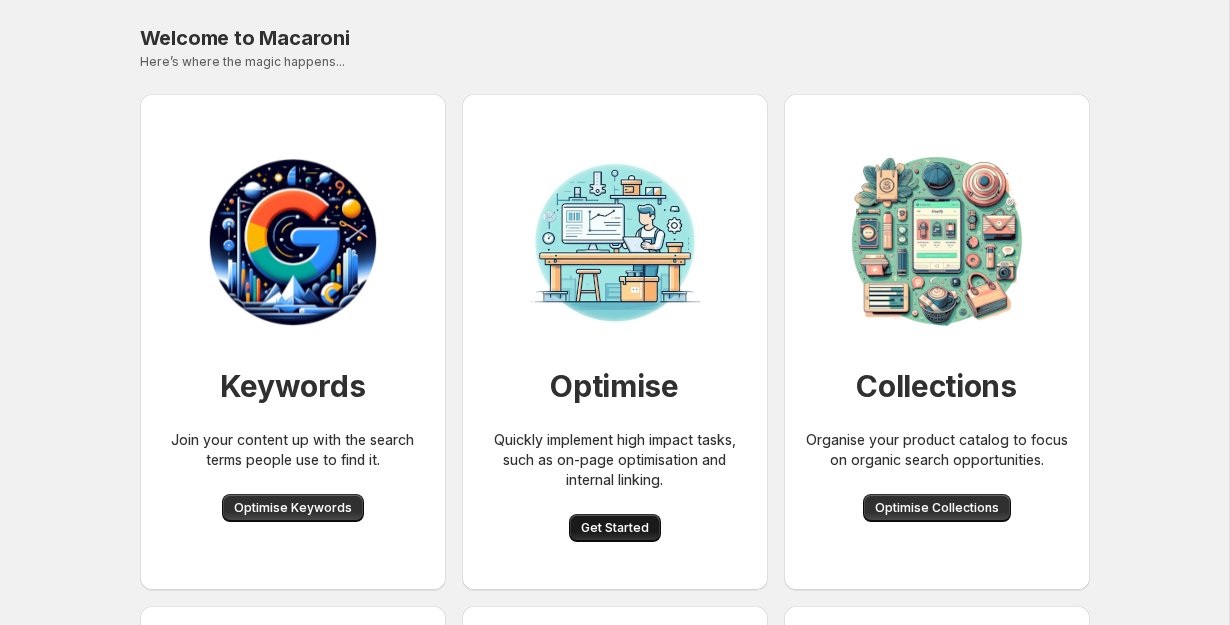 click on "Get Started" at bounding box center [615, 528] 